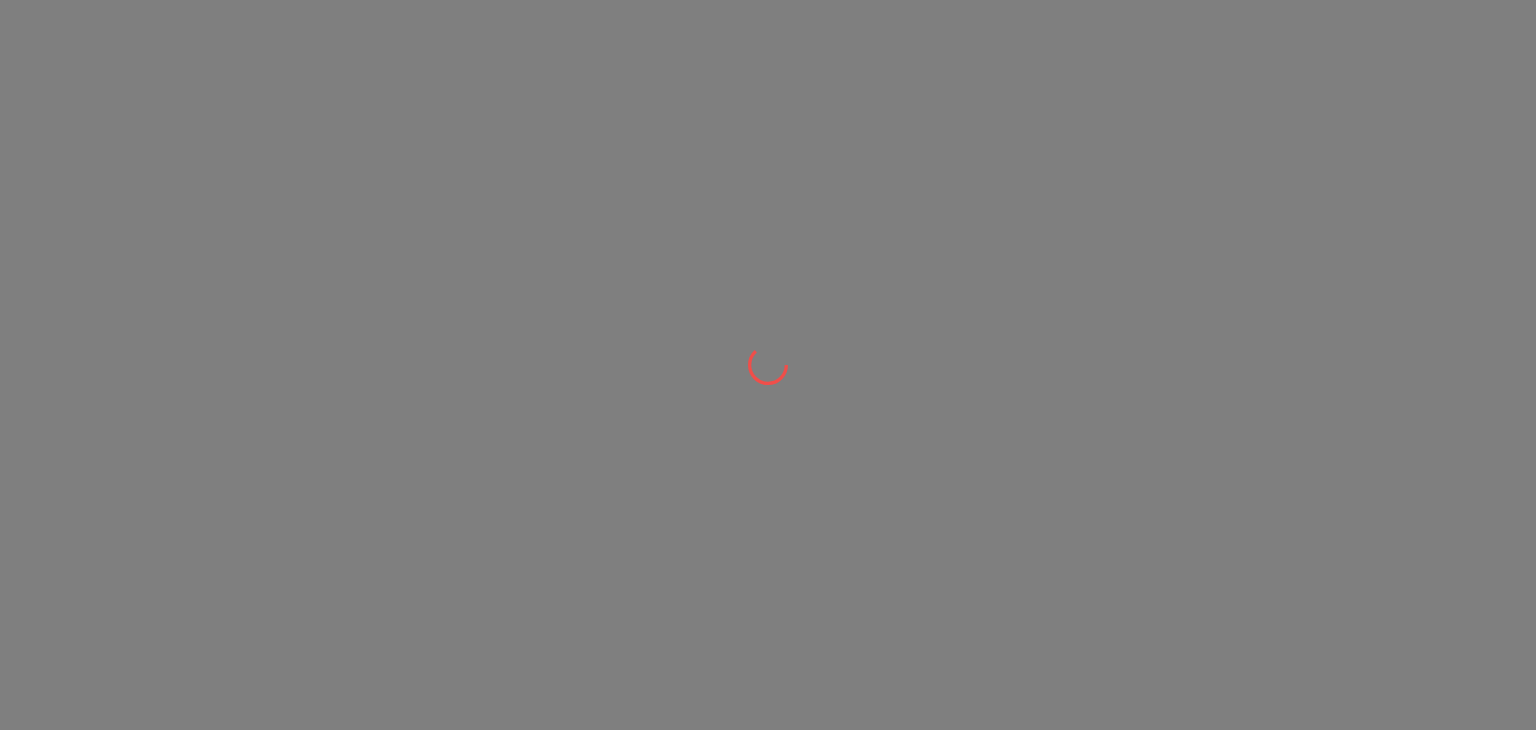 scroll, scrollTop: 0, scrollLeft: 0, axis: both 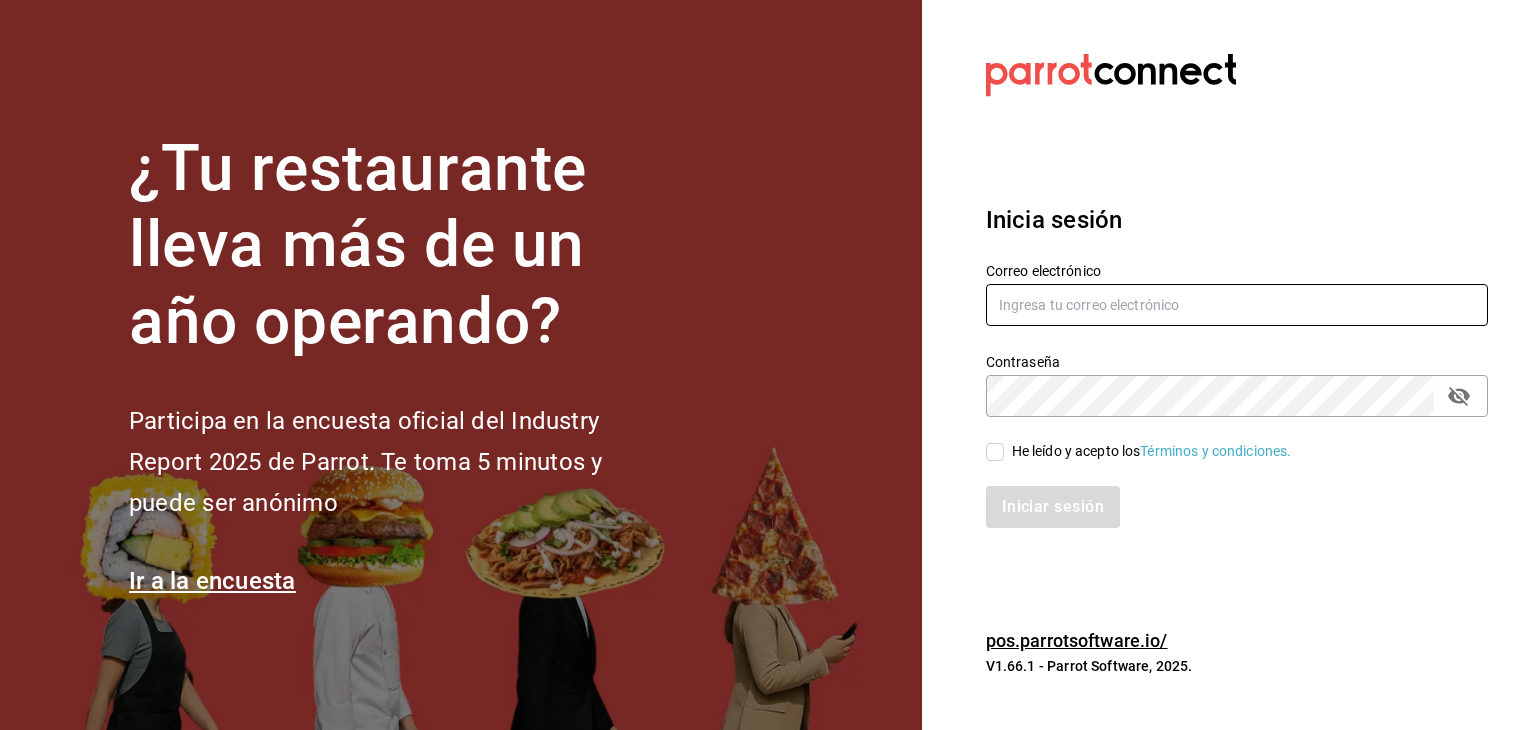 click at bounding box center [1237, 305] 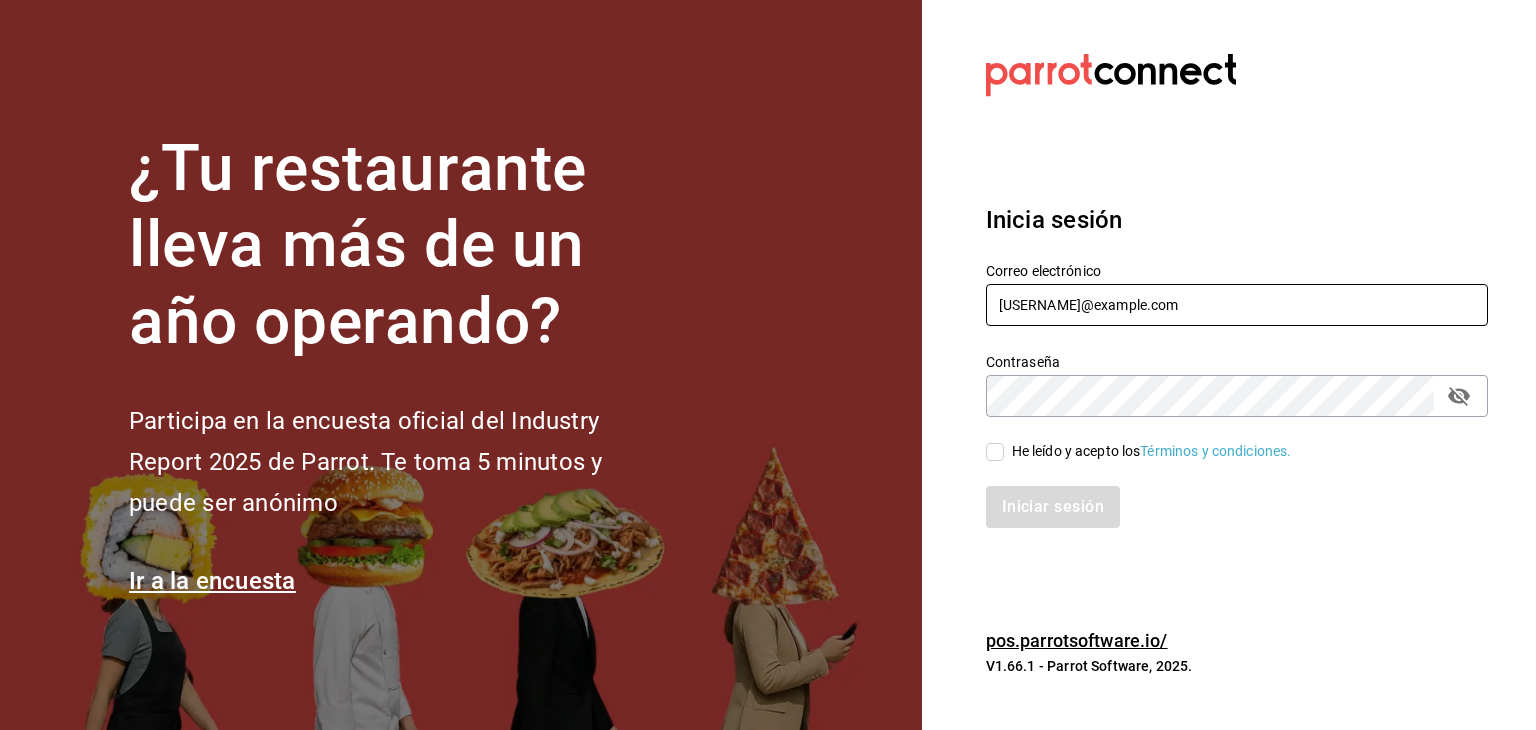 type on "[USERNAME]@example.com" 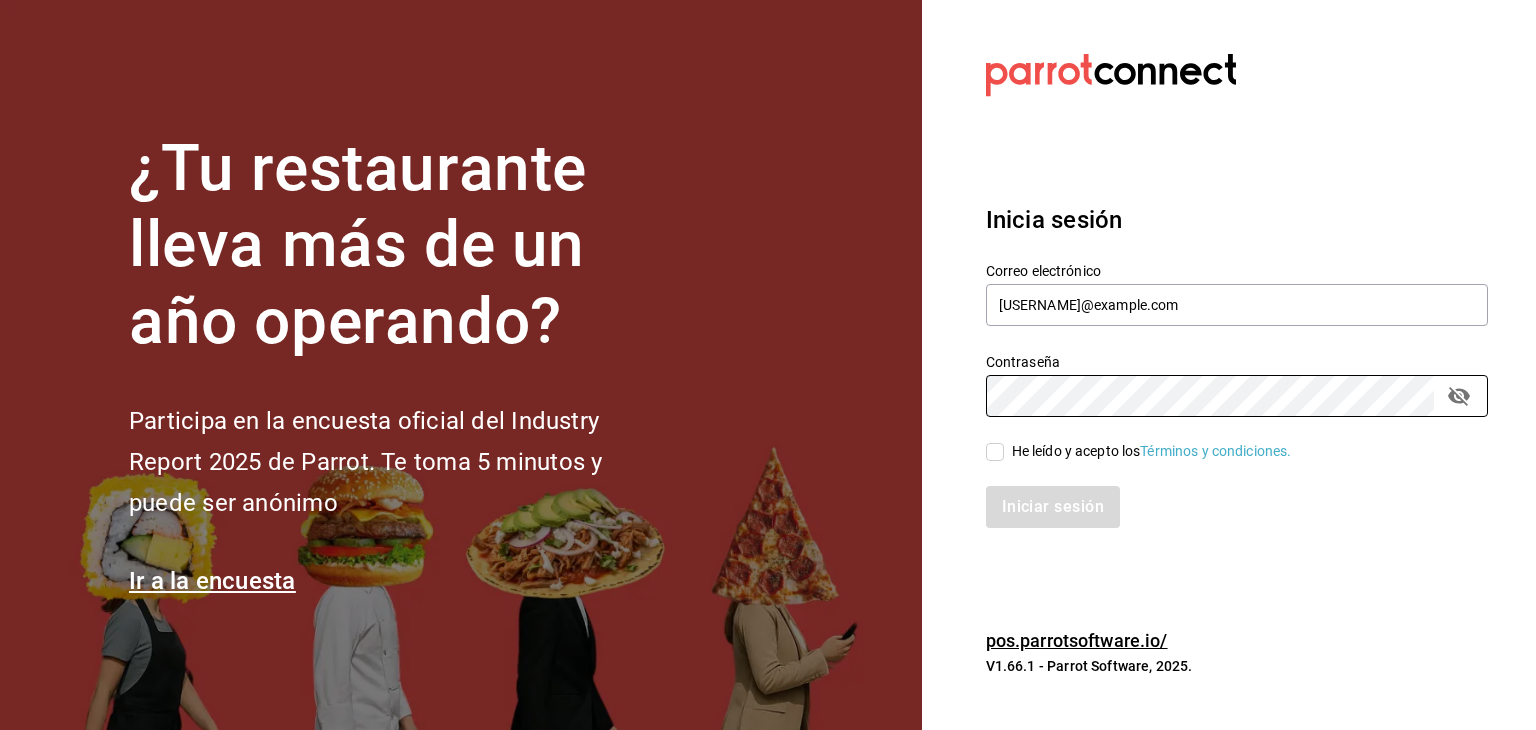 click on "He leído y acepto los  Términos y condiciones." at bounding box center (995, 452) 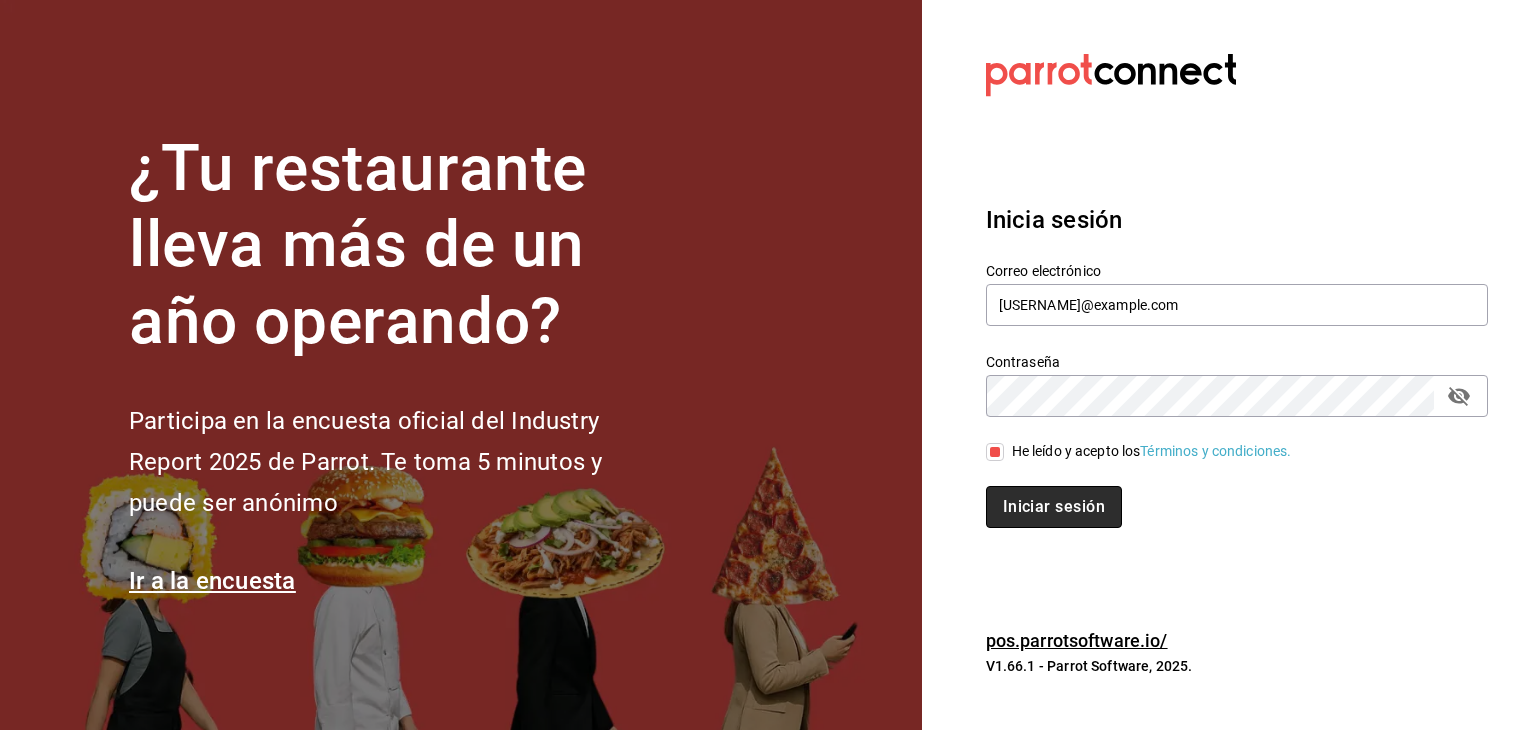 click on "Iniciar sesión" at bounding box center (1054, 507) 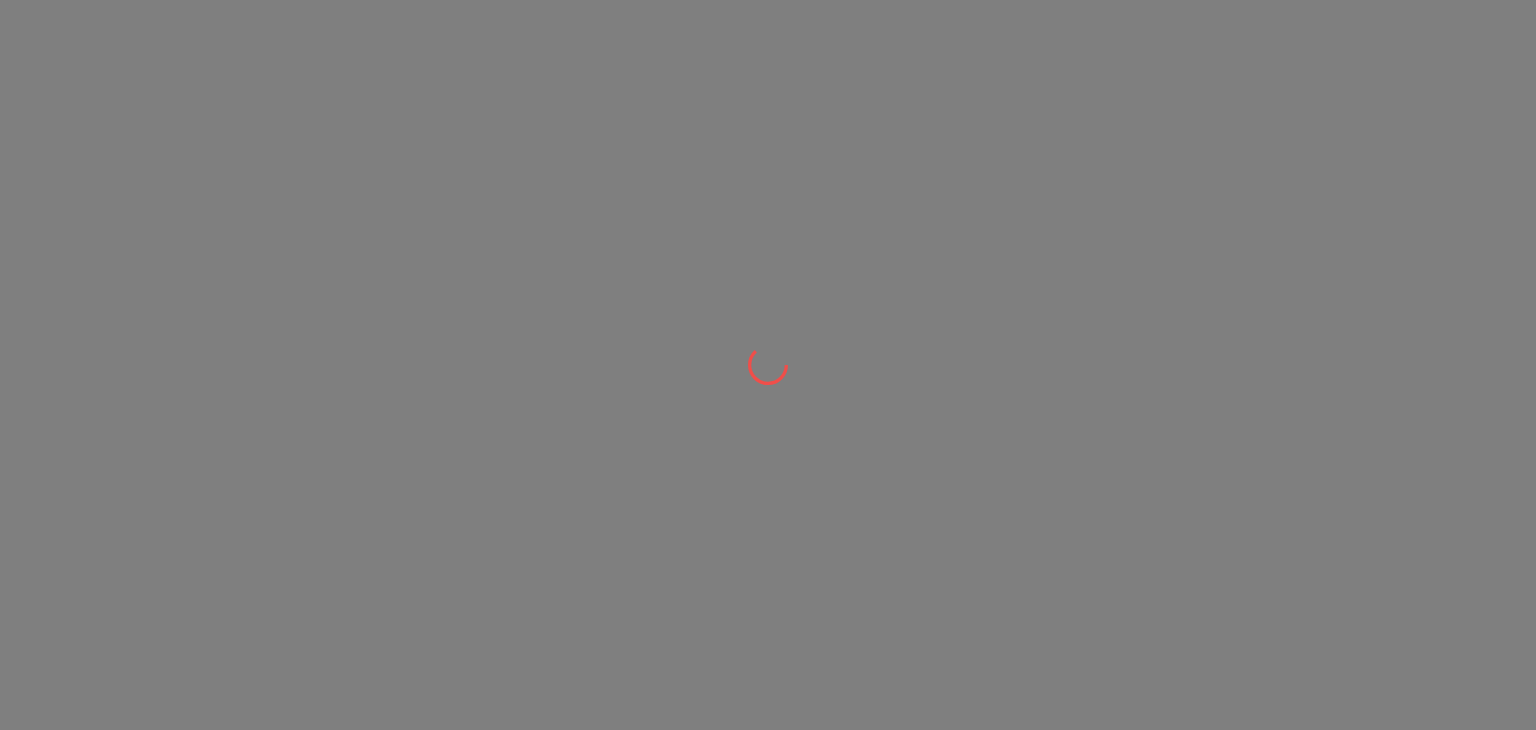 scroll, scrollTop: 0, scrollLeft: 0, axis: both 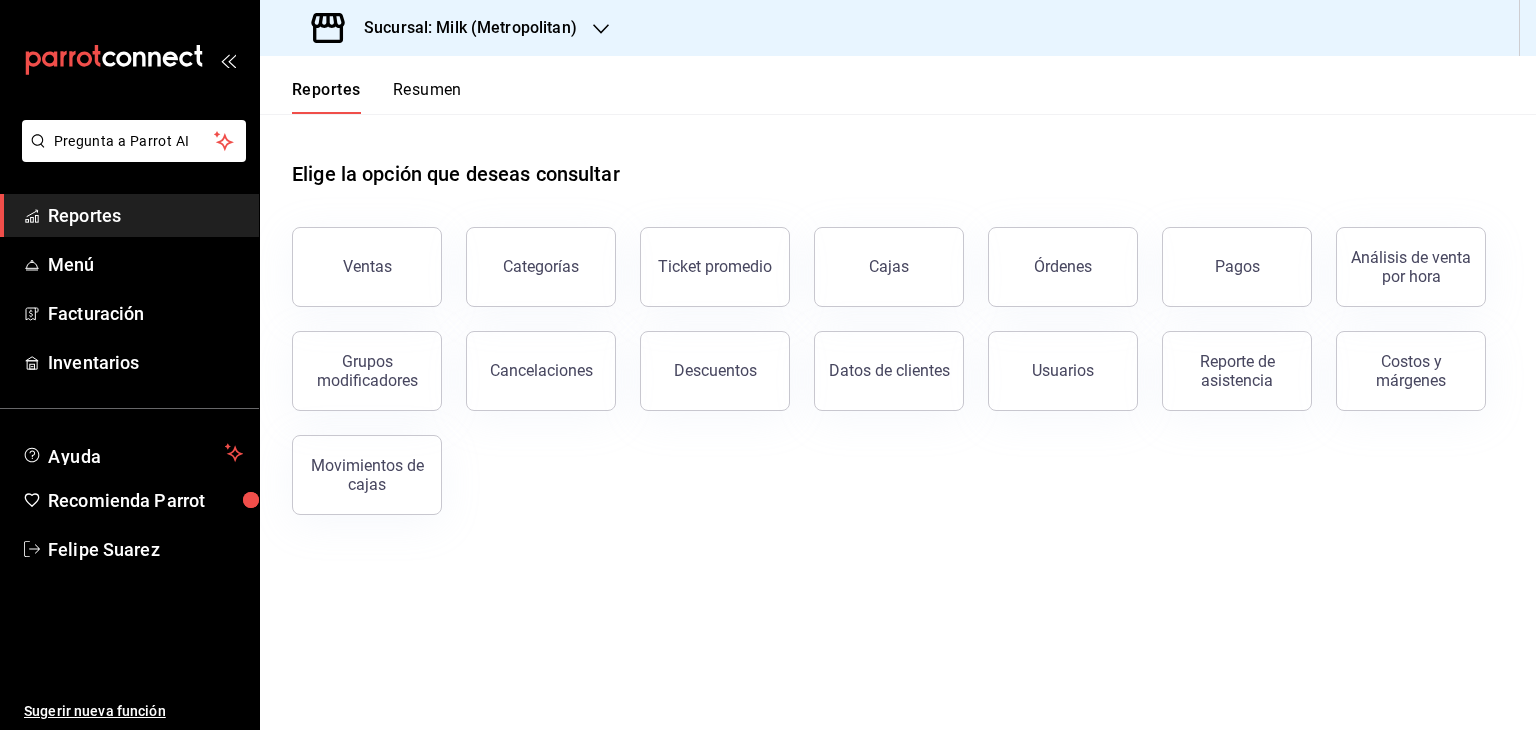 click on "Sucursal: Milk (Metropolitan)" at bounding box center [462, 28] 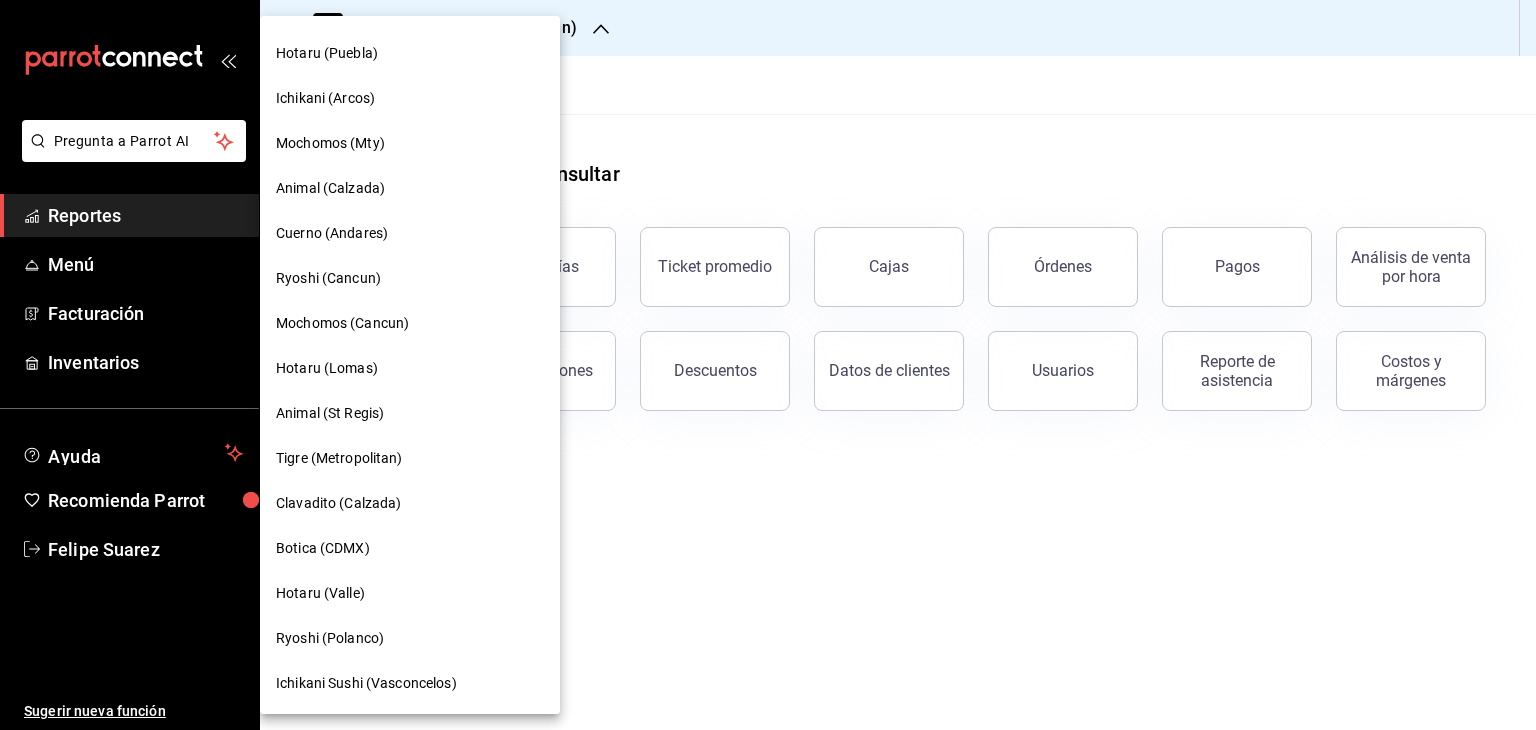 scroll, scrollTop: 533, scrollLeft: 0, axis: vertical 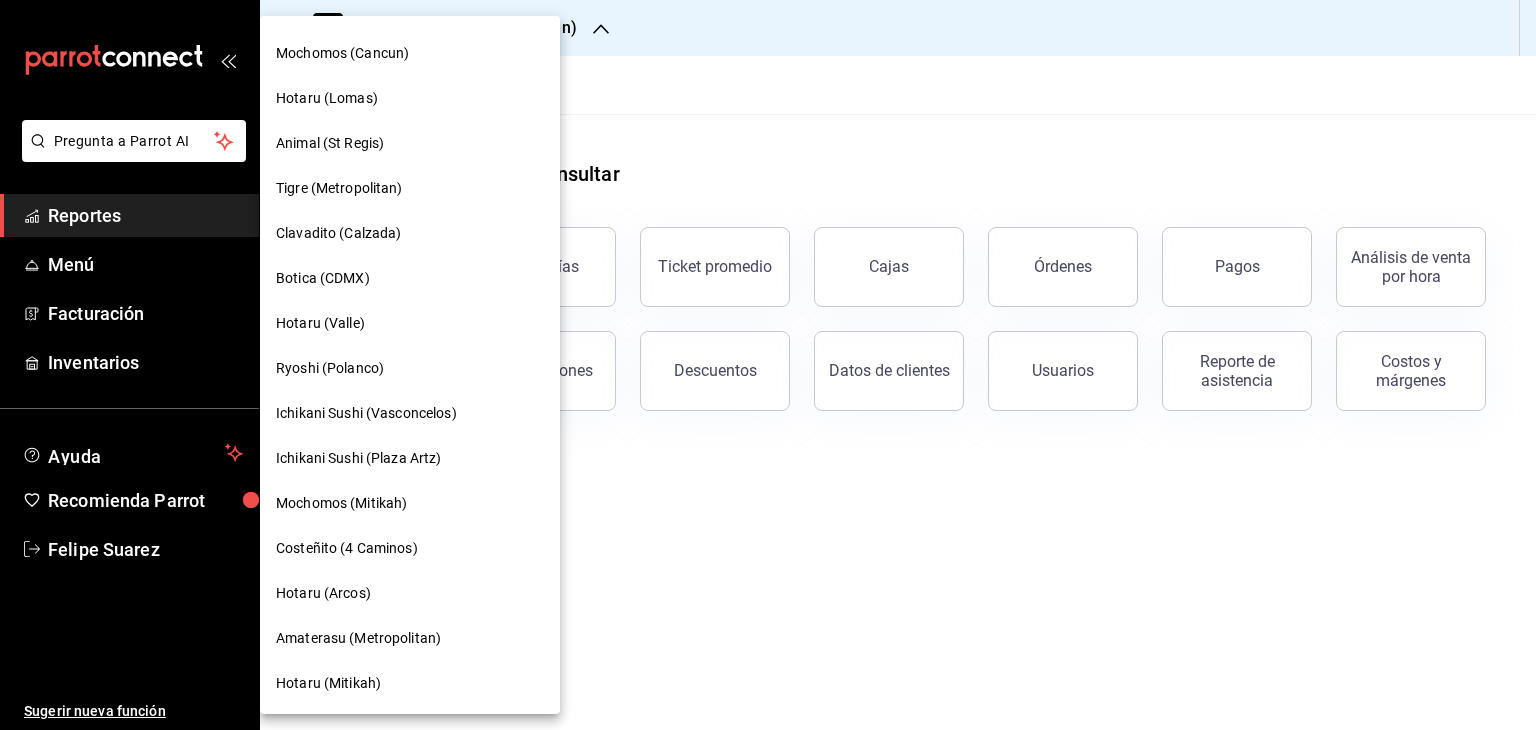 drag, startPoint x: 470, startPoint y: 374, endPoint x: 407, endPoint y: 66, distance: 314.37717 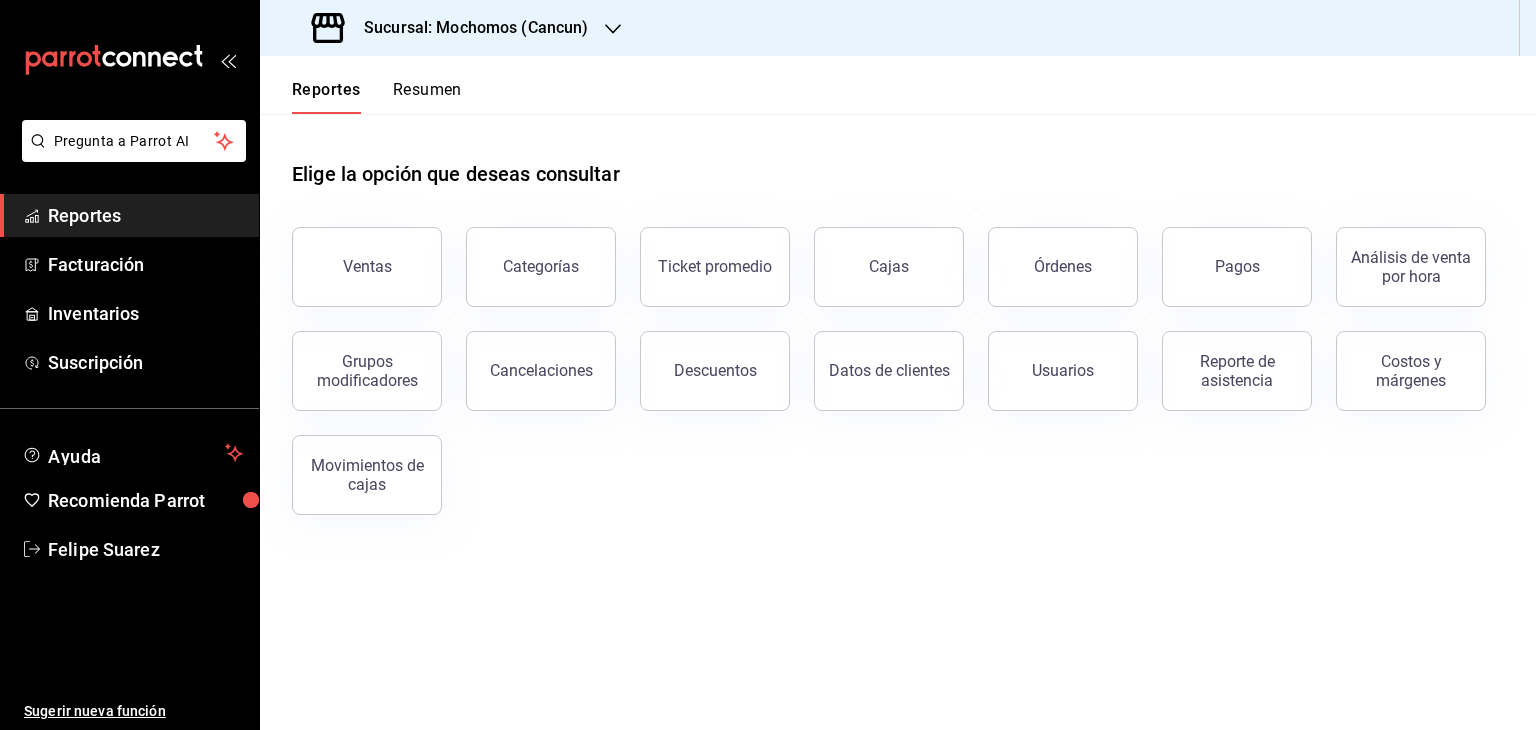 click on "Sucursal: Mochomos (Cancun)" at bounding box center [468, 28] 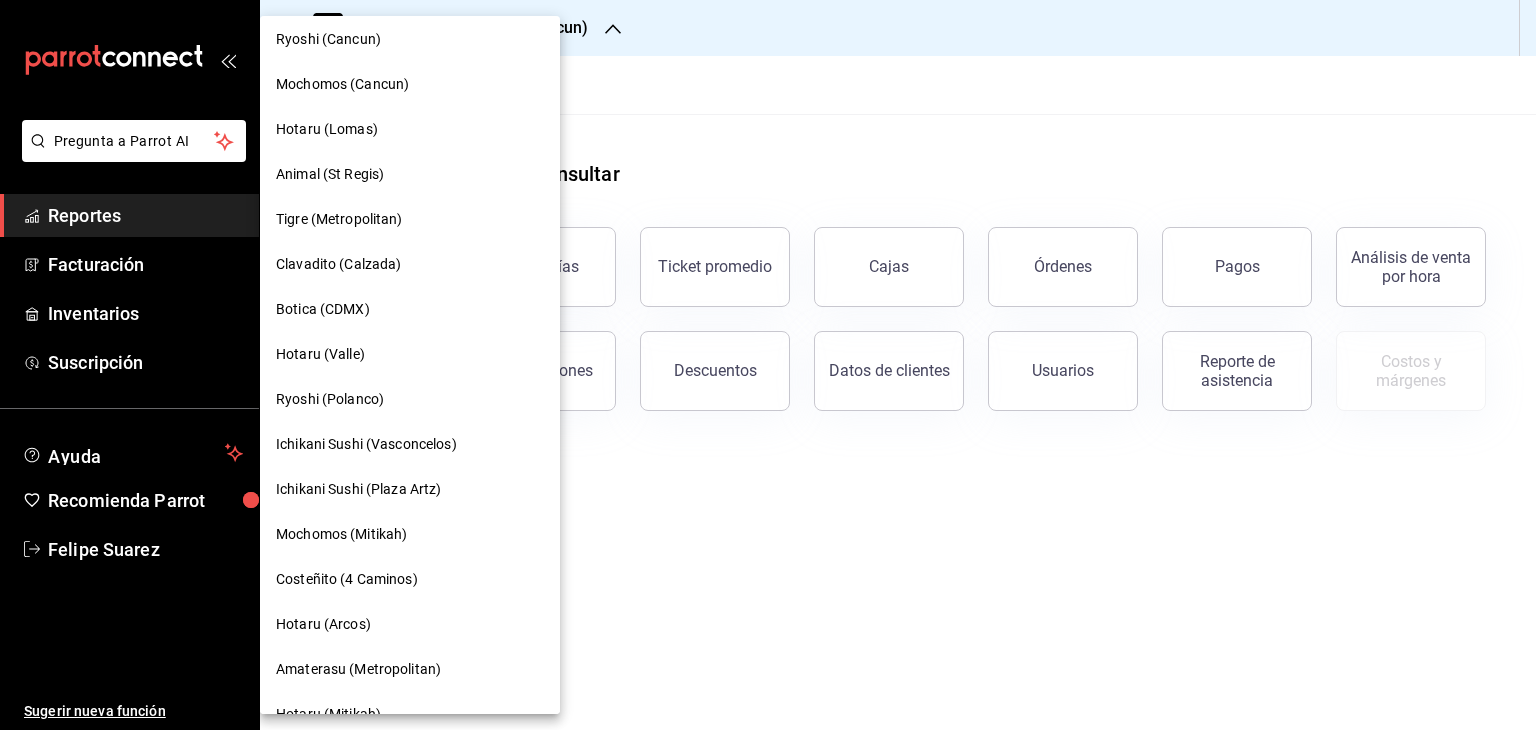 scroll, scrollTop: 533, scrollLeft: 0, axis: vertical 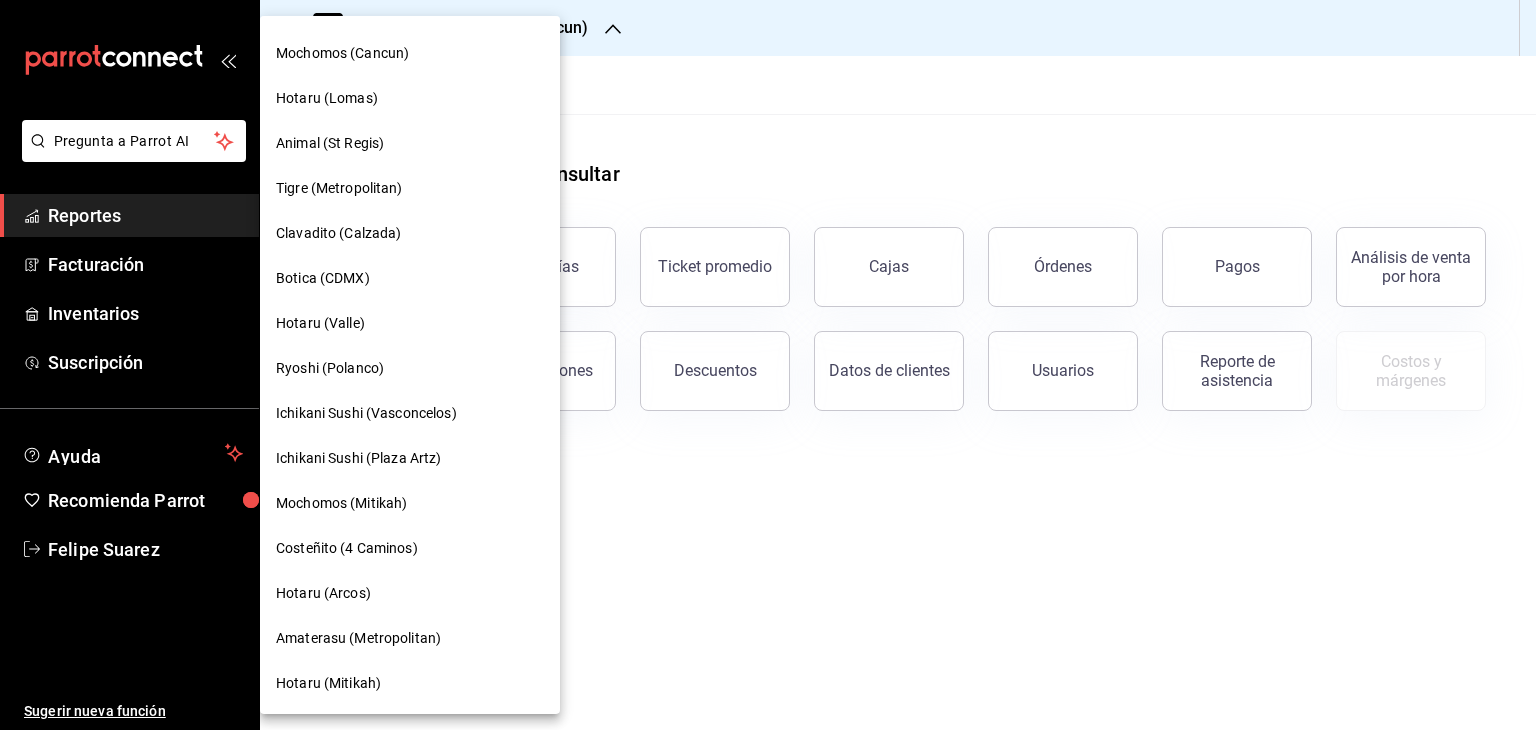 click on "Ryoshi (Polanco)" at bounding box center (330, 368) 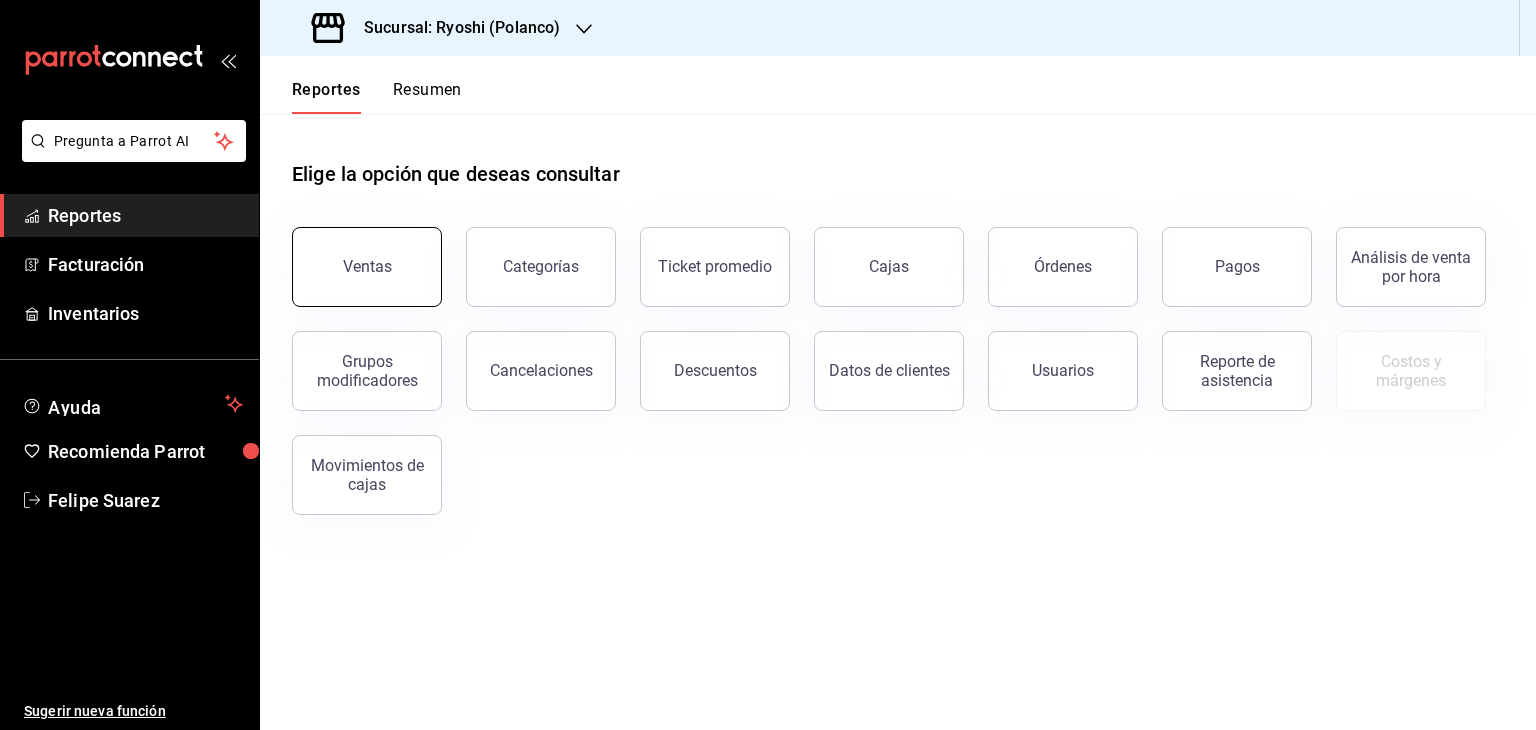 click on "Ventas" at bounding box center [367, 267] 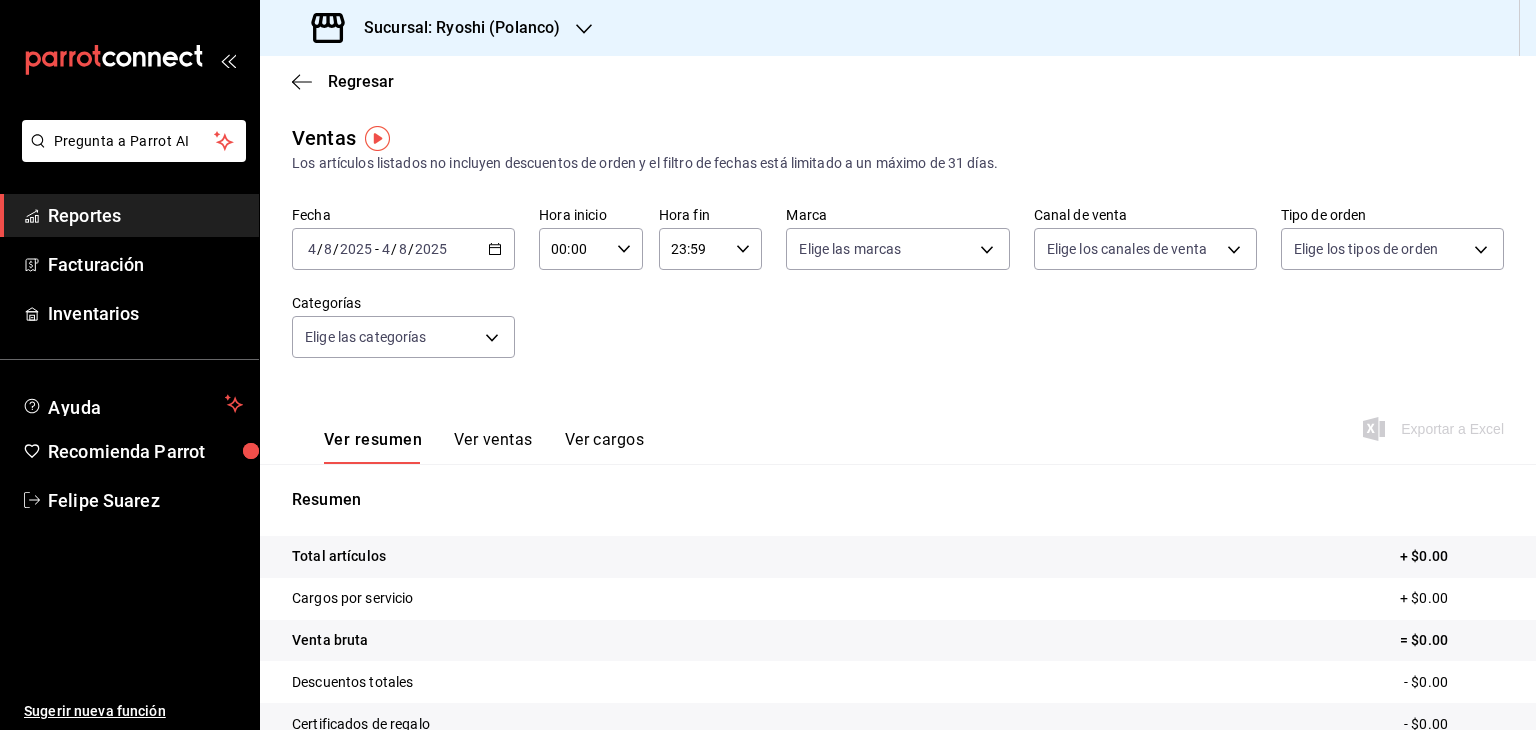 click 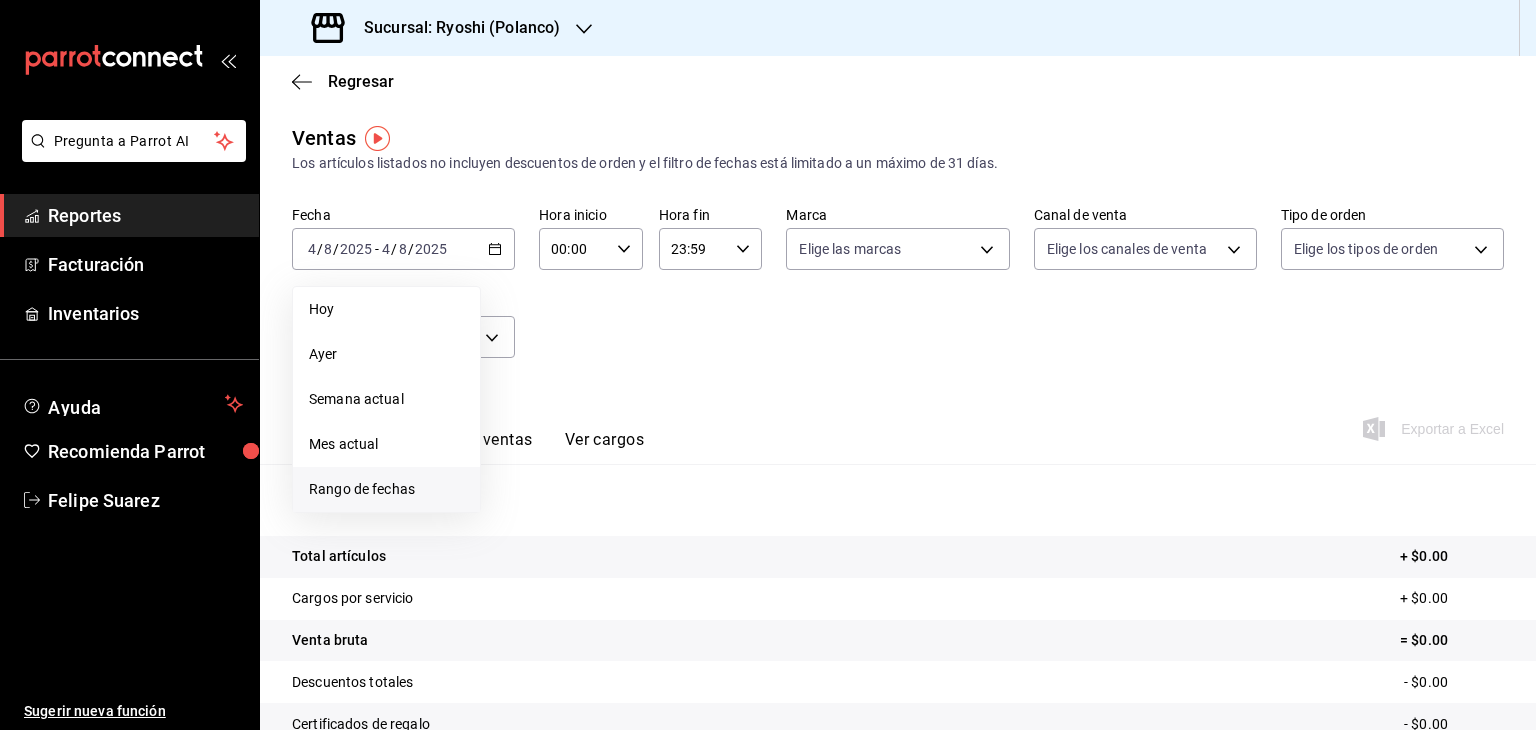 click on "Rango de fechas" at bounding box center (386, 489) 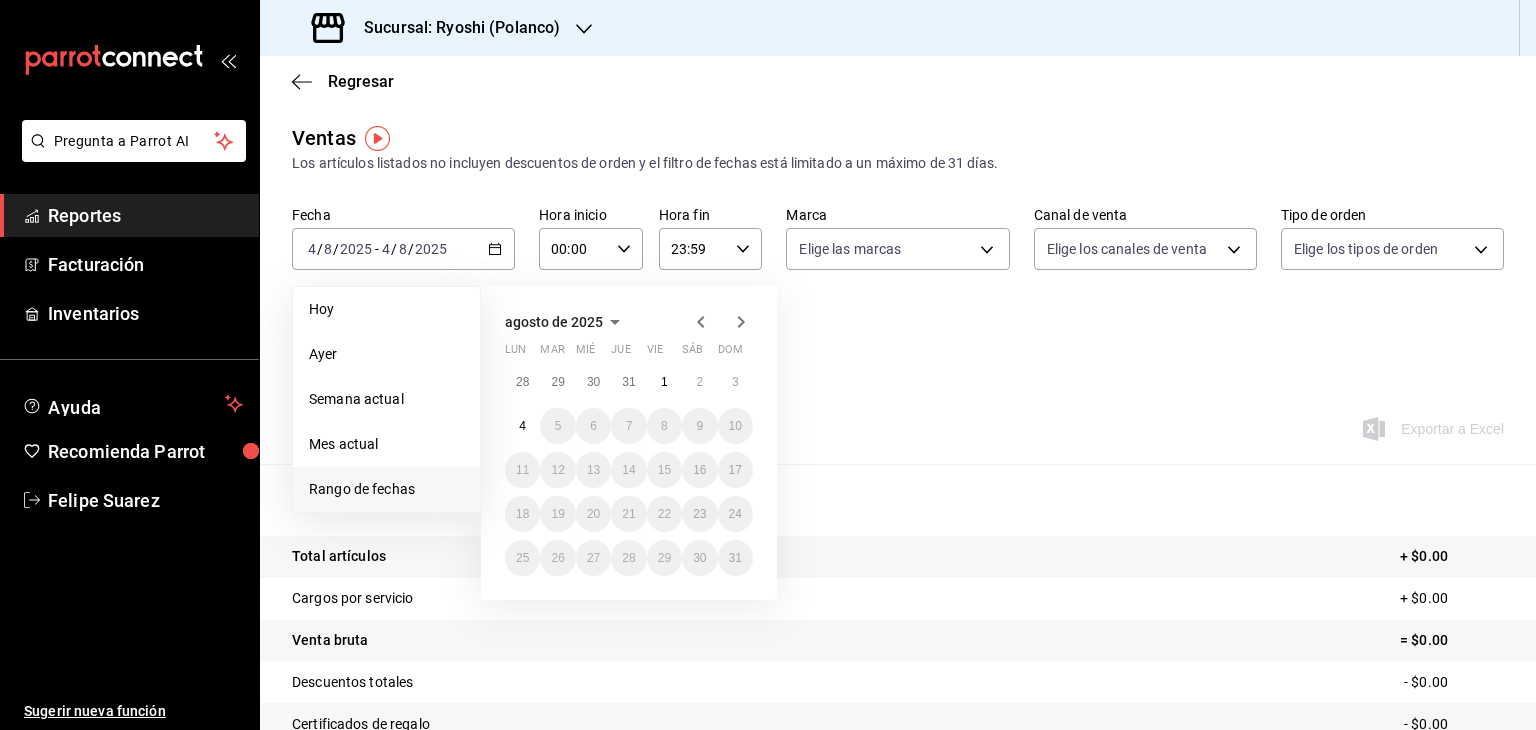 click 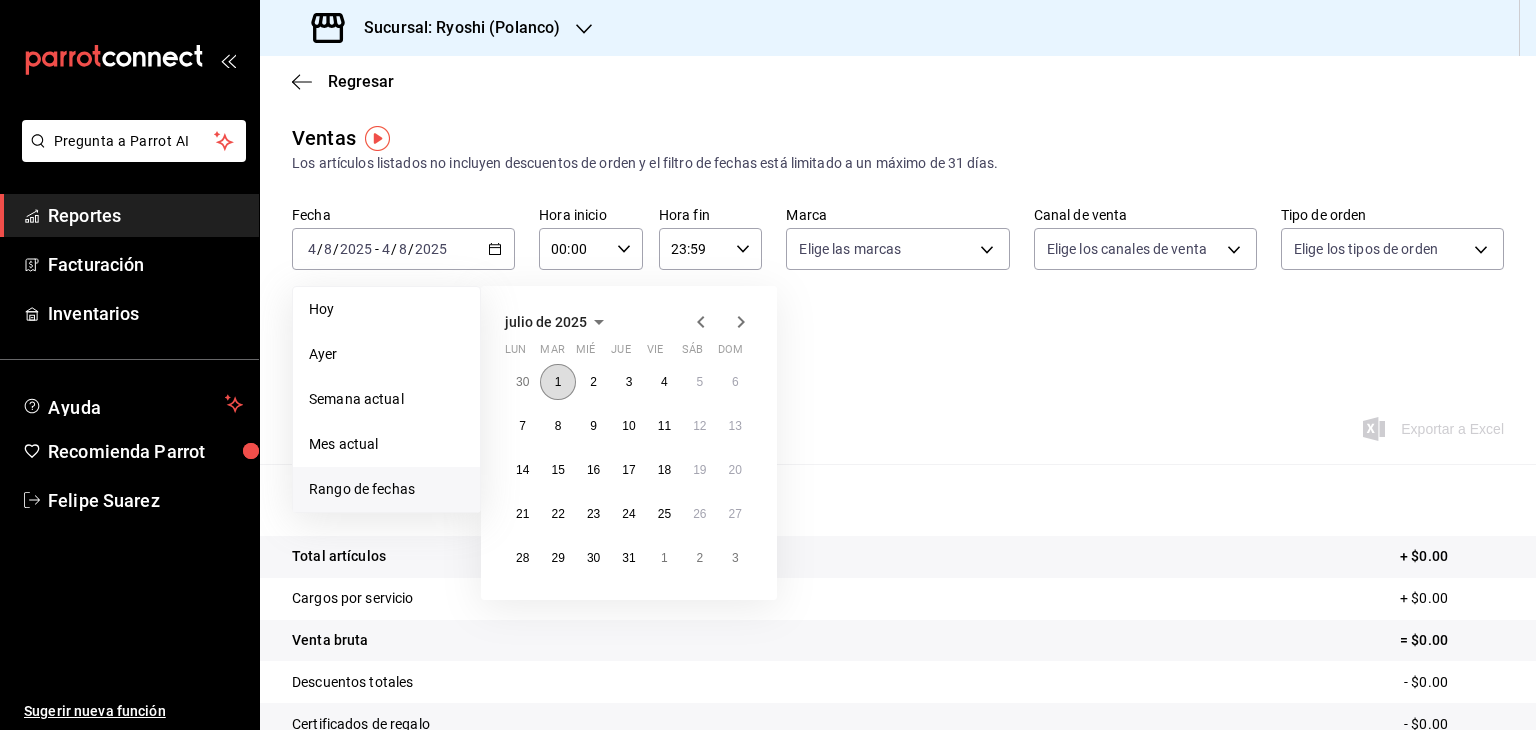 click on "1" at bounding box center (557, 382) 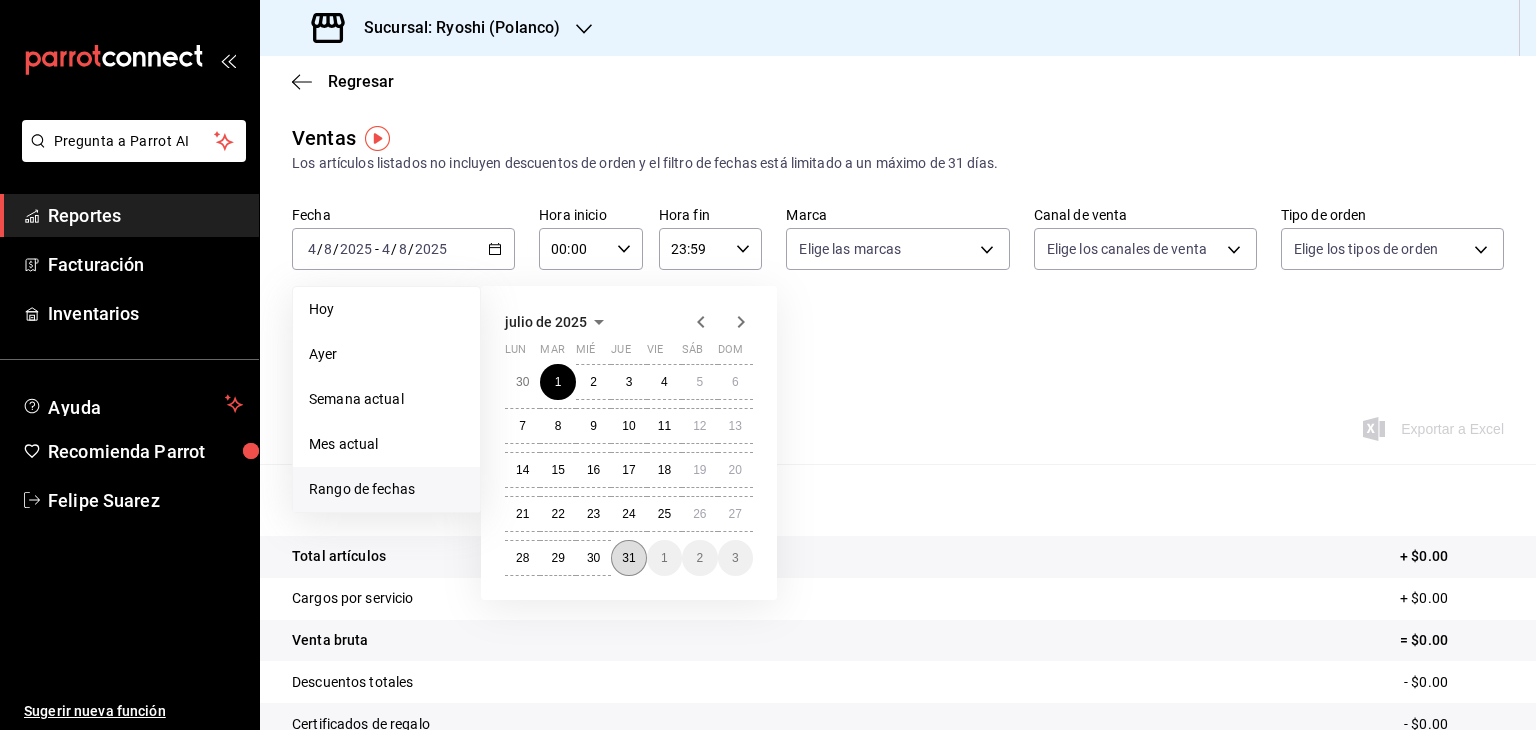 click on "31" at bounding box center [628, 558] 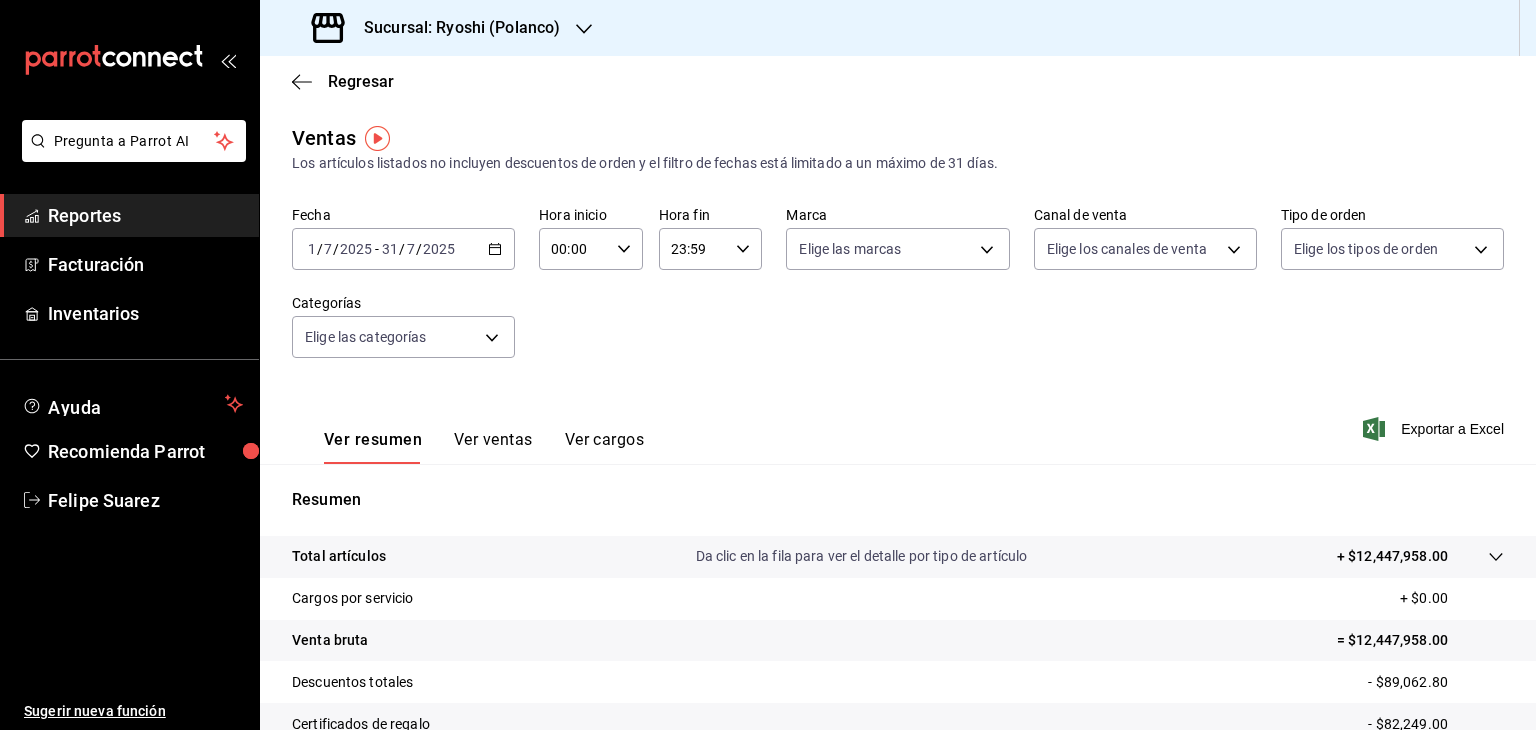 click 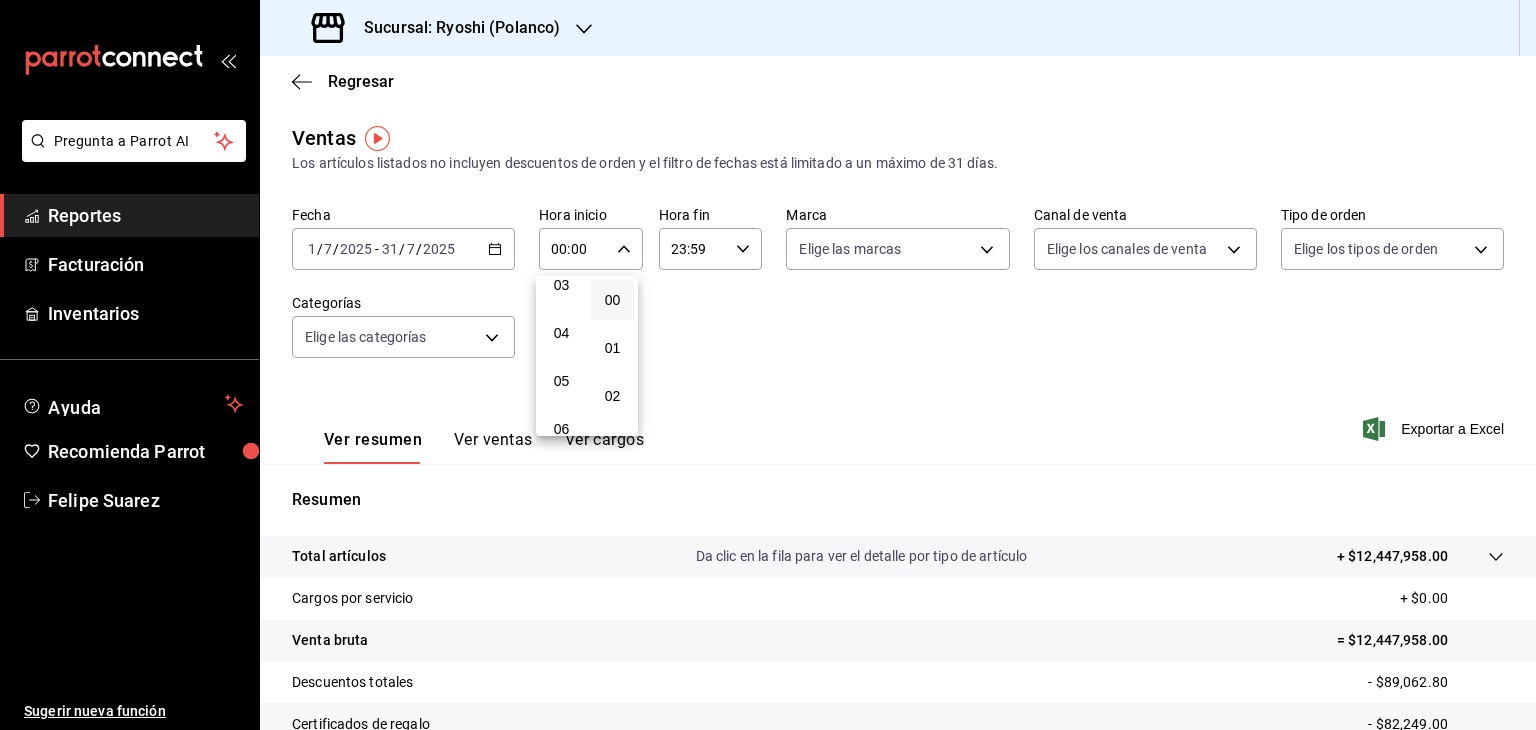 scroll, scrollTop: 160, scrollLeft: 0, axis: vertical 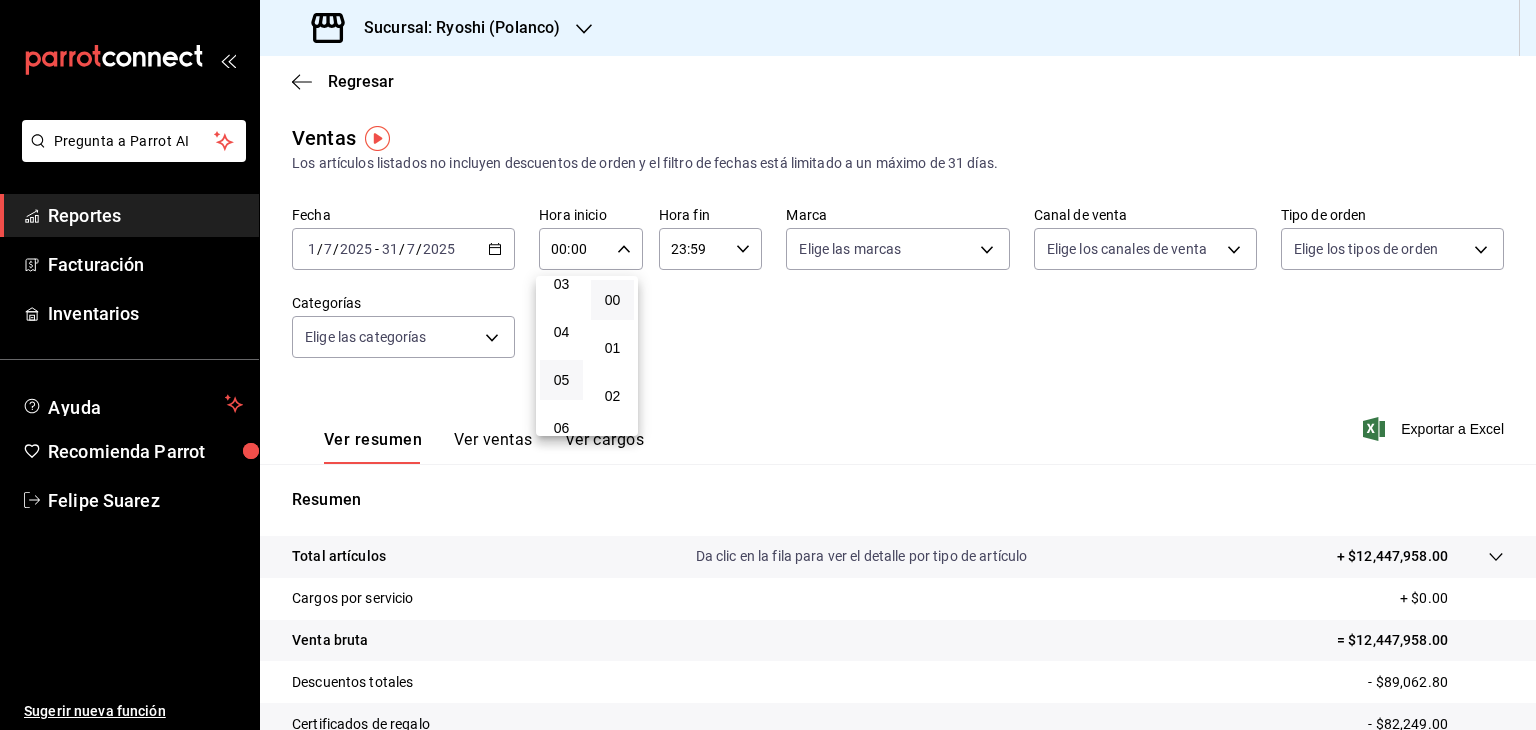 click on "05" at bounding box center [561, 380] 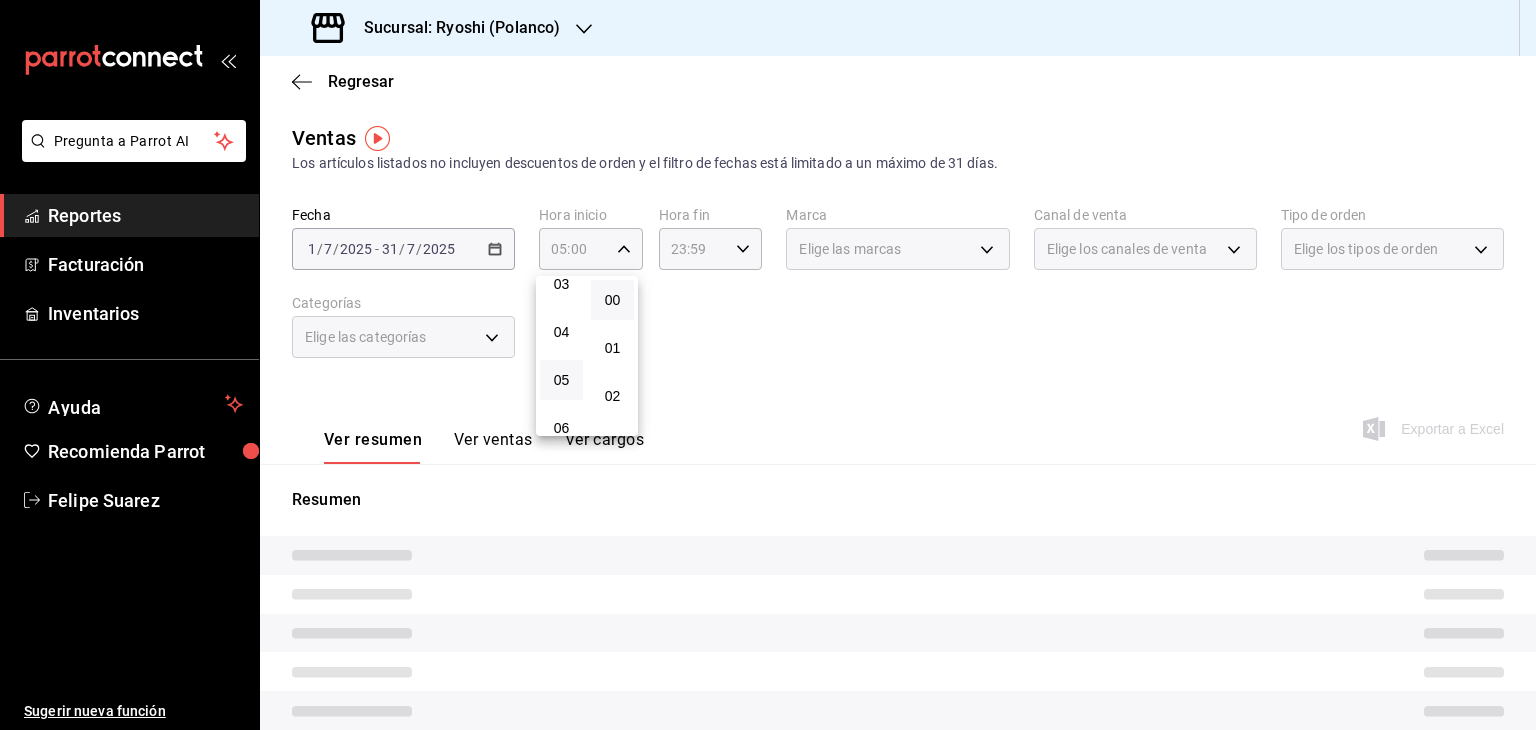 click at bounding box center [768, 365] 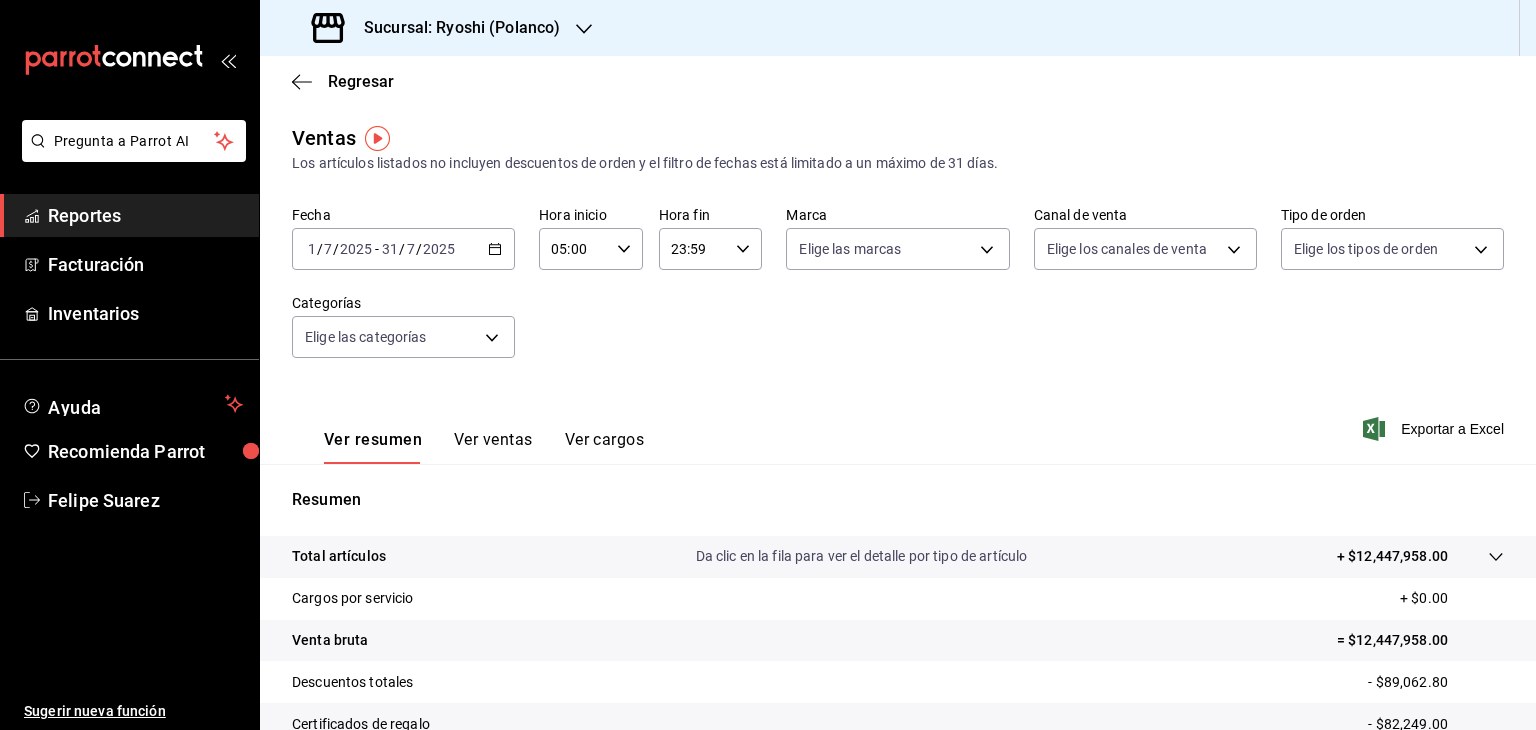 click 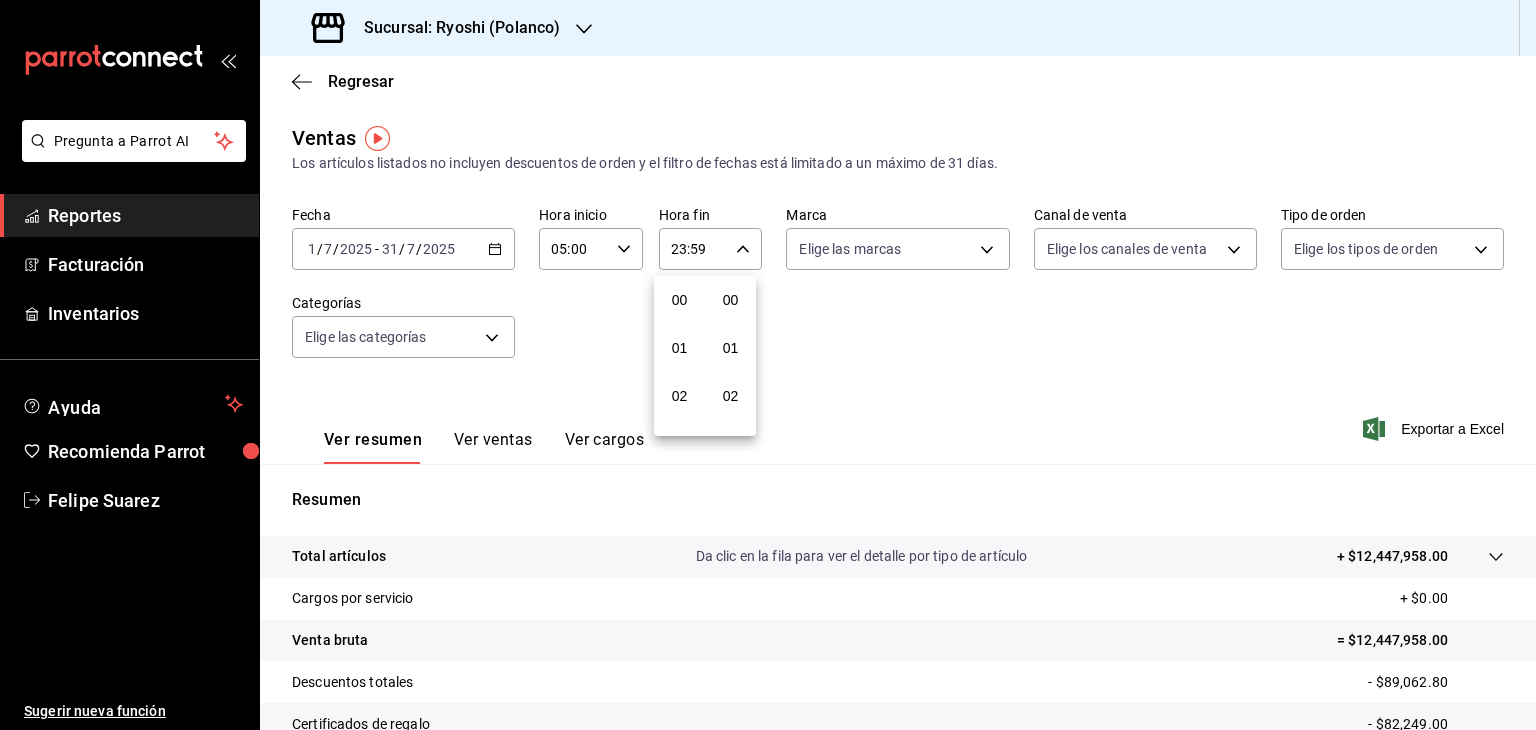 scroll, scrollTop: 1011, scrollLeft: 0, axis: vertical 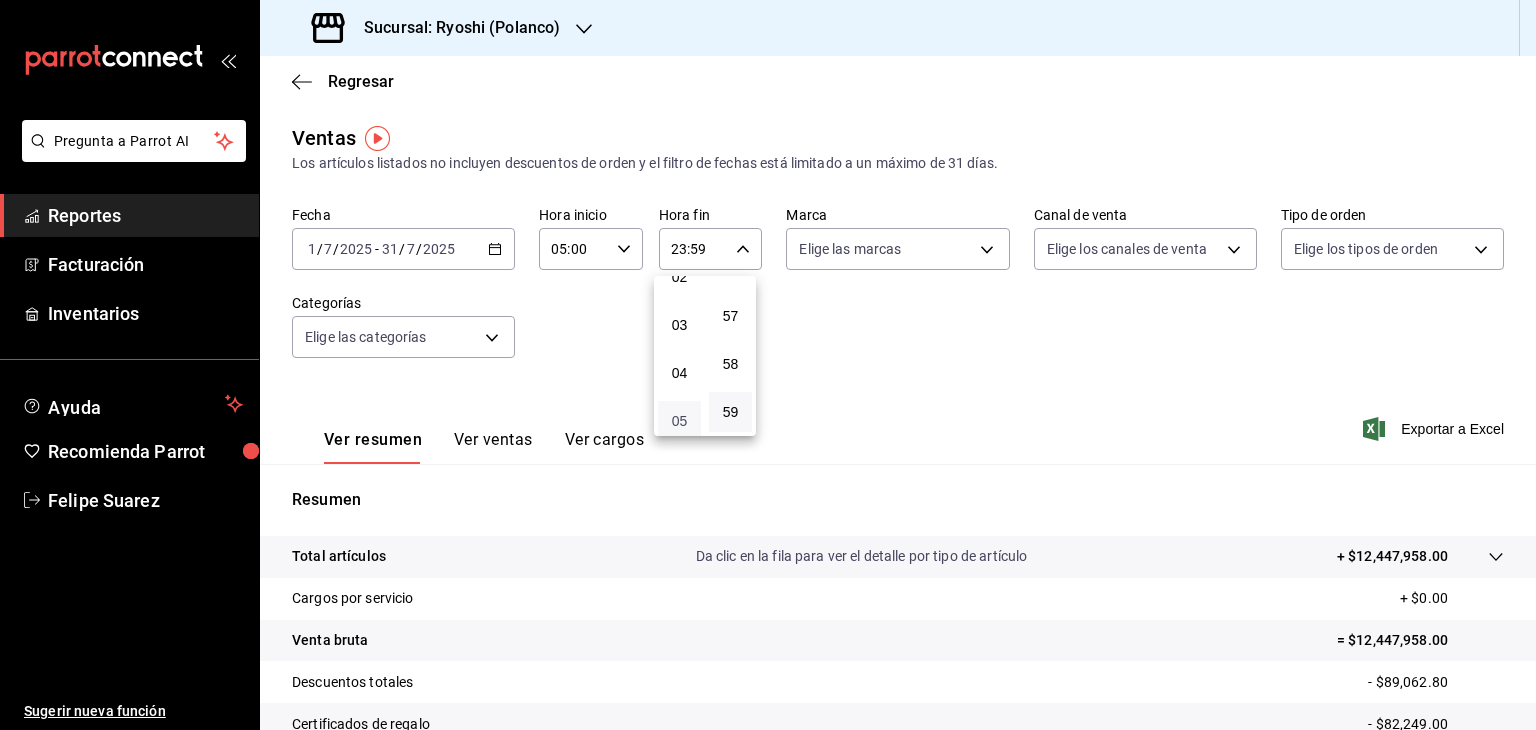 click on "05" at bounding box center [679, 421] 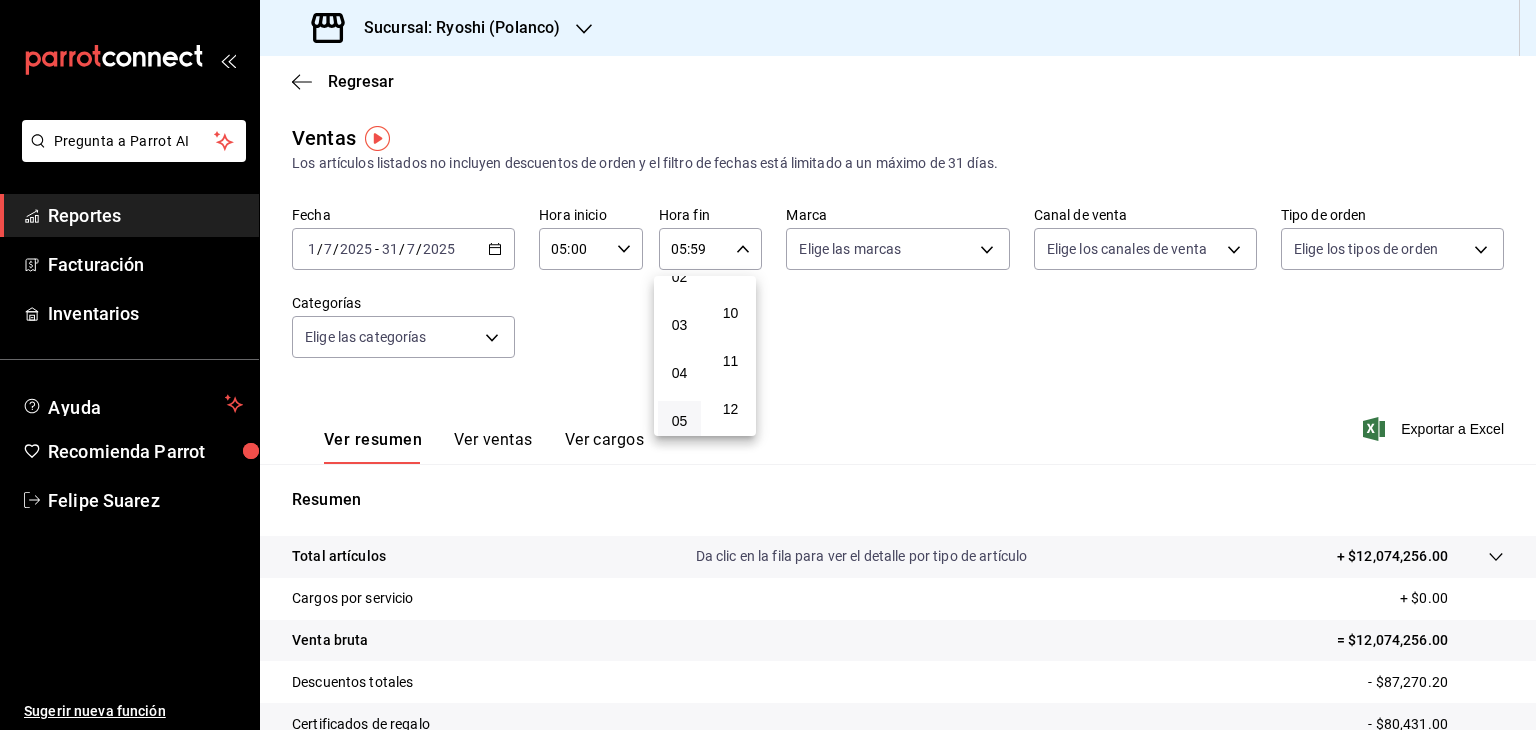 scroll, scrollTop: 0, scrollLeft: 0, axis: both 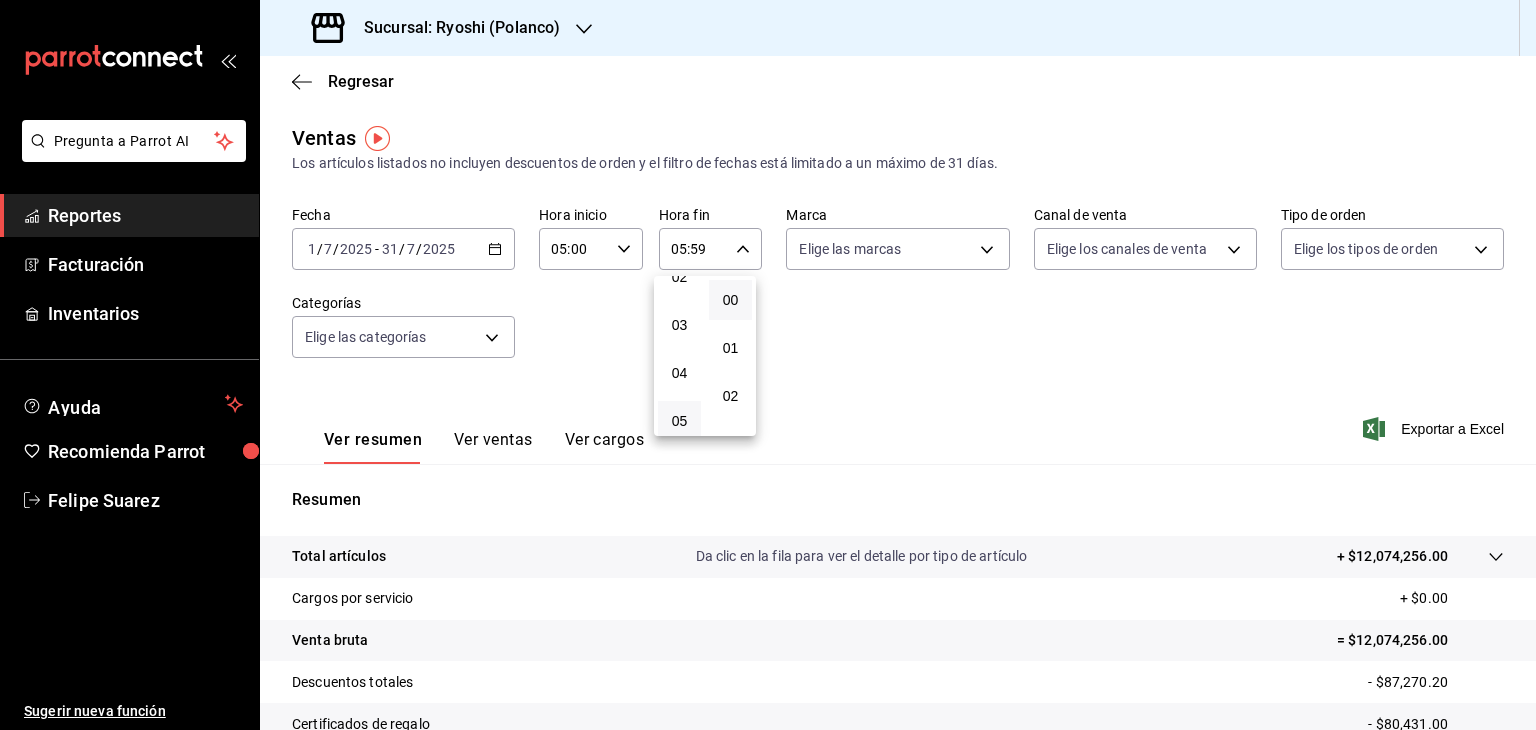 click on "00" at bounding box center (730, 300) 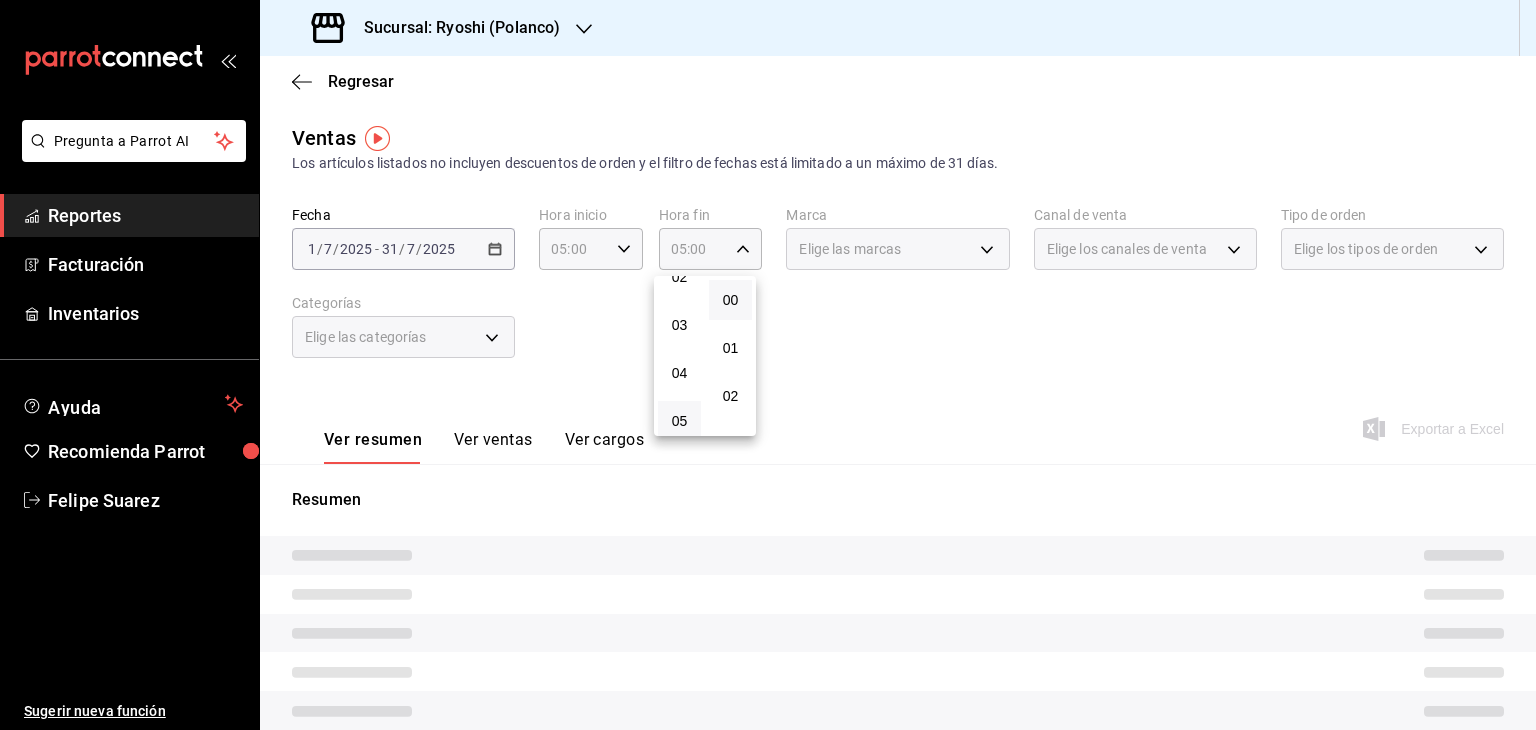 click at bounding box center [768, 365] 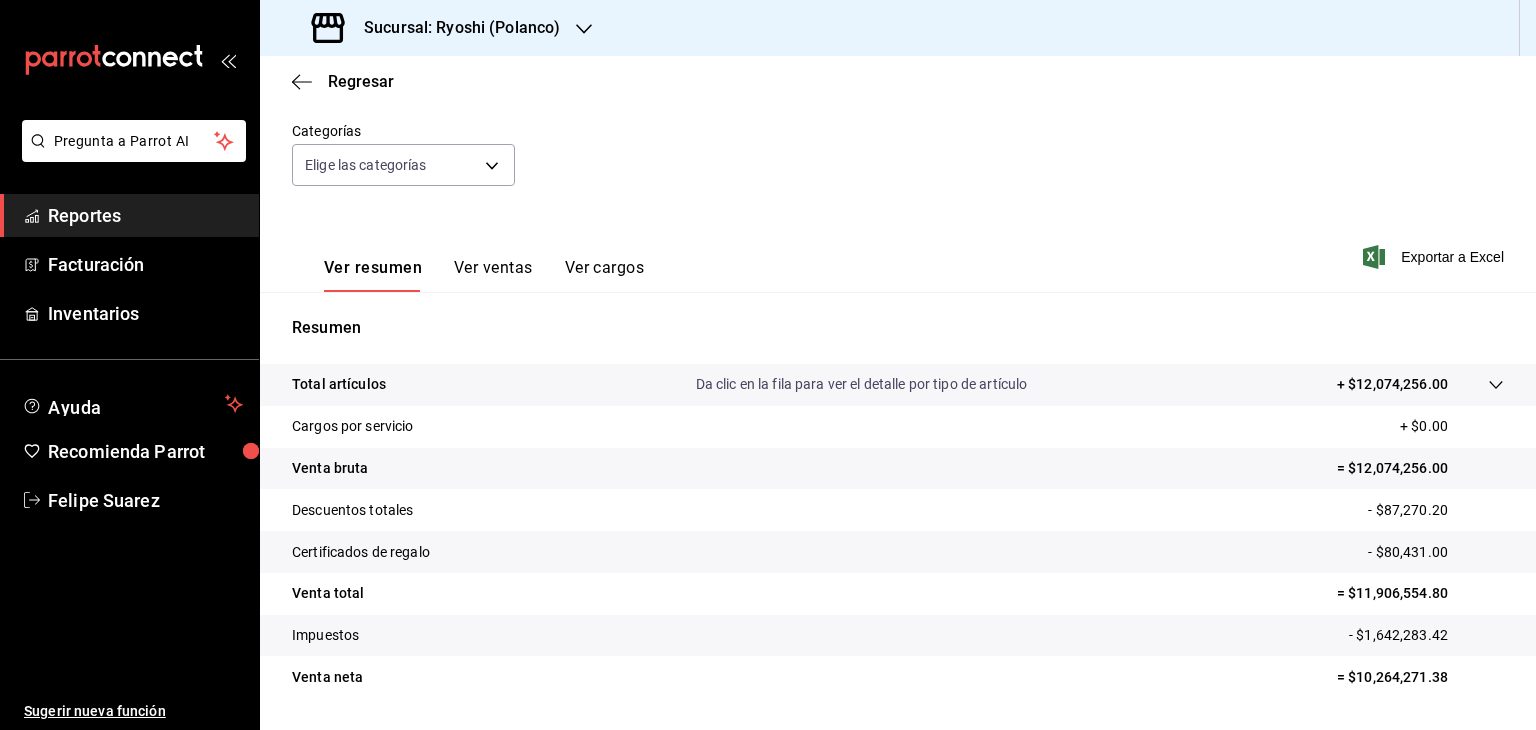scroll, scrollTop: 228, scrollLeft: 0, axis: vertical 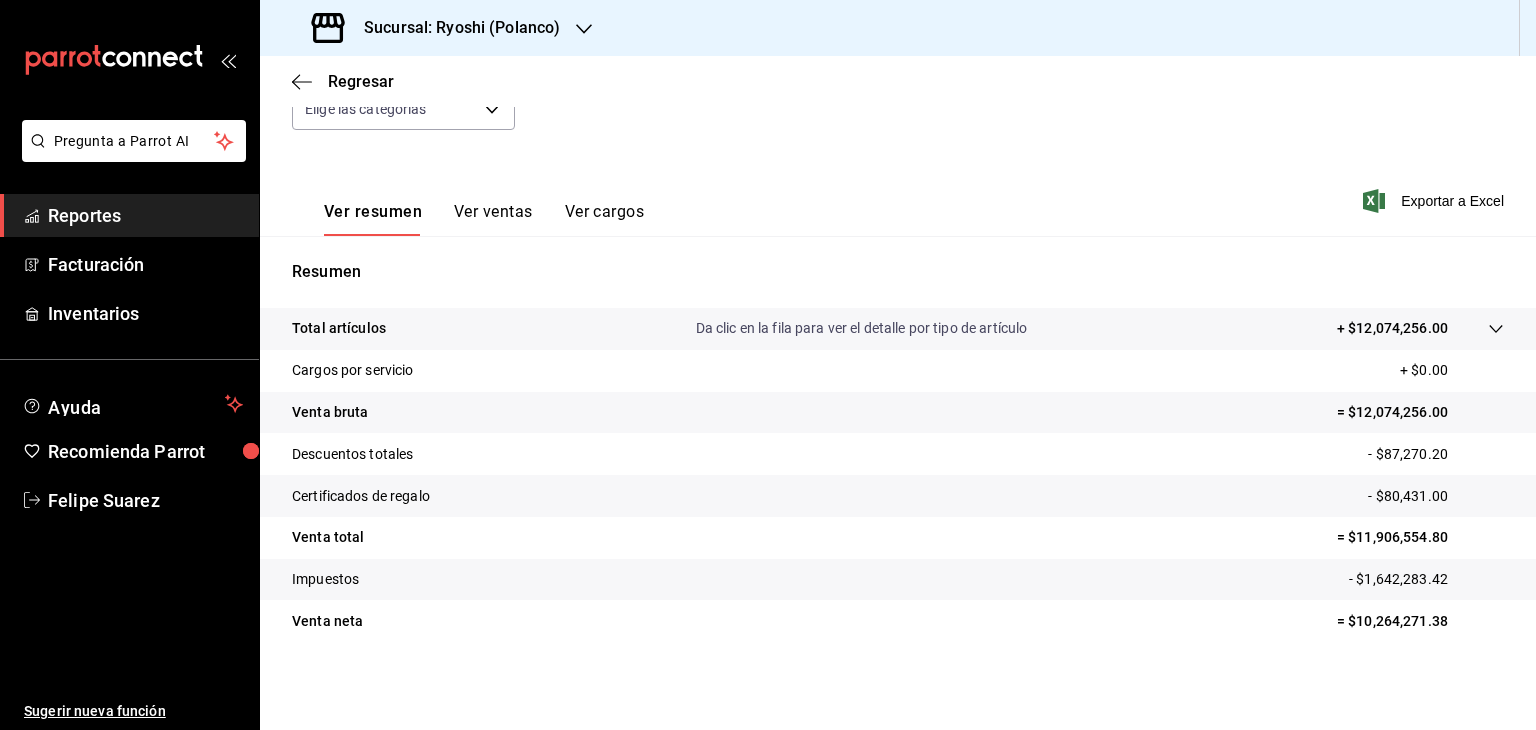 click on "Total artículos Da clic en la fila para ver el detalle por tipo de artículo + $12,074,256.00" at bounding box center (870, 328) 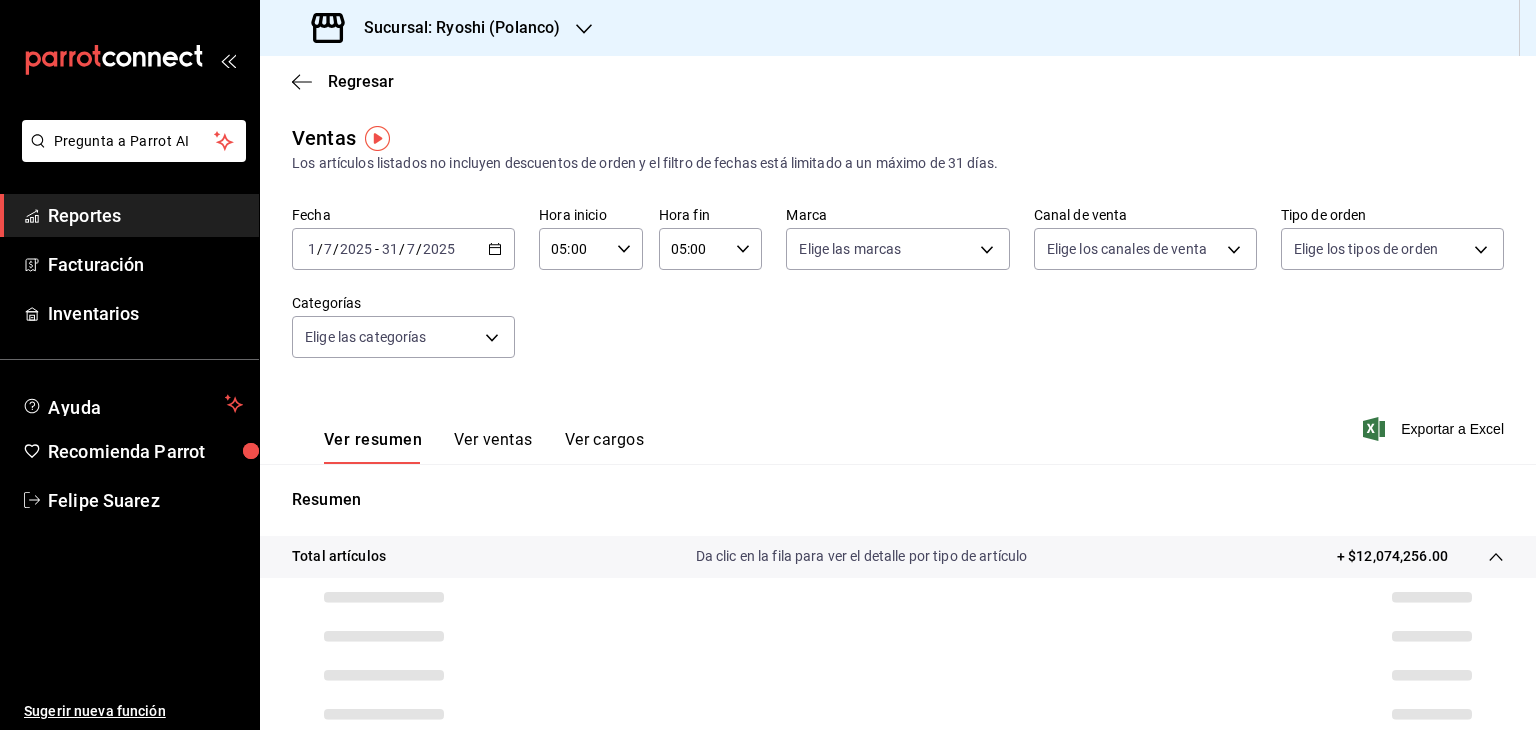 scroll, scrollTop: 0, scrollLeft: 0, axis: both 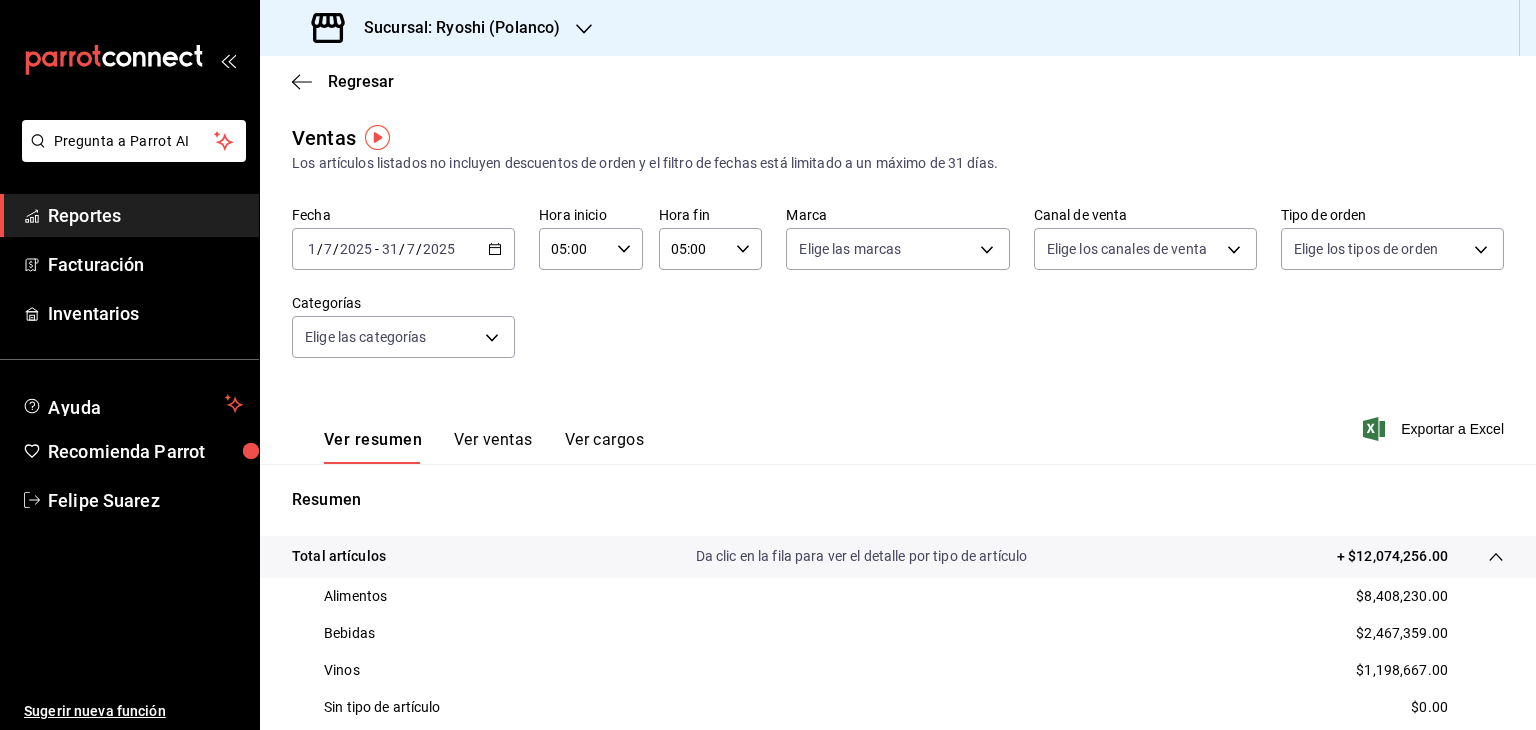 click 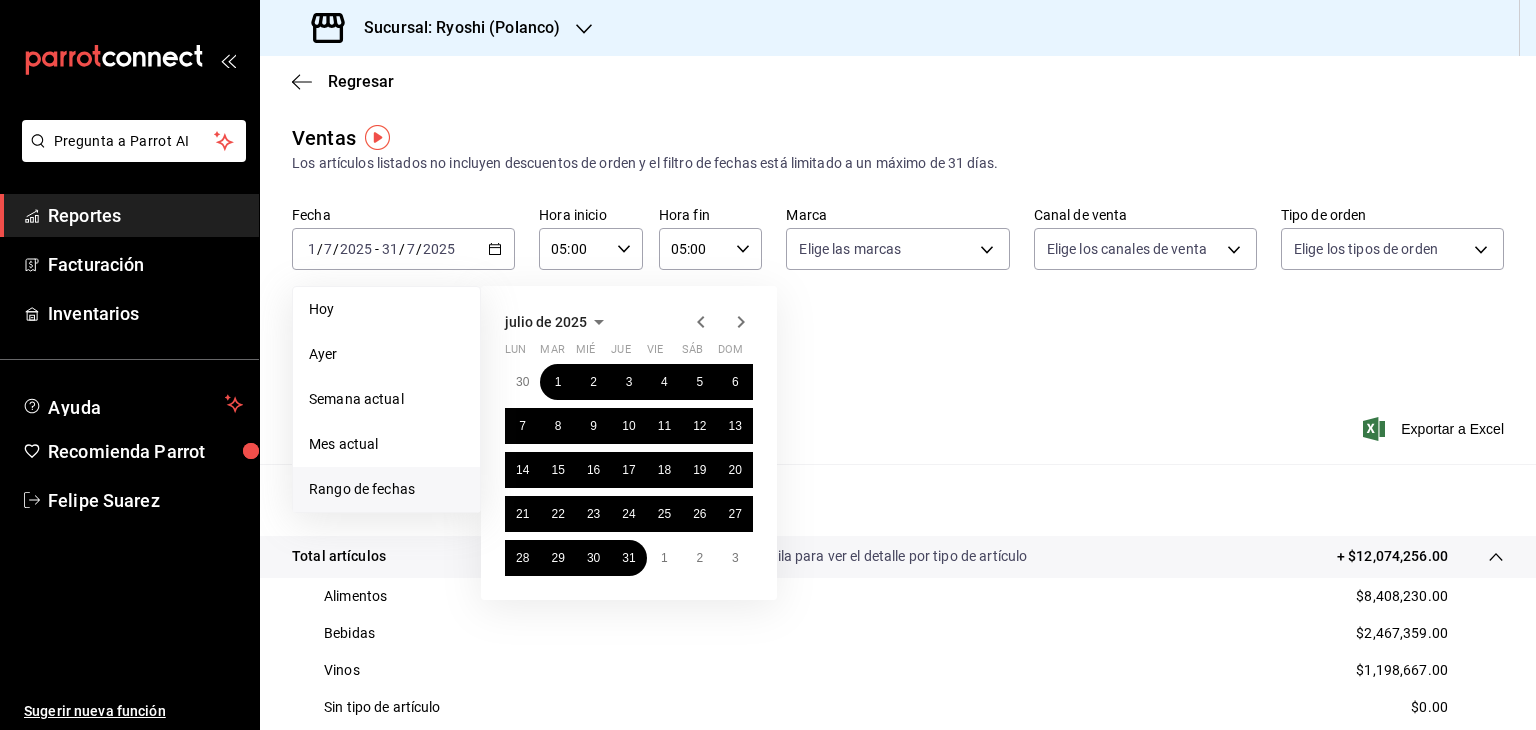 click 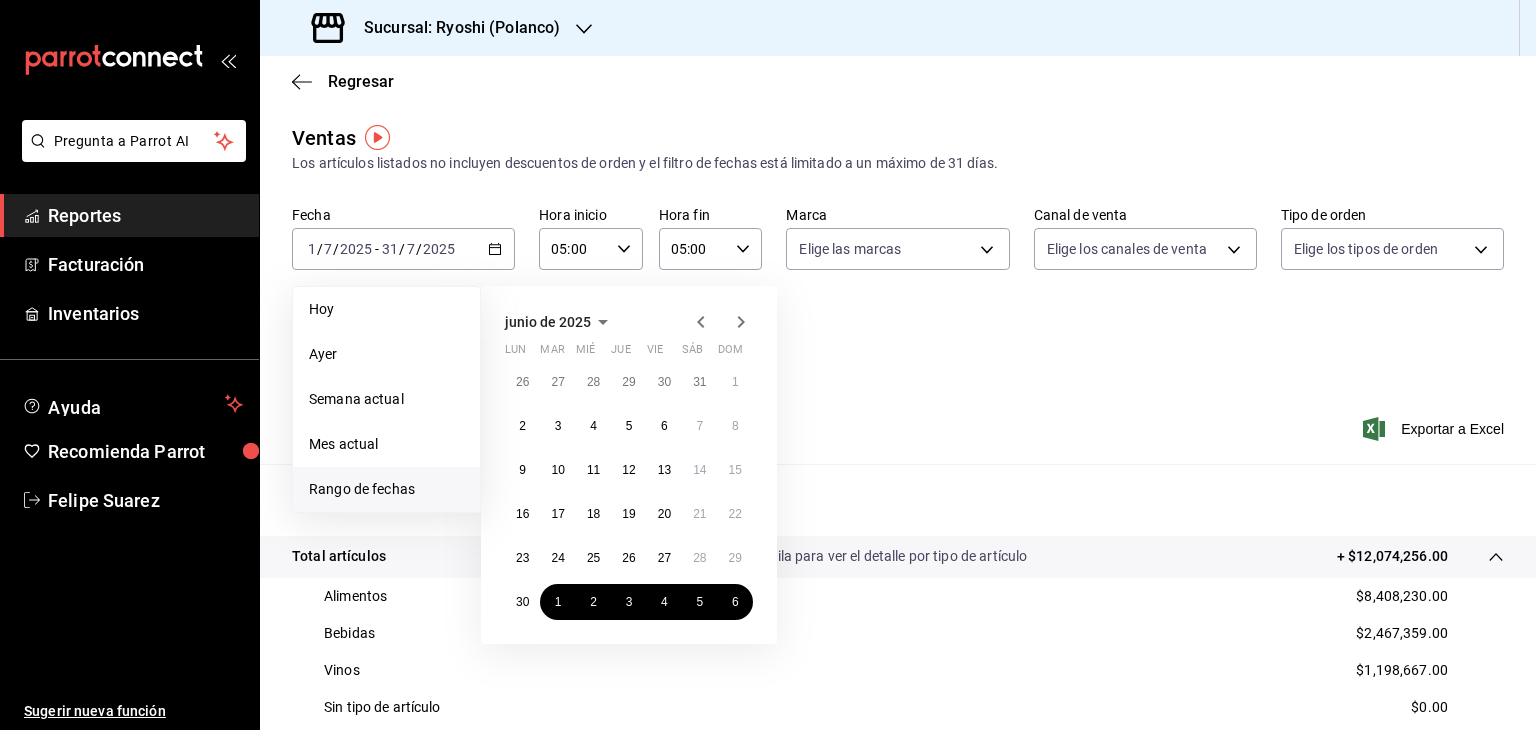 click 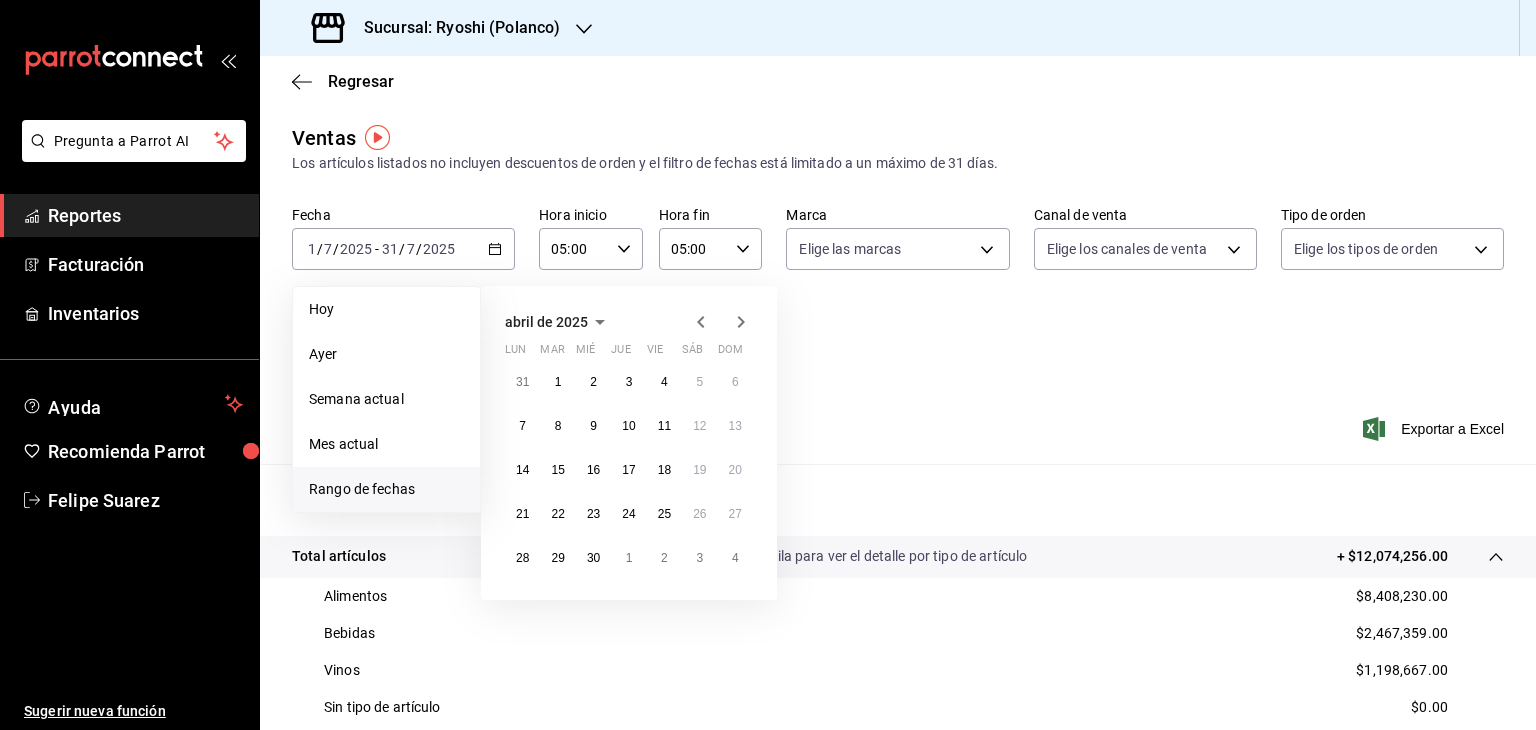 click 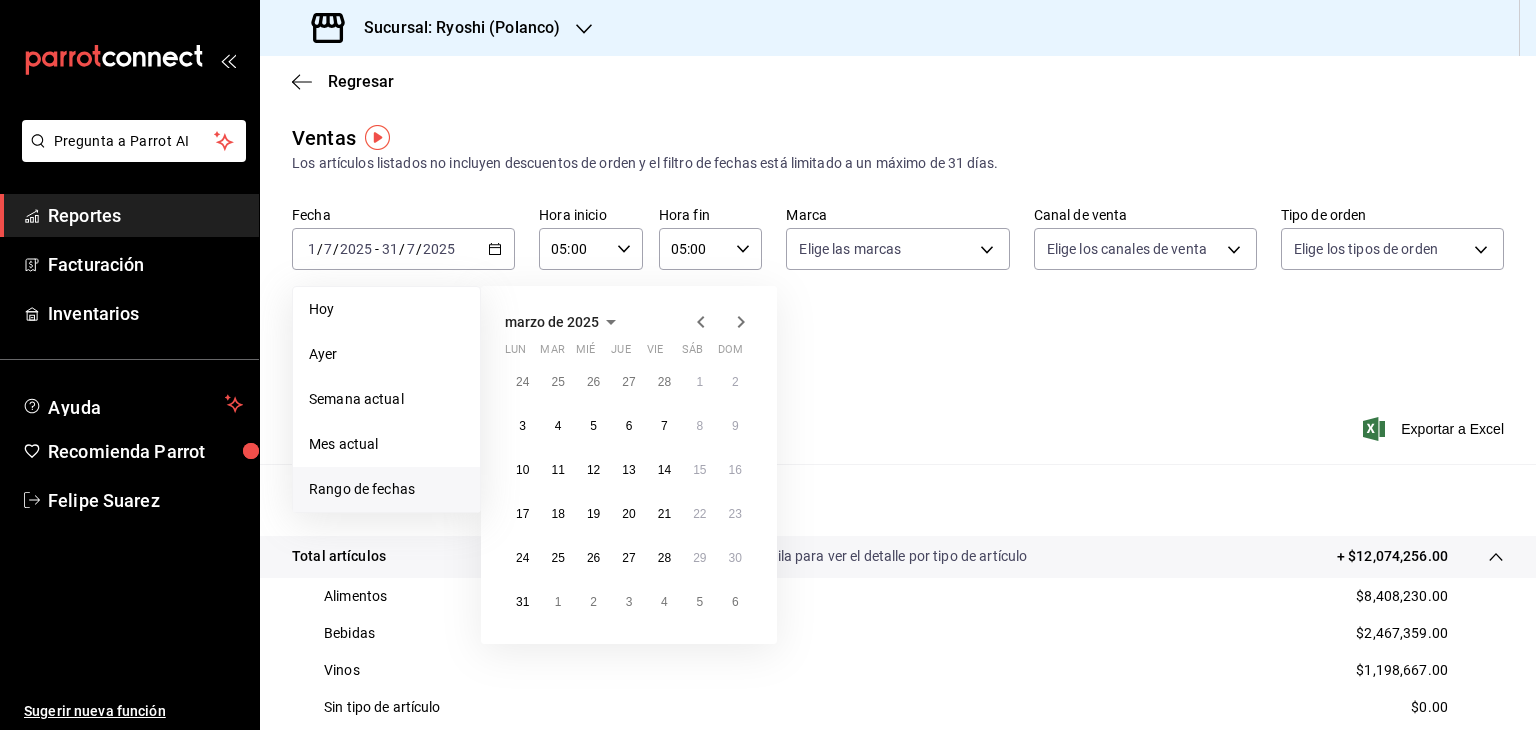 click 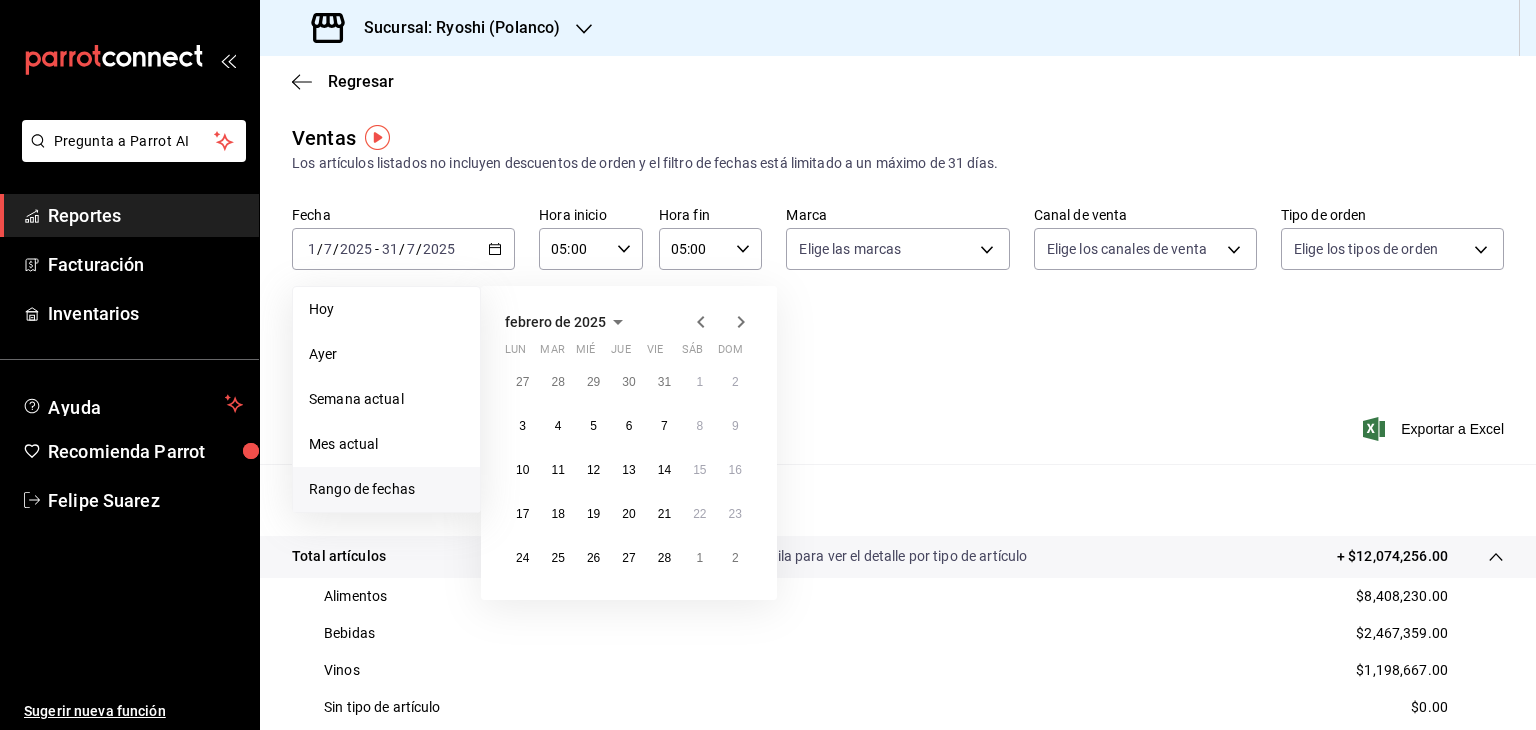 click 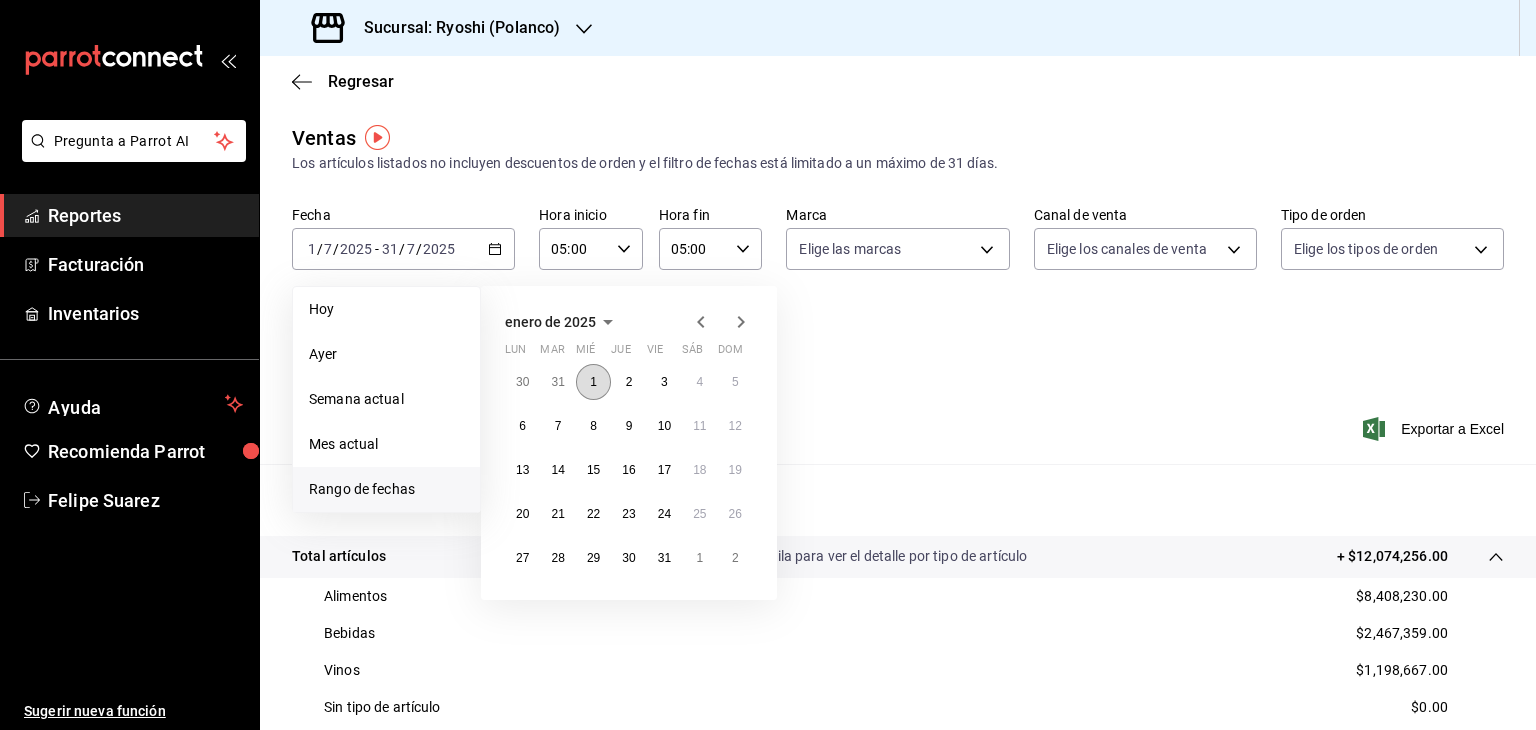 click on "1" at bounding box center (593, 382) 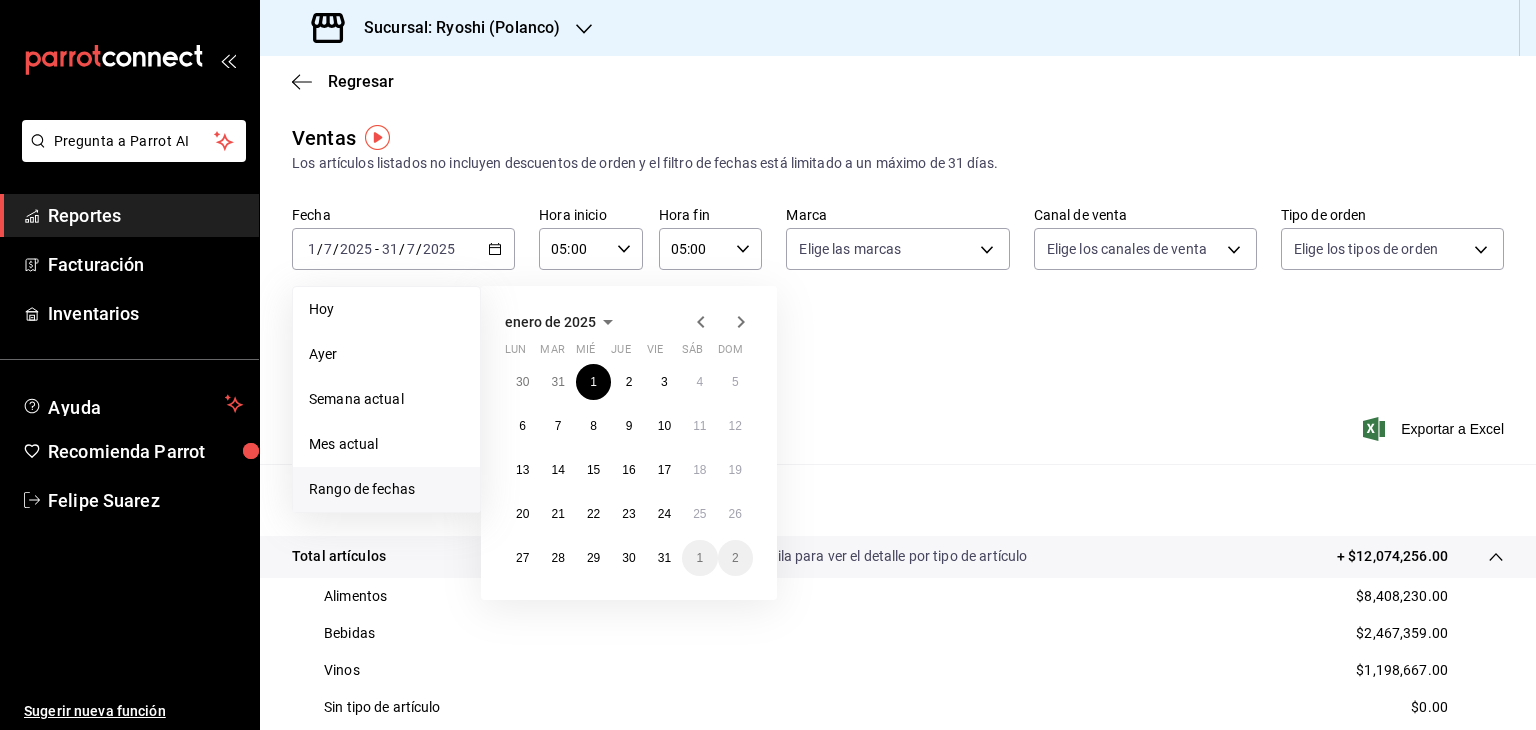 click 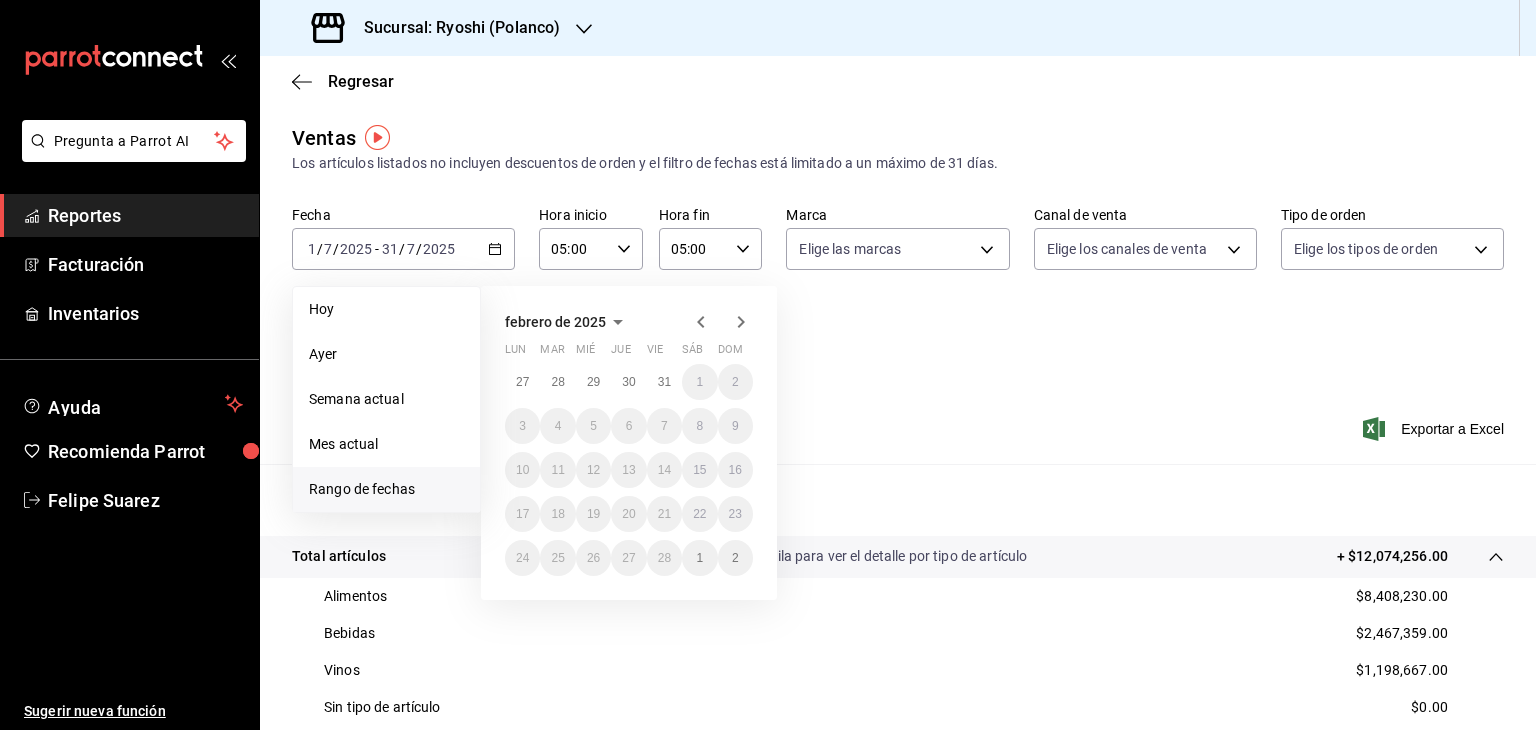 click 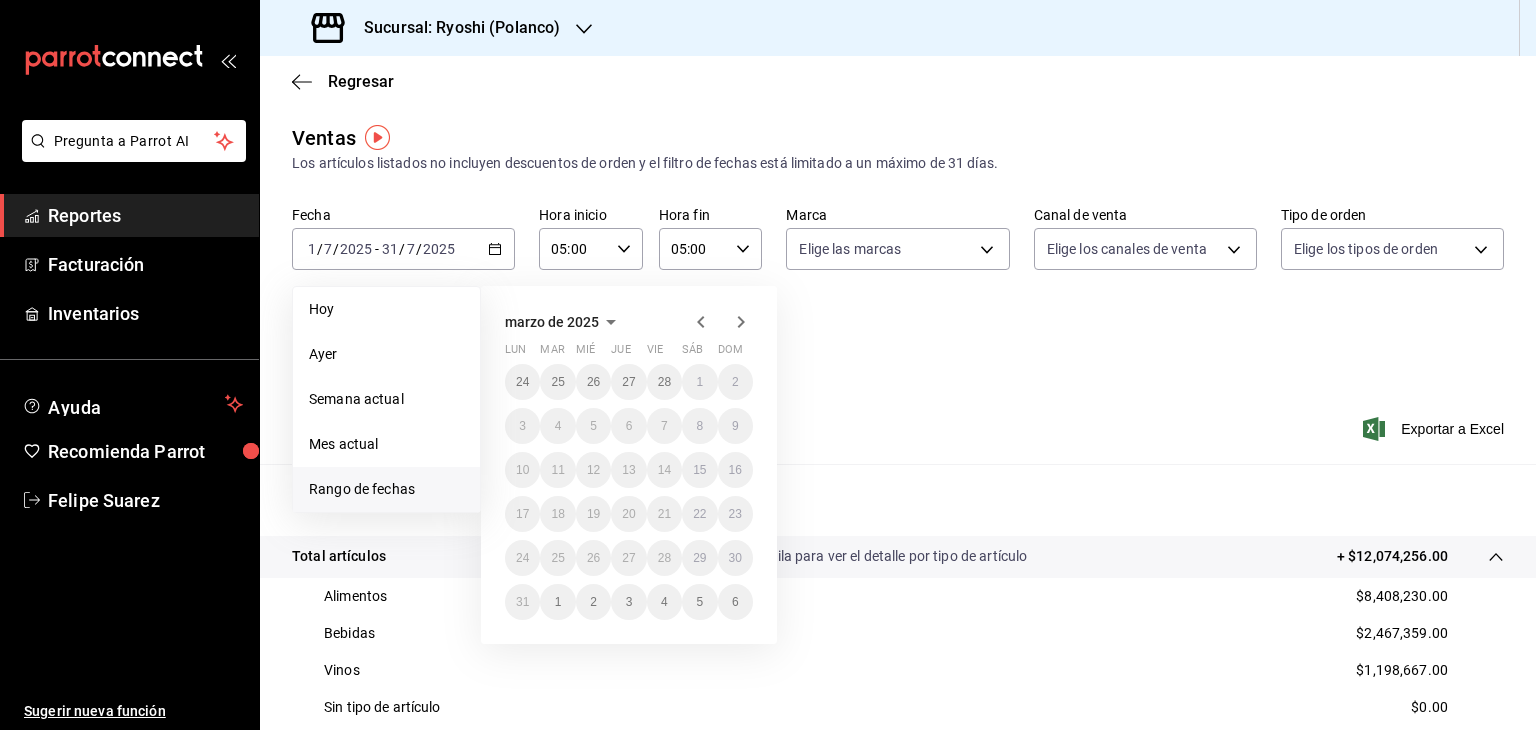 click 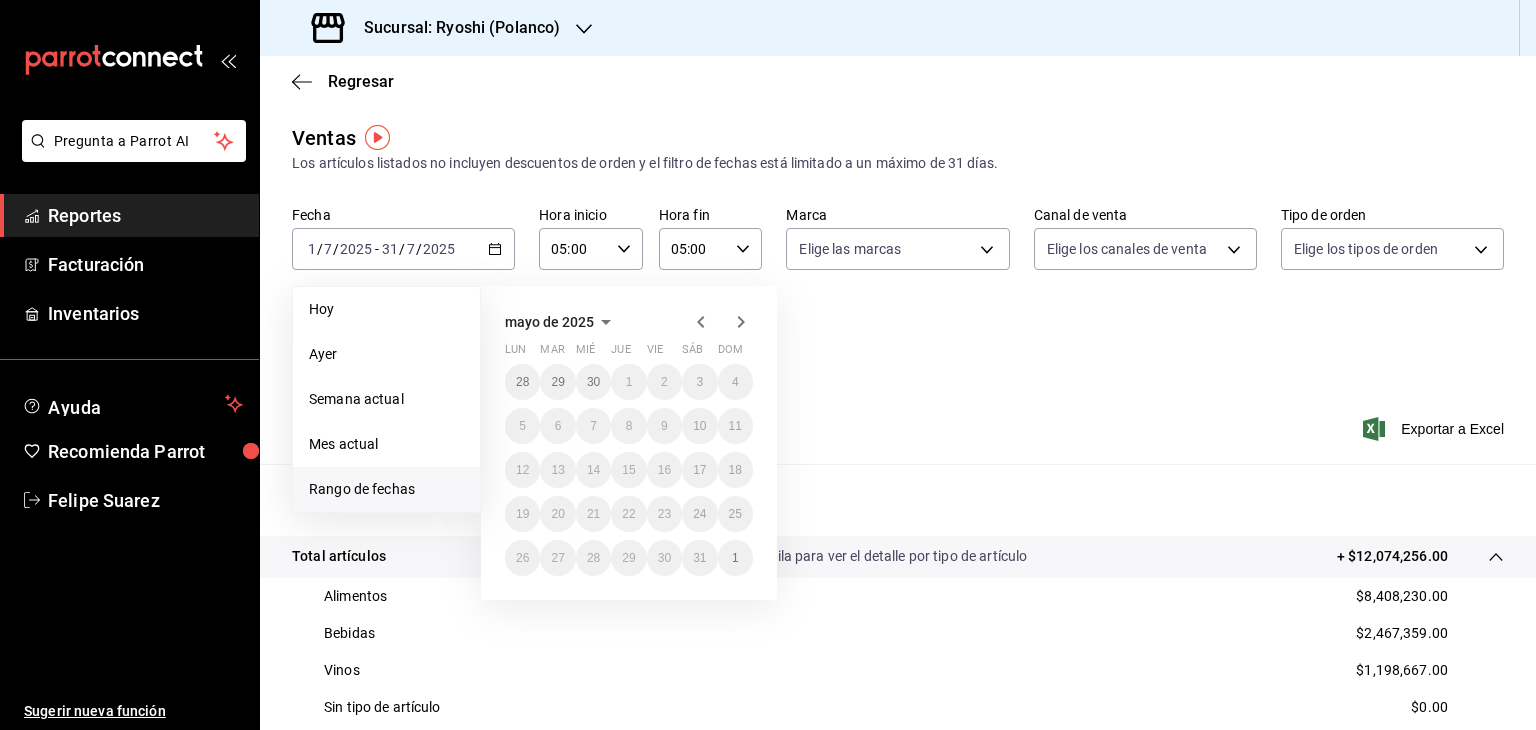 click 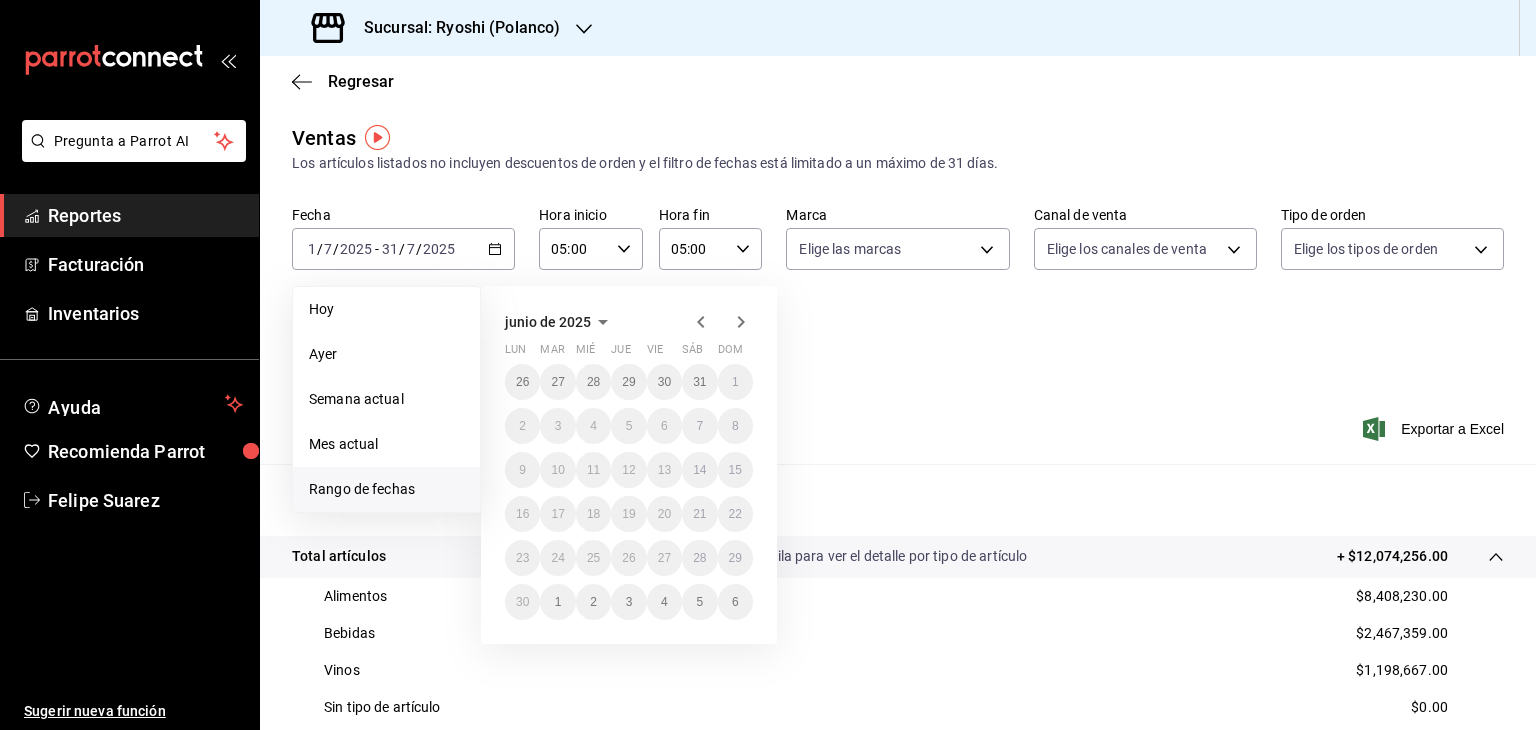 click 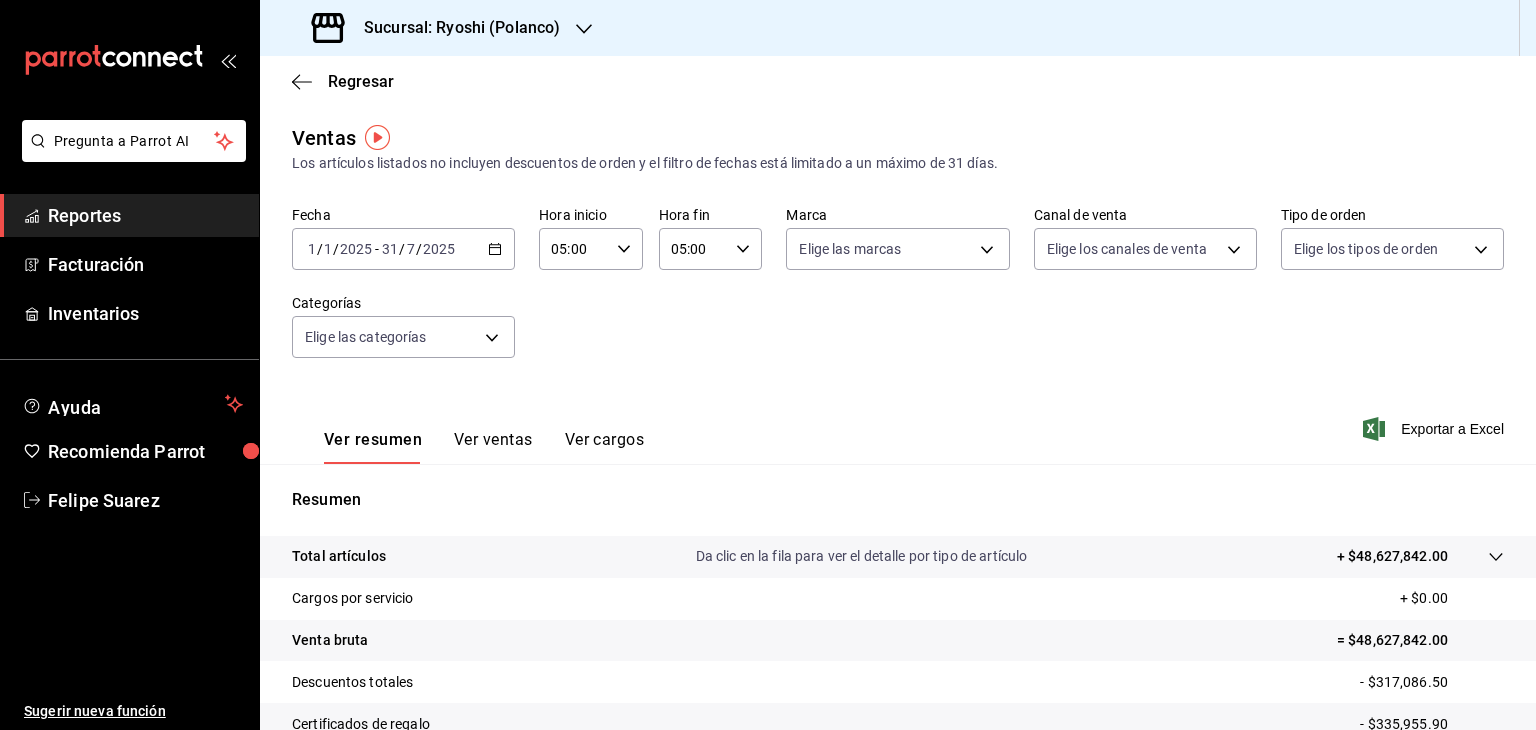 scroll, scrollTop: 228, scrollLeft: 0, axis: vertical 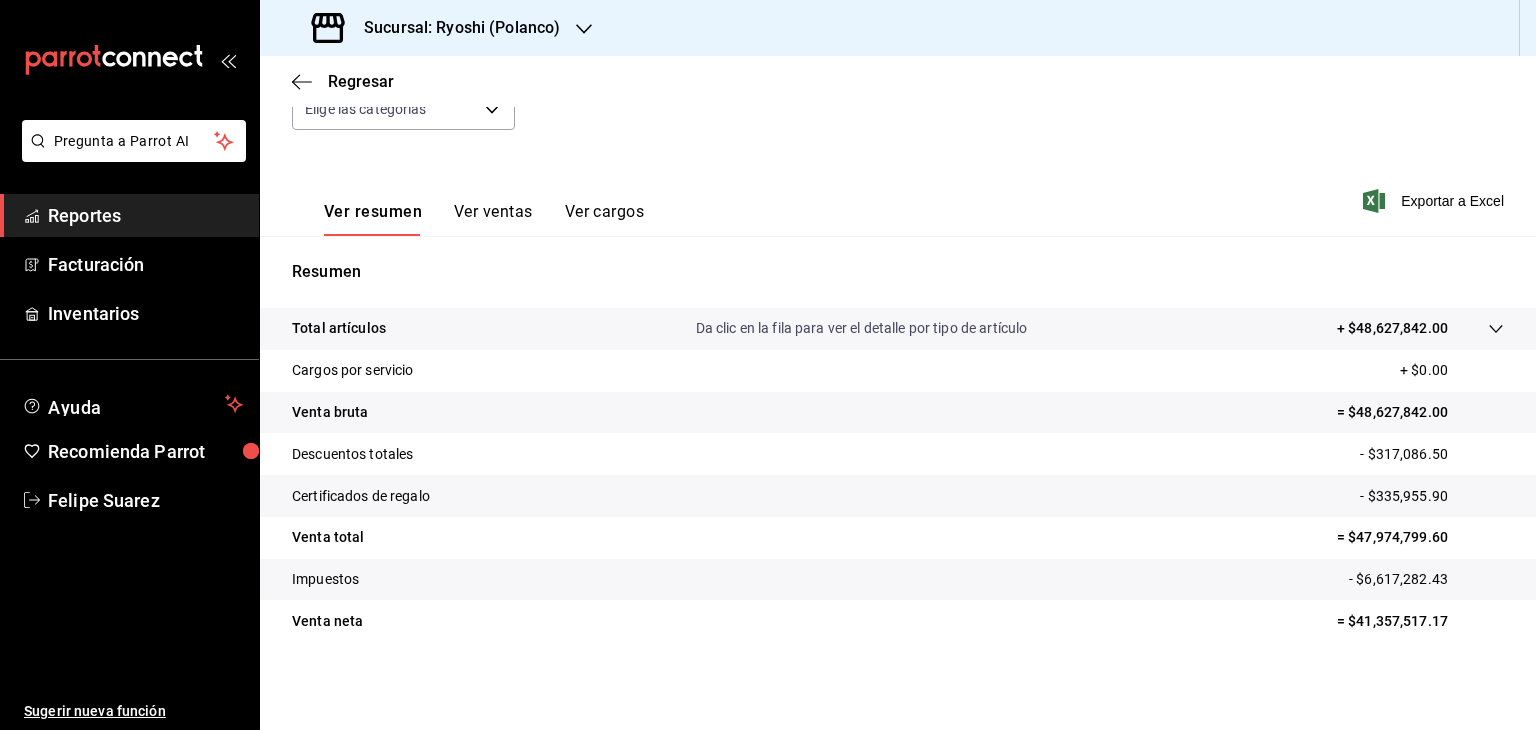 click on "Total artículos Da clic en la fila para ver el detalle por tipo de artículo + $48,627,842.00" at bounding box center (898, 329) 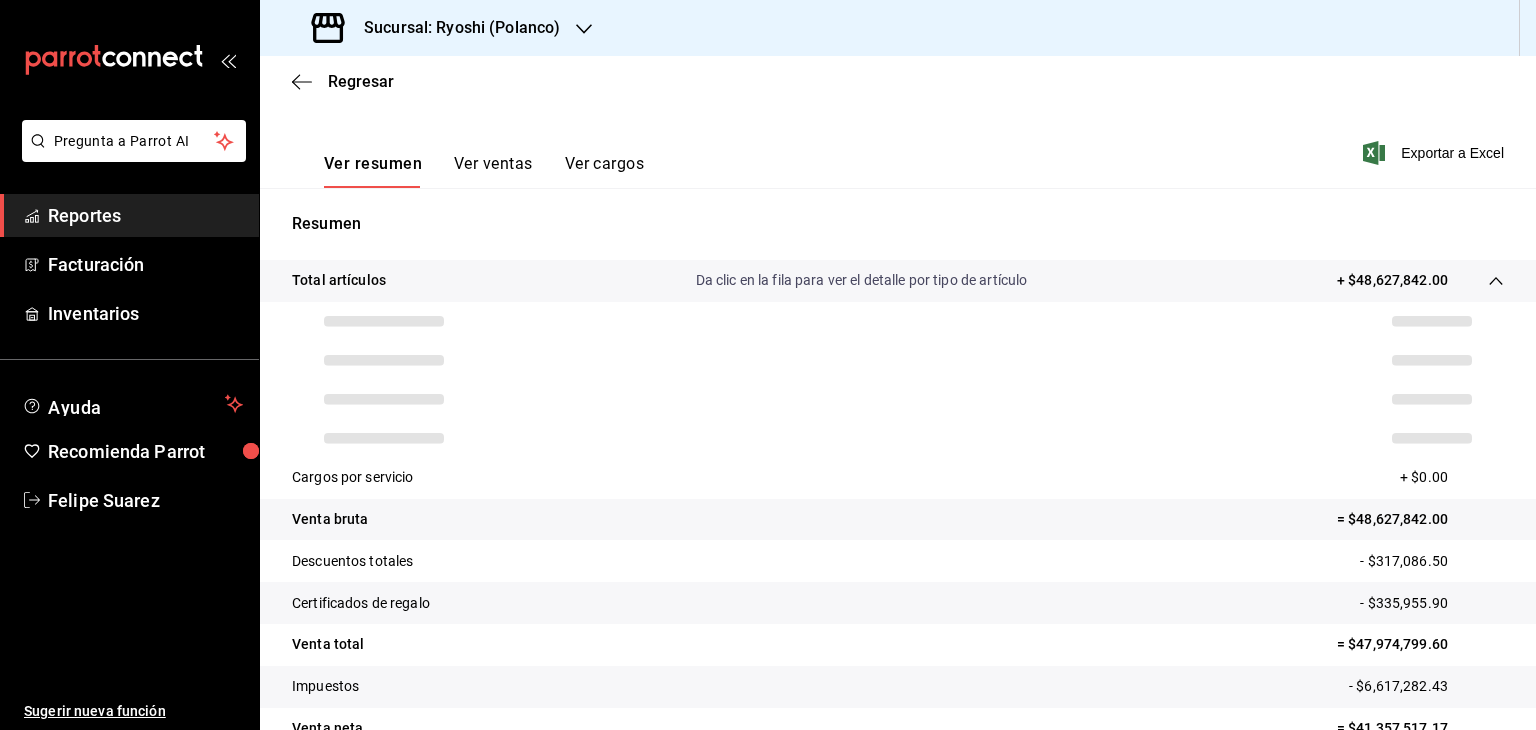 scroll, scrollTop: 280, scrollLeft: 0, axis: vertical 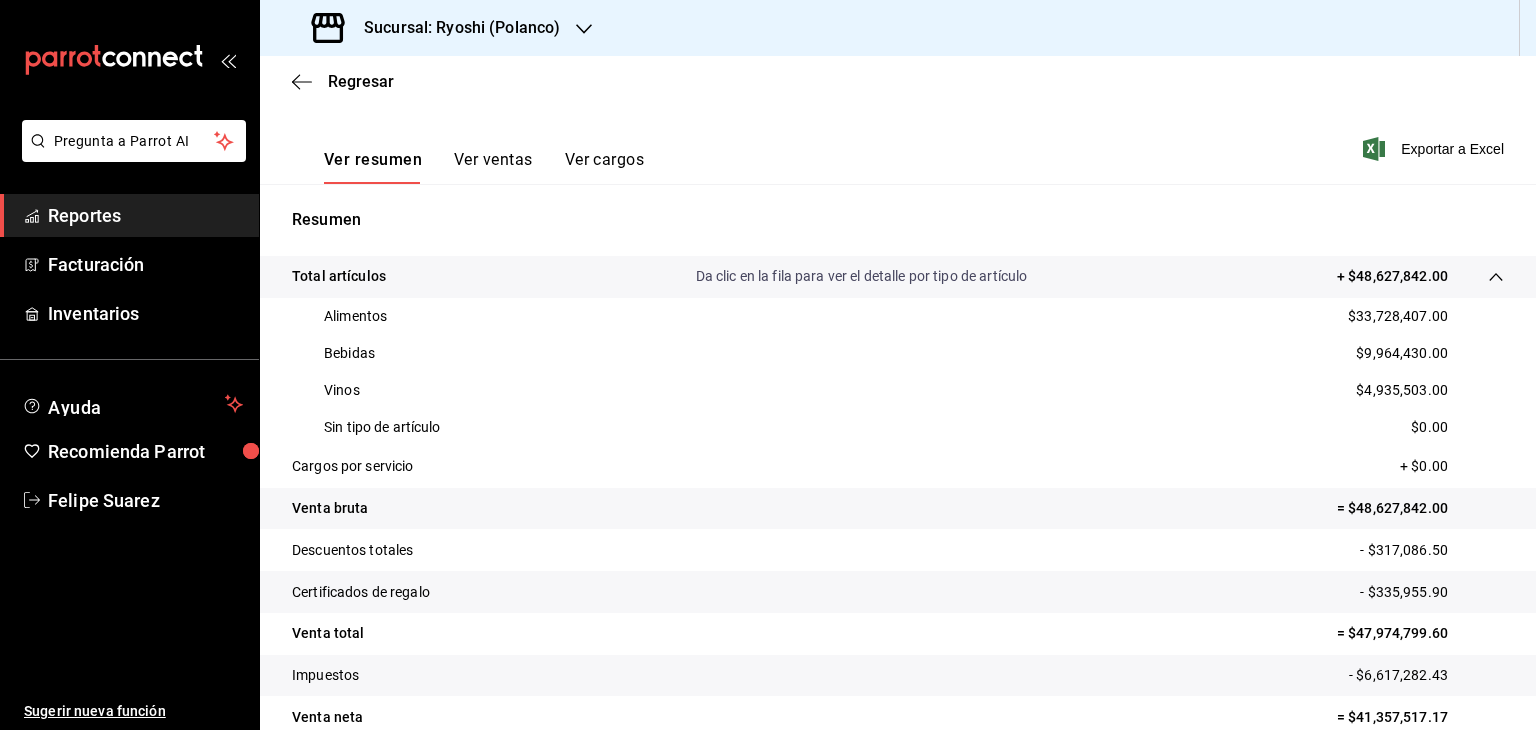 click on "$33,728,407.00" at bounding box center [1398, 316] 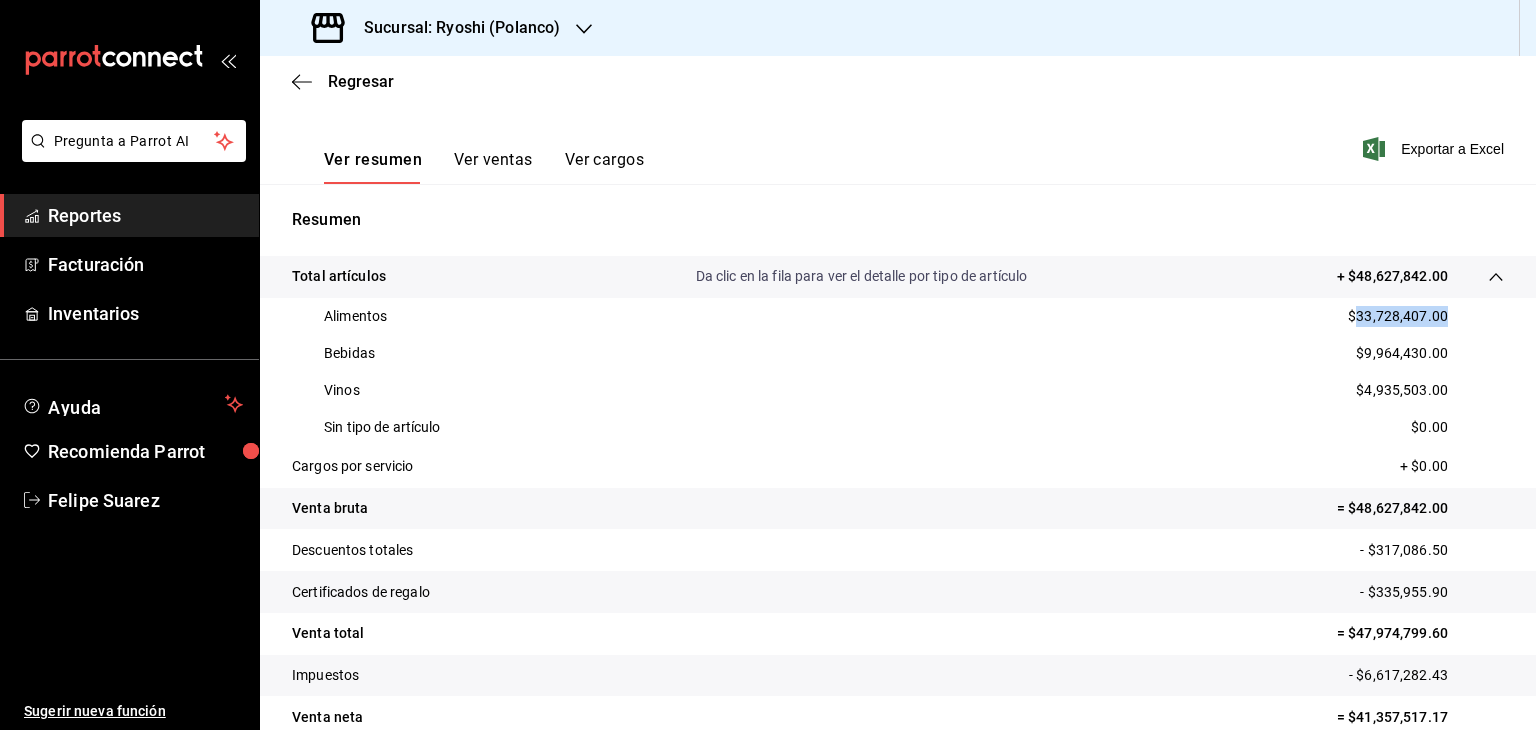 click on "$33,728,407.00" at bounding box center [1398, 316] 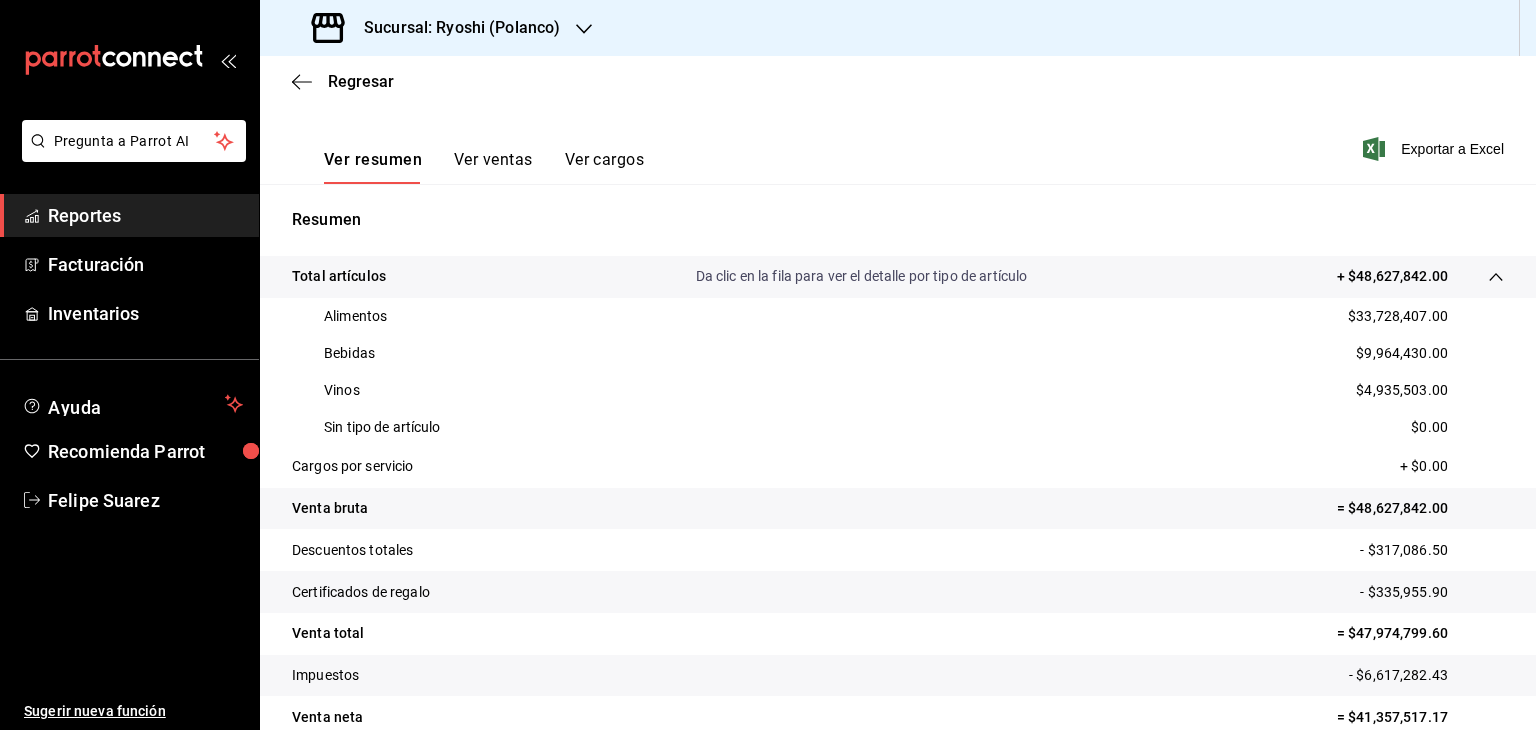 click on "$9,964,430.00" at bounding box center (1402, 353) 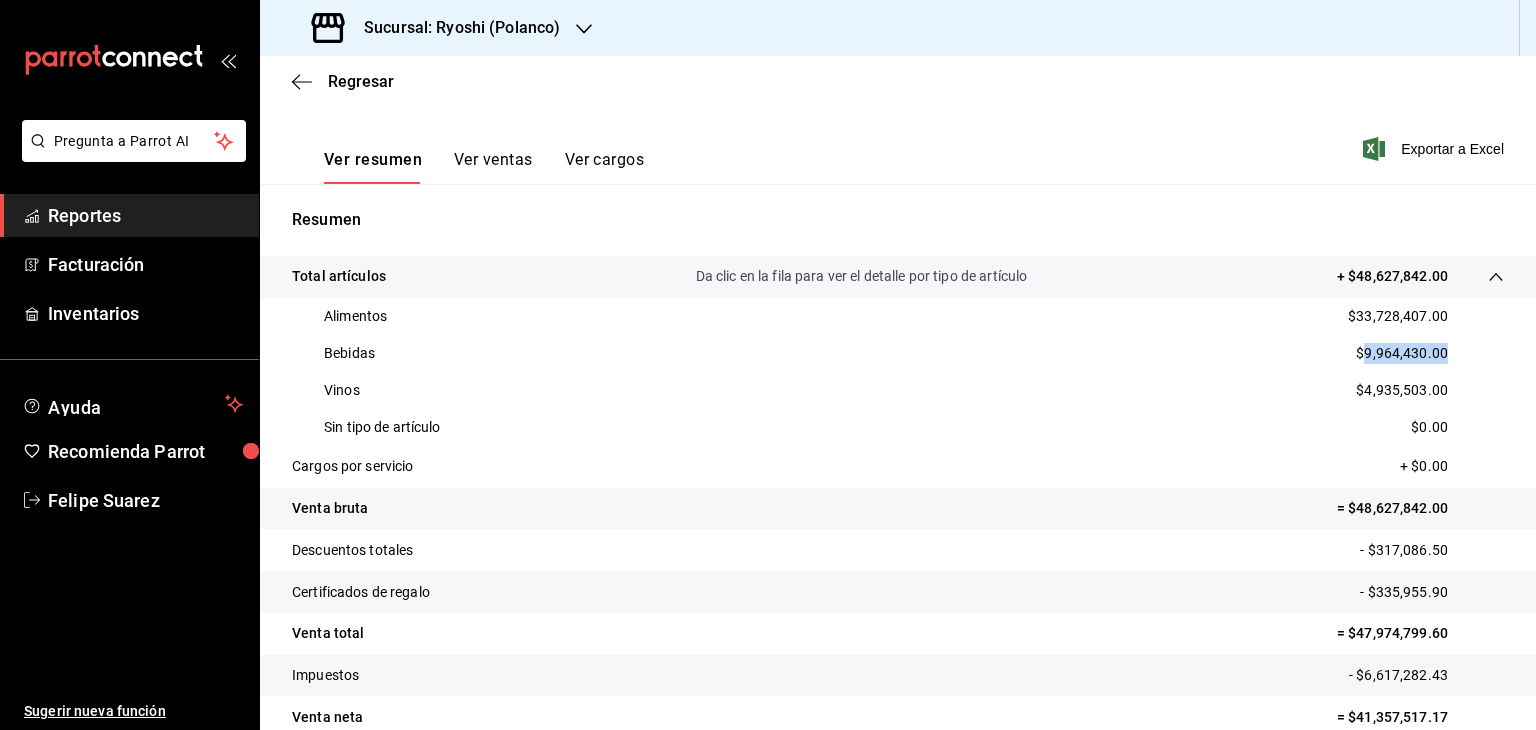 click on "$9,964,430.00" at bounding box center [1402, 353] 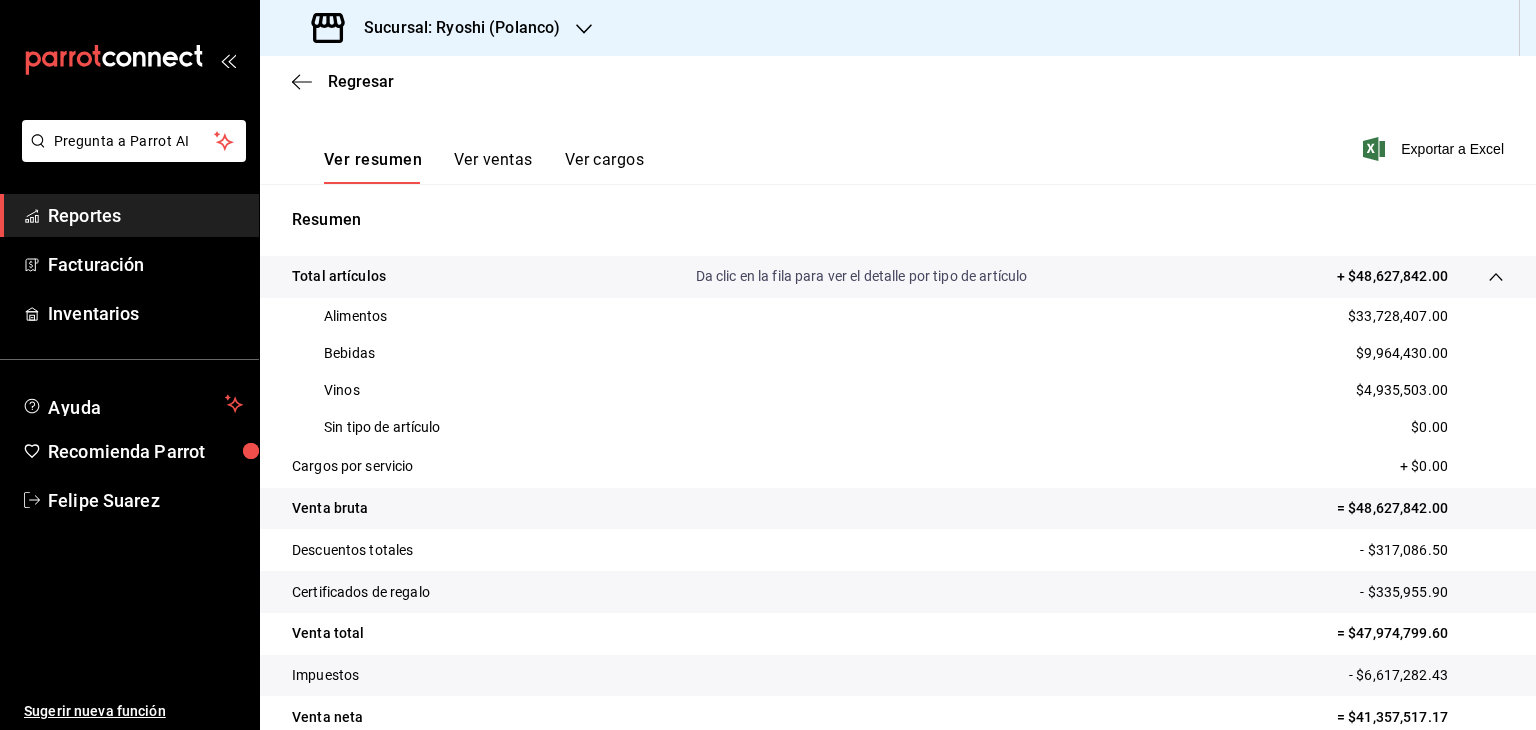 click on "$4,935,503.00" at bounding box center [1402, 390] 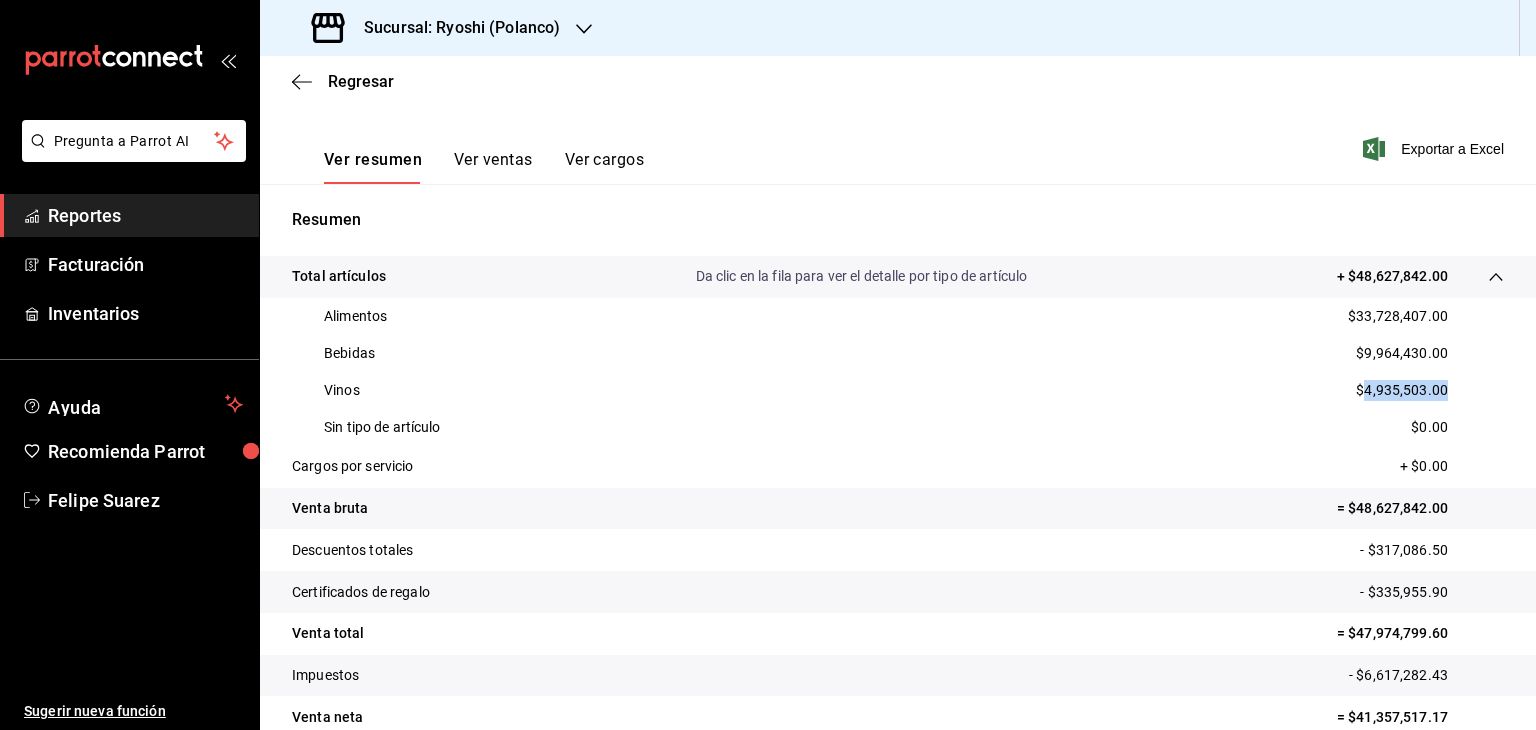 click on "$4,935,503.00" at bounding box center [1402, 390] 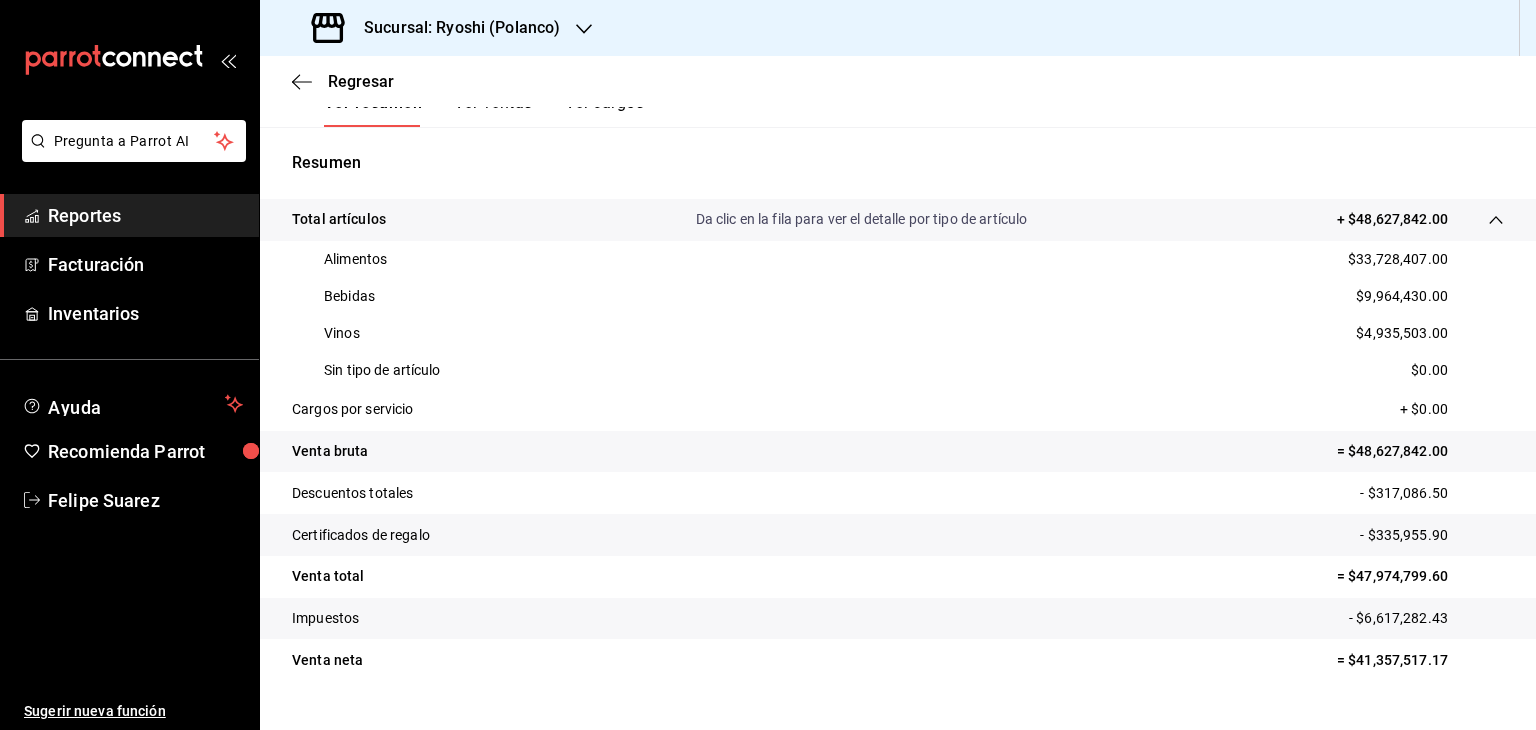 click on "- $317,086.50" at bounding box center [1432, 493] 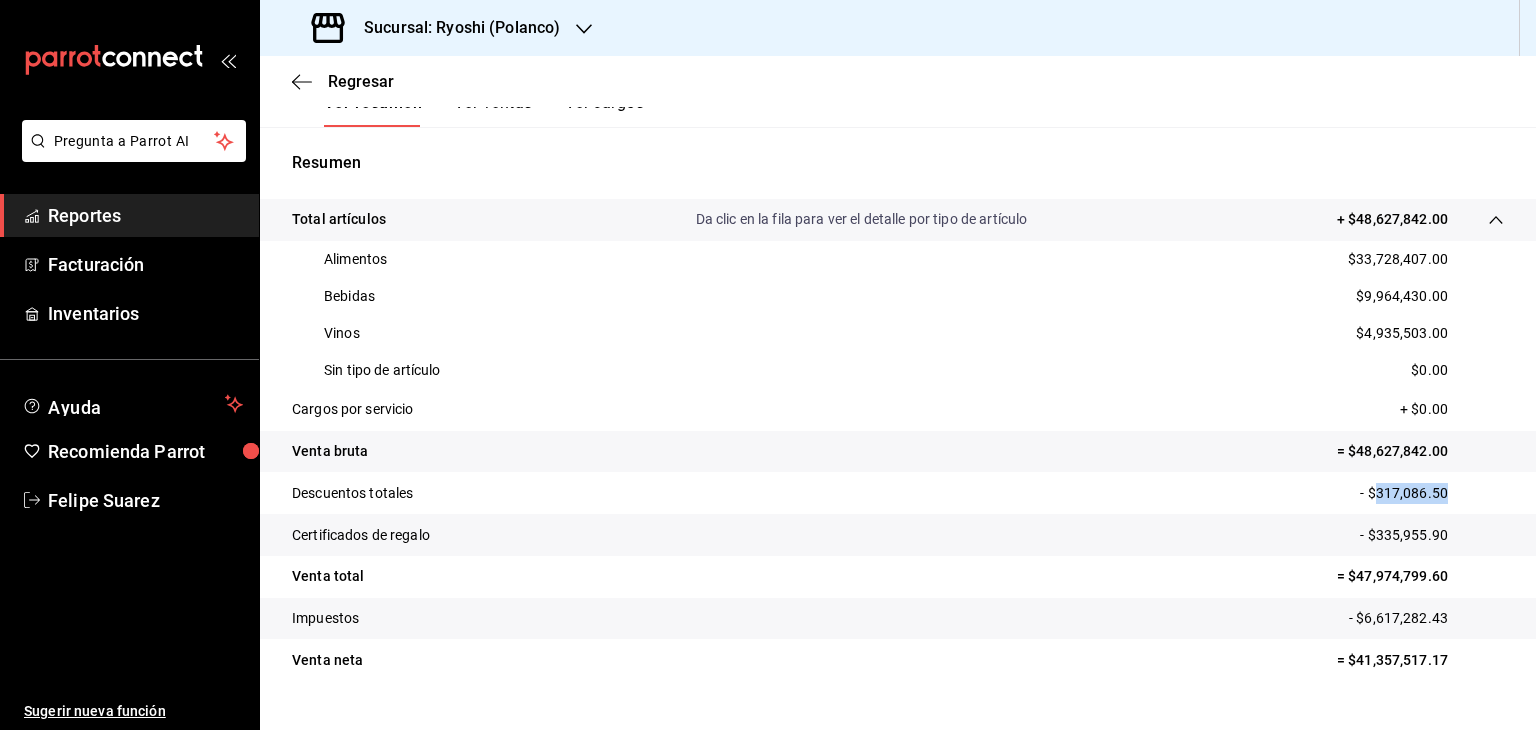 click on "- $317,086.50" at bounding box center (1432, 493) 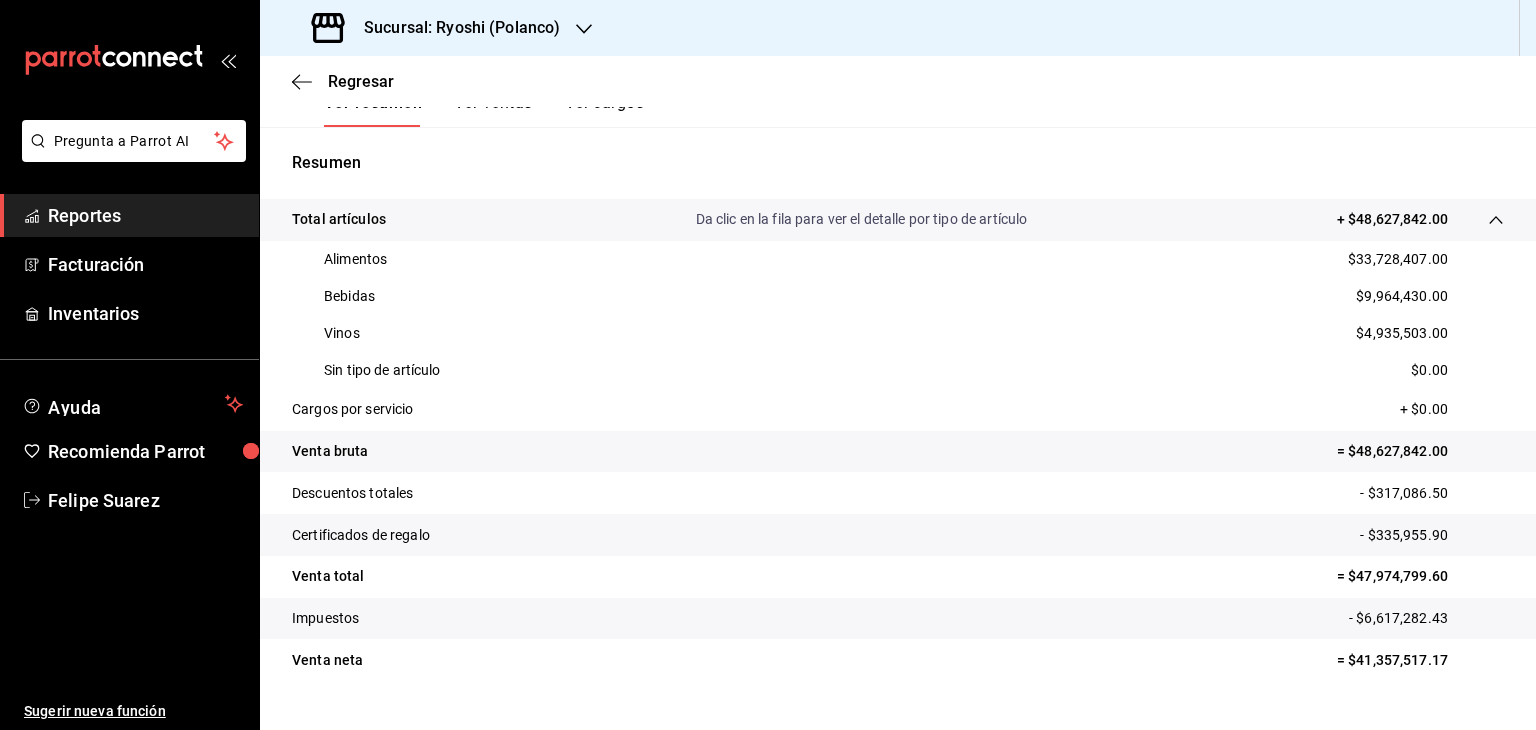 click on "- $335,955.90" at bounding box center (1432, 535) 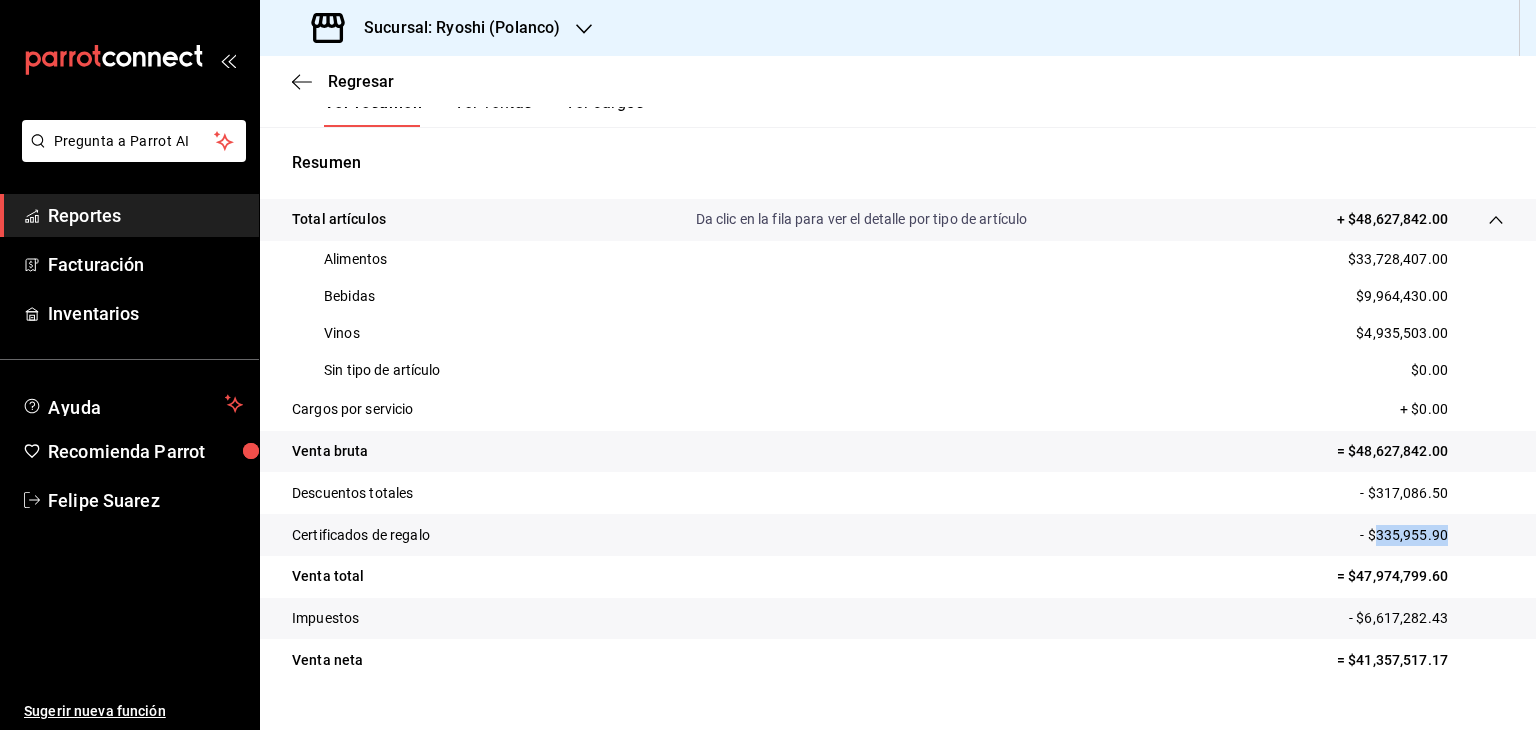 click on "- $335,955.90" at bounding box center [1432, 535] 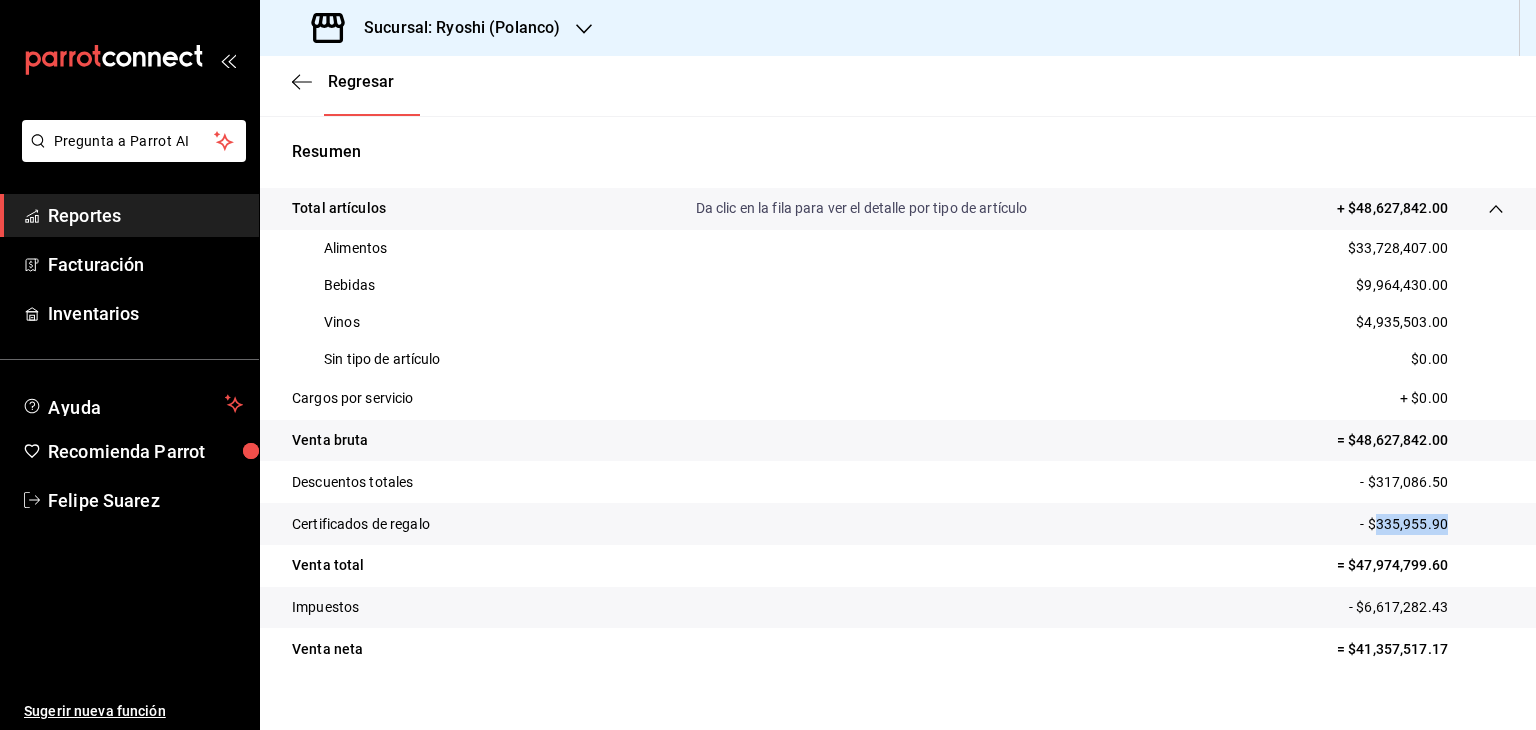 scroll, scrollTop: 349, scrollLeft: 0, axis: vertical 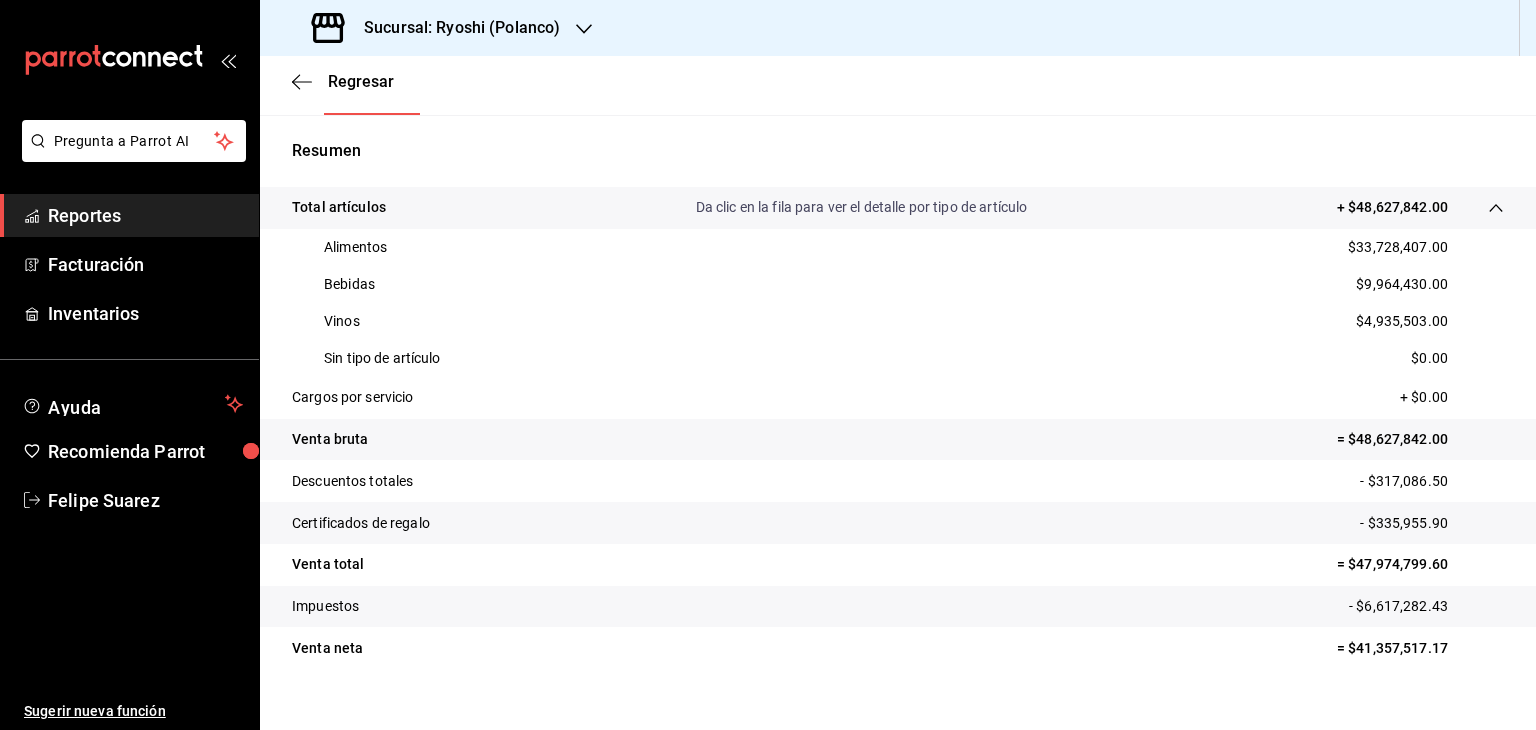 click on "- $6,617,282.43" at bounding box center [1426, 606] 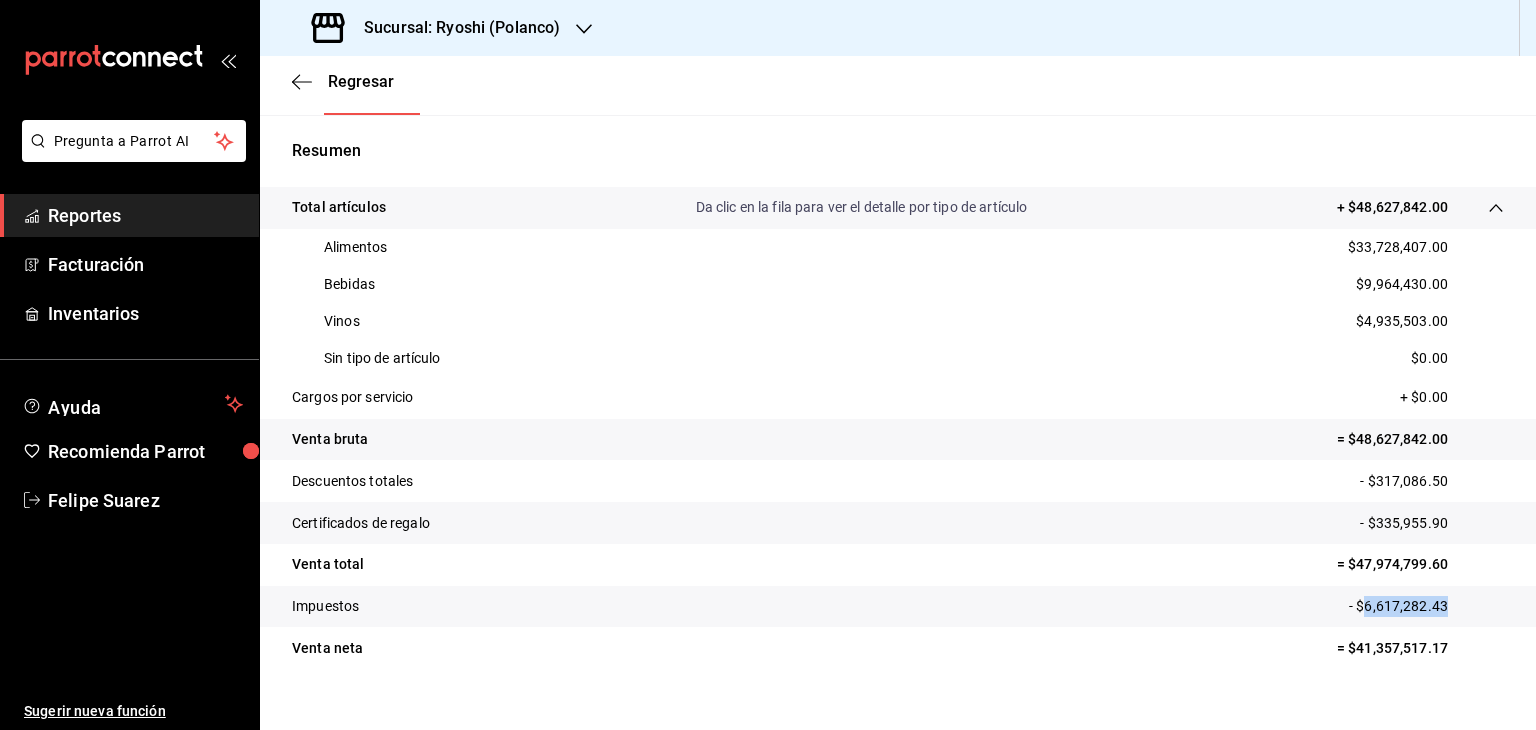 click on "- $6,617,282.43" at bounding box center (1426, 606) 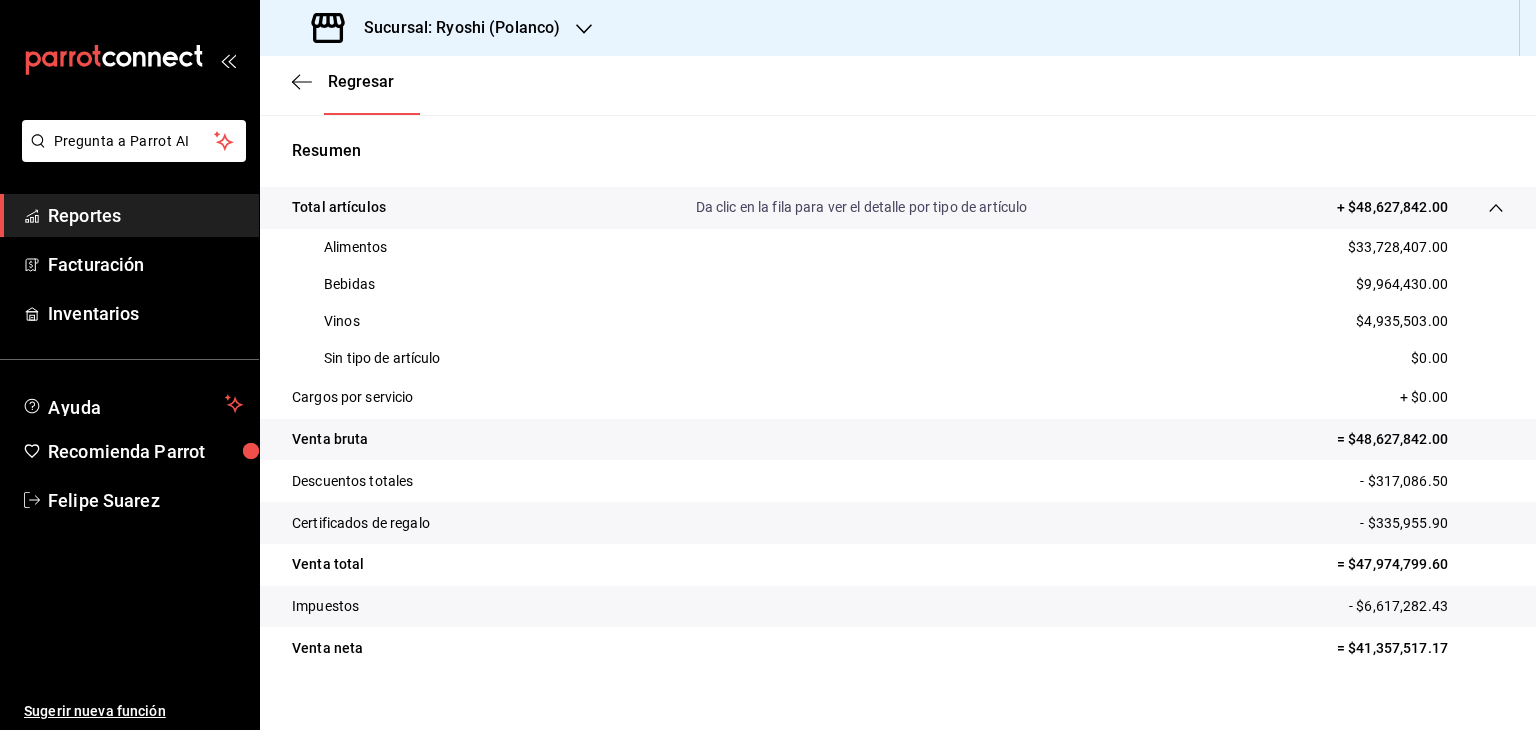 click on "Sucursal: Ryoshi (Polanco)" at bounding box center (438, 28) 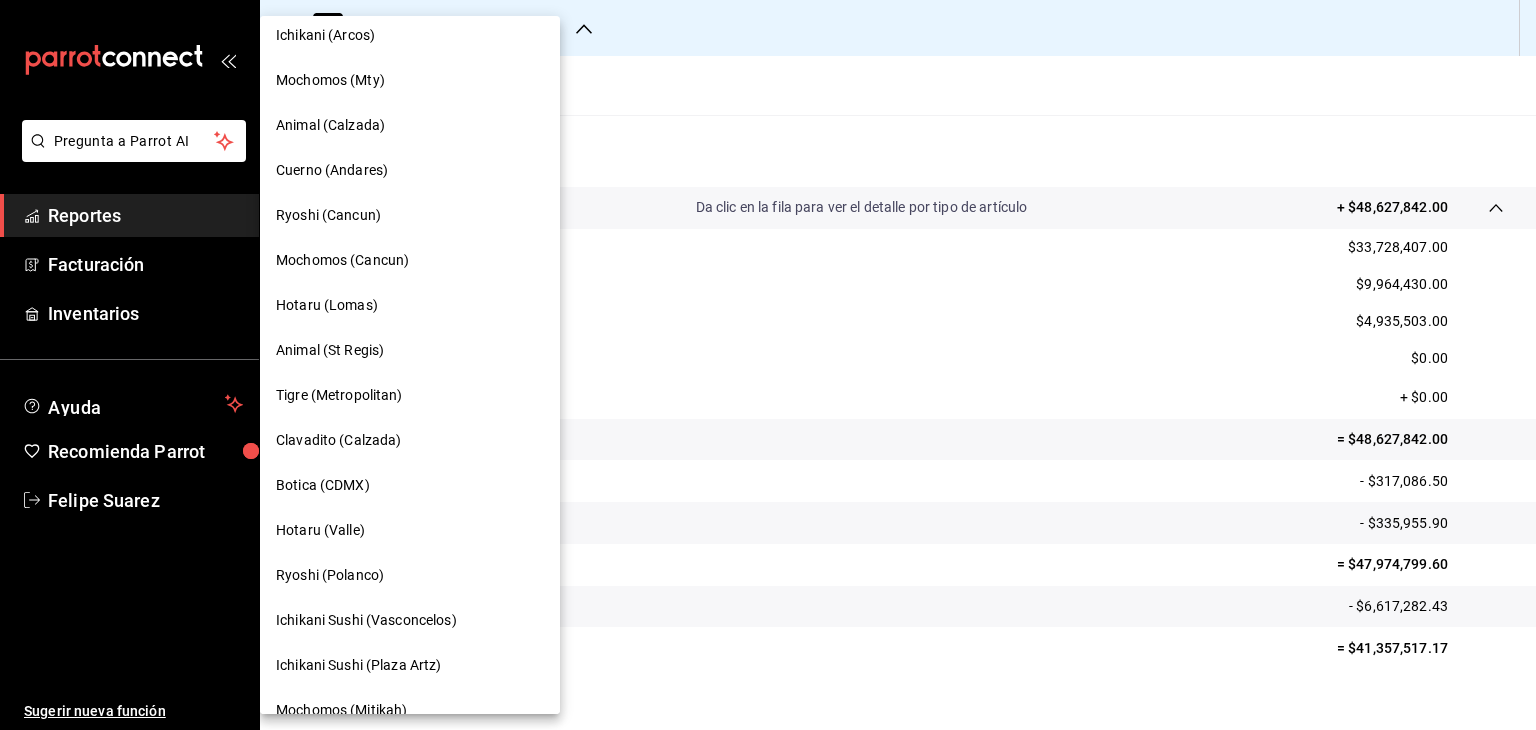 scroll, scrollTop: 324, scrollLeft: 0, axis: vertical 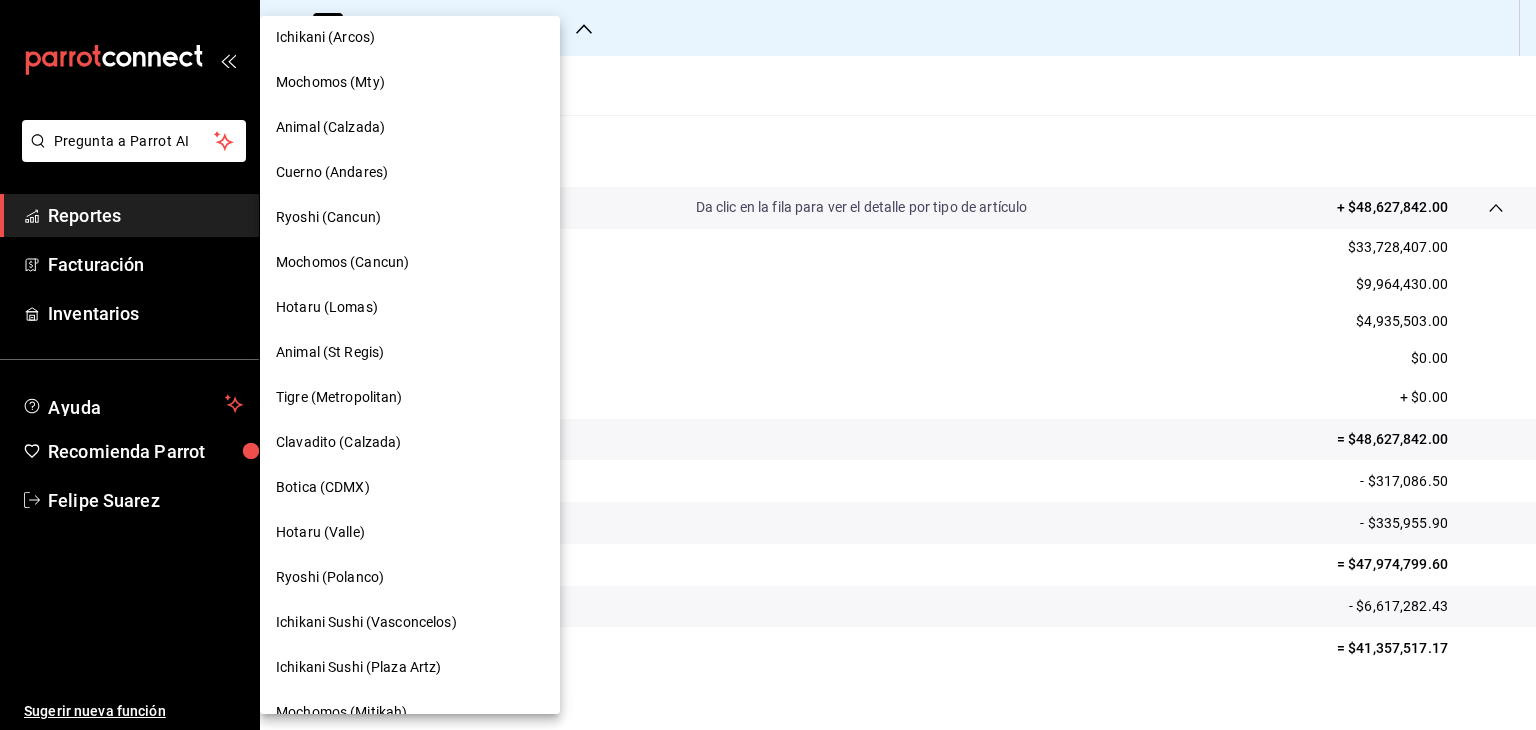 click on "Ryoshi (Cancun)" at bounding box center (328, 217) 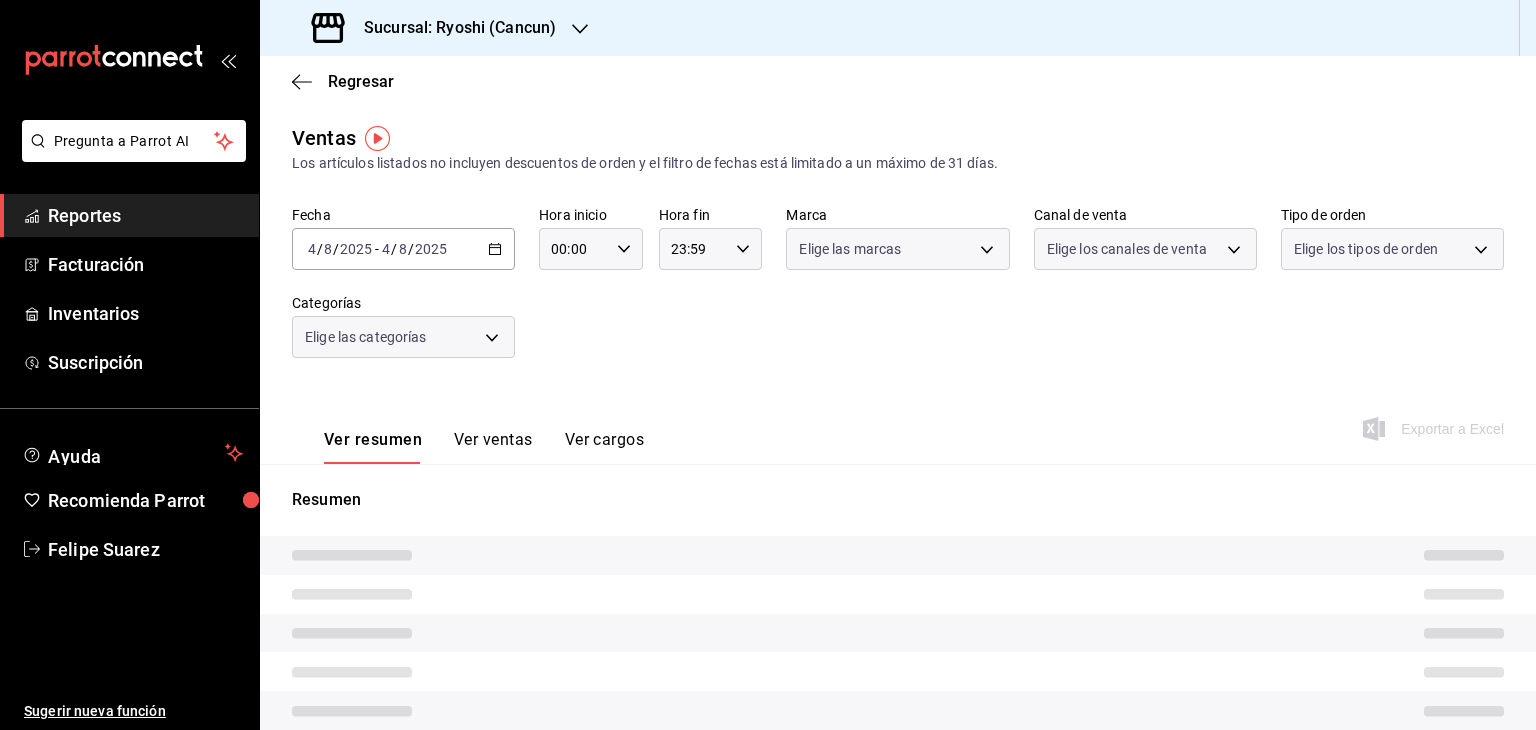 type on "05:00" 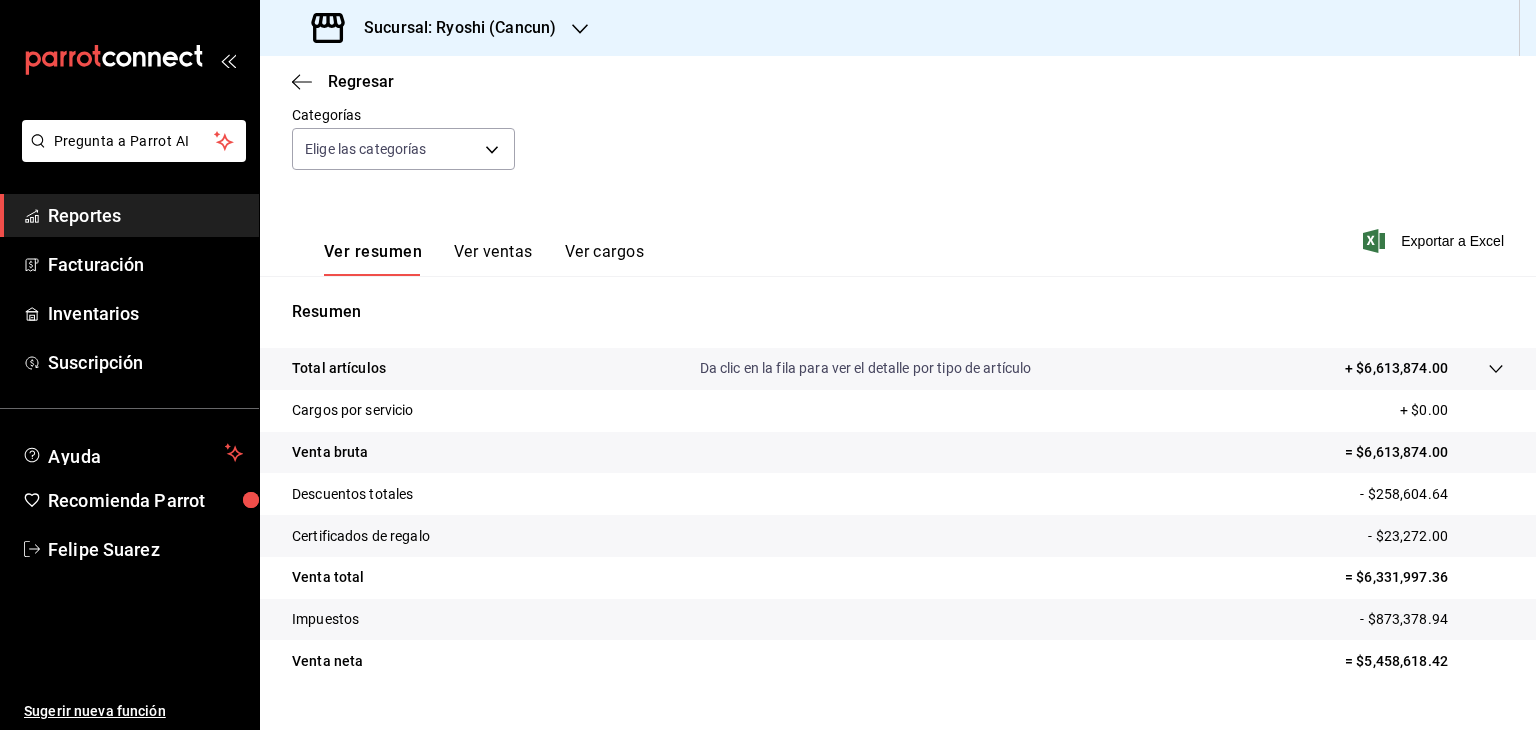 scroll, scrollTop: 188, scrollLeft: 0, axis: vertical 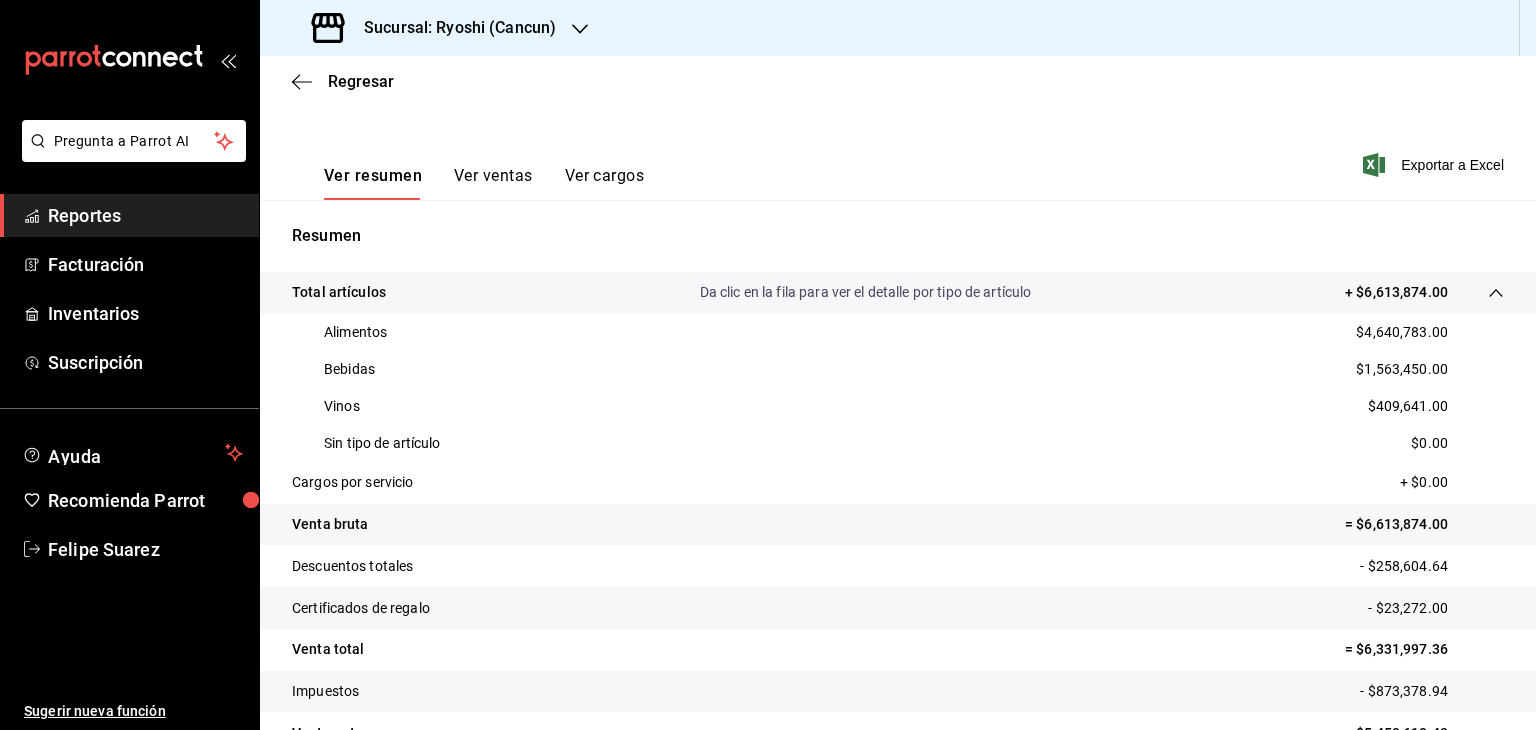 click on "$4,640,783.00" at bounding box center (1402, 332) 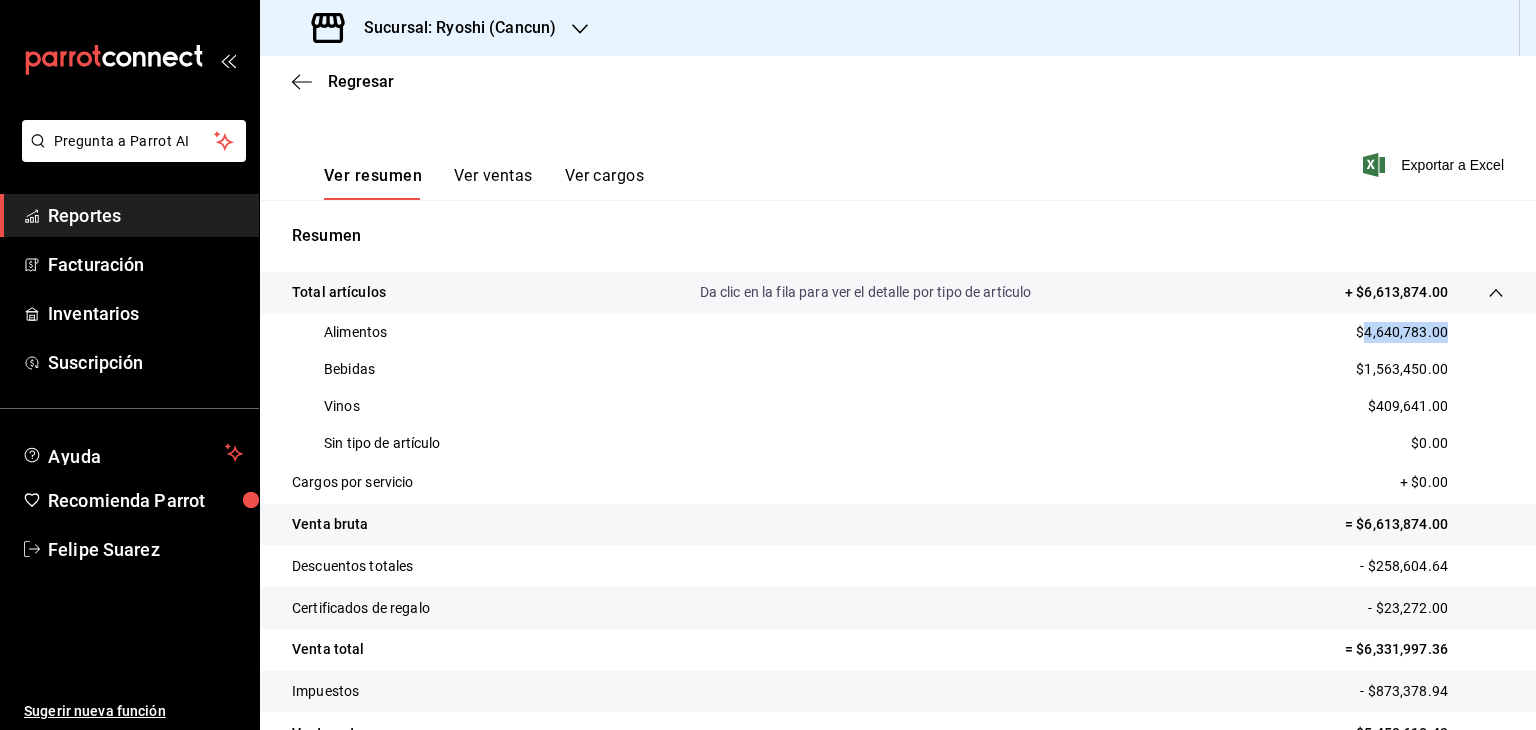 click on "$4,640,783.00" at bounding box center [1402, 332] 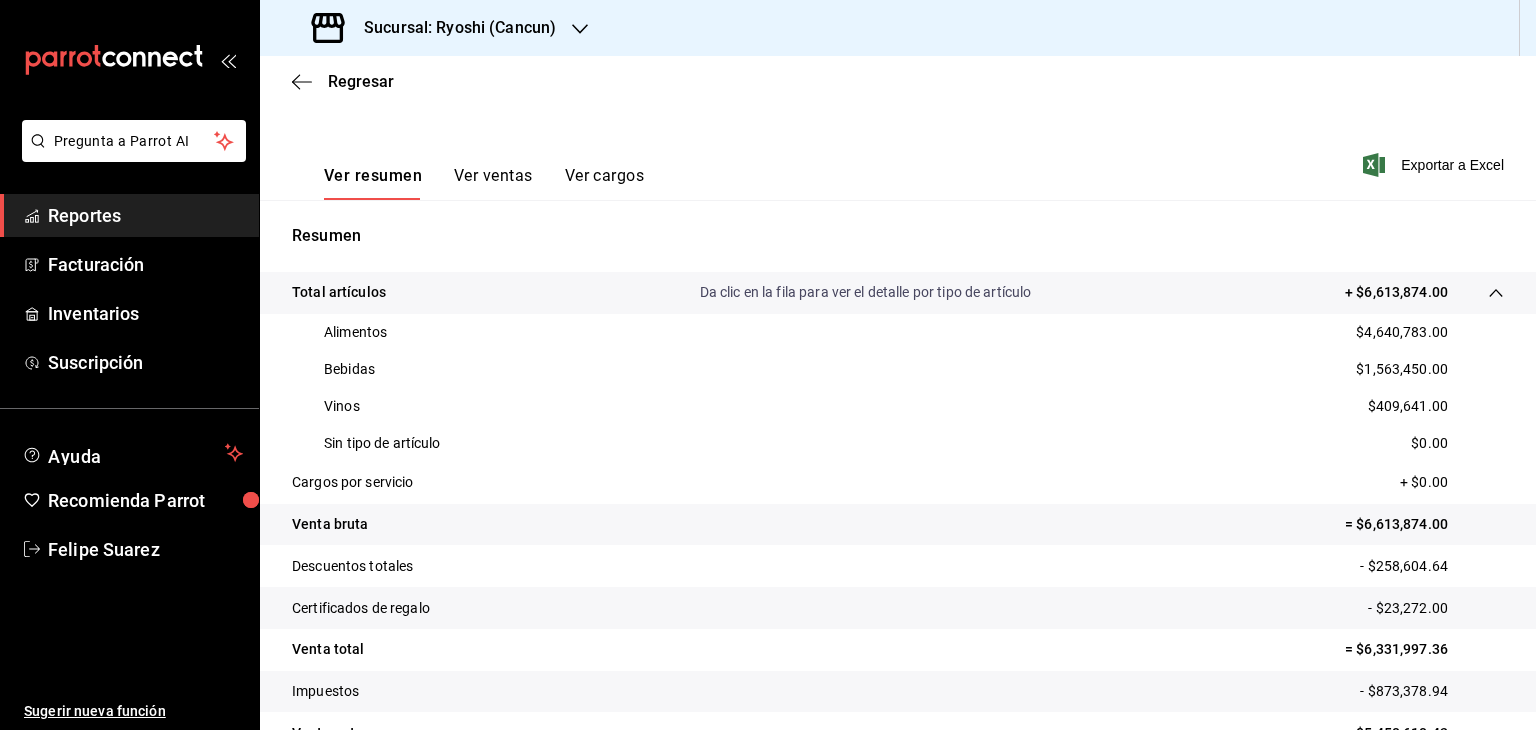 click on "Bebidas $1,563,450.00" at bounding box center (898, 369) 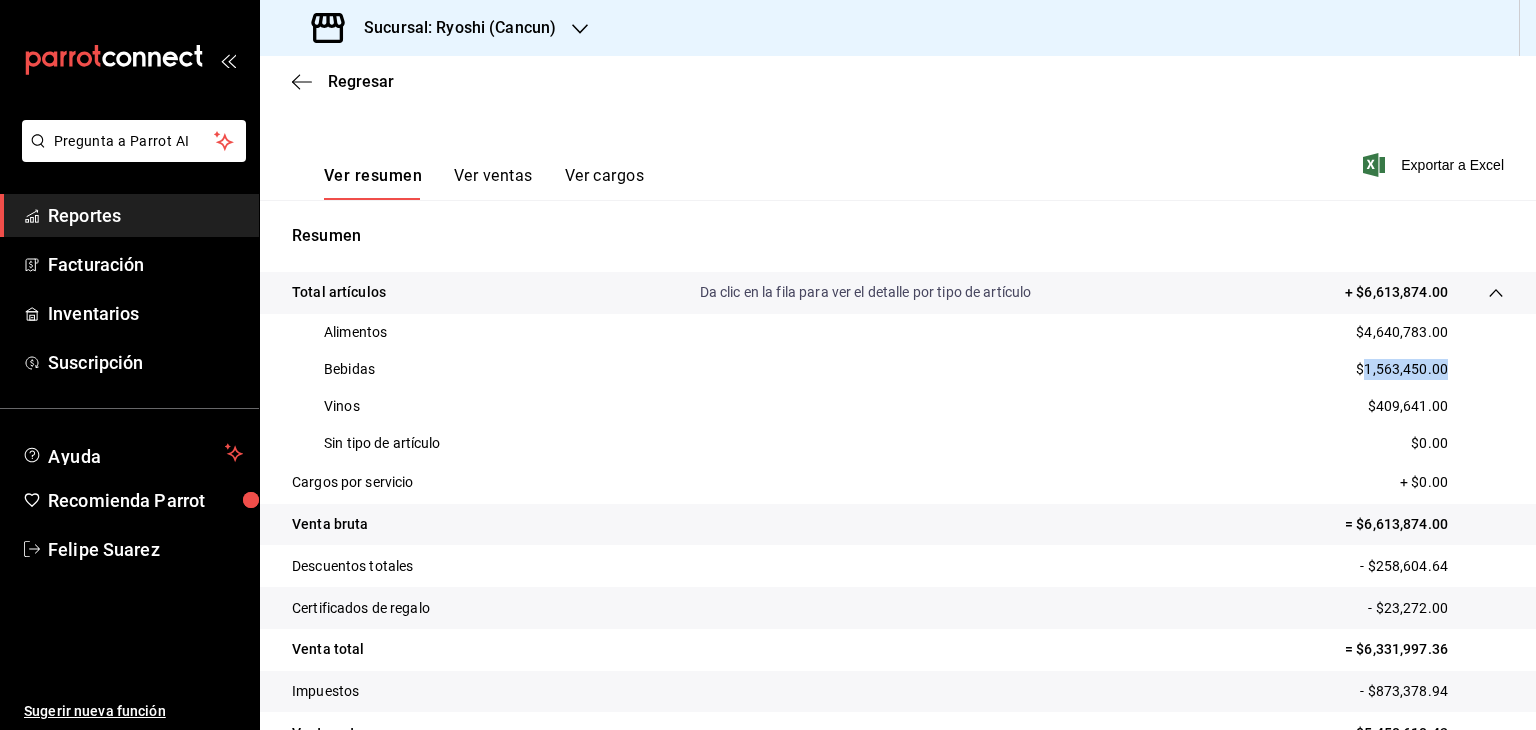 click on "Bebidas $1,563,450.00" at bounding box center (898, 369) 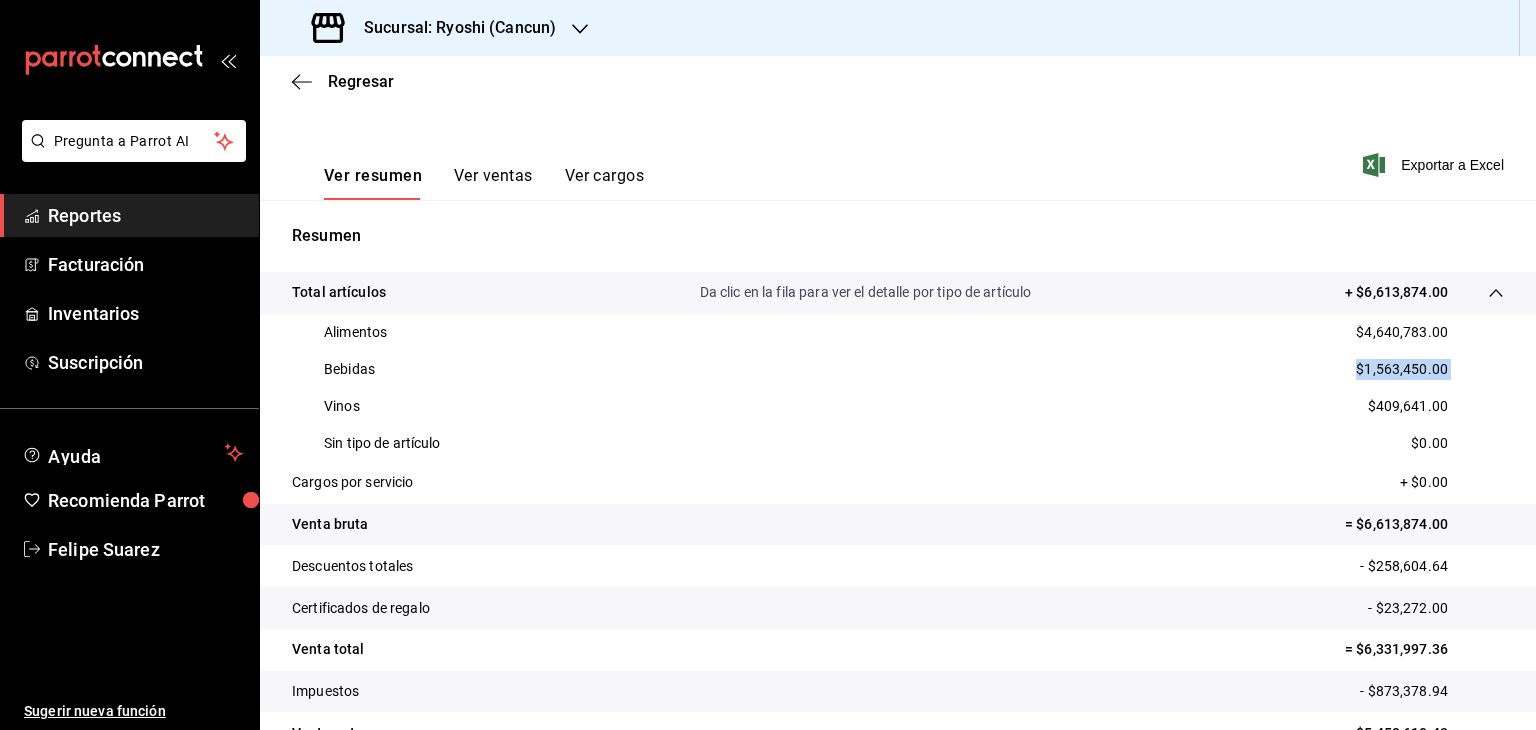 click on "$1,563,450.00" at bounding box center [1402, 369] 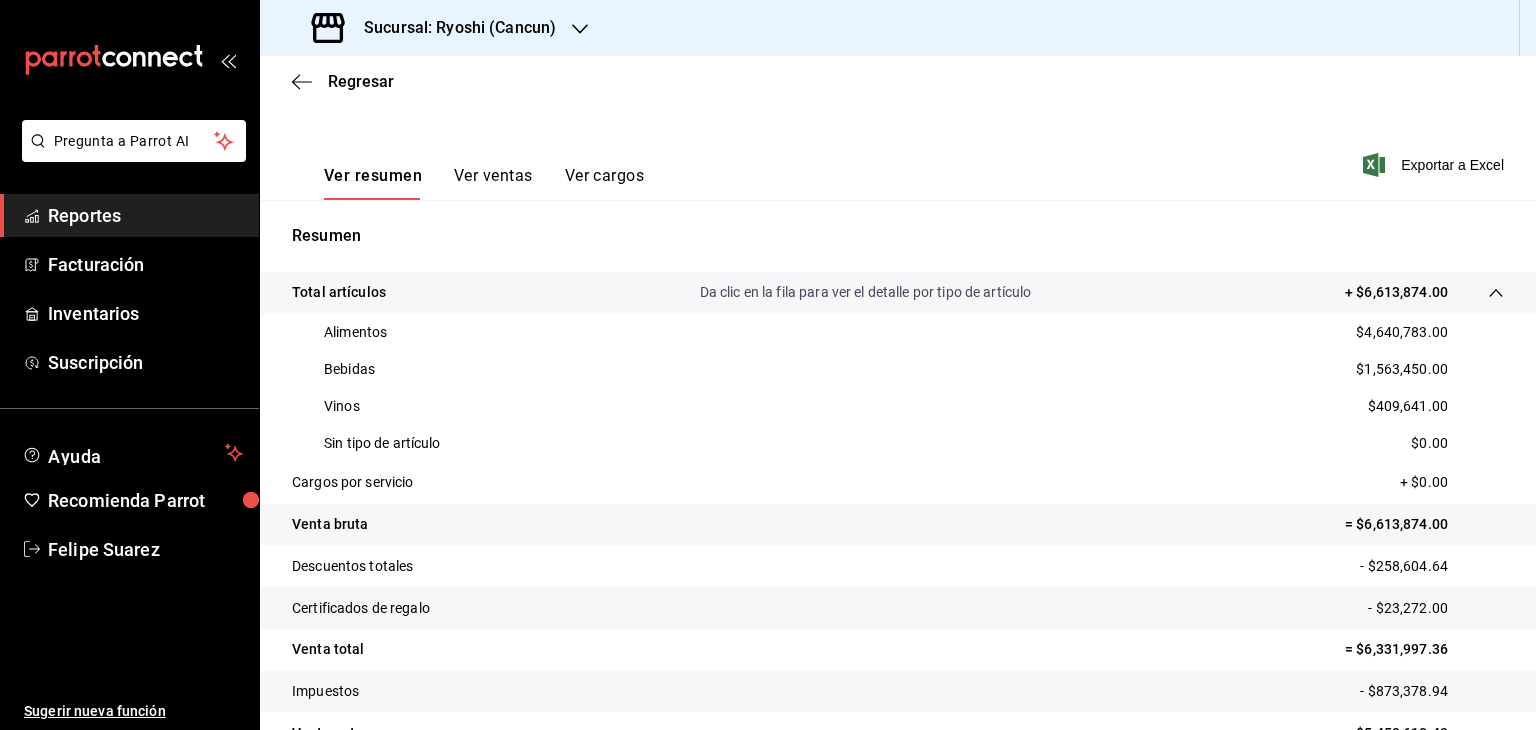 click on "$1,563,450.00" at bounding box center (1402, 369) 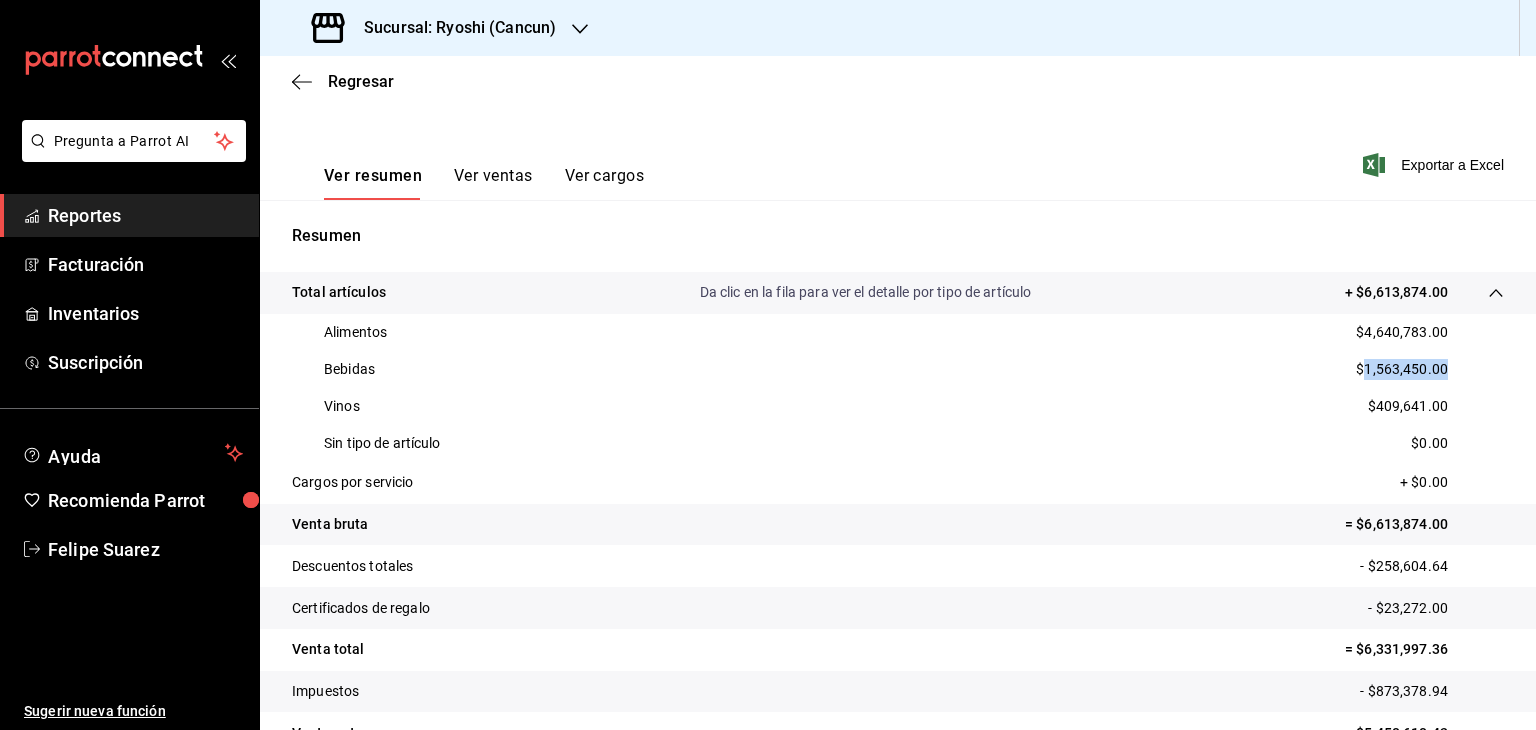 click on "$1,563,450.00" at bounding box center [1402, 369] 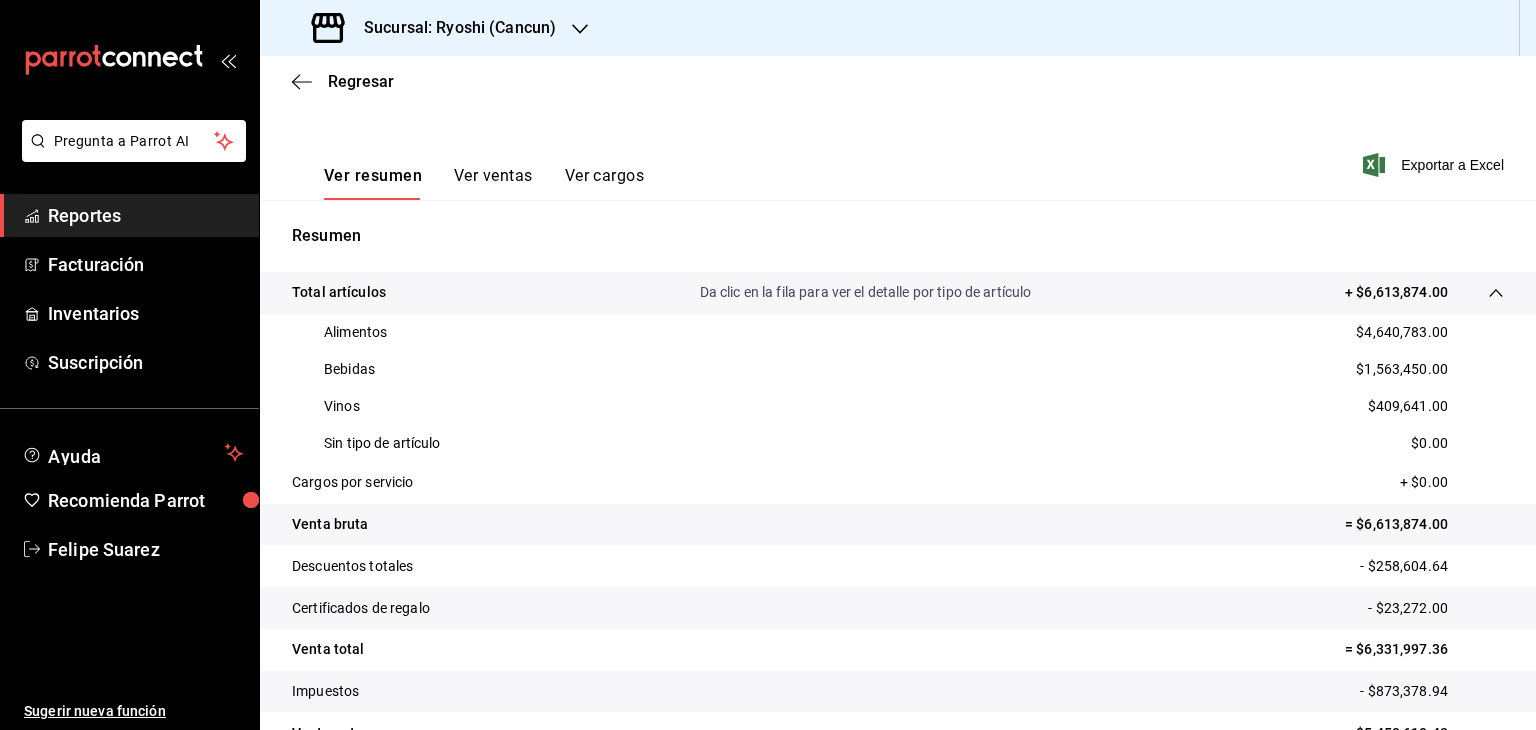 click on "$409,641.00" at bounding box center [1408, 406] 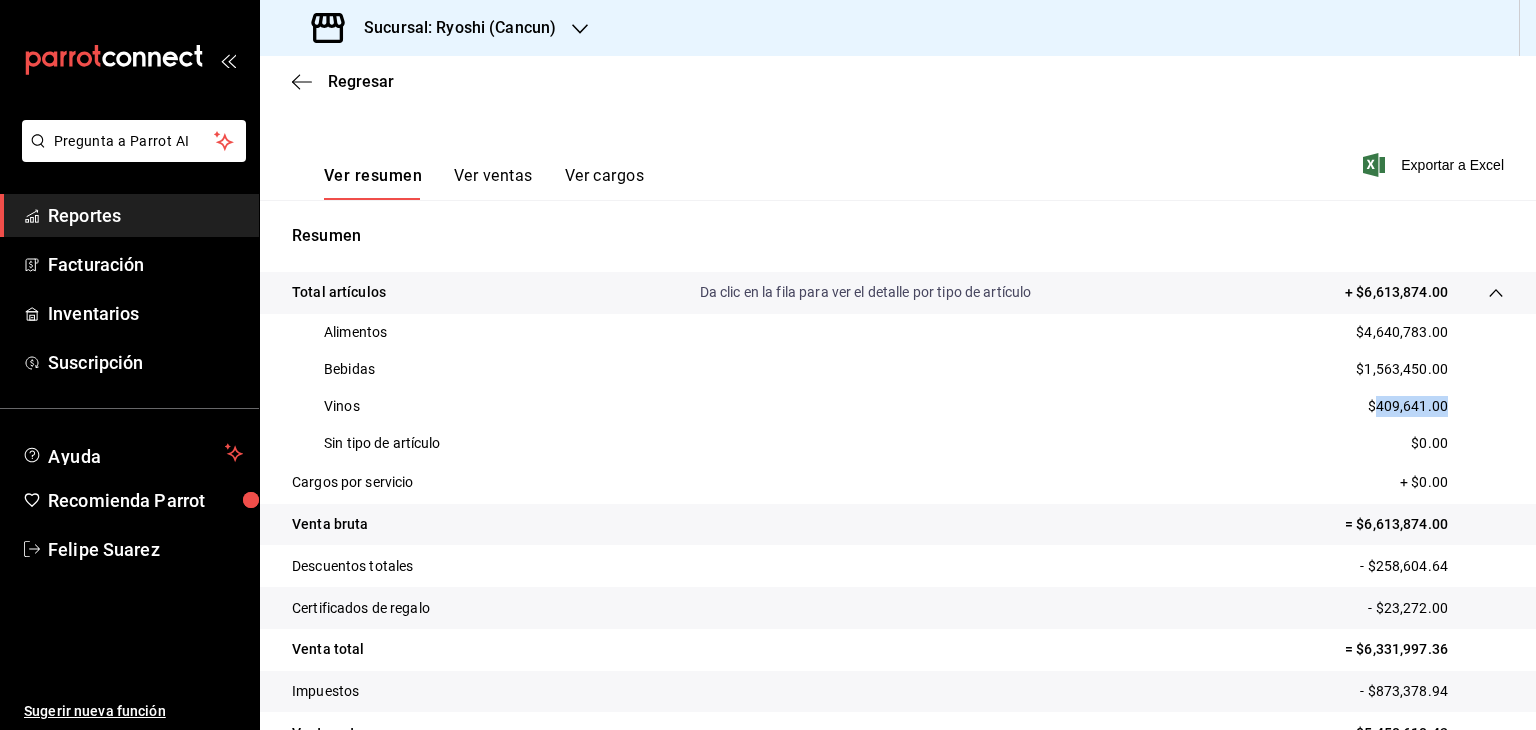 click on "$409,641.00" at bounding box center (1408, 406) 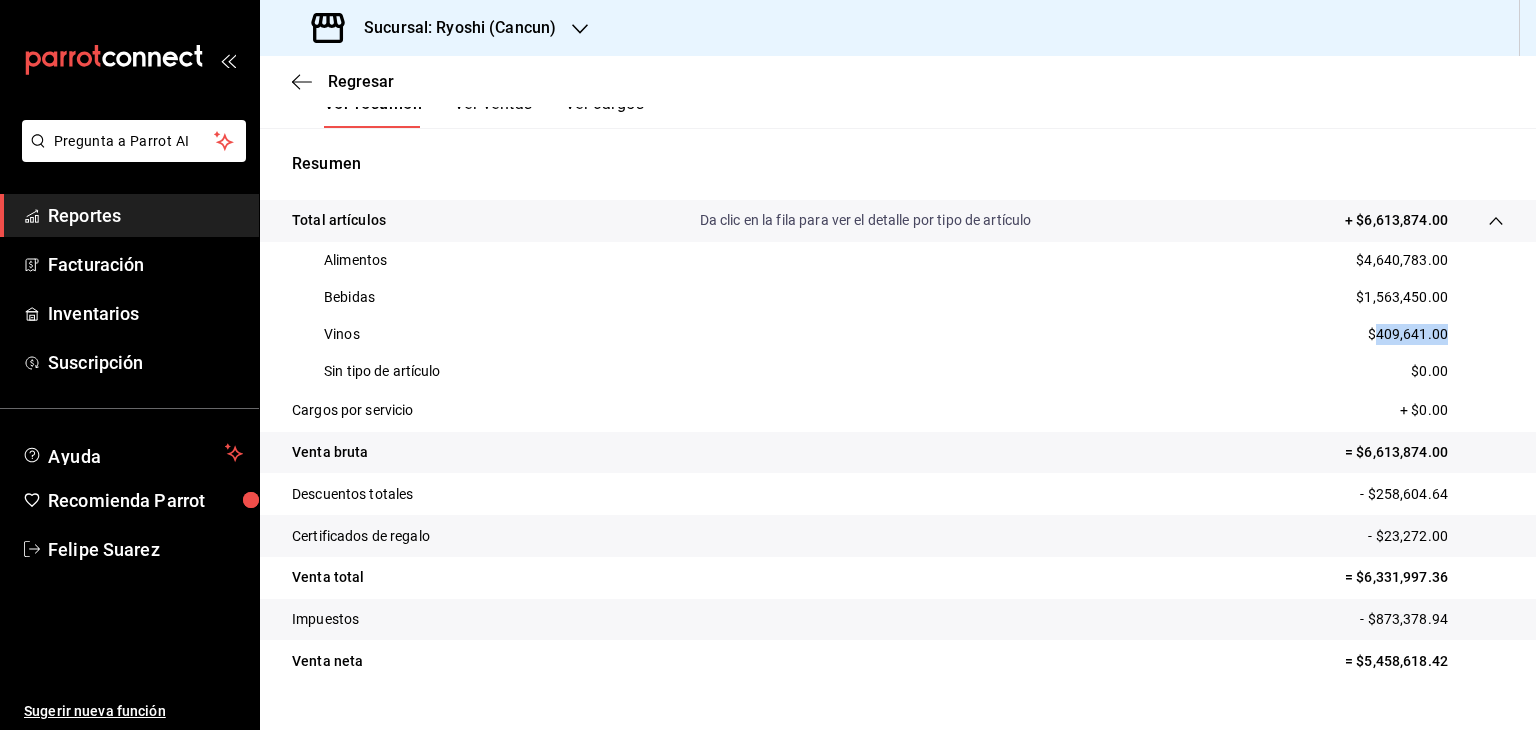 scroll, scrollTop: 336, scrollLeft: 0, axis: vertical 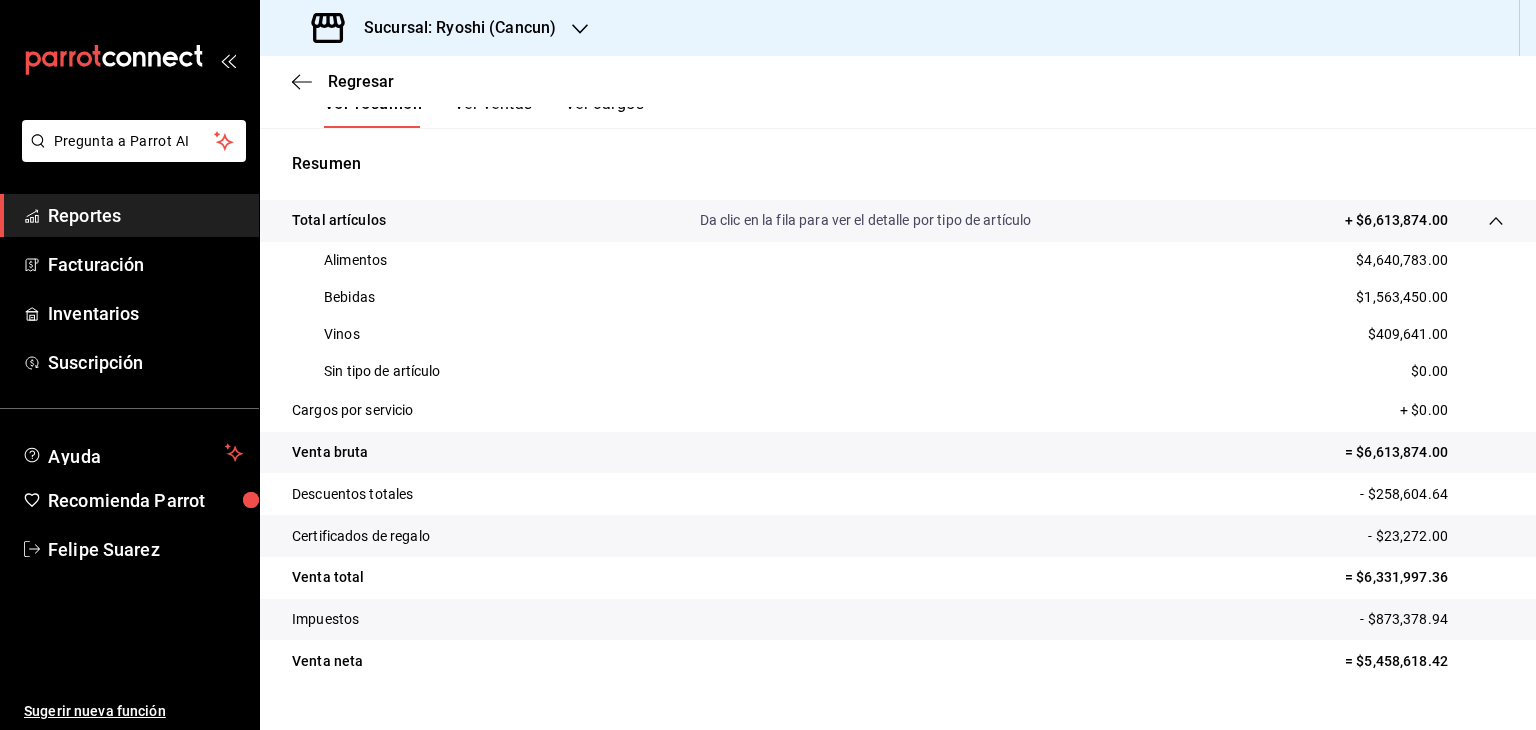 click on "- $258,604.64" at bounding box center [1432, 494] 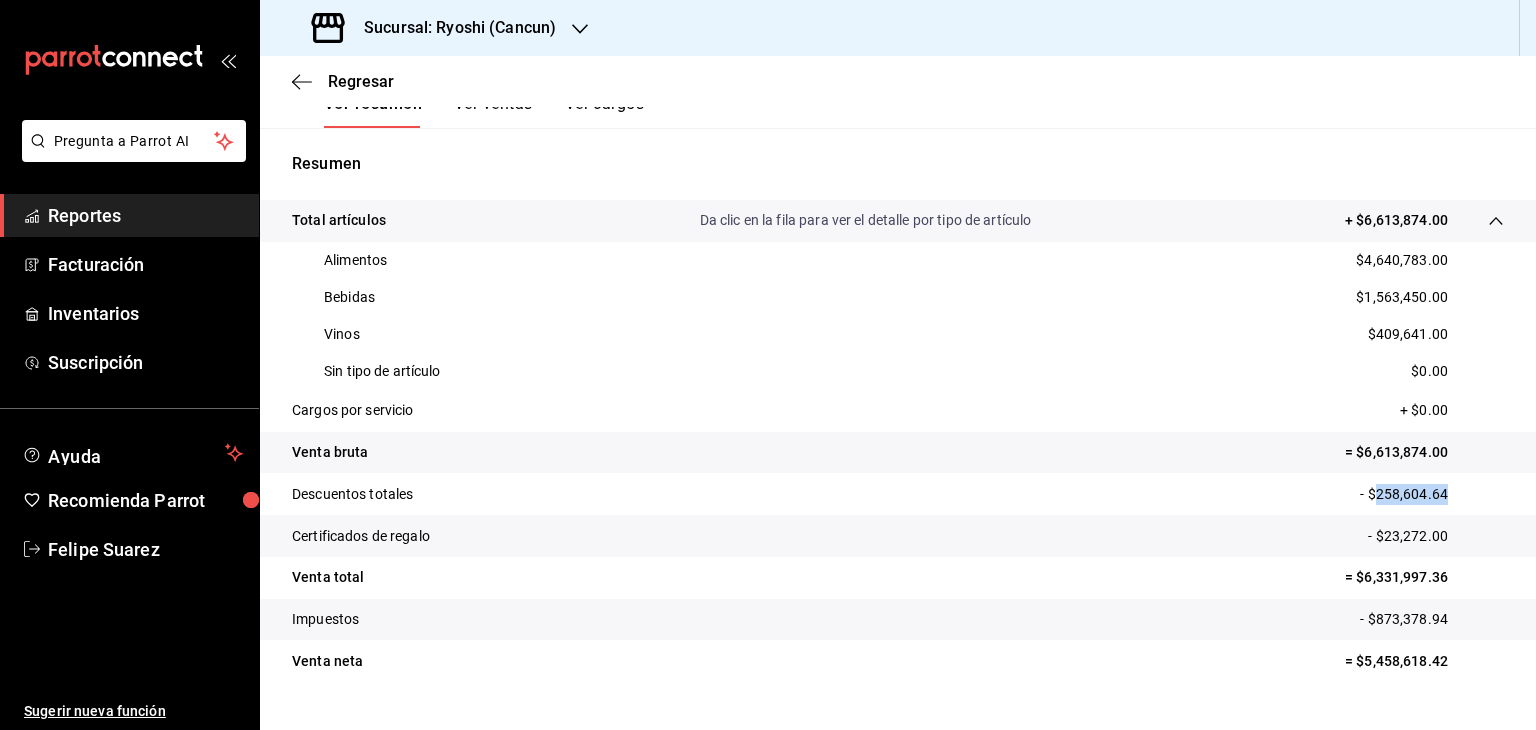 click on "- $258,604.64" at bounding box center [1432, 494] 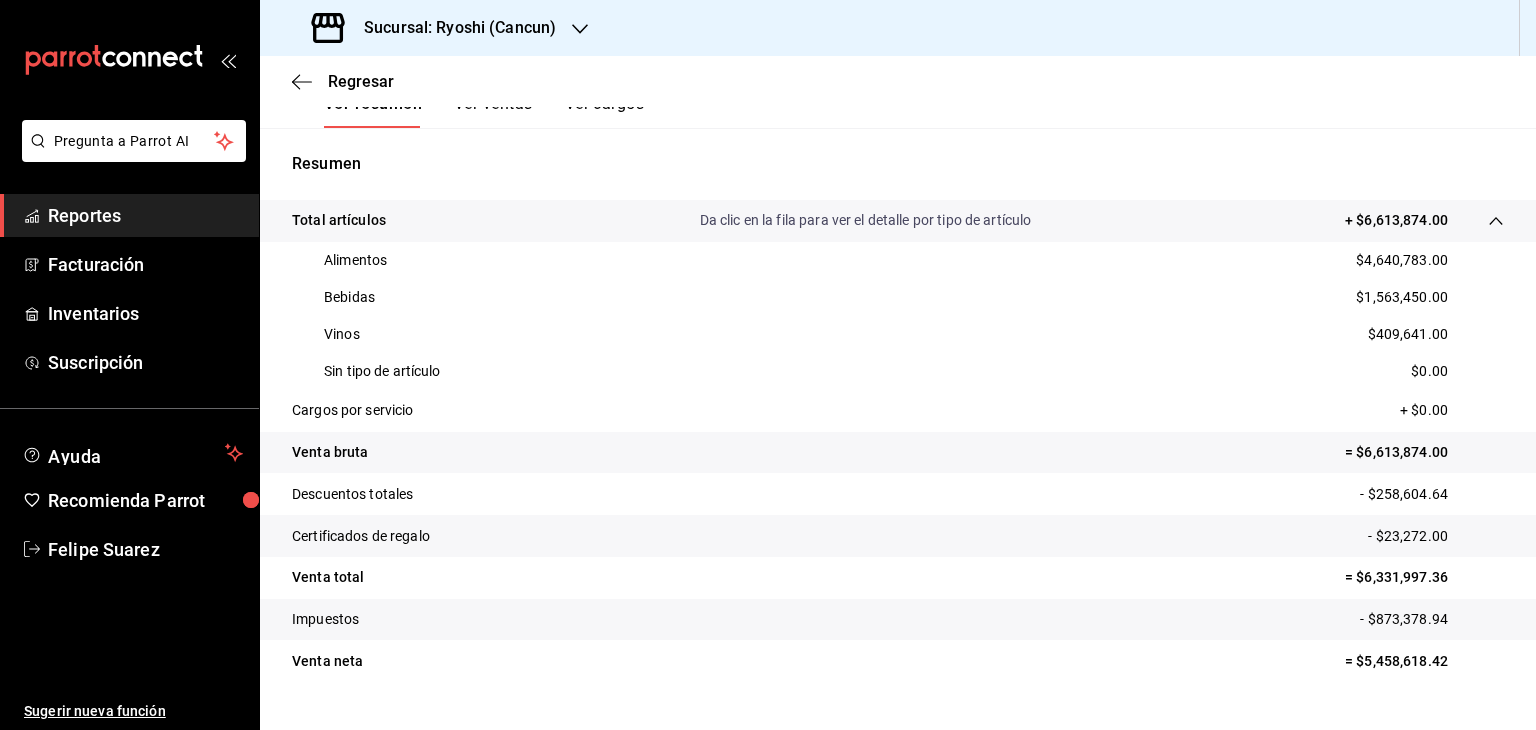 click on "- $23,272.00" at bounding box center (1436, 536) 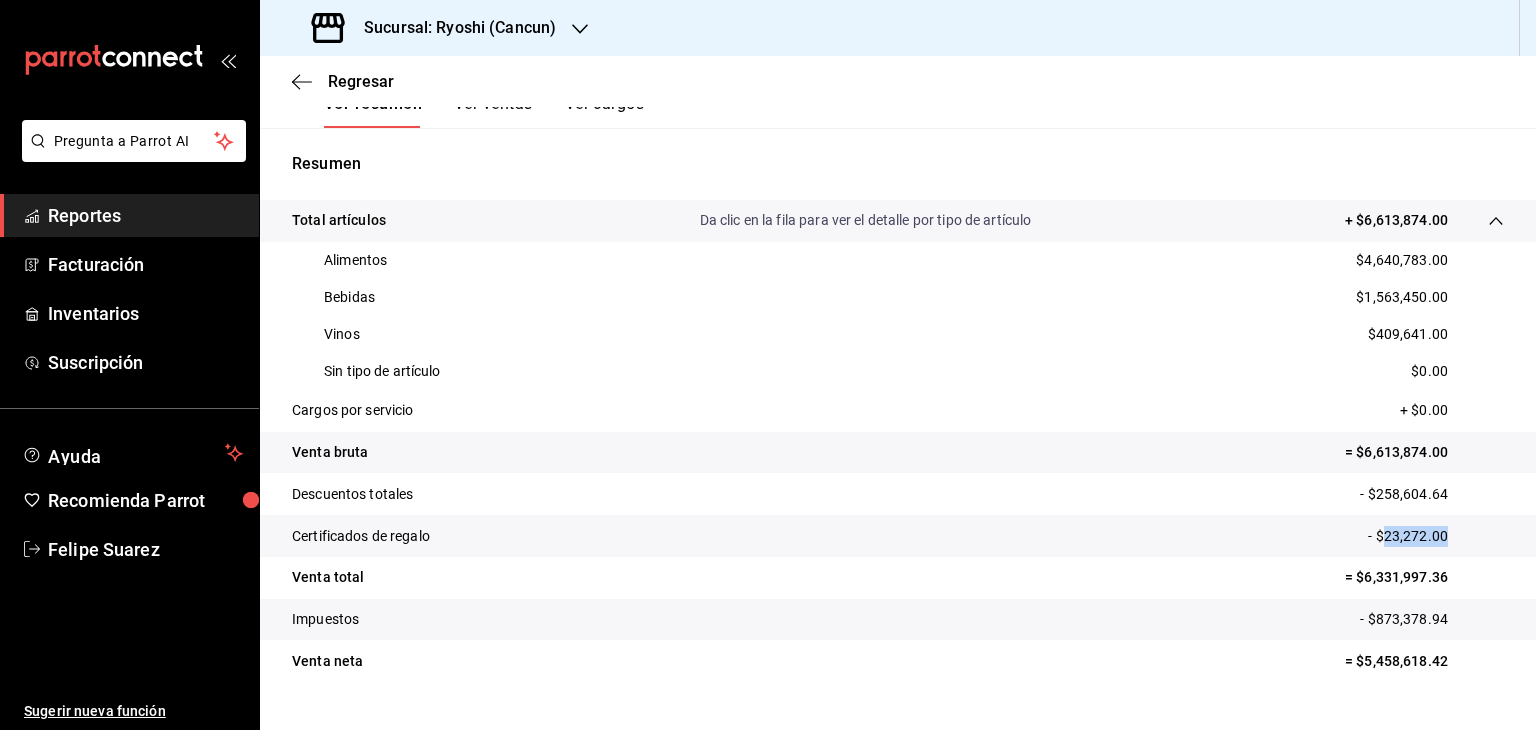 click on "- $23,272.00" at bounding box center [1436, 536] 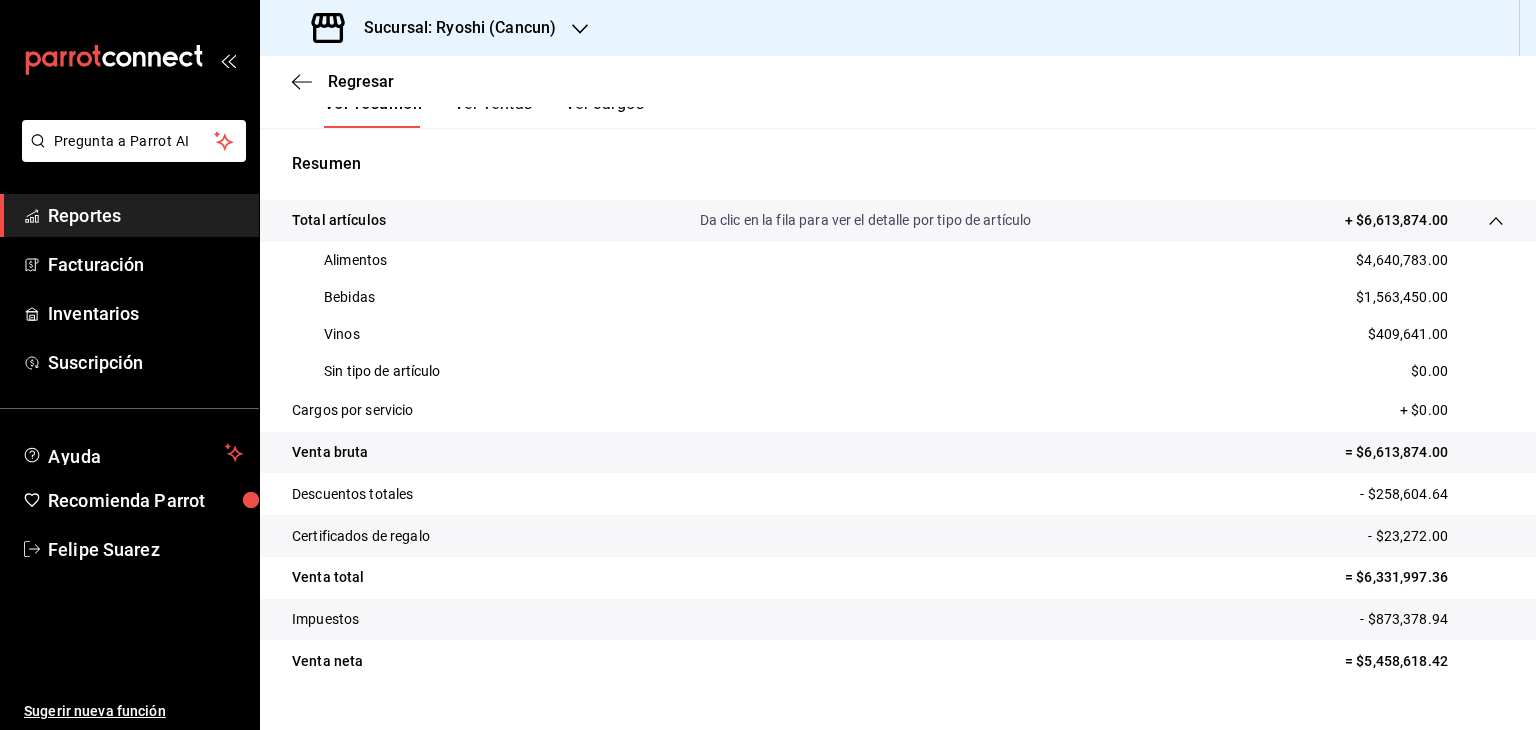click on "- $873,378.94" at bounding box center [1432, 619] 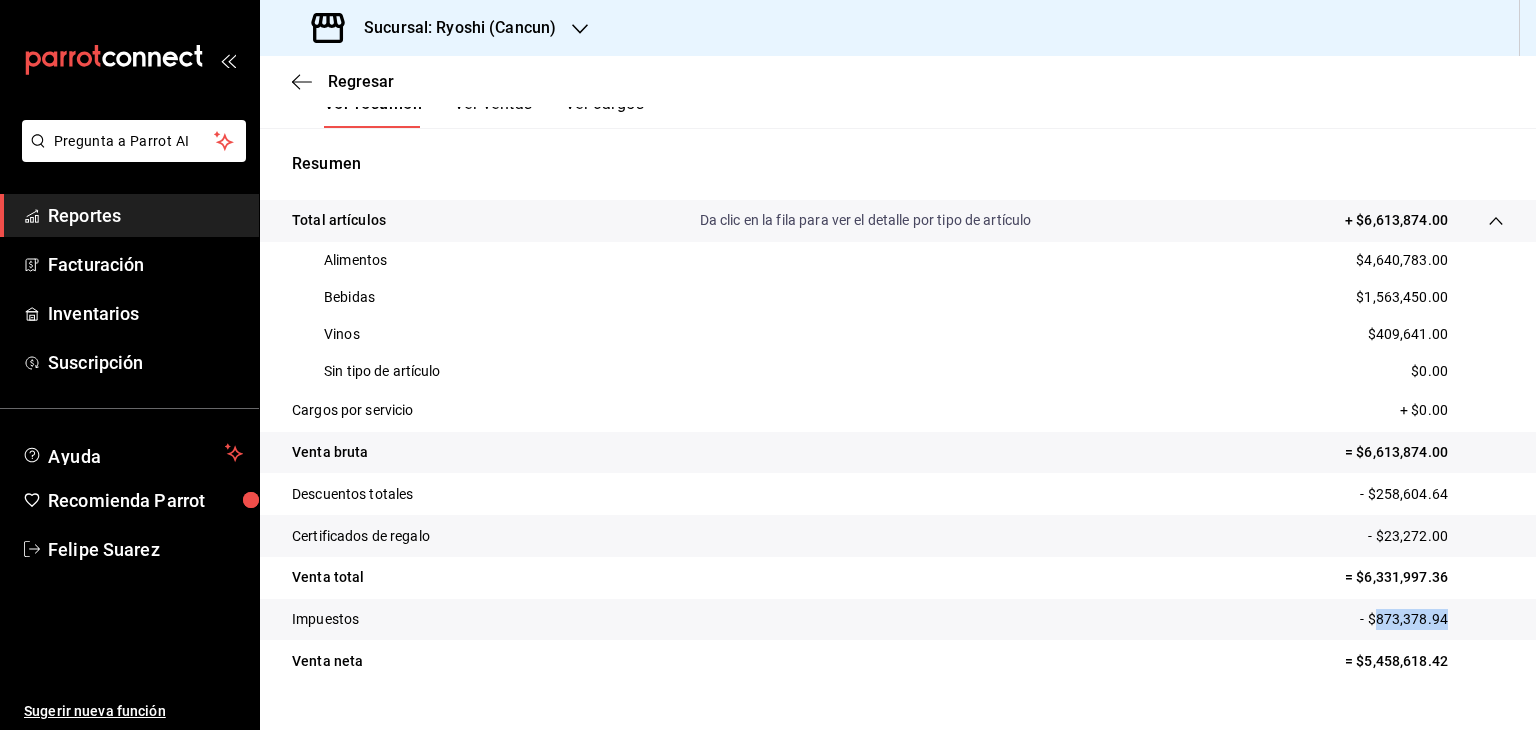 click on "- $873,378.94" at bounding box center [1432, 619] 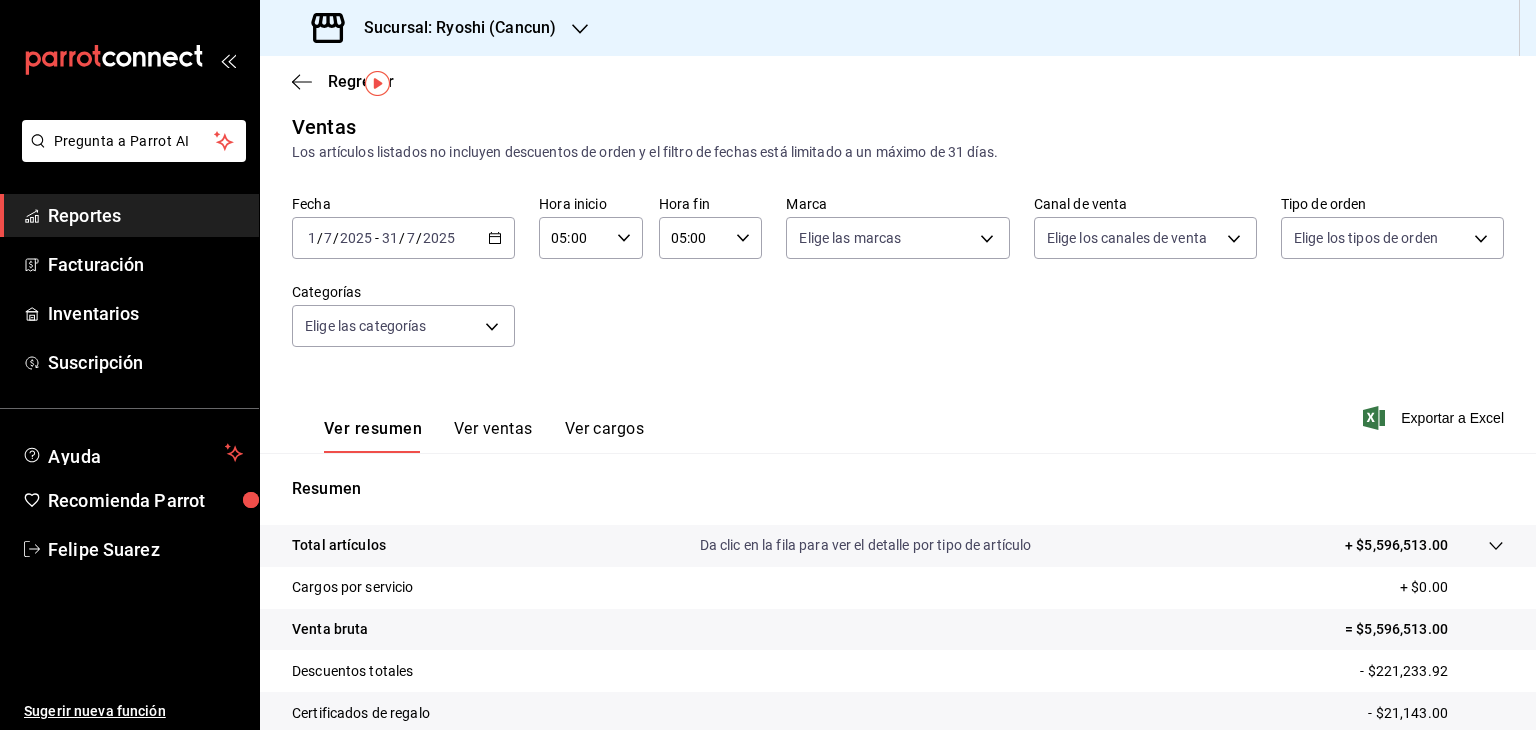 scroll, scrollTop: 0, scrollLeft: 0, axis: both 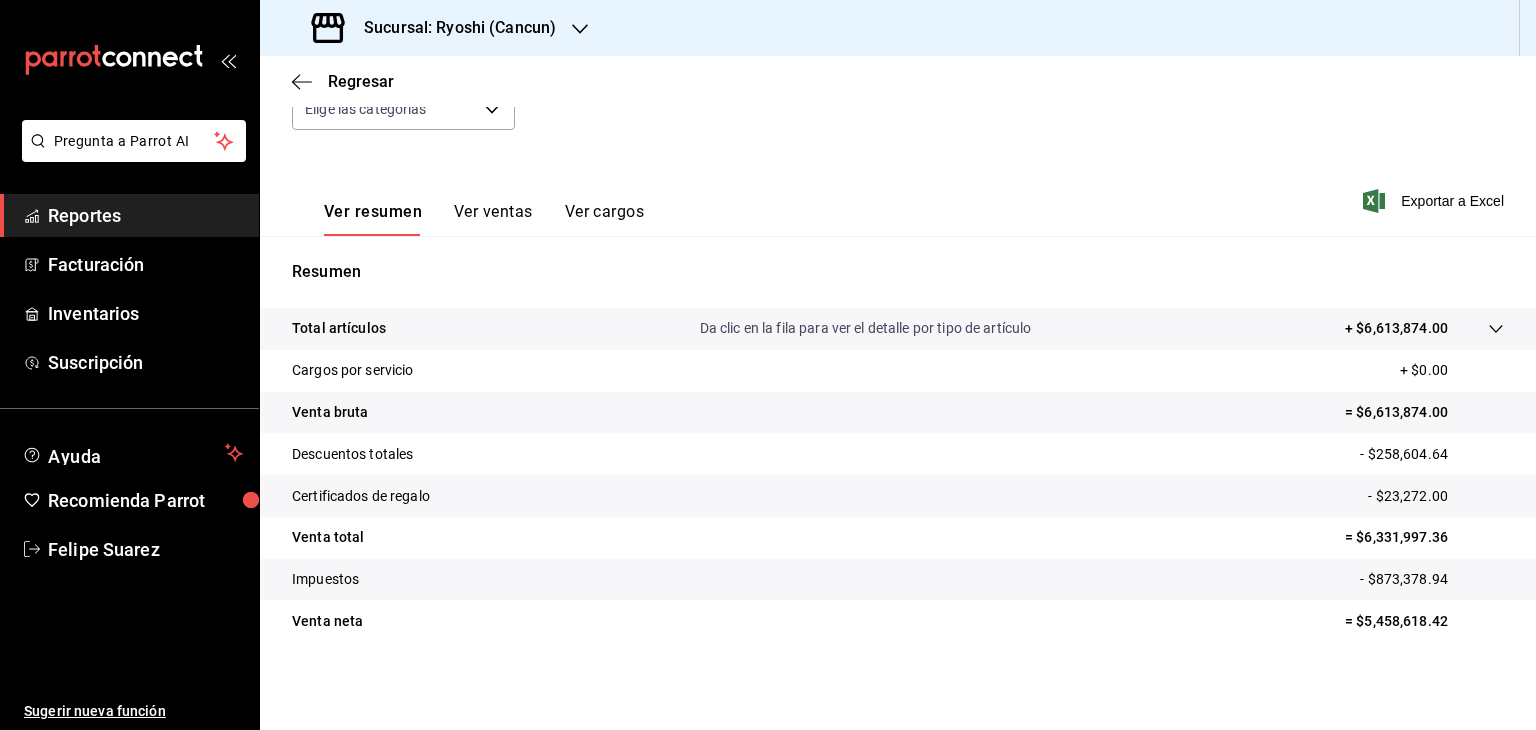 click on "+ $6,613,874.00" at bounding box center [1396, 328] 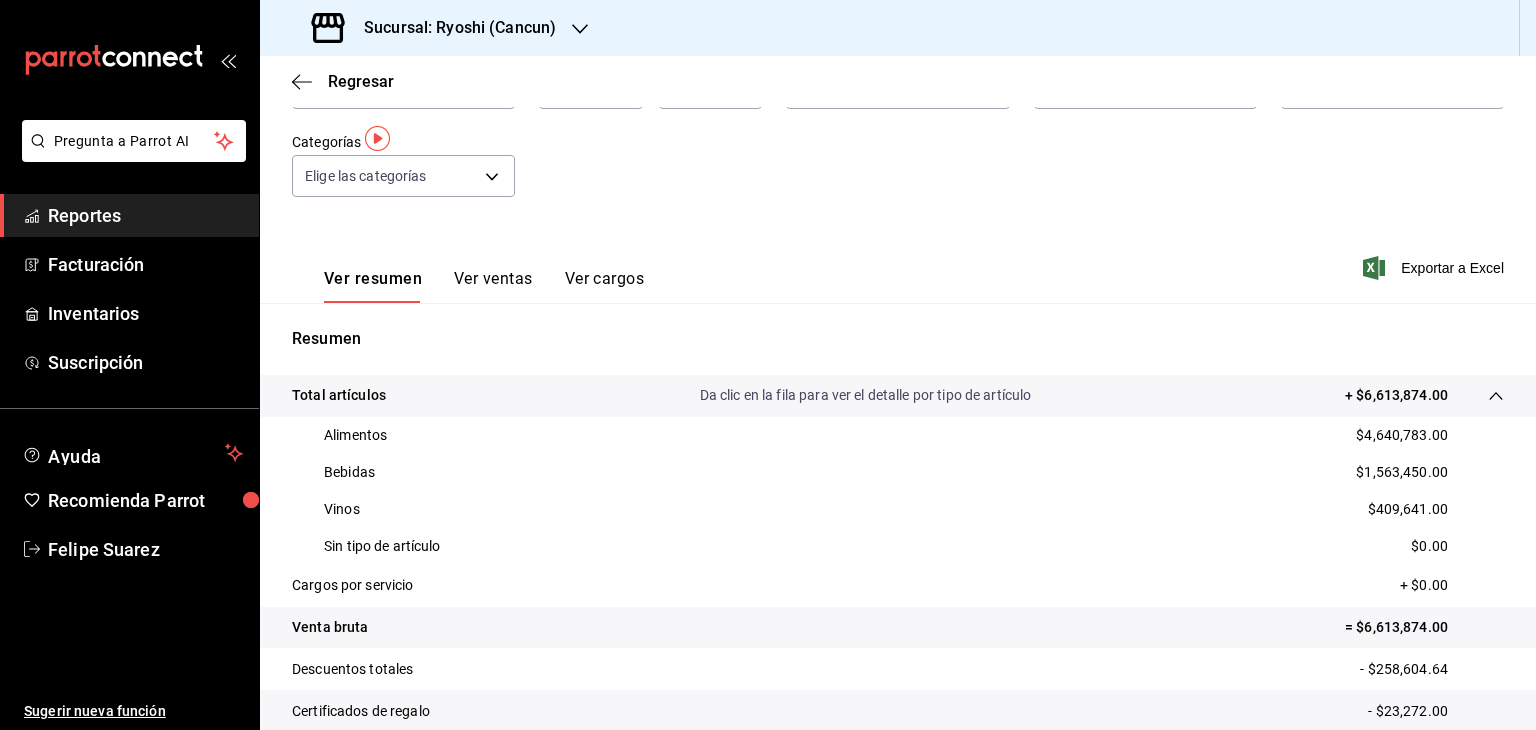 scroll, scrollTop: 0, scrollLeft: 0, axis: both 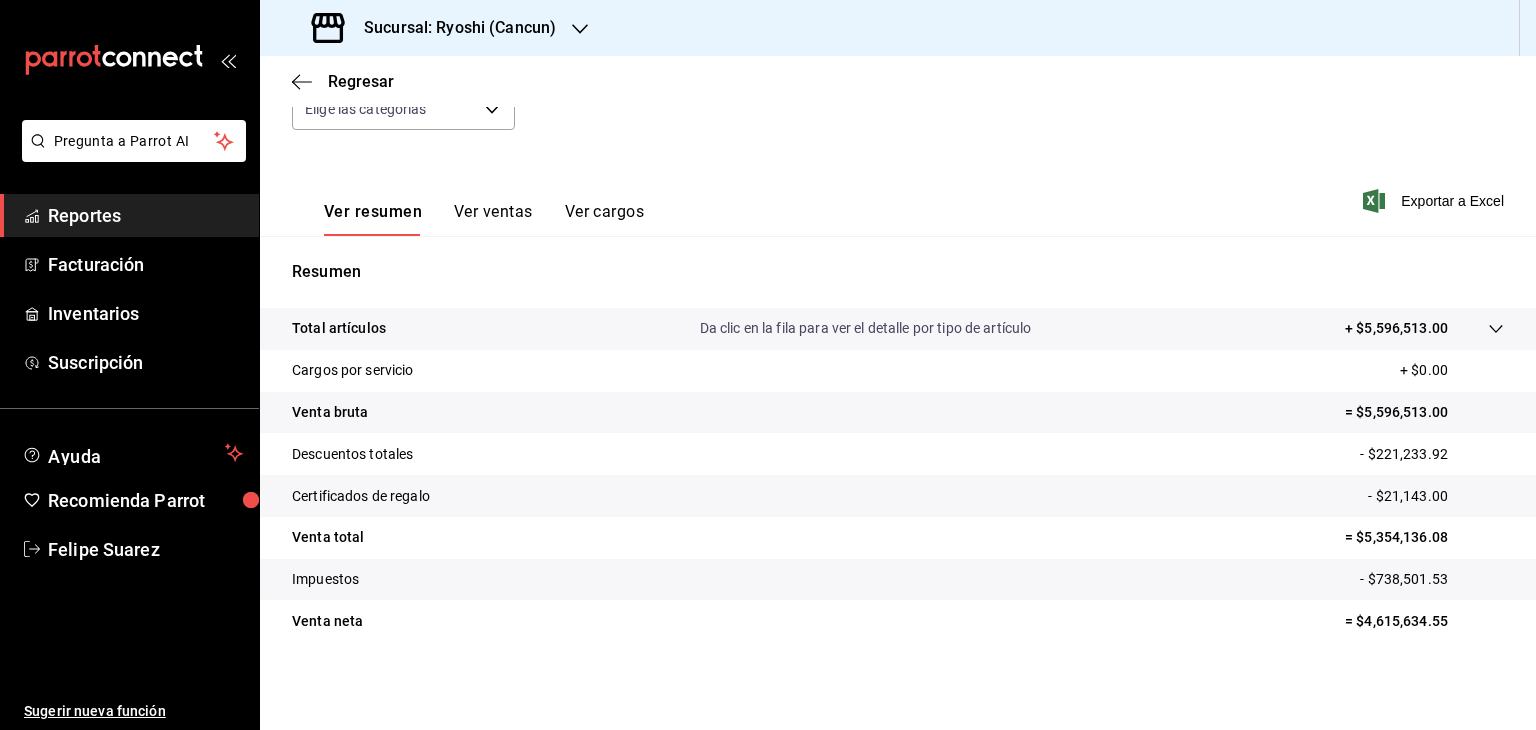 click on "Total artículos Da clic en la fila para ver el detalle por tipo de artículo + $5,596,513.00" at bounding box center [870, 328] 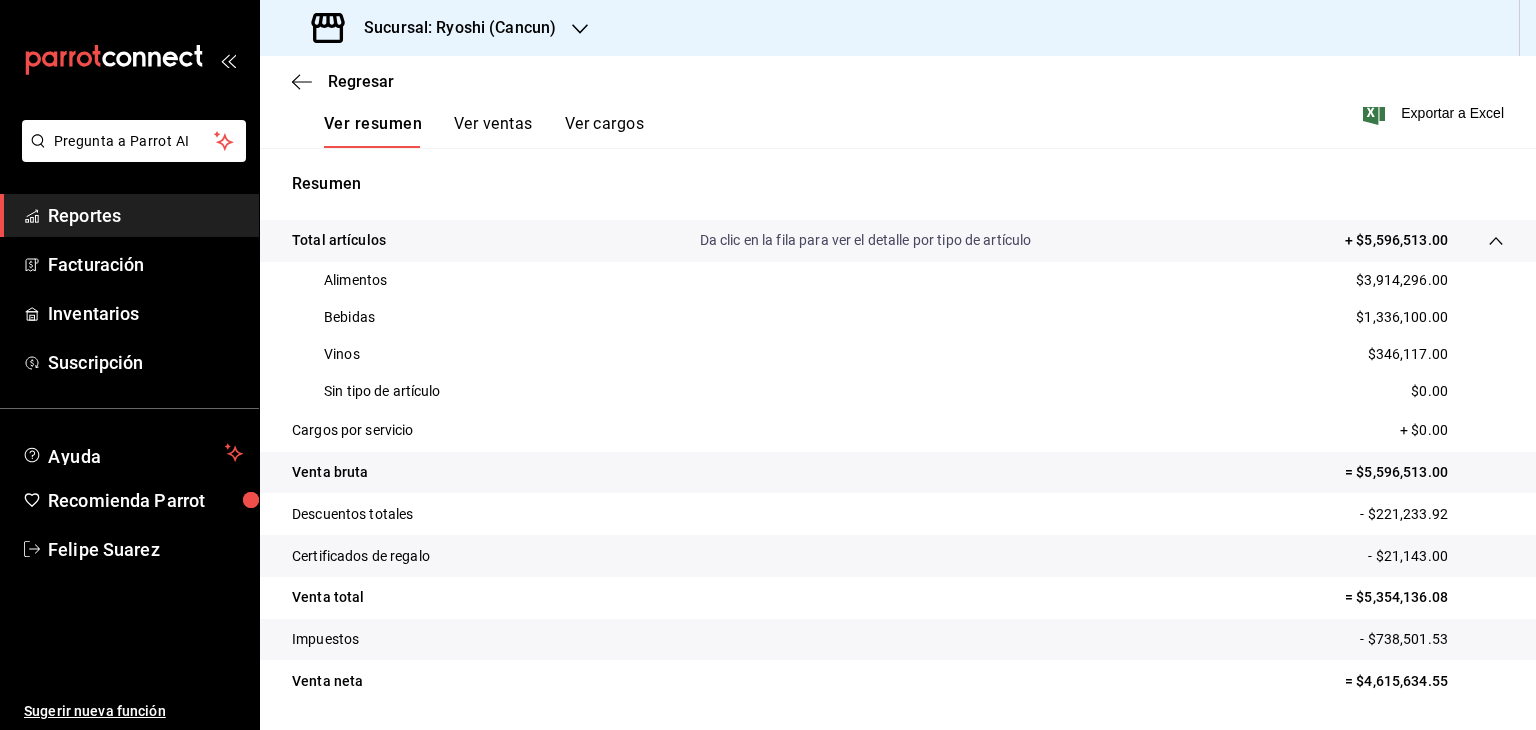 scroll, scrollTop: 376, scrollLeft: 0, axis: vertical 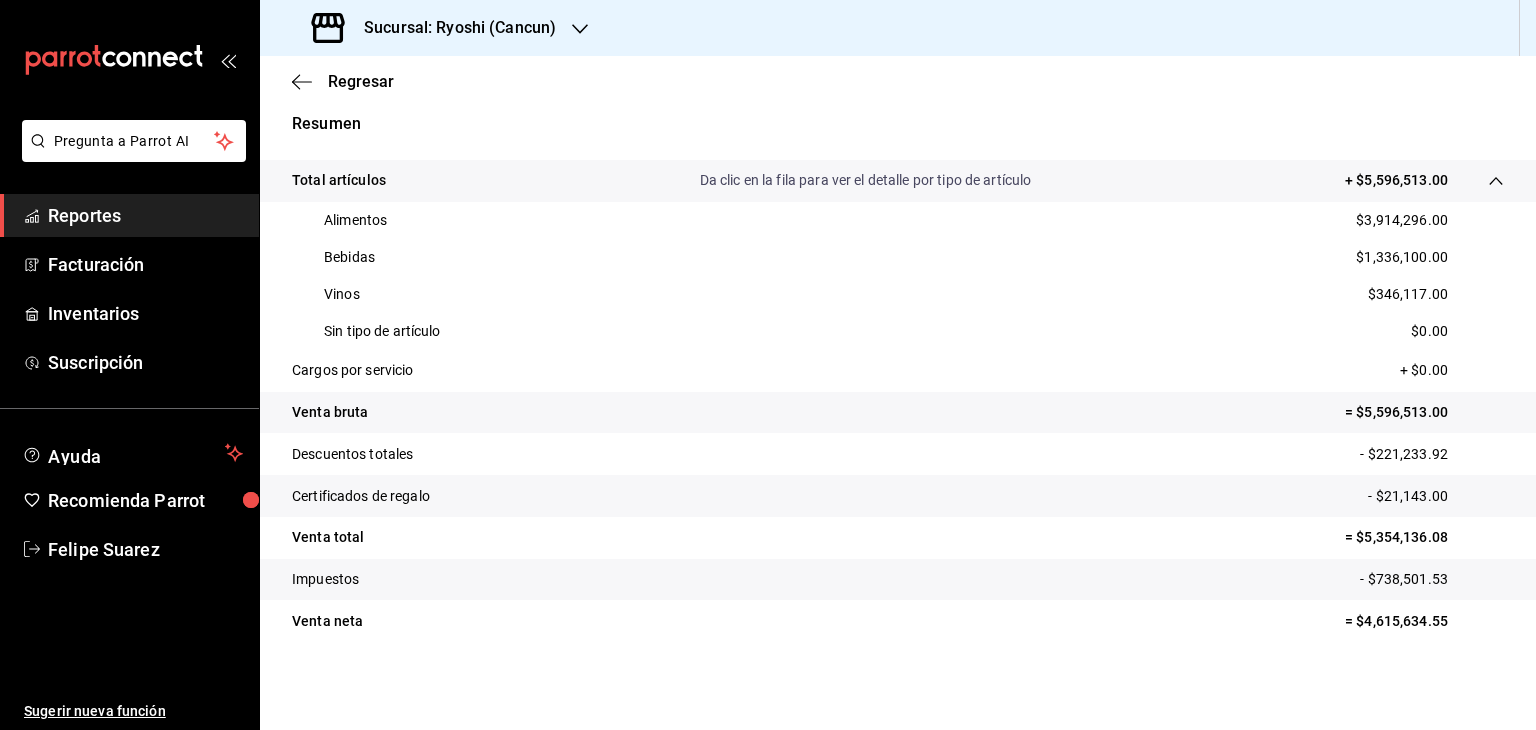 click on "= $4,615,634.55" at bounding box center (1424, 621) 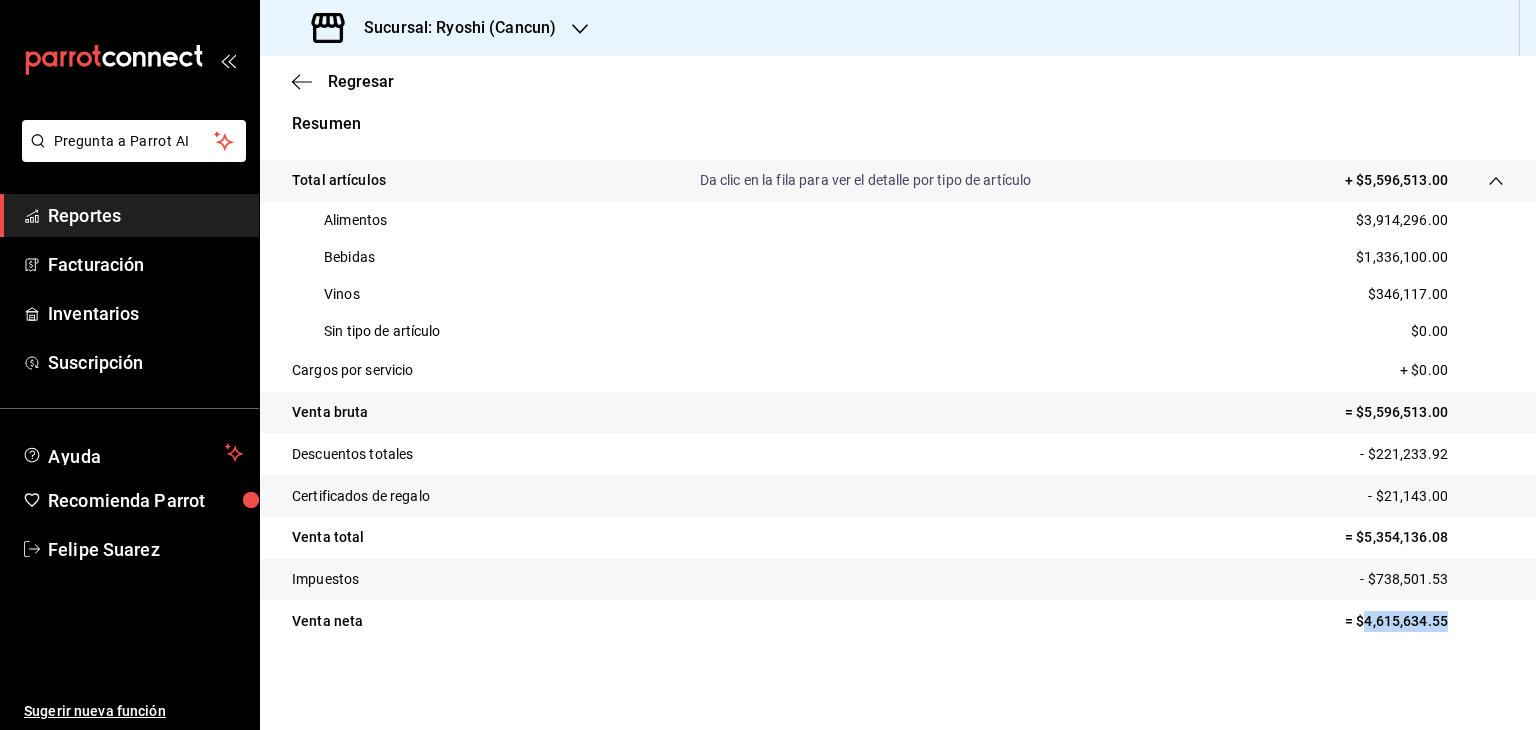 click on "= $4,615,634.55" at bounding box center [1424, 621] 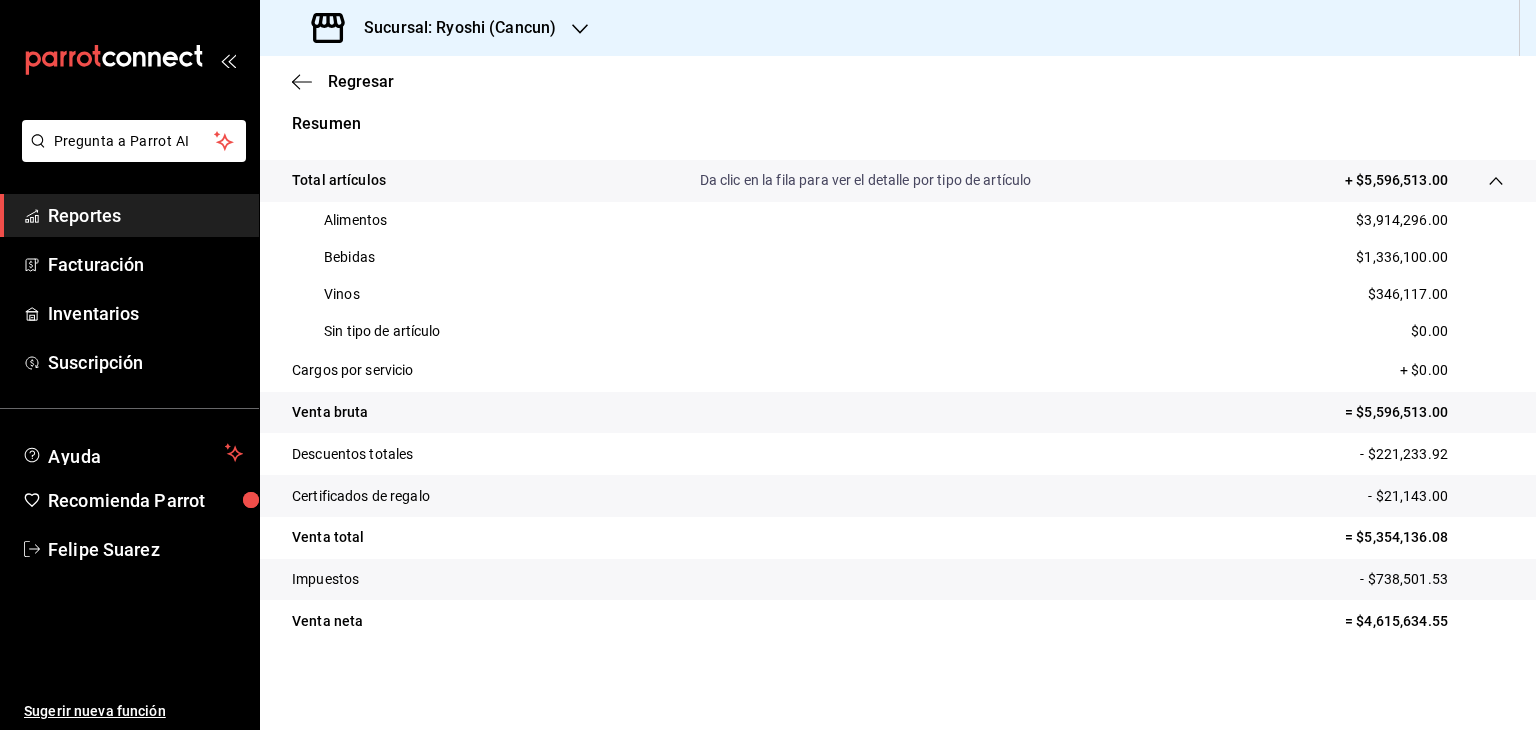 click on "Sucursal: Ryoshi (Cancun)" at bounding box center [436, 28] 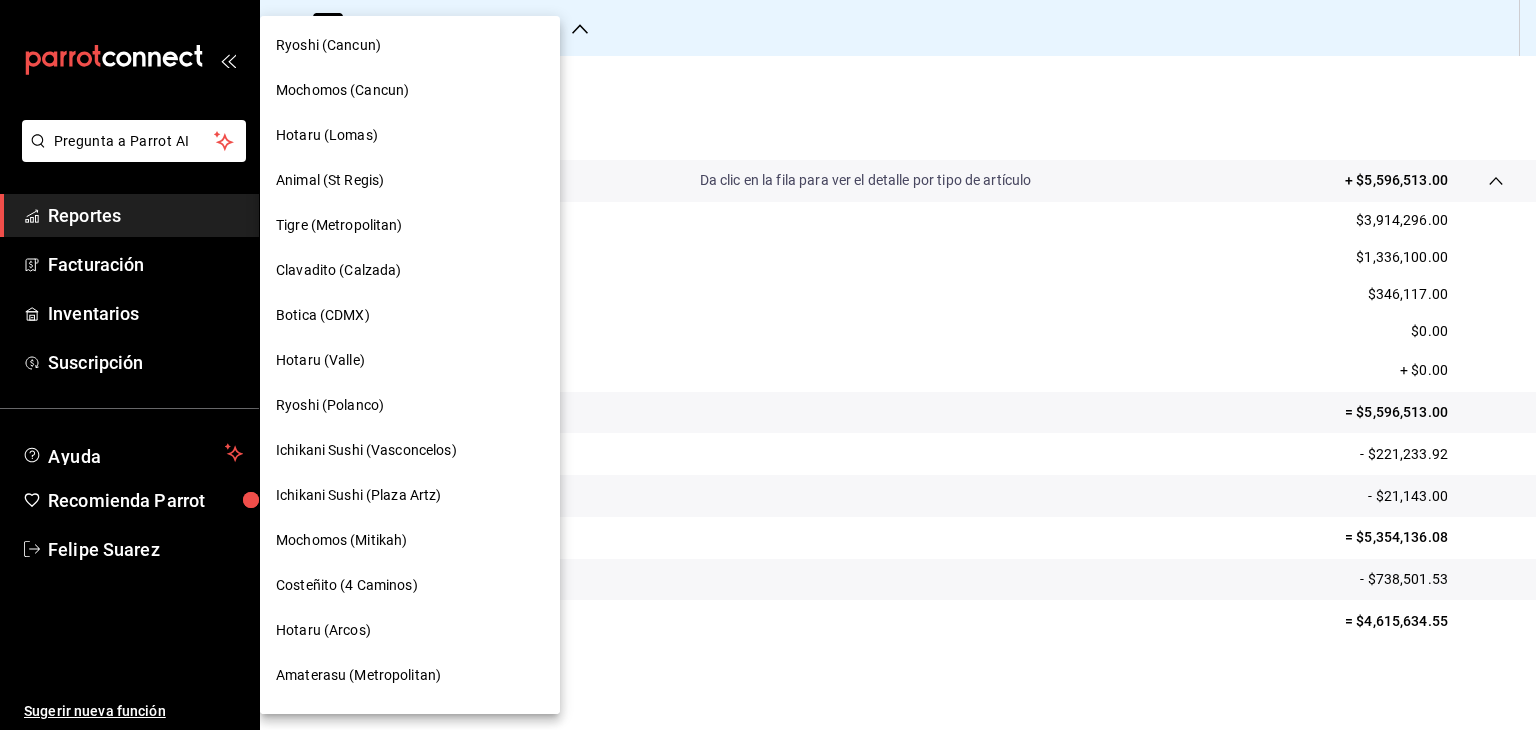 scroll, scrollTop: 533, scrollLeft: 0, axis: vertical 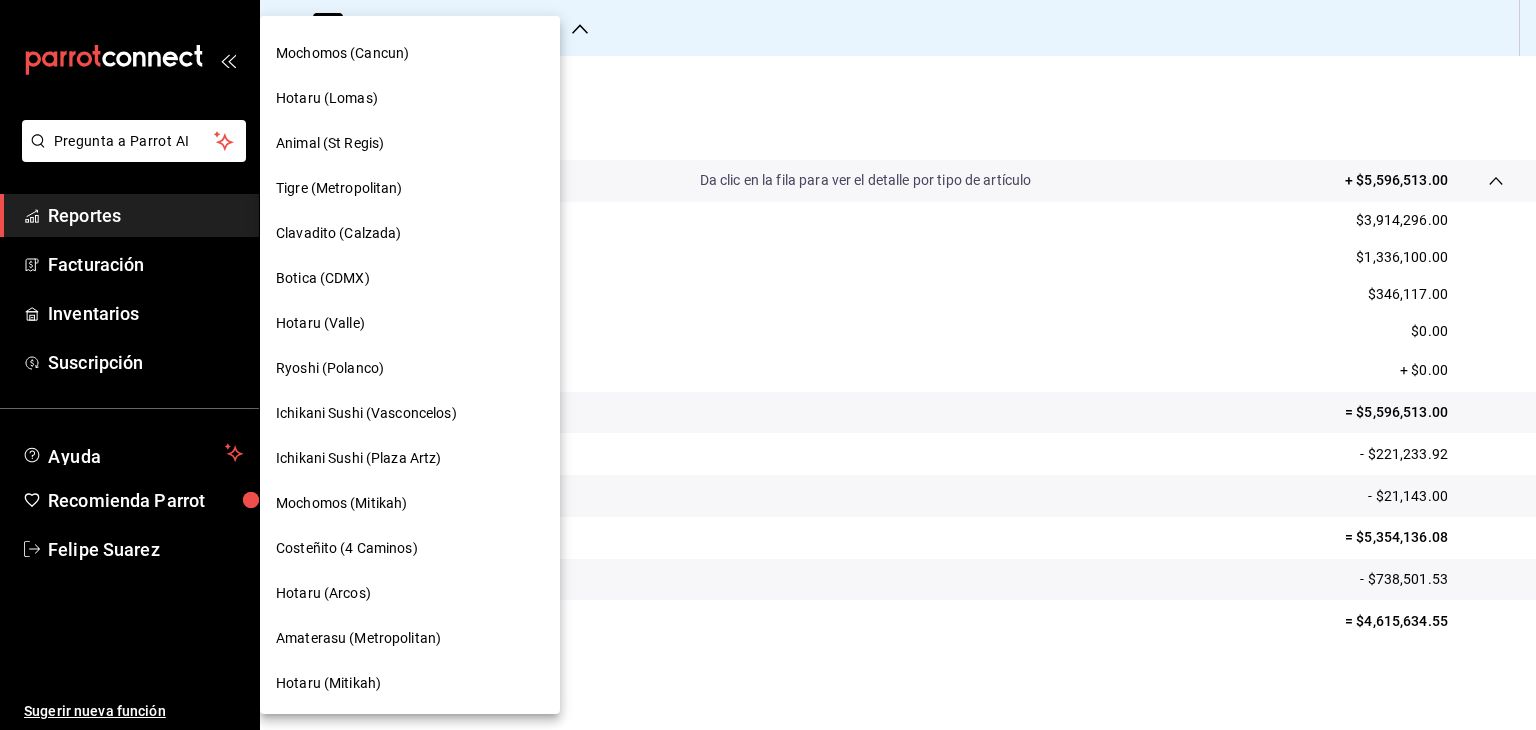 click on "Hotaru (Mitikah)" at bounding box center (410, 683) 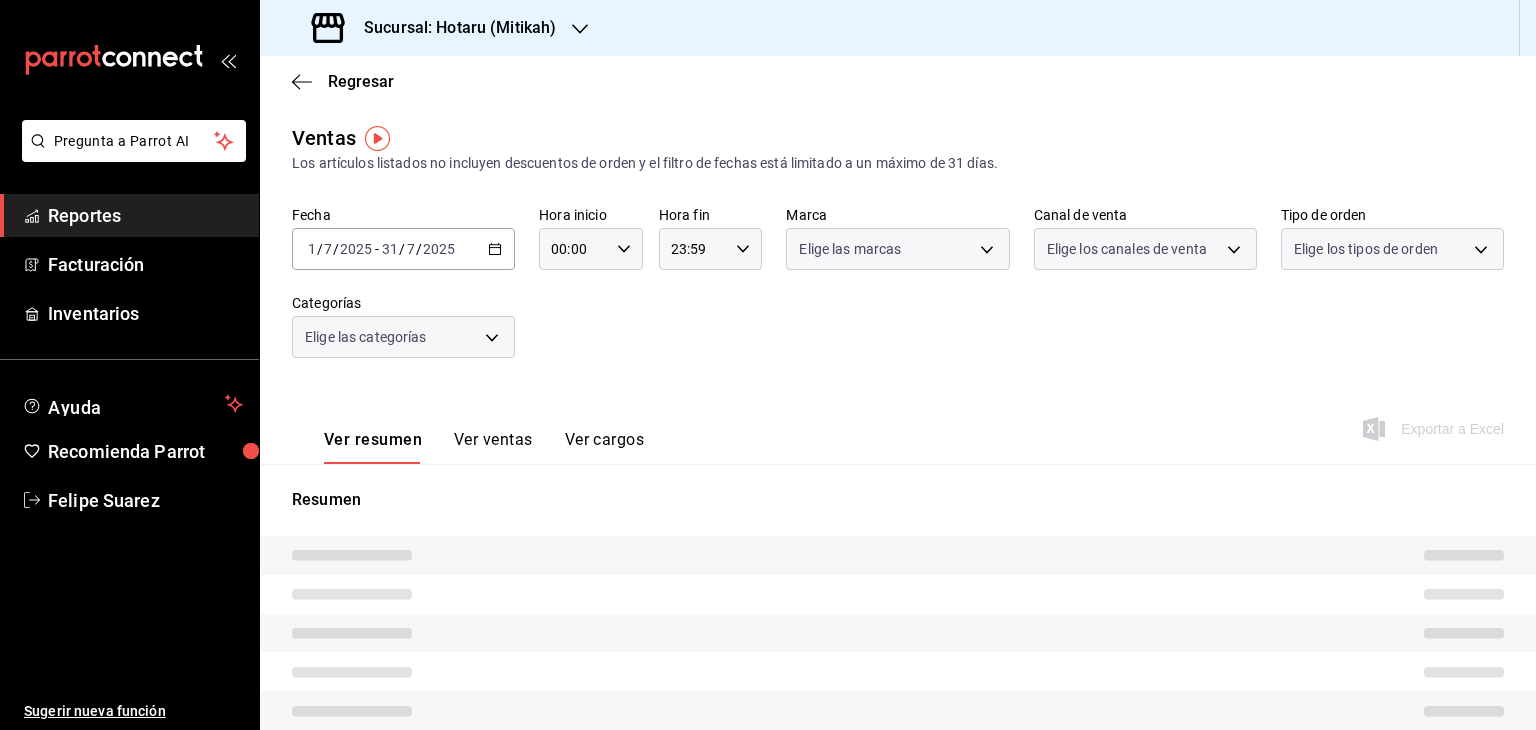 type on "05:00" 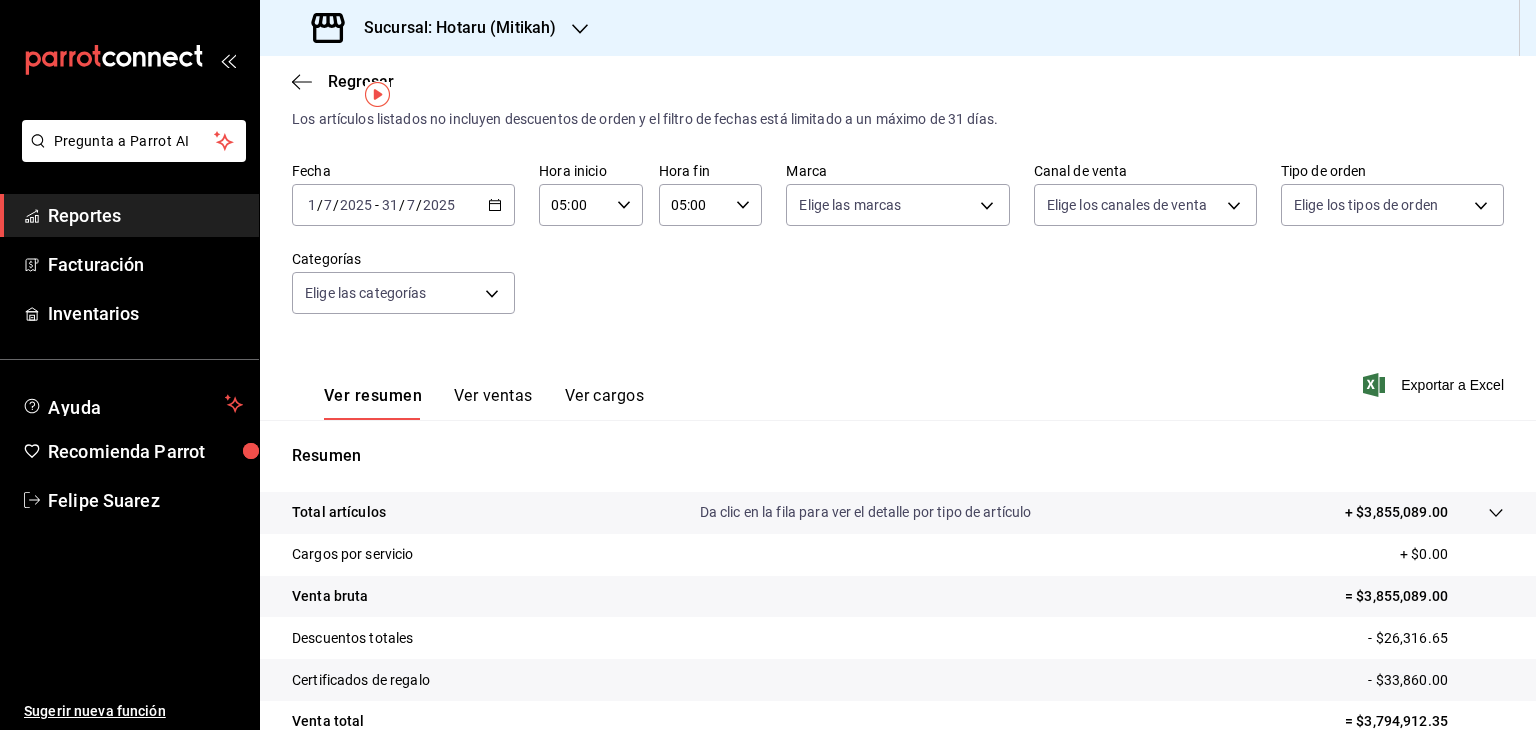 scroll, scrollTop: 76, scrollLeft: 0, axis: vertical 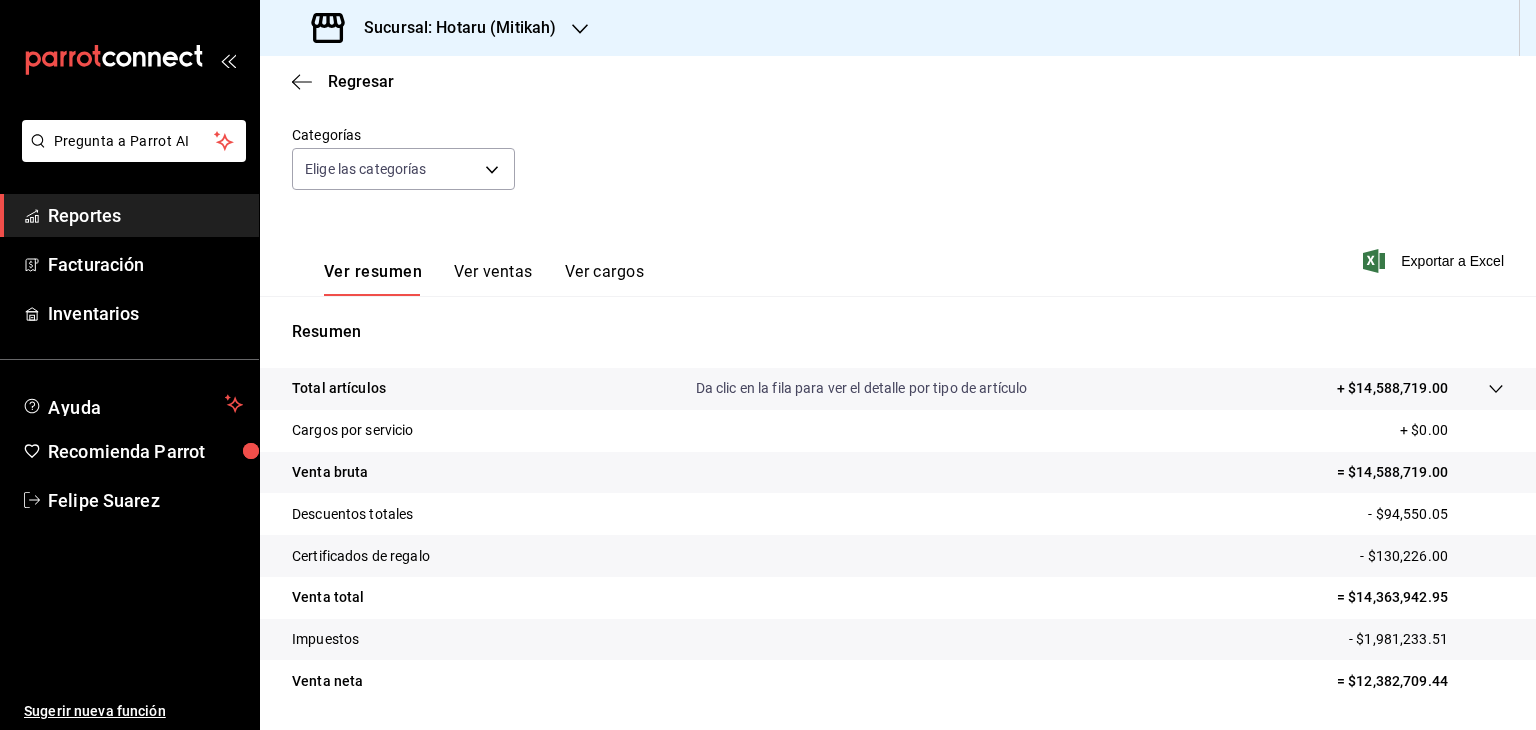click on "+ $14,588,719.00" at bounding box center (1392, 388) 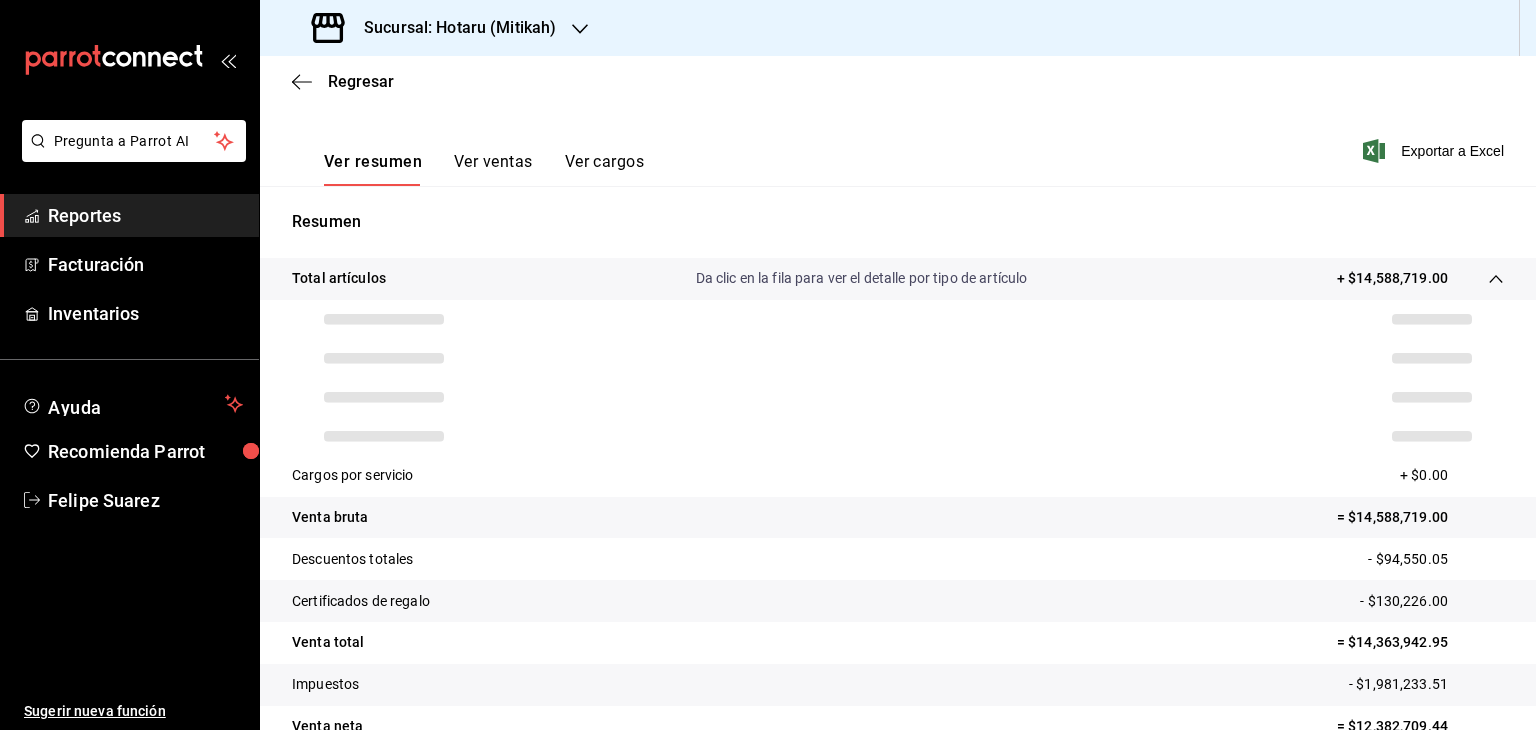 scroll, scrollTop: 340, scrollLeft: 0, axis: vertical 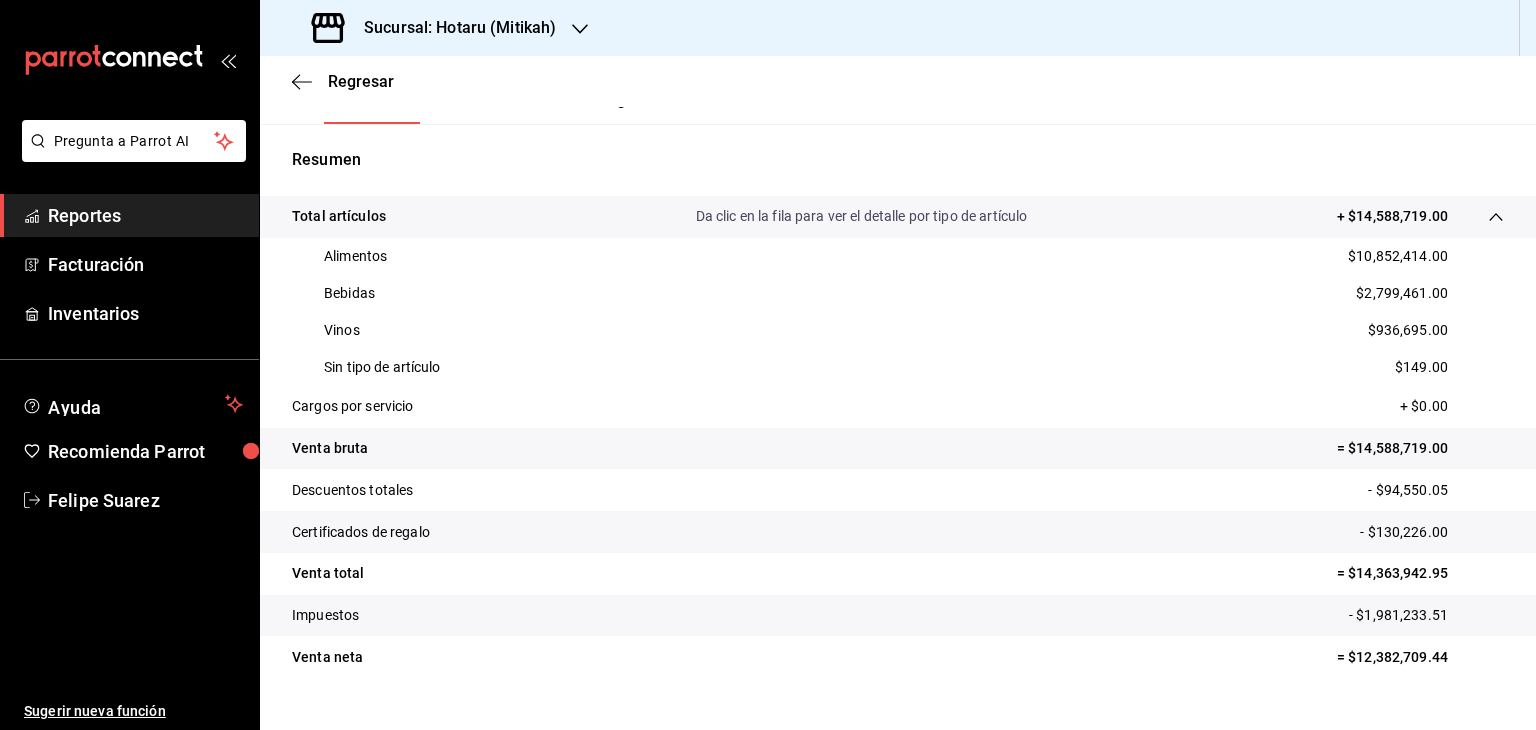 click on "$10,852,414.00" at bounding box center (1398, 256) 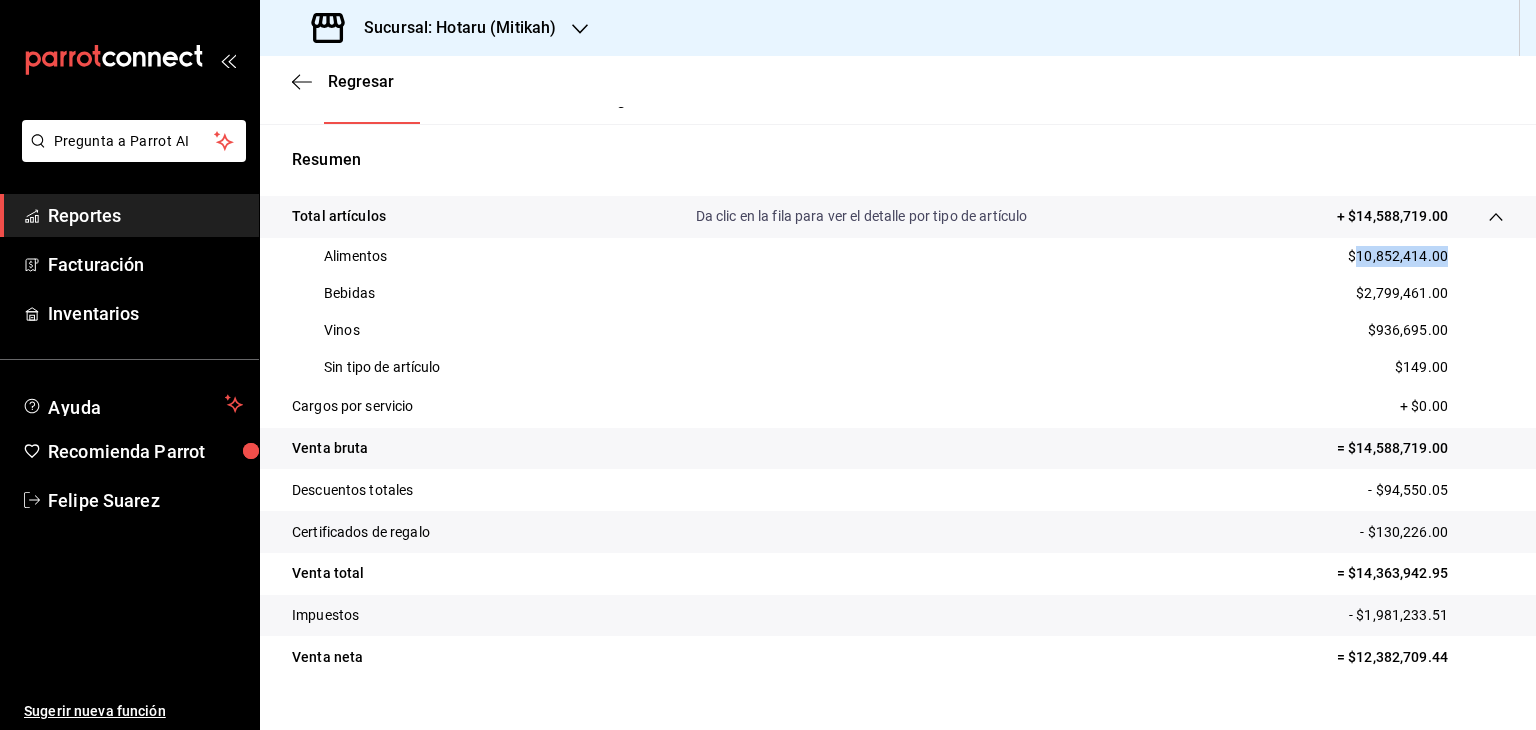 click on "$10,852,414.00" at bounding box center [1398, 256] 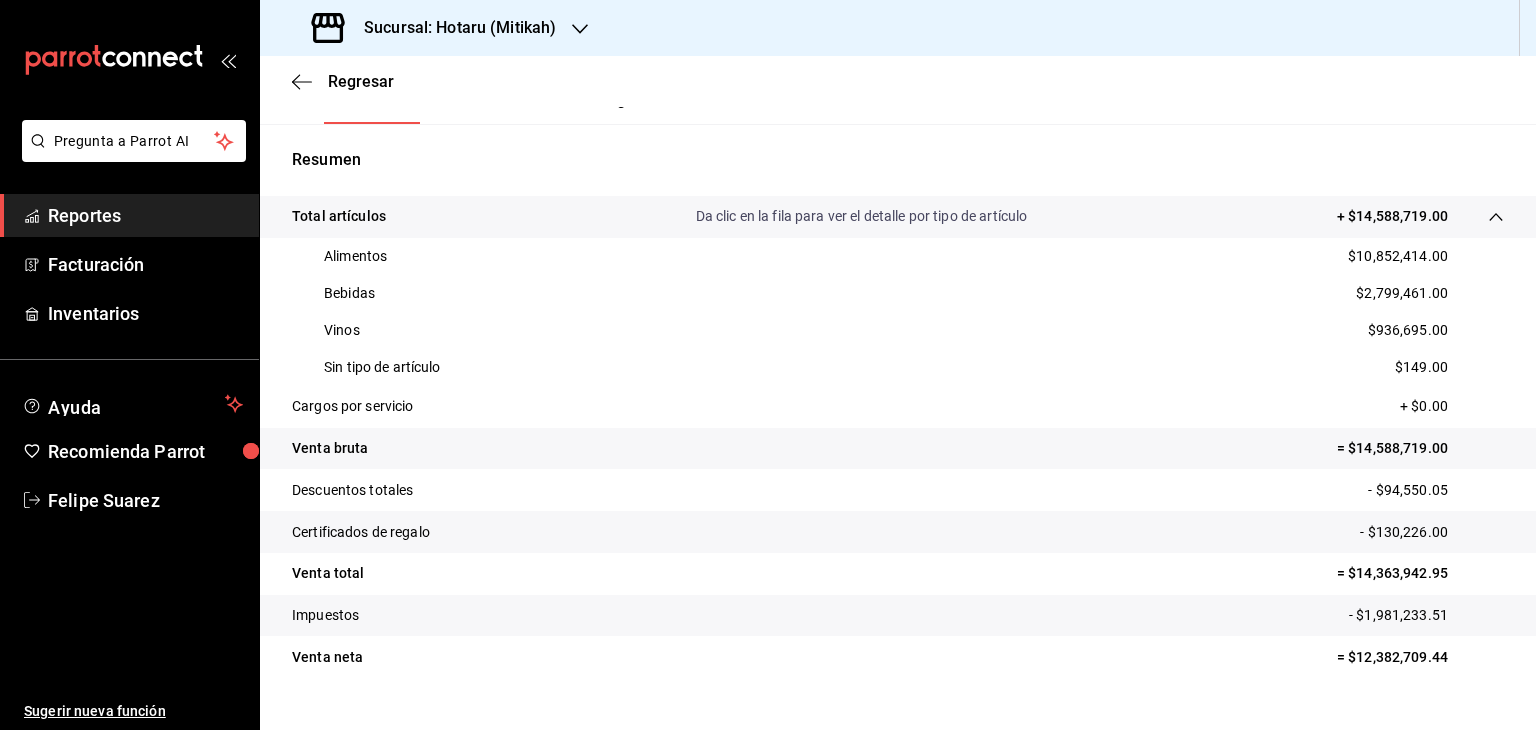 click on "$2,799,461.00" at bounding box center [1402, 293] 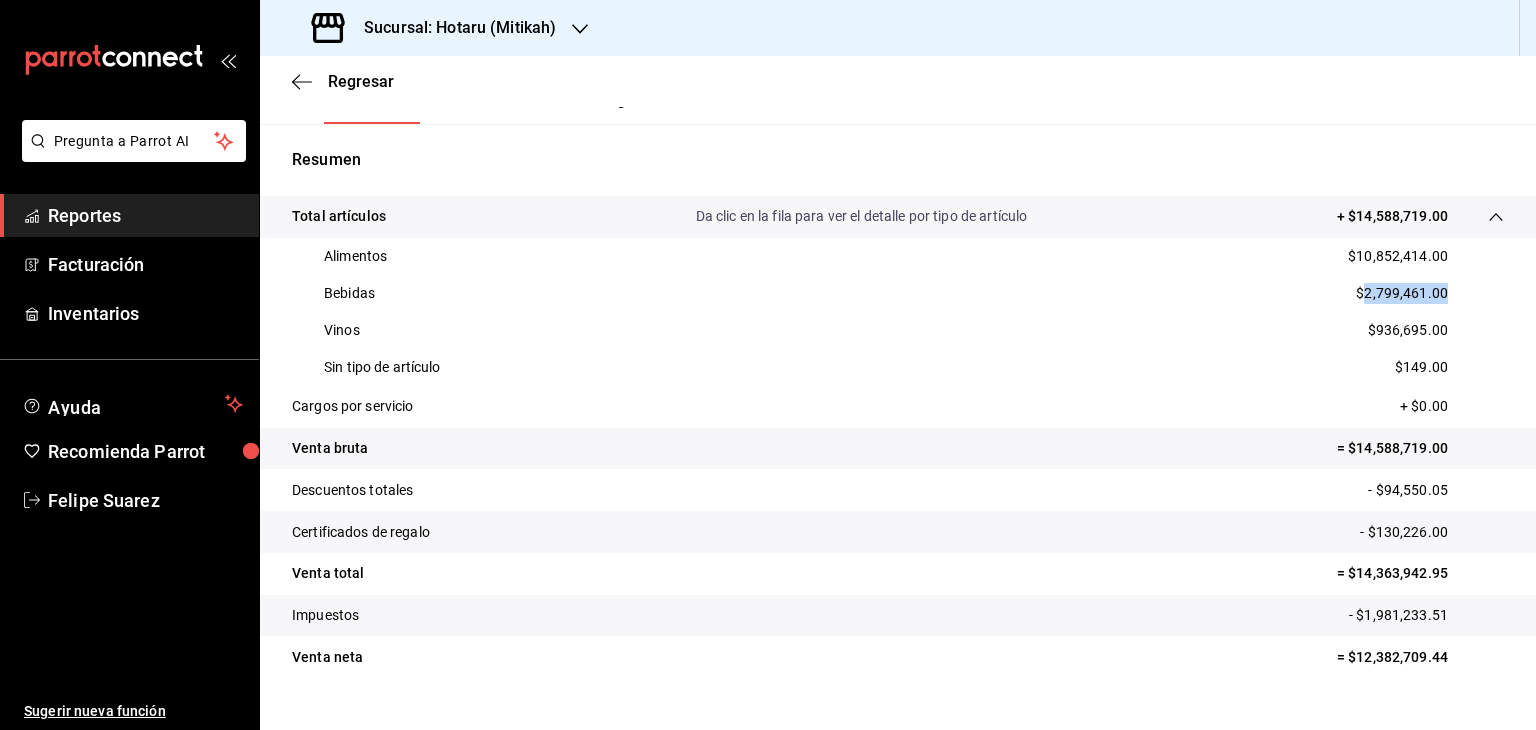 click on "$2,799,461.00" at bounding box center (1402, 293) 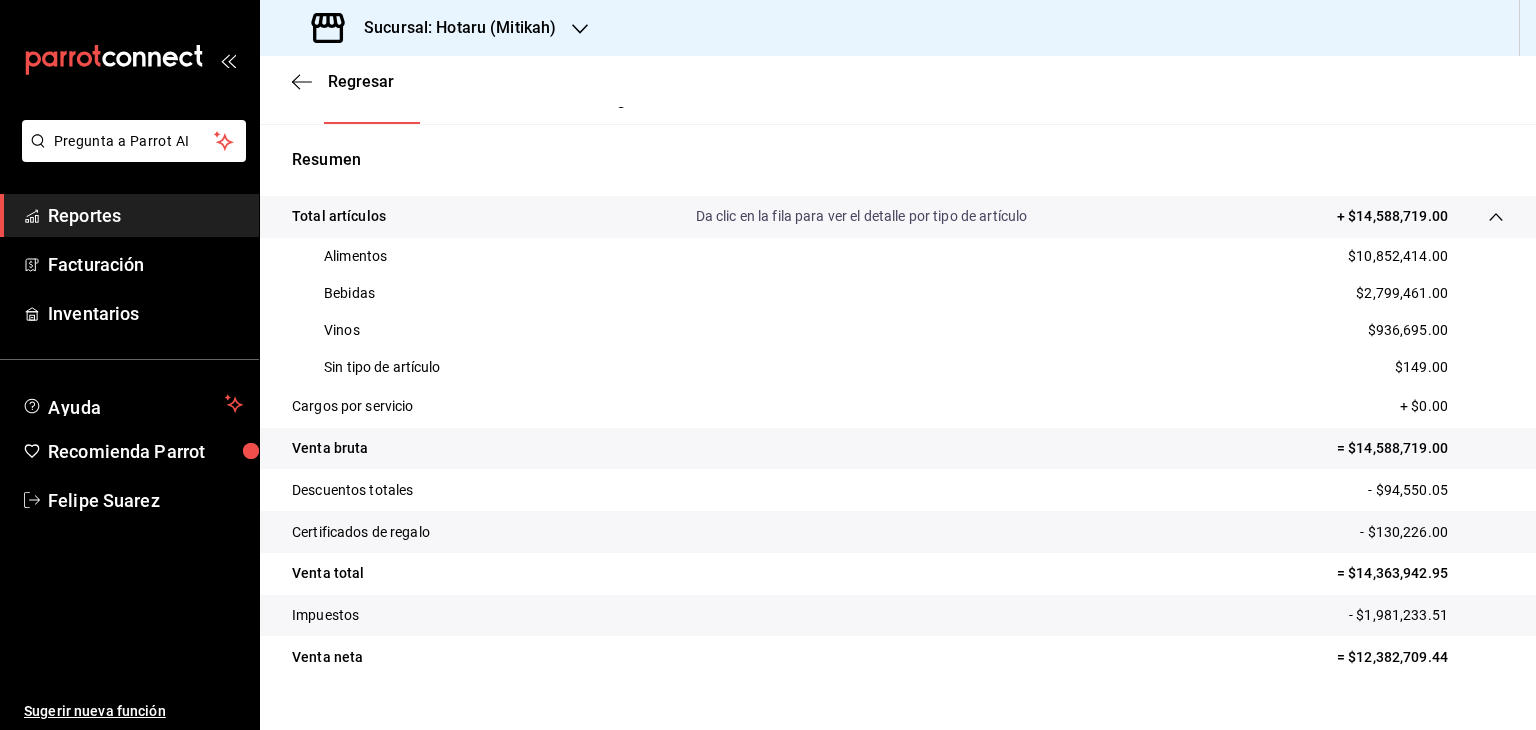 click on "$936,695.00" at bounding box center [1408, 330] 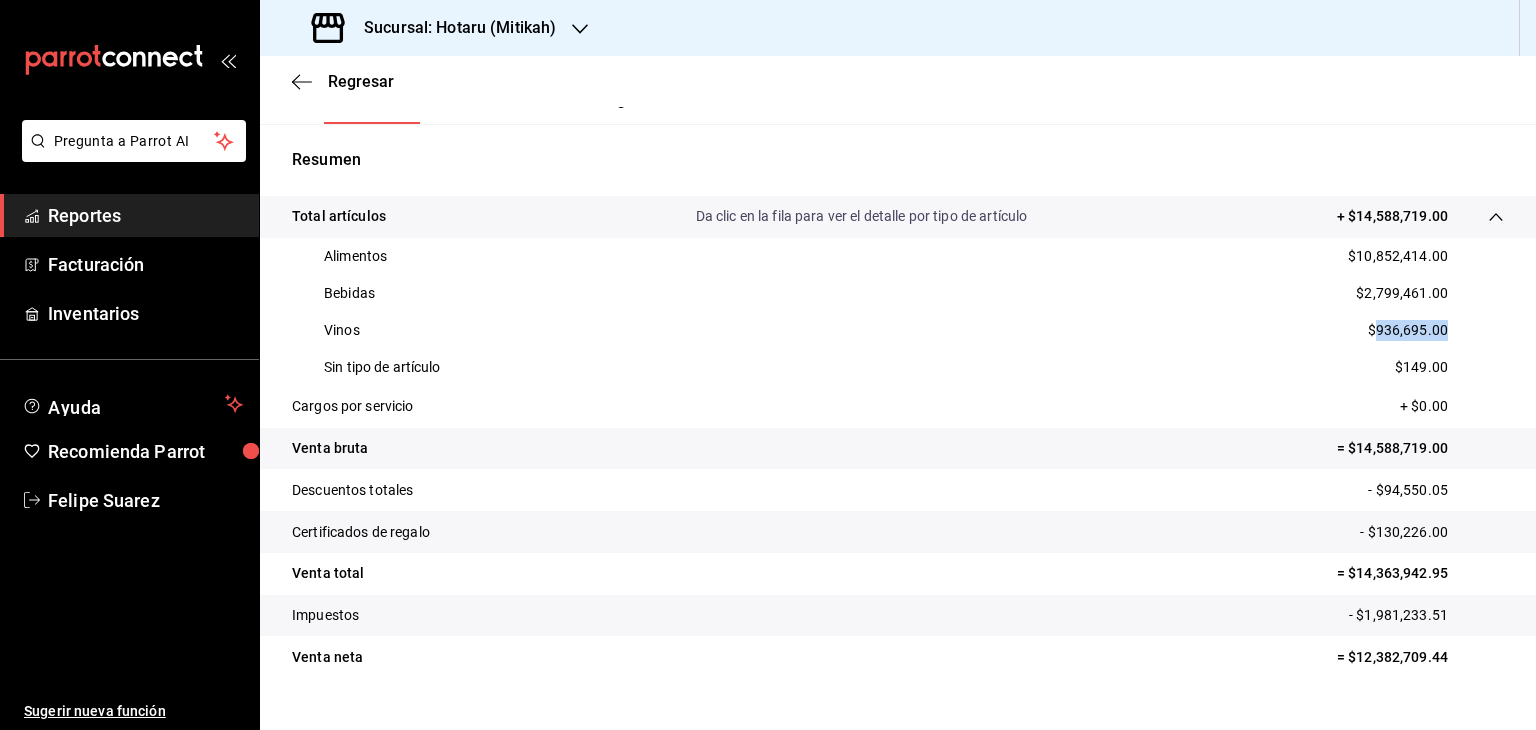 click on "$936,695.00" at bounding box center (1408, 330) 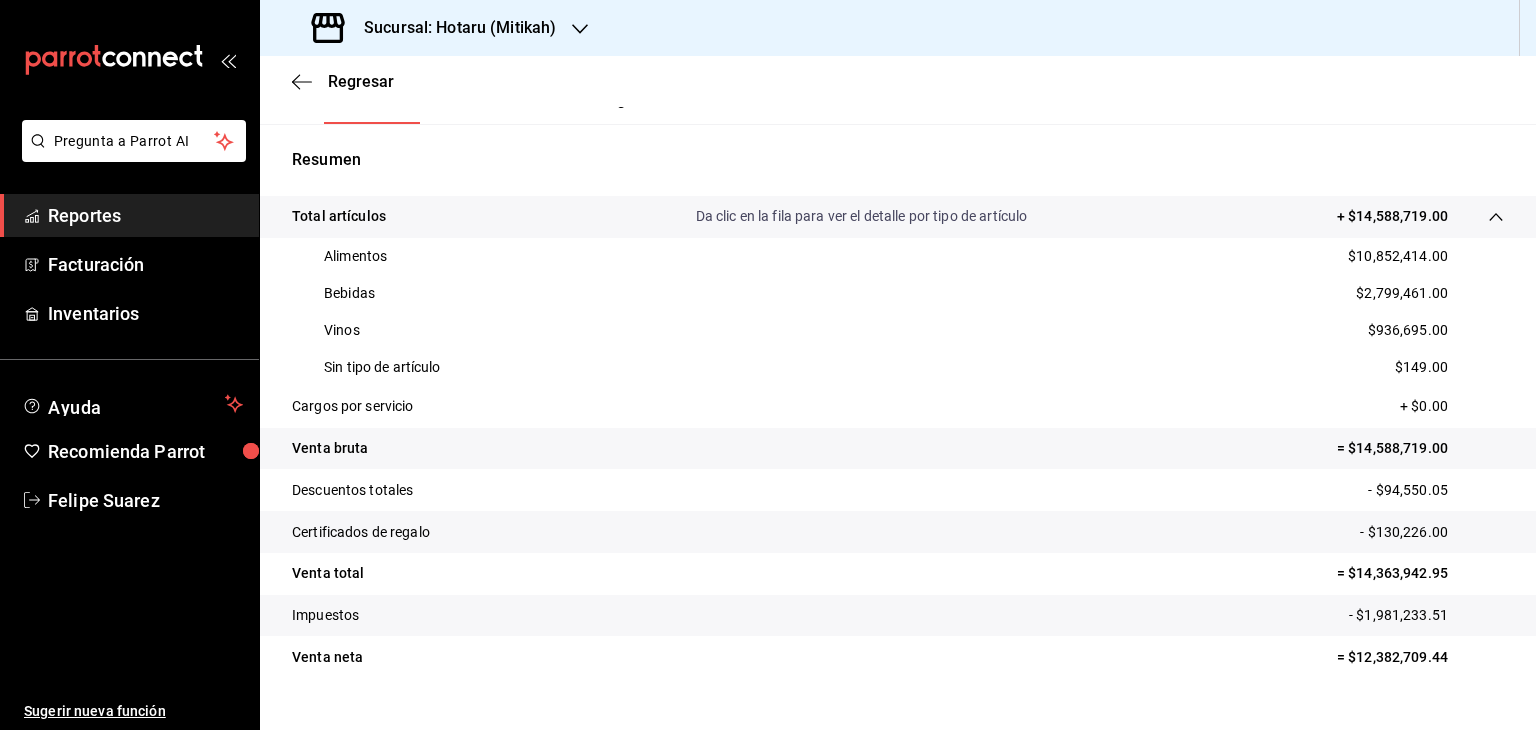 click on "Sin tipo de artículo $149.00" at bounding box center [898, 367] 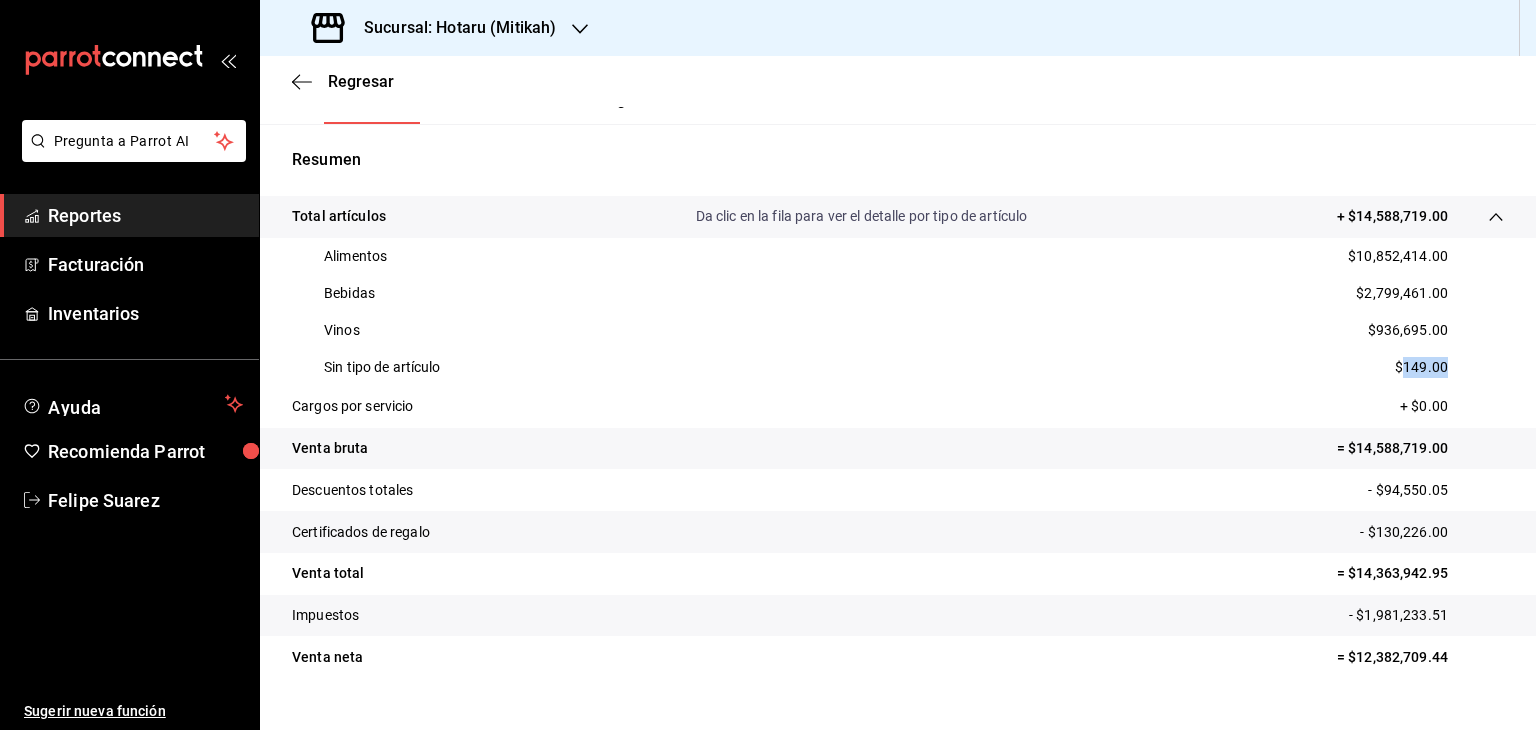 click on "$149.00" at bounding box center [1421, 367] 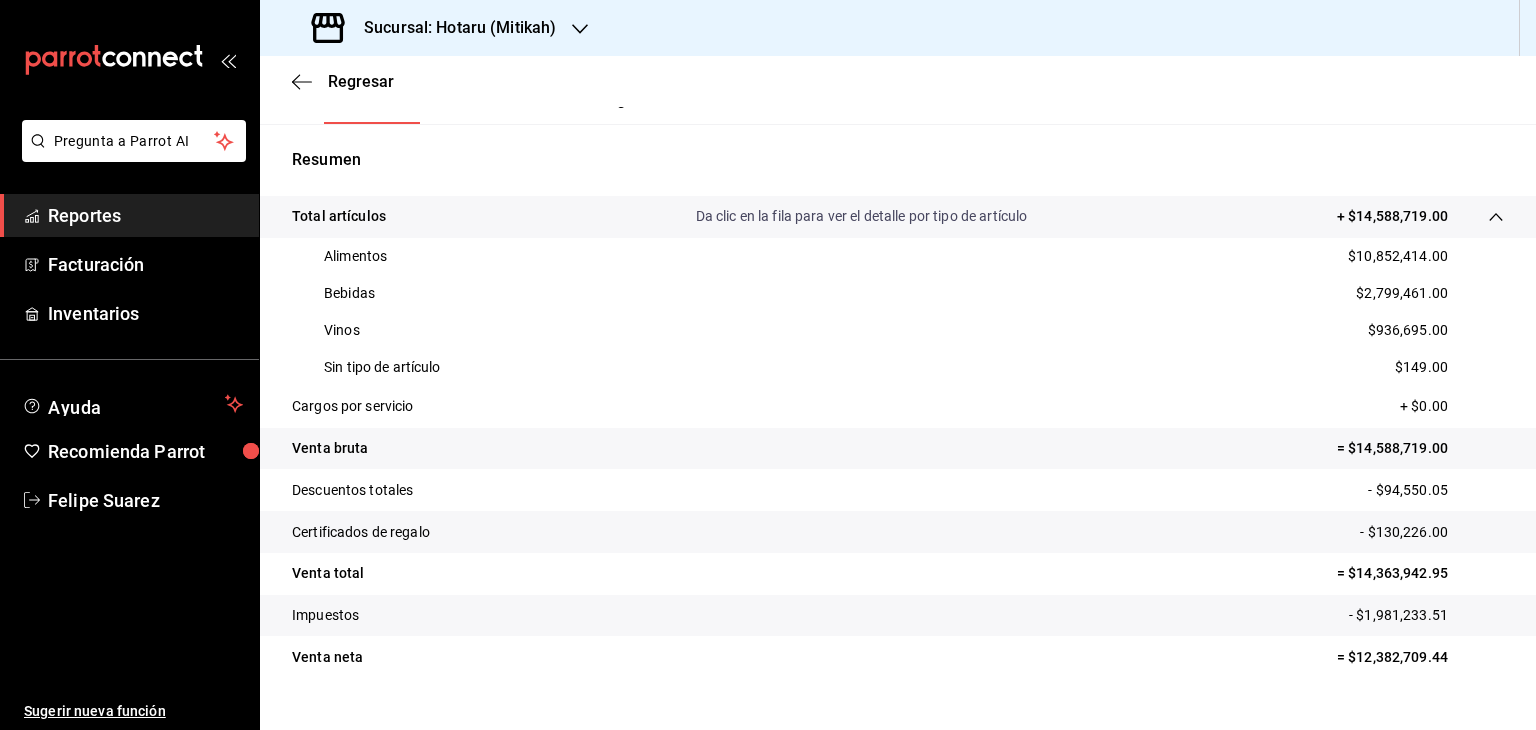 click on "Descuentos totales - $94,550.05" at bounding box center [898, 490] 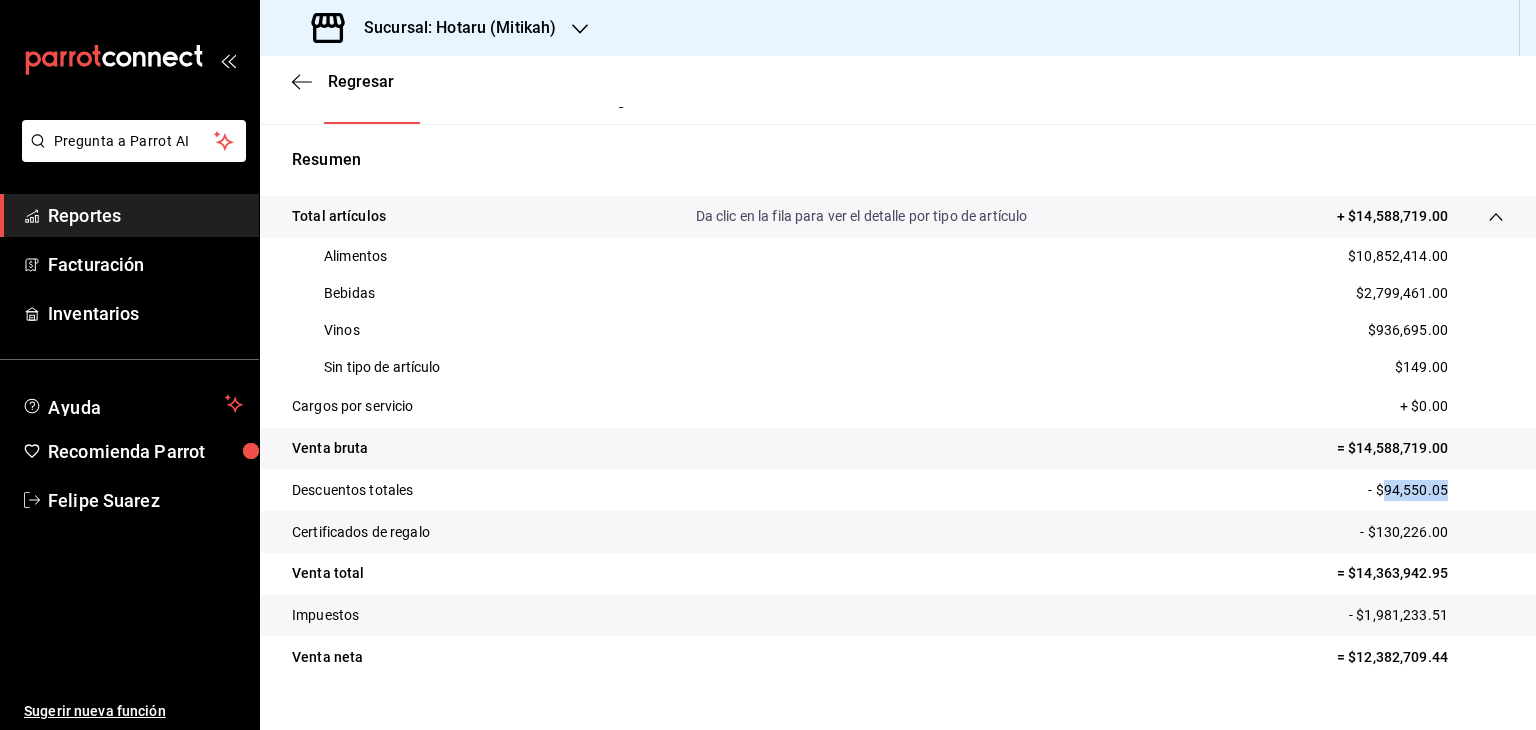 click on "- $94,550.05" at bounding box center (1436, 490) 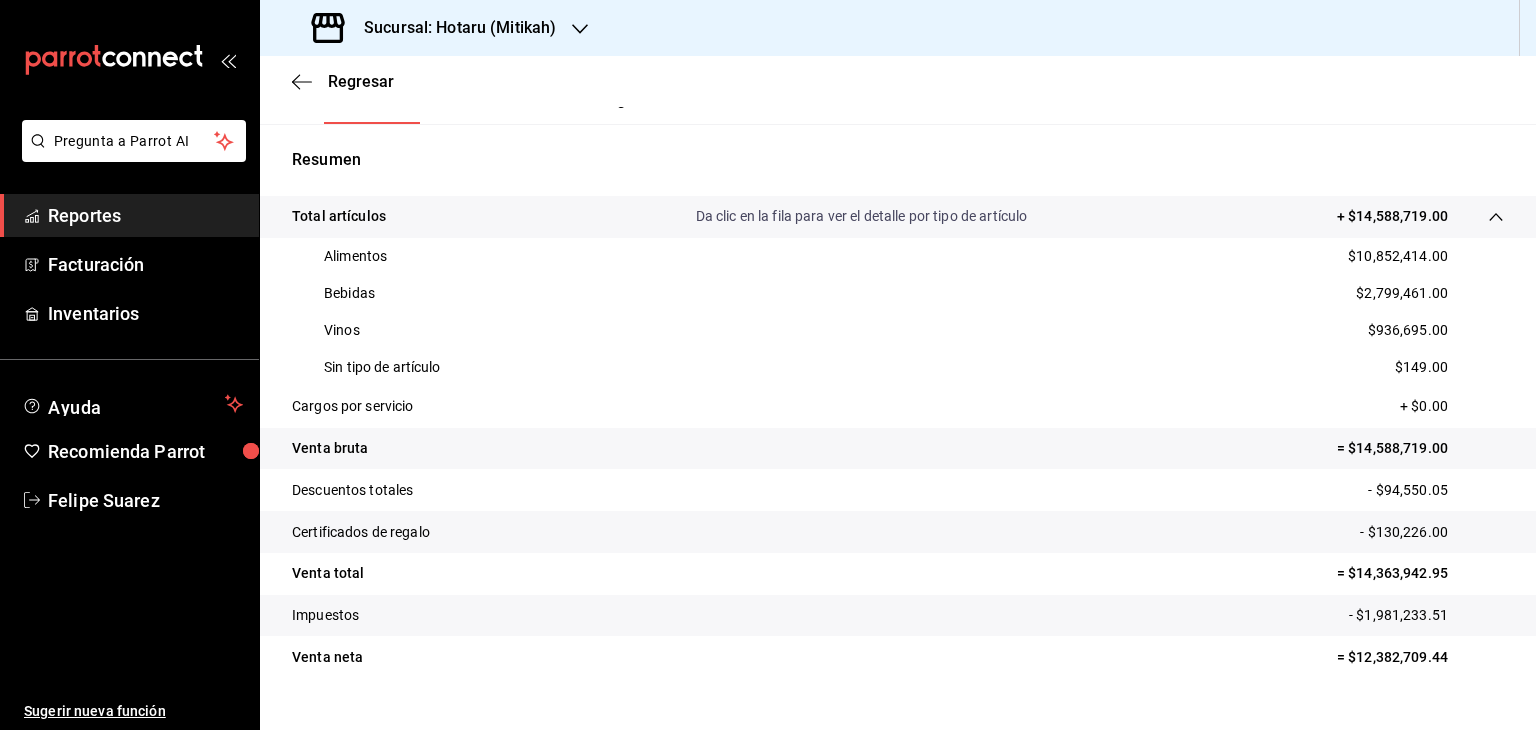 drag, startPoint x: 1397, startPoint y: 520, endPoint x: 1412, endPoint y: 536, distance: 21.931713 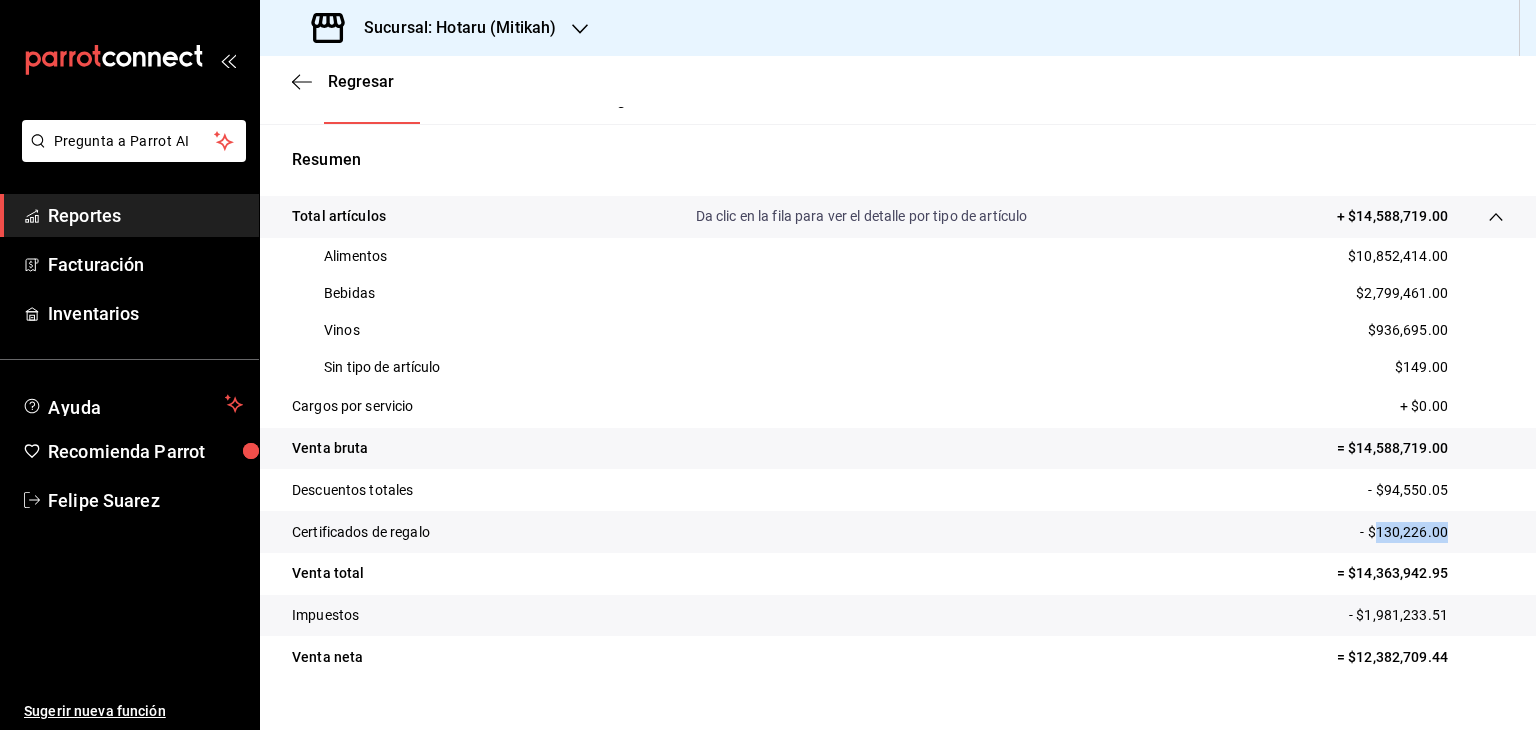 click on "- $130,226.00" at bounding box center (1432, 532) 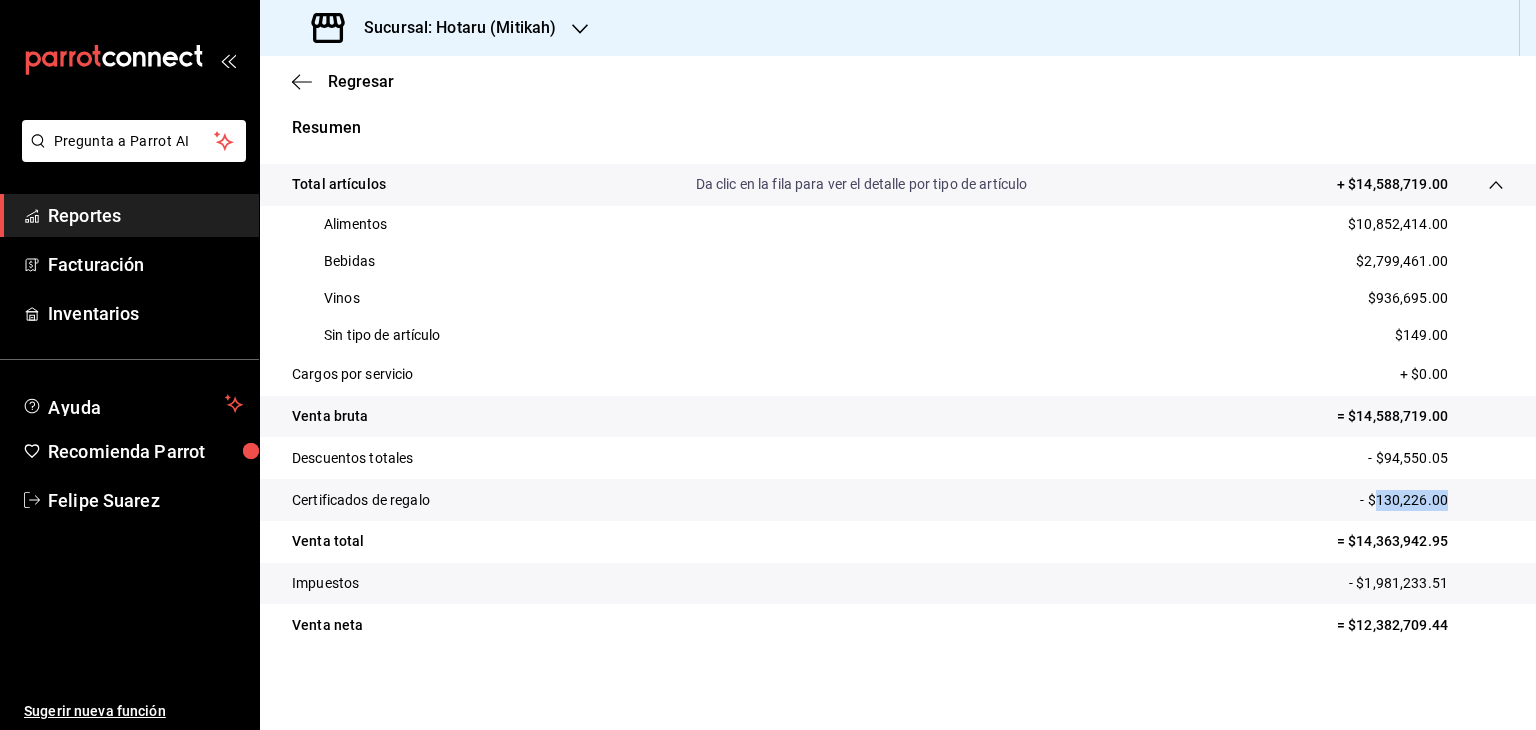 scroll, scrollTop: 372, scrollLeft: 0, axis: vertical 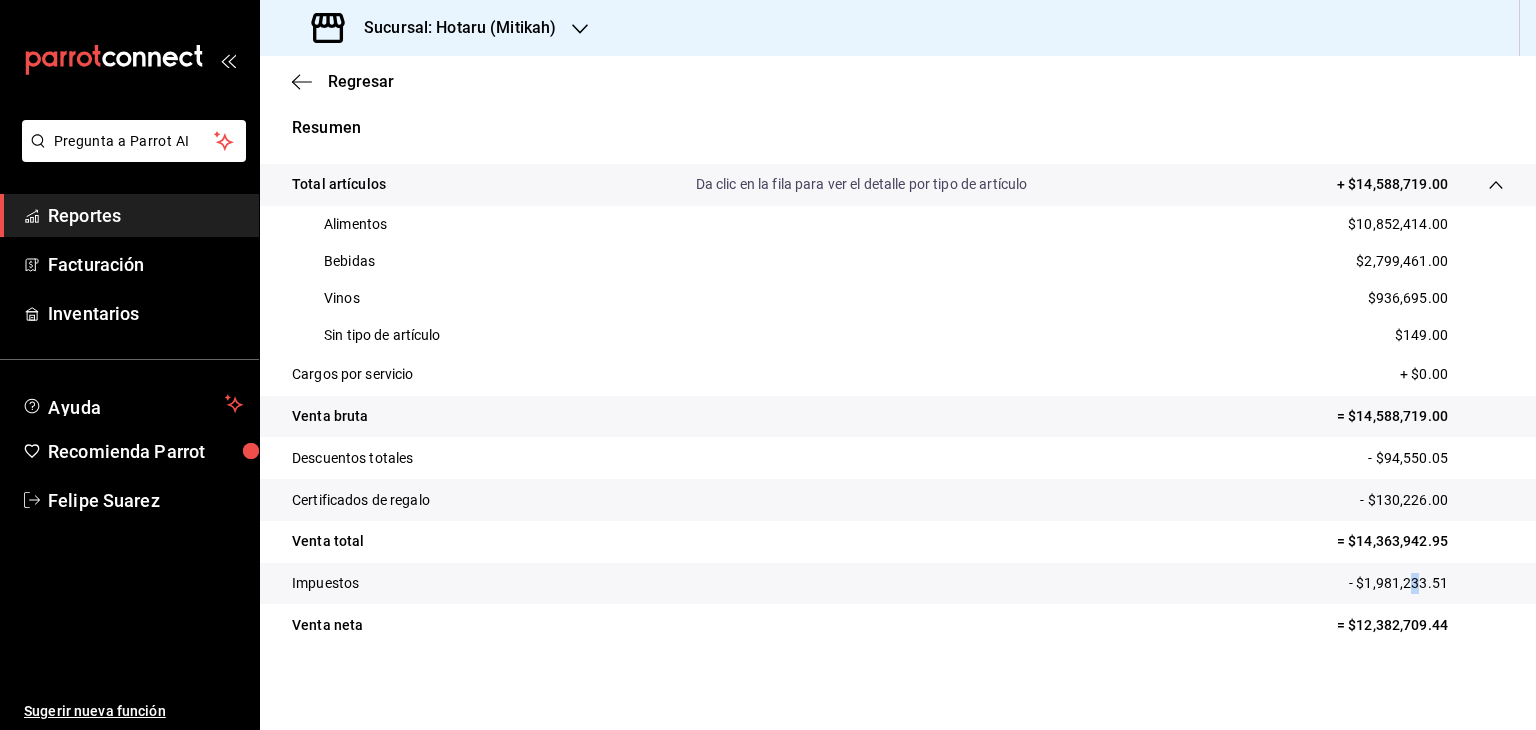 click on "- $1,981,233.51" at bounding box center [1426, 583] 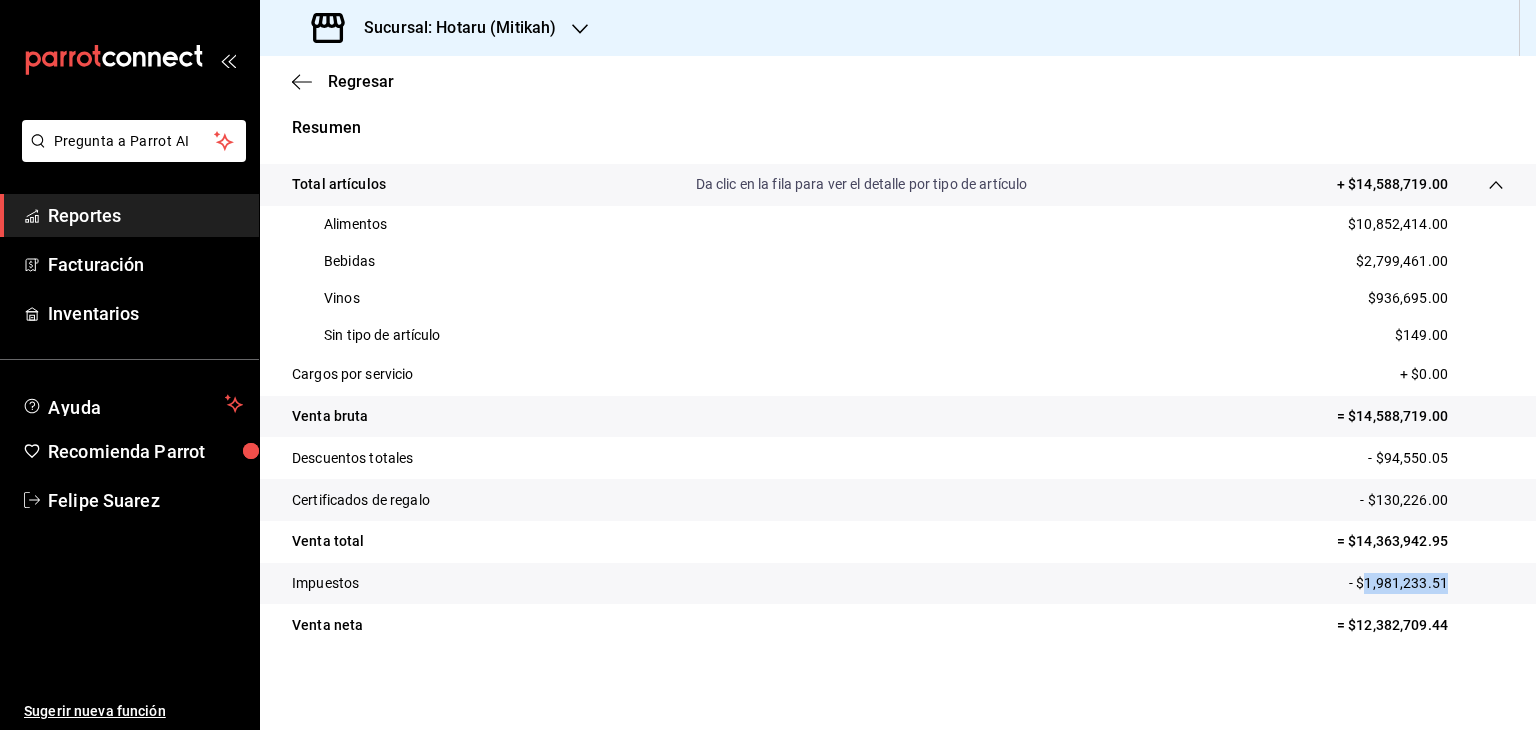 click on "- $1,981,233.51" at bounding box center [1426, 583] 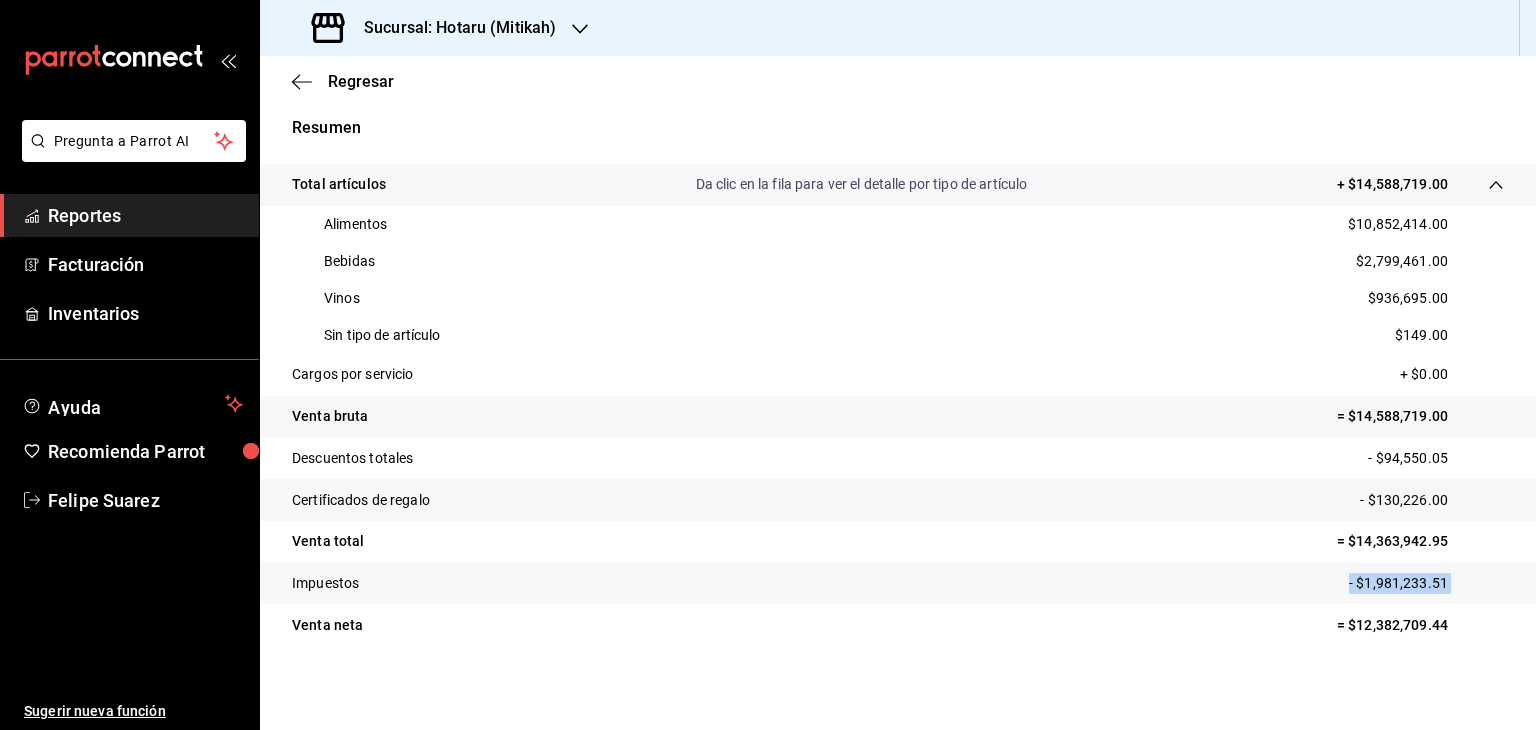 click on "- $1,981,233.51" at bounding box center [1426, 583] 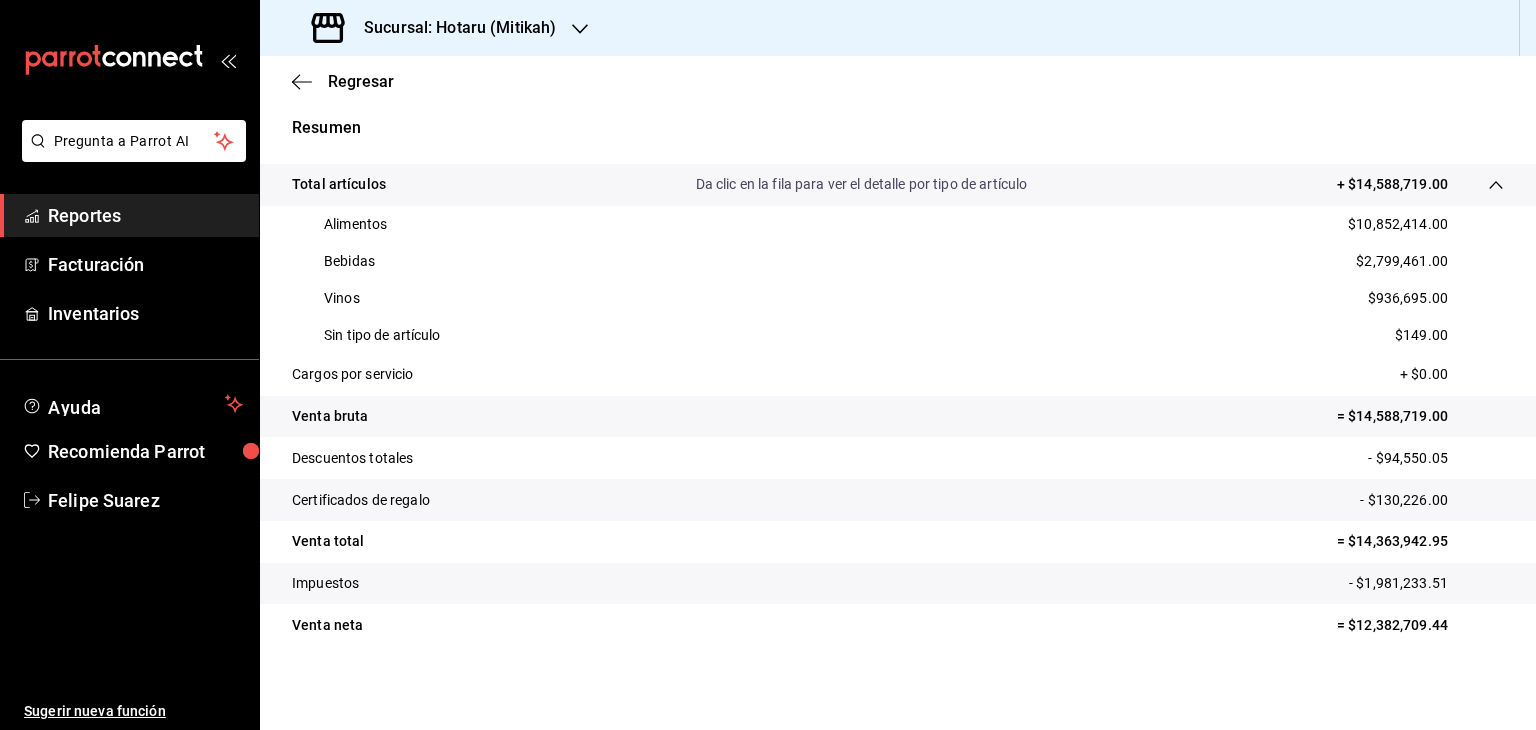 click on "- $1,981,233.51" at bounding box center (1426, 583) 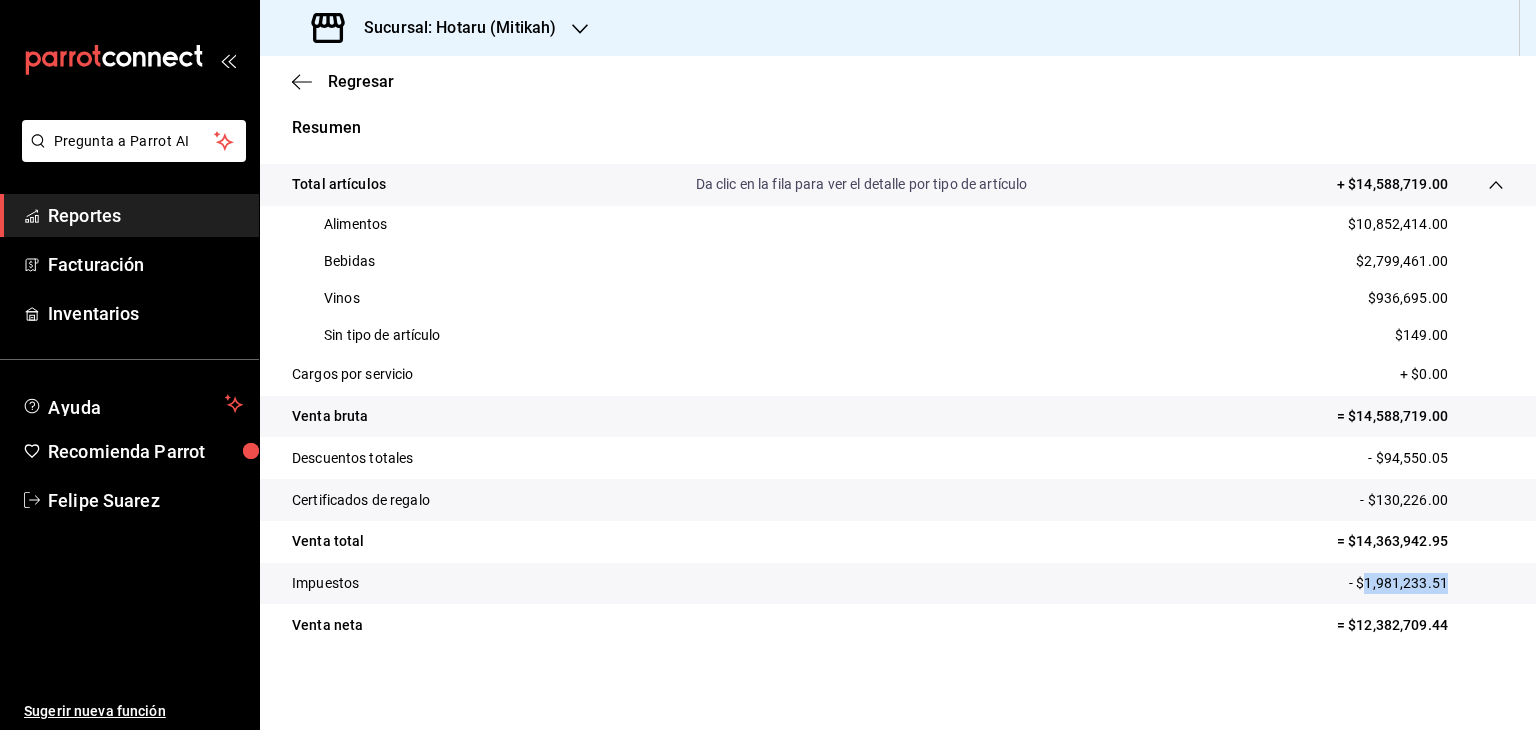 click on "- $1,981,233.51" at bounding box center (1426, 583) 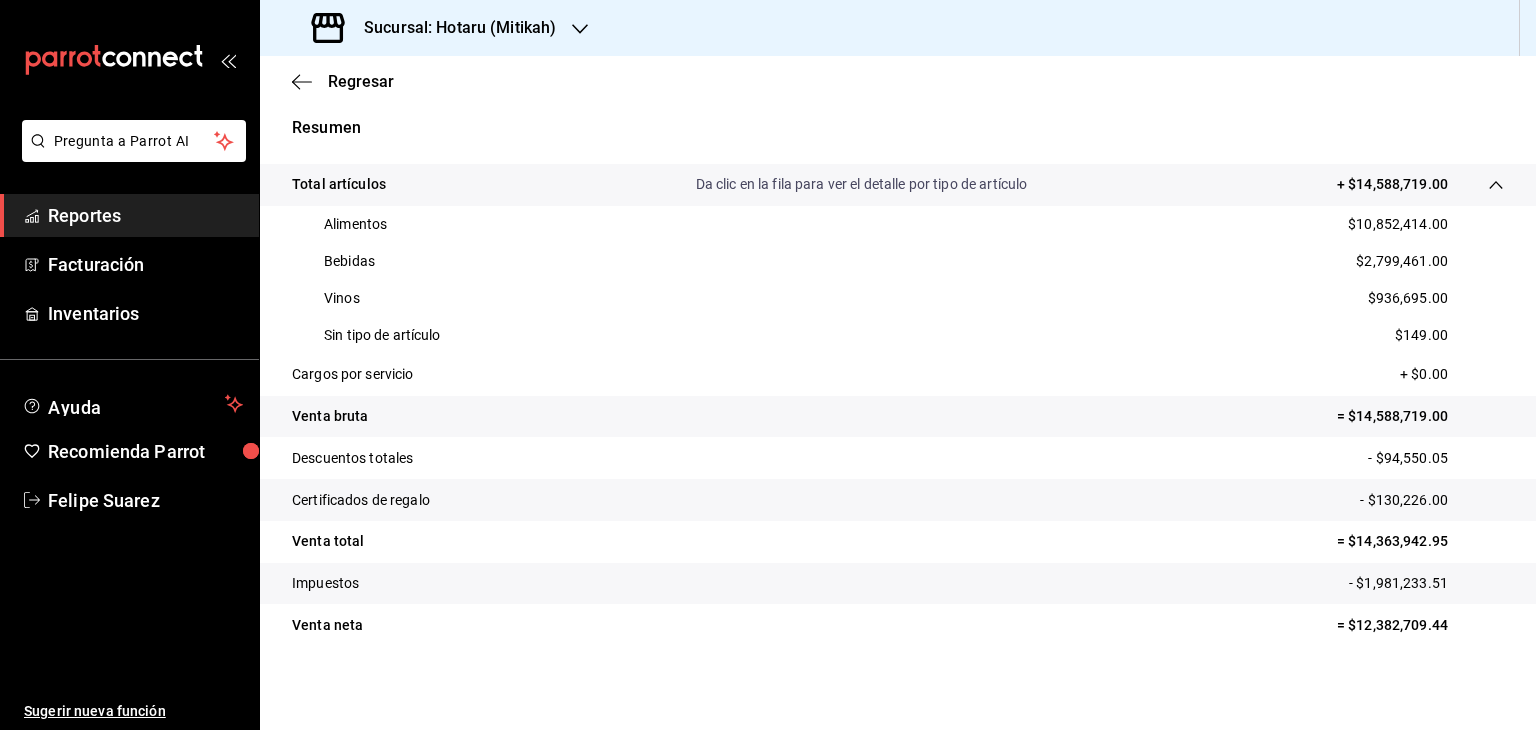 click on "Sucursal: Hotaru (Mitikah)" at bounding box center [436, 28] 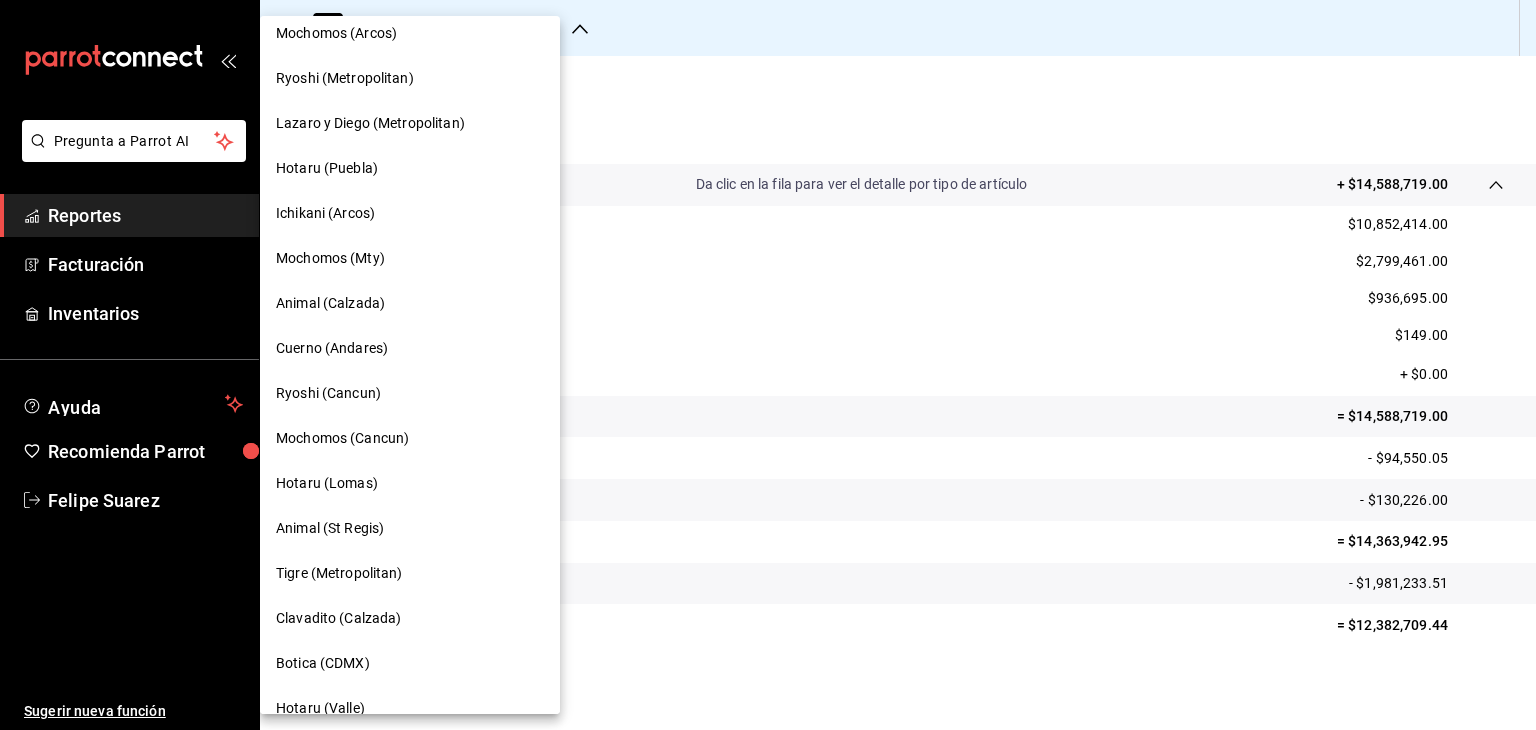 scroll, scrollTop: 152, scrollLeft: 0, axis: vertical 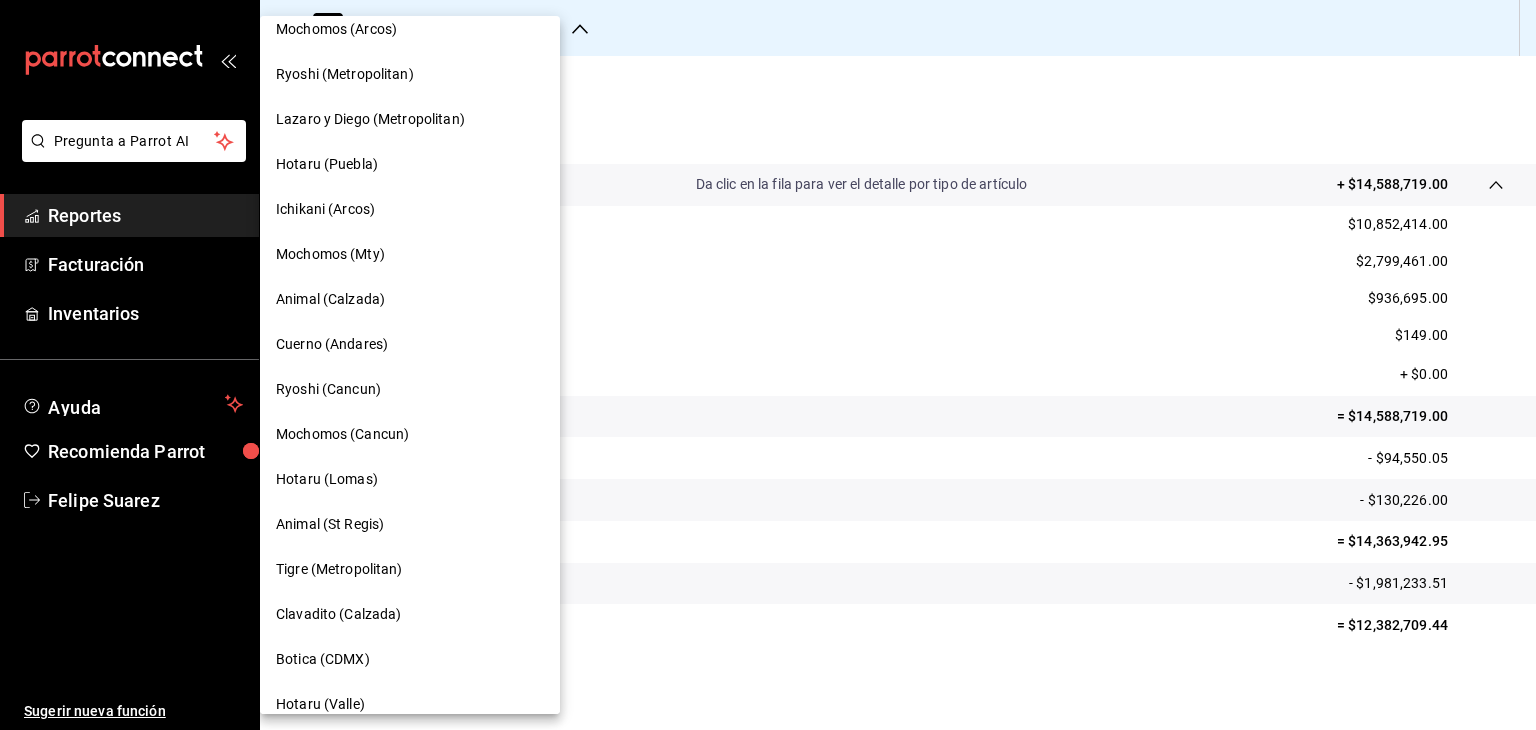click on "Tigre (Metropolitan)" at bounding box center [410, 569] 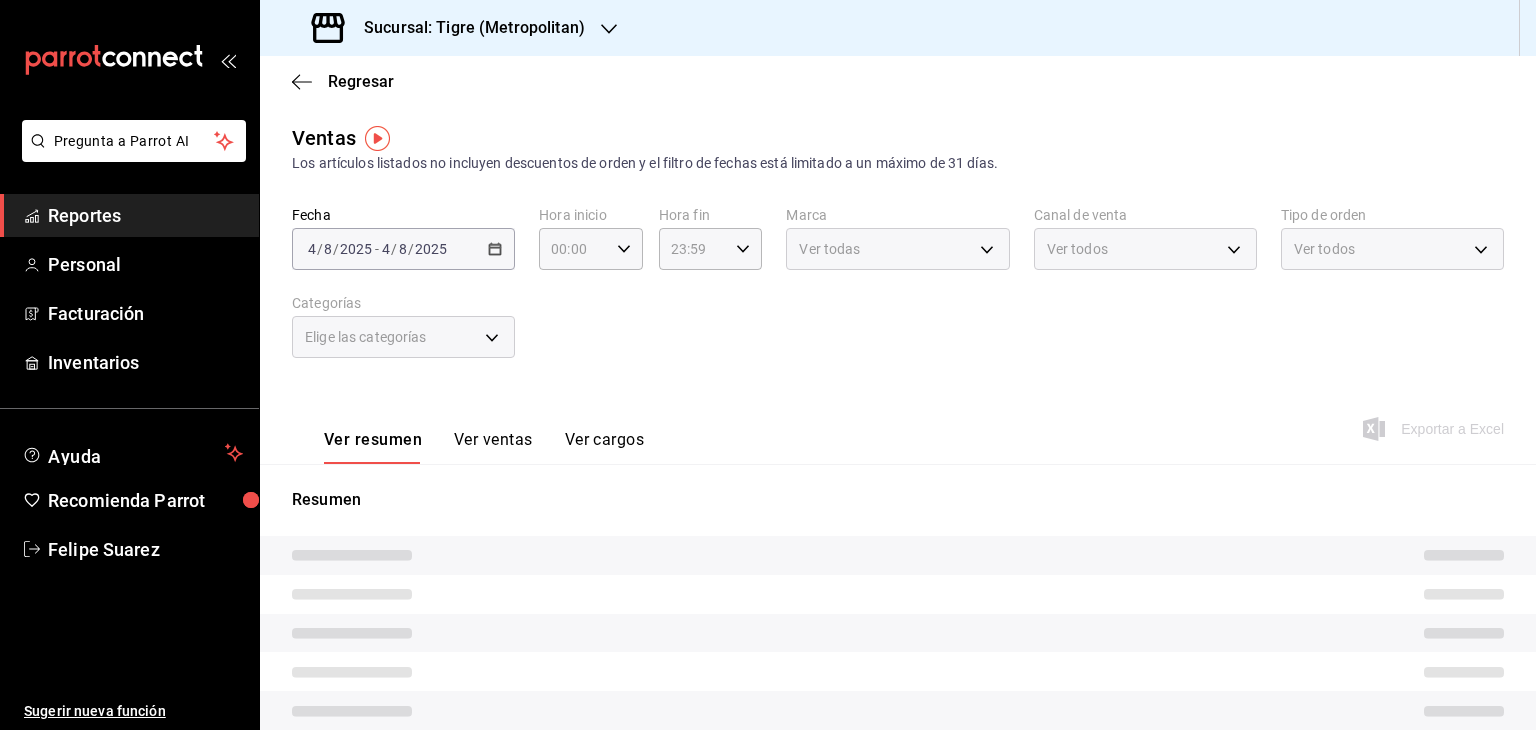 type on "05:00" 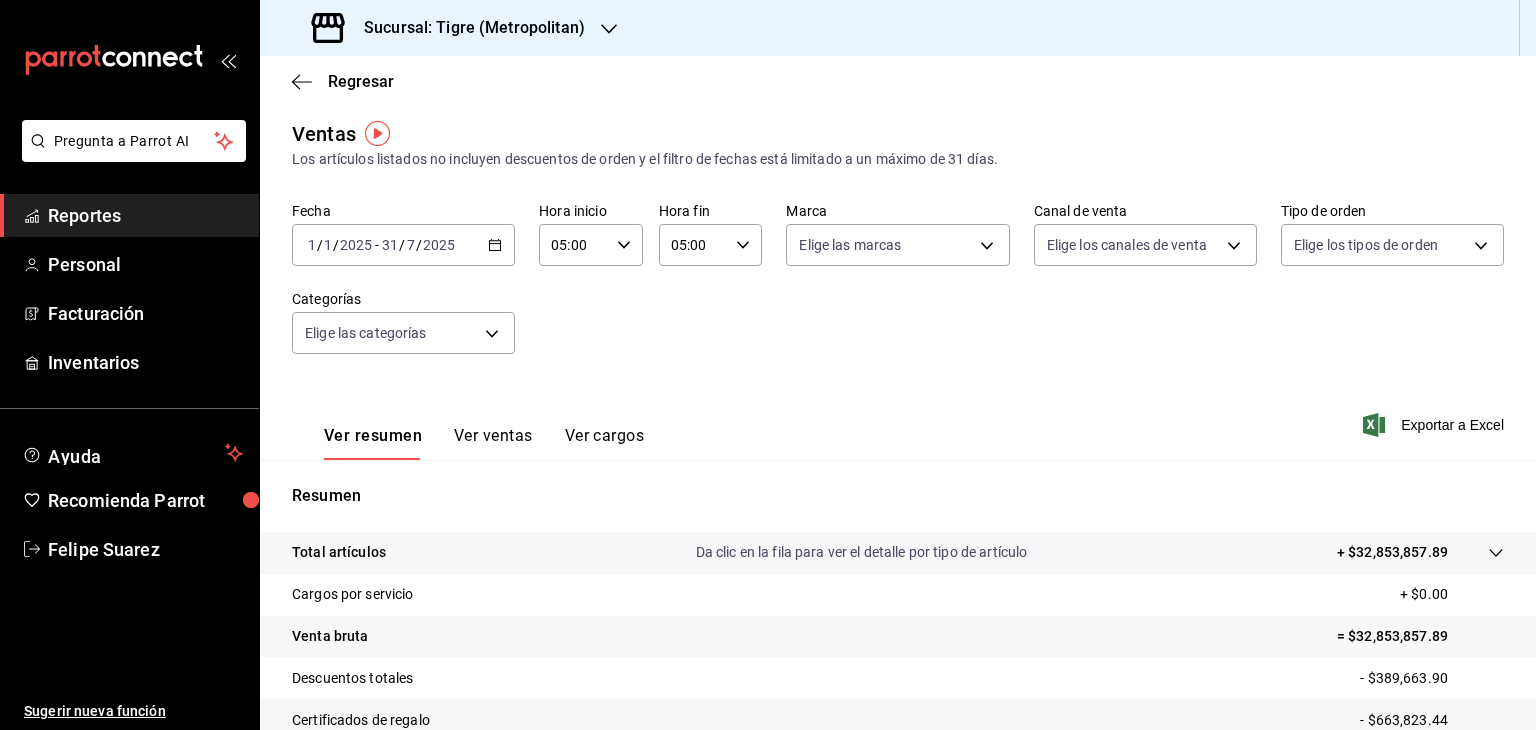 scroll, scrollTop: 228, scrollLeft: 0, axis: vertical 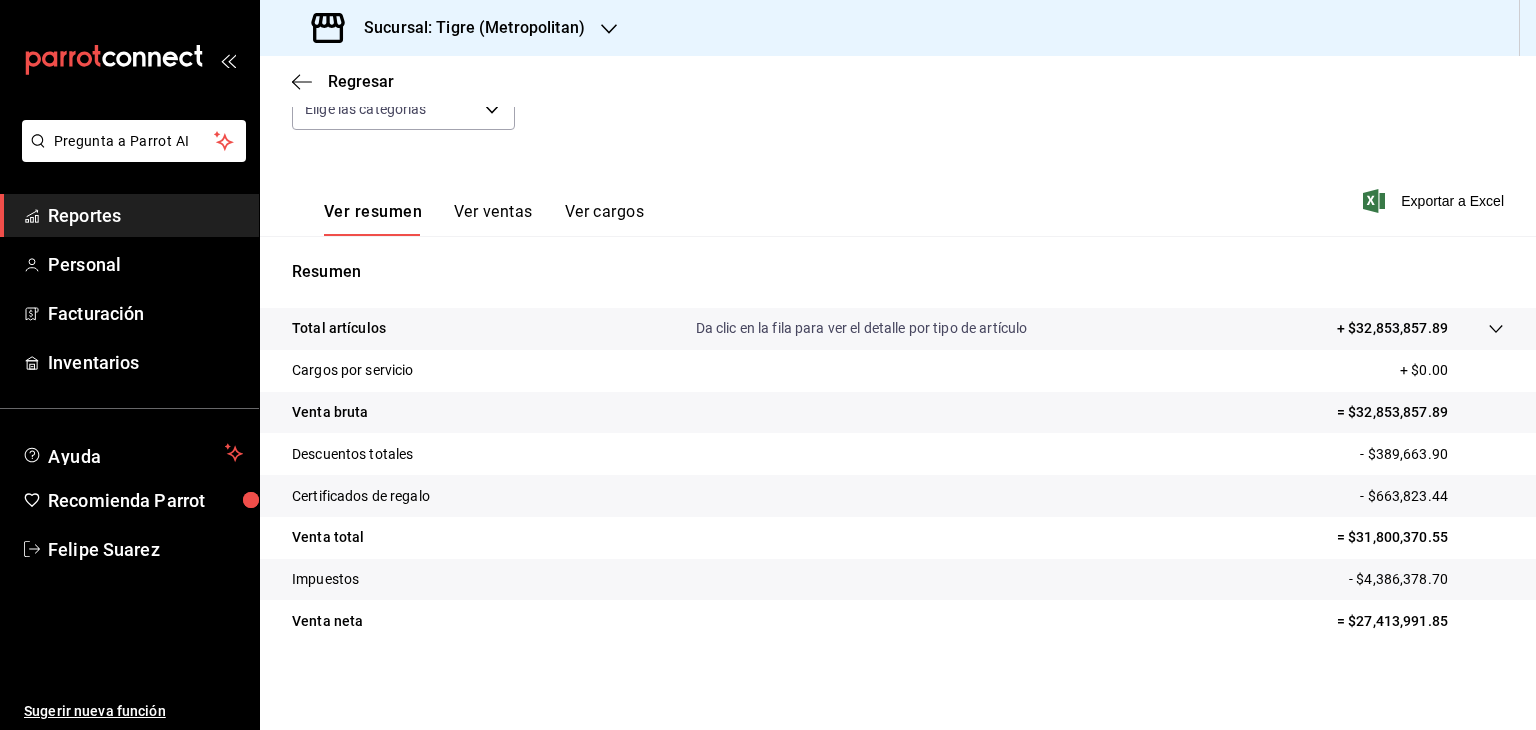 click on "Total artículos Da clic en la fila para ver el detalle por tipo de artículo + $32,853,857.89" at bounding box center [898, 329] 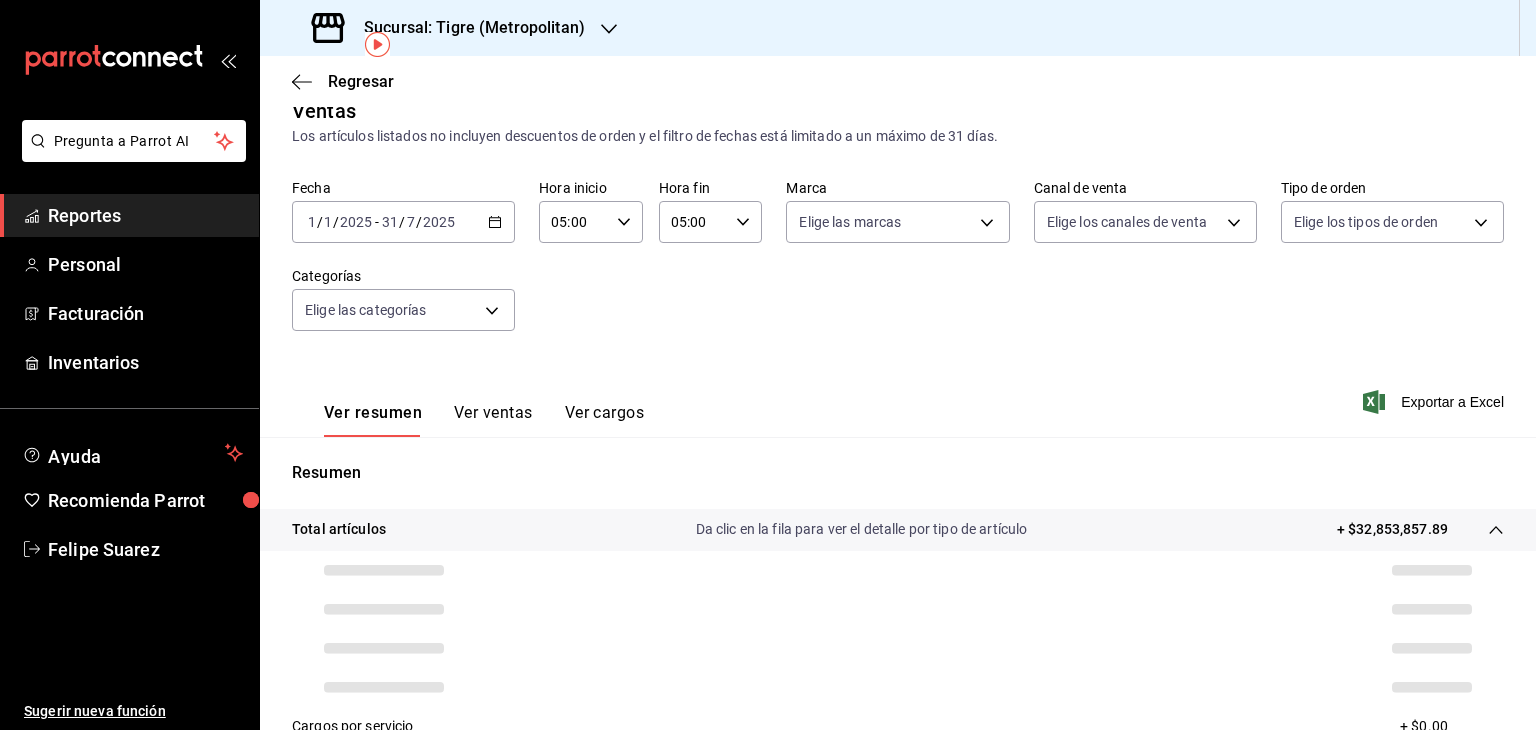 scroll, scrollTop: 384, scrollLeft: 0, axis: vertical 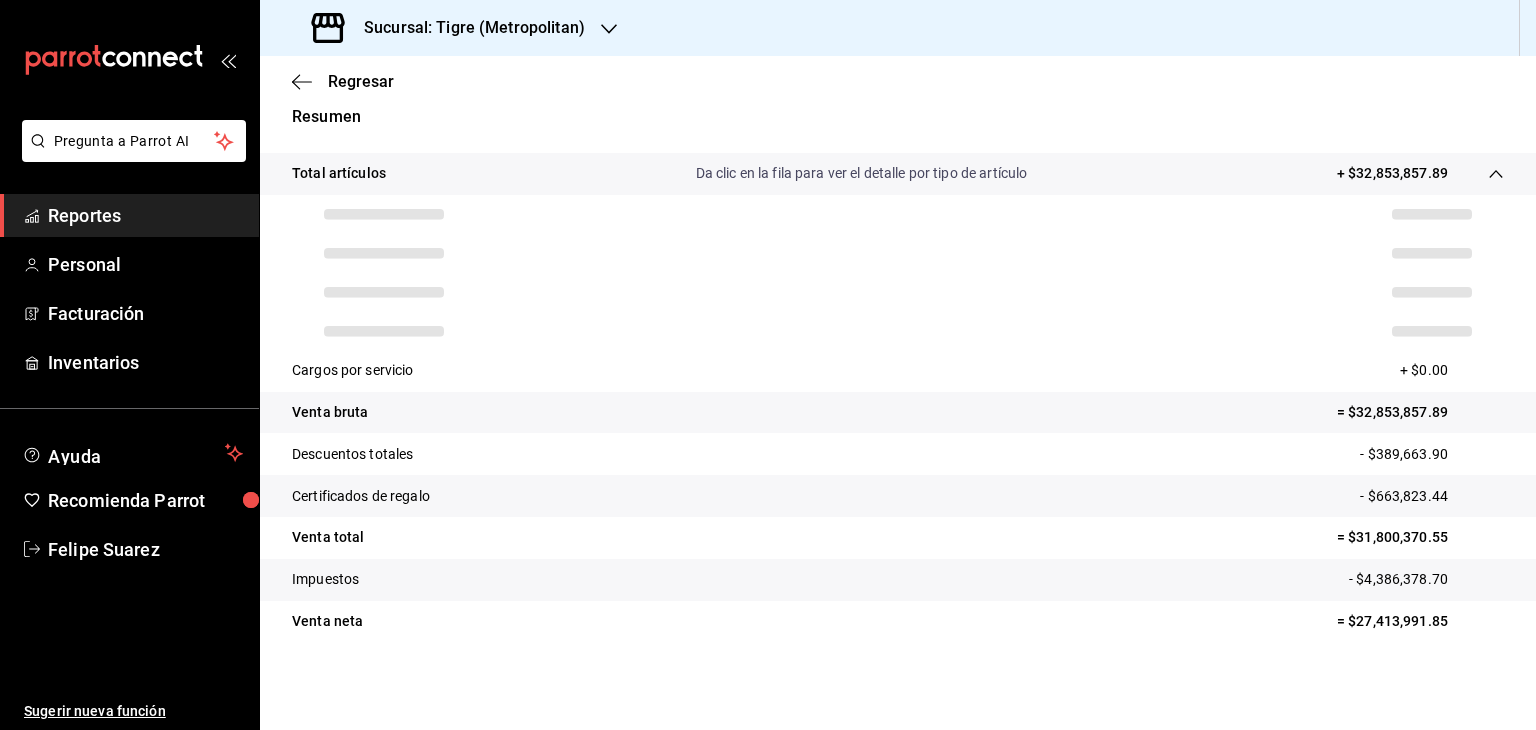 click on "Total artículos Da clic en la fila para ver el detalle por tipo de artículo + $32,853,857.89" at bounding box center [898, 174] 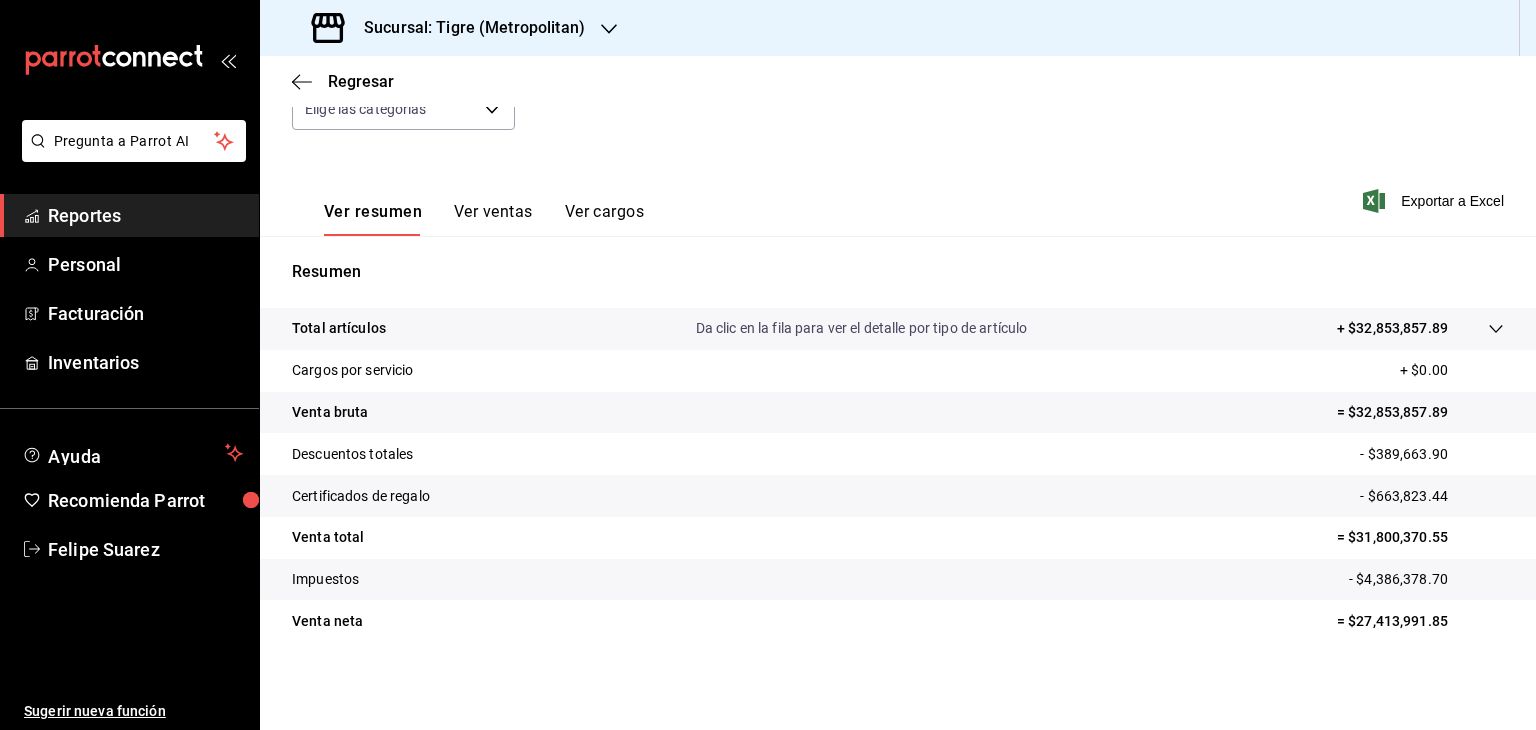 click at bounding box center (1476, 328) 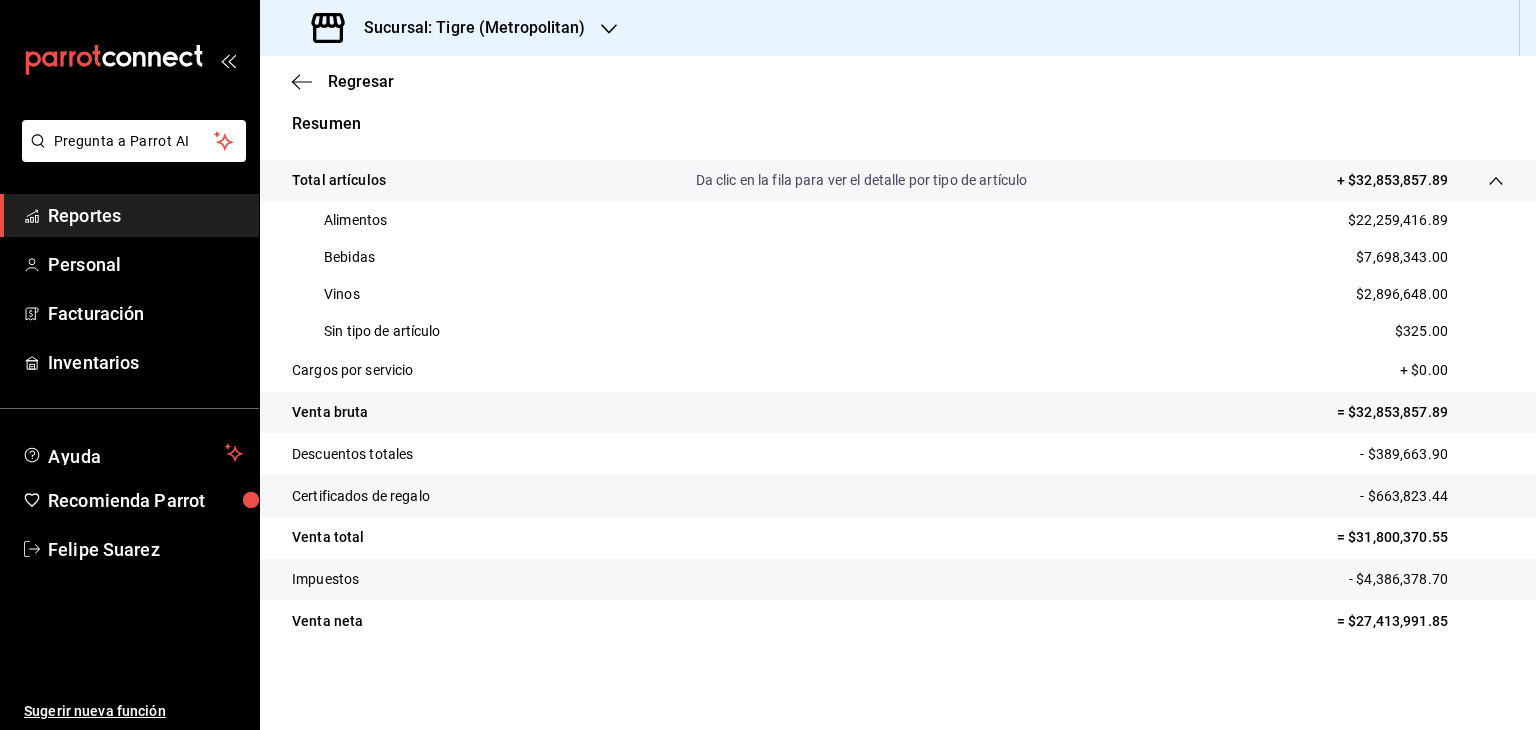 scroll, scrollTop: 376, scrollLeft: 0, axis: vertical 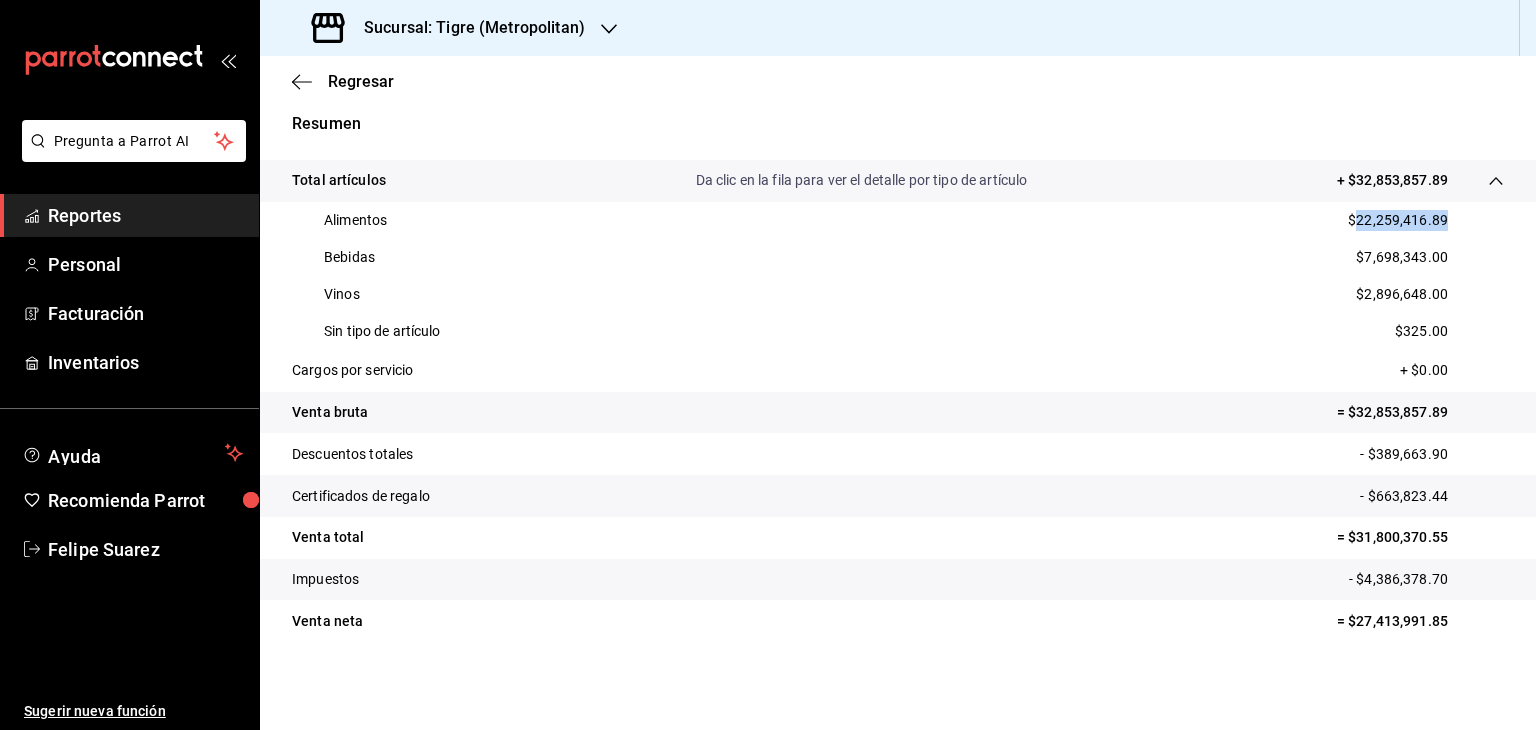 click on "$22,259,416.89" at bounding box center [1398, 220] 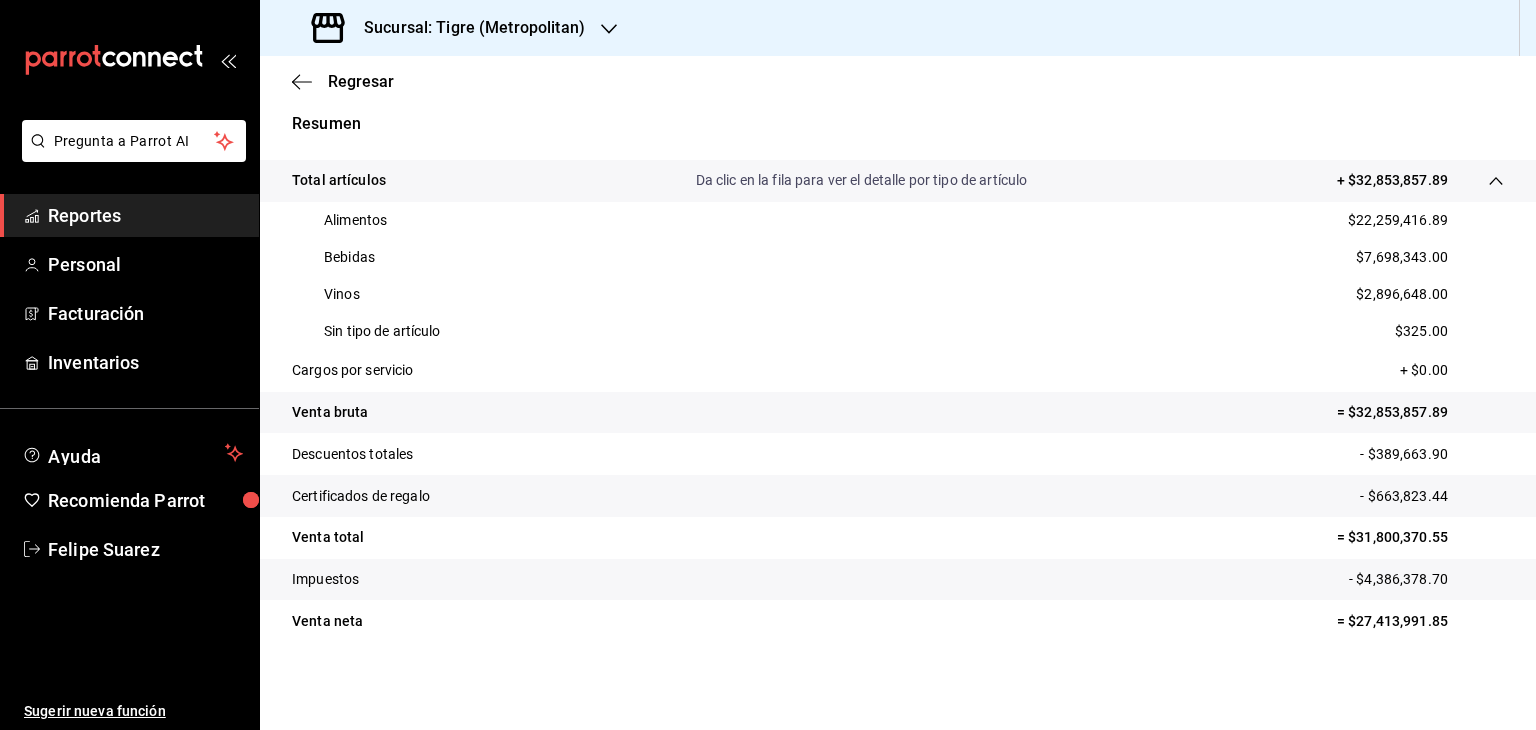 click on "Bebidas $7,698,343.00" at bounding box center [898, 257] 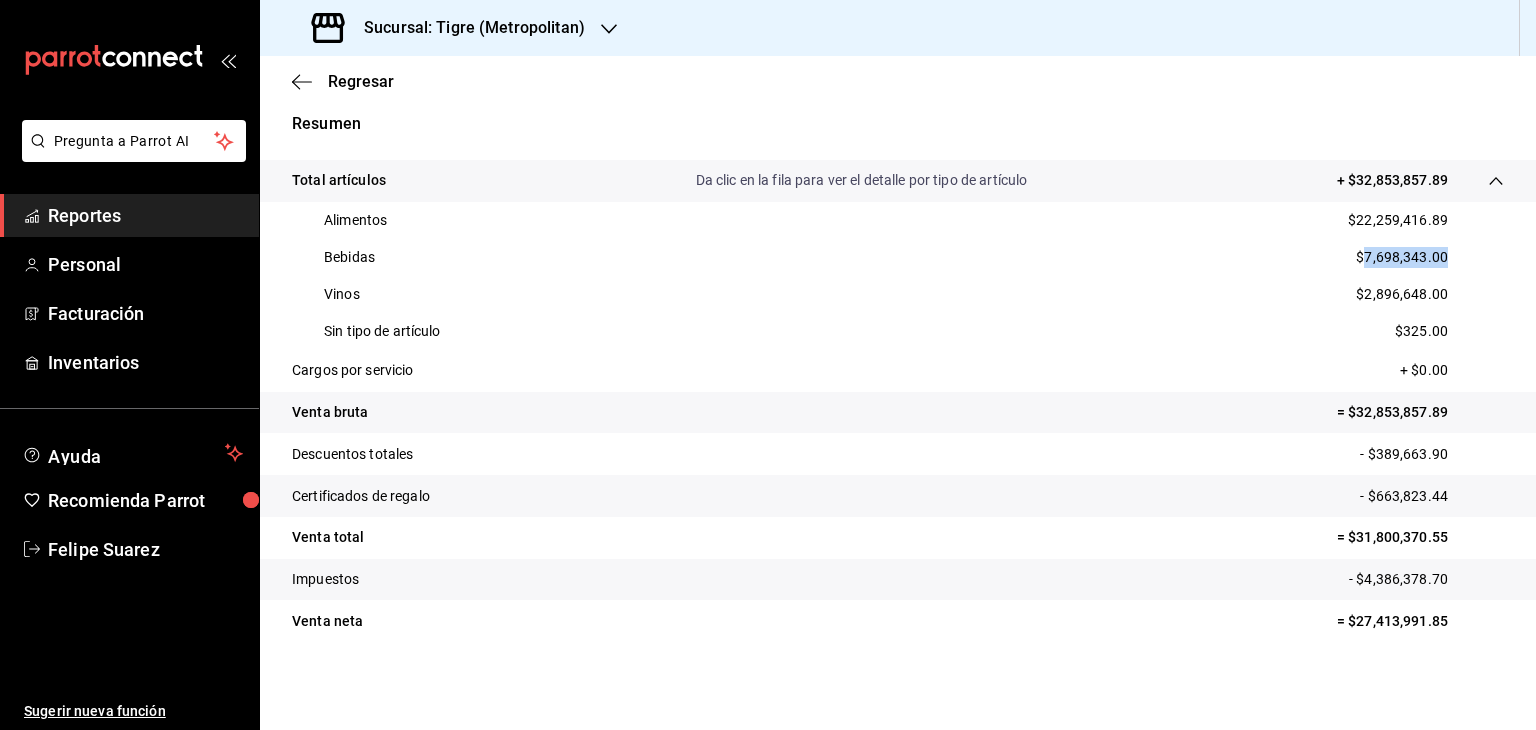 click on "Bebidas $7,698,343.00" at bounding box center [898, 257] 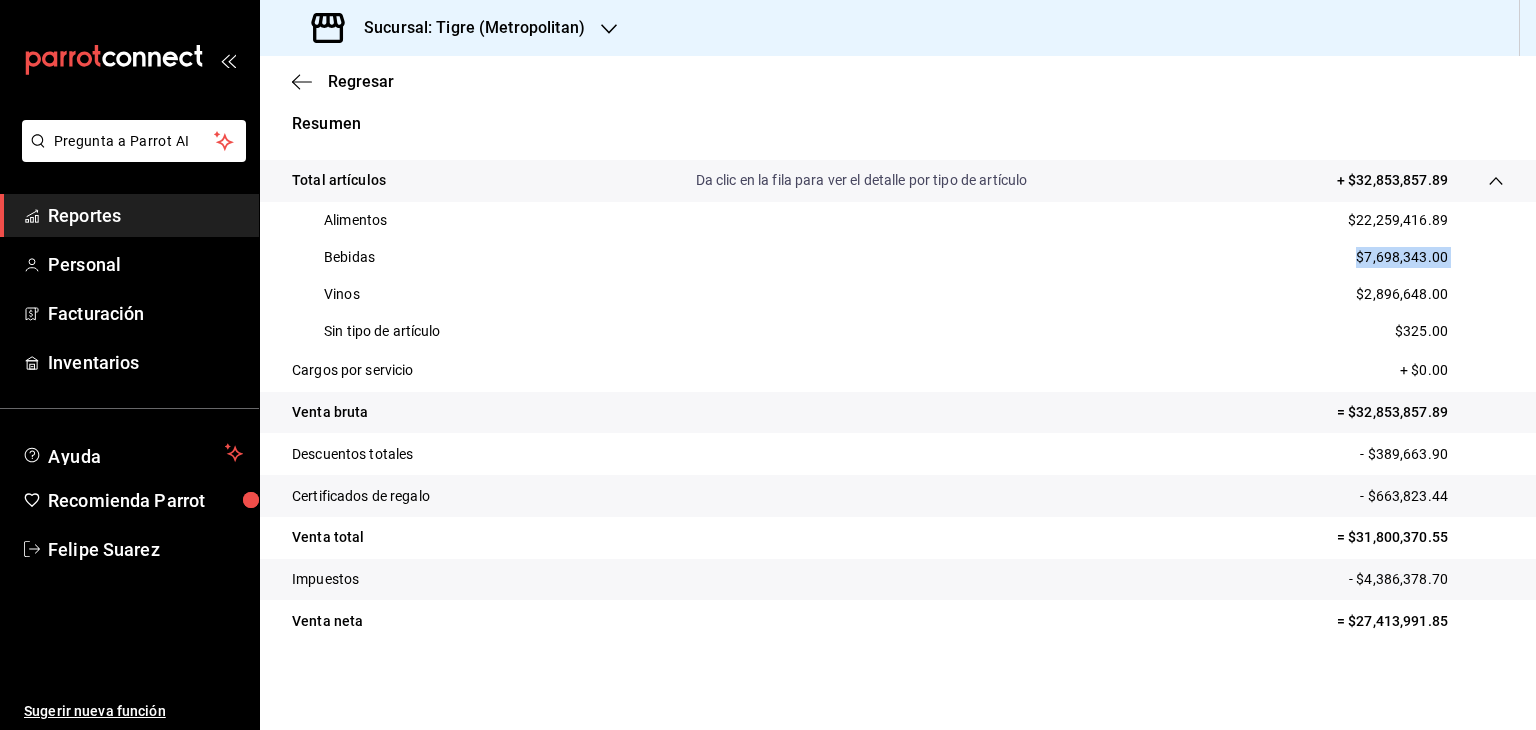 click on "Bebidas $7,698,343.00" at bounding box center (898, 257) 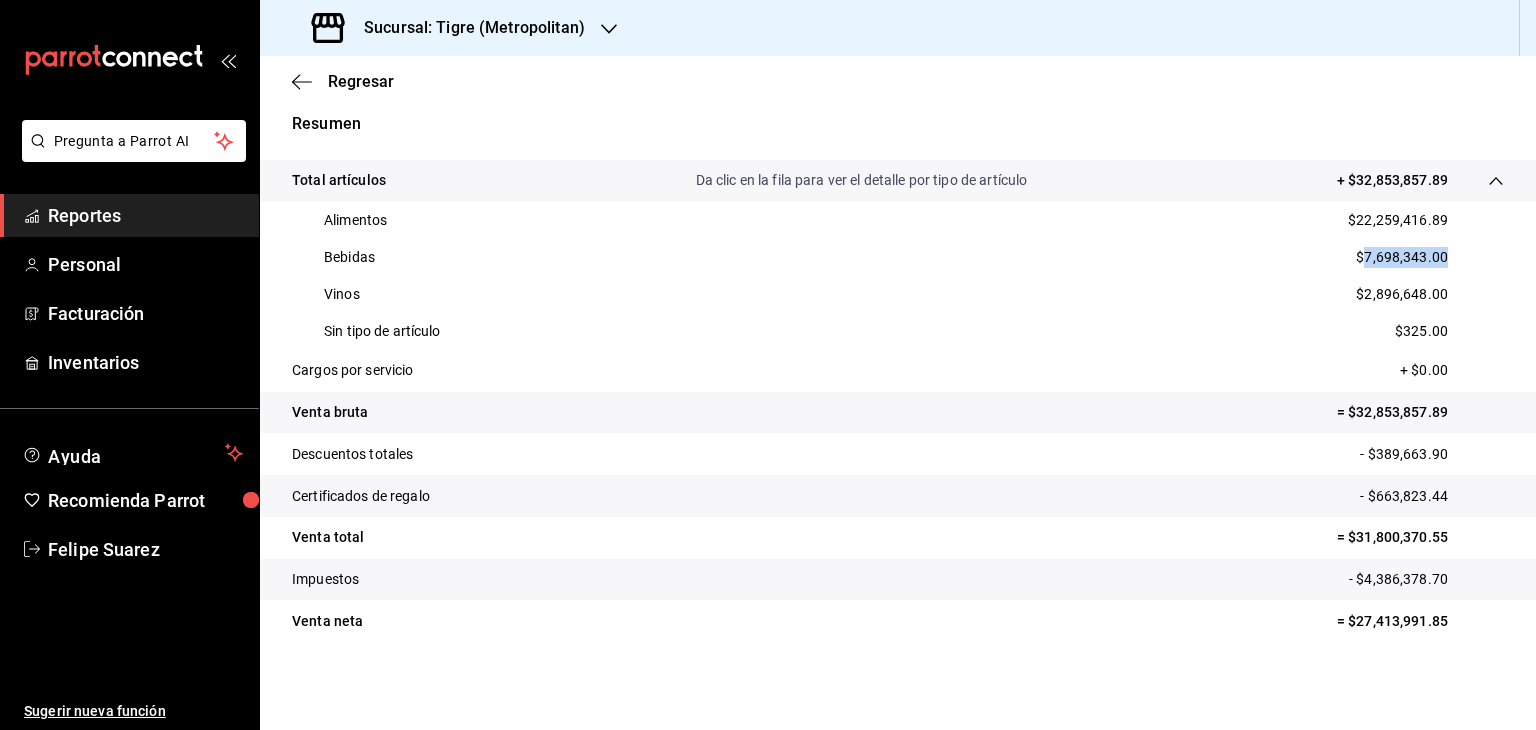 click on "$7,698,343.00" at bounding box center (1402, 257) 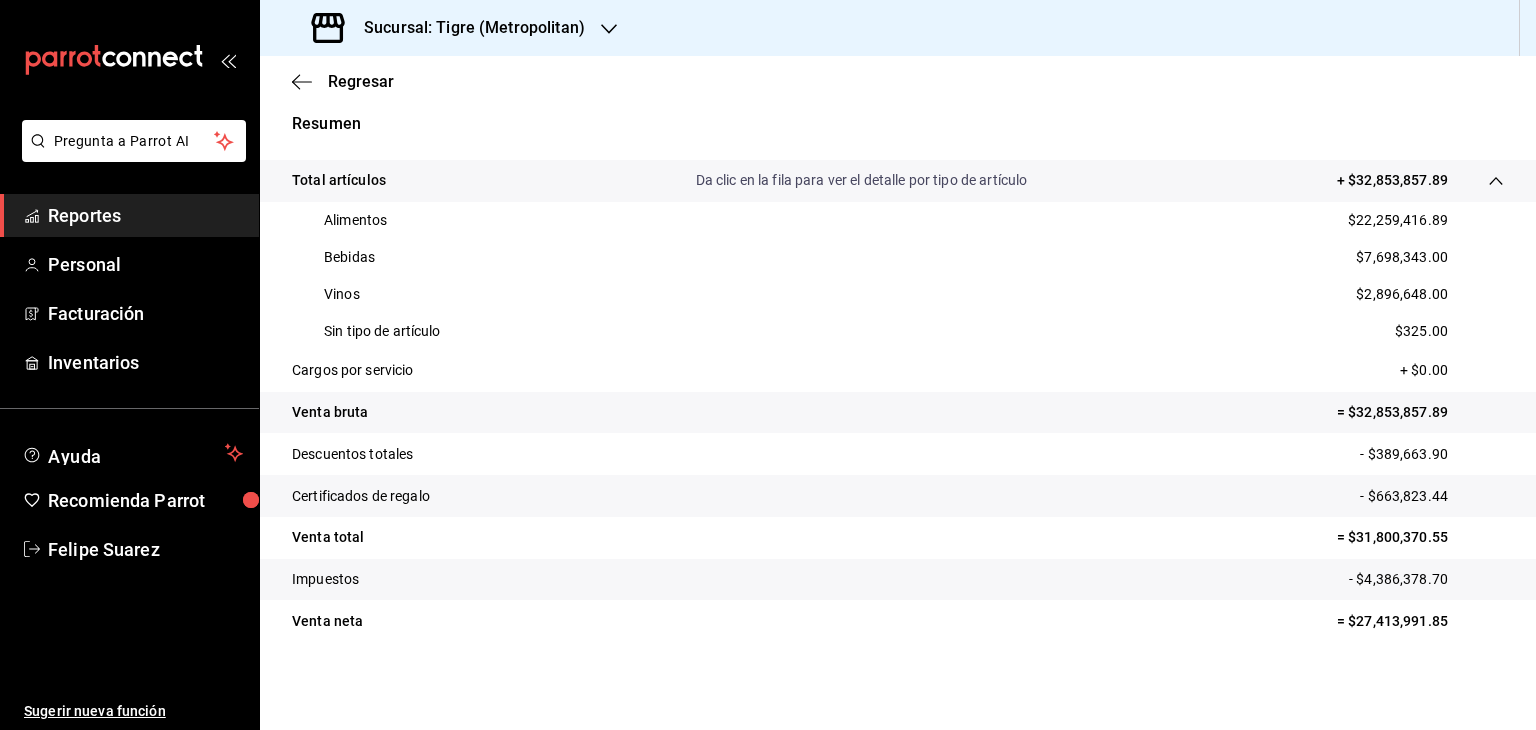 click on "$2,896,648.00" at bounding box center [1402, 294] 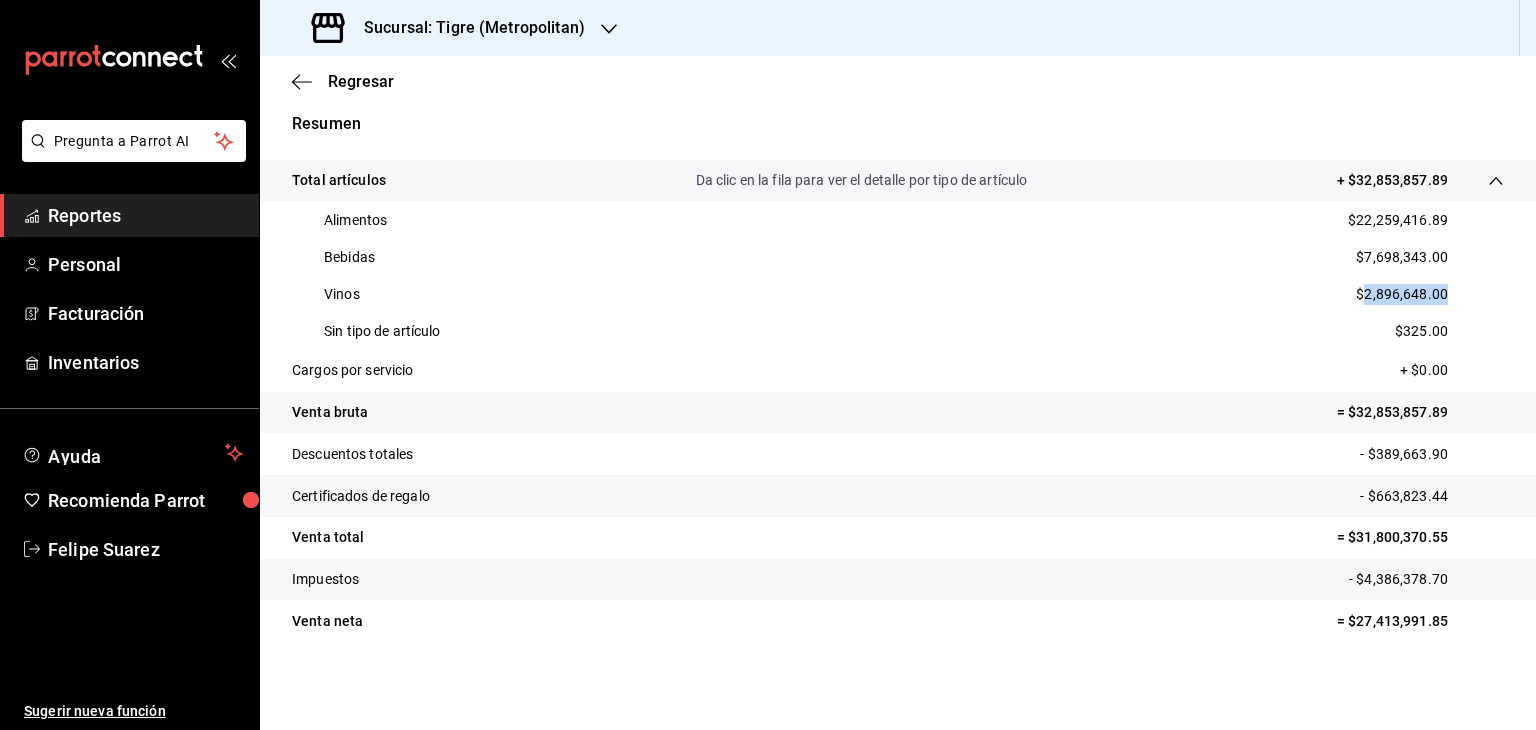 click on "$2,896,648.00" at bounding box center [1402, 294] 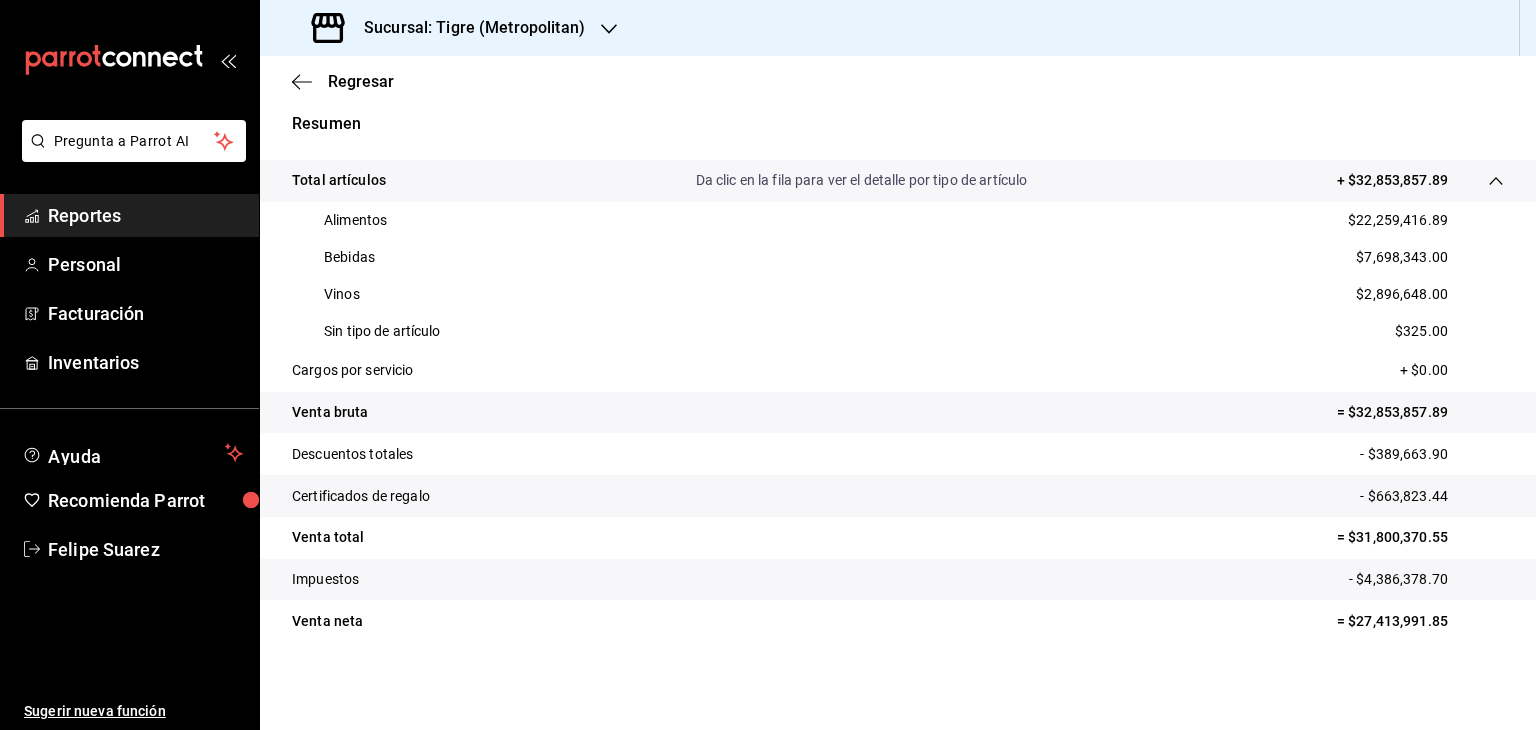 click on "$325.00" at bounding box center [1421, 331] 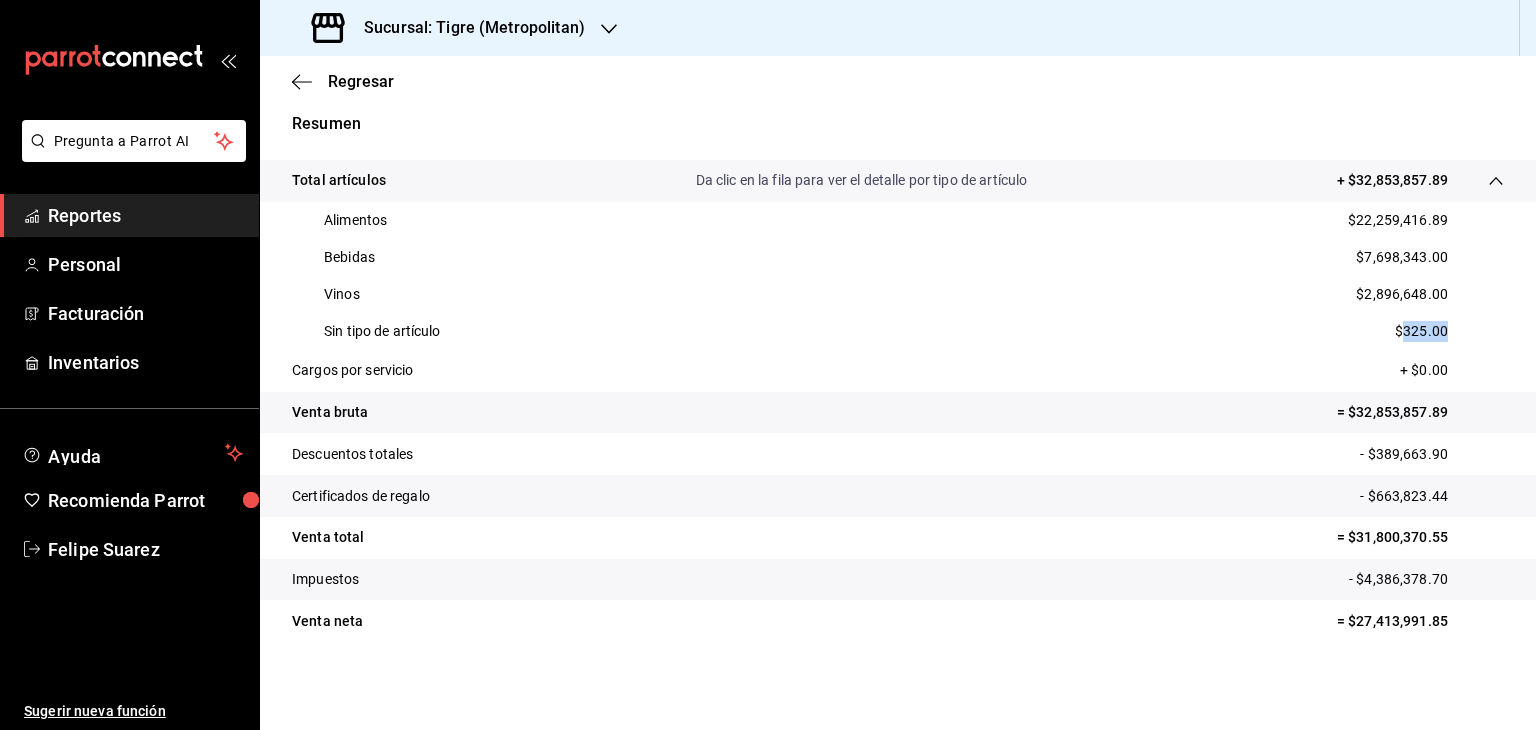 click on "$325.00" at bounding box center [1421, 331] 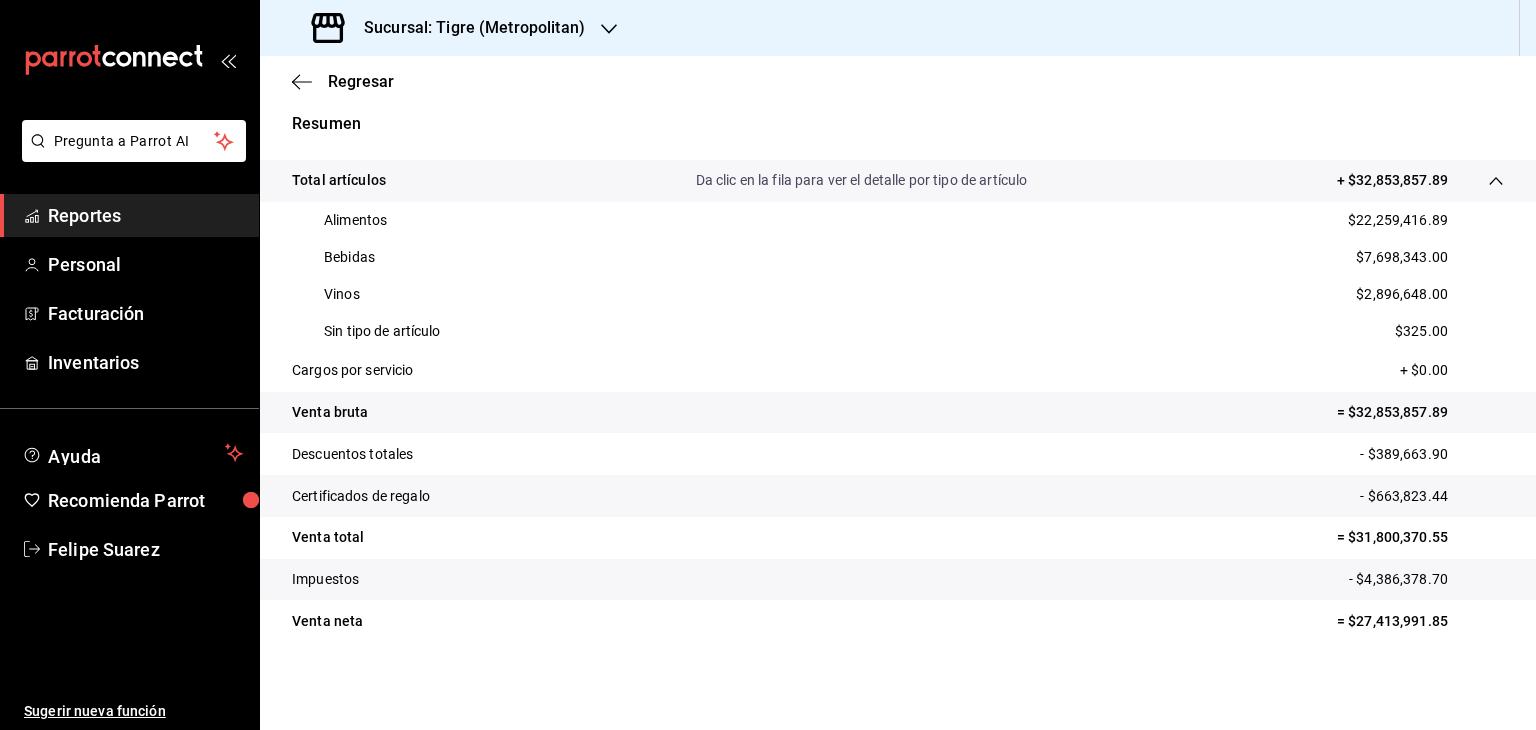 click on "- $389,663.90" at bounding box center [1432, 454] 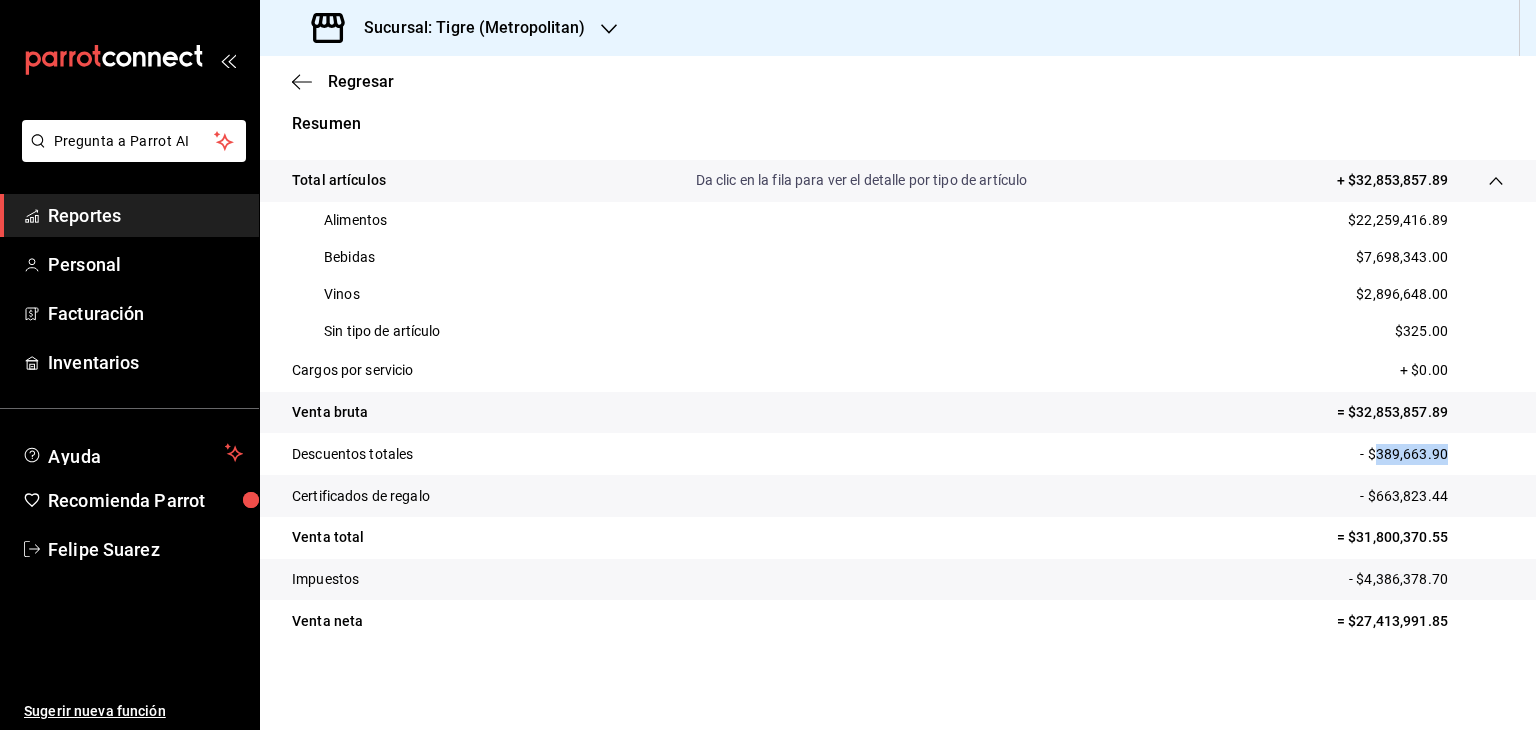 click on "- $389,663.90" at bounding box center [1432, 454] 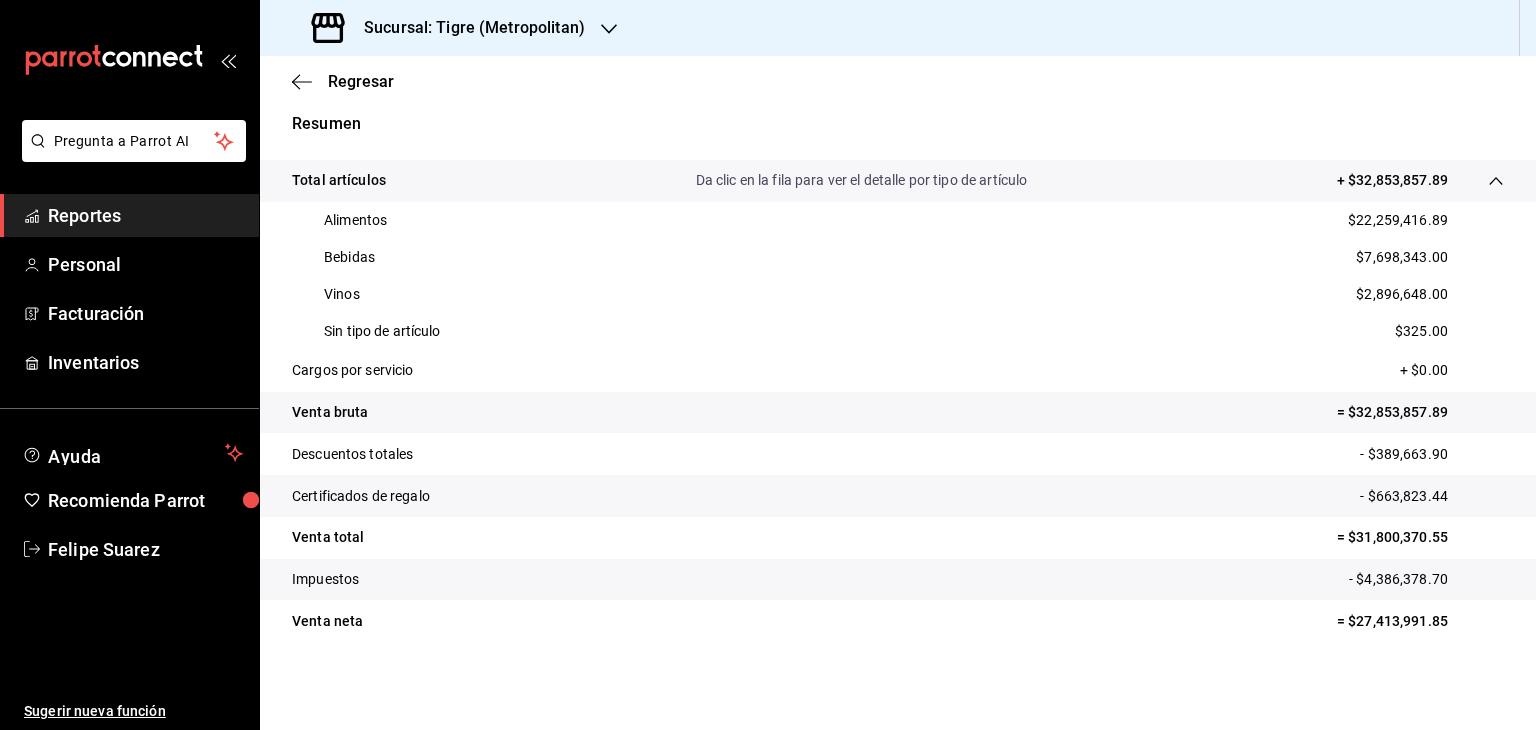 click on "- $663,823.44" at bounding box center (1432, 496) 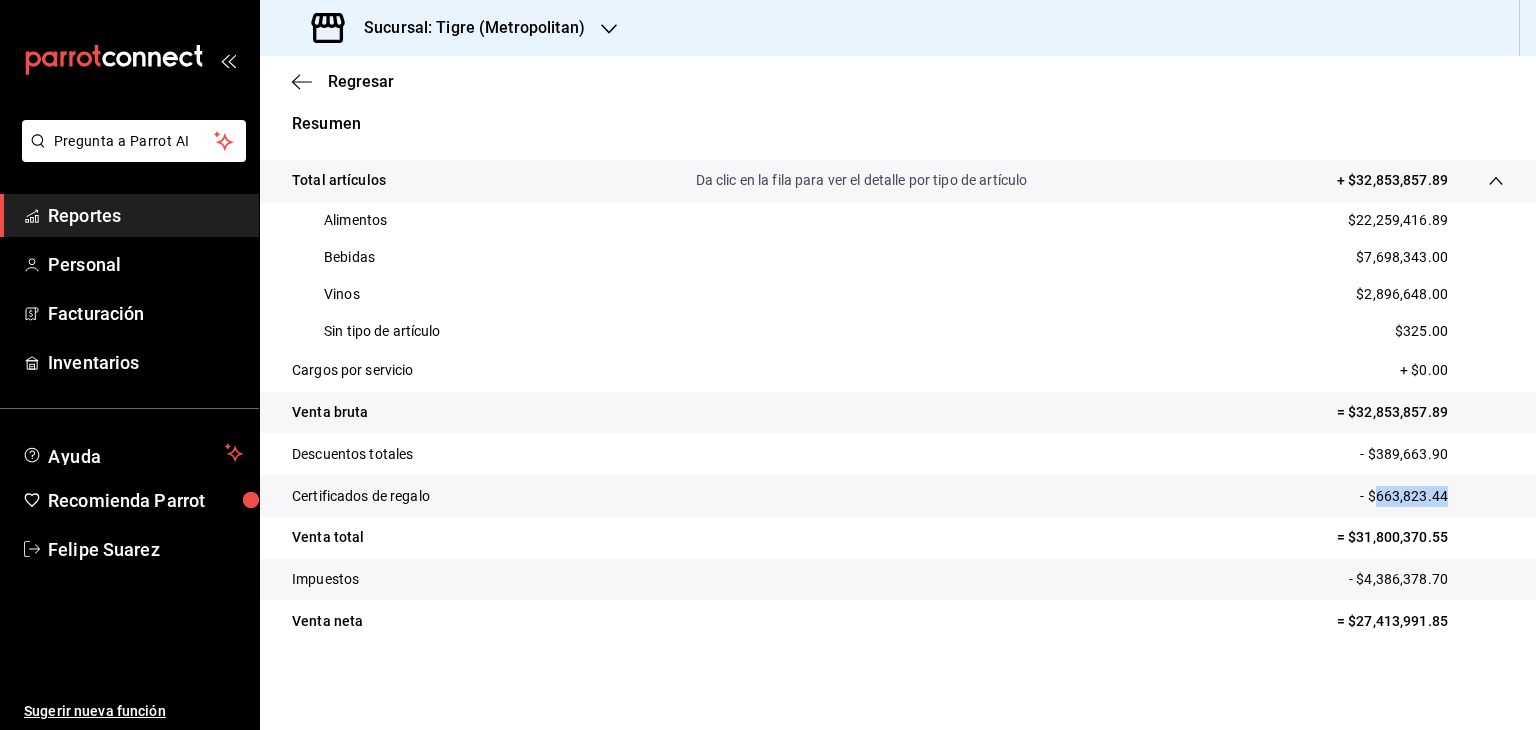 click on "- $663,823.44" at bounding box center (1432, 496) 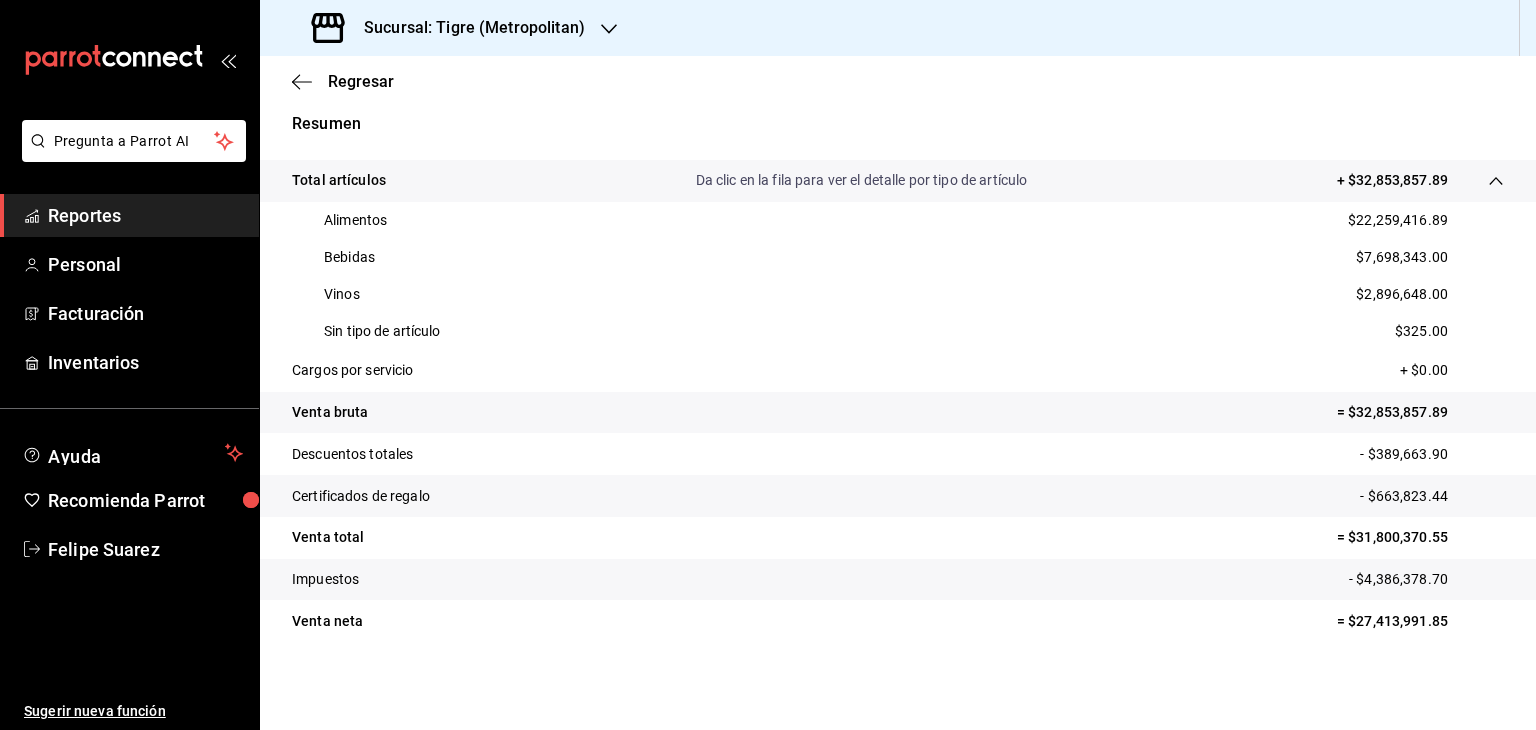 click on "Impuestos - $4,386,378.70" at bounding box center (898, 580) 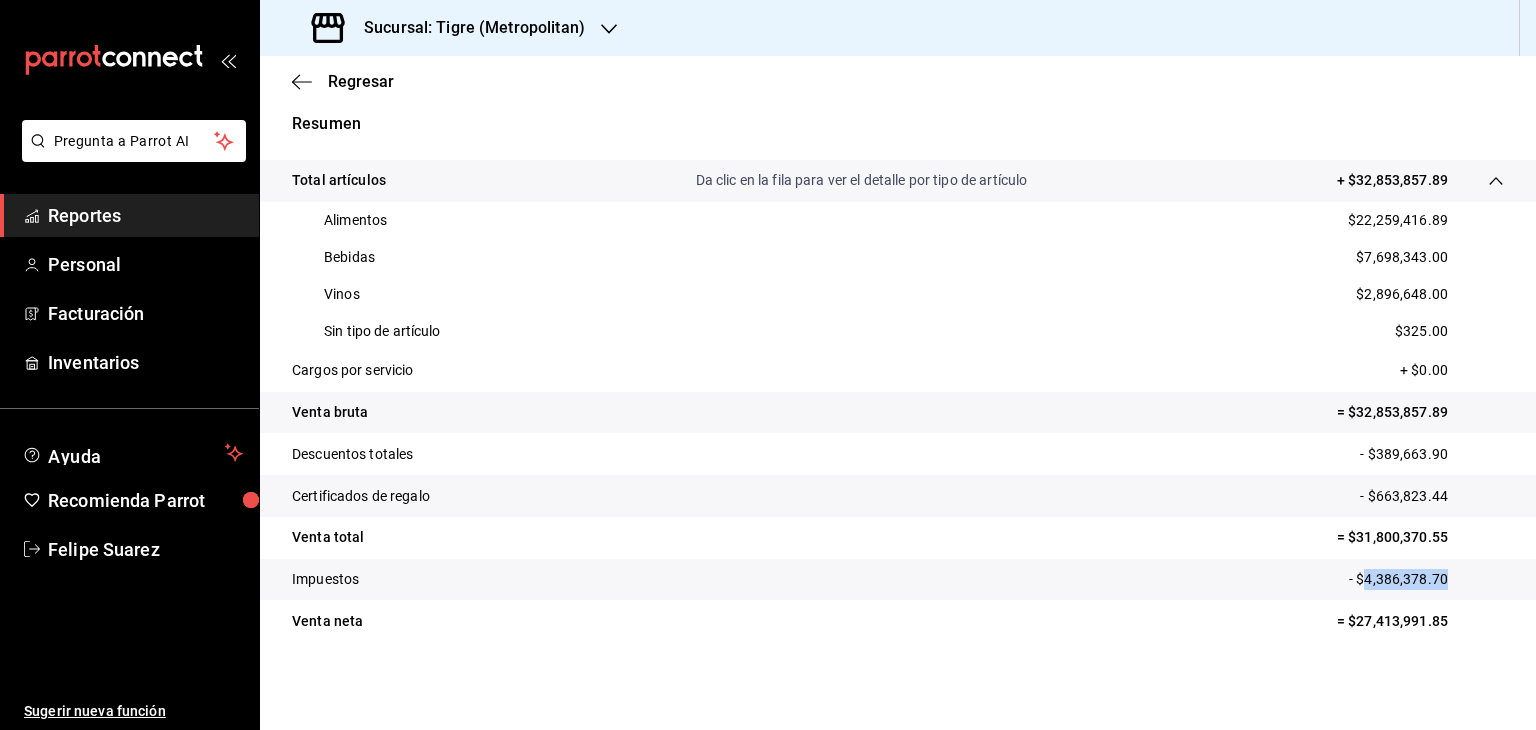 click on "Impuestos - $4,386,378.70" at bounding box center [898, 580] 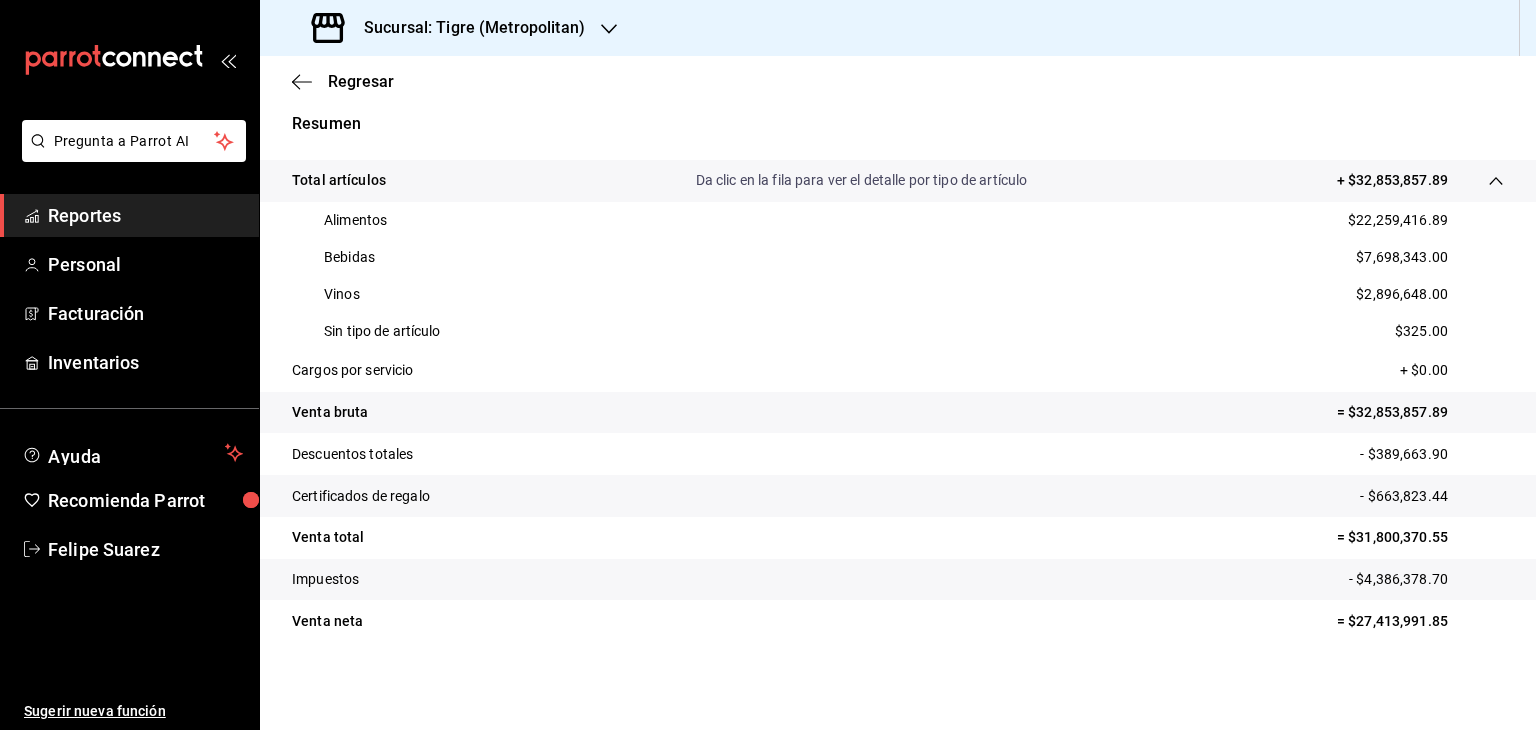 click on "Sucursal: Tigre (Metropolitan)" at bounding box center (466, 28) 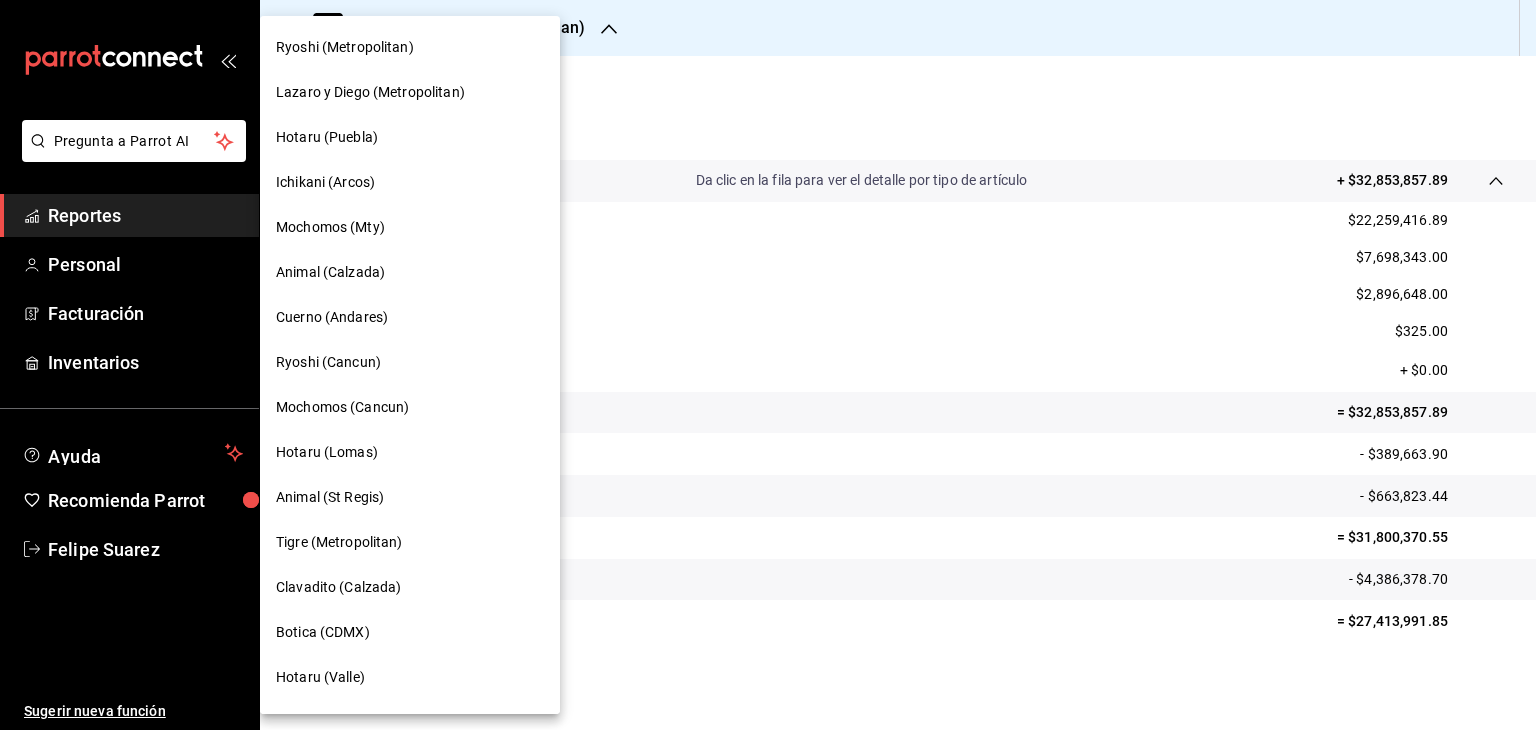 scroll, scrollTop: 187, scrollLeft: 0, axis: vertical 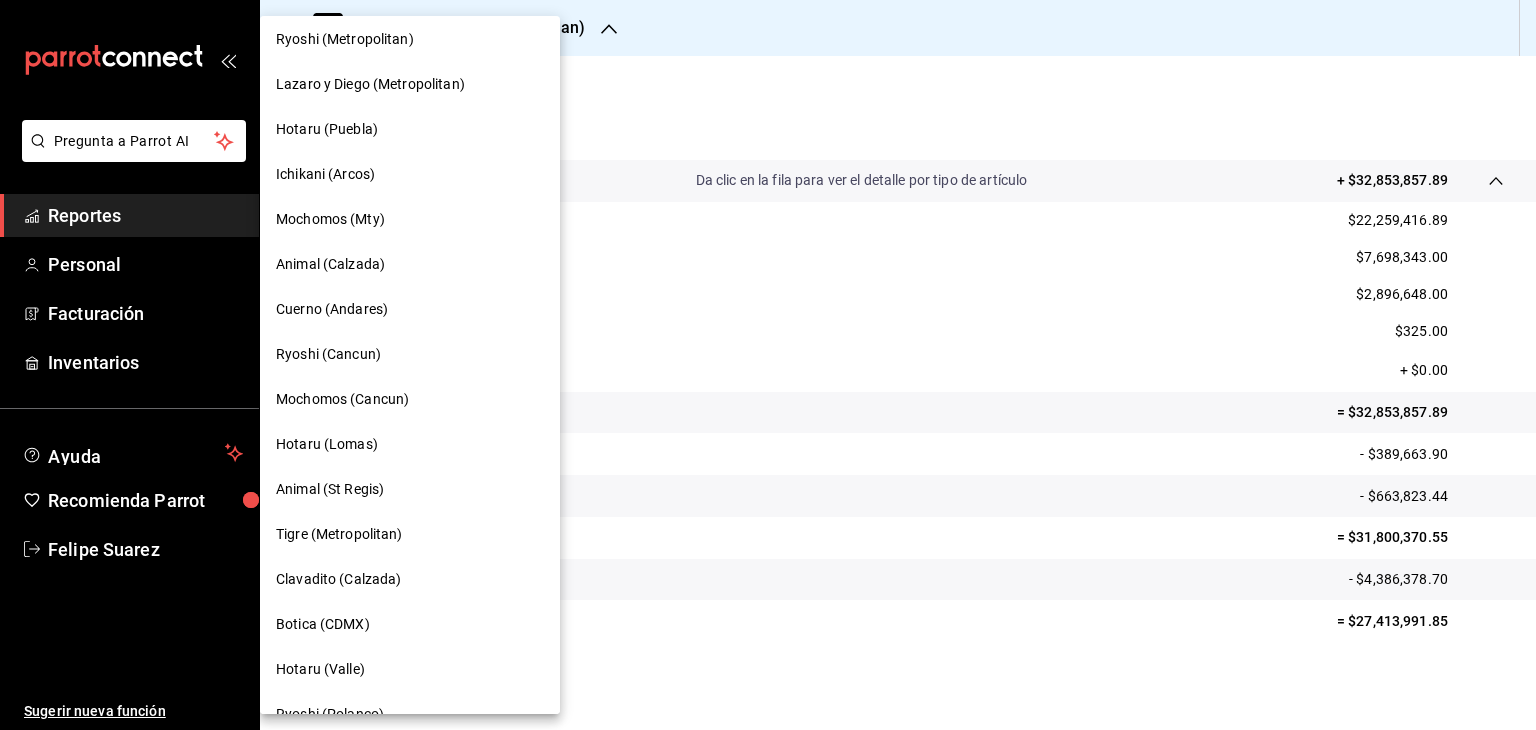 click on "Mochomos (Cancun)" at bounding box center [342, 399] 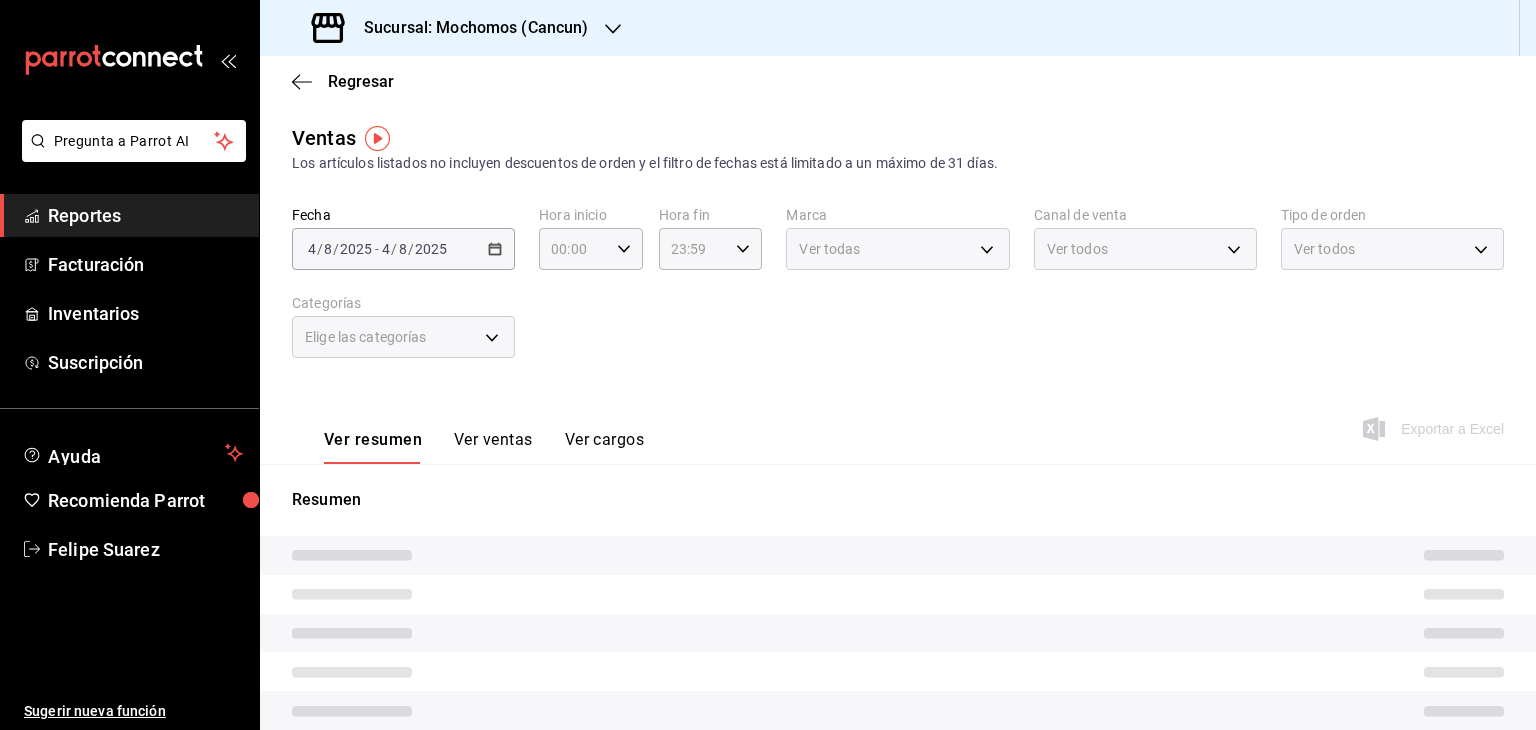 type on "05:00" 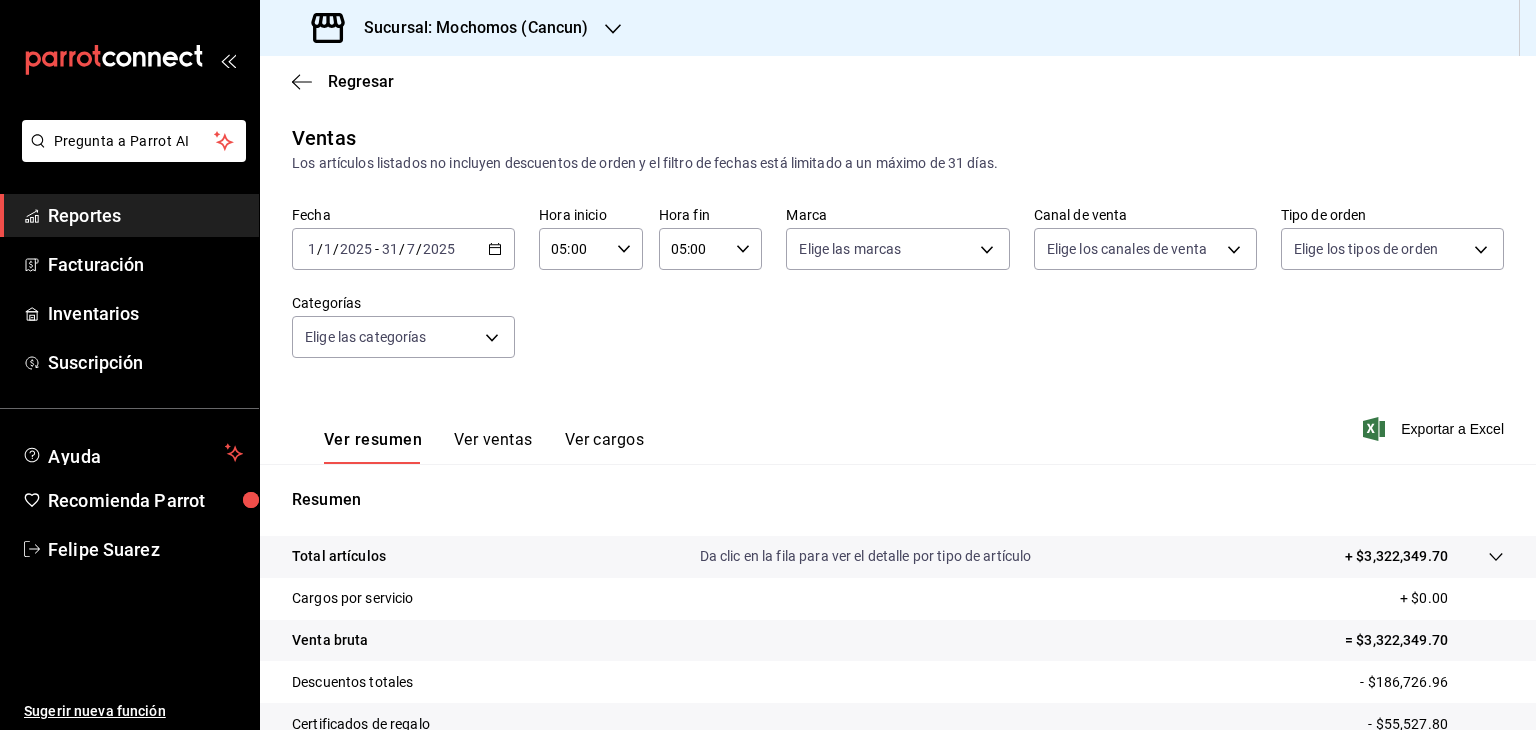 scroll, scrollTop: 220, scrollLeft: 0, axis: vertical 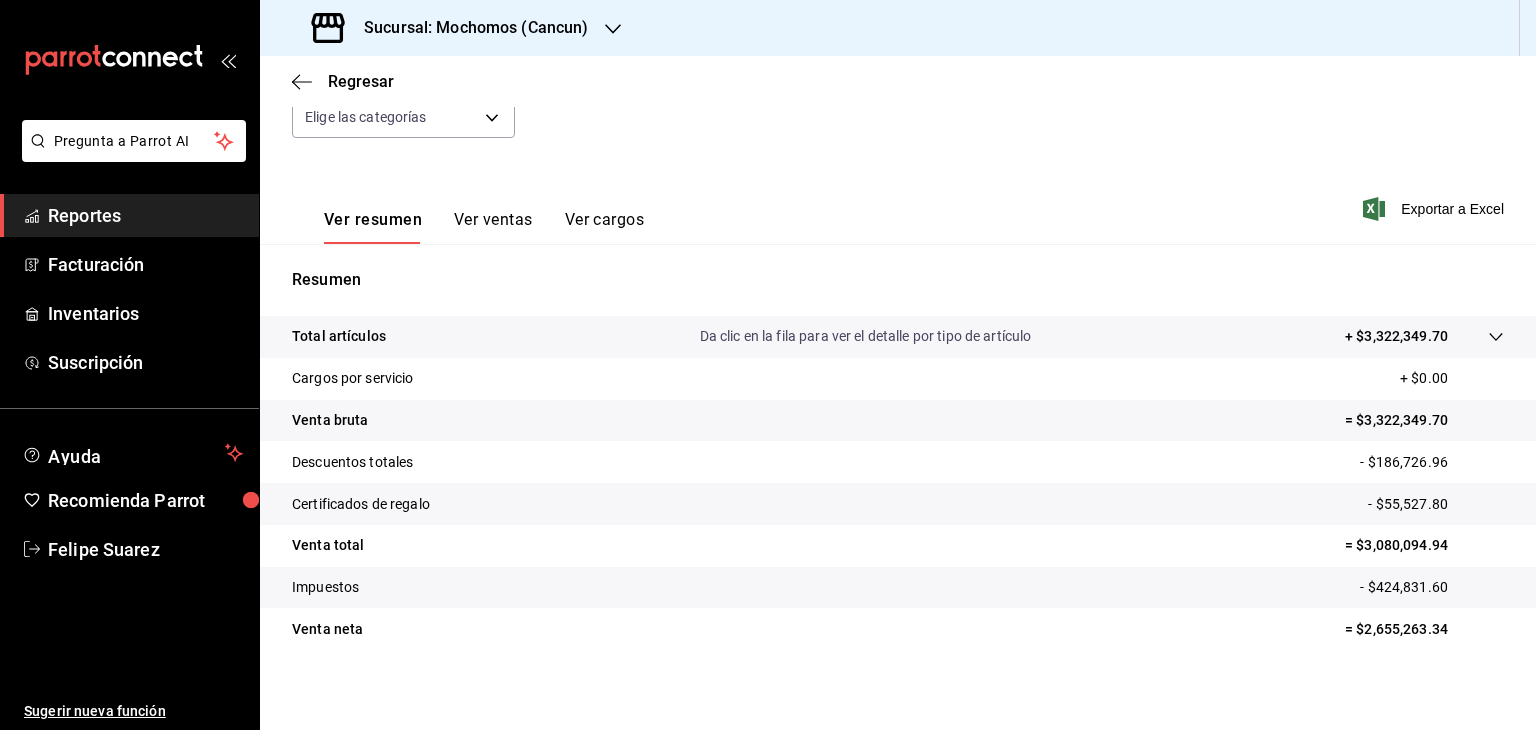 click at bounding box center (1476, 336) 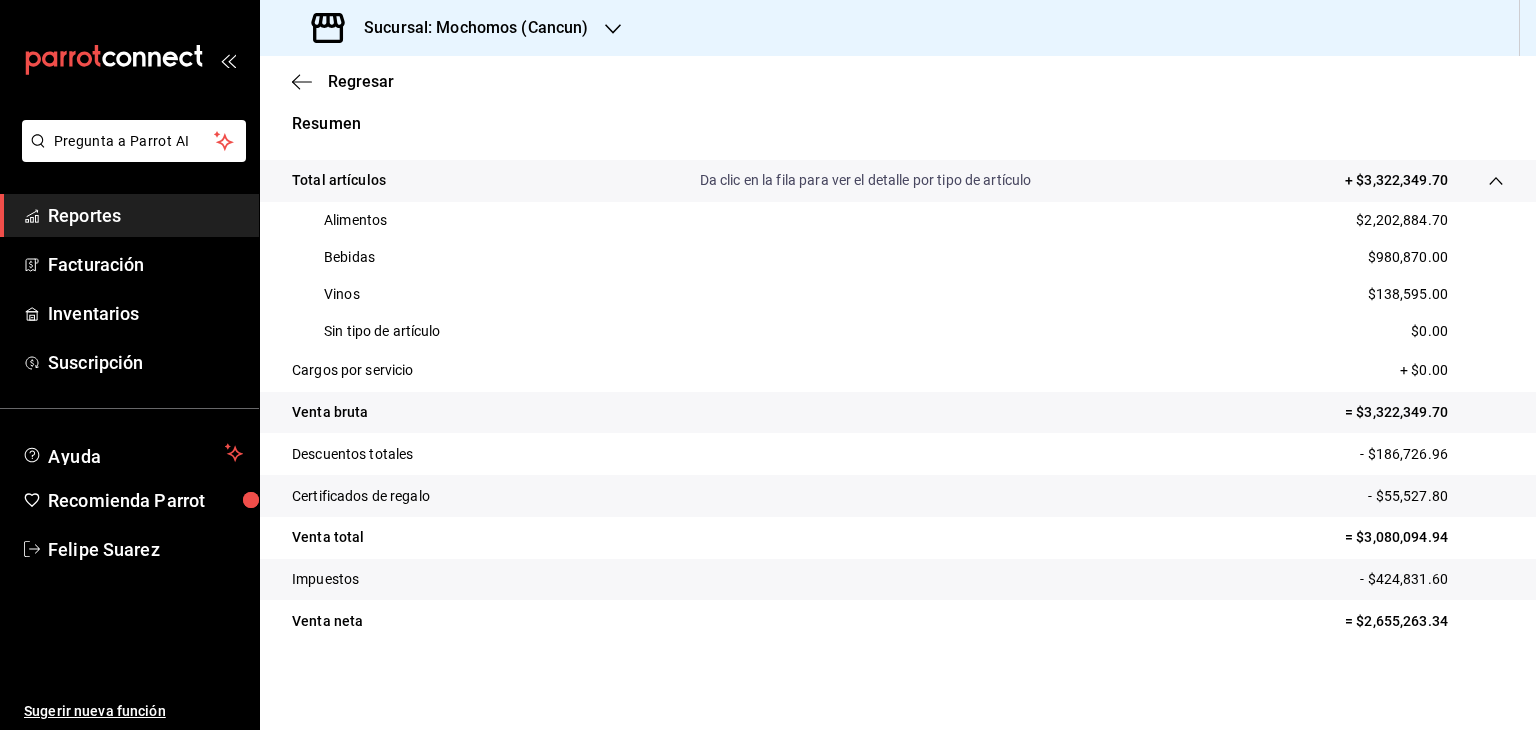 scroll, scrollTop: 376, scrollLeft: 0, axis: vertical 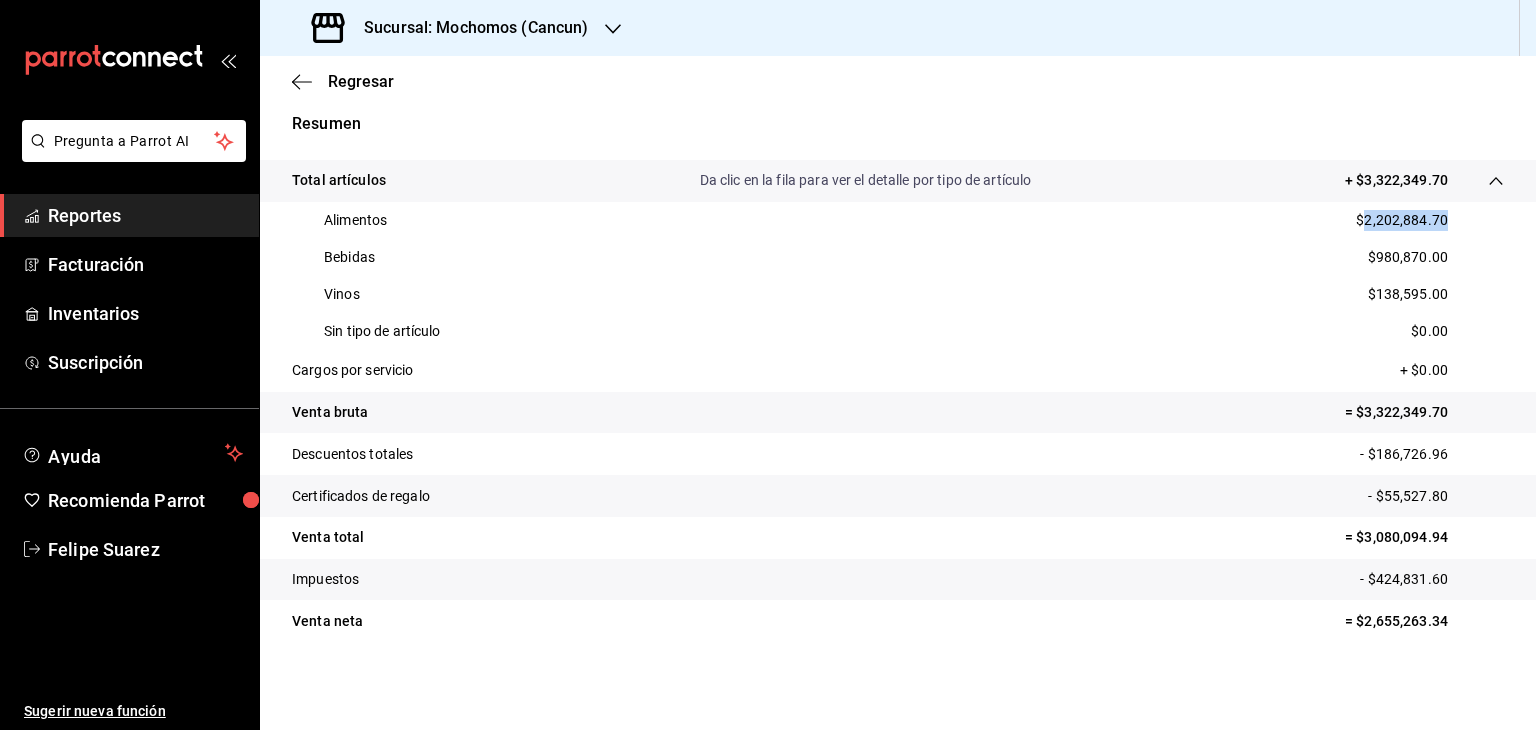click on "$2,202,884.70" at bounding box center (1402, 220) 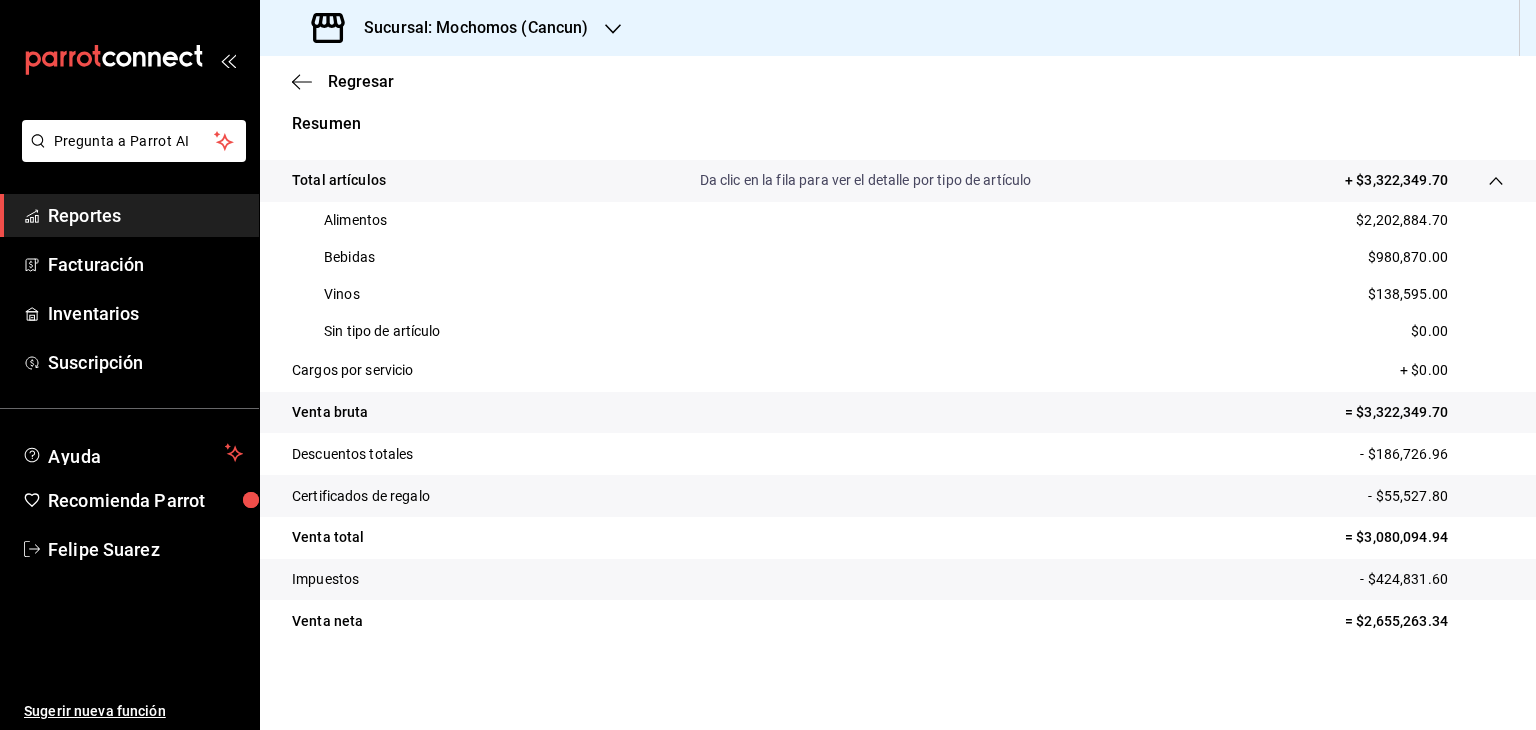 click on "$980,870.00" at bounding box center [1408, 257] 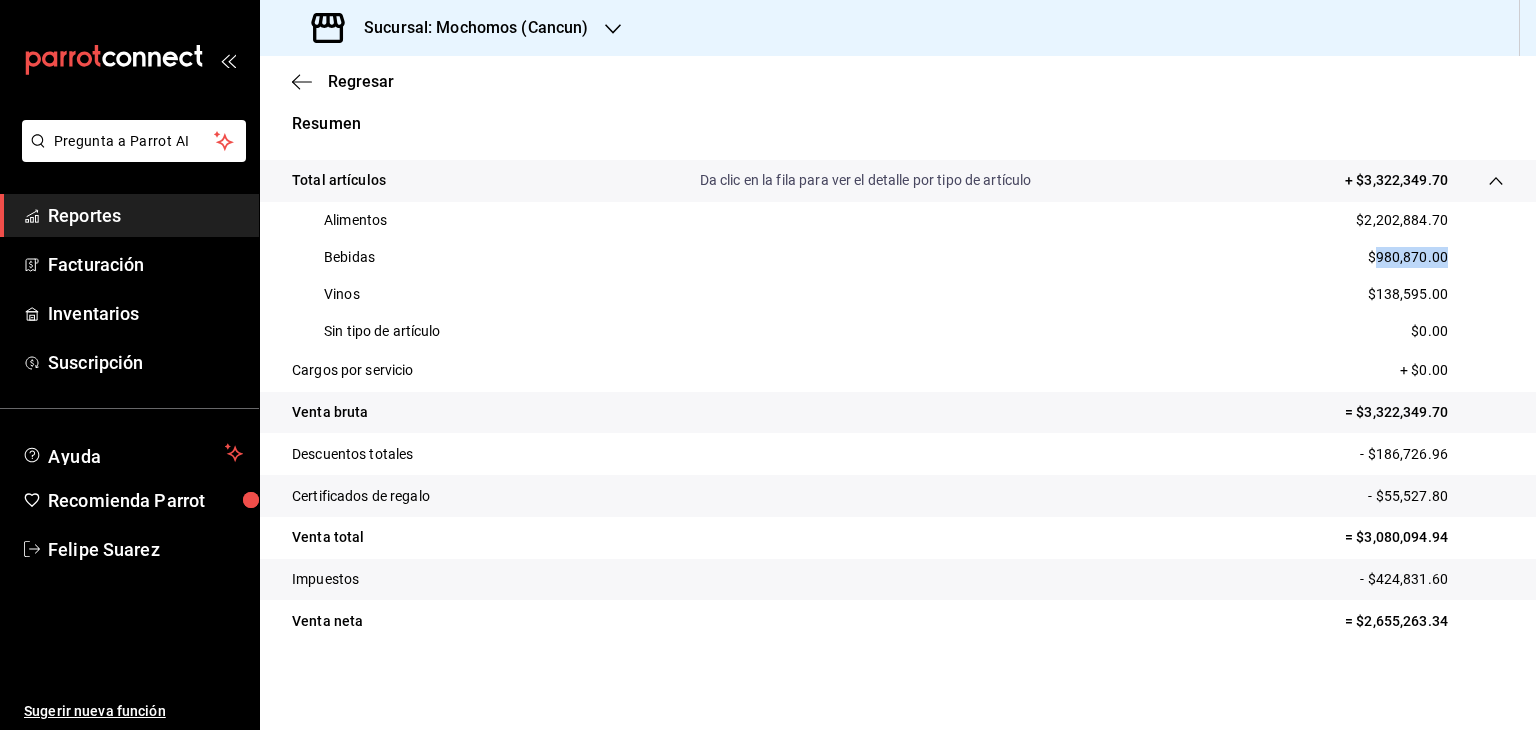 click on "$980,870.00" at bounding box center (1408, 257) 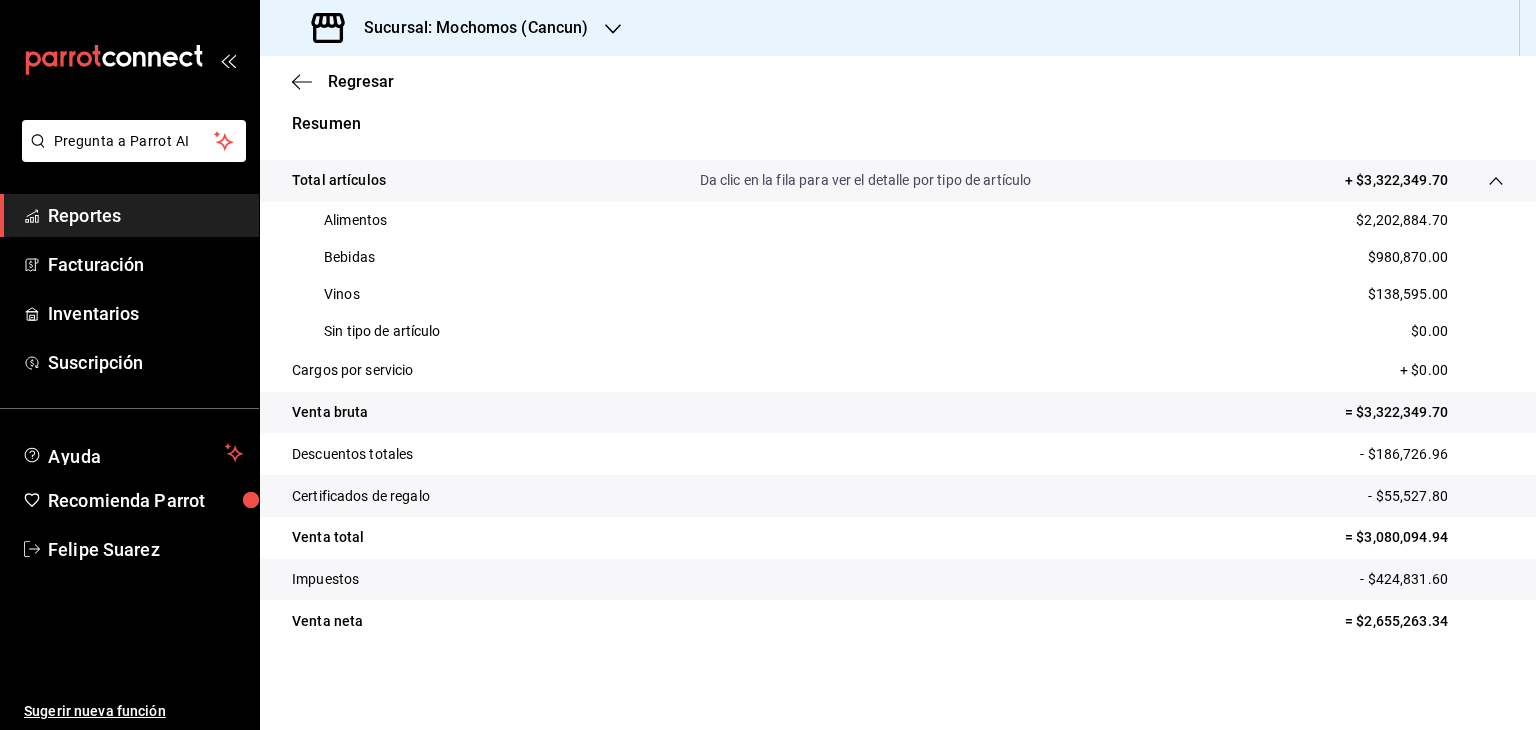 click on "$138,595.00" at bounding box center [1408, 294] 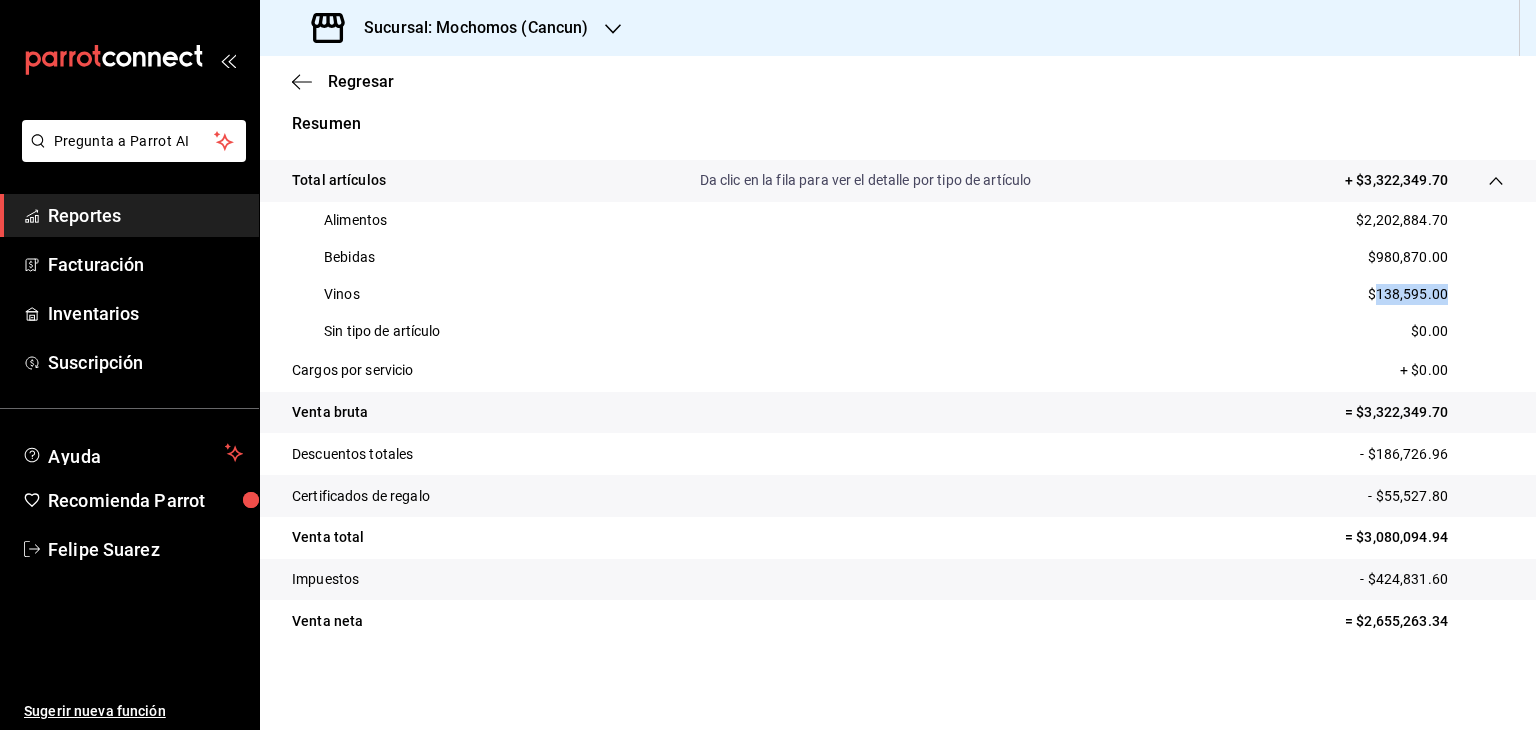 click on "$138,595.00" at bounding box center (1408, 294) 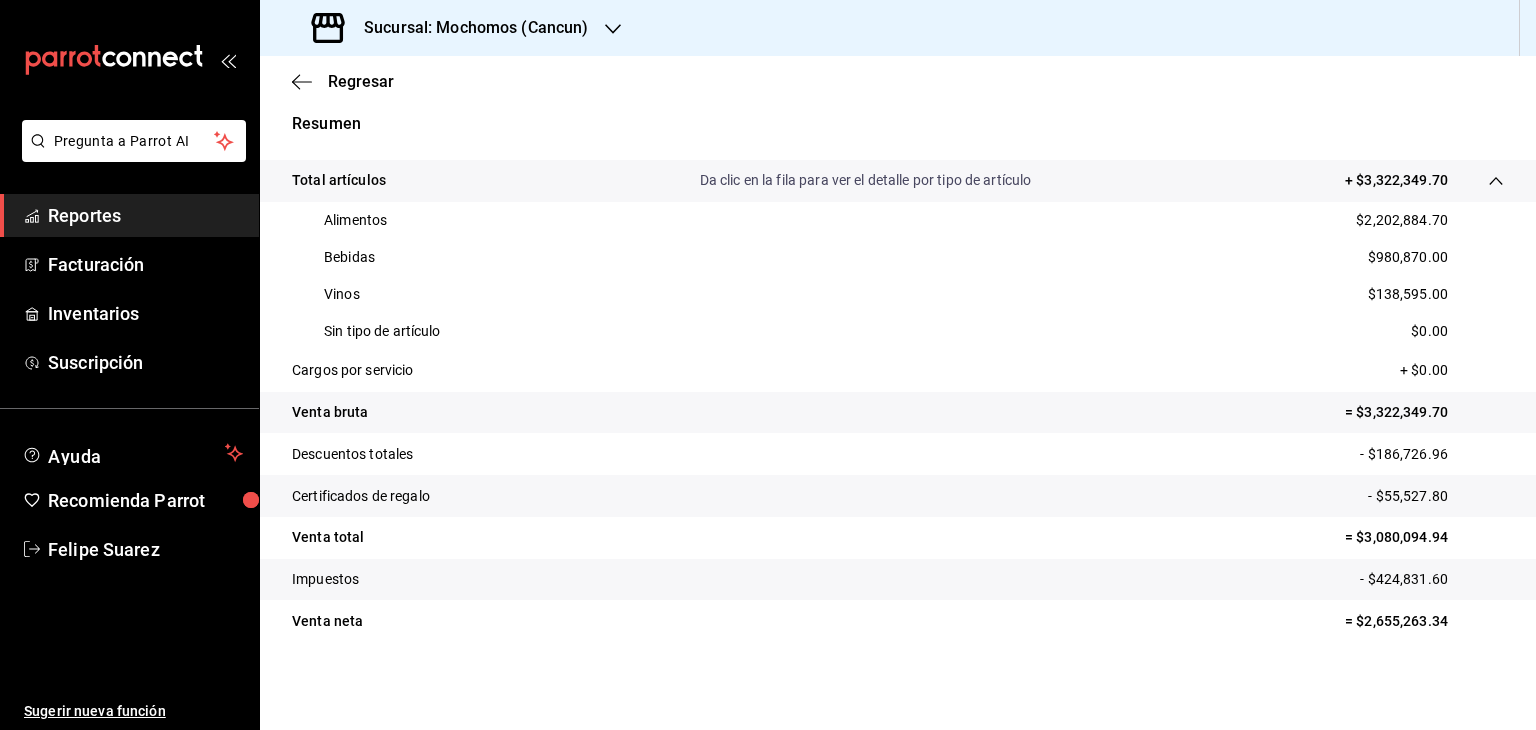 click on "- $186,726.96" at bounding box center [1432, 454] 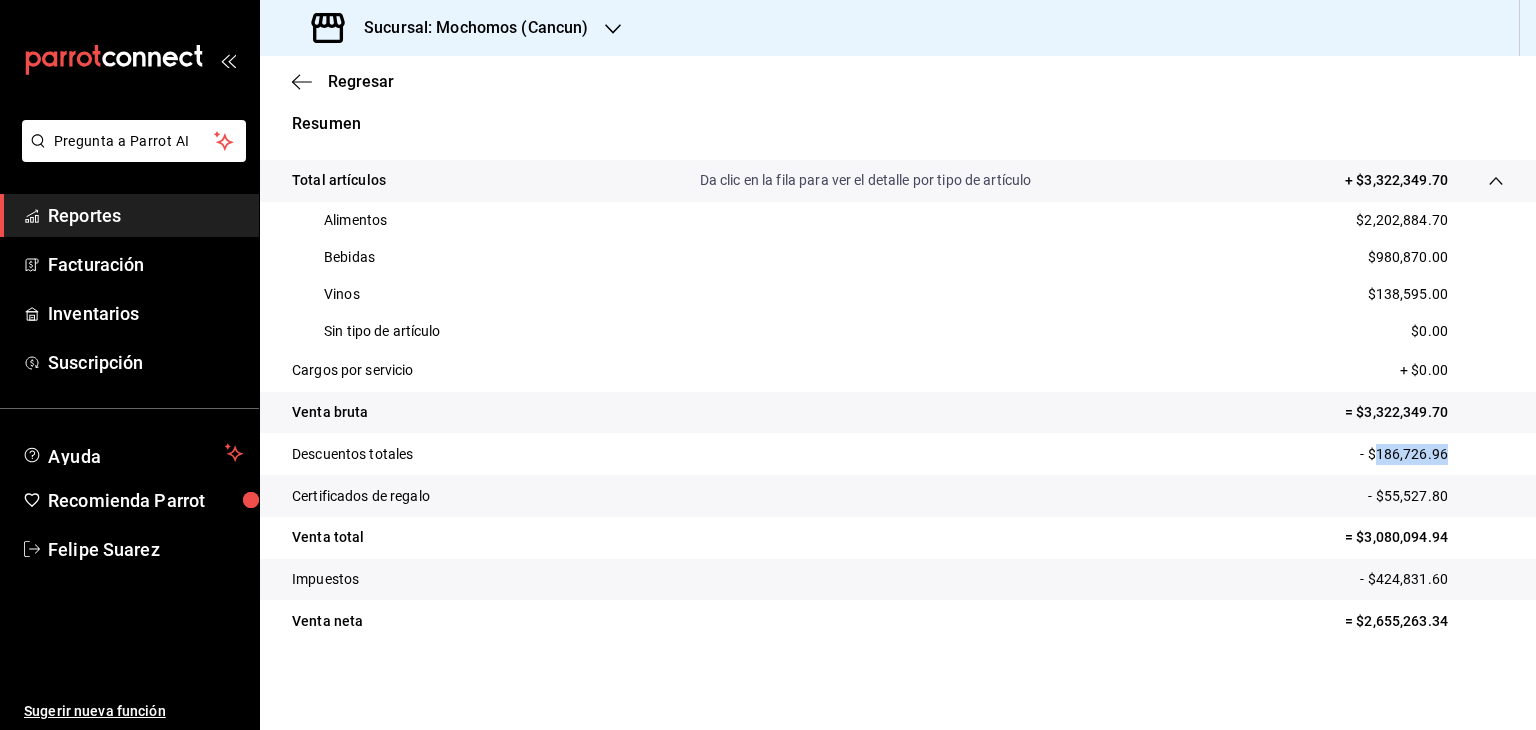 click on "- $186,726.96" at bounding box center [1432, 454] 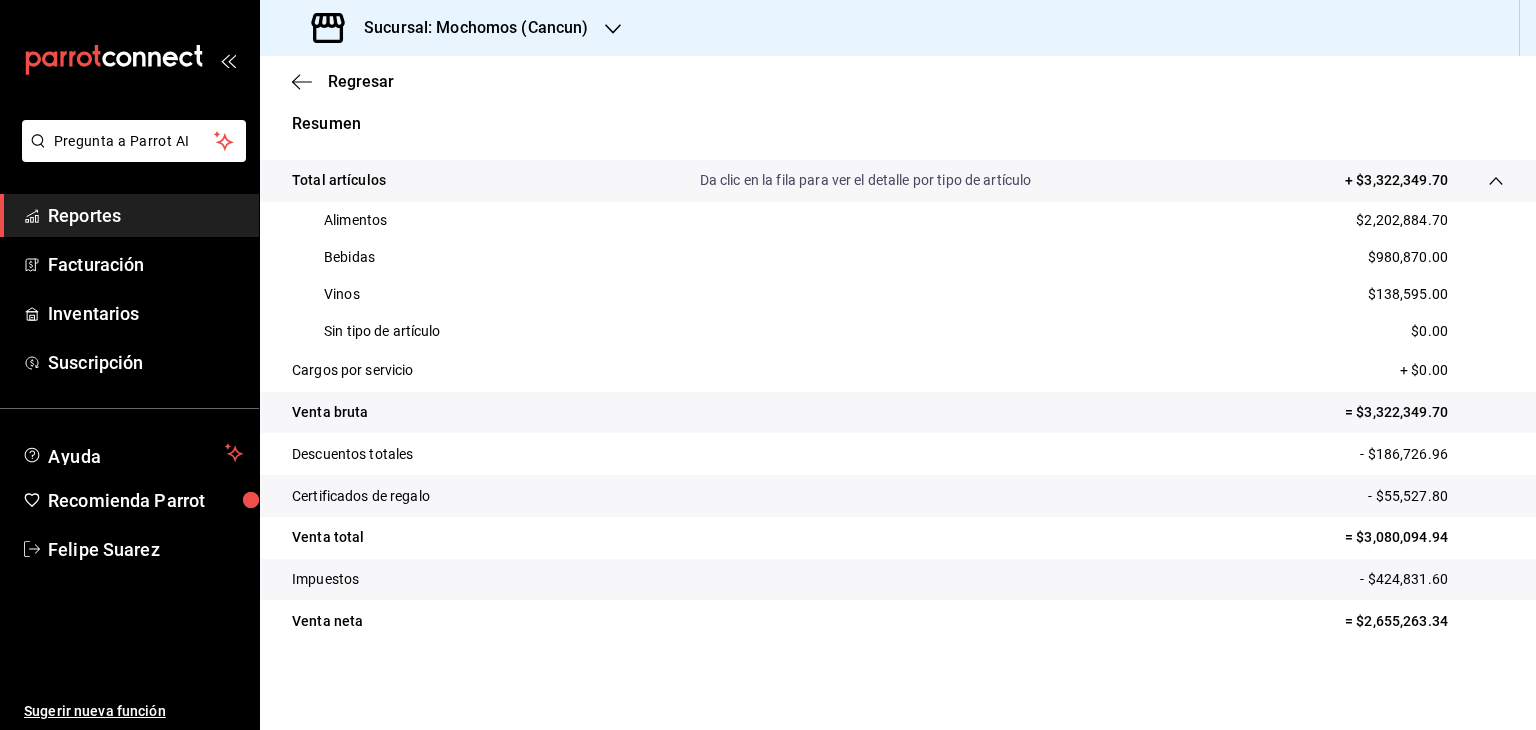 click on "- $55,527.80" at bounding box center [1436, 496] 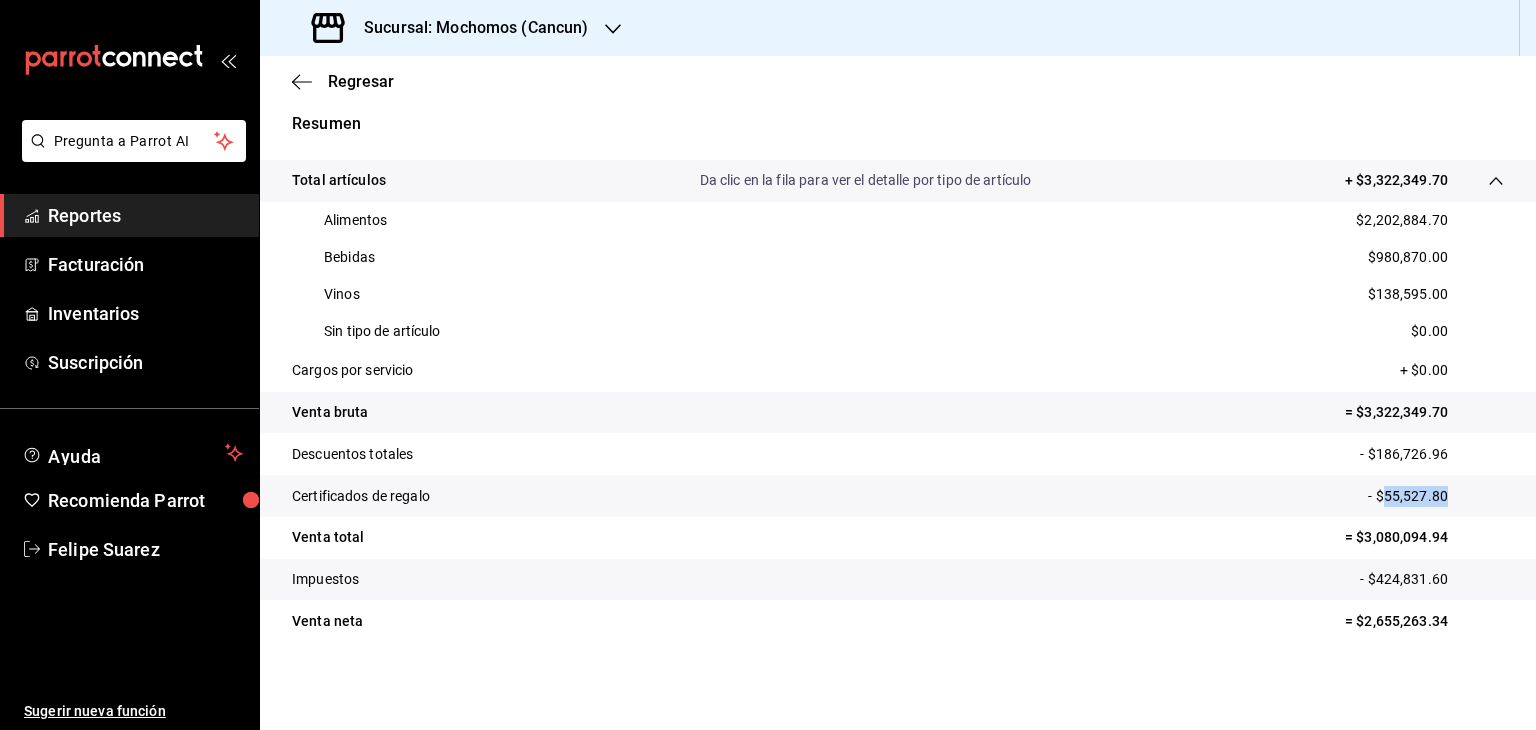 click on "- $55,527.80" at bounding box center [1436, 496] 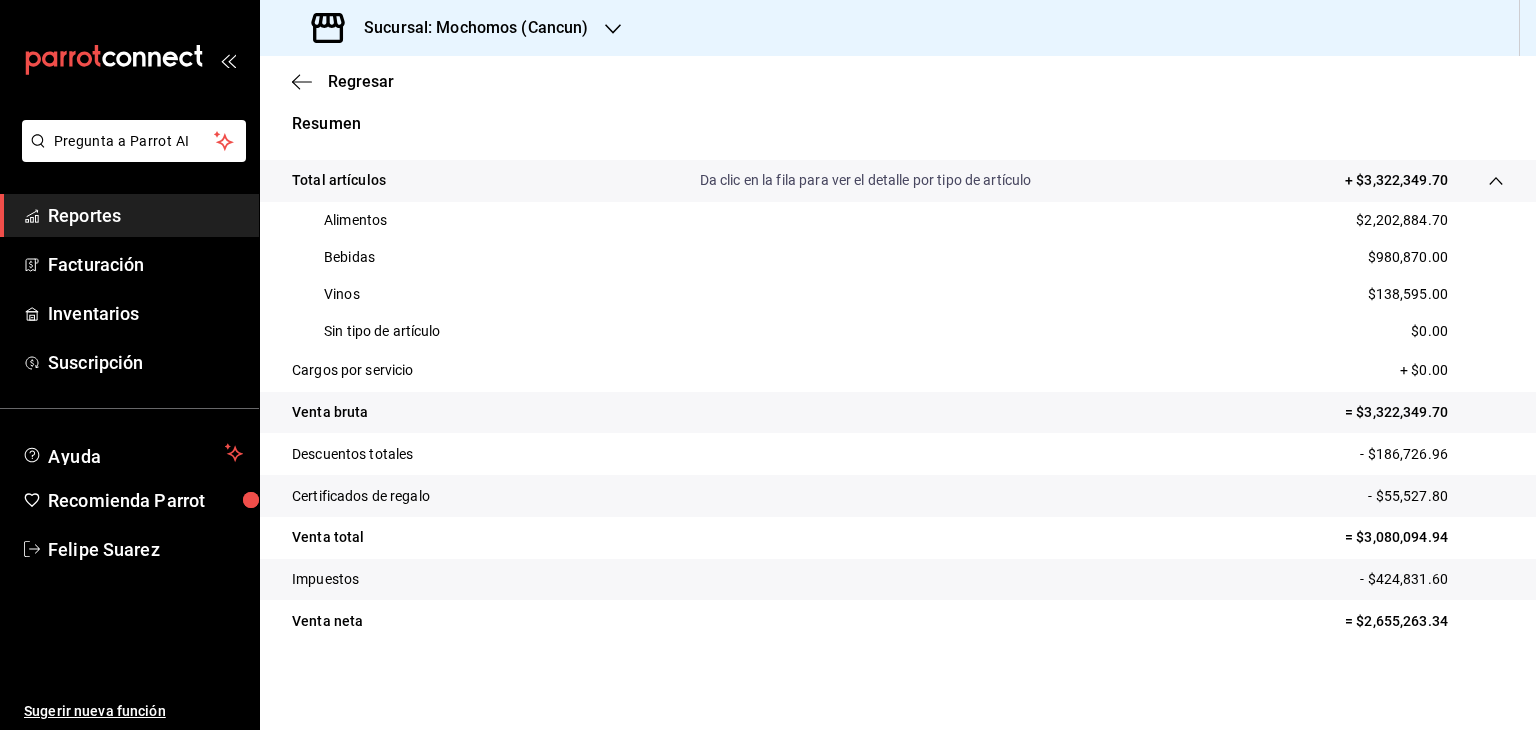 click on "- $424,831.60" at bounding box center (1432, 579) 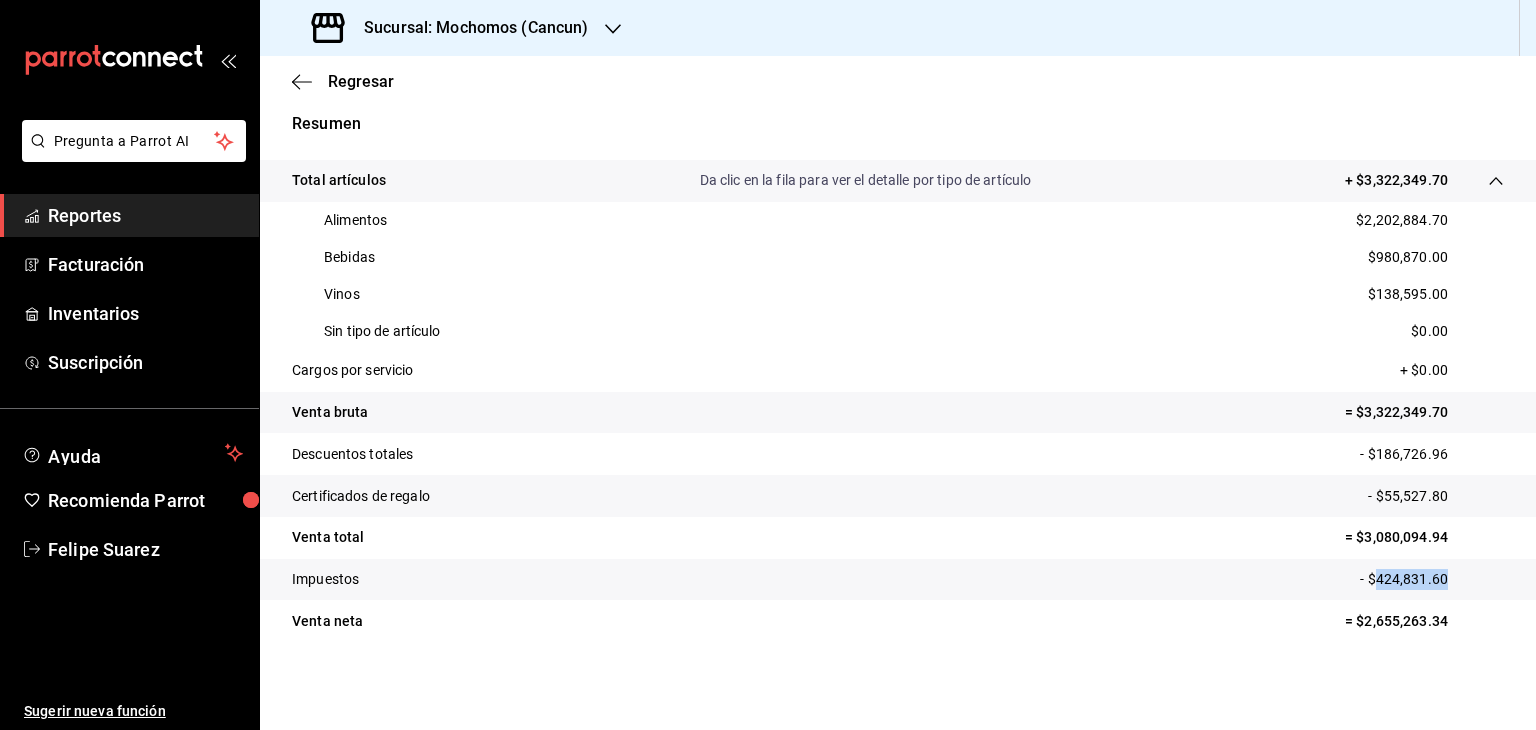 click on "- $424,831.60" at bounding box center (1432, 579) 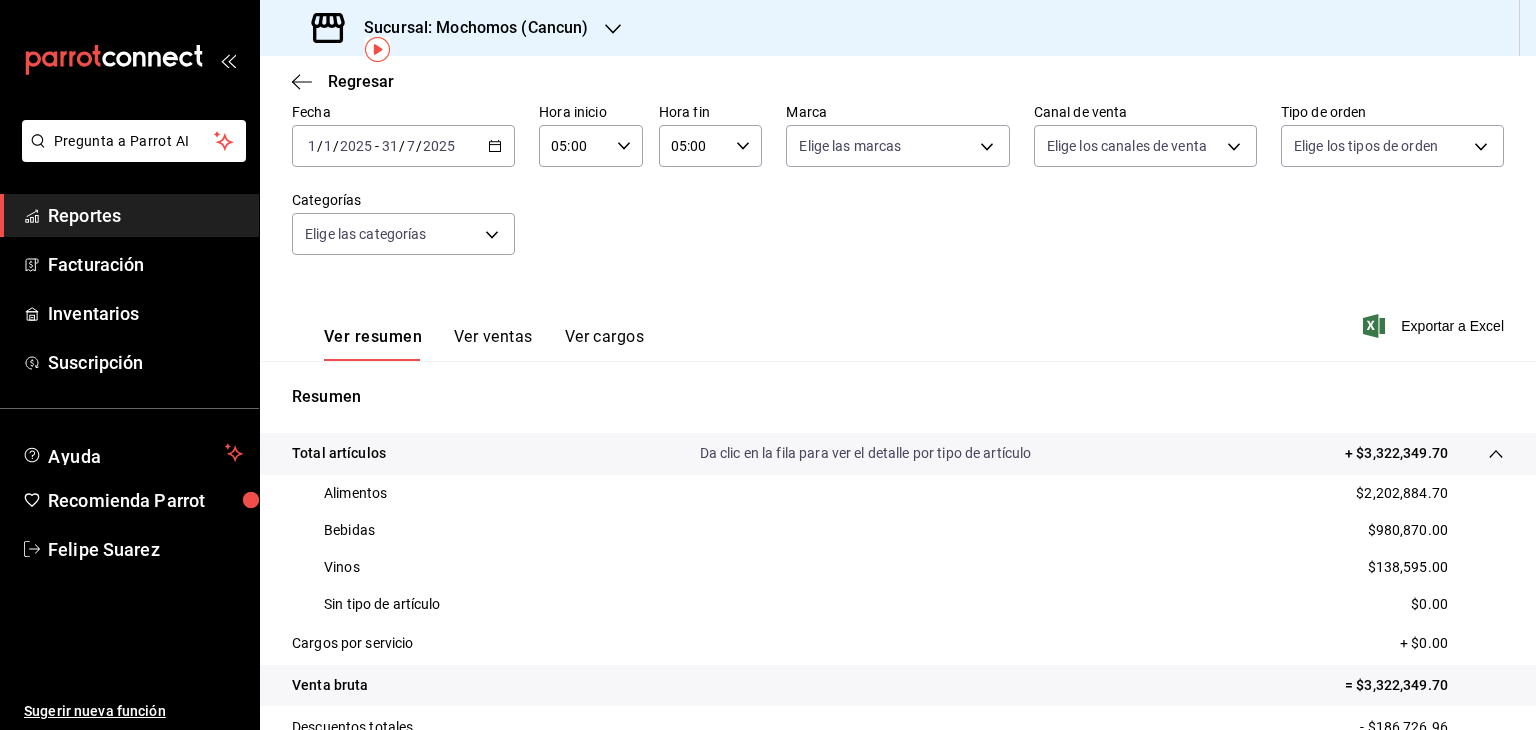 scroll, scrollTop: 72, scrollLeft: 0, axis: vertical 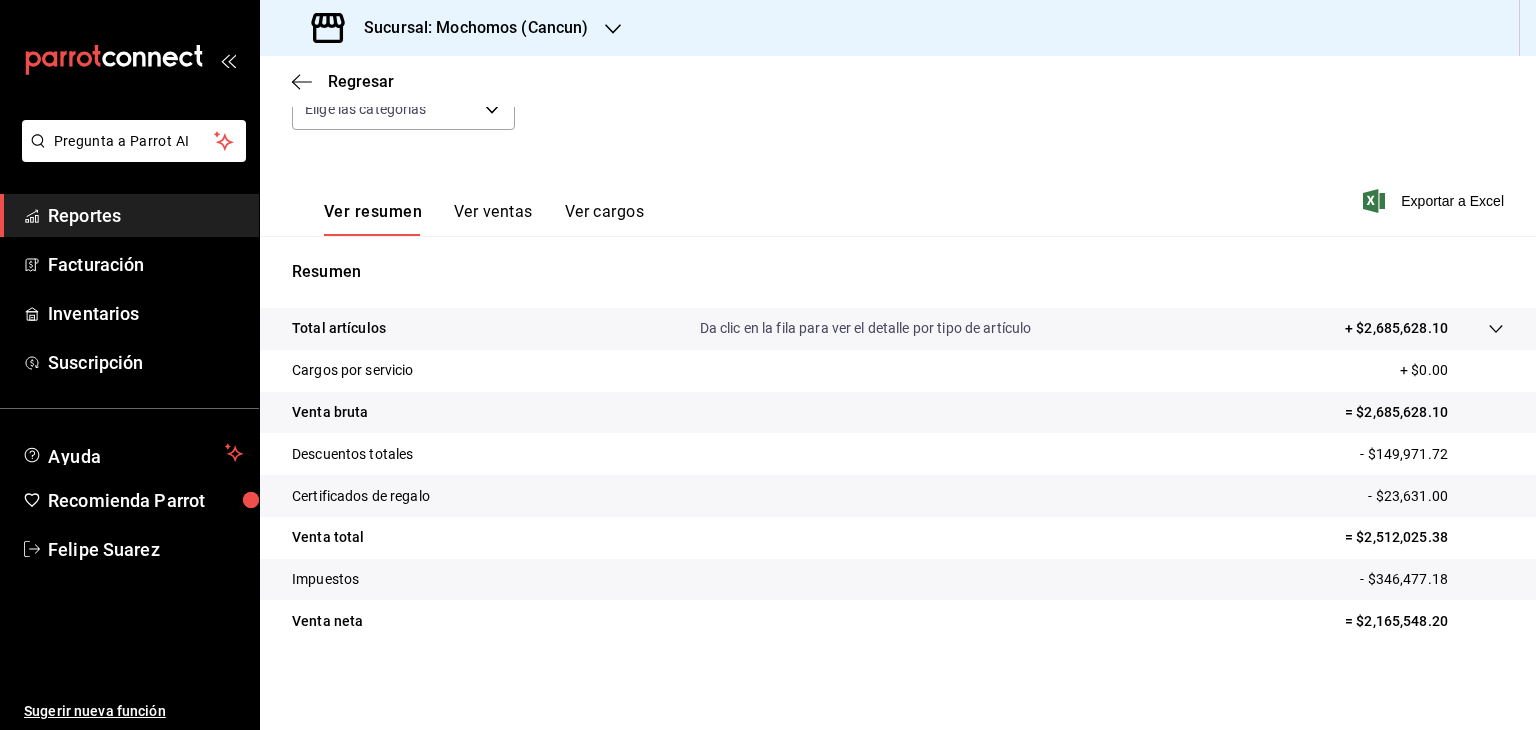 click on "= $2,165,548.20" at bounding box center (1424, 621) 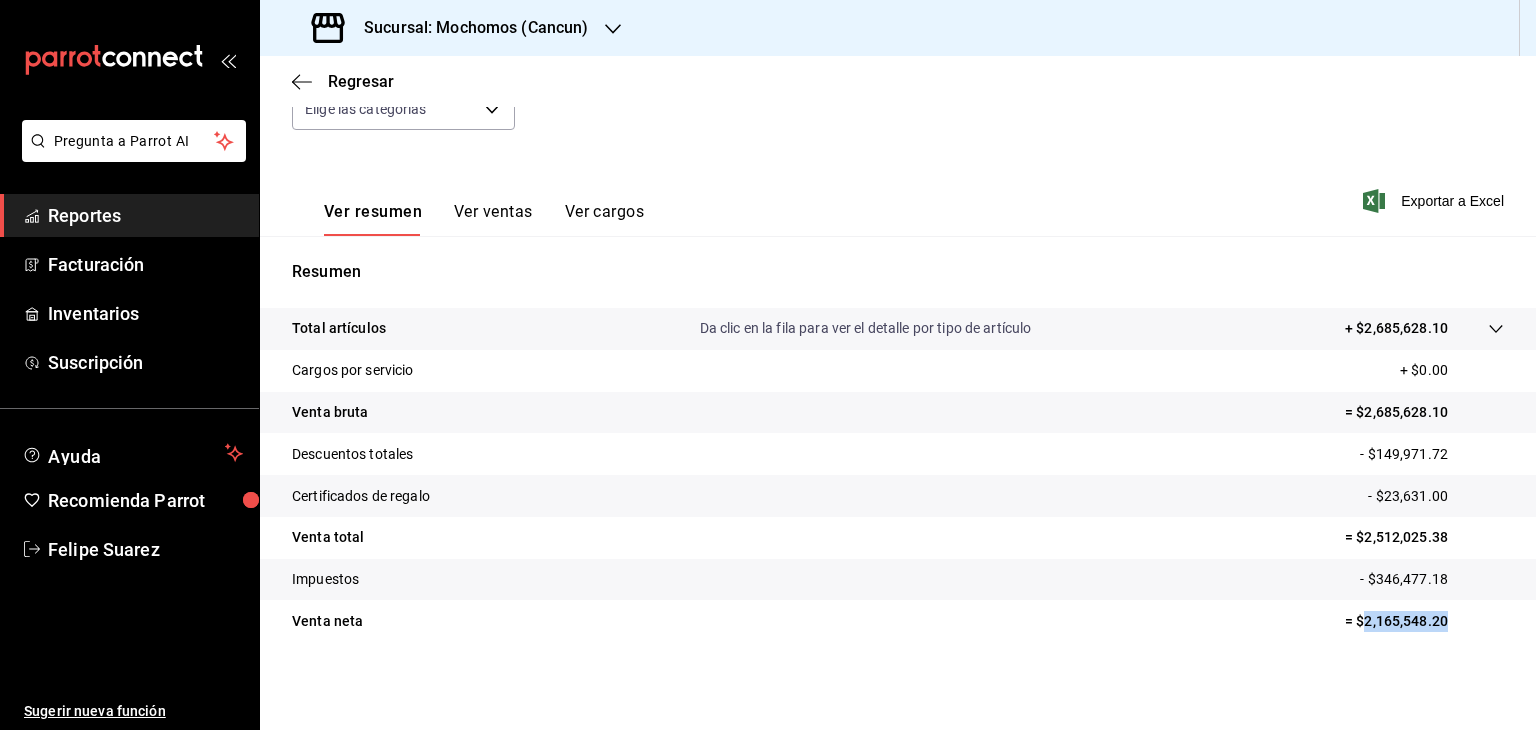 click on "= $2,165,548.20" at bounding box center [1424, 621] 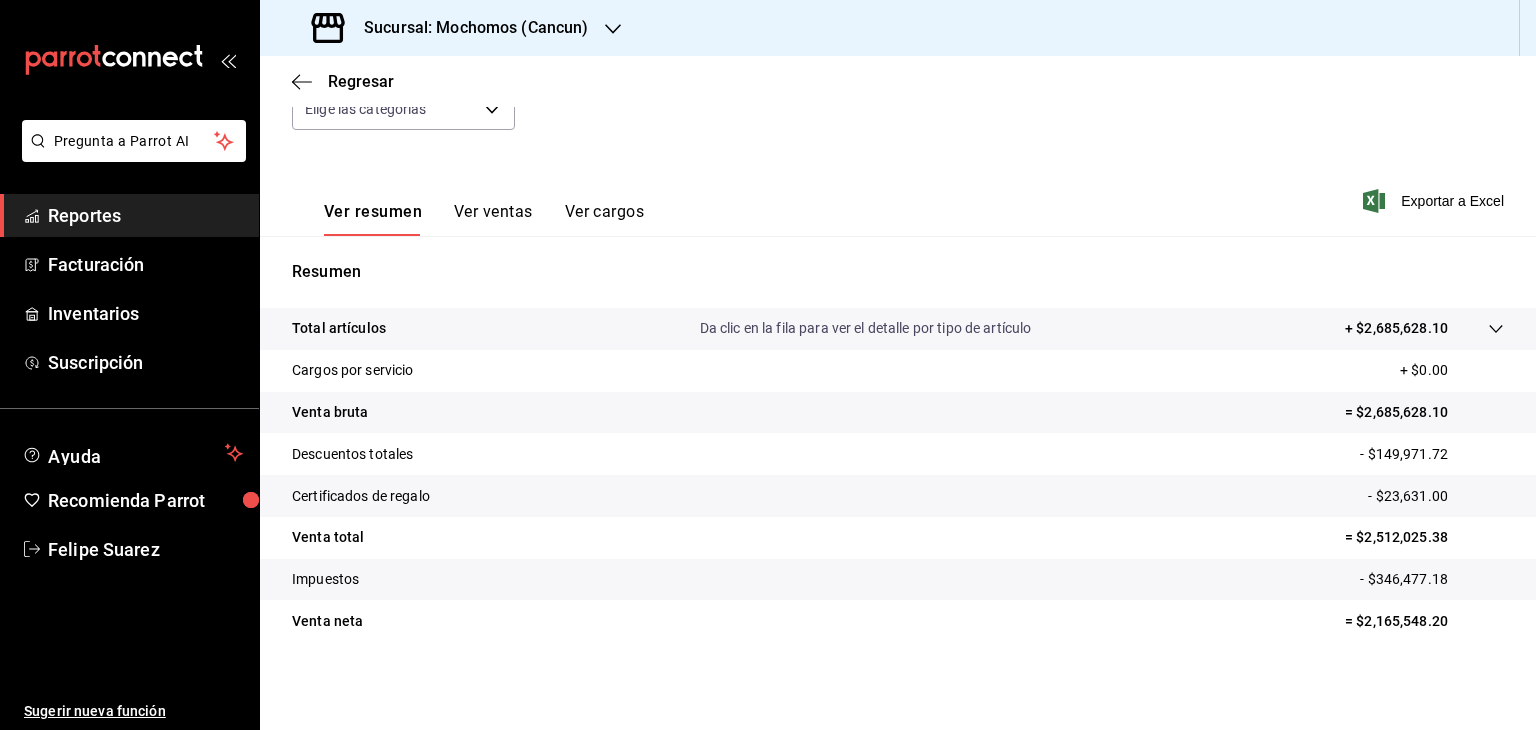 click on "Sucursal: Mochomos (Cancun)" at bounding box center [468, 28] 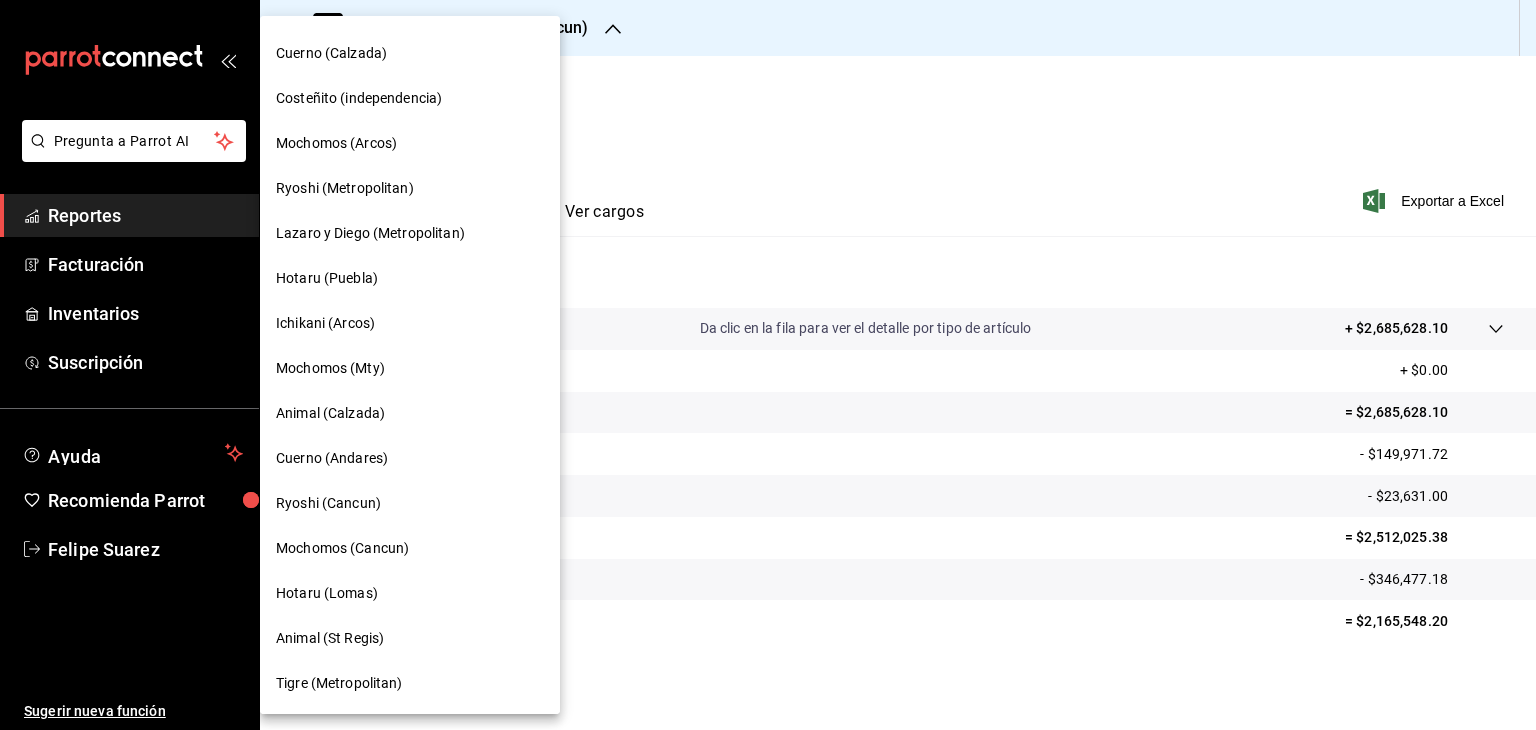 scroll, scrollTop: 0, scrollLeft: 0, axis: both 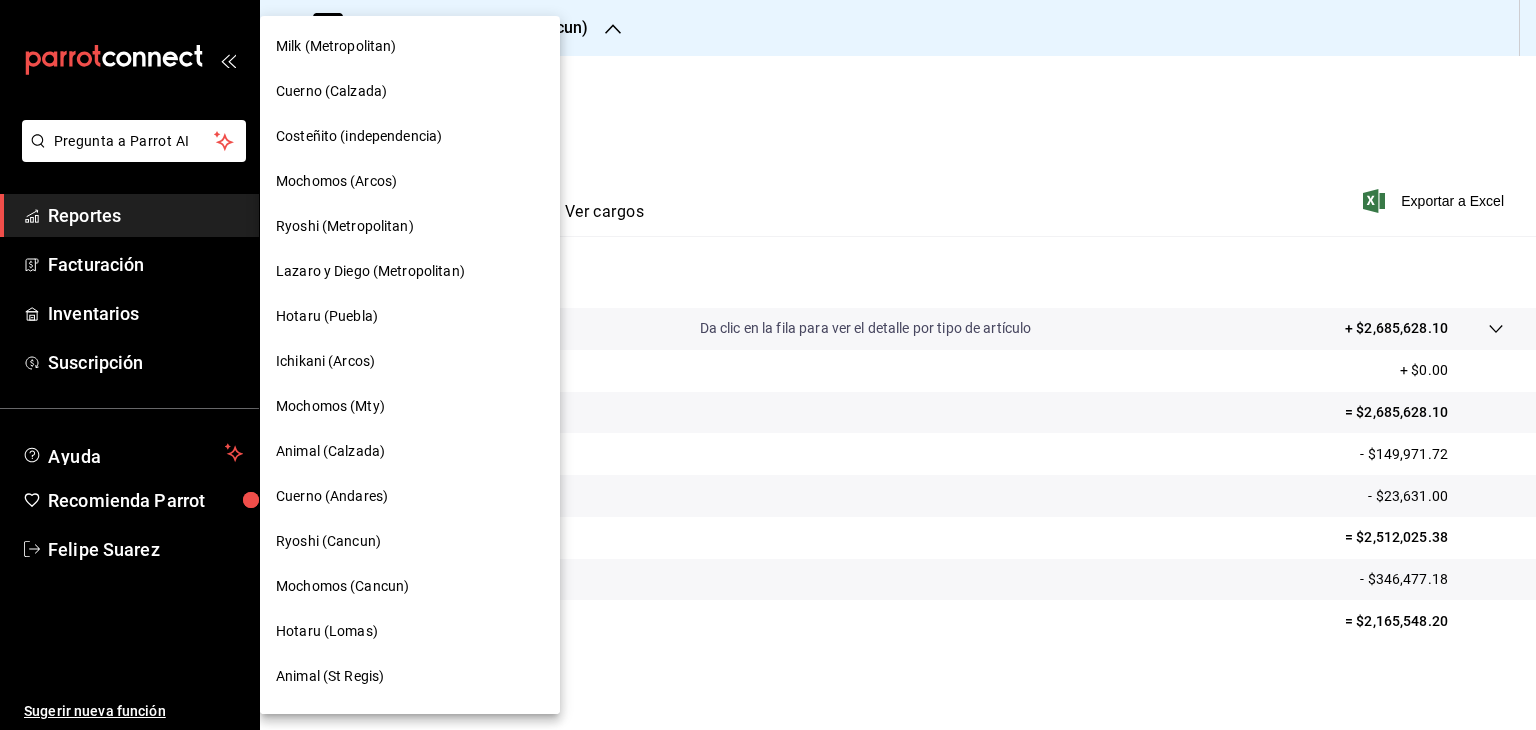 click on "Ryoshi (Metropolitan)" at bounding box center [410, 226] 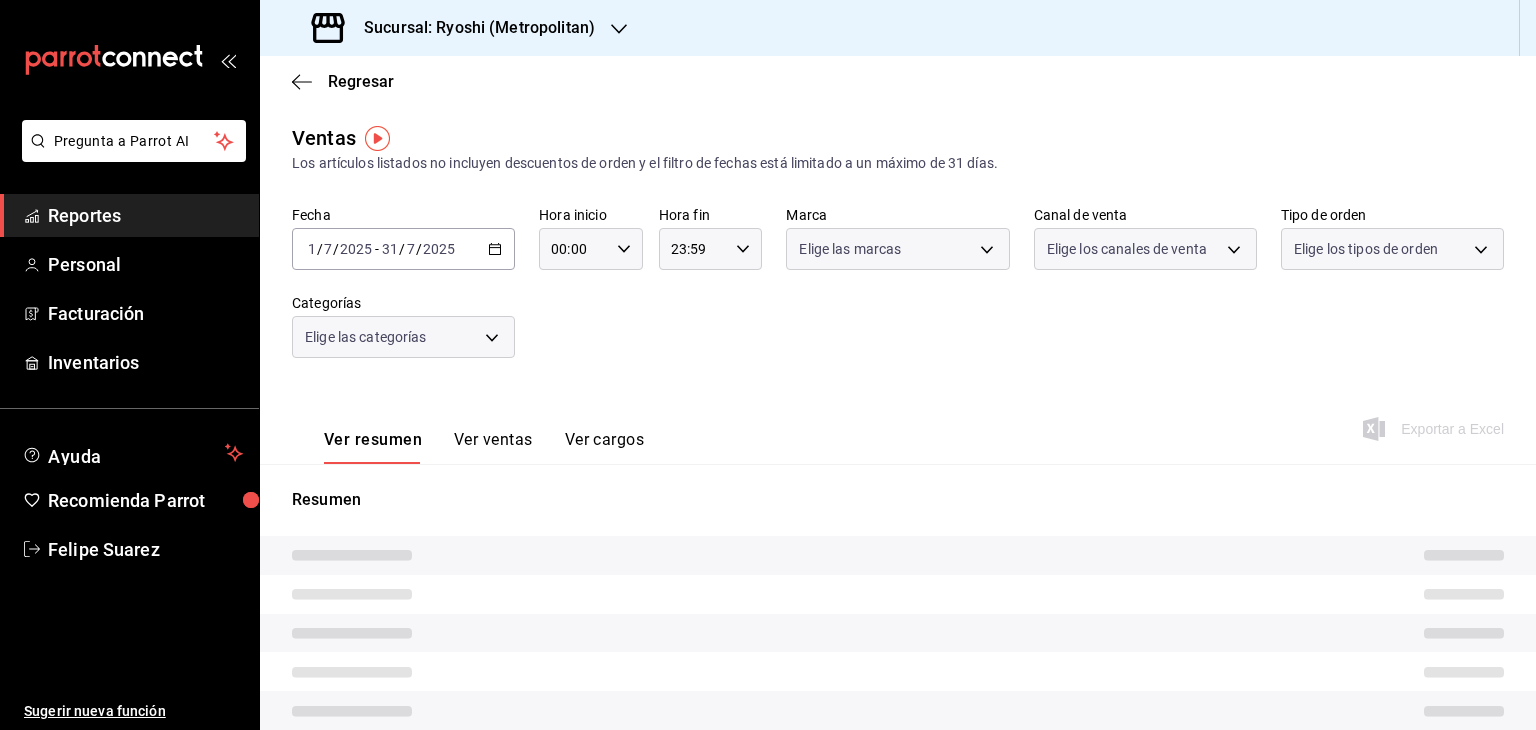 type on "05:00" 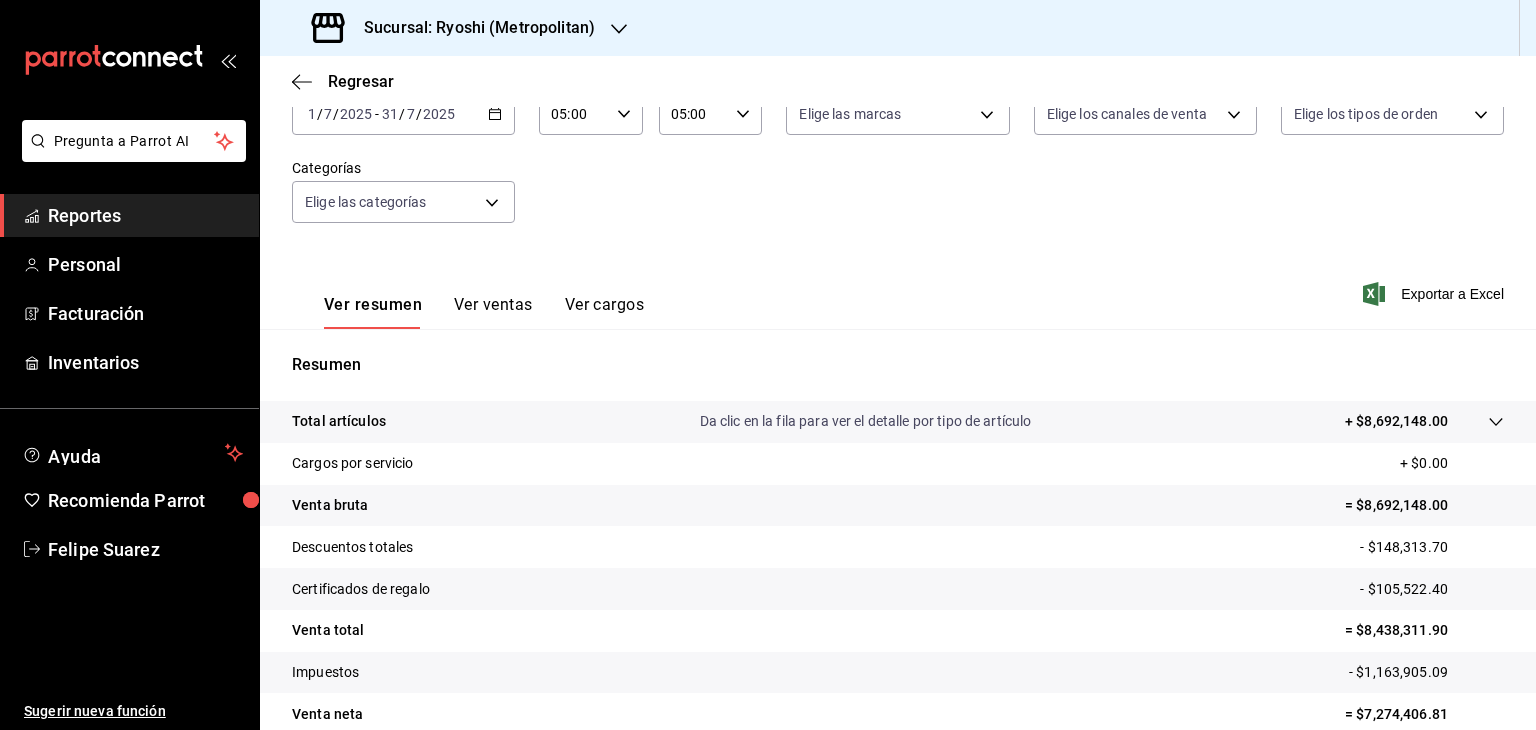 scroll, scrollTop: 0, scrollLeft: 0, axis: both 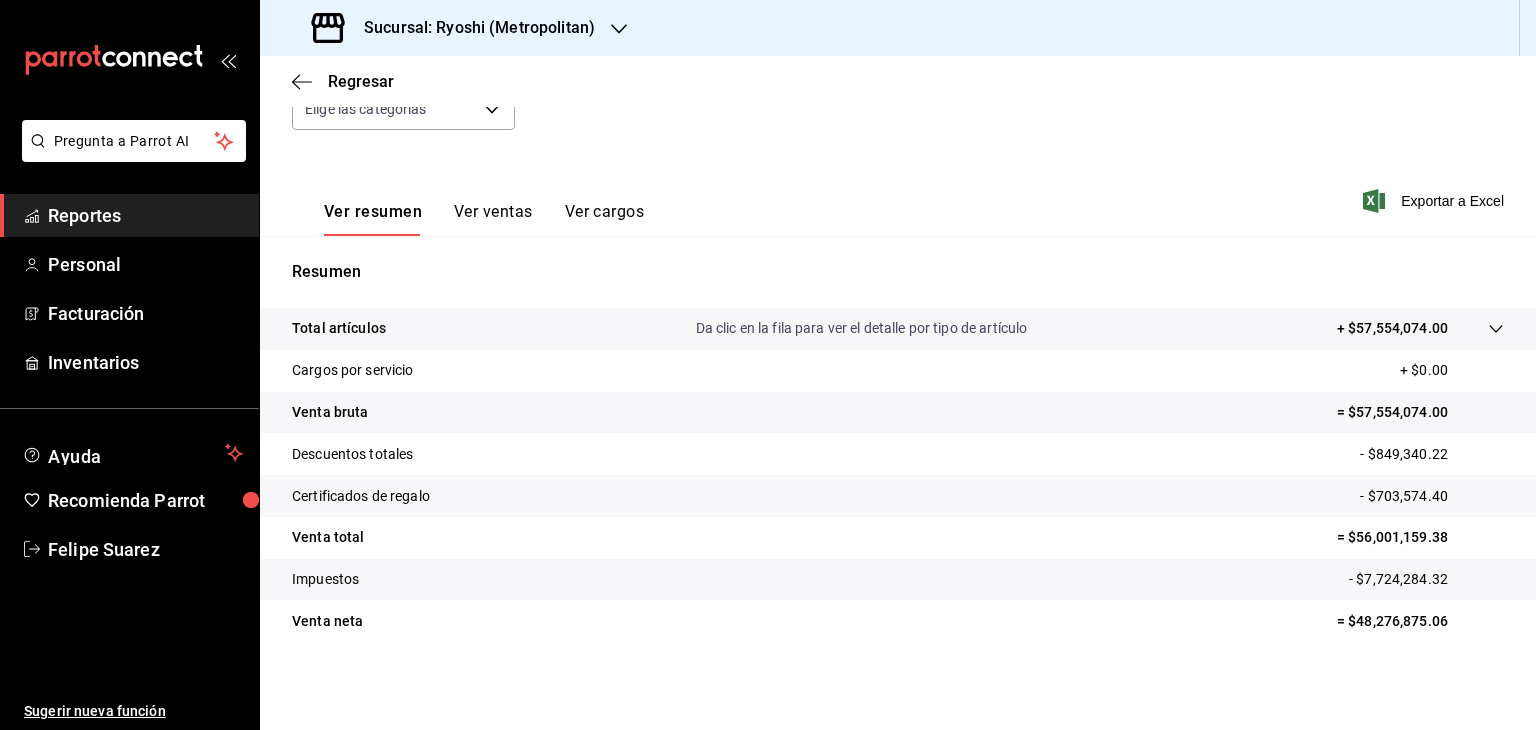 click on "+ $57,554,074.00" at bounding box center (1392, 328) 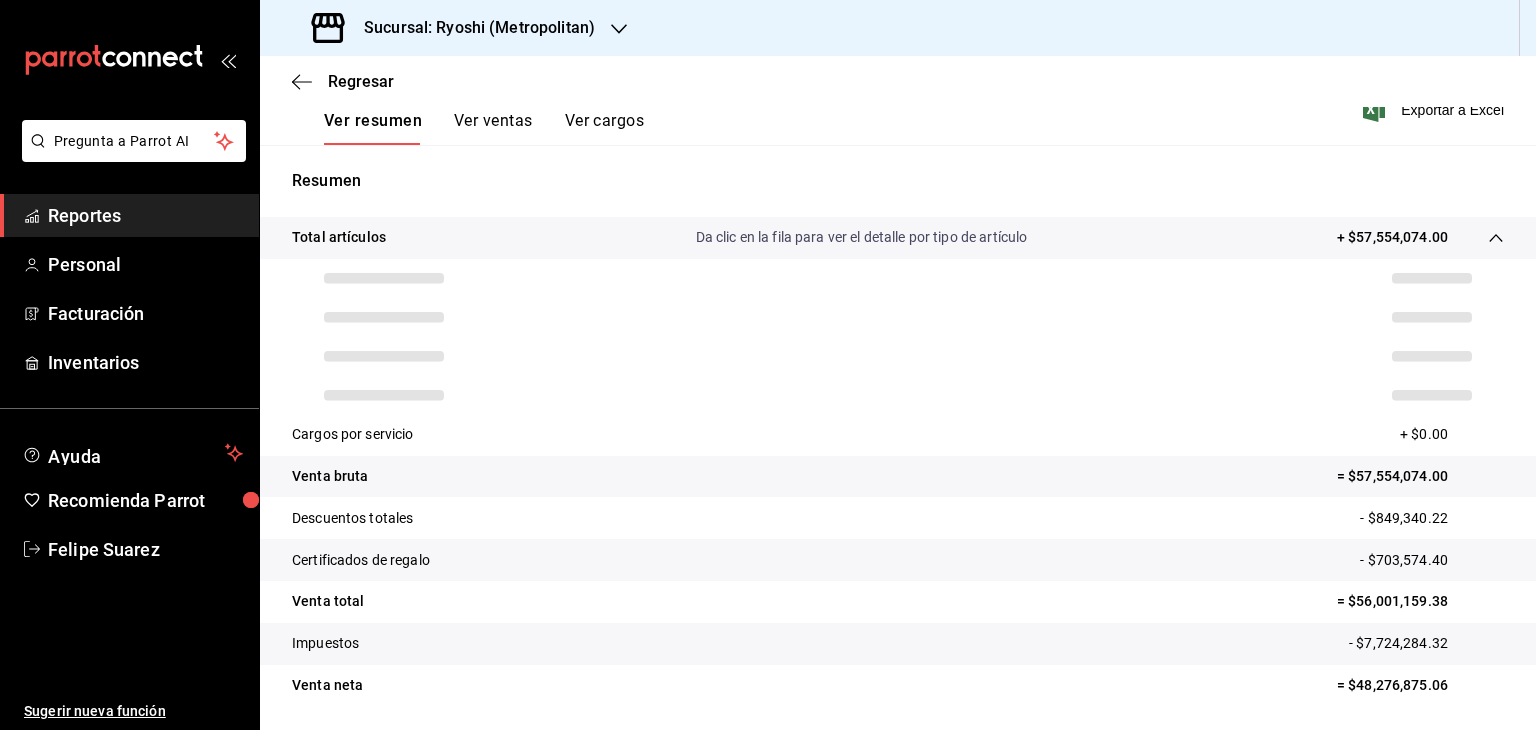 scroll, scrollTop: 384, scrollLeft: 0, axis: vertical 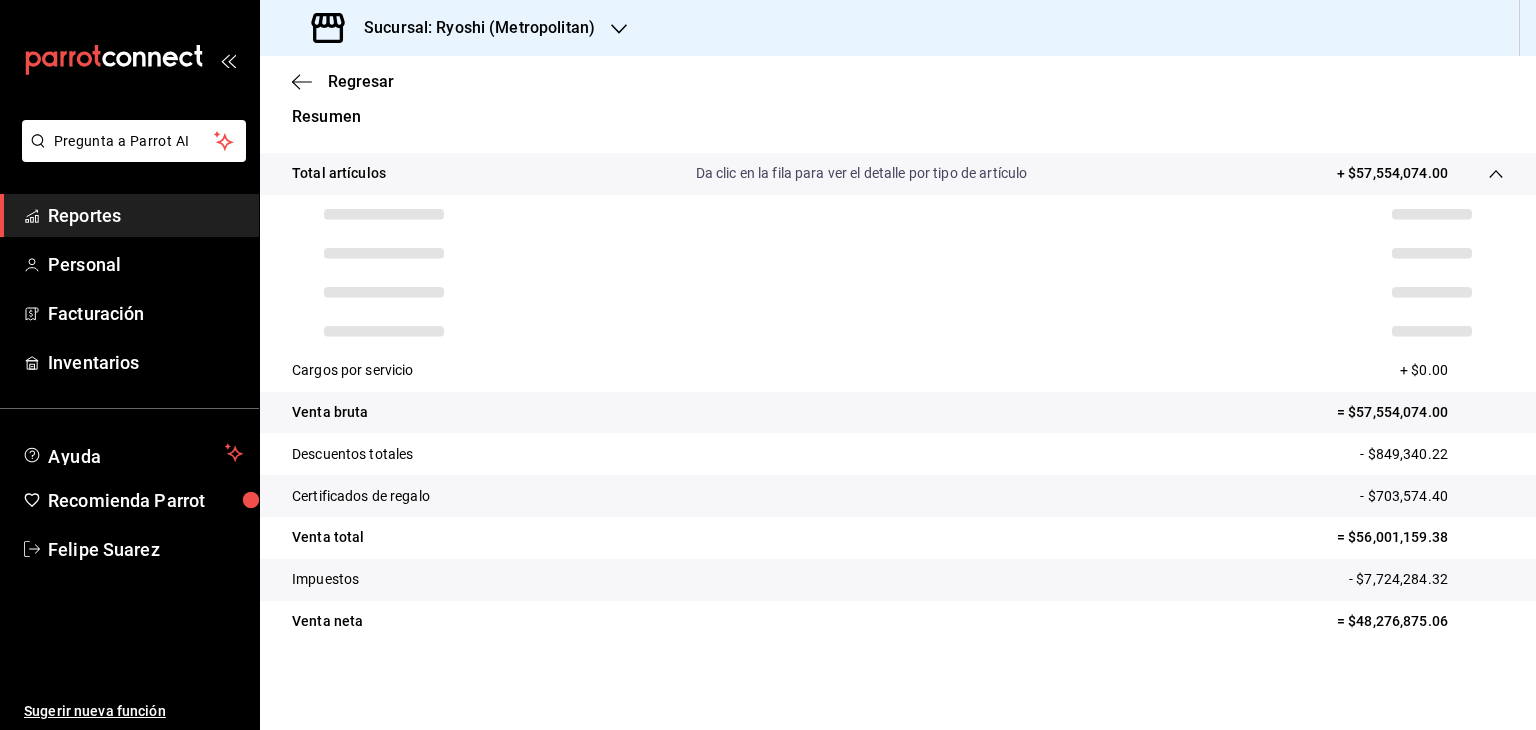 click on "- $849,340.22" at bounding box center [1432, 454] 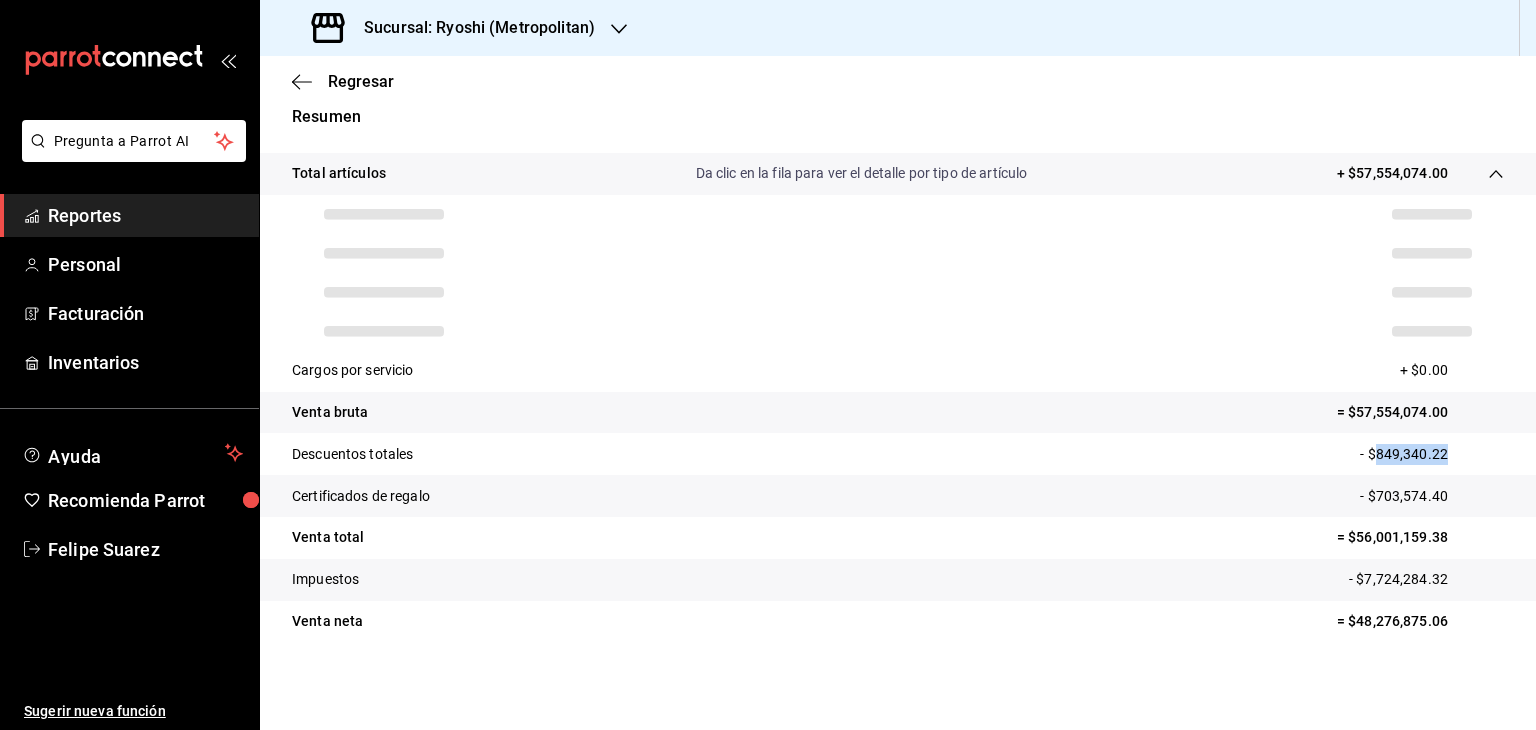 click on "- $849,340.22" at bounding box center (1432, 454) 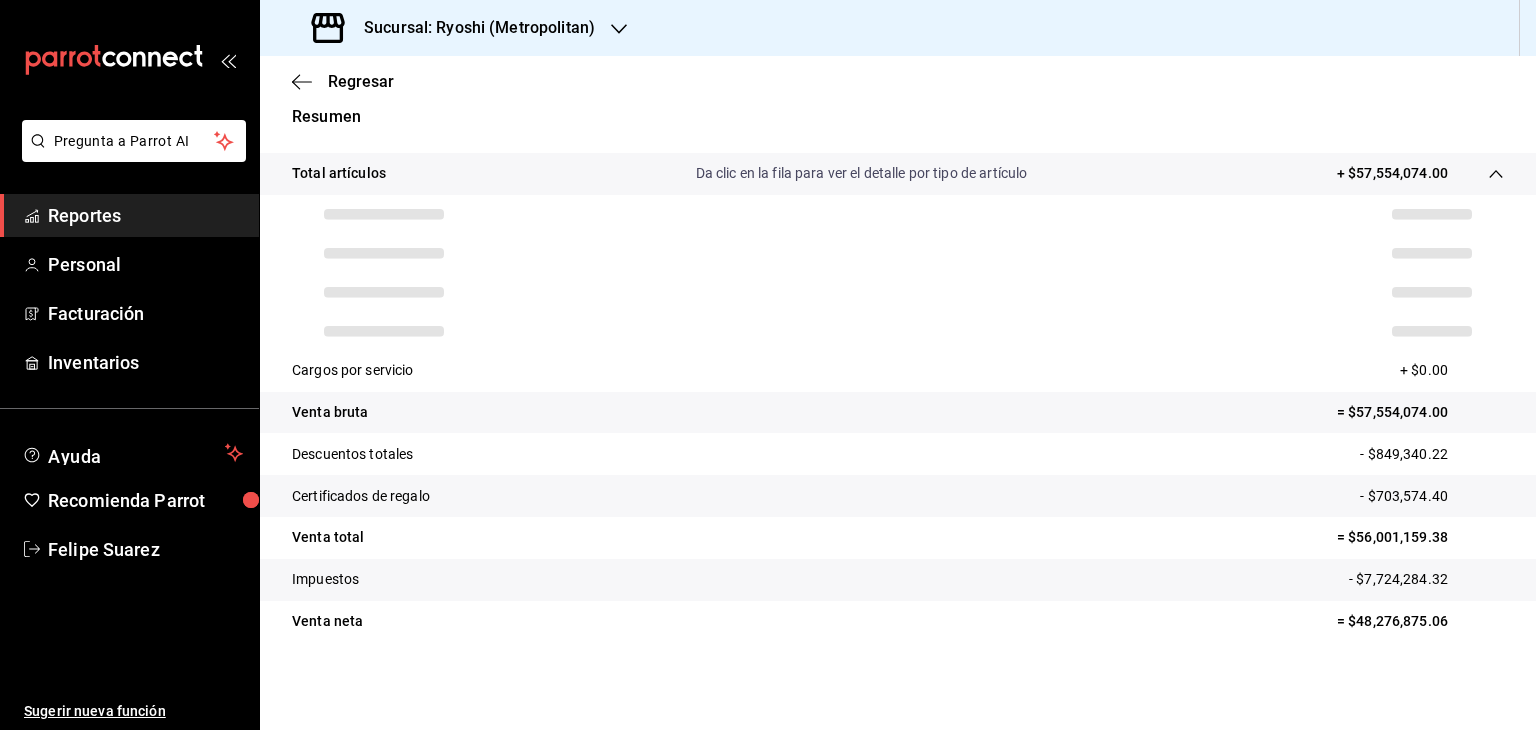 click on "- $703,574.40" at bounding box center [1432, 496] 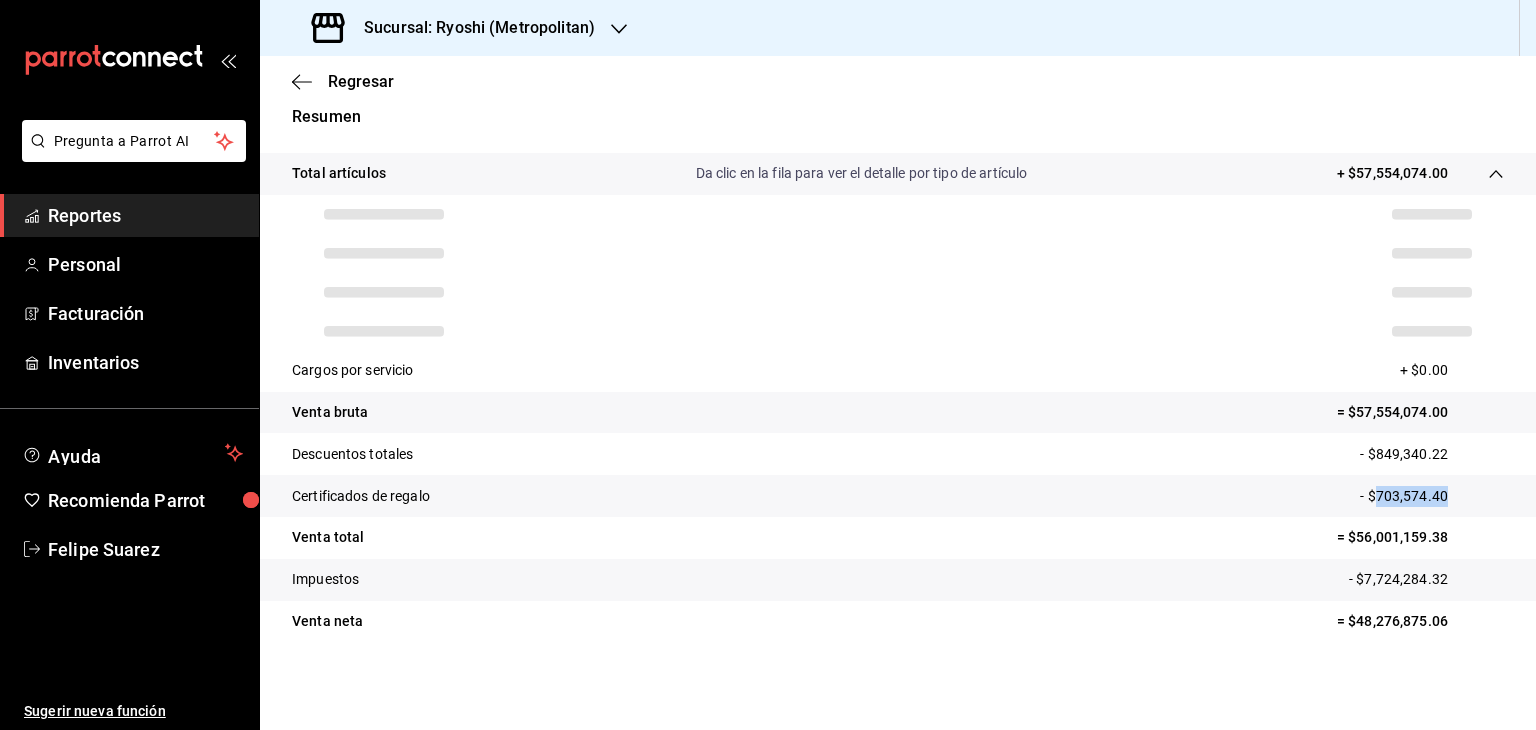 click on "- $703,574.40" at bounding box center (1432, 496) 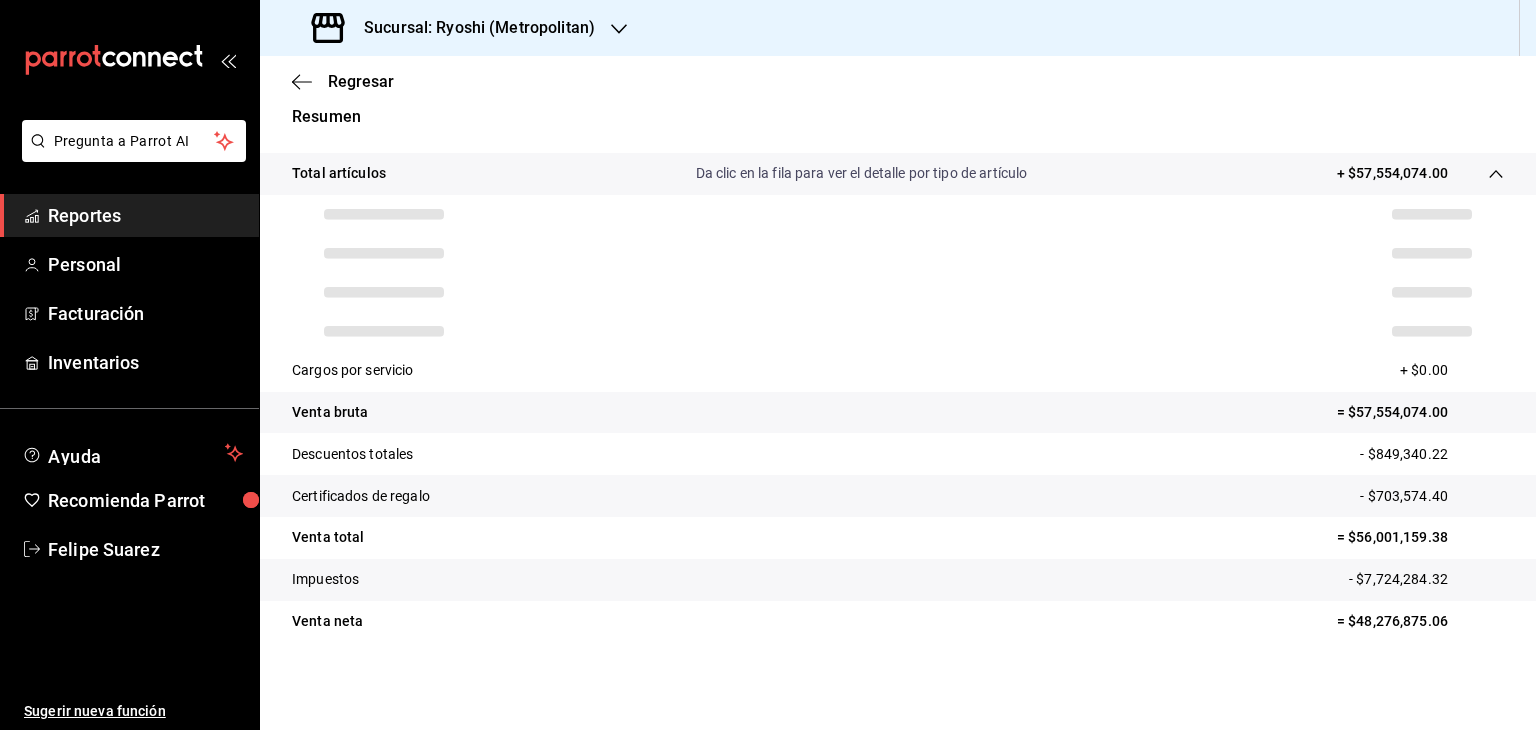 click on "- $7,724,284.32" at bounding box center [1426, 579] 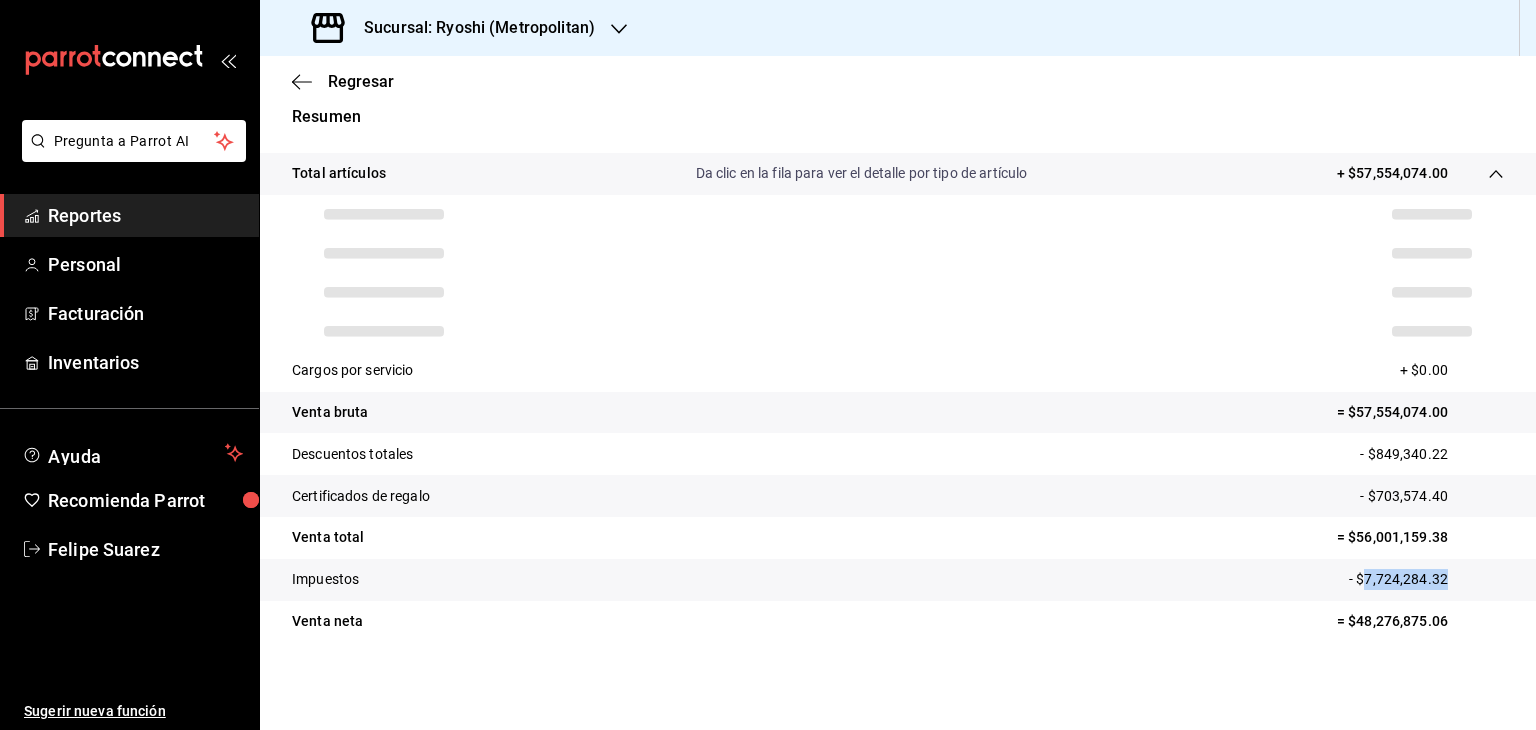 click on "- $7,724,284.32" at bounding box center [1426, 579] 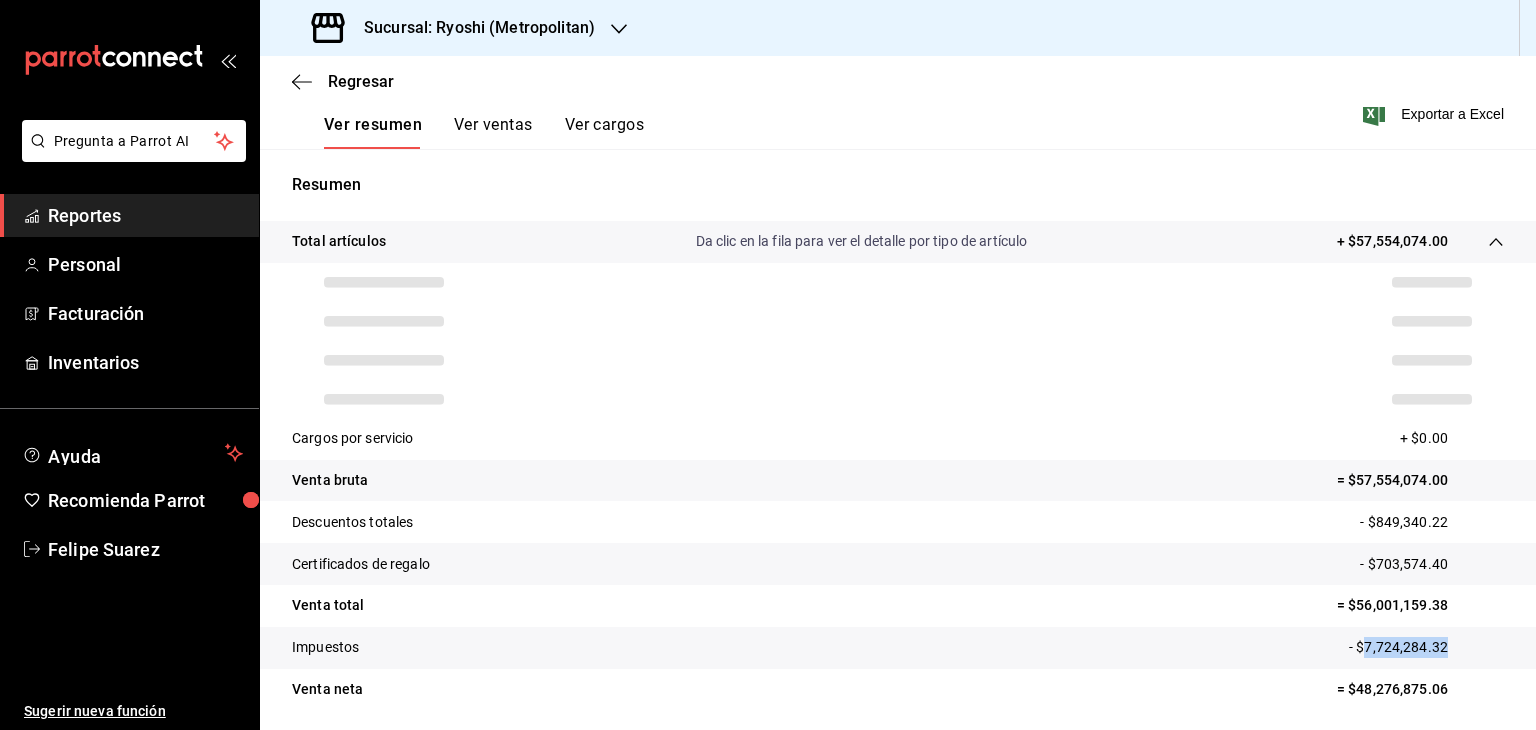 scroll, scrollTop: 311, scrollLeft: 0, axis: vertical 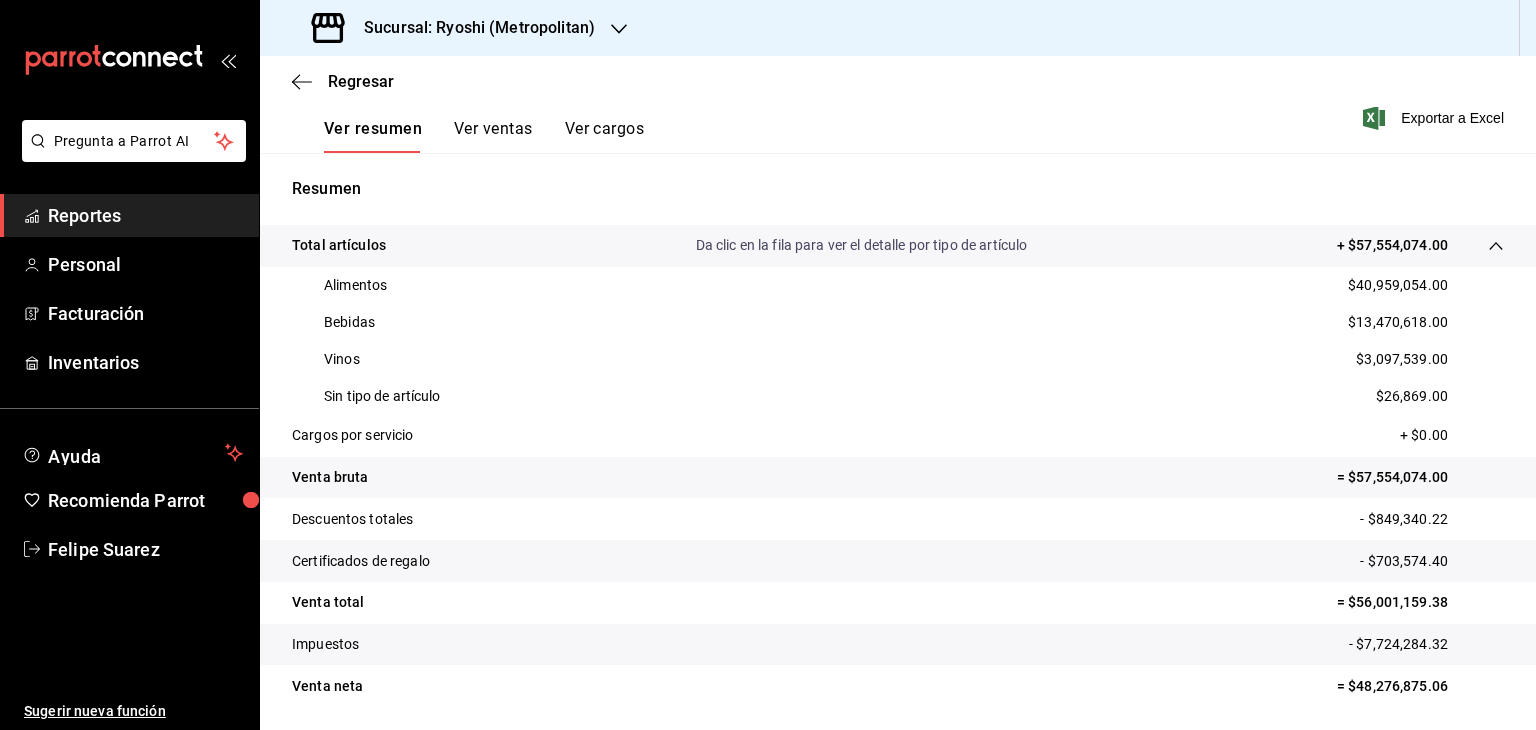 click on "$40,959,054.00" at bounding box center [1398, 285] 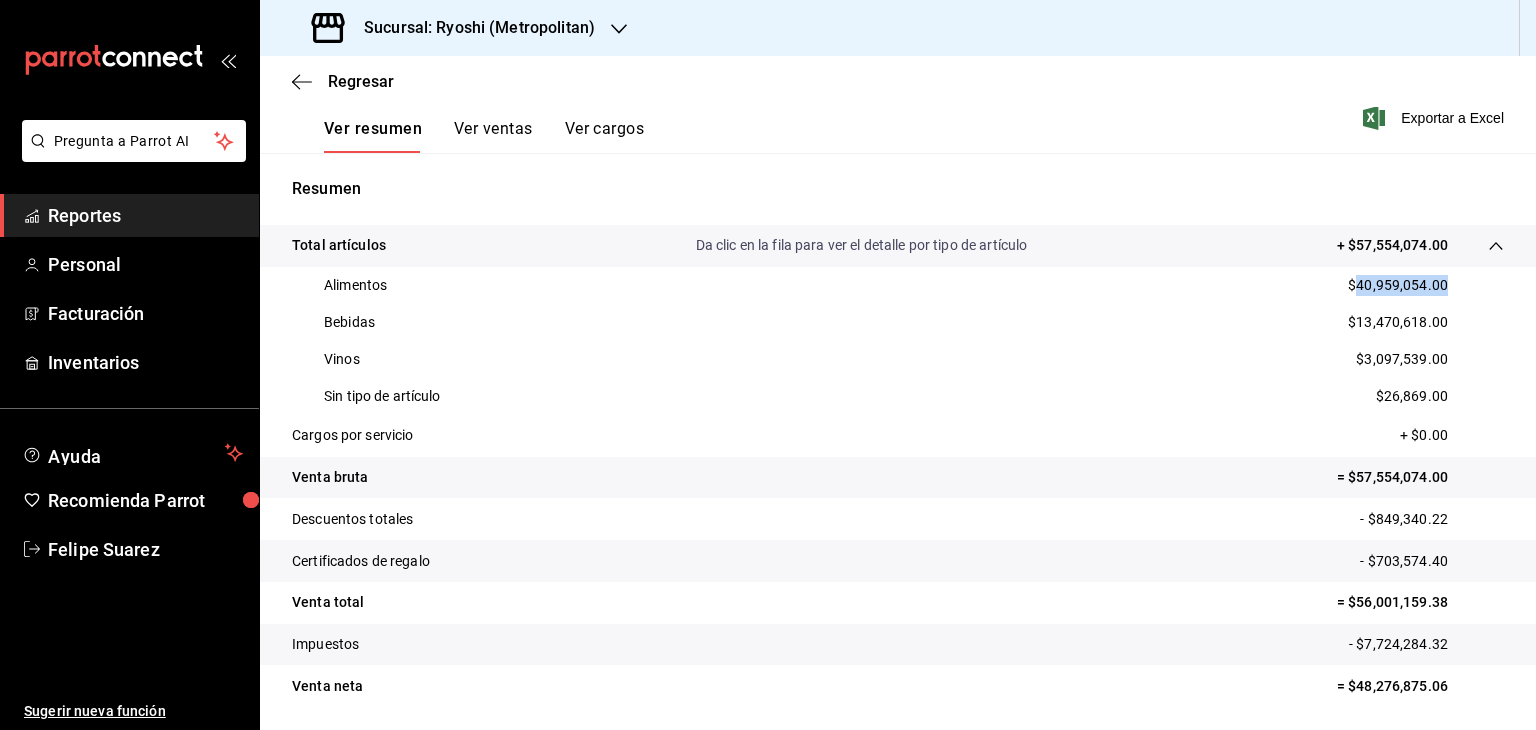 click on "$40,959,054.00" at bounding box center (1398, 285) 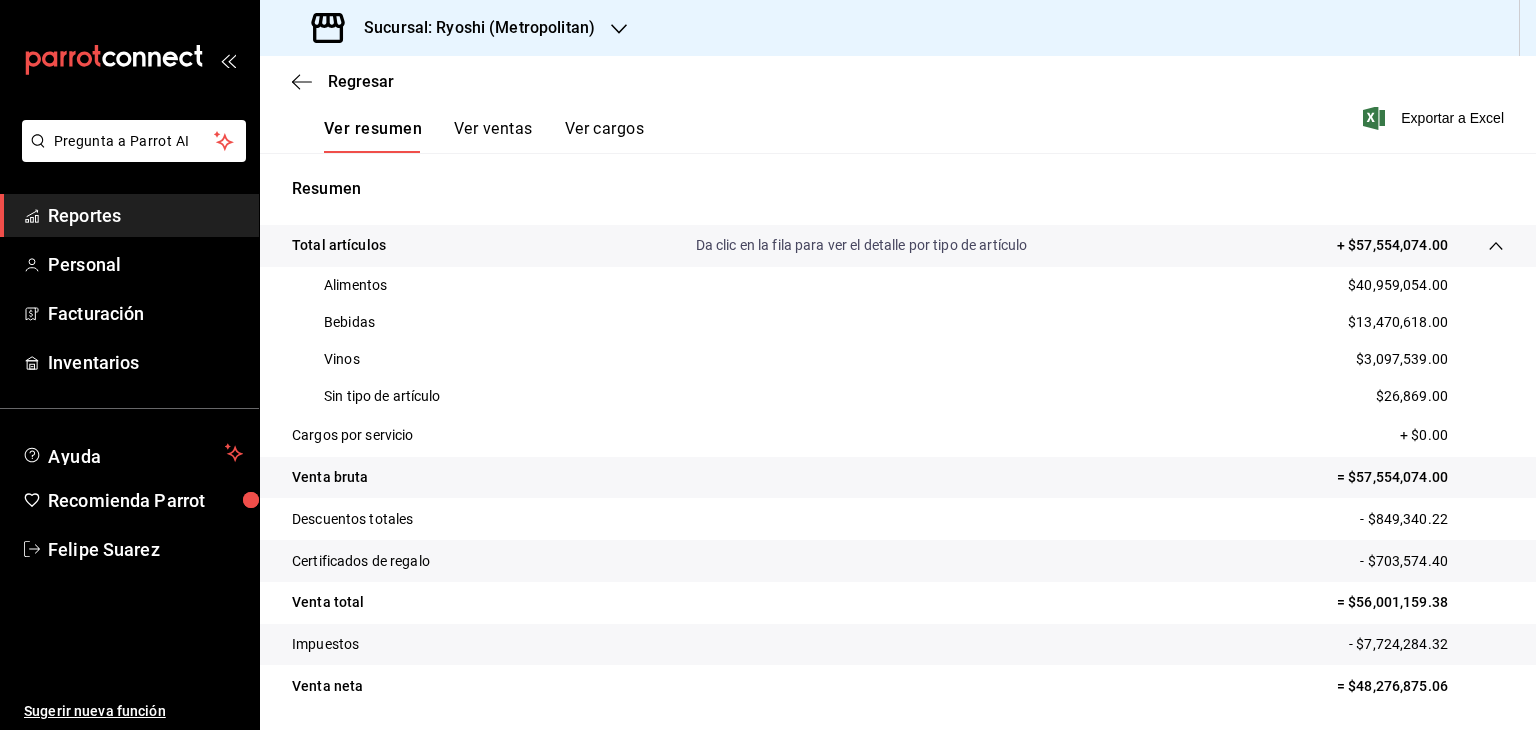 click on "$13,470,618.00" at bounding box center [1398, 322] 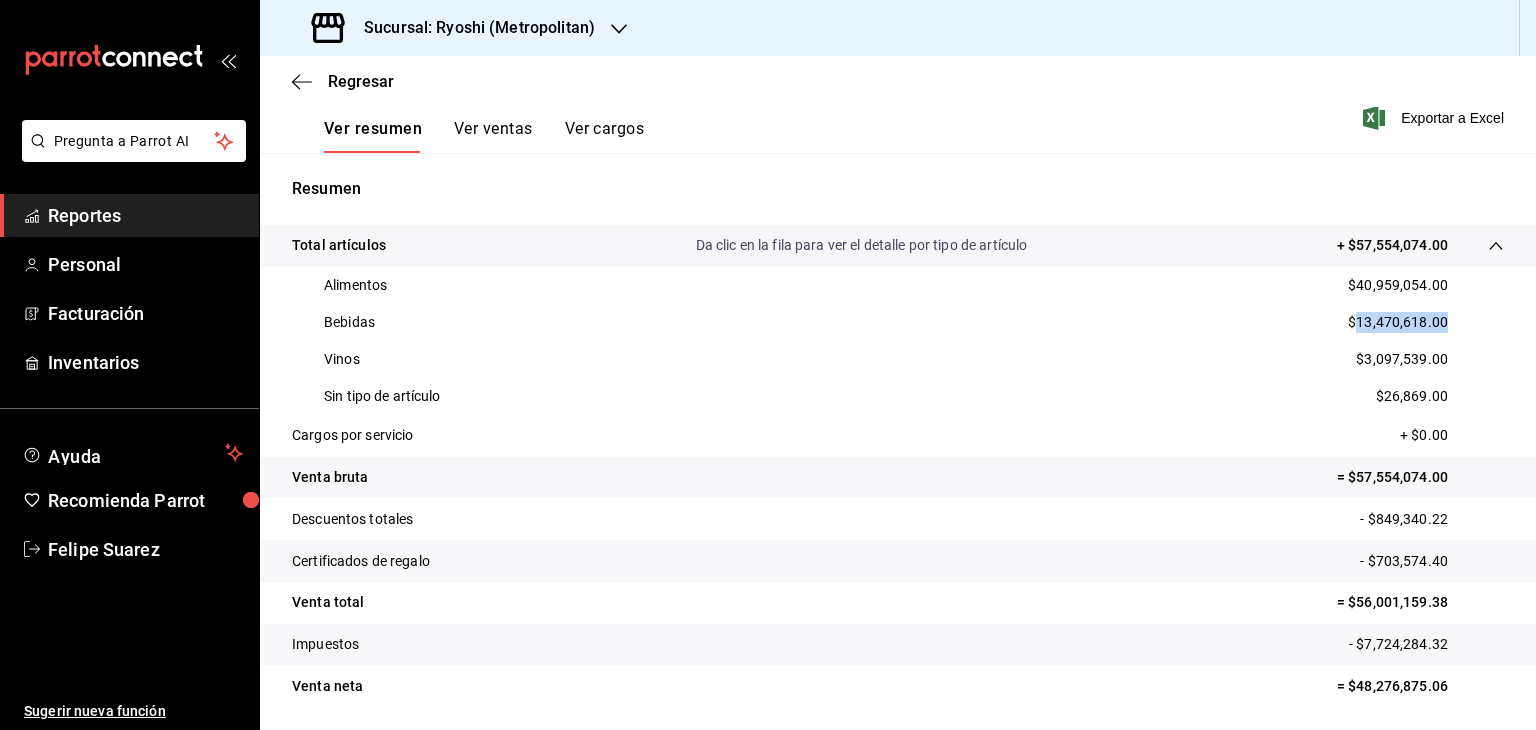 click on "$13,470,618.00" at bounding box center [1398, 322] 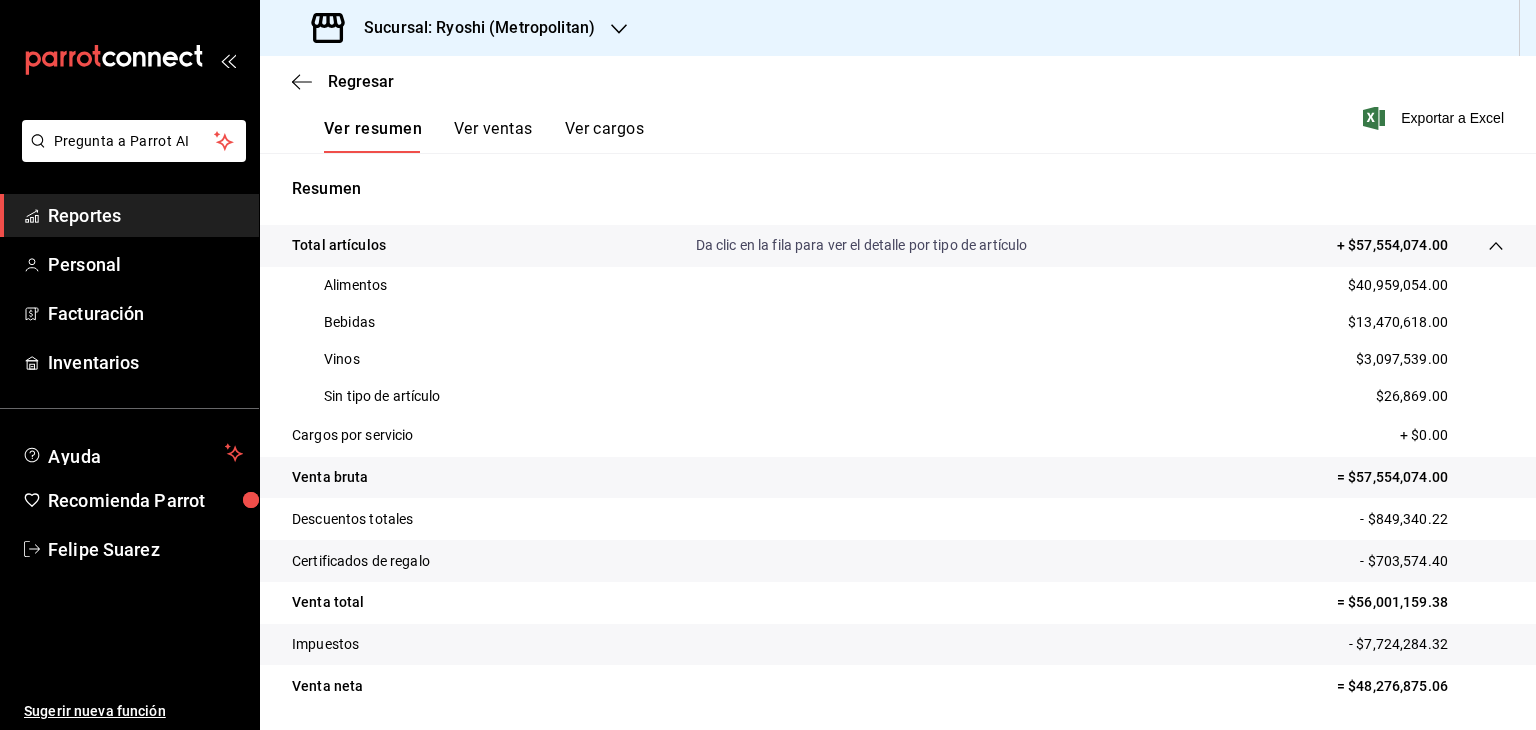 click on "$3,097,539.00" at bounding box center (1402, 359) 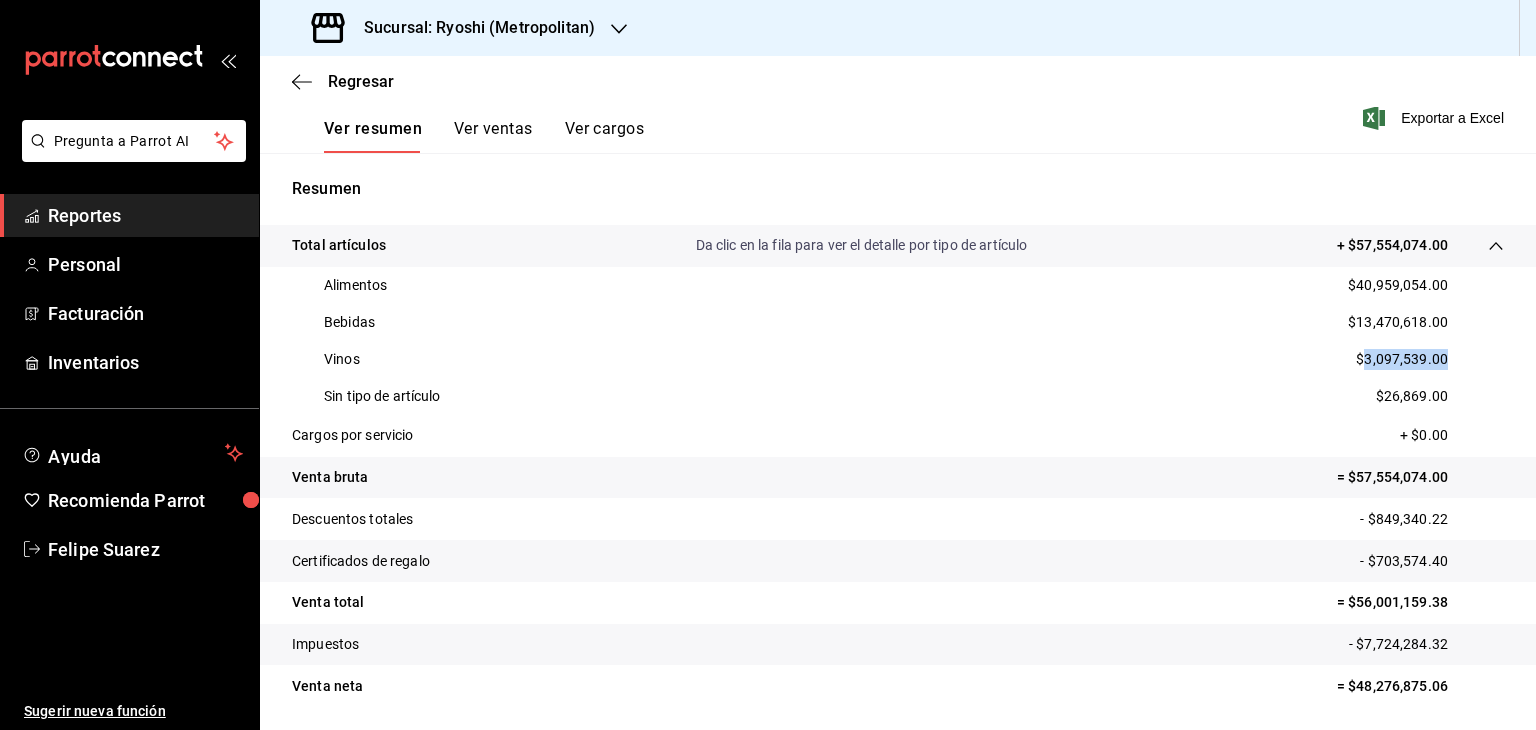 click on "$3,097,539.00" at bounding box center (1402, 359) 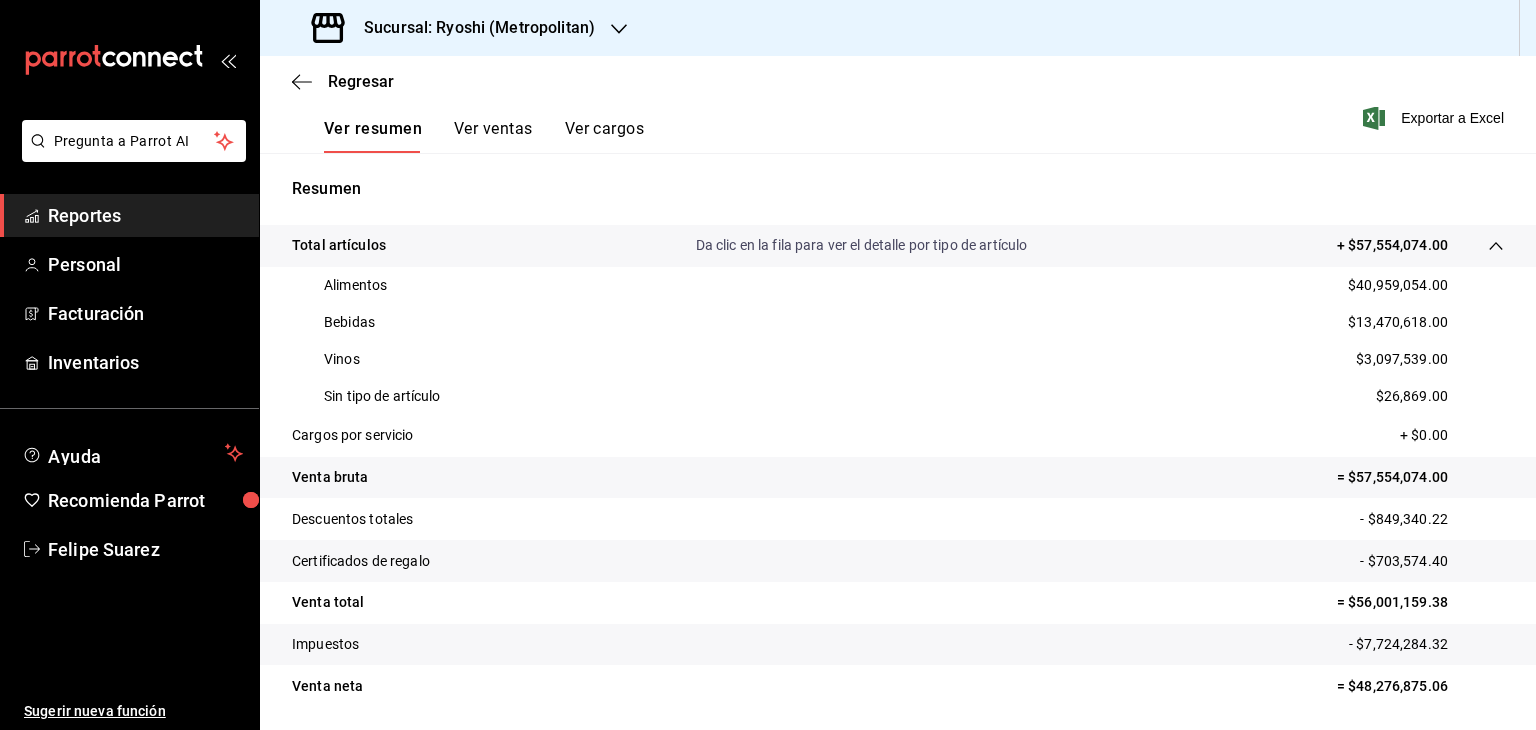 click on "$26,869.00" at bounding box center [1412, 396] 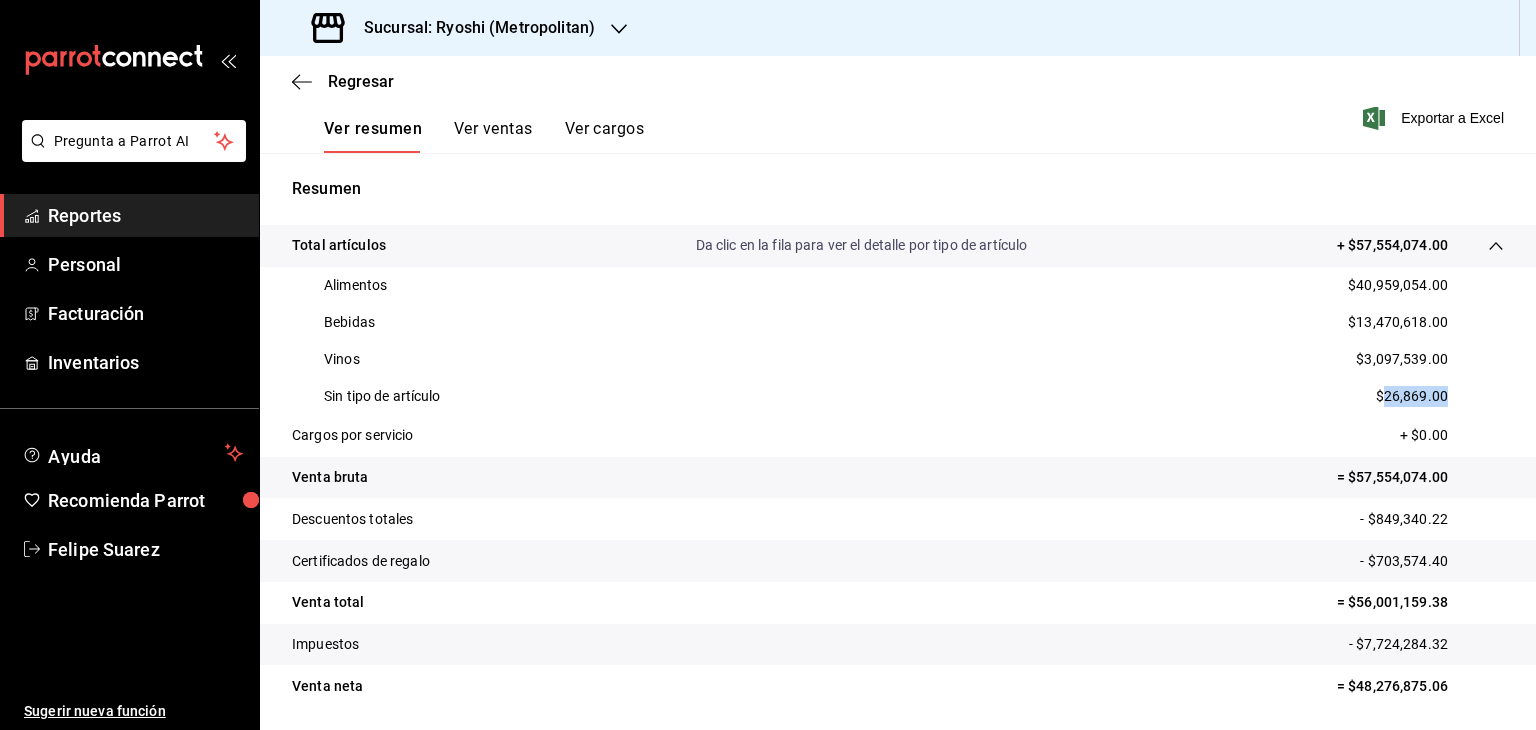 click on "$26,869.00" at bounding box center (1412, 396) 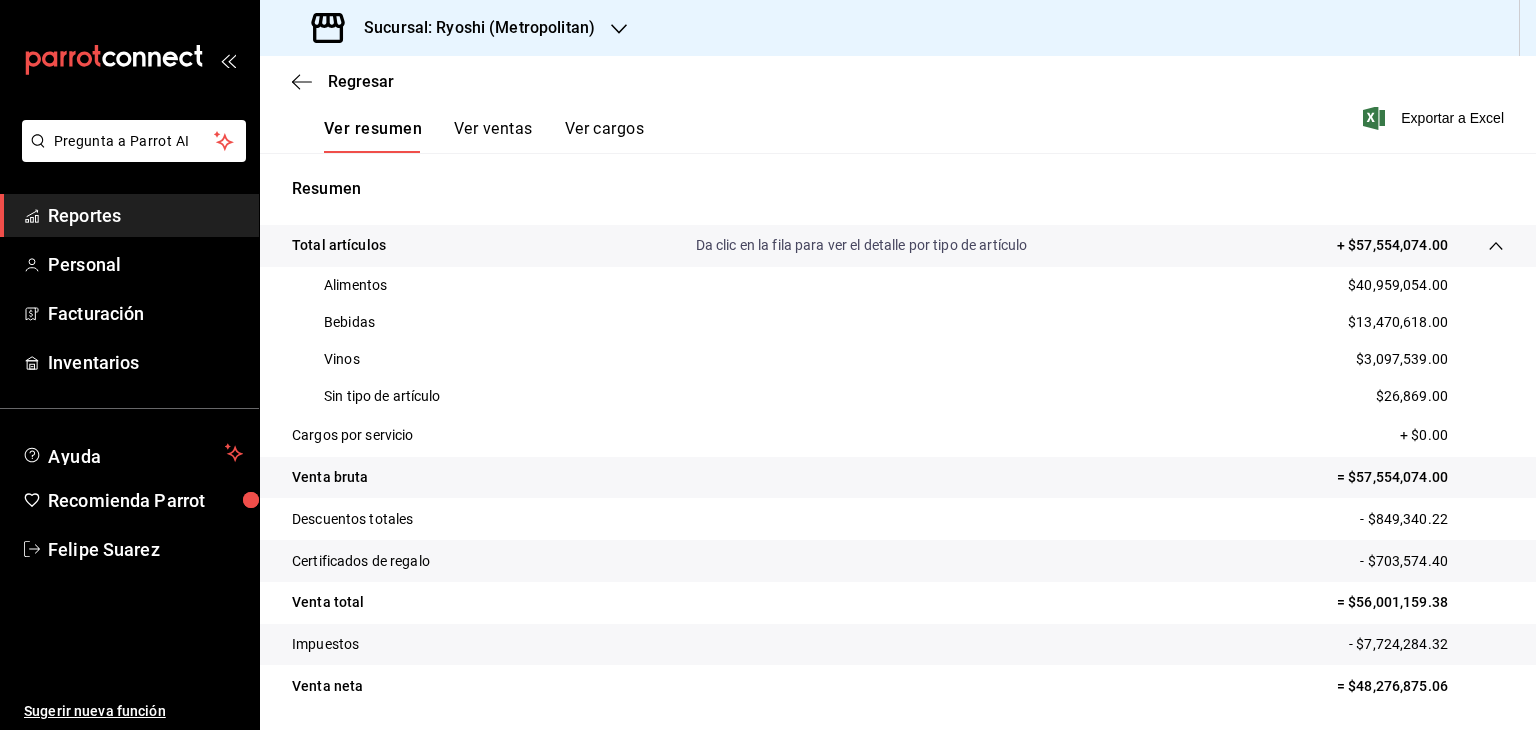 click on "Sucursal: Ryoshi (Metropolitan)" at bounding box center [471, 28] 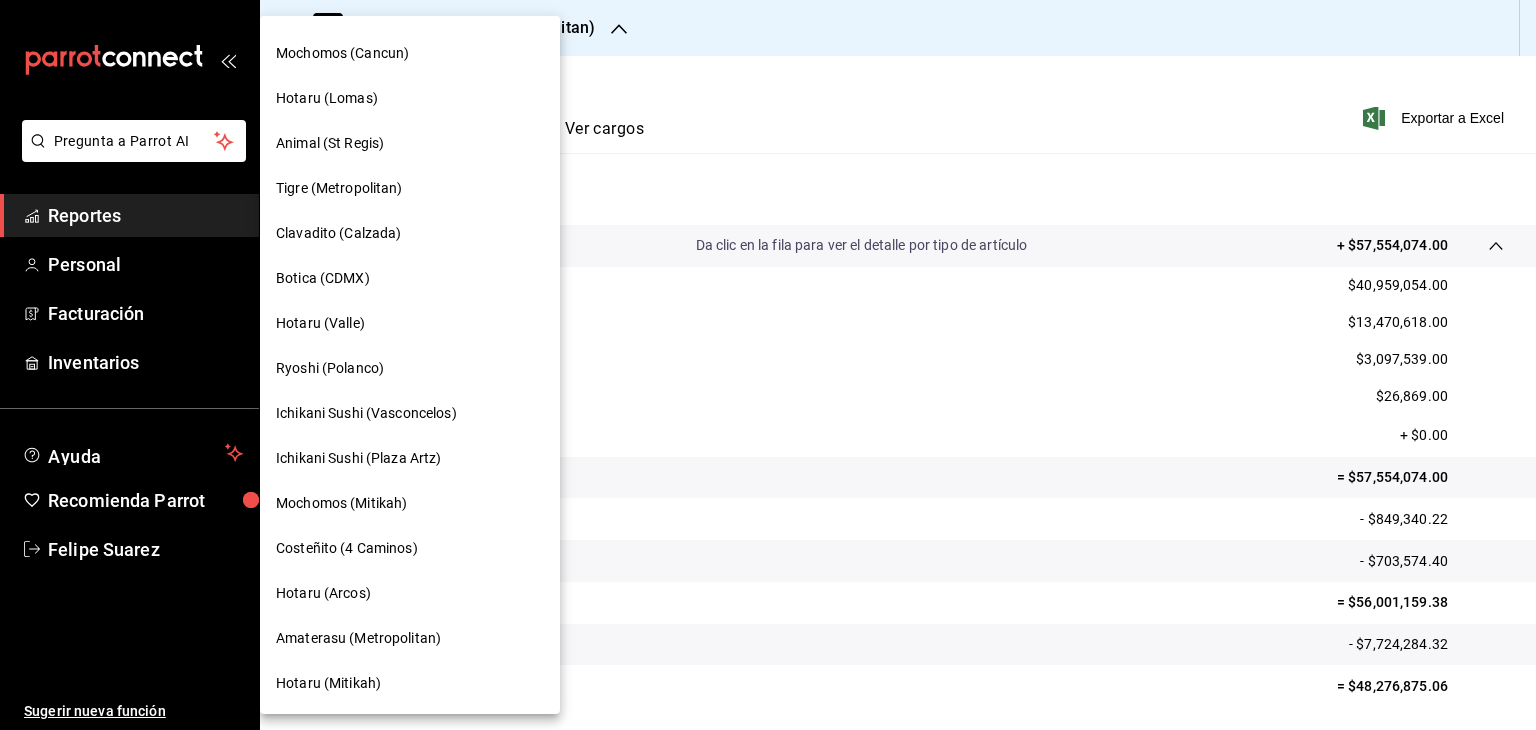 scroll, scrollTop: 533, scrollLeft: 0, axis: vertical 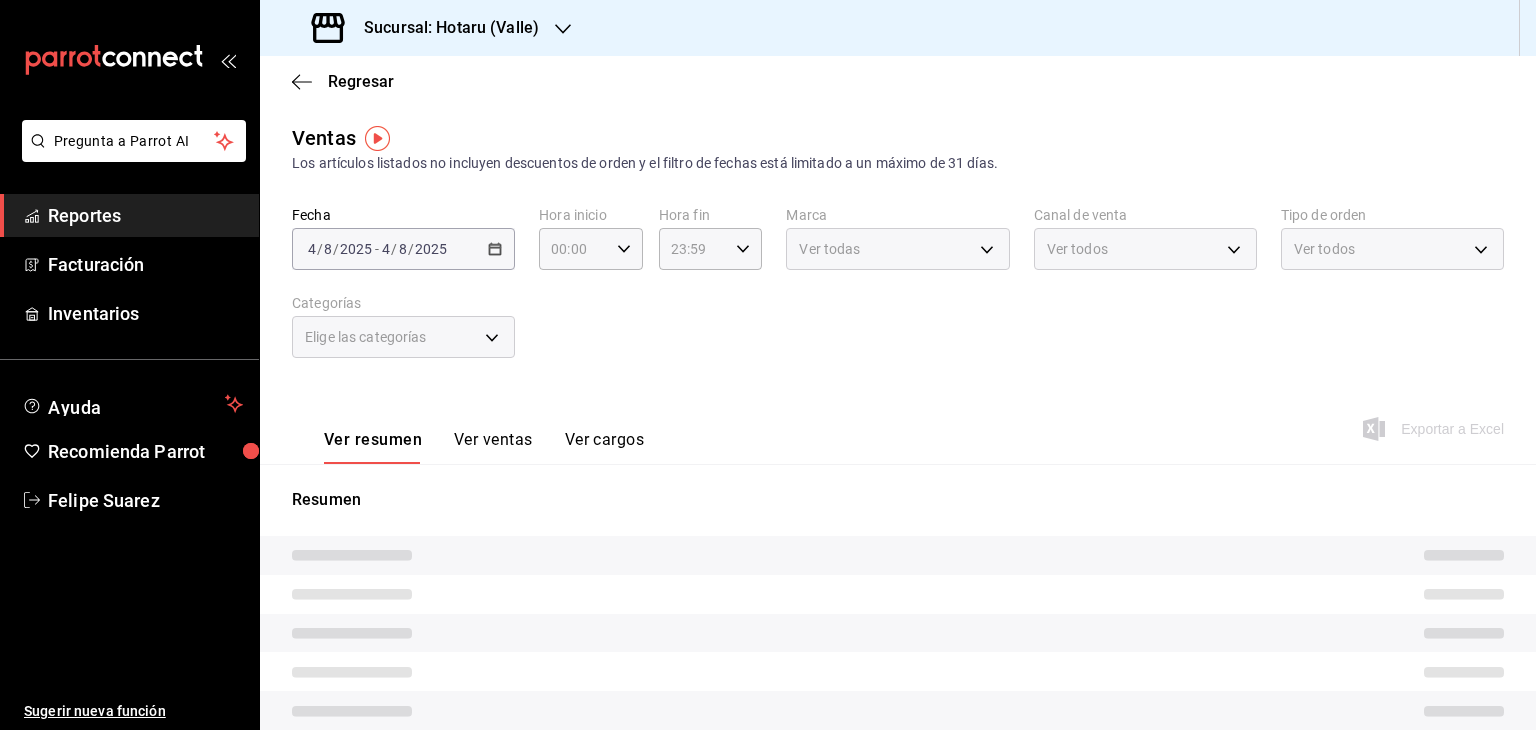 type on "05:00" 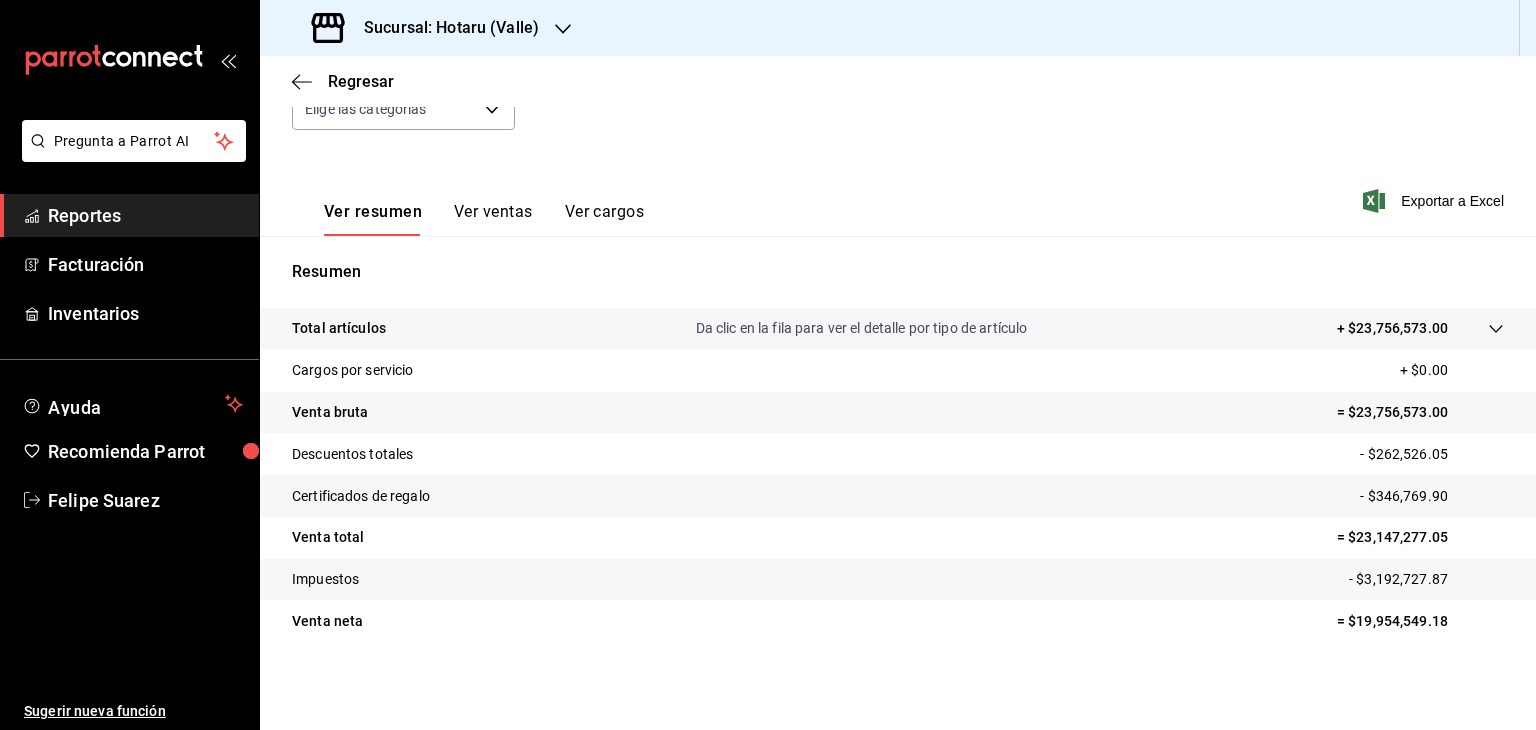 scroll, scrollTop: 228, scrollLeft: 0, axis: vertical 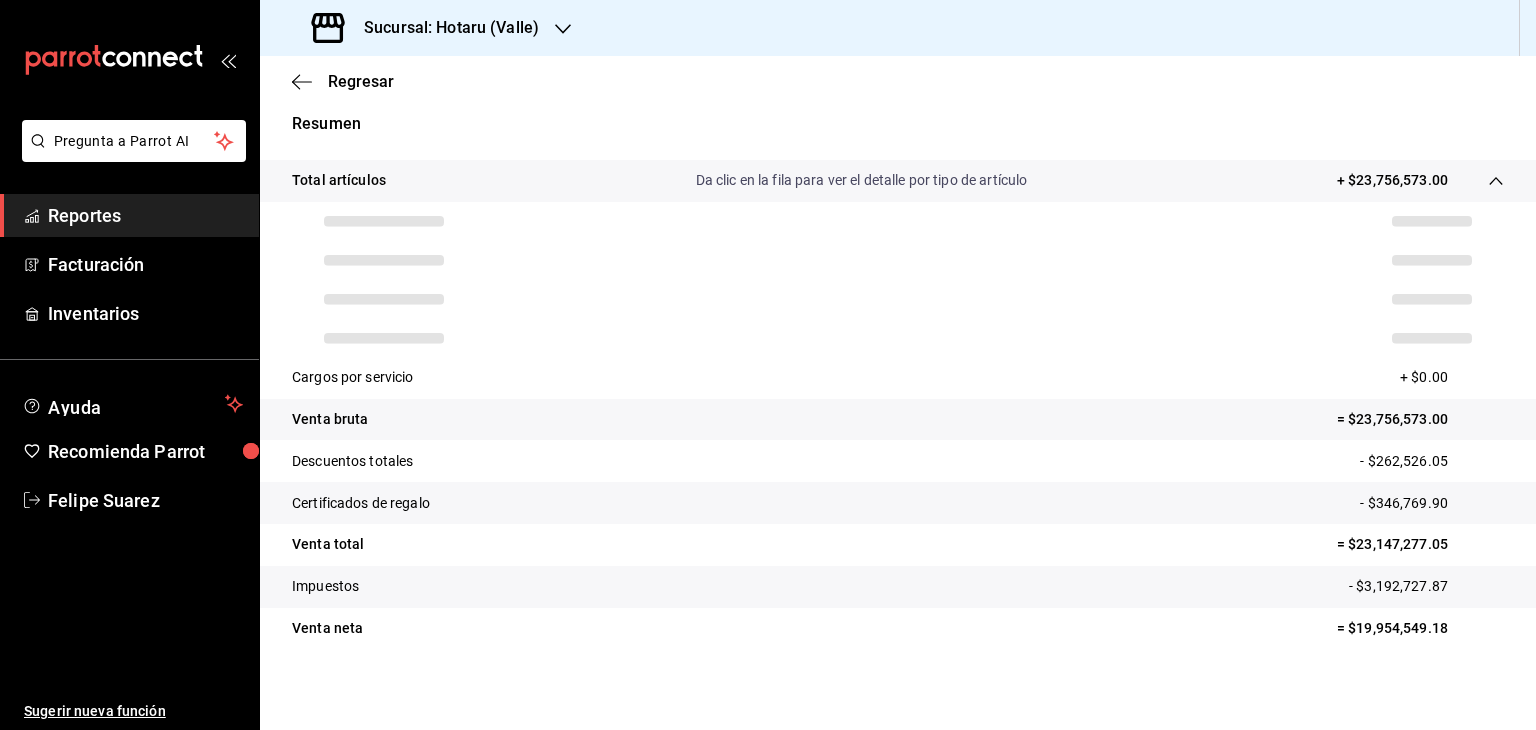 click on "- $262,526.05" at bounding box center (1432, 461) 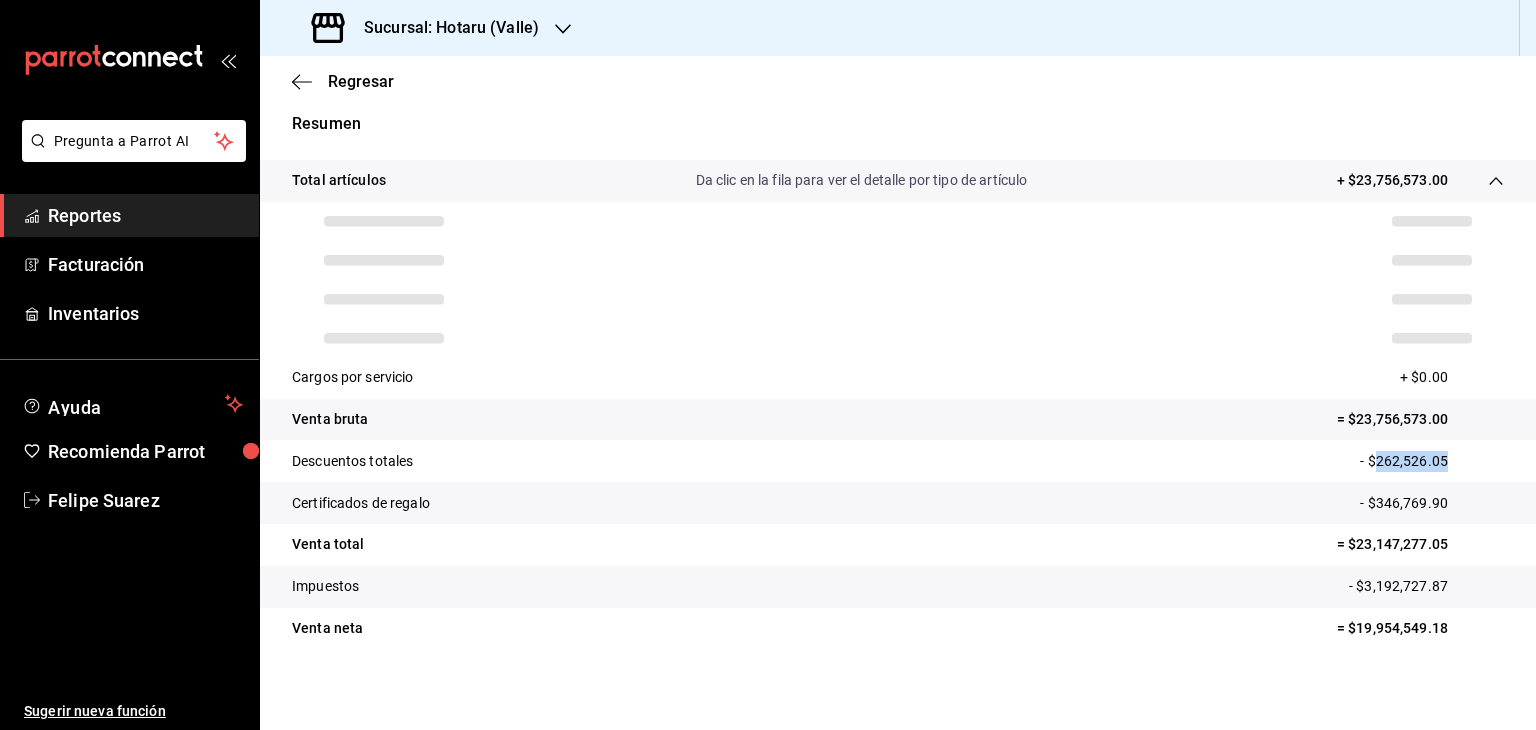click on "- $262,526.05" at bounding box center (1432, 461) 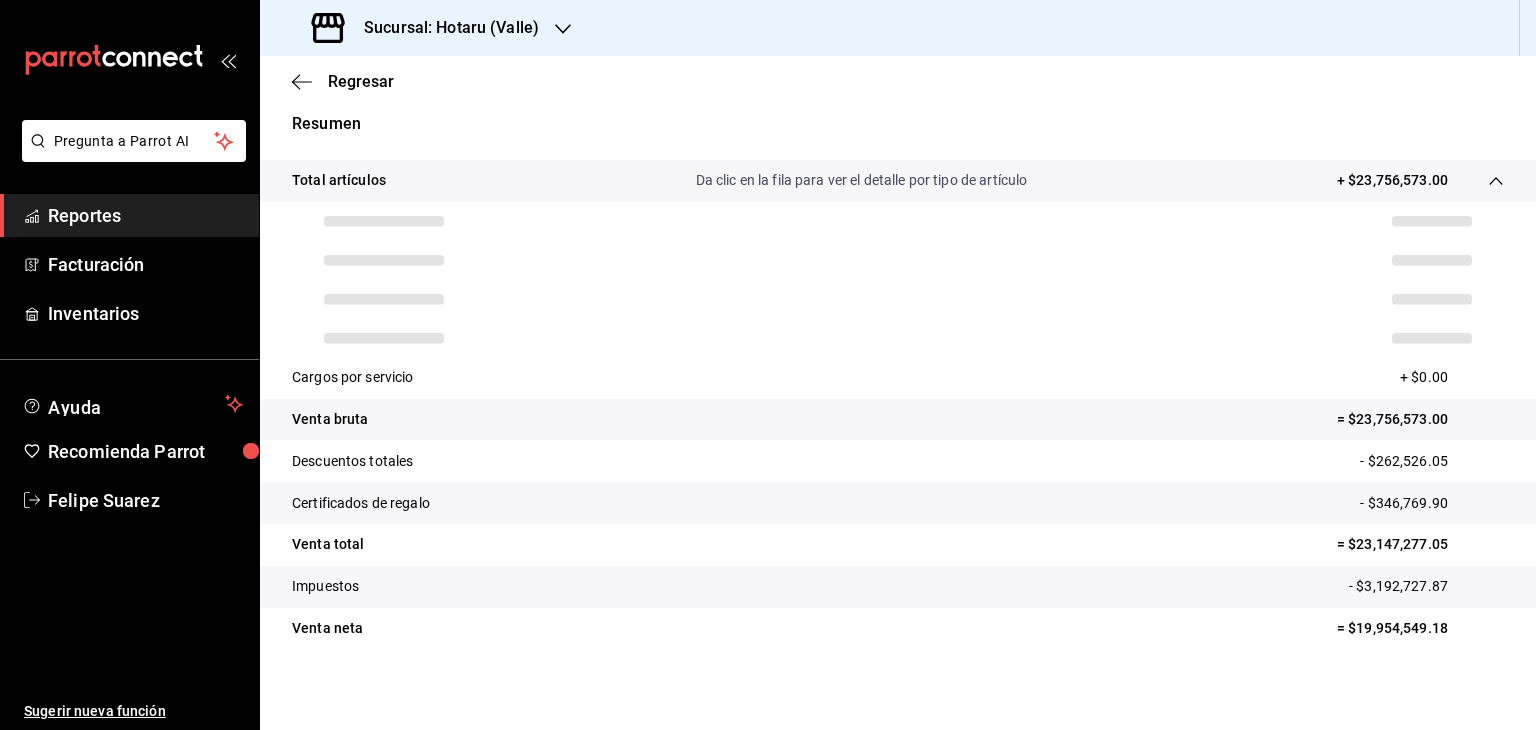click on "- $346,769.90" at bounding box center [1432, 503] 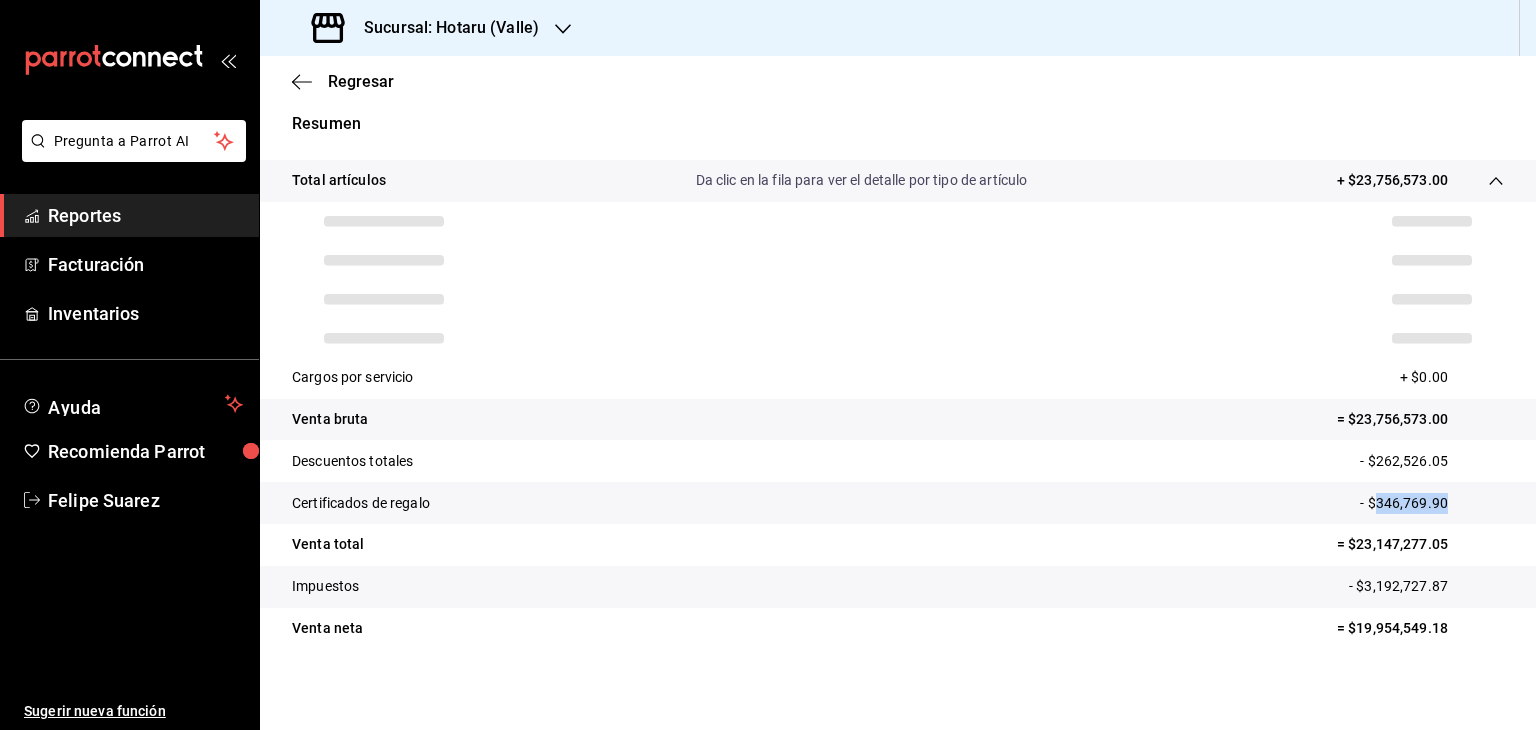 click on "- $346,769.90" at bounding box center (1432, 503) 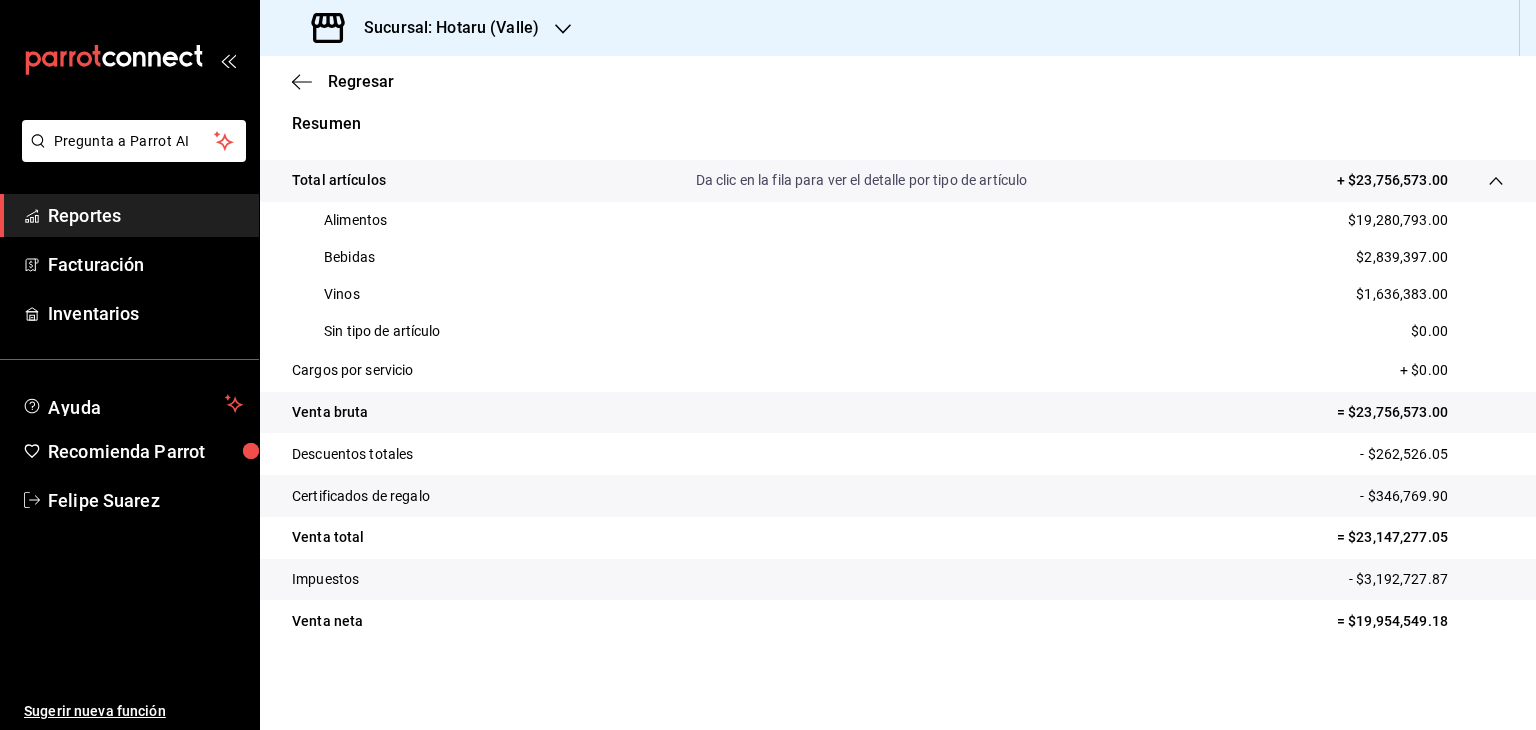 click on "- $3,192,727.87" at bounding box center (1426, 579) 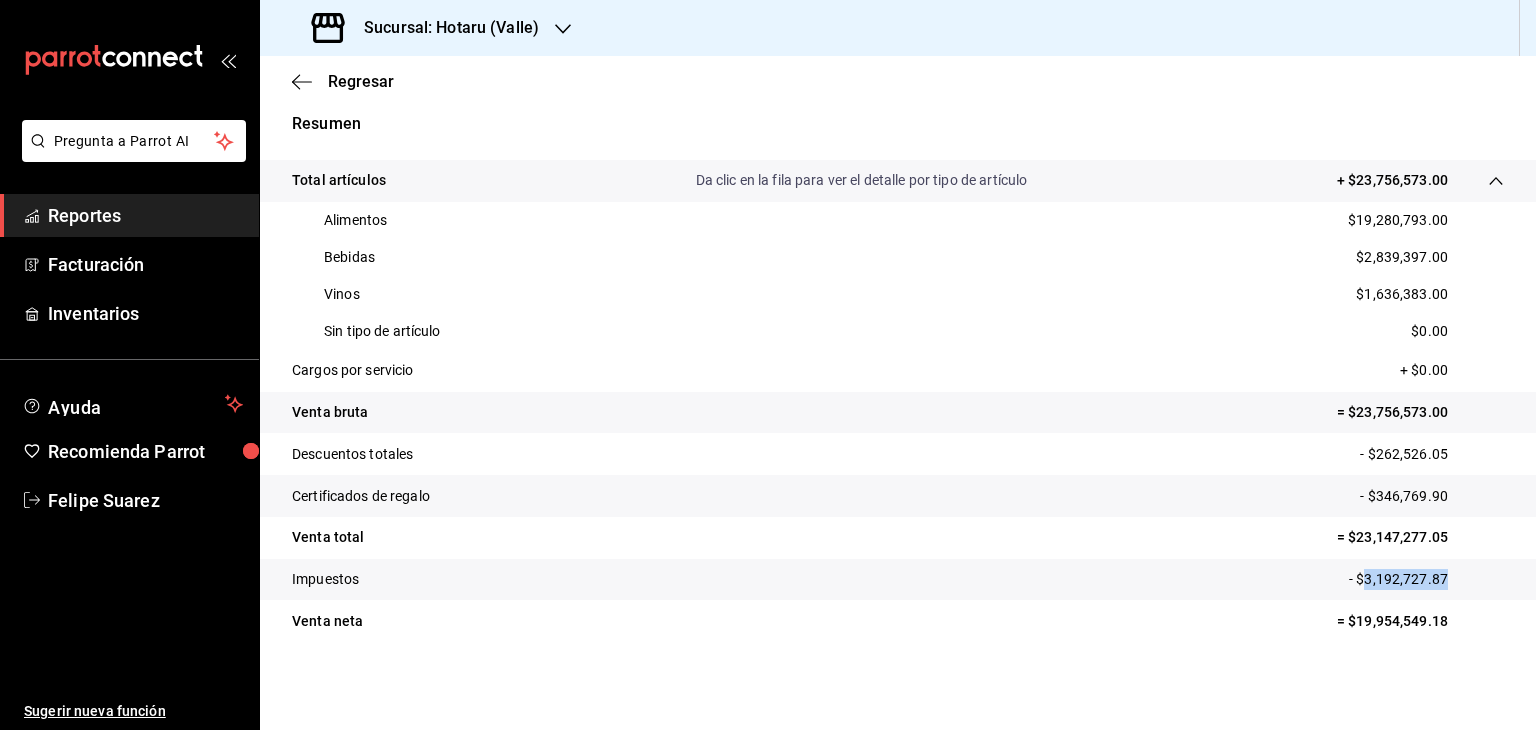 click on "- $3,192,727.87" at bounding box center [1426, 579] 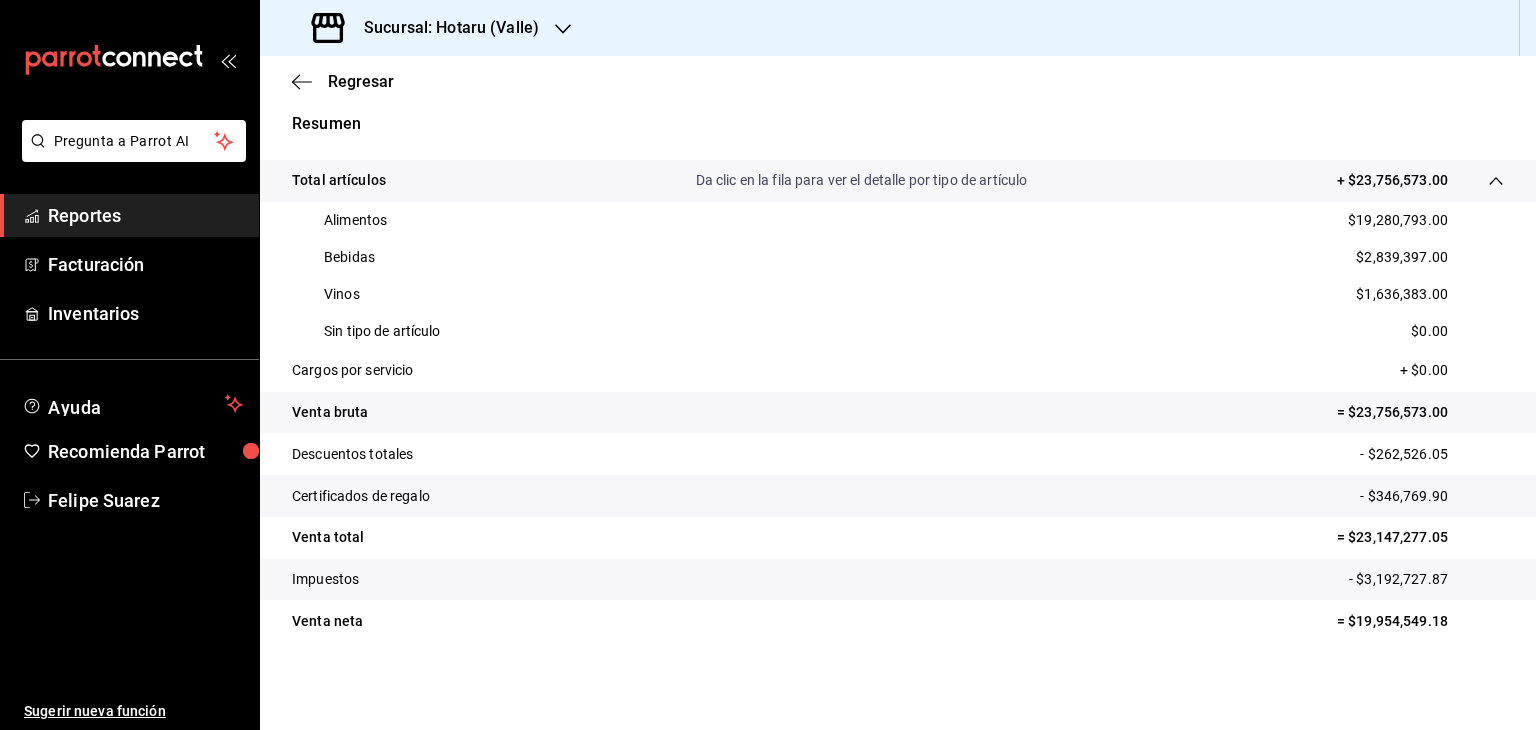 click on "$19,280,793.00" at bounding box center [1398, 220] 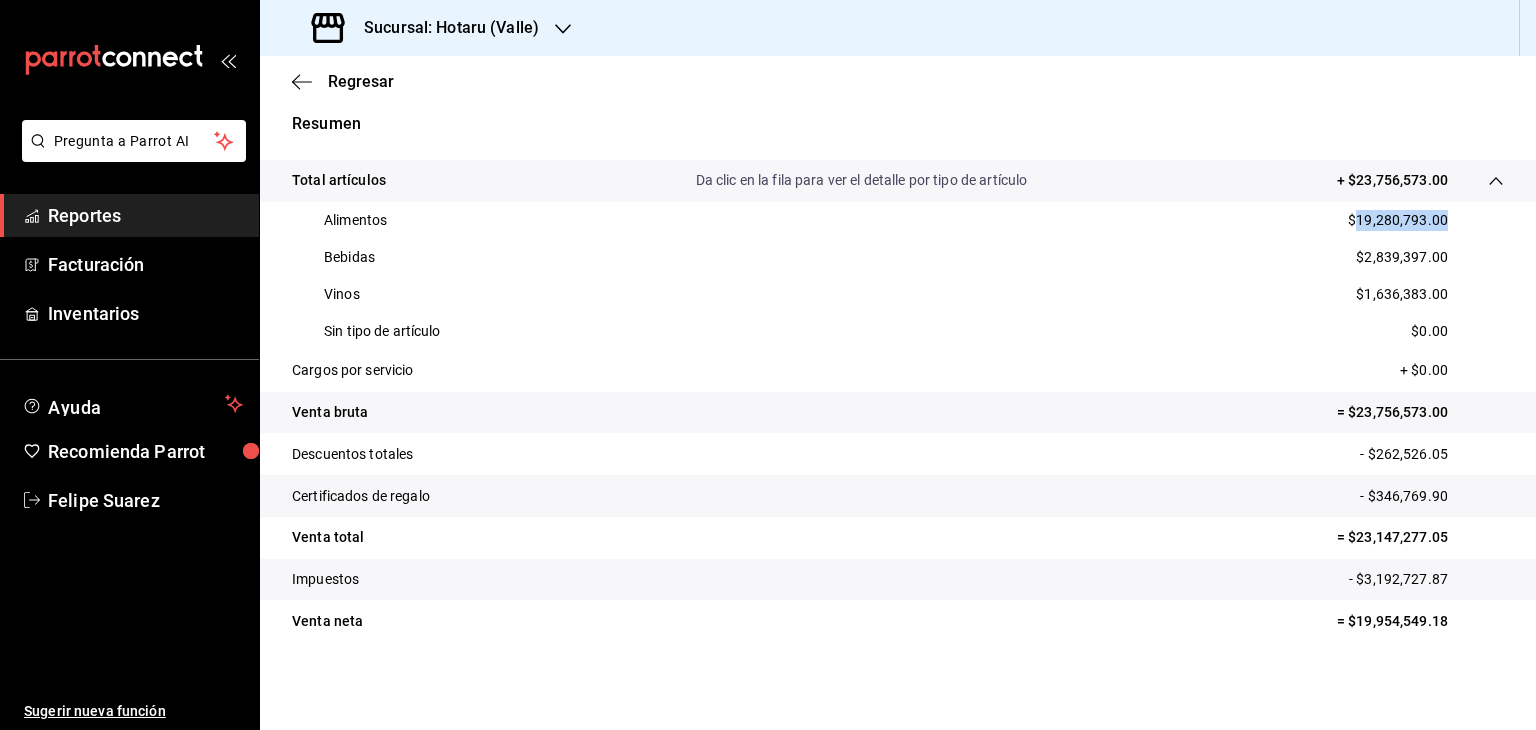 click on "$19,280,793.00" at bounding box center (1398, 220) 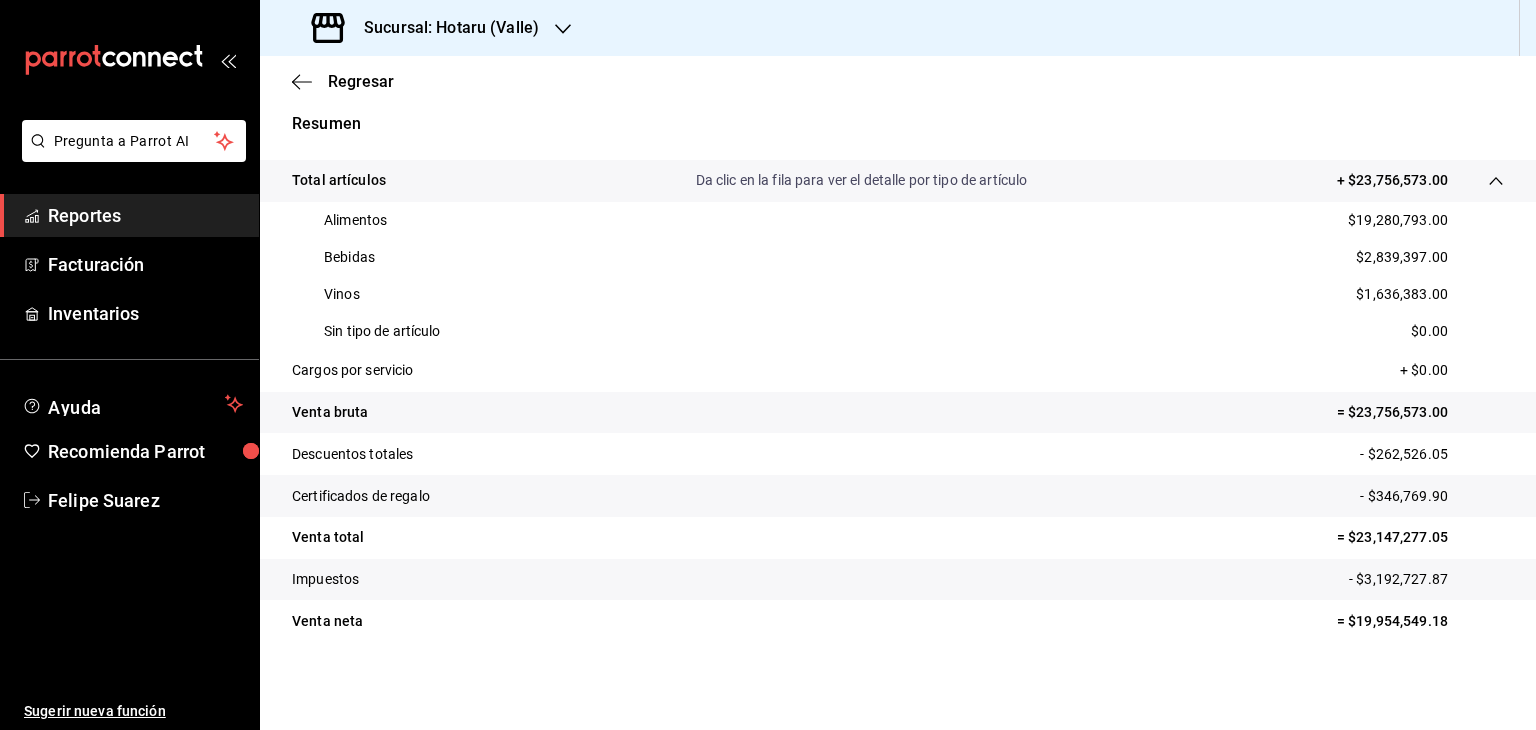 click on "$2,839,397.00" at bounding box center (1402, 257) 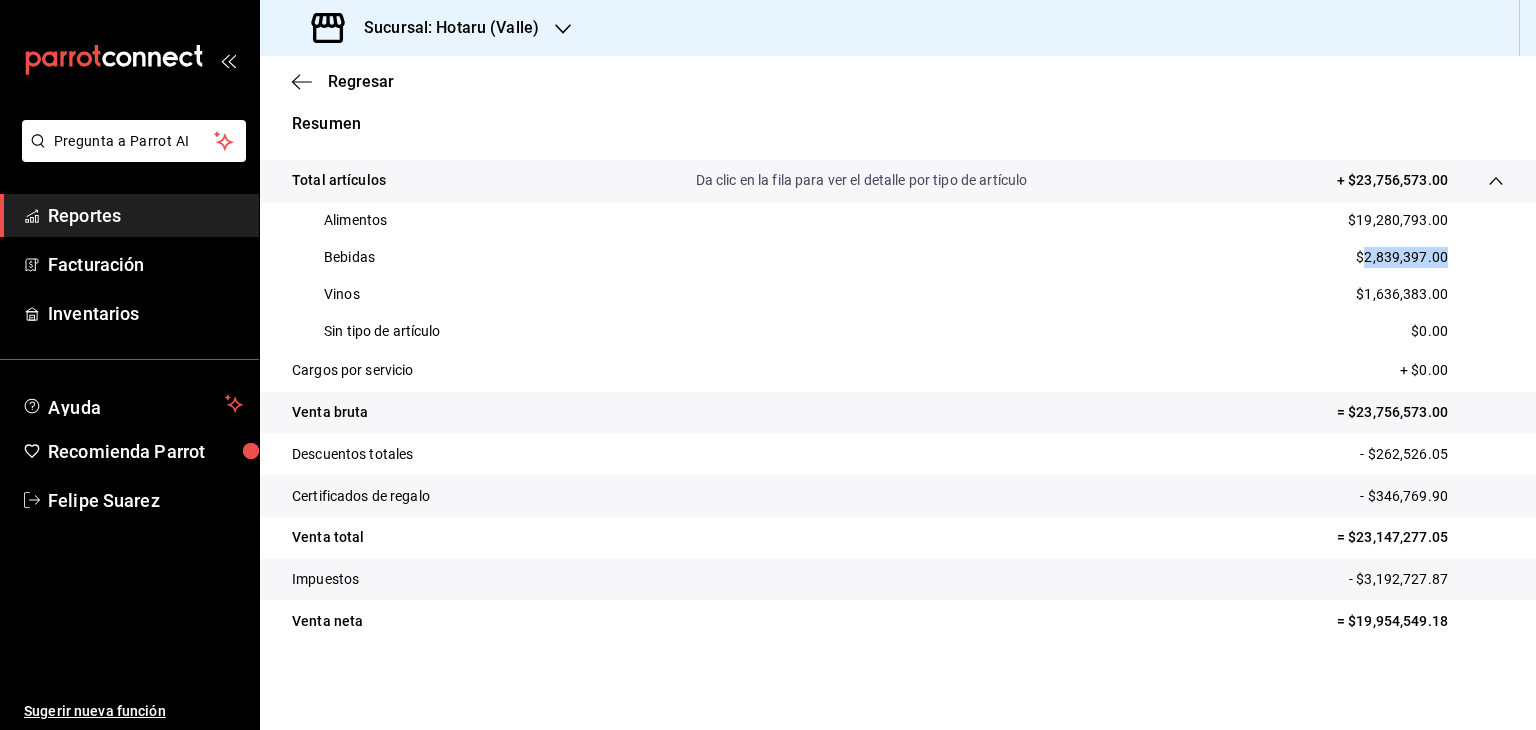 click on "$2,839,397.00" at bounding box center [1402, 257] 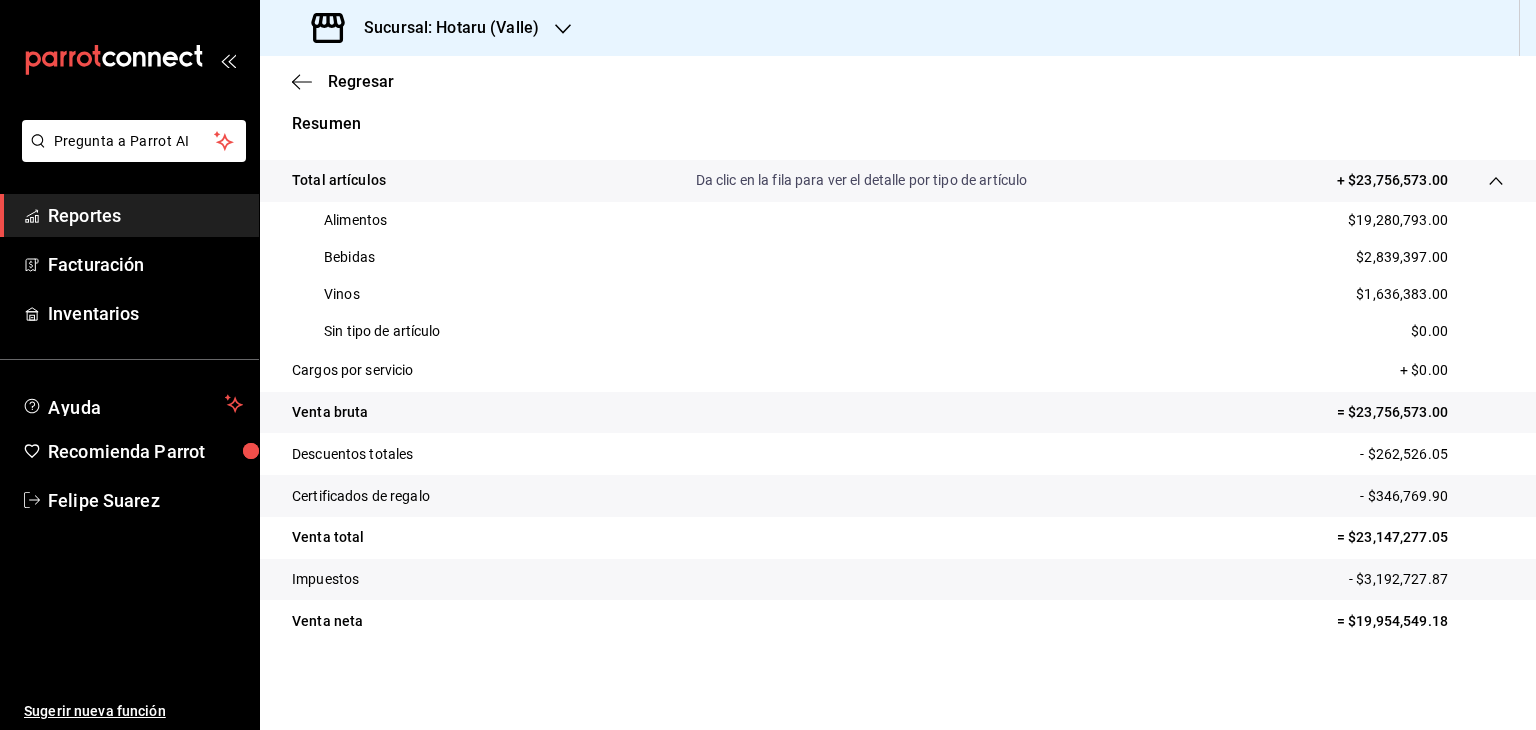 drag, startPoint x: 1401, startPoint y: 282, endPoint x: 1449, endPoint y: 289, distance: 48.507732 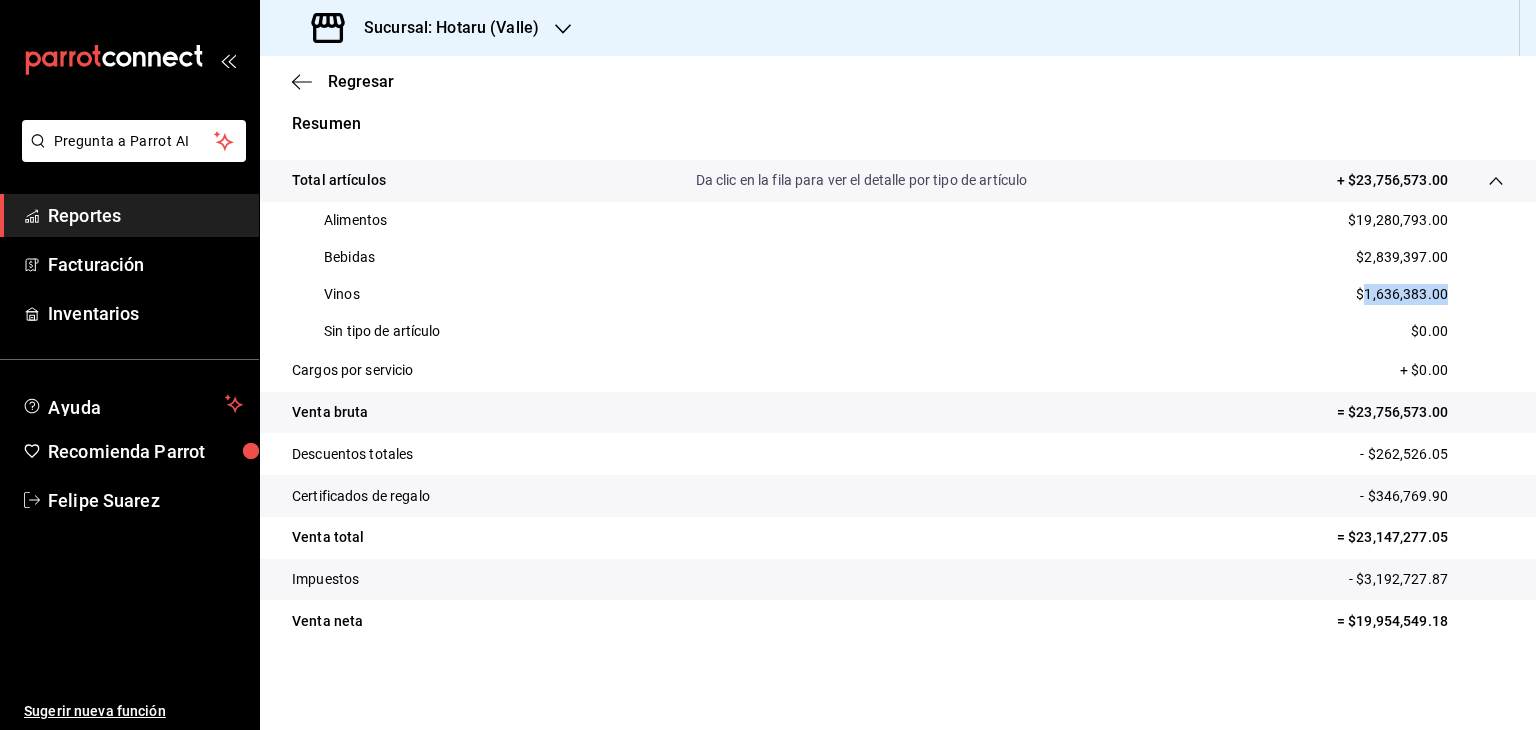 click on "$1,636,383.00" at bounding box center [1402, 294] 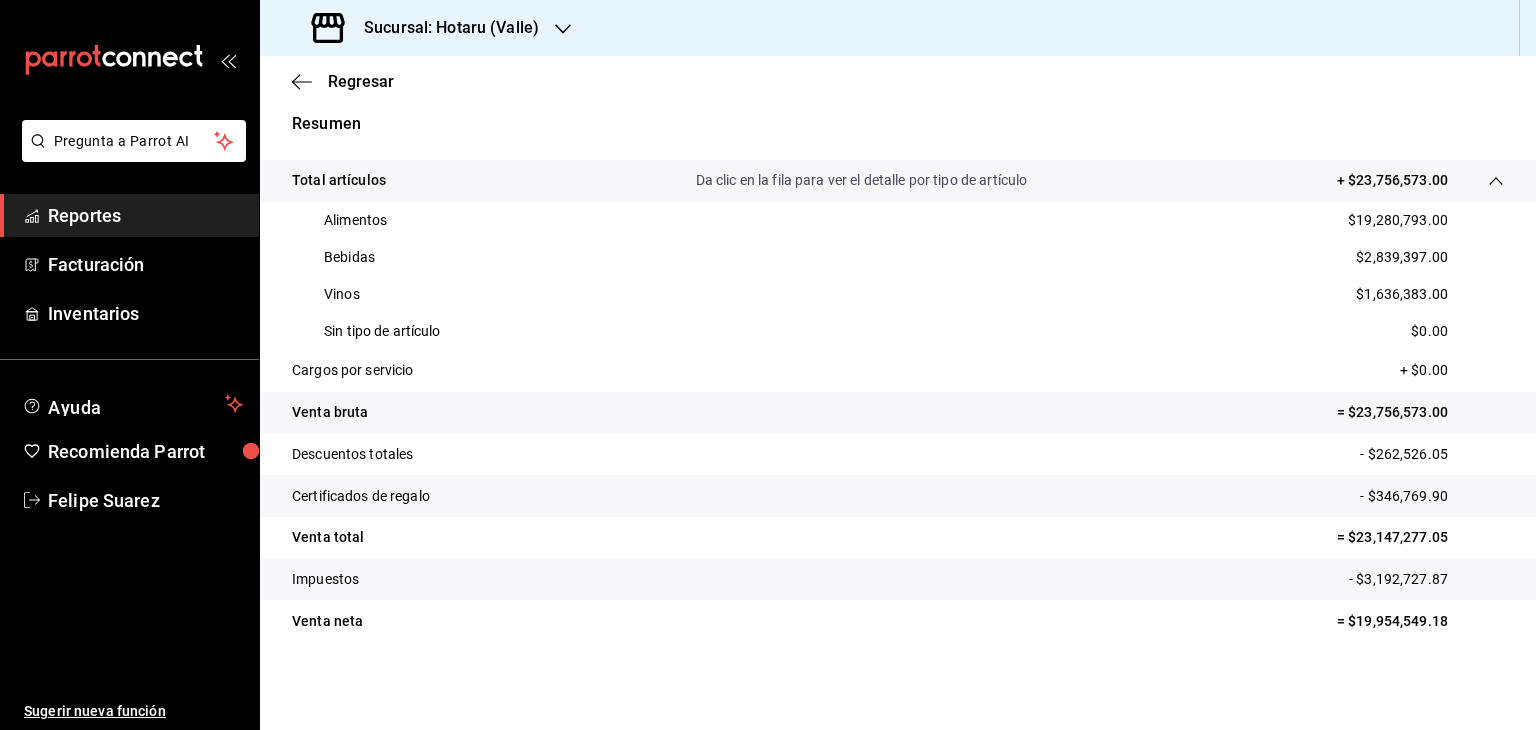 click on "$19,280,793.00" at bounding box center (1398, 220) 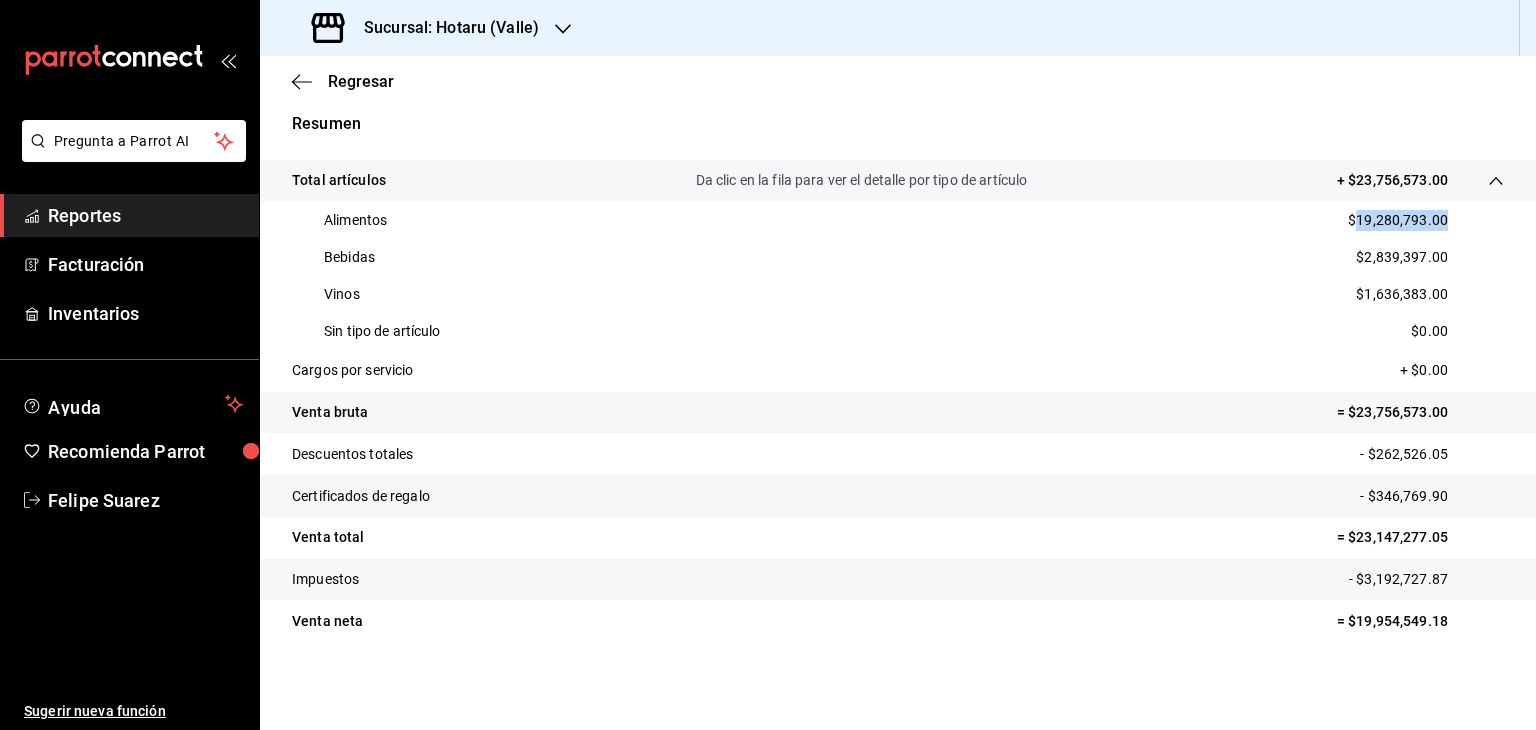 click on "$19,280,793.00" at bounding box center (1398, 220) 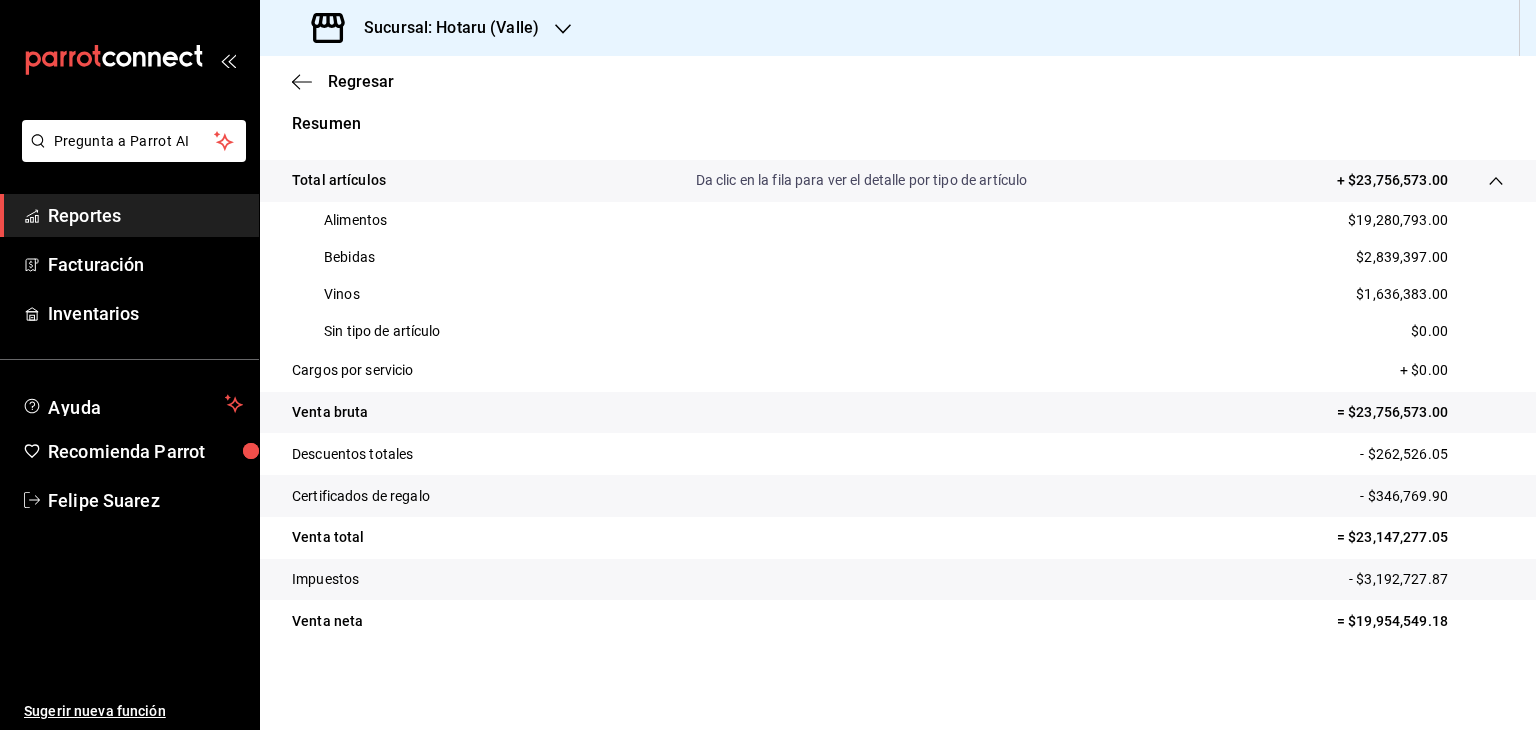click on "$2,839,397.00" at bounding box center [1402, 257] 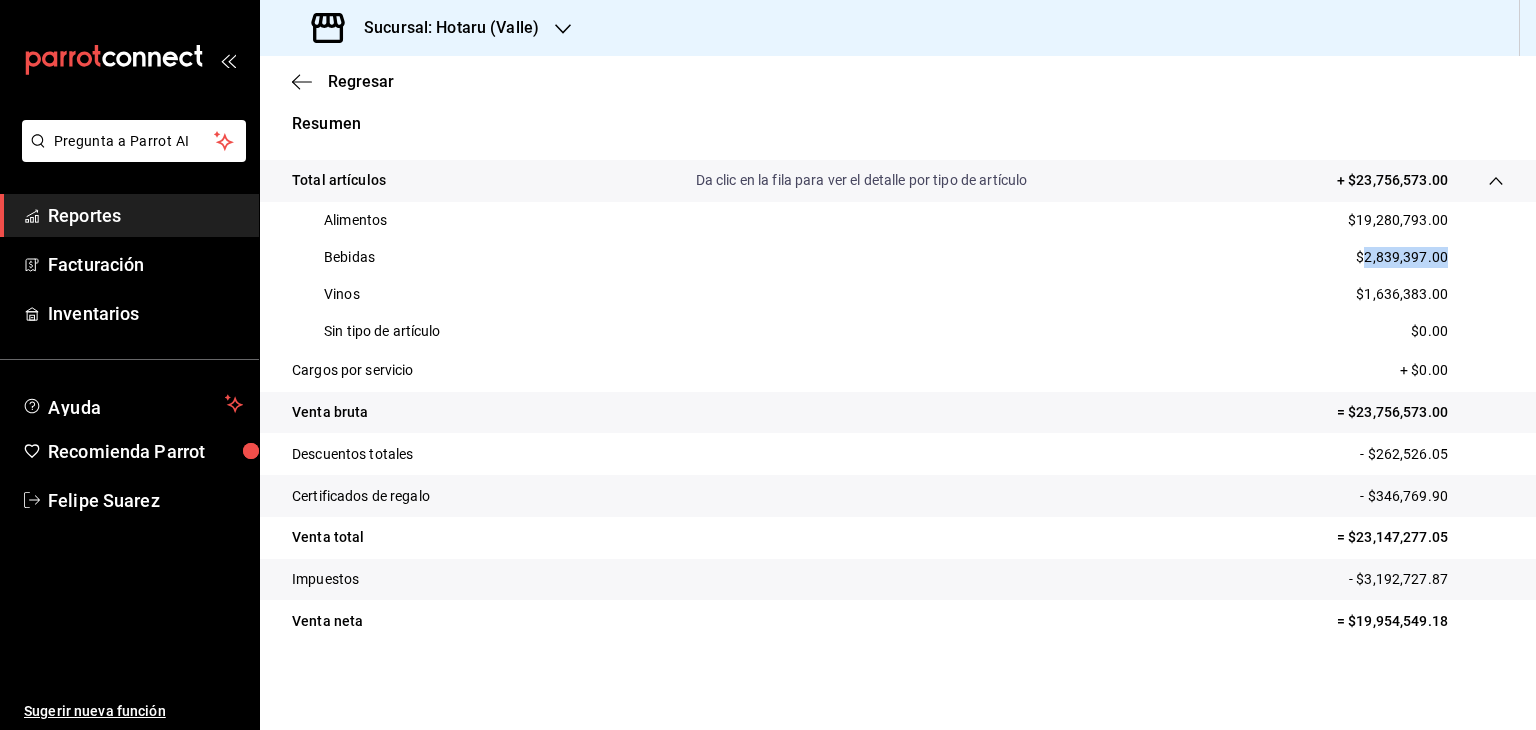 click on "$2,839,397.00" at bounding box center (1402, 257) 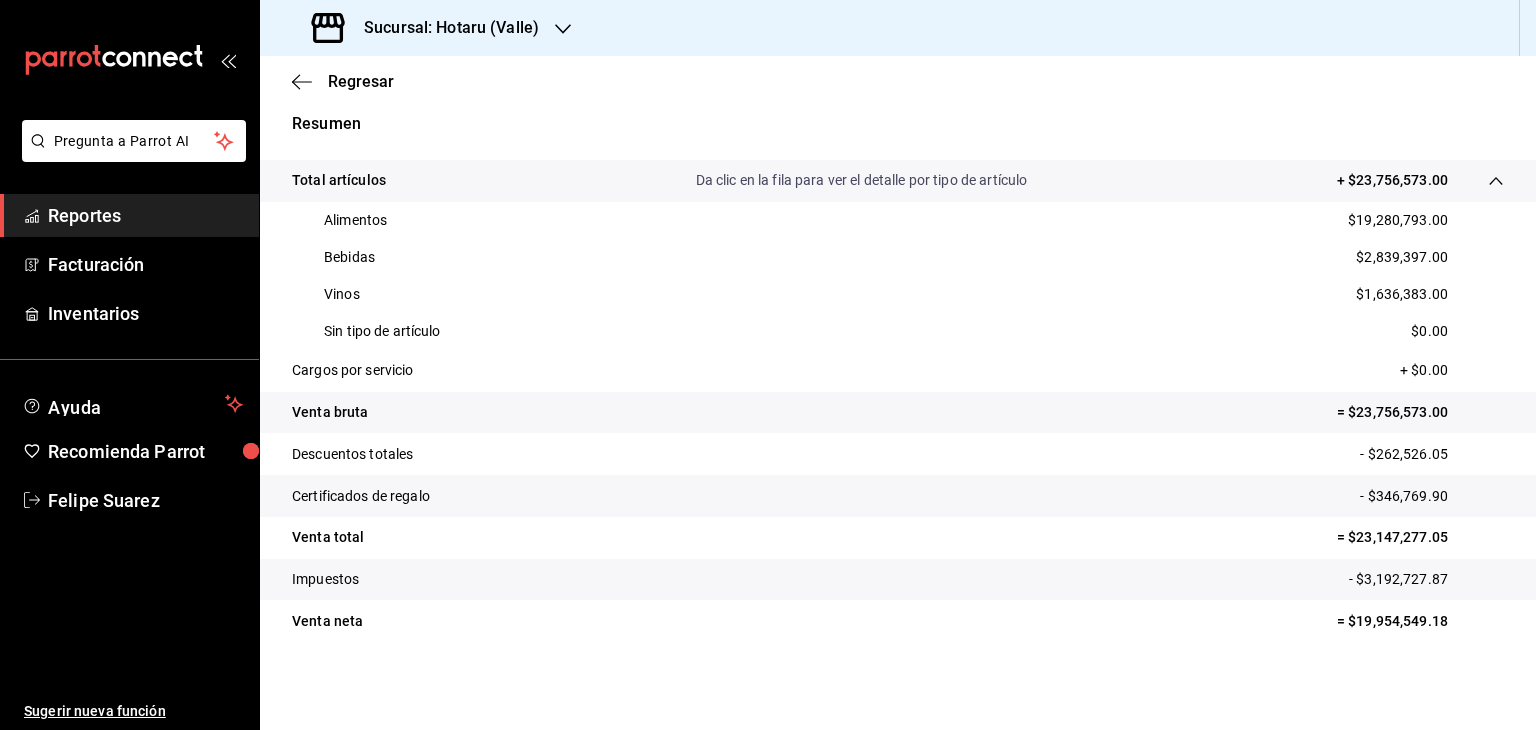 click on "$1,636,383.00" at bounding box center (1402, 294) 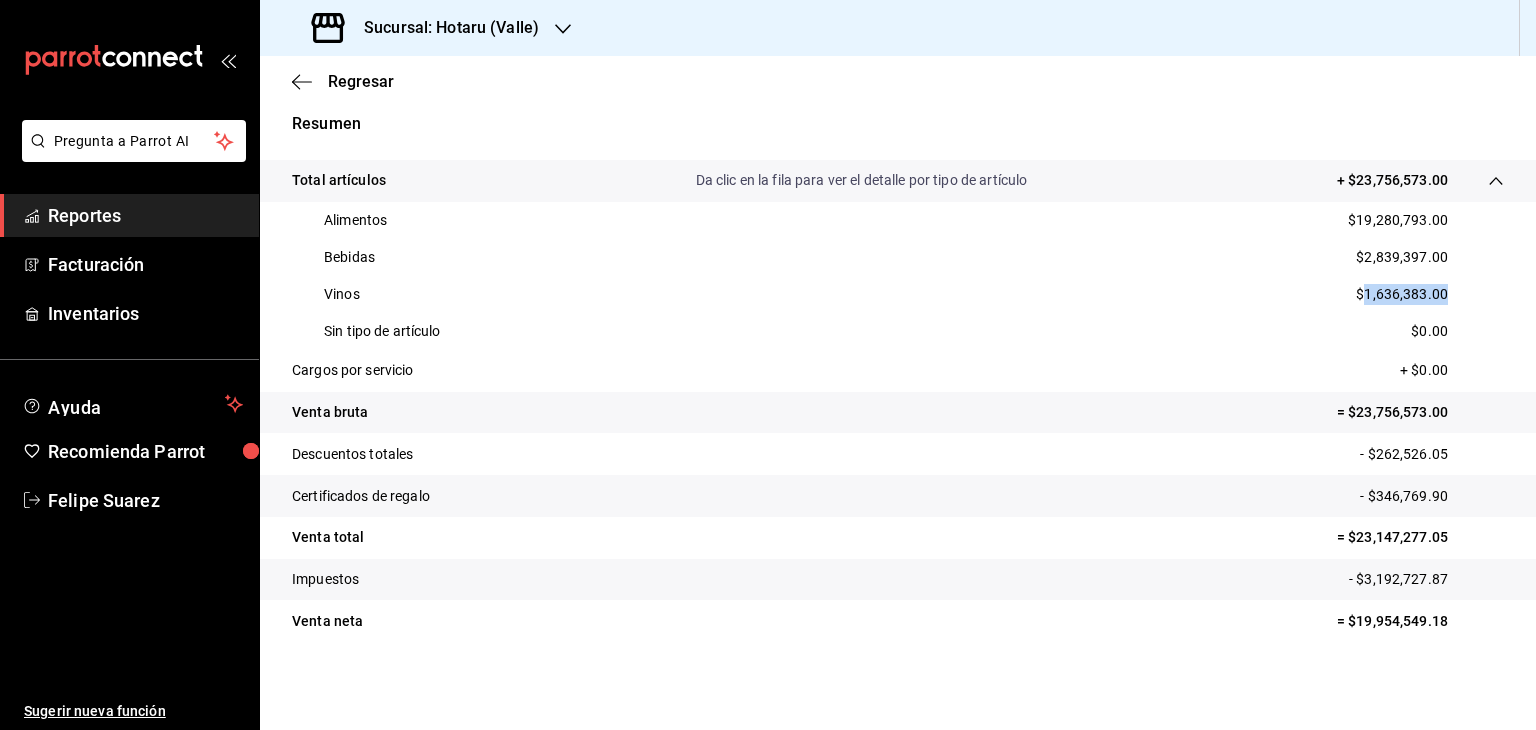 click on "$1,636,383.00" at bounding box center (1402, 294) 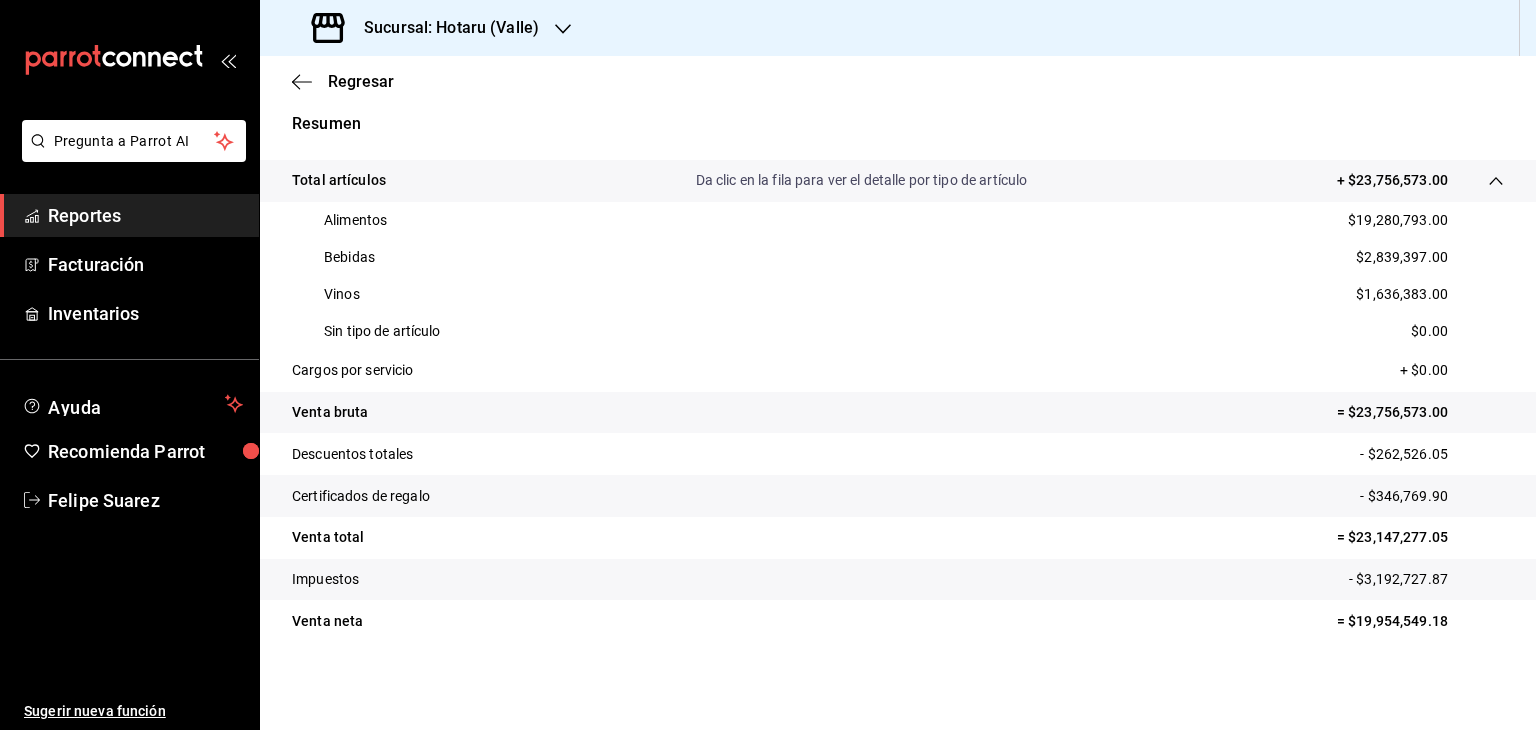 click on "- $346,769.90" at bounding box center [1432, 496] 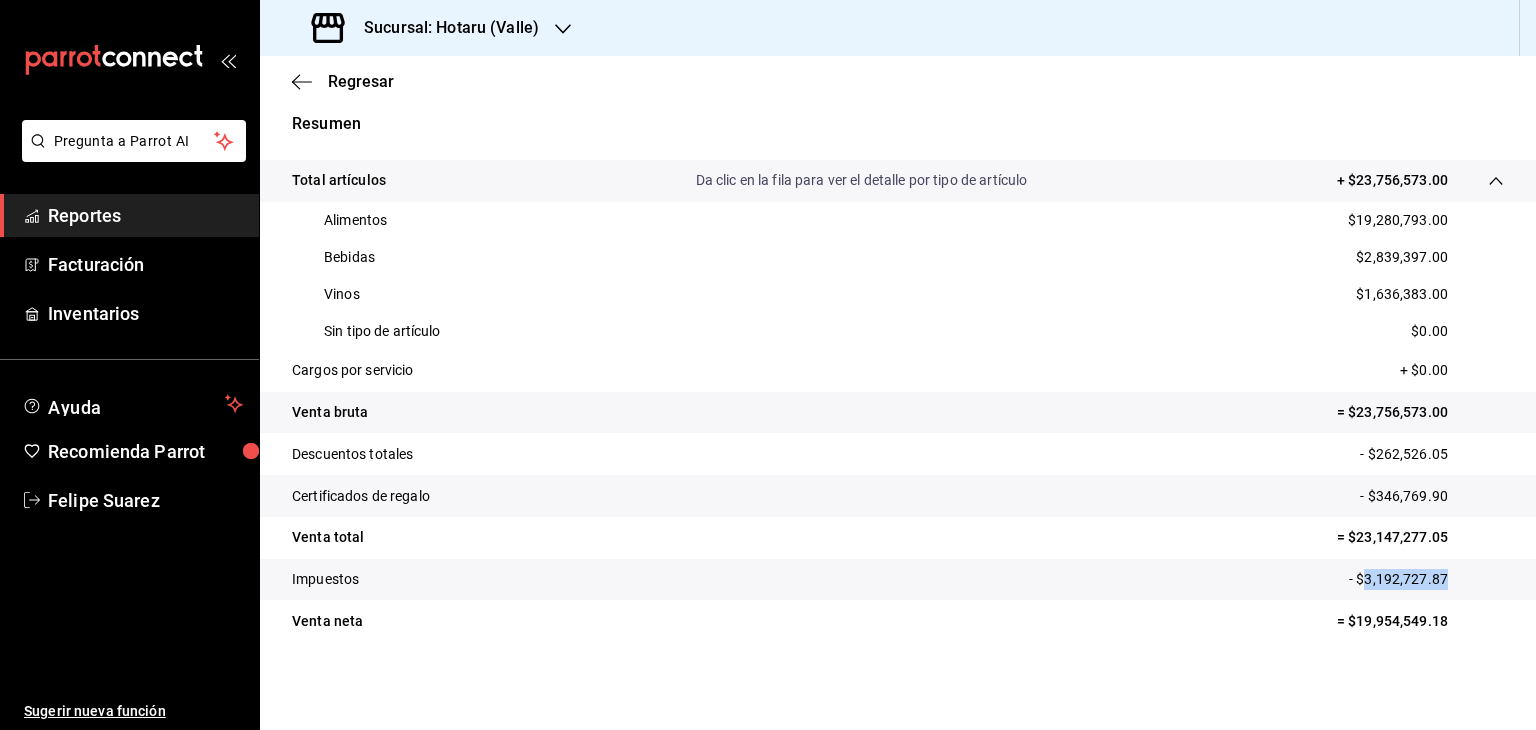 click on "- $3,192,727.87" at bounding box center [1426, 579] 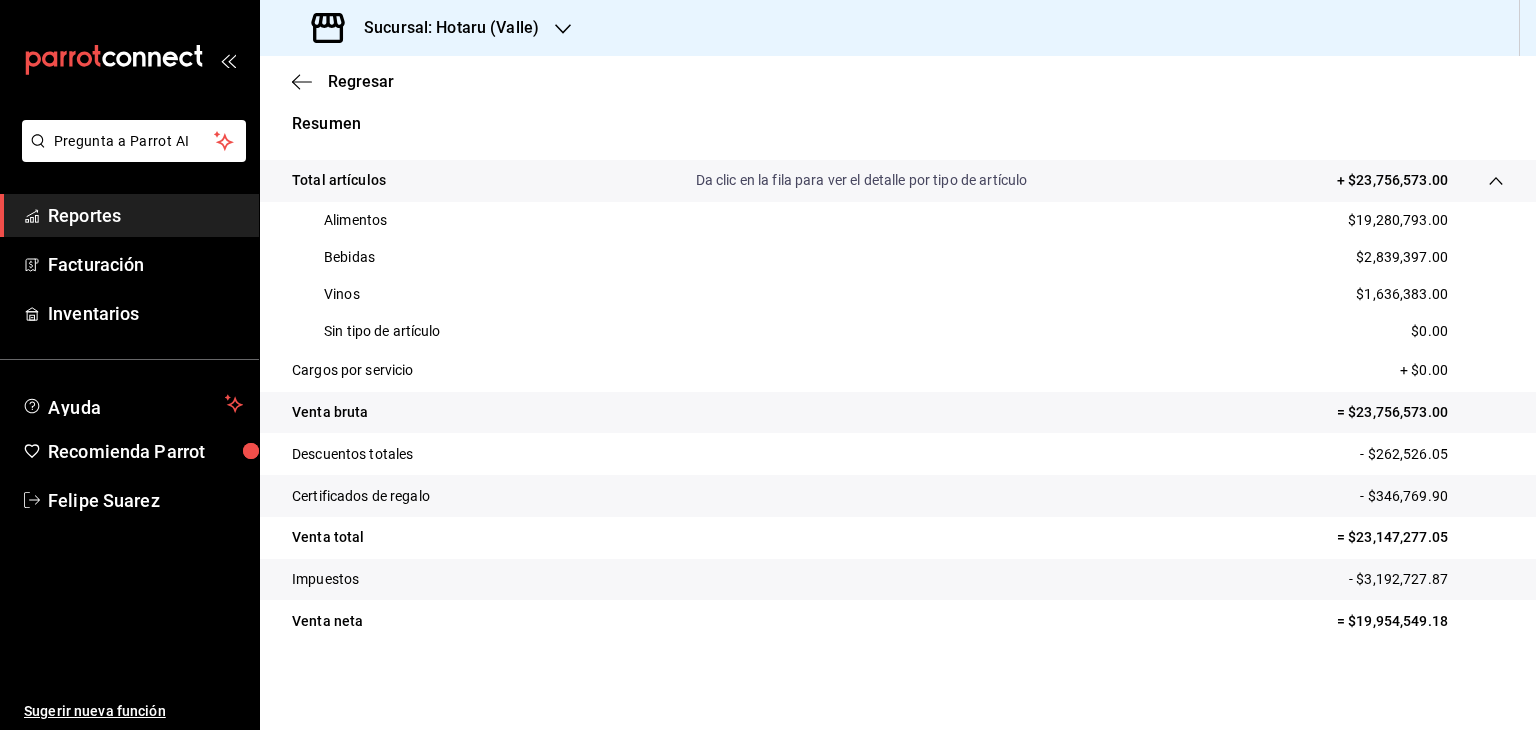 click at bounding box center [563, 28] 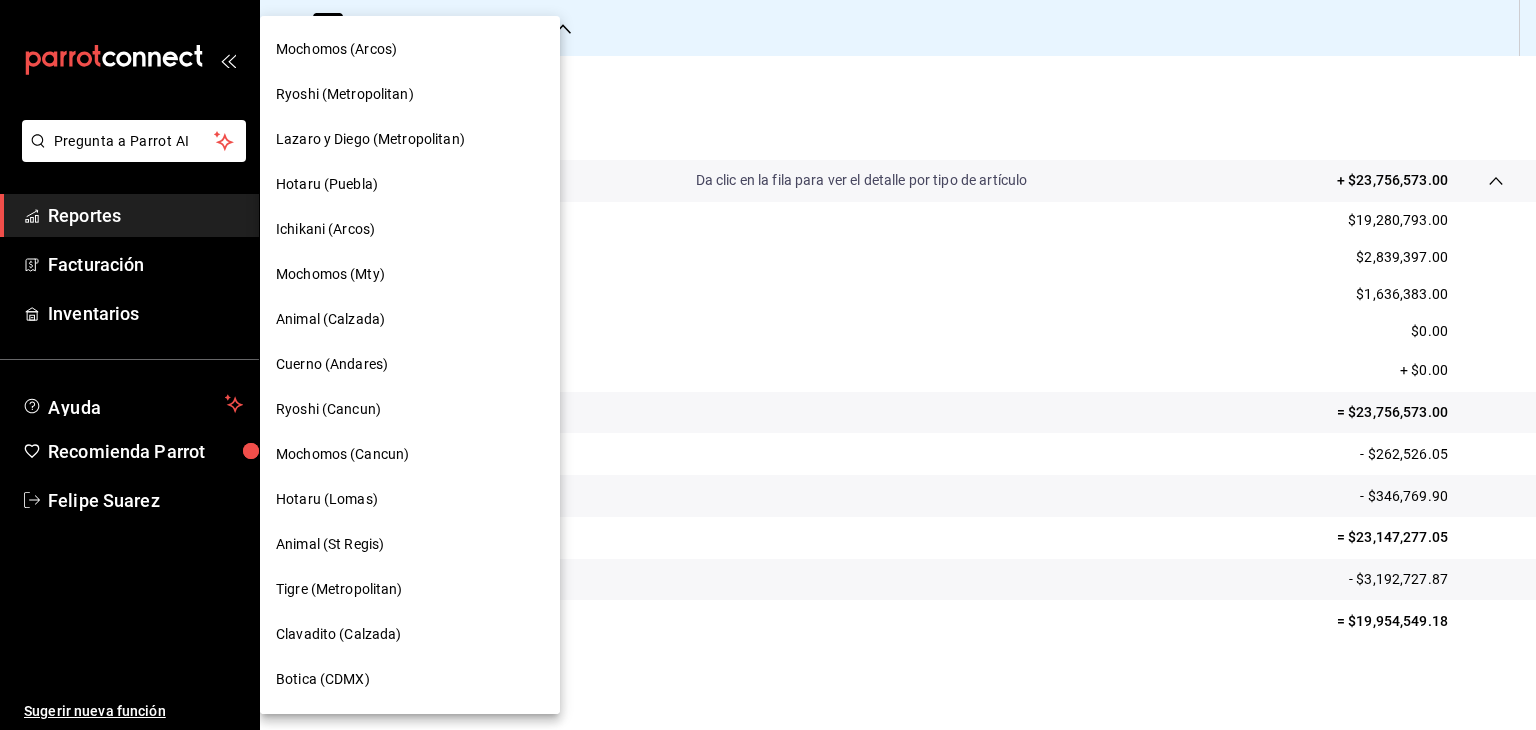 scroll, scrollTop: 140, scrollLeft: 0, axis: vertical 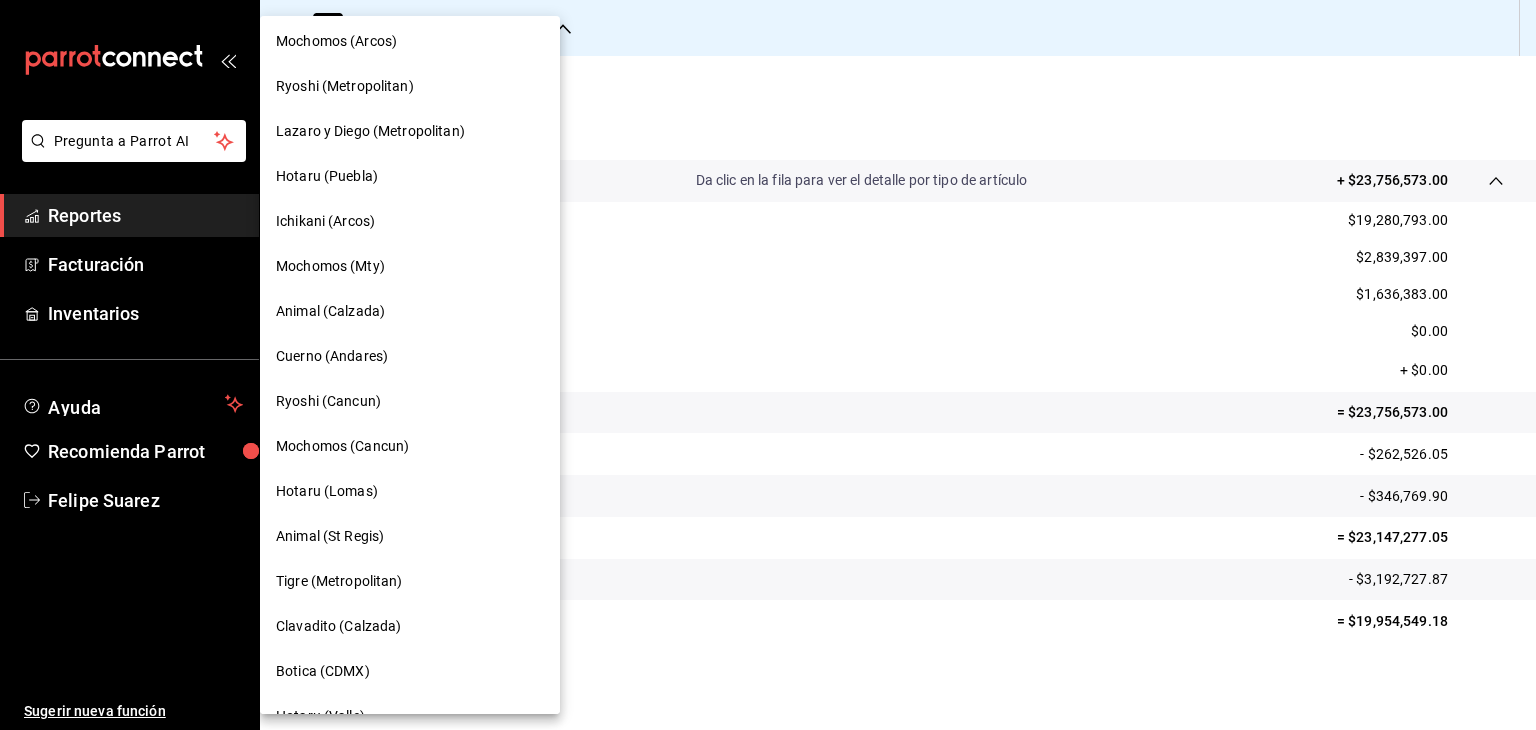 click on "Hotaru (Lomas)" at bounding box center (410, 491) 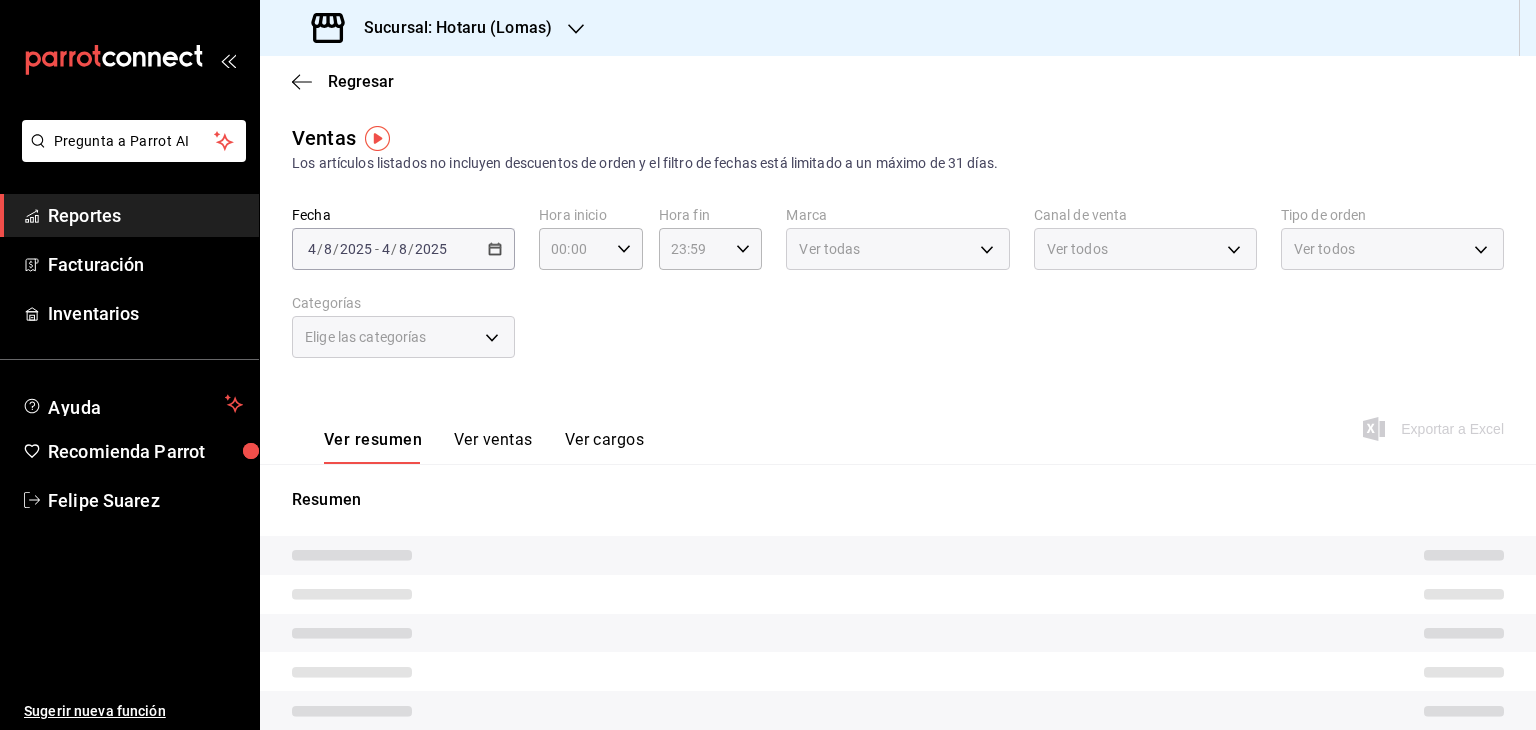 type on "05:00" 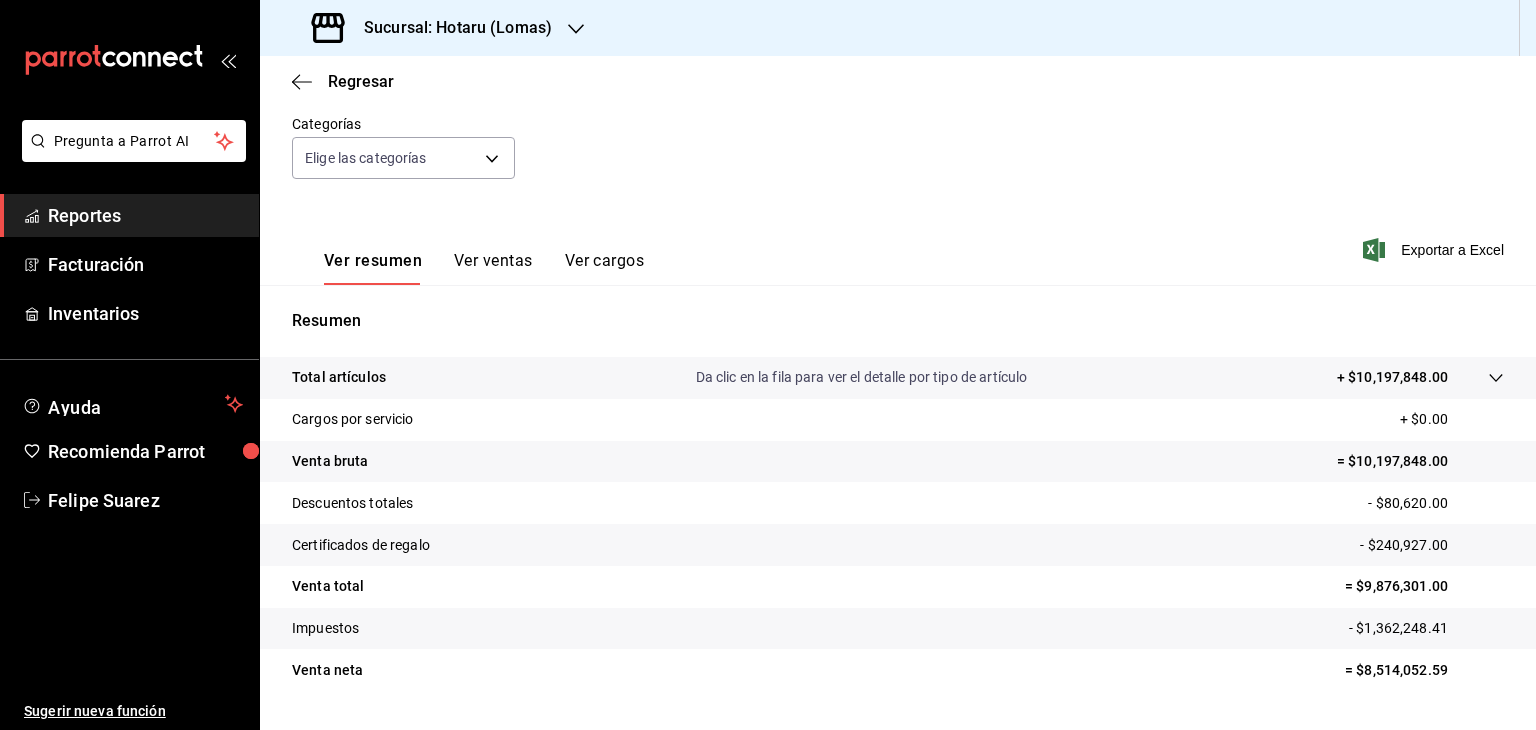 scroll, scrollTop: 228, scrollLeft: 0, axis: vertical 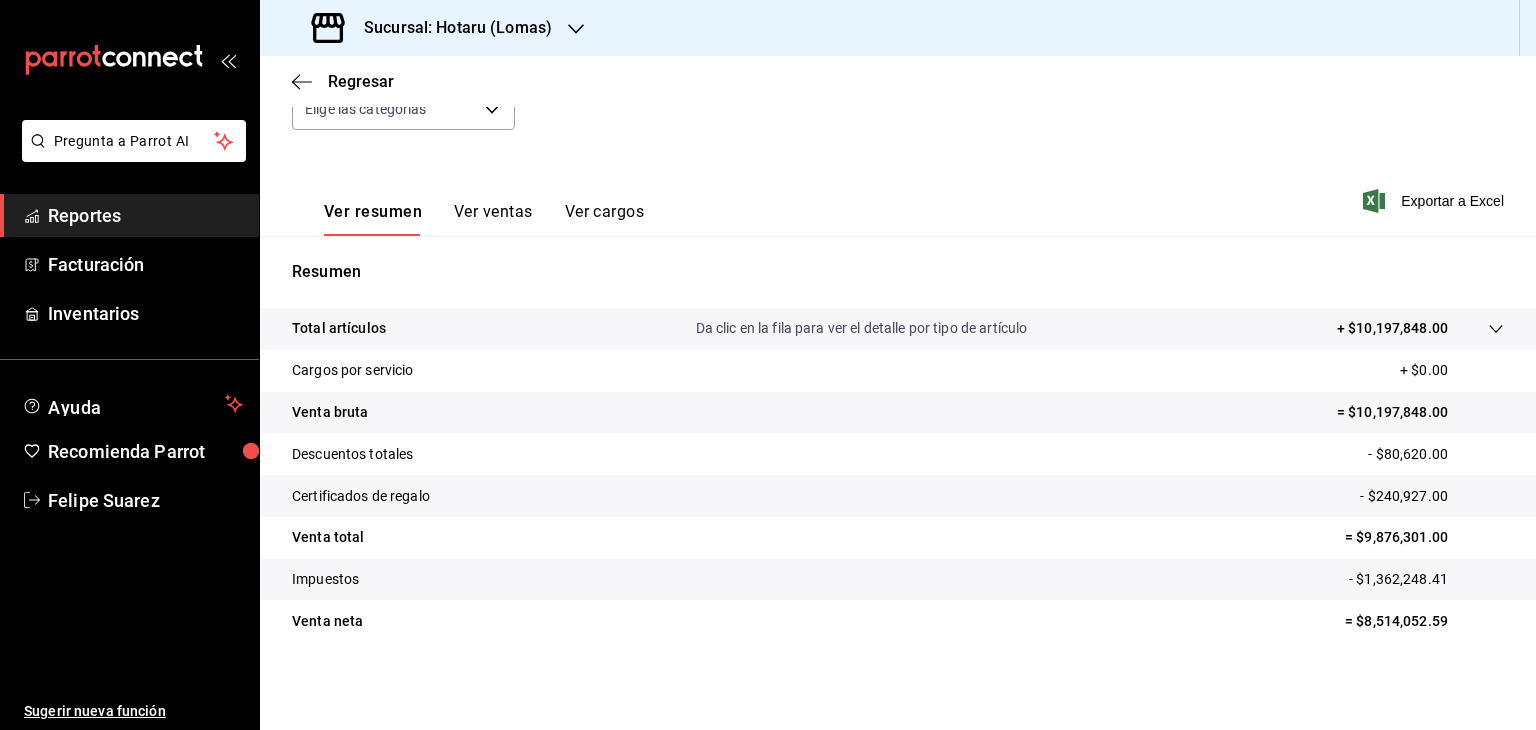 click on "Total artículos Da clic en la fila para ver el detalle por tipo de artículo + $10,197,848.00" at bounding box center [898, 329] 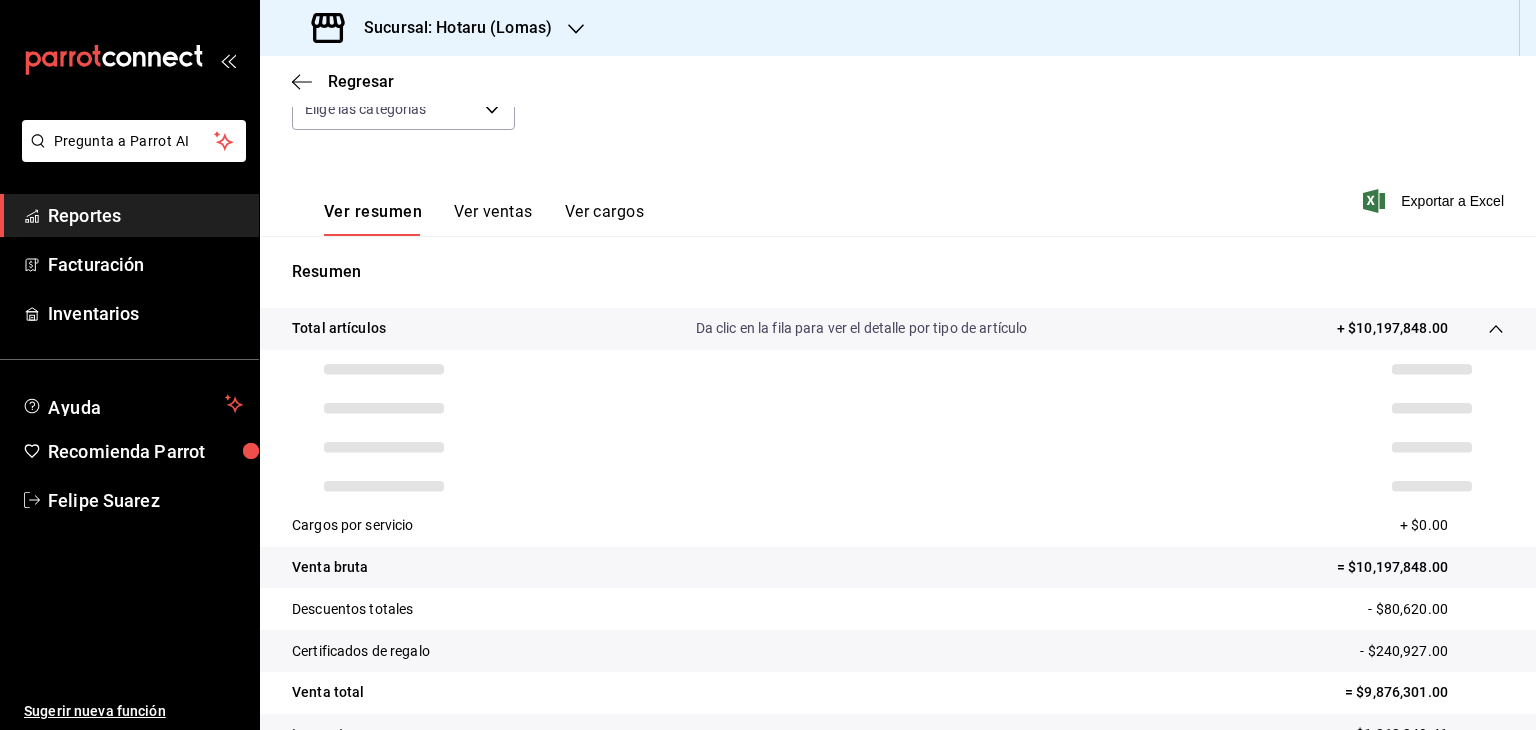 scroll, scrollTop: 384, scrollLeft: 0, axis: vertical 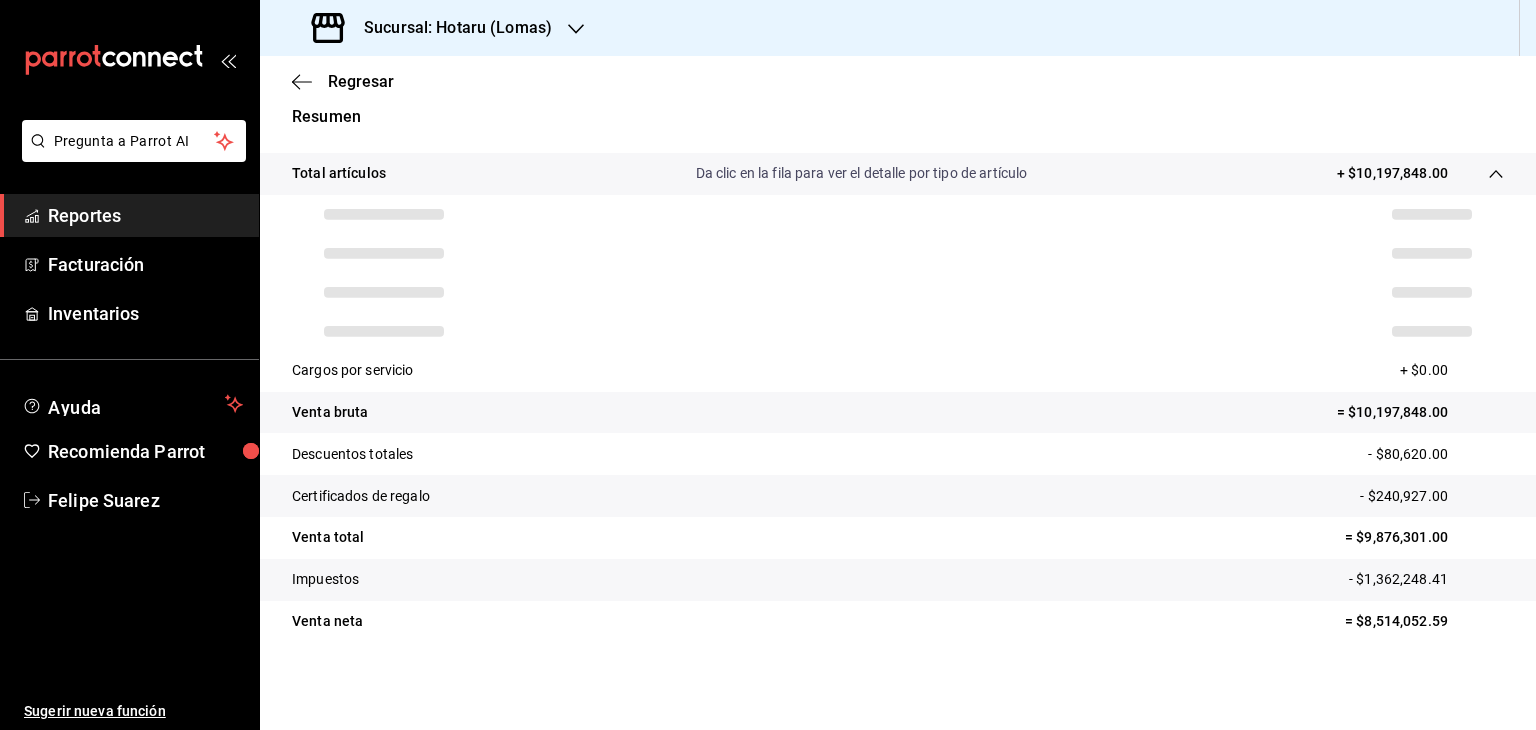 click on "- $80,620.00" at bounding box center (1436, 454) 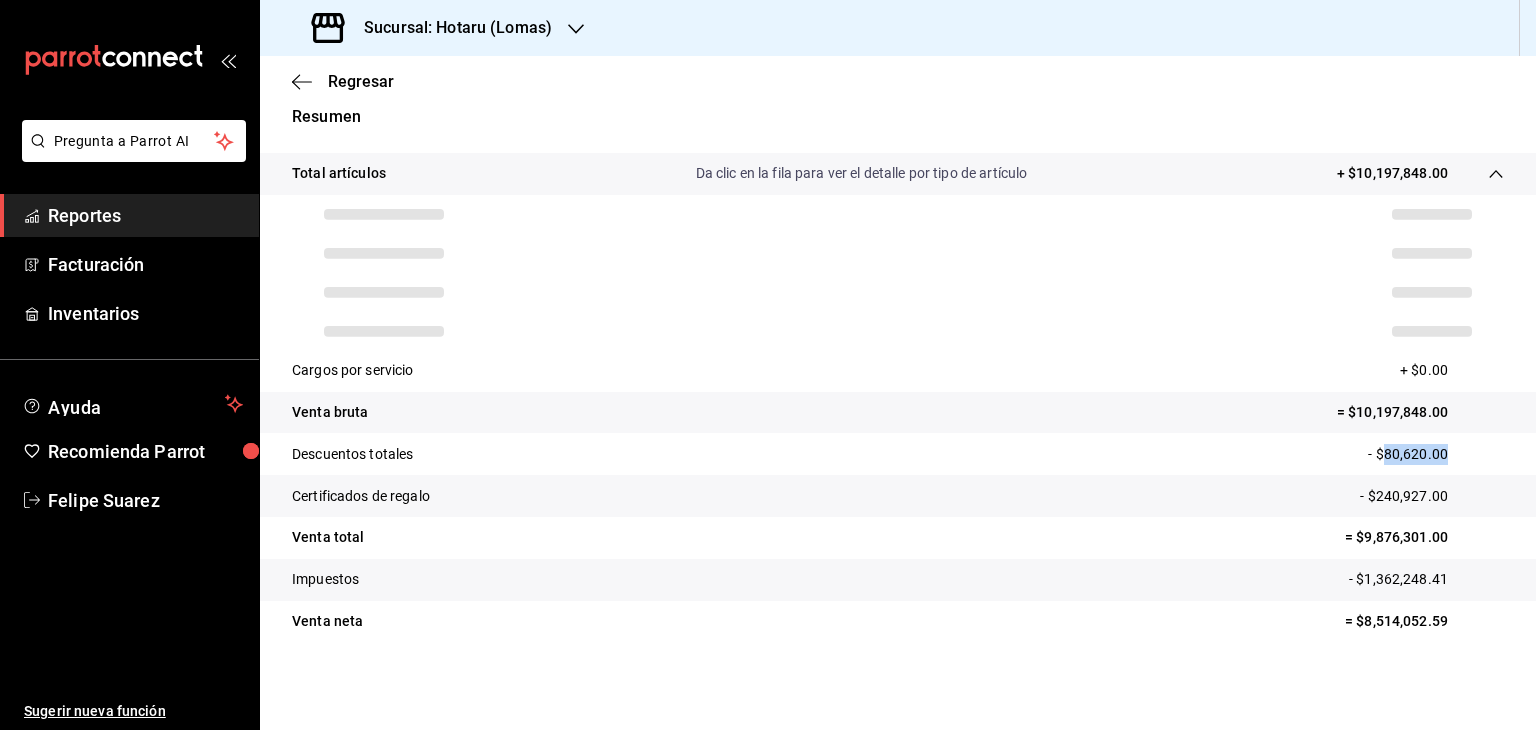 click on "- $80,620.00" at bounding box center (1436, 454) 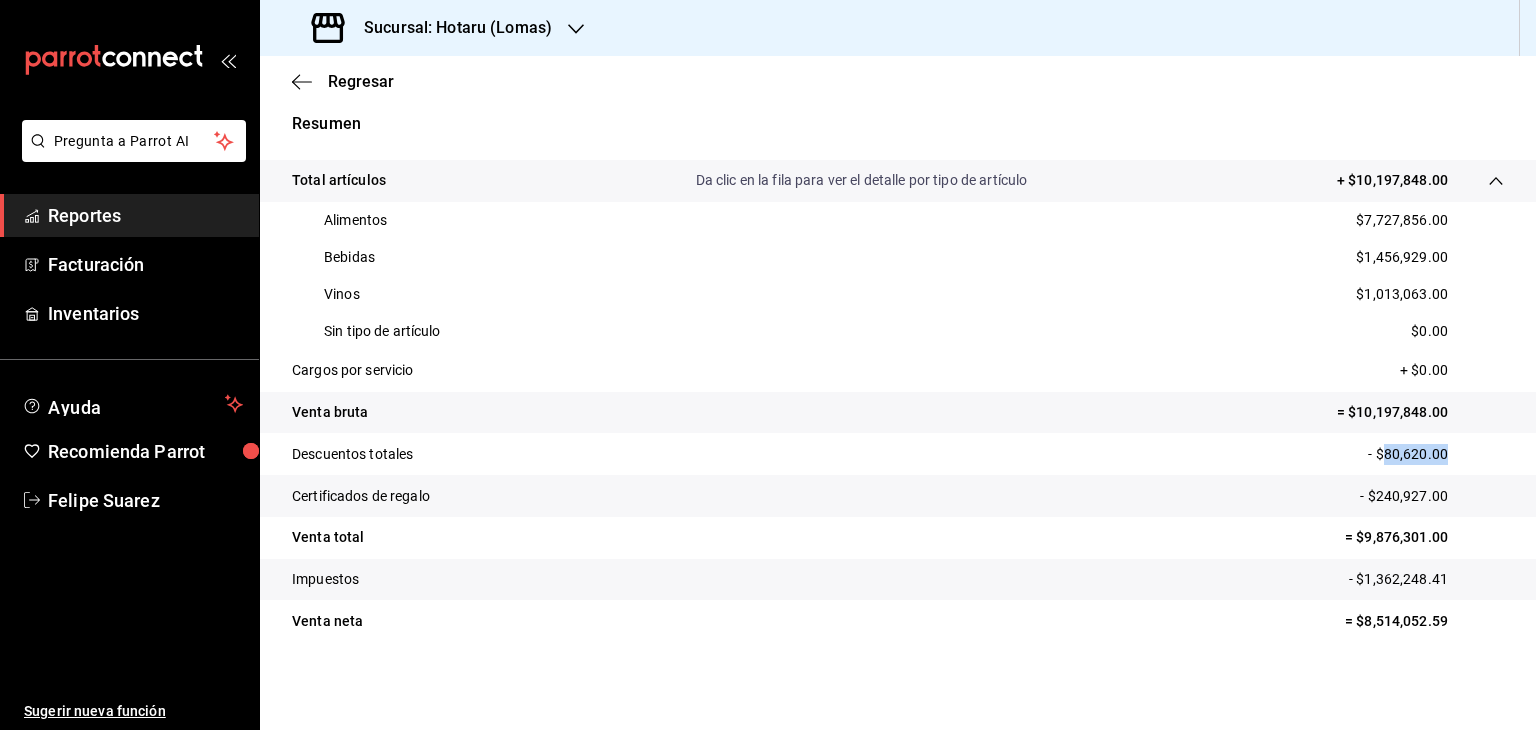 scroll, scrollTop: 376, scrollLeft: 0, axis: vertical 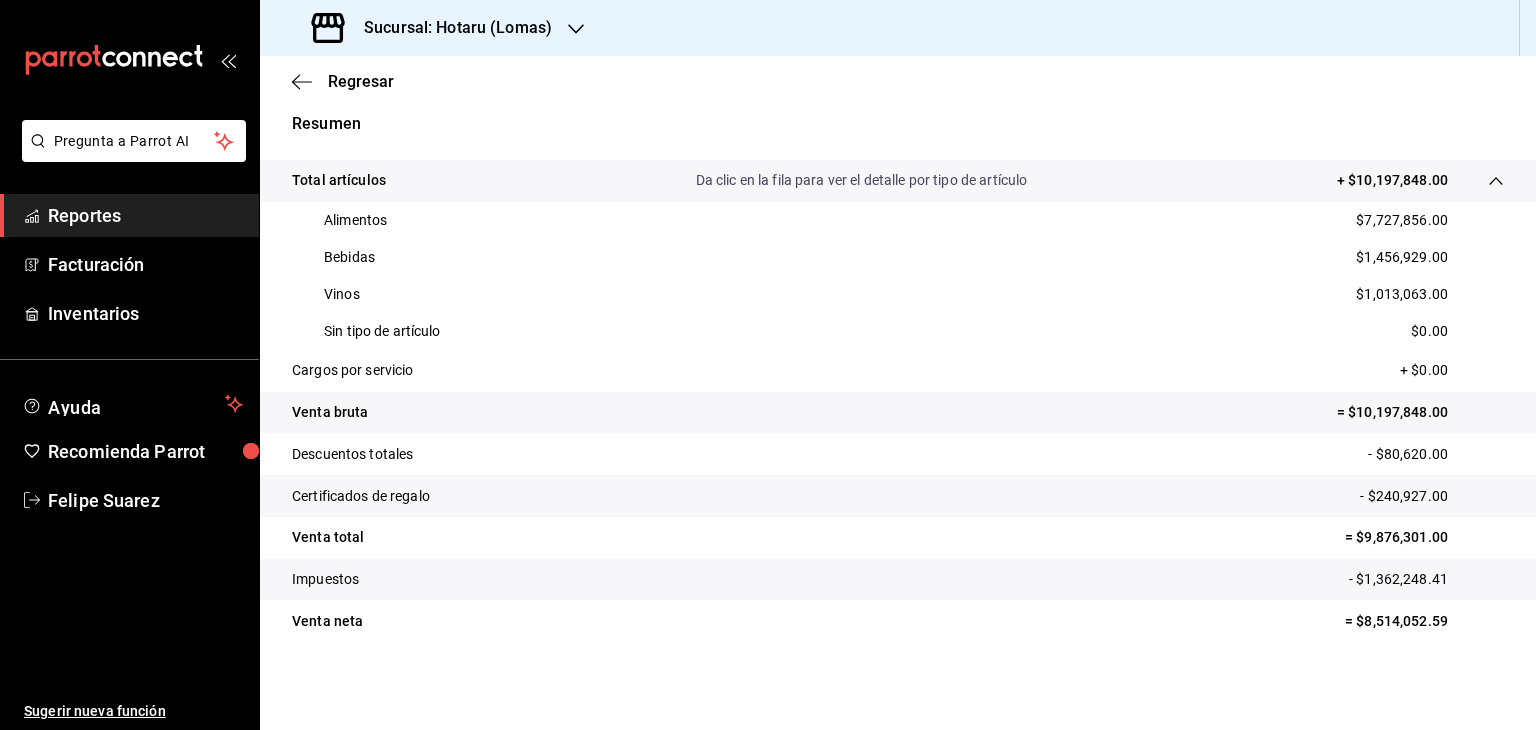 click on "- $240,927.00" at bounding box center [1432, 496] 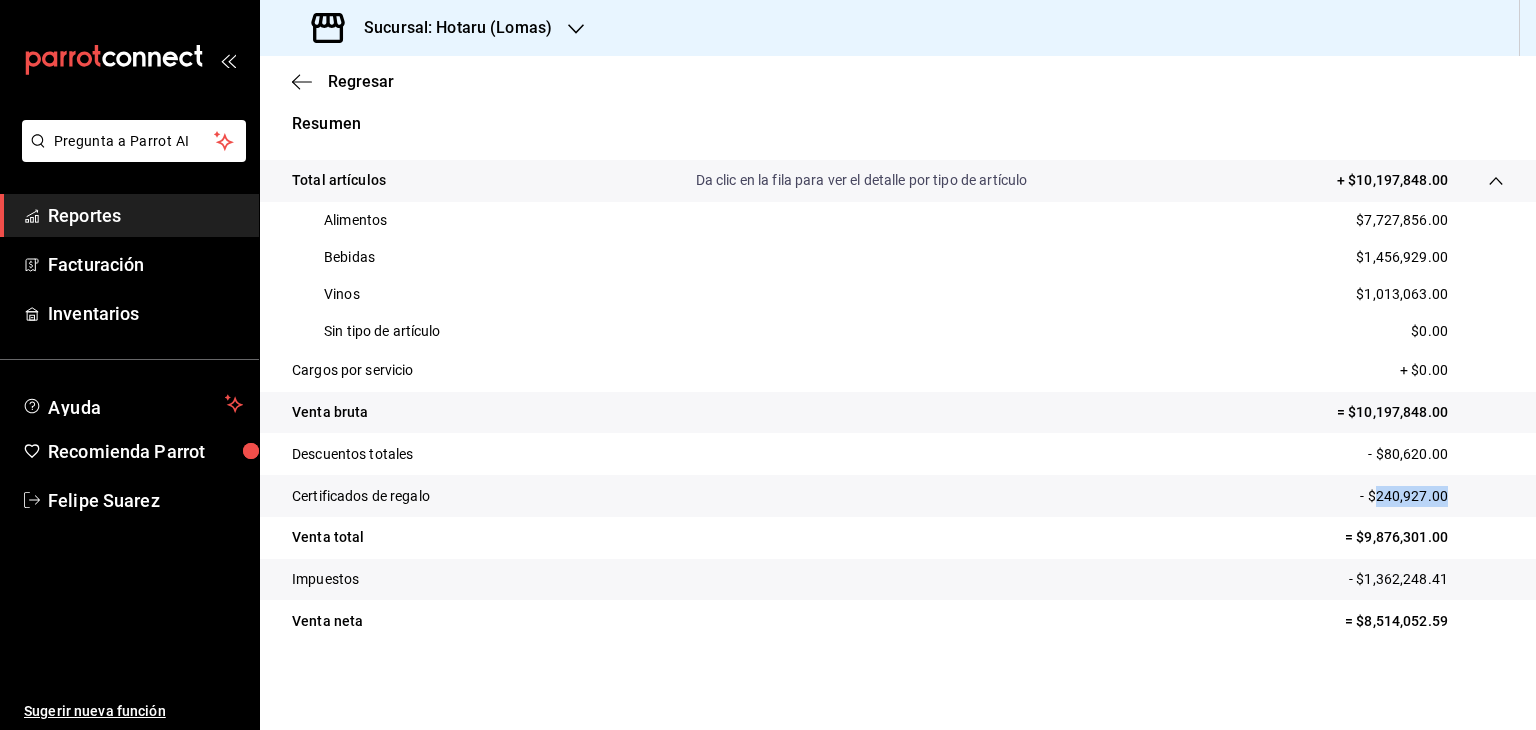 click on "- $240,927.00" at bounding box center (1432, 496) 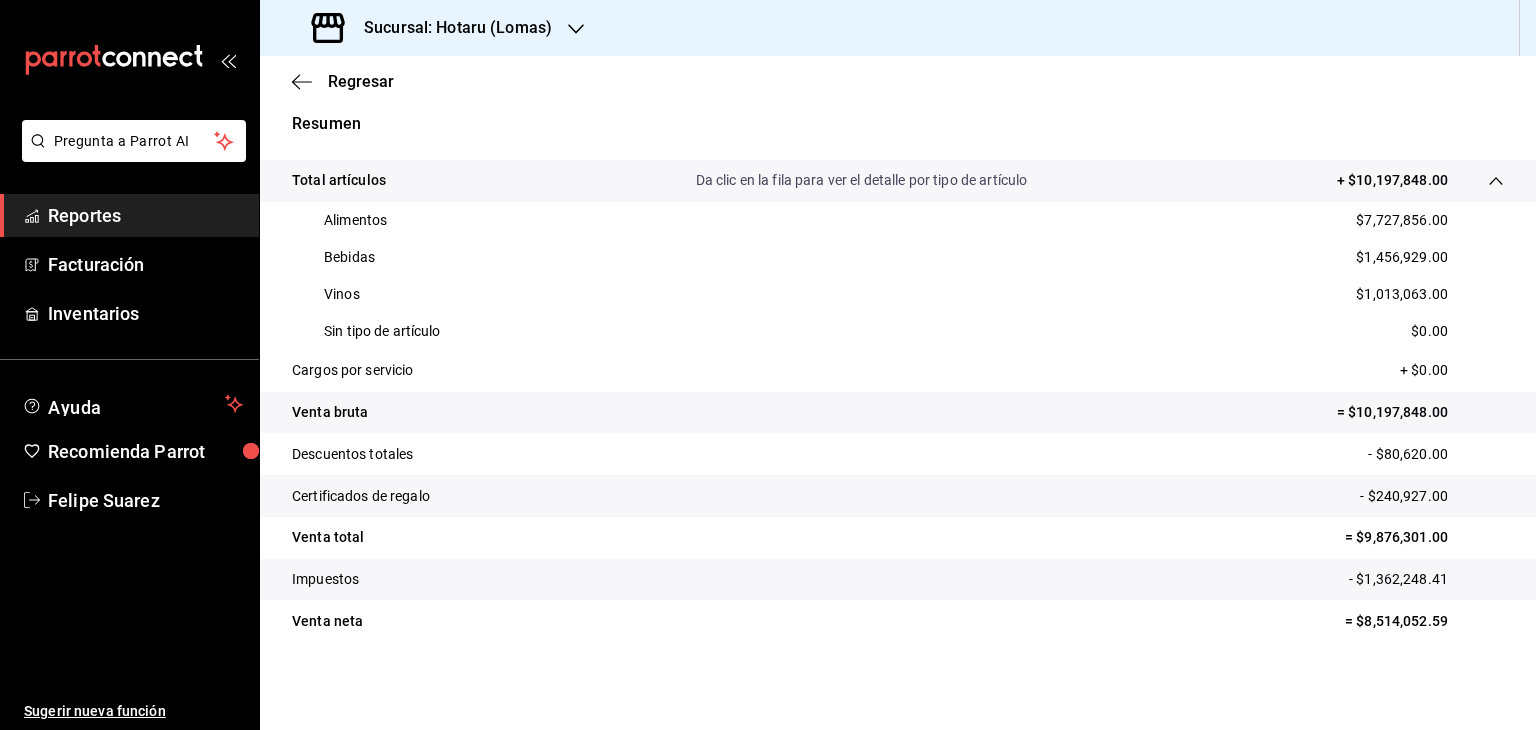 click on "- $1,362,248.41" at bounding box center [1426, 579] 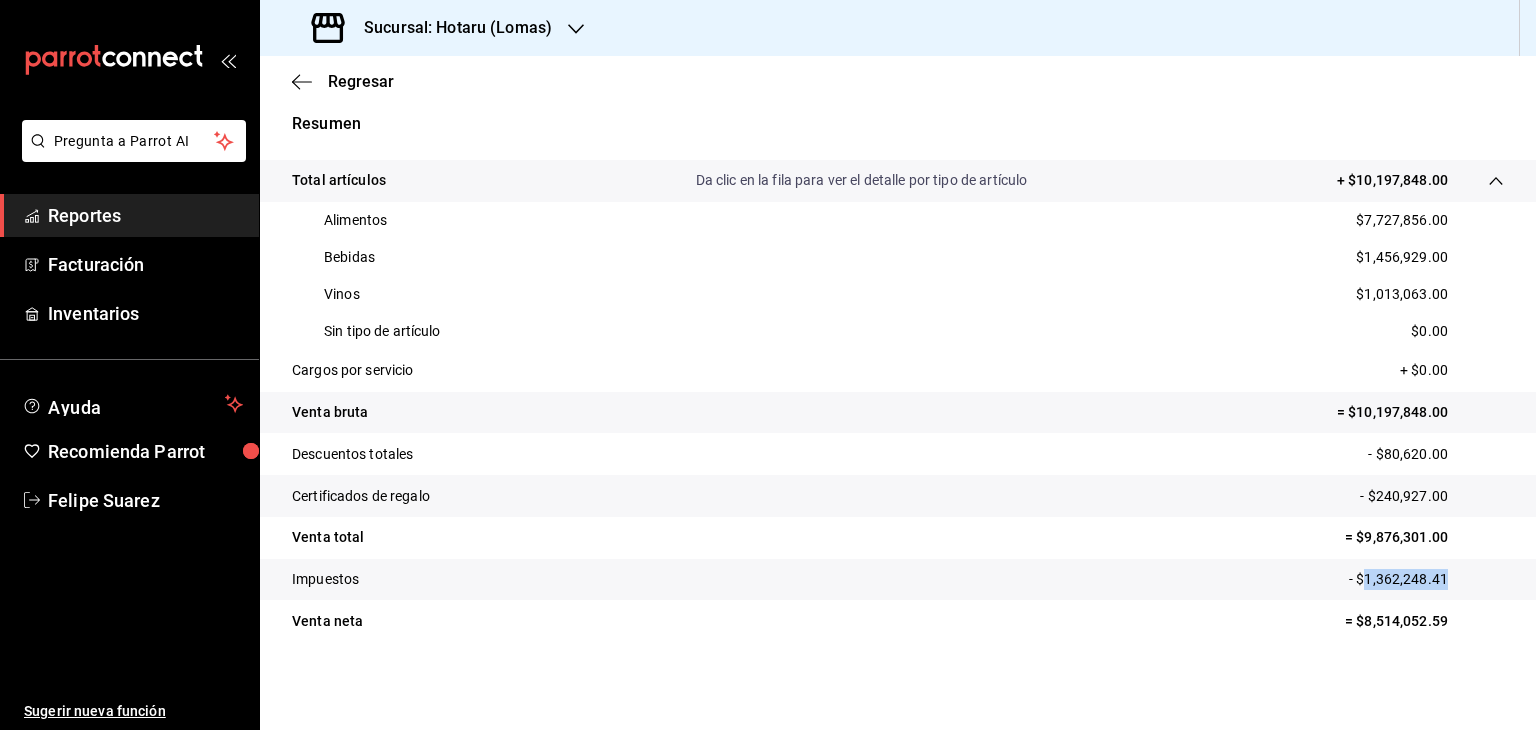click on "- $1,362,248.41" at bounding box center (1426, 579) 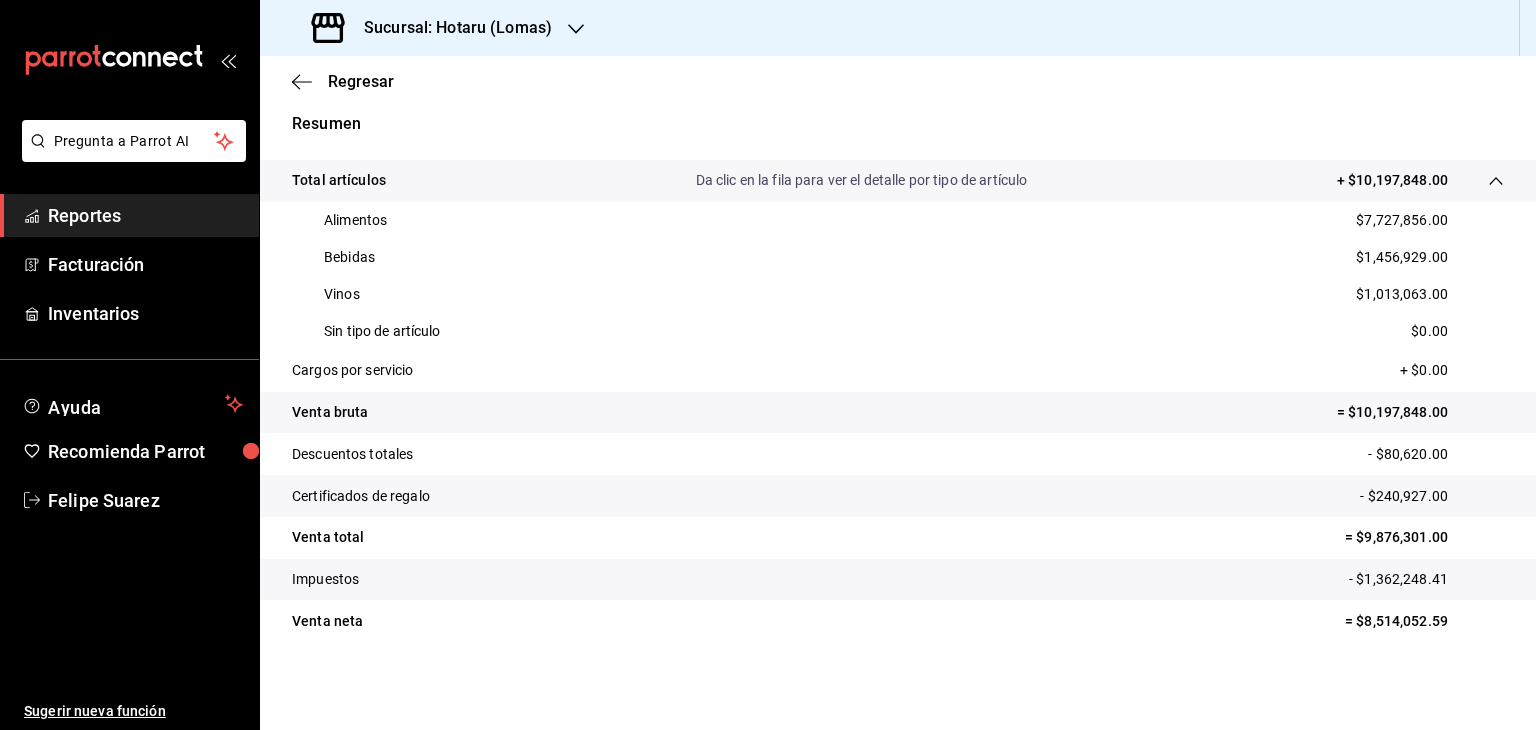 click on "Alimentos $7,727,856.00" at bounding box center (898, 220) 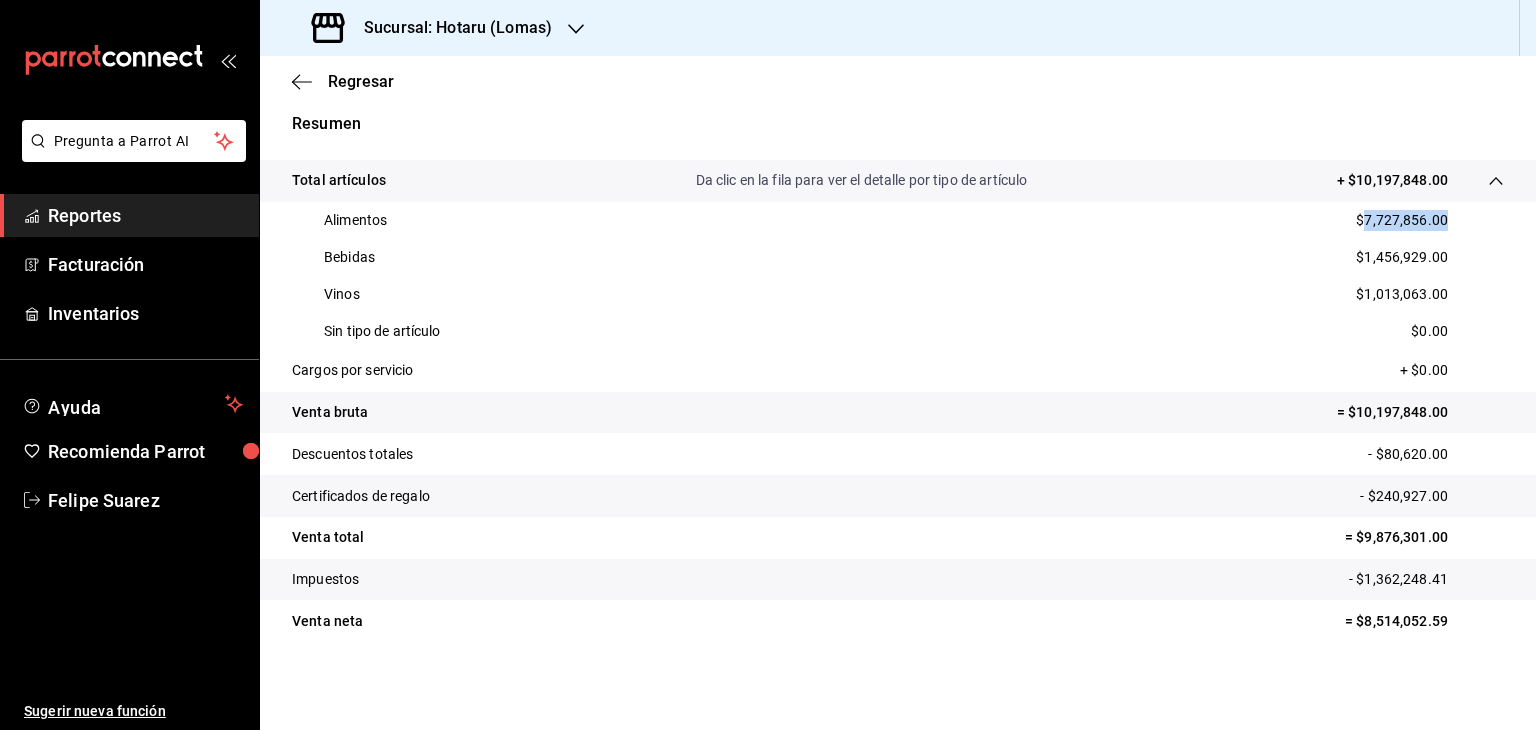 click on "Alimentos $7,727,856.00" at bounding box center (898, 220) 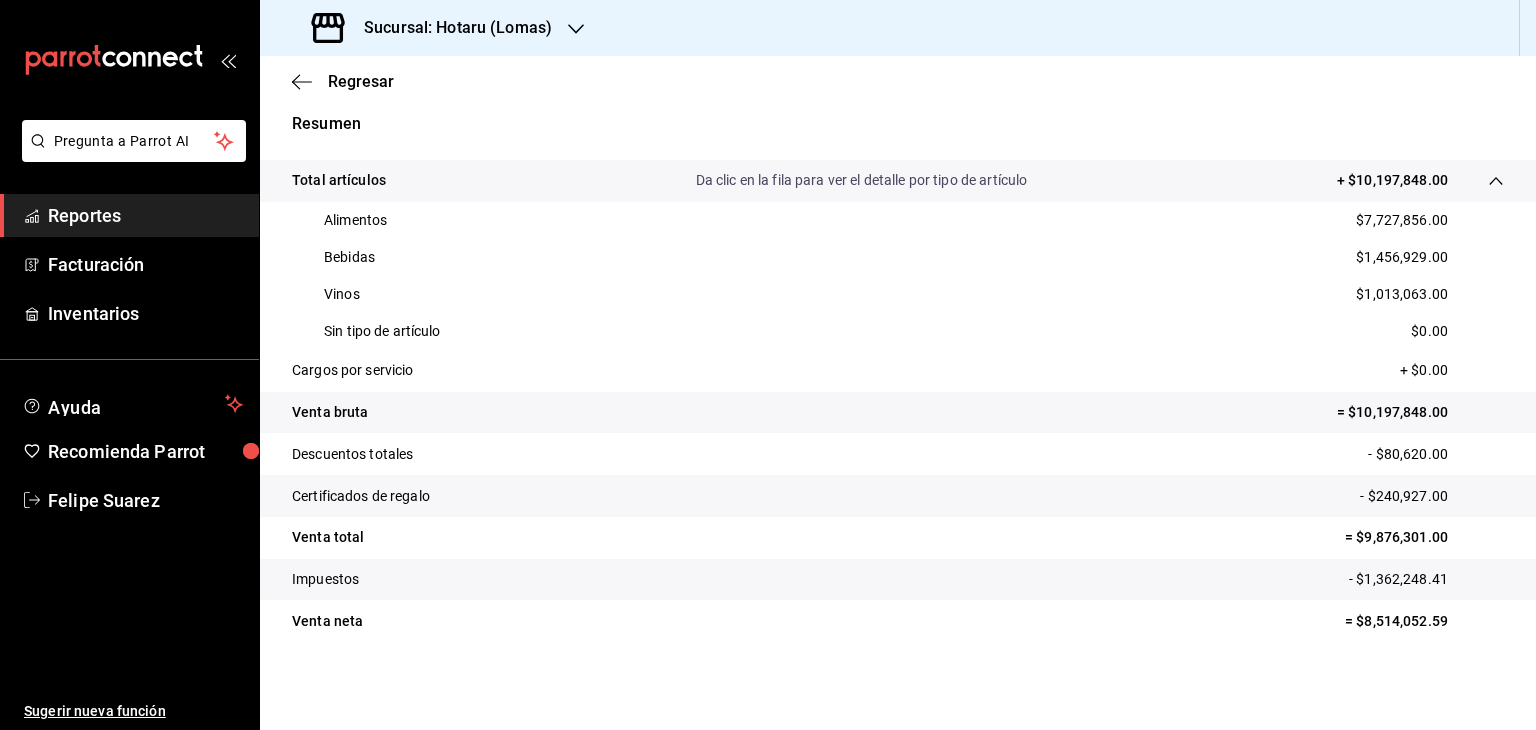 click on "Bebidas $1,456,929.00" at bounding box center [898, 257] 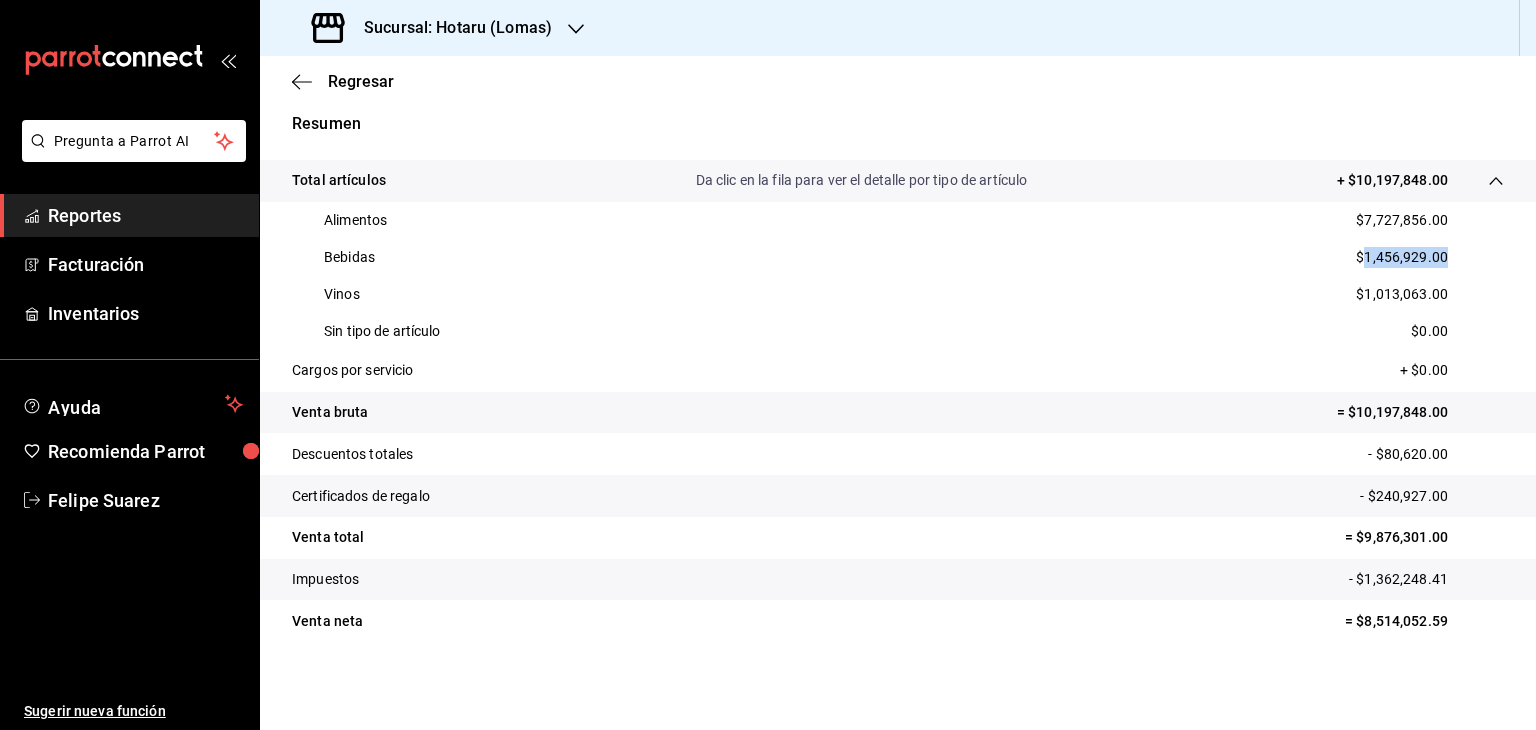 click on "Bebidas $1,456,929.00" at bounding box center [898, 257] 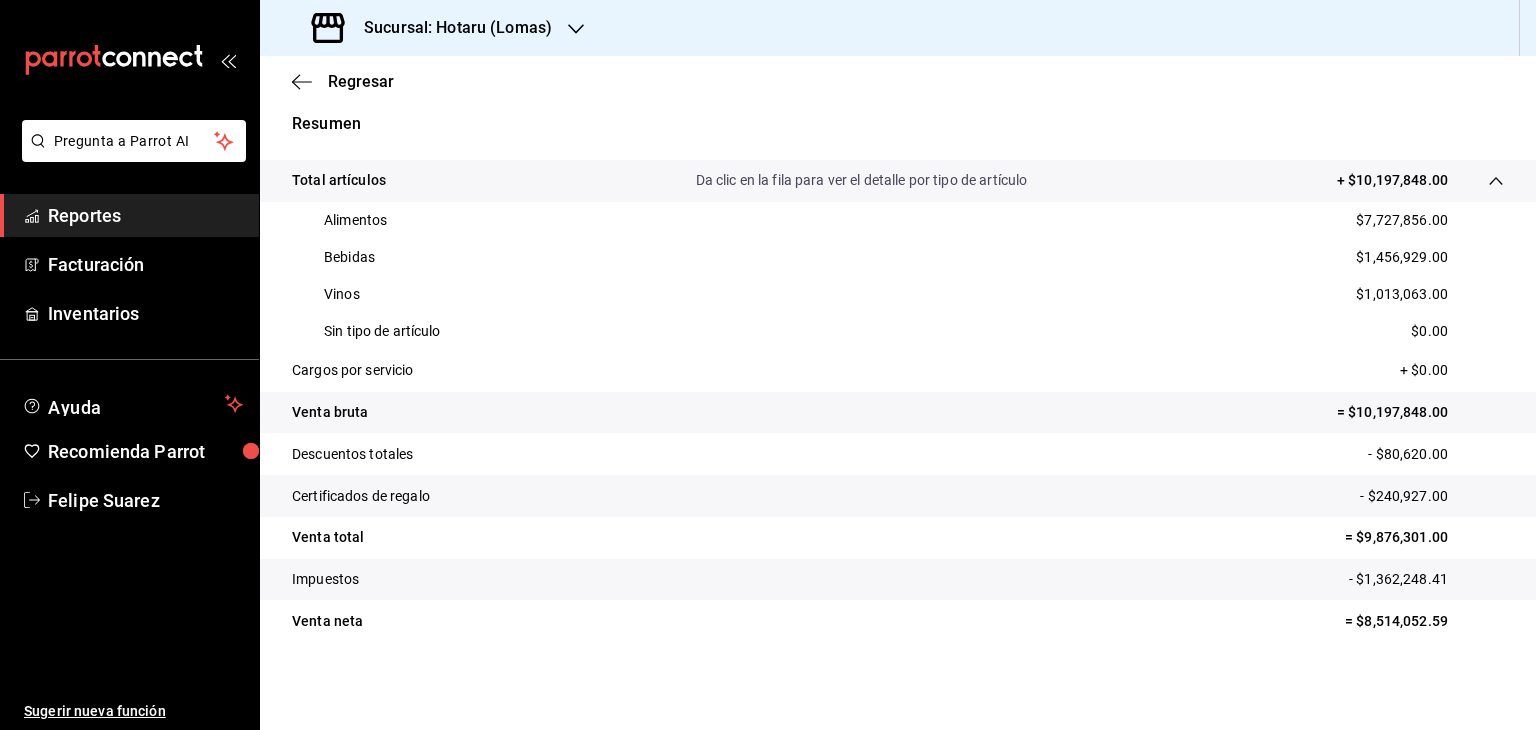 click on "$1,013,063.00" at bounding box center [1402, 294] 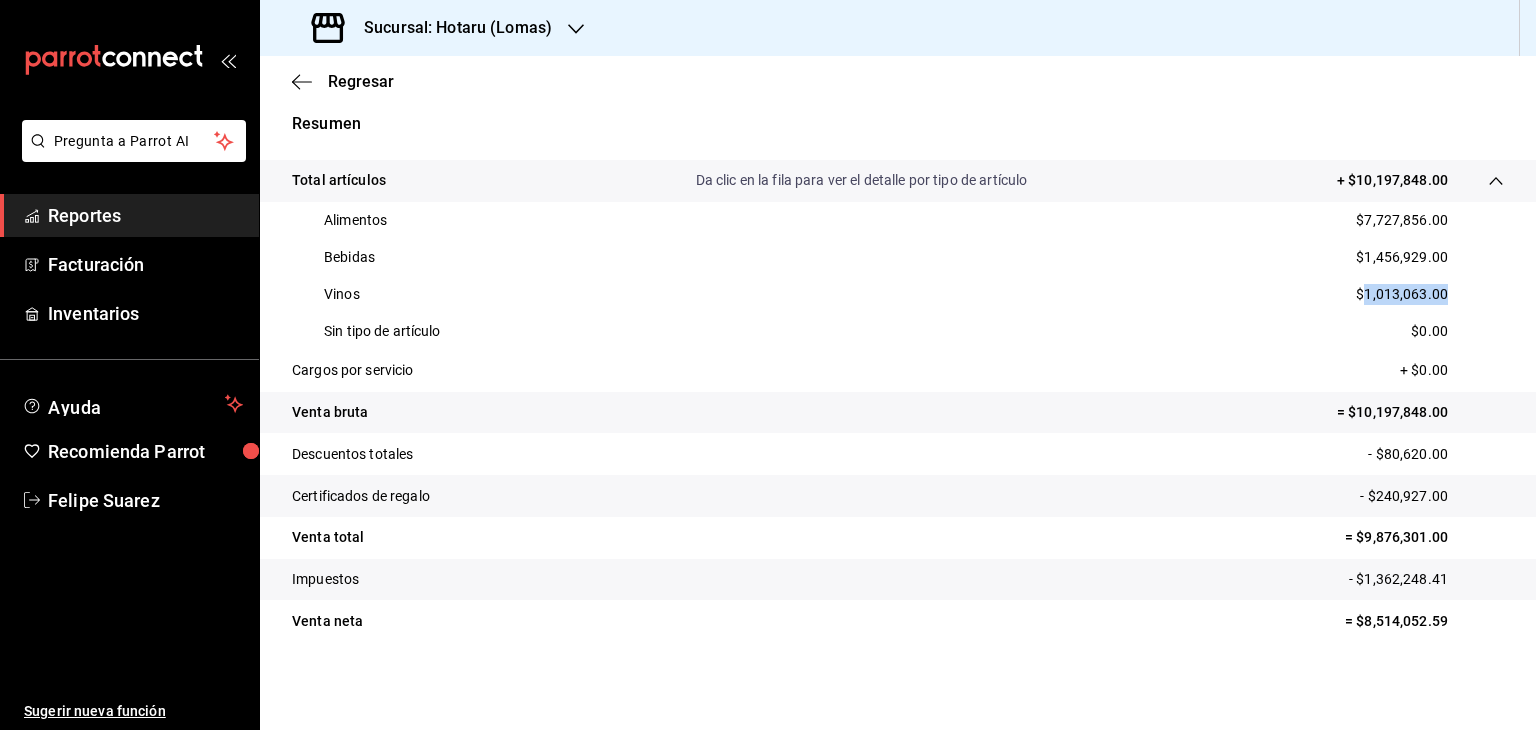 click on "$1,013,063.00" at bounding box center (1402, 294) 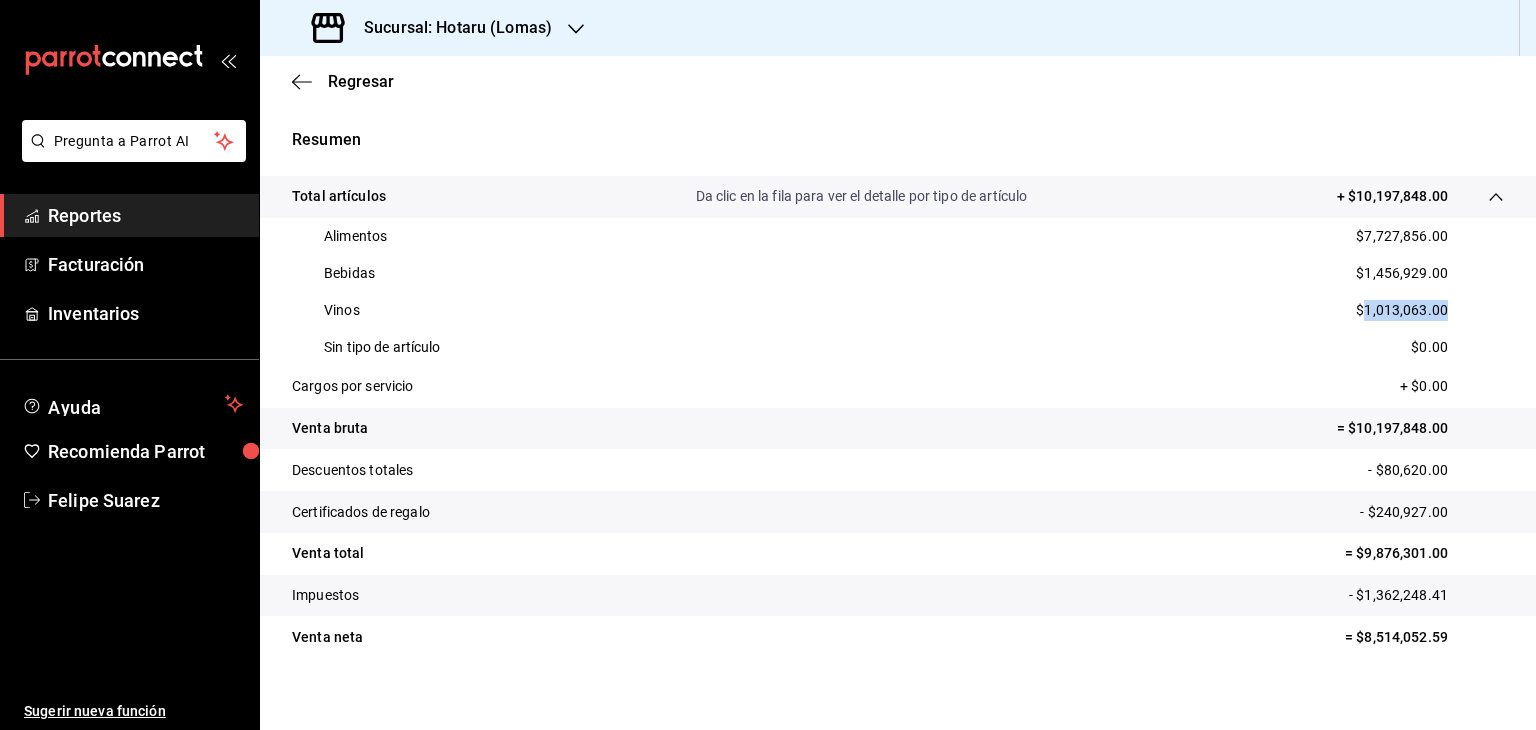 scroll, scrollTop: 361, scrollLeft: 0, axis: vertical 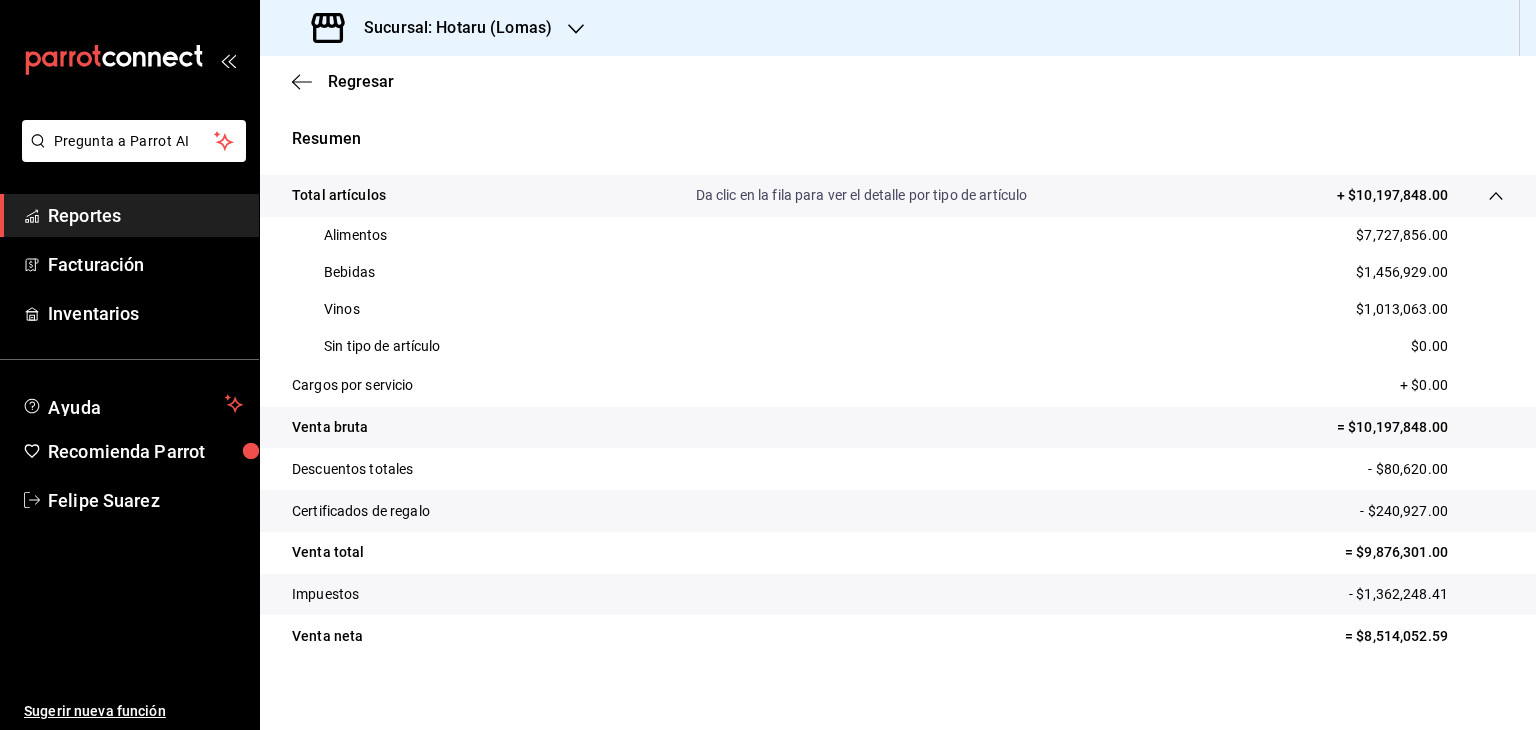 click on "Sucursal: Hotaru (Lomas)" at bounding box center (434, 28) 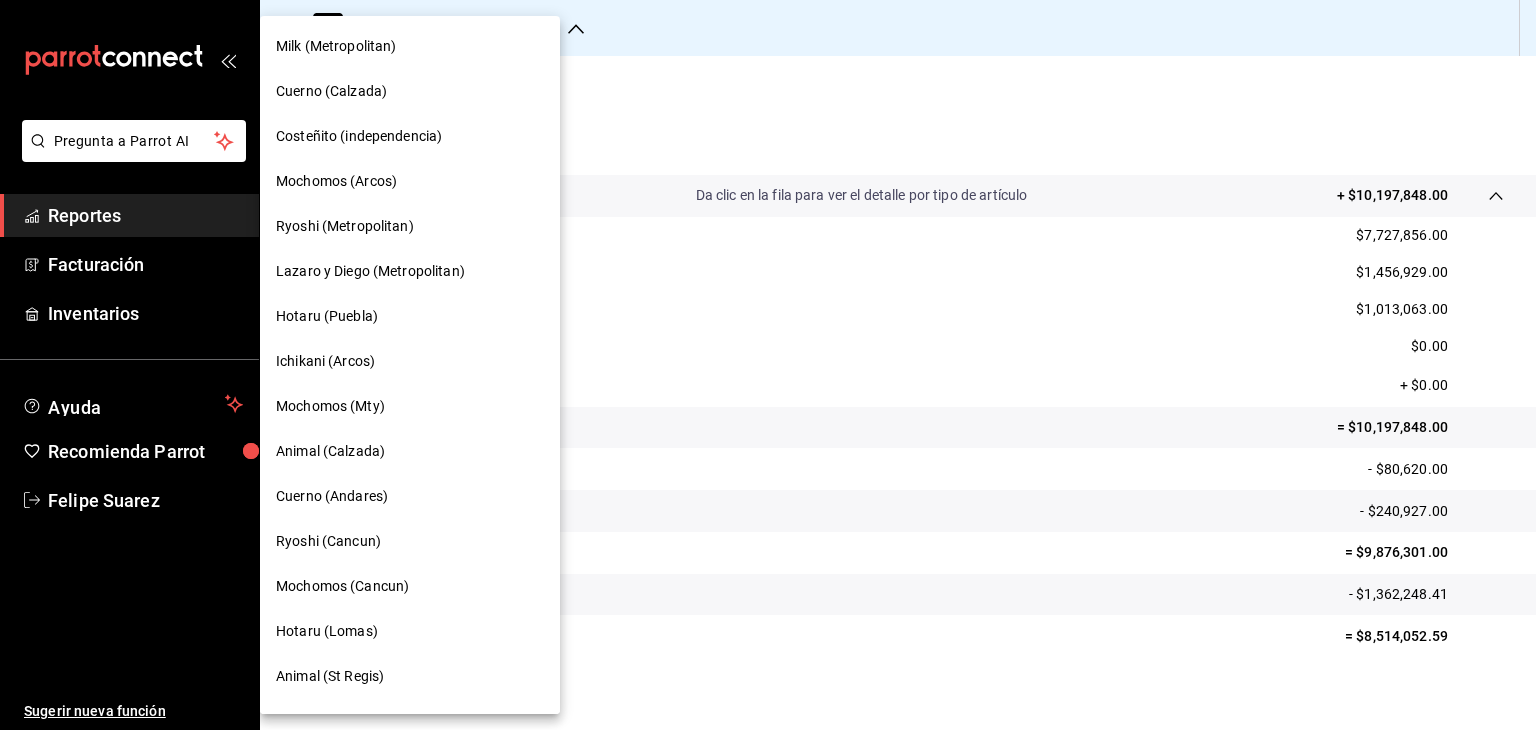 click on "Hotaru (Puebla)" at bounding box center [410, 316] 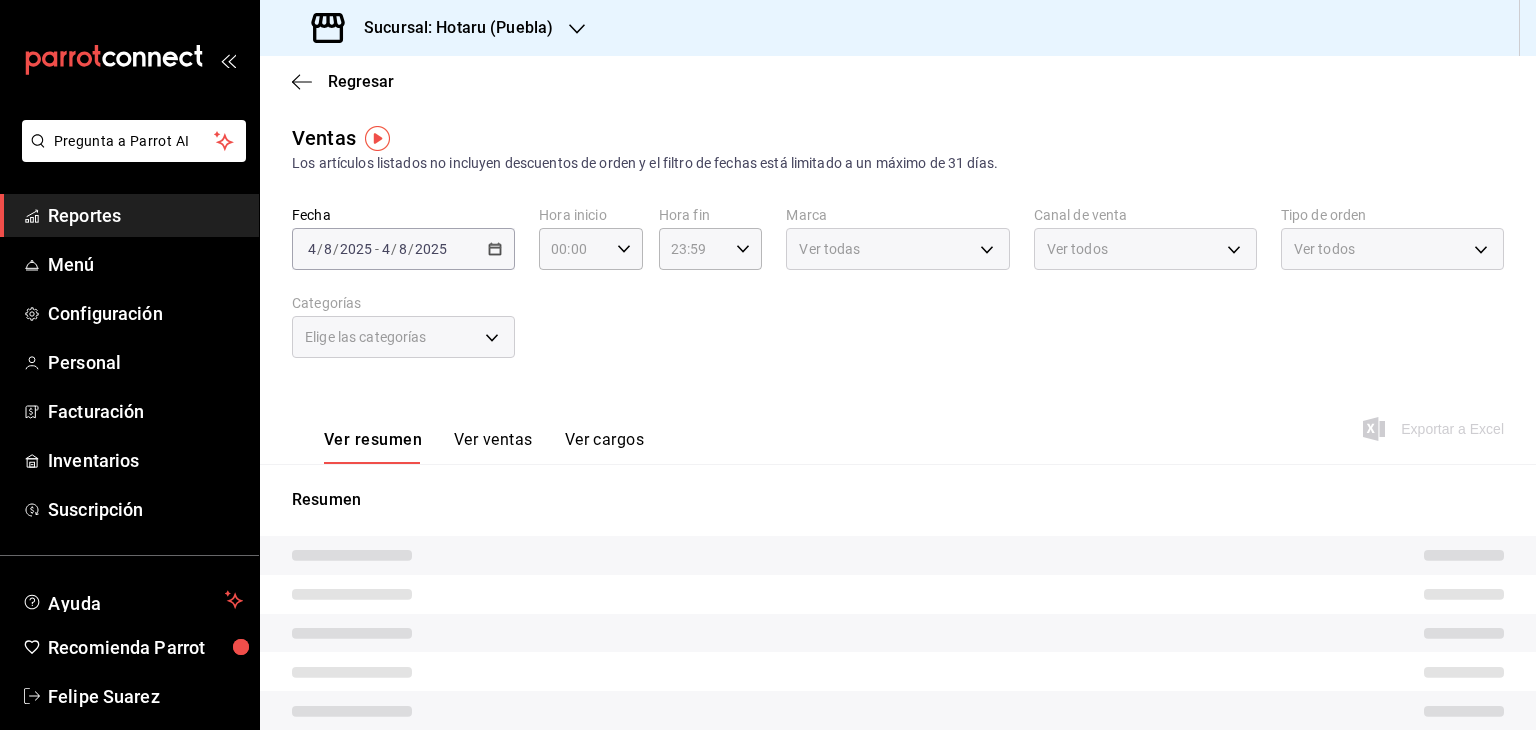 type on "05:00" 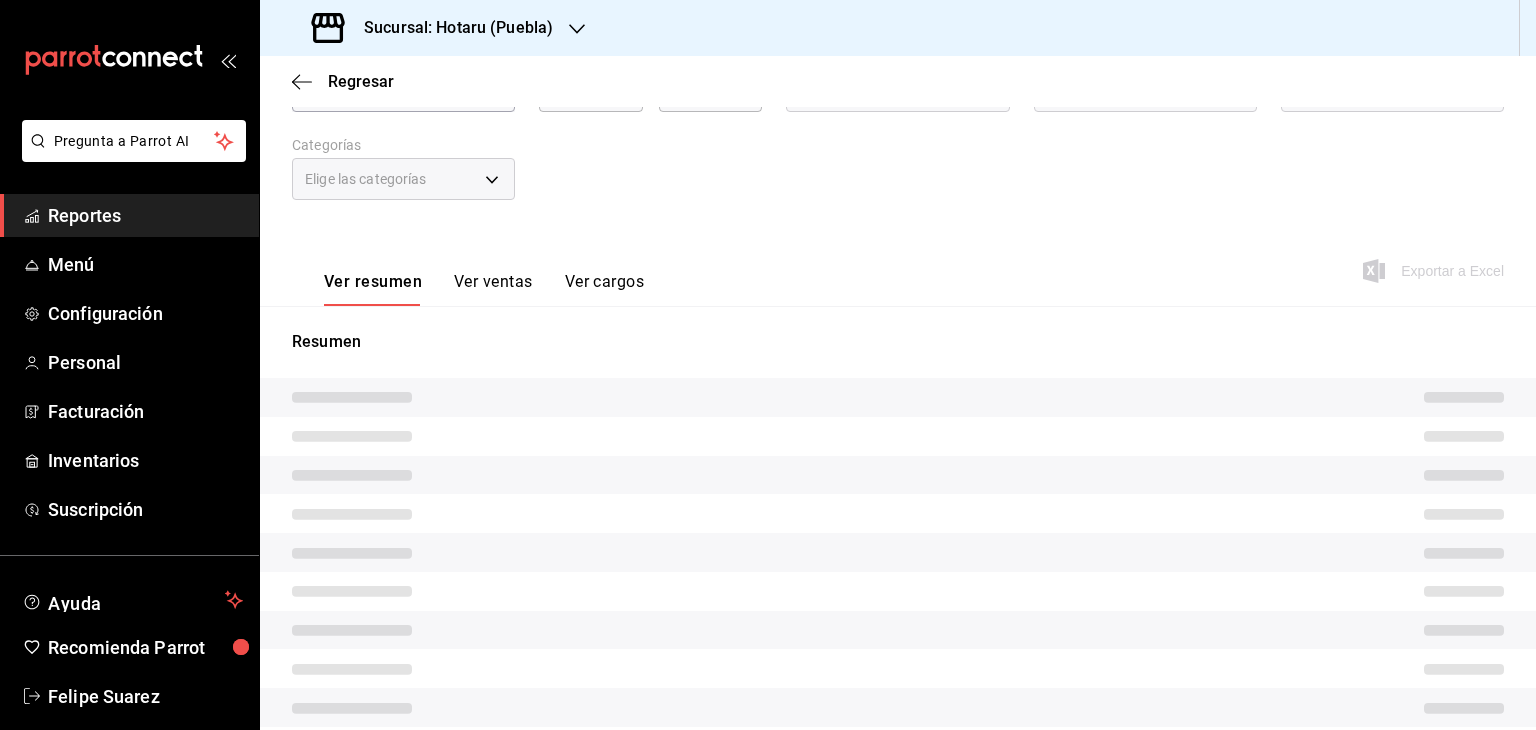 scroll, scrollTop: 219, scrollLeft: 0, axis: vertical 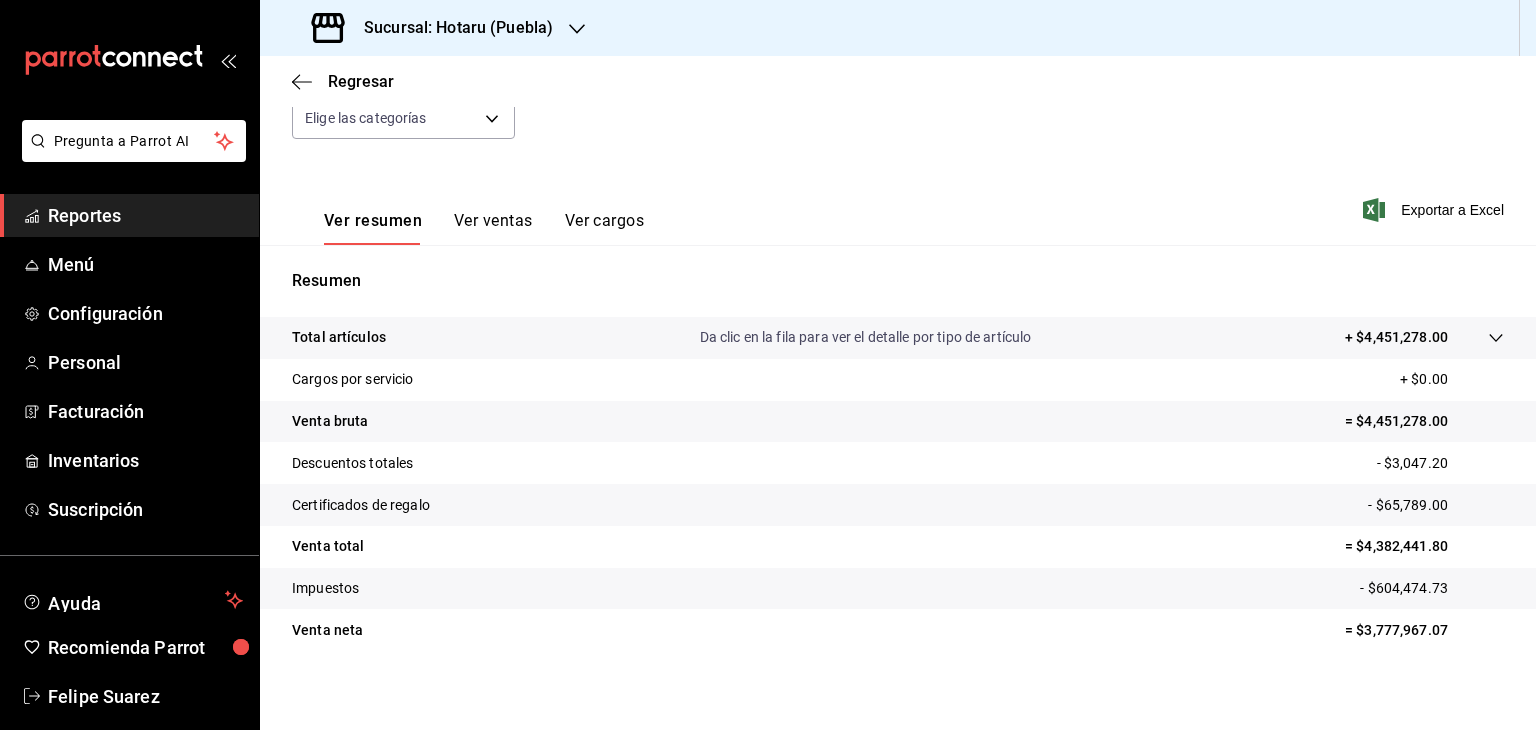 click on "Total artículos Da clic en la fila para ver el detalle por tipo de artículo + $4,451,278.00" at bounding box center [898, 338] 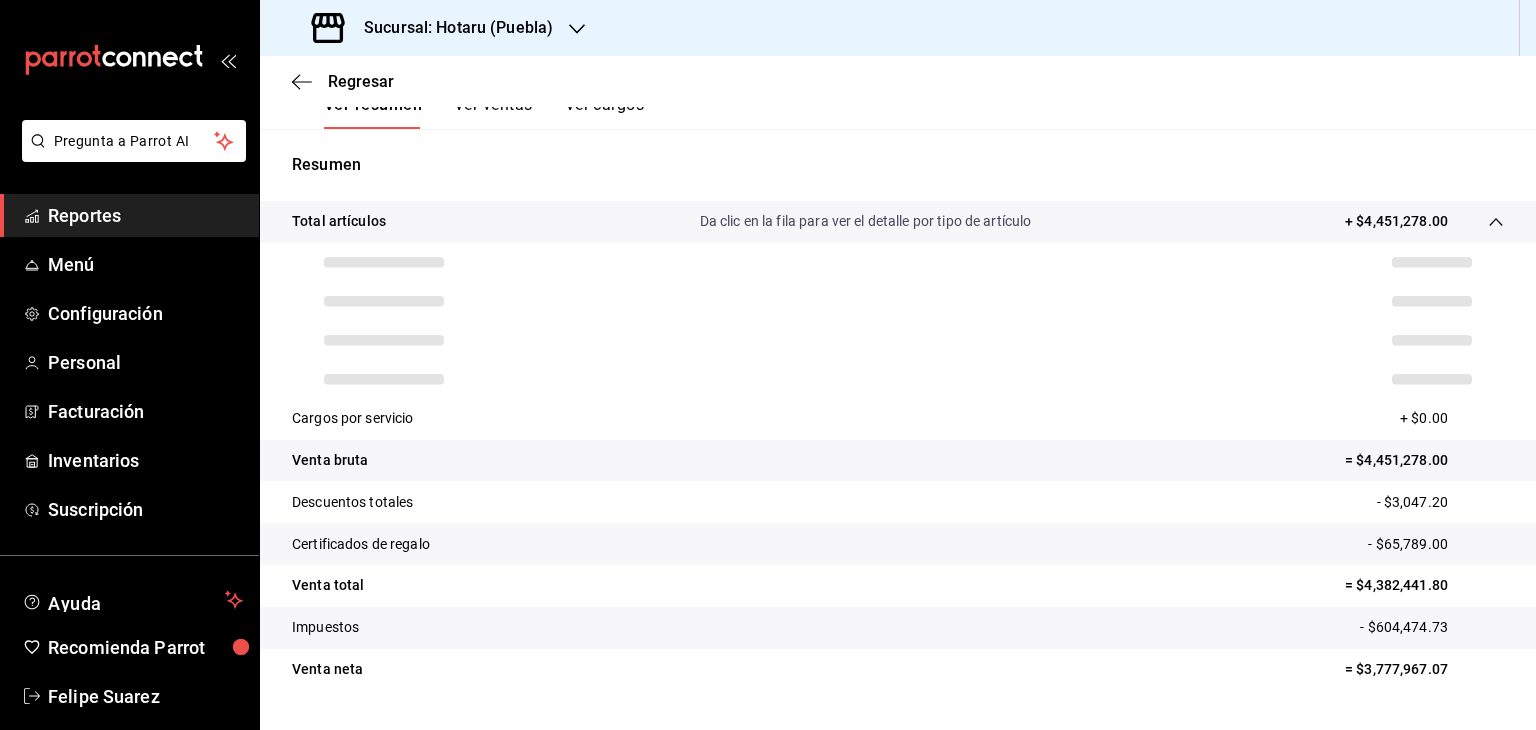 scroll, scrollTop: 343, scrollLeft: 0, axis: vertical 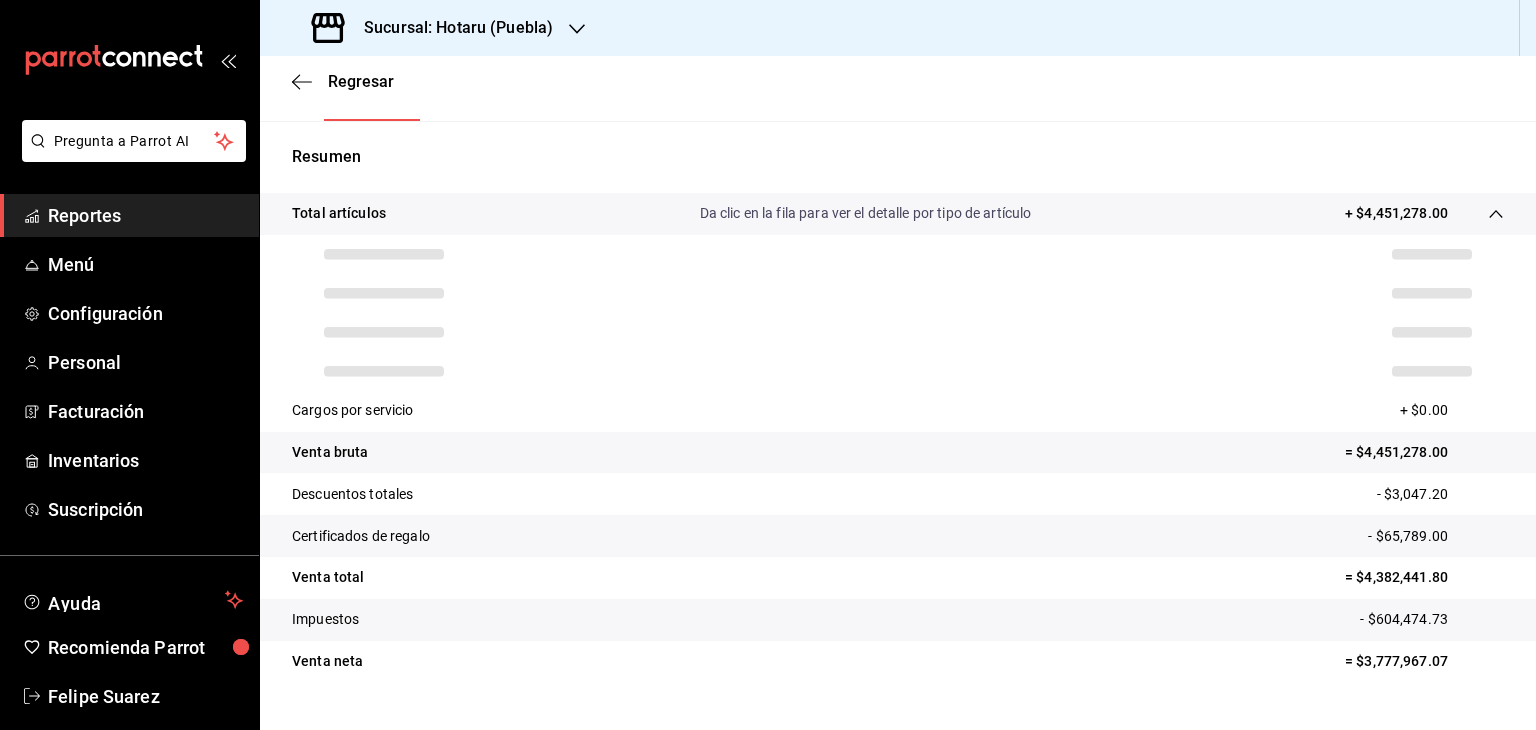 click on "- $3,047.20" at bounding box center [1440, 494] 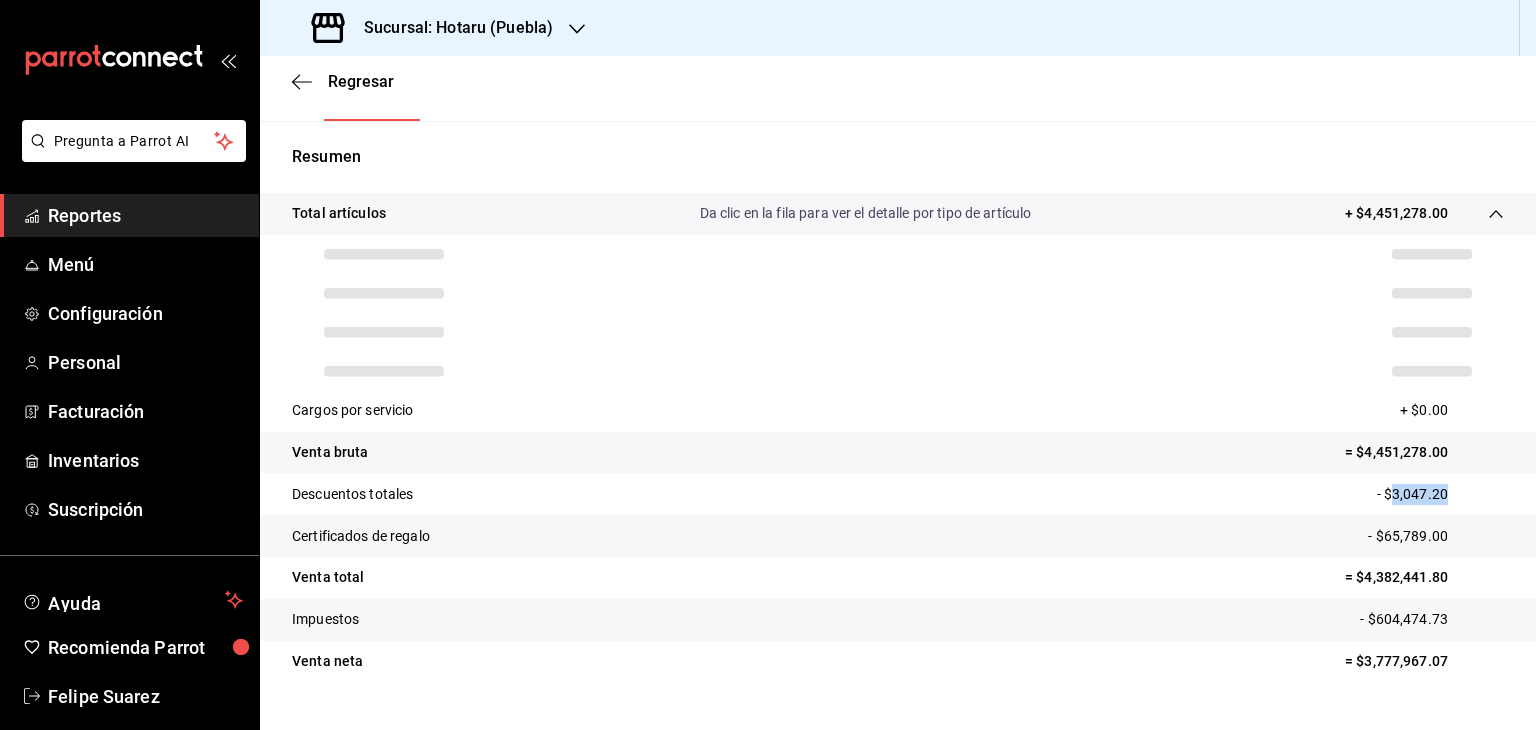 click on "- $3,047.20" at bounding box center (1440, 494) 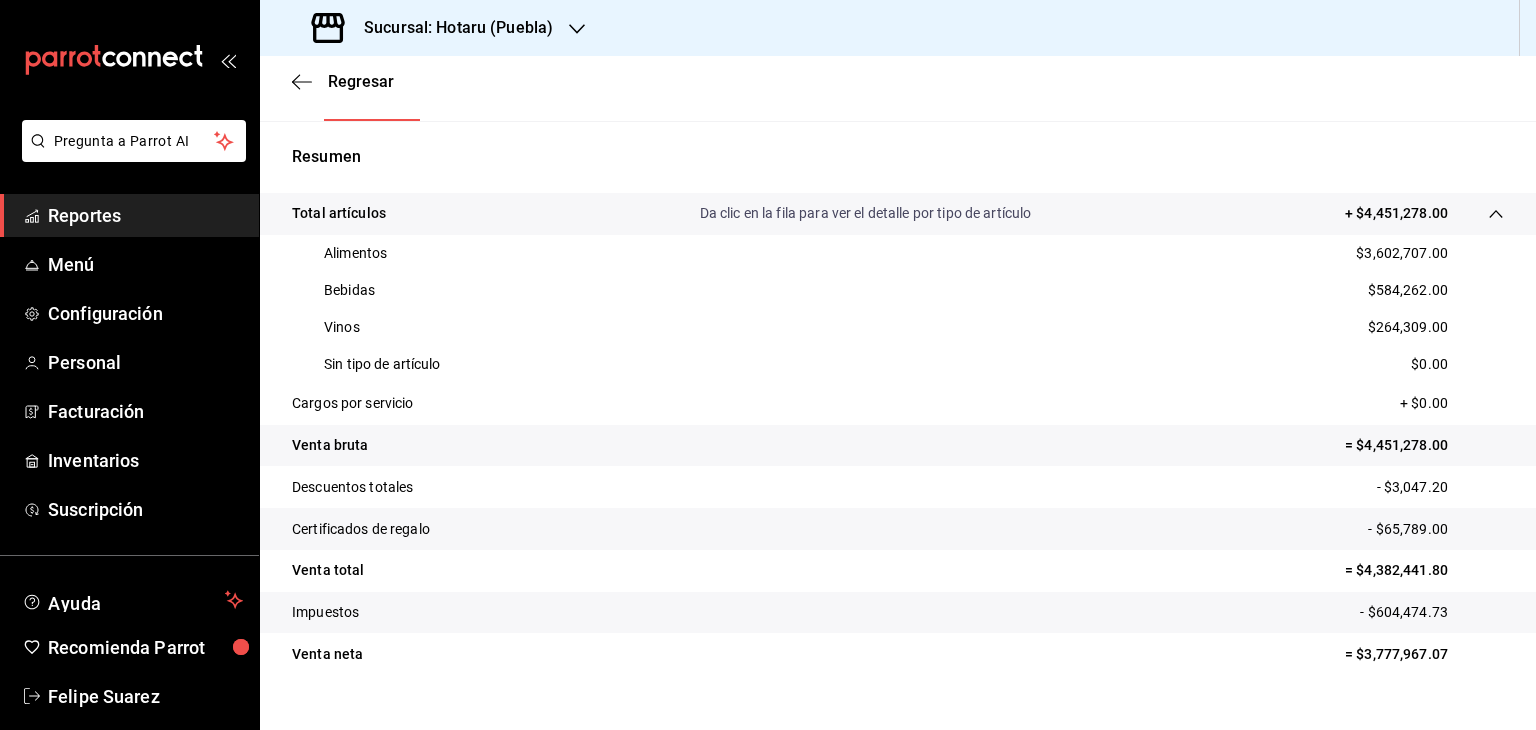click on "- $65,789.00" at bounding box center [1436, 529] 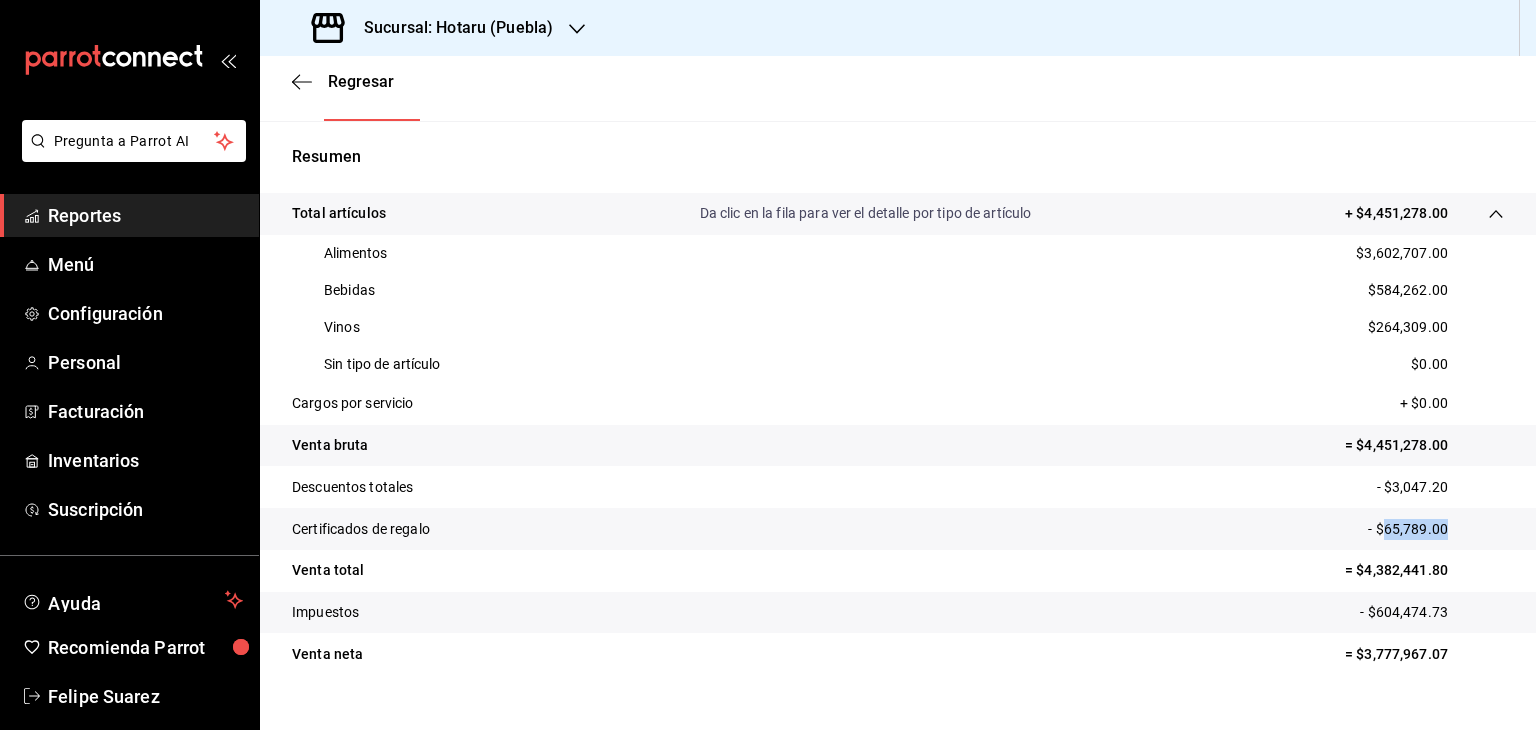 click on "- $65,789.00" at bounding box center (1436, 529) 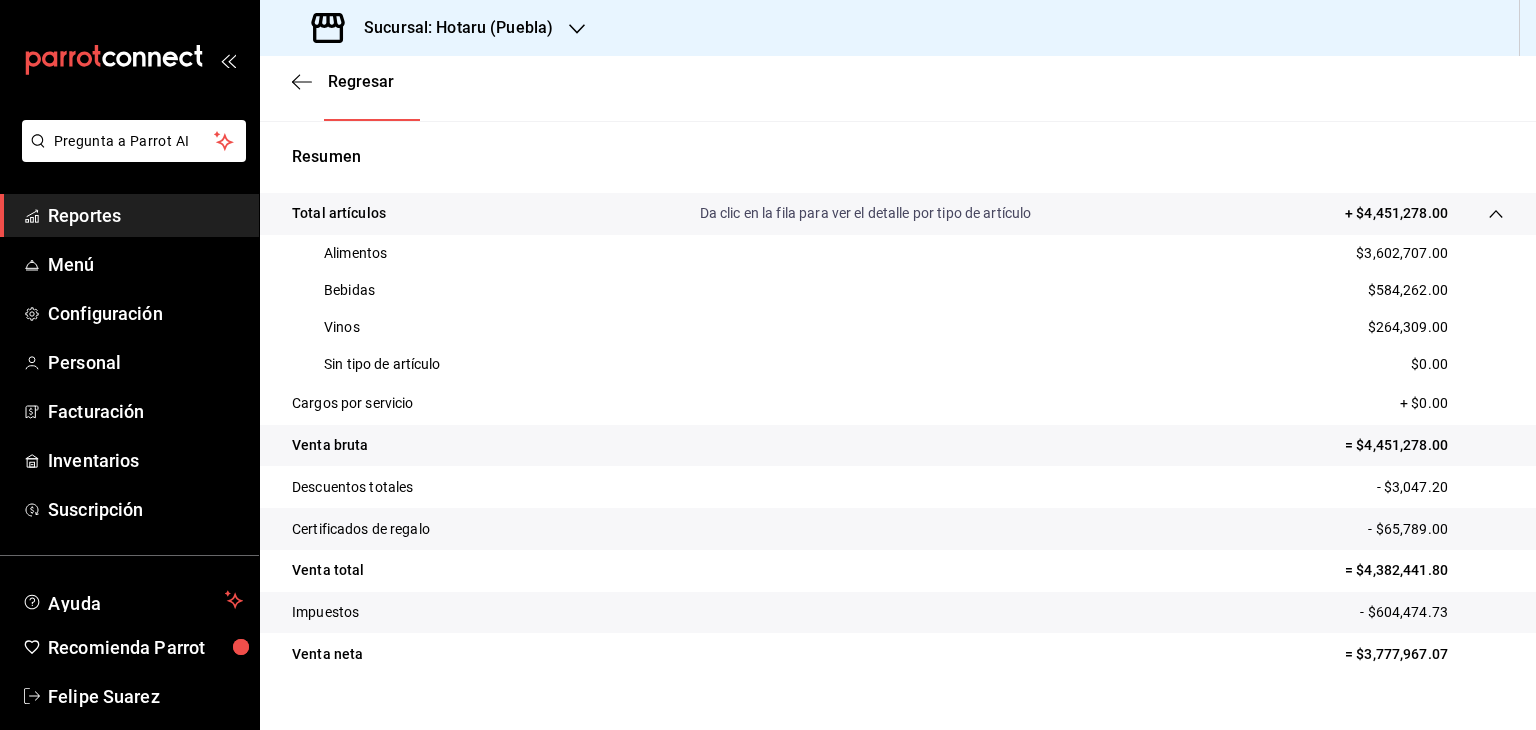 click on "- $604,474.73" at bounding box center [1432, 612] 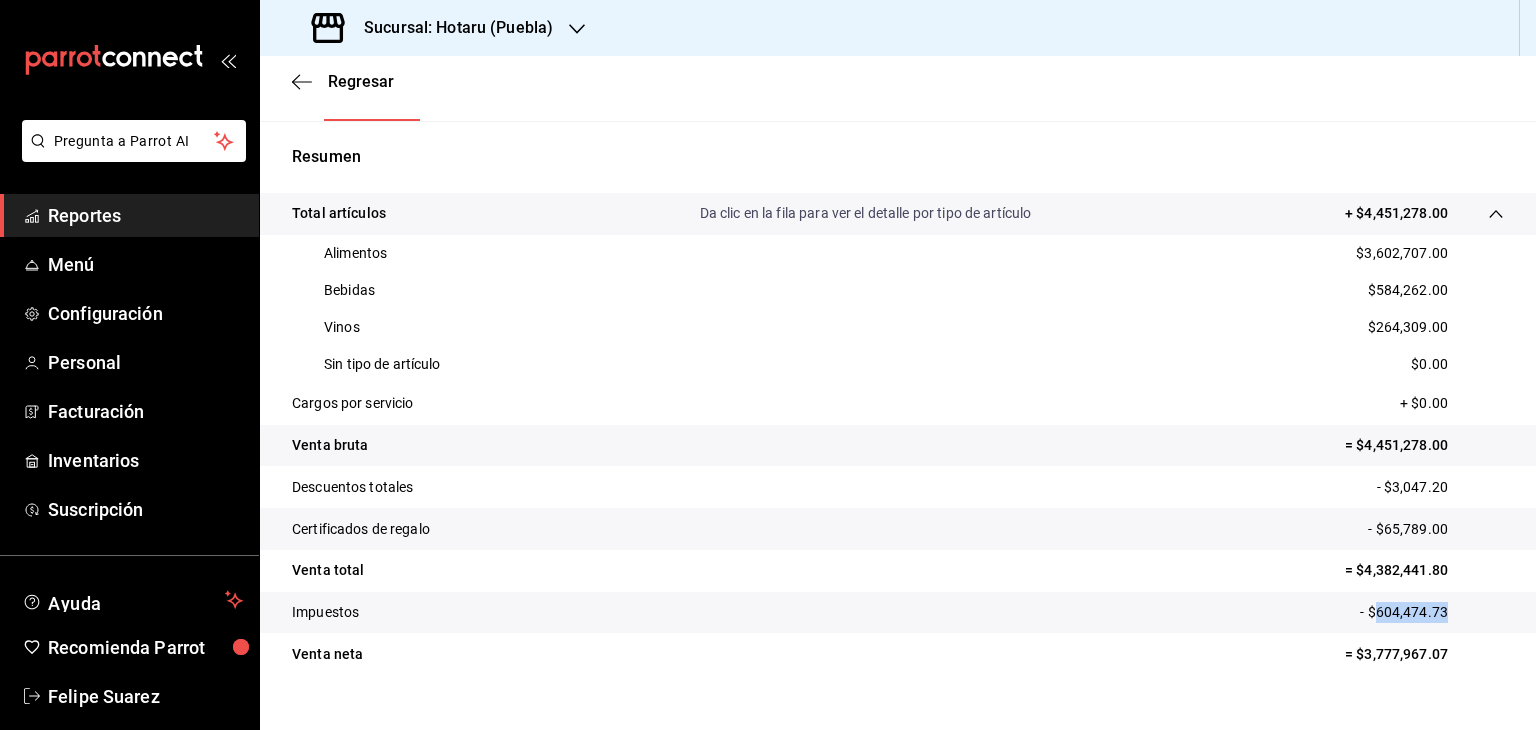 click on "- $604,474.73" at bounding box center [1432, 612] 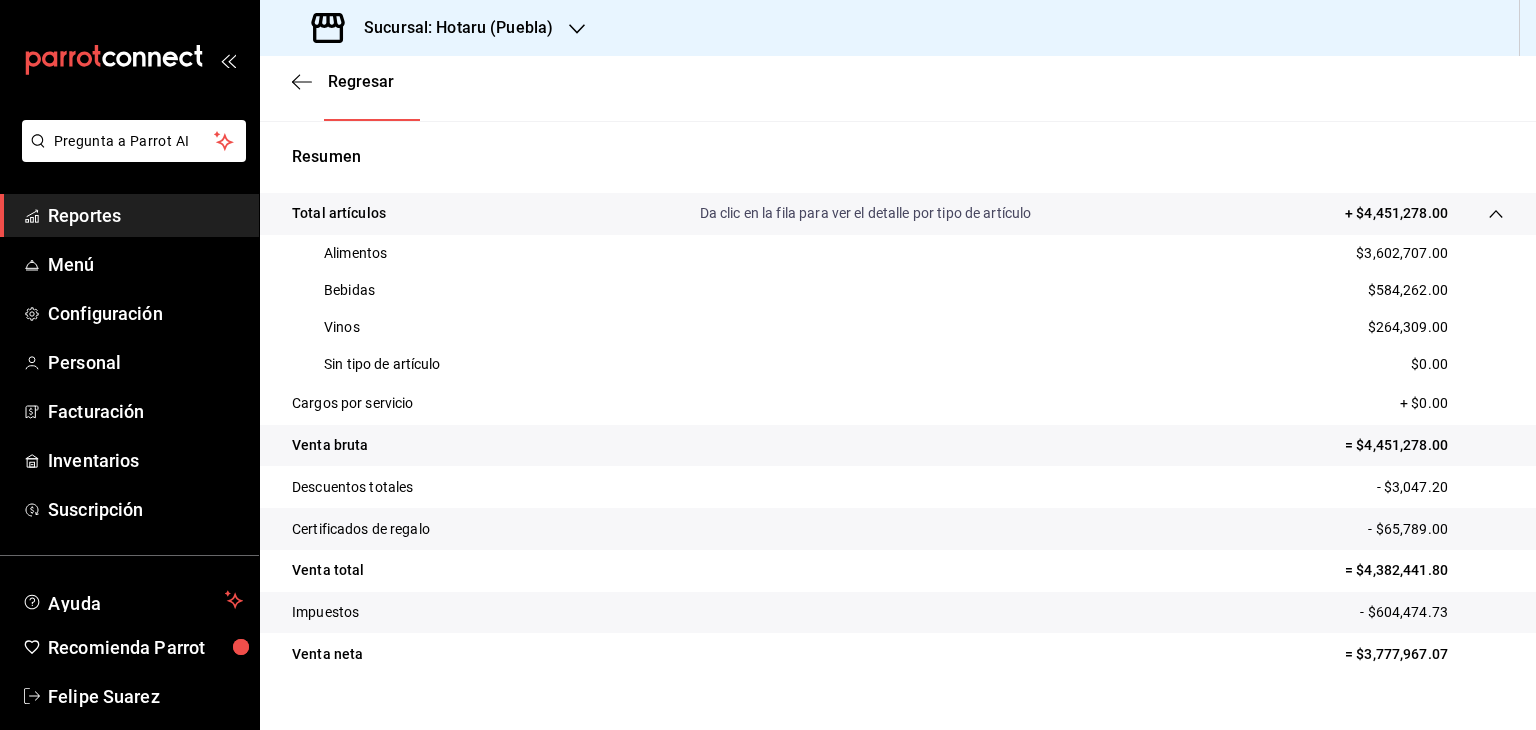 click on "Alimentos $3,602,707.00" at bounding box center (898, 253) 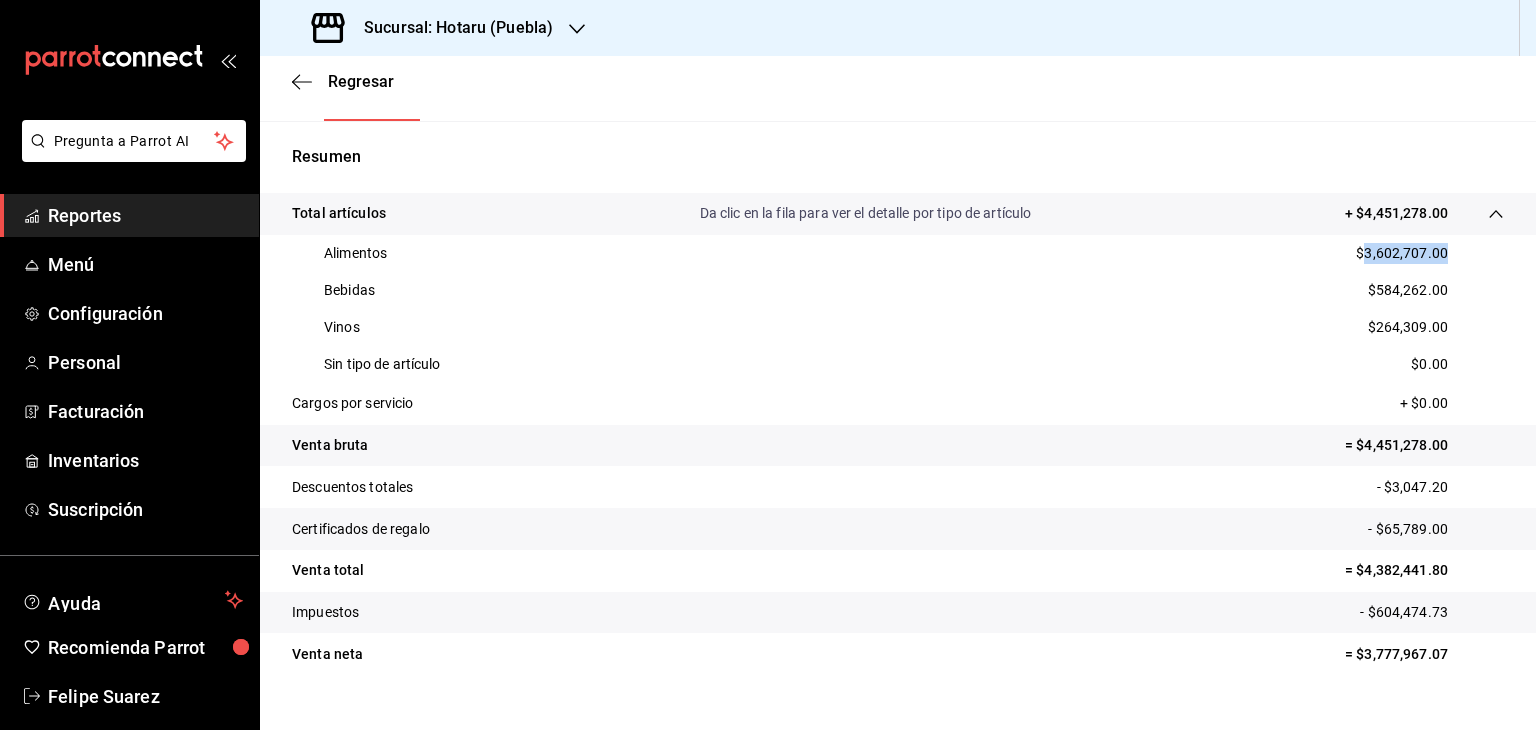 click on "Alimentos $3,602,707.00" at bounding box center [898, 253] 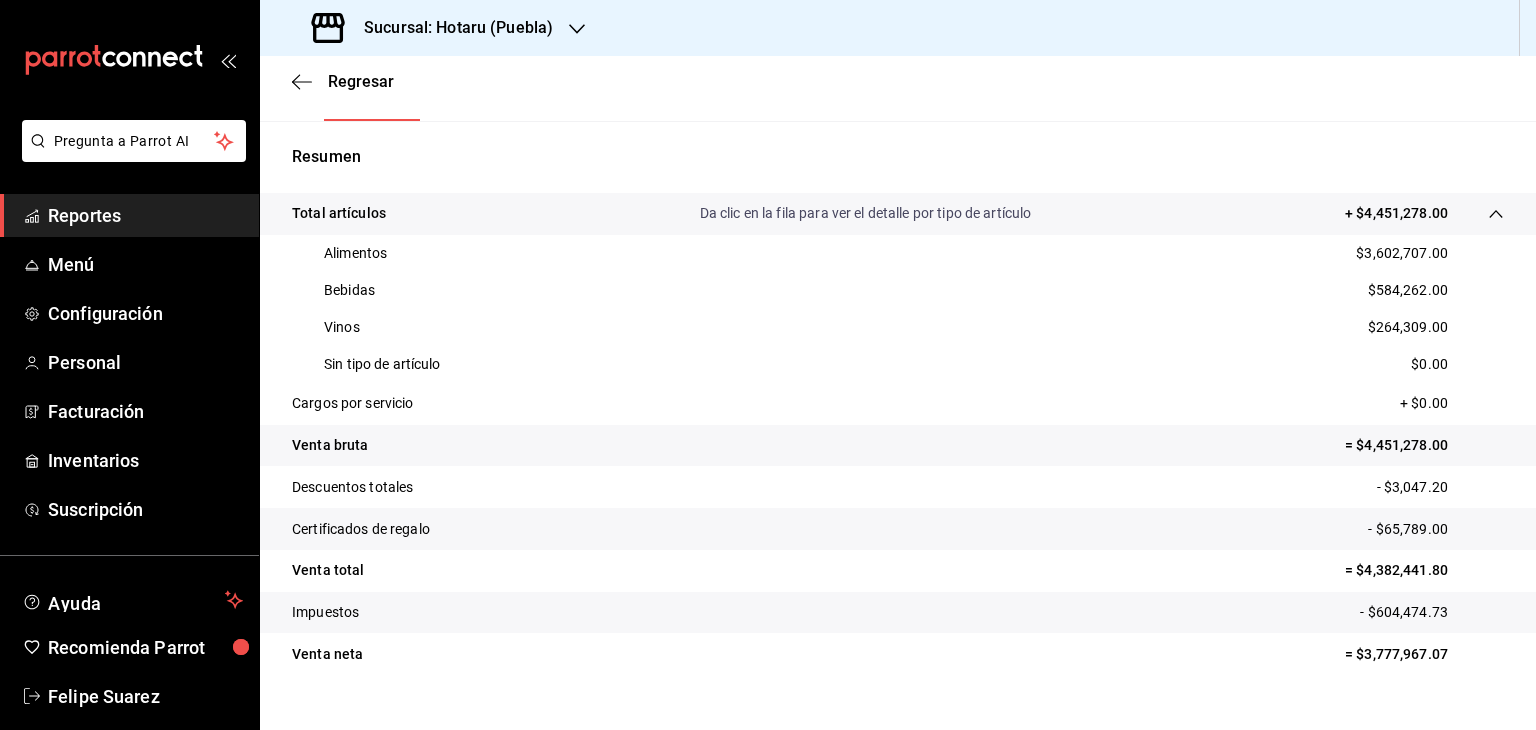 click on "$584,262.00" at bounding box center (1408, 290) 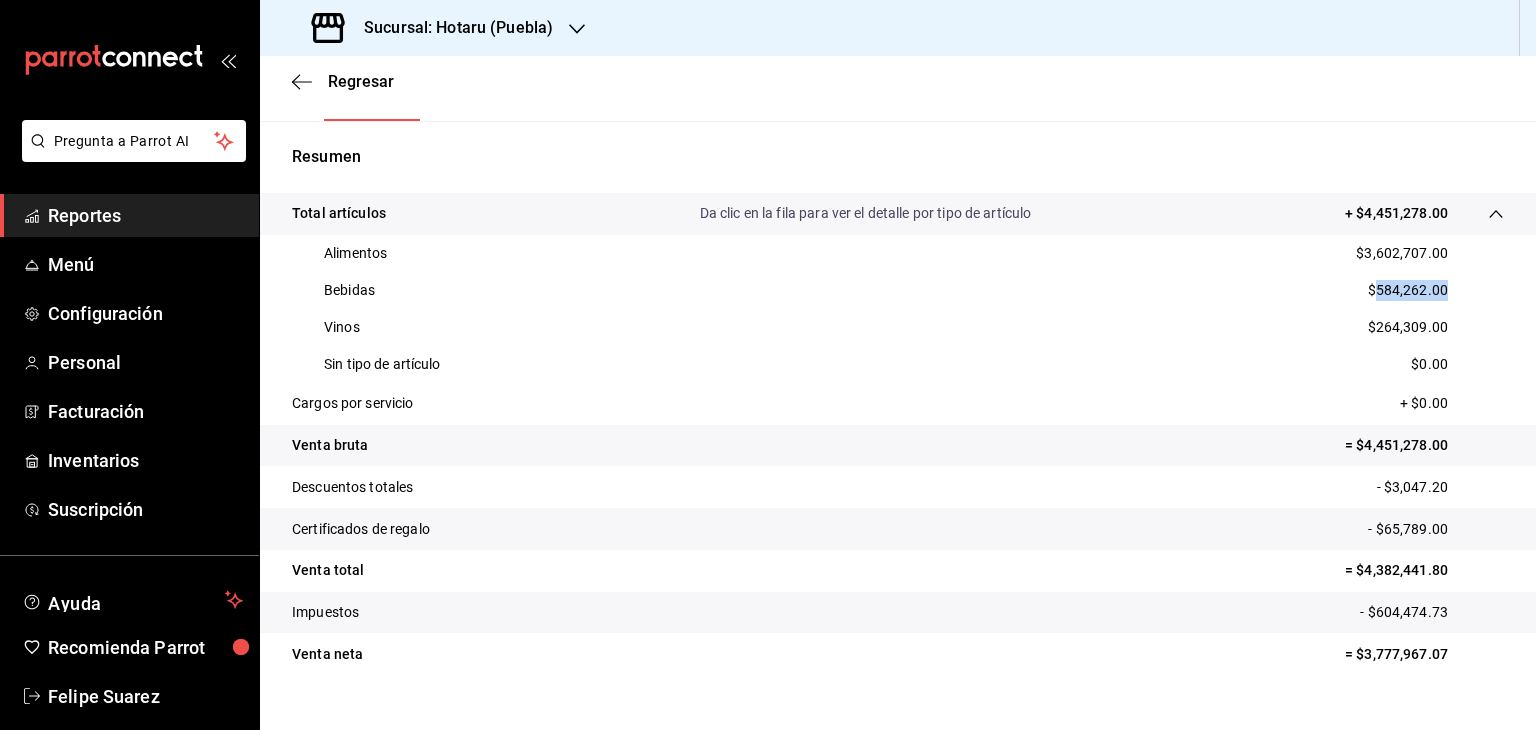click on "$584,262.00" at bounding box center [1408, 290] 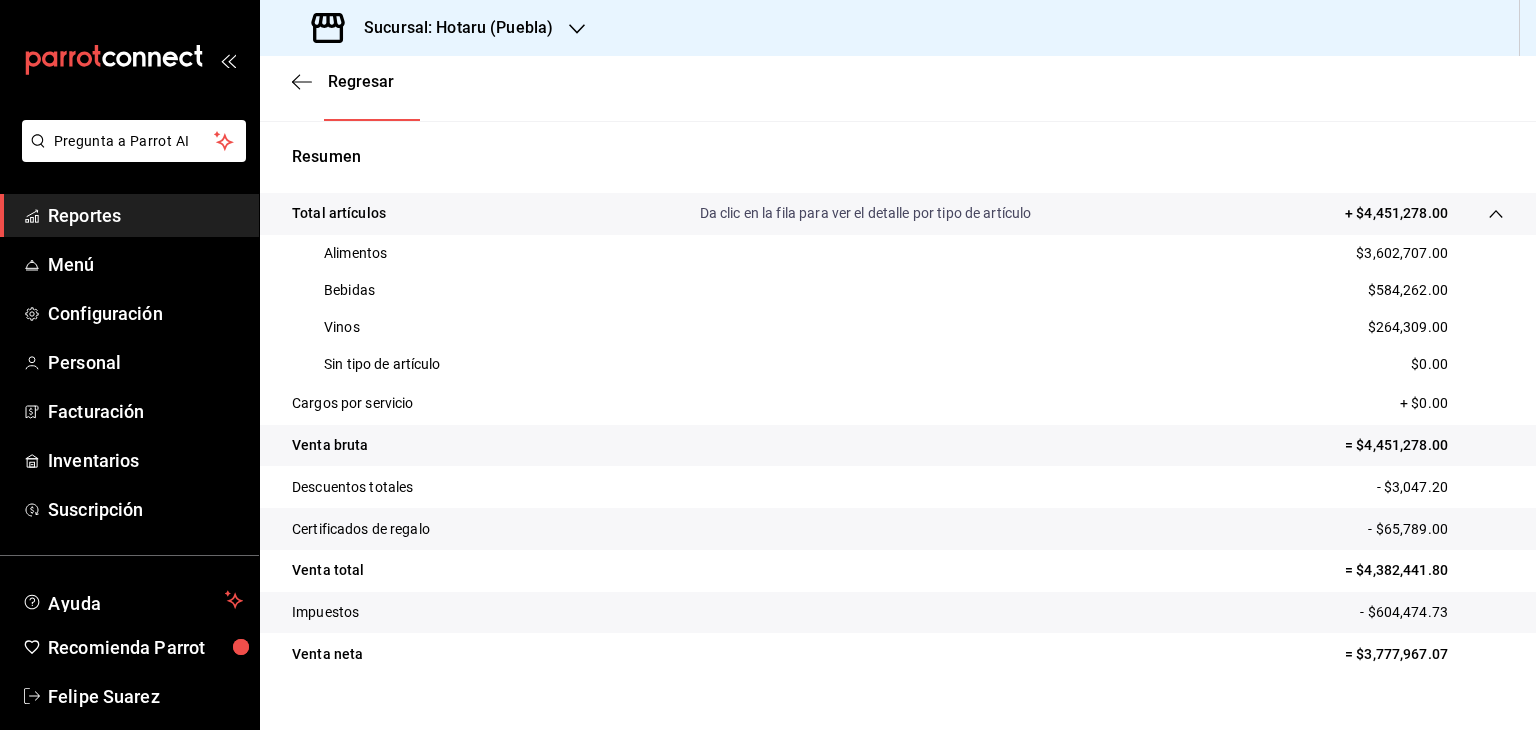 click on "$264,309.00" at bounding box center (1408, 327) 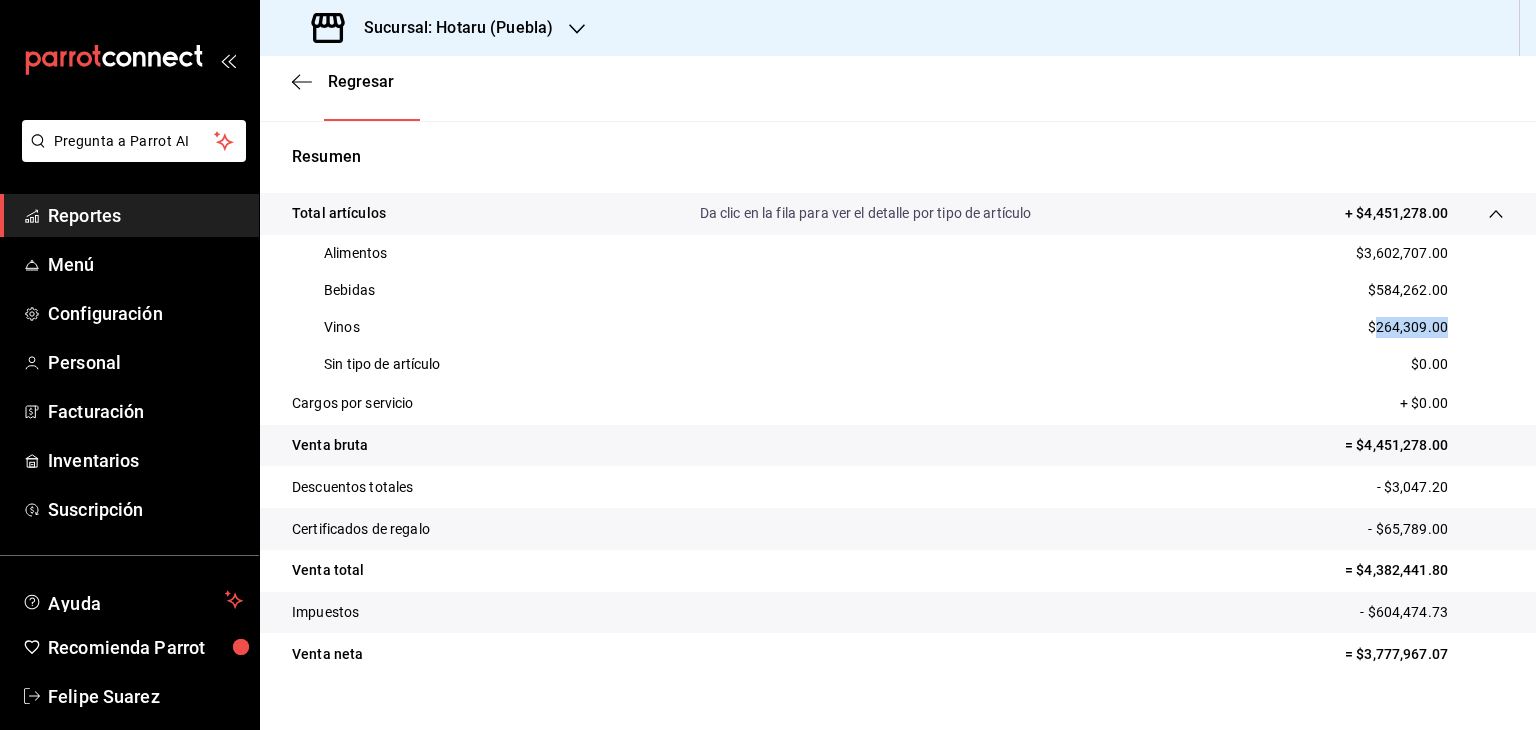 click on "$264,309.00" at bounding box center (1408, 327) 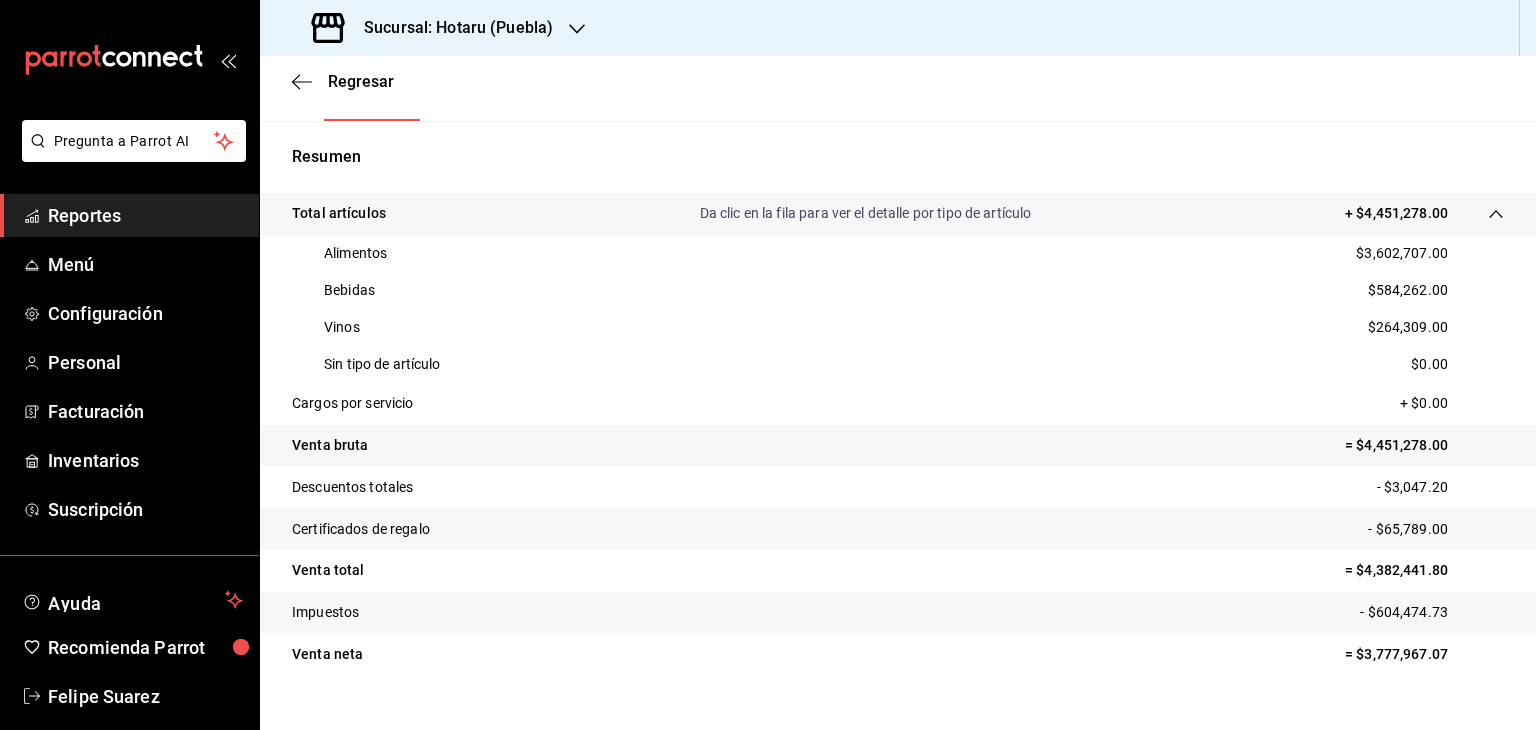click on "Sucursal: Hotaru (Puebla)" at bounding box center (450, 28) 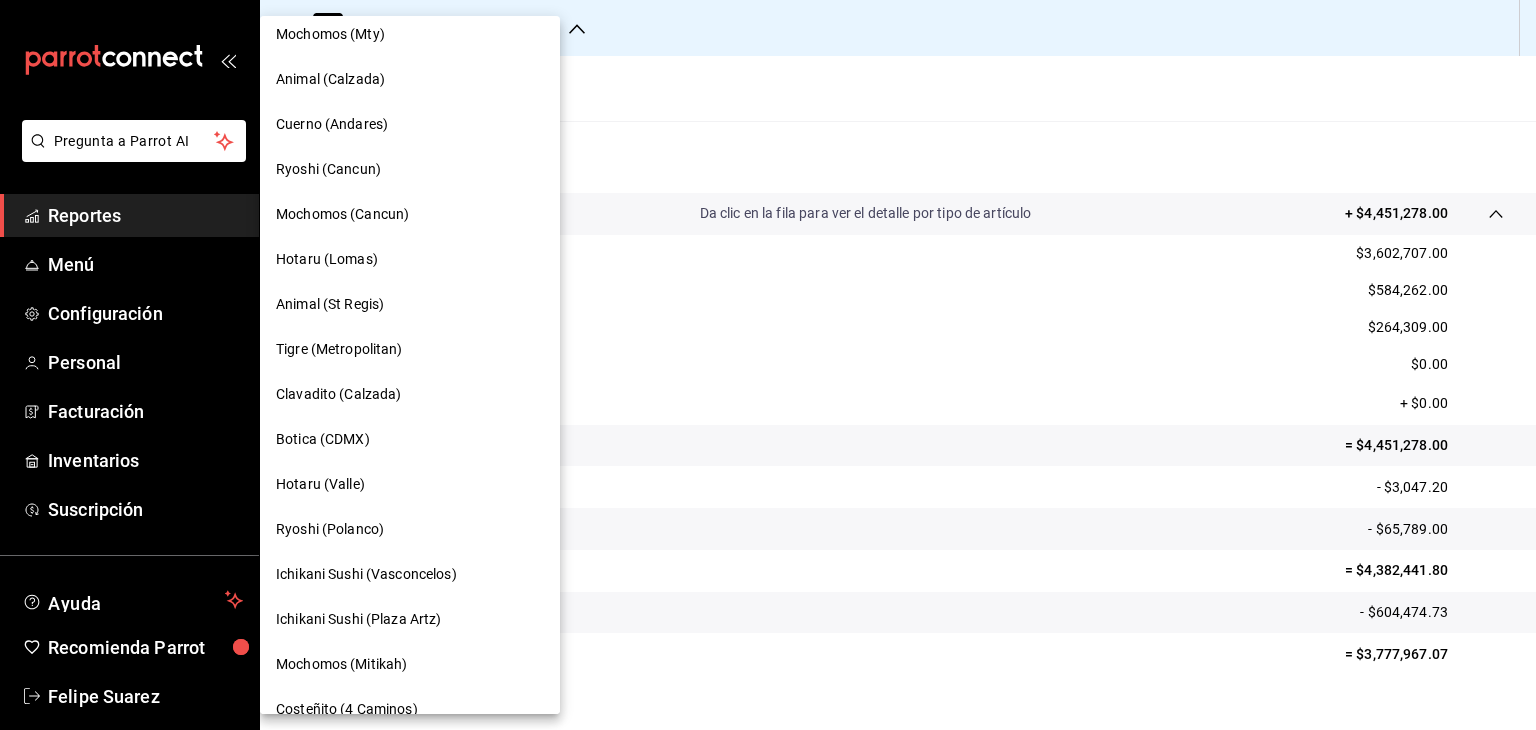 scroll, scrollTop: 378, scrollLeft: 0, axis: vertical 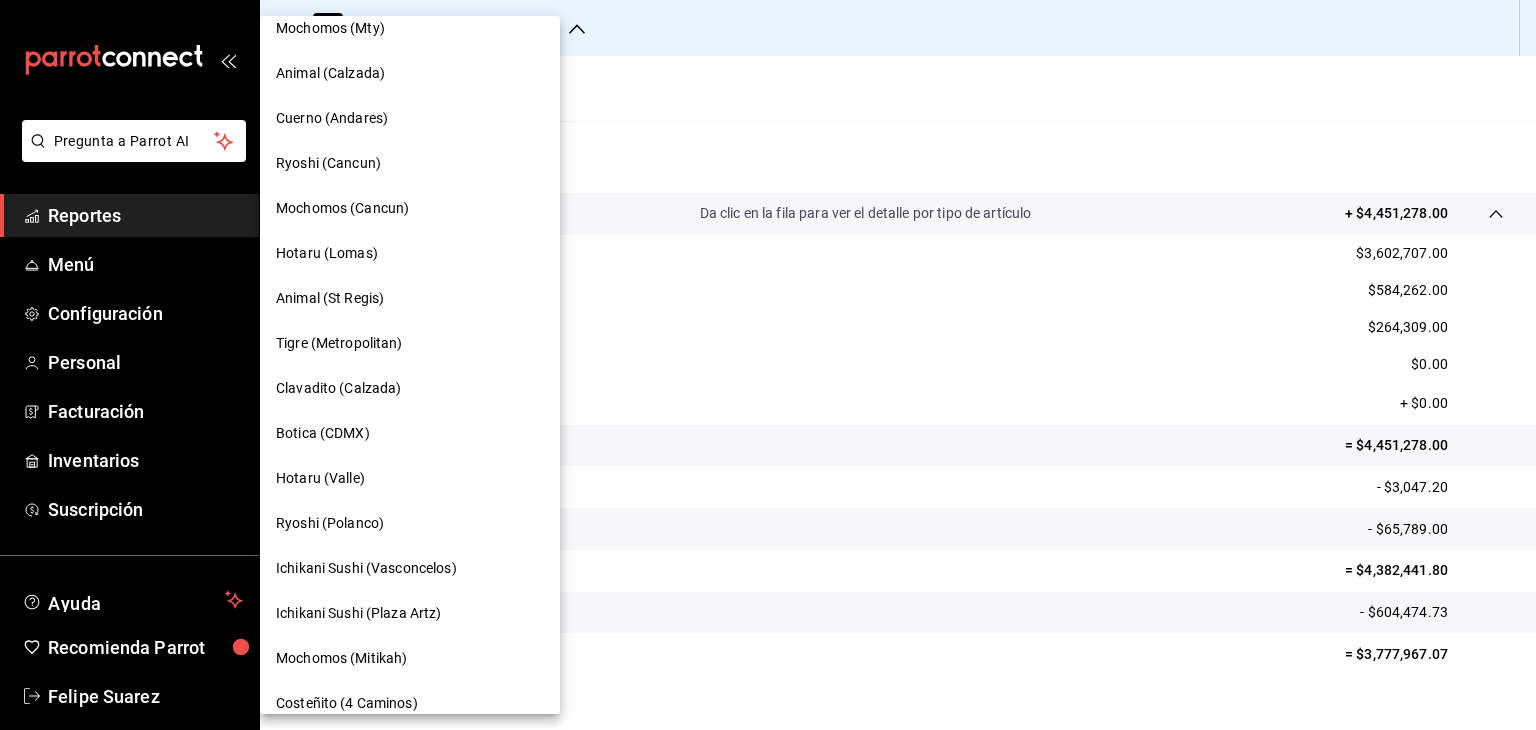 click on "Ichikani Sushi (Vasconcelos)" at bounding box center [366, 568] 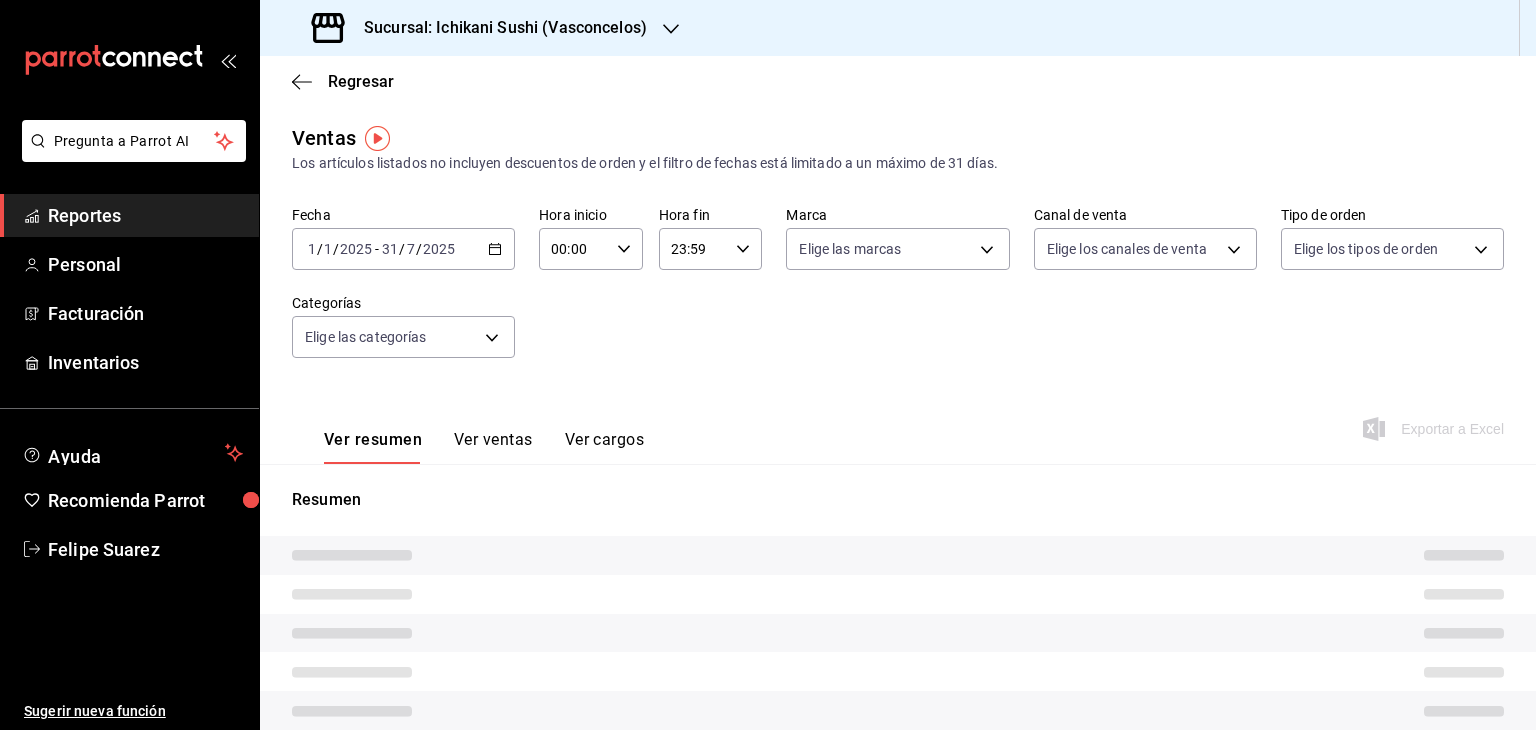 type on "05:00" 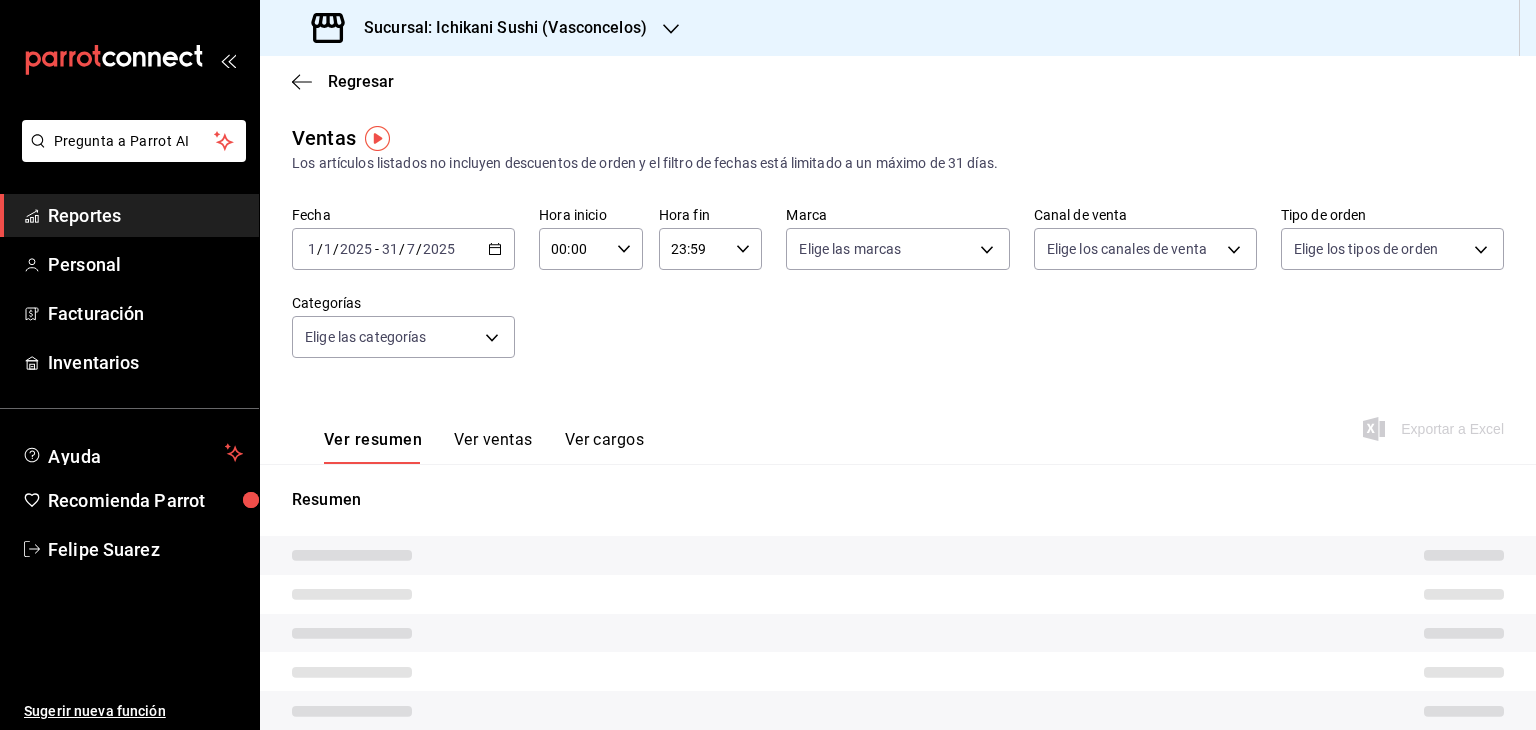type on "05:00" 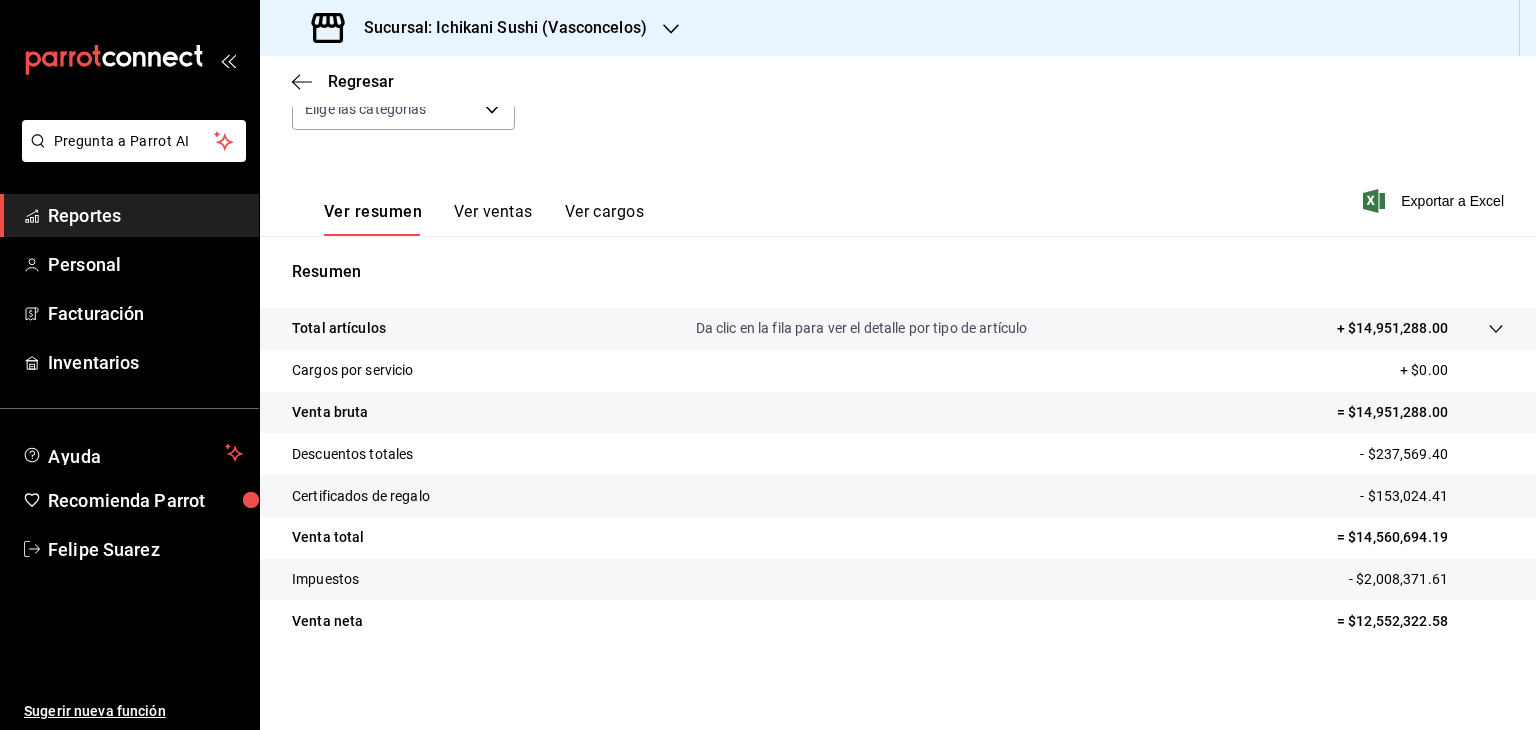 scroll, scrollTop: 228, scrollLeft: 0, axis: vertical 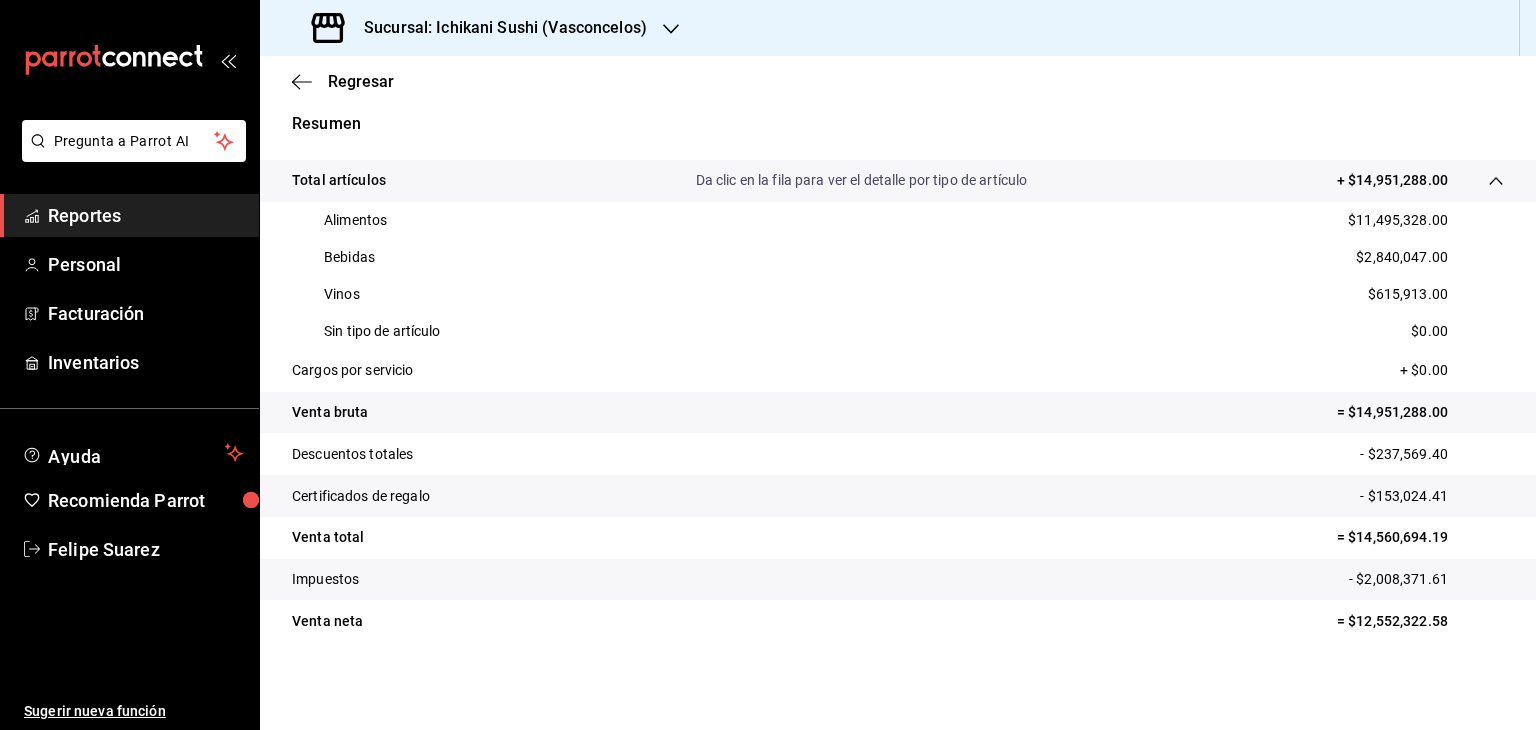 click on "$11,495,328.00" at bounding box center [1398, 220] 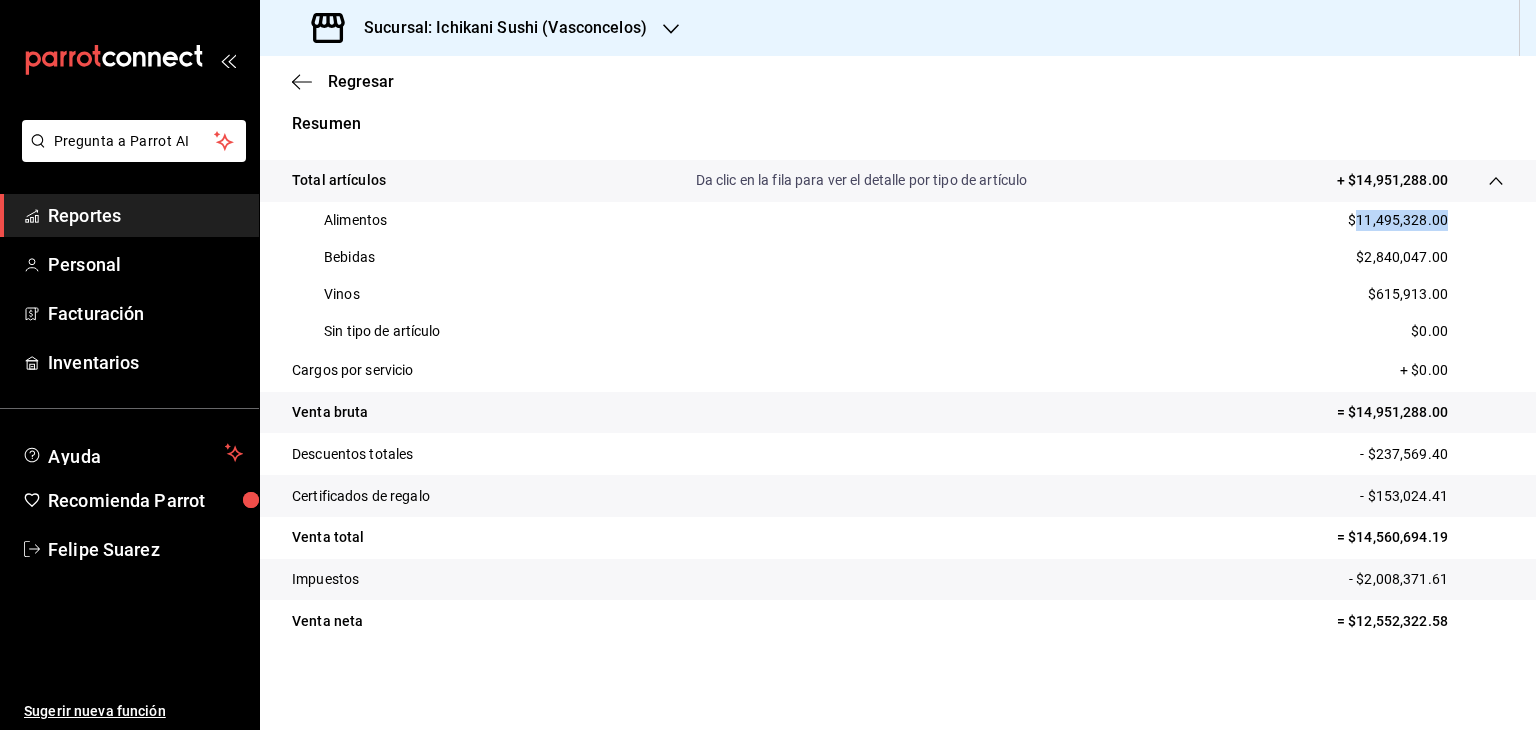 click on "$11,495,328.00" at bounding box center (1398, 220) 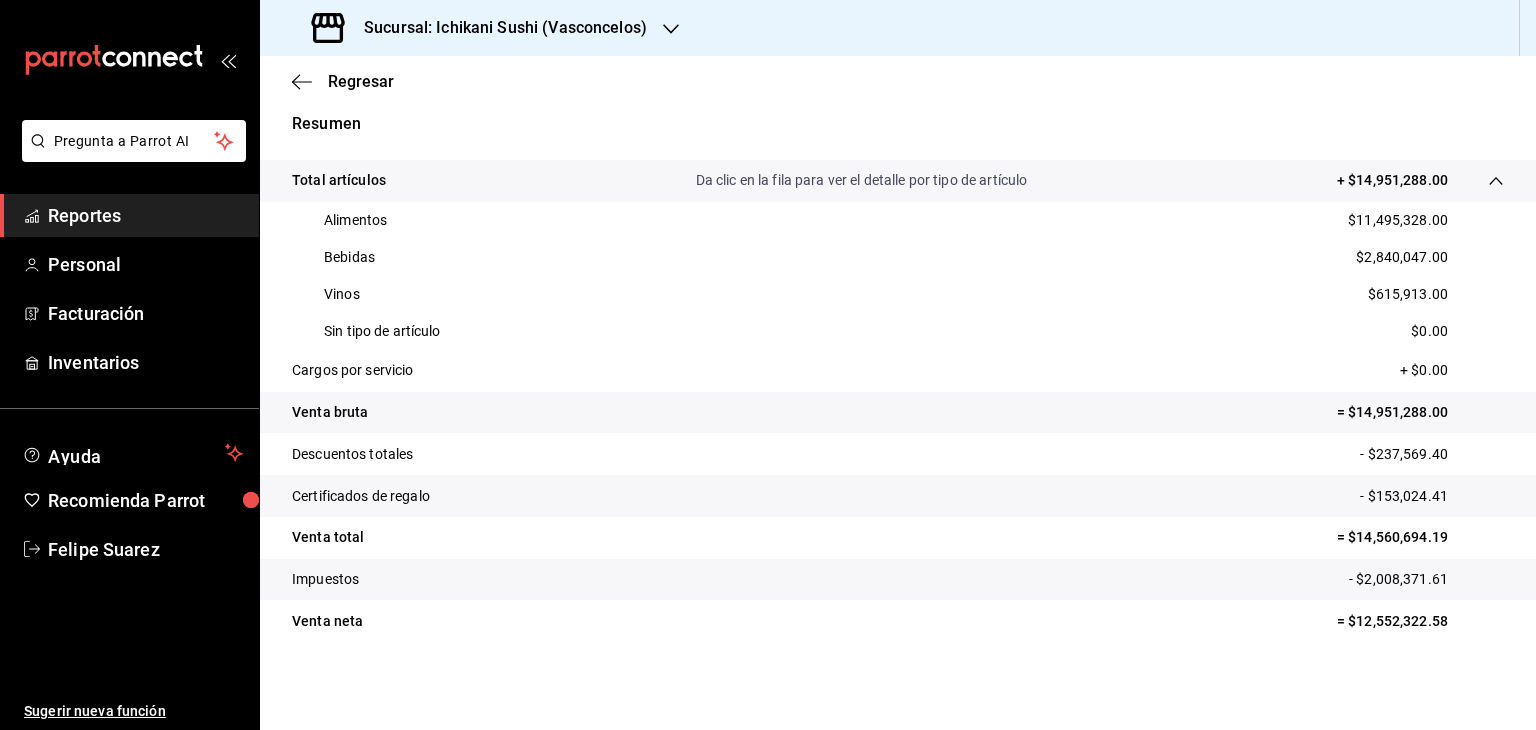 click on "$2,840,047.00" at bounding box center [1402, 257] 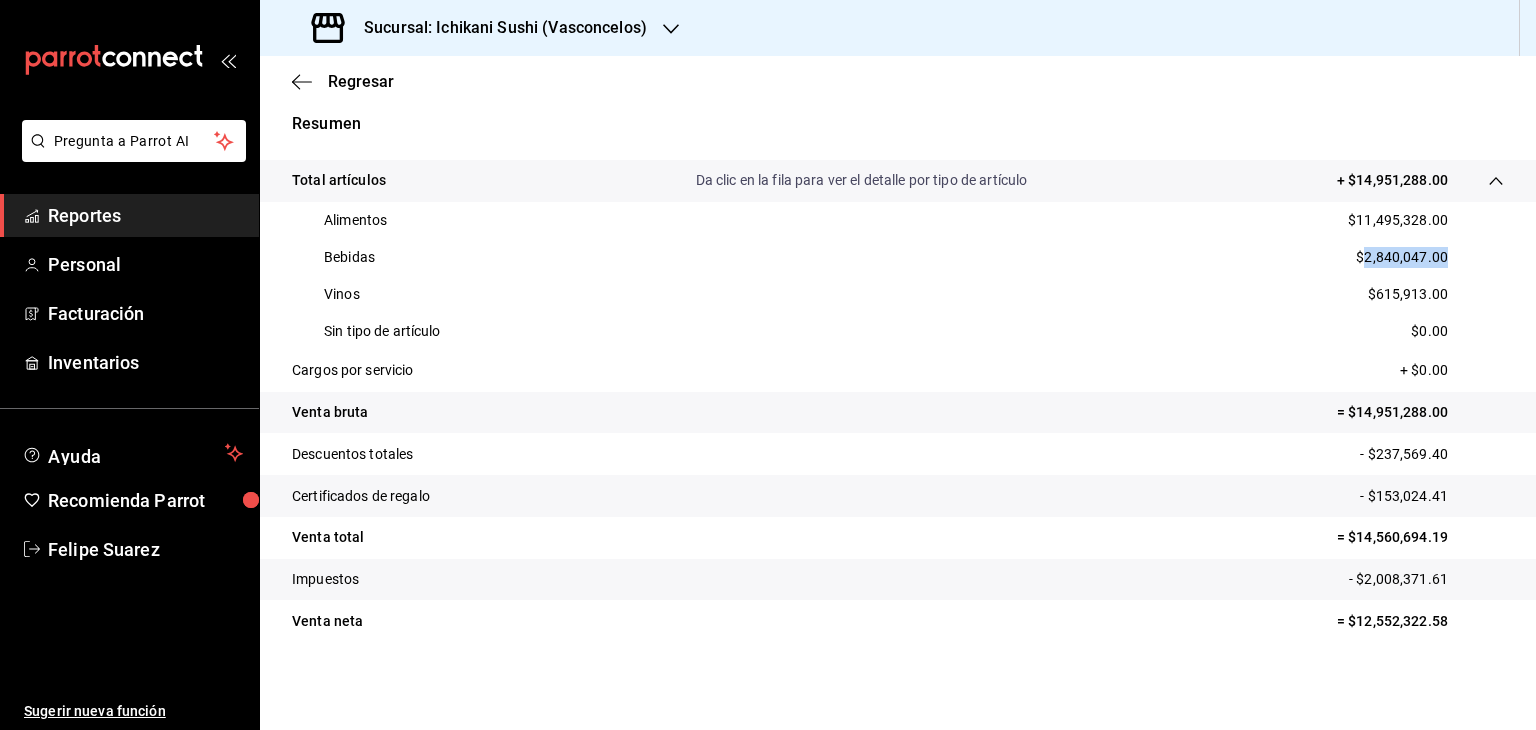 click on "$2,840,047.00" at bounding box center [1402, 257] 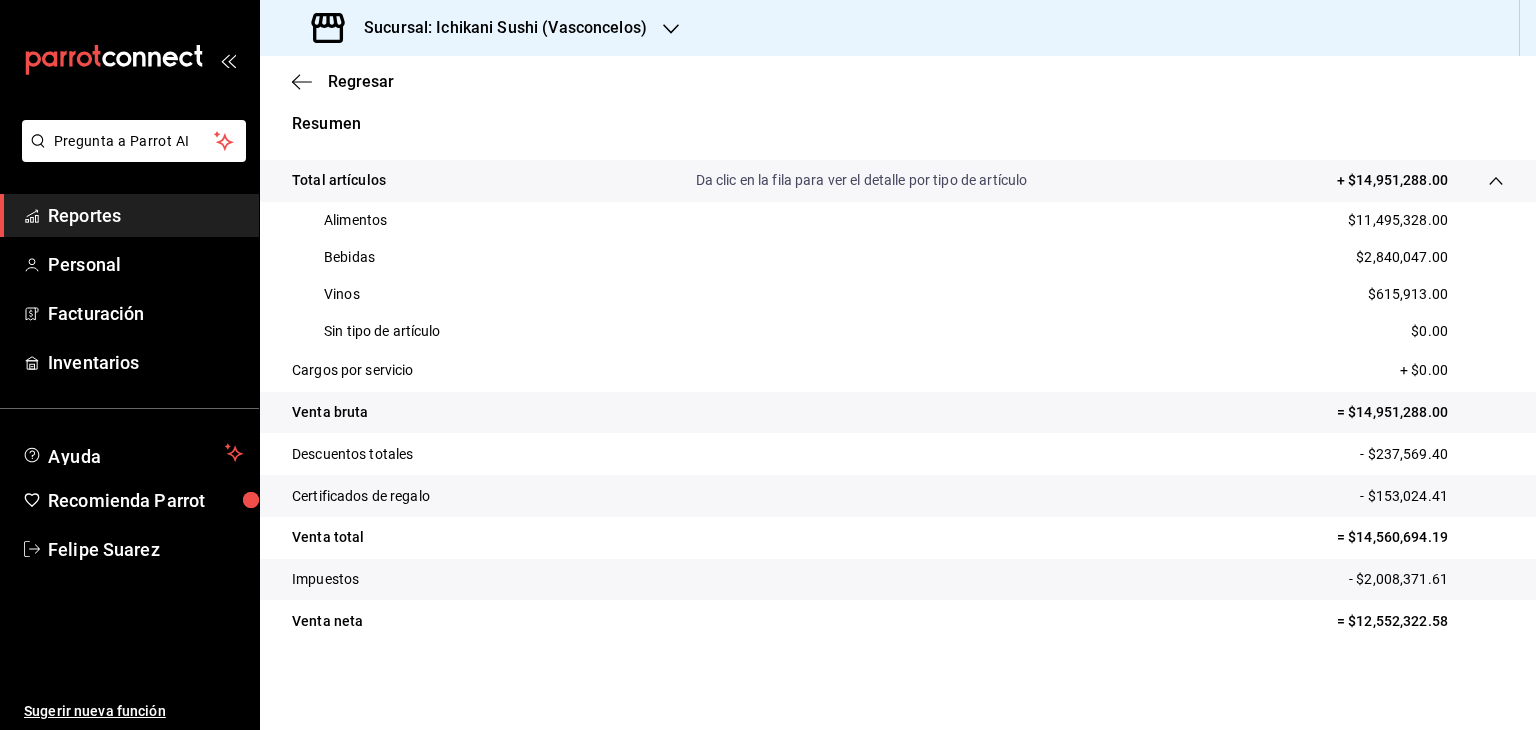 click on "$615,913.00" at bounding box center (1408, 294) 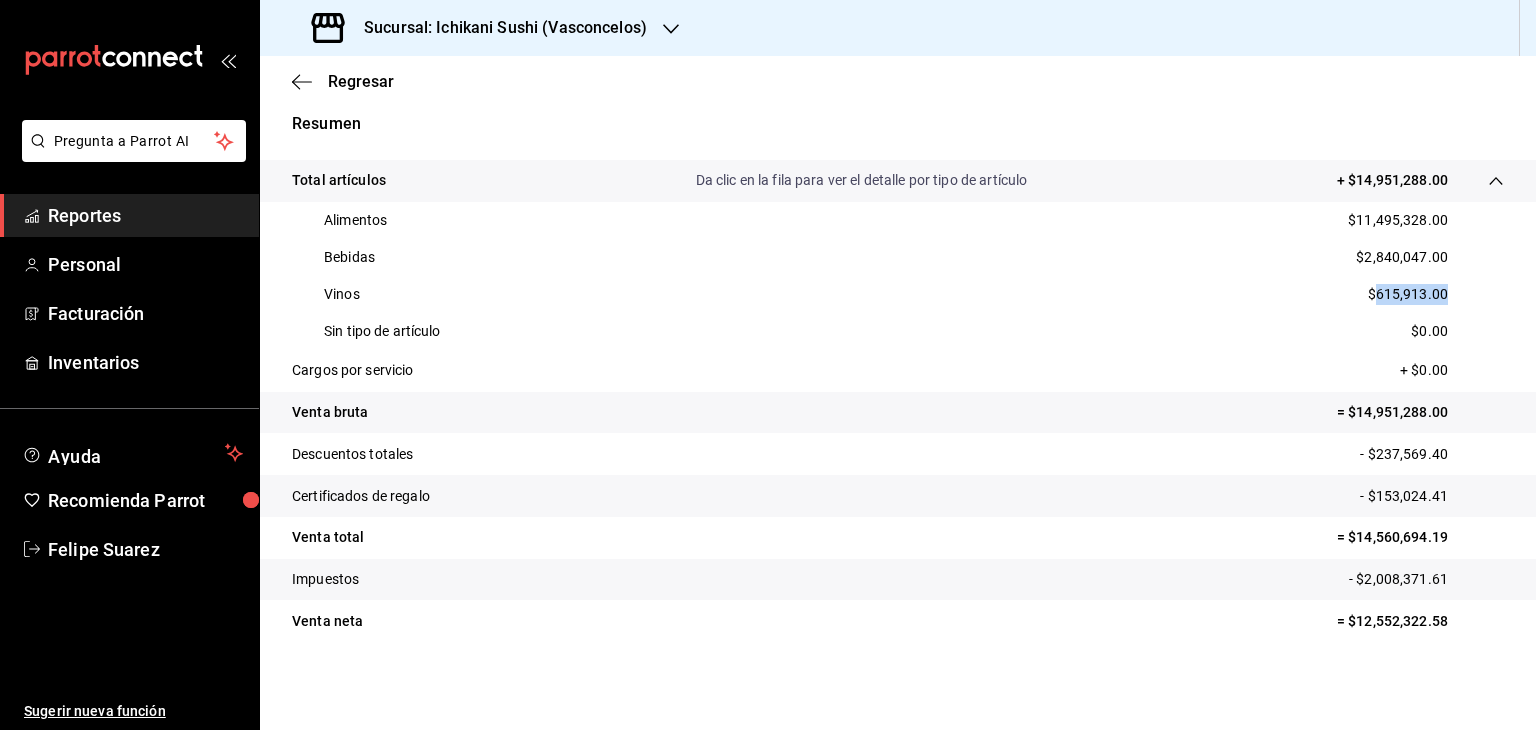 click on "$615,913.00" at bounding box center [1408, 294] 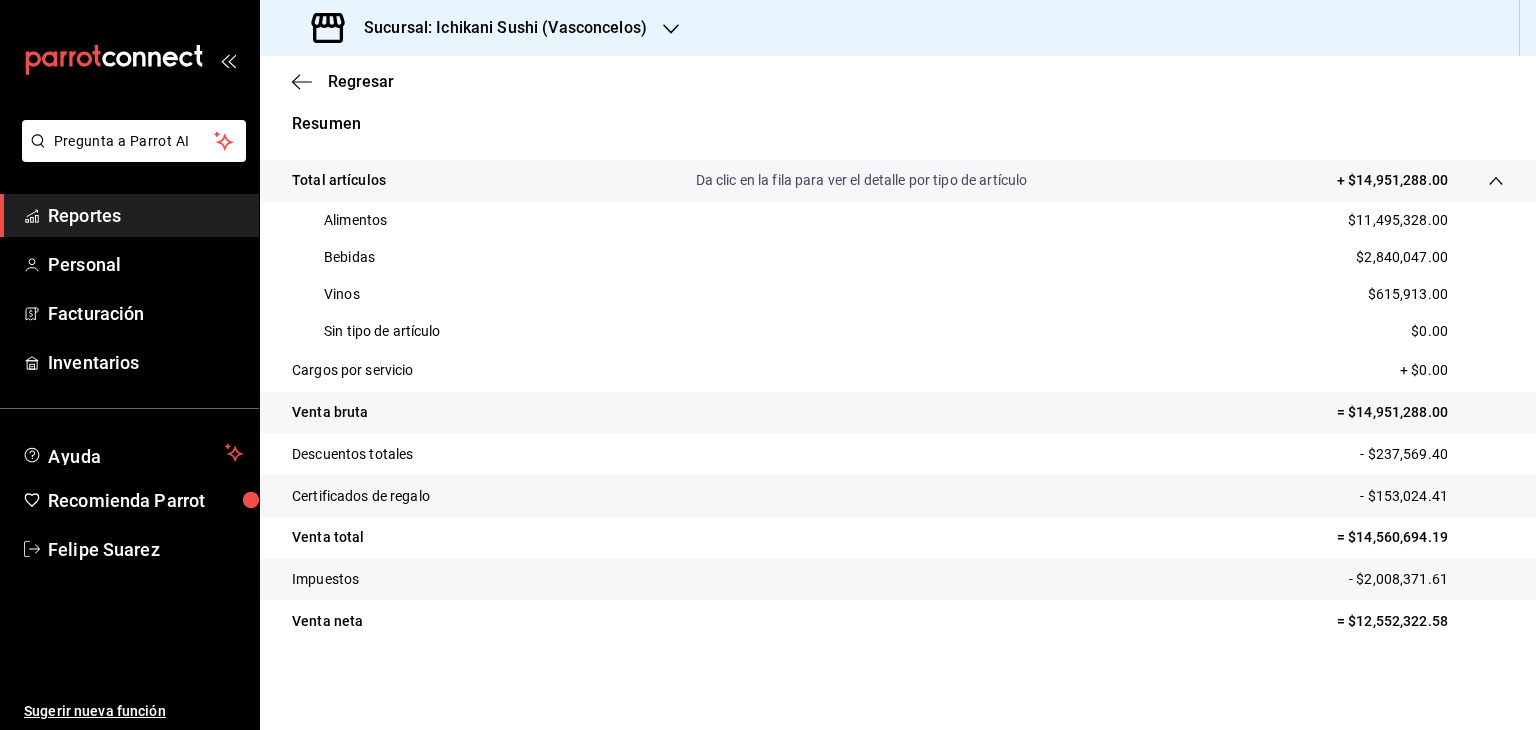 click on "- $237,569.40" at bounding box center (1432, 454) 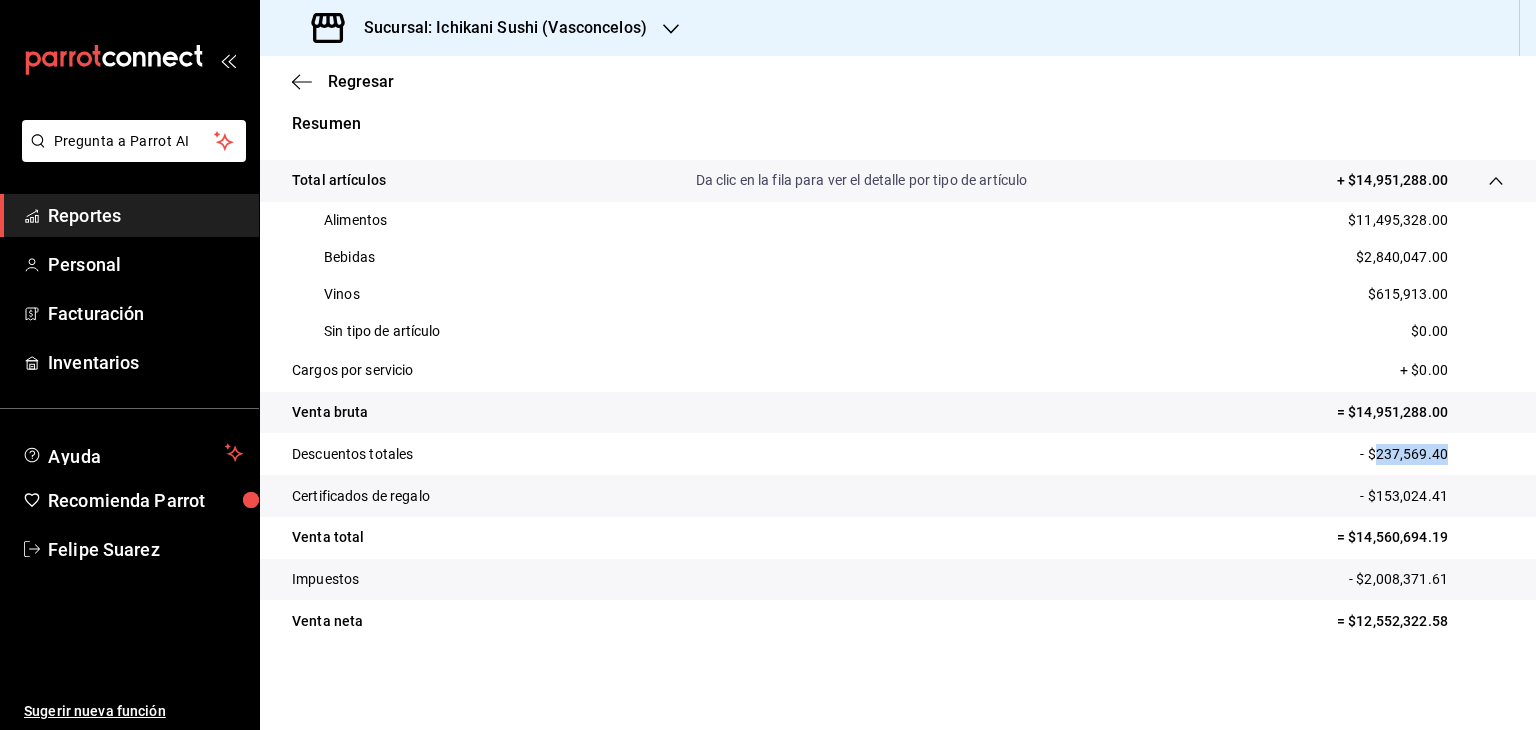 click on "- $237,569.40" at bounding box center [1432, 454] 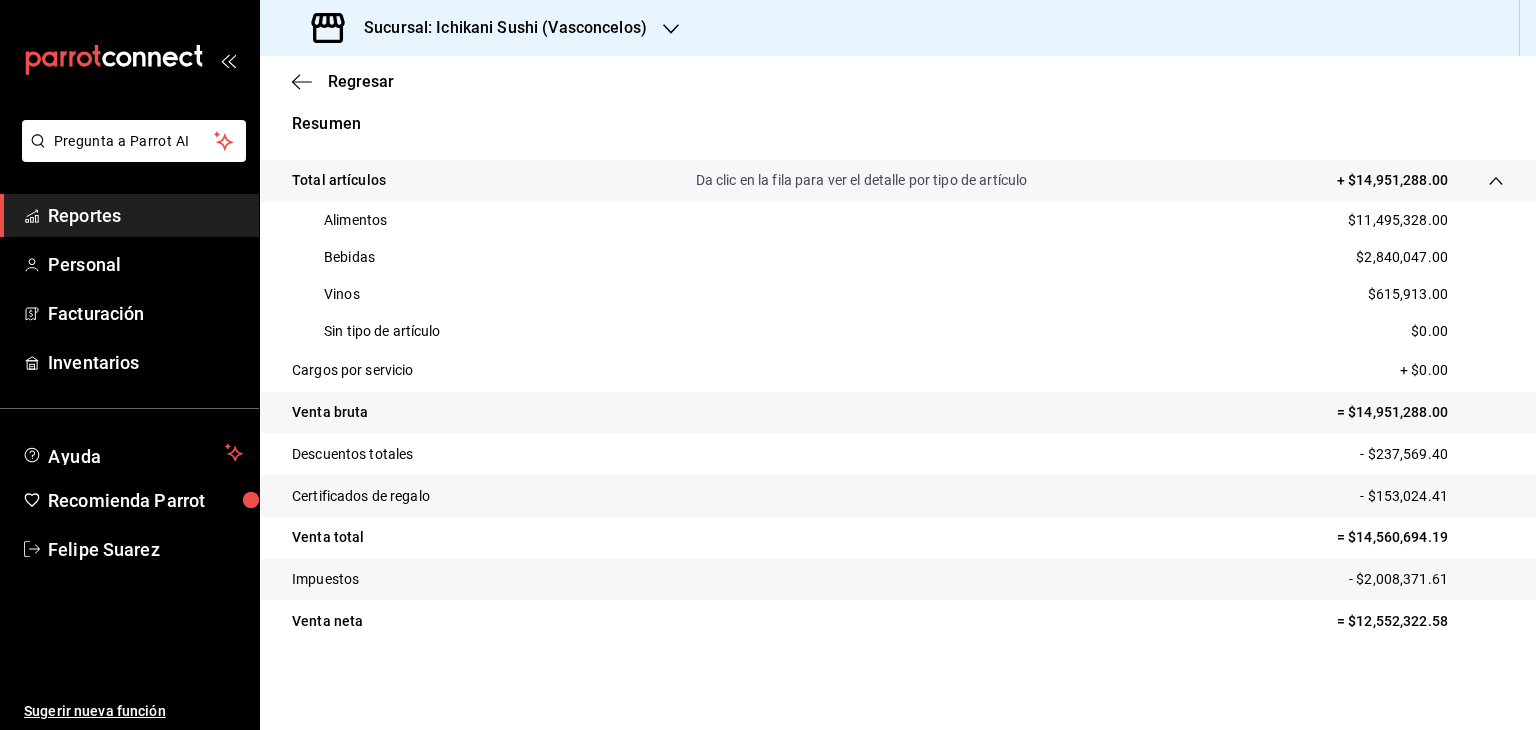 click on "- $153,024.41" at bounding box center [1432, 496] 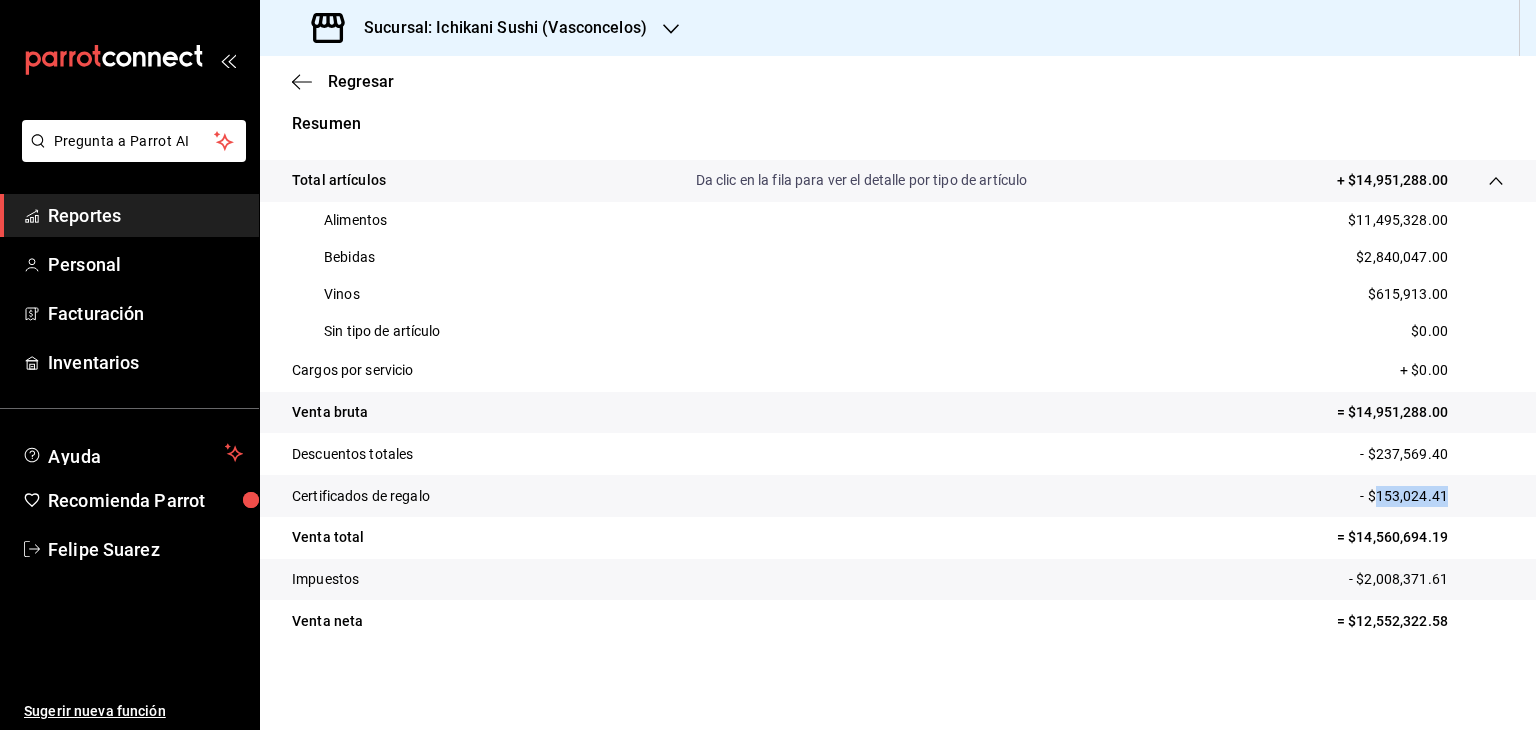 click on "- $153,024.41" at bounding box center [1432, 496] 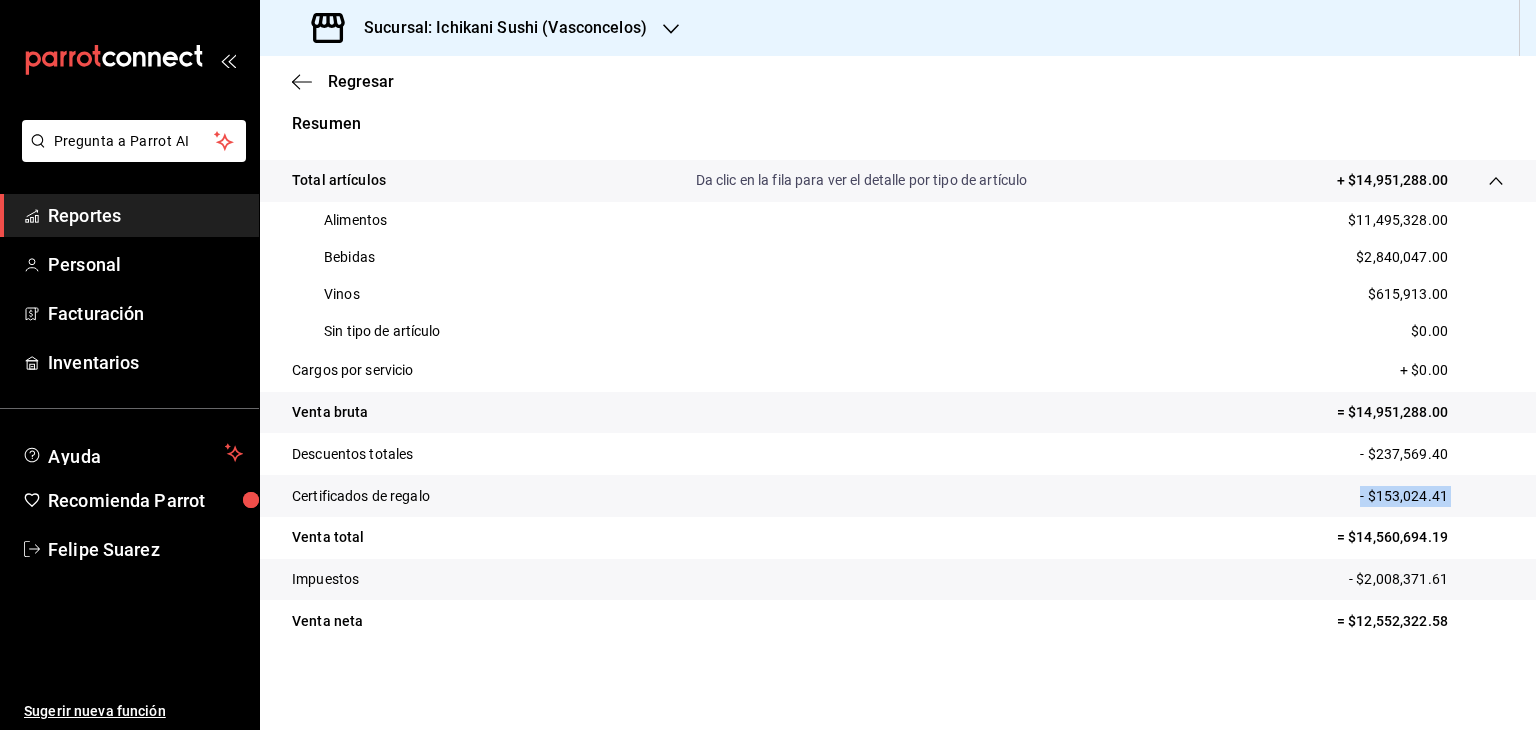 click on "- $153,024.41" at bounding box center [1432, 496] 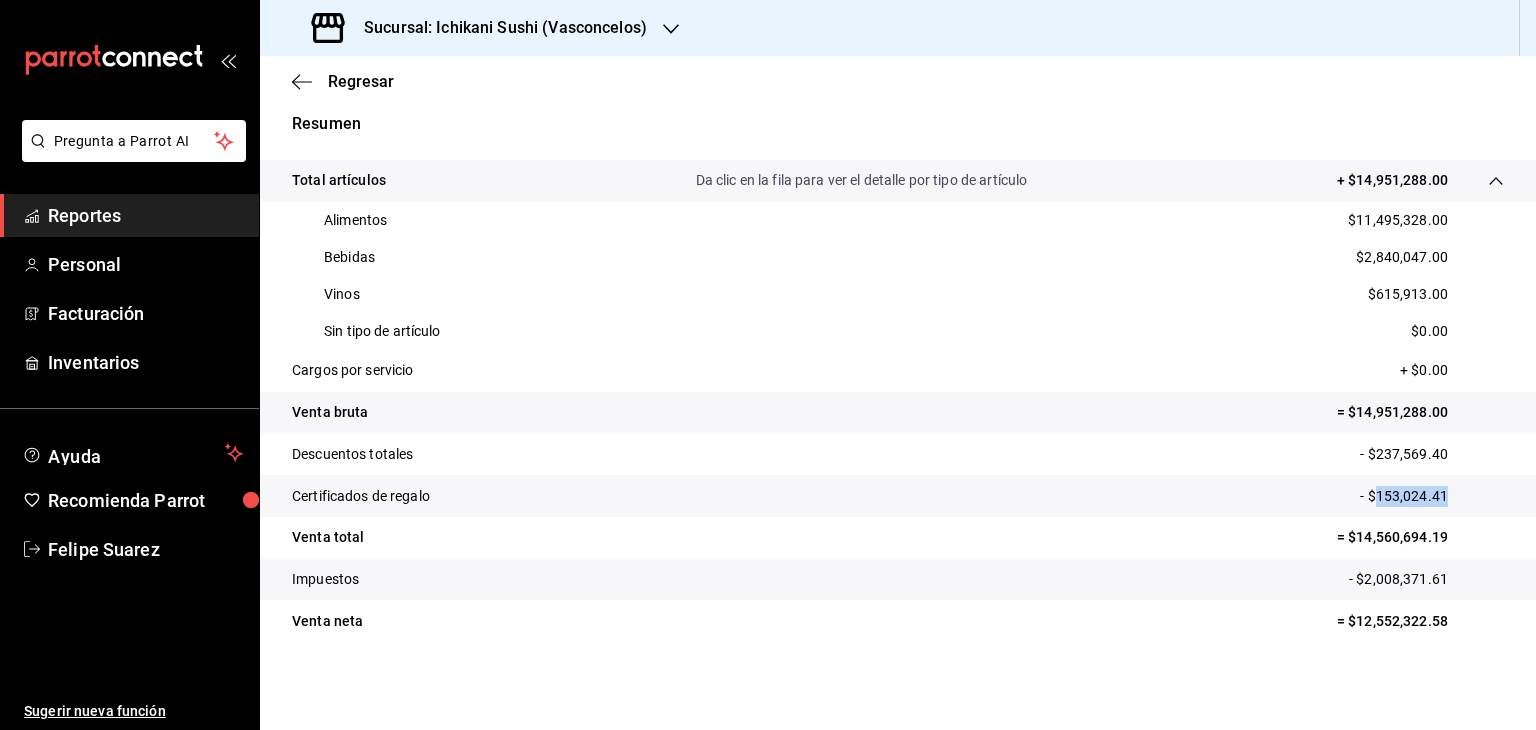 click on "- $153,024.41" at bounding box center [1432, 496] 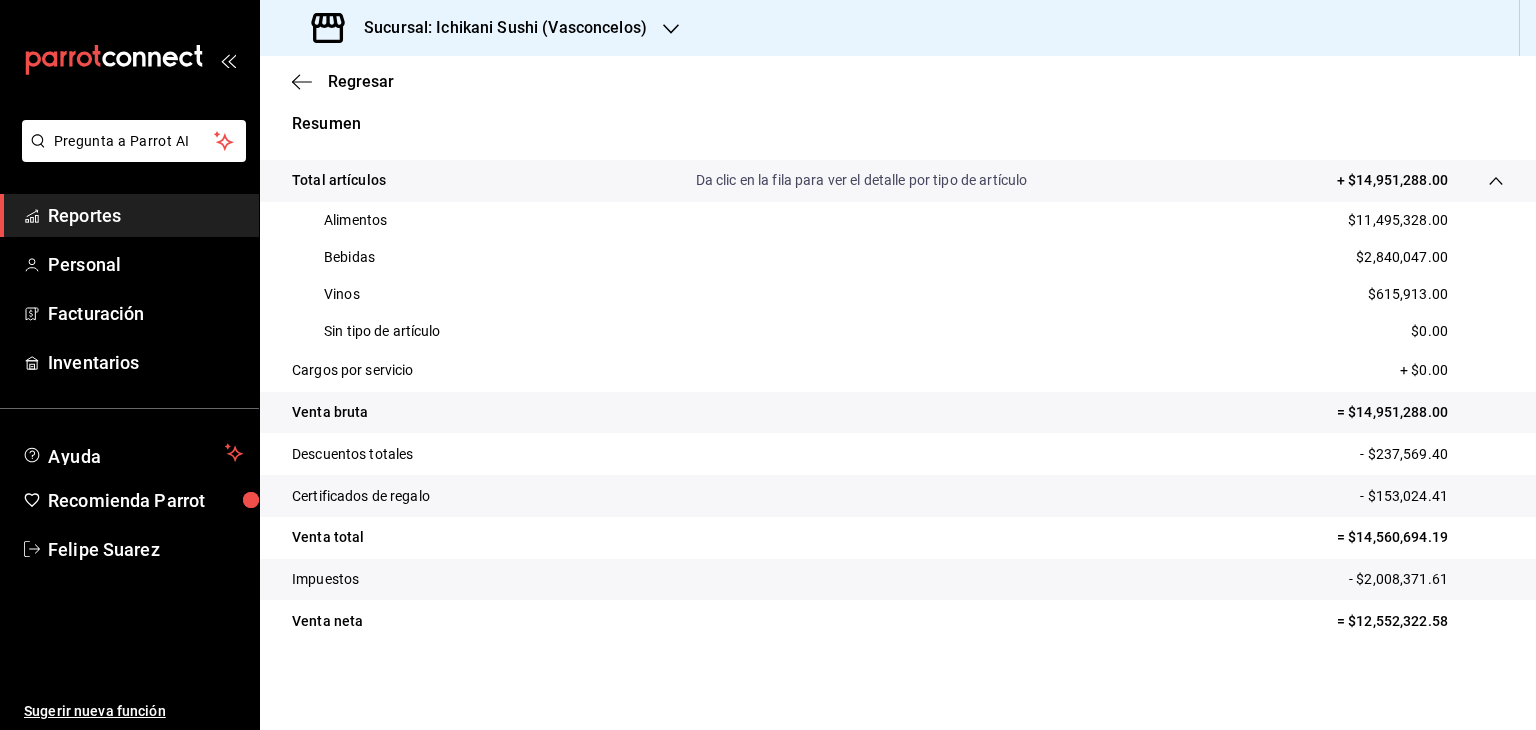 click on "- $2,008,371.61" at bounding box center [1426, 579] 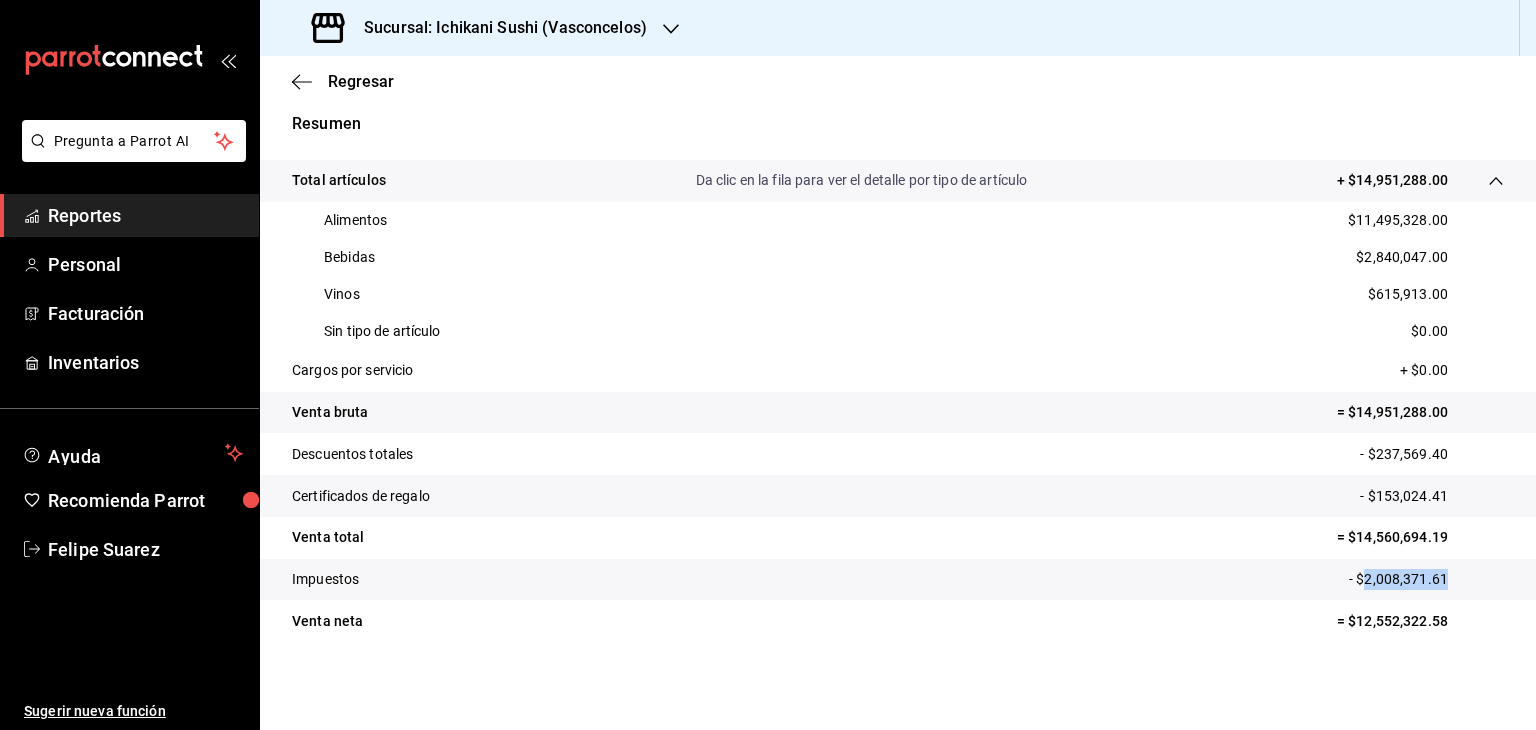 click on "- $2,008,371.61" at bounding box center (1426, 579) 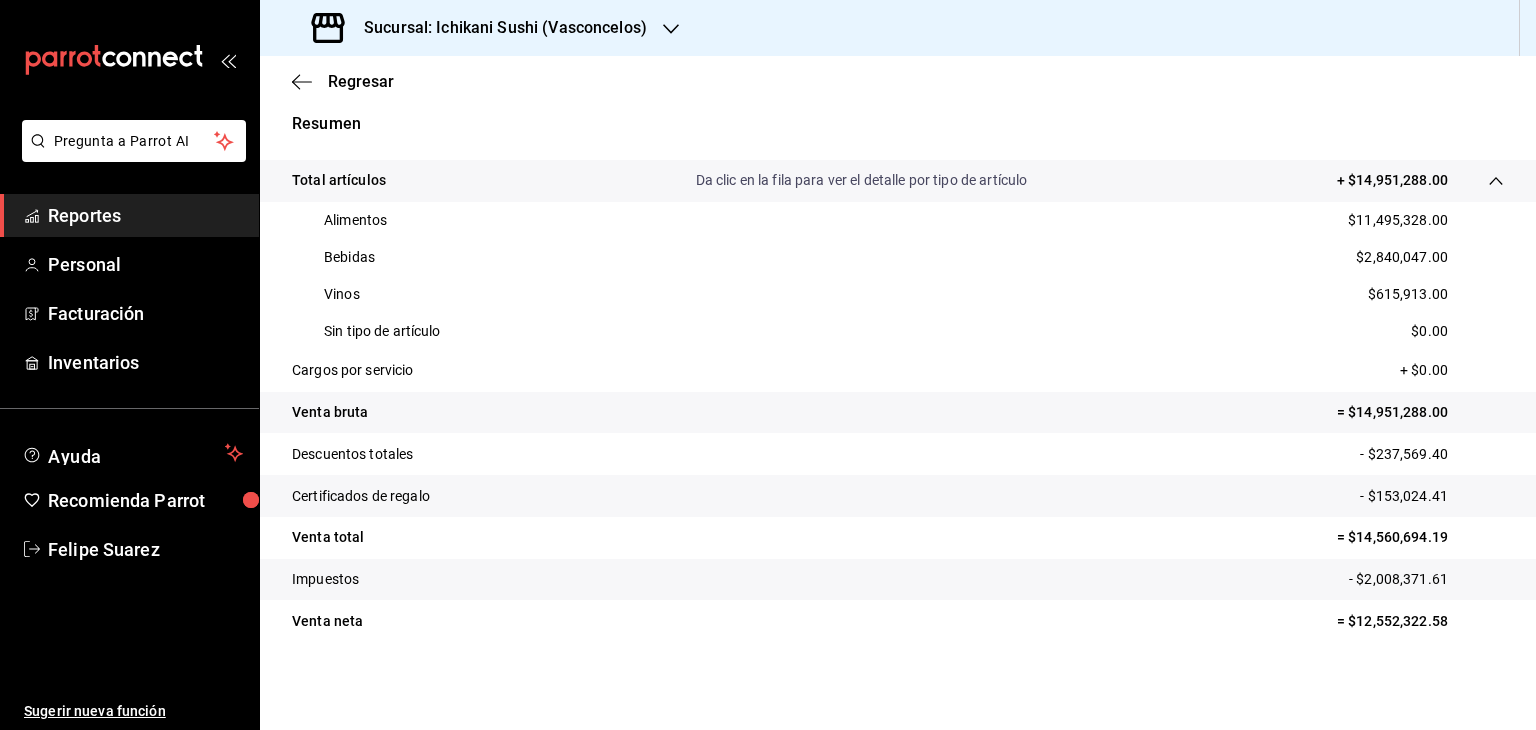 click on "Sucursal: Ichikani Sushi (Vasconcelos)" at bounding box center [497, 28] 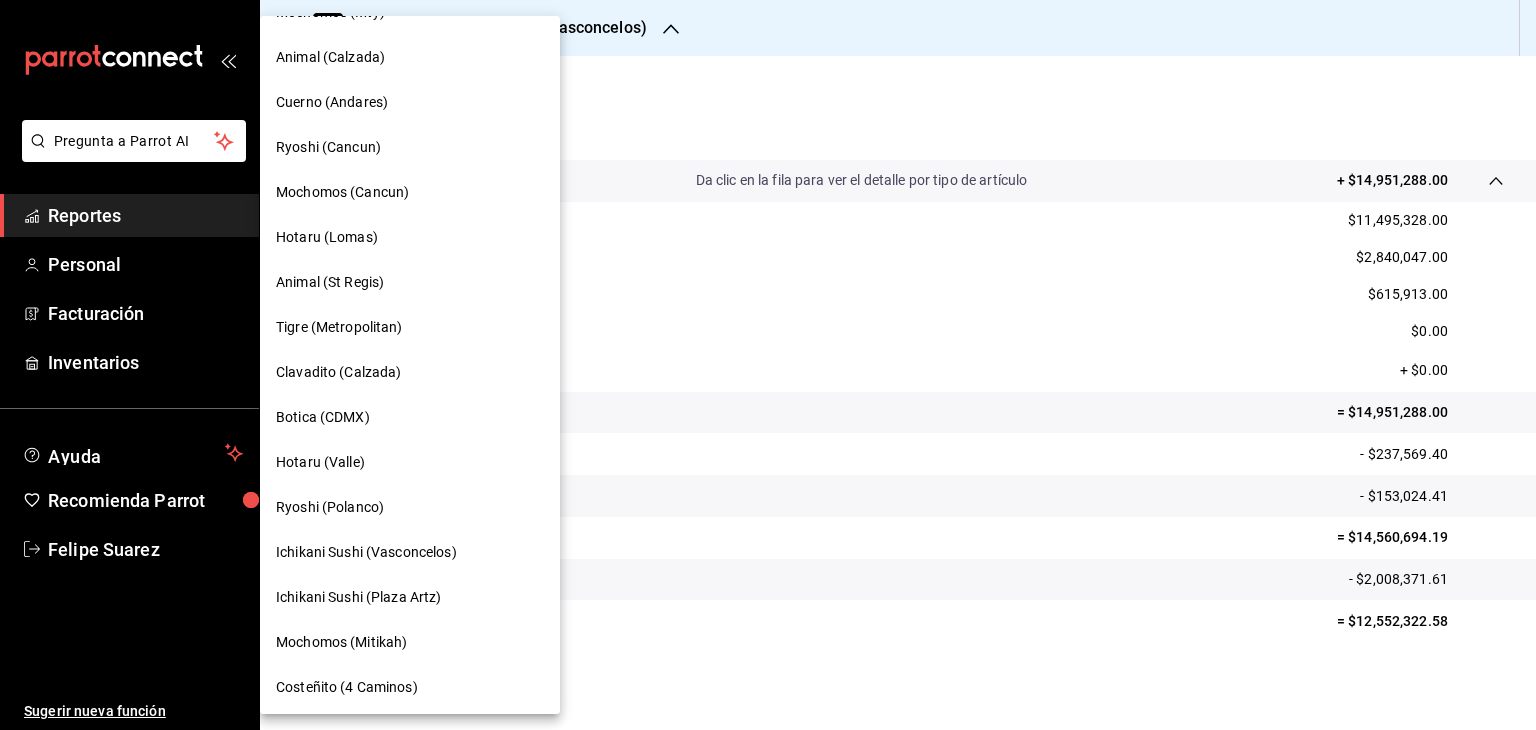 scroll, scrollTop: 533, scrollLeft: 0, axis: vertical 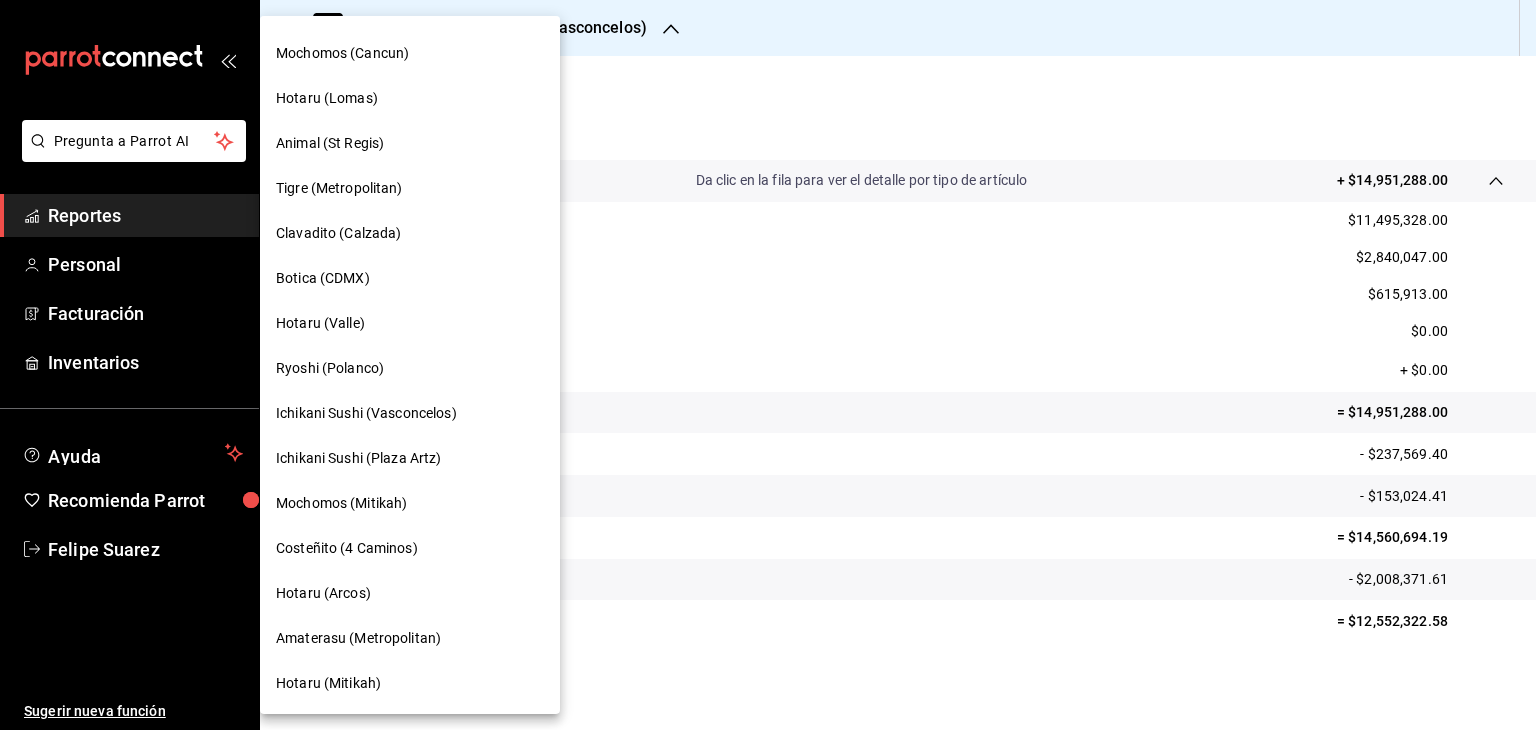 click on "Amaterasu (Metropolitan)" at bounding box center [358, 638] 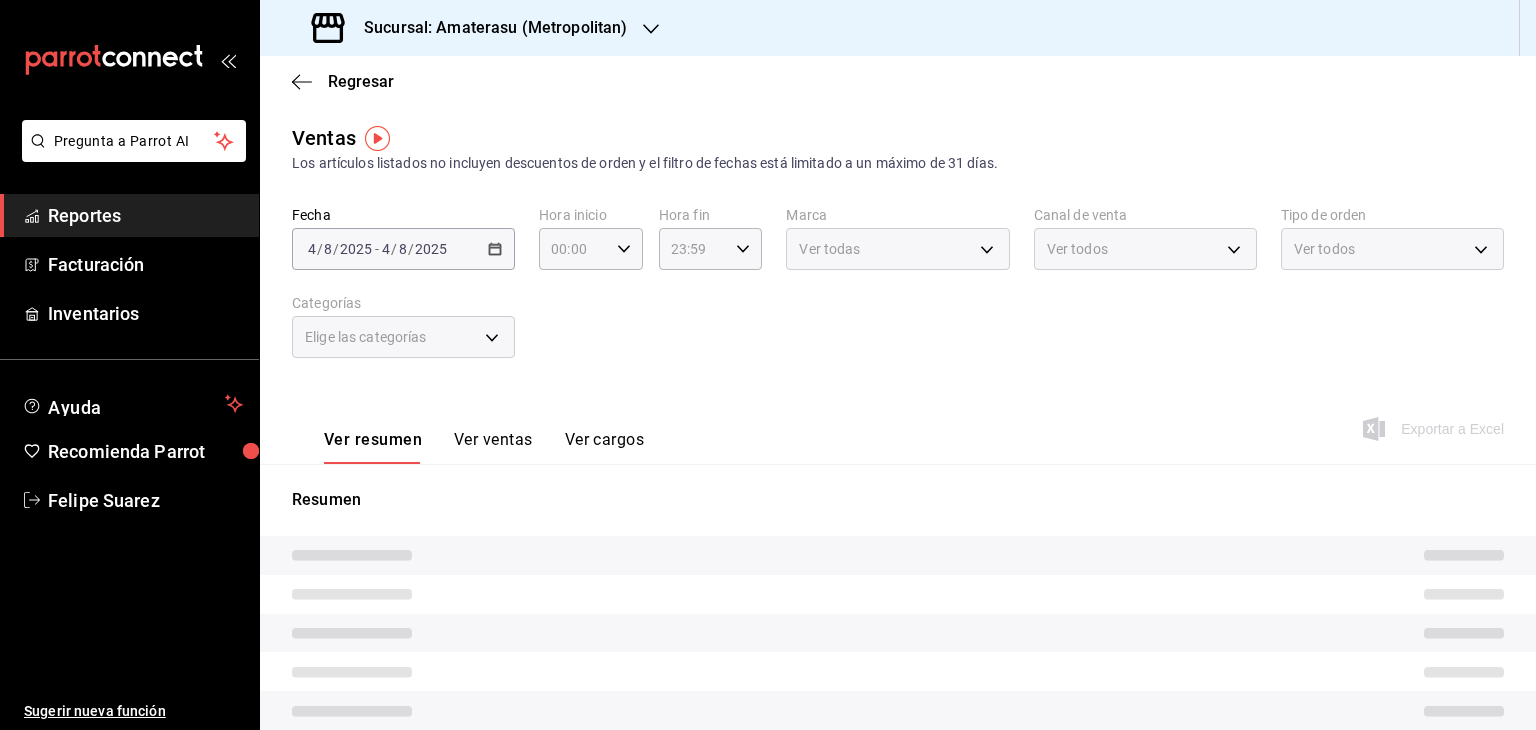 type on "05:00" 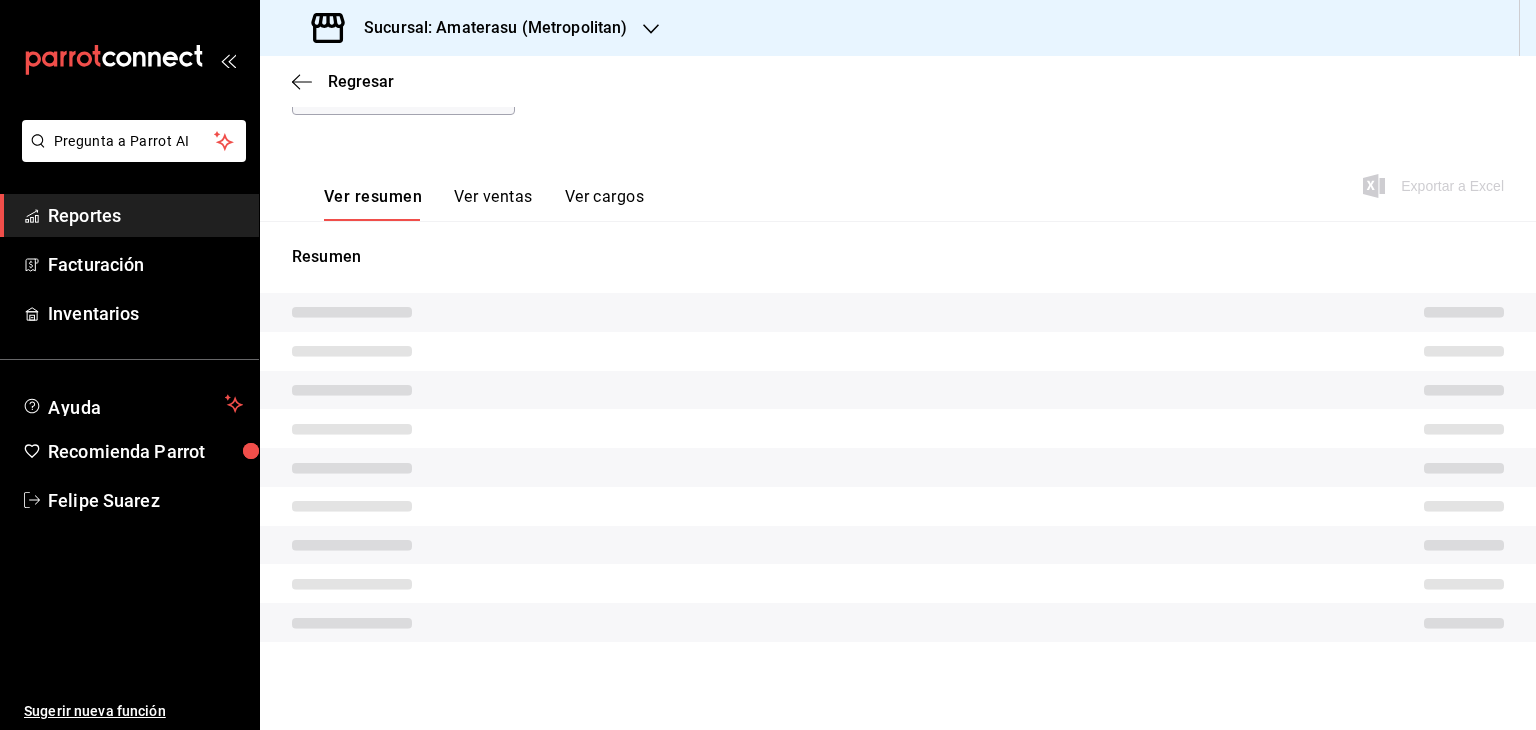 scroll, scrollTop: 228, scrollLeft: 0, axis: vertical 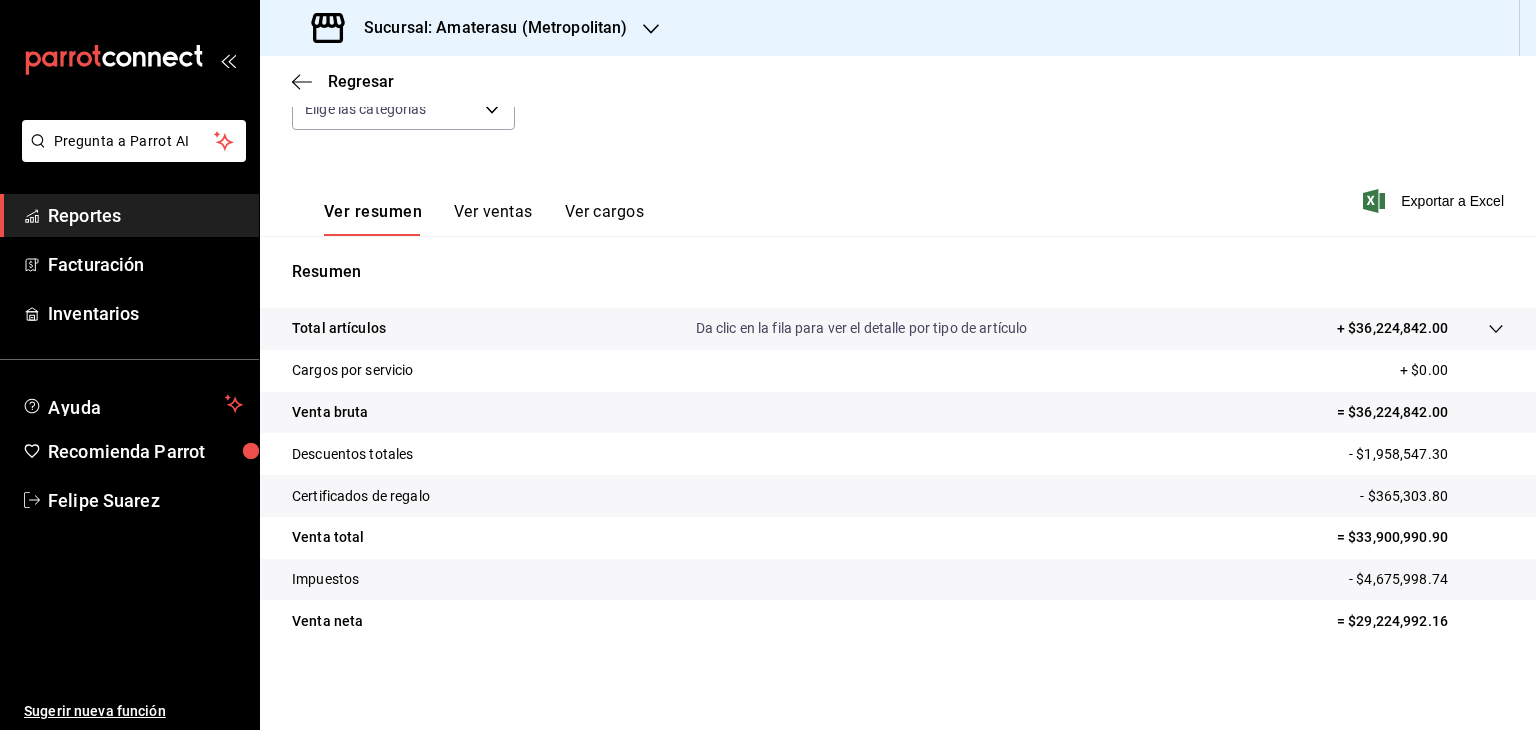 click on "+ $36,224,842.00" at bounding box center (1392, 328) 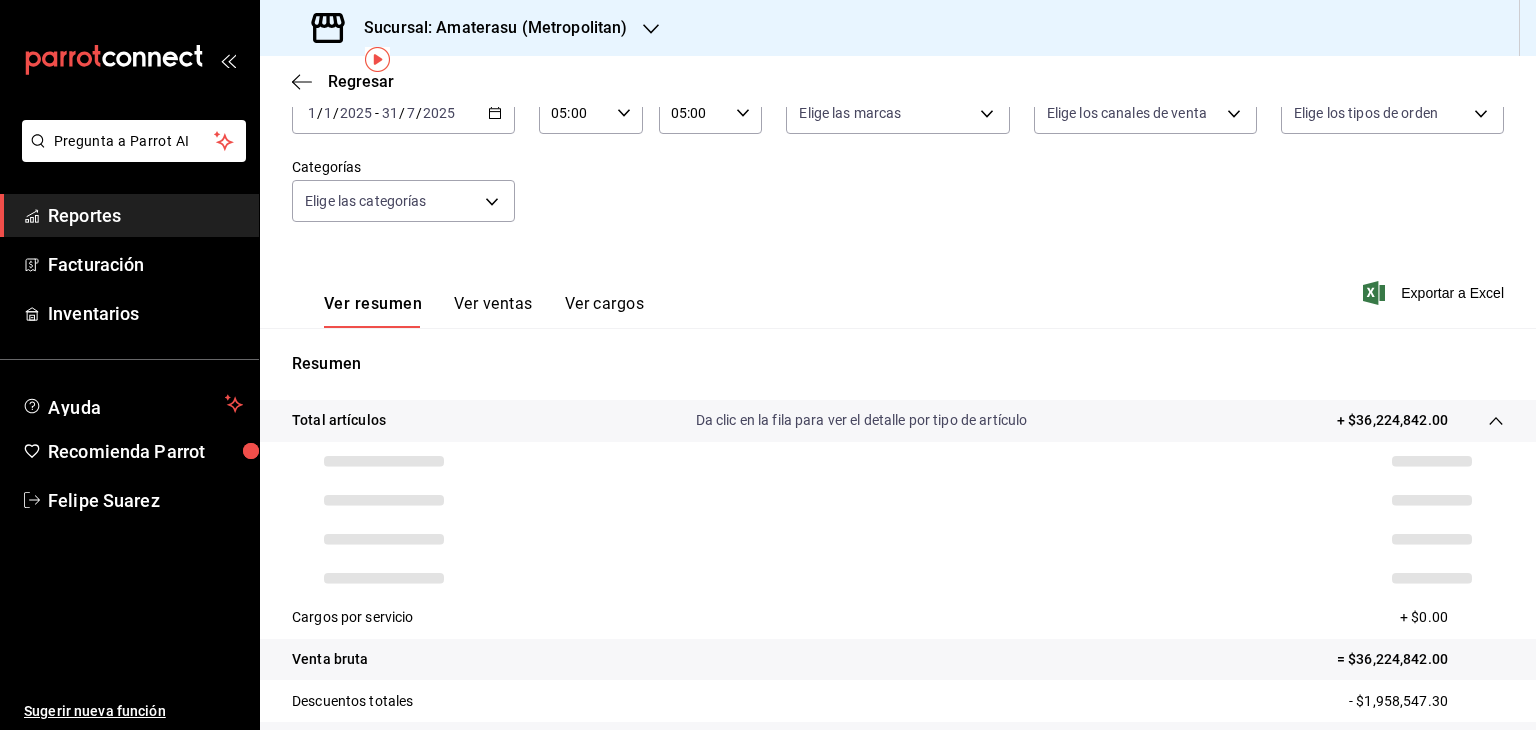 scroll, scrollTop: 79, scrollLeft: 0, axis: vertical 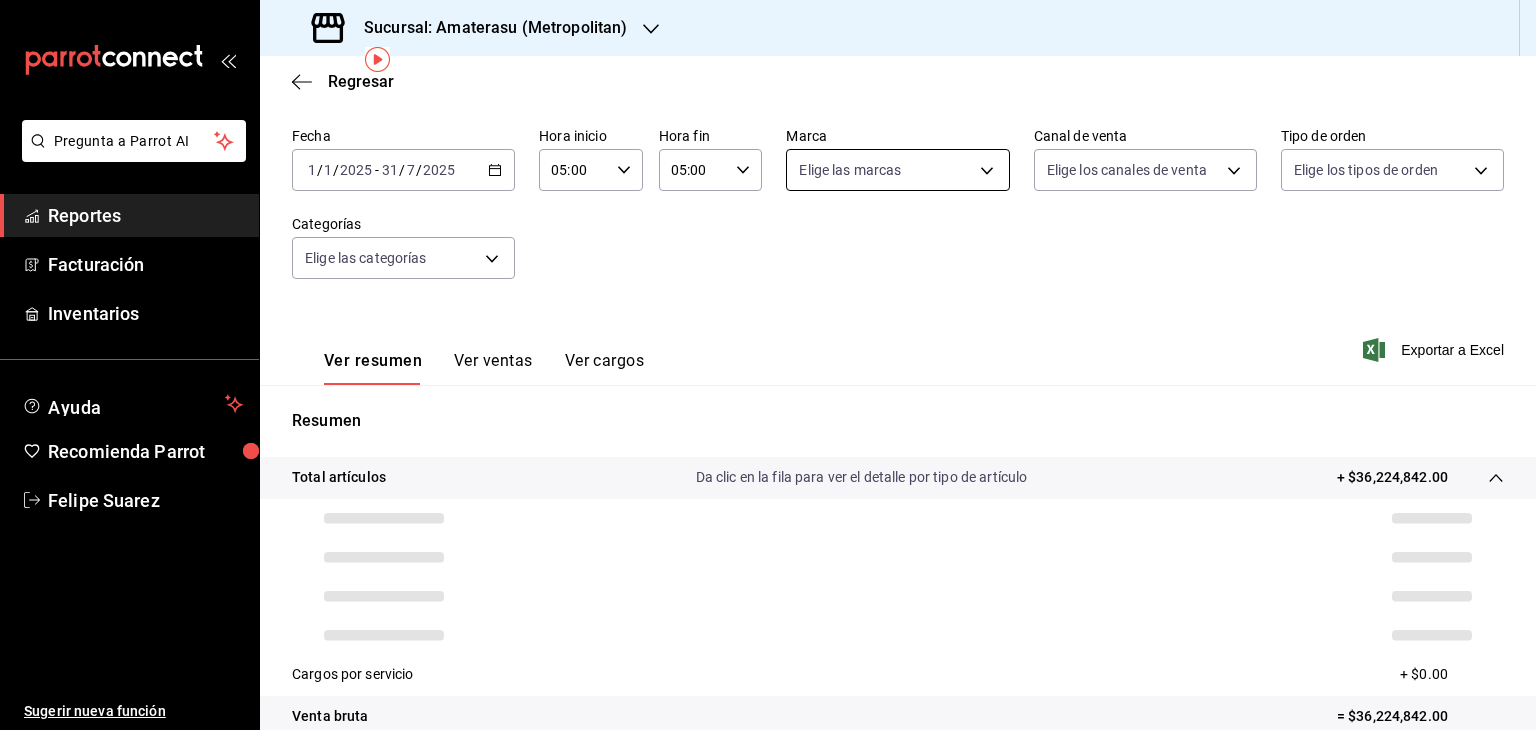 click on "Pregunta a Parrot AI Reportes   Facturación   Inventarios   Ayuda Recomienda Parrot   Felipe Suarez   Sugerir nueva función   Sucursal: Amaterasu (Metropolitan) Regresar Ventas Los artículos listados no incluyen descuentos de orden y el filtro de fechas está limitado a un máximo de 31 días. Fecha 2025-01-01 1 / 1 / 2025 - 2025-07-31 31 / 7 / 2025 Hora inicio 05:00 Hora inicio Hora fin 05:00 Hora fin Marca Elige las marcas Canal de venta Elige los canales de venta Tipo de orden Elige los tipos de orden Categorías Elige las categorías Ver resumen Ver ventas Ver cargos Exportar a Excel Resumen Total artículos Da clic en la fila para ver el detalle por tipo de artículo + $36,224,842.00 Cargos por servicio + $0.00 Venta bruta = $36,224,842.00 Descuentos totales - $1,958,547.30 Certificados de regalo - $365,303.80 Venta total = $33,900,990.90 Impuestos - $4,675,998.74 Venta neta = $29,224,992.16 GANA 1 MES GRATIS EN TU SUSCRIPCIÓN AQUÍ Ver video tutorial Ir a video Pregunta a Parrot AI Reportes" at bounding box center (768, 365) 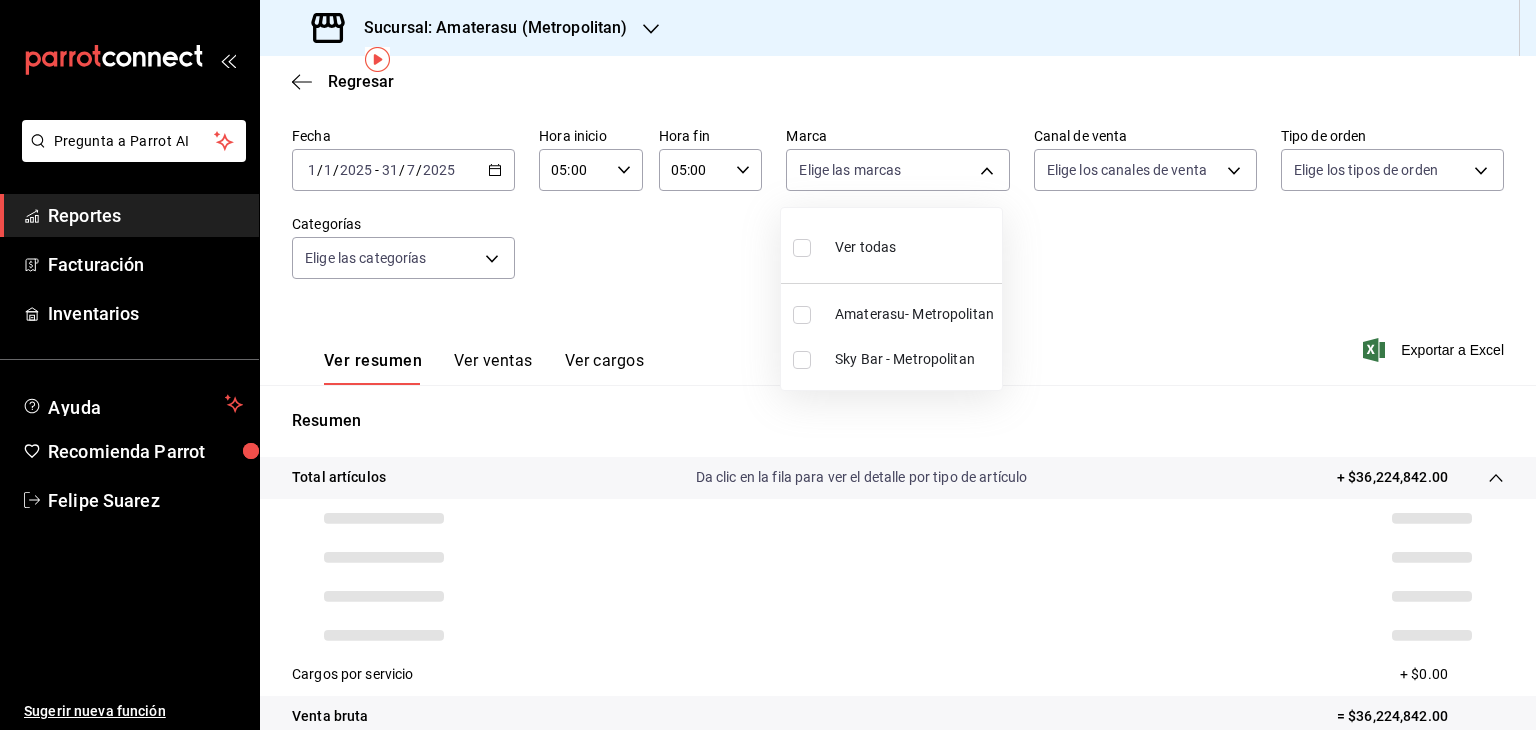 click at bounding box center (802, 315) 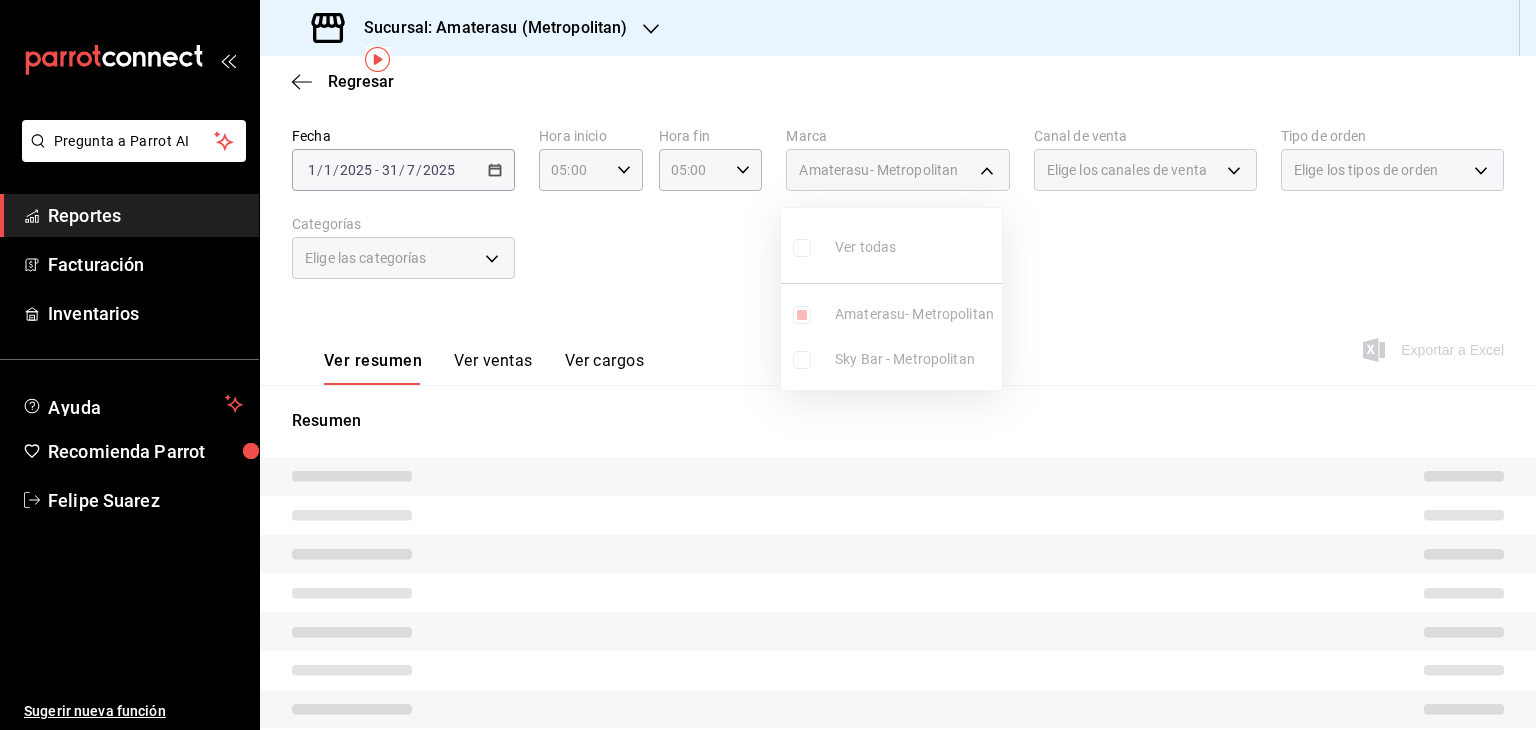click at bounding box center [768, 365] 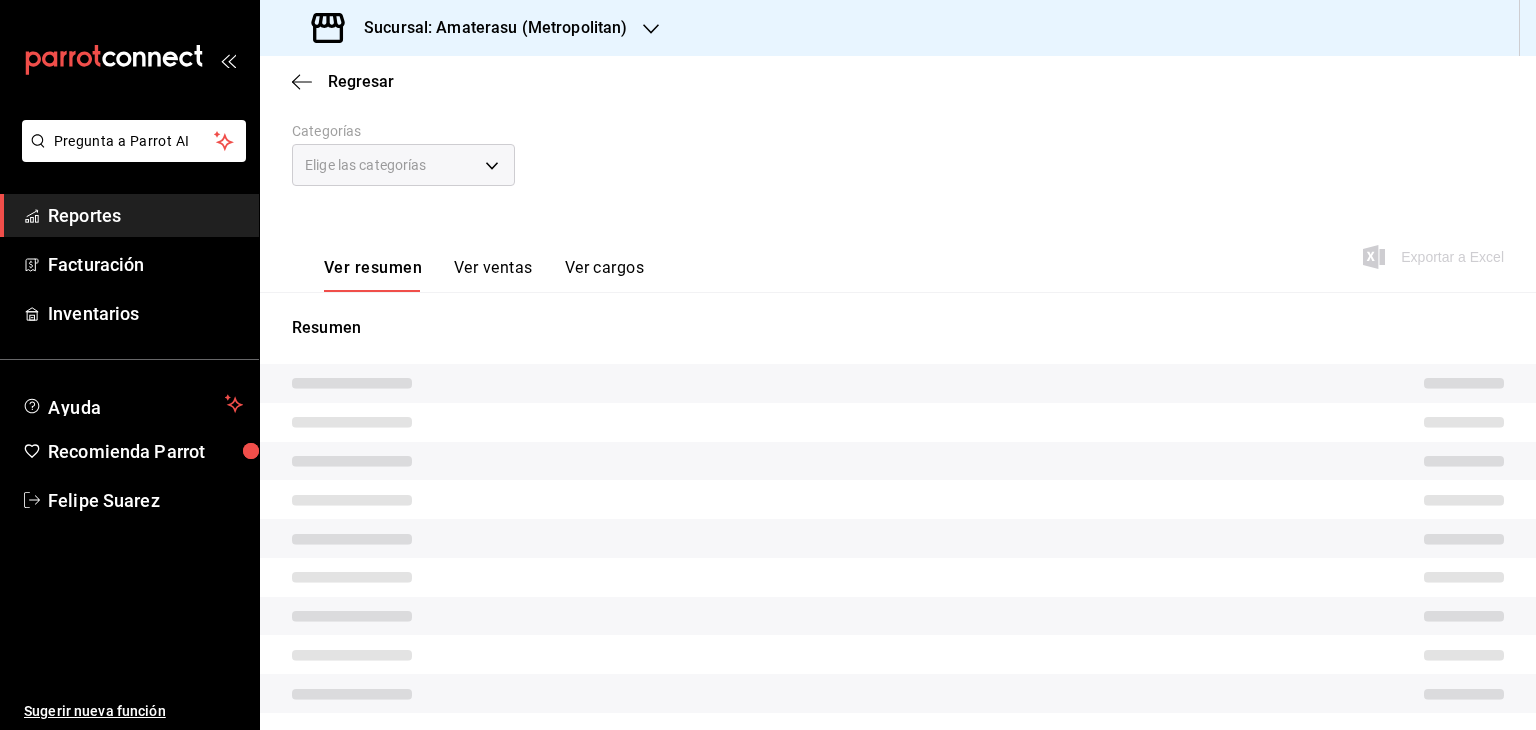 scroll, scrollTop: 172, scrollLeft: 0, axis: vertical 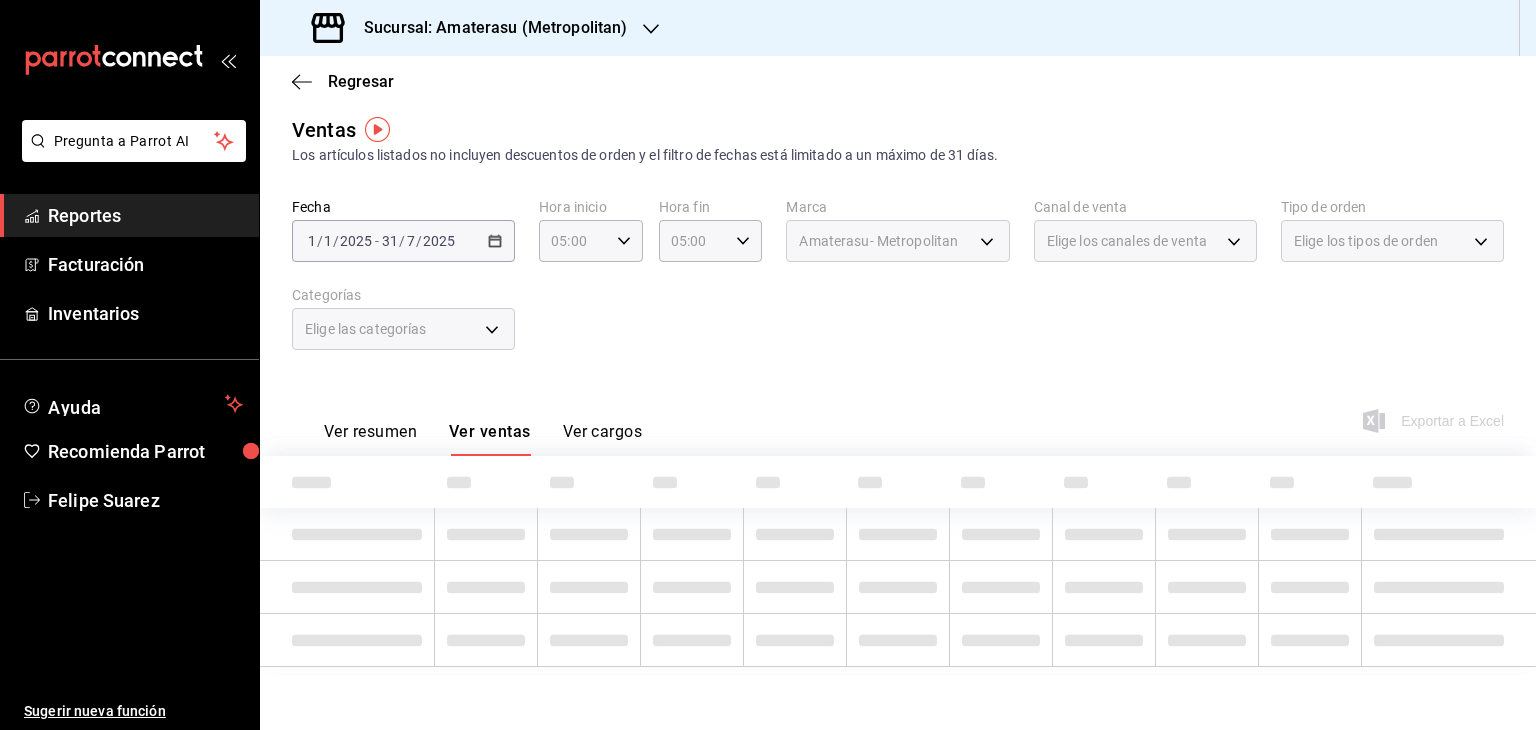 click on "Ver resumen" at bounding box center (370, 439) 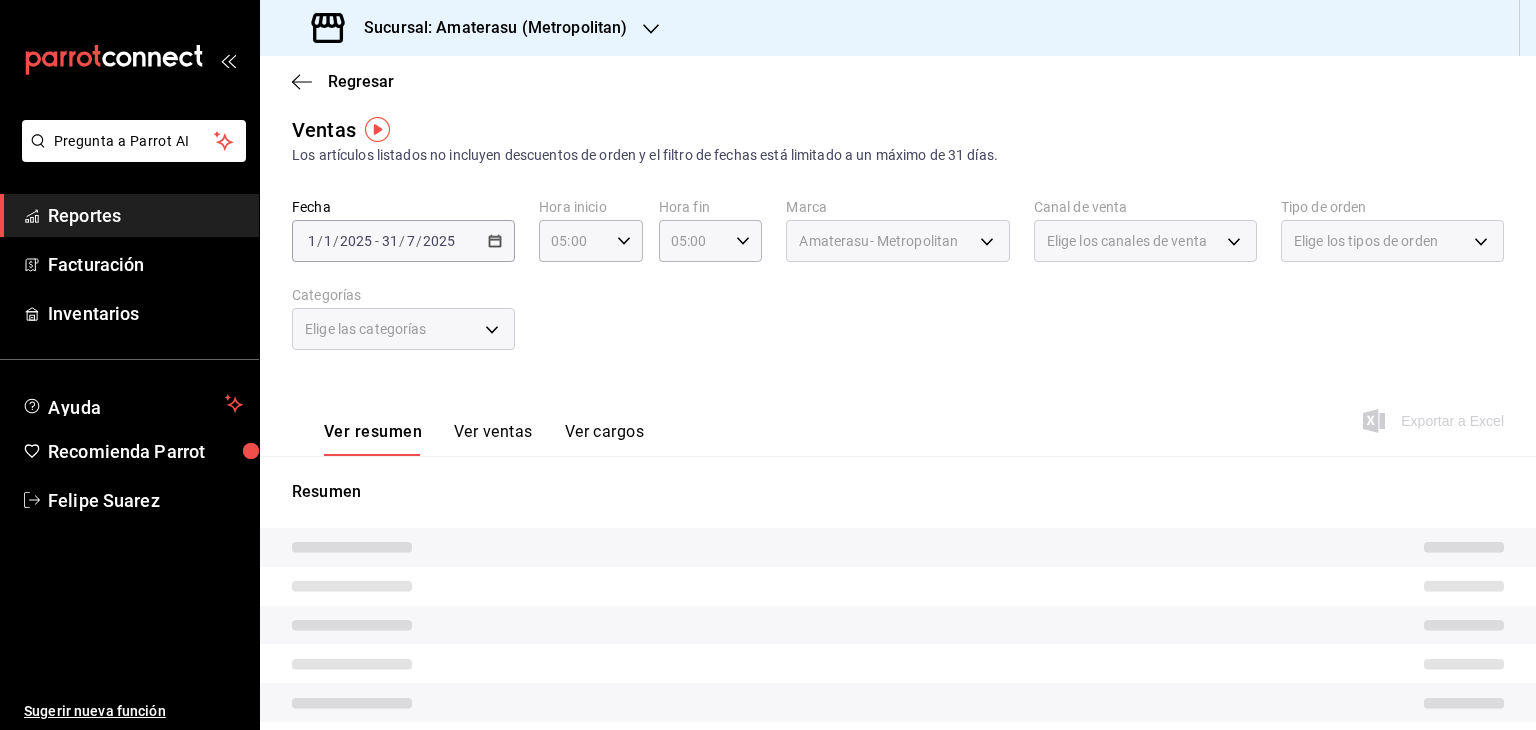 scroll, scrollTop: 244, scrollLeft: 0, axis: vertical 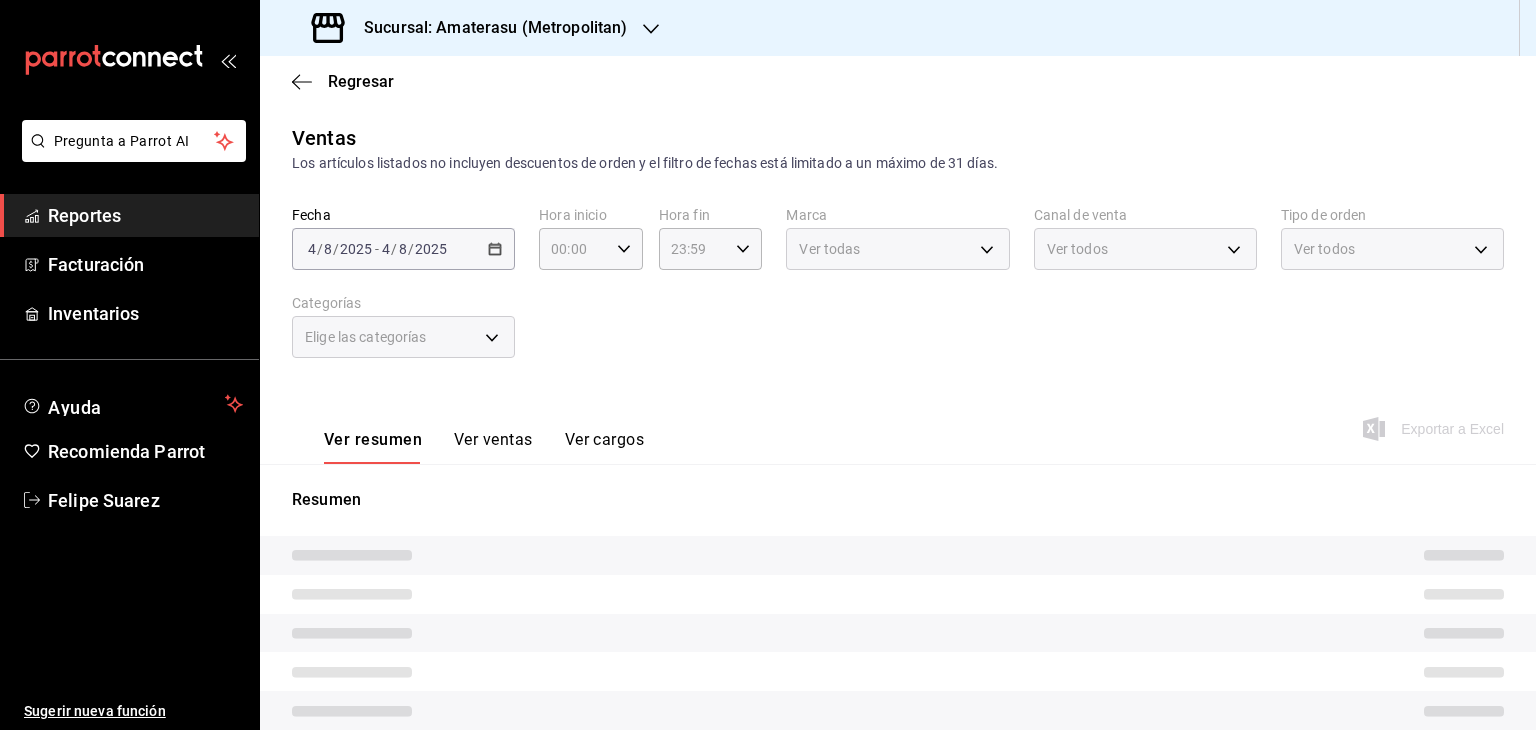 type on "05:00" 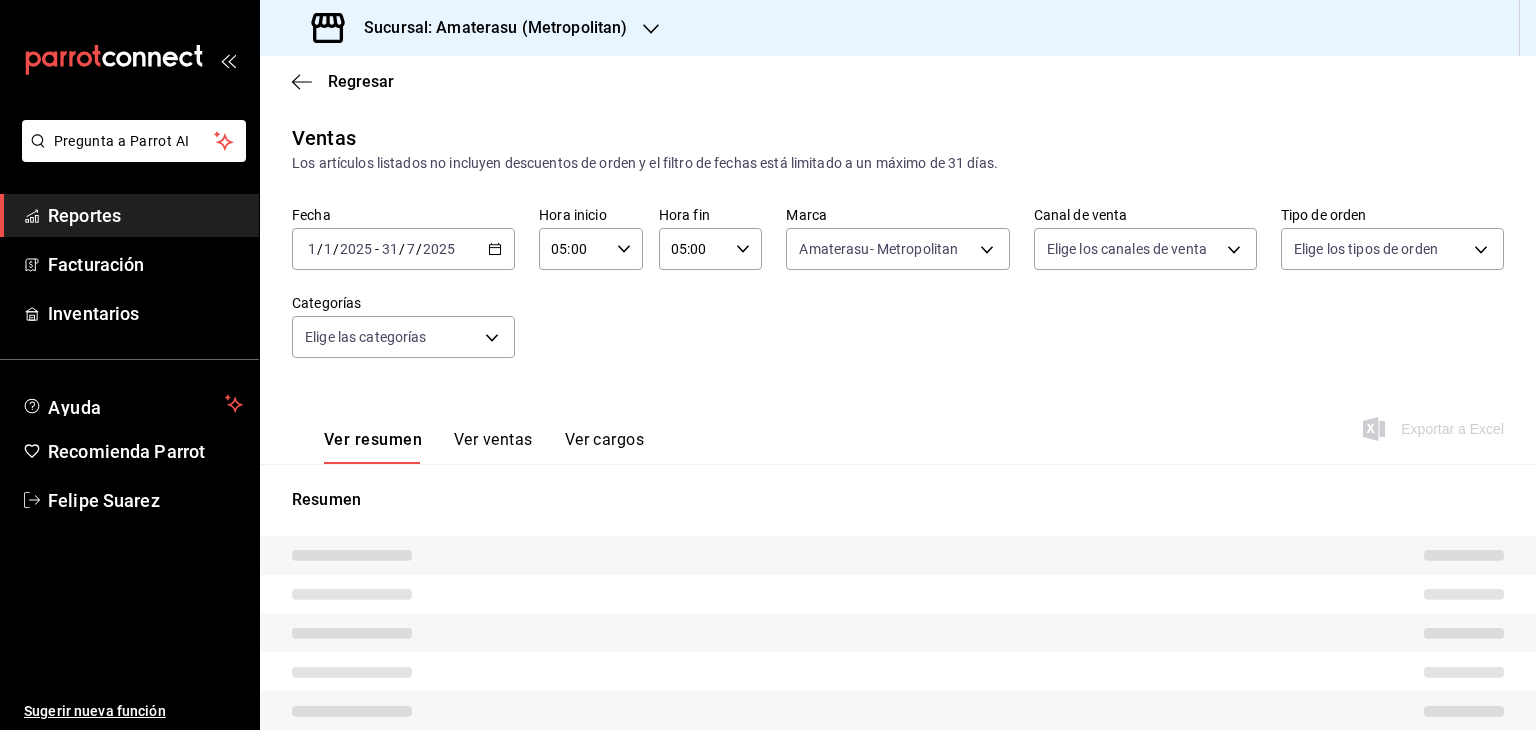 type on "e4cd7fcb-d45b-43ae-a99f-ad4ccfcd9032" 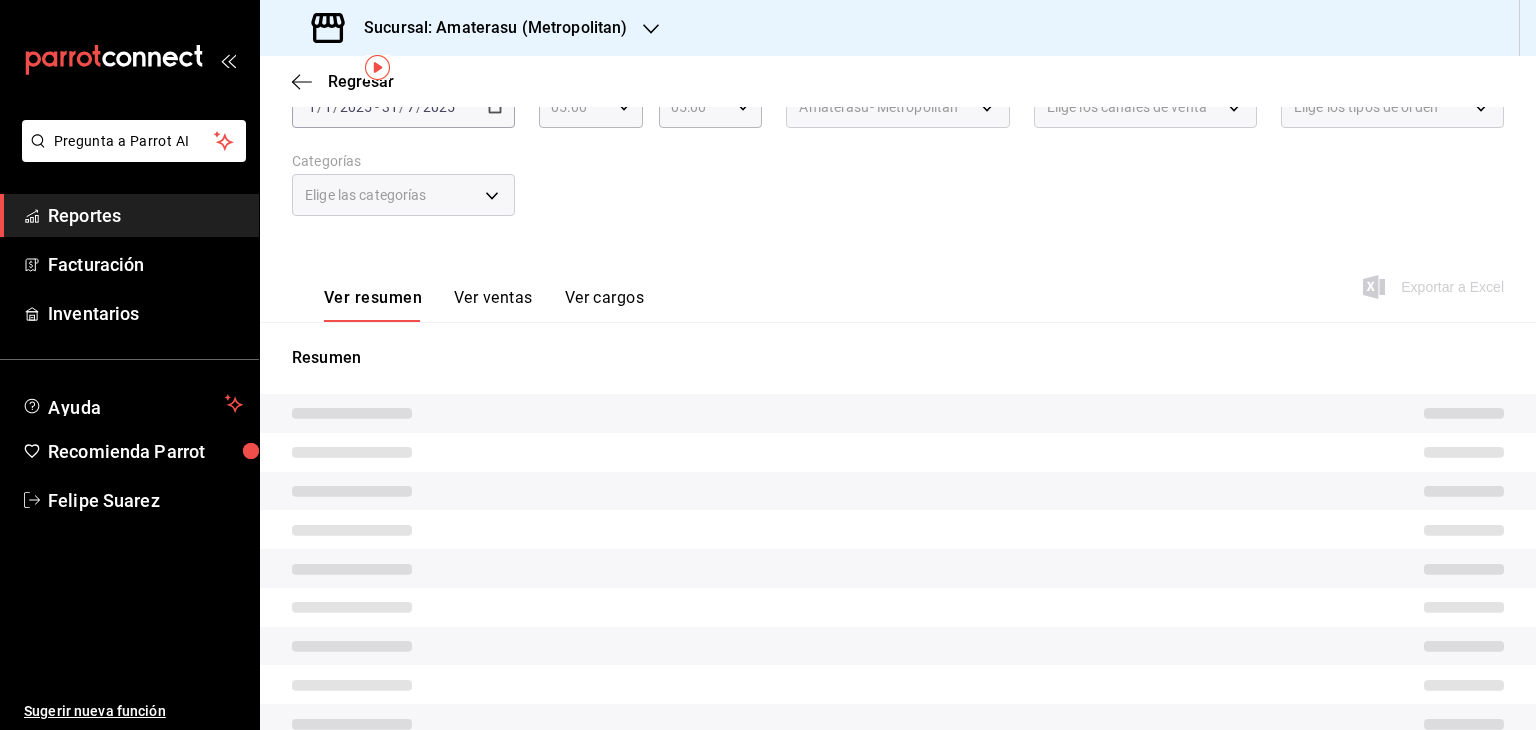 scroll, scrollTop: 7, scrollLeft: 0, axis: vertical 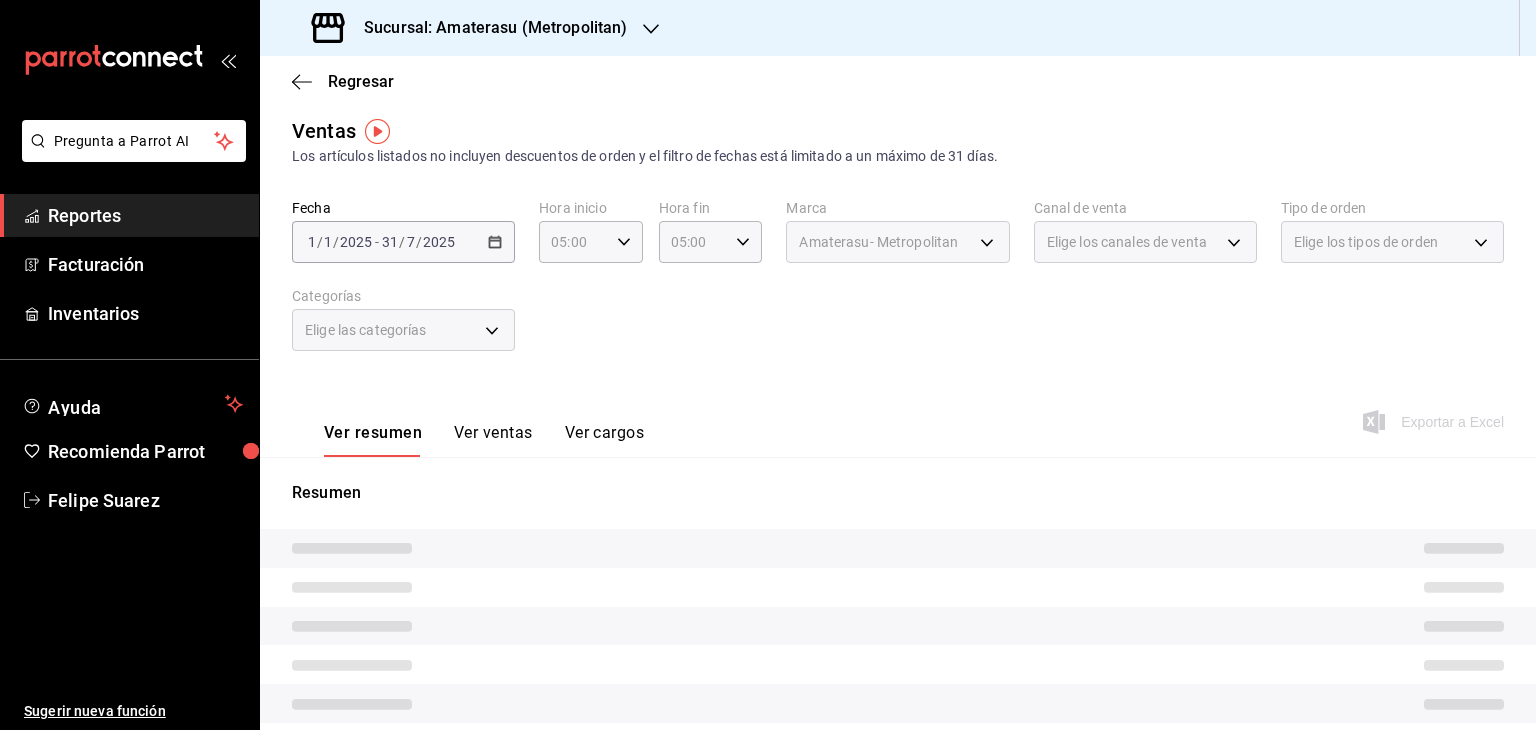 drag, startPoint x: 932, startPoint y: 253, endPoint x: 911, endPoint y: 245, distance: 22.472204 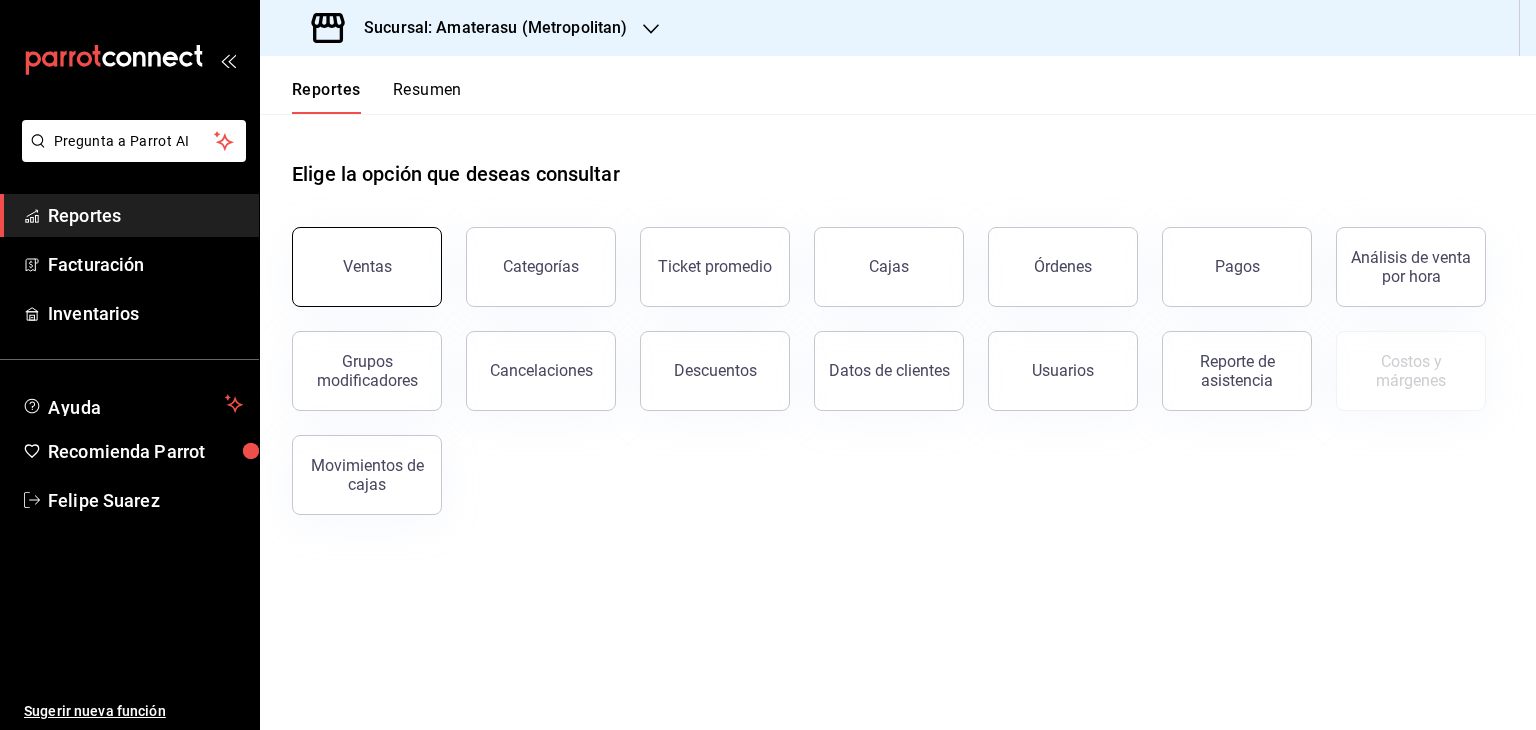 drag, startPoint x: 379, startPoint y: 259, endPoint x: 353, endPoint y: 262, distance: 26.172504 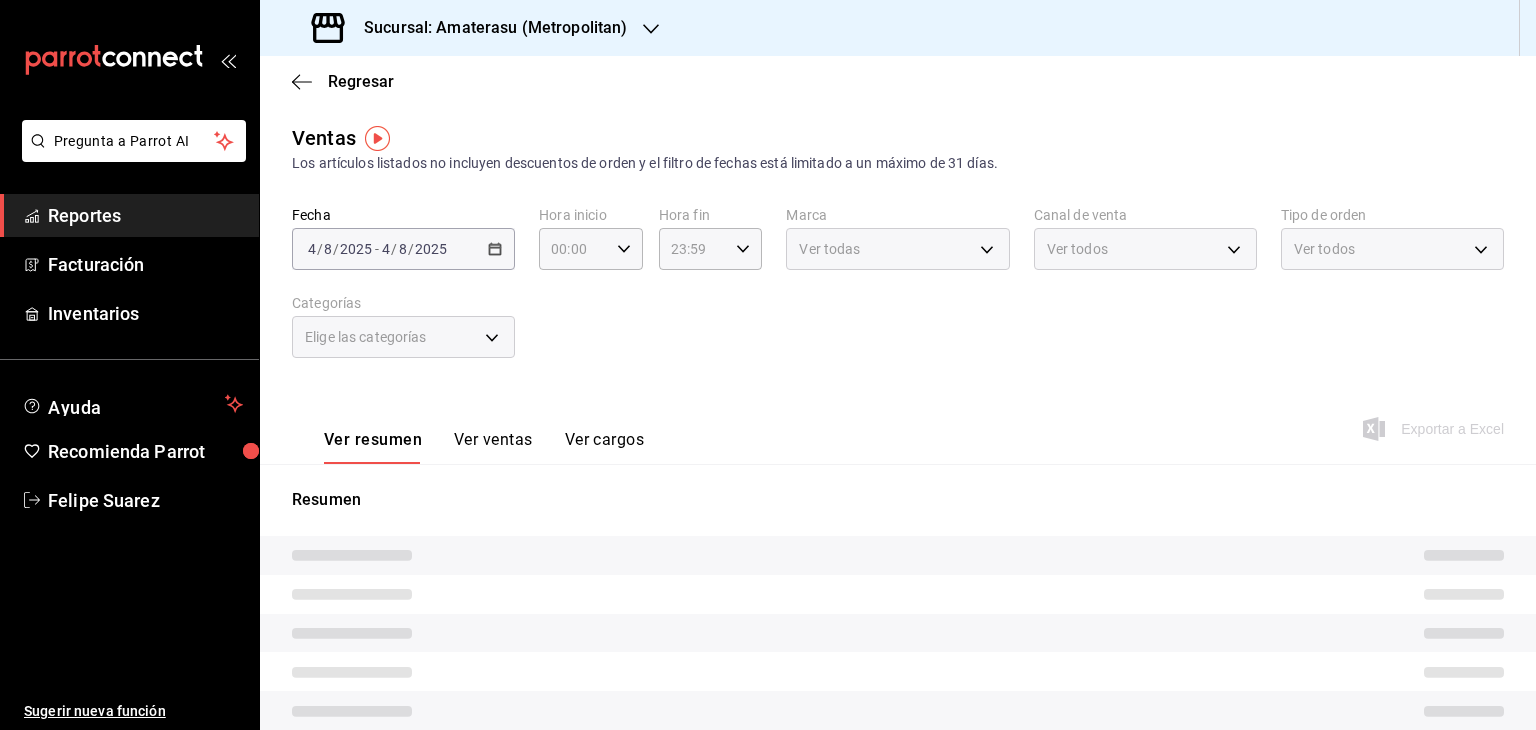 click on "/" at bounding box center (320, 249) 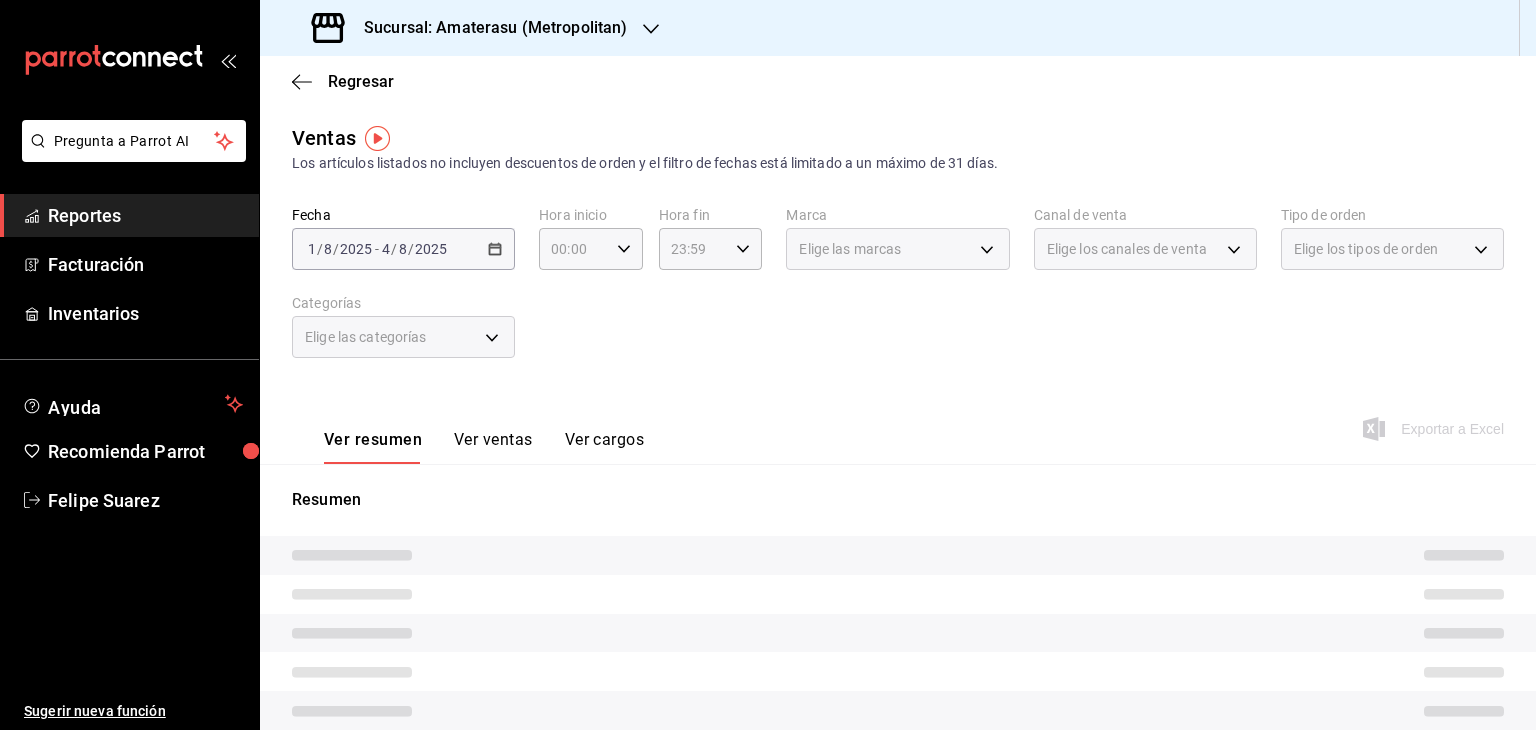 drag, startPoint x: 305, startPoint y: 254, endPoint x: 319, endPoint y: 254, distance: 14 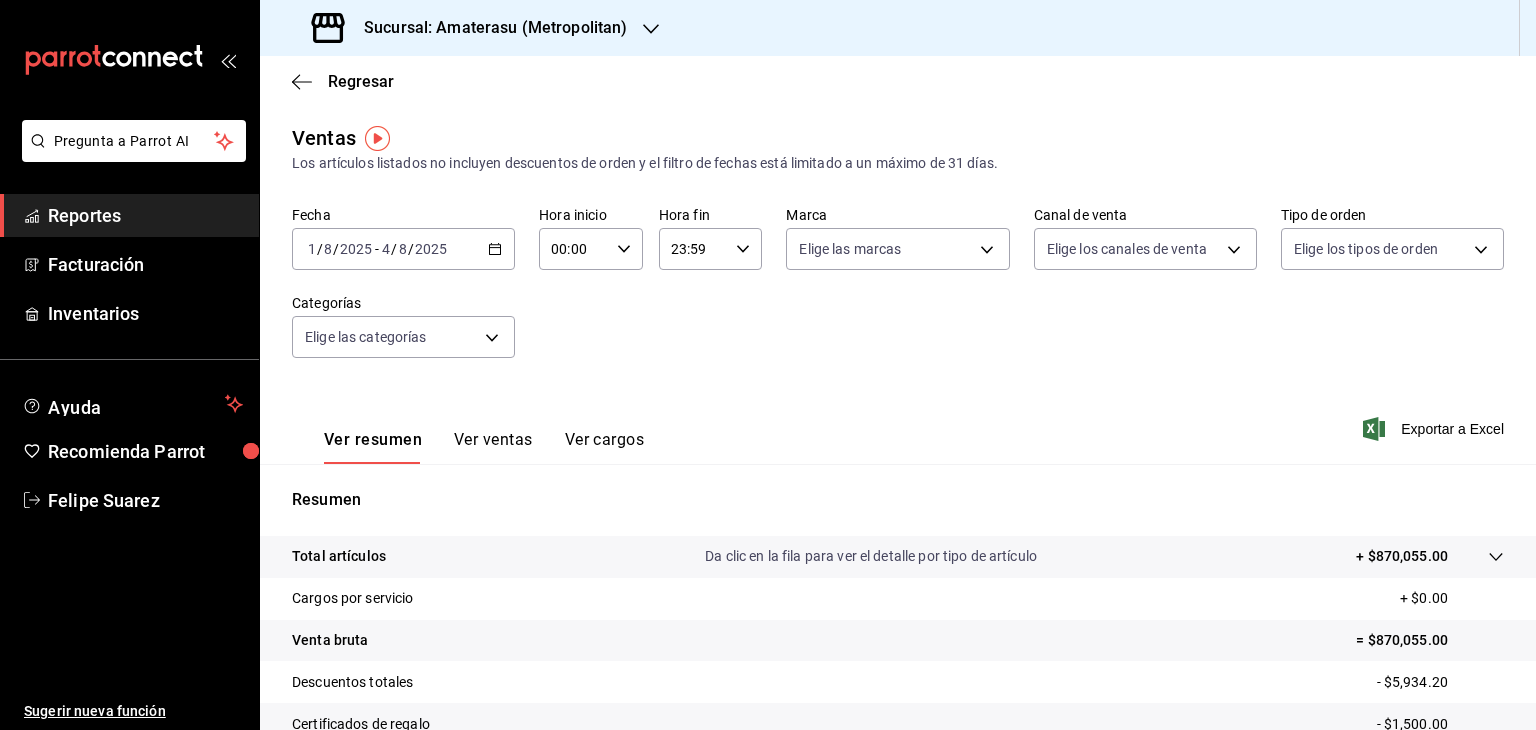 click on "/" at bounding box center [336, 249] 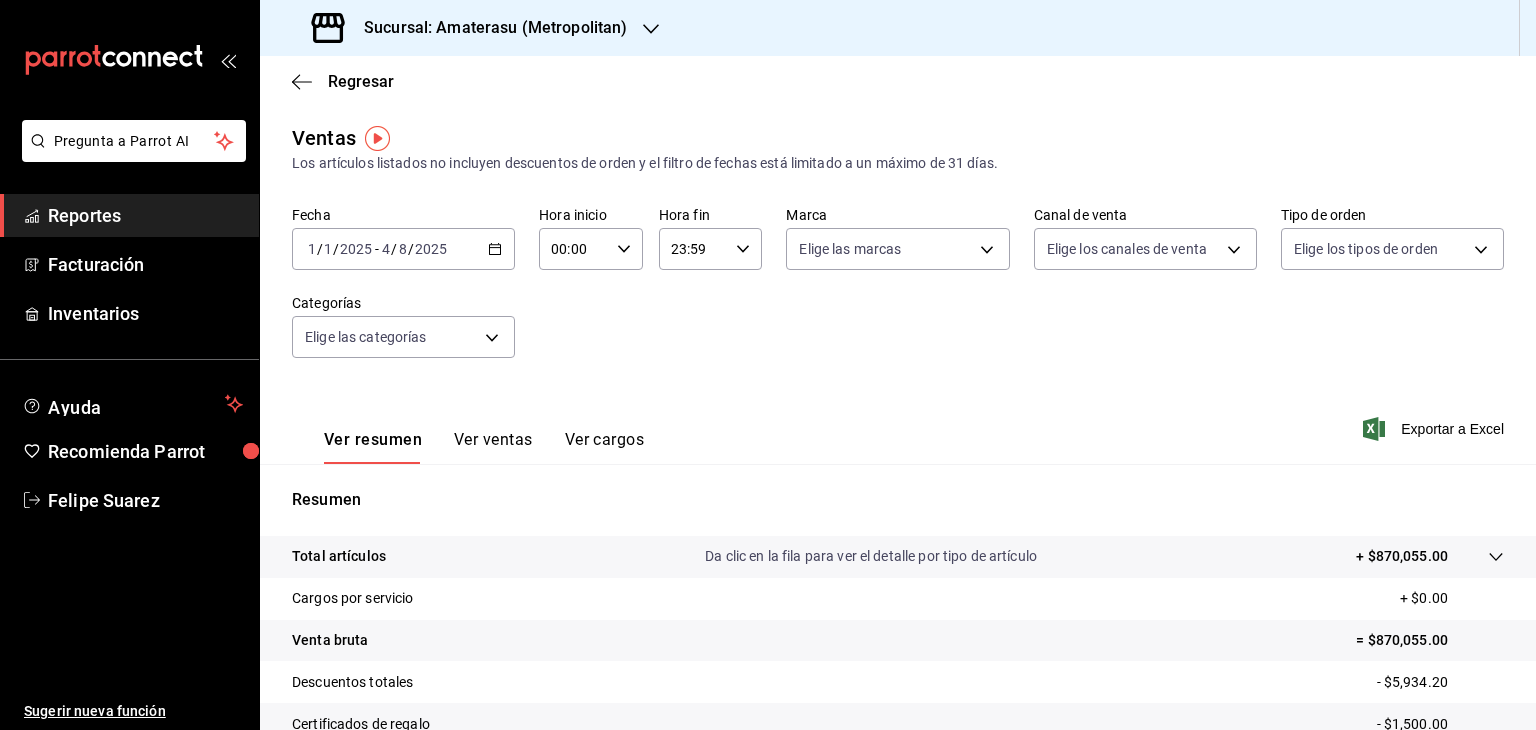 type on "18" 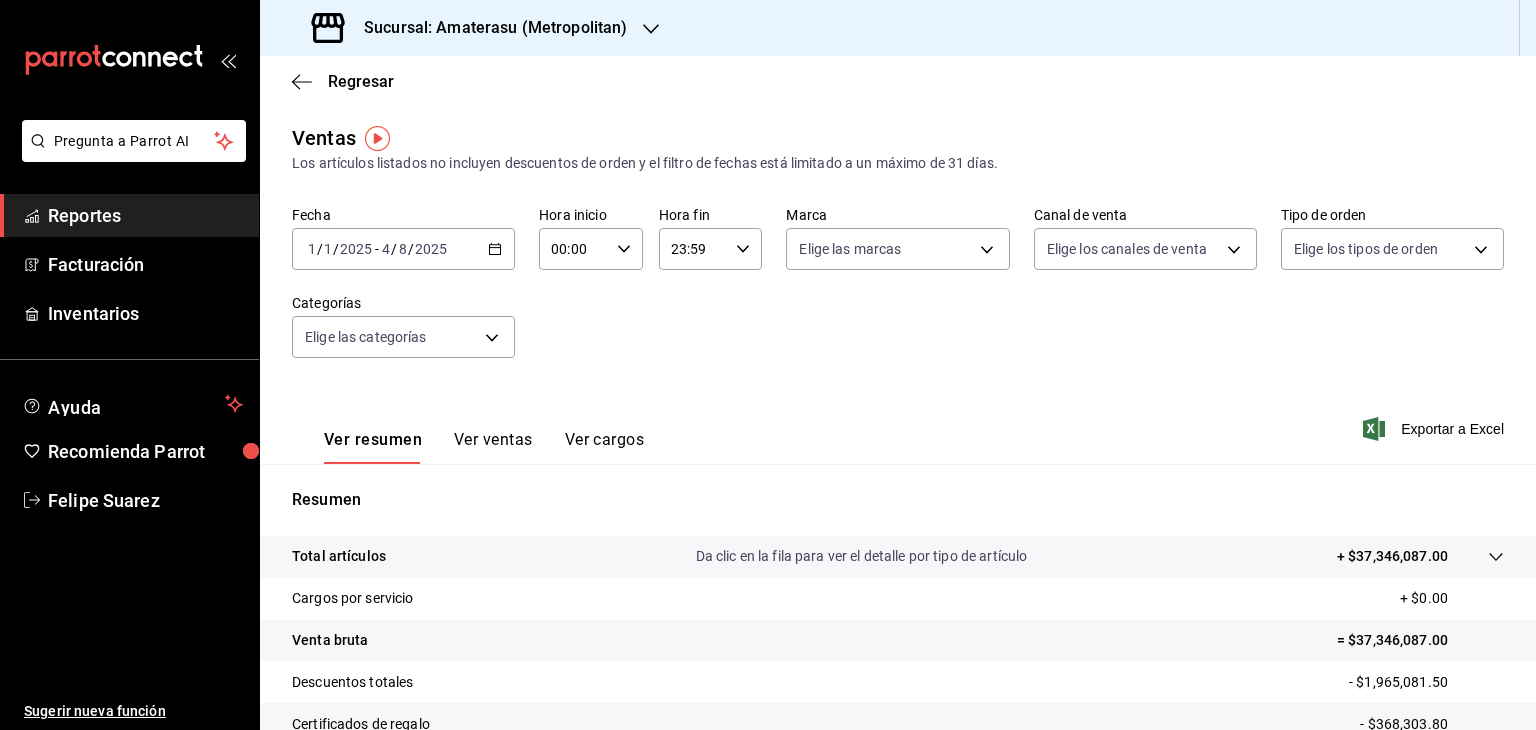 drag, startPoint x: 330, startPoint y: 247, endPoint x: 400, endPoint y: 252, distance: 70.178345 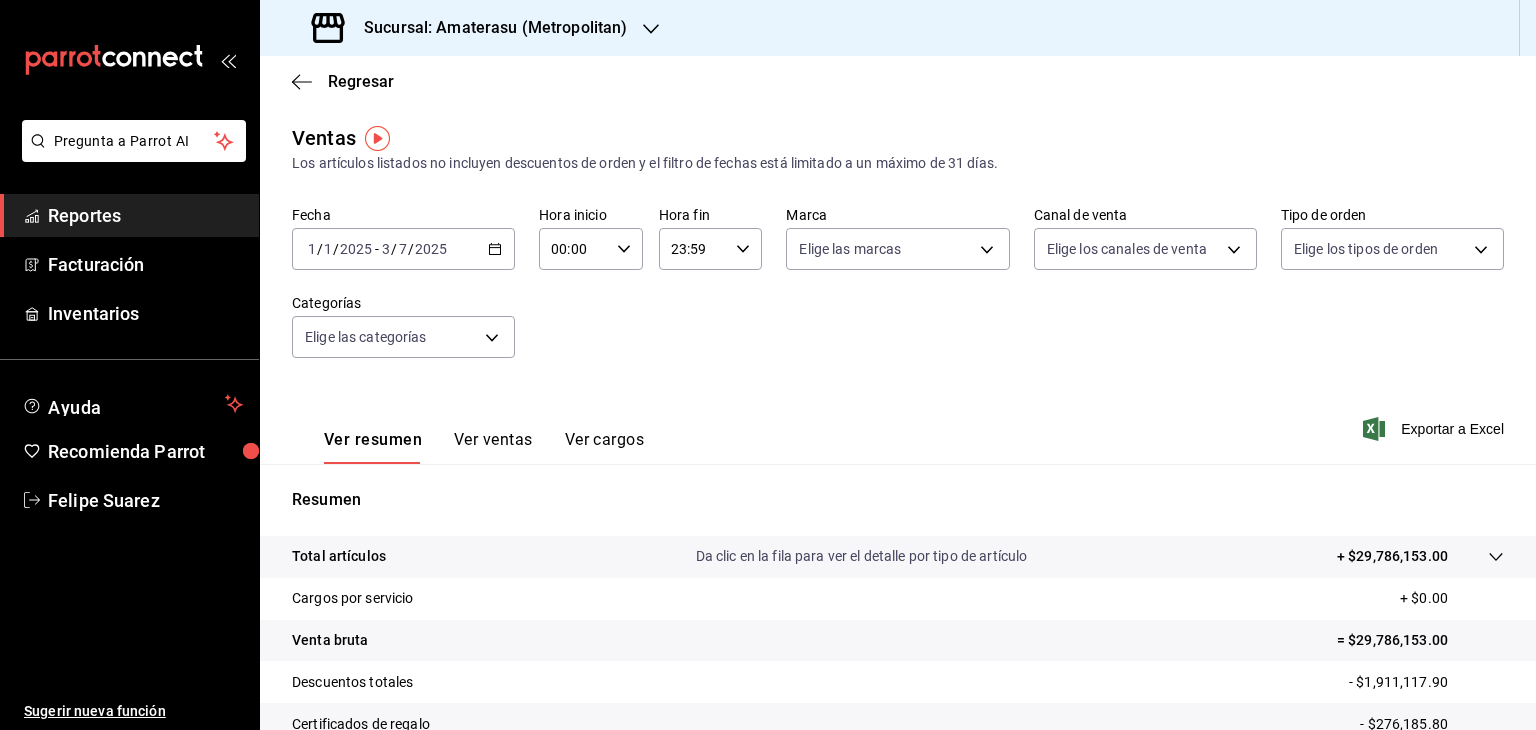 drag, startPoint x: 404, startPoint y: 250, endPoint x: 389, endPoint y: 253, distance: 15.297058 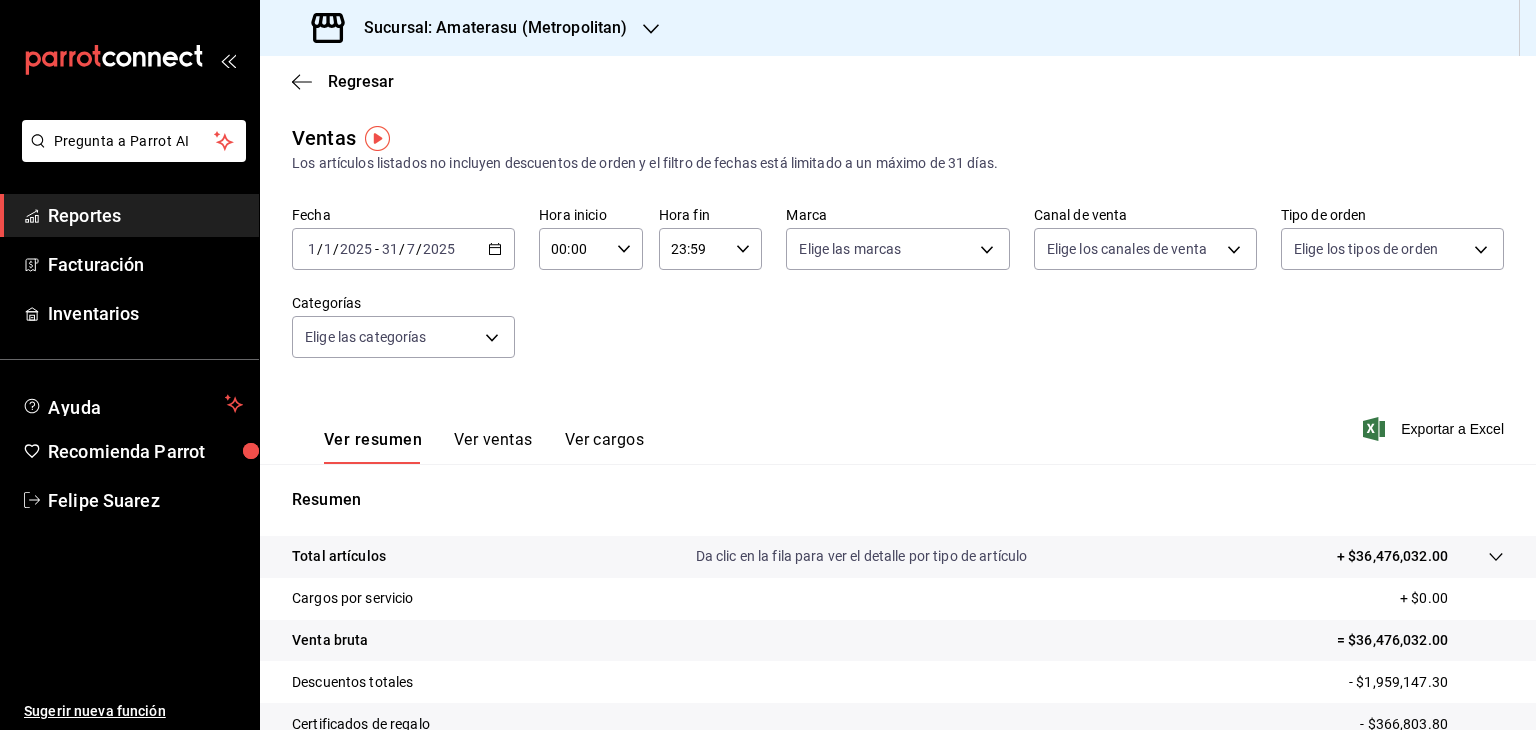 click on "00:00" at bounding box center [574, 249] 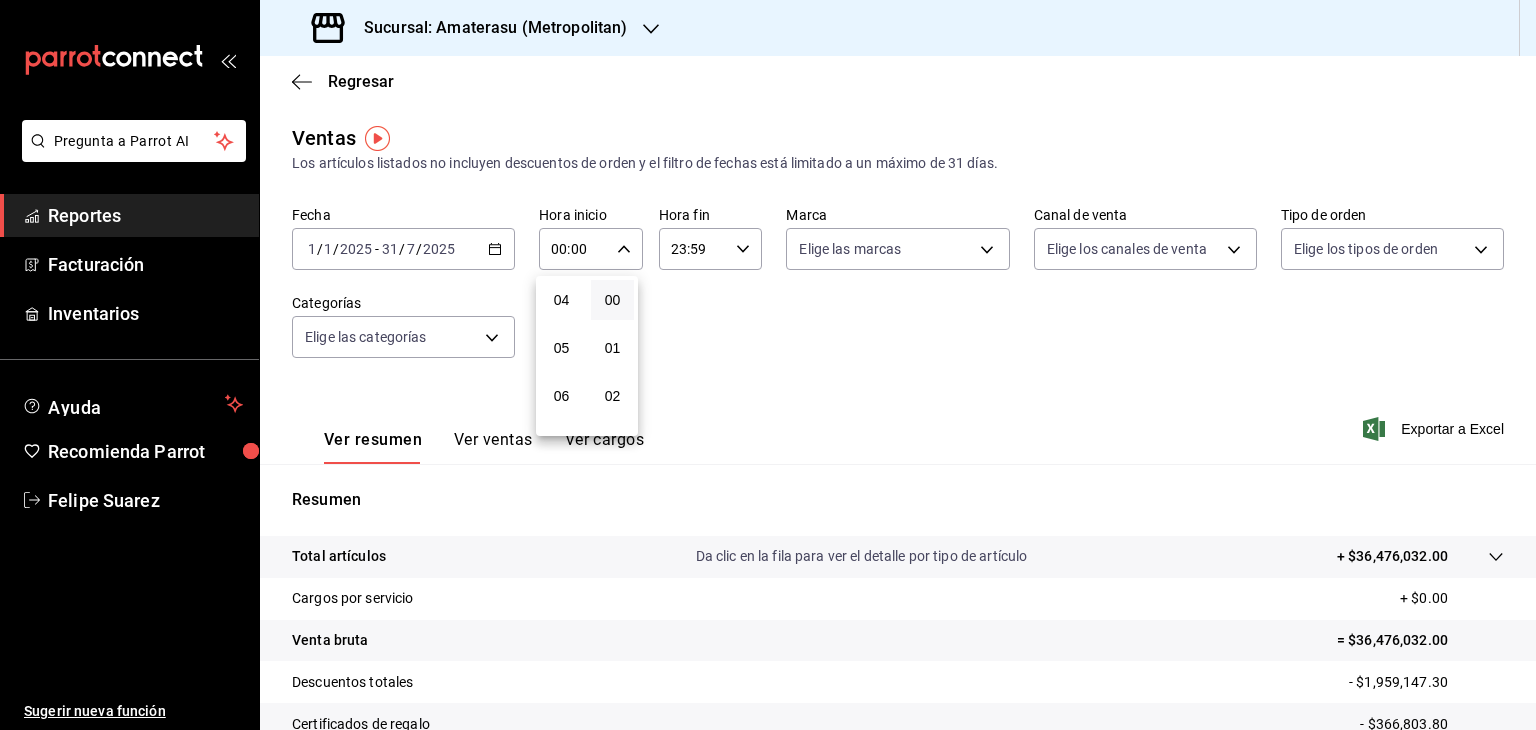 scroll, scrollTop: 192, scrollLeft: 0, axis: vertical 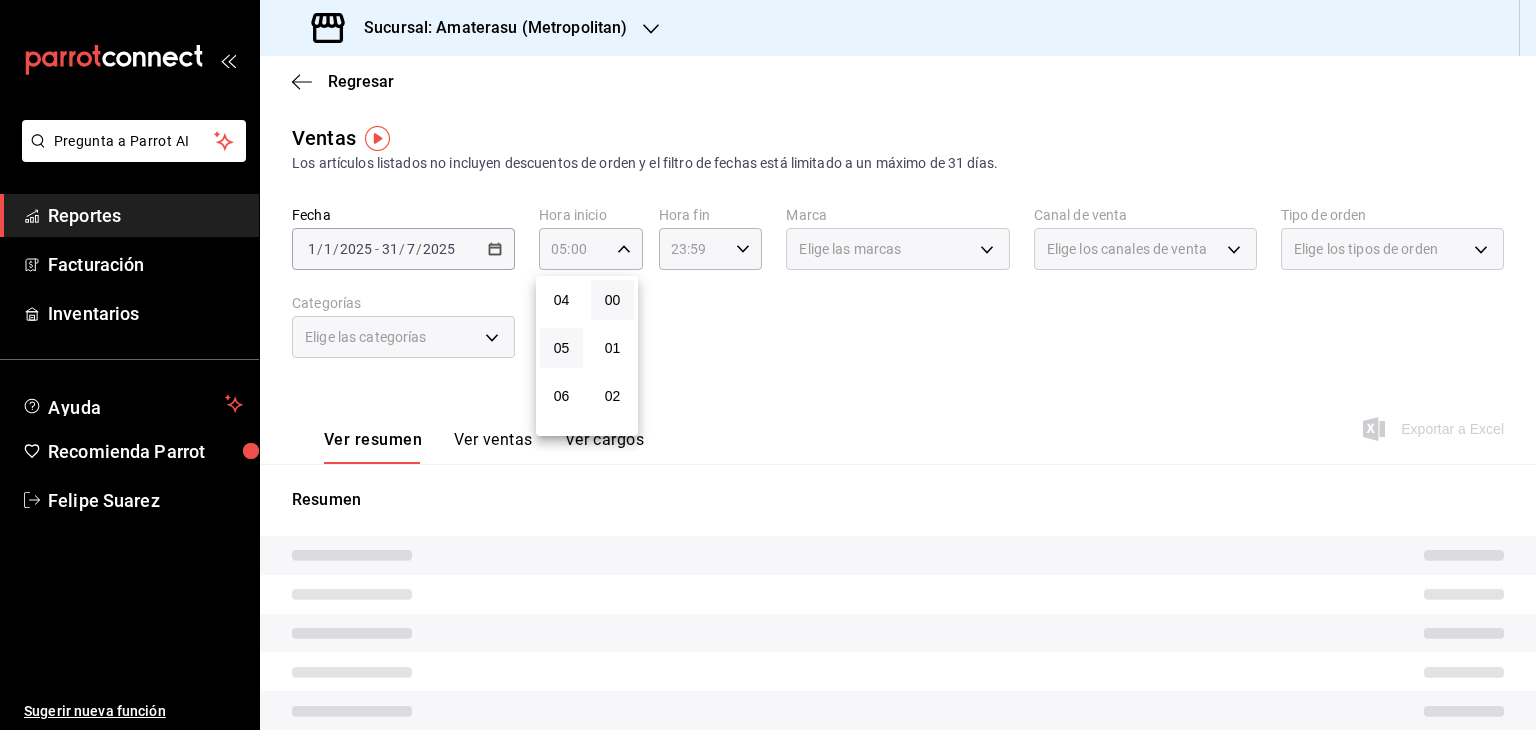 click at bounding box center (768, 365) 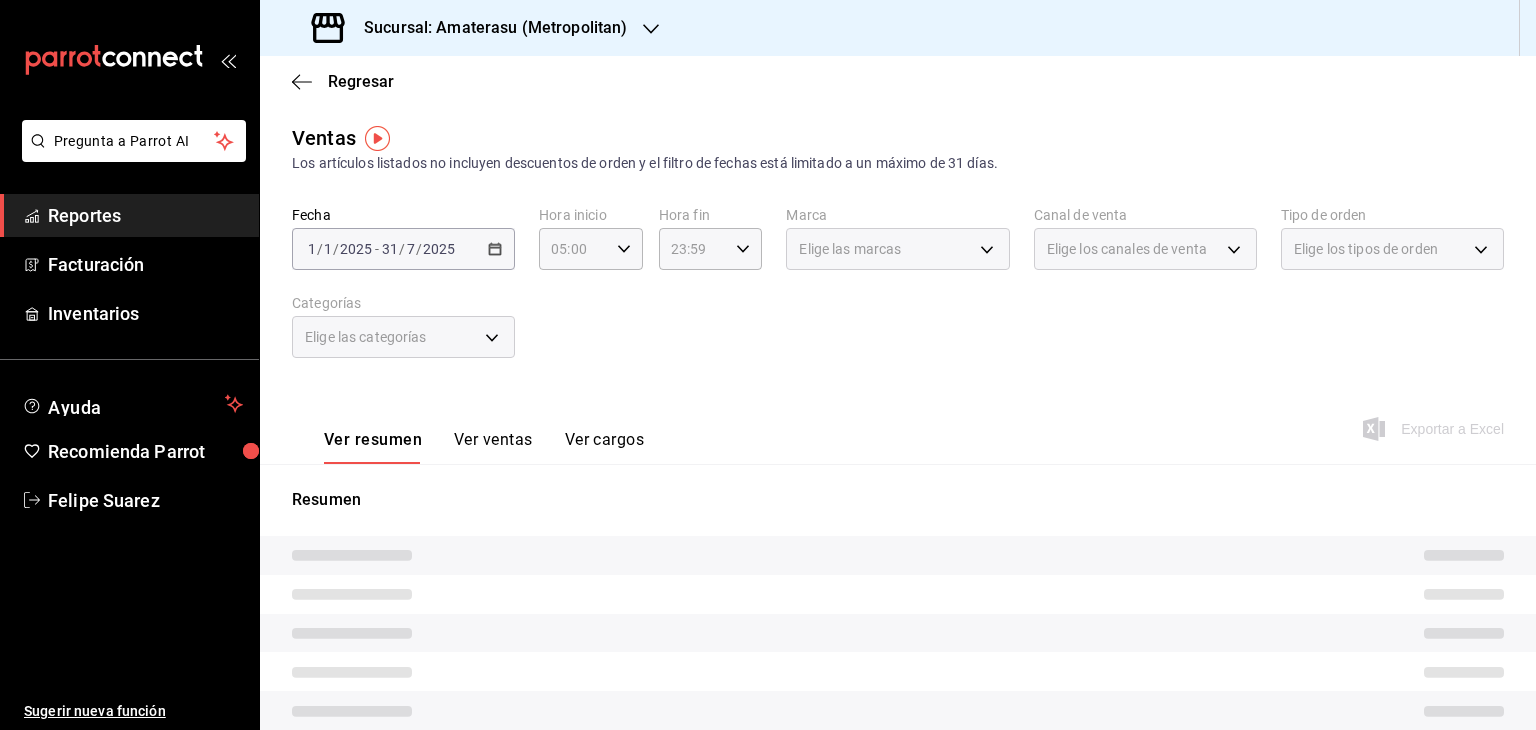 click 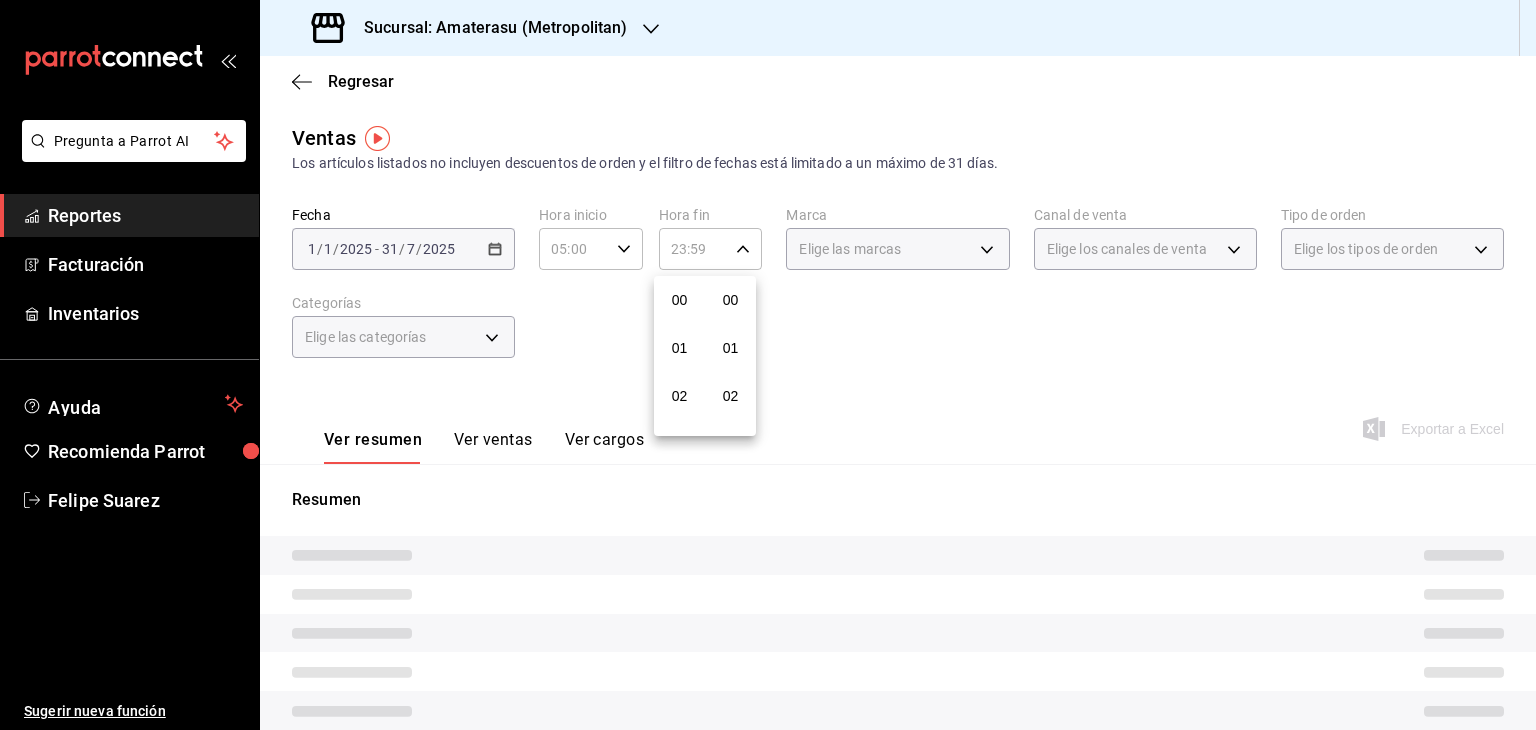 scroll, scrollTop: 1011, scrollLeft: 0, axis: vertical 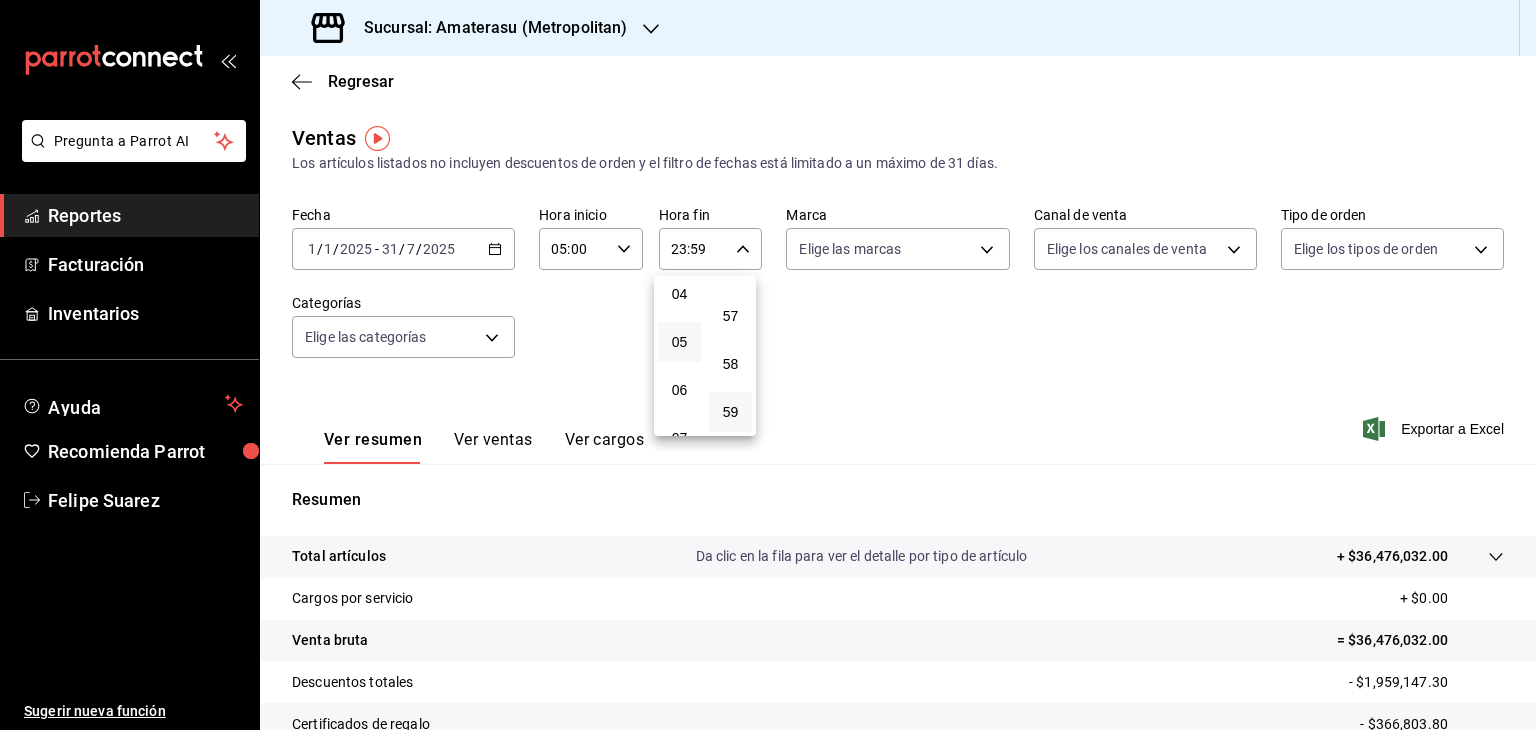 click on "05" at bounding box center [679, 342] 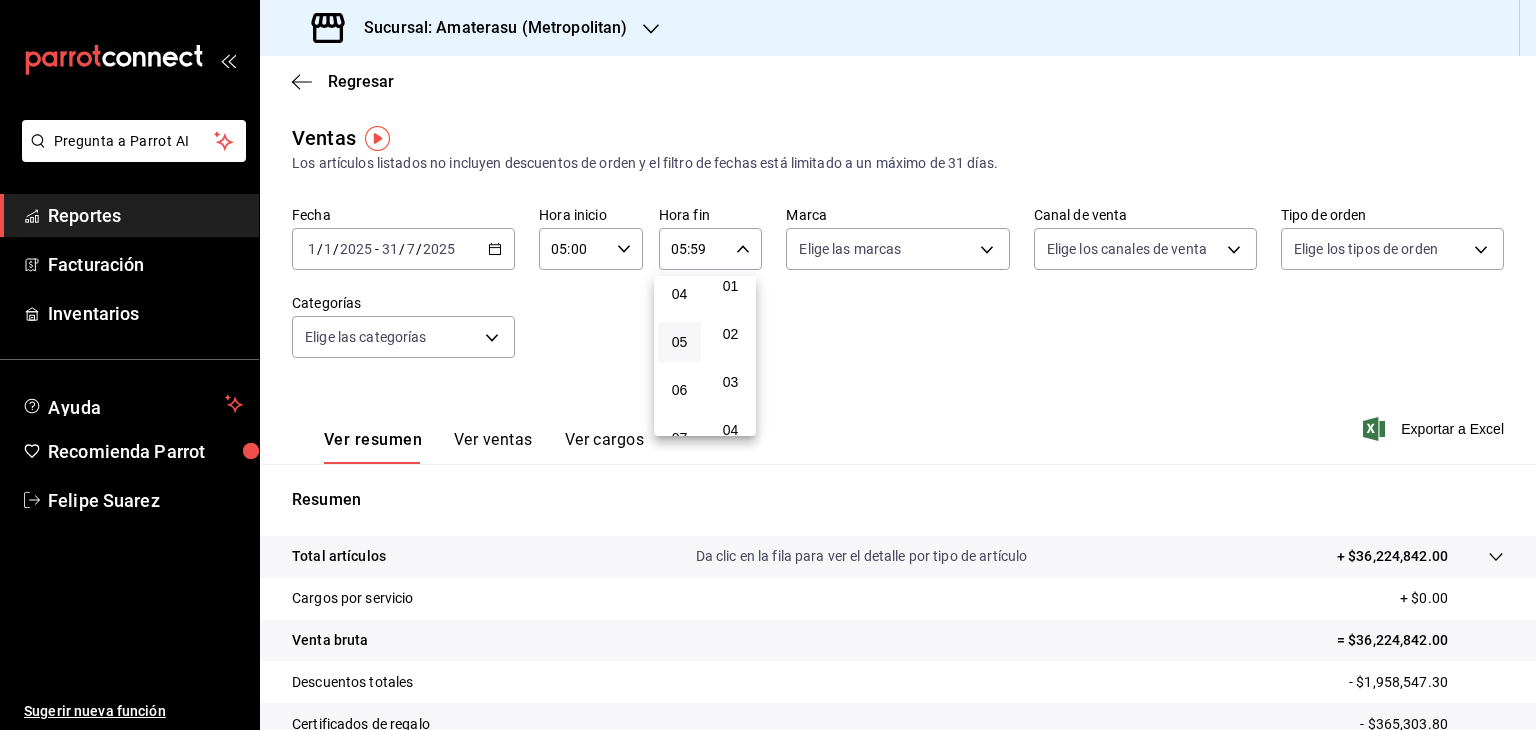 scroll, scrollTop: 0, scrollLeft: 0, axis: both 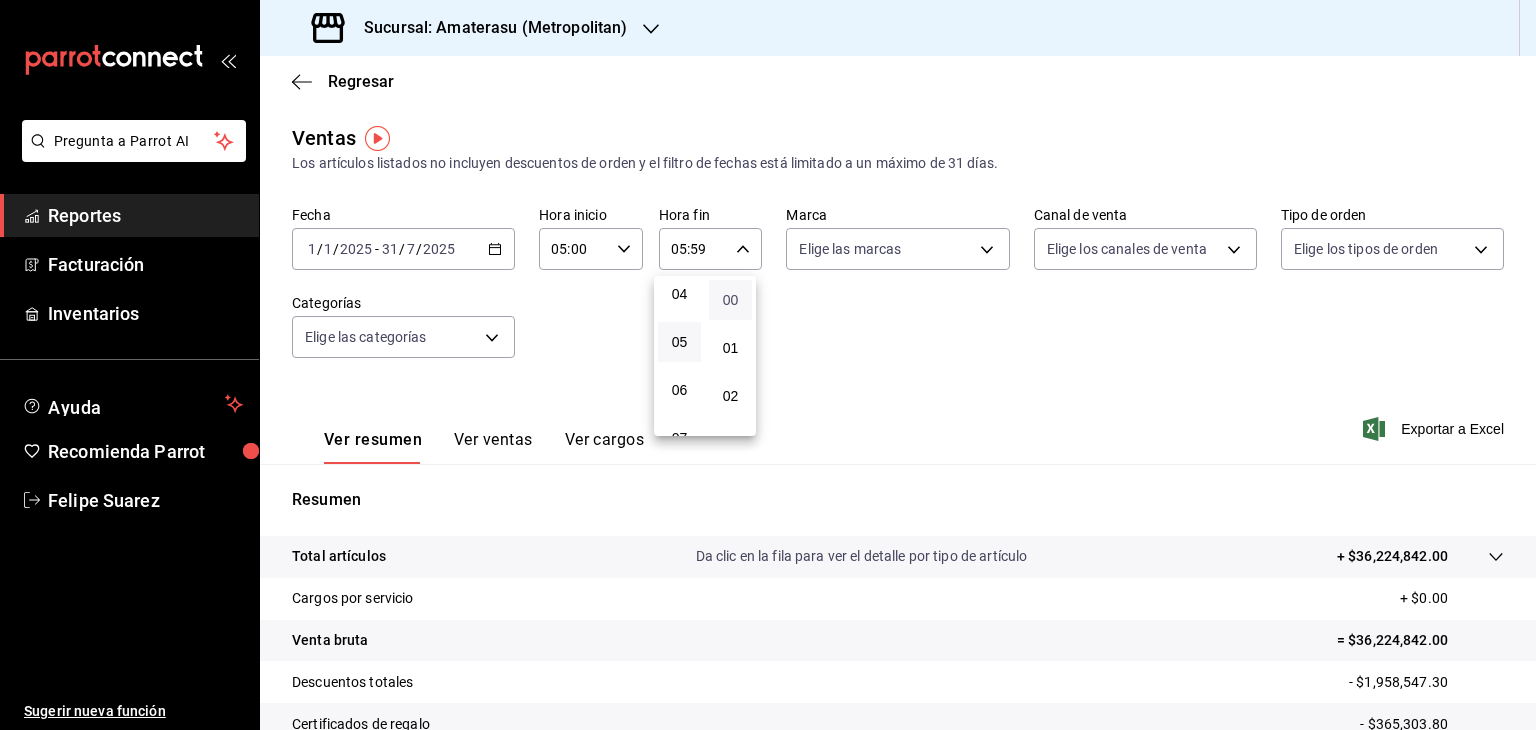 click on "00" at bounding box center [730, 300] 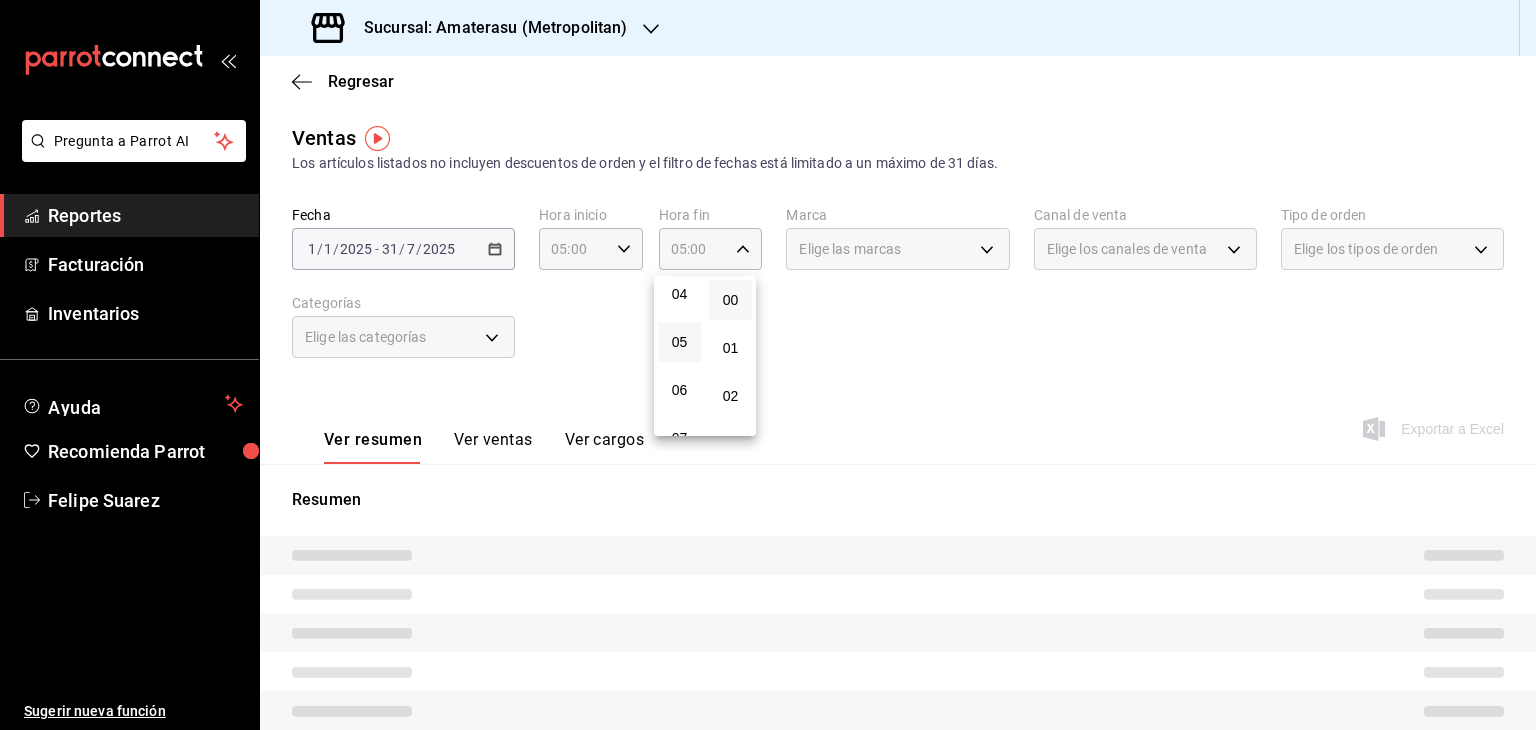 click at bounding box center (768, 365) 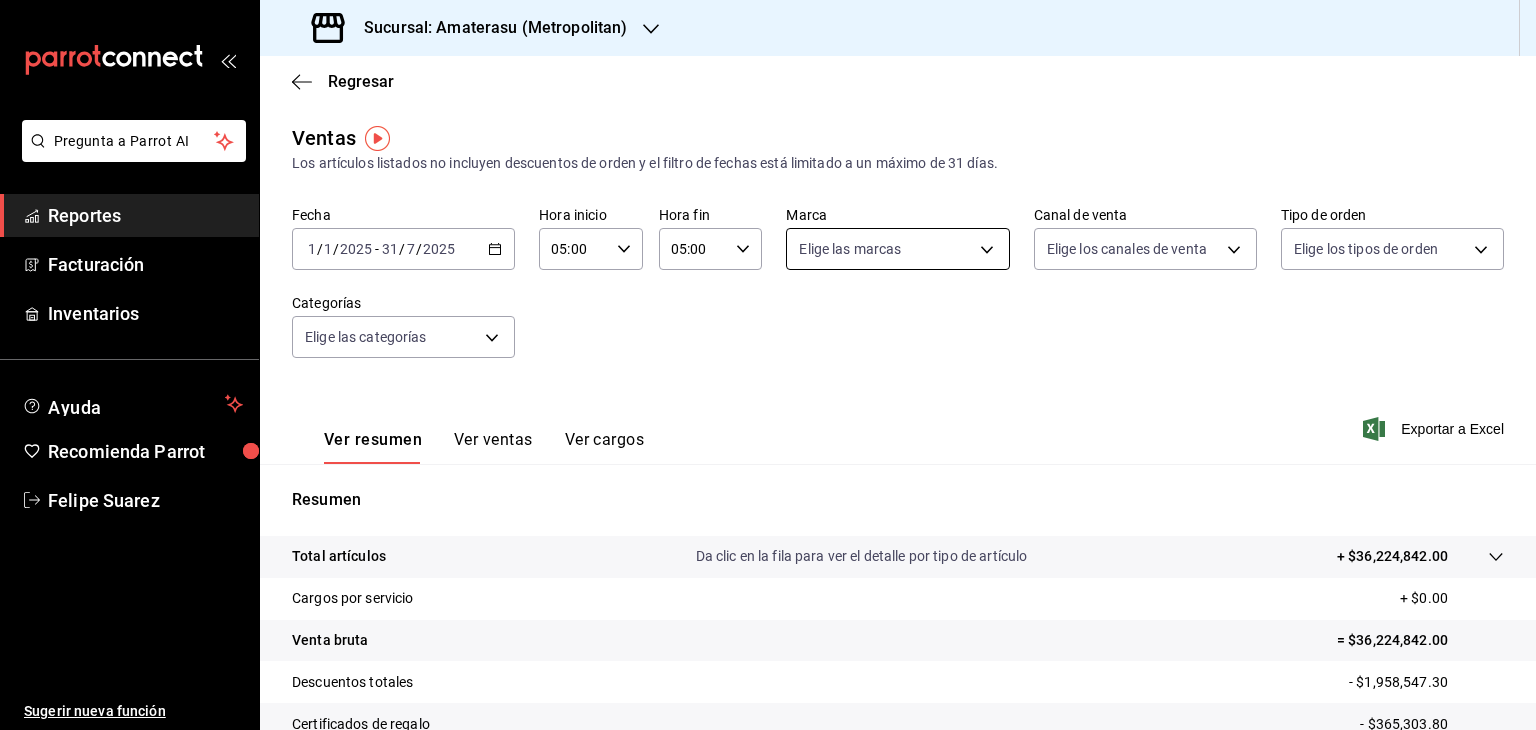 click on "Pregunta a Parrot AI Reportes   Facturación   Inventarios   Ayuda Recomienda Parrot   Felipe Suarez   Sugerir nueva función   Sucursal: Amaterasu (Metropolitan) Regresar Ventas Los artículos listados no incluyen descuentos de orden y el filtro de fechas está limitado a un máximo de 31 días. Fecha 2025-01-01 1 / 1 / 2025 - 2025-07-31 31 / 7 / 2025 Hora inicio 05:00 Hora inicio Hora fin 05:00 Hora fin Marca Elige las marcas Canal de venta Elige los canales de venta Tipo de orden Elige los tipos de orden Categorías Elige las categorías Ver resumen Ver ventas Ver cargos Exportar a Excel Resumen Total artículos Da clic en la fila para ver el detalle por tipo de artículo + $36,224,842.00 Cargos por servicio + $0.00 Venta bruta = $36,224,842.00 Descuentos totales - $1,958,547.30 Certificados de regalo - $365,303.80 Venta total = $33,900,990.90 Impuestos - $4,675,998.74 Venta neta = $29,224,992.16 Pregunta a Parrot AI Reportes   Facturación   Inventarios   Ayuda Recomienda Parrot   Felipe Suarez" at bounding box center [768, 365] 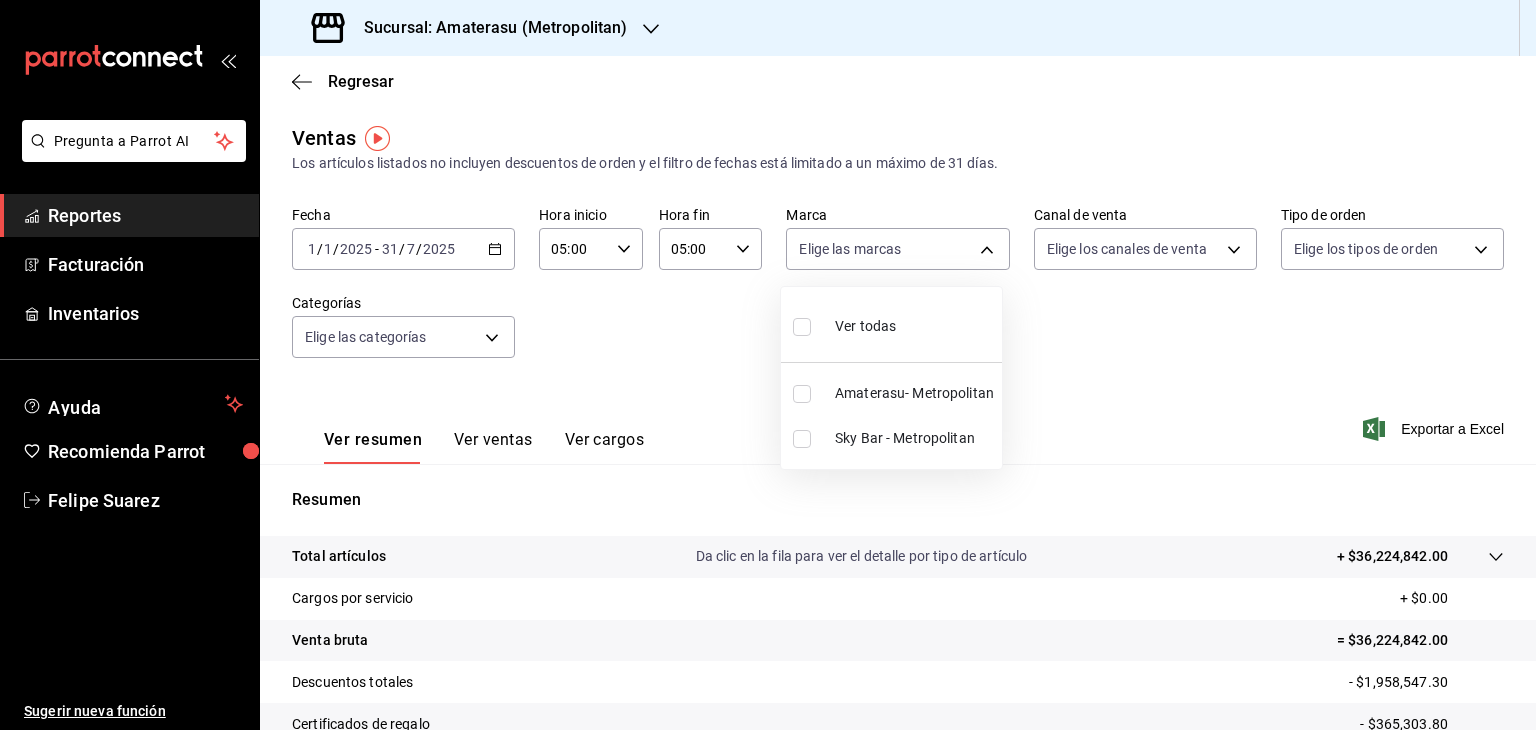 click on "Amaterasu- Metropolitan" at bounding box center (914, 393) 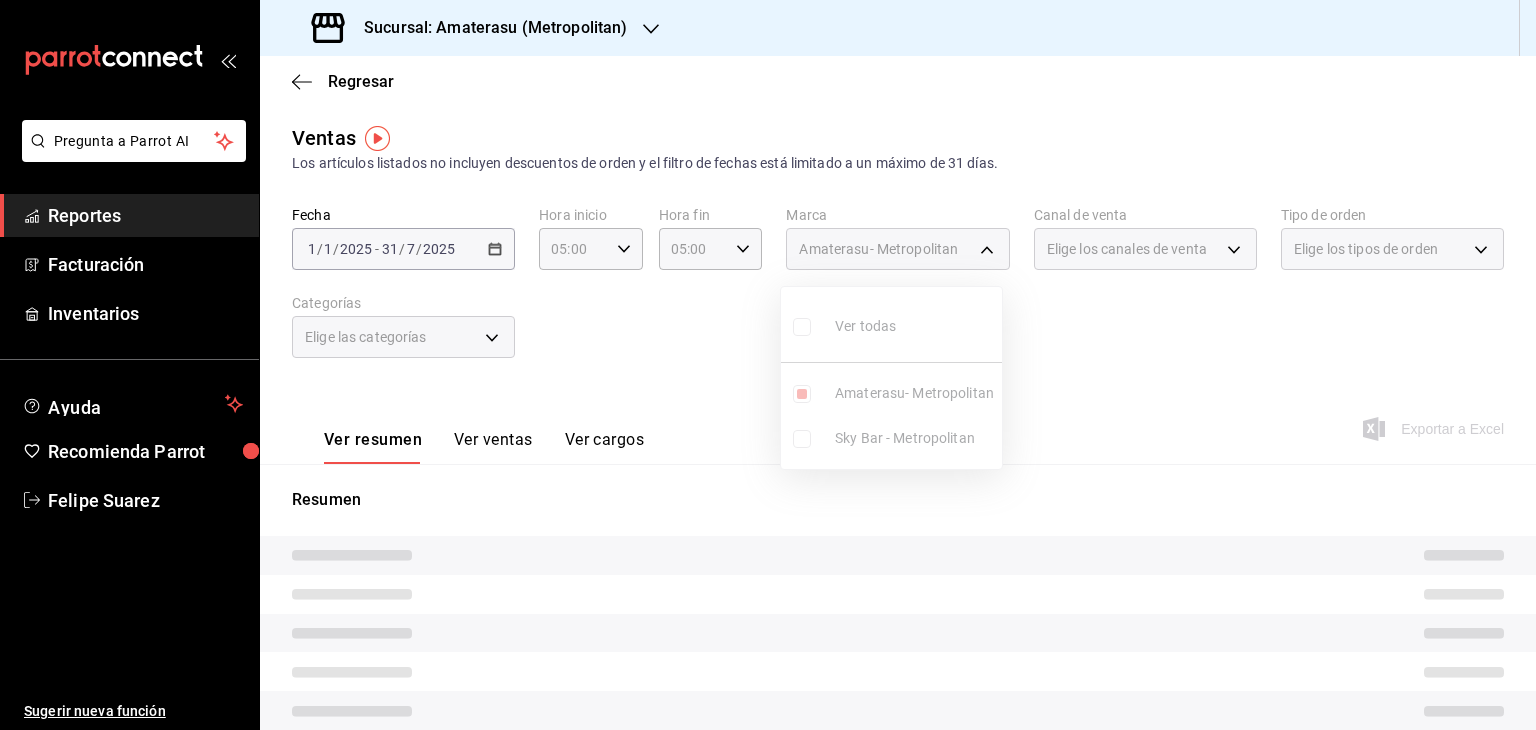 type 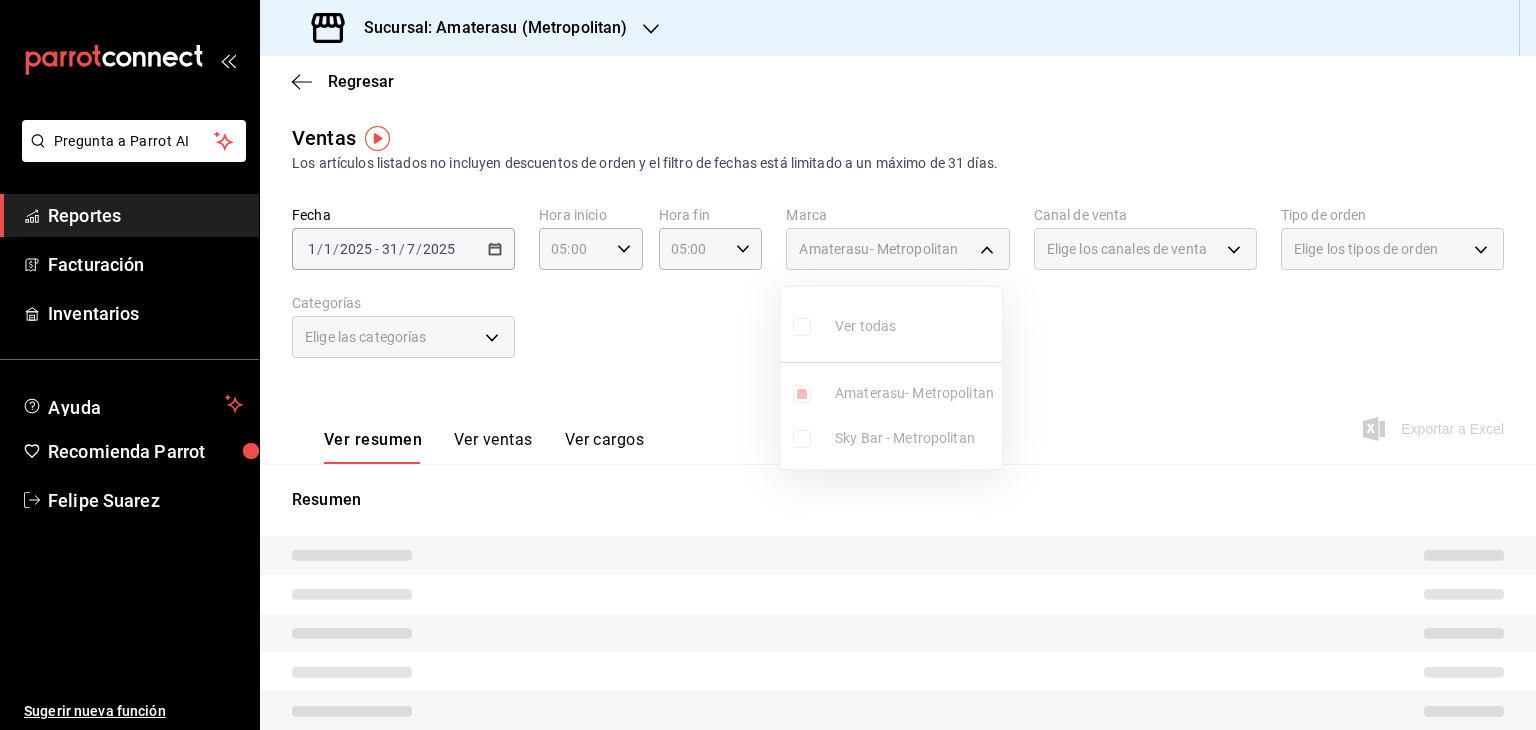 click at bounding box center [768, 365] 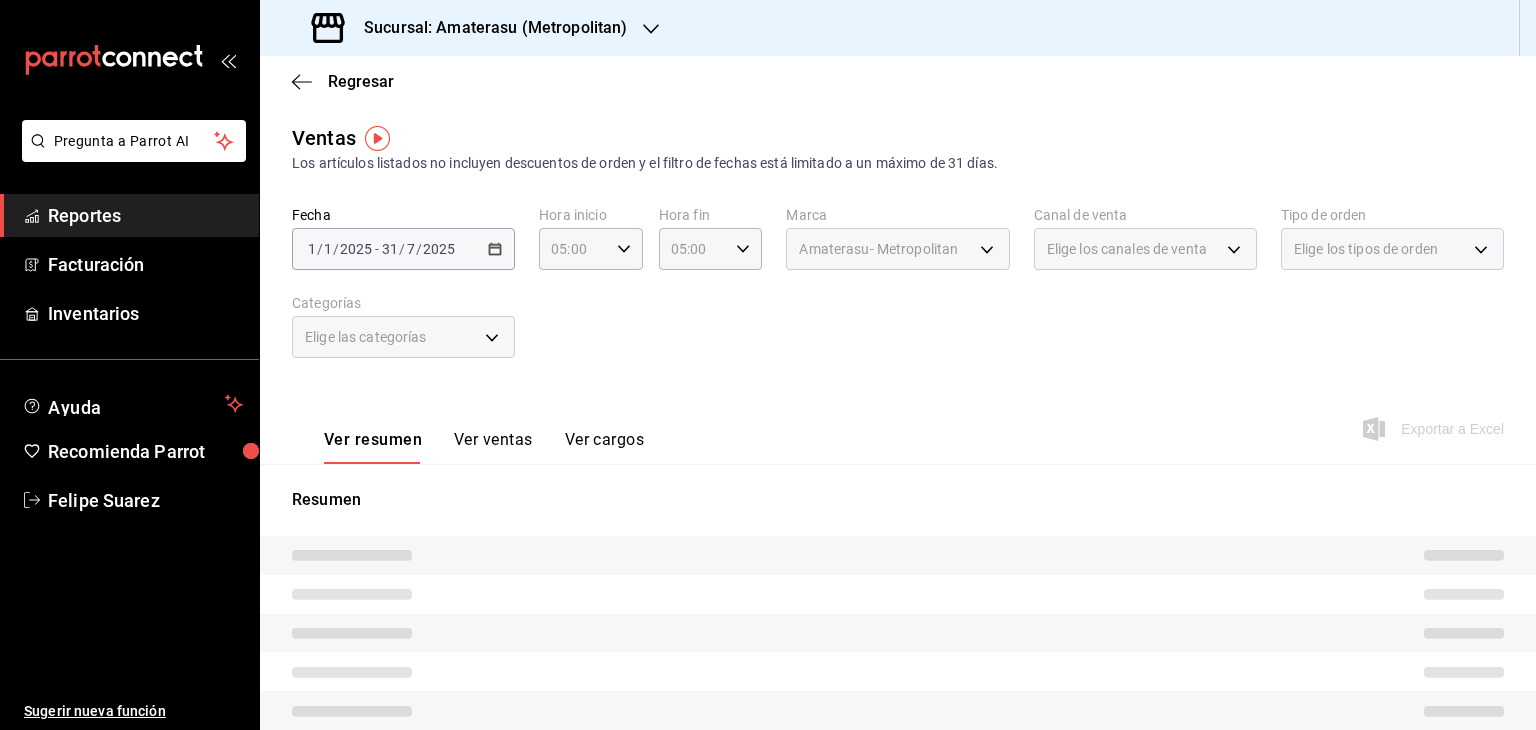 click on "Sucursal: Amaterasu (Metropolitan)" at bounding box center [487, 28] 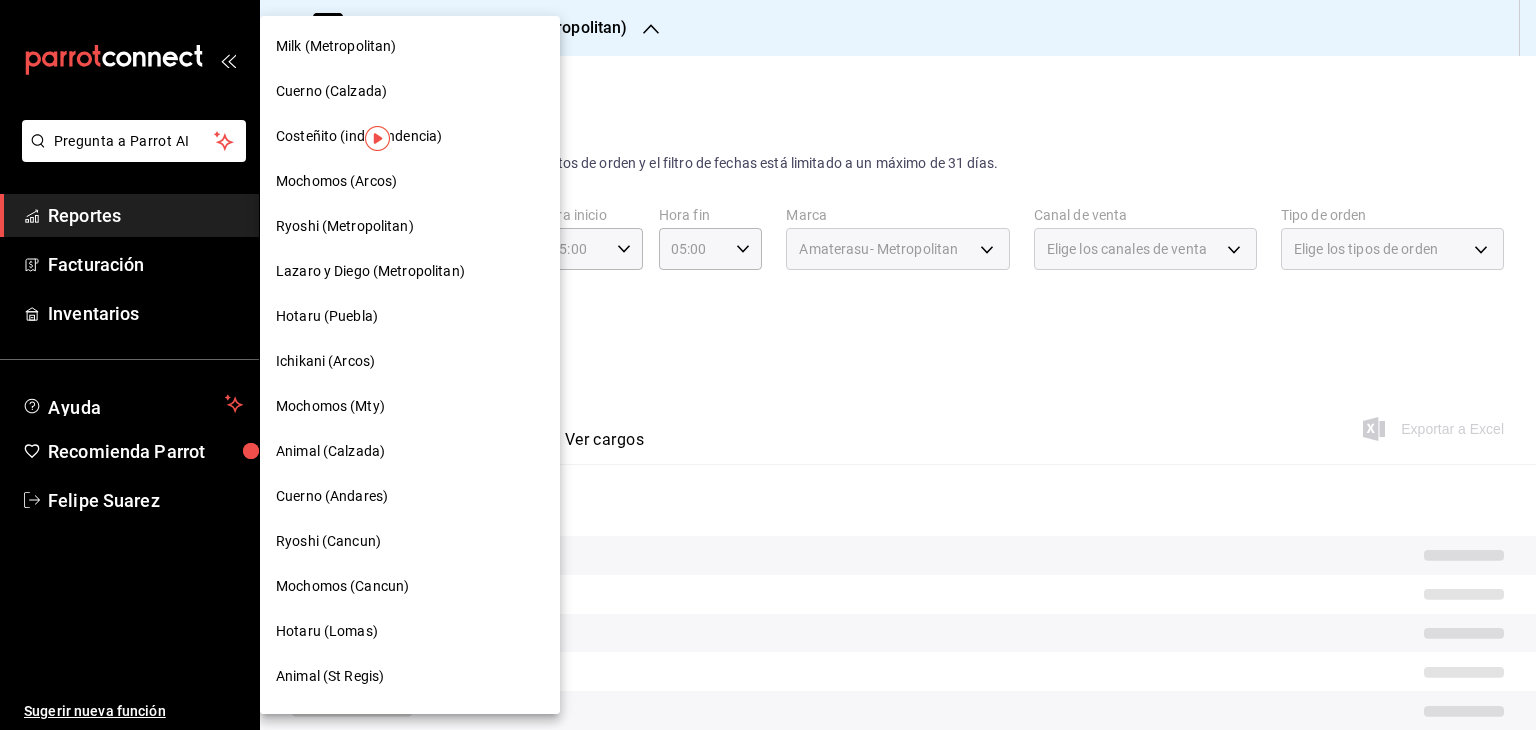 click at bounding box center (768, 365) 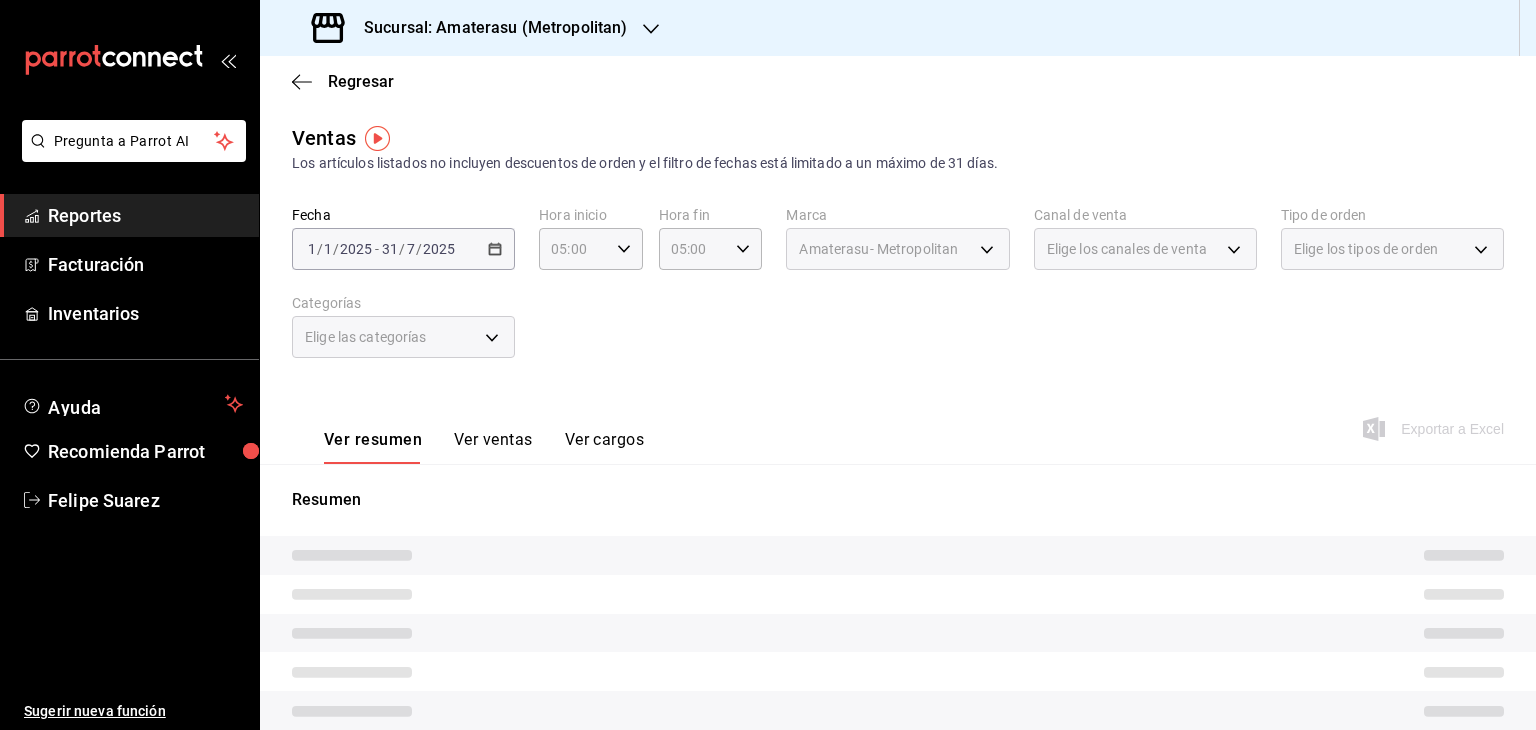click on "Sucursal: Amaterasu (Metropolitan)" at bounding box center (487, 28) 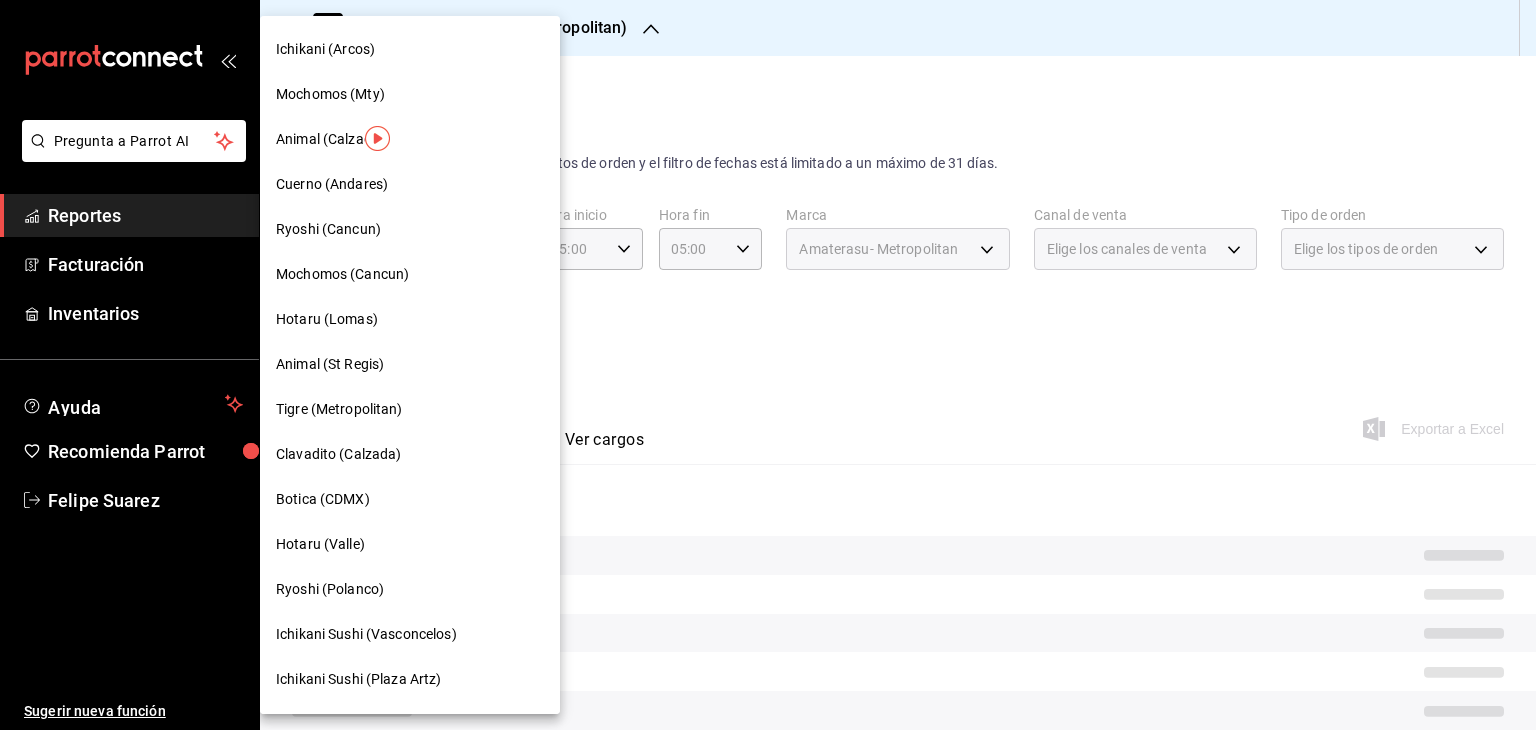 scroll, scrollTop: 443, scrollLeft: 0, axis: vertical 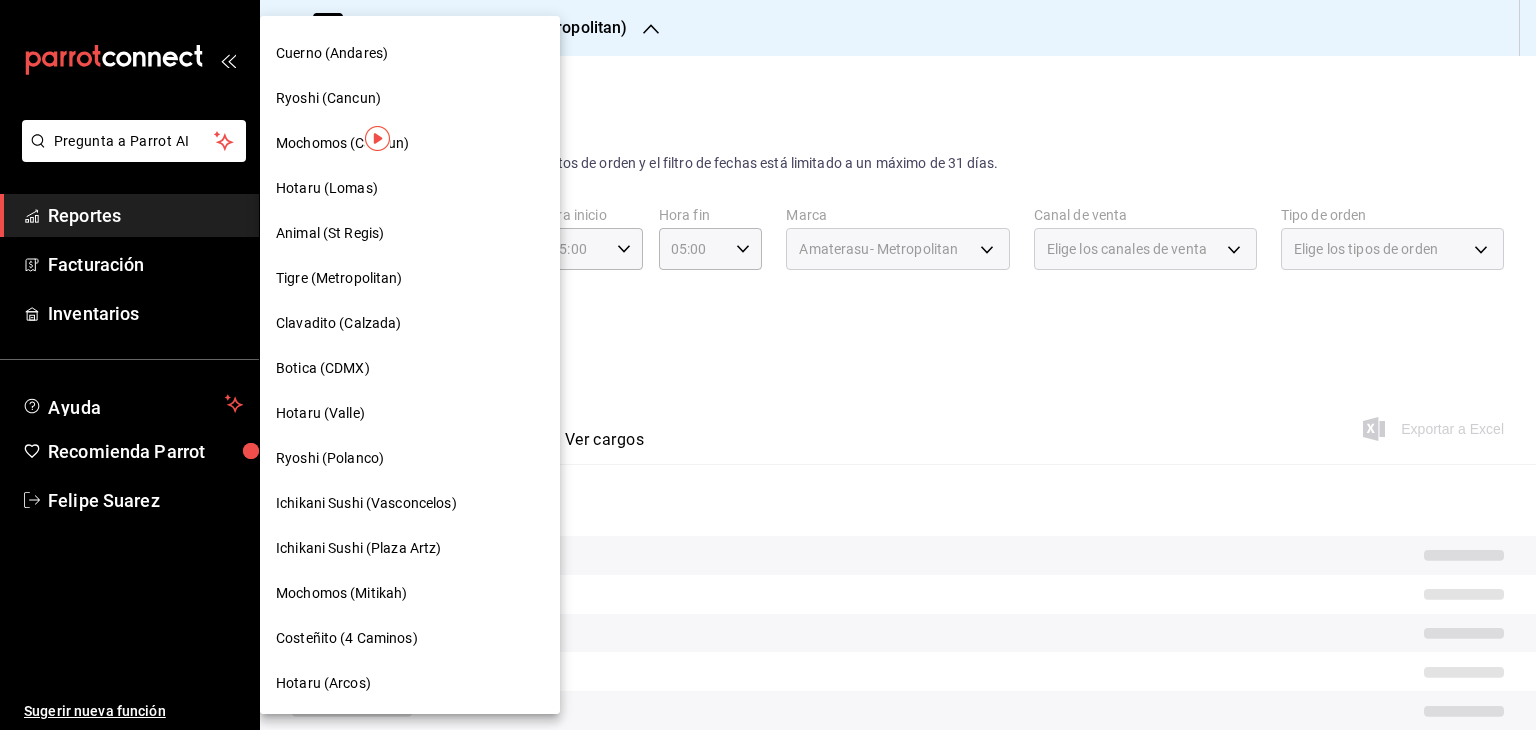click on "Ichikani Sushi (Plaza Artz)" at bounding box center [359, 548] 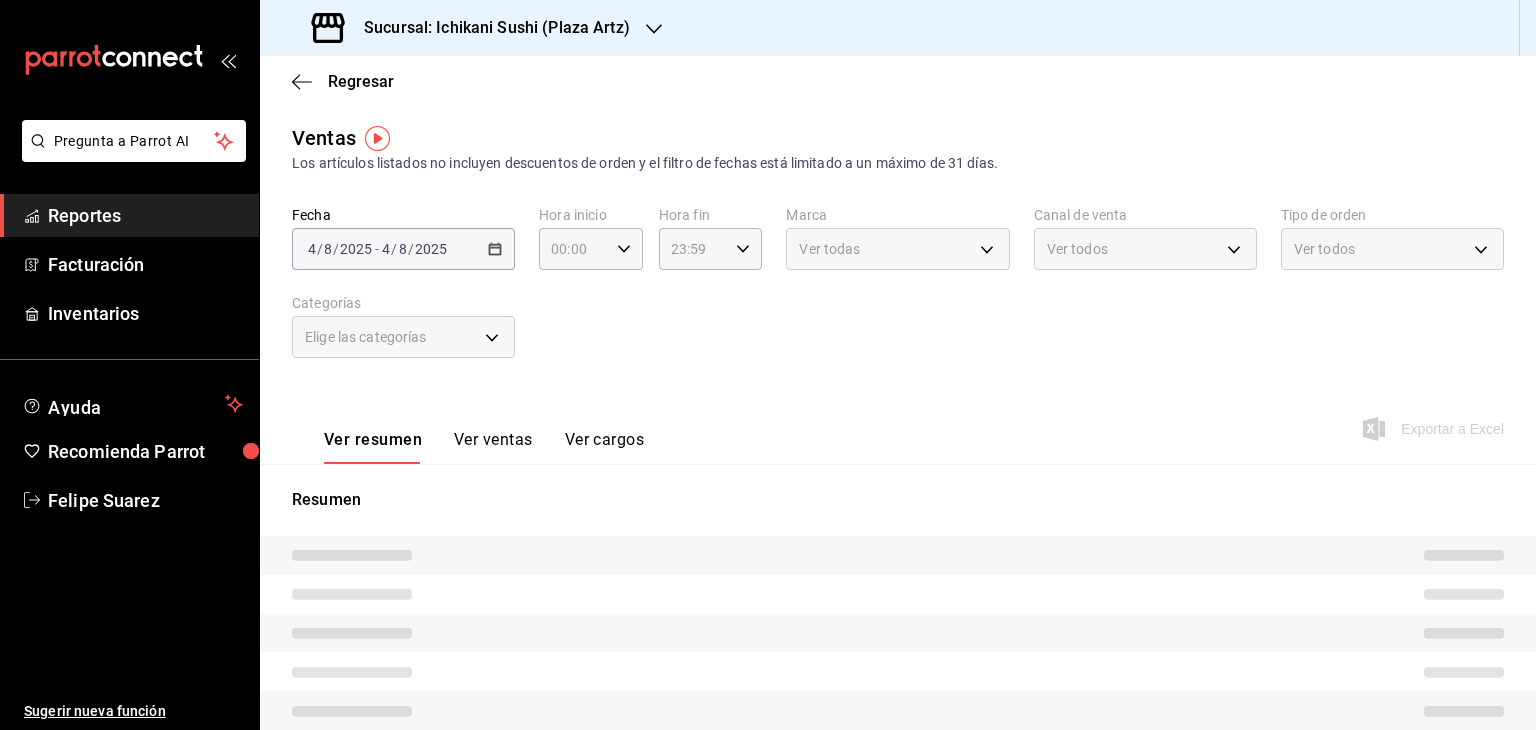 type on "05:00" 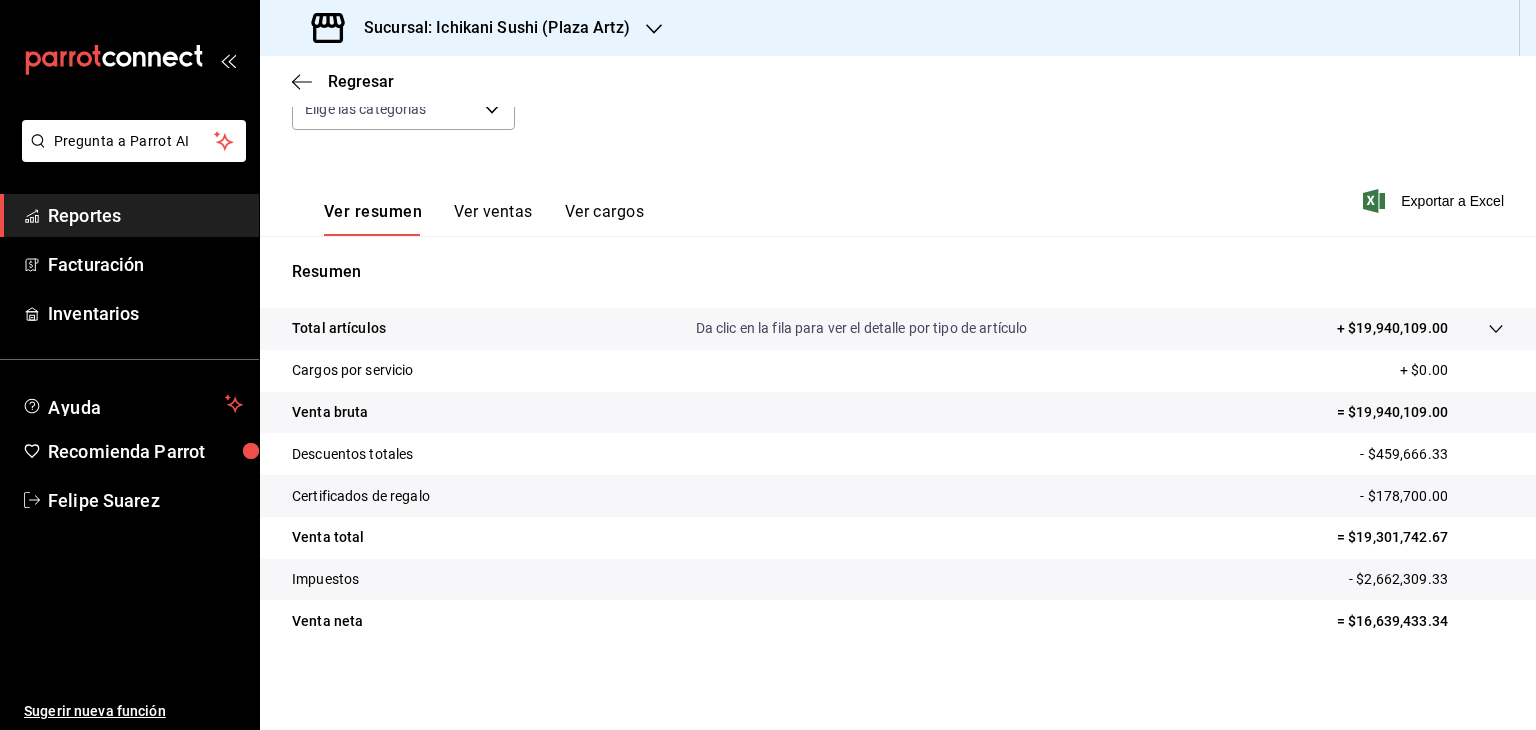 scroll, scrollTop: 228, scrollLeft: 0, axis: vertical 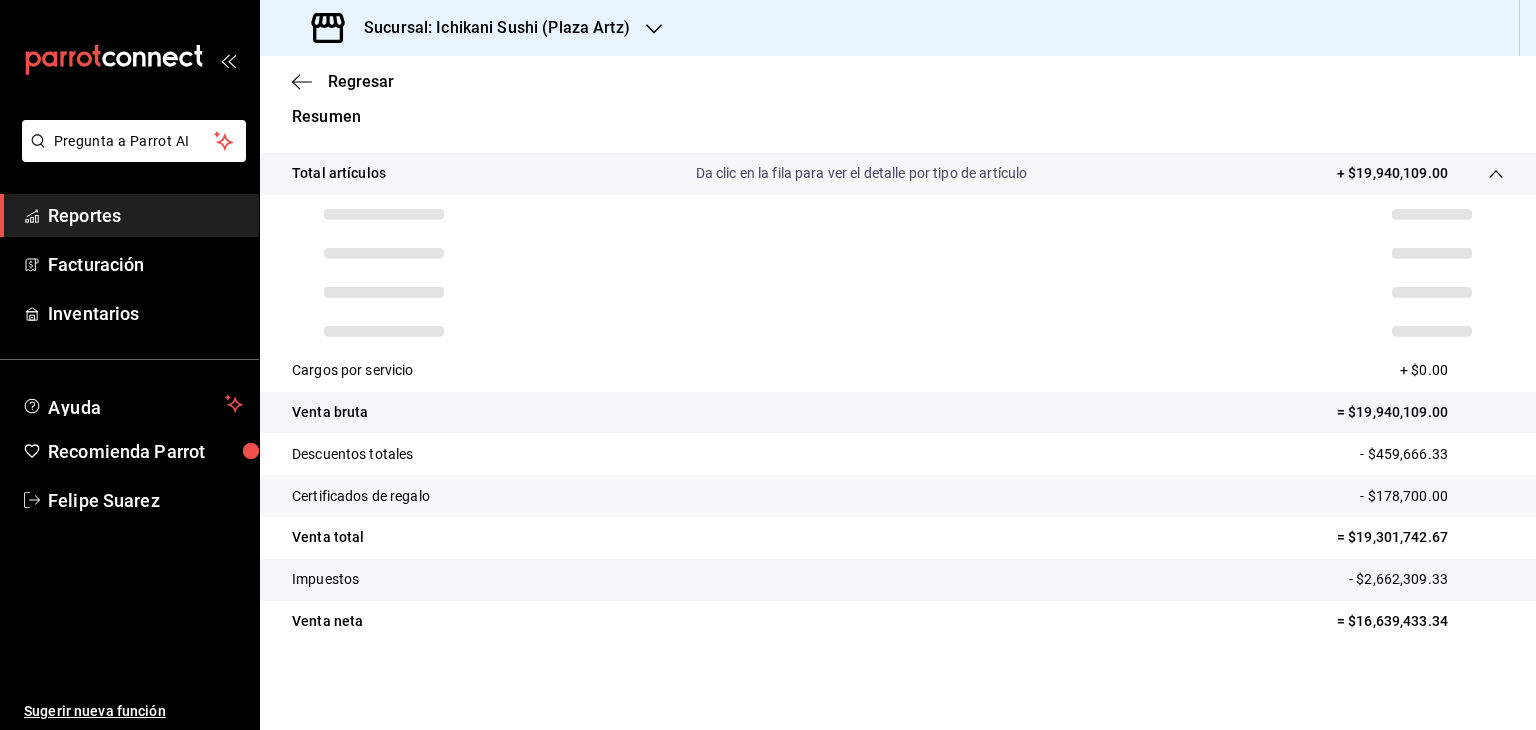 click on "Certificados de regalo - $178,700.00" at bounding box center [898, 496] 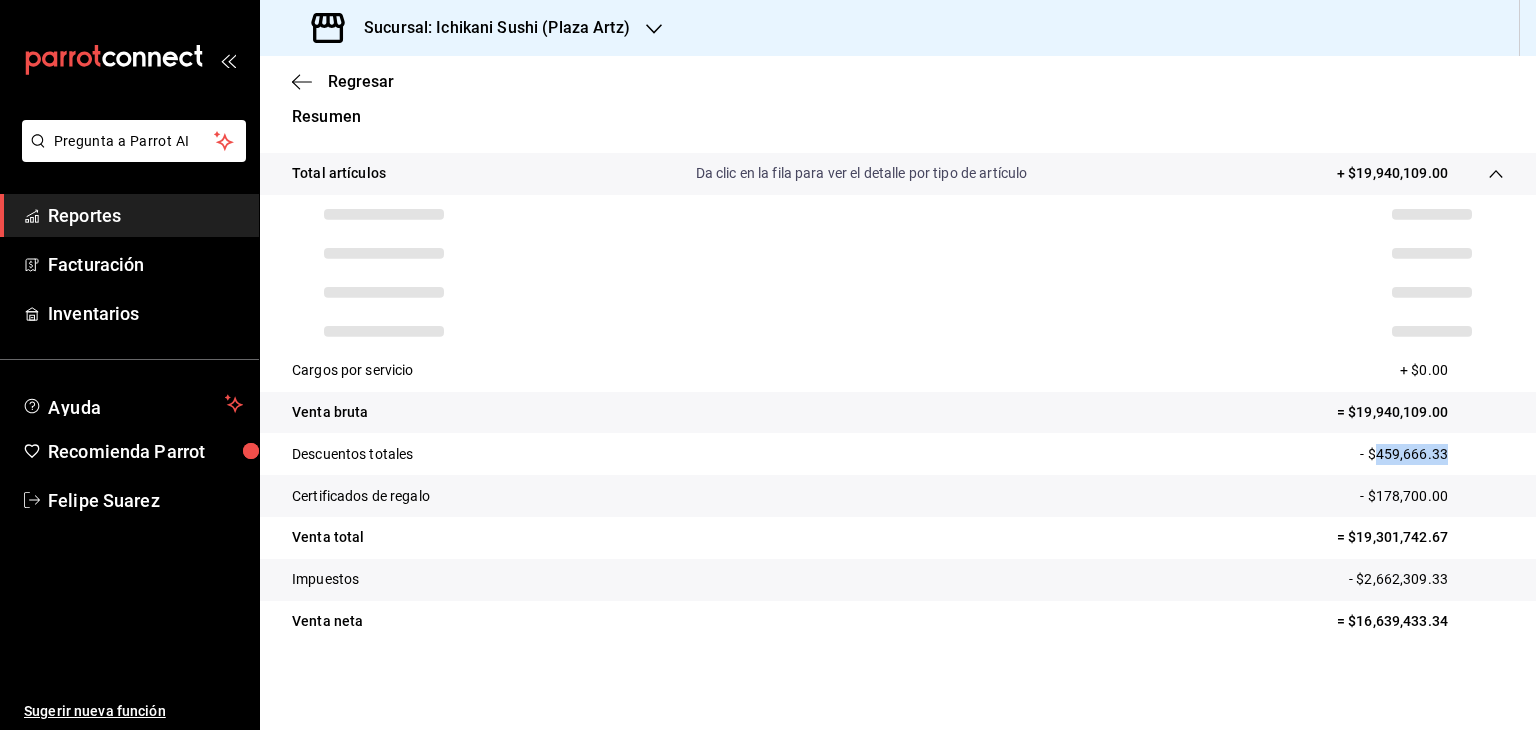 click on "- $459,666.33" at bounding box center (1432, 454) 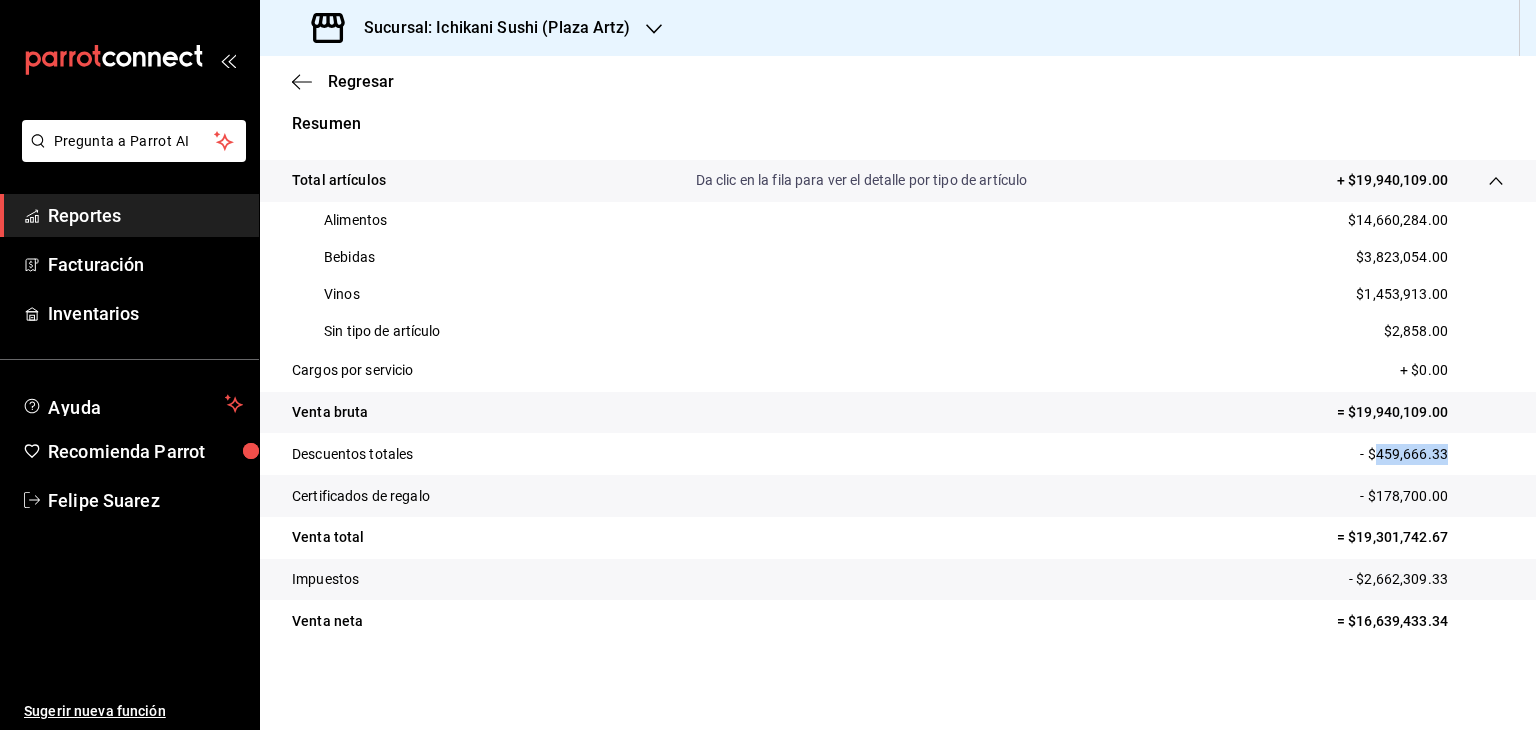 scroll, scrollTop: 376, scrollLeft: 0, axis: vertical 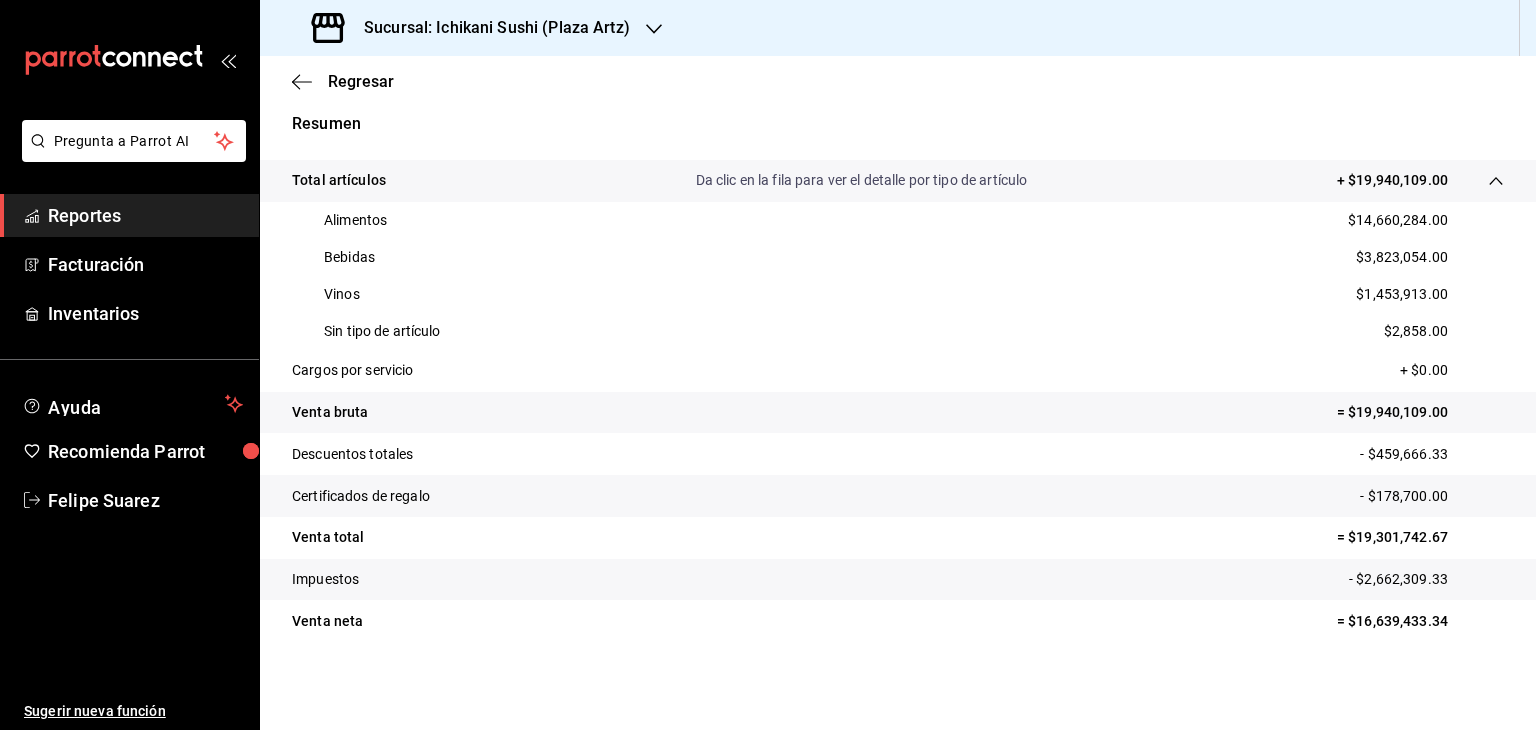 click on "- $178,700.00" at bounding box center [1432, 496] 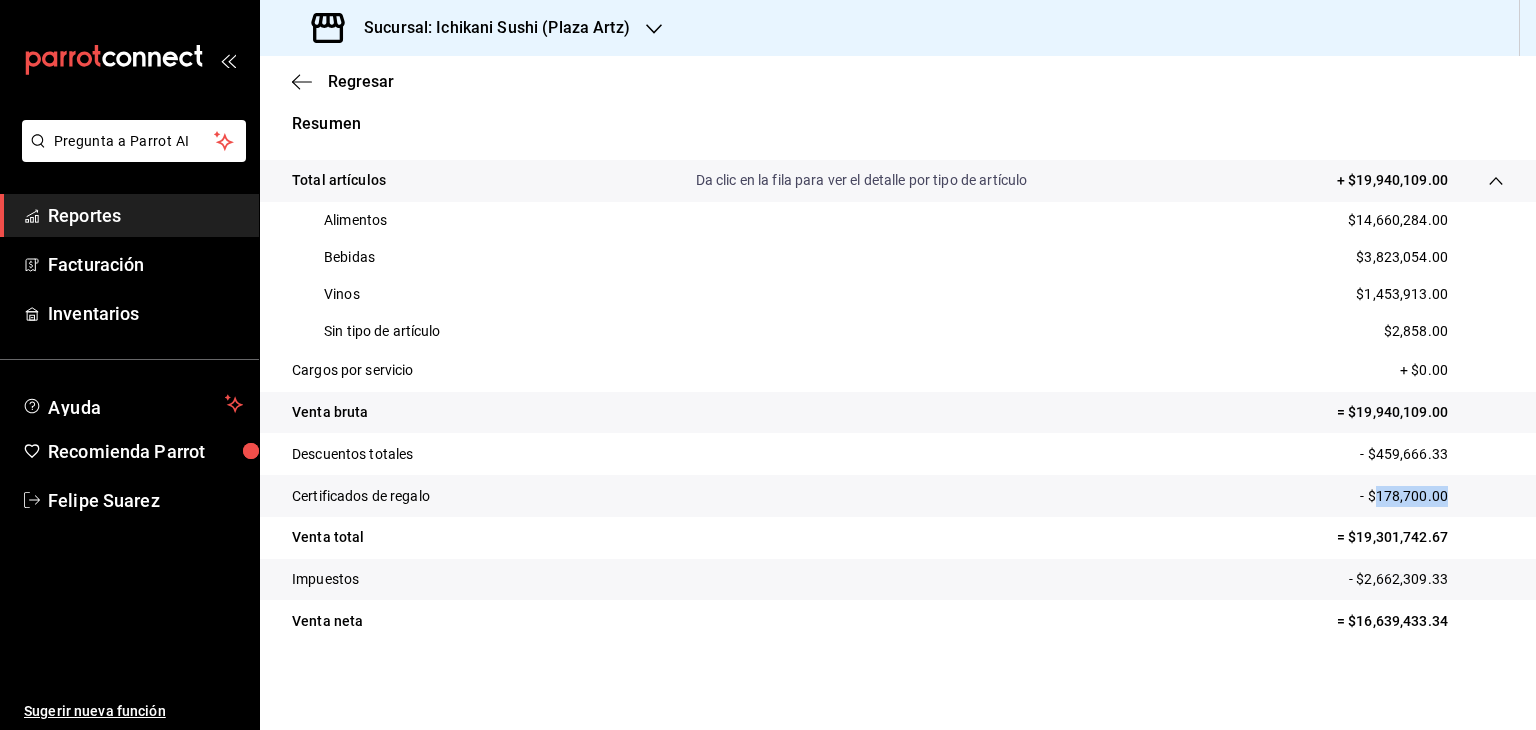 click on "- $178,700.00" at bounding box center [1432, 496] 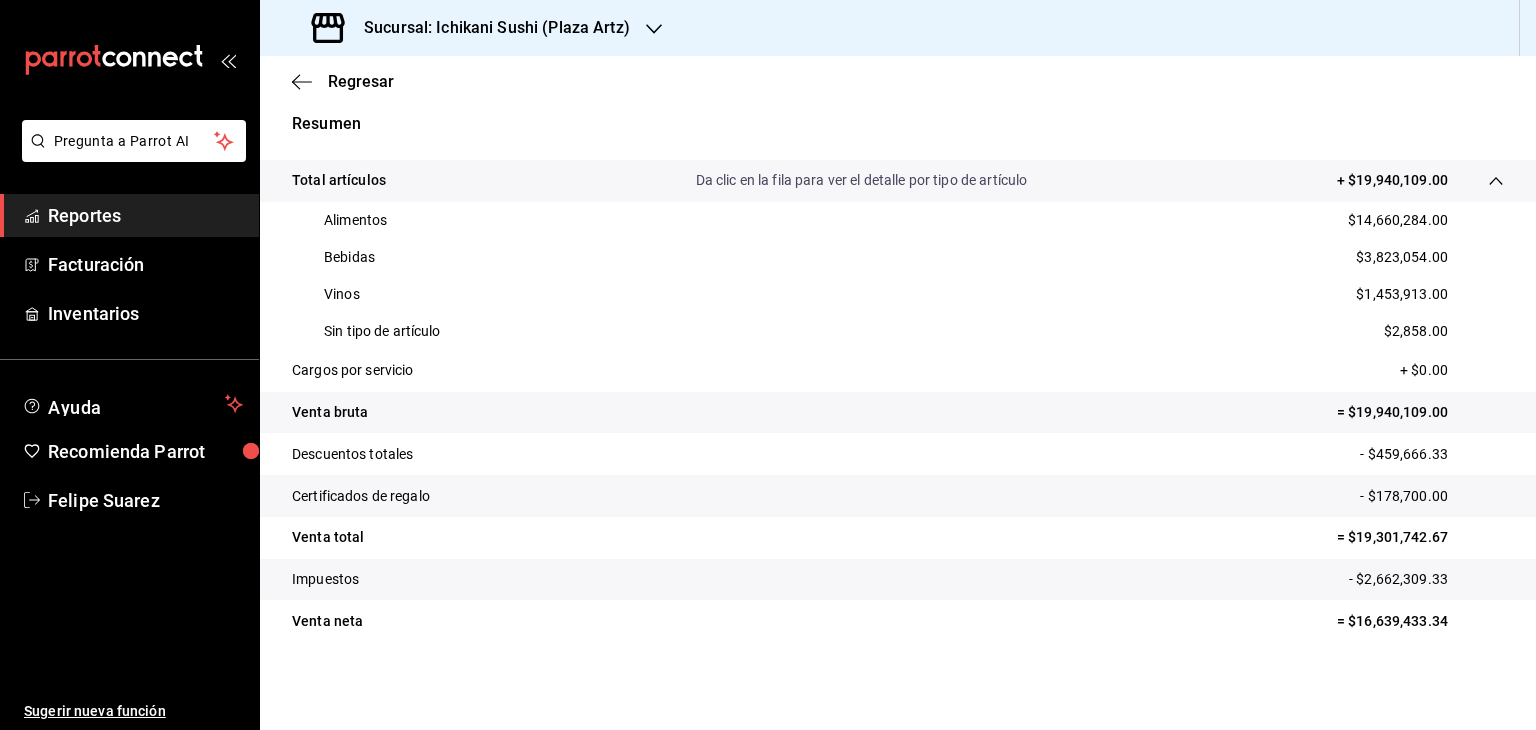 click on "- $2,662,309.33" at bounding box center (1426, 579) 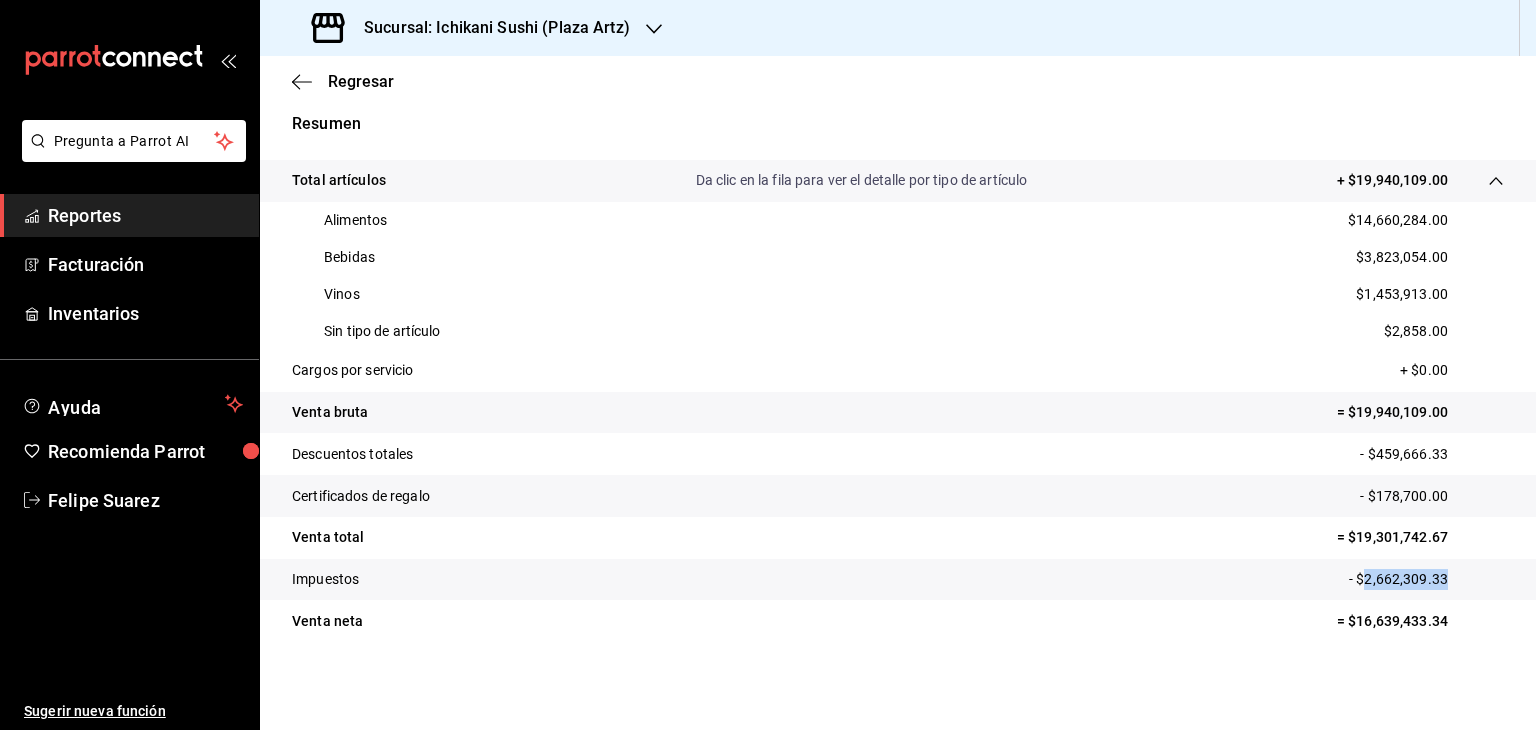 click on "- $2,662,309.33" at bounding box center (1426, 579) 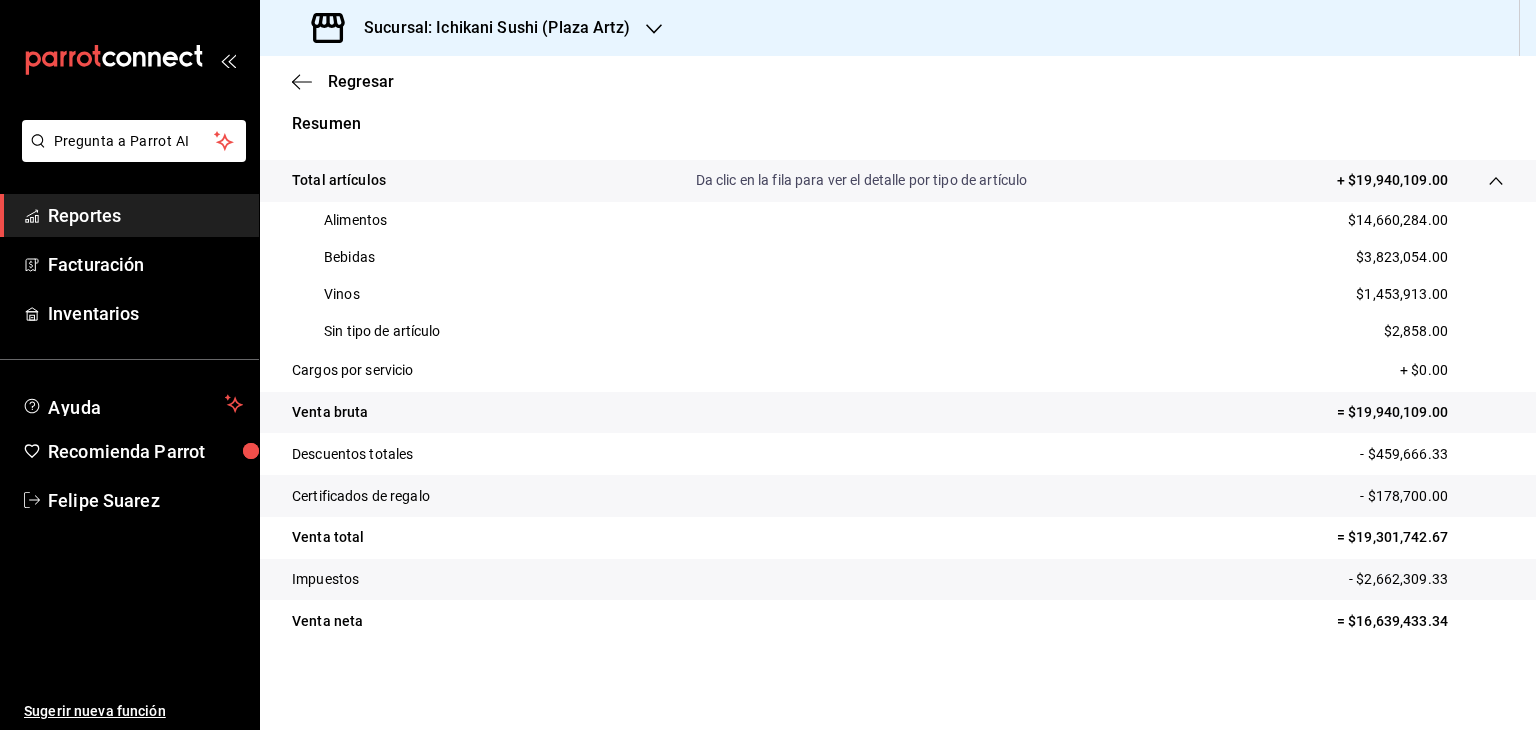 click on "$14,660,284.00" at bounding box center [1398, 220] 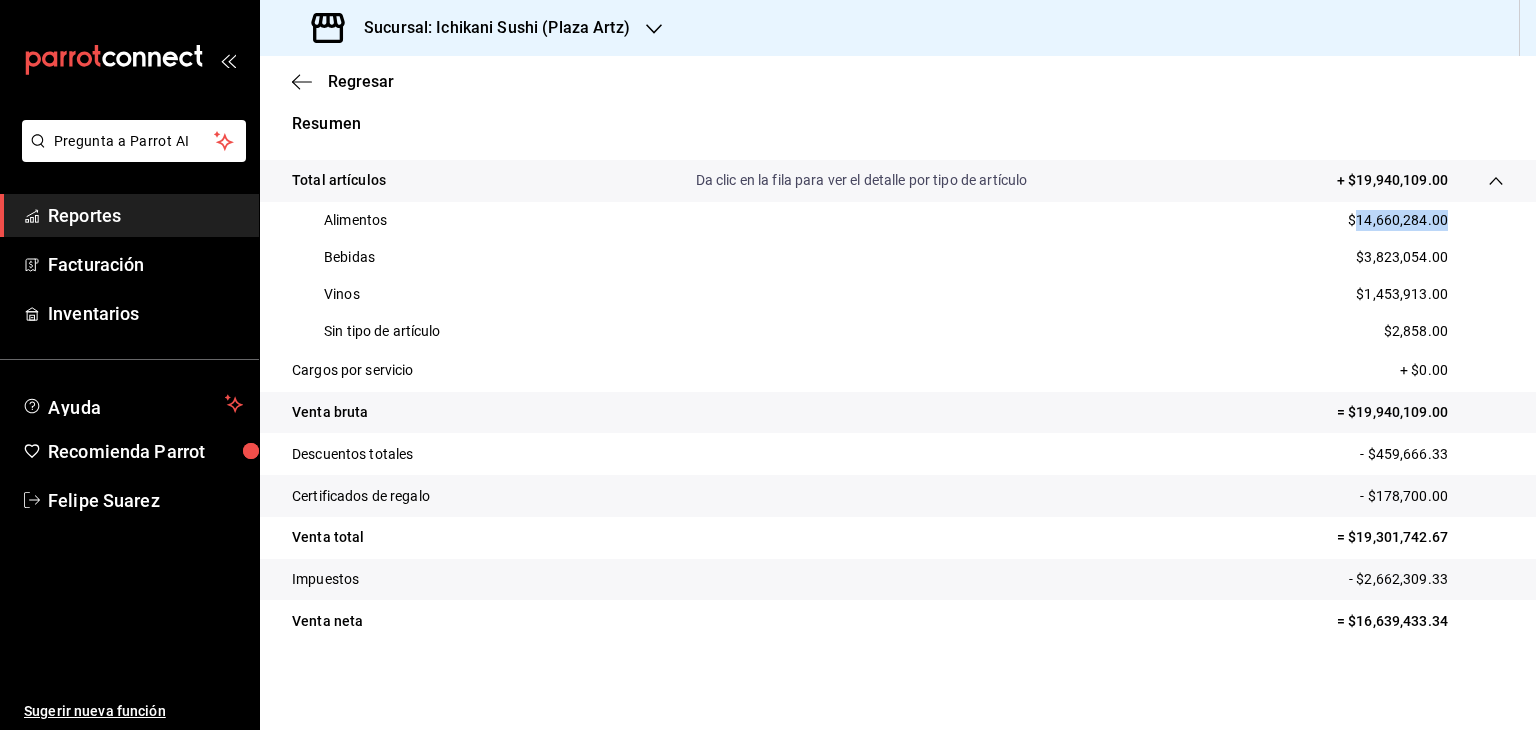 click on "$14,660,284.00" at bounding box center (1398, 220) 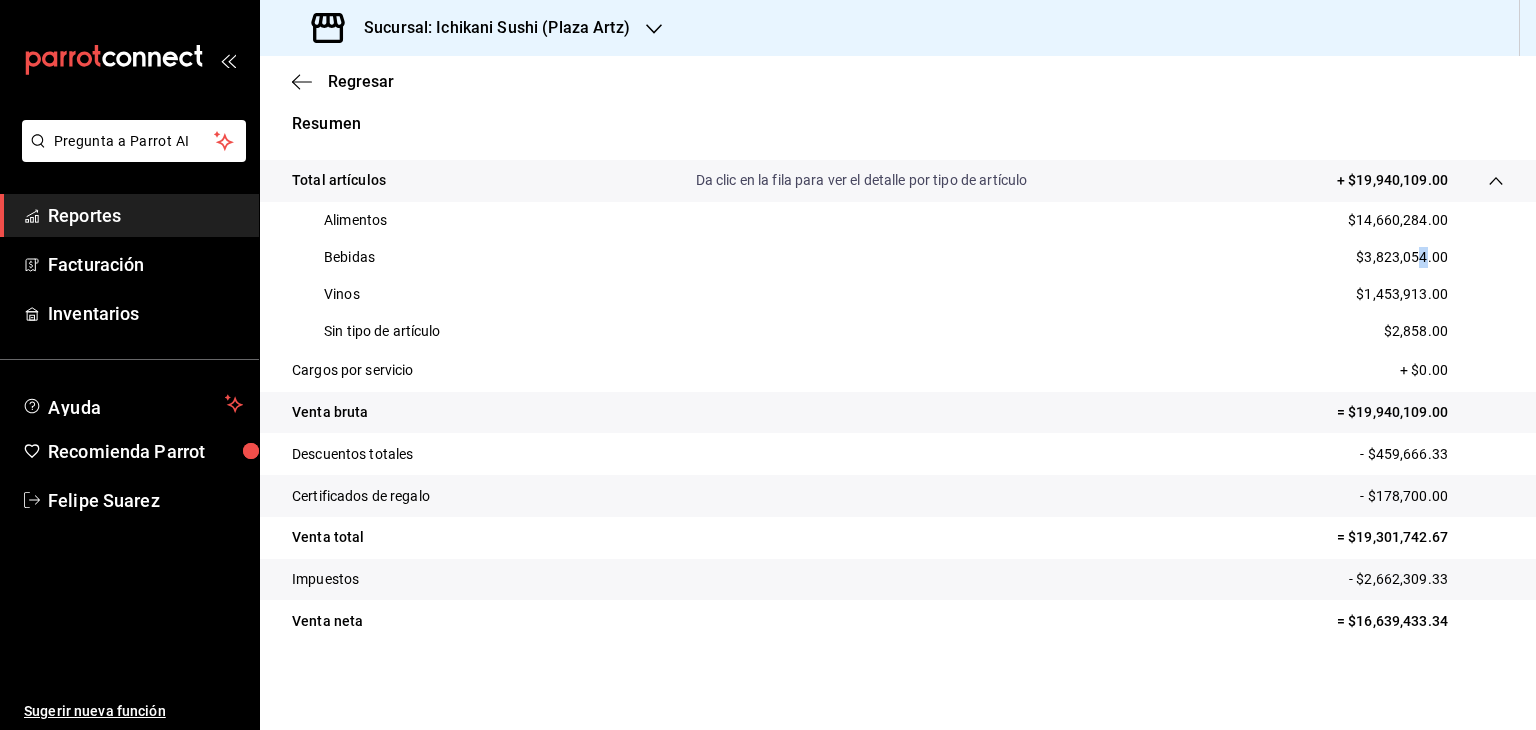 drag, startPoint x: 1391, startPoint y: 251, endPoint x: 1410, endPoint y: 251, distance: 19 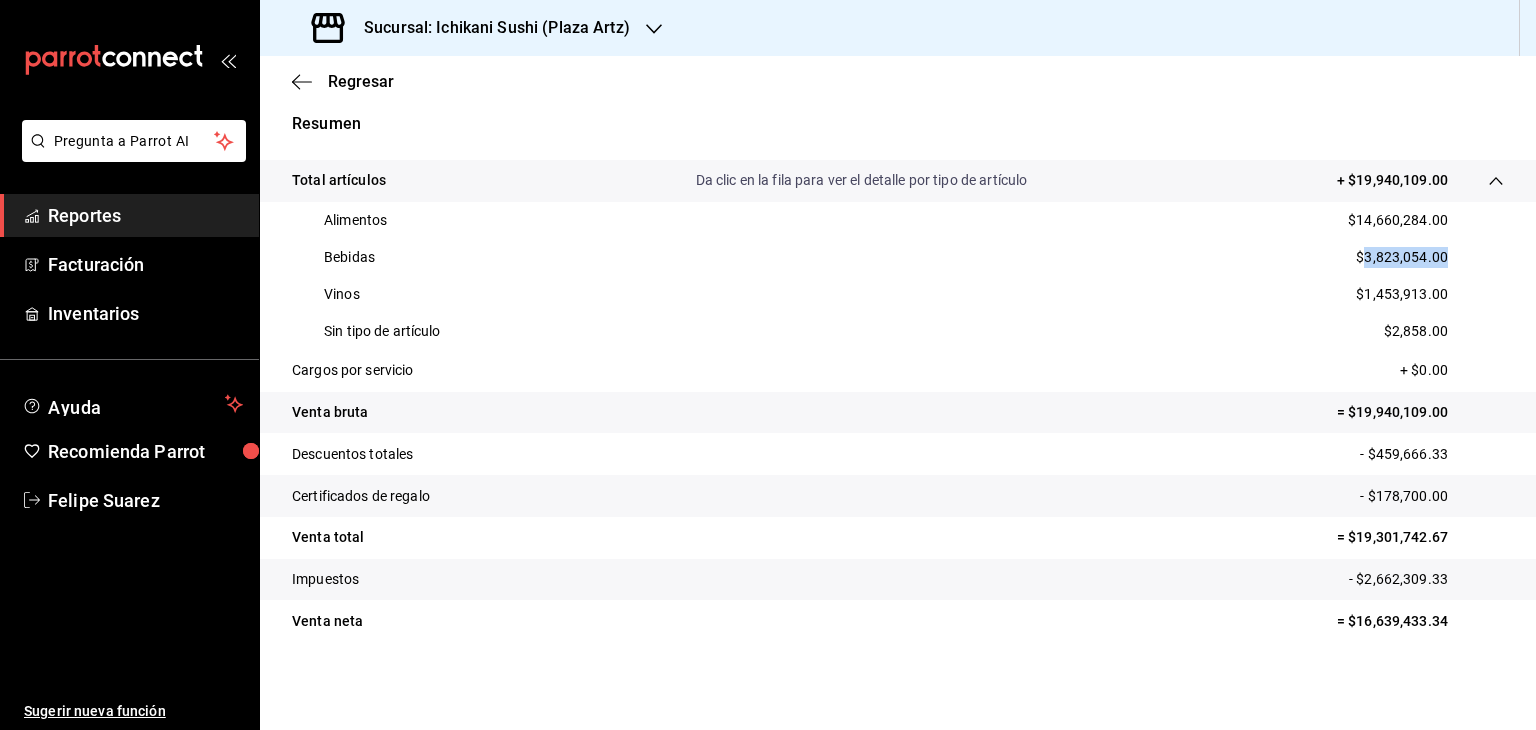 click on "$3,823,054.00" at bounding box center [1402, 257] 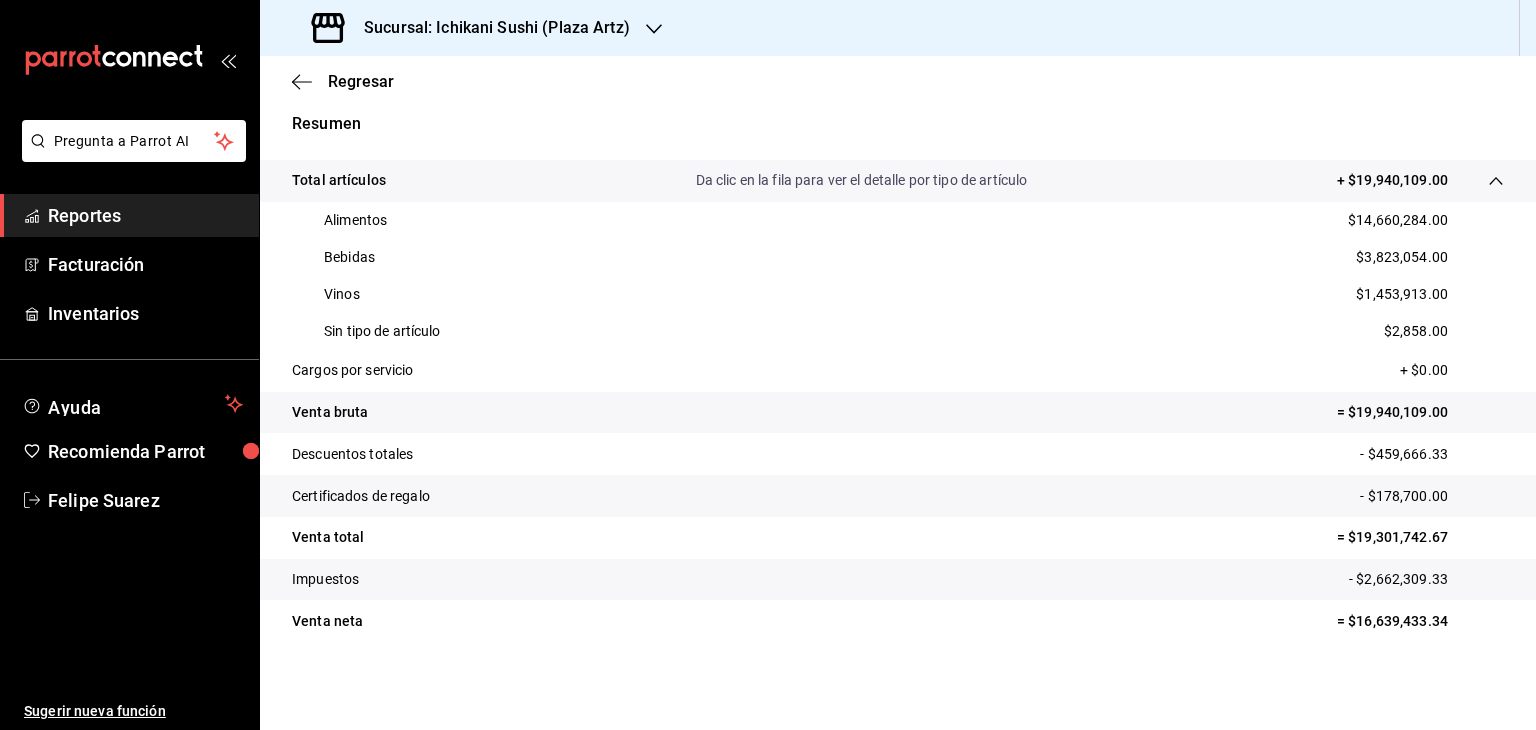click on "$1,453,913.00" at bounding box center [1402, 294] 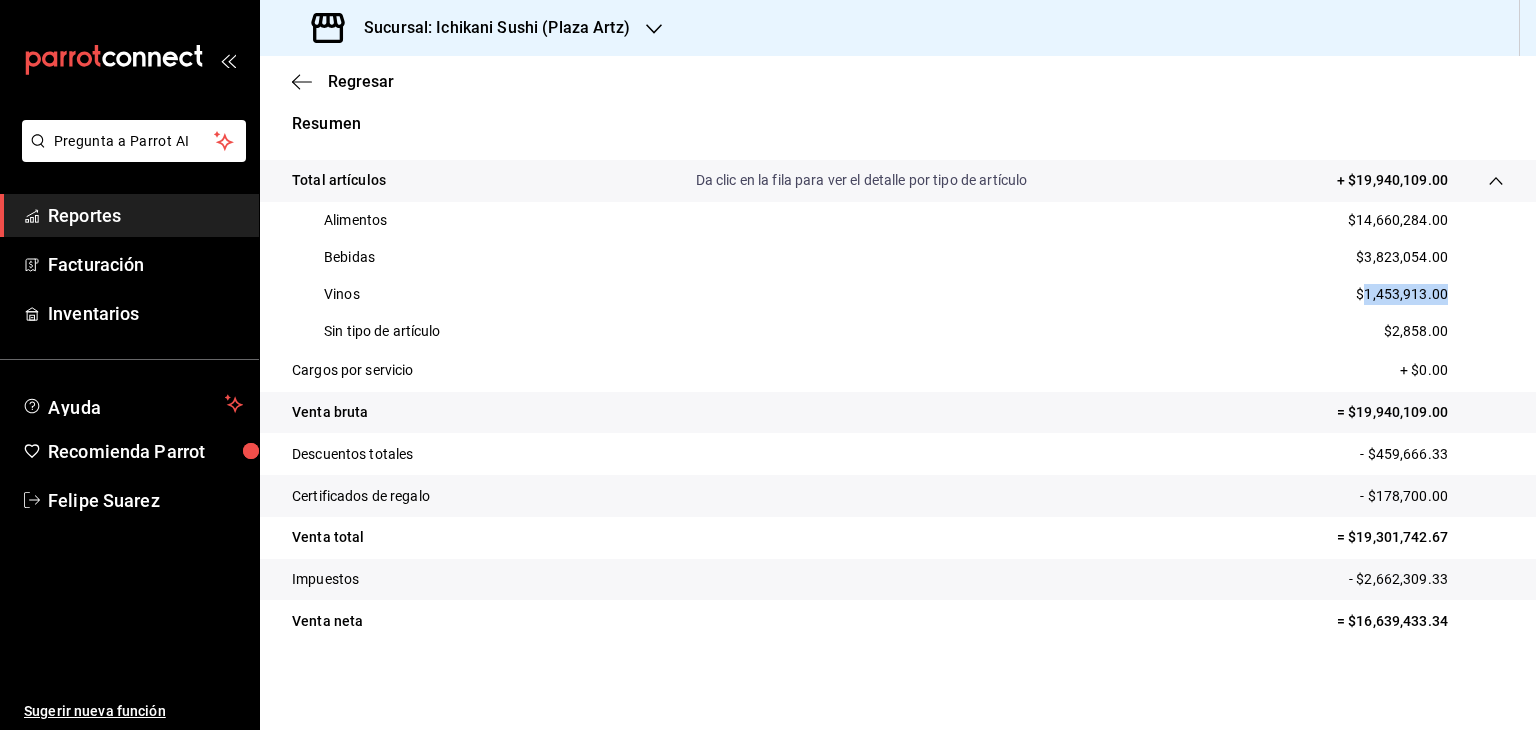 click on "$1,453,913.00" at bounding box center (1402, 294) 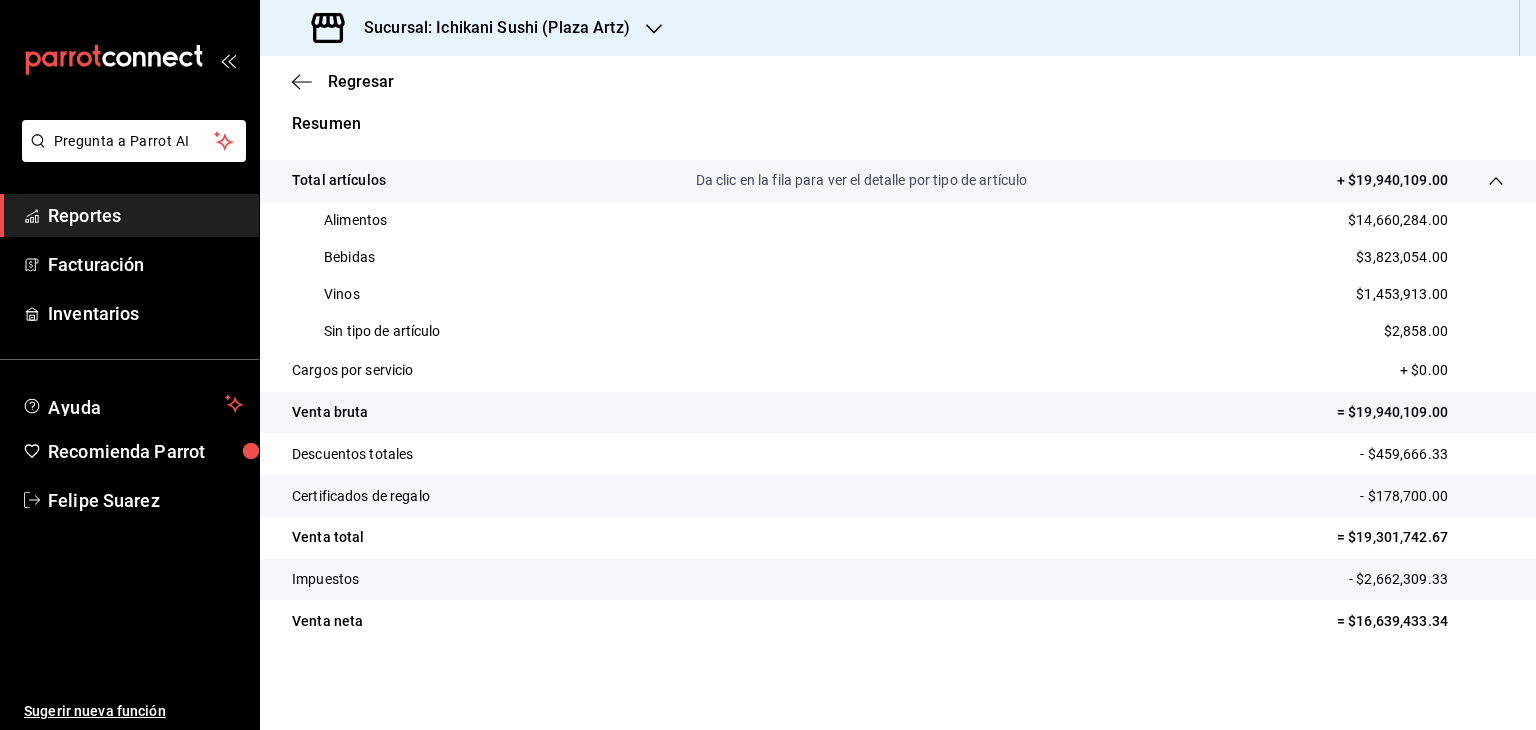 click on "$2,858.00" at bounding box center [1416, 331] 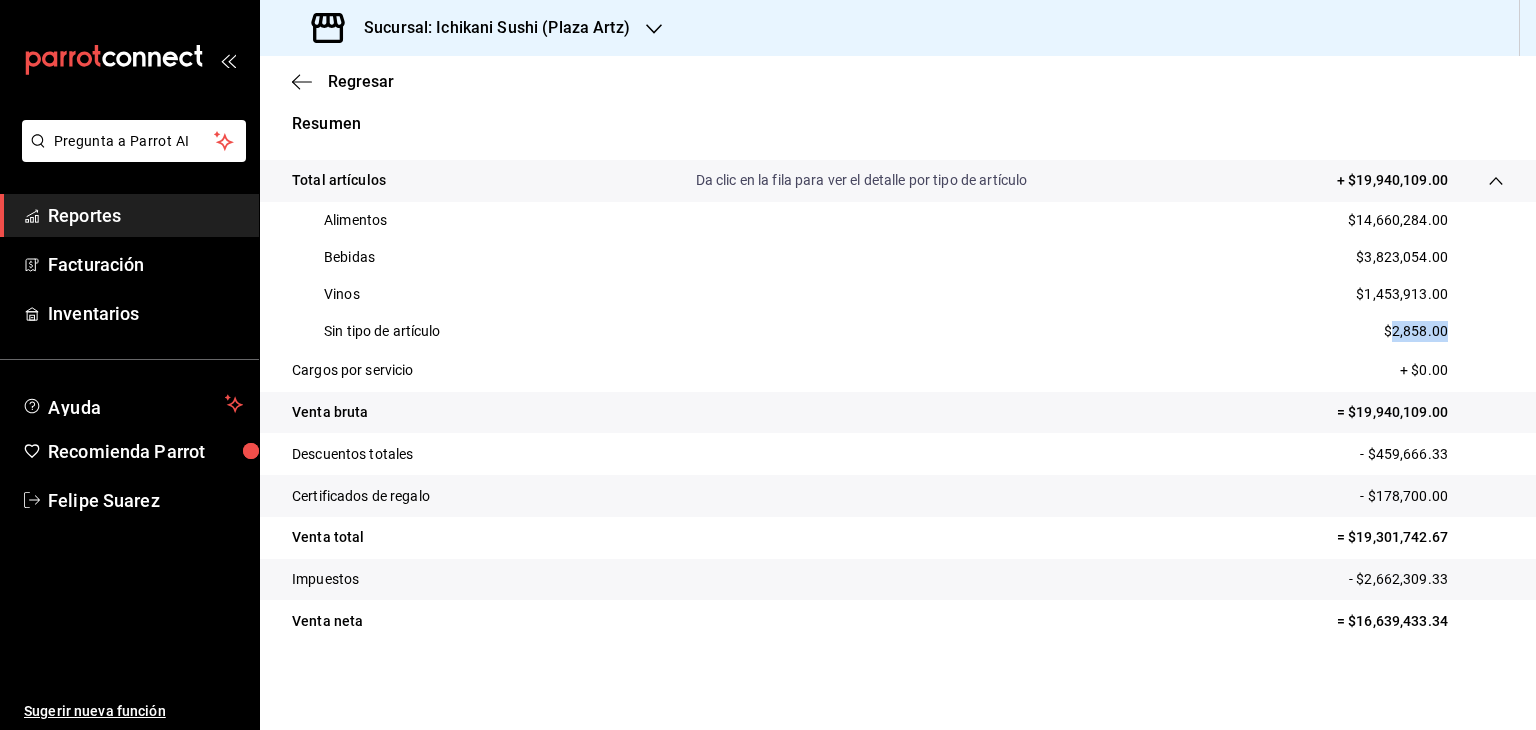 click on "$2,858.00" at bounding box center [1416, 331] 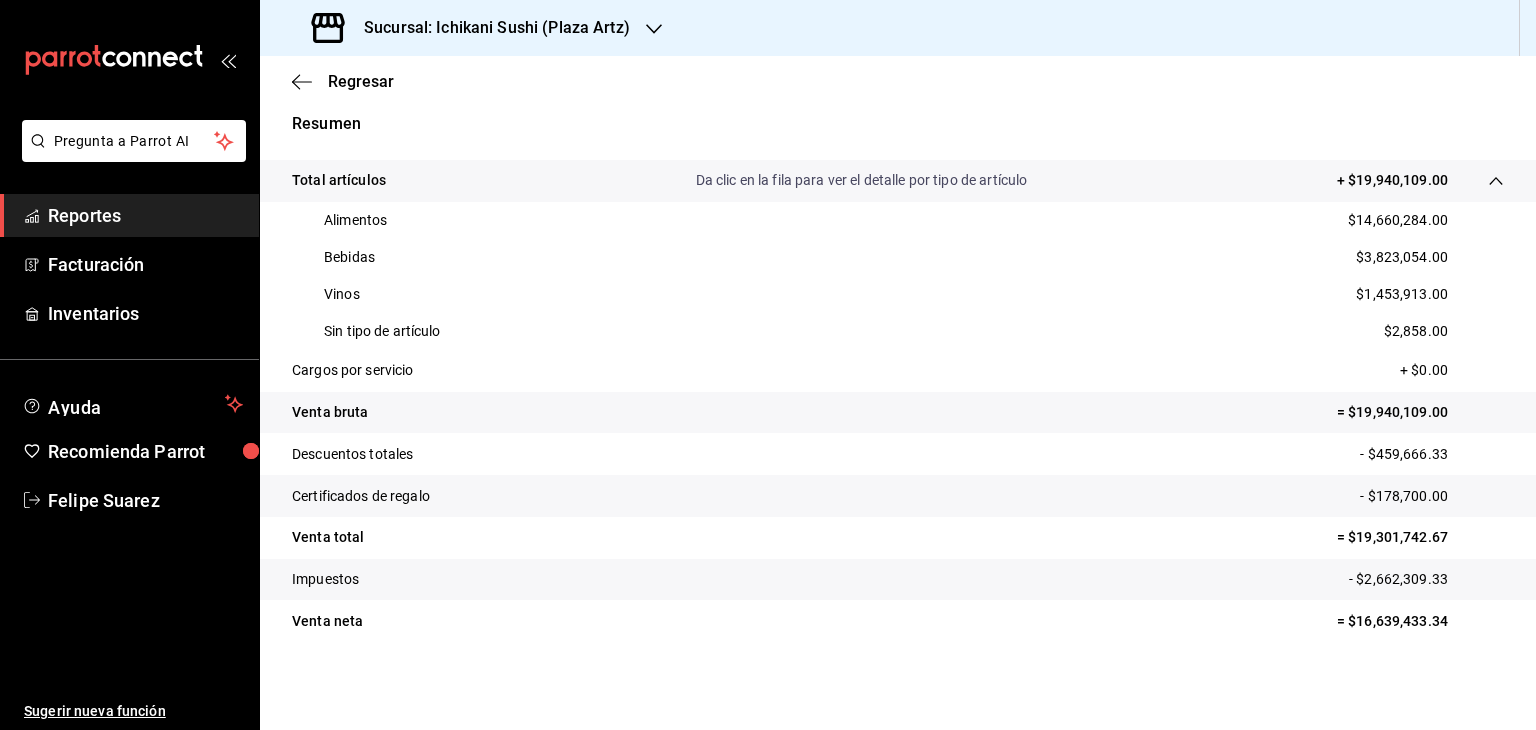 click on "Sucursal: Ichikani Sushi (Plaza Artz)" at bounding box center [489, 28] 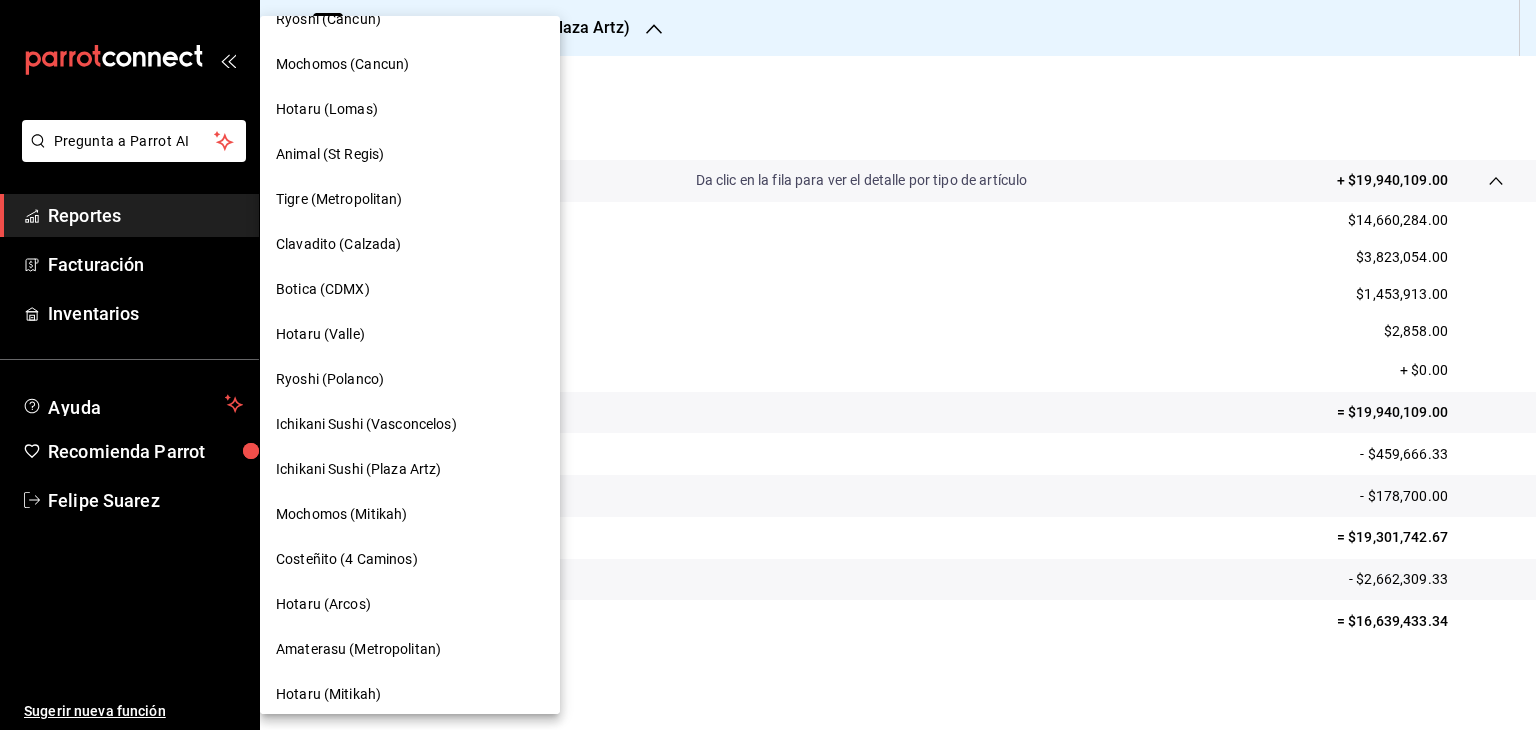 scroll, scrollTop: 533, scrollLeft: 0, axis: vertical 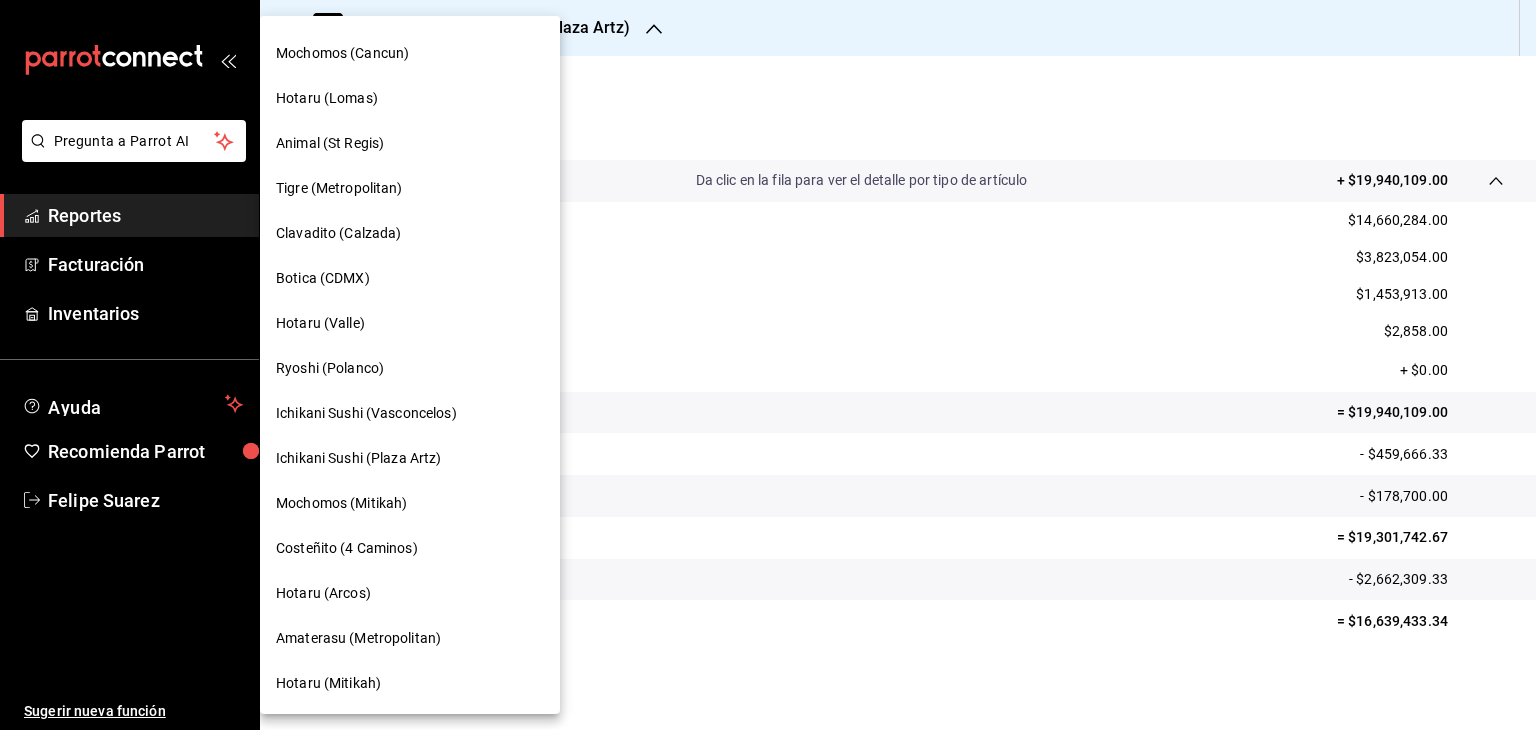 click on "Amaterasu (Metropolitan)" at bounding box center [358, 638] 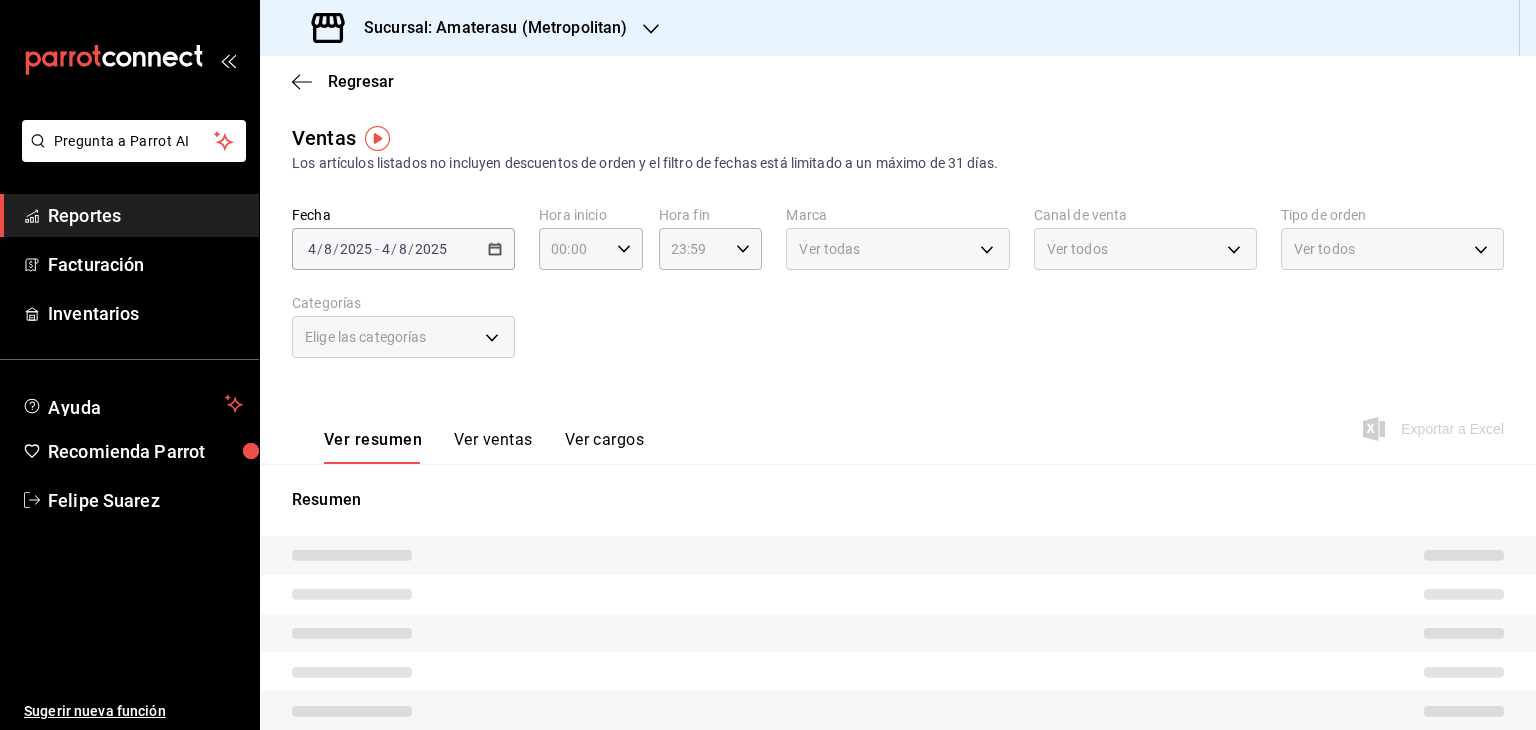 type on "05:00" 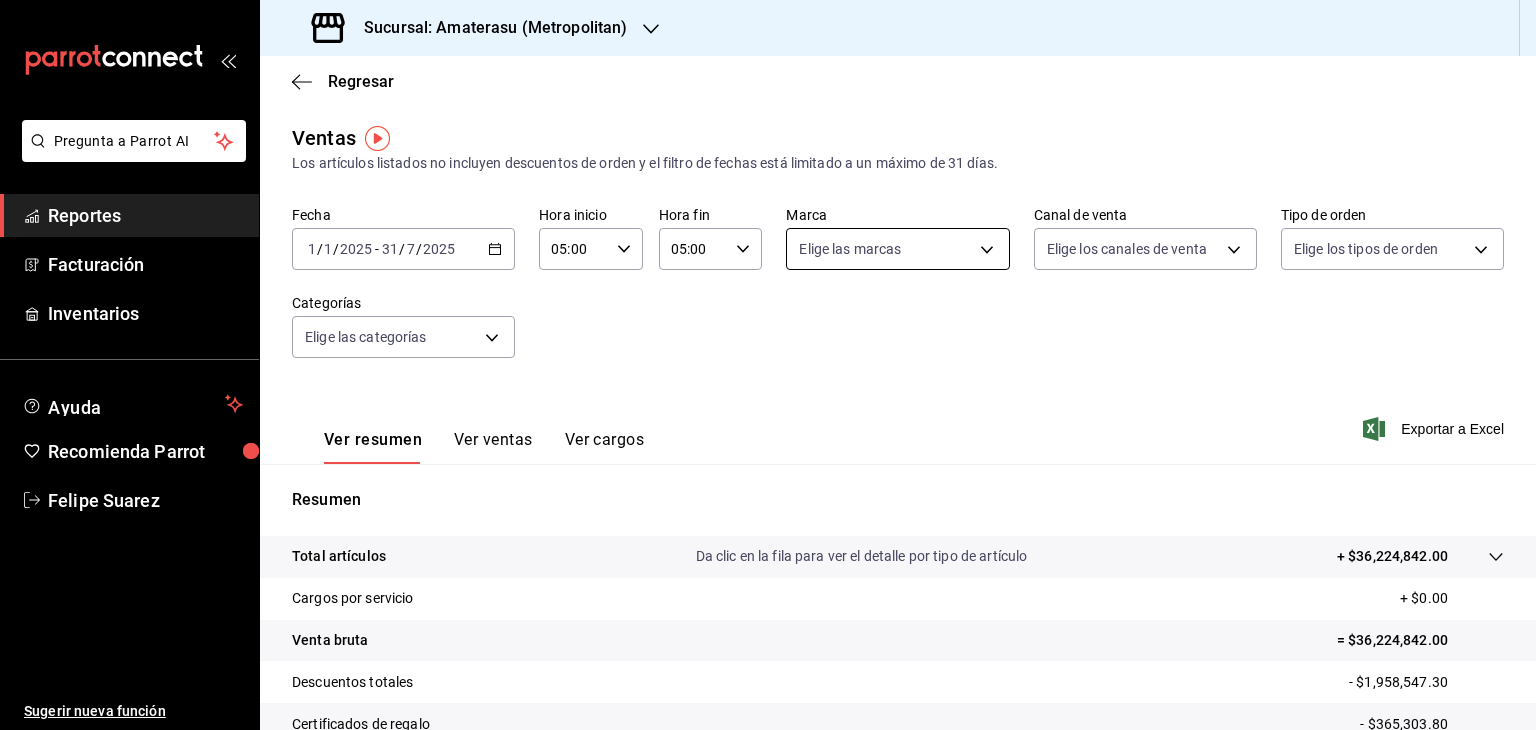 click on "Pregunta a Parrot AI Reportes   Facturación   Inventarios   Ayuda Recomienda Parrot   Felipe Suarez   Sugerir nueva función   Sucursal: Amaterasu (Metropolitan) Regresar Ventas Los artículos listados no incluyen descuentos de orden y el filtro de fechas está limitado a un máximo de 31 días. Fecha 2025-01-01 1 / 1 / 2025 - 2025-07-31 31 / 7 / 2025 Hora inicio 05:00 Hora inicio Hora fin 05:00 Hora fin Marca Elige las marcas Canal de venta Elige los canales de venta Tipo de orden Elige los tipos de orden Categorías Elige las categorías Ver resumen Ver ventas Ver cargos Exportar a Excel Resumen Total artículos Da clic en la fila para ver el detalle por tipo de artículo + $36,224,842.00 Cargos por servicio + $0.00 Venta bruta = $36,224,842.00 Descuentos totales - $1,958,547.30 Certificados de regalo - $365,303.80 Venta total = $33,900,990.90 Impuestos - $4,675,998.74 Venta neta = $29,224,992.16 GANA 1 MES GRATIS EN TU SUSCRIPCIÓN AQUÍ Ver video tutorial Ir a video Pregunta a Parrot AI Reportes" at bounding box center (768, 365) 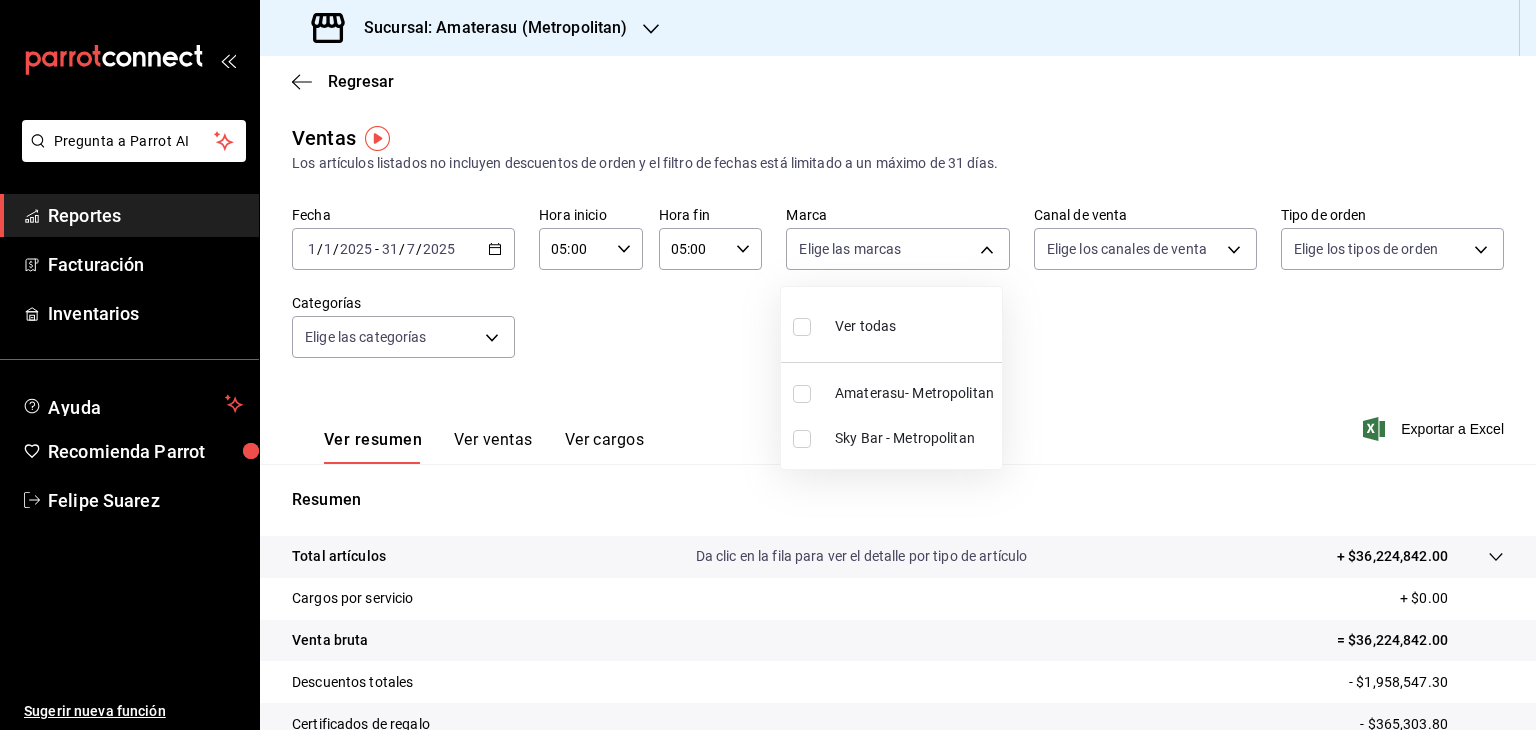 click at bounding box center (802, 439) 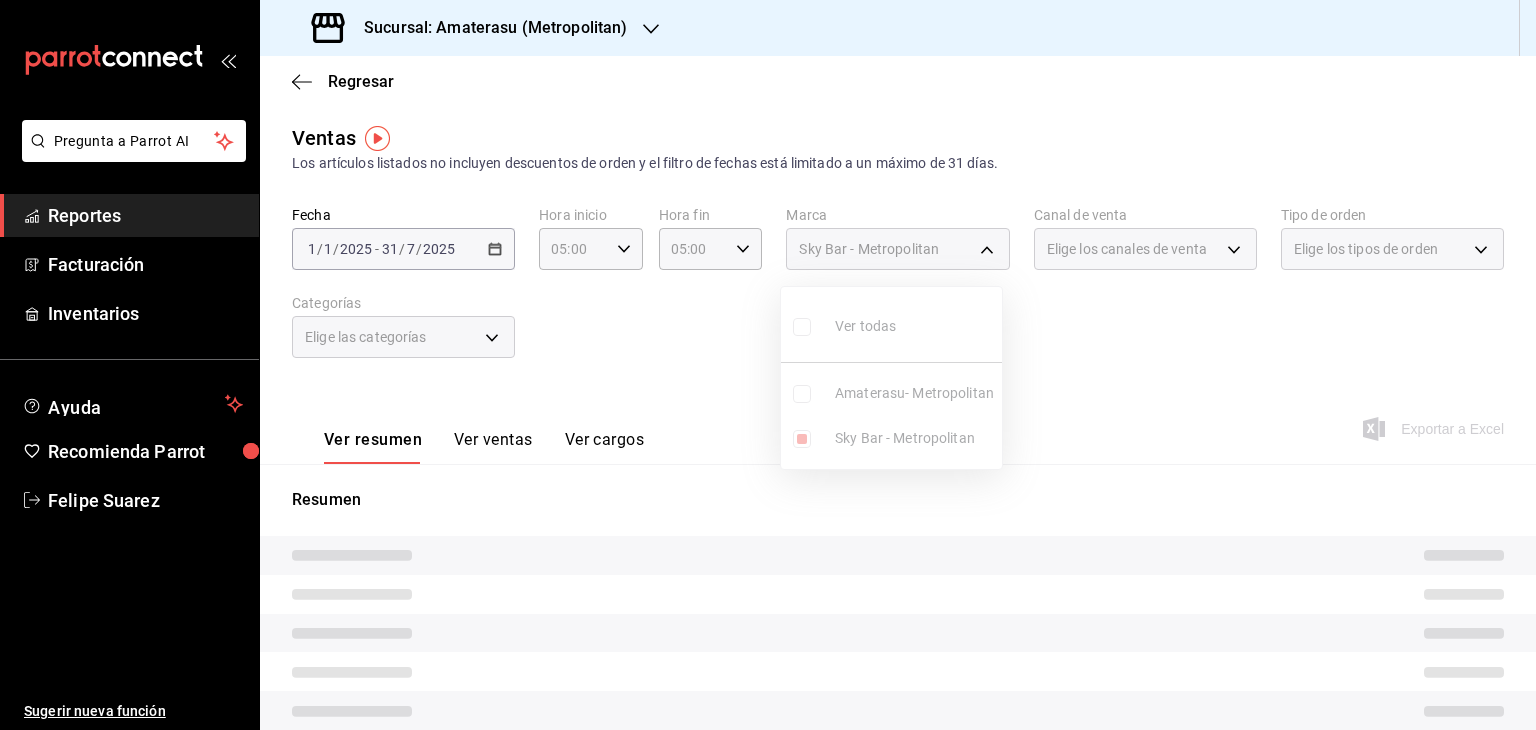 click at bounding box center (768, 365) 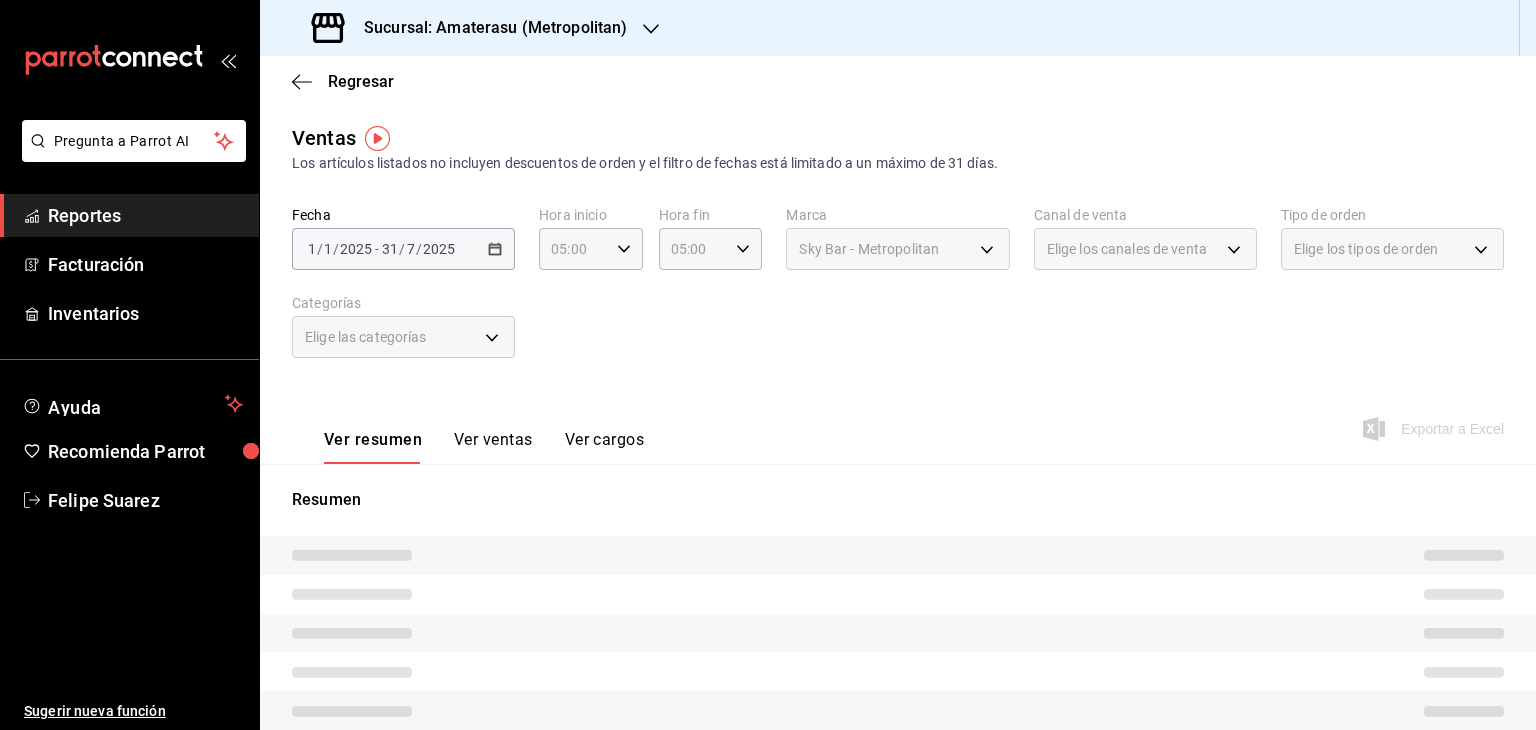 scroll, scrollTop: 4, scrollLeft: 0, axis: vertical 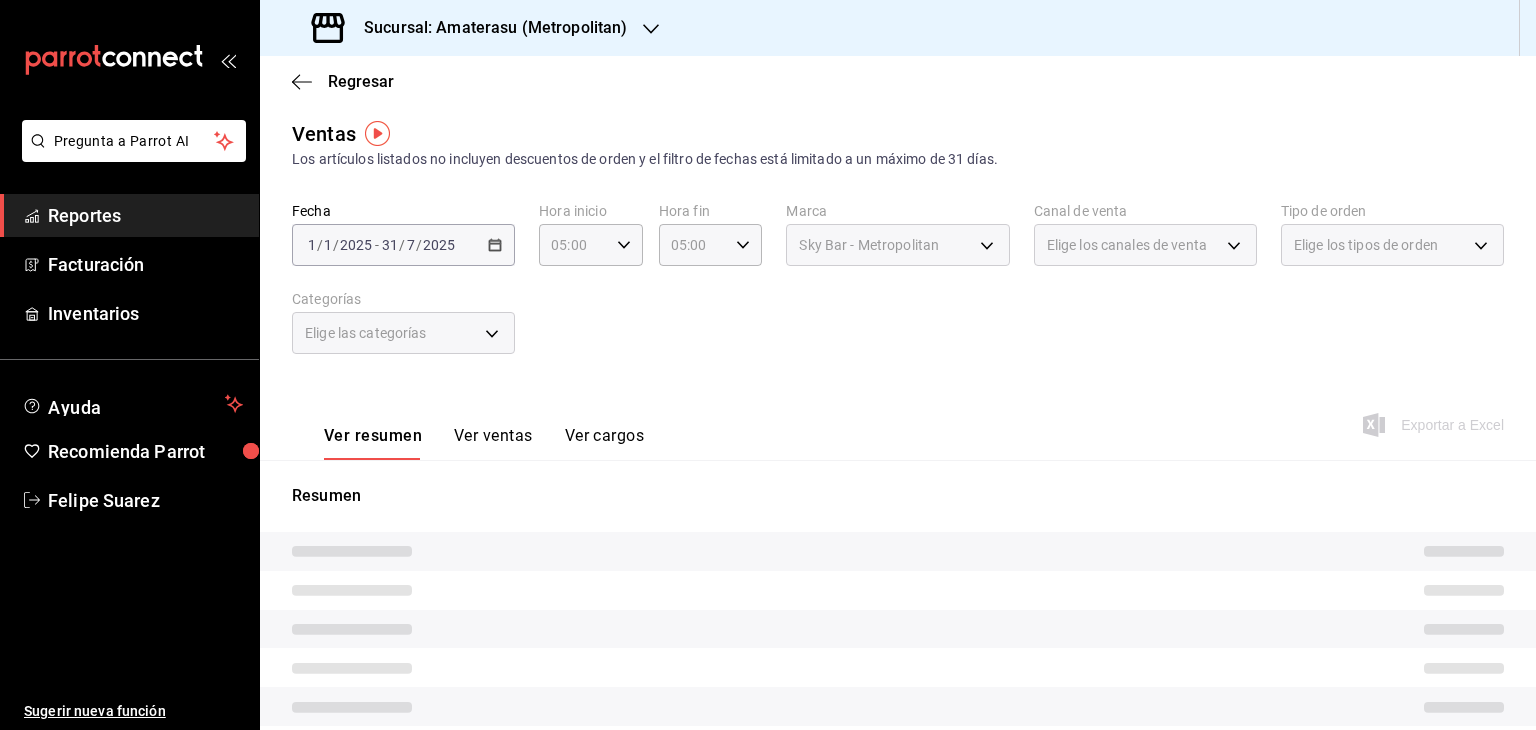 click on "Ver ventas" at bounding box center (493, 443) 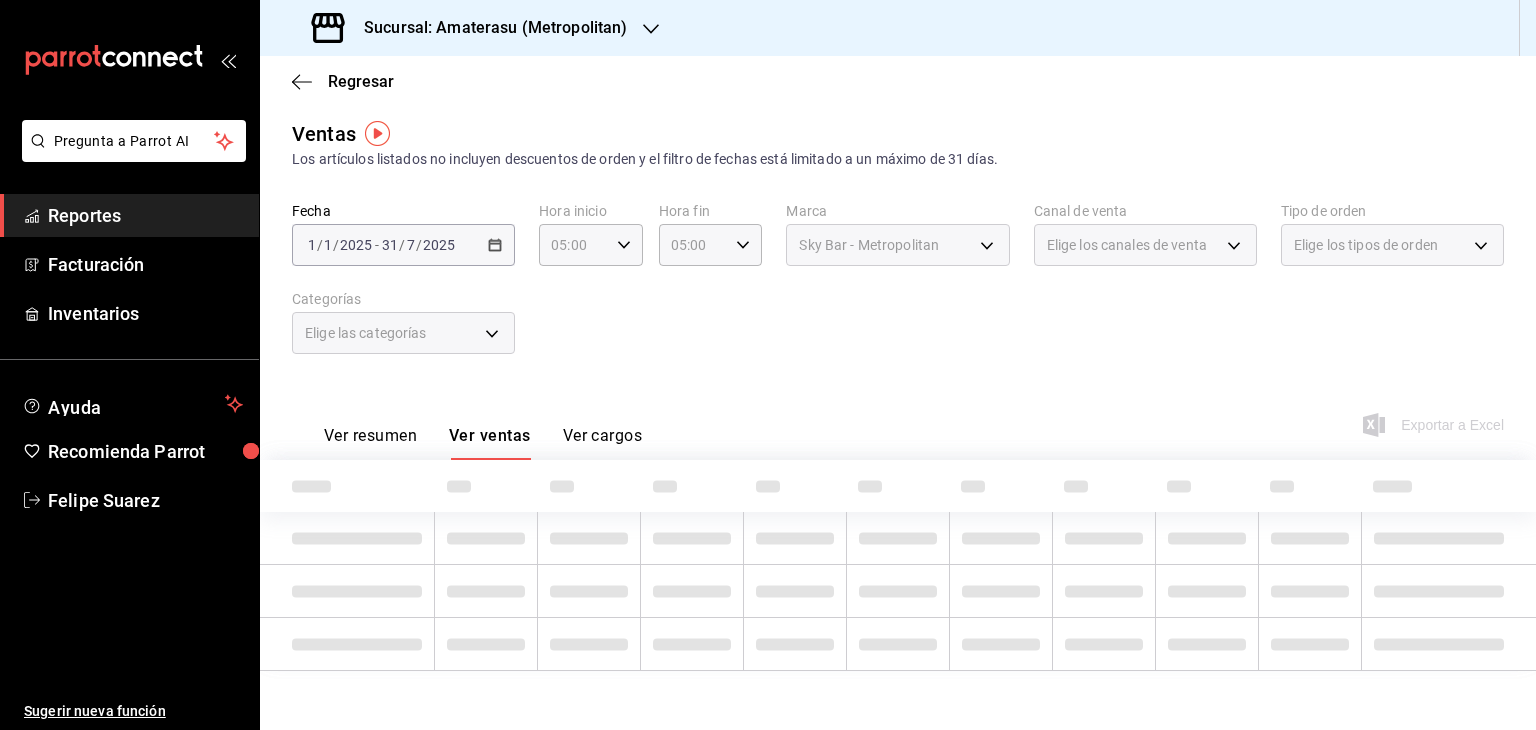 click on "Ver cargos" at bounding box center [603, 443] 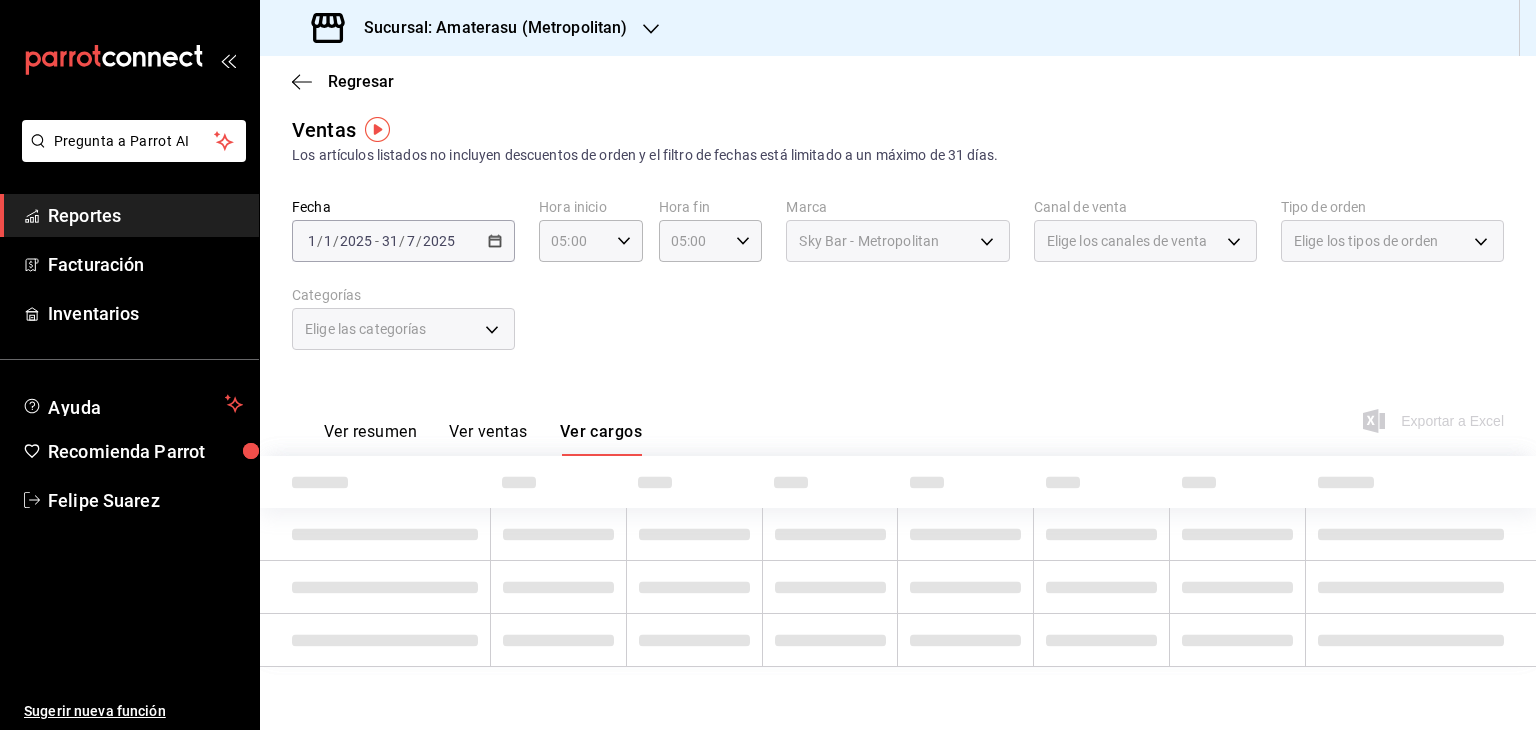 scroll, scrollTop: 8, scrollLeft: 0, axis: vertical 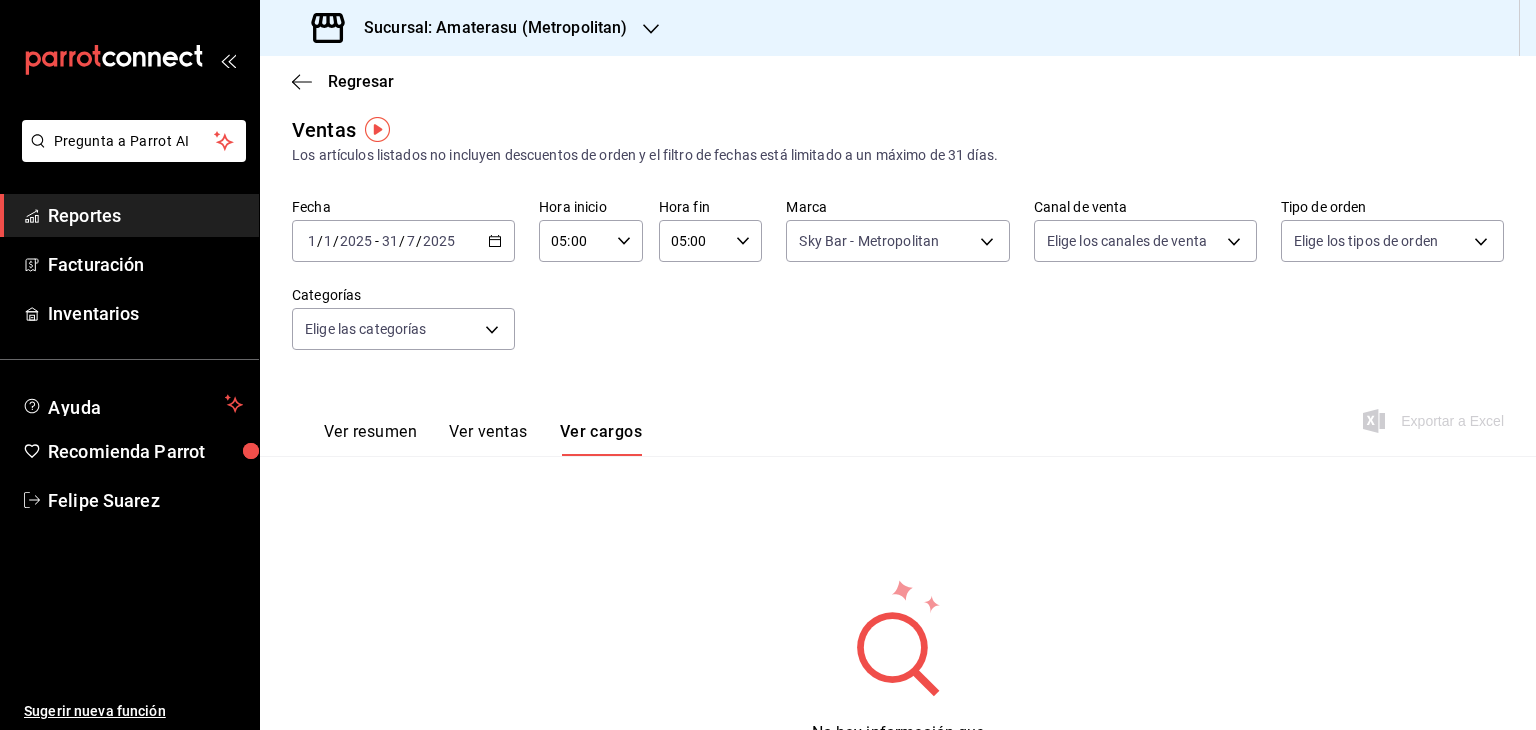 click on "Ver ventas" at bounding box center (488, 439) 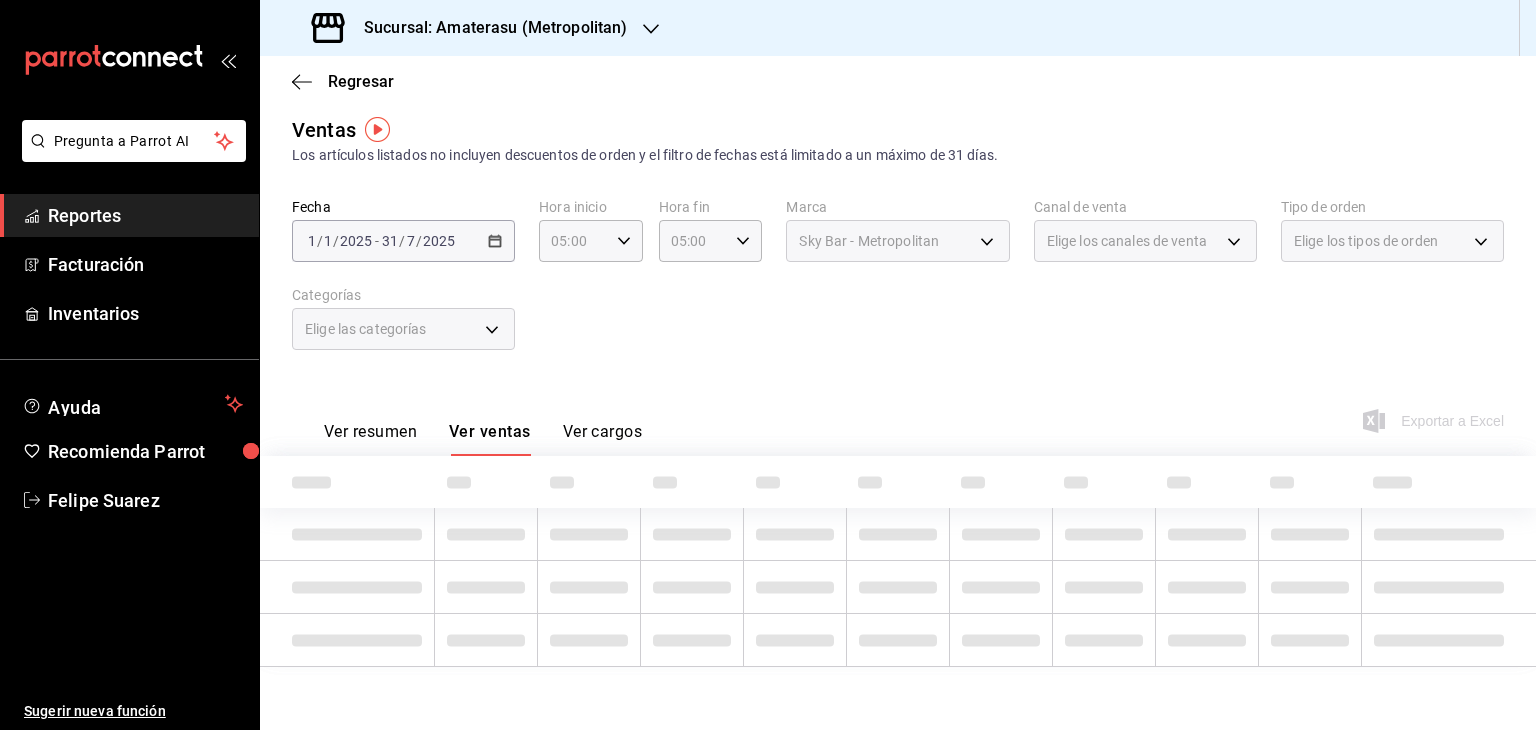 click on "Ver resumen" at bounding box center (370, 439) 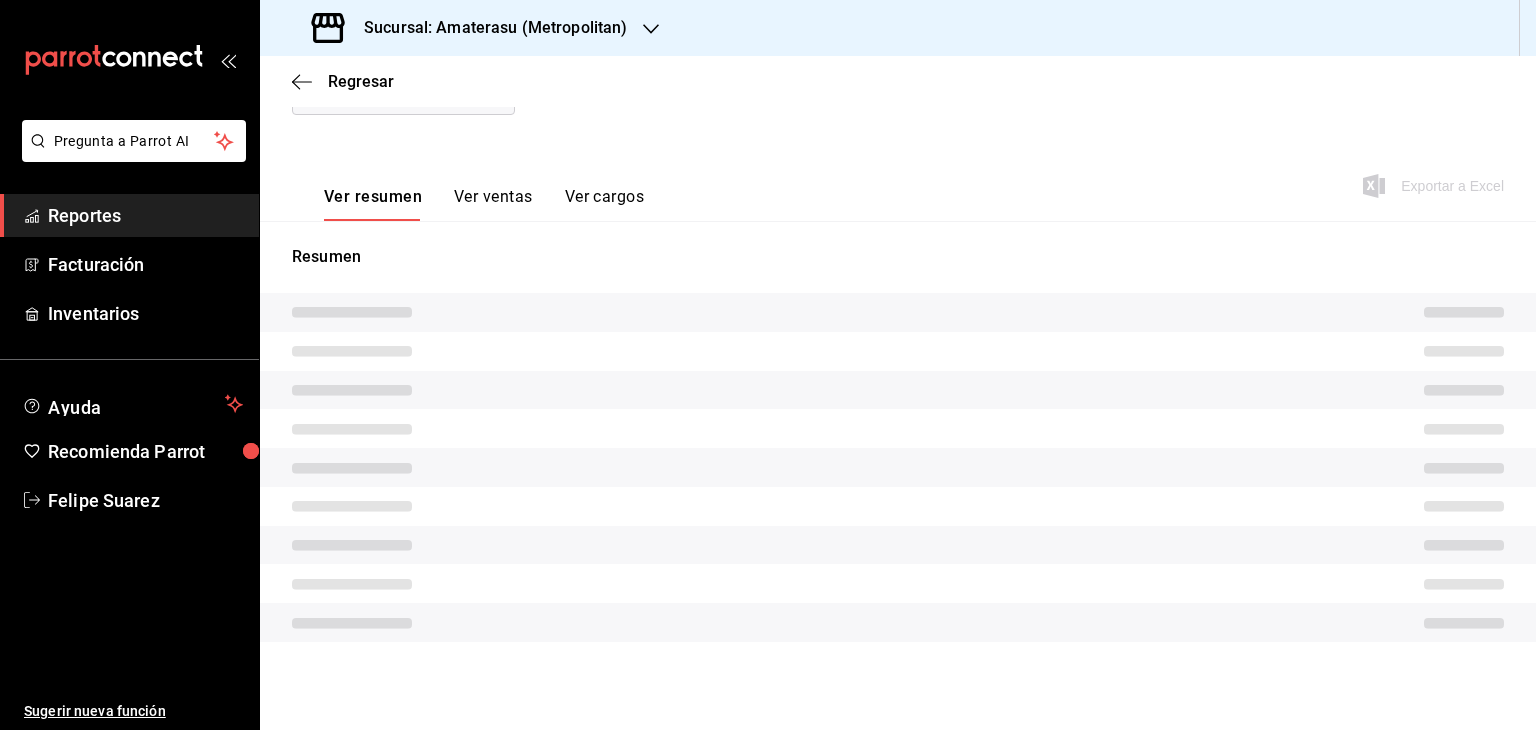 scroll, scrollTop: 0, scrollLeft: 0, axis: both 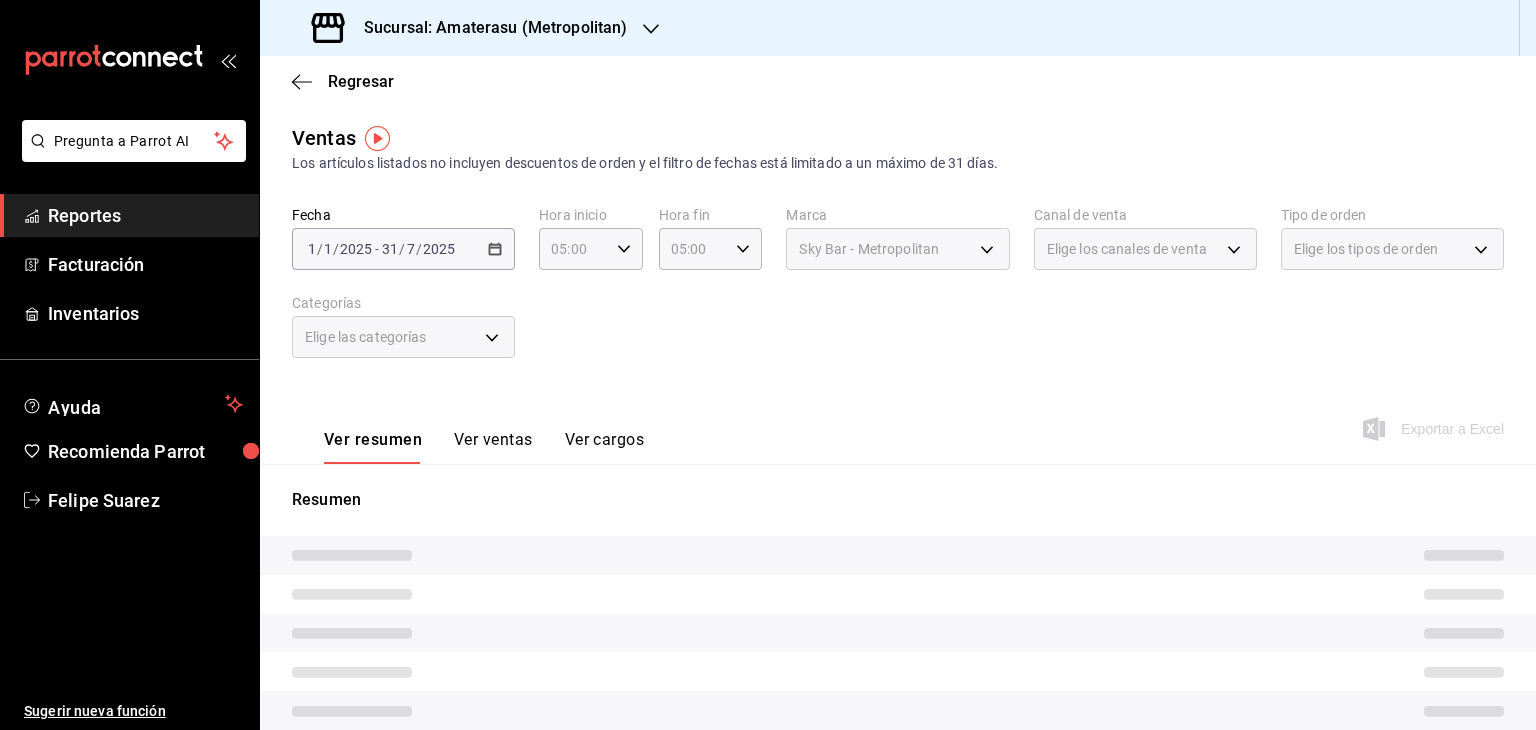 click on "Sky Bar - Metropolitan" at bounding box center [897, 249] 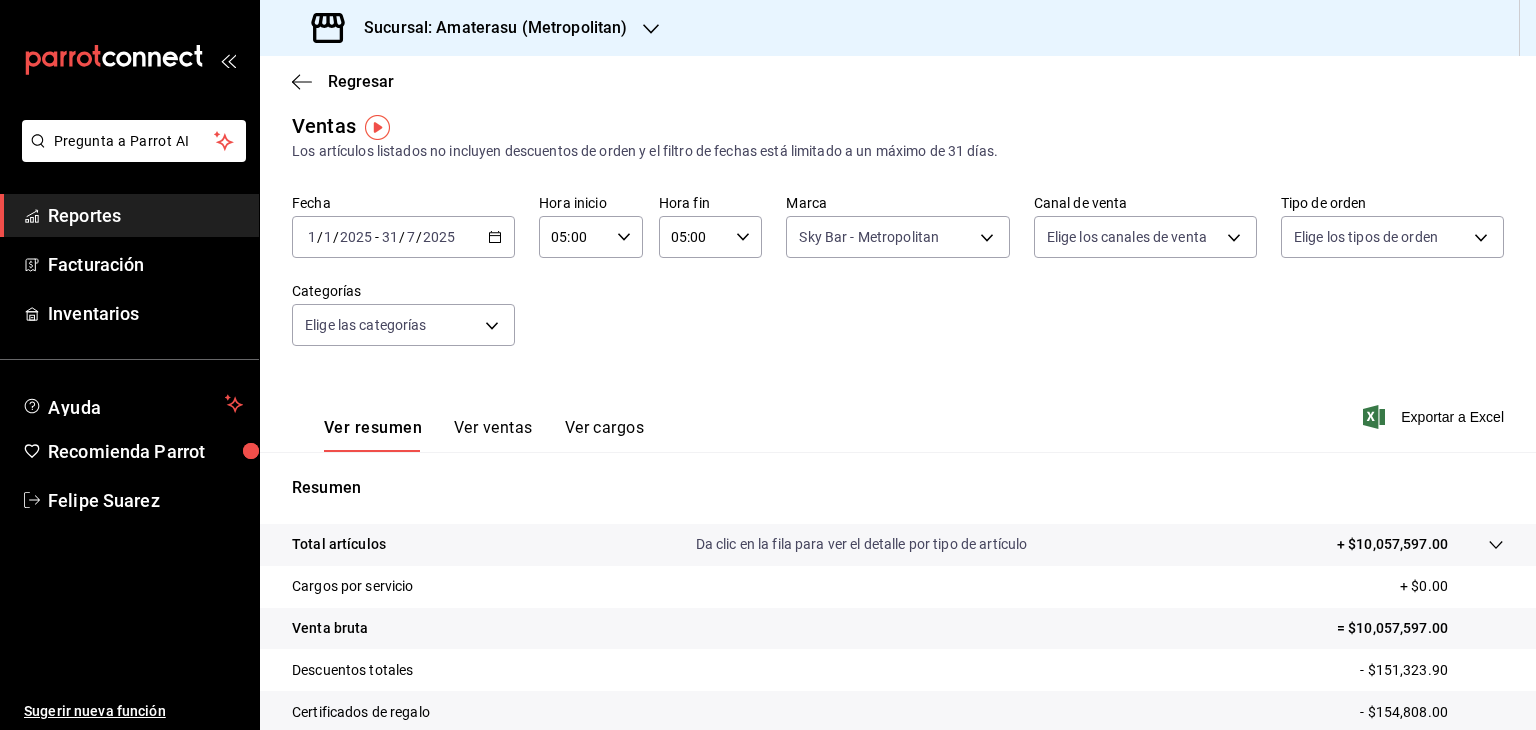 scroll, scrollTop: 11, scrollLeft: 0, axis: vertical 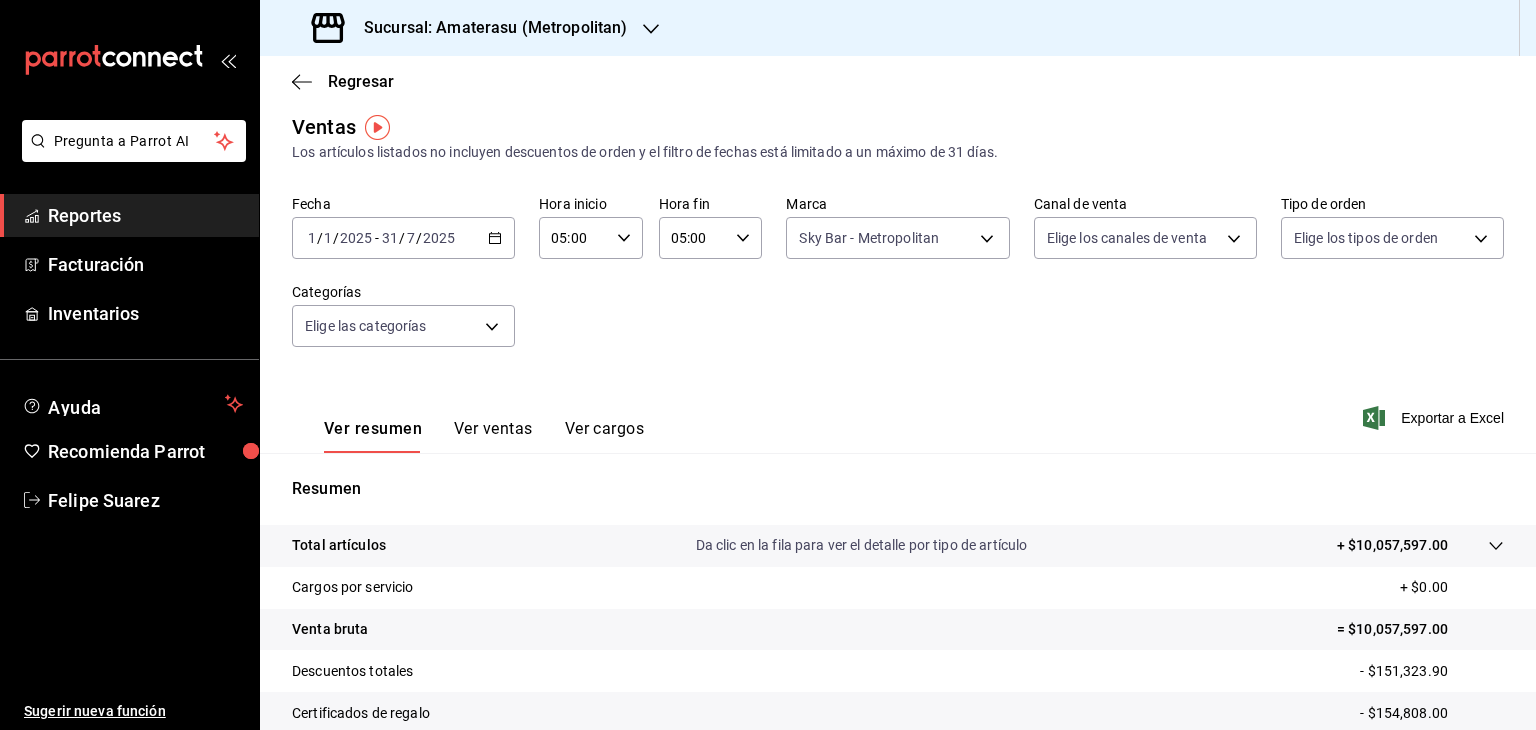 click on "Total artículos Da clic en la fila para ver el detalle por tipo de artículo + $10,057,597.00" at bounding box center [870, 545] 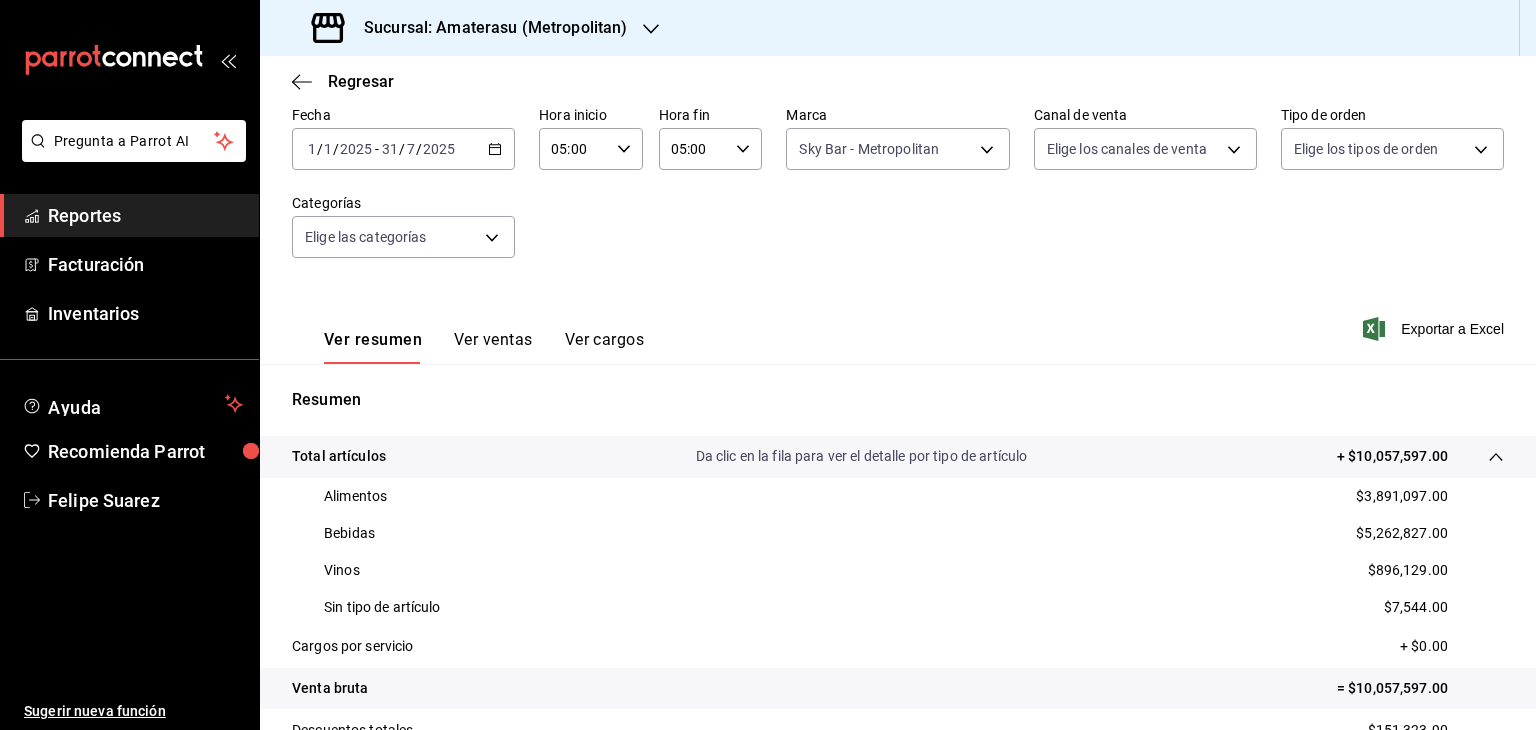 scroll, scrollTop: 98, scrollLeft: 0, axis: vertical 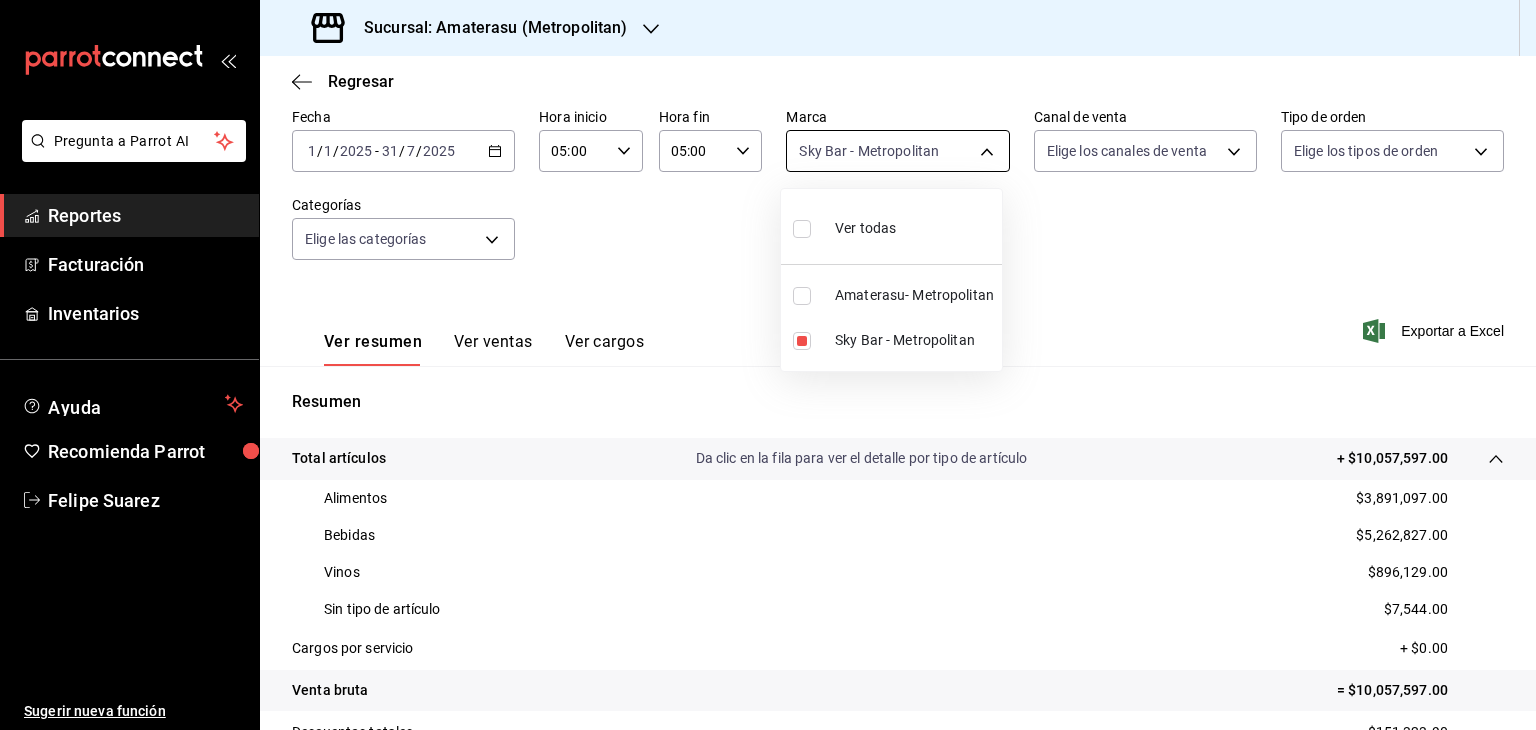 click on "Pregunta a Parrot AI Reportes   Facturación   Inventarios   Ayuda Recomienda Parrot   [FIRST] [LAST]   Sugerir nueva función   Sucursal: Amaterasu ([CITY]) Regresar Ventas Los artículos listados no incluyen descuentos de orden y el filtro de fechas está limitado a un máximo de 31 días. Fecha [DATE] [DATE] - [DATE] [DATE] Hora inicio [TIME] Hora inicio Hora fin [TIME] Hora fin Marca Sky Bar - [CITY] [UUID] Canal de venta Elige los canales de venta Tipo de orden Elige los tipos de orden Categorías Elige las categorías Ver resumen Ver ventas Ver cargos Exportar a Excel Resumen Total artículos Da clic en la fila para ver el detalle por tipo de artículo + $10,057,597.00 Alimentos $3,891,097.00 Bebidas $5,262,827.00 Vinos $896,129.00 Sin tipo de artículo $7,544.00 Cargos por servicio + $0.00 Venta bruta = $10,057,597.00 Descuentos totales - $151,323.90 Certificados de regalo - $154,808.00 Venta total = $9,751,465.10 Impuestos - $1,345,029.67" at bounding box center [768, 365] 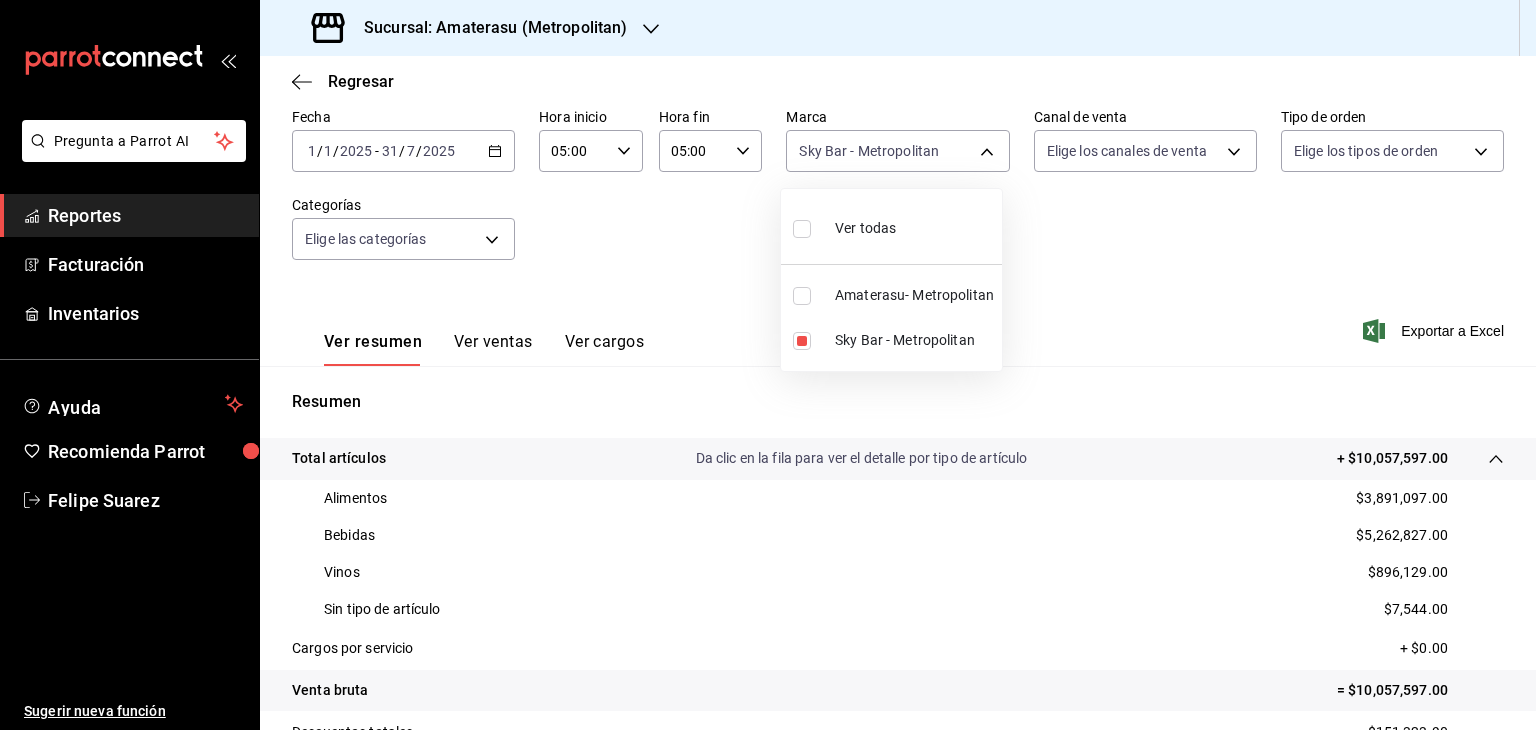 click at bounding box center (802, 296) 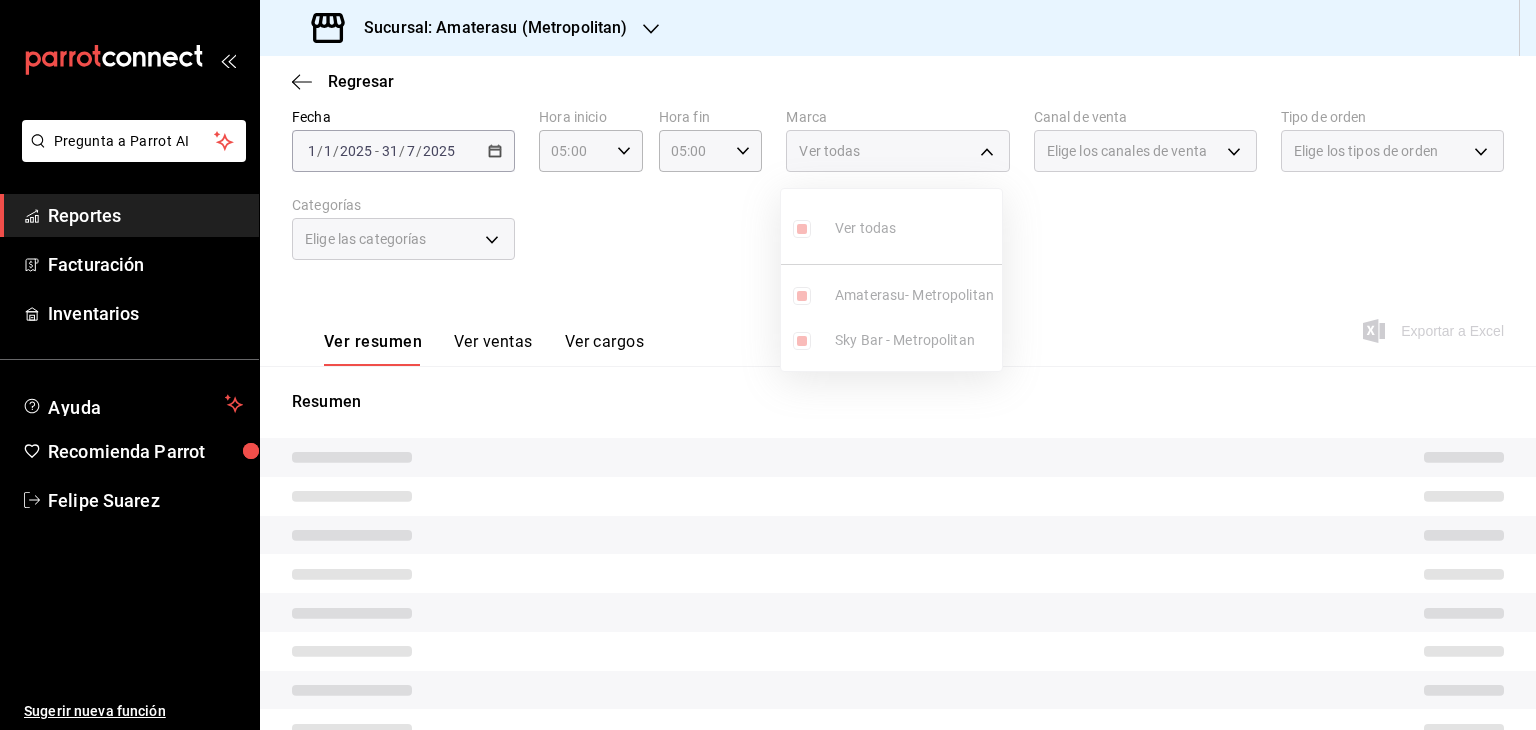 click on "Ver todas Amaterasu- Metropolitan Sky Bar - Metropolitan" at bounding box center [891, 280] 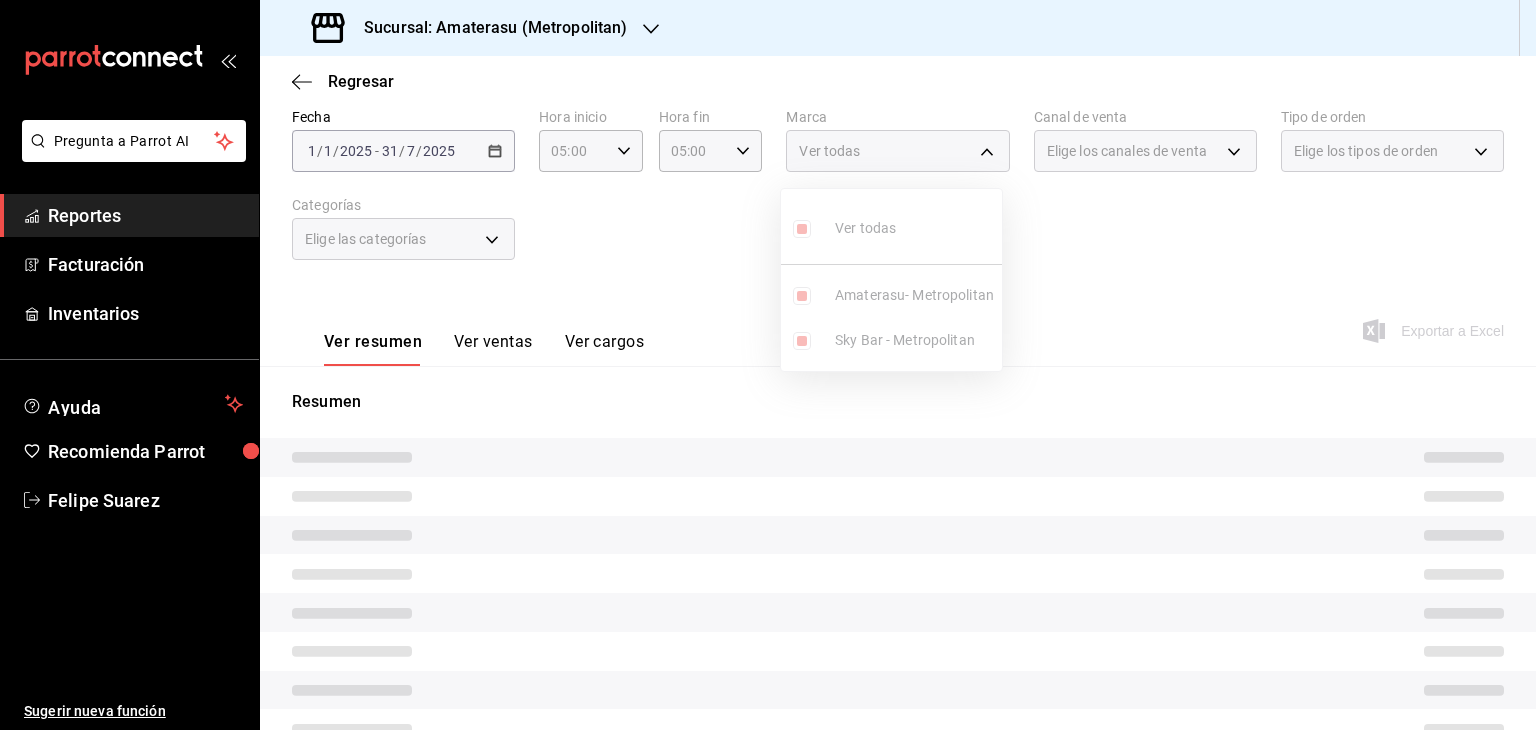 click on "Ver todas Amaterasu- Metropolitan Sky Bar - Metropolitan" at bounding box center [891, 280] 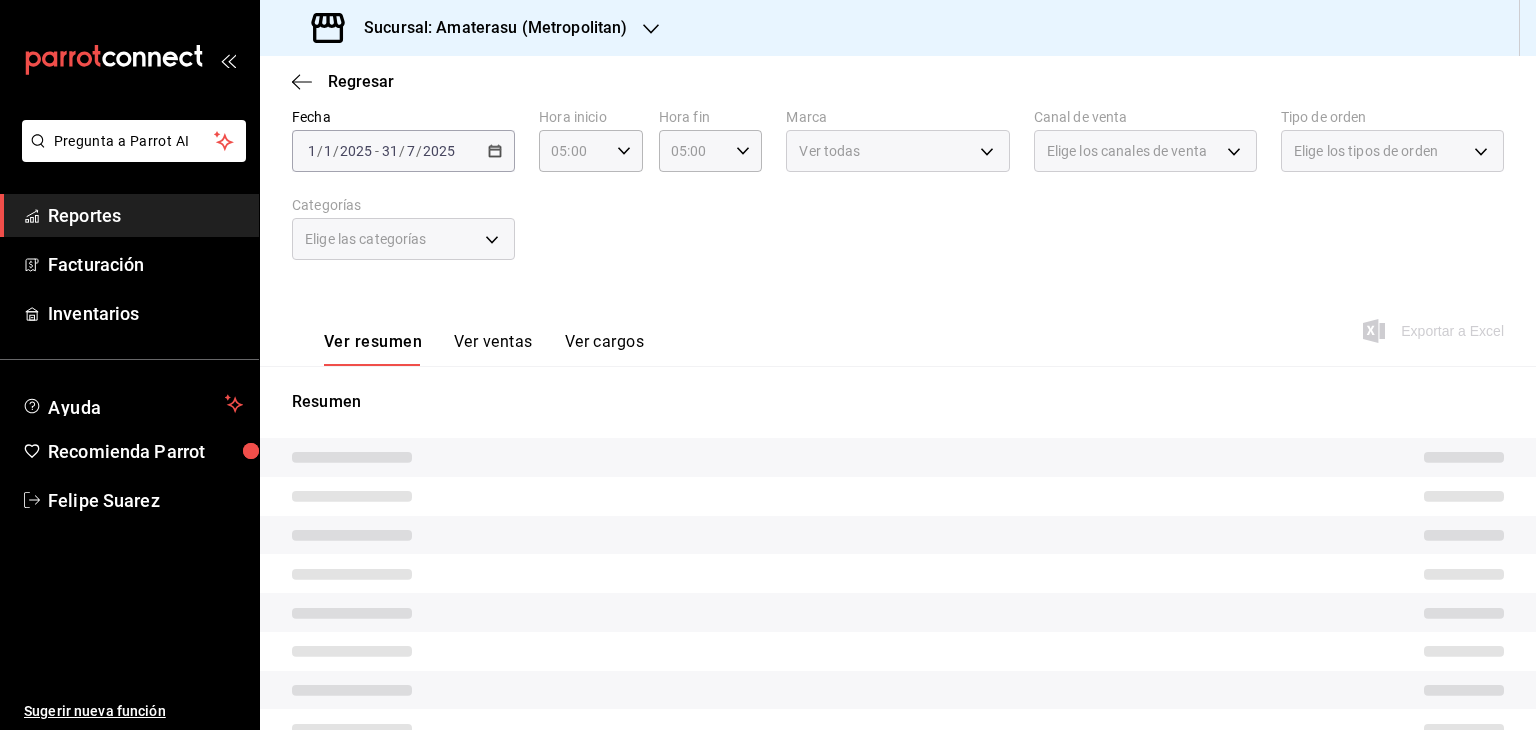 click on "Sucursal: Amaterasu (Metropolitan)" at bounding box center [487, 28] 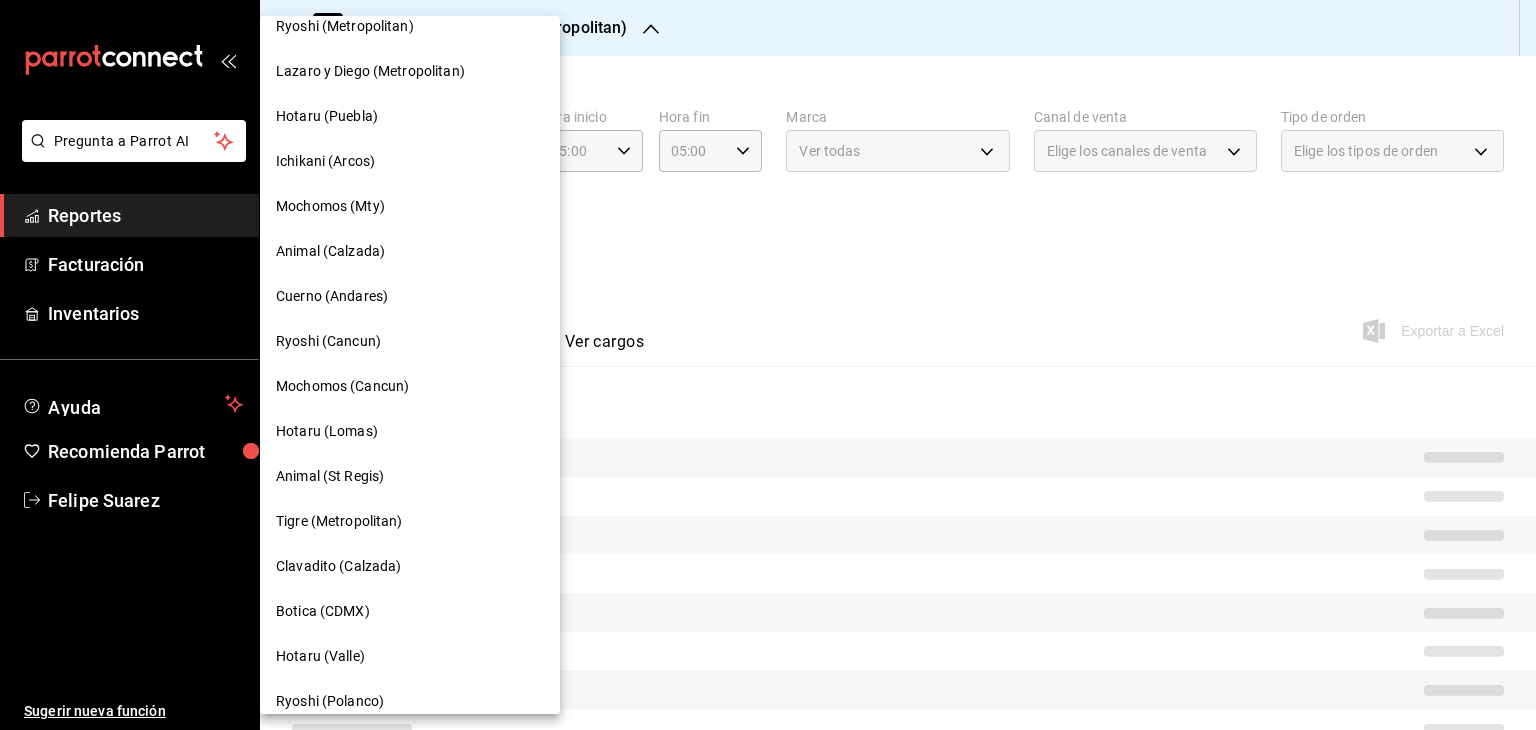 scroll, scrollTop: 200, scrollLeft: 0, axis: vertical 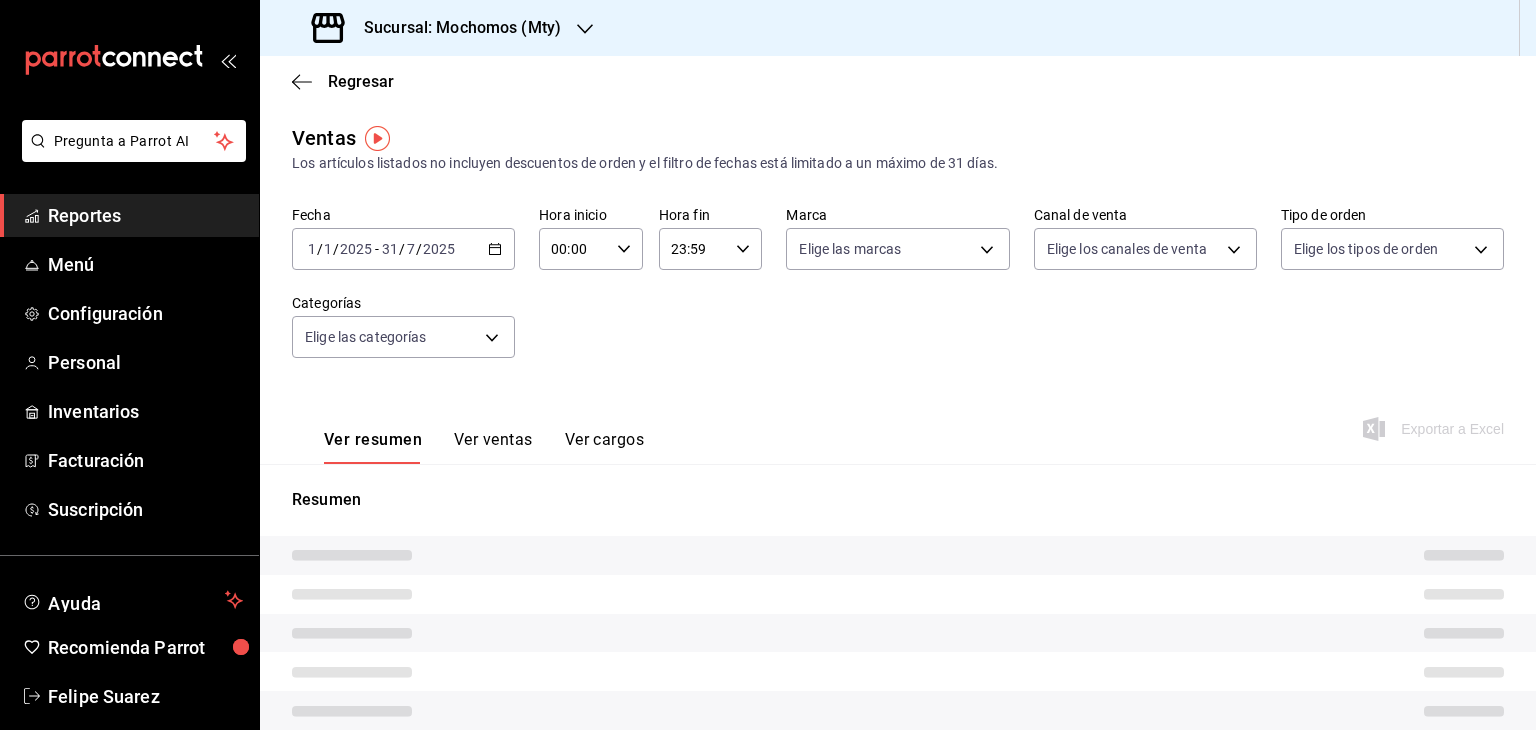 type on "05:00" 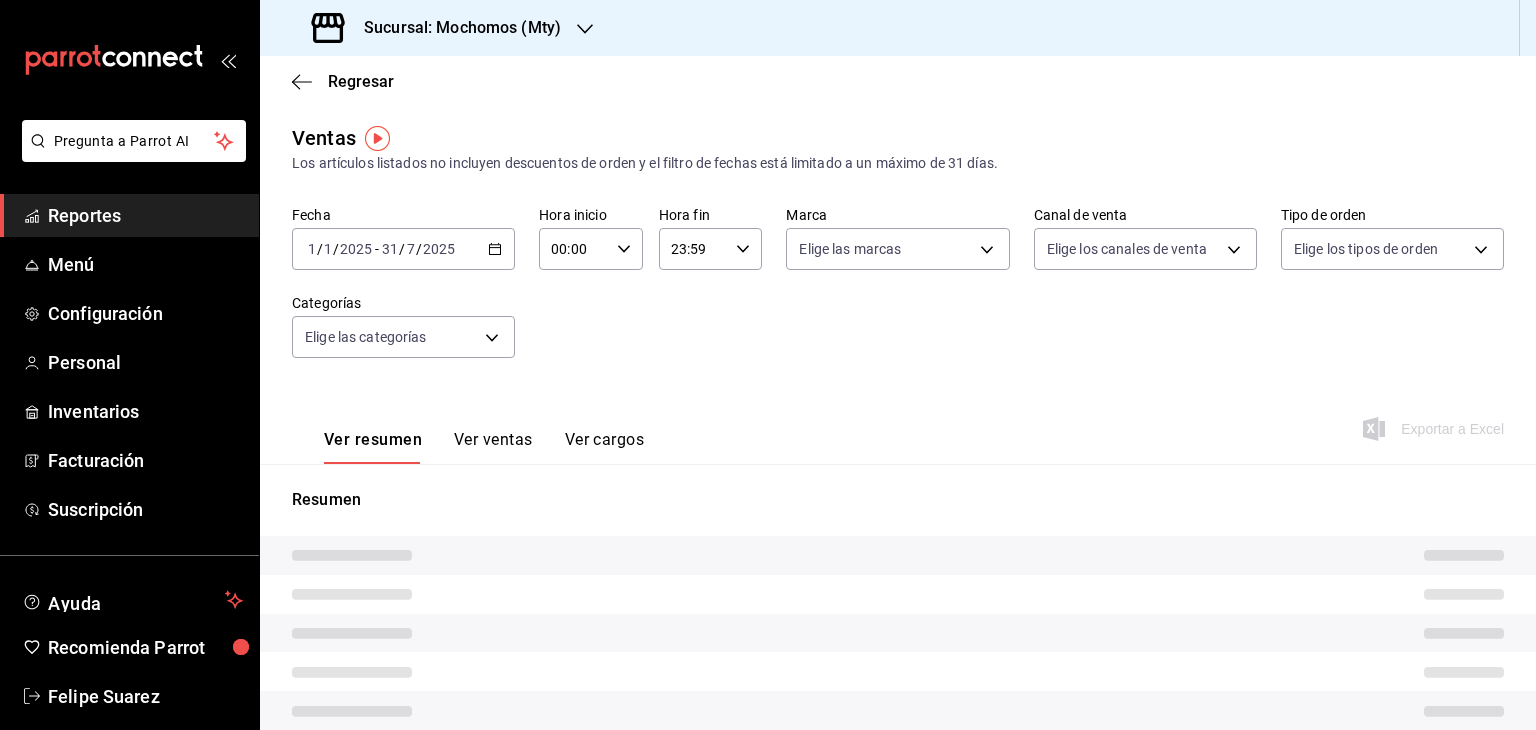 type on "05:00" 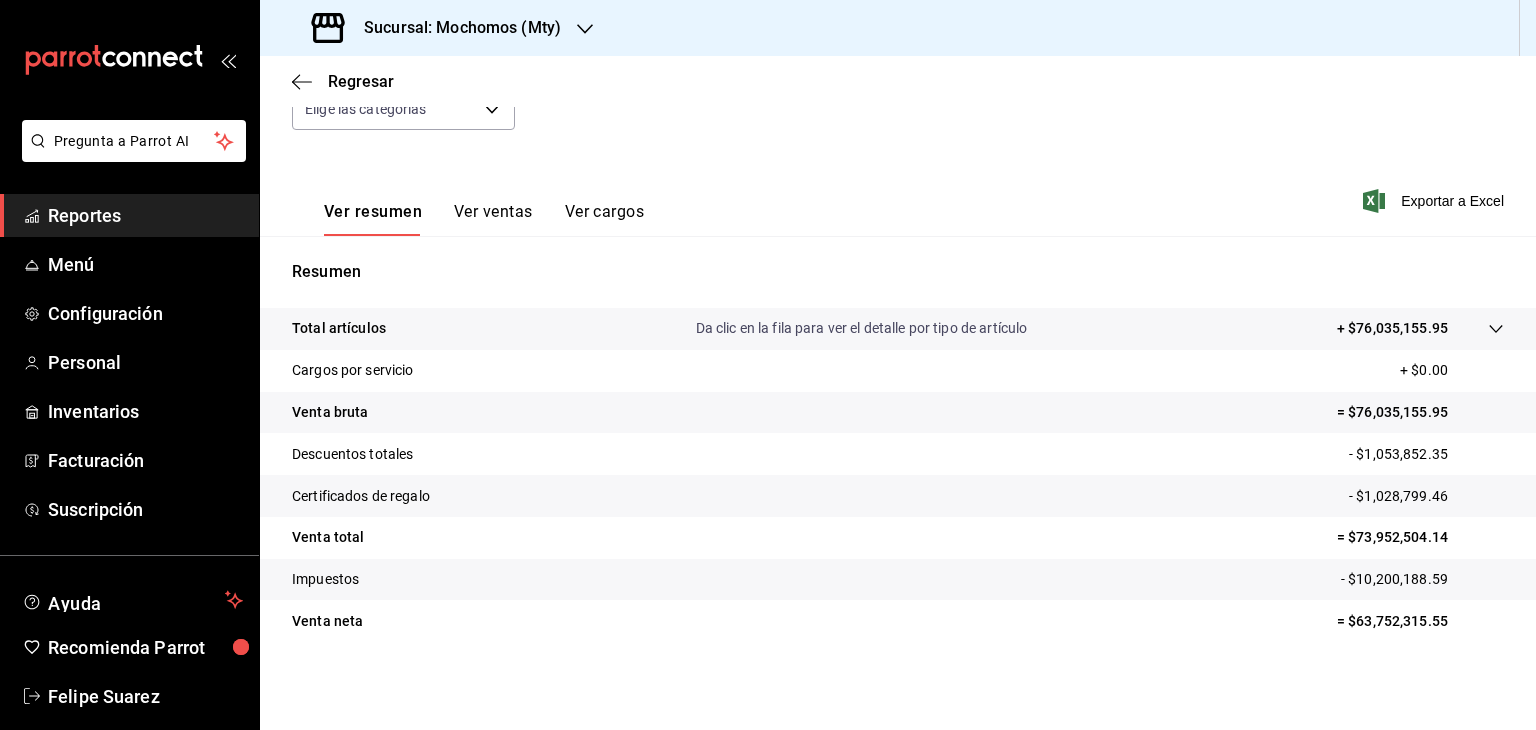 scroll, scrollTop: 228, scrollLeft: 0, axis: vertical 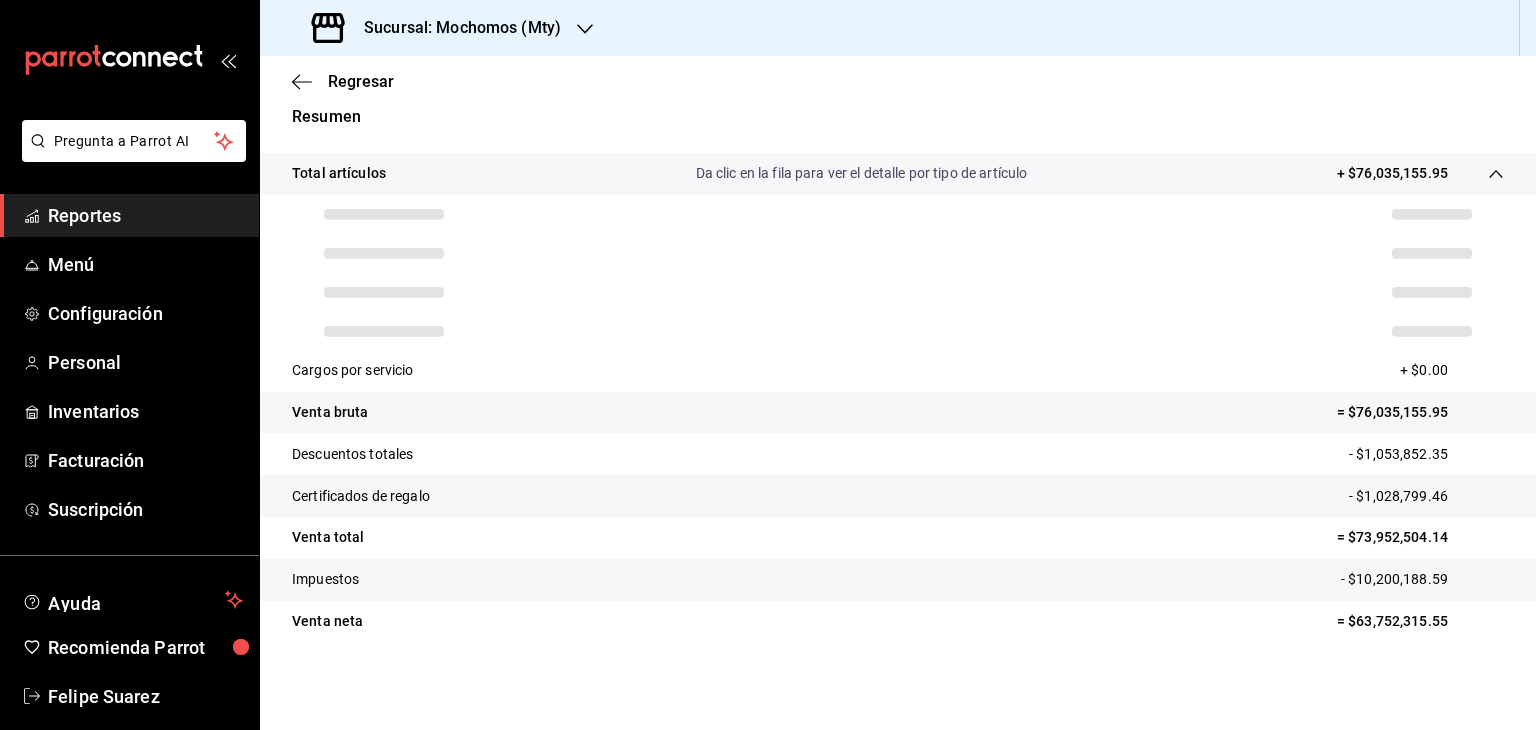 click on "- $1,053,852.35" at bounding box center (1426, 454) 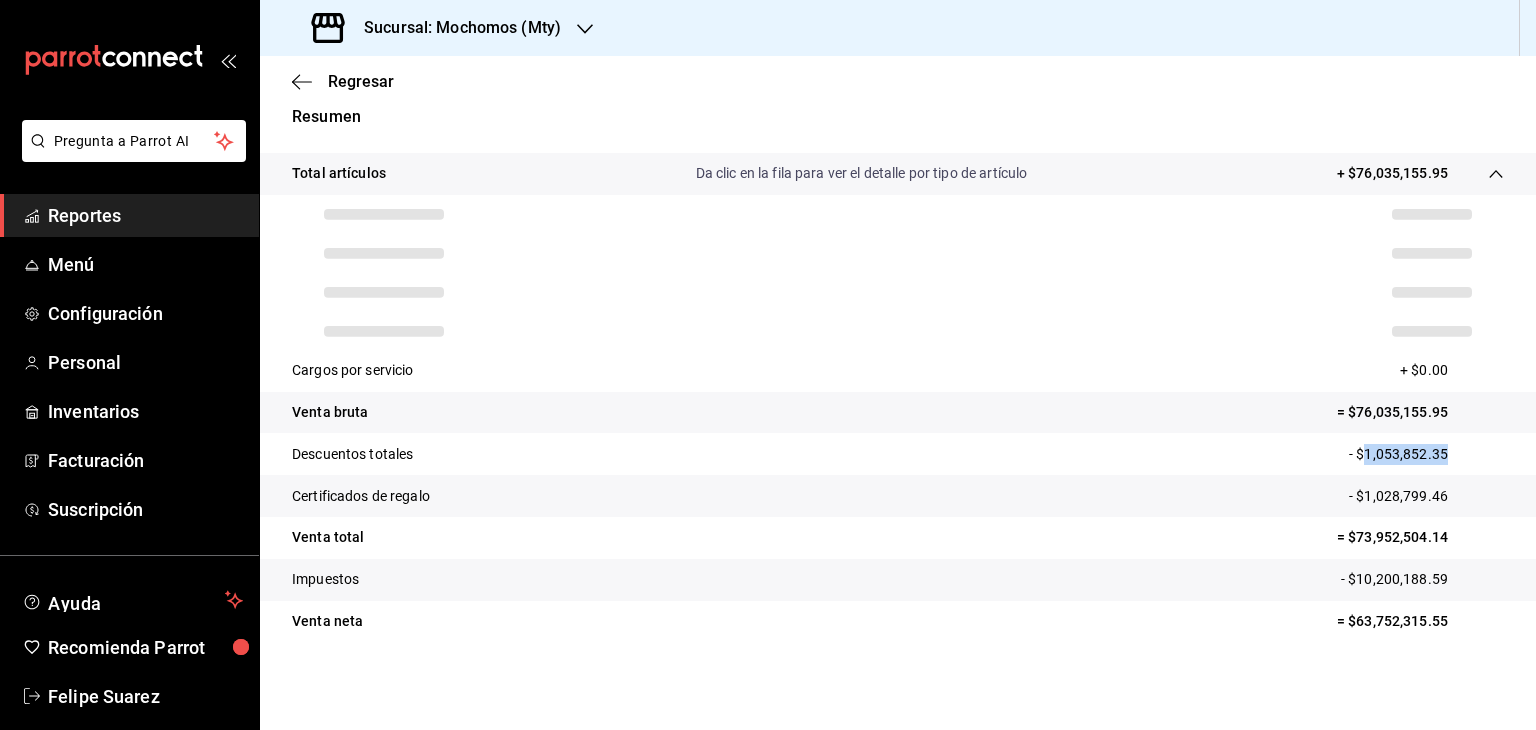 click on "- $1,053,852.35" at bounding box center [1426, 454] 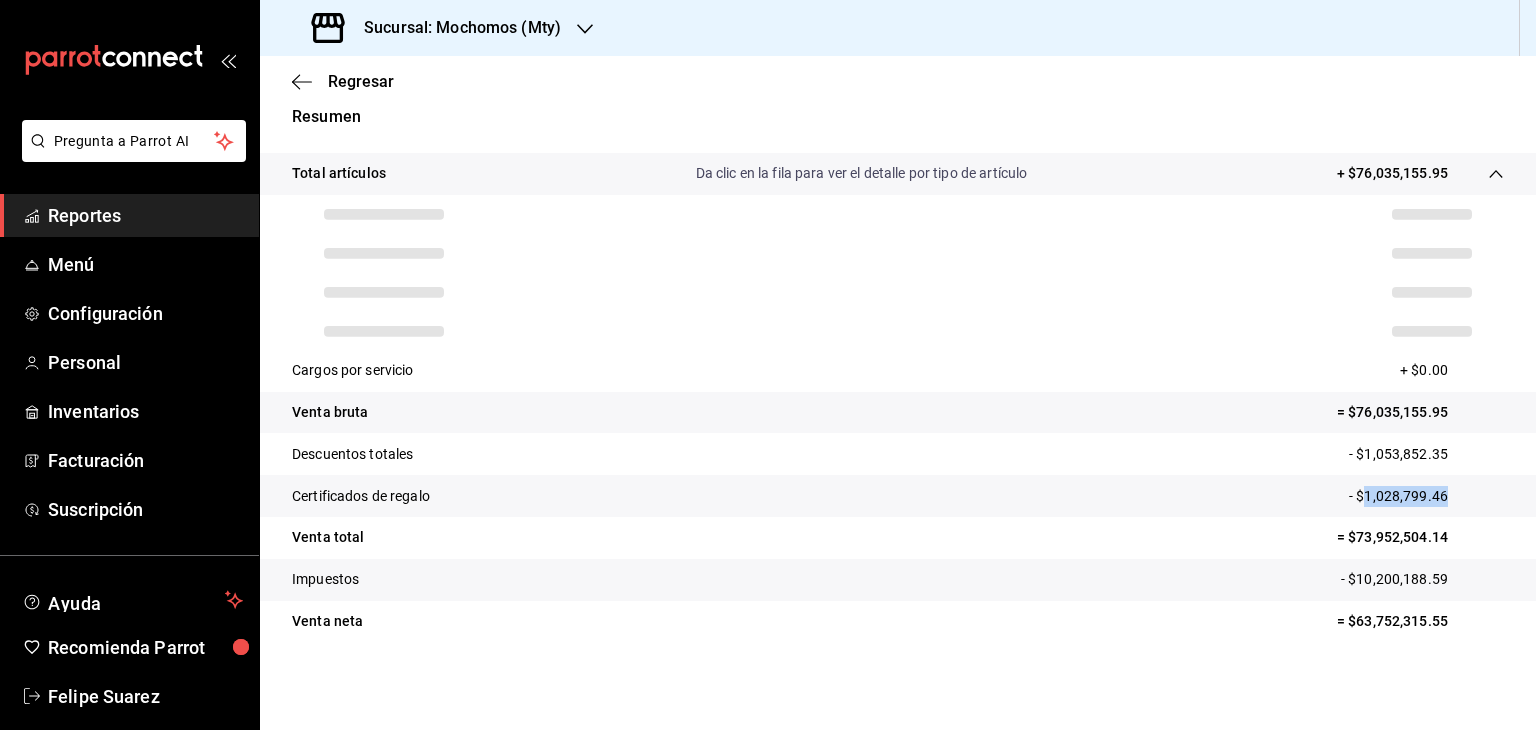 click on "- $1,028,799.46" at bounding box center (1426, 496) 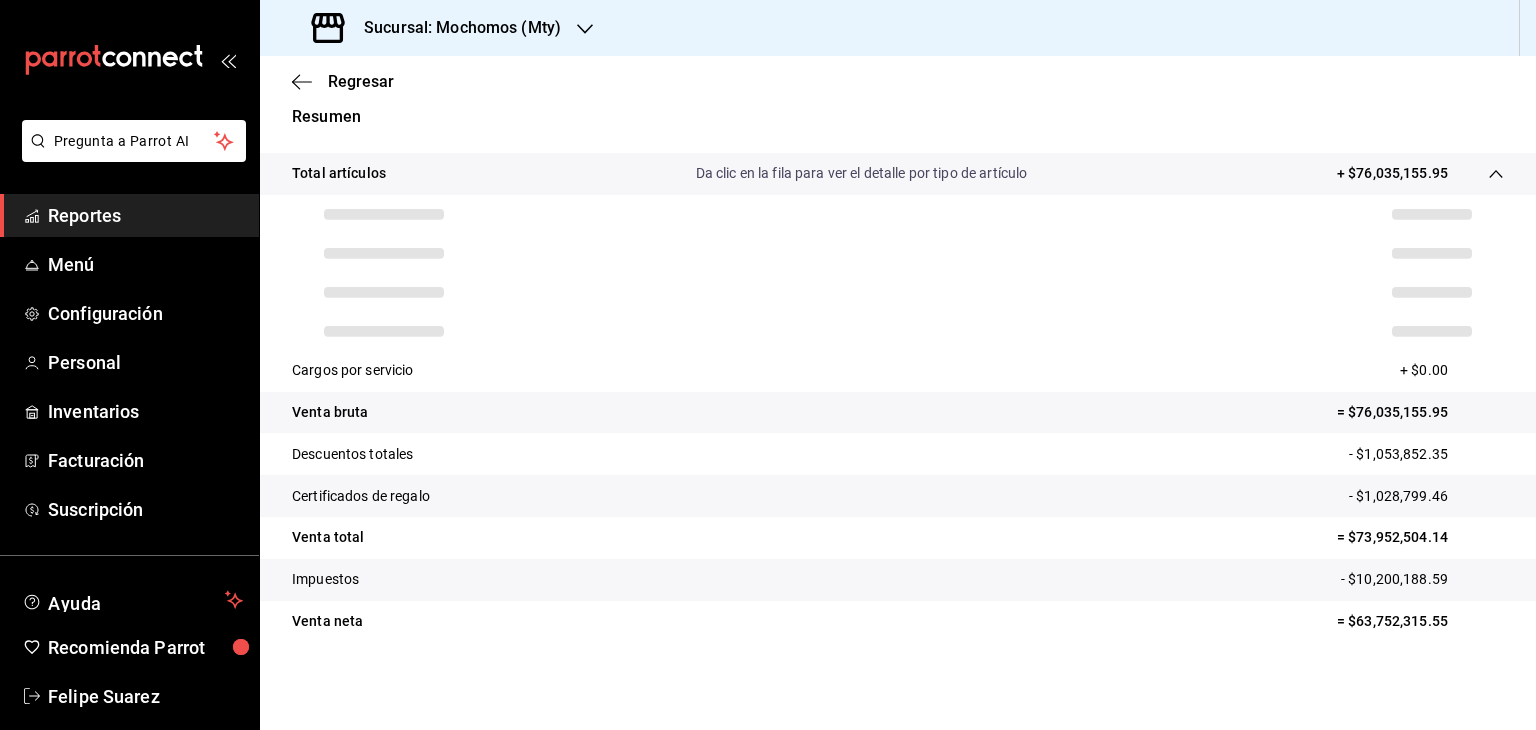 click on "- $10,200,188.59" at bounding box center (1422, 579) 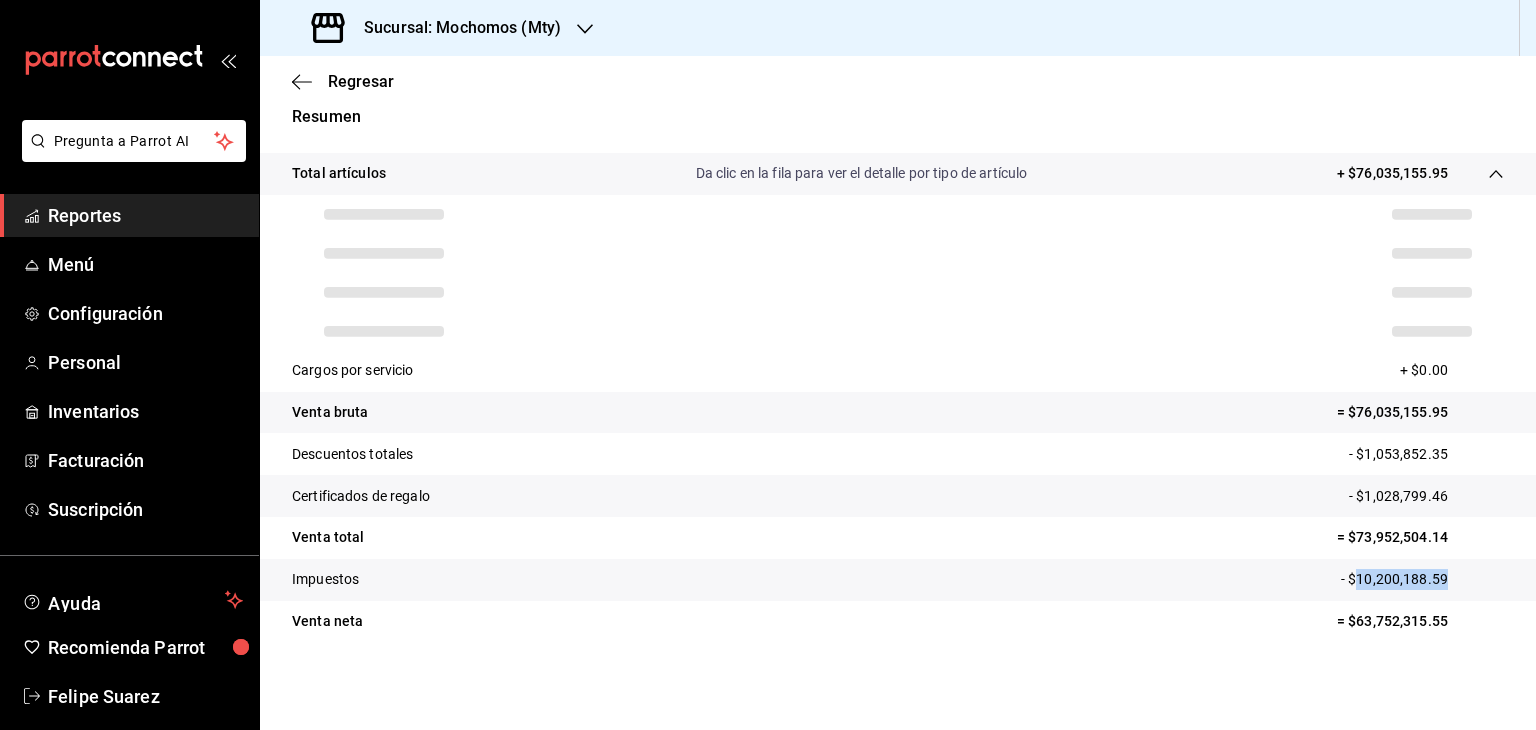 click on "- $10,200,188.59" at bounding box center (1422, 579) 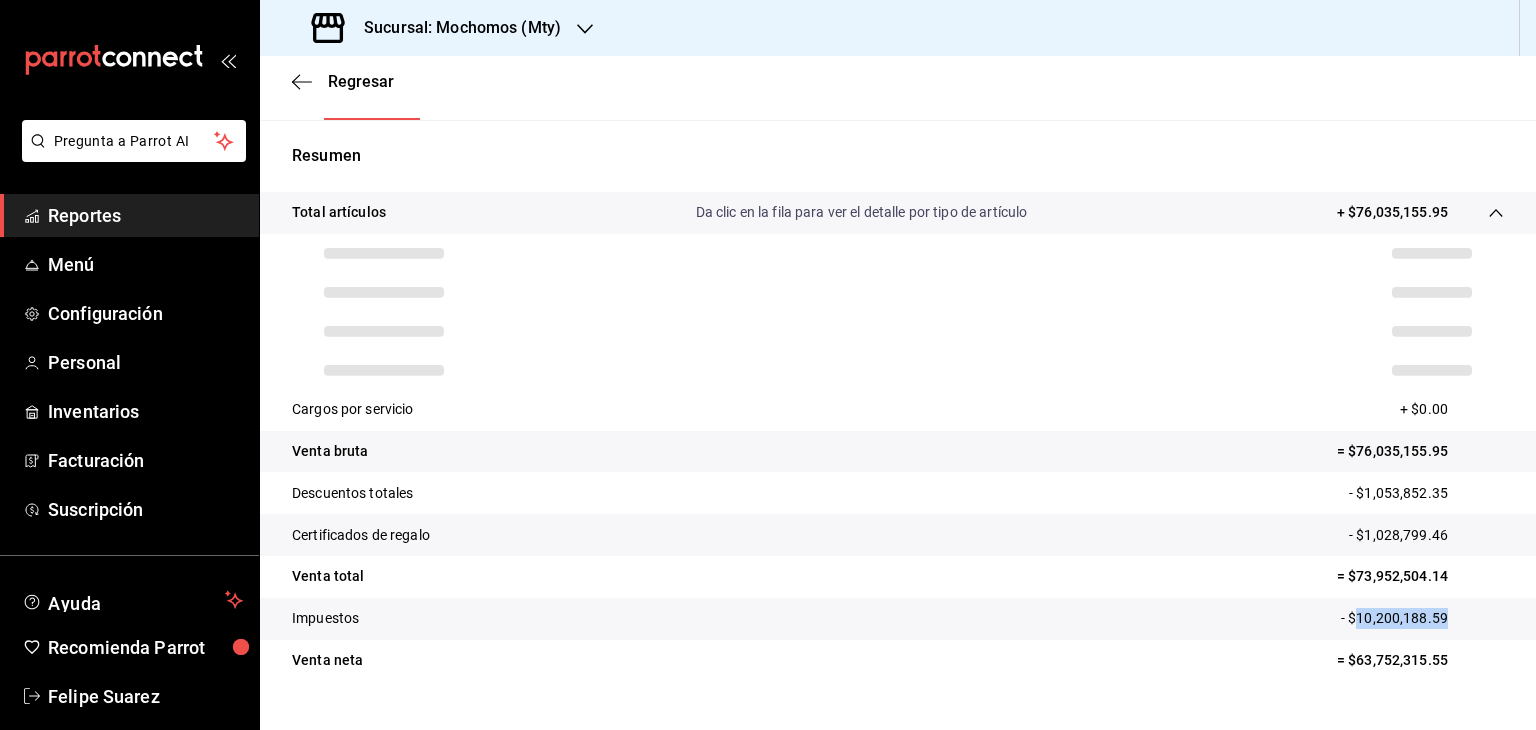 scroll, scrollTop: 339, scrollLeft: 0, axis: vertical 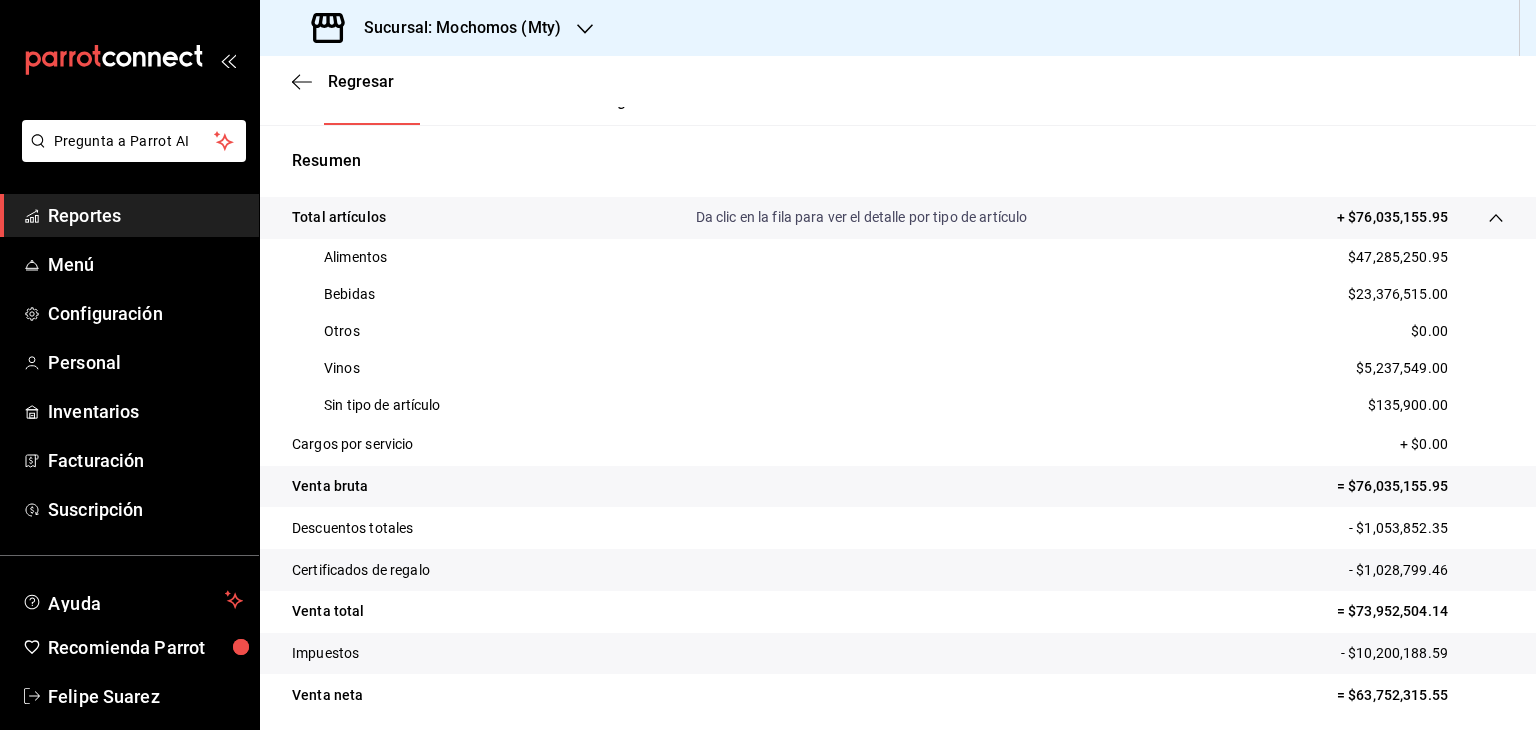 click on "$47,285,250.95" at bounding box center [1398, 257] 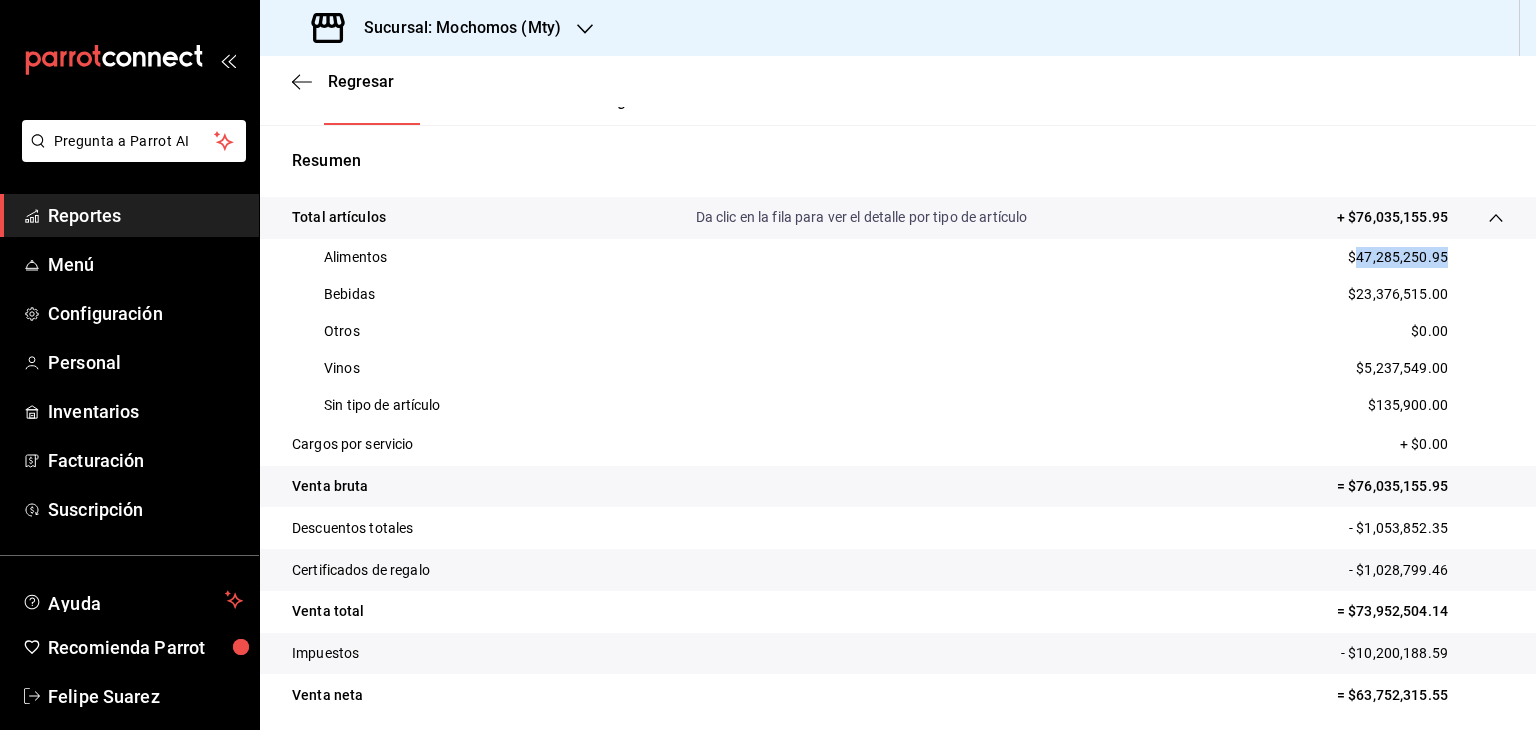 click on "$47,285,250.95" at bounding box center [1398, 257] 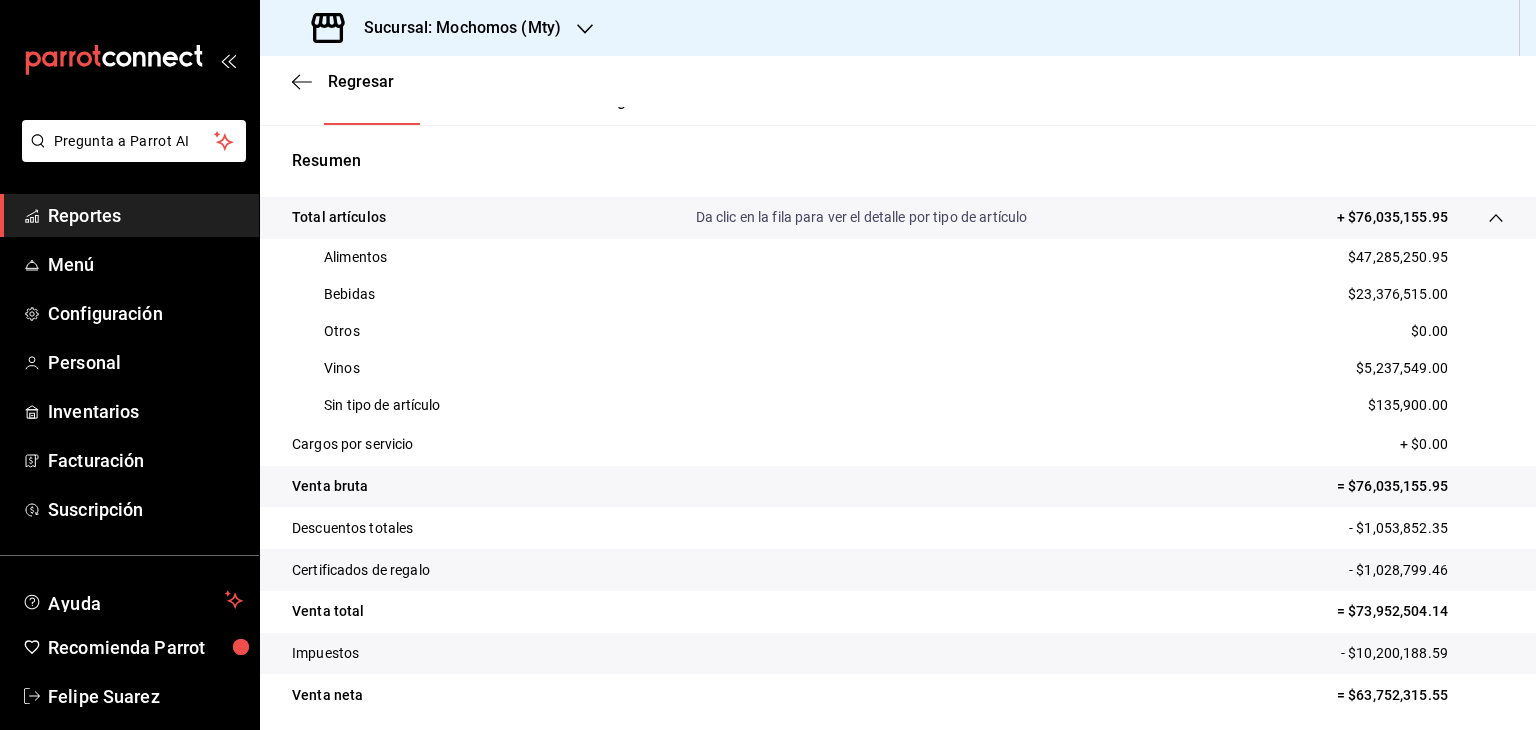 click on "$23,376,515.00" at bounding box center [1398, 294] 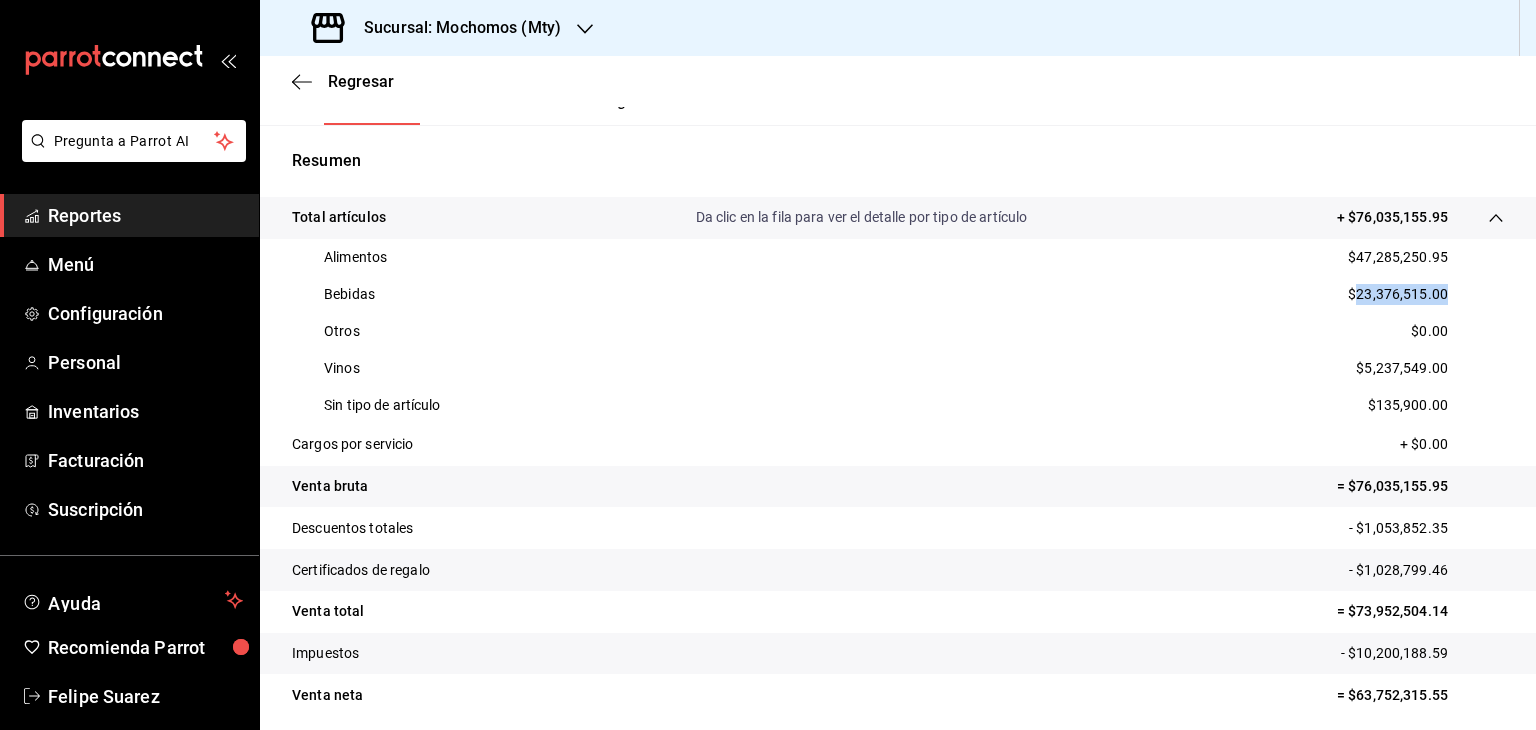 click on "$23,376,515.00" at bounding box center (1398, 294) 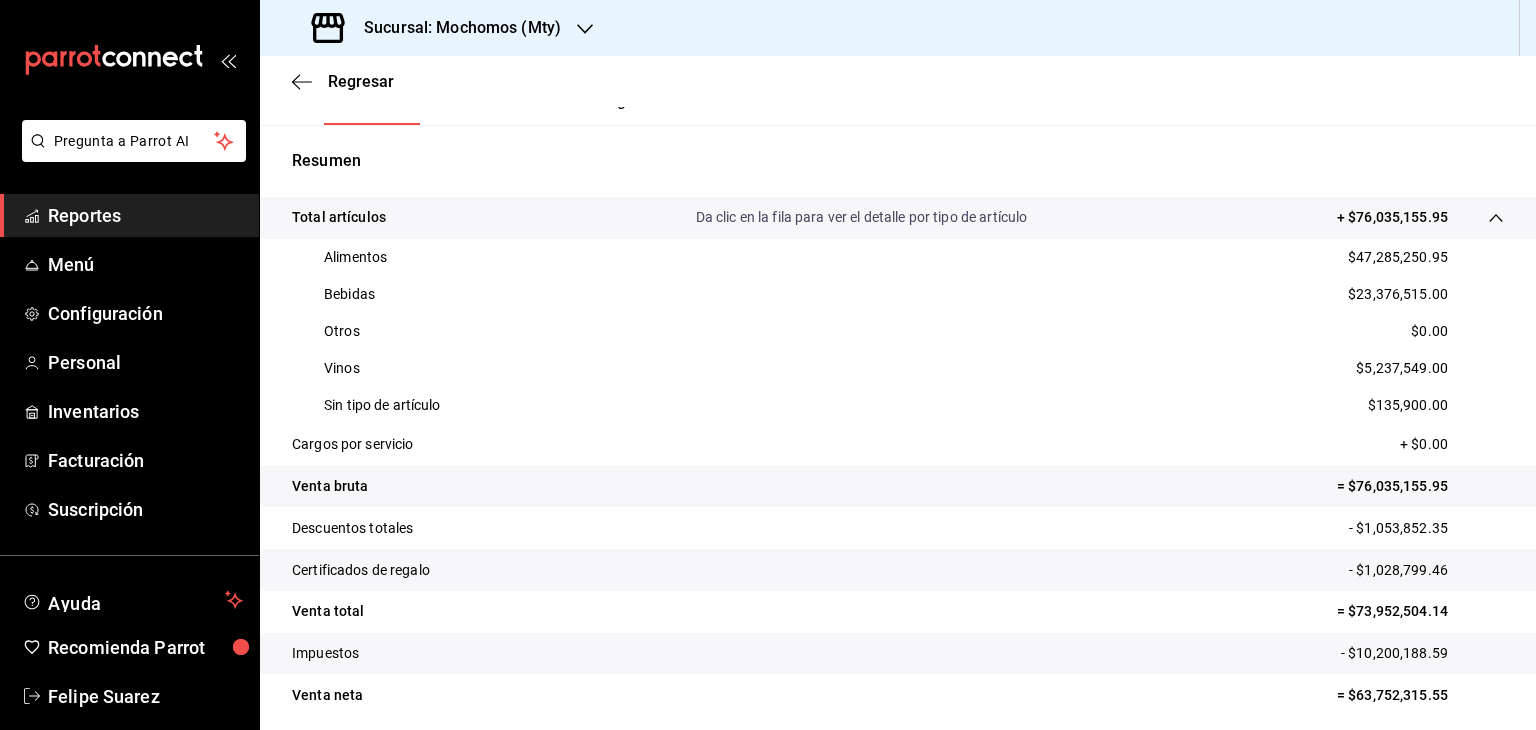 click on "$5,237,549.00" at bounding box center [1402, 368] 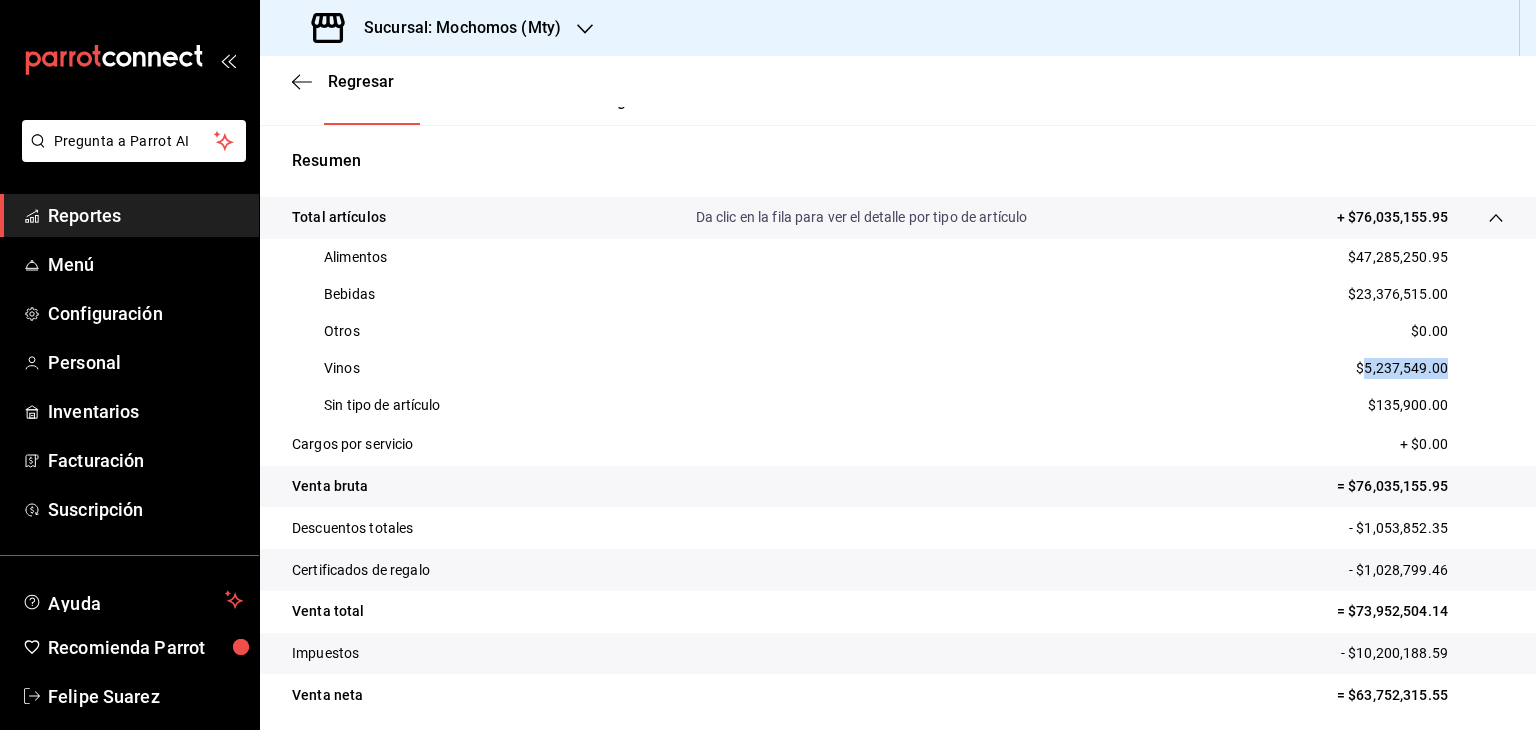 click on "$5,237,549.00" at bounding box center (1402, 368) 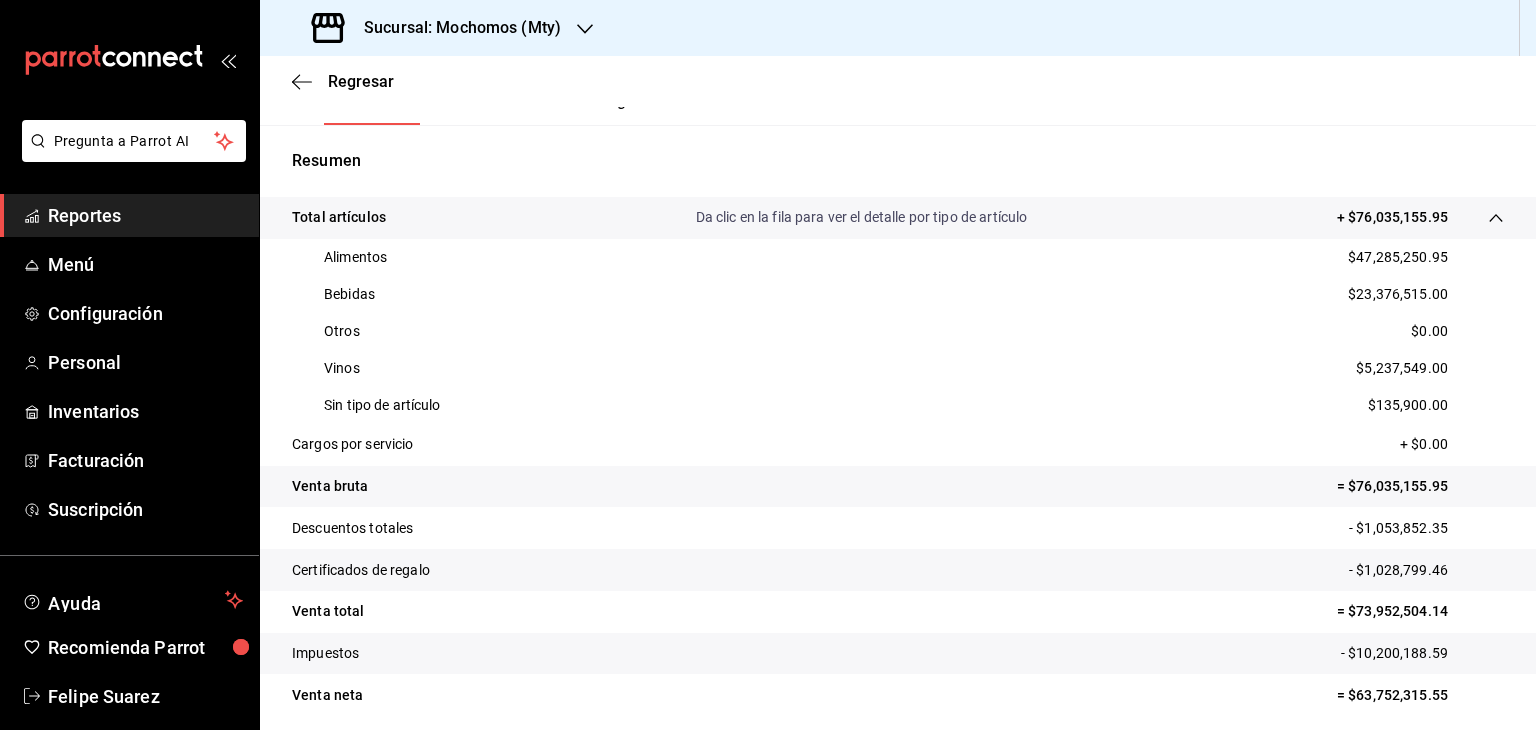 click on "$135,900.00" at bounding box center [1408, 405] 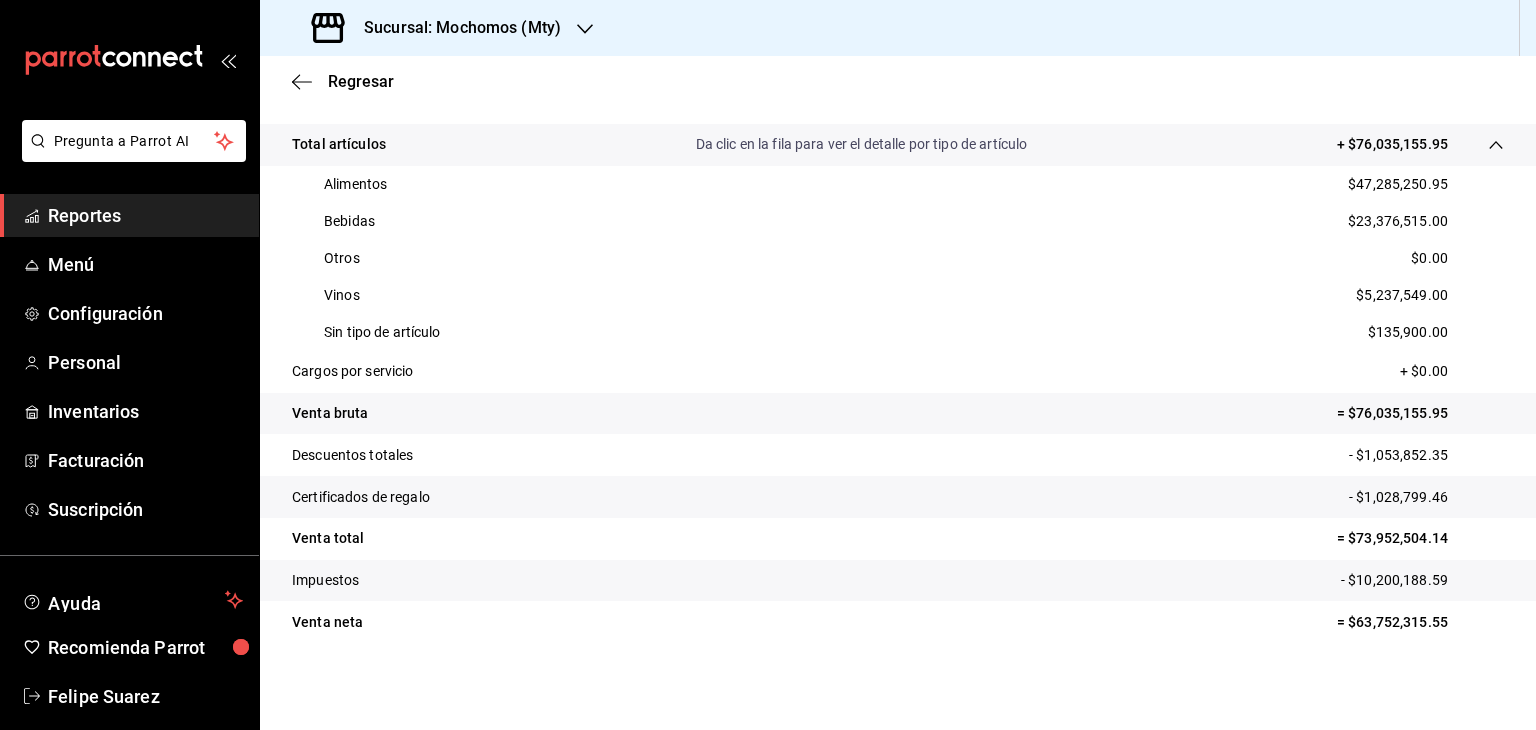 scroll, scrollTop: 414, scrollLeft: 0, axis: vertical 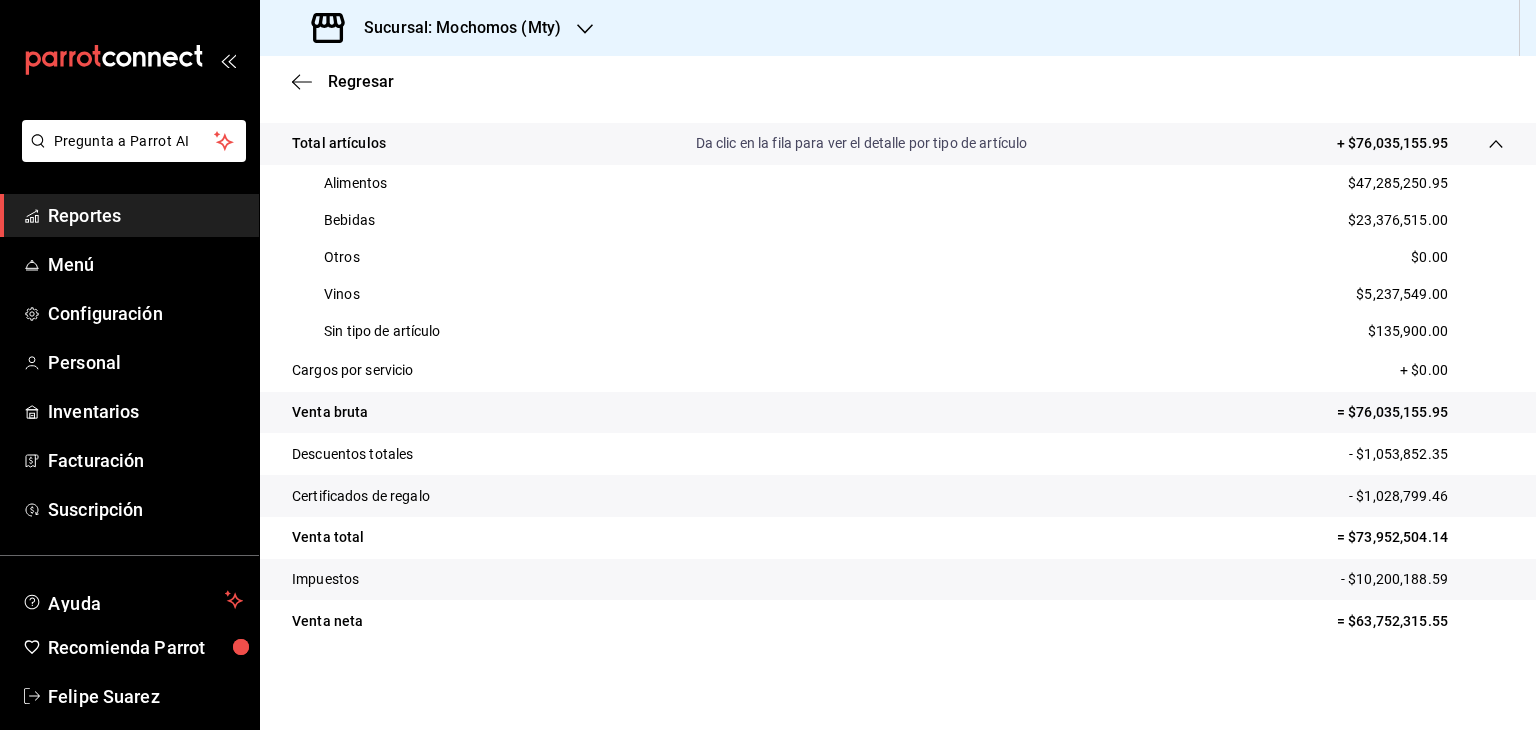 click on "Sucursal: Mochomos (Mty)" at bounding box center (454, 28) 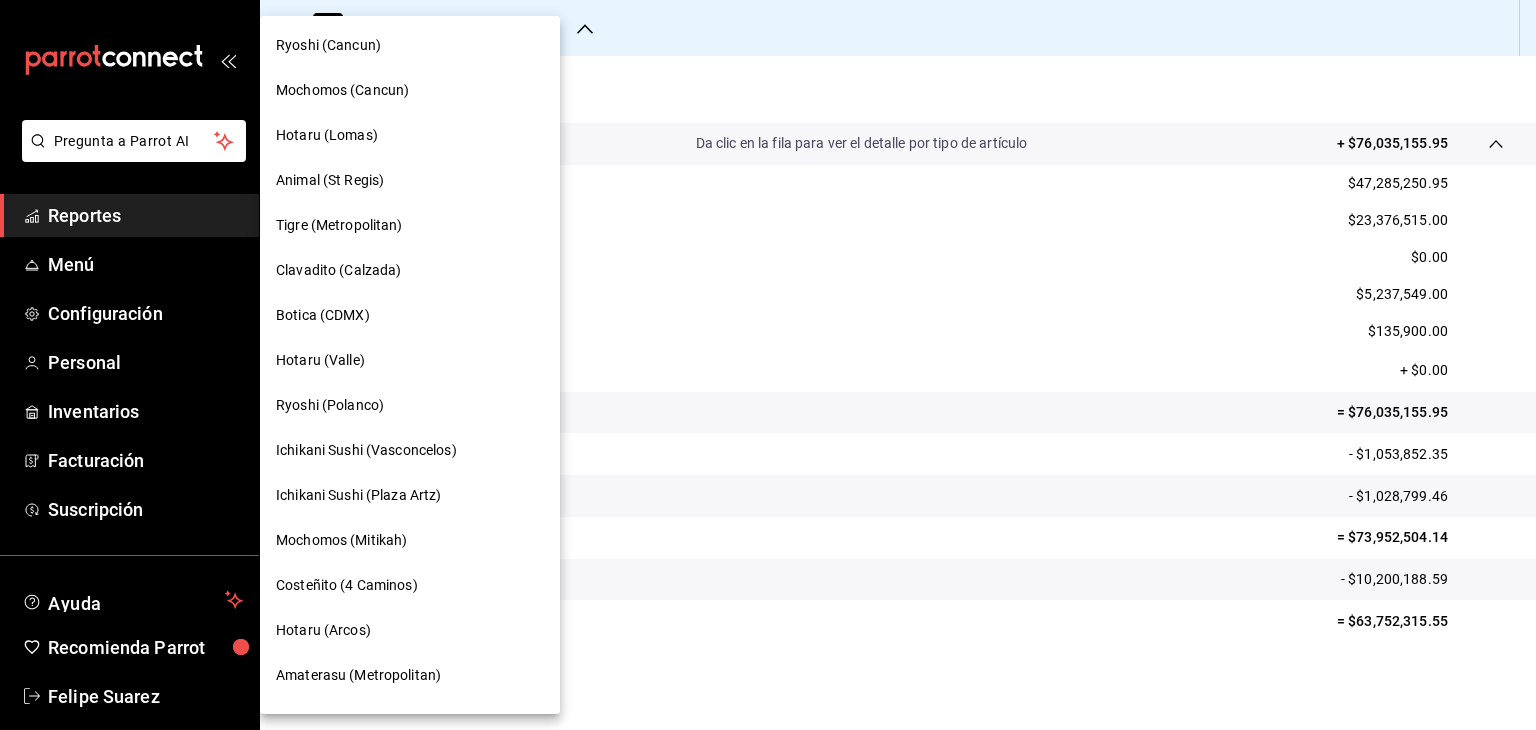 scroll, scrollTop: 498, scrollLeft: 0, axis: vertical 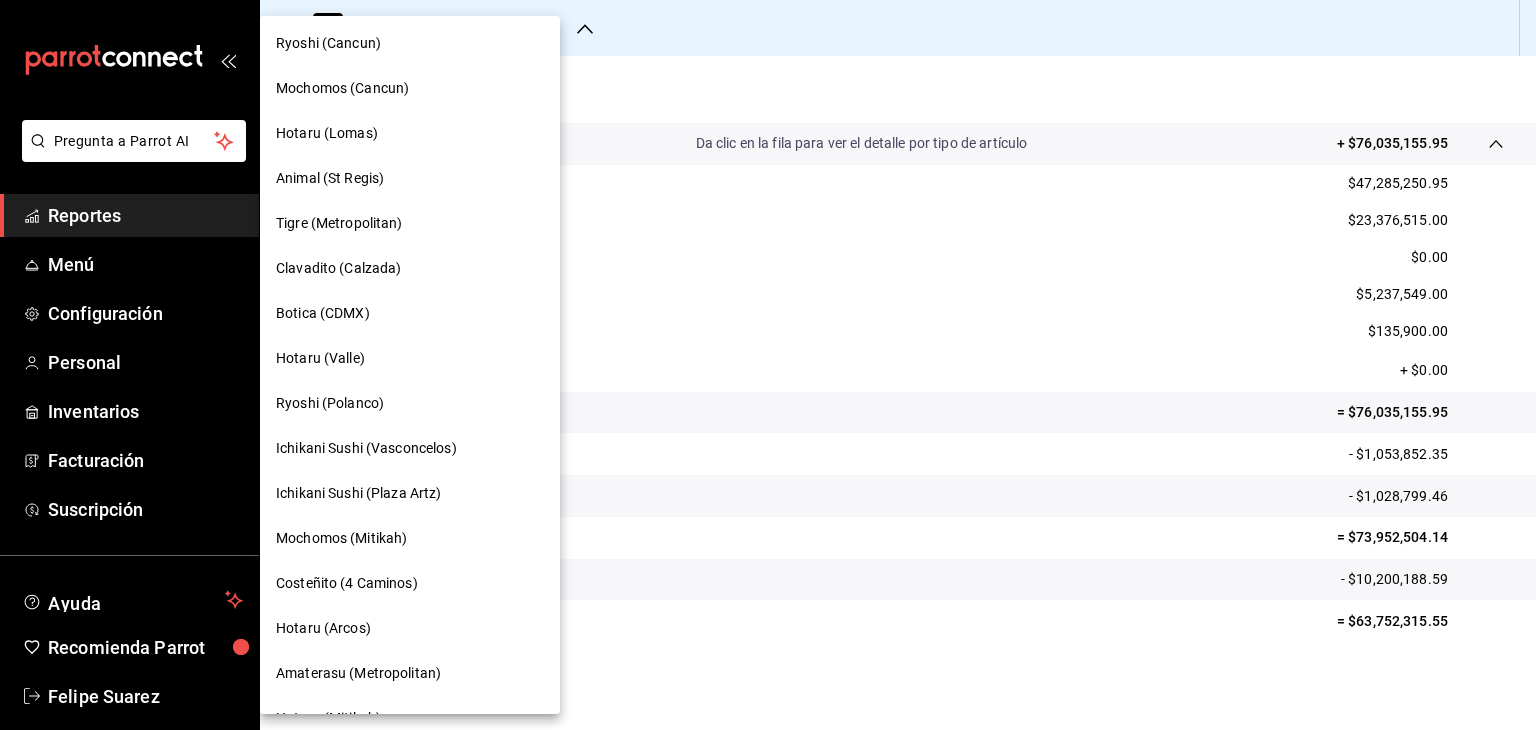 click on "Mochomos (Mitikah)" at bounding box center [341, 538] 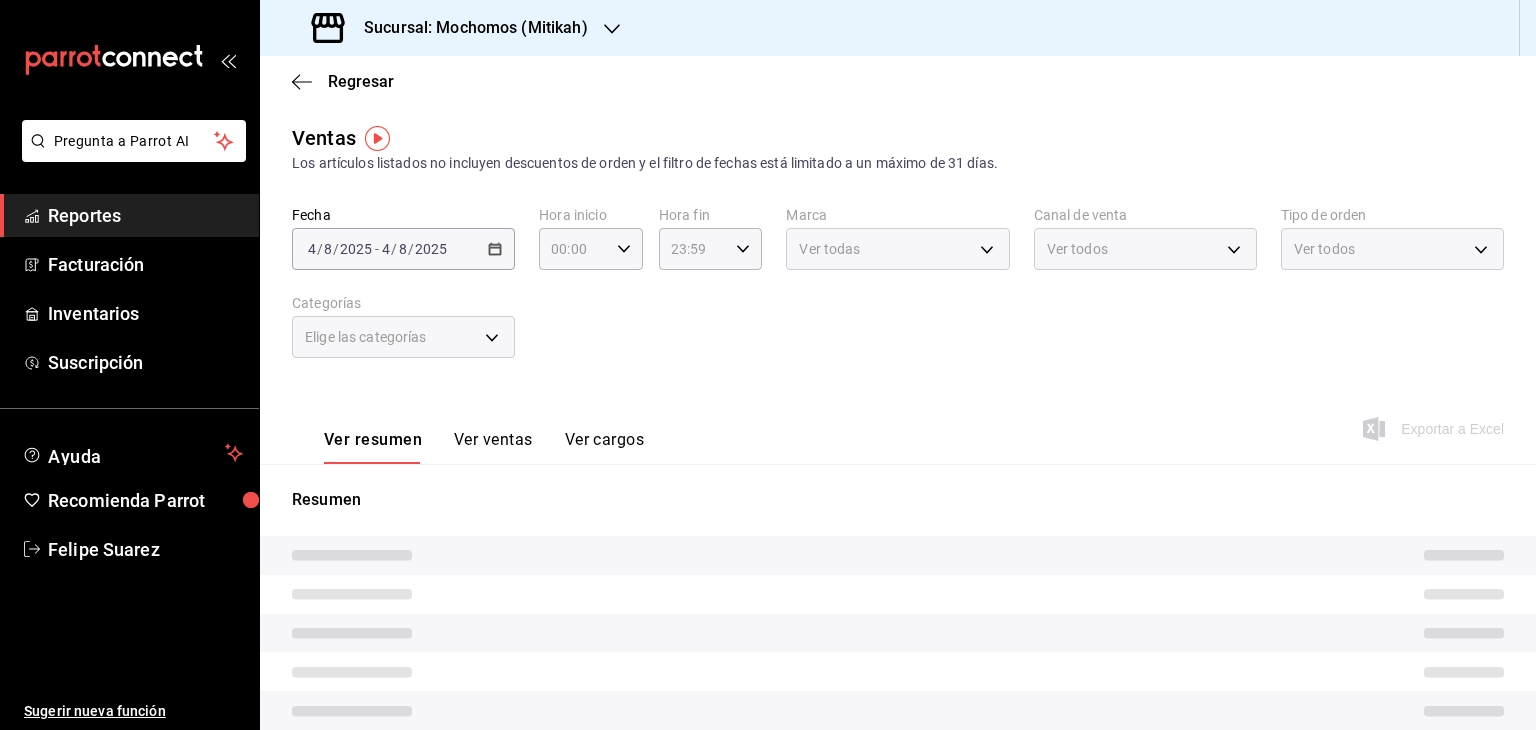 type on "05:00" 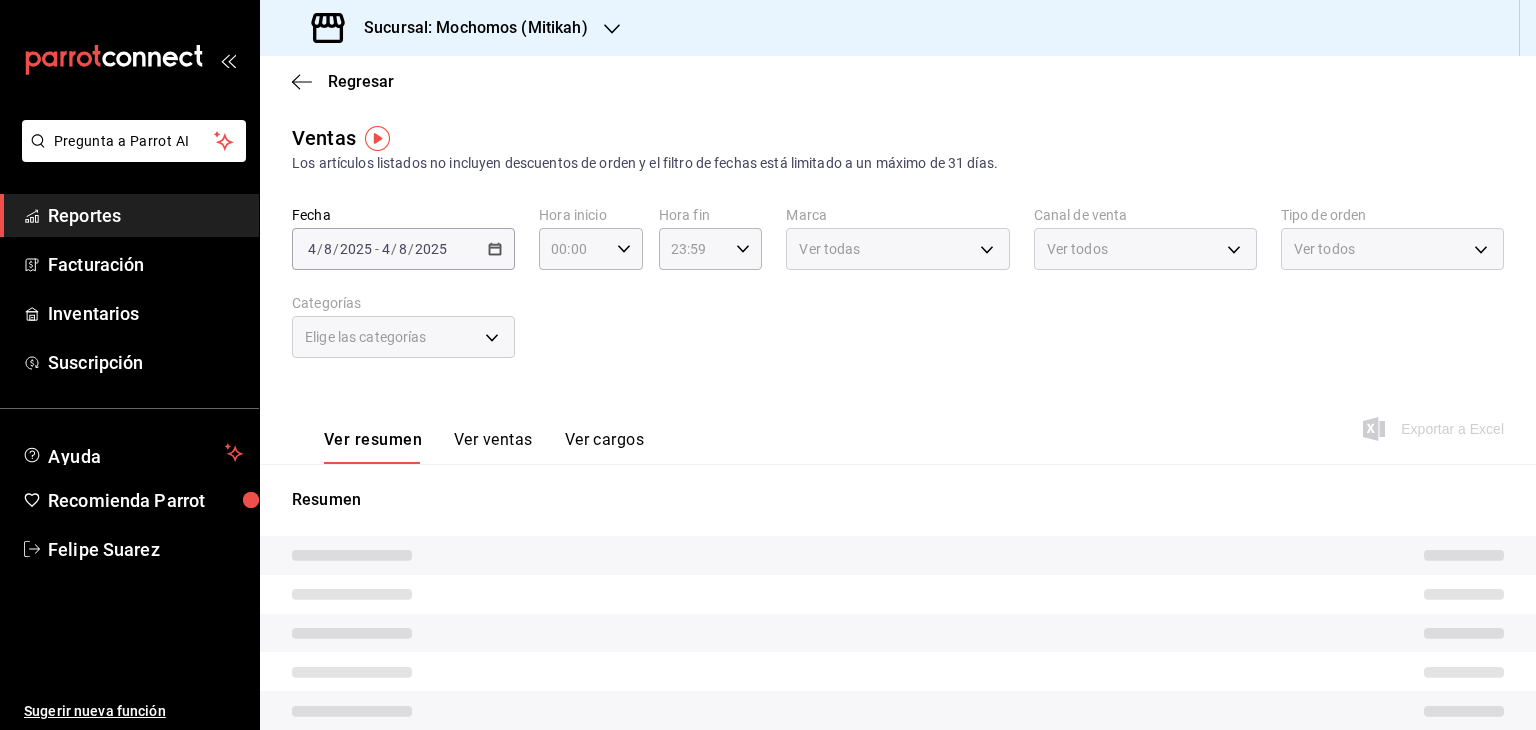 type on "05:00" 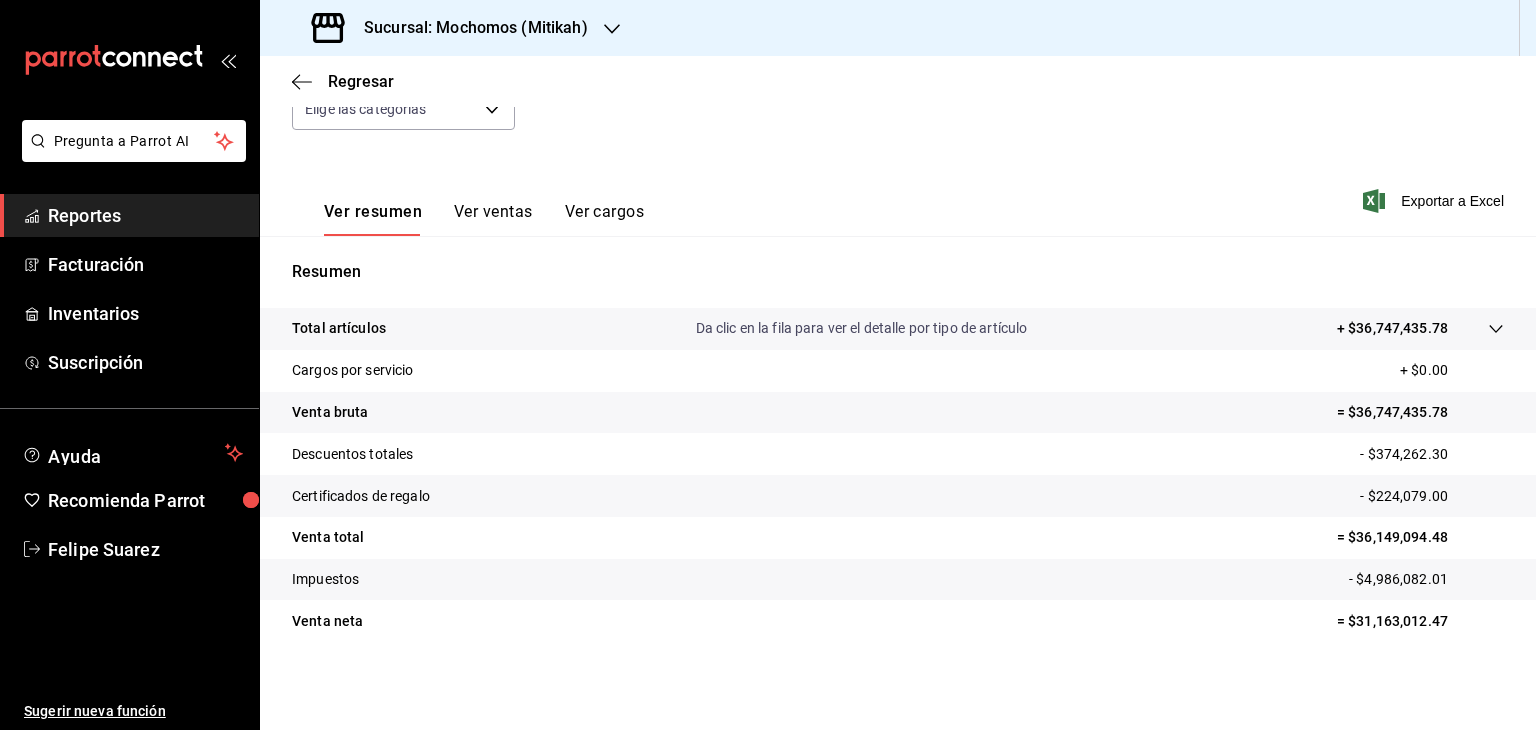 scroll, scrollTop: 228, scrollLeft: 0, axis: vertical 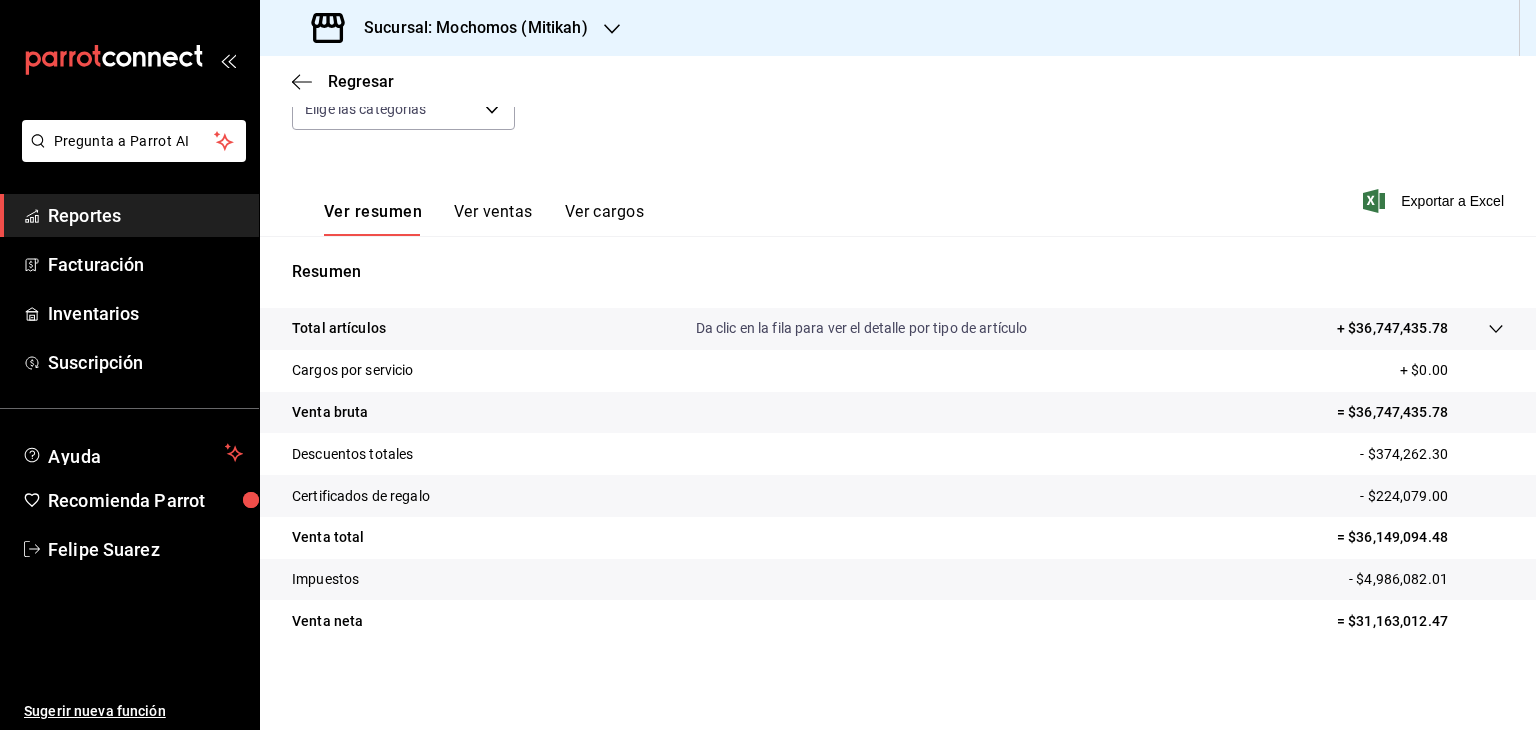 click on "Total artículos Da clic en la fila para ver el detalle por tipo de artículo + $36,747,435.78" at bounding box center [870, 328] 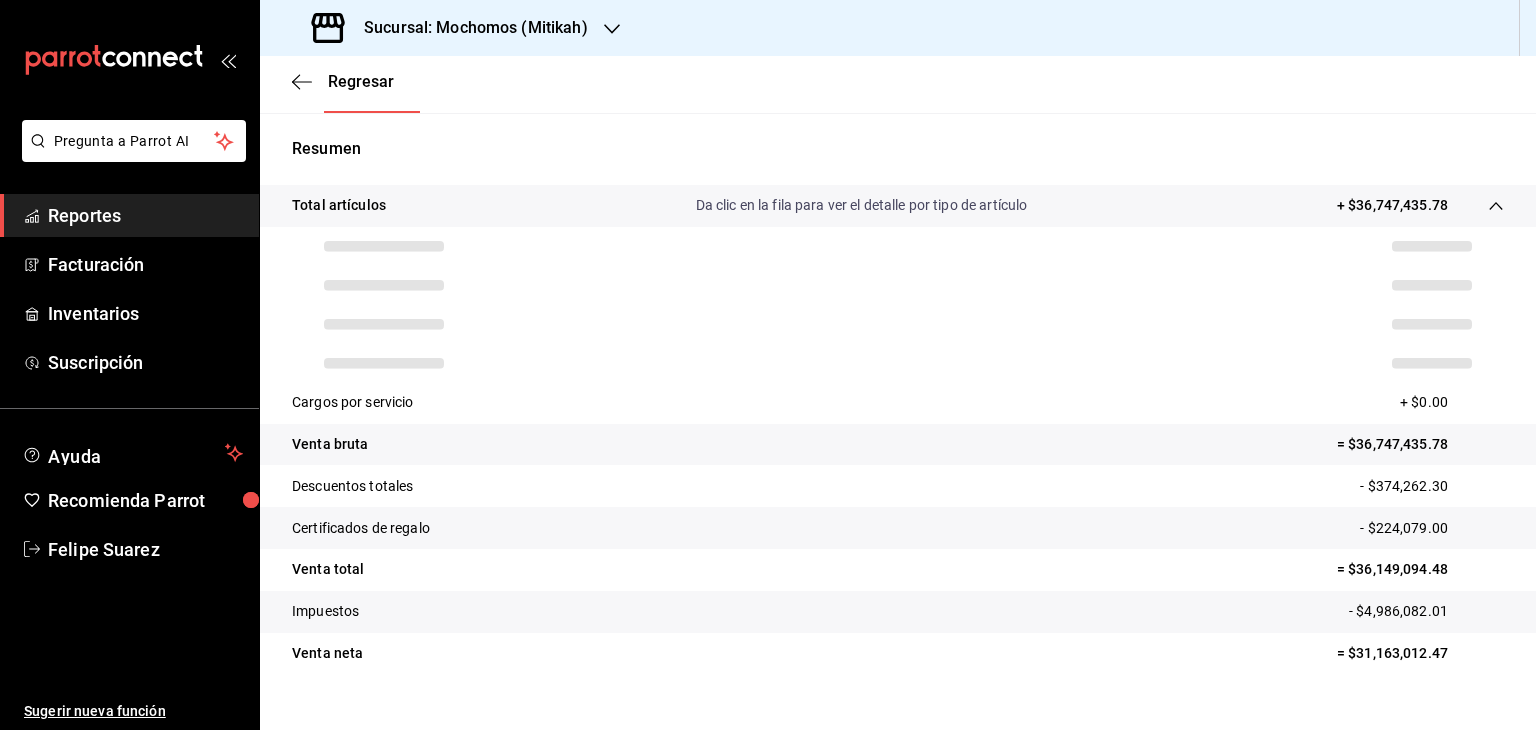 scroll, scrollTop: 384, scrollLeft: 0, axis: vertical 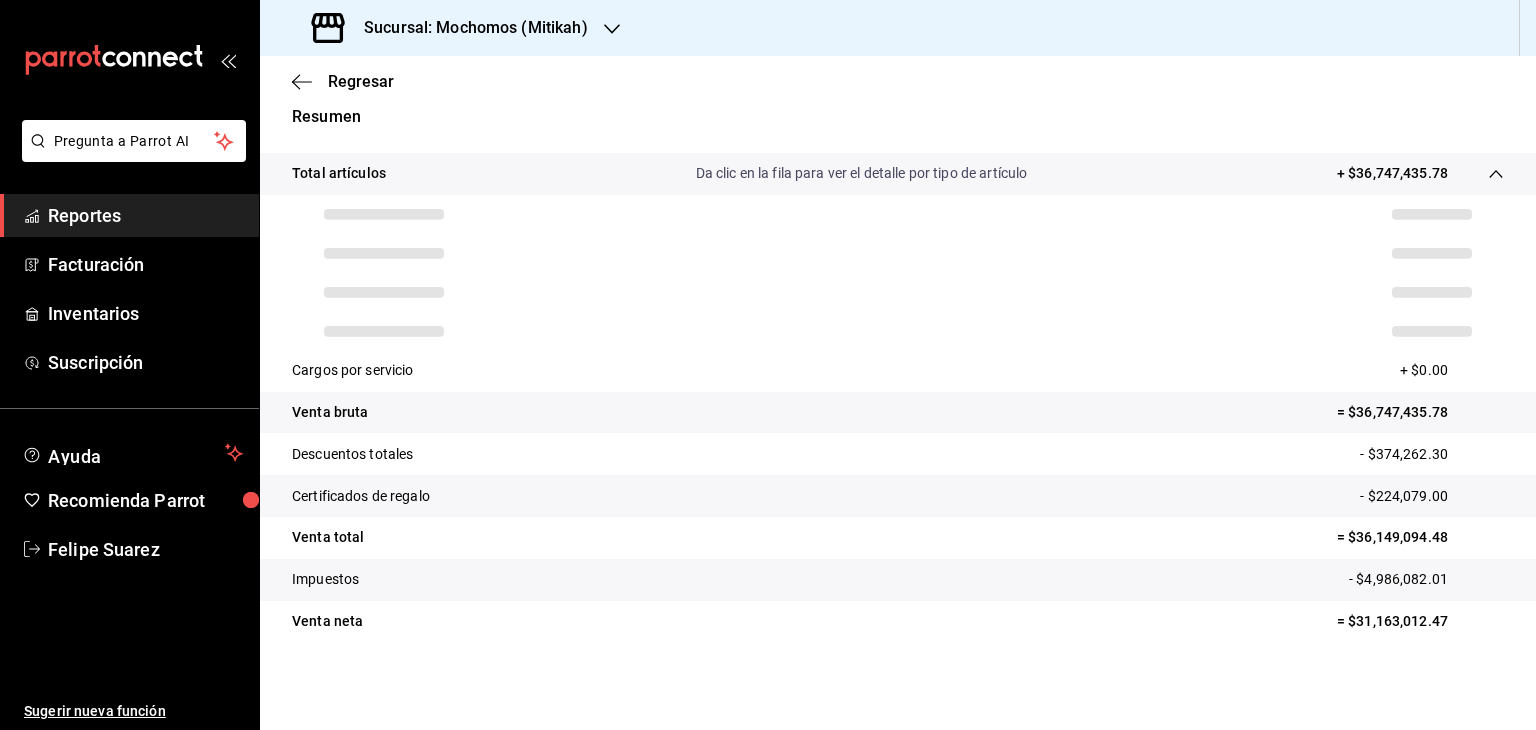 click on "- $374,262.30" at bounding box center (1432, 454) 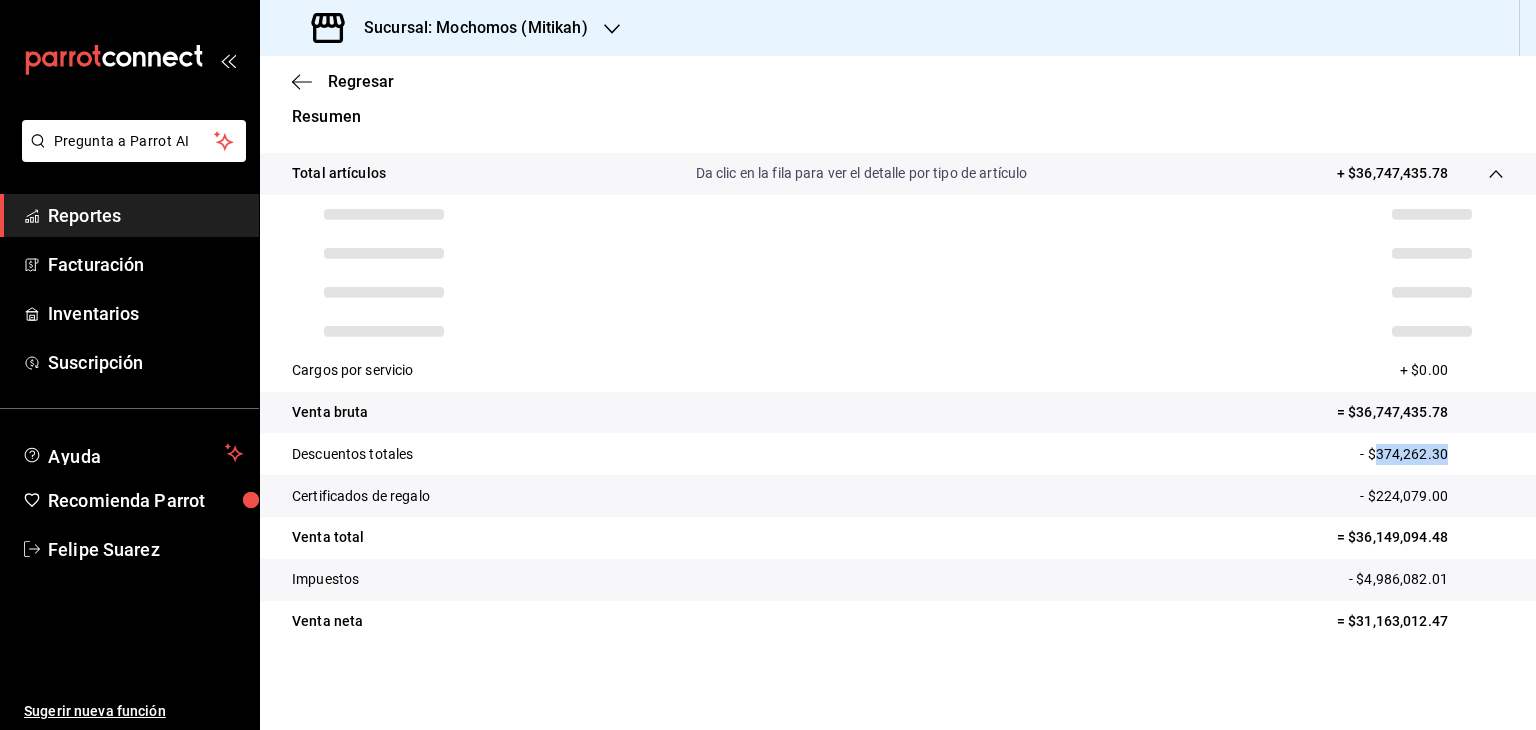 click on "- $374,262.30" at bounding box center [1432, 454] 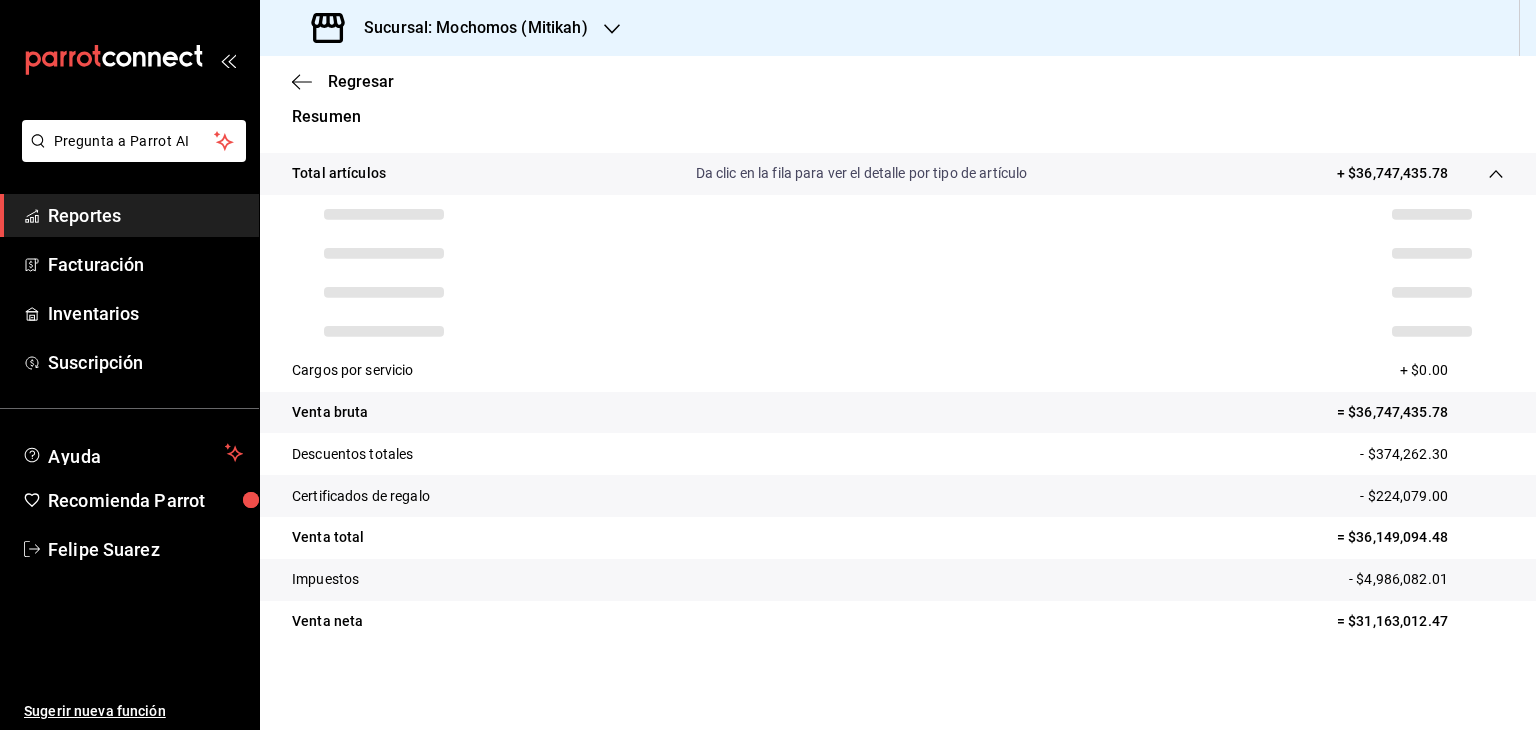 click on "- $224,079.00" at bounding box center [1432, 496] 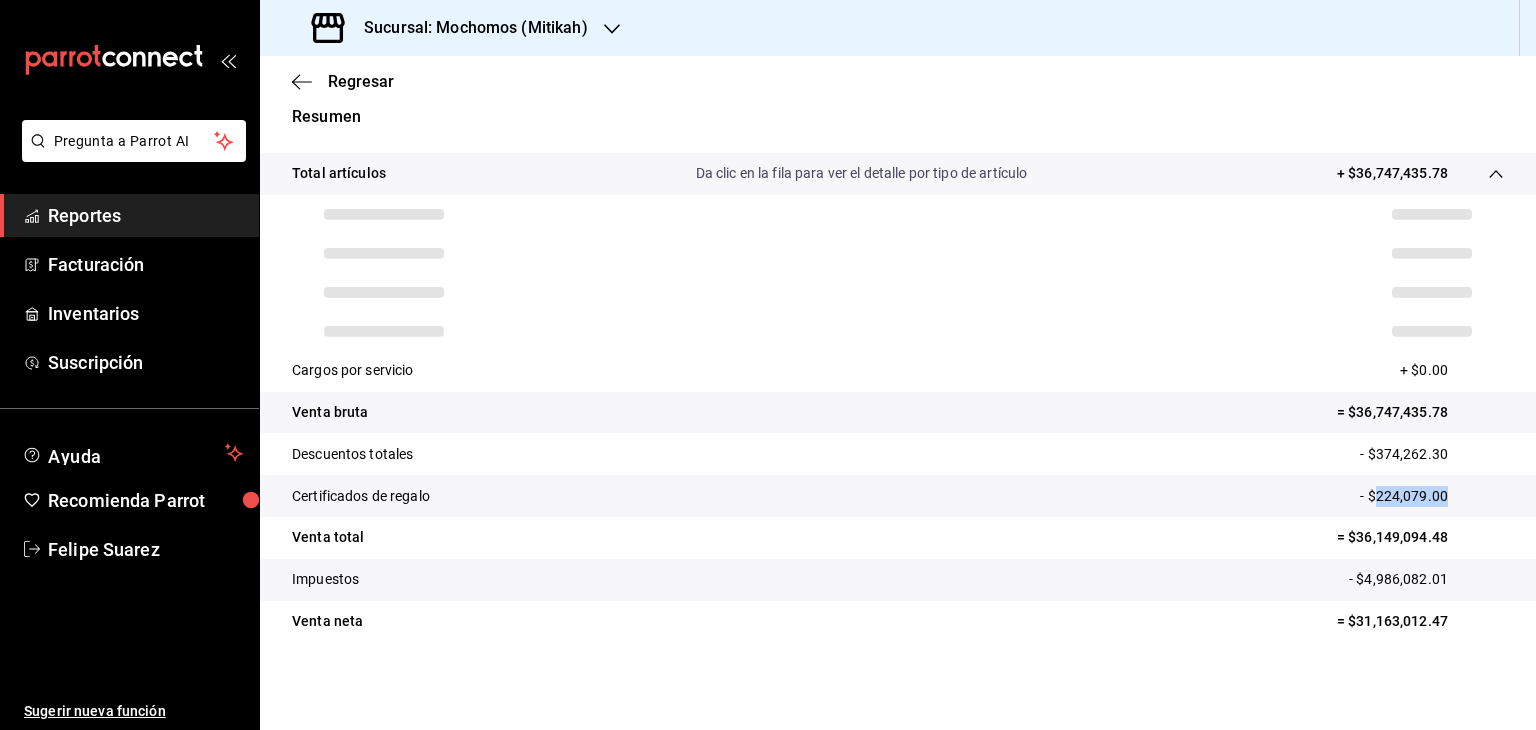 click on "- $224,079.00" at bounding box center (1432, 496) 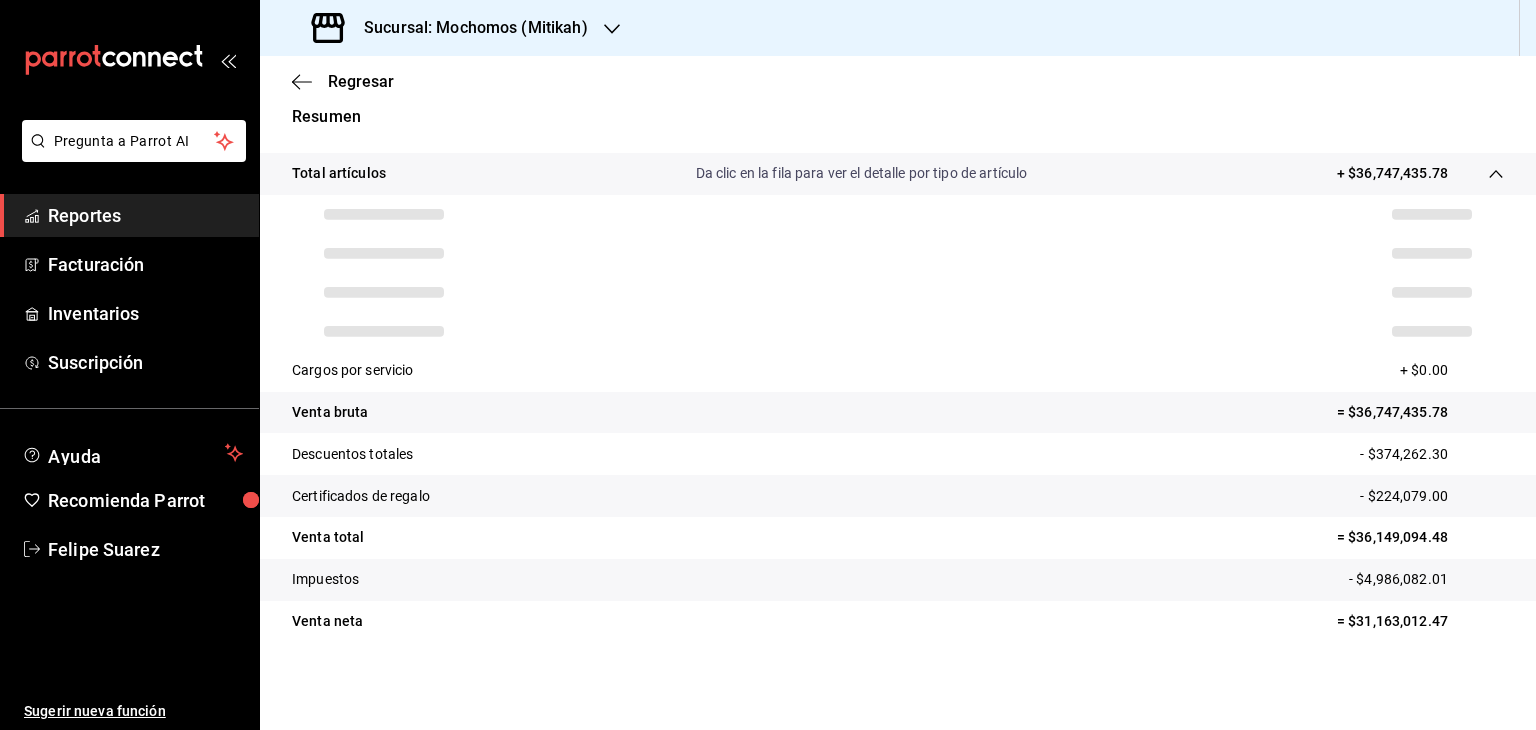 click on "Impuestos - $4,986,082.01" at bounding box center [898, 580] 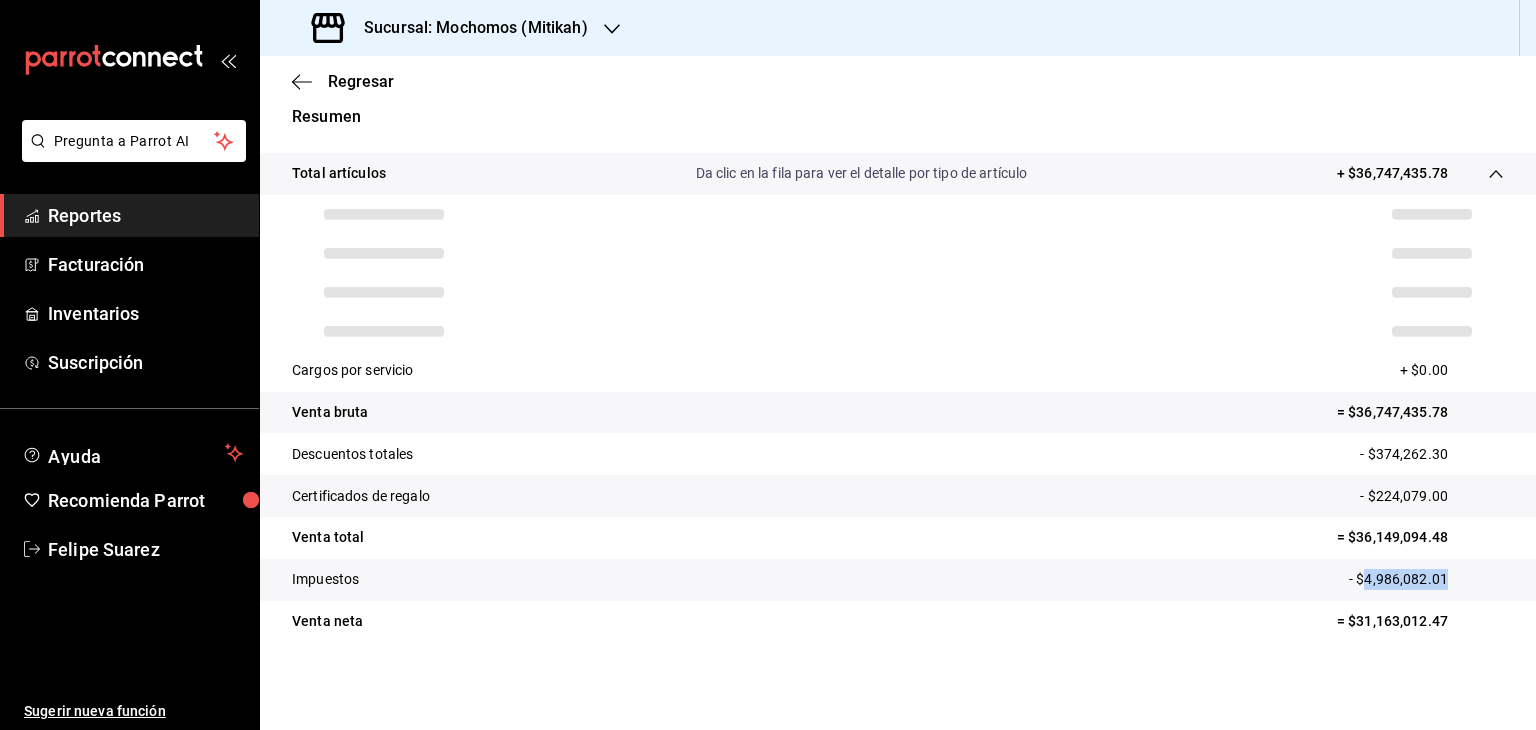 click on "Impuestos - $4,986,082.01" at bounding box center (898, 580) 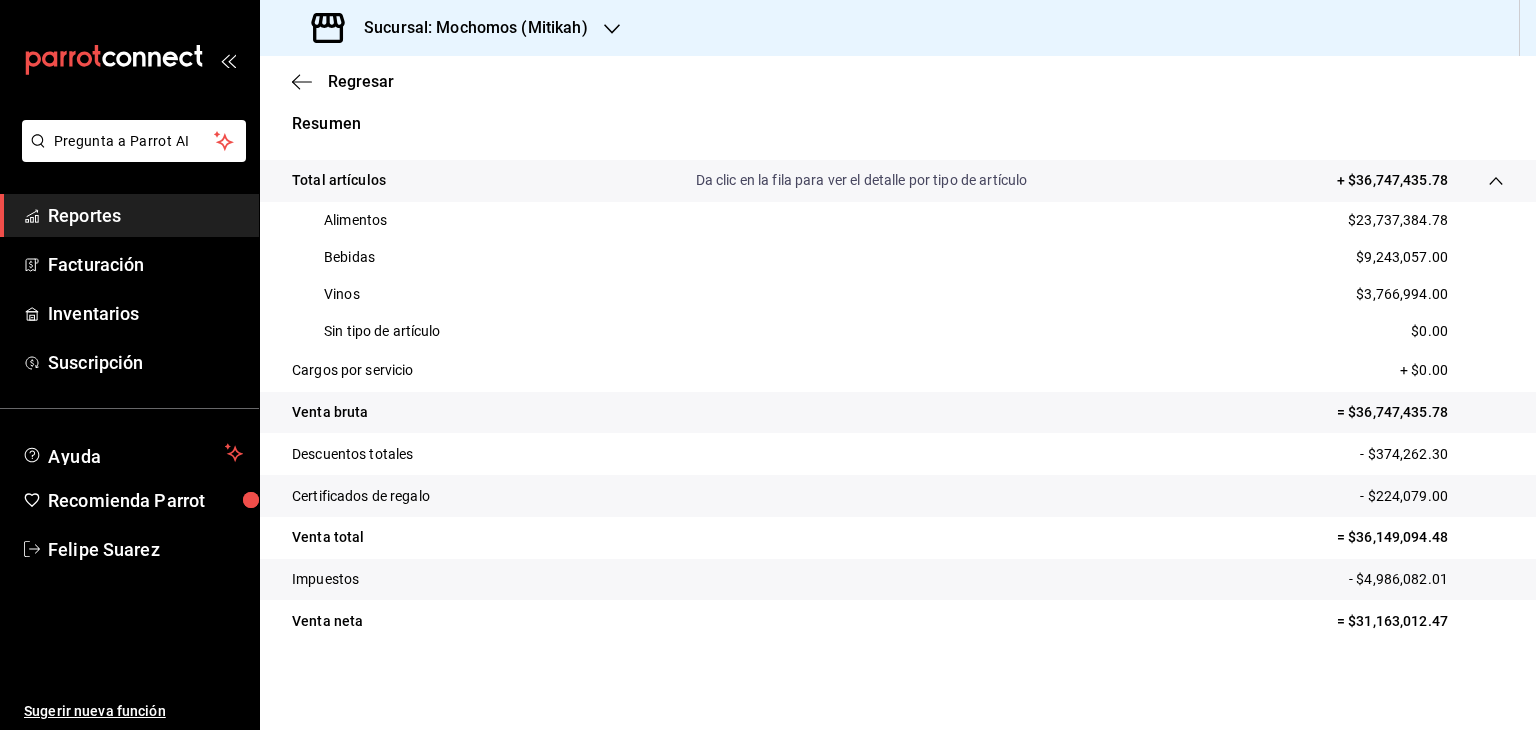 click on "$23,737,384.78" at bounding box center [1398, 220] 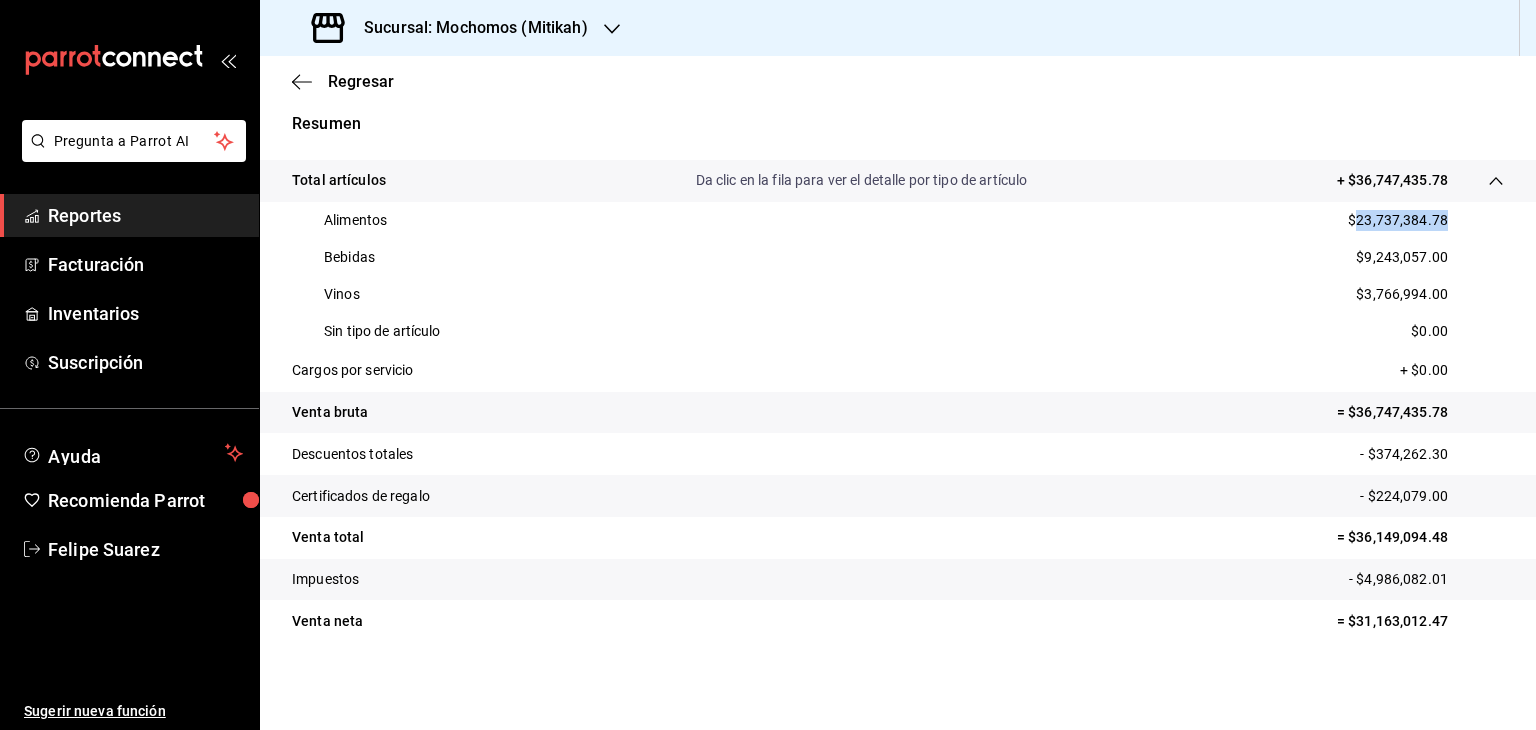 click on "$23,737,384.78" at bounding box center [1398, 220] 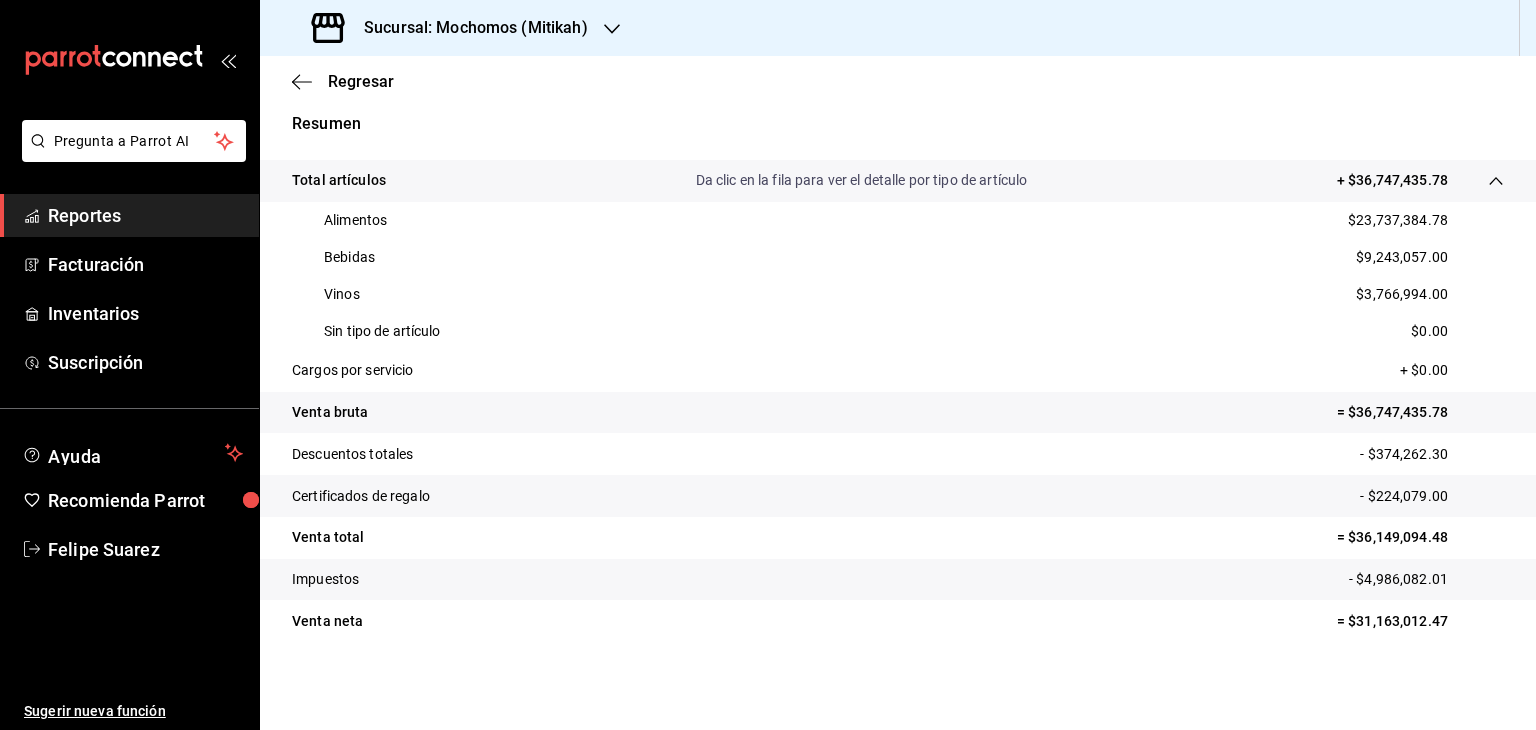 click on "Bebidas $9,243,057.00" at bounding box center (898, 257) 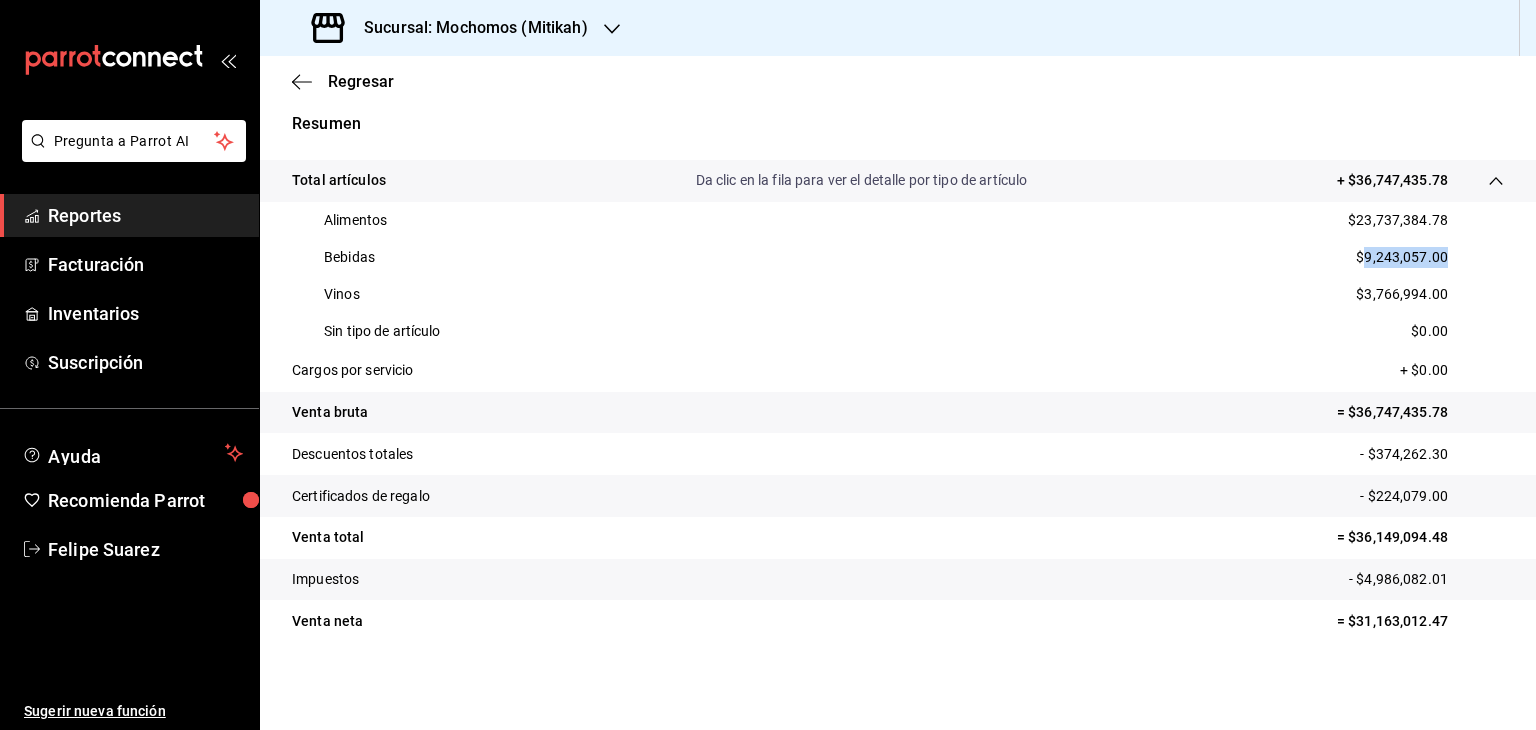 click on "$9,243,057.00" at bounding box center (1402, 257) 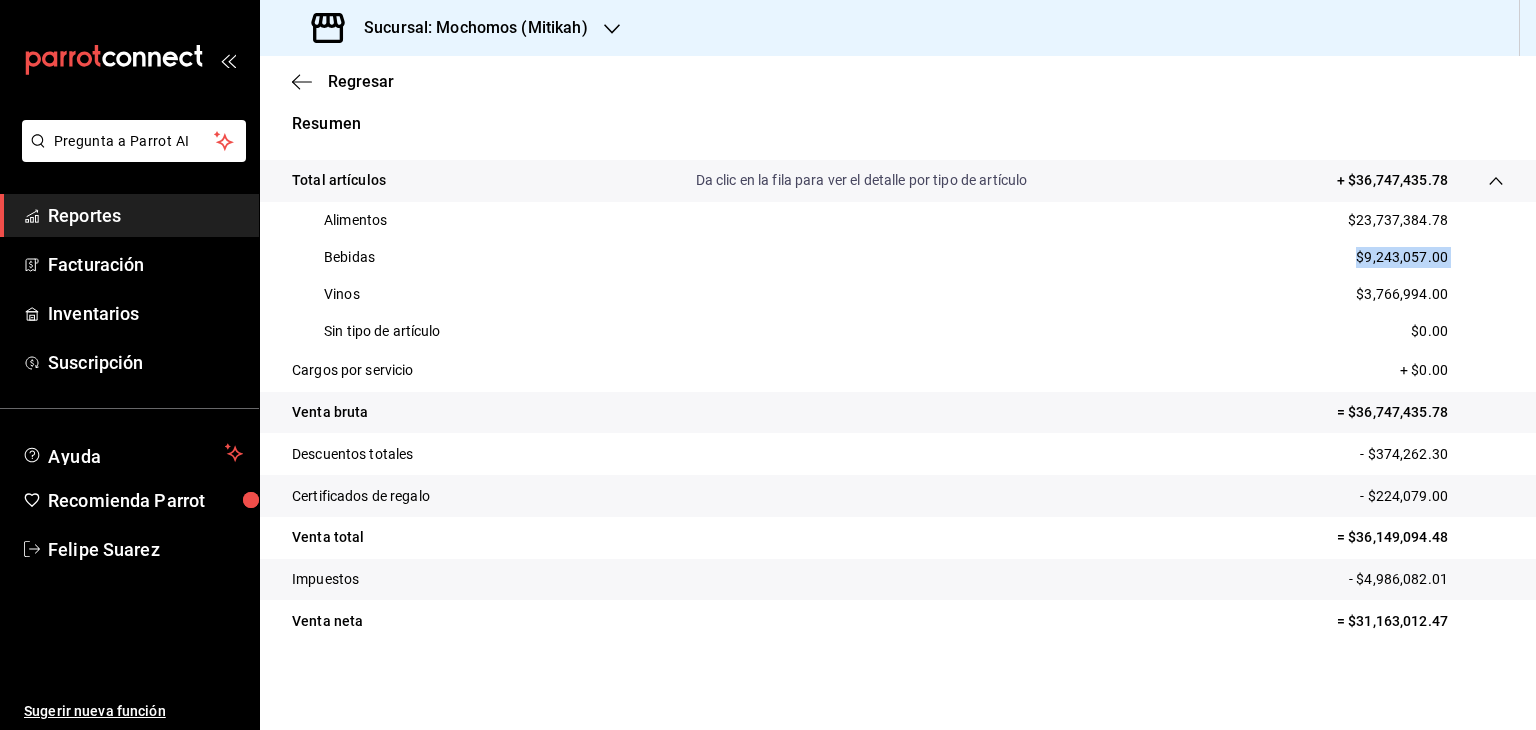 click on "$9,243,057.00" at bounding box center (1402, 257) 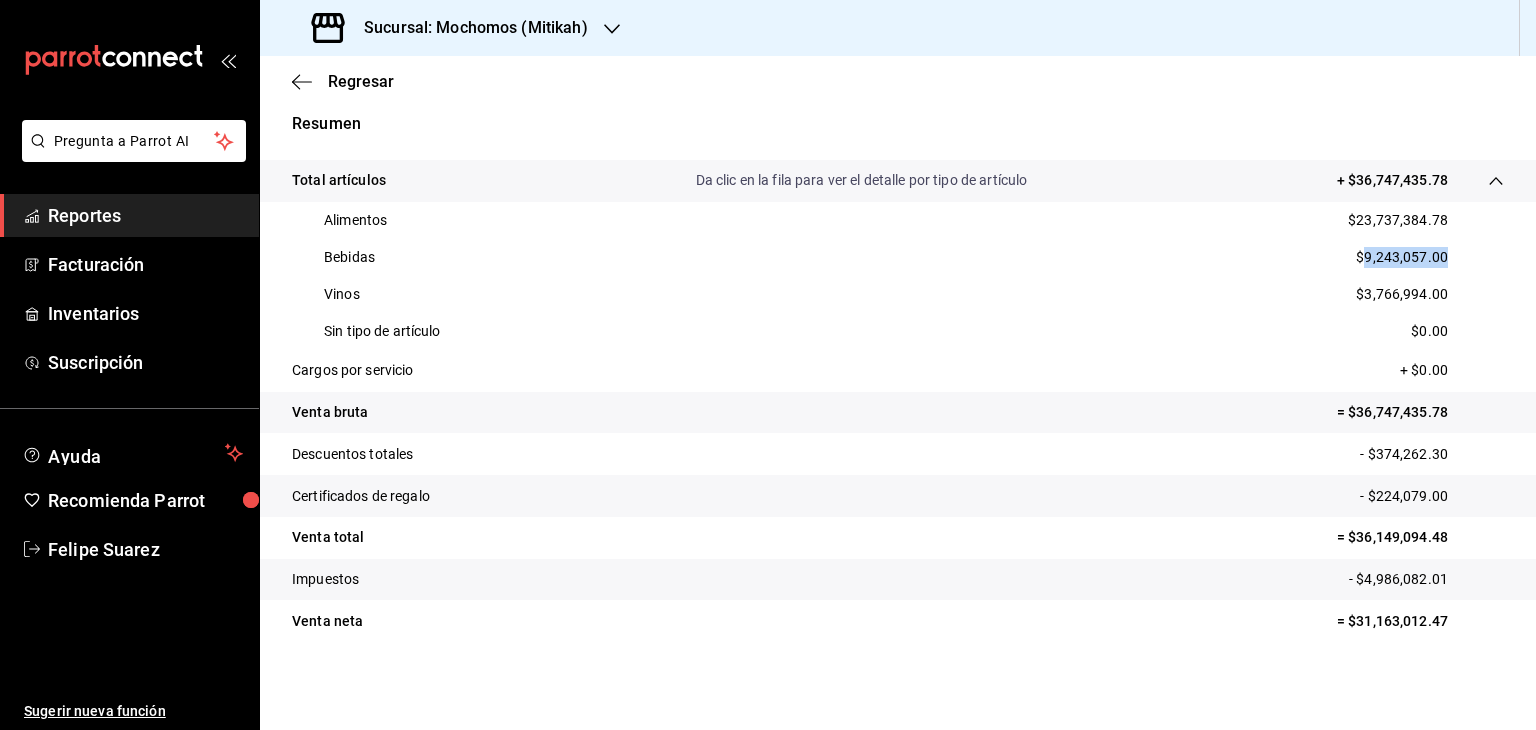 click on "$9,243,057.00" at bounding box center [1402, 257] 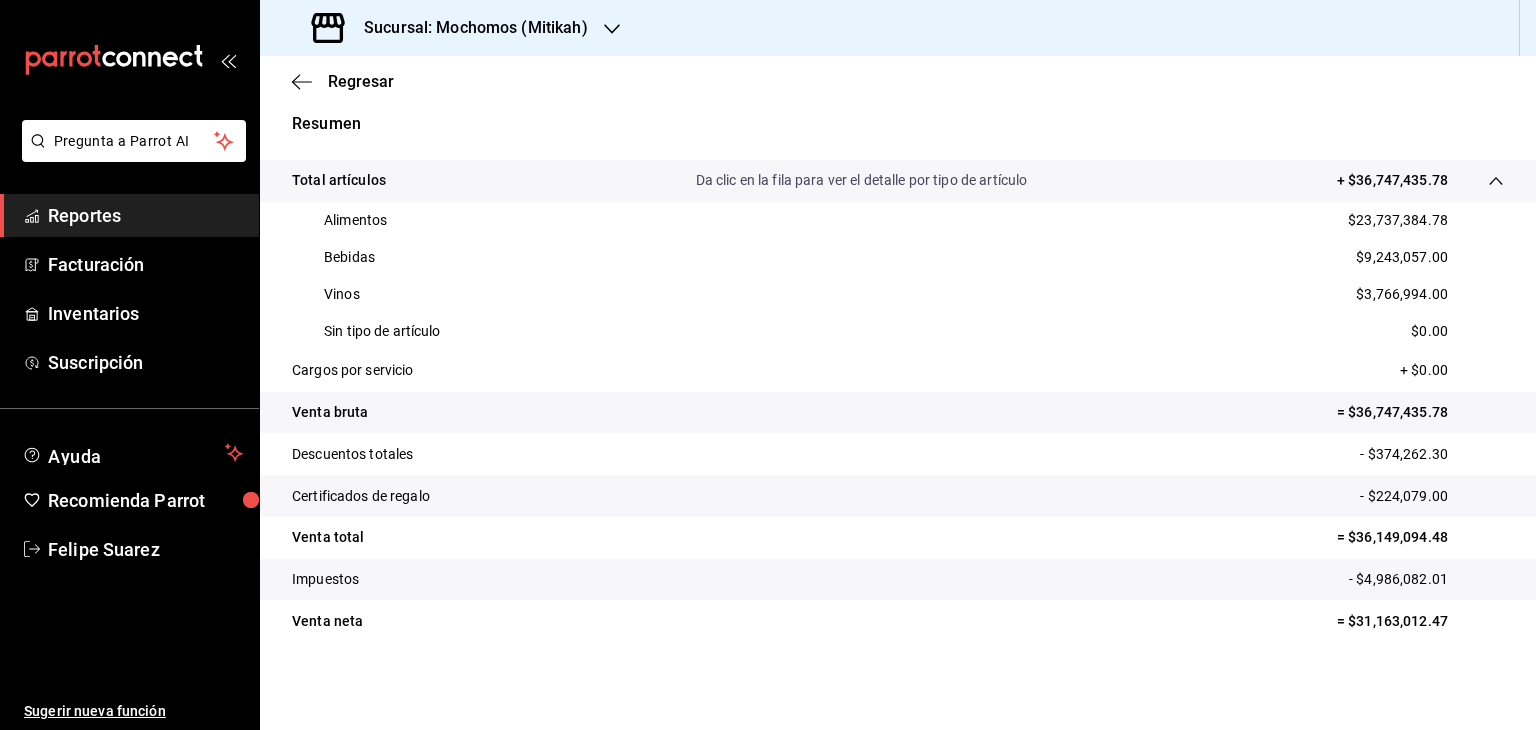click on "$3,766,994.00" at bounding box center (1402, 294) 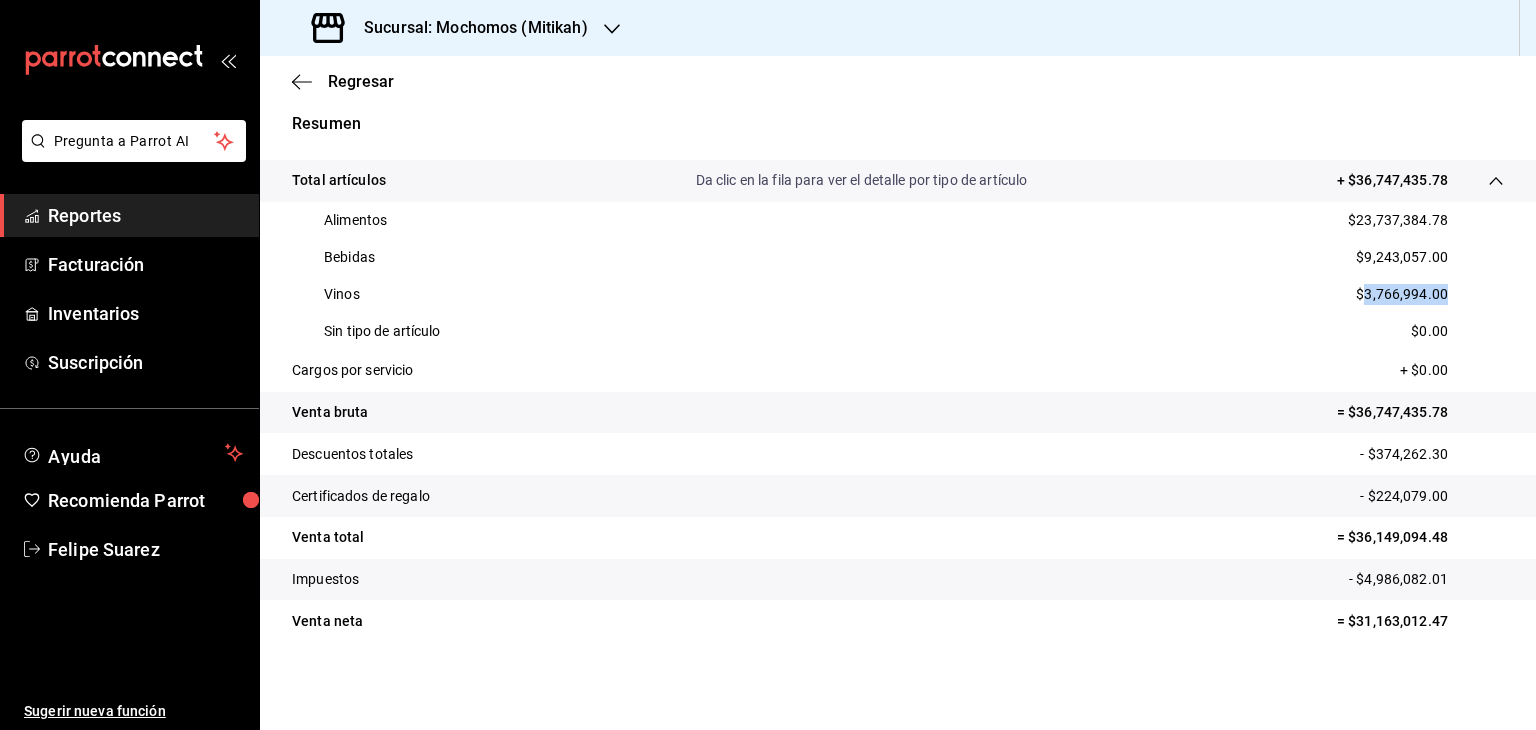 click on "$3,766,994.00" at bounding box center (1402, 294) 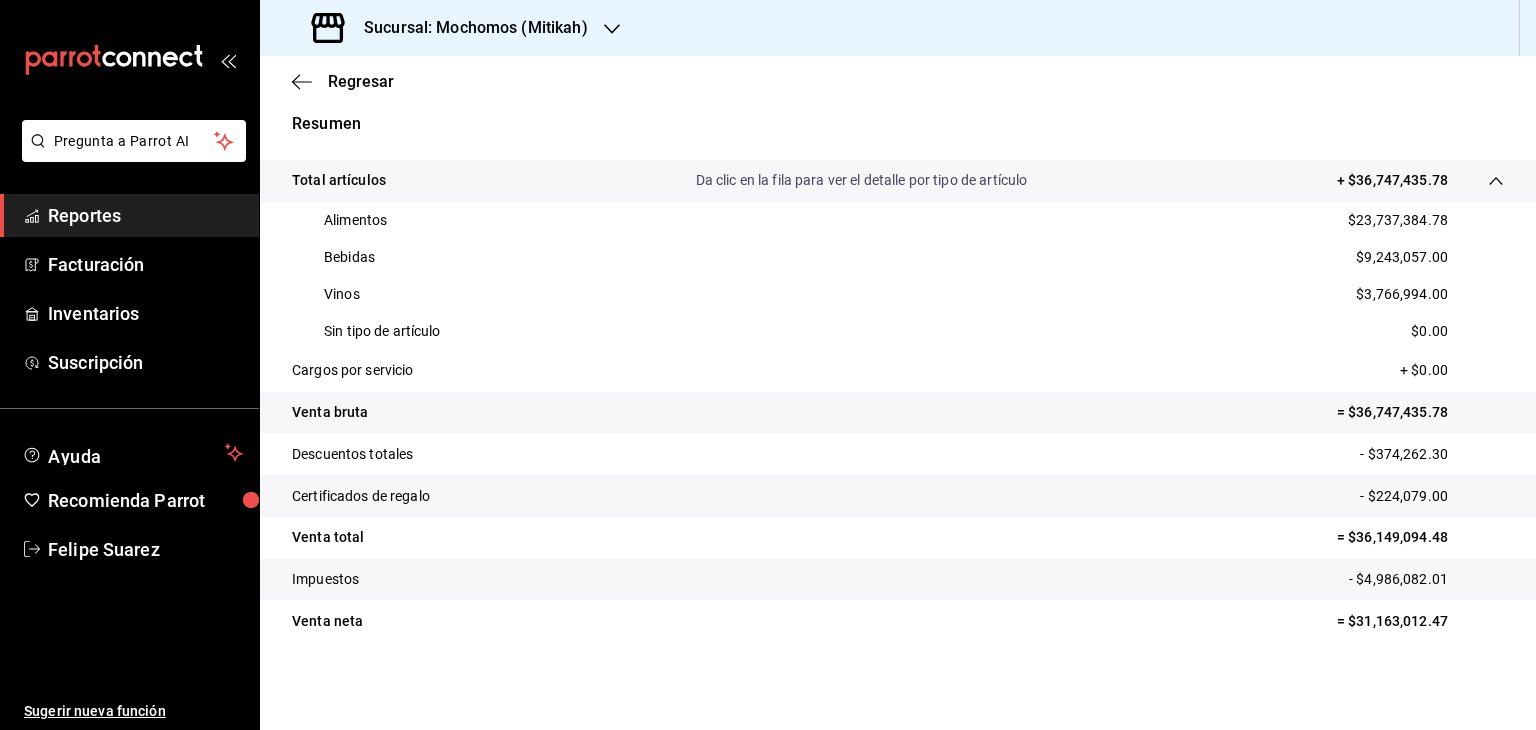 click on "Sucursal: Mochomos (Mitikah)" at bounding box center (468, 28) 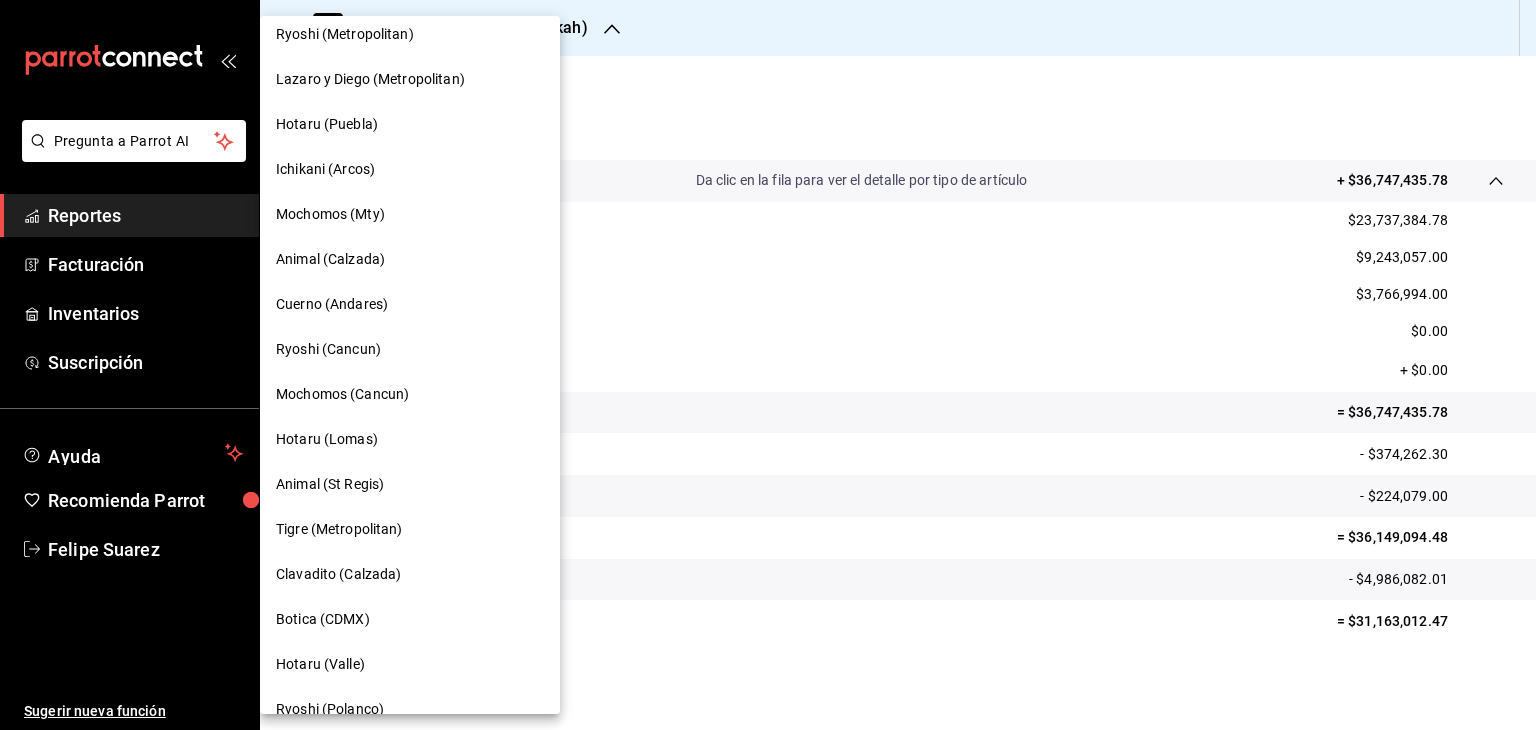 scroll, scrollTop: 0, scrollLeft: 0, axis: both 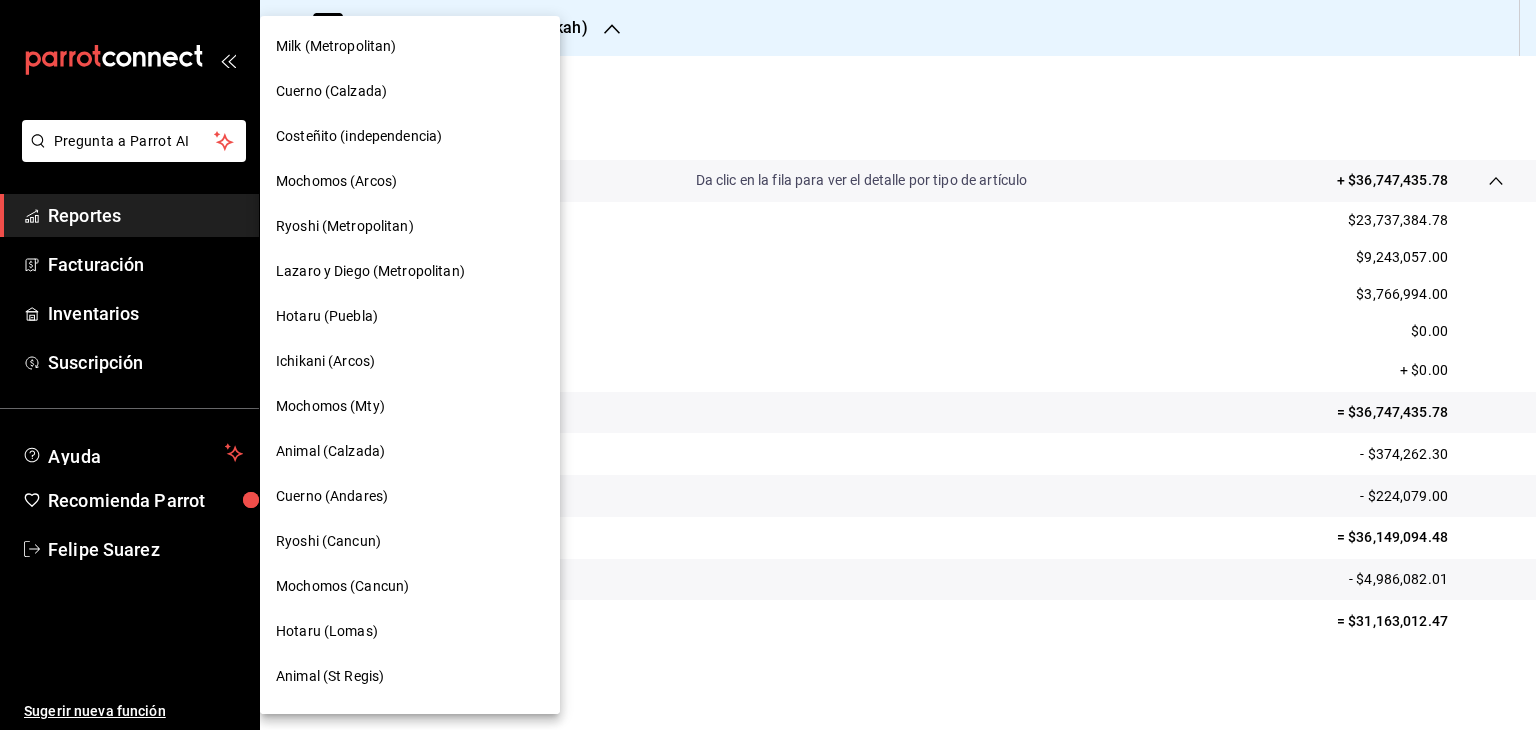 click on "Mochomos (Arcos)" at bounding box center [336, 181] 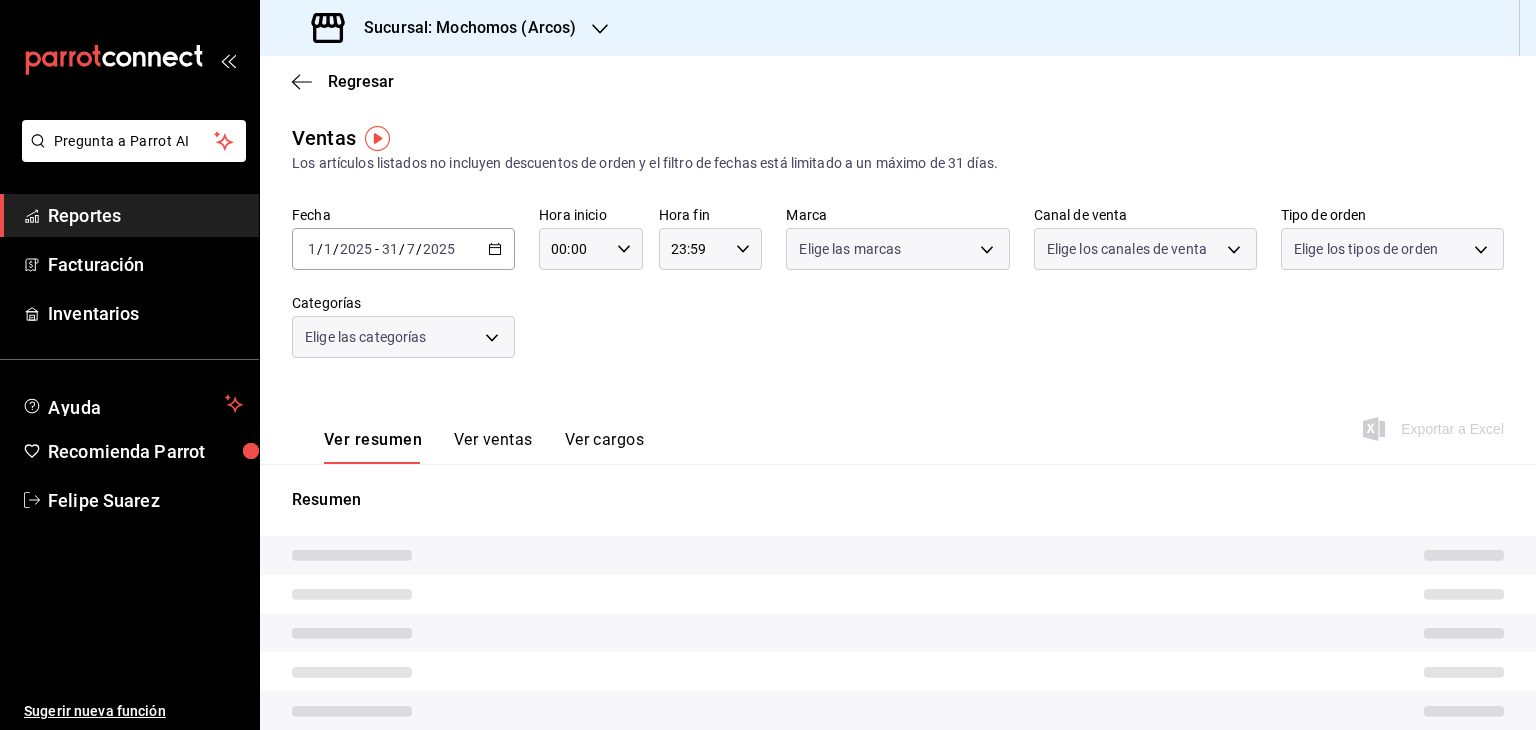 type on "05:00" 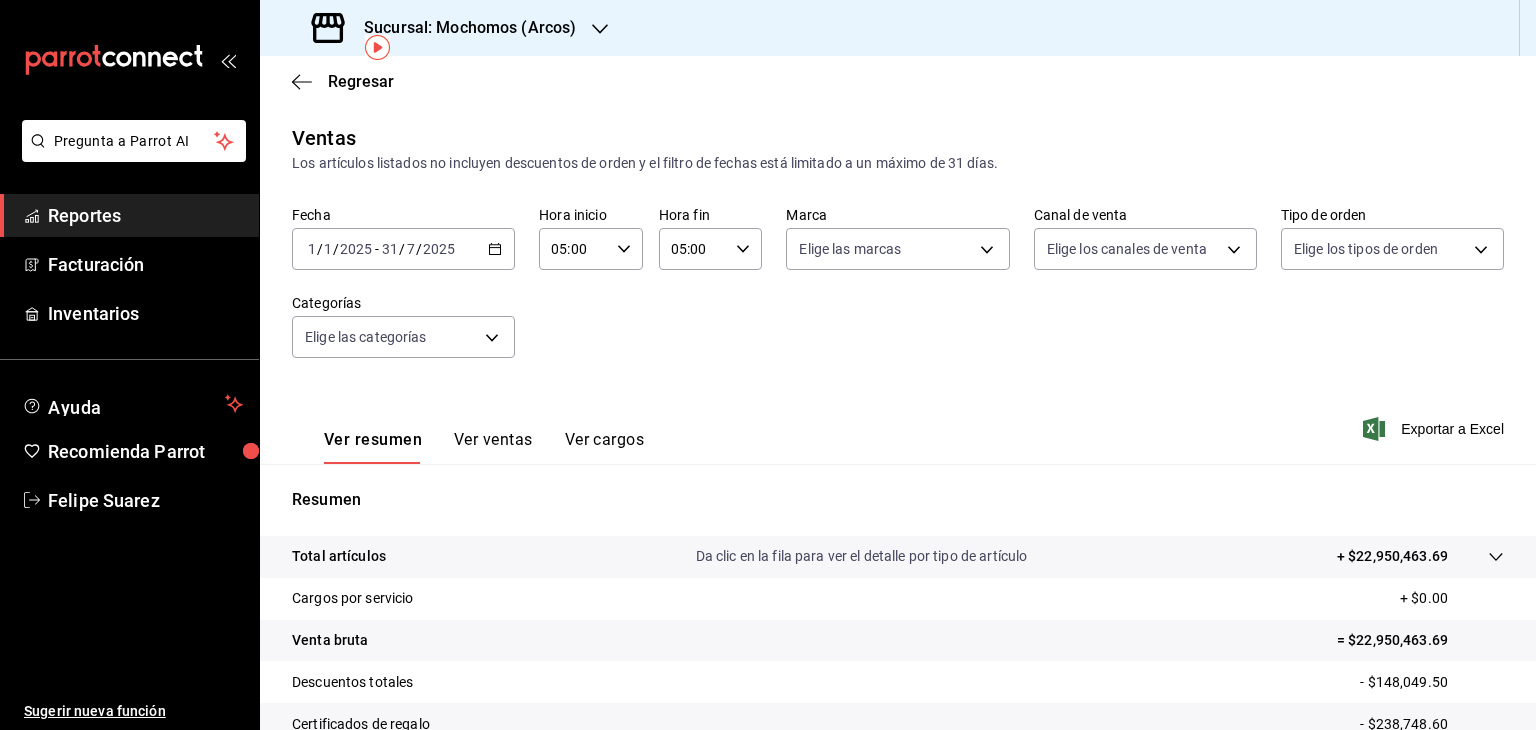 scroll, scrollTop: 228, scrollLeft: 0, axis: vertical 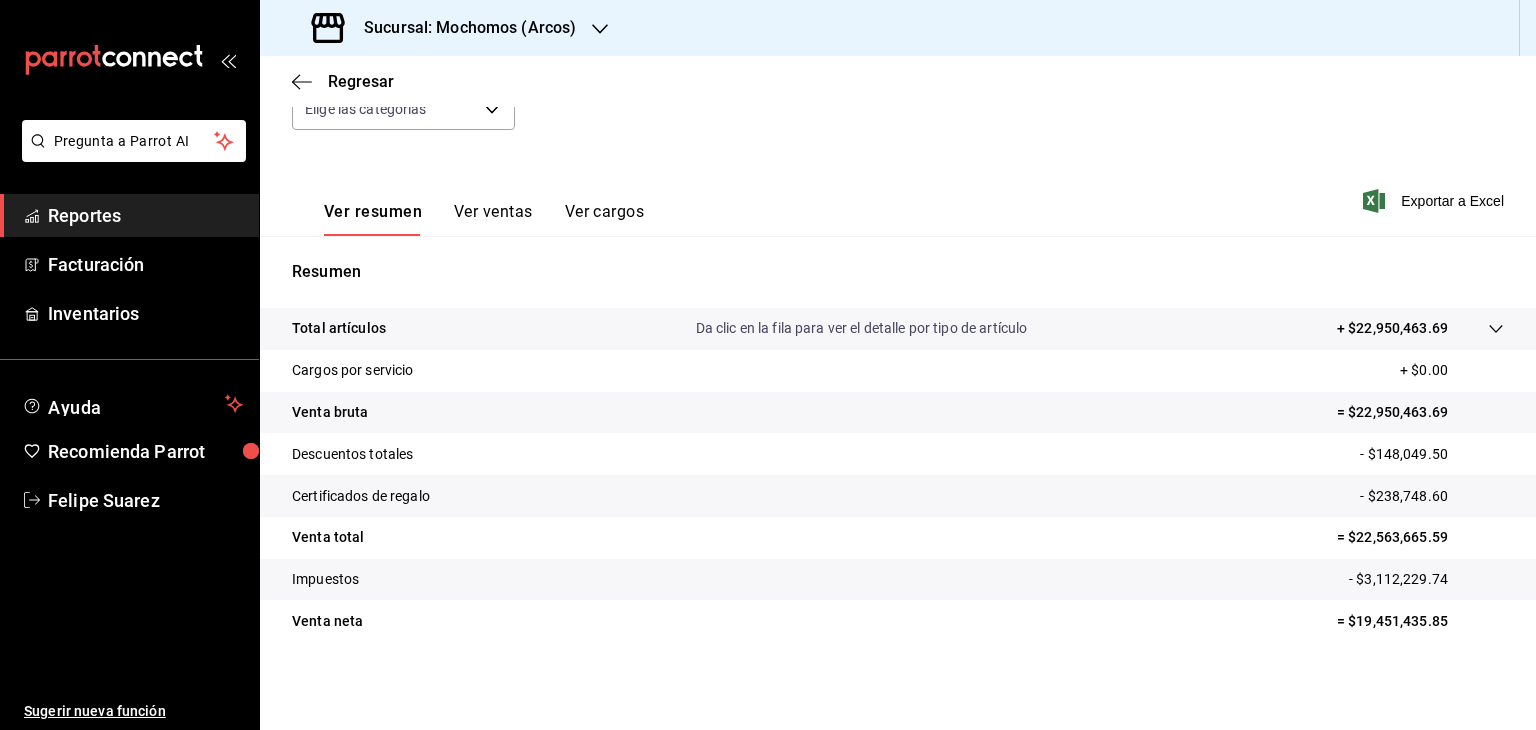 click on "Total artículos Da clic en la fila para ver el detalle por tipo de artículo + $22,950,463.69" at bounding box center [870, 328] 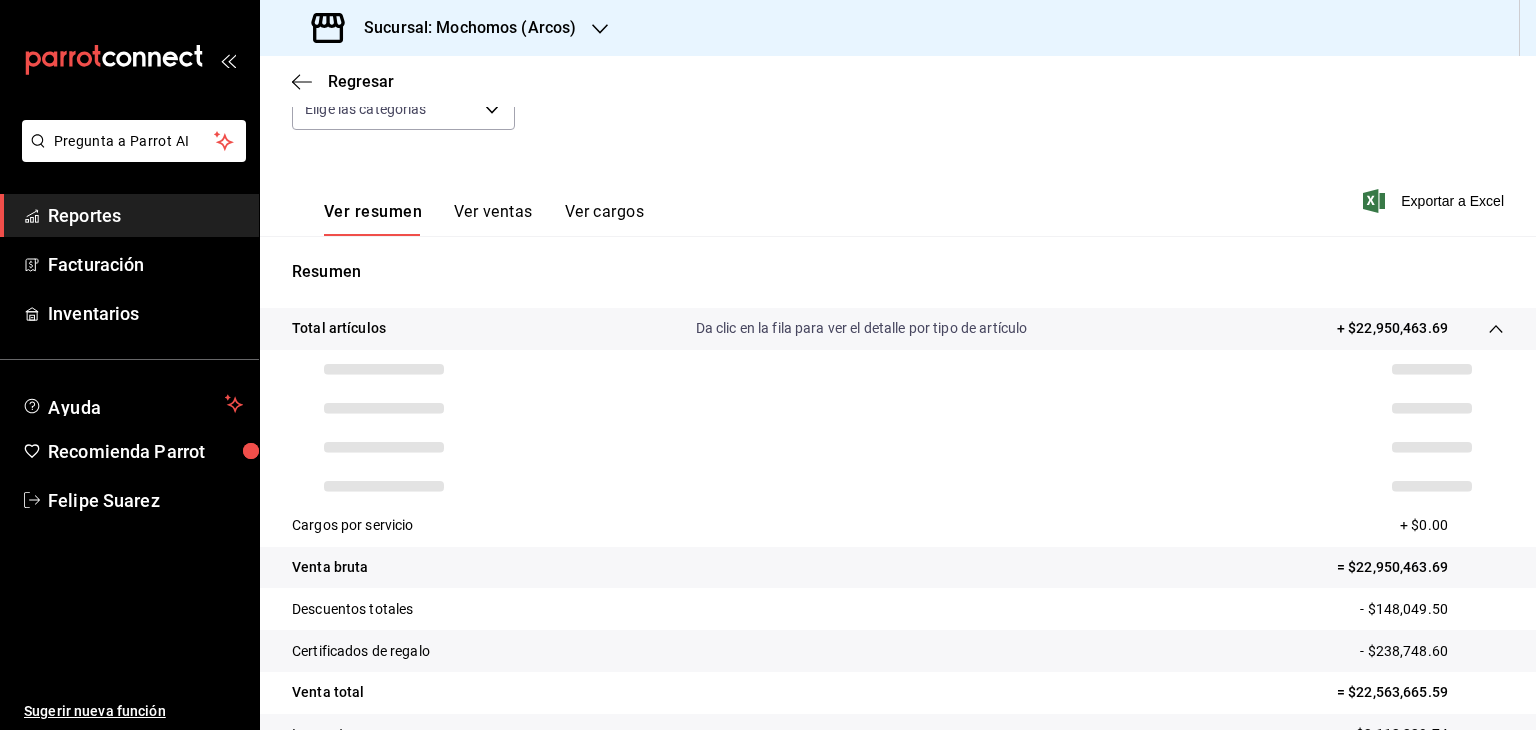 scroll, scrollTop: 384, scrollLeft: 0, axis: vertical 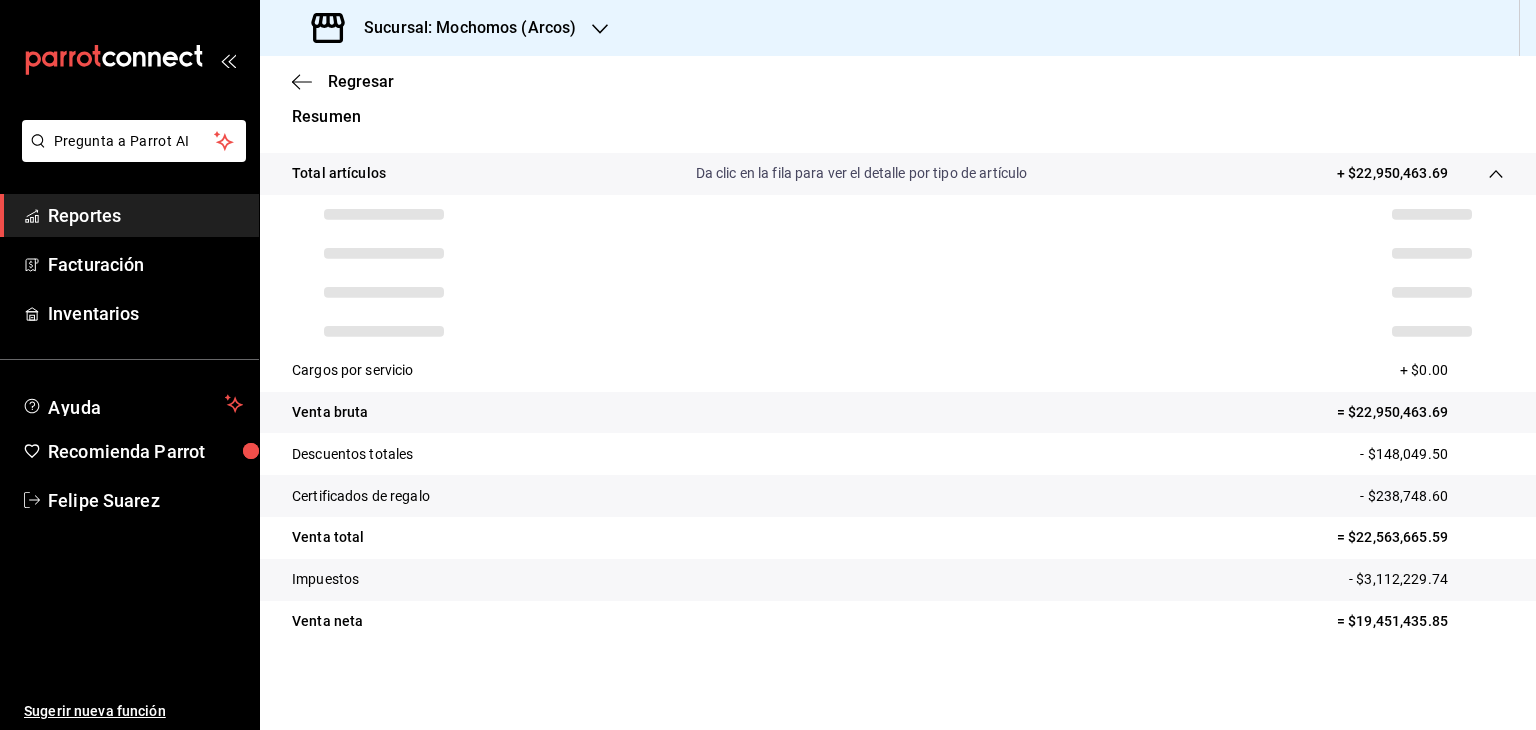 click on "Descuentos totales - $148,049.50" at bounding box center (898, 454) 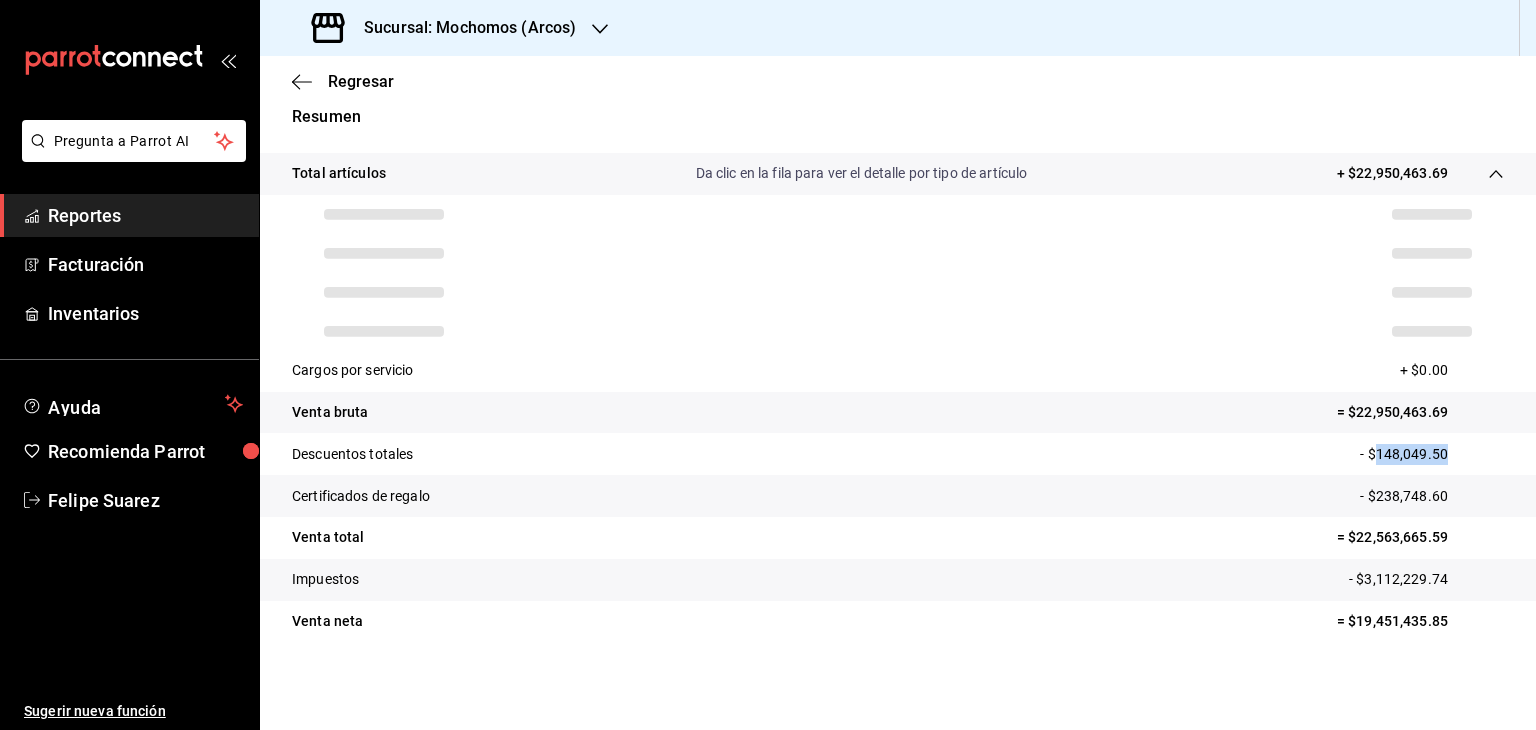 click on "- $148,049.50" at bounding box center [1432, 454] 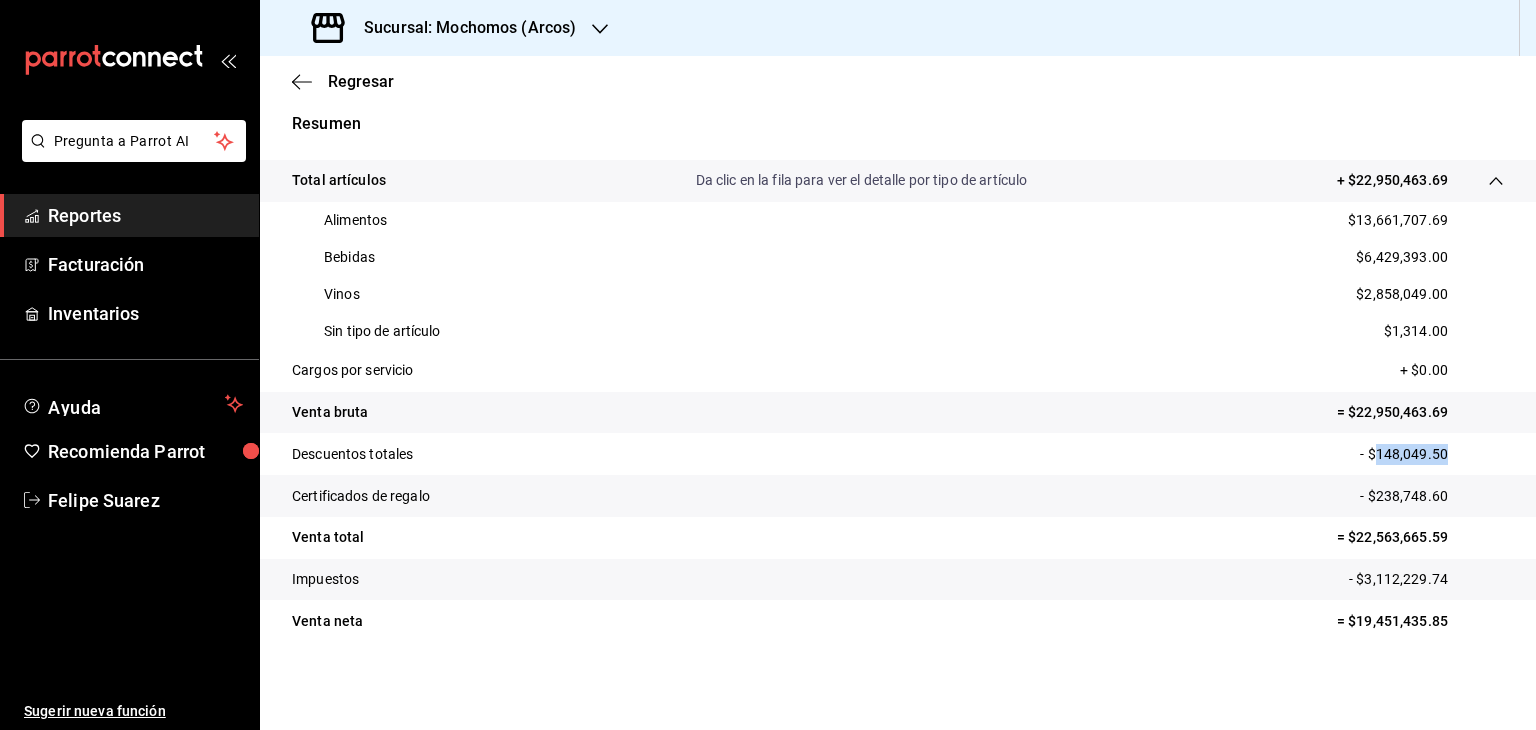 scroll, scrollTop: 376, scrollLeft: 0, axis: vertical 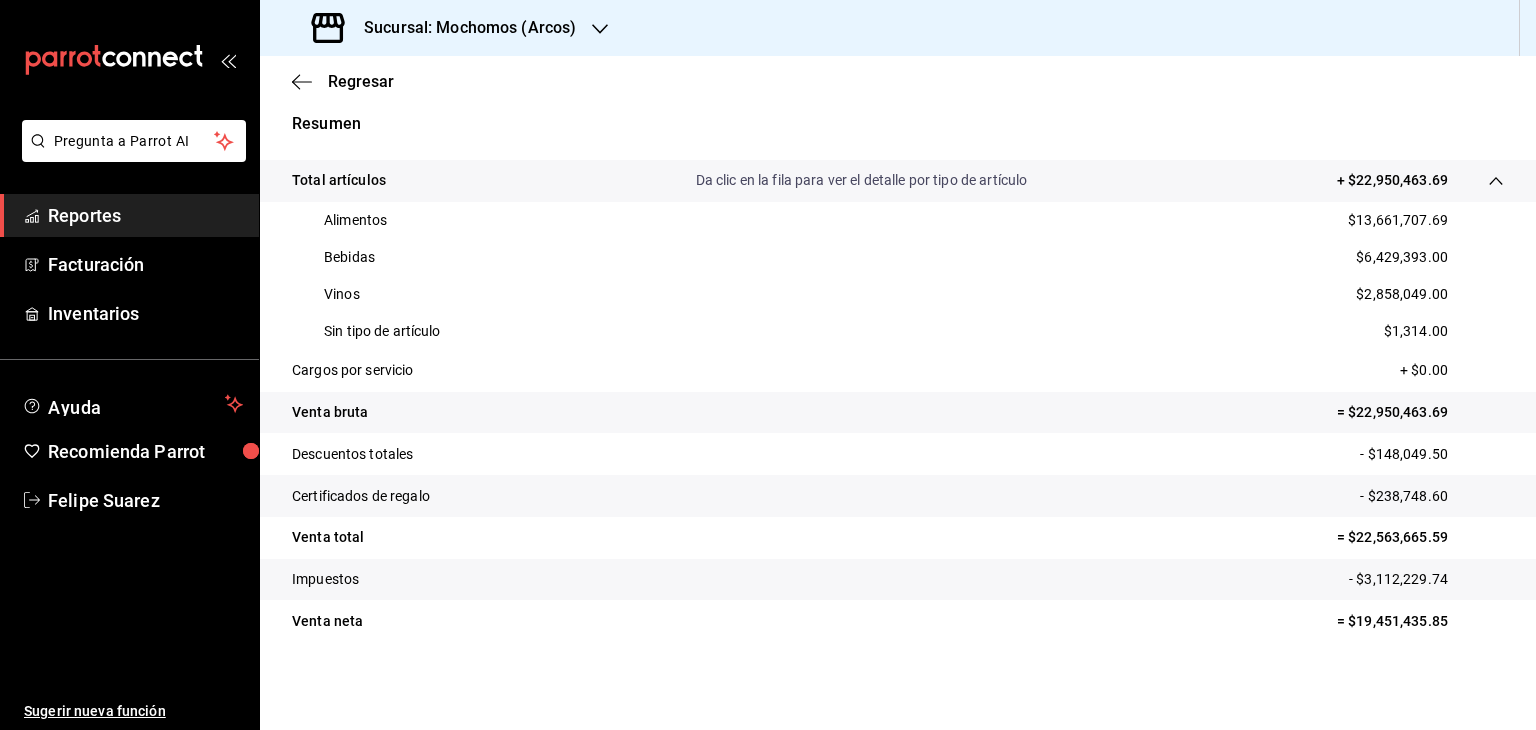click on "- $238,748.60" at bounding box center (1432, 496) 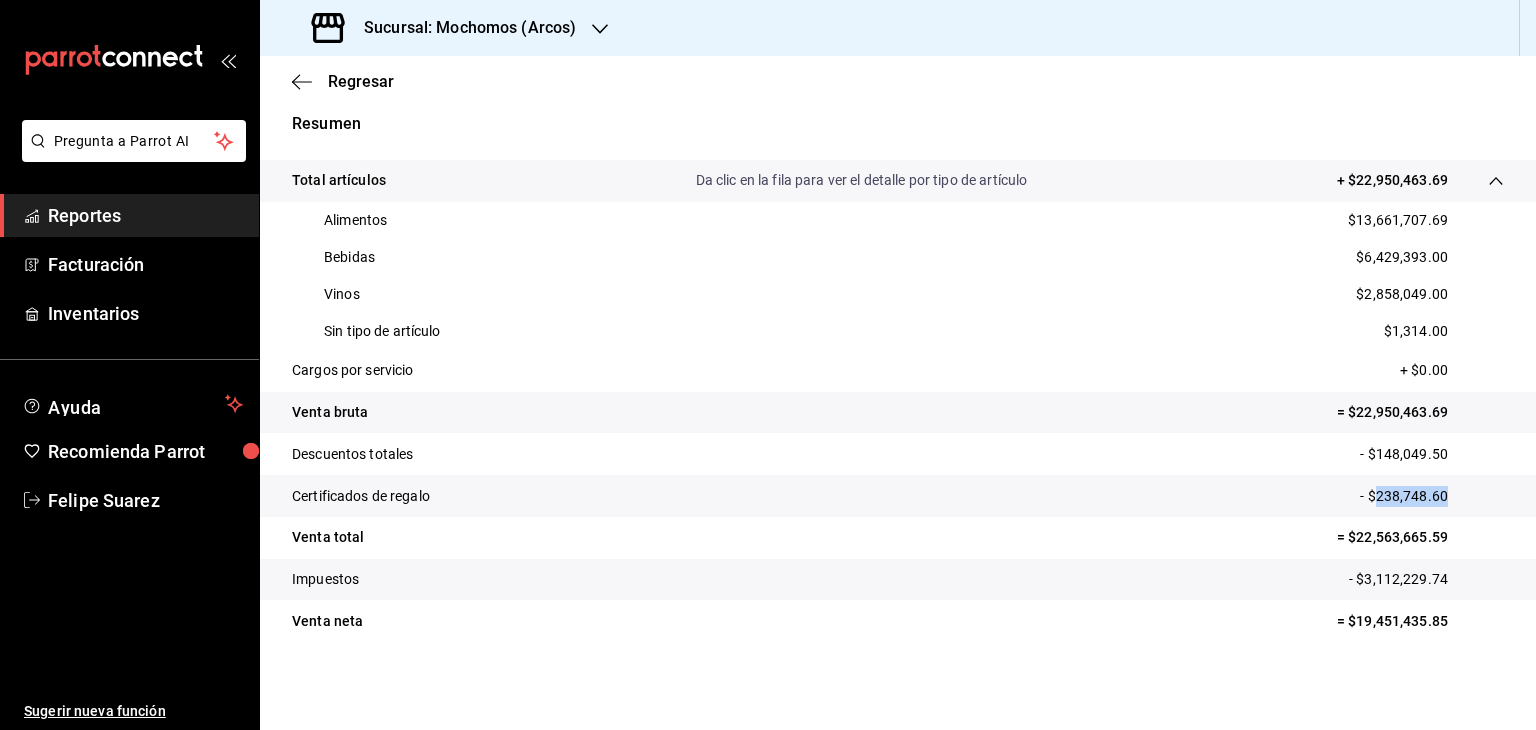 click on "- $238,748.60" at bounding box center (1432, 496) 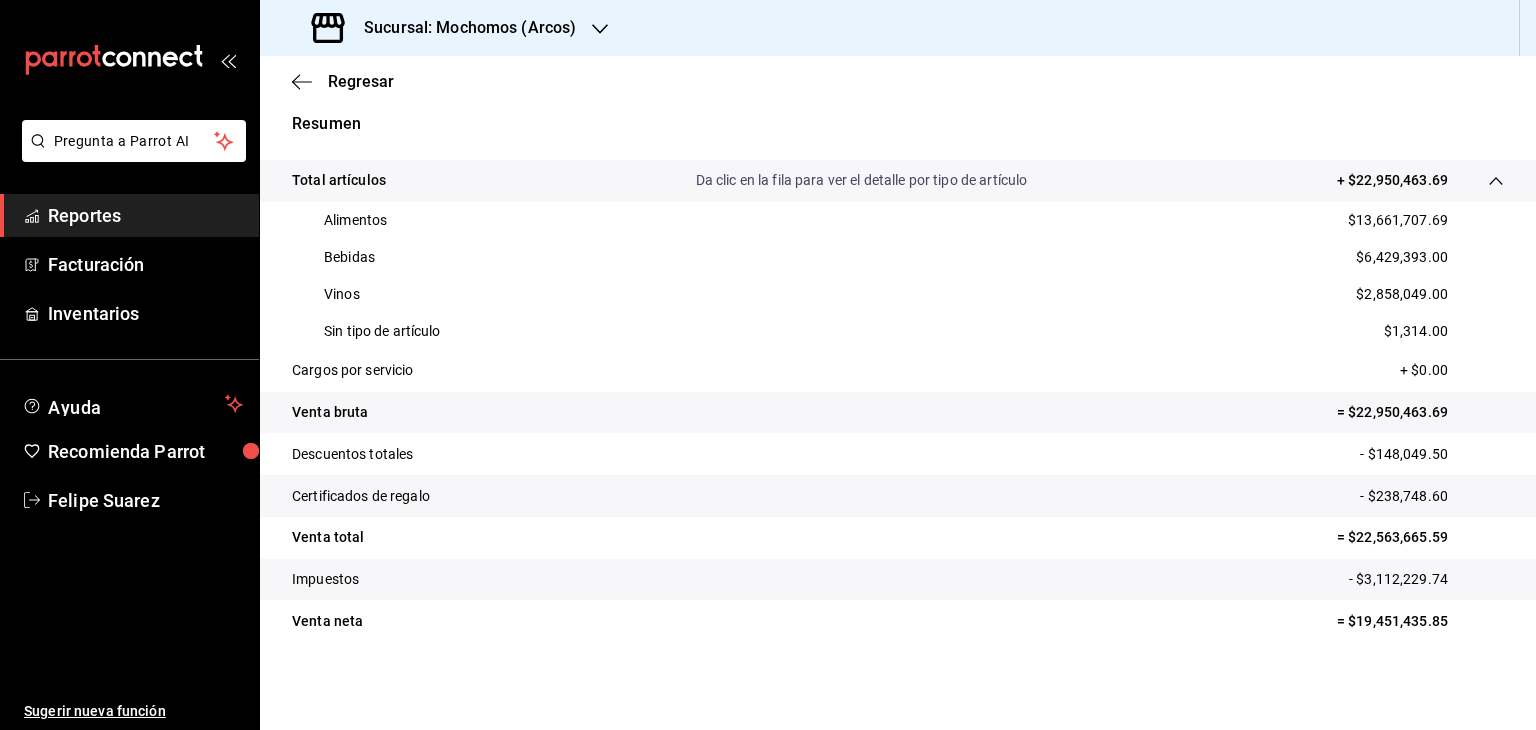 click on "- $3,112,229.74" at bounding box center (1426, 579) 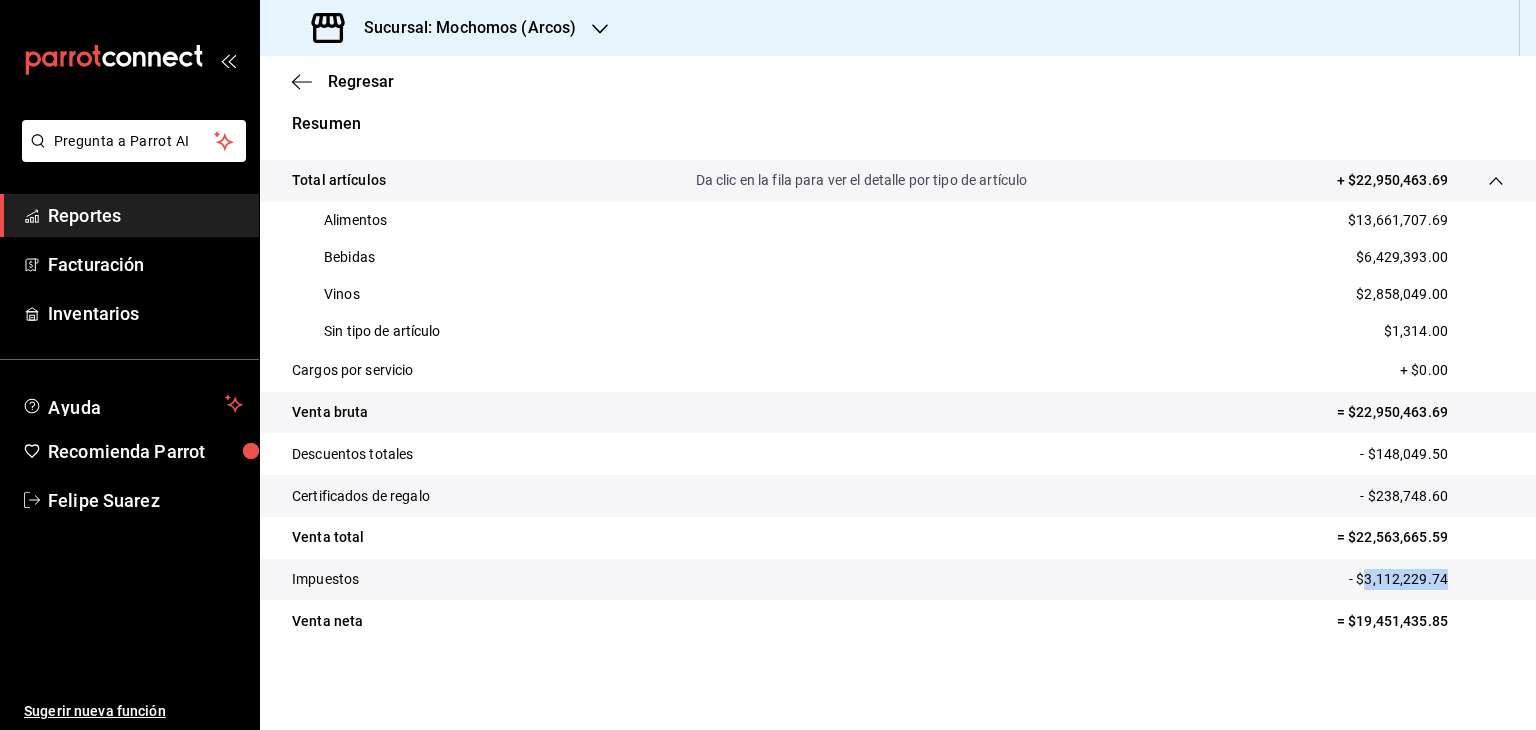 click on "- $3,112,229.74" at bounding box center [1426, 579] 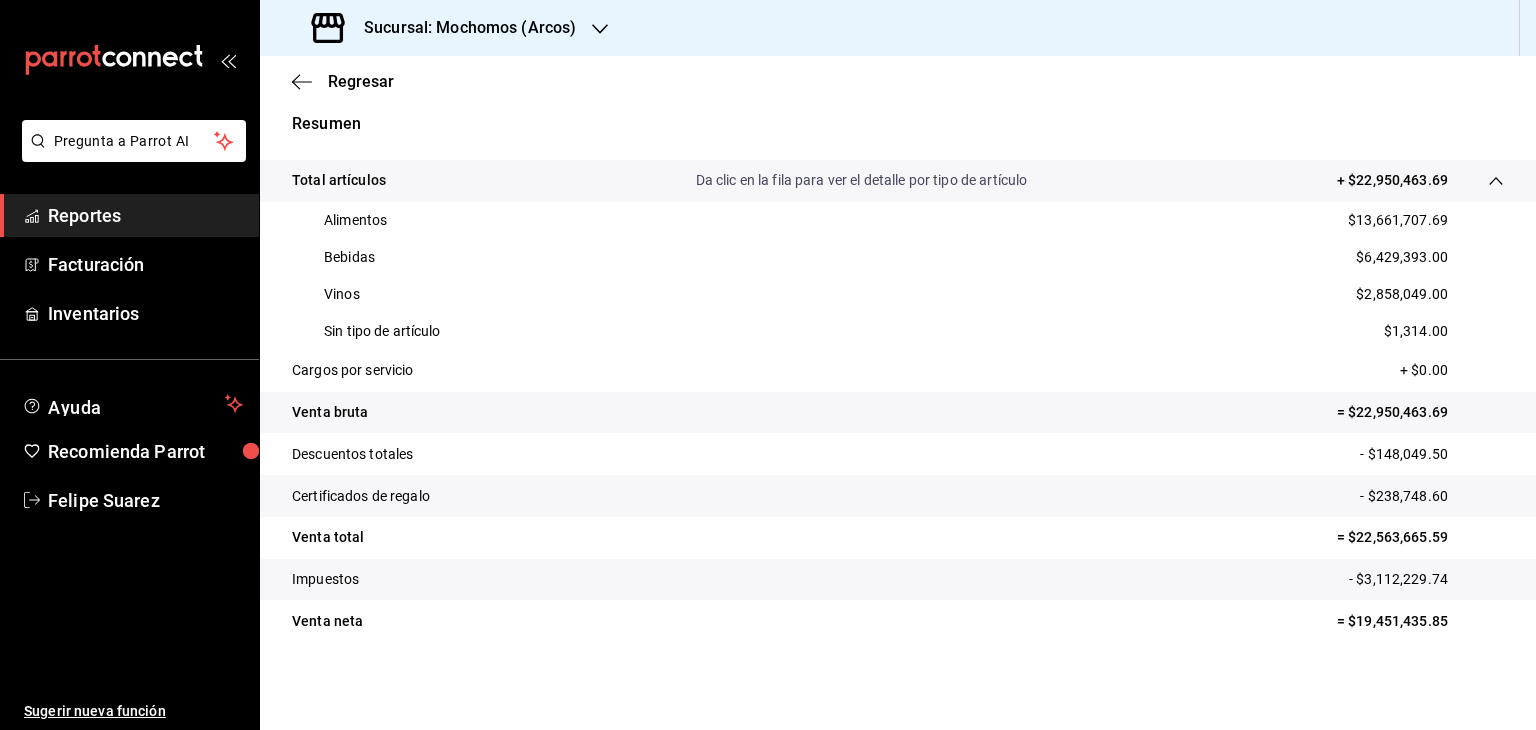 click on "$13,661,707.69" at bounding box center (1398, 220) 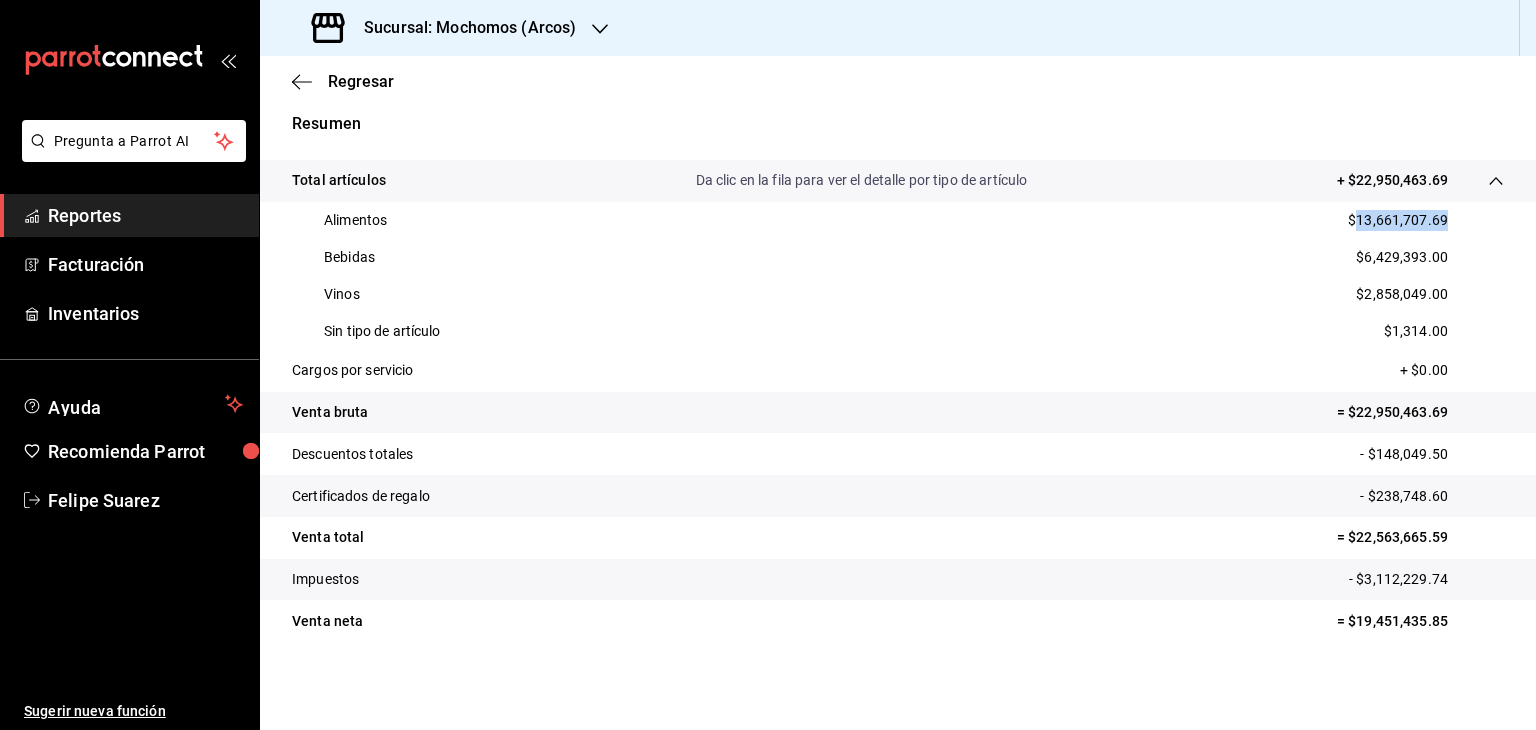 click on "$13,661,707.69" at bounding box center (1398, 220) 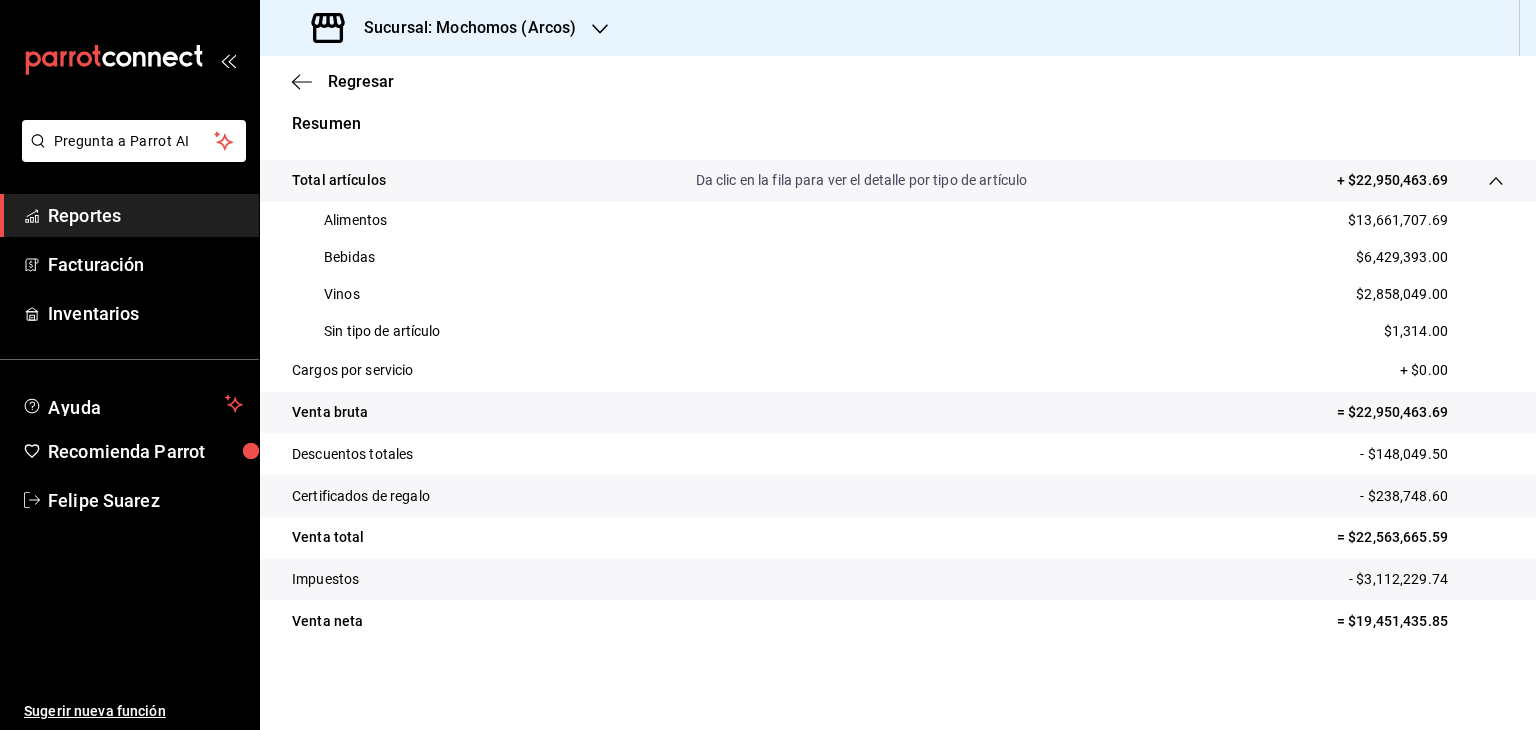 click on "$6,429,393.00" at bounding box center [1402, 257] 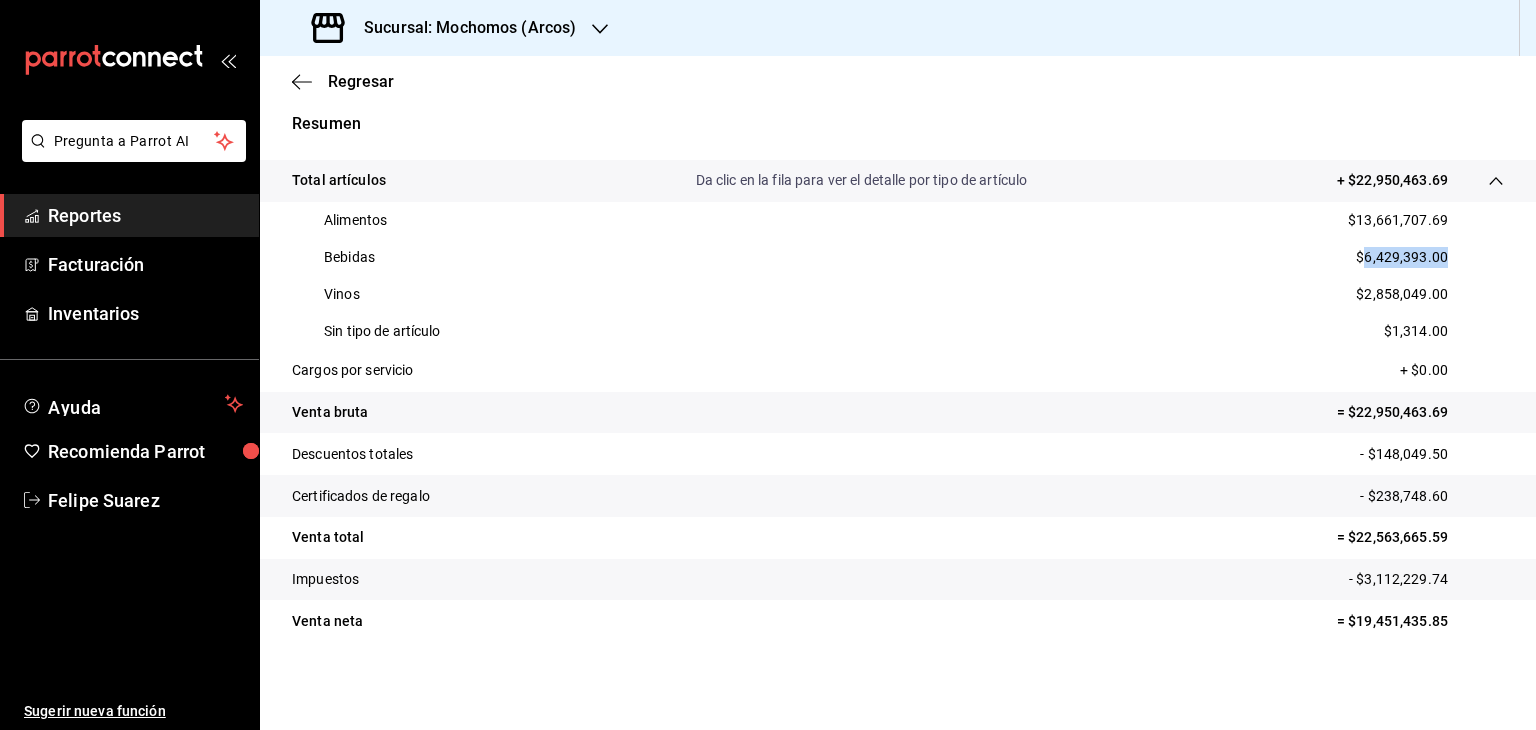 click on "$6,429,393.00" at bounding box center (1402, 257) 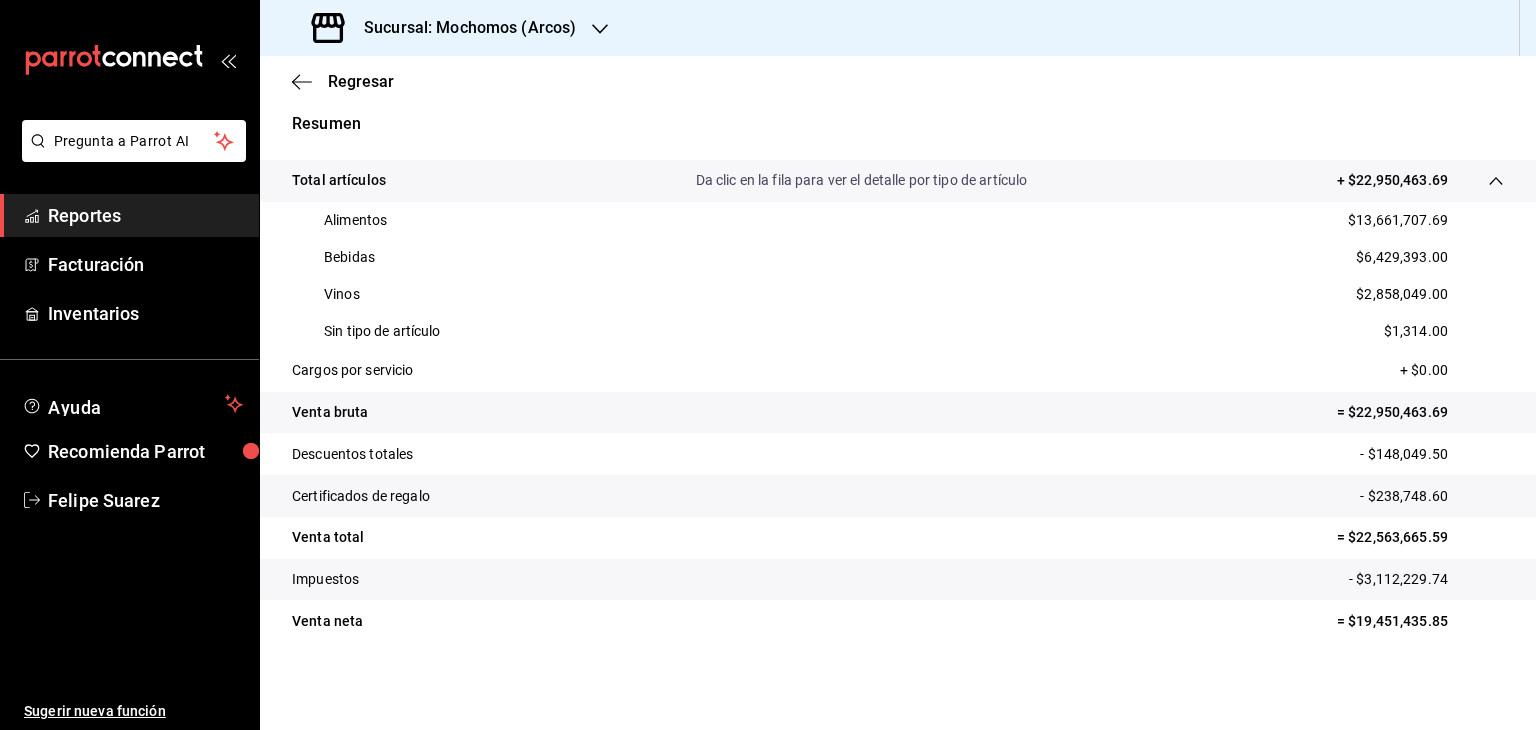 click on "$2,858,049.00" at bounding box center (1402, 294) 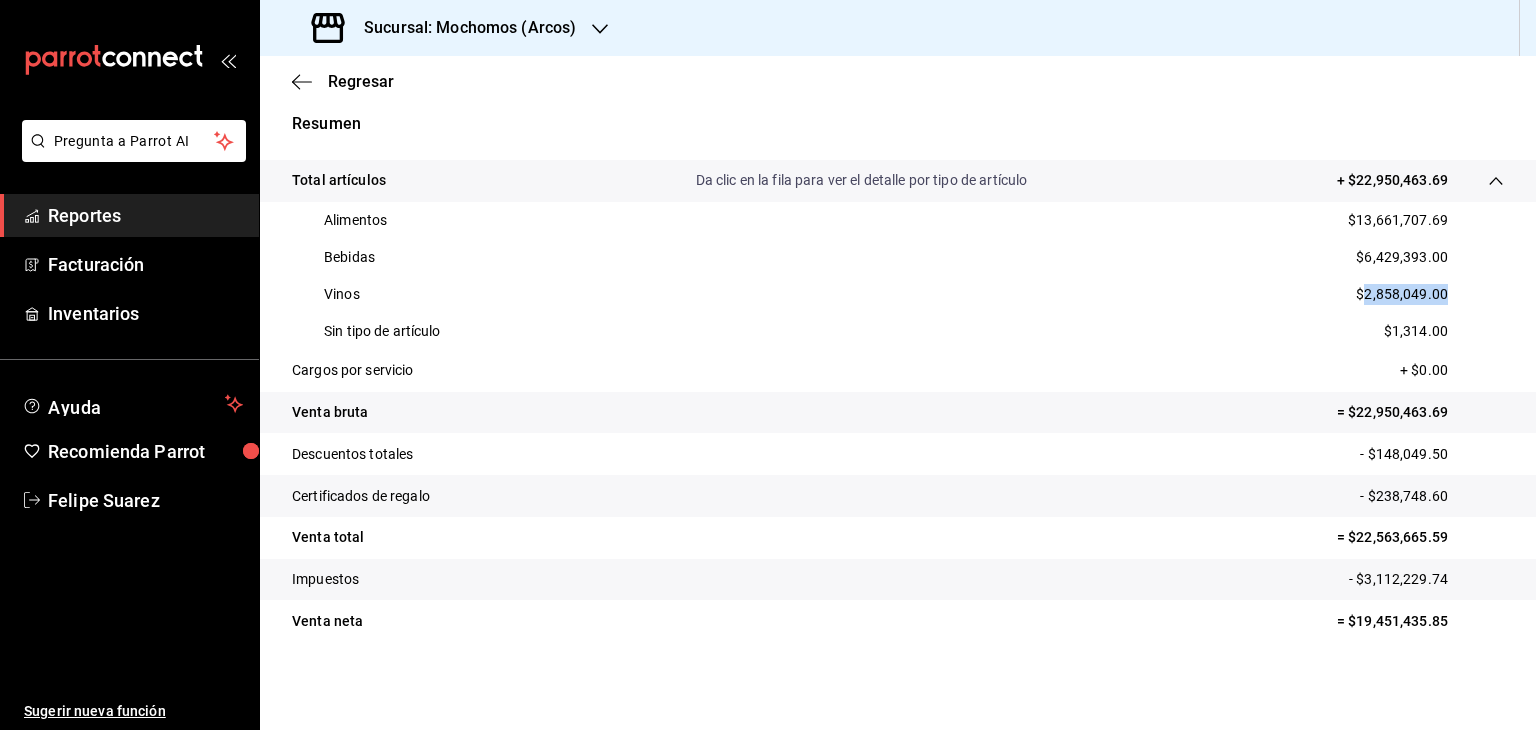 click on "$2,858,049.00" at bounding box center [1402, 294] 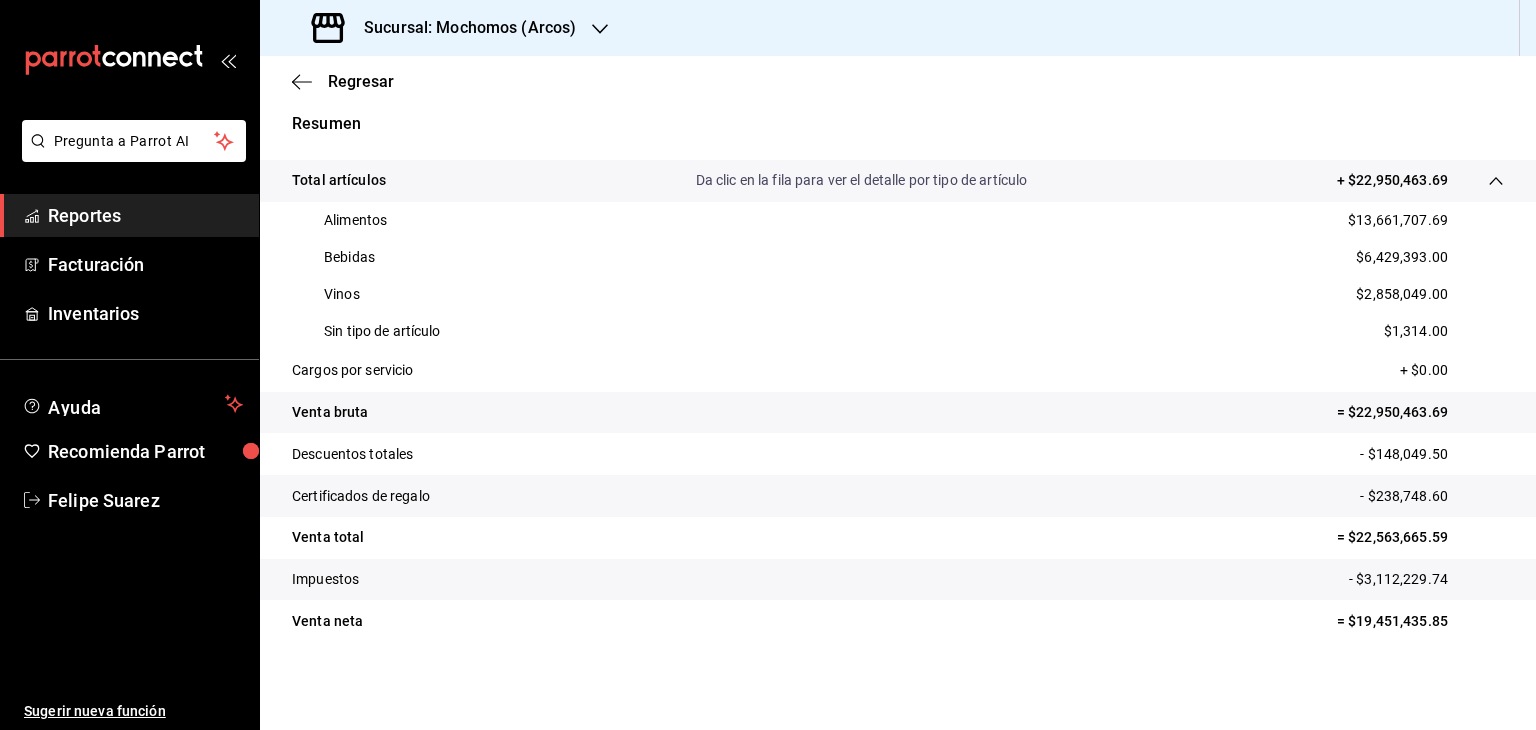 click on "$1,314.00" at bounding box center (1416, 331) 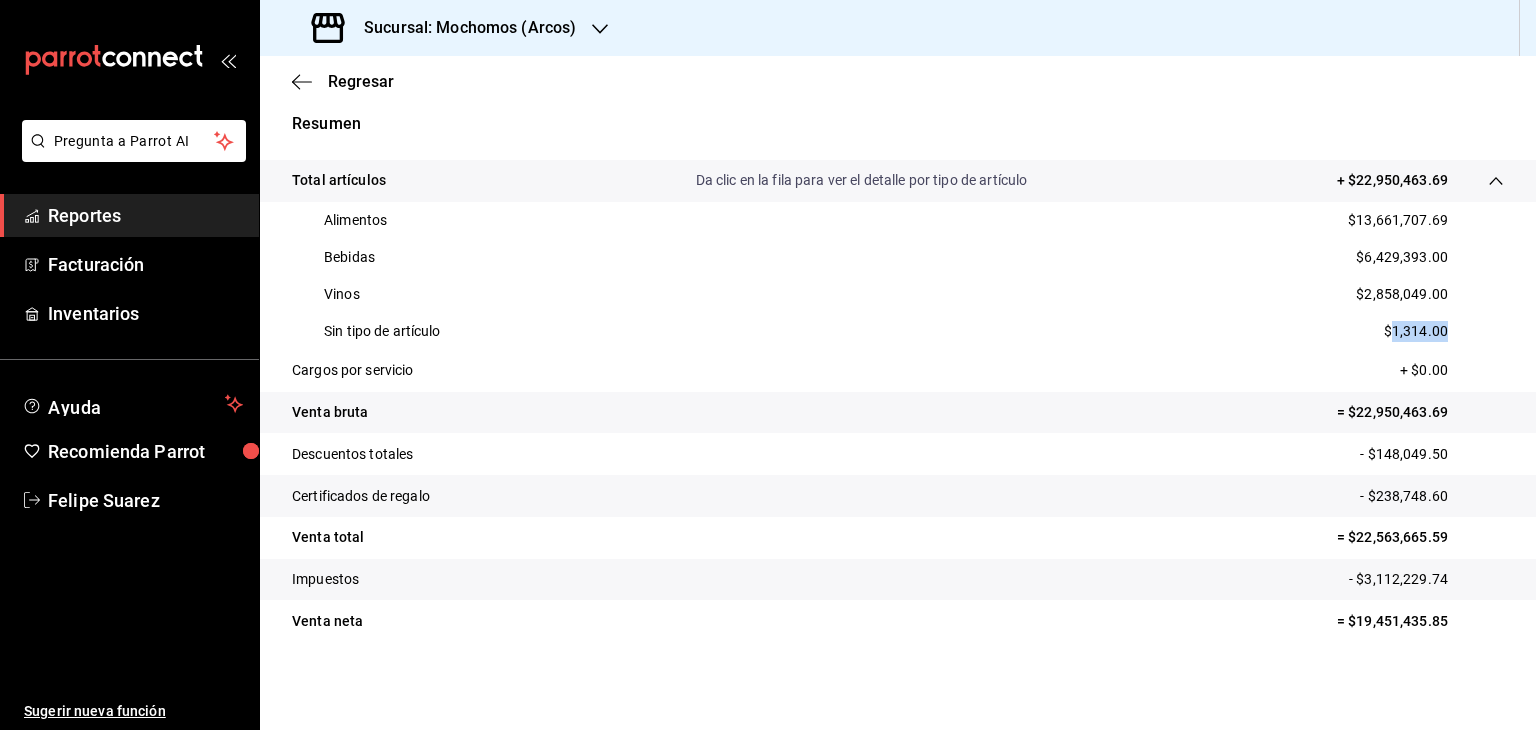 click on "$1,314.00" at bounding box center [1416, 331] 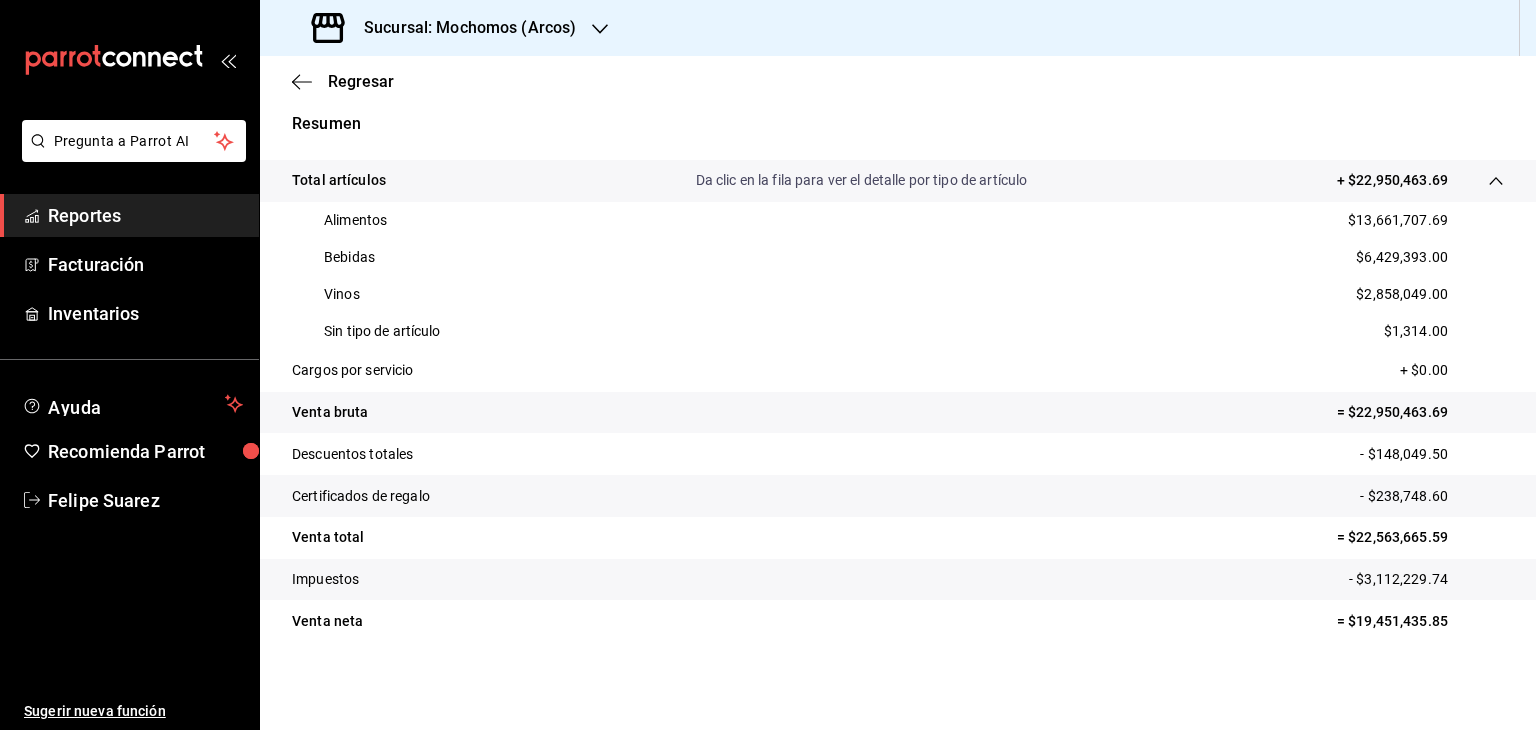 click on "Sucursal: Mochomos (Arcos)" at bounding box center (446, 28) 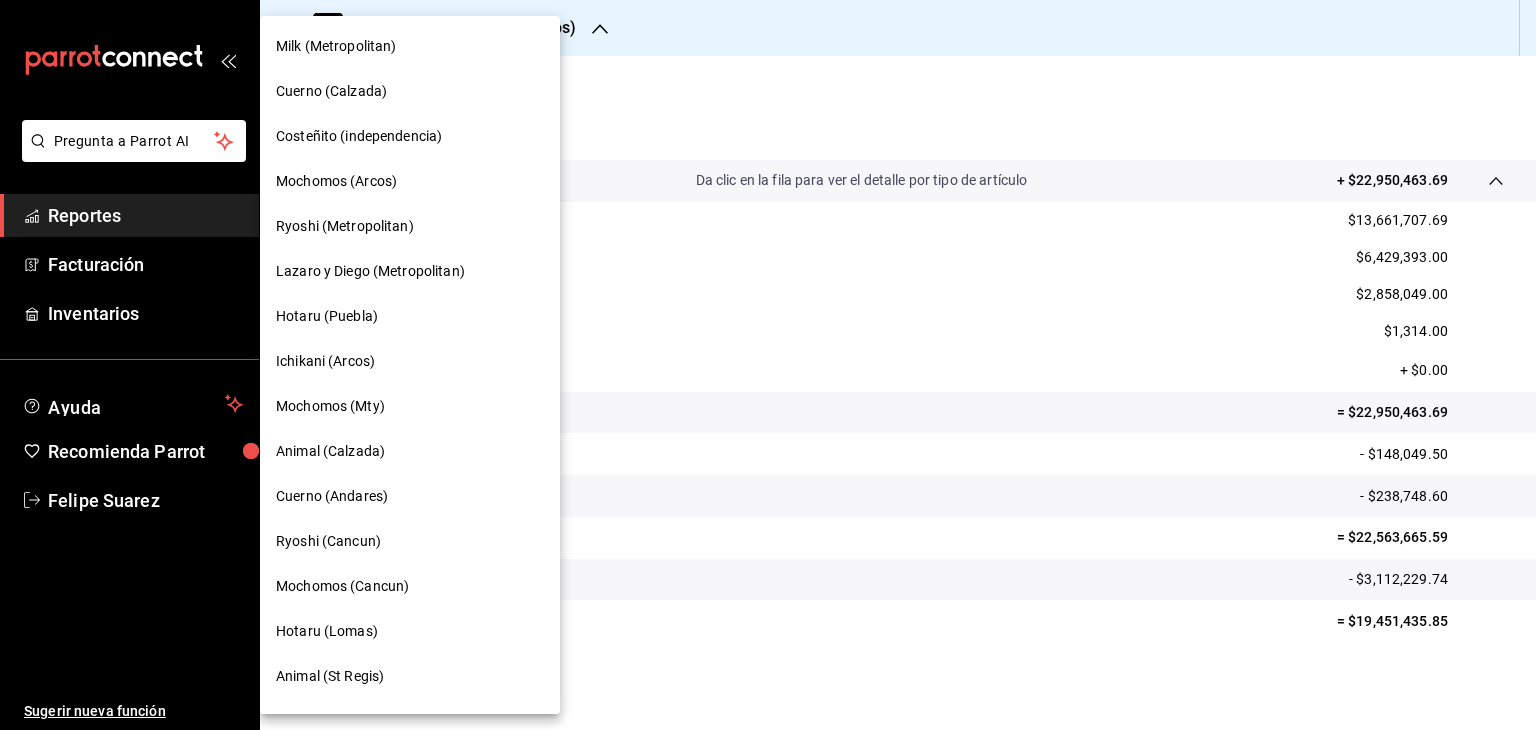 scroll, scrollTop: 436, scrollLeft: 0, axis: vertical 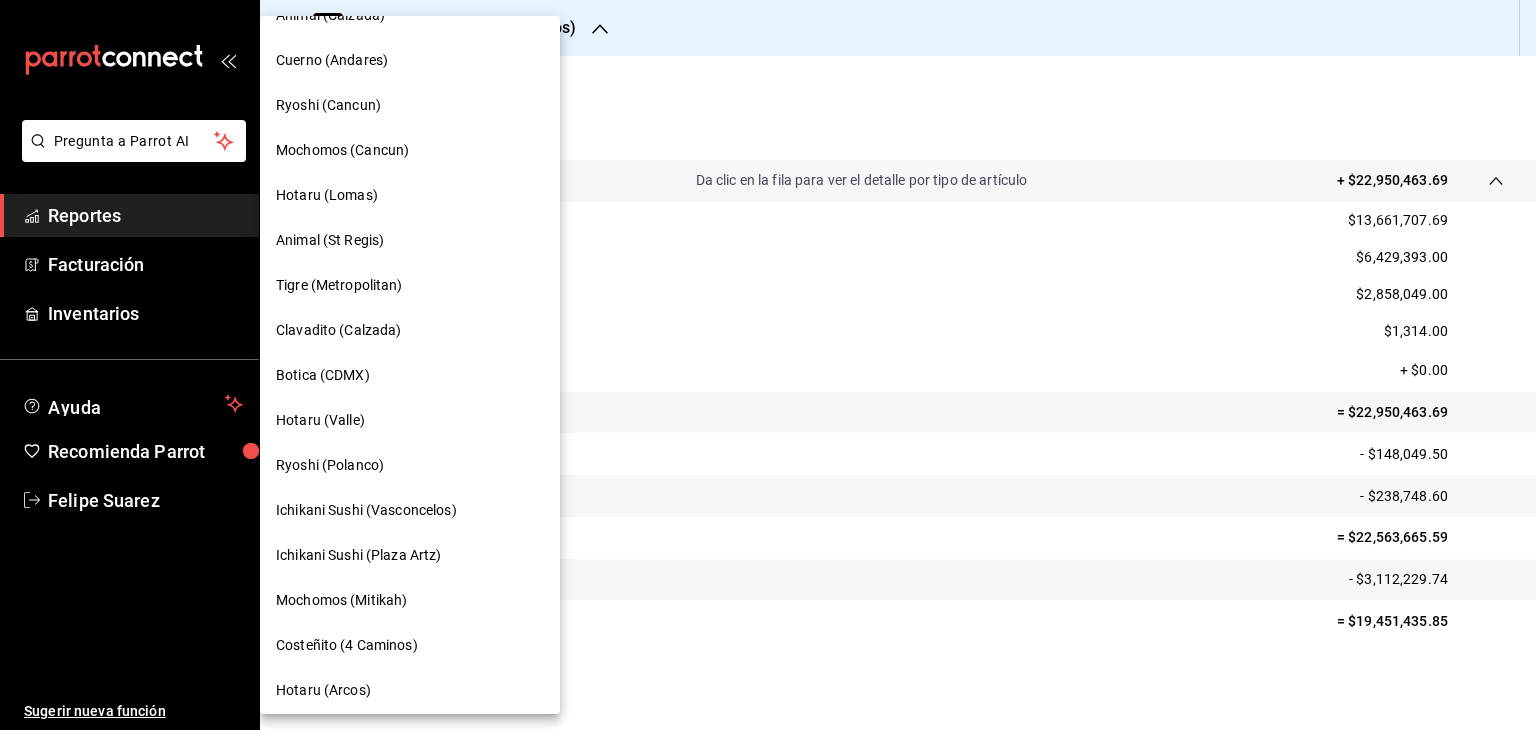 click on "Hotaru (Arcos)" at bounding box center (323, 690) 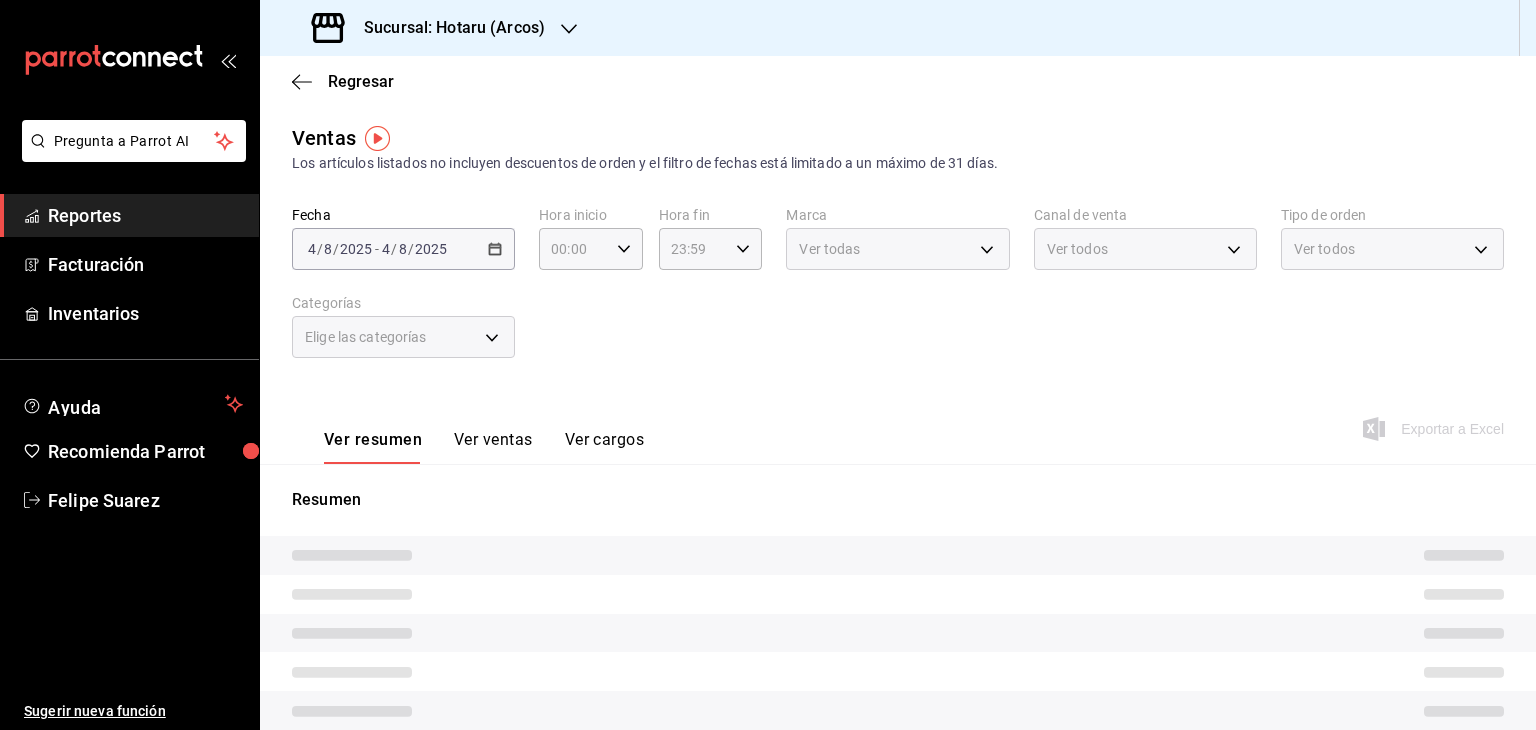 type on "05:00" 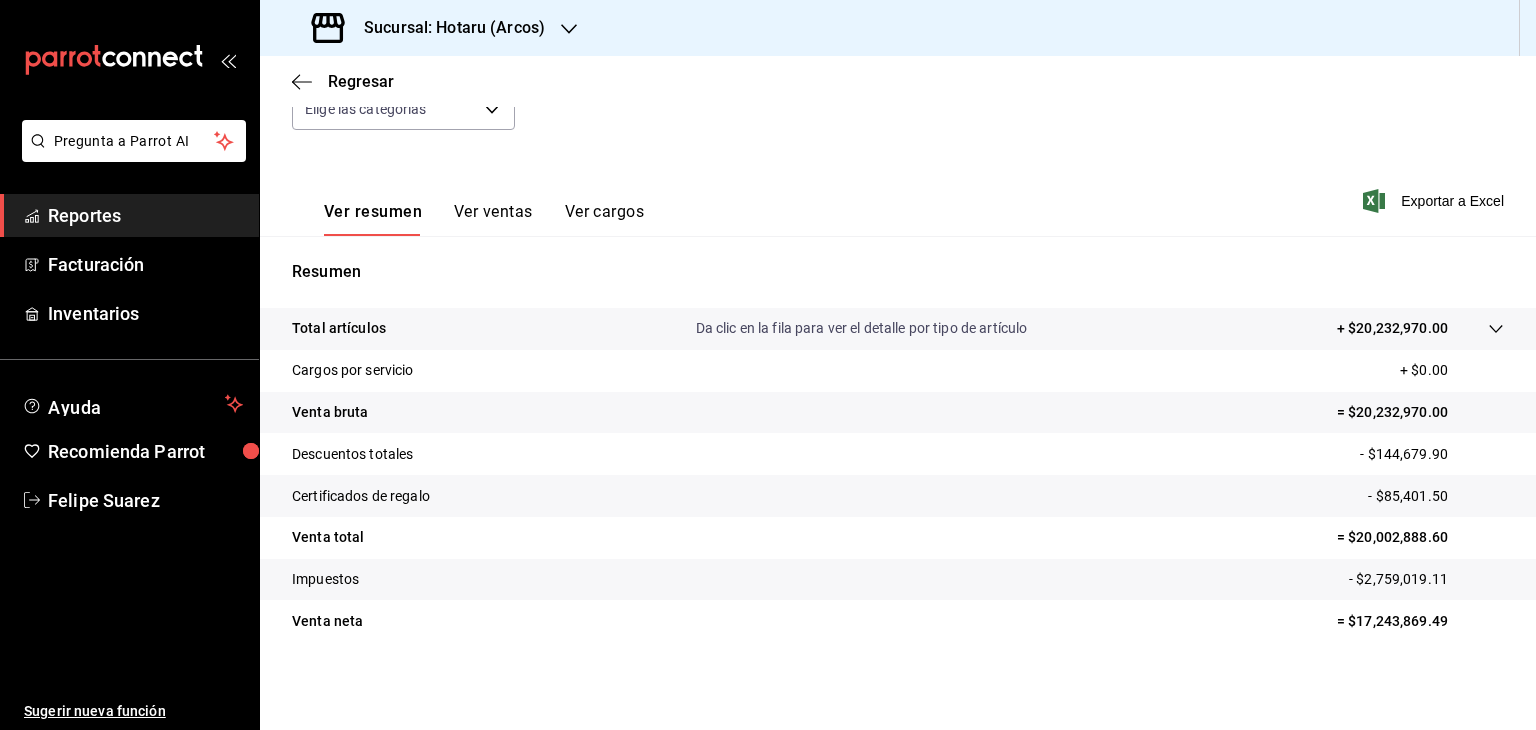 scroll, scrollTop: 228, scrollLeft: 0, axis: vertical 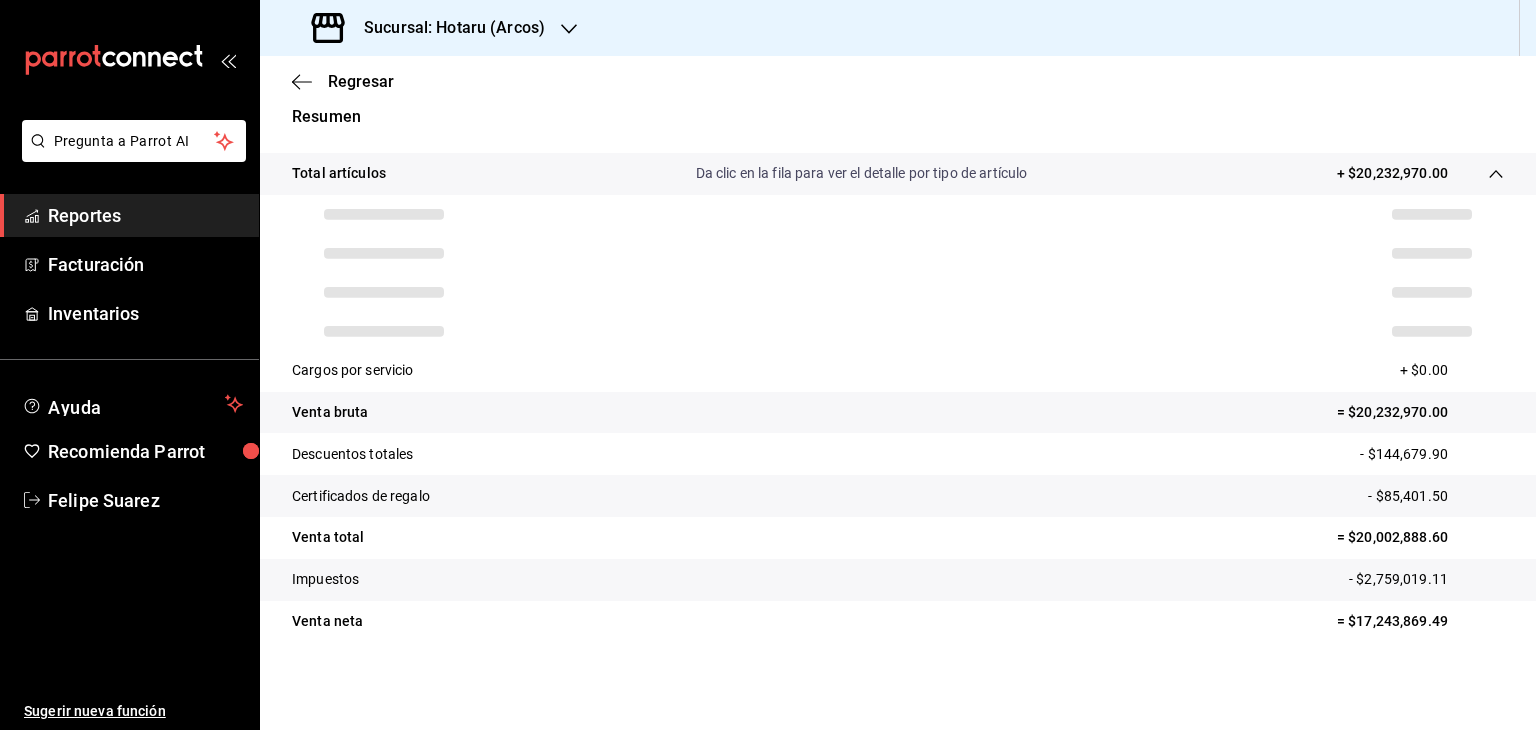 click on "- $144,679.90" at bounding box center [1432, 454] 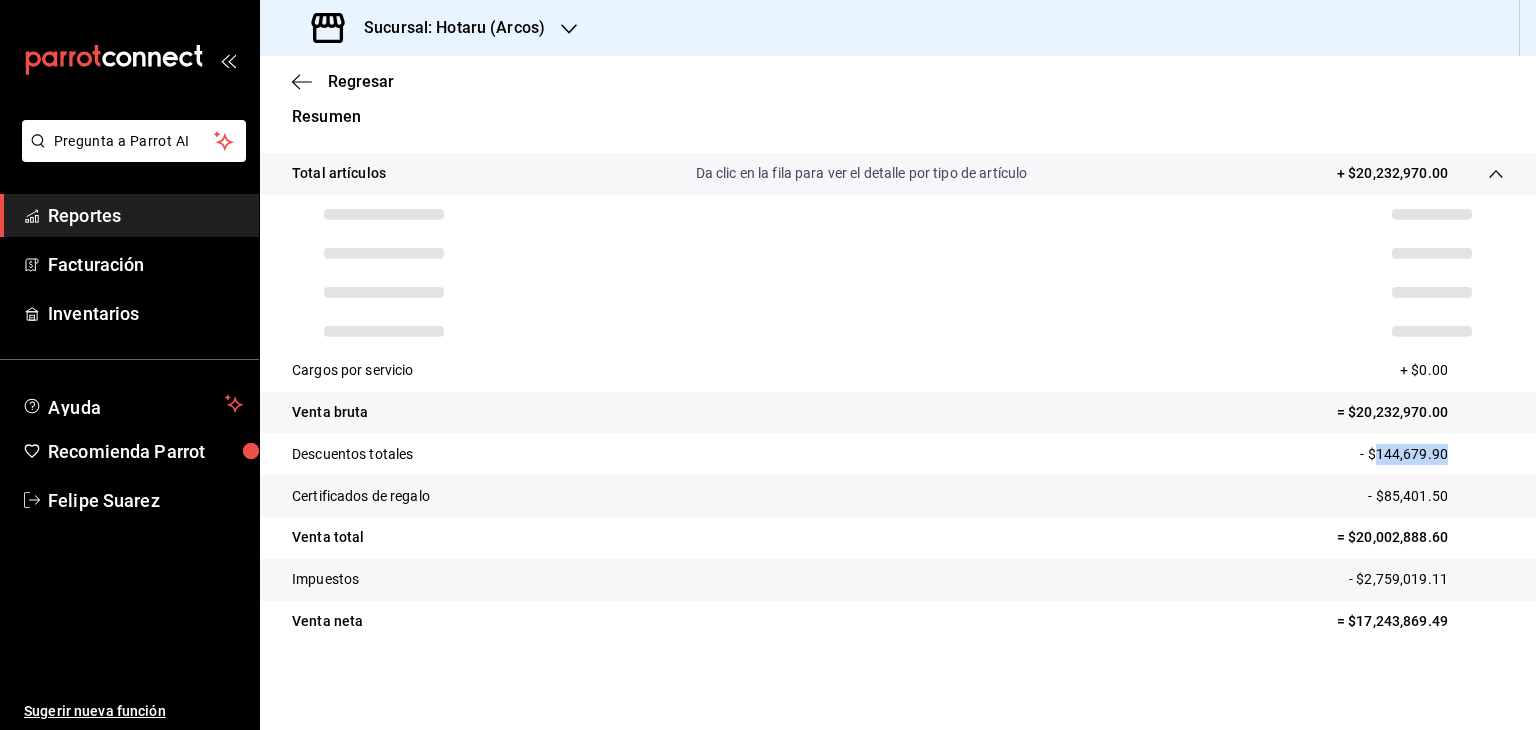 click on "- $144,679.90" at bounding box center (1432, 454) 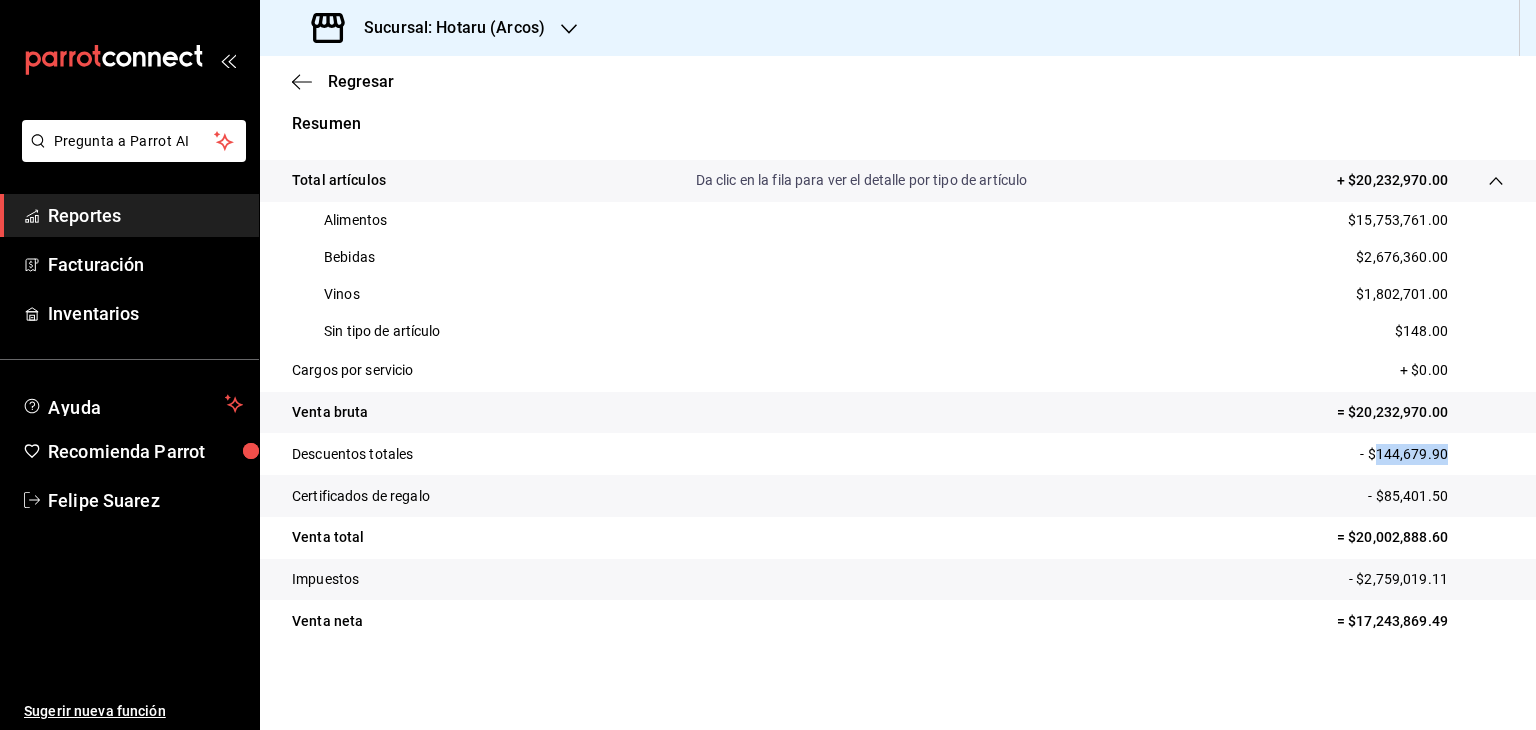 scroll, scrollTop: 376, scrollLeft: 0, axis: vertical 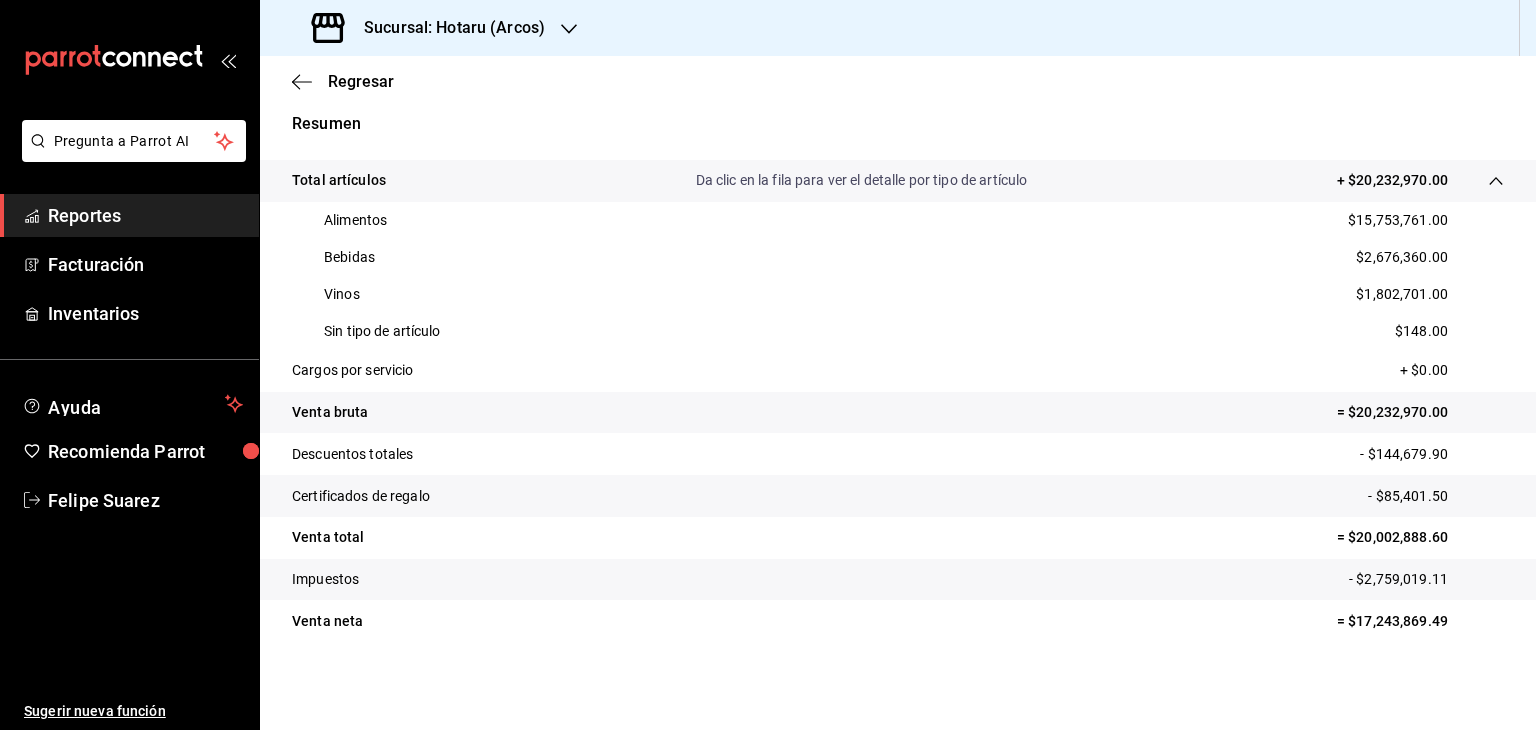 click on "- $85,401.50" at bounding box center [1436, 496] 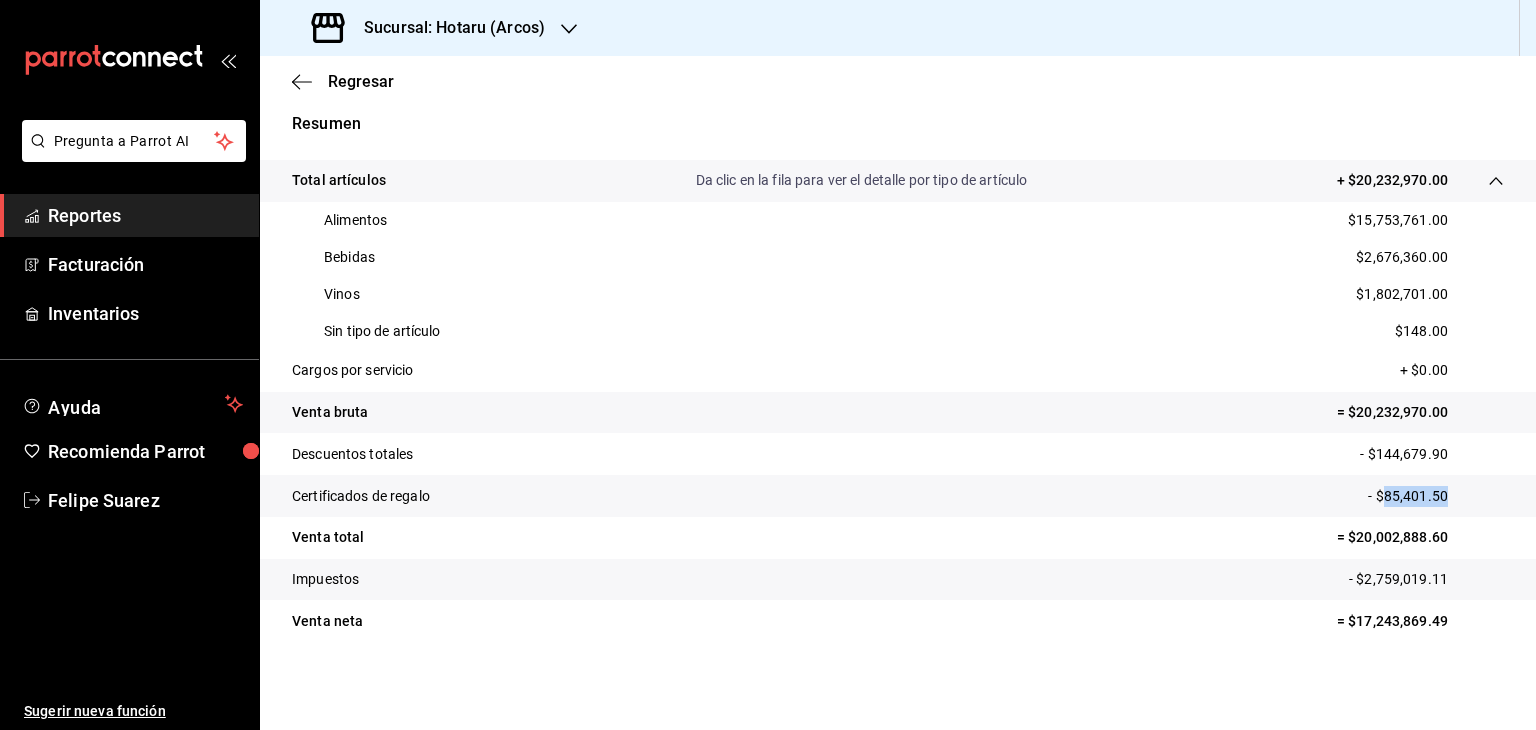 click on "- $85,401.50" at bounding box center (1436, 496) 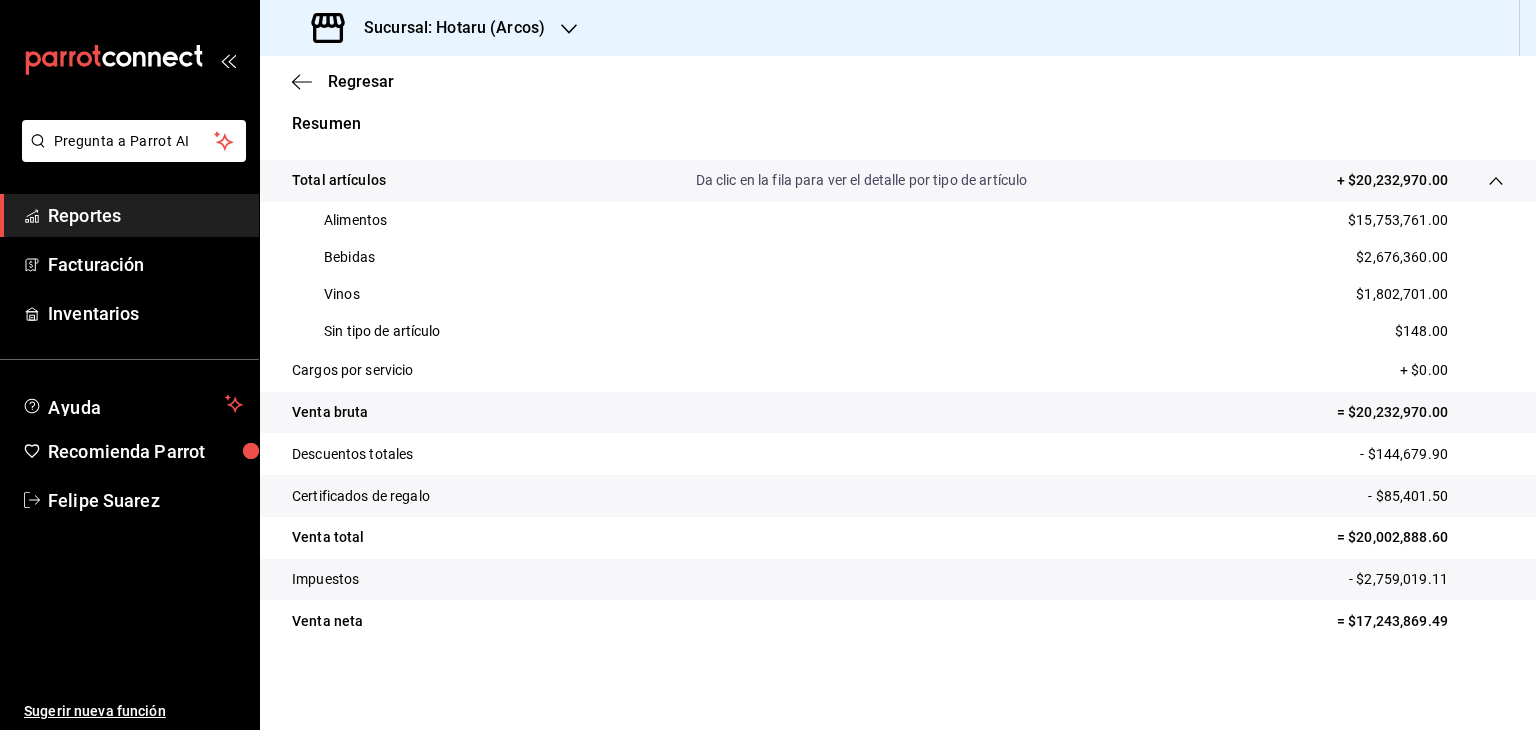 click on "- $2,759,019.11" at bounding box center (1426, 579) 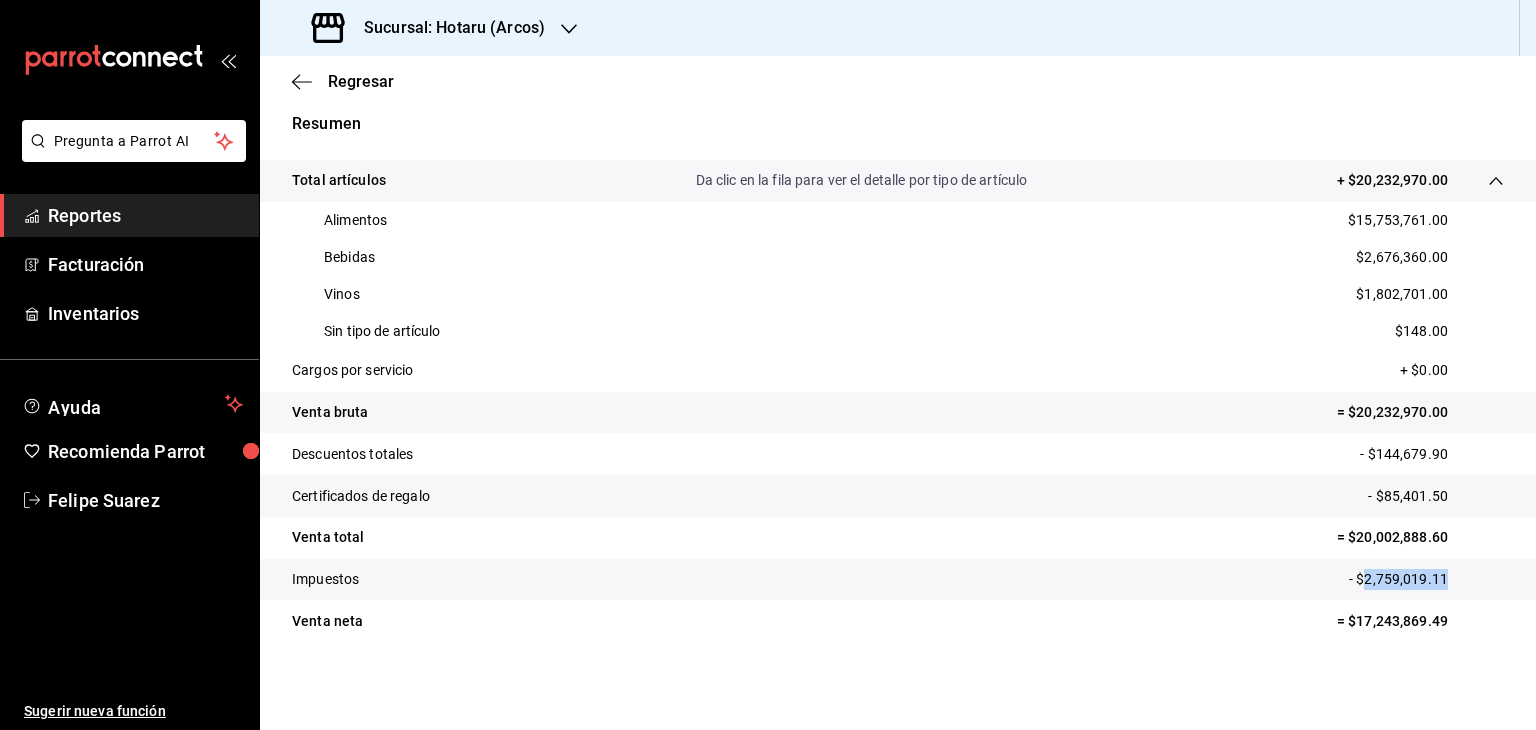 click on "- $2,759,019.11" at bounding box center (1426, 579) 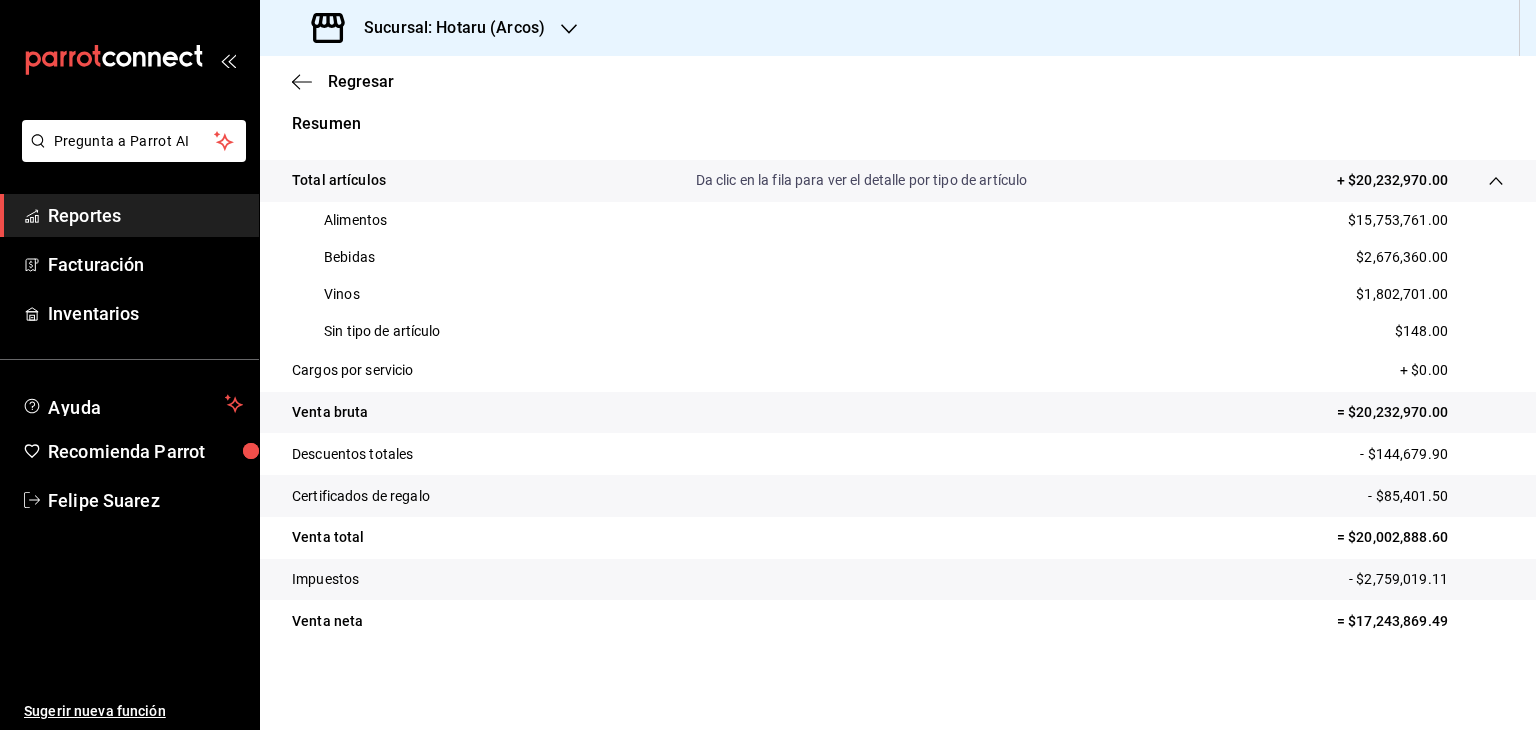 click on "+ $20,232,970.00" at bounding box center (1392, 180) 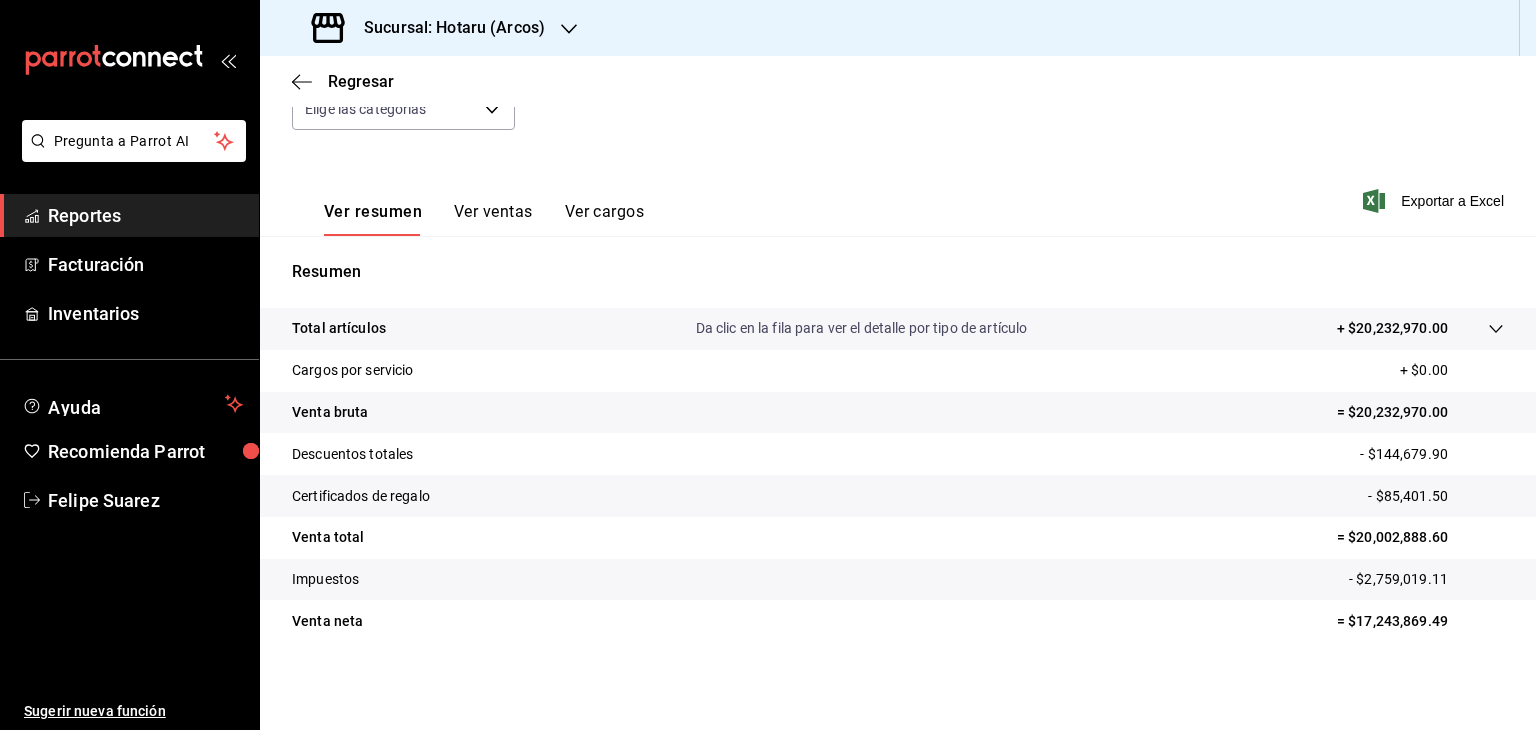 scroll, scrollTop: 228, scrollLeft: 0, axis: vertical 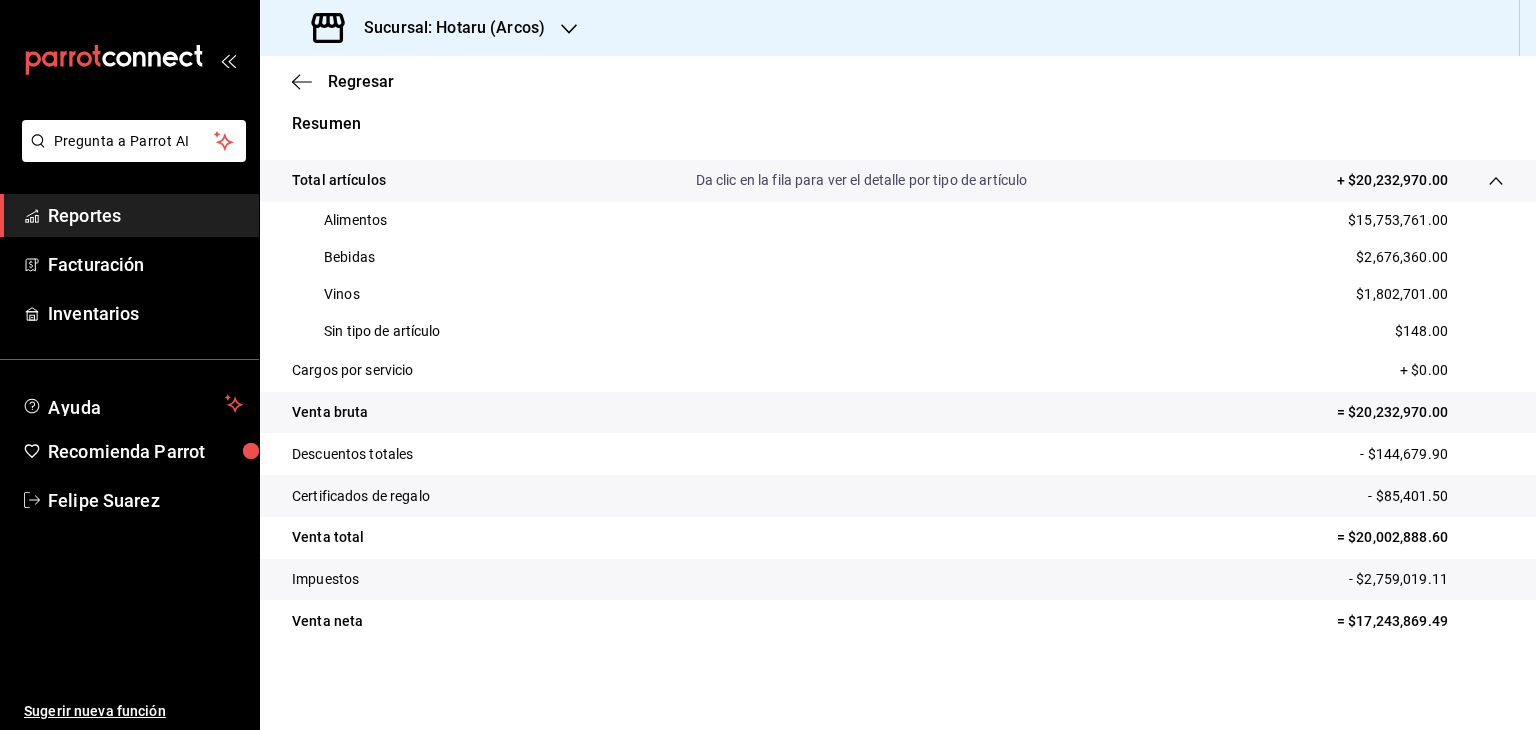 click on "$15,753,761.00" at bounding box center (1398, 220) 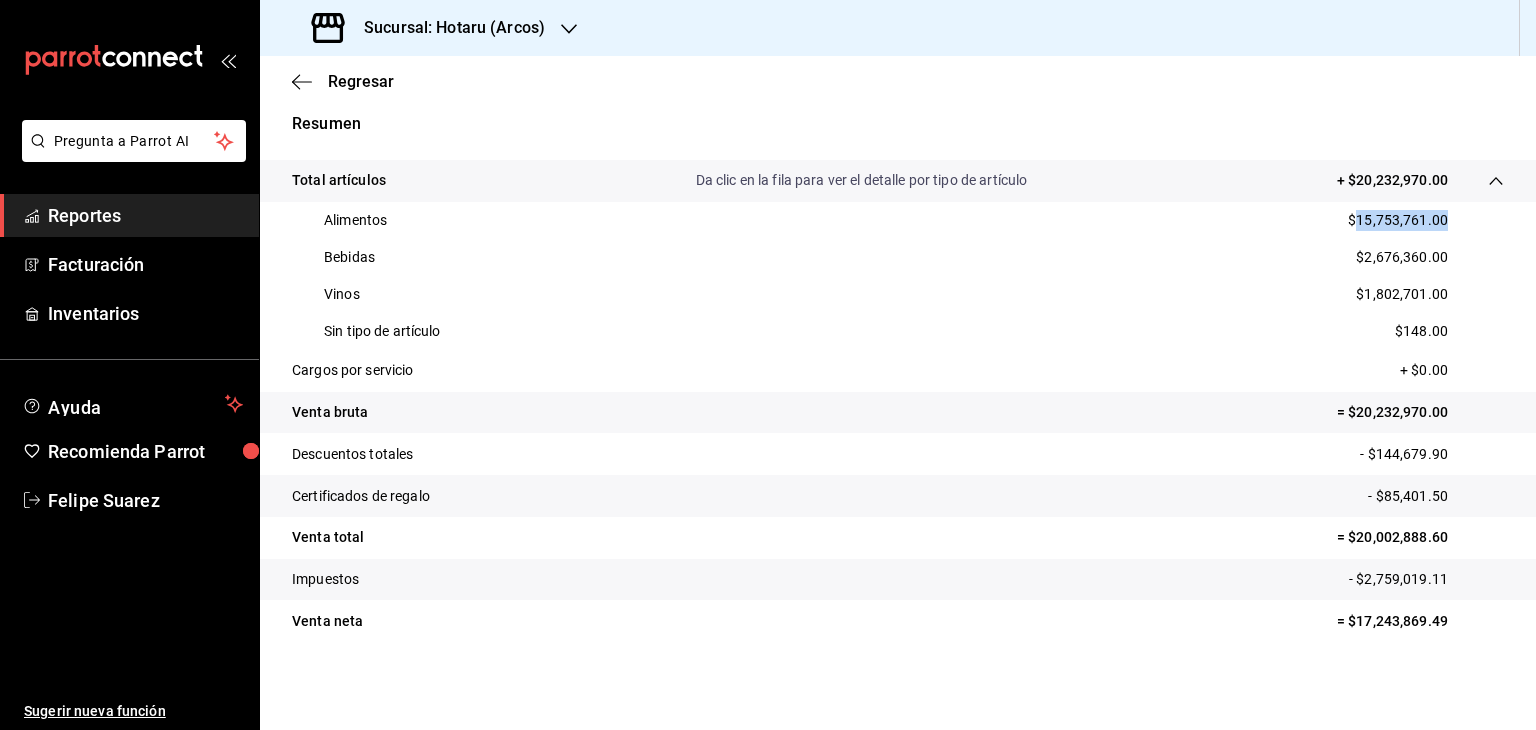 click on "$15,753,761.00" at bounding box center [1398, 220] 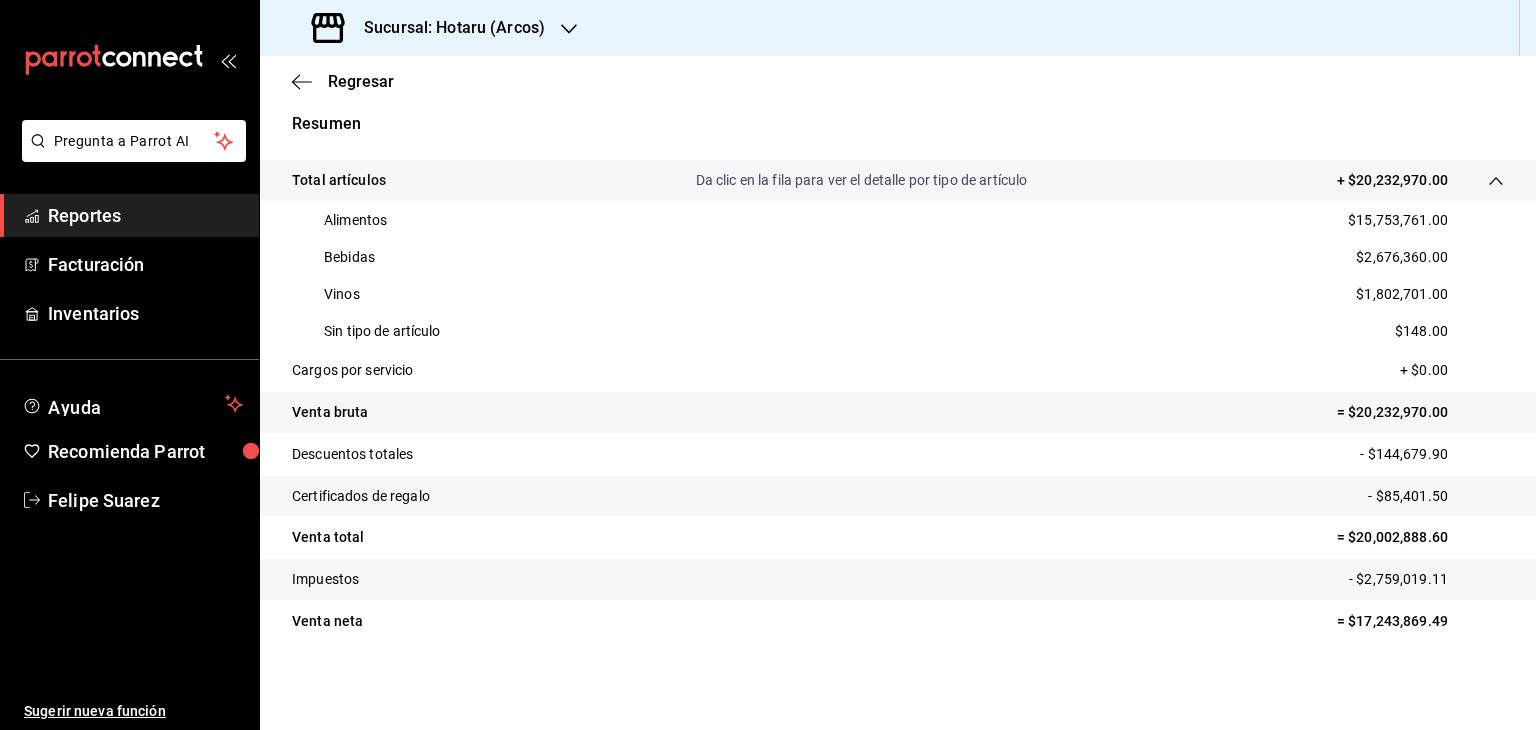 click on "$2,676,360.00" at bounding box center [1402, 257] 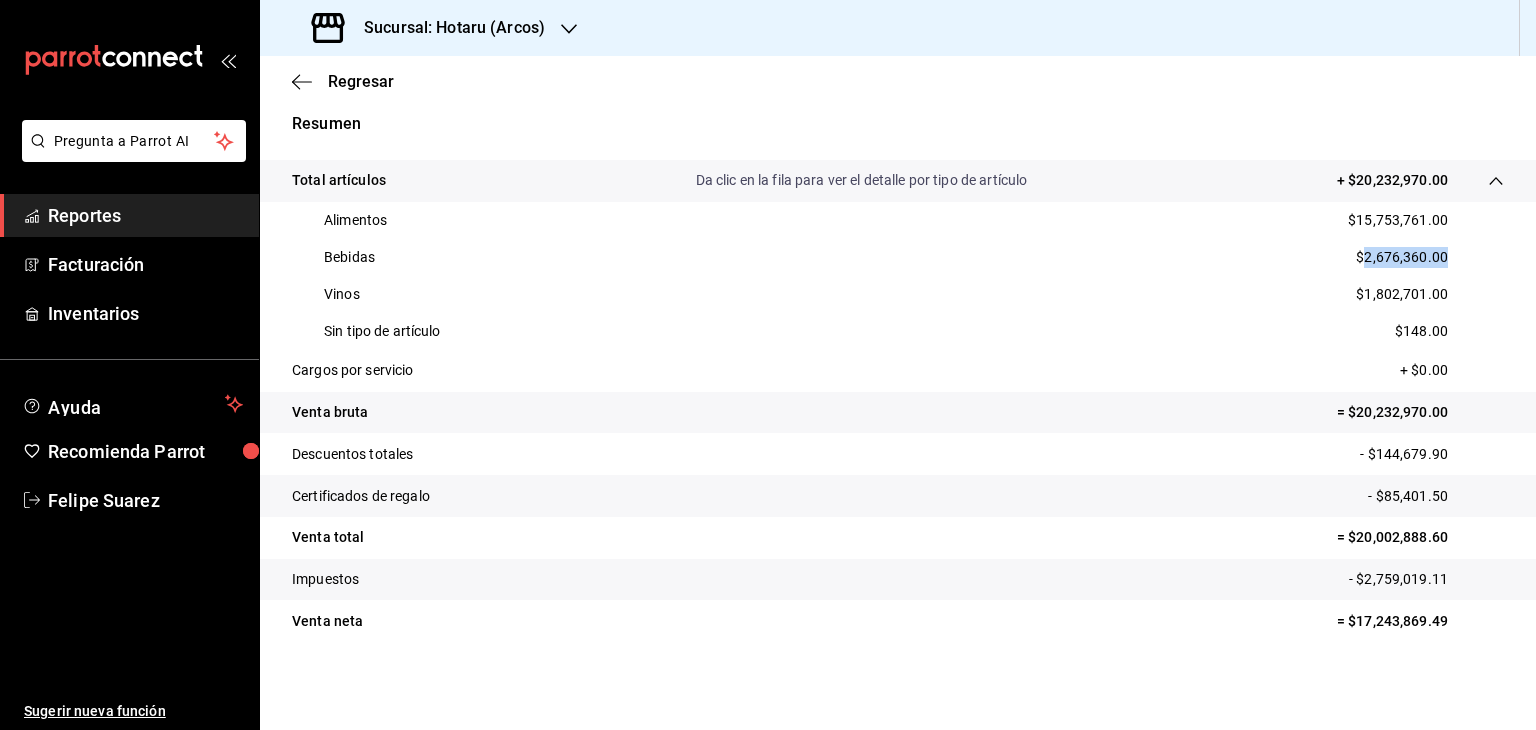 click on "$2,676,360.00" at bounding box center [1402, 257] 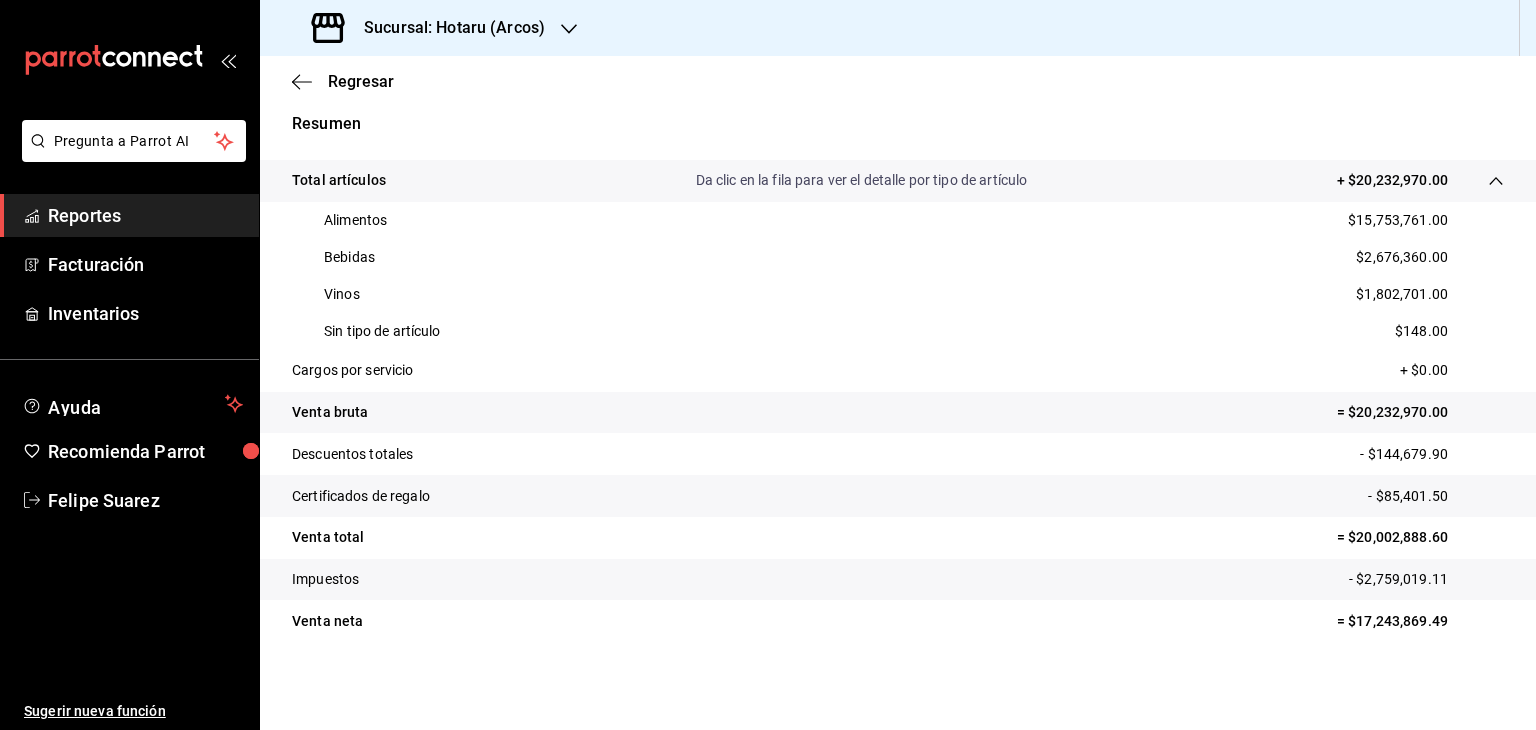 click on "Vinos $1,802,701.00" at bounding box center (898, 294) 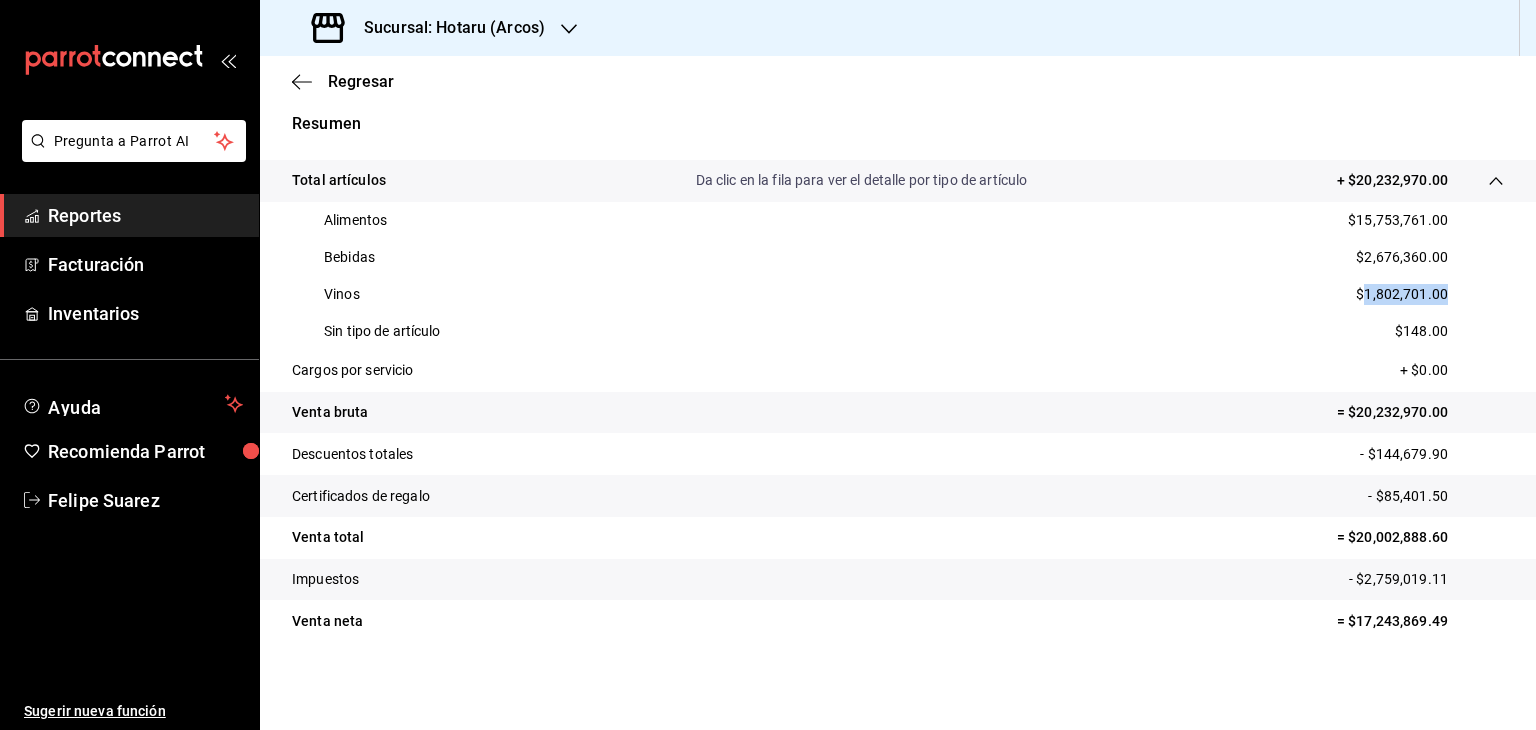 click on "Vinos $1,802,701.00" at bounding box center [898, 294] 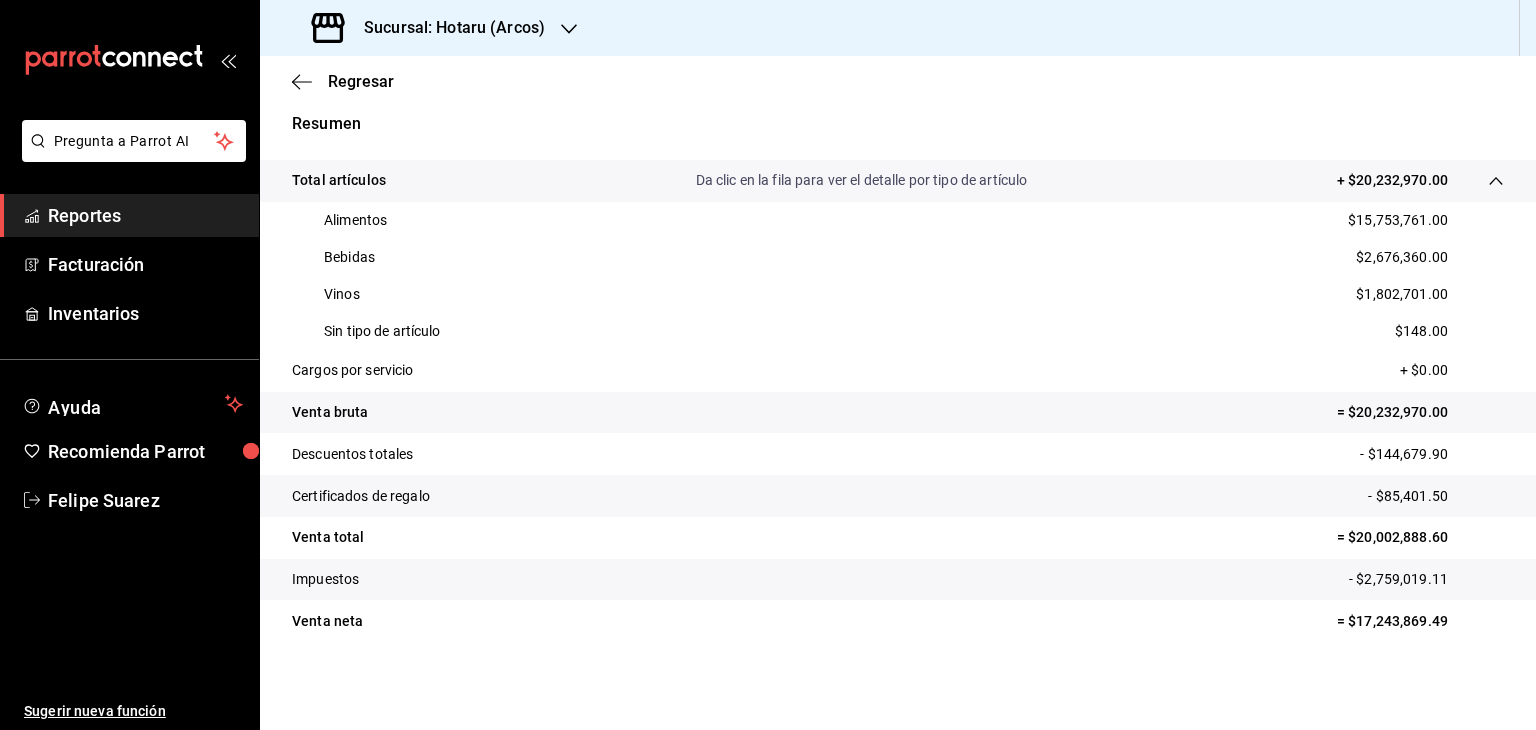 click on "$148.00" at bounding box center (1421, 331) 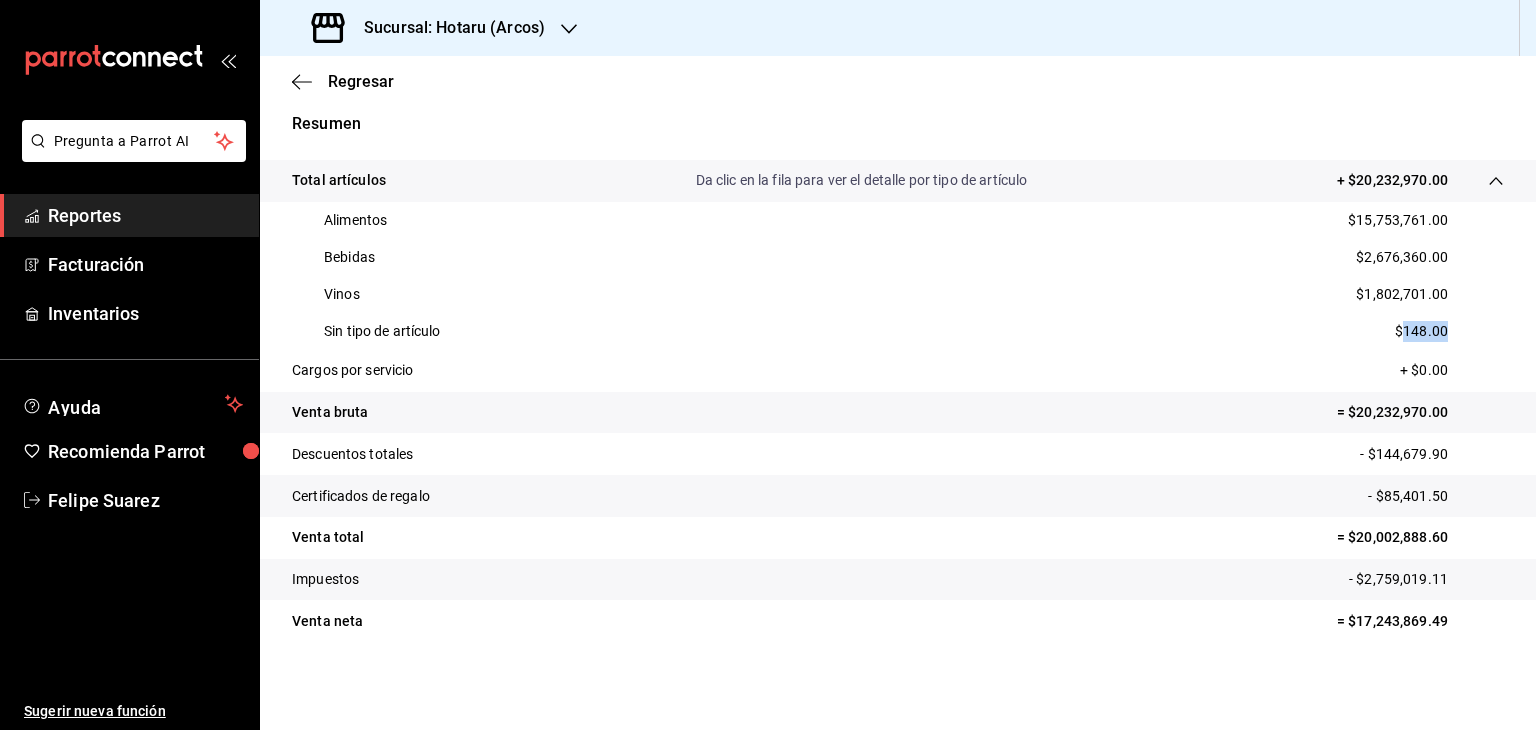 click on "$148.00" at bounding box center [1421, 331] 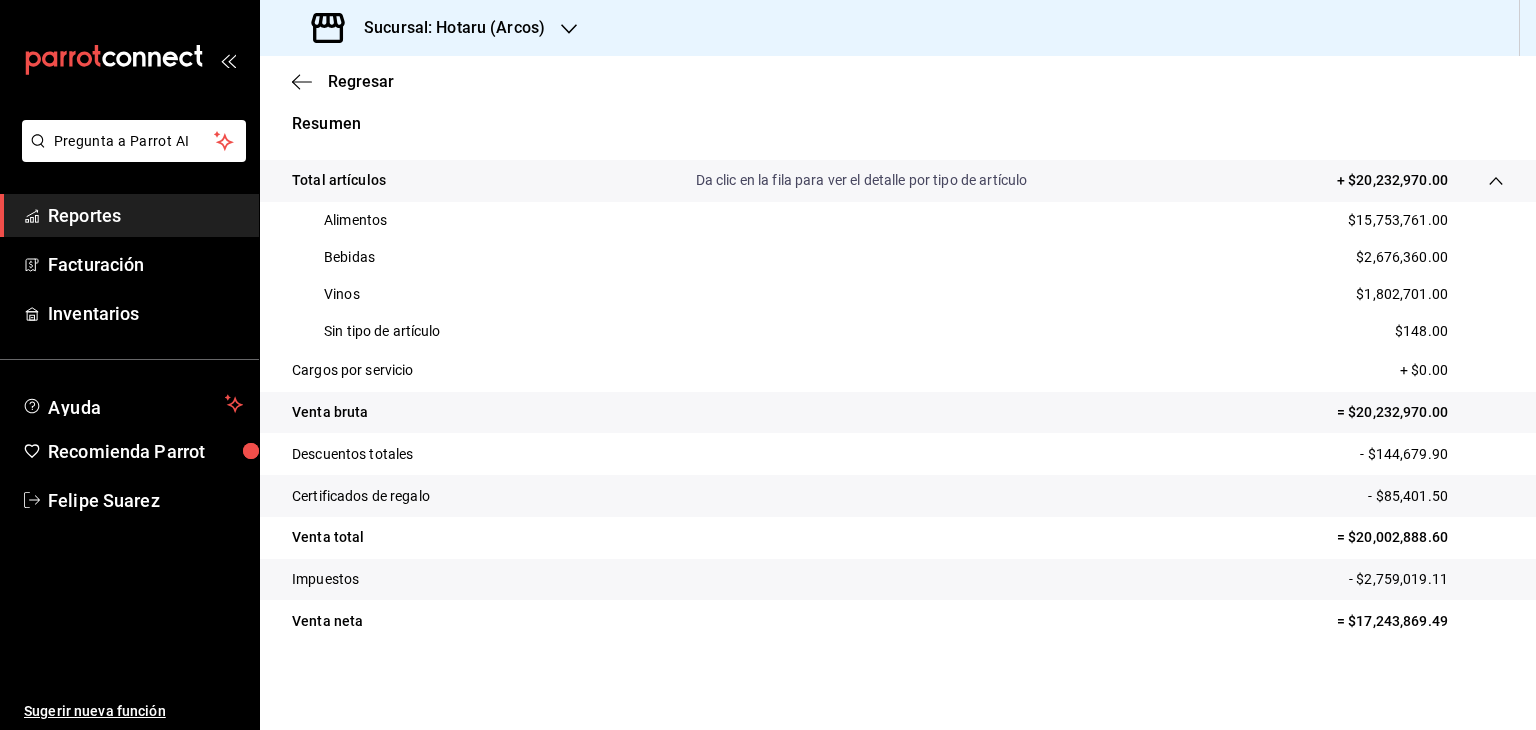 click on "Sucursal: Hotaru (Arcos)" at bounding box center [430, 28] 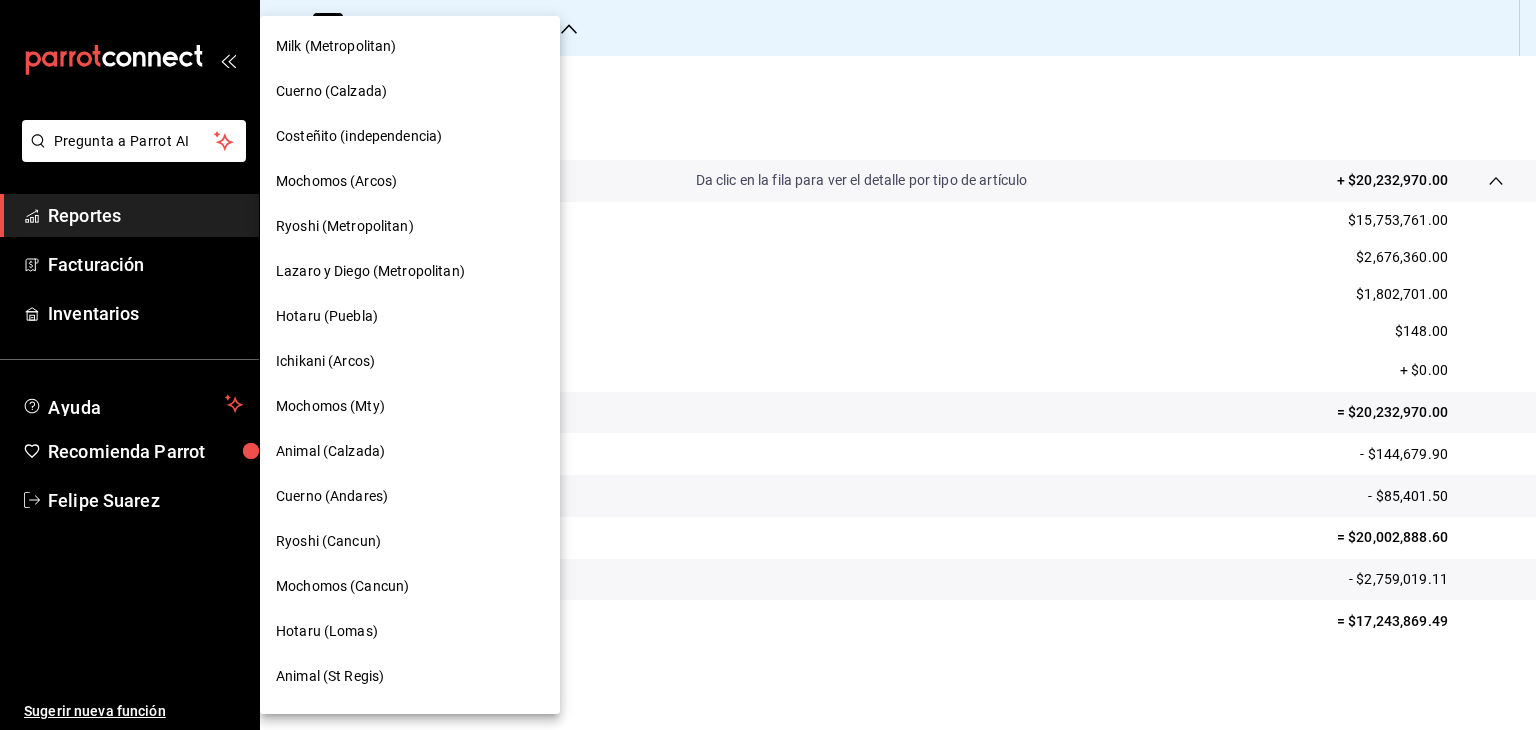 click on "Ichikani (Arcos)" at bounding box center (325, 361) 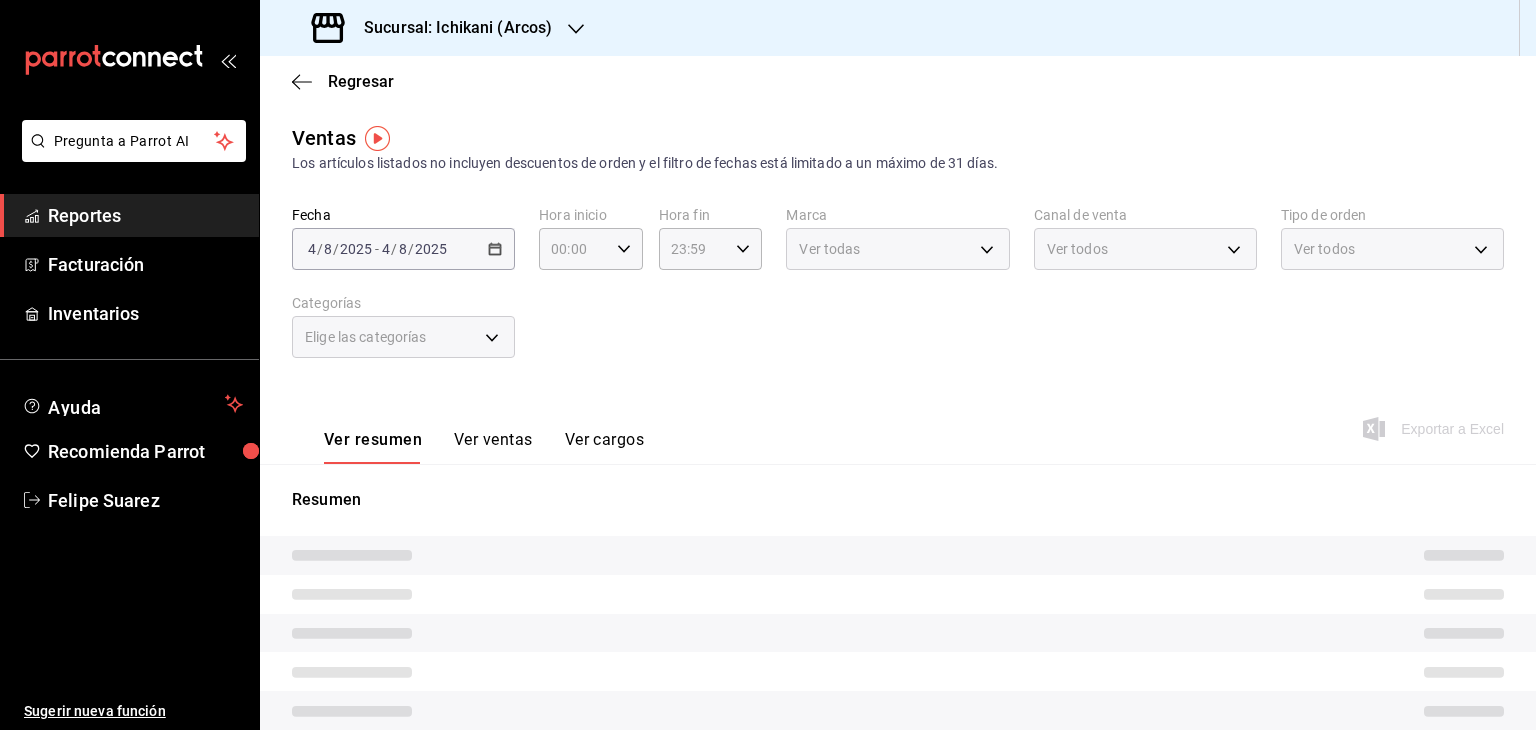 type on "05:00" 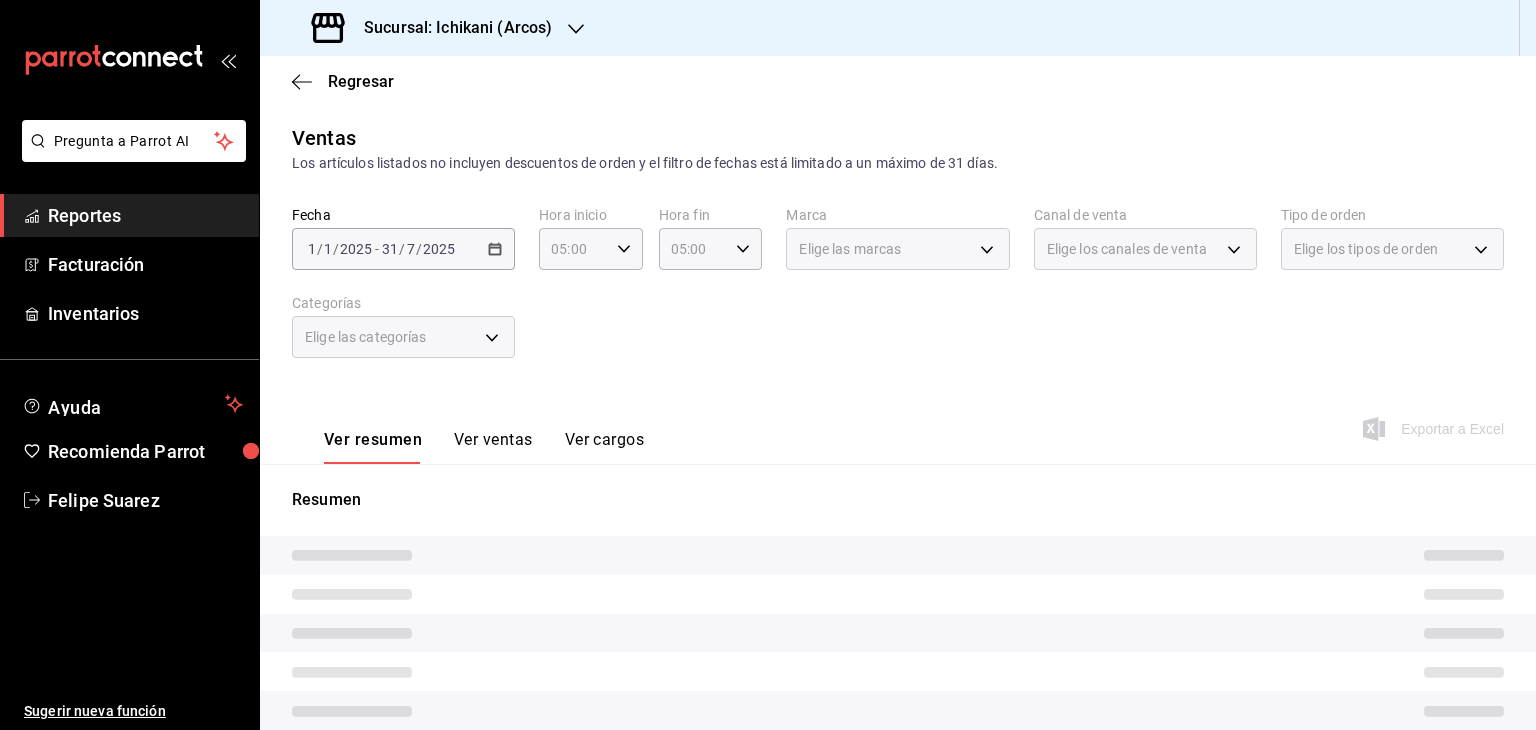 scroll, scrollTop: 108, scrollLeft: 0, axis: vertical 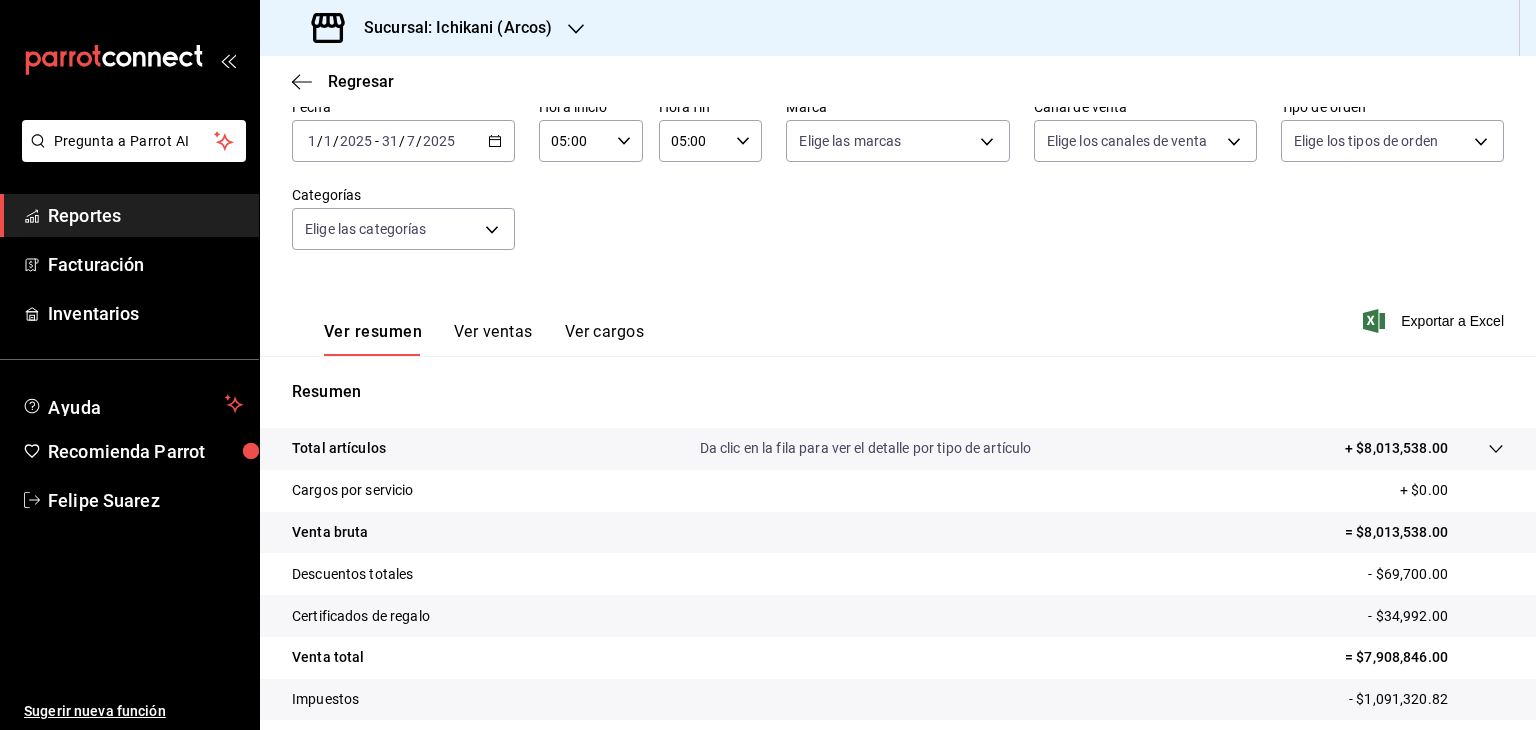 click on "Total artículos Da clic en la fila para ver el detalle por tipo de artículo + $8,013,538.00" at bounding box center [870, 448] 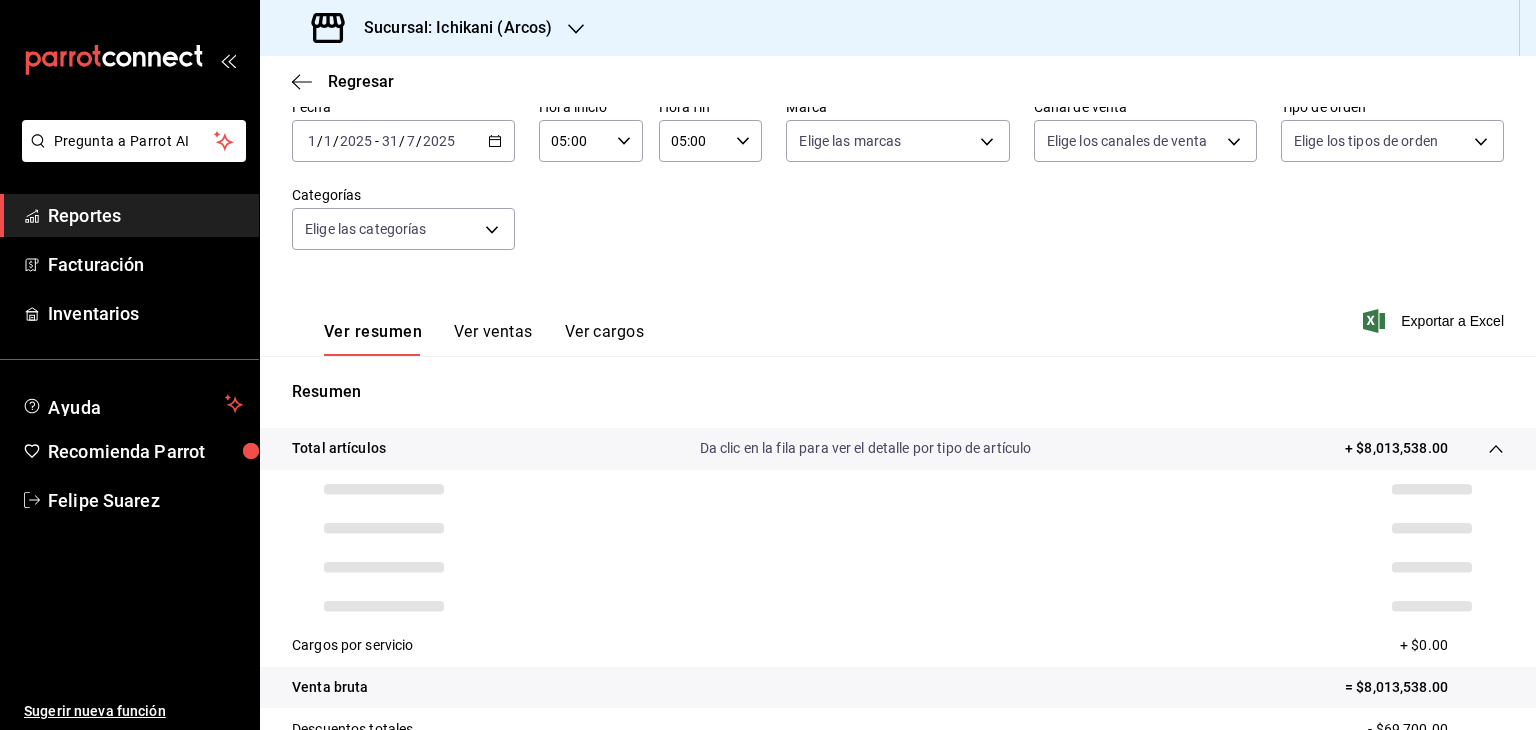 scroll, scrollTop: 384, scrollLeft: 0, axis: vertical 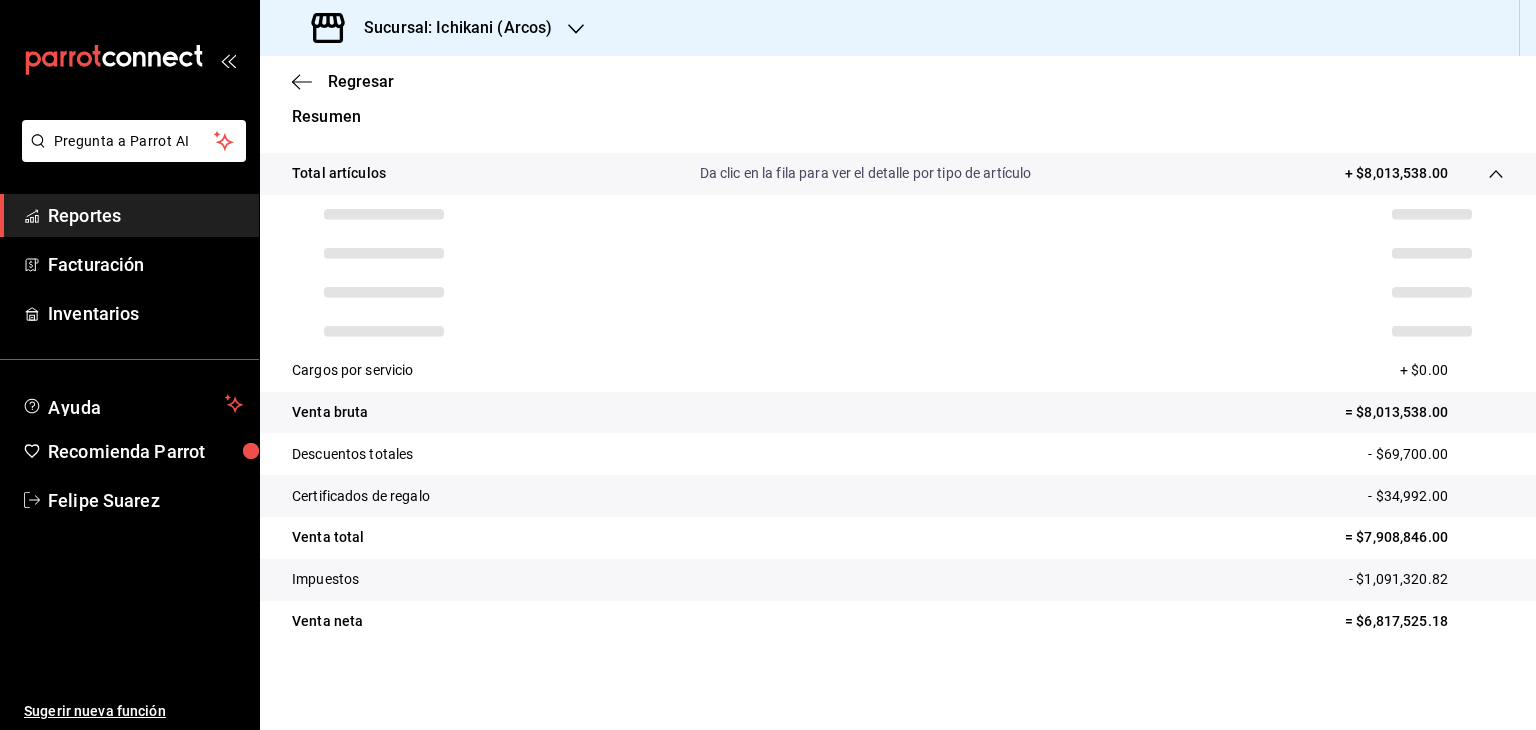click on "Certificados de regalo - $34,992.00" at bounding box center [898, 496] 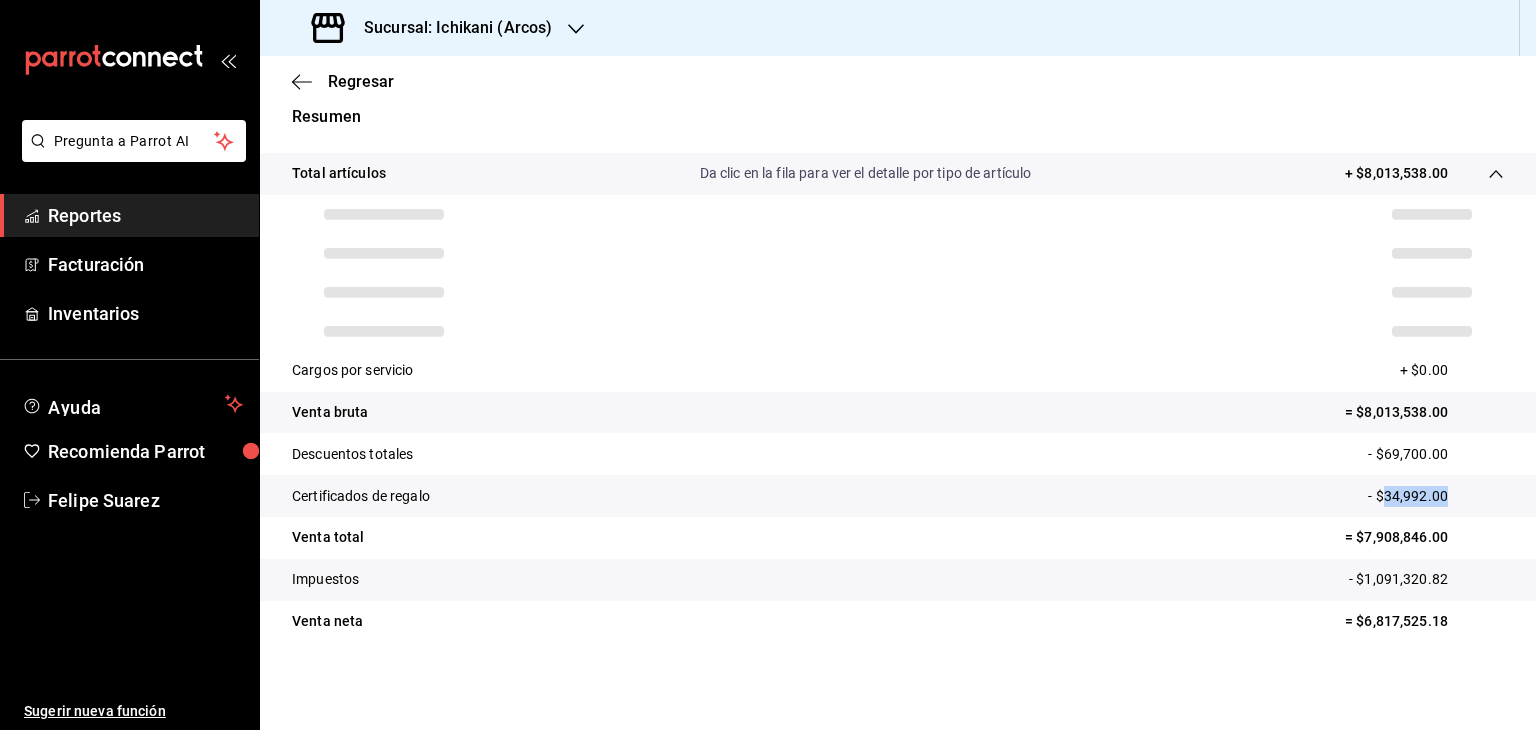 click on "Certificados de regalo - $34,992.00" at bounding box center [898, 496] 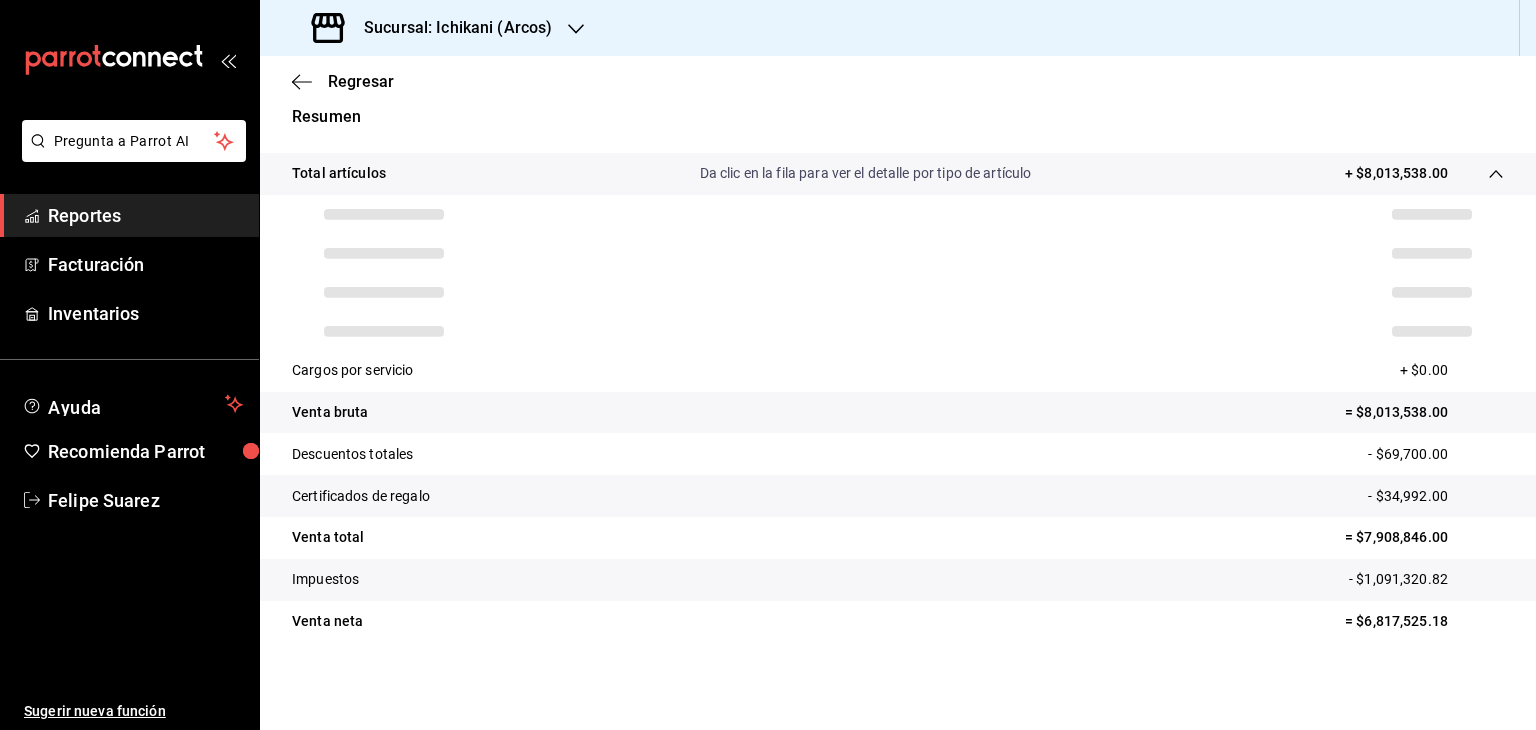 click on "Descuentos totales - $69,700.00" at bounding box center [898, 454] 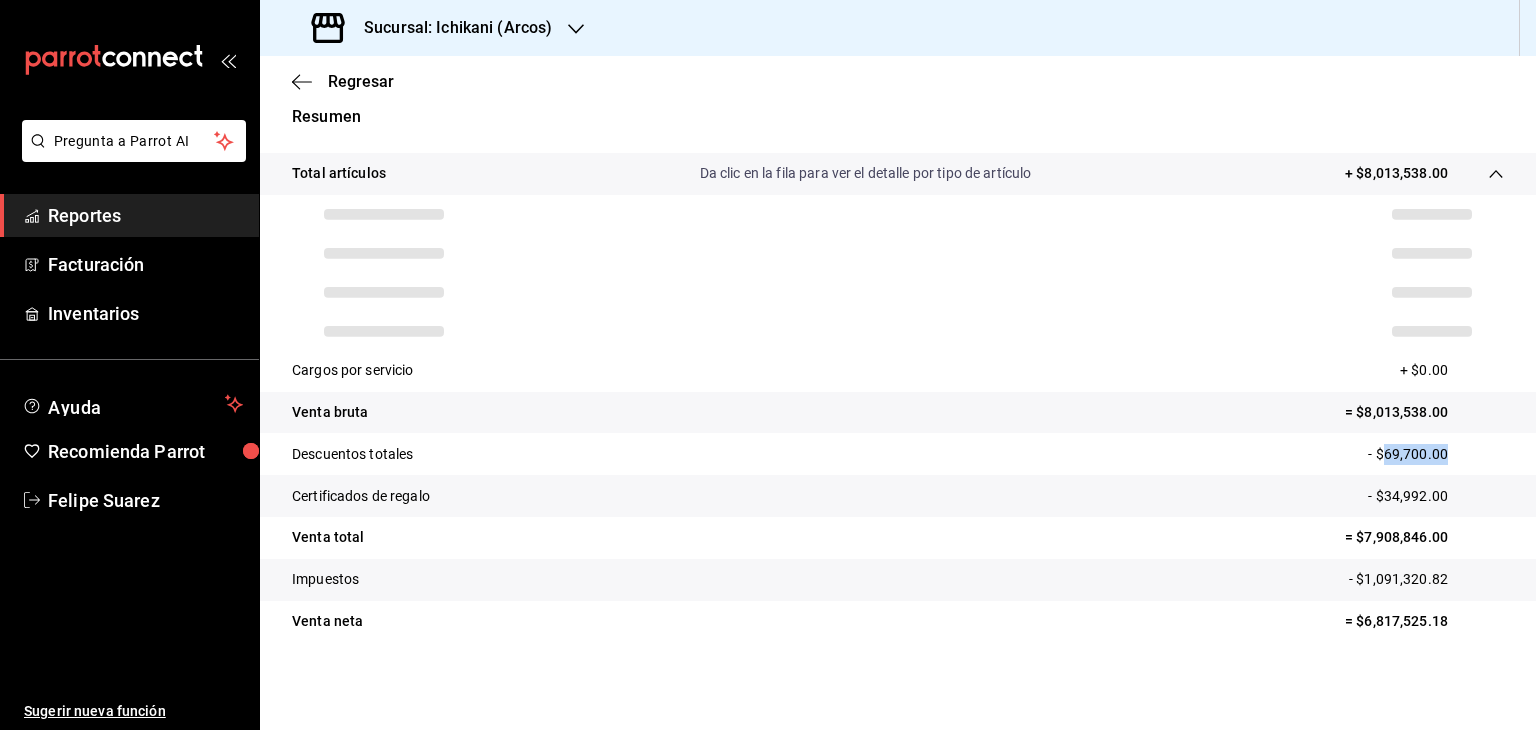 click on "Descuentos totales - $69,700.00" at bounding box center [898, 454] 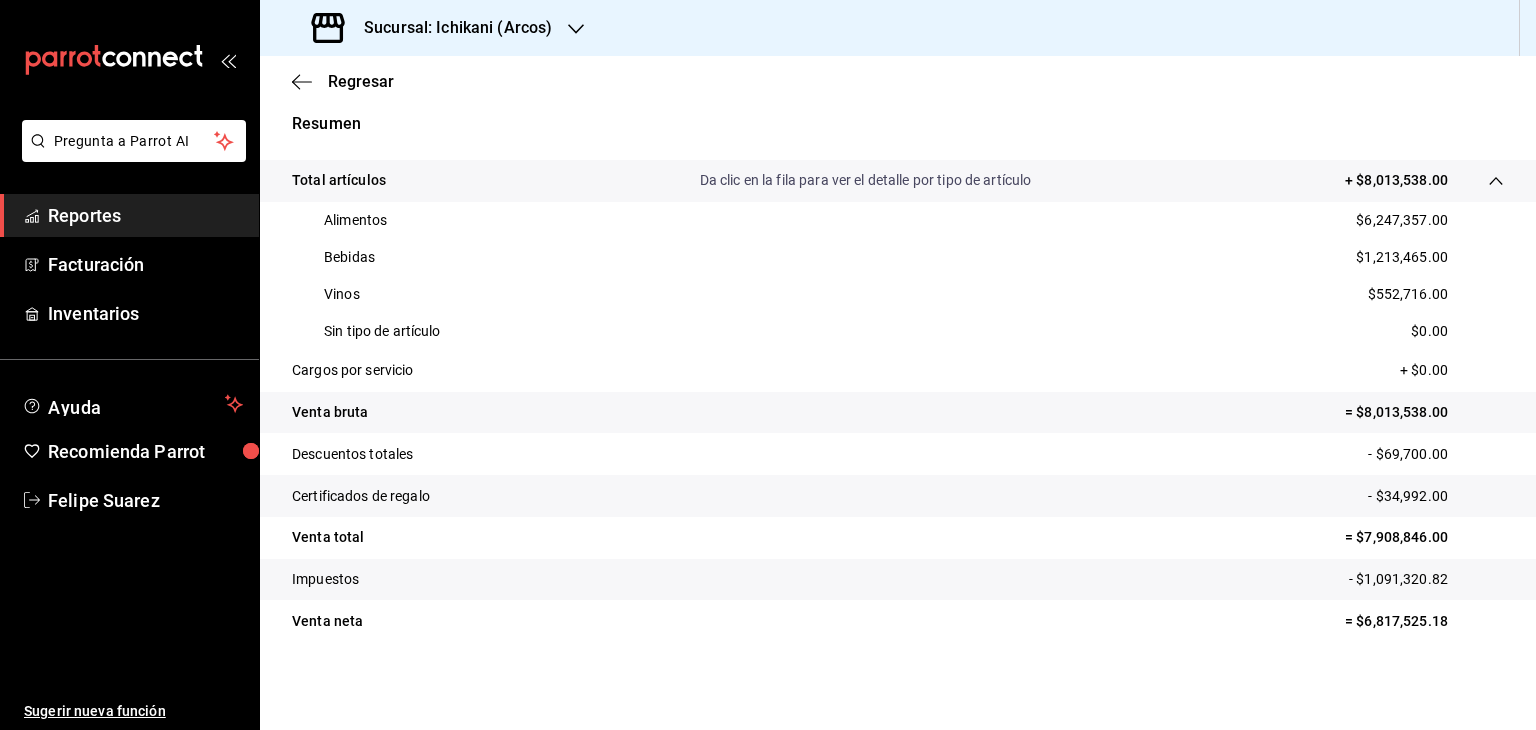 click on "- $34,992.00" at bounding box center [1436, 496] 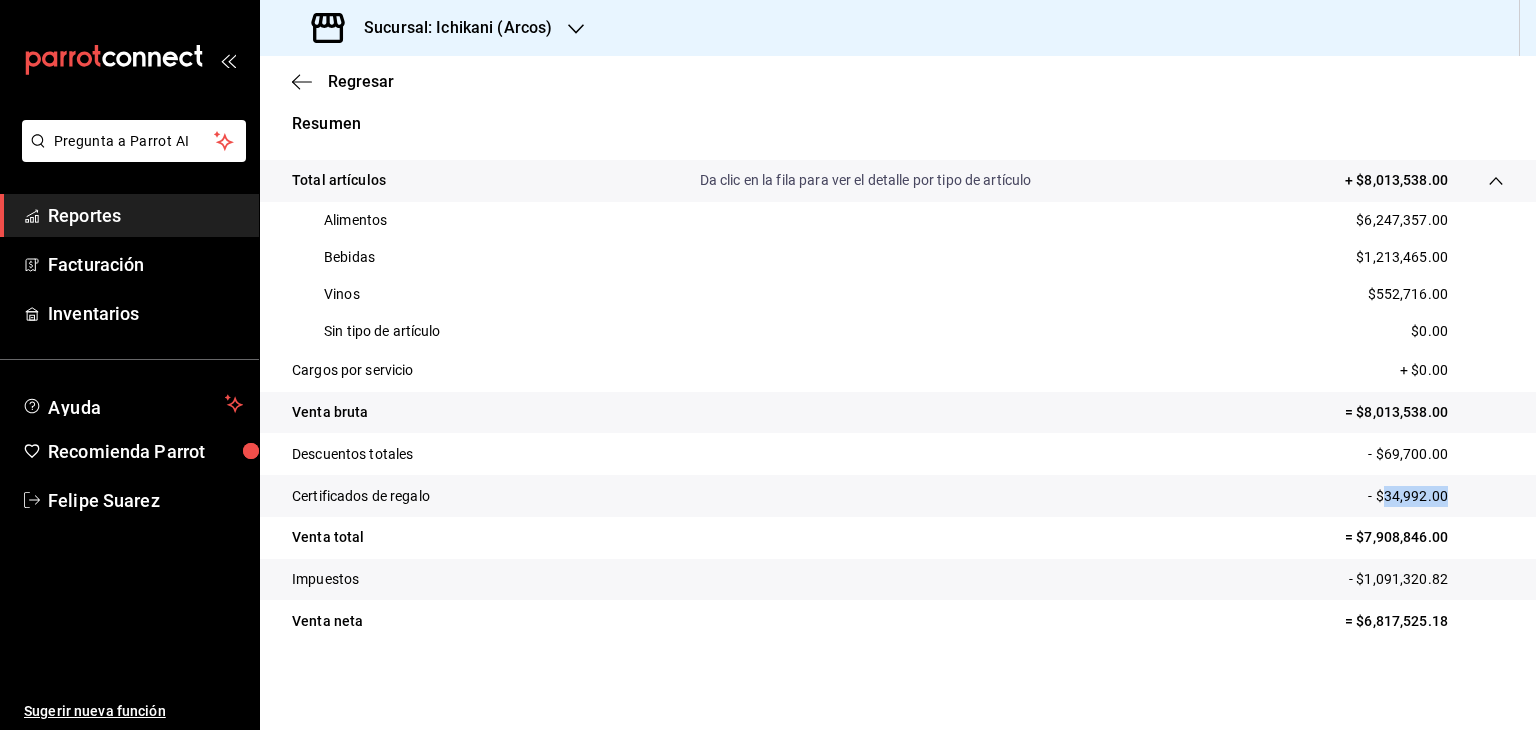 click on "- $34,992.00" at bounding box center [1436, 496] 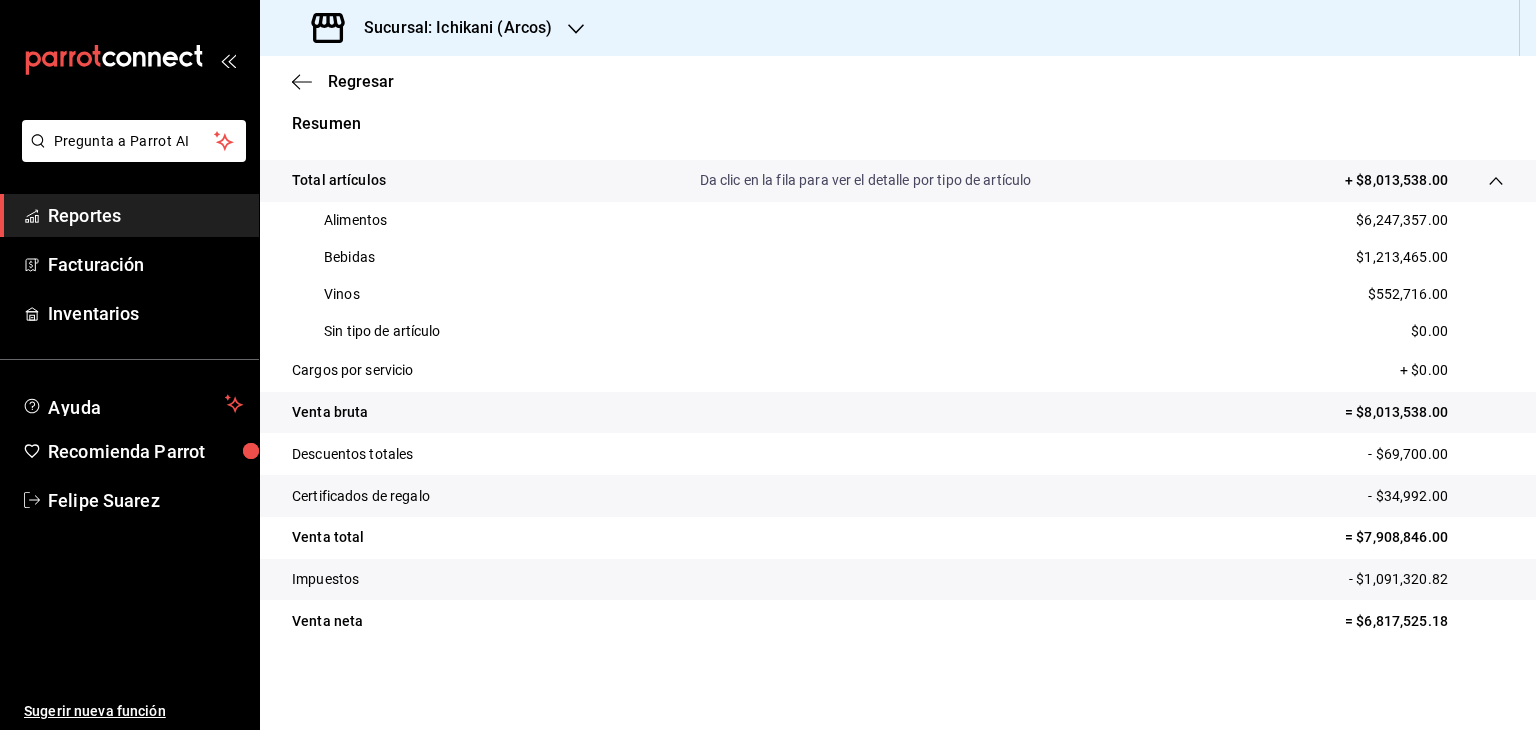 click on "- $1,091,320.82" at bounding box center (1426, 579) 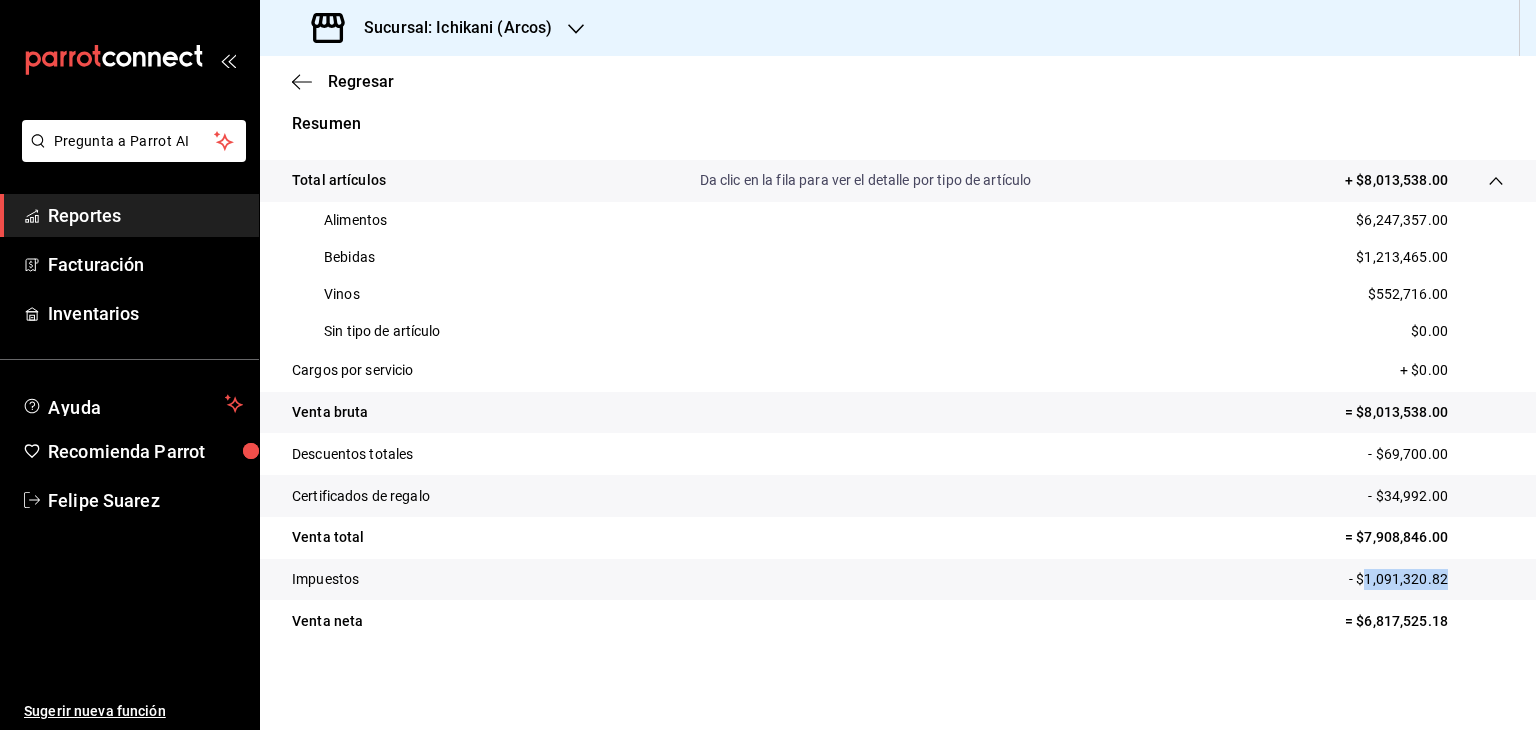 click on "- $1,091,320.82" at bounding box center [1426, 579] 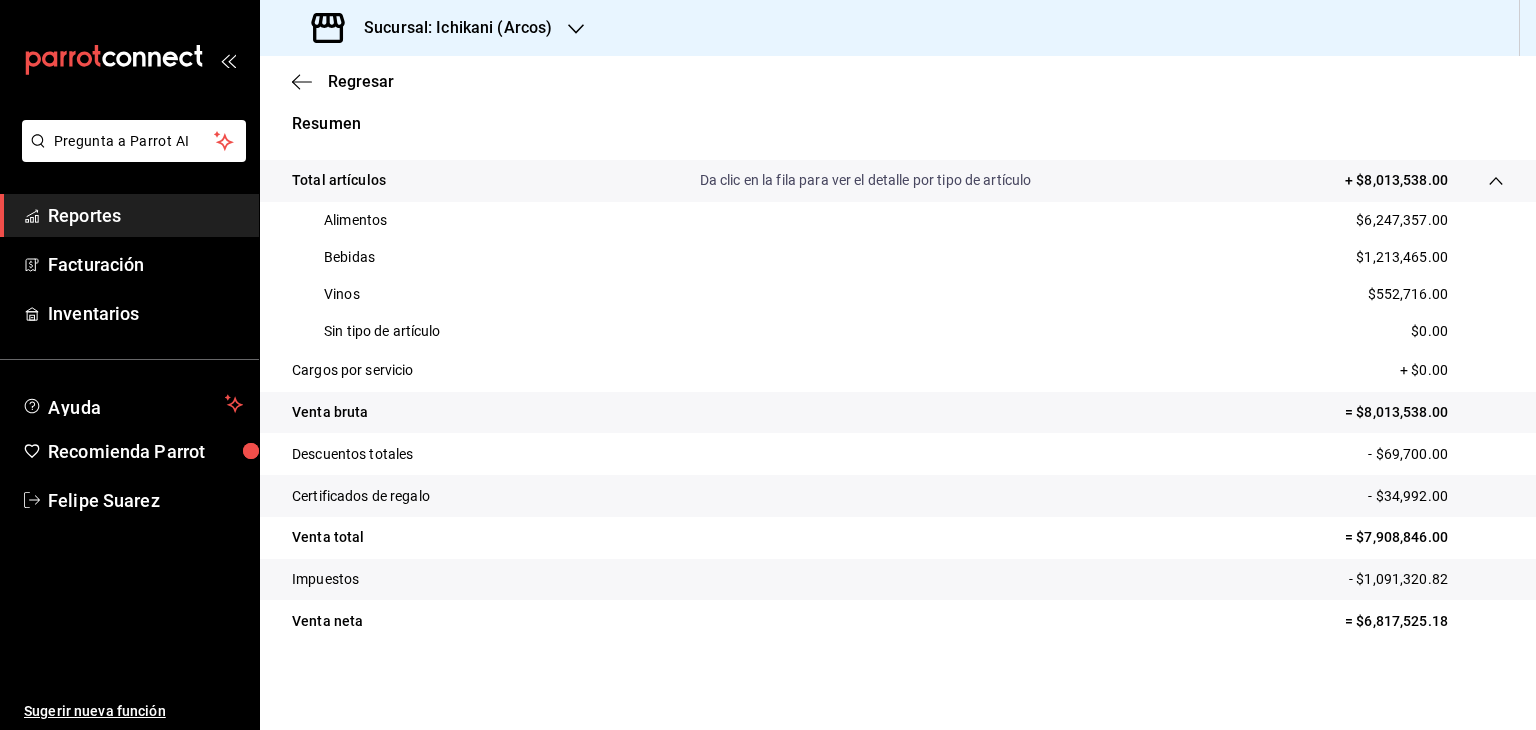click on "$6,247,357.00" at bounding box center (1402, 220) 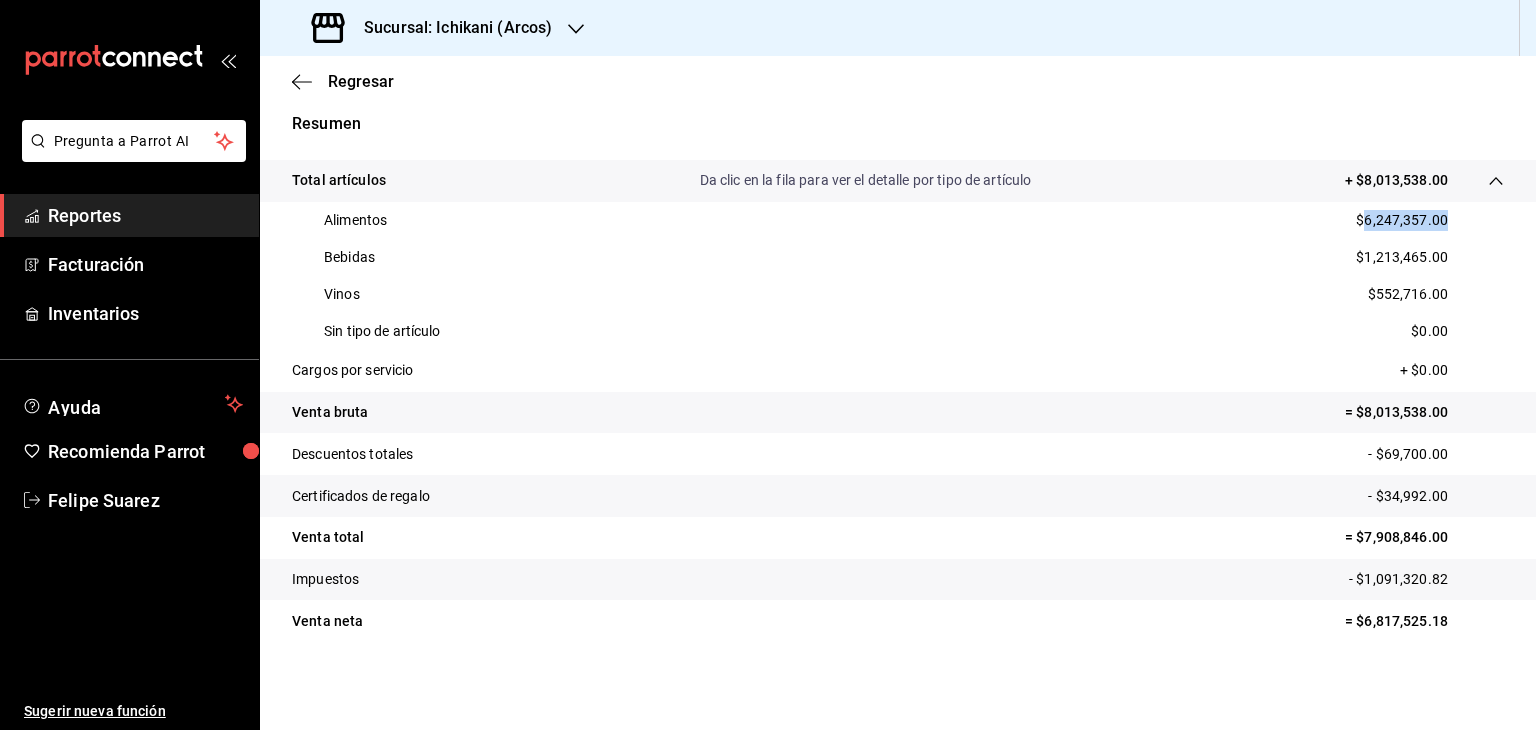 click on "$6,247,357.00" at bounding box center (1402, 220) 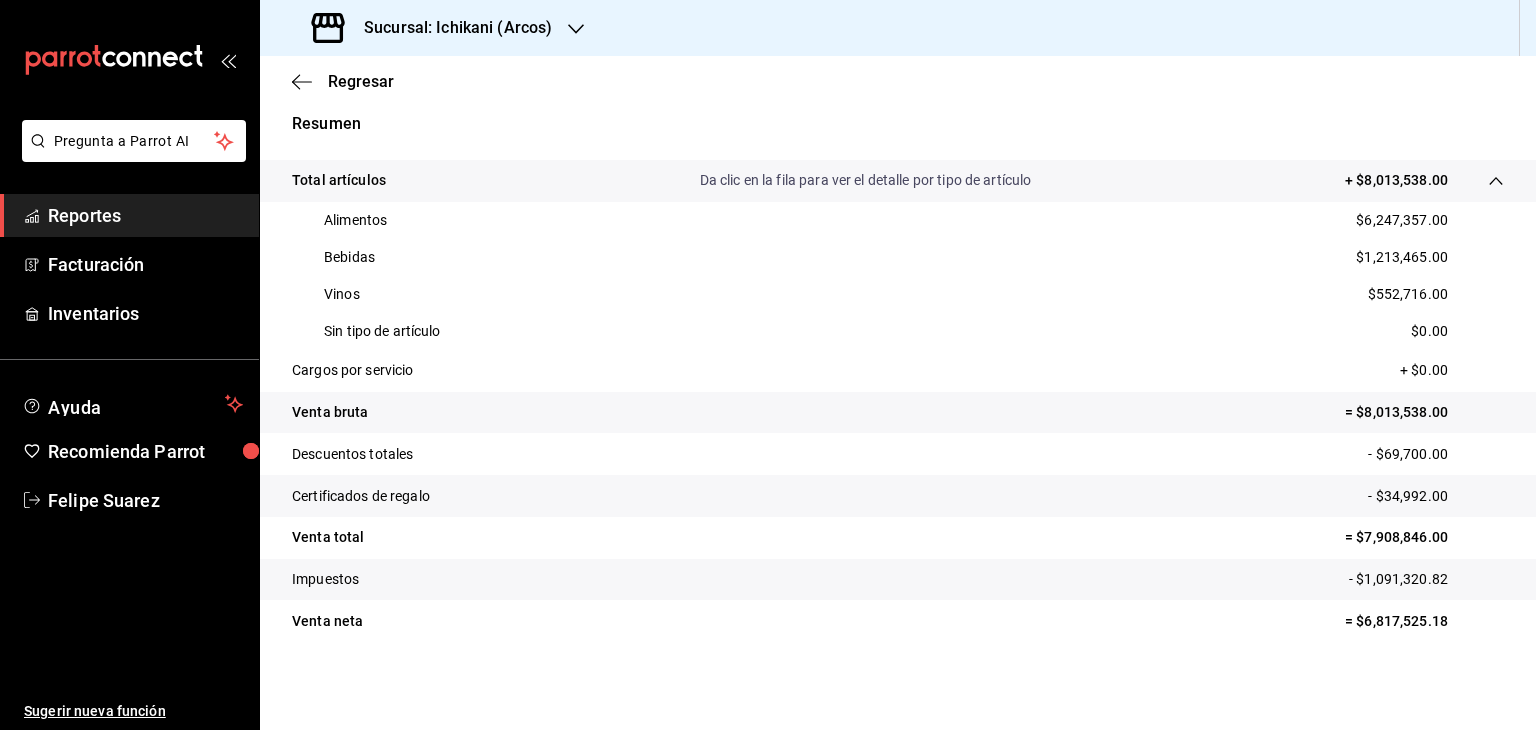 click on "$1,213,465.00" at bounding box center [1402, 257] 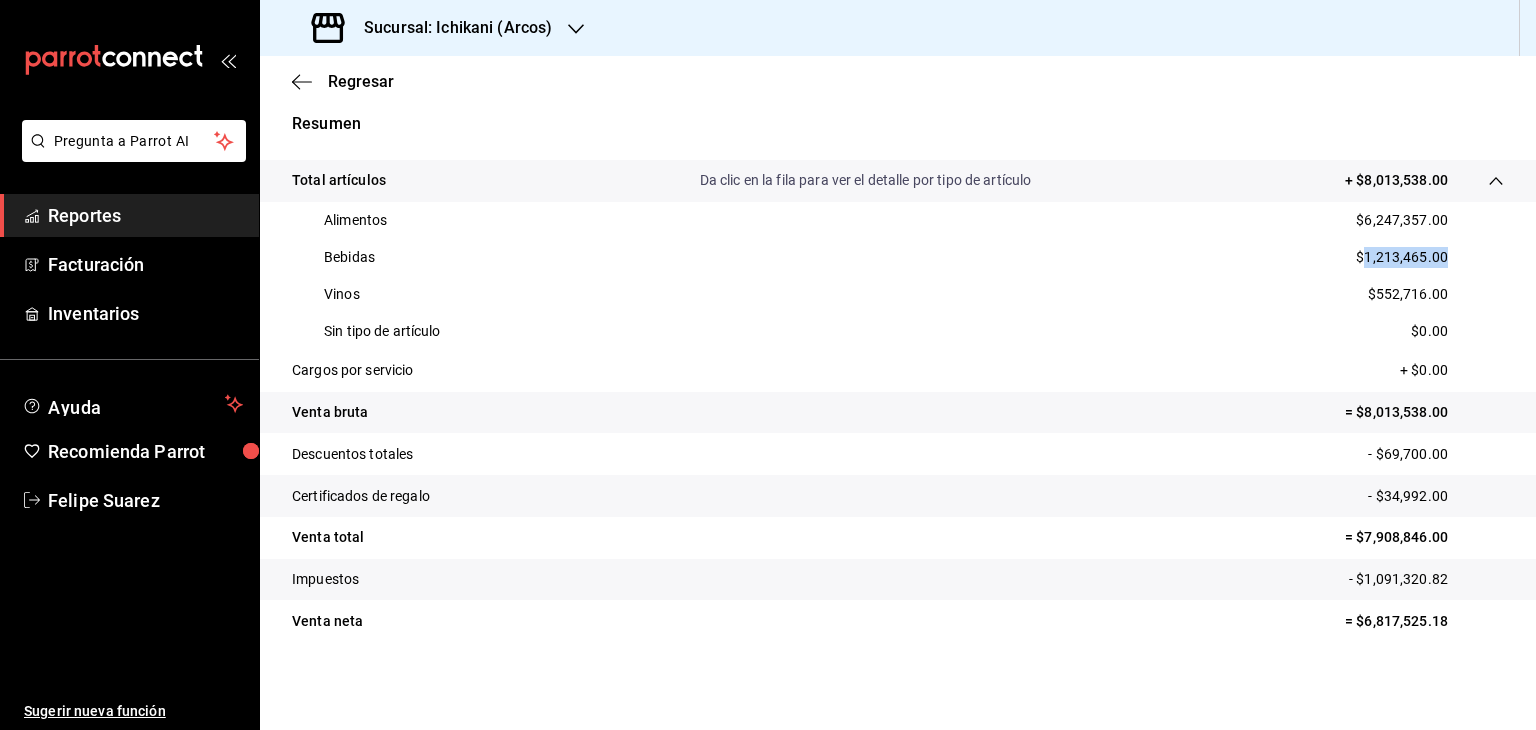 click on "$1,213,465.00" at bounding box center [1402, 257] 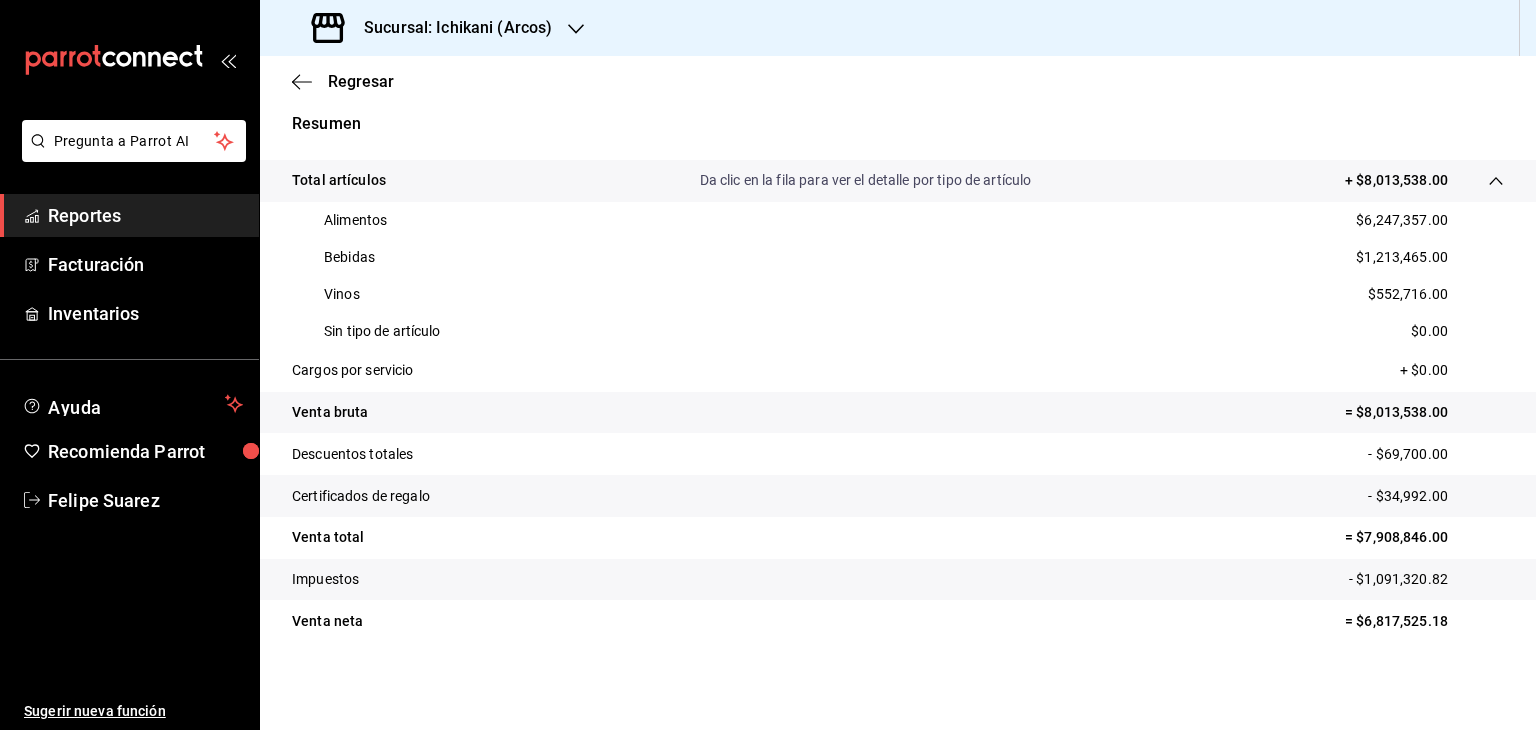 click on "Vinos $552,716.00" at bounding box center [898, 294] 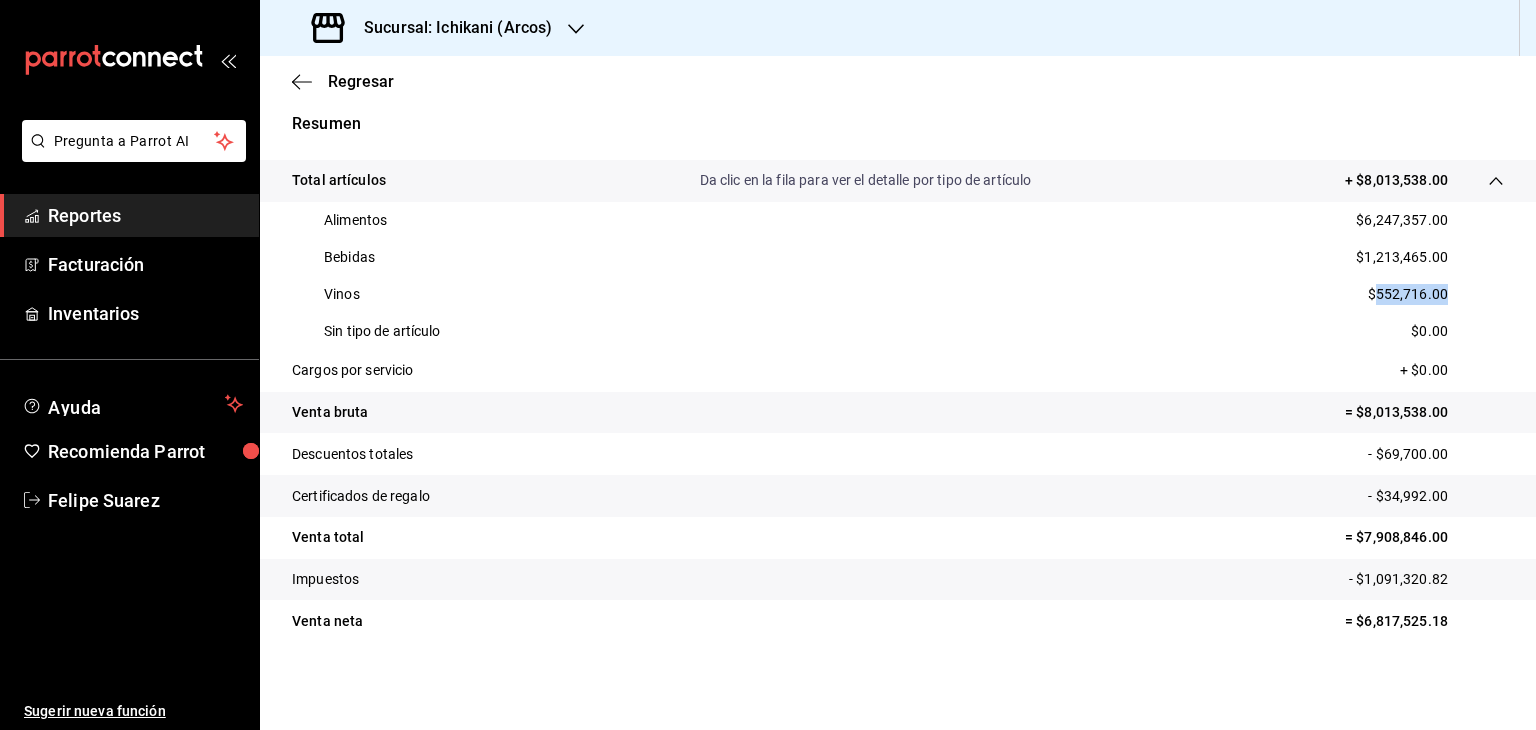 click on "Vinos $552,716.00" at bounding box center [898, 294] 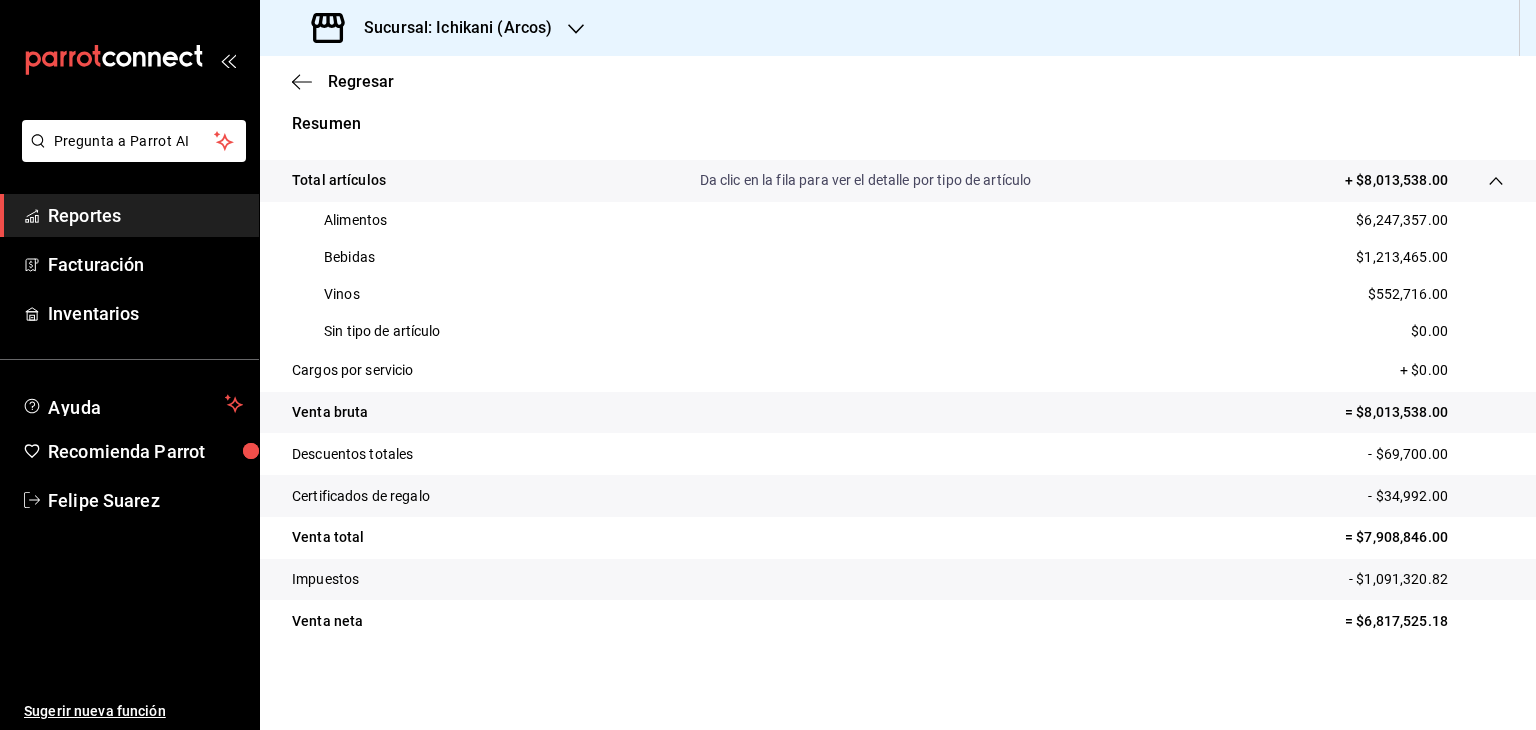 click on "Sucursal: Ichikani (Arcos)" at bounding box center [434, 28] 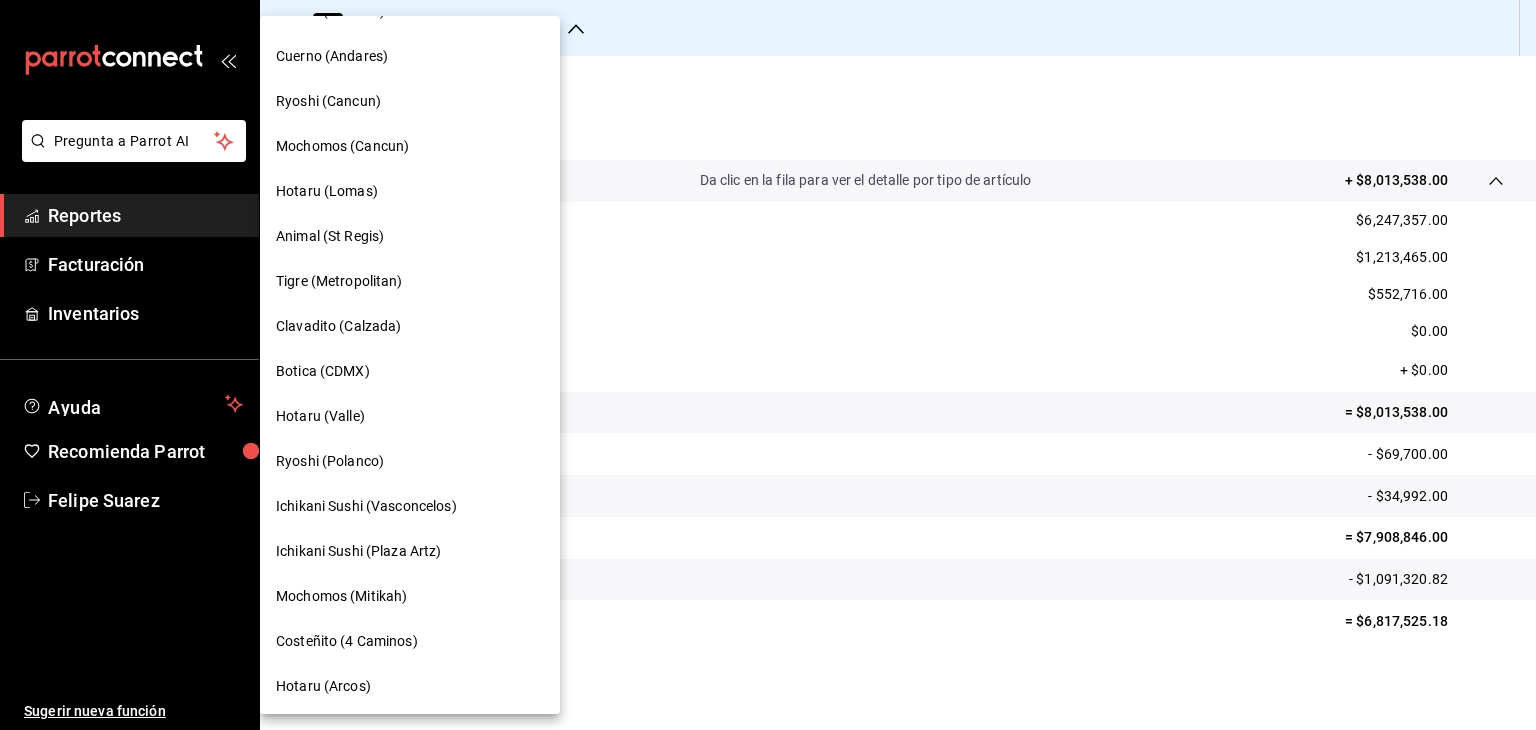 scroll, scrollTop: 454, scrollLeft: 0, axis: vertical 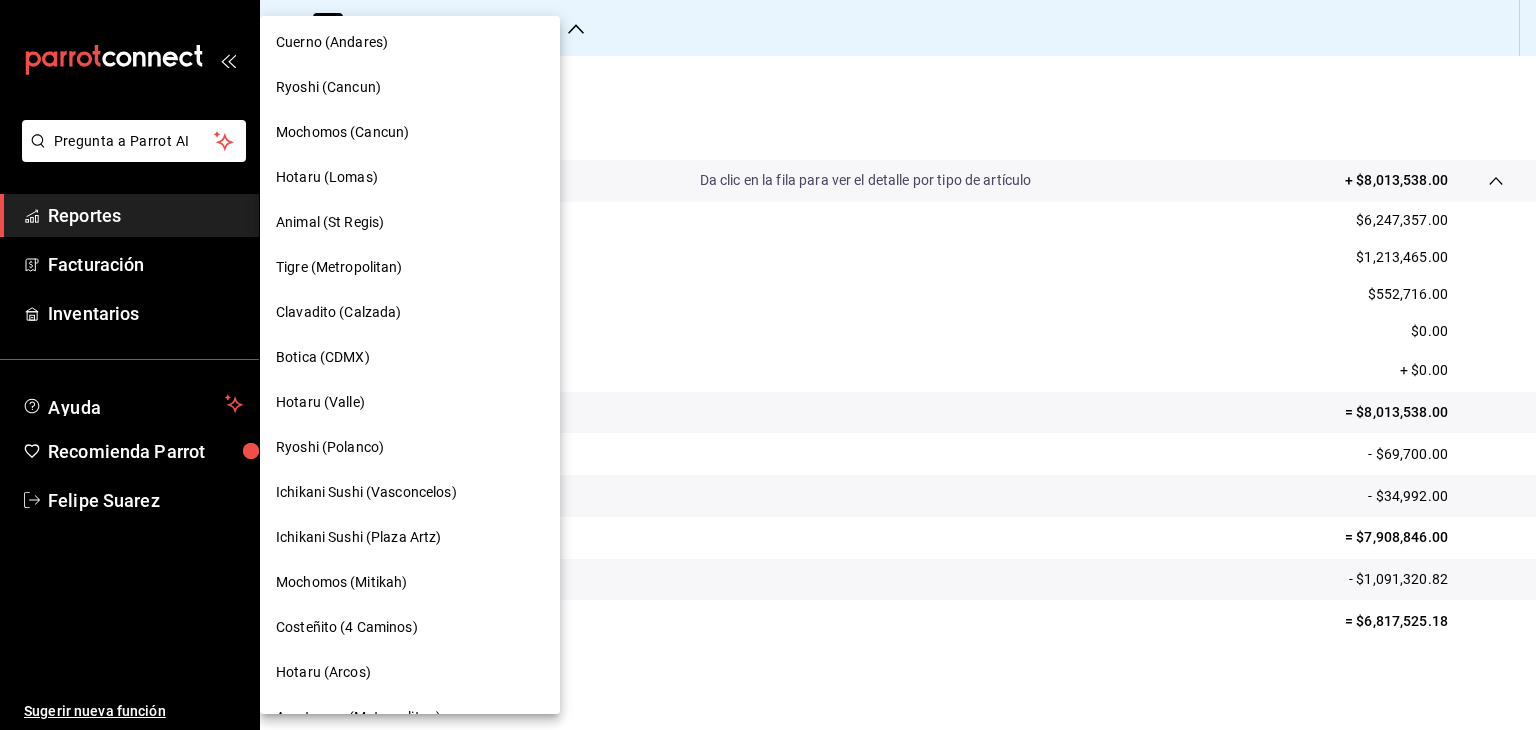 click on "Botica (CDMX)" at bounding box center (323, 357) 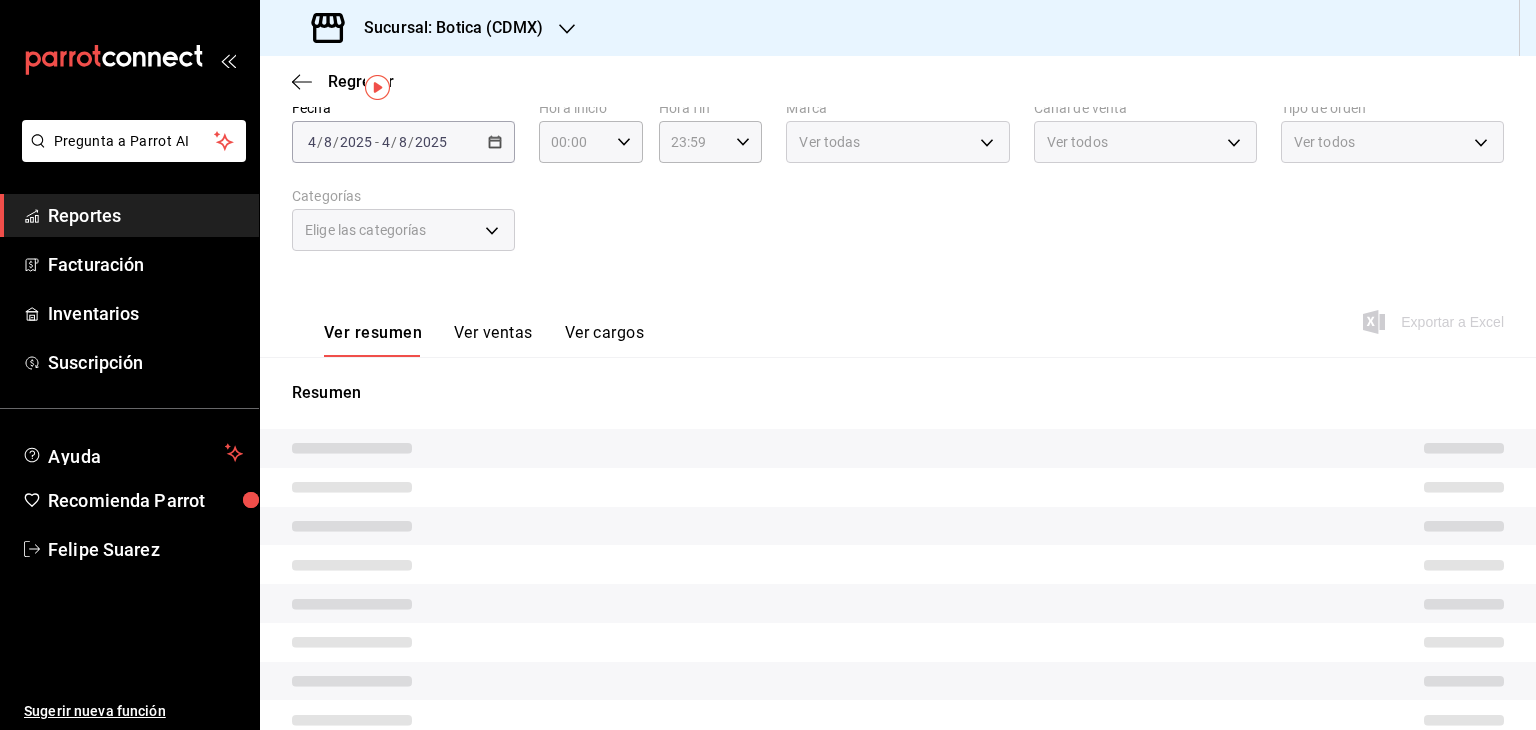 scroll, scrollTop: 110, scrollLeft: 0, axis: vertical 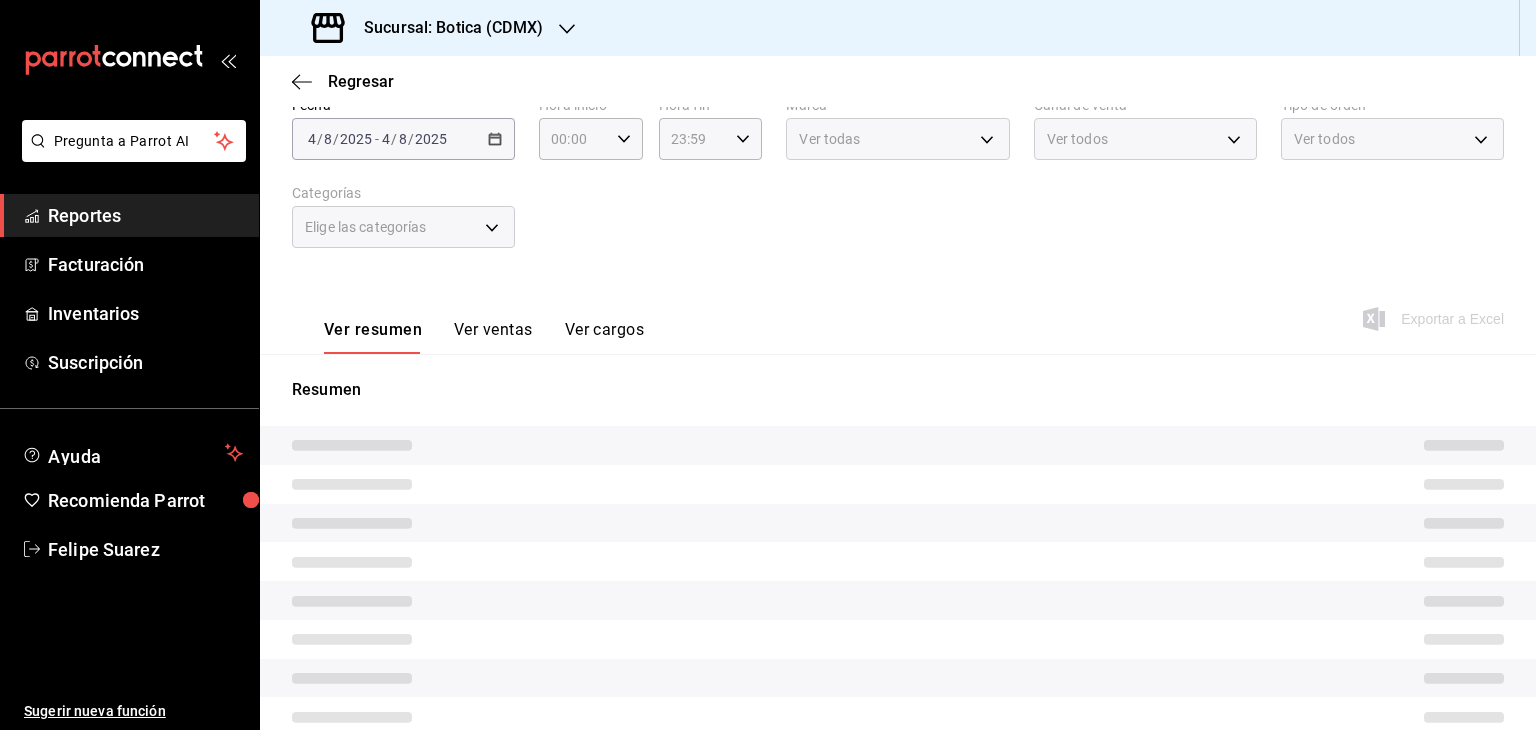 type on "05:00" 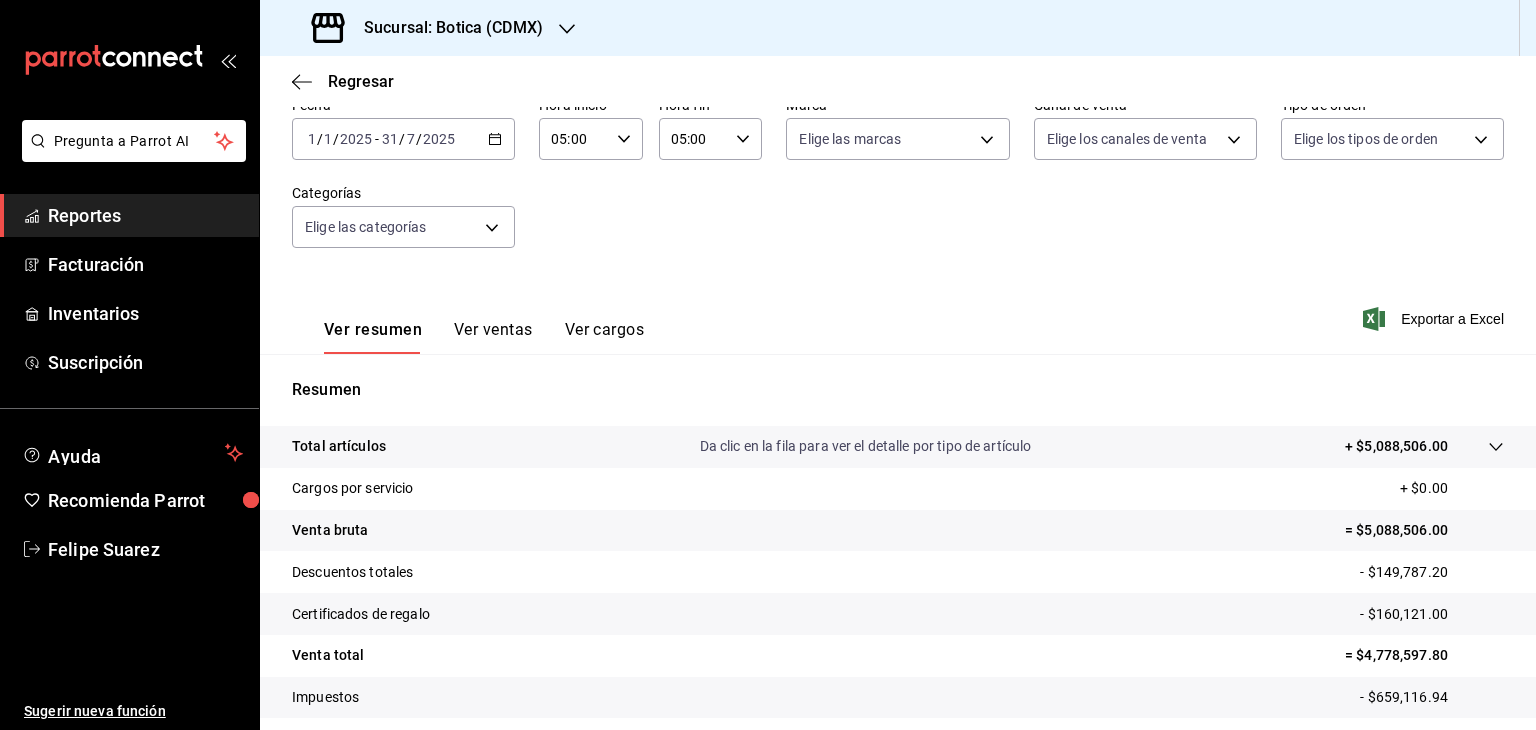 click on "+ $5,088,506.00" at bounding box center [1396, 446] 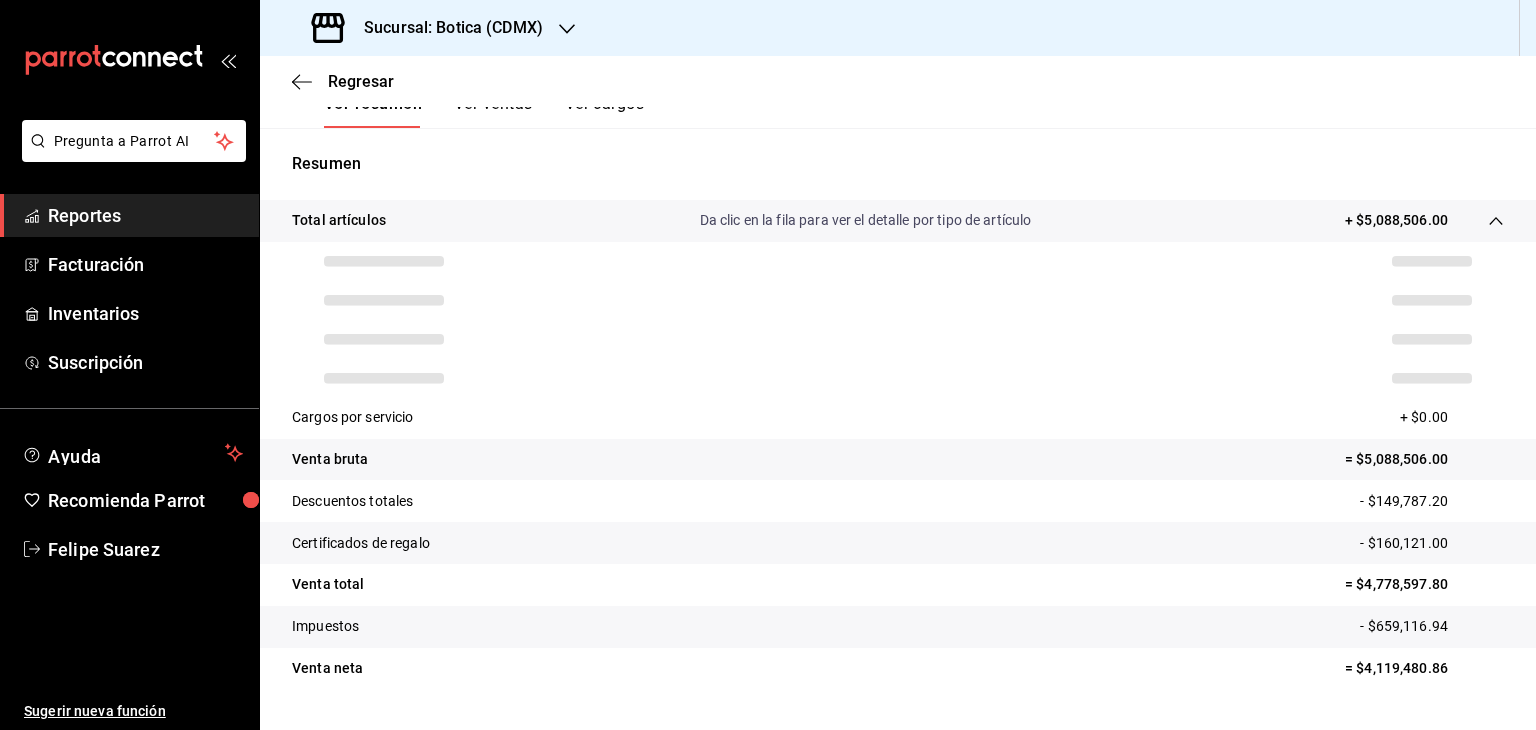 scroll, scrollTop: 338, scrollLeft: 0, axis: vertical 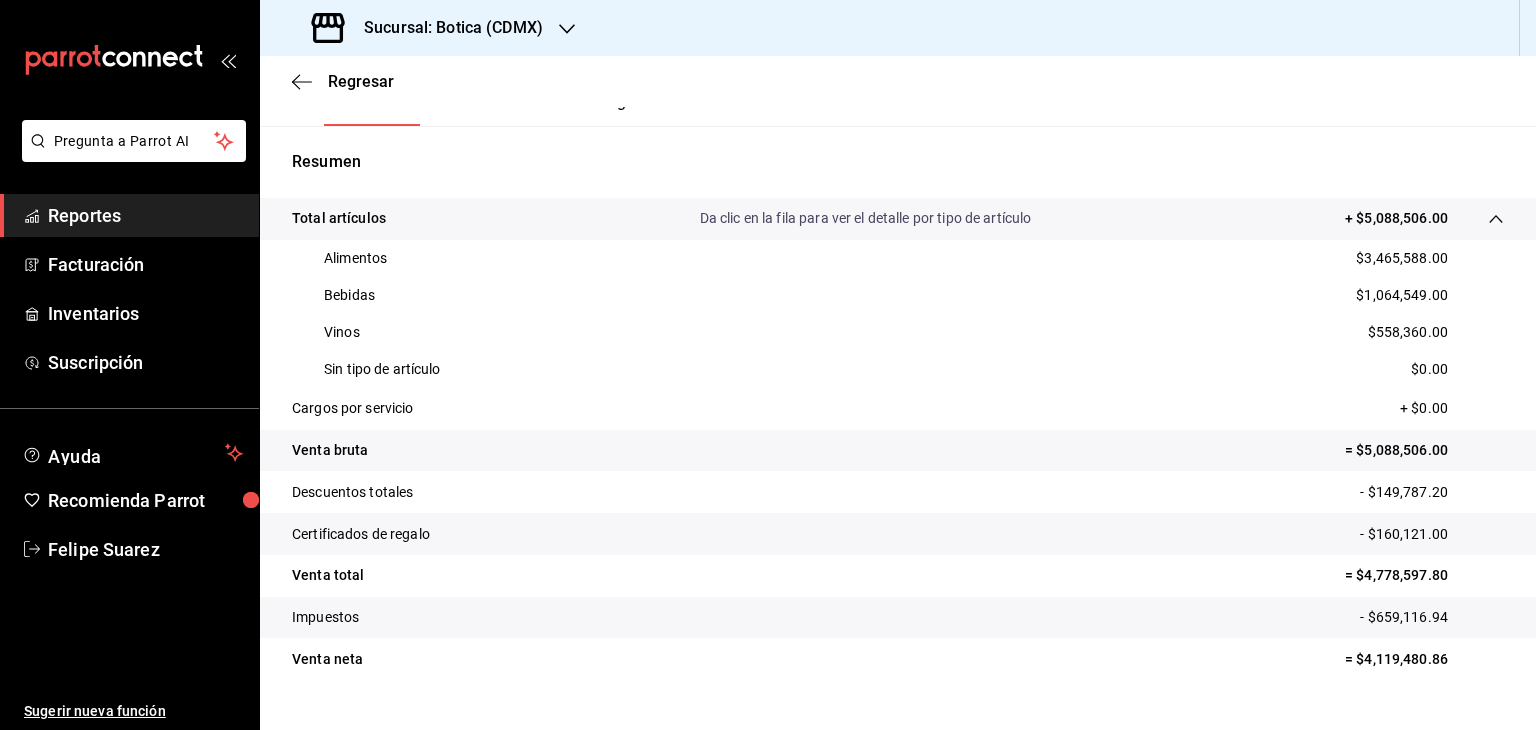 click on "Descuentos totales - $149,787.20" at bounding box center [898, 492] 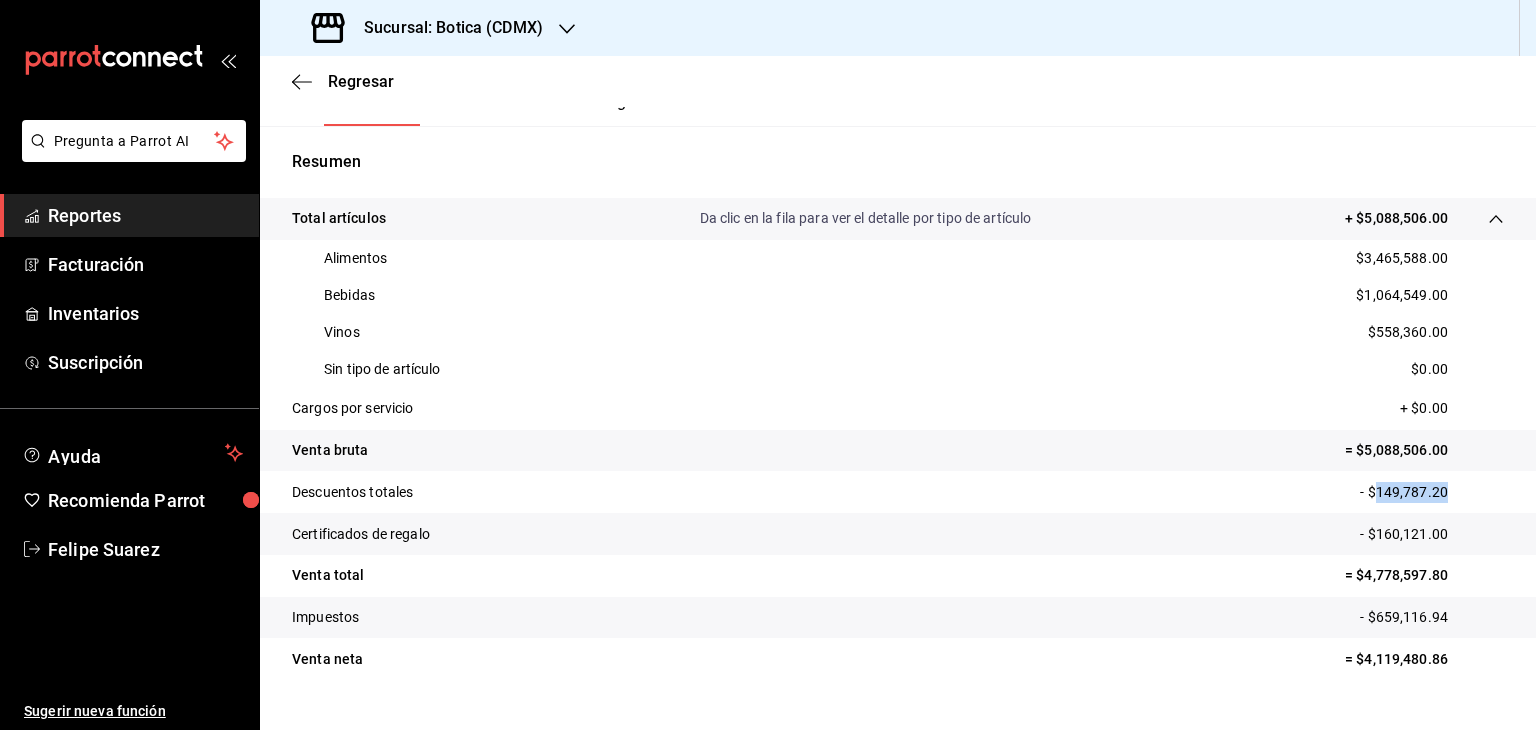 click on "Descuentos totales - $149,787.20" at bounding box center [898, 492] 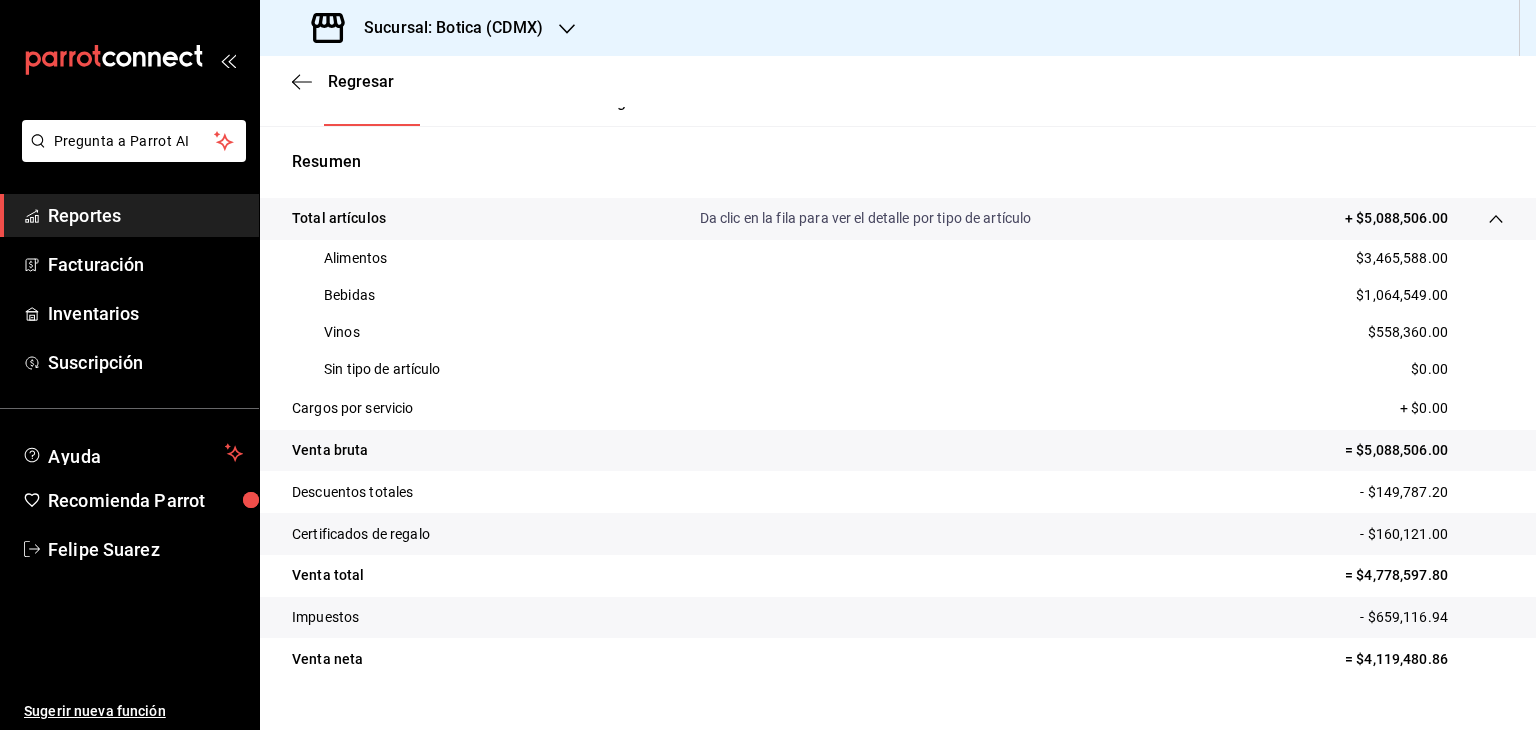 click on "- $160,121.00" at bounding box center [1432, 534] 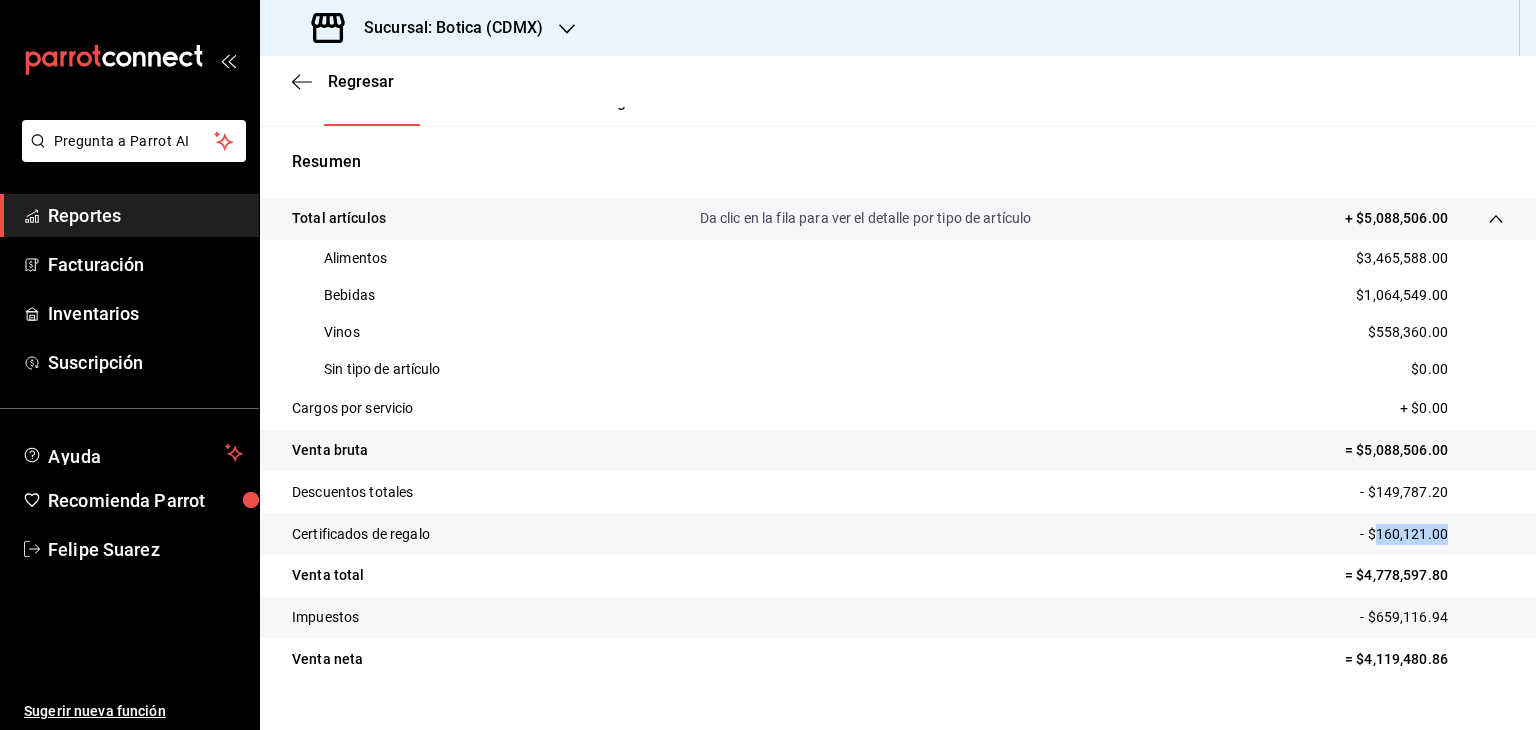 click on "- $160,121.00" at bounding box center [1432, 534] 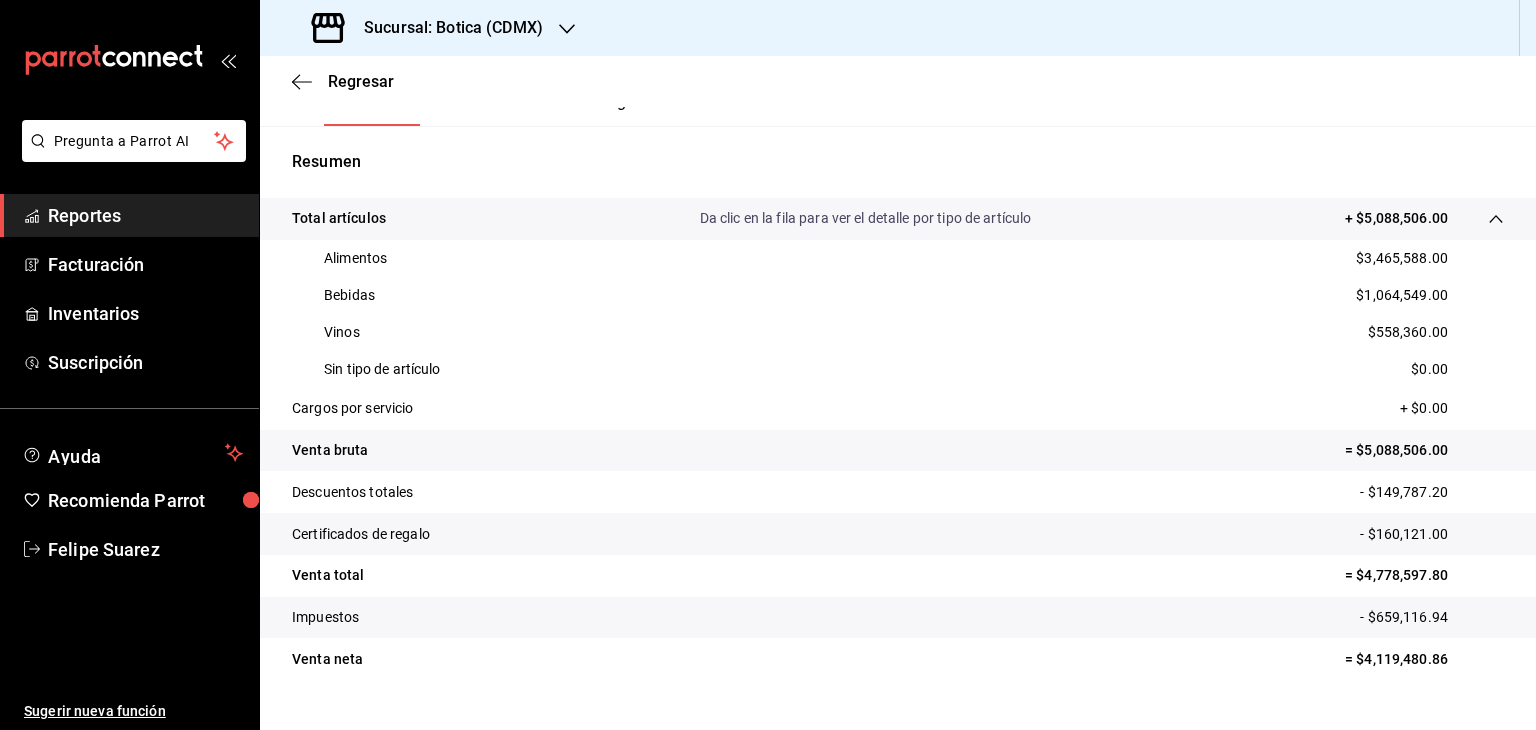 click on "- $659,116.94" at bounding box center [1432, 617] 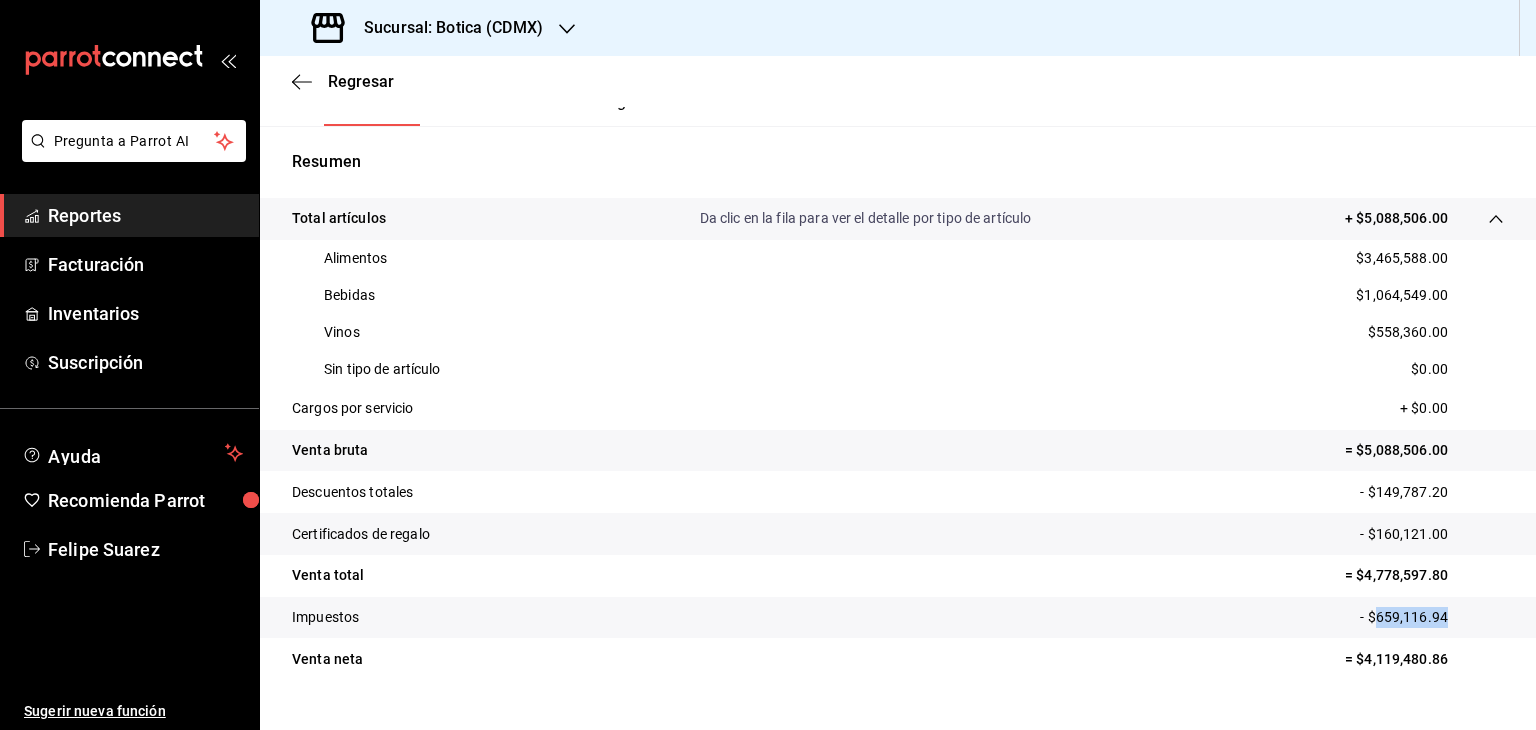 click on "- $659,116.94" at bounding box center (1432, 617) 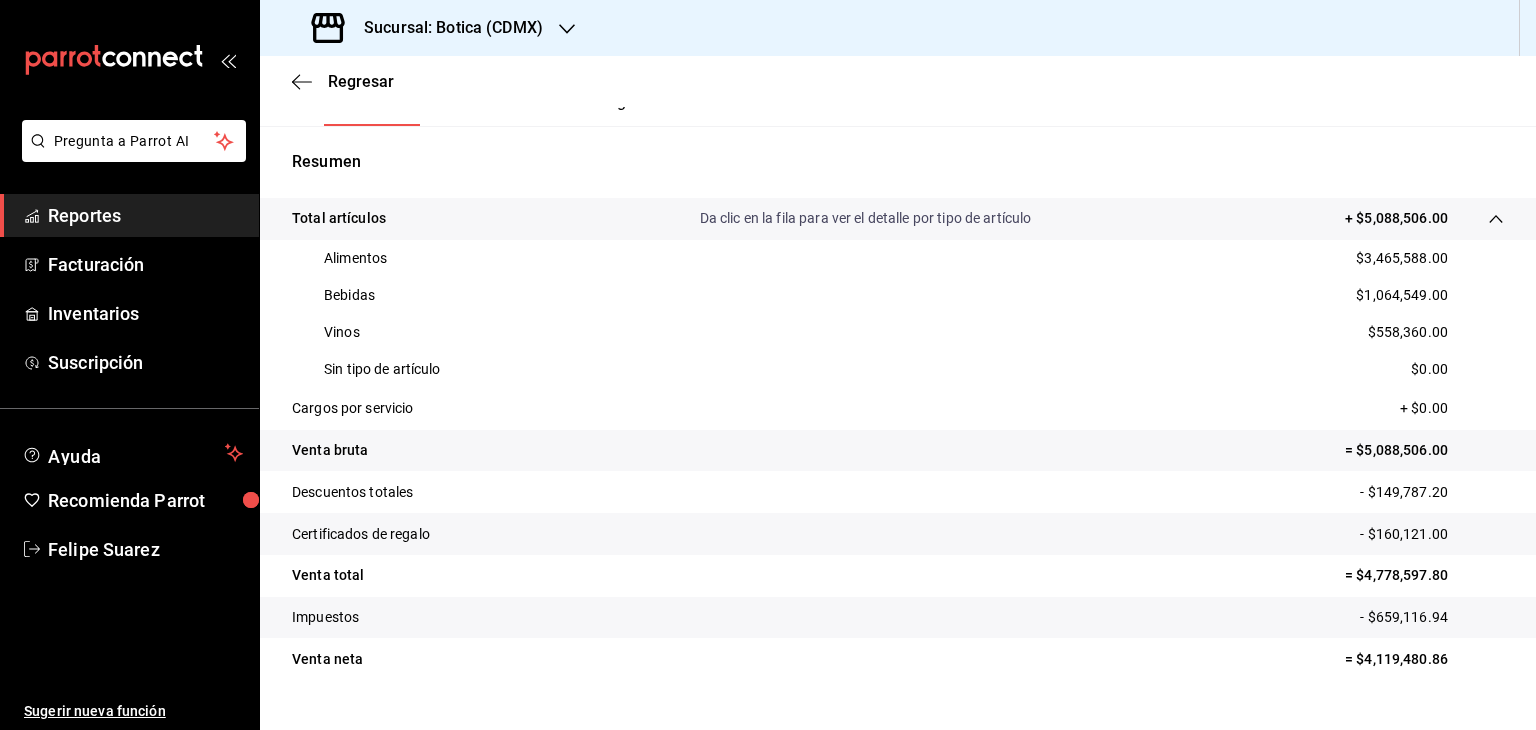 click on "$3,465,588.00" at bounding box center [1402, 258] 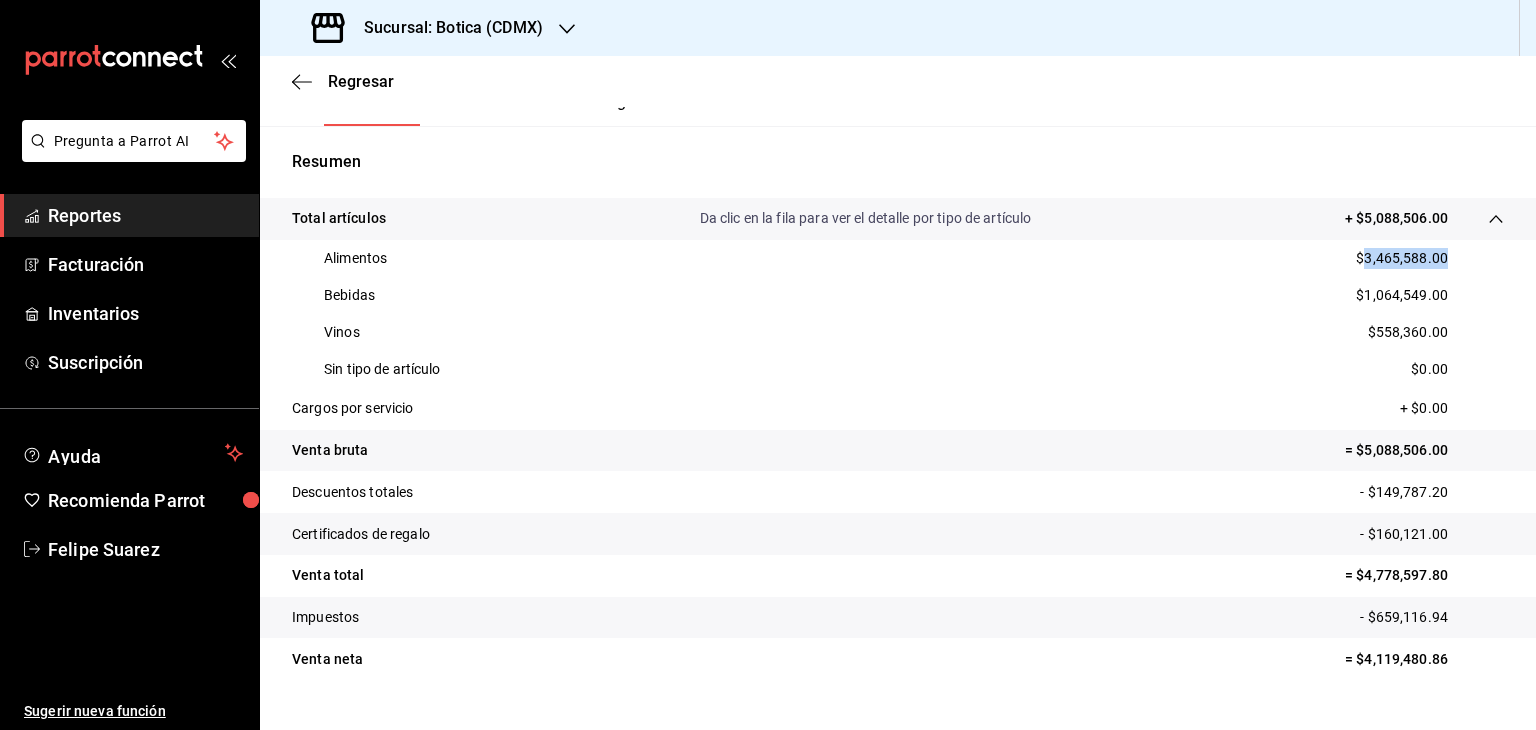 click on "$3,465,588.00" at bounding box center (1402, 258) 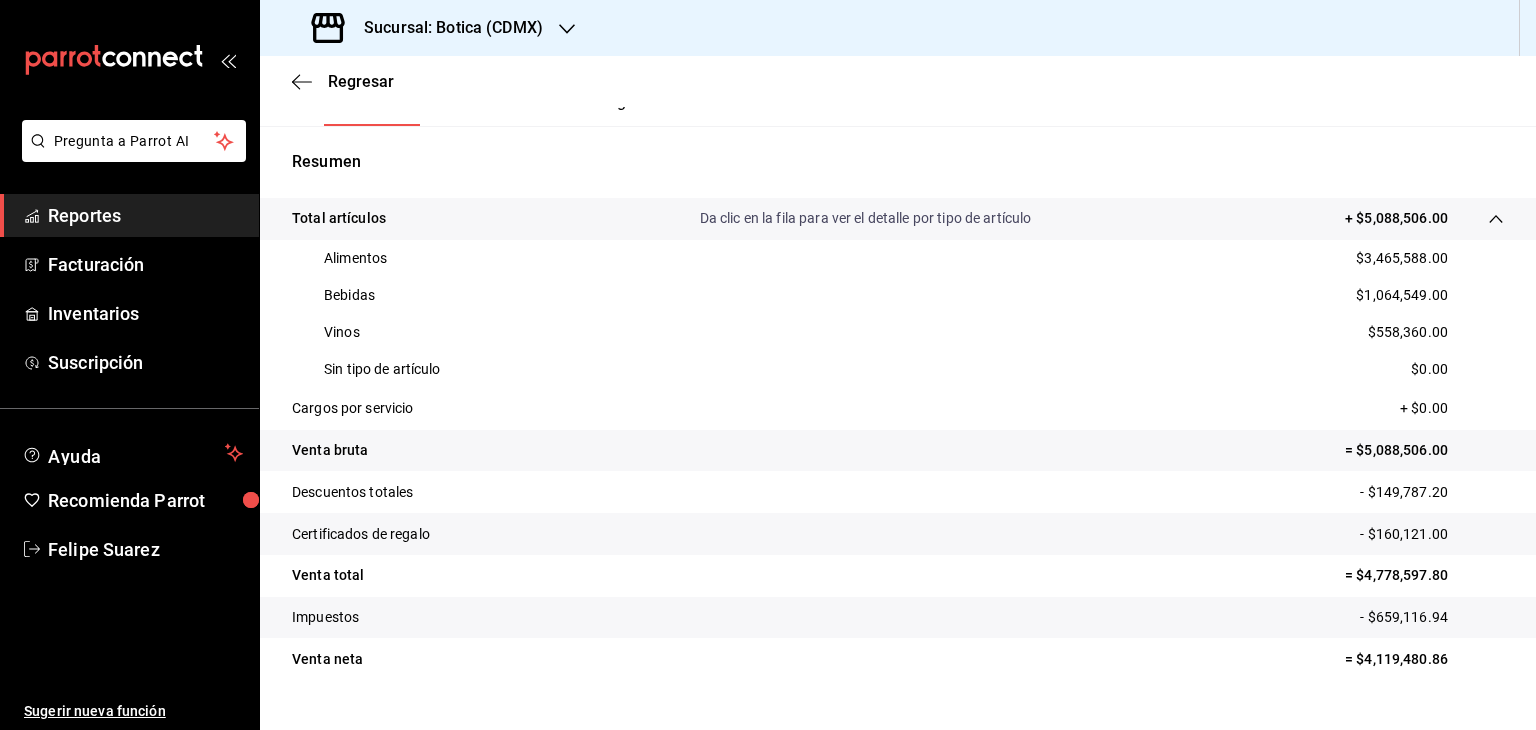 click on "$1,064,549.00" at bounding box center [1402, 295] 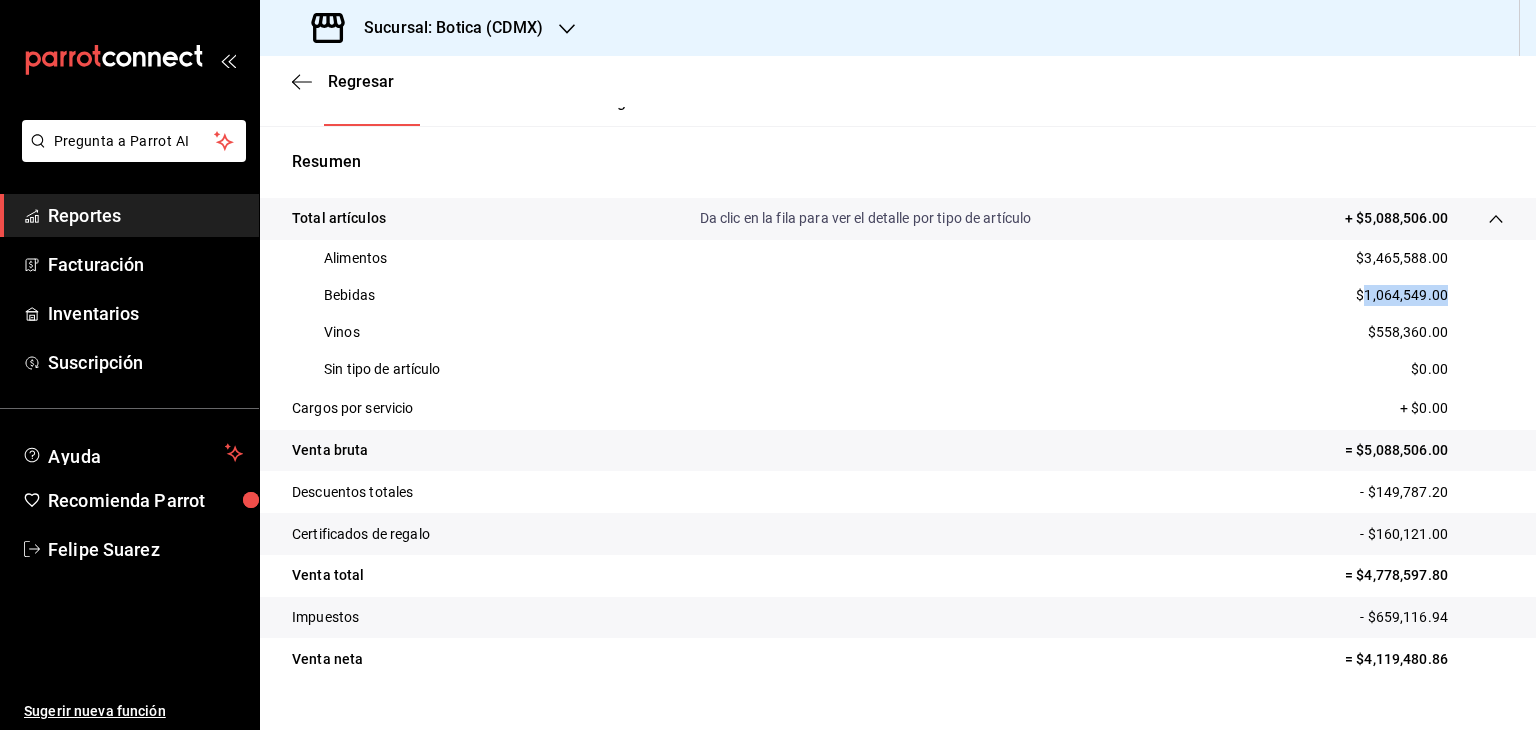 click on "$1,064,549.00" at bounding box center [1402, 295] 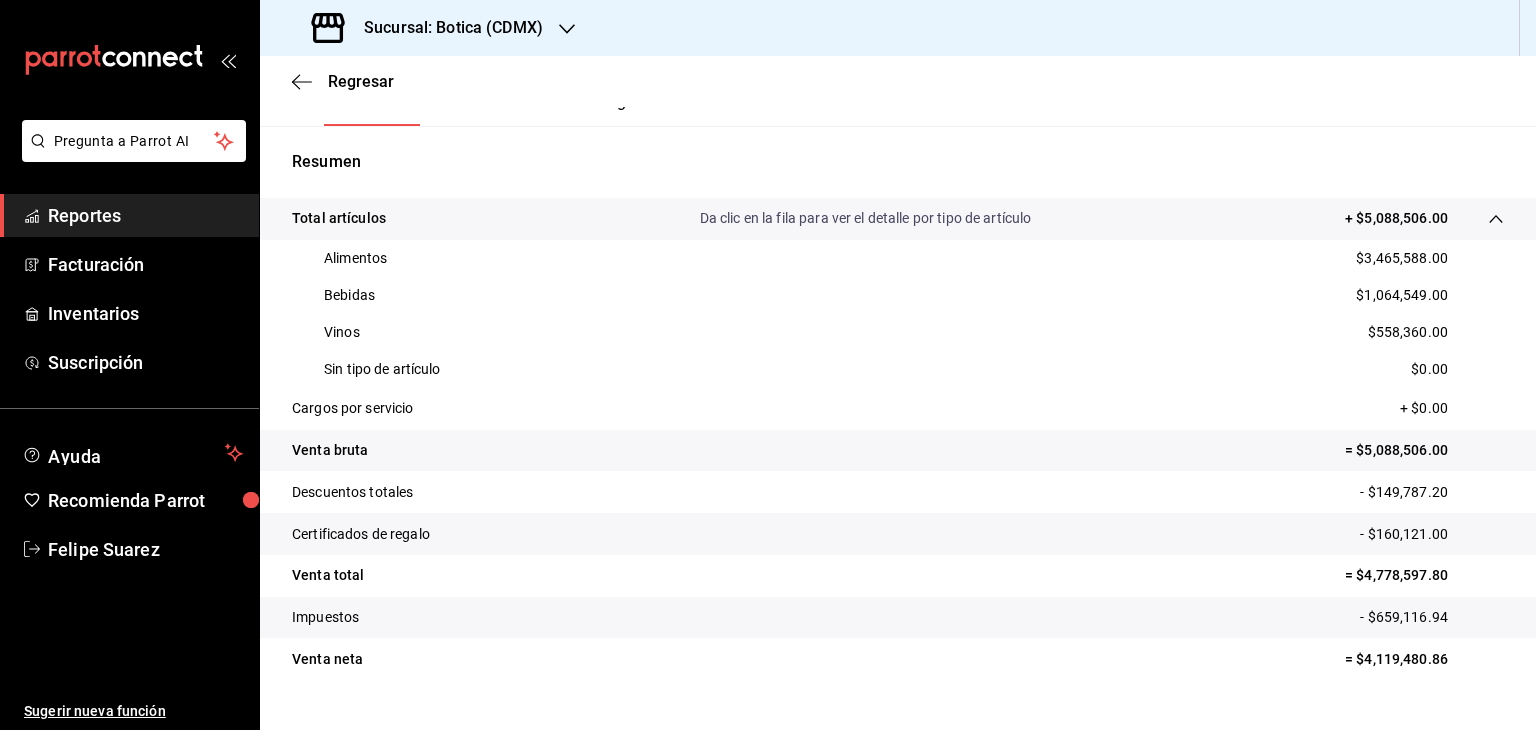 click on "$558,360.00" at bounding box center [1408, 332] 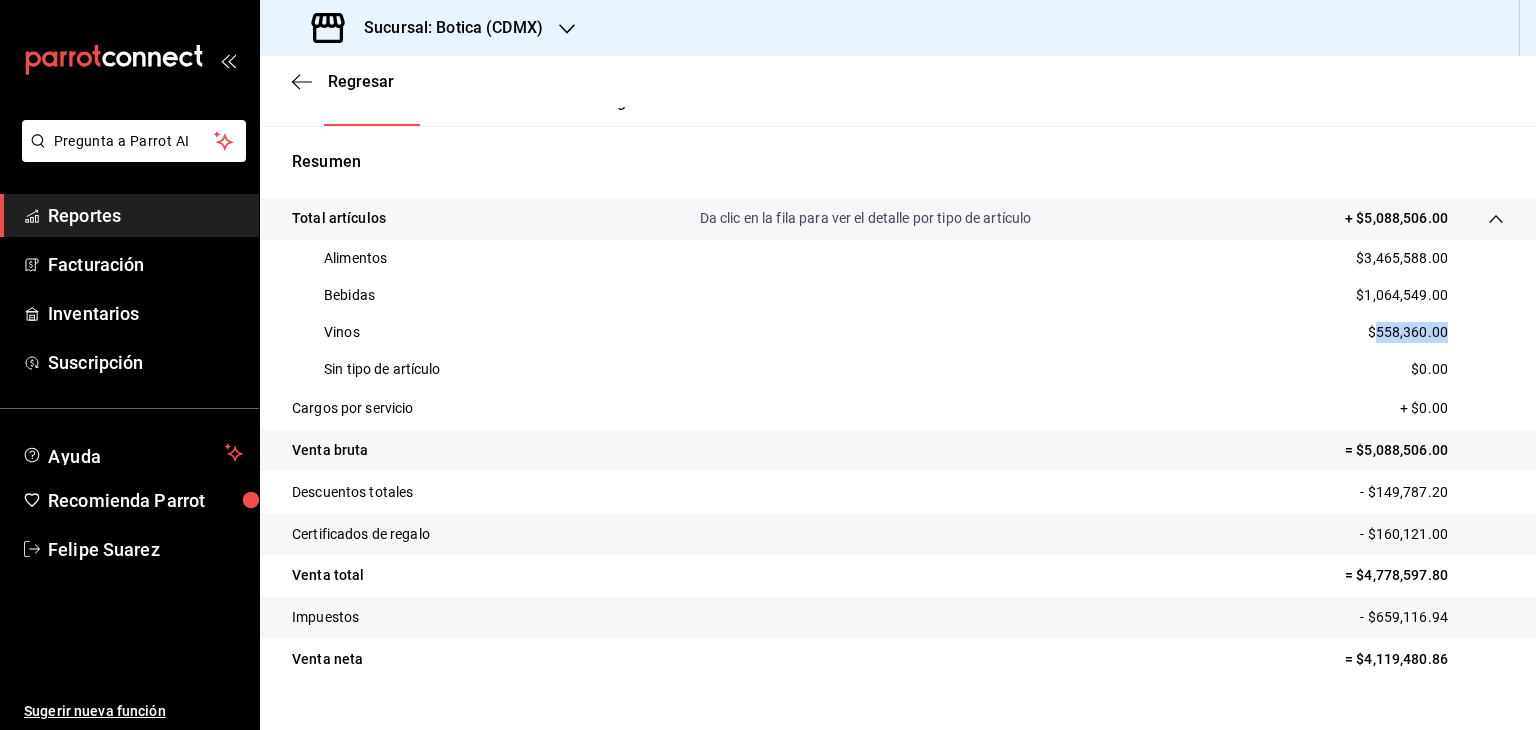 click on "$558,360.00" at bounding box center (1408, 332) 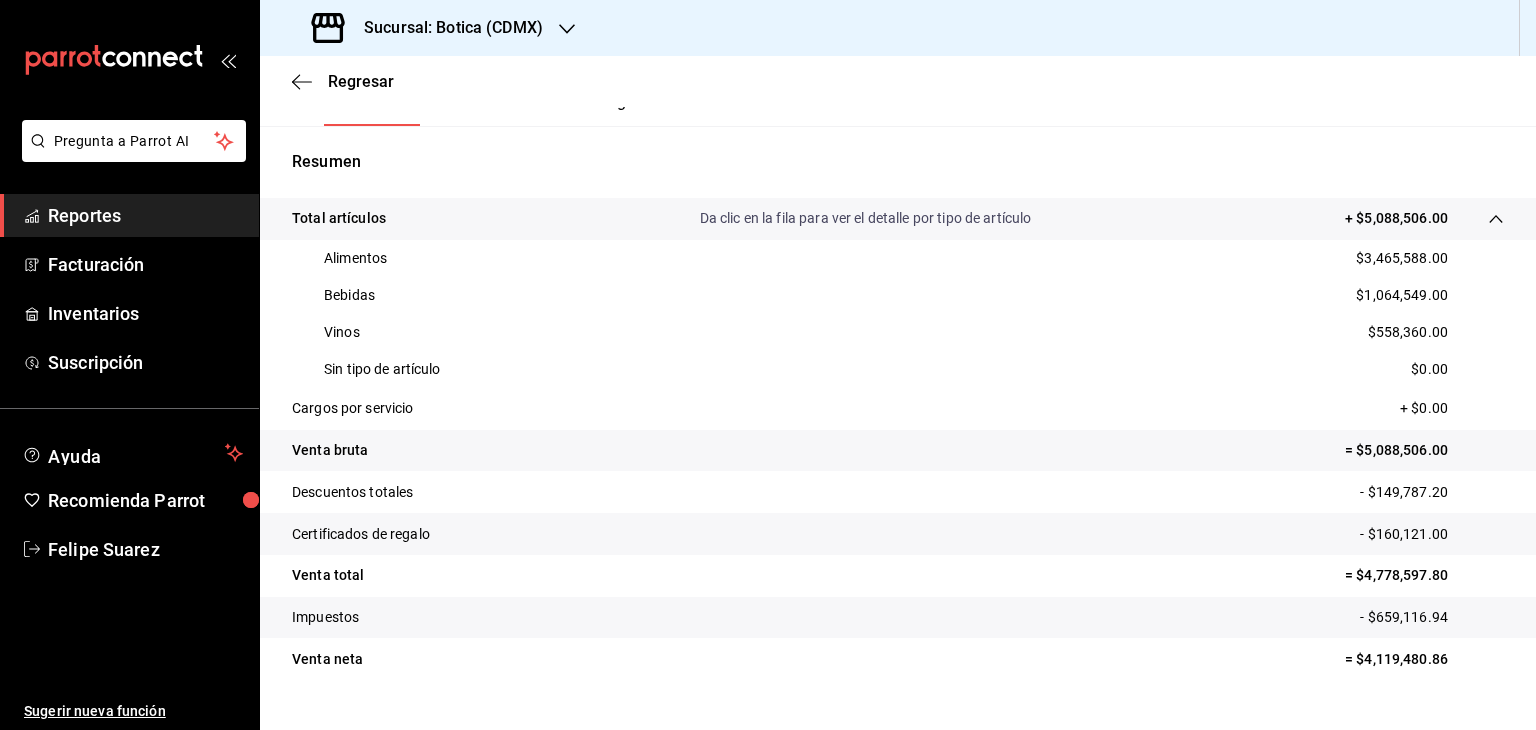 click on "Sucursal: Botica (CDMX)" at bounding box center [429, 28] 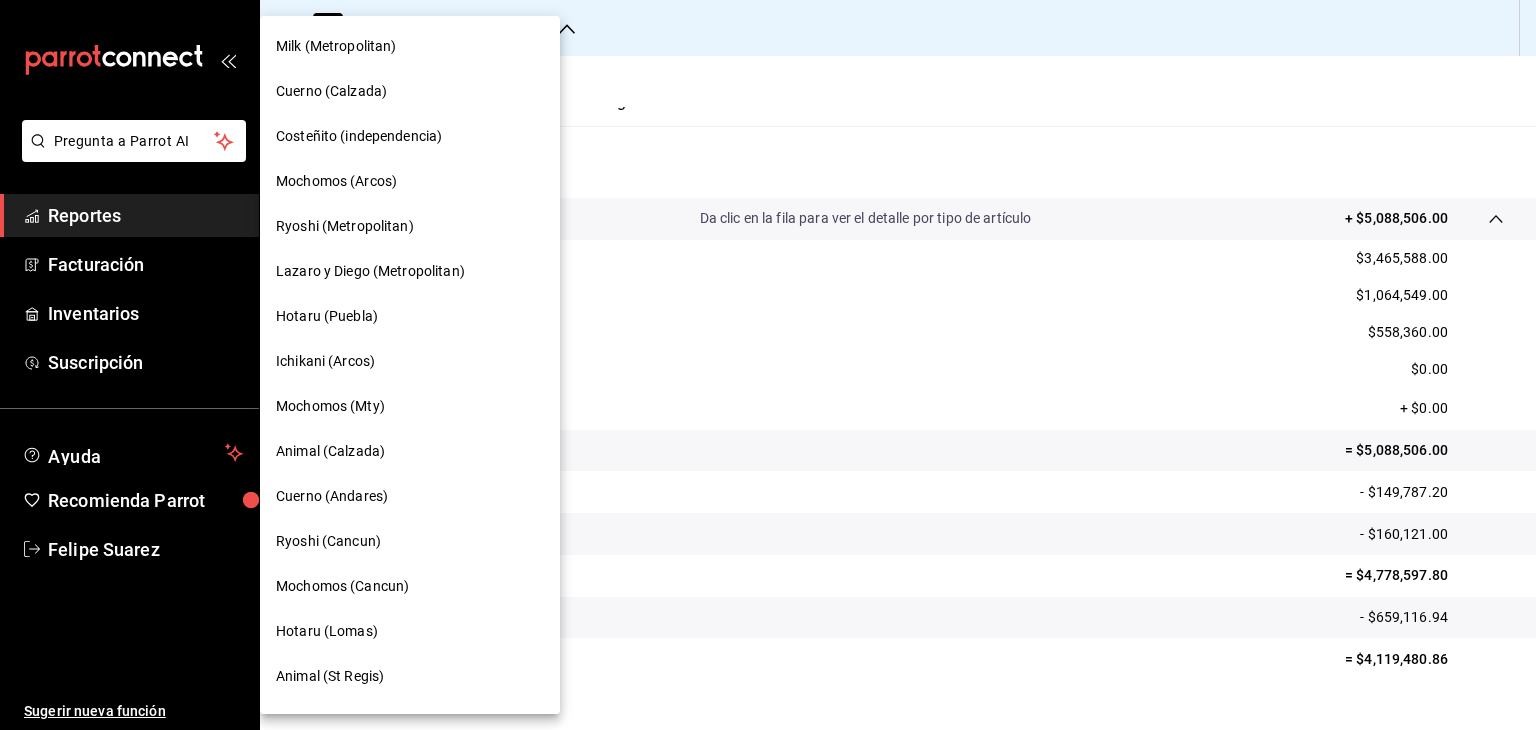click on "Lazaro y Diego (Metropolitan)" at bounding box center [370, 271] 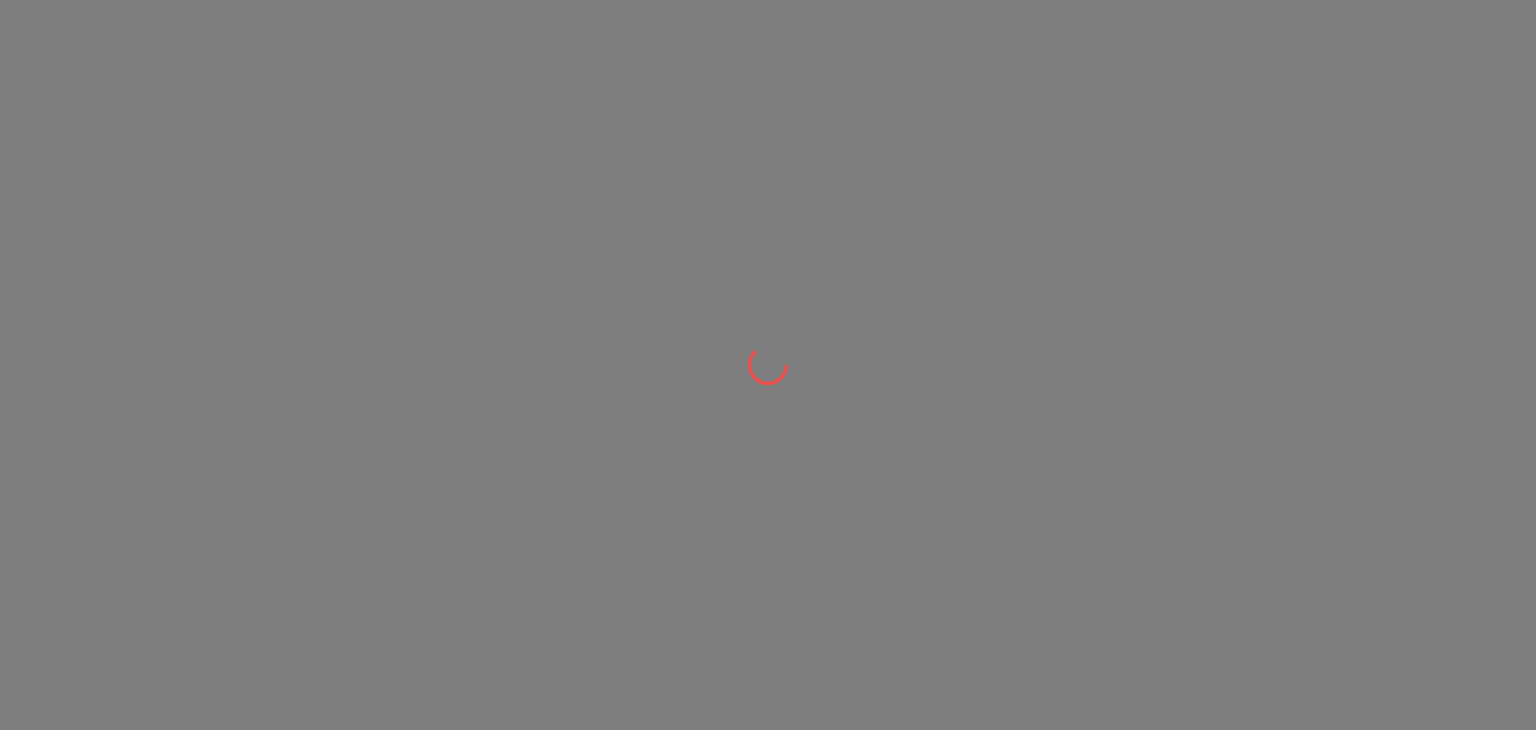 click at bounding box center (768, 365) 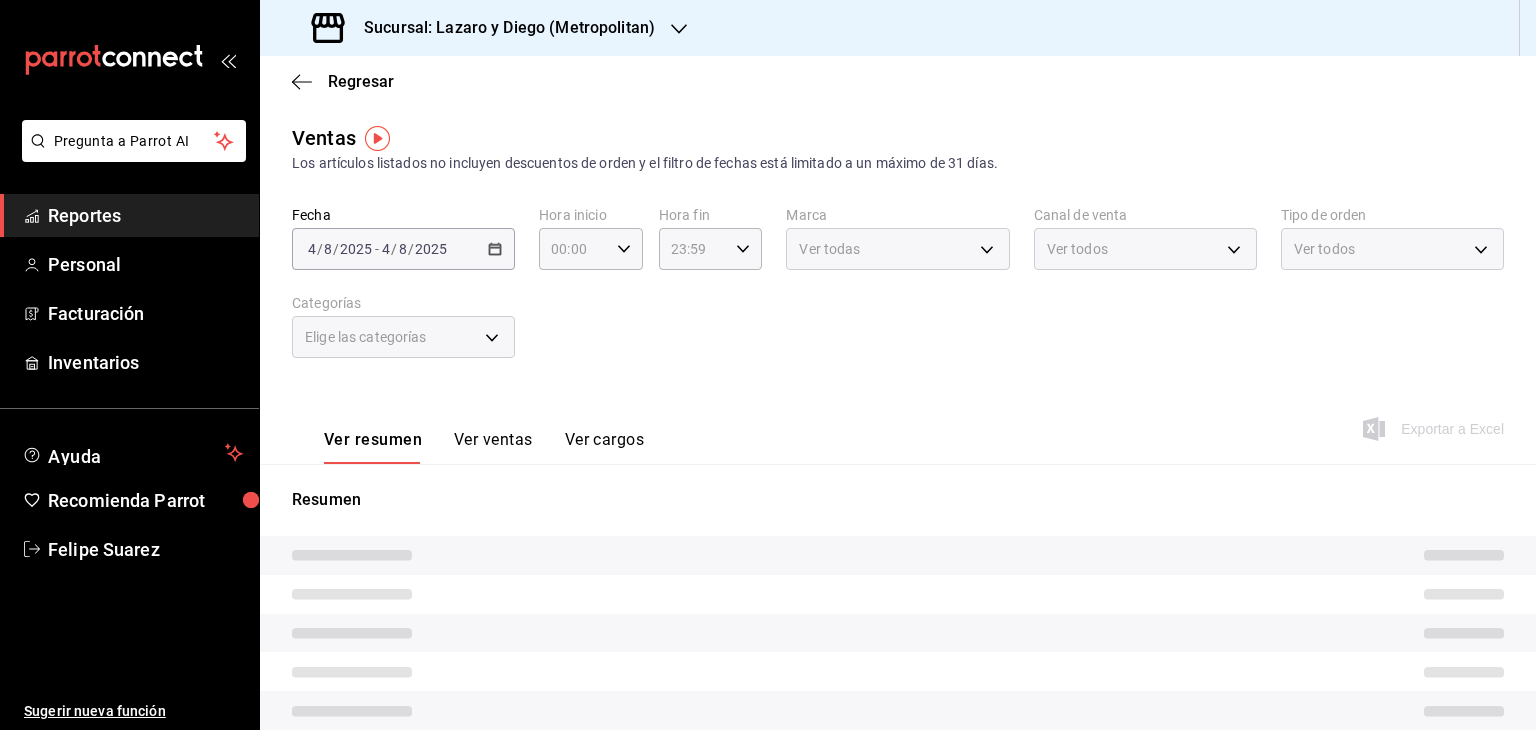 type on "05:00" 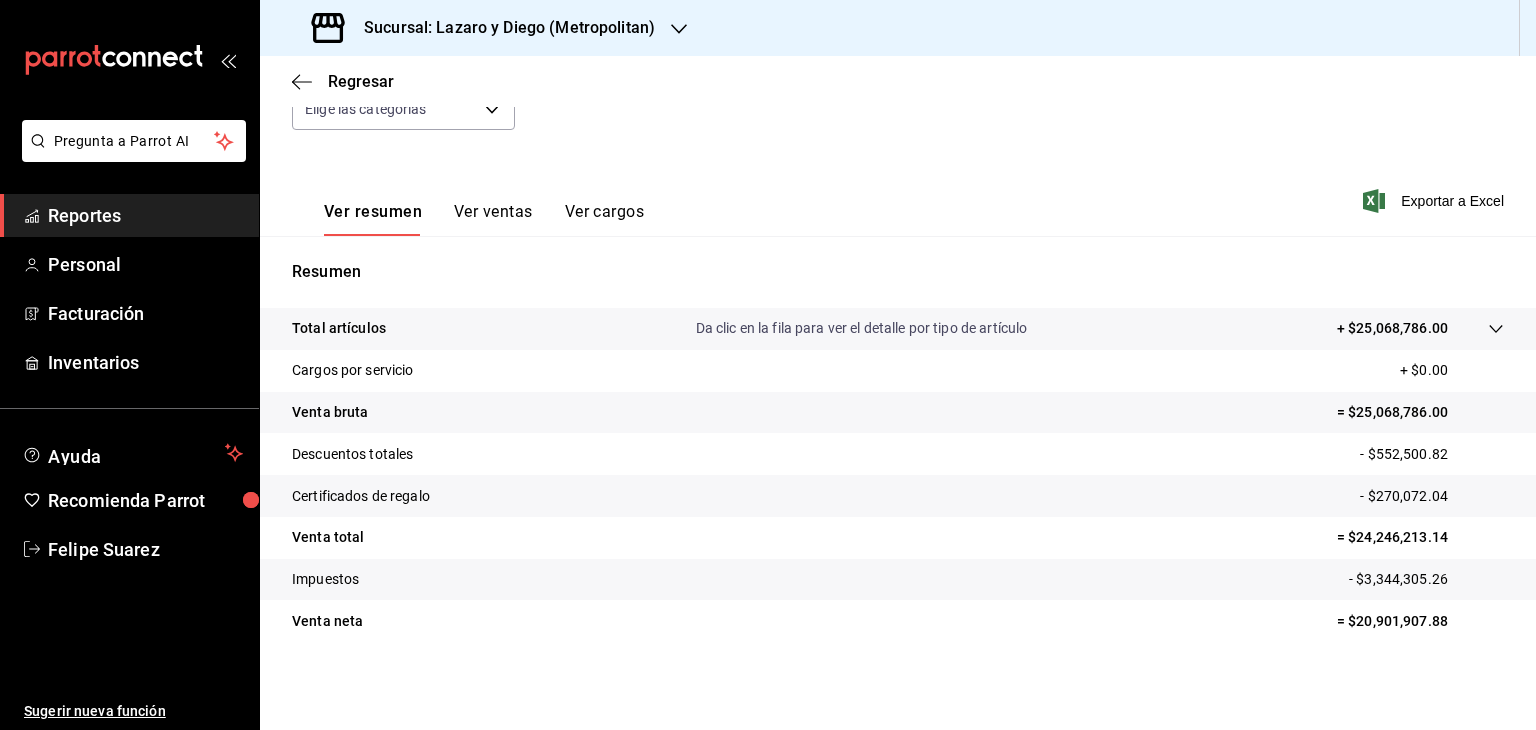 scroll, scrollTop: 228, scrollLeft: 0, axis: vertical 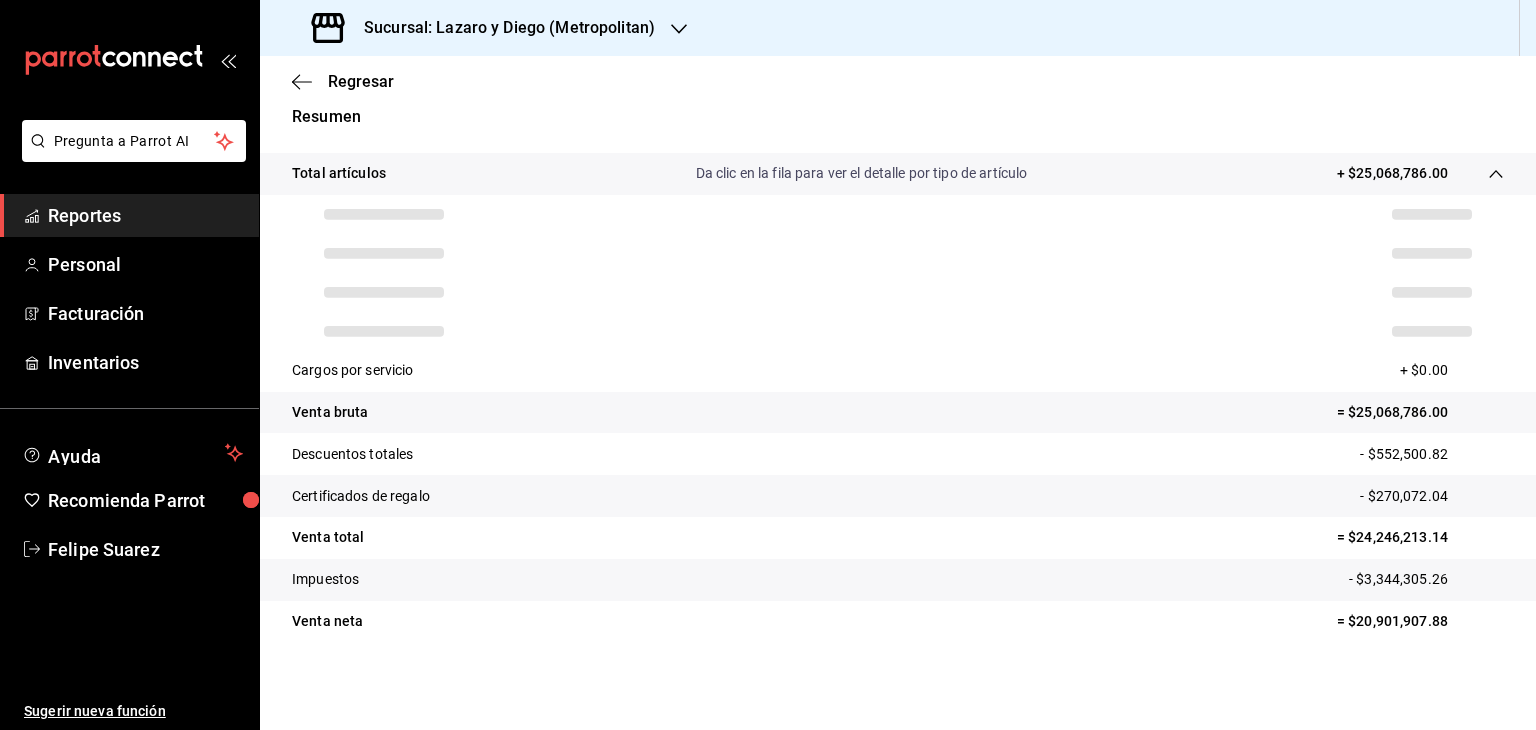 click on "- $552,500.82" at bounding box center [1432, 454] 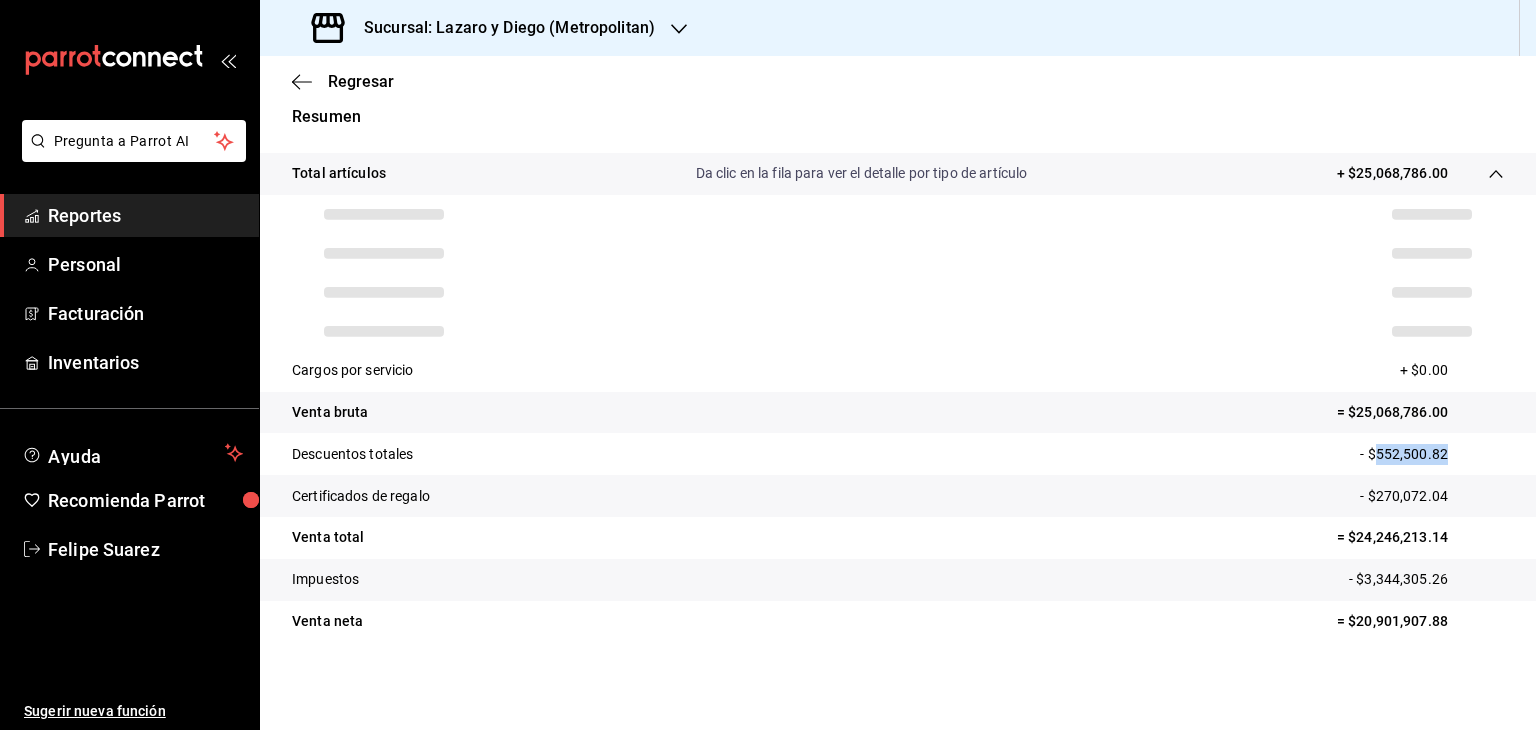 click on "- $552,500.82" at bounding box center [1432, 454] 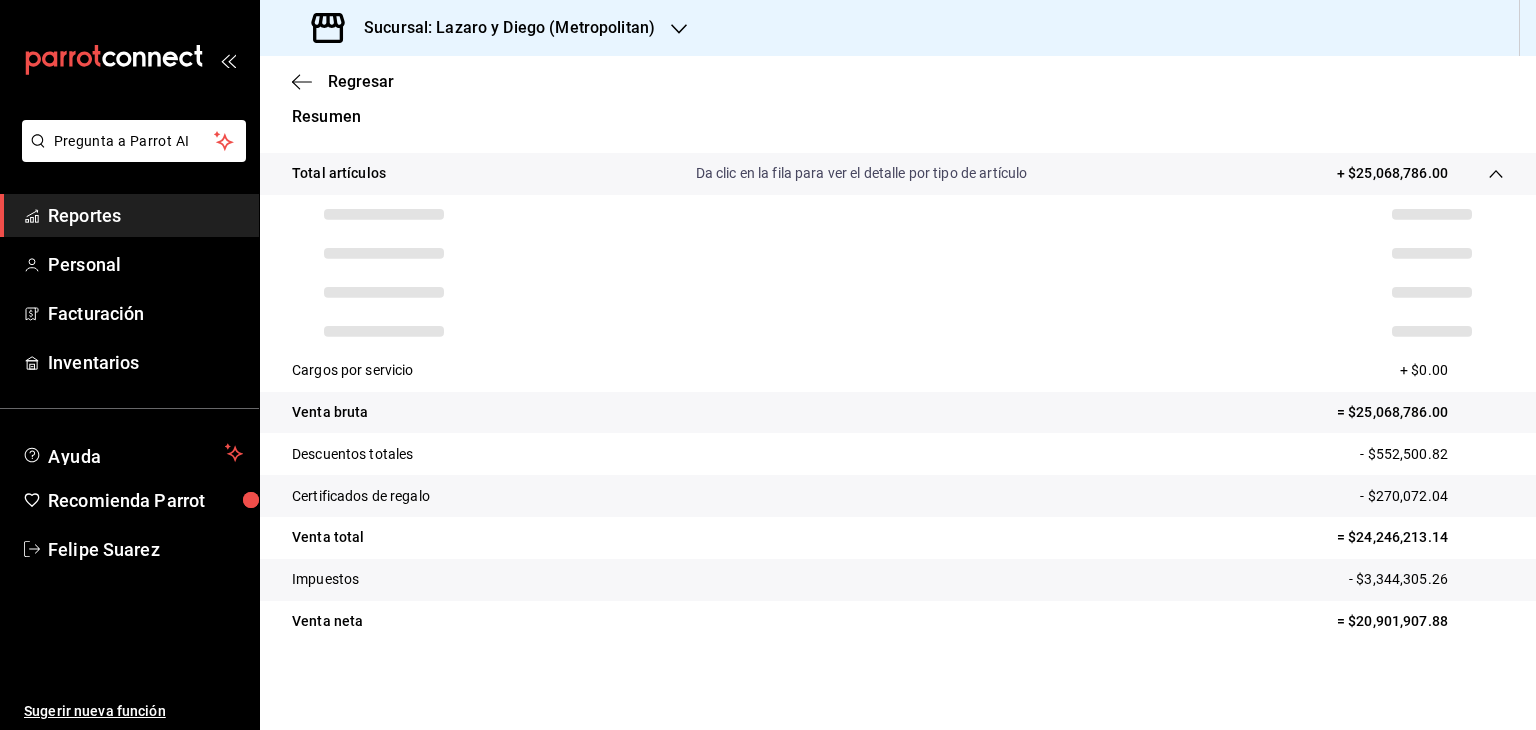 click on "- $270,072.04" at bounding box center (1432, 496) 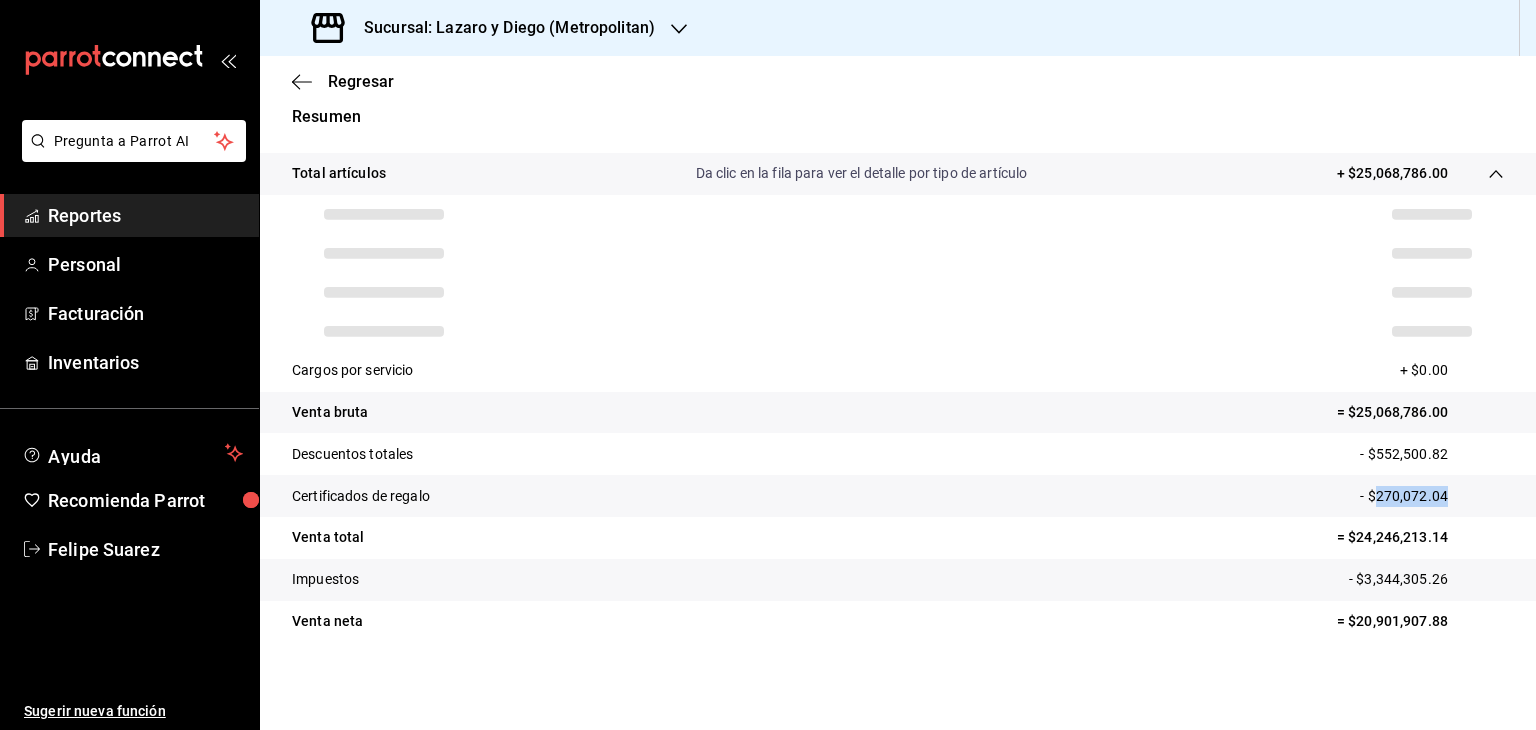 click on "- $270,072.04" at bounding box center (1432, 496) 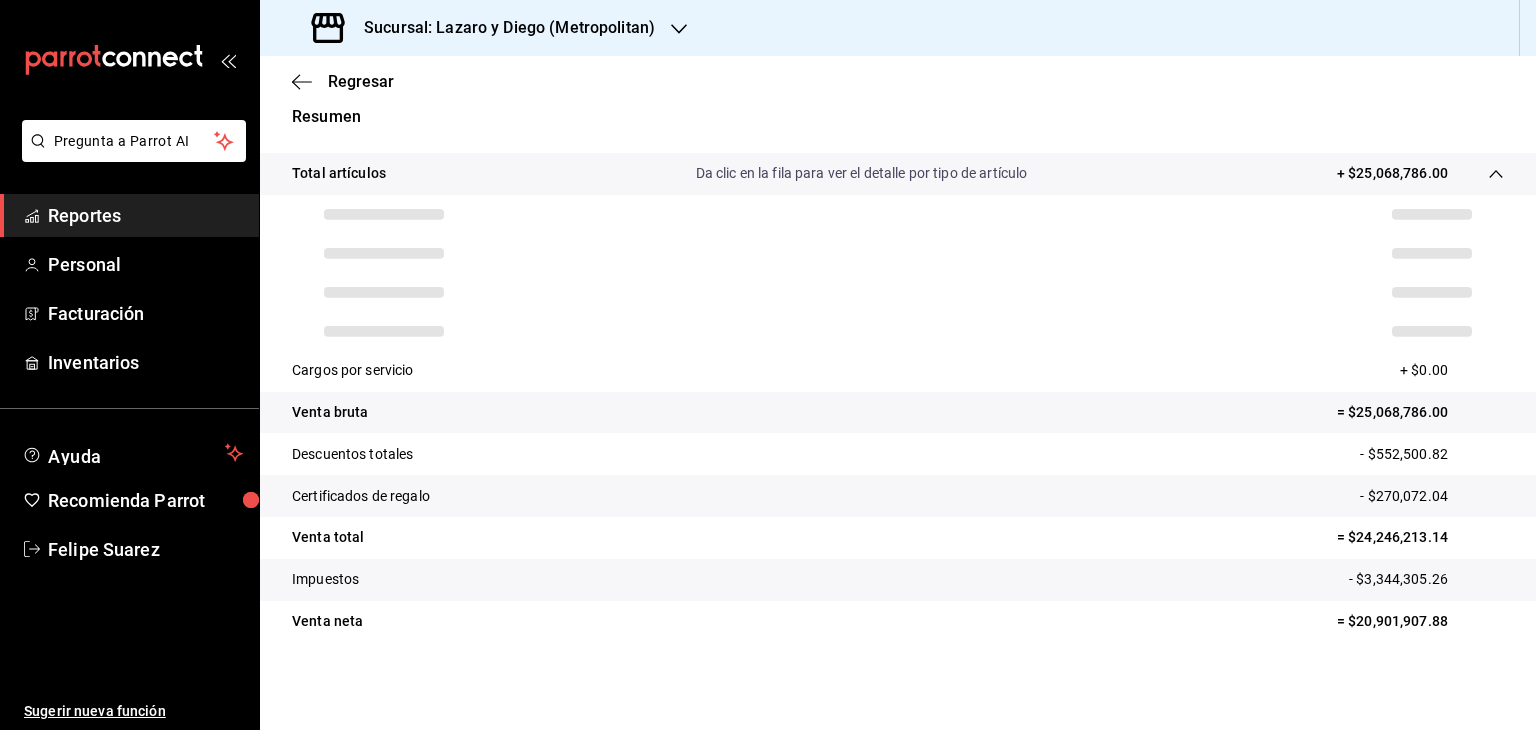 click on "- $3,344,305.26" at bounding box center [1426, 579] 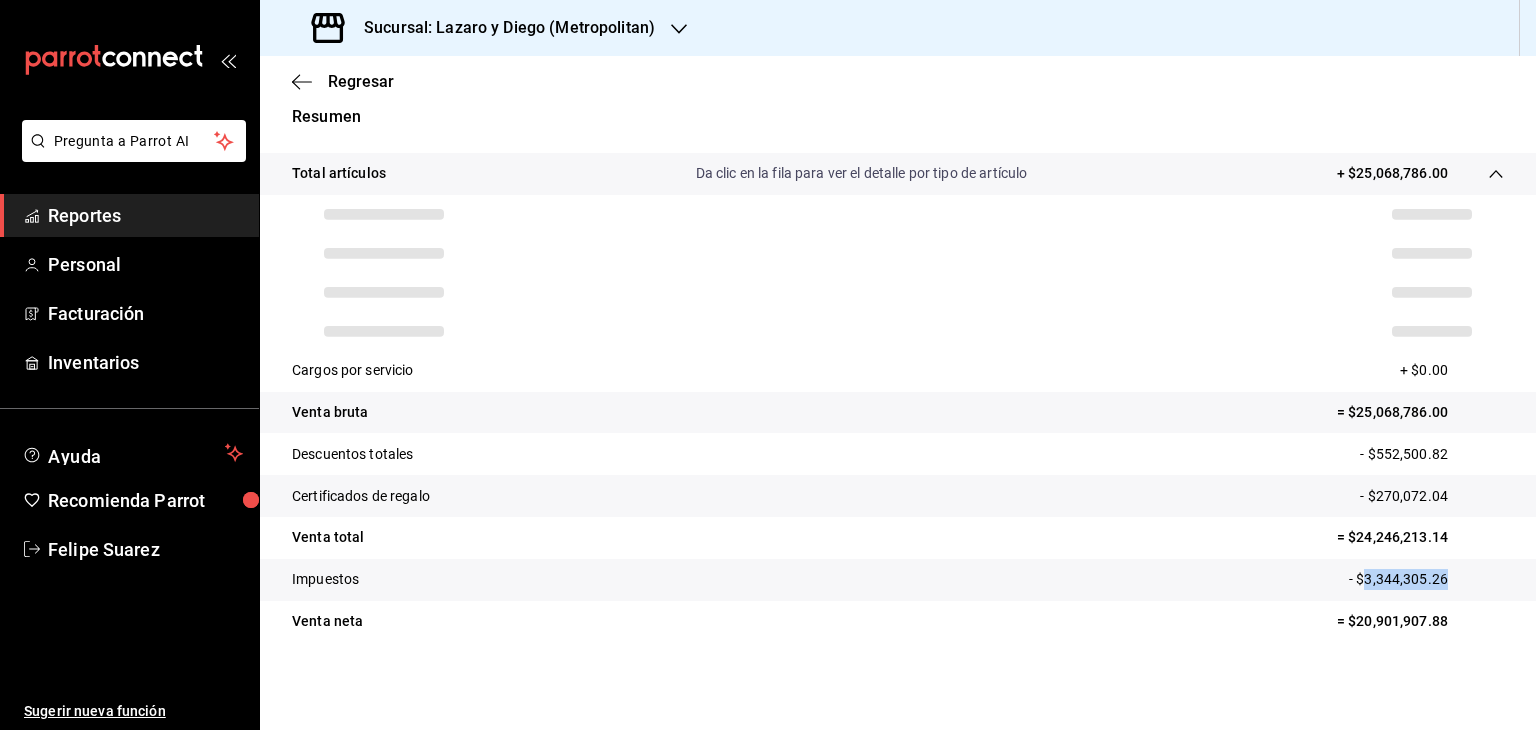 click on "- $3,344,305.26" at bounding box center (1426, 579) 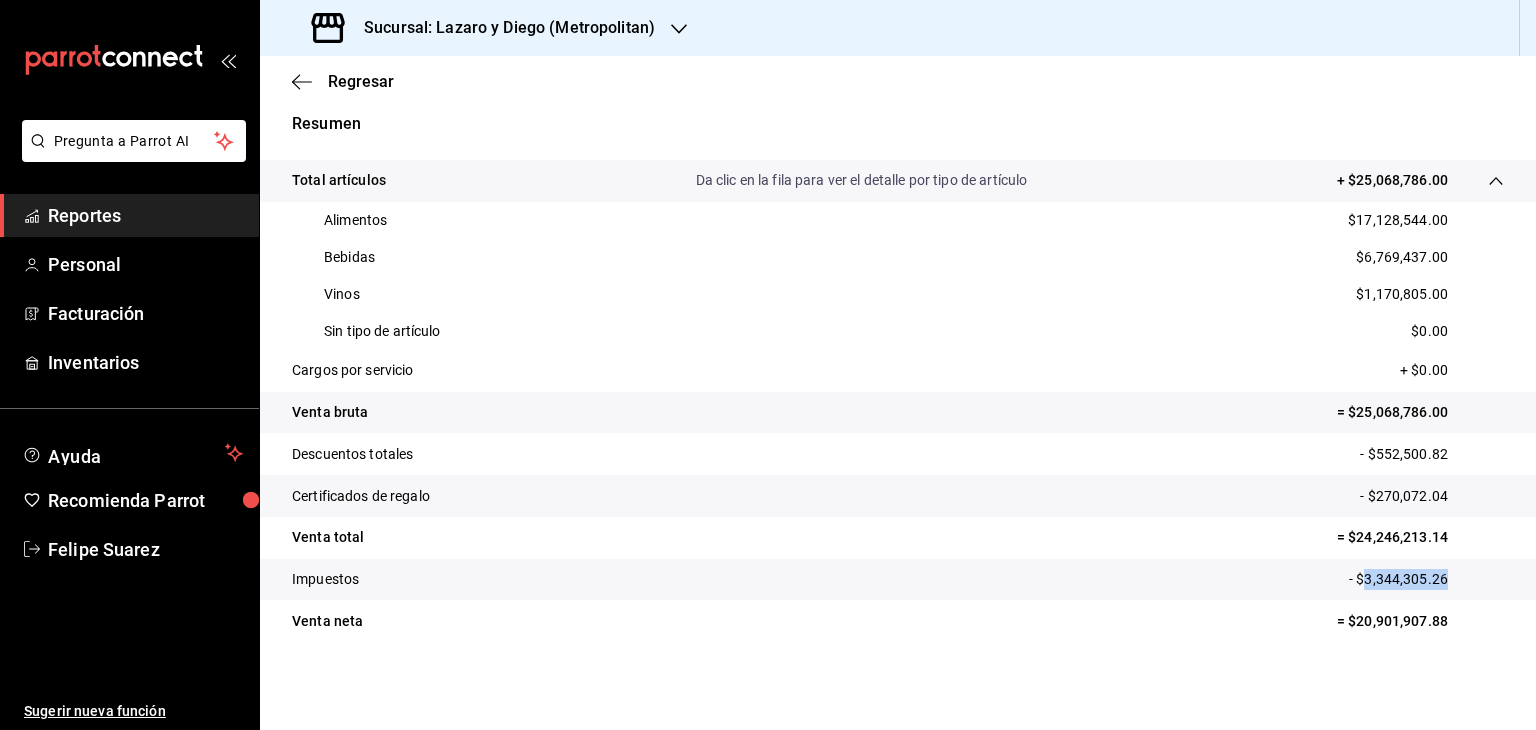 scroll, scrollTop: 376, scrollLeft: 0, axis: vertical 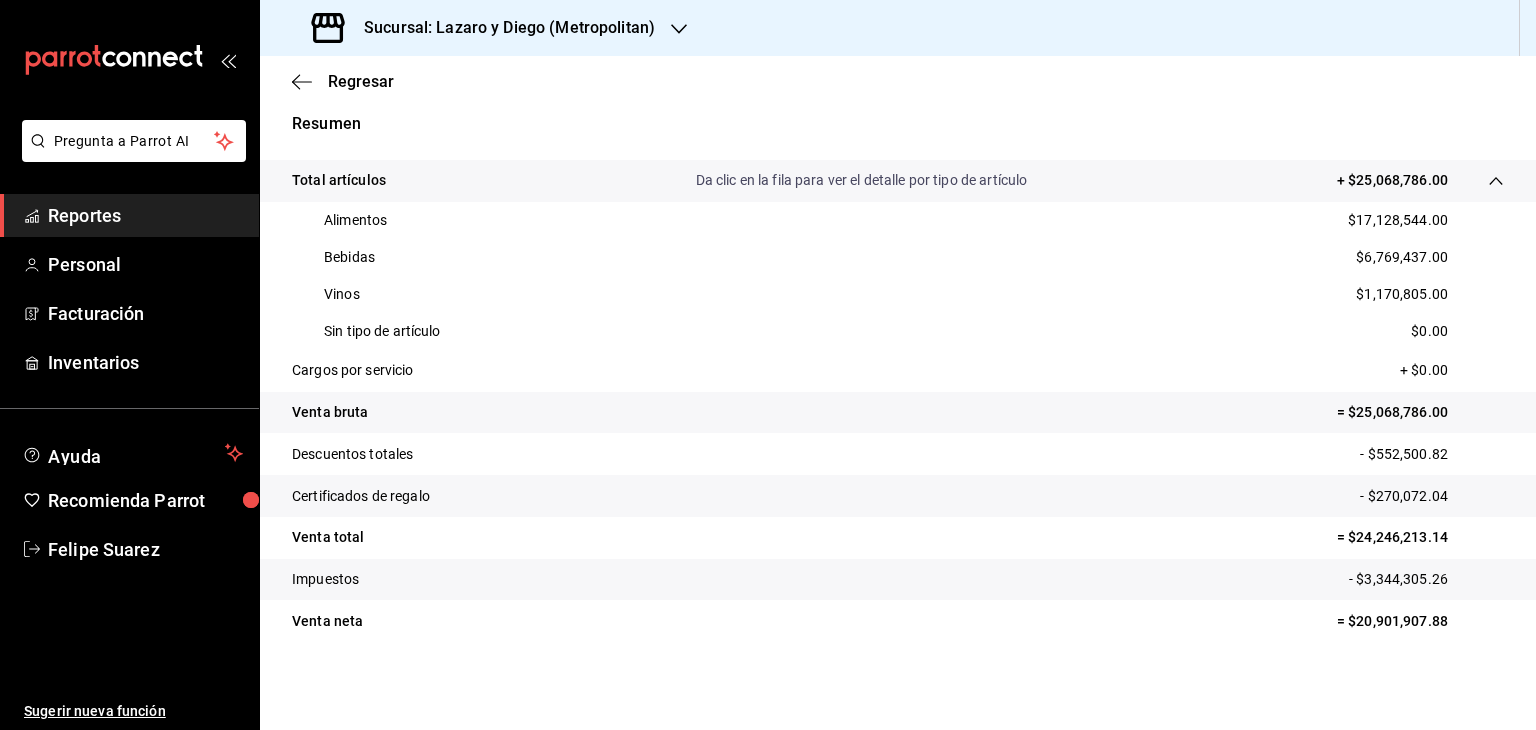 click on "Alimentos $17,128,544.00" at bounding box center [898, 220] 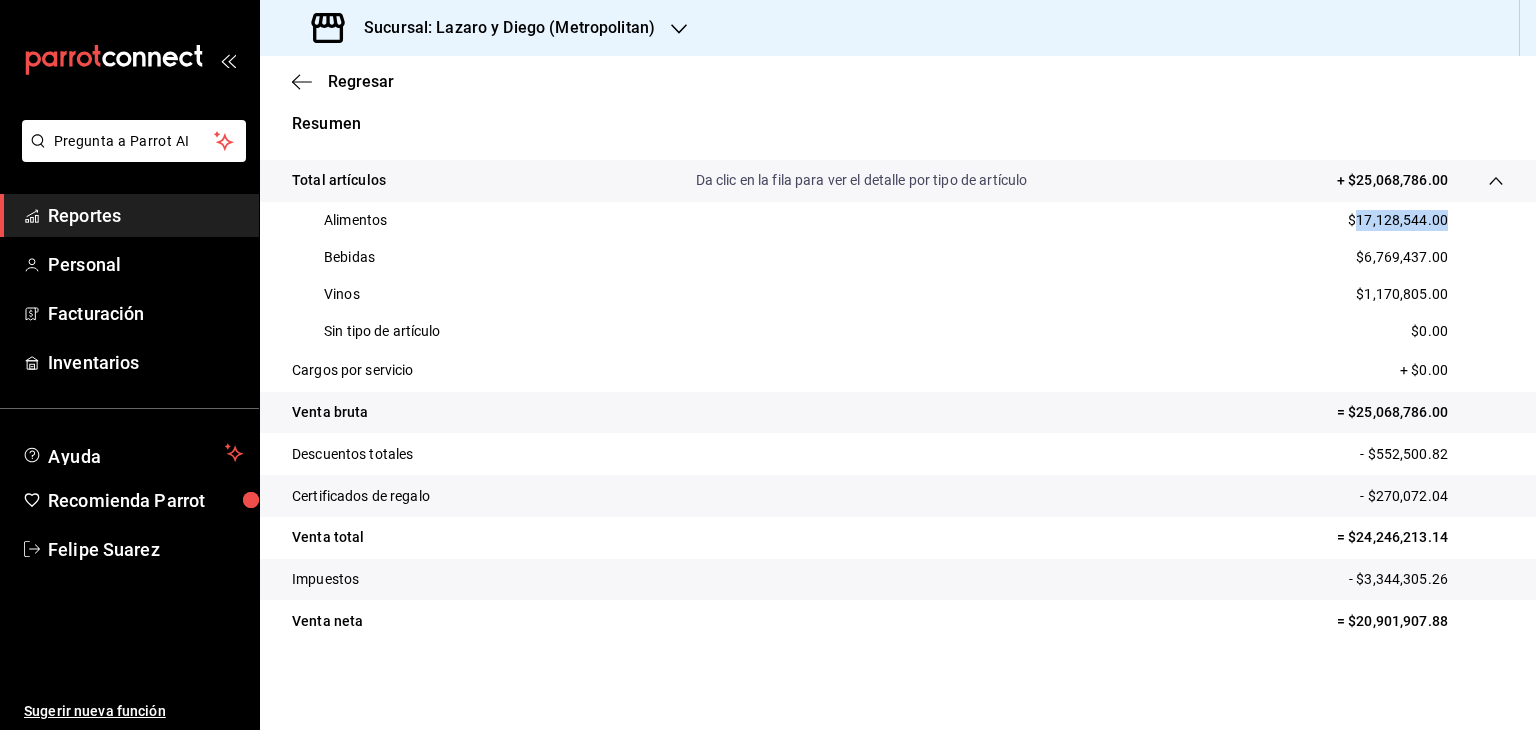 click on "$17,128,544.00" at bounding box center [1398, 220] 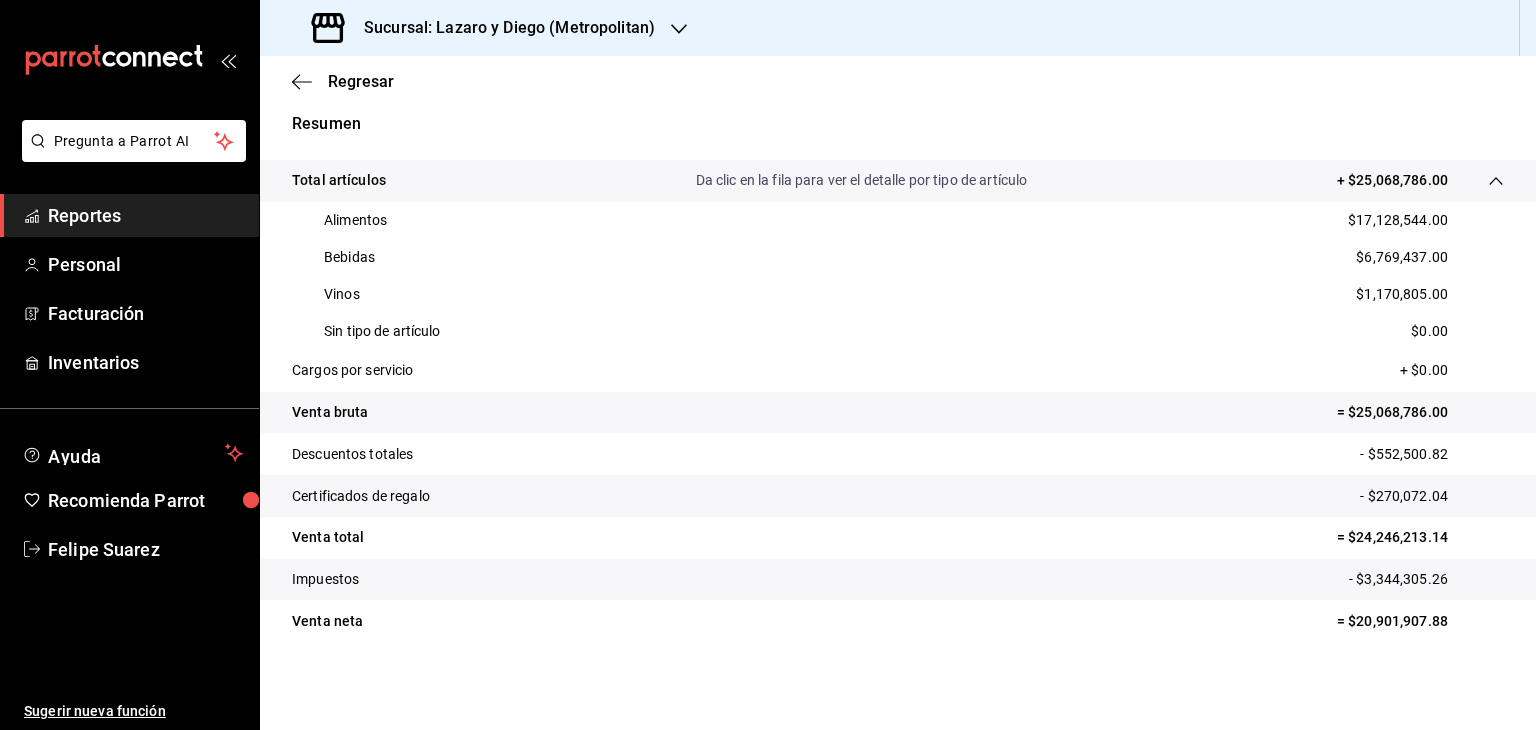 click on "$6,769,437.00" at bounding box center (1402, 257) 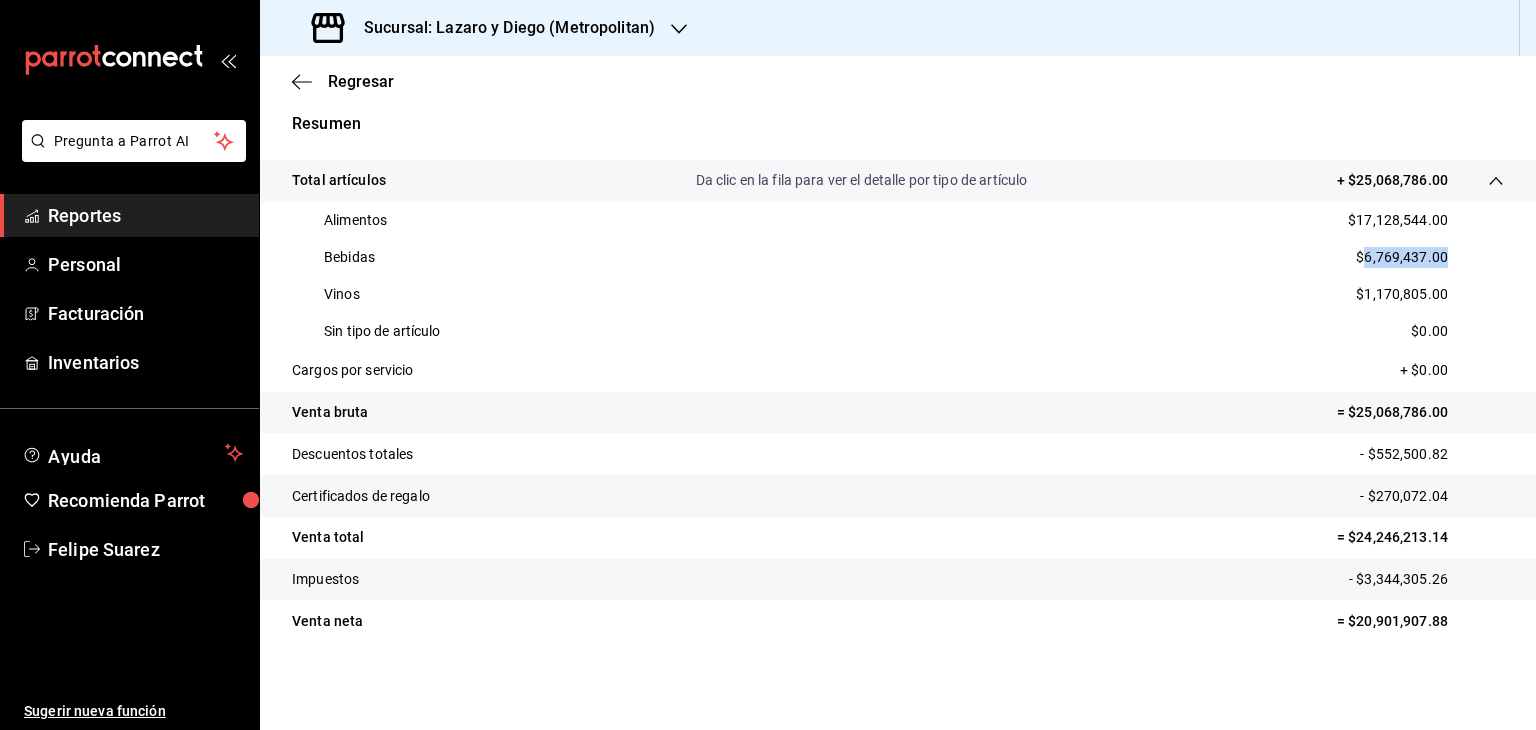 click on "$6,769,437.00" at bounding box center [1402, 257] 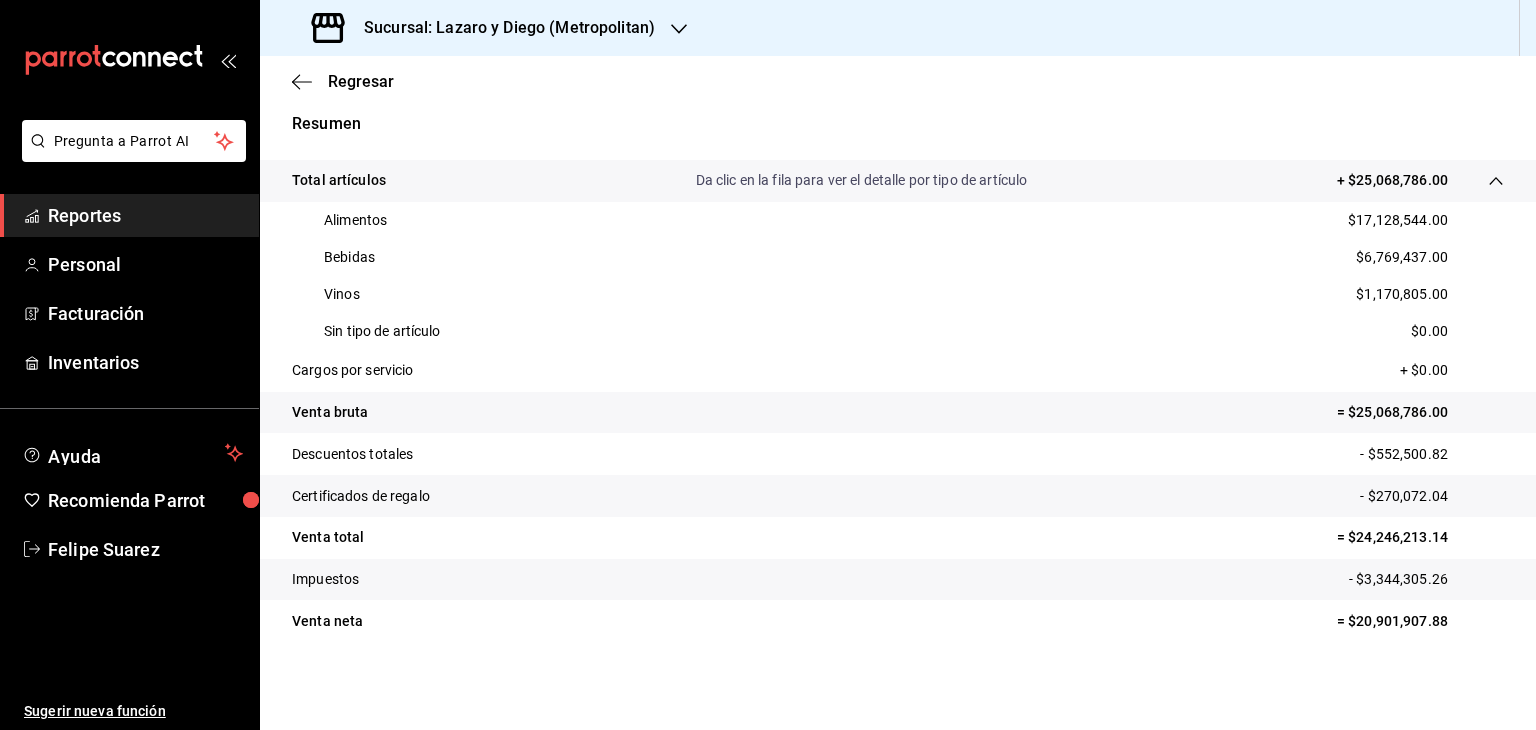 click on "$1,170,805.00" at bounding box center (1402, 294) 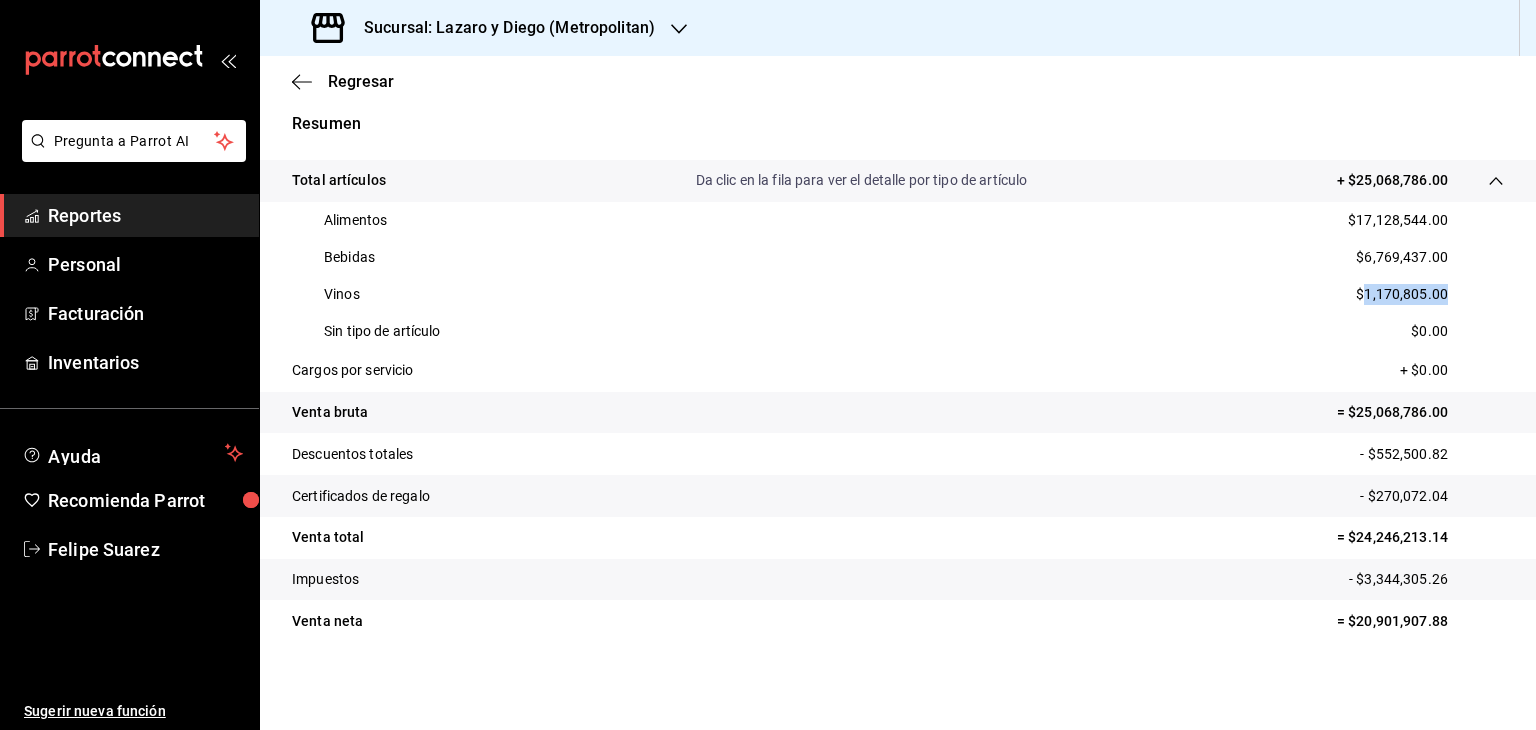 click on "$1,170,805.00" at bounding box center (1402, 294) 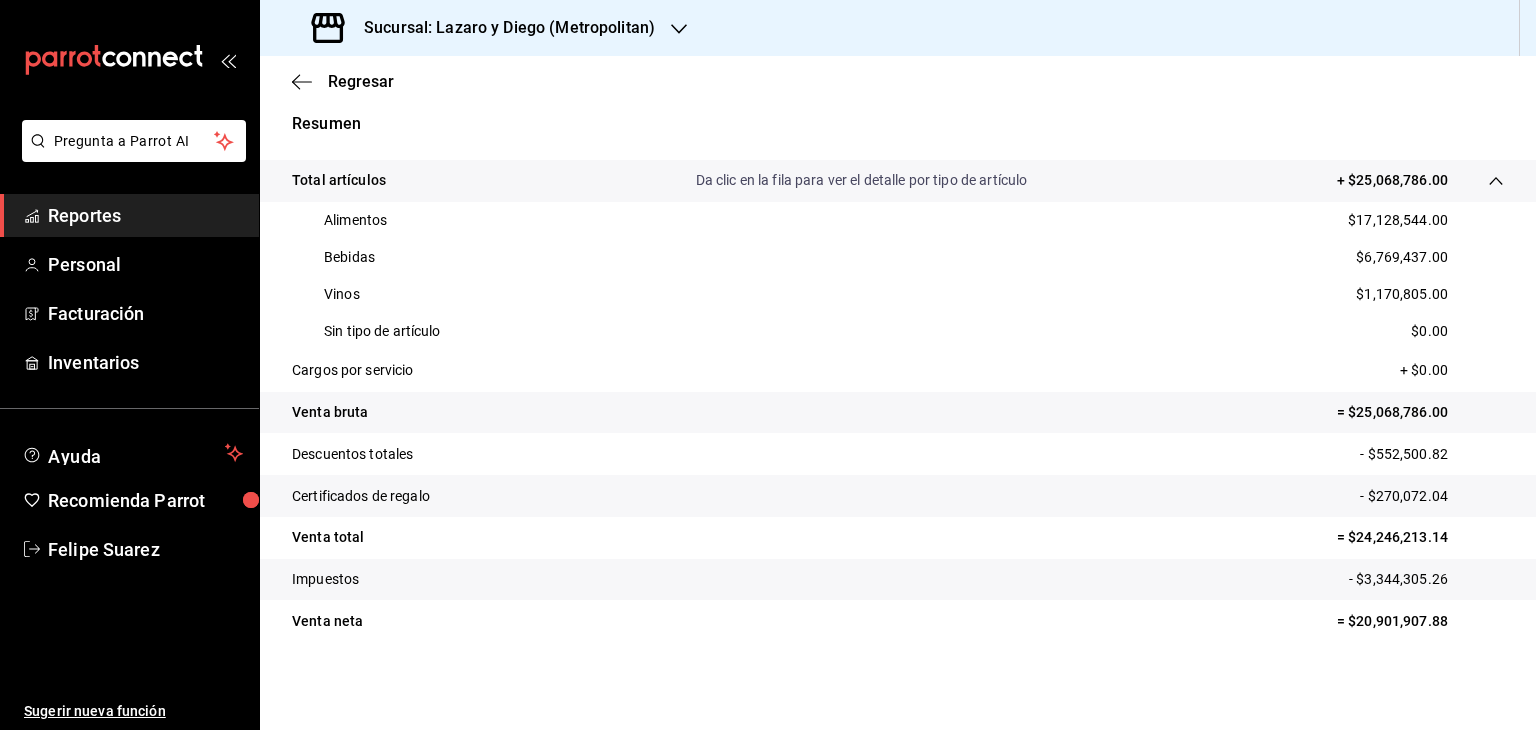 click on "Sucursal: Lazaro y Diego (Metropolitan)" at bounding box center (501, 28) 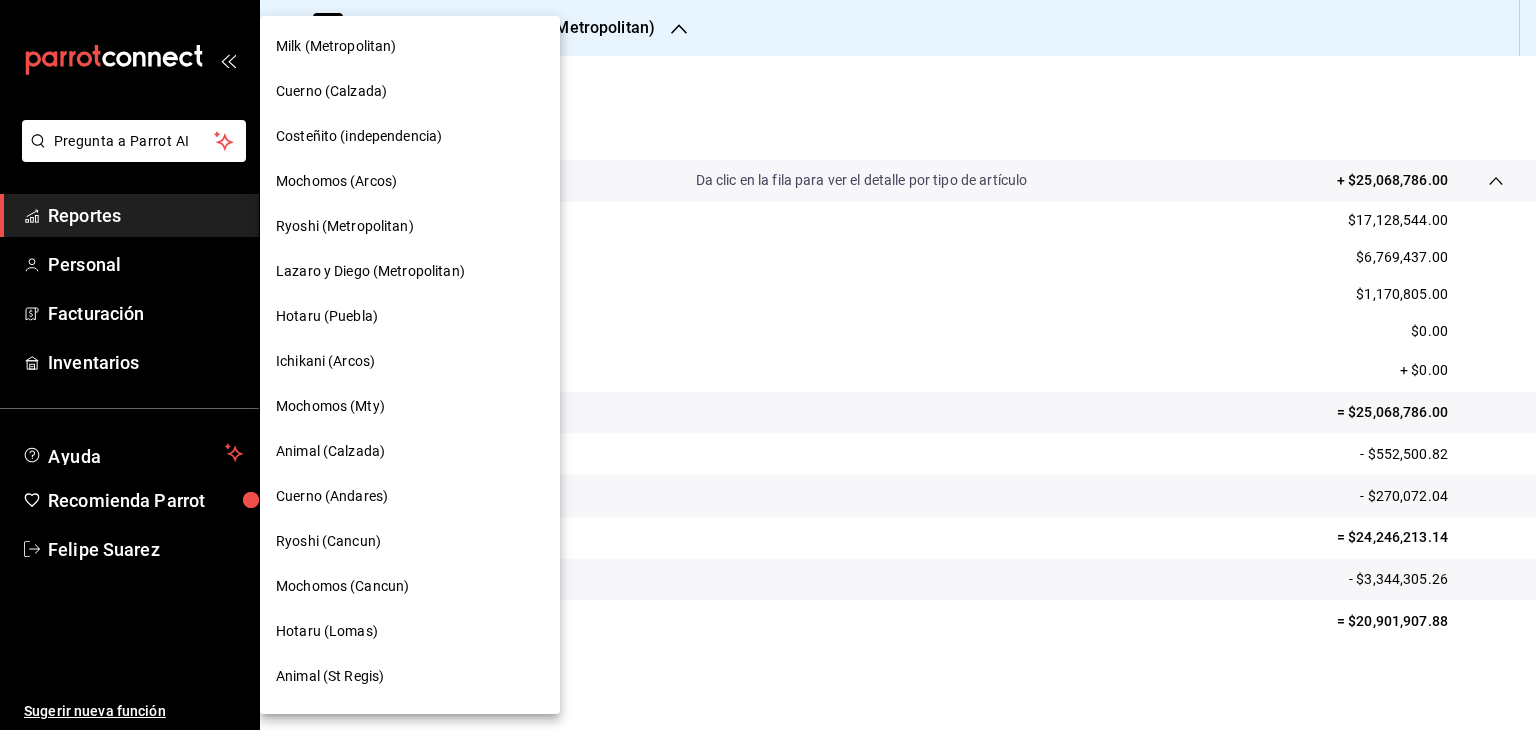click on "Milk (Metropolitan)" at bounding box center [336, 46] 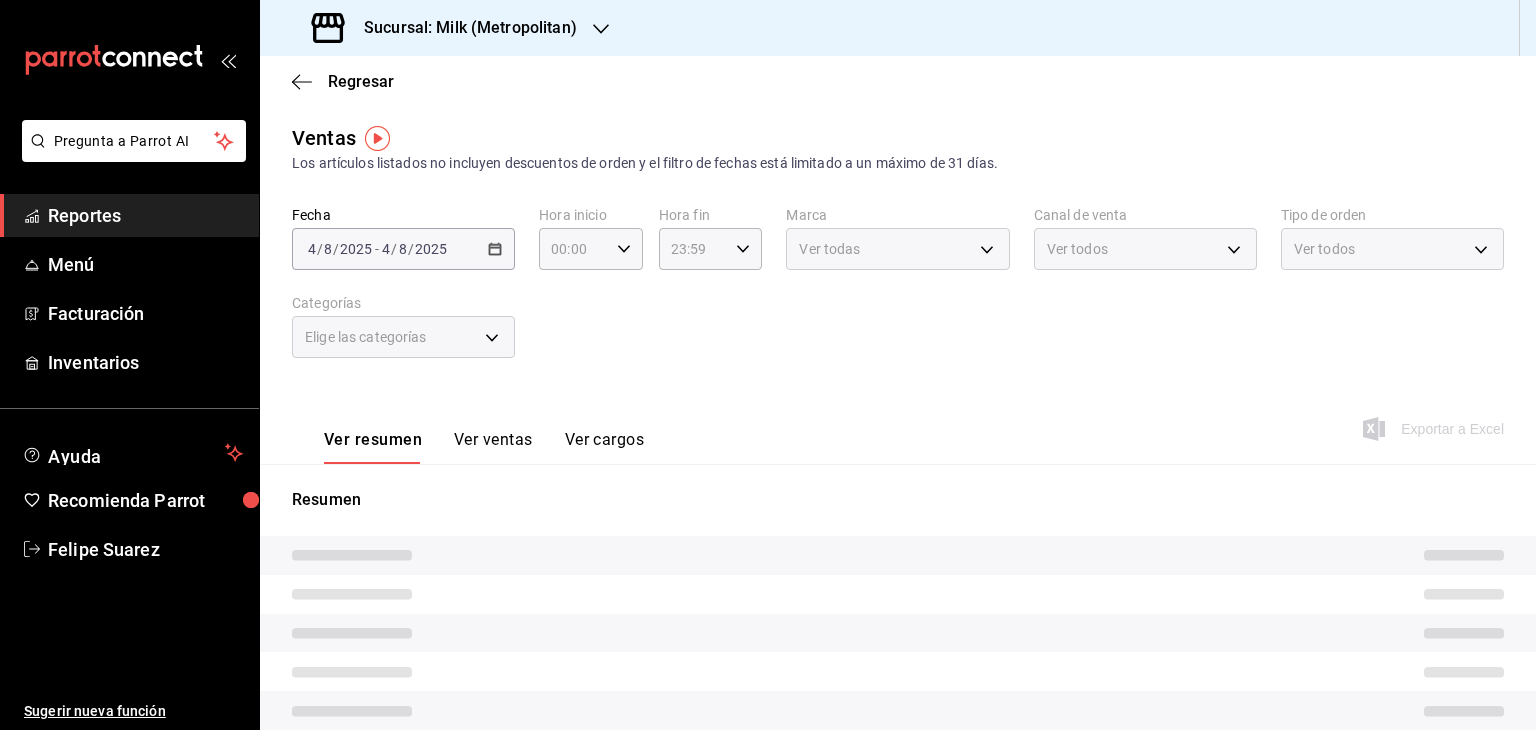 type on "05:00" 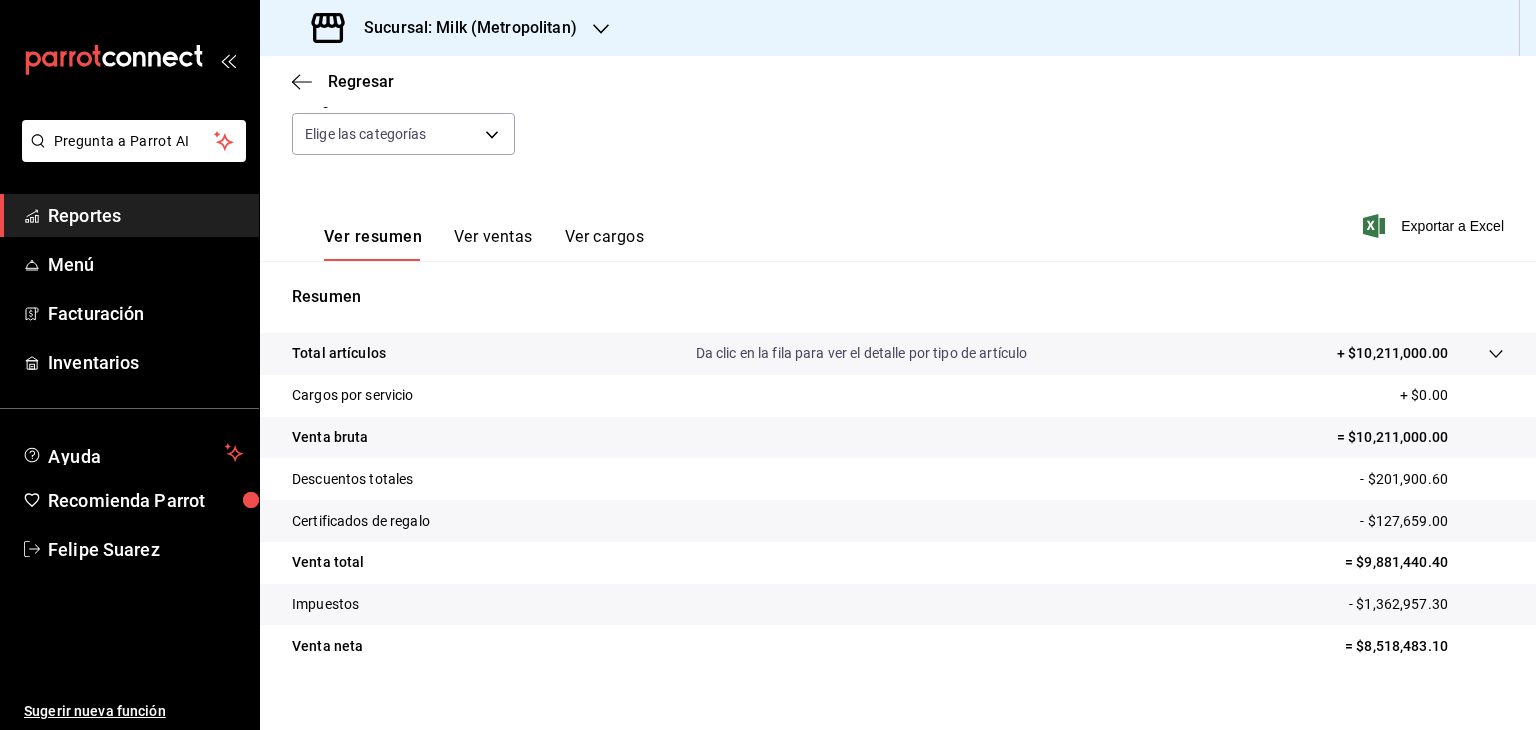 scroll, scrollTop: 228, scrollLeft: 0, axis: vertical 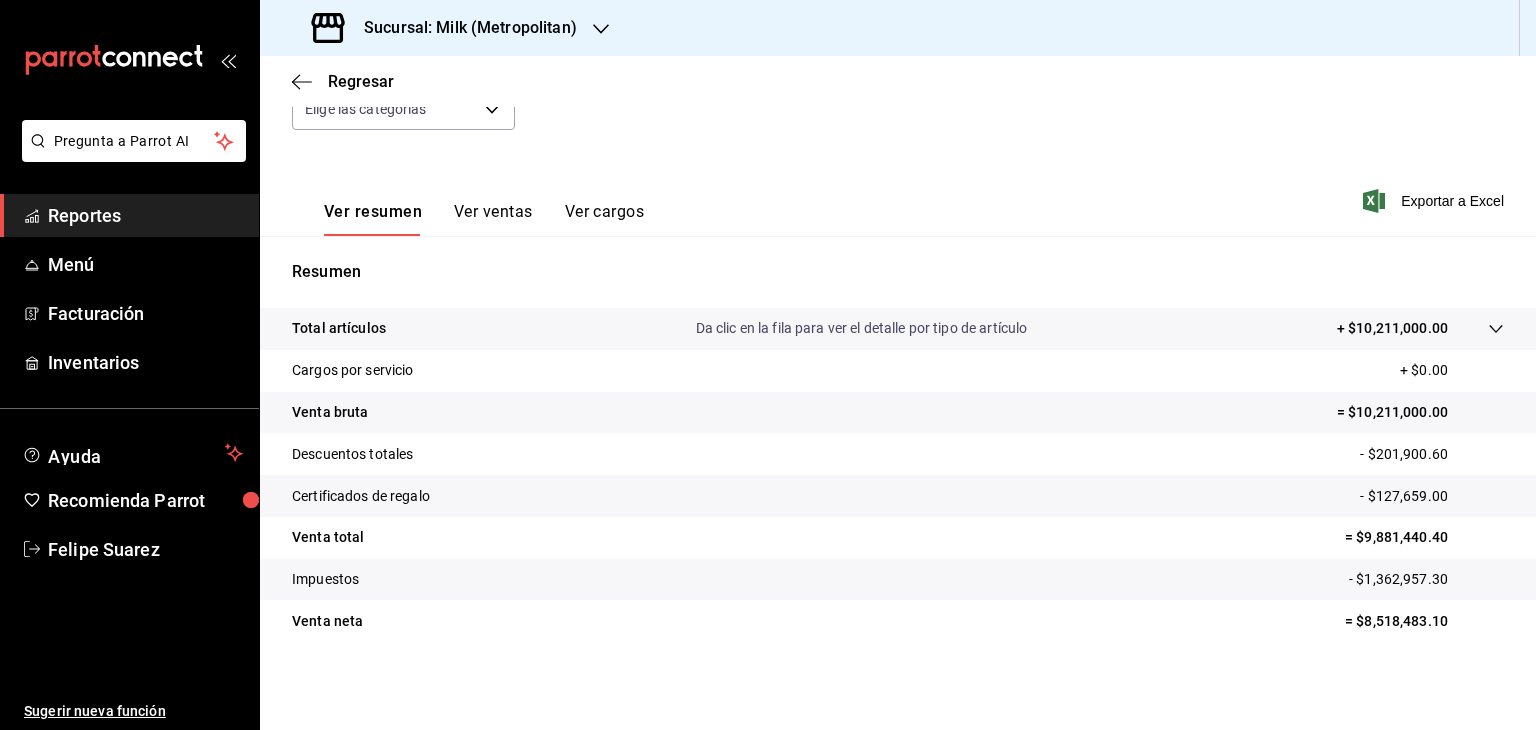 click on "Total artículos Da clic en la fila para ver el detalle por tipo de artículo + $10,211,000.00" at bounding box center (870, 328) 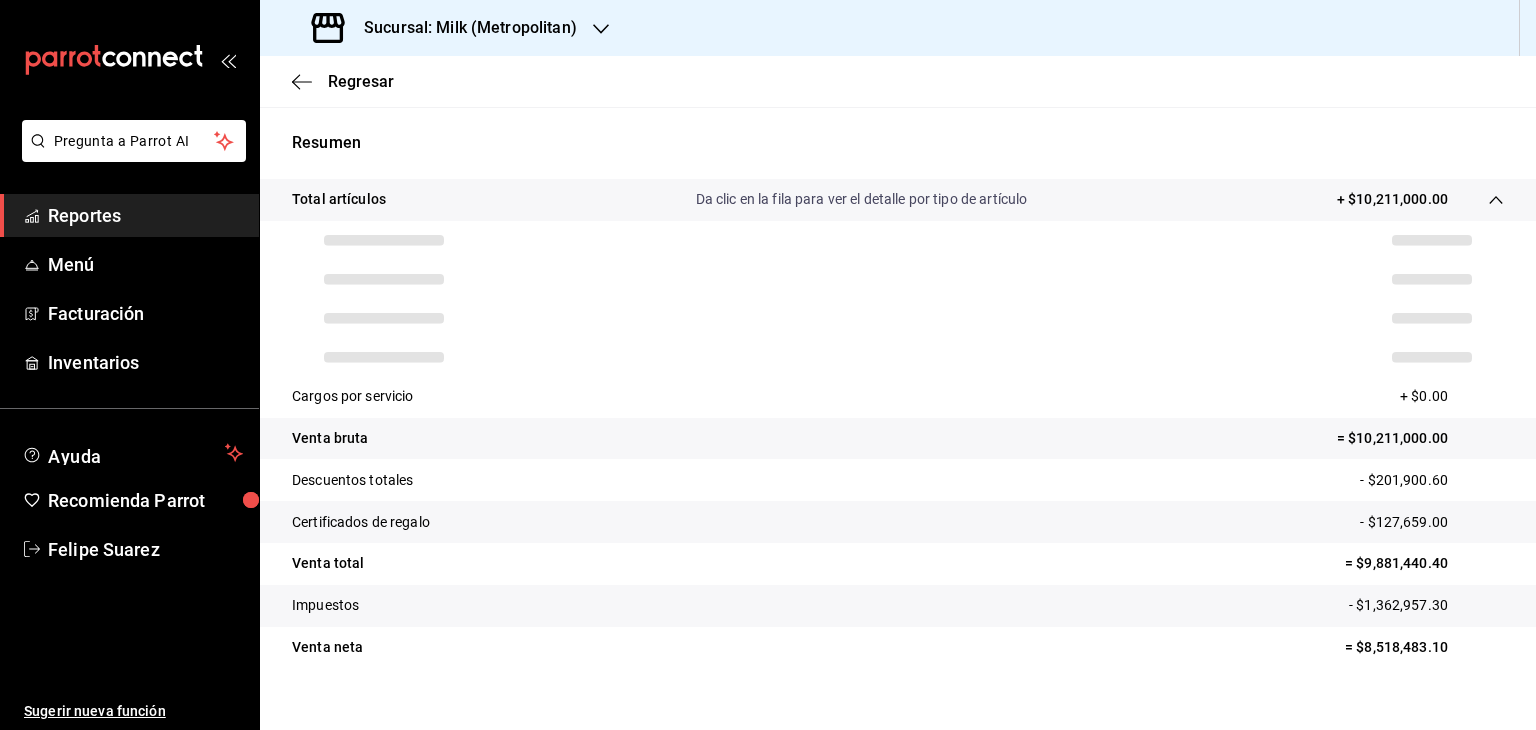 scroll, scrollTop: 360, scrollLeft: 0, axis: vertical 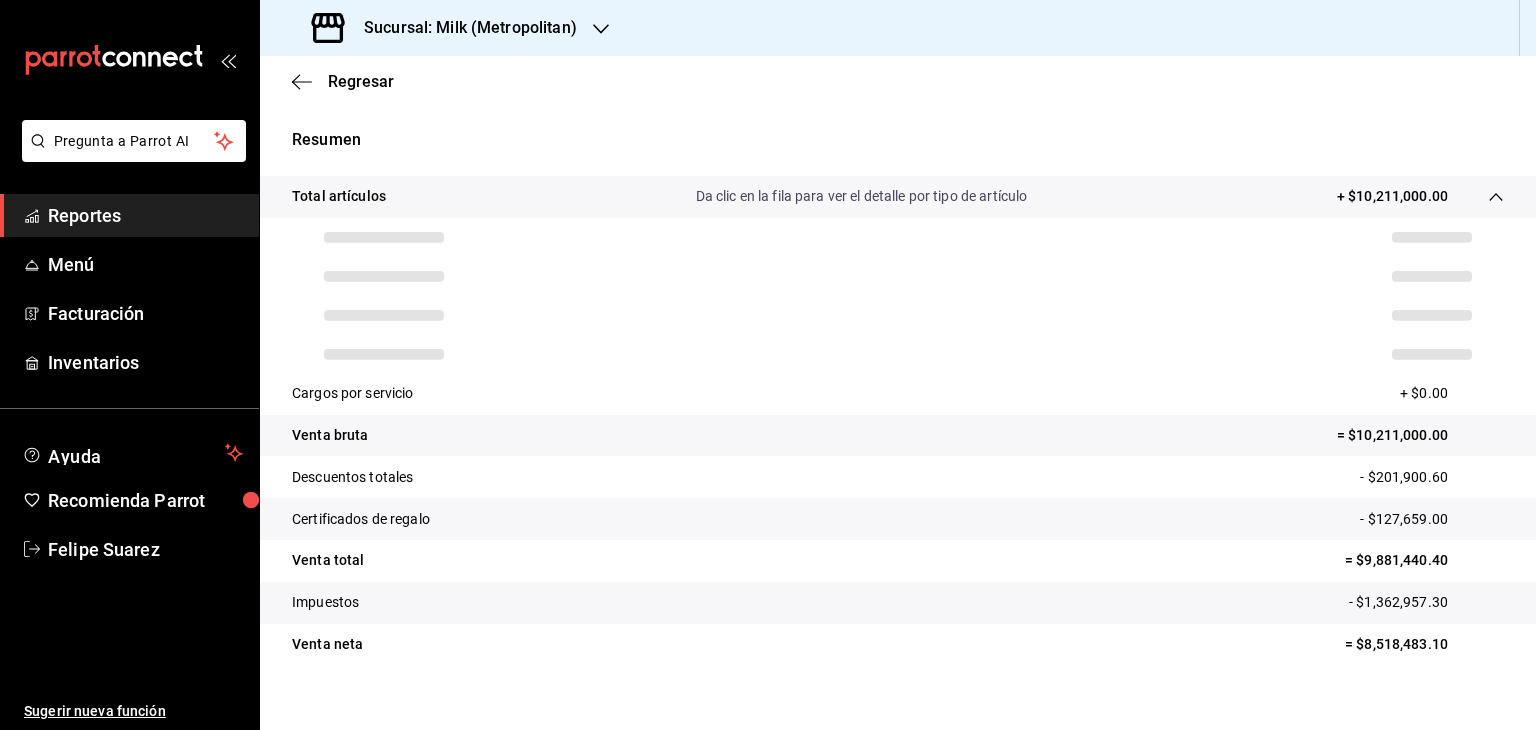 click on "Descuentos totales - $201,900.60" at bounding box center [898, 477] 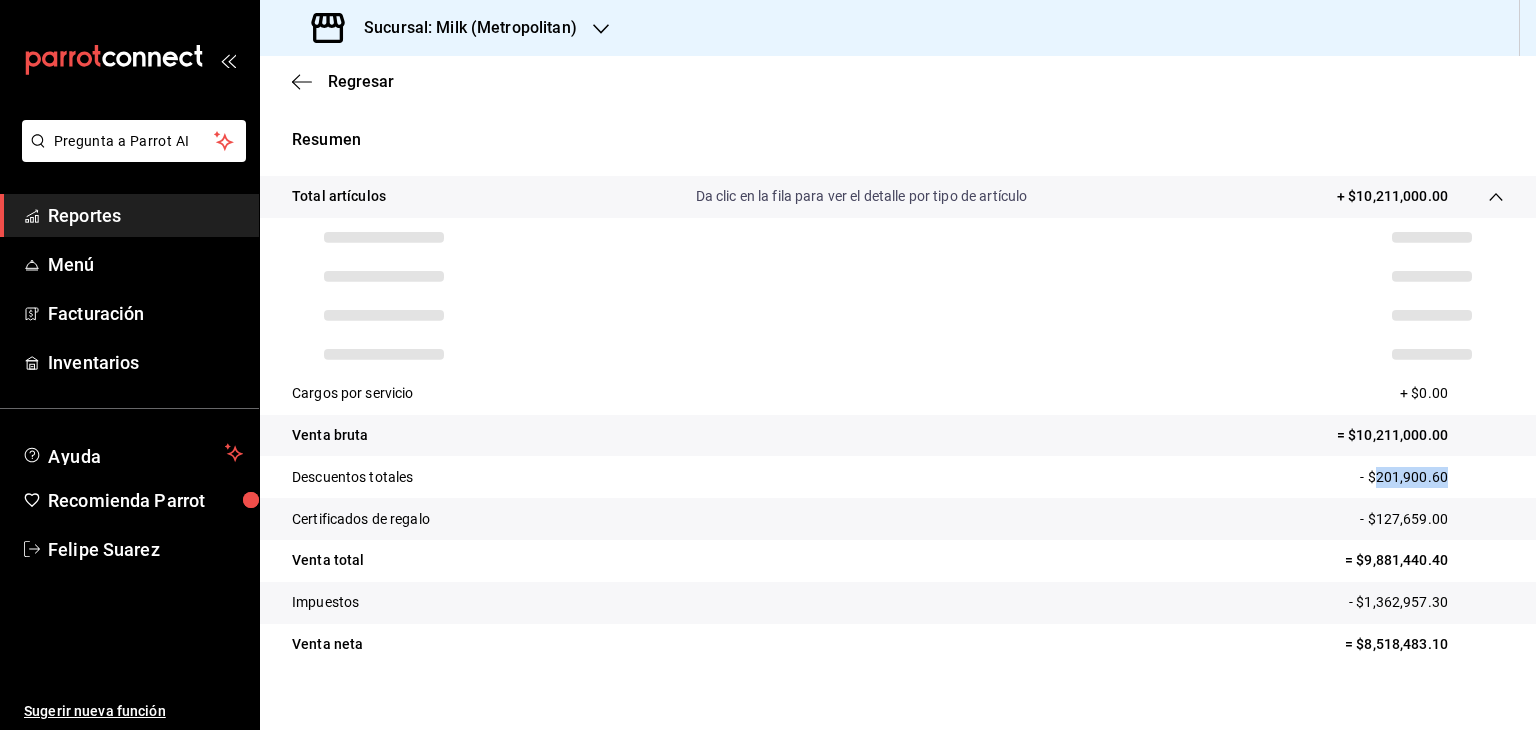 click on "Descuentos totales - $201,900.60" at bounding box center (898, 477) 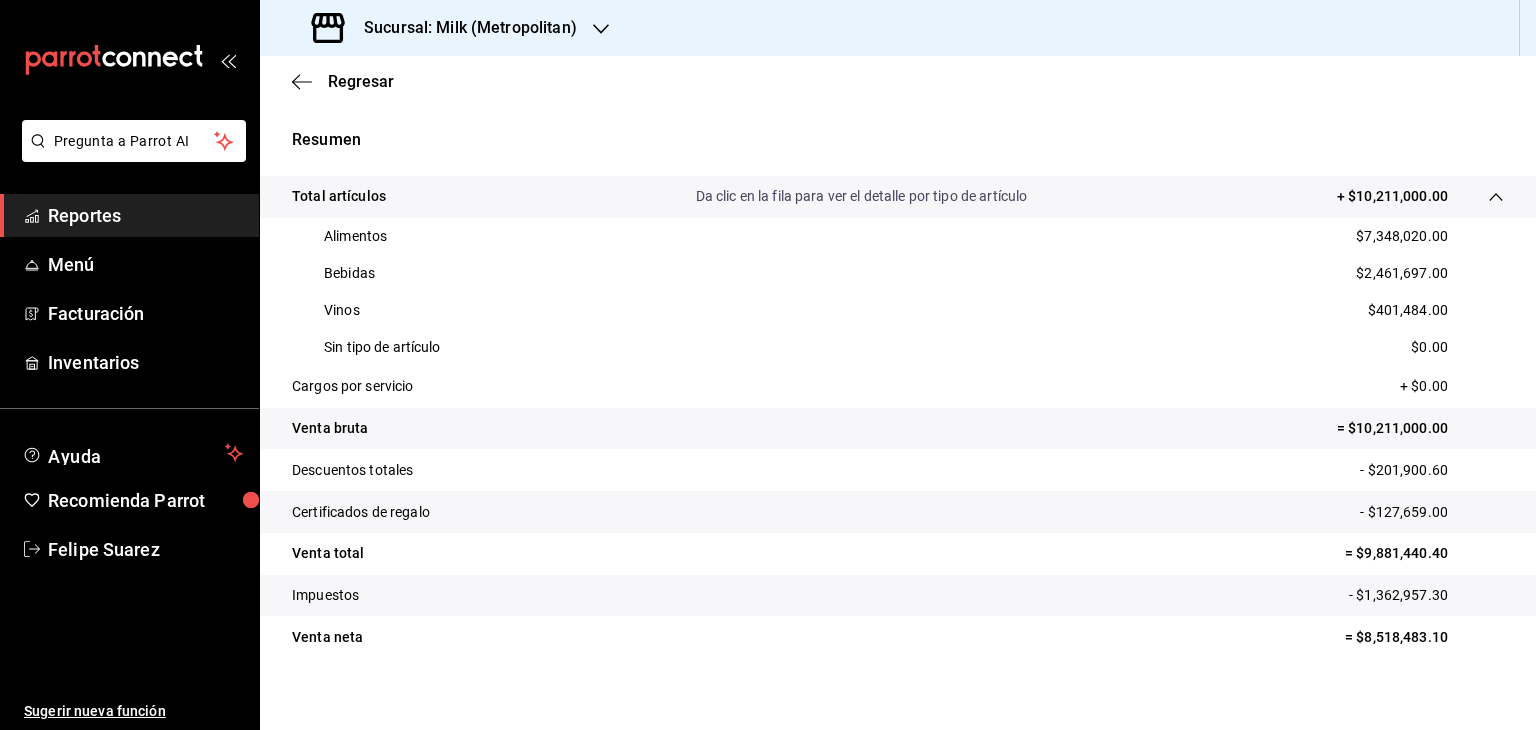 click on "- $127,659.00" at bounding box center [1432, 512] 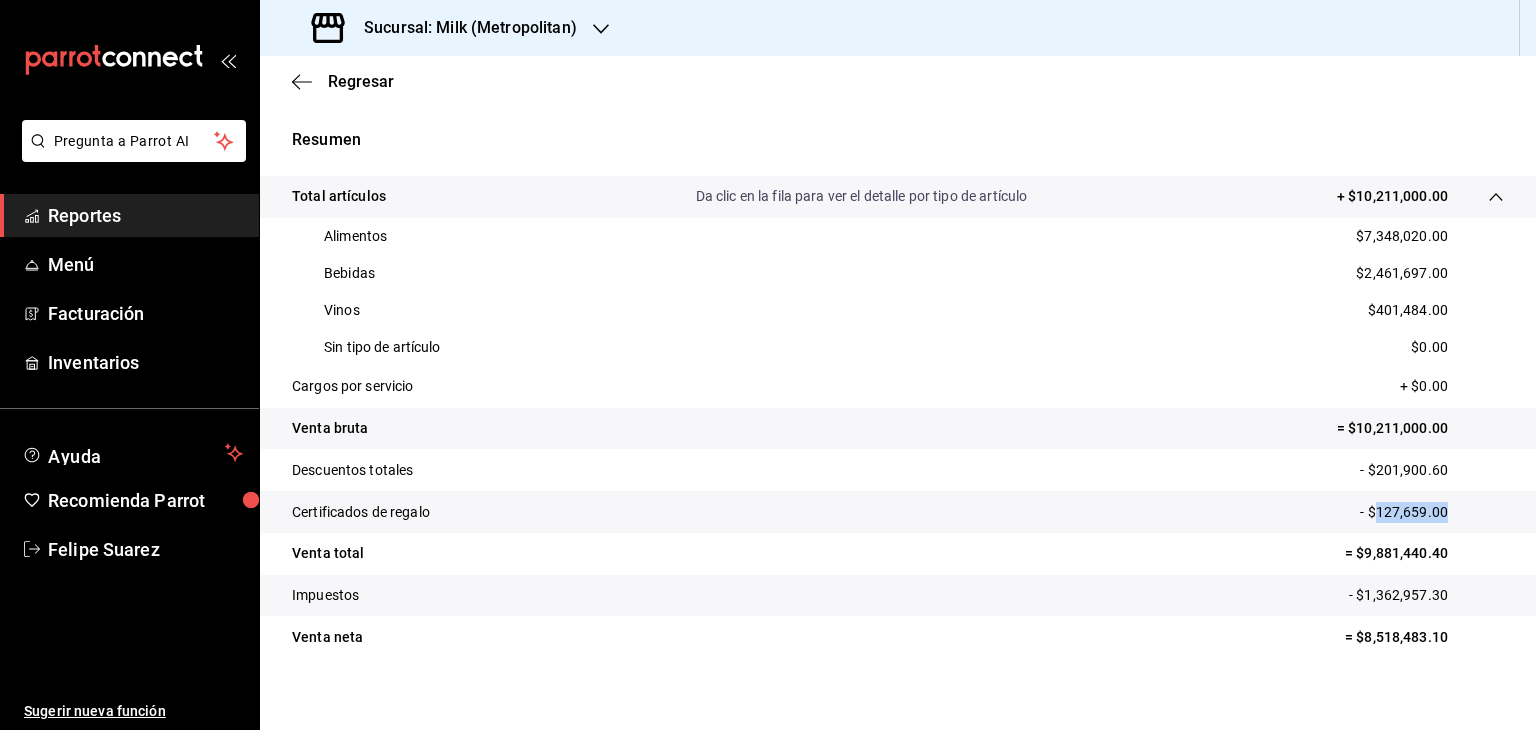 click on "- $127,659.00" at bounding box center (1432, 512) 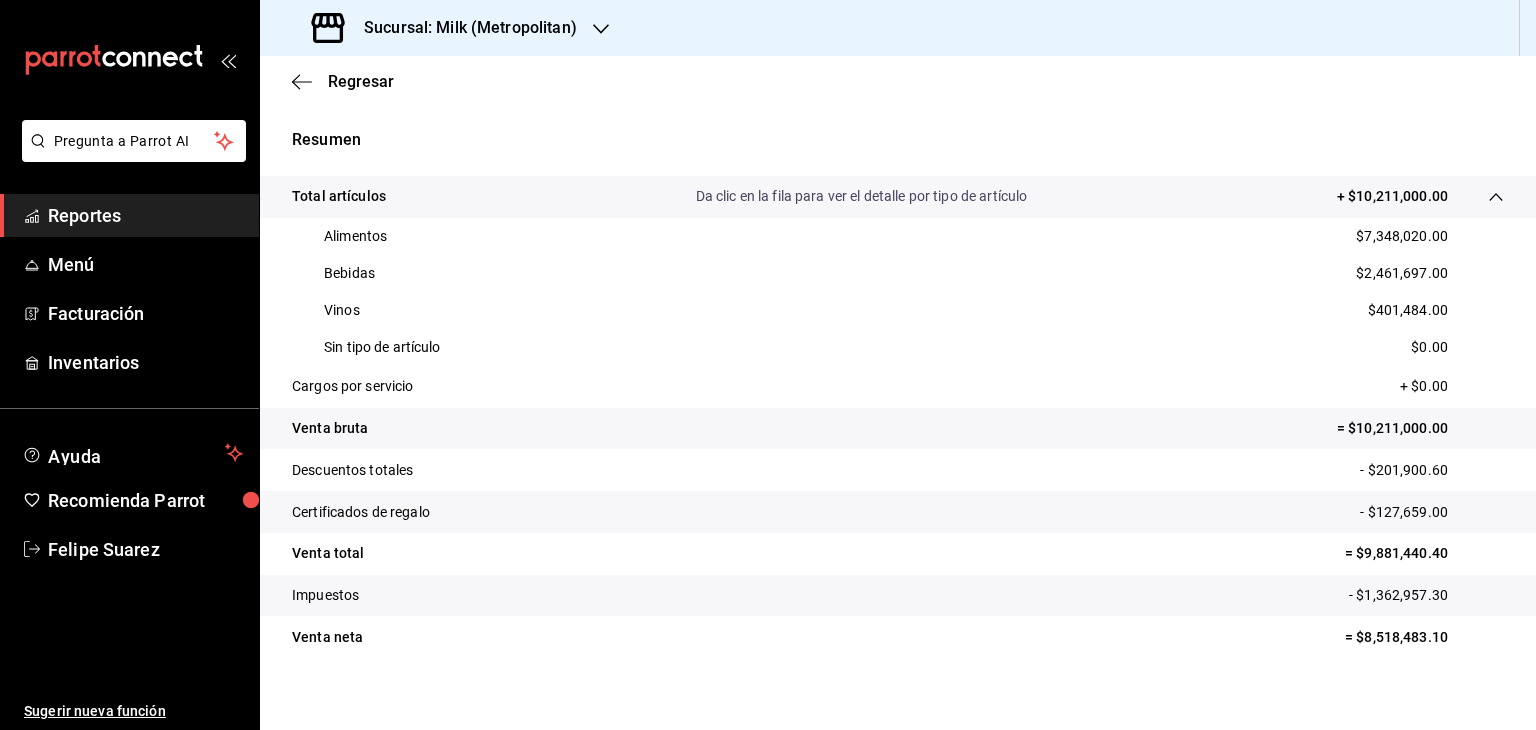 click on "- $1,362,957.30" at bounding box center [1426, 595] 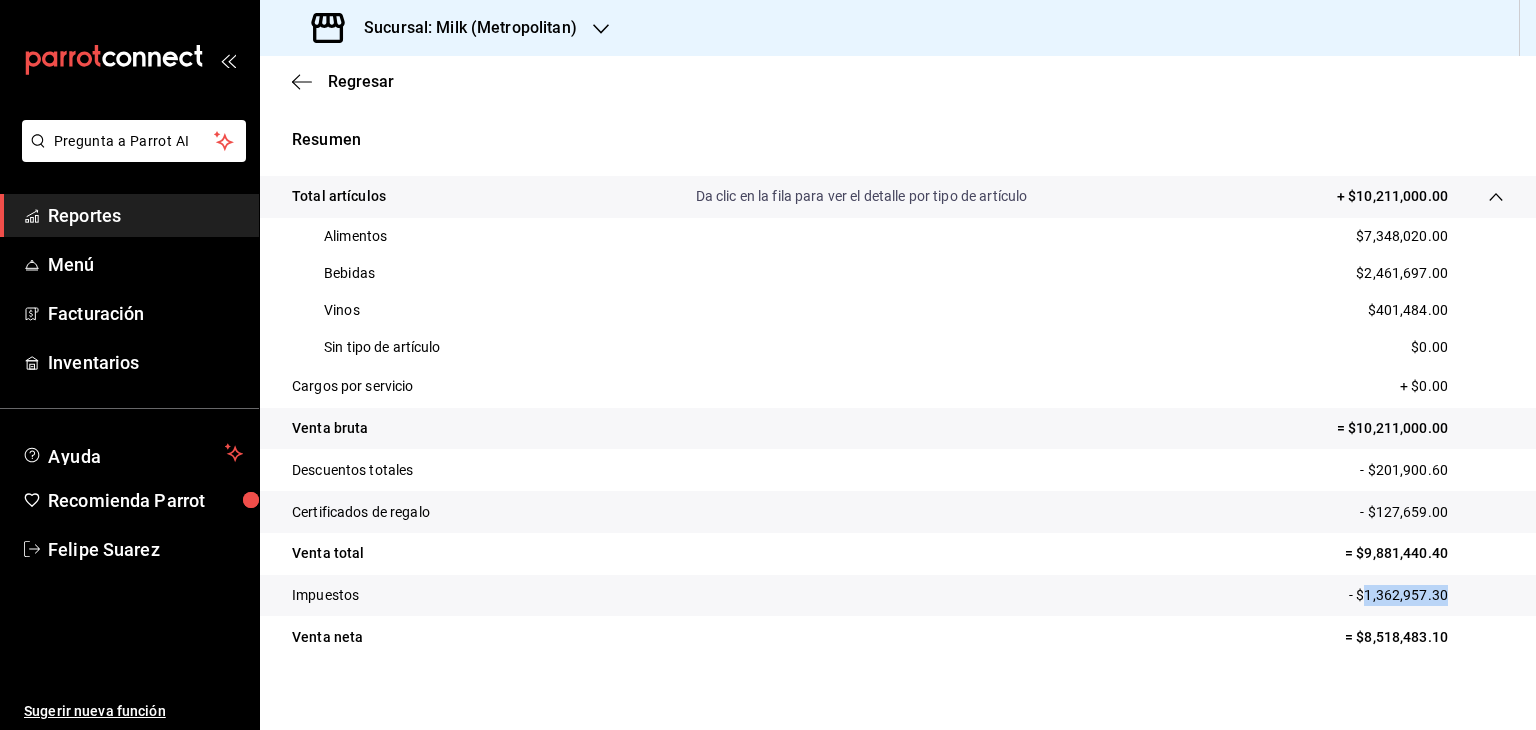 click on "- $1,362,957.30" at bounding box center (1426, 595) 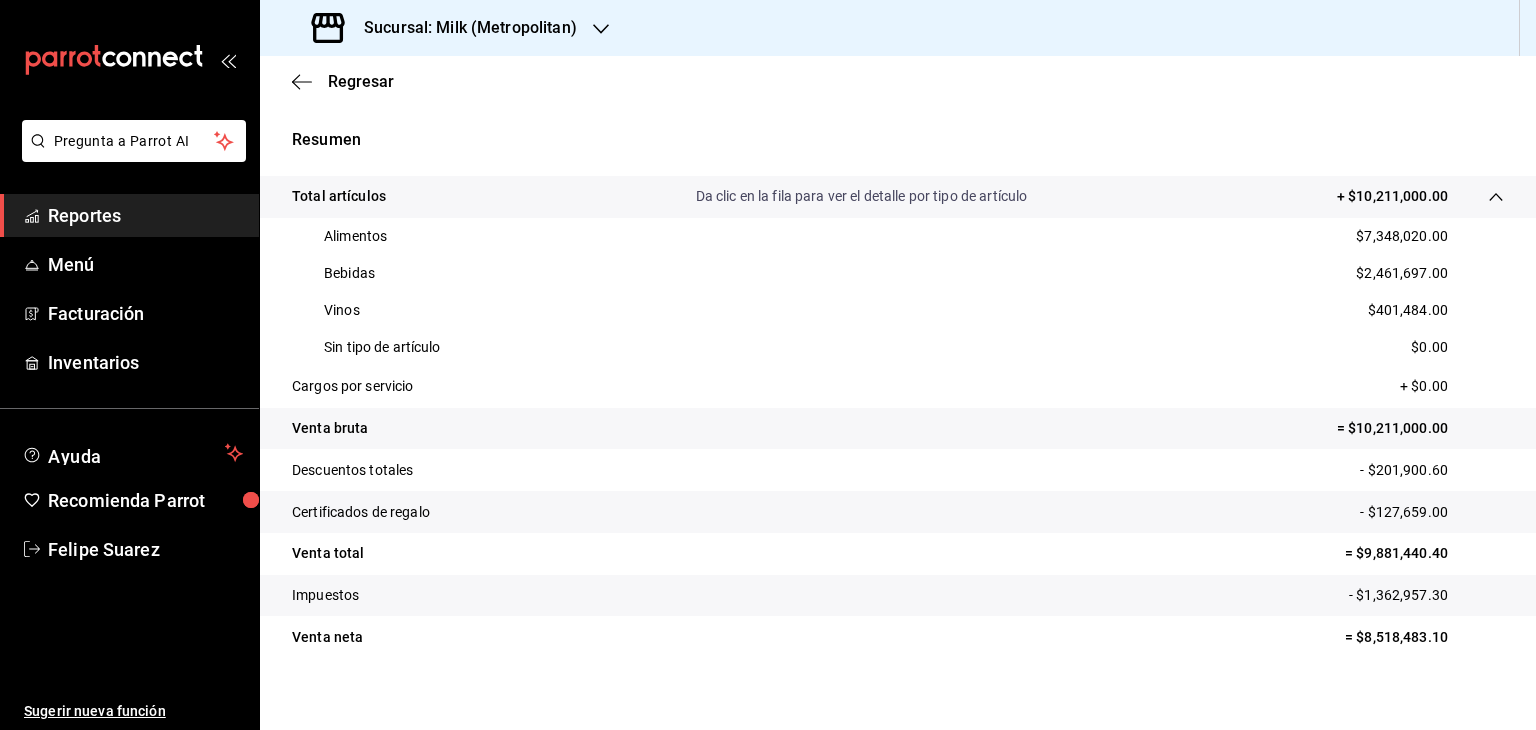 click on "$7,348,020.00" at bounding box center (1402, 236) 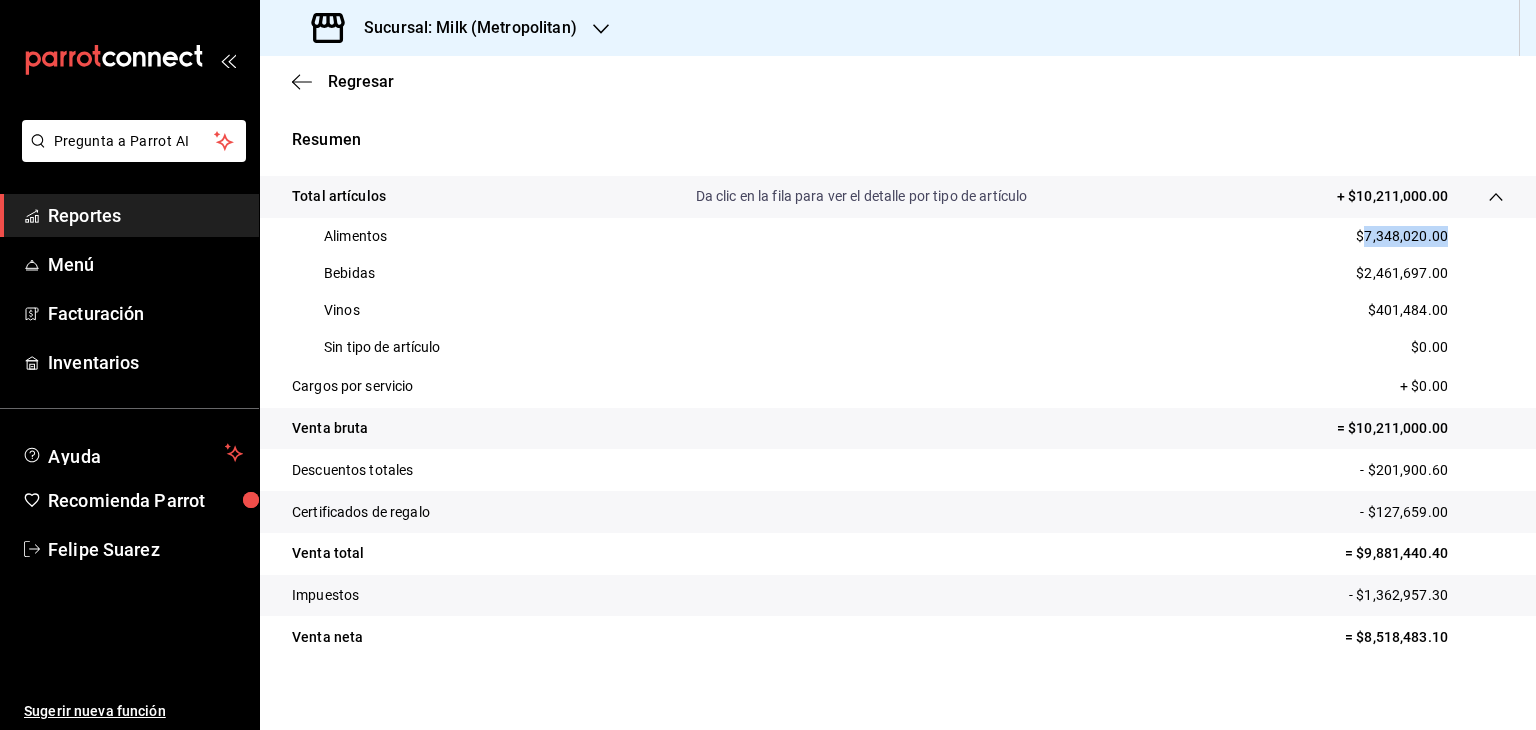 click on "$7,348,020.00" at bounding box center (1402, 236) 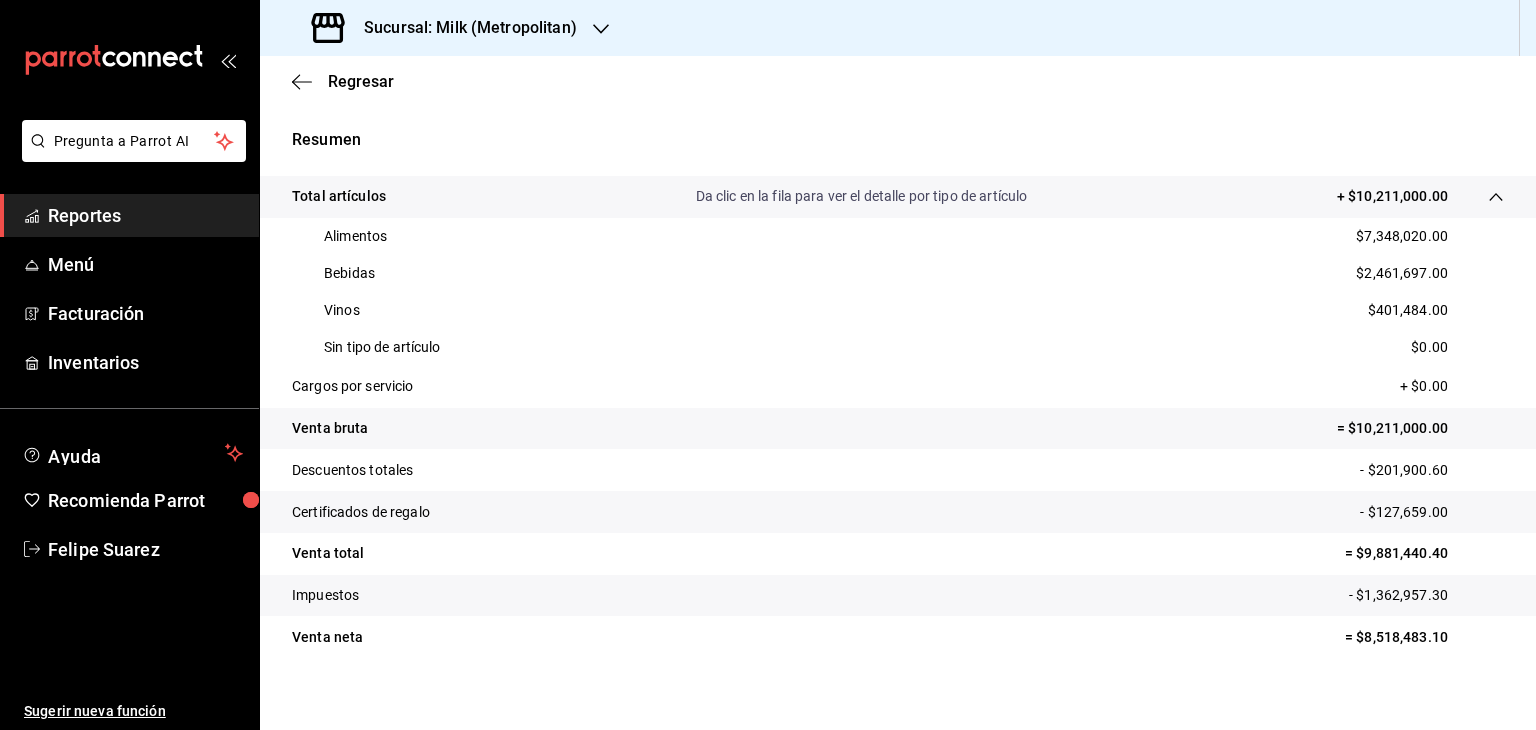 click on "$2,461,697.00" at bounding box center (1402, 273) 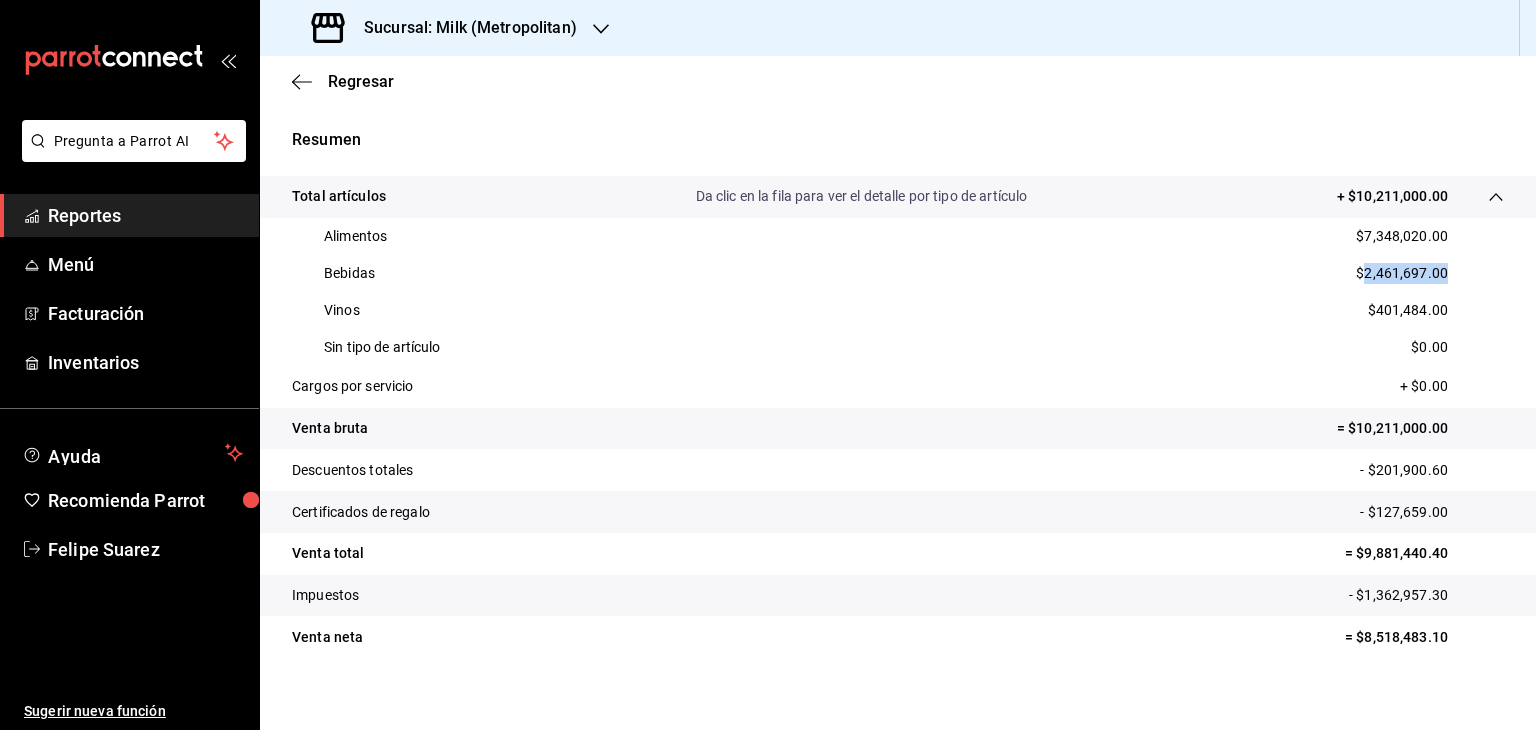 click on "$2,461,697.00" at bounding box center (1402, 273) 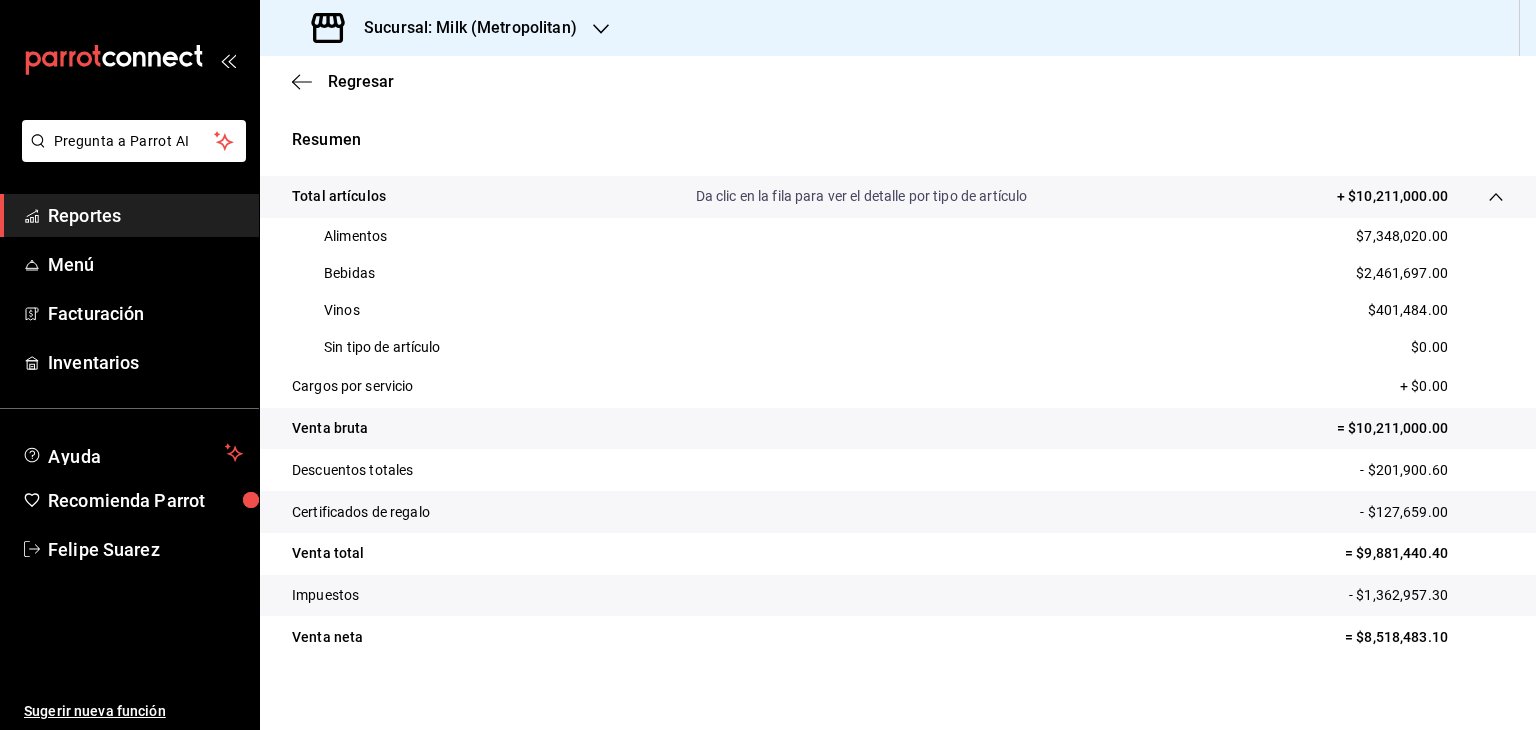 click on "$401,484.00" at bounding box center [1408, 310] 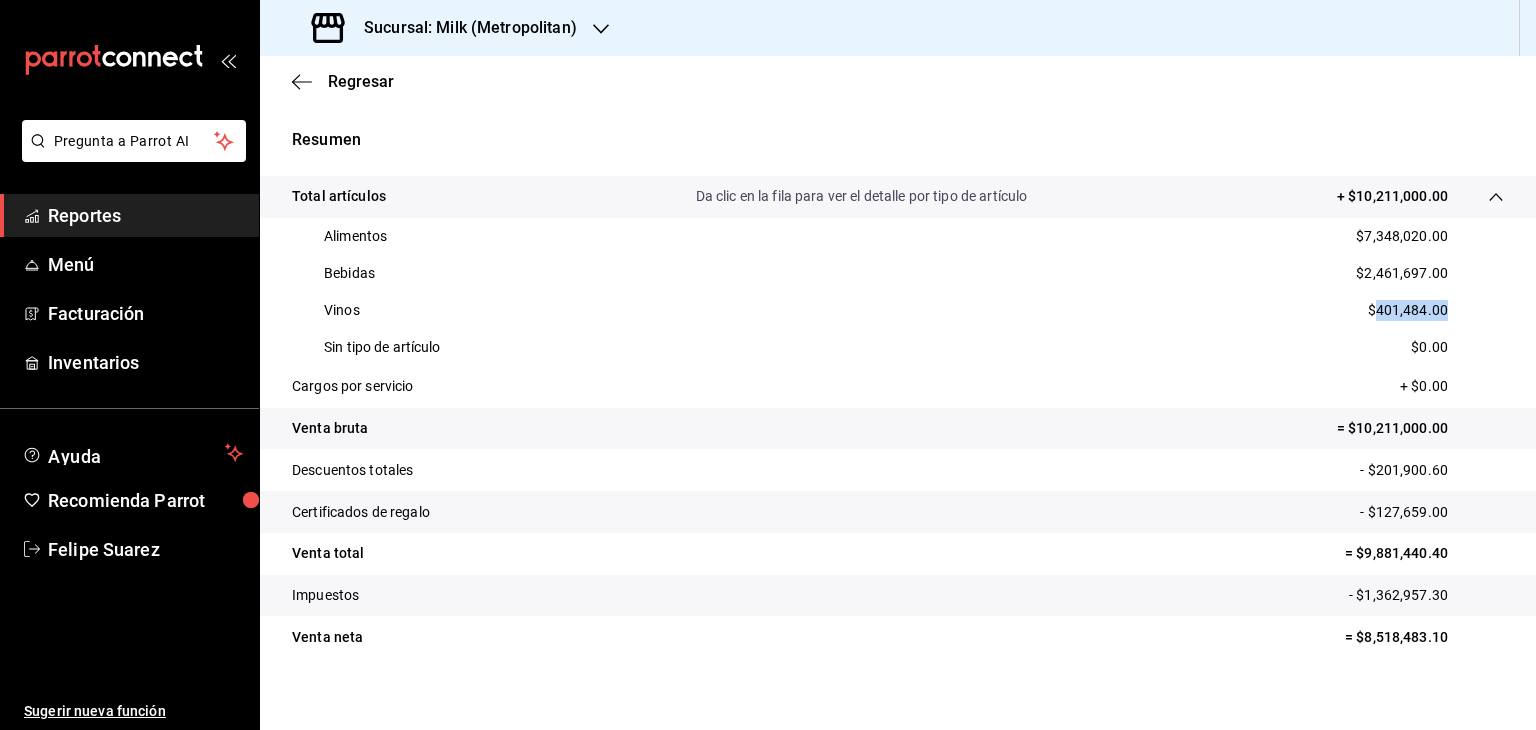 click on "$401,484.00" at bounding box center [1408, 310] 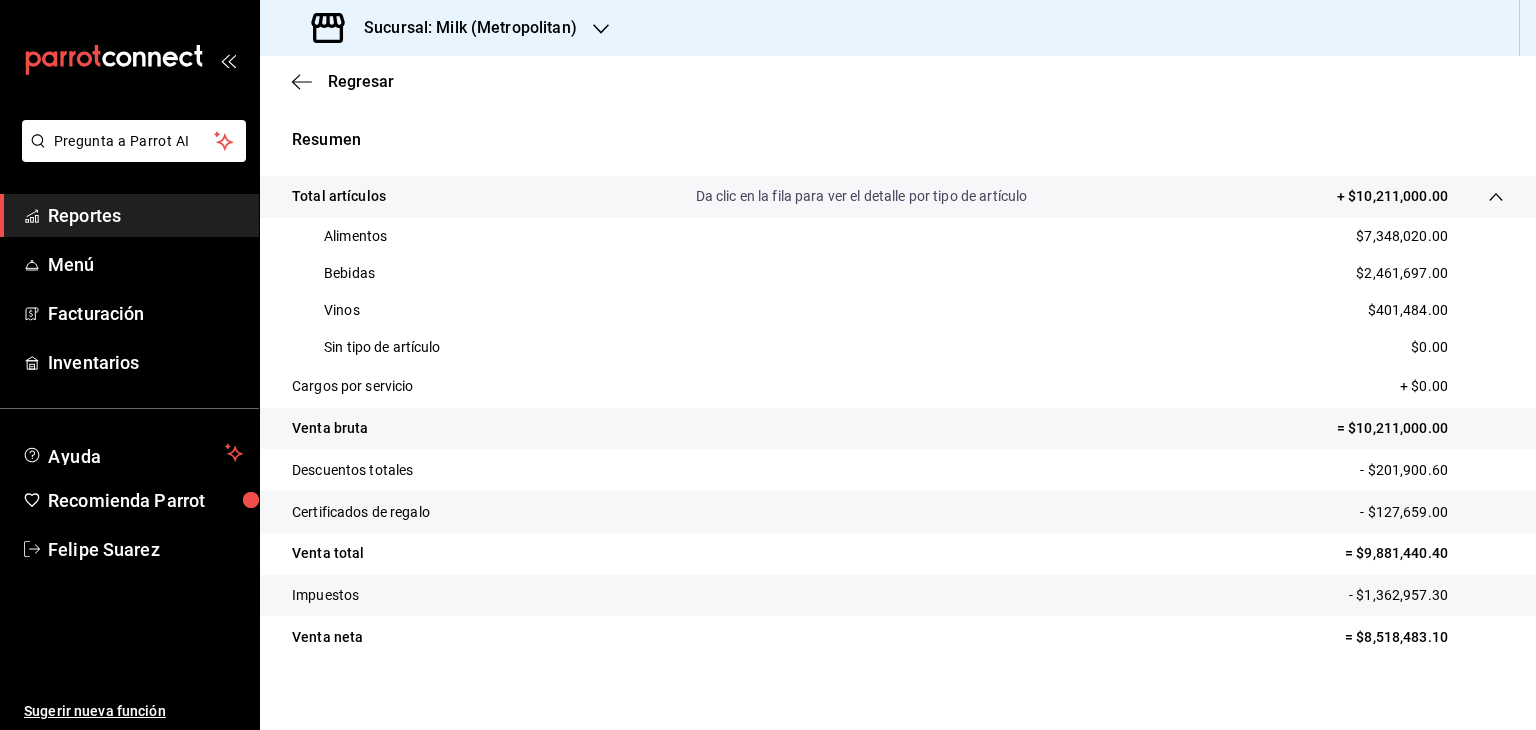 click on "Sucursal: Milk (Metropolitan)" at bounding box center (462, 28) 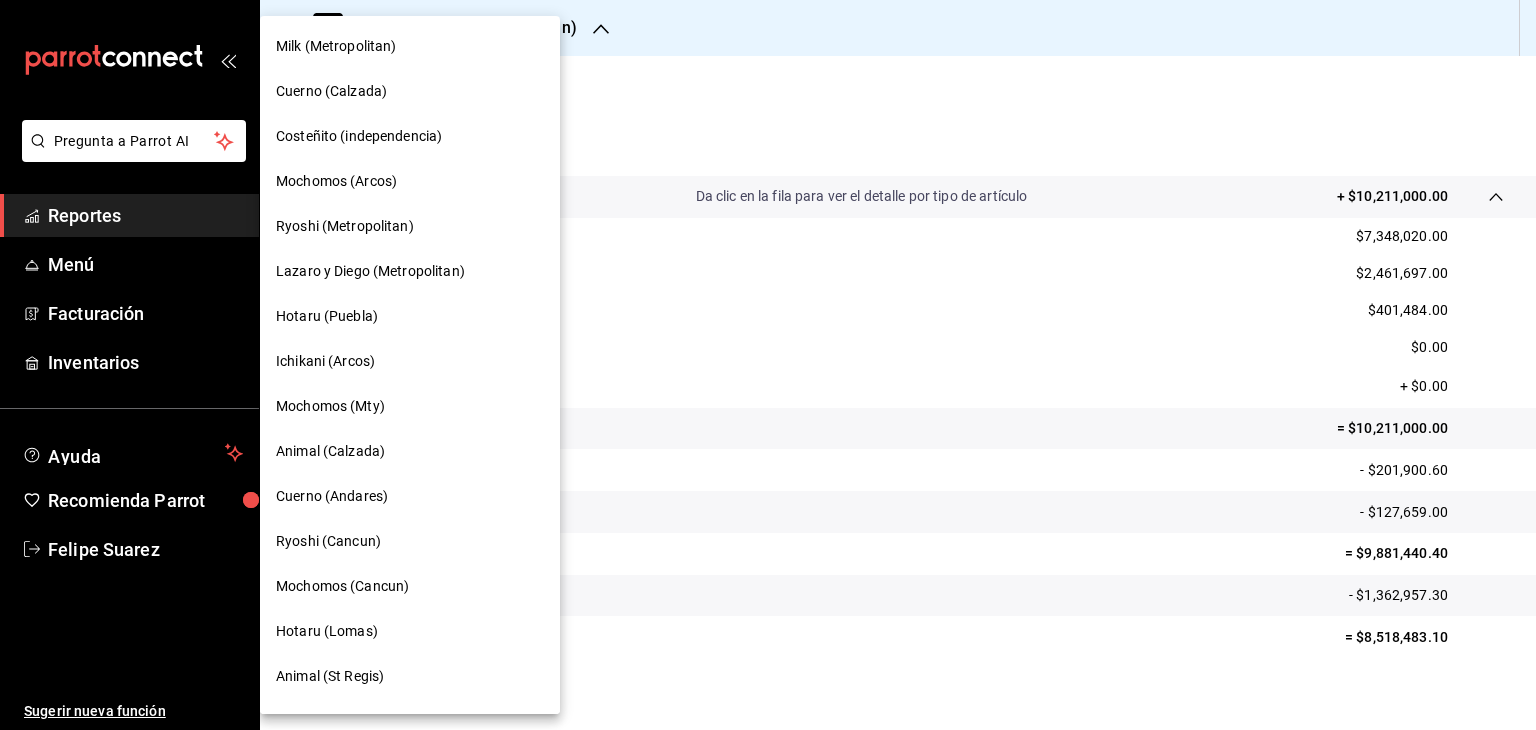 scroll, scrollTop: 533, scrollLeft: 0, axis: vertical 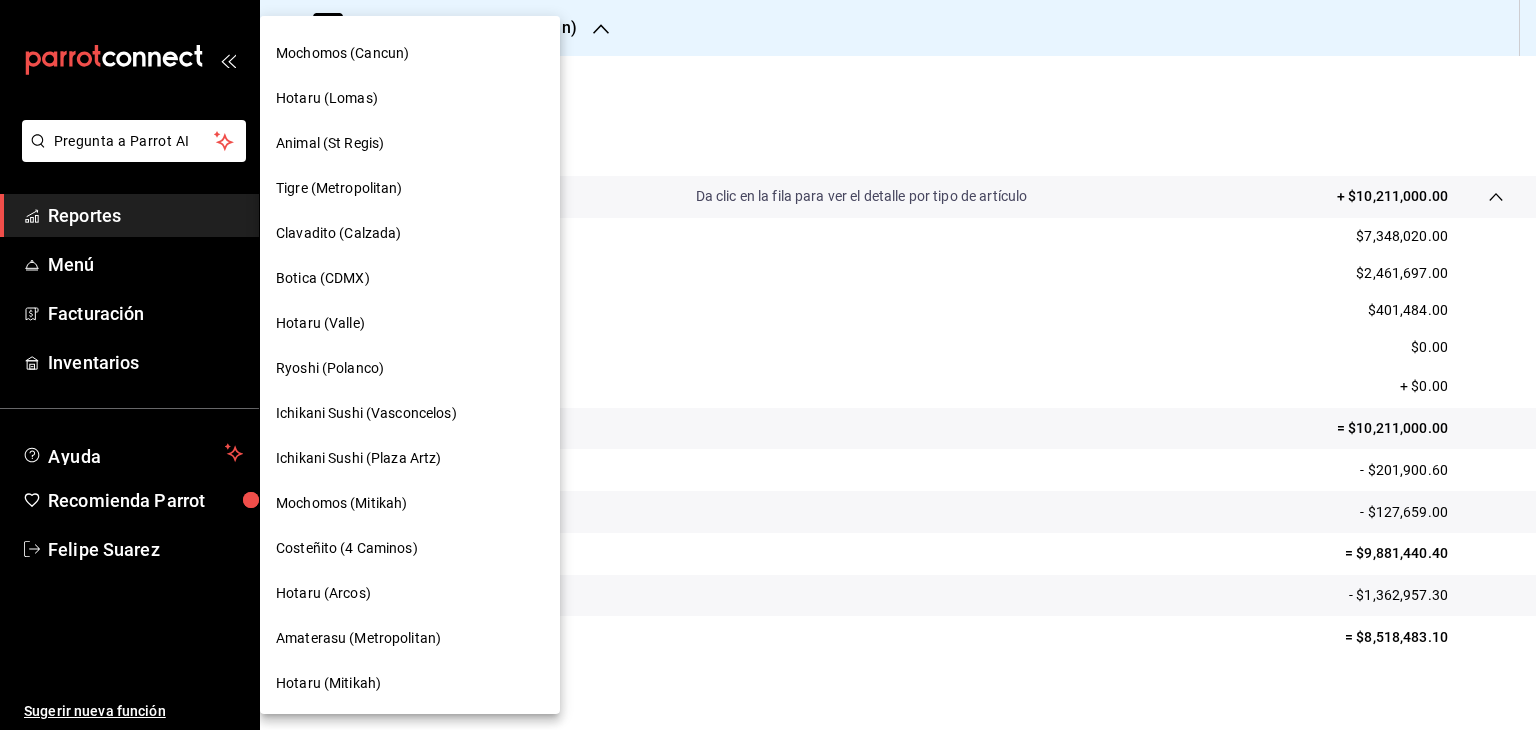 click on "Amaterasu (Metropolitan)" at bounding box center [358, 638] 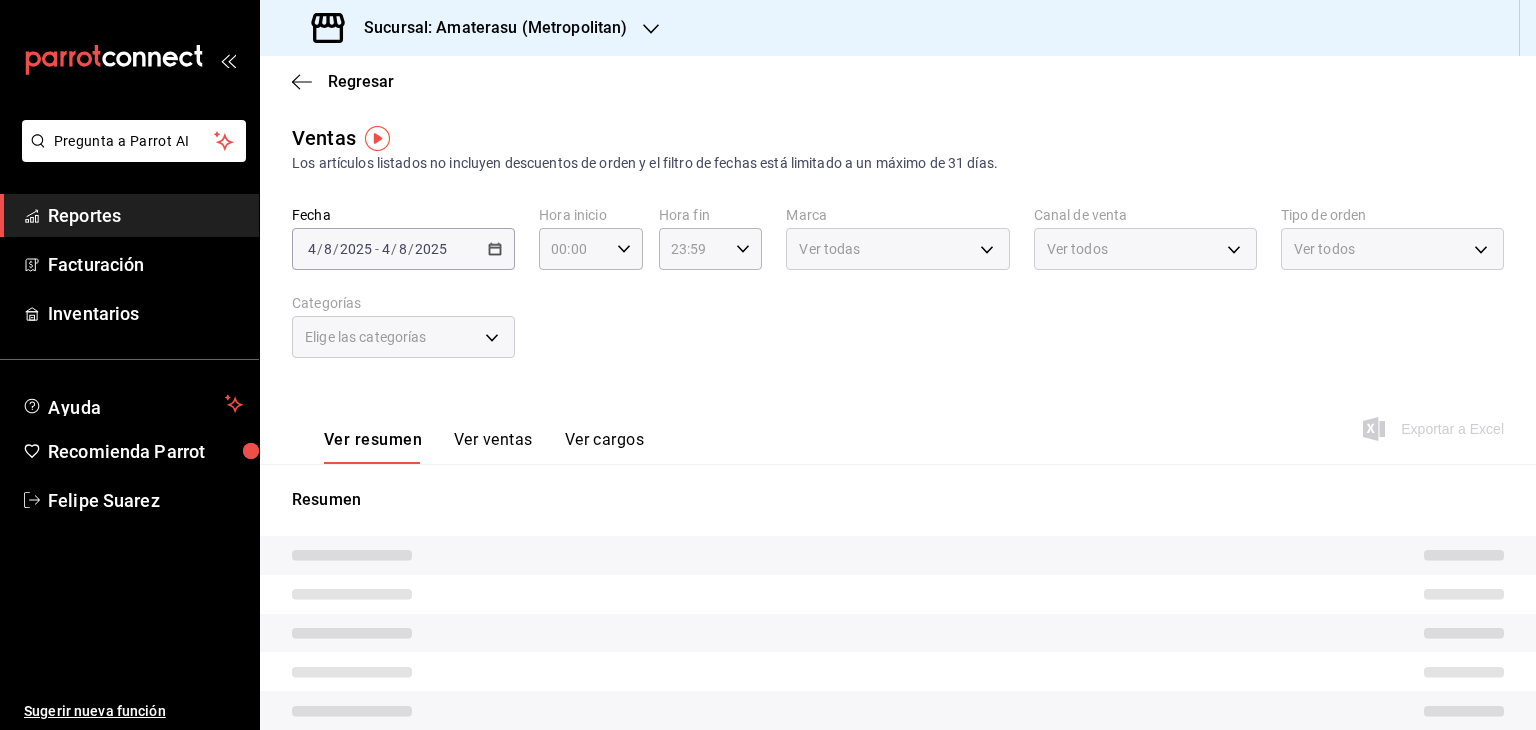 type on "05:00" 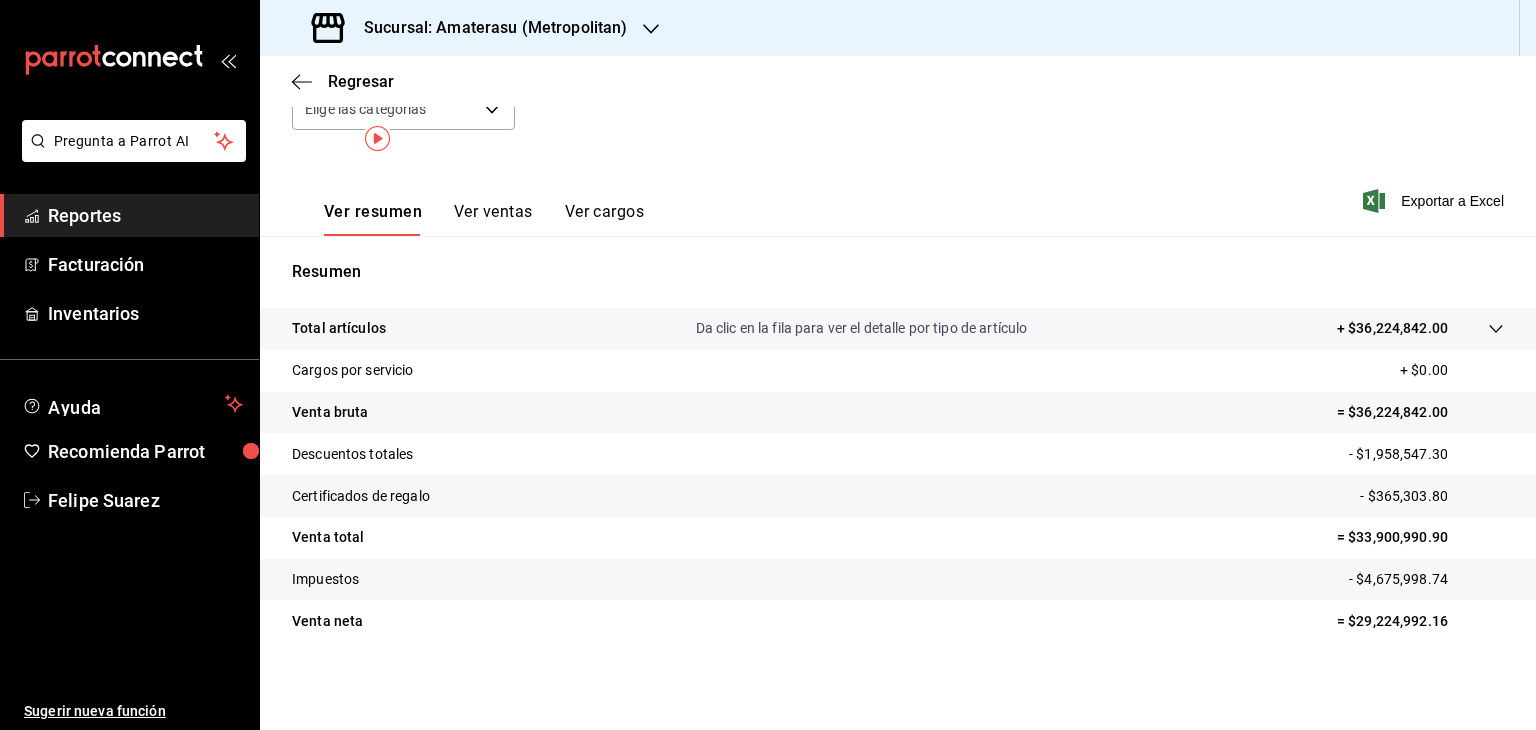 scroll, scrollTop: 0, scrollLeft: 0, axis: both 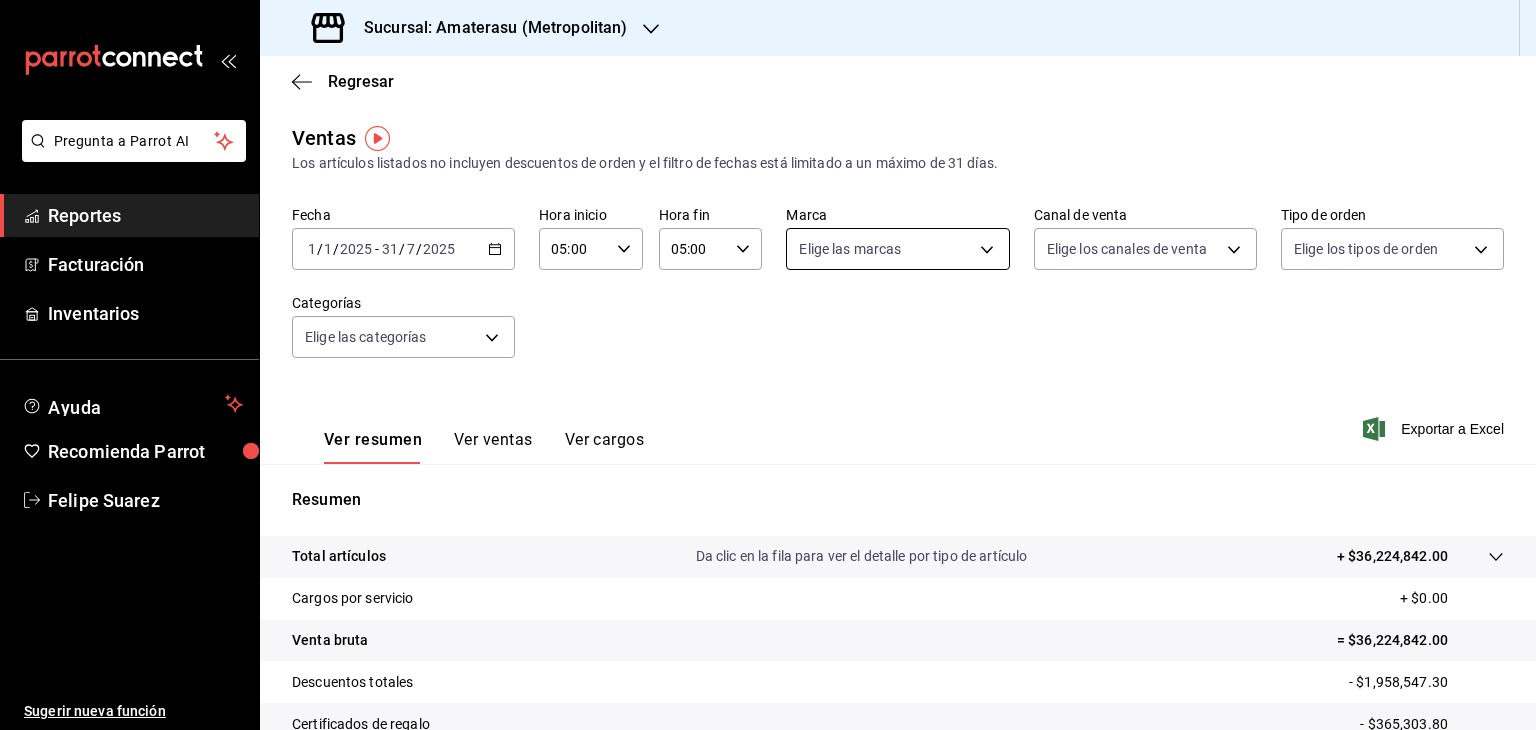 click on "Pregunta a Parrot AI Reportes   Facturación   Inventarios   Ayuda Recomienda Parrot   Felipe Suarez   Sugerir nueva función   Sucursal: Amaterasu (Metropolitan) Regresar Ventas Los artículos listados no incluyen descuentos de orden y el filtro de fechas está limitado a un máximo de 31 días. Fecha 2025-01-01 1 / 1 / 2025 - 2025-07-31 31 / 7 / 2025 Hora inicio 05:00 Hora inicio Hora fin 05:00 Hora fin Marca Elige las marcas Canal de venta Elige los canales de venta Tipo de orden Elige los tipos de orden Categorías Elige las categorías Ver resumen Ver ventas Ver cargos Exportar a Excel Resumen Total artículos Da clic en la fila para ver el detalle por tipo de artículo + $36,224,842.00 Cargos por servicio + $0.00 Venta bruta = $36,224,842.00 Descuentos totales - $1,958,547.30 Certificados de regalo - $365,303.80 Venta total = $33,900,990.90 Impuestos - $4,675,998.74 Venta neta = $29,224,992.16 GANA 1 MES GRATIS EN TU SUSCRIPCIÓN AQUÍ Ver video tutorial Ir a video Pregunta a Parrot AI Reportes" at bounding box center [768, 365] 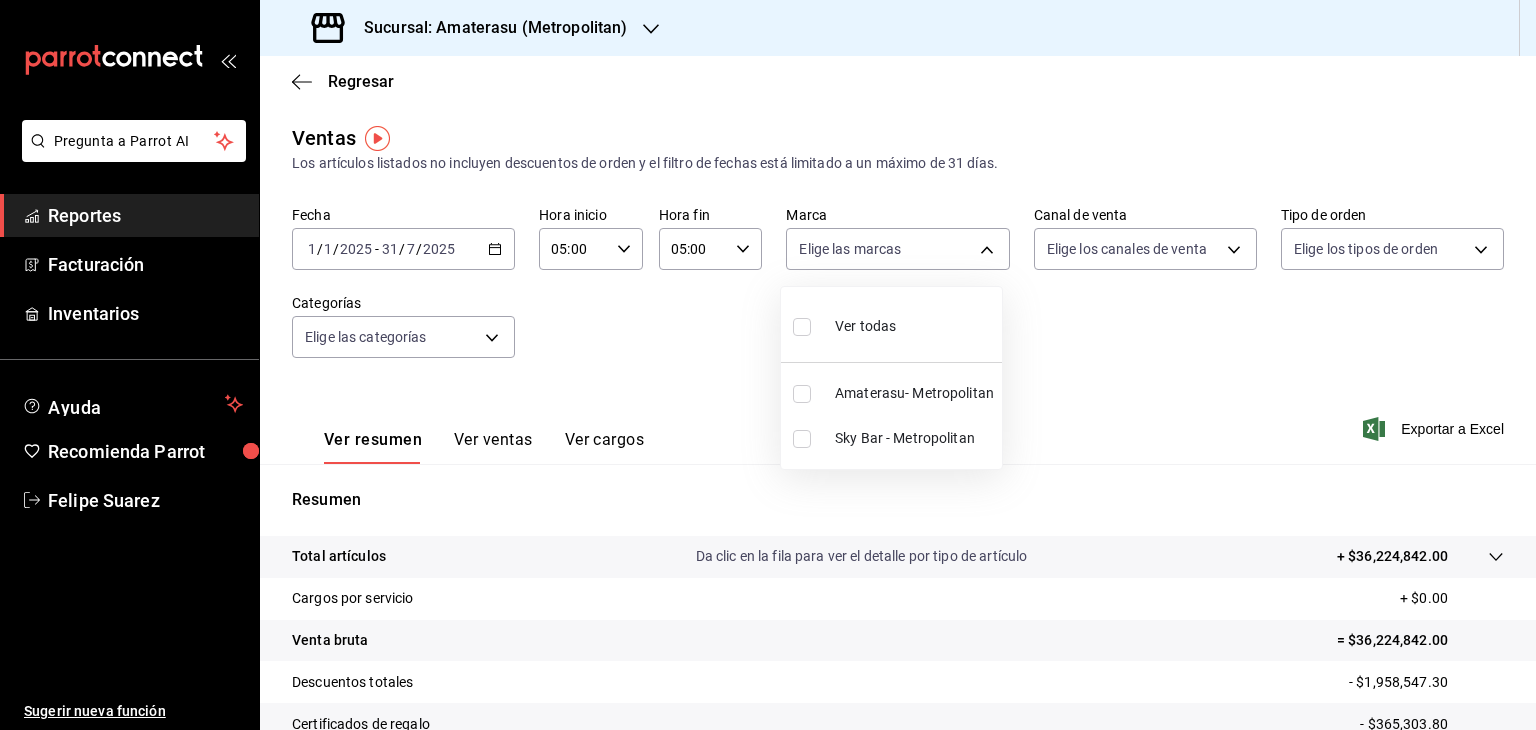 click at bounding box center [802, 394] 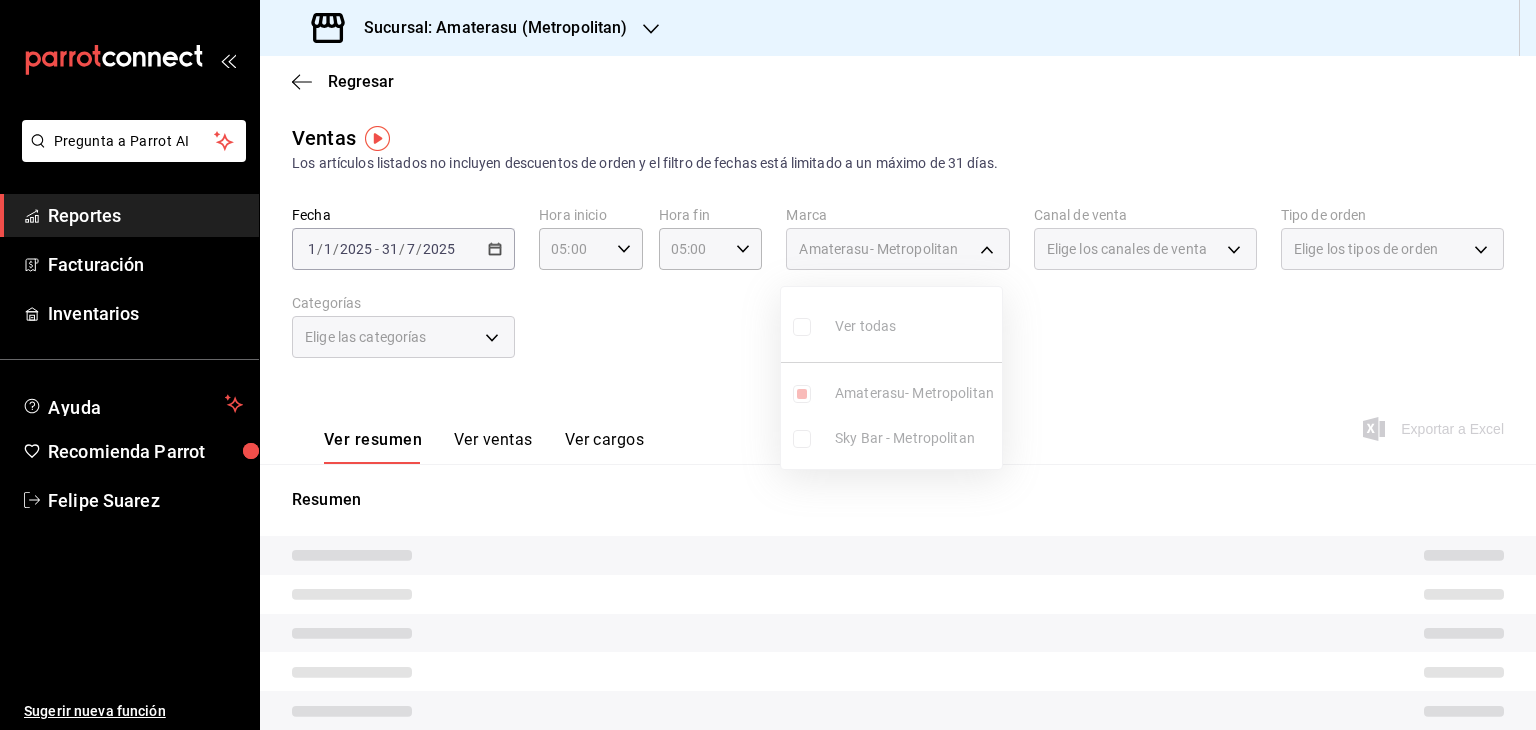 drag, startPoint x: 1192, startPoint y: 431, endPoint x: 1186, endPoint y: 487, distance: 56.32051 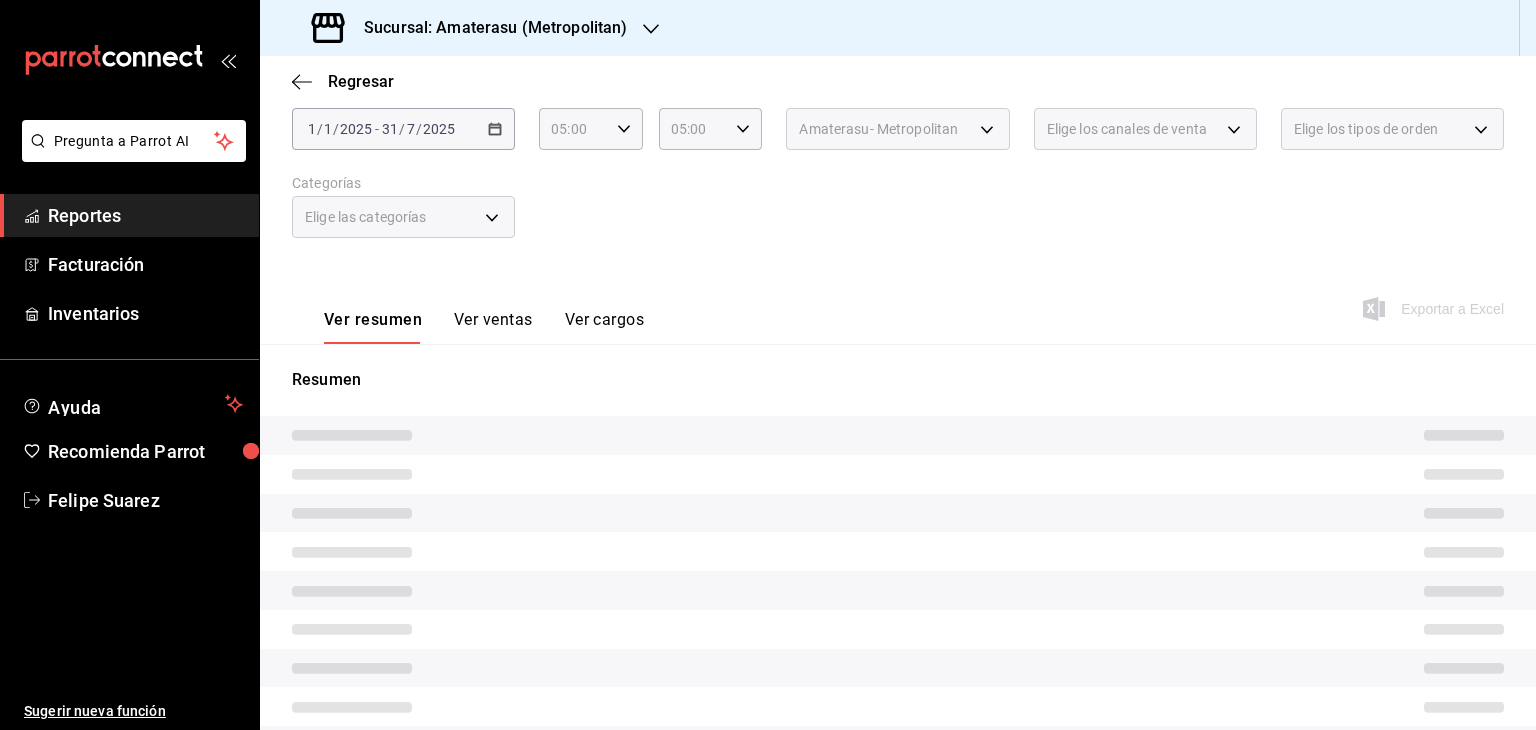 scroll, scrollTop: 104, scrollLeft: 0, axis: vertical 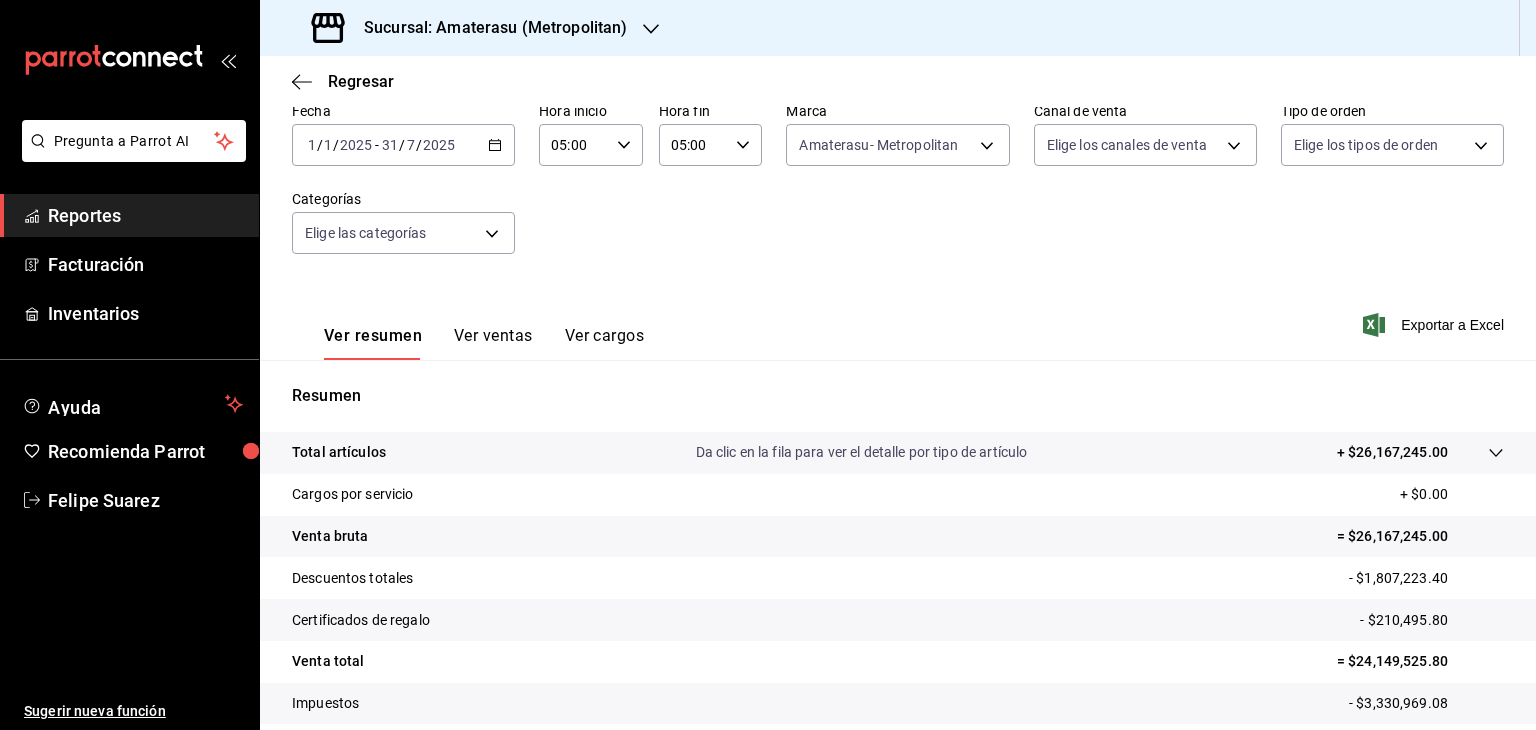 click on "Da clic en la fila para ver el detalle por tipo de artículo" at bounding box center [862, 452] 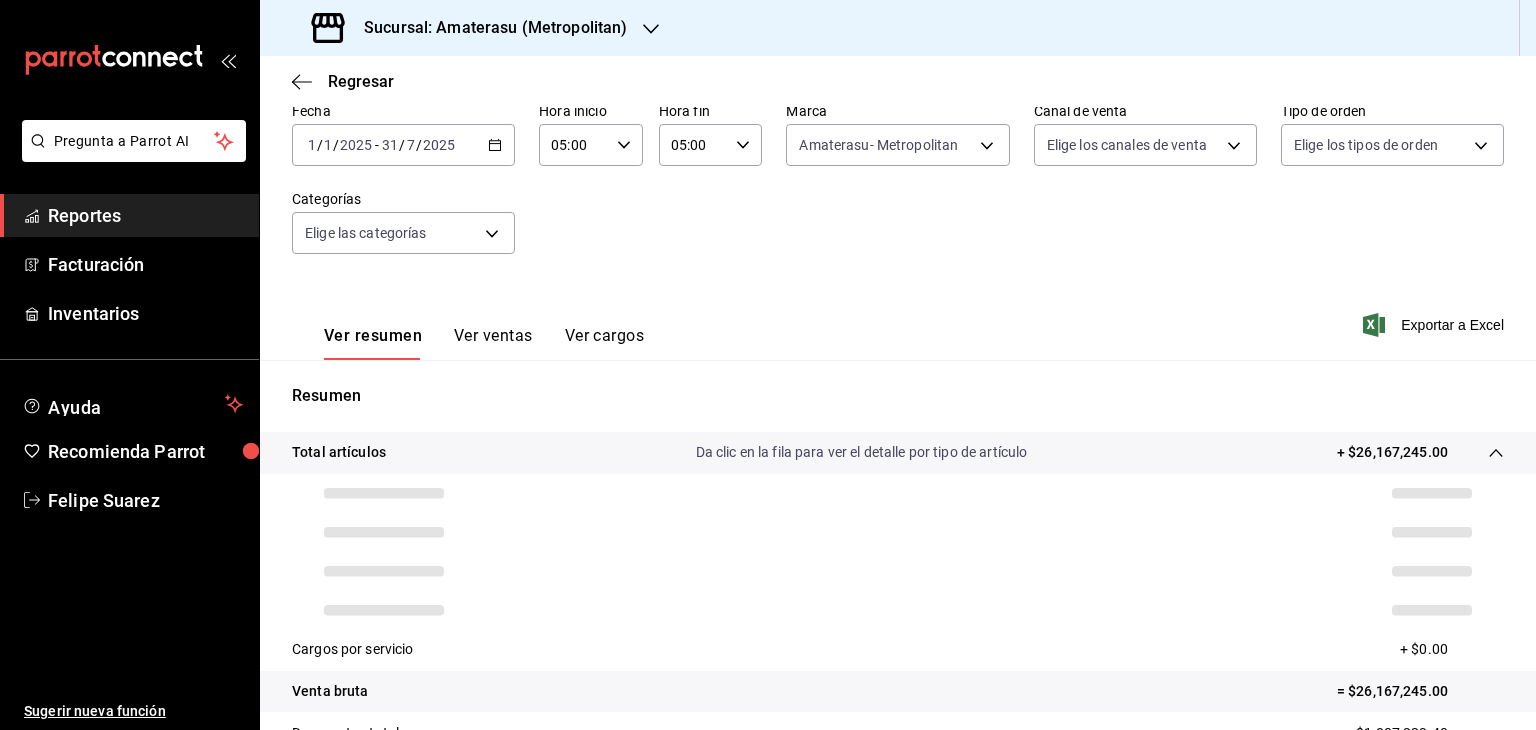scroll, scrollTop: 384, scrollLeft: 0, axis: vertical 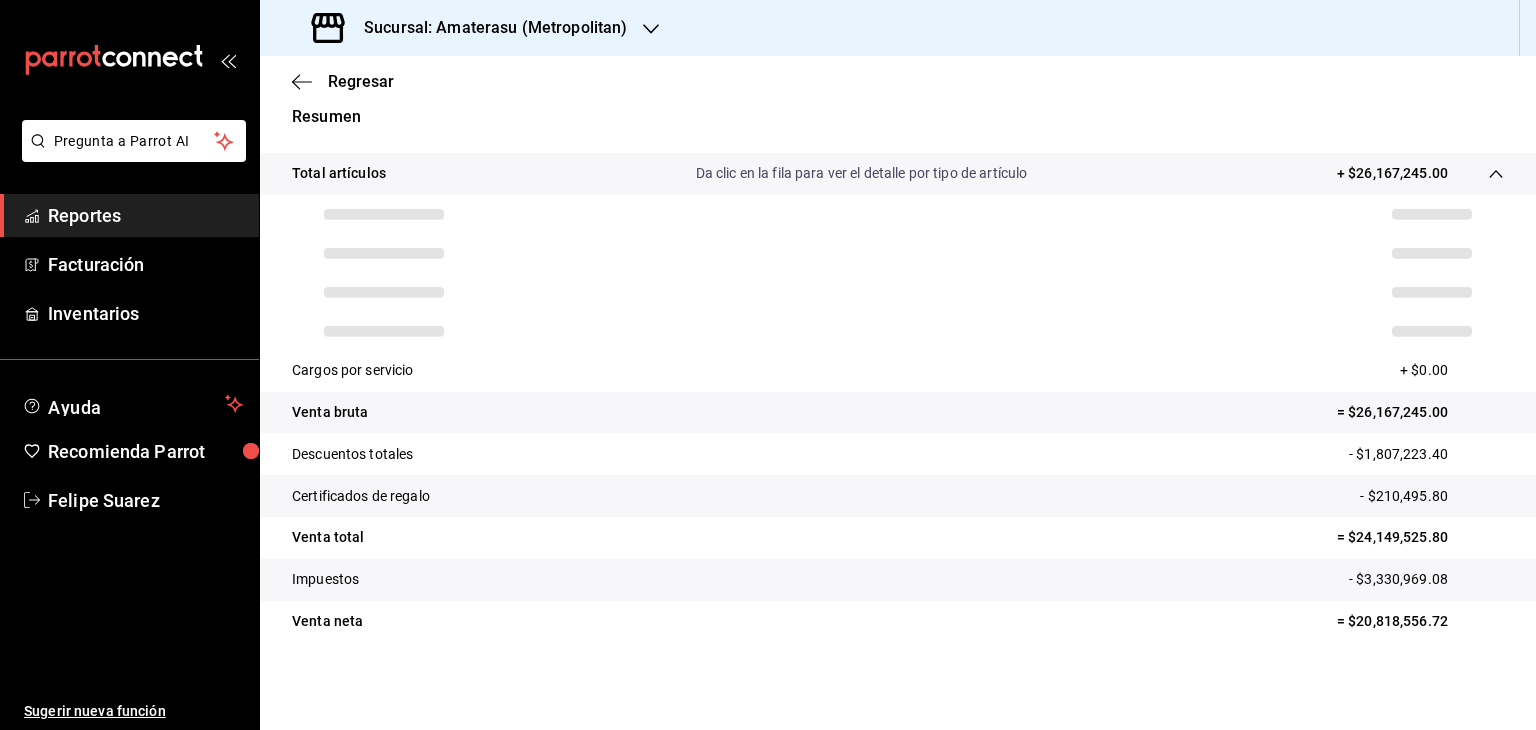 click on "- $1,807,223.40" at bounding box center (1426, 454) 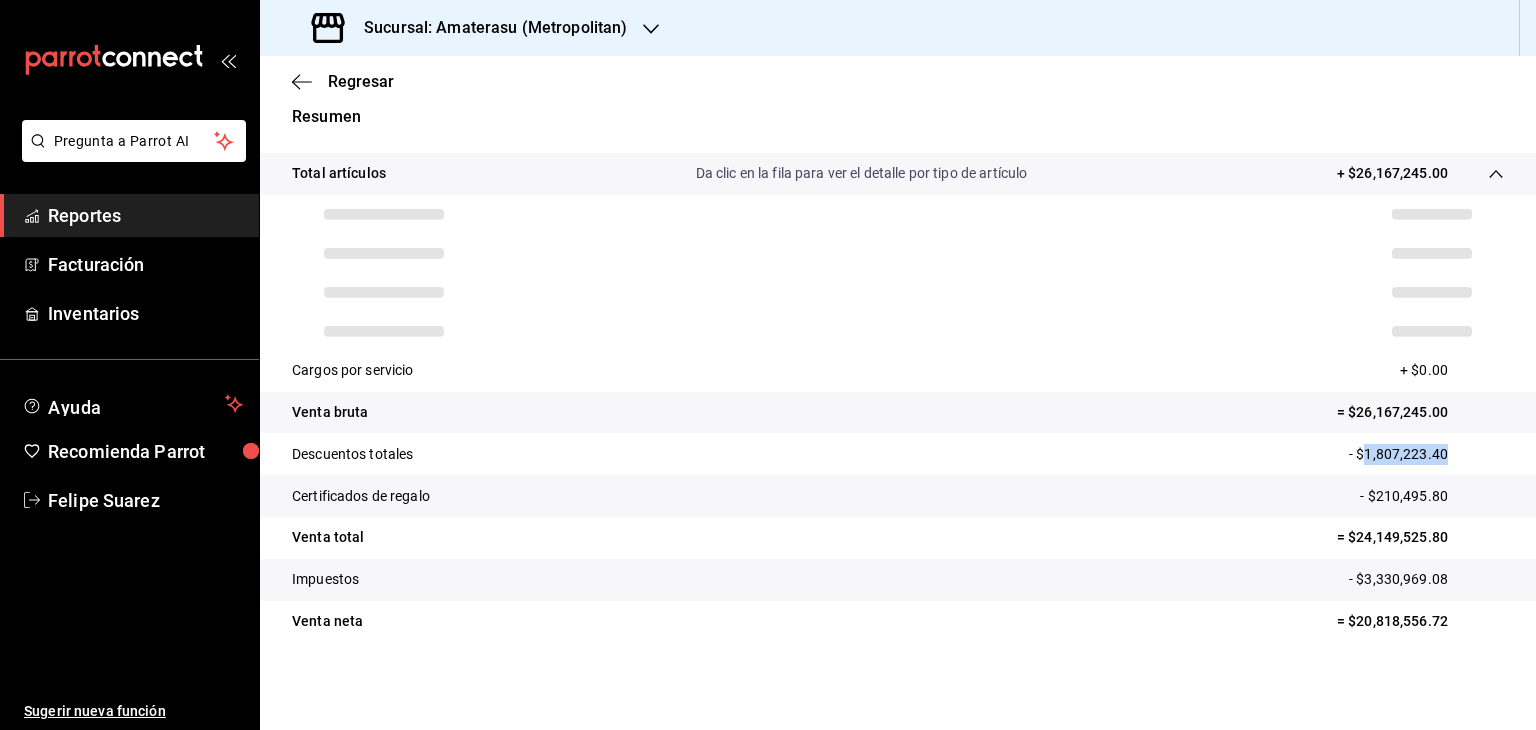 click on "- $1,807,223.40" at bounding box center [1426, 454] 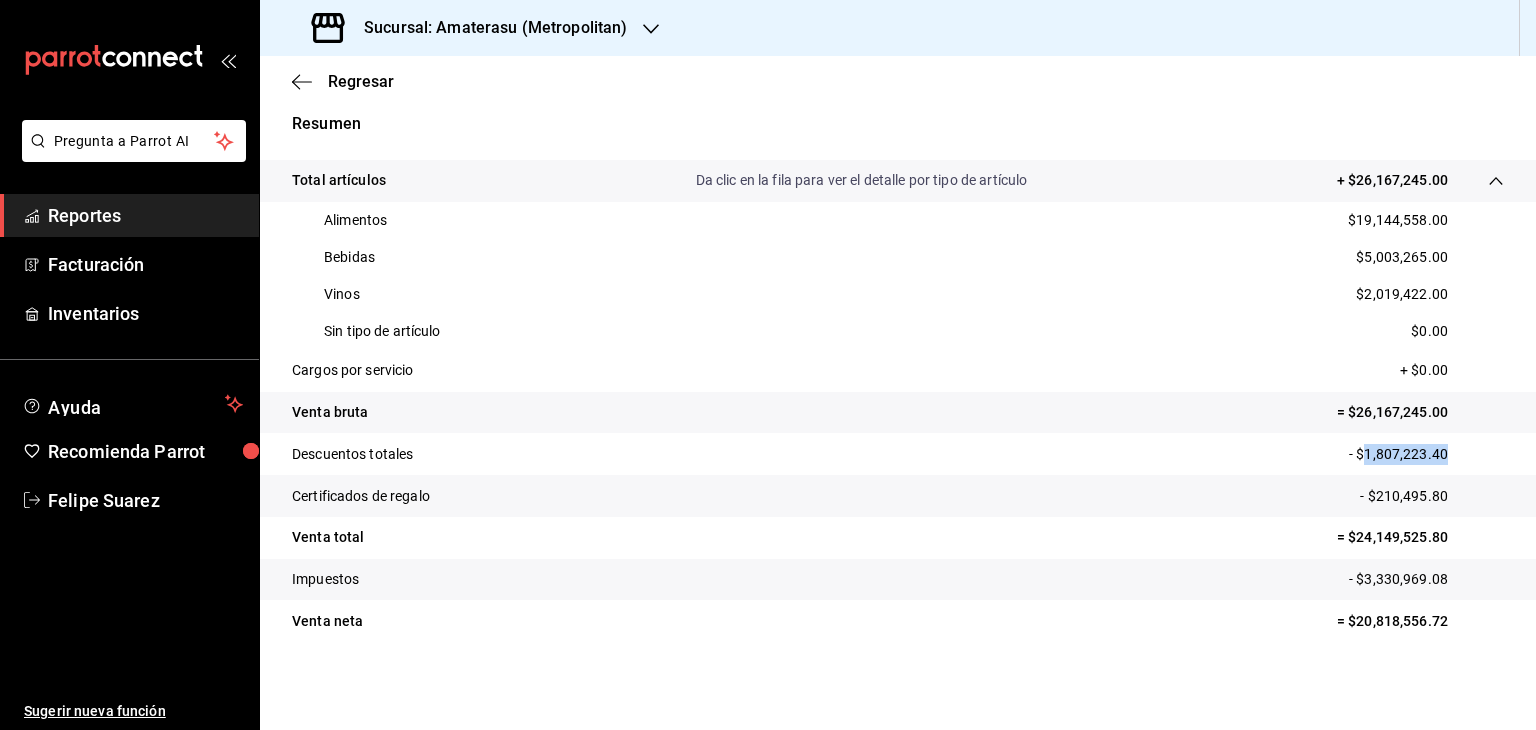 scroll, scrollTop: 376, scrollLeft: 0, axis: vertical 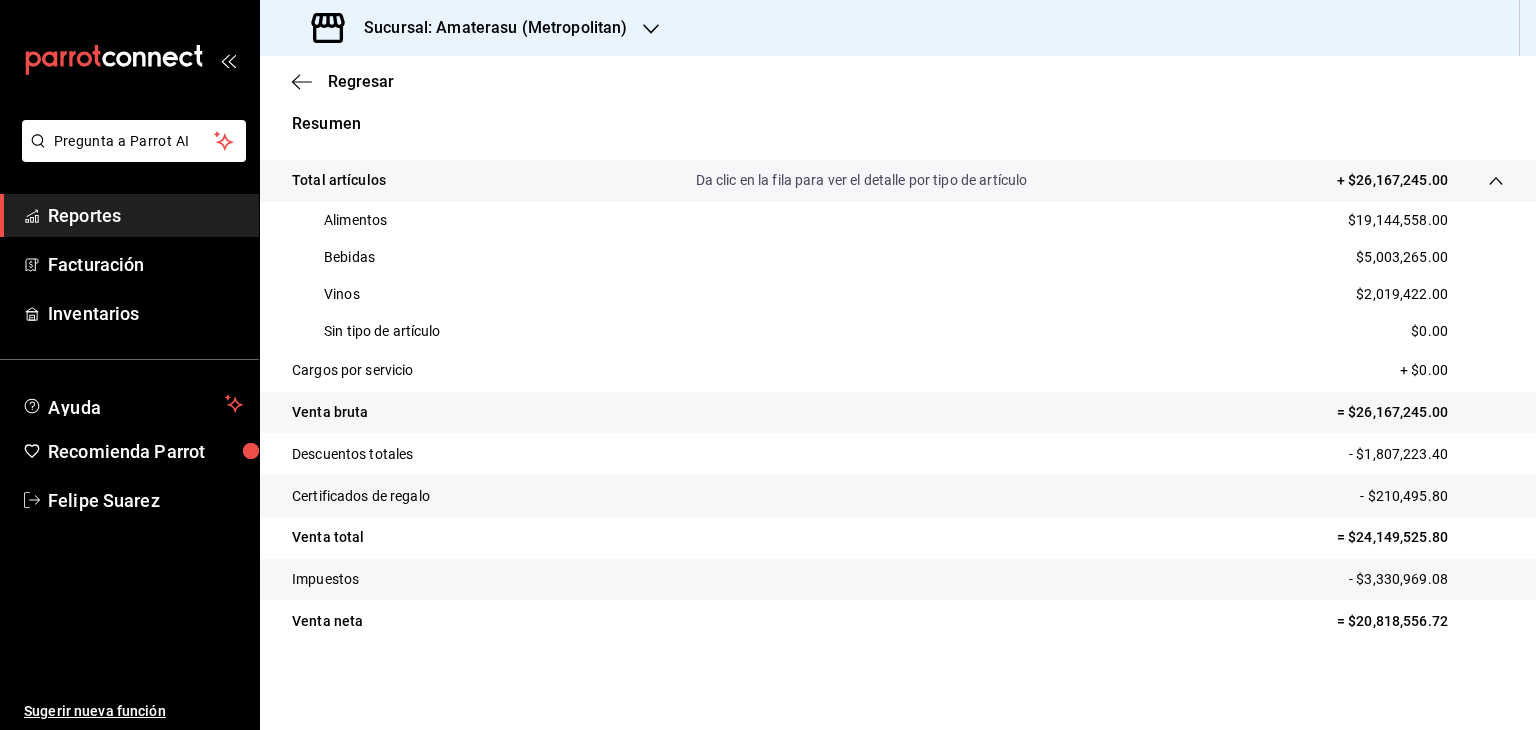 click on "- $210,495.80" at bounding box center (1432, 496) 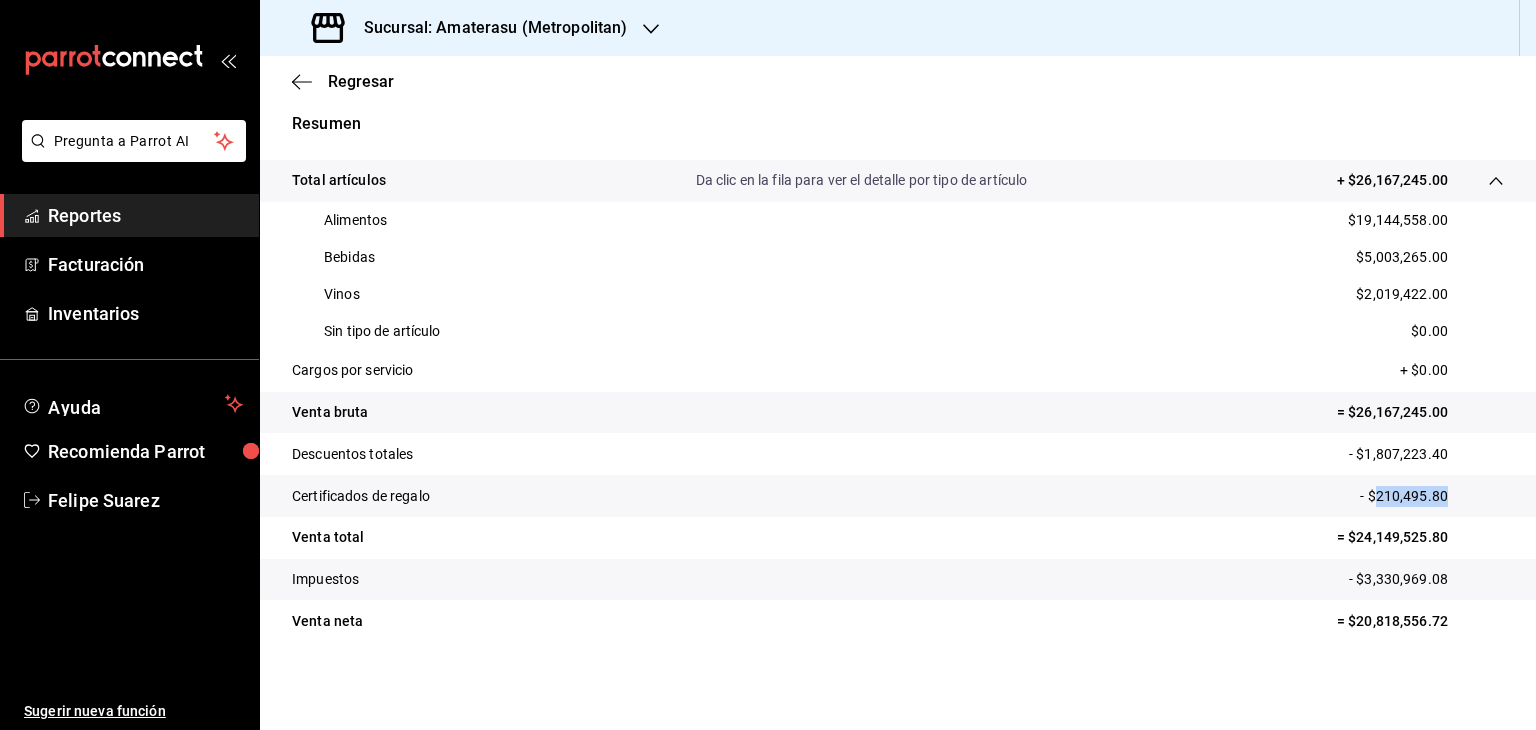click on "- $210,495.80" at bounding box center [1432, 496] 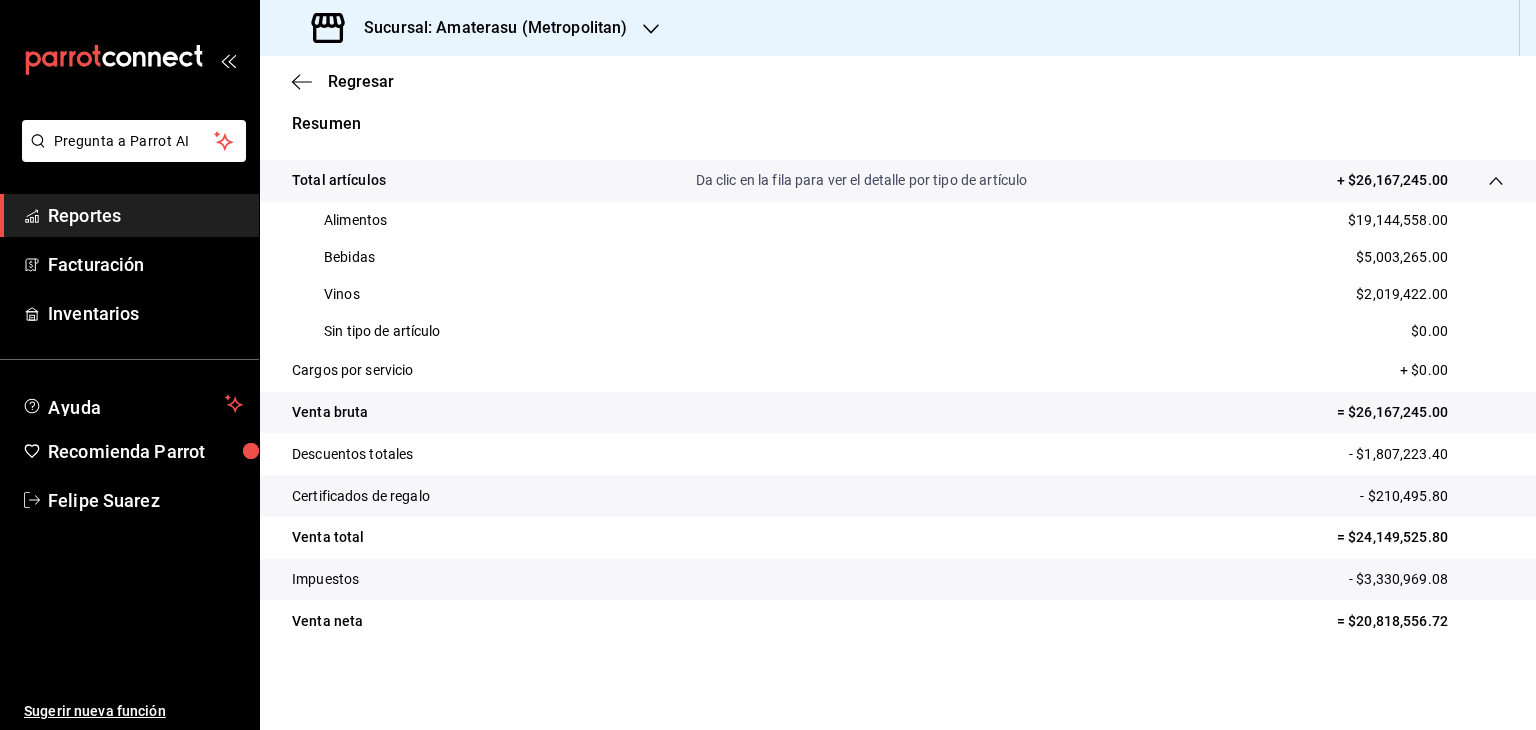 click on "- $3,330,969.08" at bounding box center [1426, 579] 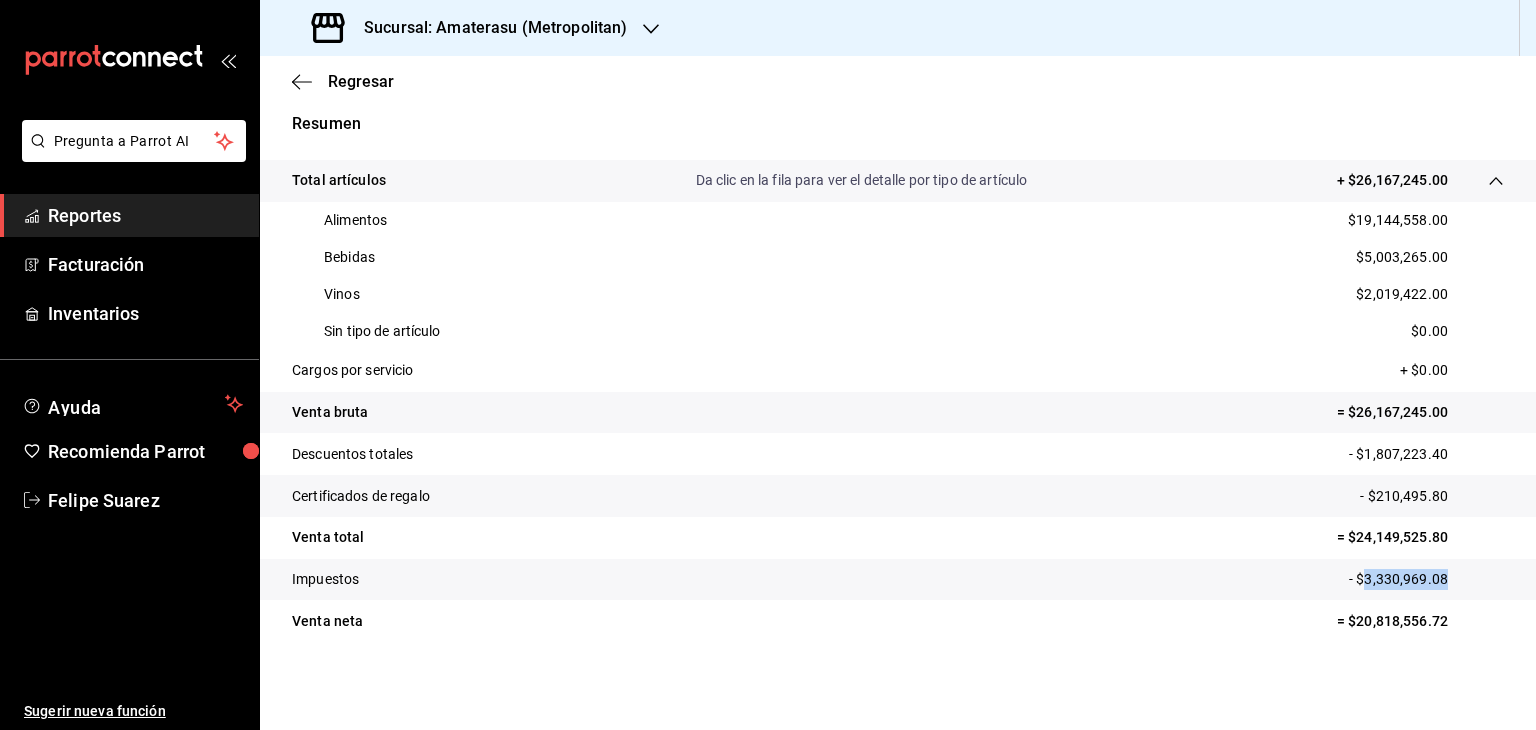 click on "- $3,330,969.08" at bounding box center [1426, 579] 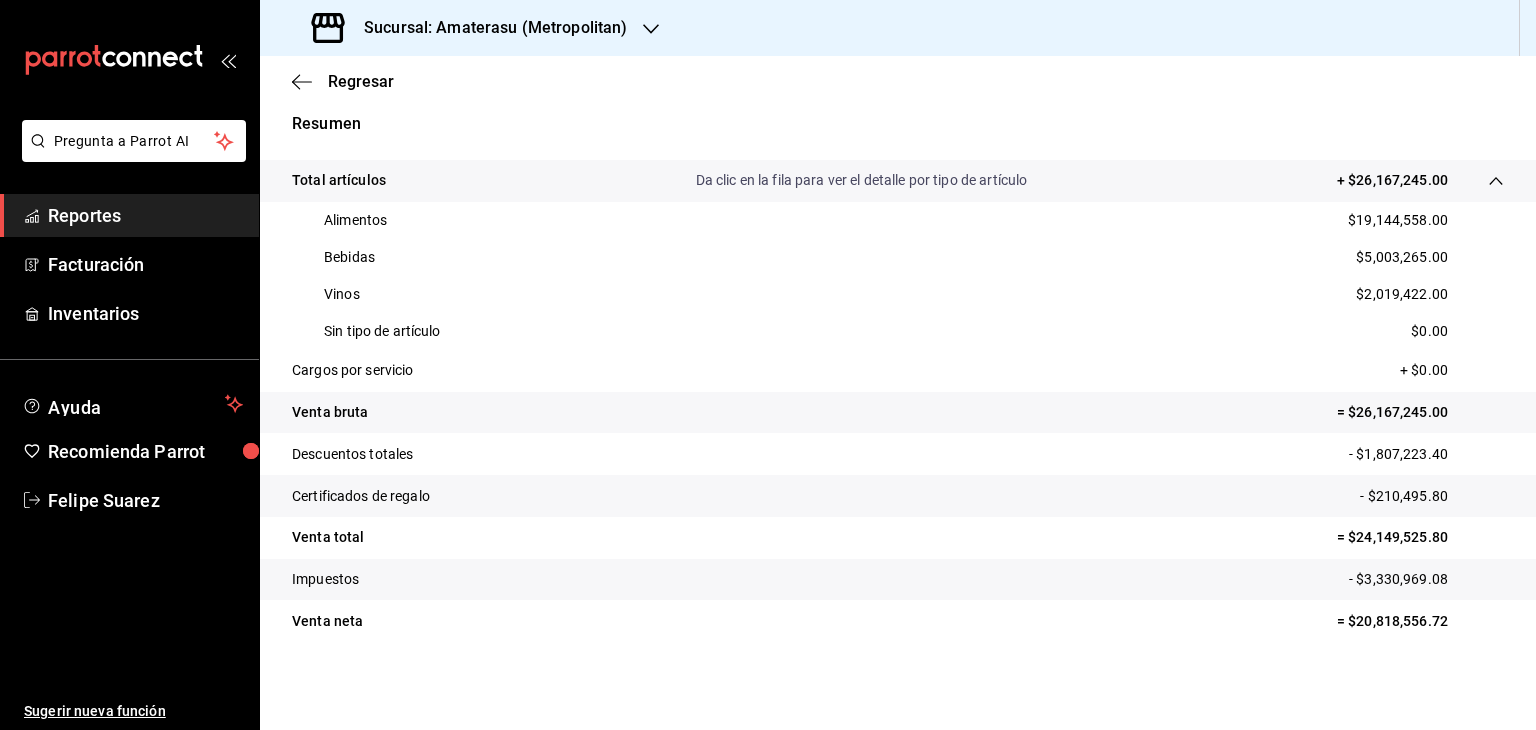 click on "$19,144,558.00" at bounding box center [1398, 220] 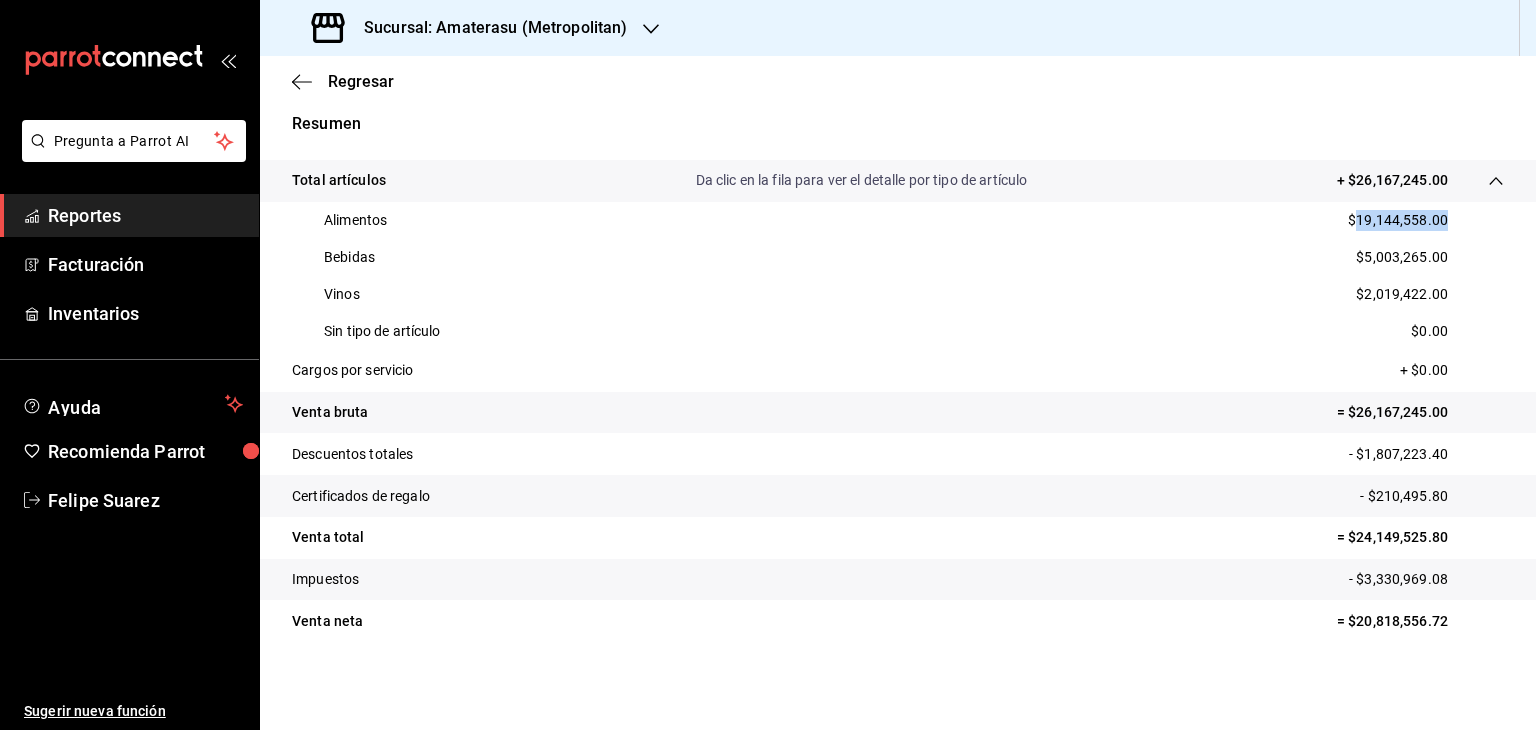 click on "$19,144,558.00" at bounding box center (1398, 220) 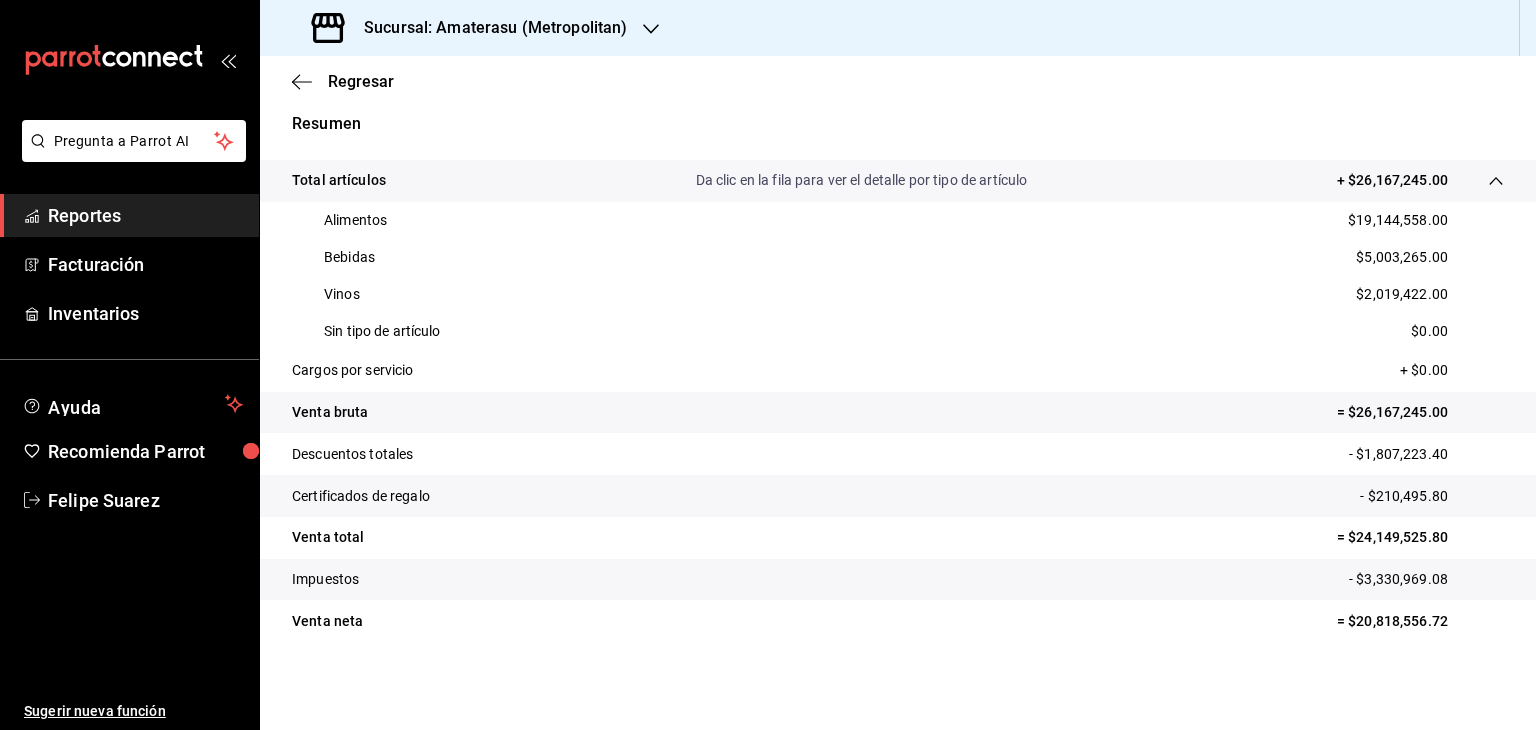 click on "$5,003,265.00" at bounding box center [1402, 257] 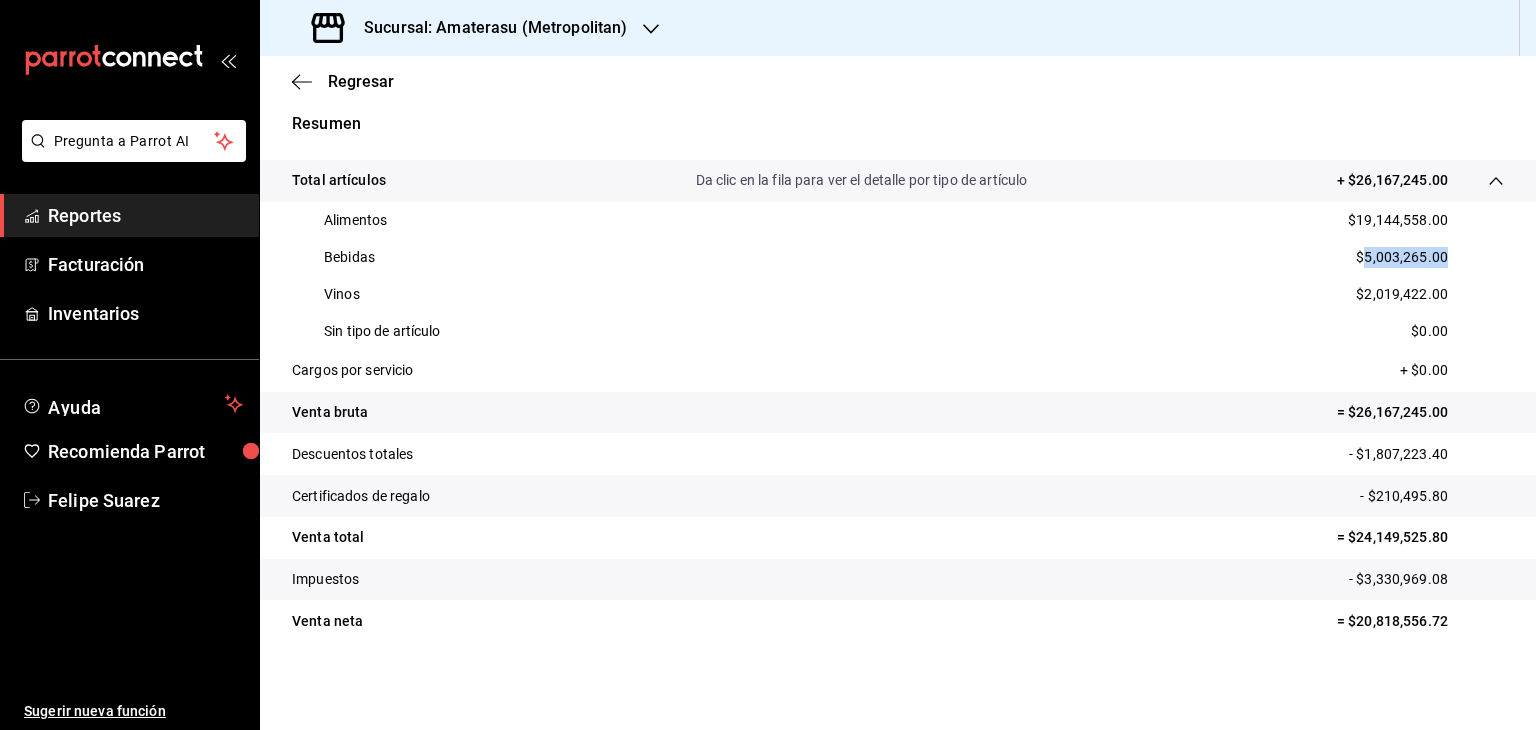 click on "$5,003,265.00" at bounding box center [1402, 257] 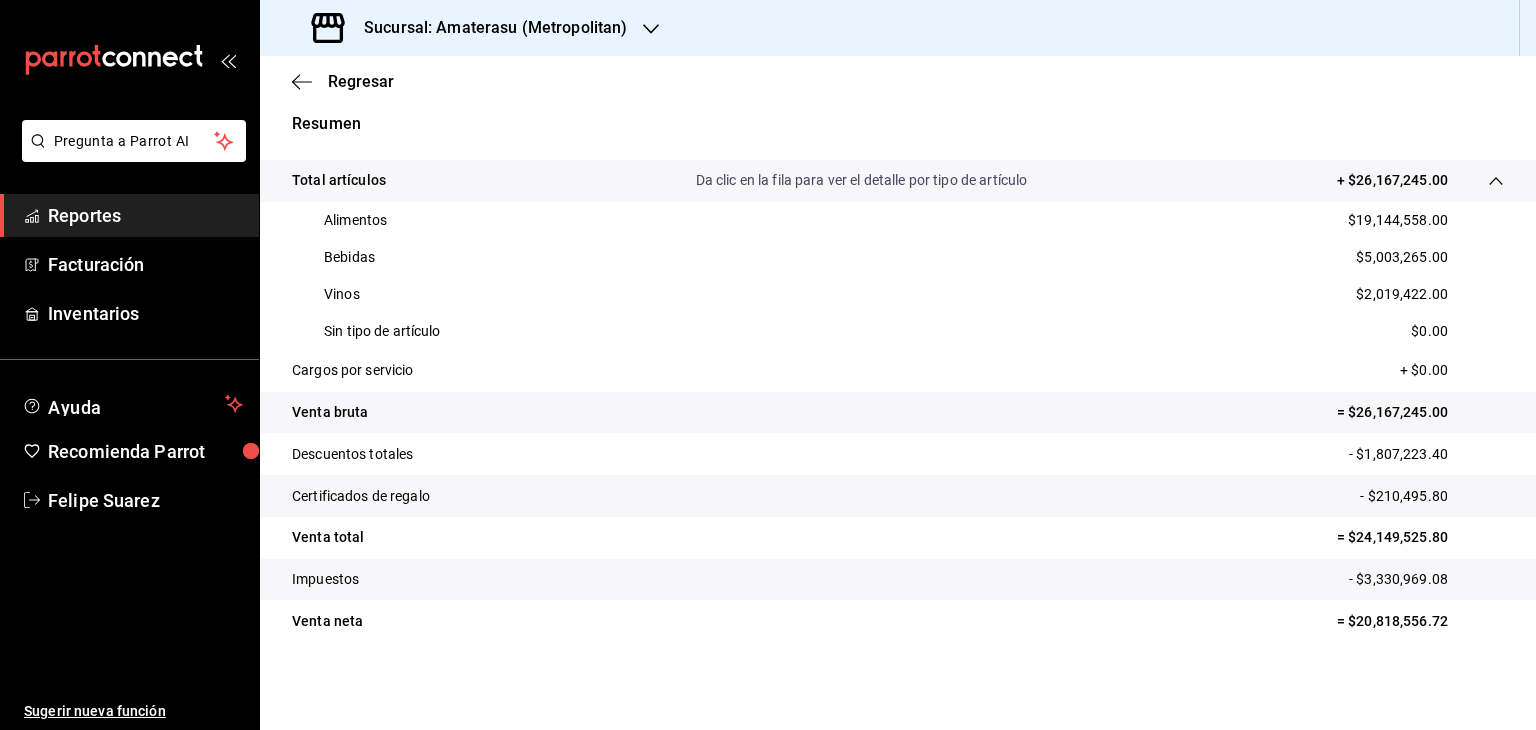 click on "Vinos $2,019,422.00" at bounding box center (898, 294) 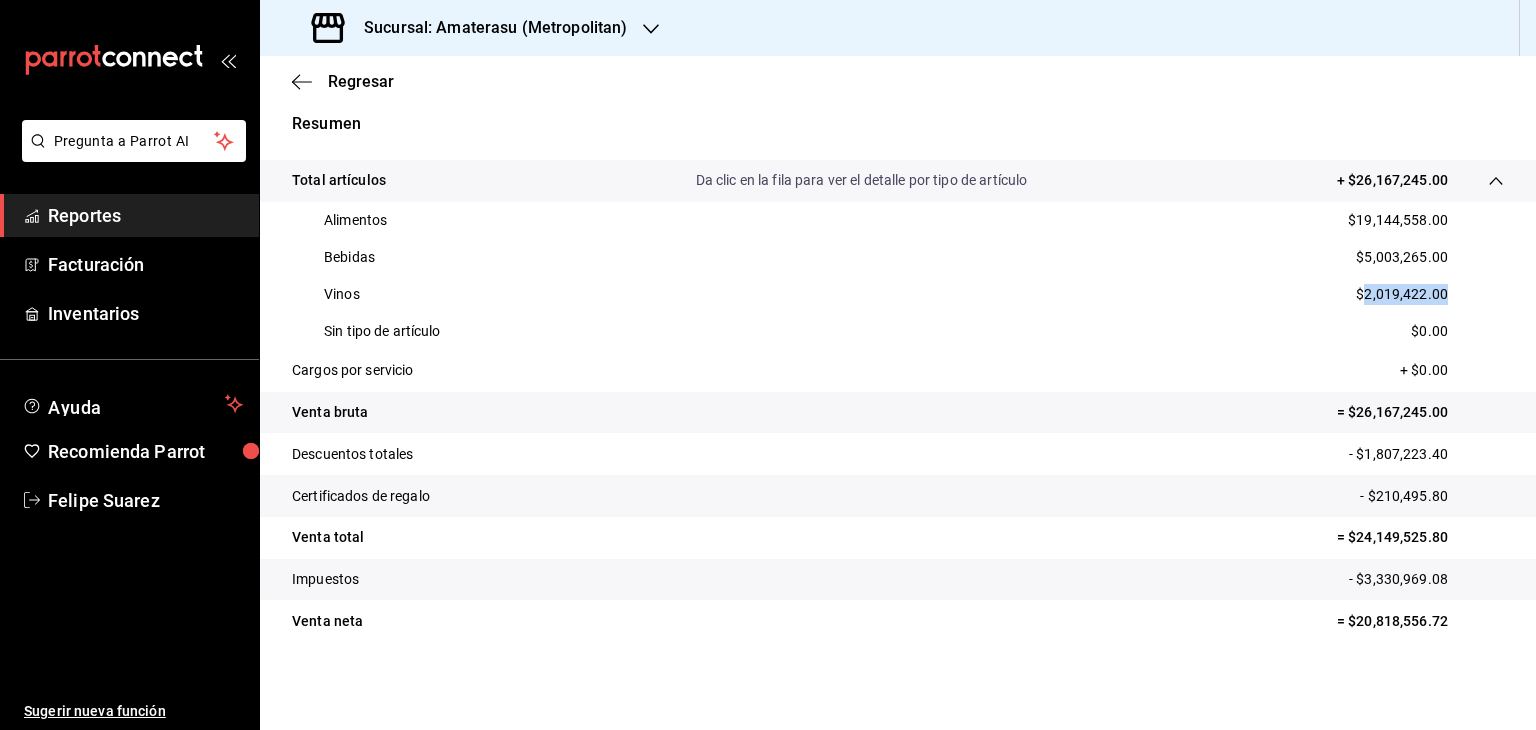 click on "Vinos $2,019,422.00" at bounding box center [898, 294] 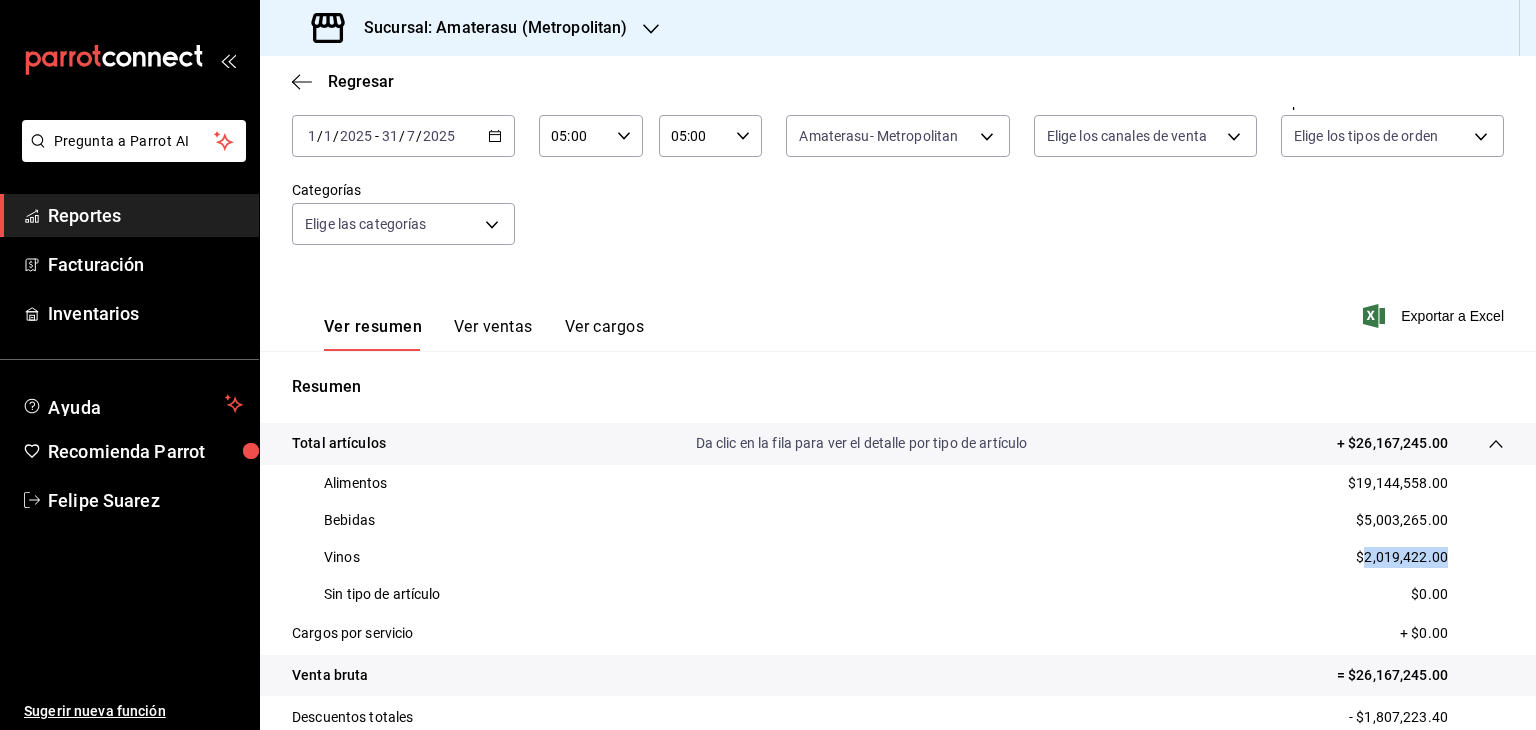scroll, scrollTop: 84, scrollLeft: 0, axis: vertical 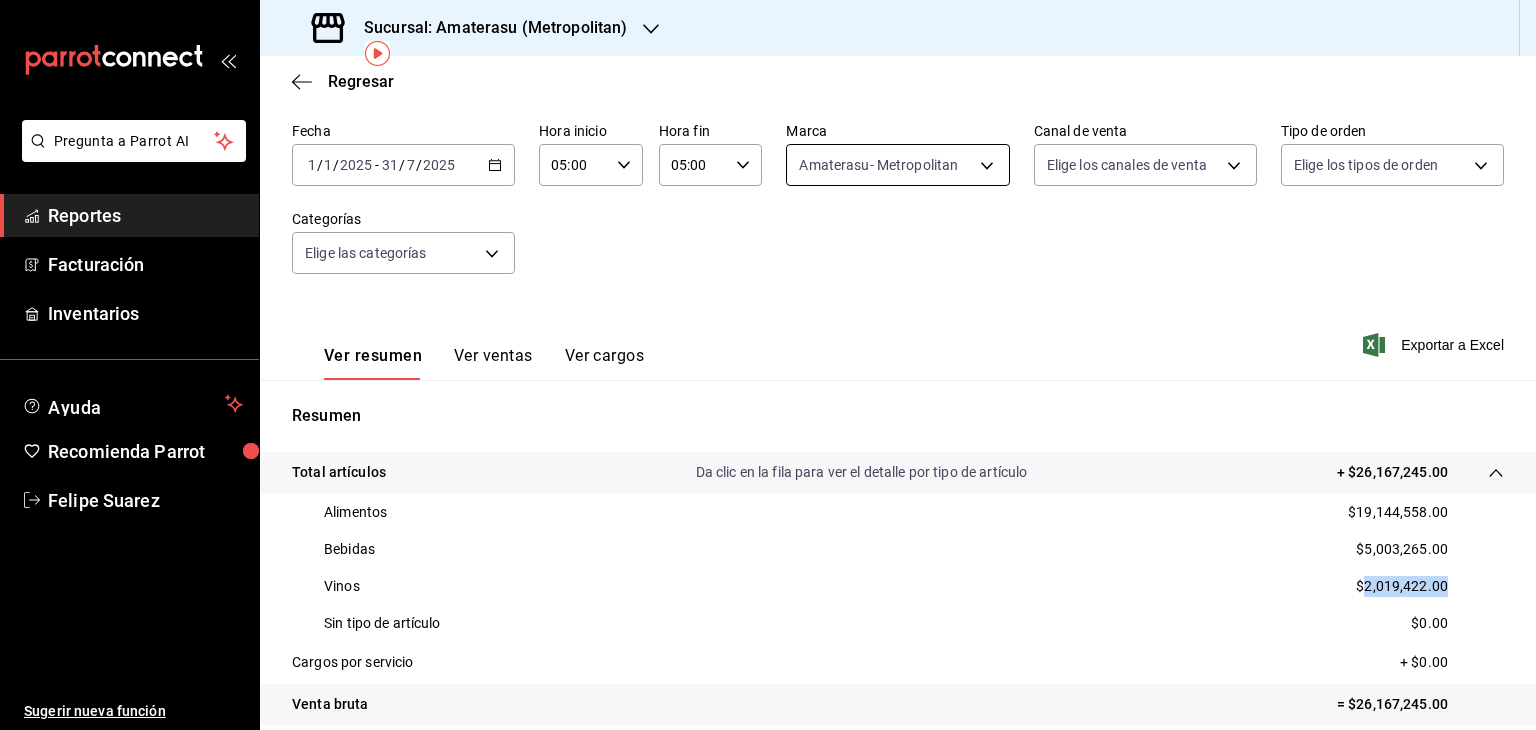 click on "Pregunta a Parrot AI Reportes   Facturación   Inventarios   Ayuda Recomienda Parrot   Felipe Suarez   Sugerir nueva función   Sucursal: Amaterasu (Metropolitan) Regresar Ventas Los artículos listados no incluyen descuentos de orden y el filtro de fechas está limitado a un máximo de 31 días. Fecha 2025-01-01 1 / 1 / 2025 - 2025-07-31 31 / 7 / 2025 Hora inicio 05:00 Hora inicio Hora fin 05:00 Hora fin Marca Amaterasu- Metropolitan e4cd7fcb-d45b-43ae-a99f-ad4ccfcd9032 Canal de venta Elige los canales de venta Tipo de orden Elige los tipos de orden Categorías Elige las categorías Ver resumen Ver ventas Ver cargos Exportar a Excel Resumen Total artículos Da clic en la fila para ver el detalle por tipo de artículo + $26,167,245.00 Alimentos $19,144,558.00 Bebidas $5,003,265.00 Vinos $2,019,422.00 Sin tipo de artículo $0.00 Cargos por servicio + $0.00 Venta bruta = $26,167,245.00 Descuentos totales - $1,807,223.40 Certificados de regalo - $210,495.80 Venta total = $24,149,525.80 Impuestos - $3,330,969.08" at bounding box center [768, 365] 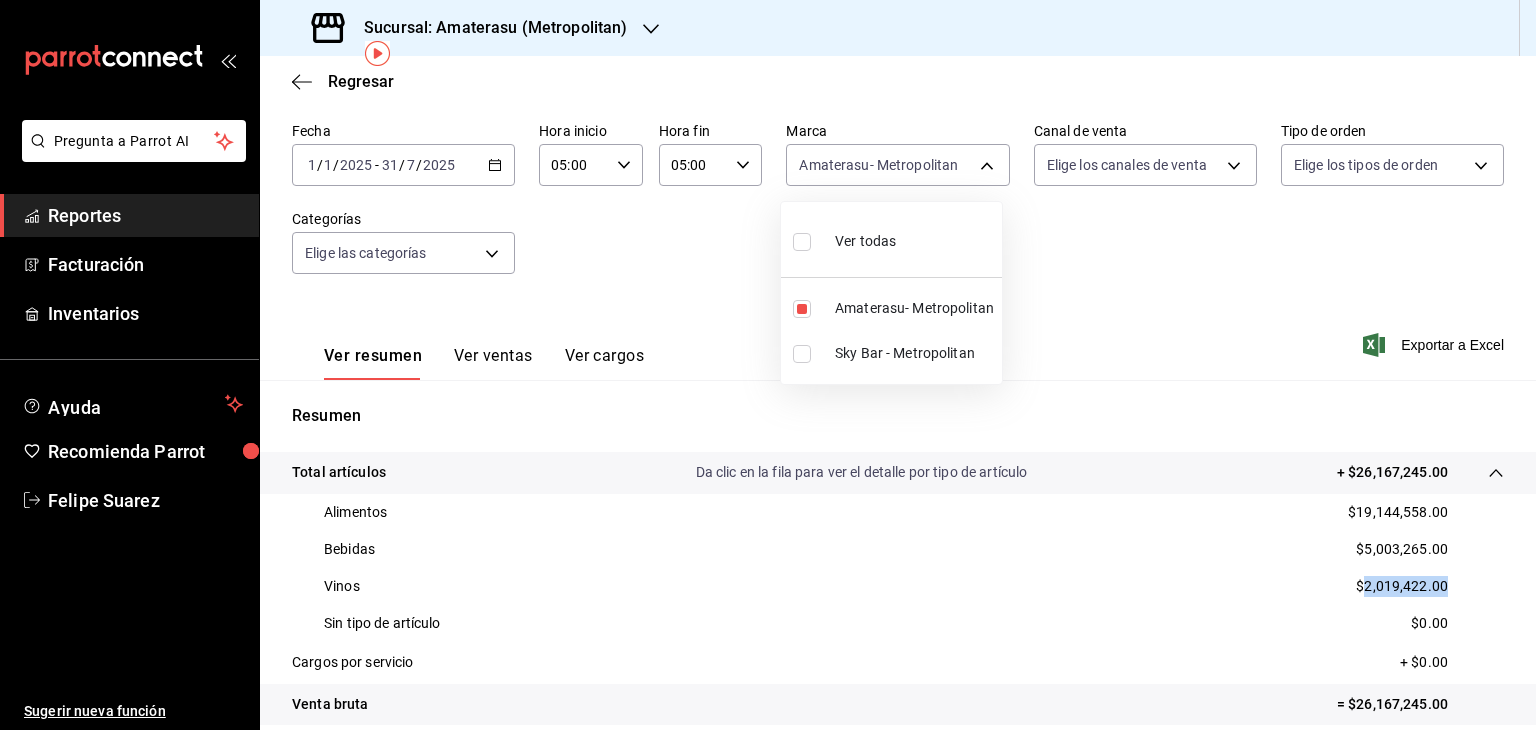 click on "Sky Bar - Metropolitan" at bounding box center (891, 353) 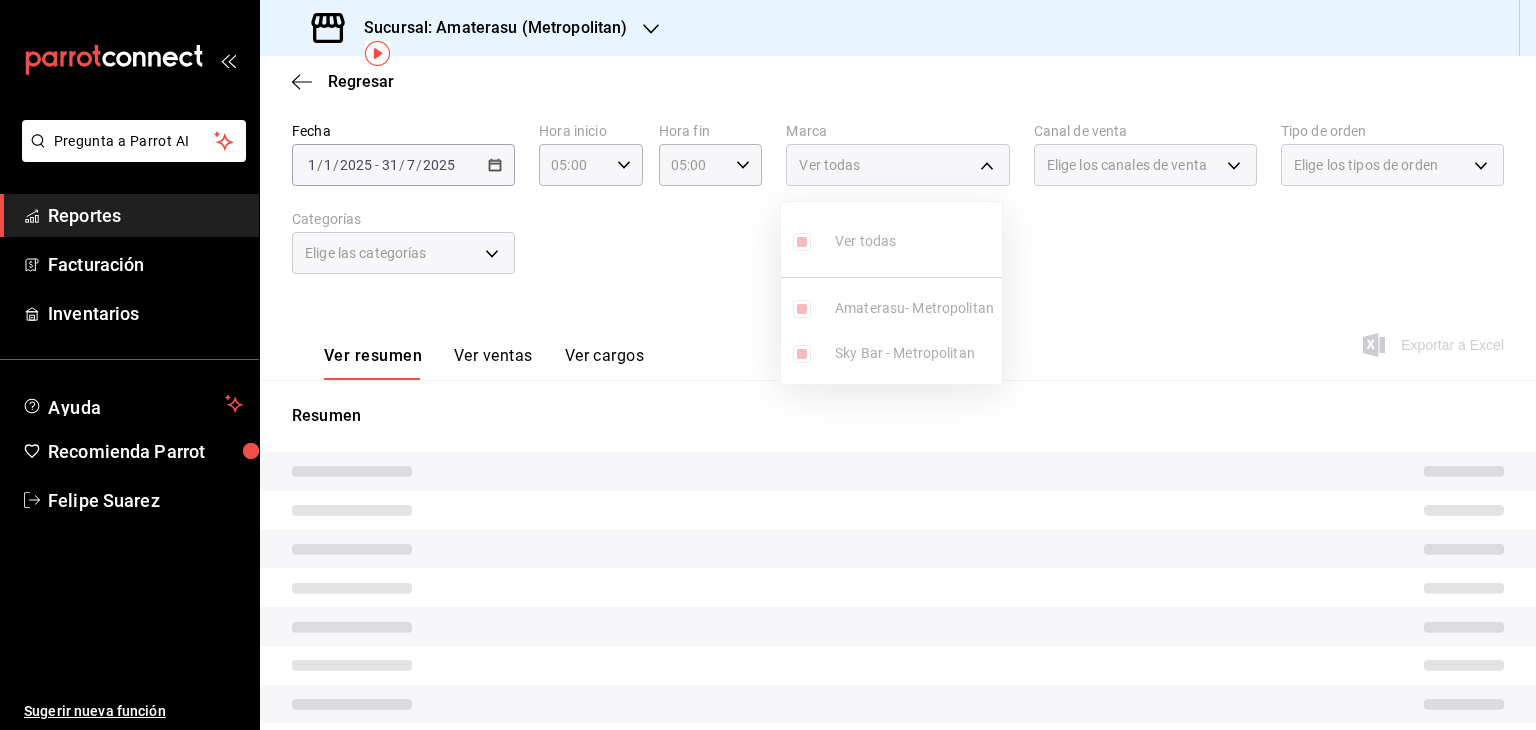 click on "Ver todas Amaterasu- Metropolitan Sky Bar - Metropolitan" at bounding box center (891, 293) 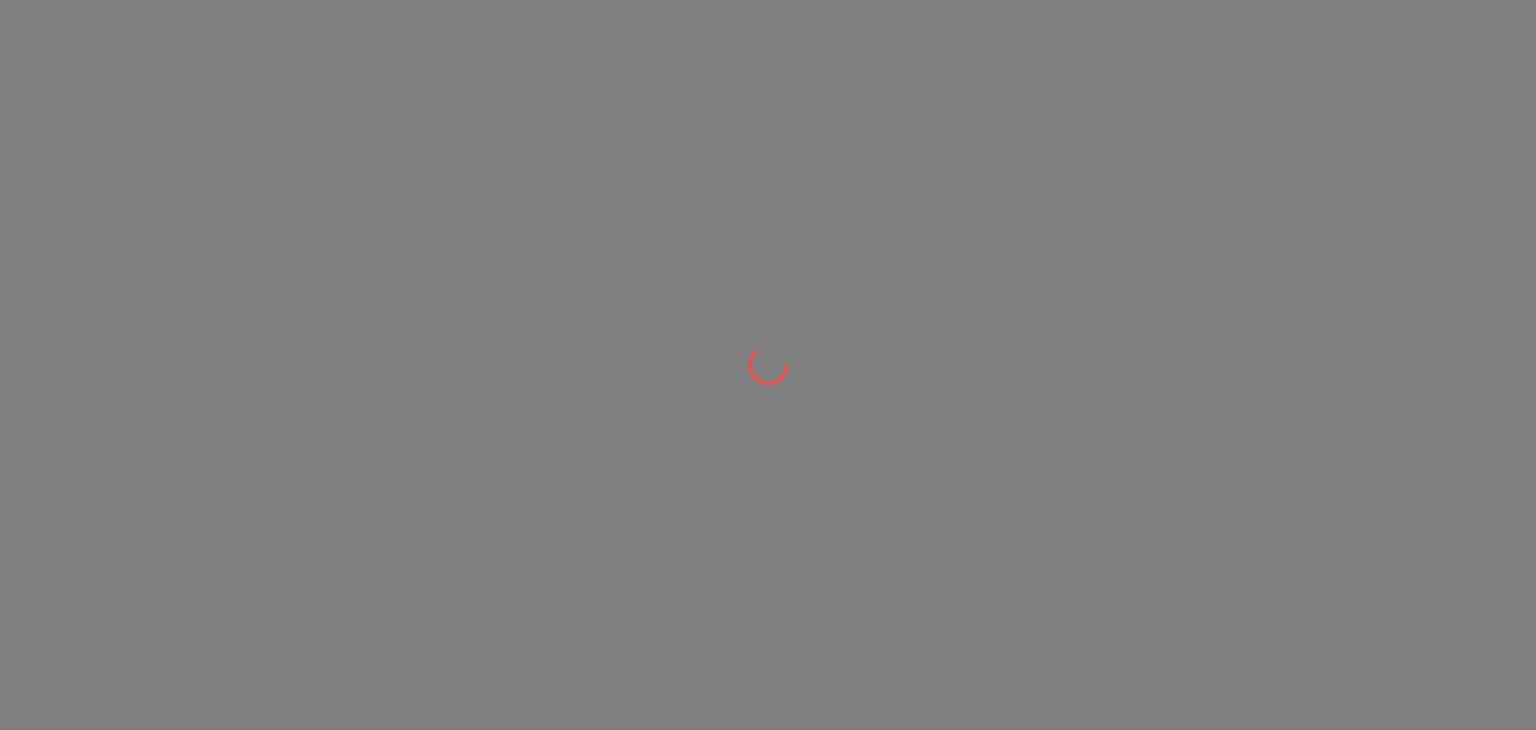 scroll, scrollTop: 0, scrollLeft: 0, axis: both 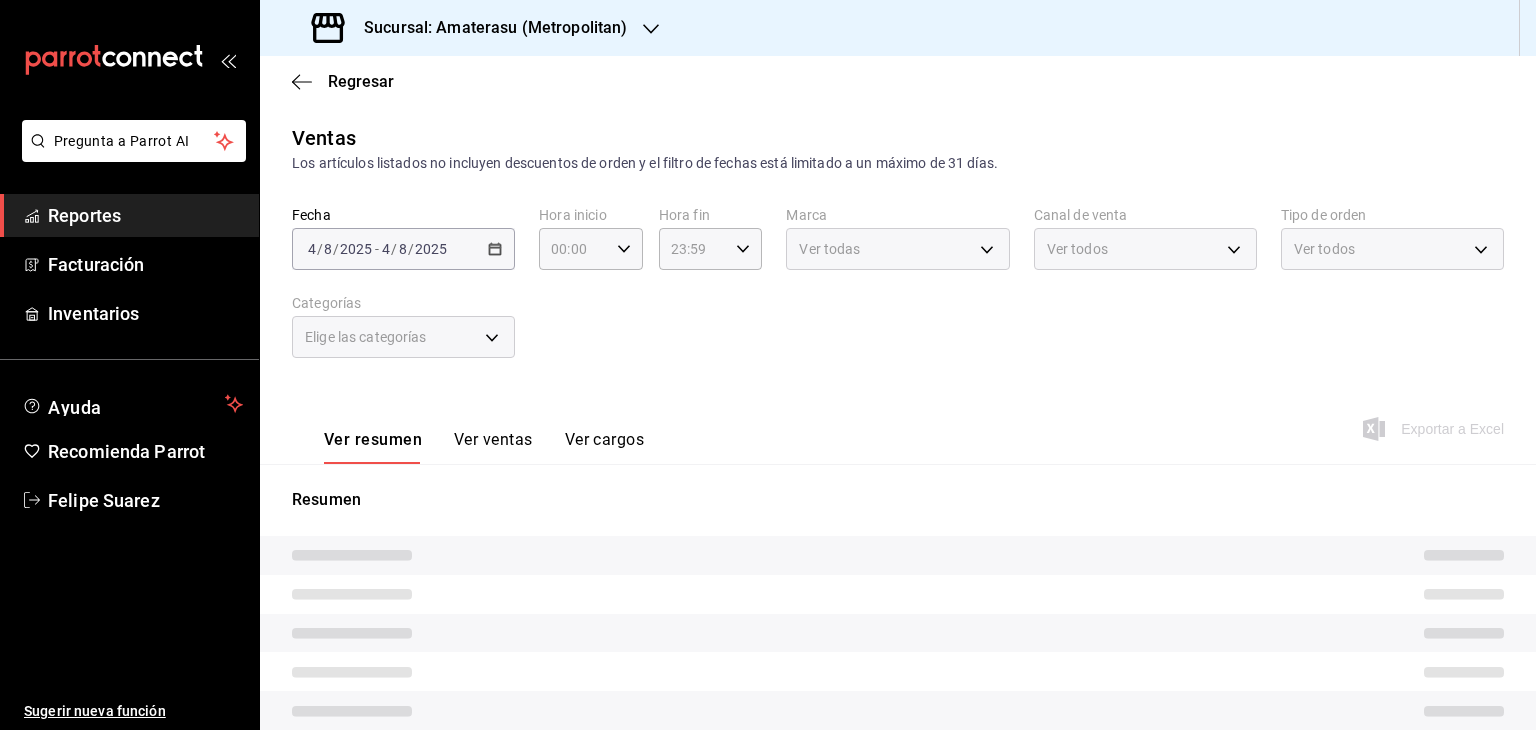 type on "05:00" 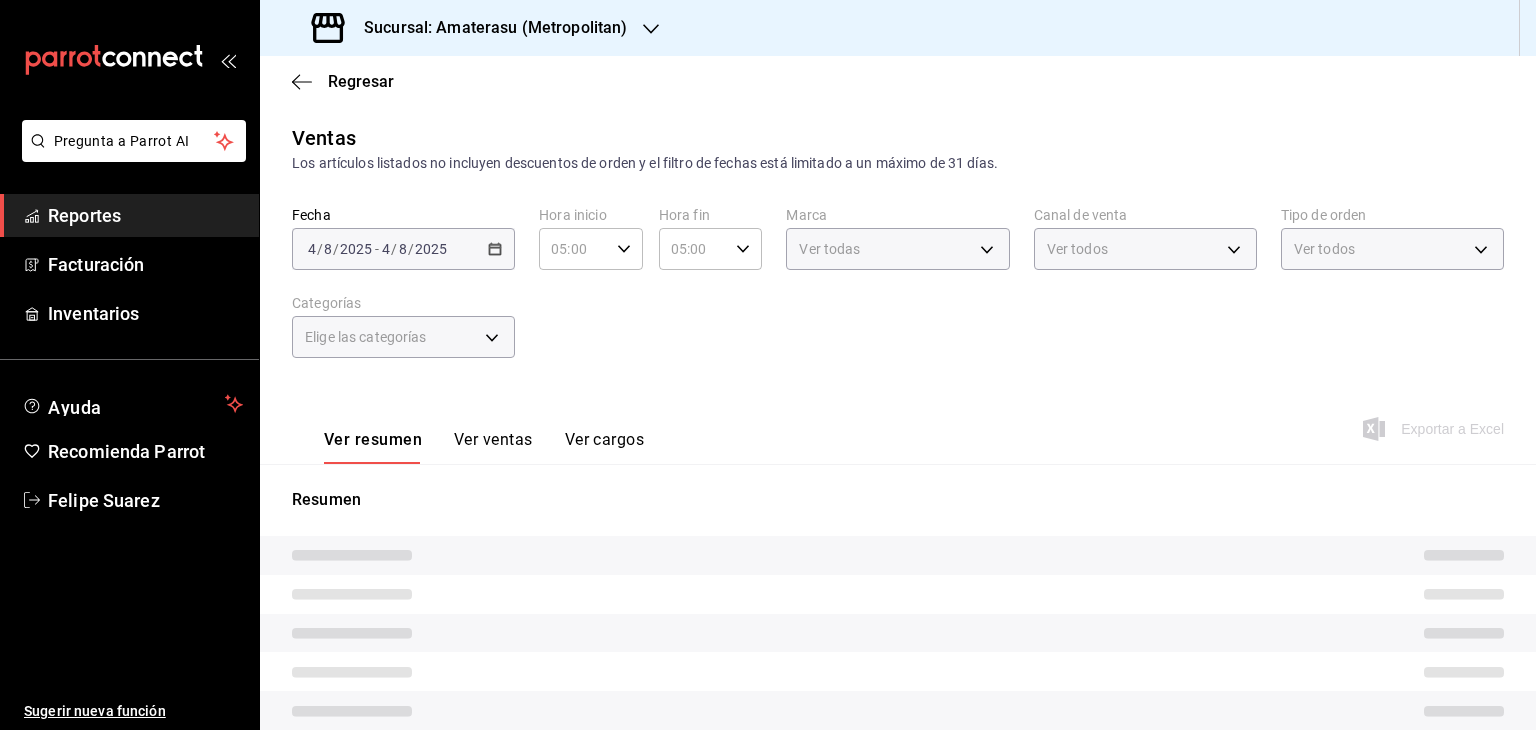 type on "e4cd7fcb-d45b-43ae-a99f-ad4ccfcd9032,f3afaab8-8c3d-4e49-a299-af9bdf6027b2" 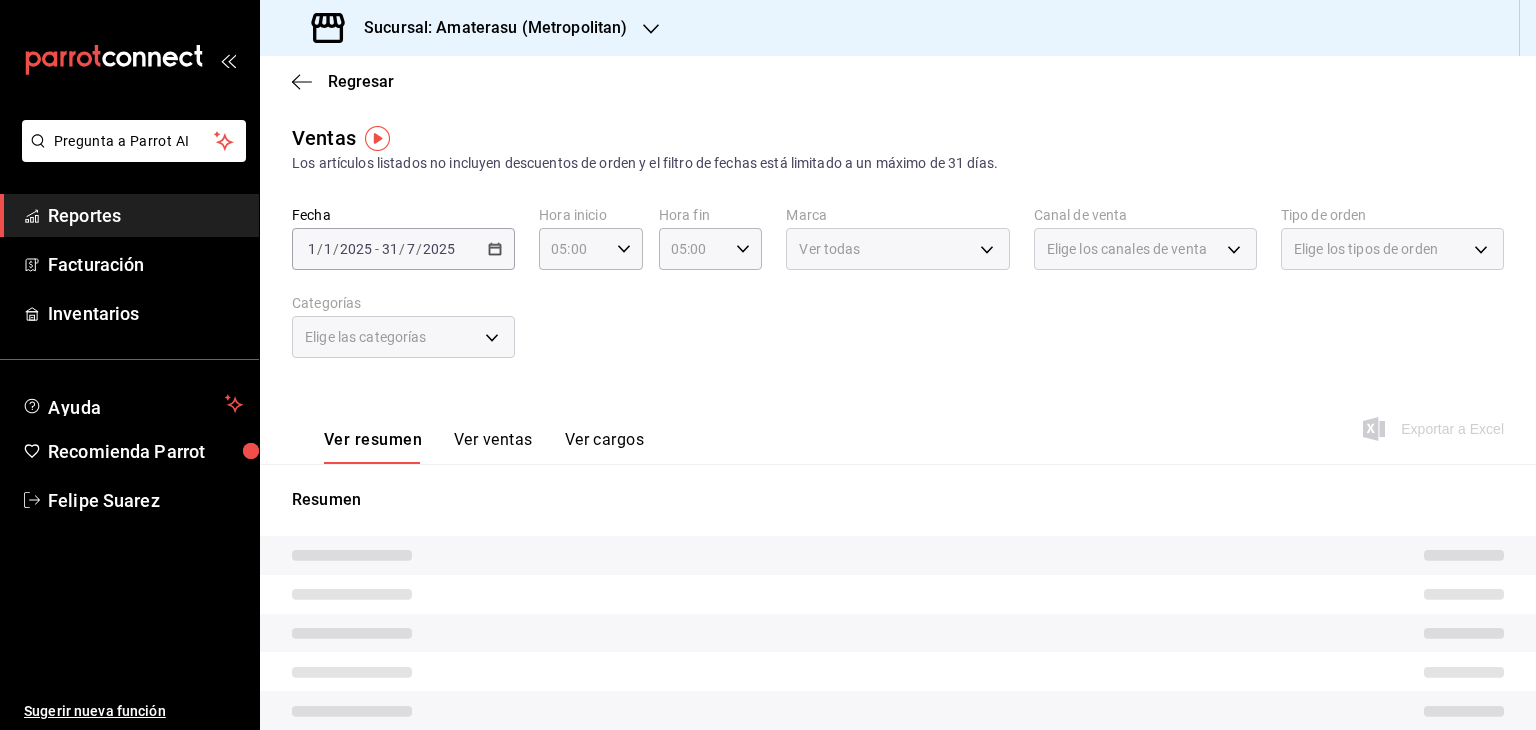 click on "Ver todas" at bounding box center [897, 249] 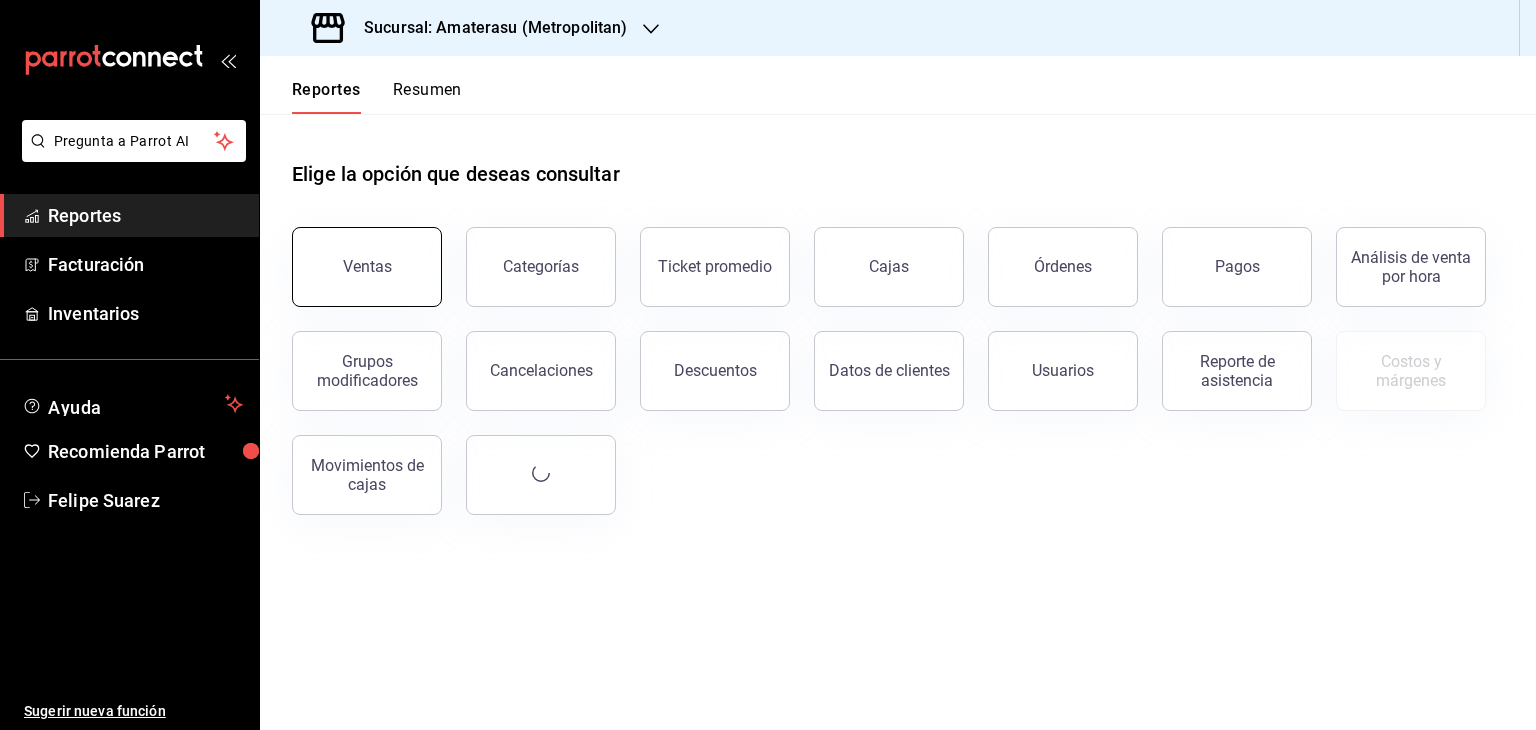 click on "Ventas" at bounding box center [367, 266] 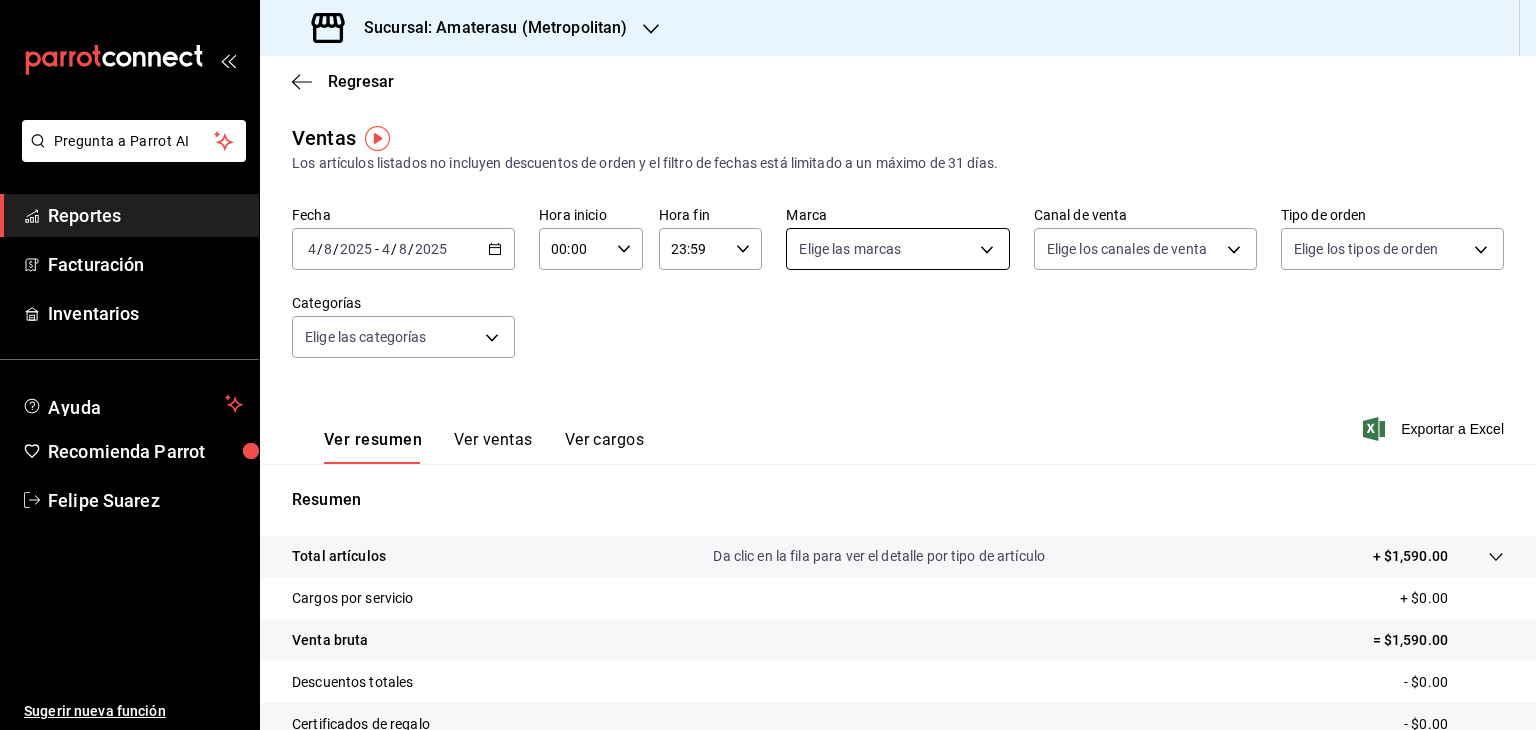 click on "Pregunta a Parrot AI Reportes   Facturación   Inventarios   Ayuda Recomienda Parrot   [FIRST] [LAST]   Sugerir nueva función   Sucursal: Amaterasu ([CITY]) Regresar Ventas Los artículos listados no incluyen descuentos de orden y el filtro de fechas está limitado a un máximo de 31 días. Fecha [DATE] [DATE] - [DATE] [DATE] Hora inicio [TIME] Hora inicio Hora fin [TIME] Hora fin Marca Elige las marcas Canal de venta Elige los canales de venta Tipo de orden Elige los tipos de orden Categorías Elige las categorías Ver resumen Ver ventas Ver cargos Exportar a Excel Resumen Total artículos Da clic en la fila para ver el detalle por tipo de artículo + $1,590.00 Cargos por servicio + $0.00 Venta bruta = $1,590.00 Descuentos totales - $0.00 Certificados de regalo - $0.00 Venta total = $1,590.00 Impuestos - $219.31 Venta neta = $1,370.69 Pregunta a Parrot AI Reportes   Facturación   Inventarios   Ayuda Recomienda Parrot   [FIRST] [LAST]   Sugerir nueva función   Ver video tutorial" at bounding box center [768, 365] 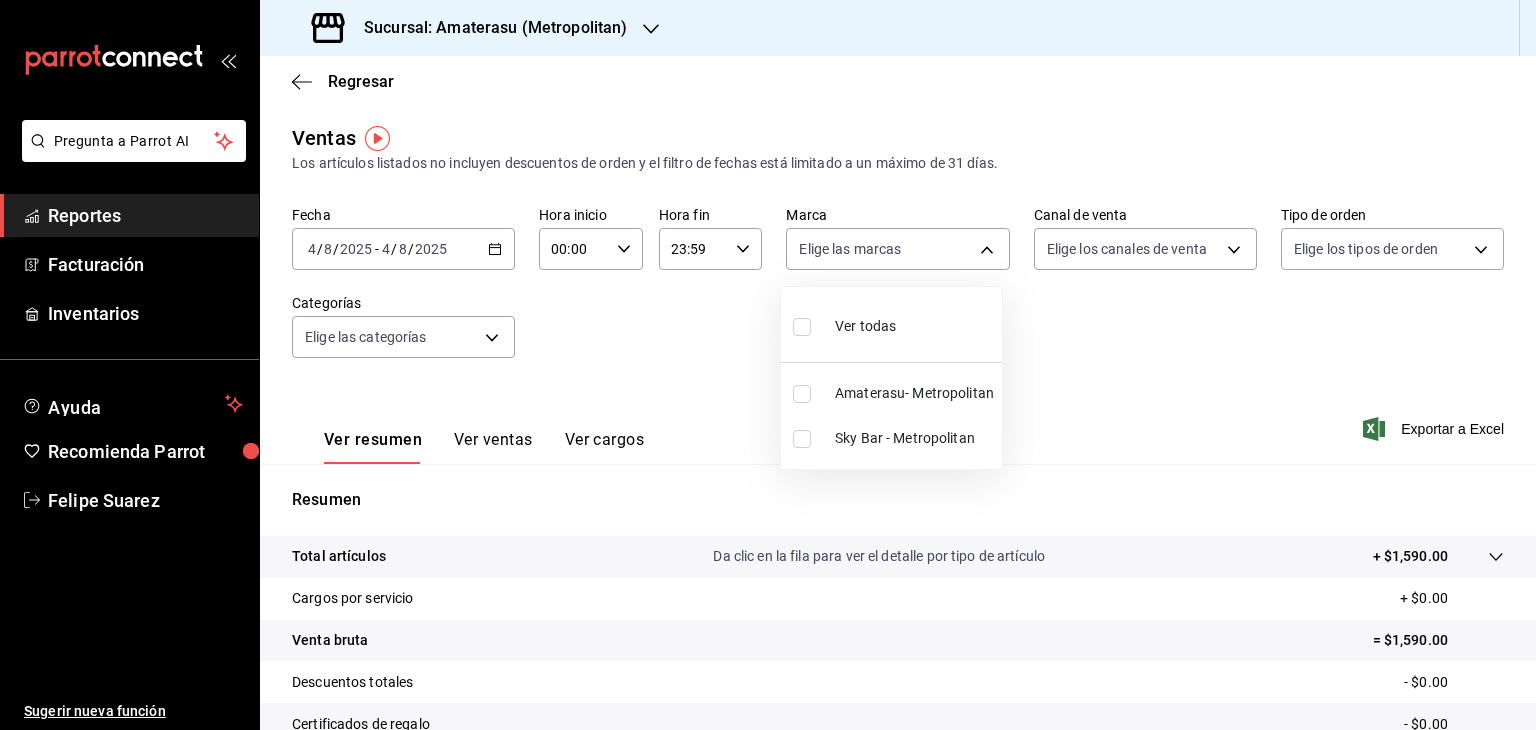 click at bounding box center [802, 439] 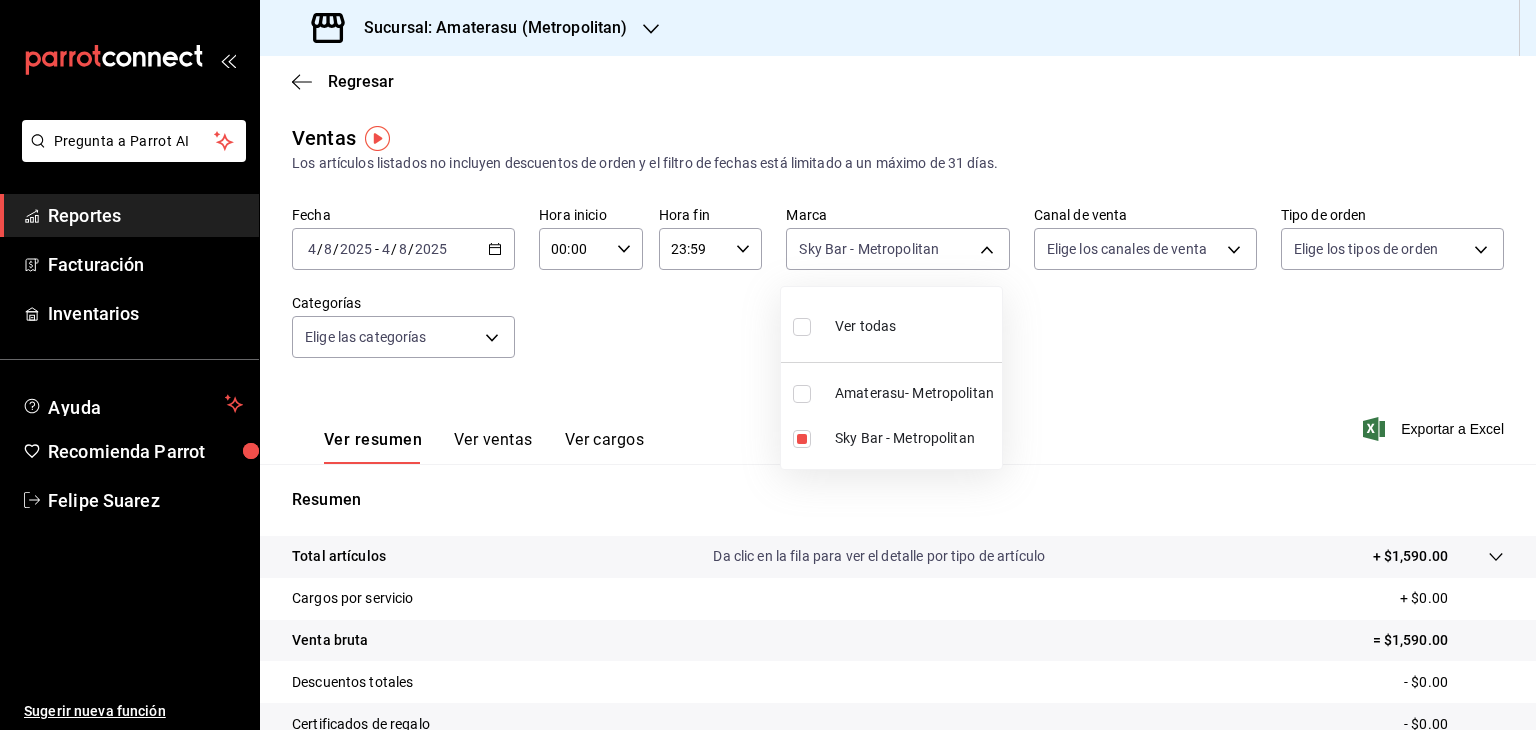 click at bounding box center (768, 365) 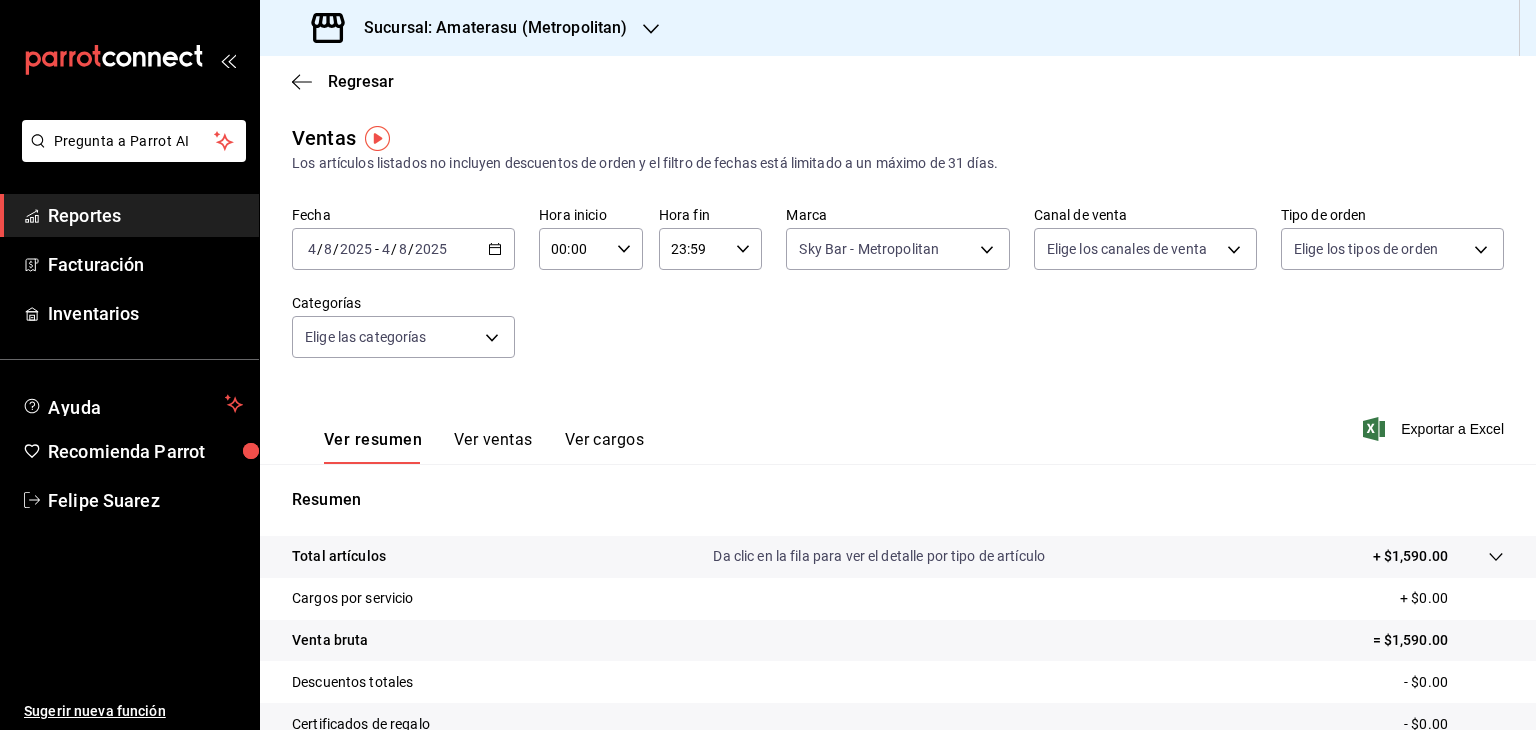 click on "00:00 Hora inicio" at bounding box center (591, 249) 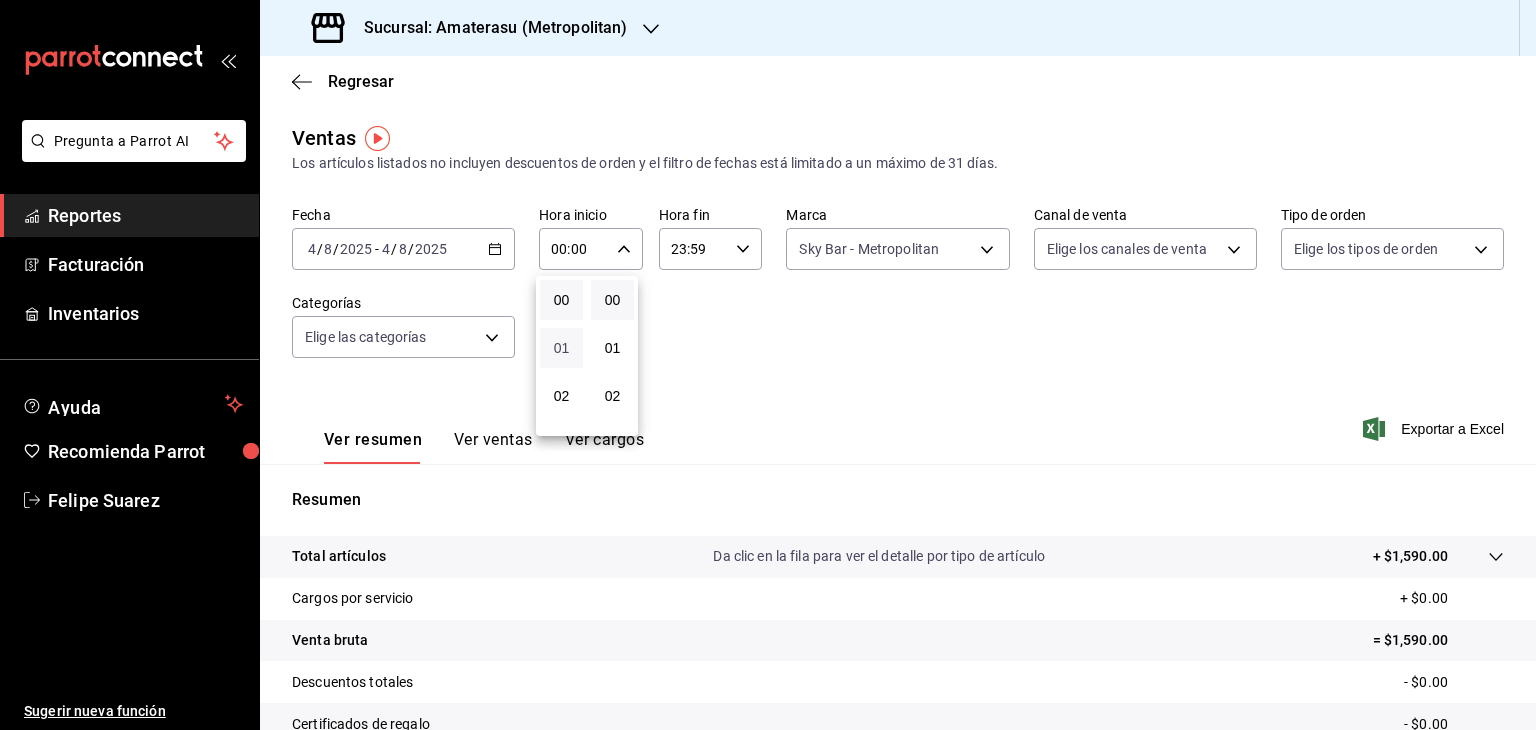 scroll, scrollTop: 194, scrollLeft: 0, axis: vertical 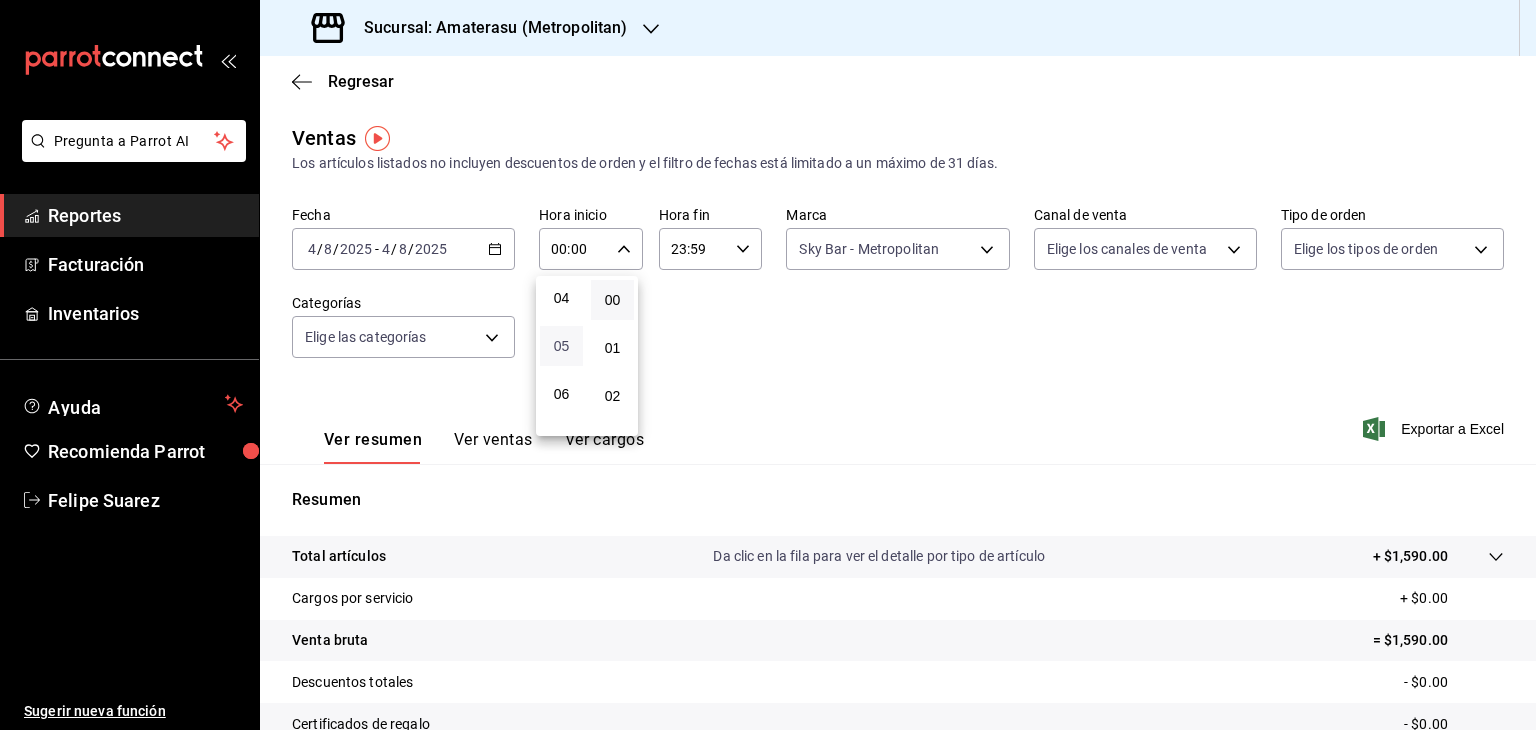 click on "05" at bounding box center (561, 346) 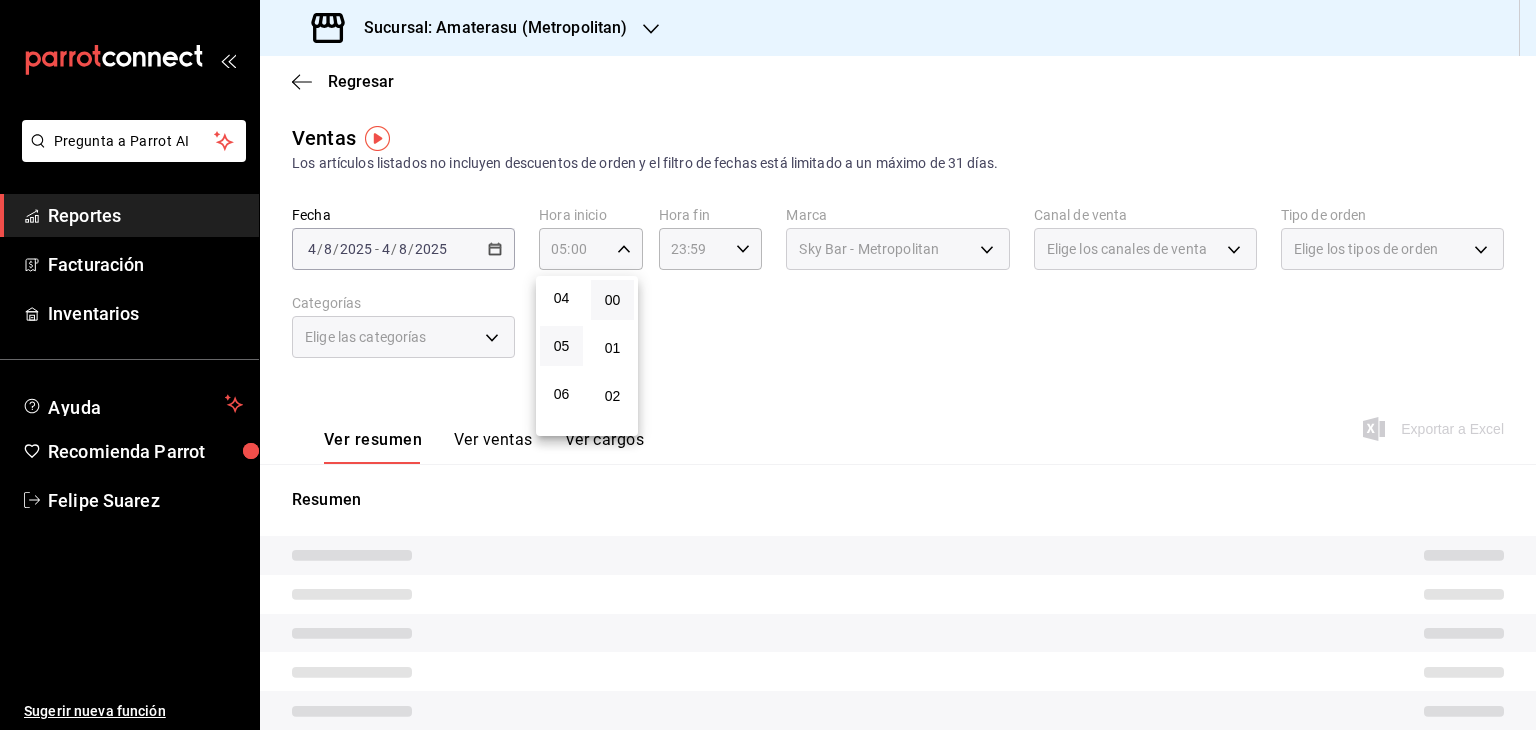 click at bounding box center (768, 365) 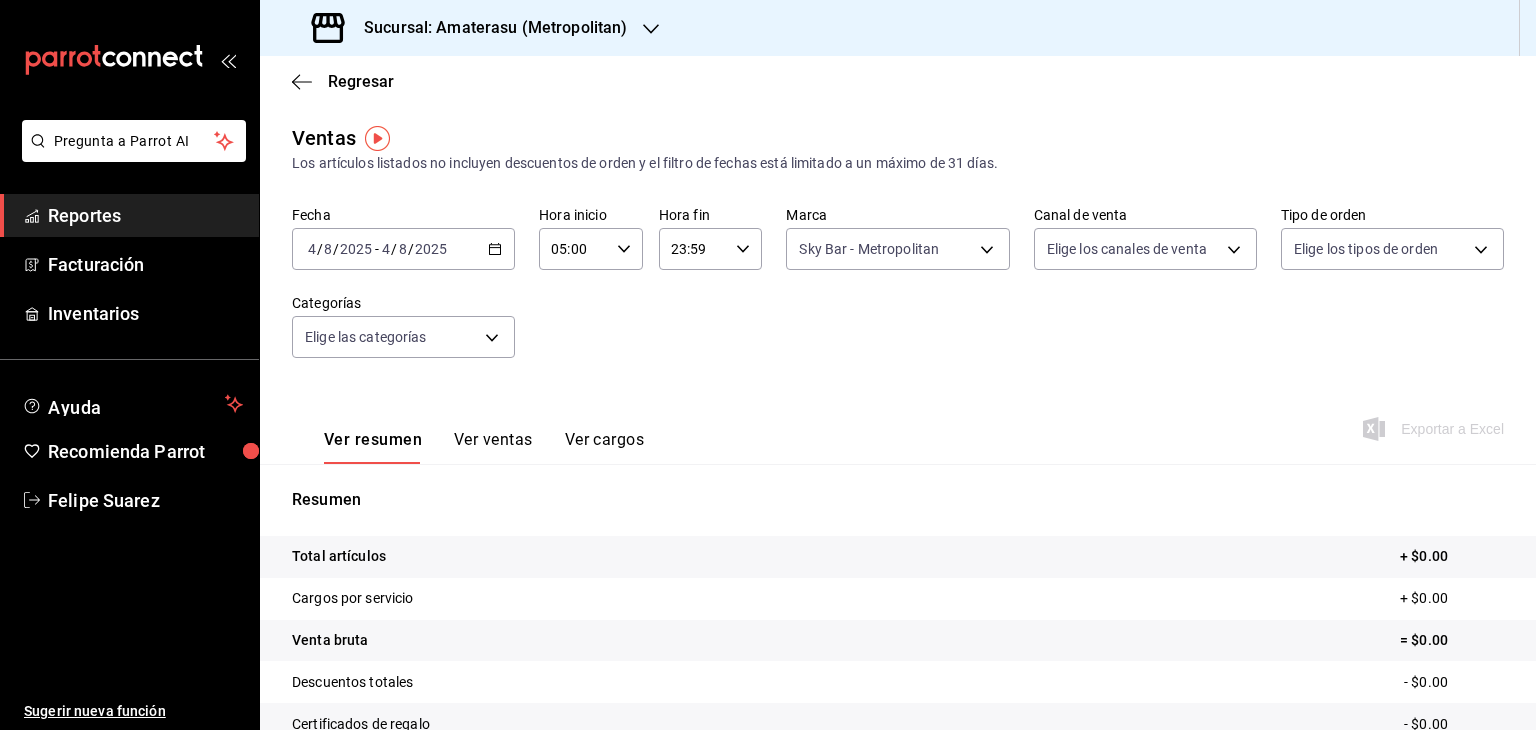 click 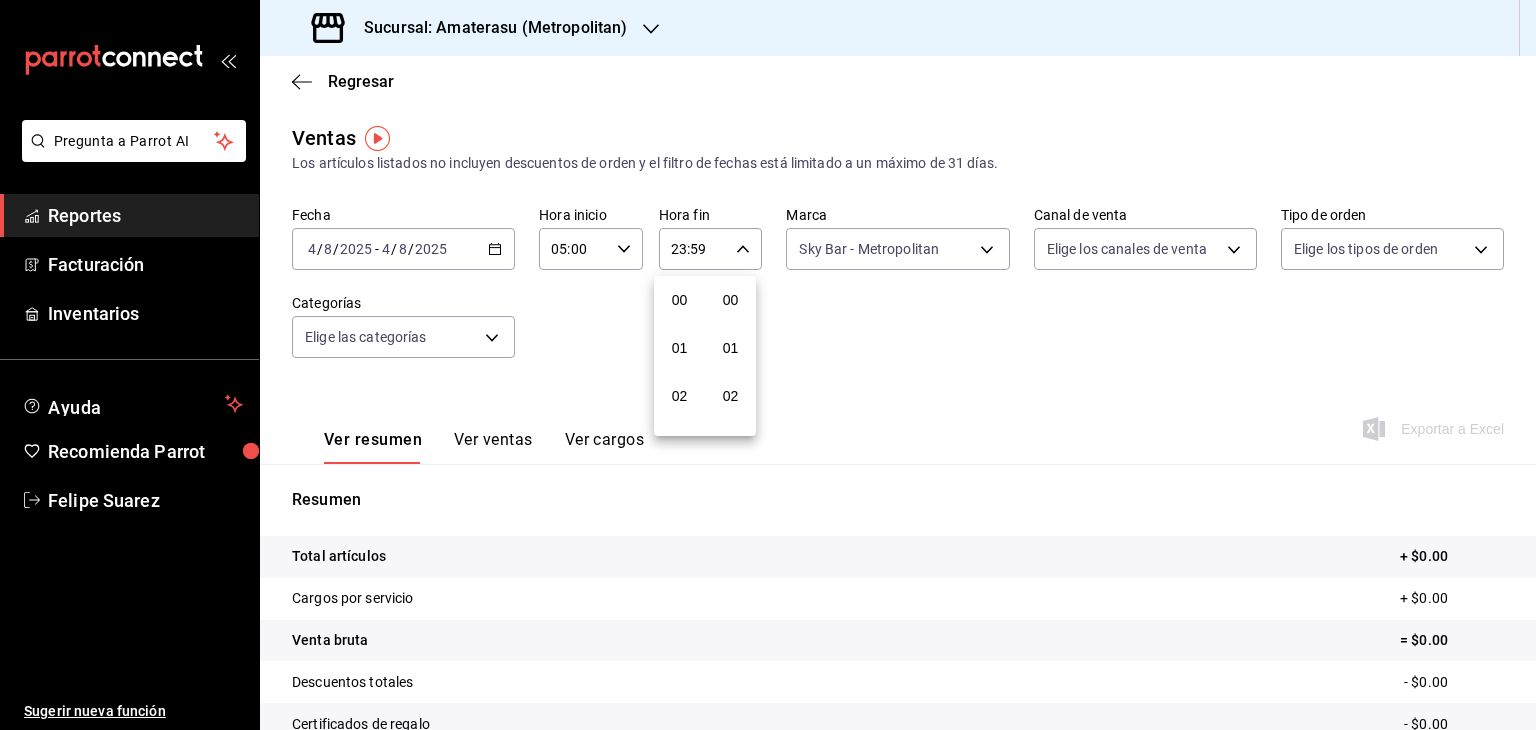 scroll, scrollTop: 1011, scrollLeft: 0, axis: vertical 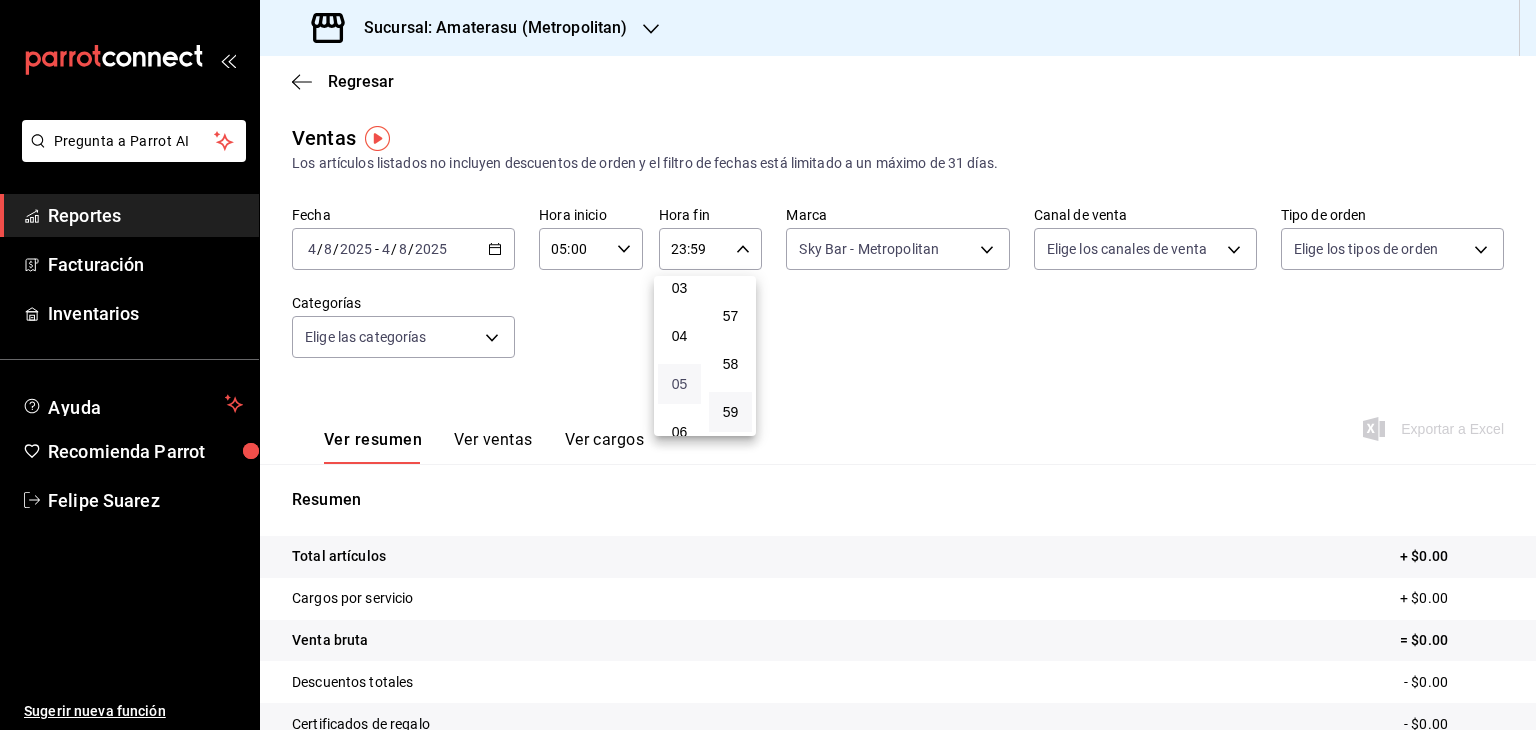 click on "05" at bounding box center (679, 384) 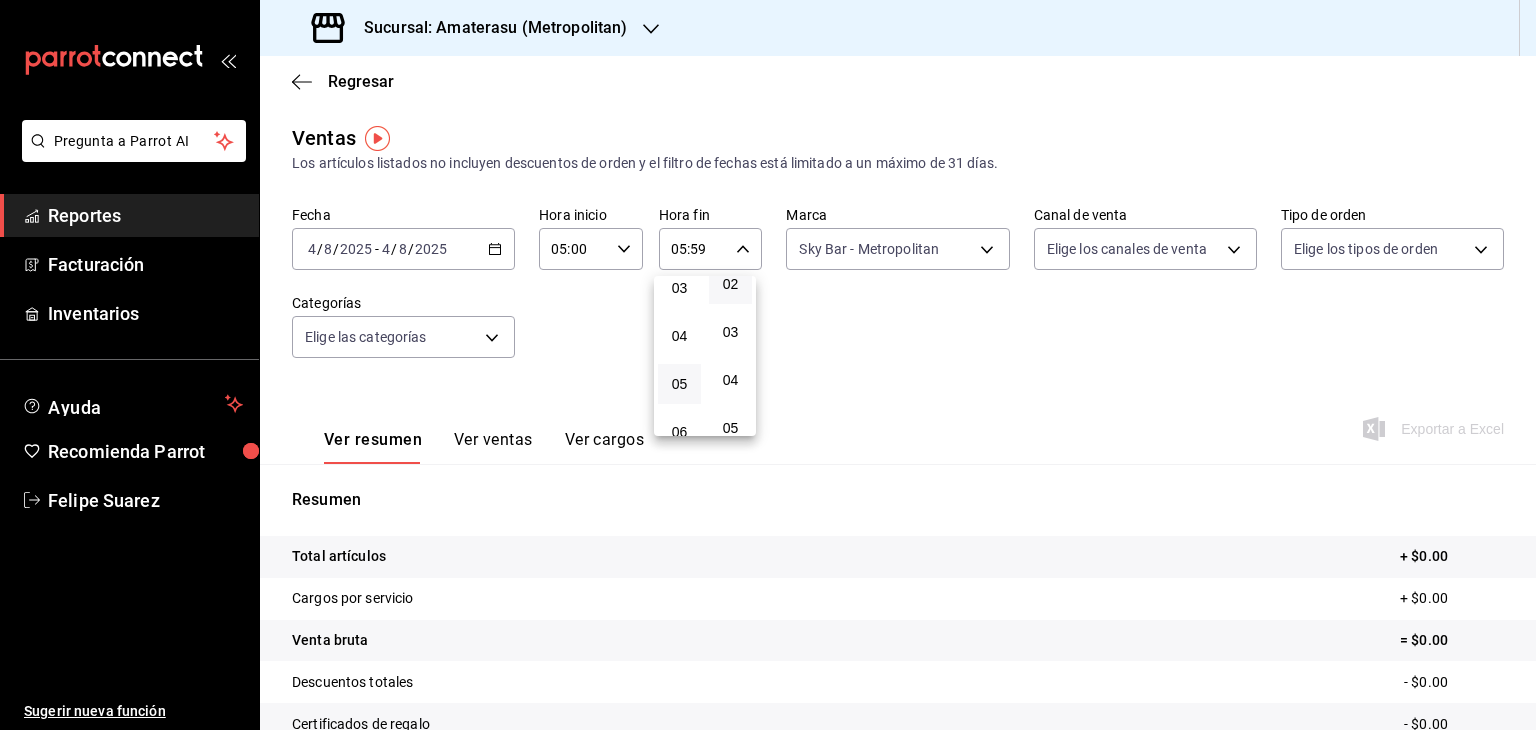 scroll, scrollTop: 0, scrollLeft: 0, axis: both 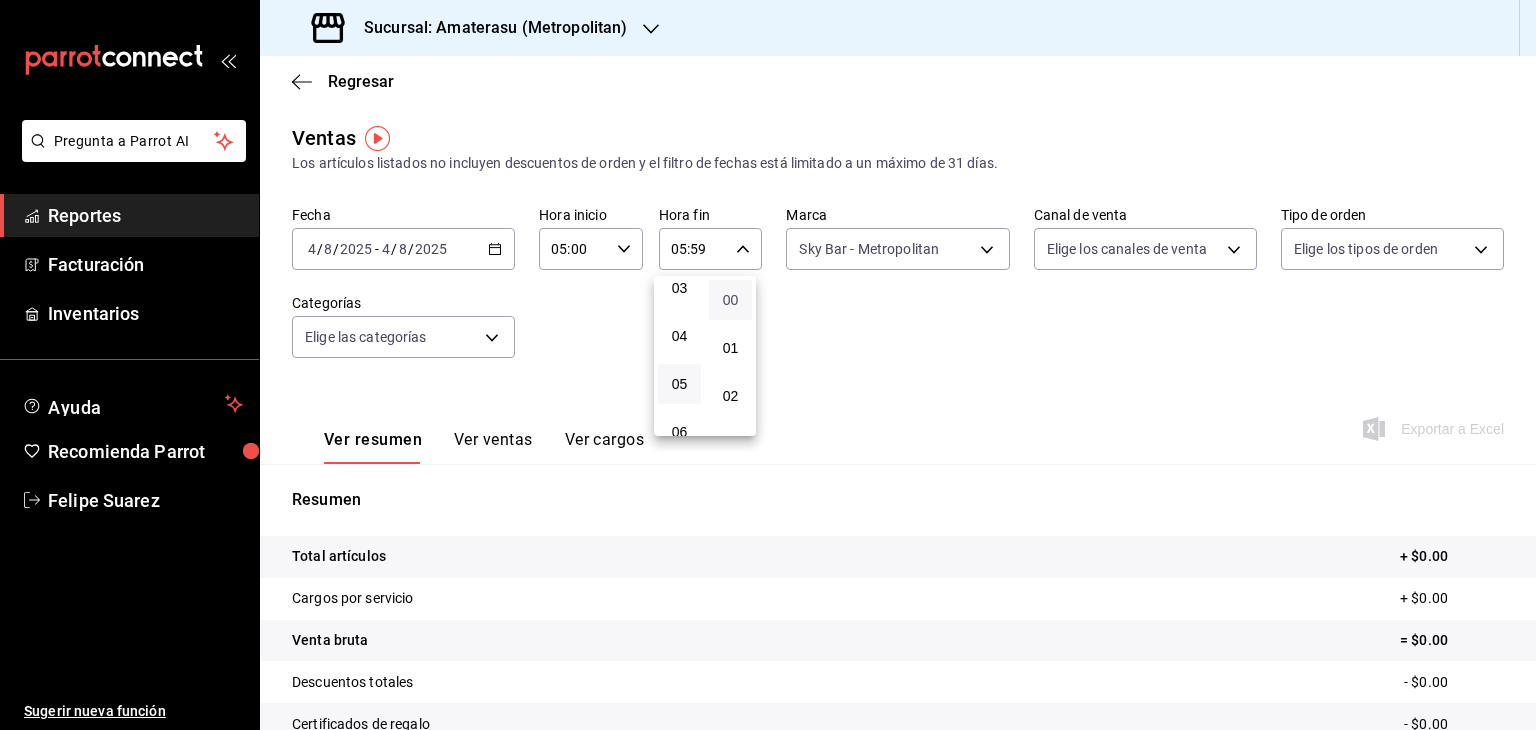 click on "00" at bounding box center (730, 300) 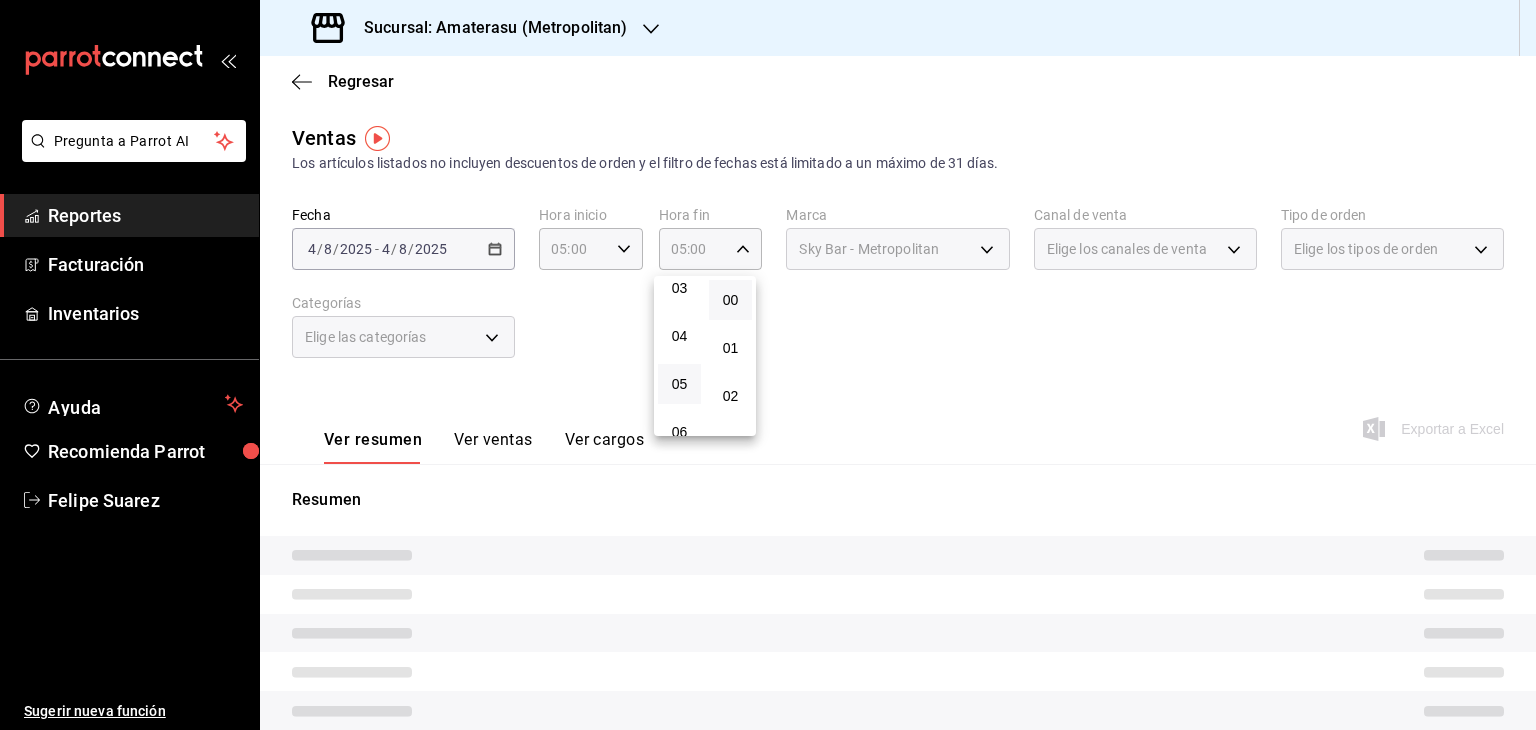 click at bounding box center [768, 365] 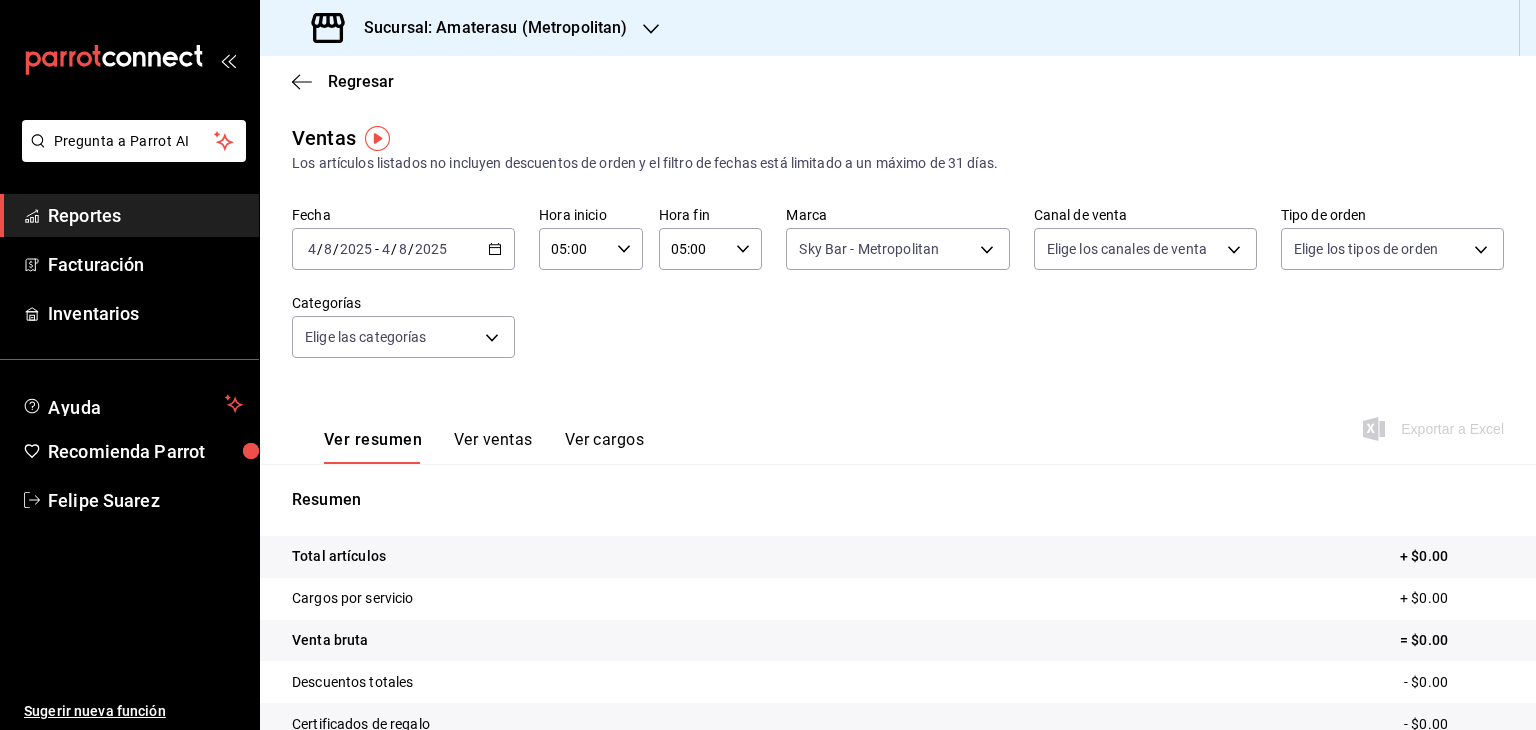 click on "8" at bounding box center (403, 249) 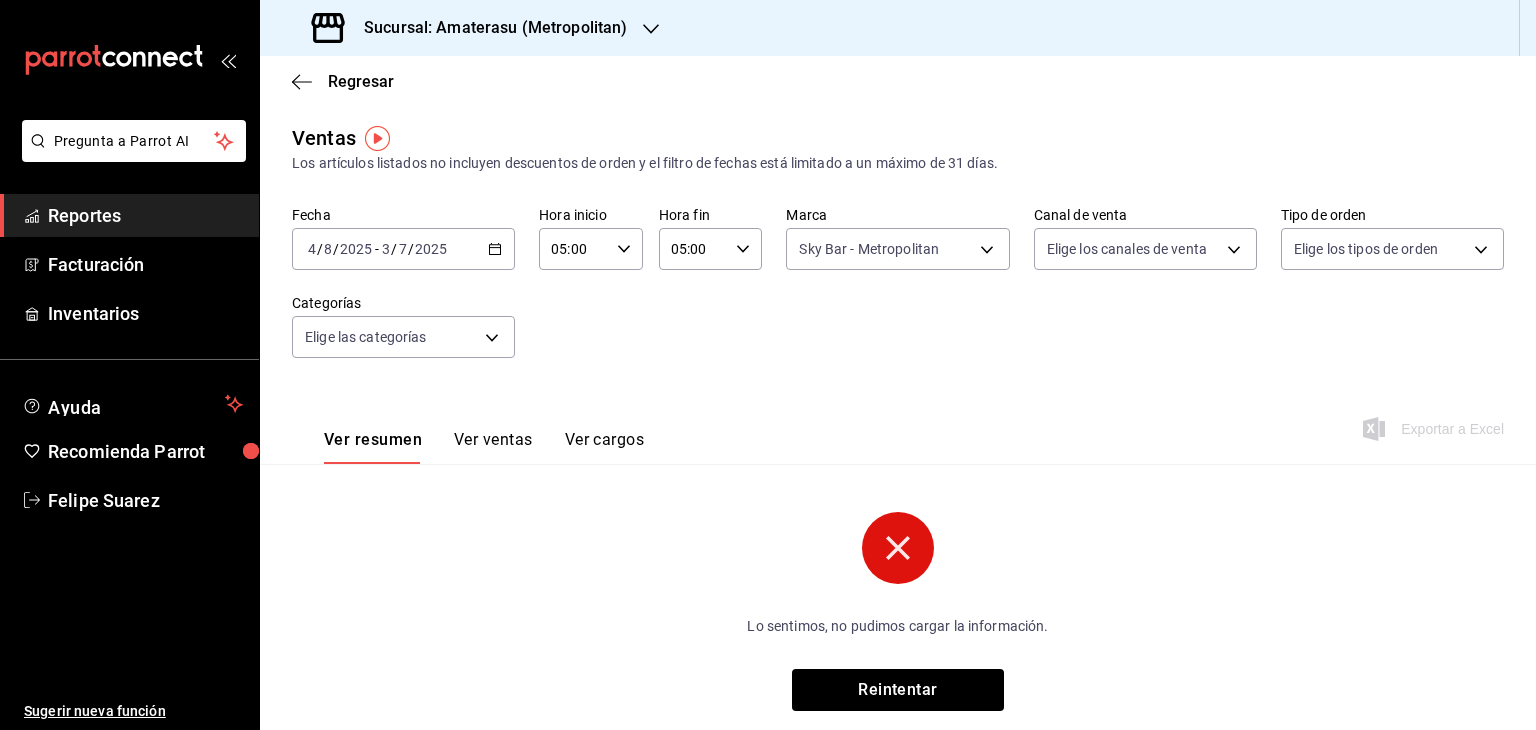drag, startPoint x: 385, startPoint y: 247, endPoint x: 376, endPoint y: 262, distance: 17.492855 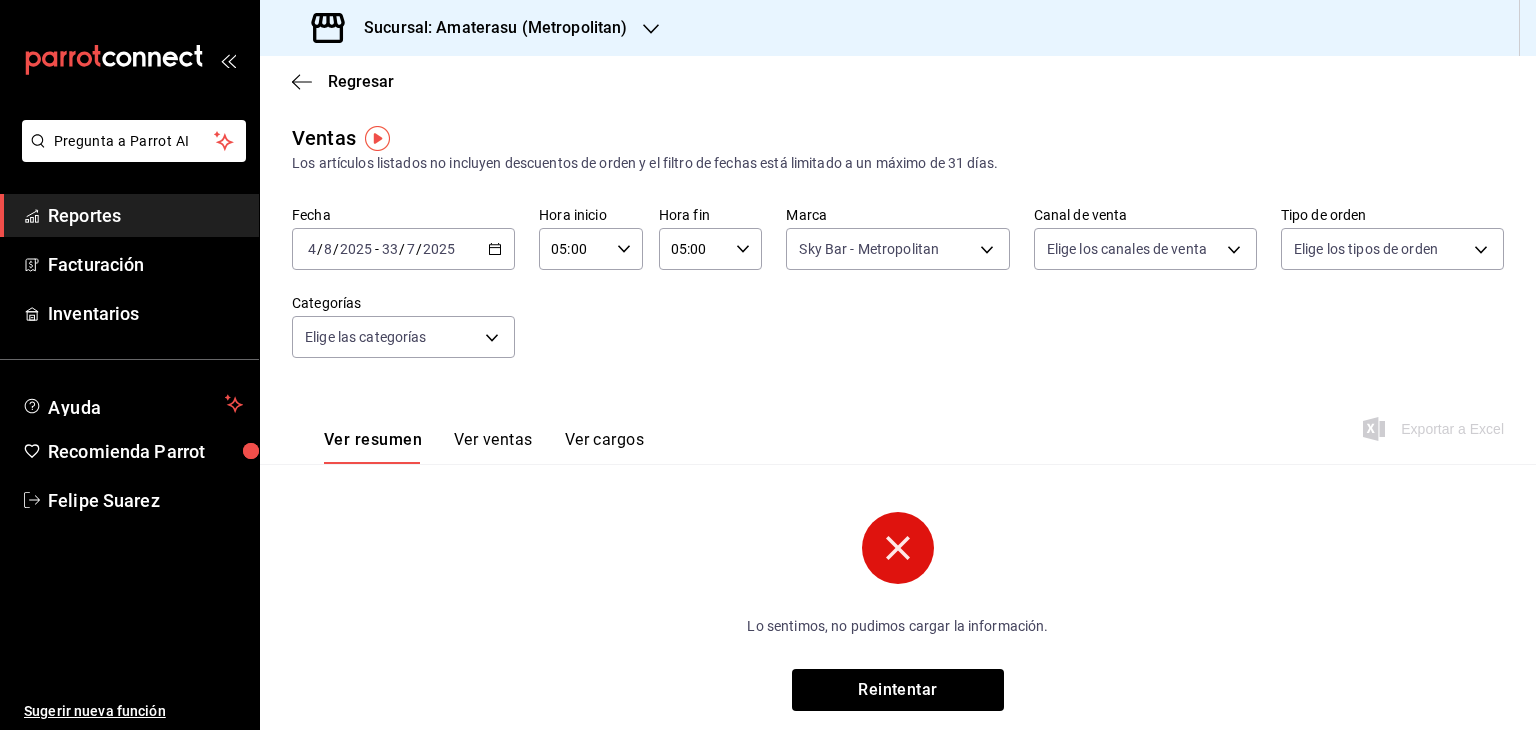 type on "33" 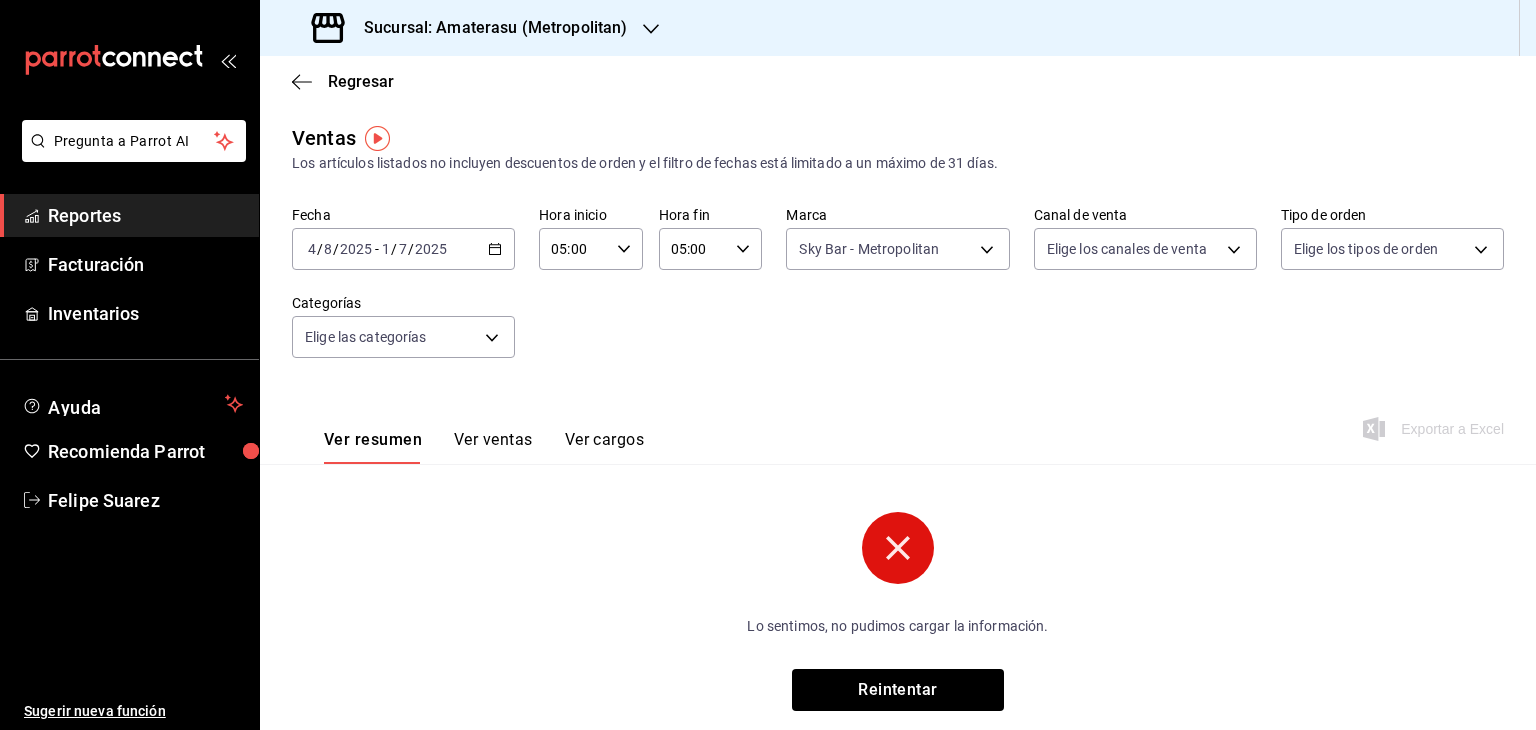 click 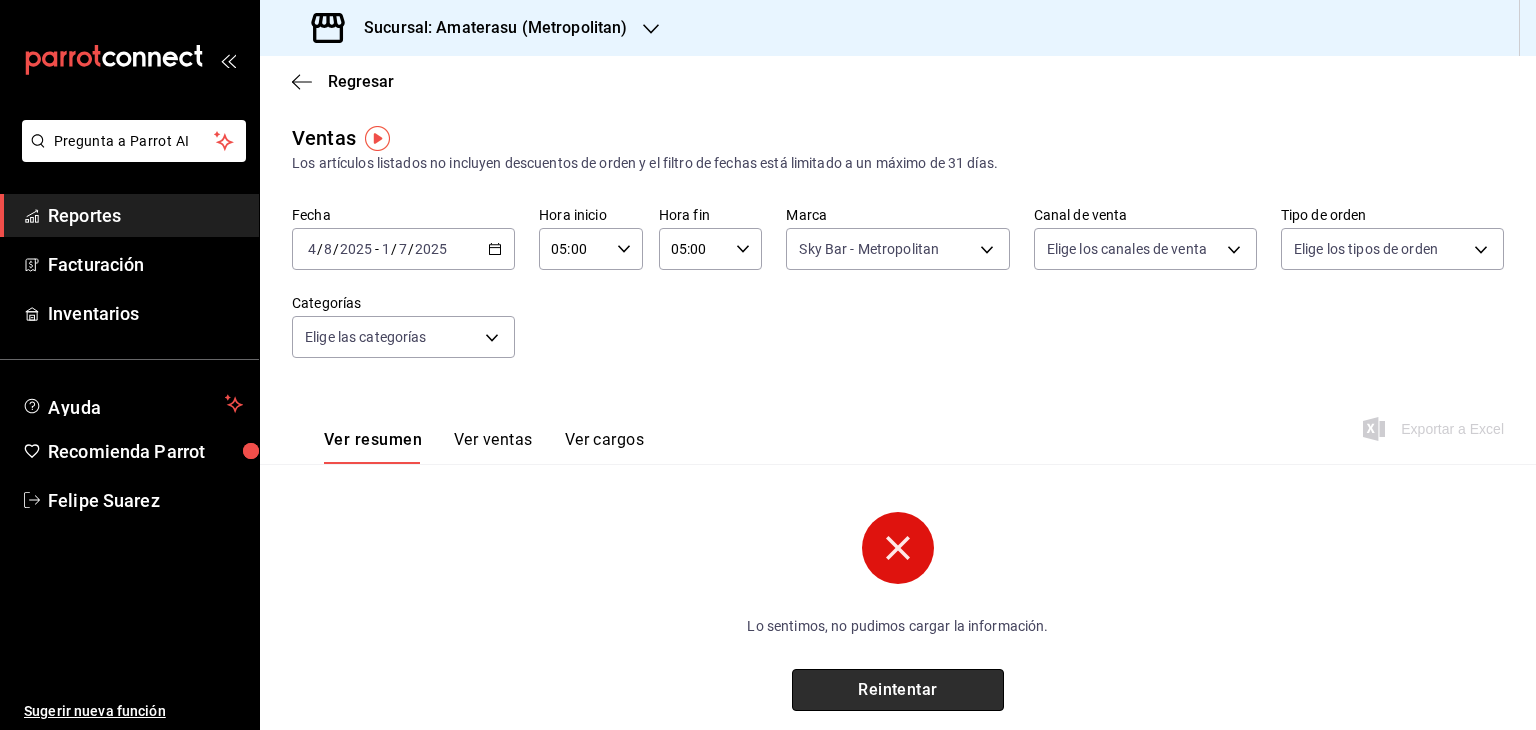 click on "Reintentar" at bounding box center (898, 690) 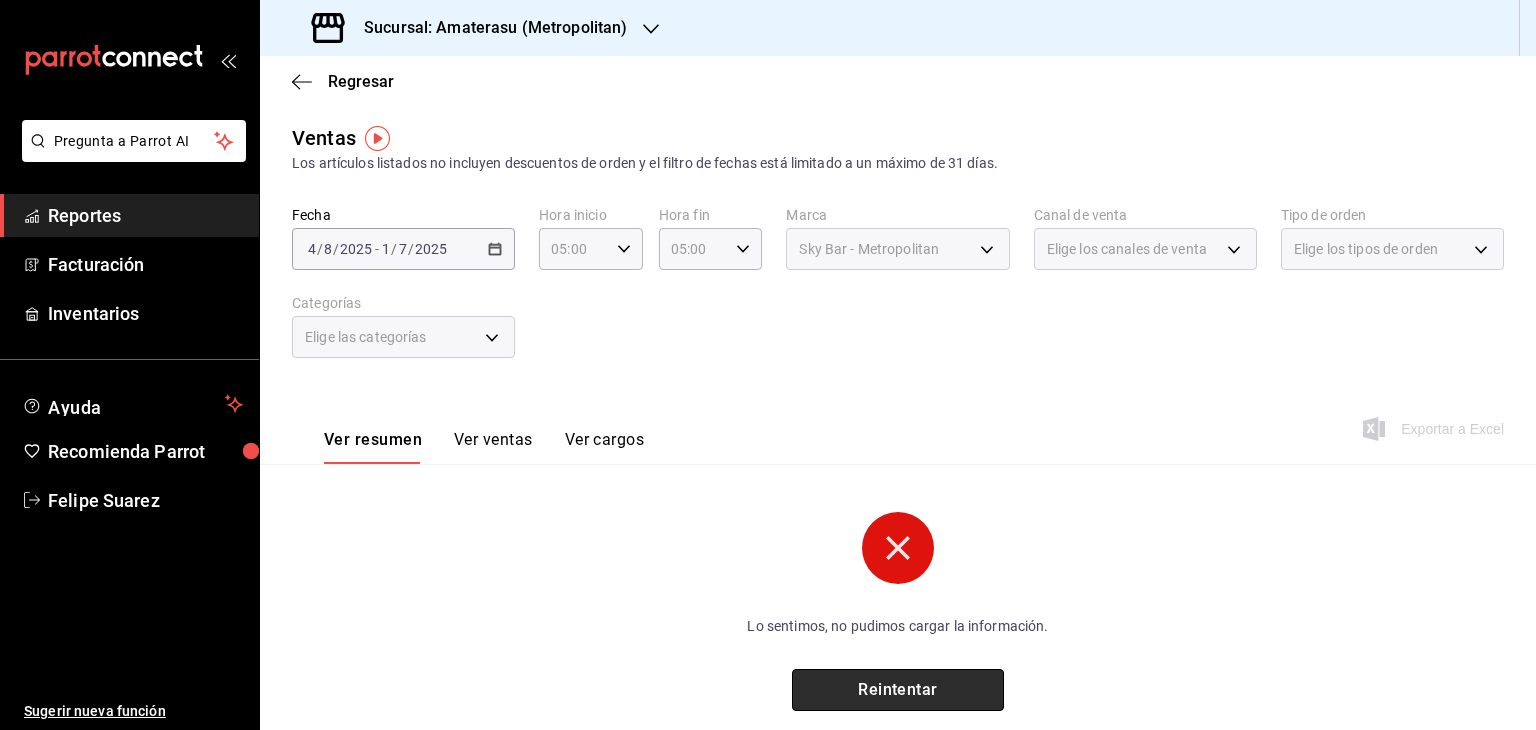click on "Reintentar" at bounding box center (898, 690) 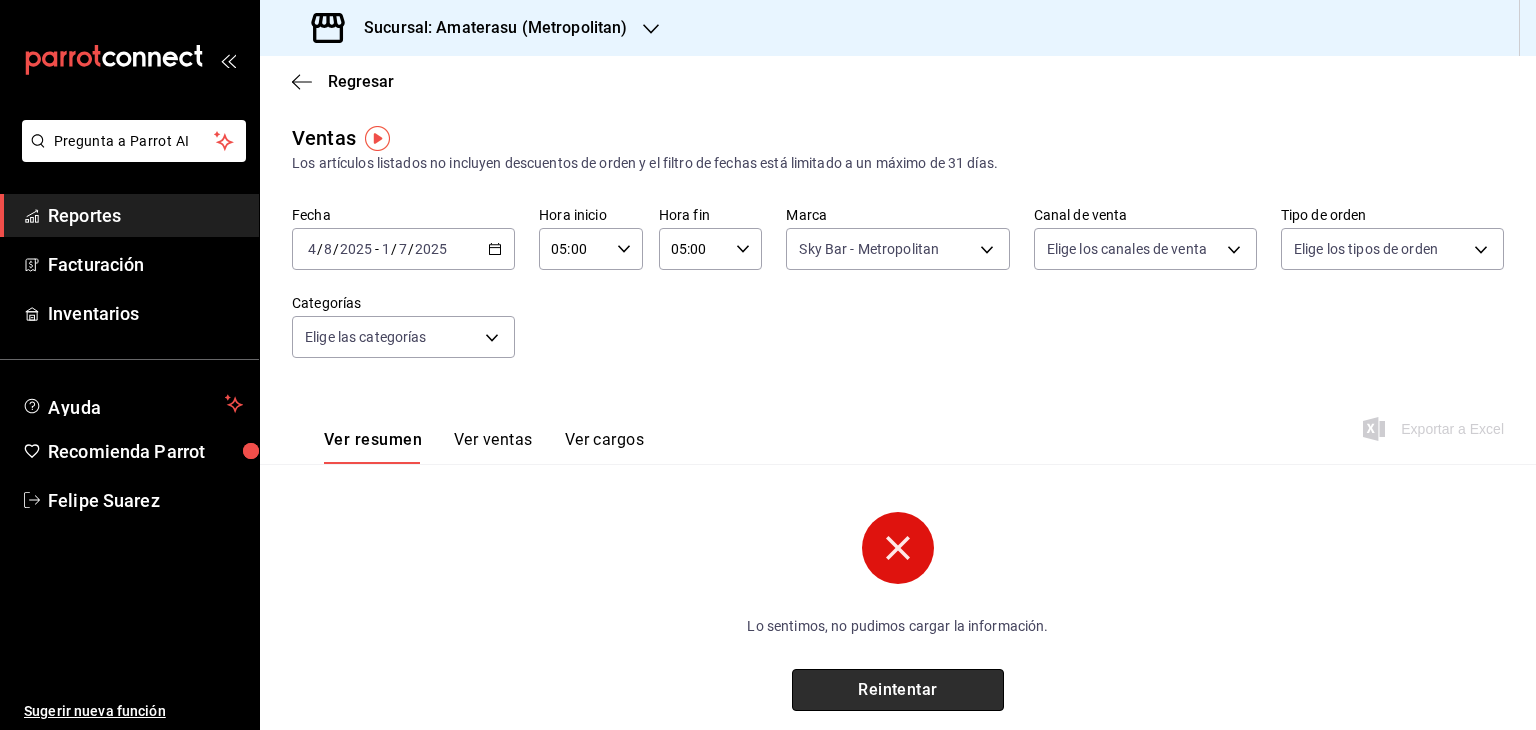 click on "Reintentar" at bounding box center (898, 690) 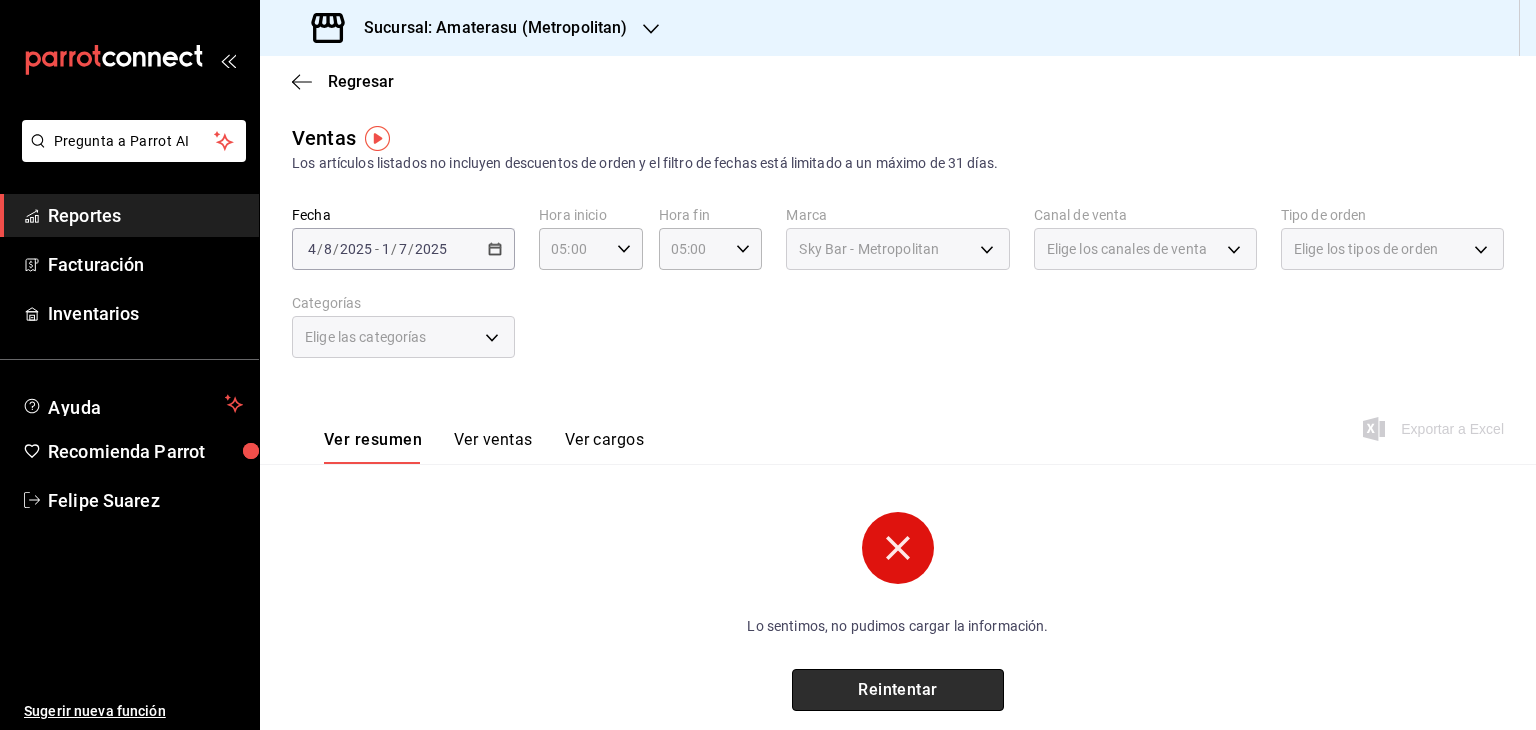 click on "Reintentar" at bounding box center [898, 690] 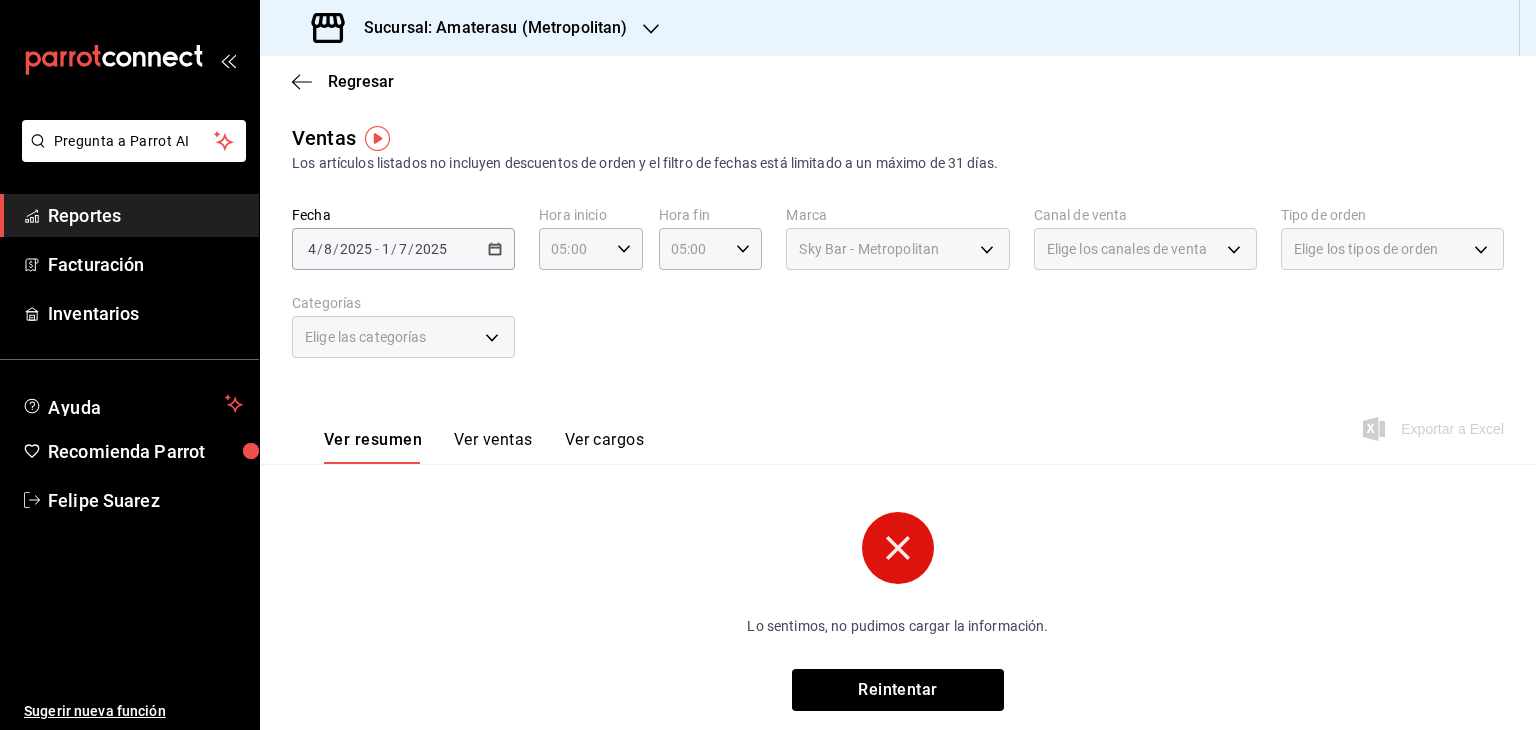 click on "Reportes" at bounding box center [145, 215] 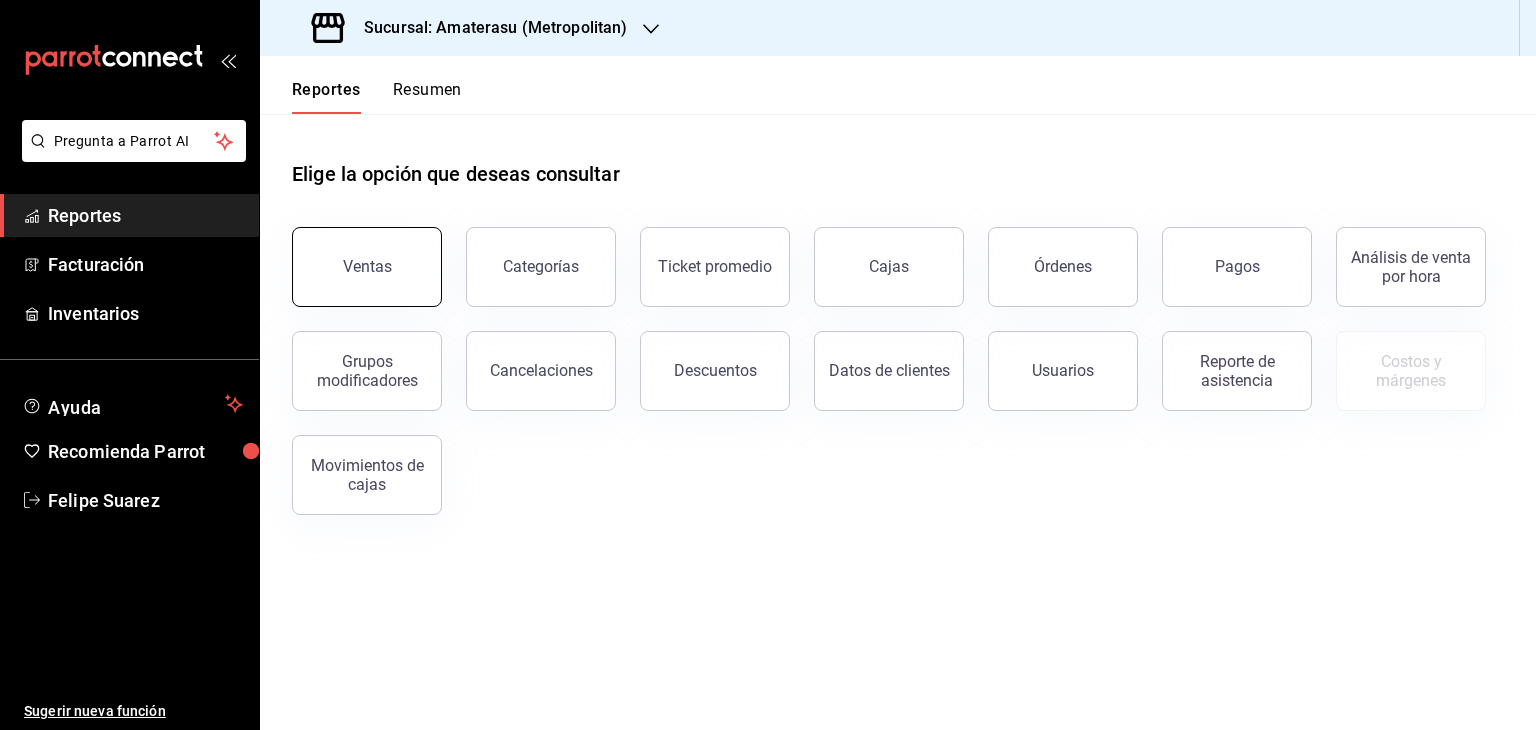 click on "Ventas" at bounding box center (367, 266) 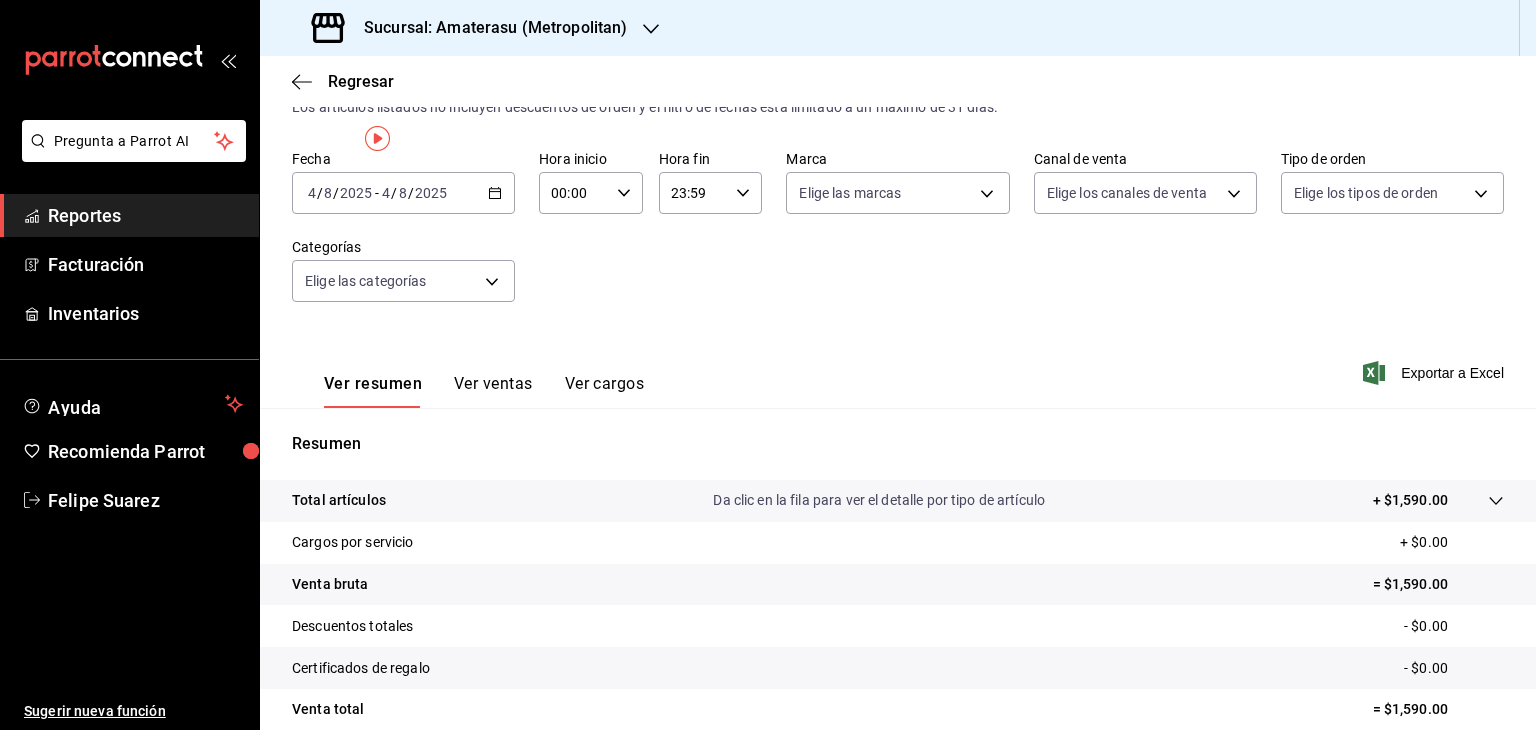 scroll, scrollTop: 0, scrollLeft: 0, axis: both 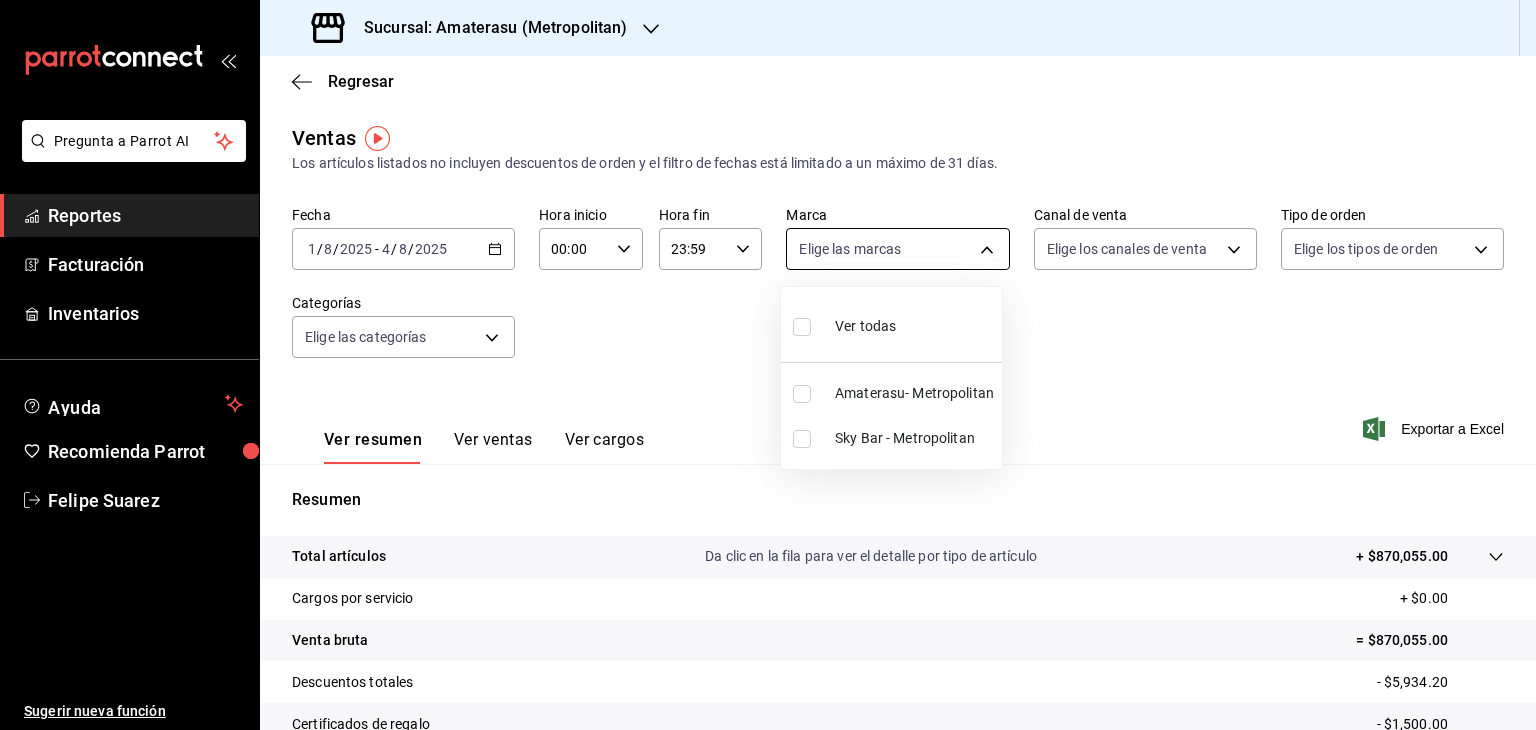 click on "Pregunta a Parrot AI Reportes   Facturación   Inventarios   Ayuda Recomienda Parrot   [FIRST] [LAST]   Sugerir nueva función   Sucursal: Amaterasu ([CITY]) Regresar Ventas Los artículos listados no incluyen descuentos de orden y el filtro de fechas está limitado a un máximo de 31 días. Fecha [DATE] [DATE] - [DATE] [DATE] Hora inicio [TIME] Hora inicio Hora fin [TIME] Hora fin Marca Elige las marcas Canal de venta Elige los canales de venta Tipo de orden Elige los tipos de orden Categorías Elige las categorías Ver resumen Ver ventas Ver cargos Exportar a Excel Resumen Total artículos Da clic en la fila para ver el detalle por tipo de artículo + $870,055.00 Cargos por servicio + $0.00 Venta bruta = $870,055.00 Descuentos totales - $5,934.20 Certificados de regalo - $1,500.00 Venta total = $862,620.80 Impuestos - $118,982.18 Venta neta = $743,638.62 Pregunta a Parrot AI Reportes   Facturación   Inventarios   Ayuda Recomienda Parrot   [FIRST] [LAST]   Sugerir nueva función" at bounding box center [768, 365] 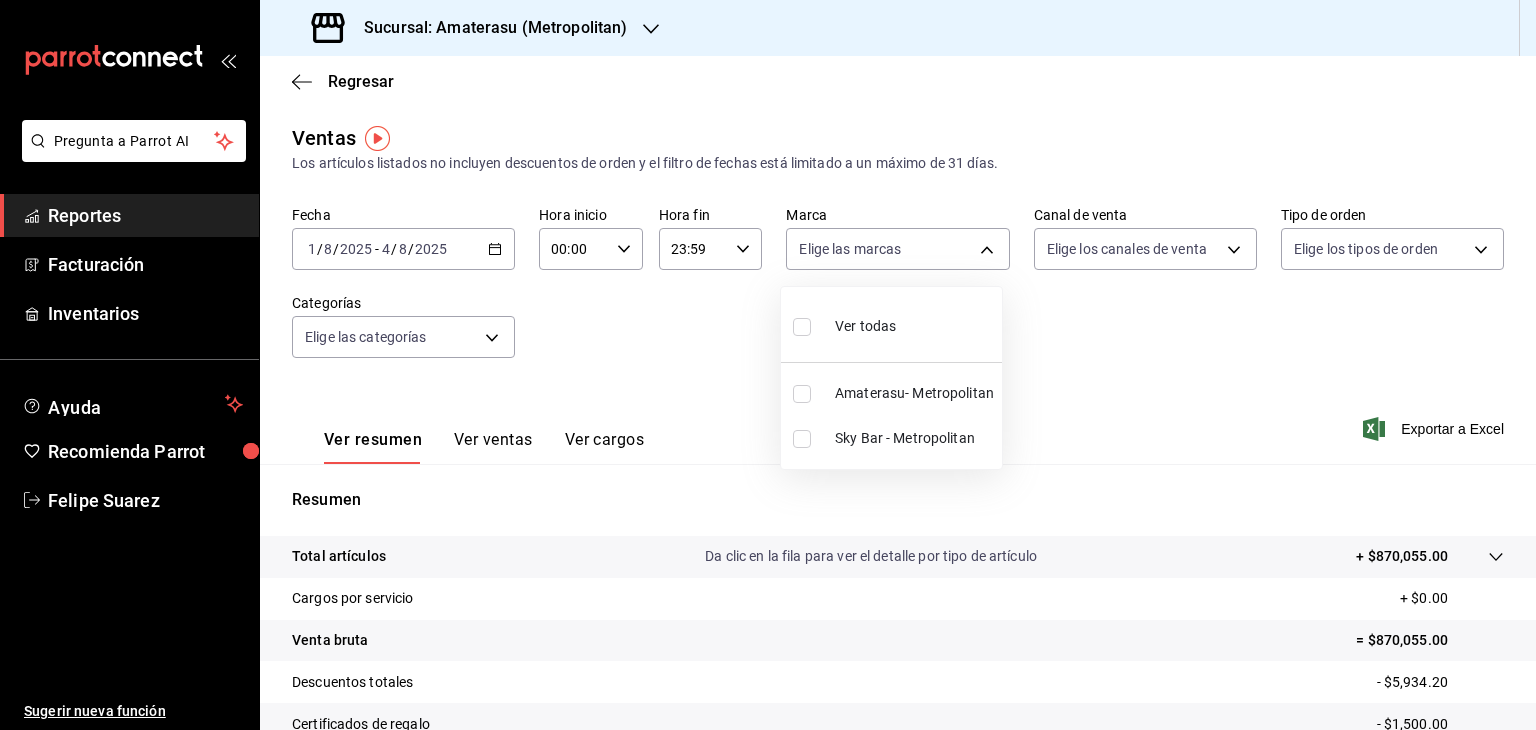 click at bounding box center (806, 439) 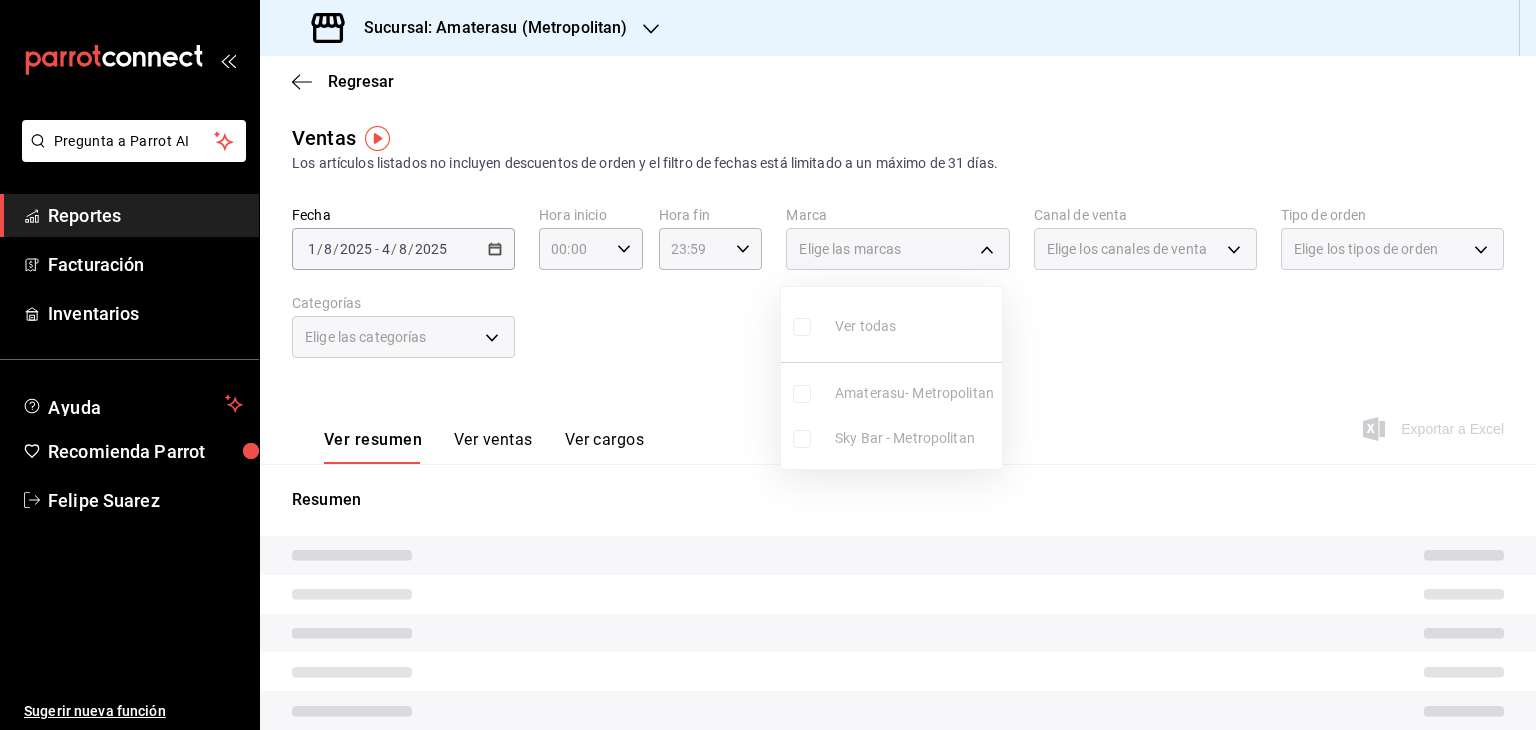 click at bounding box center [768, 365] 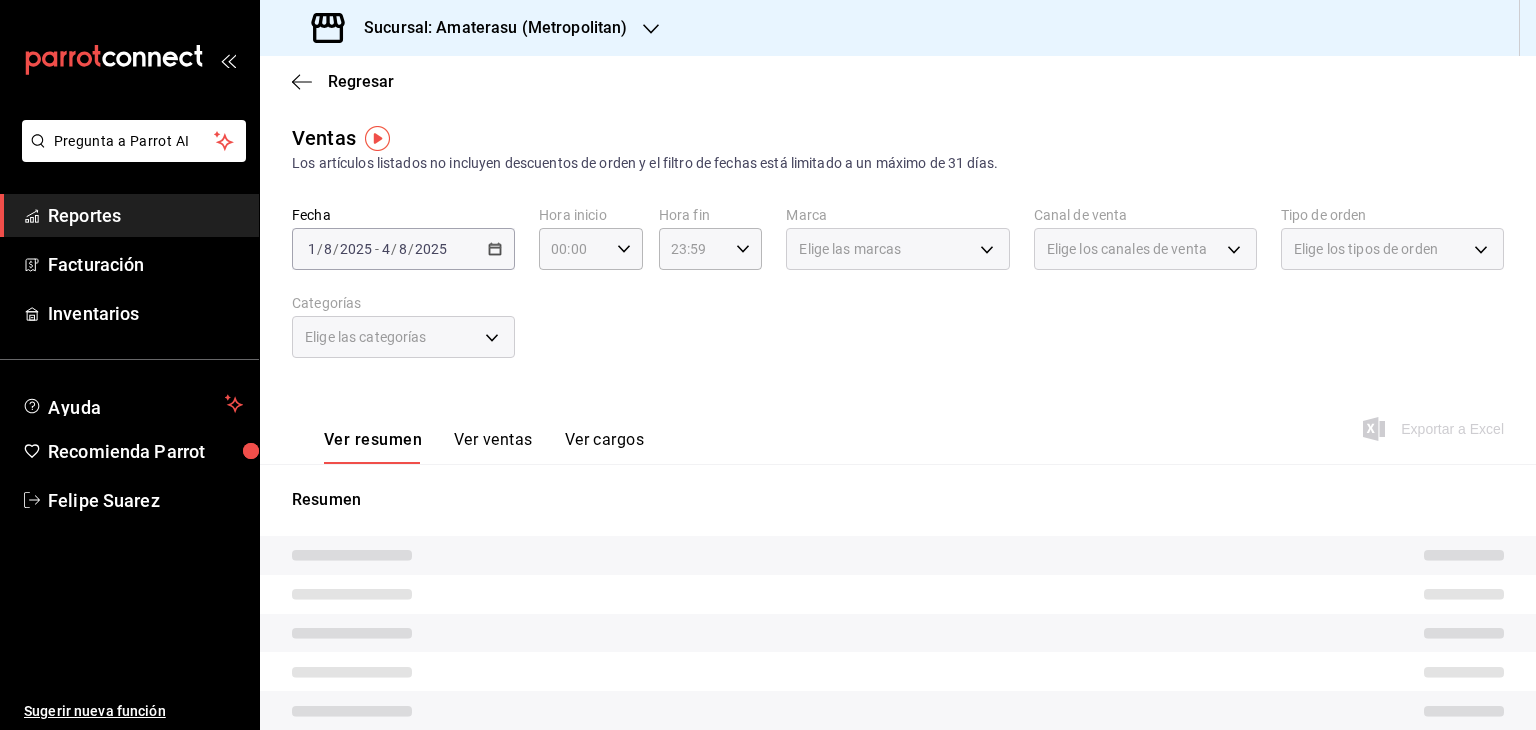 click on "Elige las marcas" at bounding box center (897, 249) 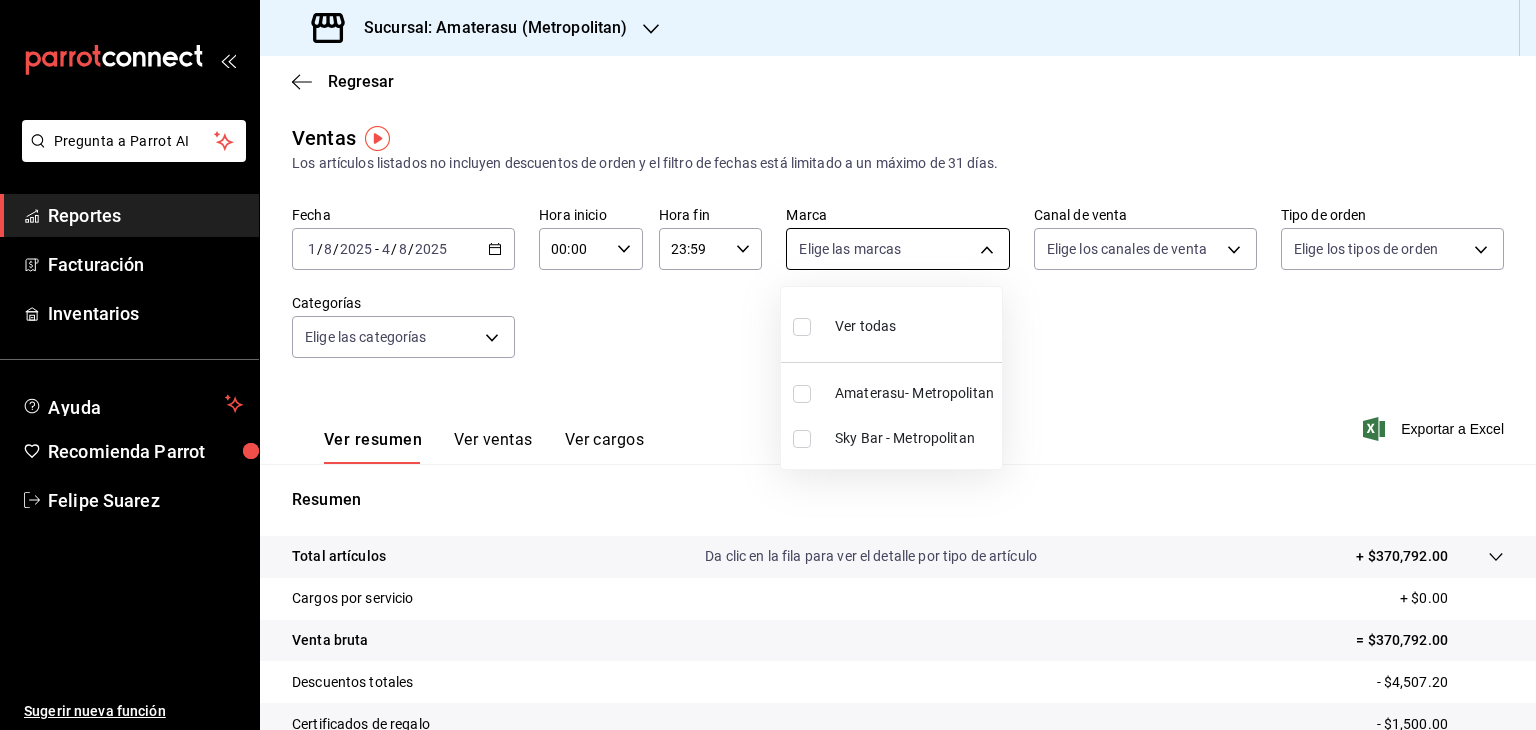 click on "Pregunta a Parrot AI Reportes   Facturación   Inventarios   Ayuda Recomienda Parrot   [FIRST] [LAST]   Sugerir nueva función   Sucursal: Amaterasu ([CITY]) Regresar Ventas Los artículos listados no incluyen descuentos de orden y el filtro de fechas está limitado a un máximo de 31 días. Fecha [DATE] [DATE] - [DATE] [DATE] Hora inicio [TIME] Hora inicio Hora fin [TIME] Hora fin Marca Elige las marcas Canal de venta Elige los canales de venta Tipo de orden Elige los tipos de orden Categorías Elige las categorías Ver resumen Ver ventas Ver cargos Exportar a Excel Resumen Total artículos Da clic en la fila para ver el detalle por tipo de artículo + $370,792.00 Cargos por servicio + $0.00 Venta bruta = $370,792.00 Descuentos totales - $4,507.20 Certificados de regalo - $1,500.00 Venta total = $364,784.80 Impuestos - $50,315.14 Venta neta = $314,469.66 Pregunta a Parrot AI Reportes   Facturación   Inventarios   Ayuda Recomienda Parrot   [FIRST] [LAST]   Sugerir nueva función" at bounding box center (768, 365) 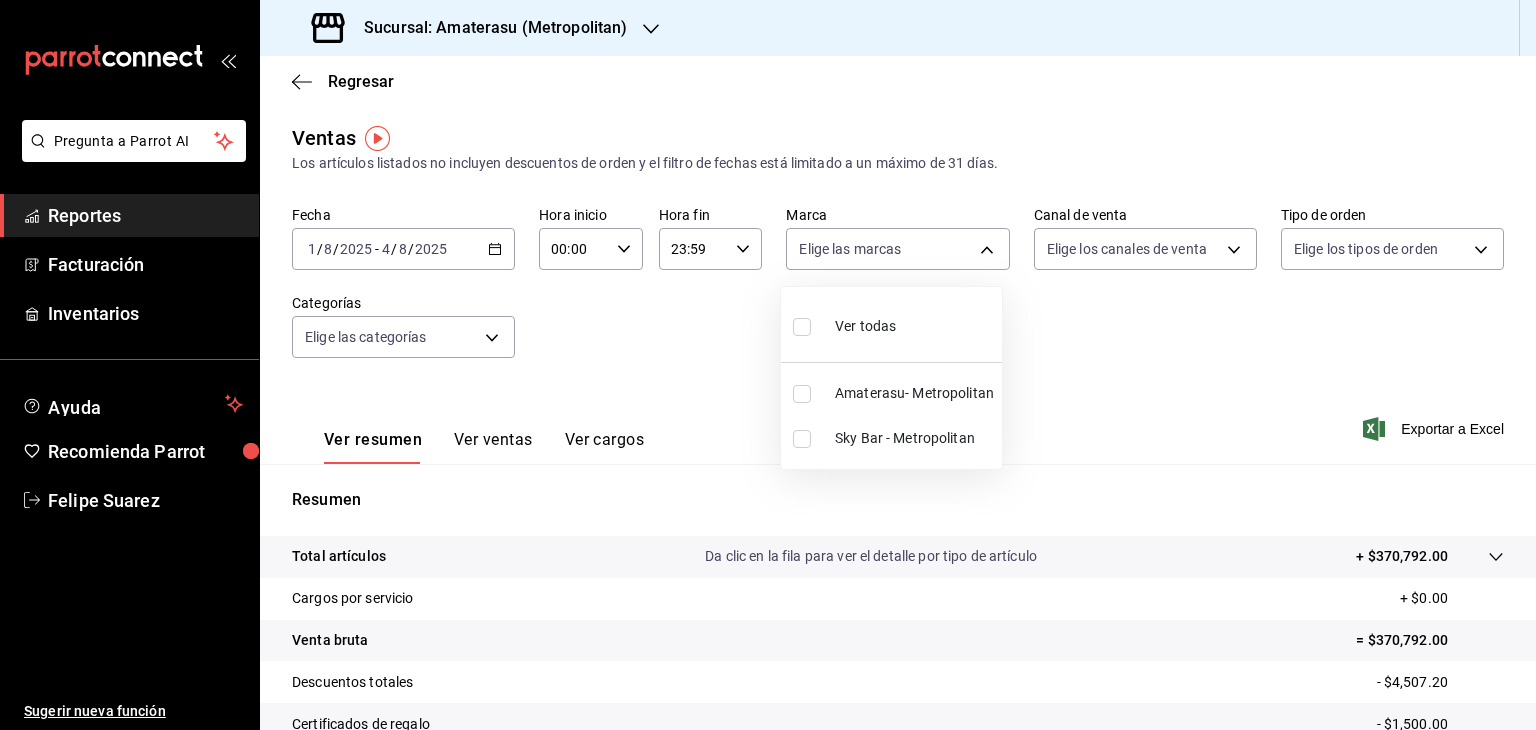 click at bounding box center [802, 439] 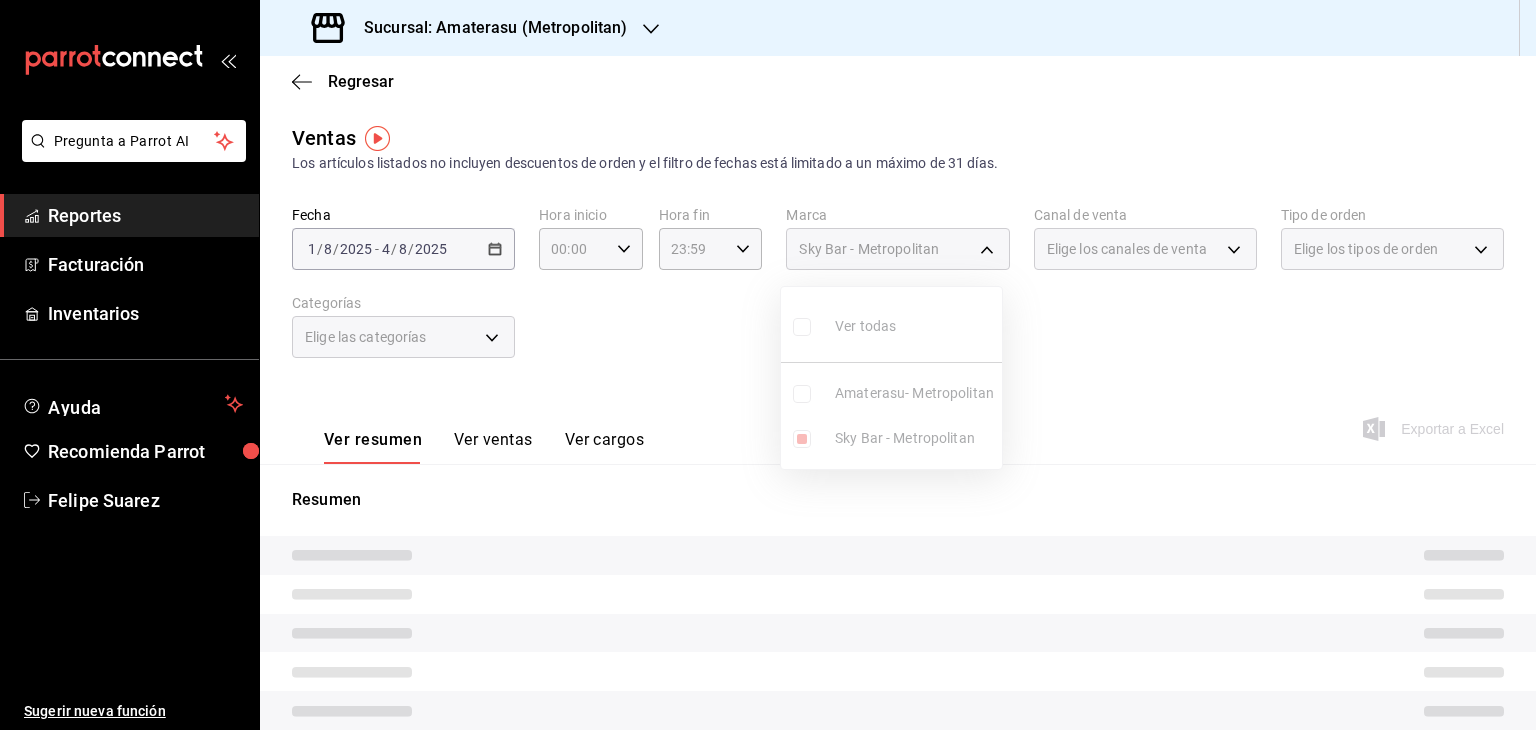 click at bounding box center (768, 365) 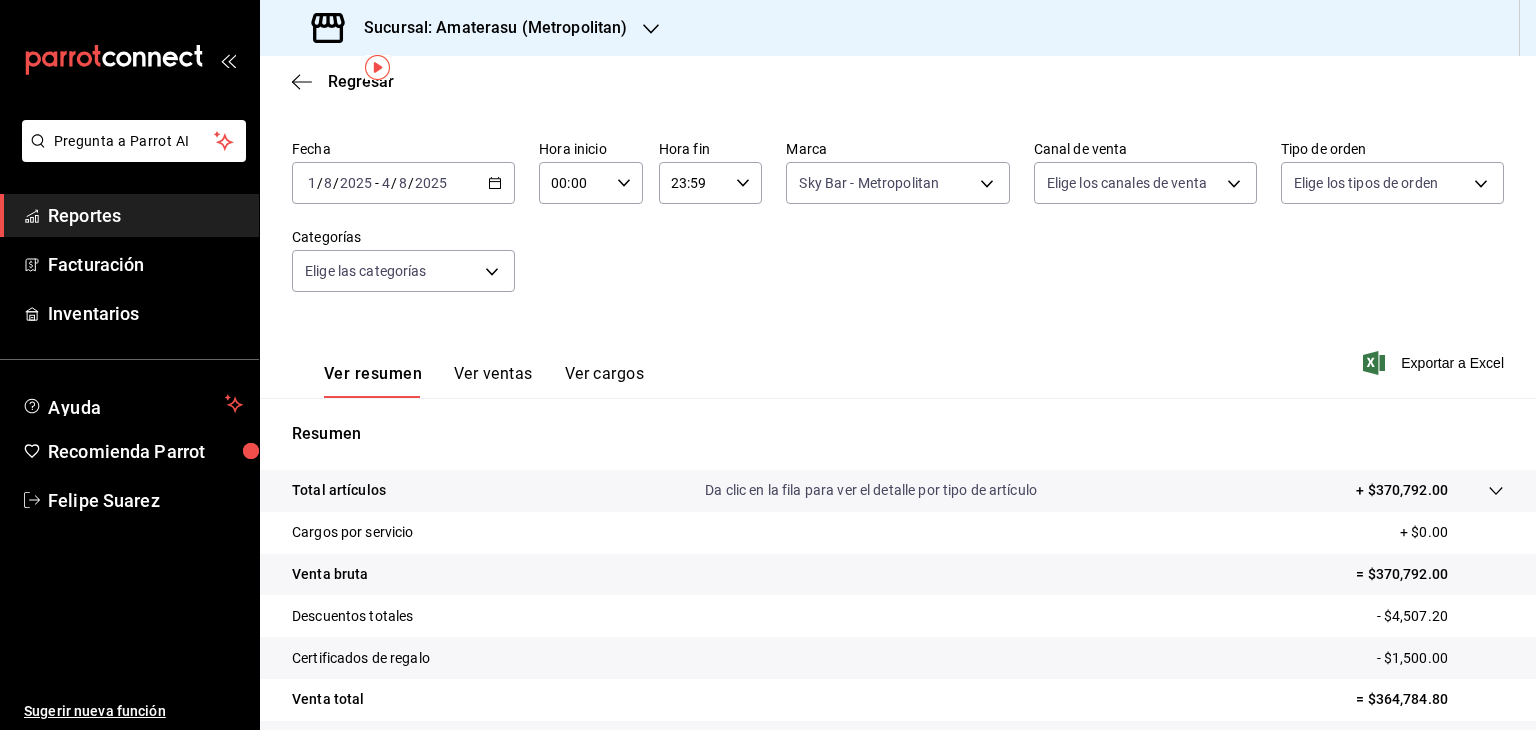 scroll, scrollTop: 72, scrollLeft: 0, axis: vertical 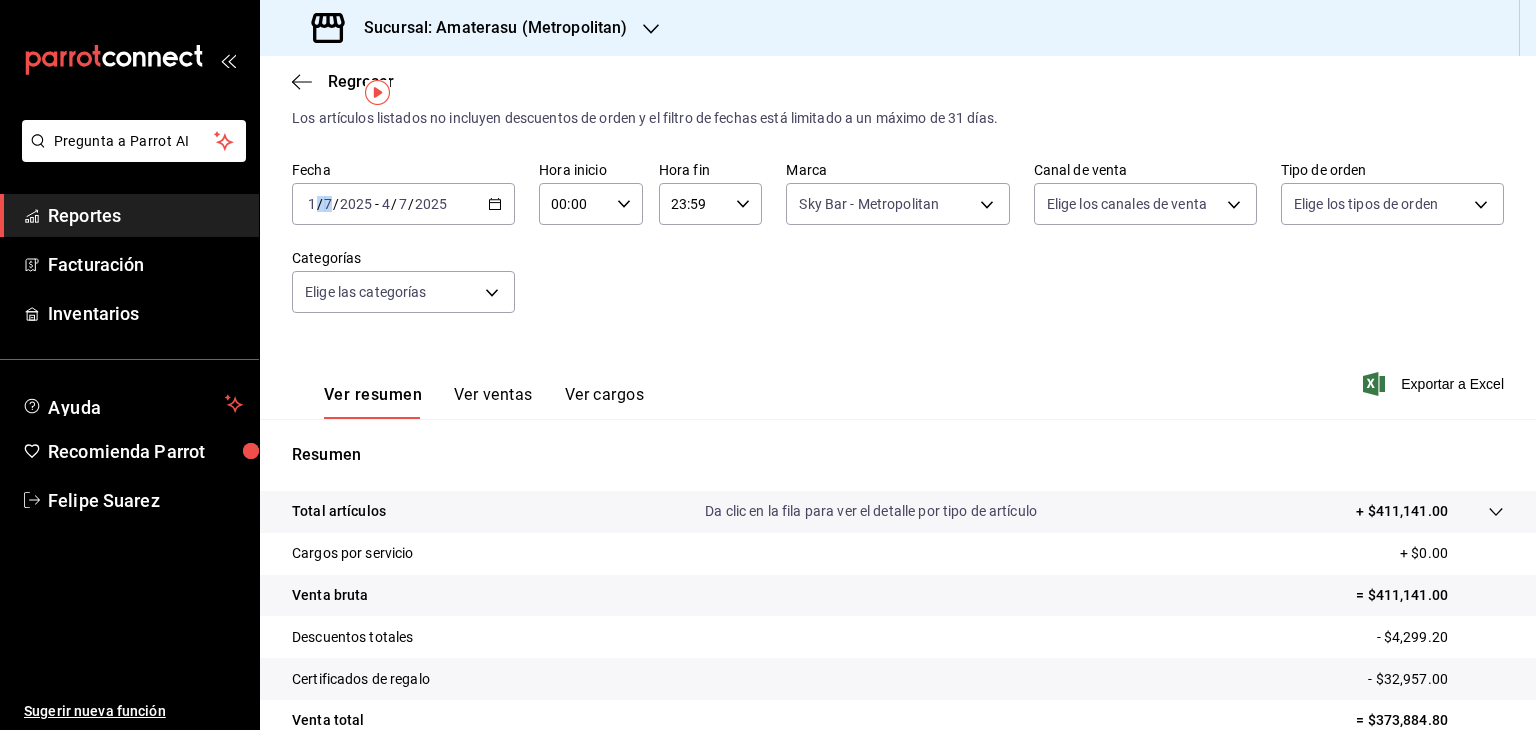 click on "[DATE] [DATE] - [DATE] [DATE]" at bounding box center (403, 204) 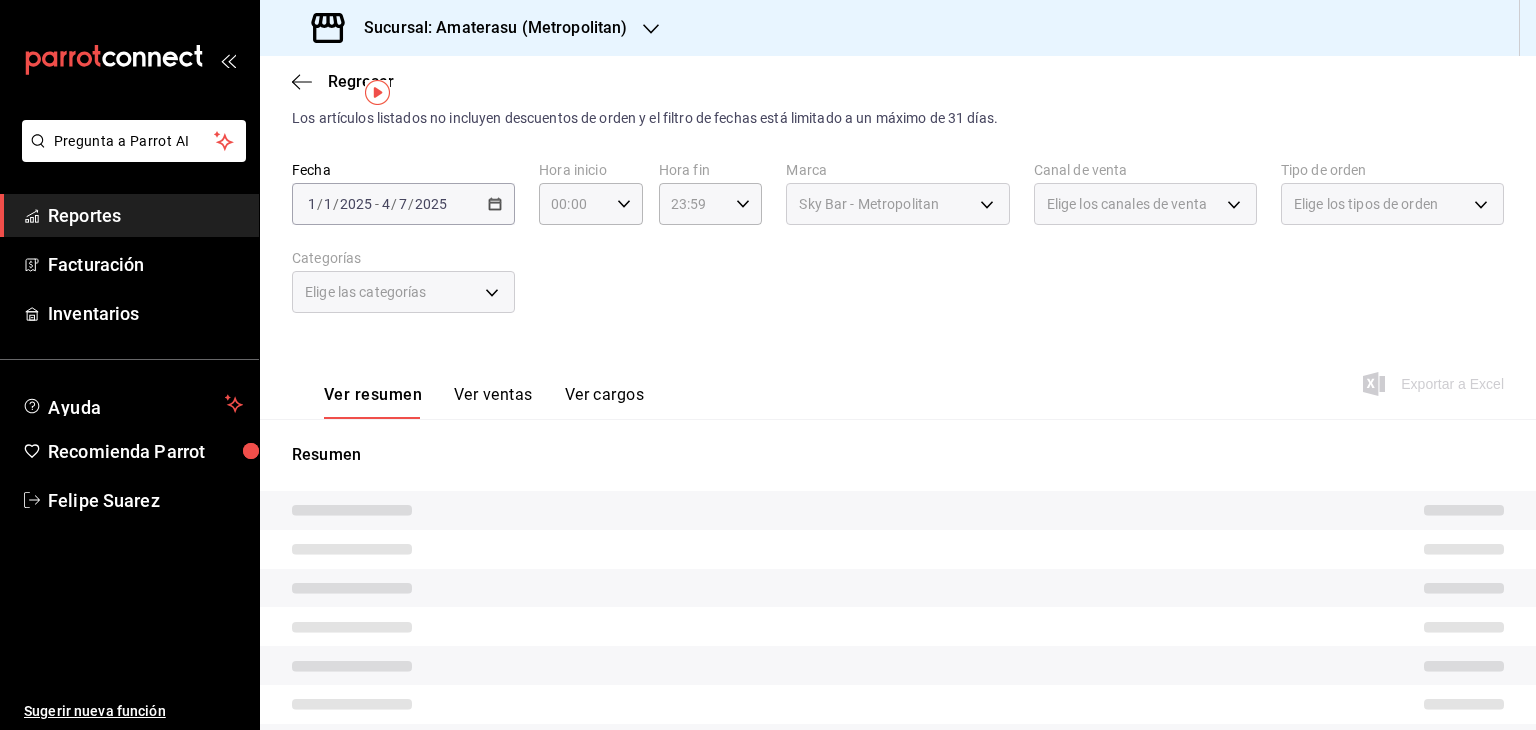 drag, startPoint x: 331, startPoint y: 209, endPoint x: 376, endPoint y: 209, distance: 45 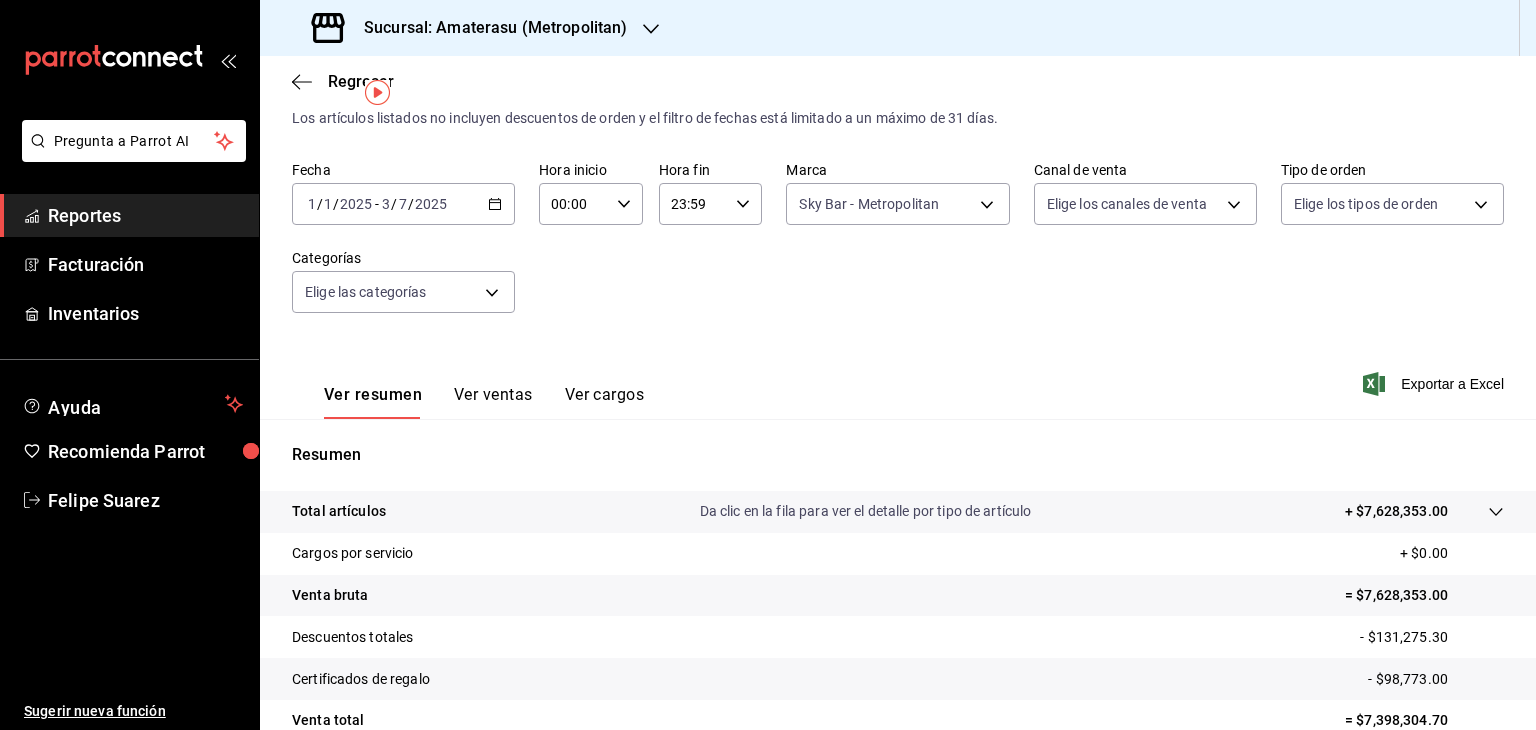 click on "3" at bounding box center [386, 204] 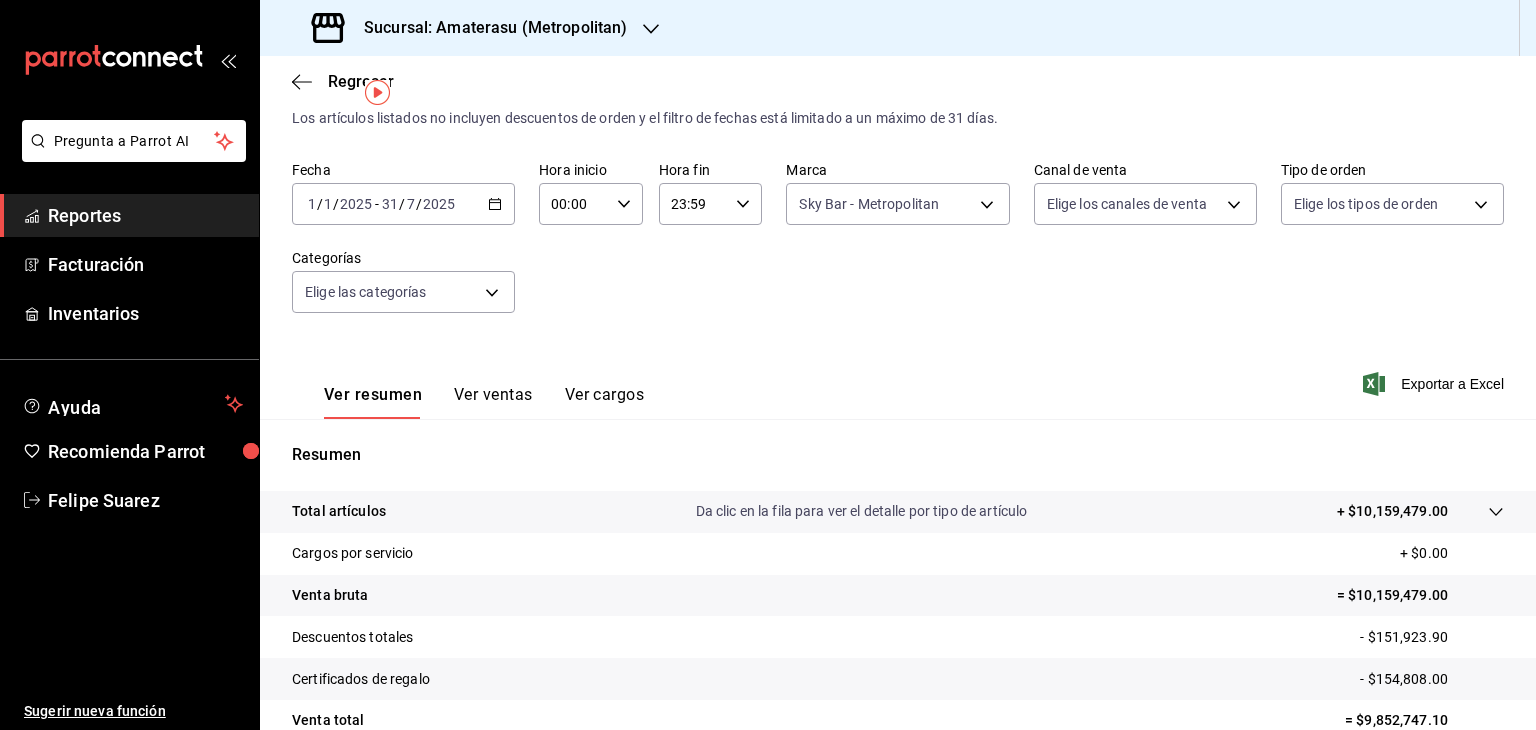 scroll, scrollTop: 228, scrollLeft: 0, axis: vertical 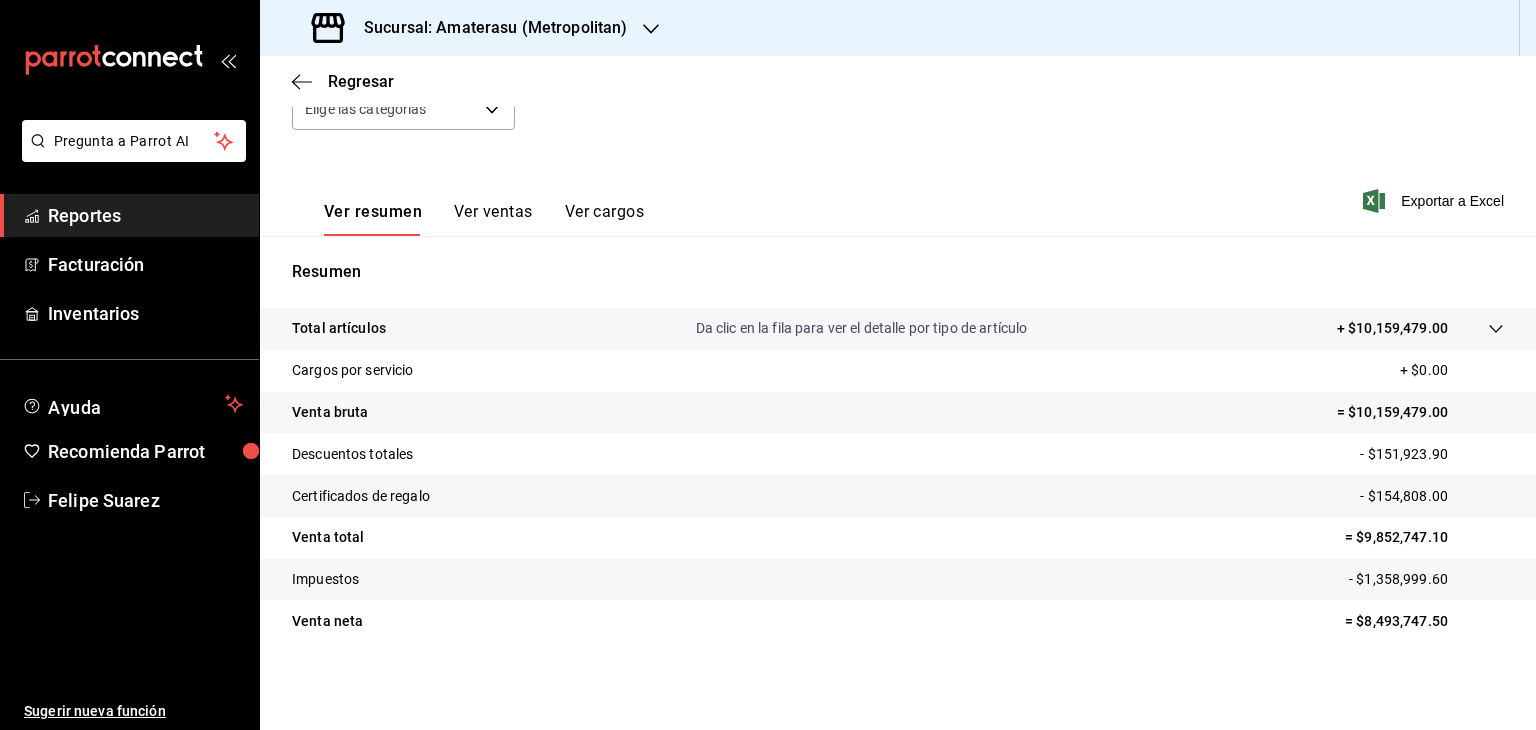 click on "+ $10,159,479.00" at bounding box center (1392, 328) 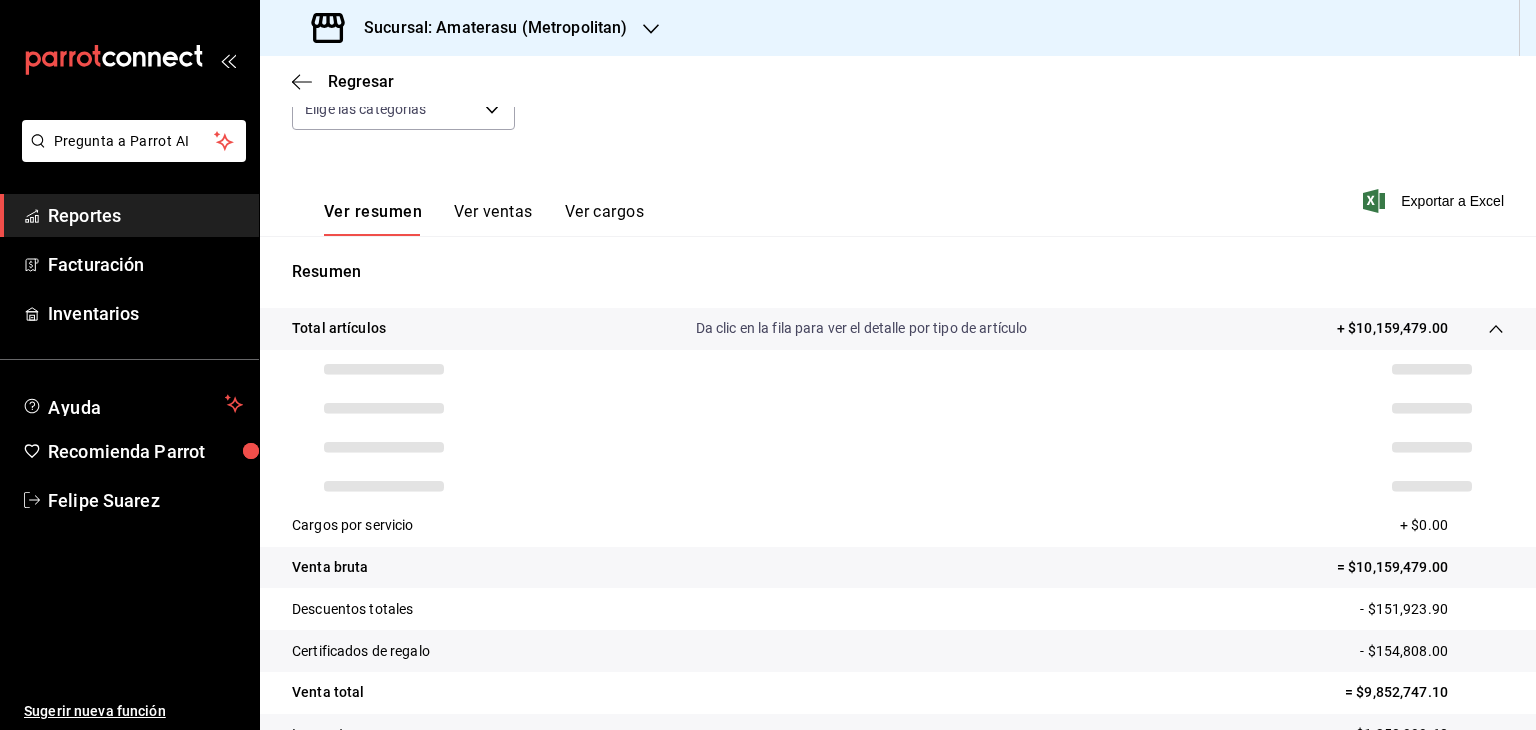 scroll, scrollTop: 384, scrollLeft: 0, axis: vertical 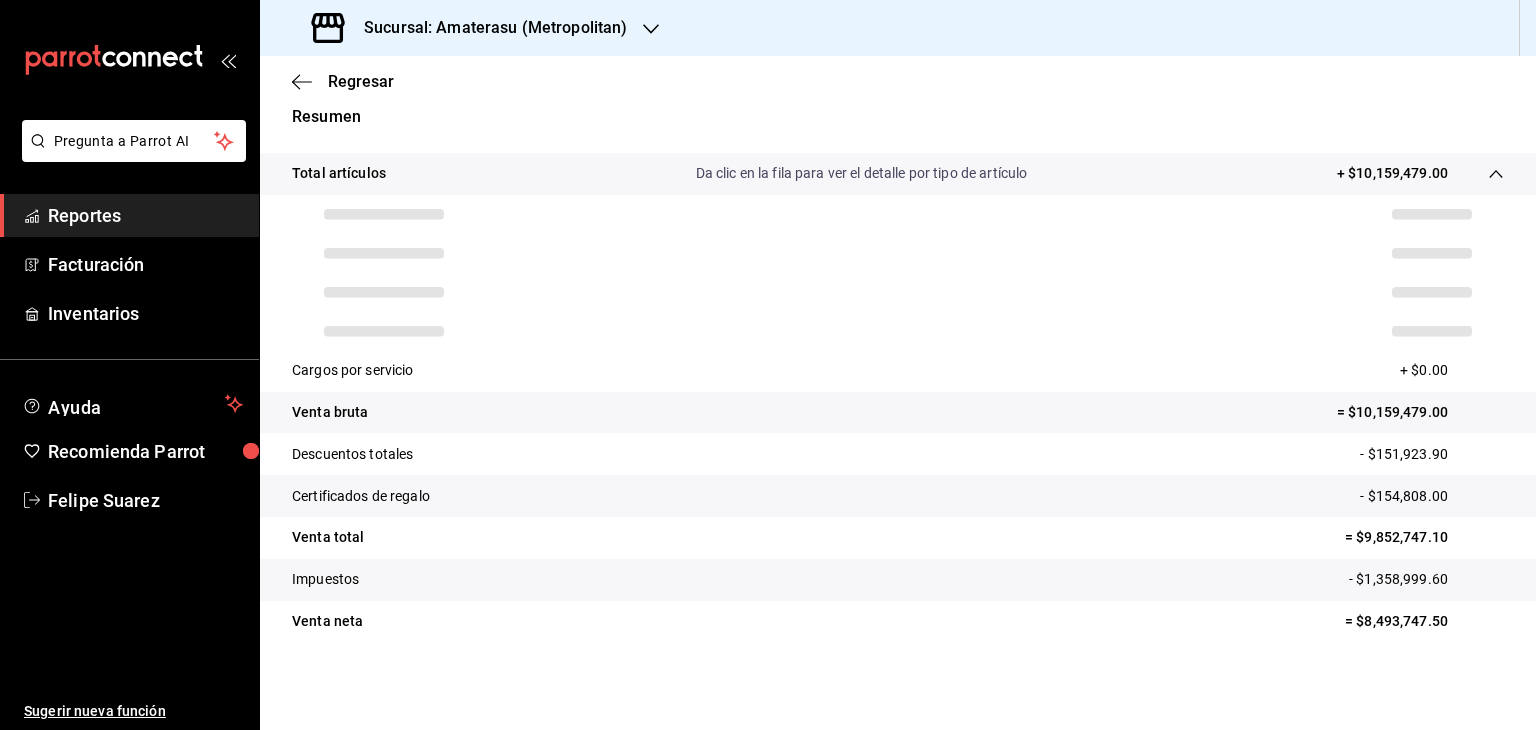 click on "Descuentos totales - $151,923.90" at bounding box center [898, 454] 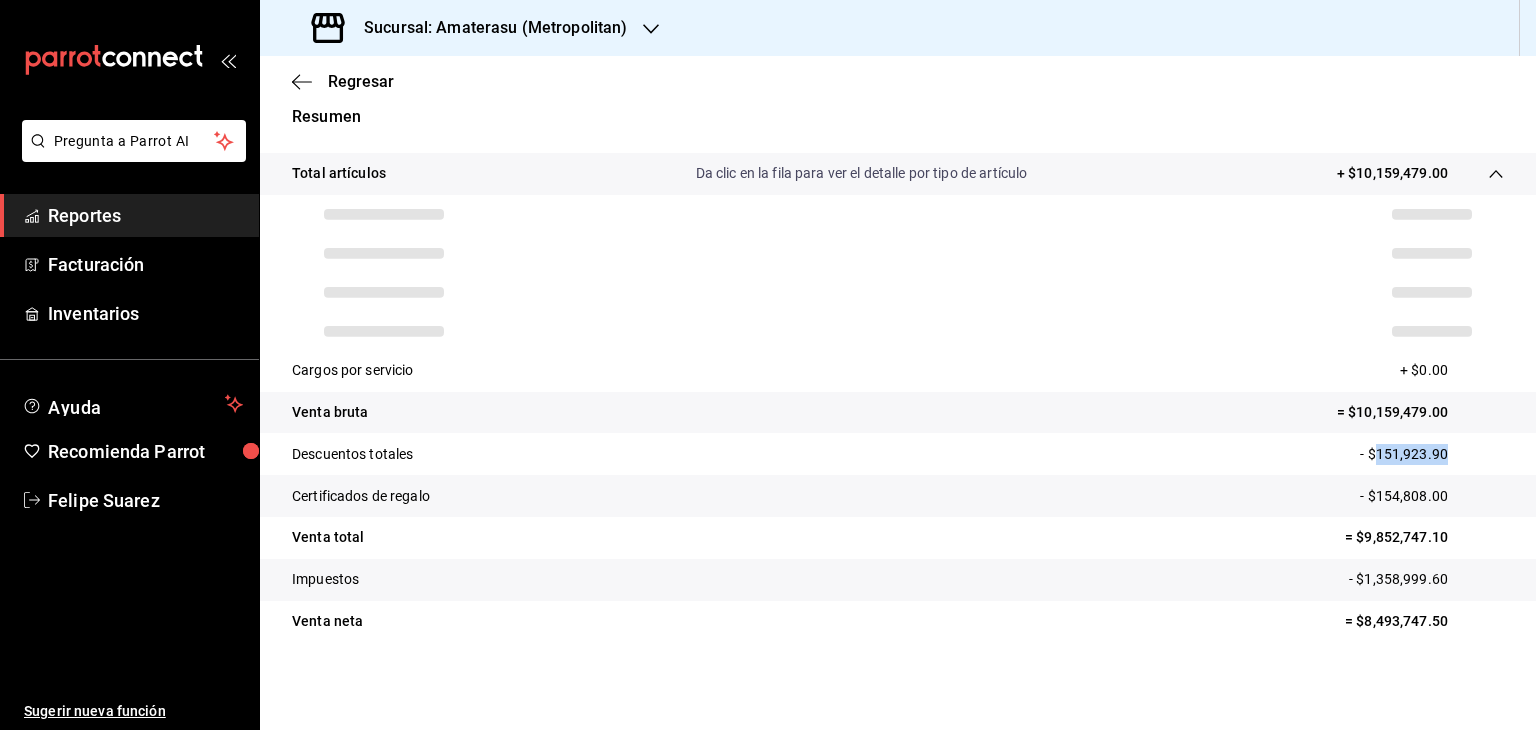 click on "Descuentos totales - $151,923.90" at bounding box center [898, 454] 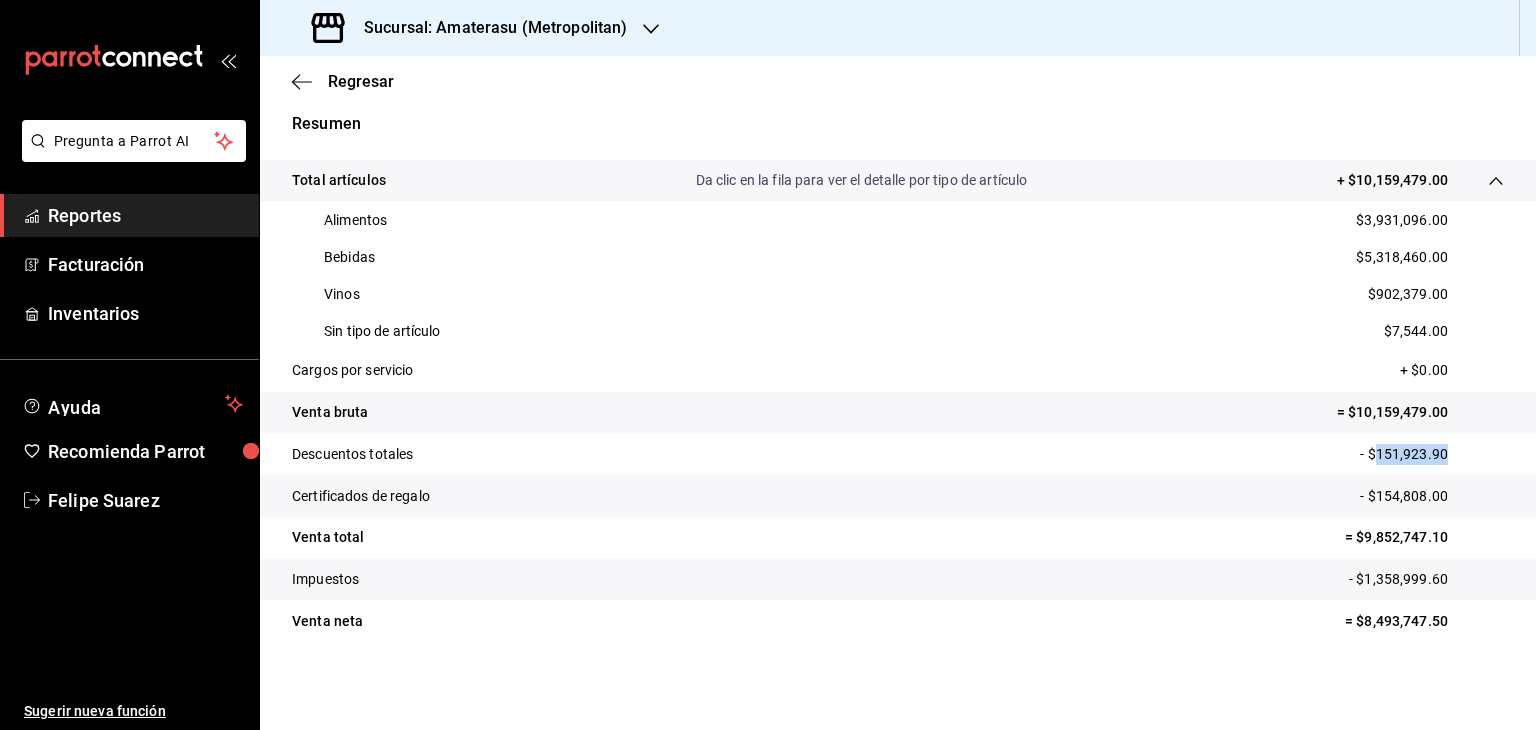 scroll, scrollTop: 376, scrollLeft: 0, axis: vertical 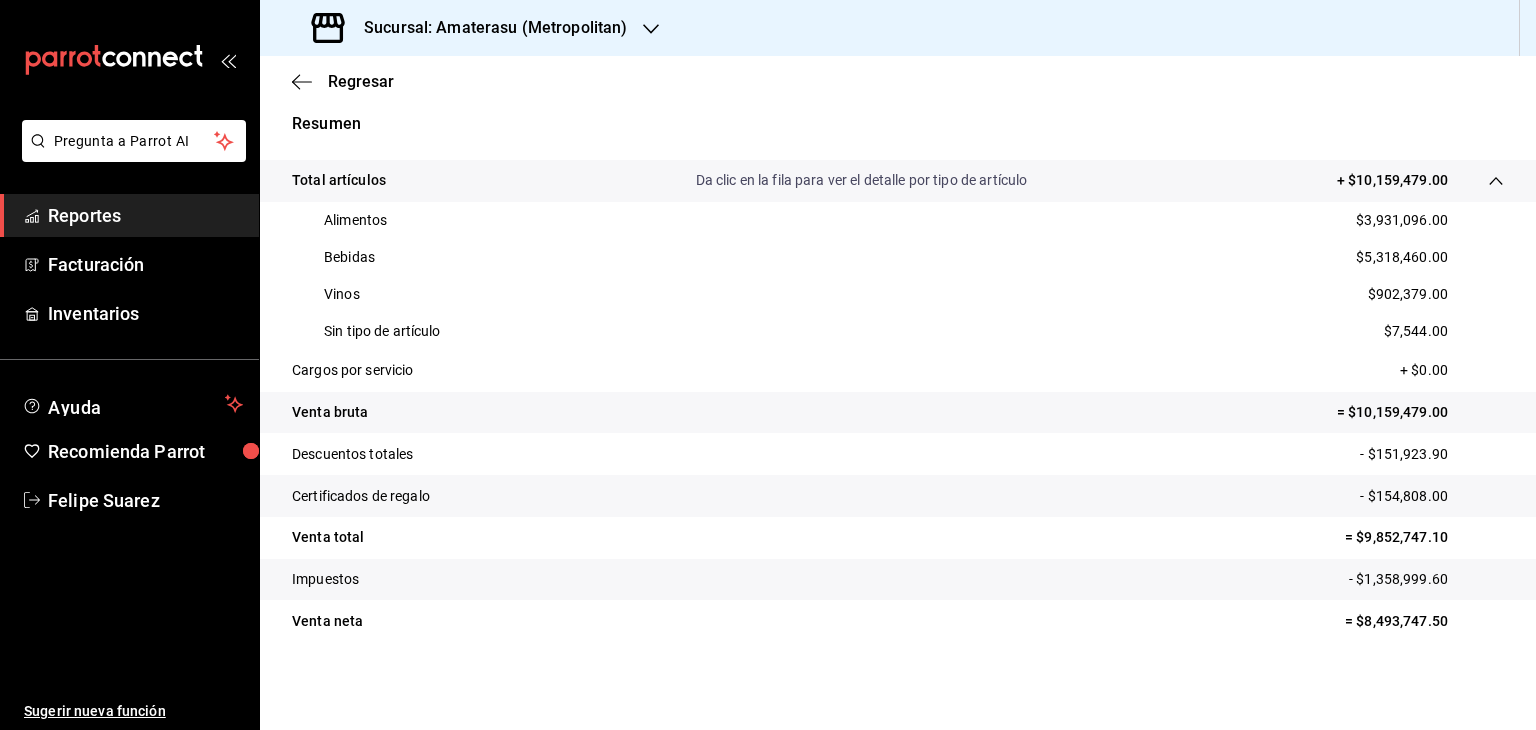 click on "- $154,808.00" at bounding box center (1432, 496) 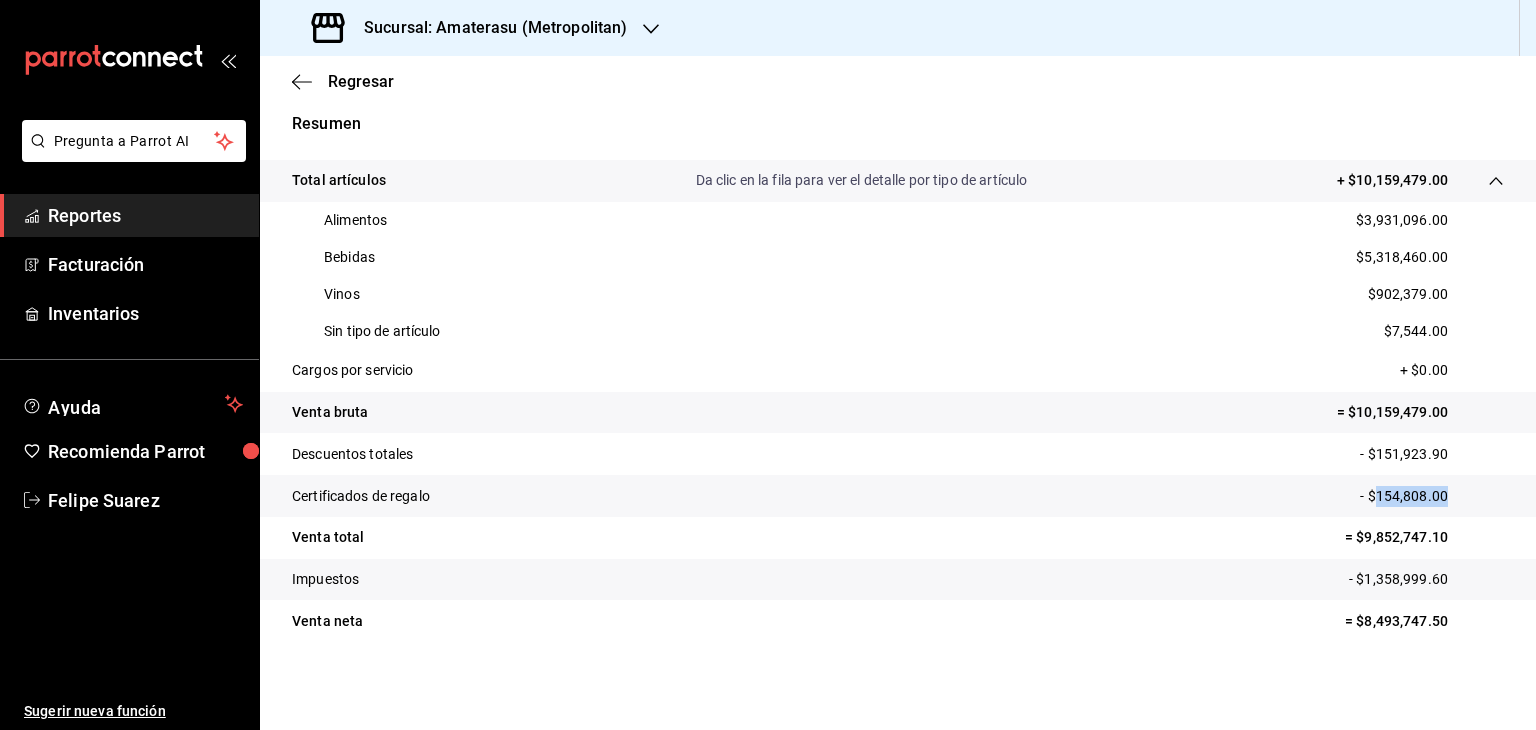 click on "- $154,808.00" at bounding box center [1432, 496] 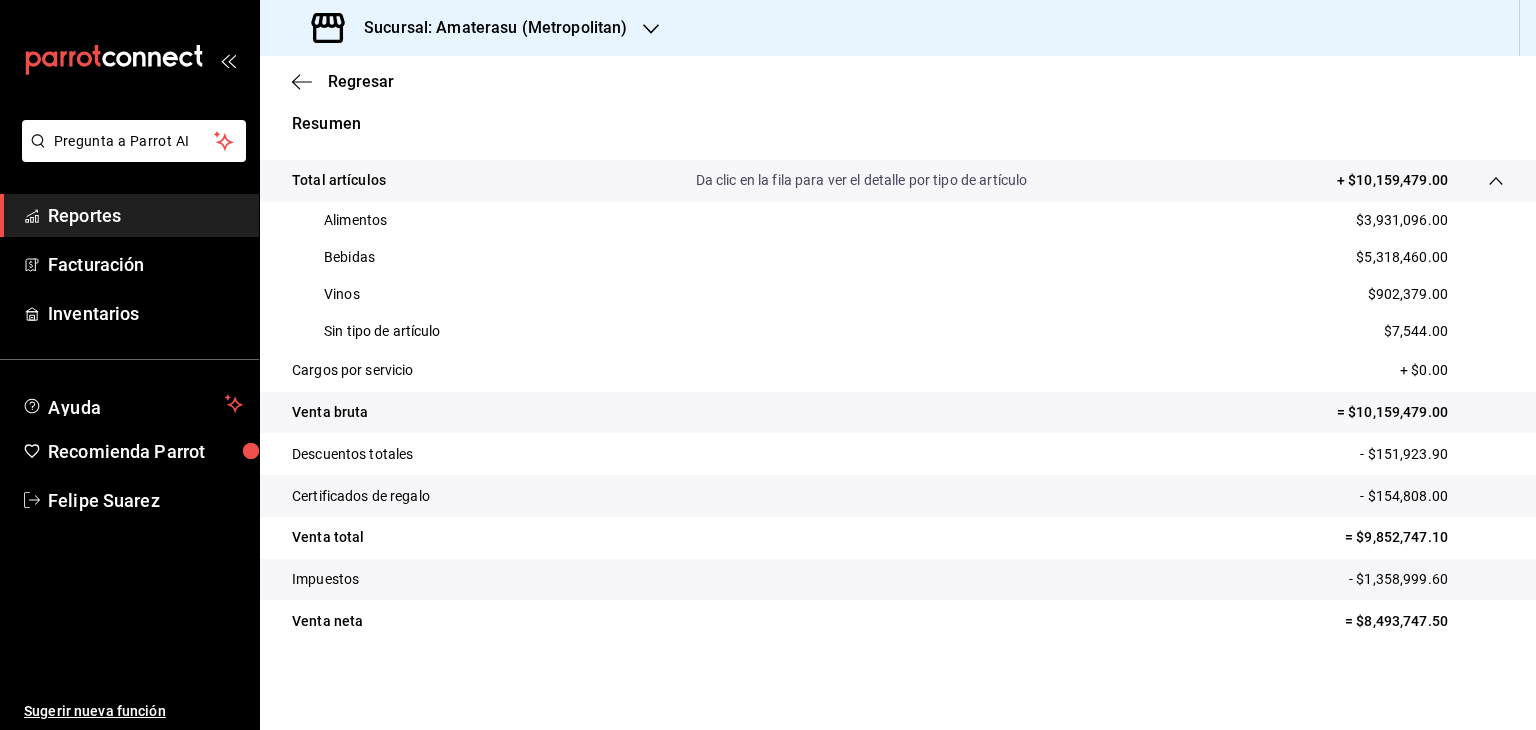 click on "- $1,358,999.60" at bounding box center (1426, 579) 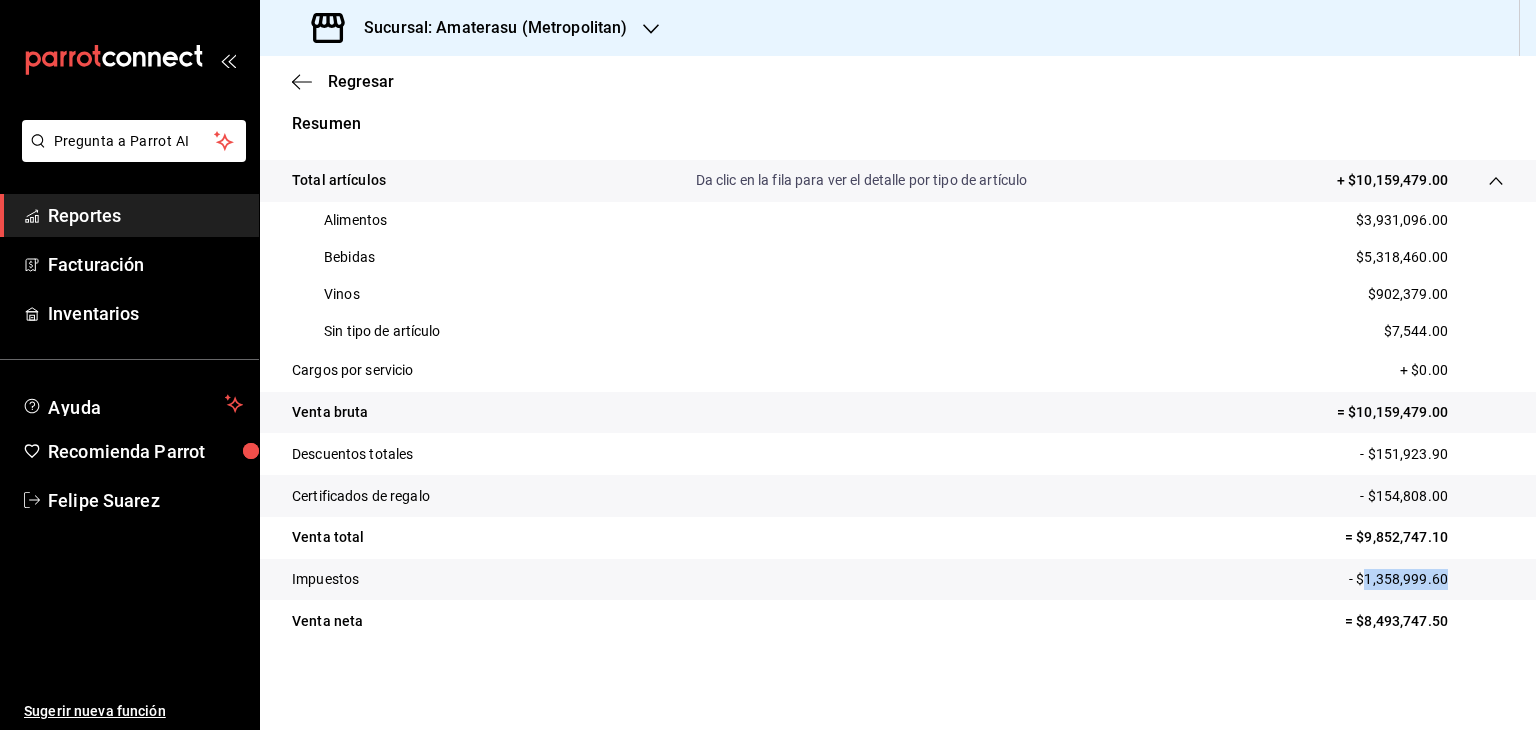 click on "- $1,358,999.60" at bounding box center (1426, 579) 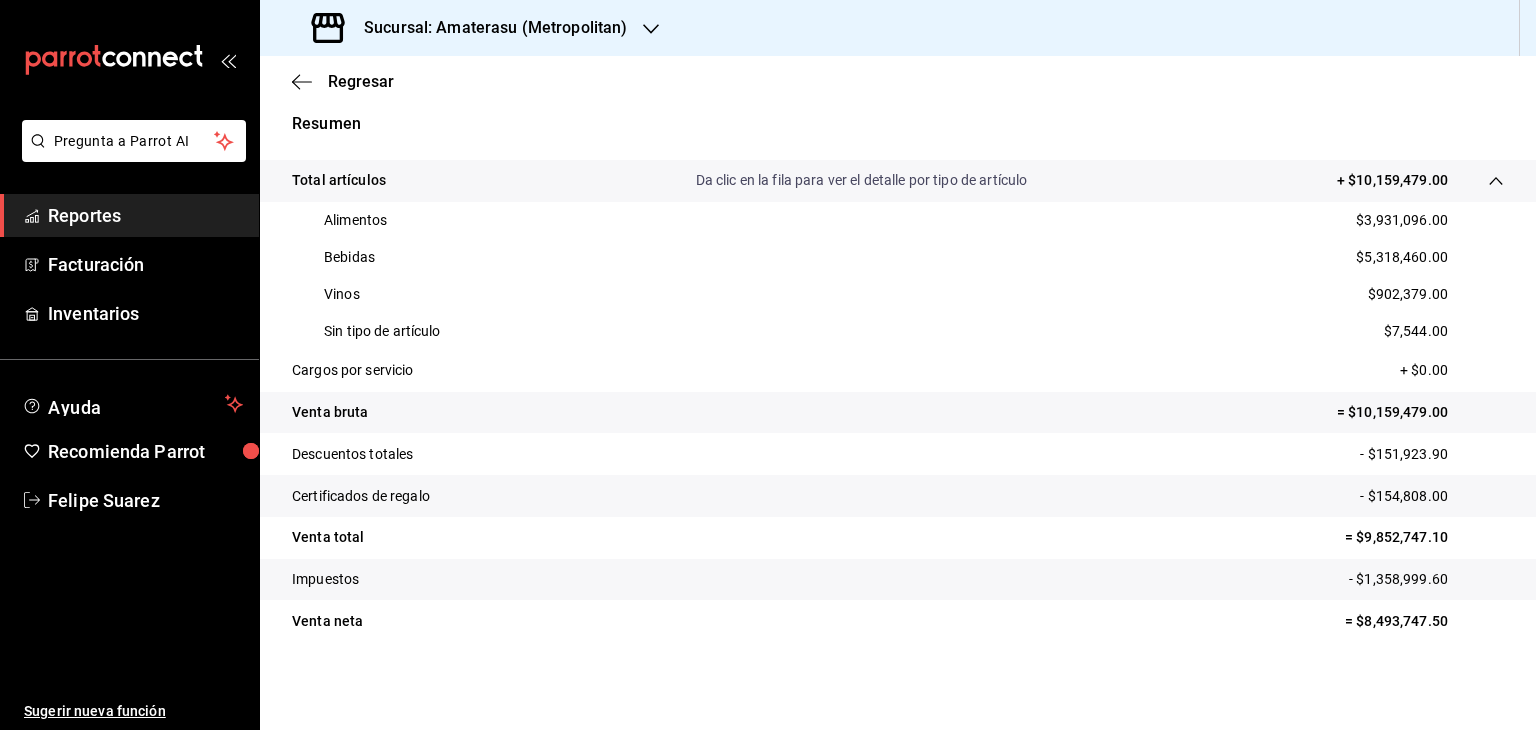 drag, startPoint x: 1370, startPoint y: 203, endPoint x: 1370, endPoint y: 233, distance: 30 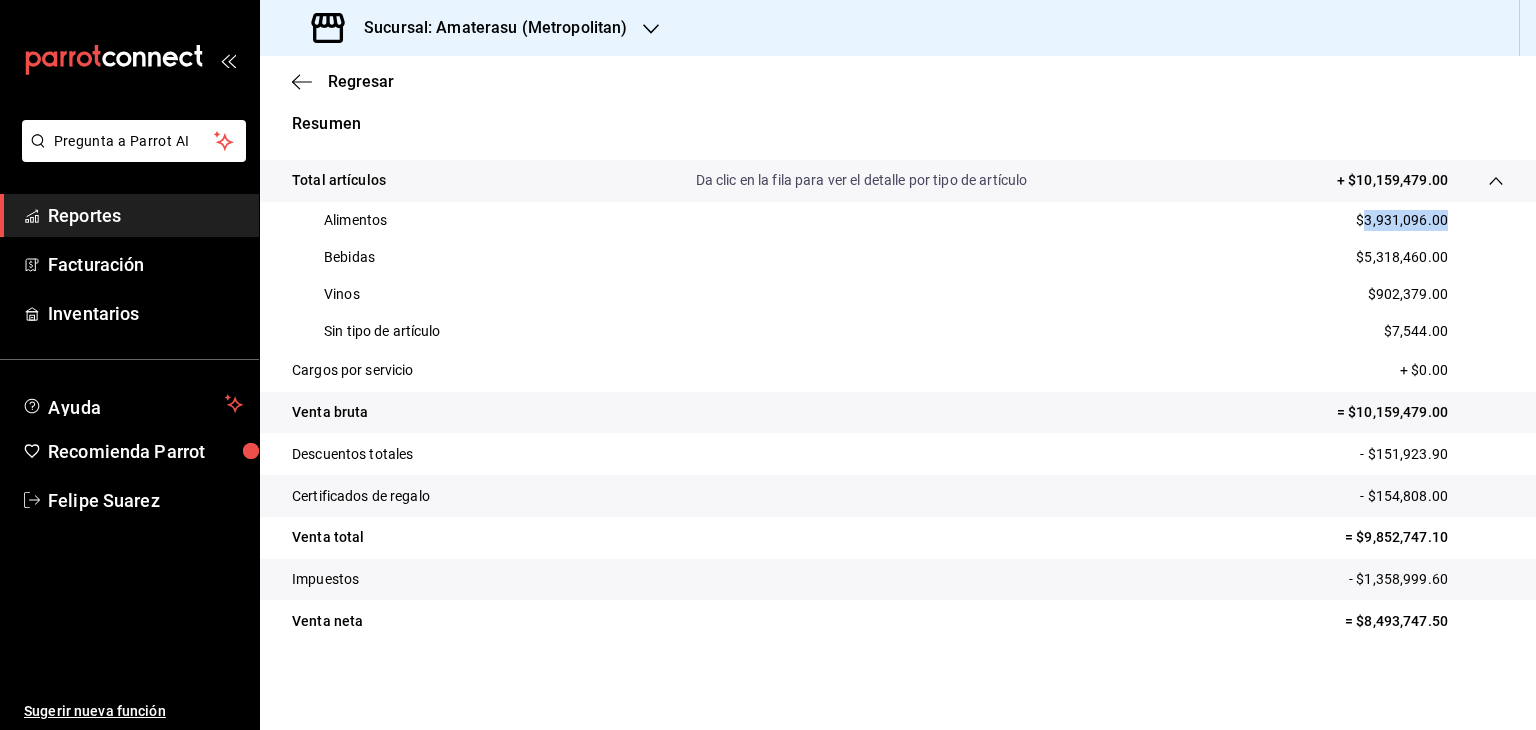 click on "$3,931,096.00" at bounding box center [1402, 220] 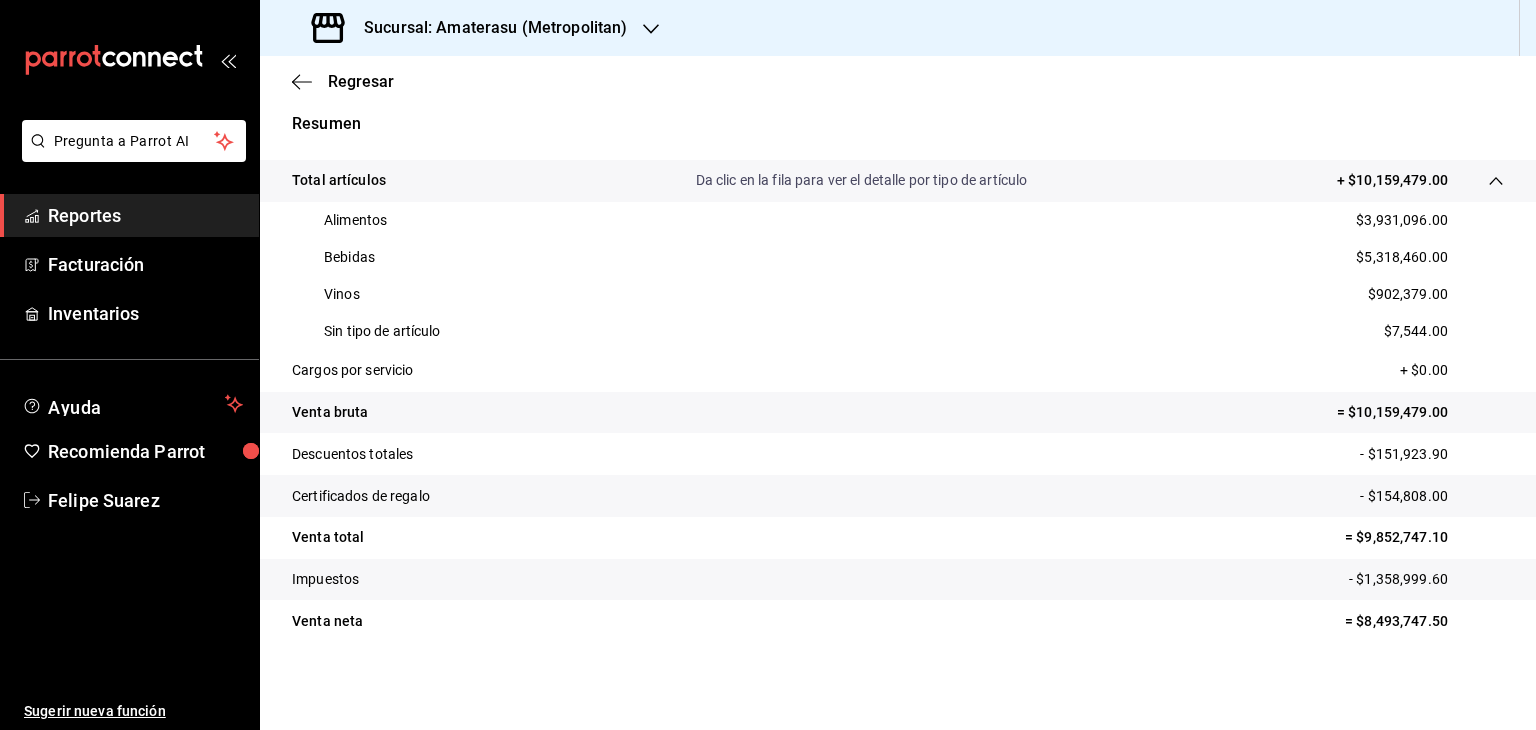 click on "$5,318,460.00" at bounding box center (1402, 257) 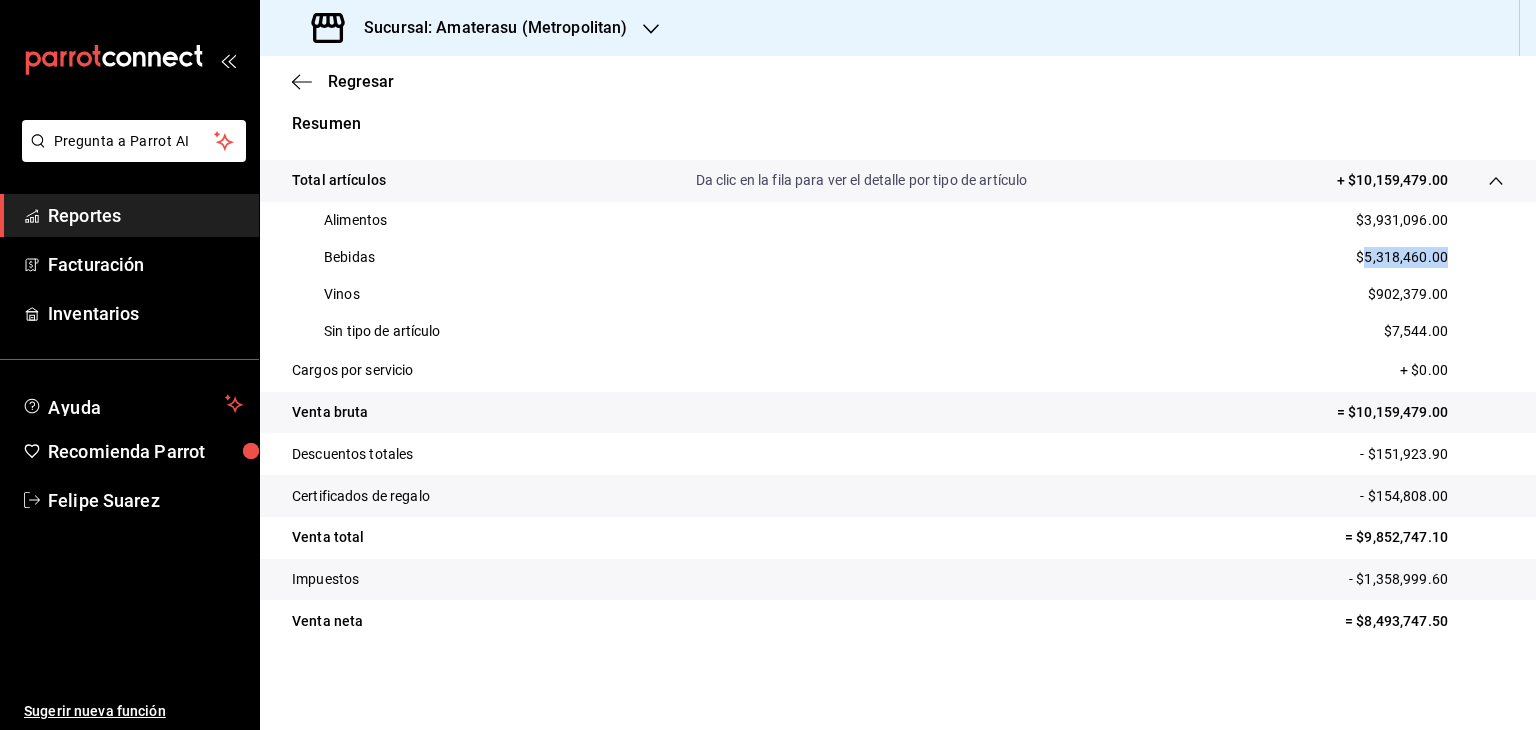 click on "$5,318,460.00" at bounding box center [1402, 257] 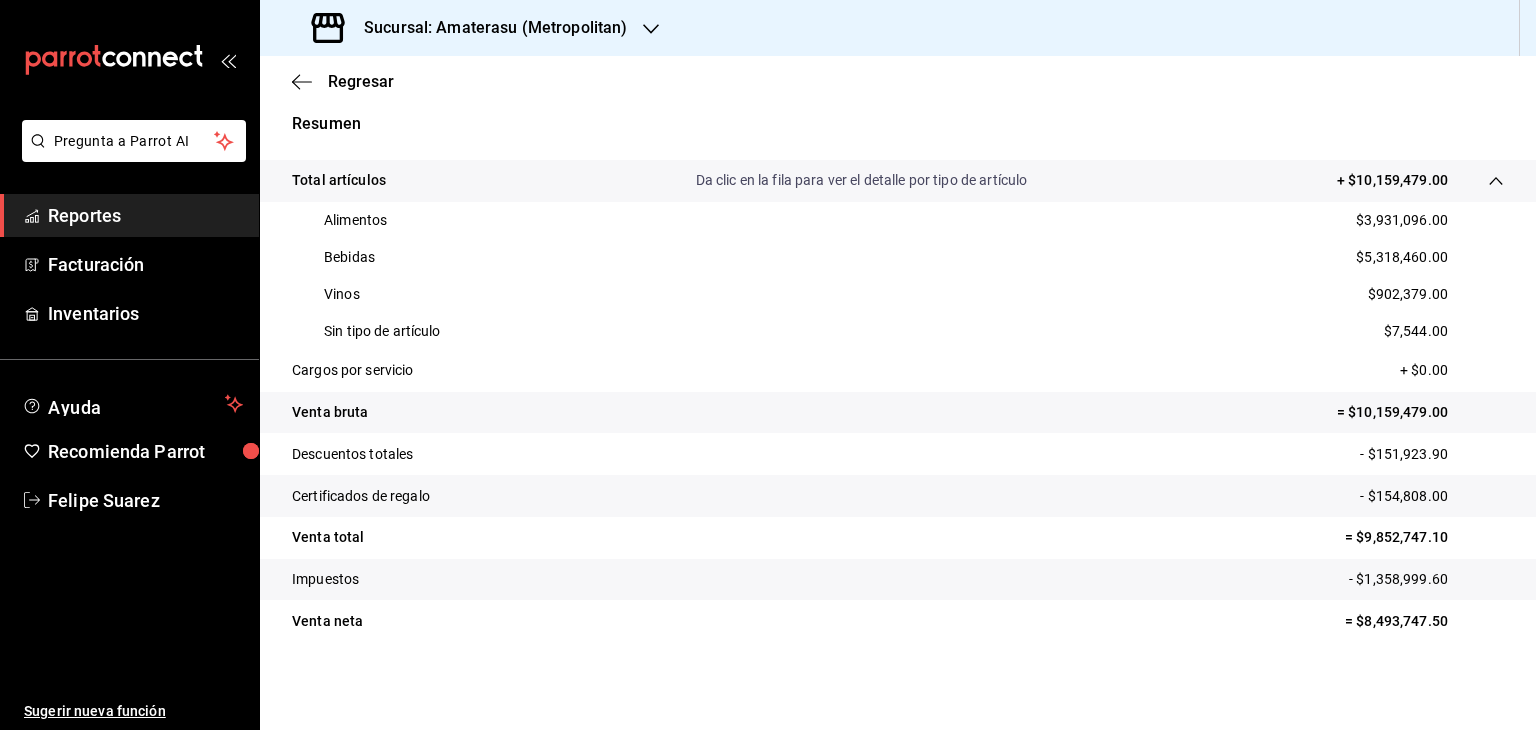 drag, startPoint x: 1389, startPoint y: 290, endPoint x: 1421, endPoint y: 292, distance: 32.06244 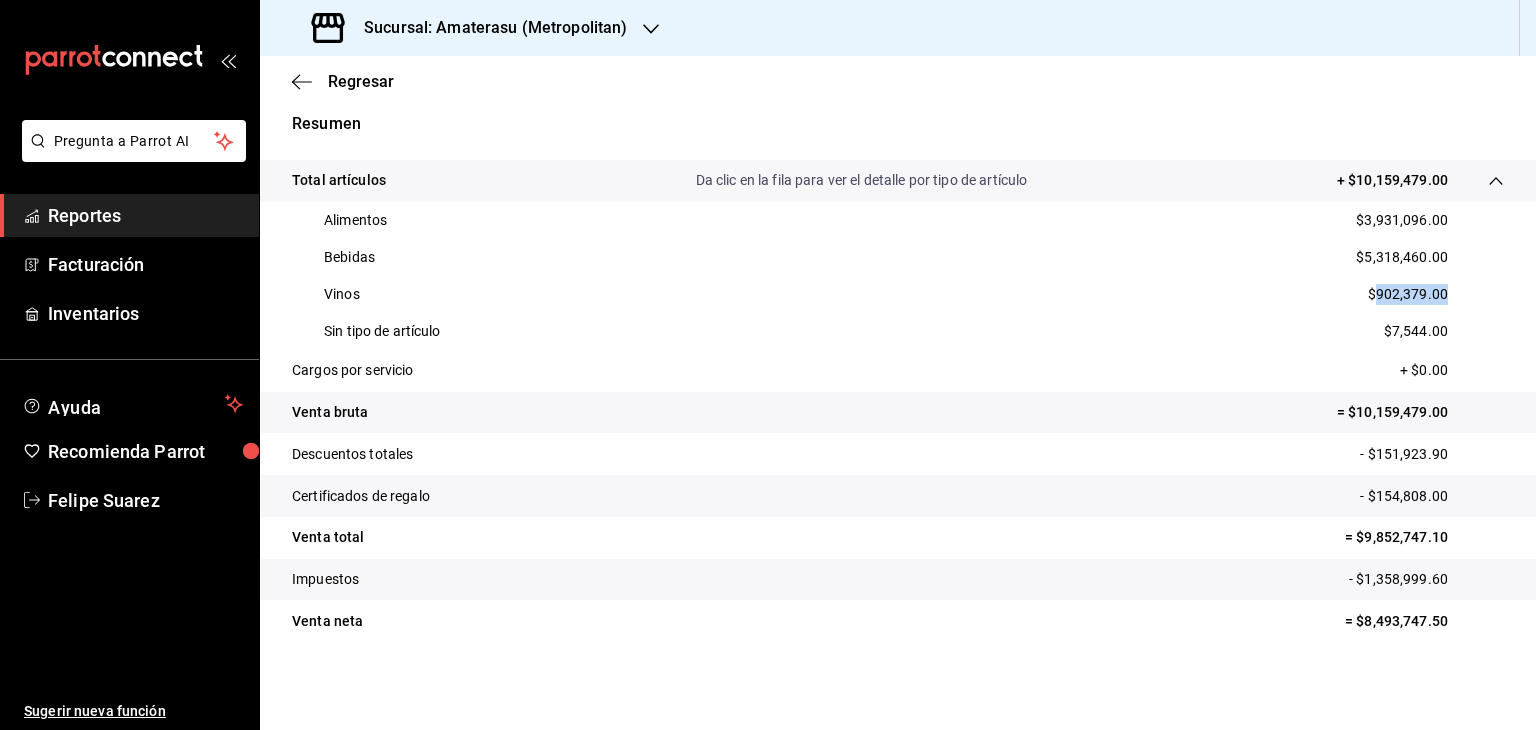 click on "$902,379.00" at bounding box center (1408, 294) 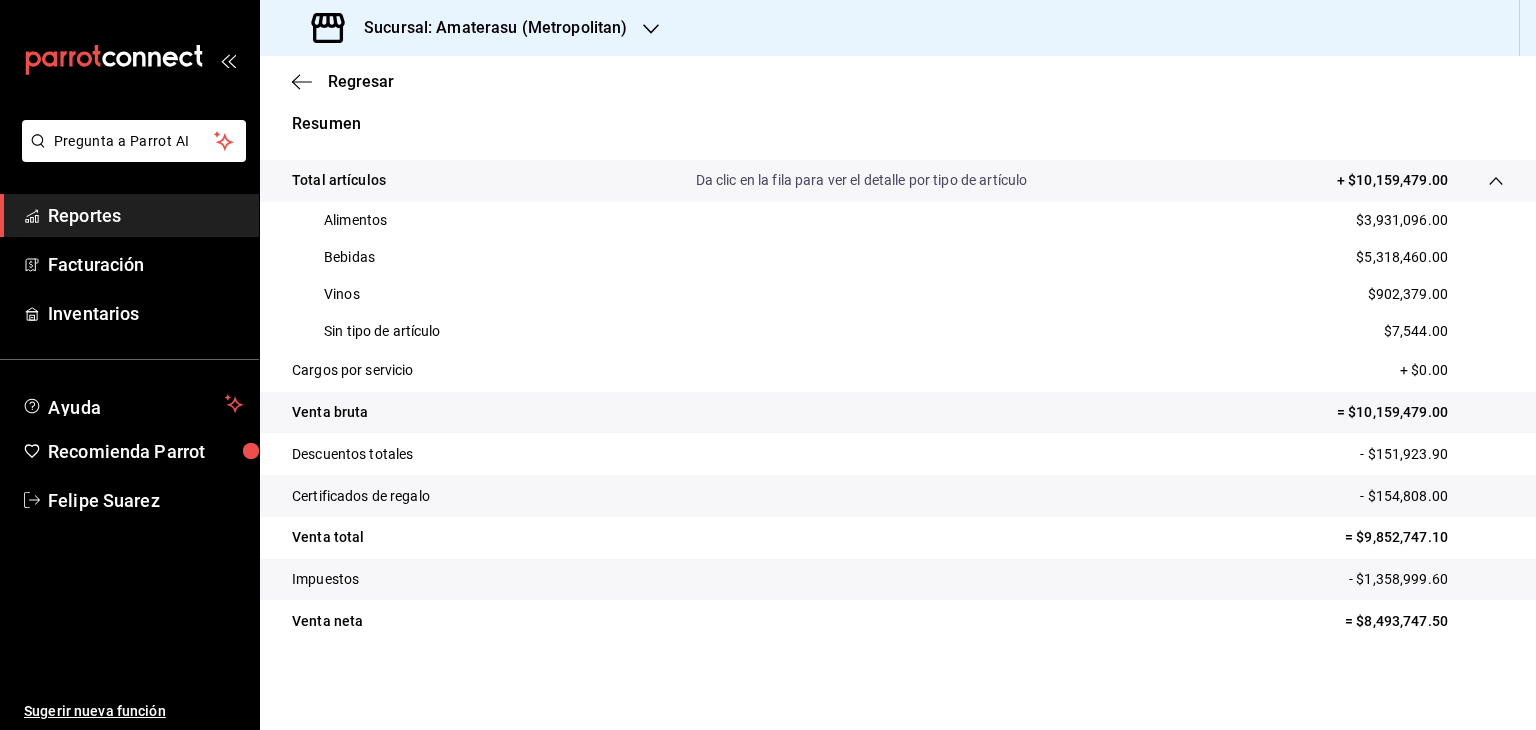 click on "Sin tipo de artículo" at bounding box center (382, 331) 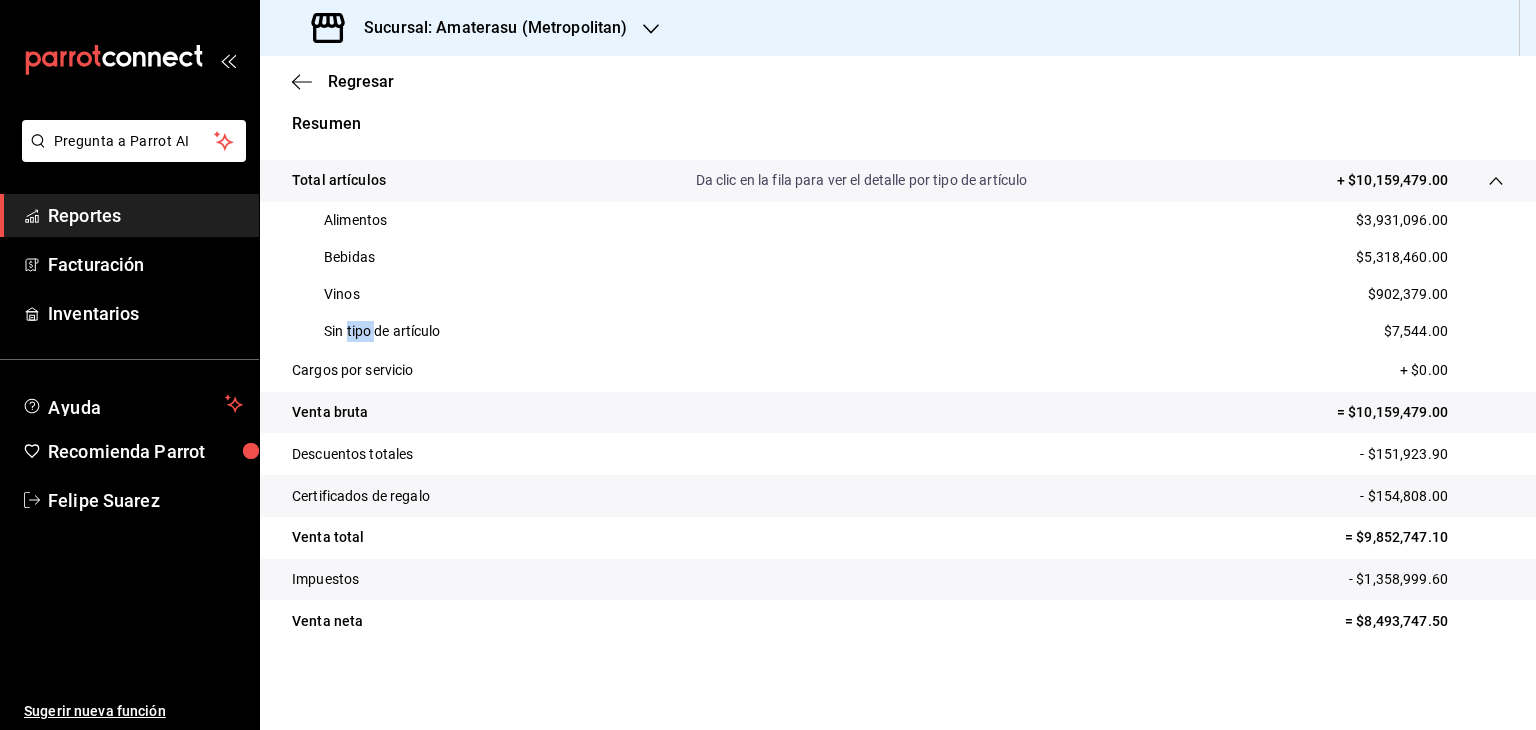 click on "Sin tipo de artículo" at bounding box center (382, 331) 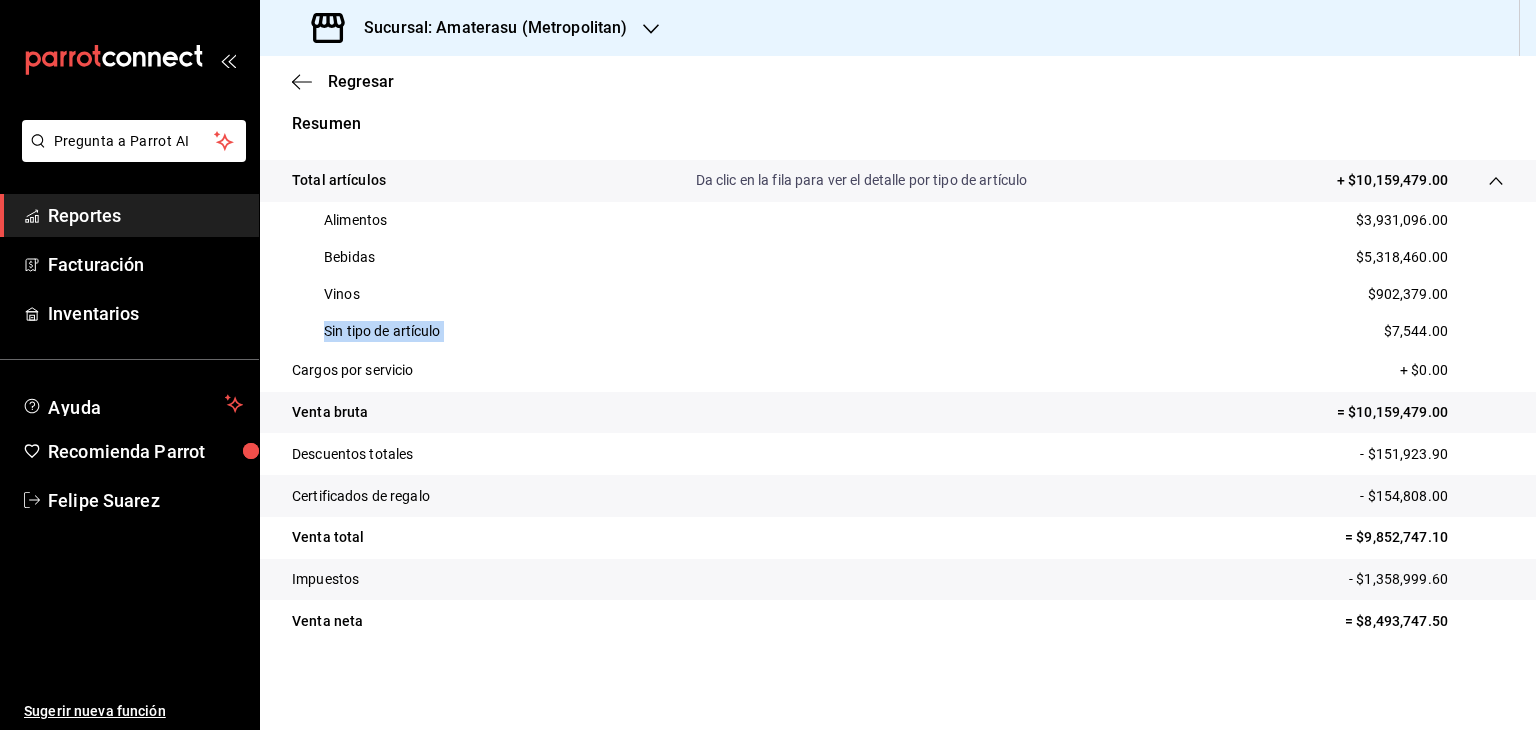 click on "Sin tipo de artículo" at bounding box center (382, 331) 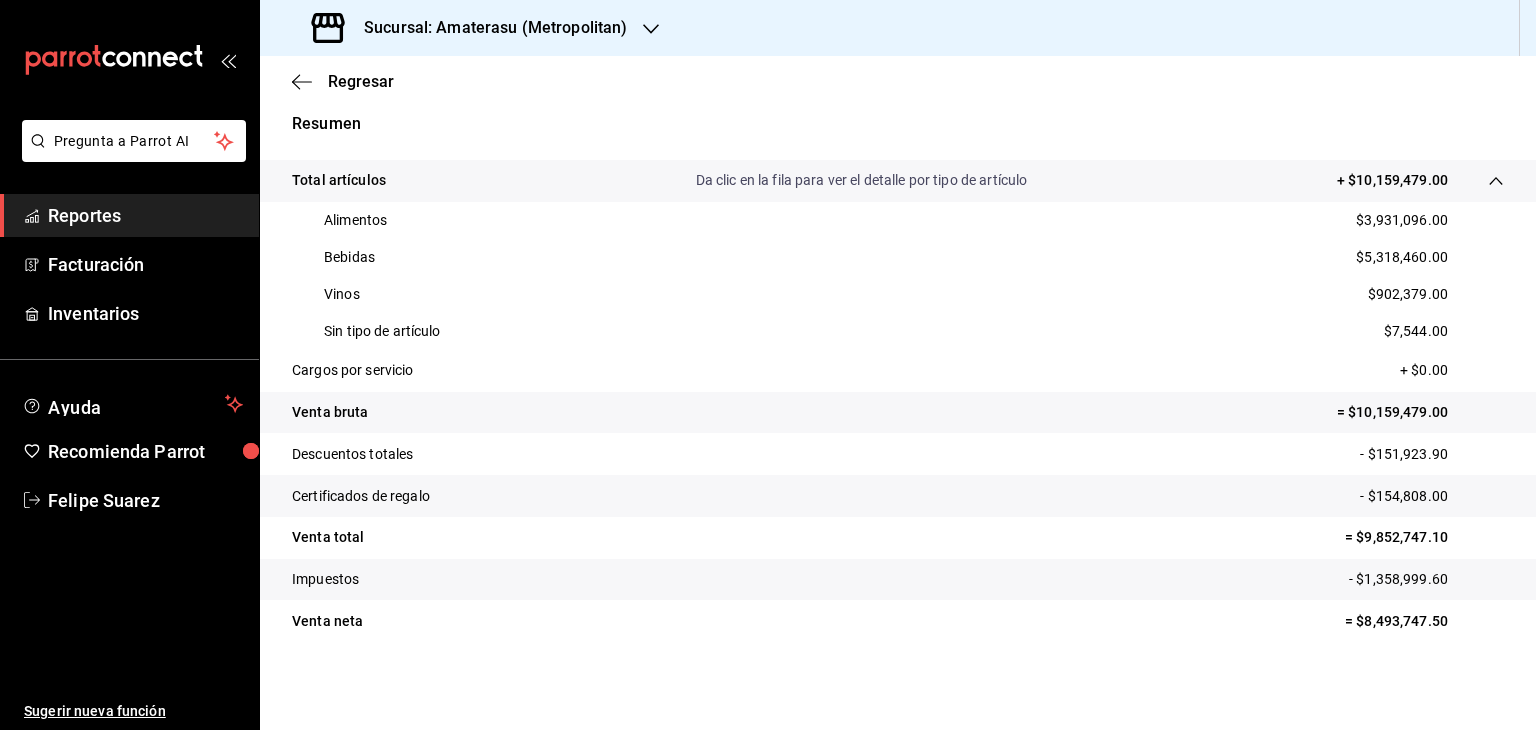 click on "$7,544.00" at bounding box center [1416, 331] 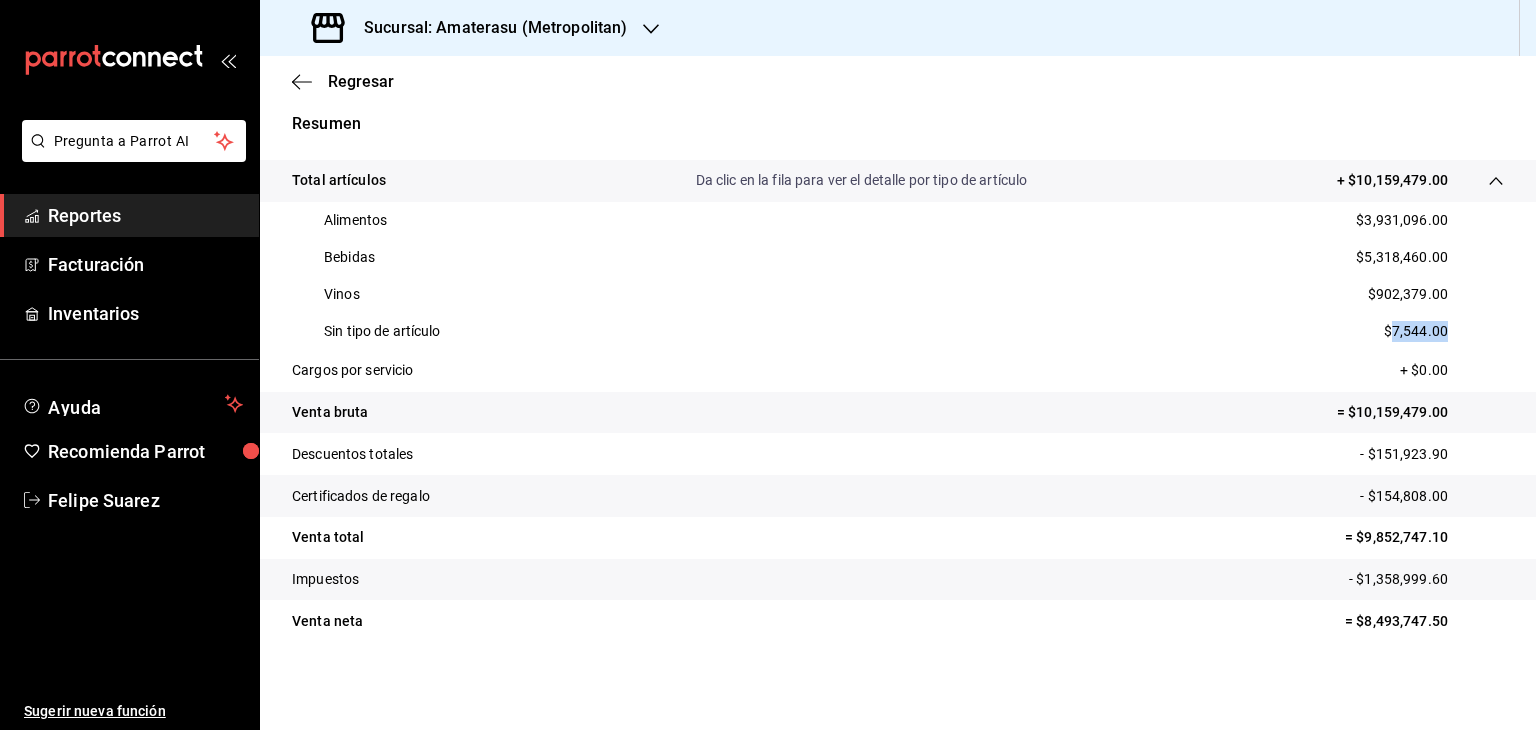 click on "$7,544.00" at bounding box center [1416, 331] 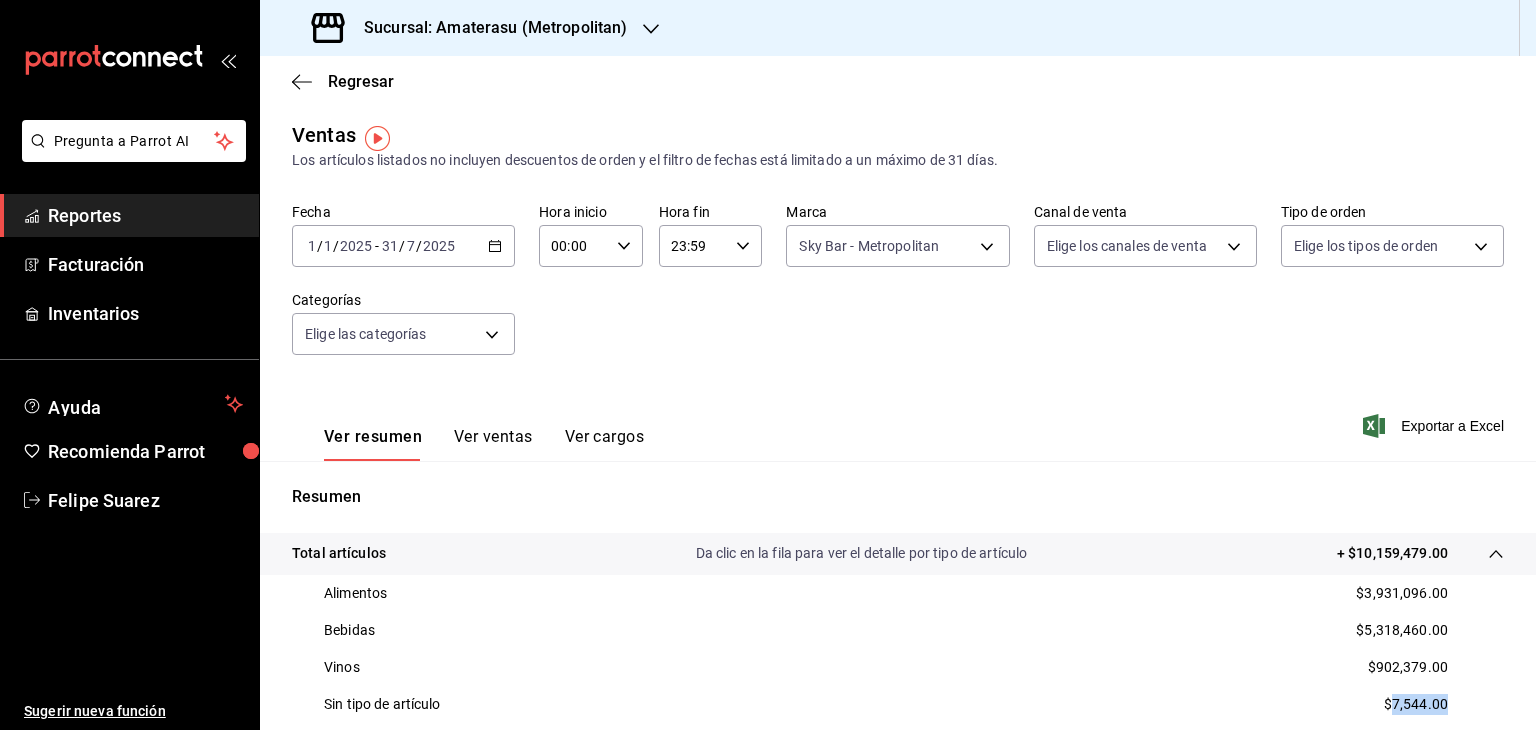 scroll, scrollTop: 0, scrollLeft: 0, axis: both 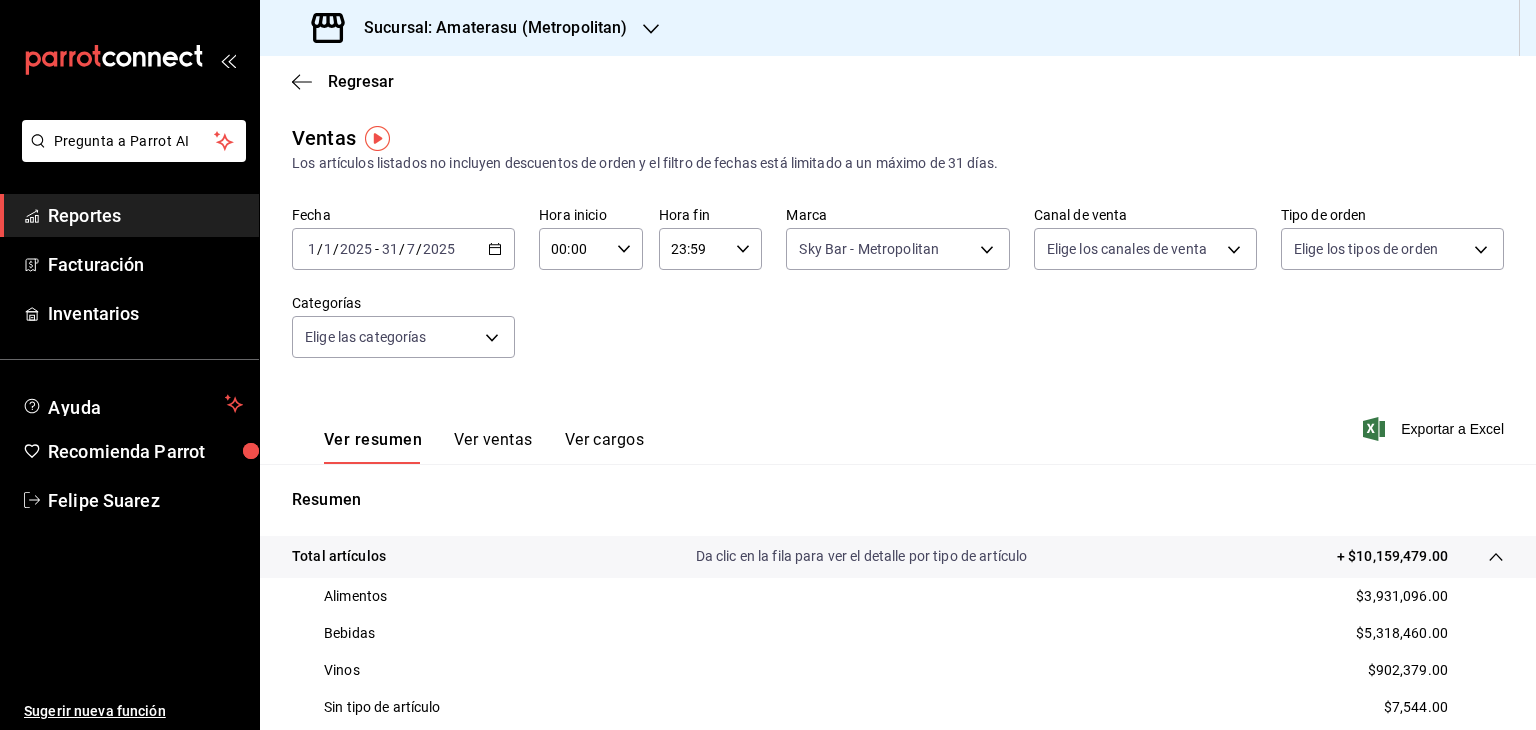 click on "23:59" at bounding box center [694, 249] 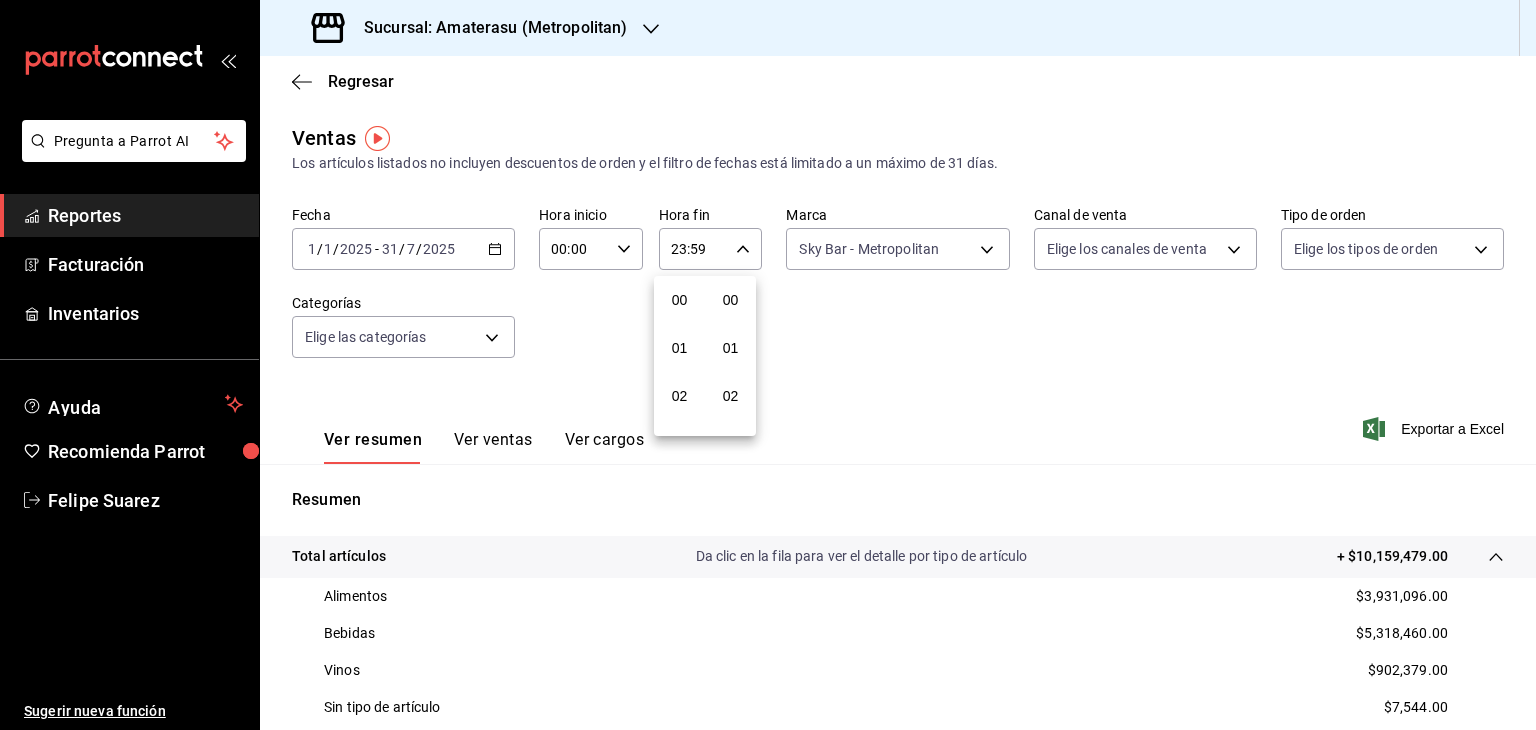 scroll, scrollTop: 1011, scrollLeft: 0, axis: vertical 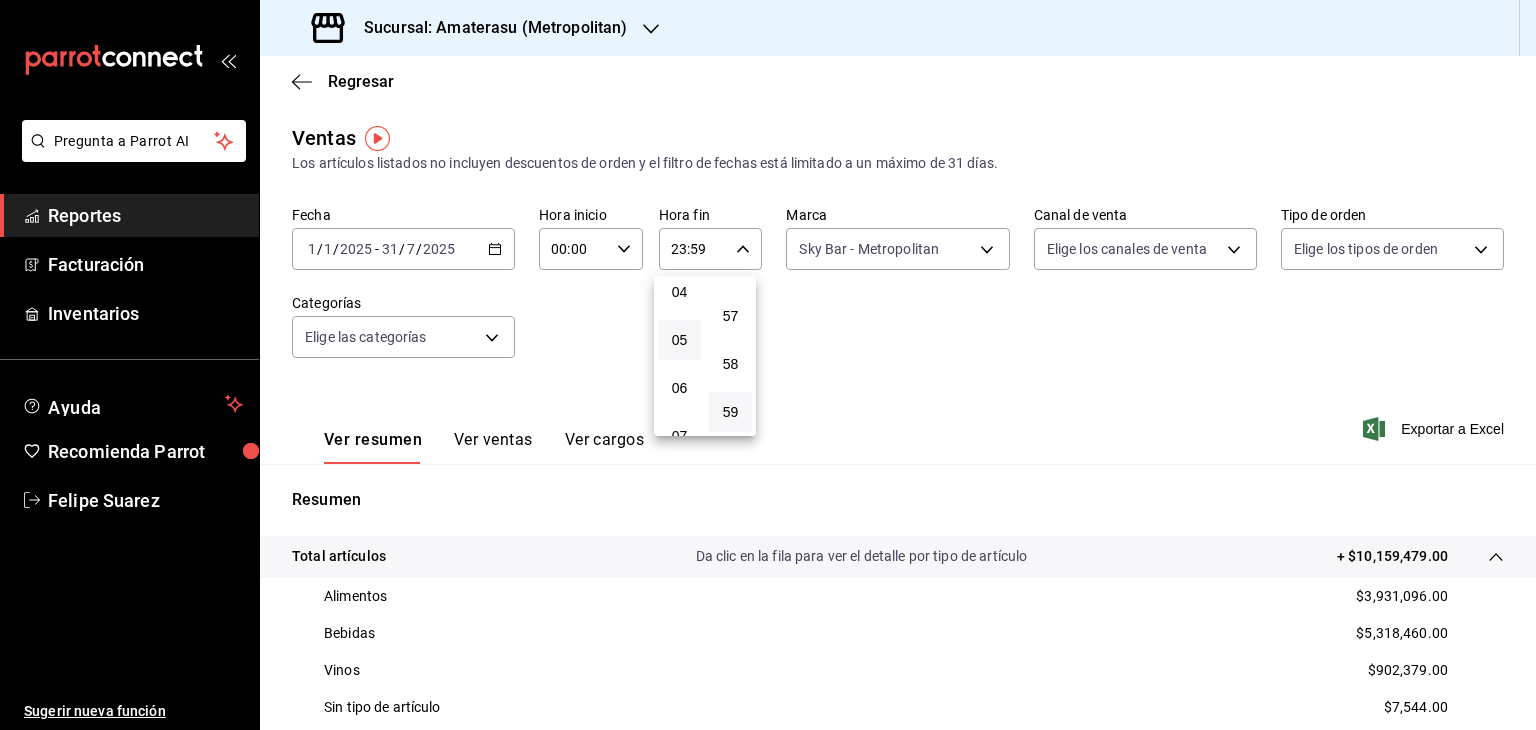 click on "05" at bounding box center [679, 340] 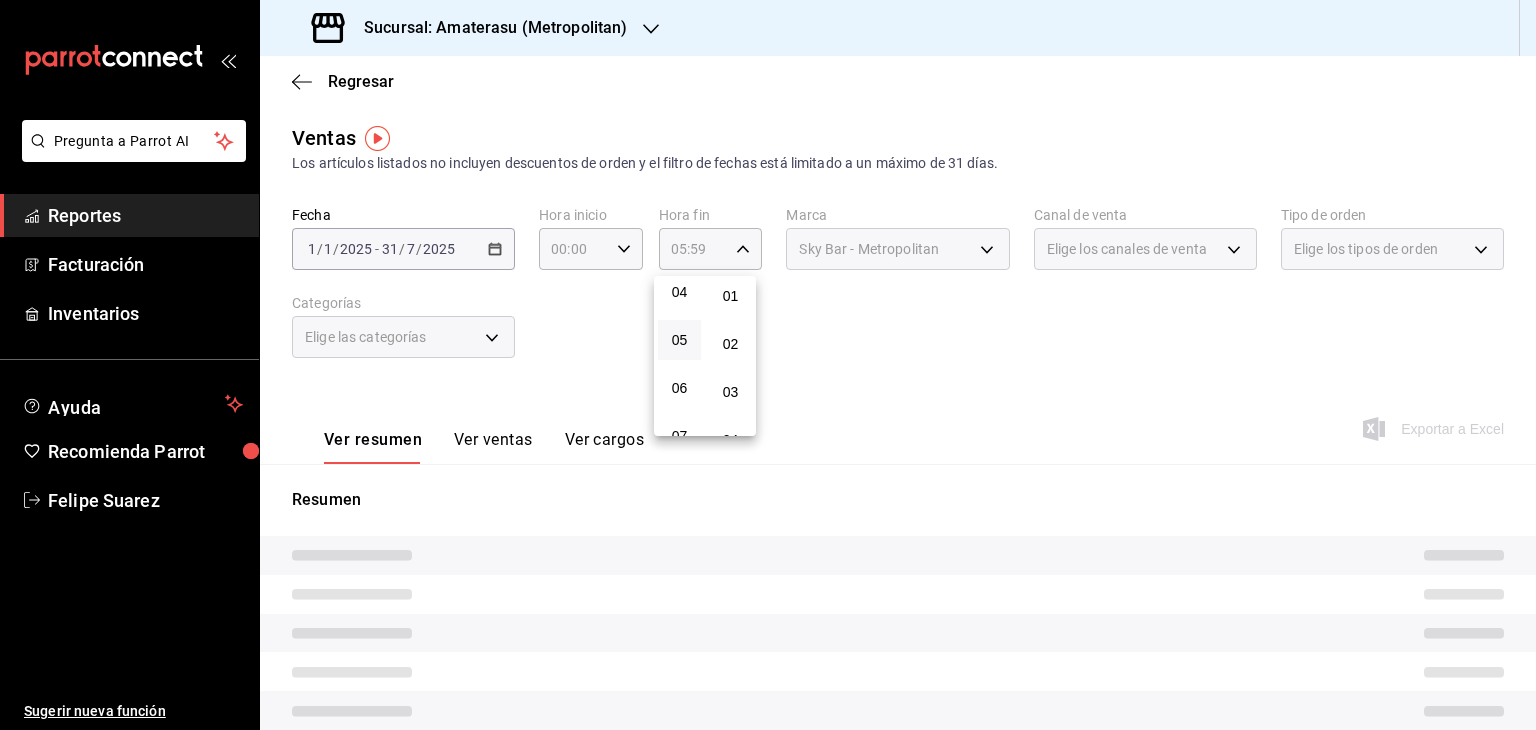 scroll, scrollTop: 0, scrollLeft: 0, axis: both 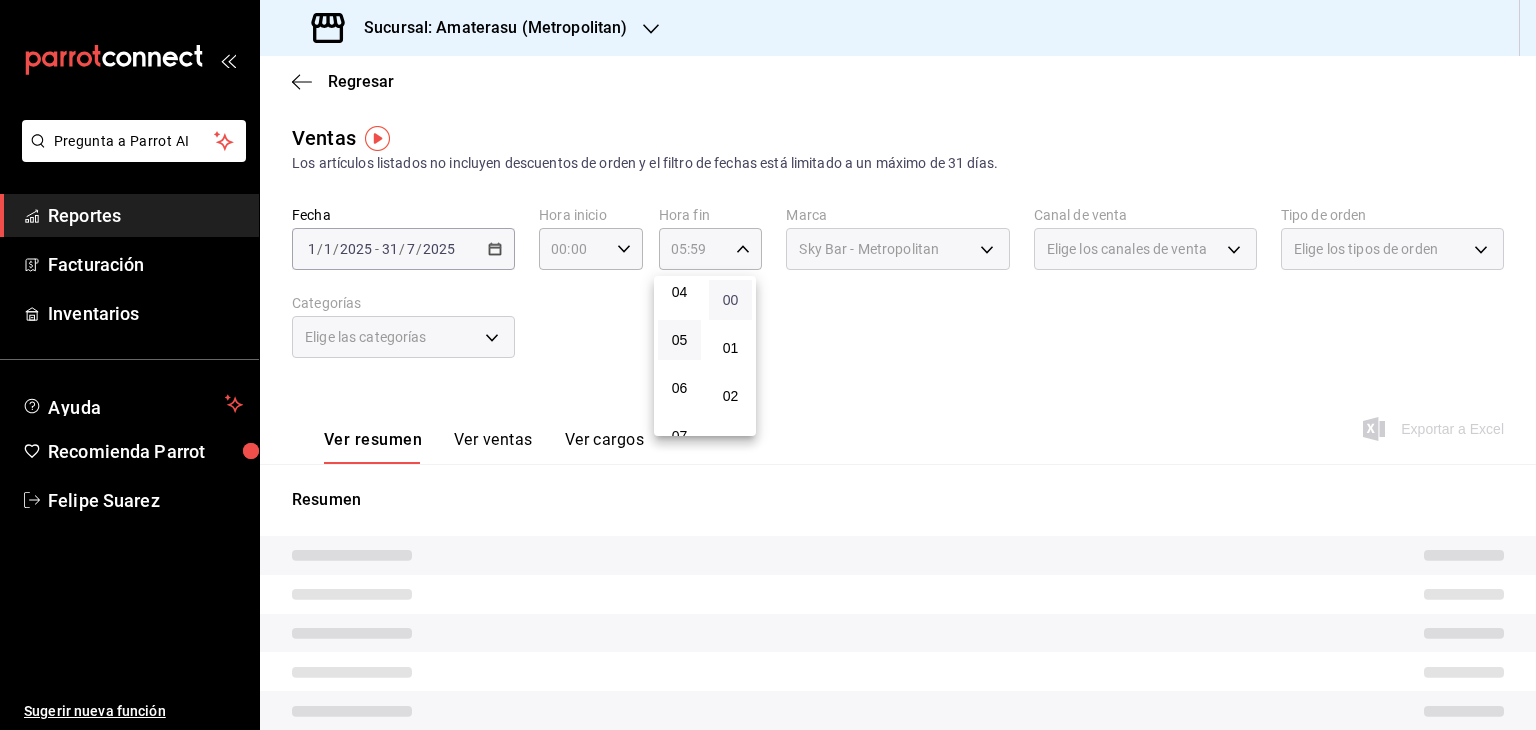 click on "00" at bounding box center (730, 300) 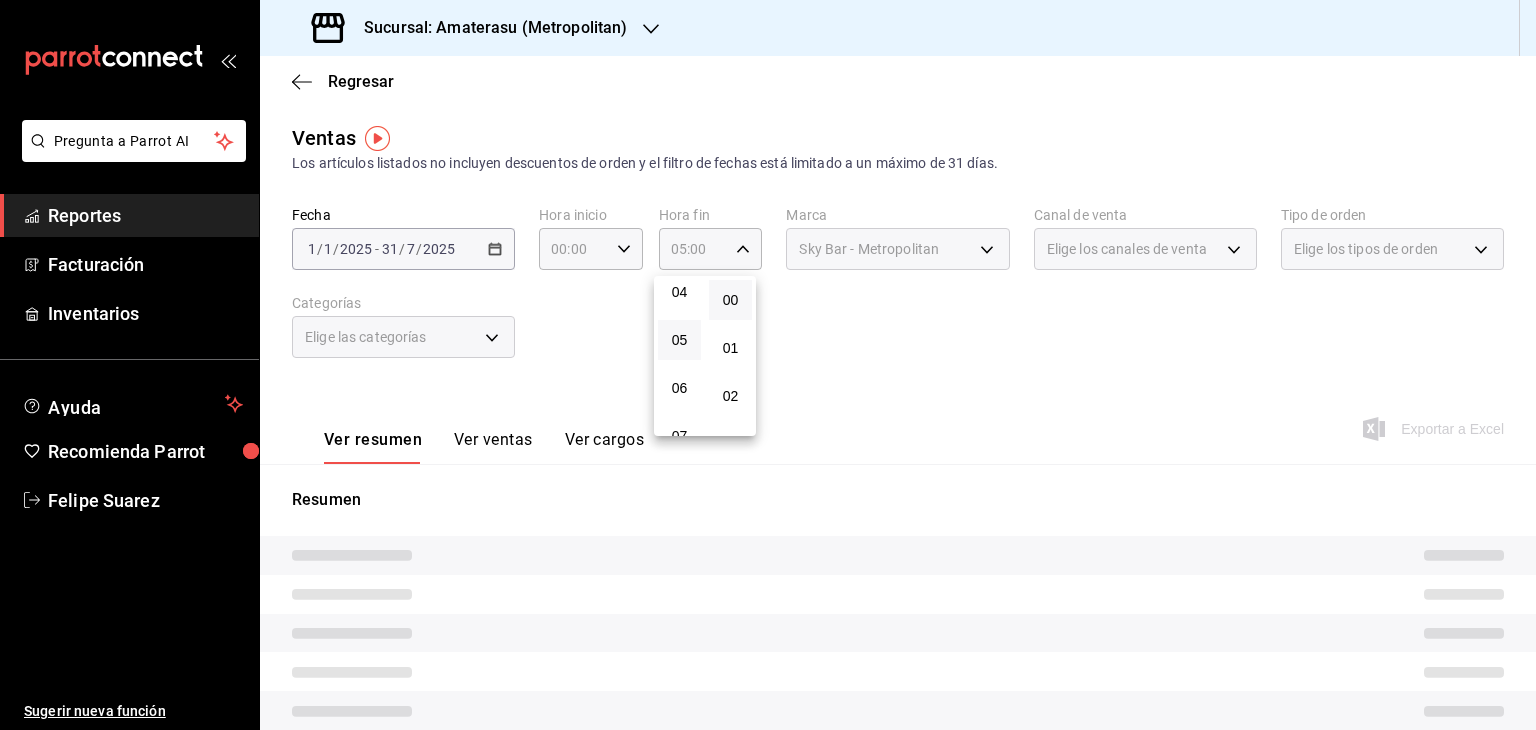 click at bounding box center [768, 365] 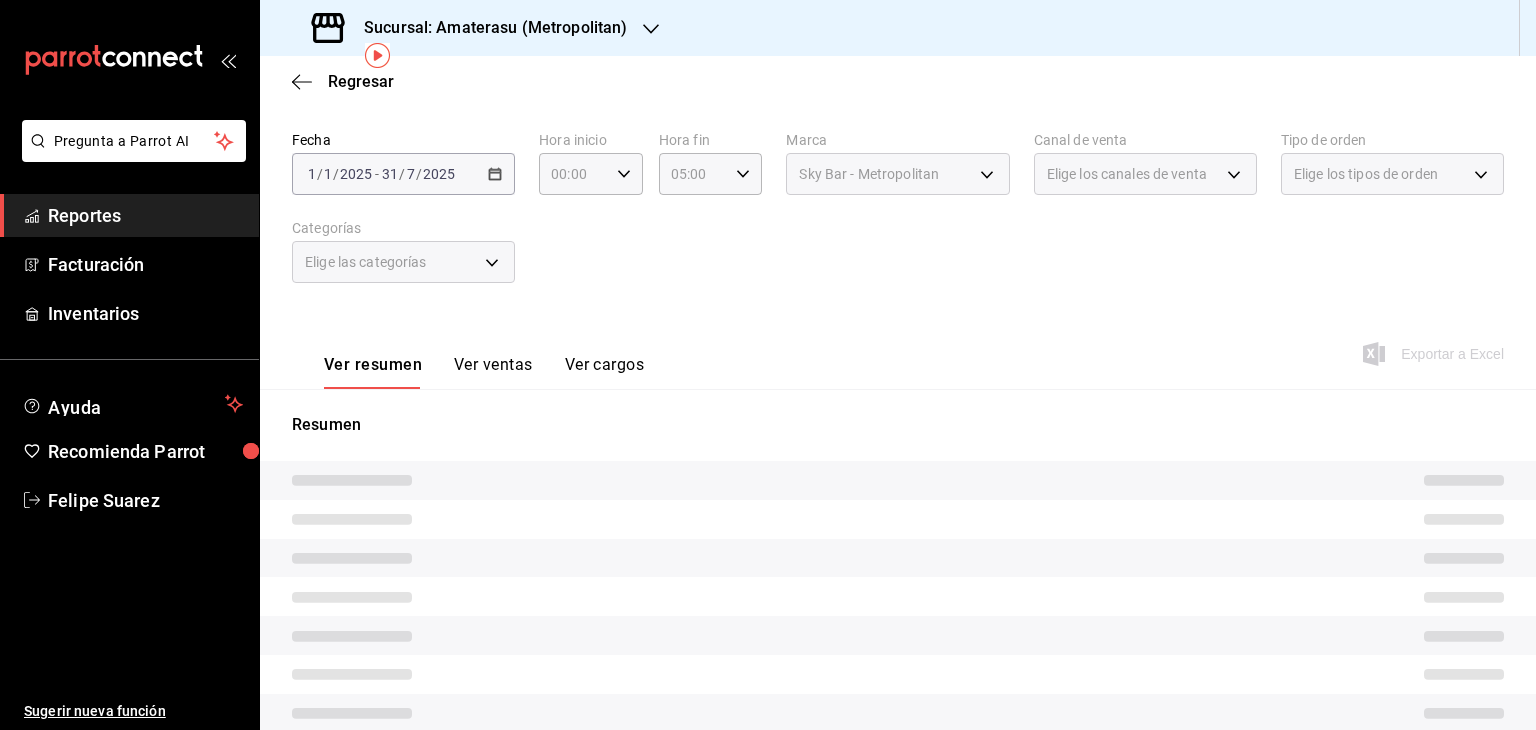 scroll, scrollTop: 90, scrollLeft: 0, axis: vertical 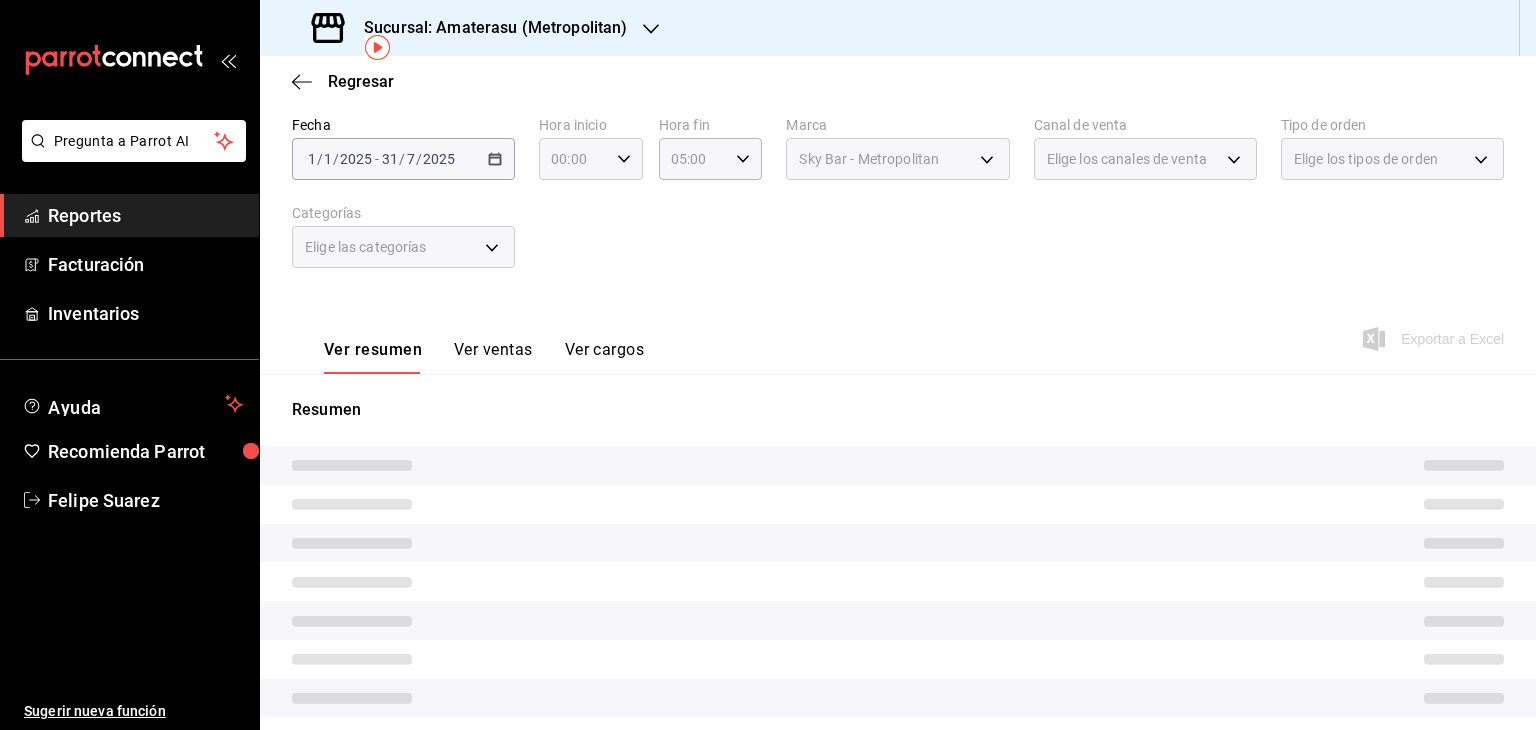 click 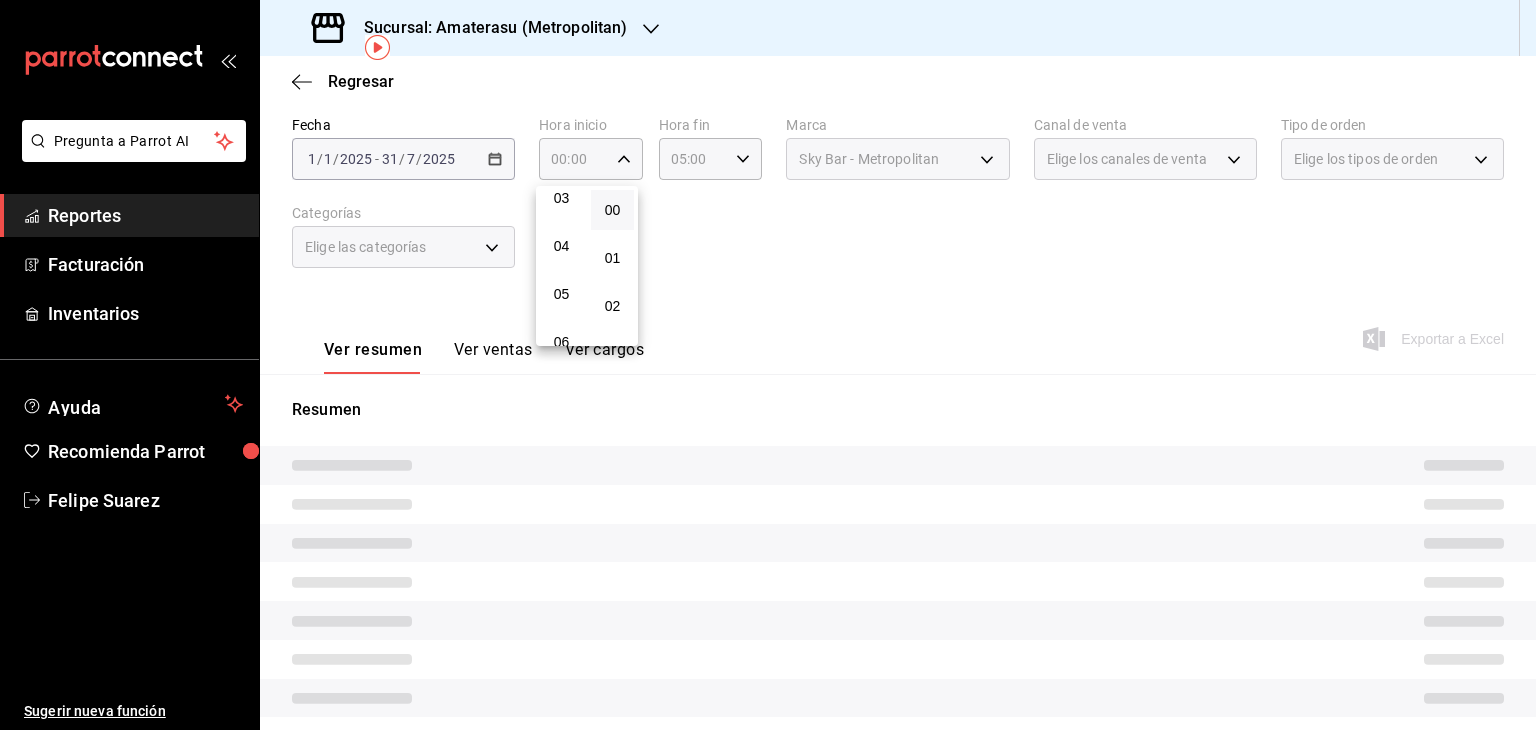 scroll, scrollTop: 164, scrollLeft: 0, axis: vertical 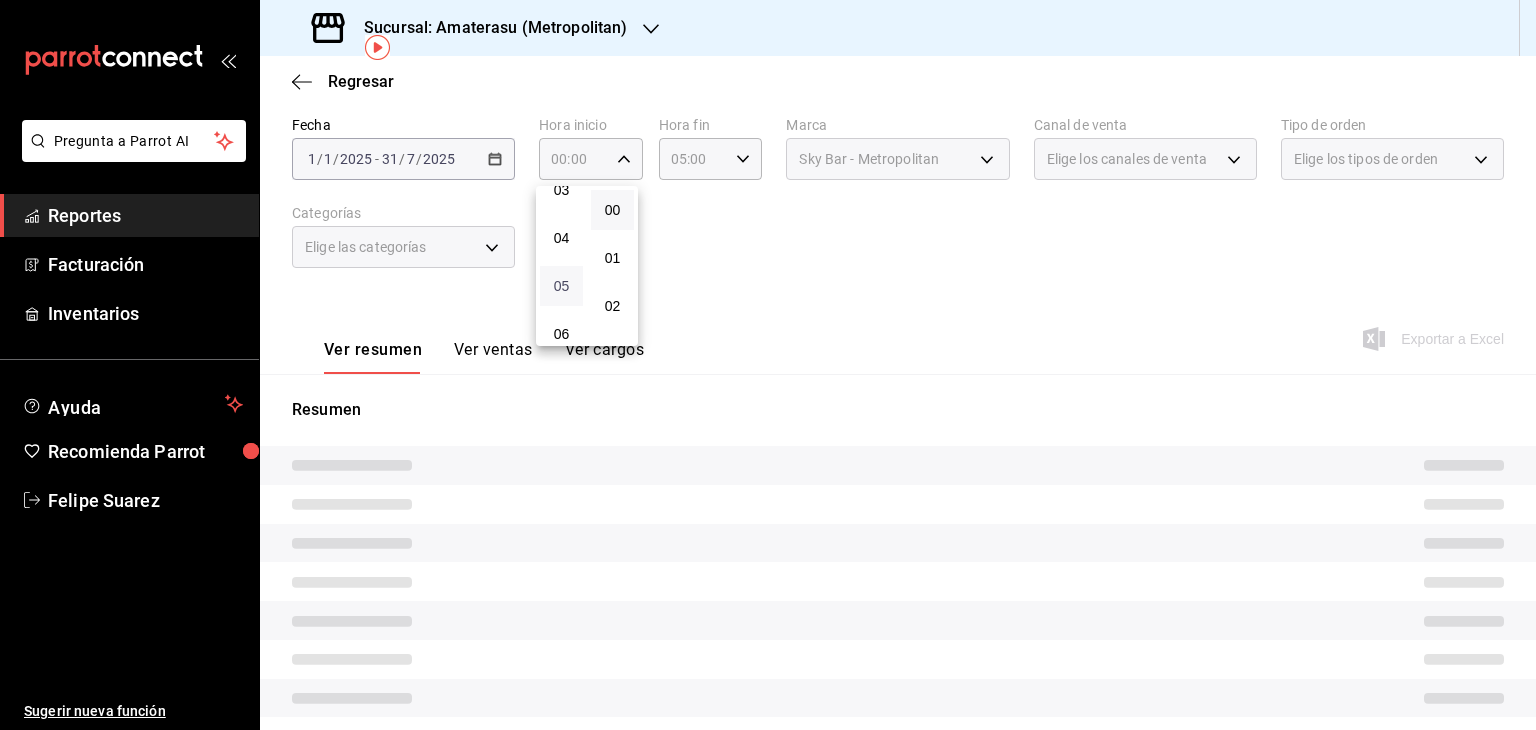 click on "05" at bounding box center [561, 286] 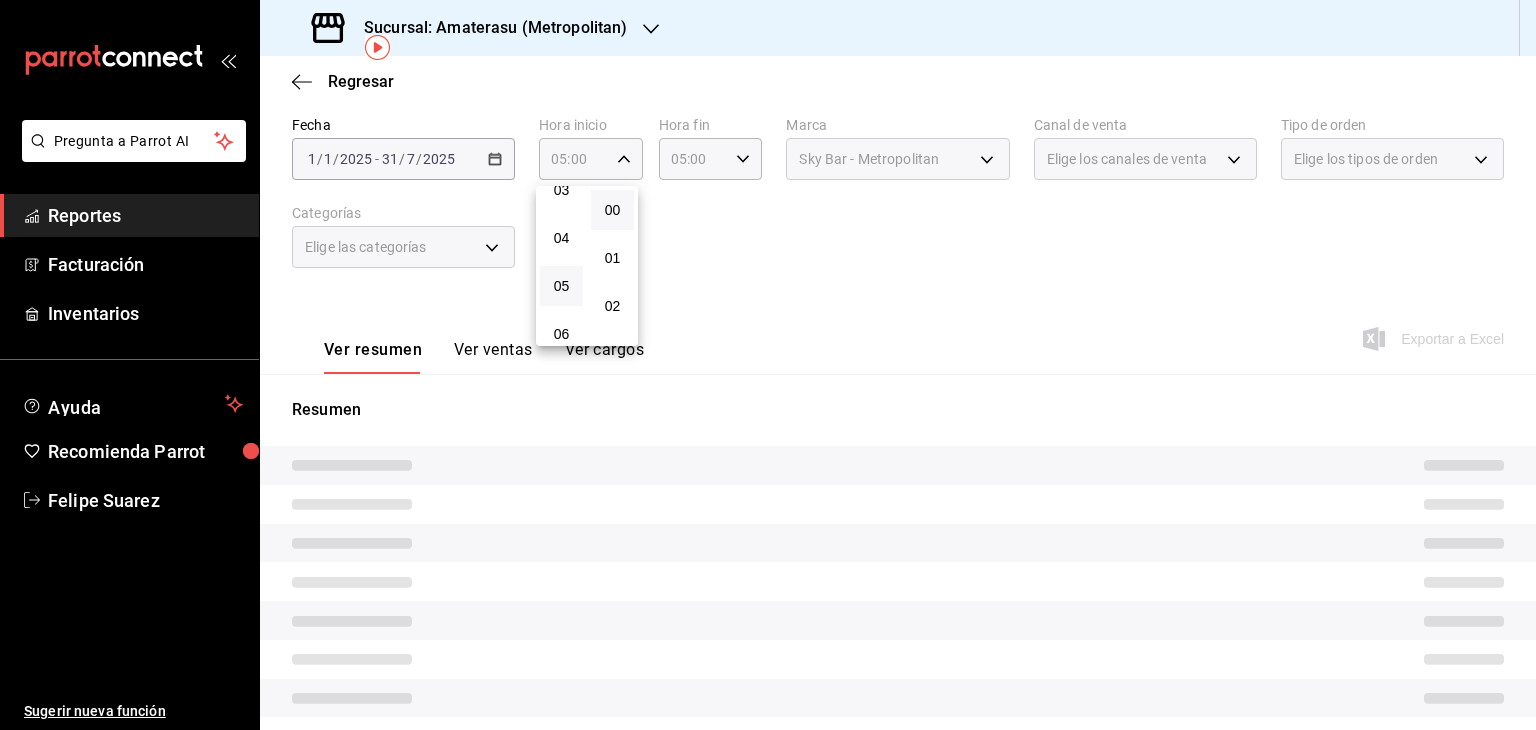 type 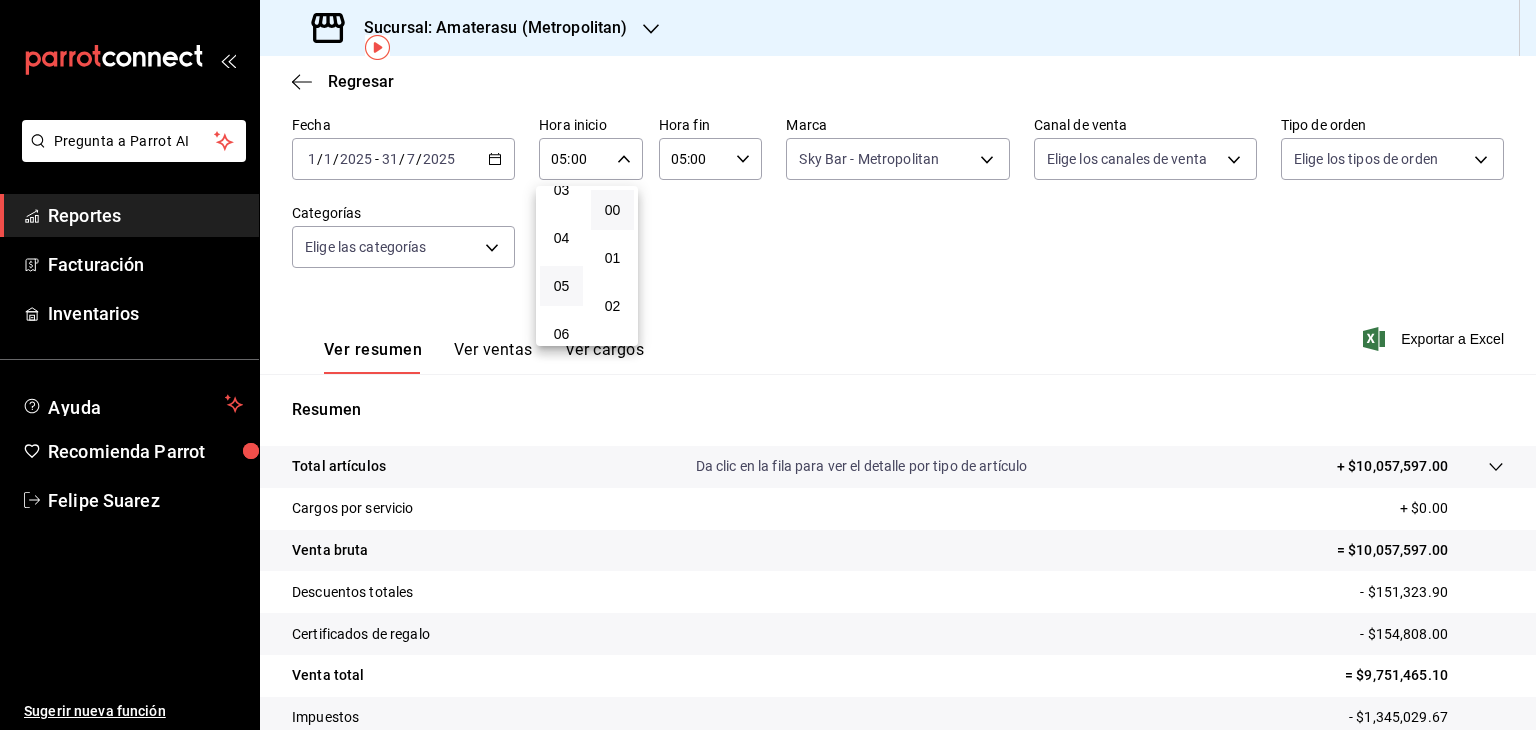 click at bounding box center (768, 365) 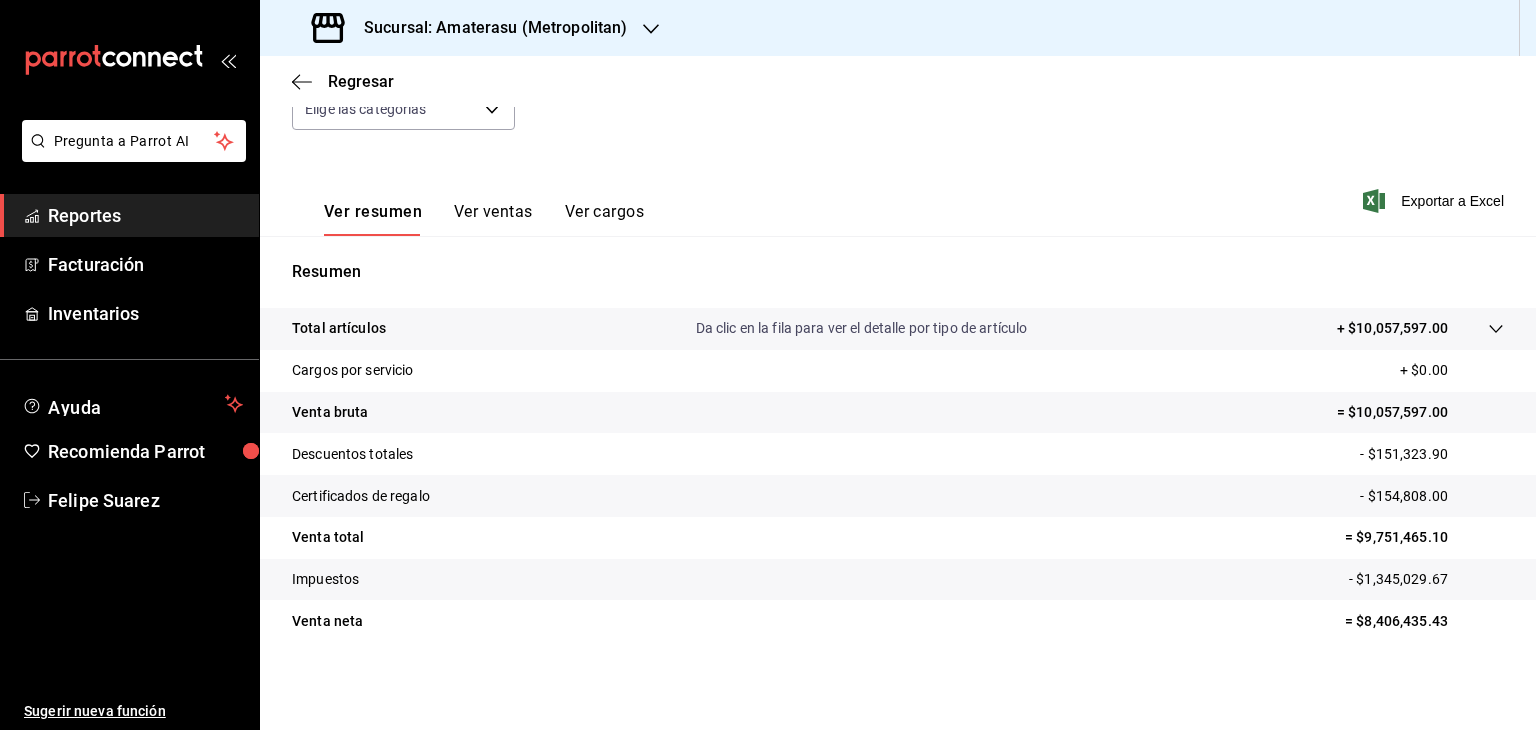 scroll, scrollTop: 0, scrollLeft: 0, axis: both 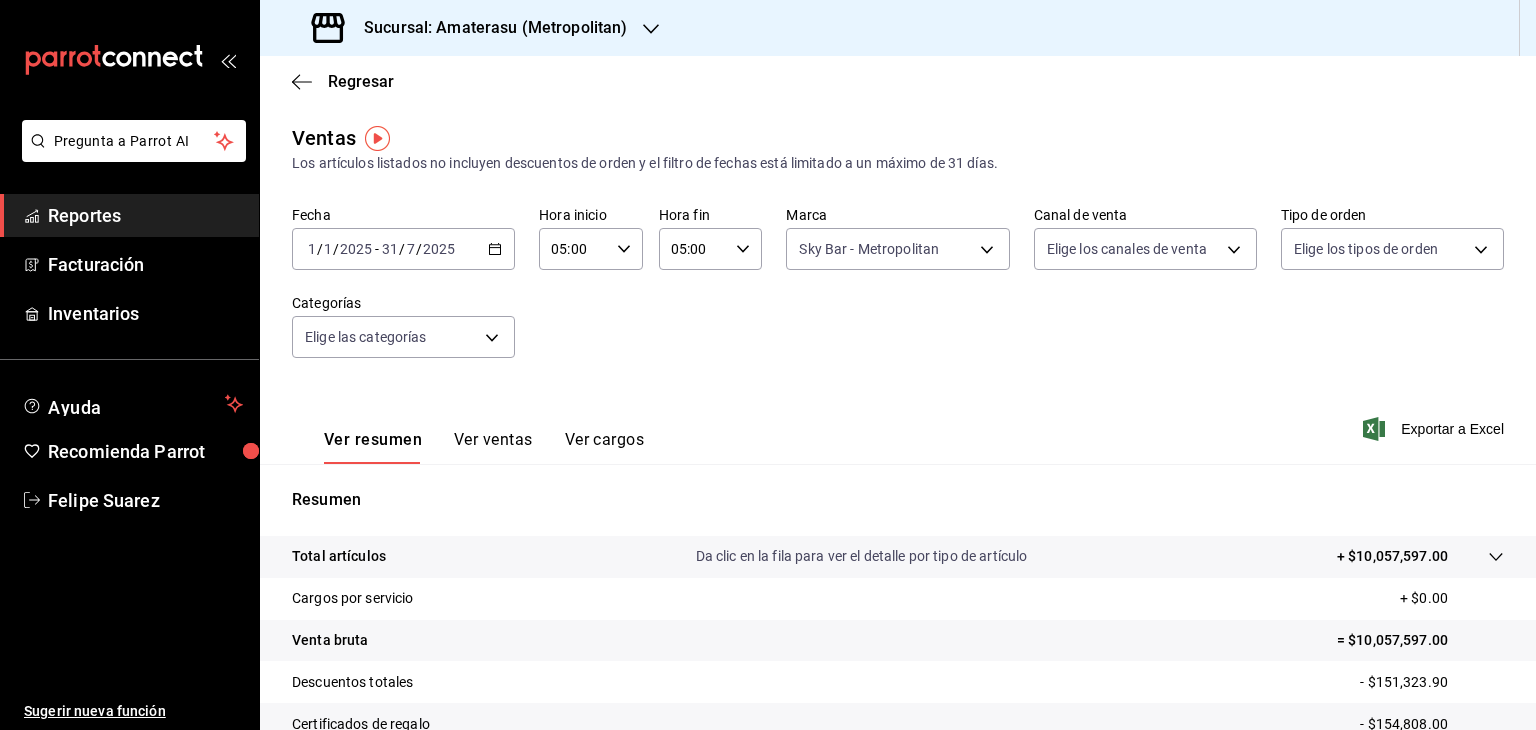 click on "Sucursal: Amaterasu (Metropolitan)" at bounding box center (487, 28) 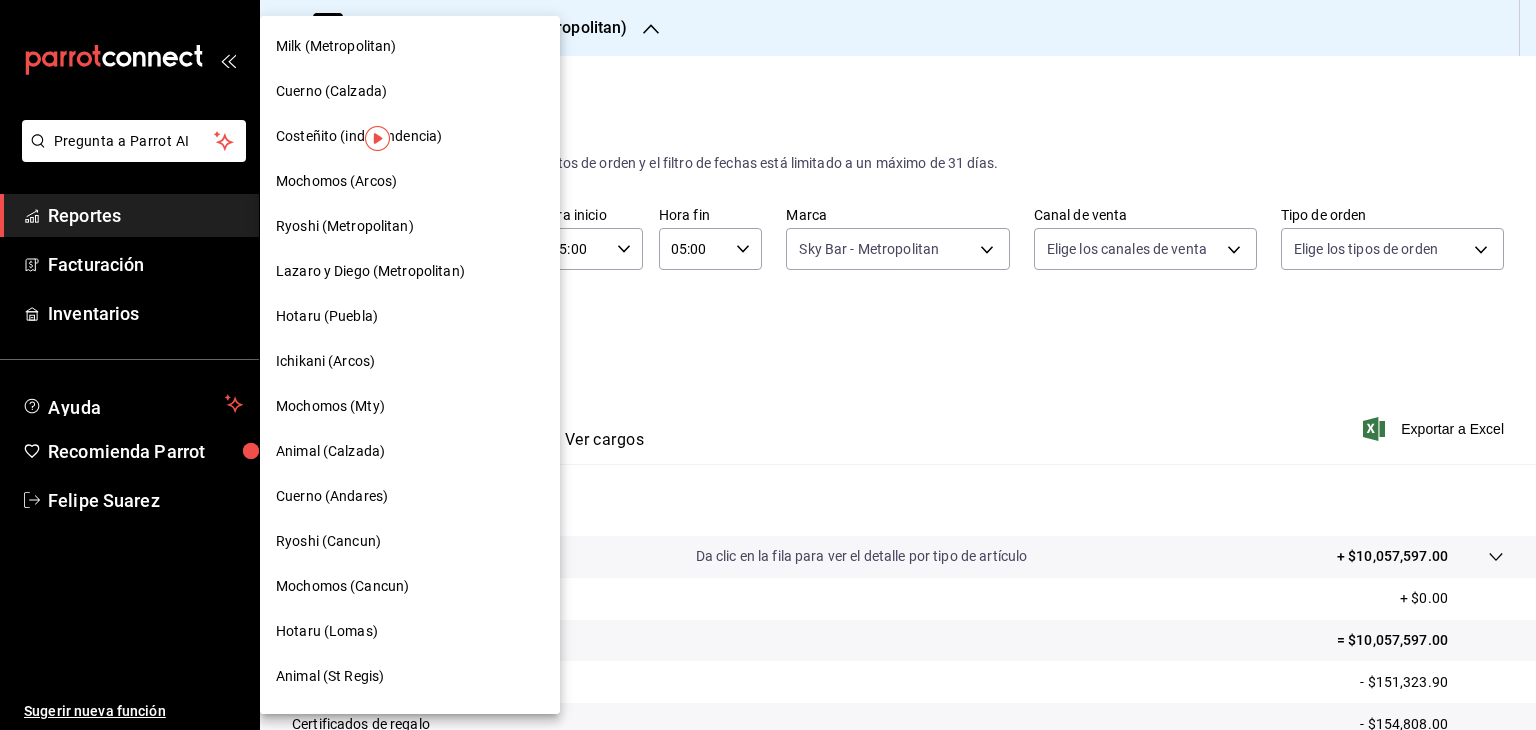 click on "Ryoshi (Metropolitan)" at bounding box center [345, 226] 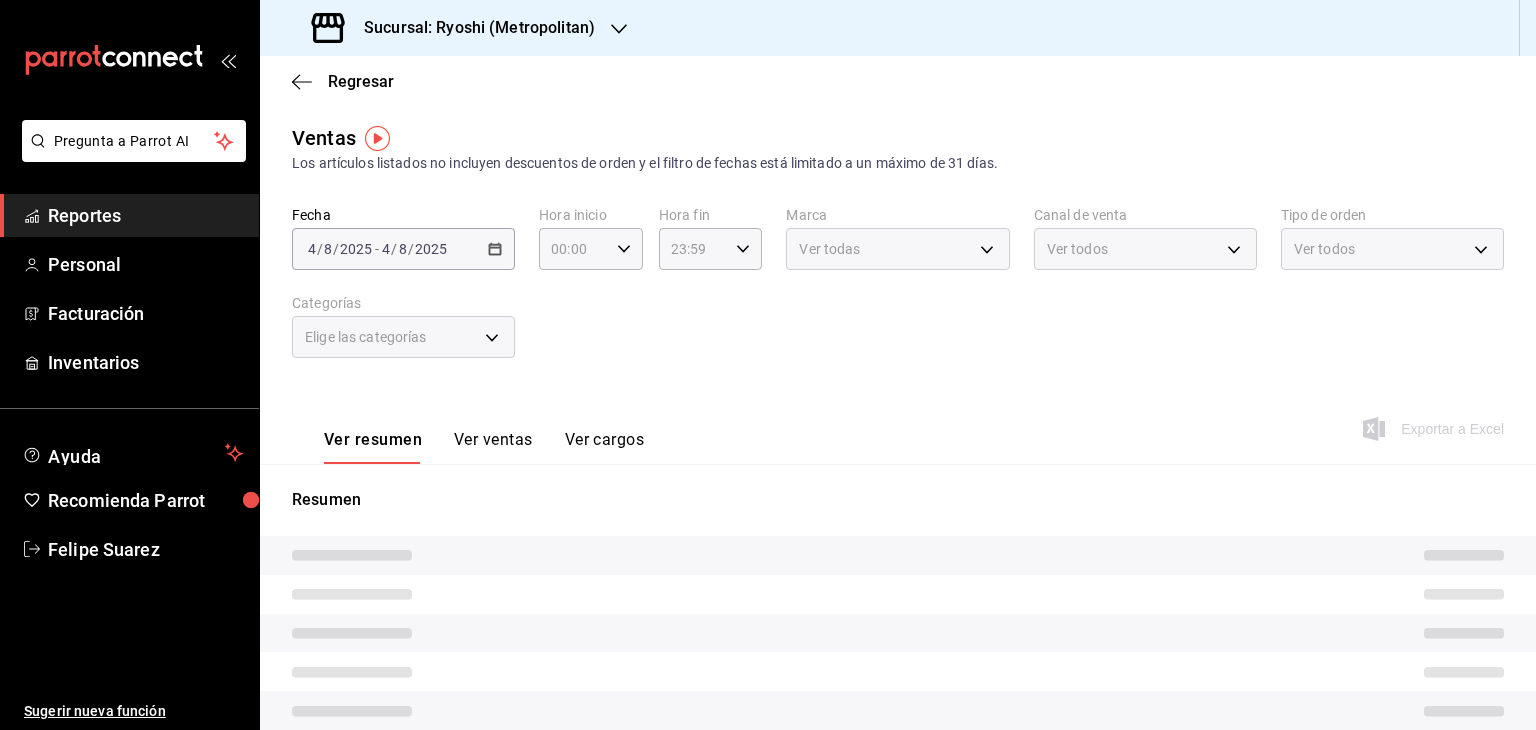 type on "05:00" 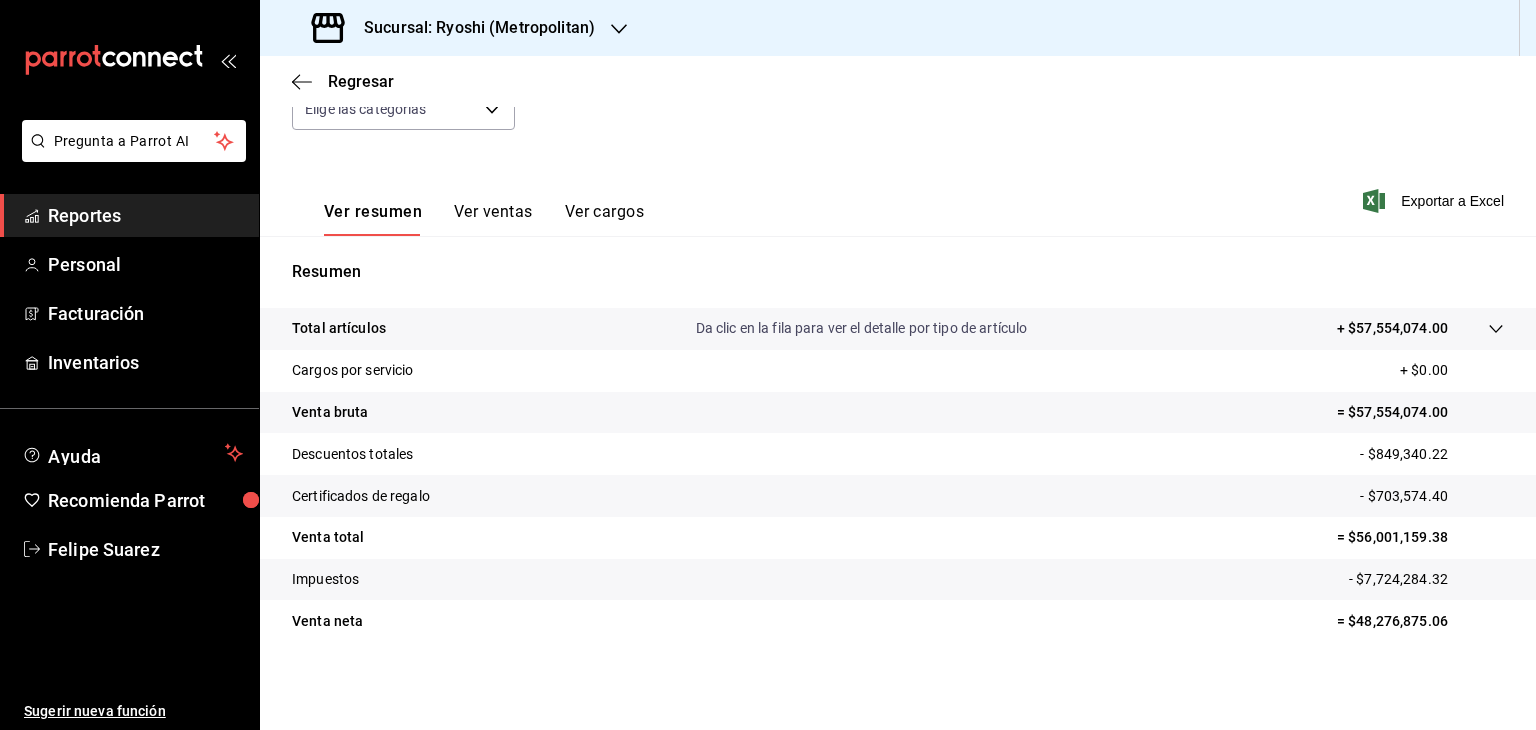 scroll, scrollTop: 228, scrollLeft: 0, axis: vertical 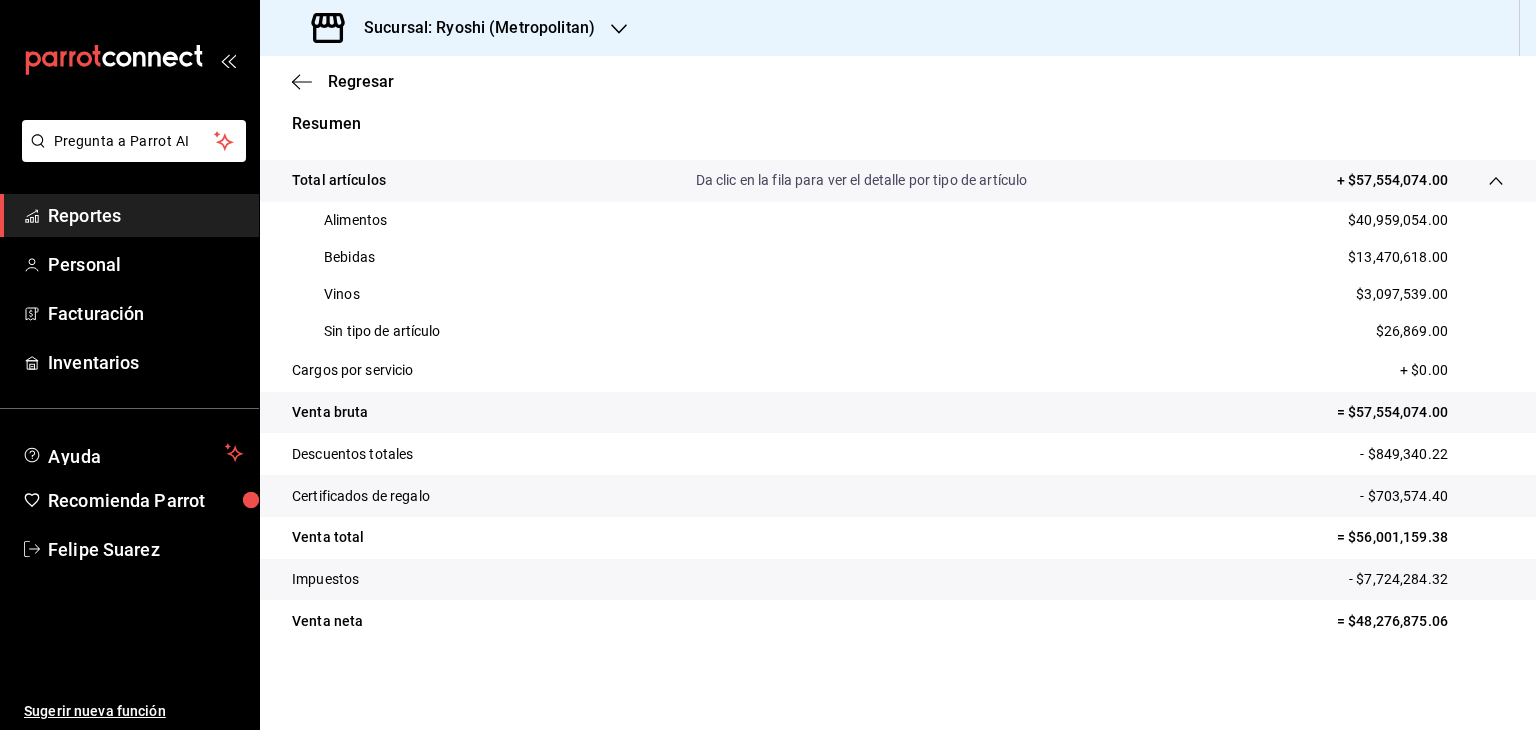 click on "Sucursal: Ryoshi (Metropolitan)" at bounding box center [471, 28] 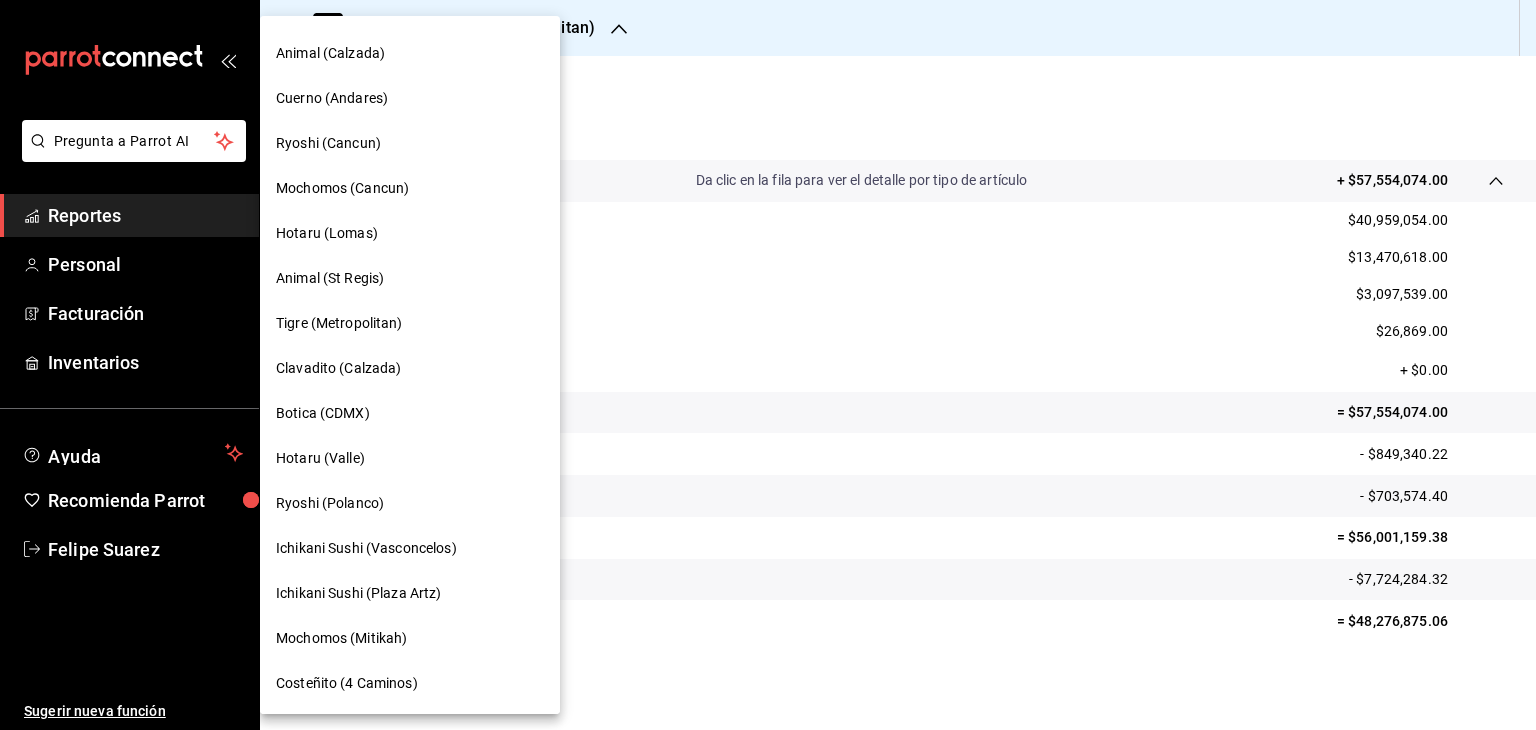 scroll, scrollTop: 403, scrollLeft: 0, axis: vertical 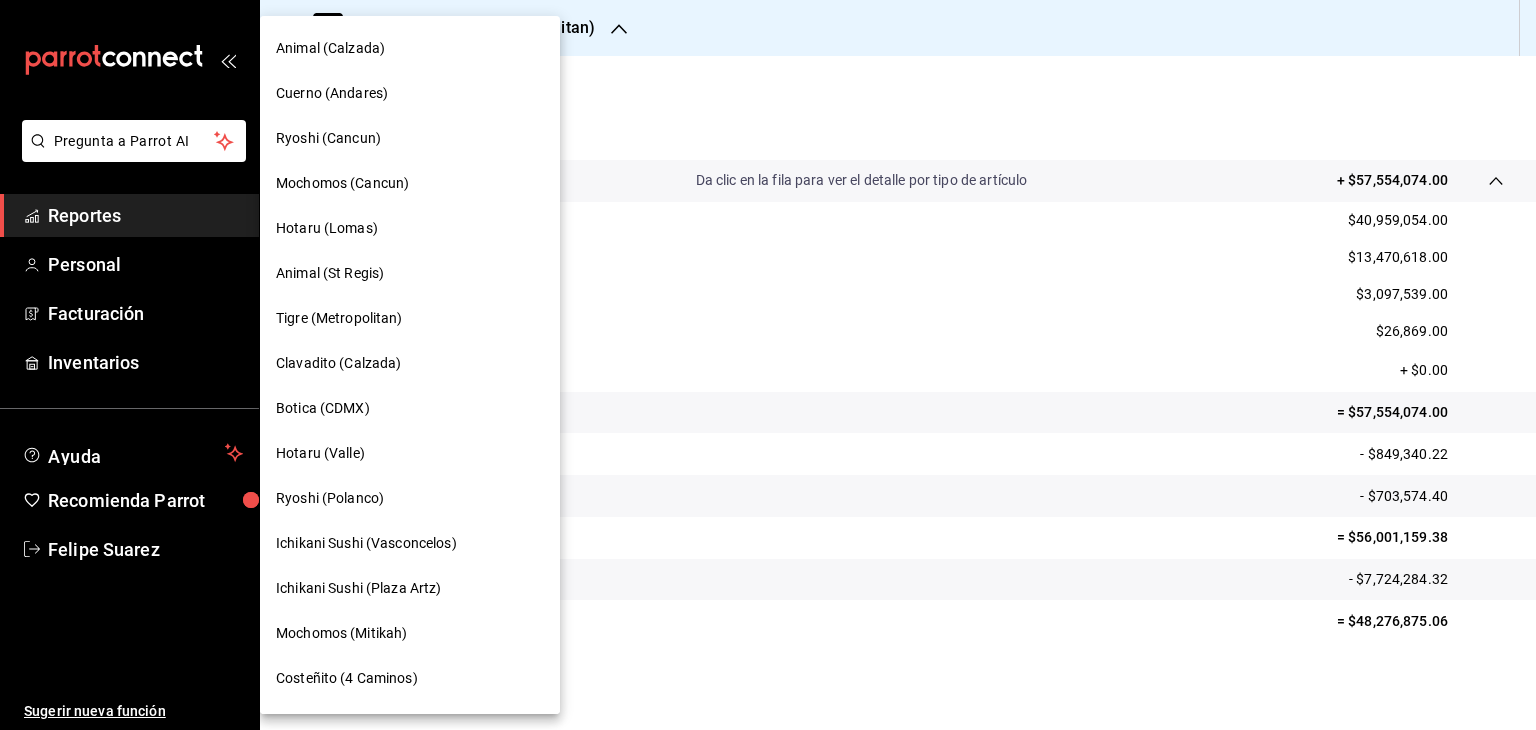 click on "Hotaru (Valle)" at bounding box center (320, 453) 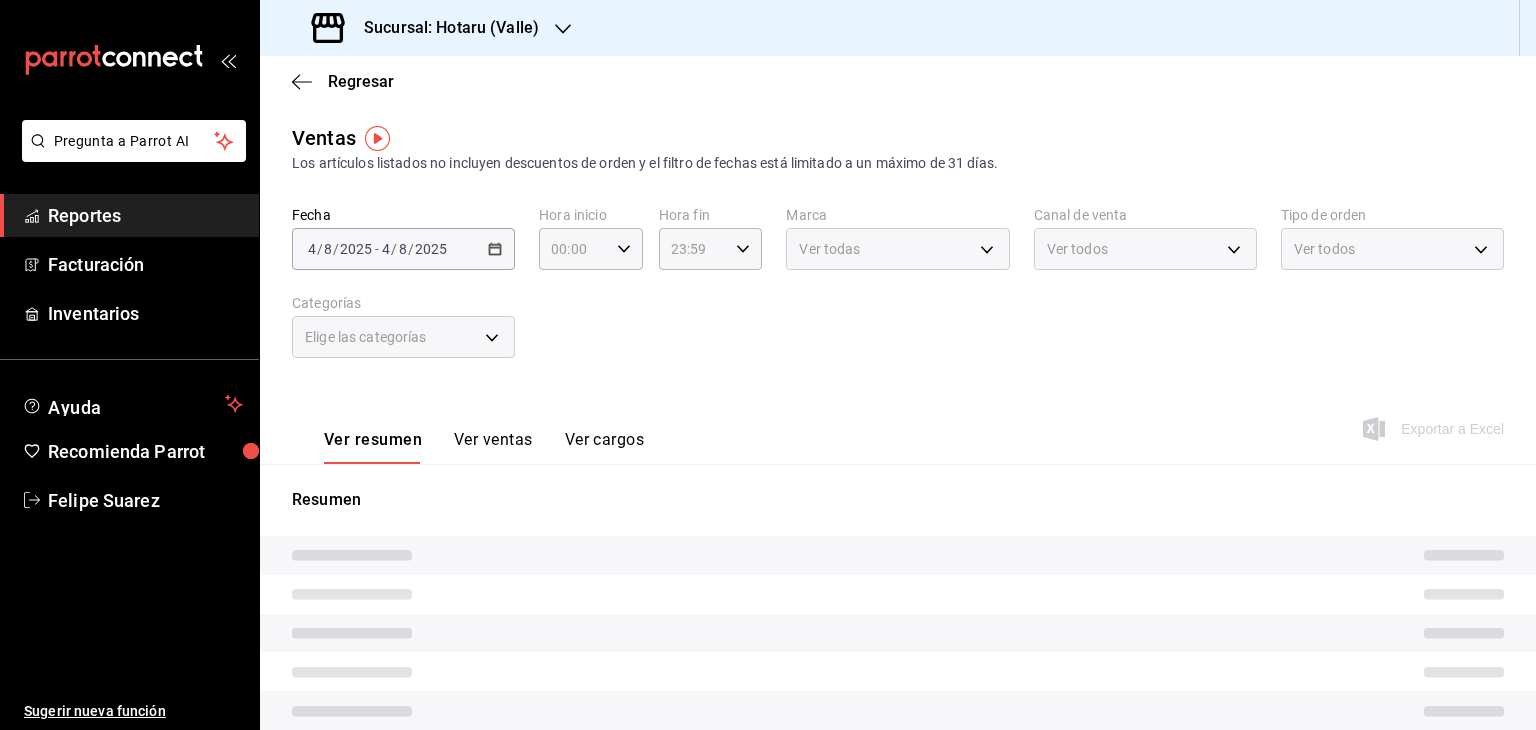 type on "05:00" 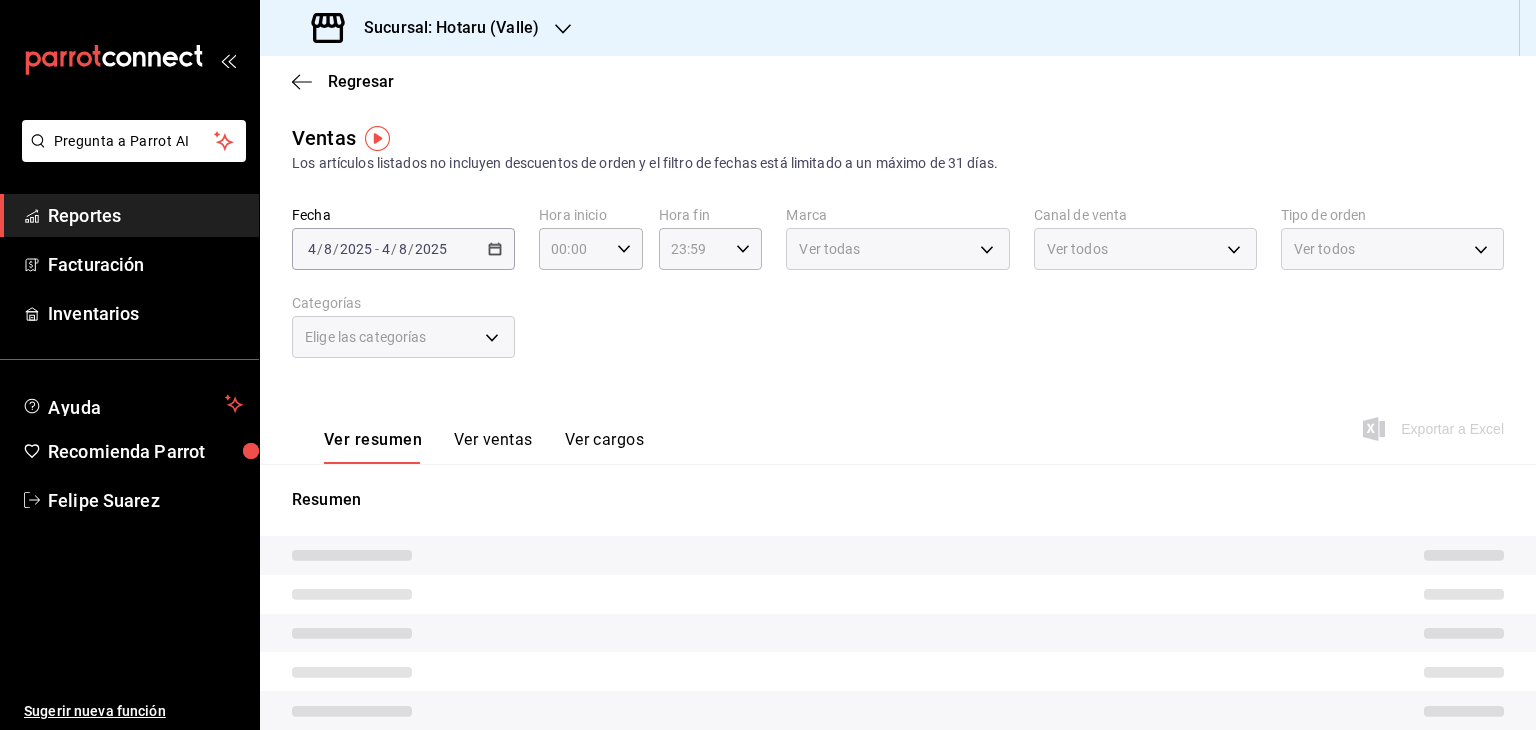 type on "05:00" 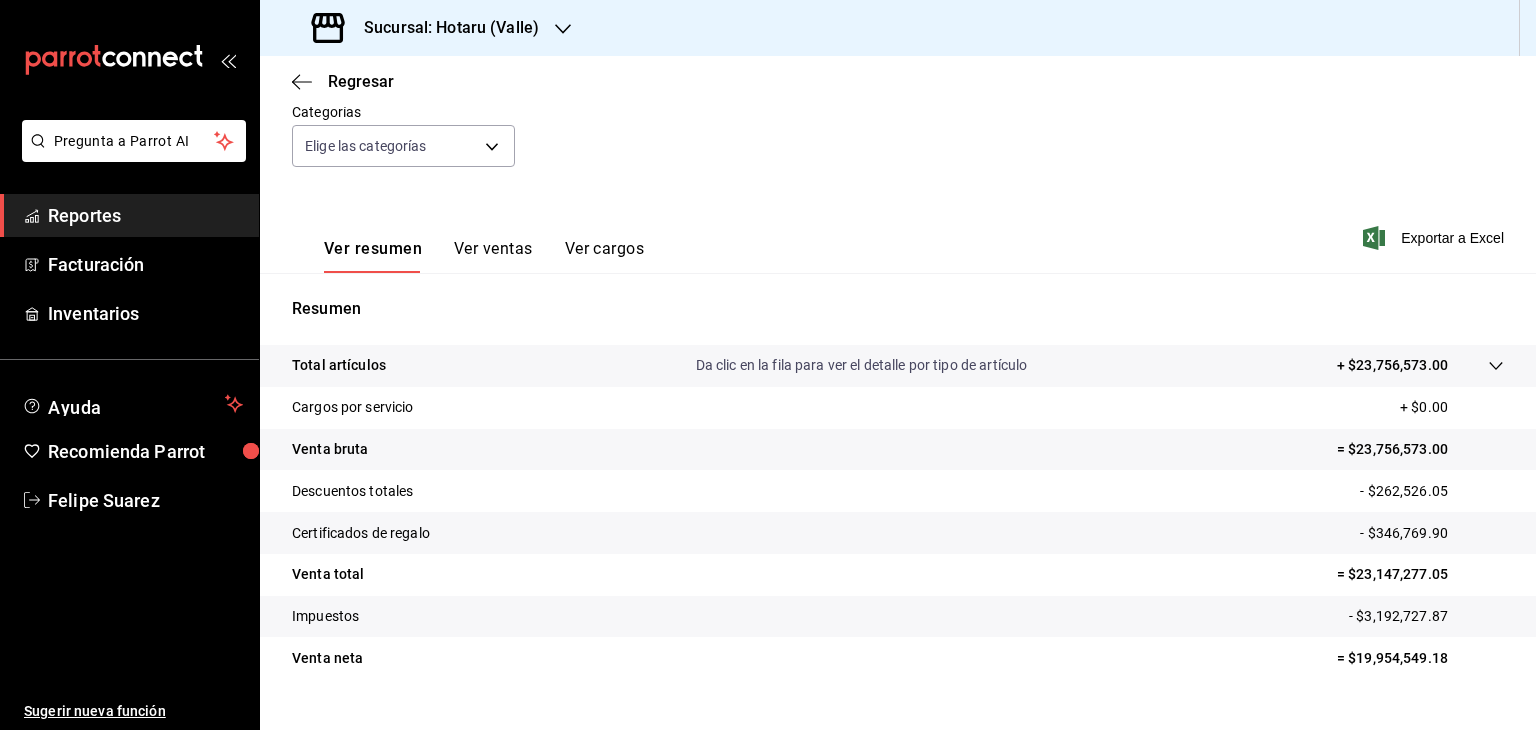 scroll, scrollTop: 198, scrollLeft: 0, axis: vertical 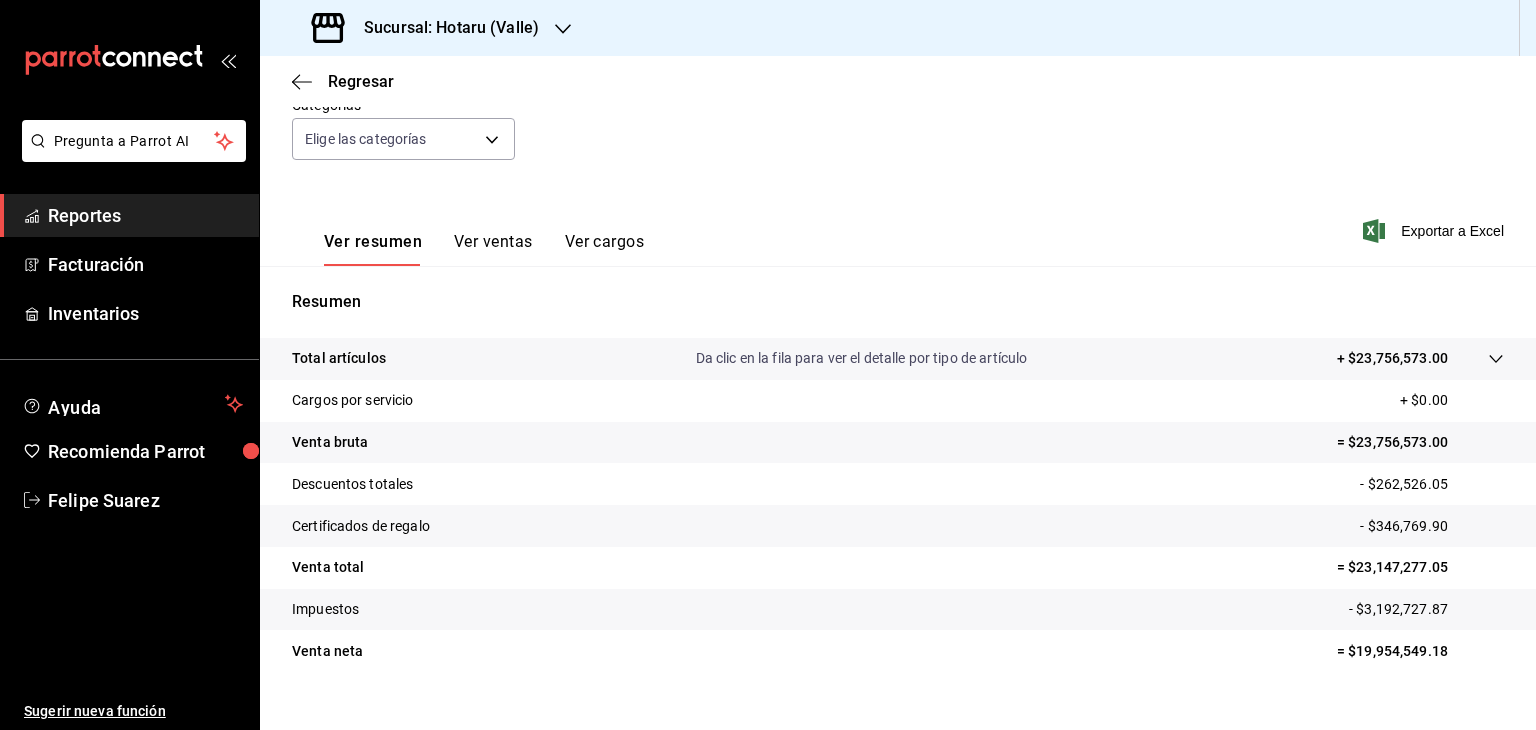 click on "Sucursal: Hotaru (Valle)" at bounding box center [443, 28] 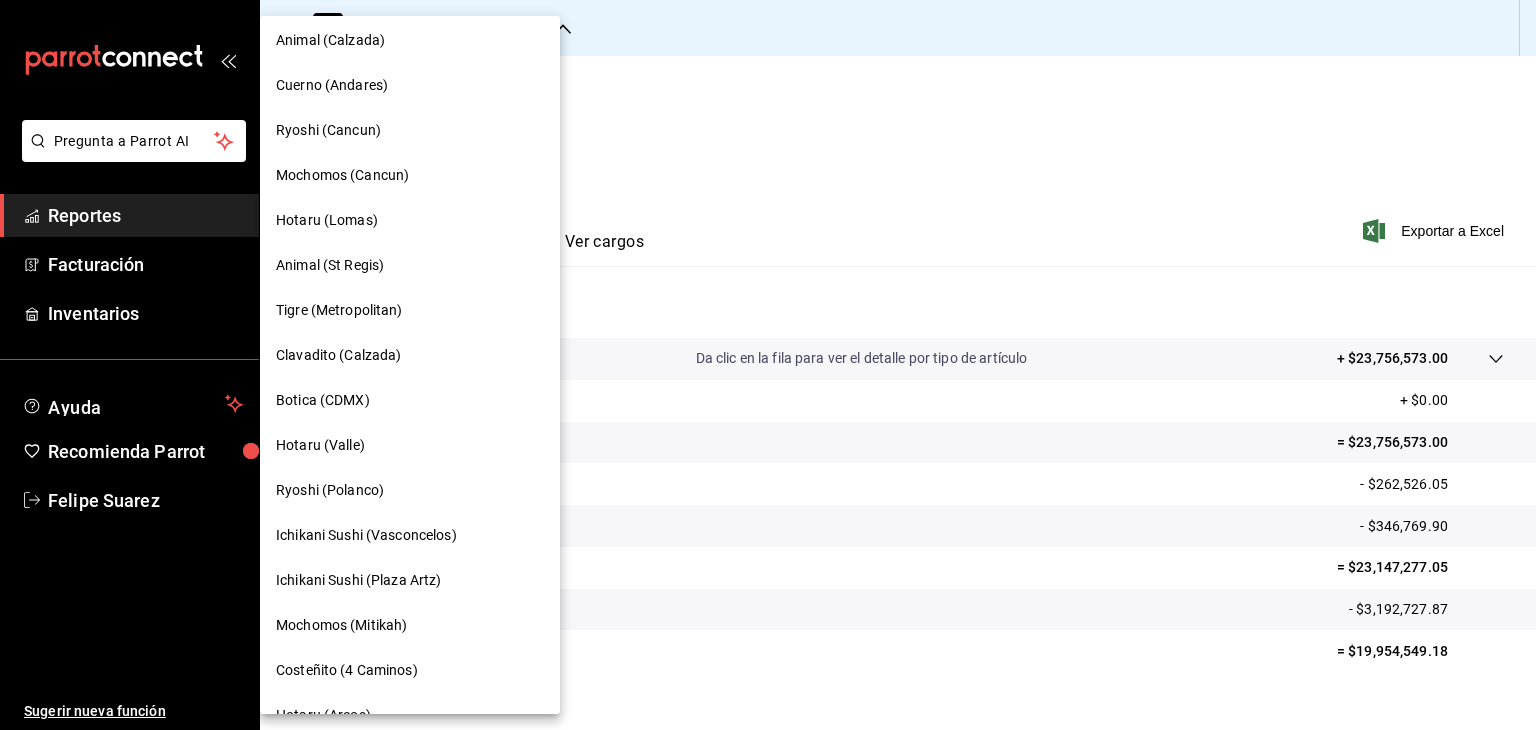 scroll, scrollTop: 412, scrollLeft: 0, axis: vertical 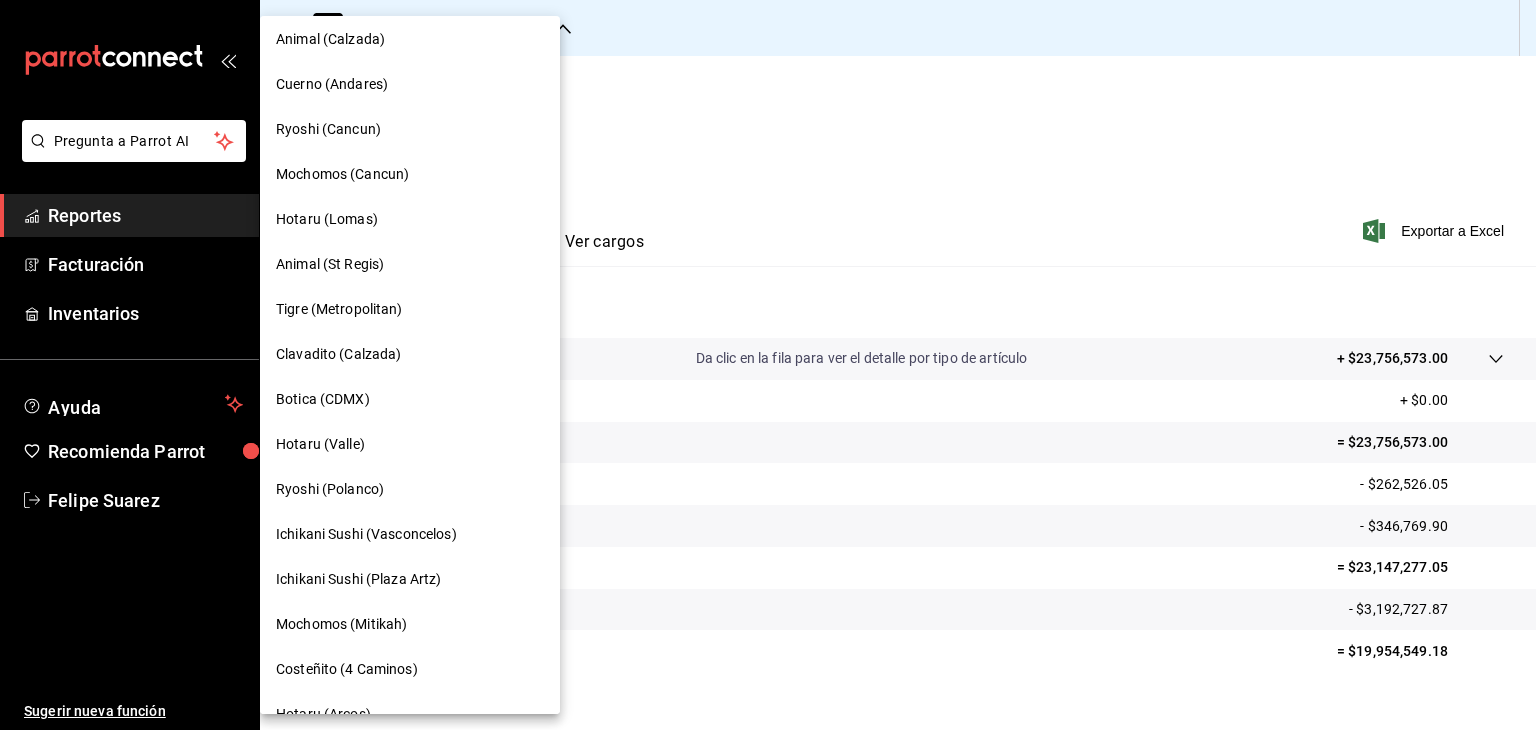 click on "Ichikani Sushi (Vasconcelos)" at bounding box center [366, 534] 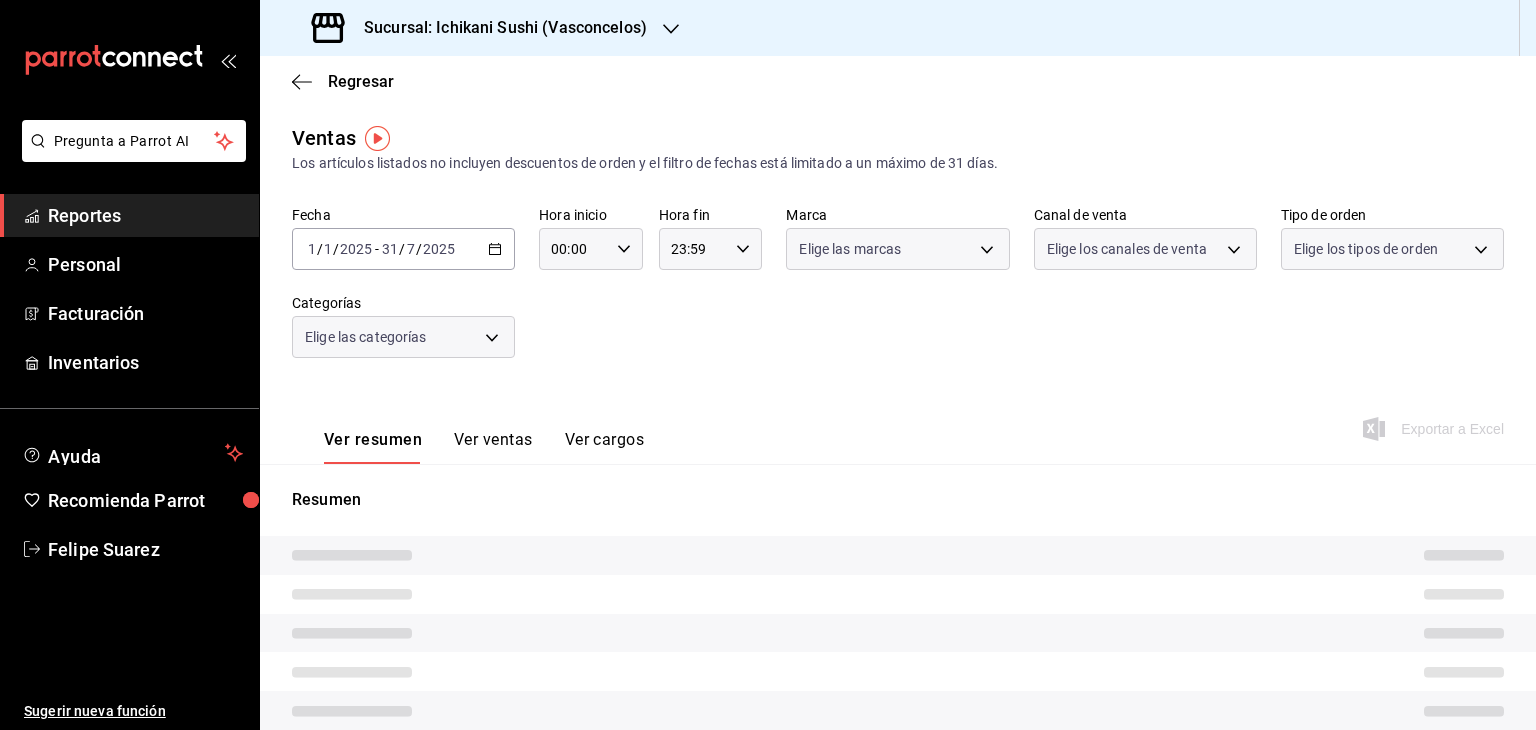 type on "05:00" 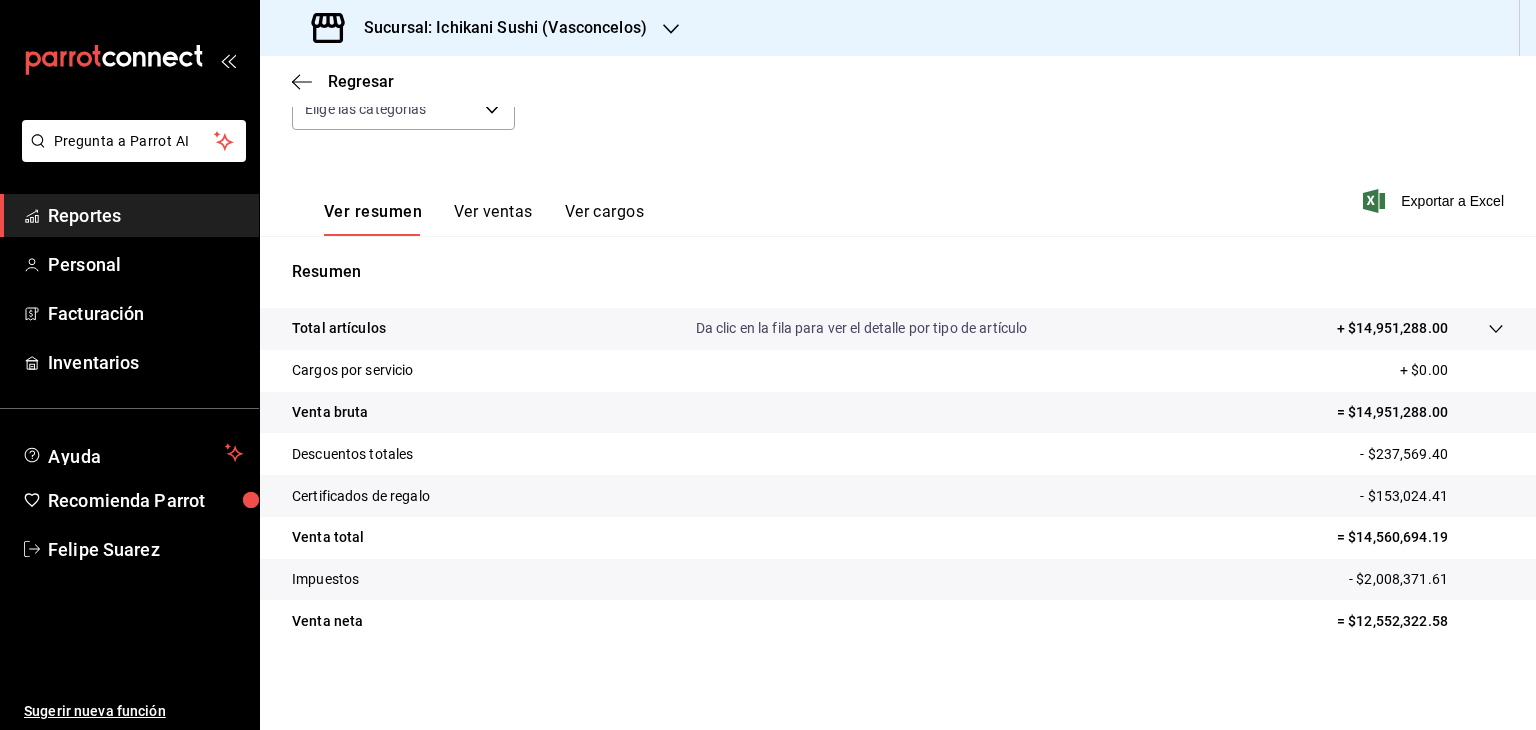 scroll, scrollTop: 228, scrollLeft: 0, axis: vertical 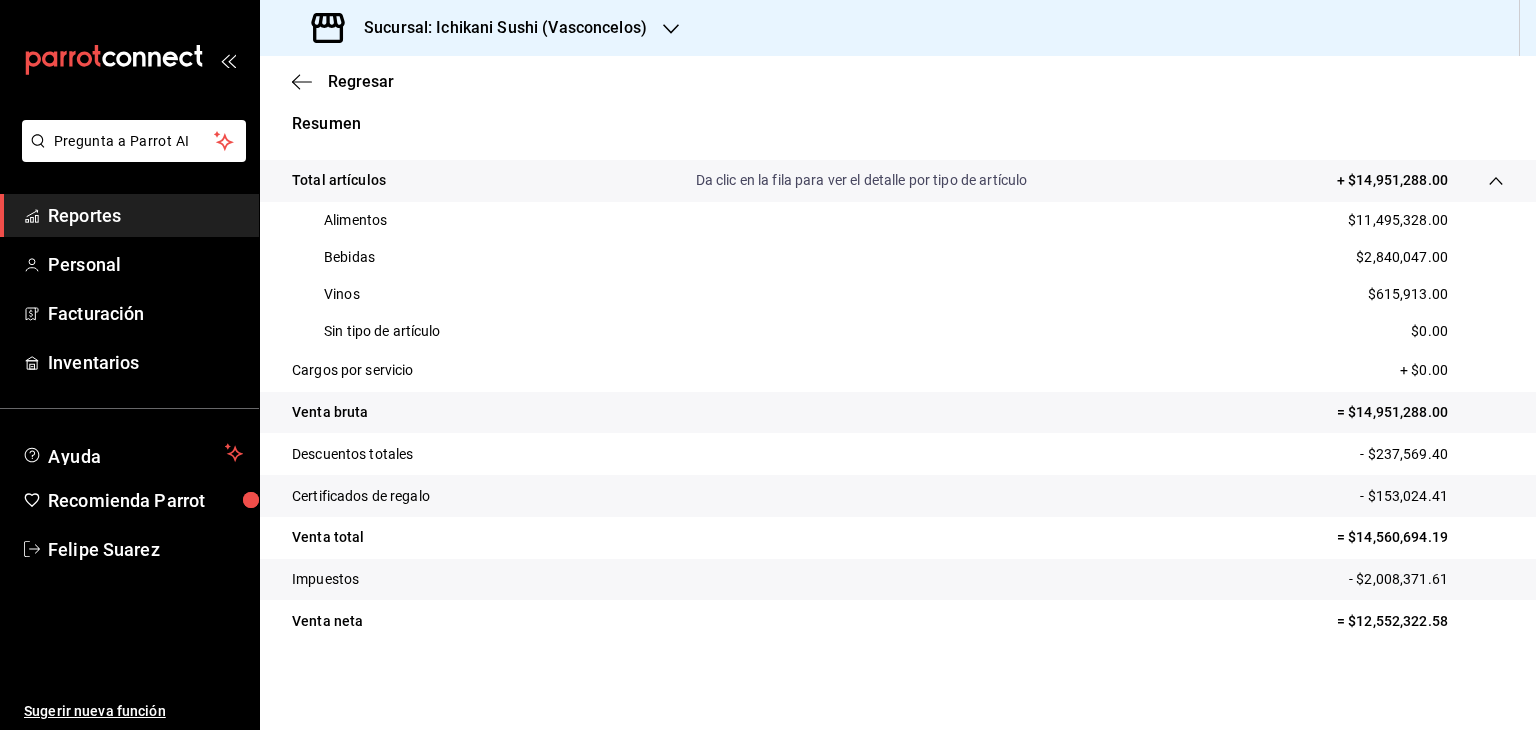 click on "Sin tipo de artículo $0.00" at bounding box center (898, 331) 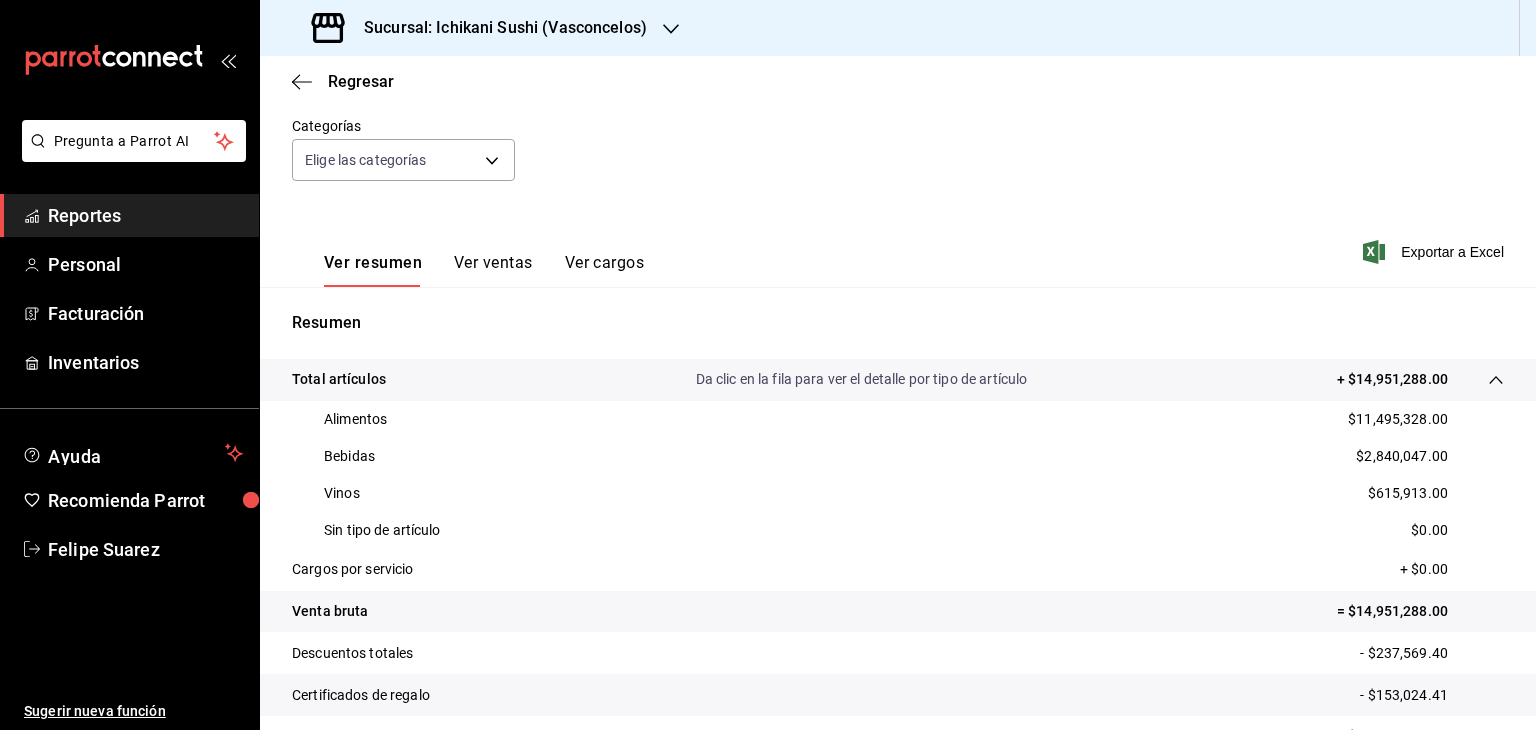 scroll, scrollTop: 164, scrollLeft: 0, axis: vertical 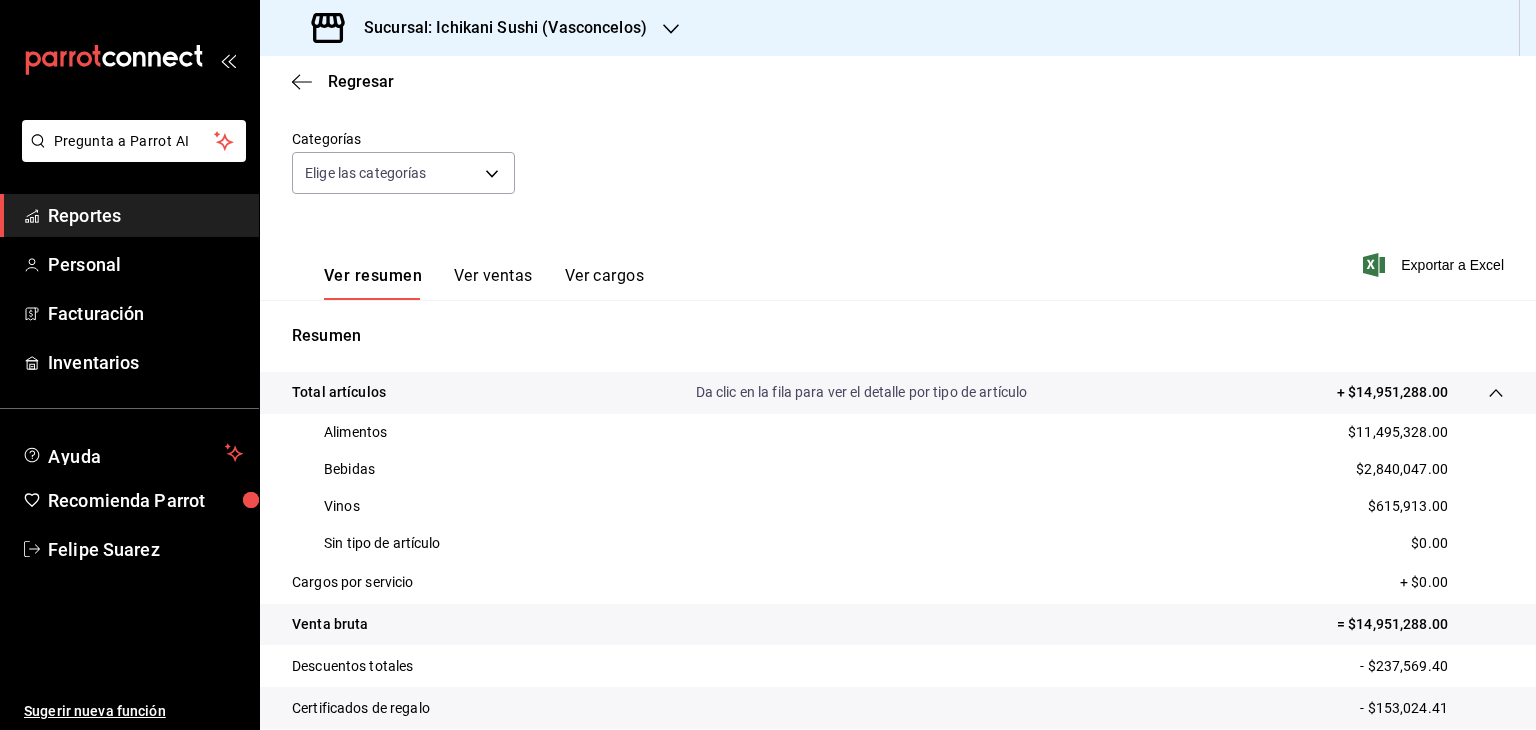 click on "Da clic en la fila para ver el detalle por tipo de artículo" at bounding box center (862, 392) 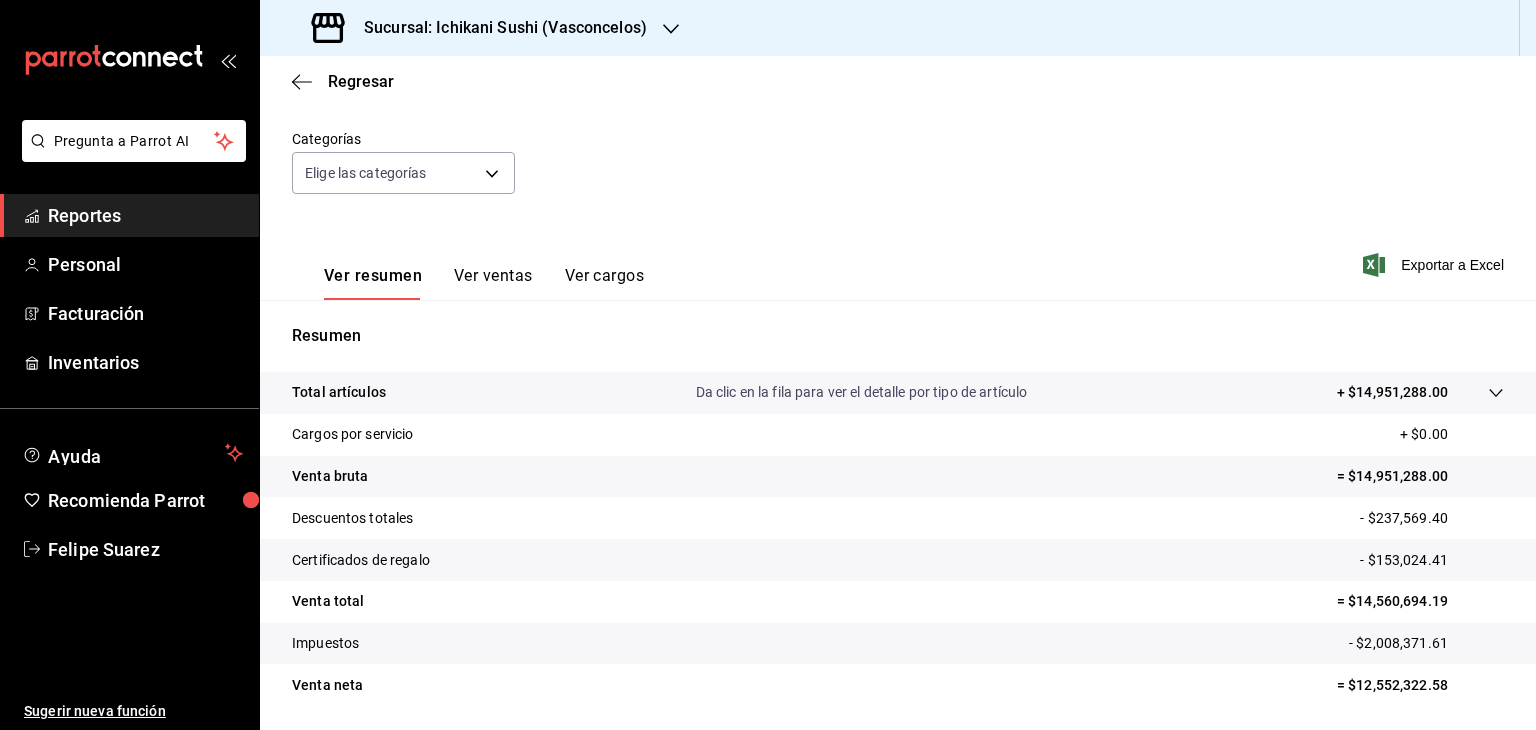 scroll, scrollTop: 228, scrollLeft: 0, axis: vertical 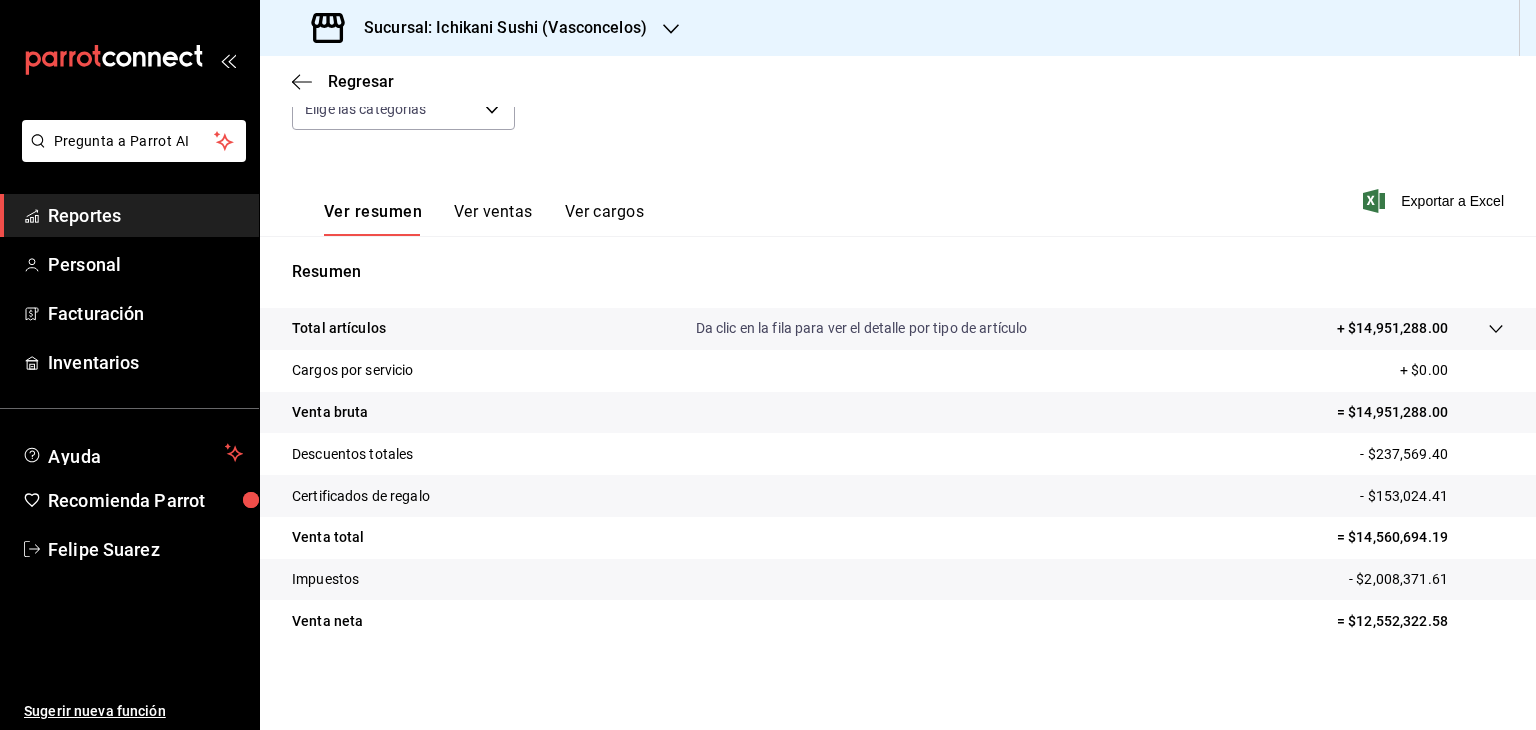 click on "Sucursal: Ichikani Sushi (Vasconcelos)" at bounding box center (497, 28) 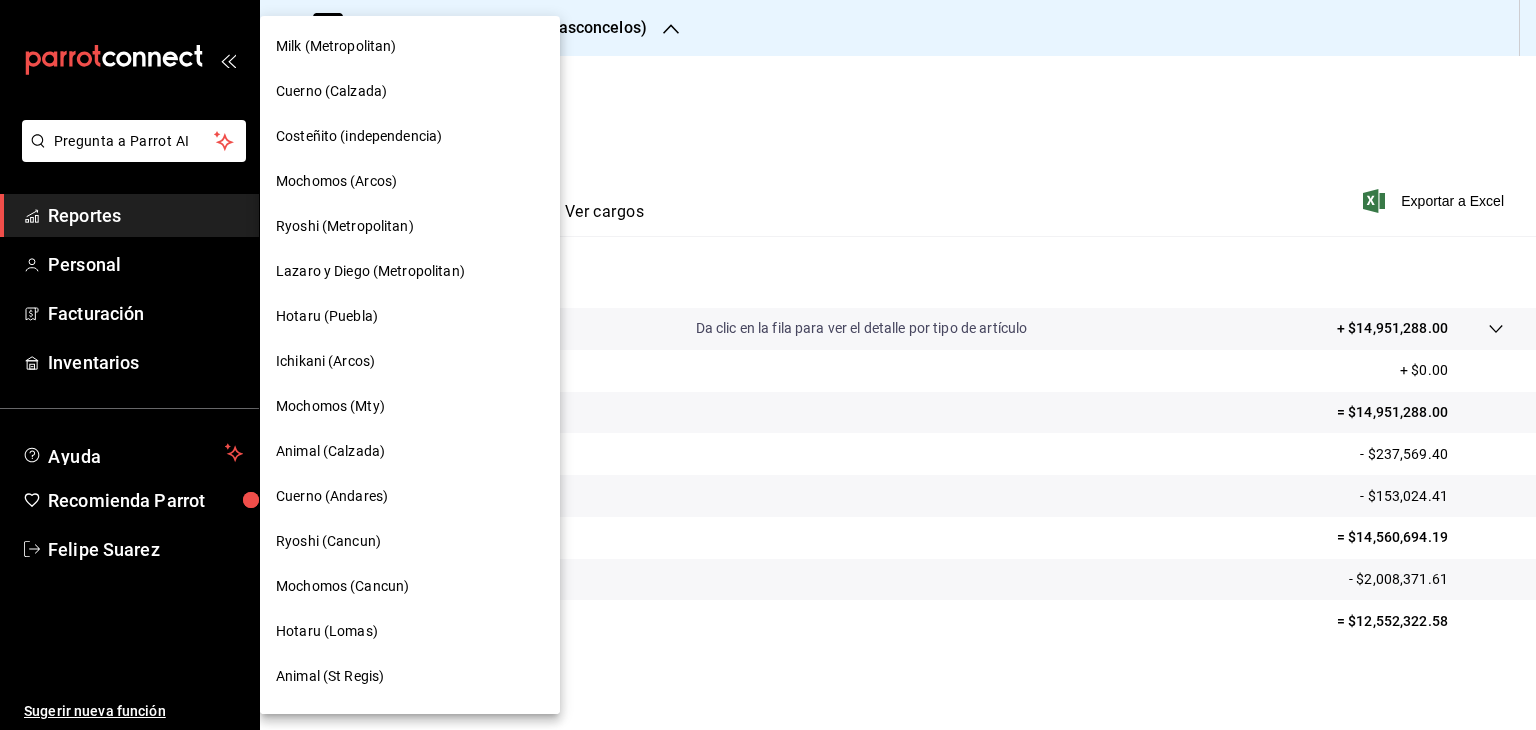 scroll, scrollTop: 533, scrollLeft: 0, axis: vertical 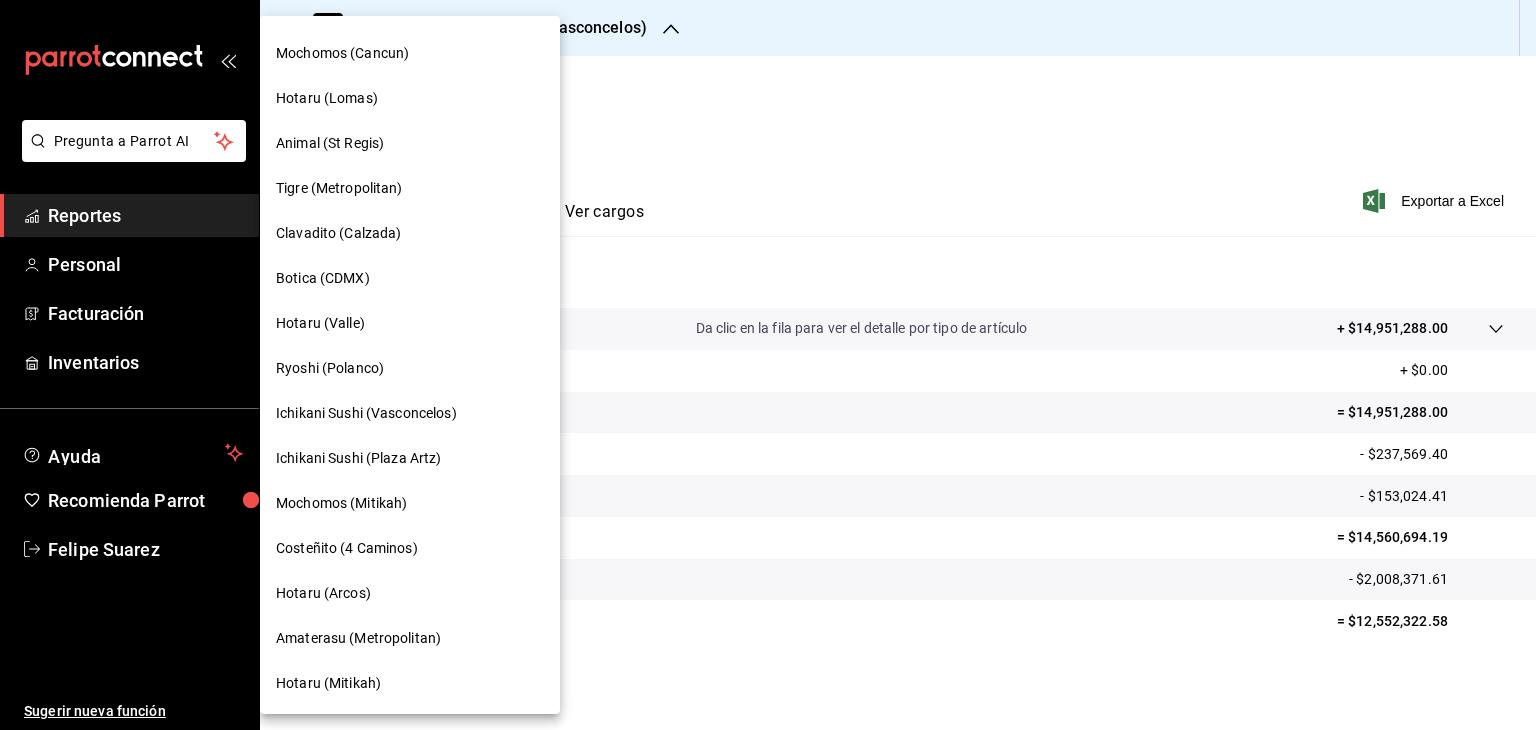 click on "Ichikani Sushi (Plaza Artz)" at bounding box center (359, 458) 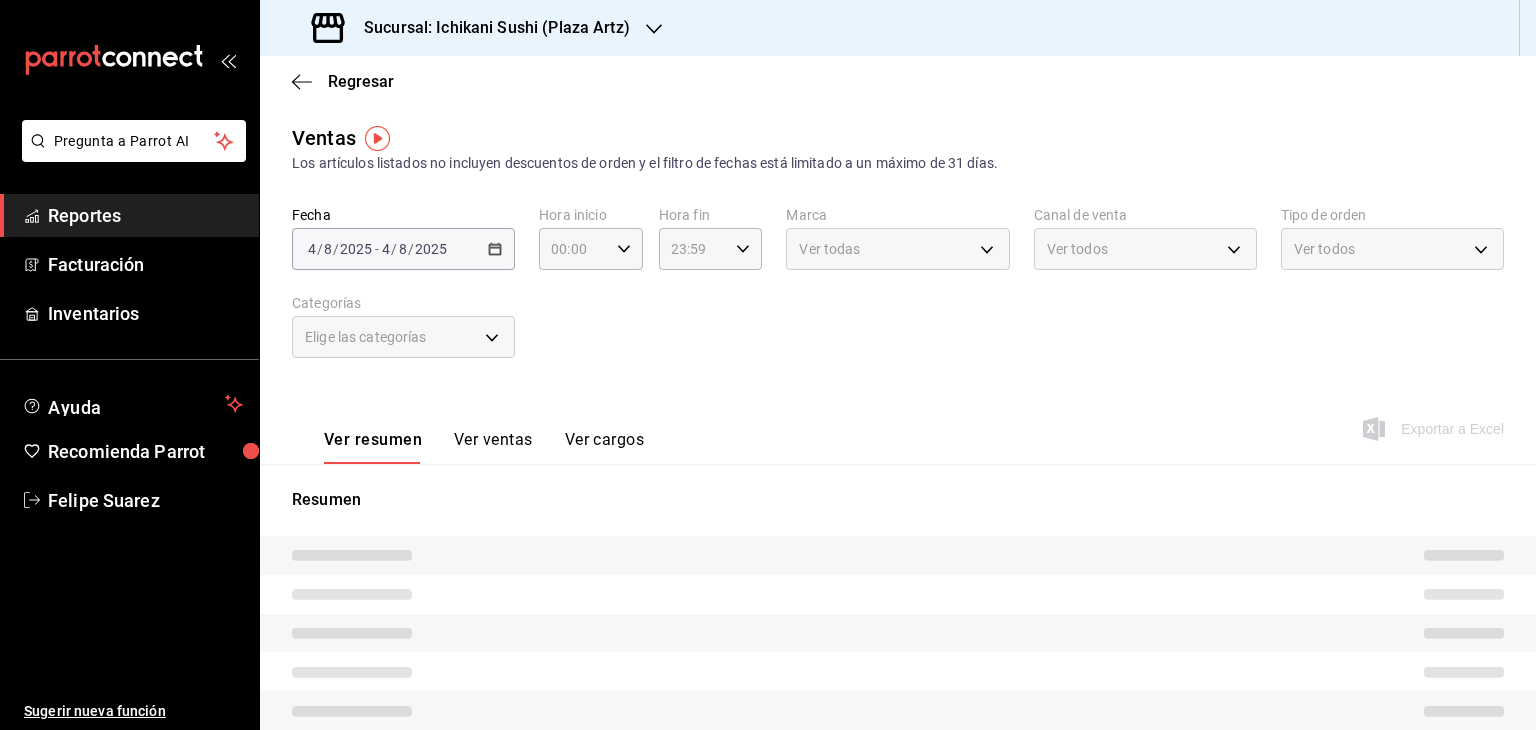 type on "05:00" 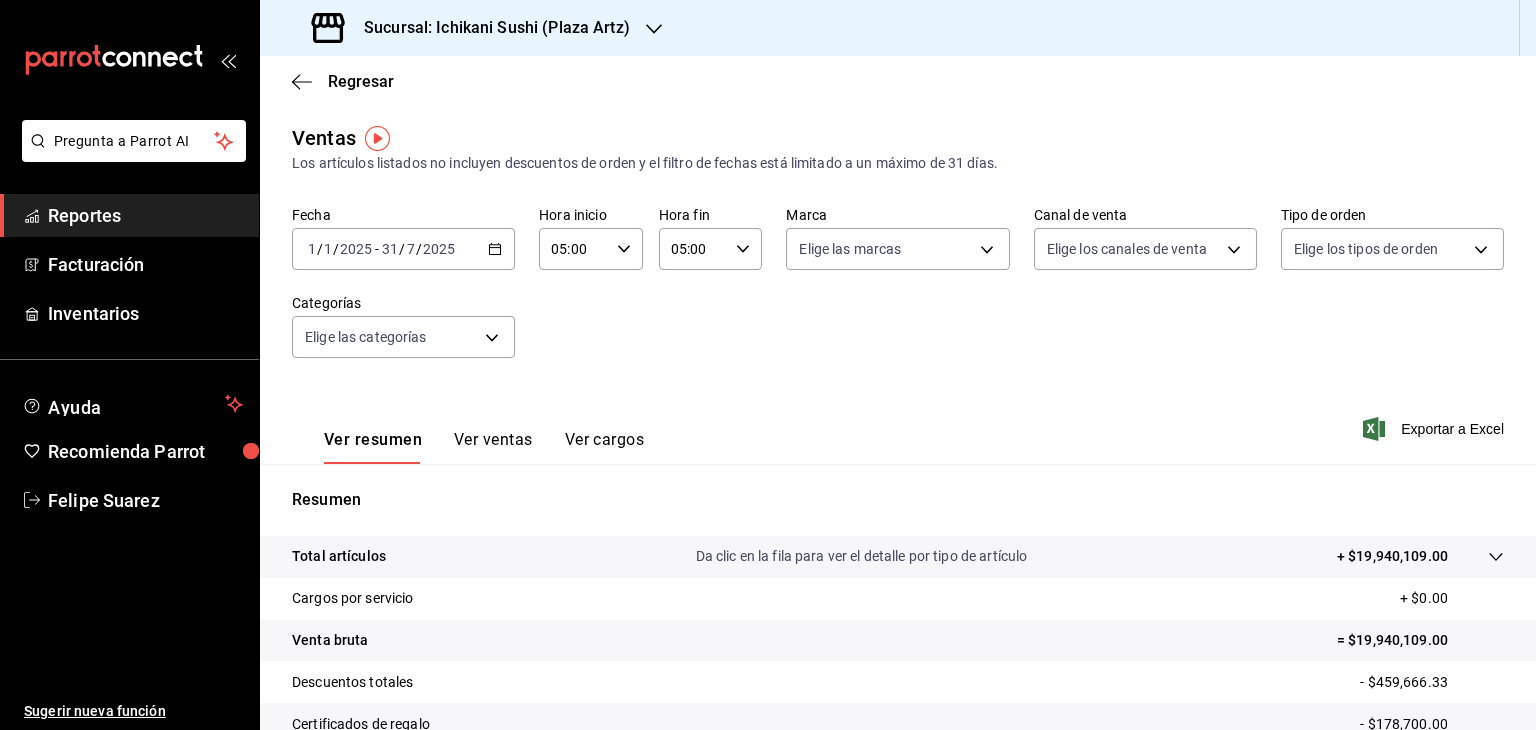 scroll, scrollTop: 228, scrollLeft: 0, axis: vertical 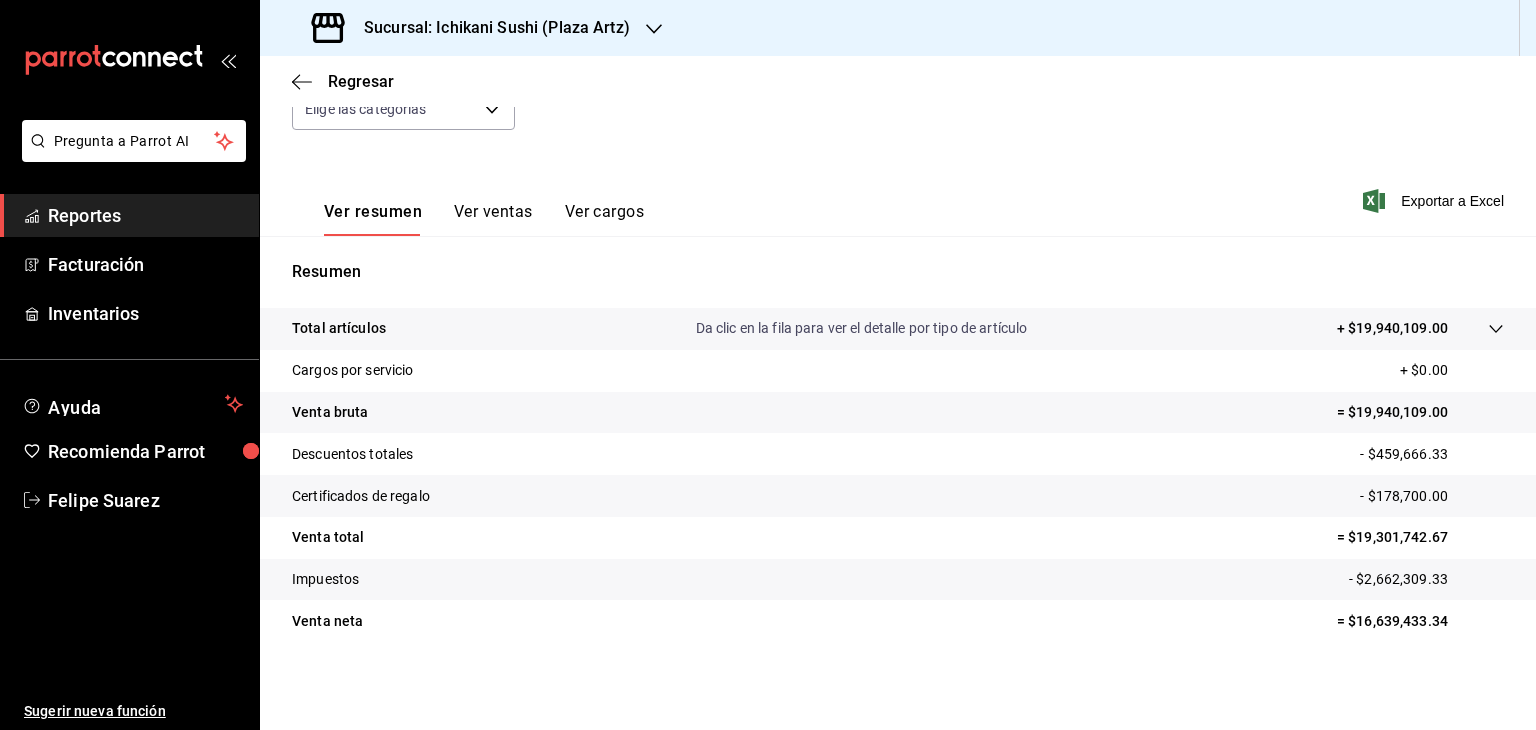 click on "Sucursal: Ichikani Sushi (Plaza Artz)" at bounding box center [473, 28] 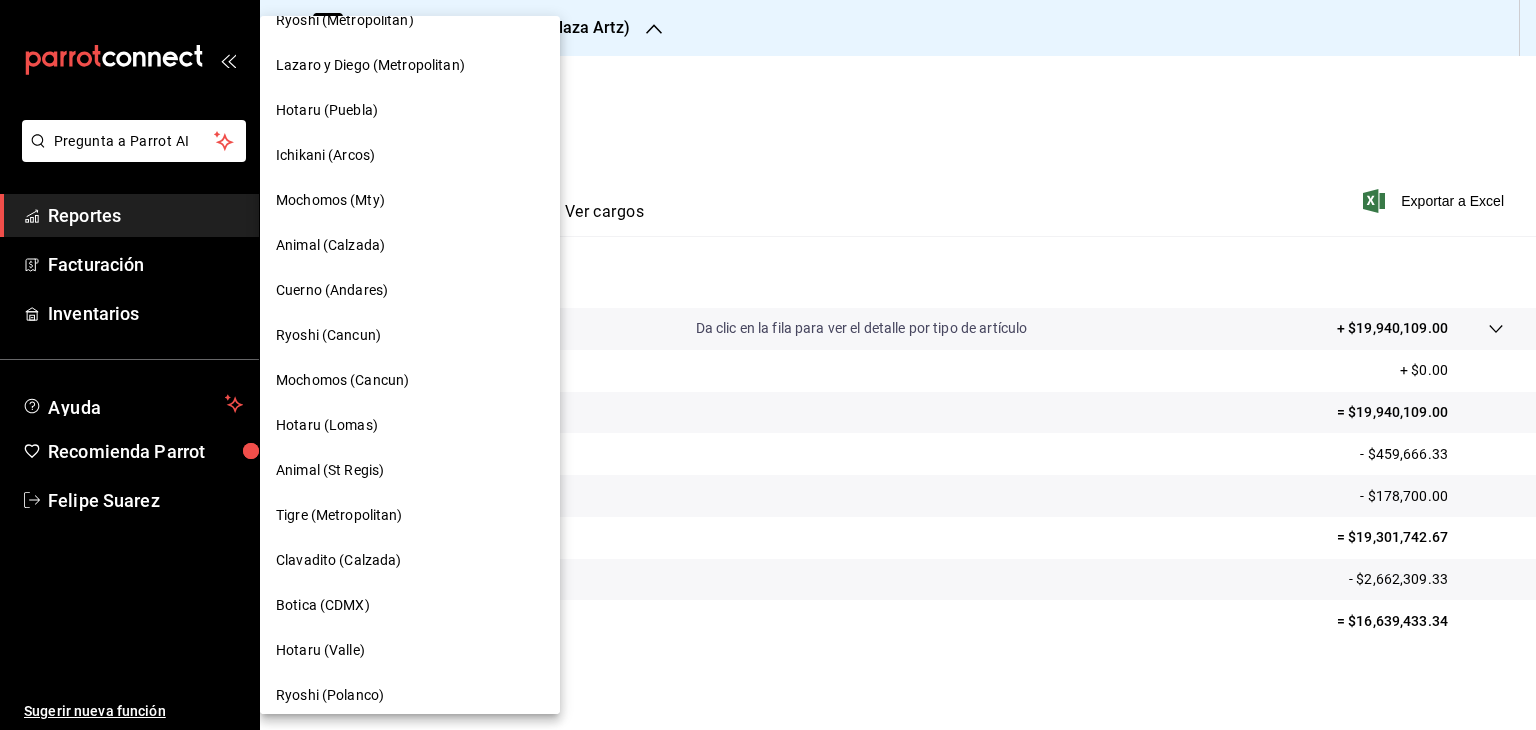 scroll, scrollTop: 533, scrollLeft: 0, axis: vertical 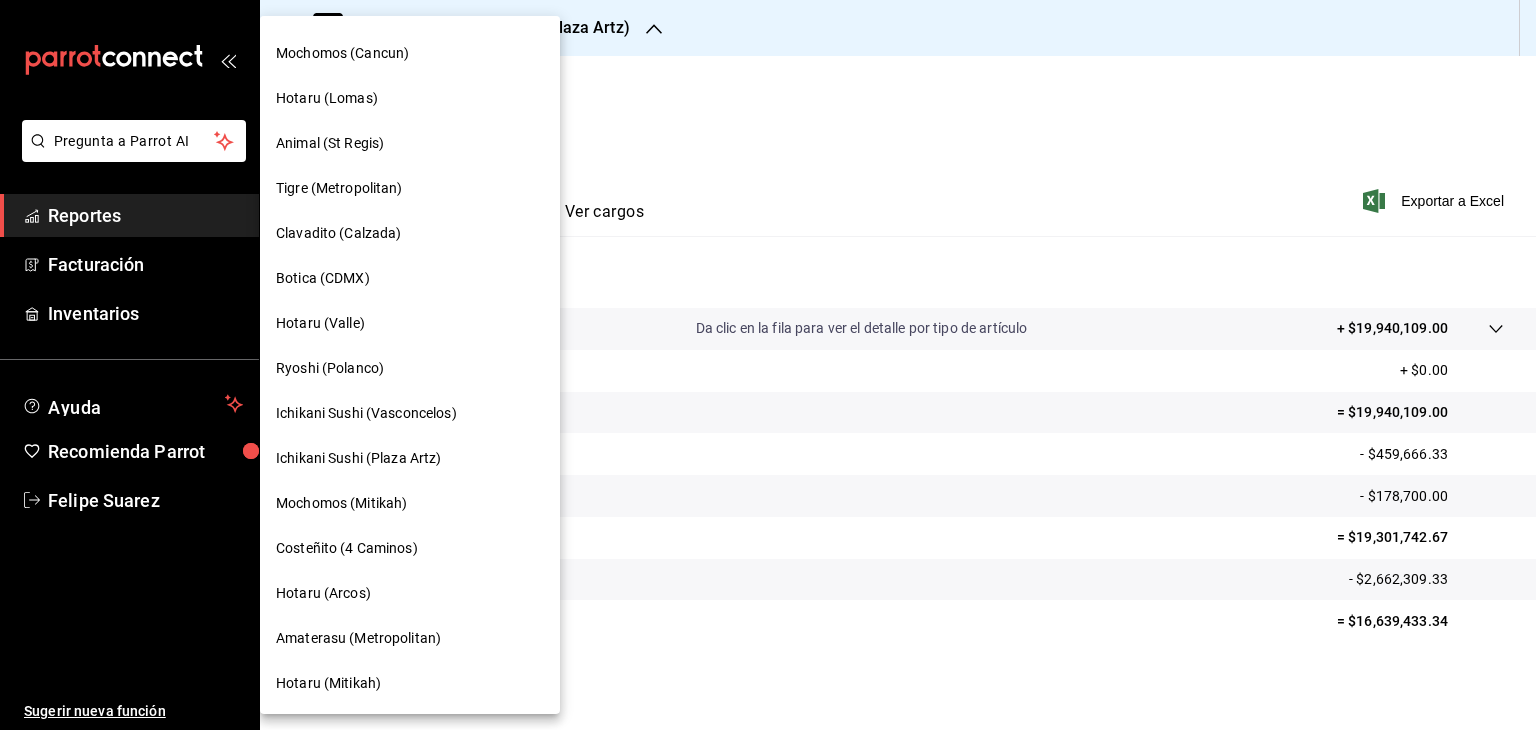 click on "Ryoshi (Polanco)" at bounding box center (410, 368) 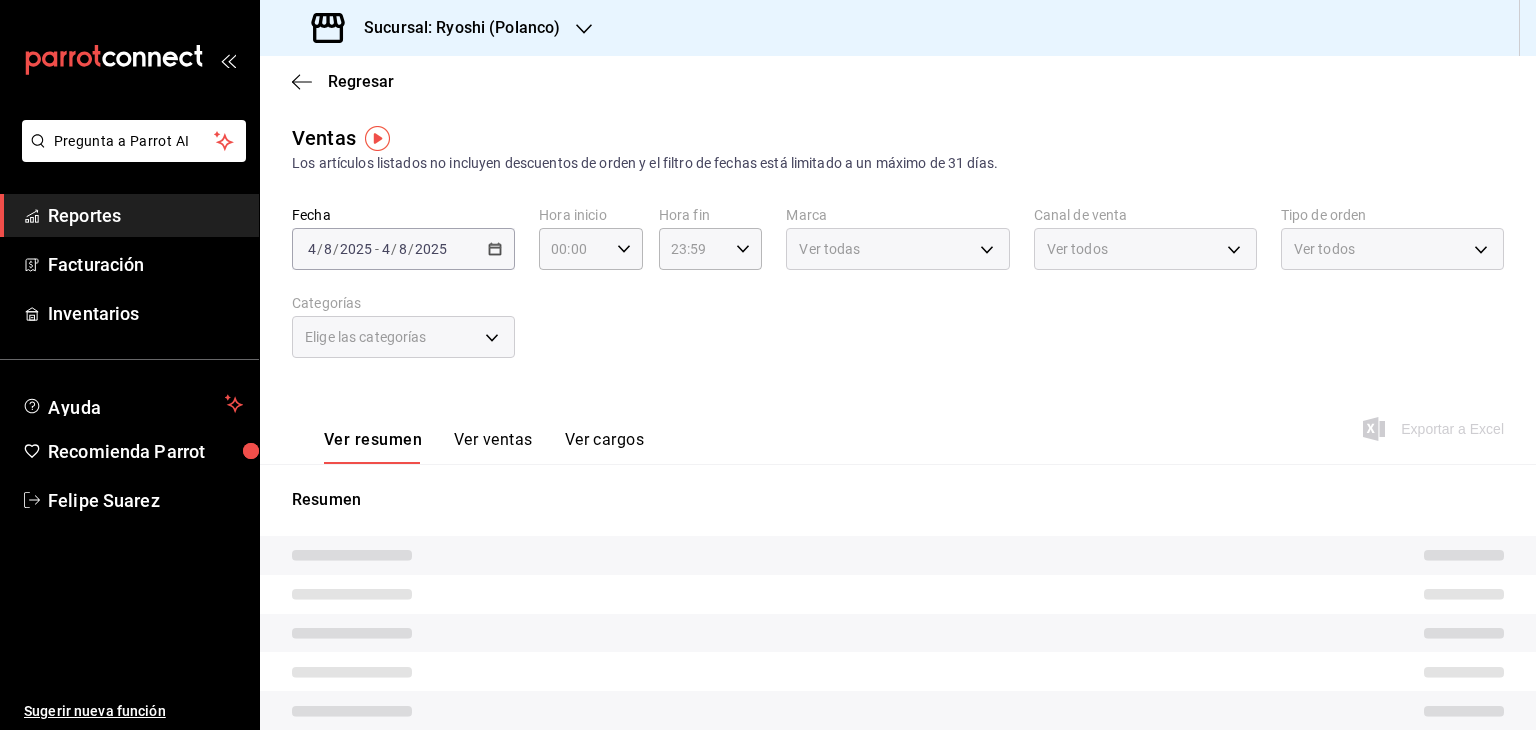 type on "05:00" 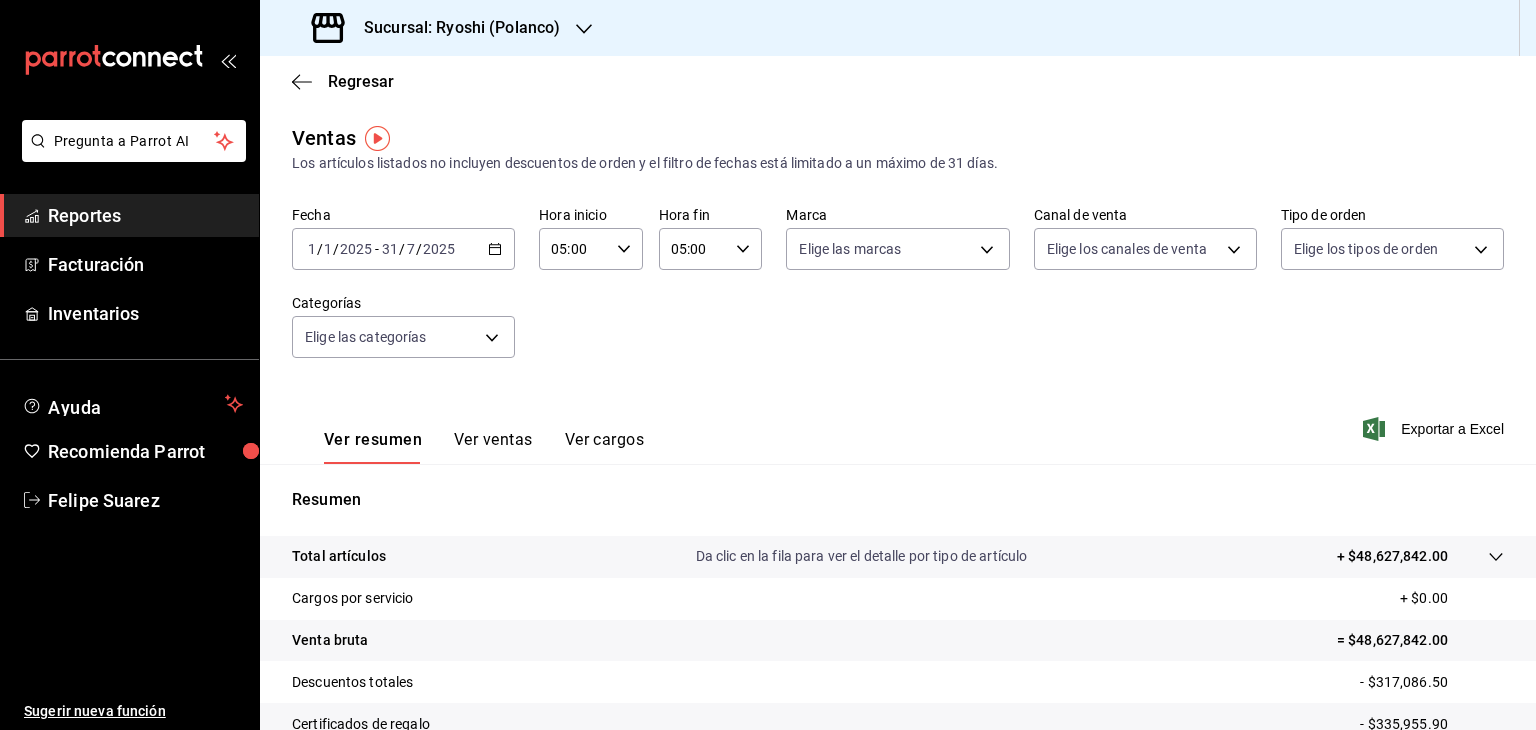 scroll, scrollTop: 228, scrollLeft: 0, axis: vertical 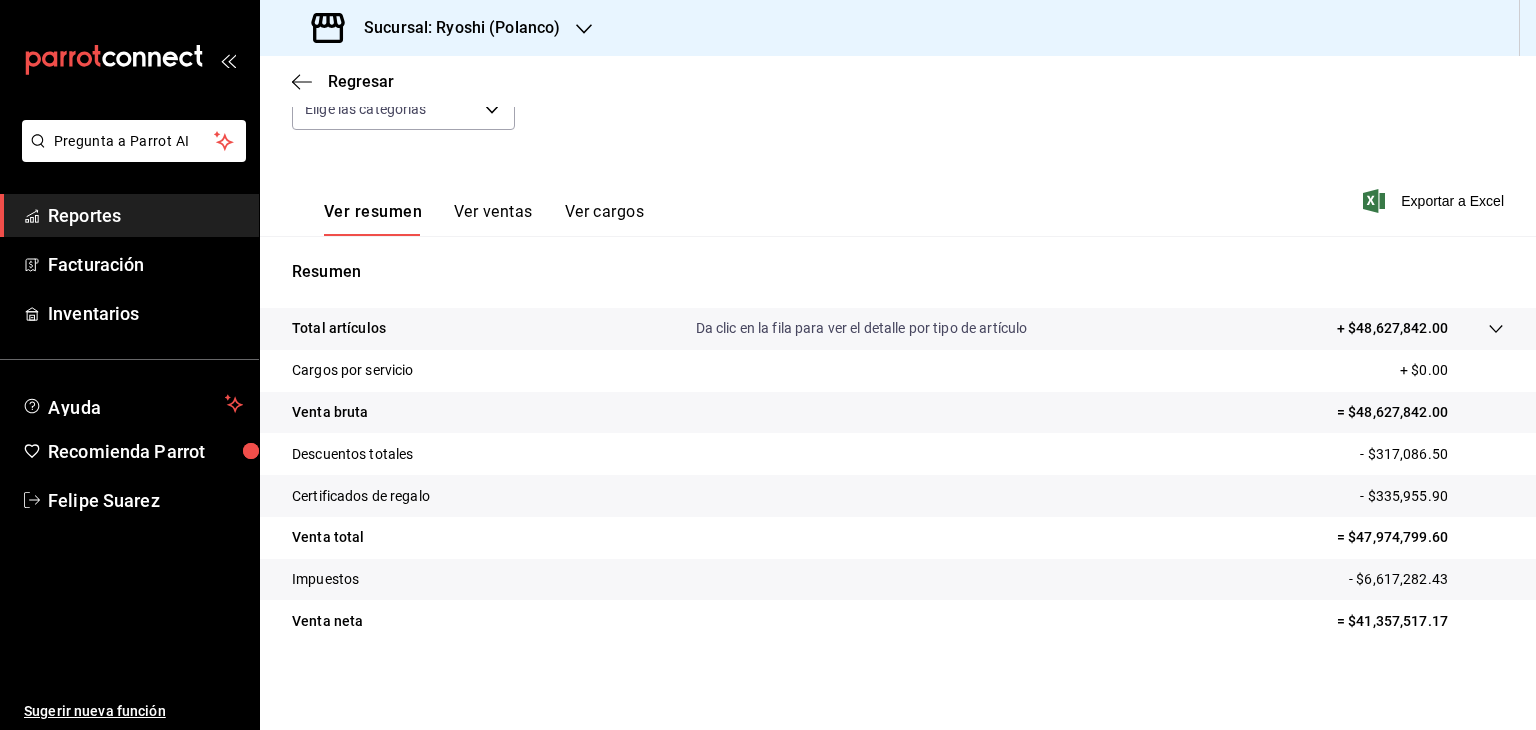 click on "Sucursal: Ryoshi (Polanco)" at bounding box center [454, 28] 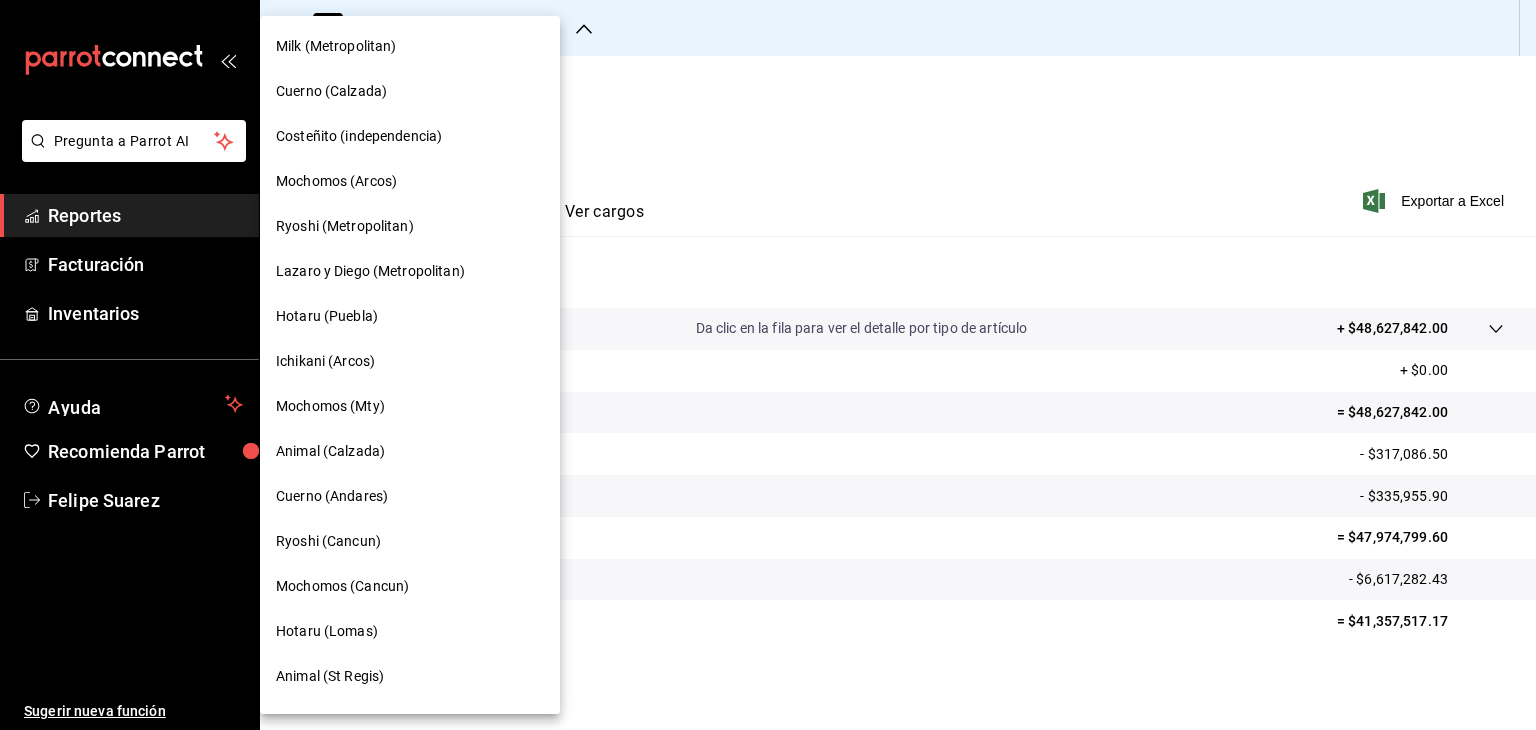 click on "Ryoshi (Cancun)" at bounding box center (328, 541) 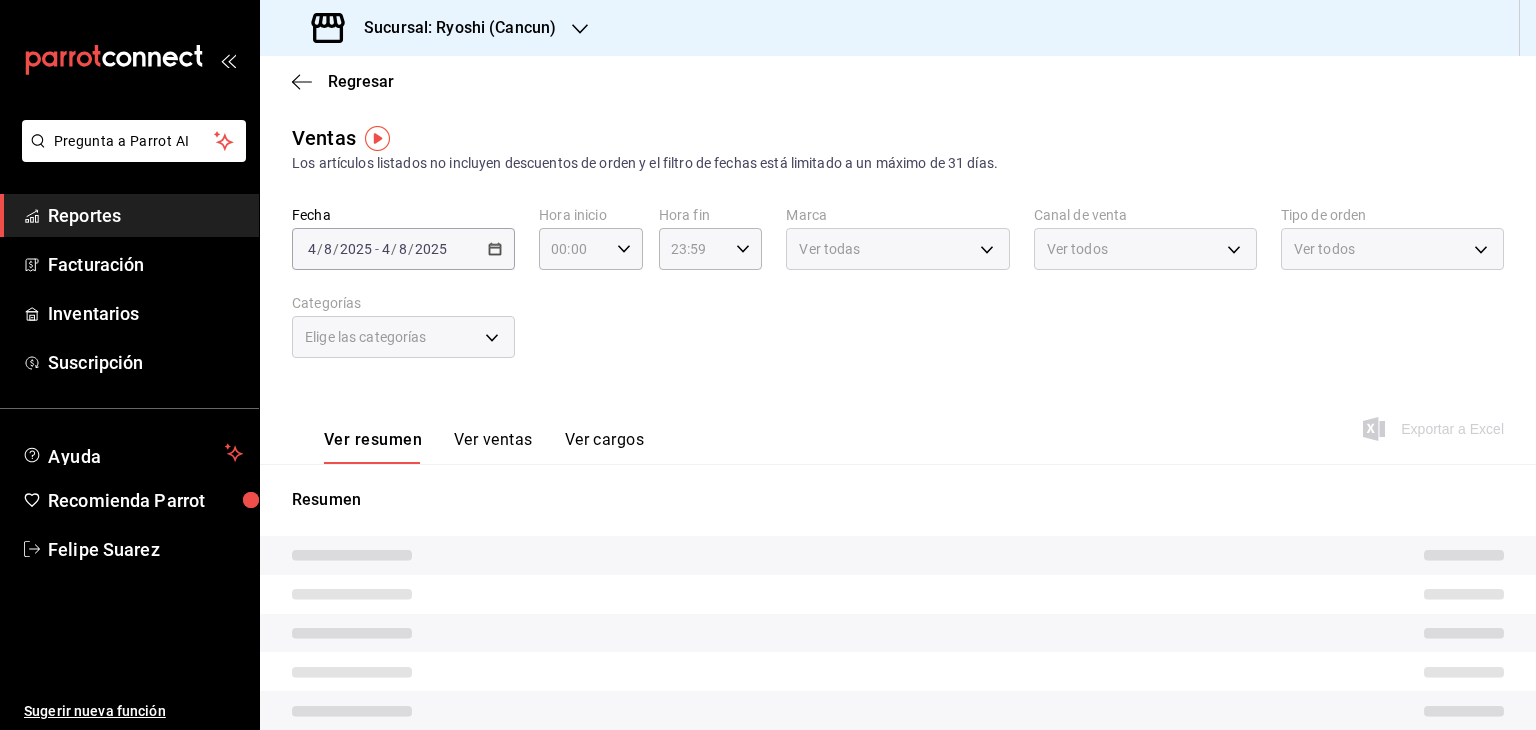 type on "05:00" 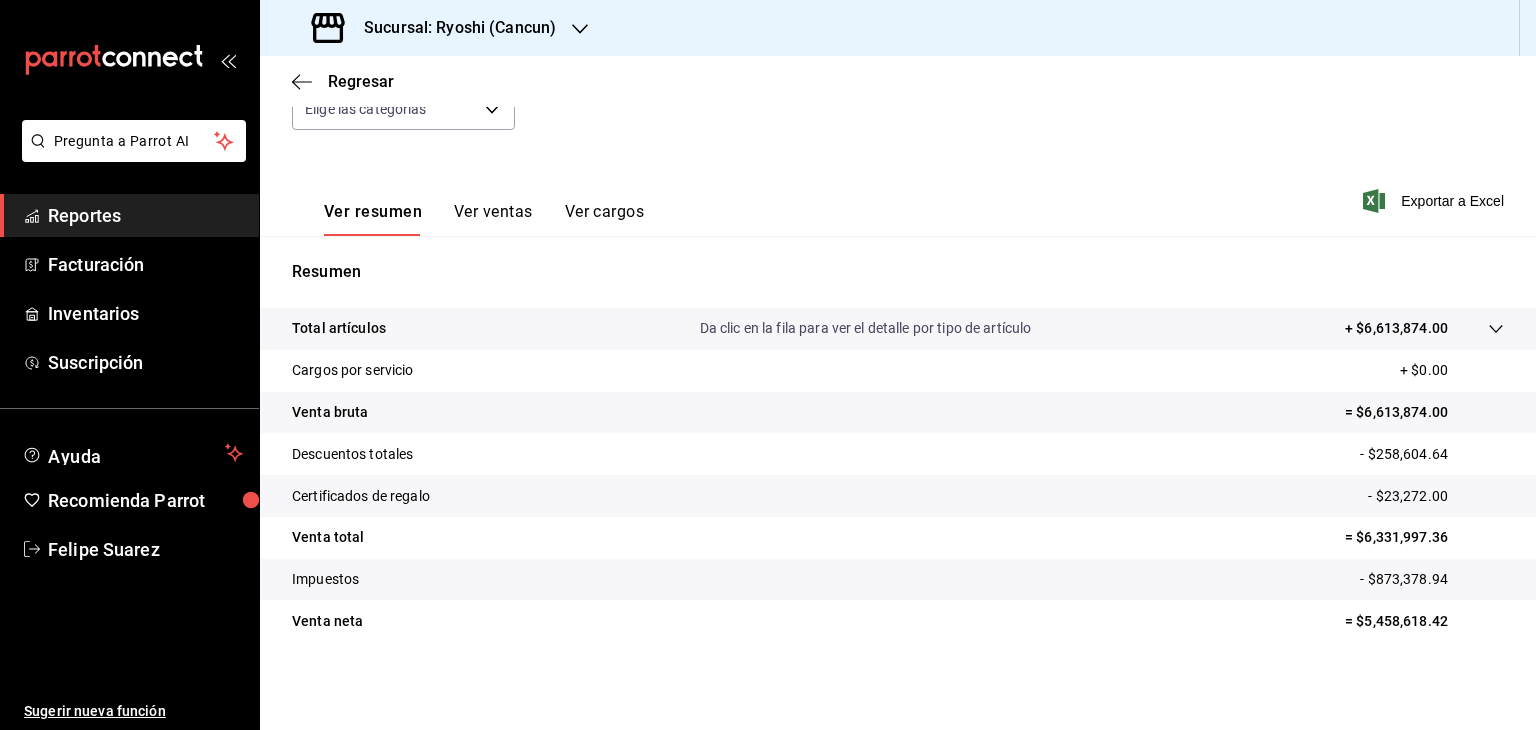 scroll, scrollTop: 228, scrollLeft: 0, axis: vertical 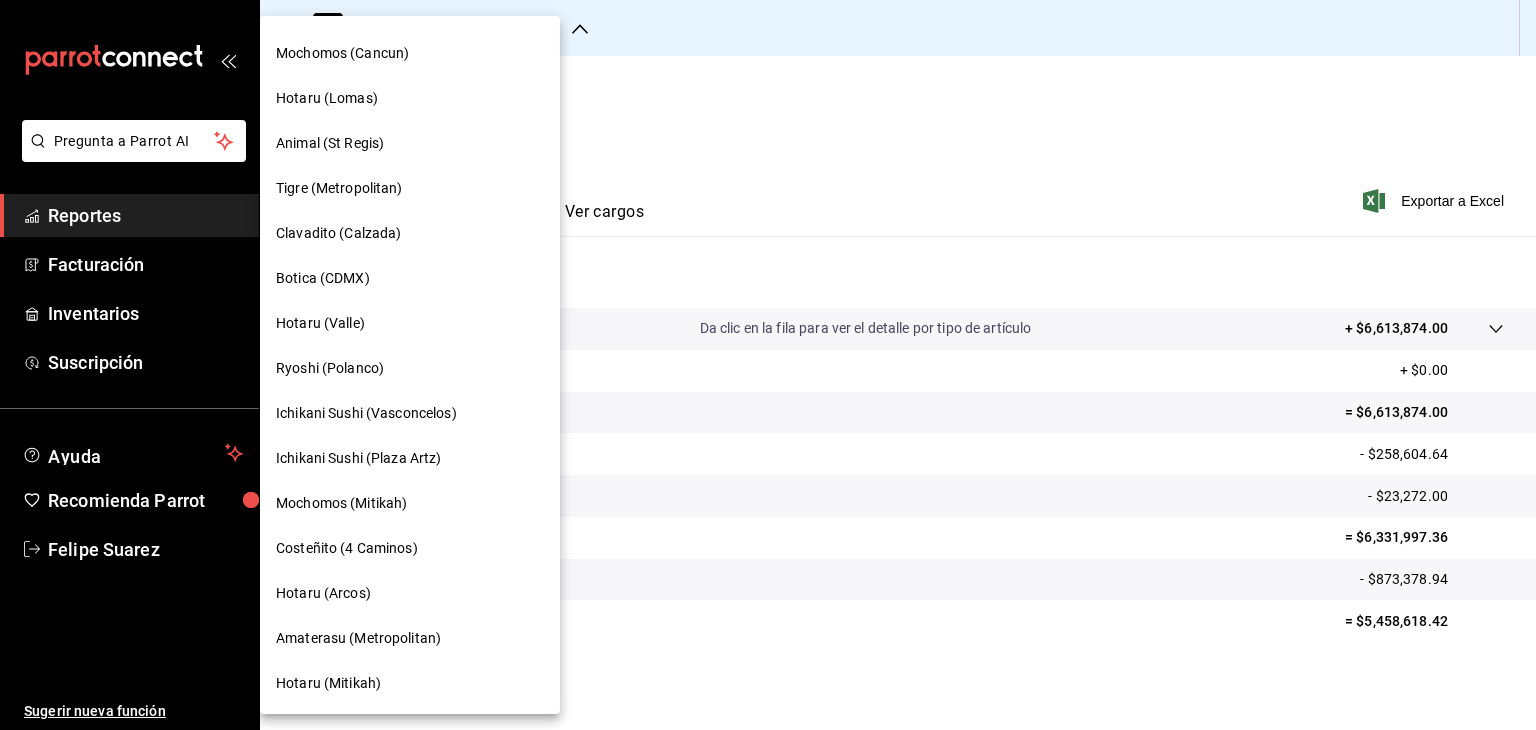 click on "Hotaru (Mitikah)" at bounding box center (328, 683) 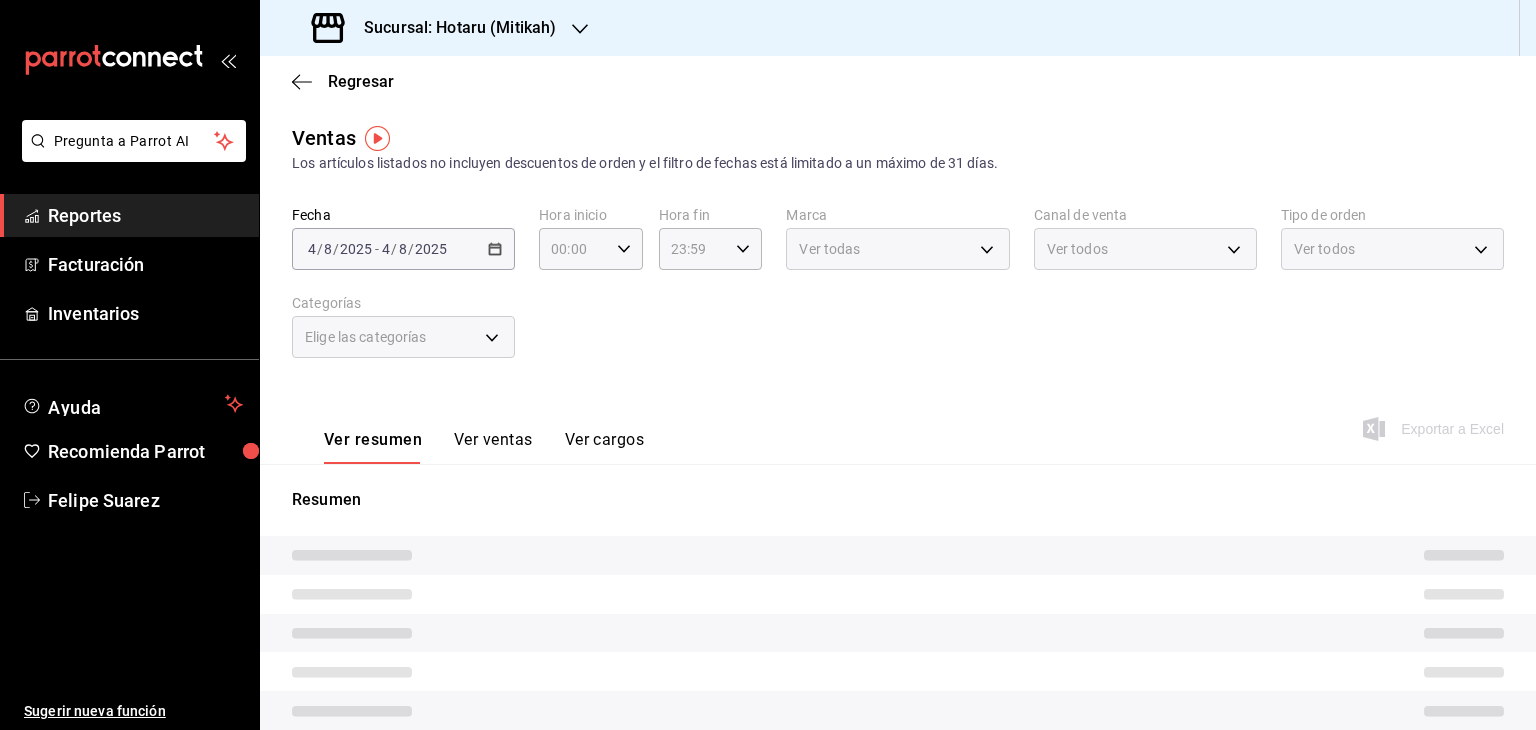 type on "05:00" 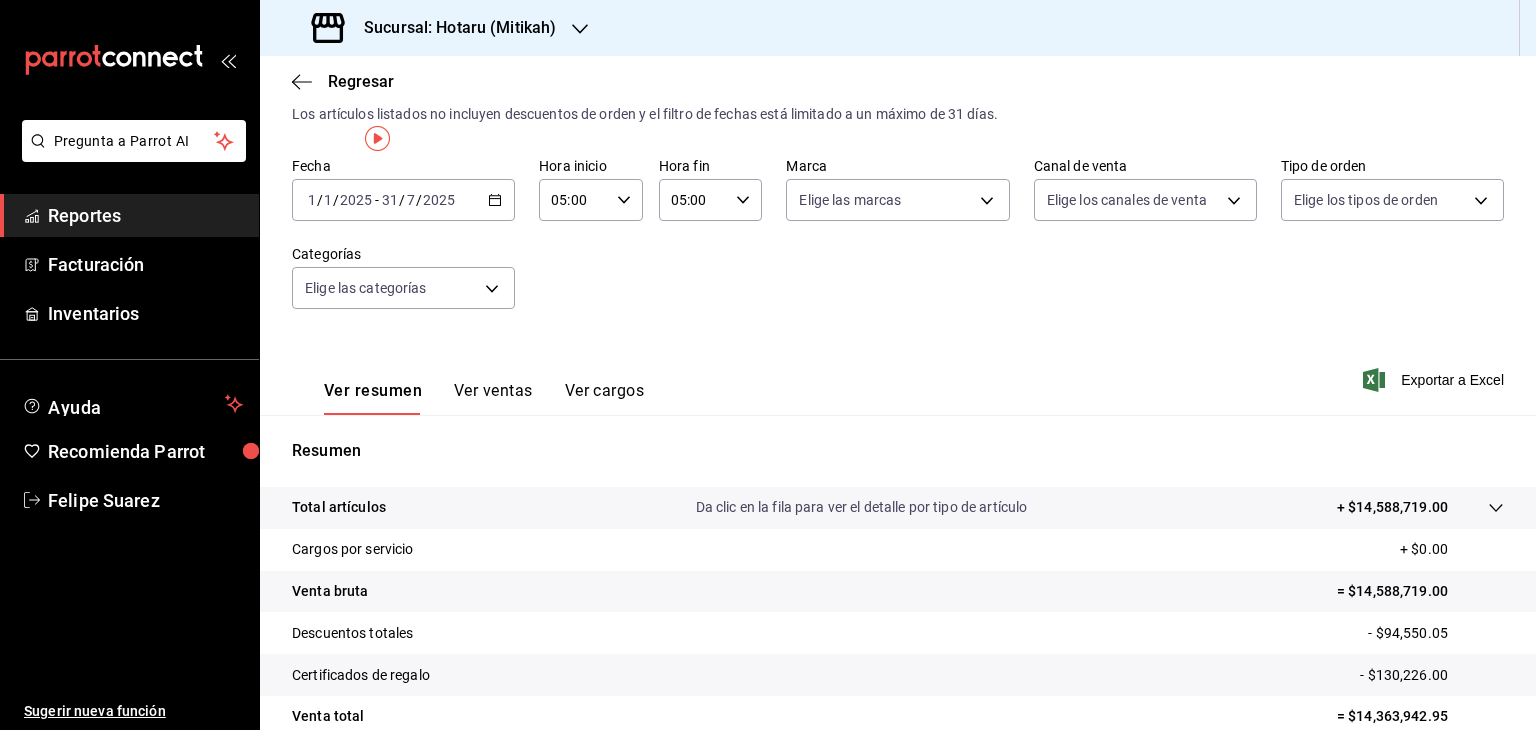 scroll, scrollTop: 0, scrollLeft: 0, axis: both 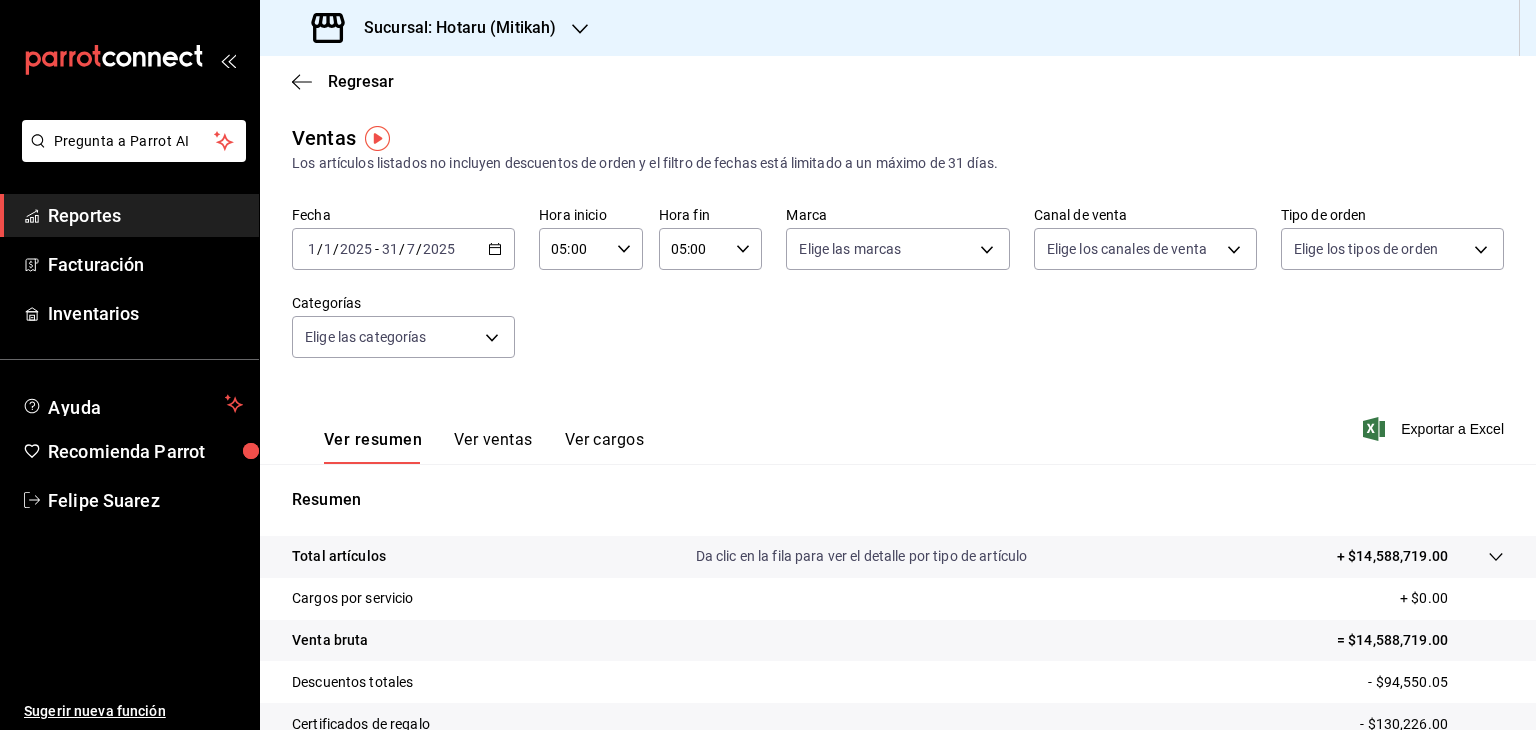 click on "Sucursal: Hotaru (Mitikah)" at bounding box center [452, 28] 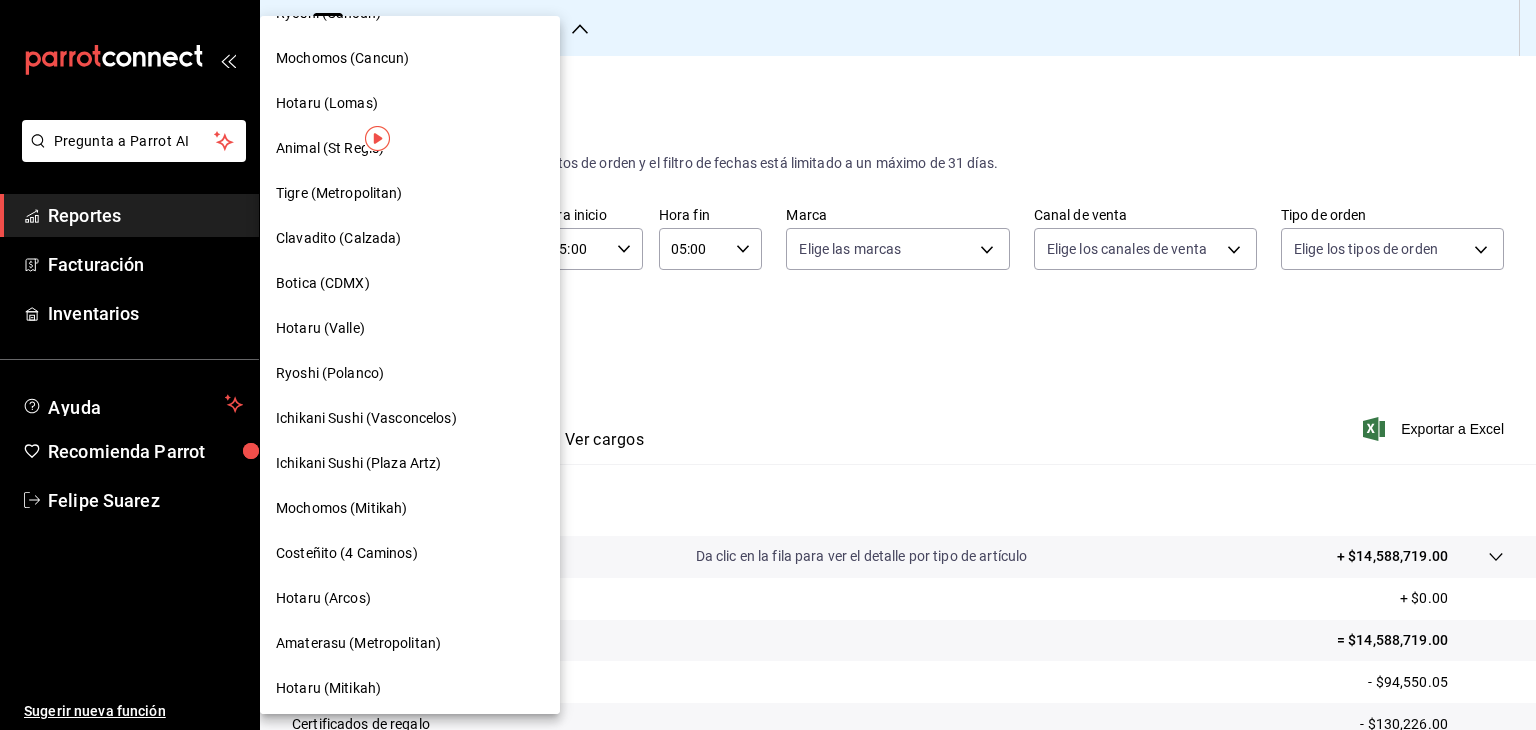 scroll, scrollTop: 532, scrollLeft: 0, axis: vertical 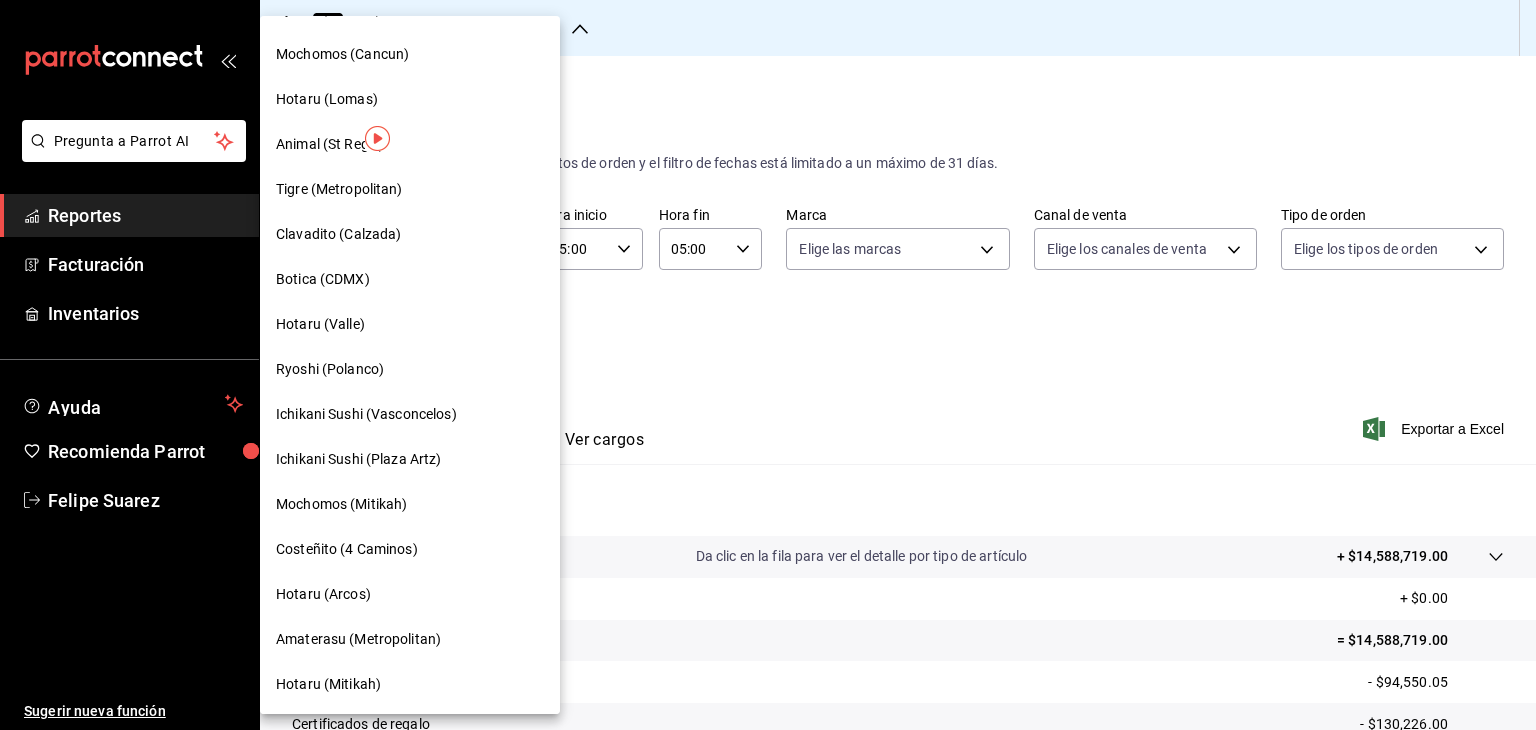 click on "Amaterasu (Metropolitan)" at bounding box center (358, 639) 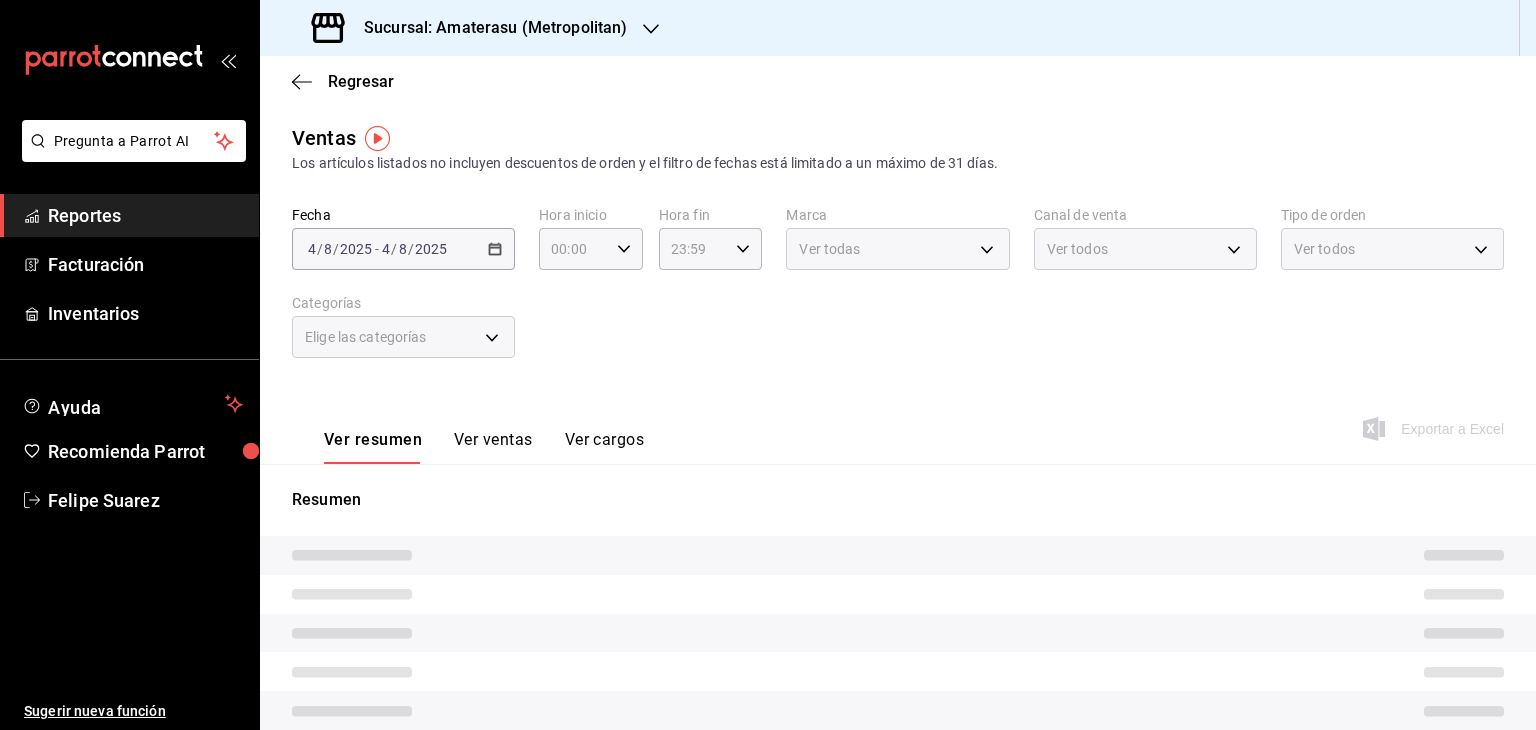 type on "05:00" 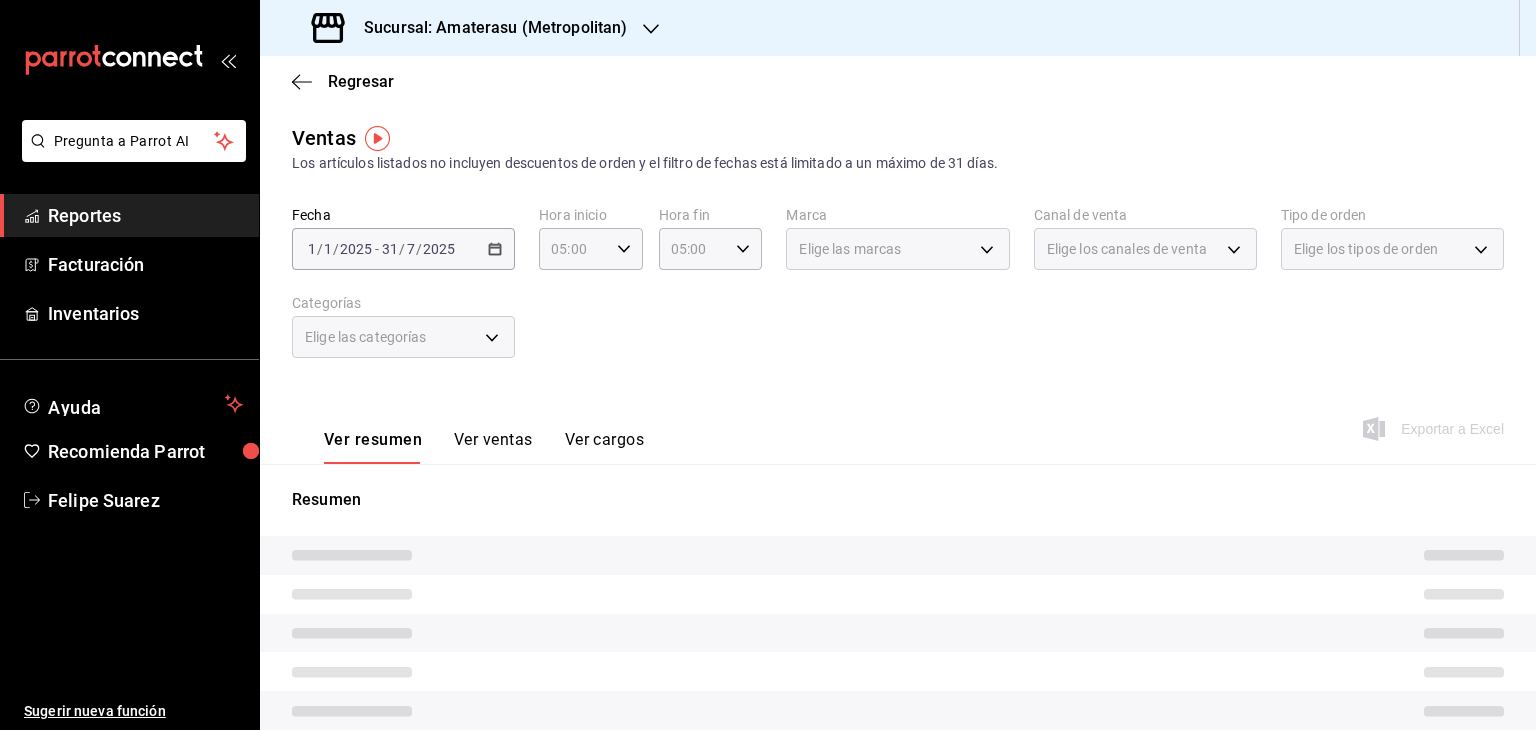 click on "[DATE] [DATE] - [DATE] [DATE]" at bounding box center (403, 249) 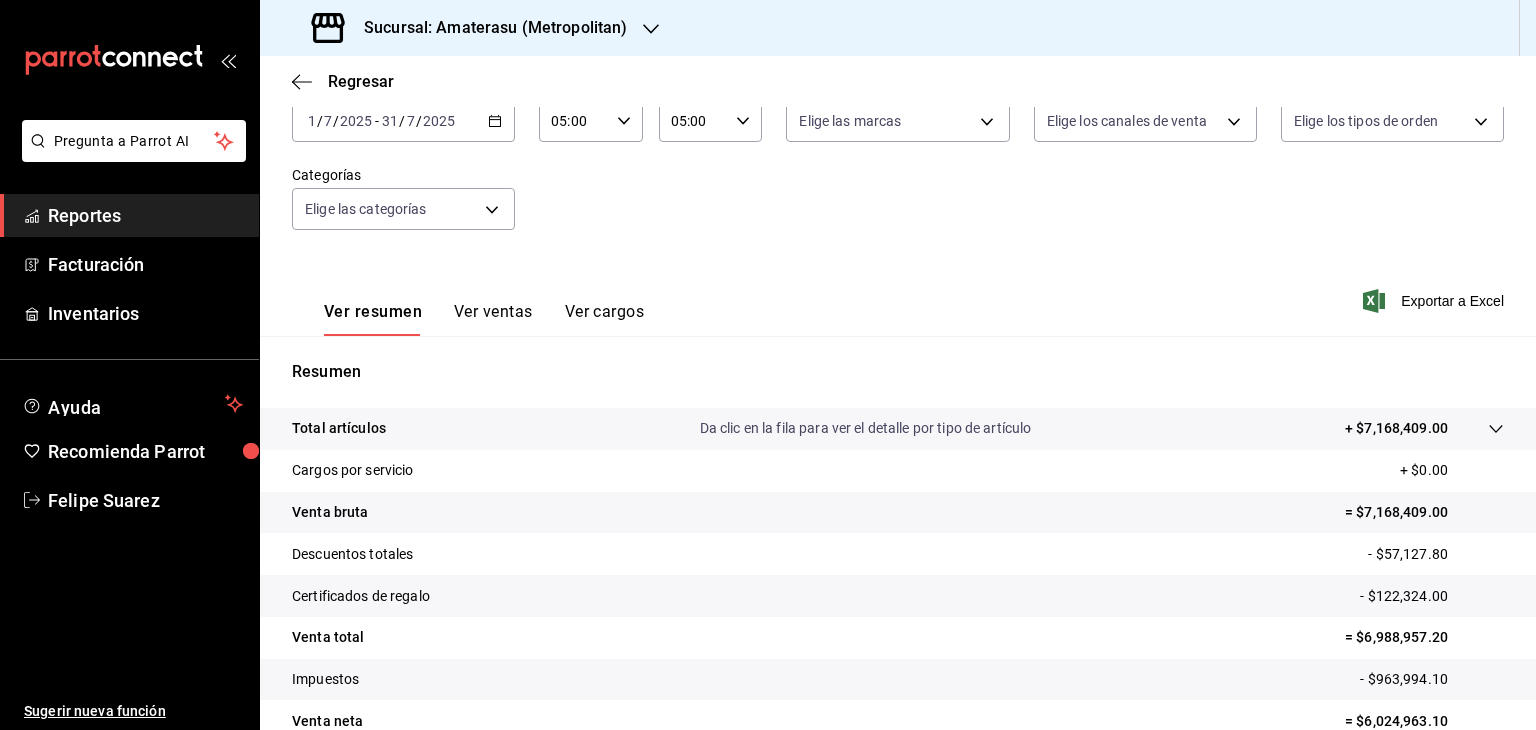 scroll, scrollTop: 68, scrollLeft: 0, axis: vertical 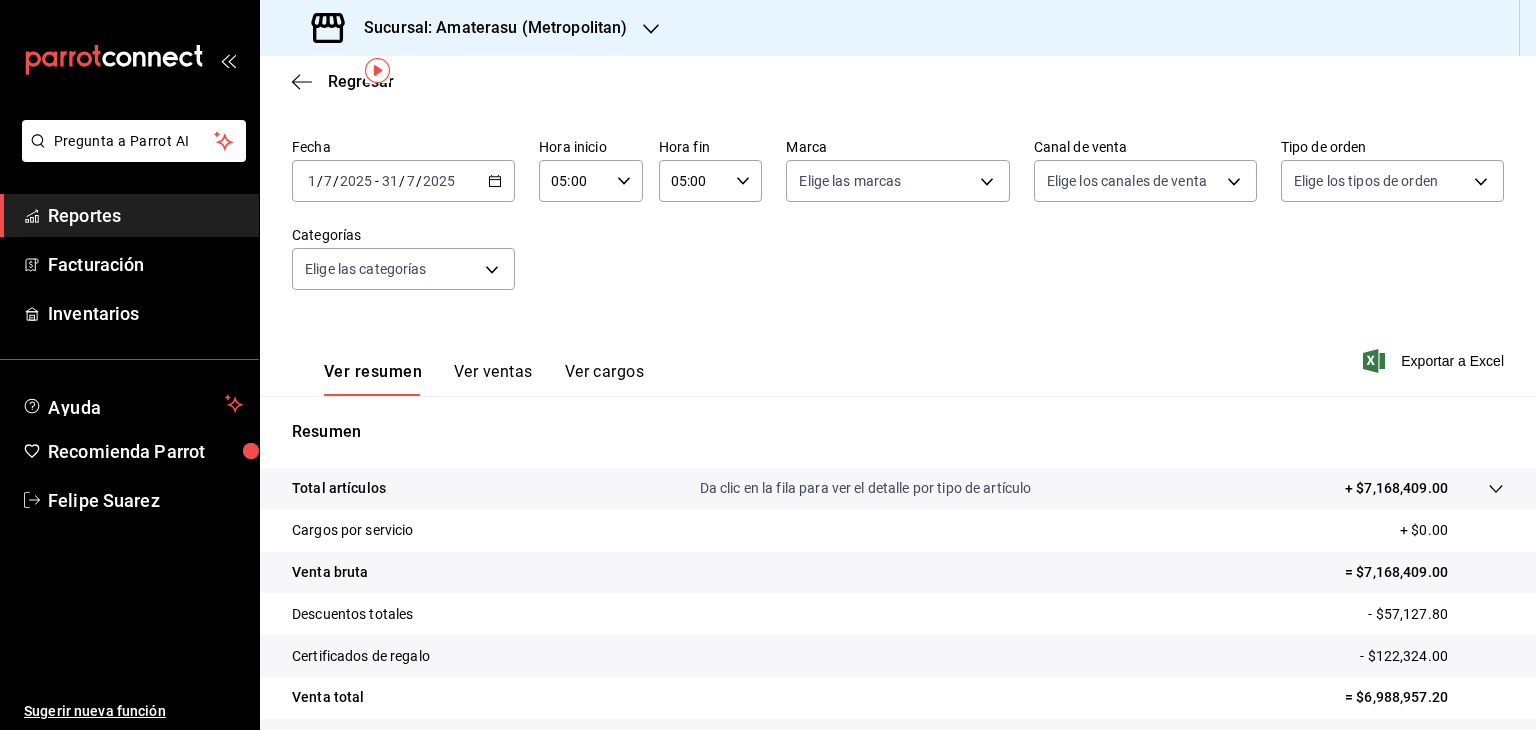 click on "Fecha 2025-07-01 1 / 7 / 2025 - 2025-07-31 31 / 7 / 2025 Hora inicio 05:00 Hora inicio Hora fin 05:00 Hora fin Marca Elige las marcas Canal de venta Elige los canales de venta Tipo de orden Elige los tipos de orden Categorías Elige las categorías" at bounding box center [898, 226] 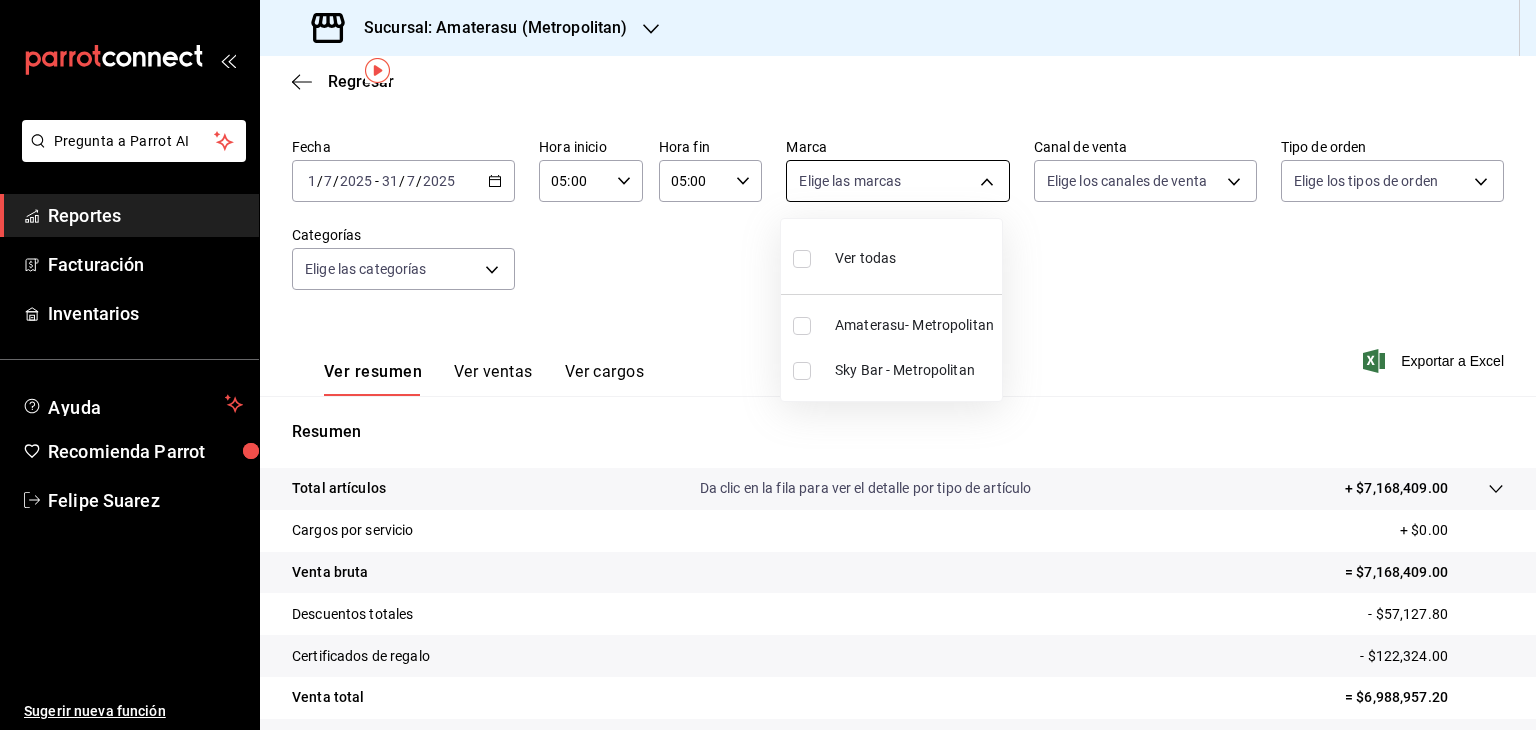 click on "Pregunta a Parrot AI Reportes   Facturación   Inventarios   Ayuda Recomienda Parrot   [FIRST] [LAST]   Sugerir nueva función   Sucursal: Amaterasu ([CITY]) Regresar Ventas Los artículos listados no incluyen descuentos de orden y el filtro de fechas está limitado a un máximo de 31 días. Fecha [DATE] [DATE] - [DATE] [DATE] Hora inicio [TIME] Hora inicio Hora fin [TIME] Hora fin Marca Elige las marcas Canal de venta Elige los canales de venta Tipo de orden Elige los tipos de orden Categorías Elige las categorías Ver resumen Ver ventas Ver cargos Exportar a Excel Resumen Total artículos Da clic en la fila para ver el detalle por tipo de artículo + $7,168,409.00 Cargos por servicio + $0.00 Venta bruta = $7,168,409.00 Descuentos totales - $57,127.80 Certificados de regalo - $122,324.00 Venta total = $6,988,957.20 Impuestos - $963,994.10 Venta neta = $6,024,963.10 GANA 1 MES GRATIS EN TU SUSCRIPCIÓN AQUÍ Ver video tutorial Ir a video Pregunta a Parrot AI Reportes   Facturación" at bounding box center (768, 365) 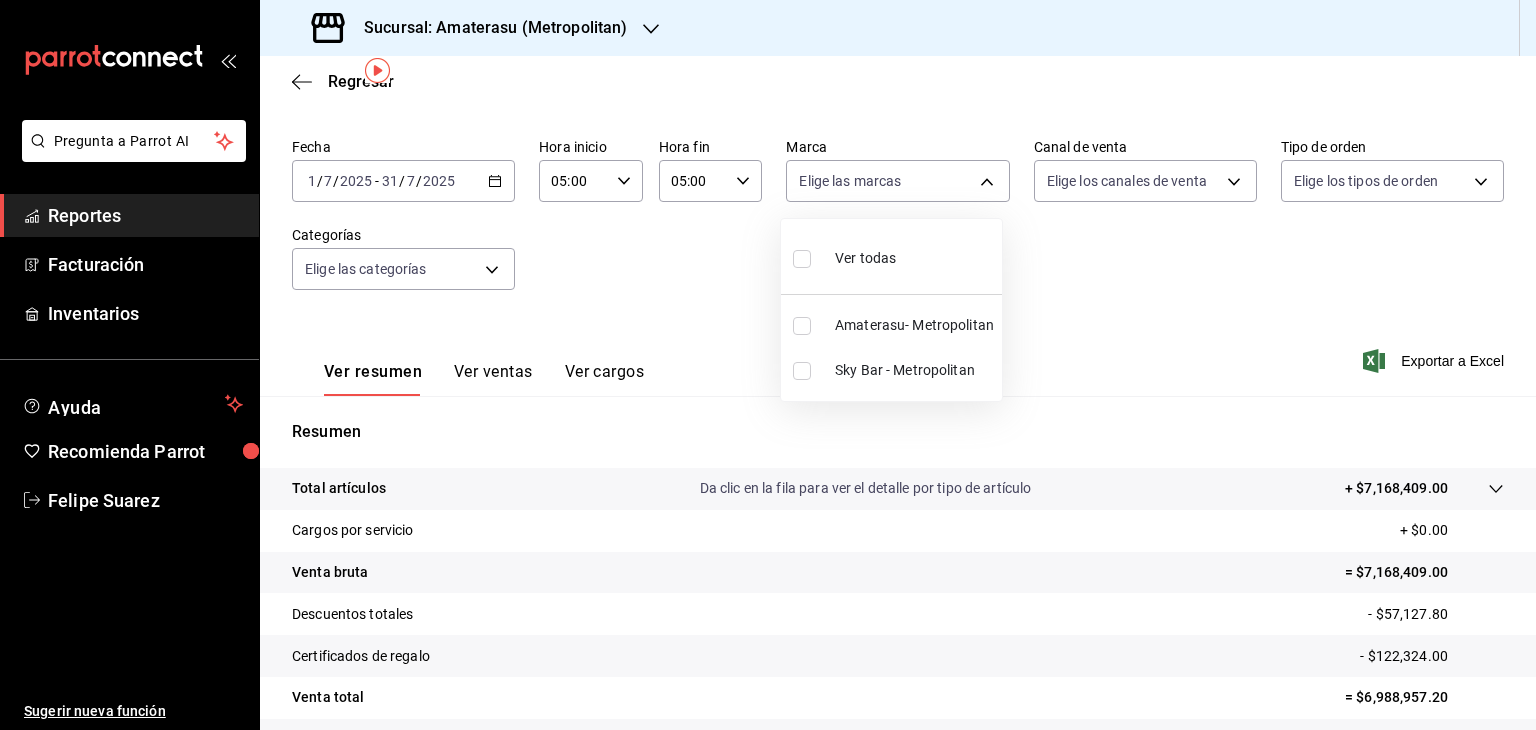click at bounding box center [802, 326] 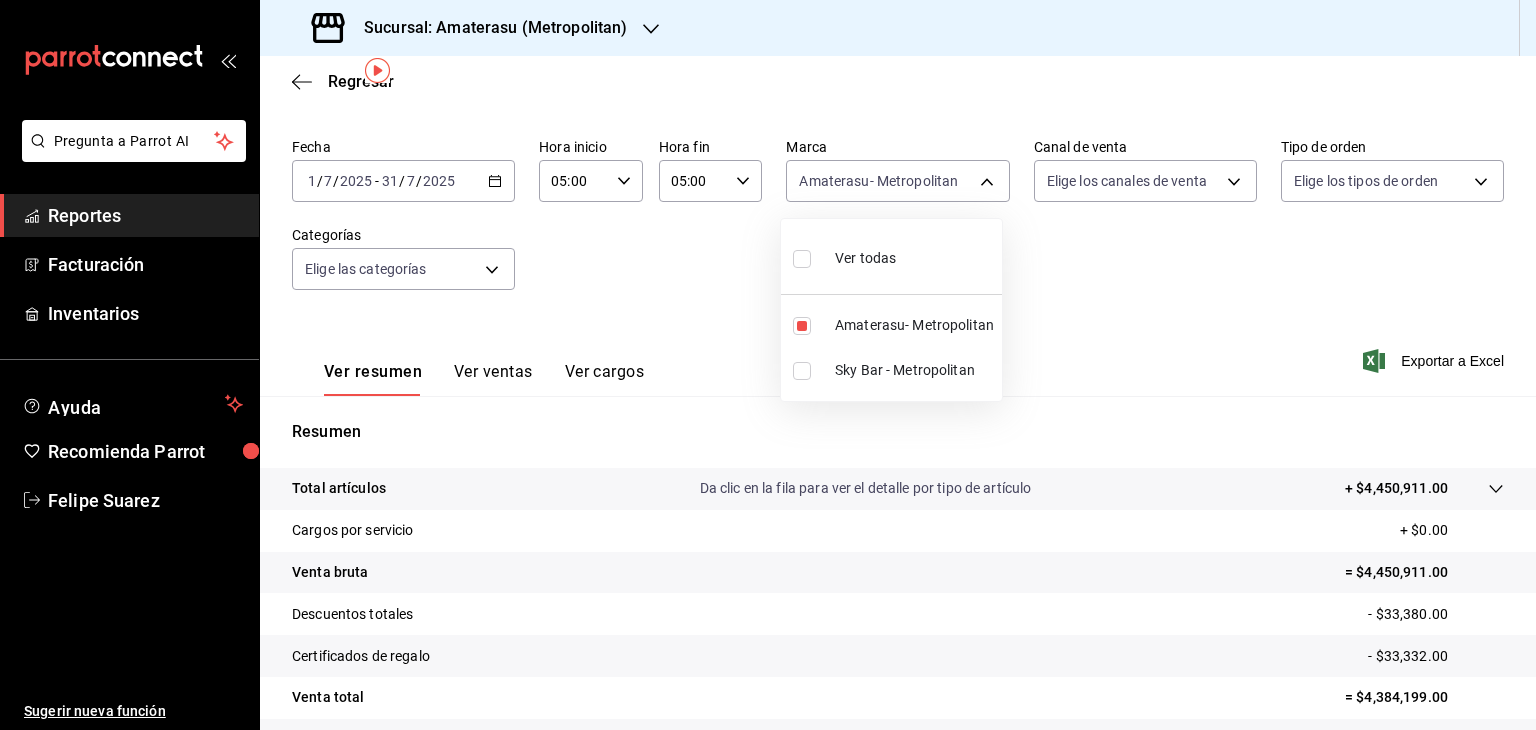 click at bounding box center (768, 365) 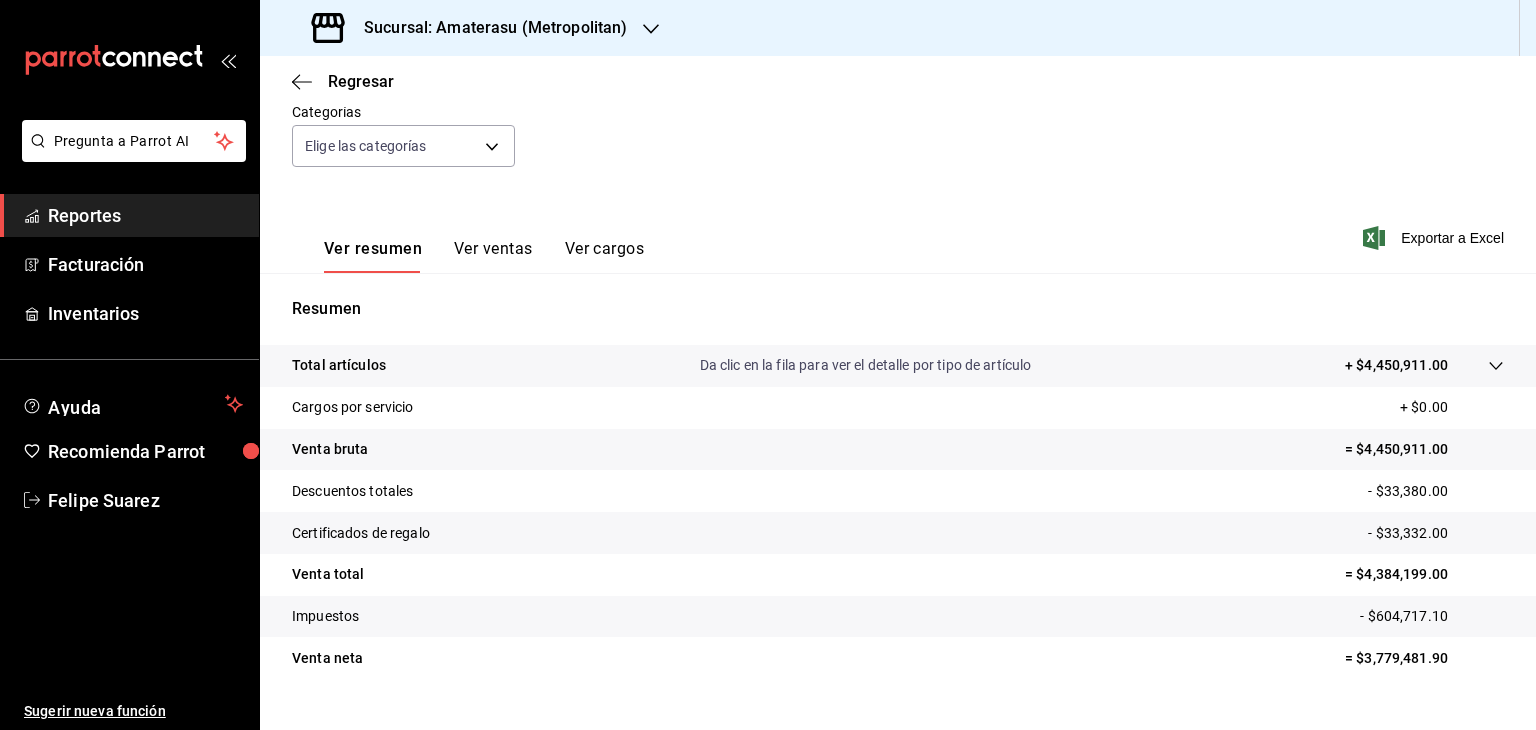 scroll, scrollTop: 228, scrollLeft: 0, axis: vertical 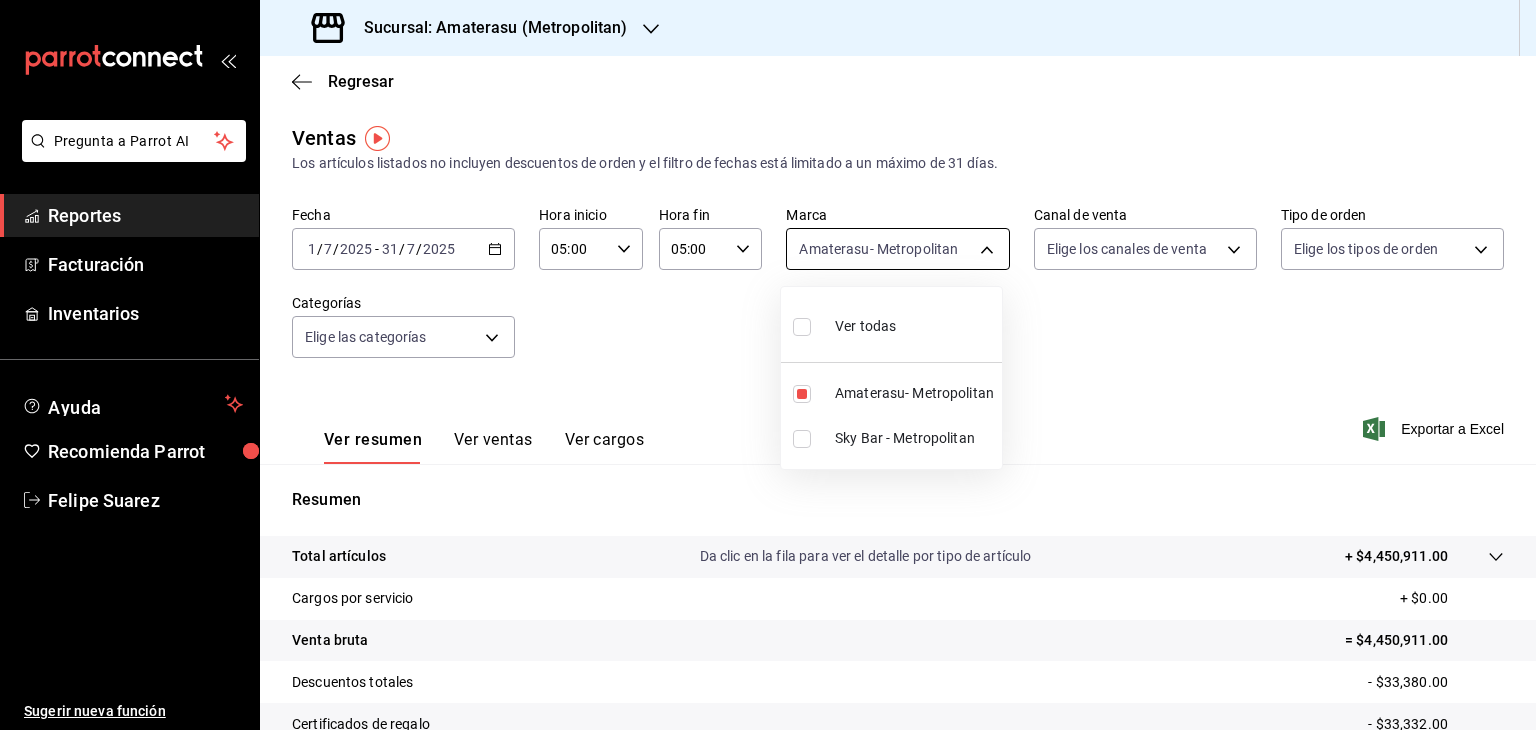 click on "Pregunta a Parrot AI Reportes   Facturación   Inventarios   Ayuda Recomienda Parrot   [FIRST] [LAST]   Sugerir nueva función   Sucursal: Amaterasu ([CITY]) Regresar Ventas Los artículos listados no incluyen descuentos de orden y el filtro de fechas está limitado a un máximo de 31 días. Fecha [DATE] [DATE] - [DATE] [DATE] Hora inicio [TIME] Hora inicio Hora fin [TIME] Hora fin Marca Amaterasu- [CITY] [UUID] Canal de venta Elige los canales de venta Tipo de orden Elige los tipos de orden Categorías Elige las categorías Ver resumen Ver ventas Ver cargos Exportar a Excel Resumen Total artículos Da clic en la fila para ver el detalle por tipo de artículo + $4,450,911.00 Cargos por servicio + $0.00 Venta bruta = $4,450,911.00 Descuentos totales - $33,380.00 Certificados de regalo - $33,332.00 Venta total = $4,384,199.00 Impuestos - $604,717.10 Venta neta = $3,779,481.90 GANA 1 MES GRATIS EN TU SUSCRIPCIÓN AQUÍ Ver video tutorial Ir a video" at bounding box center [768, 365] 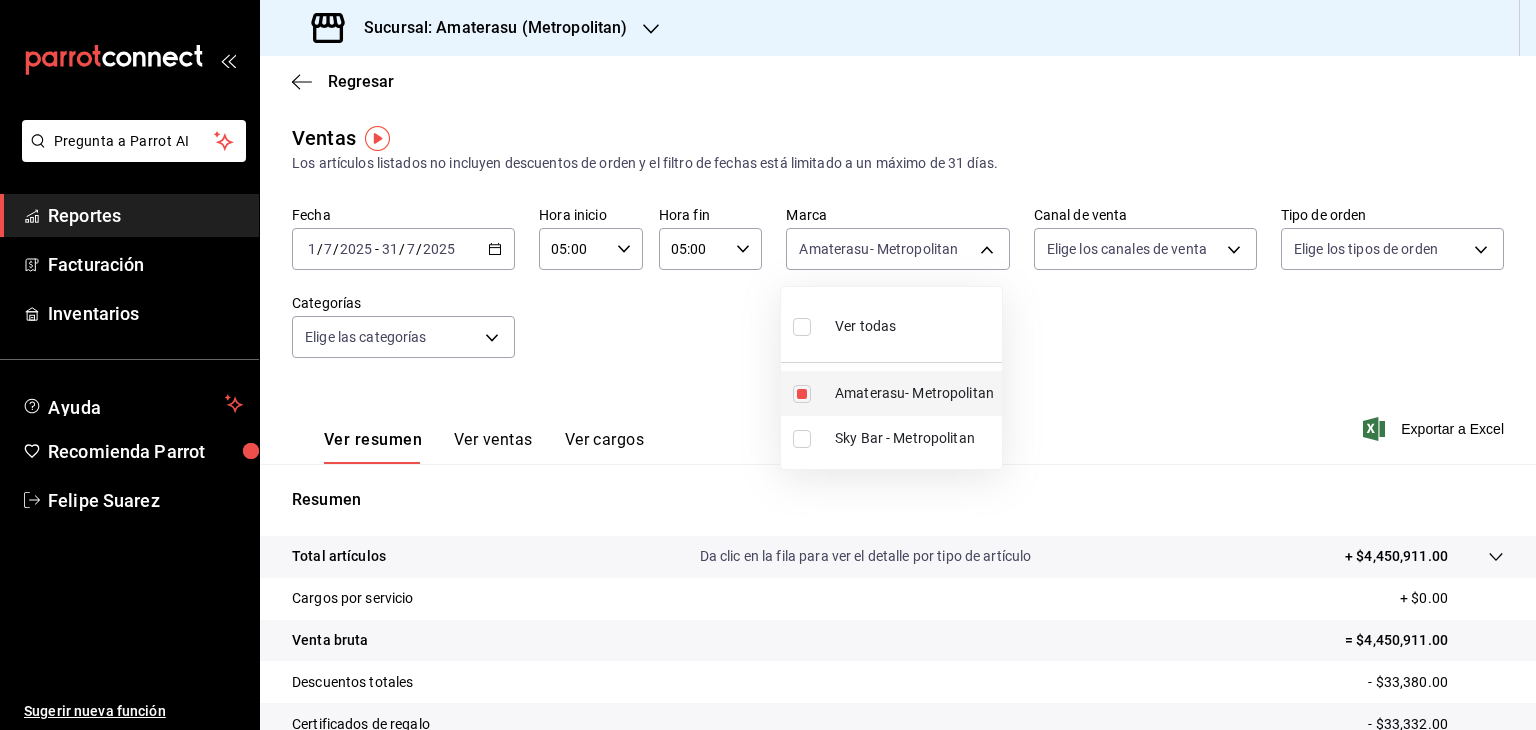 click at bounding box center [802, 394] 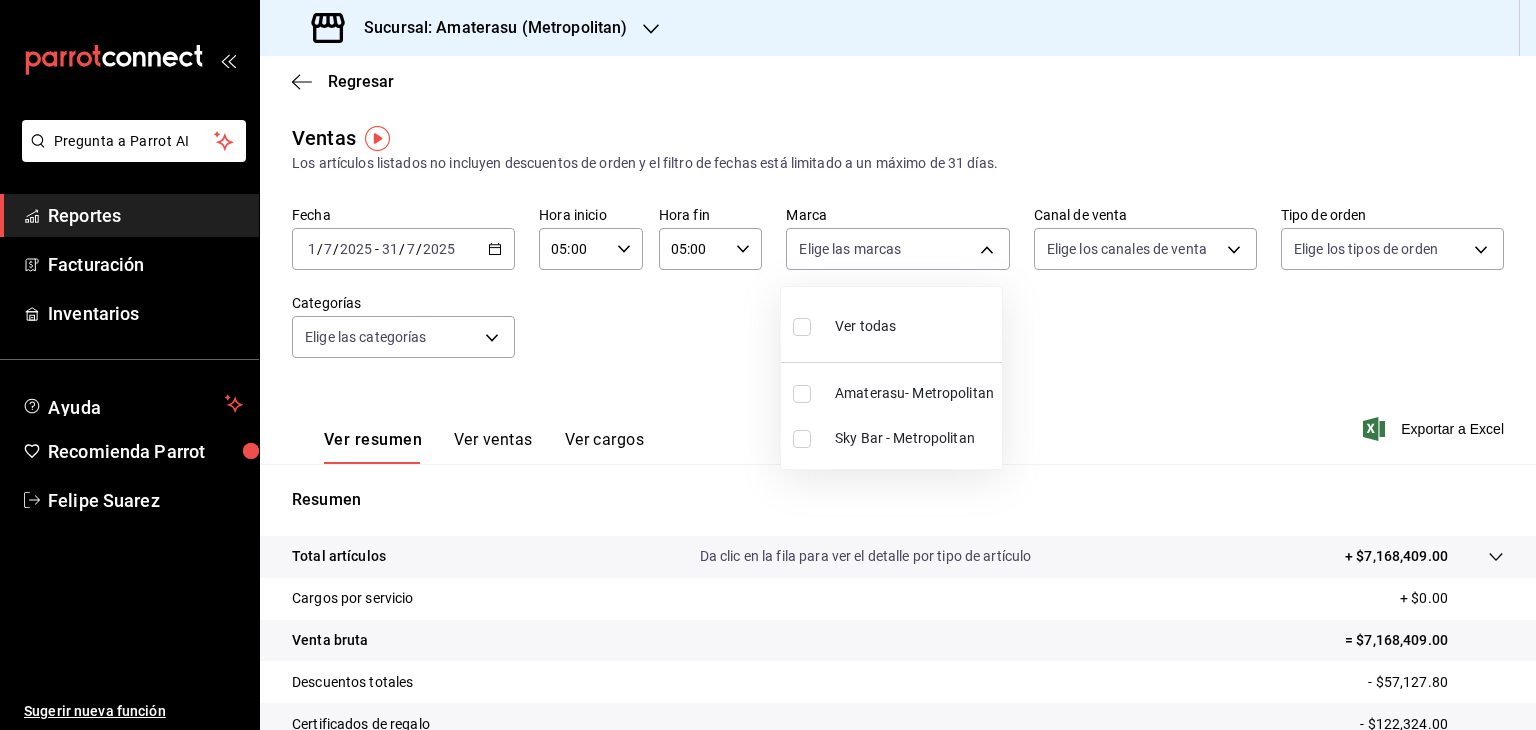 click on "Sky Bar - Metropolitan" at bounding box center [891, 438] 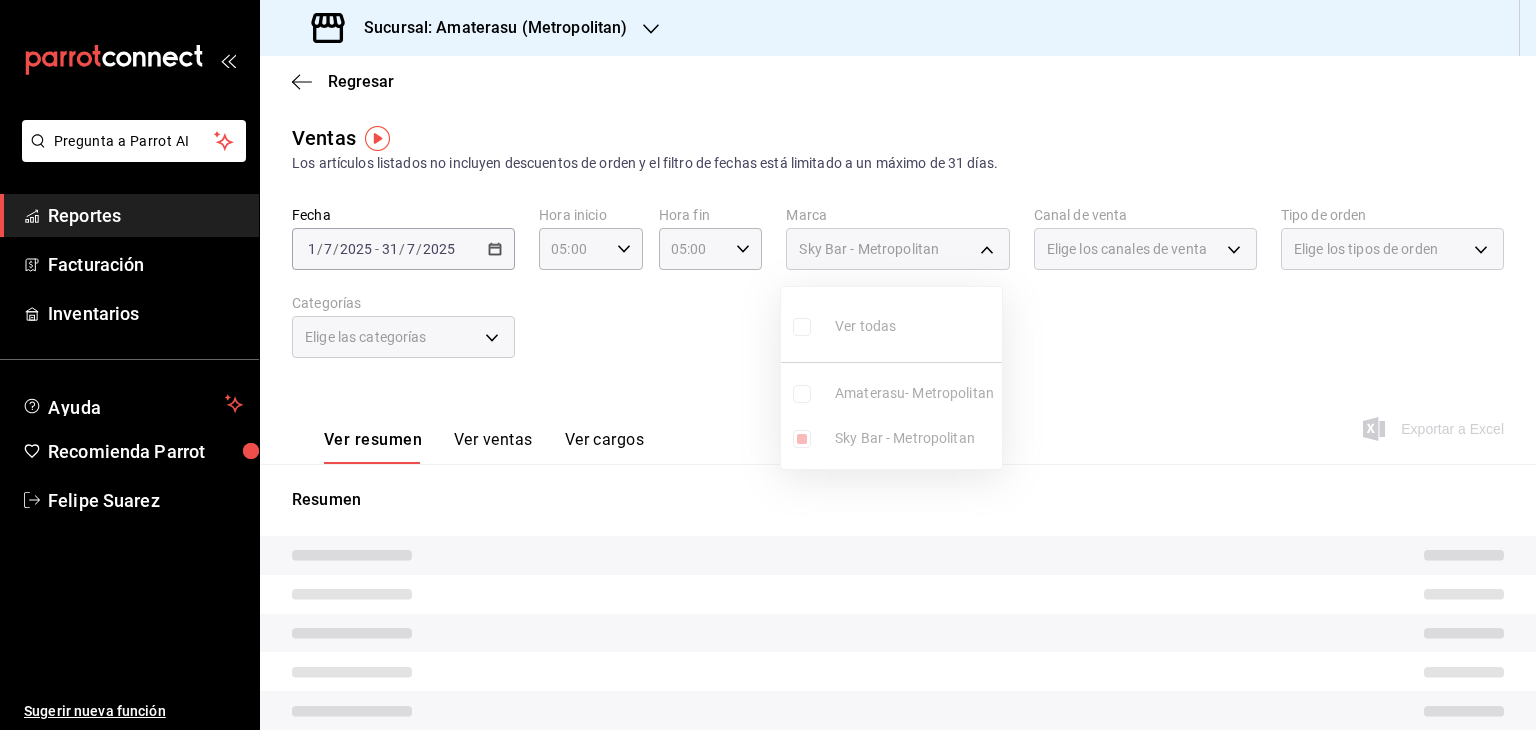 click at bounding box center (768, 365) 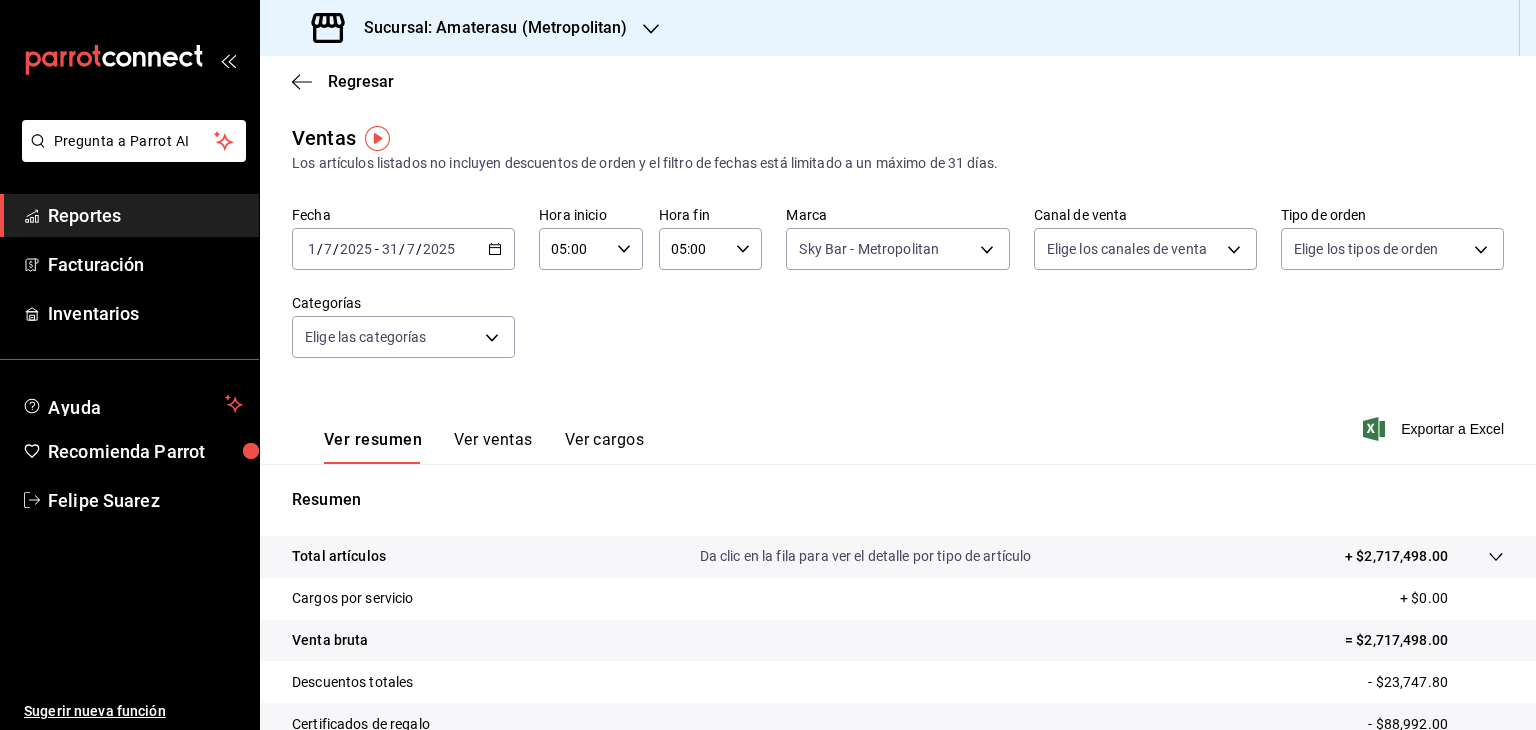 scroll, scrollTop: 228, scrollLeft: 0, axis: vertical 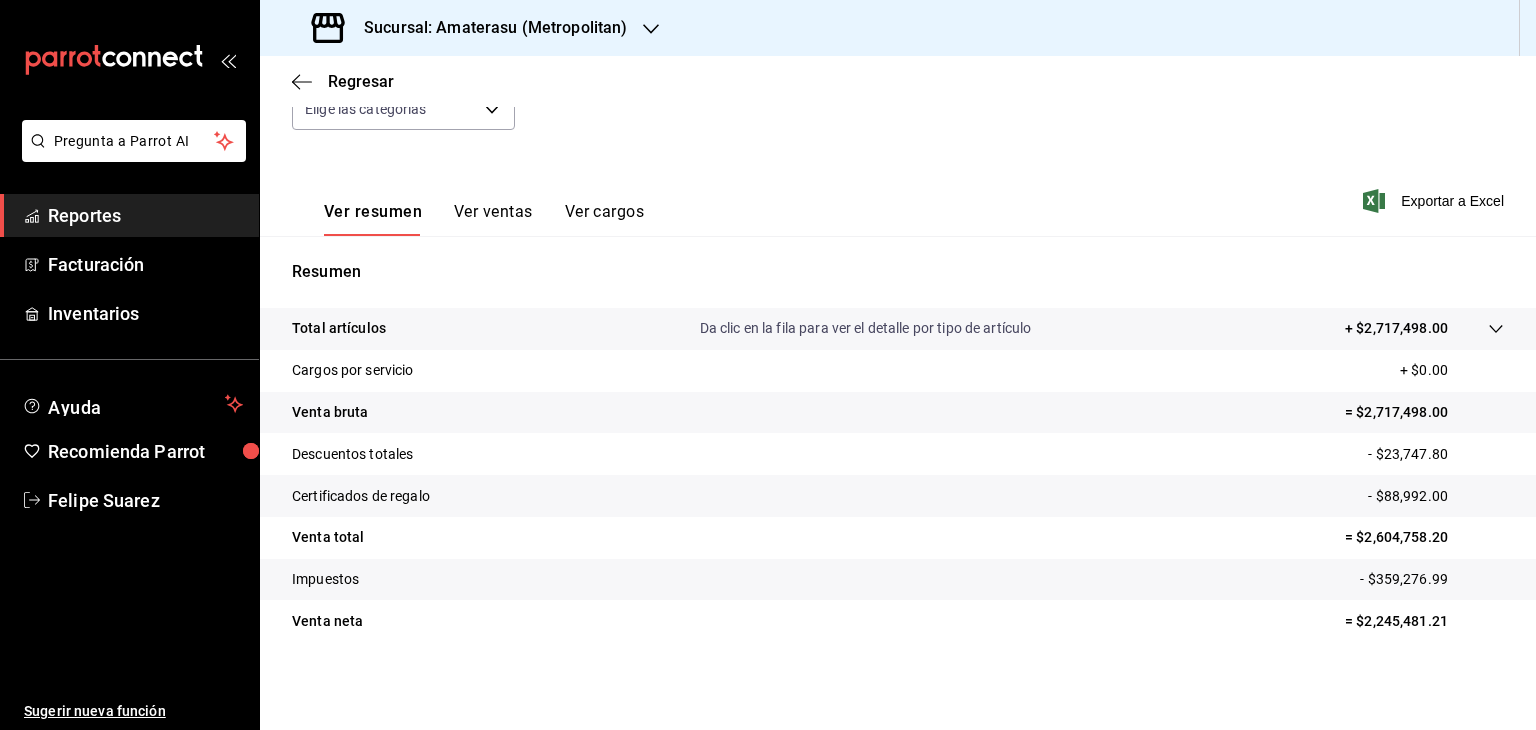 click on "= $2,245,481.21" at bounding box center [1424, 621] 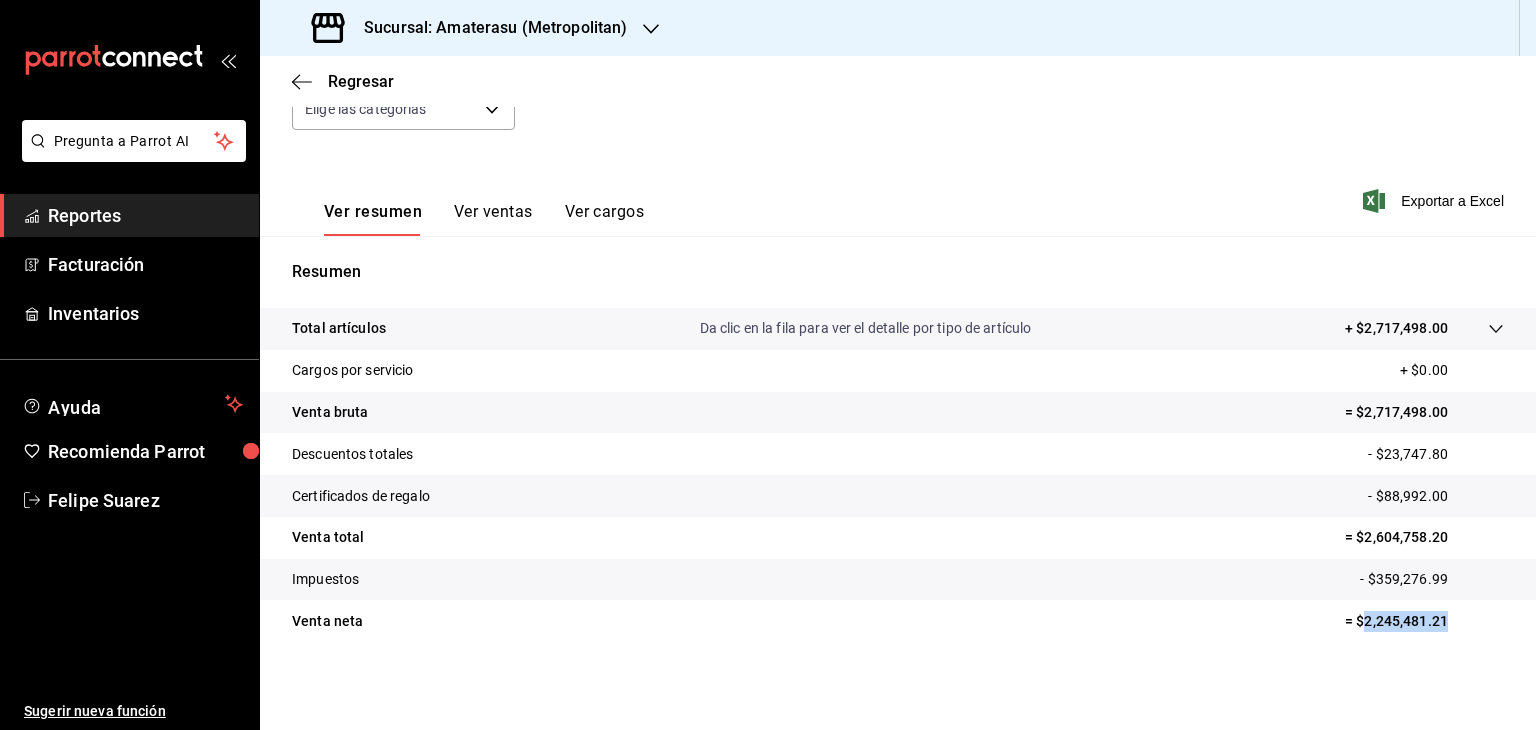 click on "= $2,245,481.21" at bounding box center [1424, 621] 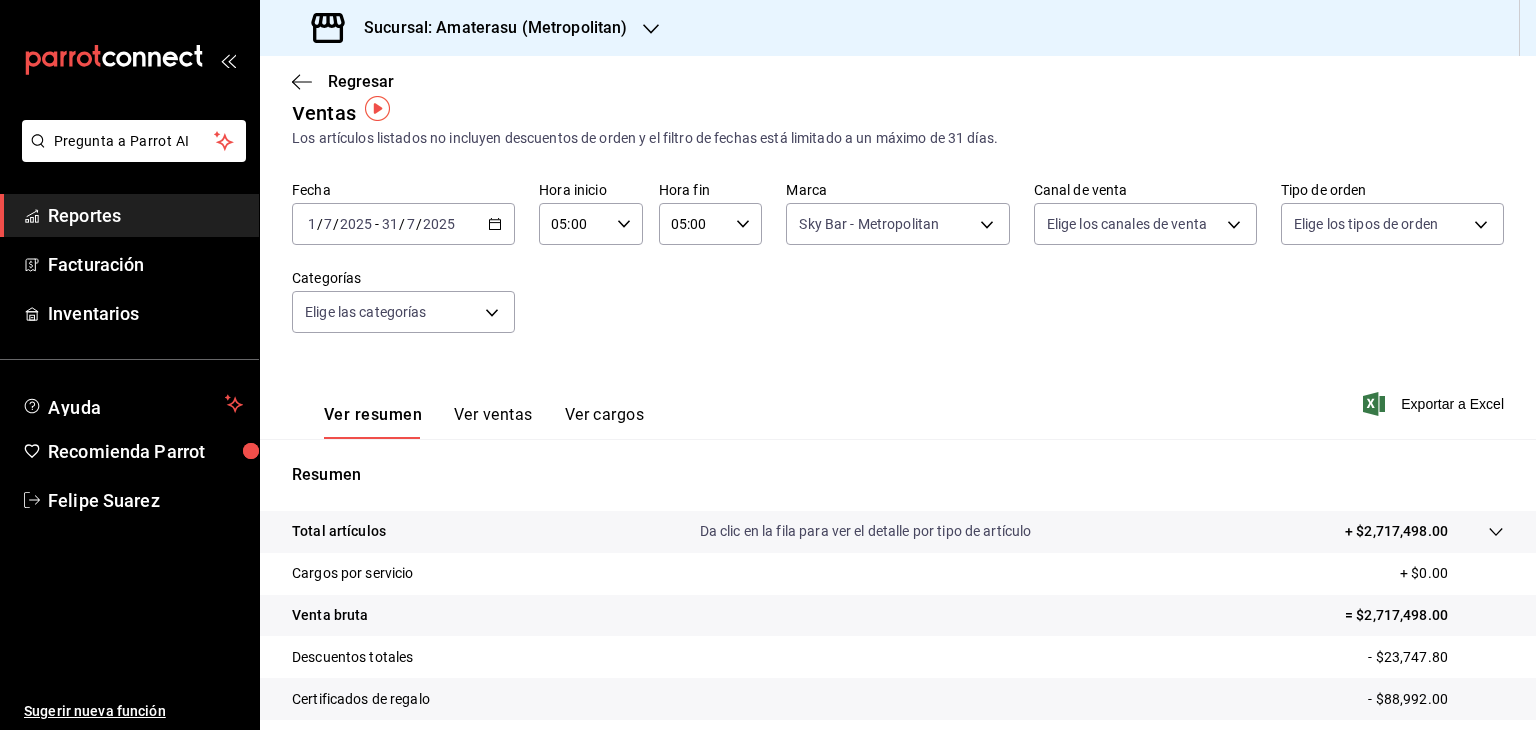 scroll, scrollTop: 23, scrollLeft: 0, axis: vertical 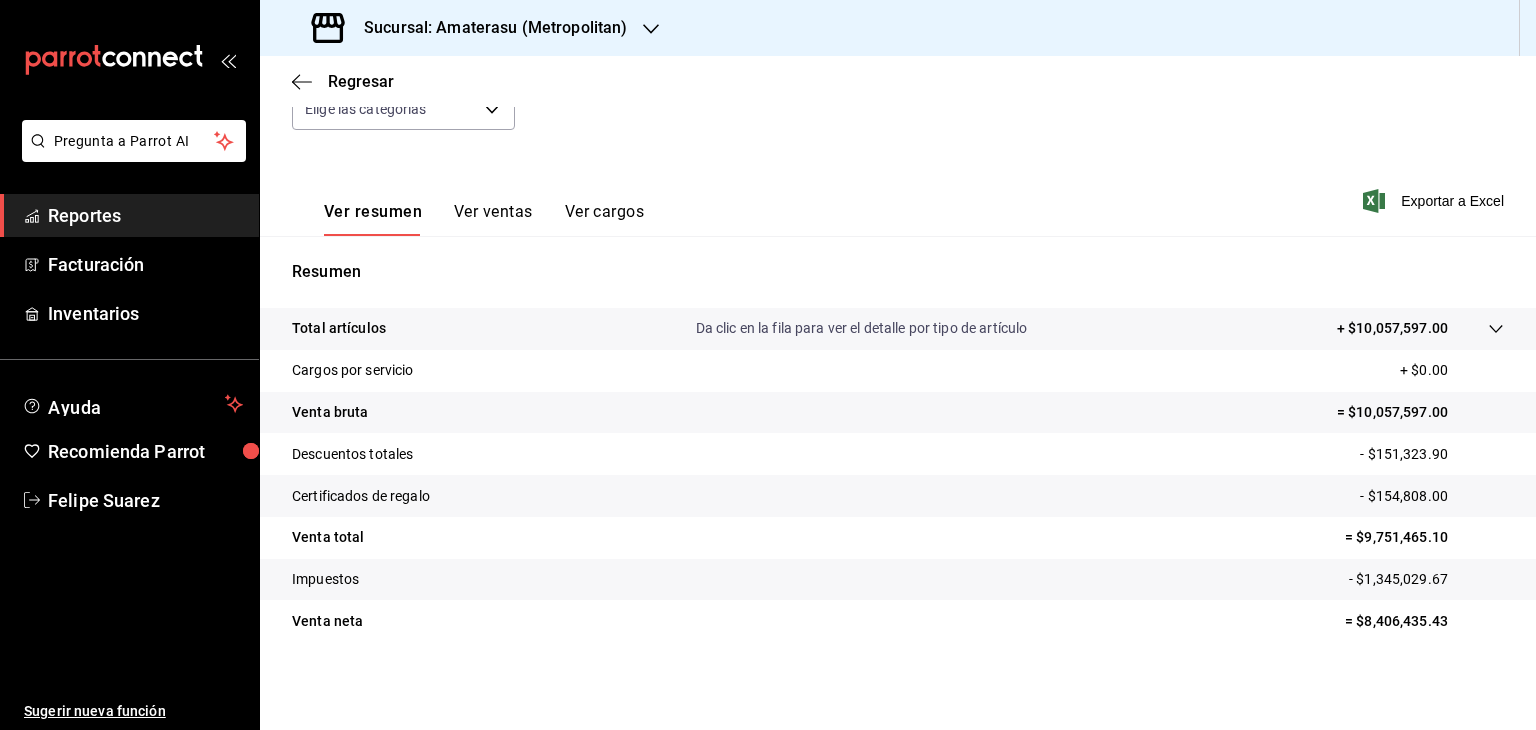 click on "+ $10,057,597.00" at bounding box center (1392, 328) 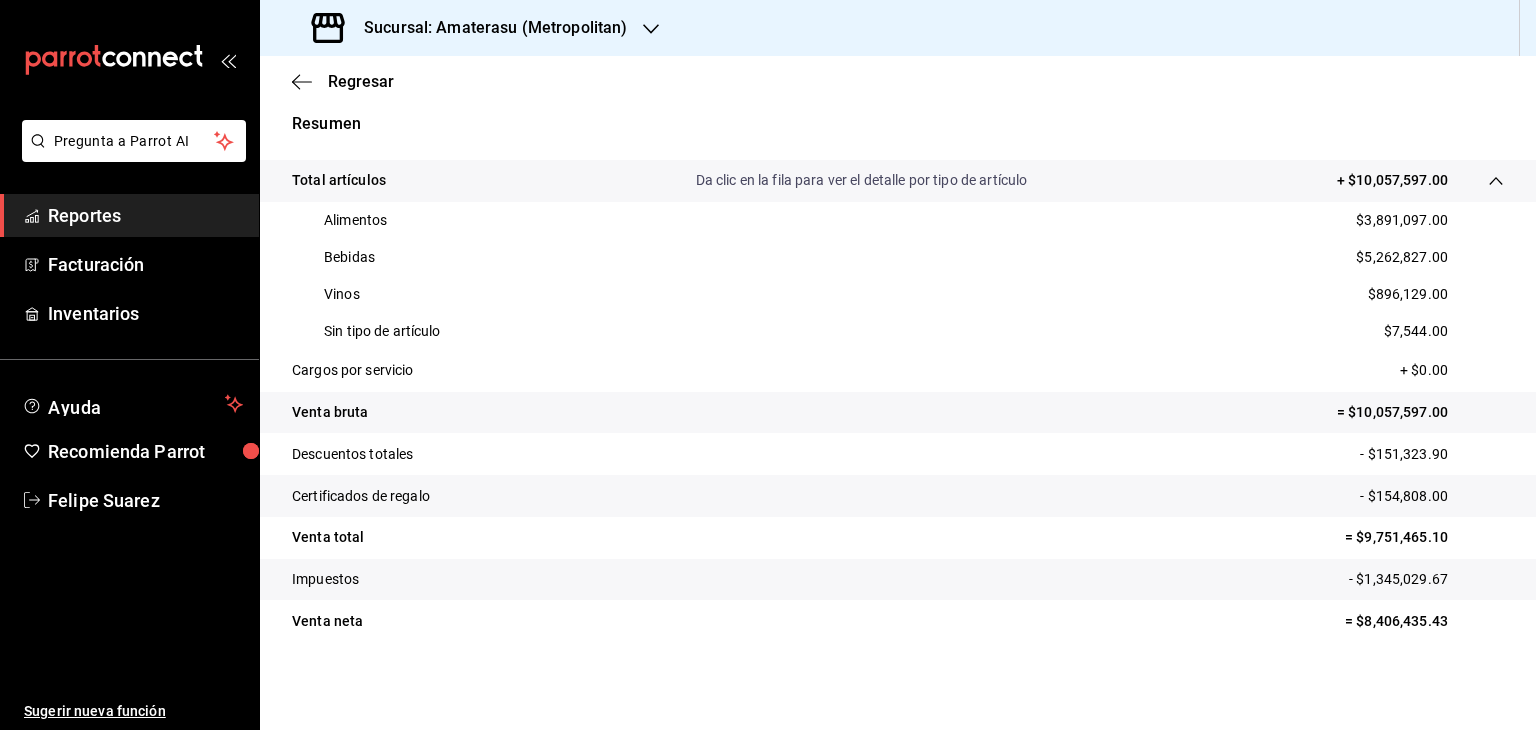 scroll, scrollTop: 376, scrollLeft: 0, axis: vertical 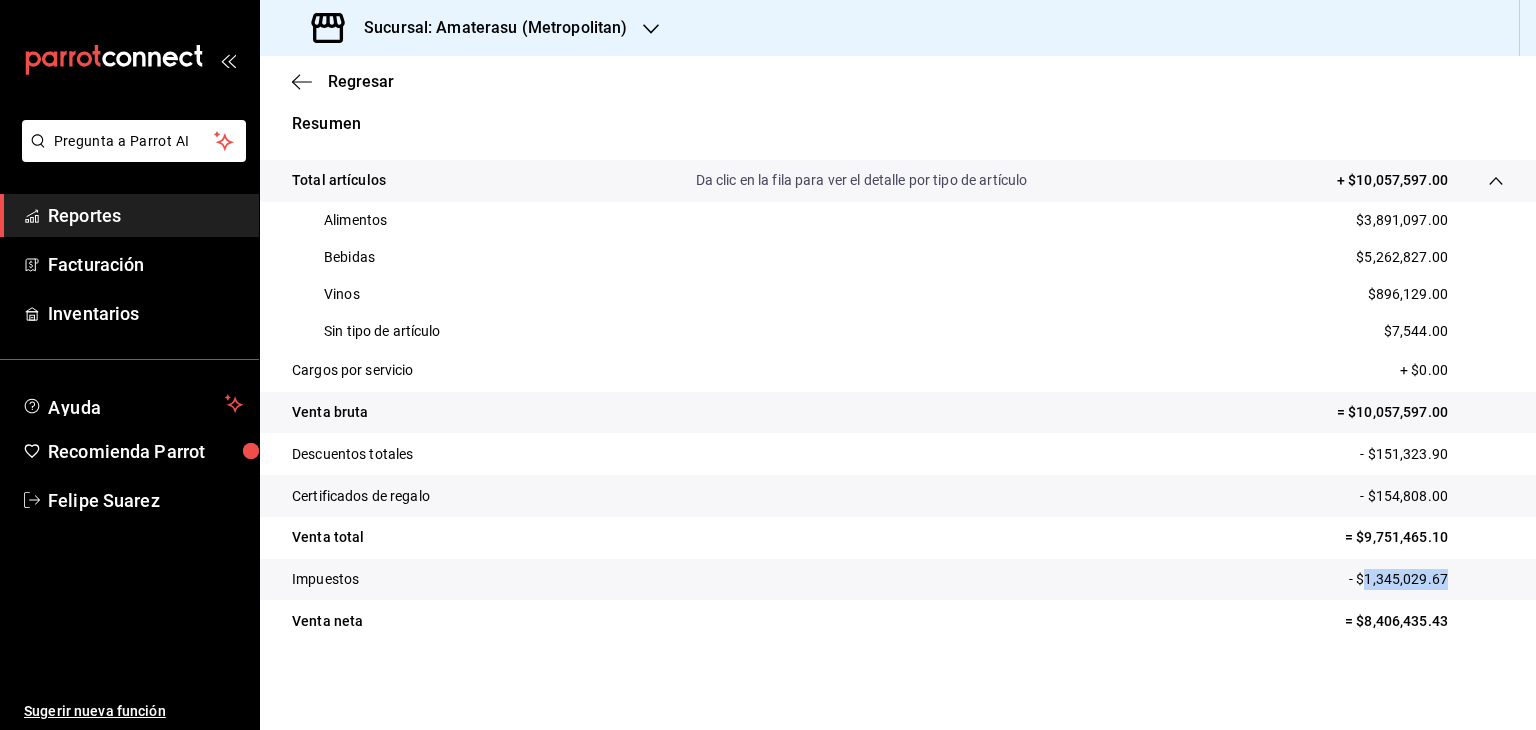 click on "- $1,345,029.67" at bounding box center [1426, 579] 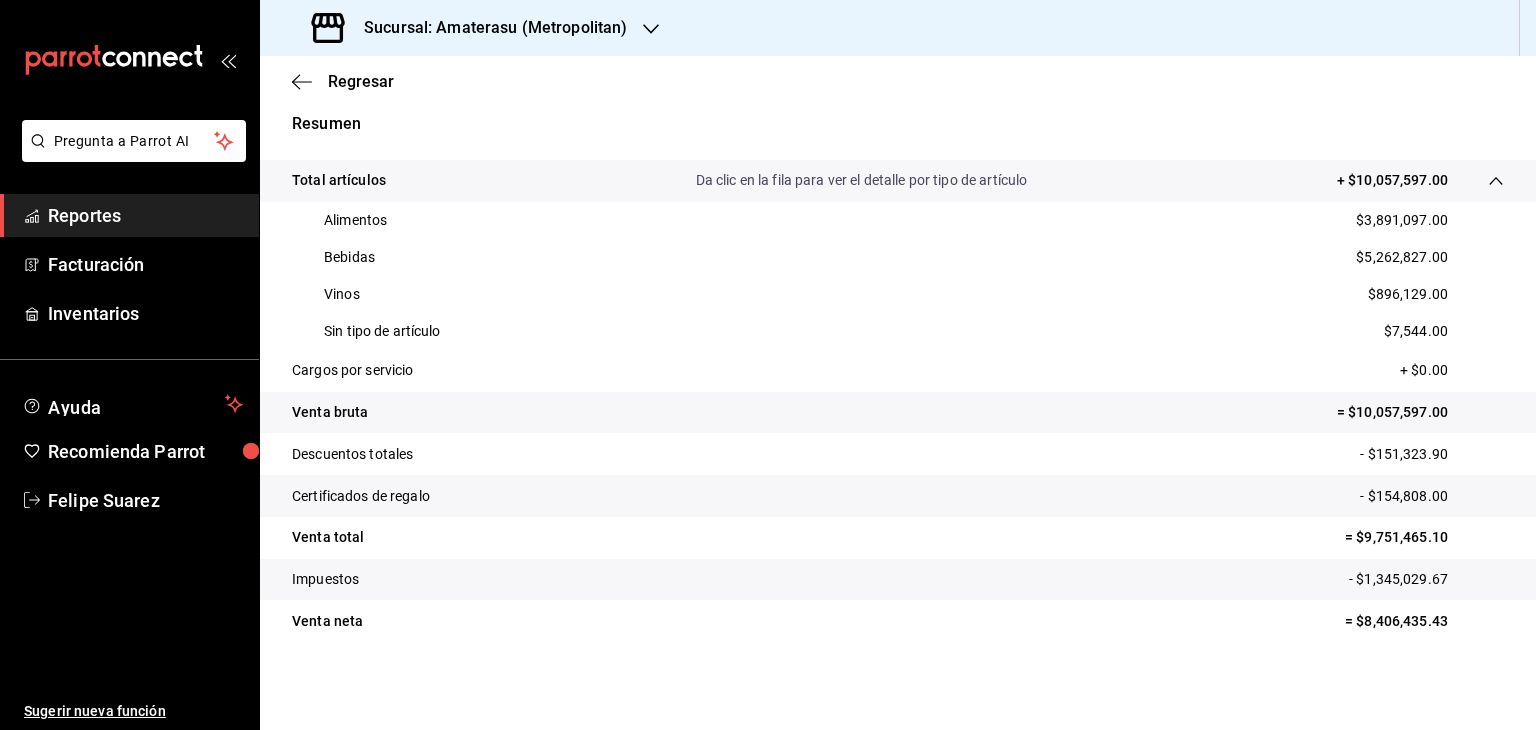 click on "$3,891,097.00" at bounding box center (1402, 220) 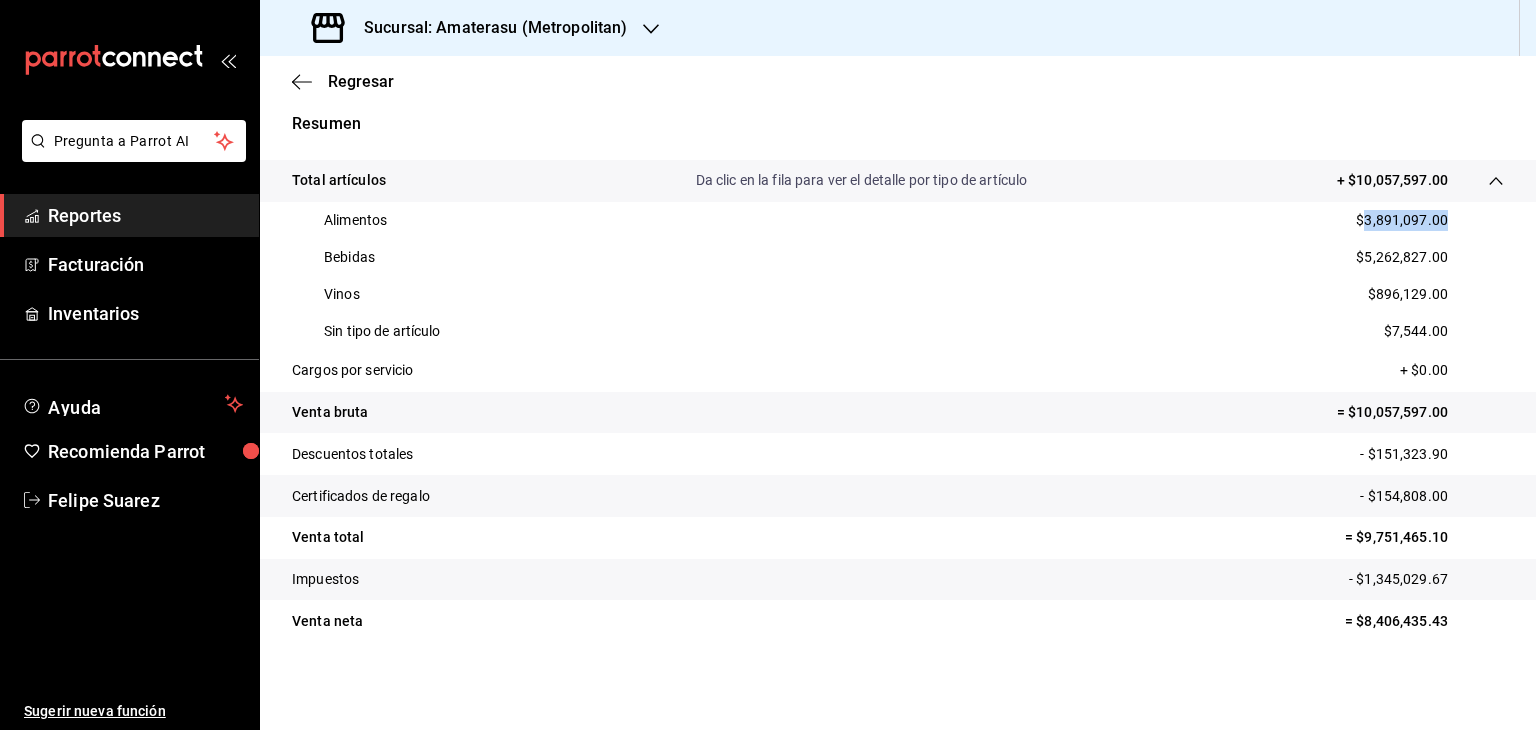 click on "$3,891,097.00" at bounding box center [1402, 220] 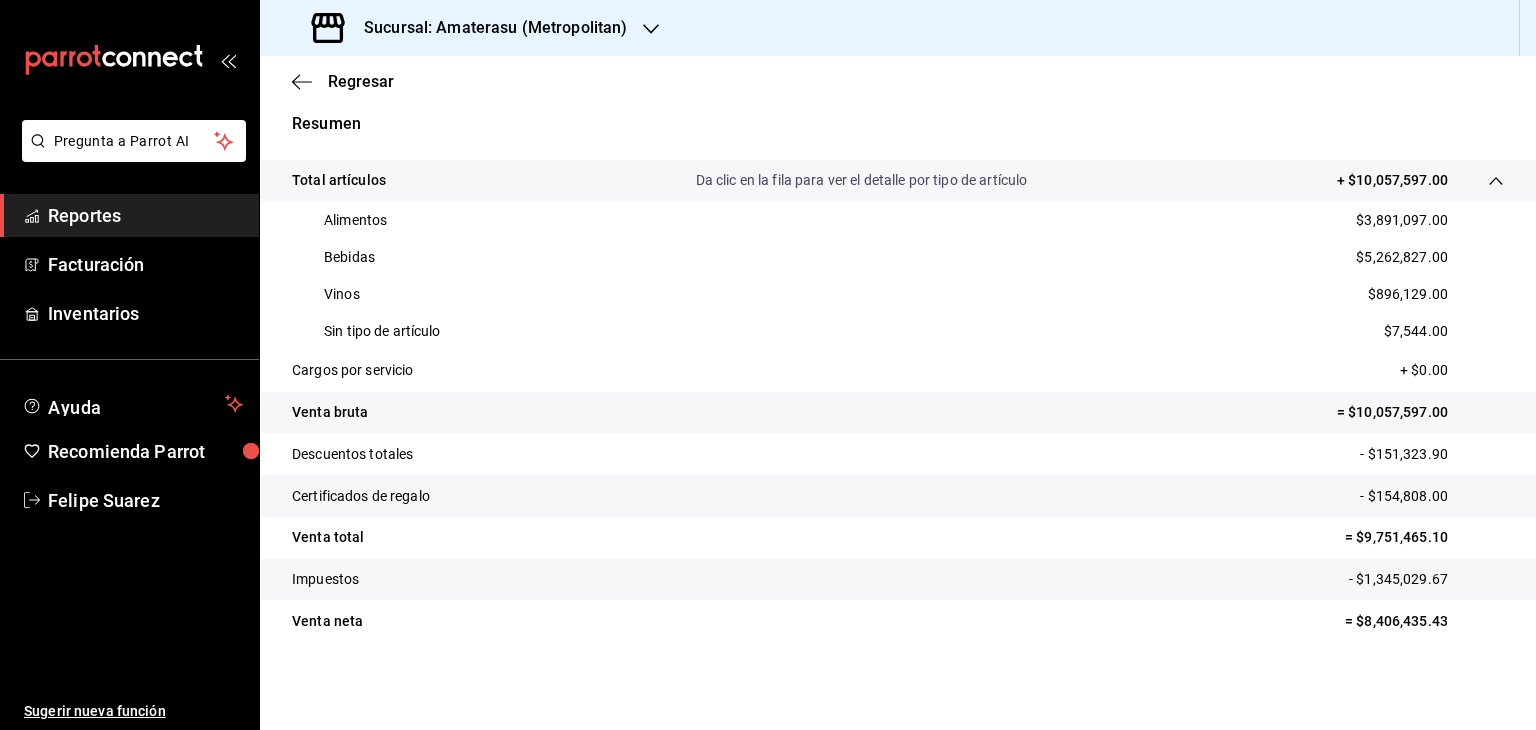 click on "$5,262,827.00" at bounding box center (1402, 257) 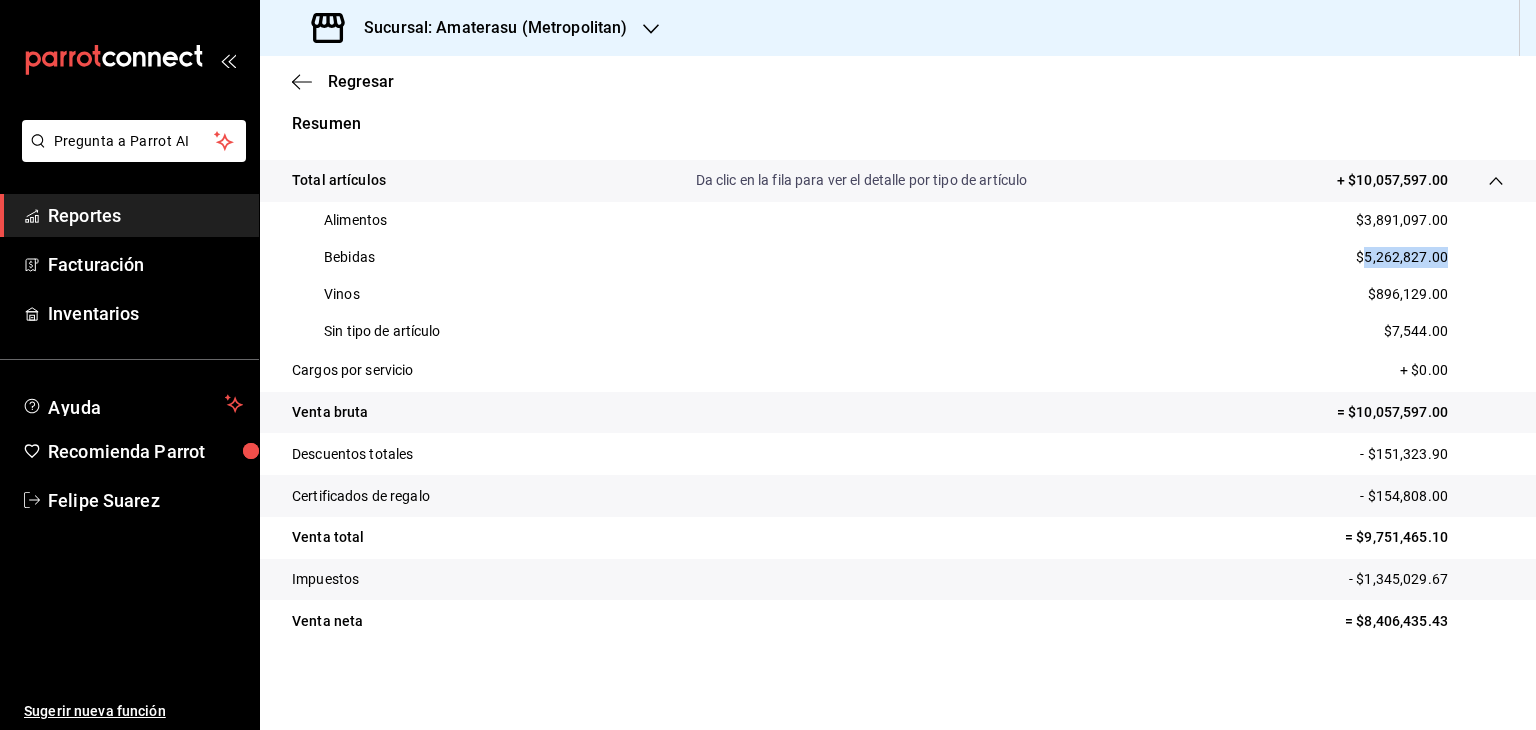 click on "$5,262,827.00" at bounding box center (1402, 257) 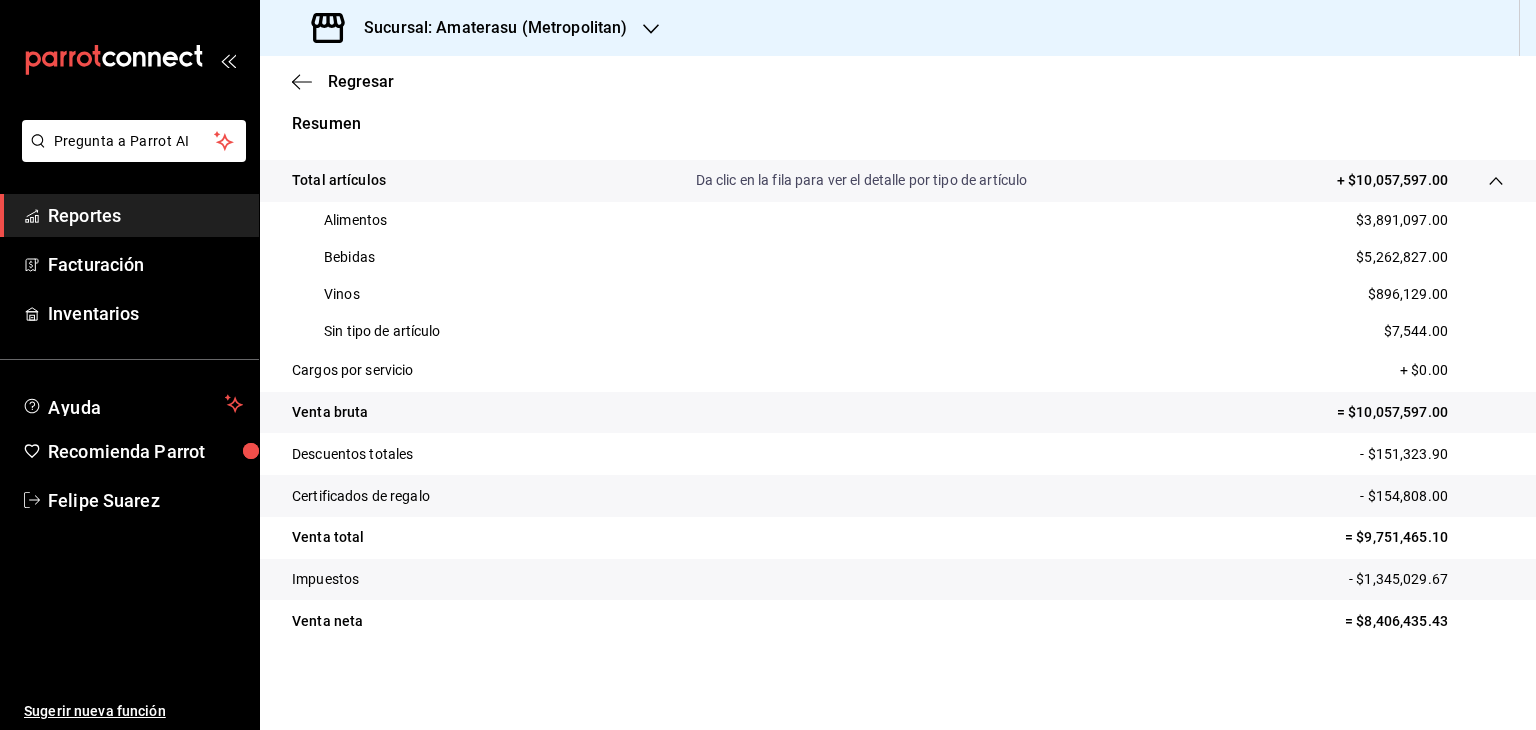 click on "$896,129.00" at bounding box center [1408, 294] 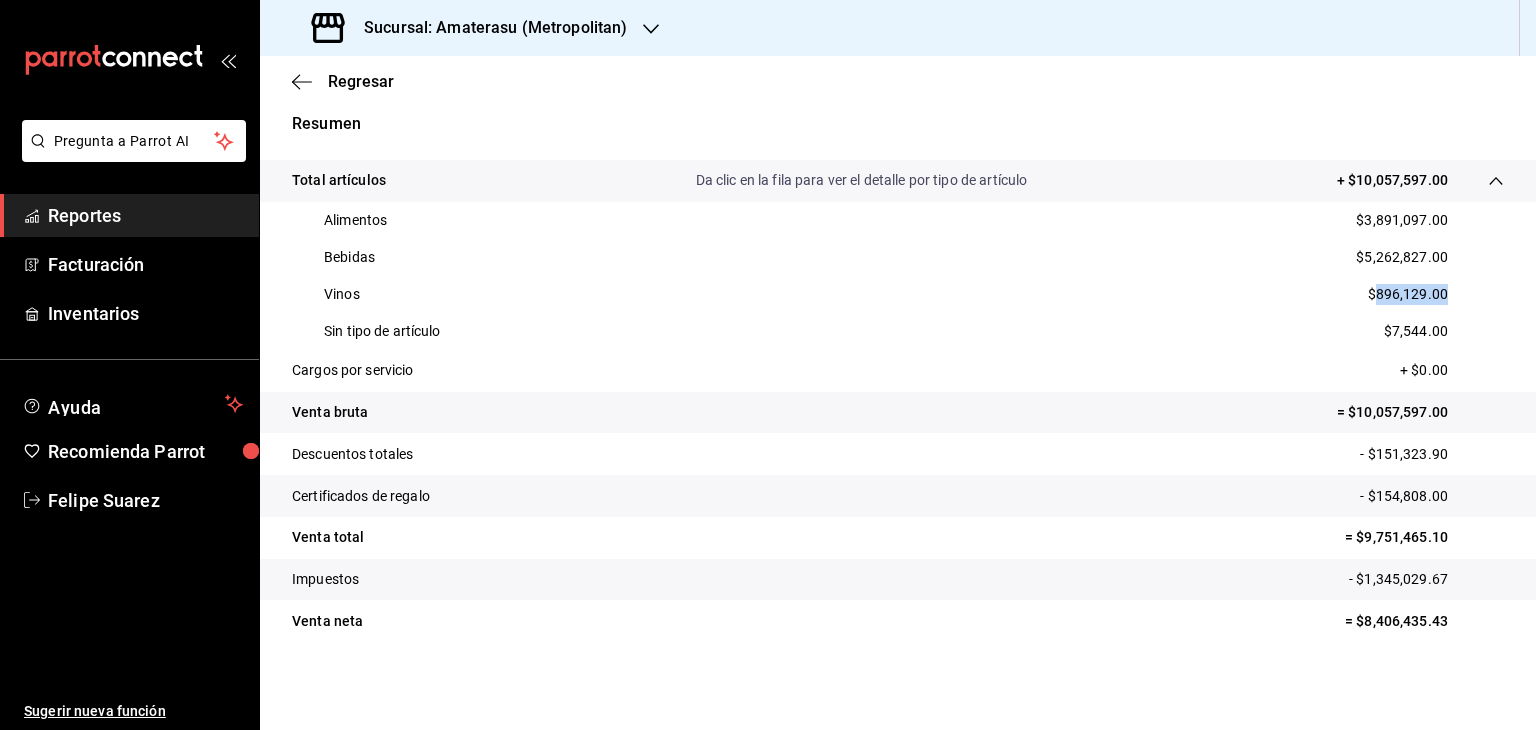 click on "$896,129.00" at bounding box center [1408, 294] 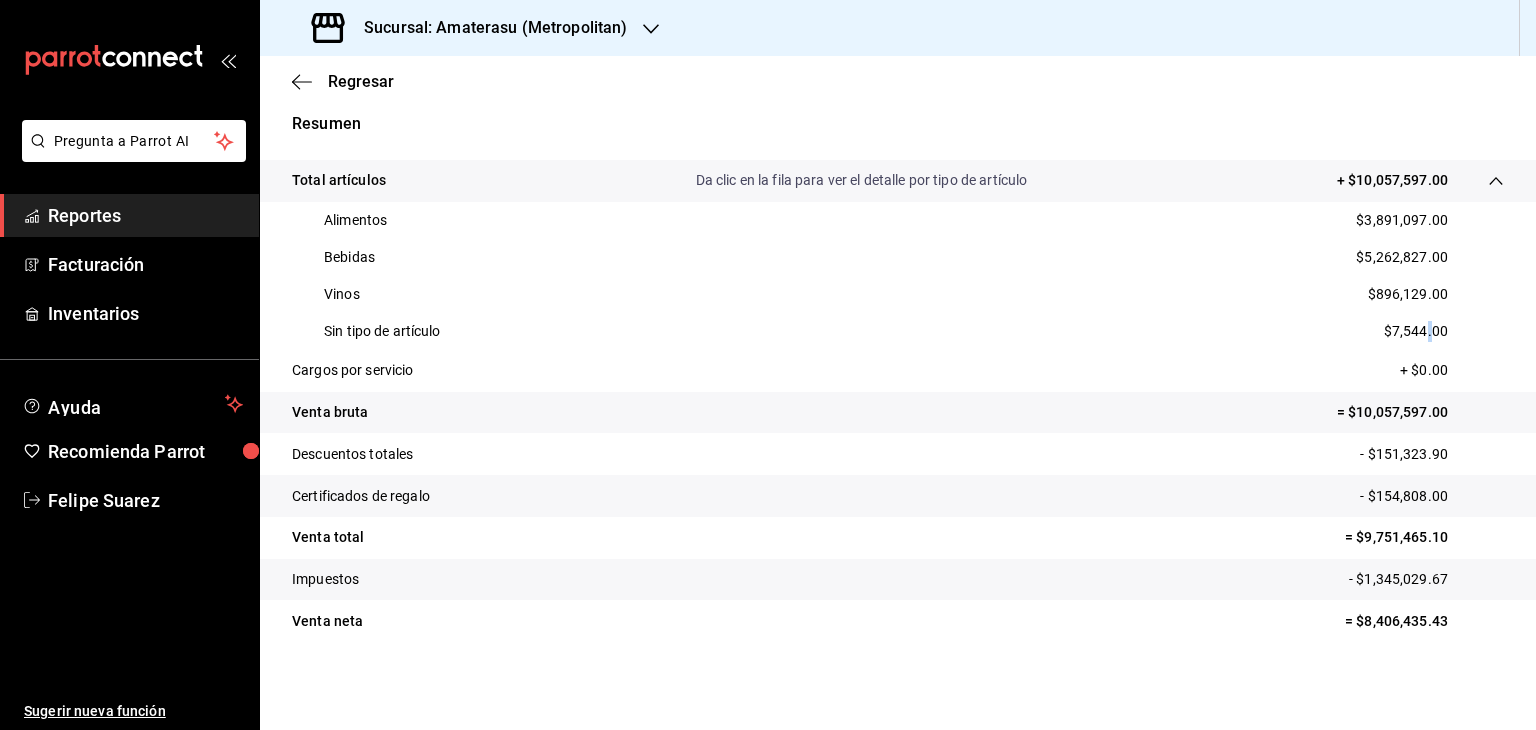 drag, startPoint x: 1393, startPoint y: 329, endPoint x: 1416, endPoint y: 328, distance: 23.021729 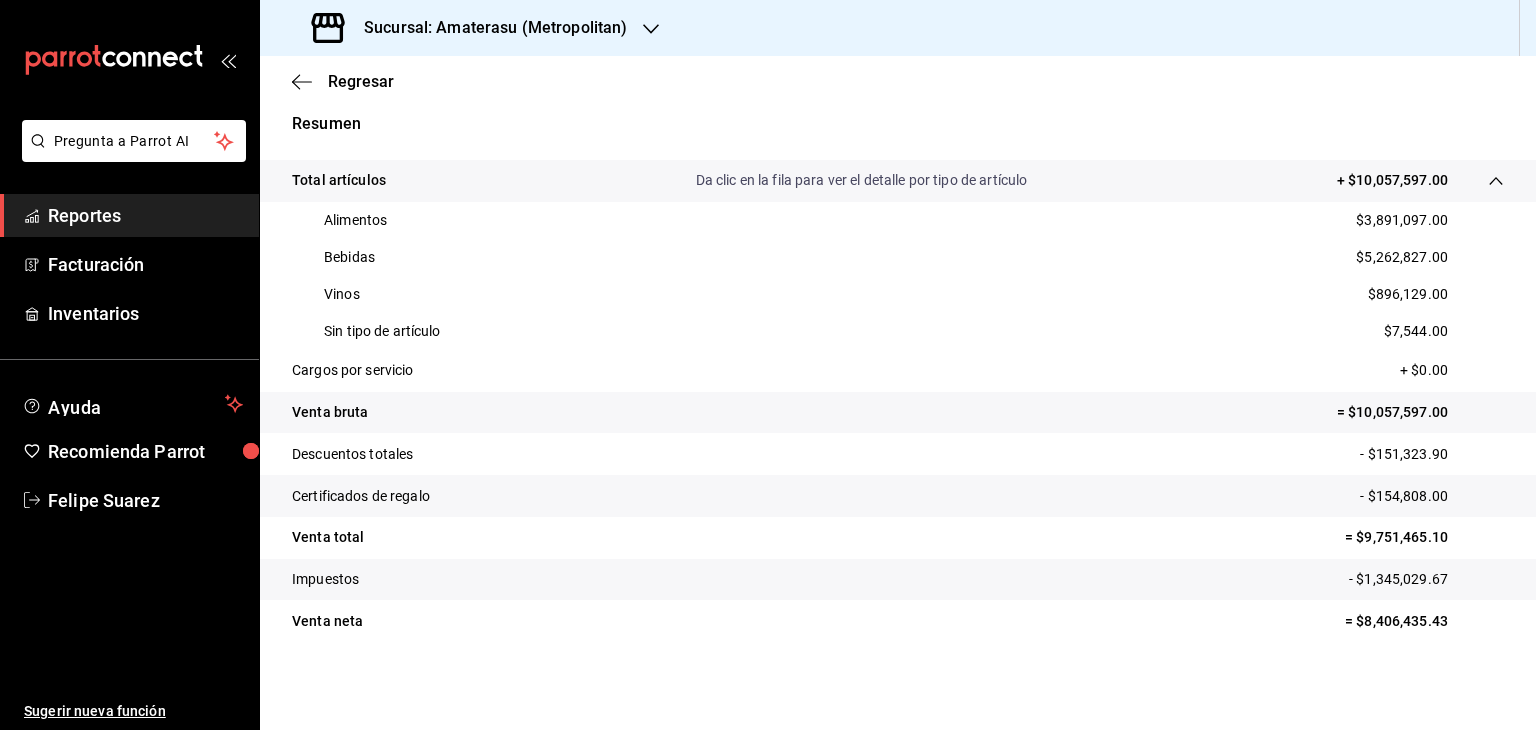 click on "$7,544.00" at bounding box center [1416, 331] 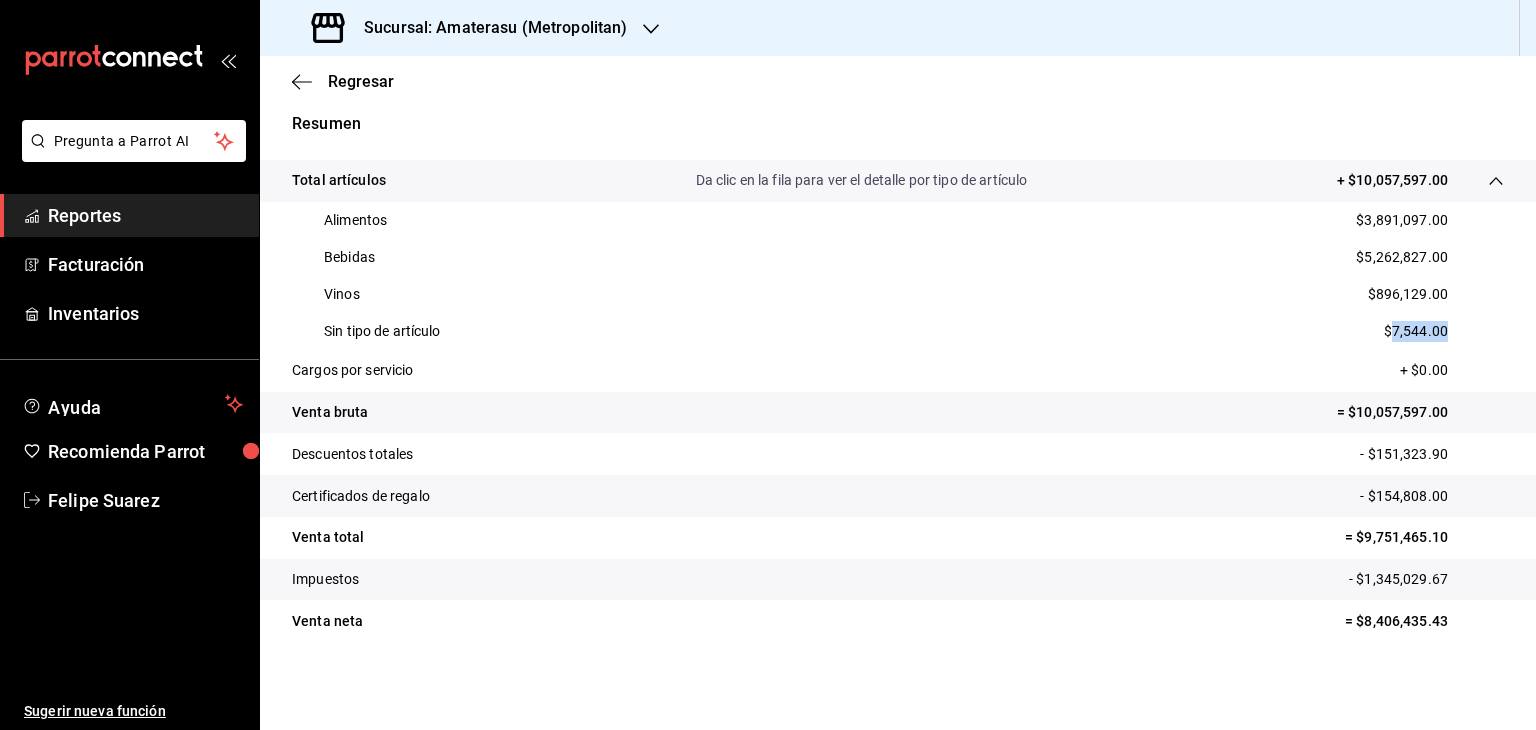 click on "$7,544.00" at bounding box center (1416, 331) 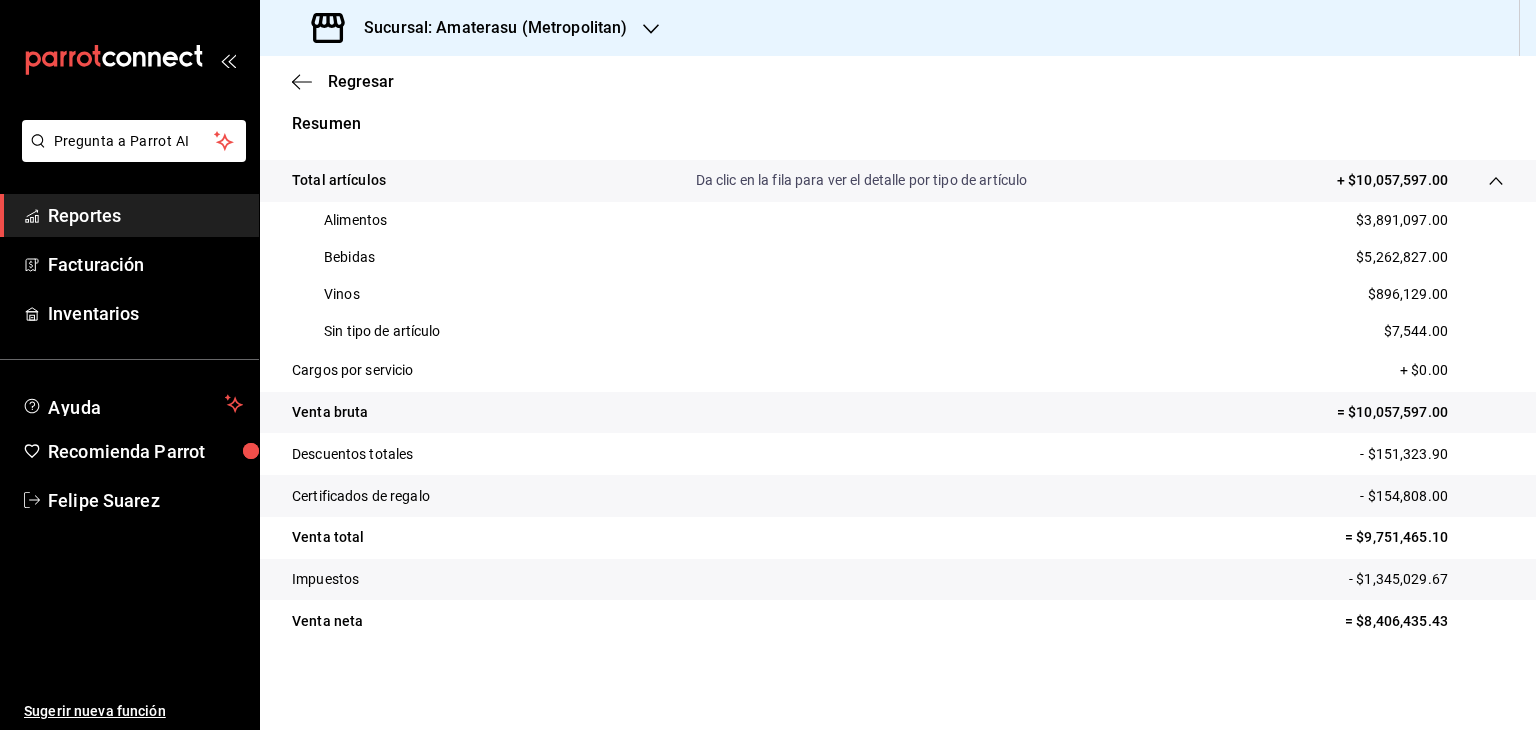 click on "- $151,323.90" at bounding box center [1432, 454] 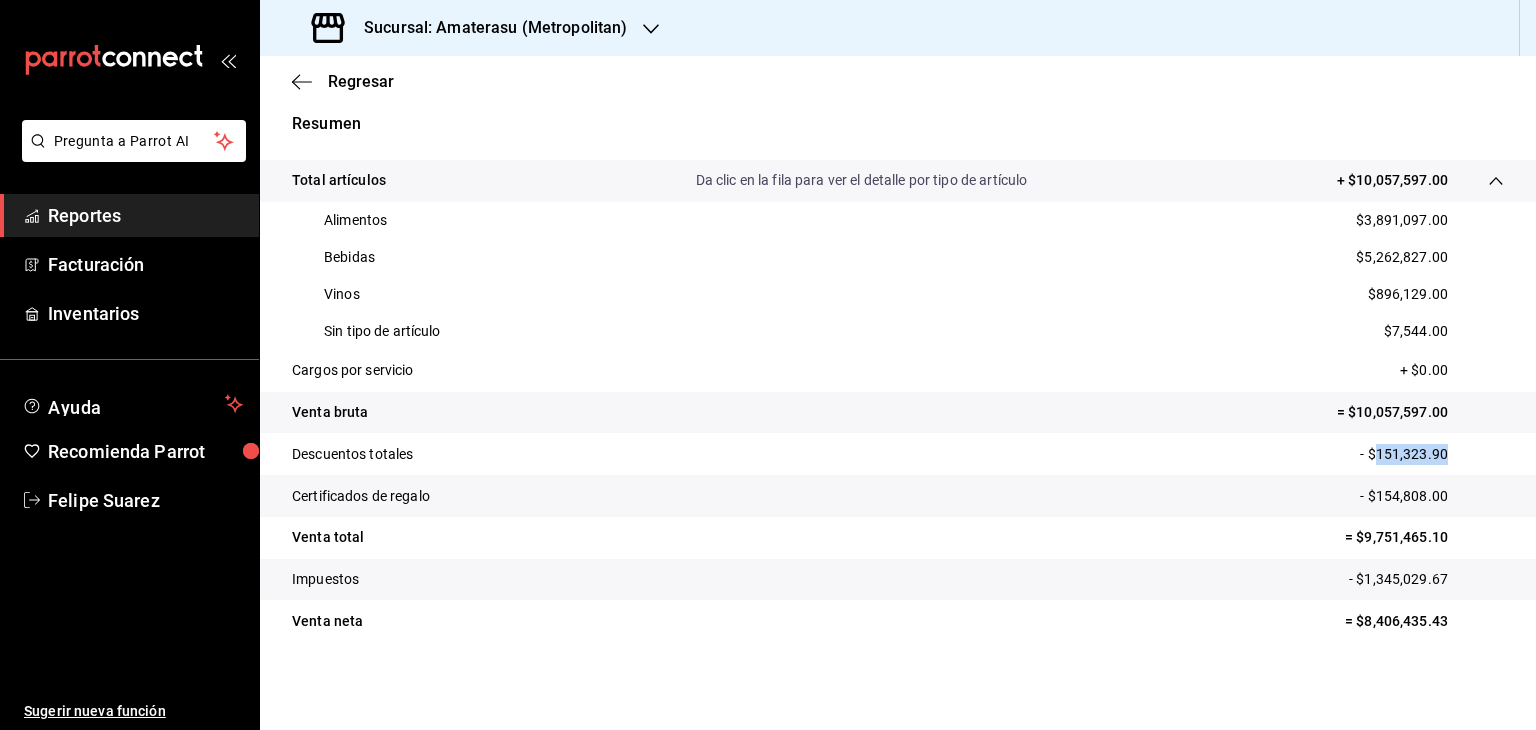 click on "- $151,323.90" at bounding box center (1432, 454) 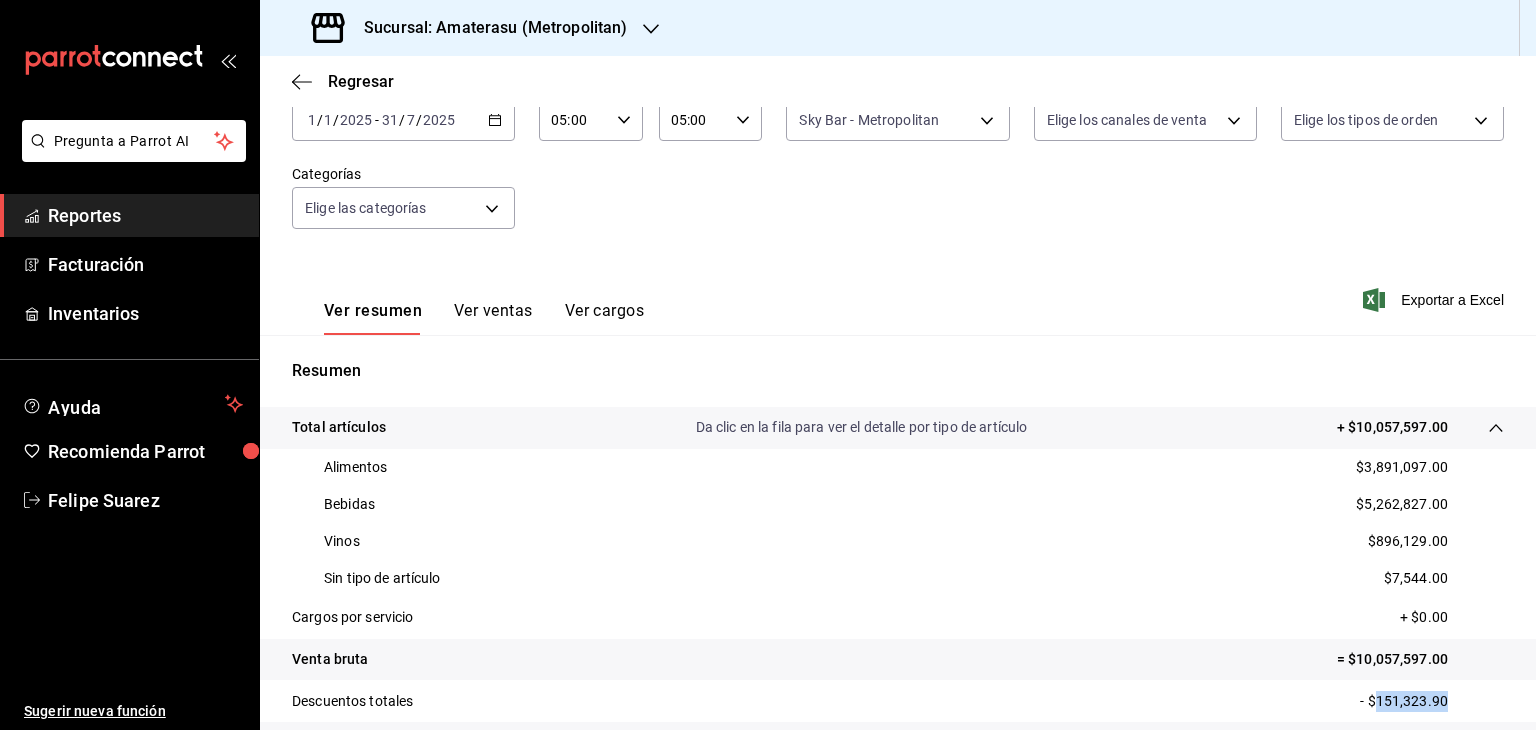 scroll, scrollTop: 76, scrollLeft: 0, axis: vertical 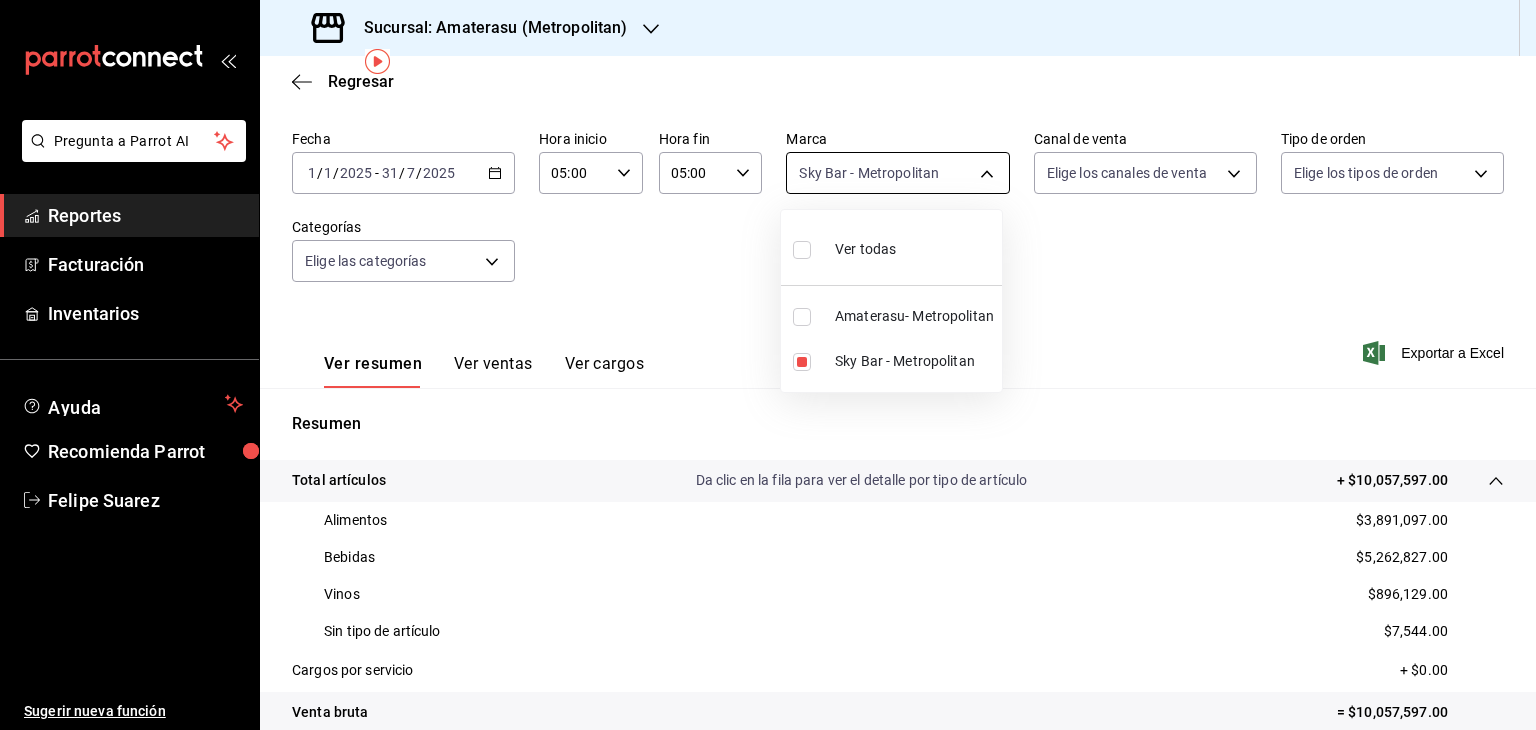 click on "Pregunta a Parrot AI Reportes   Facturación   Inventarios   Ayuda Recomienda Parrot   [FIRST] [LAST]   Sugerir nueva función   Sucursal: Amaterasu ([CITY]) Regresar Ventas Los artículos listados no incluyen descuentos de orden y el filtro de fechas está limitado a un máximo de 31 días. Fecha [DATE] [DATE] - [DATE] [DATE] Hora inicio [TIME] Hora inicio Hora fin [TIME] Hora fin Marca Sky Bar - [CITY] [UUID] Canal de venta Elige los canales de venta Tipo de orden Elige los tipos de orden Categorías Elige las categorías Ver resumen Ver ventas Ver cargos Exportar a Excel Resumen Total artículos Da clic en la fila para ver el detalle por tipo de artículo + $10,057,597.00 Alimentos $3,891,097.00 Bebidas $5,262,827.00 Vinos $896,129.00 Sin tipo de artículo $7,544.00 Cargos por servicio + $0.00 Venta bruta = $10,057,597.00 Descuentos totales - $151,323.90 Certificados de regalo - $154,808.00 Venta total = $9,751,465.10 Impuestos - $1,345,029.67" at bounding box center [768, 365] 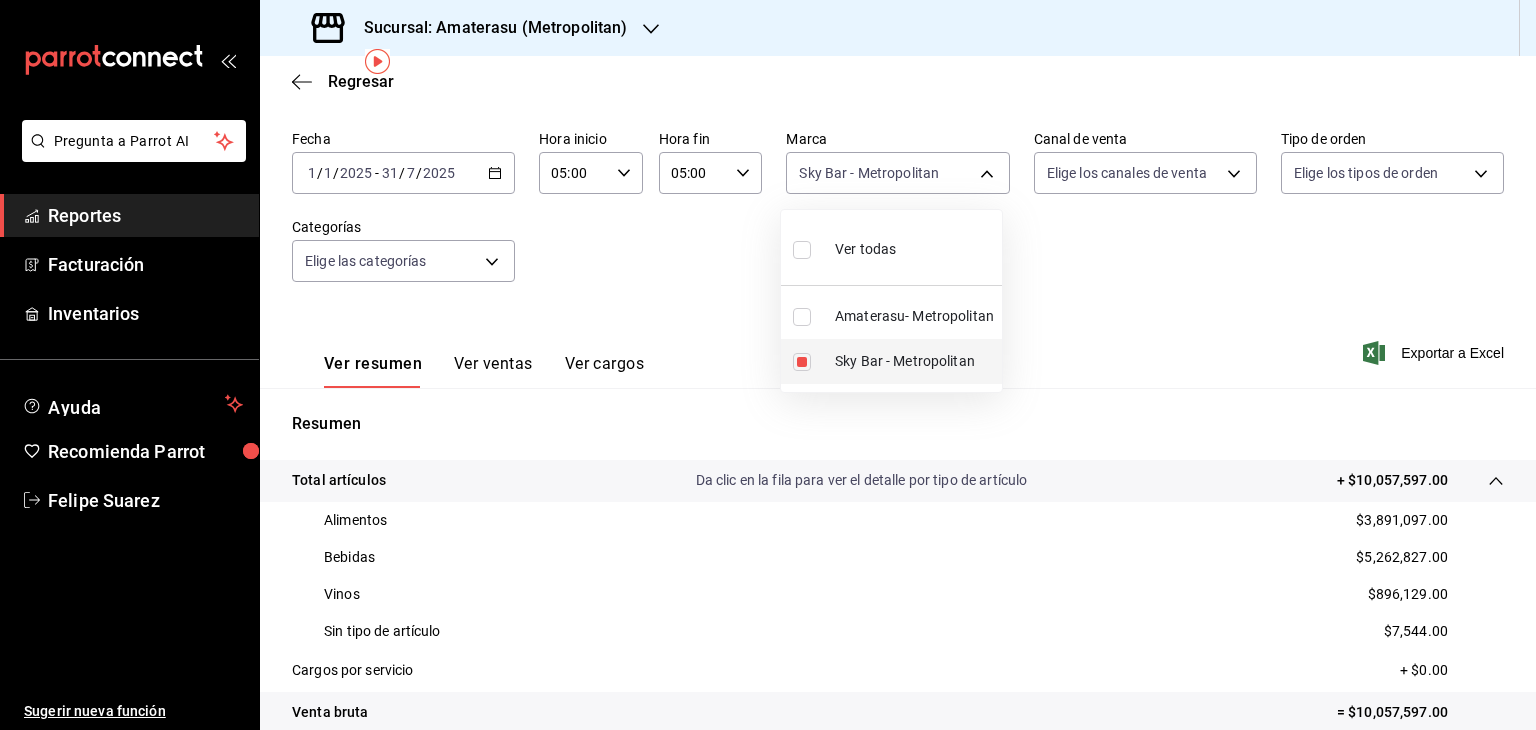 click at bounding box center (802, 362) 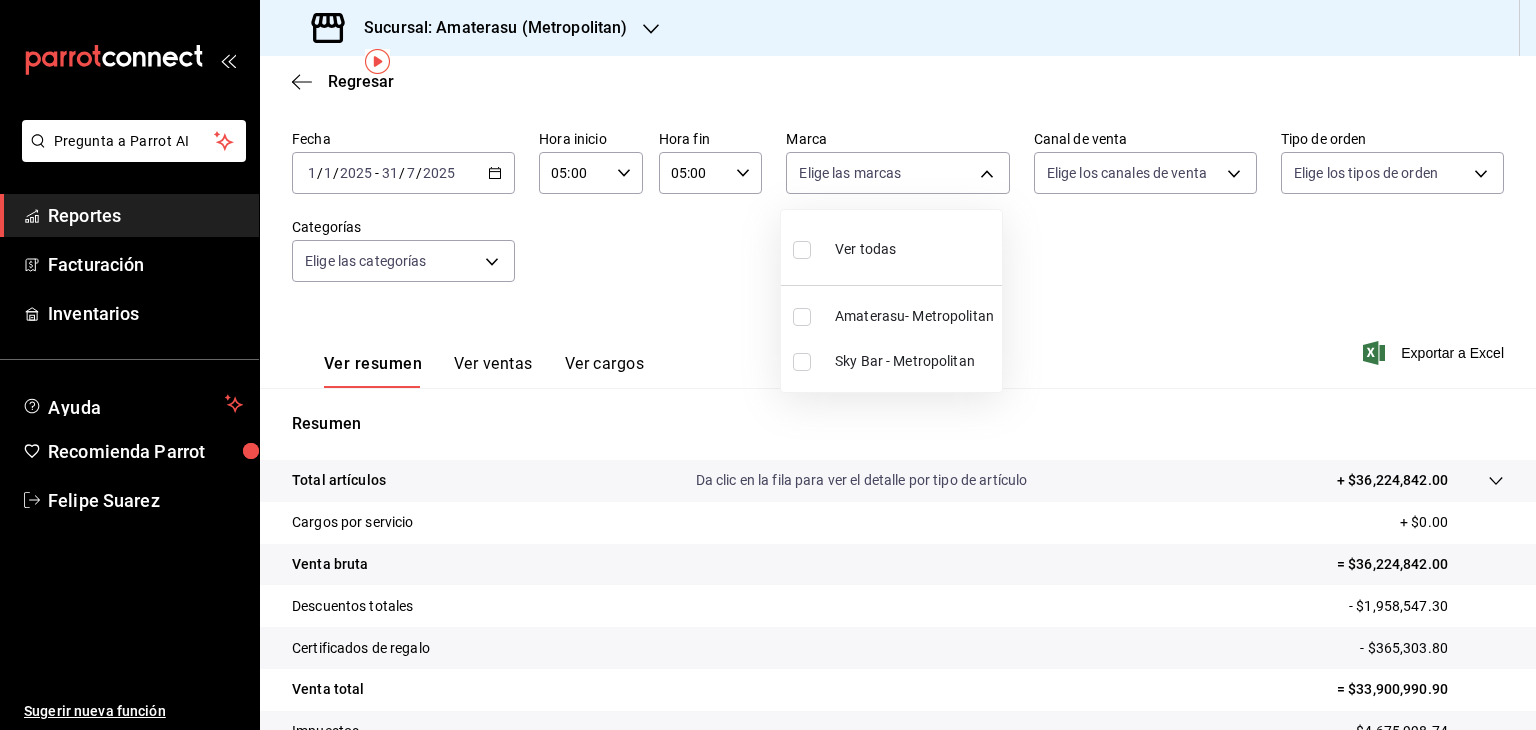 click on "Amaterasu- Metropolitan" at bounding box center (891, 316) 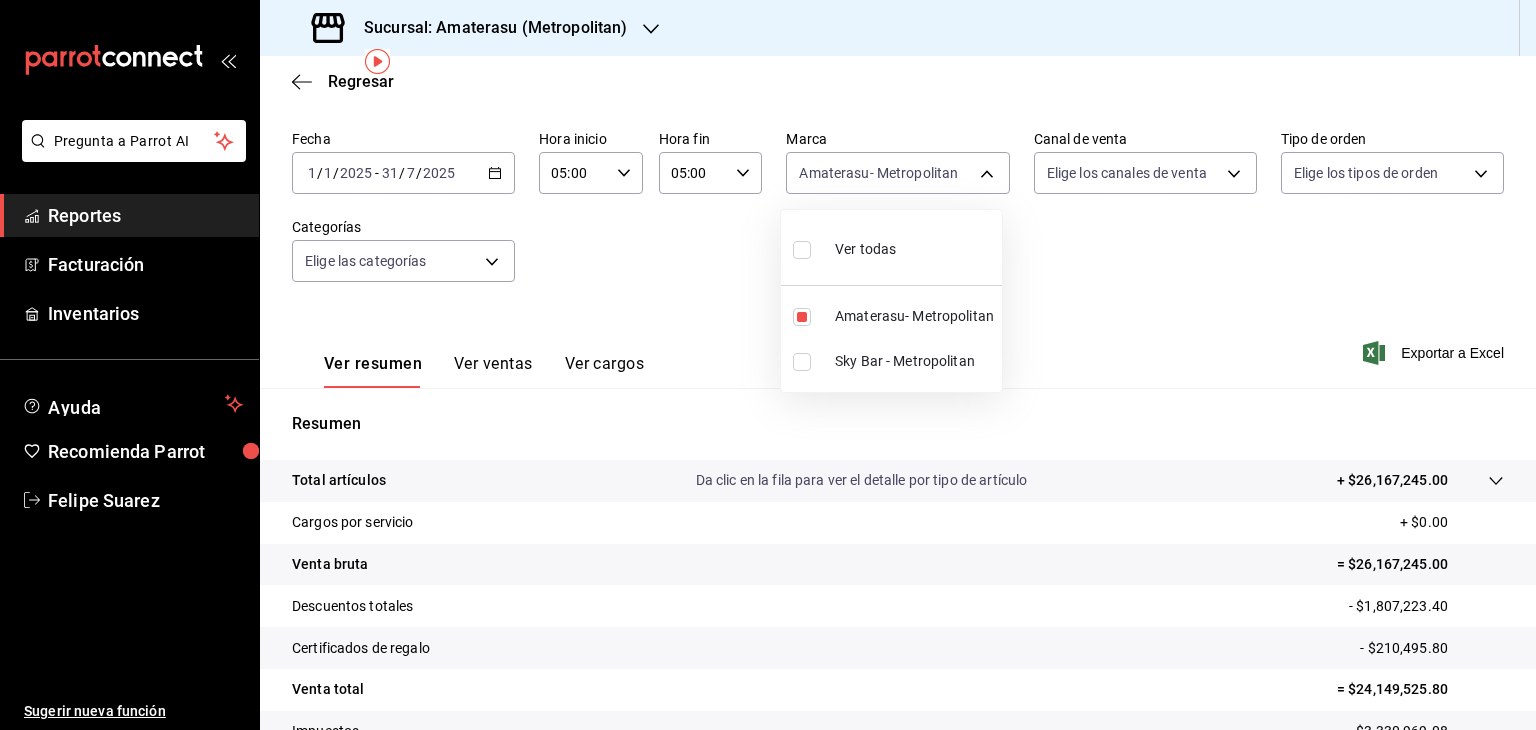 click at bounding box center [768, 365] 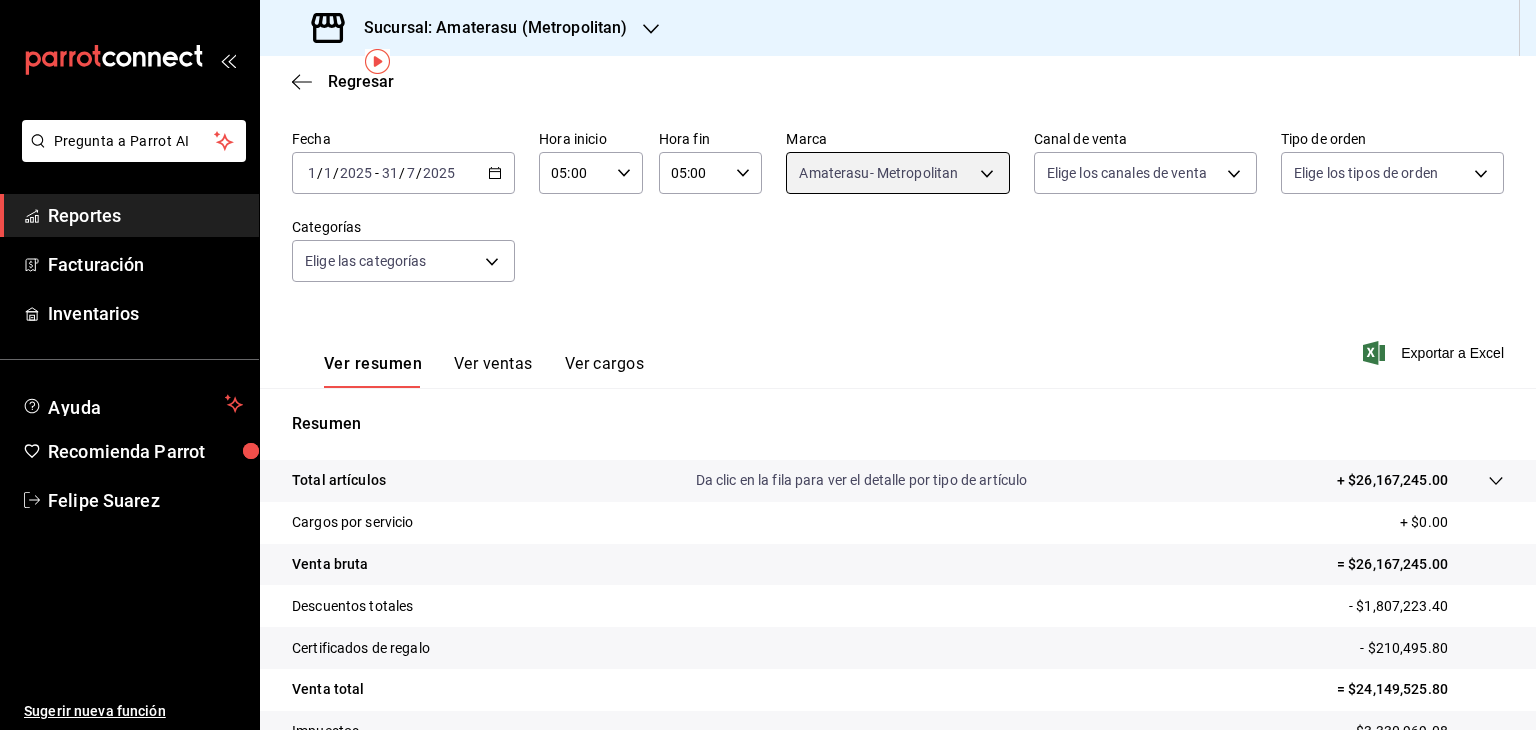 scroll, scrollTop: 228, scrollLeft: 0, axis: vertical 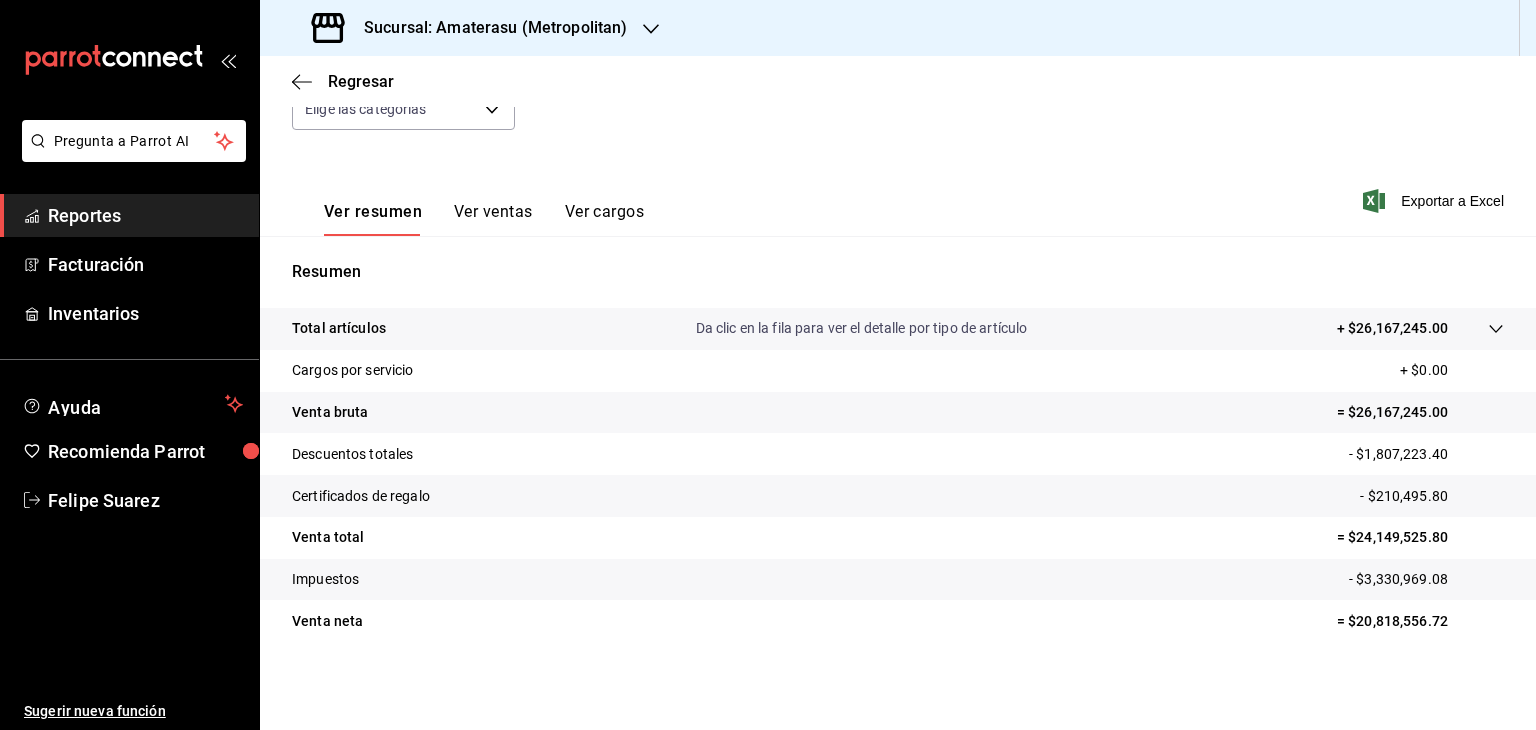 click on "+ $26,167,245.00" at bounding box center [1392, 328] 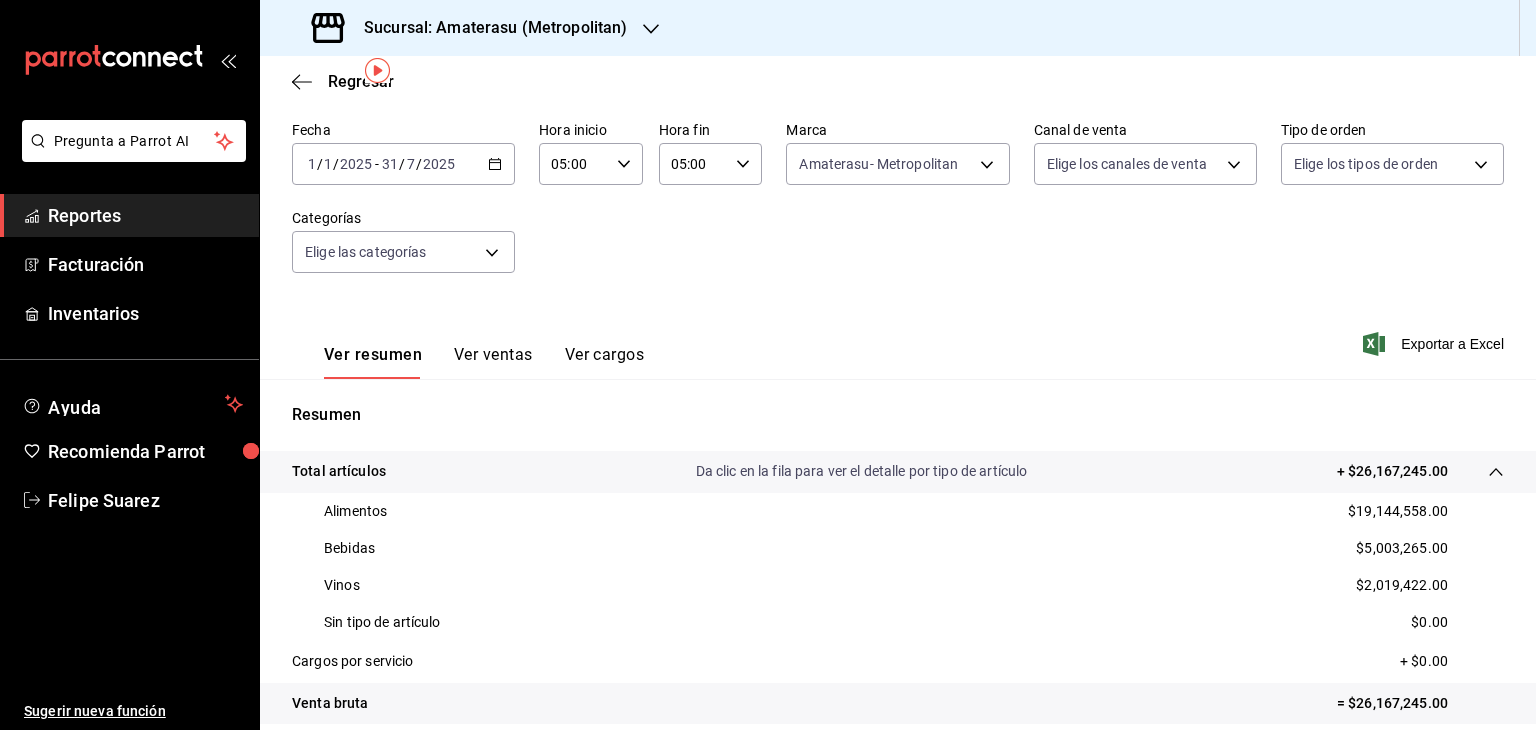 scroll, scrollTop: 64, scrollLeft: 0, axis: vertical 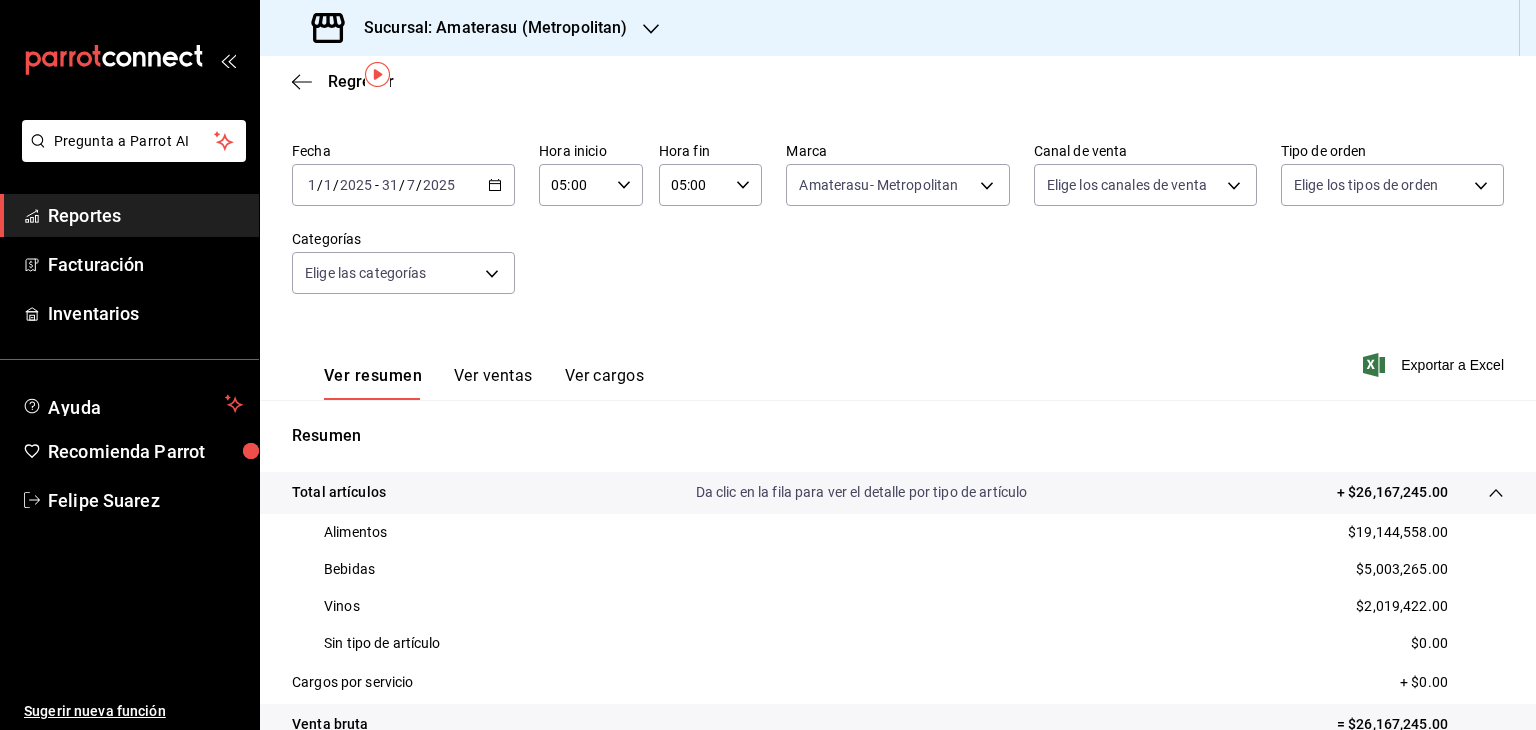 click on "Sucursal: Amaterasu (Metropolitan)" at bounding box center (487, 28) 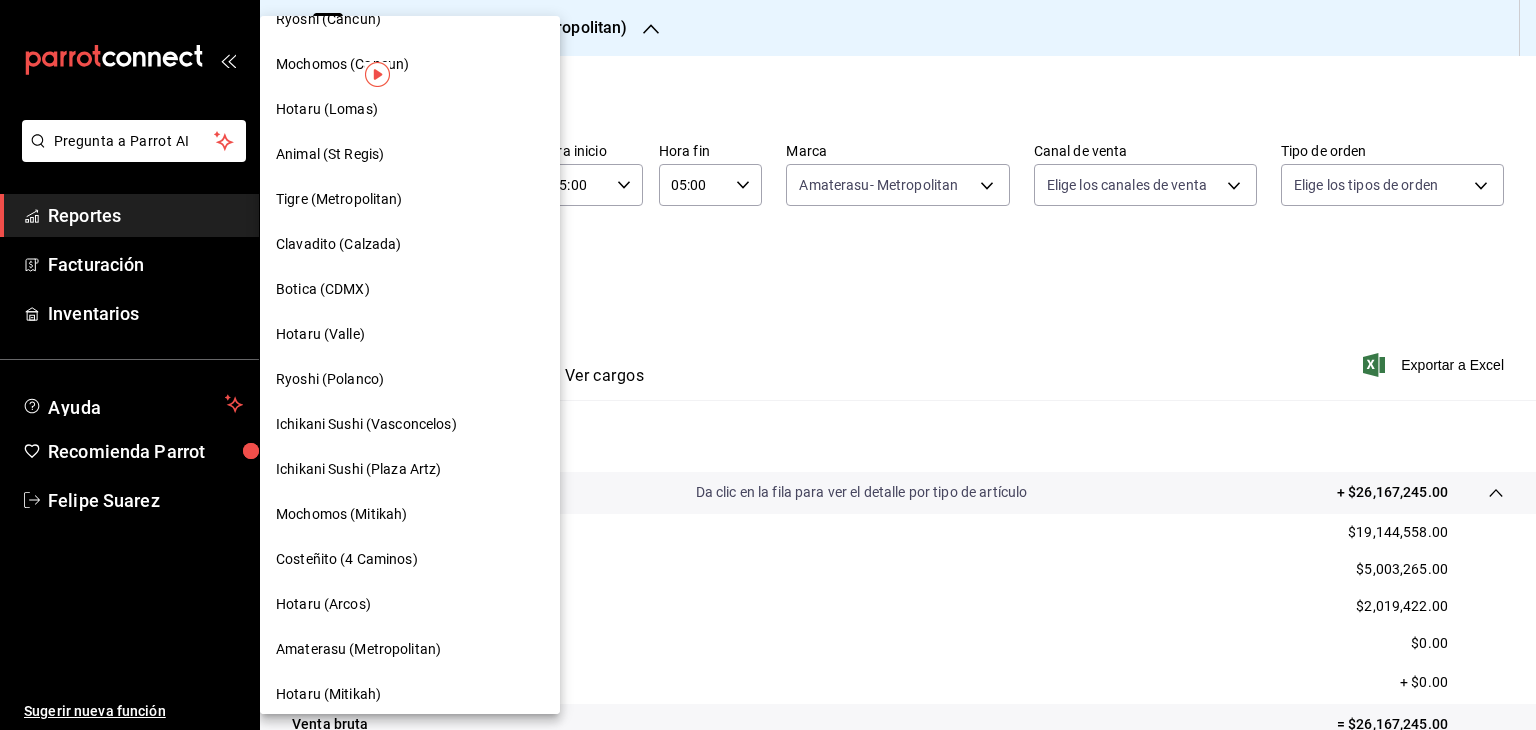 scroll, scrollTop: 533, scrollLeft: 0, axis: vertical 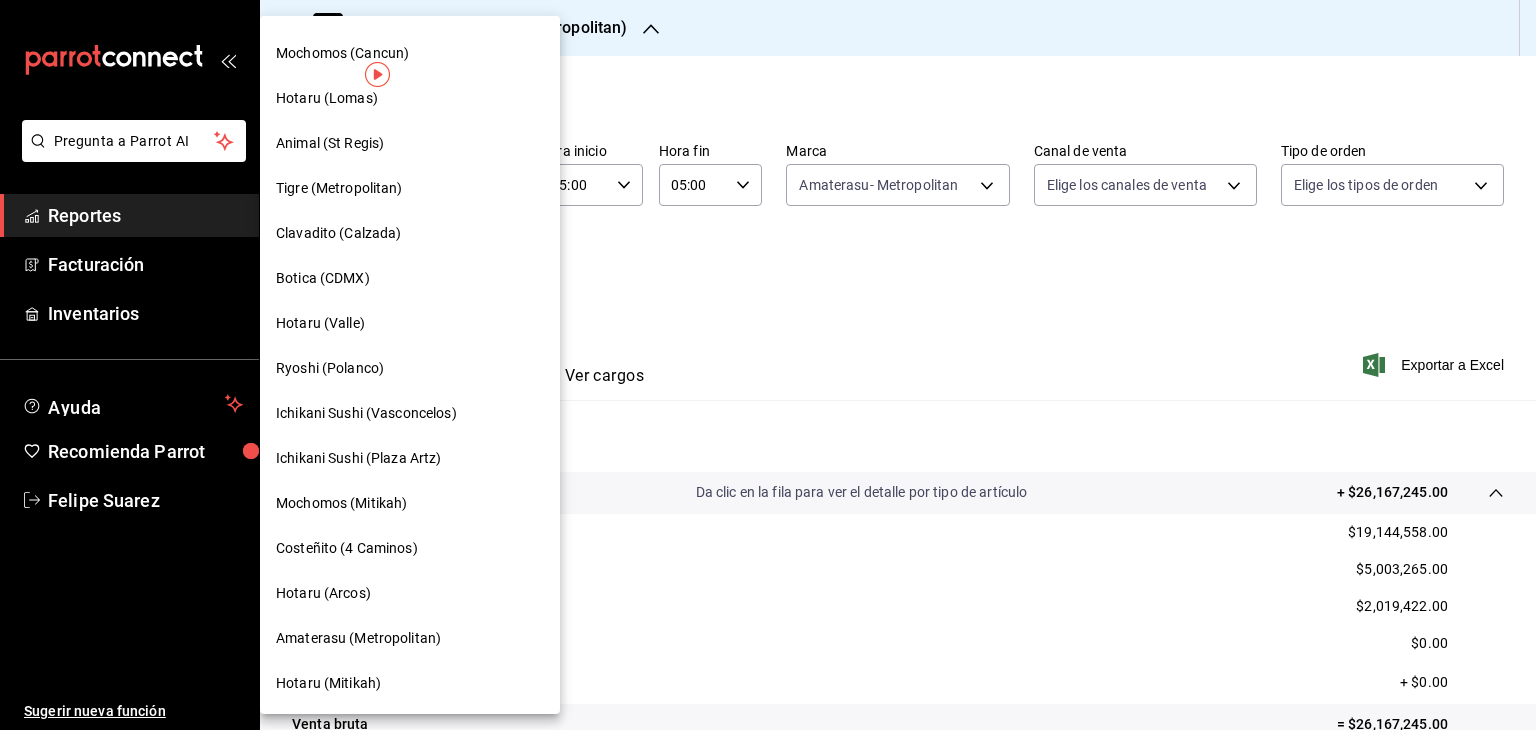 click on "Ryoshi (Polanco)" at bounding box center (410, 368) 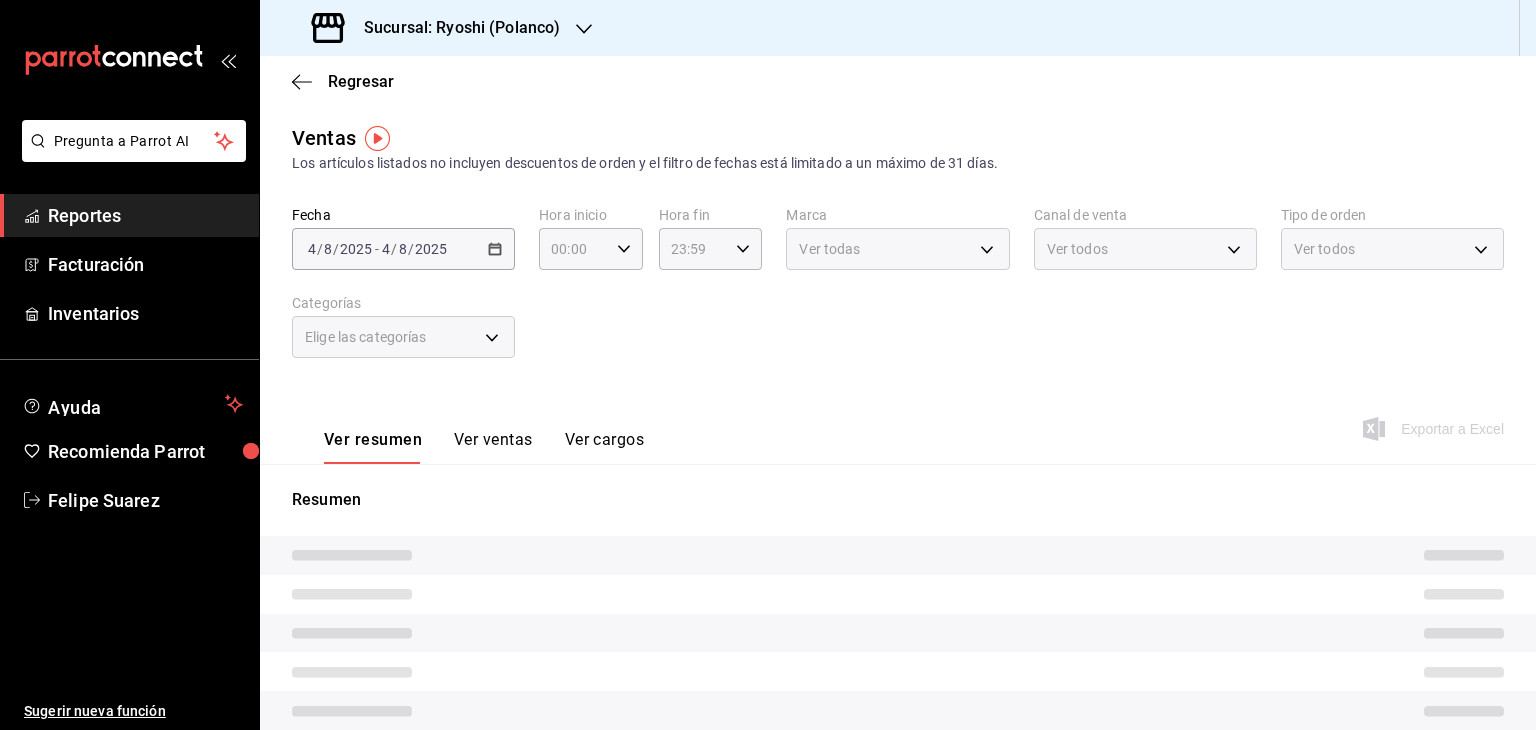 type on "05:00" 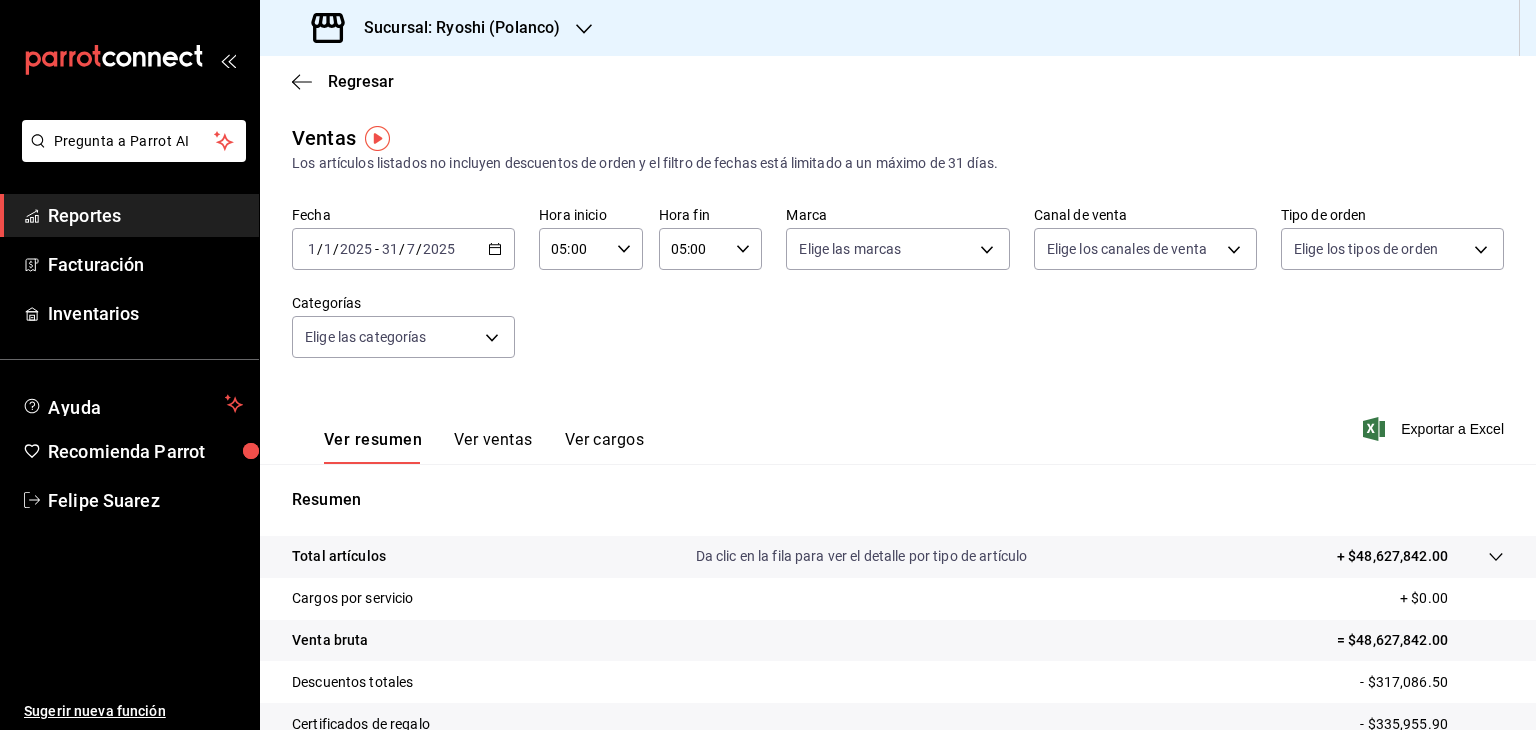 scroll, scrollTop: 228, scrollLeft: 0, axis: vertical 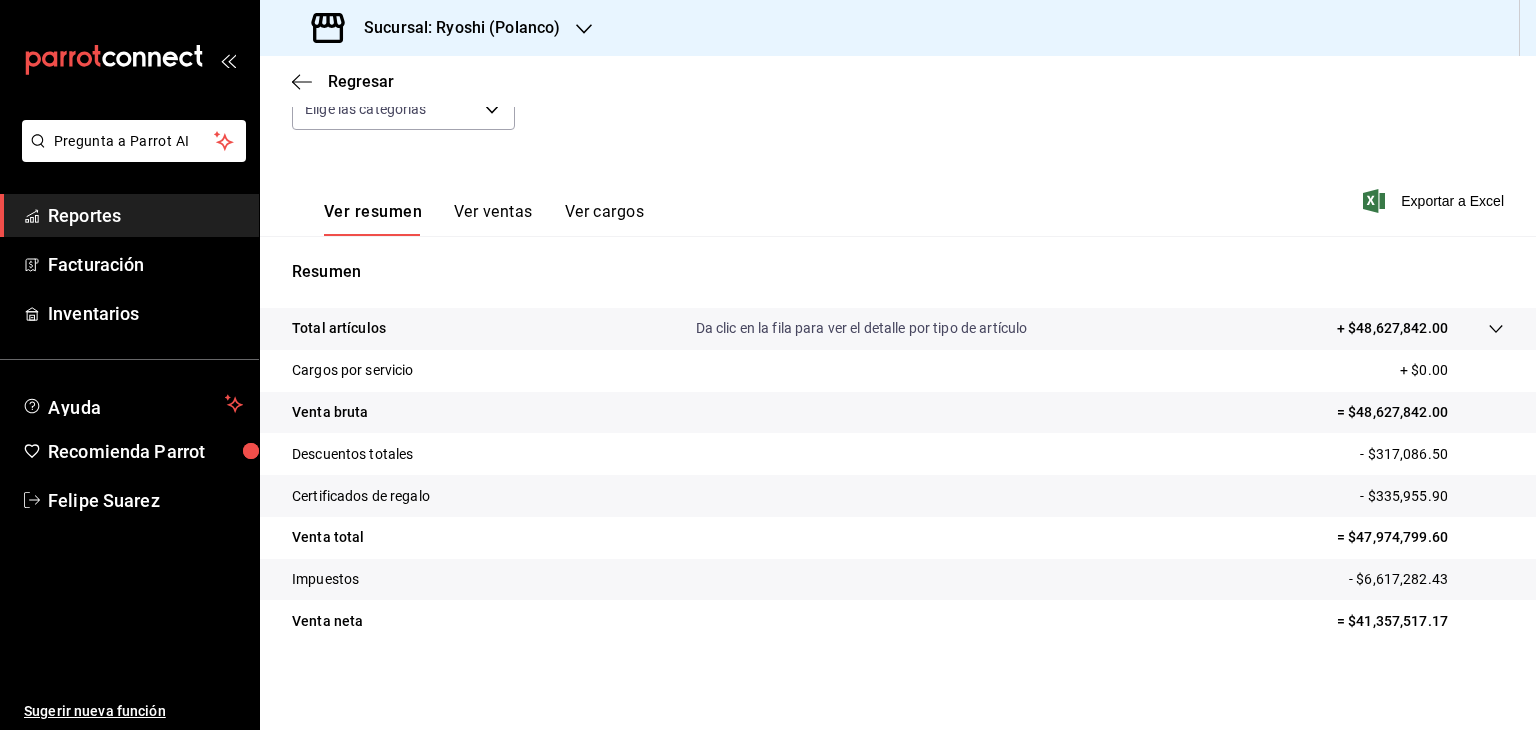 click at bounding box center [1476, 328] 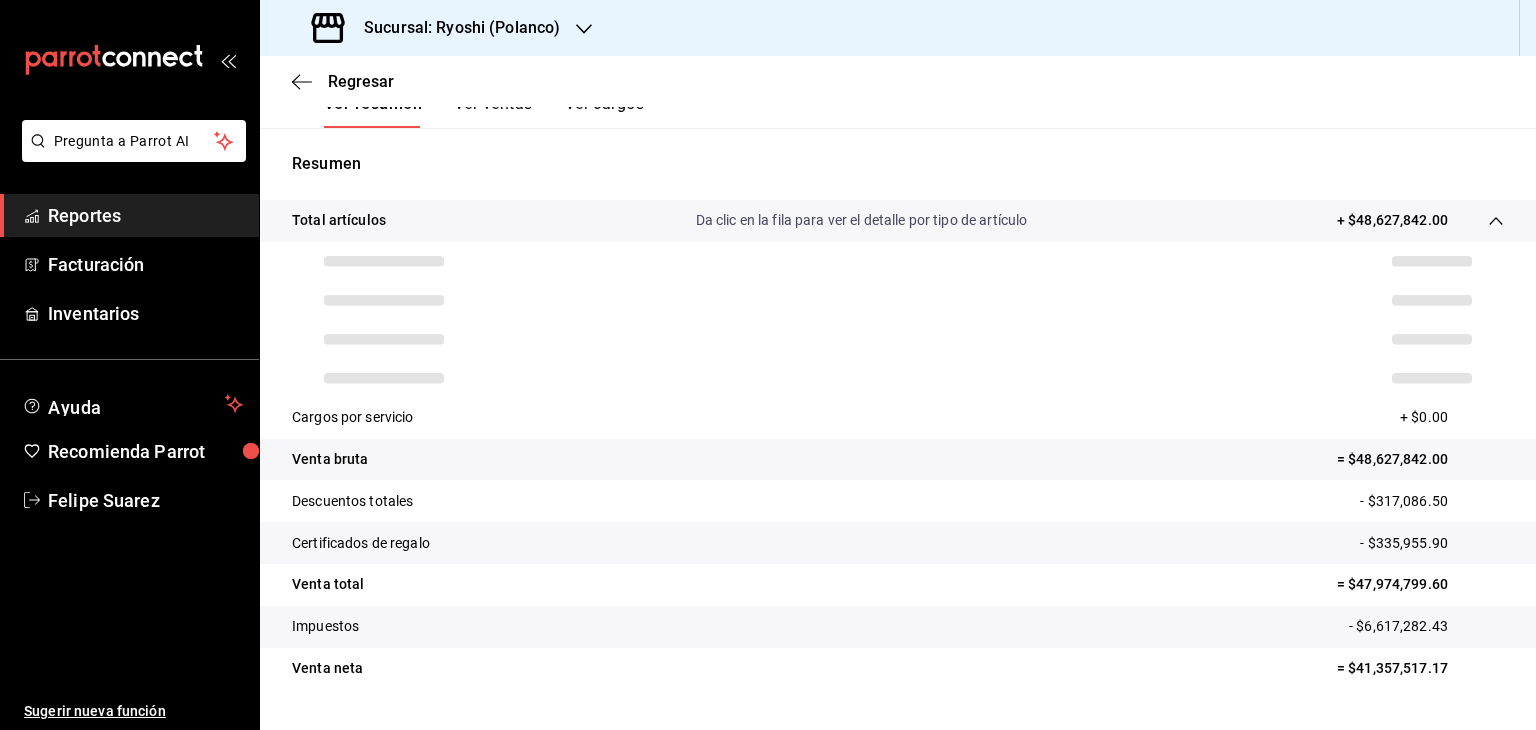 scroll, scrollTop: 340, scrollLeft: 0, axis: vertical 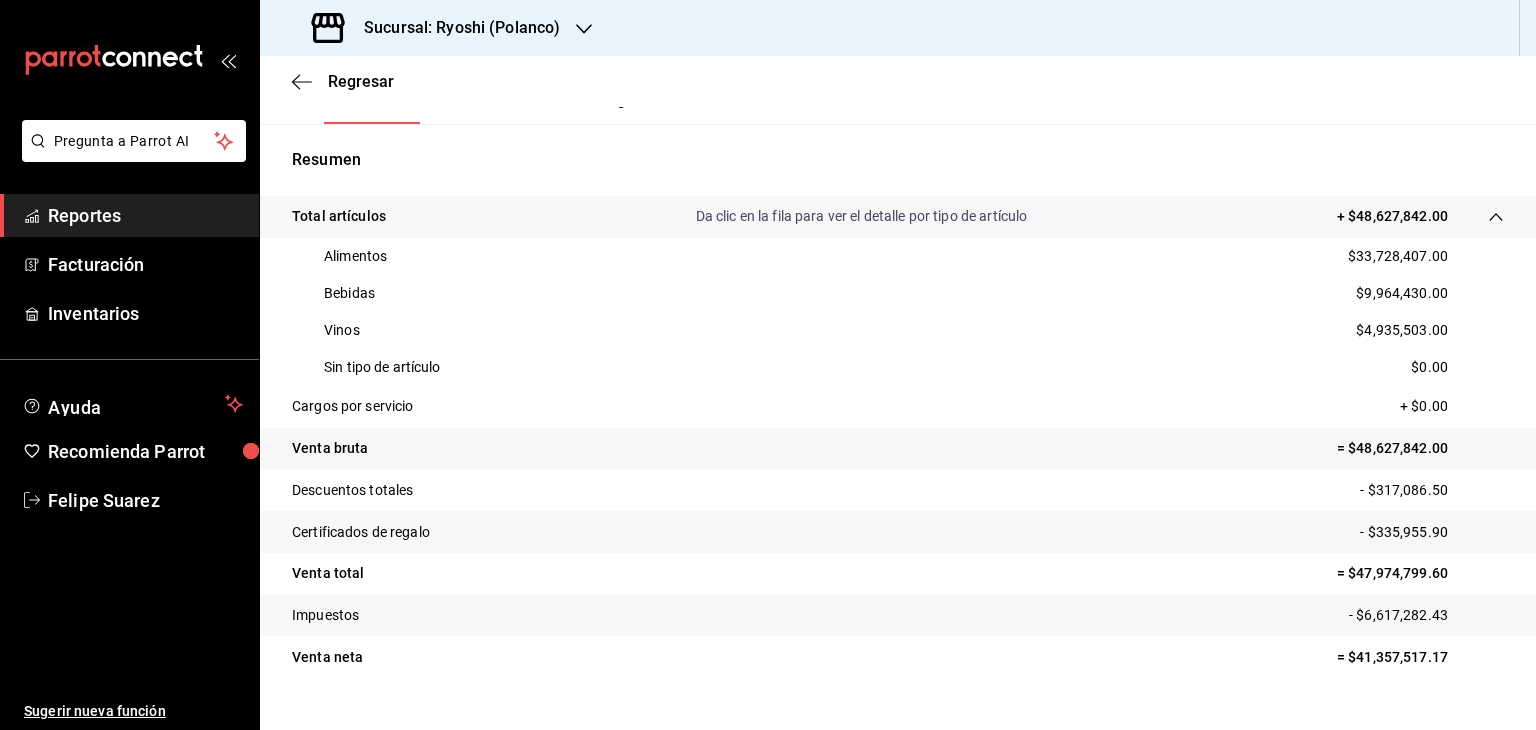 click on "Sucursal: Ryoshi (Polanco)" at bounding box center (438, 28) 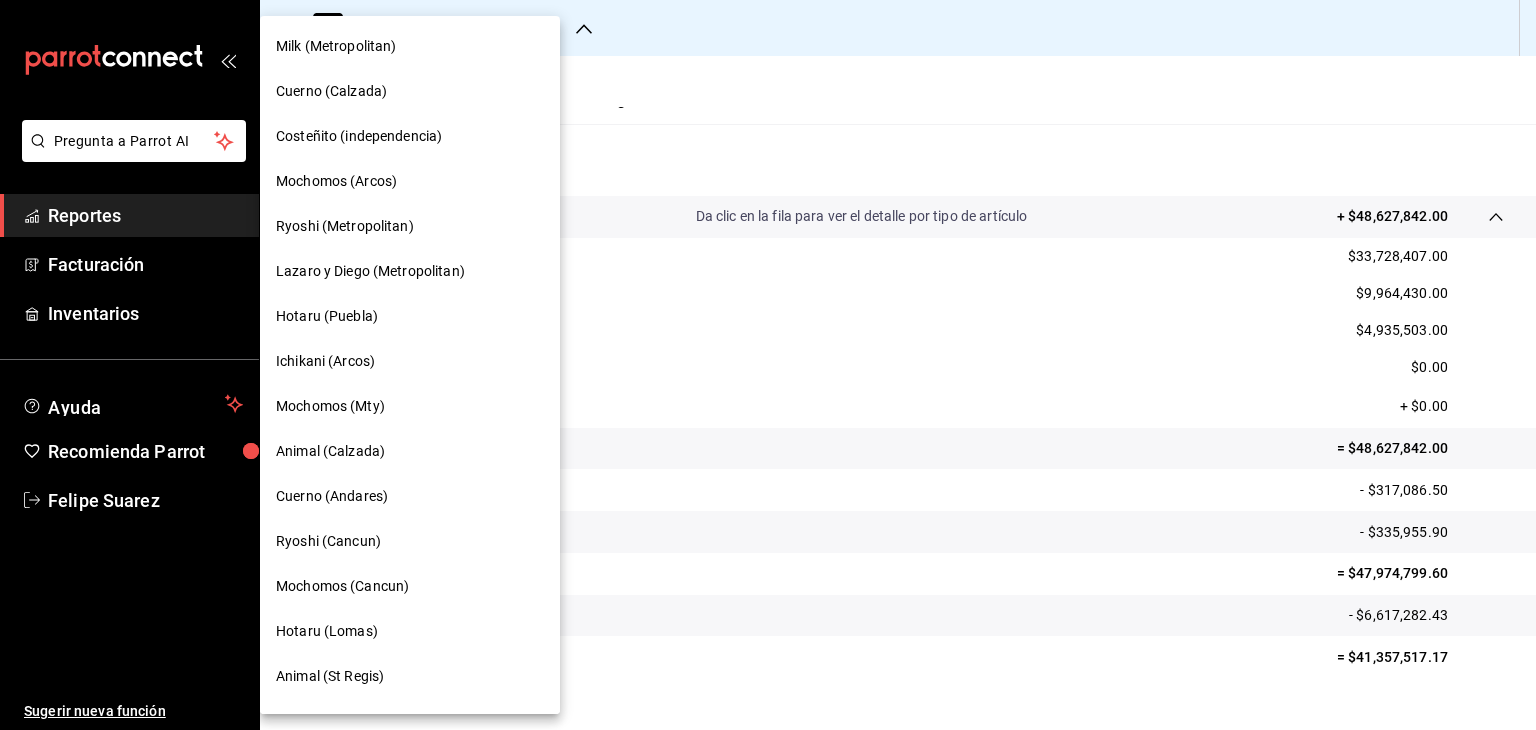 click on "Ryoshi (Cancun)" at bounding box center [328, 541] 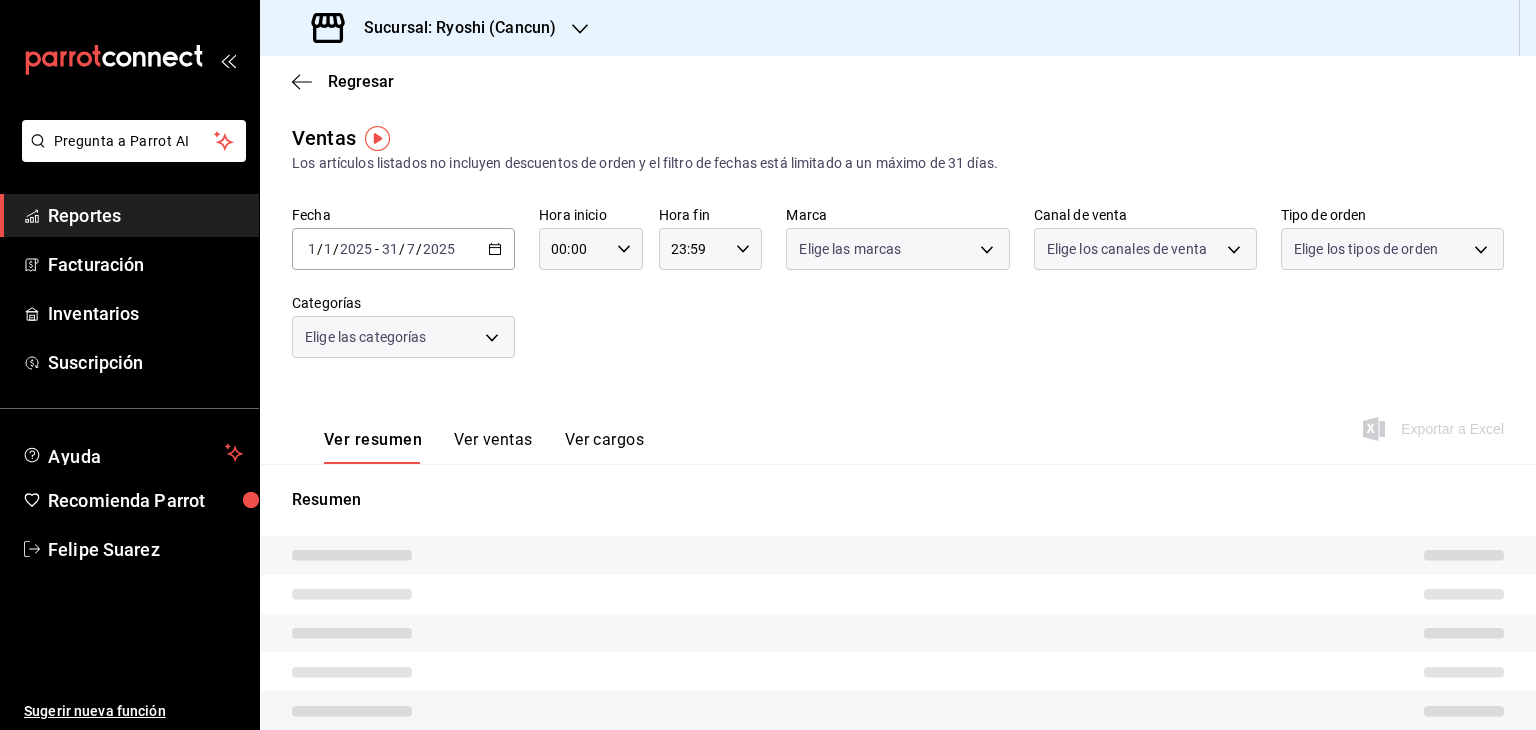 type on "05:00" 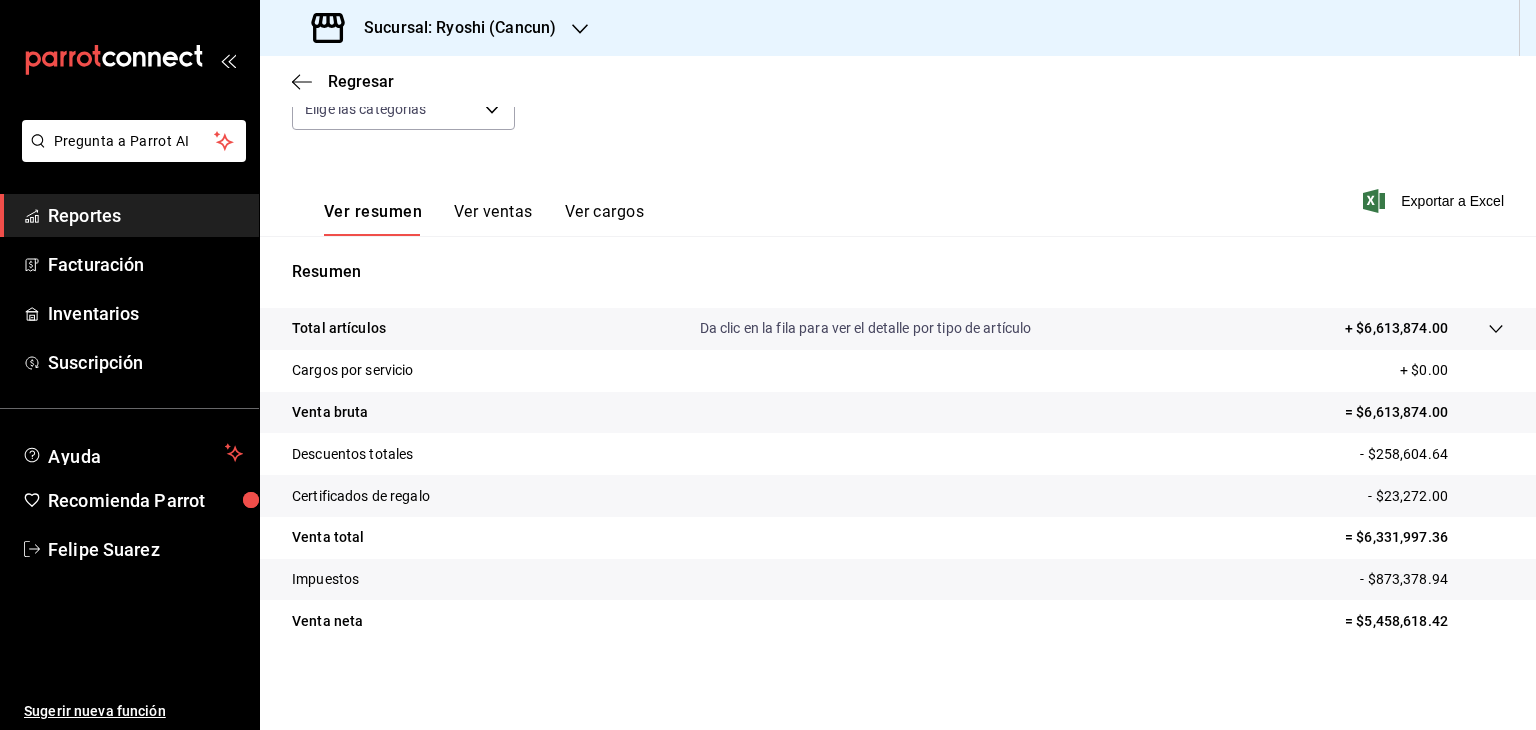 scroll, scrollTop: 0, scrollLeft: 0, axis: both 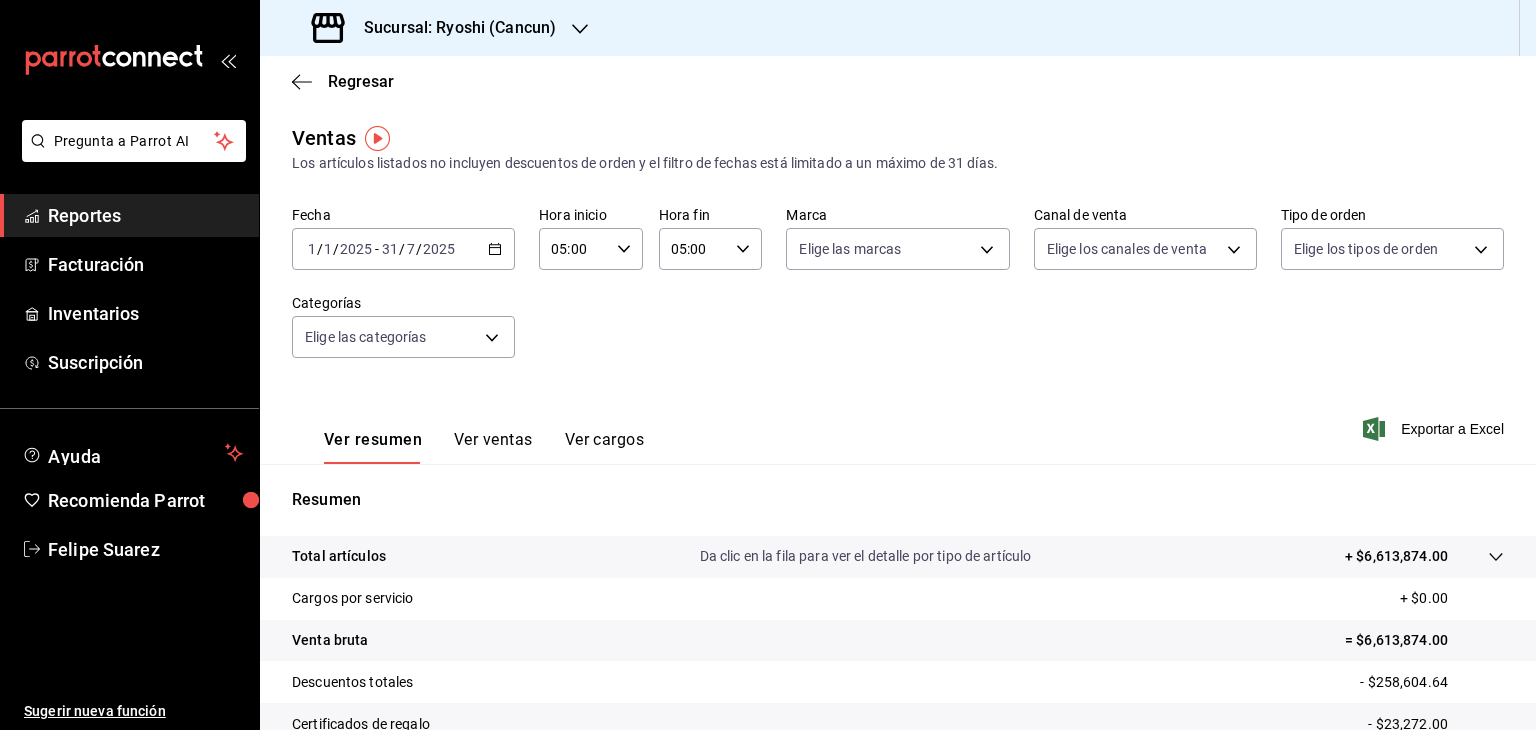 click on "Sucursal: Ryoshi (Cancun)" at bounding box center (452, 28) 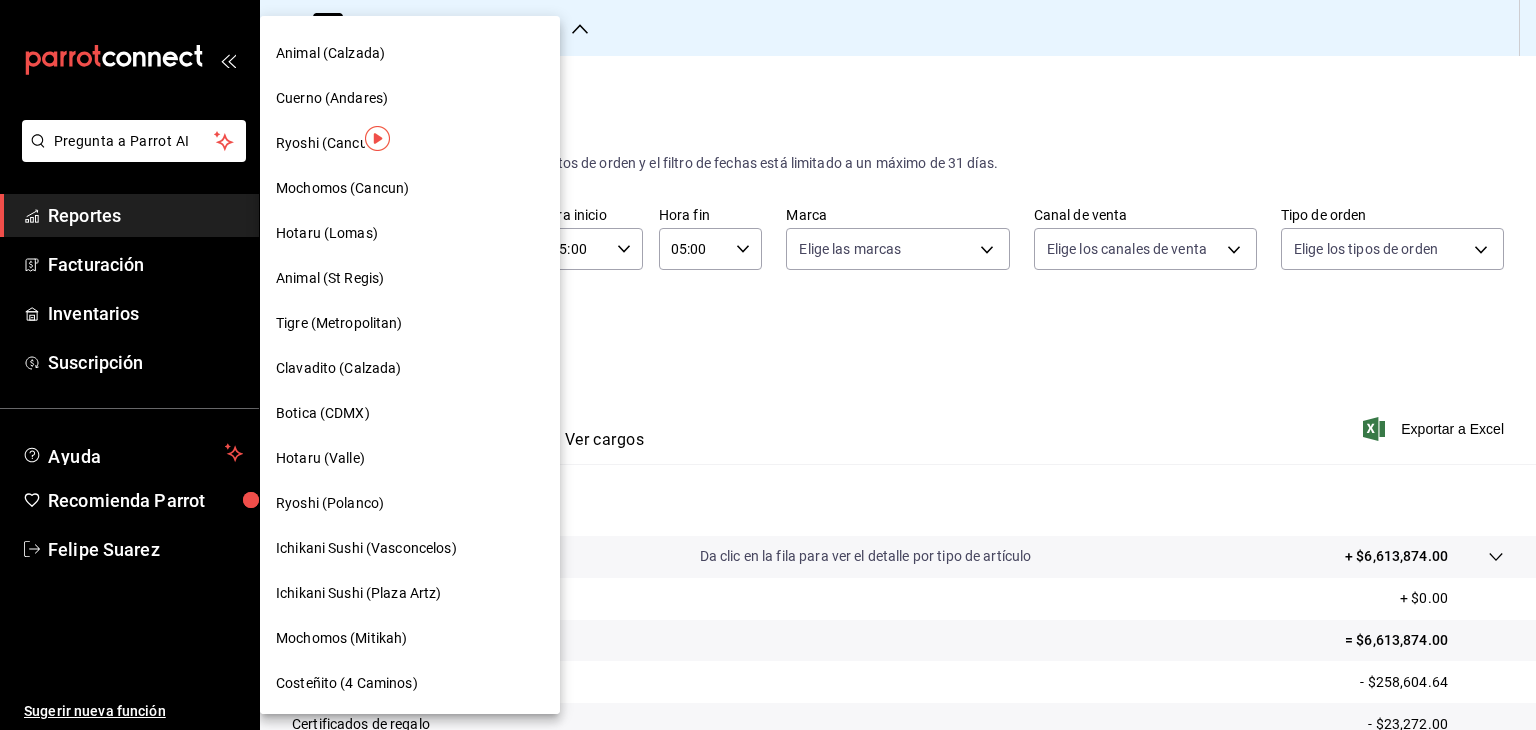 scroll, scrollTop: 533, scrollLeft: 0, axis: vertical 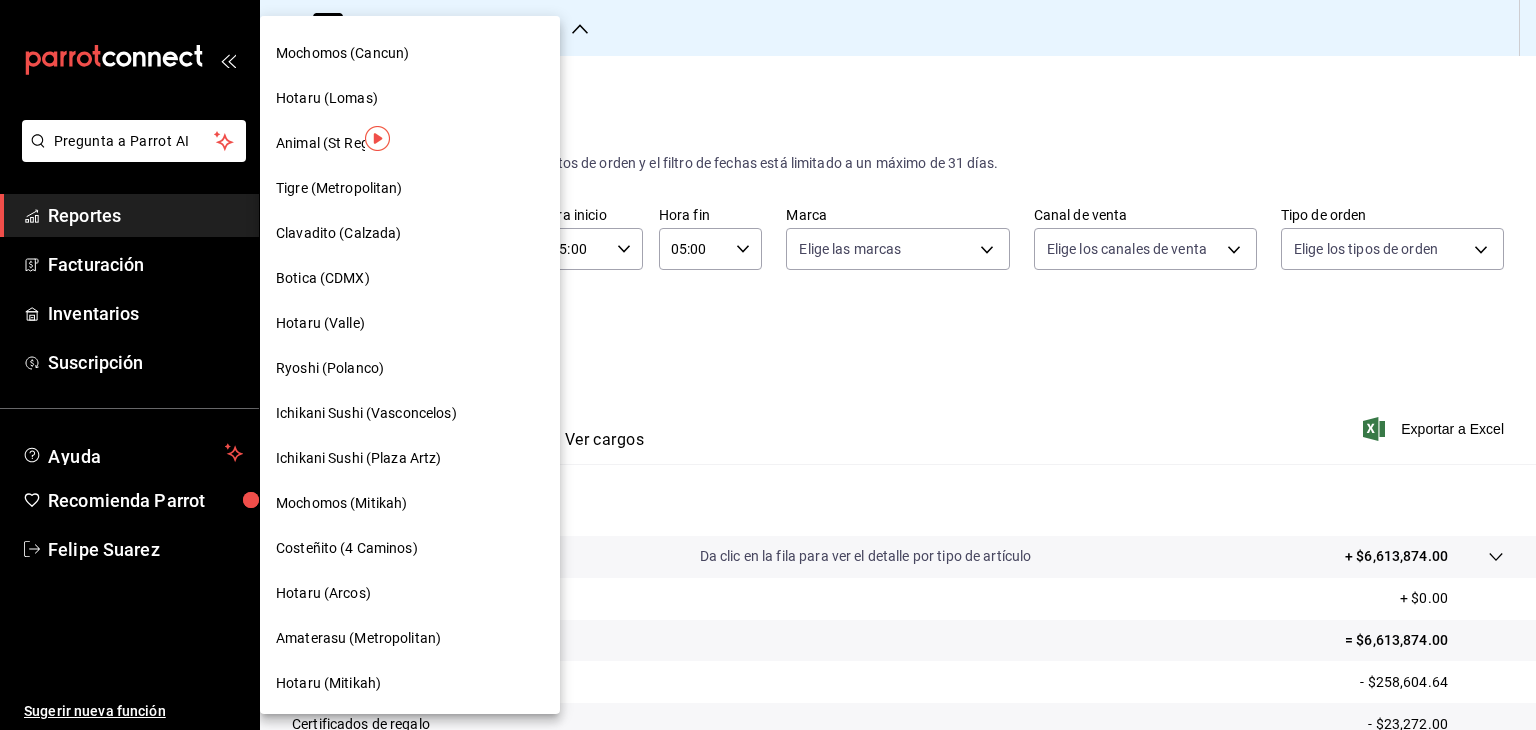 click on "Hotaru (Mitikah)" at bounding box center (410, 683) 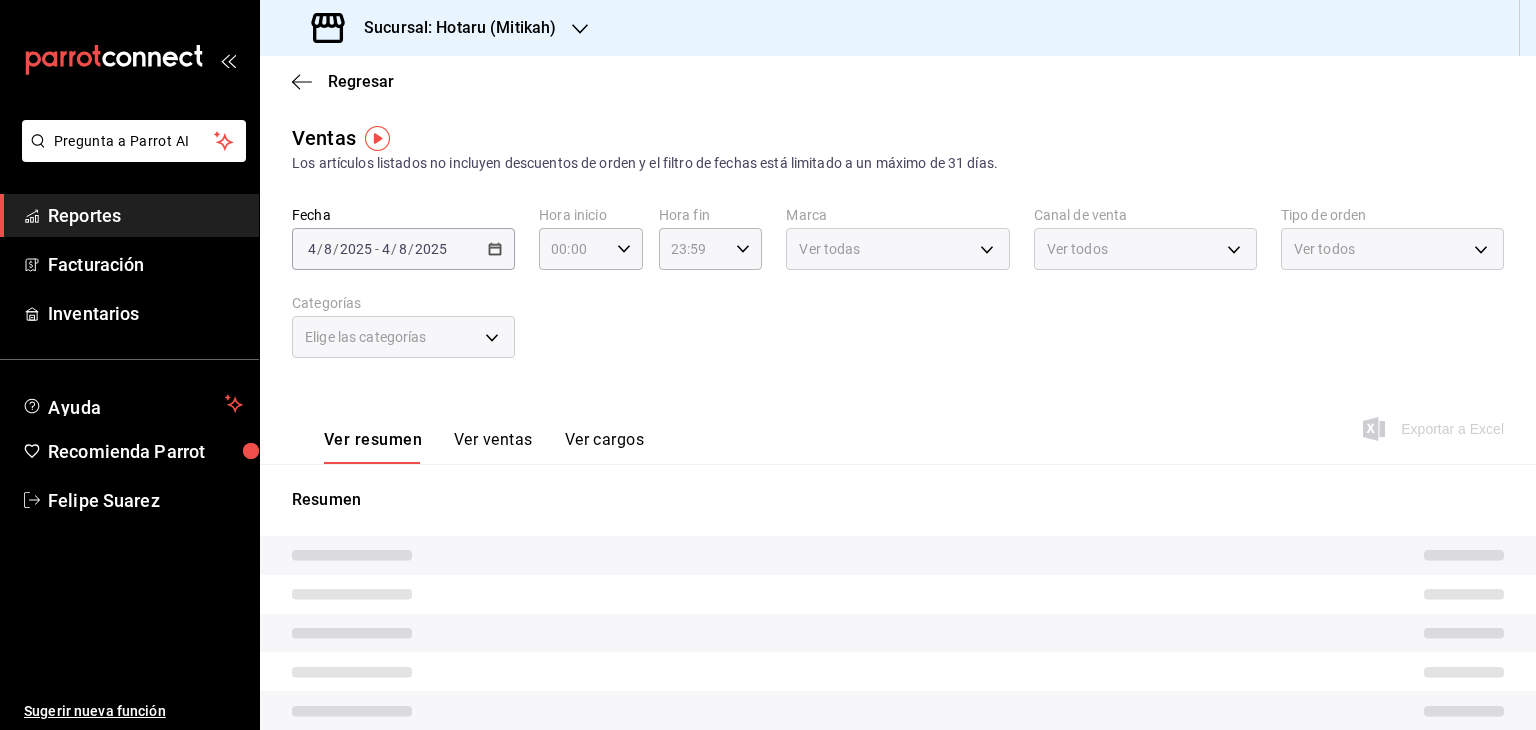 type on "05:00" 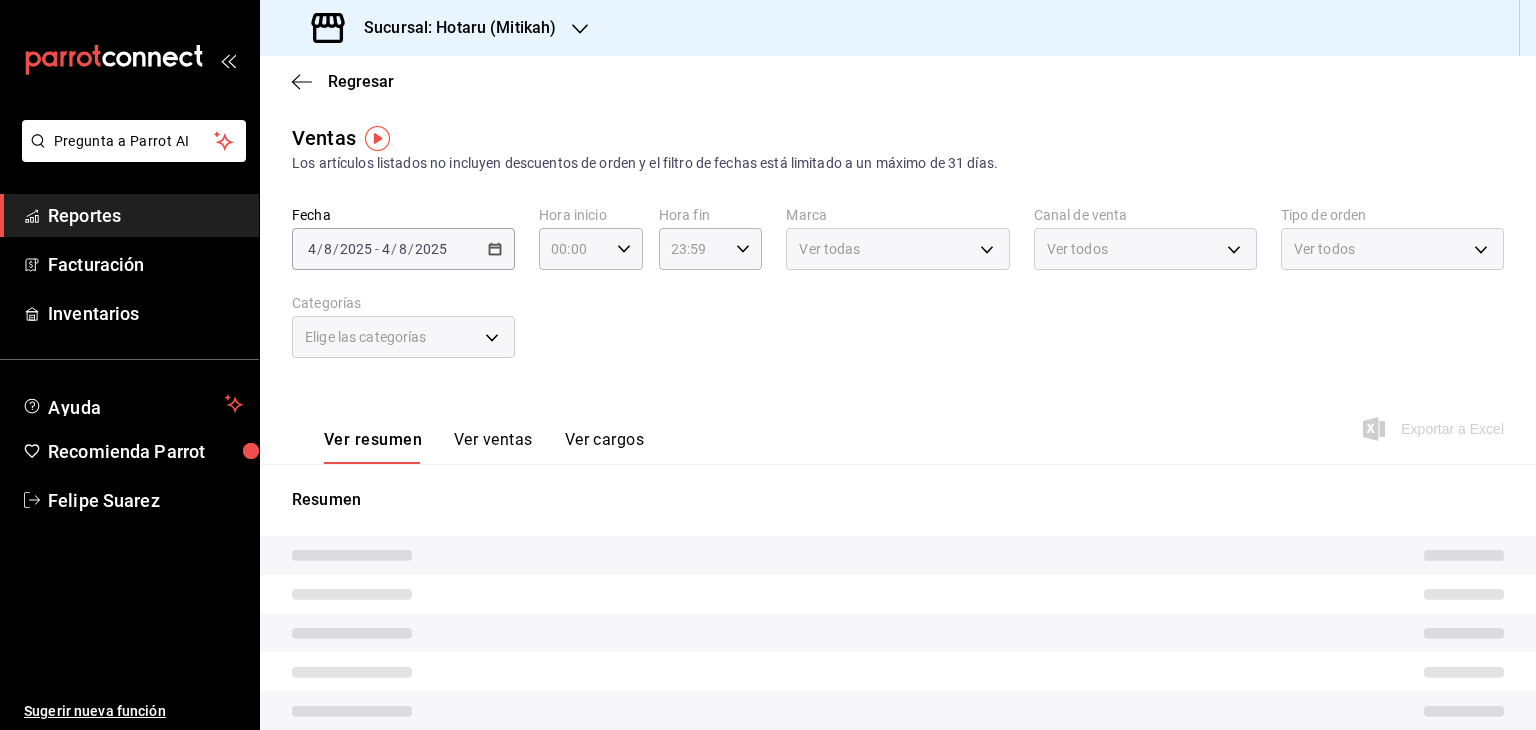 type on "05:00" 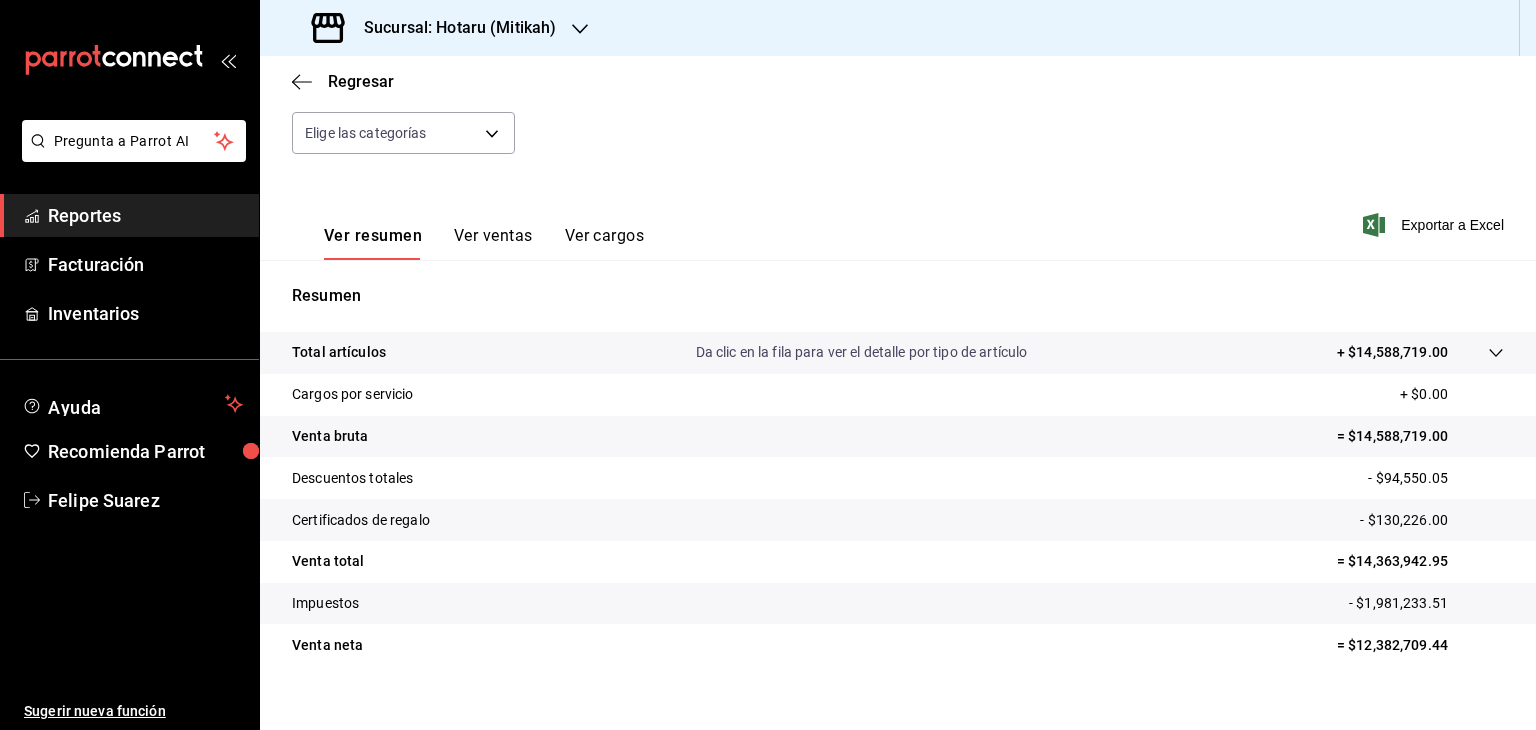 scroll, scrollTop: 228, scrollLeft: 0, axis: vertical 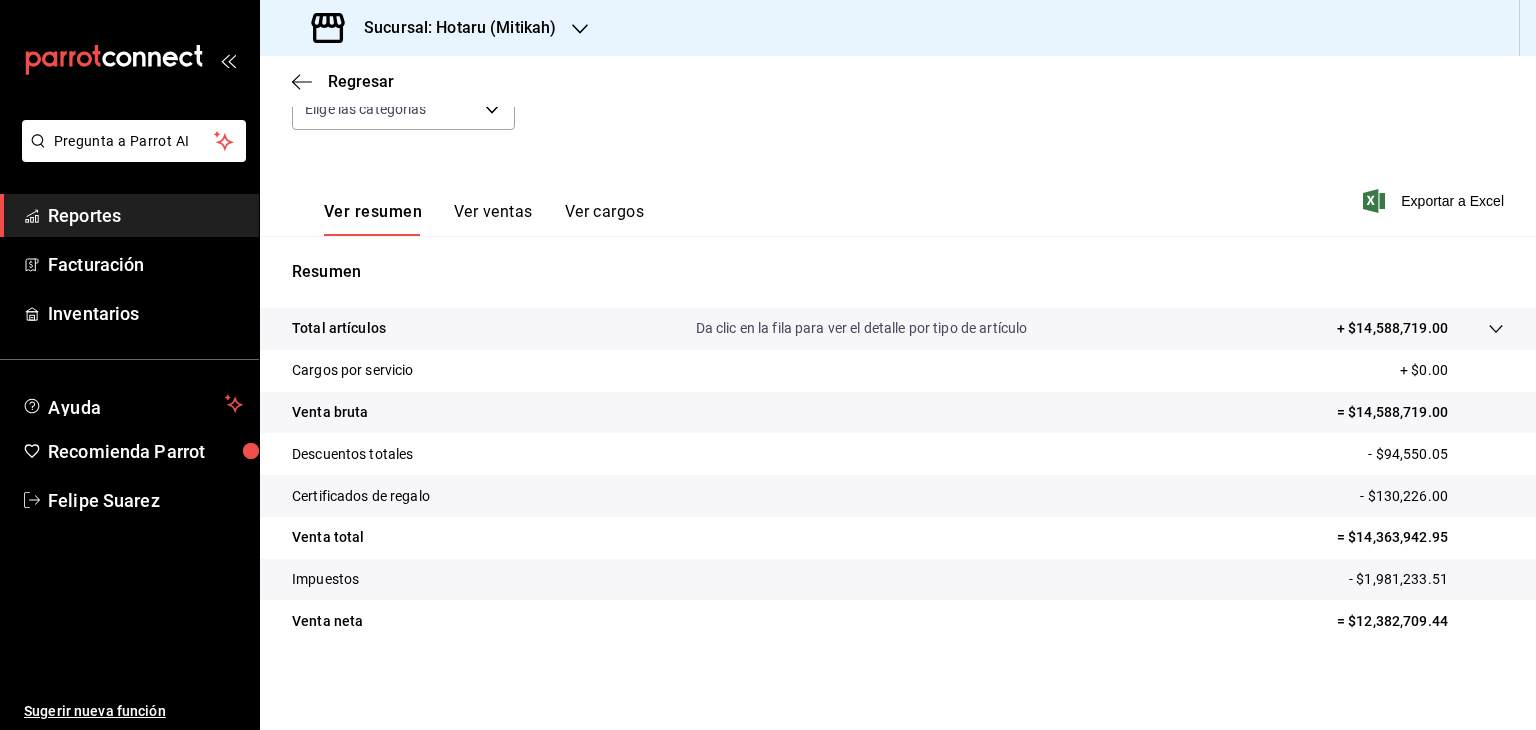 click on "Total artículos Da clic en la fila para ver el detalle por tipo de artículo + $14,588,719.00" at bounding box center [870, 328] 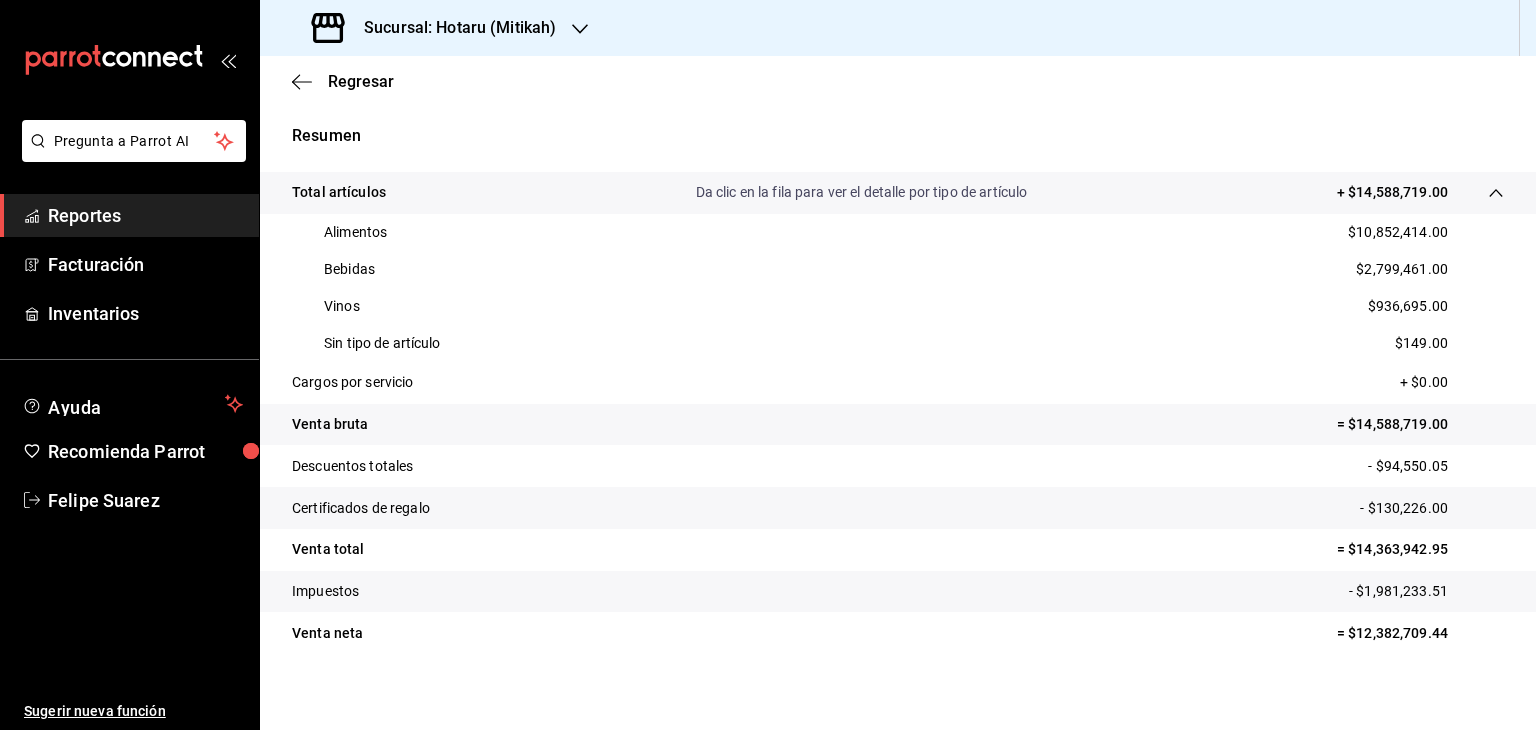 scroll, scrollTop: 0, scrollLeft: 0, axis: both 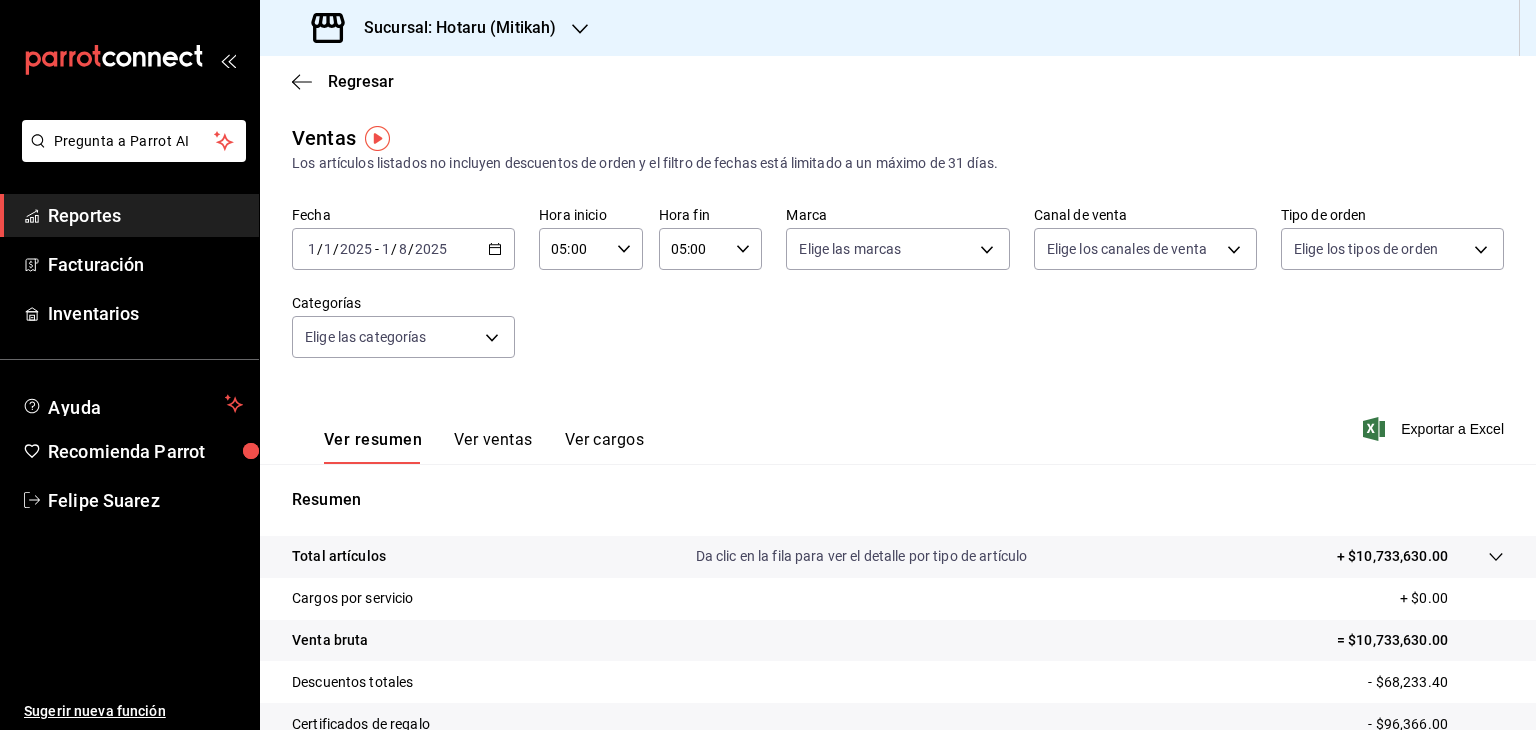 type on "87" 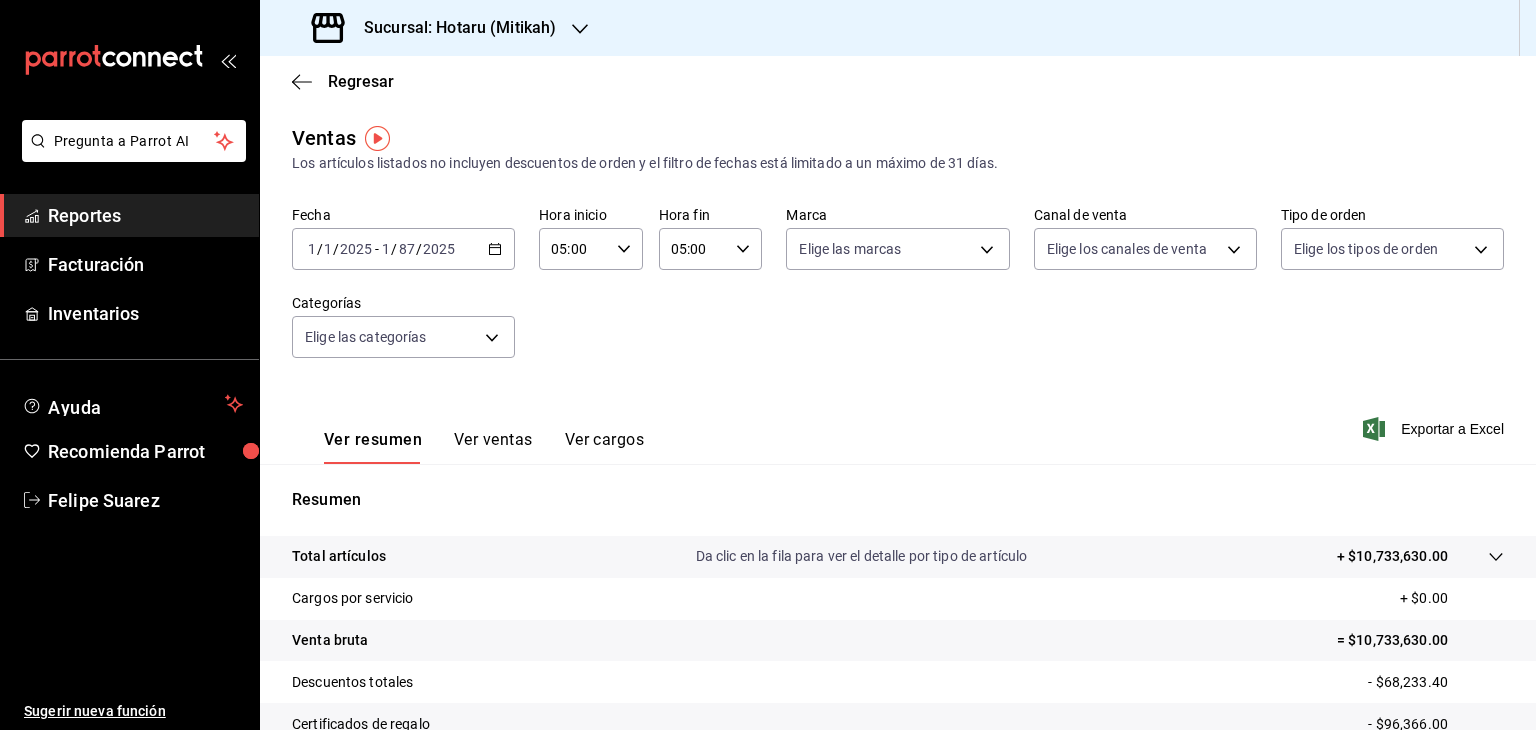 drag, startPoint x: 387, startPoint y: 249, endPoint x: 400, endPoint y: 249, distance: 13 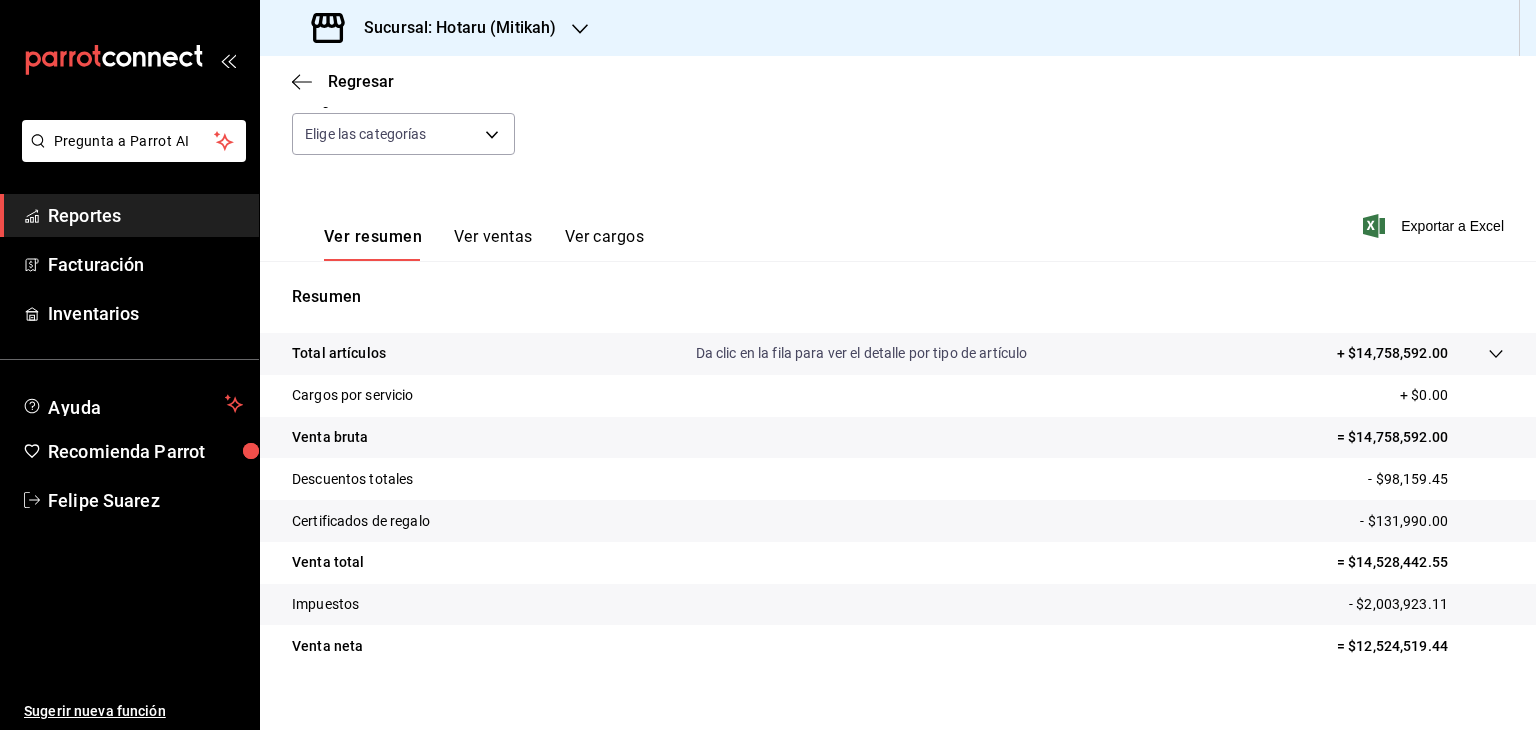 scroll, scrollTop: 228, scrollLeft: 0, axis: vertical 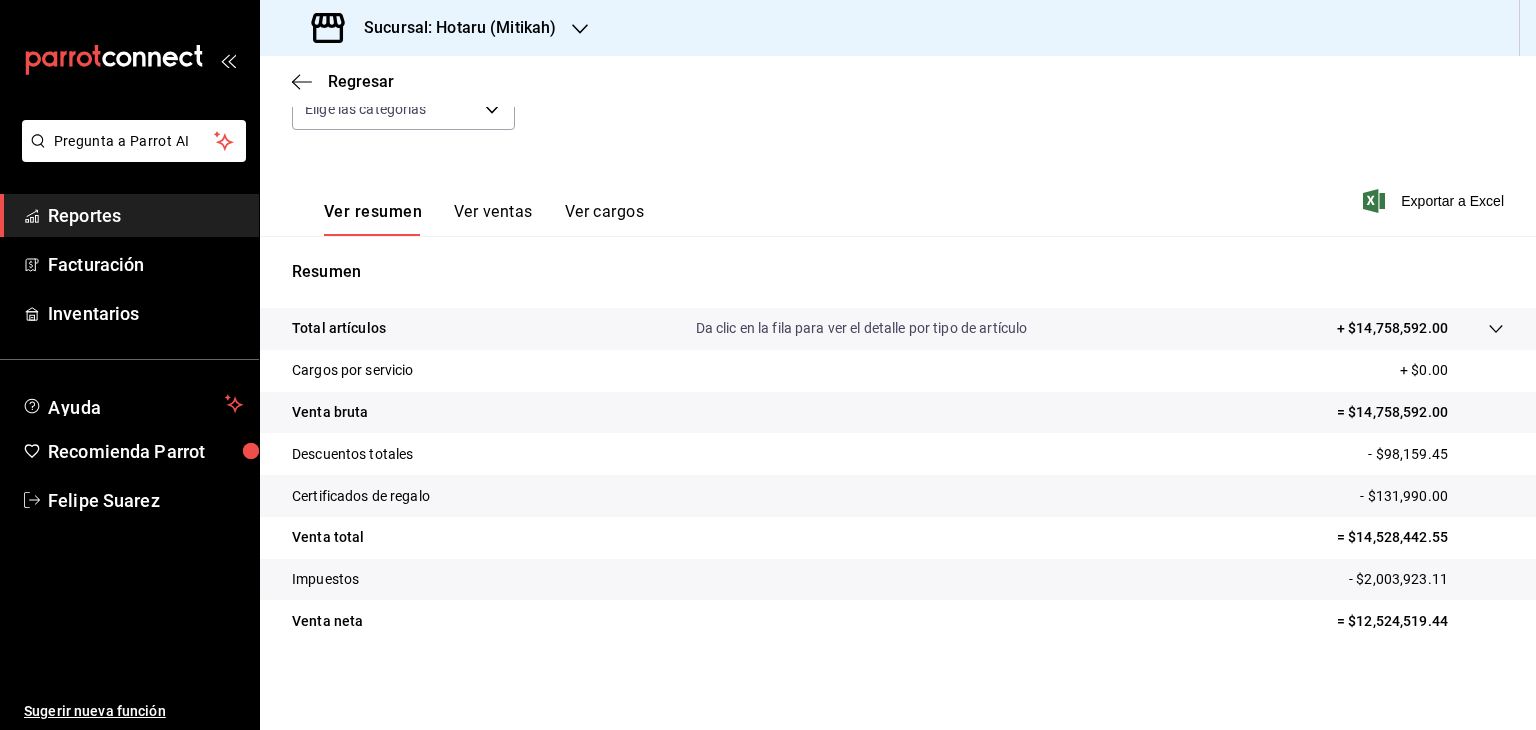 click on "Cargos por servicio + $0.00" at bounding box center [898, 371] 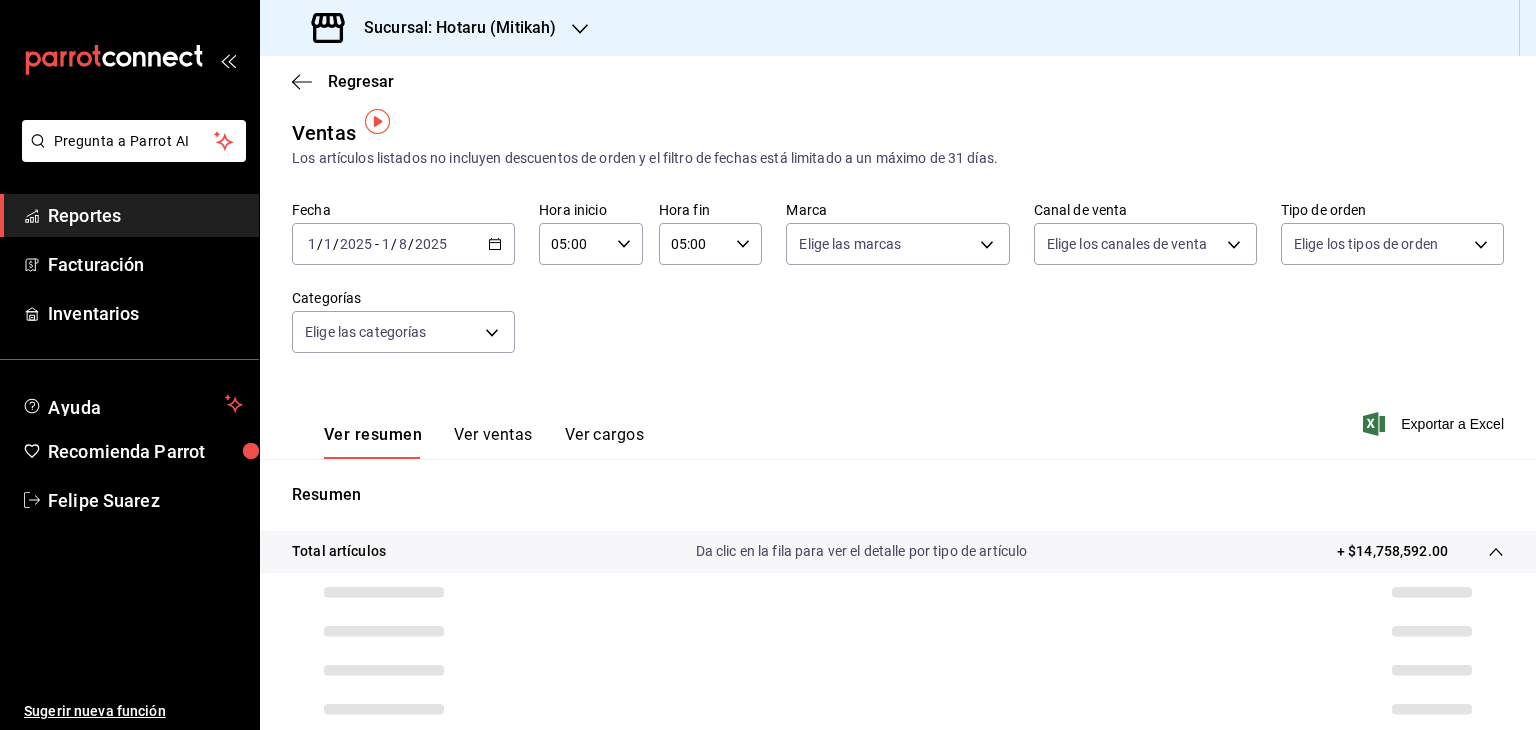 scroll, scrollTop: 0, scrollLeft: 0, axis: both 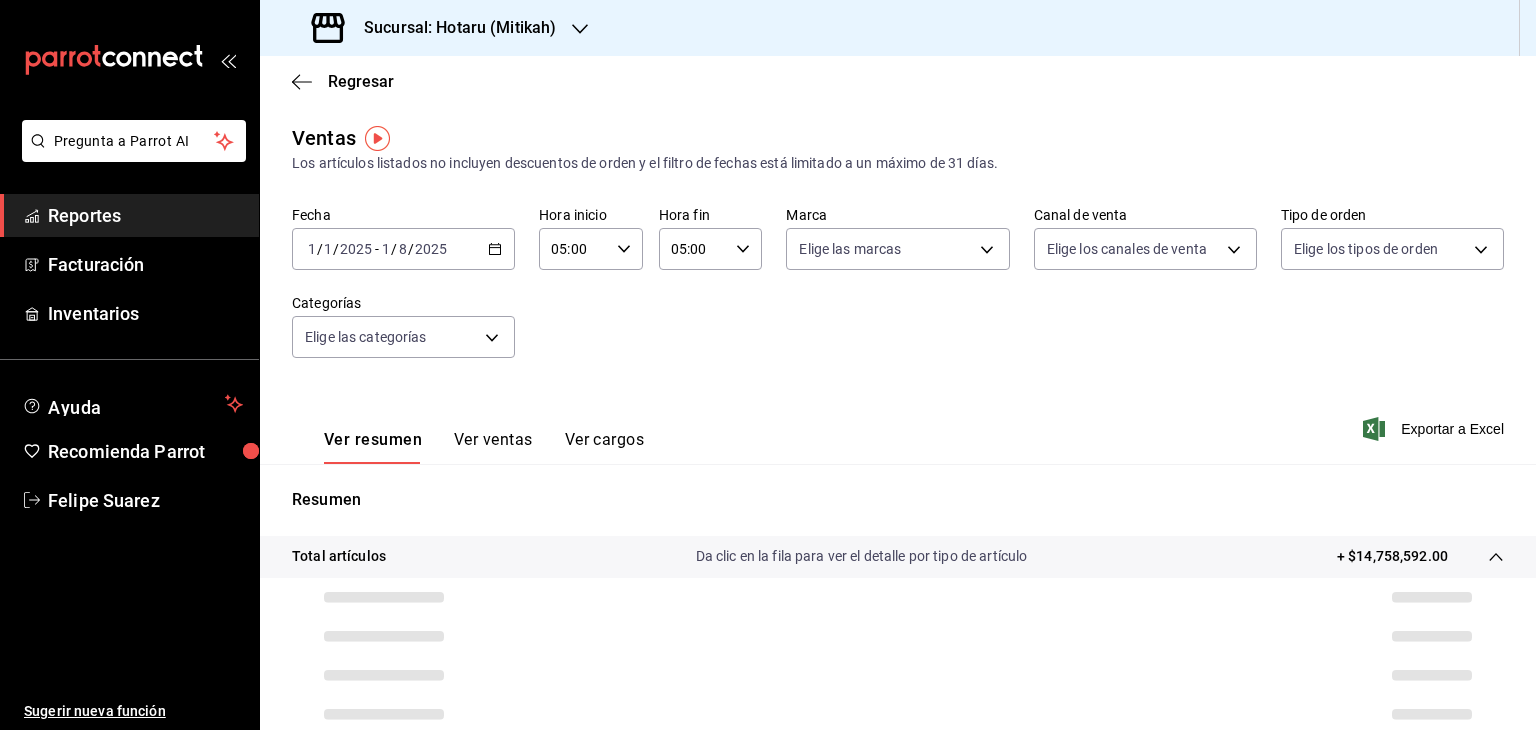 click on "Sucursal: Hotaru (Mitikah)" at bounding box center [452, 28] 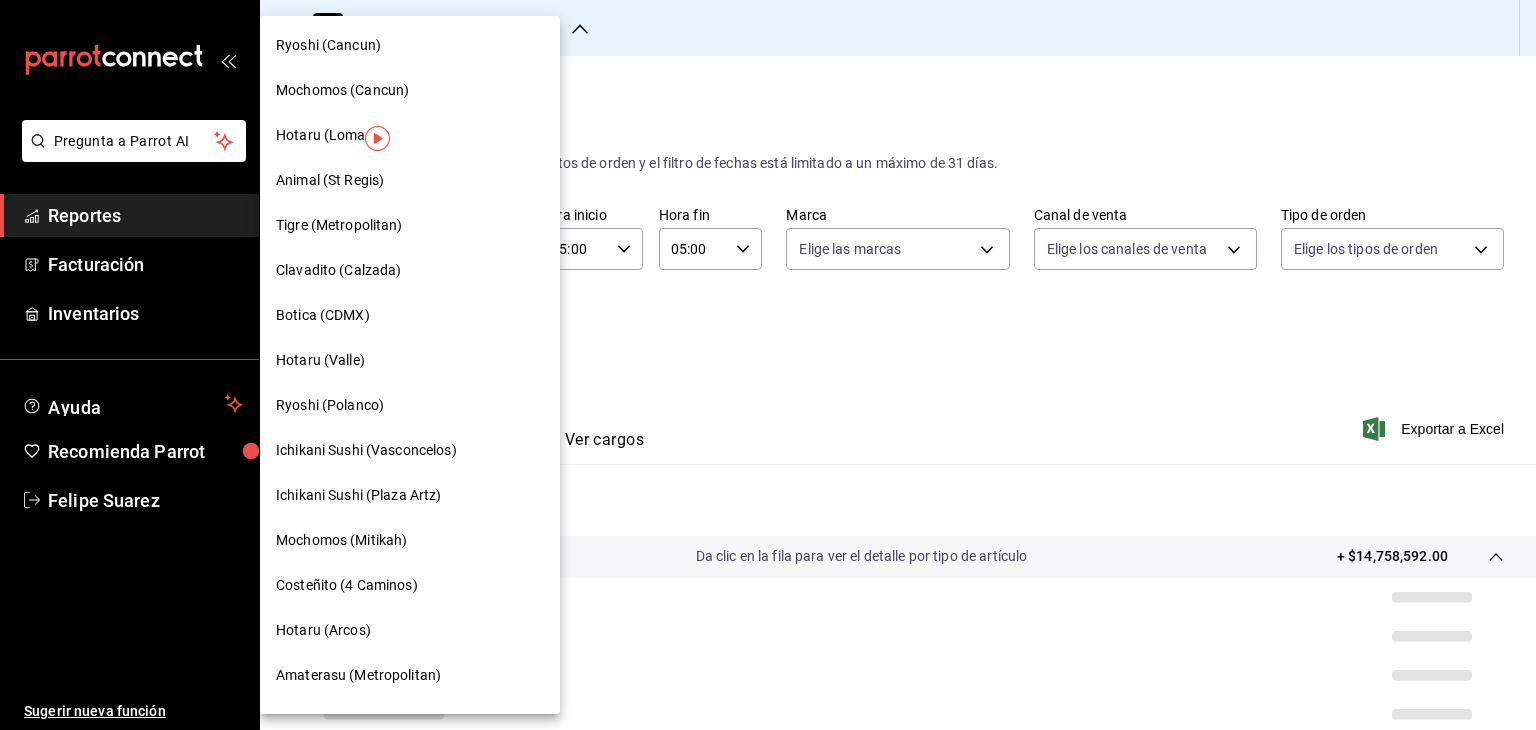 scroll, scrollTop: 533, scrollLeft: 0, axis: vertical 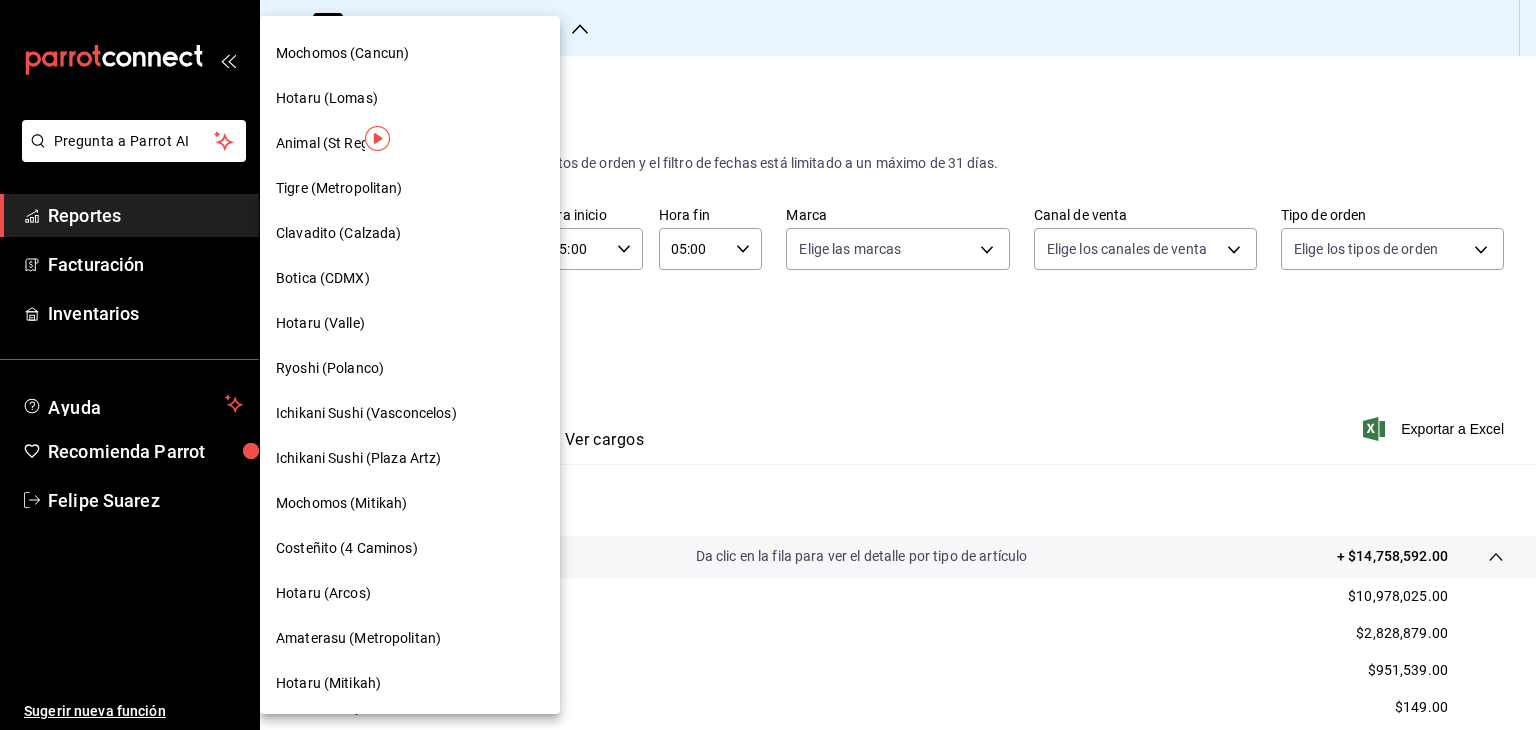 click on "Ryoshi (Polanco)" at bounding box center [330, 368] 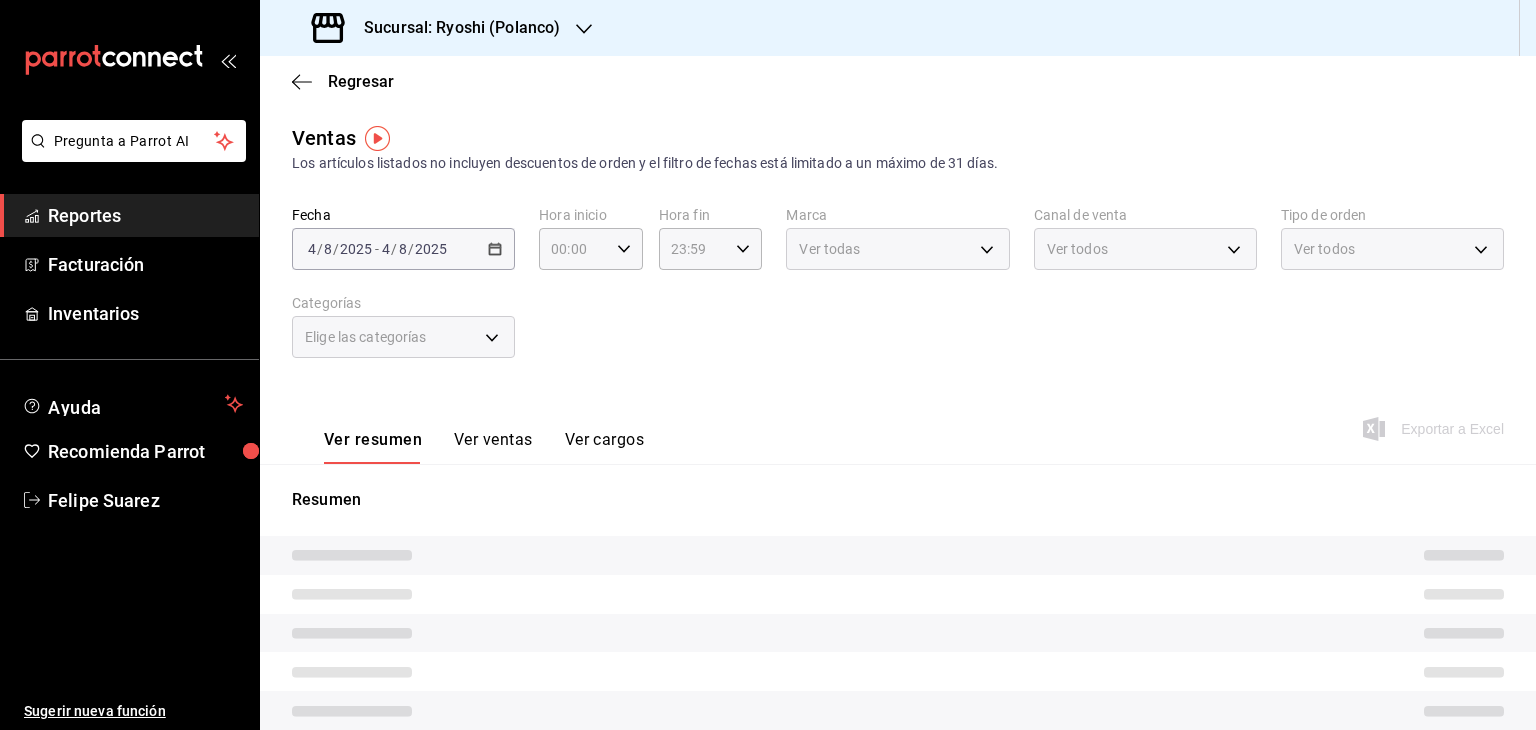 type on "05:00" 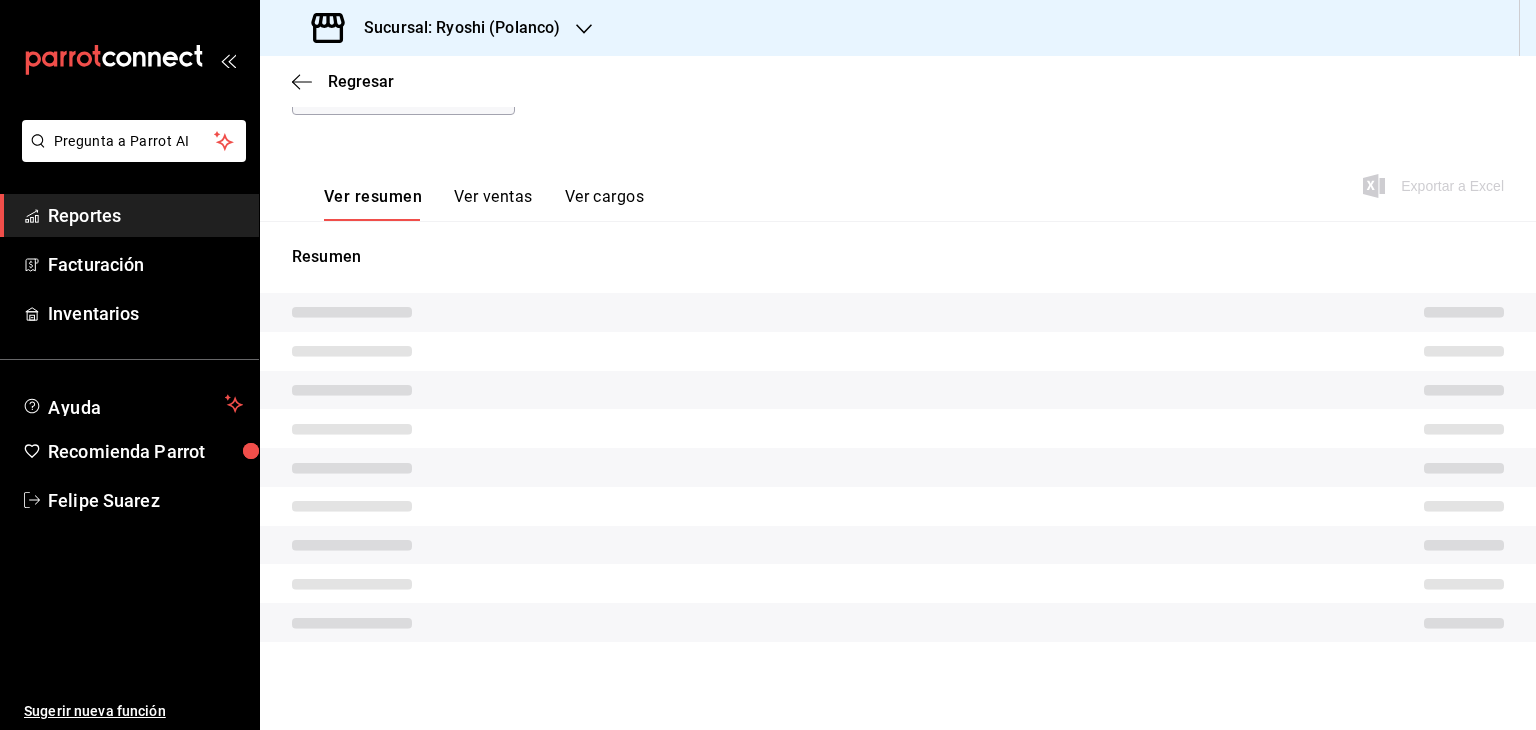 scroll, scrollTop: 228, scrollLeft: 0, axis: vertical 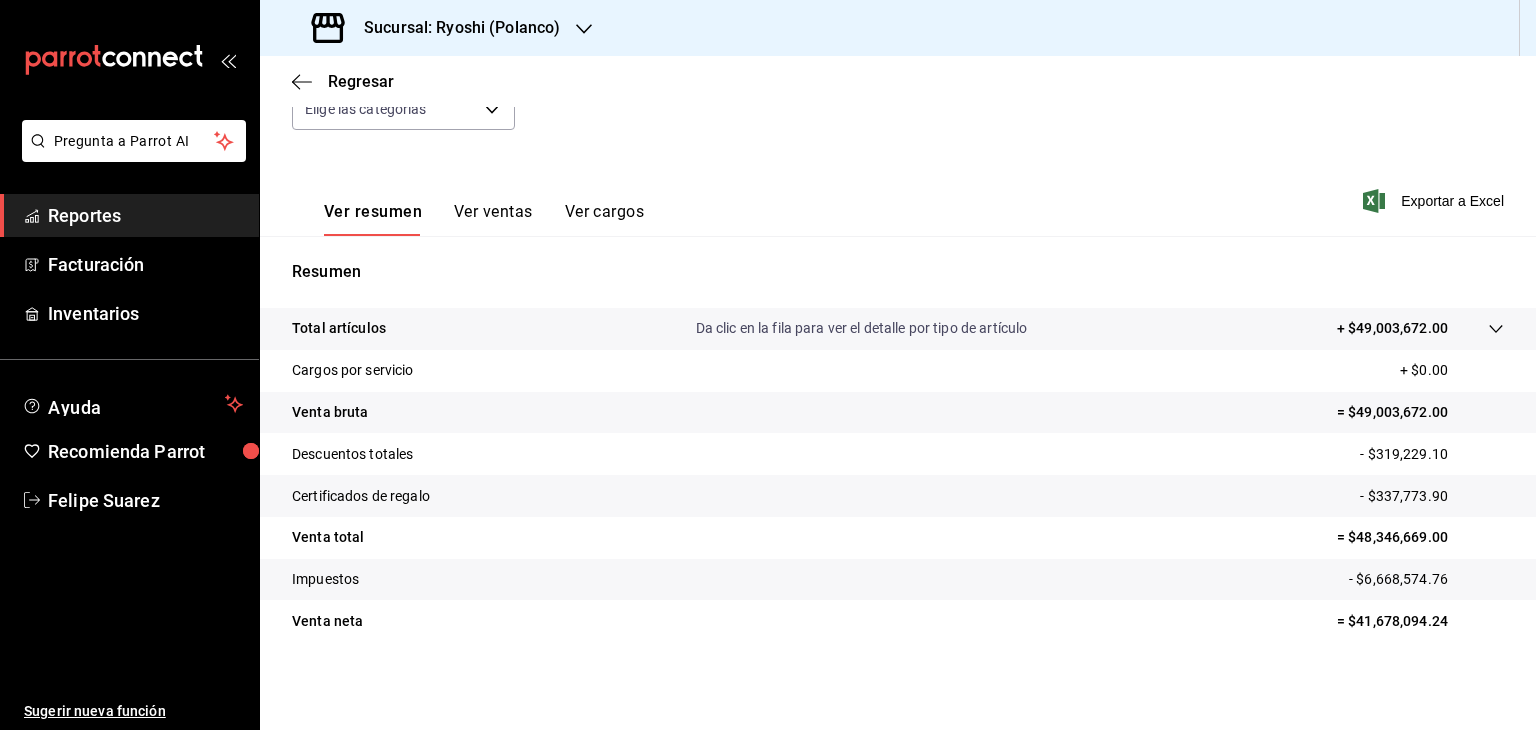 click on "+ $49,003,672.00" at bounding box center [1392, 328] 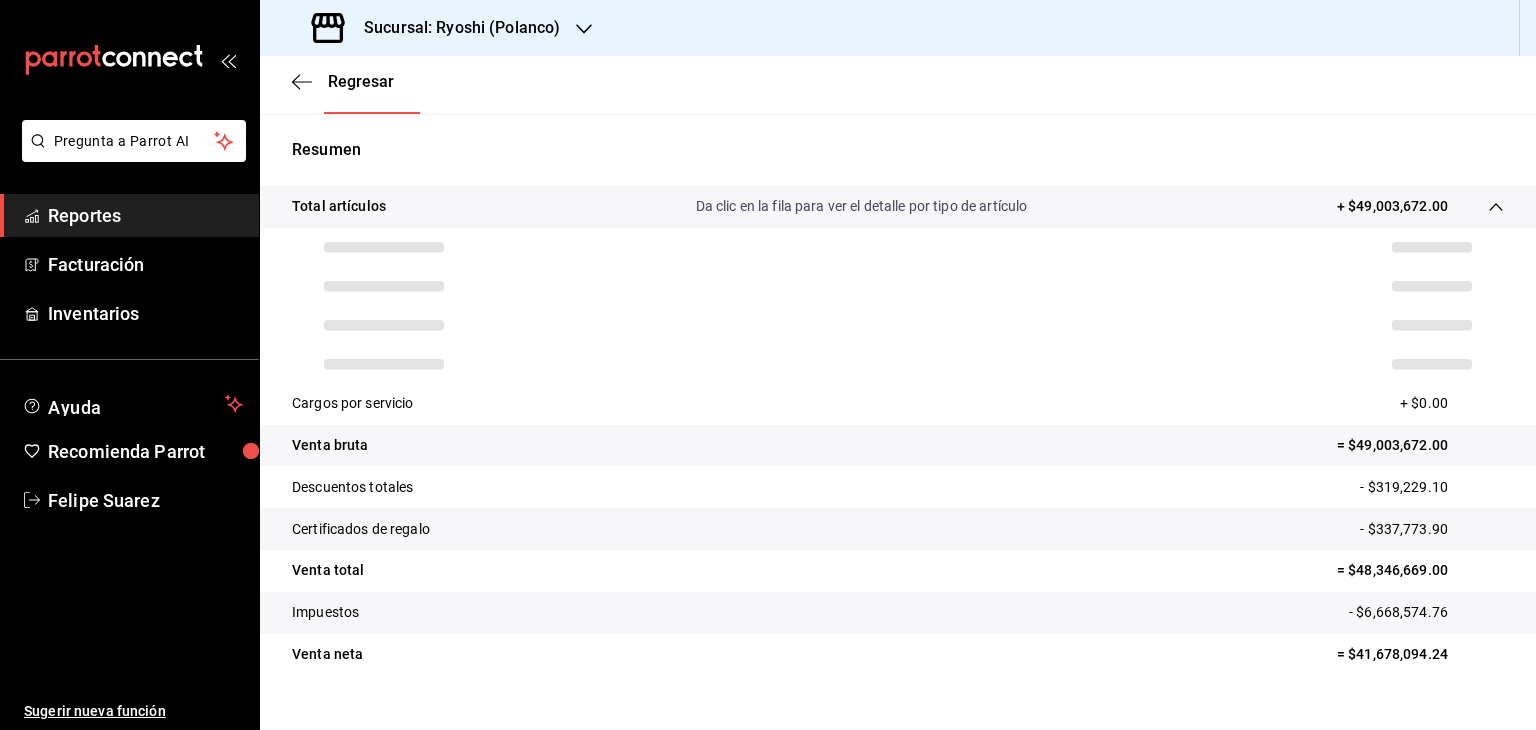 scroll, scrollTop: 360, scrollLeft: 0, axis: vertical 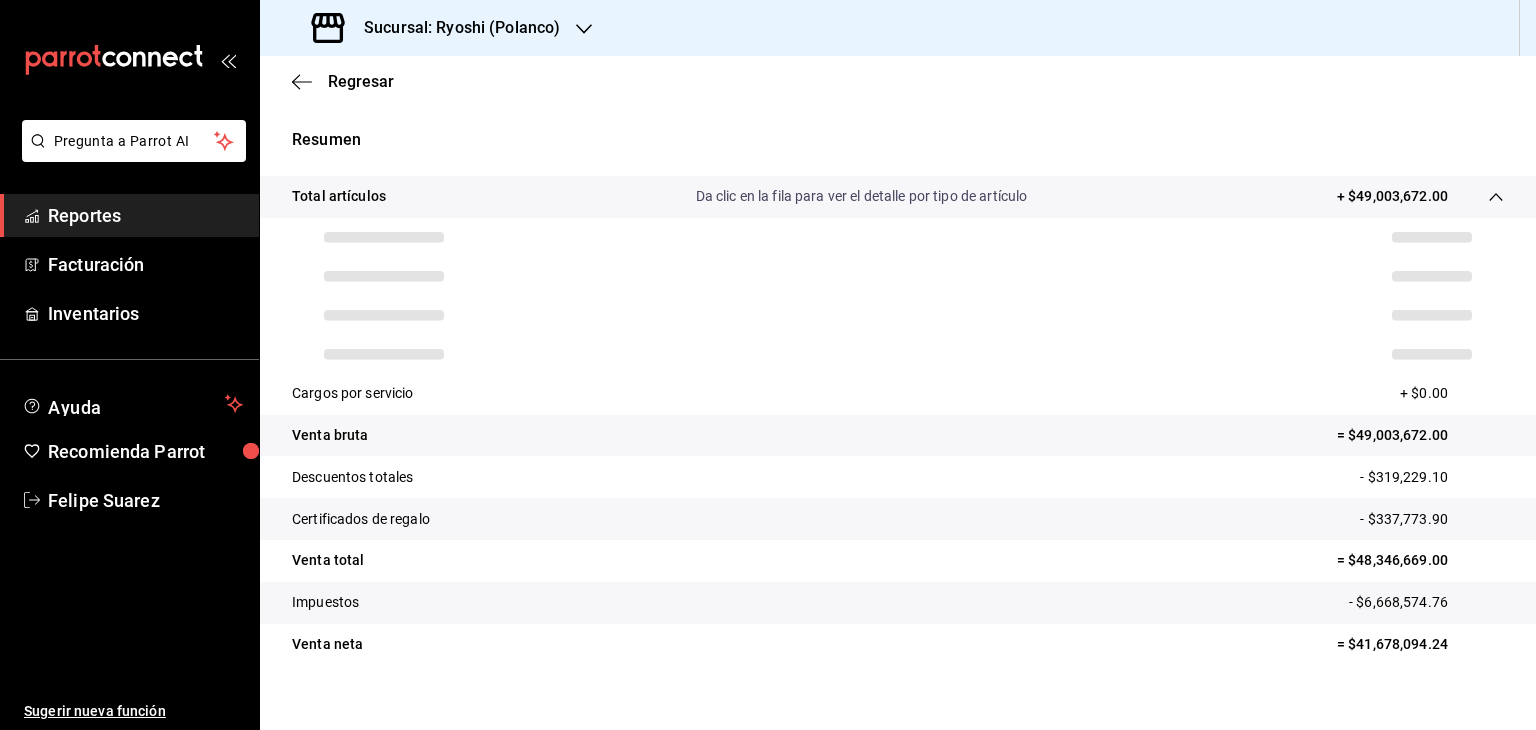 click on "- $319,229.10" at bounding box center [1432, 477] 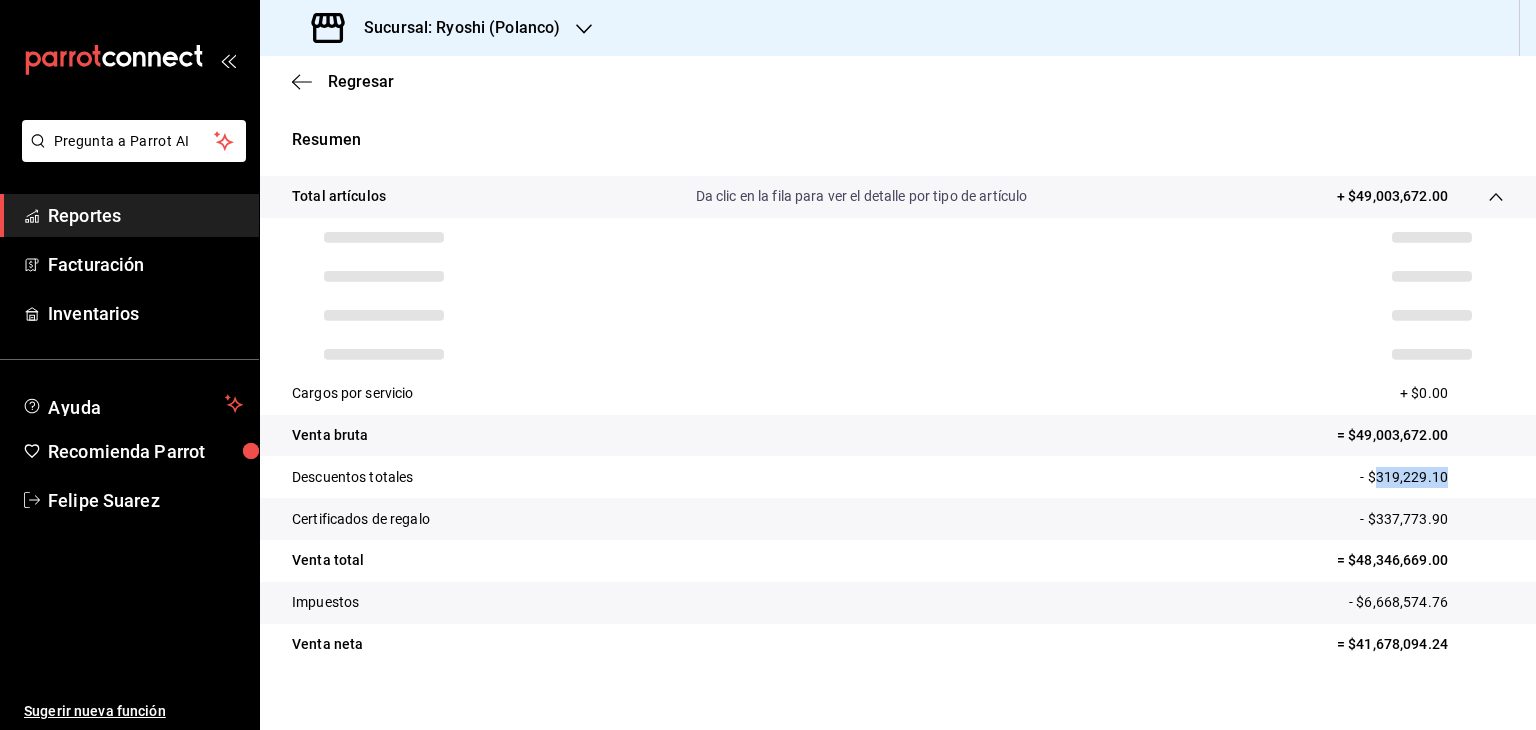 click on "- $319,229.10" at bounding box center [1432, 477] 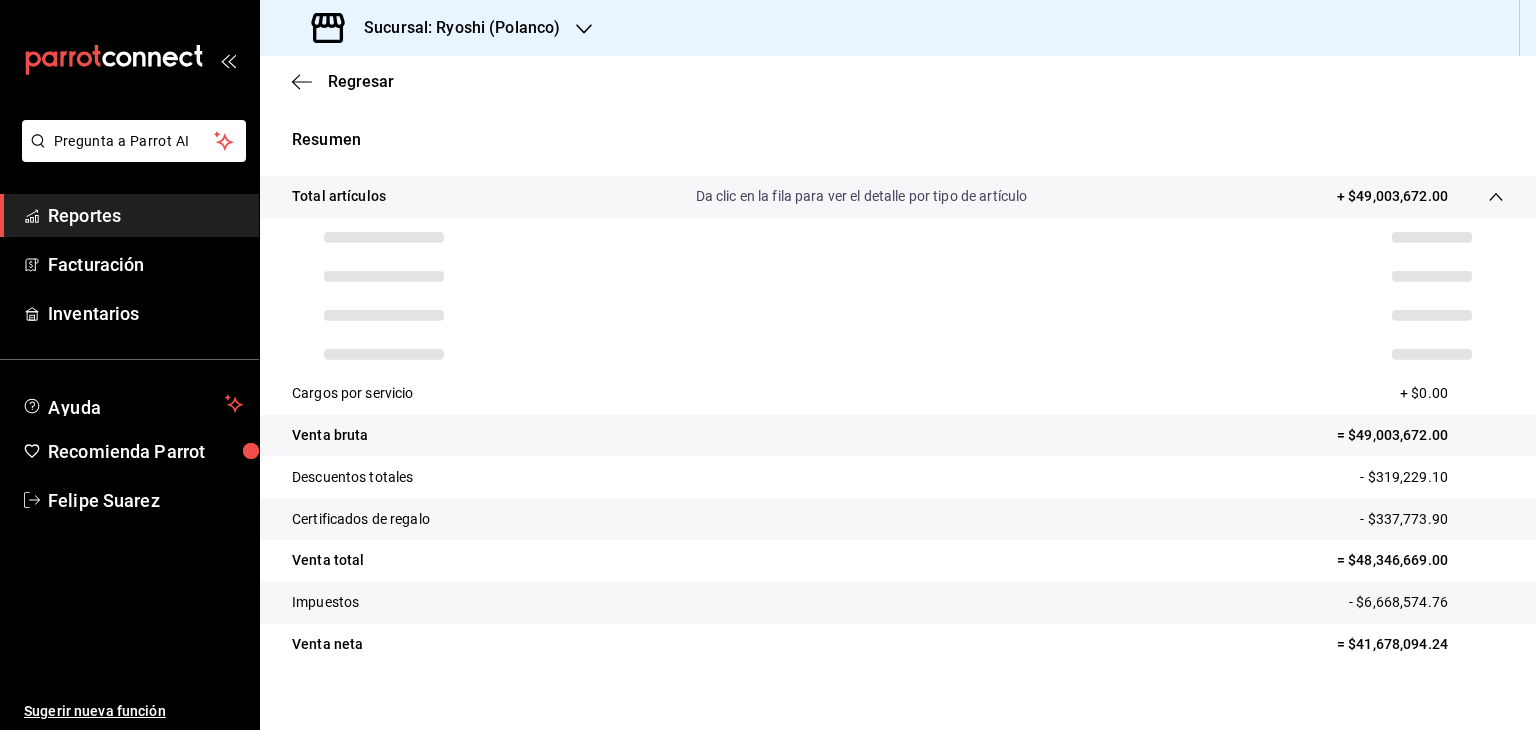 click on "- $337,773.90" at bounding box center [1432, 519] 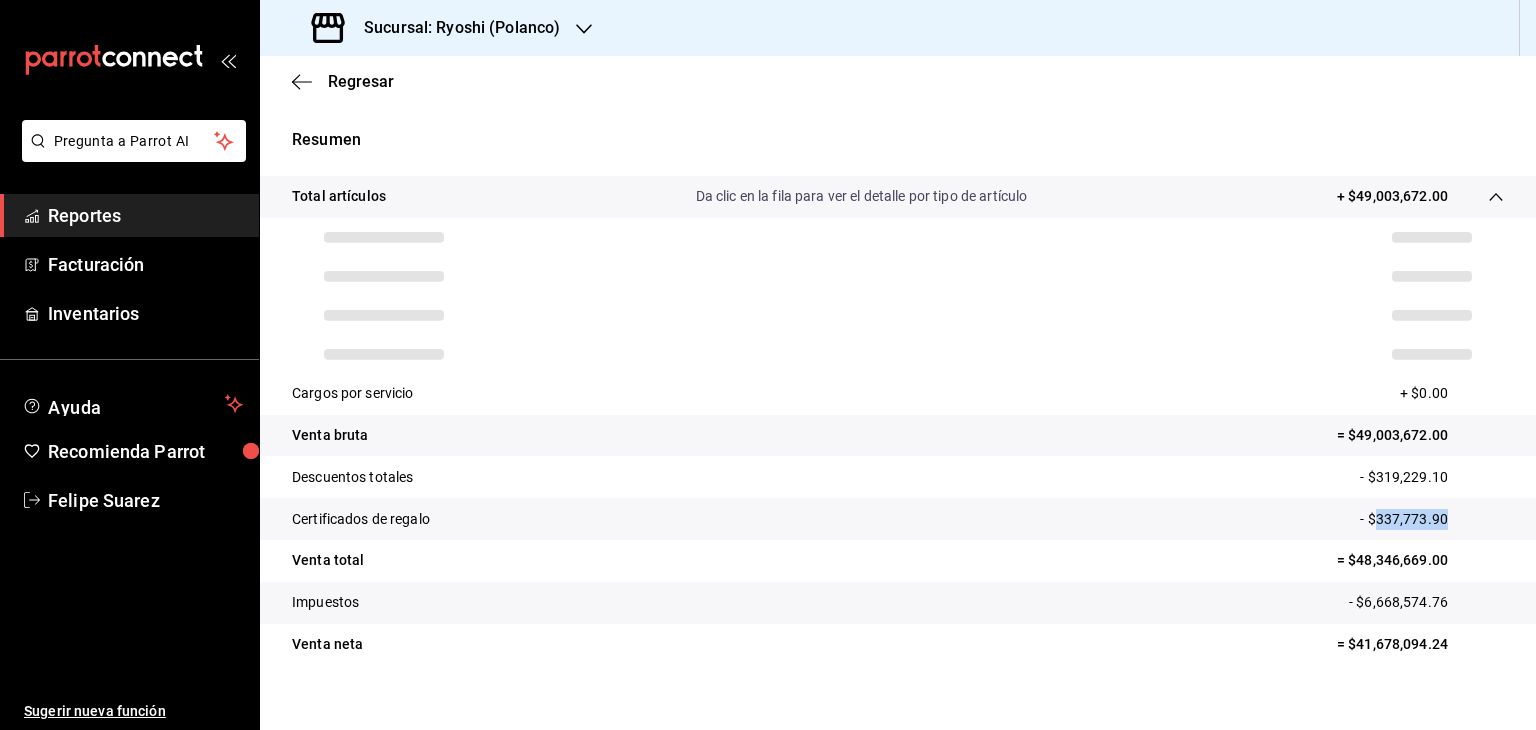 click on "- $337,773.90" at bounding box center (1432, 519) 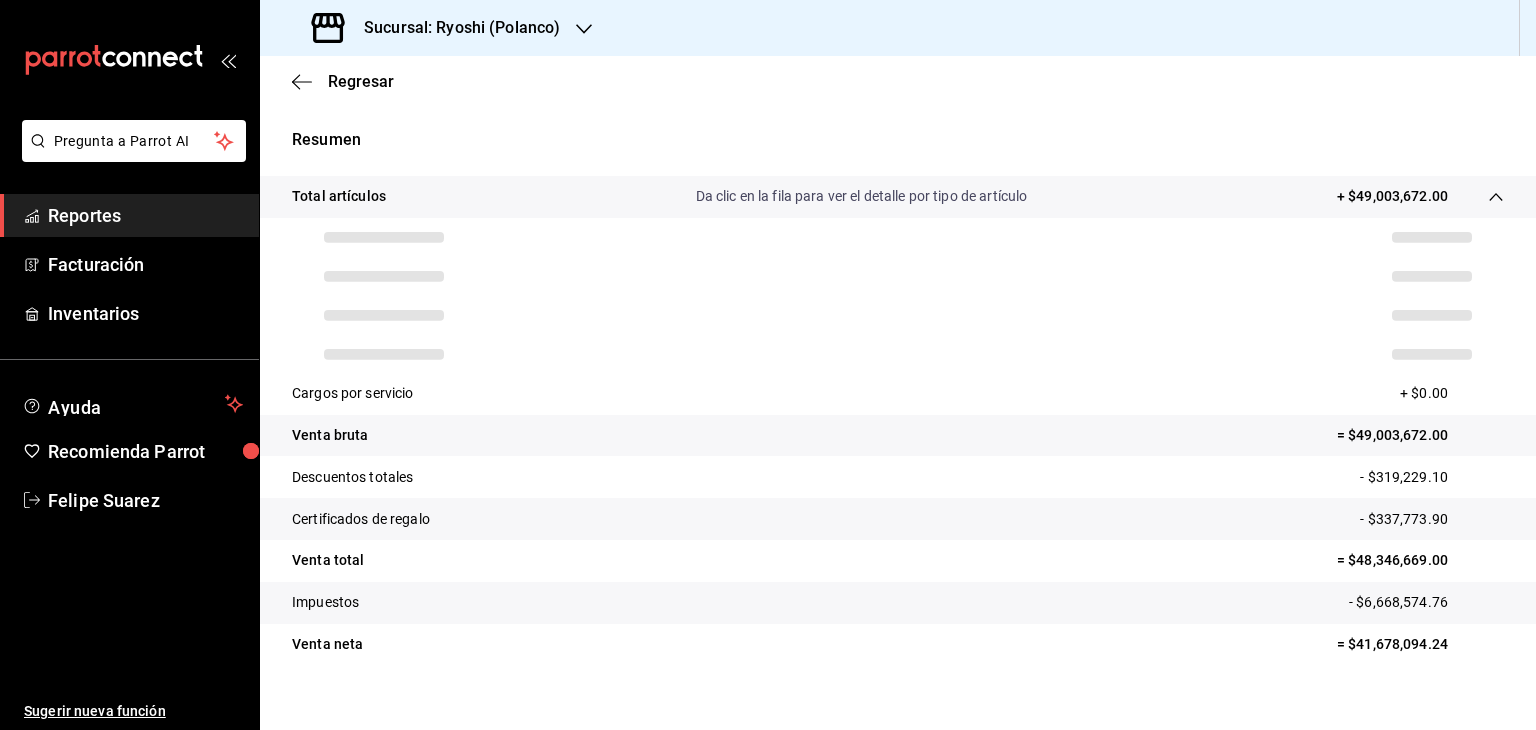 click on "- $6,668,574.76" at bounding box center (1426, 602) 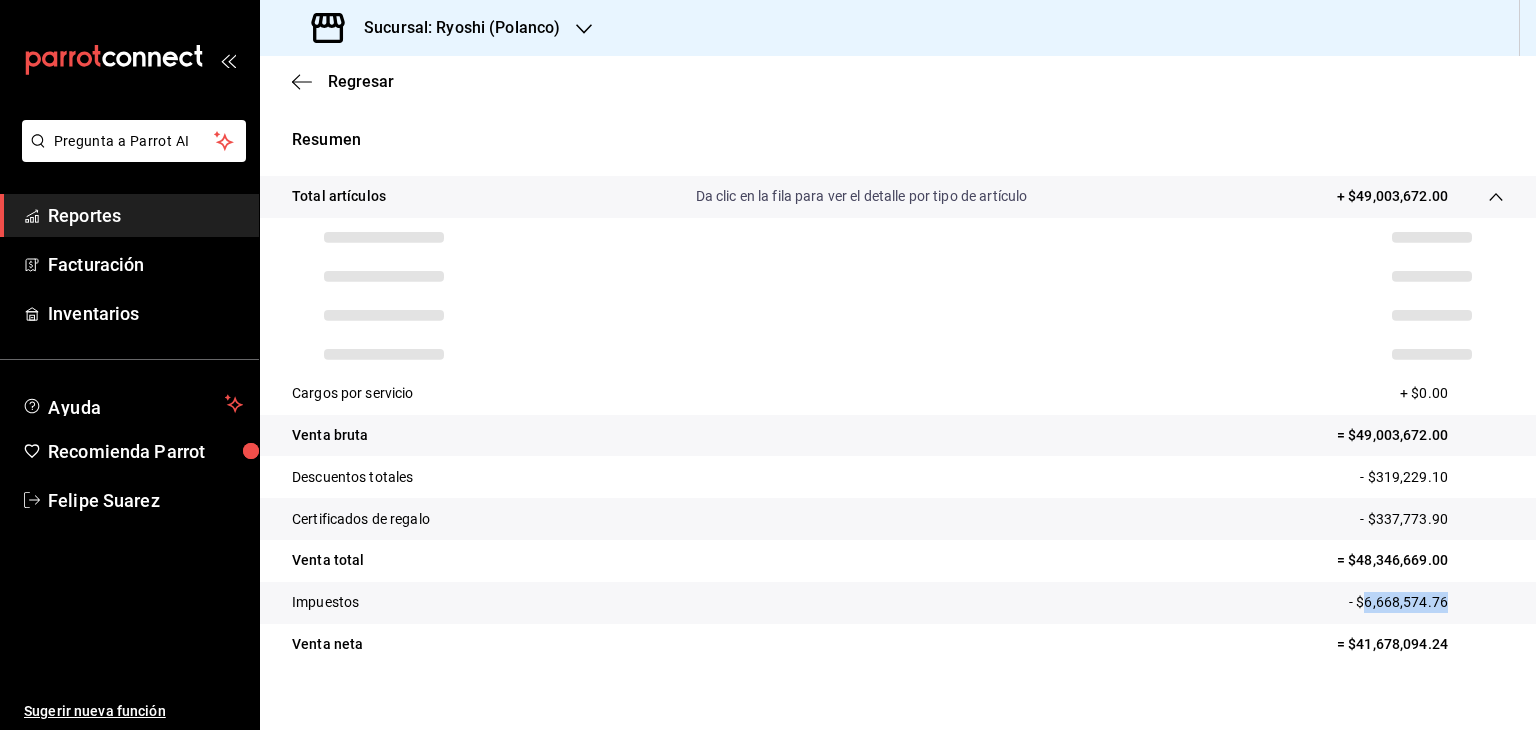 click on "- $6,668,574.76" at bounding box center [1426, 602] 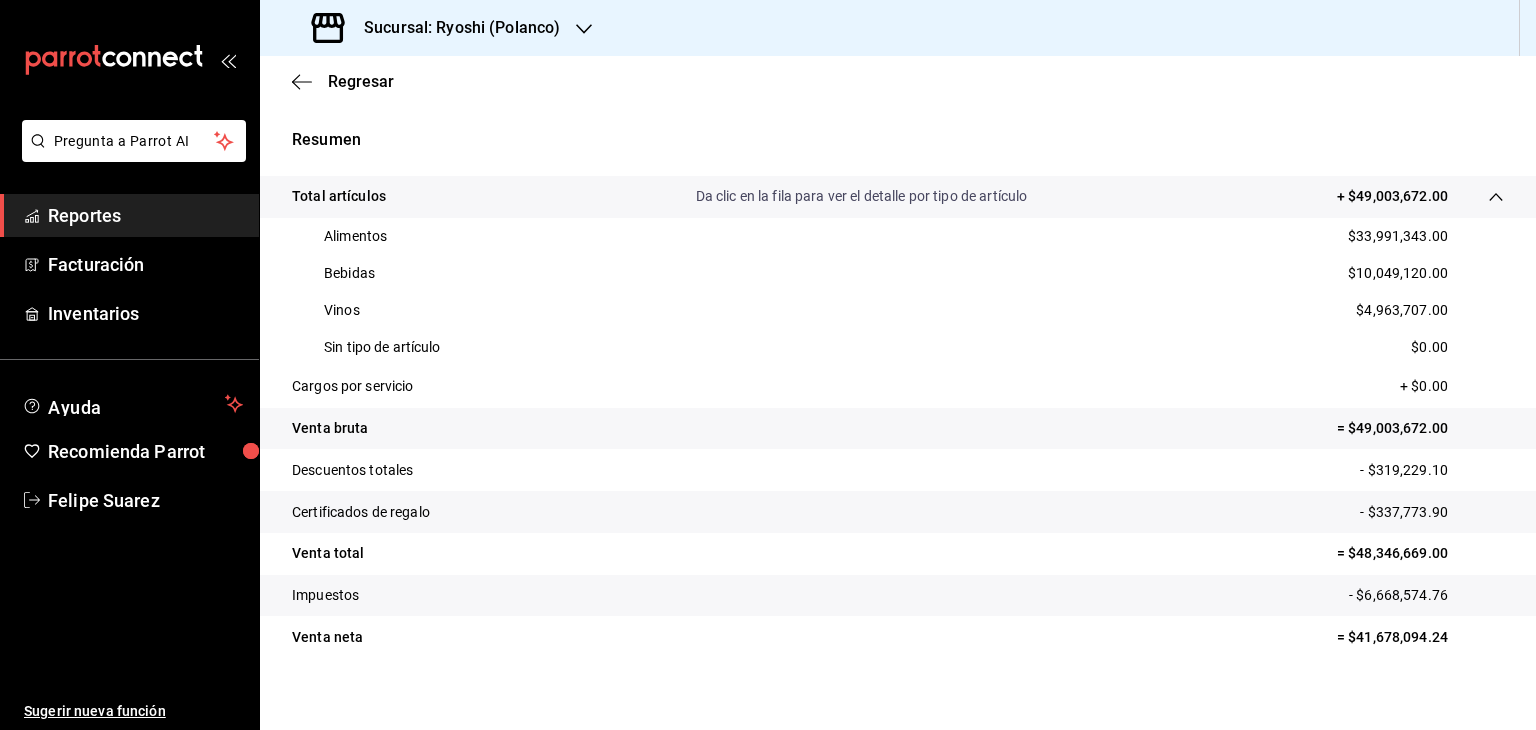 click on "$33,991,343.00" at bounding box center [1398, 236] 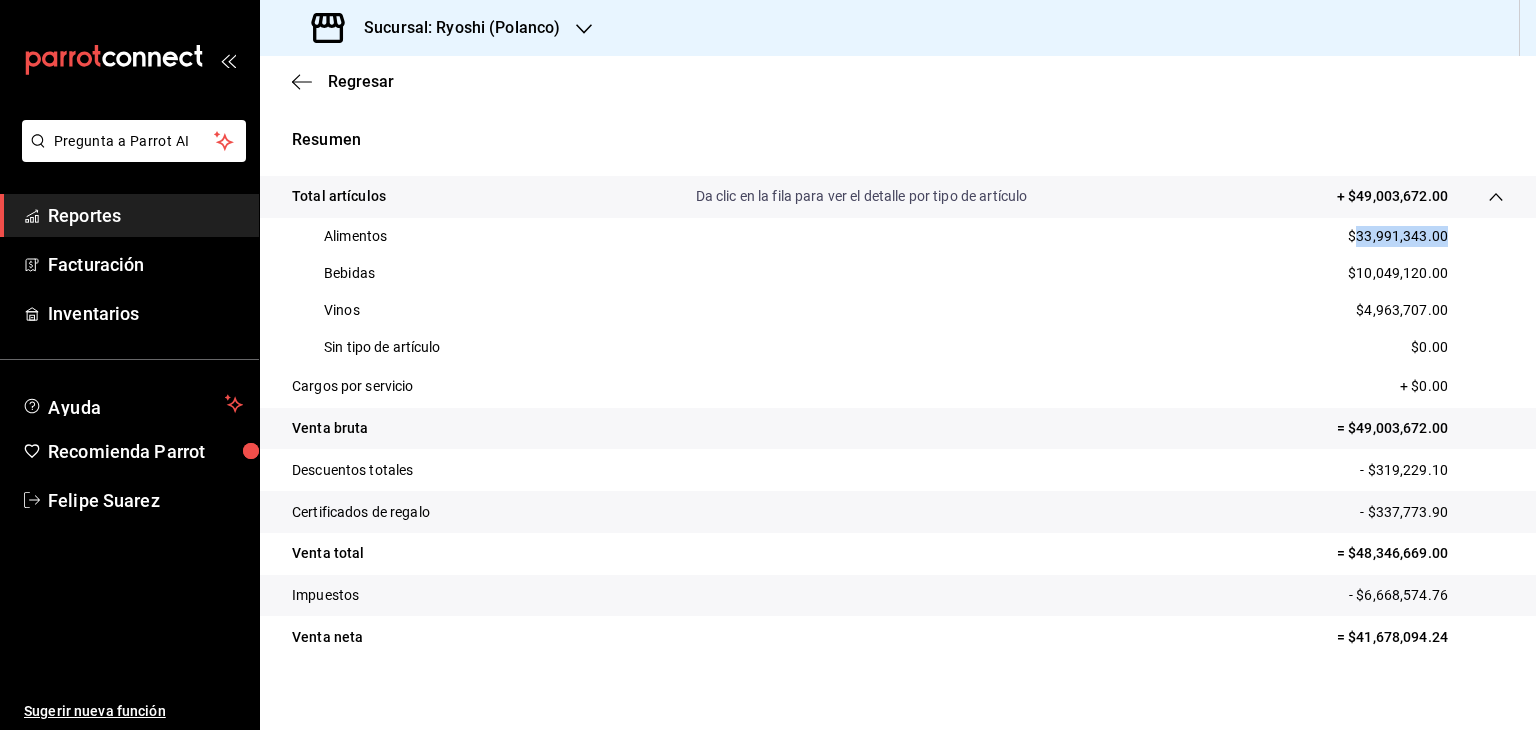 click on "$33,991,343.00" at bounding box center [1398, 236] 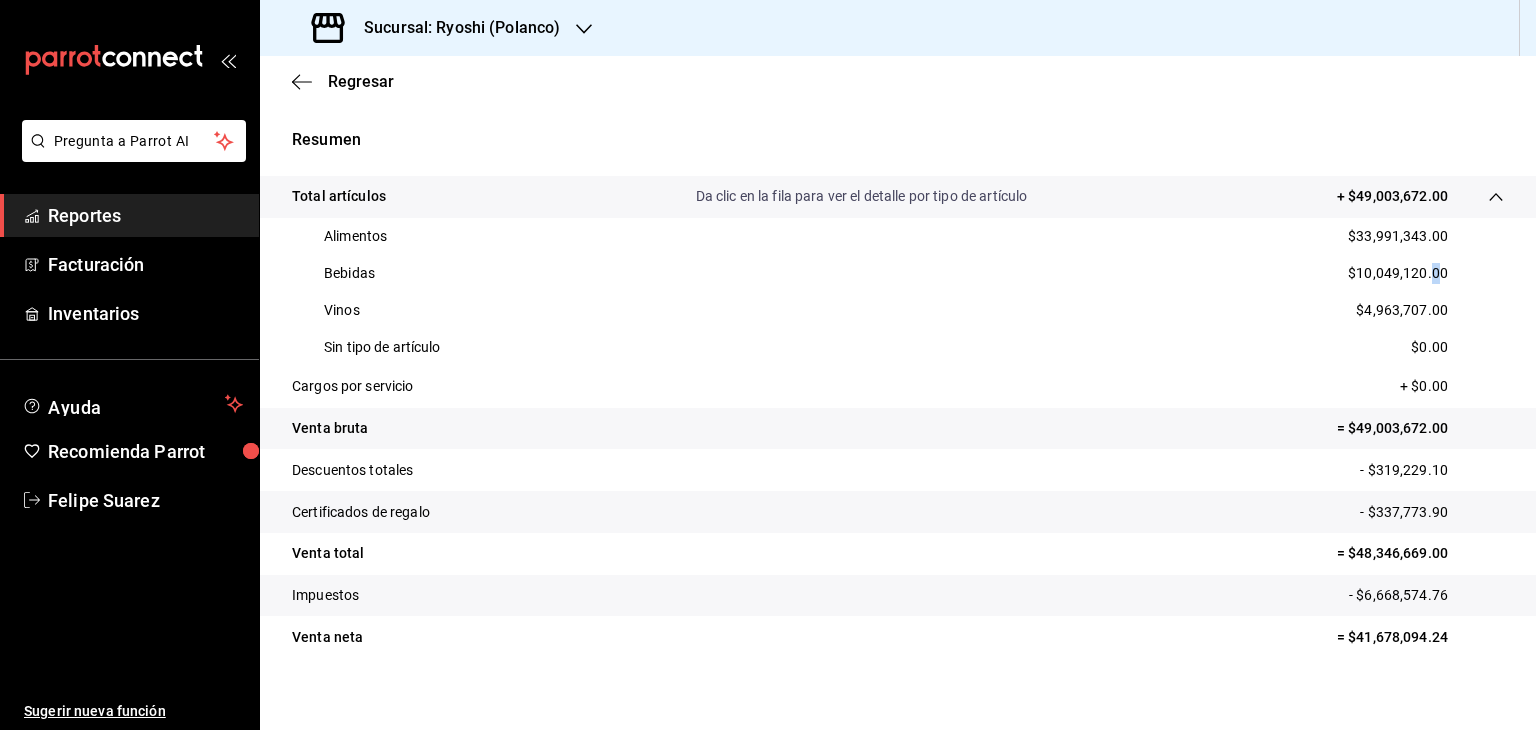 drag, startPoint x: 1400, startPoint y: 273, endPoint x: 1422, endPoint y: 263, distance: 24.166092 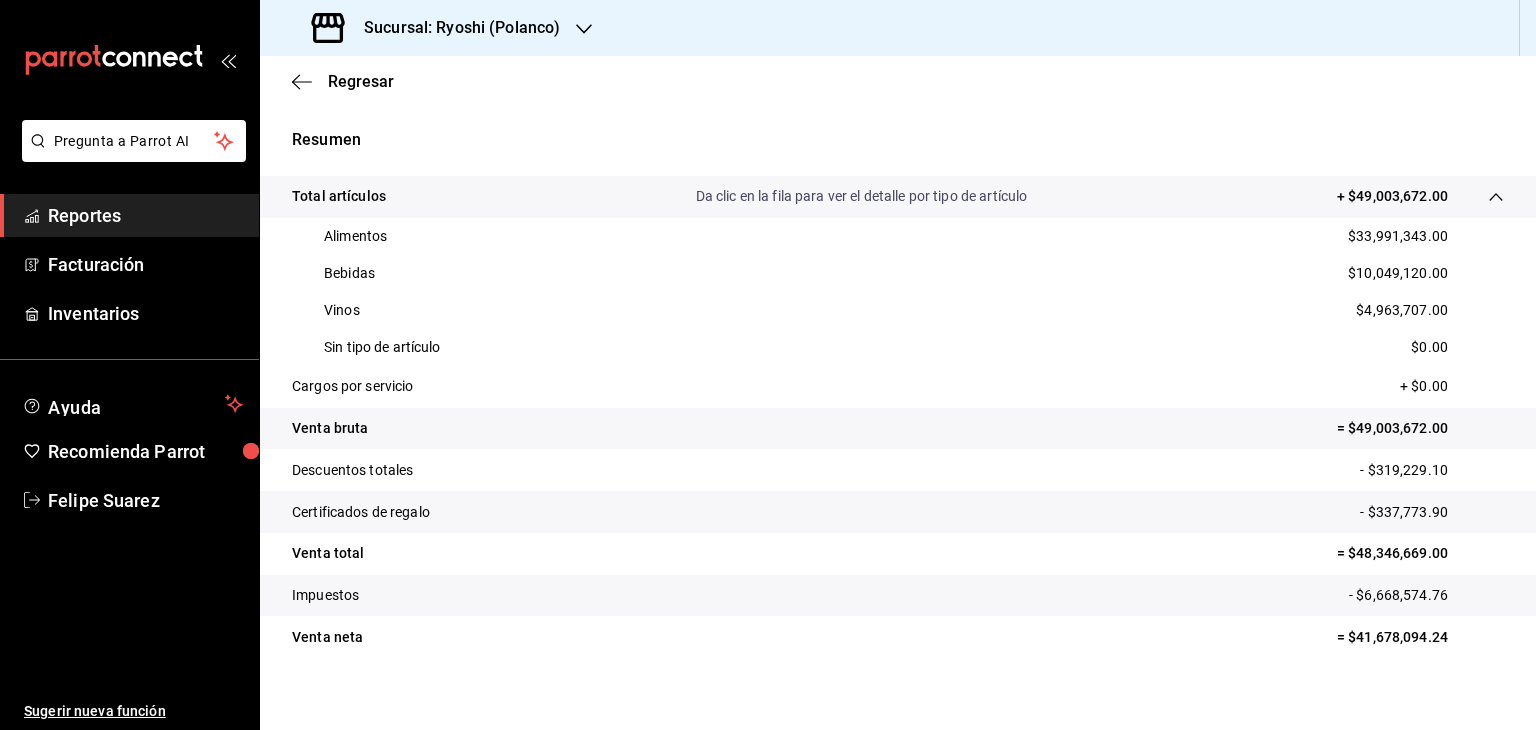 click on "$10,049,120.00" at bounding box center (1398, 273) 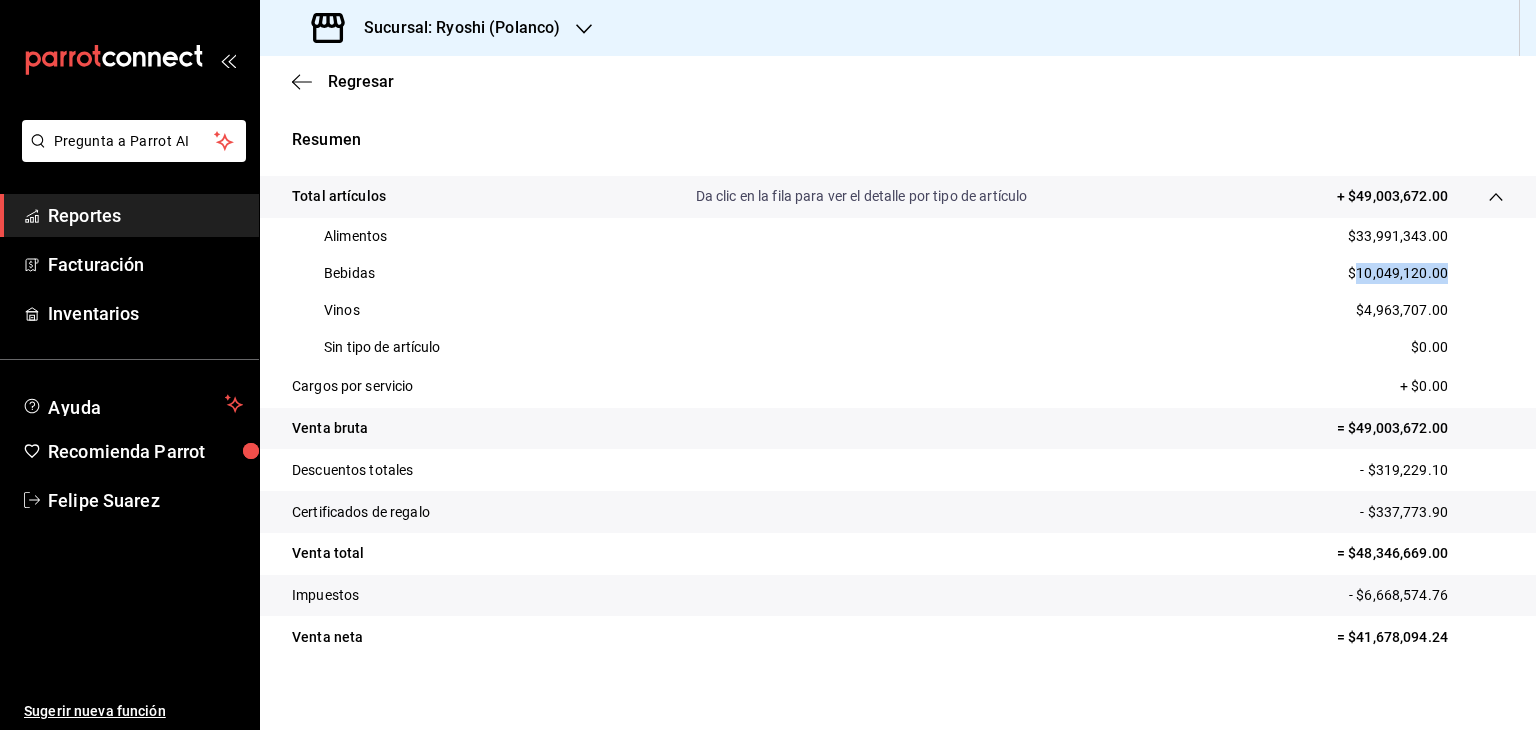 click on "$10,049,120.00" at bounding box center [1398, 273] 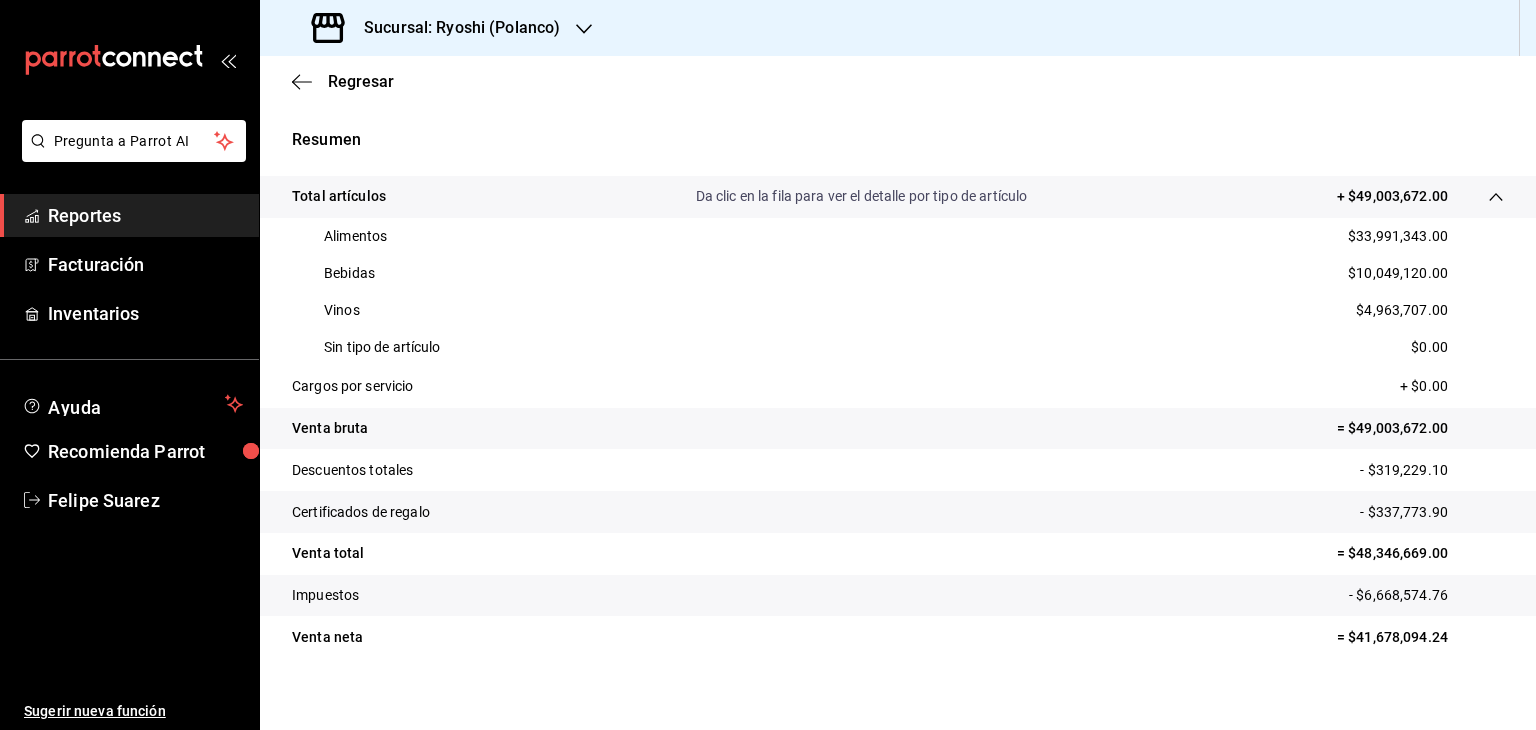 drag, startPoint x: 1374, startPoint y: 310, endPoint x: 1391, endPoint y: 311, distance: 17.029387 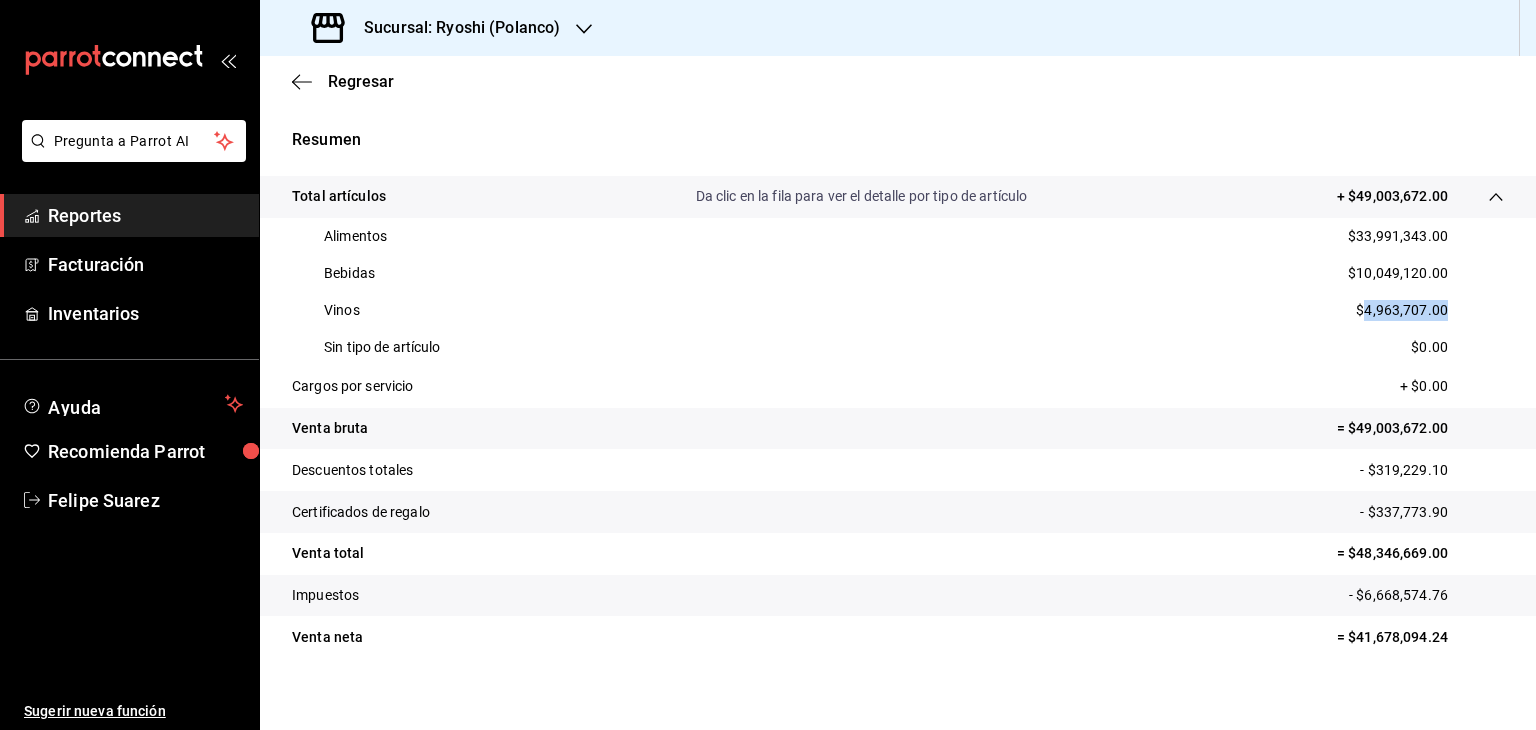 click on "$4,963,707.00" at bounding box center [1402, 310] 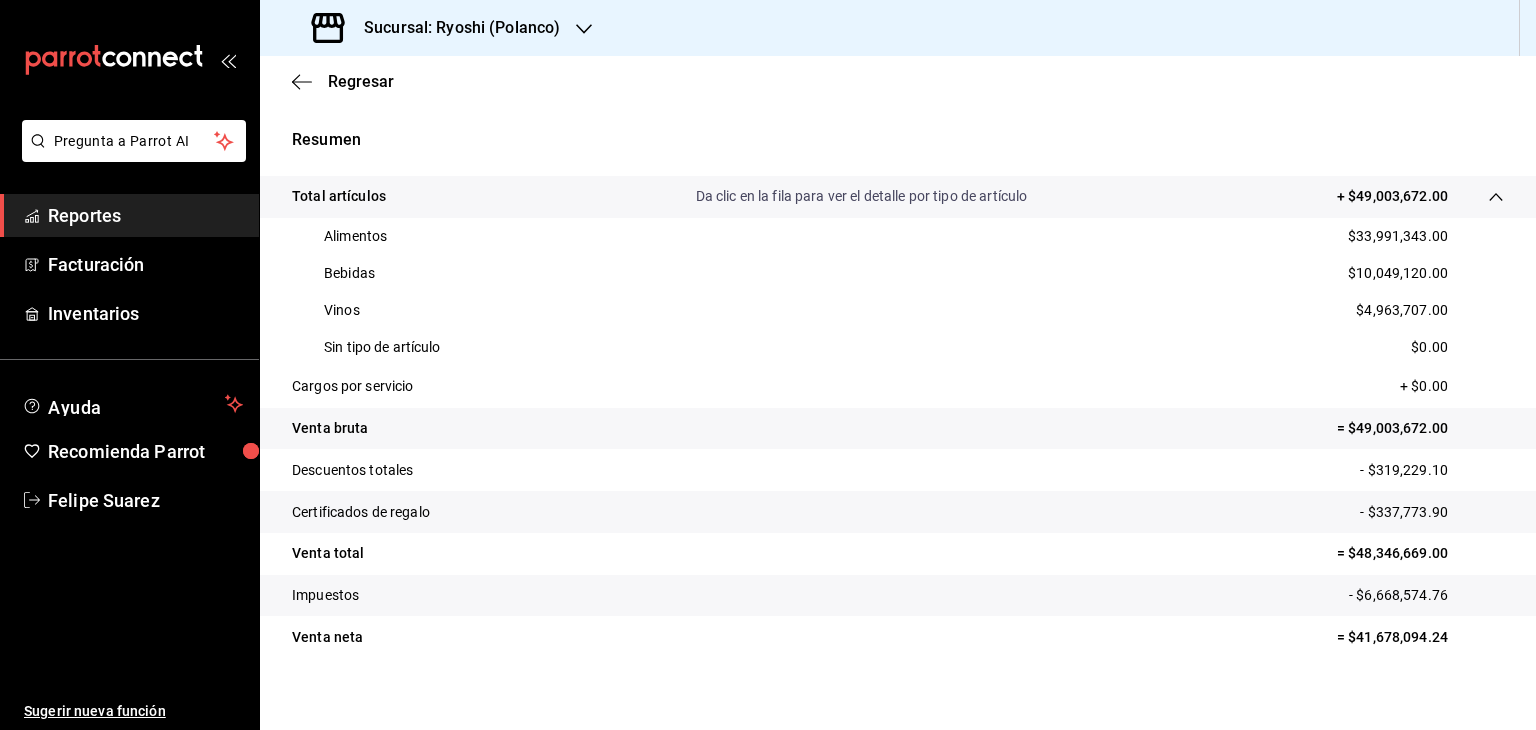 click on "Sucursal: Ryoshi (Polanco)" at bounding box center (454, 28) 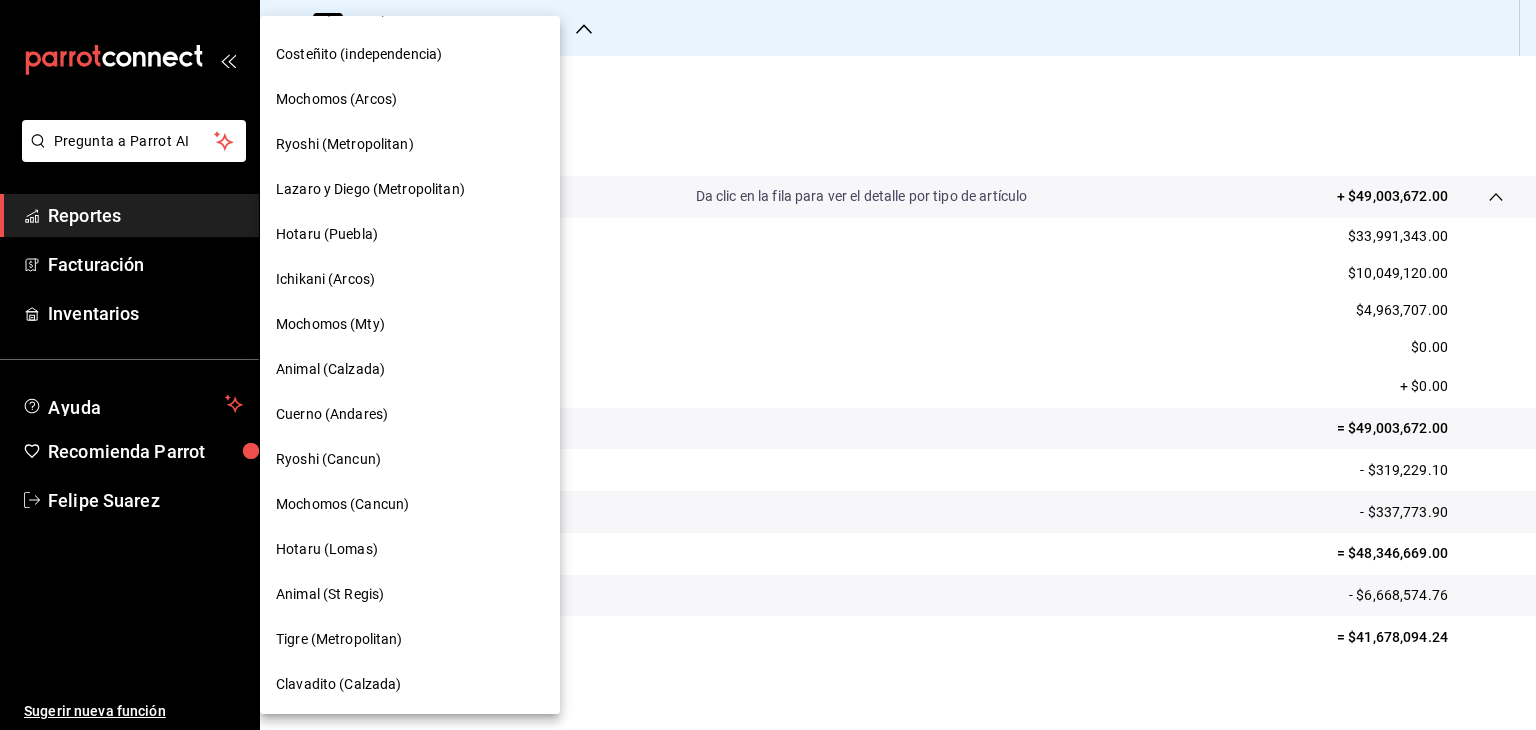 scroll, scrollTop: 81, scrollLeft: 0, axis: vertical 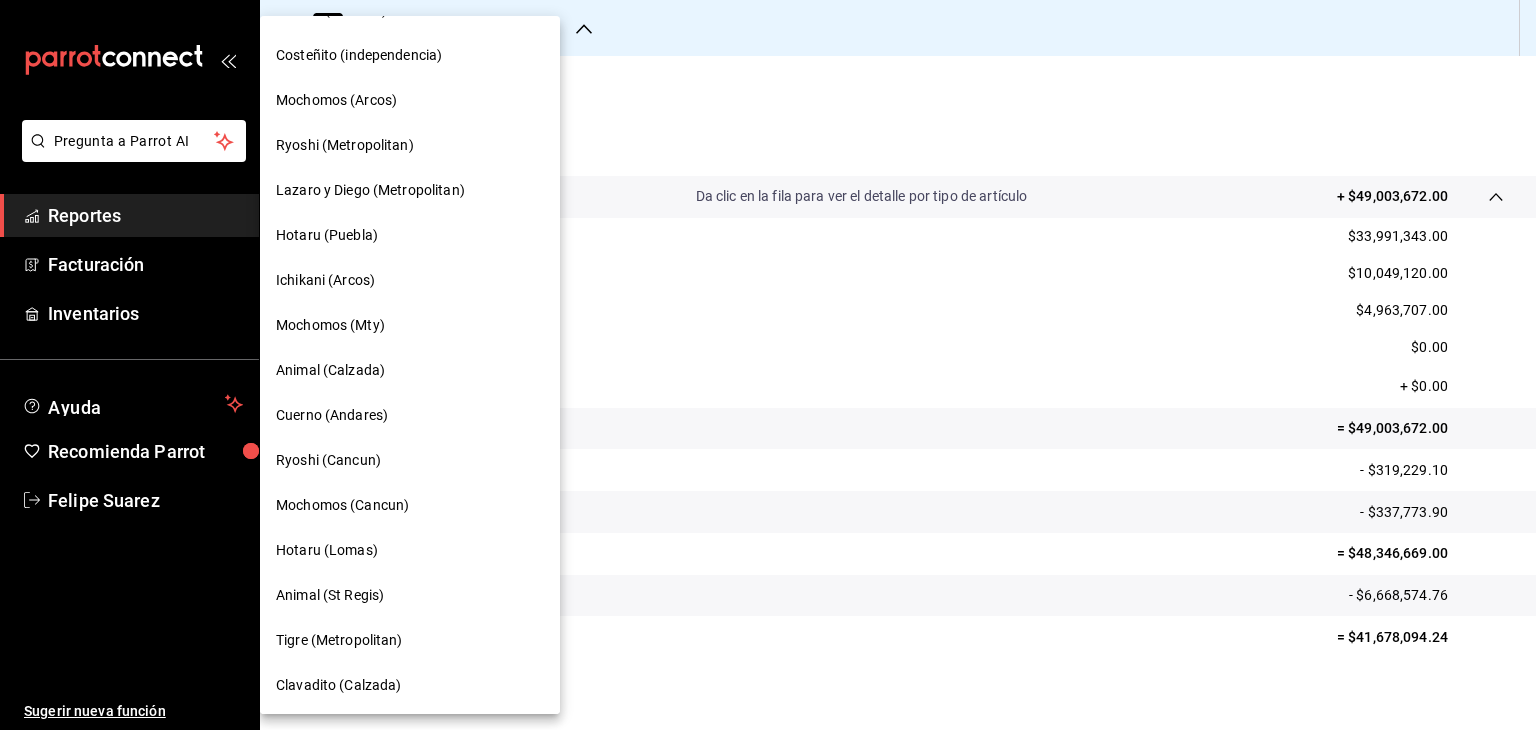 click on "Ryoshi (Cancun)" at bounding box center (328, 460) 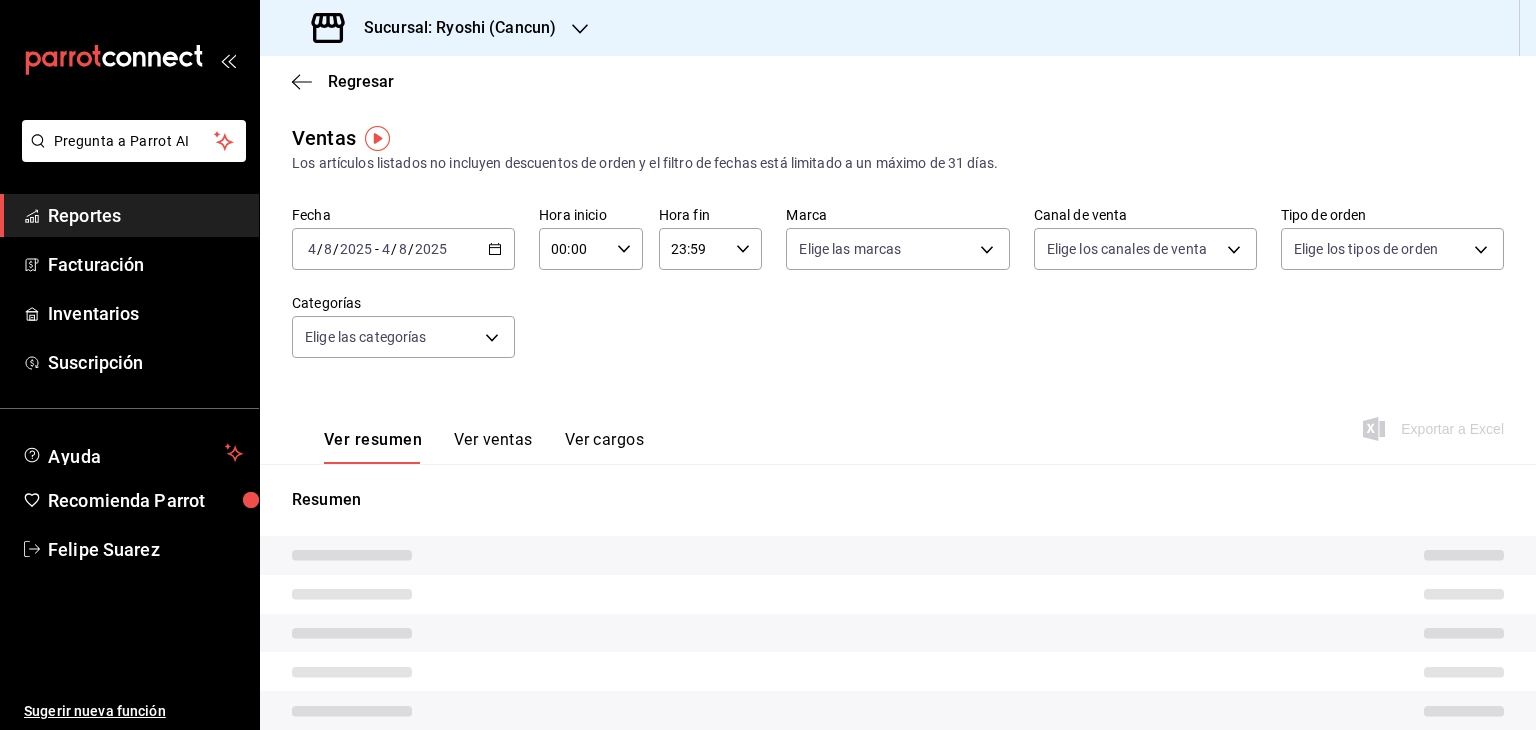 type on "05:00" 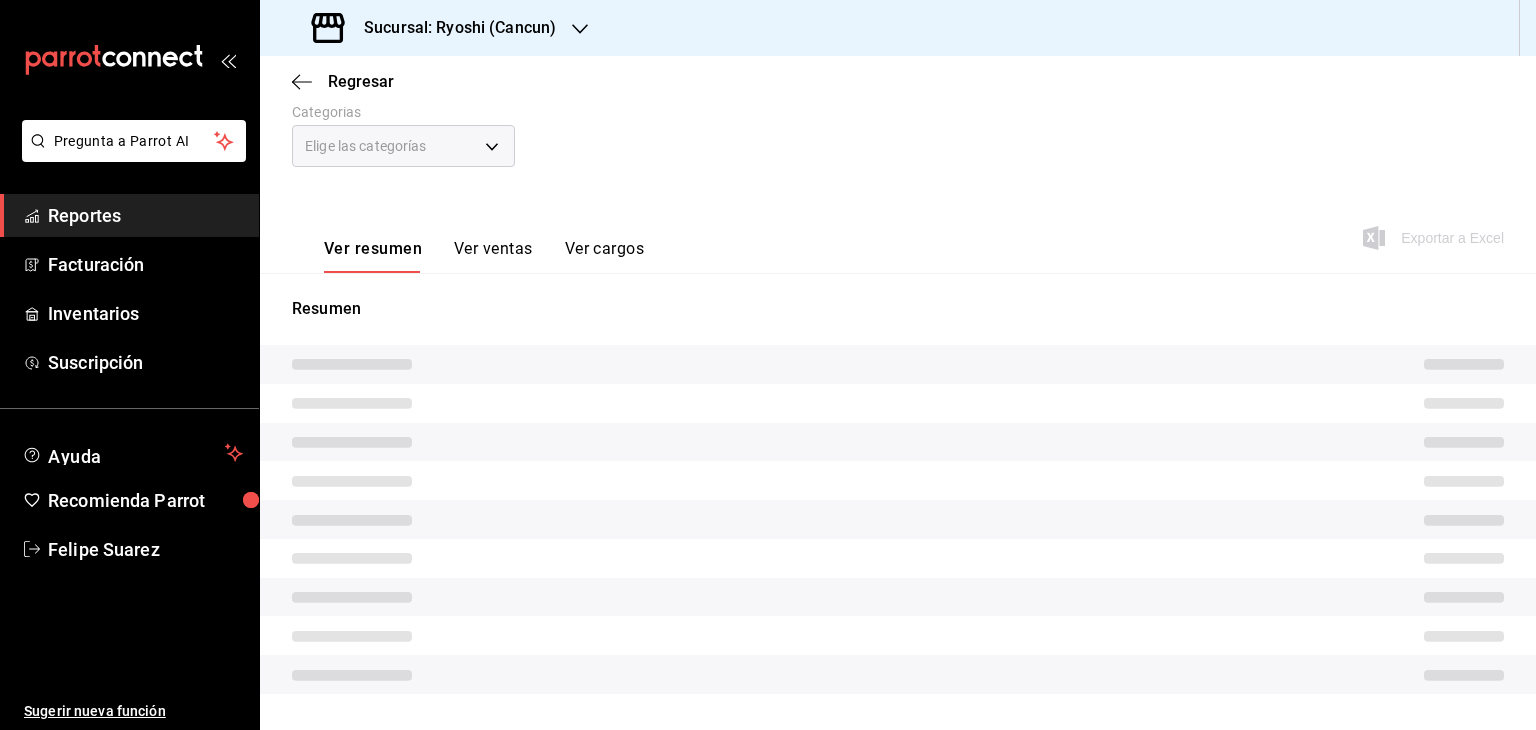 scroll, scrollTop: 192, scrollLeft: 0, axis: vertical 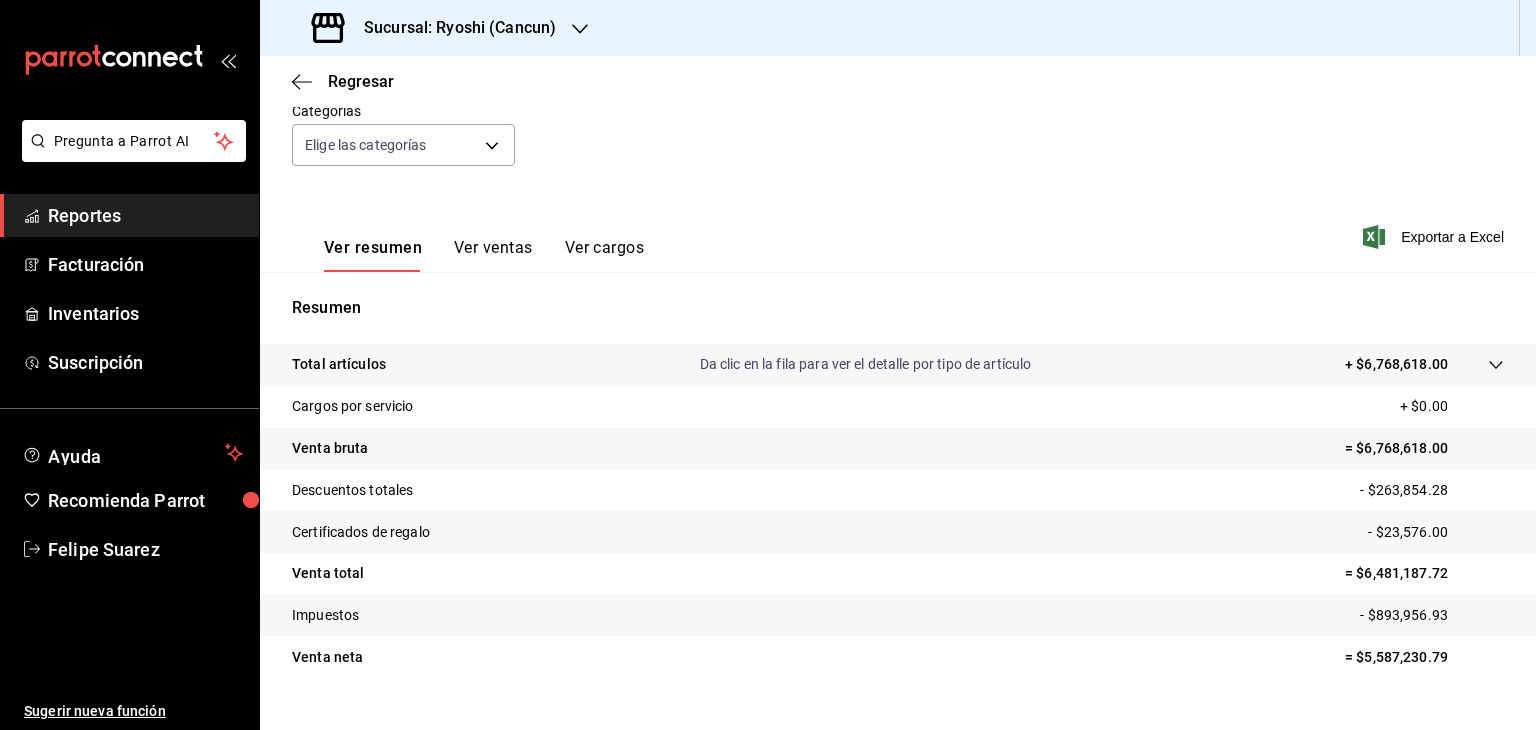 click on "Total artículos Da clic en la fila para ver el detalle por tipo de artículo + $6,768,618.00" at bounding box center (898, 365) 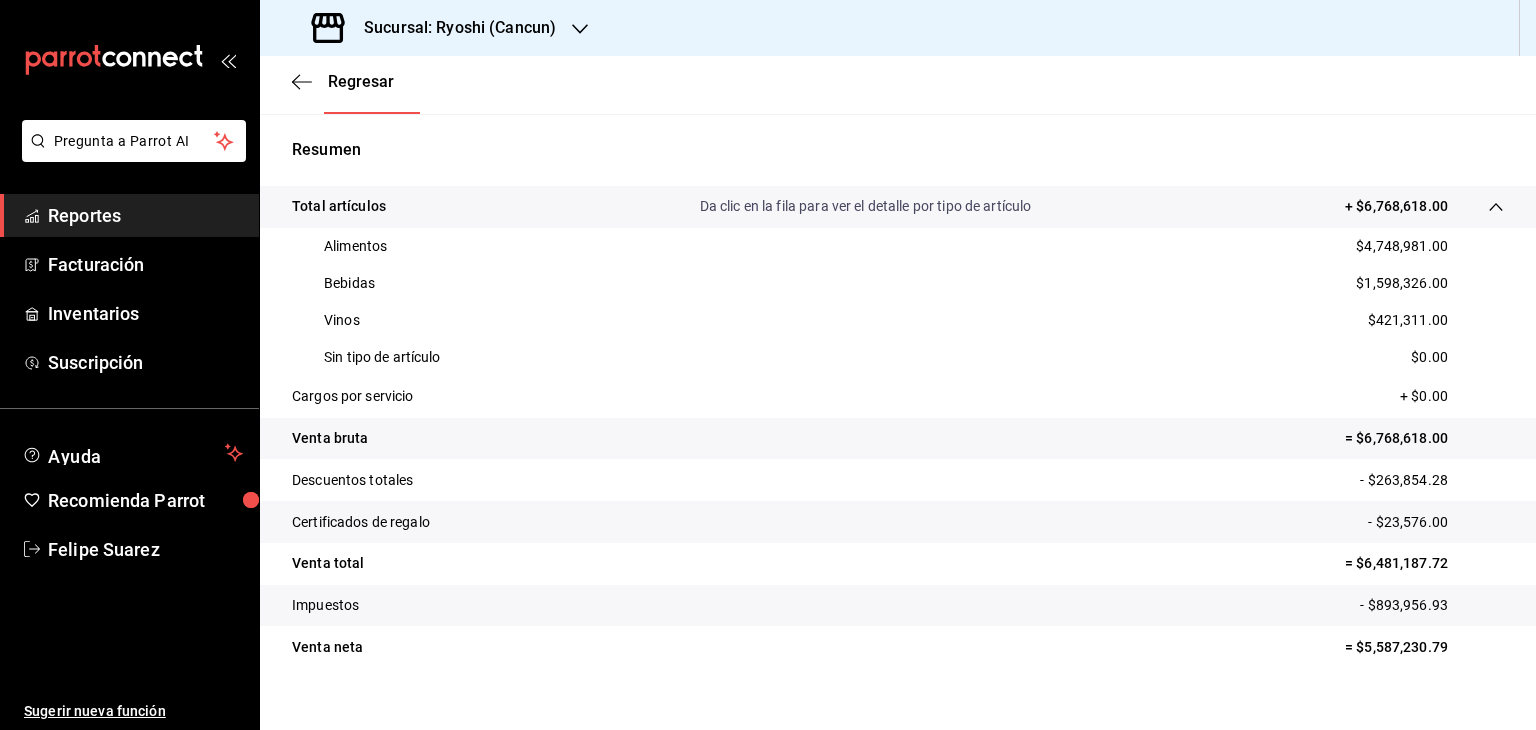 scroll, scrollTop: 352, scrollLeft: 0, axis: vertical 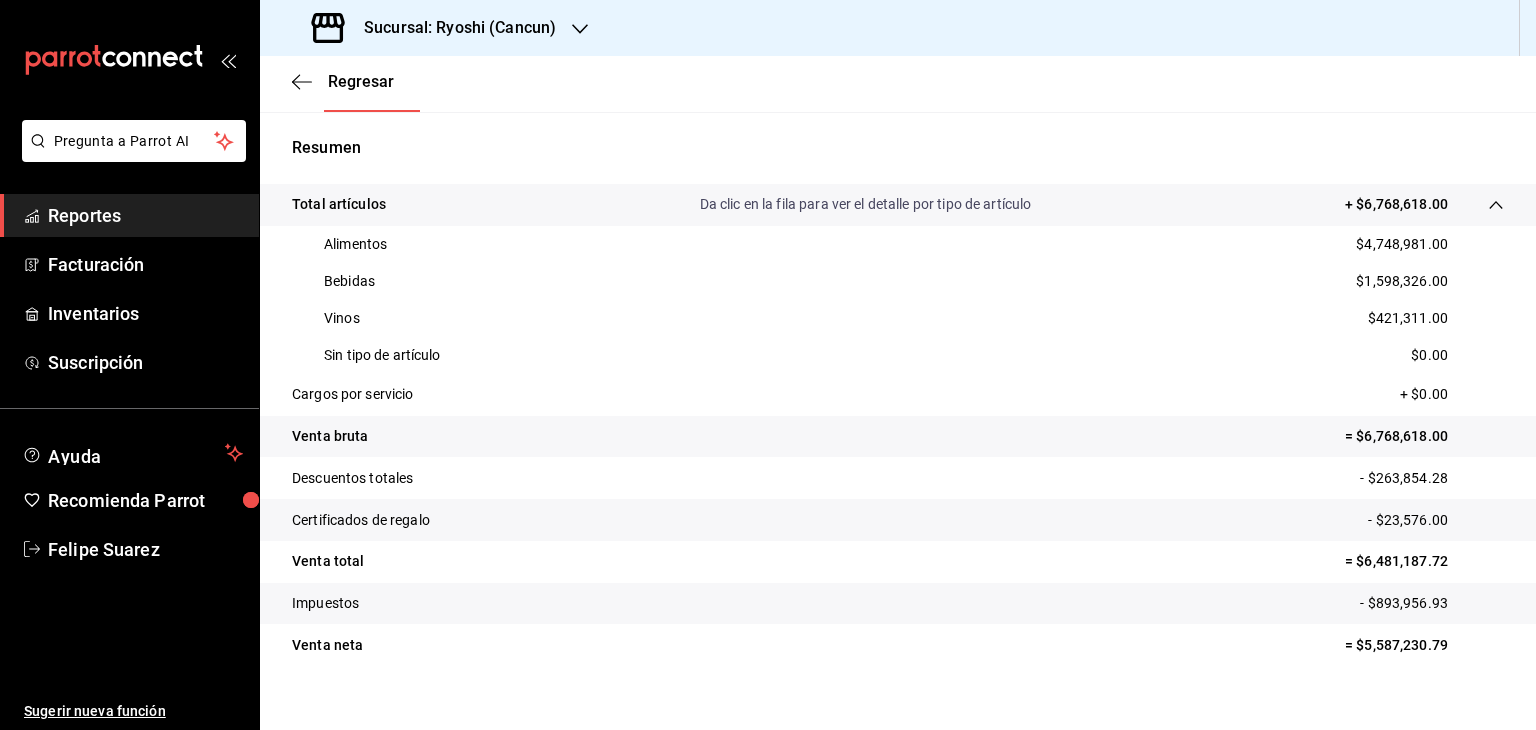 click on "$4,748,981.00" at bounding box center (1402, 244) 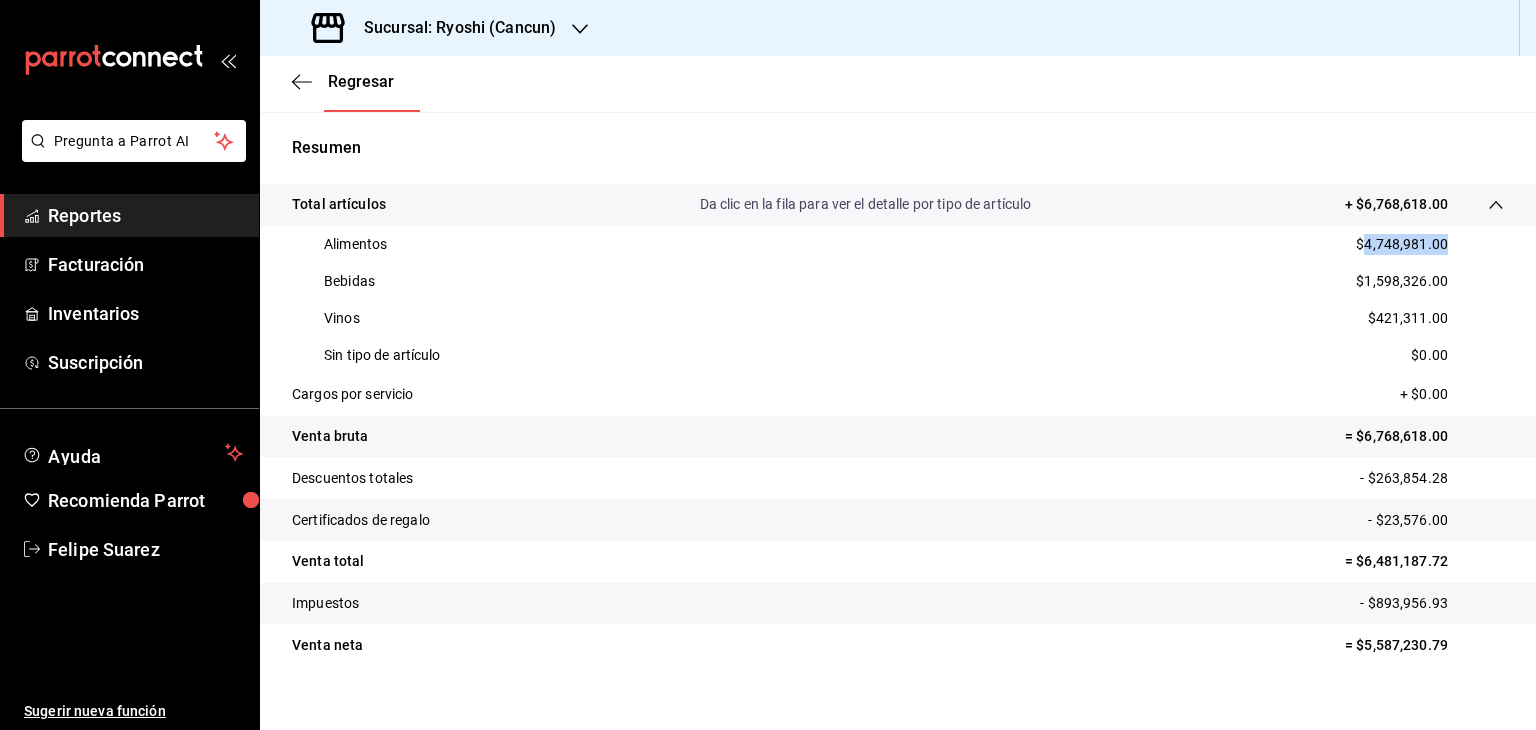 click on "$4,748,981.00" at bounding box center [1402, 244] 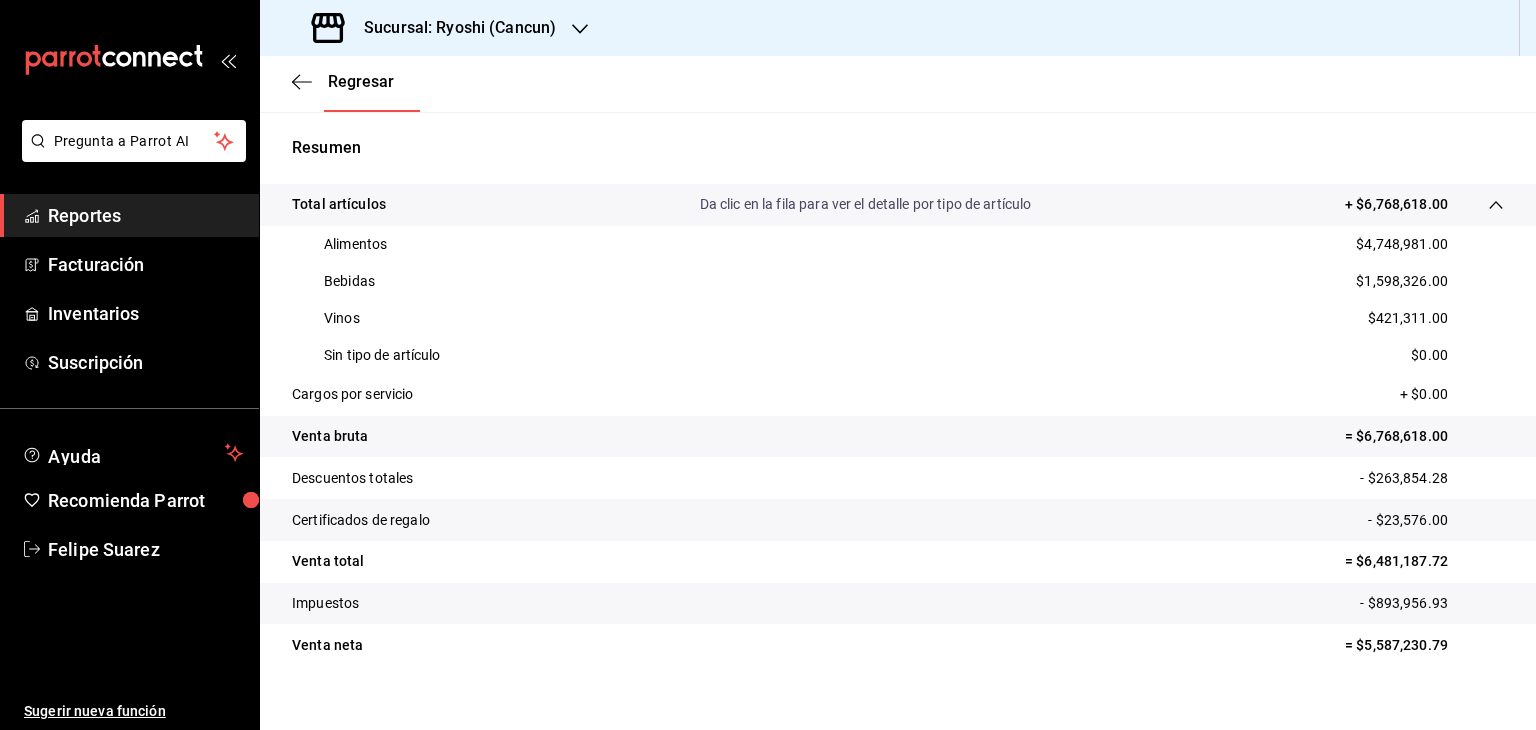 click on "$1,598,326.00" at bounding box center [1402, 281] 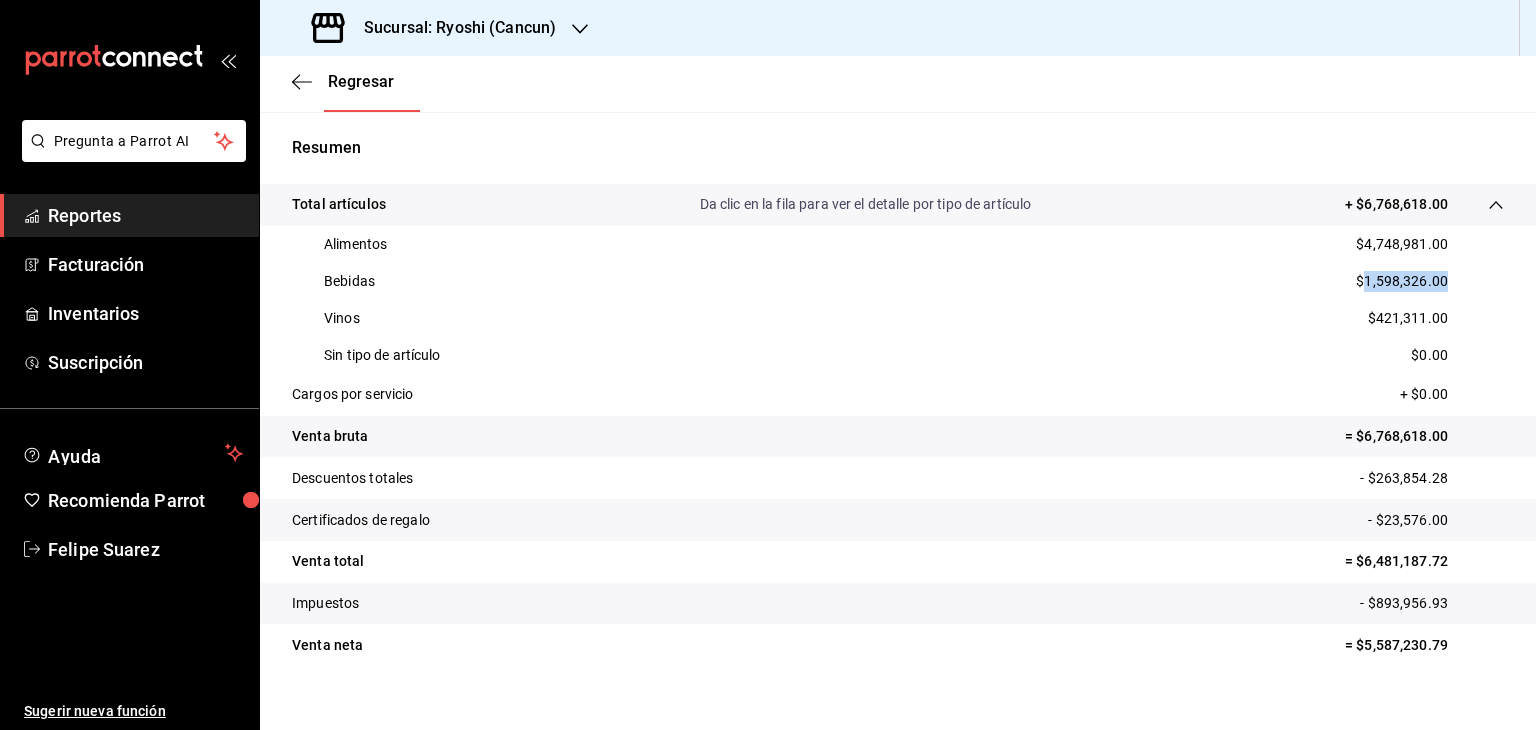 click on "$1,598,326.00" at bounding box center (1402, 281) 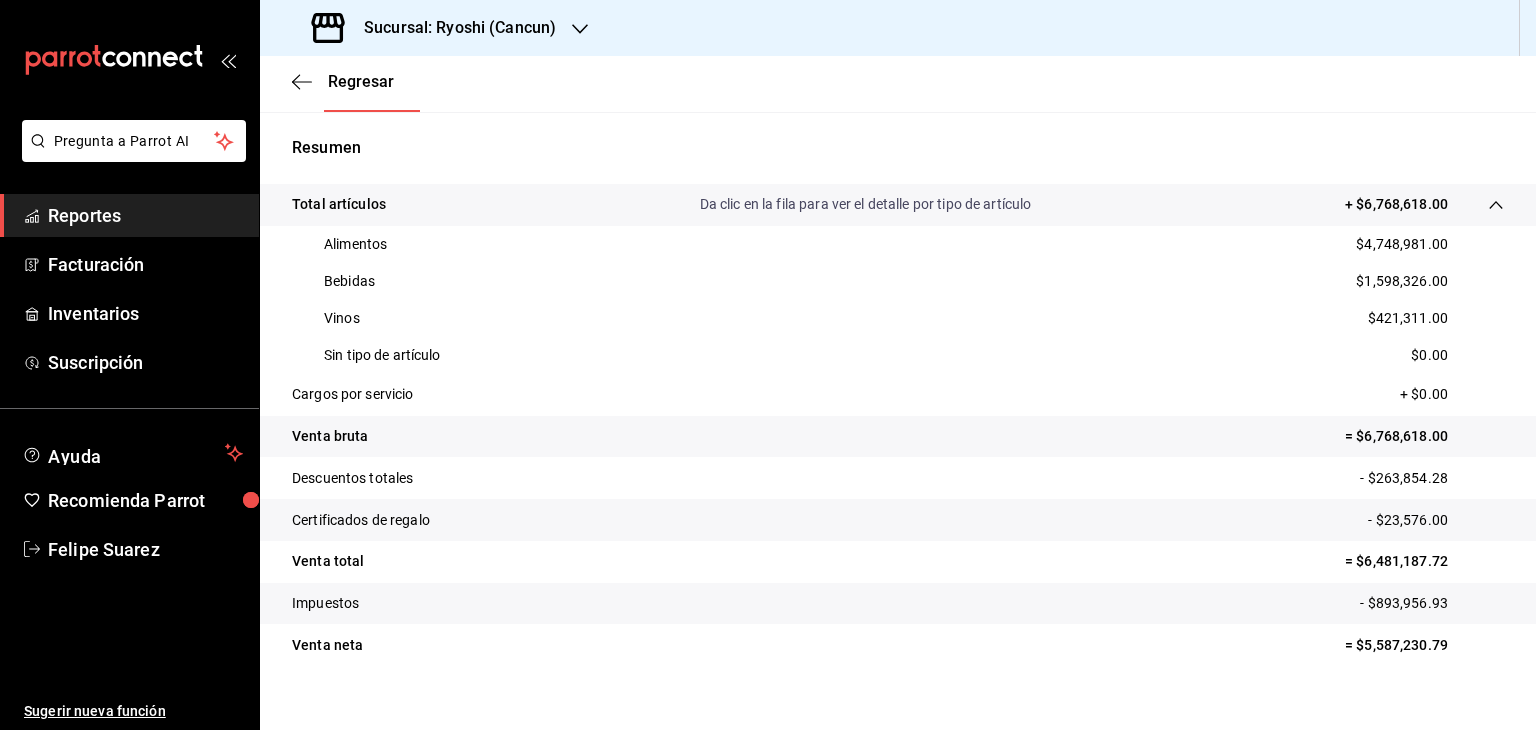 click on "$421,311.00" at bounding box center [1408, 318] 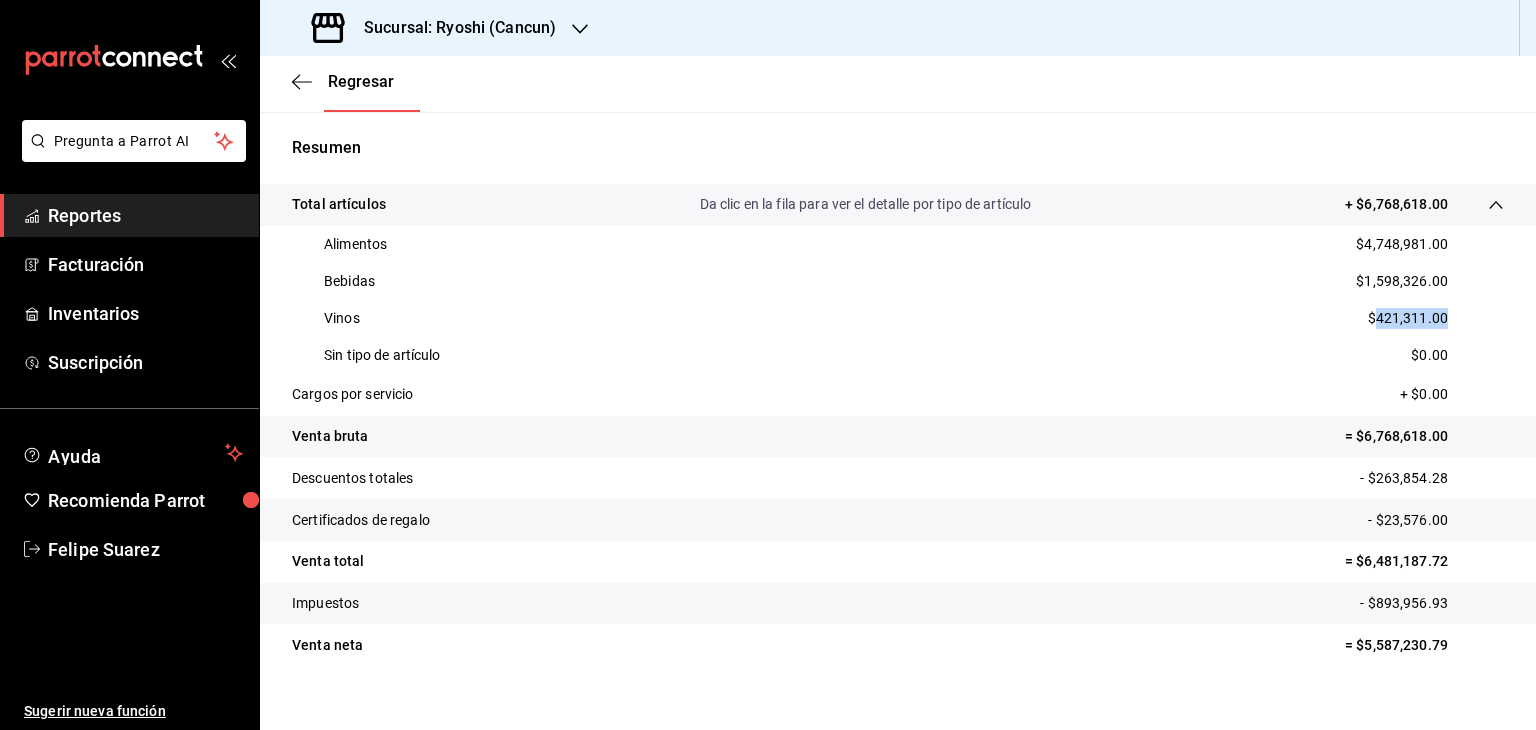 click on "$421,311.00" at bounding box center (1408, 318) 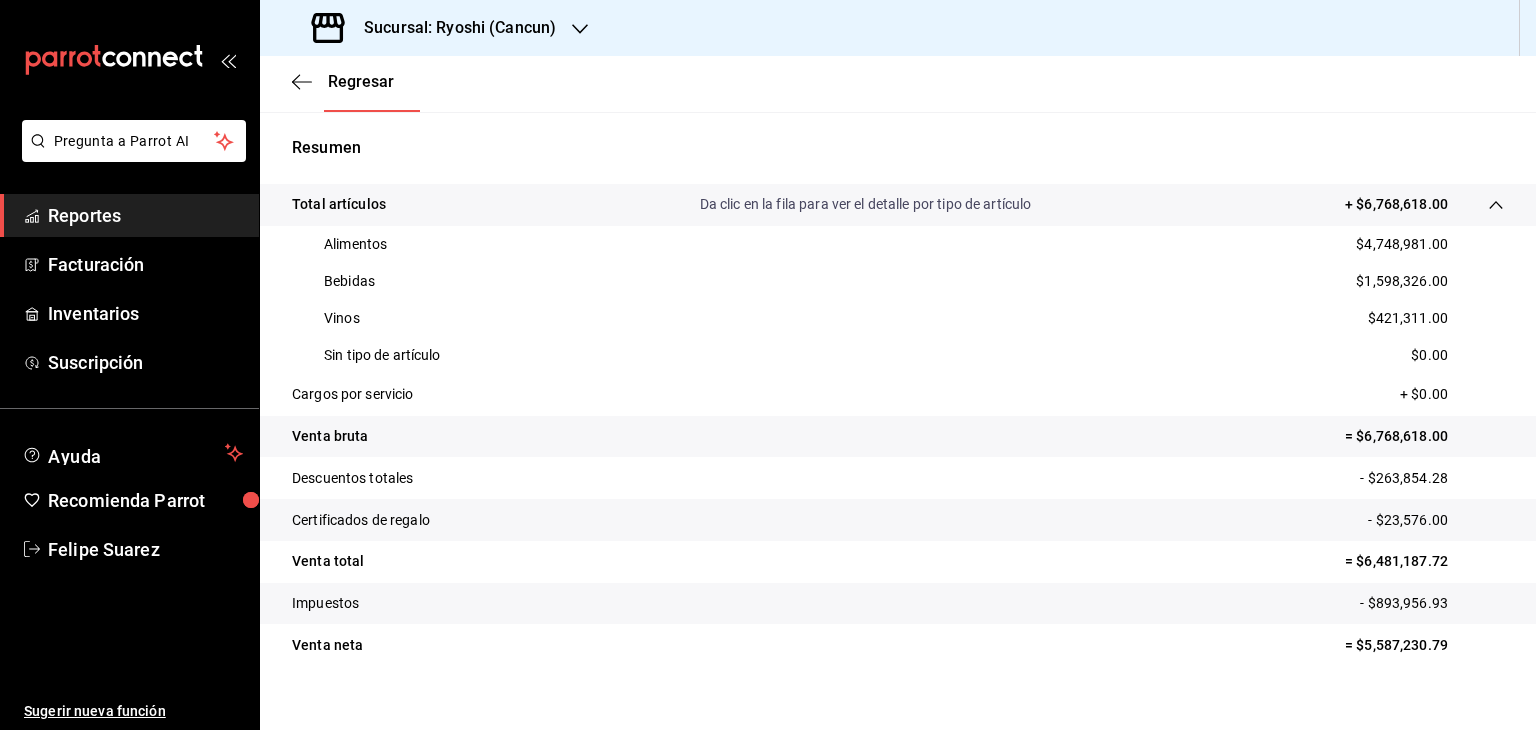 drag, startPoint x: 1380, startPoint y: 470, endPoint x: 1392, endPoint y: 479, distance: 15 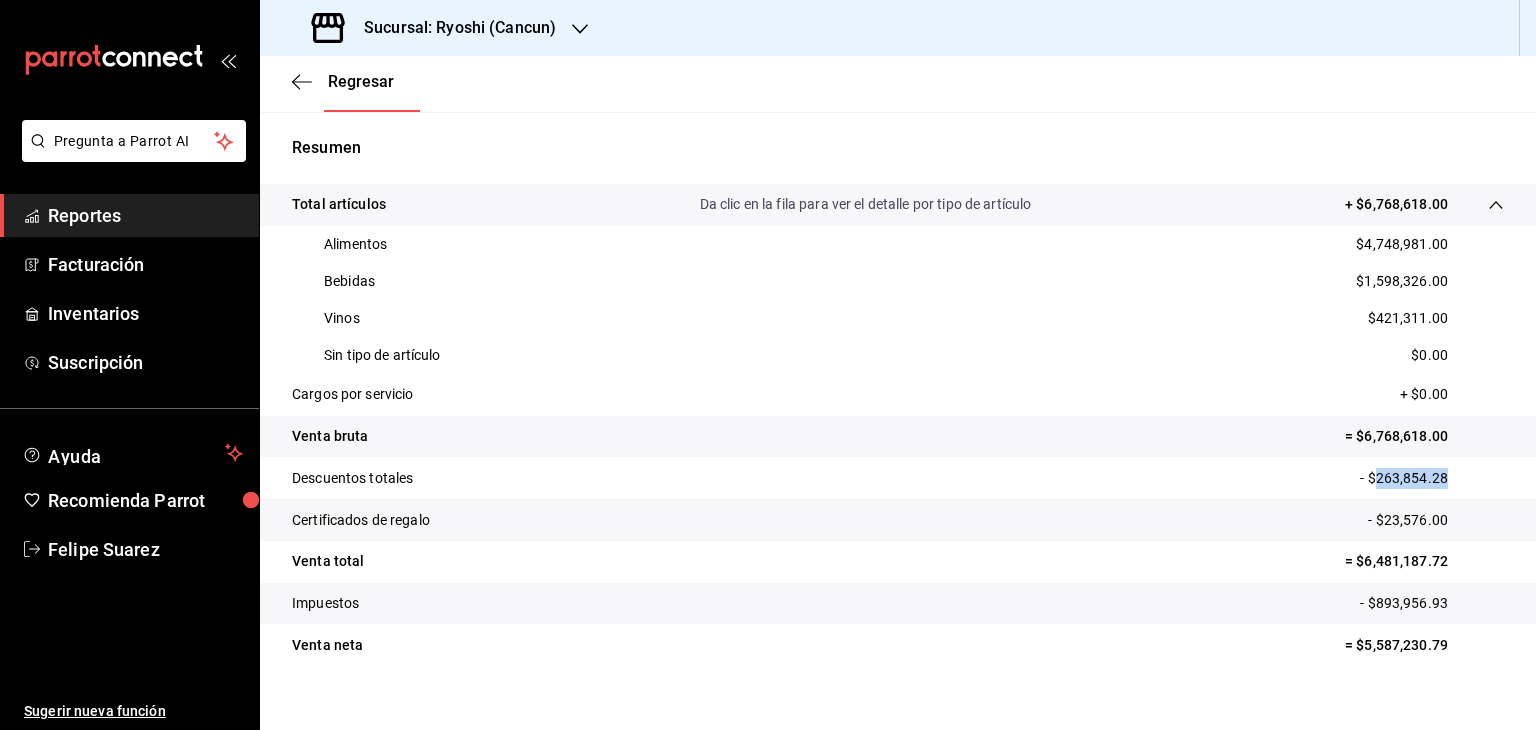click on "- $263,854.28" at bounding box center [1432, 478] 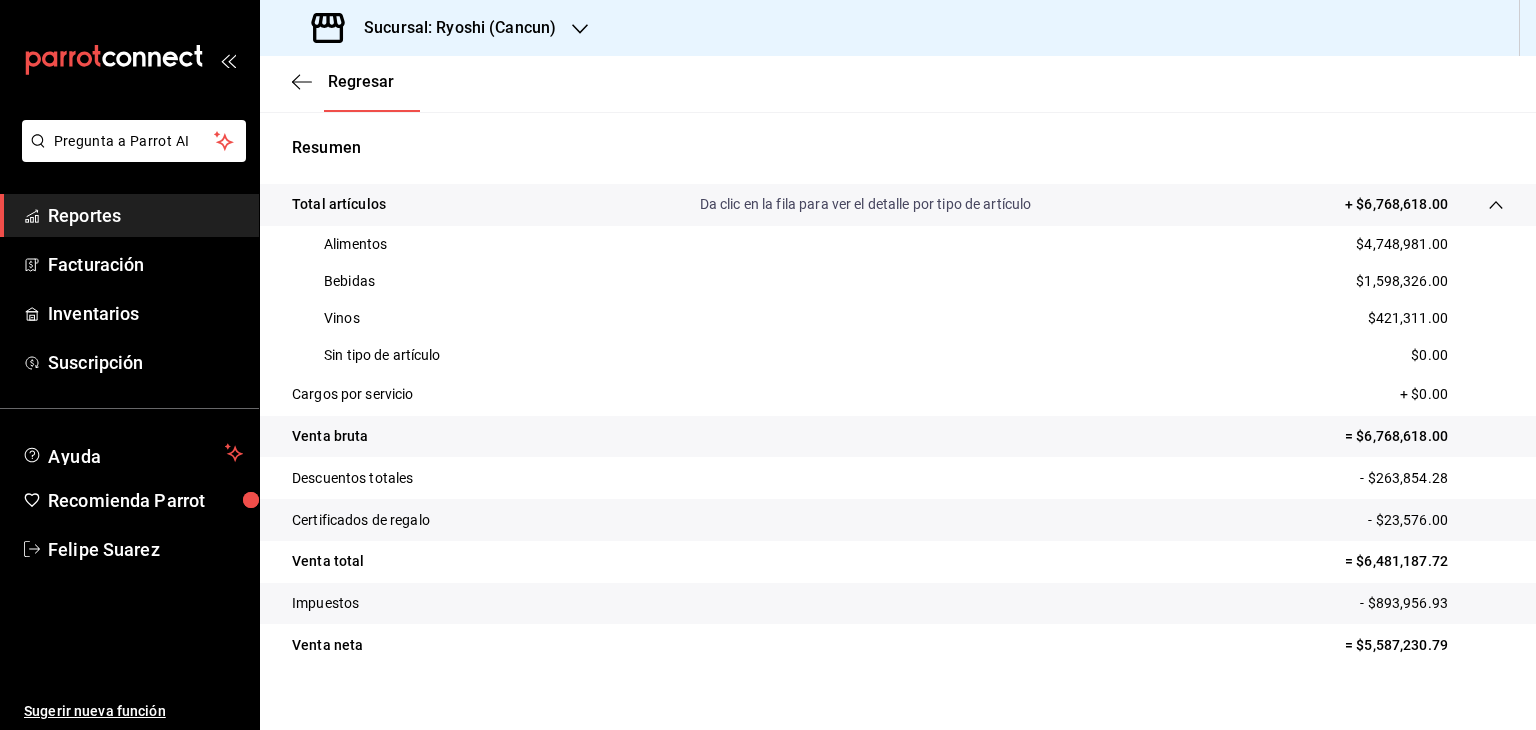 drag, startPoint x: 1388, startPoint y: 514, endPoint x: 1400, endPoint y: 518, distance: 12.649111 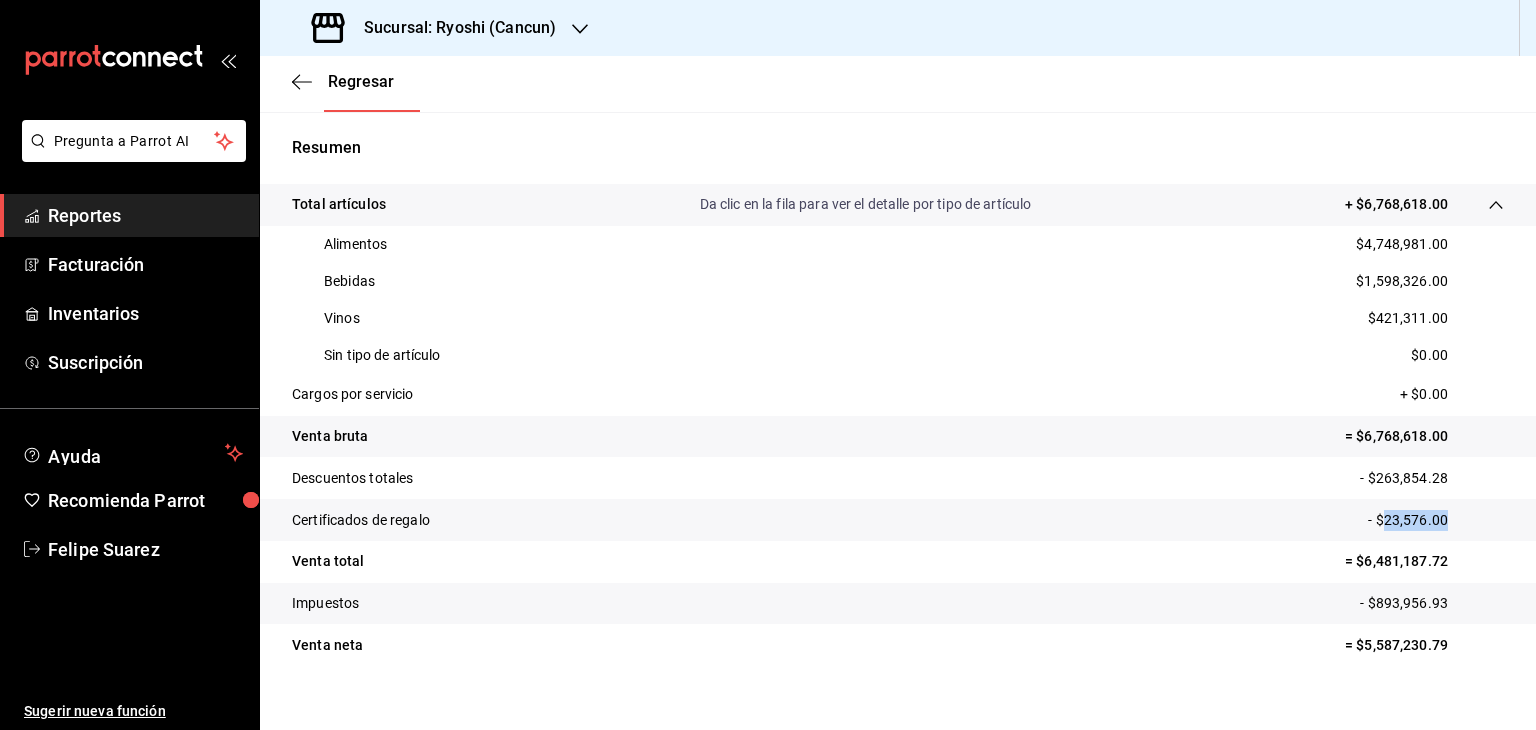 click on "- $23,576.00" at bounding box center [1436, 520] 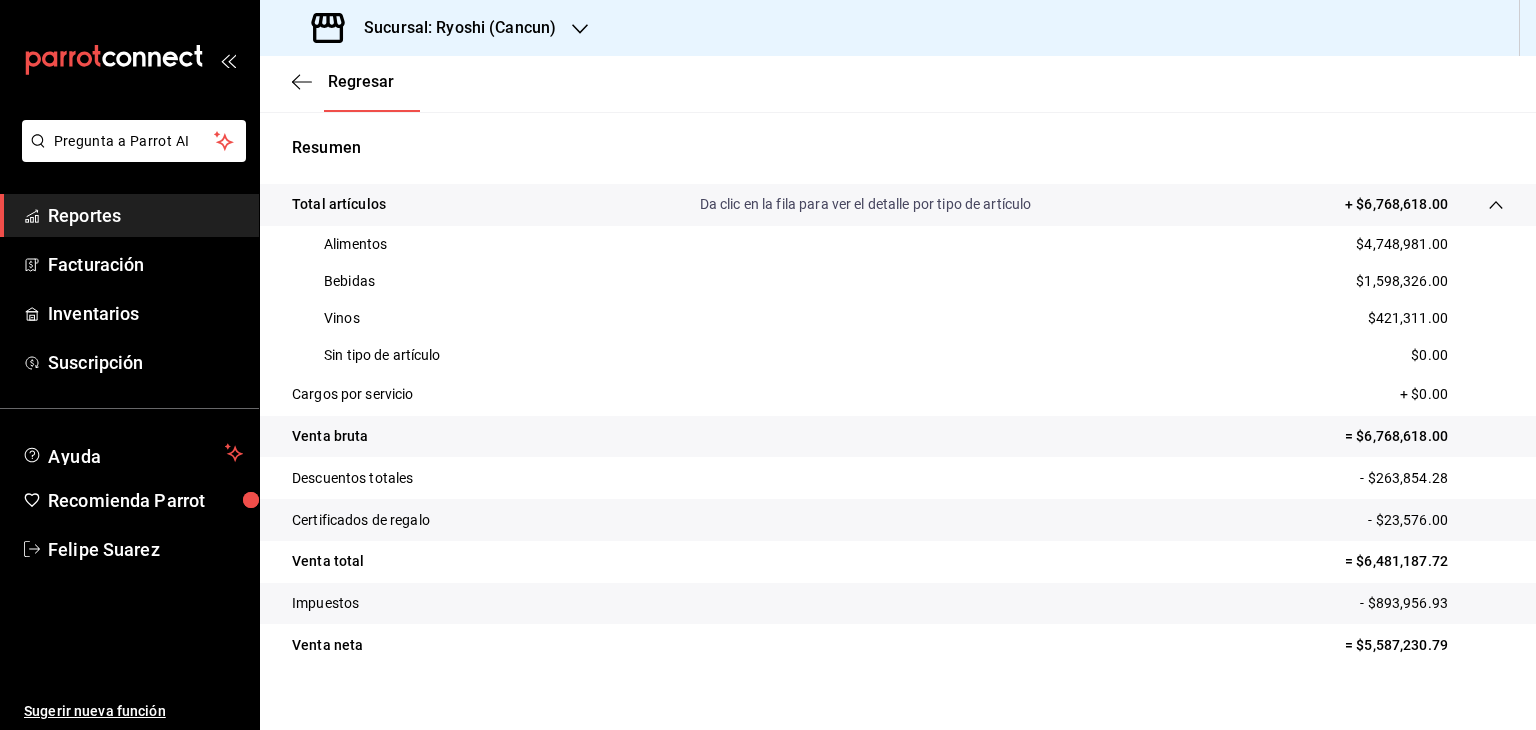 drag, startPoint x: 1385, startPoint y: 597, endPoint x: 1407, endPoint y: 598, distance: 22.022715 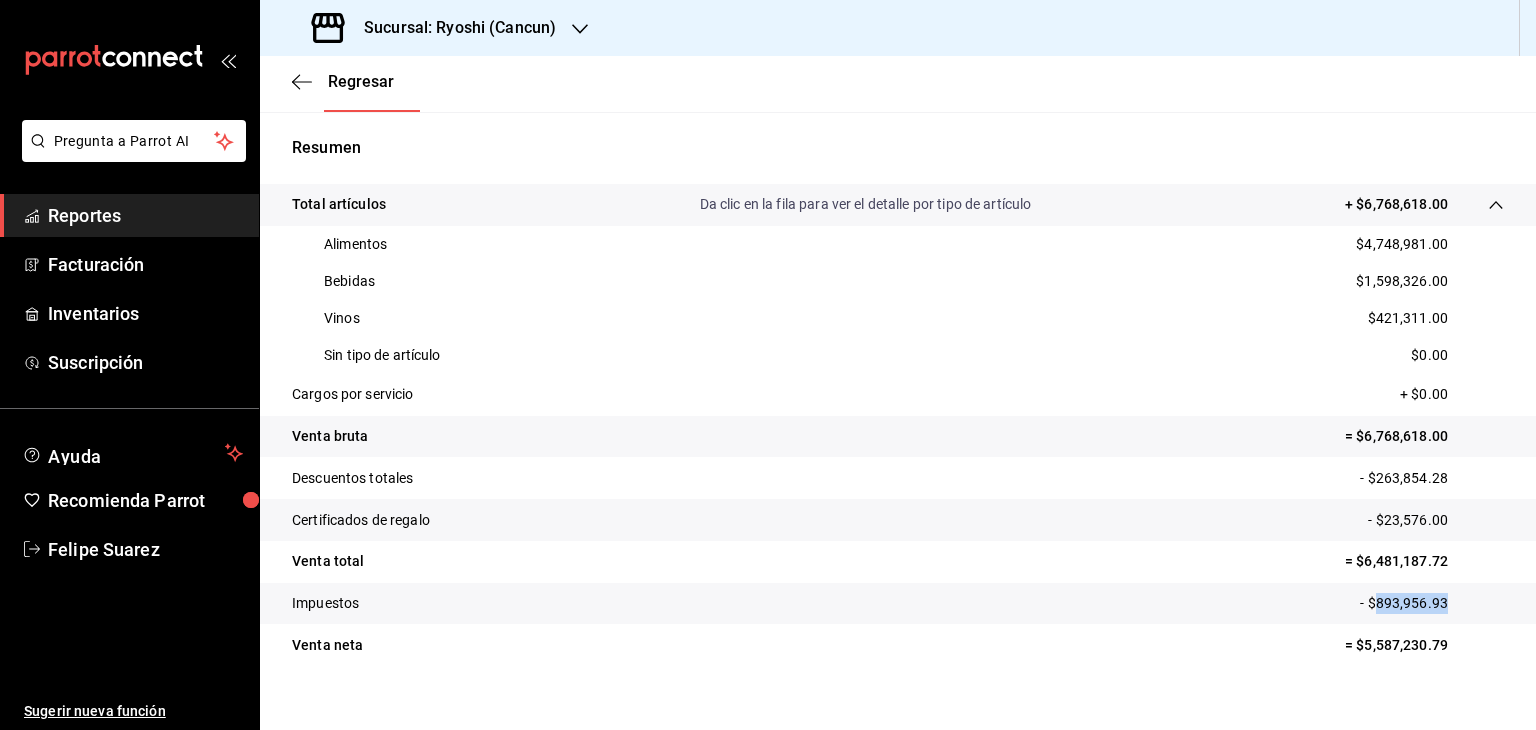 click on "- $893,956.93" at bounding box center [1432, 603] 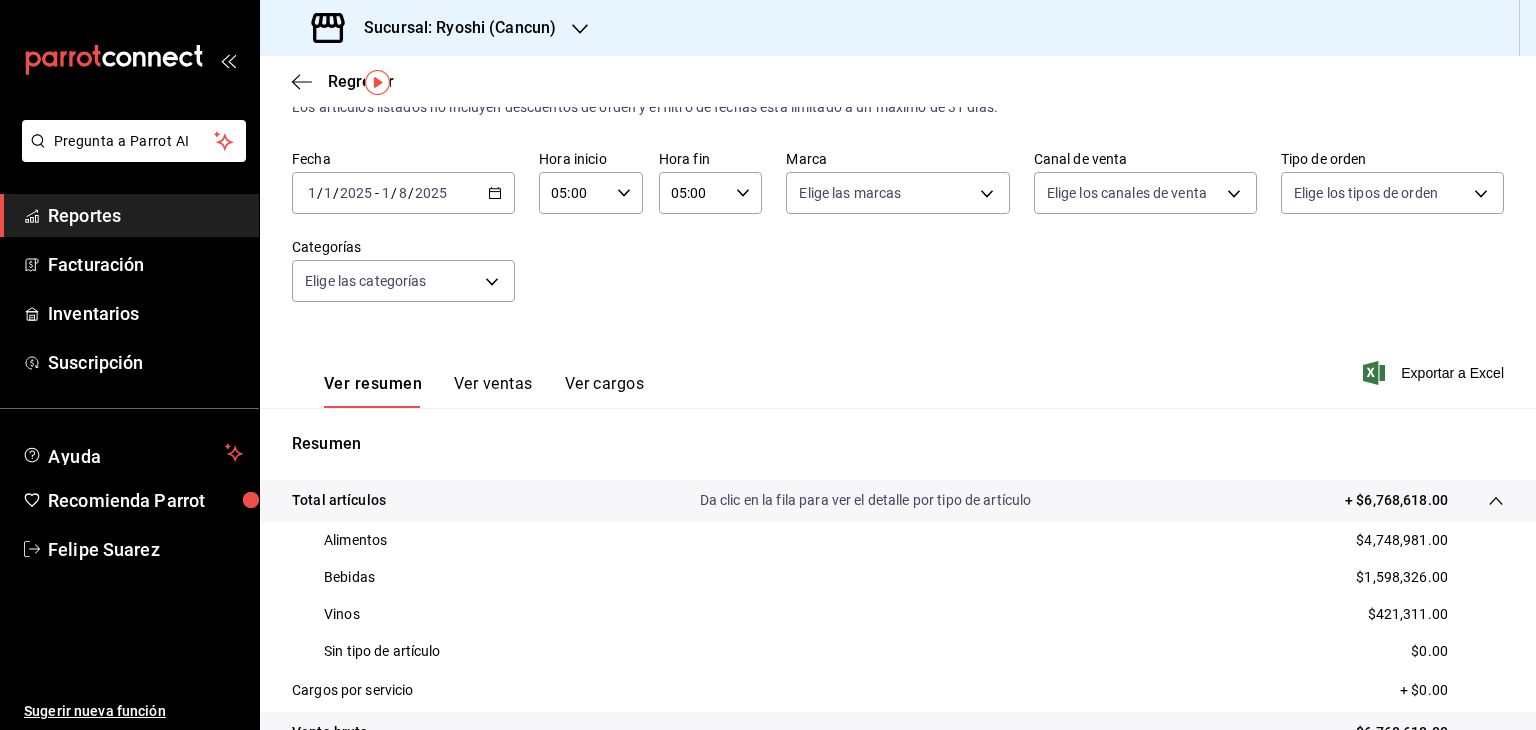 scroll, scrollTop: 46, scrollLeft: 0, axis: vertical 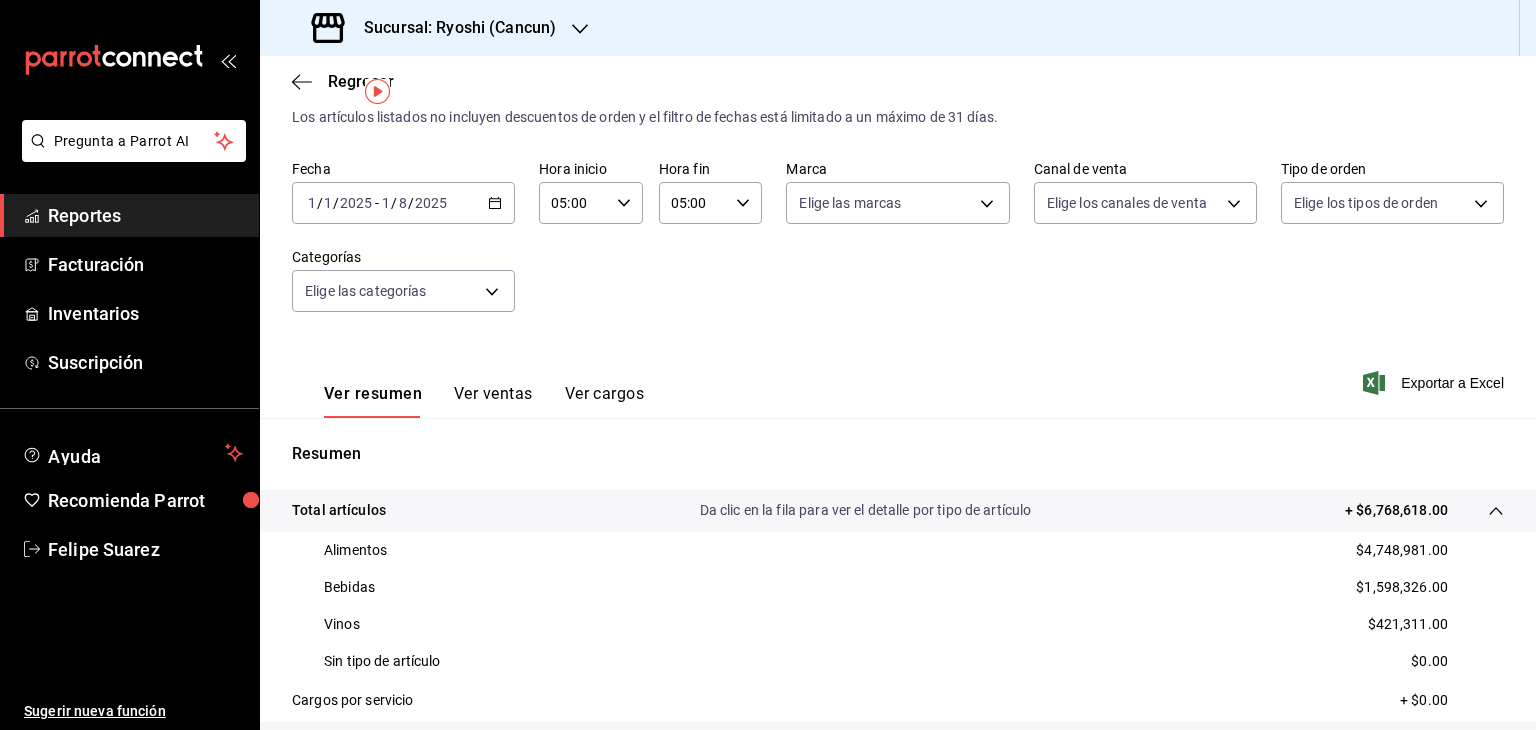 click on "Sucursal: Ryoshi (Cancun)" at bounding box center (452, 28) 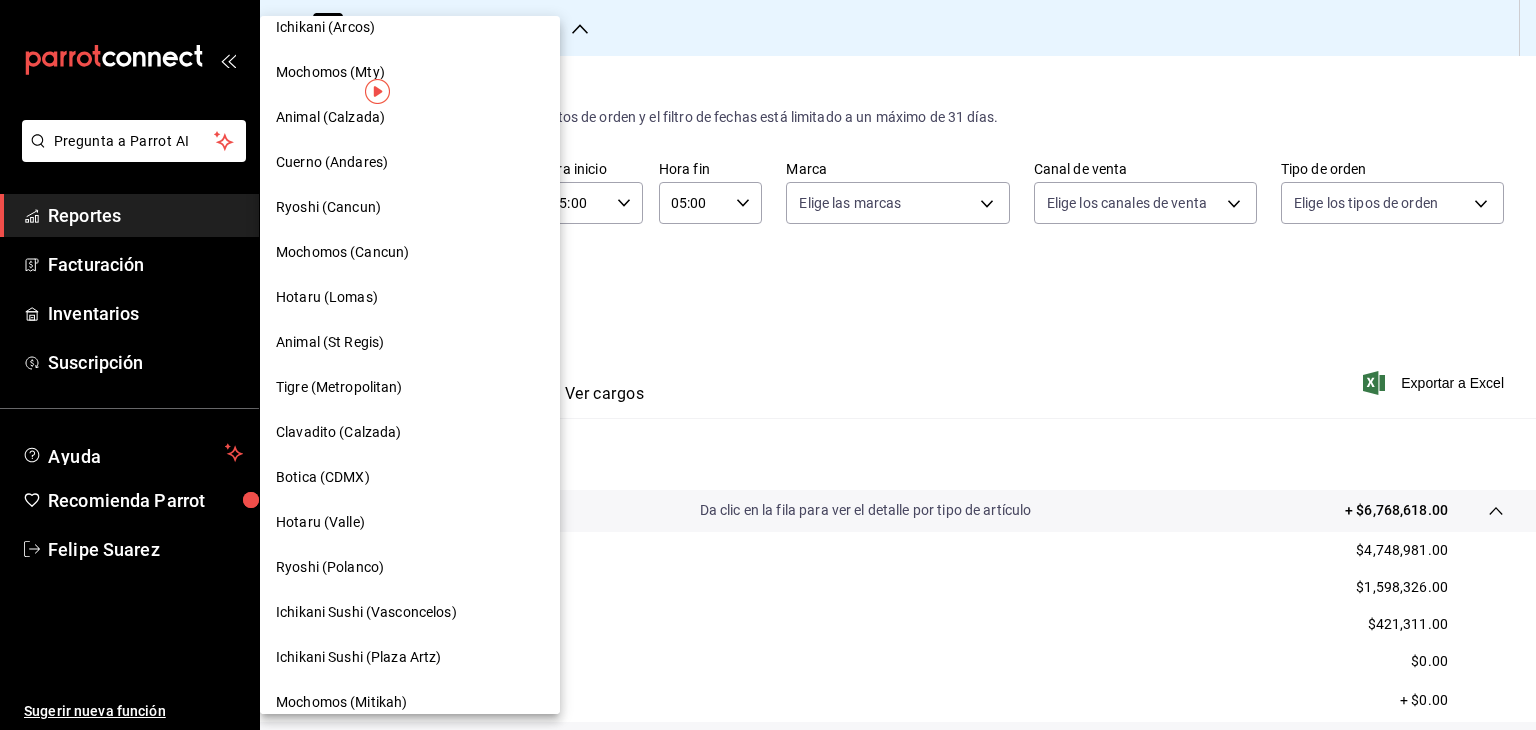 scroll, scrollTop: 533, scrollLeft: 0, axis: vertical 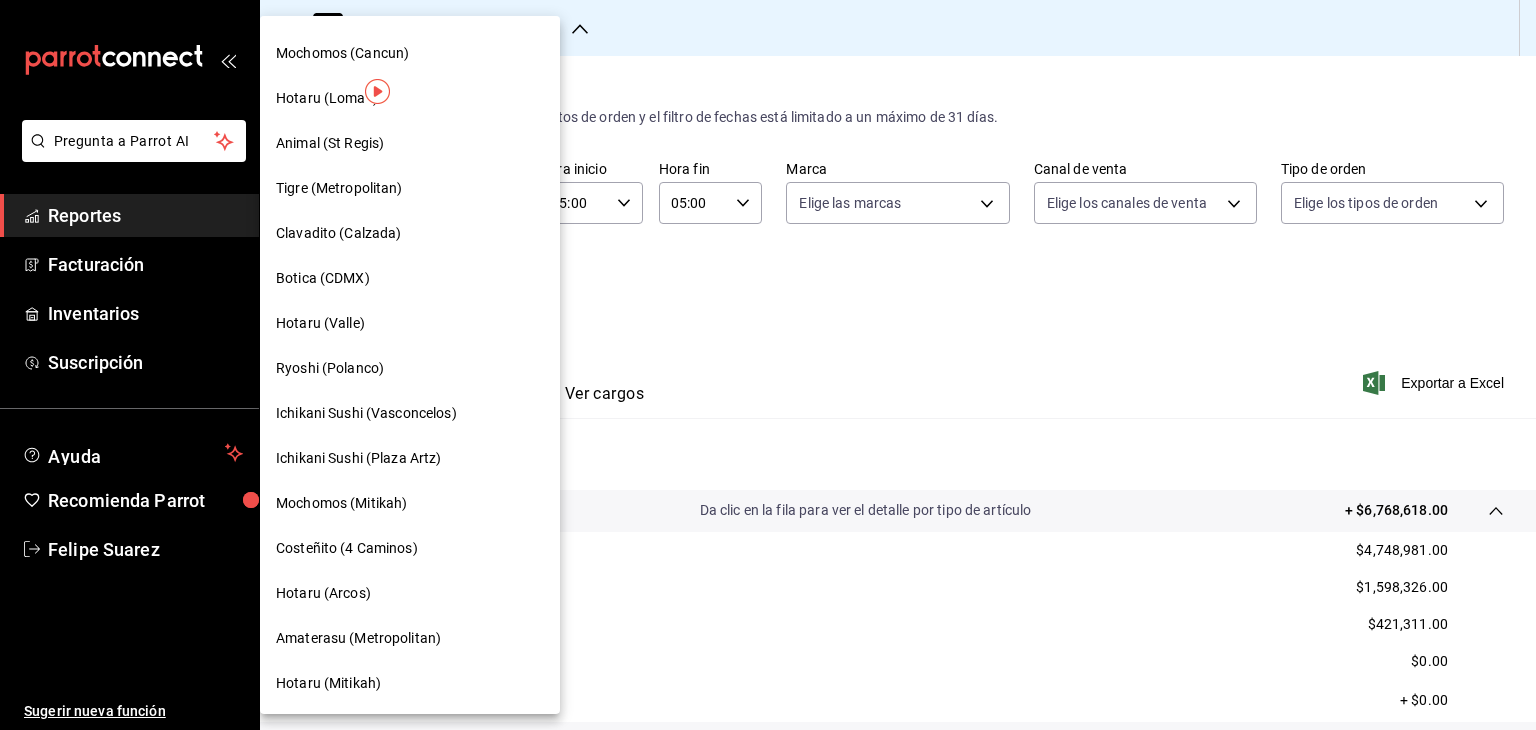 click on "Hotaru (Mitikah)" at bounding box center [328, 683] 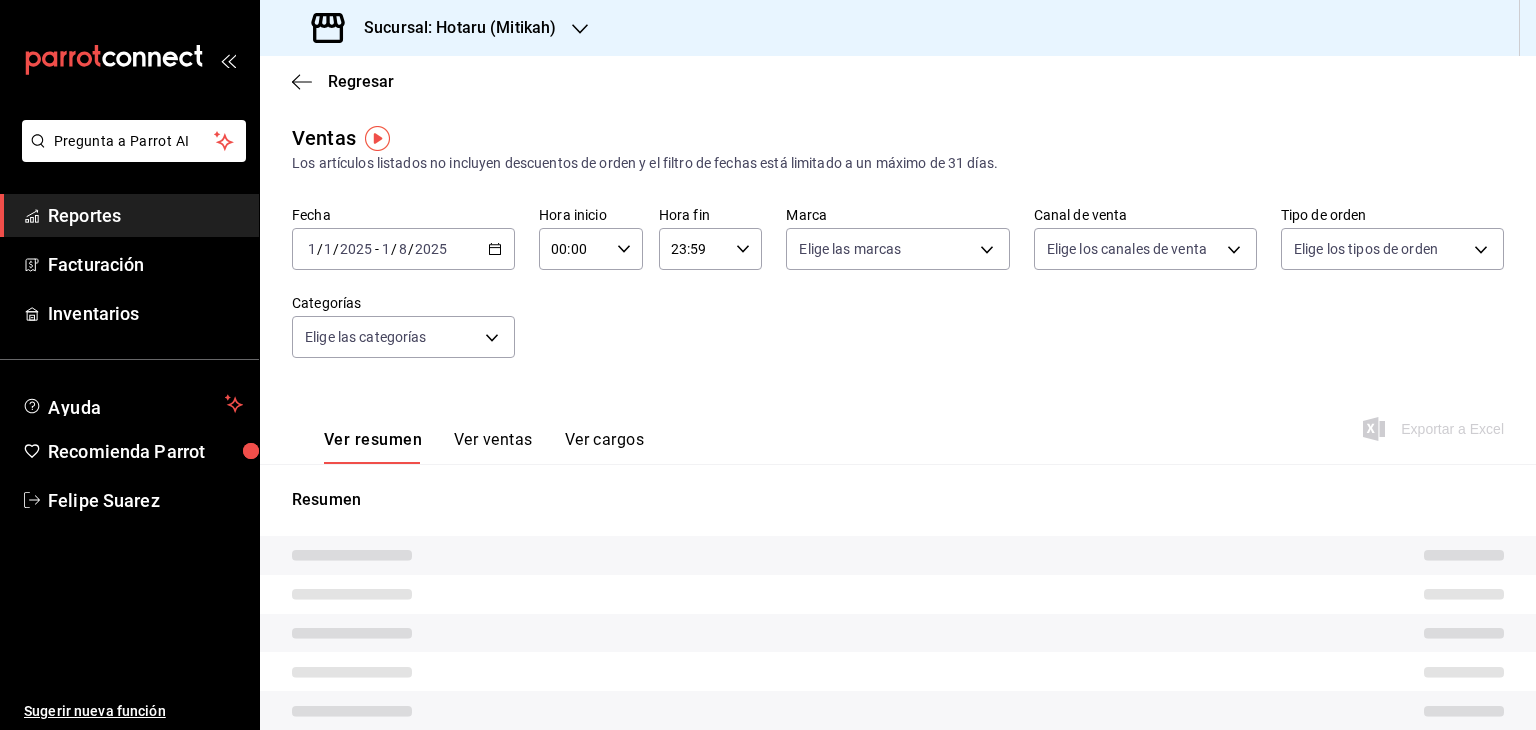 type on "05:00" 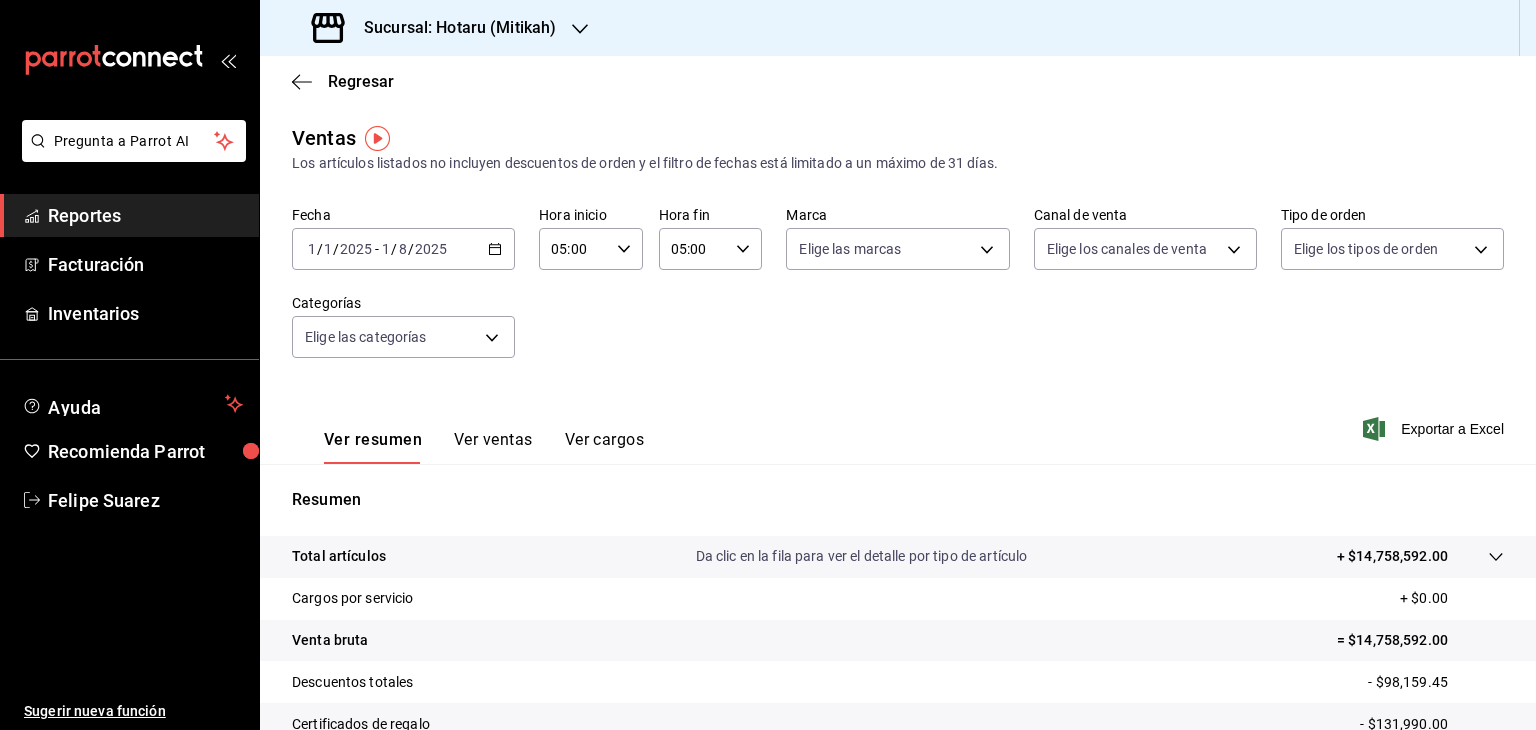 click on "Total artículos Da clic en la fila para ver el detalle por tipo de artículo + $14,758,592.00" at bounding box center (898, 557) 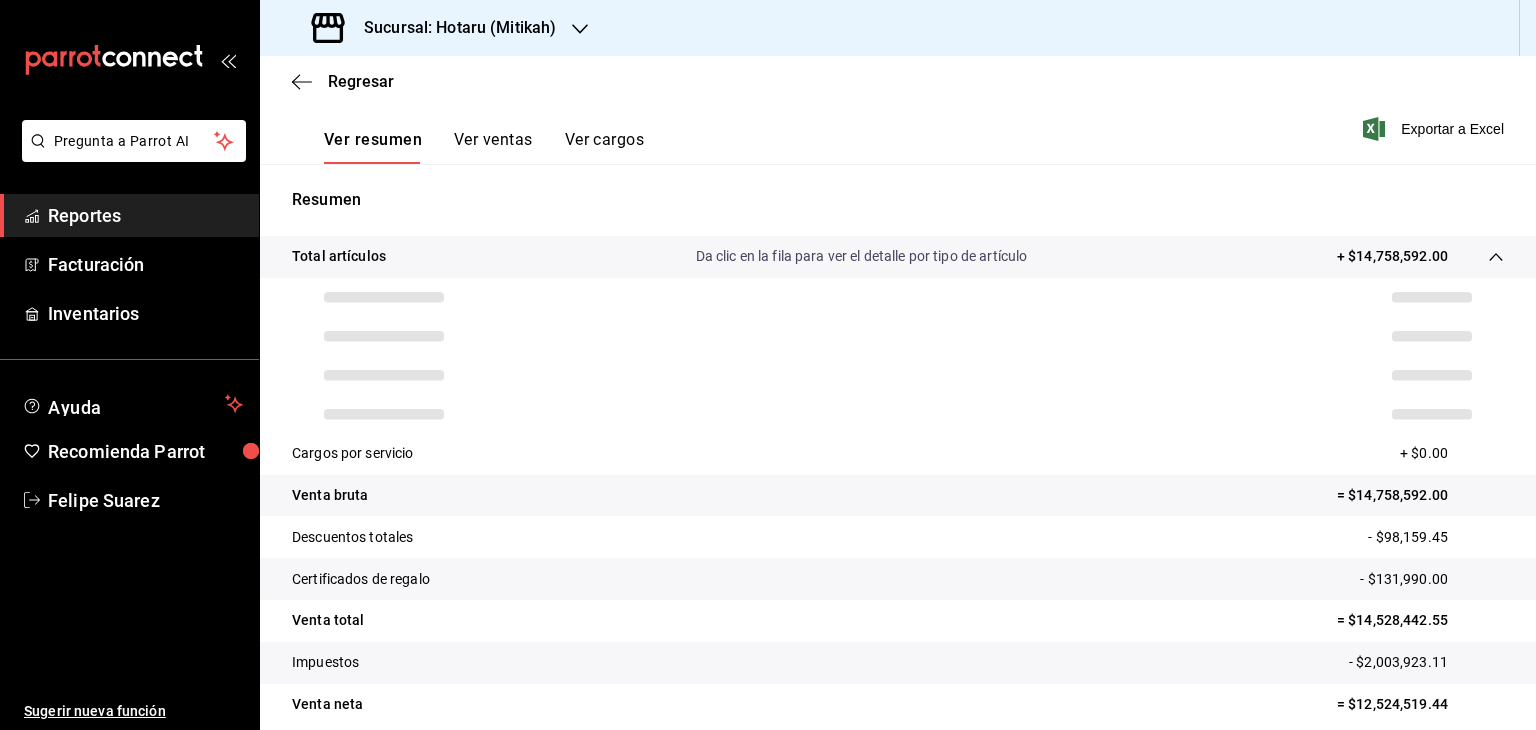 scroll, scrollTop: 324, scrollLeft: 0, axis: vertical 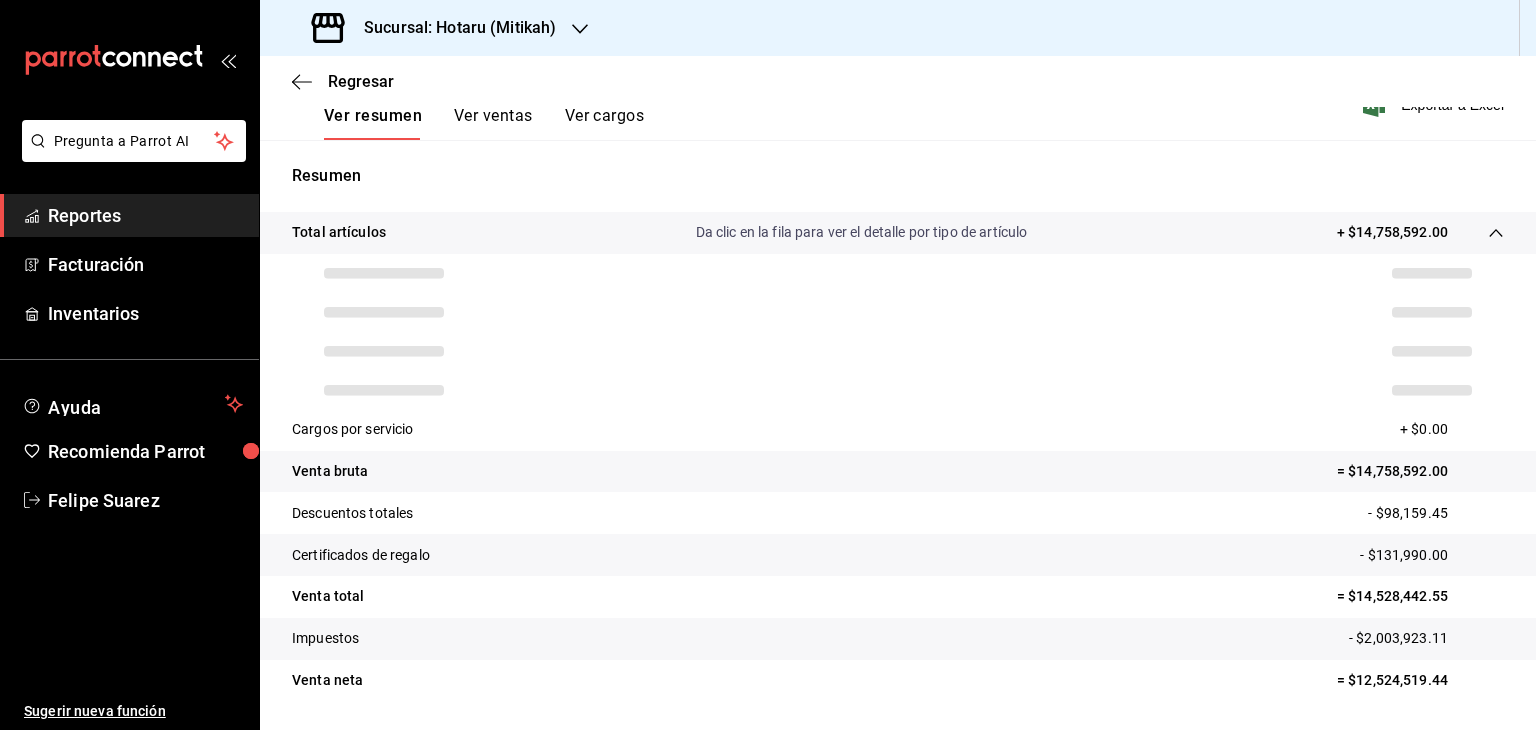 click on "- $98,159.45" at bounding box center (1436, 513) 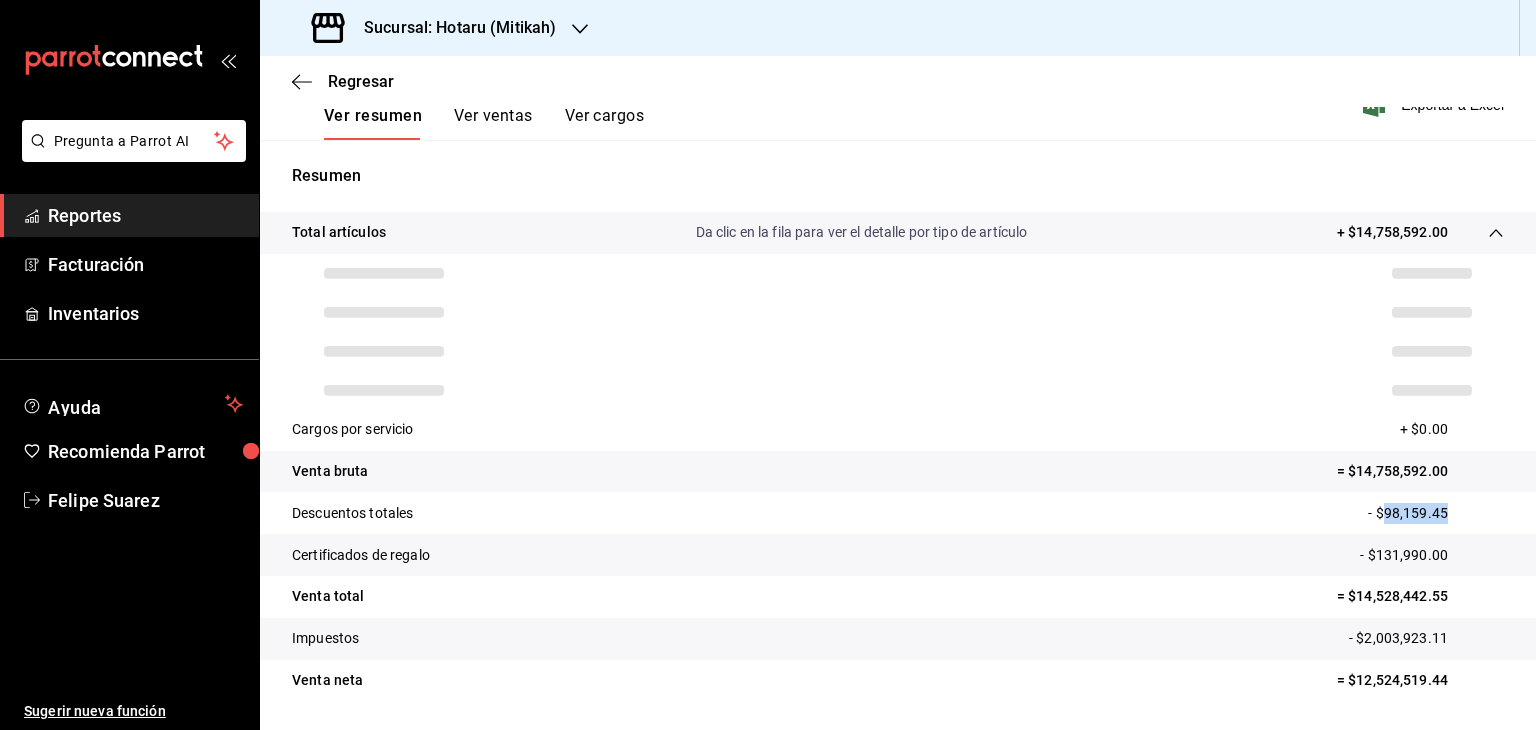 click on "- $98,159.45" at bounding box center (1436, 513) 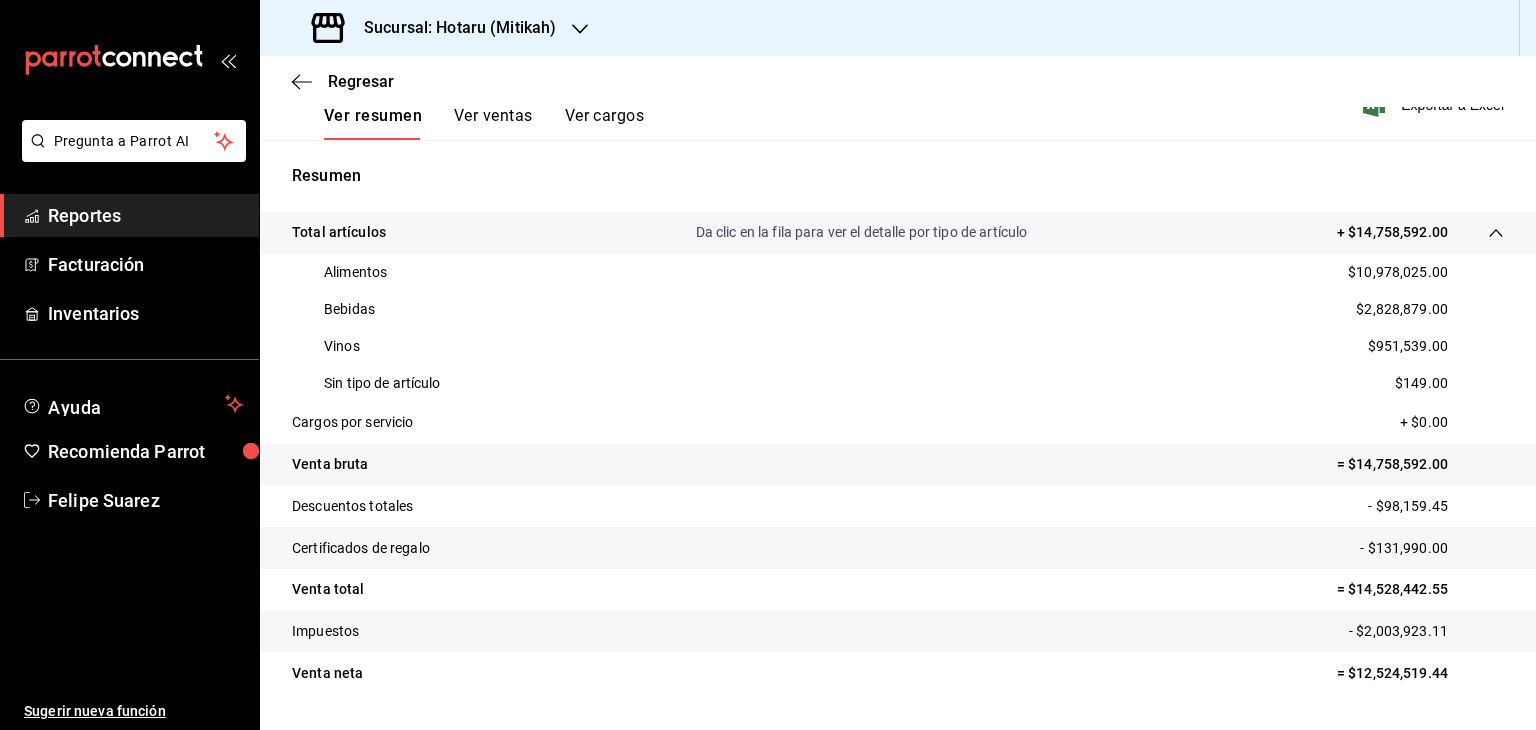 click on "- $131,990.00" at bounding box center [1432, 548] 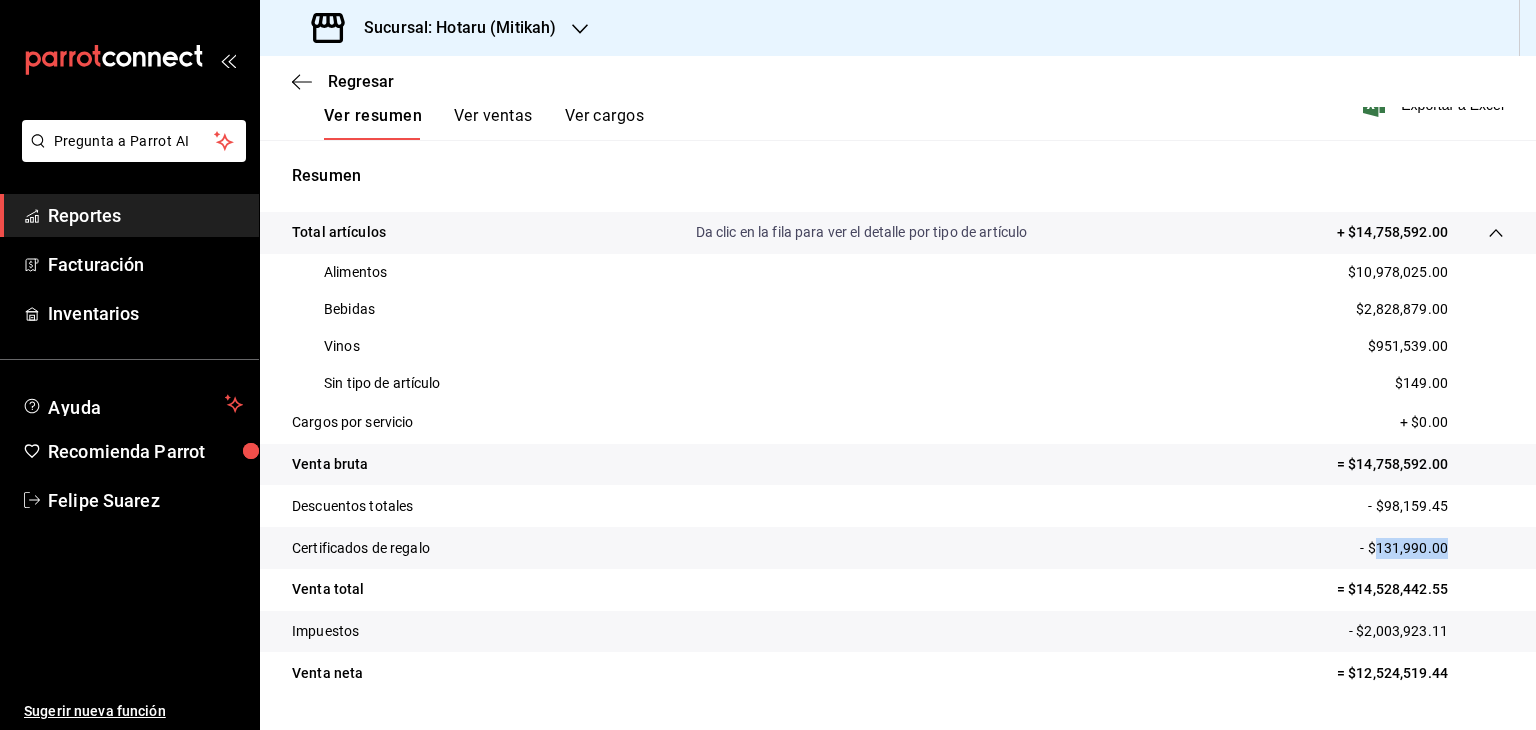 click on "- $131,990.00" at bounding box center (1432, 548) 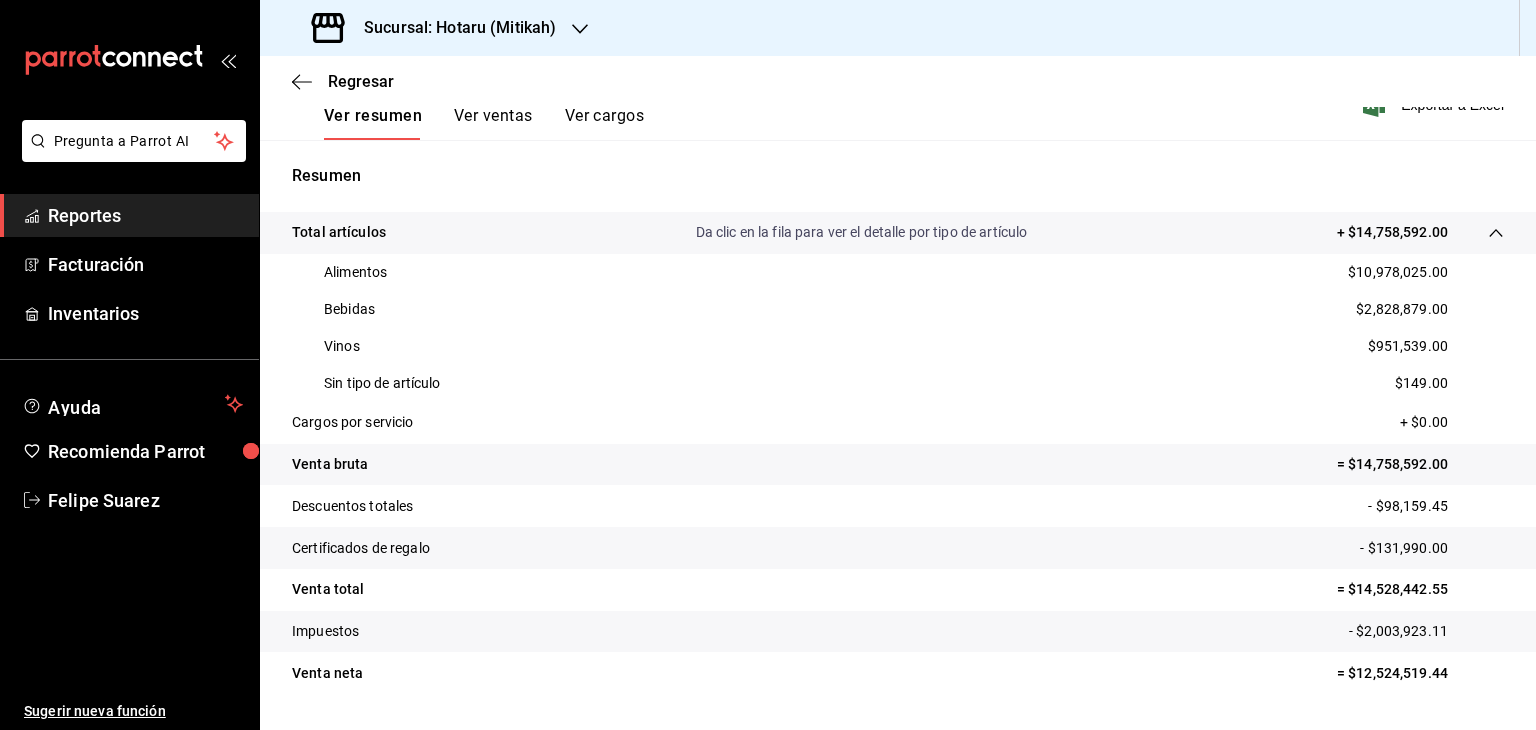 click on "- $2,003,923.11" at bounding box center (1426, 631) 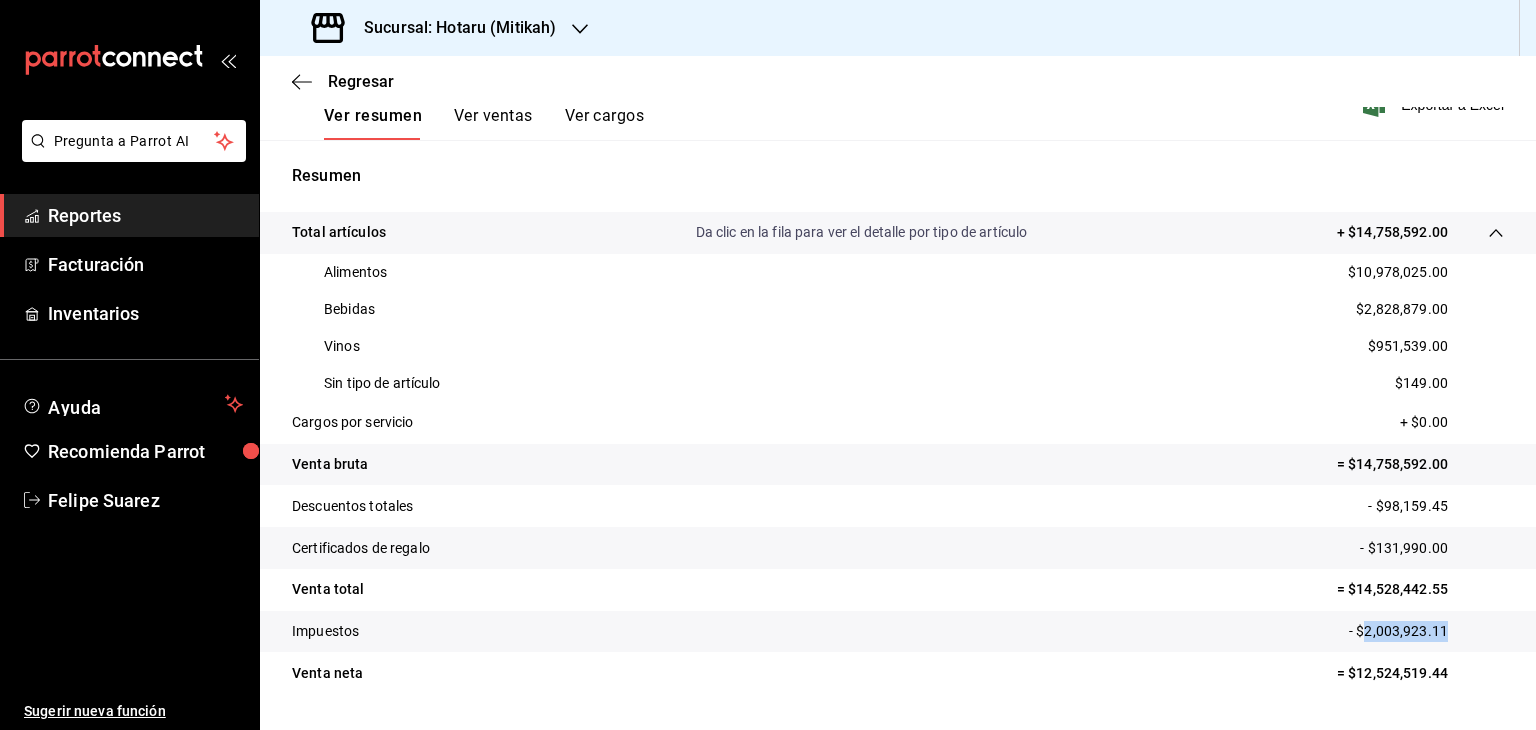 click on "- $2,003,923.11" at bounding box center (1426, 631) 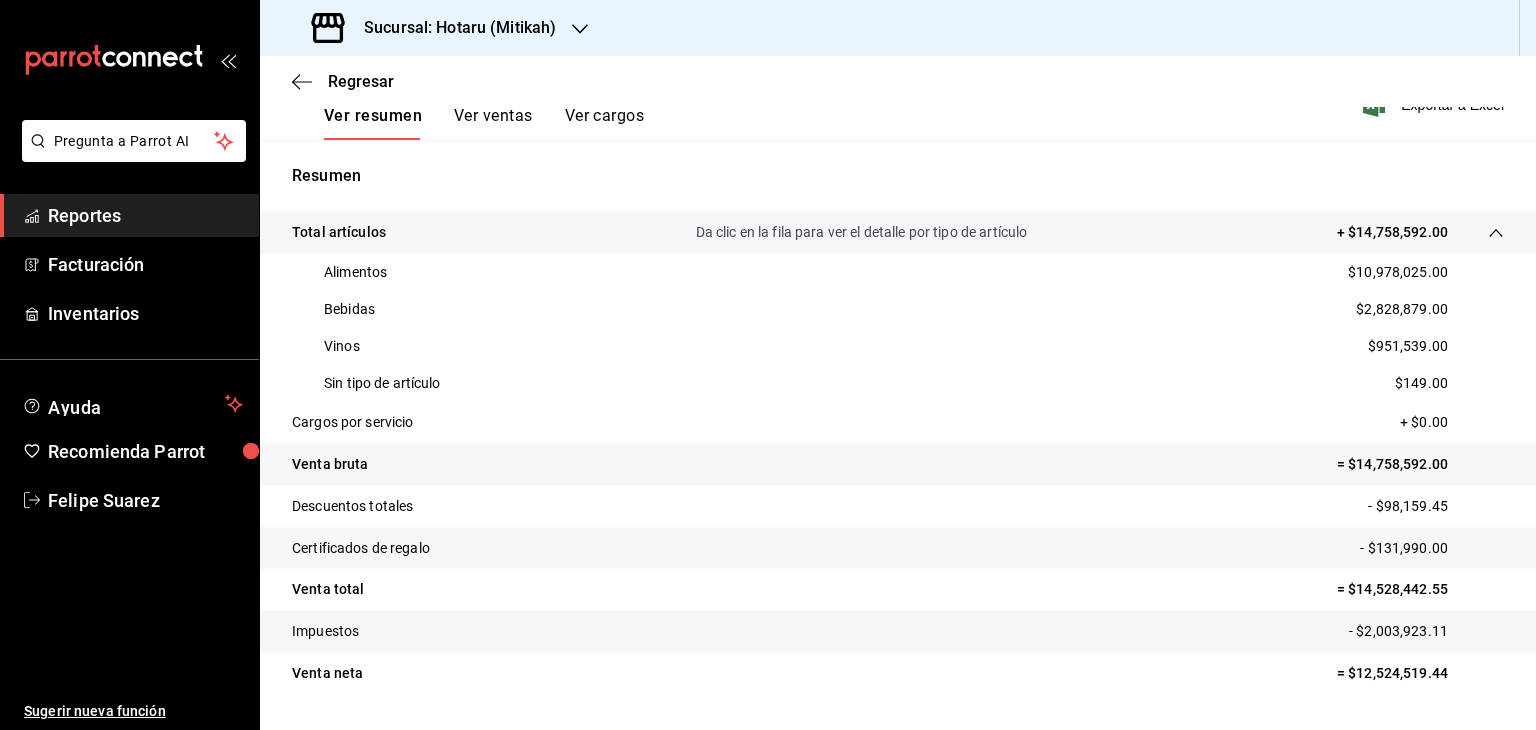 click on "Alimentos $10,978,025.00" at bounding box center (898, 272) 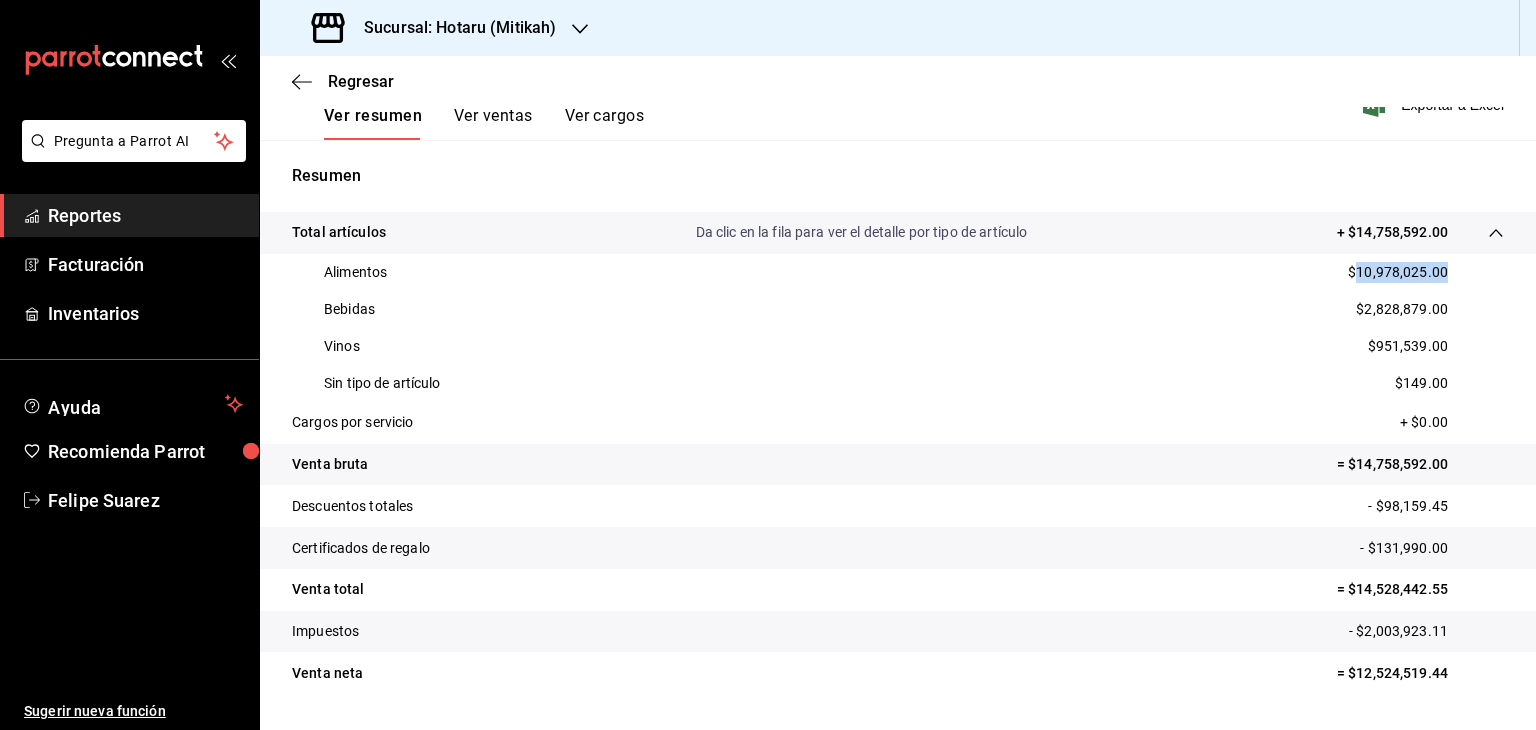 click on "Alimentos $10,978,025.00" at bounding box center [898, 272] 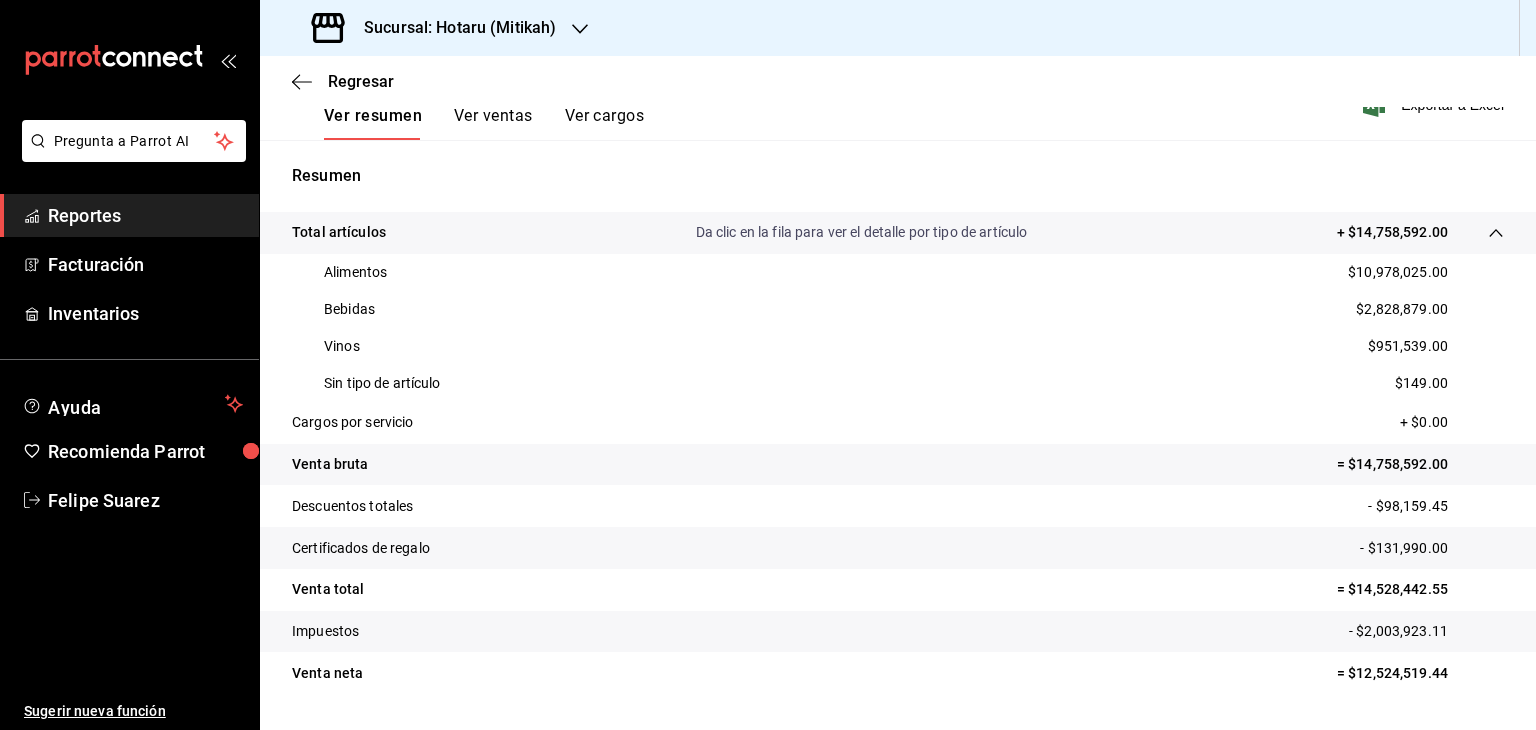 drag, startPoint x: 1365, startPoint y: 305, endPoint x: 1386, endPoint y: 306, distance: 21.023796 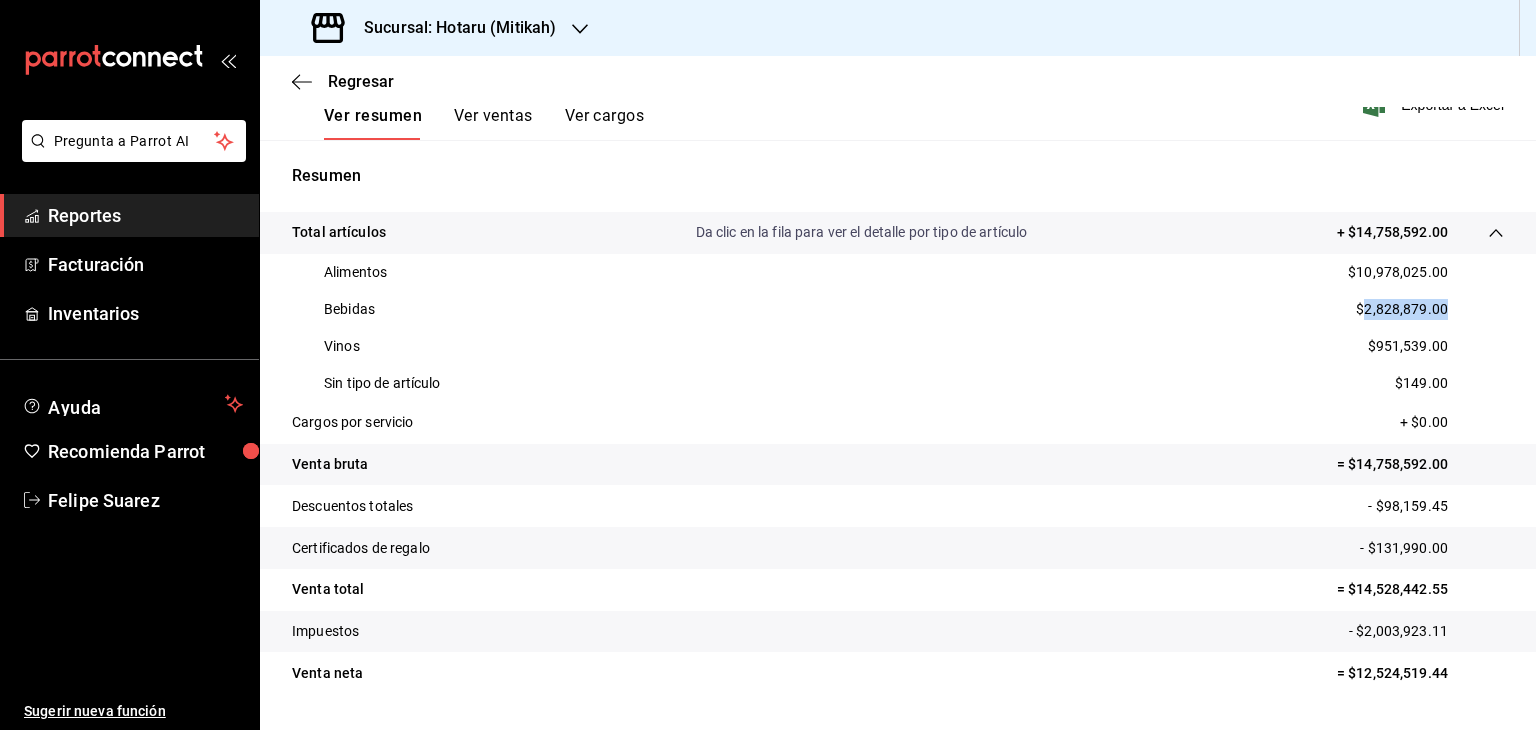click on "$2,828,879.00" at bounding box center [1402, 309] 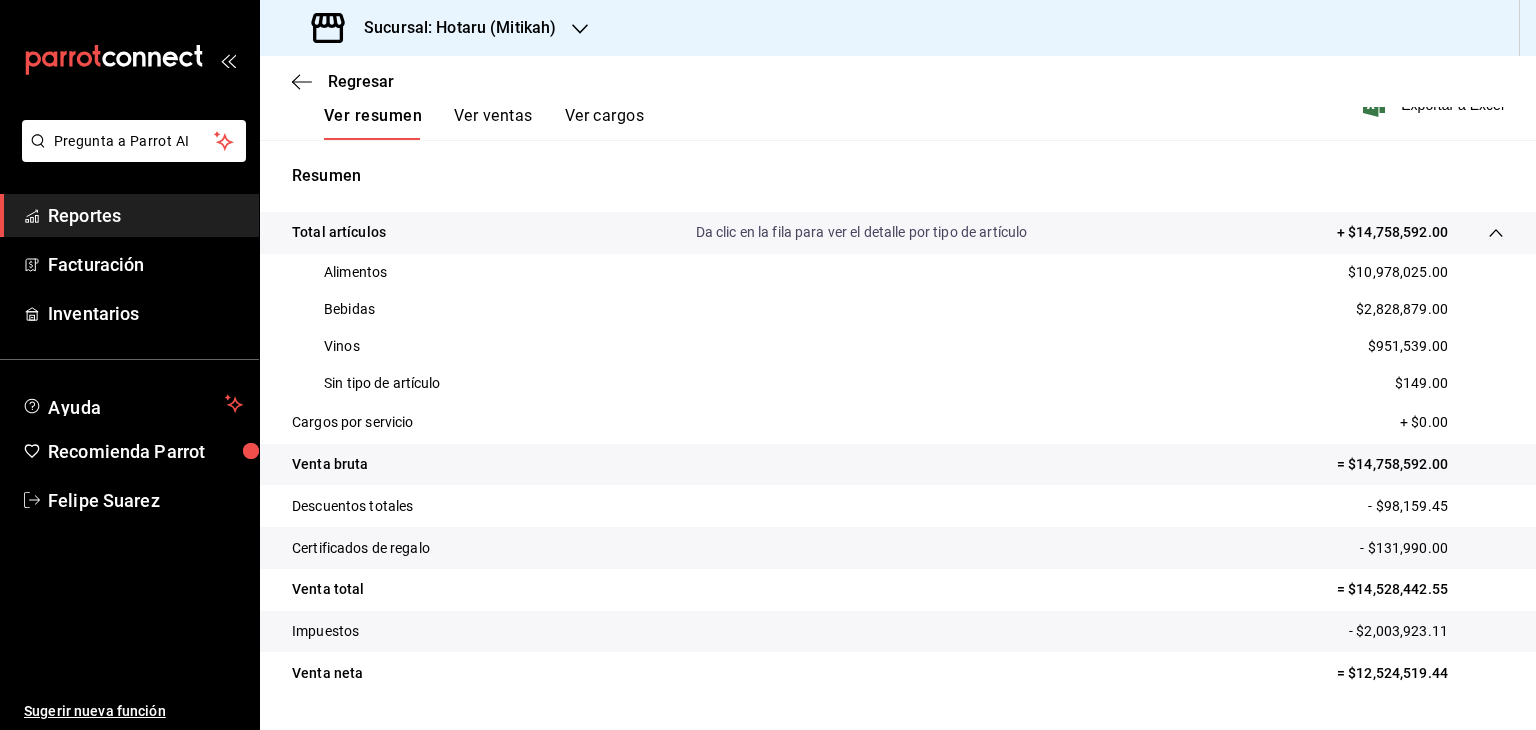 click on "$951,539.00" at bounding box center [1408, 346] 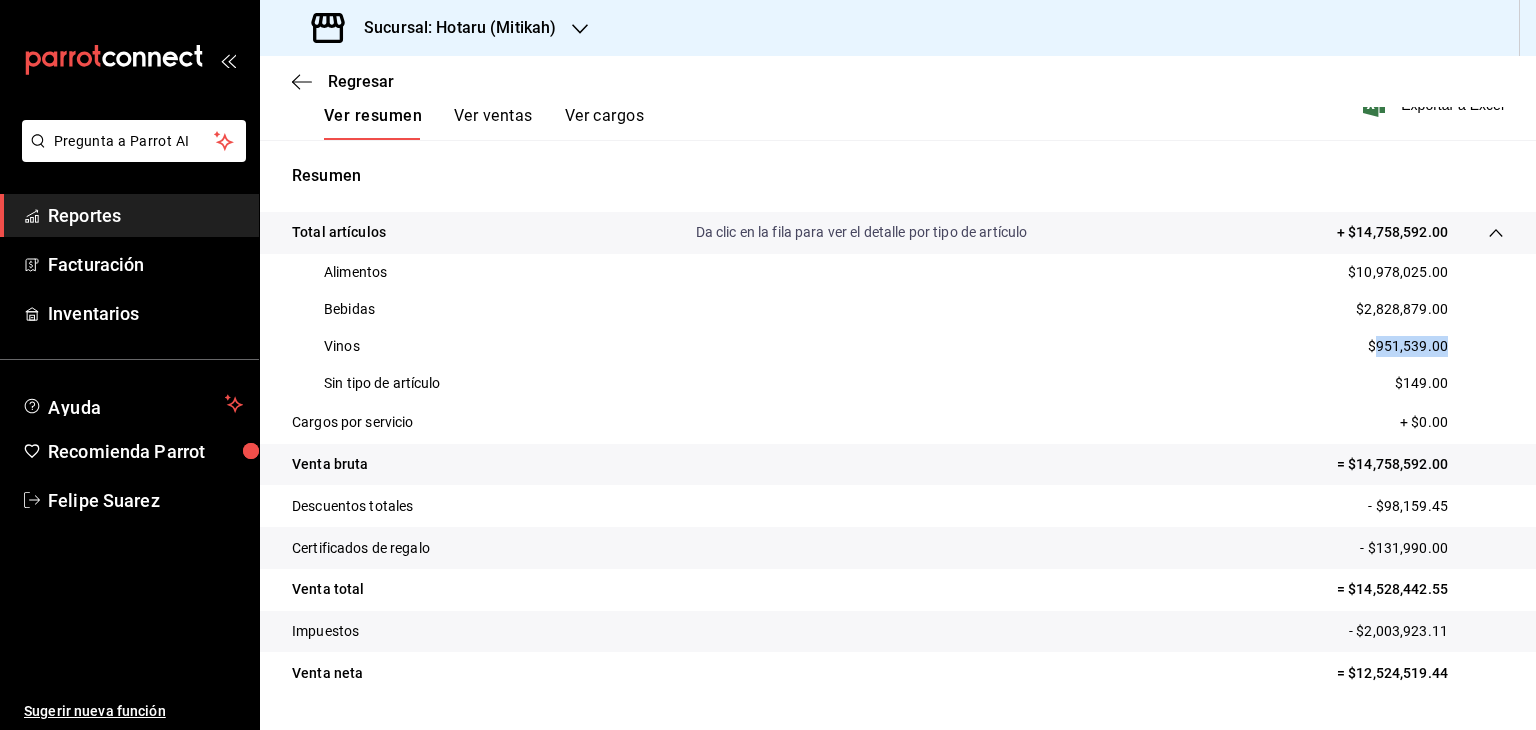 click on "$951,539.00" at bounding box center [1408, 346] 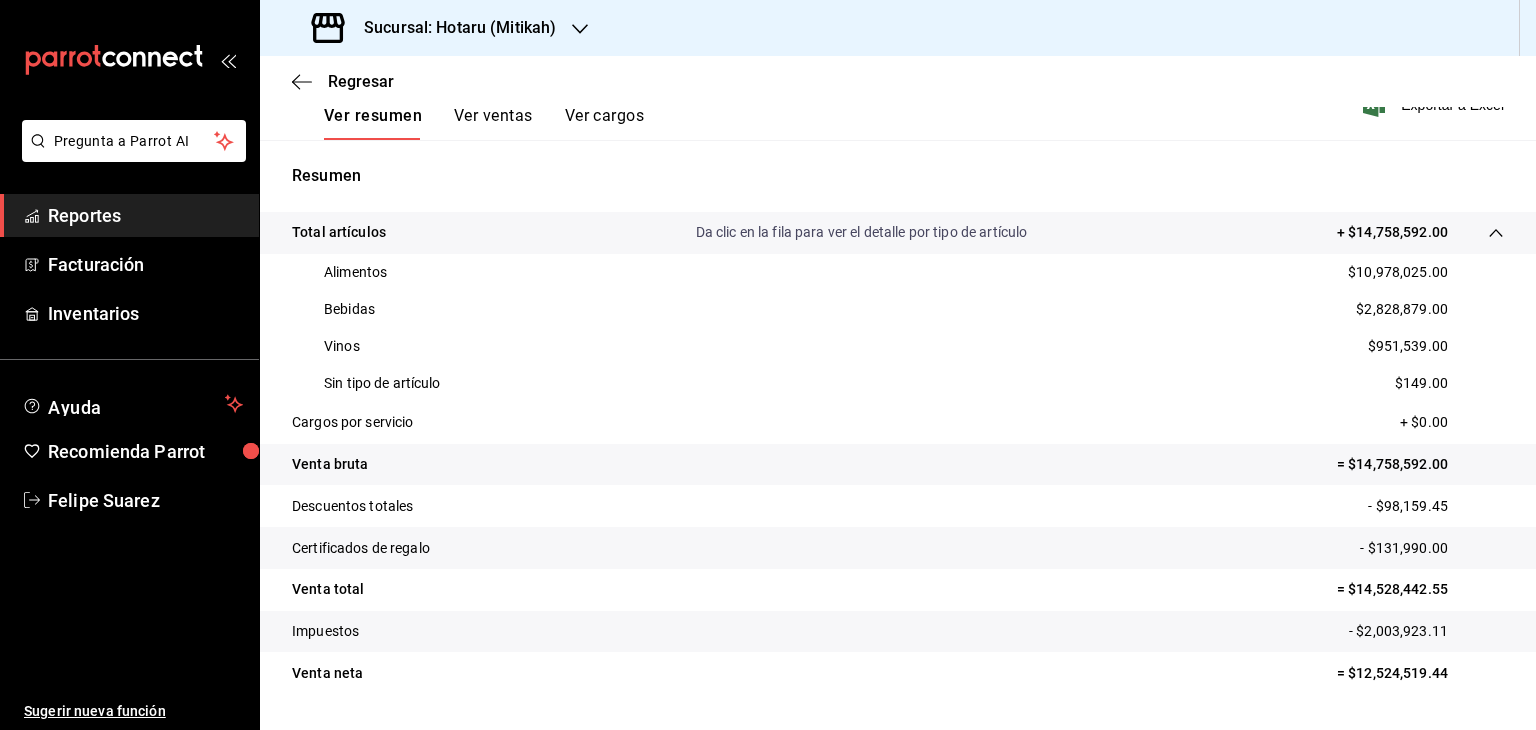 click on "Sucursal: Hotaru (Mitikah)" at bounding box center (452, 28) 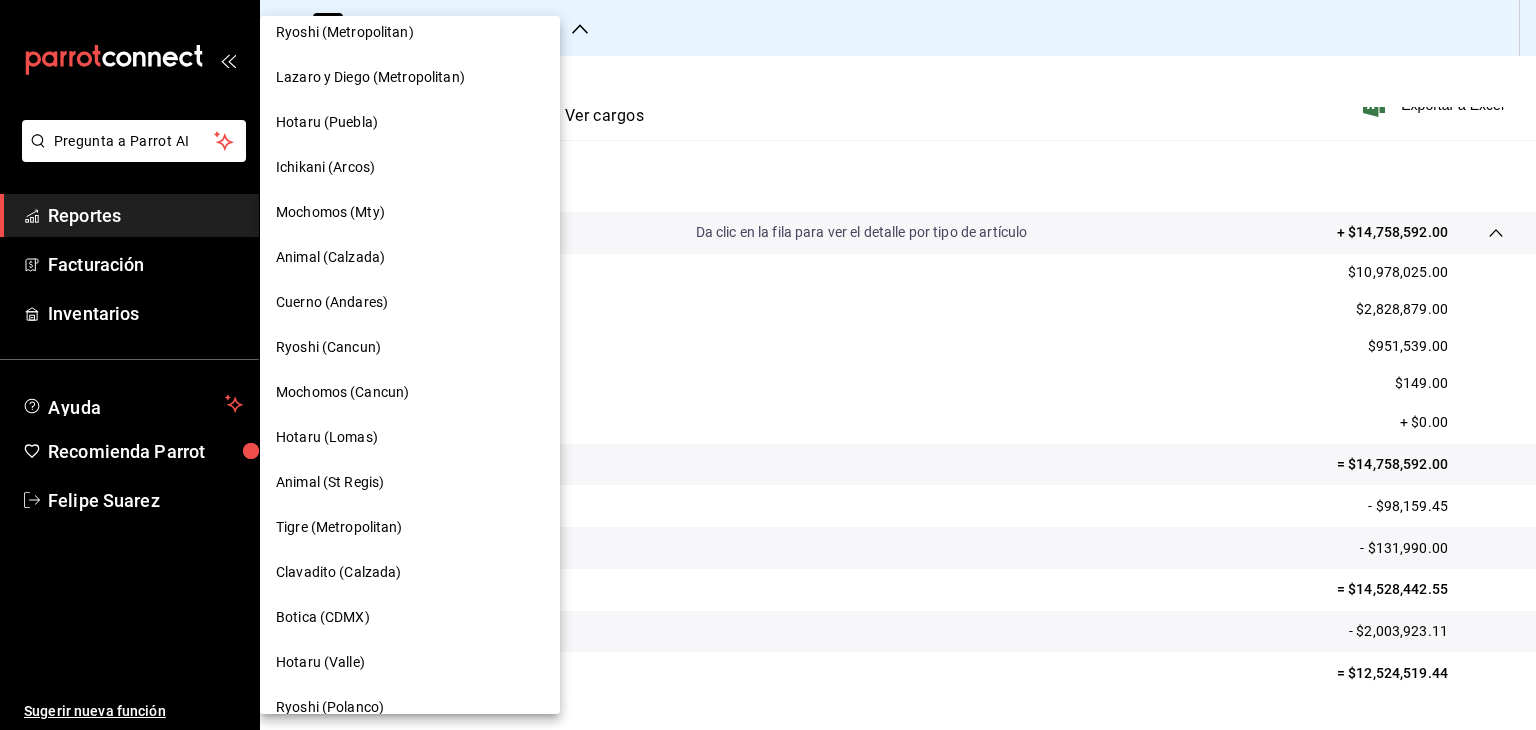 scroll, scrollTop: 195, scrollLeft: 0, axis: vertical 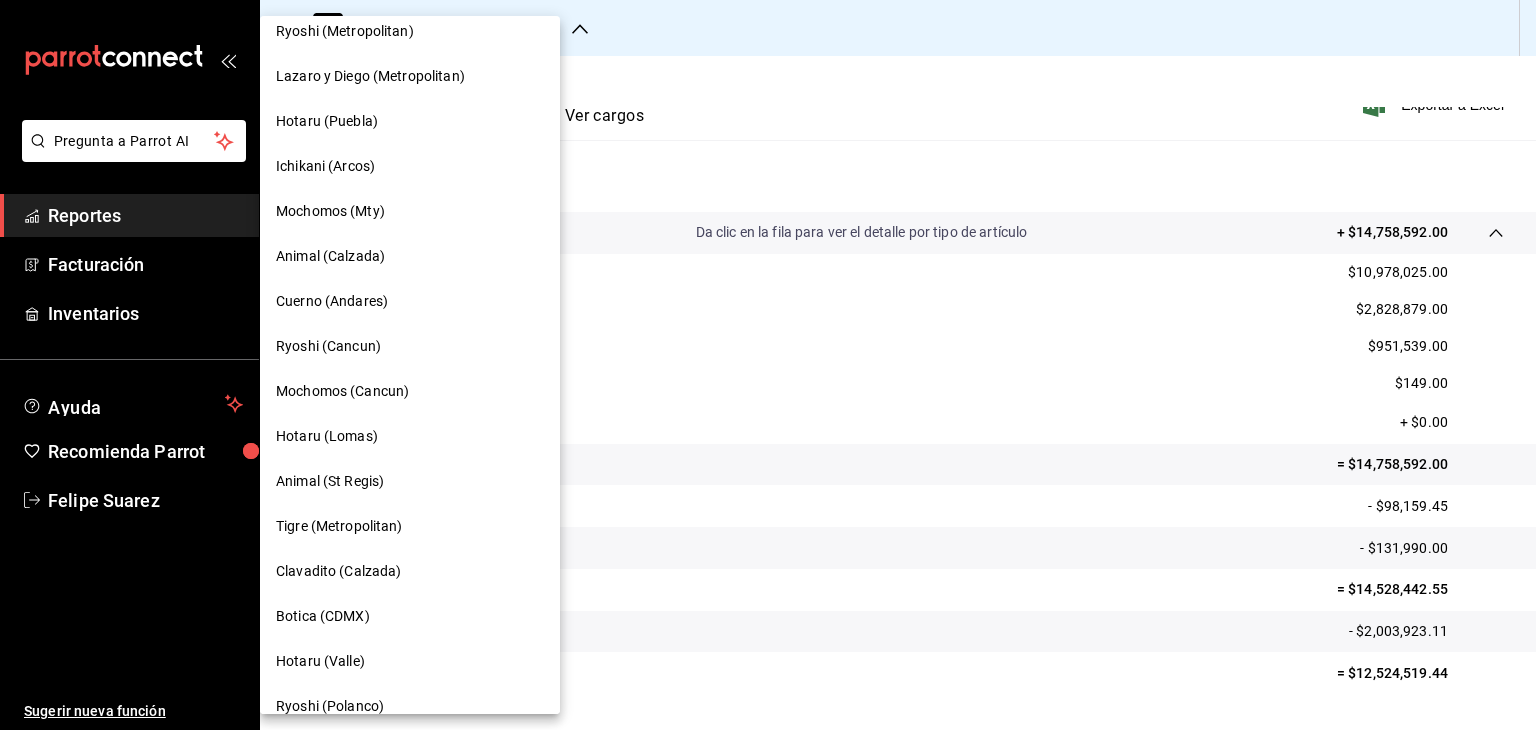 click on "Tigre (Metropolitan)" at bounding box center [339, 526] 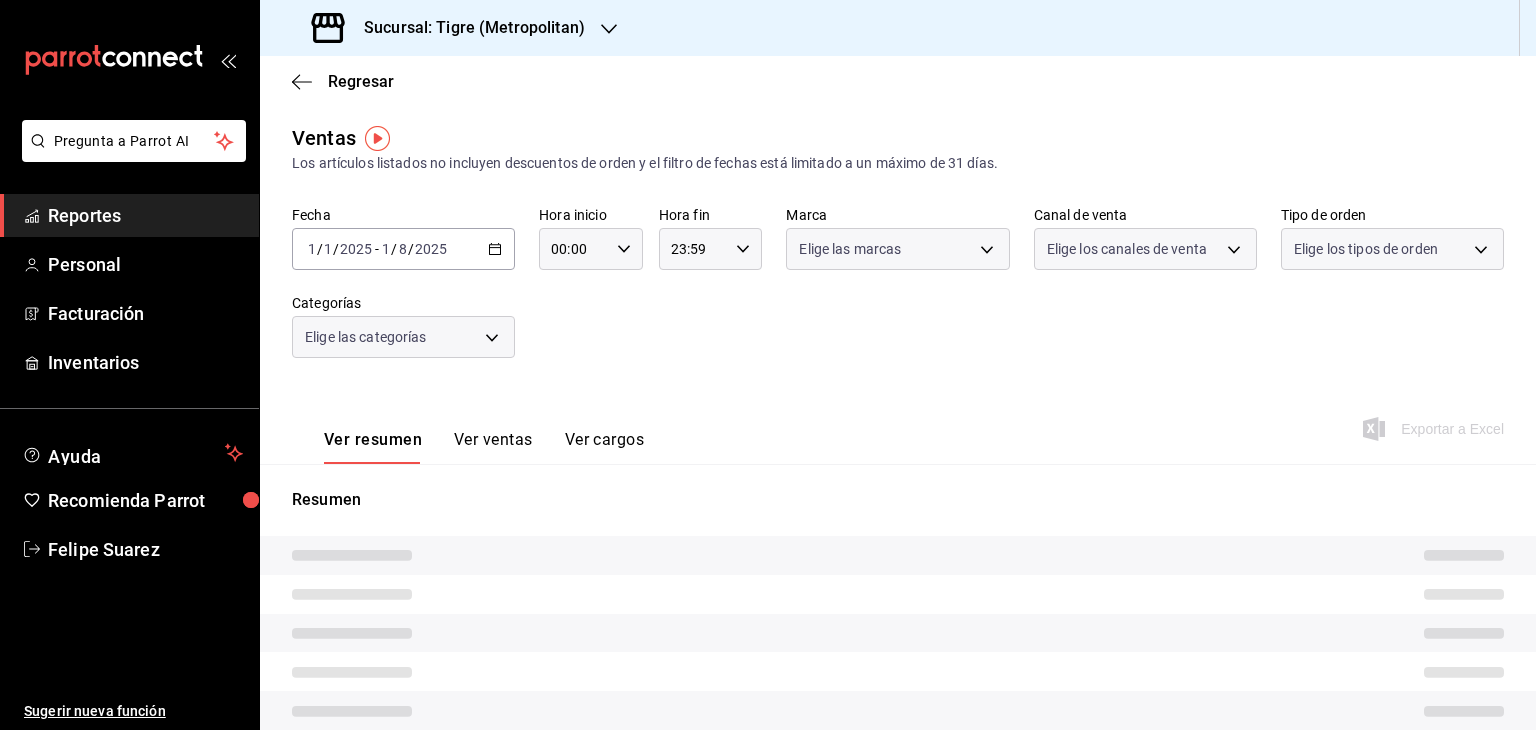 type on "05:00" 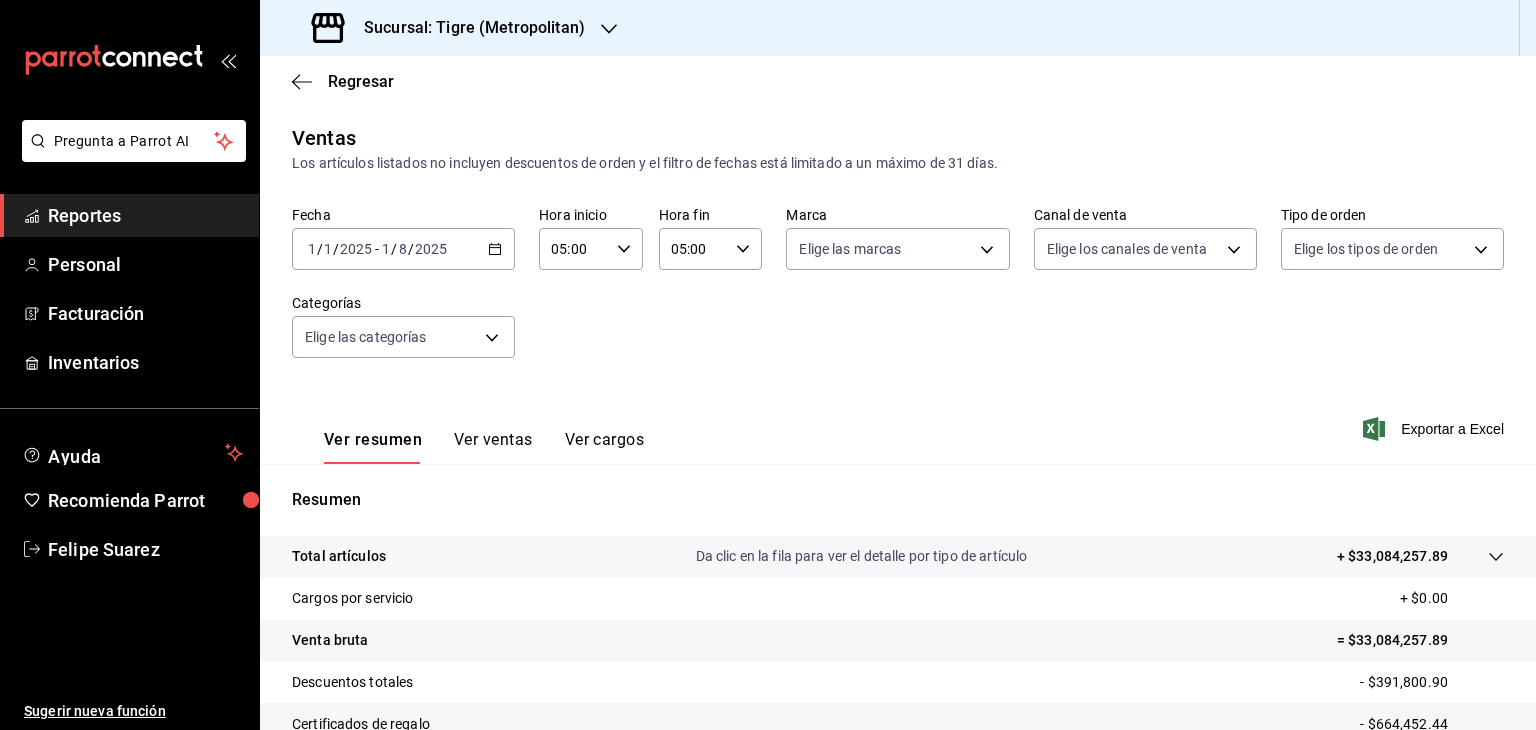 scroll, scrollTop: 228, scrollLeft: 0, axis: vertical 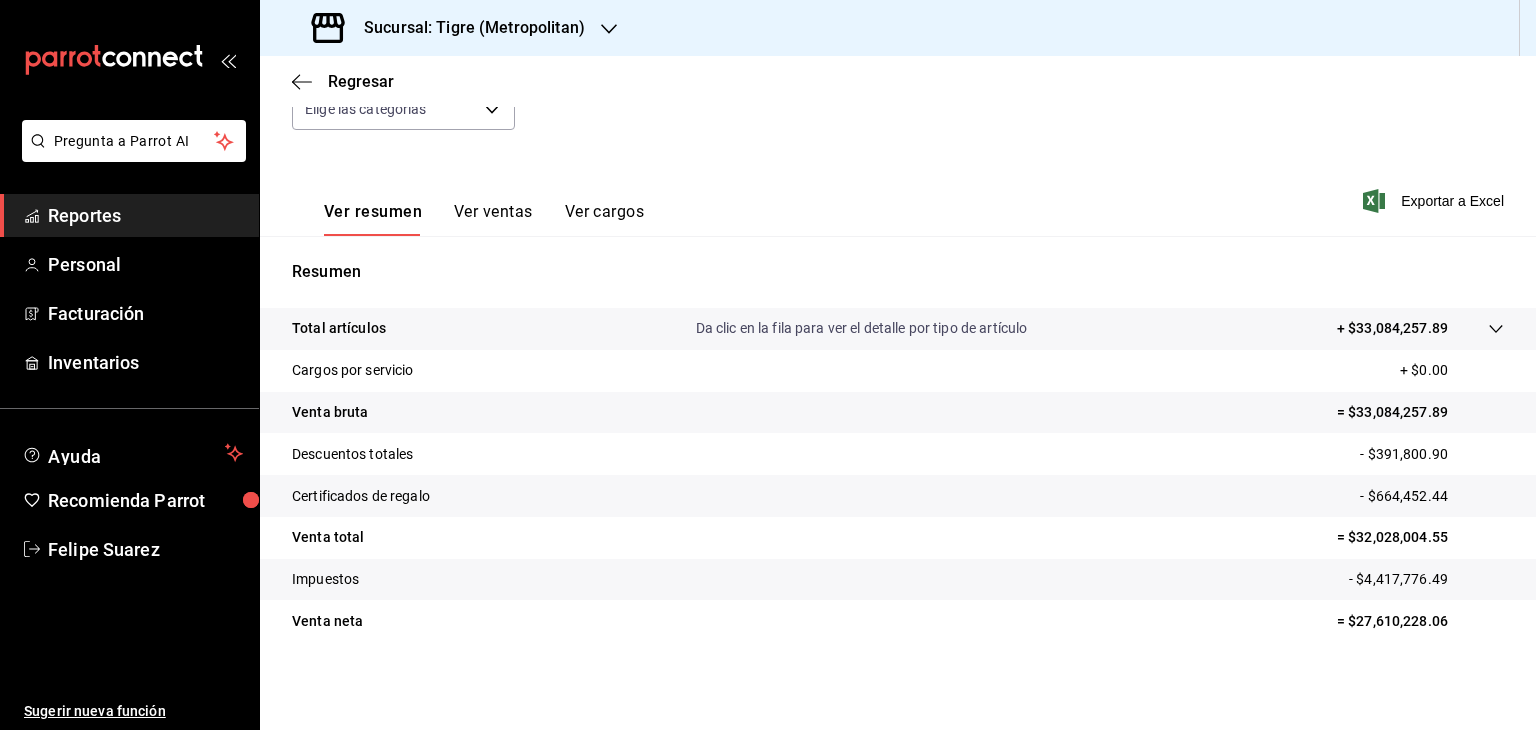 click on "+ $33,084,257.89" at bounding box center (1392, 328) 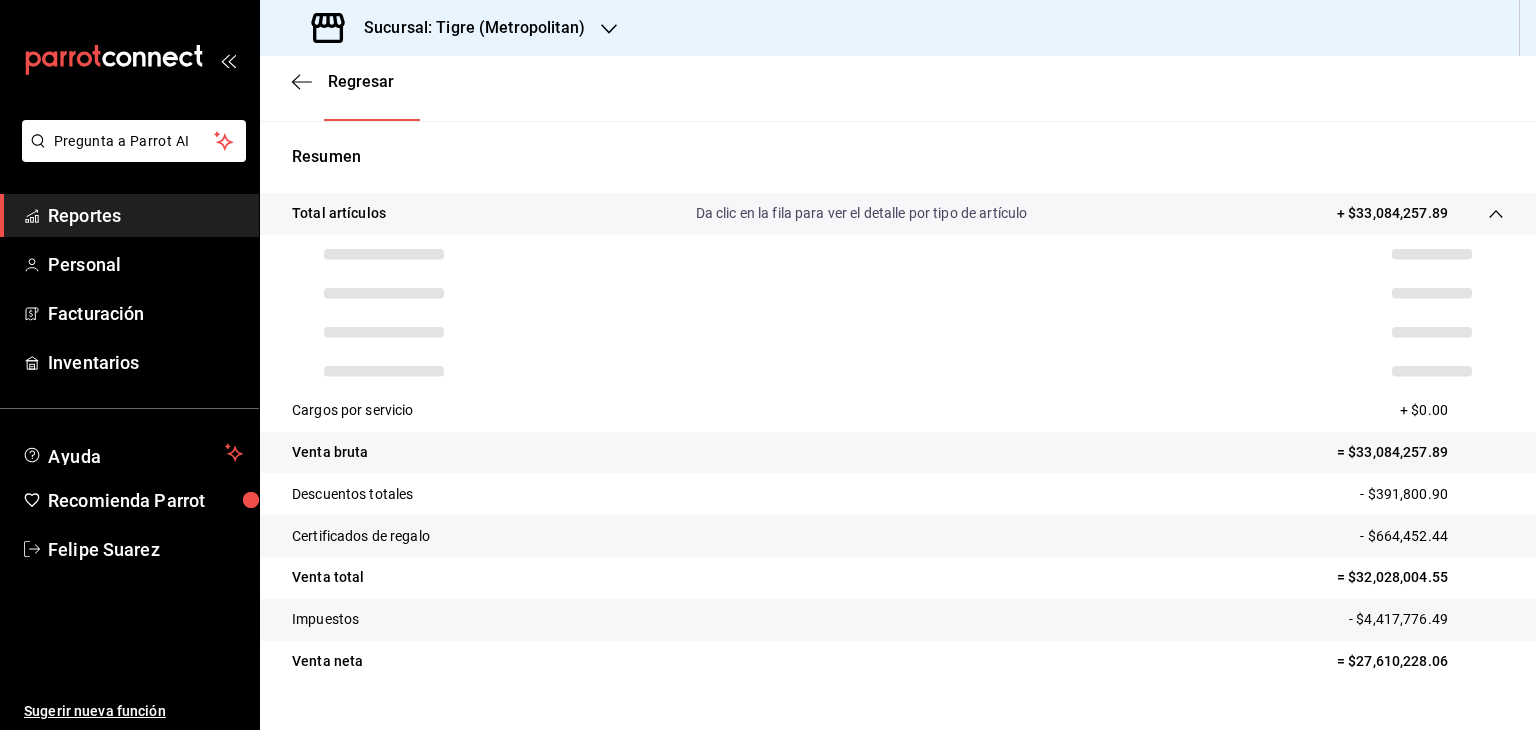 scroll, scrollTop: 344, scrollLeft: 0, axis: vertical 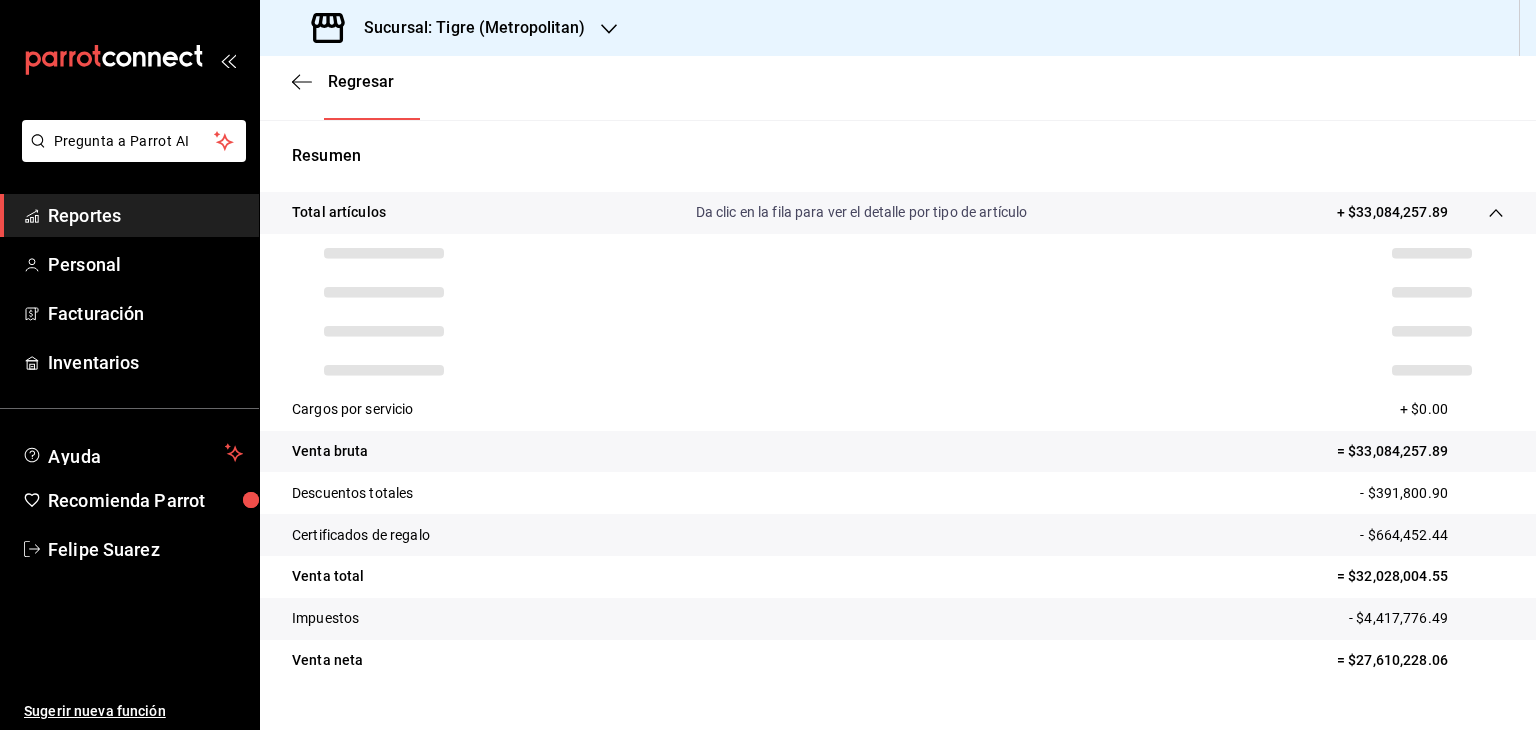 click on "- $391,800.90" at bounding box center (1432, 493) 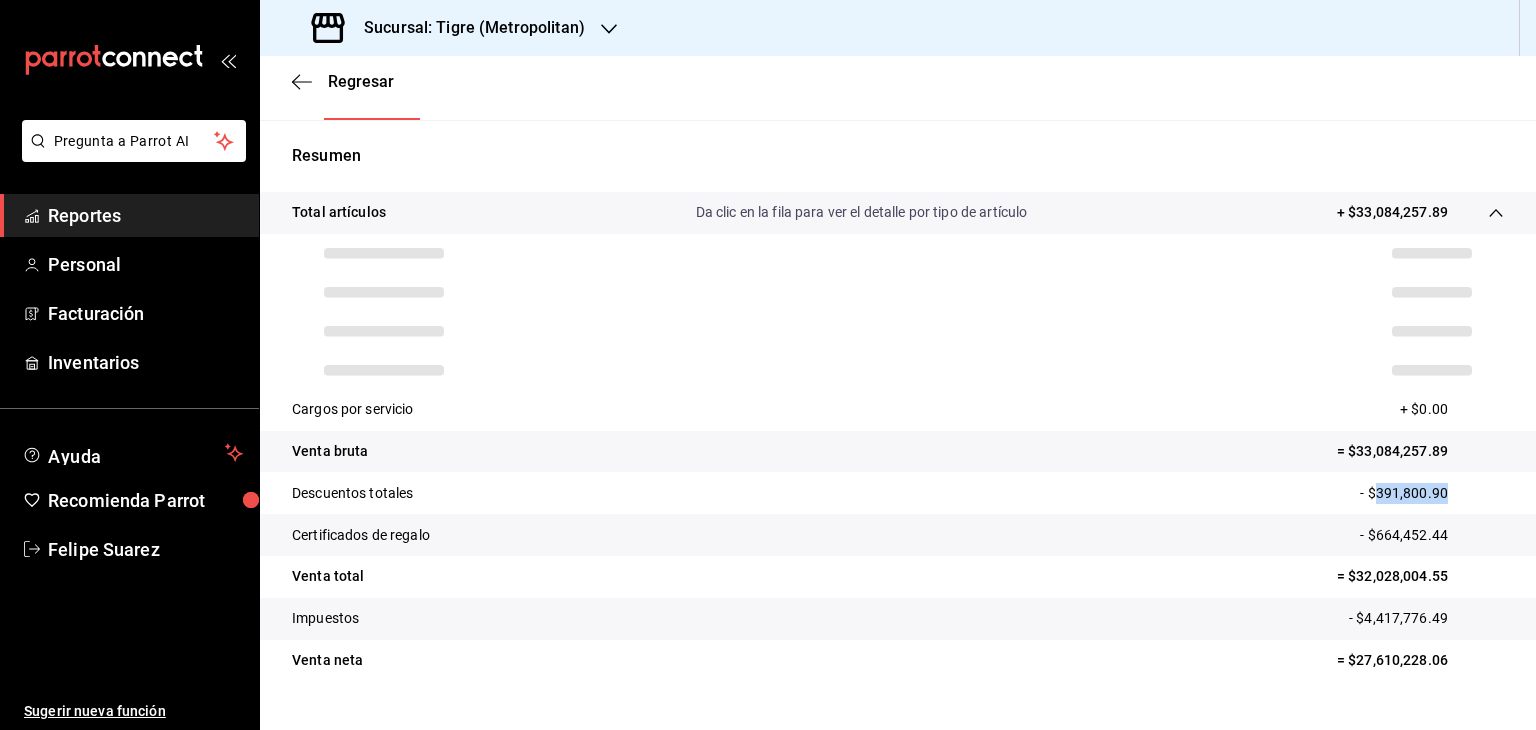 click on "- $391,800.90" at bounding box center (1432, 493) 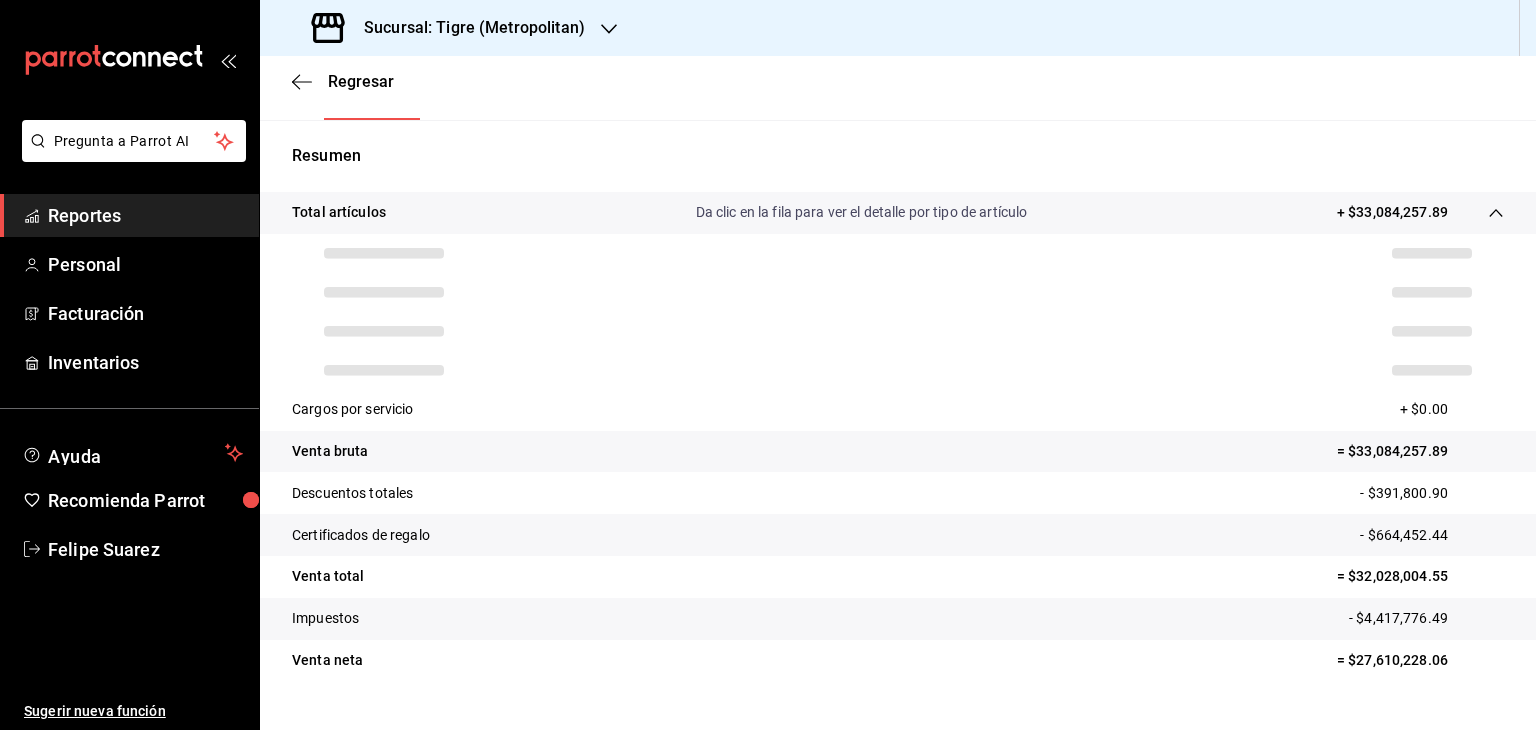 drag, startPoint x: 1381, startPoint y: 534, endPoint x: 1400, endPoint y: 533, distance: 19.026299 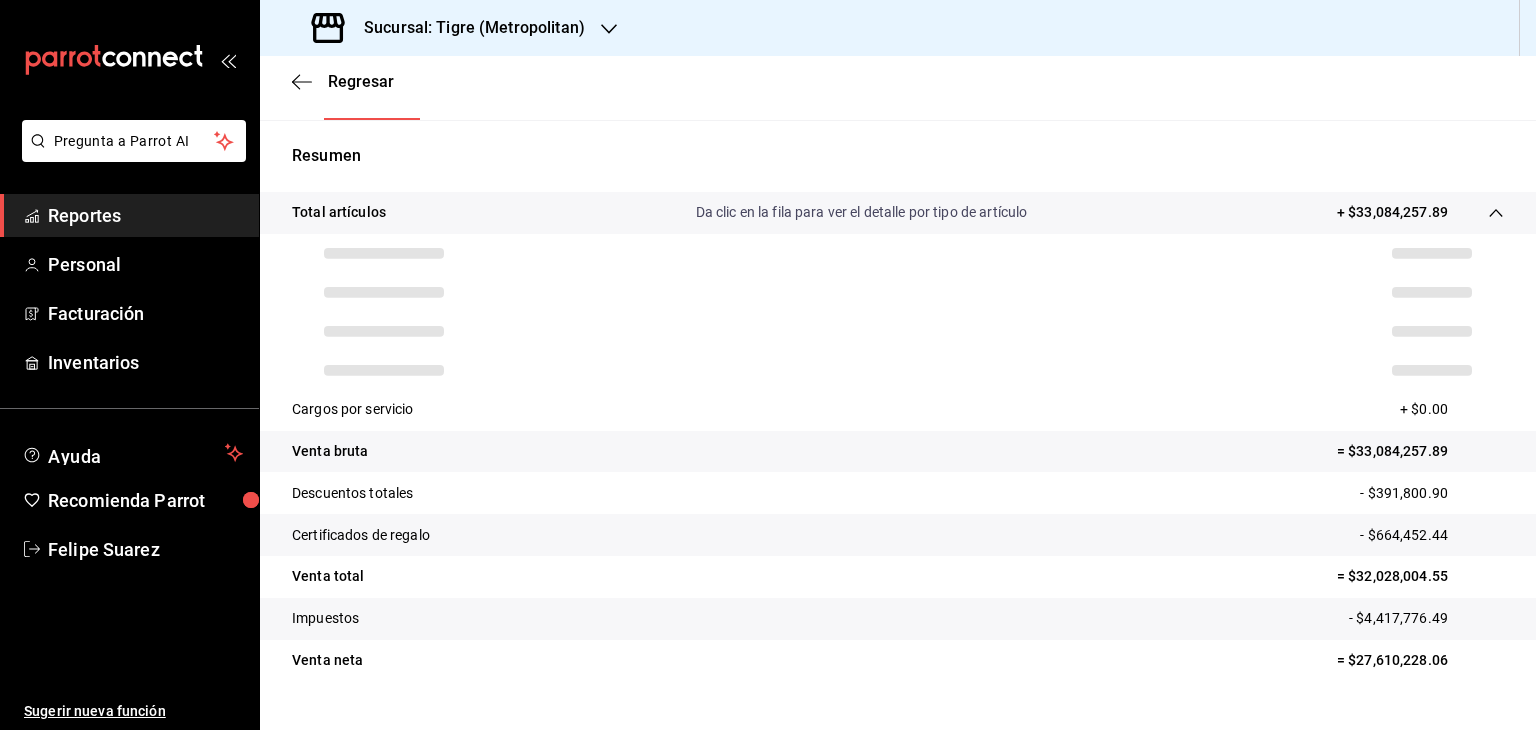 click on "- $664,452.44" at bounding box center [1432, 535] 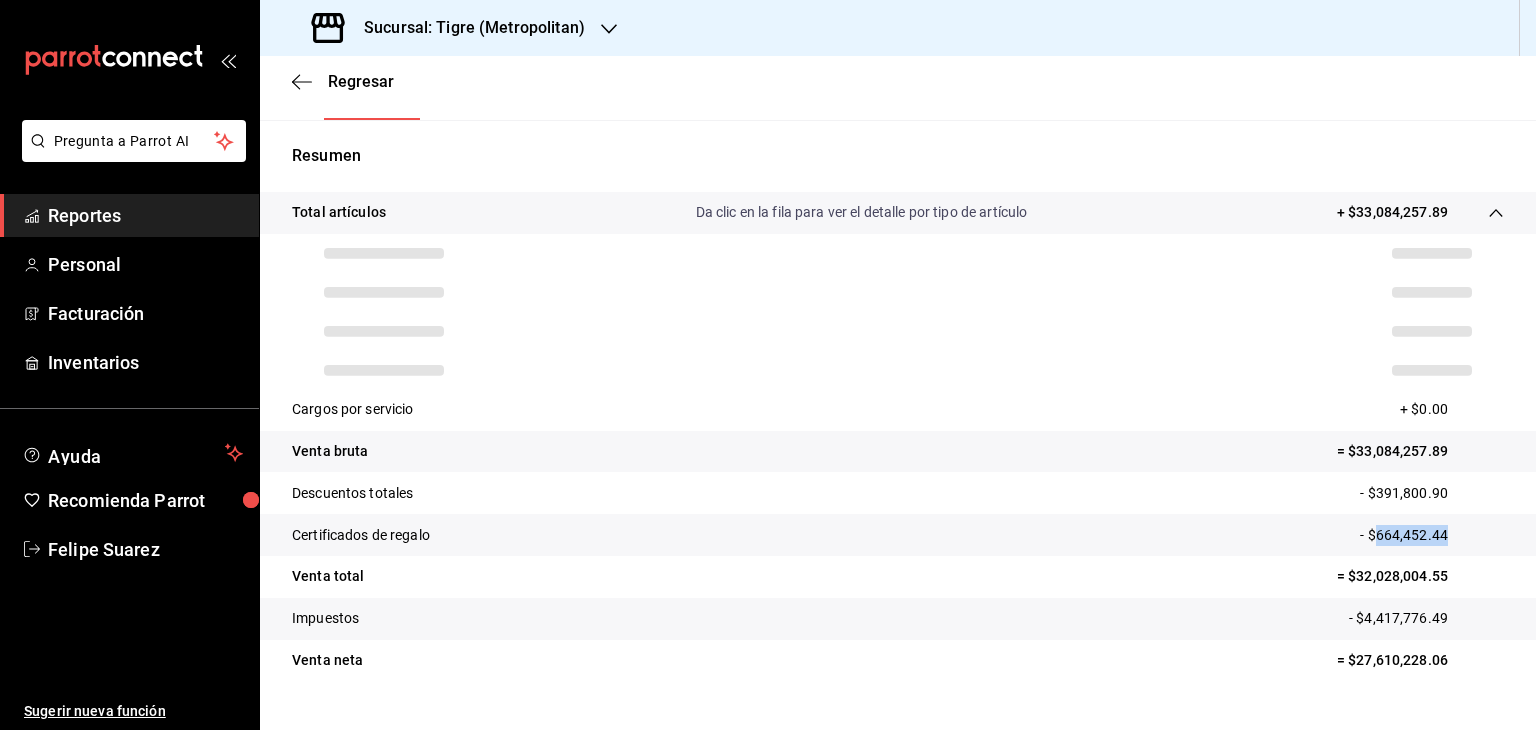 click on "- $664,452.44" at bounding box center (1432, 535) 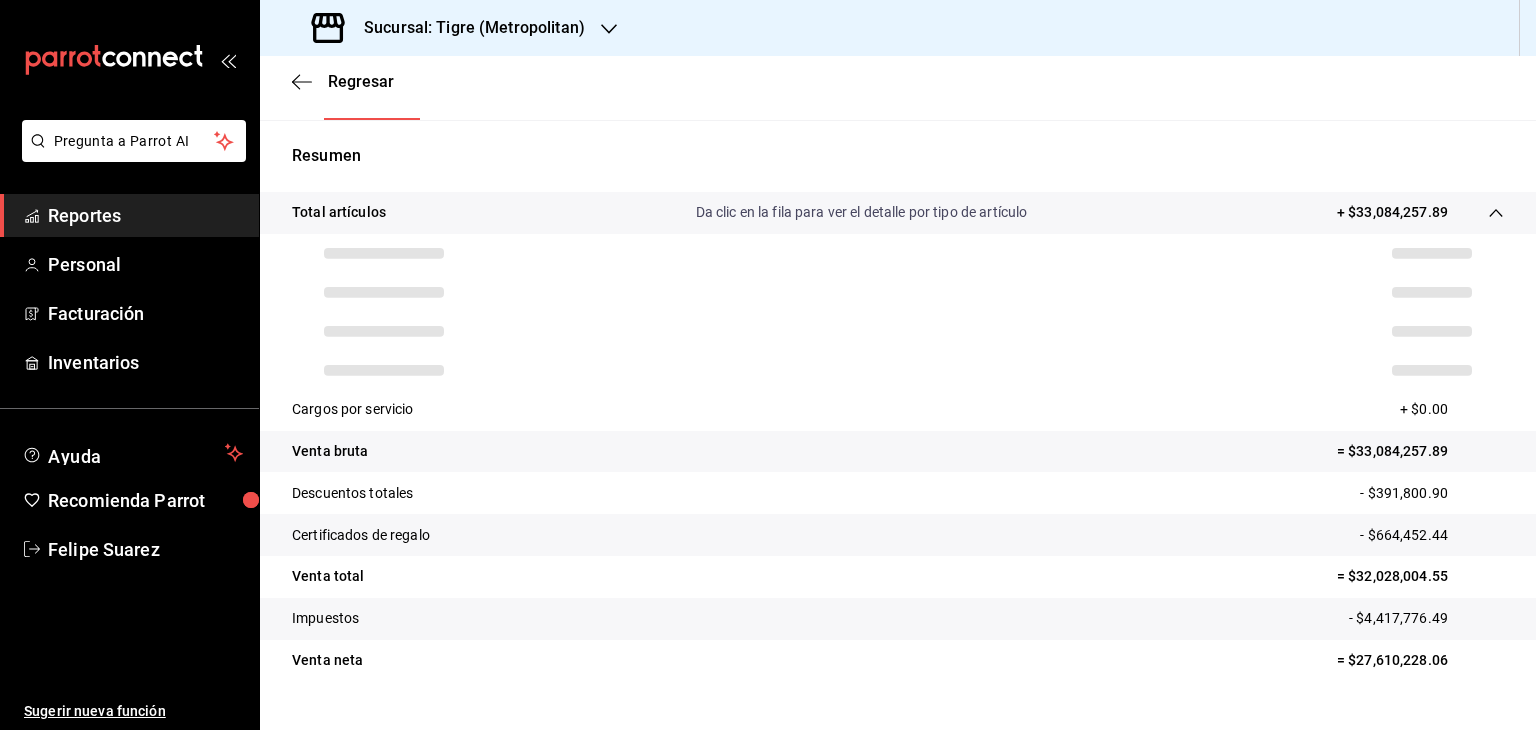 drag, startPoint x: 1377, startPoint y: 620, endPoint x: 1392, endPoint y: 619, distance: 15.033297 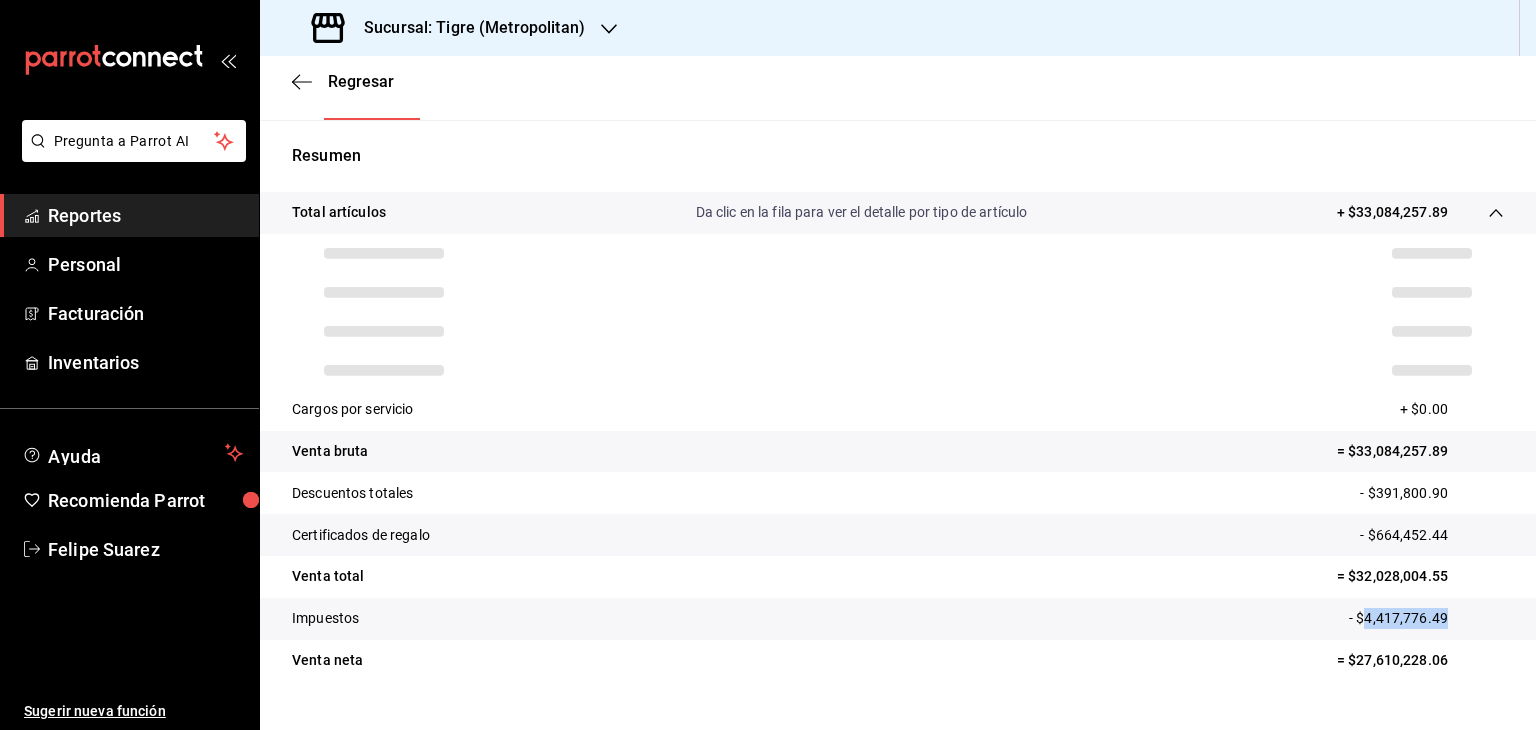 click on "- $4,417,776.49" at bounding box center (1426, 618) 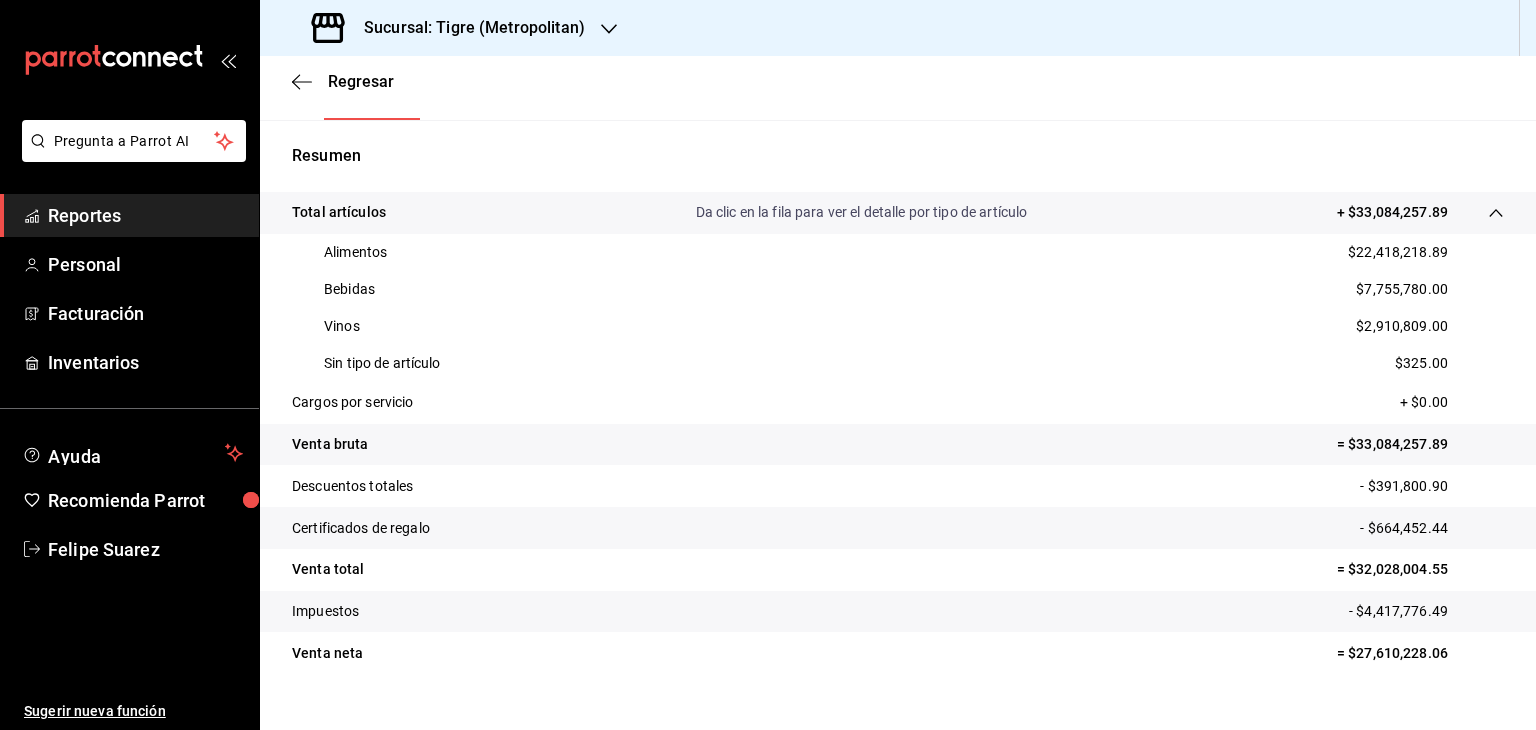 click on "$22,418,218.89" at bounding box center [1398, 252] 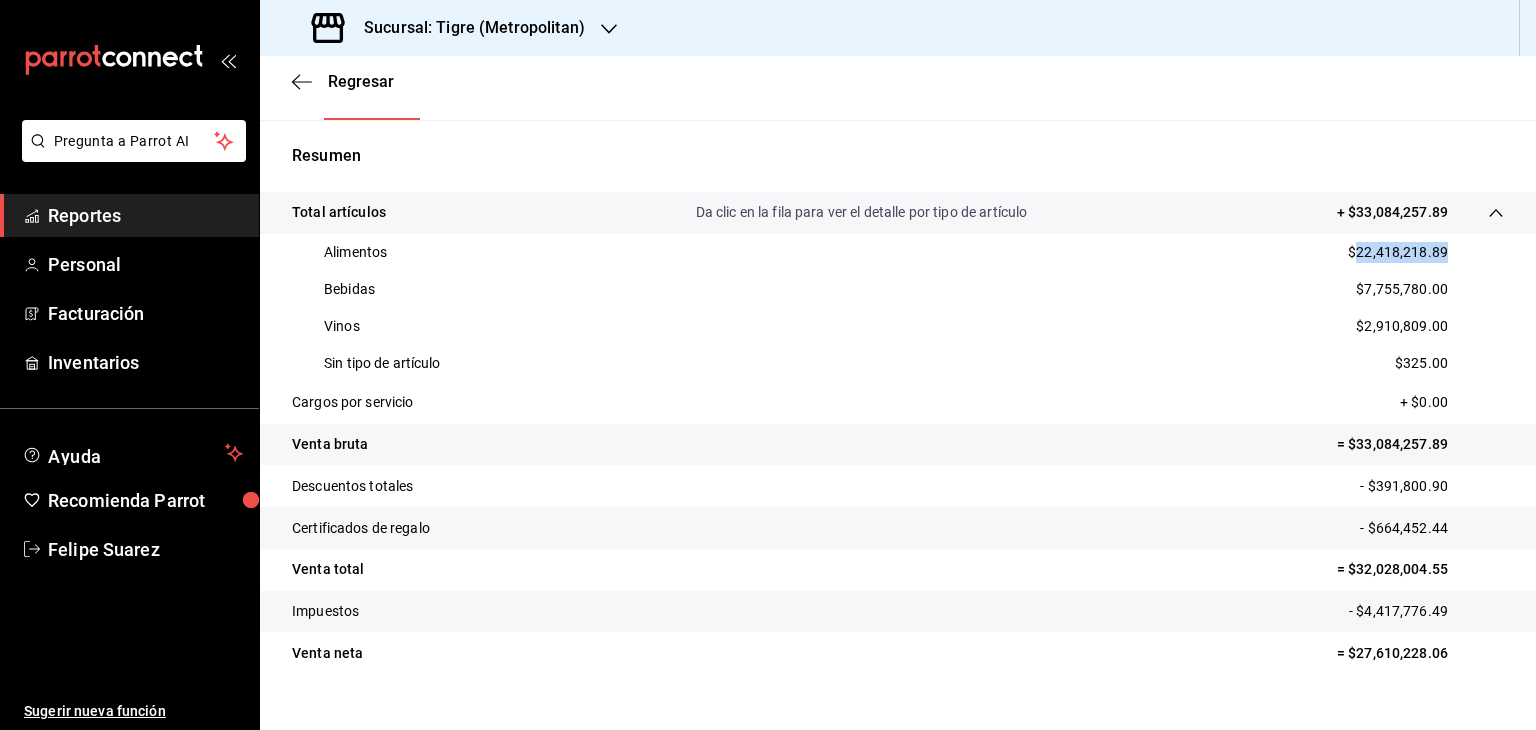 click on "$22,418,218.89" at bounding box center (1398, 252) 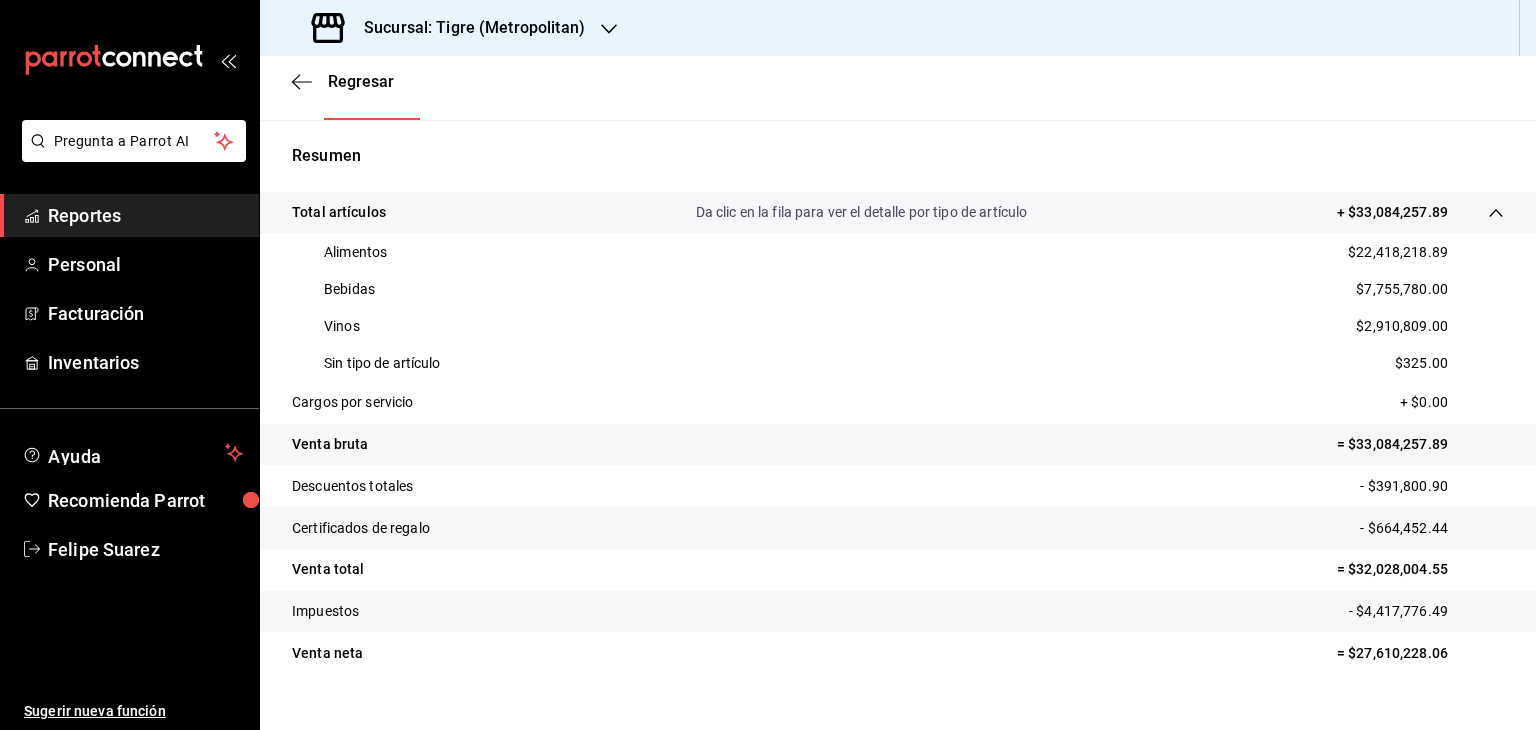 drag, startPoint x: 1373, startPoint y: 282, endPoint x: 1403, endPoint y: 291, distance: 31.320919 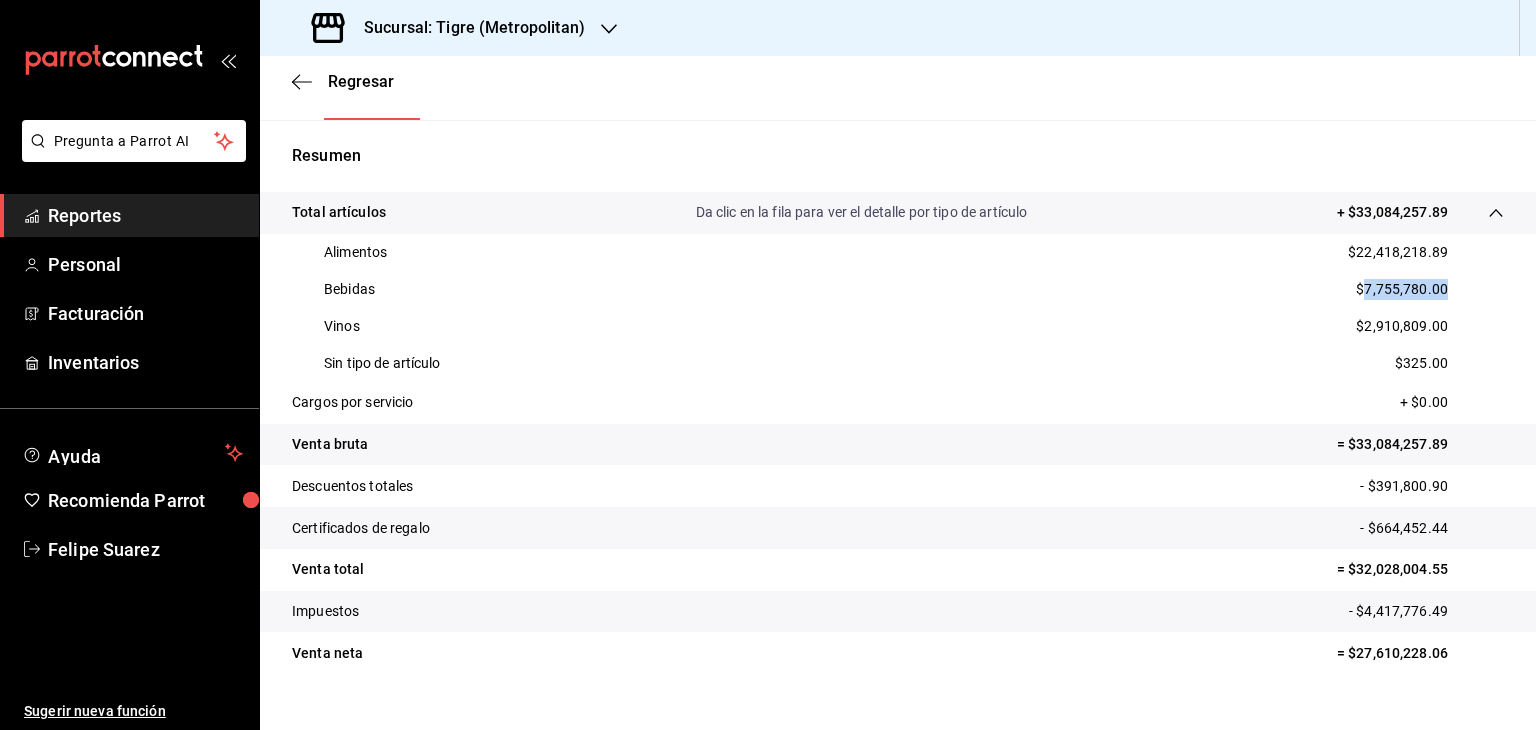 click on "Bebidas $7,755,780.00" at bounding box center (898, 289) 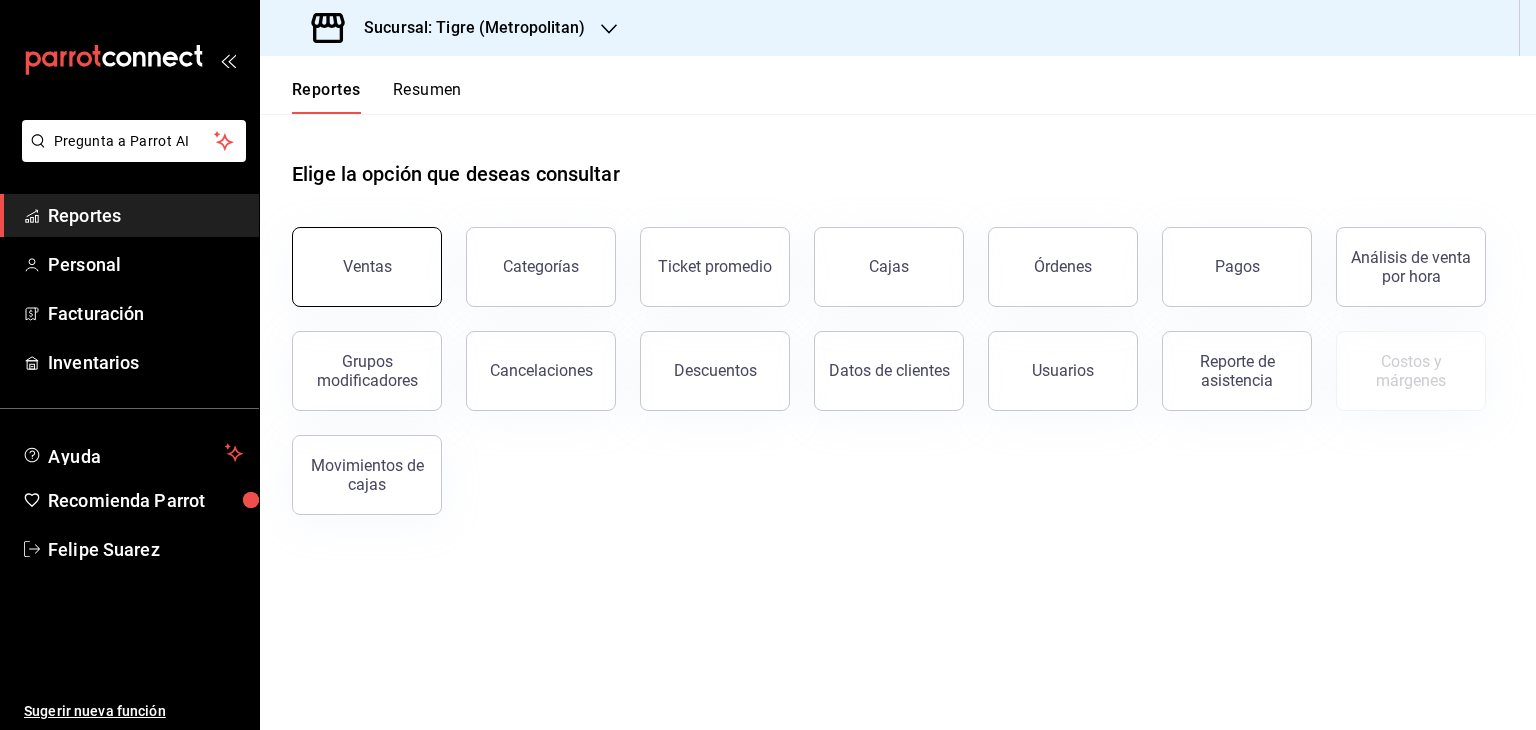 click on "Ventas" at bounding box center (367, 267) 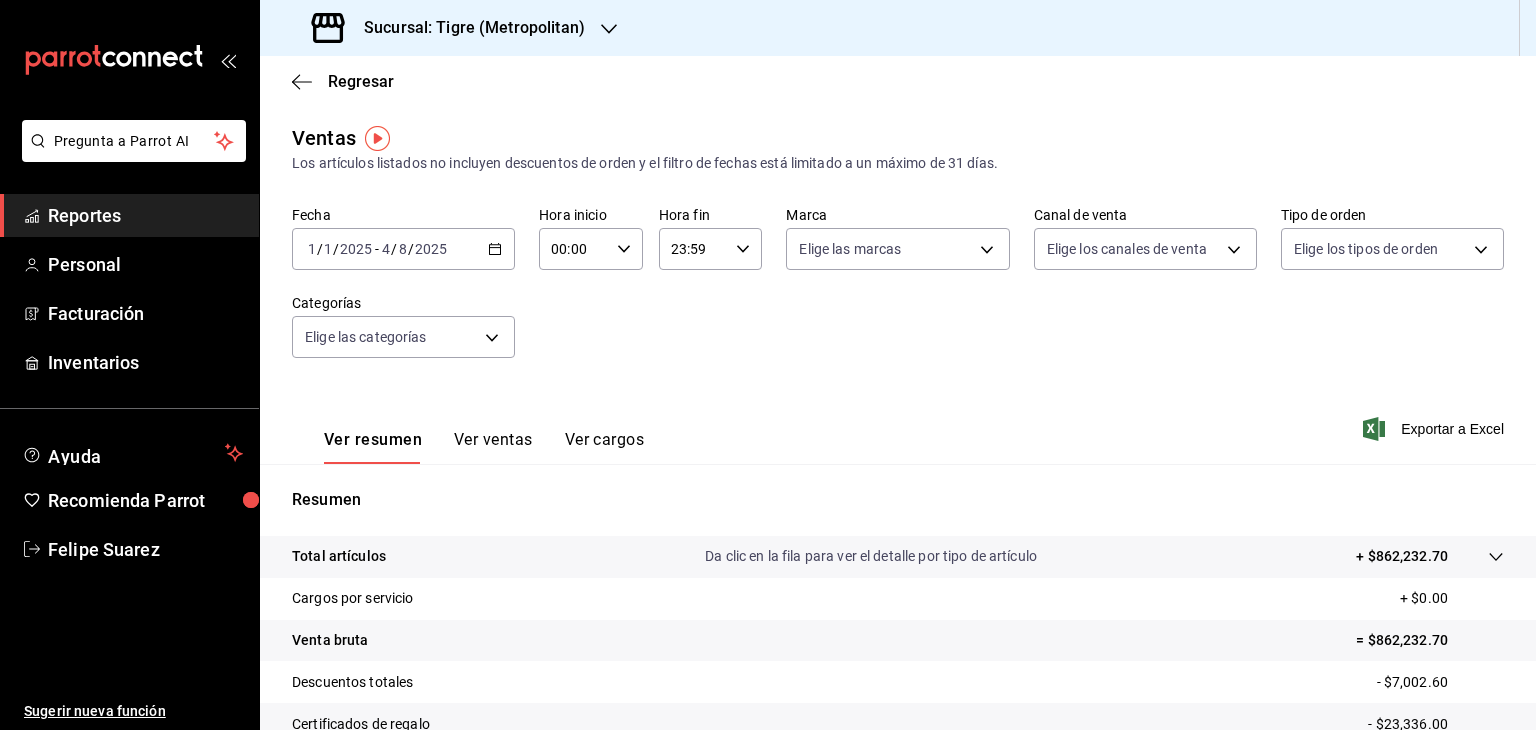 type on "18" 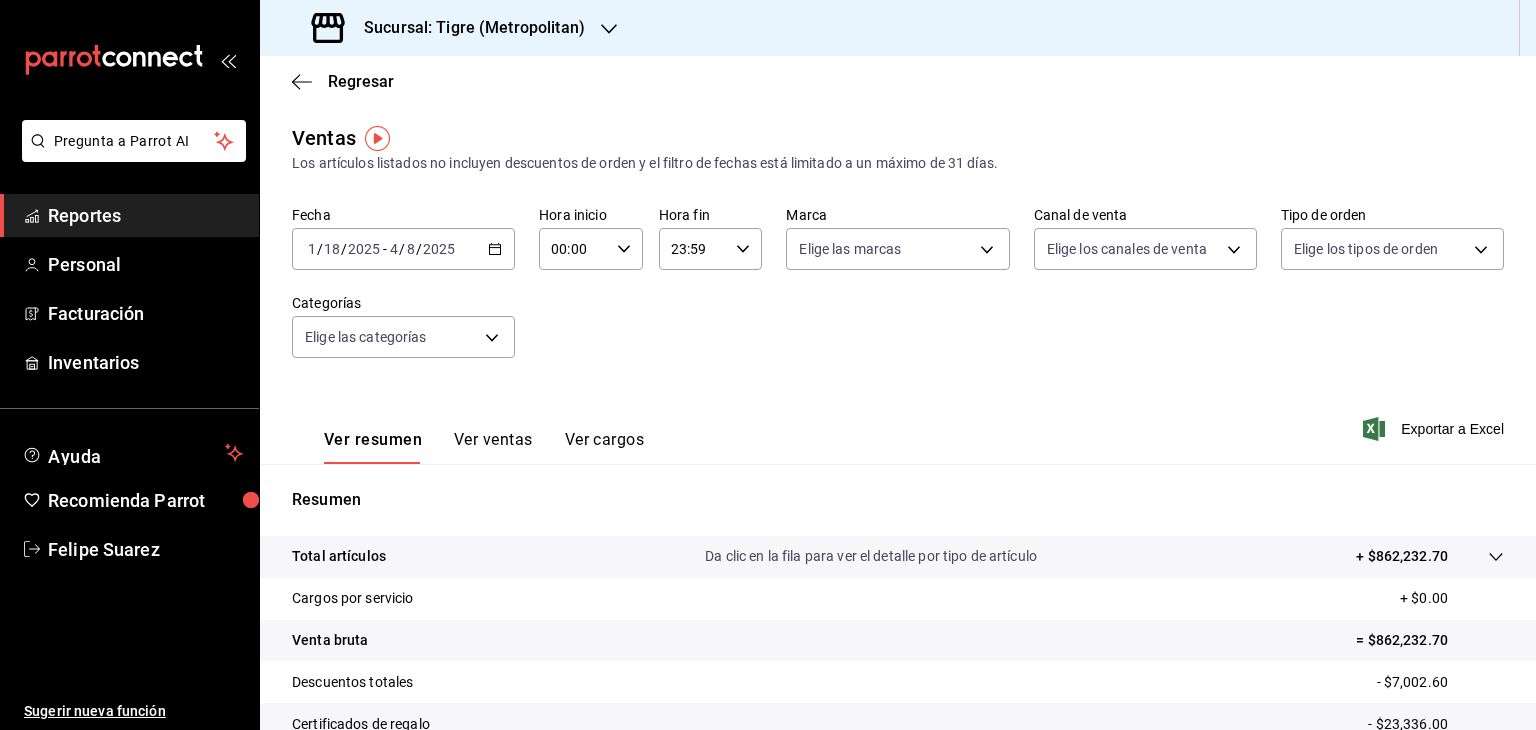 drag, startPoint x: 315, startPoint y: 251, endPoint x: 339, endPoint y: 250, distance: 24.020824 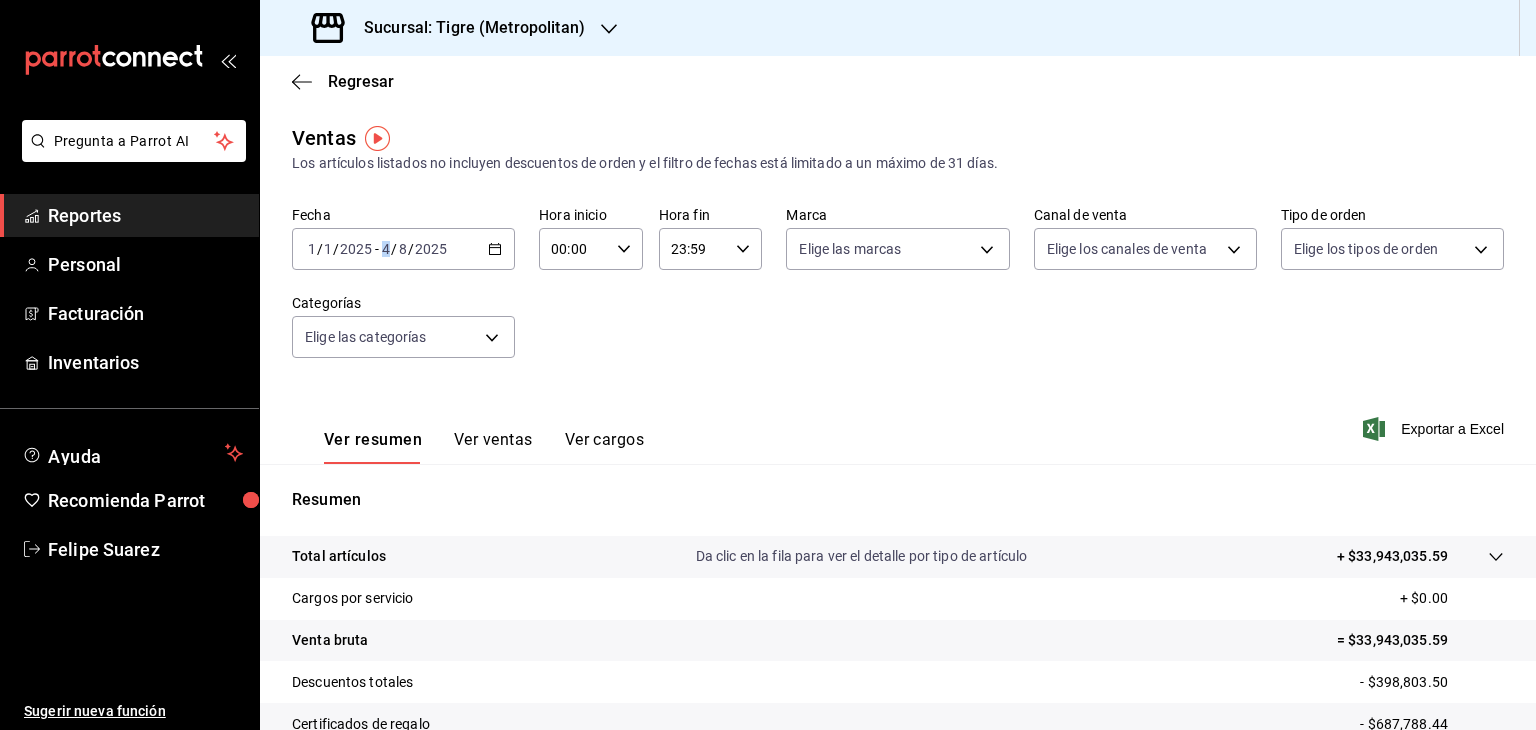 click on "2025-08-04 4 / 8 / 2025" at bounding box center (414, 249) 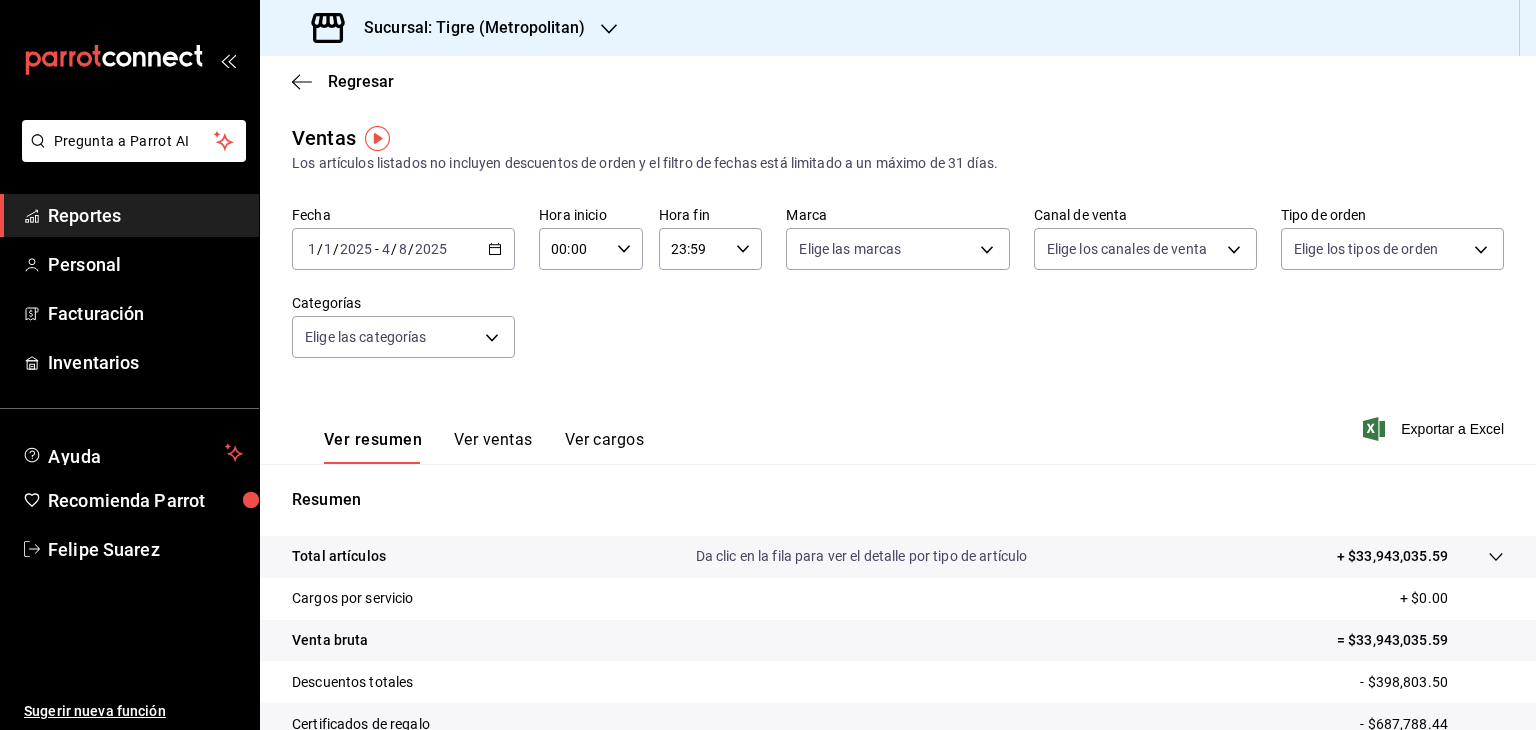 click on "Fecha [DATE] [DATE] - [DATE] [DATE] Hora inicio [TIME] Hora inicio Hora fin [TIME] Hora fin Marca Elige las marcas Canal de venta Elige los canales de venta Tipo de orden Elige los tipos de orden Categorías Elige las categorías" at bounding box center [898, 294] 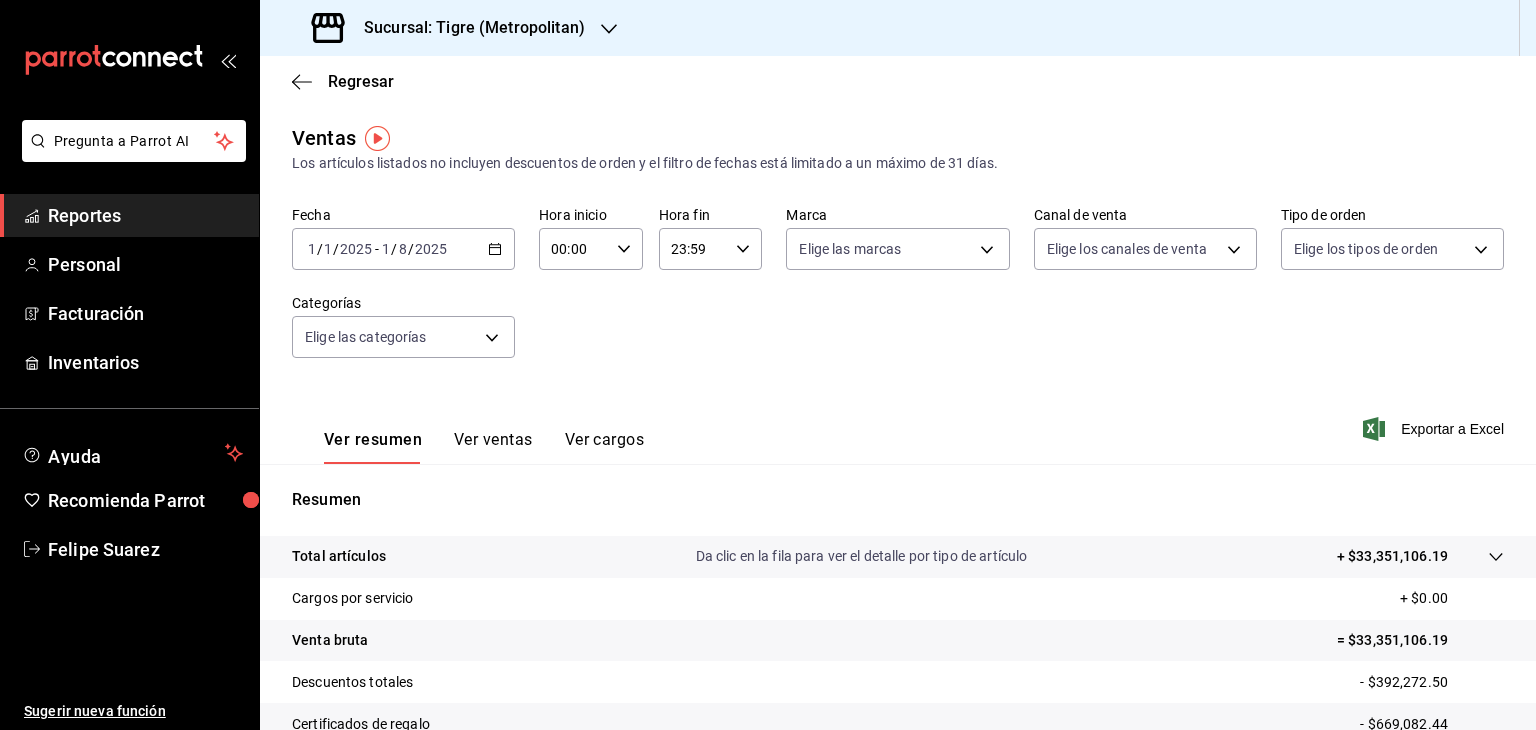 click on "00:00" at bounding box center [574, 249] 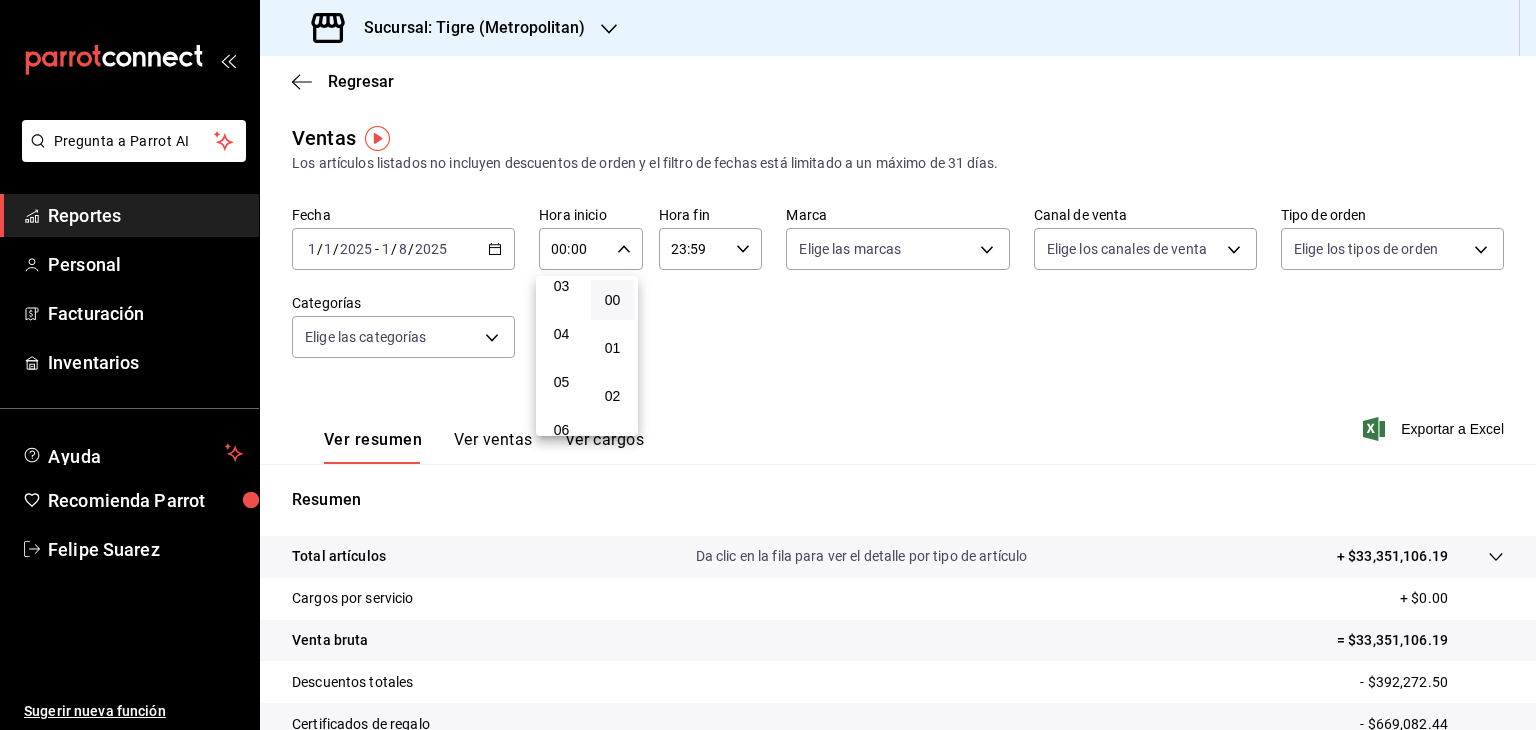 scroll, scrollTop: 159, scrollLeft: 0, axis: vertical 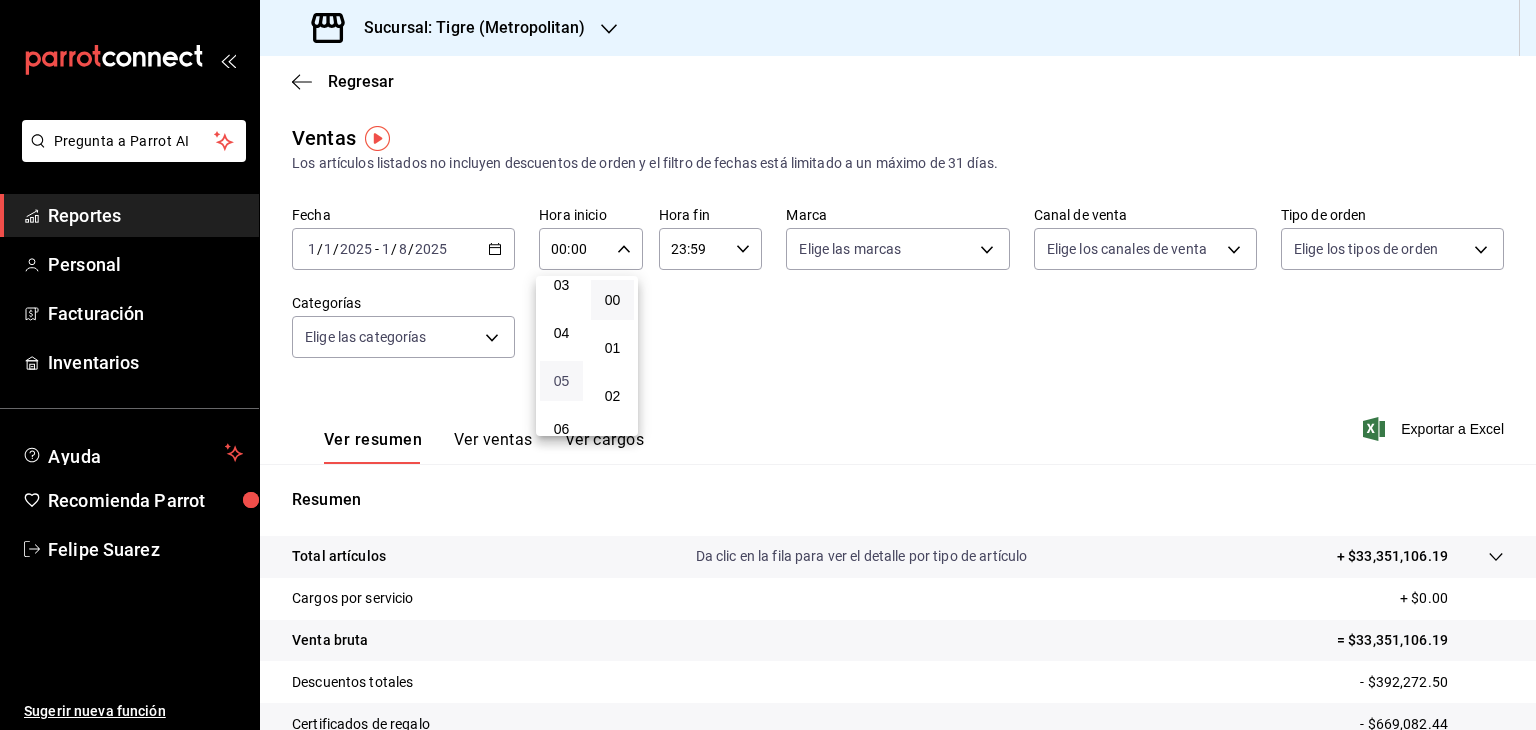 click on "05" at bounding box center (561, 381) 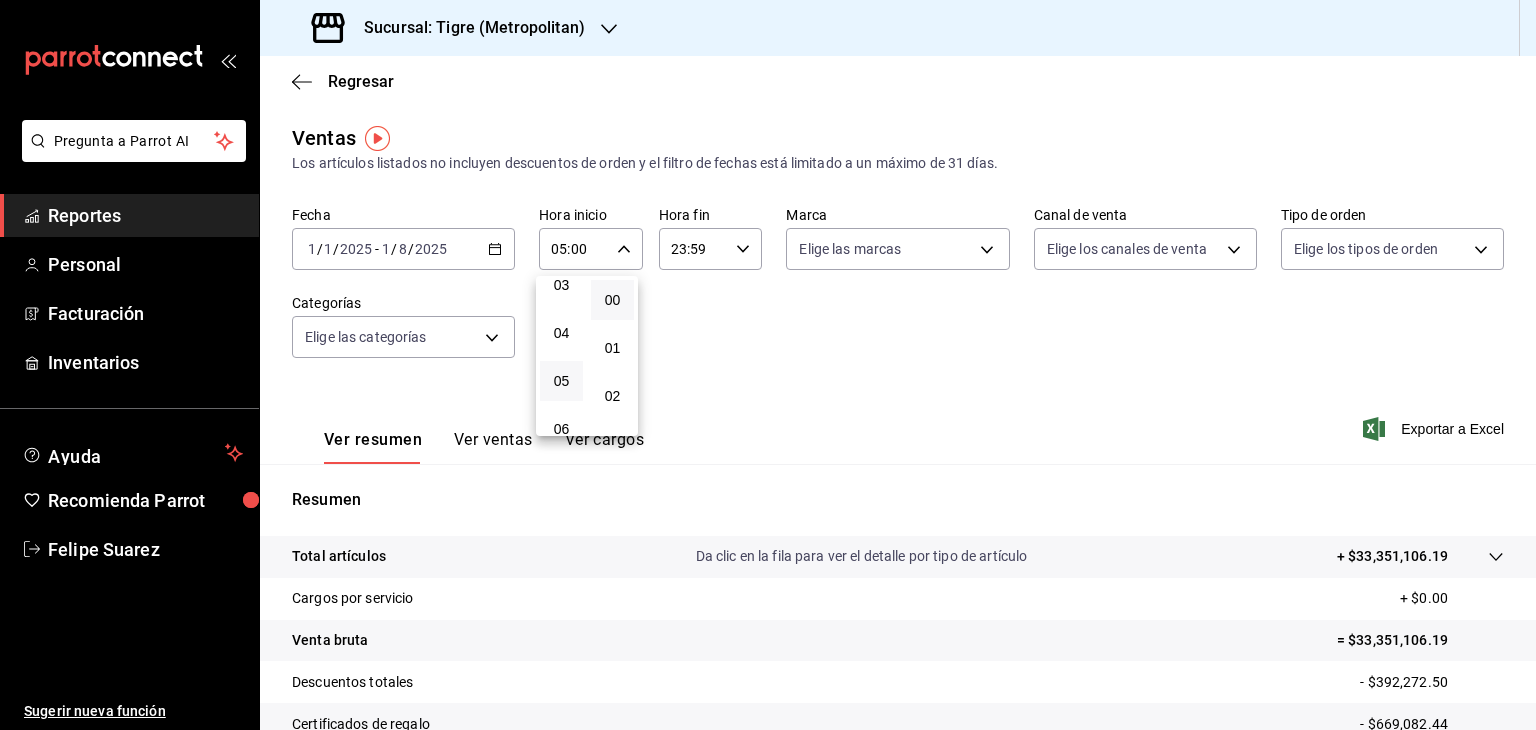 drag, startPoint x: 736, startPoint y: 247, endPoint x: 712, endPoint y: 245, distance: 24.083189 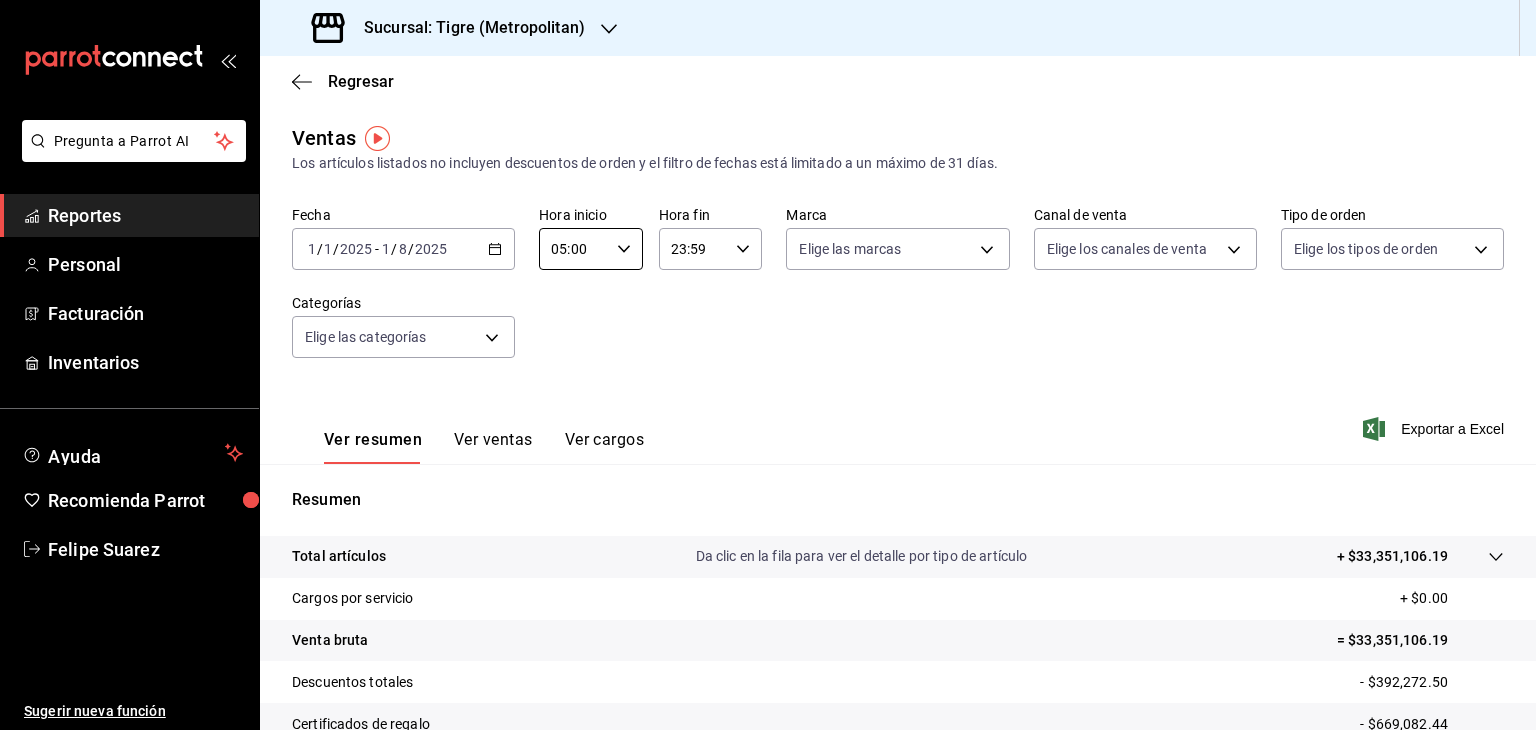 click 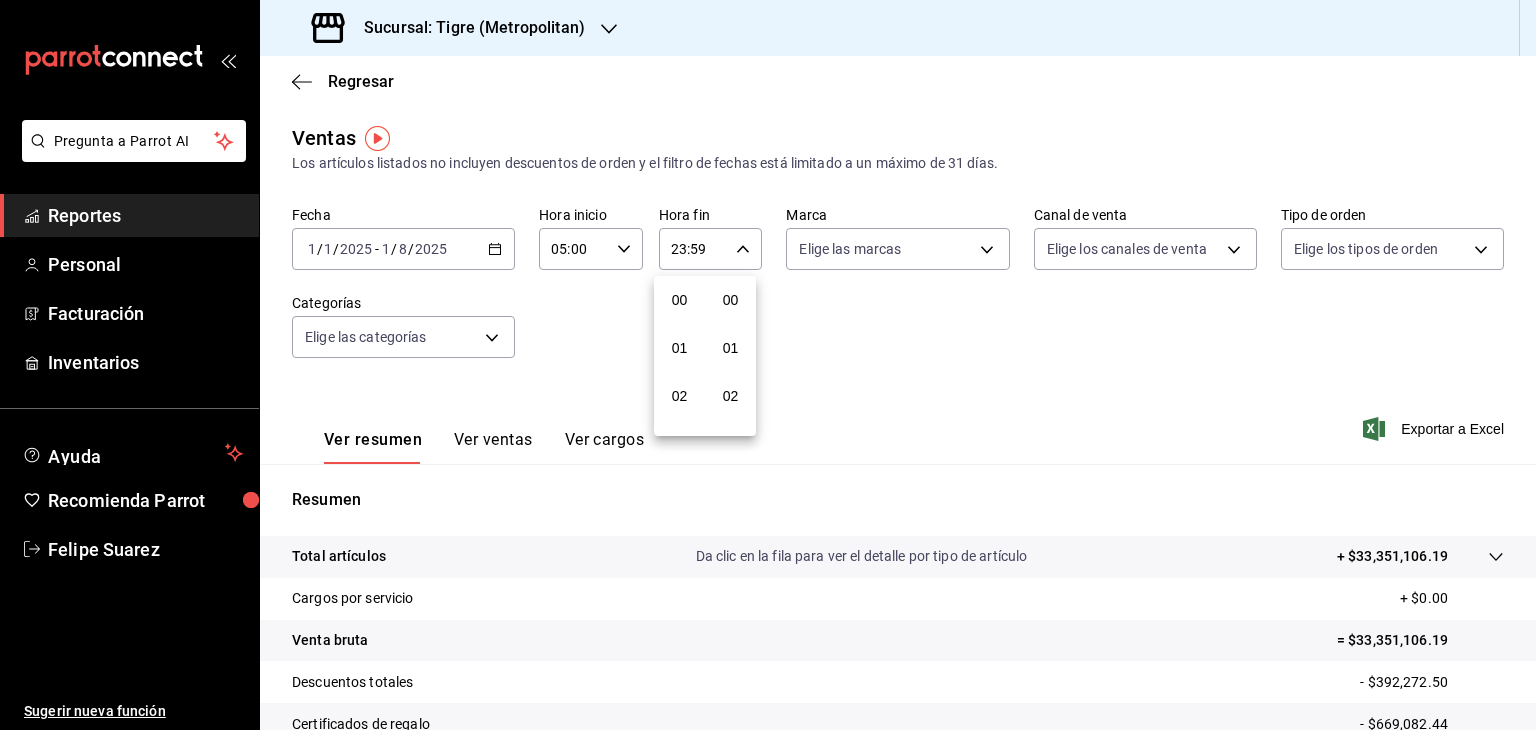 scroll, scrollTop: 1011, scrollLeft: 0, axis: vertical 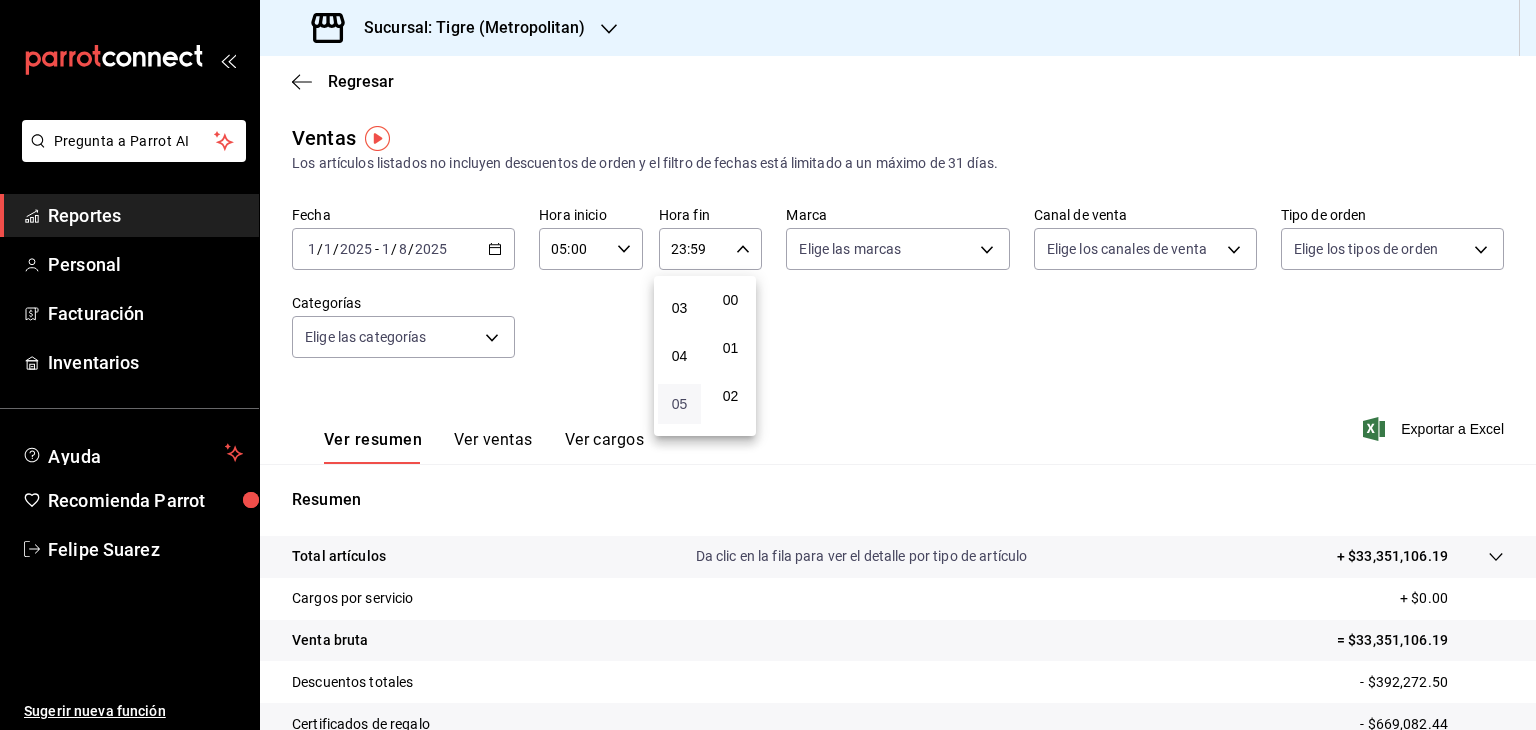 click on "05" at bounding box center (679, 404) 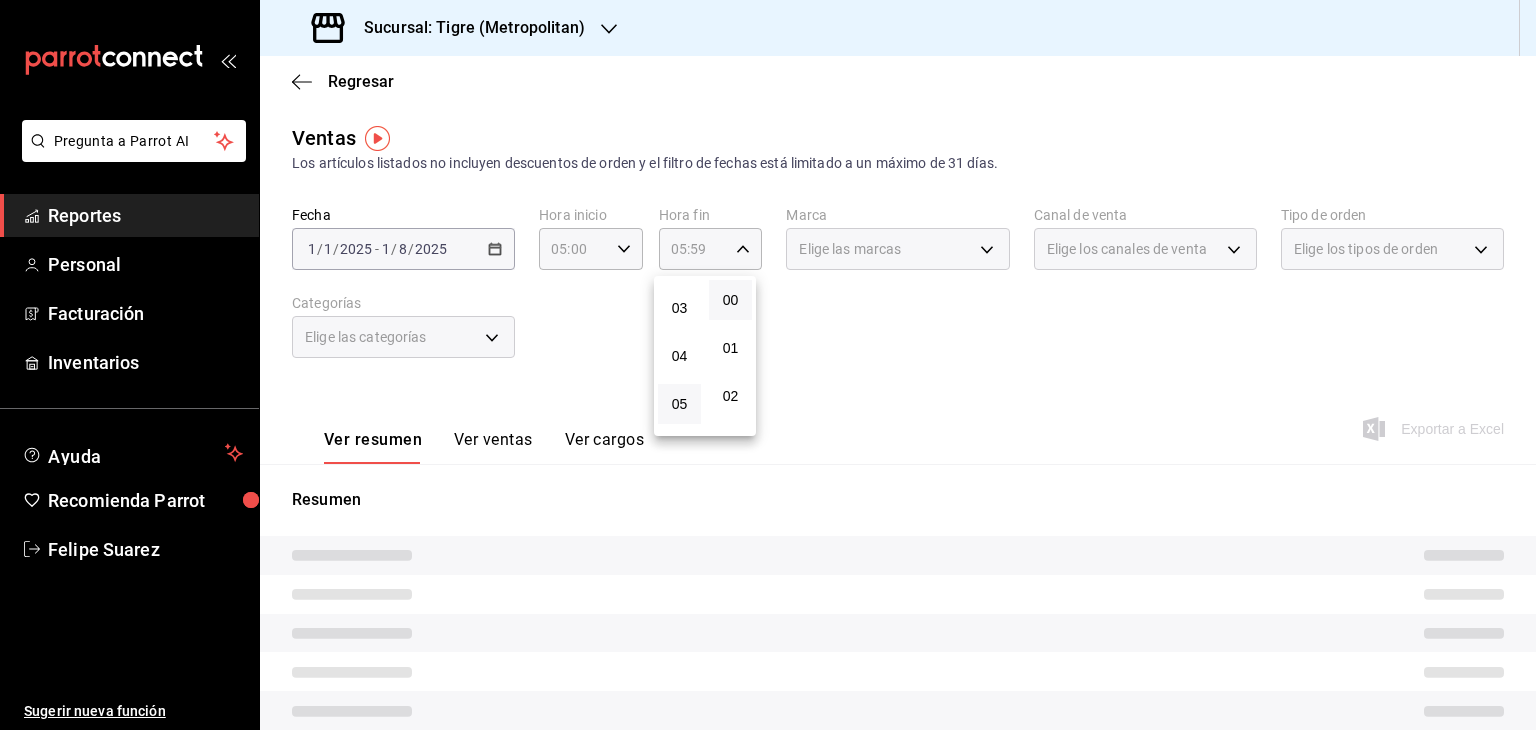 click on "00" at bounding box center [730, 300] 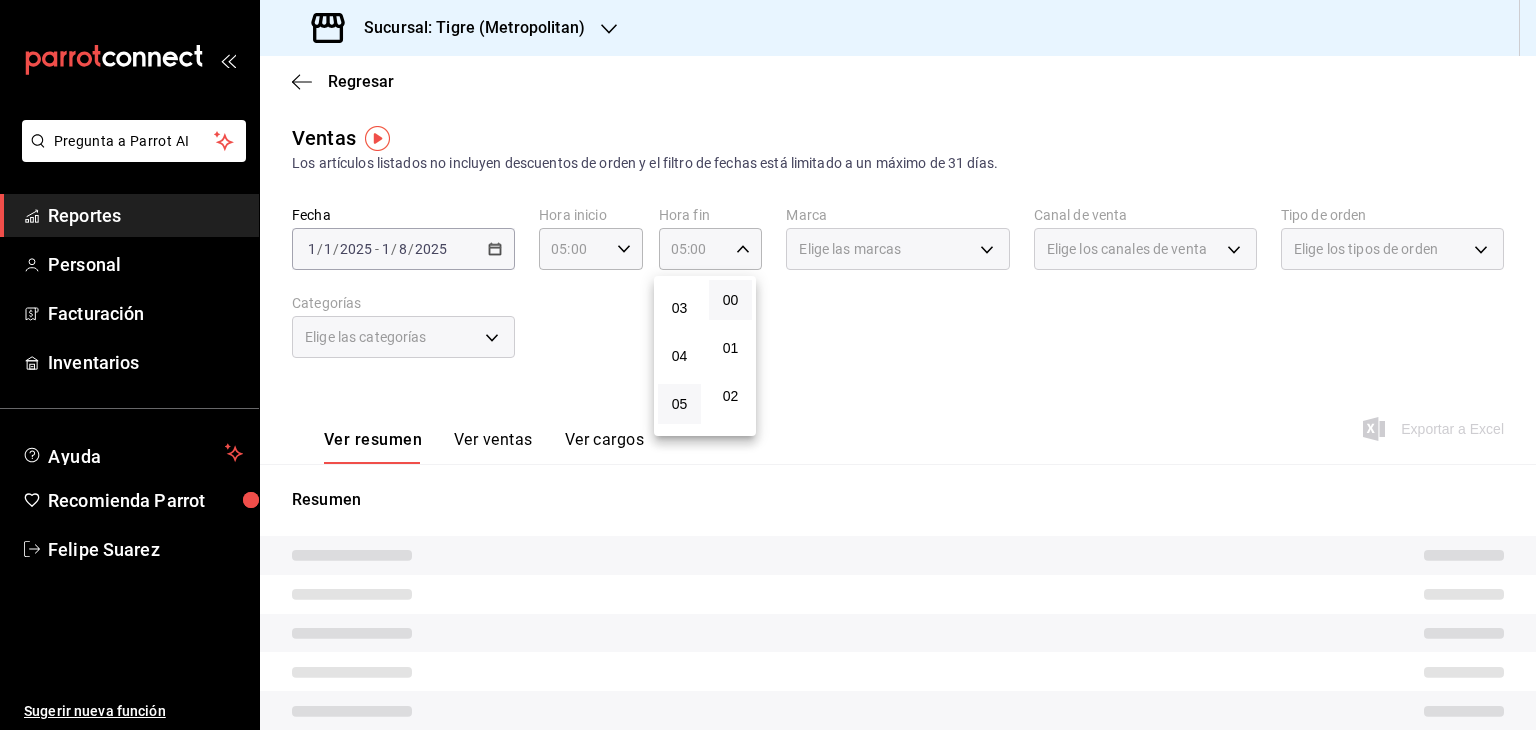 click at bounding box center [768, 365] 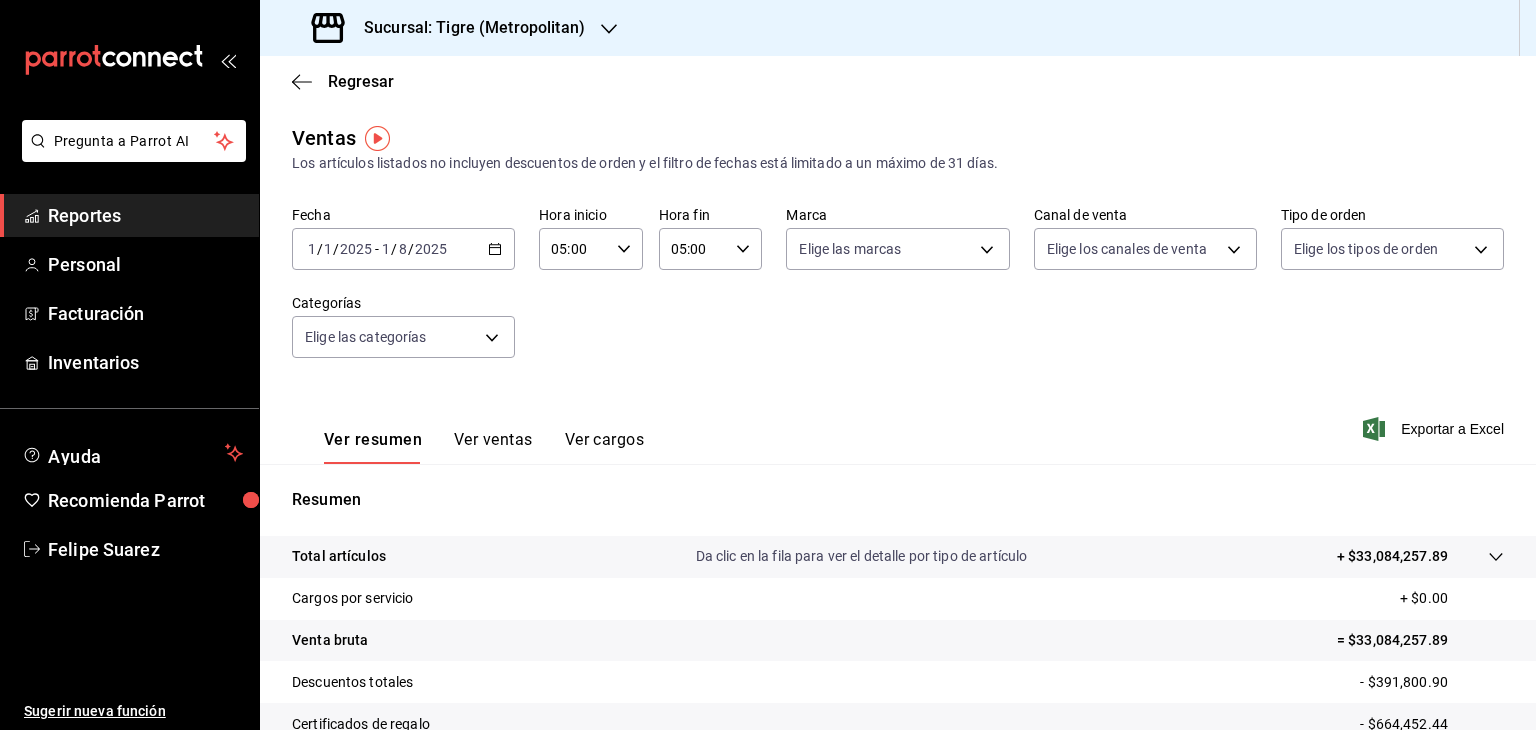 click on "Total artículos Da clic en la fila para ver el detalle por tipo de artículo + $33,084,257.89" at bounding box center (898, 557) 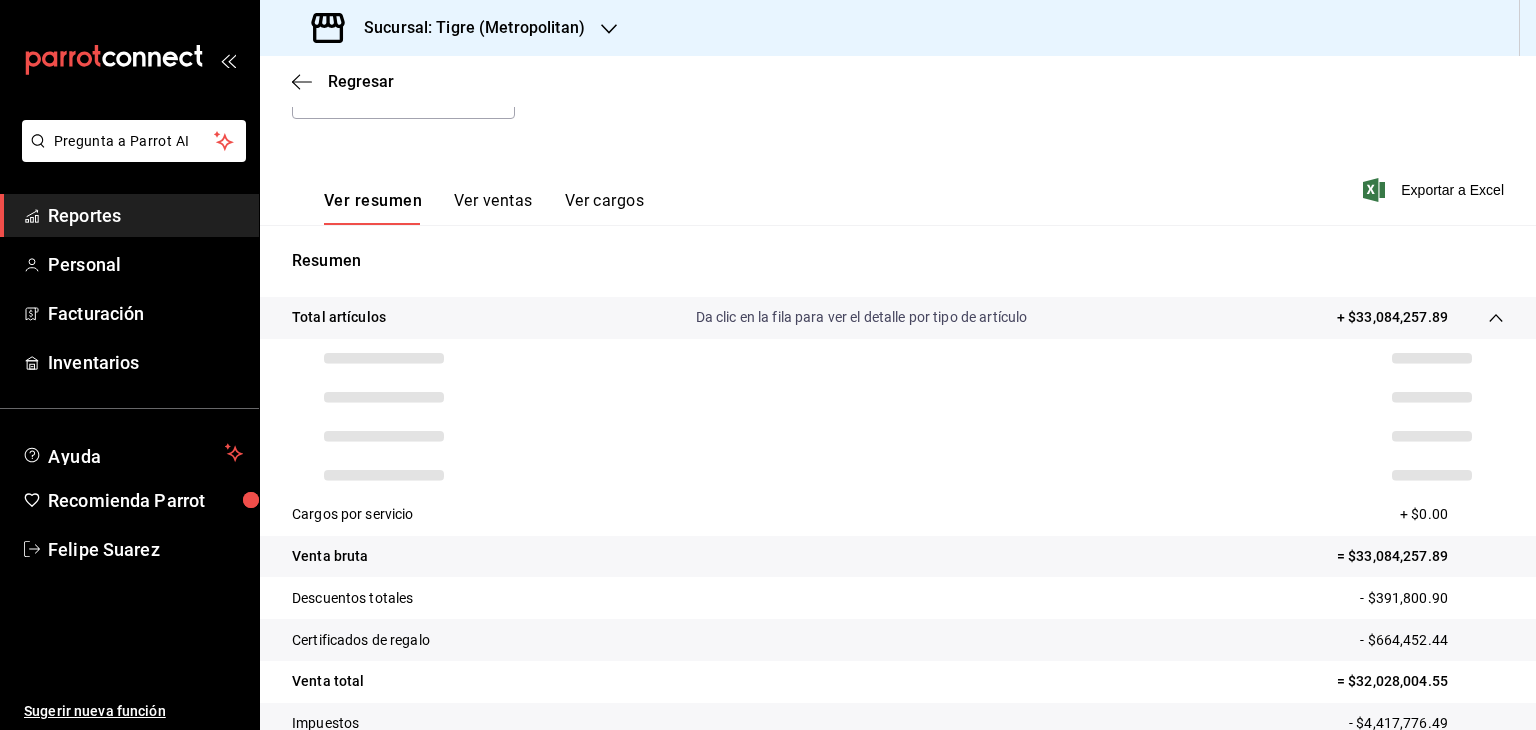 scroll, scrollTop: 364, scrollLeft: 0, axis: vertical 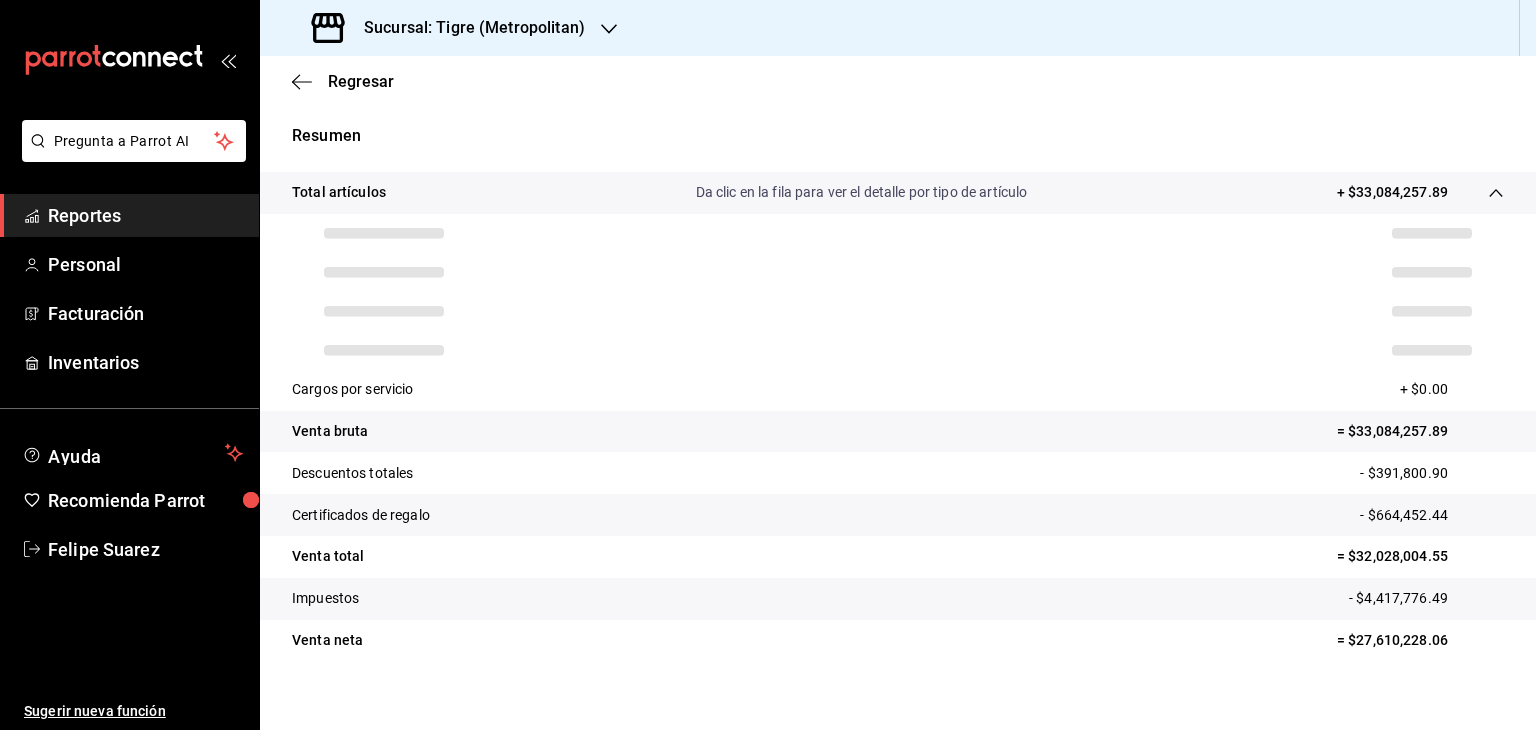 click on "- $391,800.90" at bounding box center [1432, 473] 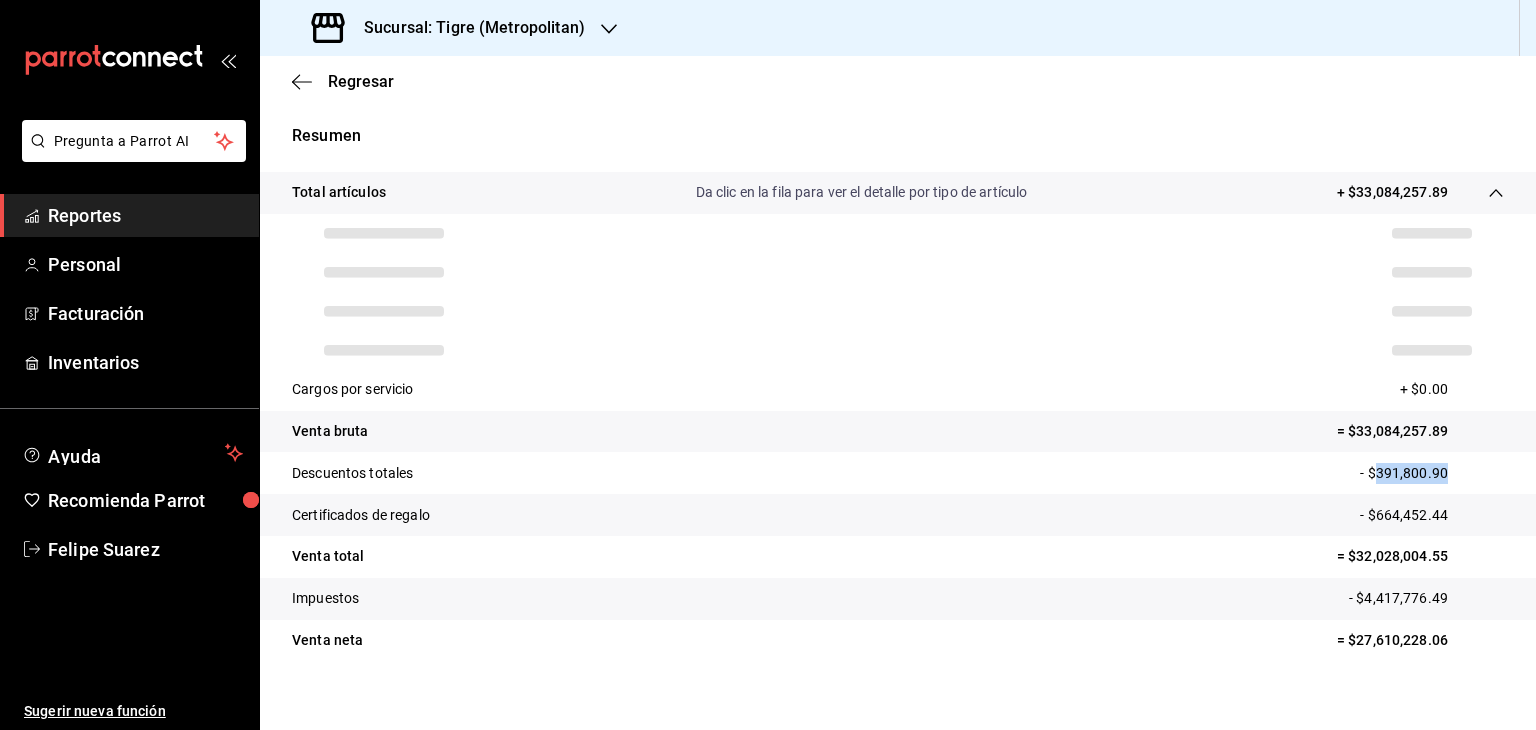 click on "- $391,800.90" at bounding box center [1432, 473] 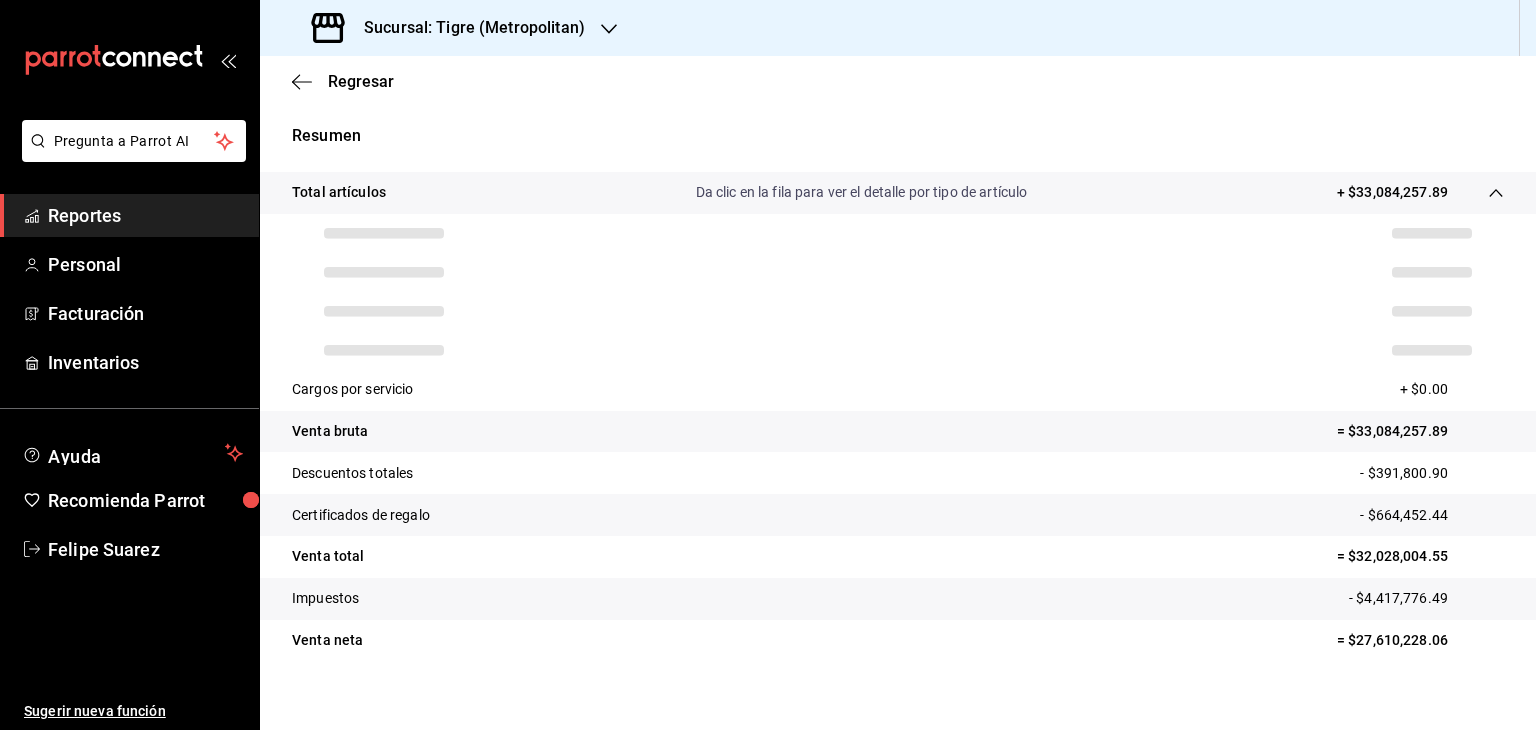click on "- $664,452.44" at bounding box center [1432, 515] 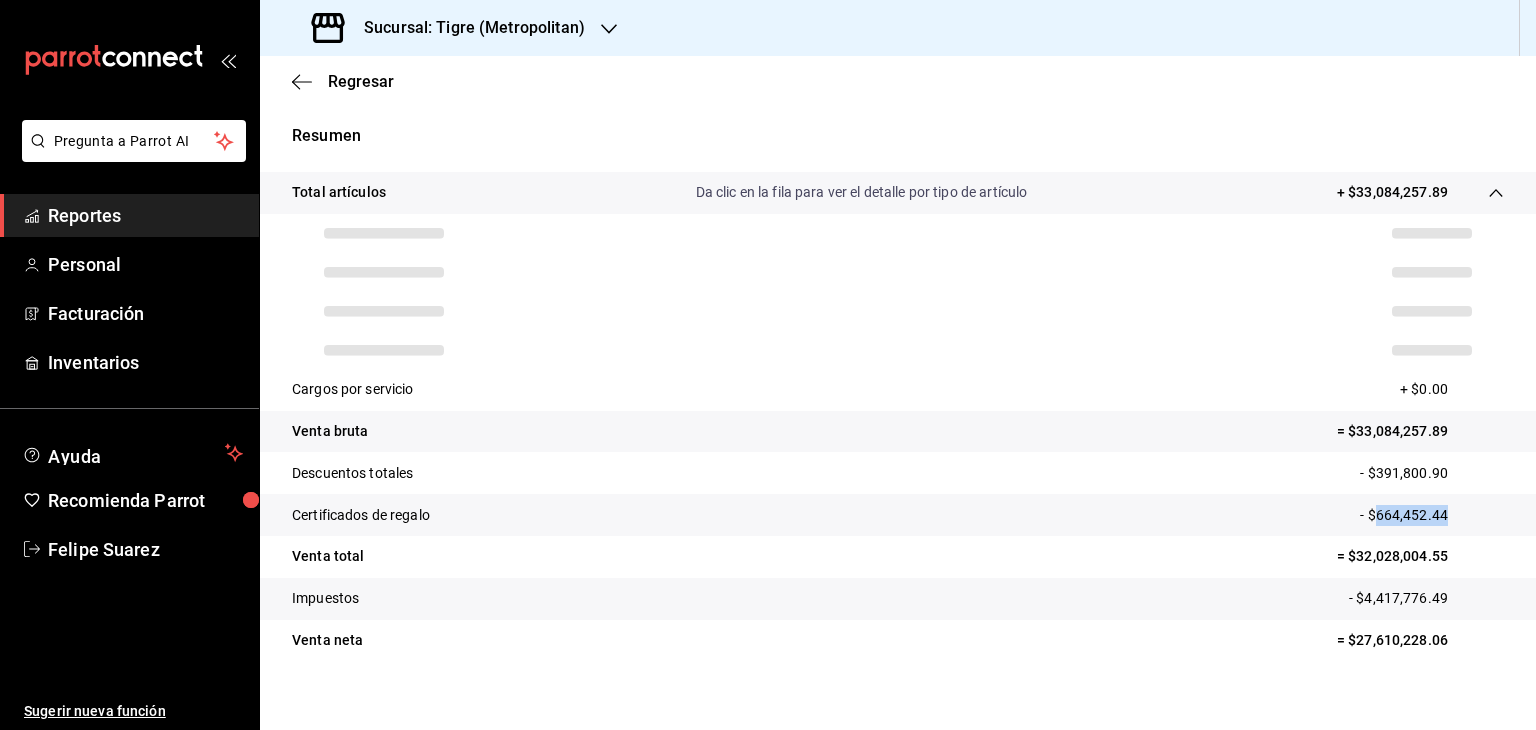 click on "- $664,452.44" at bounding box center [1432, 515] 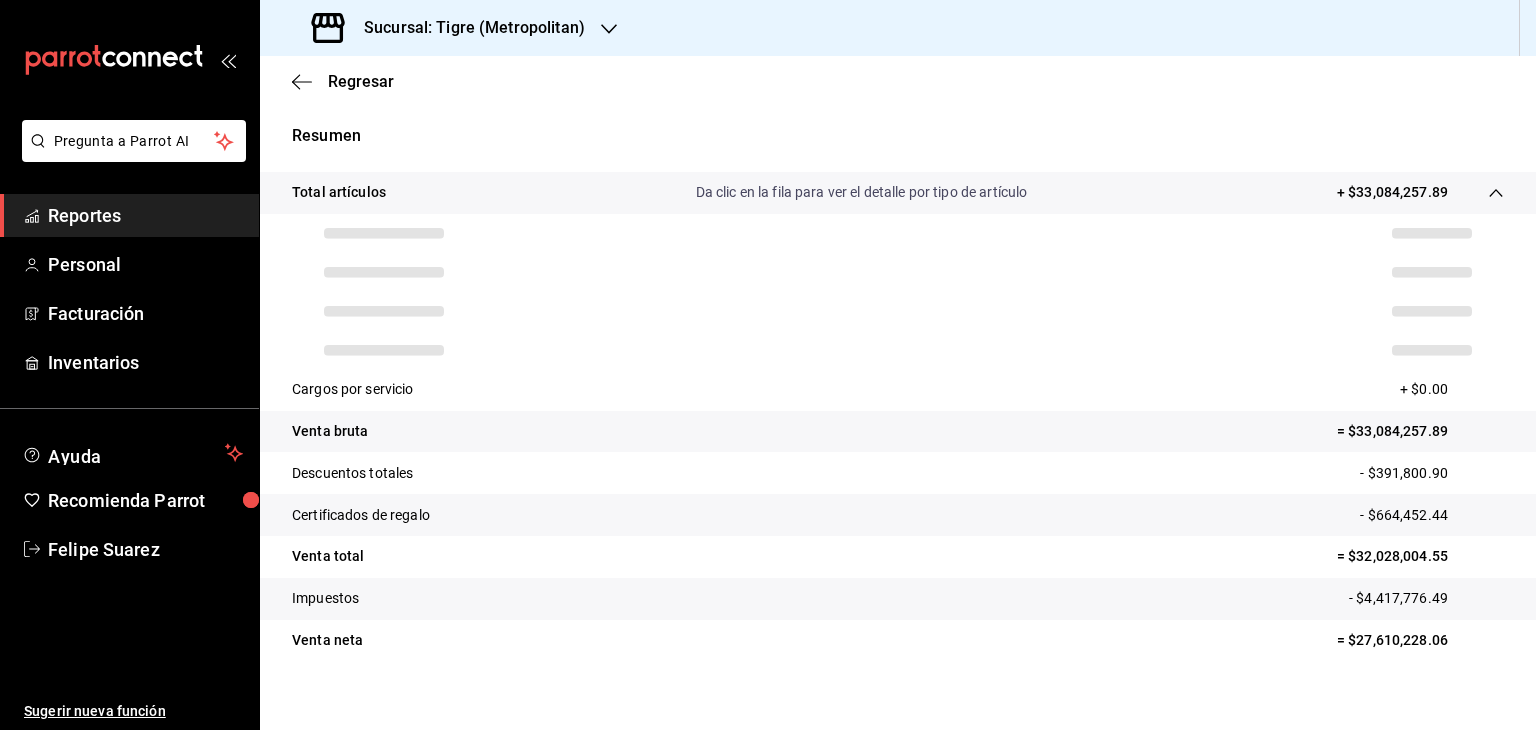 drag, startPoint x: 1408, startPoint y: 591, endPoint x: 1405, endPoint y: 603, distance: 12.369317 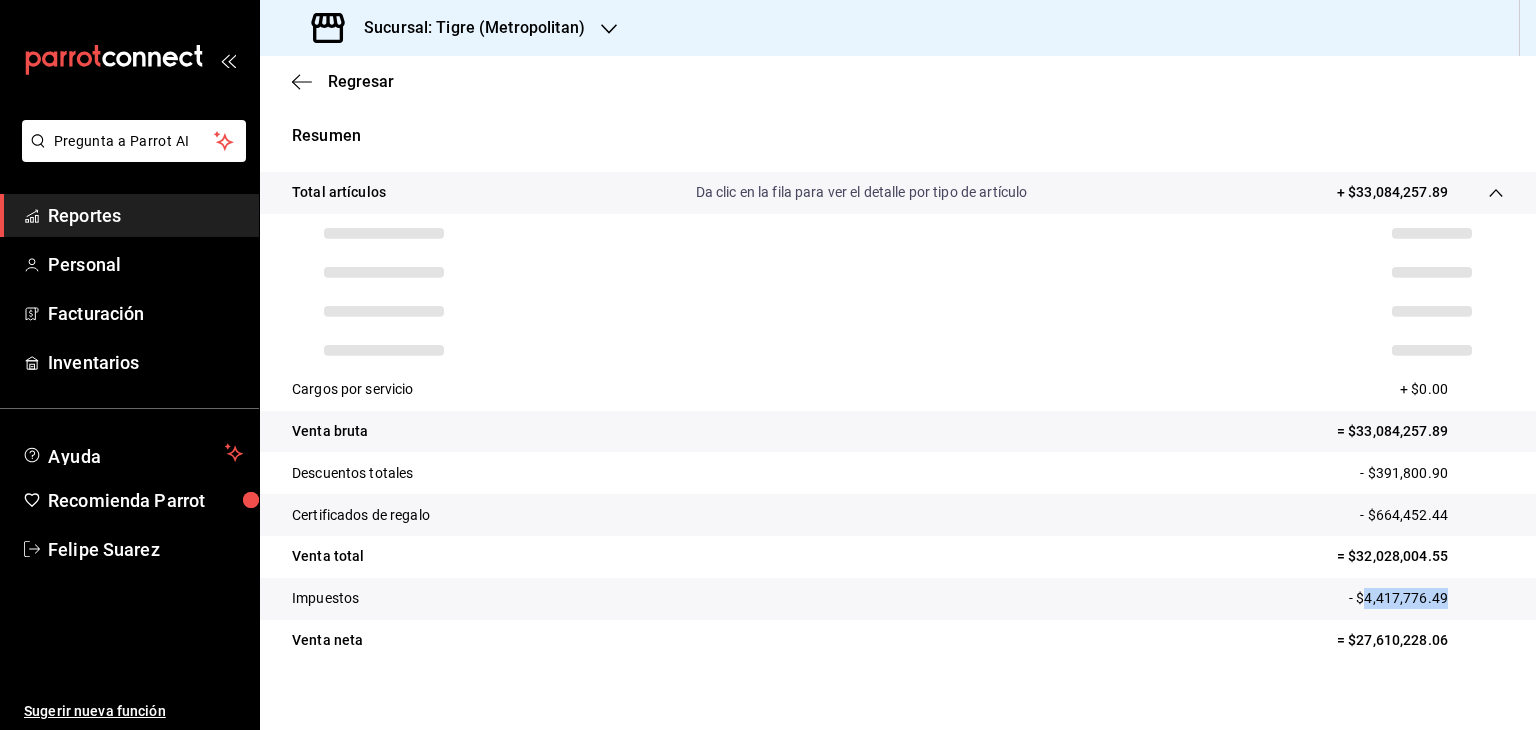 click on "- $4,417,776.49" at bounding box center [1426, 598] 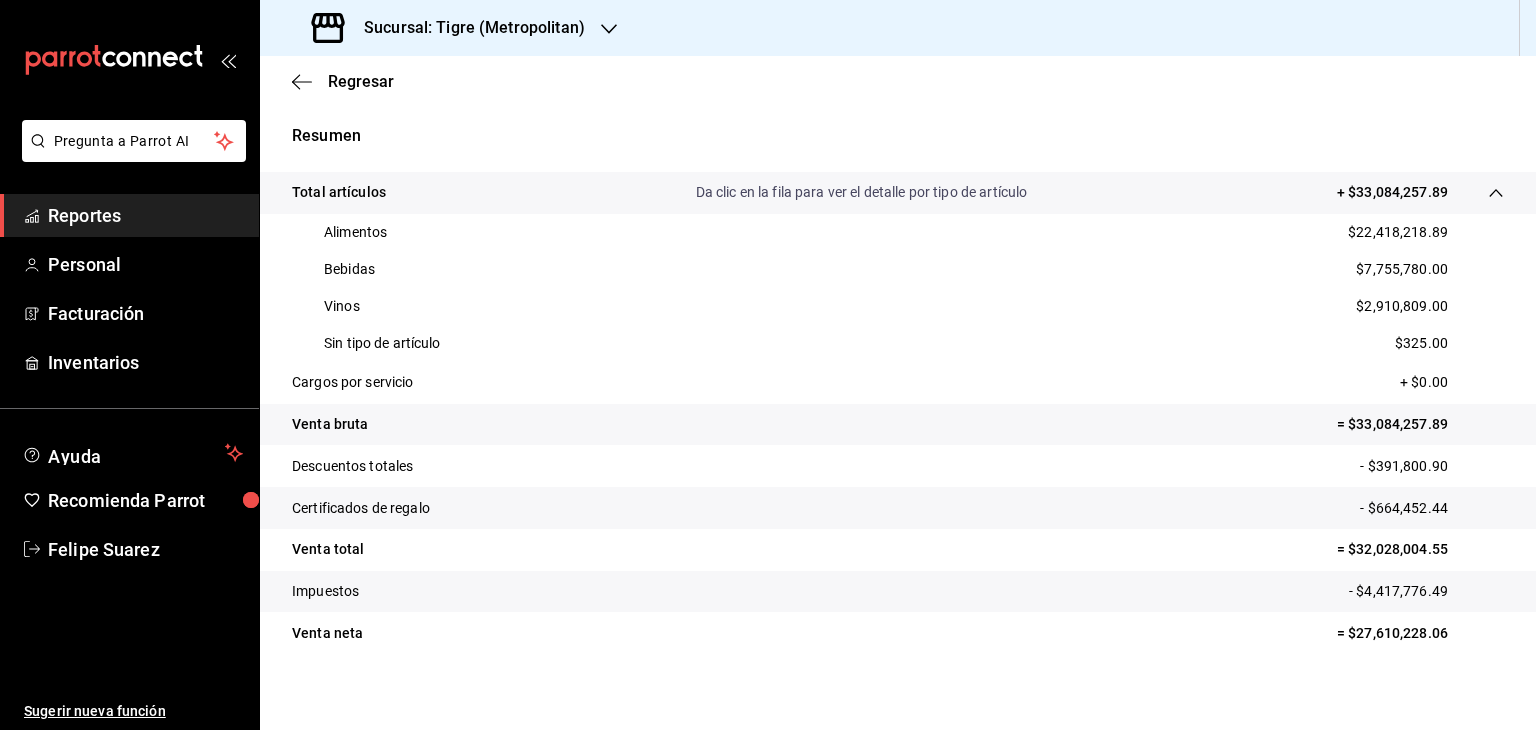 click on "$22,418,218.89" at bounding box center [1398, 232] 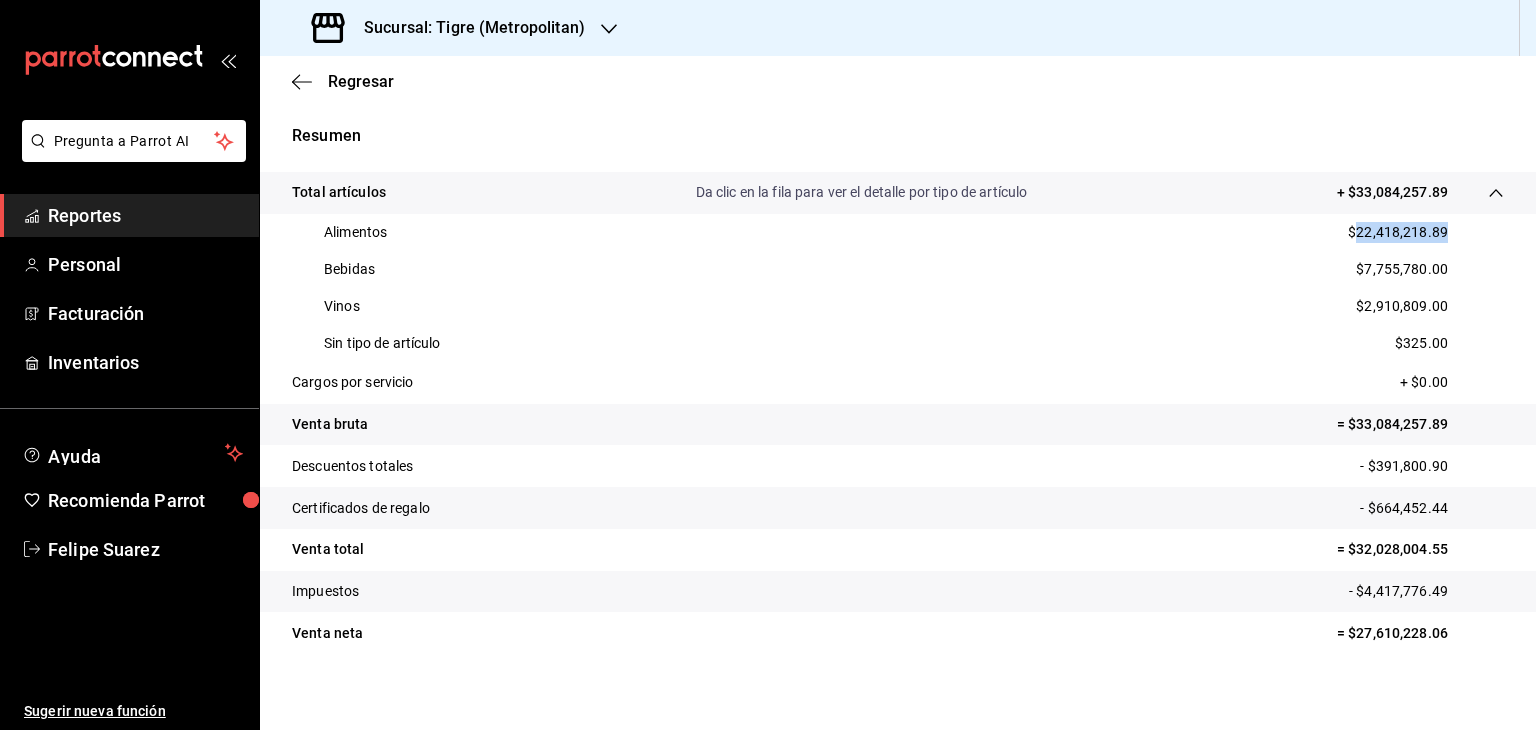 click on "$22,418,218.89" at bounding box center (1398, 232) 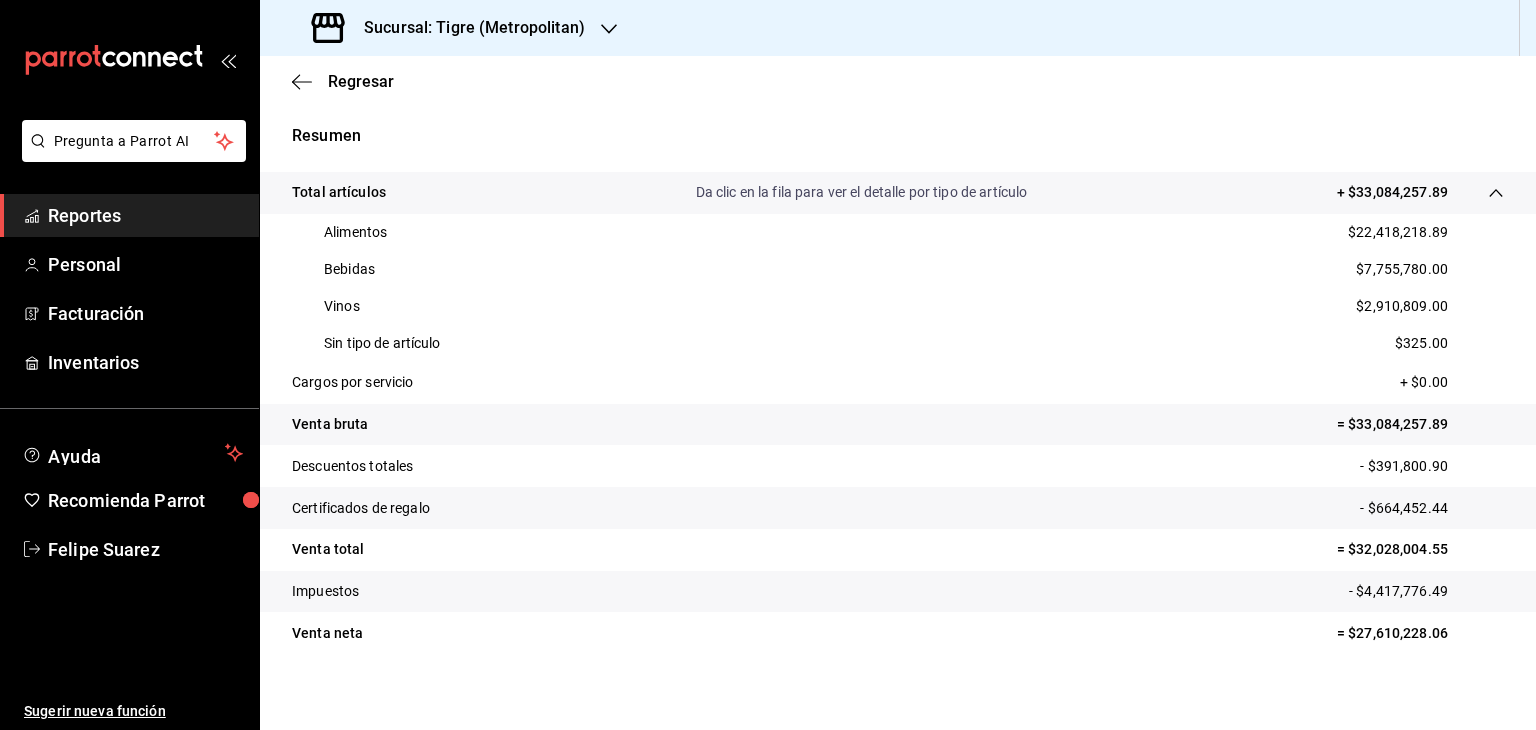 drag, startPoint x: 1372, startPoint y: 273, endPoint x: 1392, endPoint y: 272, distance: 20.024984 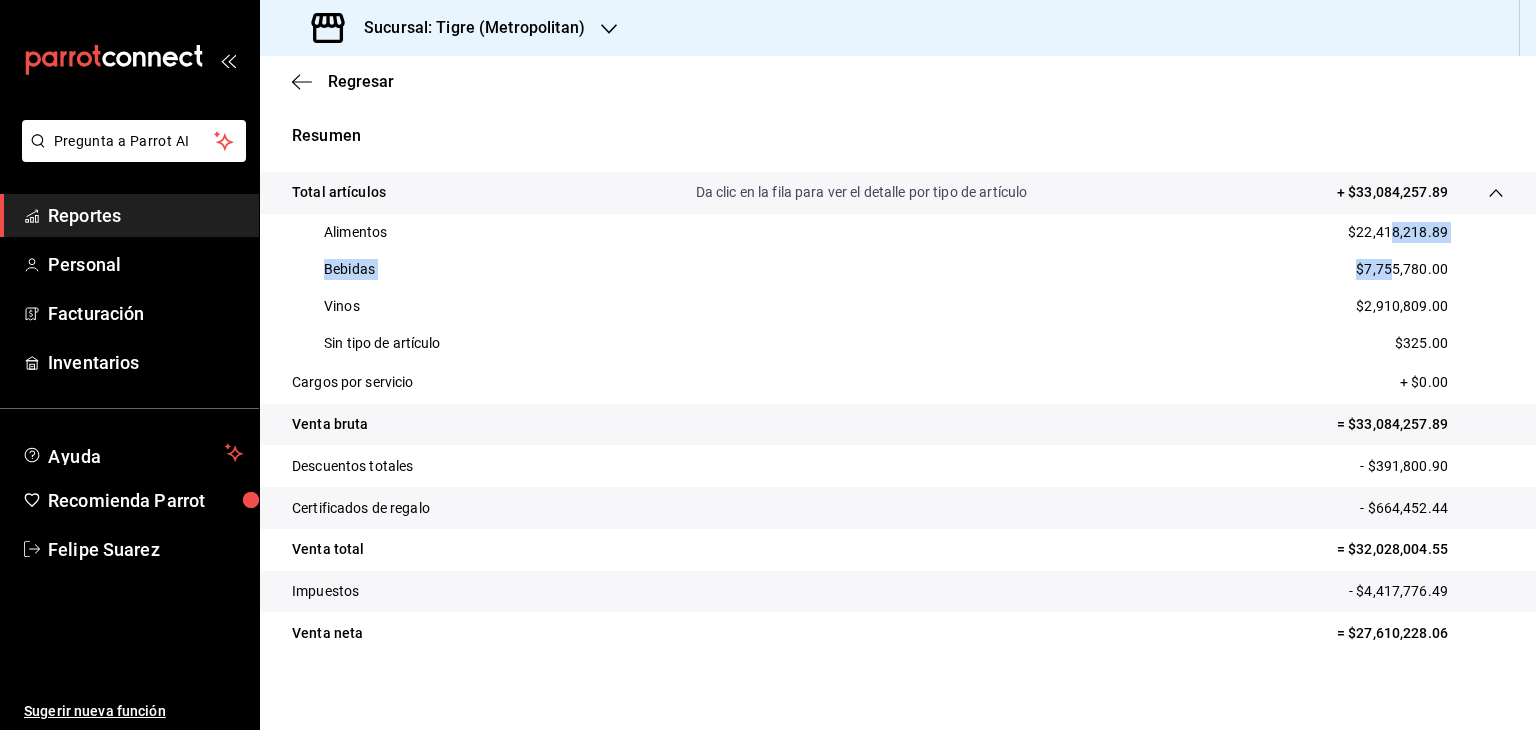 drag, startPoint x: 1392, startPoint y: 272, endPoint x: 1378, endPoint y: 250, distance: 26.076809 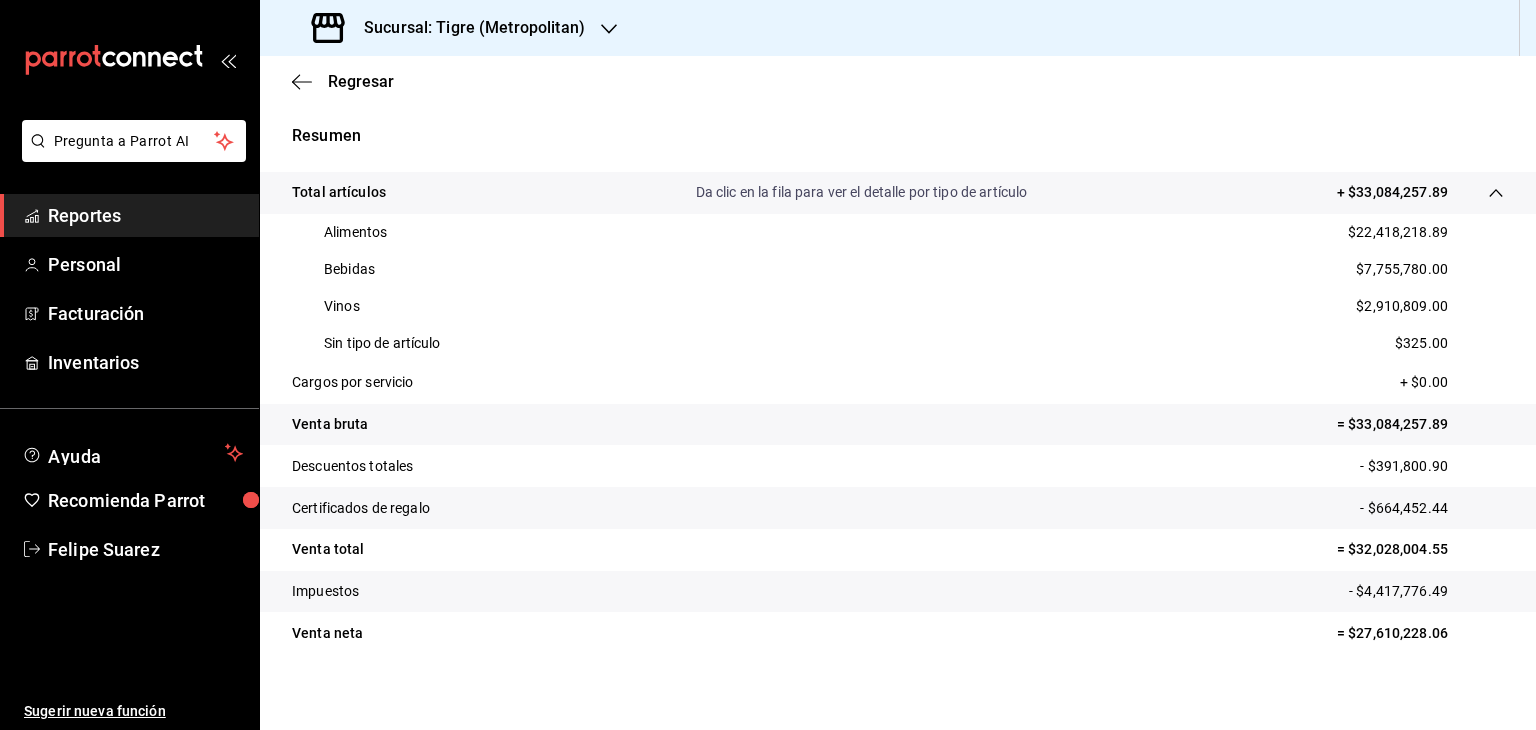 click on "$7,755,780.00" at bounding box center (1402, 269) 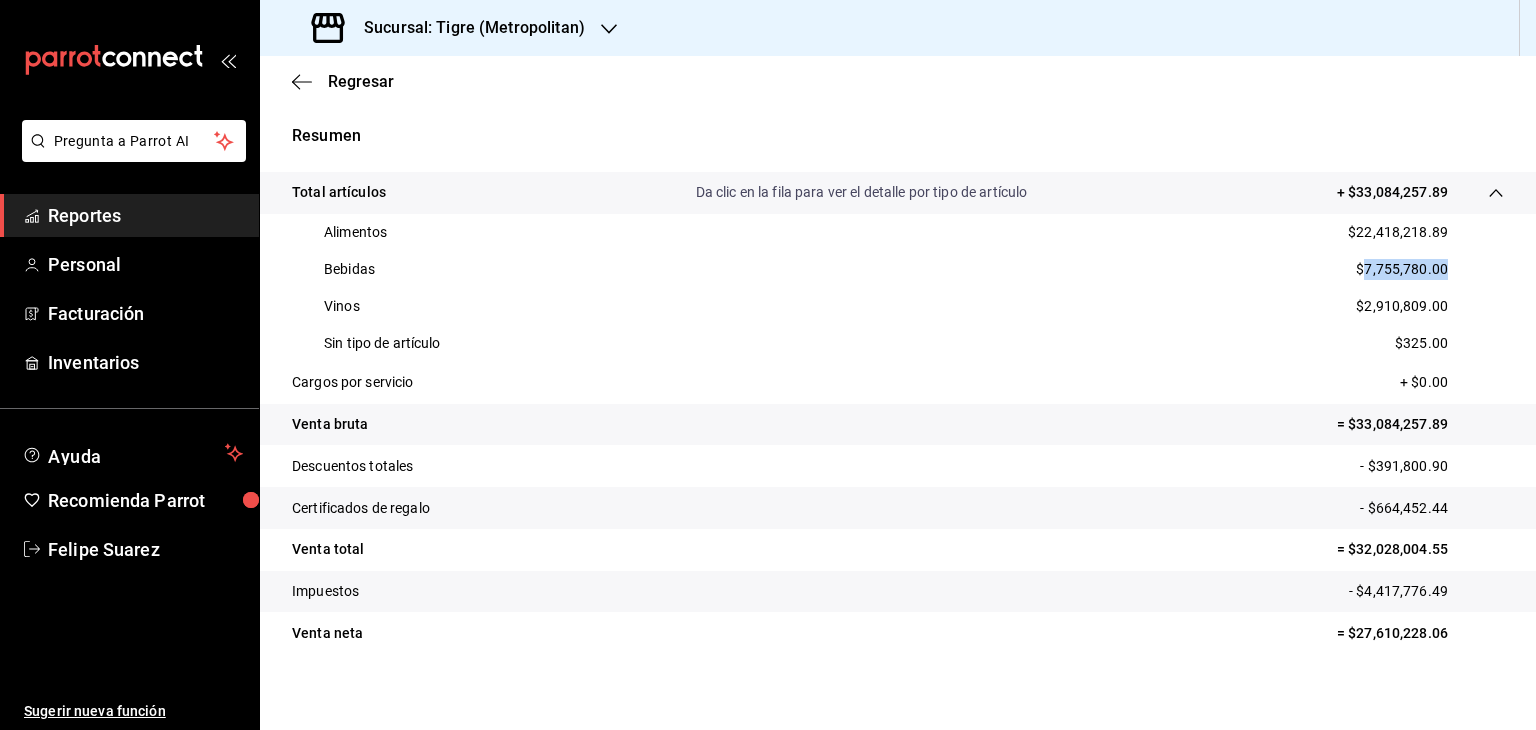 click on "$7,755,780.00" at bounding box center (1402, 269) 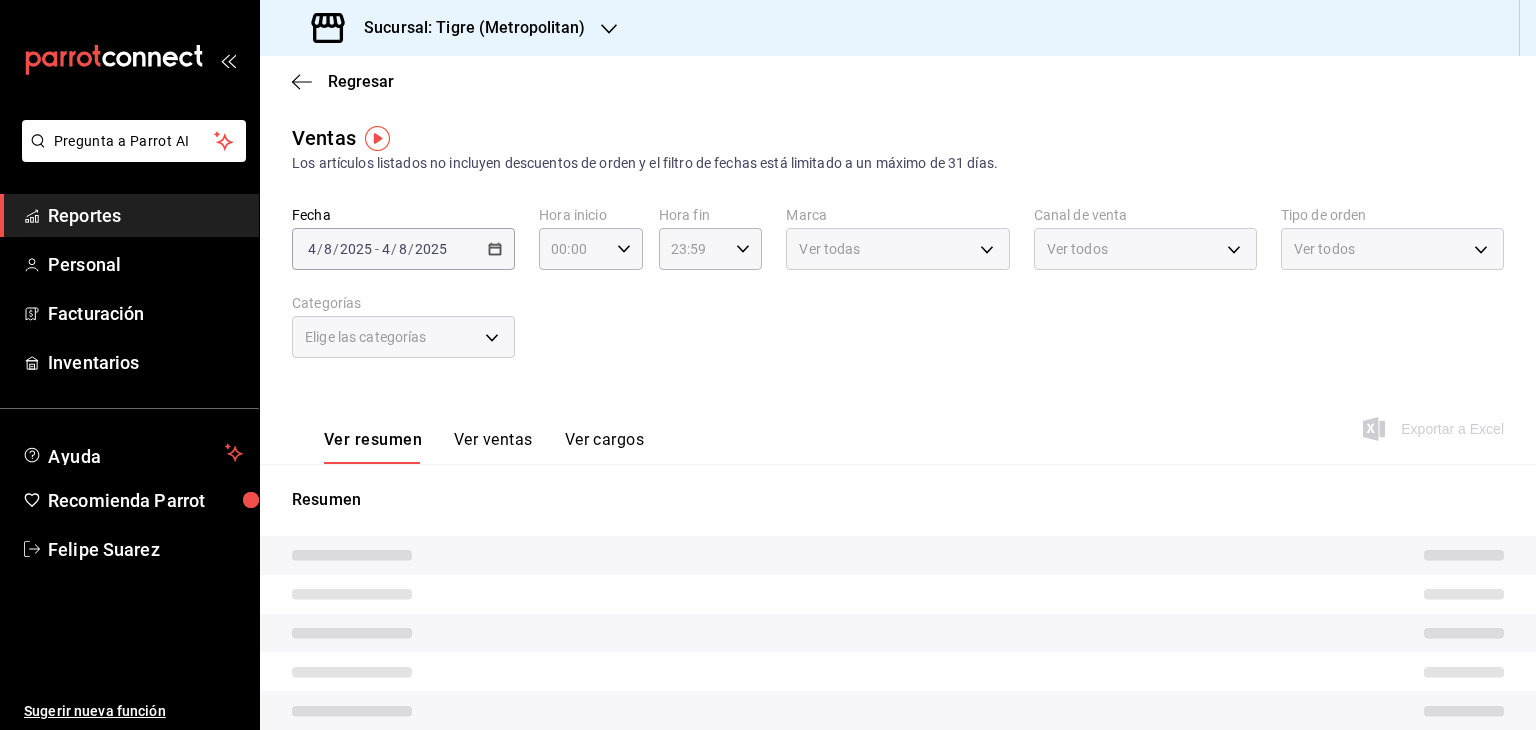 type on "05:00" 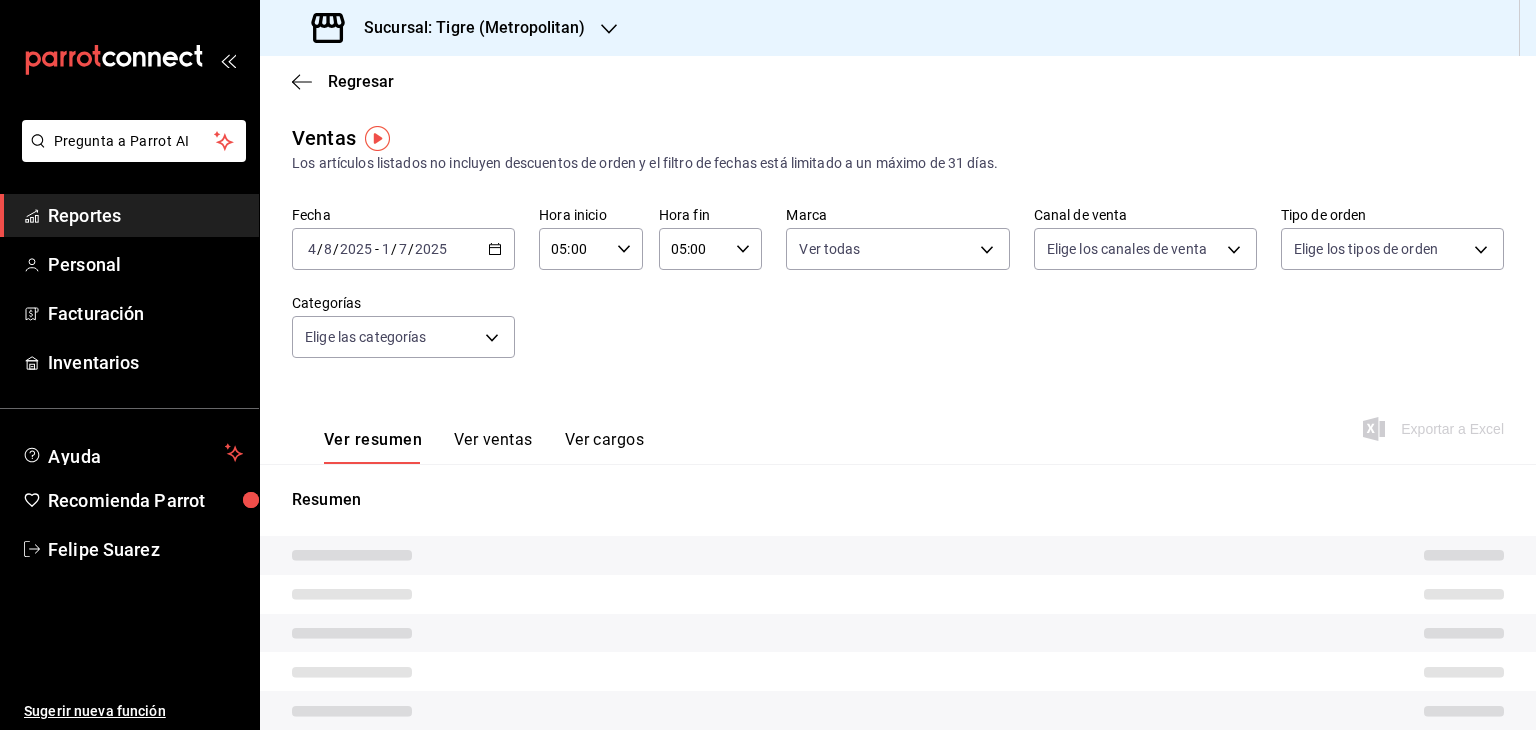 type on "f3afaab8-8c3d-4e49-a299-af9bdf6027b2" 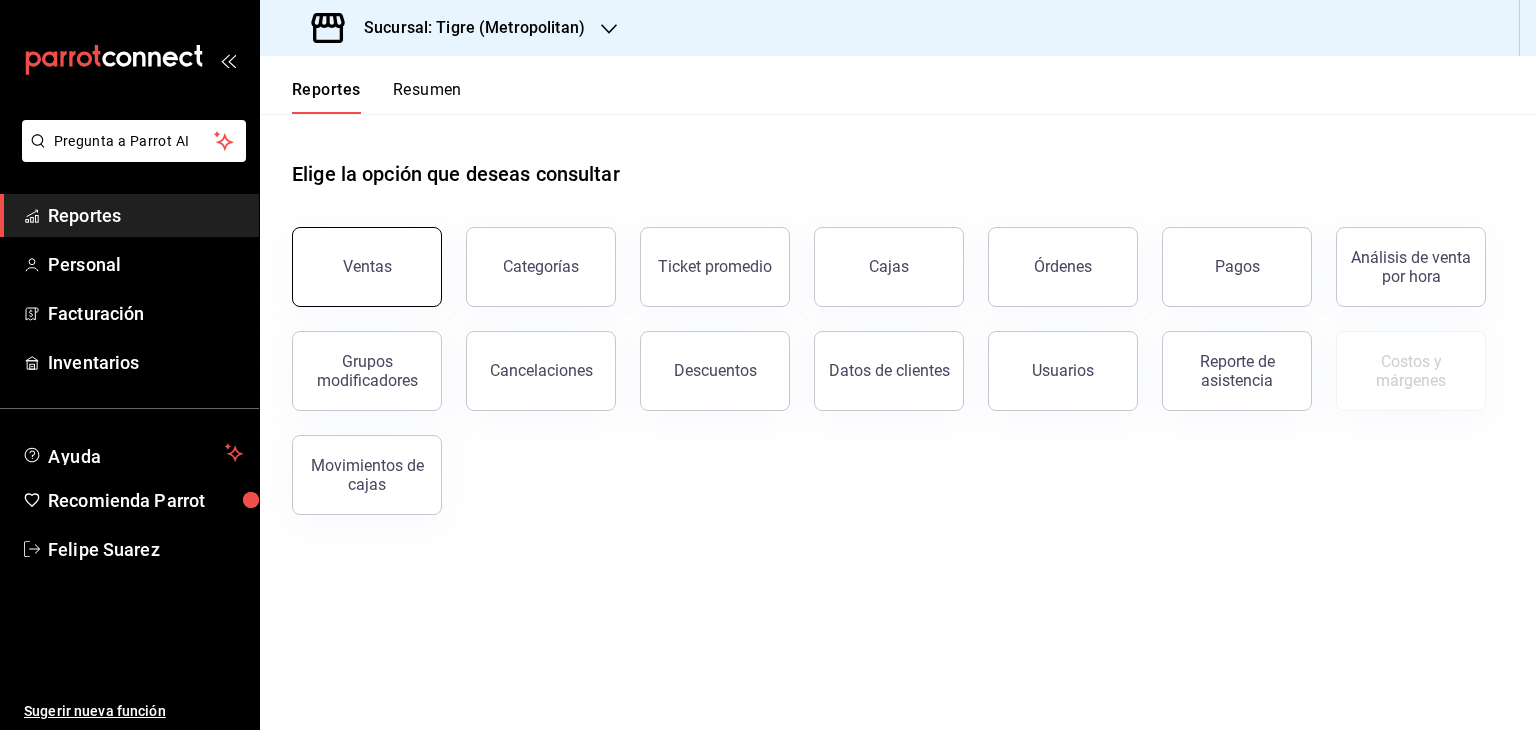 click on "Ventas" at bounding box center [367, 266] 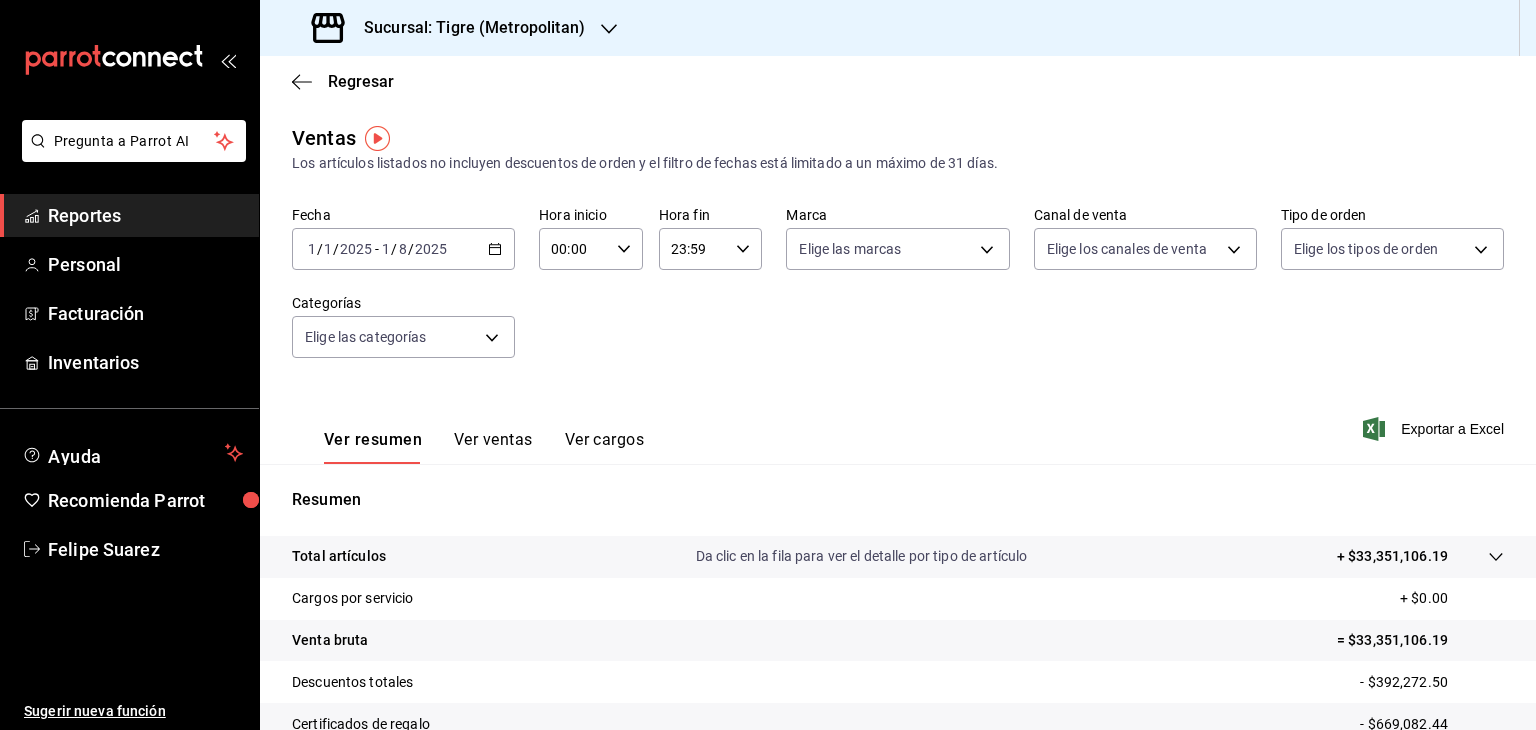 click on "00:00" at bounding box center (574, 249) 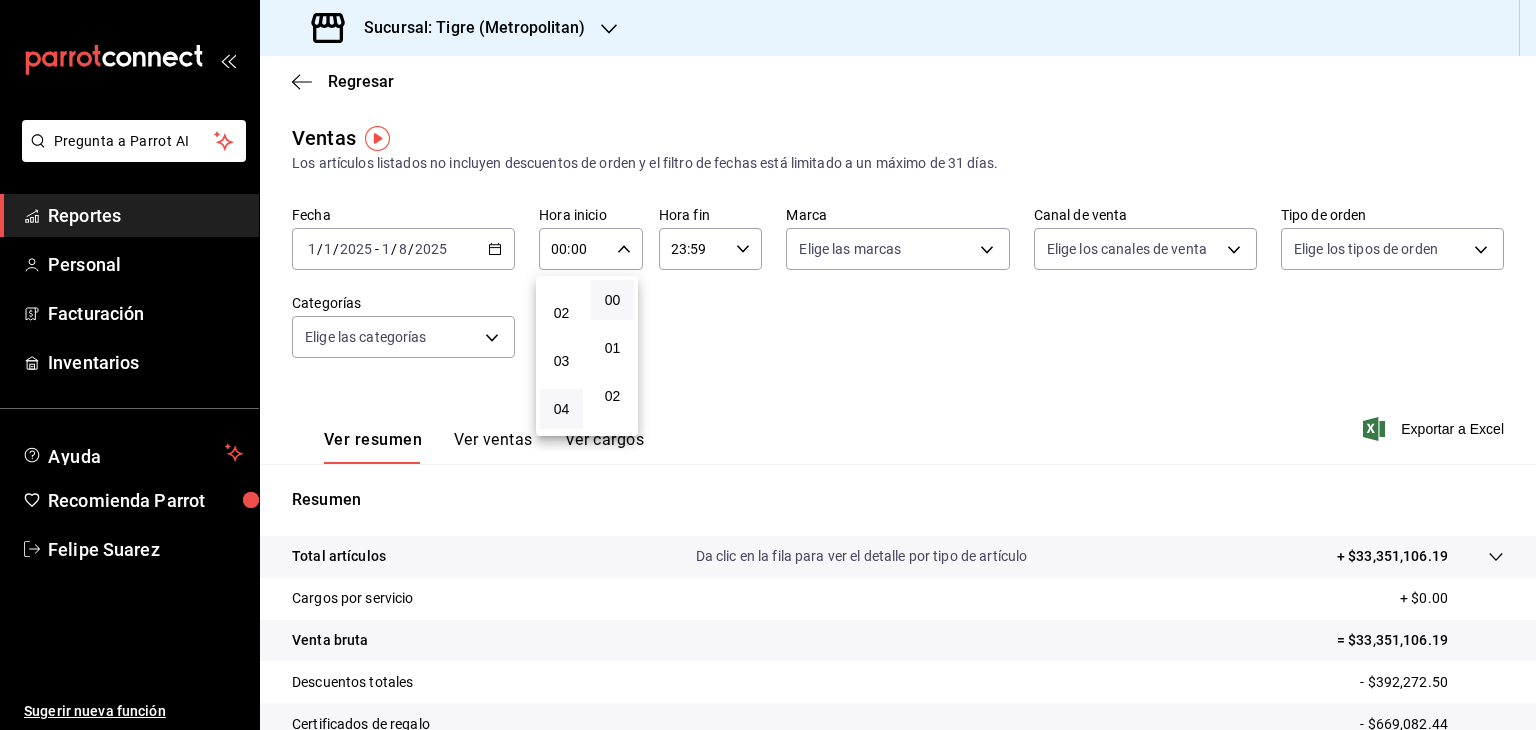 scroll, scrollTop: 132, scrollLeft: 0, axis: vertical 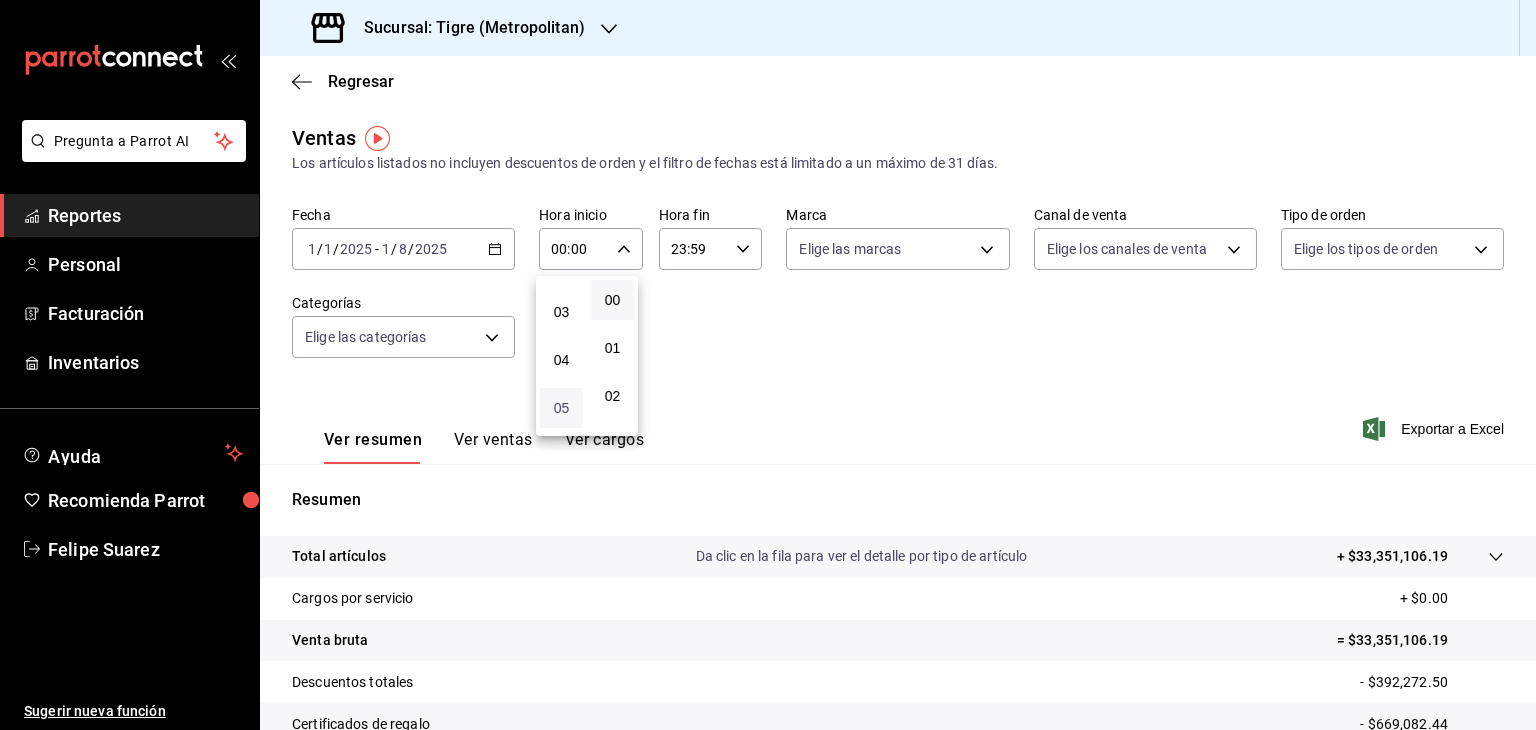 click on "05" at bounding box center (561, 408) 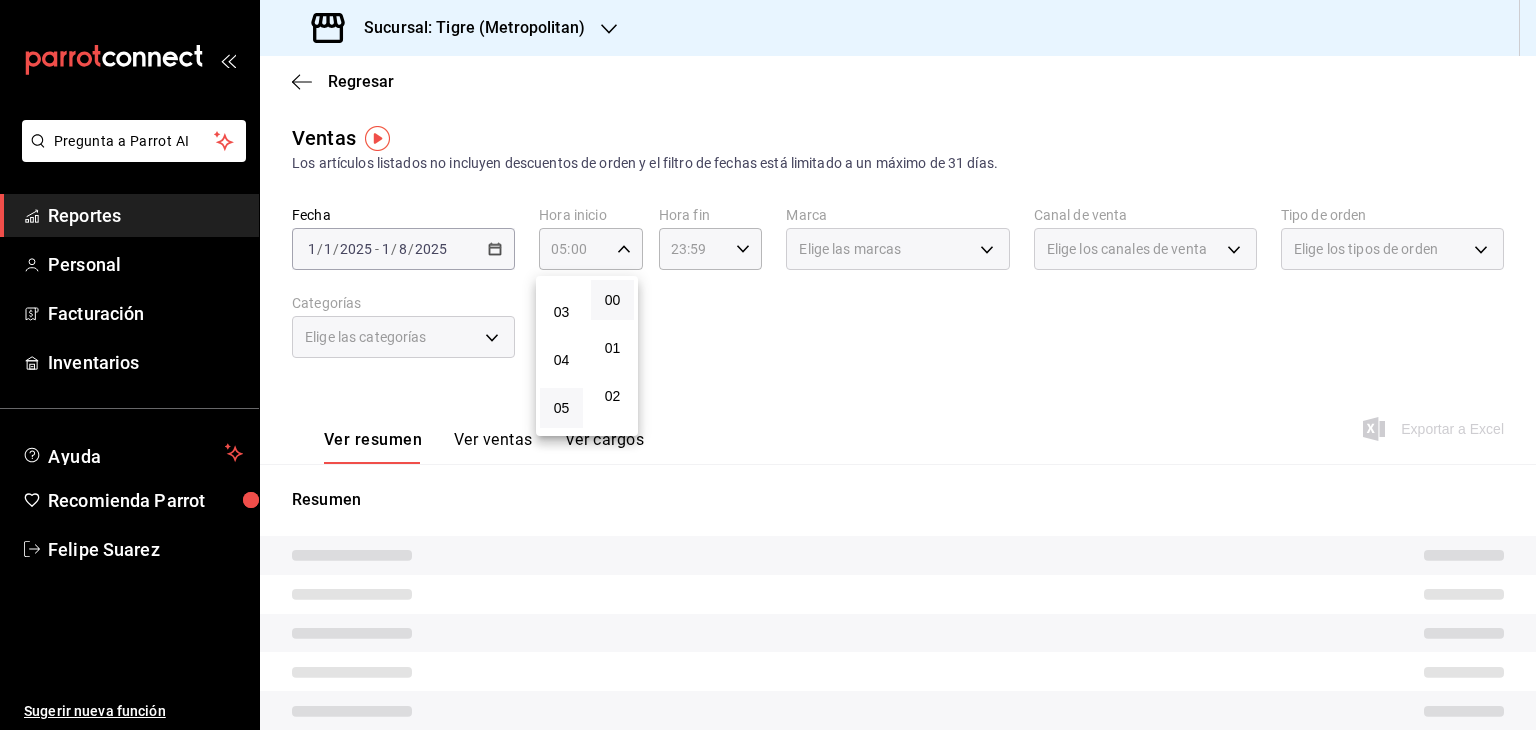 click at bounding box center [768, 365] 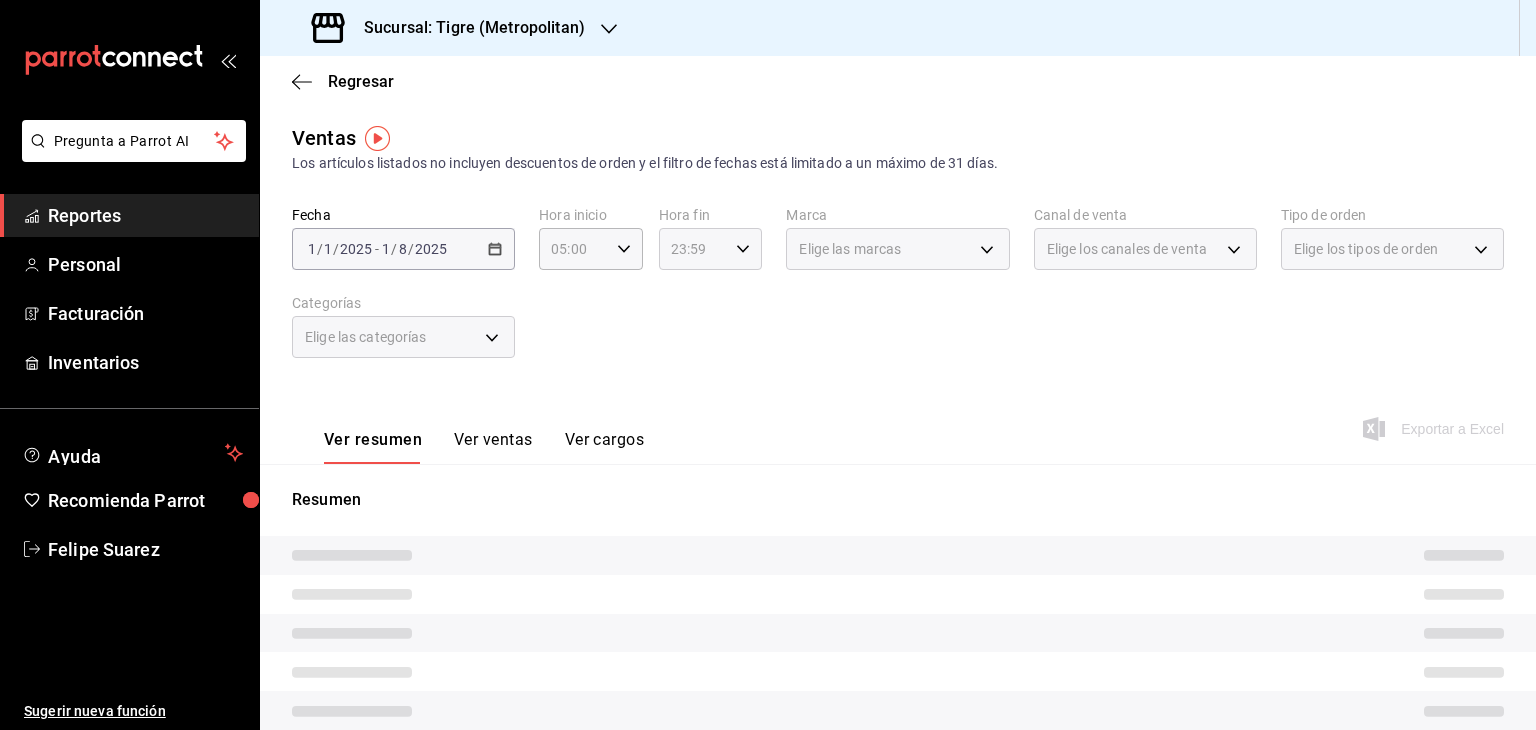 click 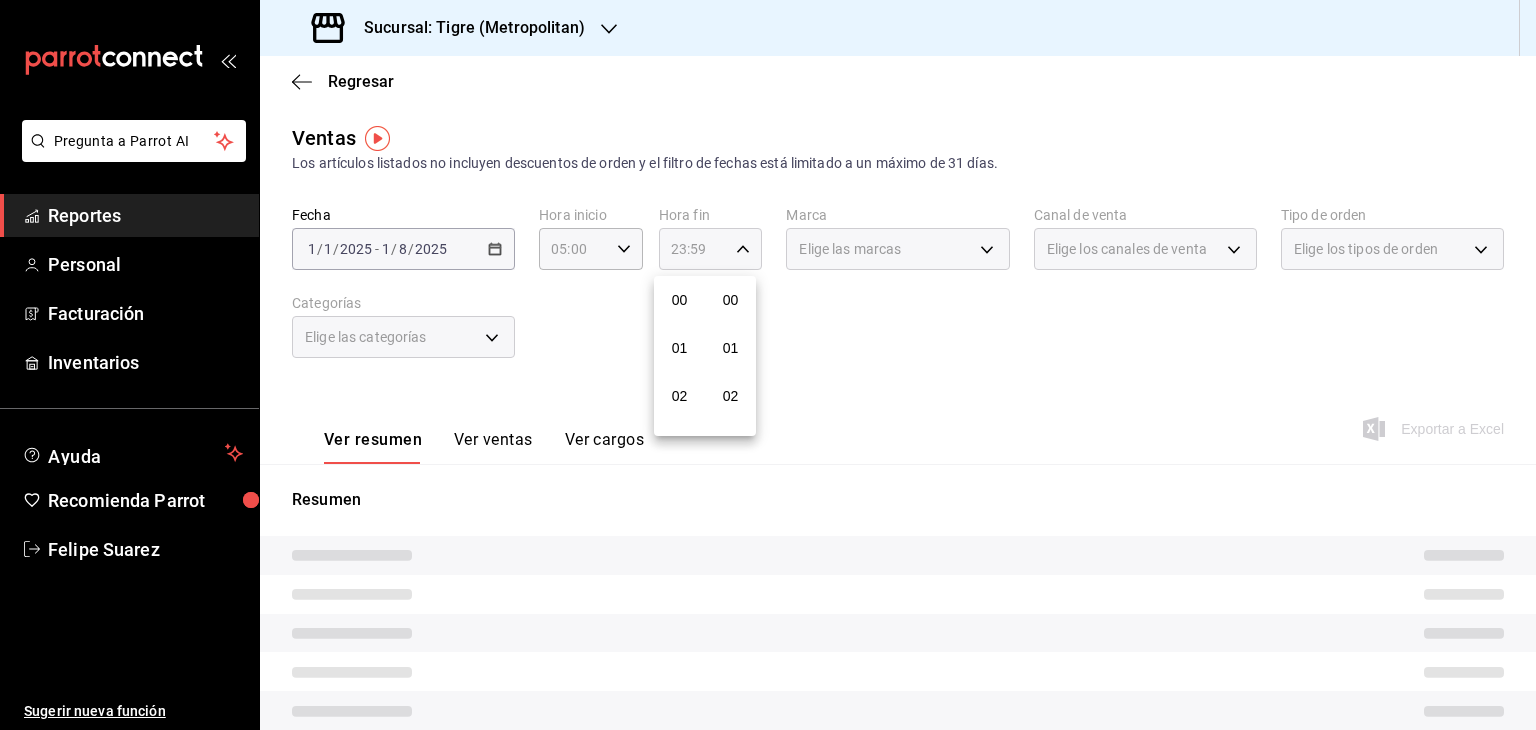 scroll, scrollTop: 1011, scrollLeft: 0, axis: vertical 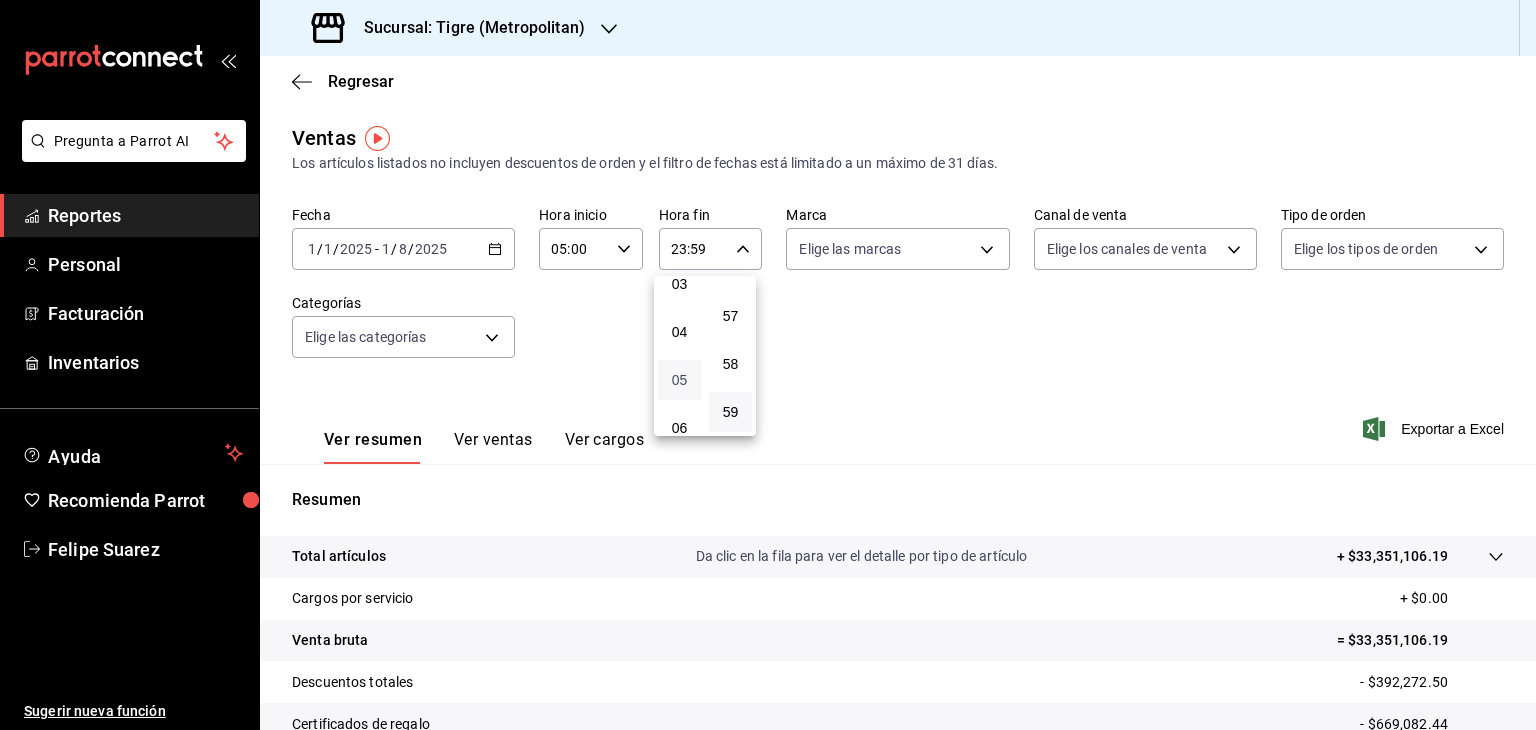 click on "05" at bounding box center (679, 380) 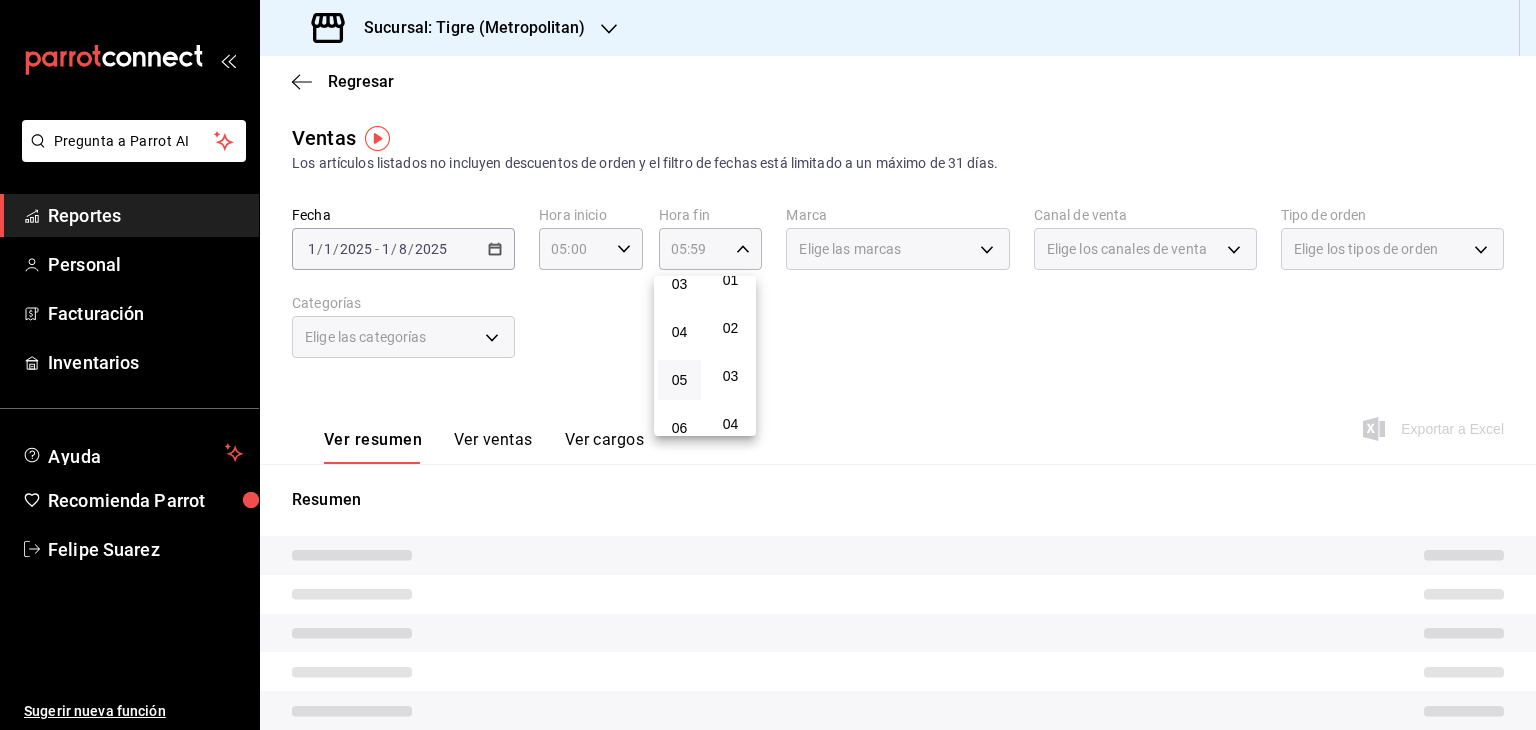 scroll, scrollTop: 0, scrollLeft: 0, axis: both 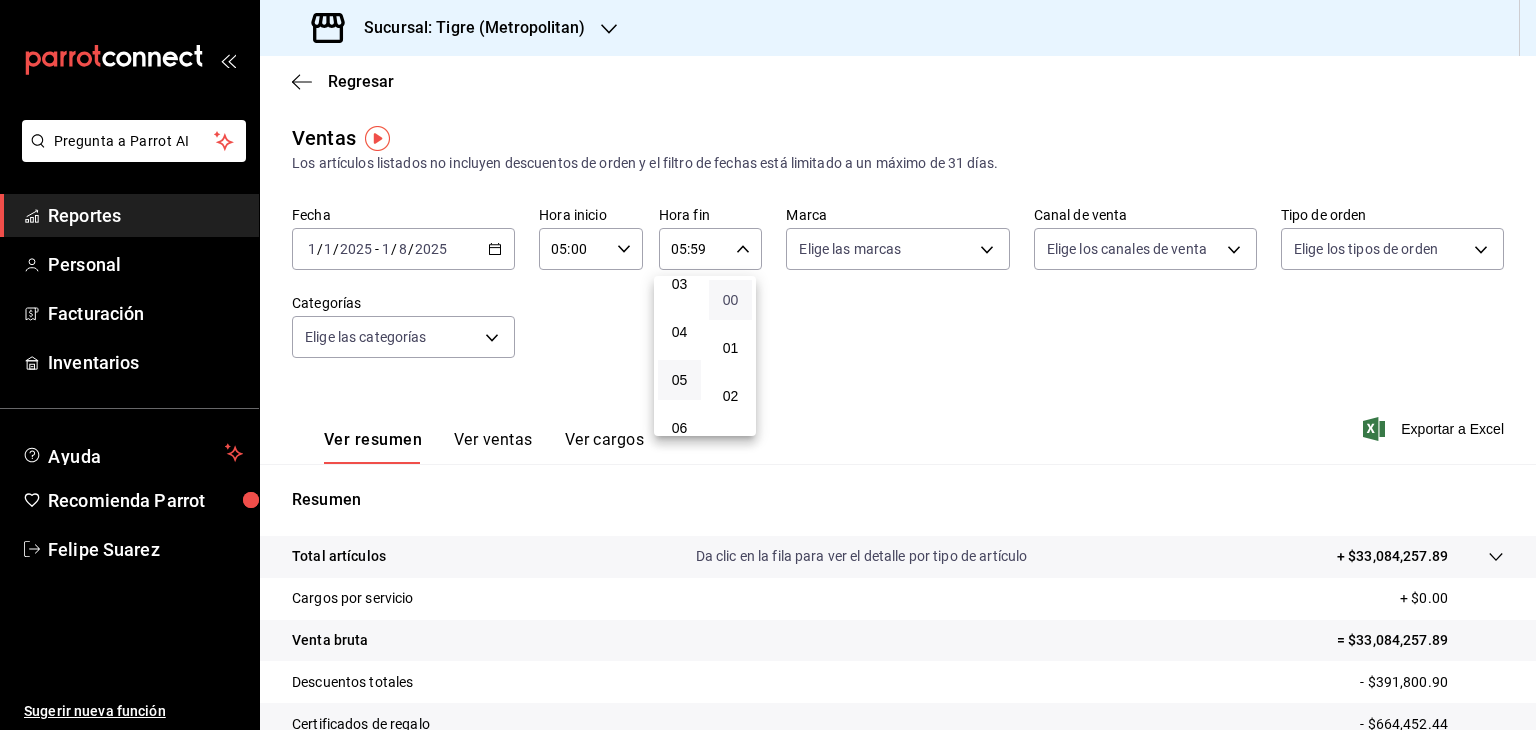 click on "00" at bounding box center [730, 300] 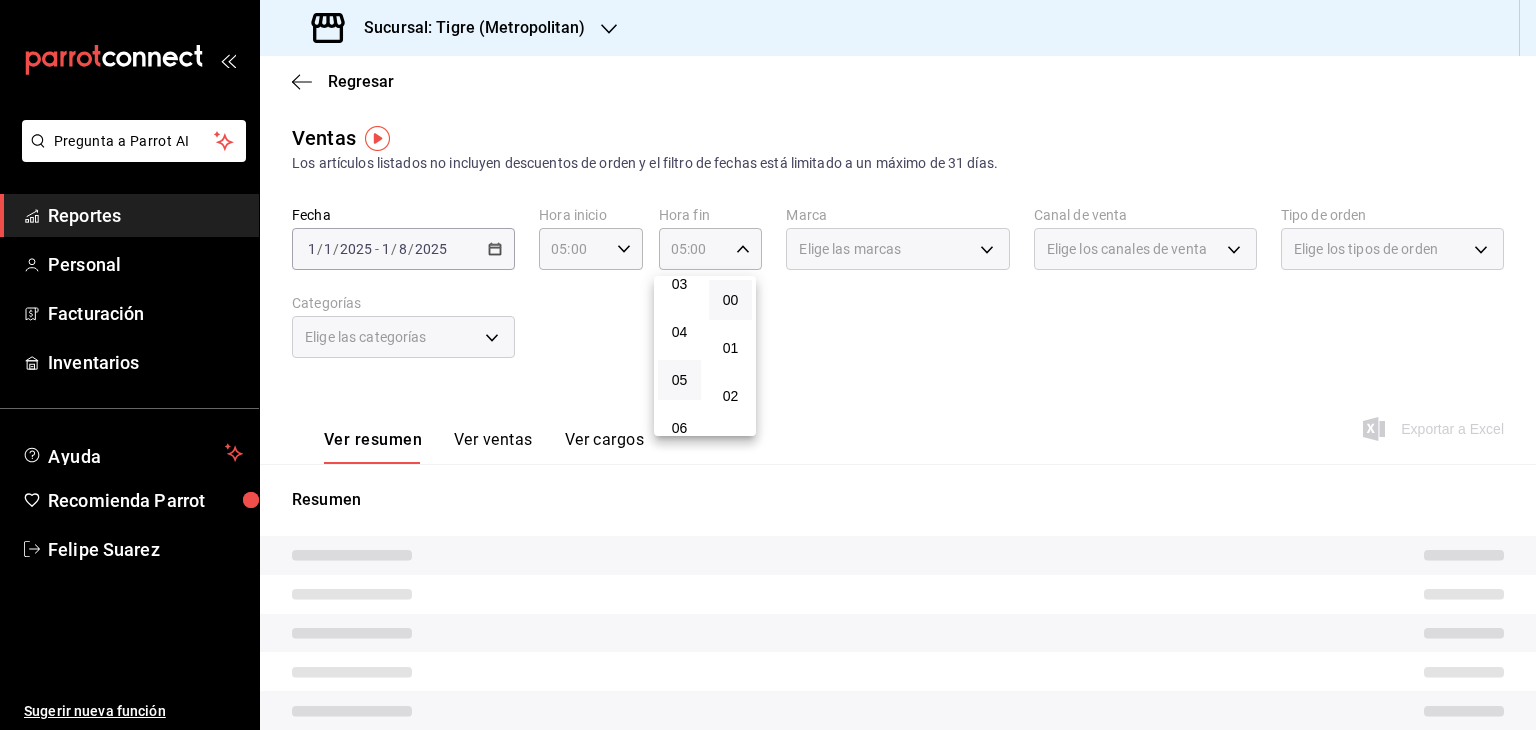 click at bounding box center [768, 365] 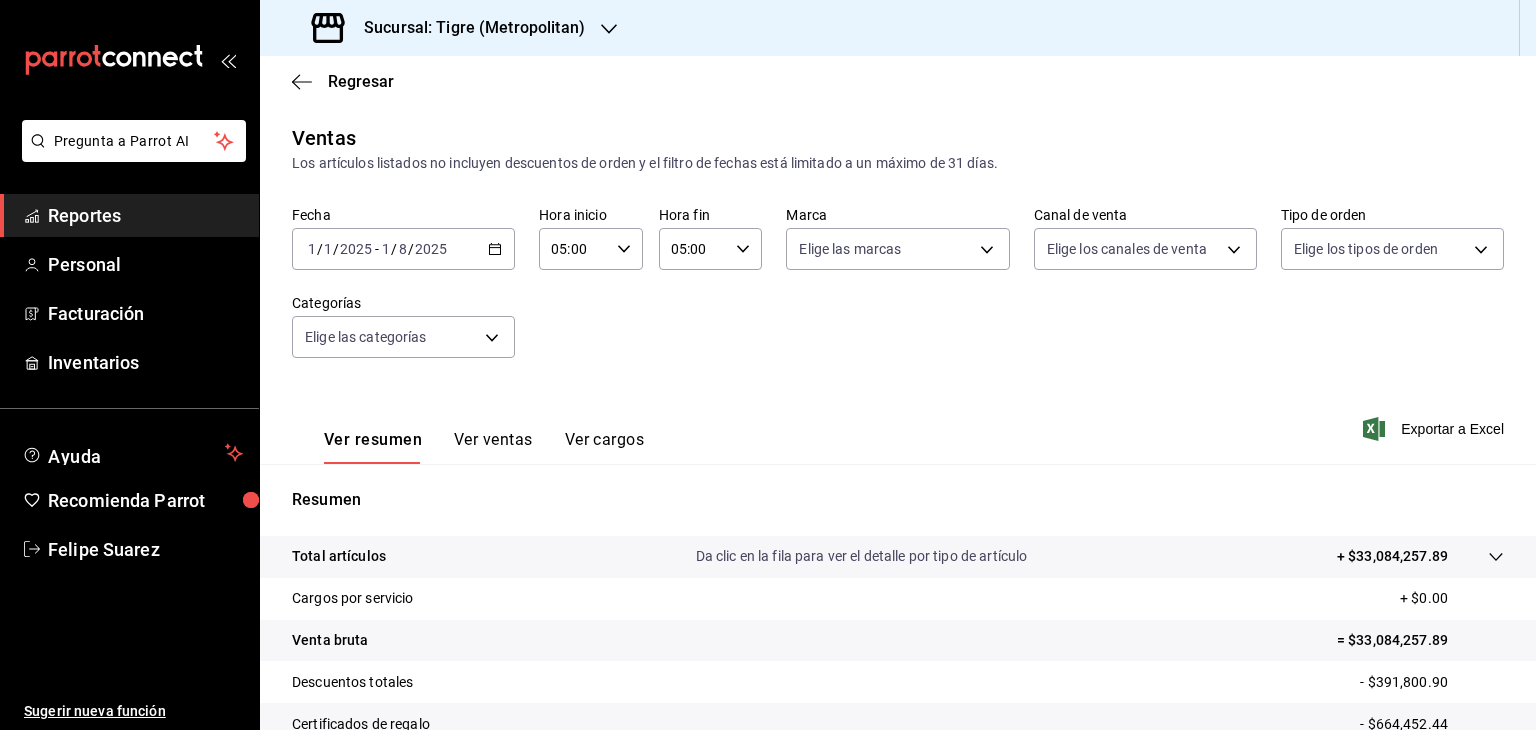 scroll, scrollTop: 228, scrollLeft: 0, axis: vertical 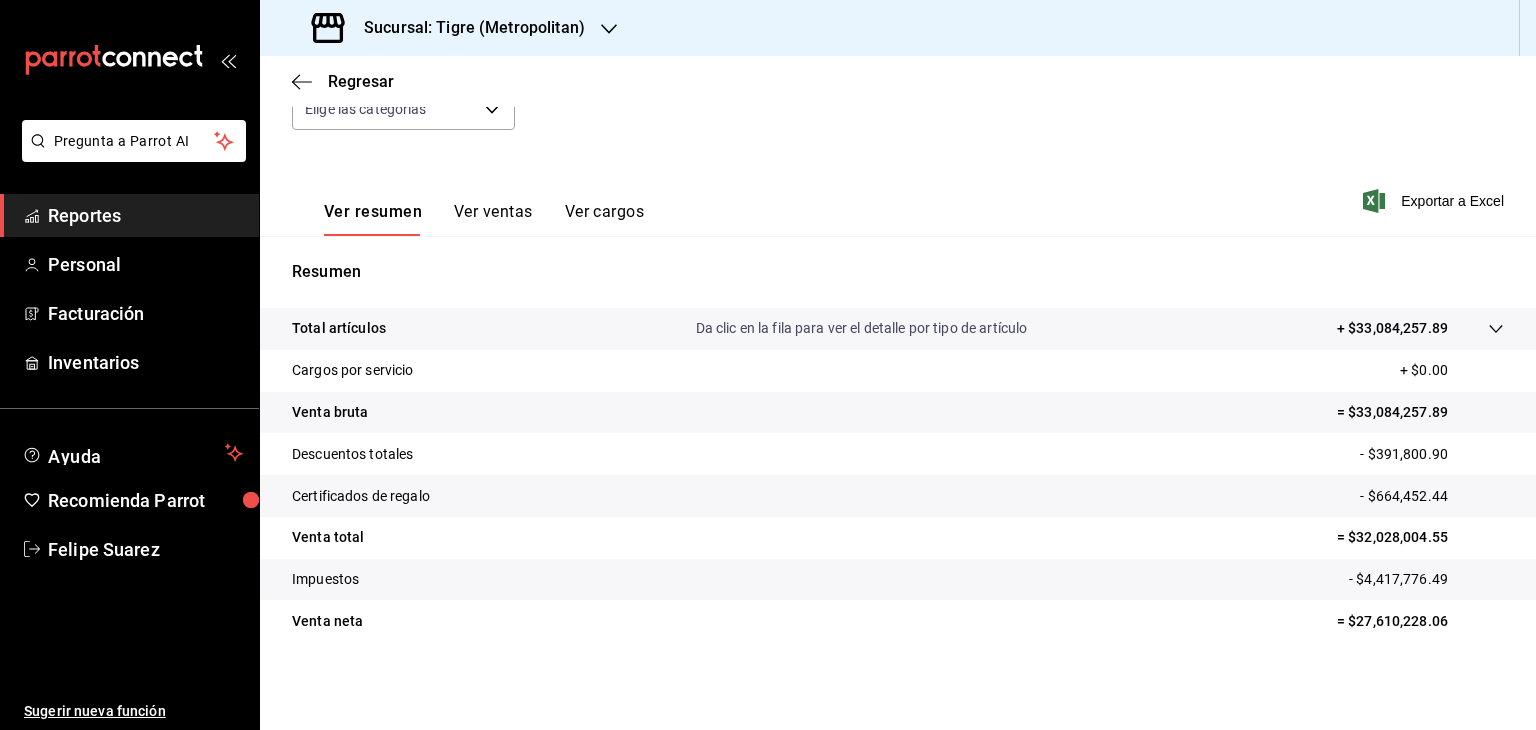 type 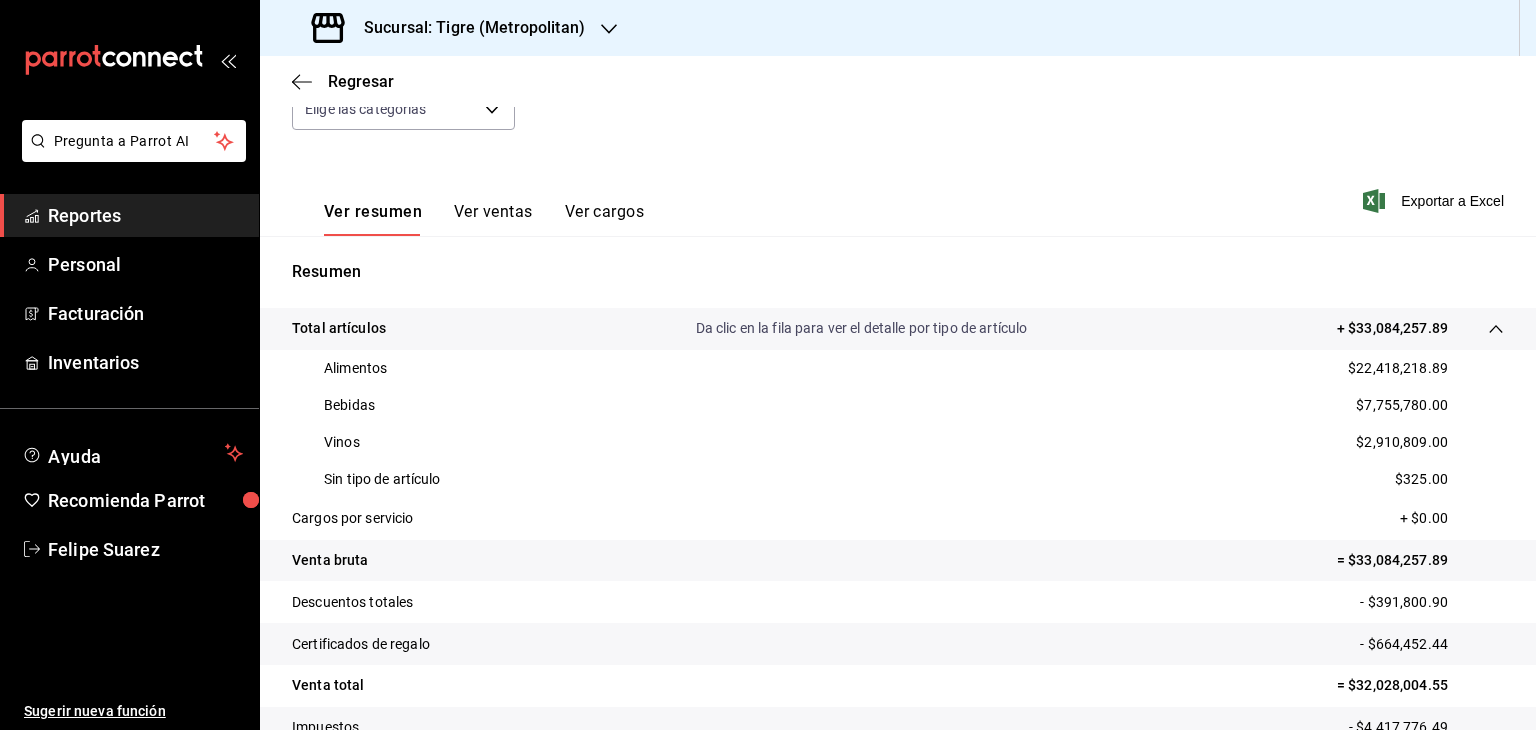 click on "$22,418,218.89" at bounding box center [1398, 368] 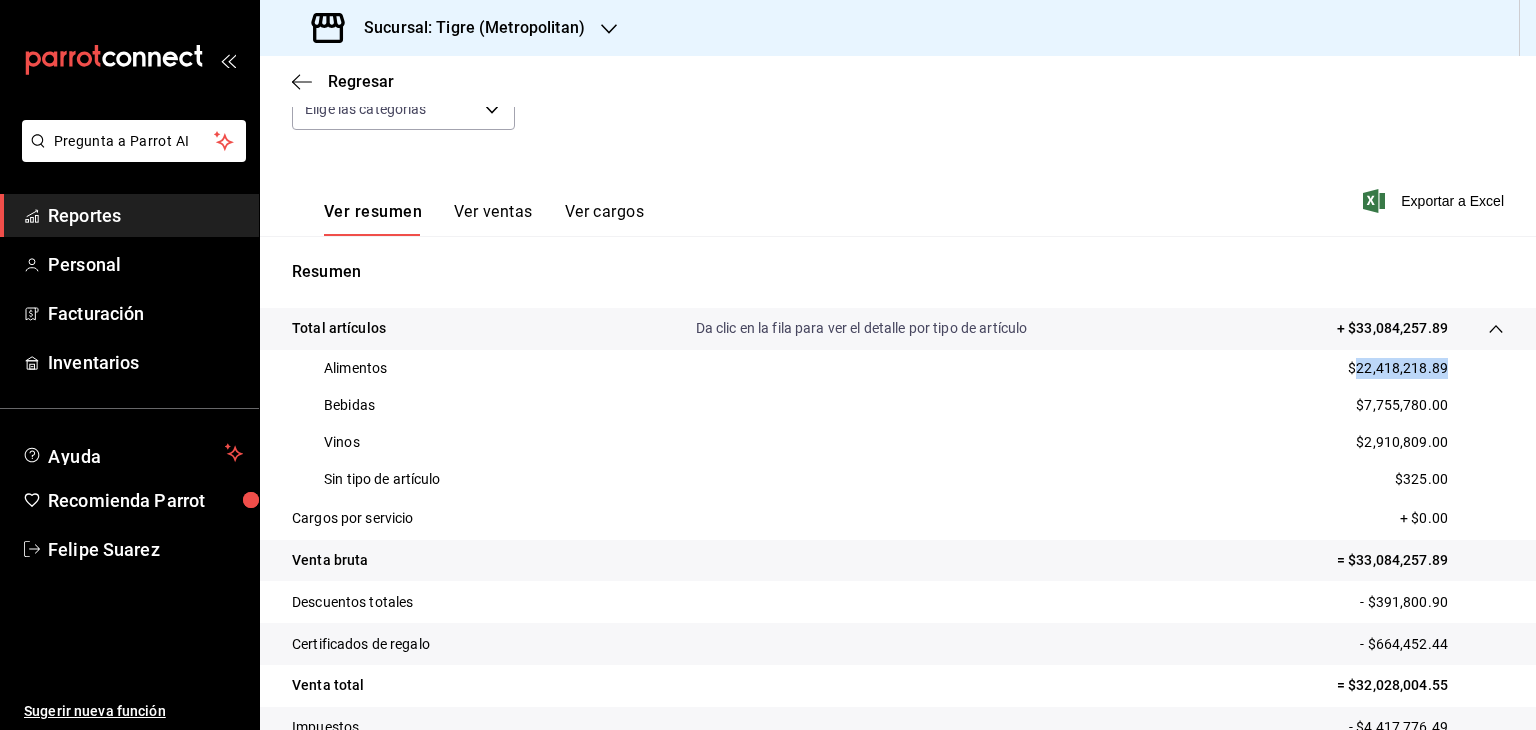 click on "$22,418,218.89" at bounding box center [1398, 368] 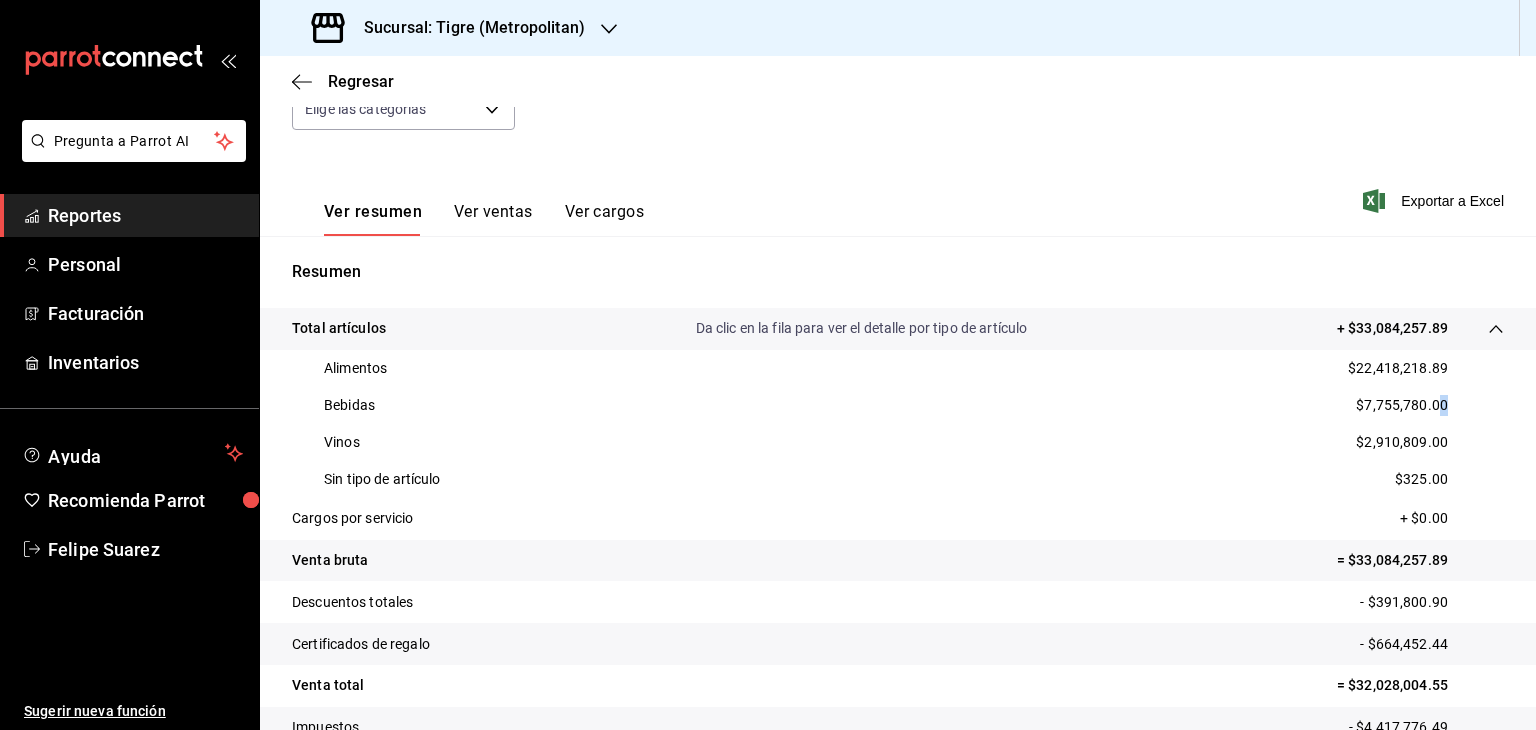 drag, startPoint x: 1399, startPoint y: 410, endPoint x: 1428, endPoint y: 405, distance: 29.427877 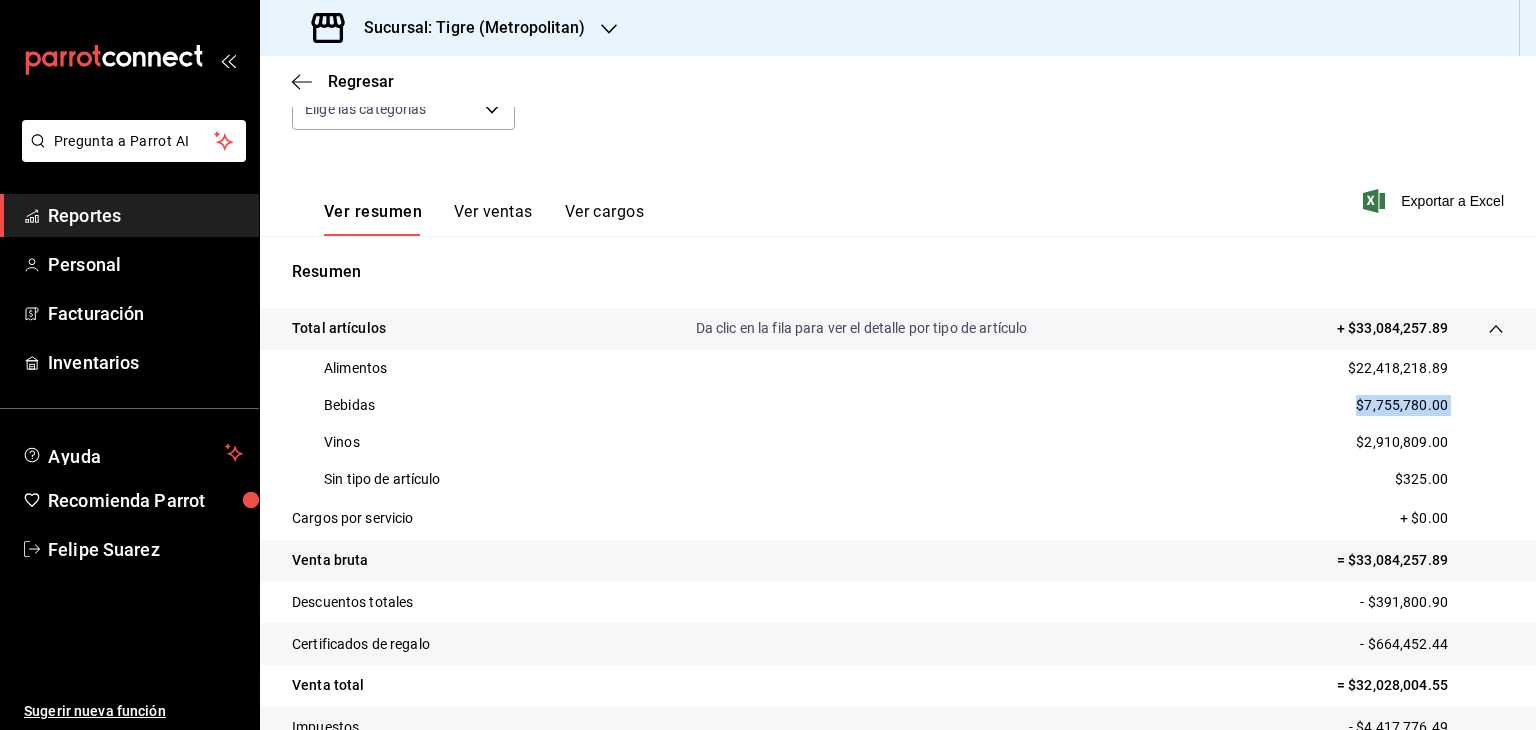 click on "$7,755,780.00" at bounding box center (1402, 405) 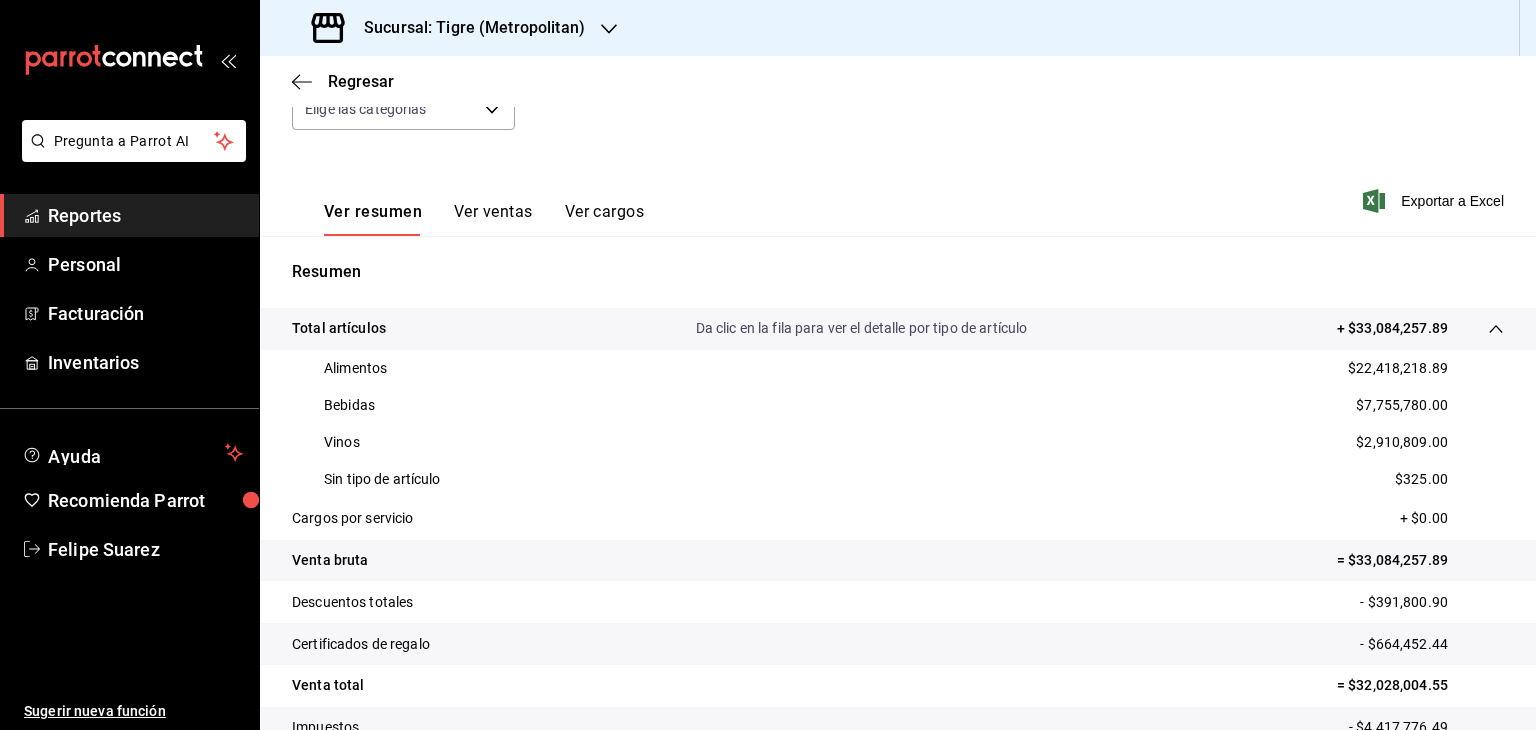 click on "$2,910,809.00" at bounding box center [1402, 442] 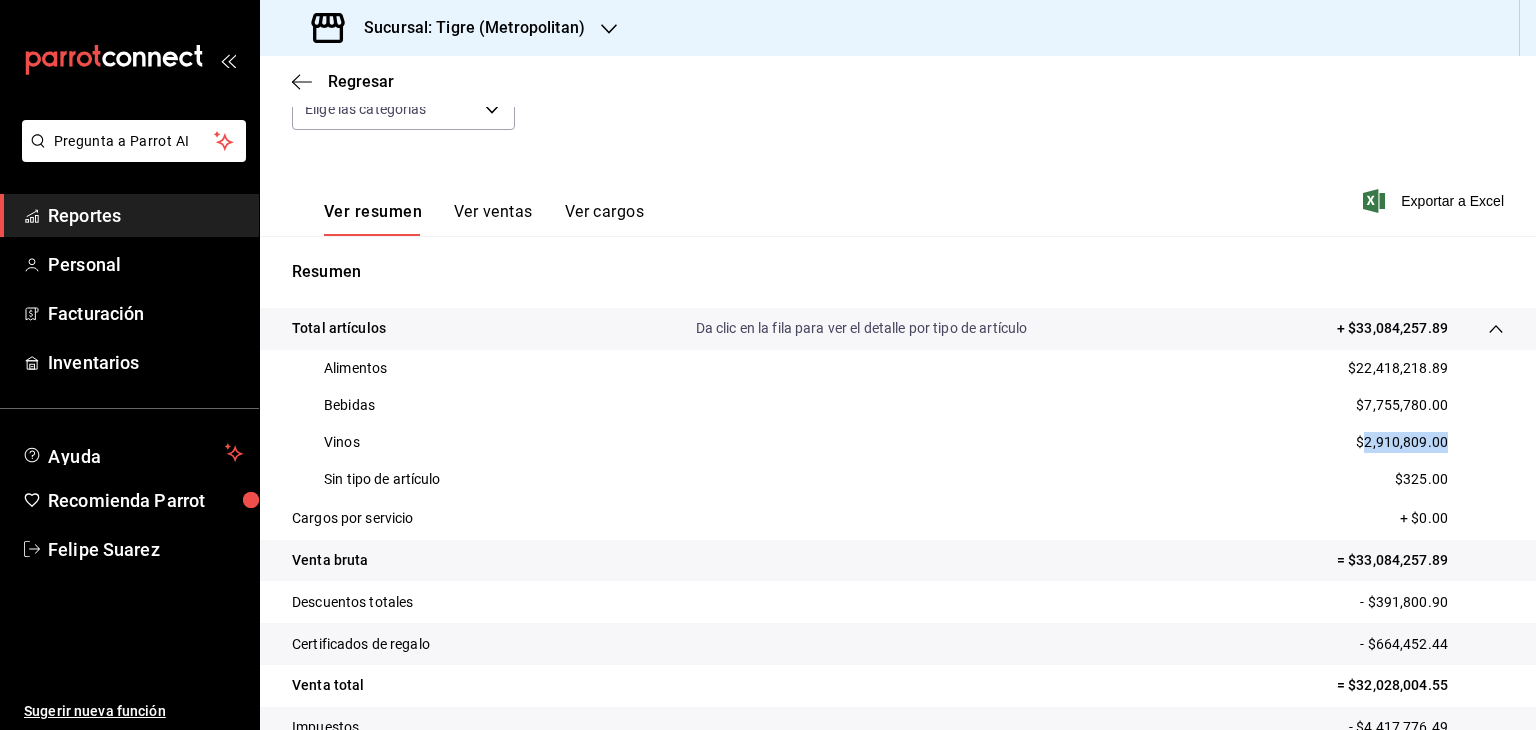 click on "$2,910,809.00" at bounding box center [1402, 442] 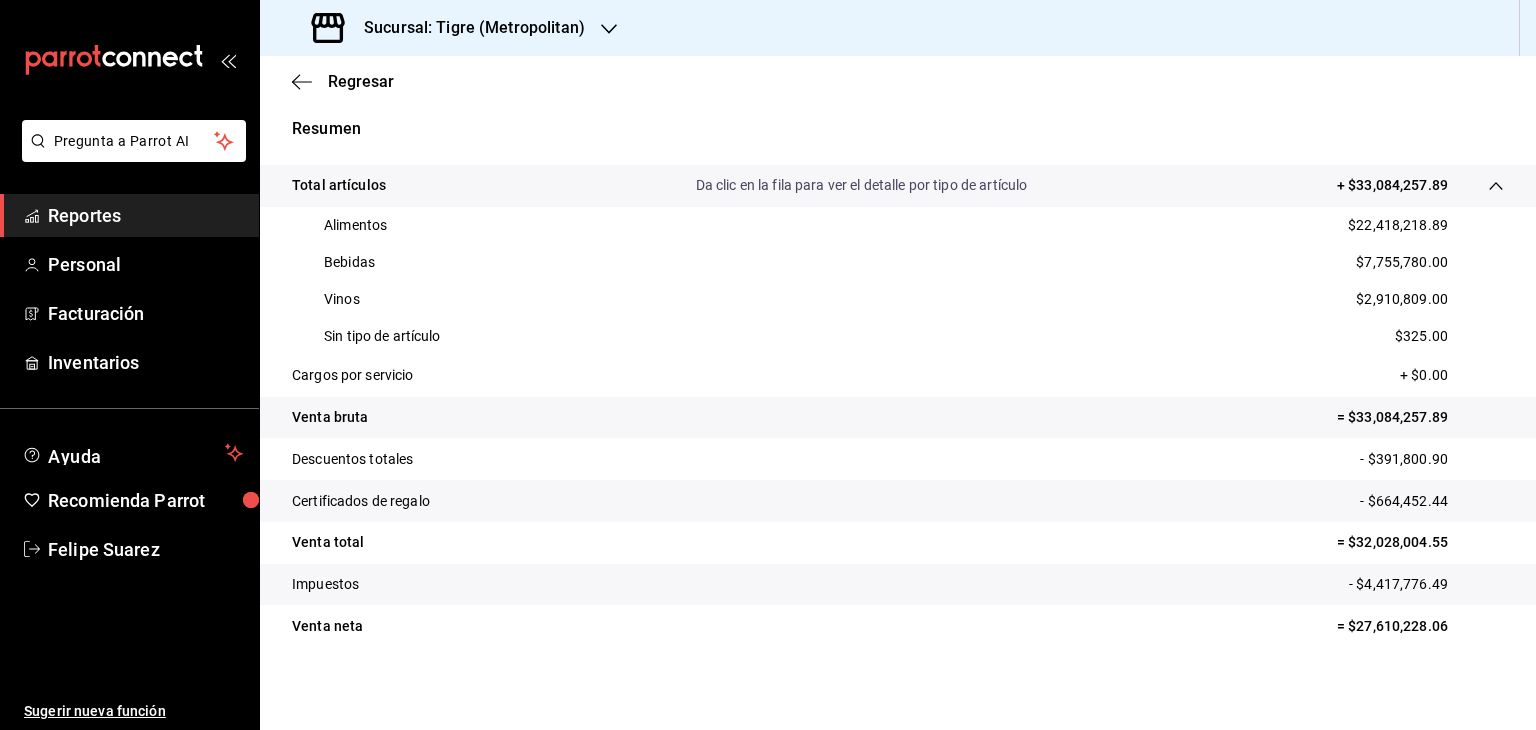 click on "= $33,084,257.89" at bounding box center [1420, 417] 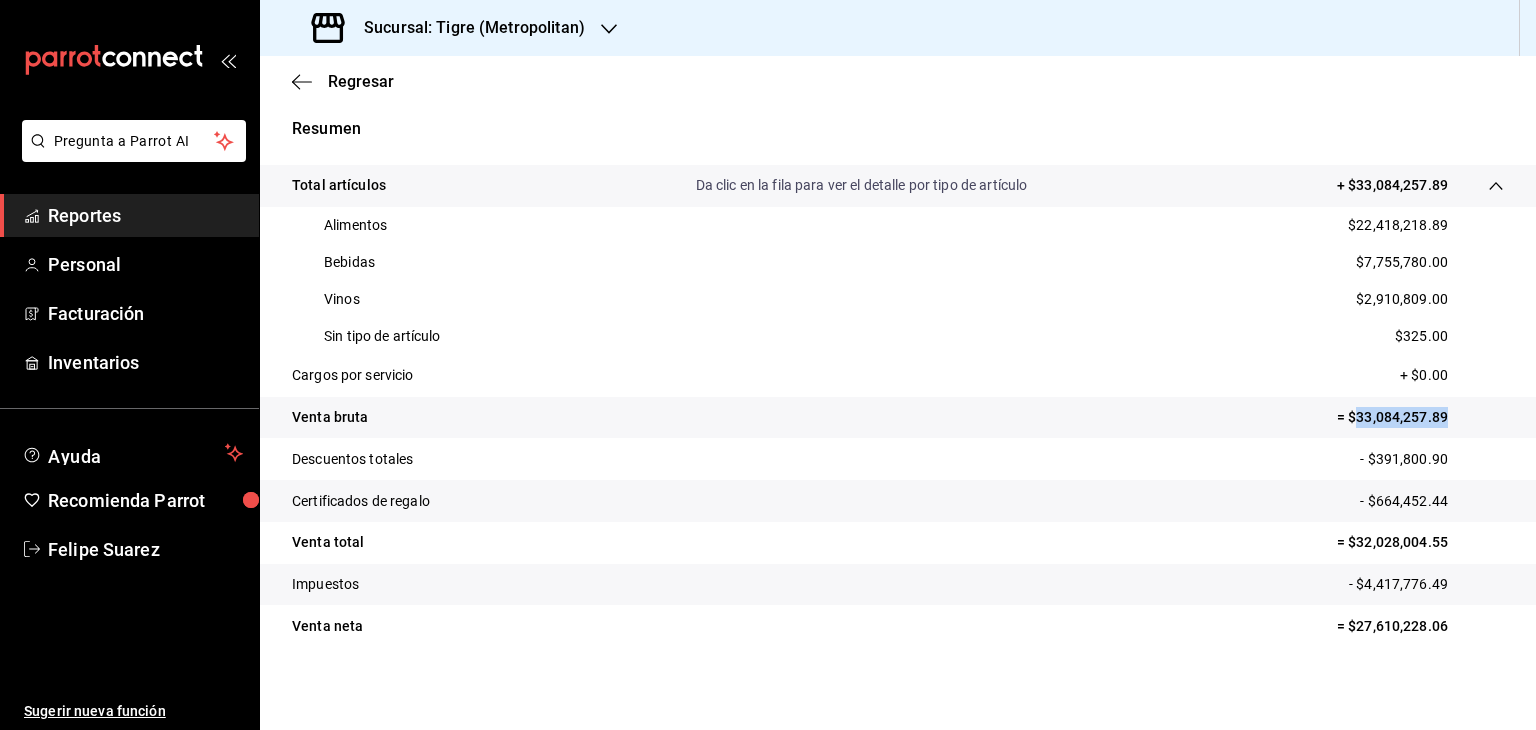click on "= $33,084,257.89" at bounding box center (1420, 417) 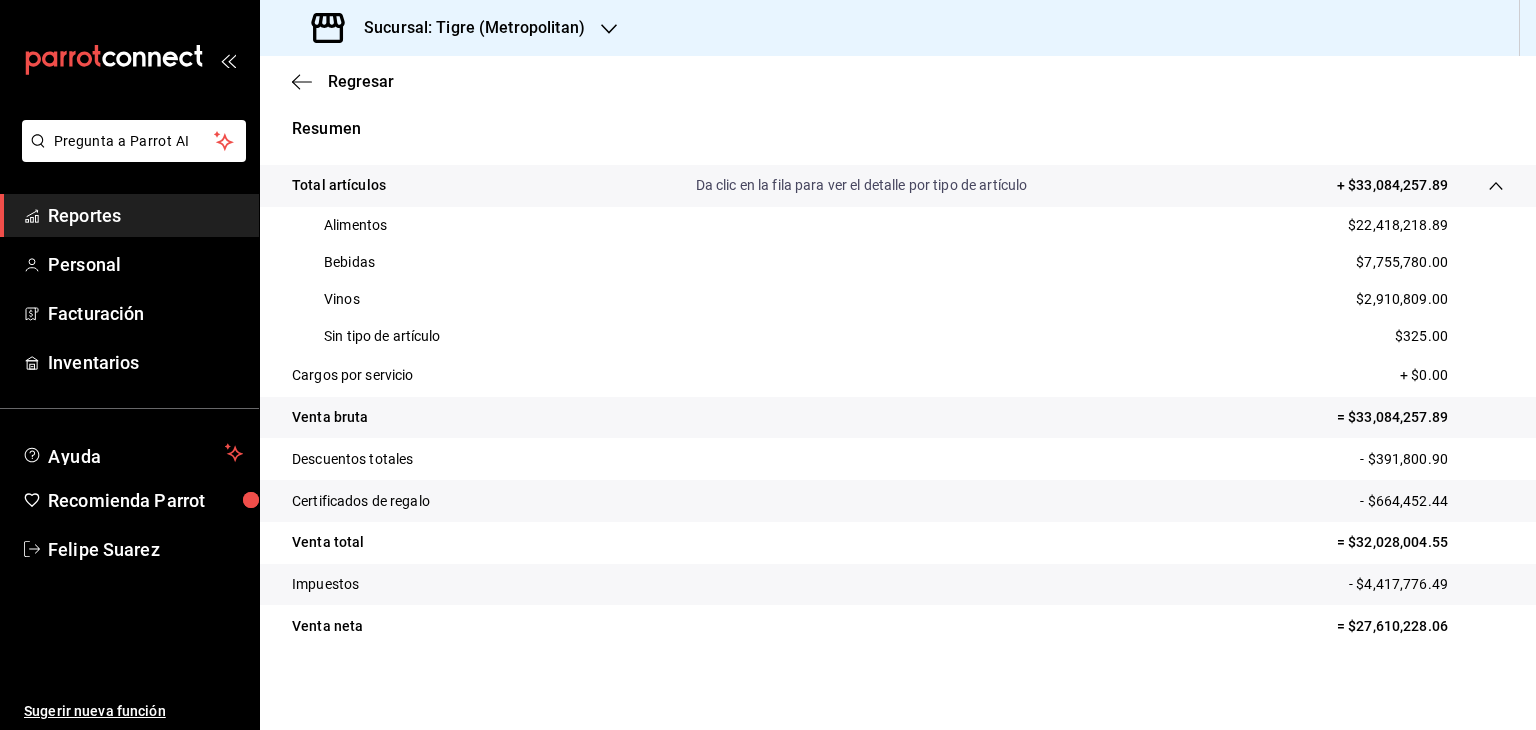 click on "= $27,610,228.06" at bounding box center (1420, 626) 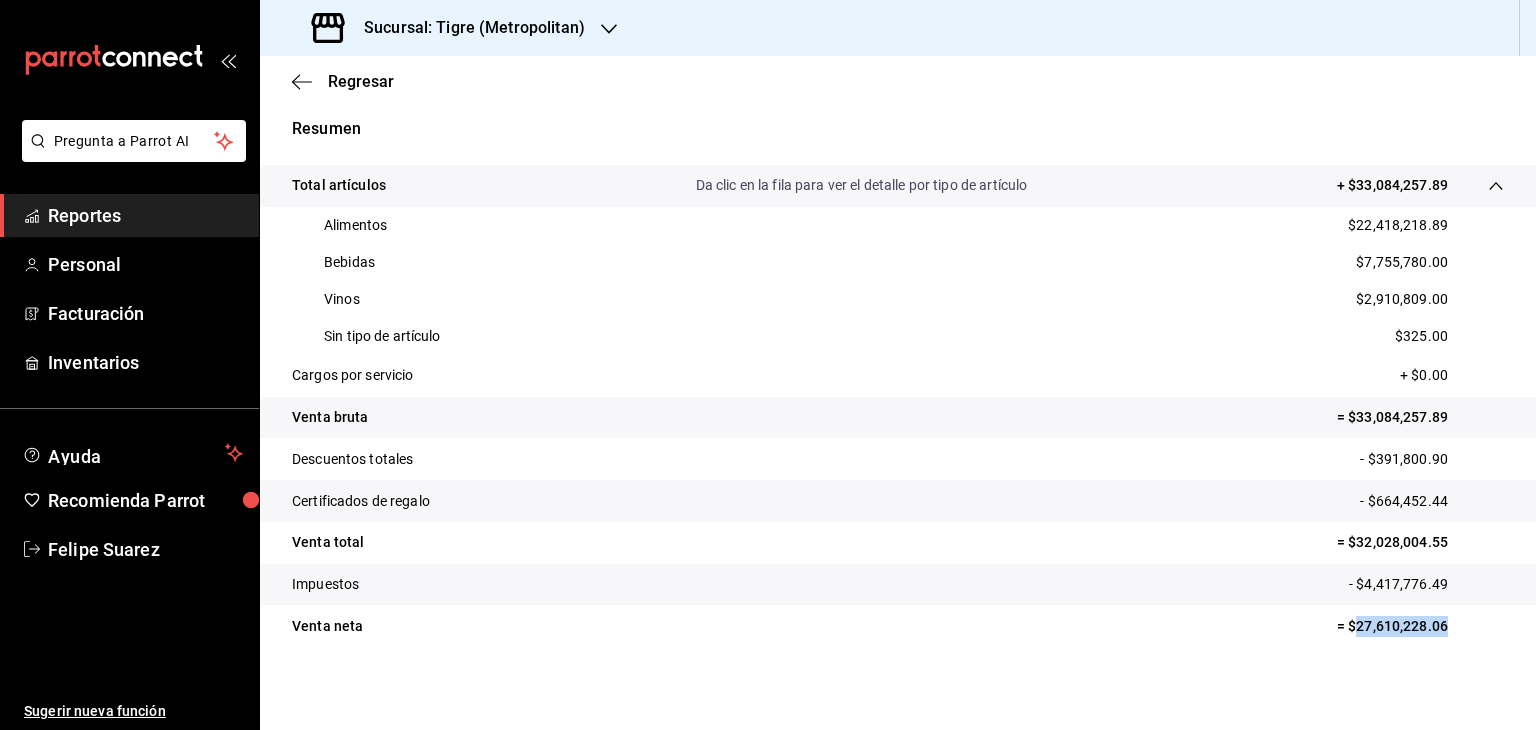 click on "= $27,610,228.06" at bounding box center (1420, 626) 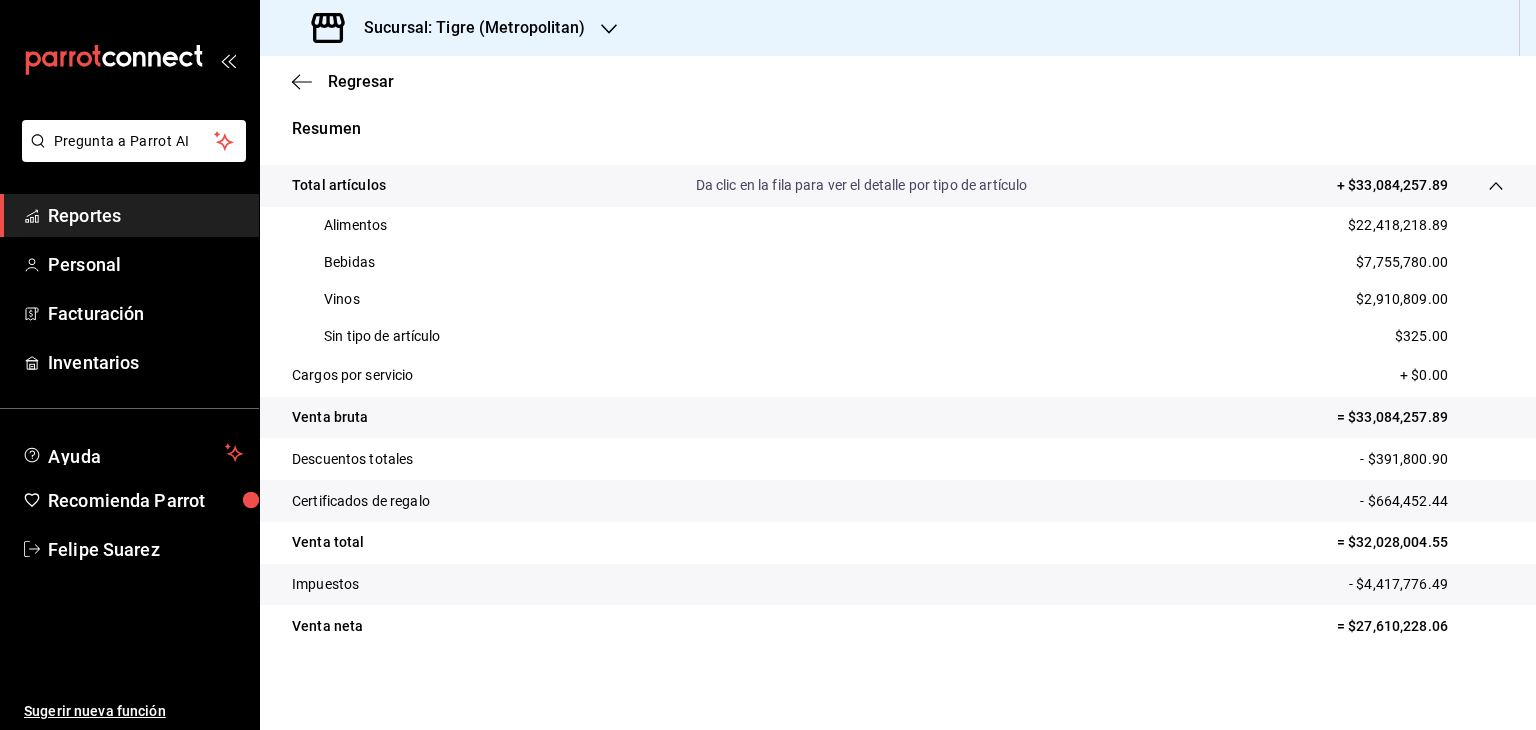 click on "Sucursal: Tigre (Metropolitan)" at bounding box center [466, 28] 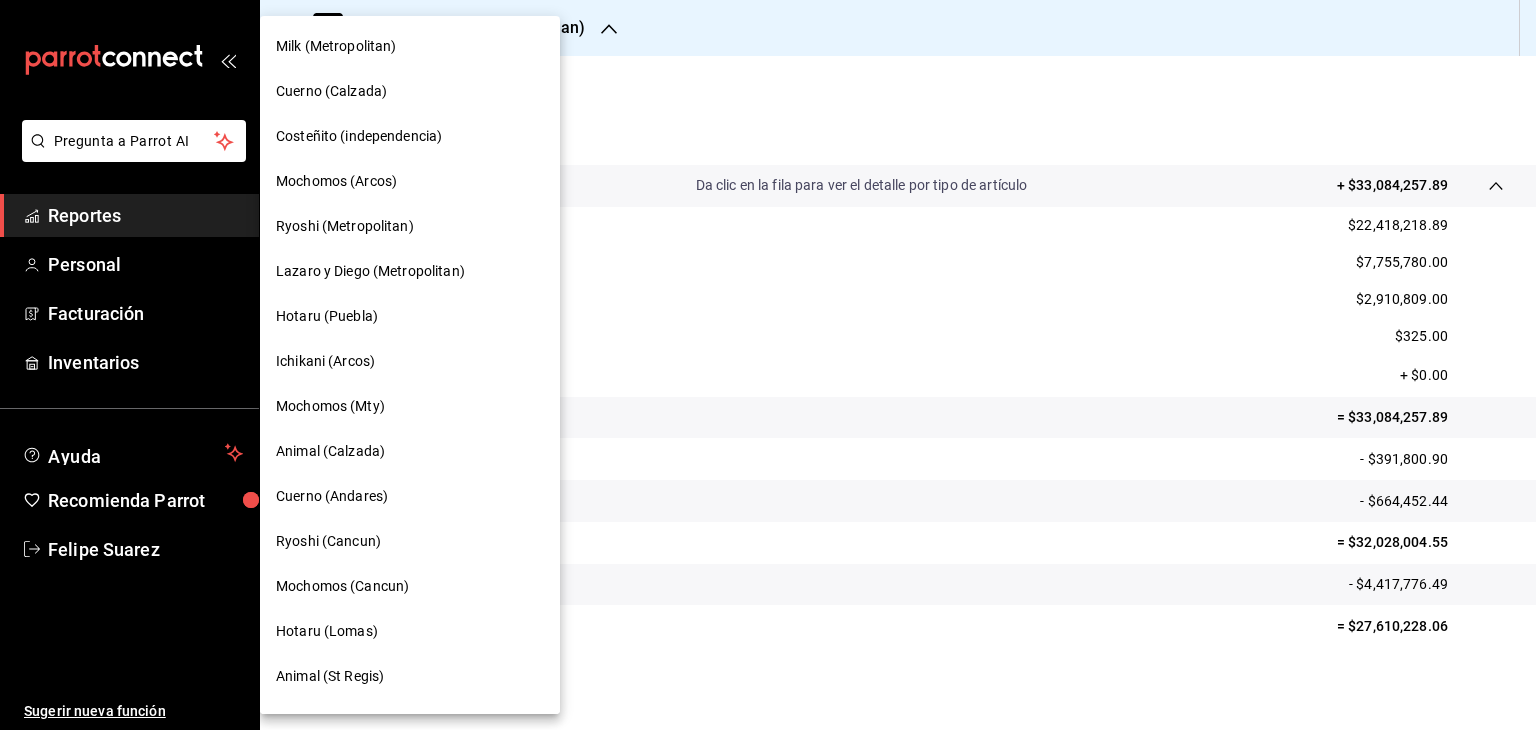 click on "Mochomos (Cancun)" at bounding box center [342, 586] 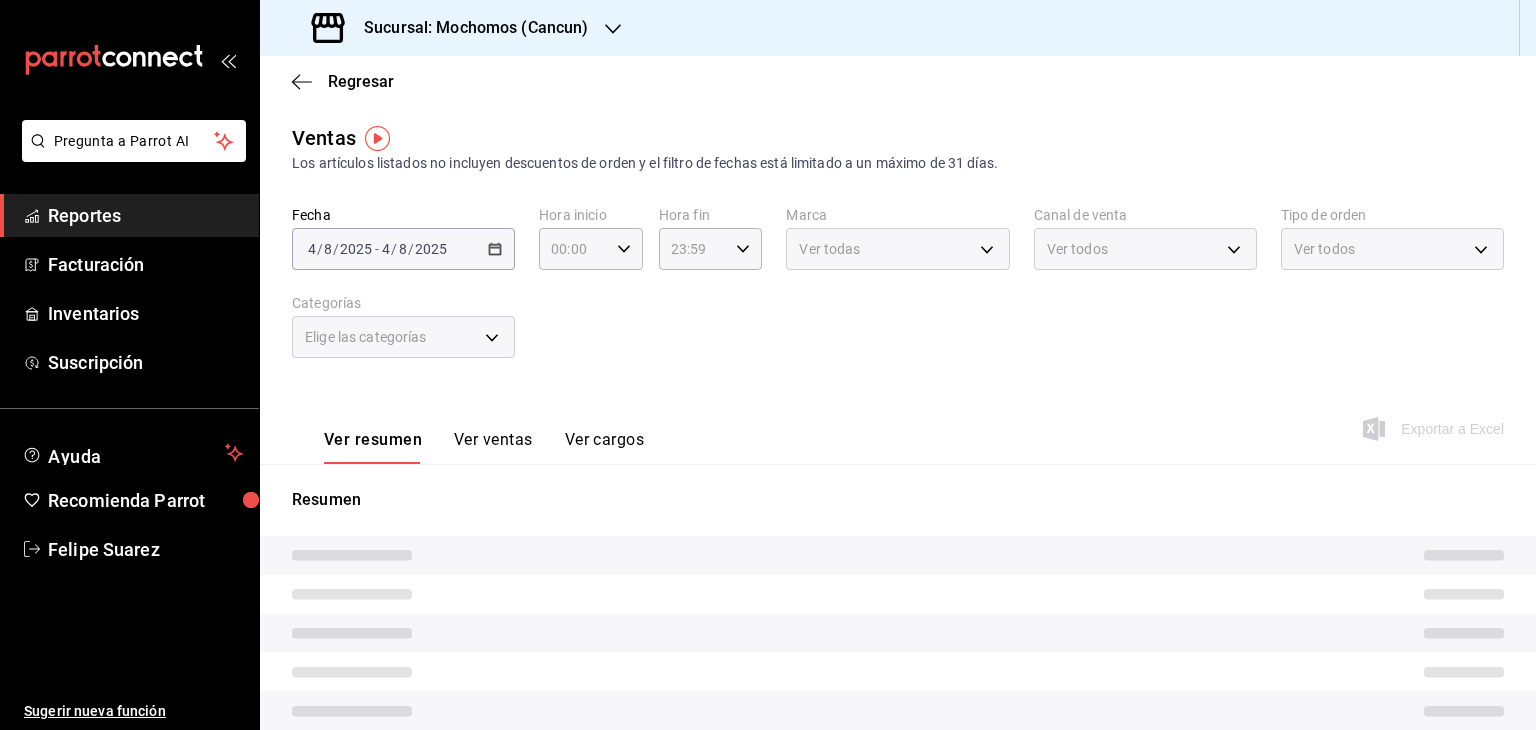 type on "05:00" 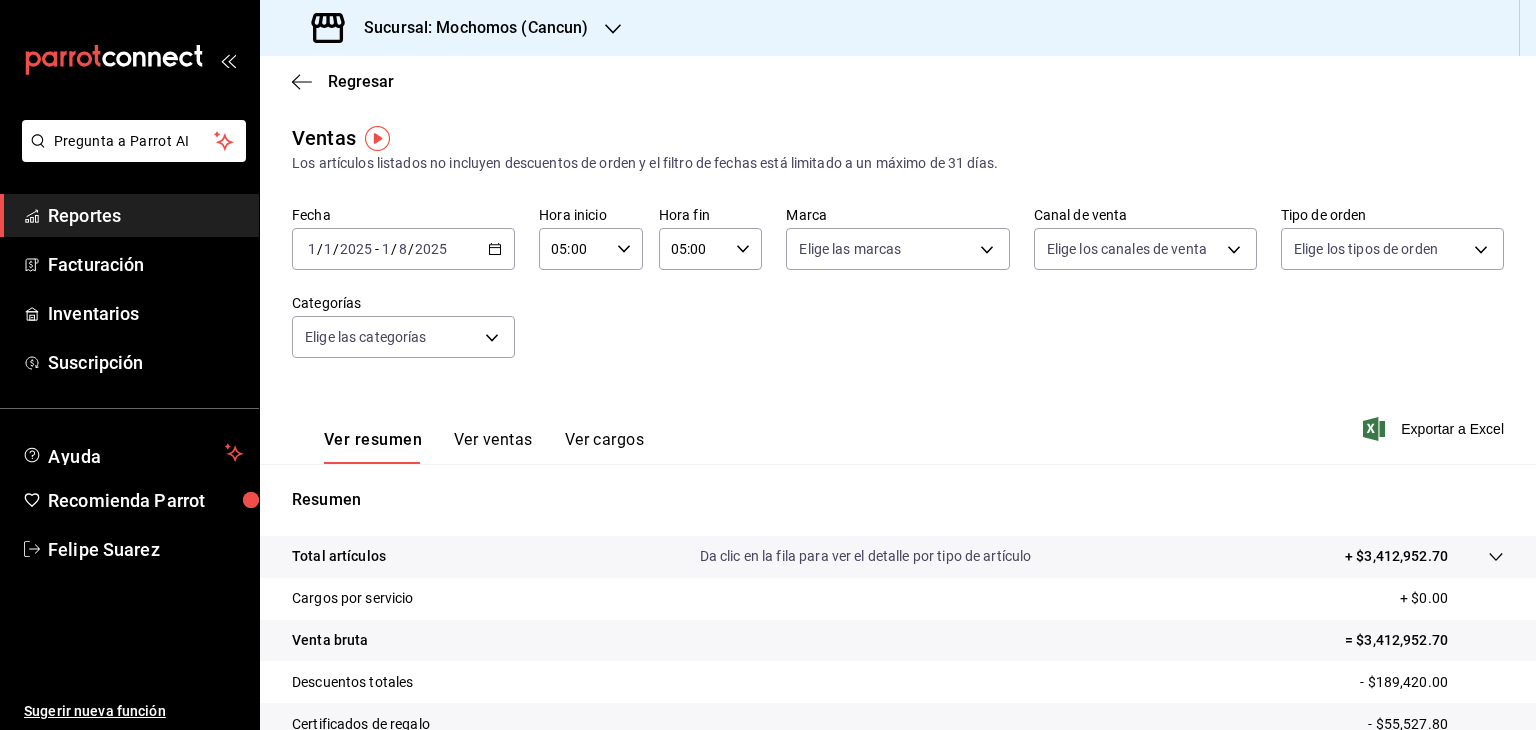 scroll, scrollTop: 228, scrollLeft: 0, axis: vertical 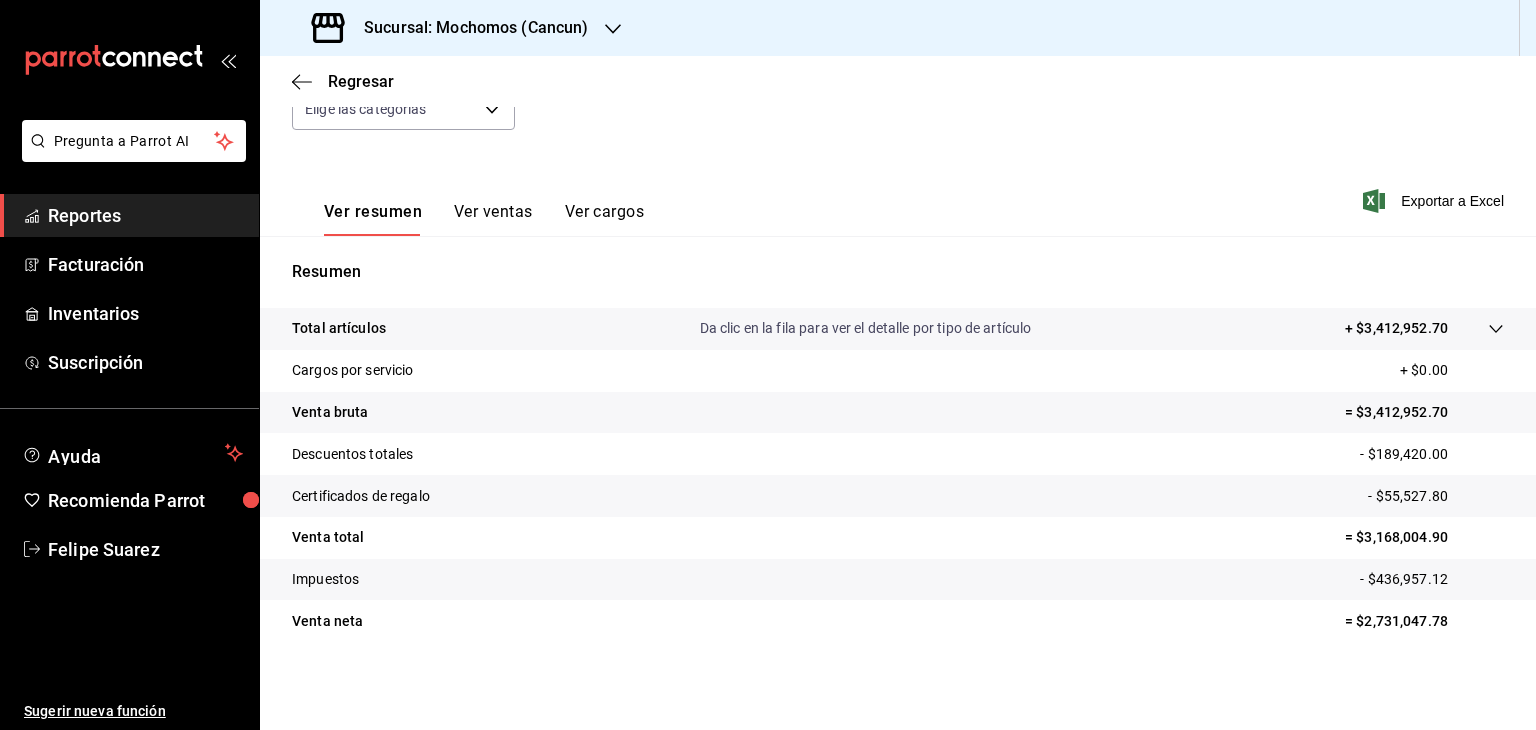 click on "Cargos por servicio + $0.00" at bounding box center (898, 371) 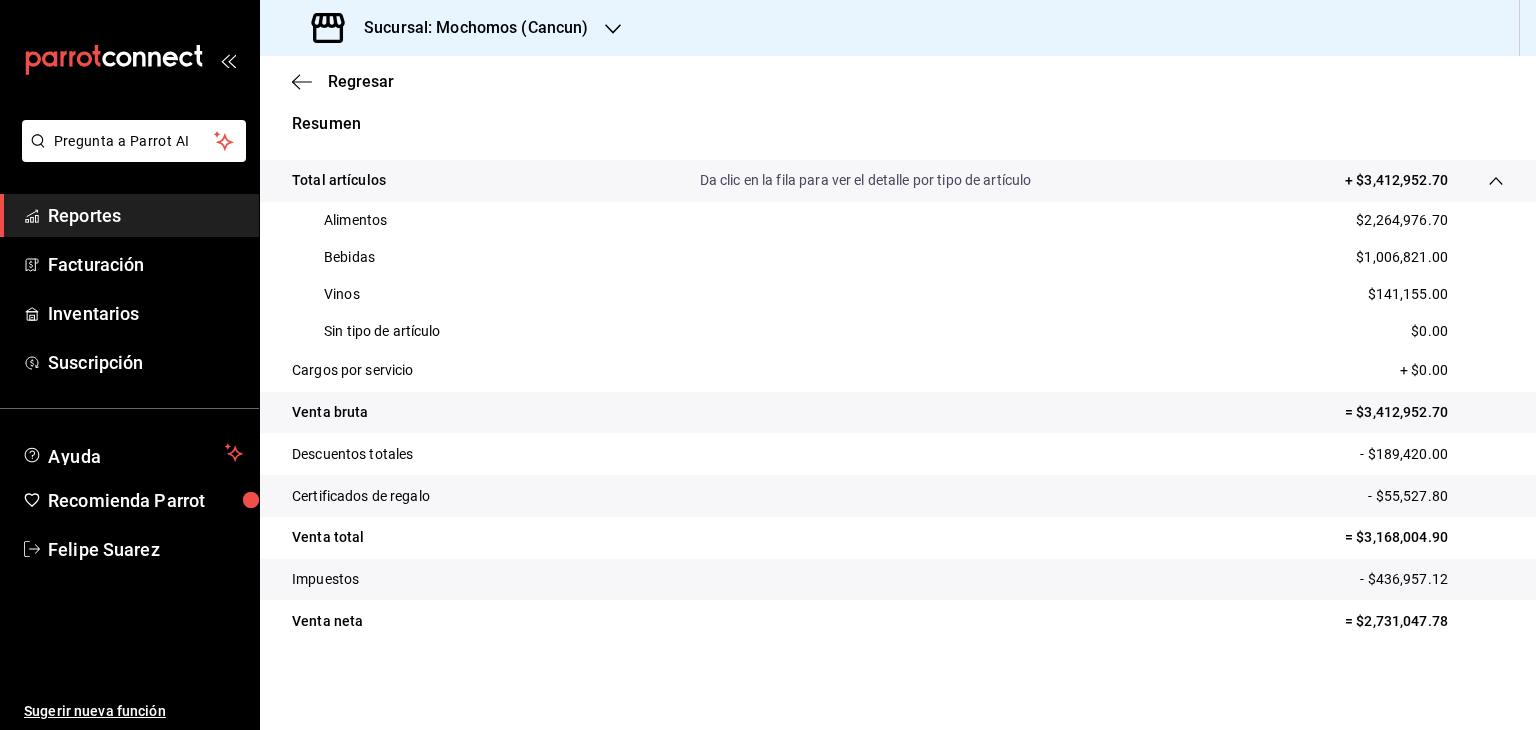 scroll, scrollTop: 376, scrollLeft: 0, axis: vertical 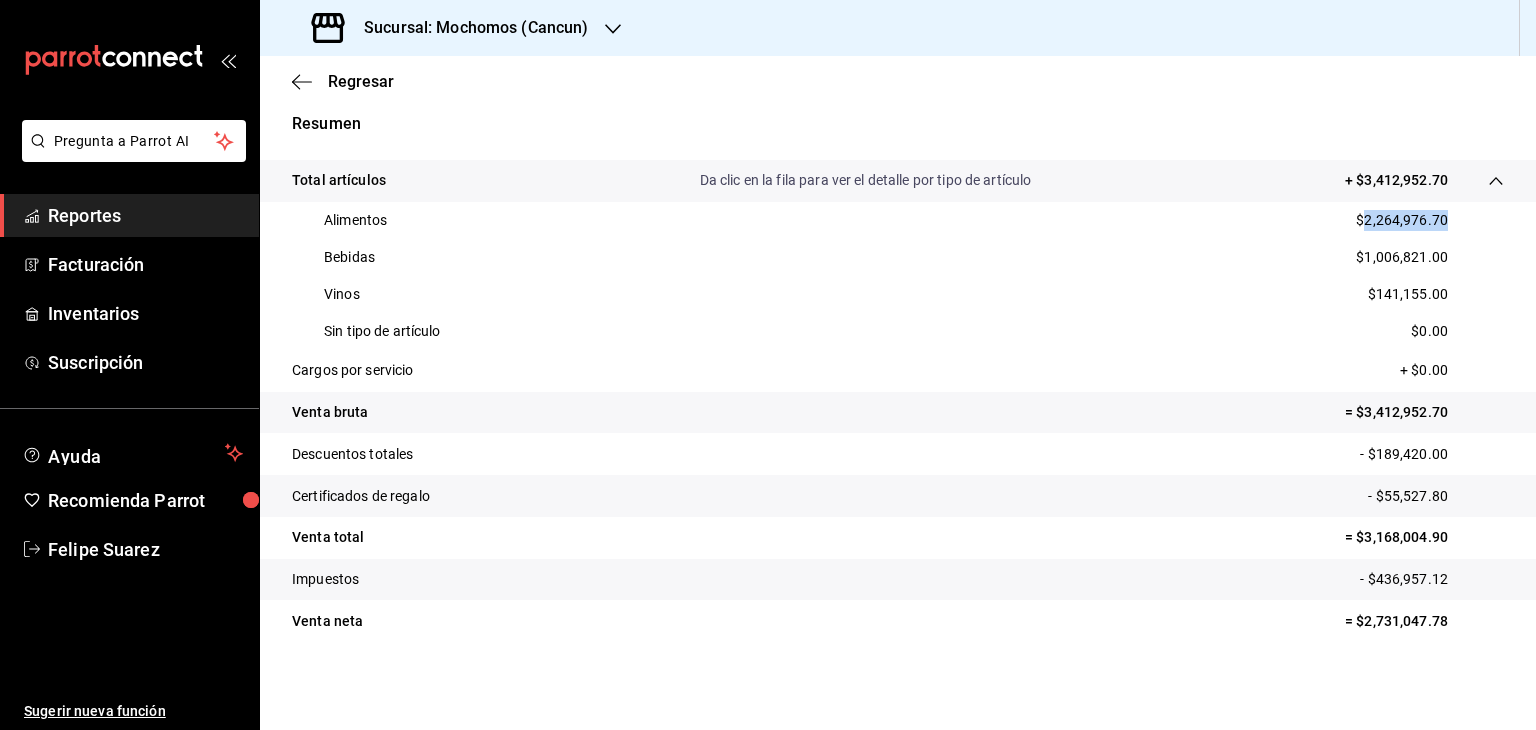 click on "$2,264,976.70" at bounding box center (1402, 220) 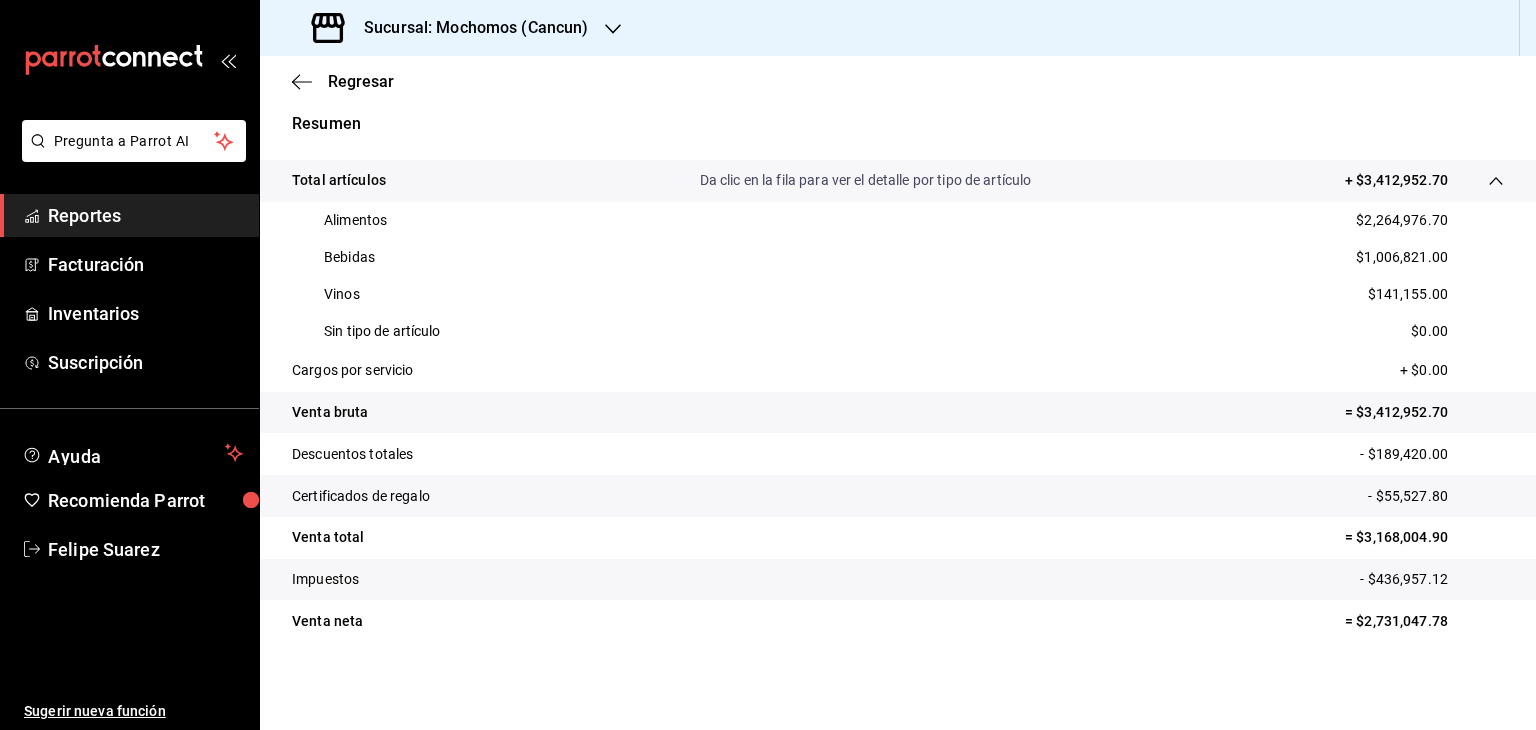 click on "$1,006,821.00" at bounding box center [1402, 257] 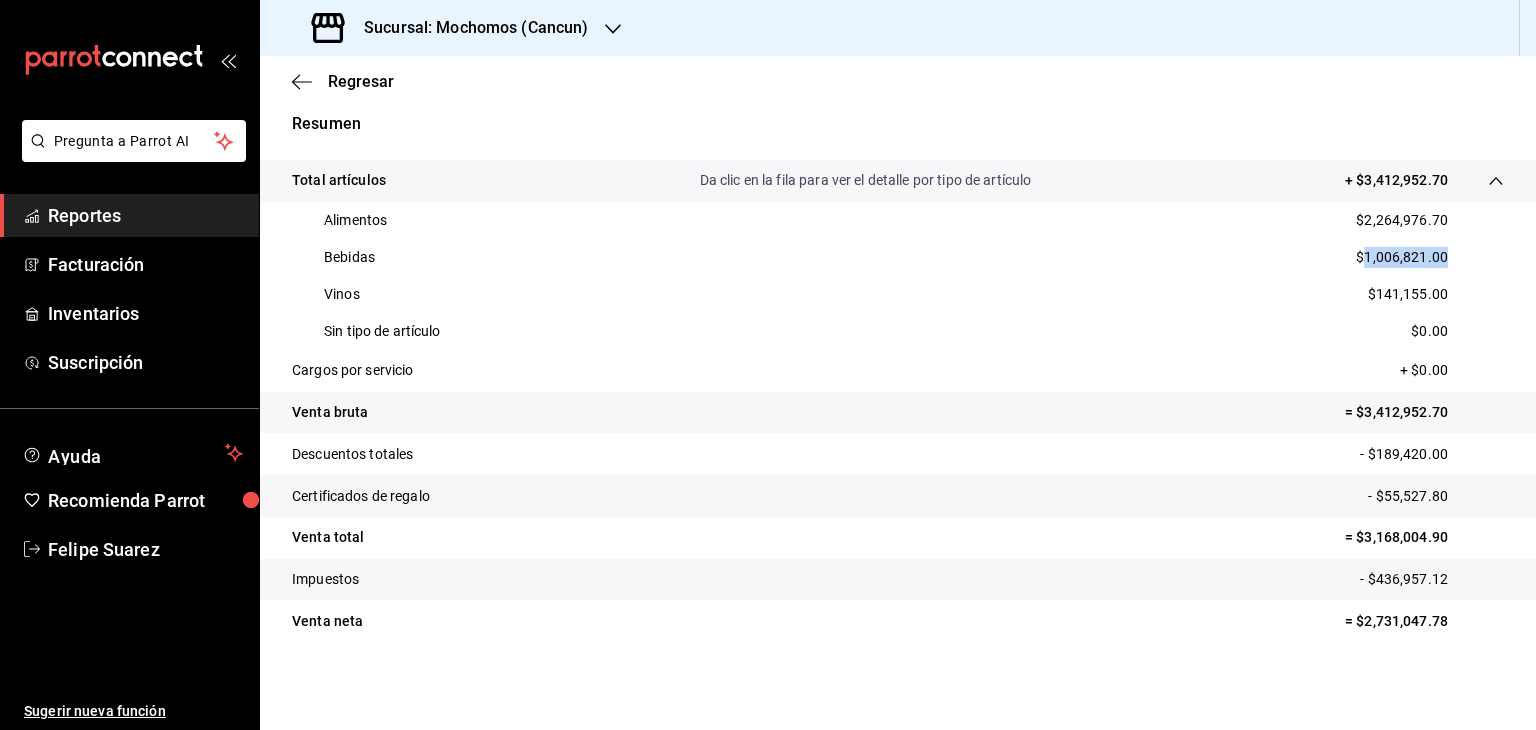 click on "$1,006,821.00" at bounding box center (1402, 257) 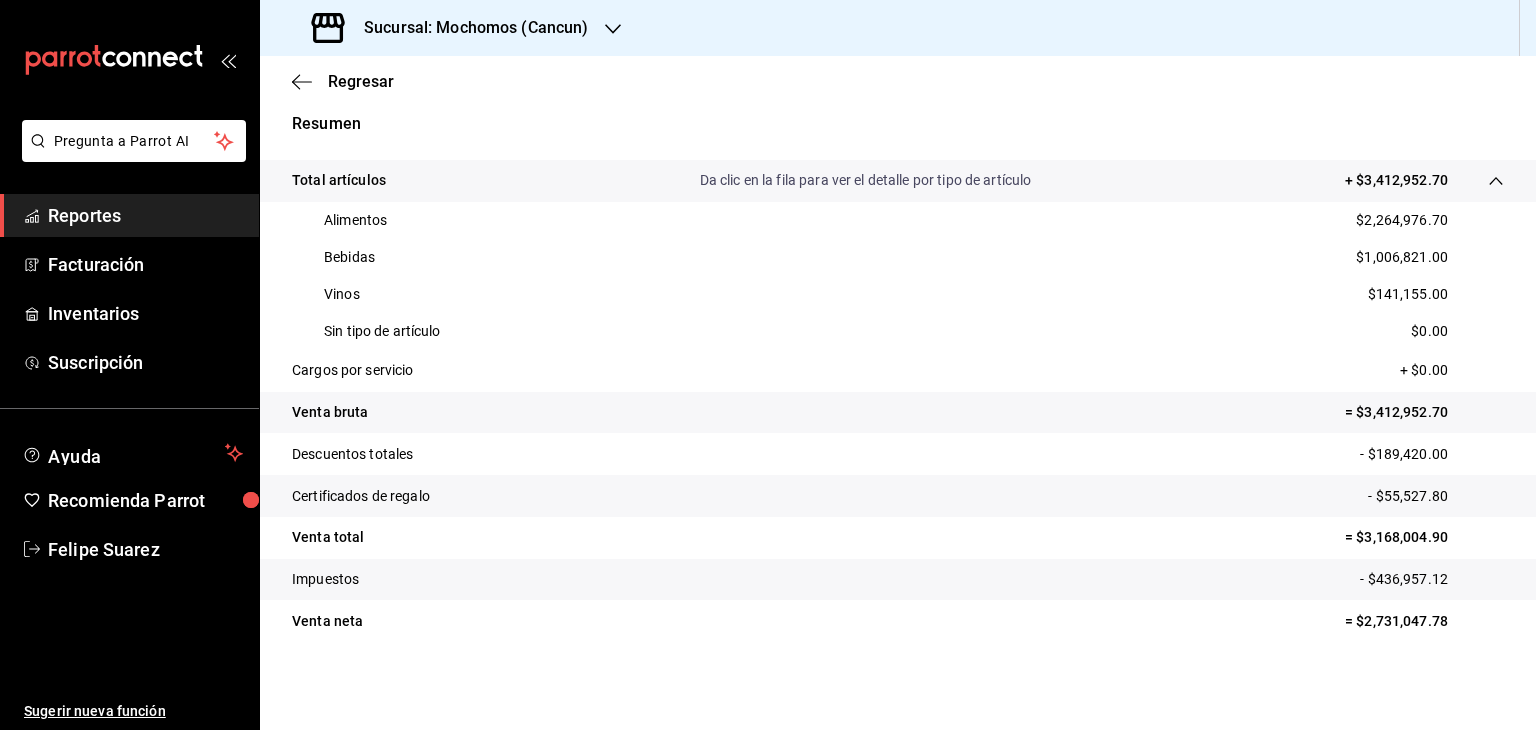 click on "$141,155.00" at bounding box center (1408, 294) 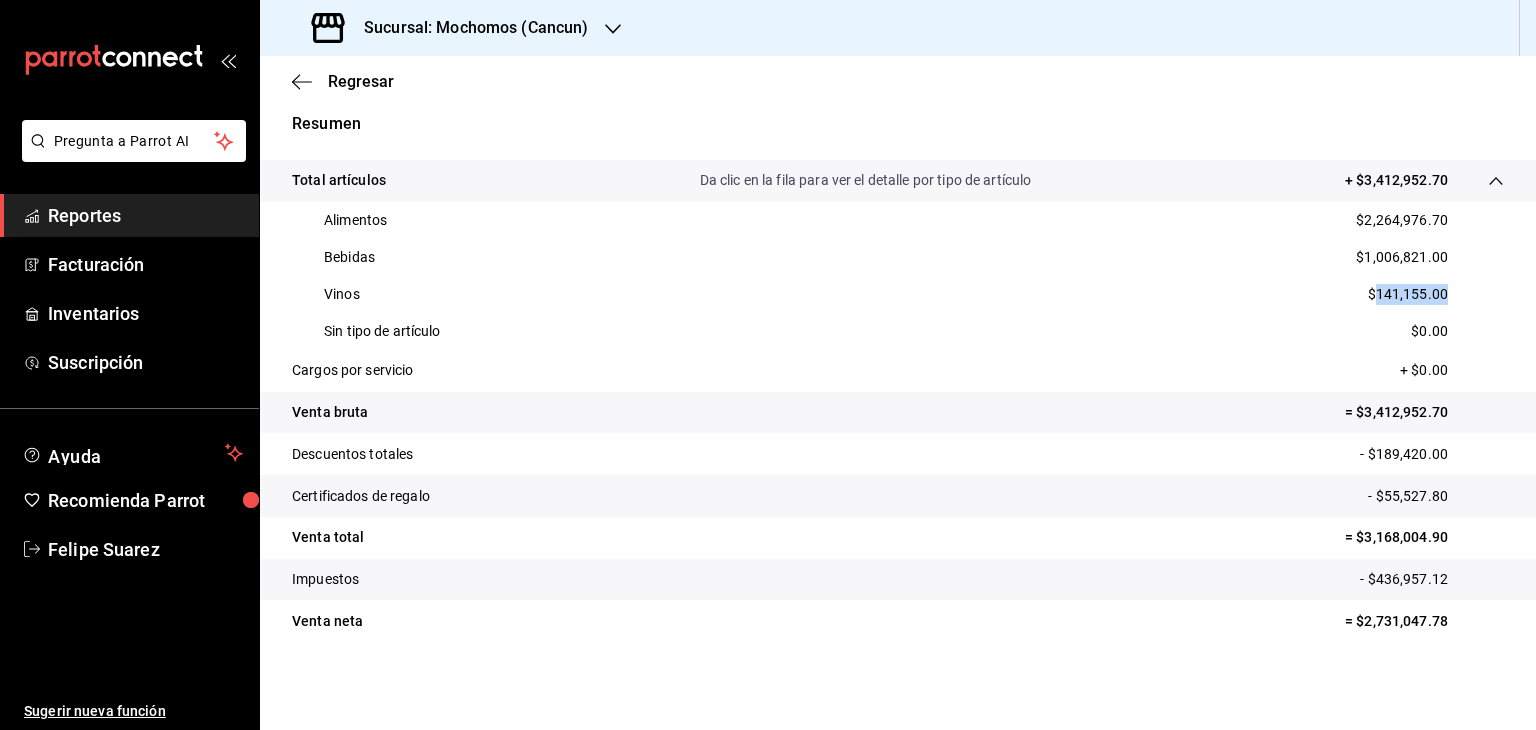 click on "$141,155.00" at bounding box center [1408, 294] 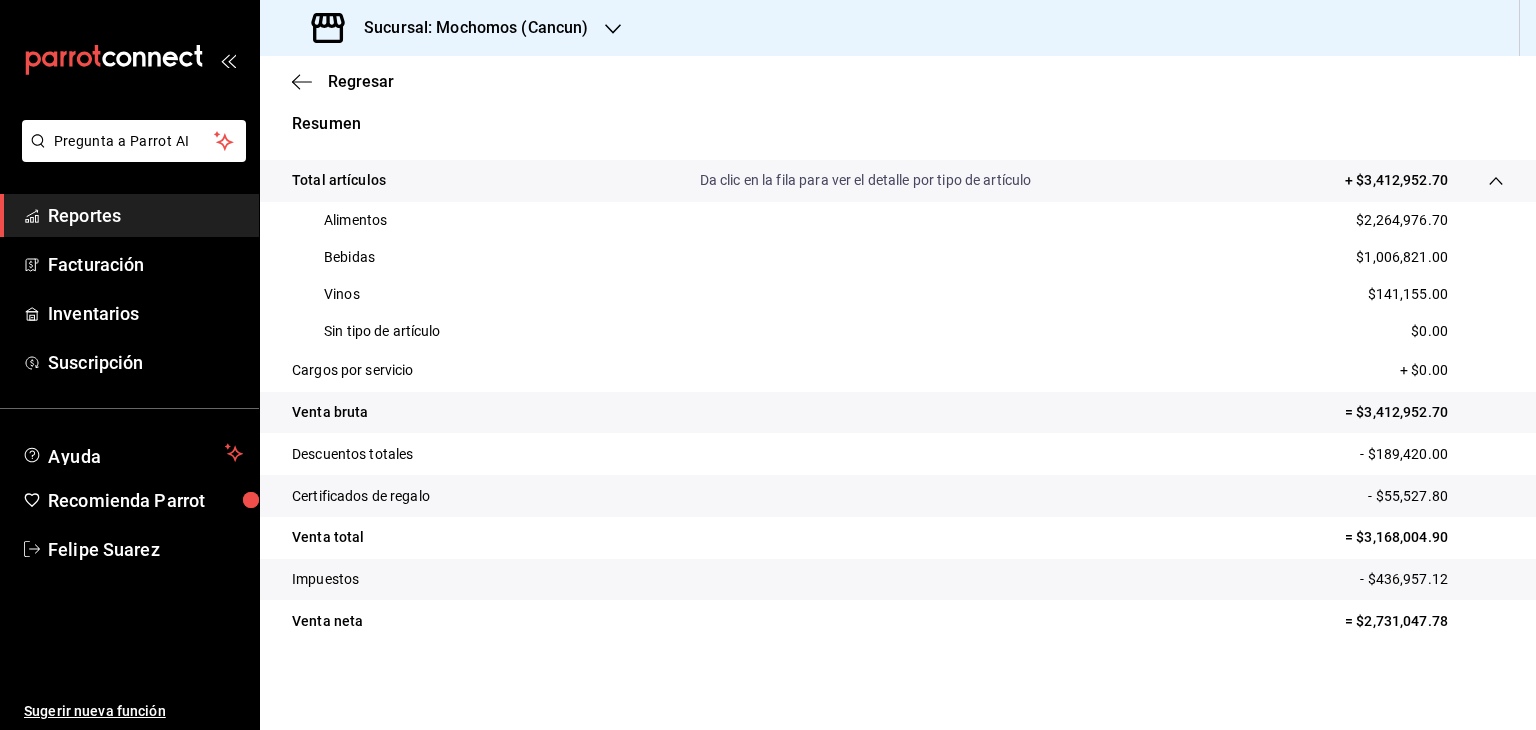 click on "- $189,420.00" at bounding box center (1432, 454) 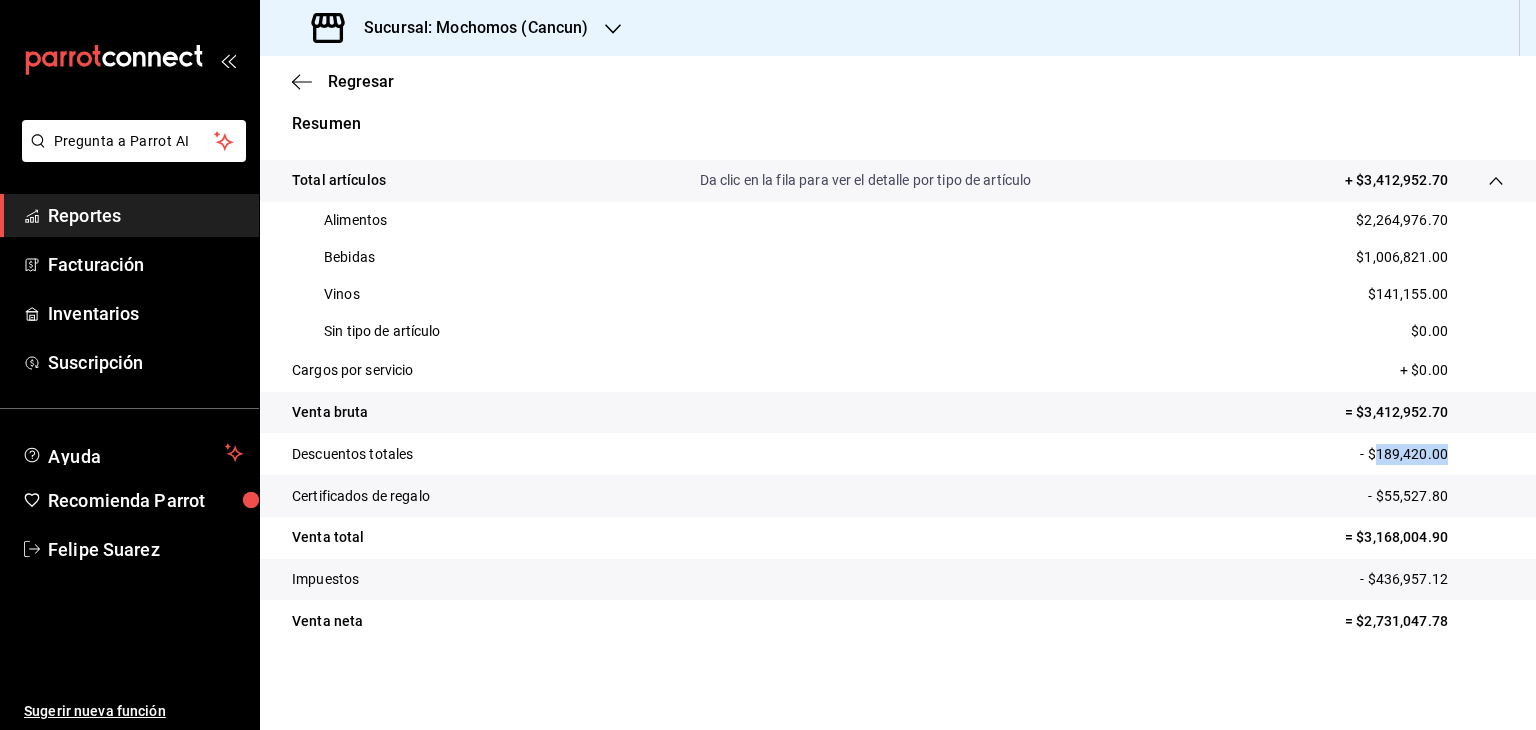 click on "- $189,420.00" at bounding box center [1432, 454] 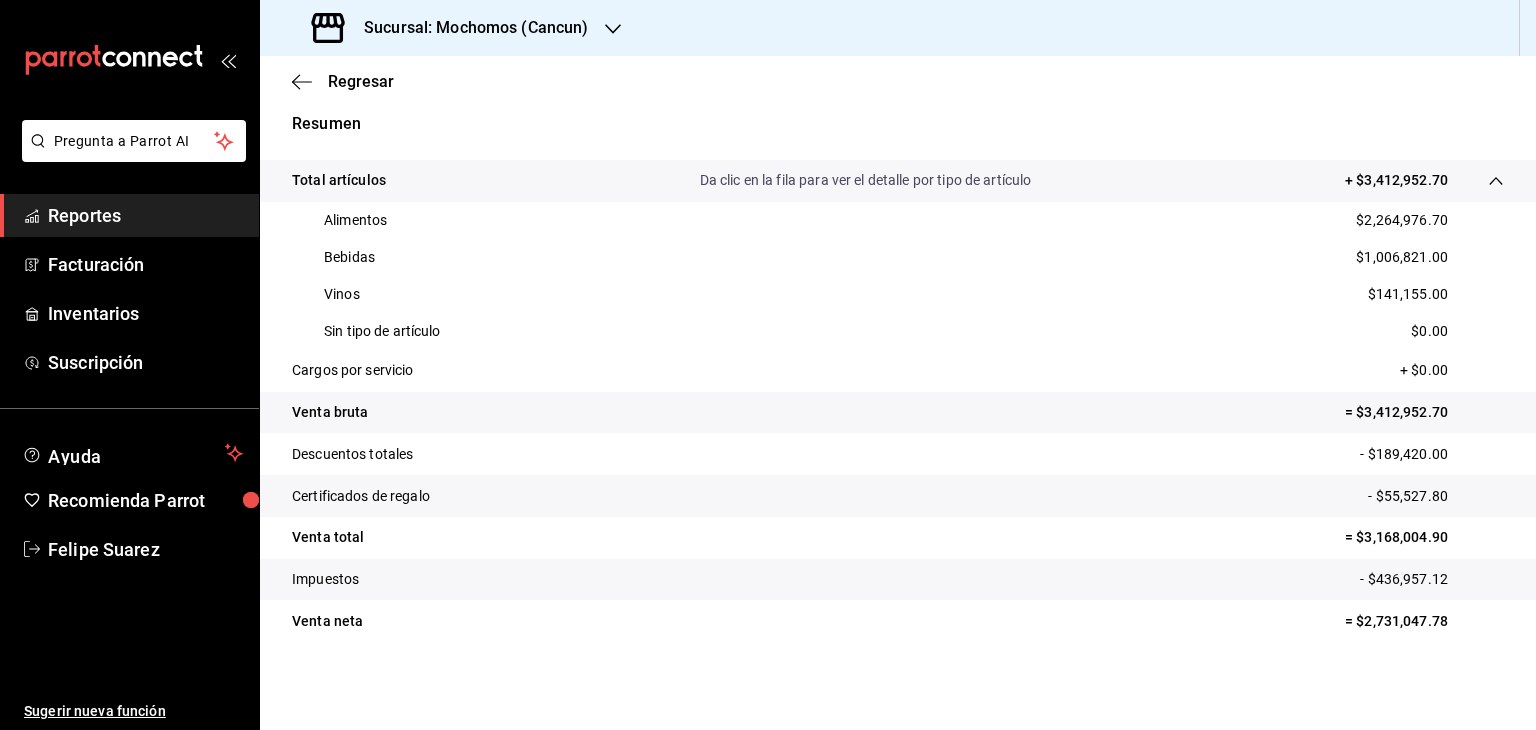 click on "Certificados de regalo - $55,527.80" at bounding box center [898, 496] 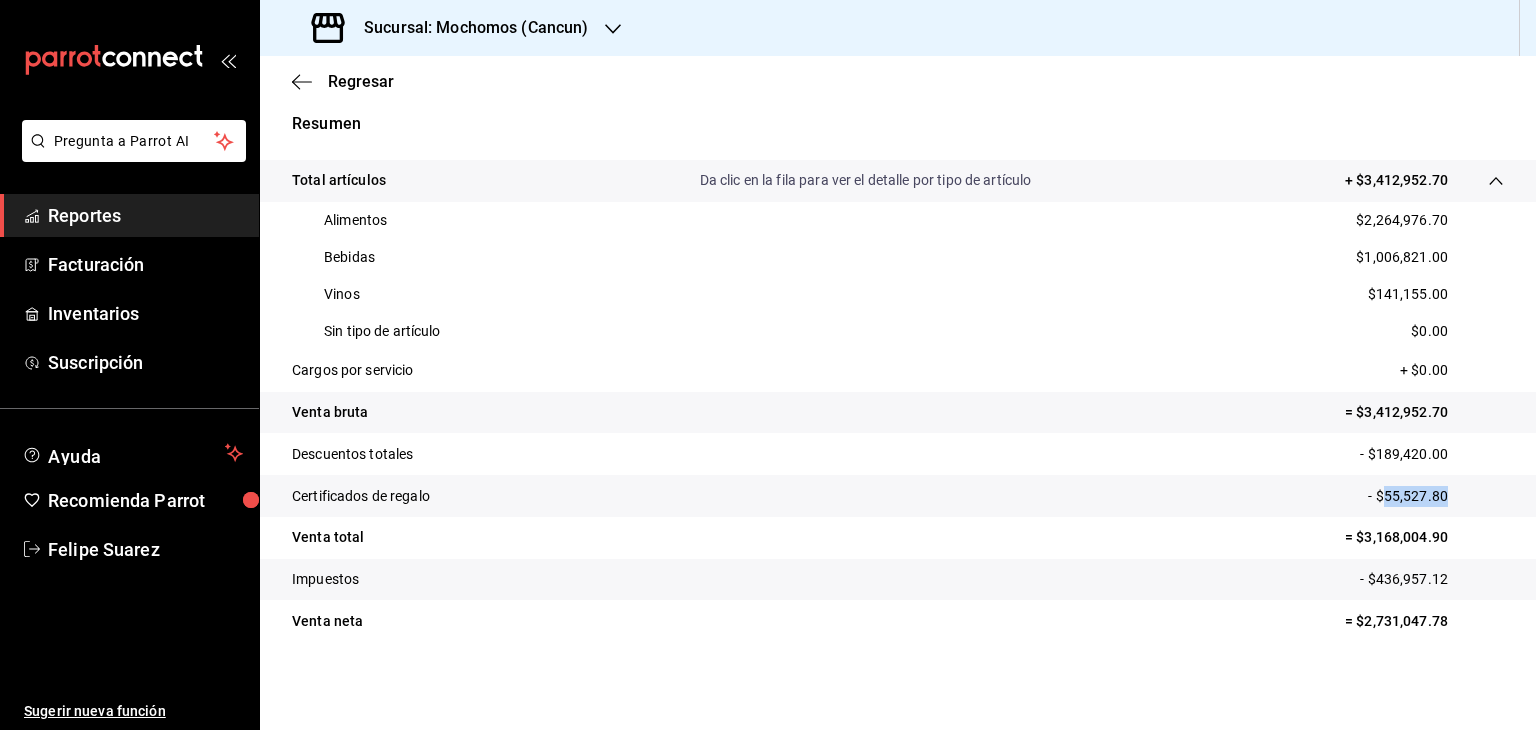 click on "- $55,527.80" at bounding box center (1436, 496) 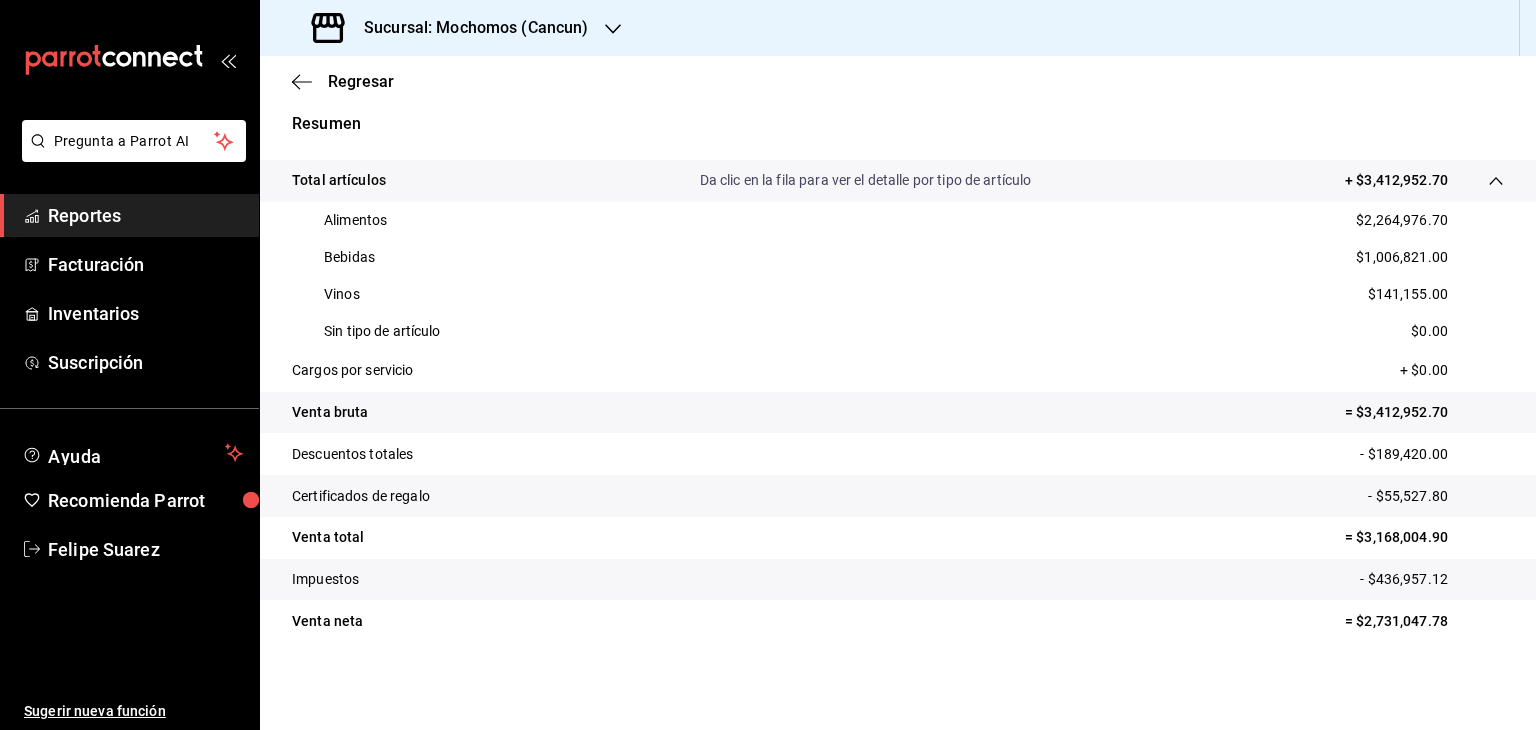 click on "- $436,957.12" at bounding box center (1432, 579) 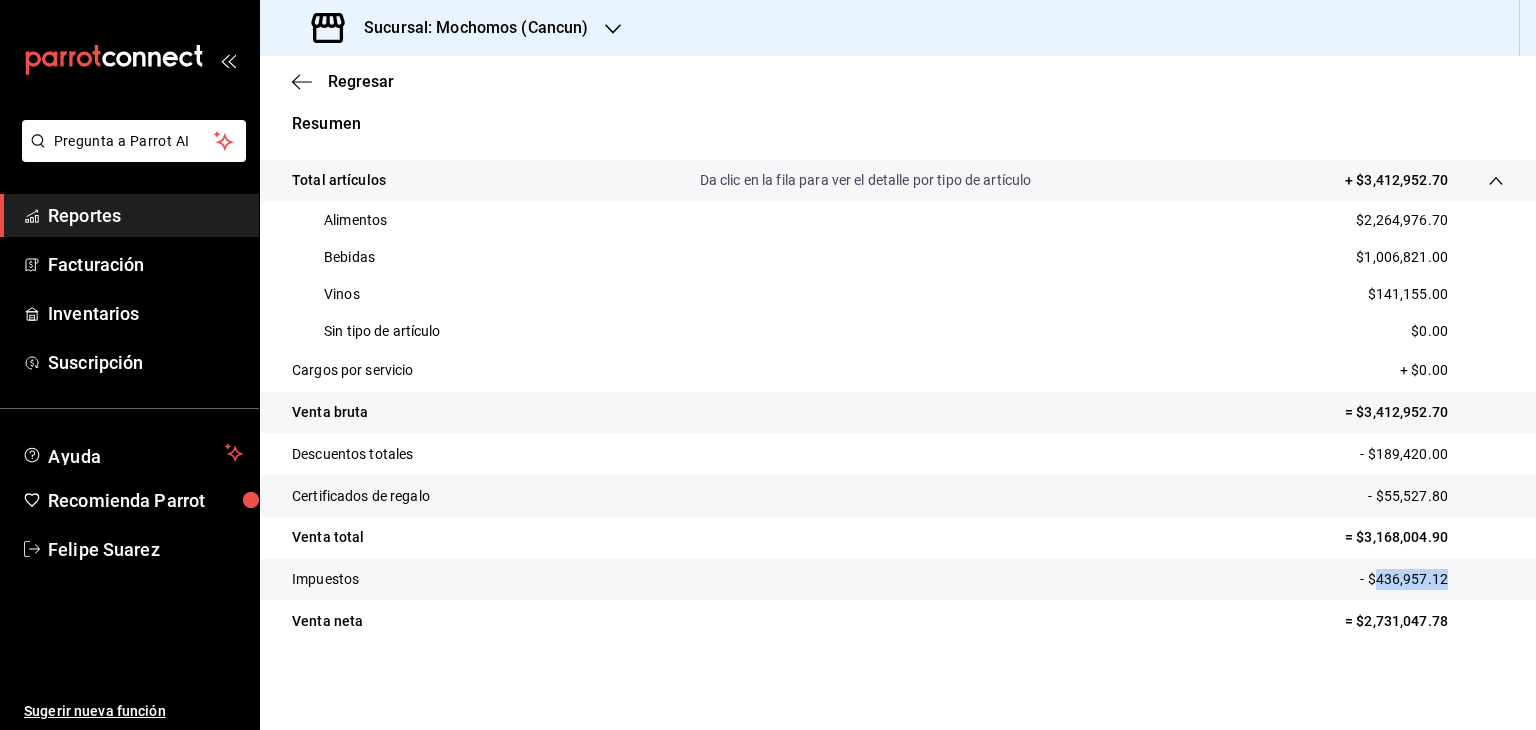 click on "- $436,957.12" at bounding box center [1432, 579] 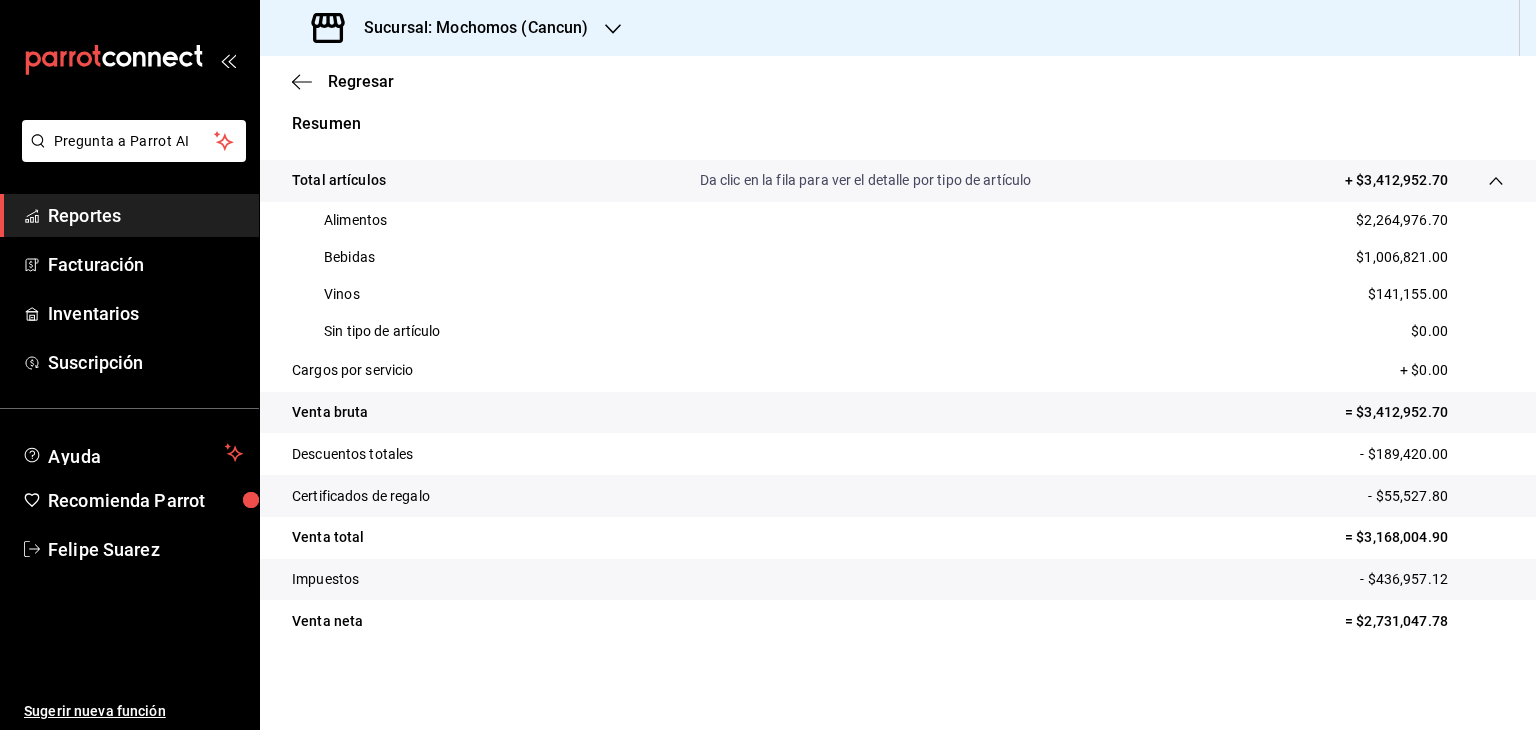 click on "Sucursal: Mochomos (Cancun)" at bounding box center (468, 28) 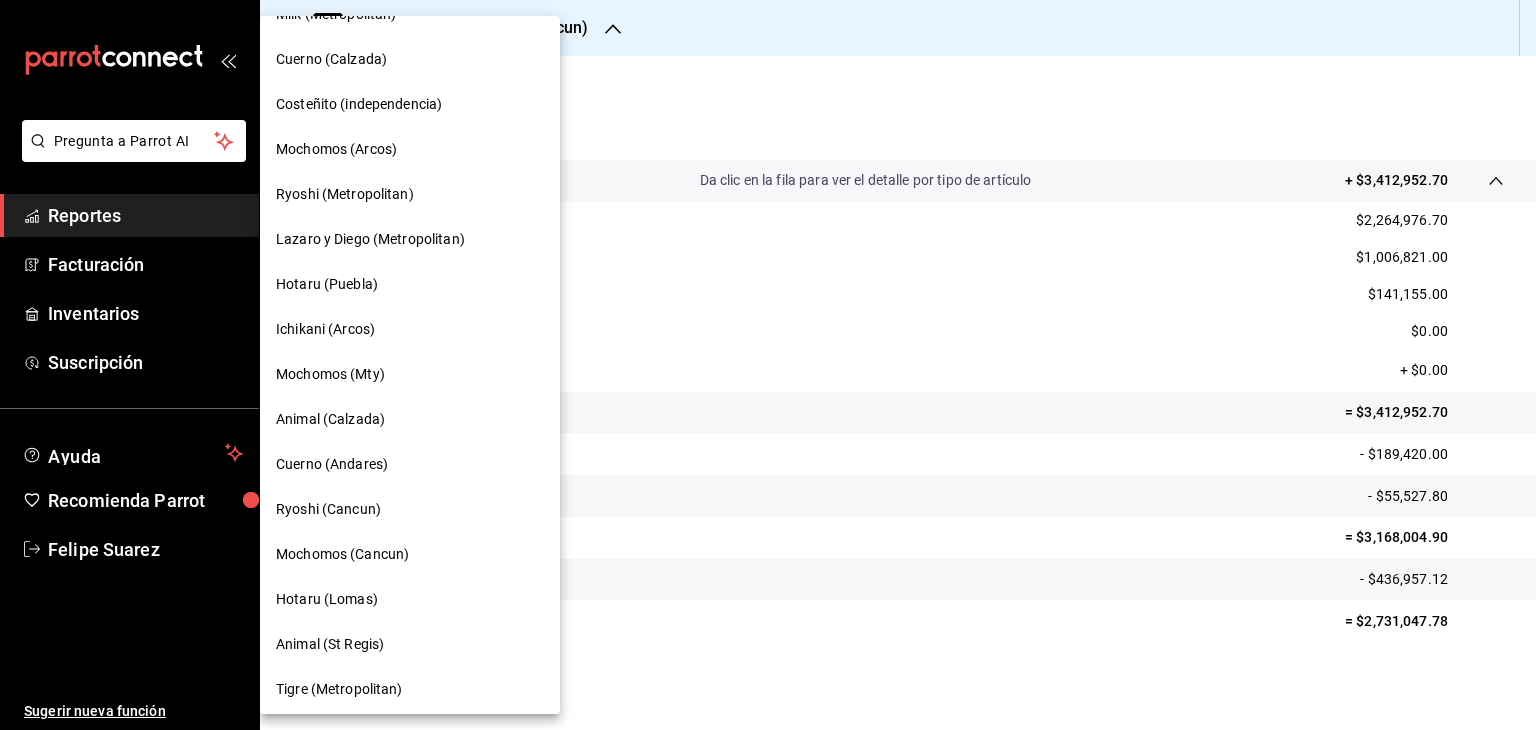 scroll, scrollTop: 0, scrollLeft: 0, axis: both 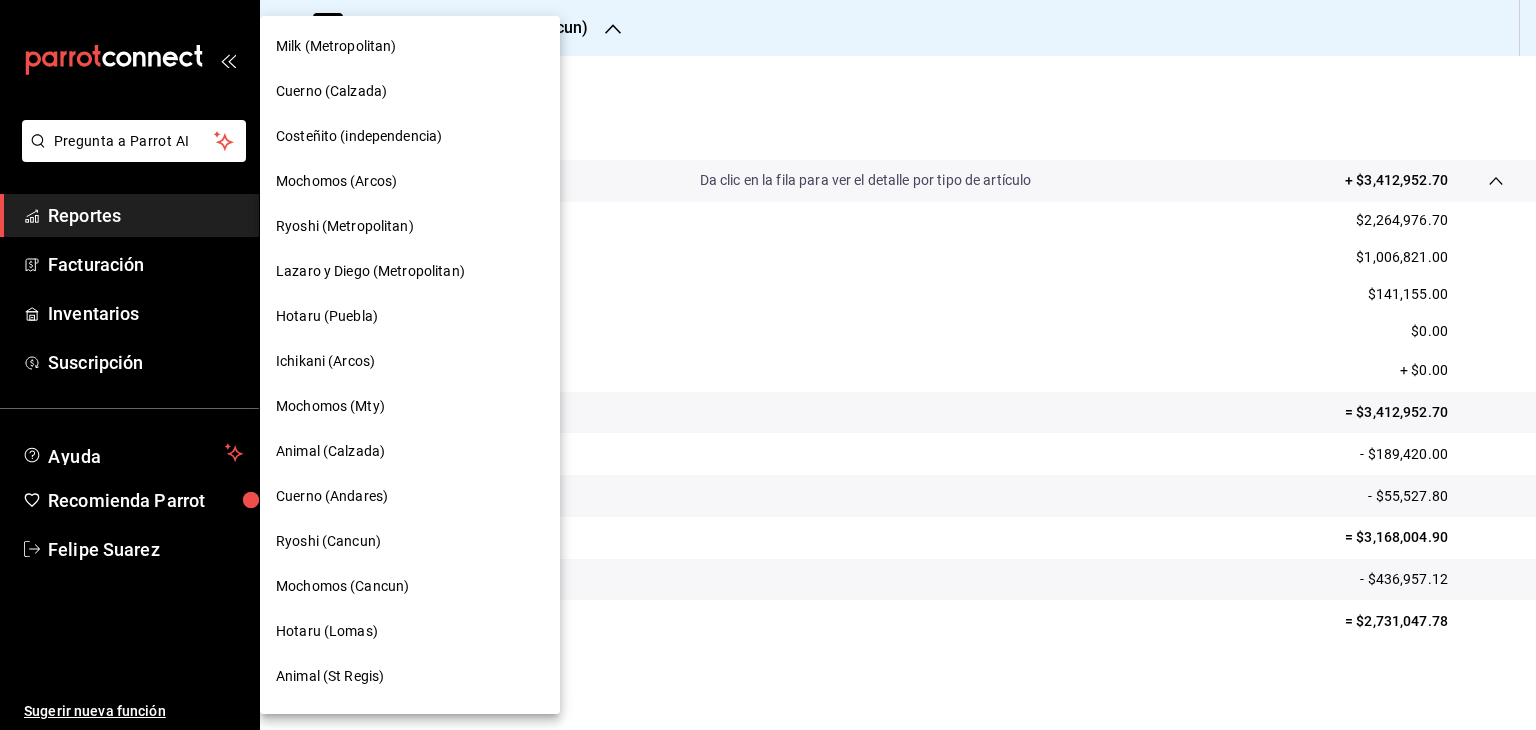 click on "Ryoshi (Metropolitan)" at bounding box center [345, 226] 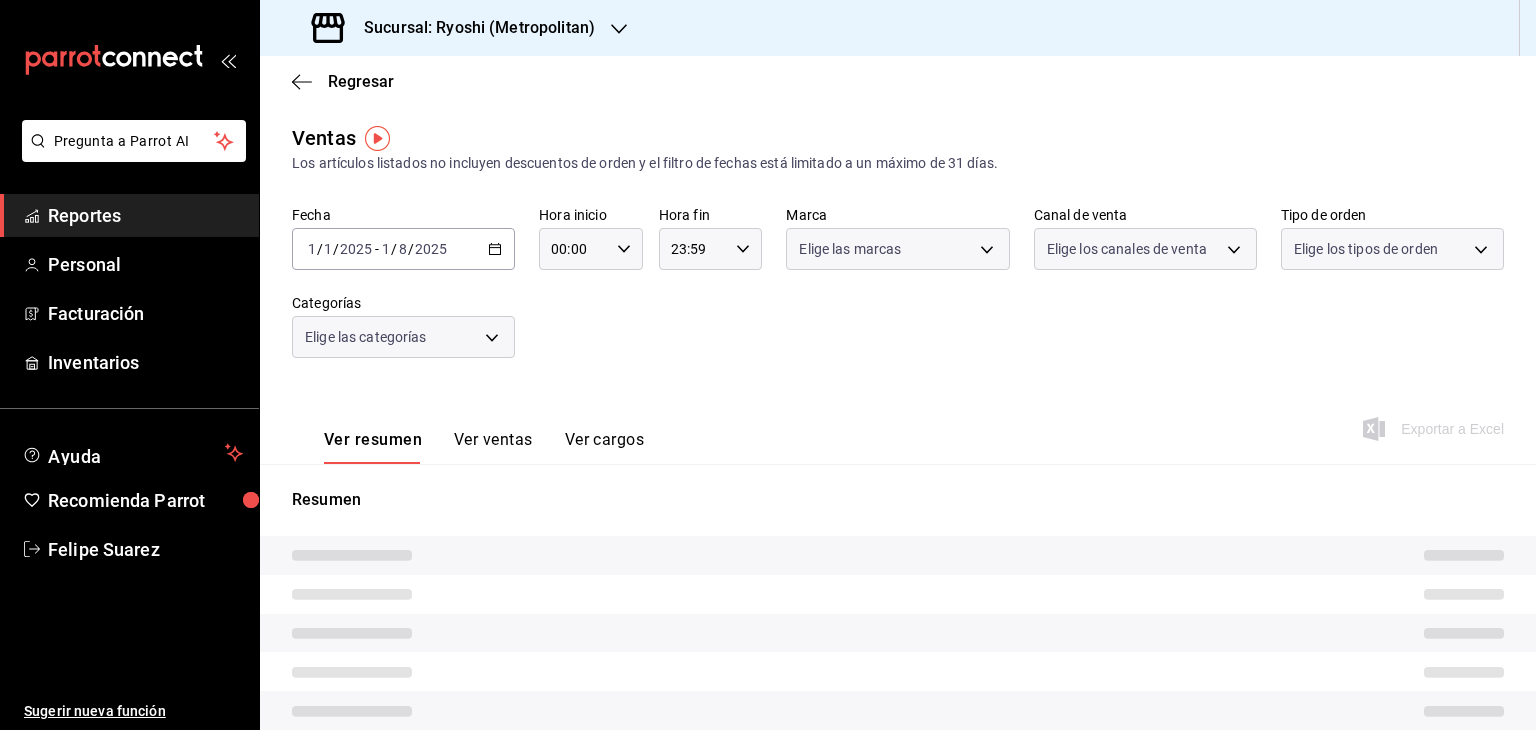type on "05:00" 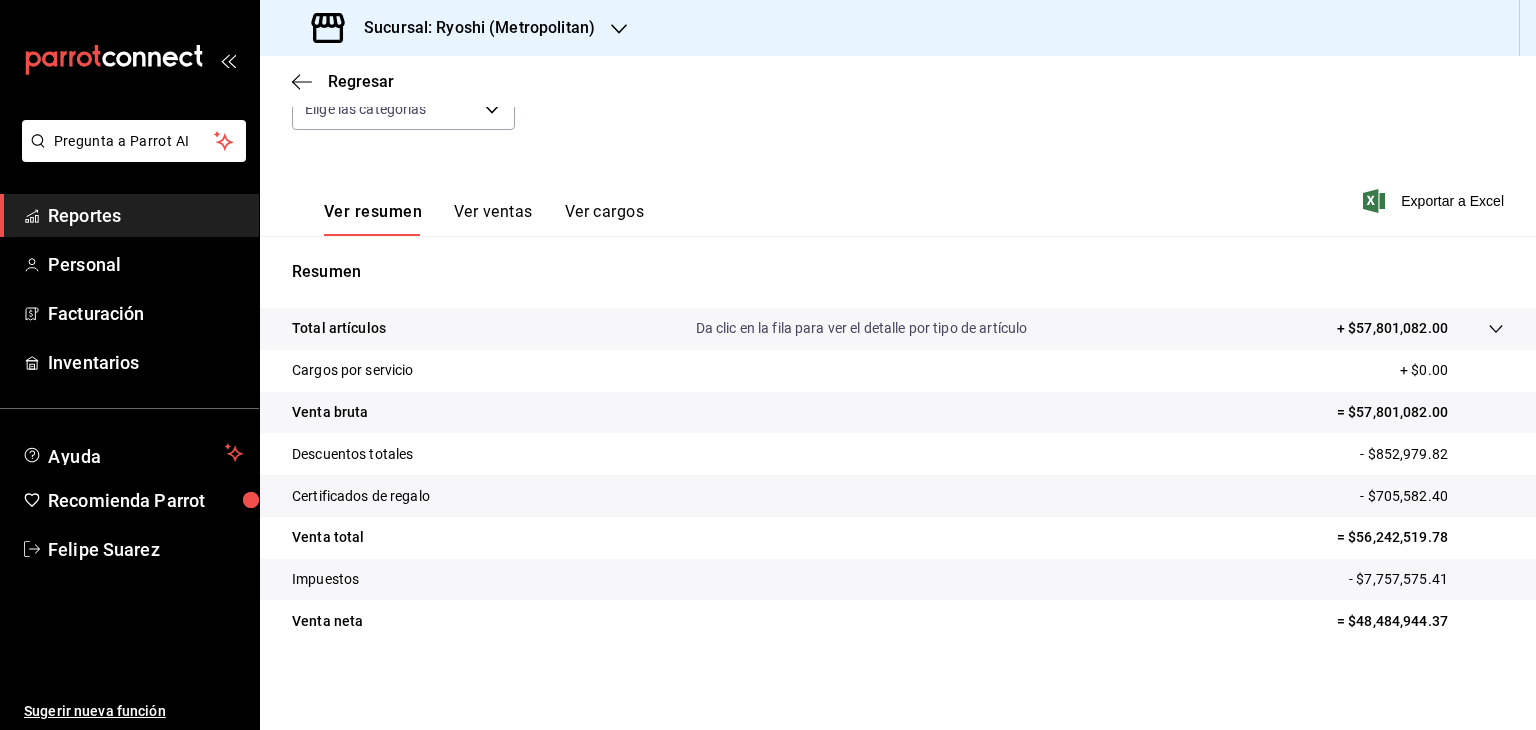 scroll, scrollTop: 228, scrollLeft: 0, axis: vertical 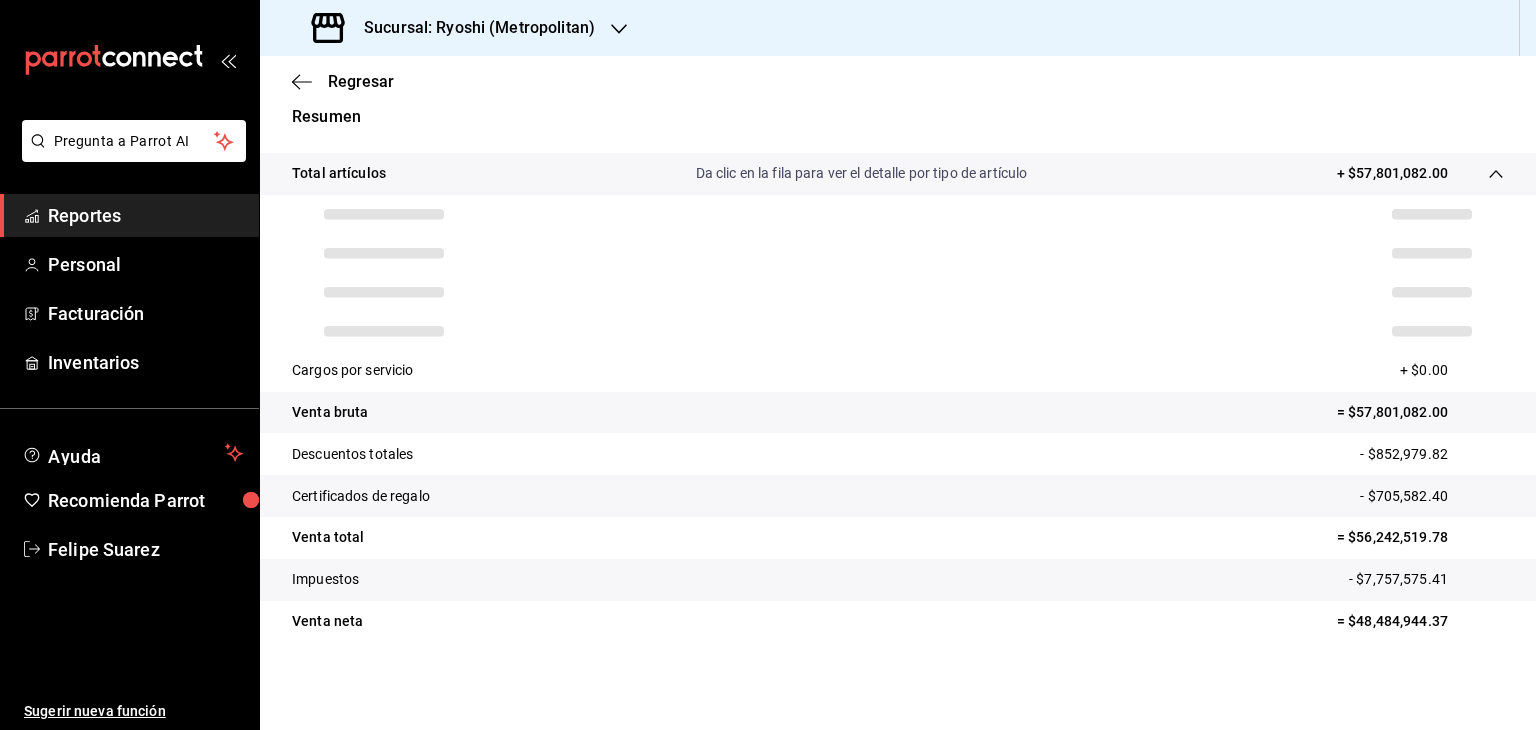 click on "- $852,979.82" at bounding box center (1432, 454) 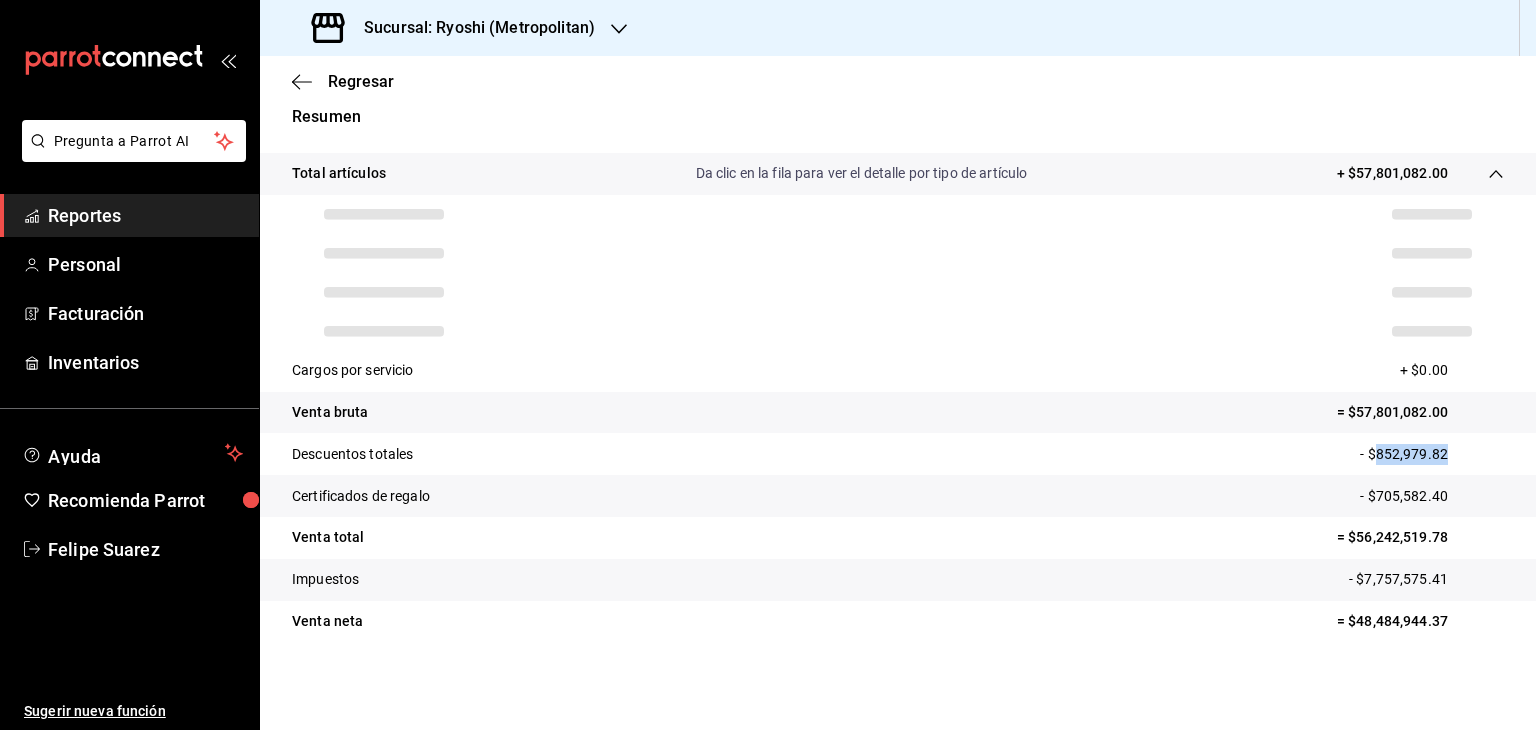 click on "- $852,979.82" at bounding box center (1432, 454) 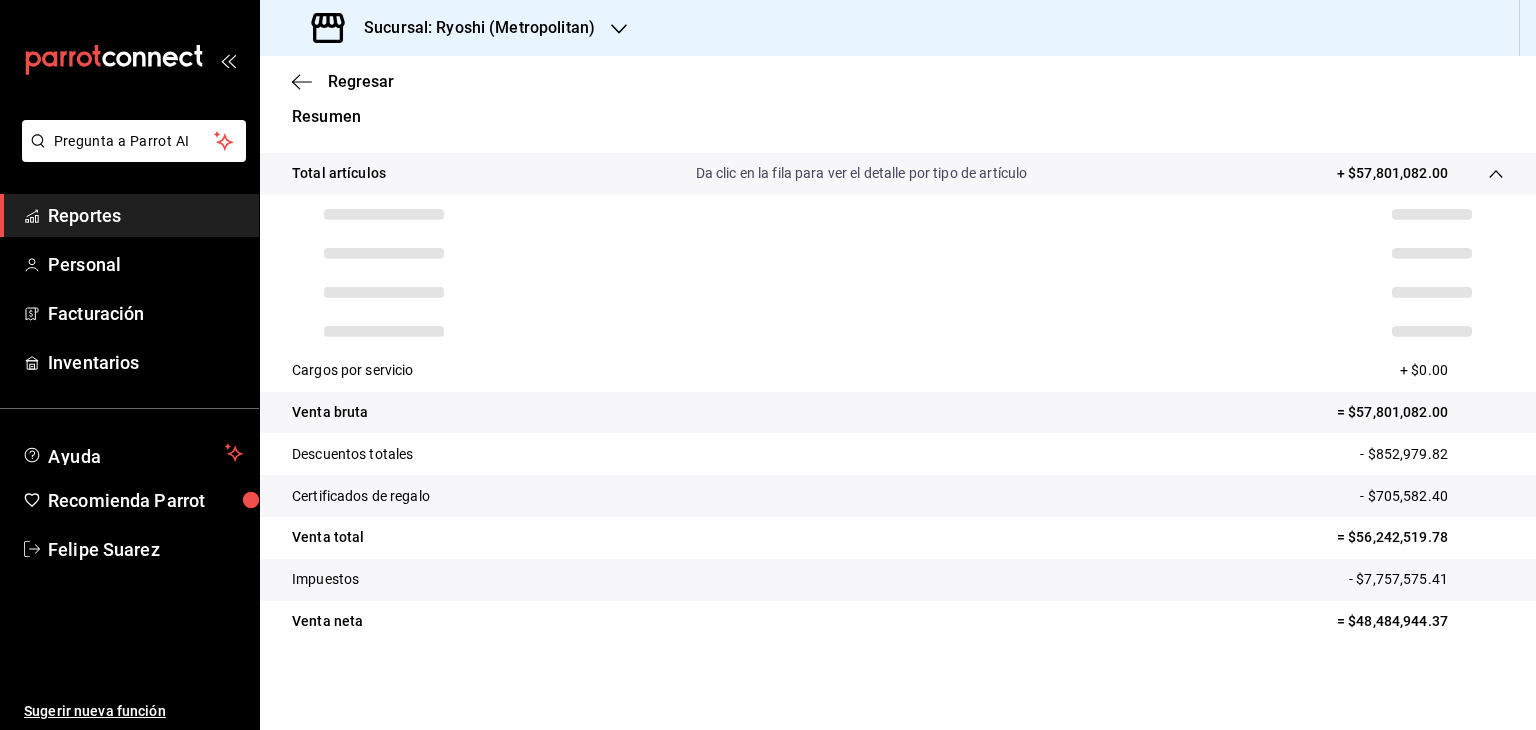 click on "- $705,582.40" at bounding box center [1432, 496] 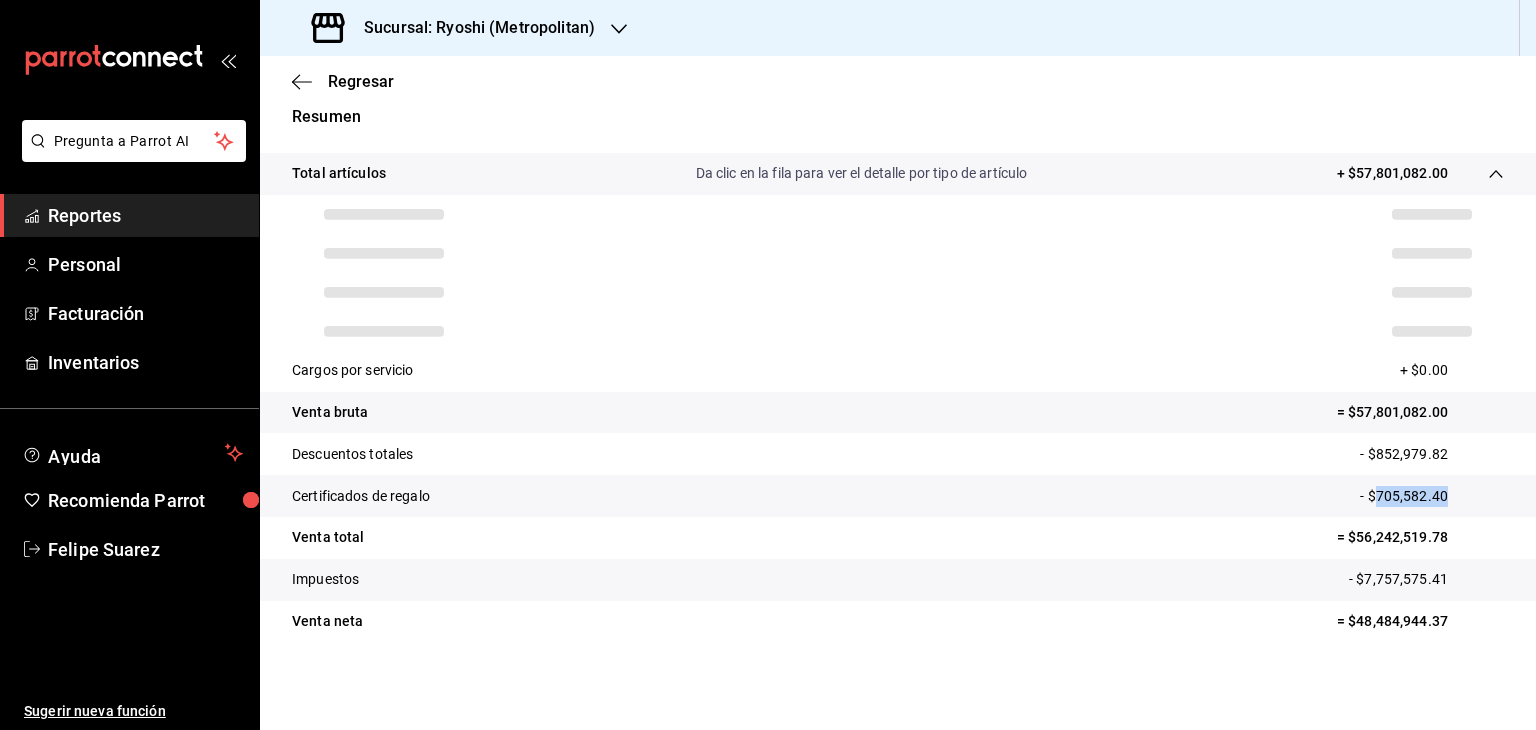 click on "- $705,582.40" at bounding box center (1432, 496) 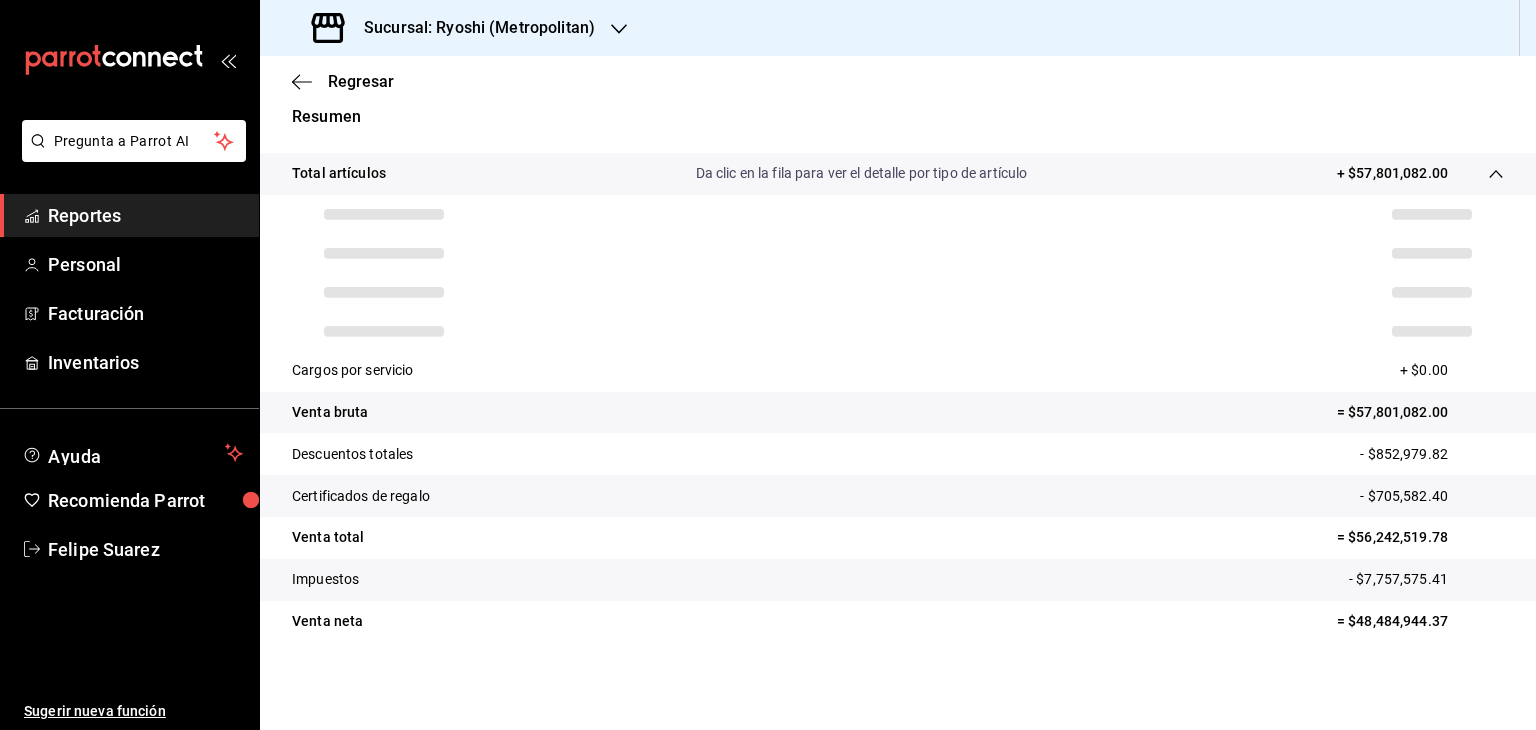 click on "- $7,757,575.41" at bounding box center (1426, 579) 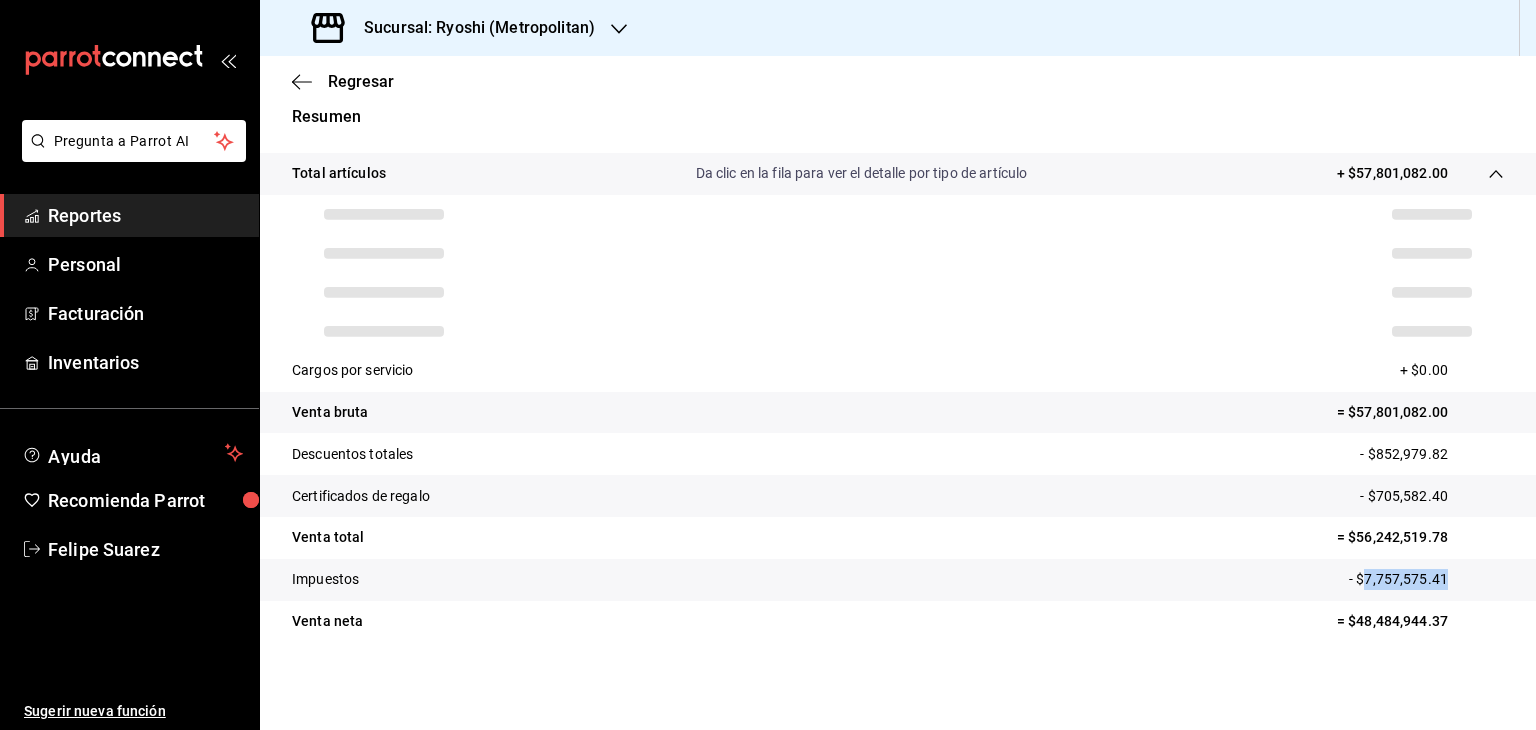 click on "- $7,757,575.41" at bounding box center [1426, 579] 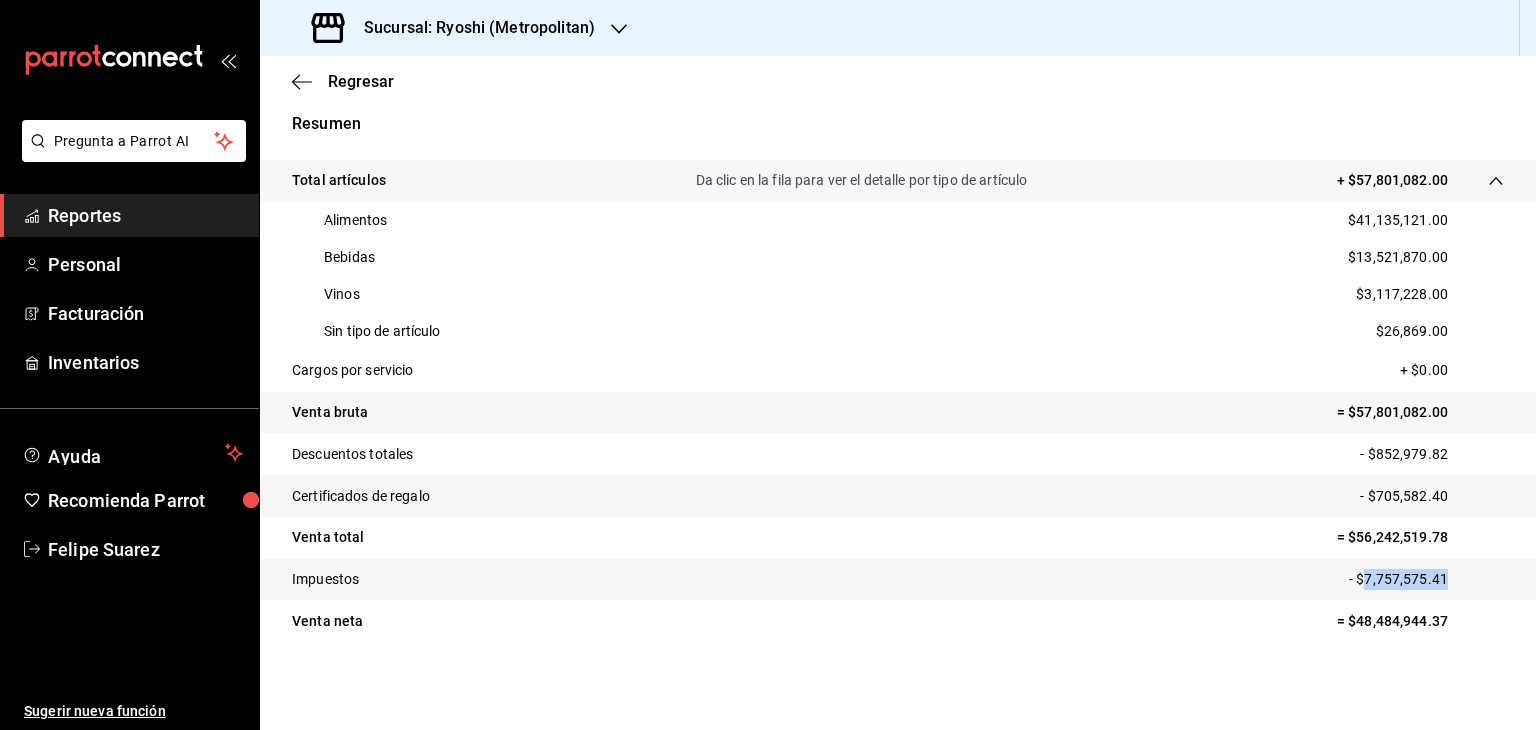 scroll, scrollTop: 376, scrollLeft: 0, axis: vertical 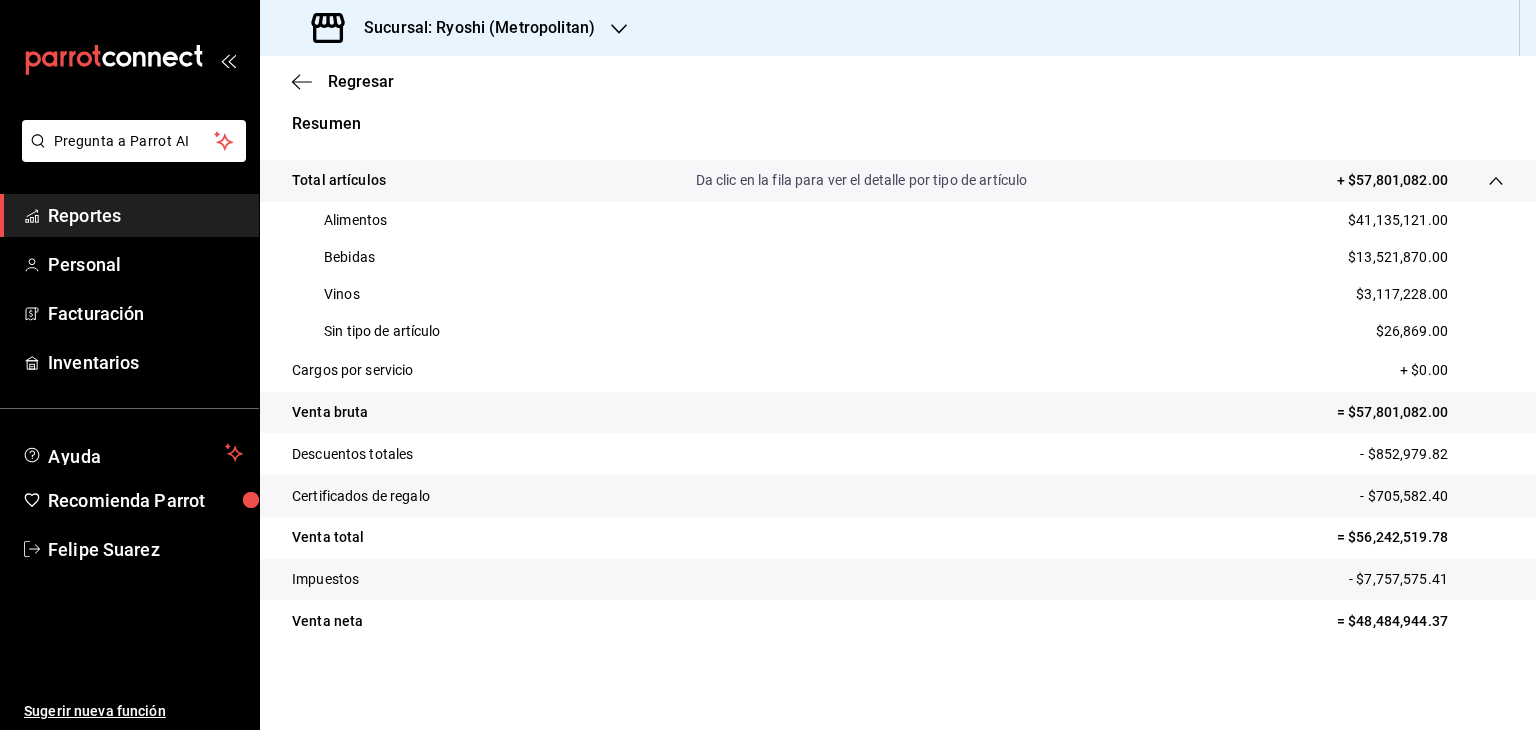 click on "$41,135,121.00" at bounding box center [1398, 220] 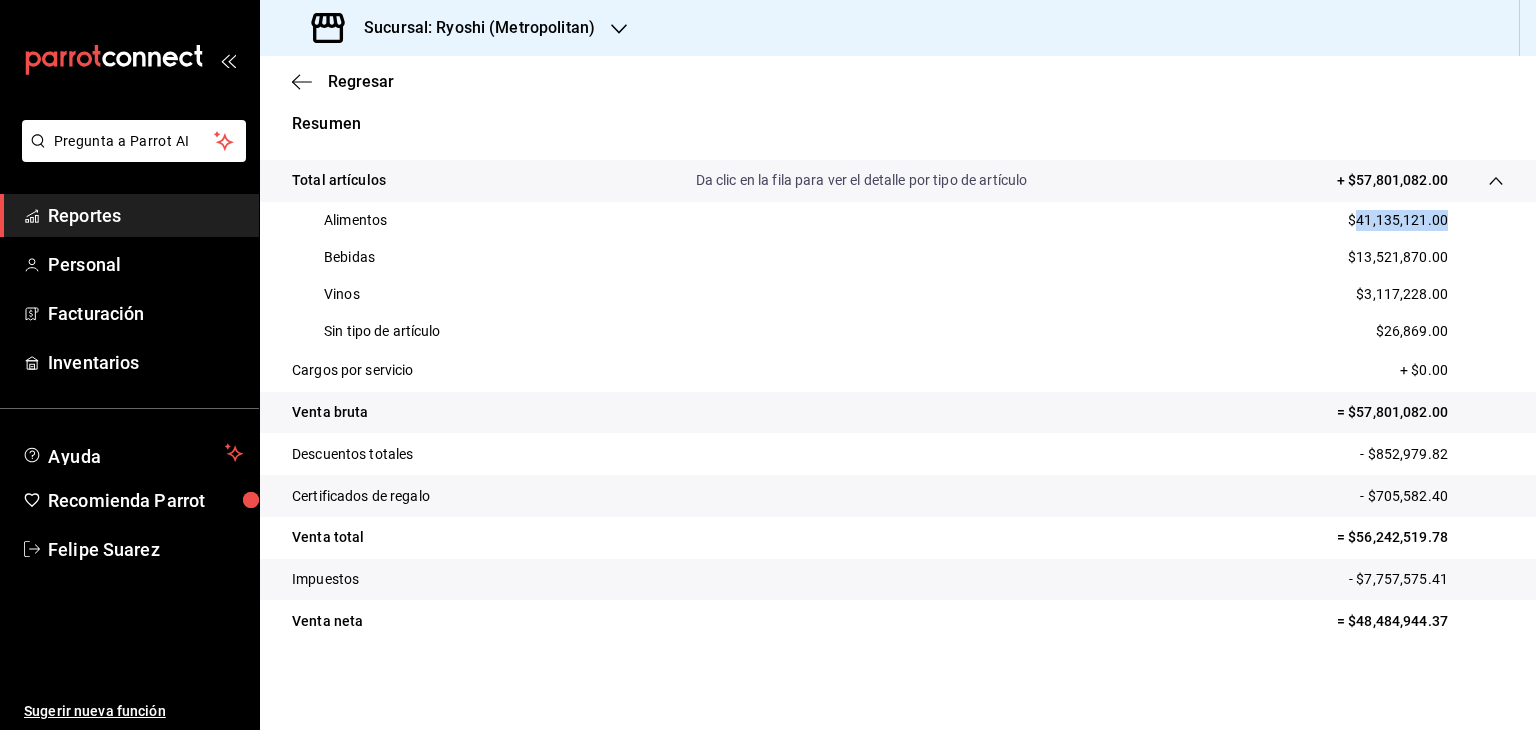 click on "$41,135,121.00" at bounding box center (1398, 220) 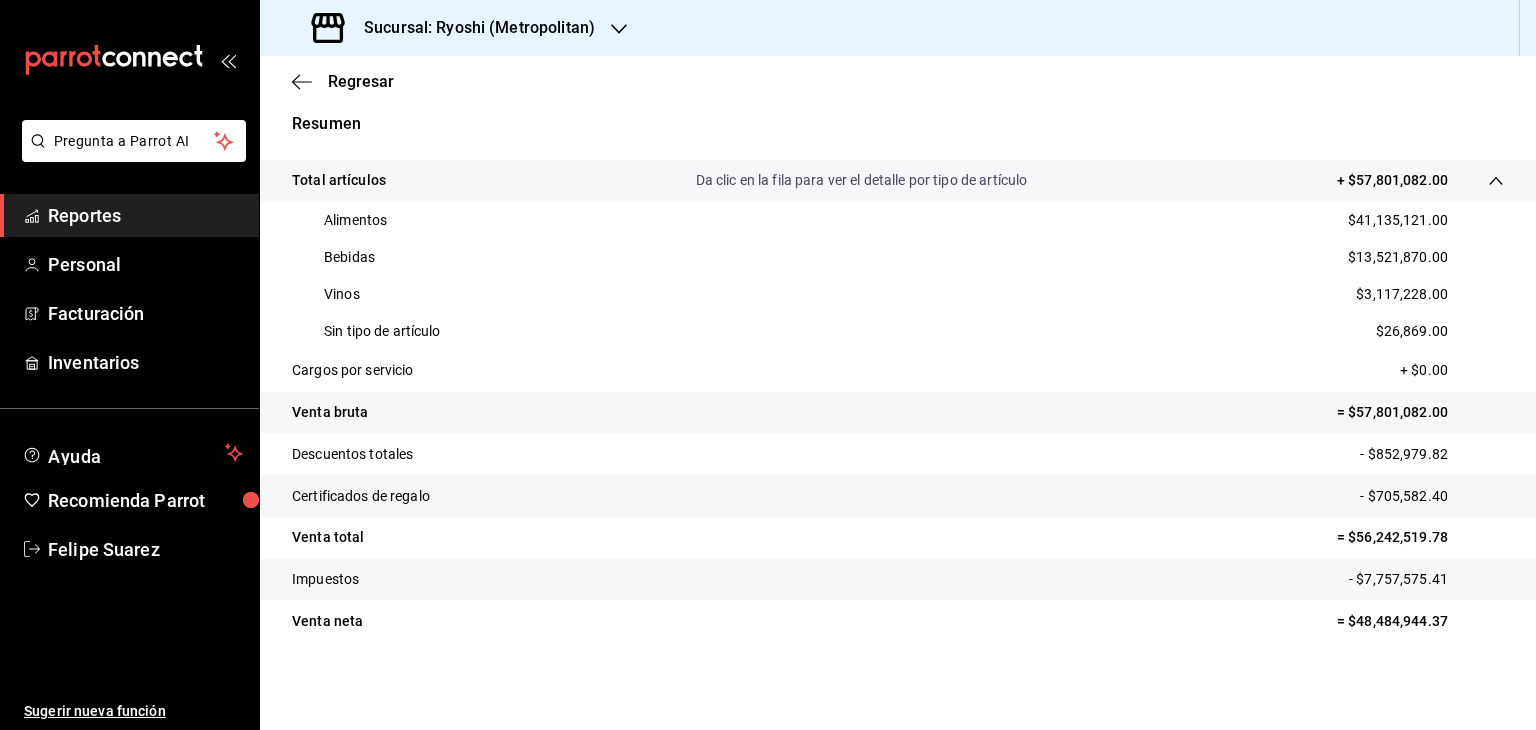 click on "$13,521,870.00" at bounding box center [1398, 257] 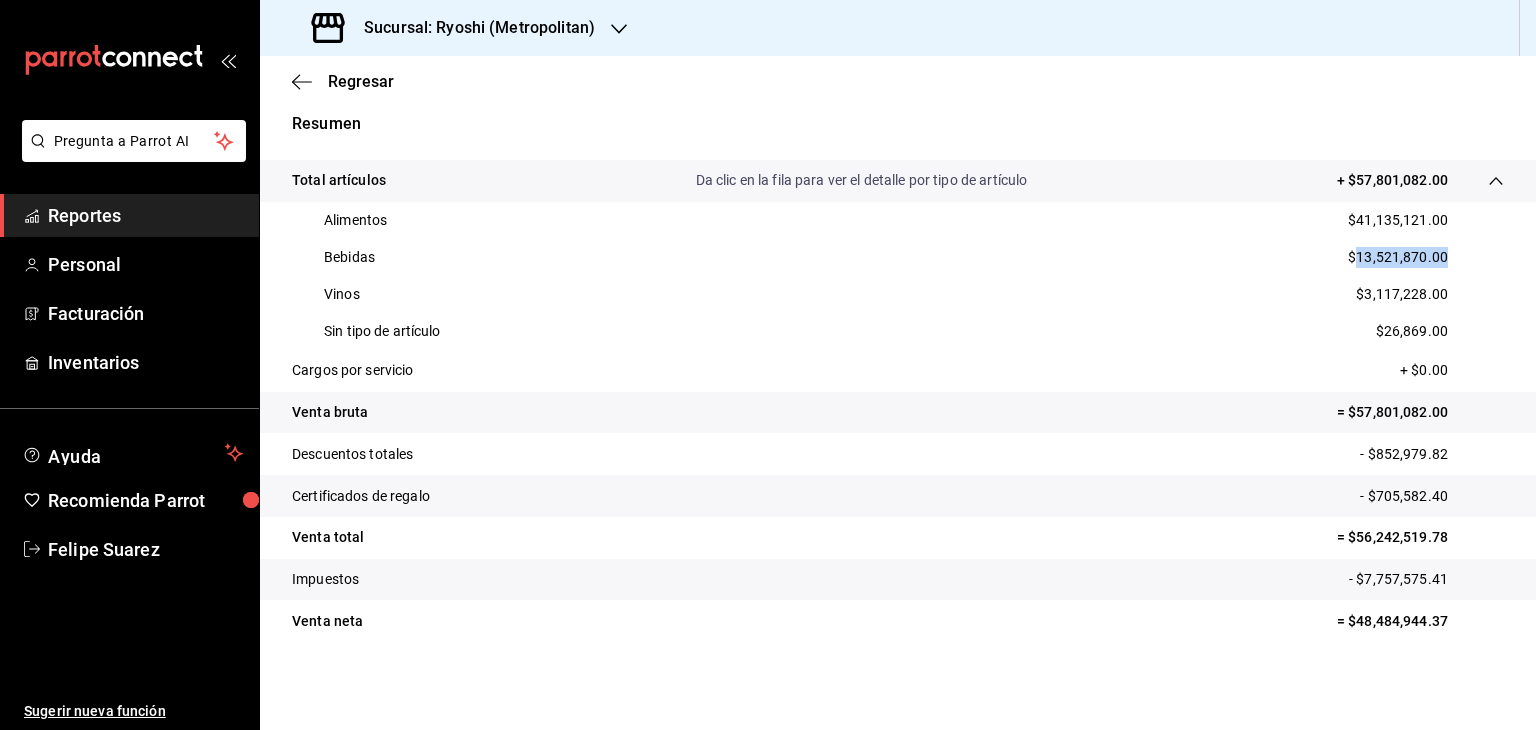 click on "$13,521,870.00" at bounding box center [1398, 257] 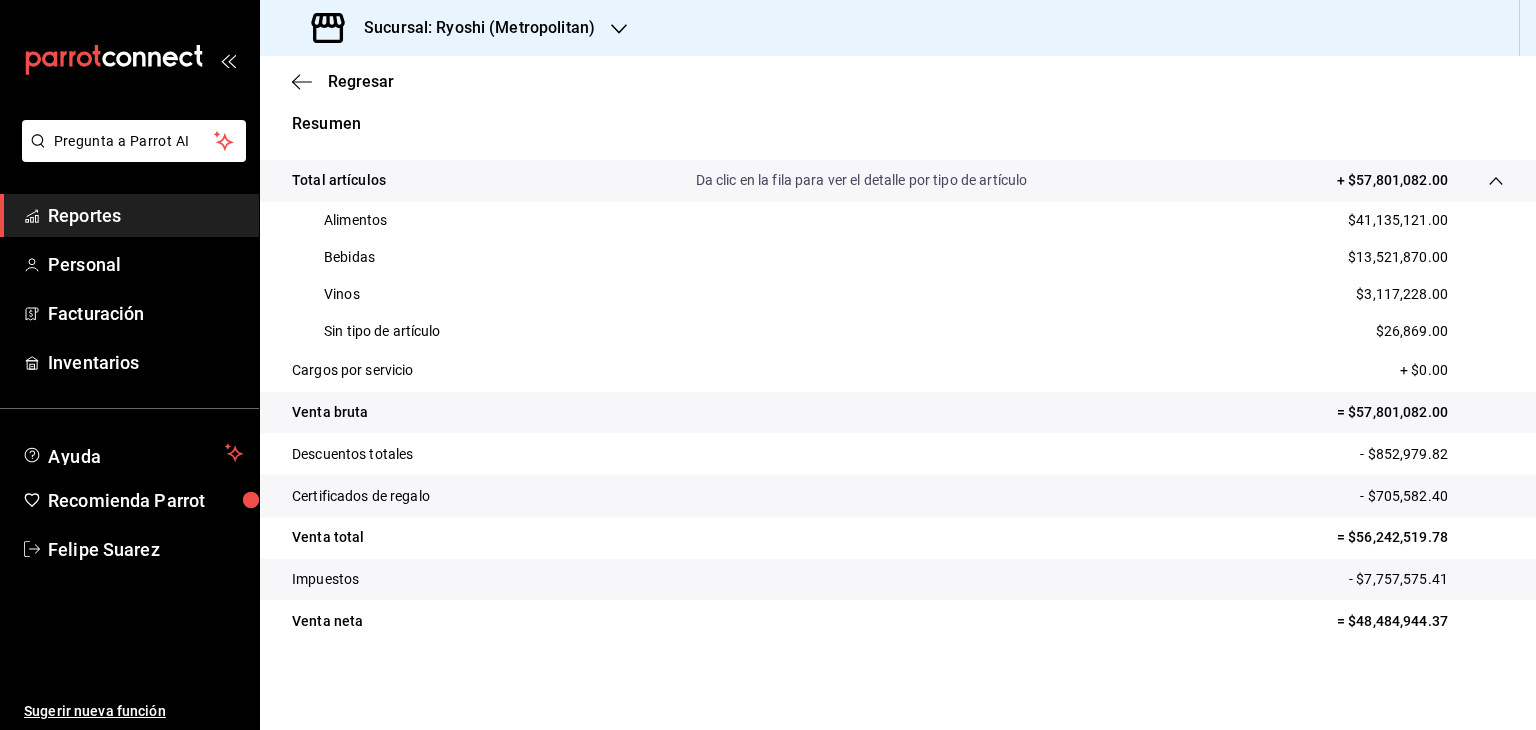 click on "$3,117,228.00" at bounding box center (1402, 294) 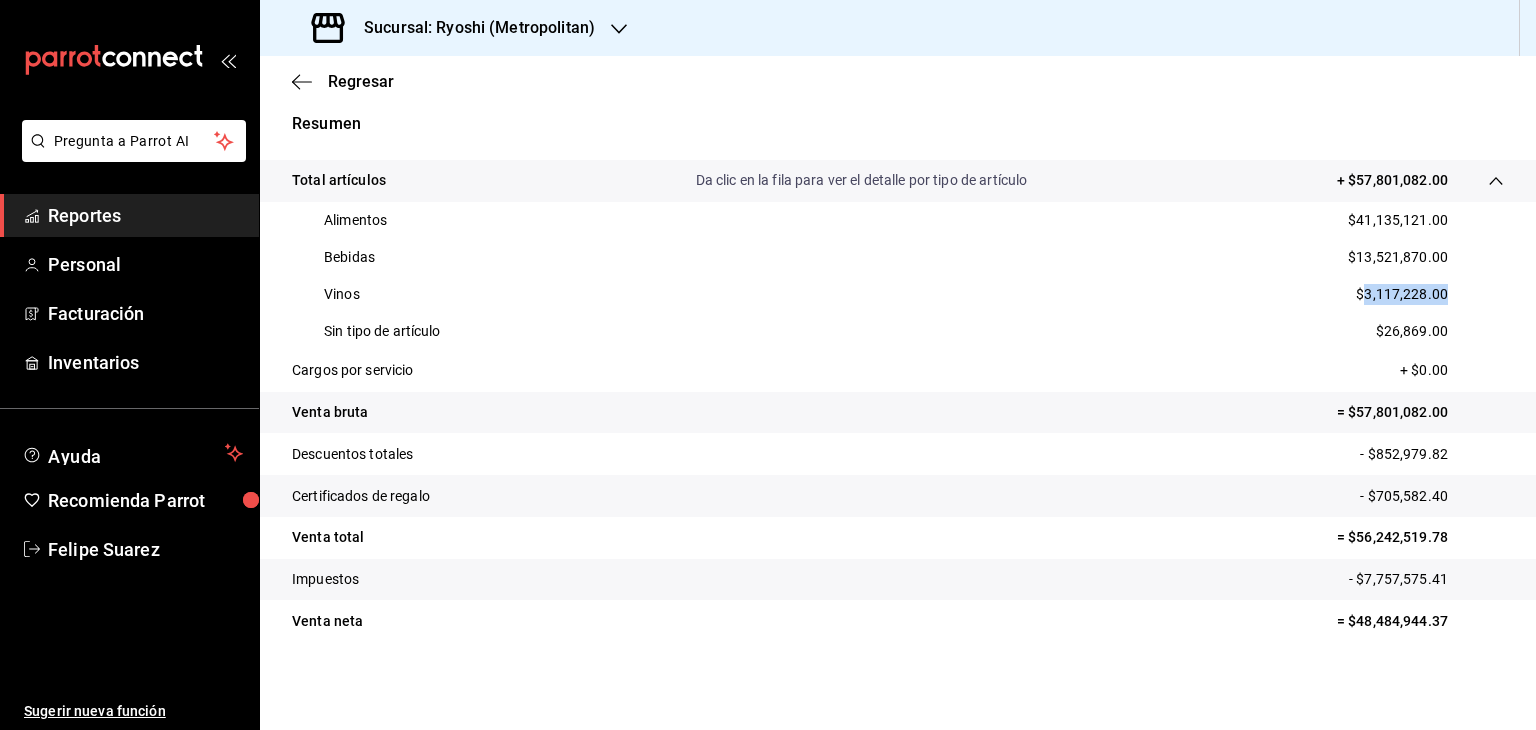 click on "$3,117,228.00" at bounding box center [1402, 294] 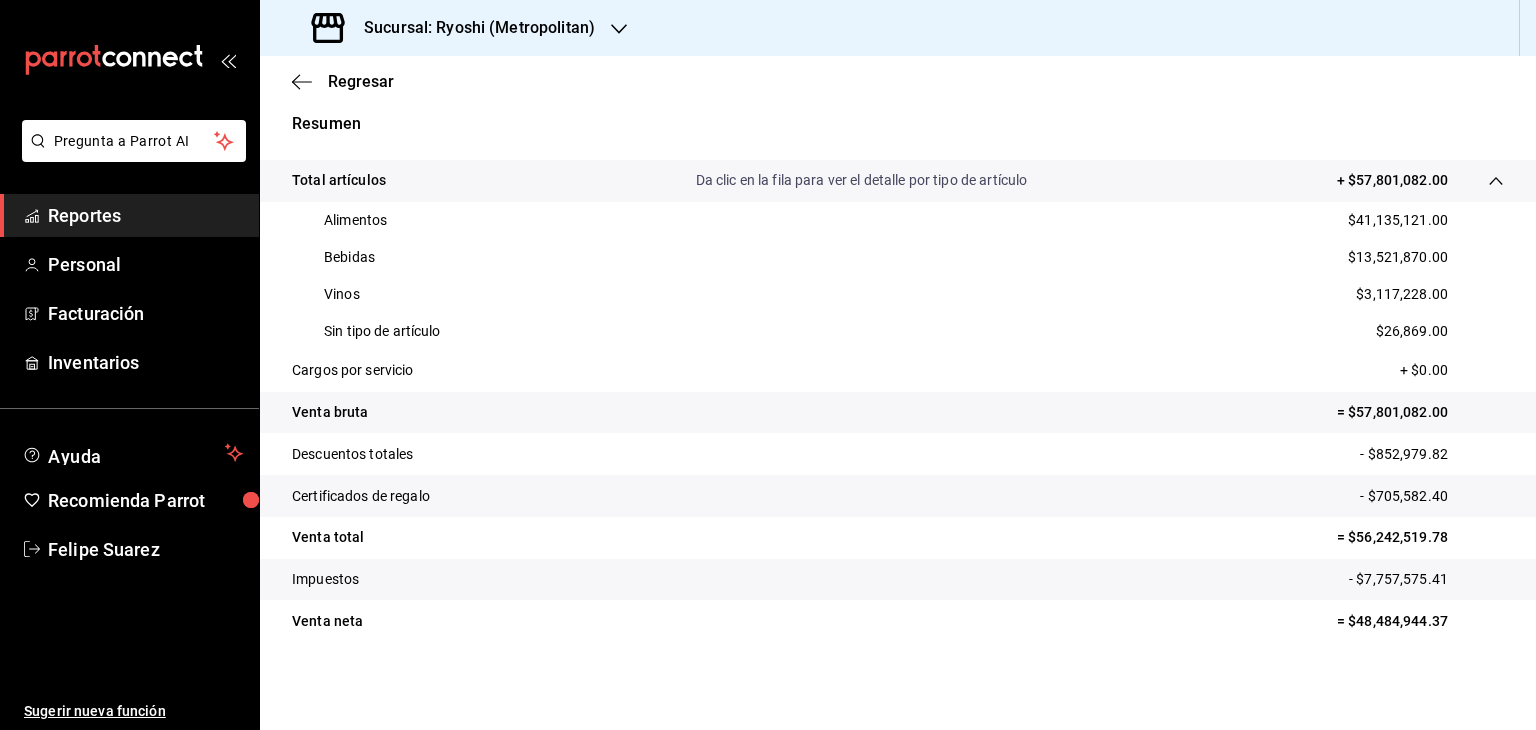 click on "$26,869.00" at bounding box center [1412, 331] 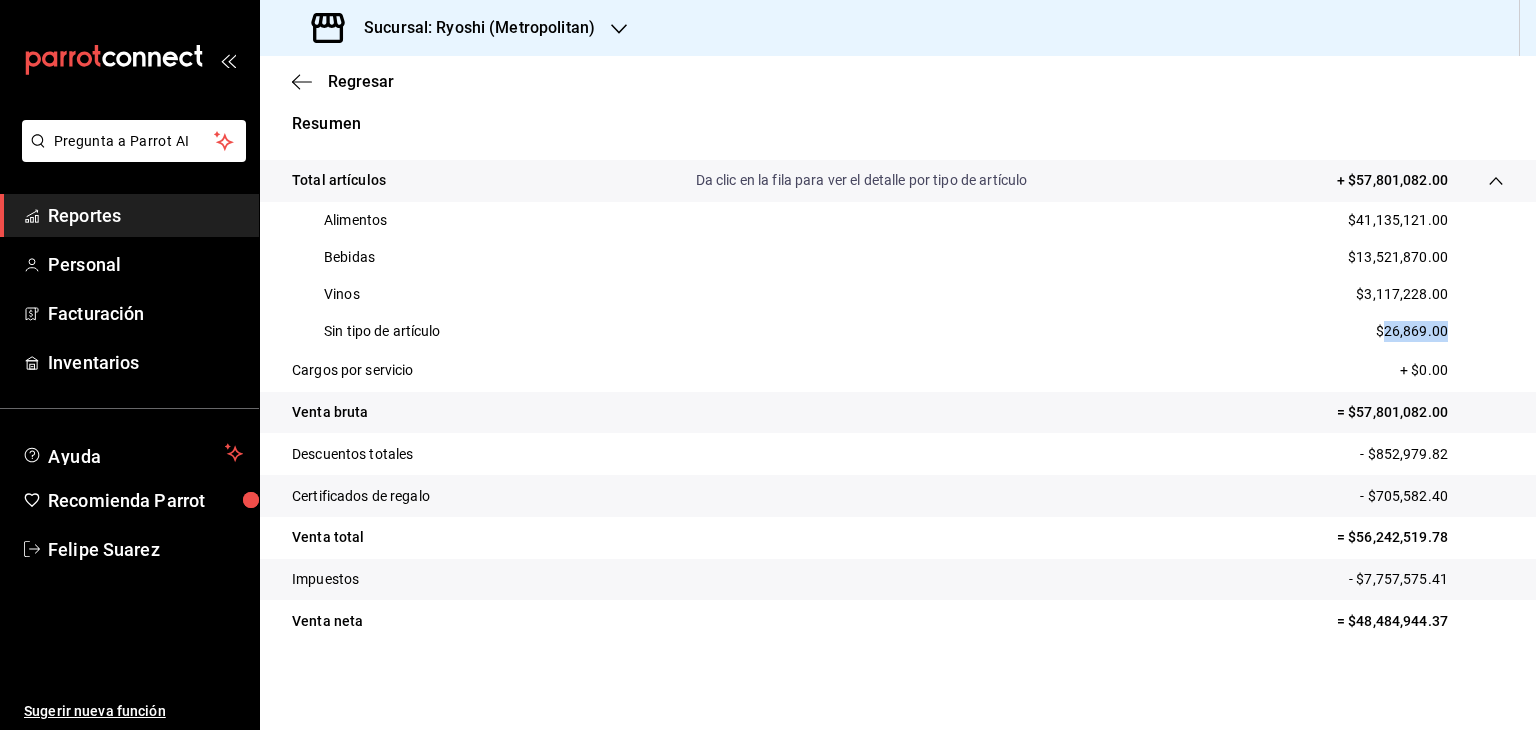 click on "$26,869.00" at bounding box center [1412, 331] 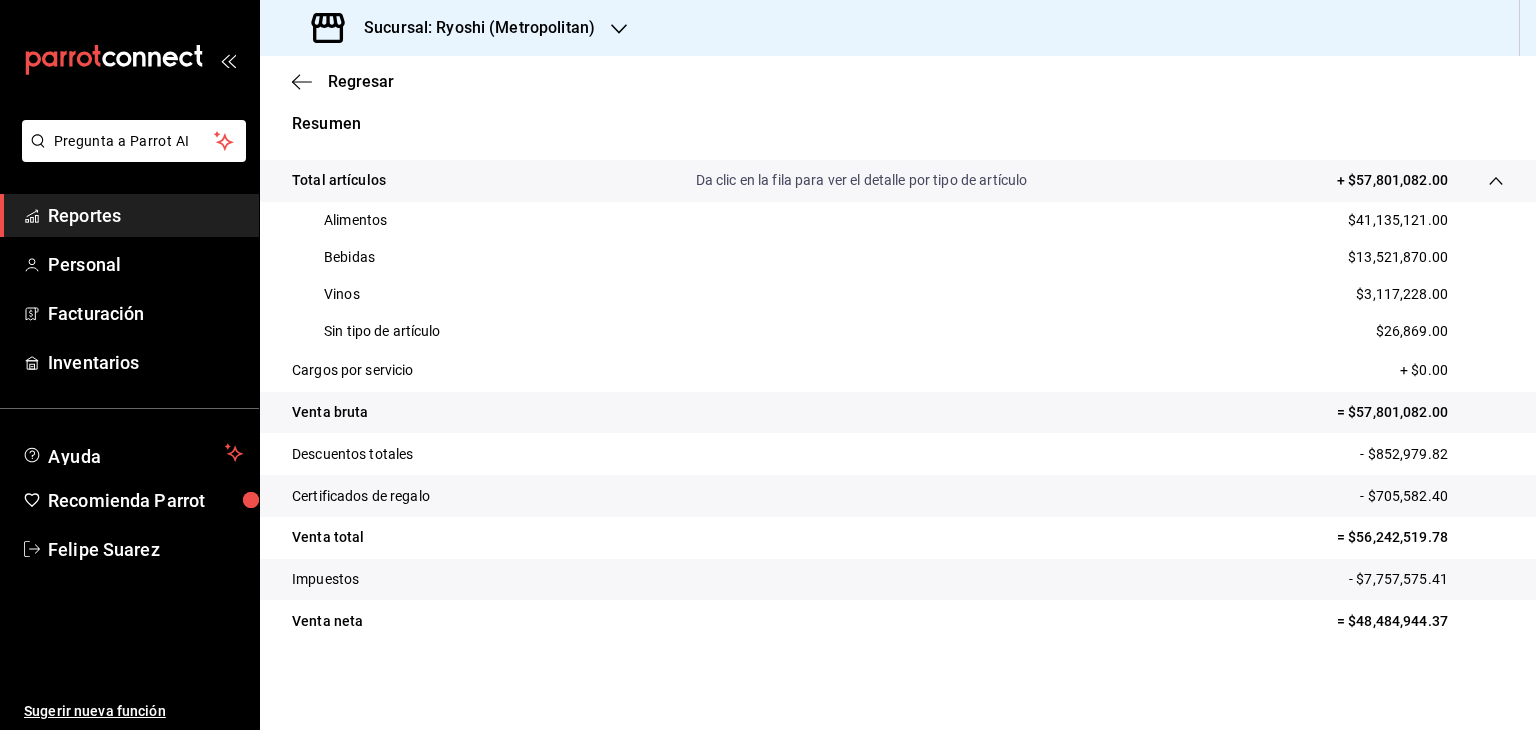 click on "Sucursal: Ryoshi (Metropolitan)" at bounding box center [471, 28] 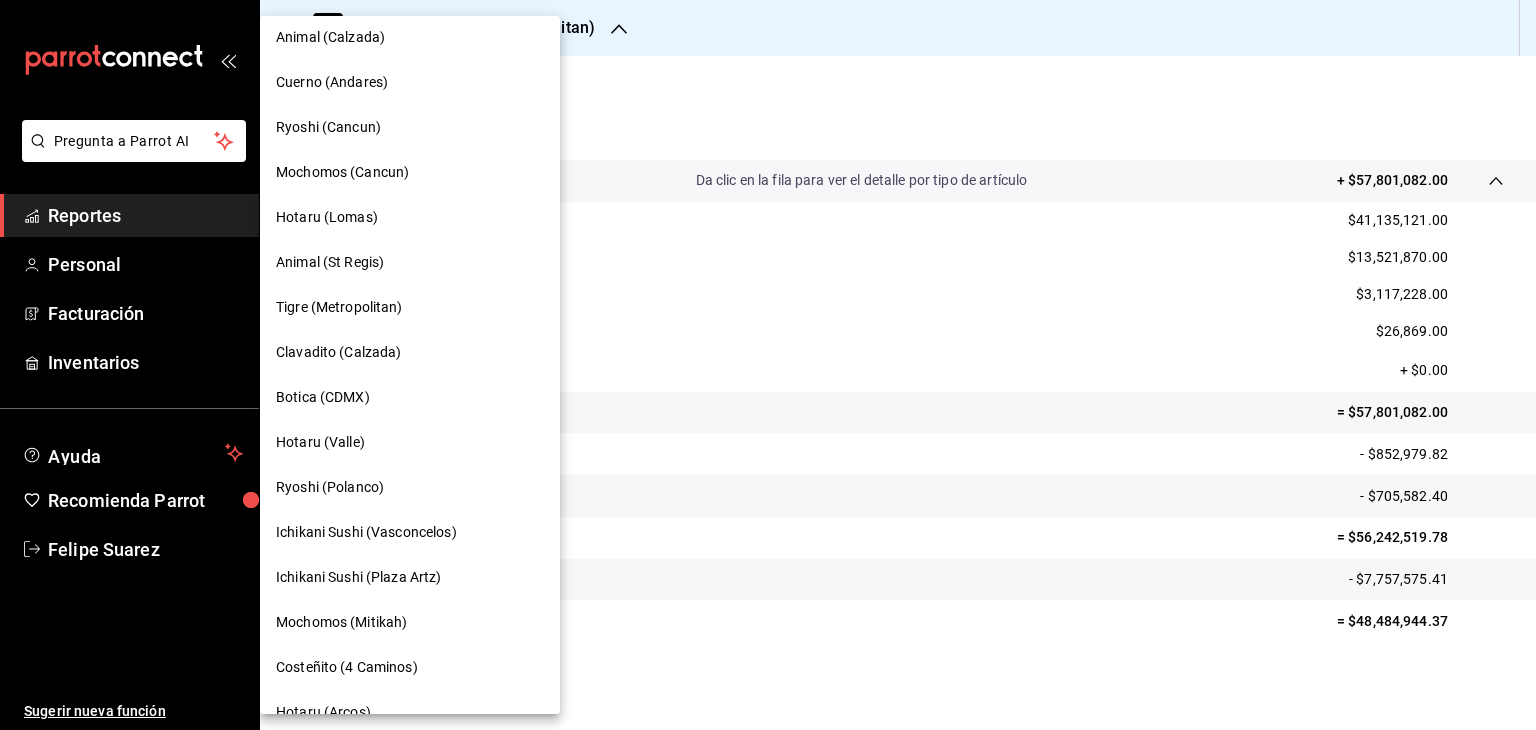 scroll, scrollTop: 420, scrollLeft: 0, axis: vertical 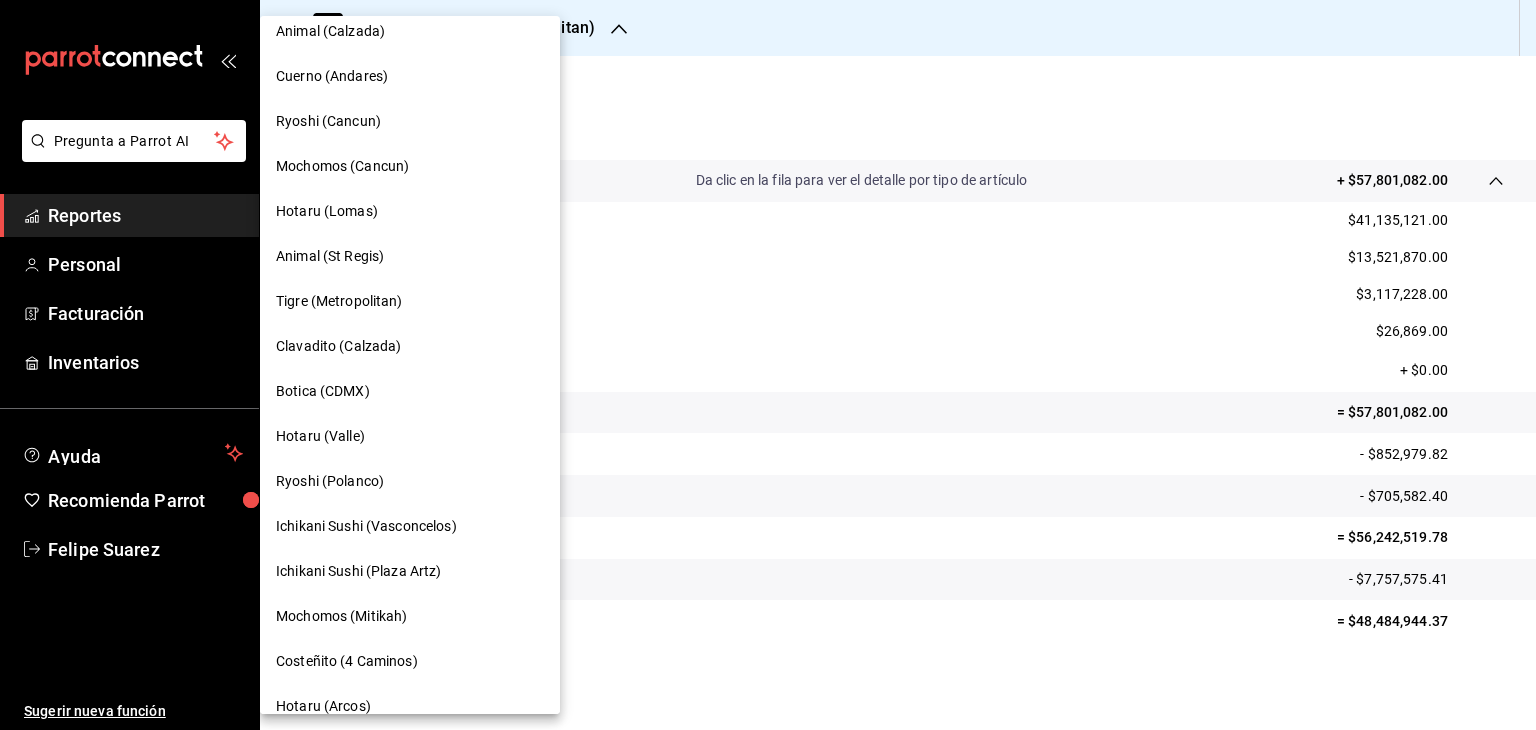 click on "Hotaru (Valle)" at bounding box center (410, 436) 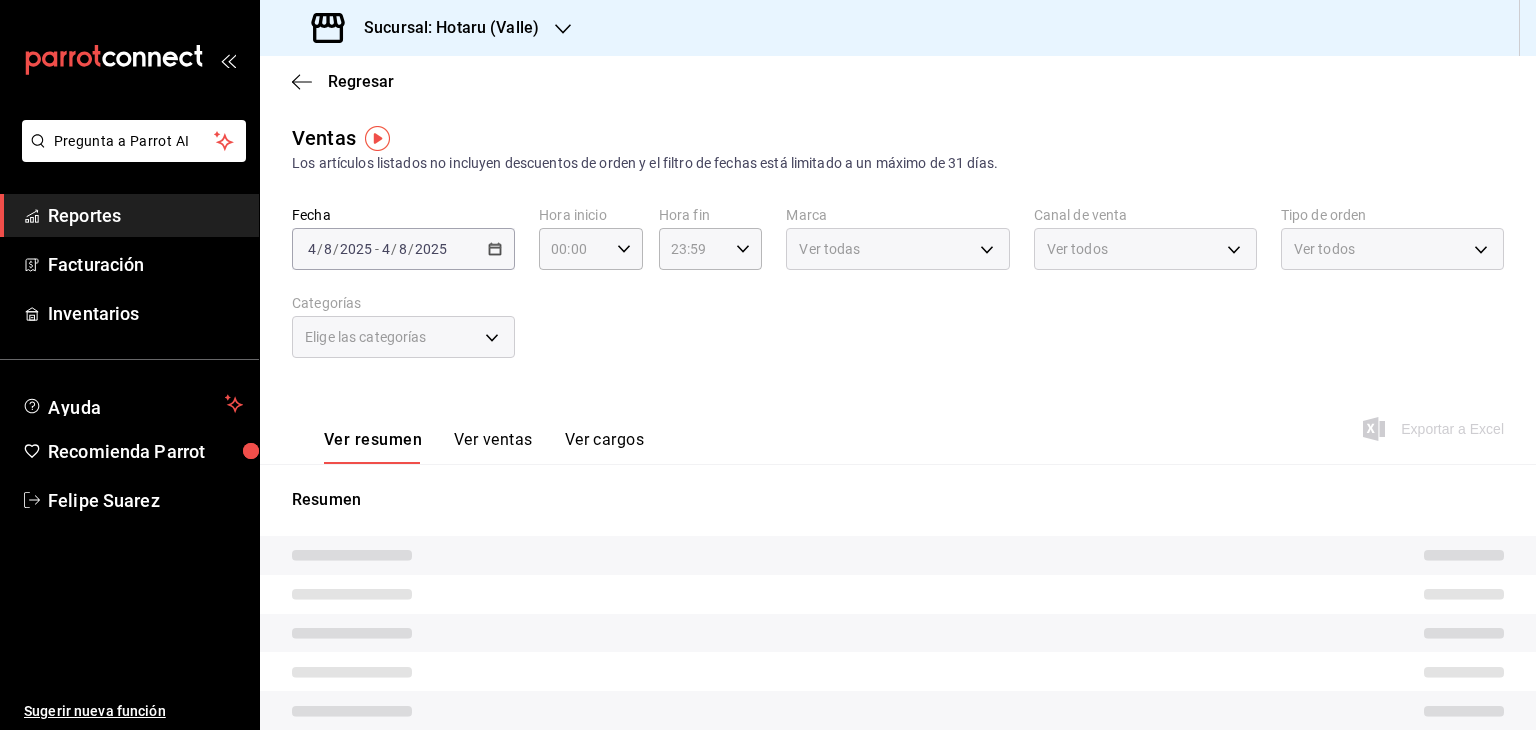 type on "05:00" 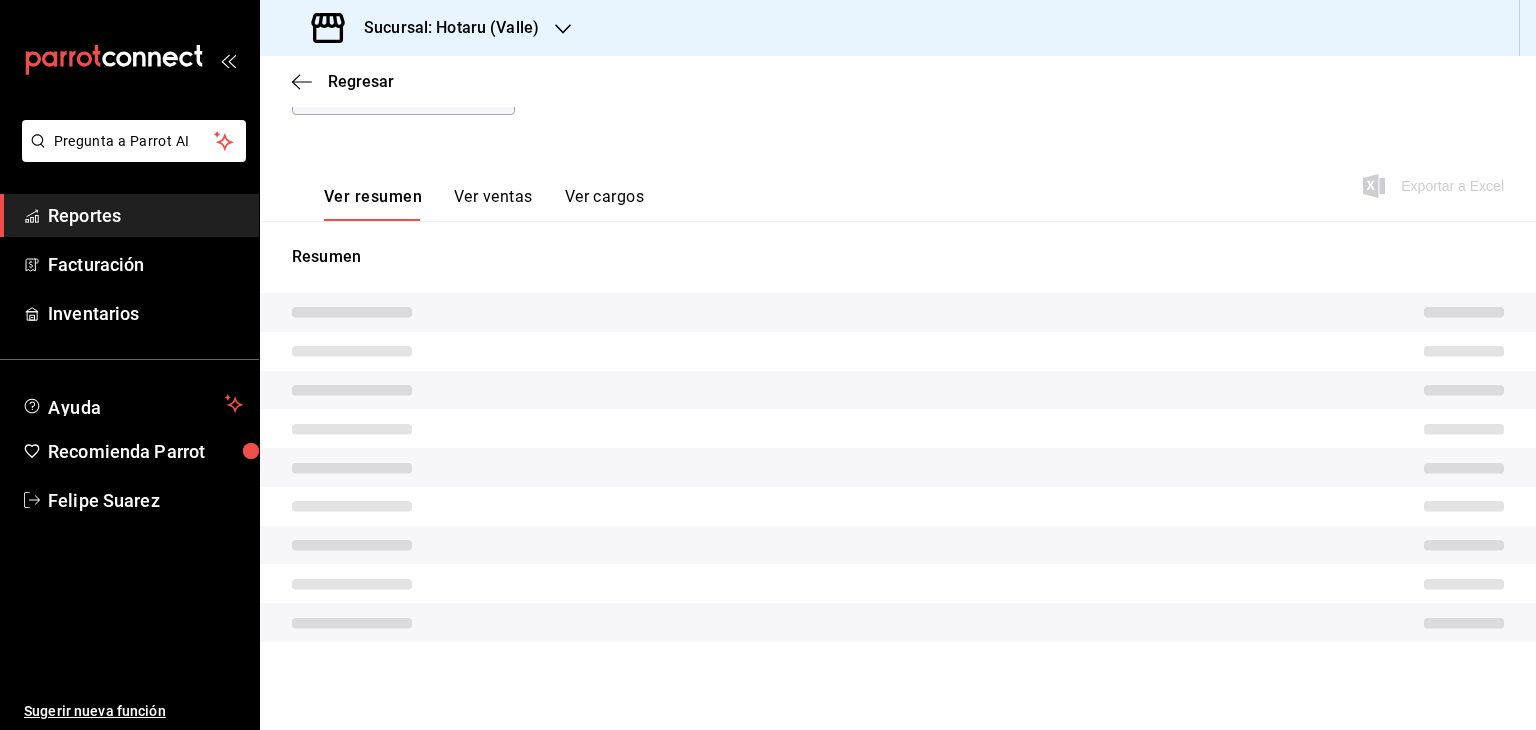 scroll, scrollTop: 228, scrollLeft: 0, axis: vertical 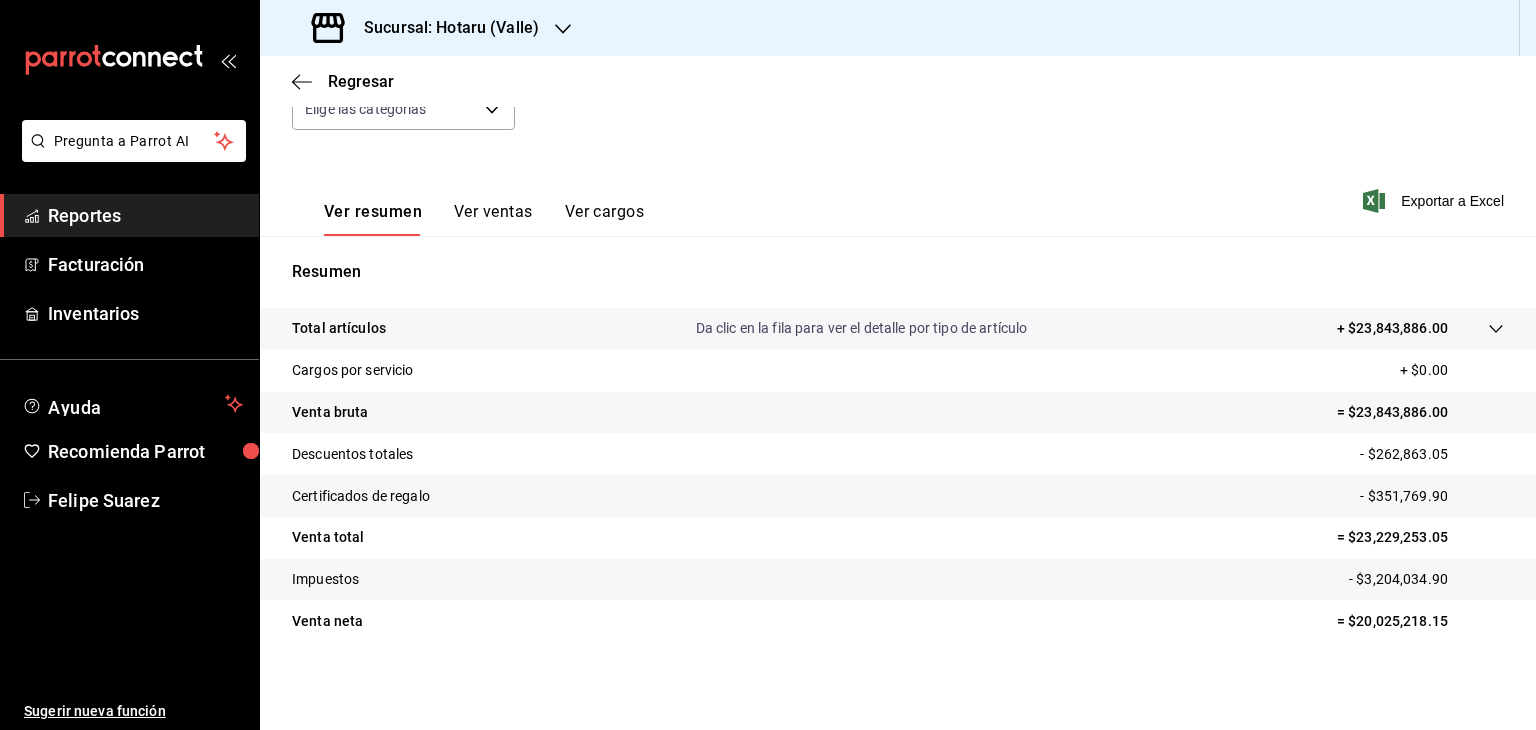click on "+ $23,843,886.00" at bounding box center [1392, 328] 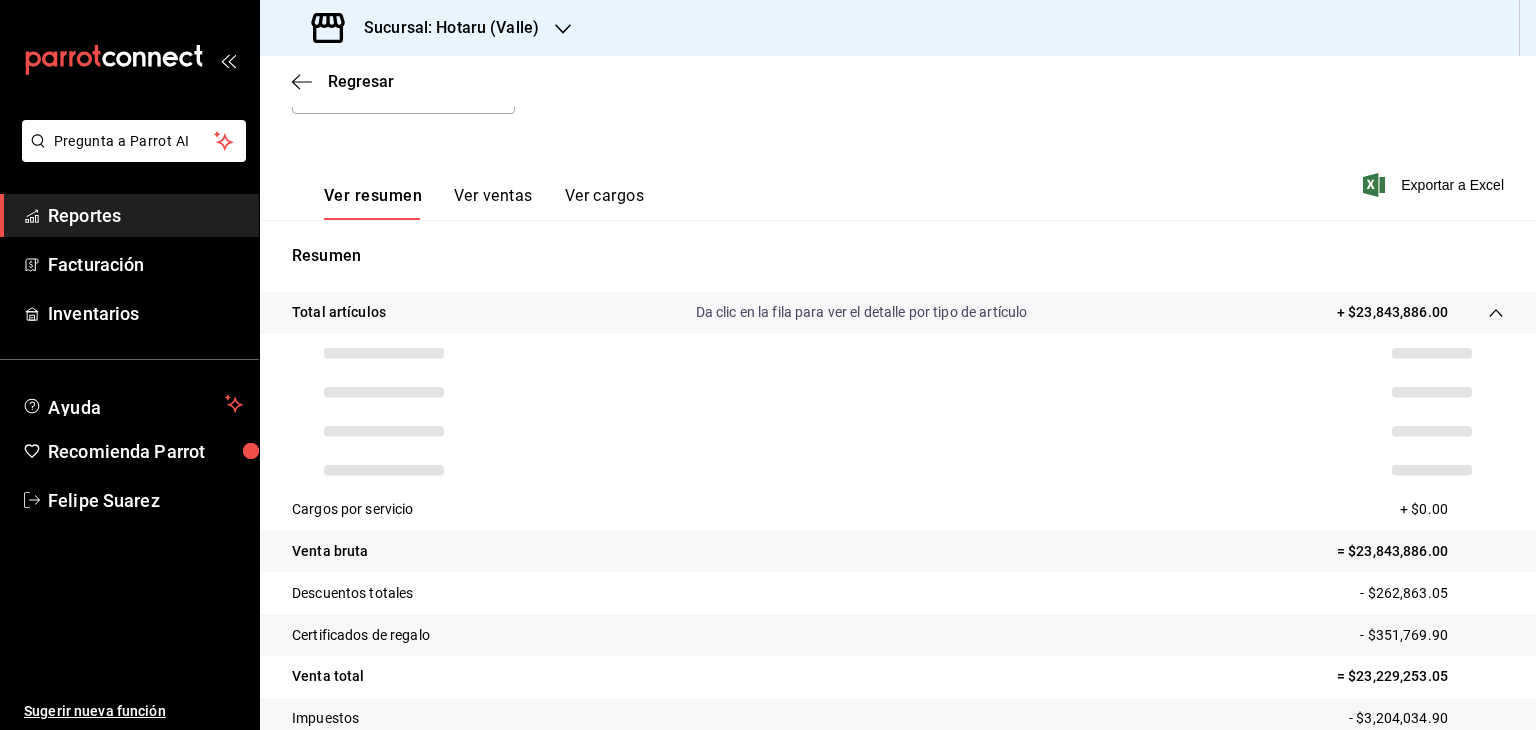 scroll, scrollTop: 384, scrollLeft: 0, axis: vertical 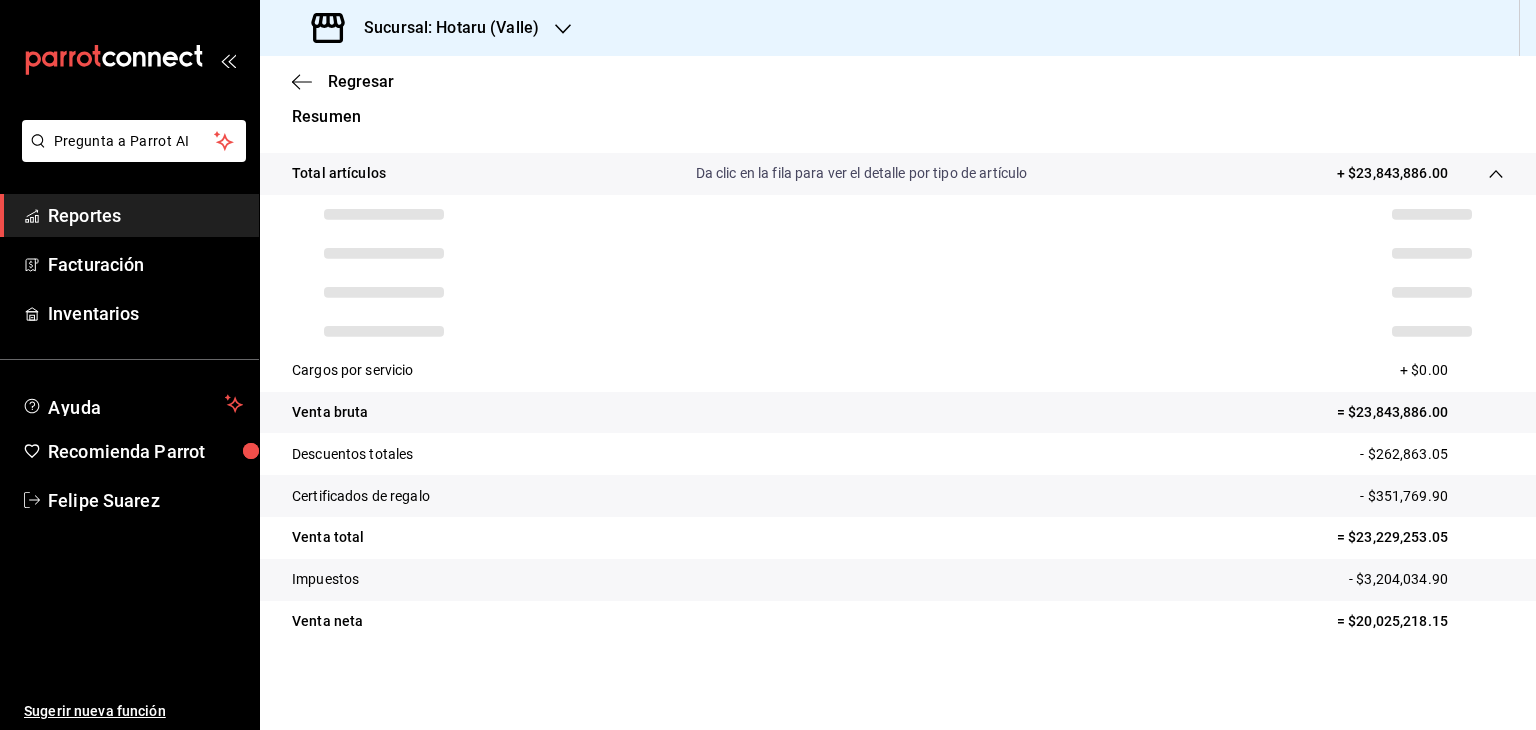 click on "- $262,863.05" at bounding box center (1432, 454) 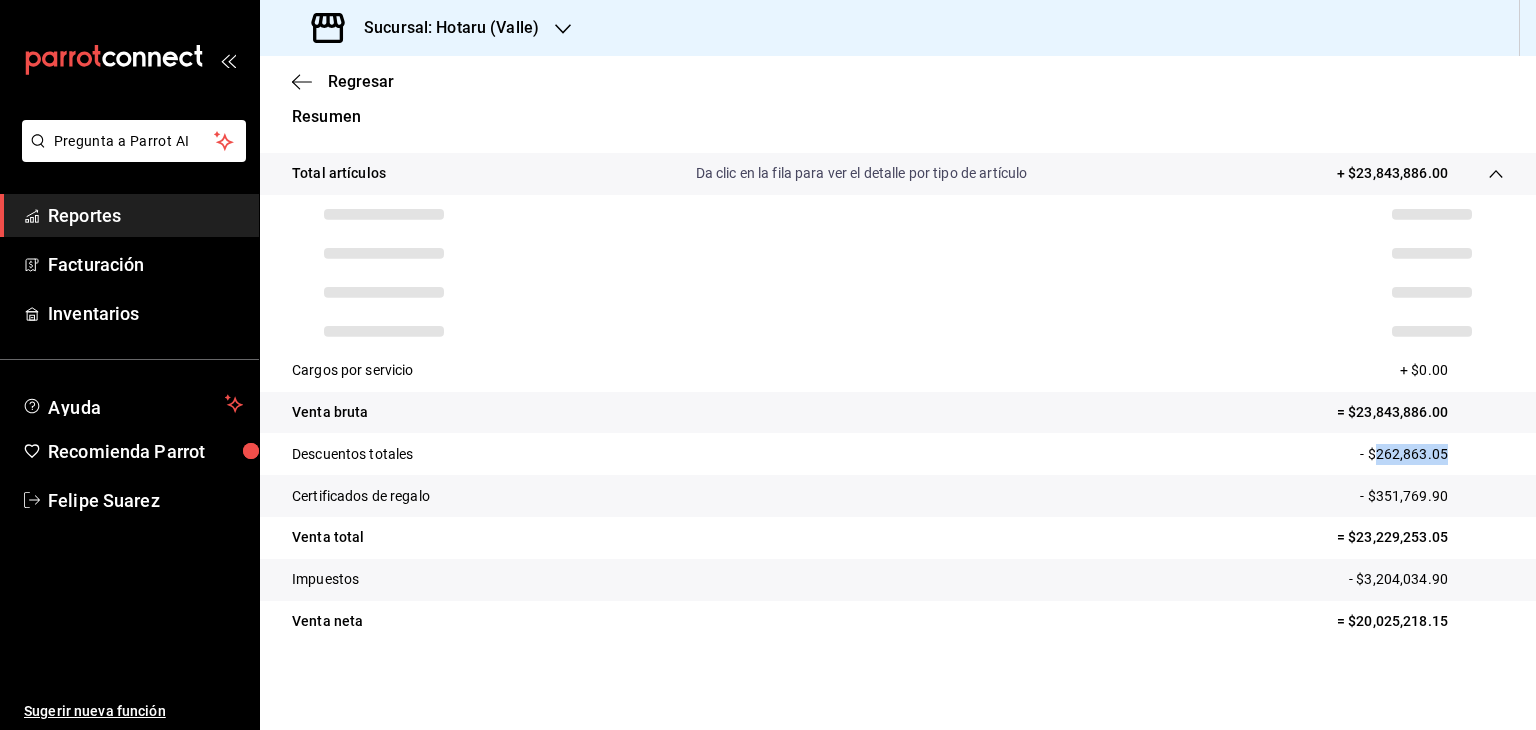 click on "- $262,863.05" at bounding box center (1432, 454) 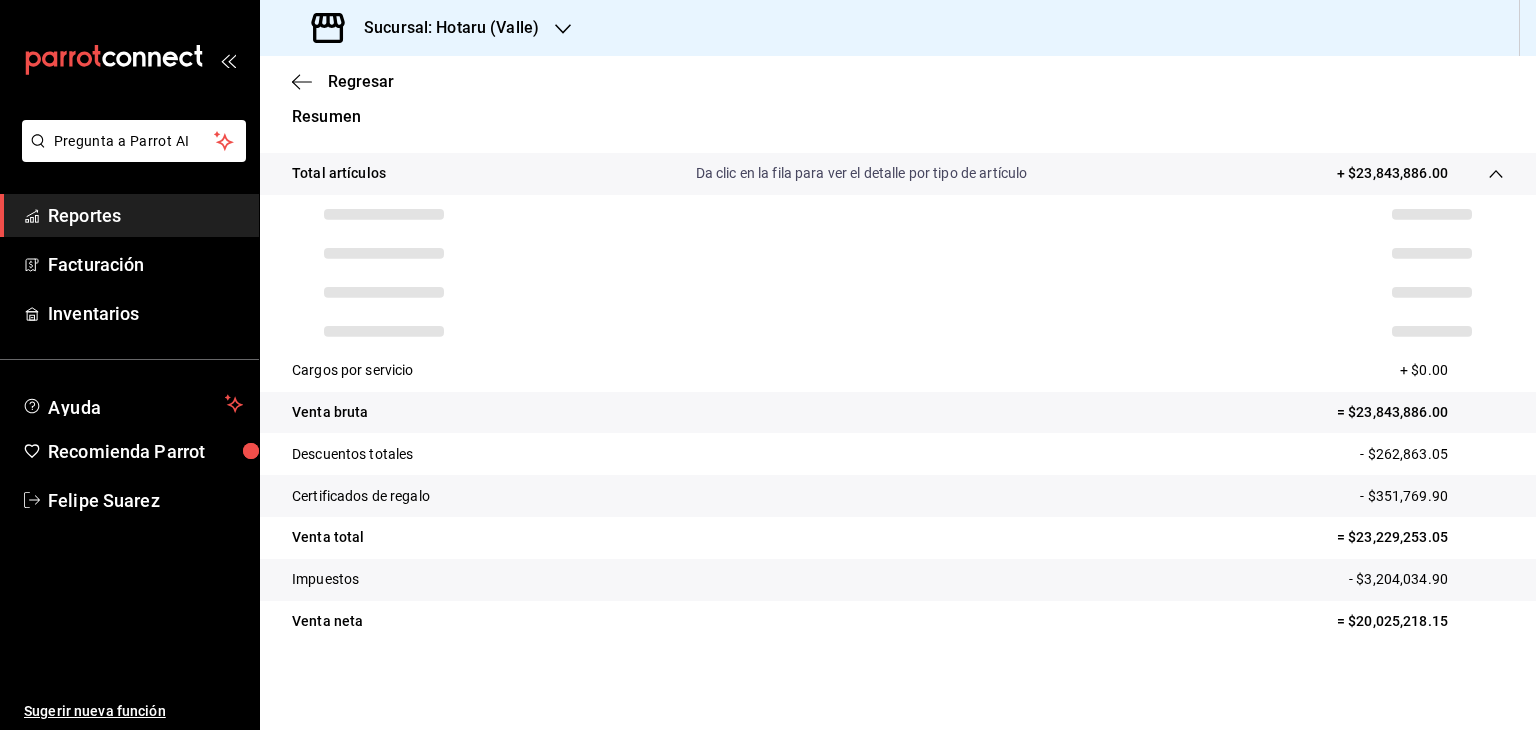 click on "Certificados de regalo - $351,769.90" at bounding box center [898, 496] 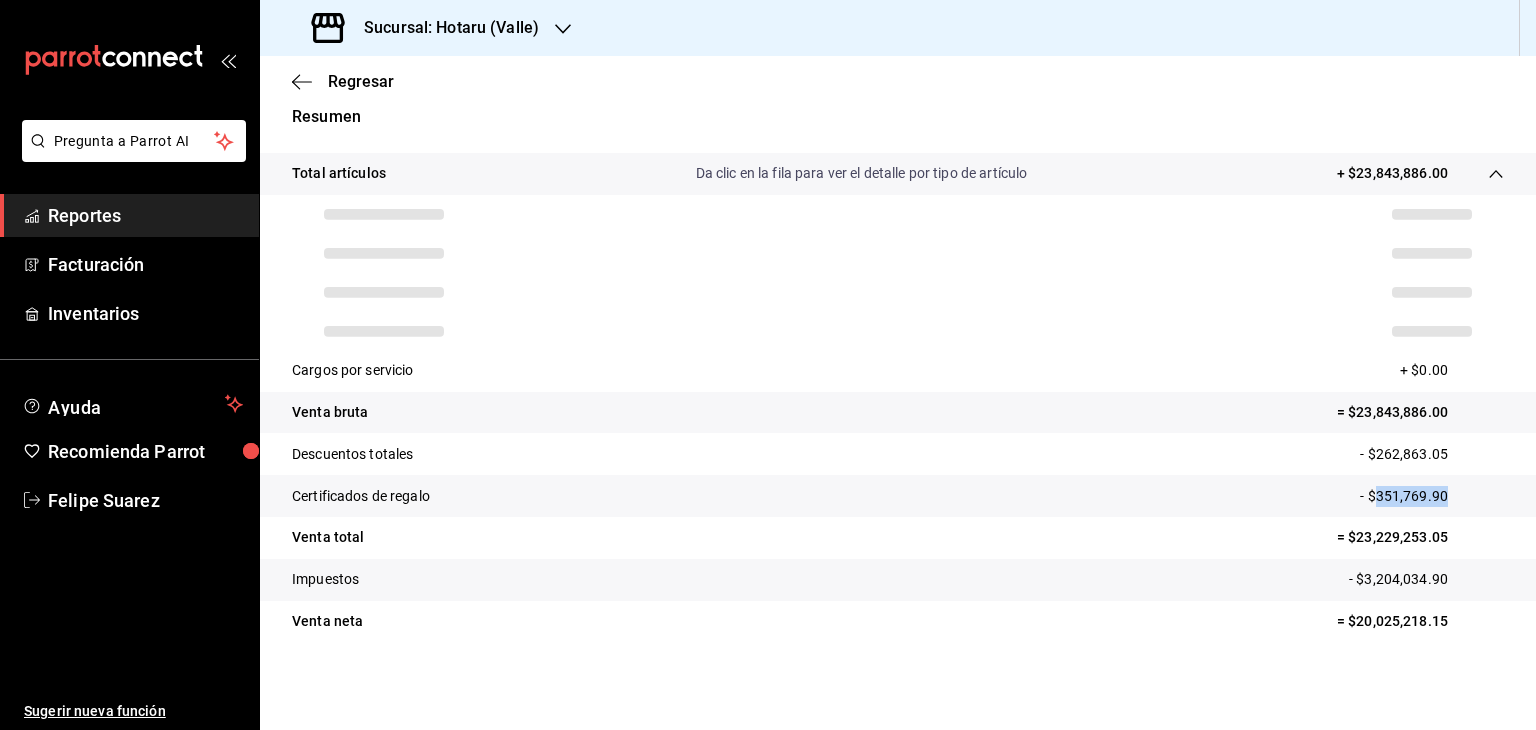 click on "Certificados de regalo - $351,769.90" at bounding box center [898, 496] 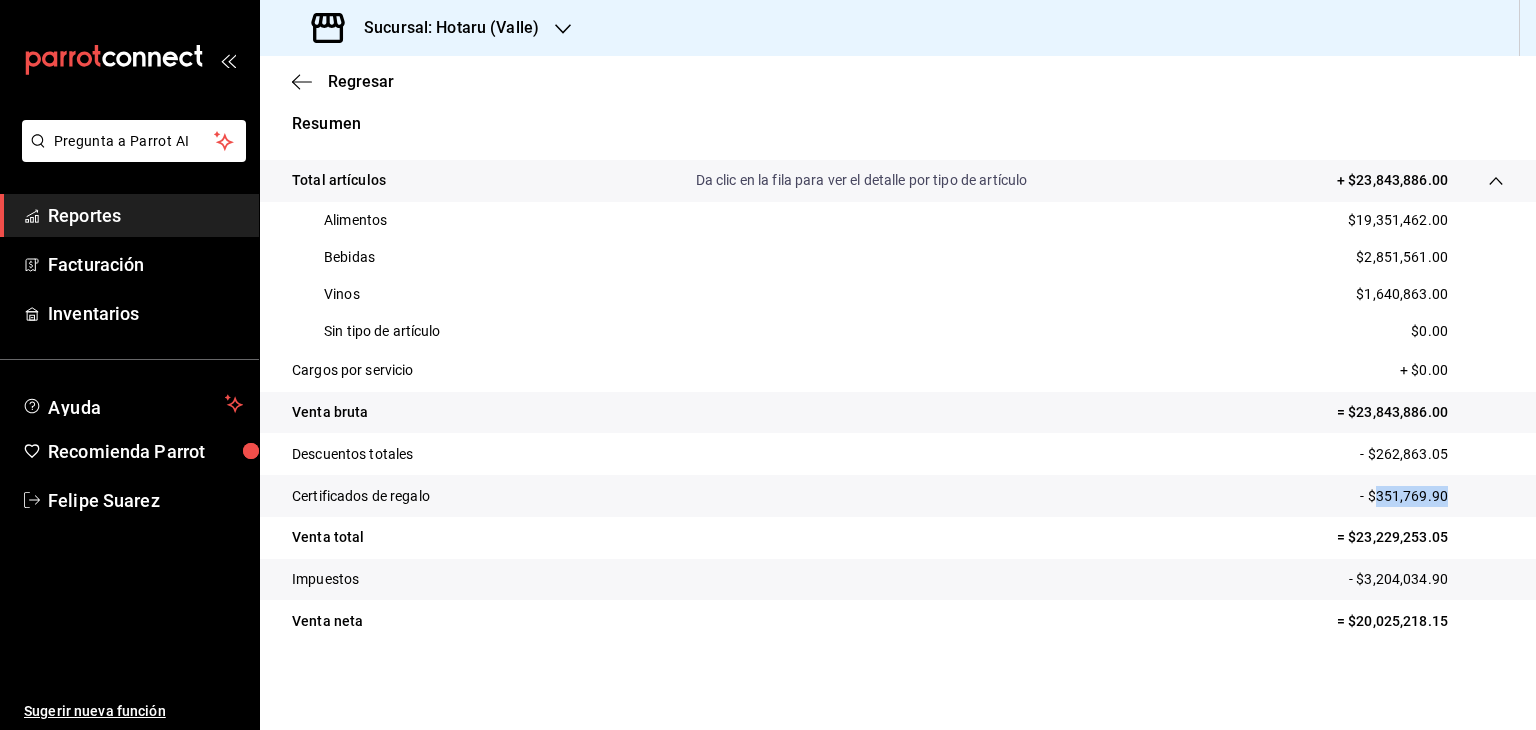 scroll, scrollTop: 376, scrollLeft: 0, axis: vertical 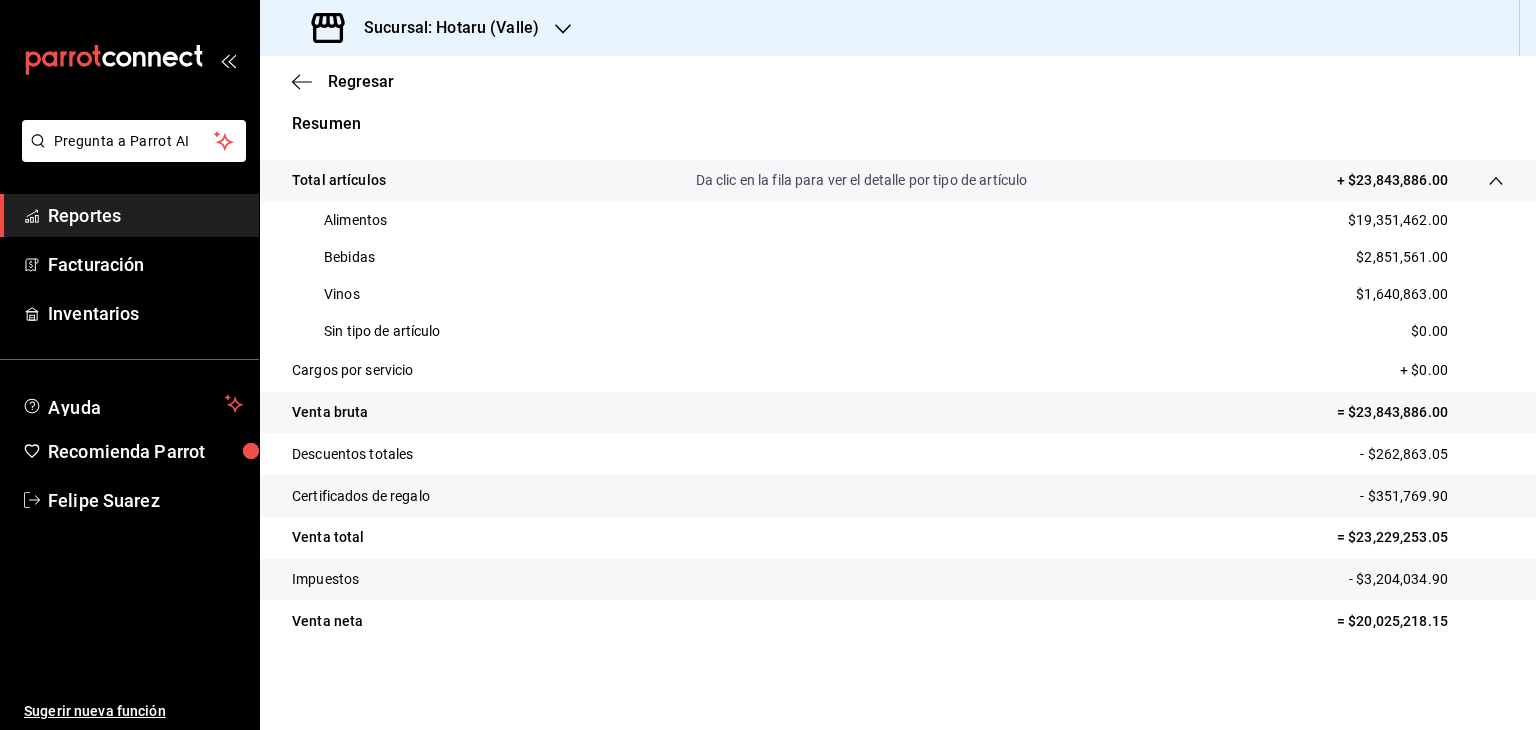 click on "- $3,204,034.90" at bounding box center (1426, 579) 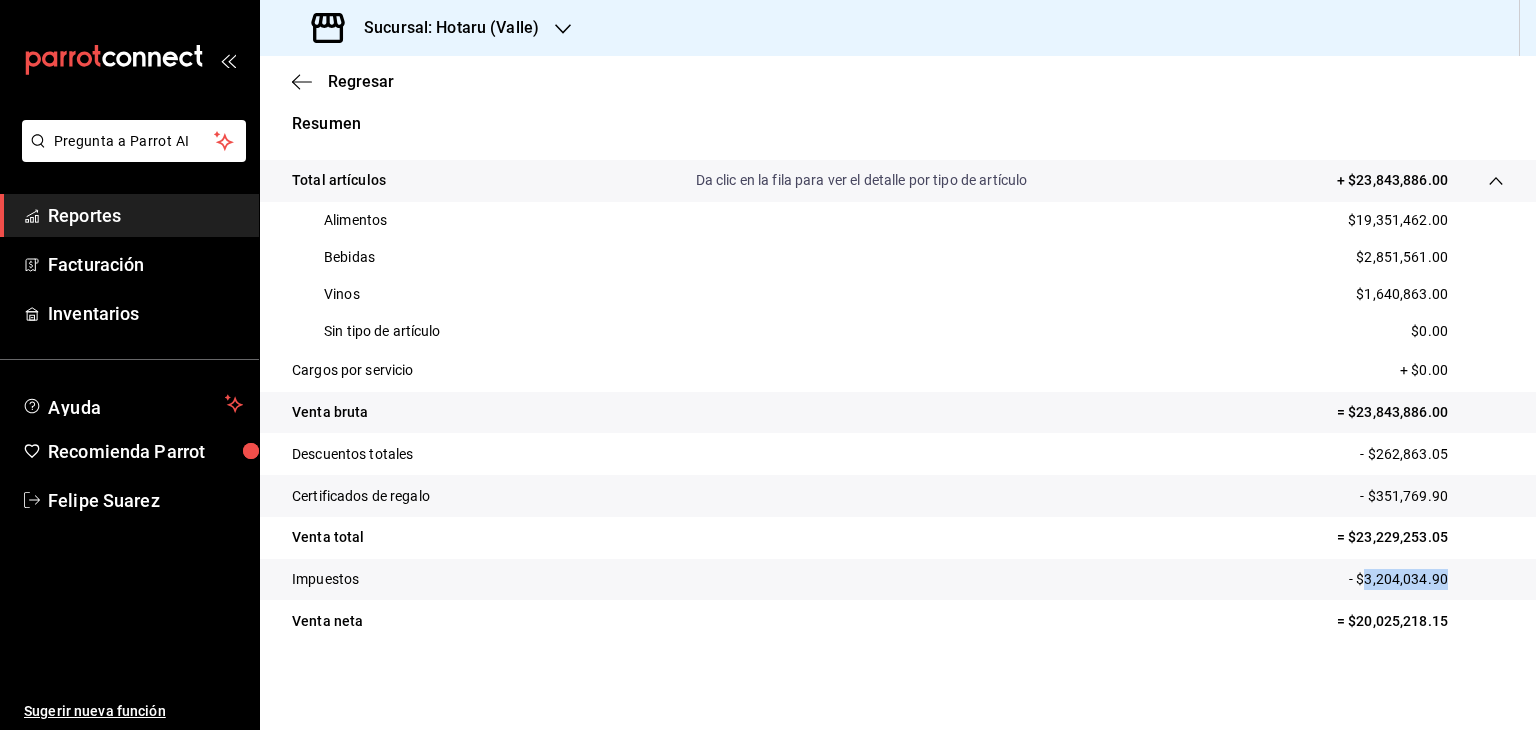 click on "- $3,204,034.90" at bounding box center [1426, 579] 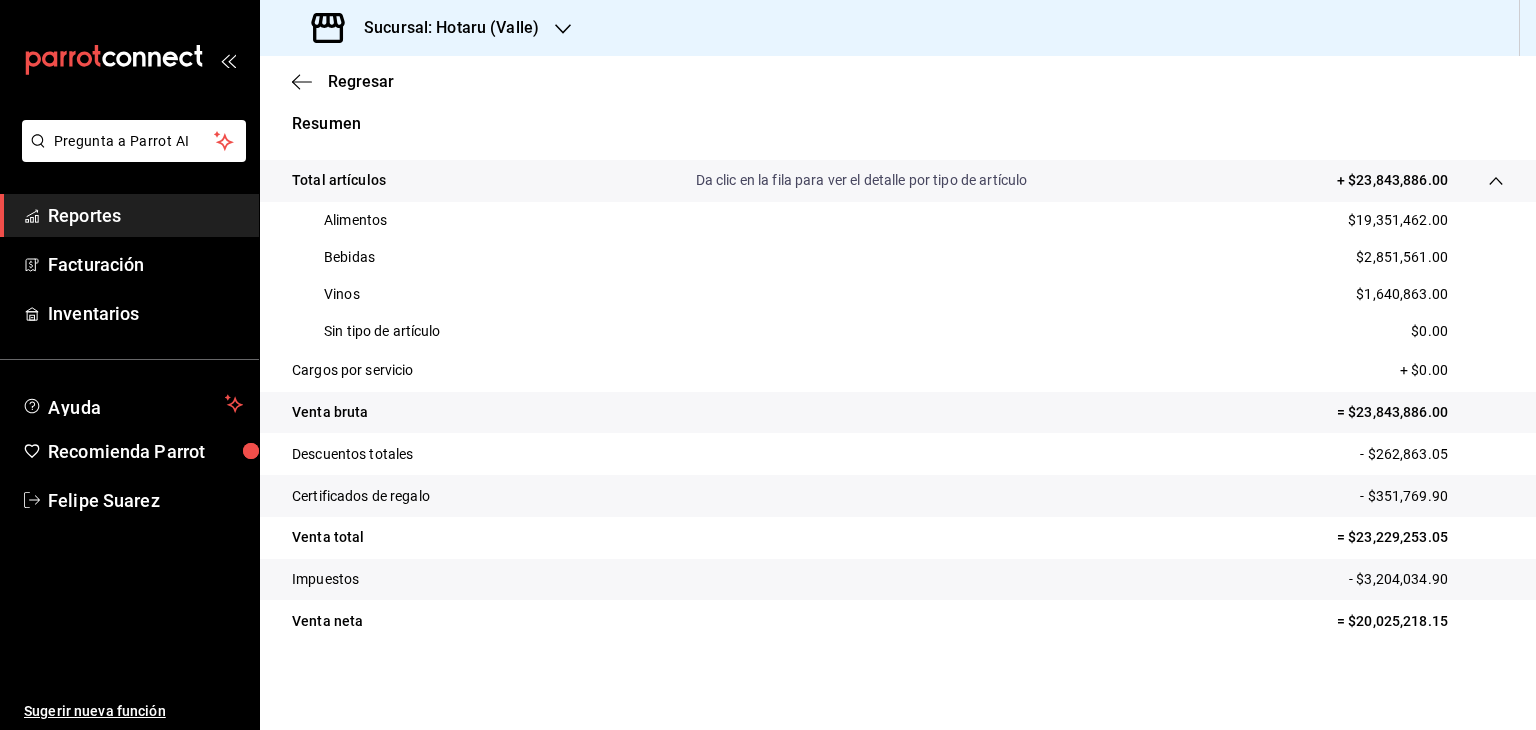click on "$19,351,462.00" at bounding box center [1398, 220] 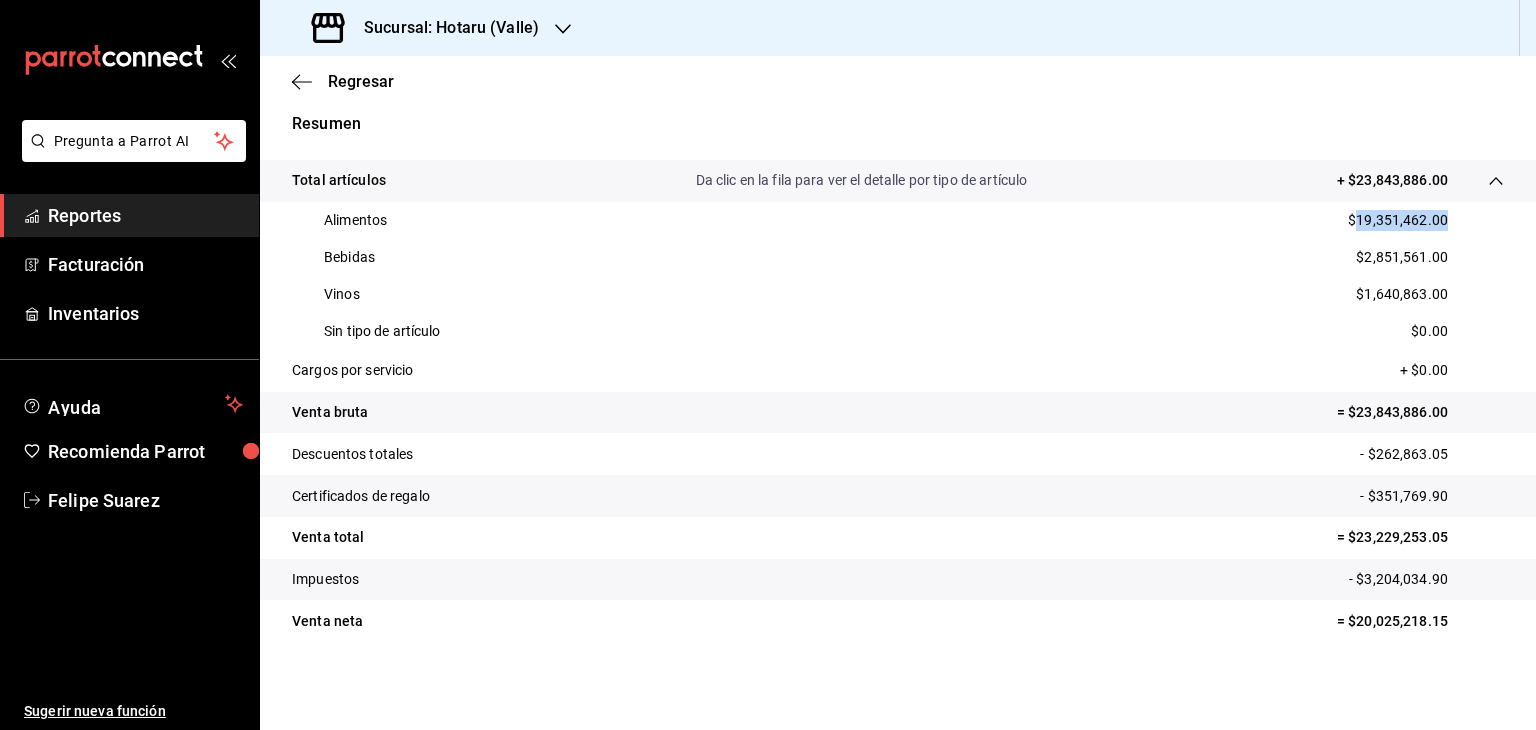 click on "$19,351,462.00" at bounding box center [1398, 220] 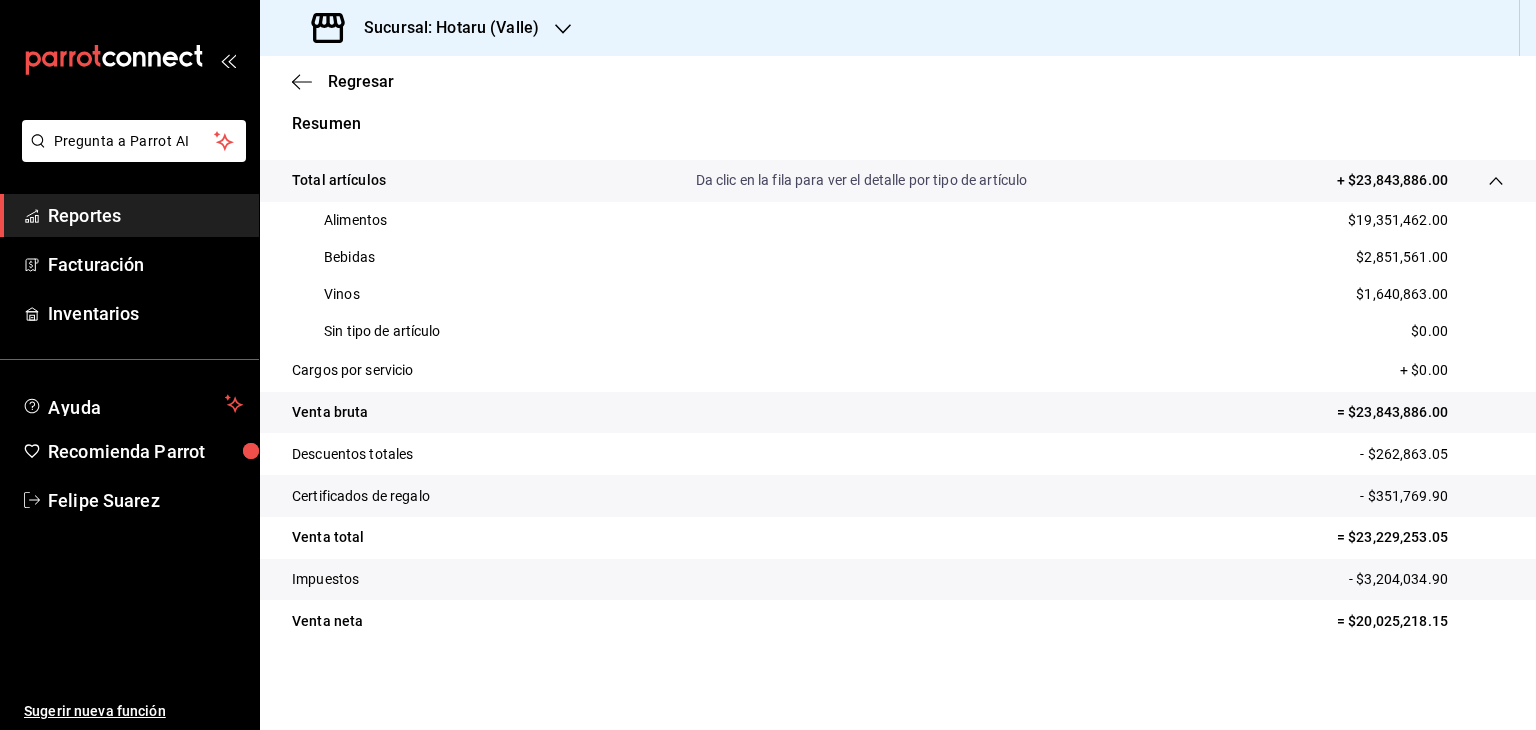click on "$2,851,561.00" at bounding box center [1402, 257] 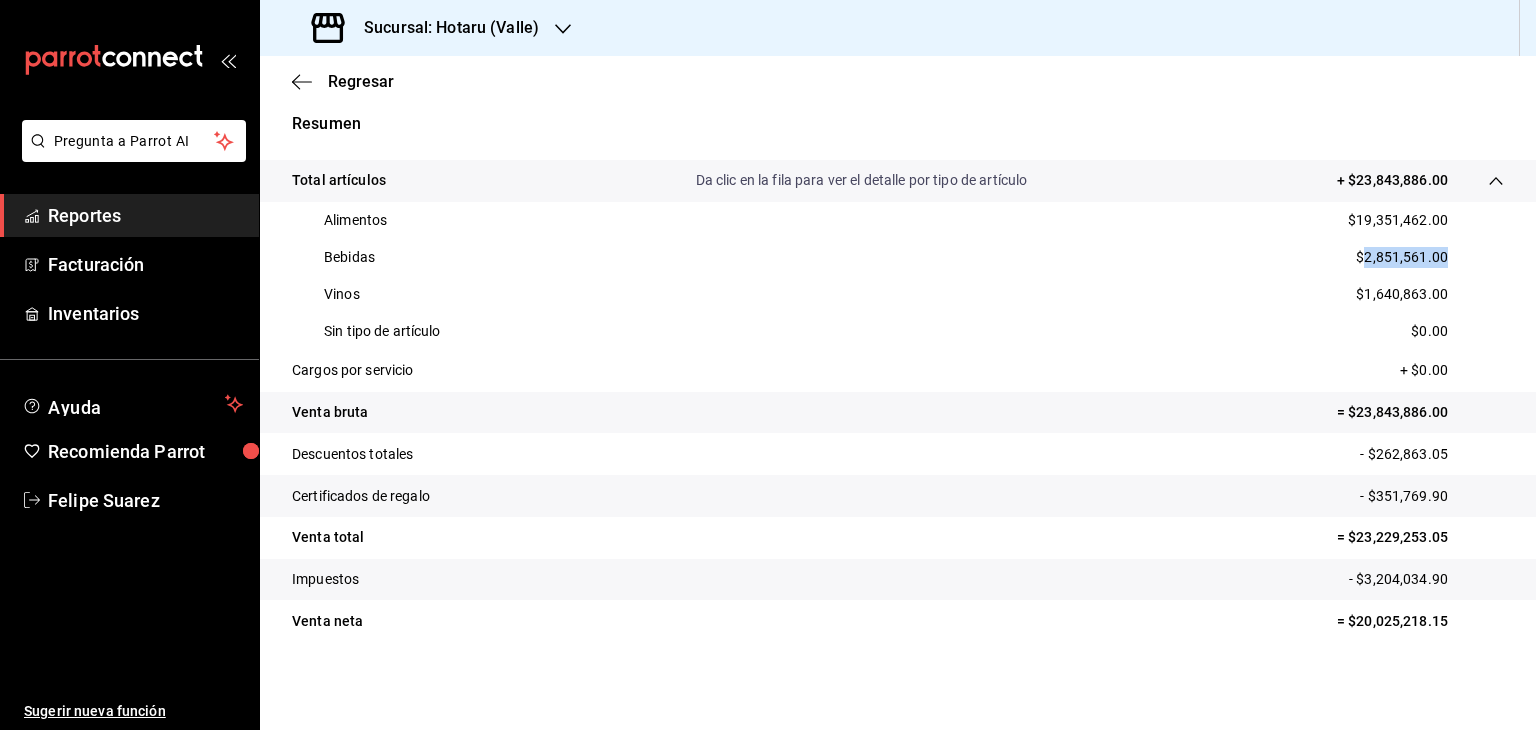 click on "$2,851,561.00" at bounding box center (1402, 257) 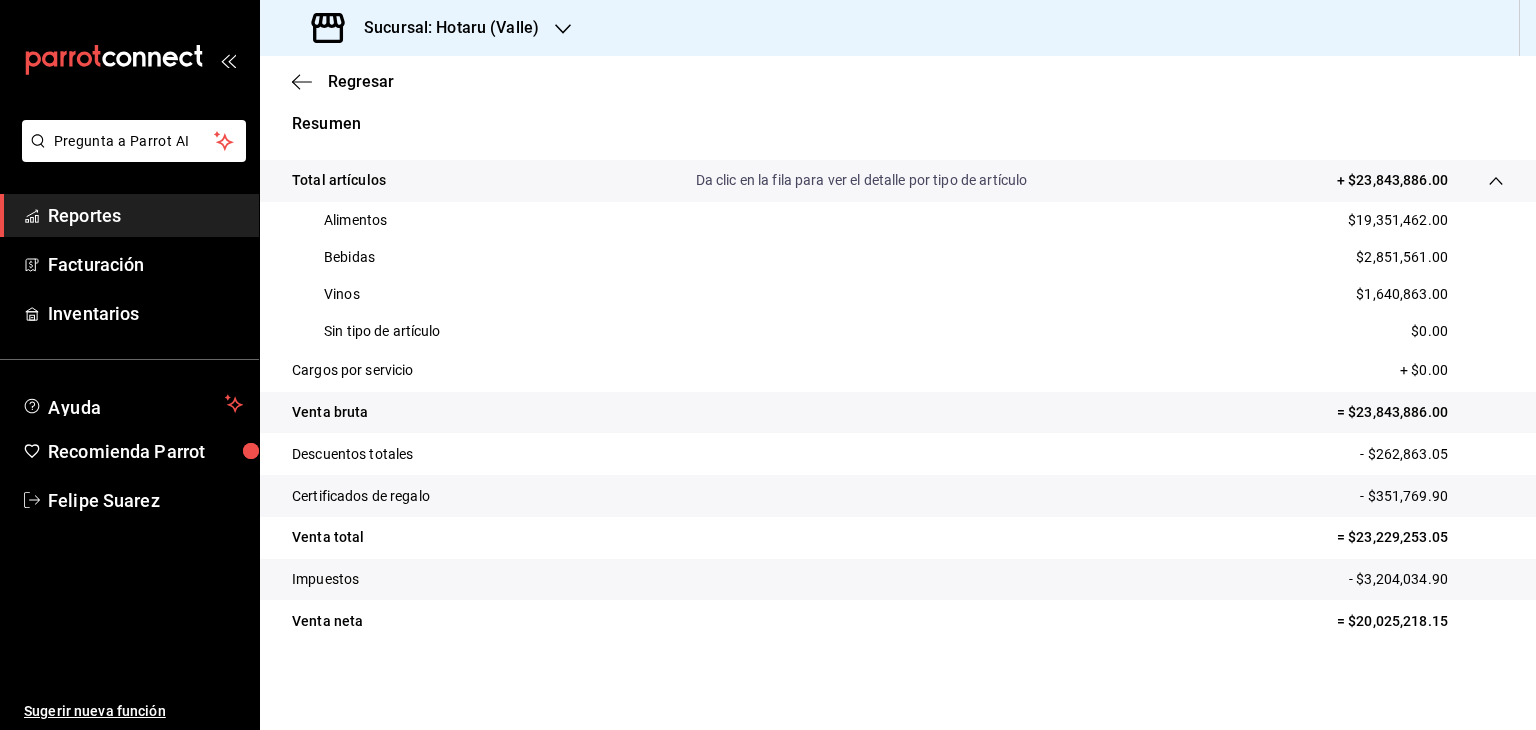 click on "$1,640,863.00" at bounding box center [1402, 294] 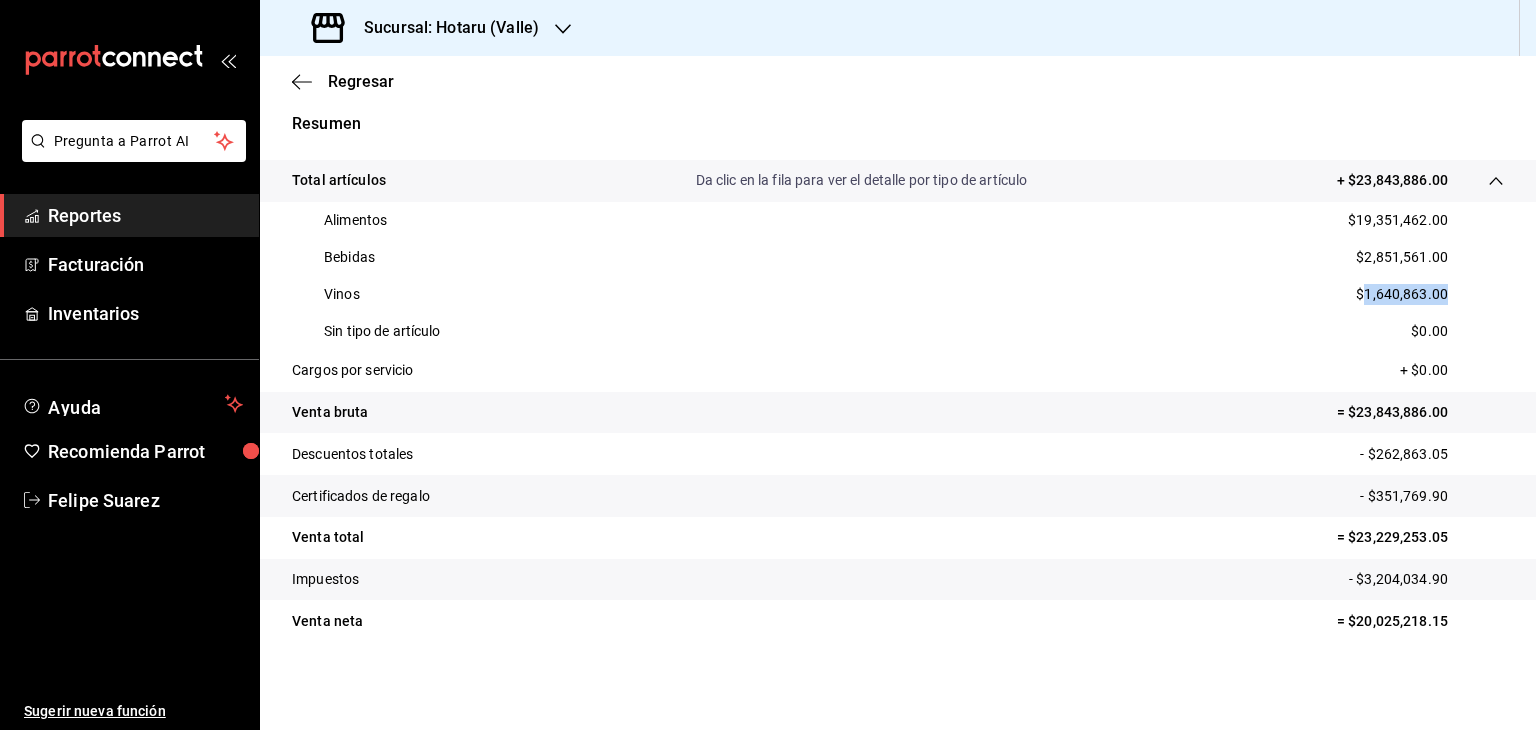 click on "$1,640,863.00" at bounding box center [1402, 294] 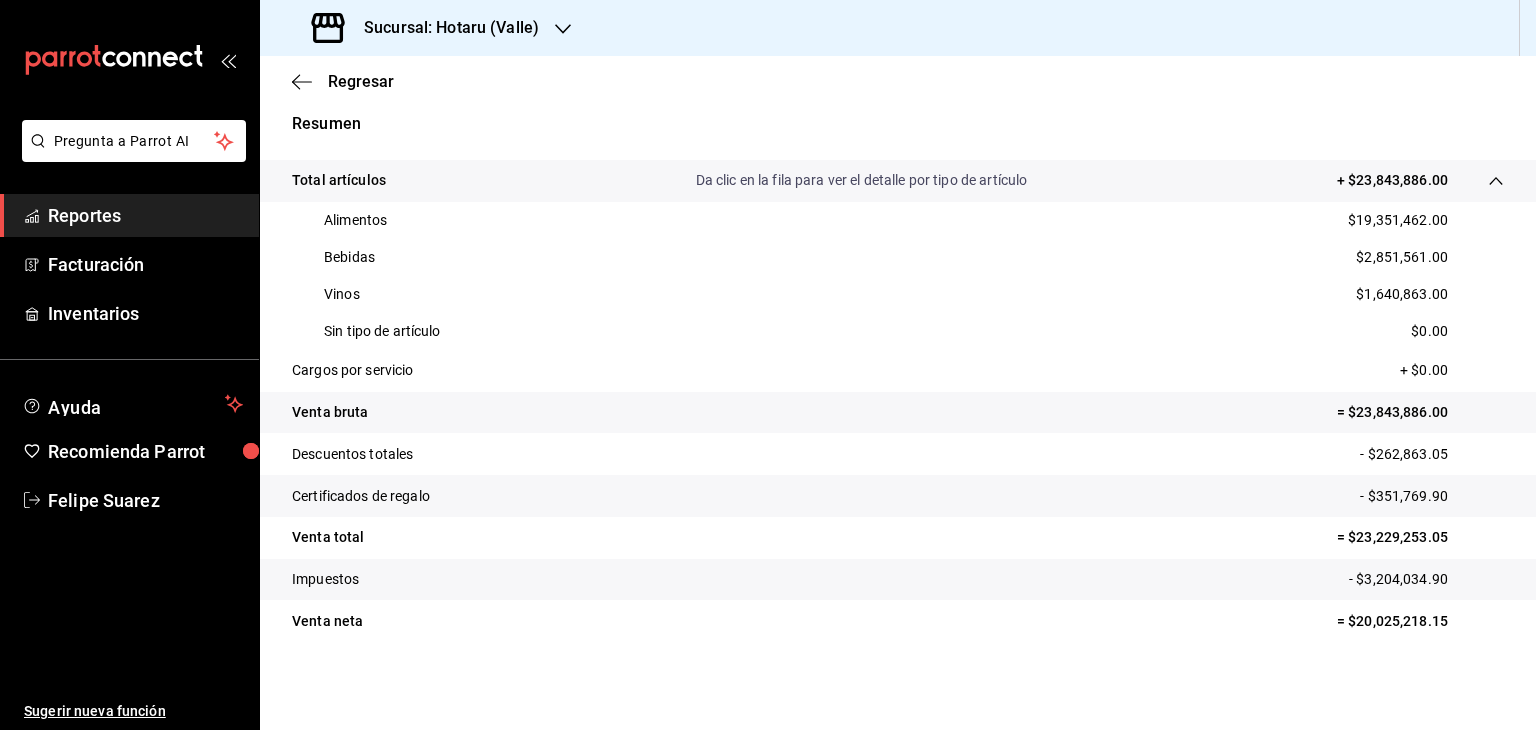 click on "Sucursal: Hotaru (Valle)" at bounding box center (443, 28) 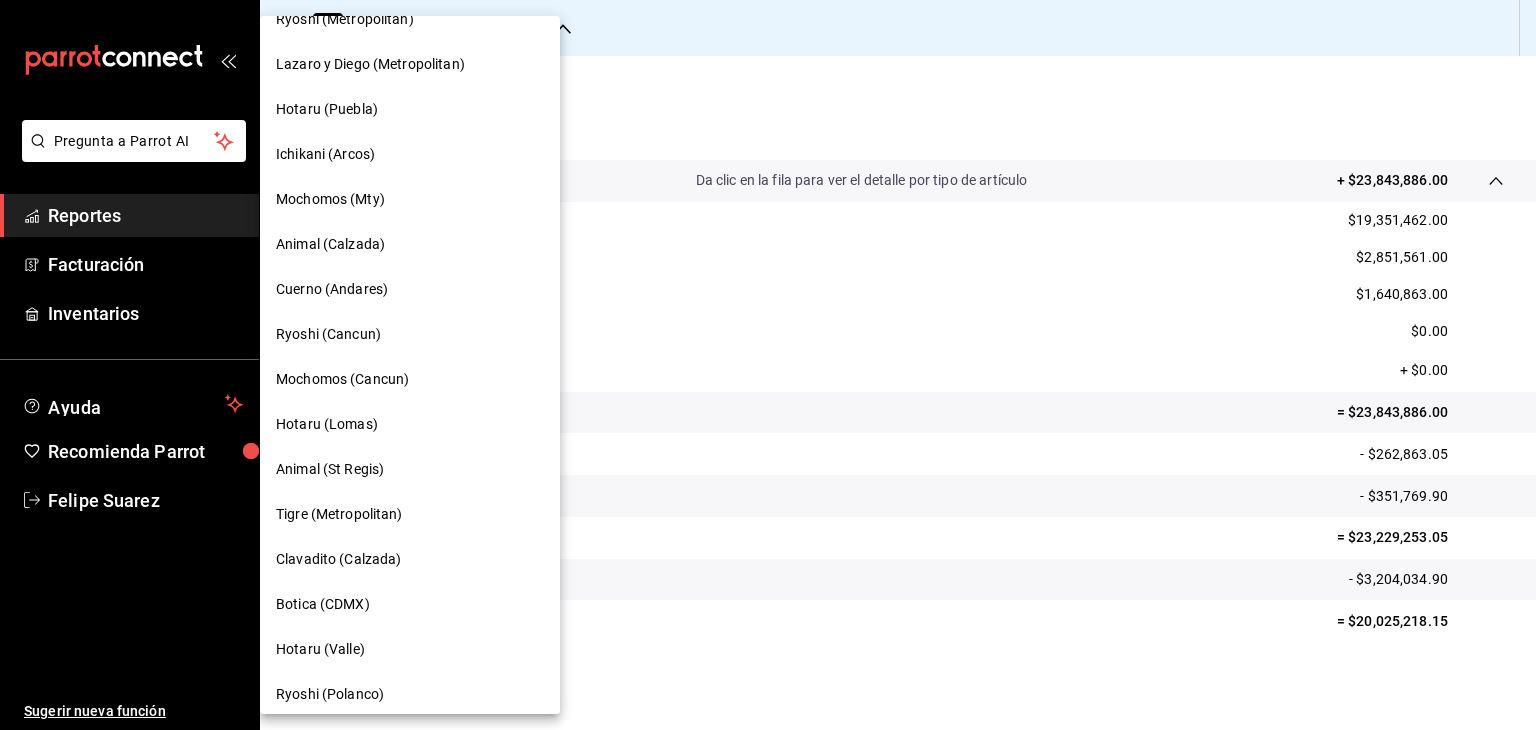 scroll, scrollTop: 208, scrollLeft: 0, axis: vertical 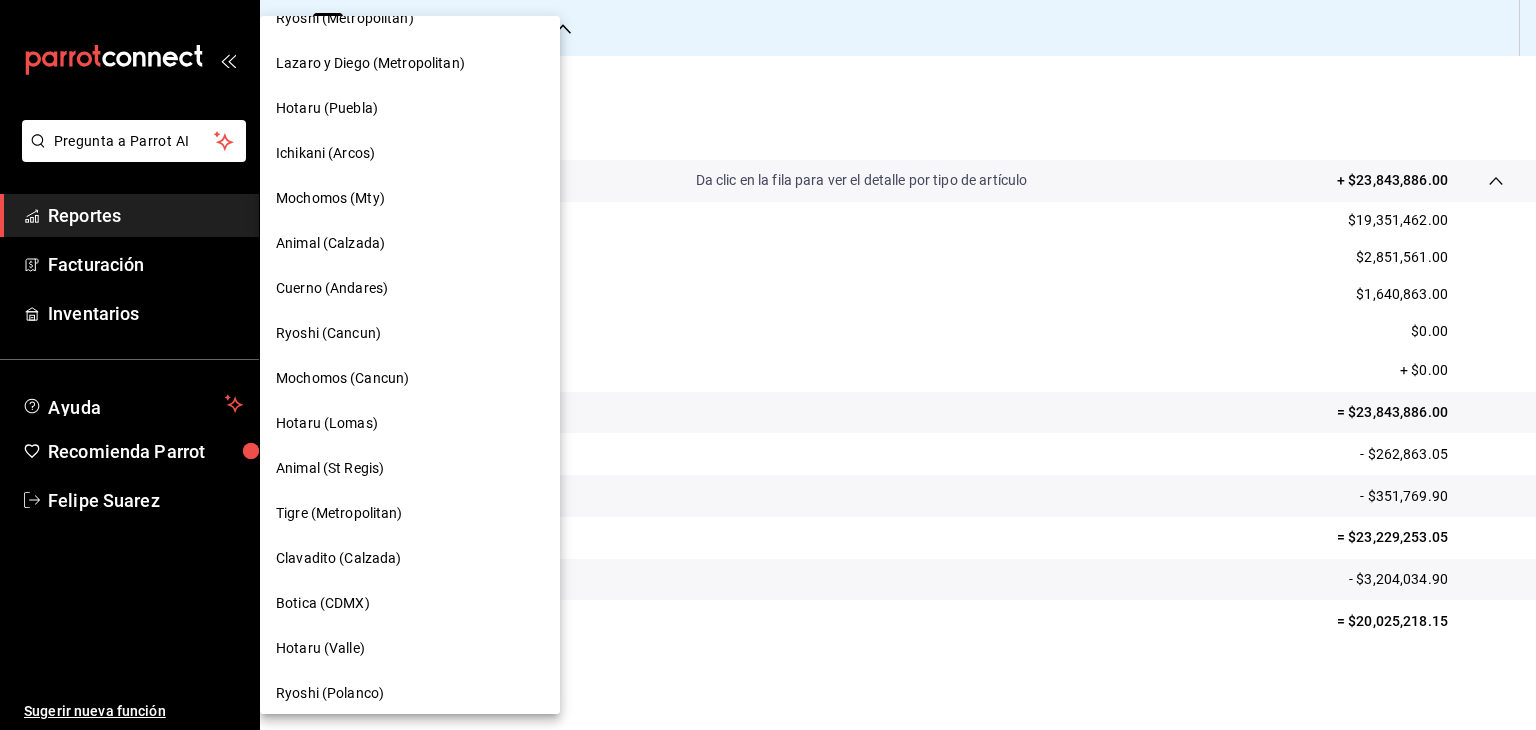 click on "Hotaru (Lomas)" at bounding box center (410, 423) 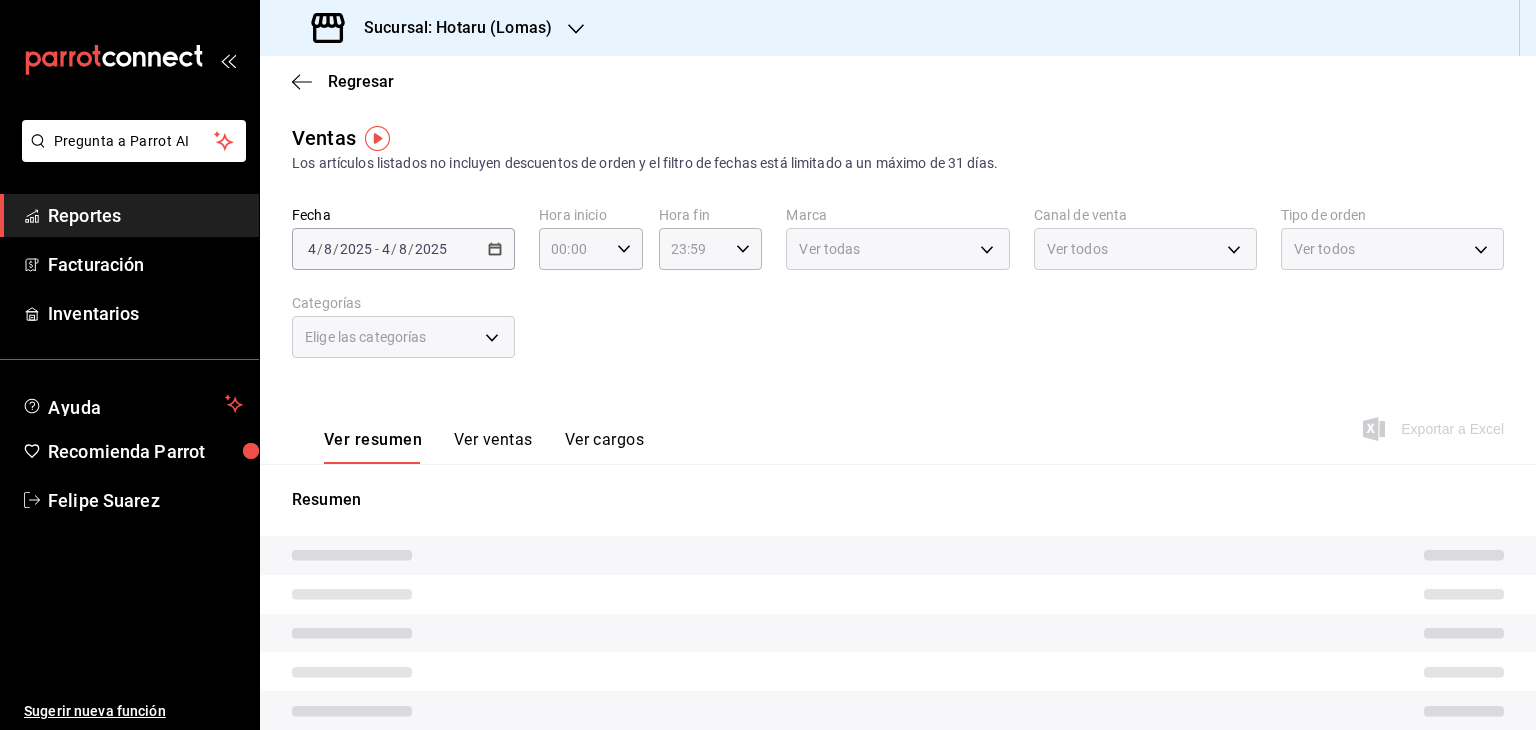 type on "05:00" 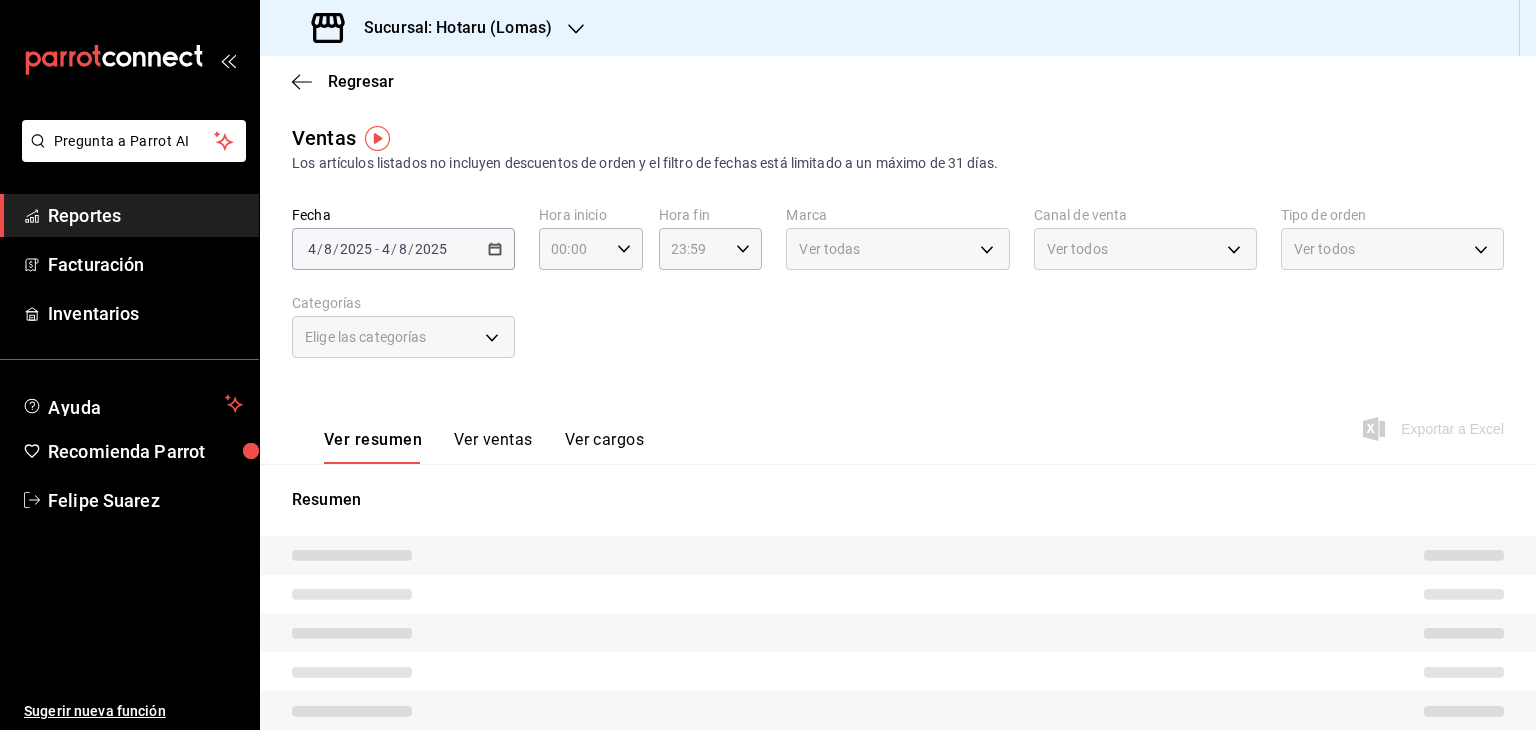 type on "05:00" 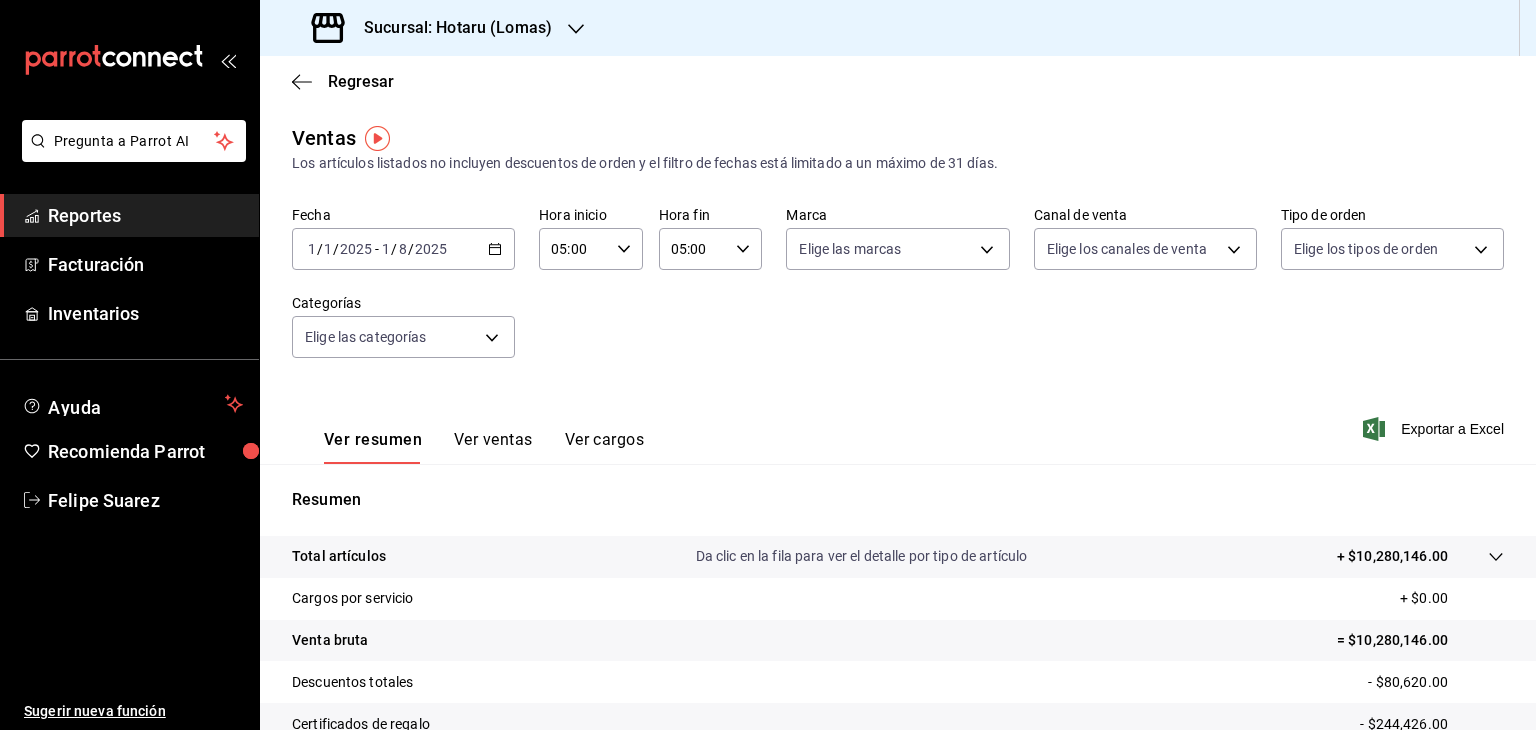 scroll, scrollTop: 228, scrollLeft: 0, axis: vertical 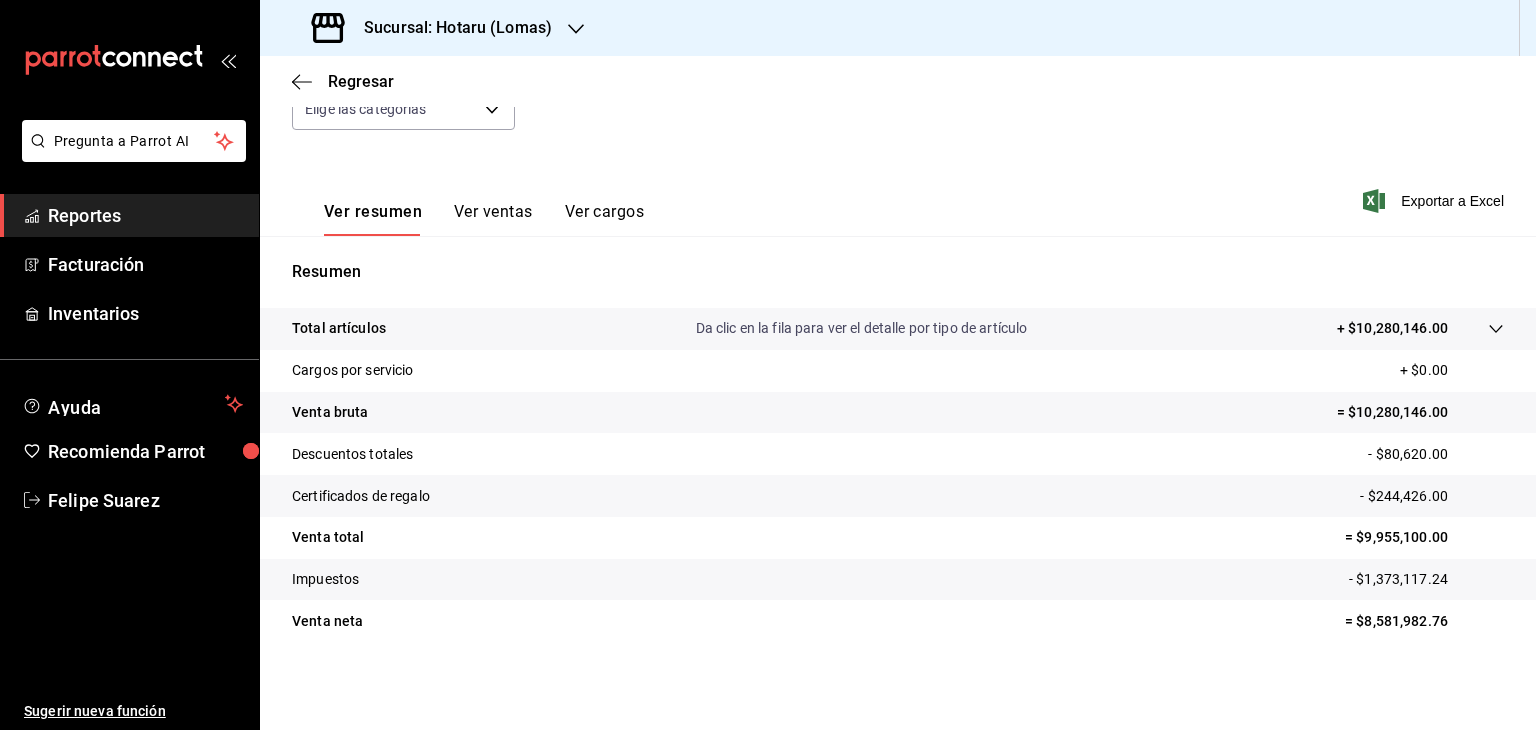 click on "+ $10,280,146.00" at bounding box center (1392, 328) 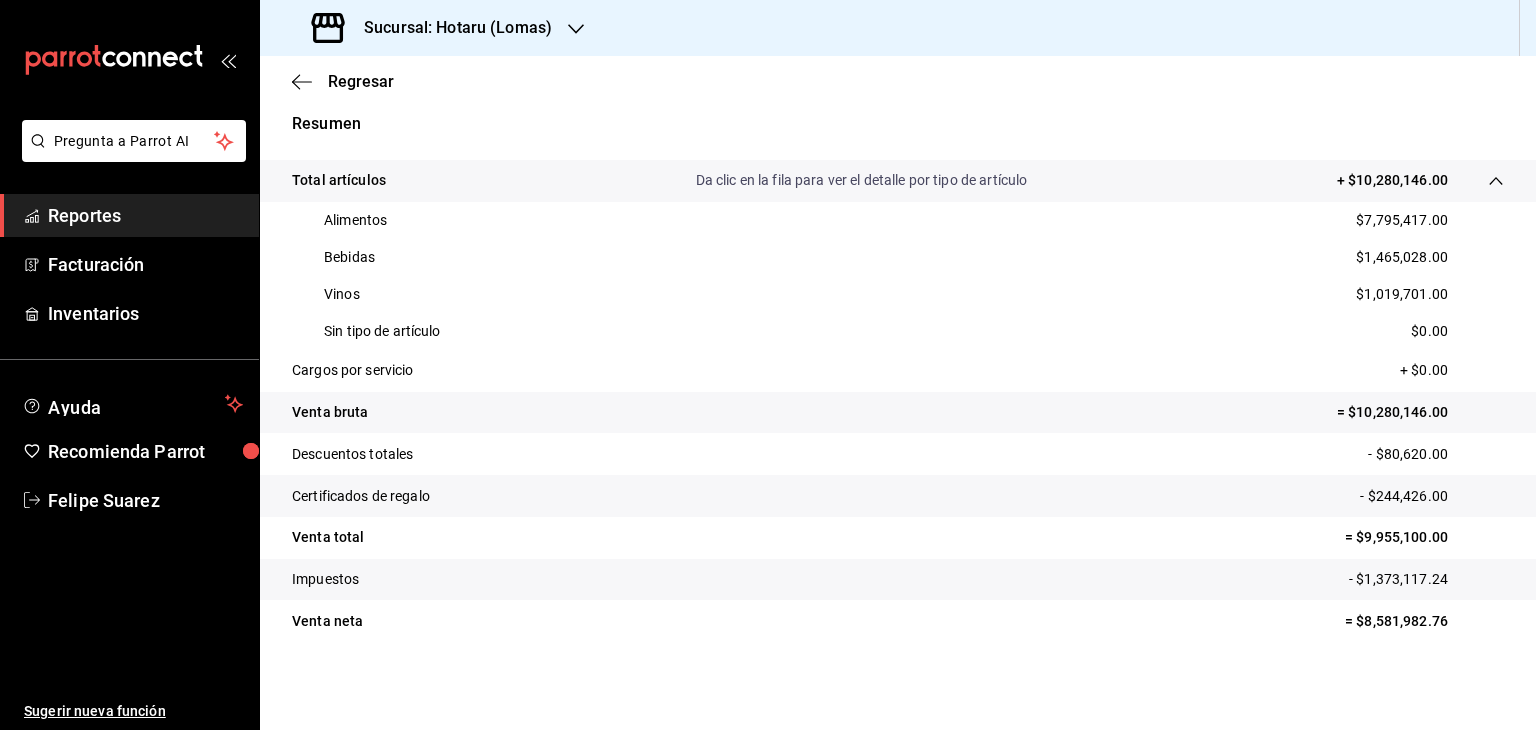 scroll, scrollTop: 376, scrollLeft: 0, axis: vertical 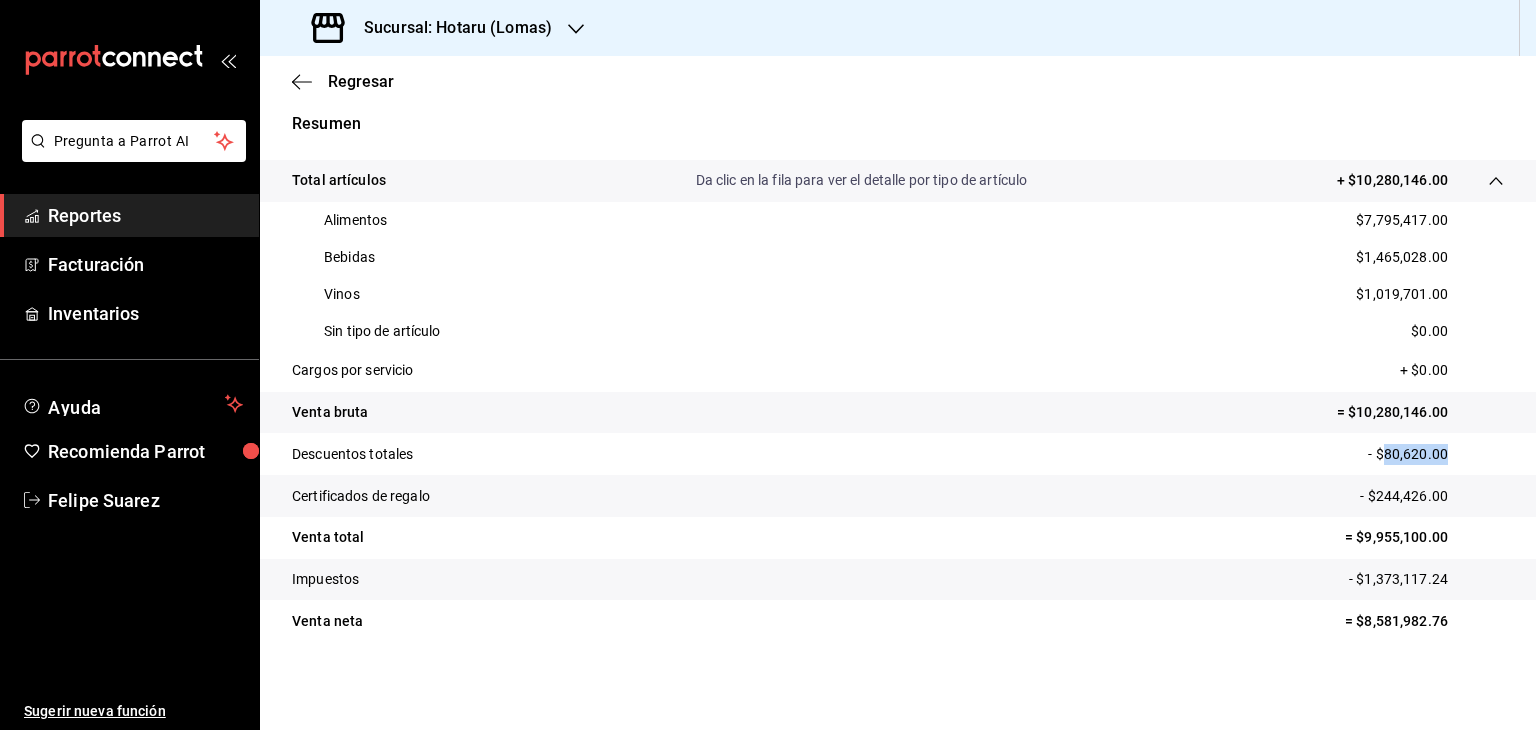 click on "- $80,620.00" at bounding box center [1436, 454] 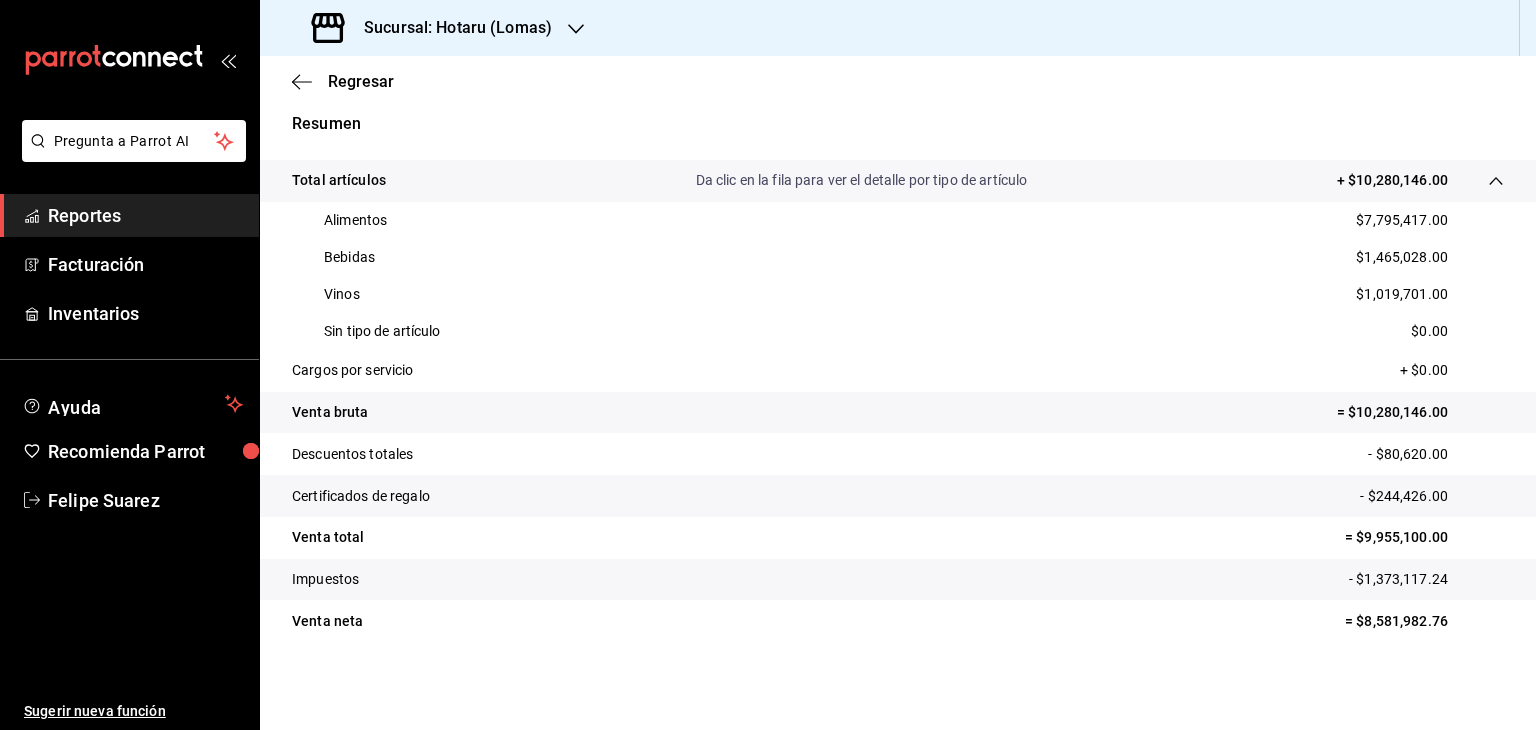 click on "- $244,426.00" at bounding box center [1432, 496] 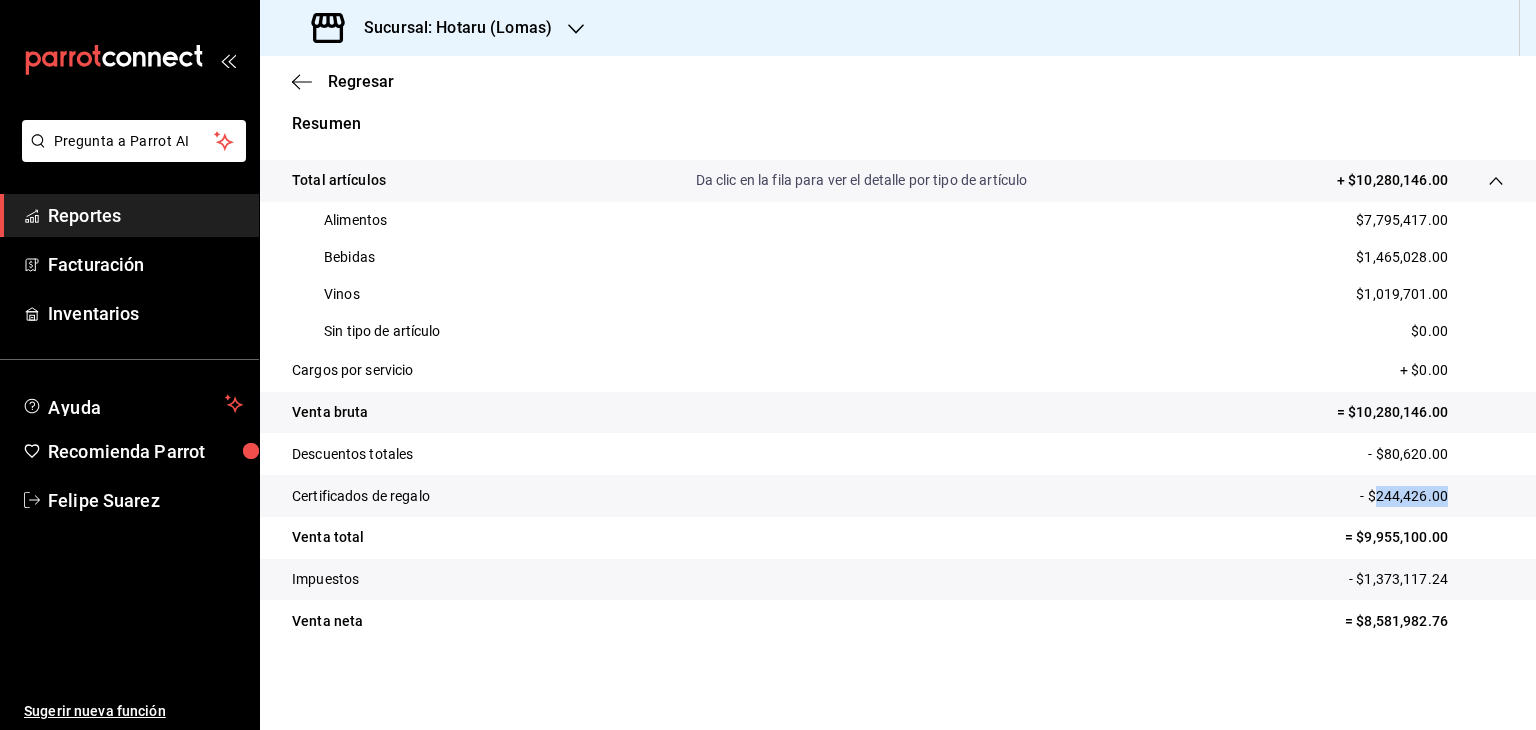 click on "- $244,426.00" at bounding box center (1432, 496) 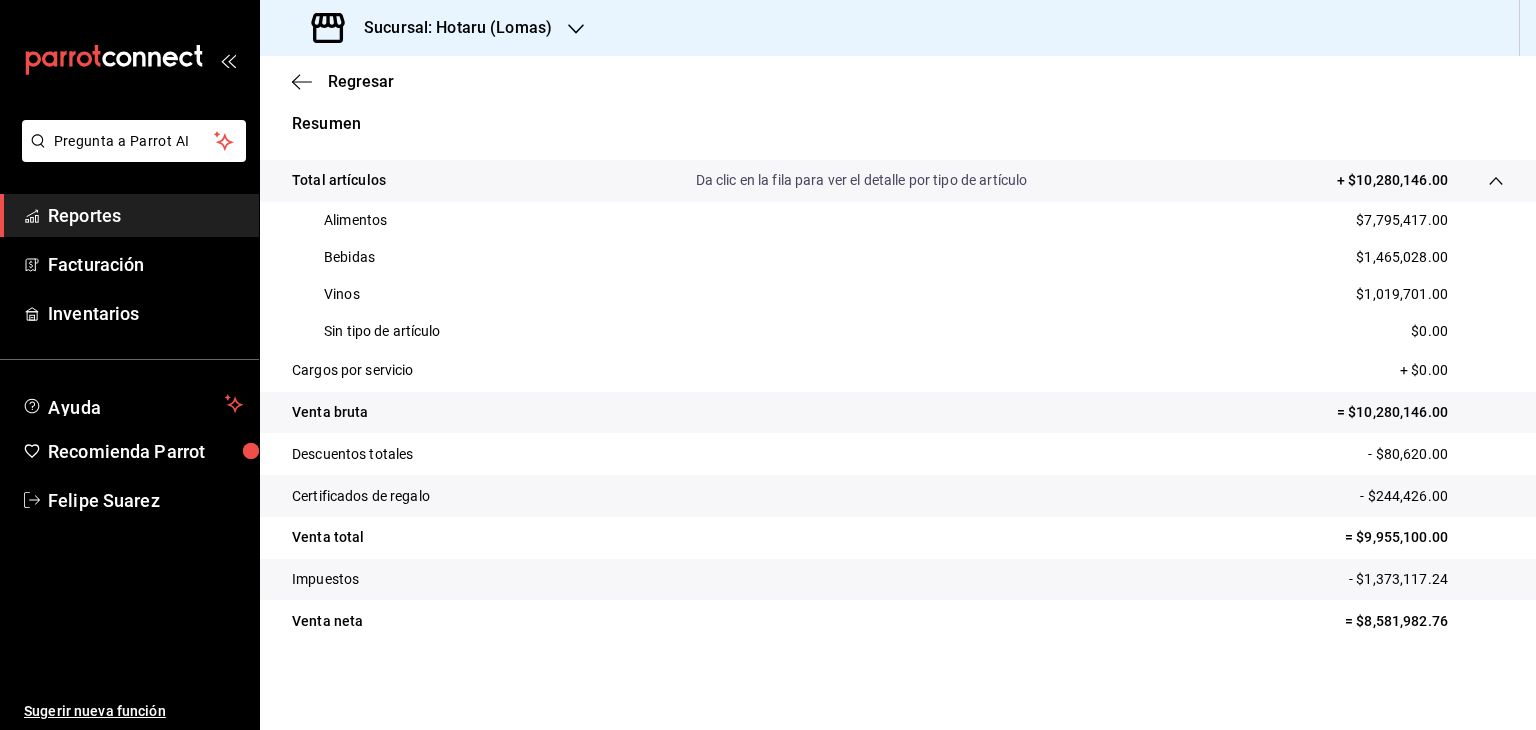 click on "- $1,373,117.24" at bounding box center (1426, 579) 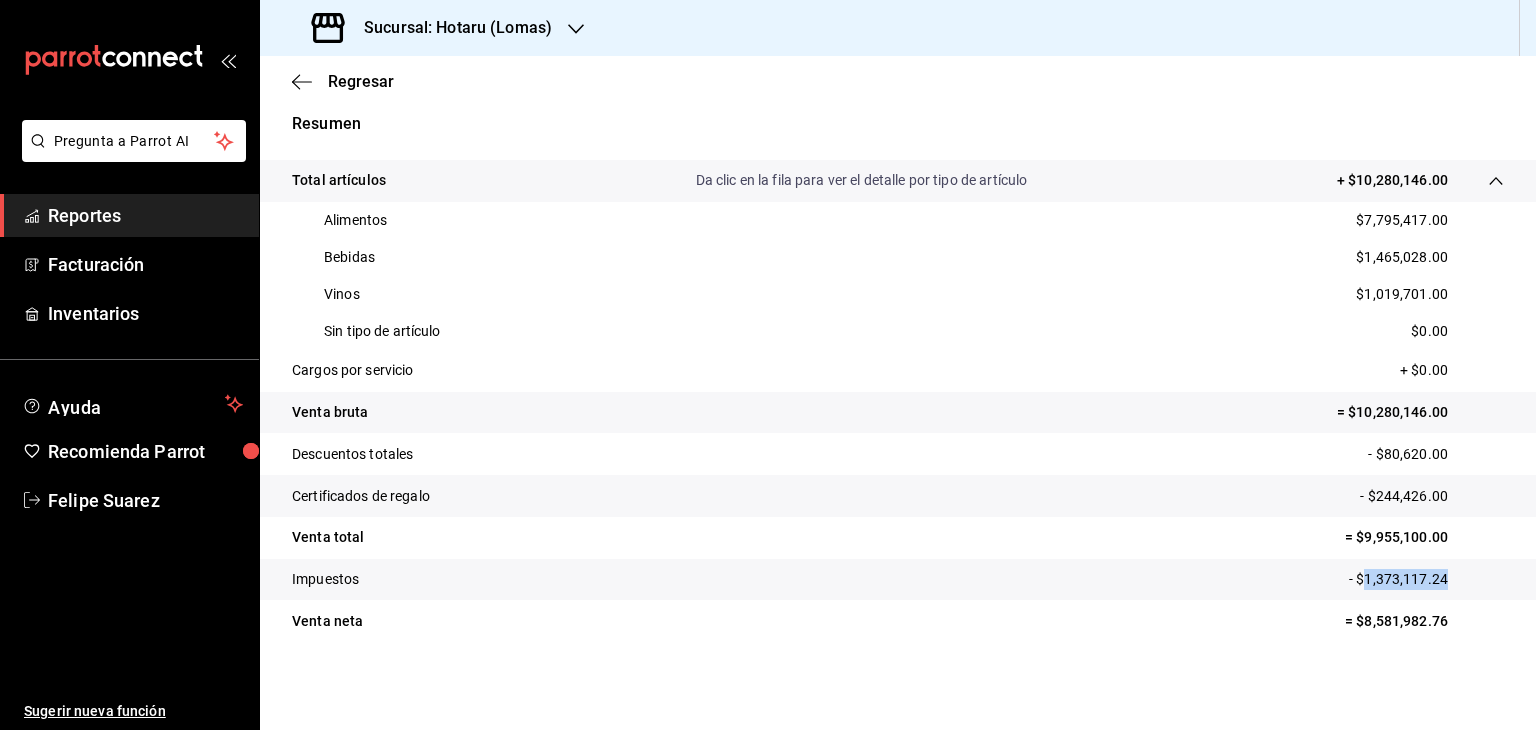 click on "- $1,373,117.24" at bounding box center (1426, 579) 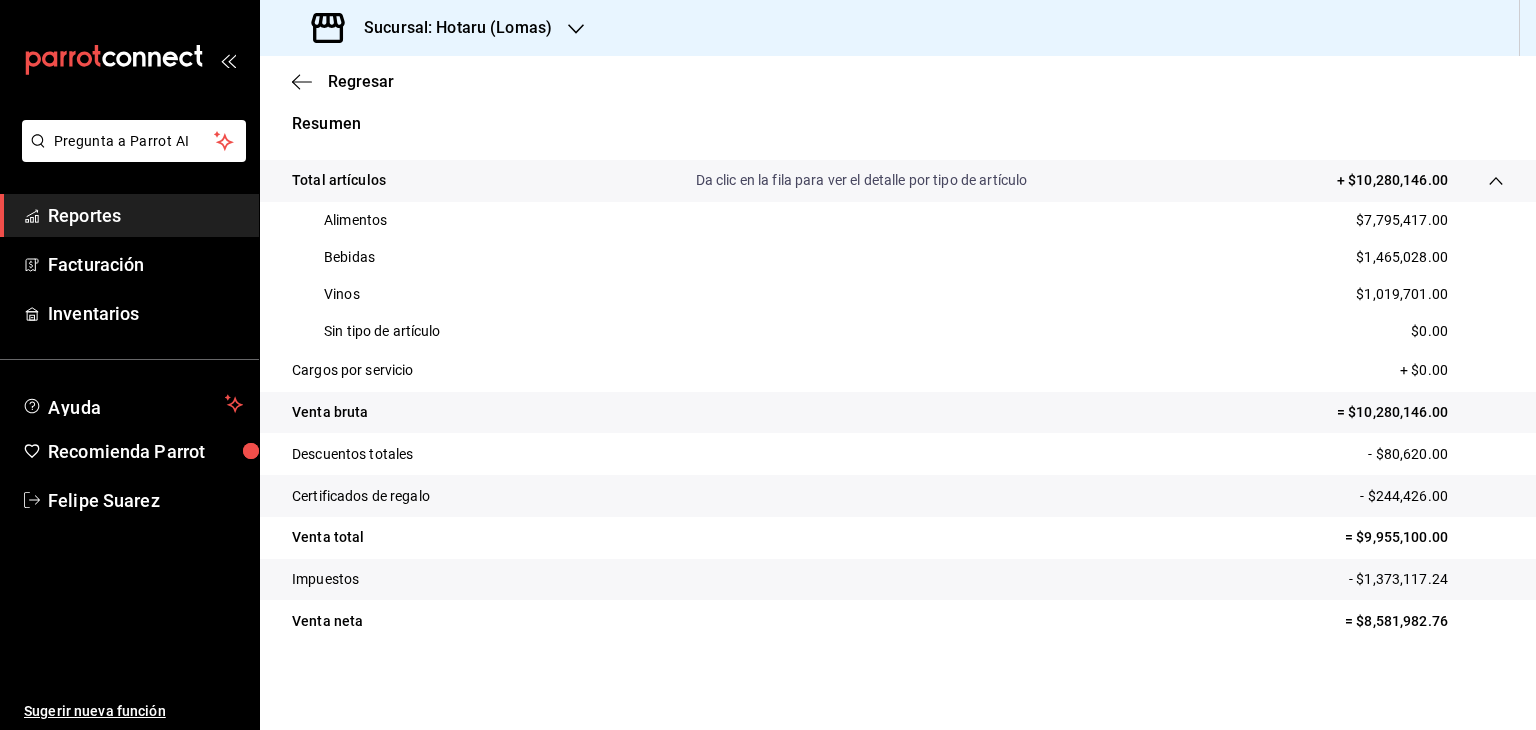 click on "$7,795,417.00" at bounding box center [1402, 220] 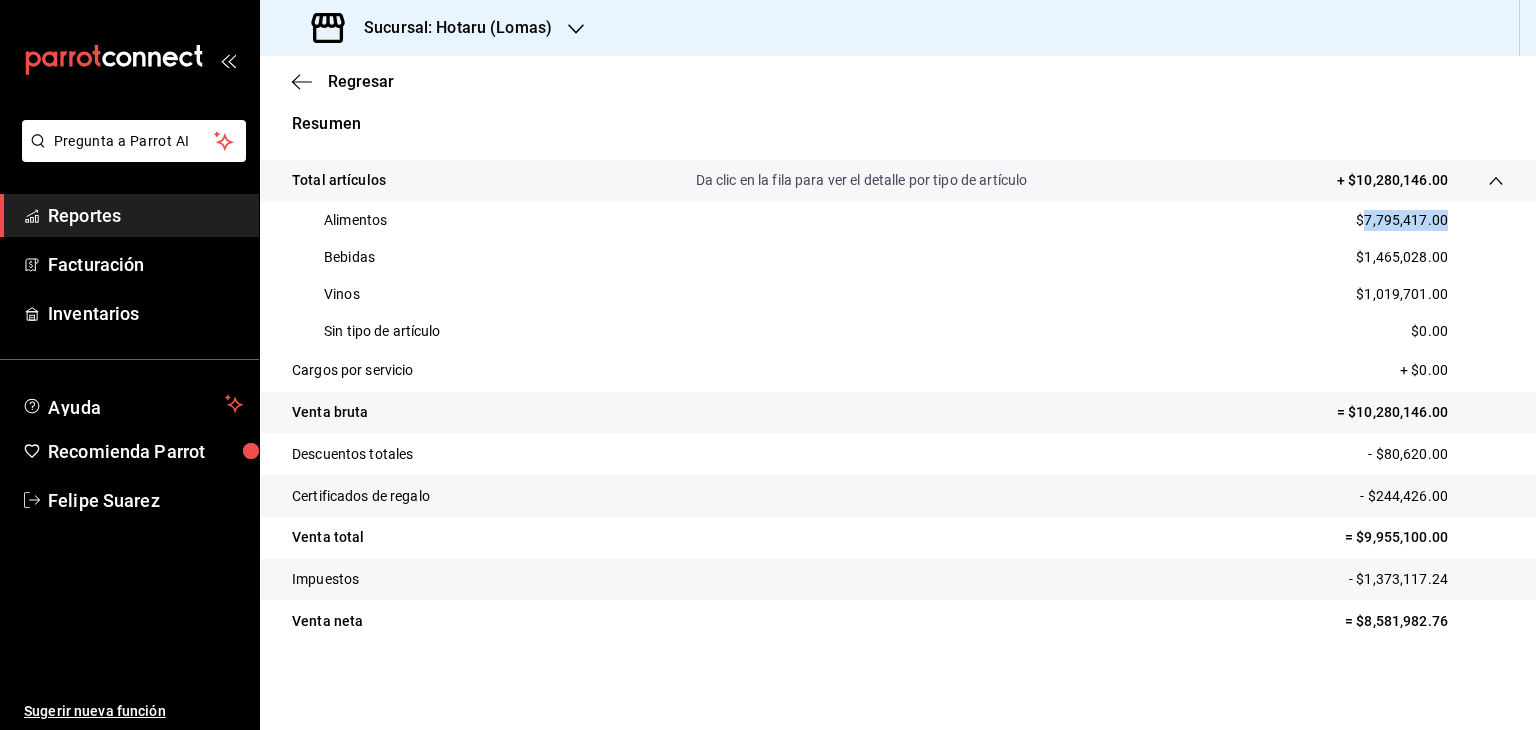 click on "$7,795,417.00" at bounding box center [1402, 220] 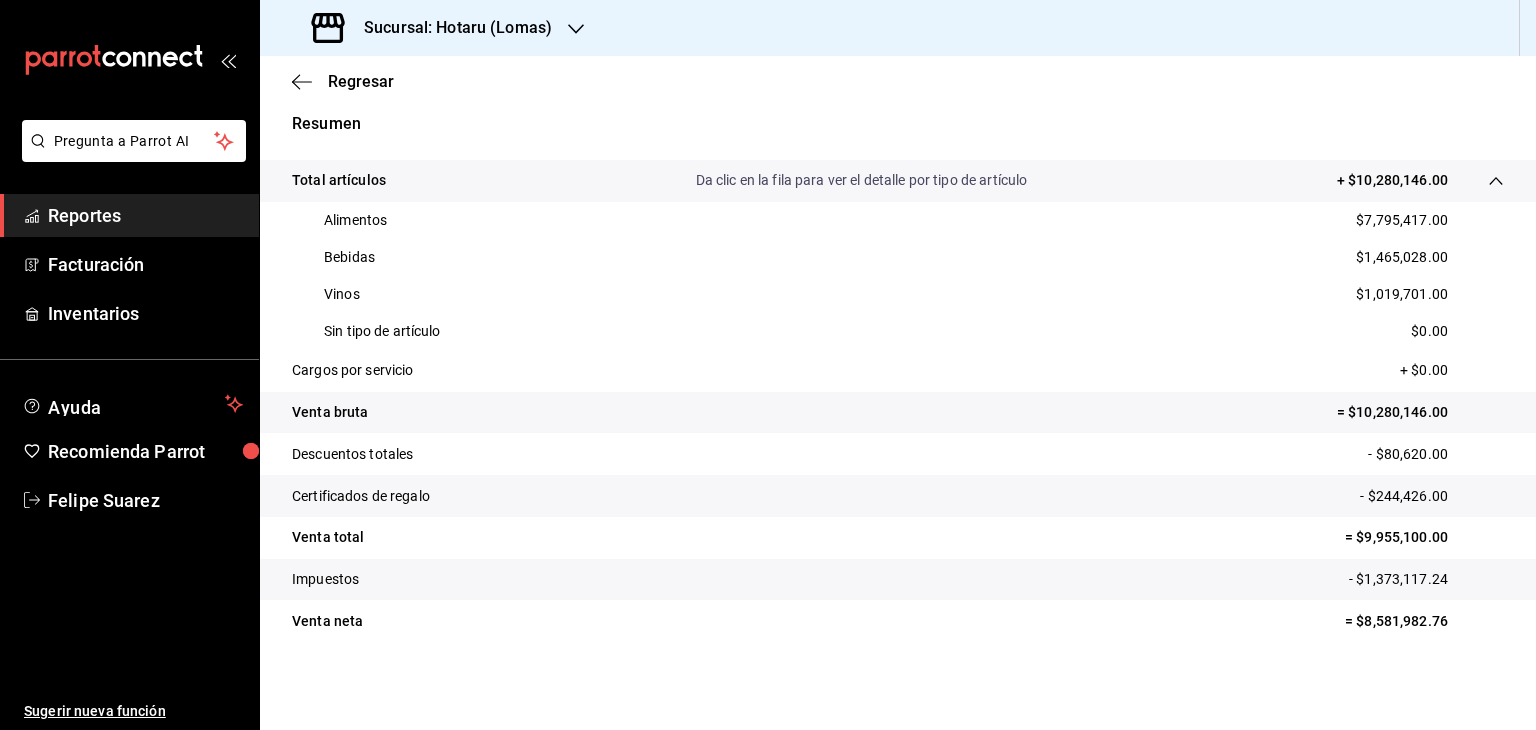 click on "$1,465,028.00" at bounding box center [1402, 257] 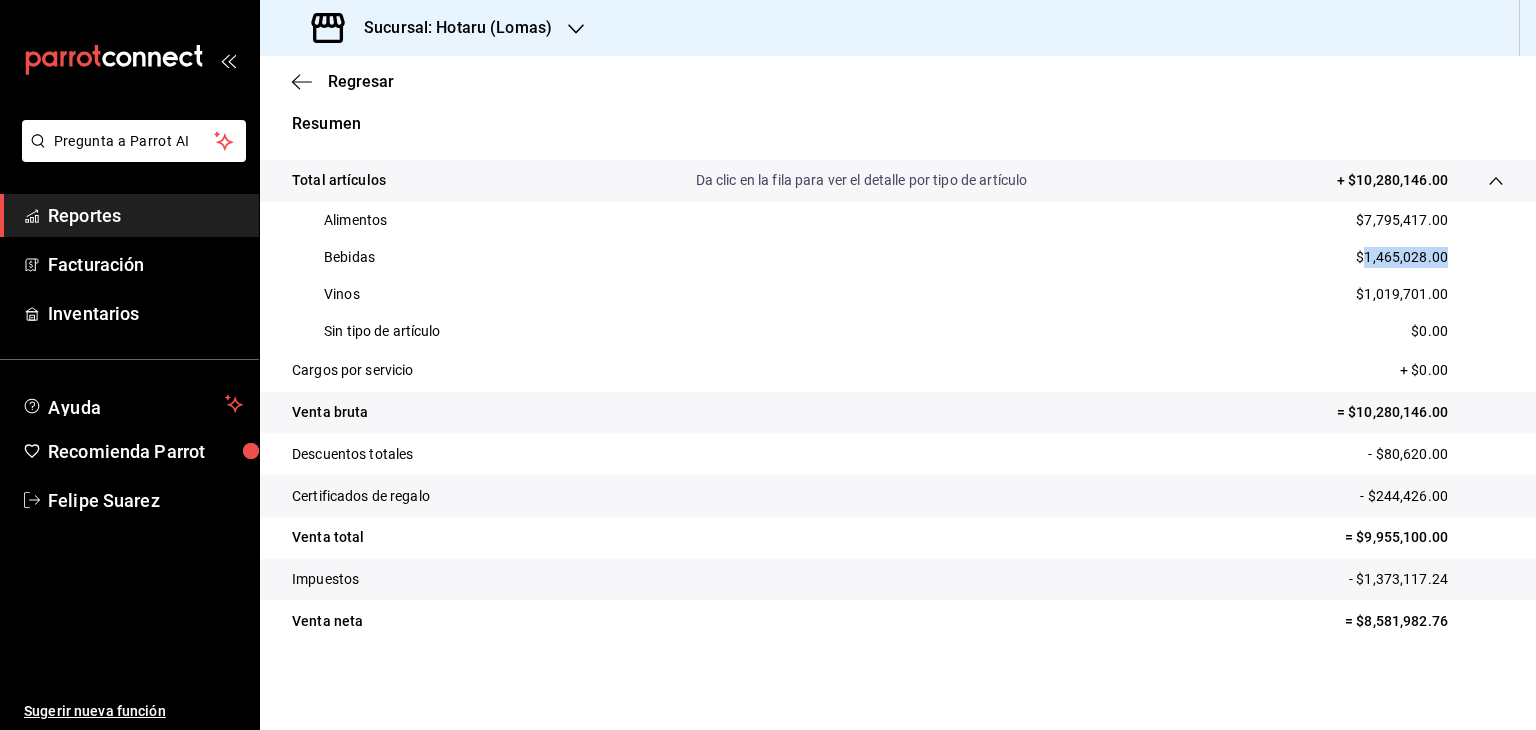 click on "$1,465,028.00" at bounding box center (1402, 257) 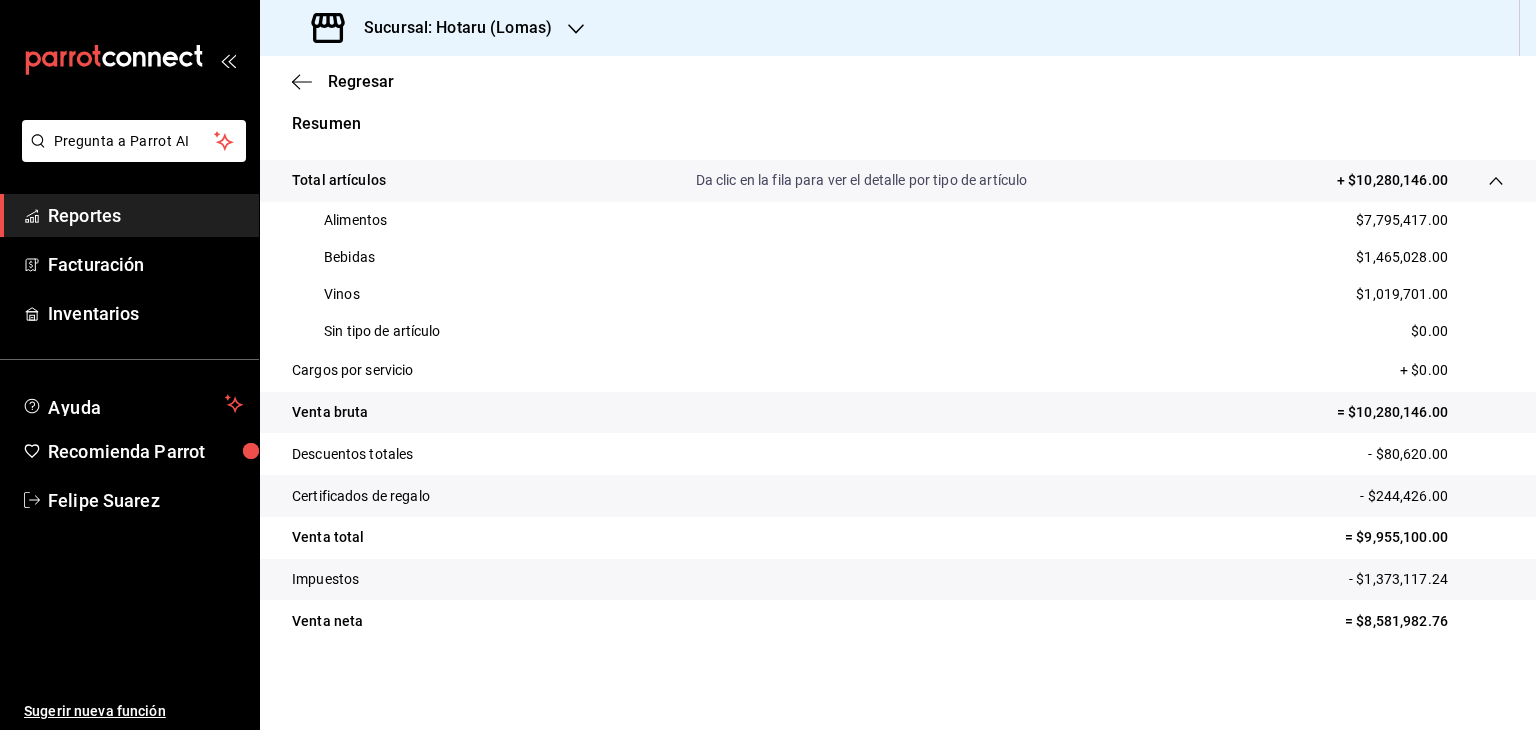 click on "$1,019,701.00" at bounding box center [1402, 294] 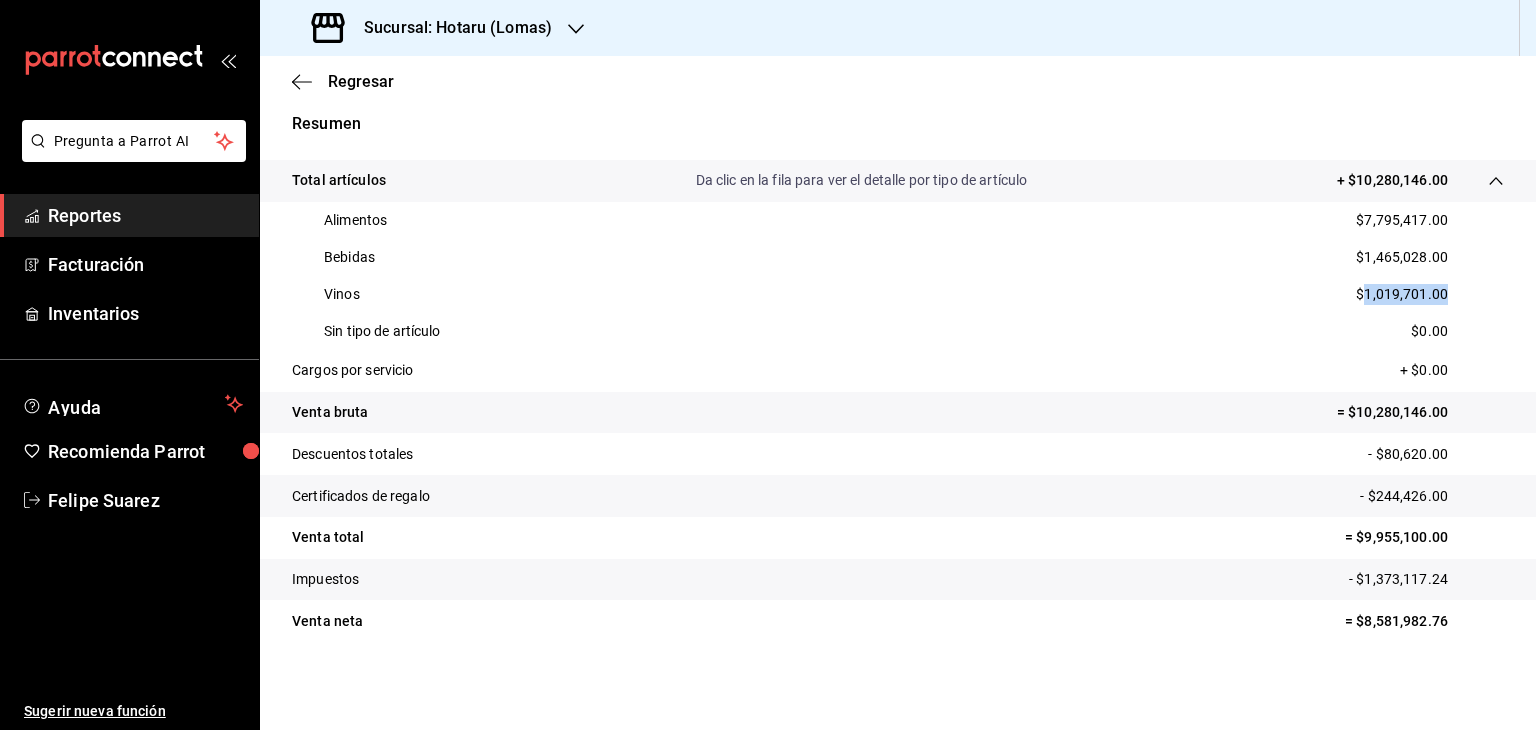 click on "$1,019,701.00" at bounding box center (1402, 294) 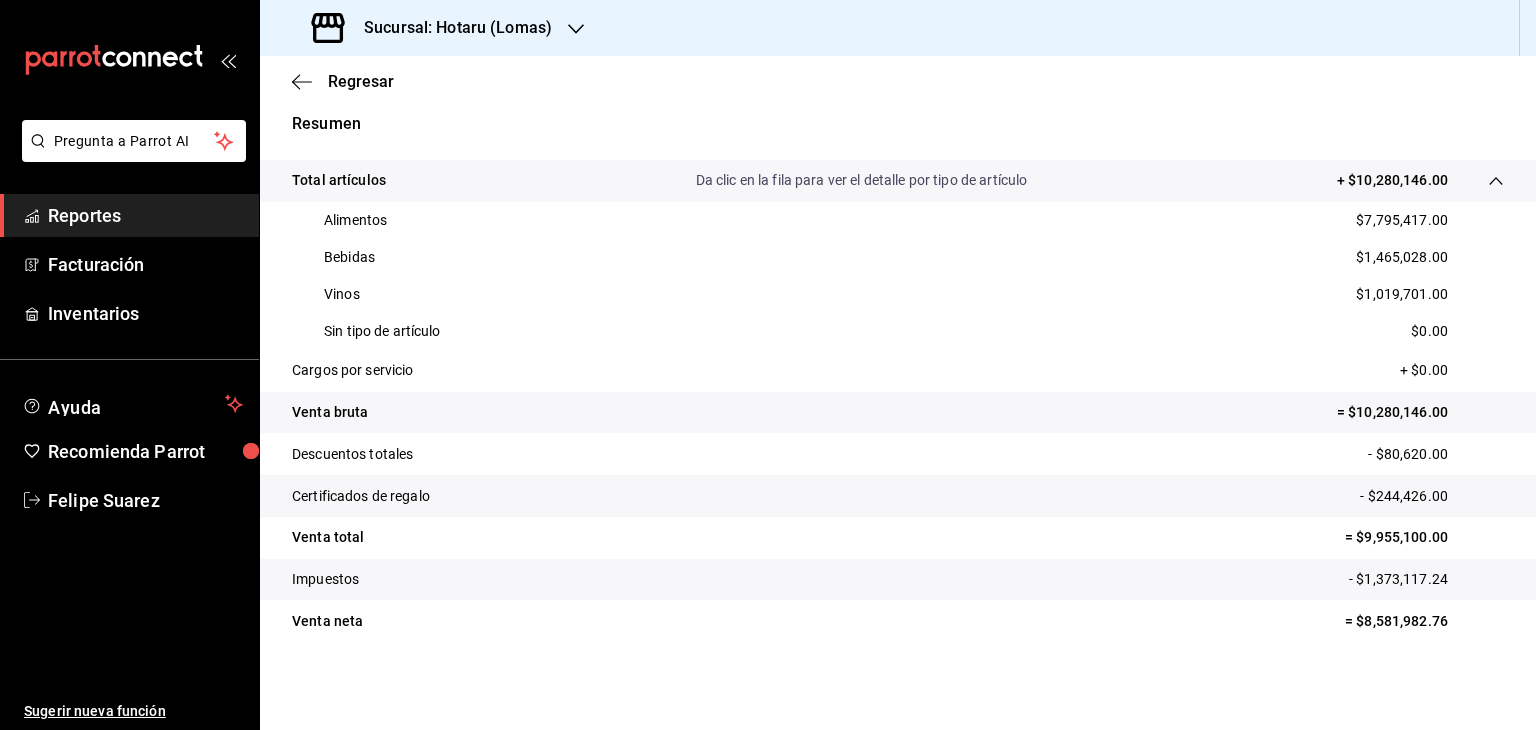 click on "Sucursal: Hotaru (Lomas)" at bounding box center (450, 28) 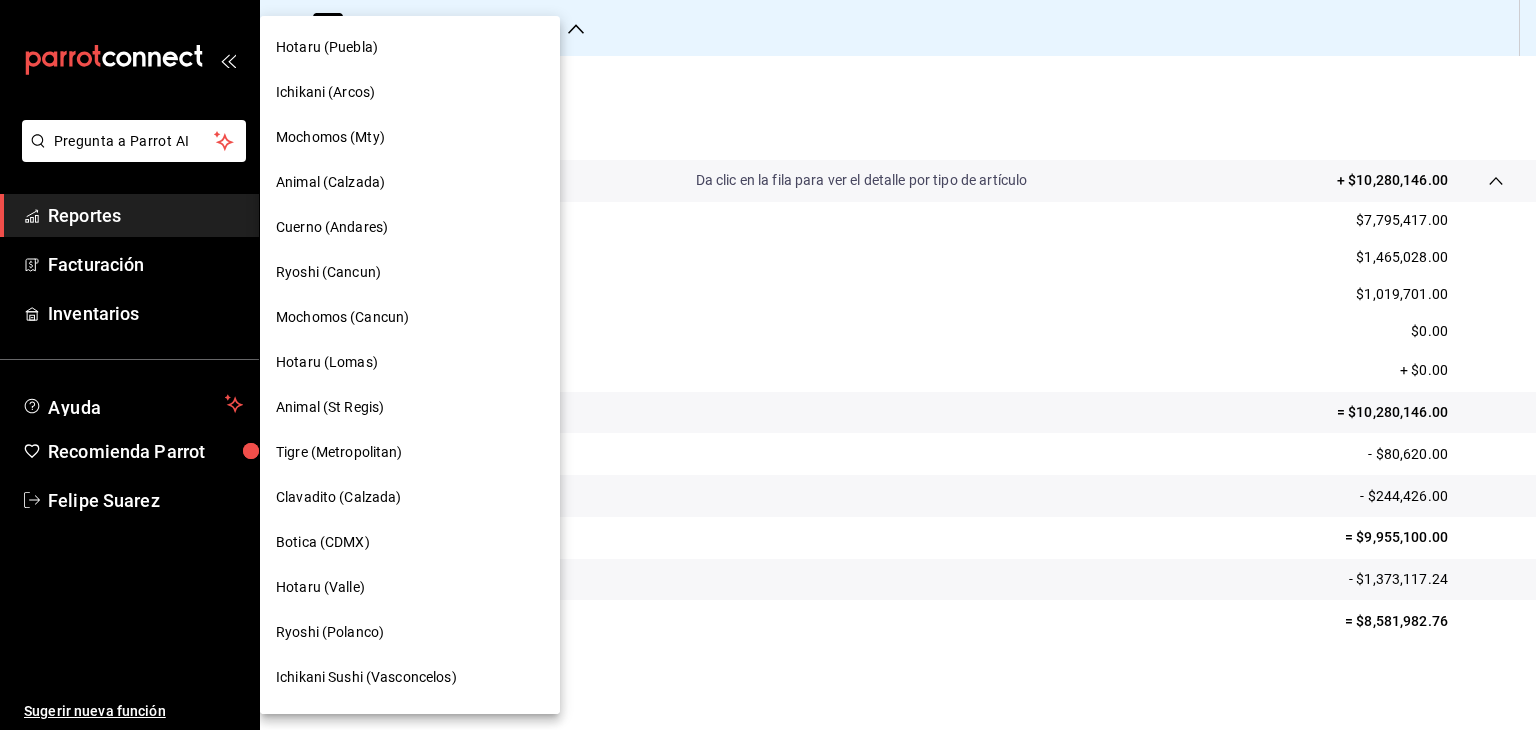 scroll, scrollTop: 0, scrollLeft: 0, axis: both 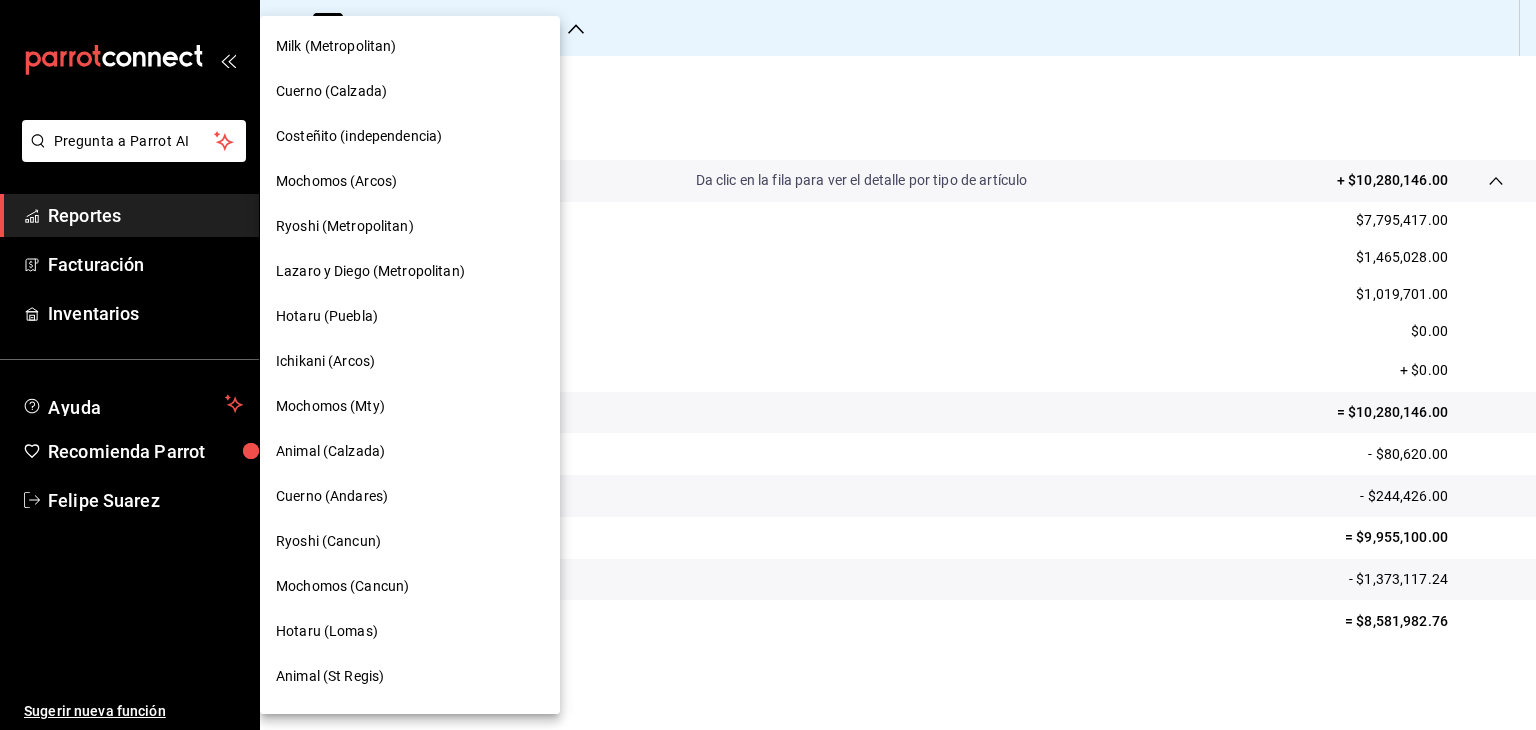 click on "Hotaru (Puebla)" at bounding box center [327, 316] 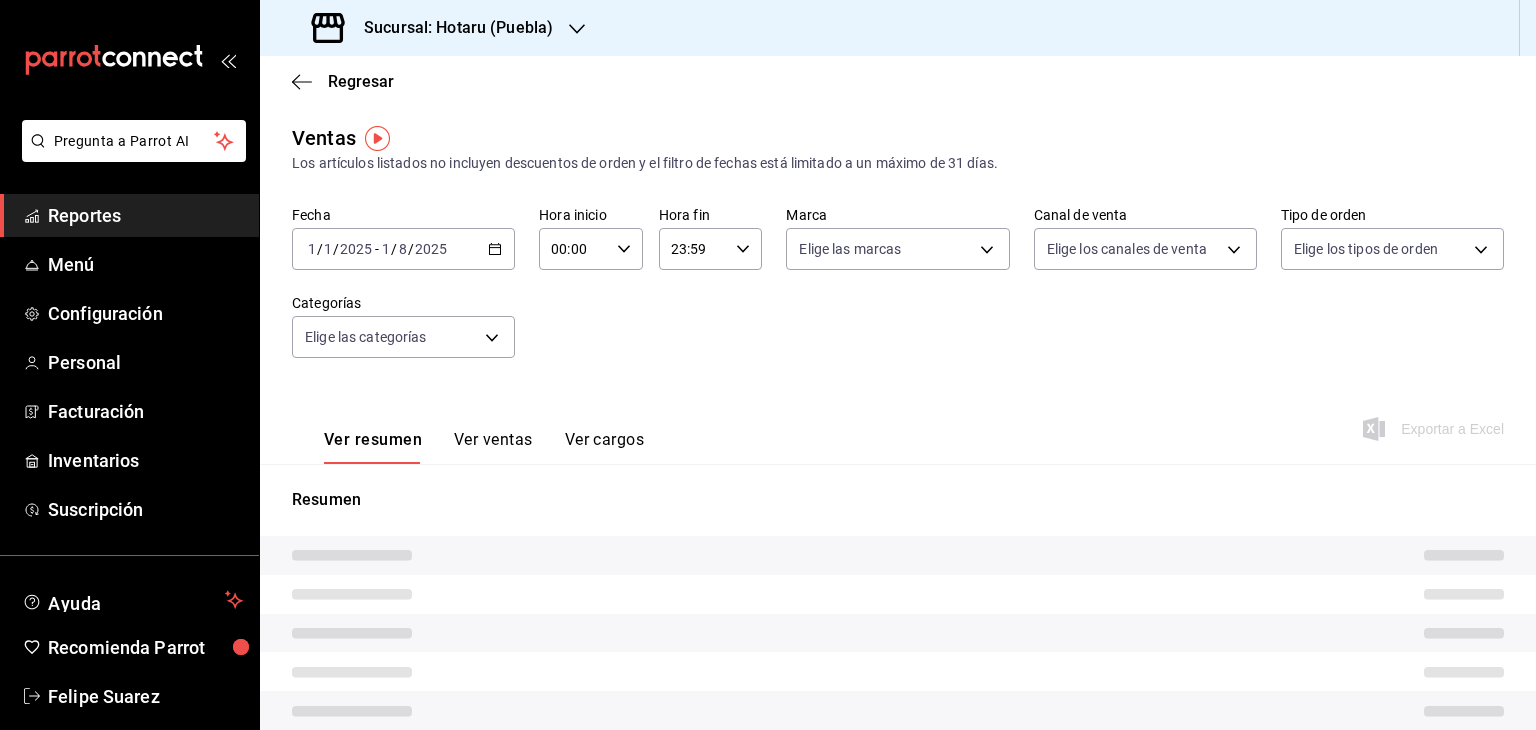 type on "05:00" 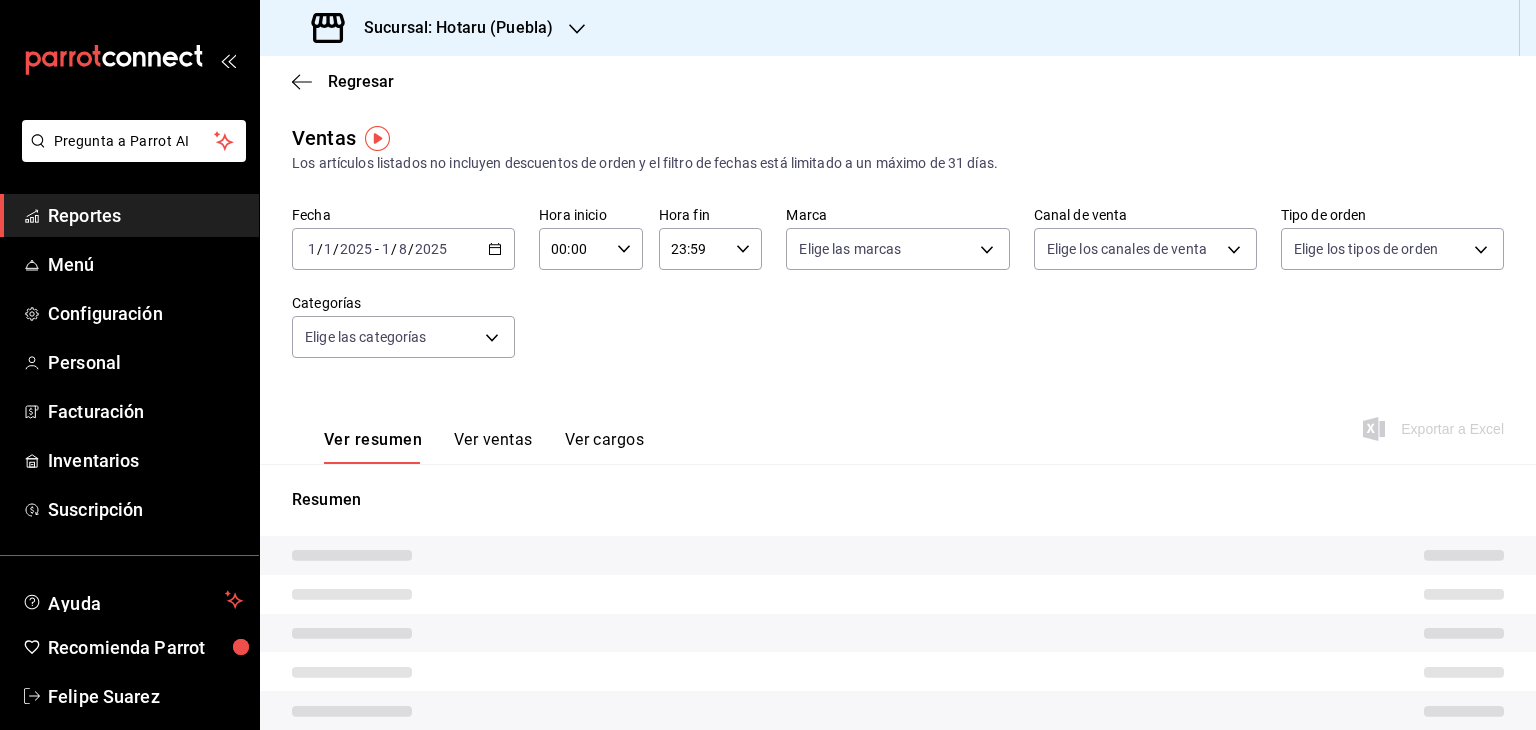 type on "05:00" 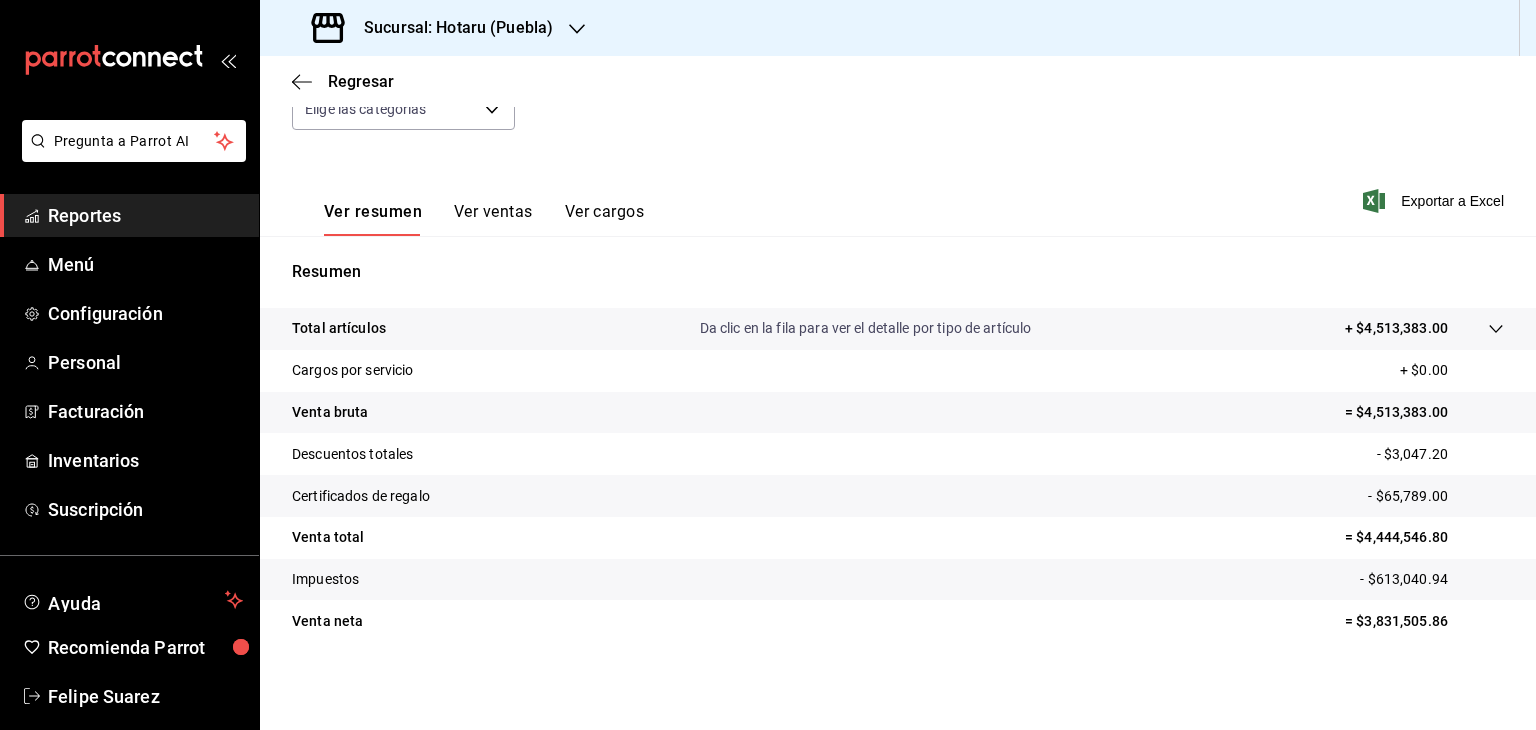 scroll, scrollTop: 228, scrollLeft: 0, axis: vertical 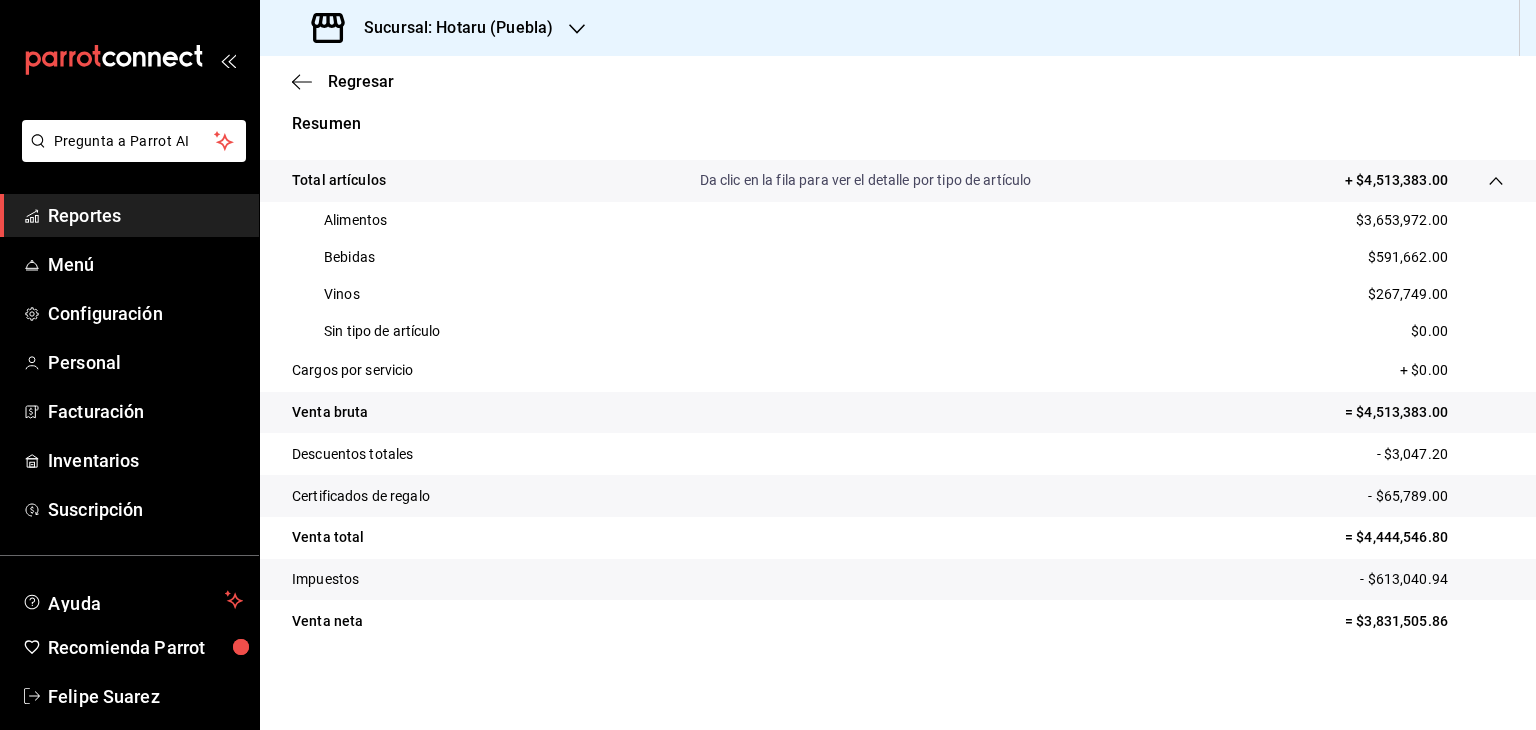 click on "- $3,047.20" at bounding box center [1440, 454] 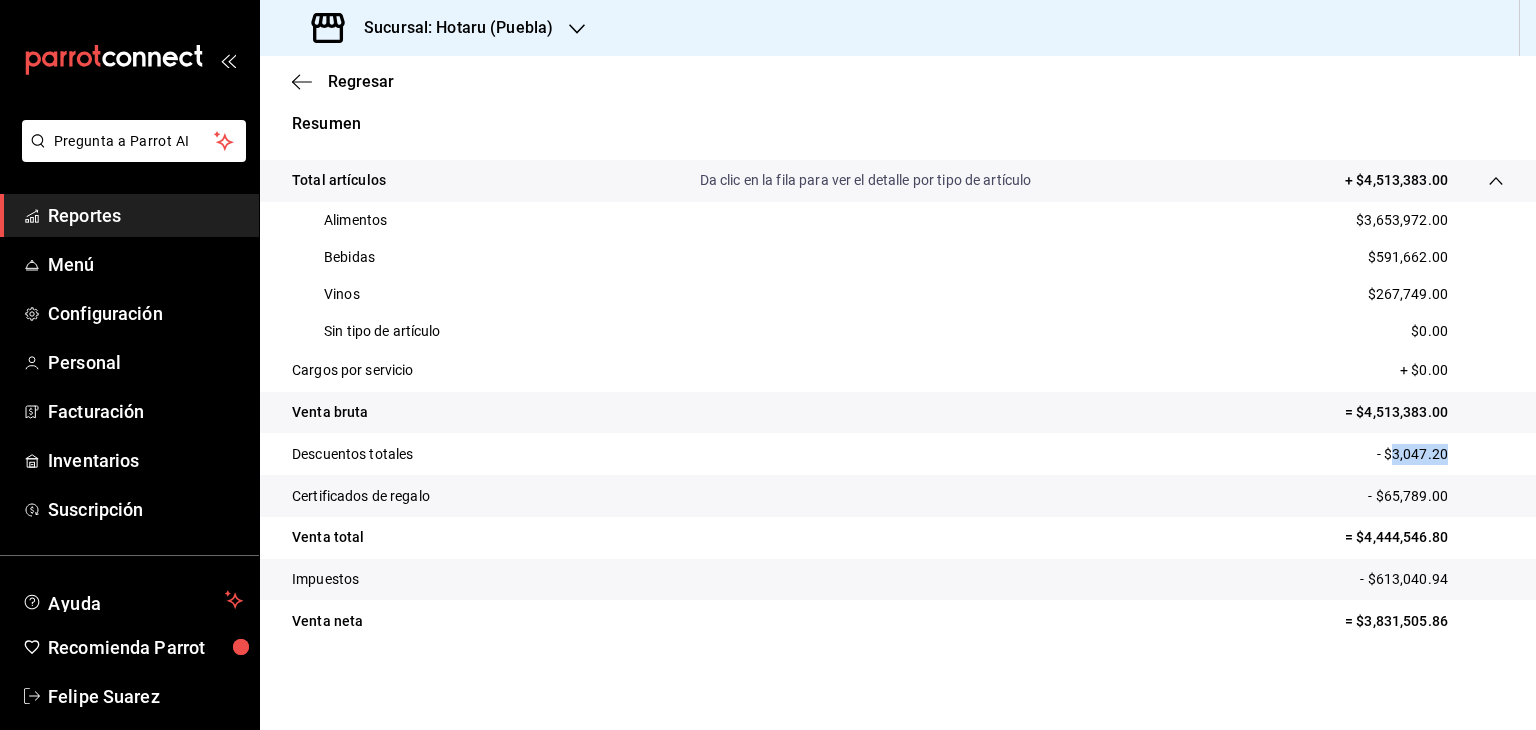 click on "- $3,047.20" at bounding box center [1440, 454] 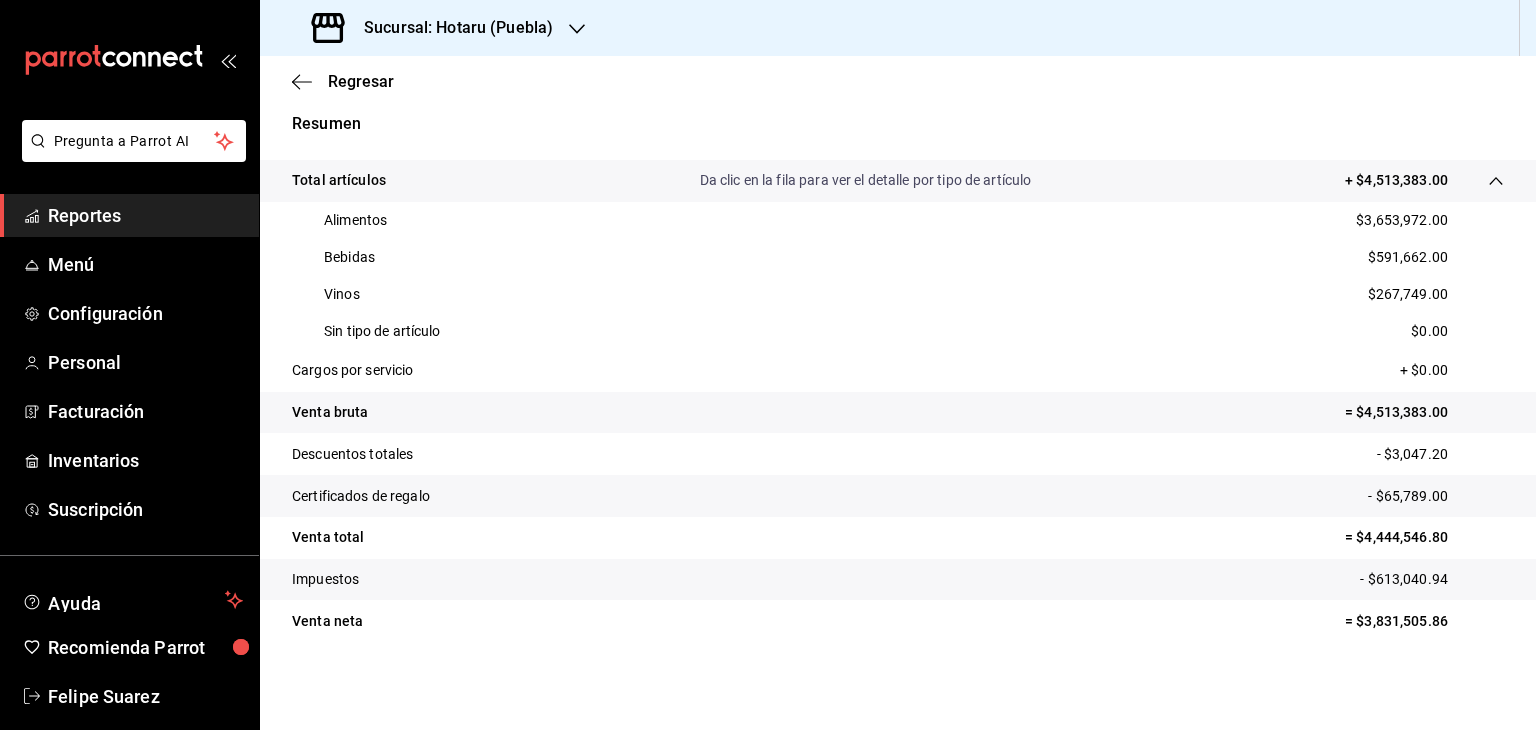 click on "- $65,789.00" at bounding box center (1436, 496) 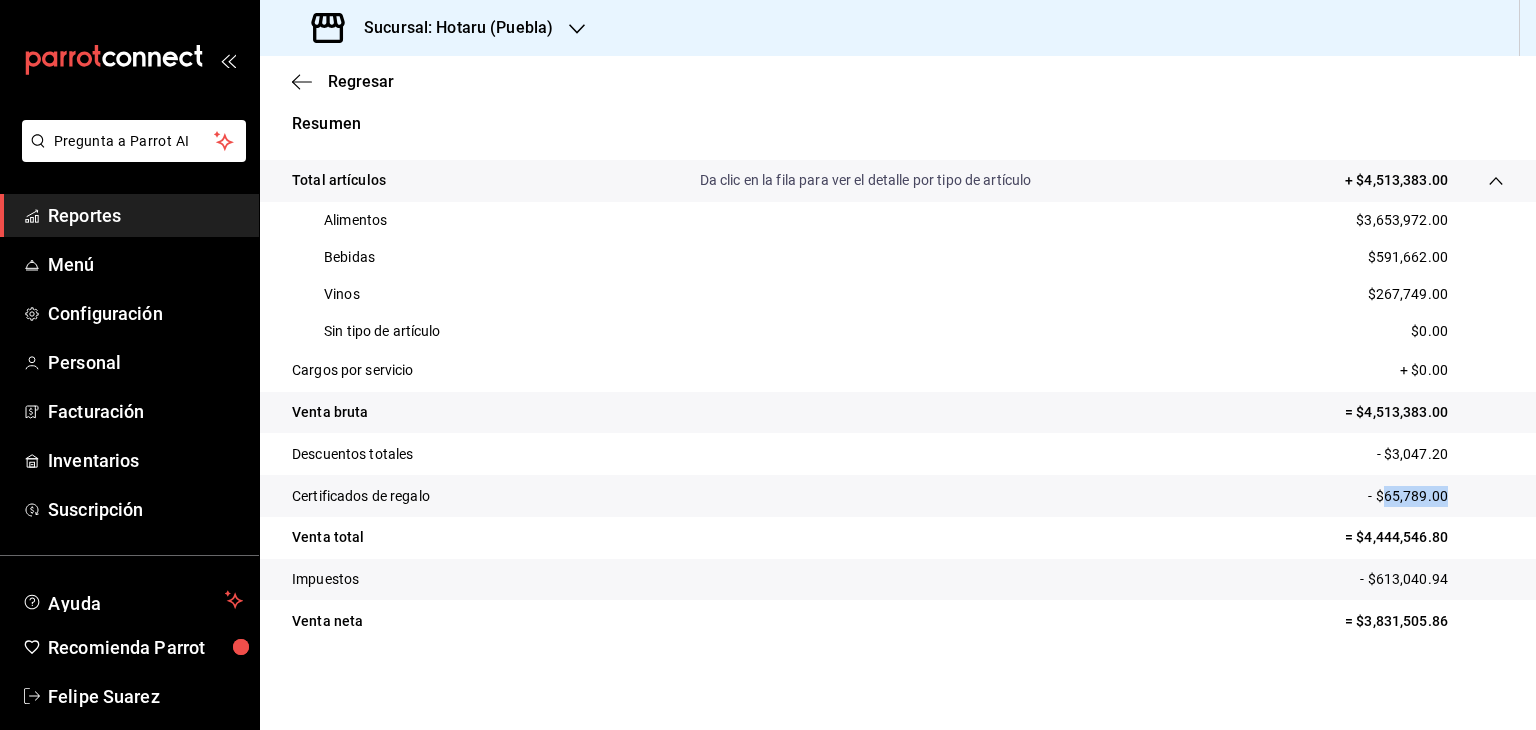 click on "- $65,789.00" at bounding box center [1436, 496] 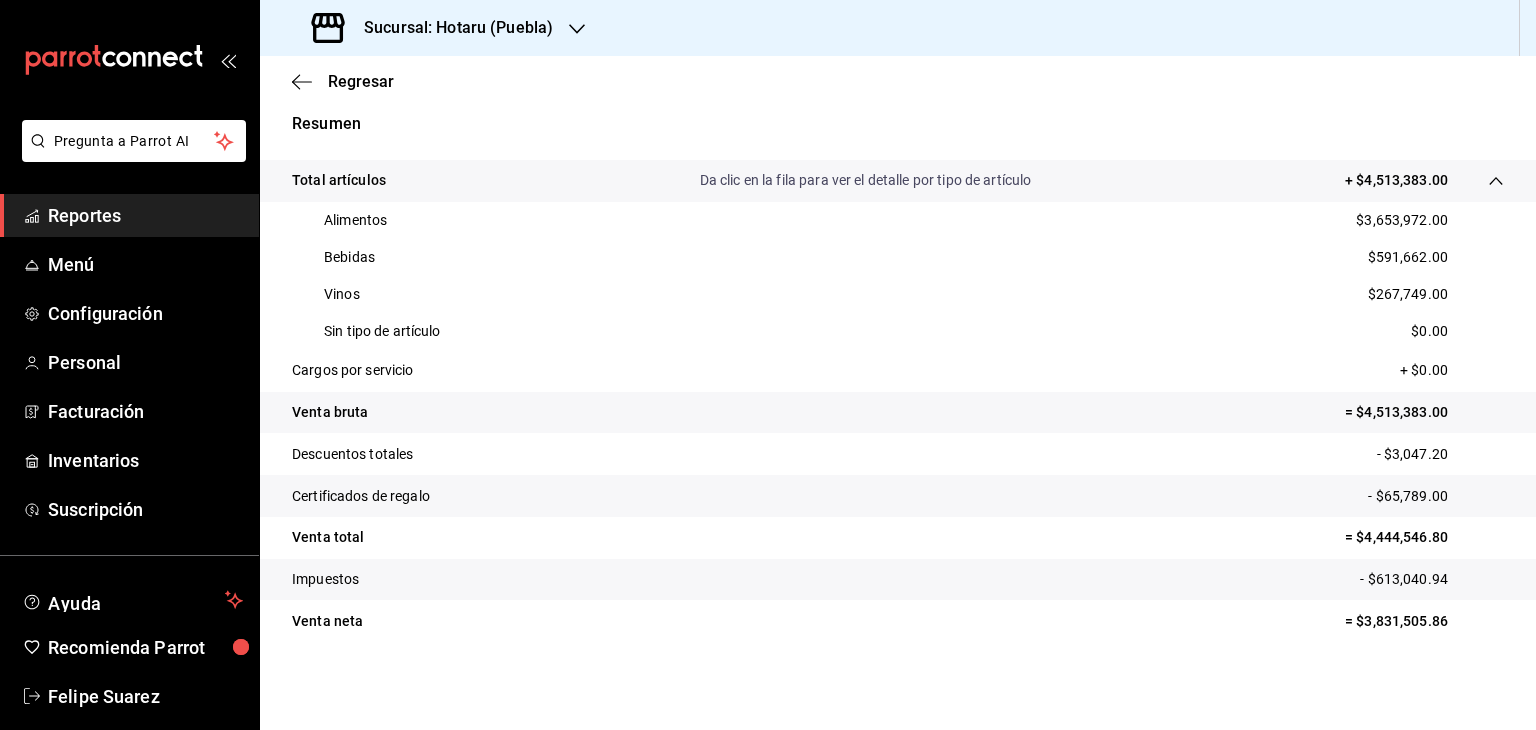click on "- $613,040.94" at bounding box center [1432, 579] 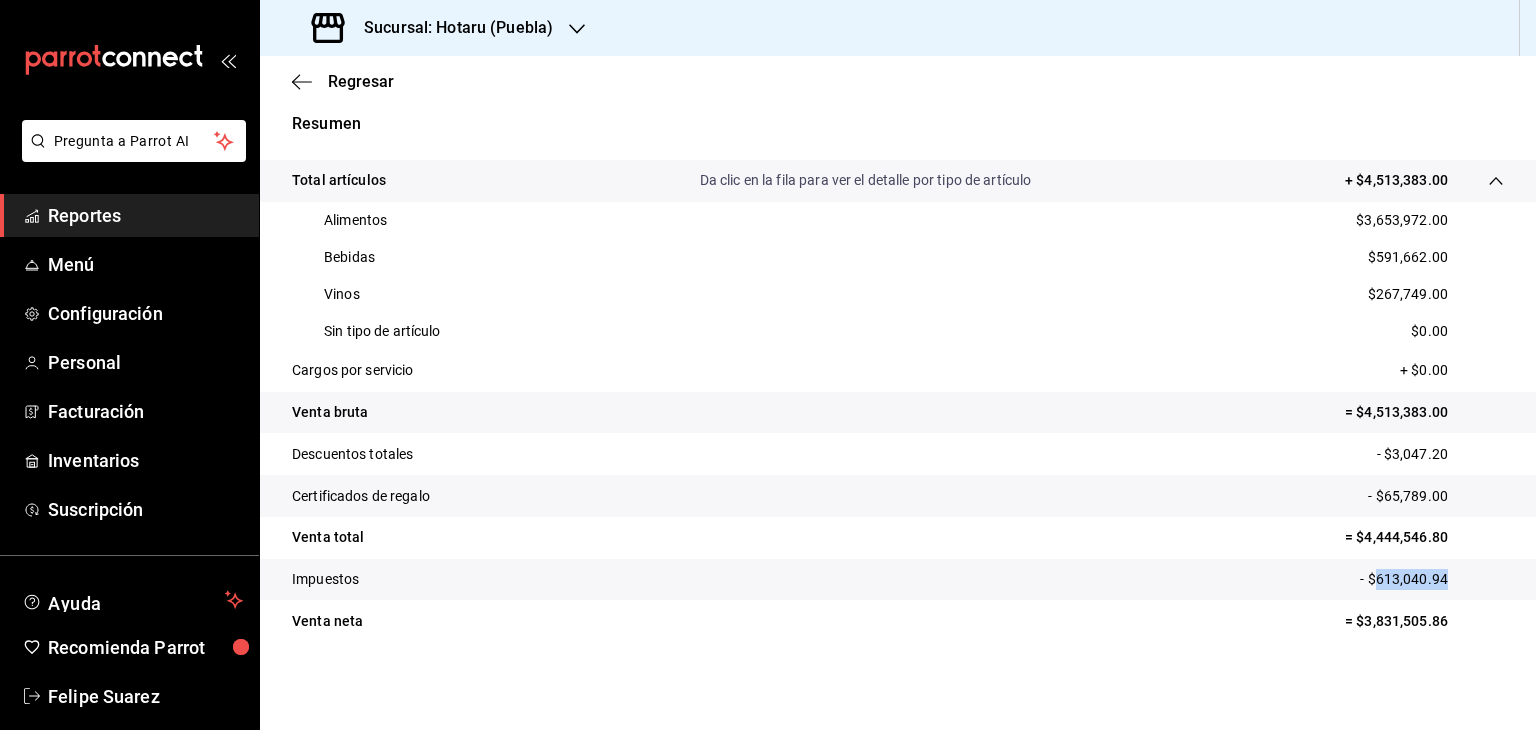 click on "- $613,040.94" at bounding box center [1432, 579] 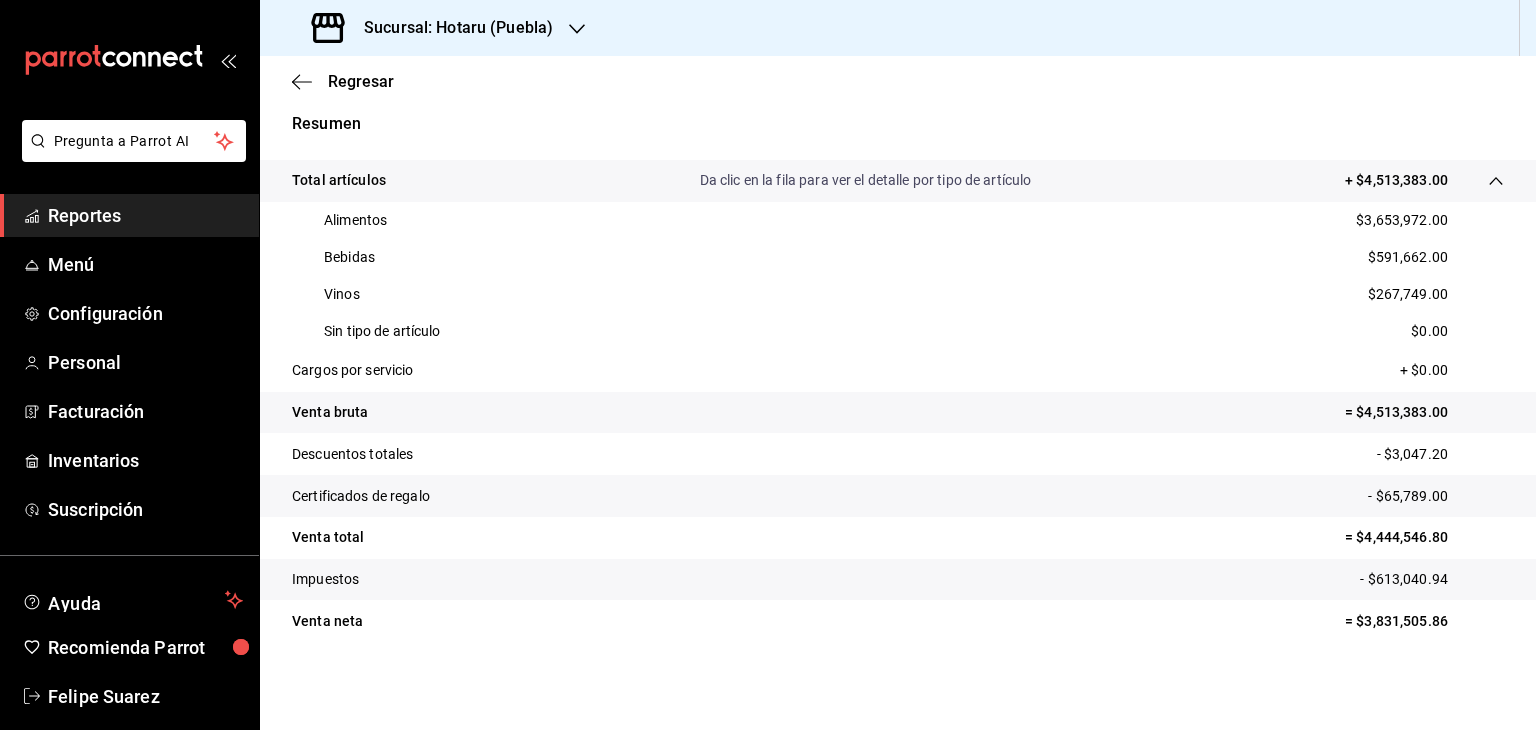 click on "$3,653,972.00" at bounding box center [1402, 220] 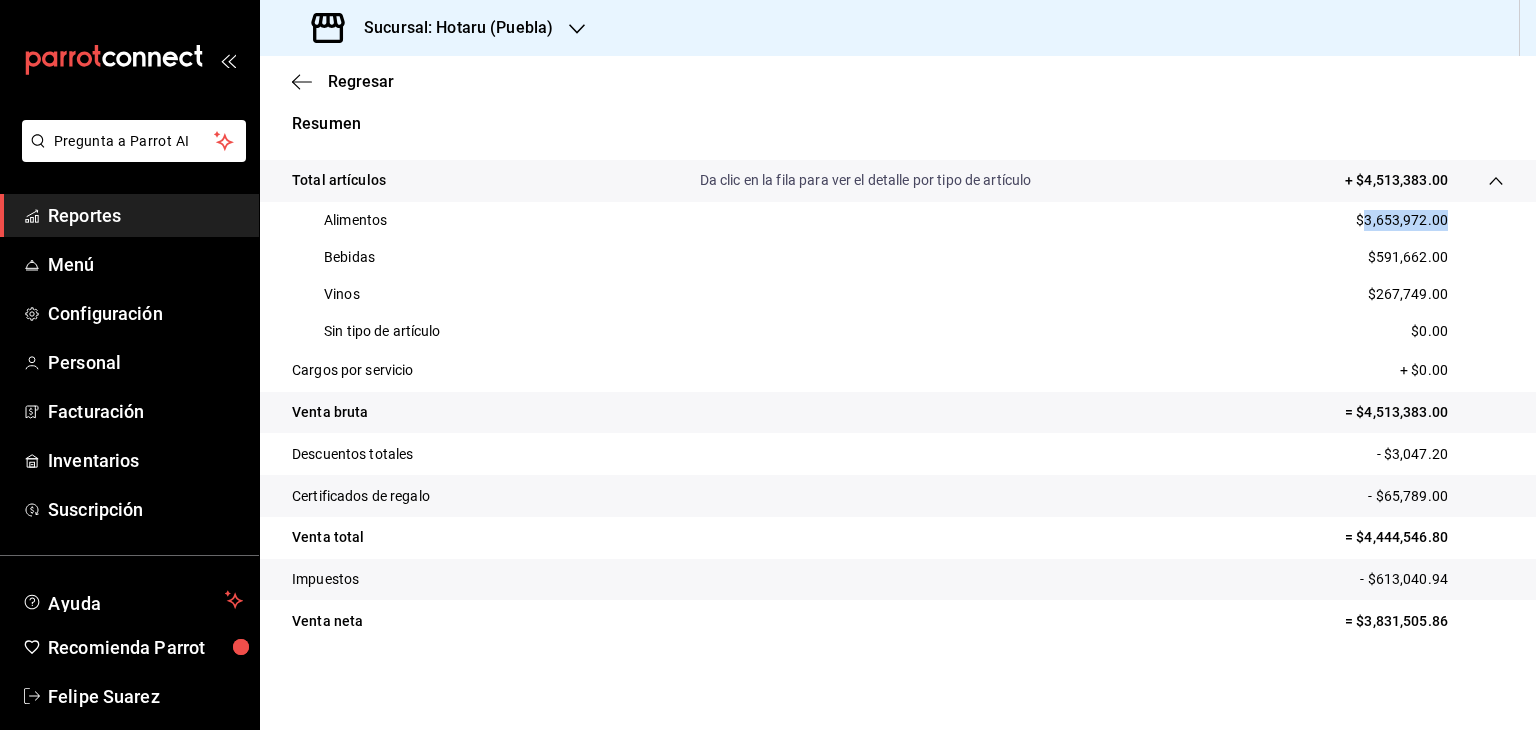 click on "$3,653,972.00" at bounding box center [1402, 220] 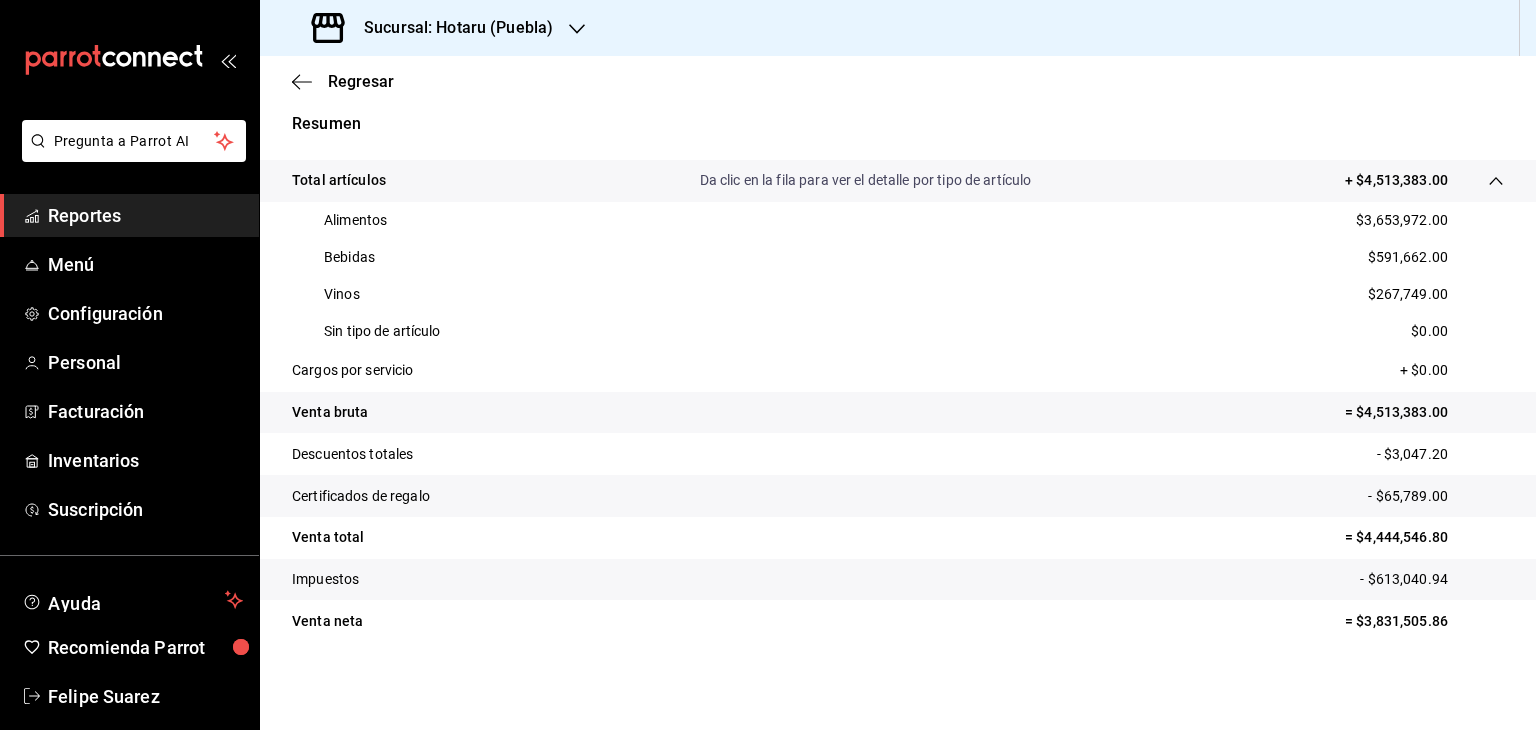 click on "$591,662.00" at bounding box center (1408, 257) 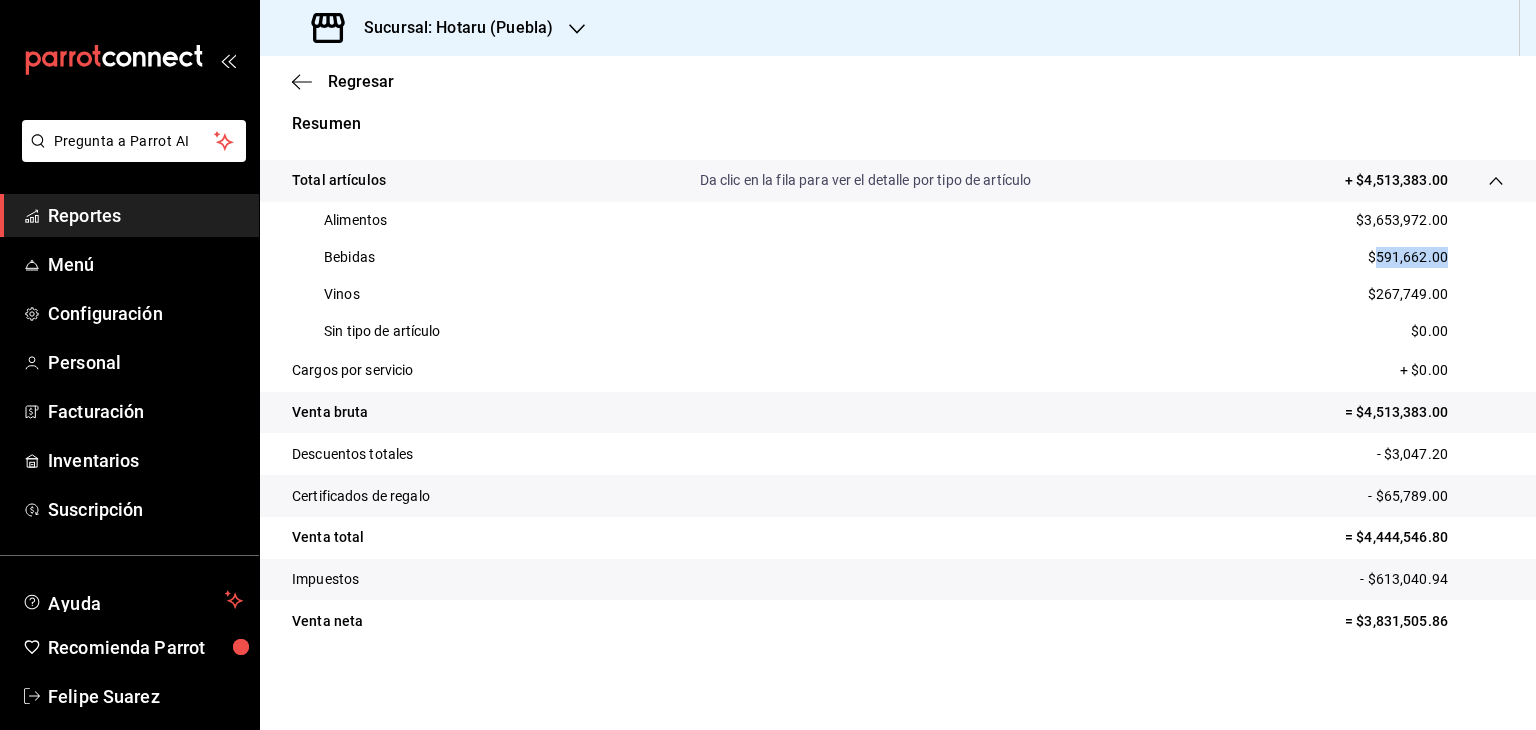 click on "$591,662.00" at bounding box center (1408, 257) 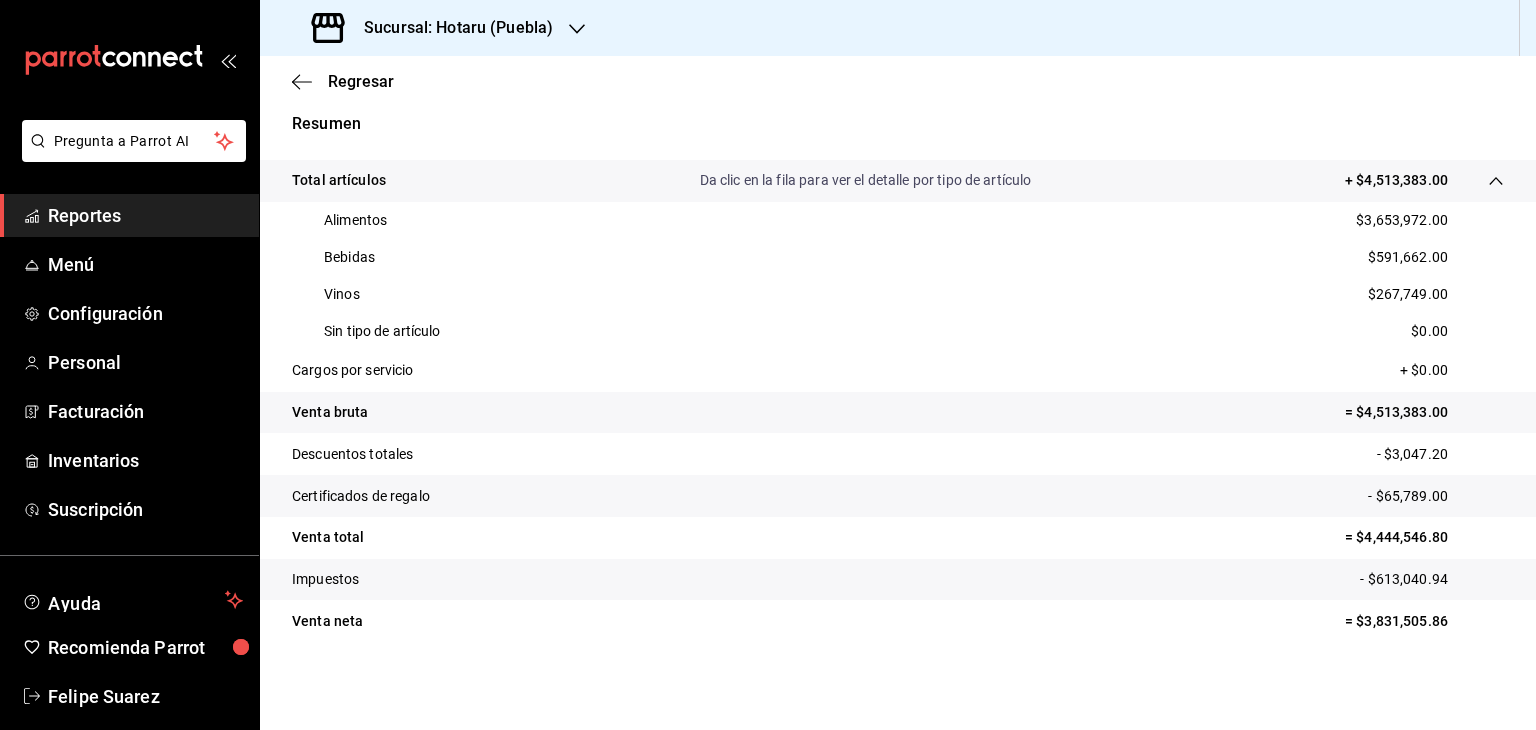 click on "$267,749.00" at bounding box center (1408, 294) 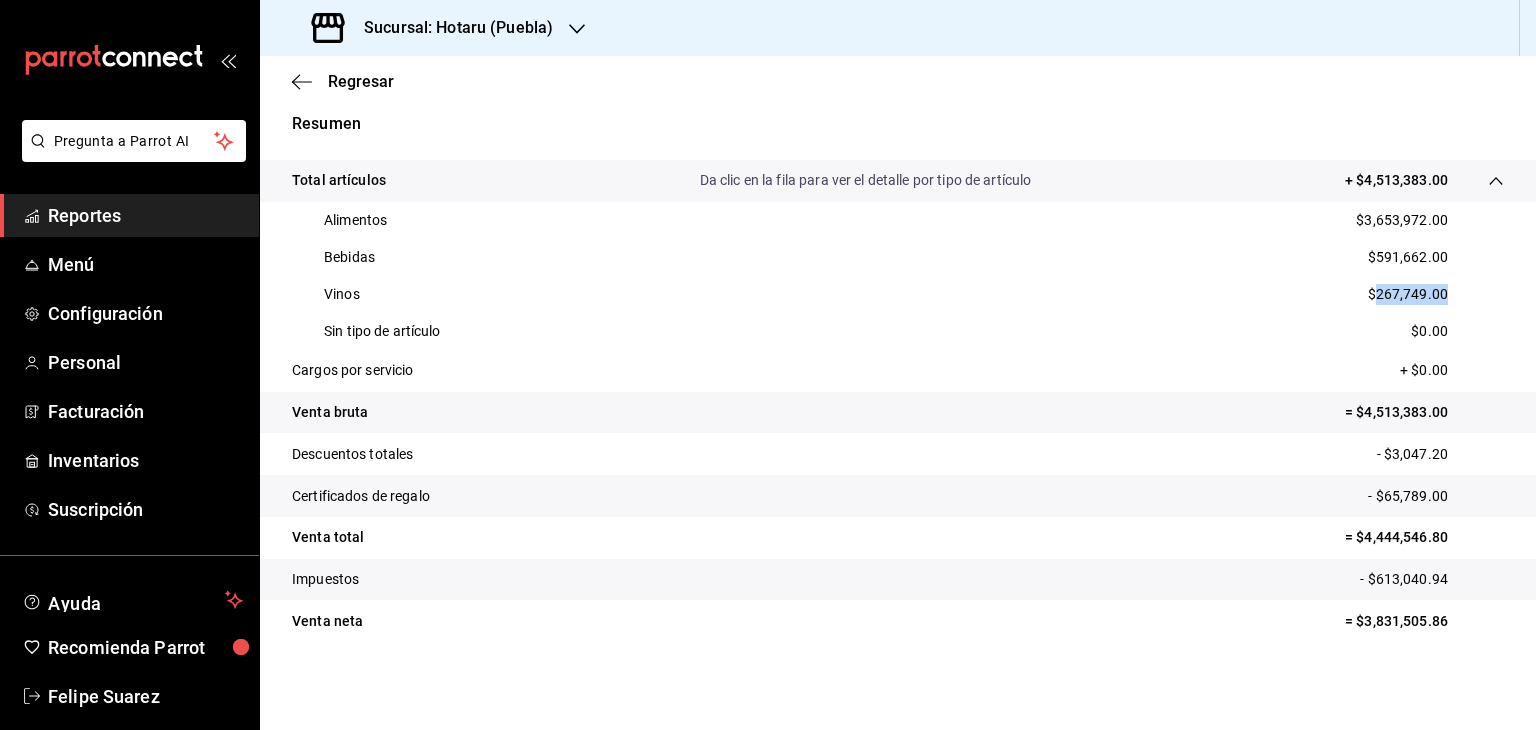 click on "$267,749.00" at bounding box center (1408, 294) 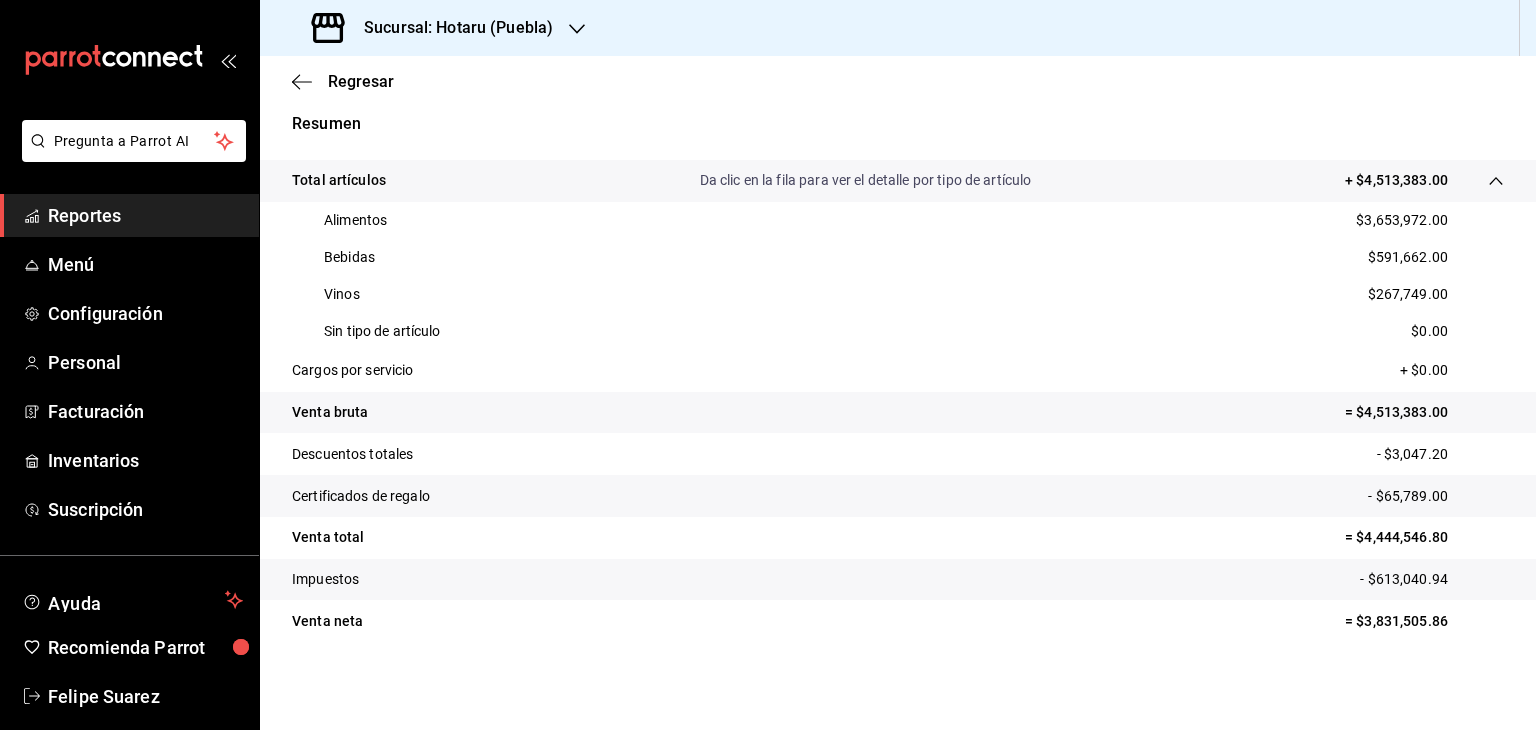 click on "Sucursal: Hotaru (Puebla)" at bounding box center (450, 28) 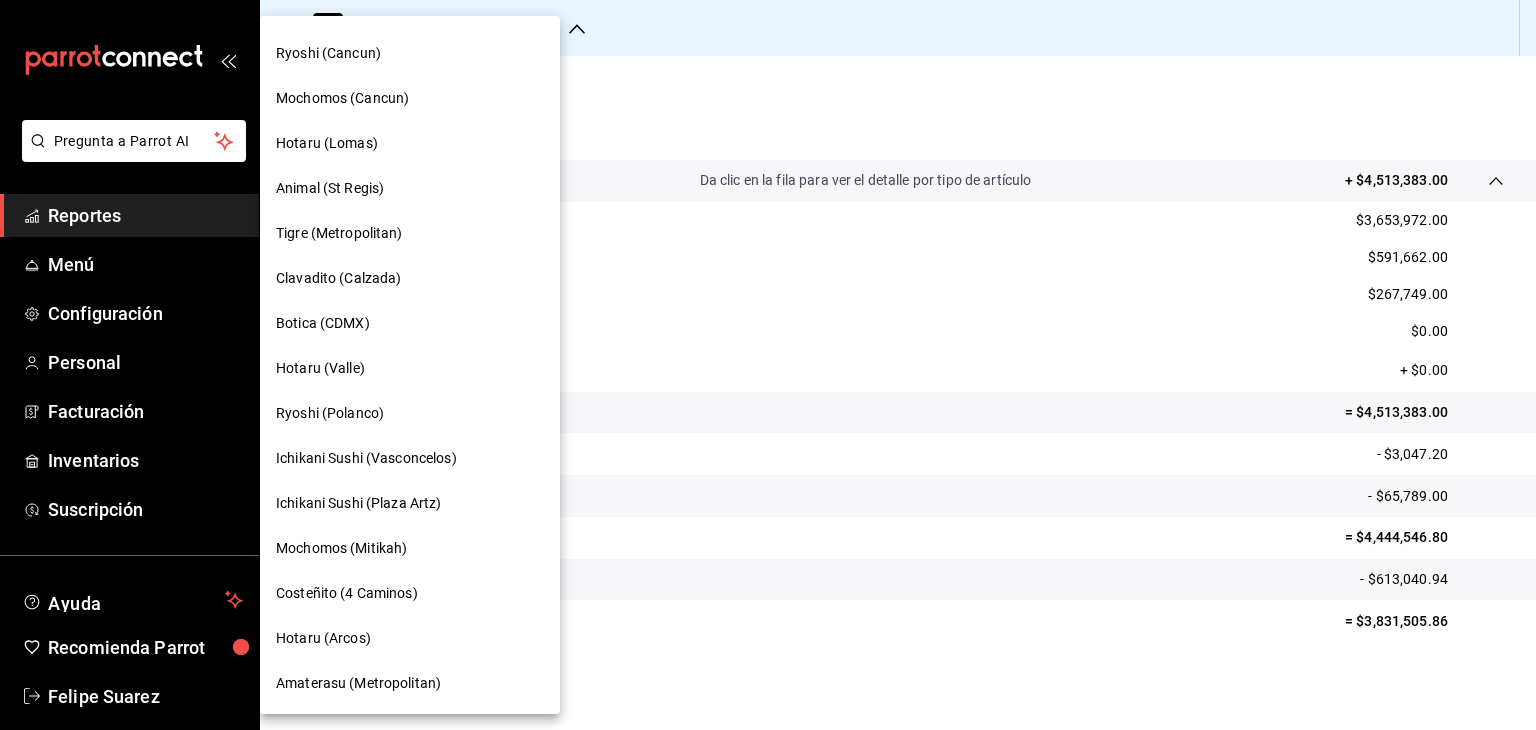scroll, scrollTop: 502, scrollLeft: 0, axis: vertical 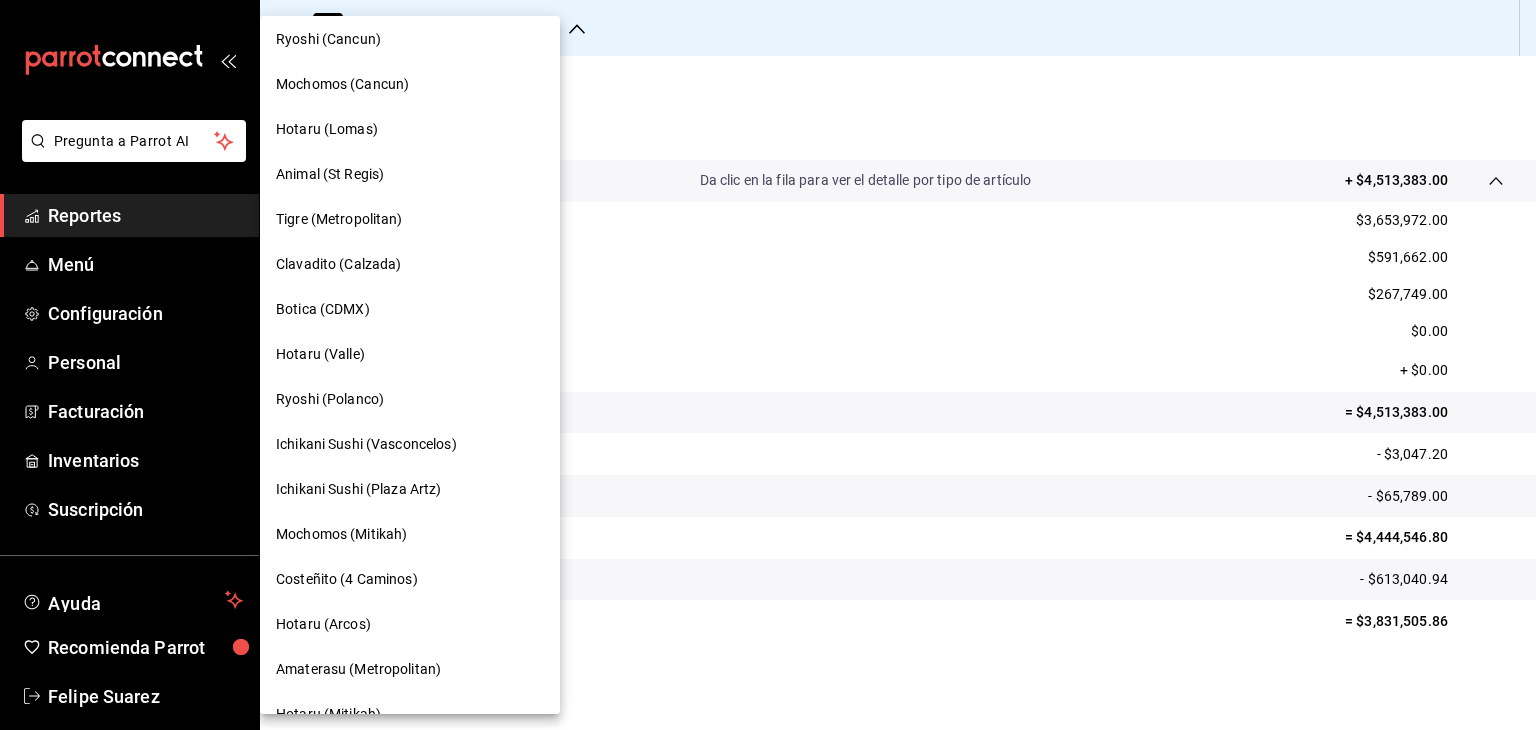 click on "Ichikani Sushi (Vasconcelos)" at bounding box center [366, 444] 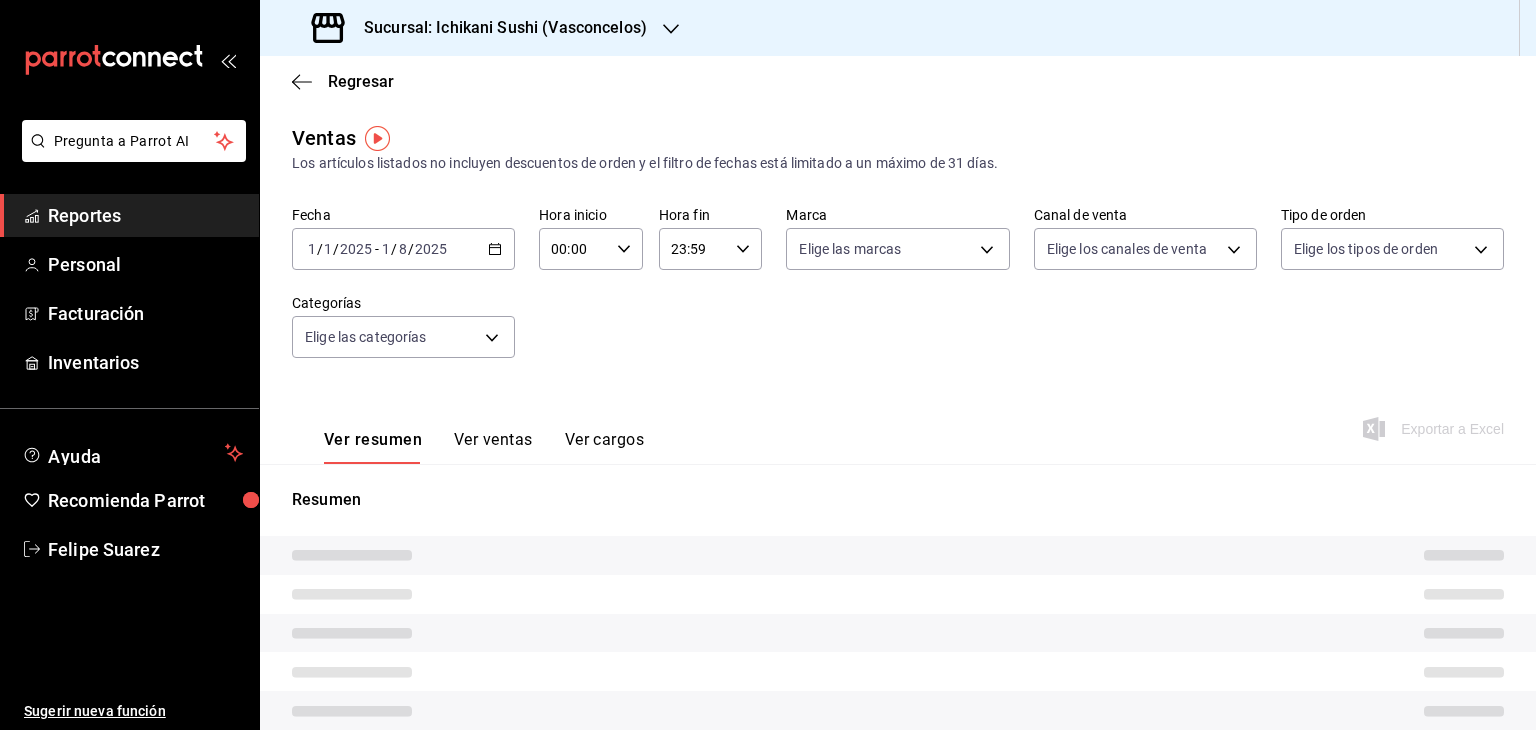 type on "05:00" 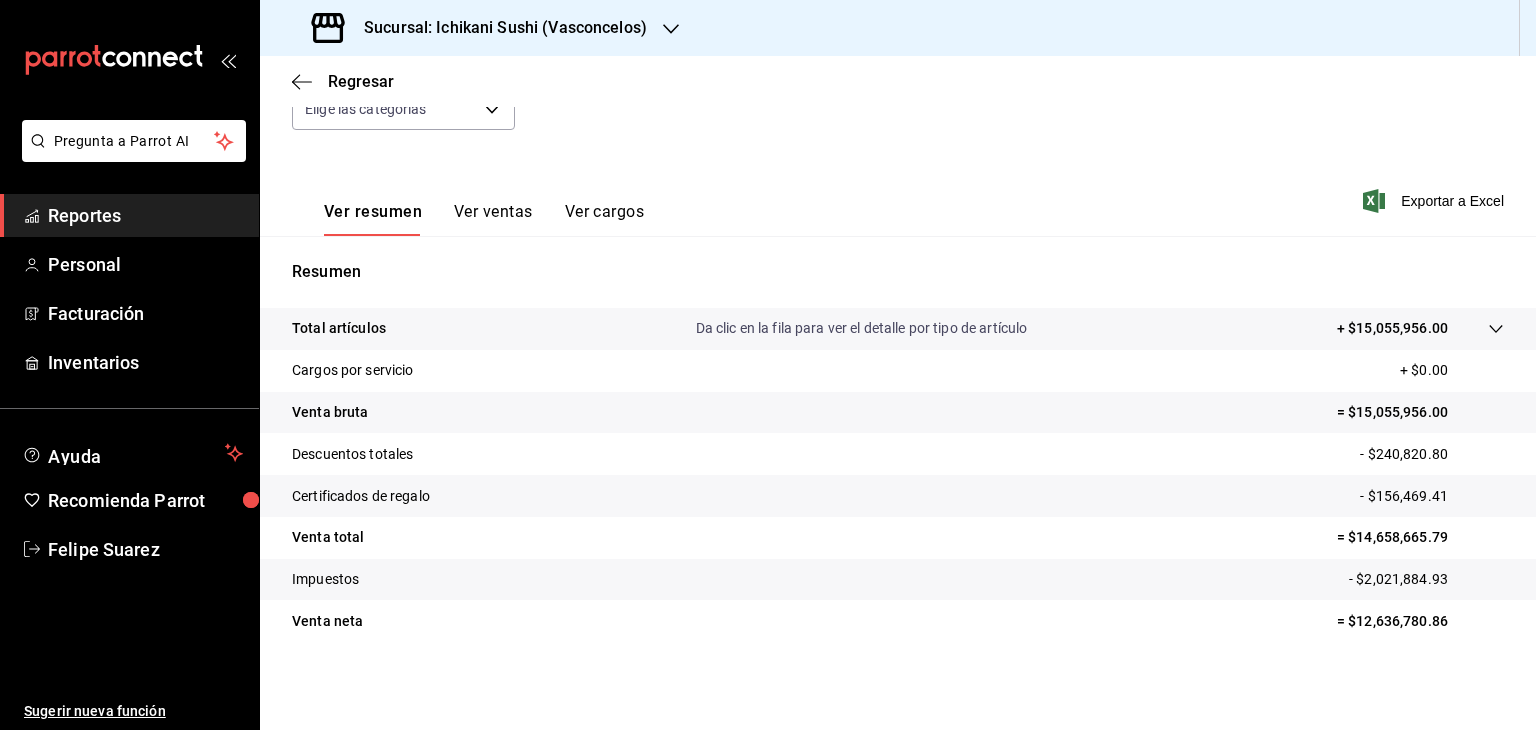 scroll, scrollTop: 228, scrollLeft: 0, axis: vertical 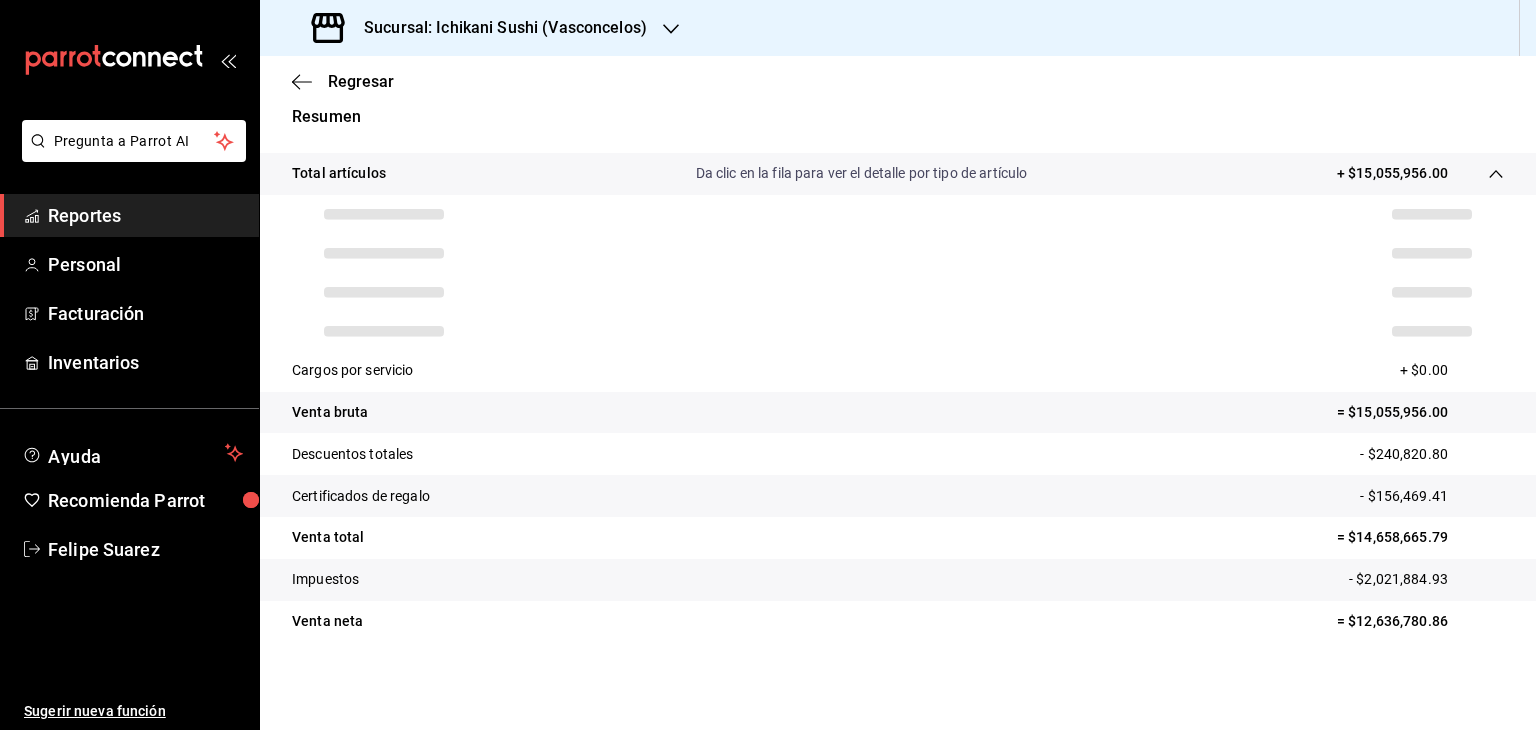 click on "- $156,469.41" at bounding box center [1432, 496] 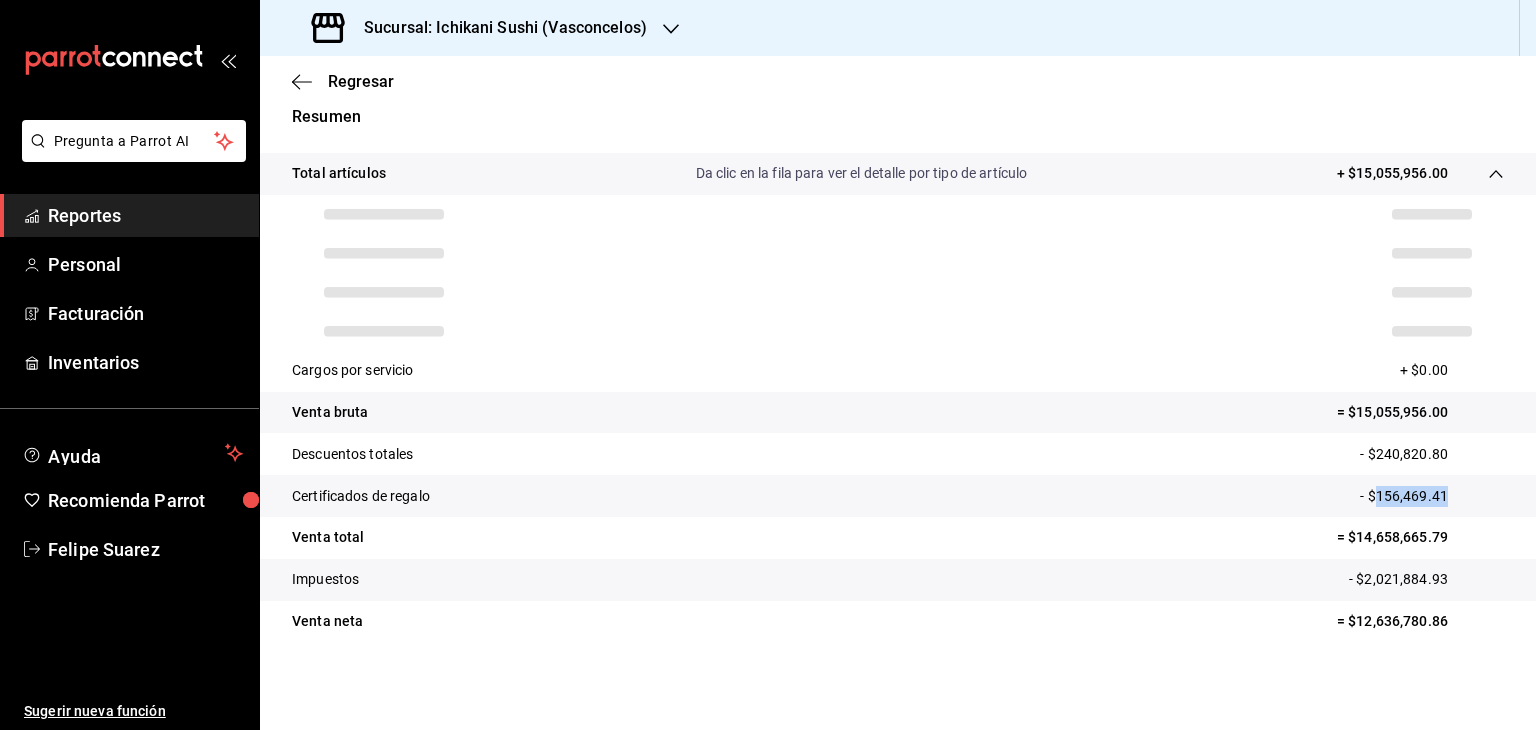 click on "- $156,469.41" at bounding box center [1432, 496] 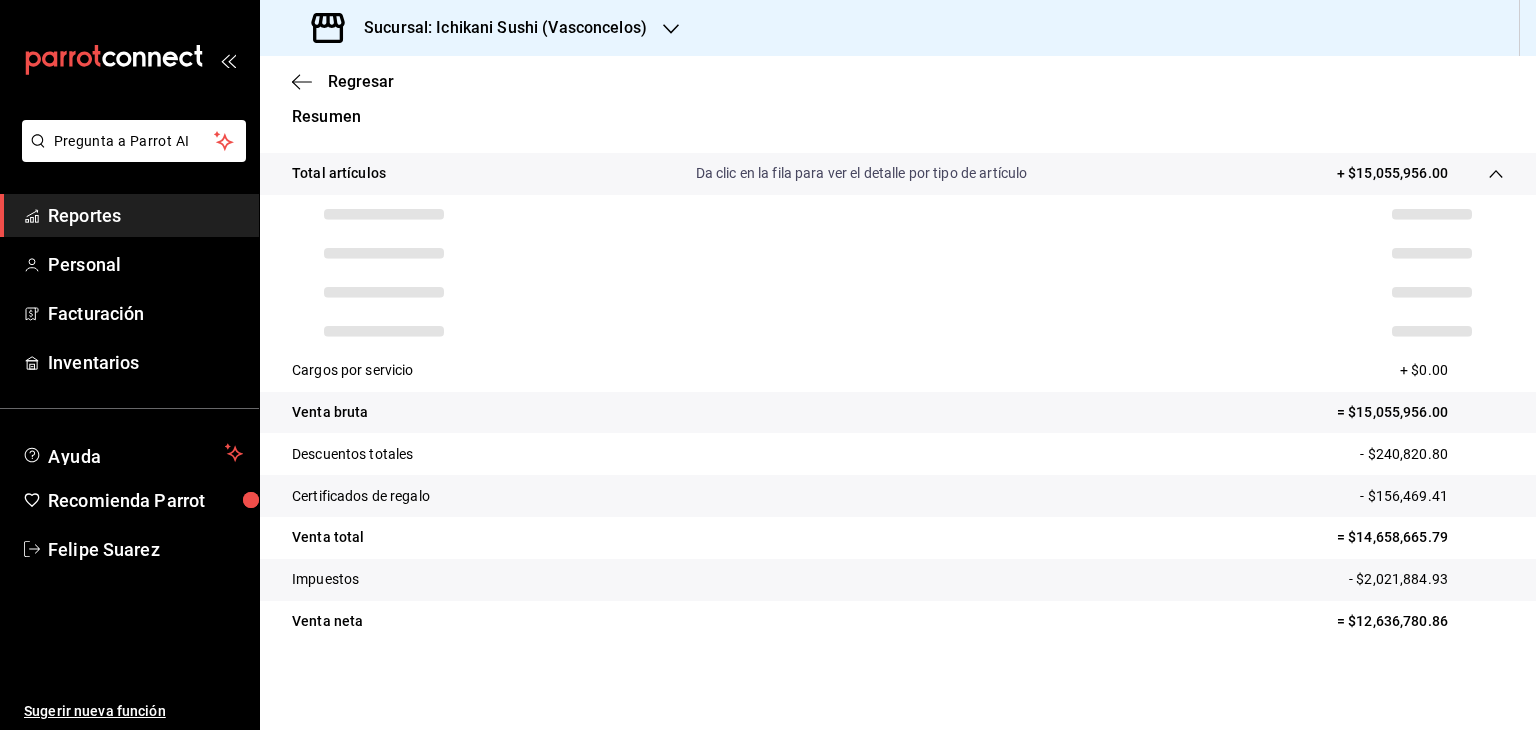click on "- $240,820.80" at bounding box center (1432, 454) 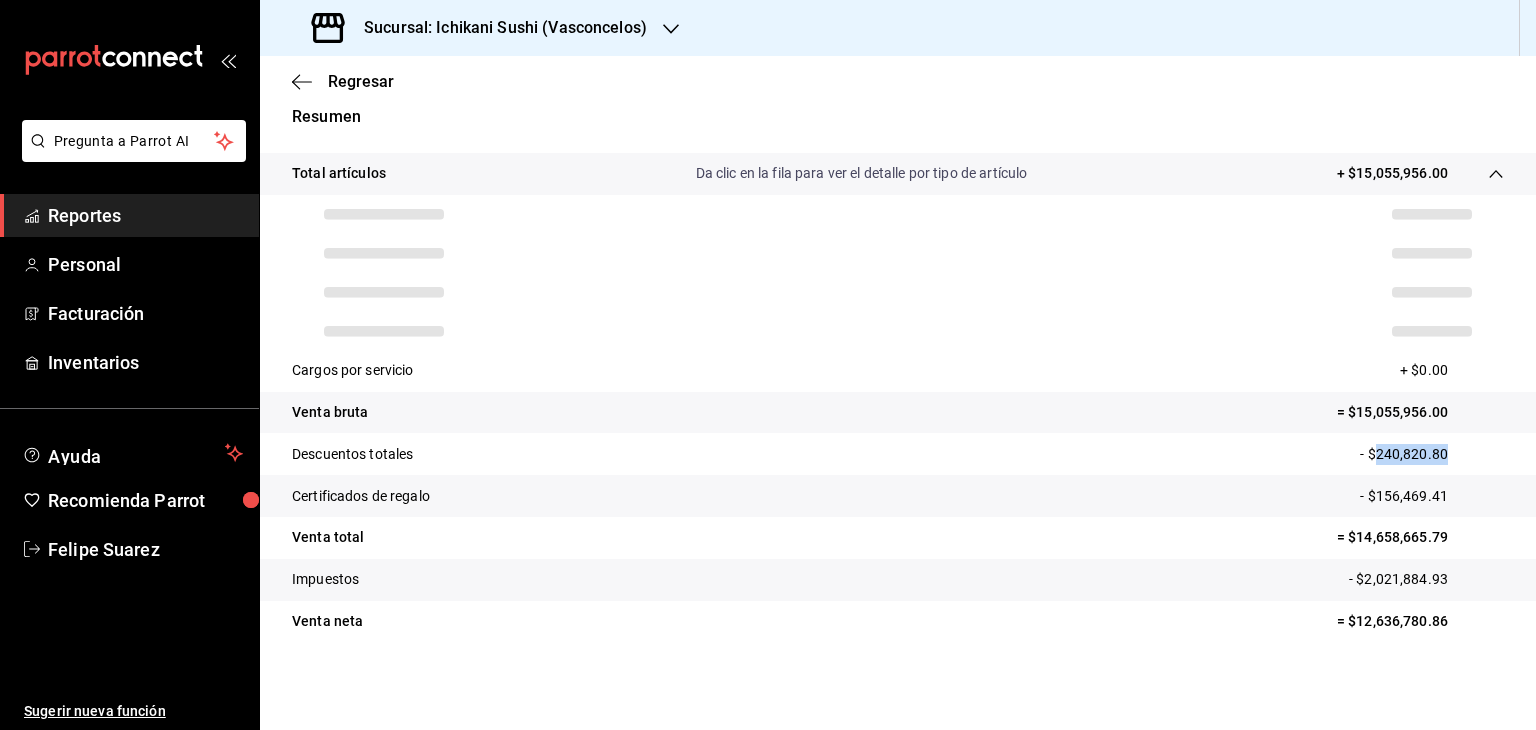 click on "- $240,820.80" at bounding box center [1432, 454] 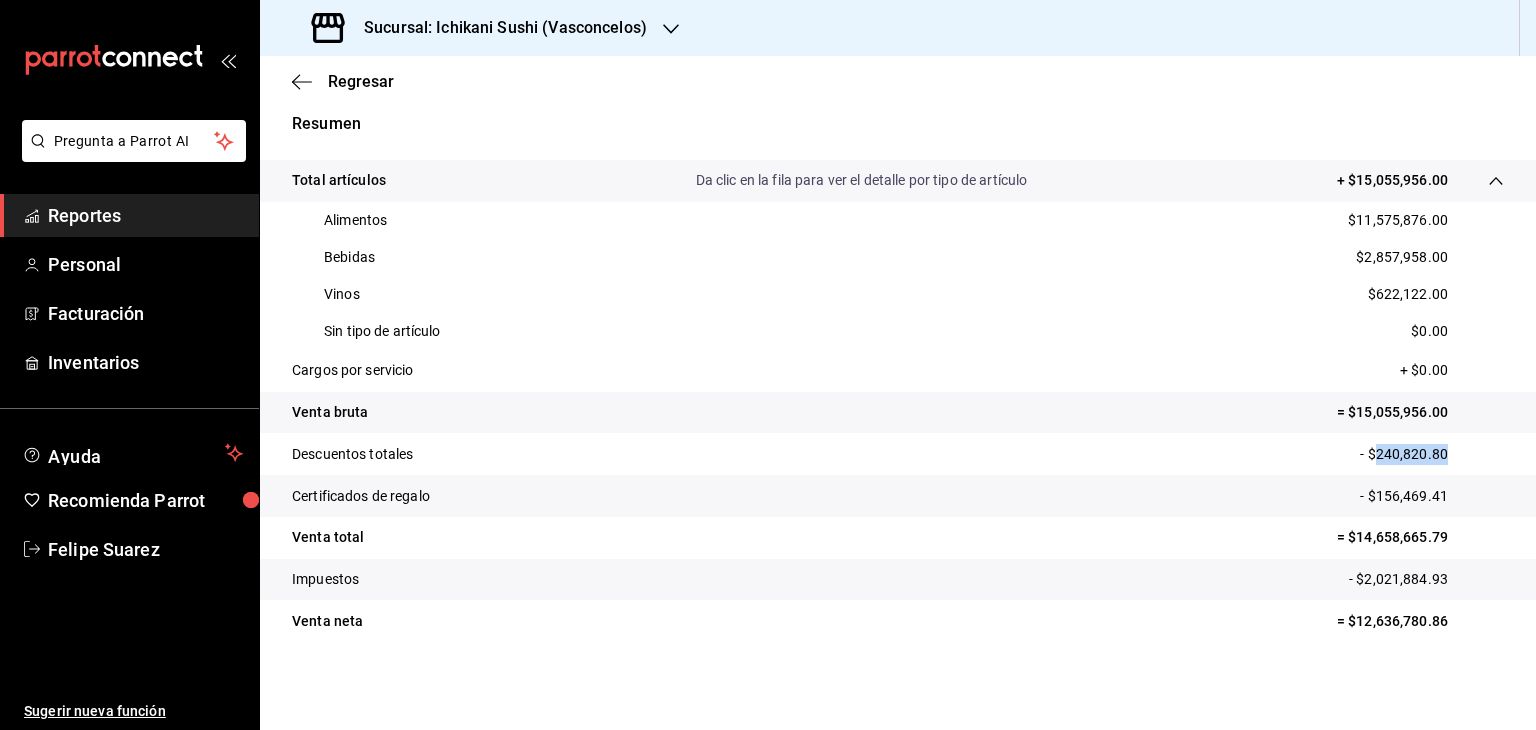 scroll, scrollTop: 376, scrollLeft: 0, axis: vertical 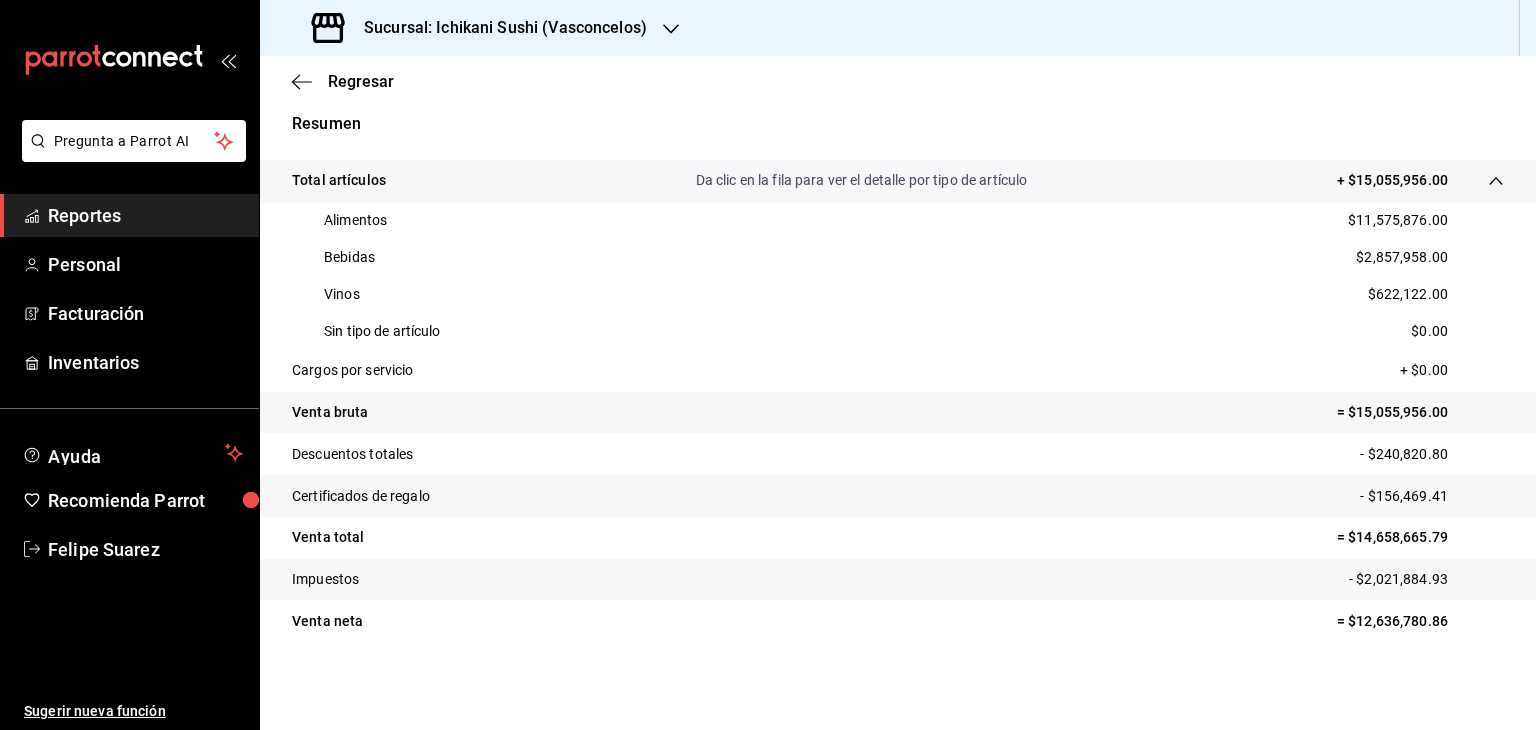 click on "Certificados de regalo - $156,469.41" at bounding box center [898, 496] 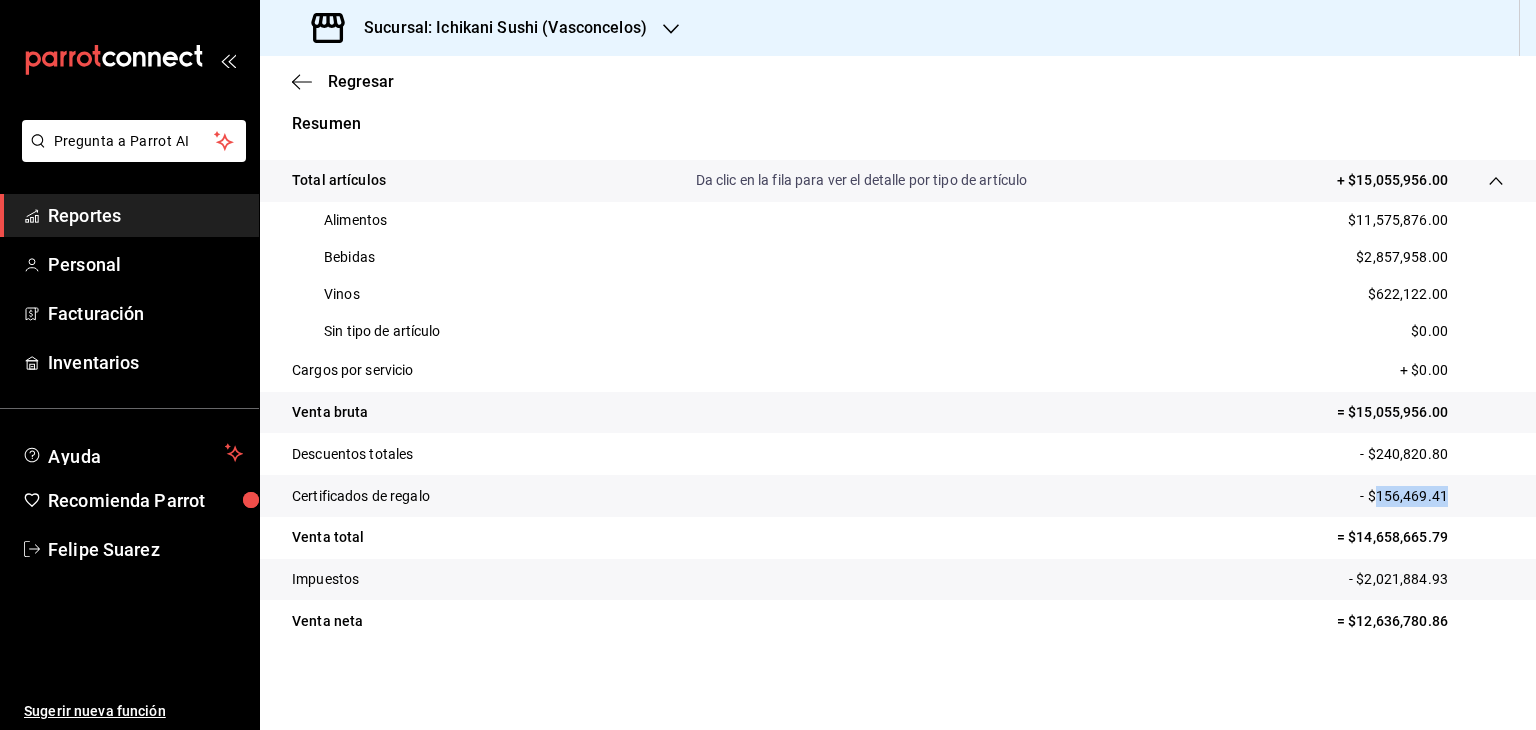 click on "Certificados de regalo - $156,469.41" at bounding box center (898, 496) 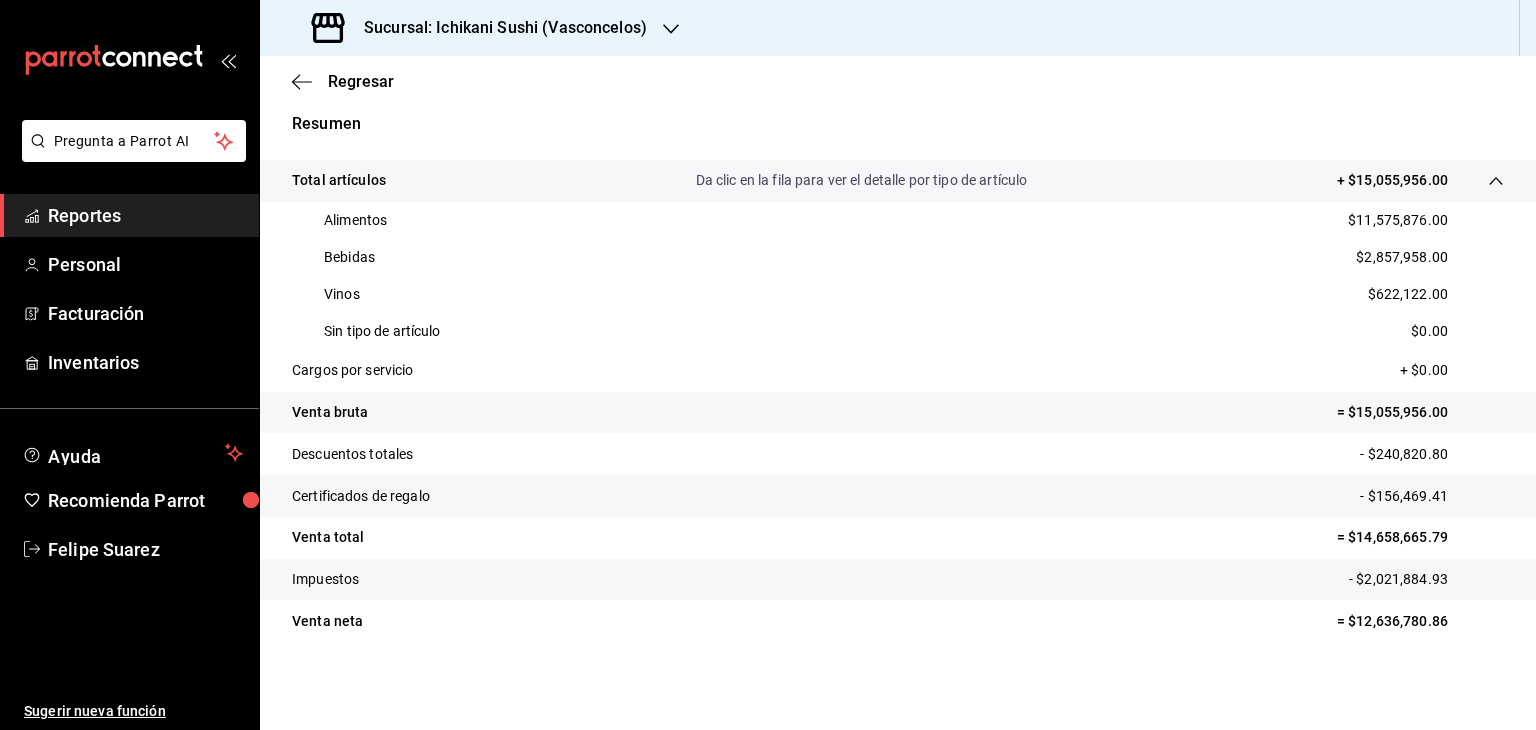 click on "Impuestos - $2,021,884.93" at bounding box center [898, 580] 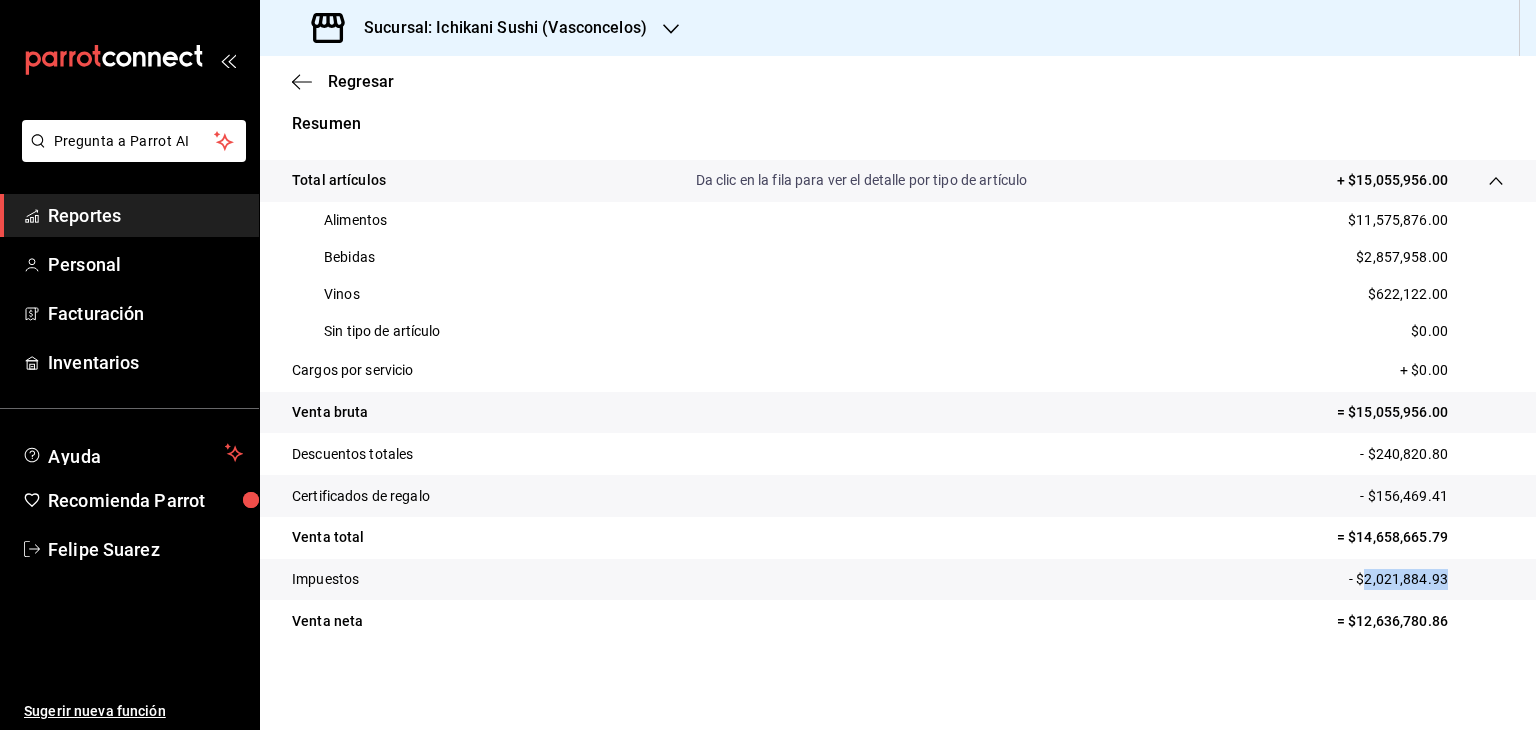 click on "- $2,021,884.93" at bounding box center [1426, 579] 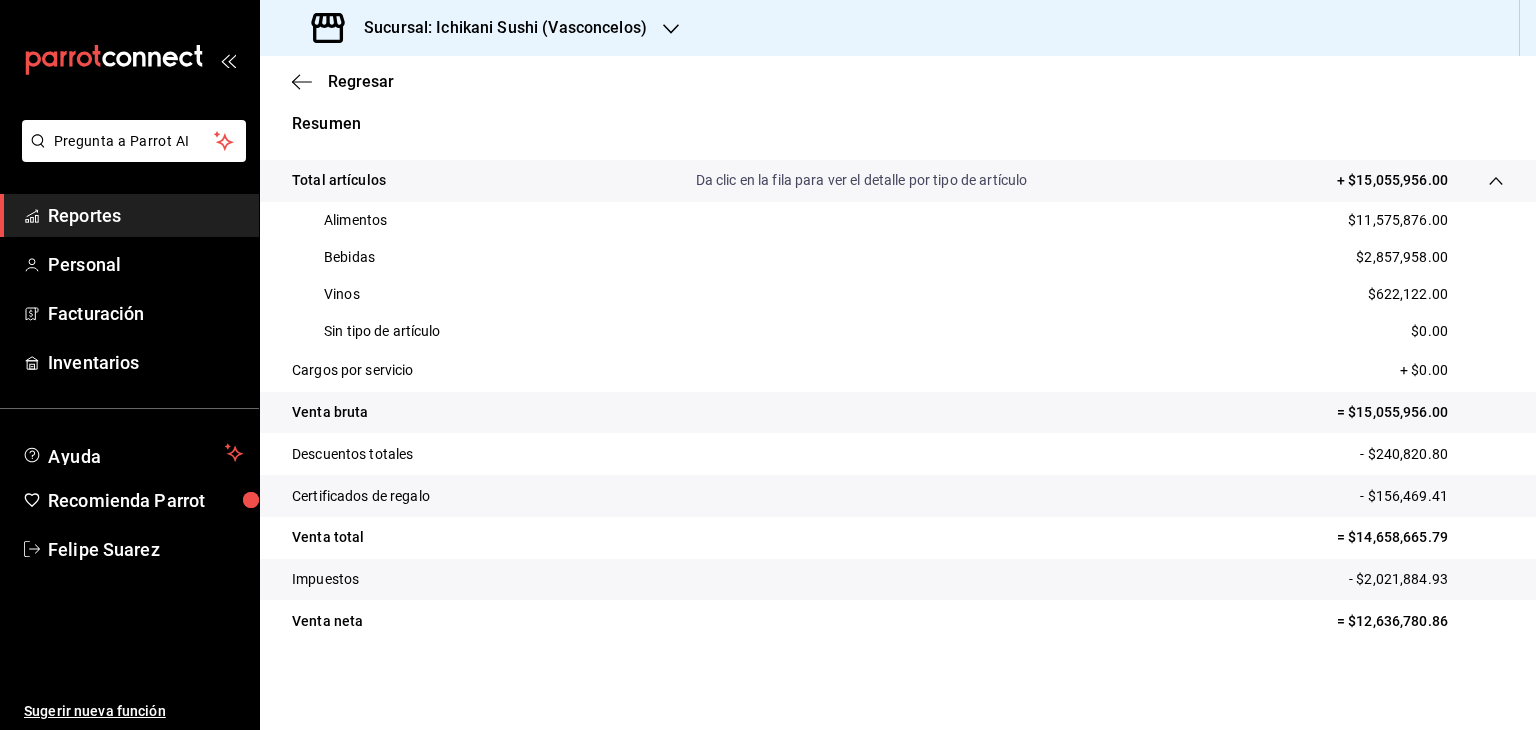 click on "$11,575,876.00" at bounding box center (1398, 220) 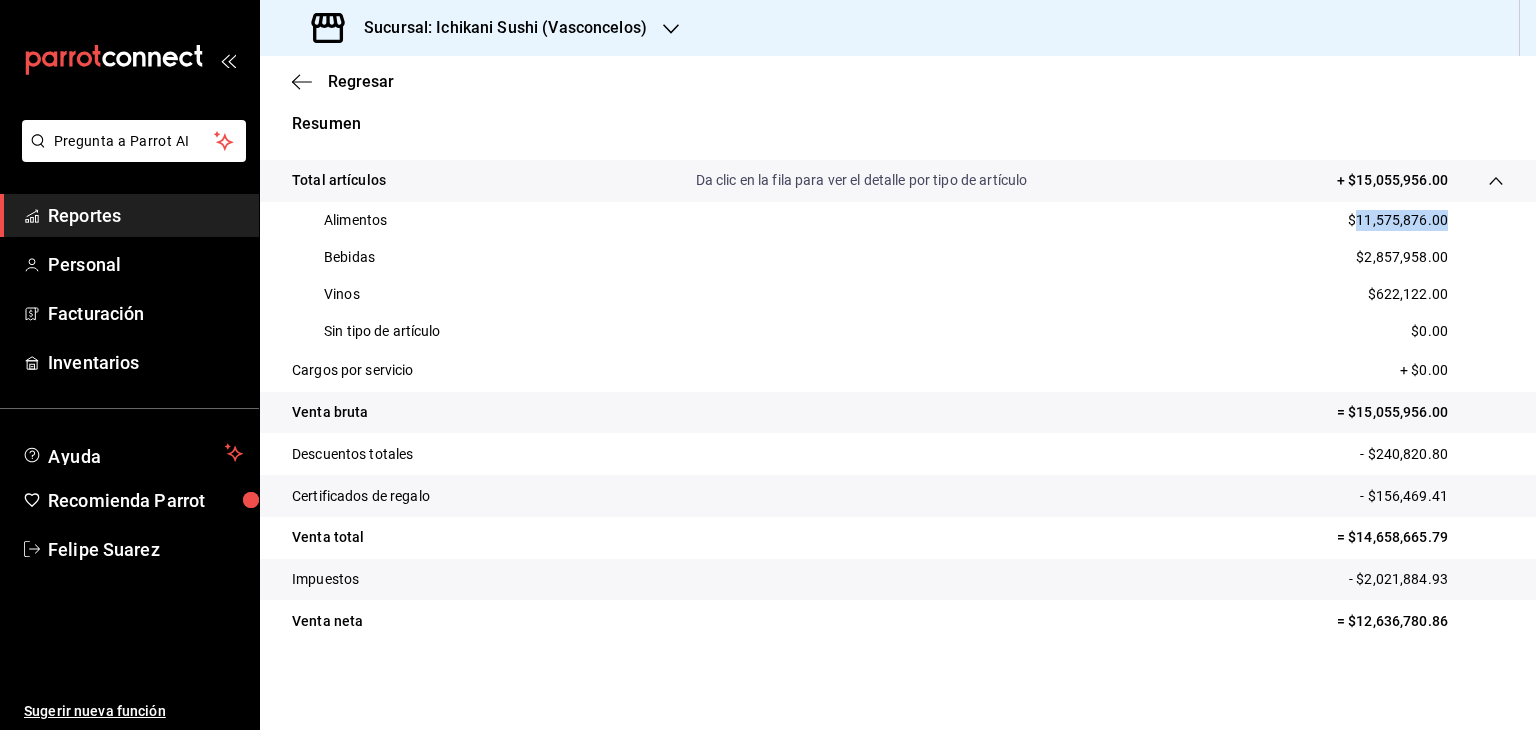 click on "$11,575,876.00" at bounding box center (1398, 220) 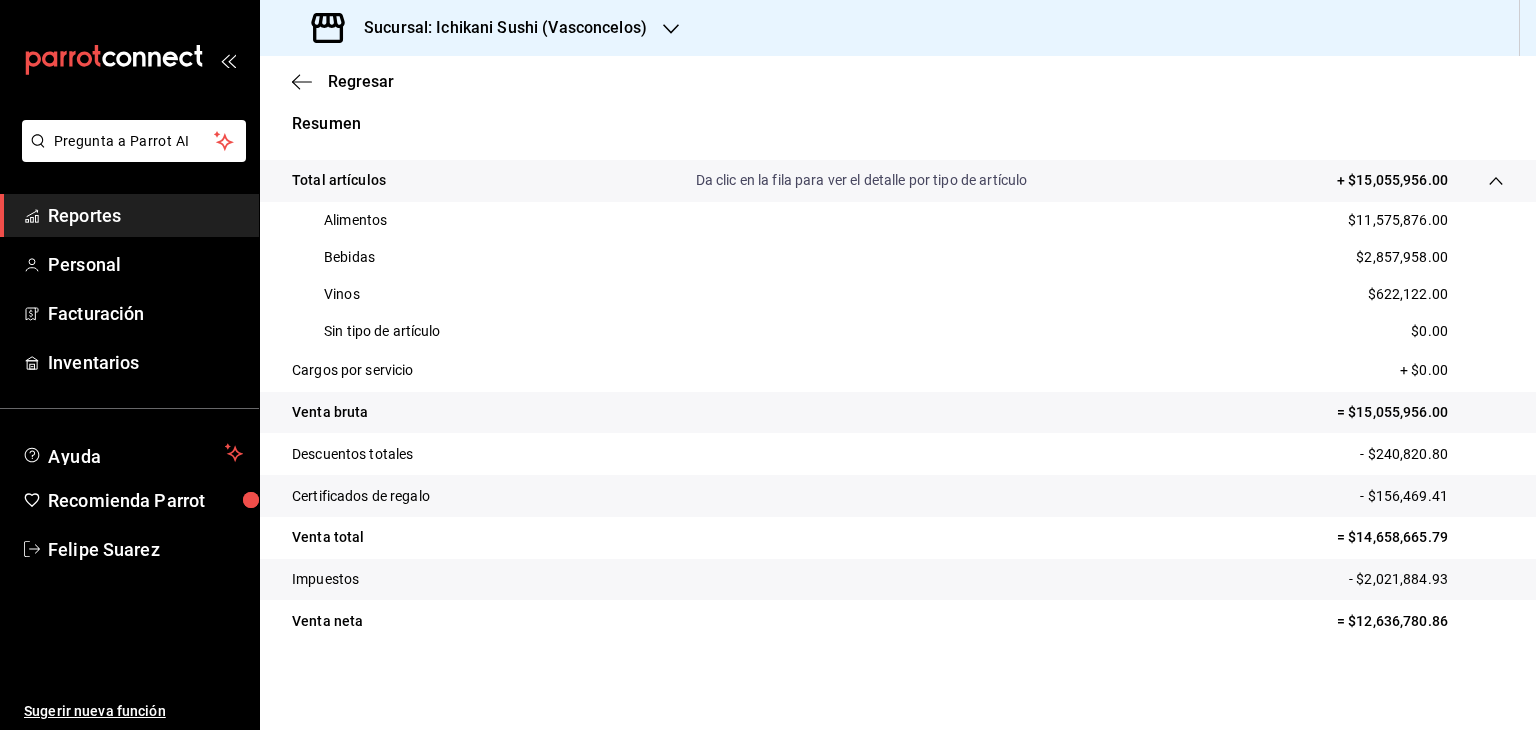 click on "$2,857,958.00" at bounding box center (1402, 257) 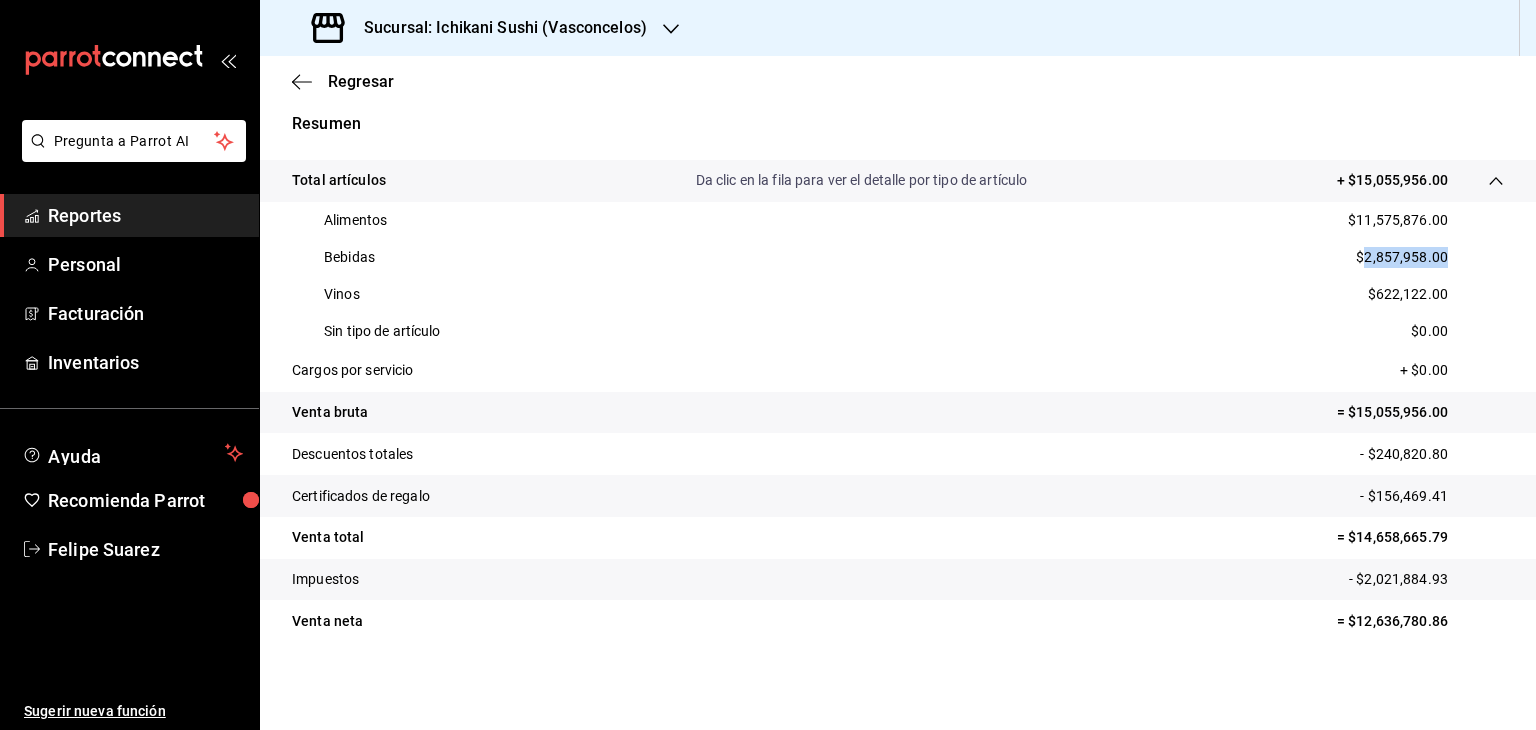 click on "$2,857,958.00" at bounding box center (1402, 257) 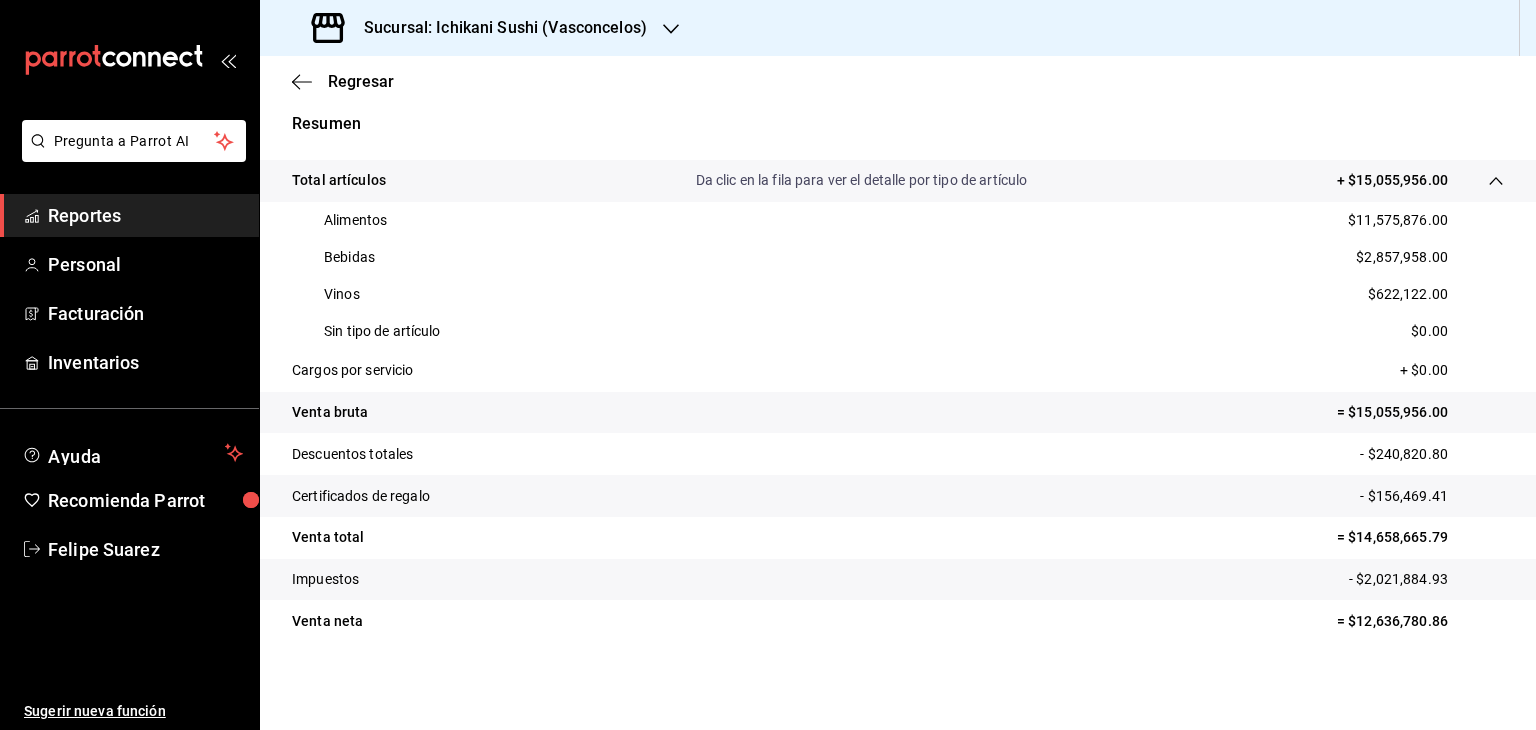 click on "$622,122.00" at bounding box center (1408, 294) 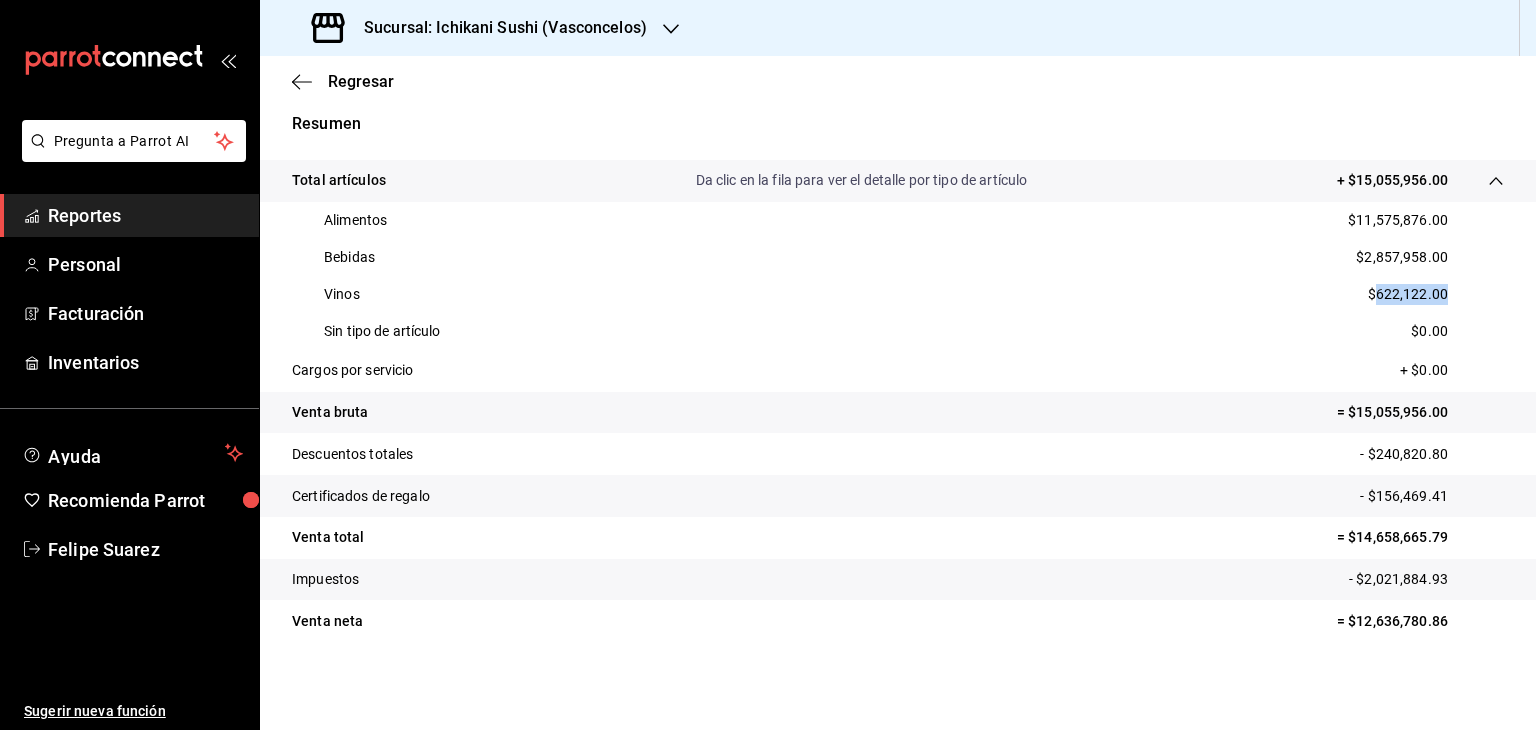 click on "$622,122.00" at bounding box center [1408, 294] 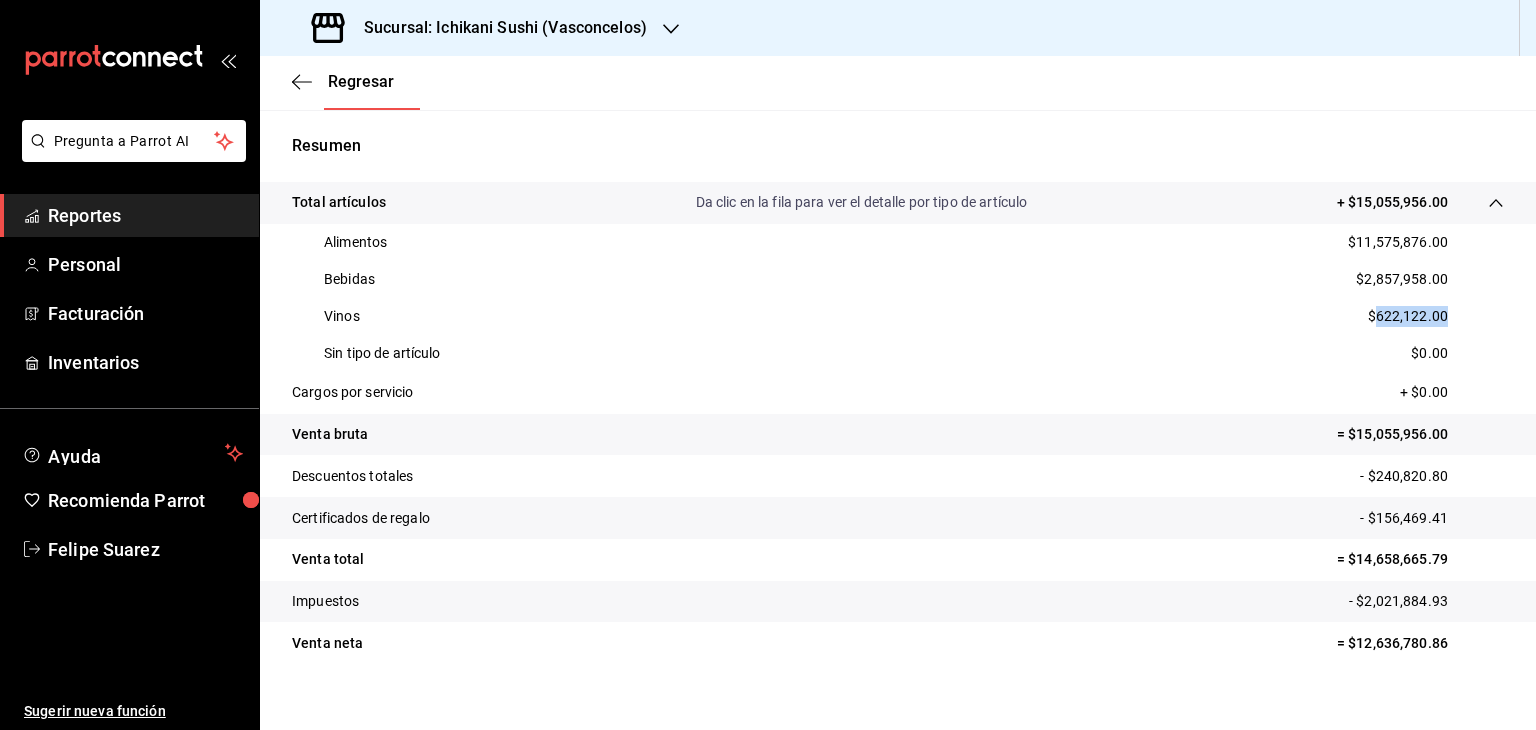scroll, scrollTop: 236, scrollLeft: 0, axis: vertical 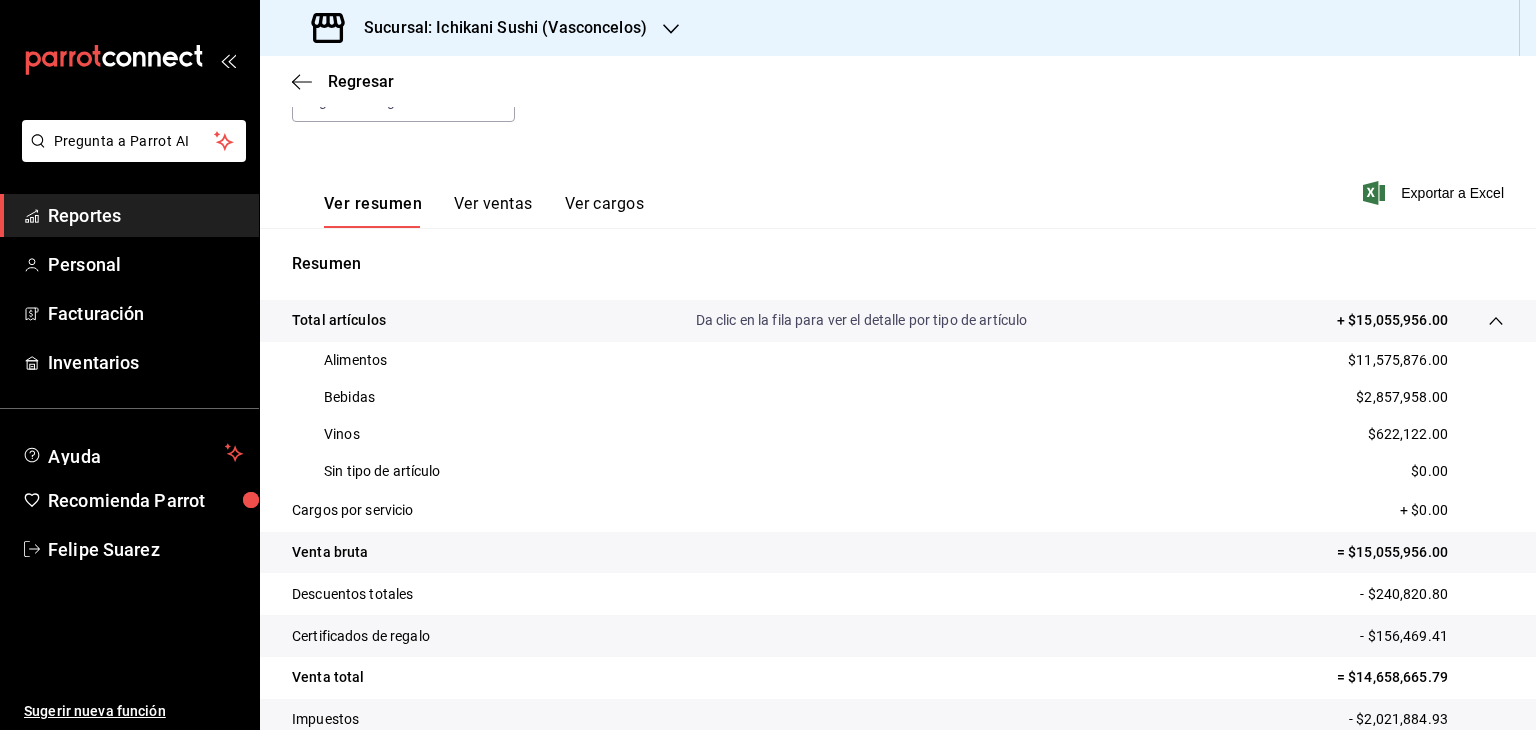 click on "Sucursal: Ichikani Sushi (Vasconcelos)" at bounding box center (497, 28) 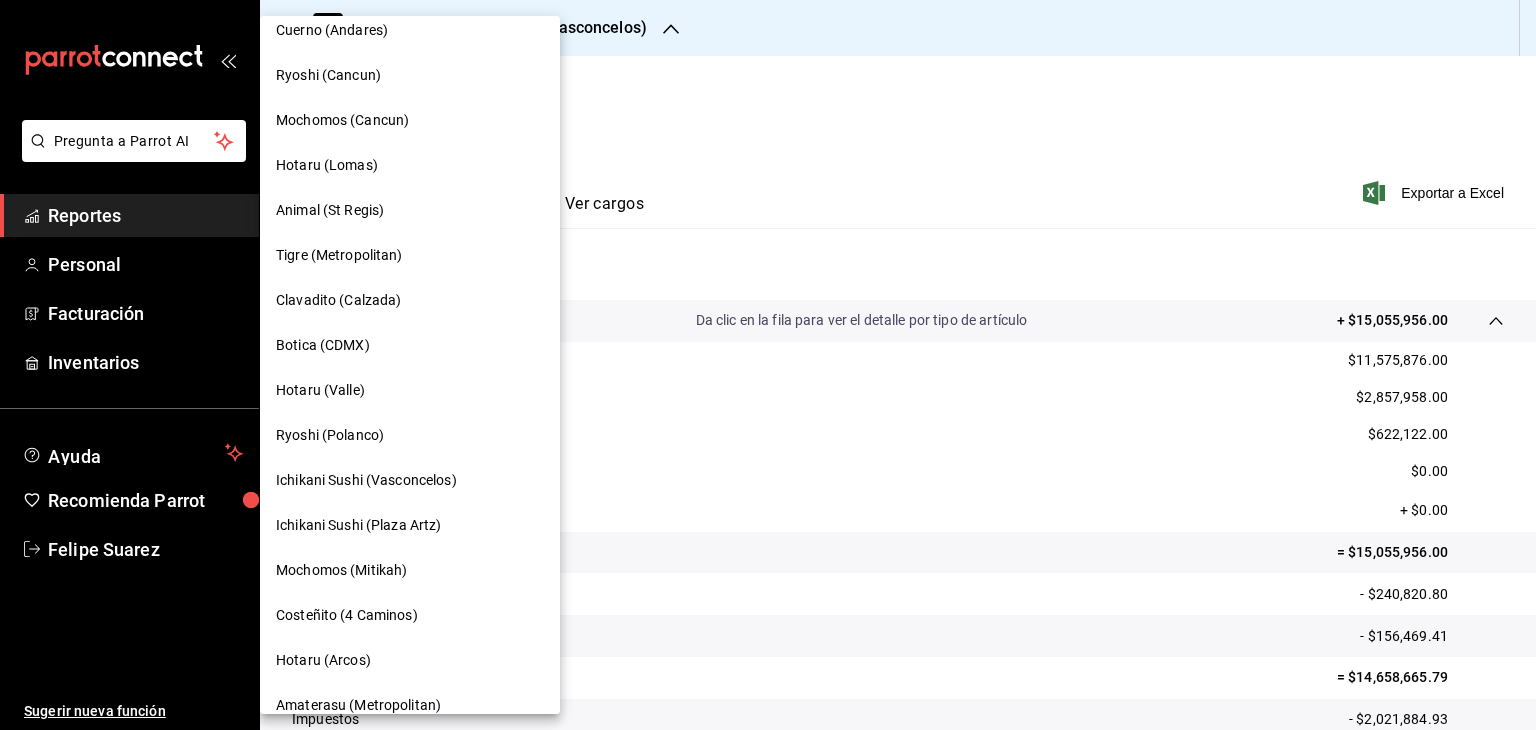 scroll, scrollTop: 533, scrollLeft: 0, axis: vertical 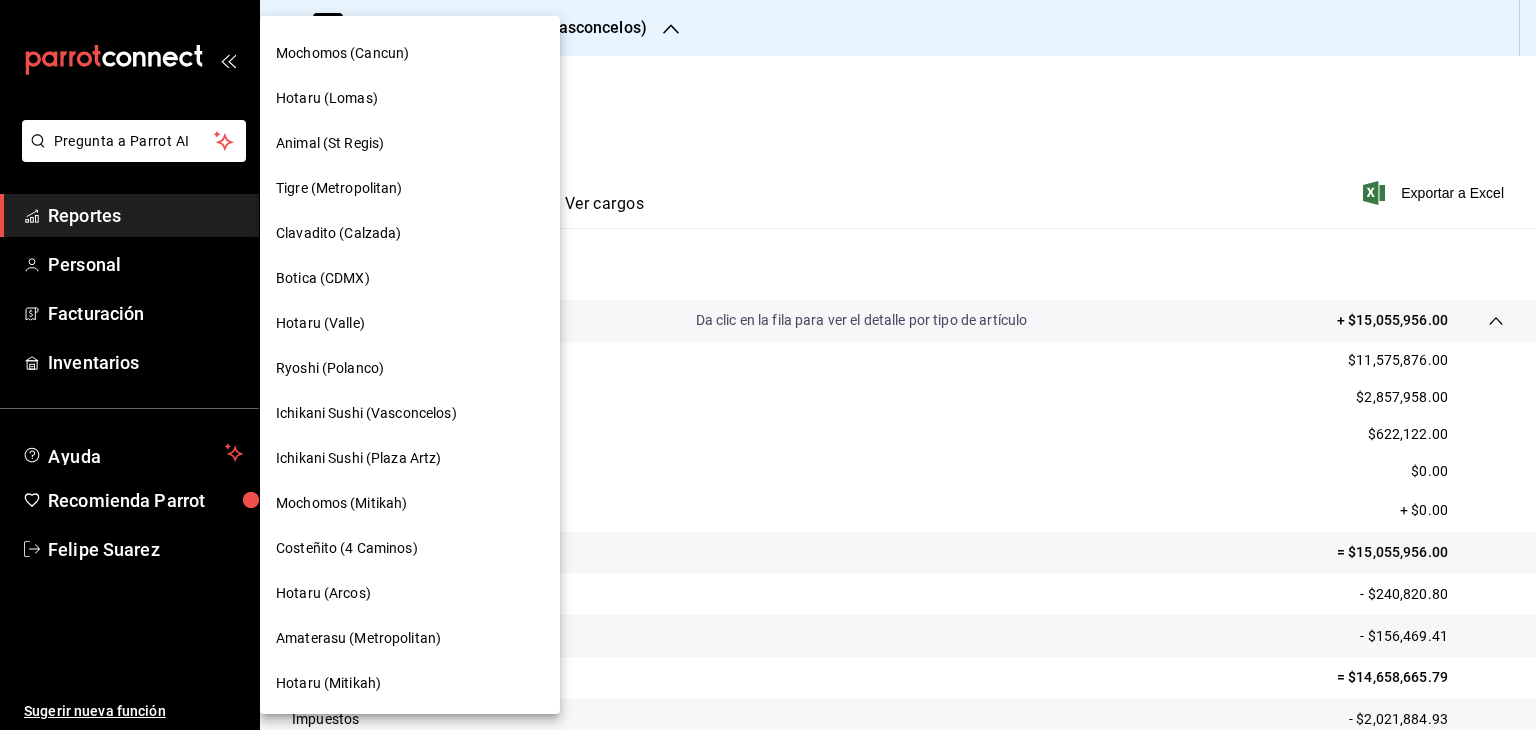 click on "Amaterasu (Metropolitan)" at bounding box center [358, 638] 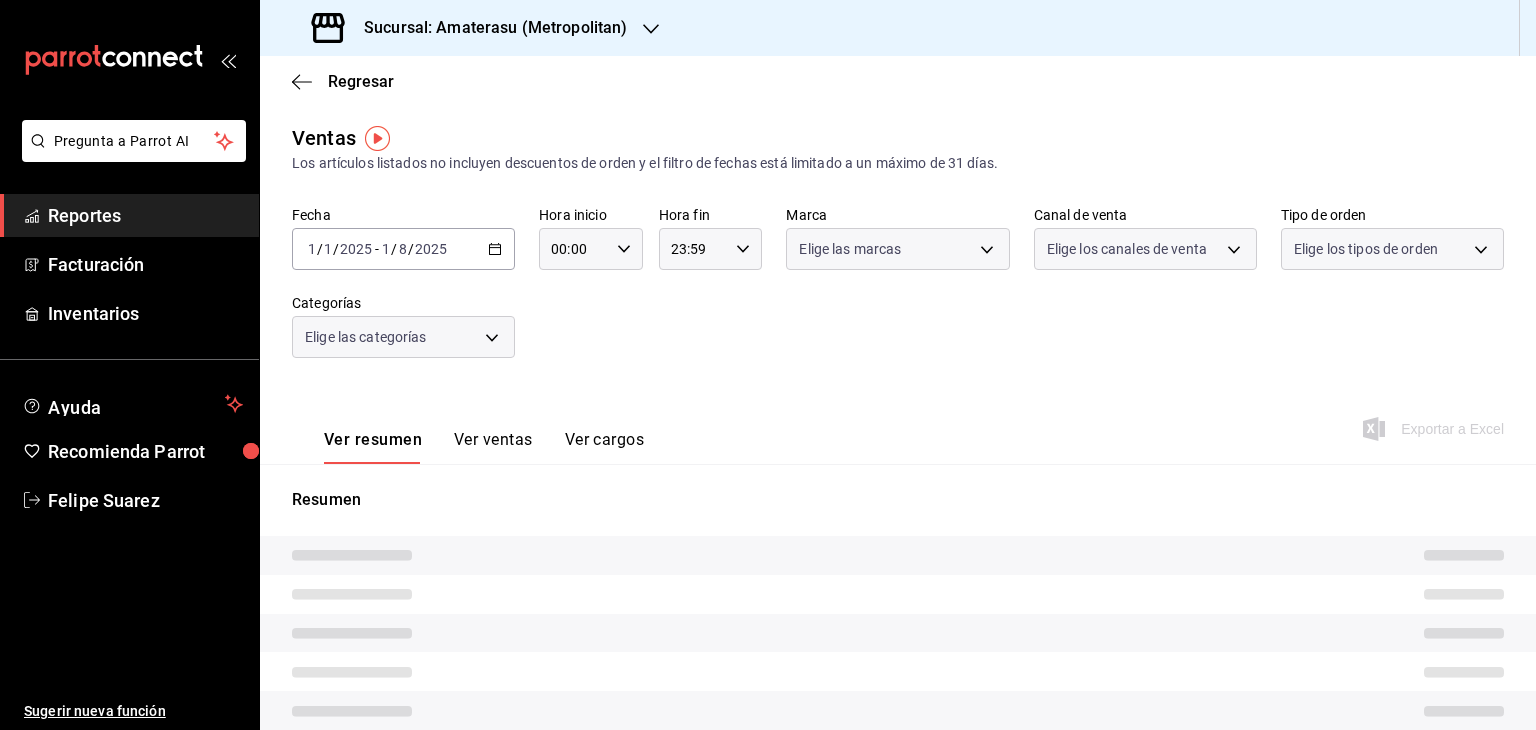 type on "05:00" 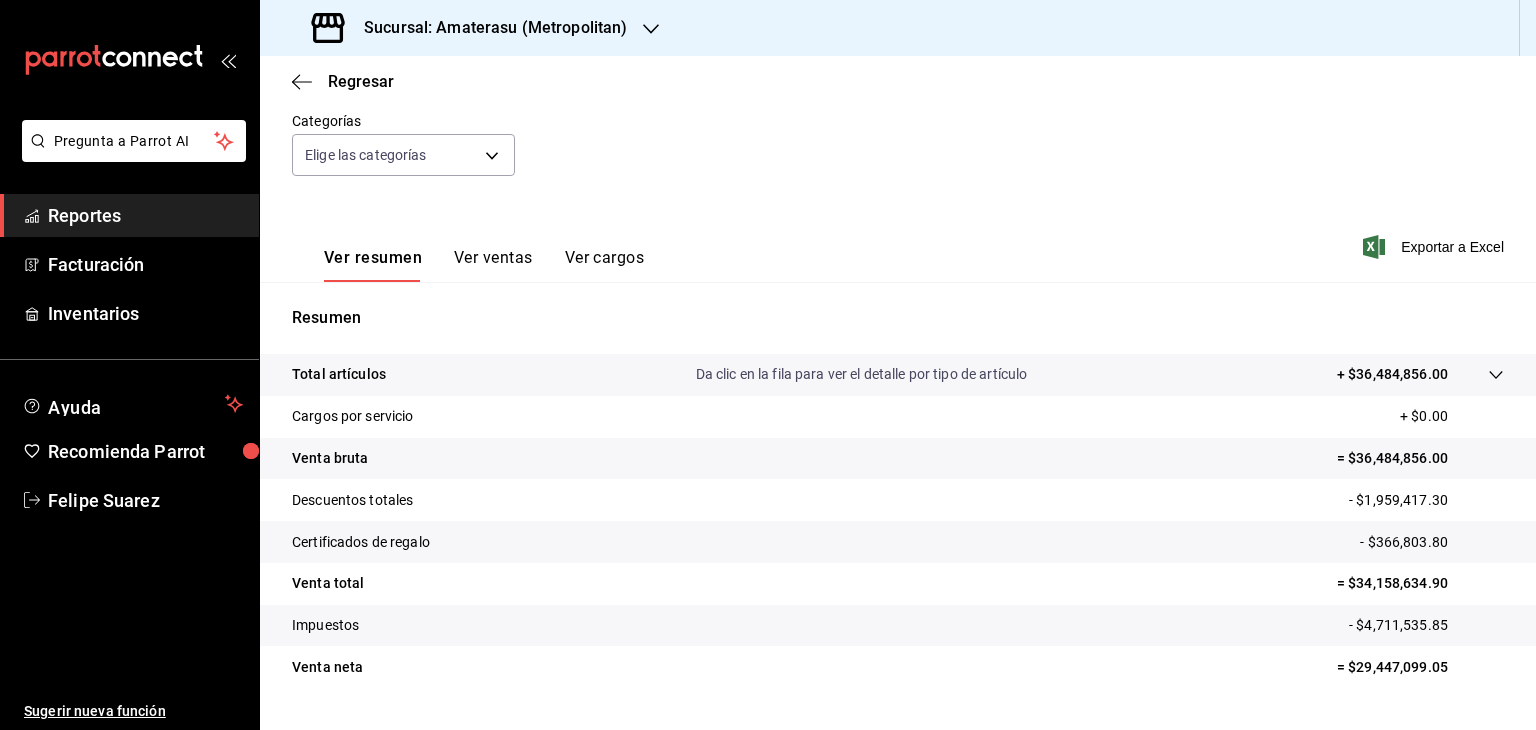 scroll, scrollTop: 196, scrollLeft: 0, axis: vertical 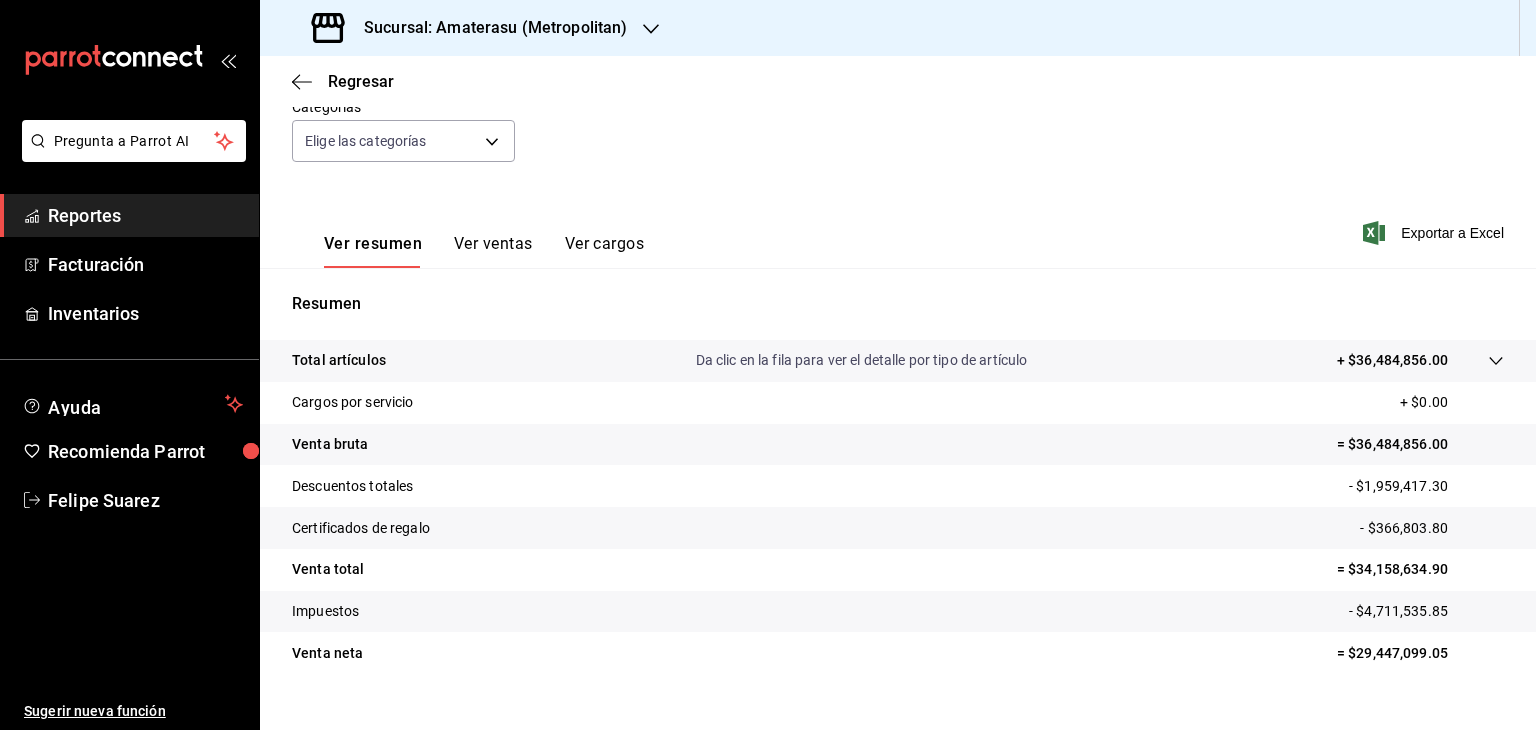 click on "Total artículos Da clic en la fila para ver el detalle por tipo de artículo + $36,484,856.00" at bounding box center (870, 360) 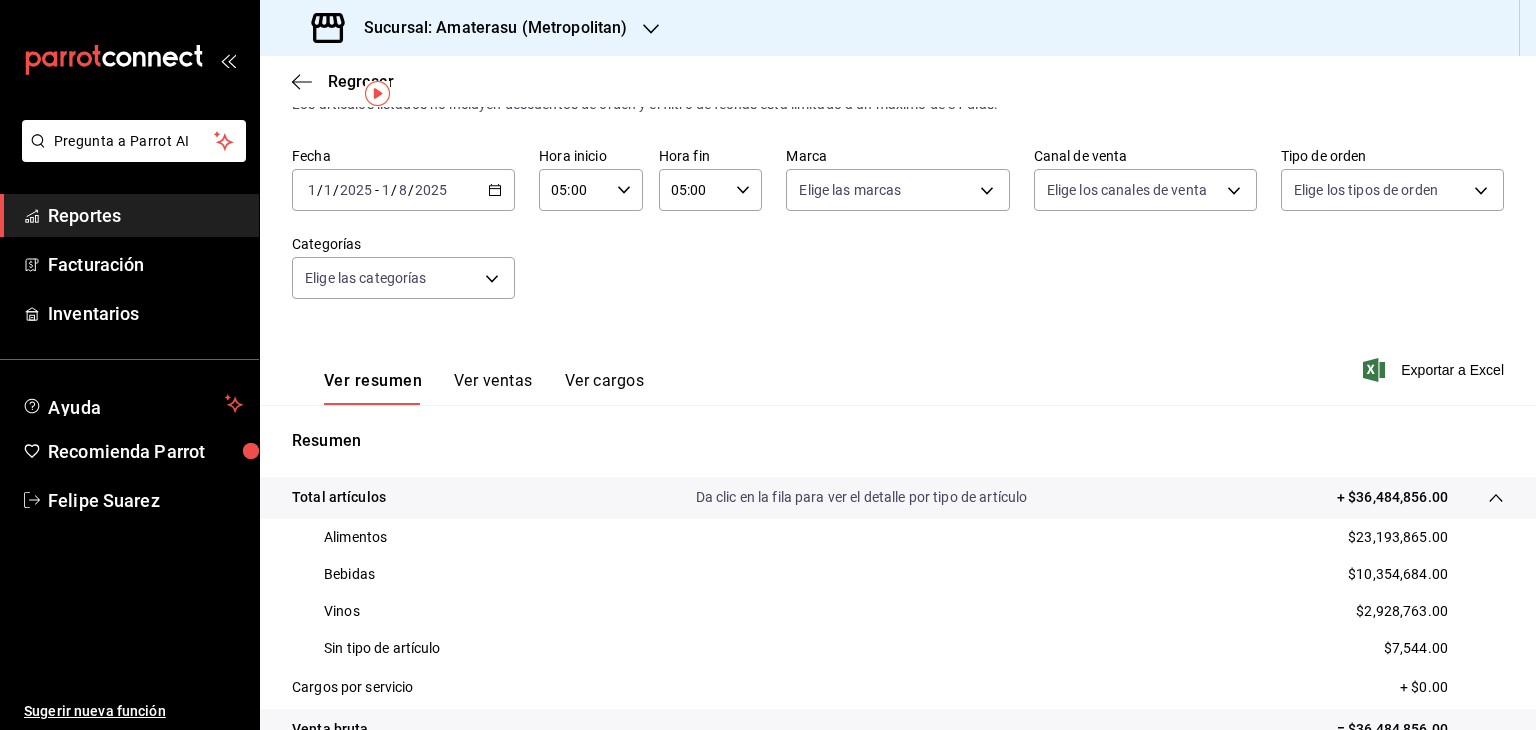 scroll, scrollTop: 40, scrollLeft: 0, axis: vertical 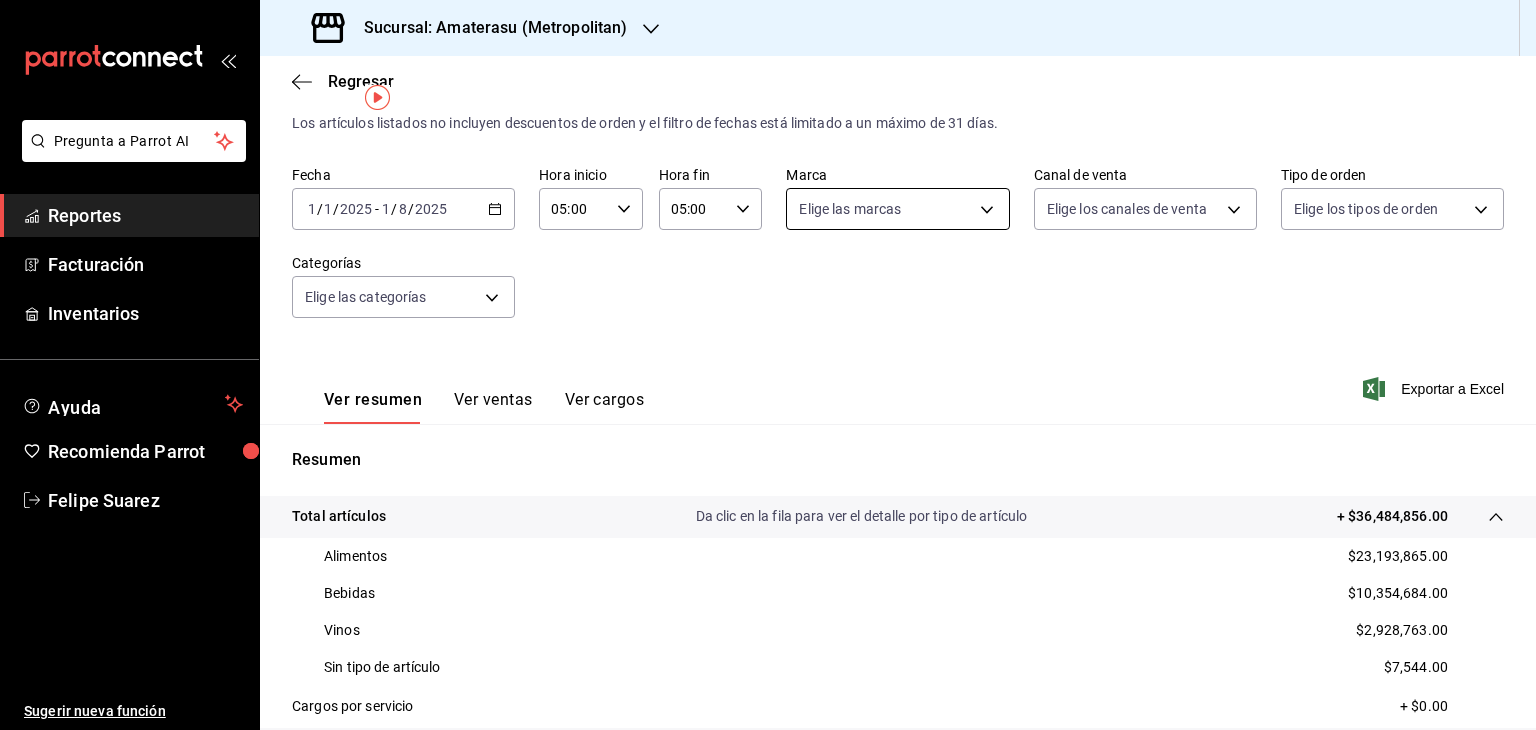 click on "Pregunta a Parrot AI Reportes   Facturación   Inventarios   Ayuda Recomienda Parrot   [FIRST] [LAST]   Sugerir nueva función   Sucursal: Amaterasu ([CITY]) Regresar Ventas Los artículos listados no incluyen descuentos de orden y el filtro de fechas está limitado a un máximo de 31 días. Fecha [DATE] [DATE] - [DATE] [DATE] Hora inicio [TIME] Hora inicio Hora fin [TIME] Hora fin Marca Elige las marcas Canal de venta Elige los canales de venta Tipo de orden Elige los tipos de orden Categorías Elige las categorías Ver resumen Ver ventas Ver cargos Exportar a Excel Resumen Total artículos Da clic en la fila para ver el detalle por tipo de artículo + $36,484,856.00 Alimentos $23,193,865.00 Bebidas $10,354,684.00 Vinos $2,928,763.00 Sin tipo de artículo $7,544.00 Cargos por servicio + $0.00 Venta bruta = $36,484,856.00 Descuentos totales - $1,959,417.30 Certificados de regalo - $366,803.80 Venta total = $34,158,634.90 Impuestos - $4,711,535.85 Venta neta = $29,447,099.05 Ir a video" at bounding box center [768, 365] 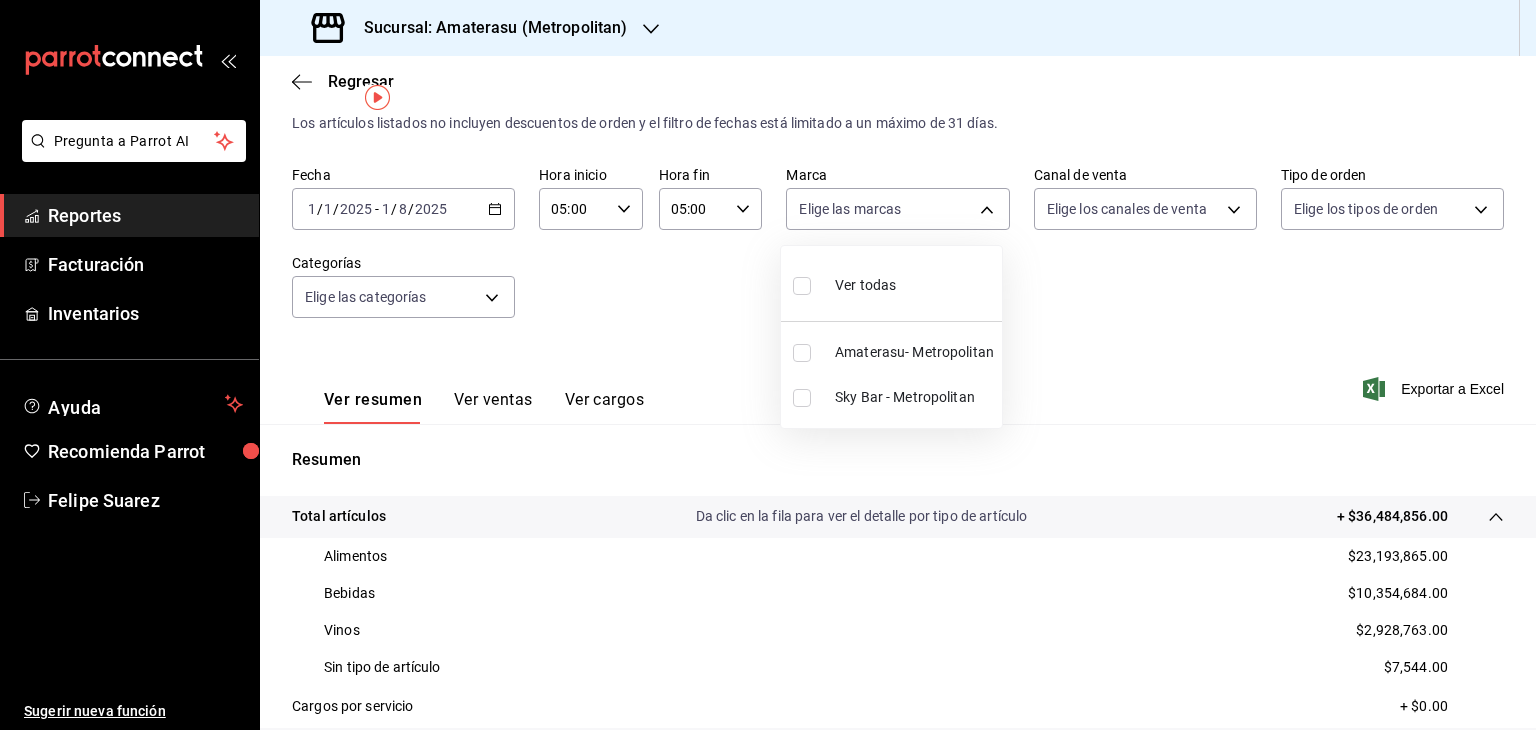 click at bounding box center (802, 353) 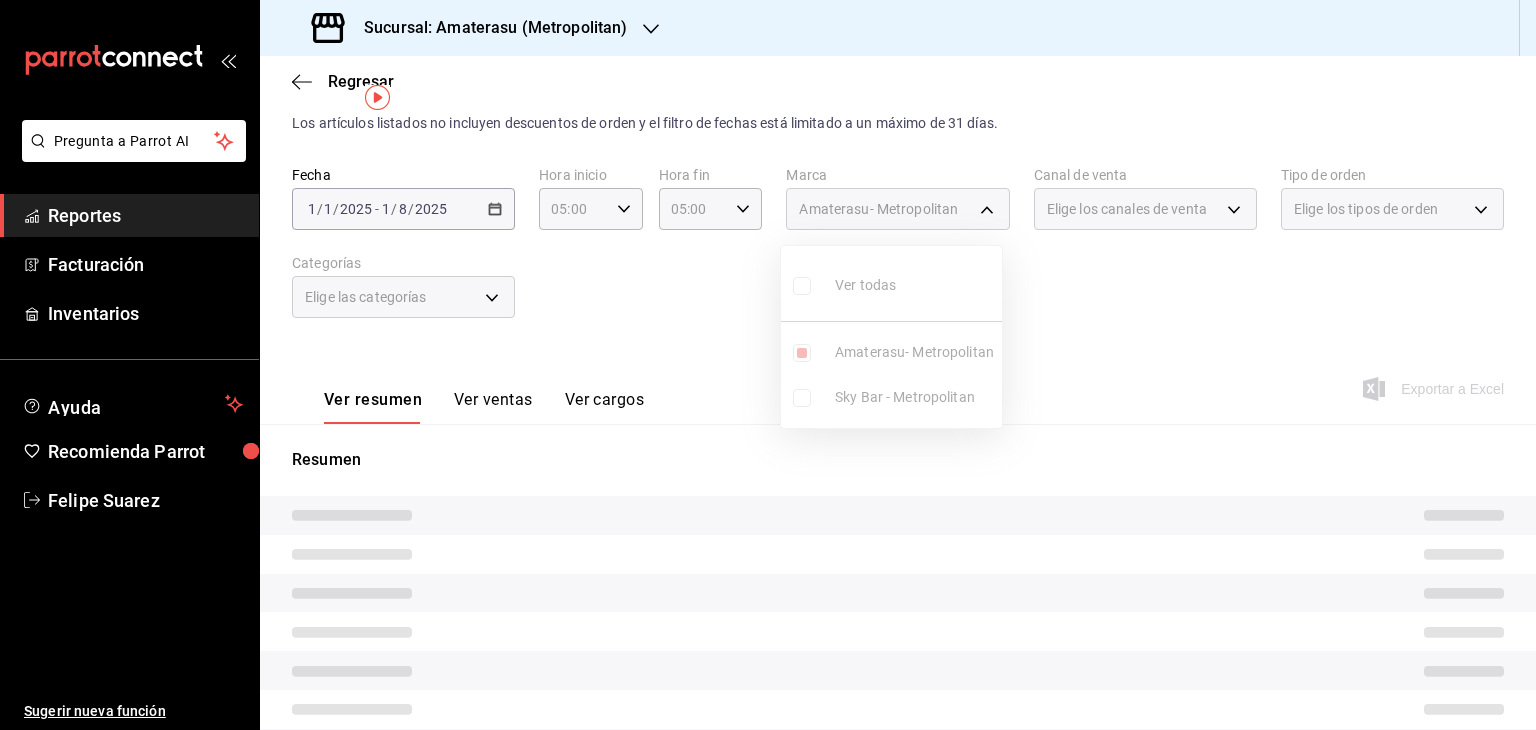 click at bounding box center (768, 365) 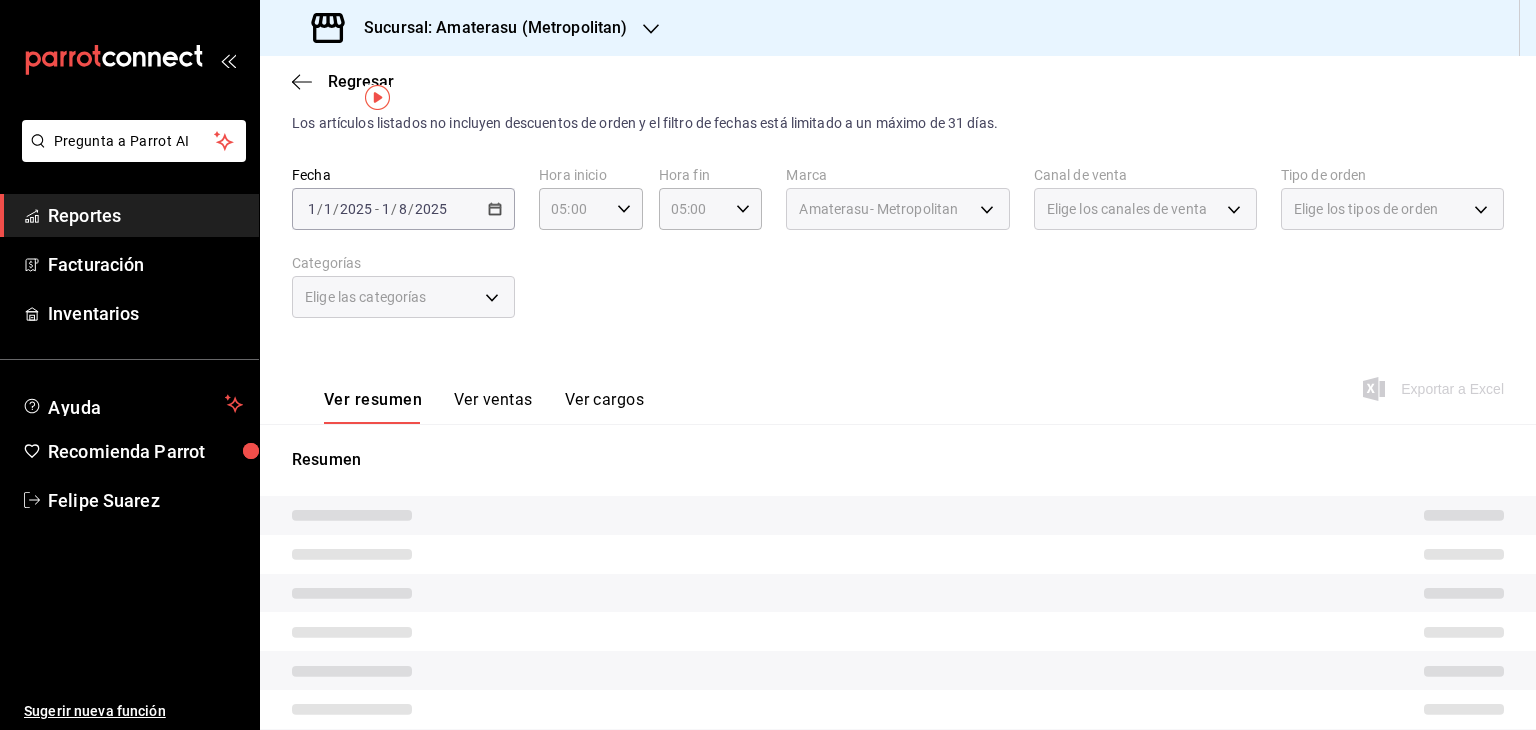 click 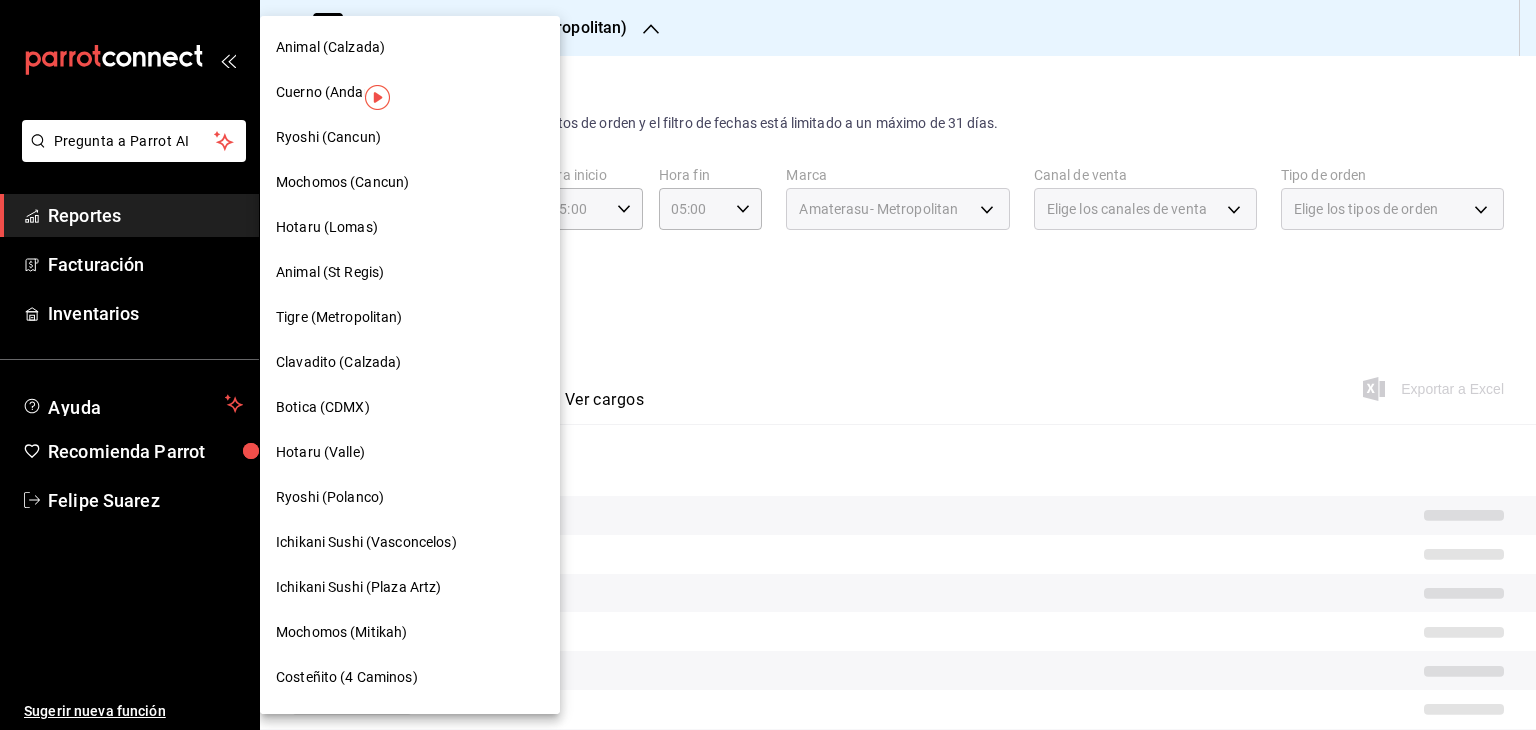 scroll, scrollTop: 533, scrollLeft: 0, axis: vertical 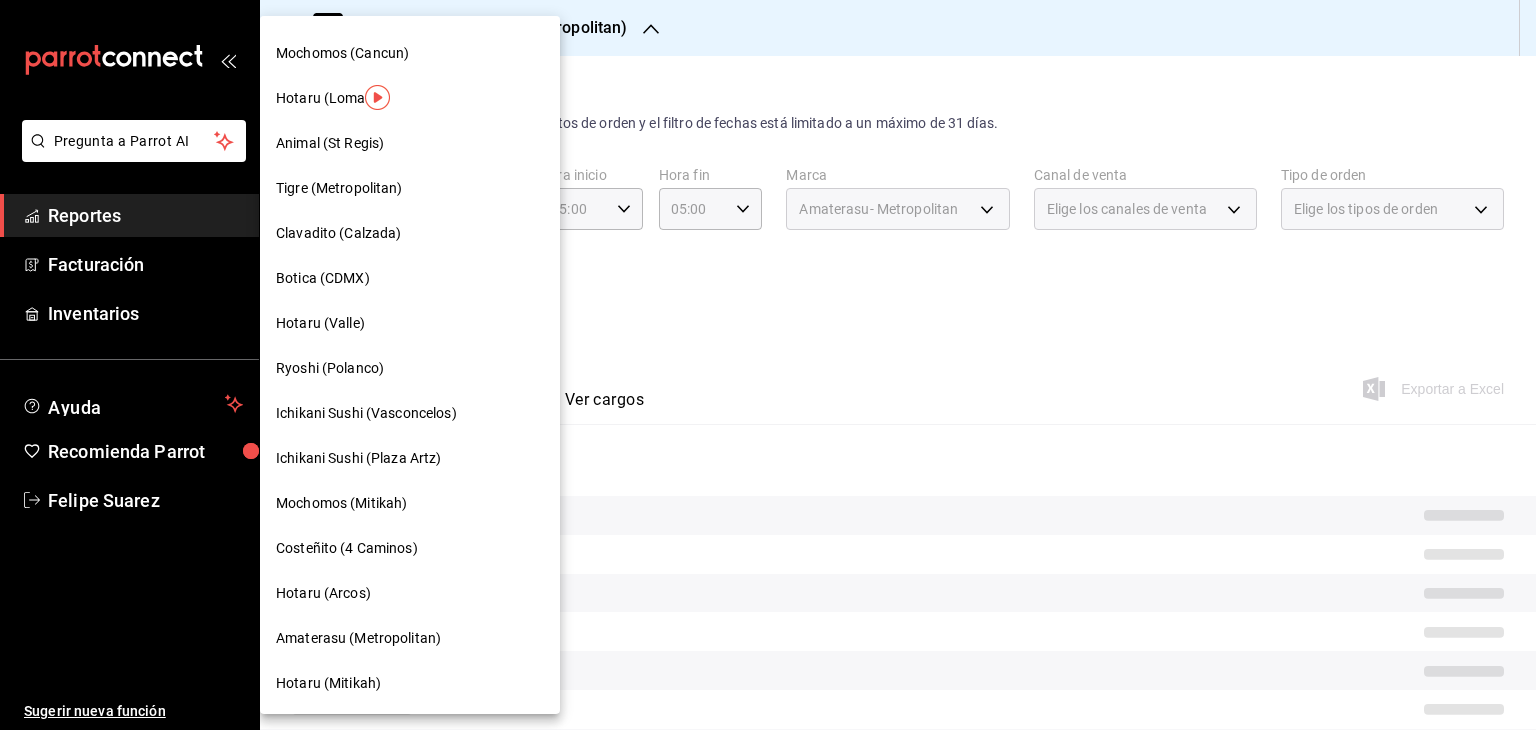 click on "Ichikani Sushi (Plaza Artz)" at bounding box center (359, 458) 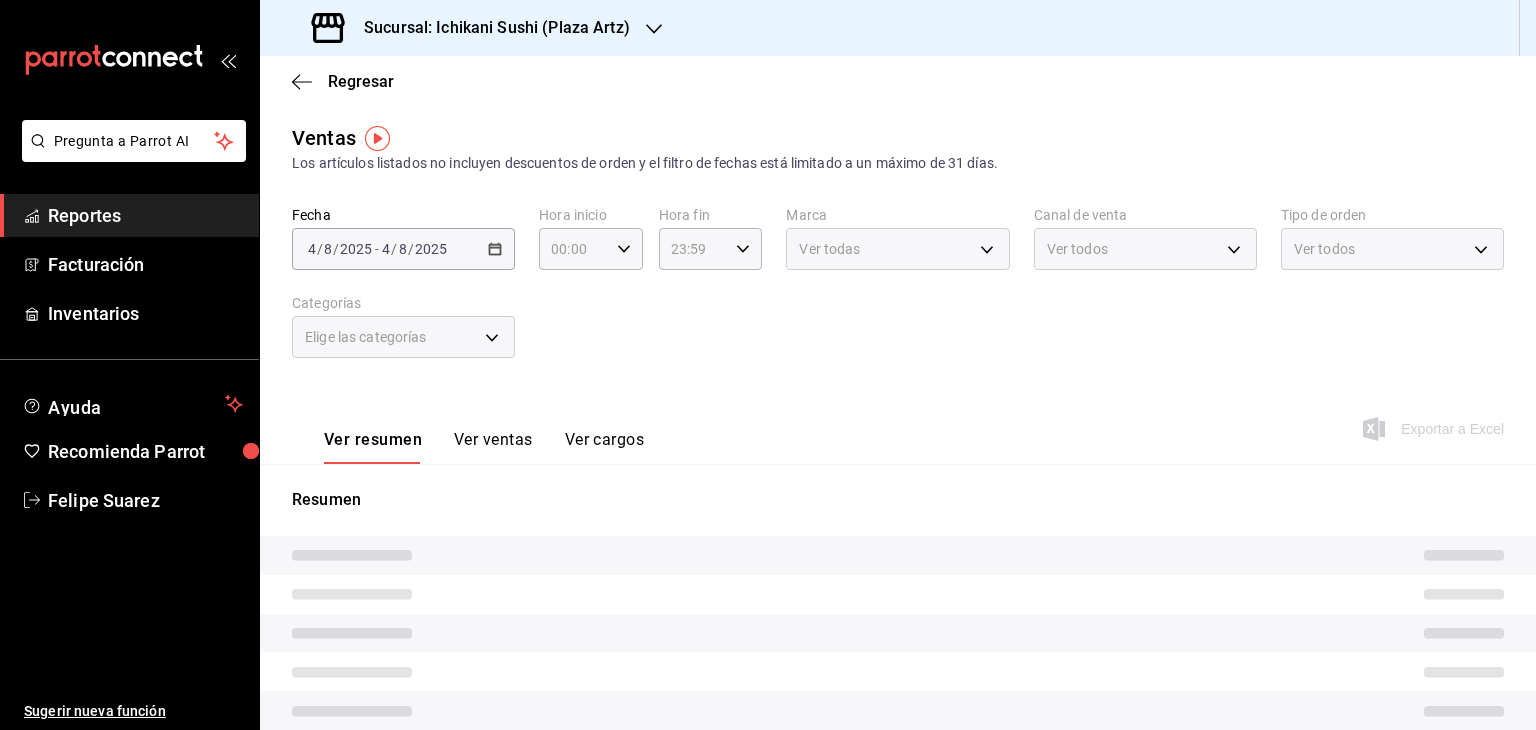 type on "05:00" 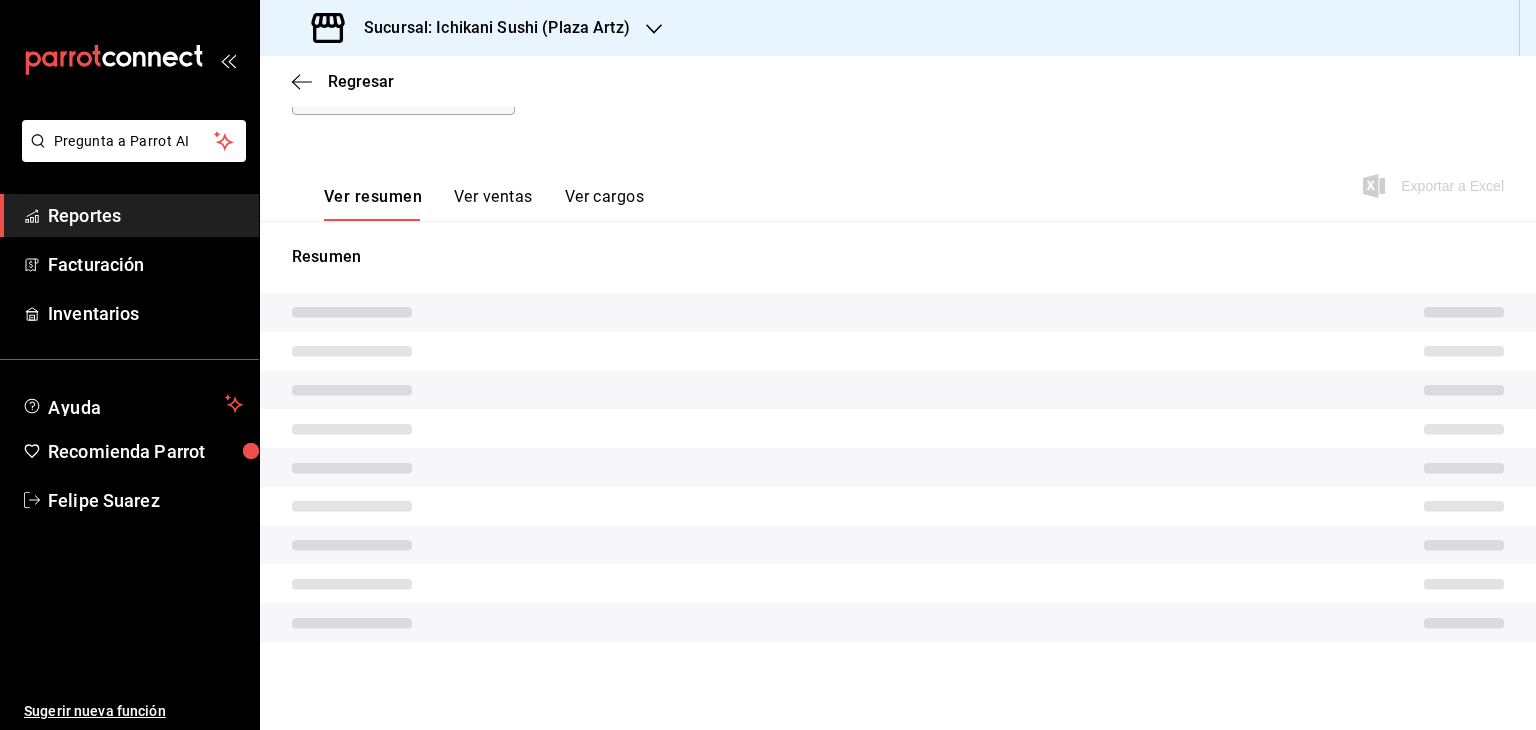 scroll, scrollTop: 228, scrollLeft: 0, axis: vertical 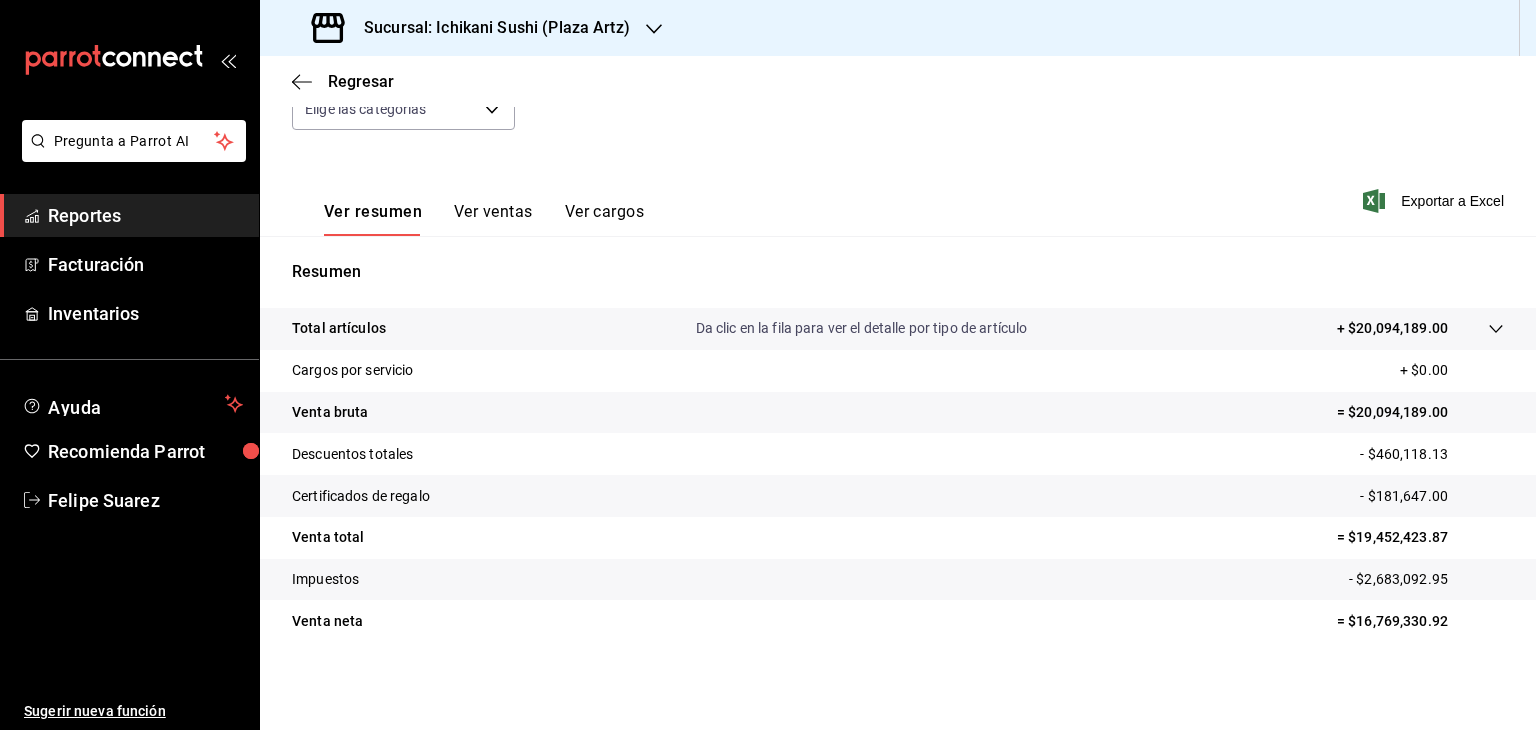 click on "+ $20,094,189.00" at bounding box center (1392, 328) 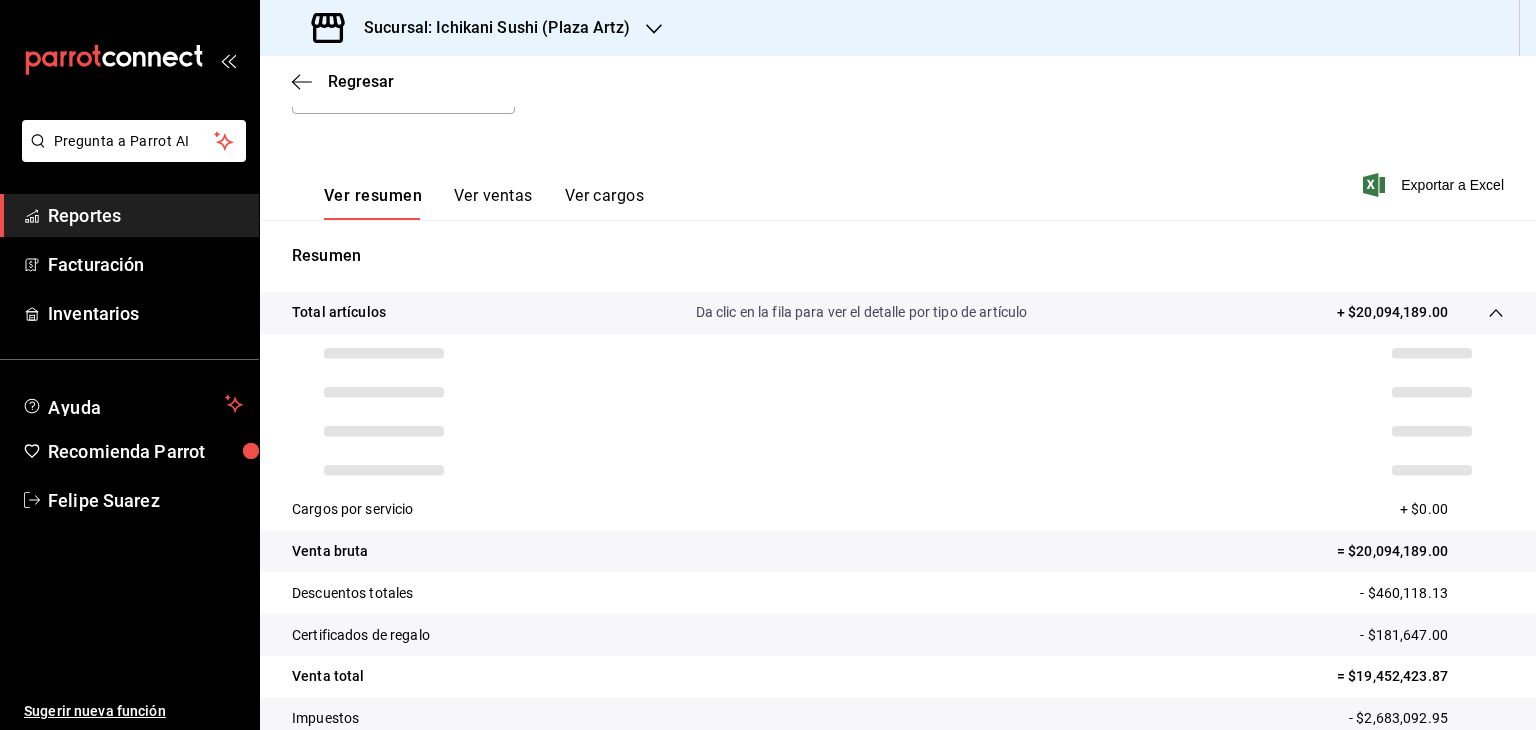 scroll, scrollTop: 384, scrollLeft: 0, axis: vertical 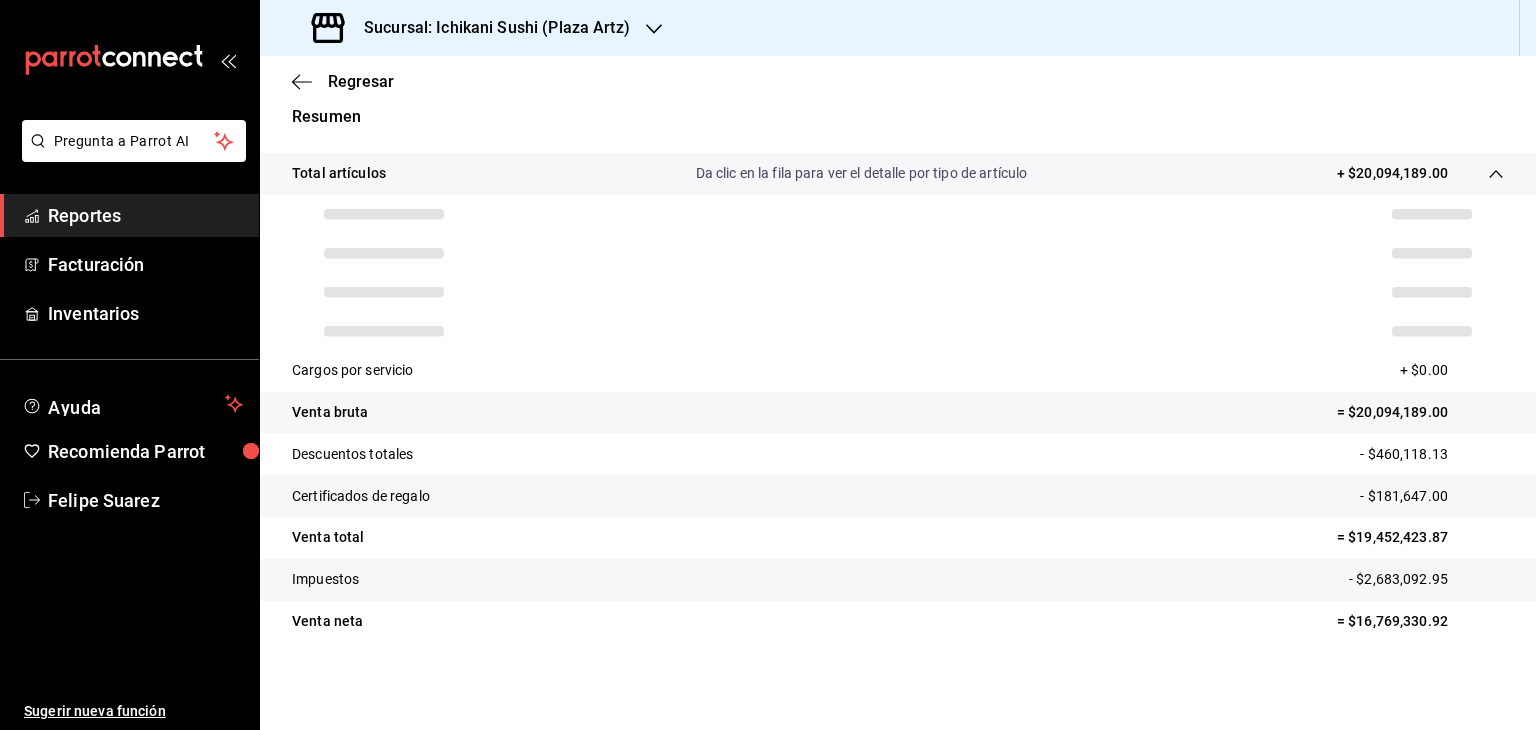 click on "Descuentos totales - $460,118.13" at bounding box center (898, 454) 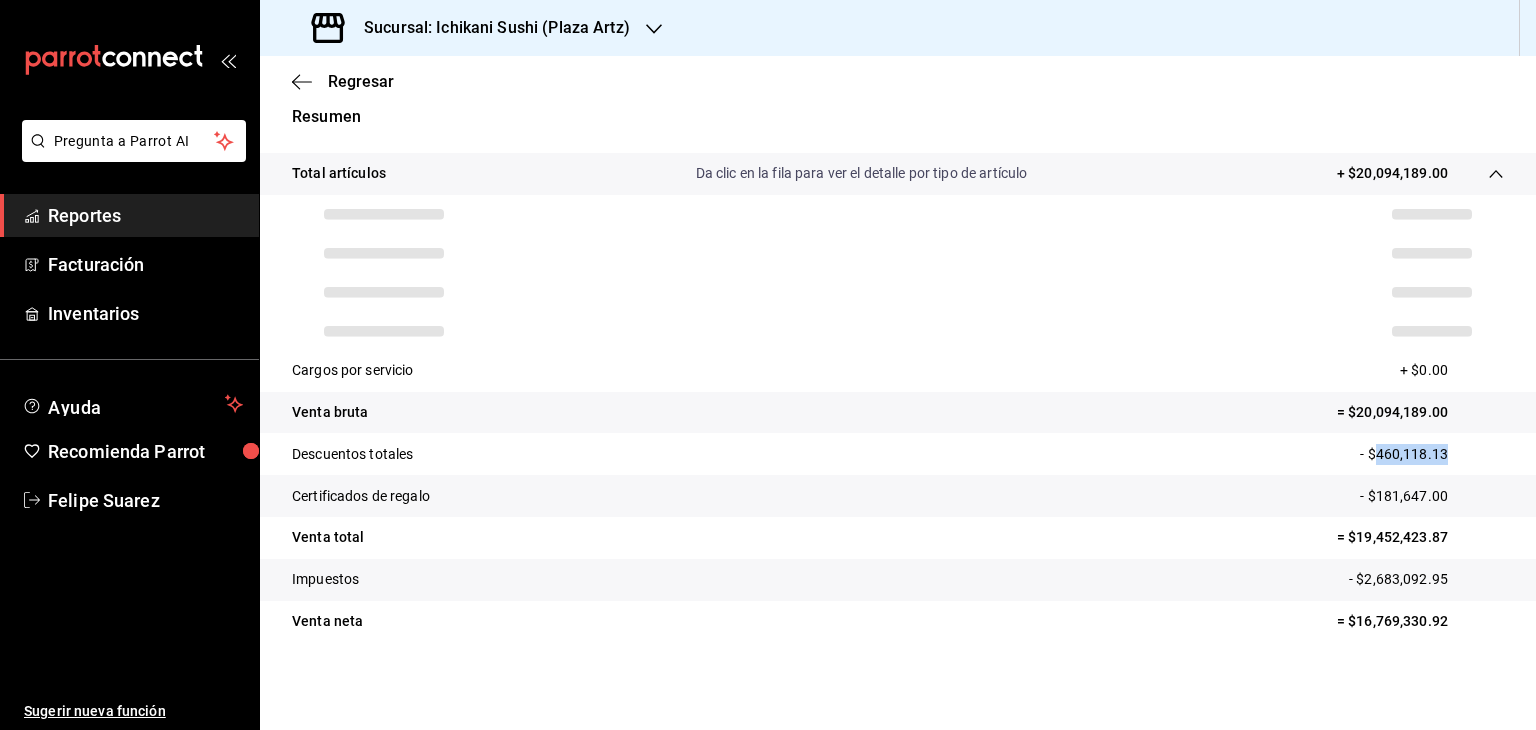 click on "Descuentos totales - $460,118.13" at bounding box center (898, 454) 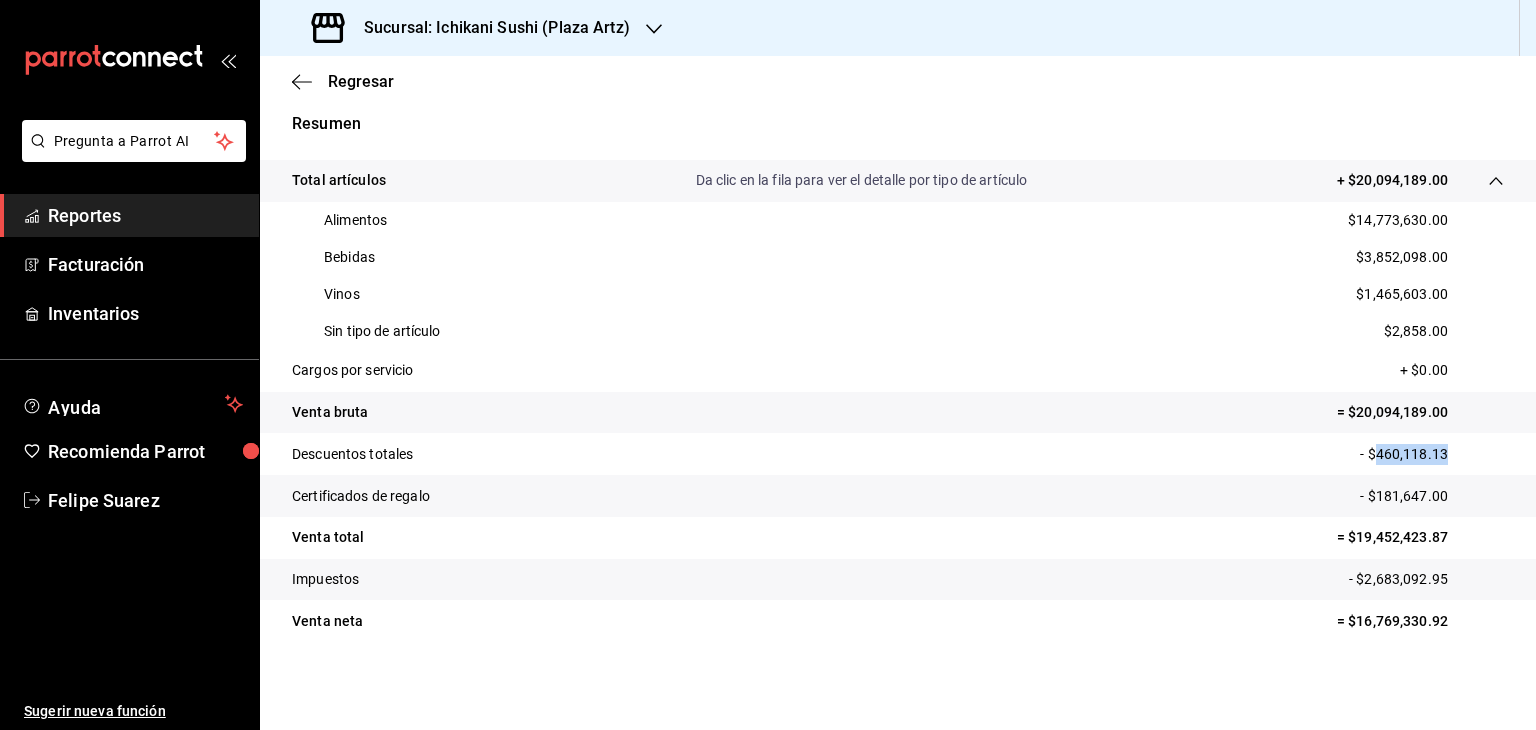 scroll, scrollTop: 376, scrollLeft: 0, axis: vertical 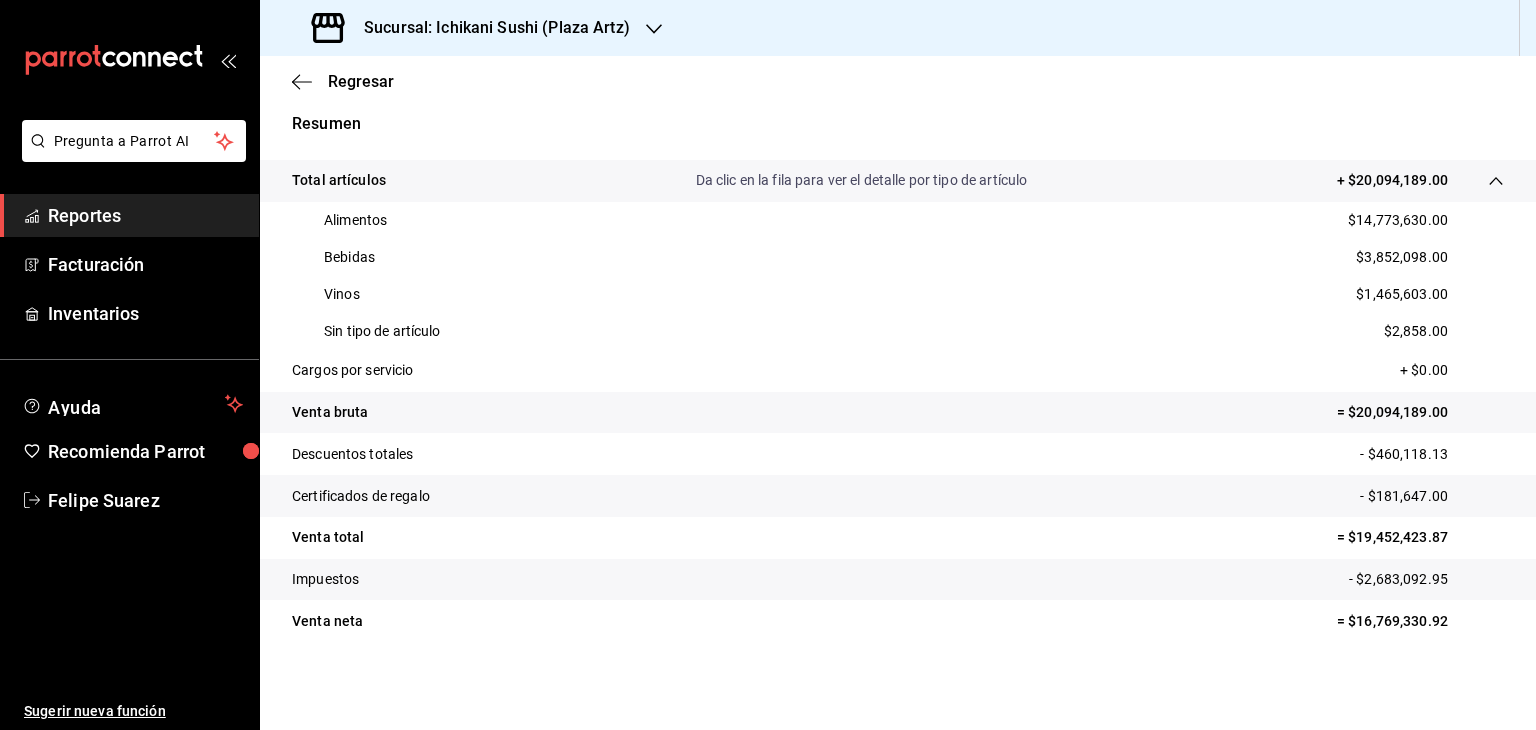 click on "- $181,647.00" at bounding box center [1432, 496] 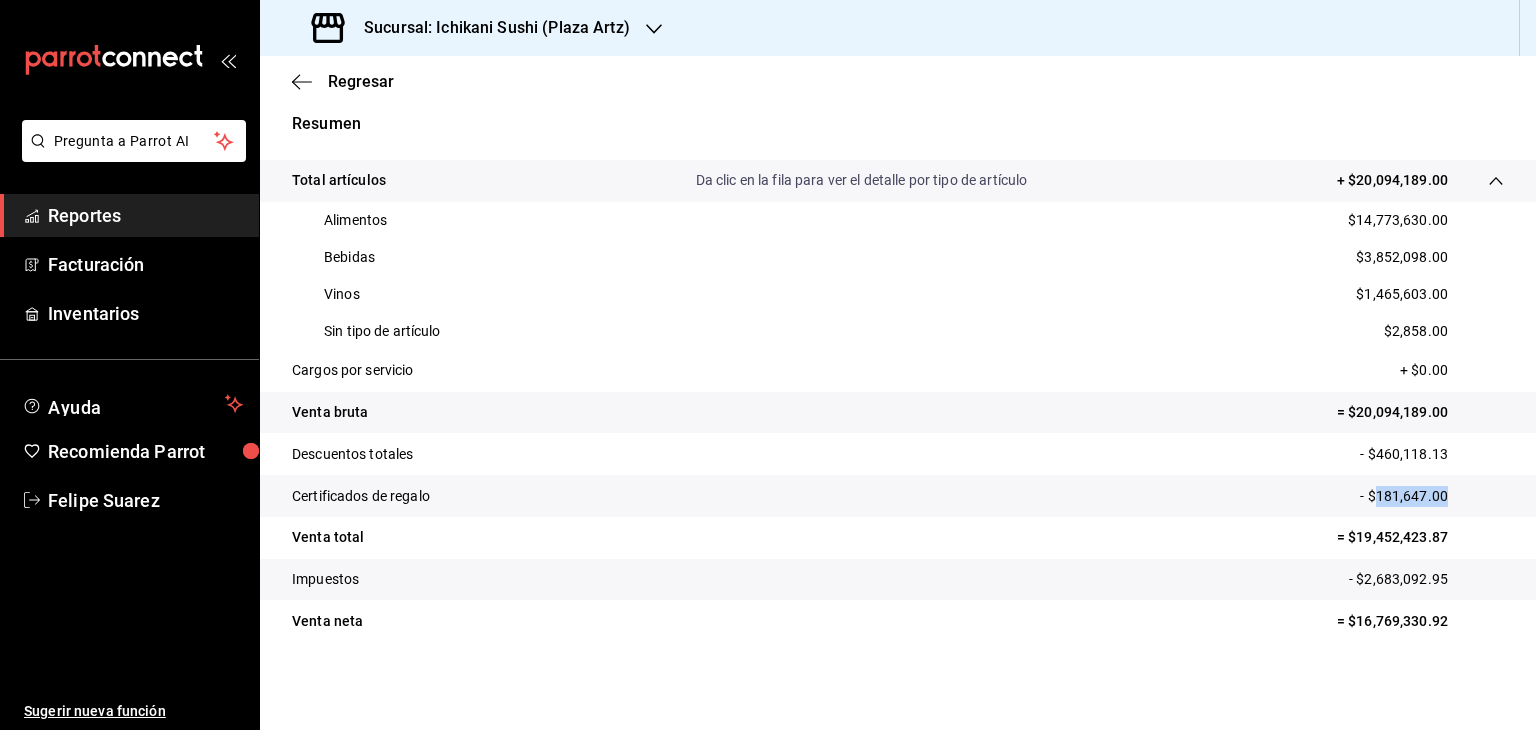 click on "- $181,647.00" at bounding box center (1432, 496) 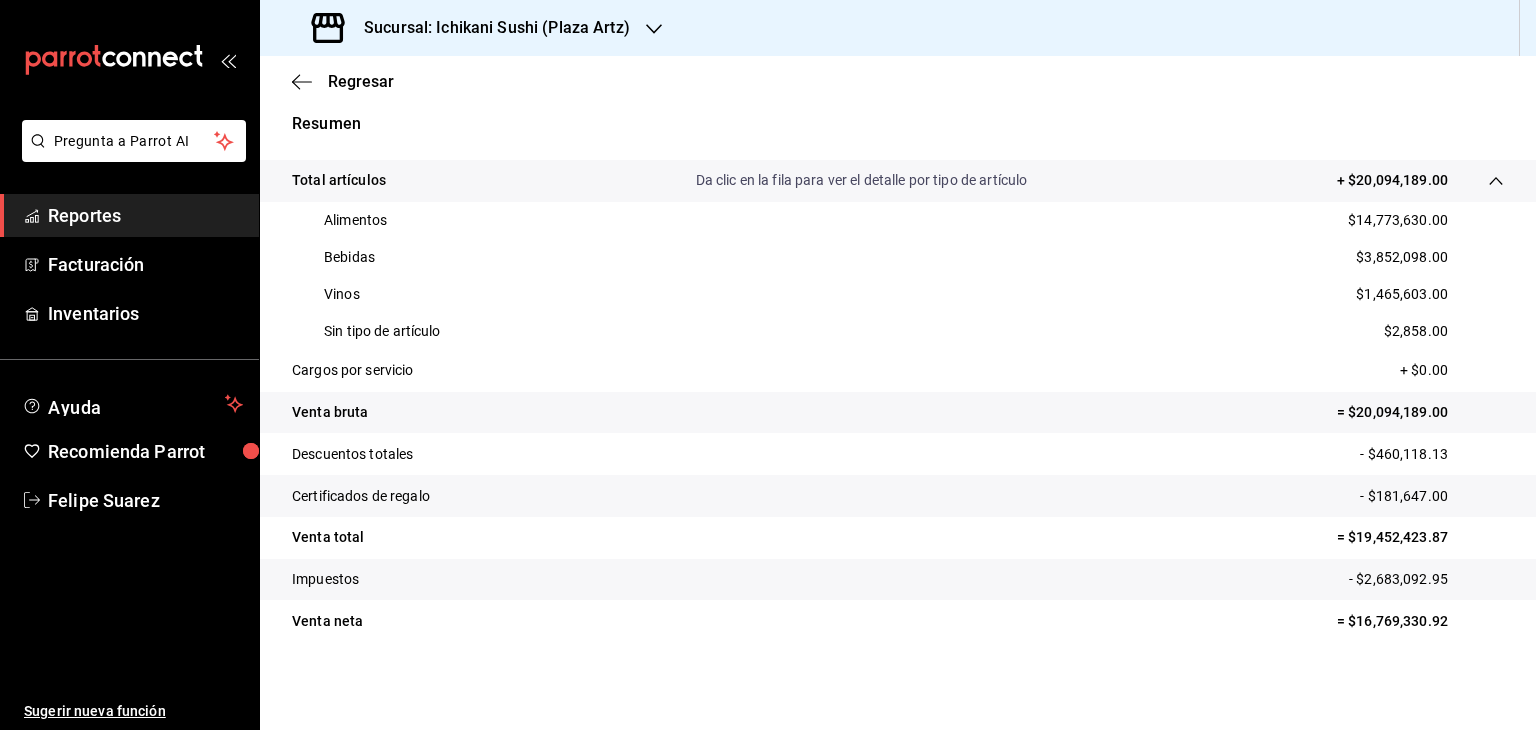 click on "- $2,683,092.95" at bounding box center [1426, 579] 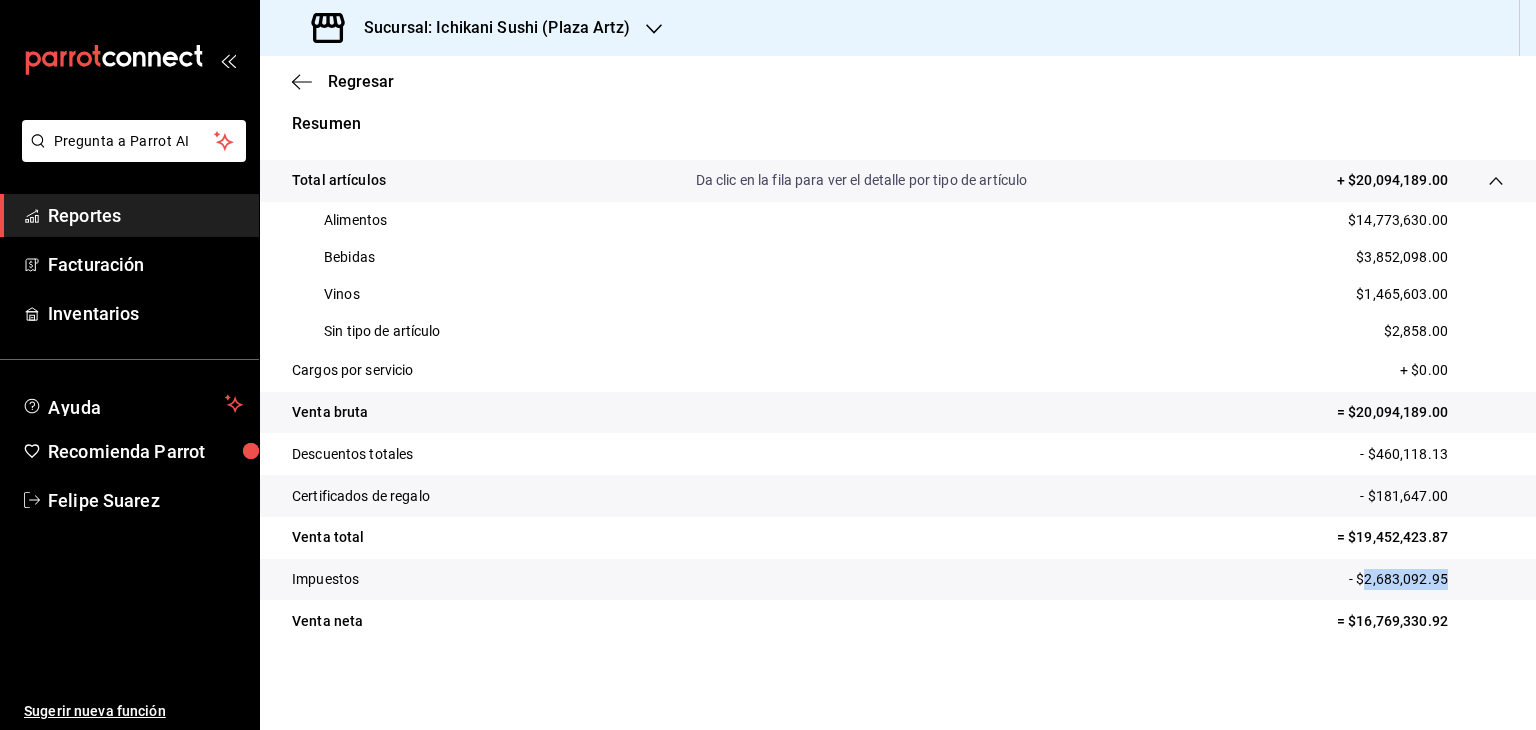 click on "- $2,683,092.95" at bounding box center (1426, 579) 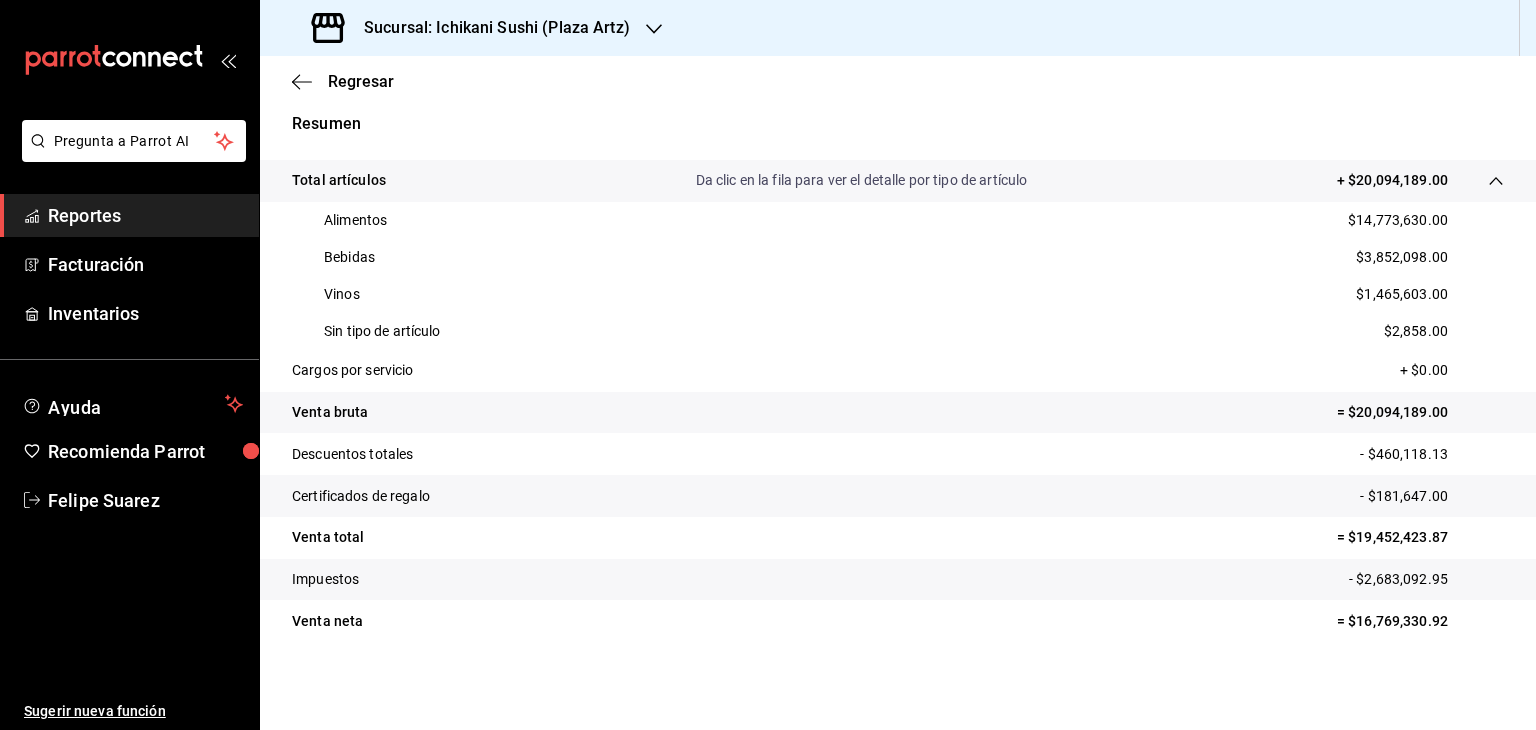 click on "$14,773,630.00" at bounding box center (1398, 220) 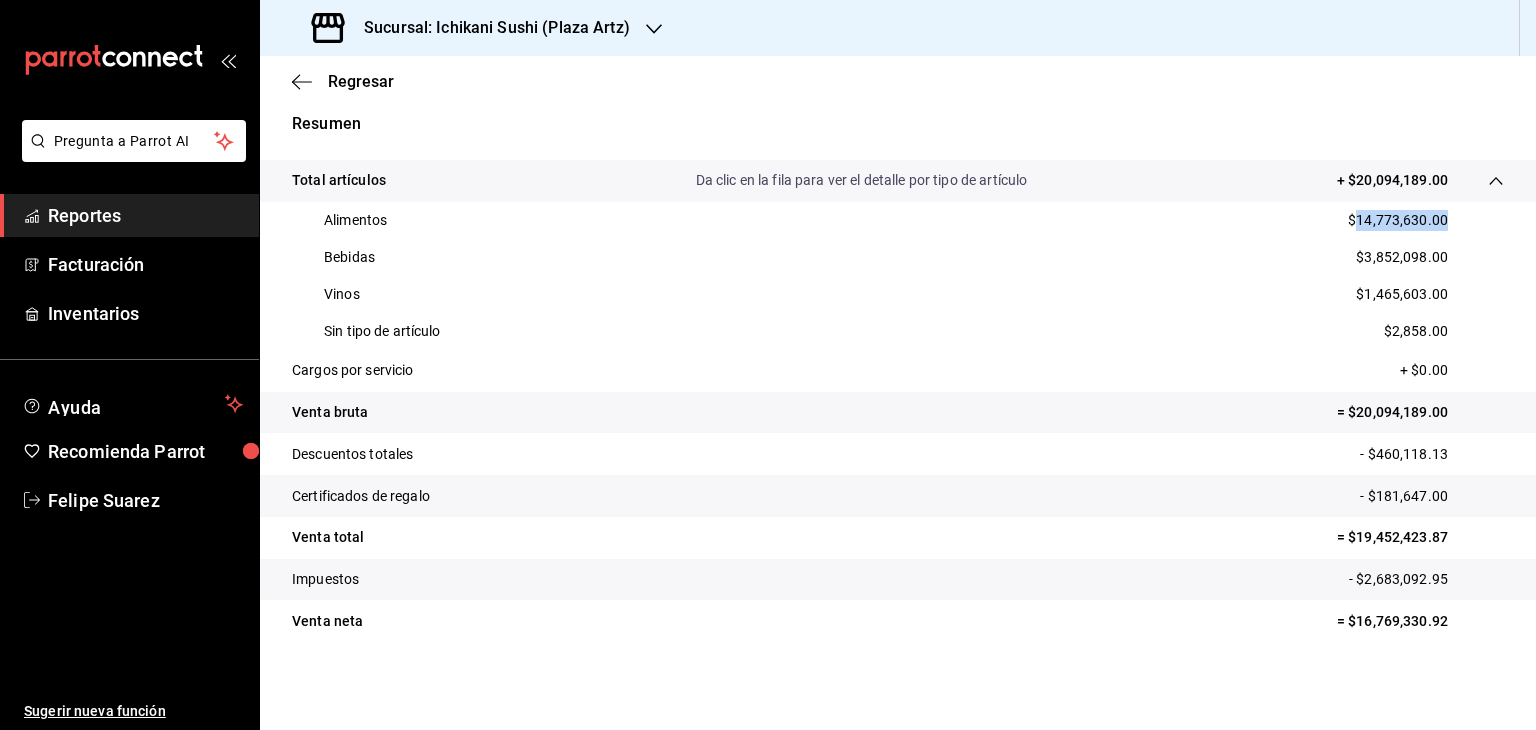 click on "$14,773,630.00" at bounding box center [1398, 220] 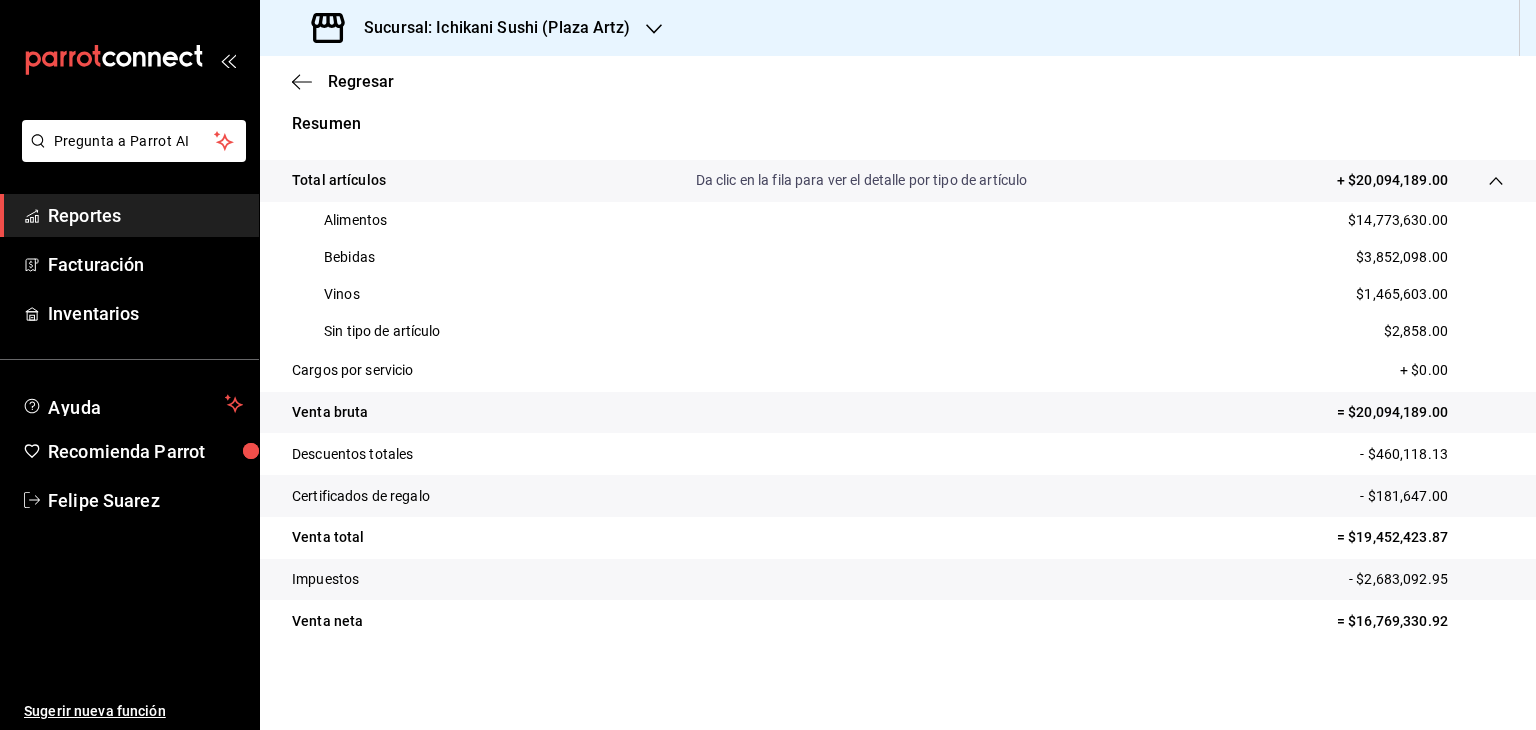 click on "$3,852,098.00" at bounding box center [1402, 257] 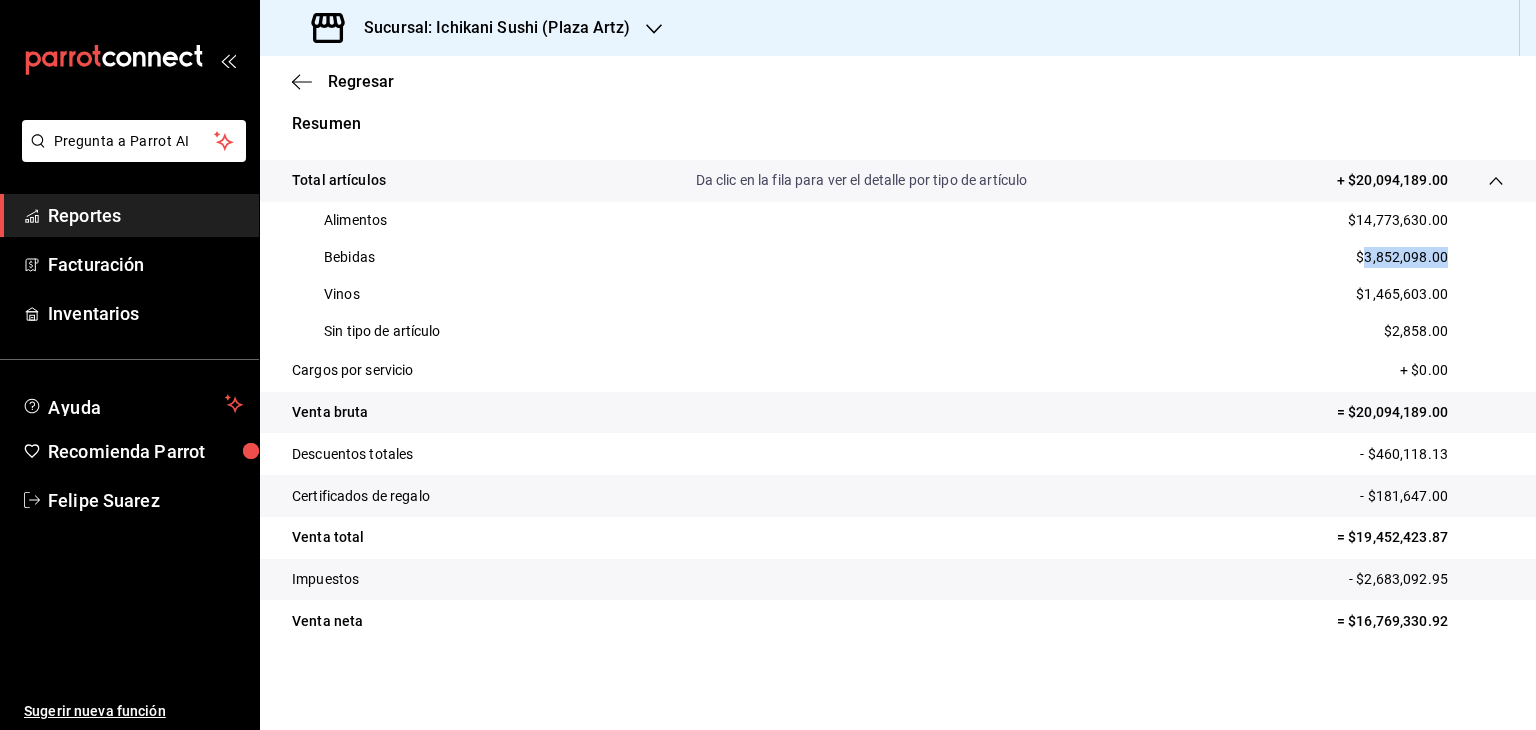 click on "$3,852,098.00" at bounding box center (1402, 257) 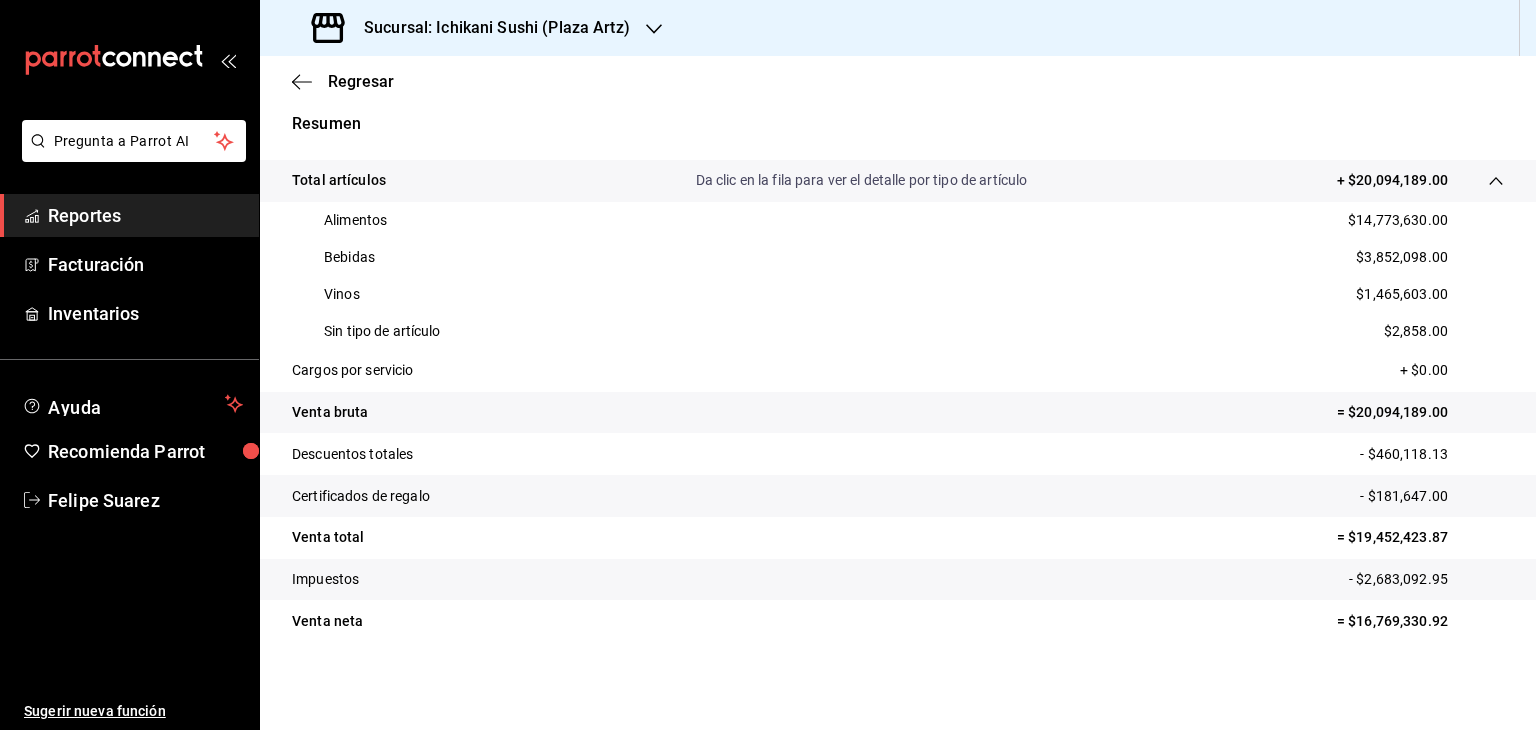 click on "$1,465,603.00" at bounding box center [1402, 294] 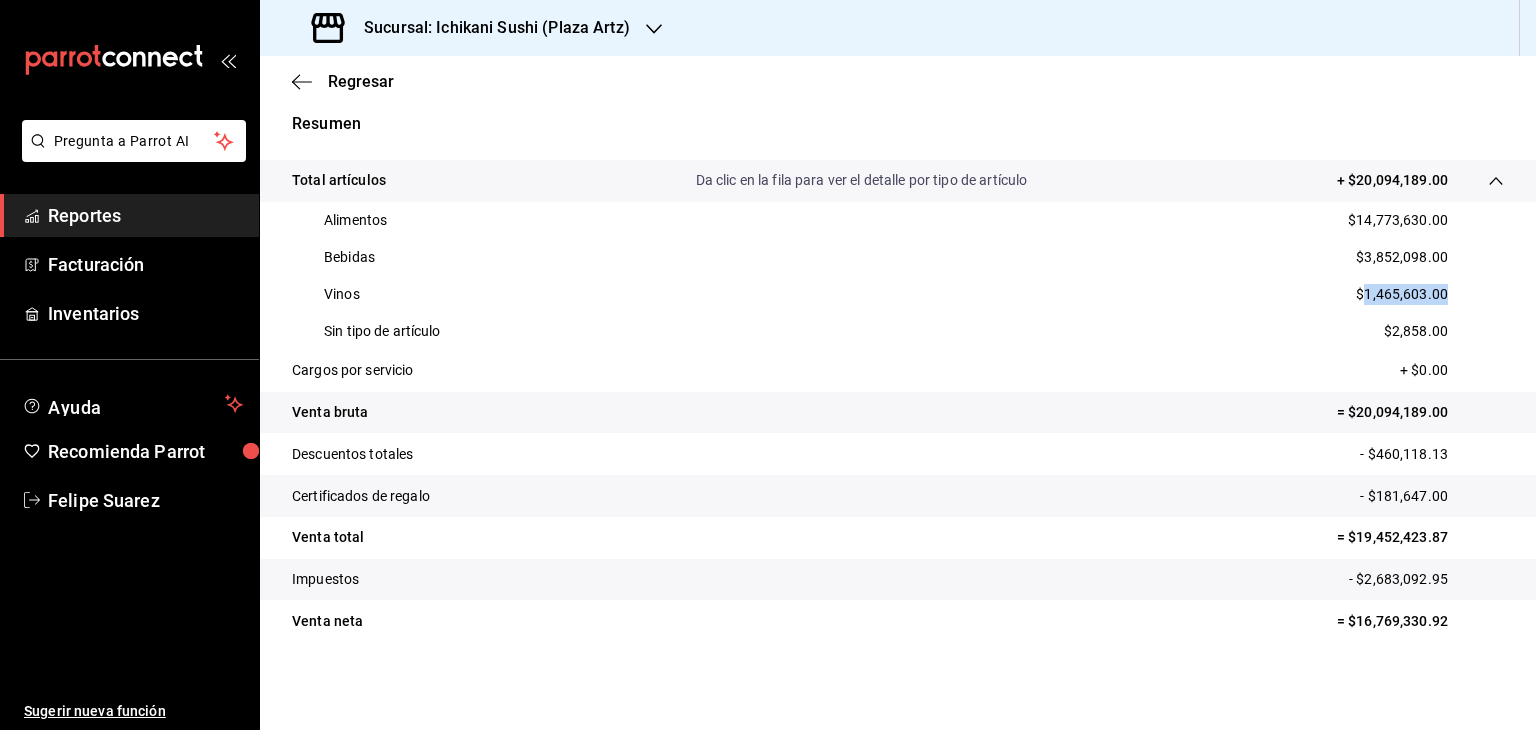 click on "$1,465,603.00" at bounding box center [1402, 294] 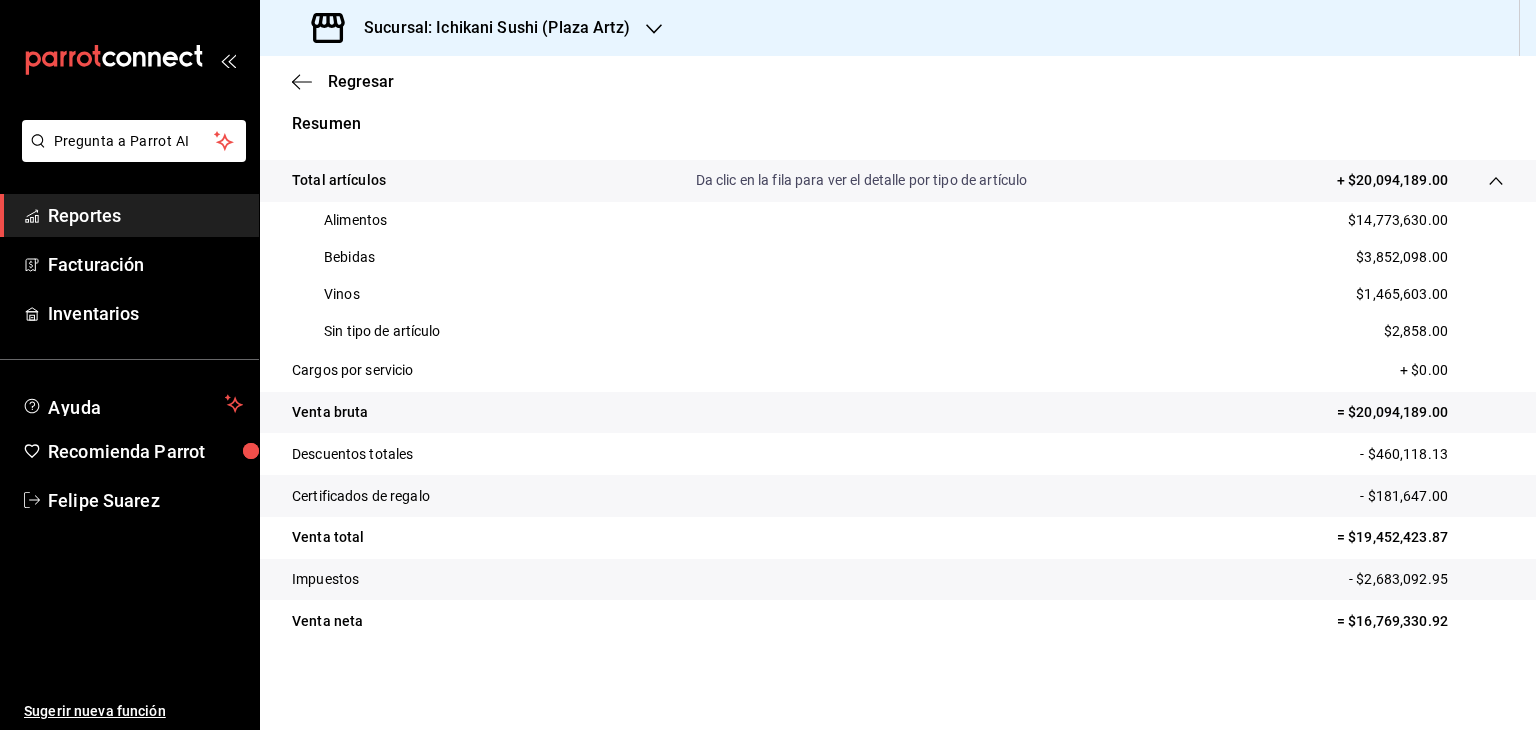 click on "$2,858.00" at bounding box center (1416, 331) 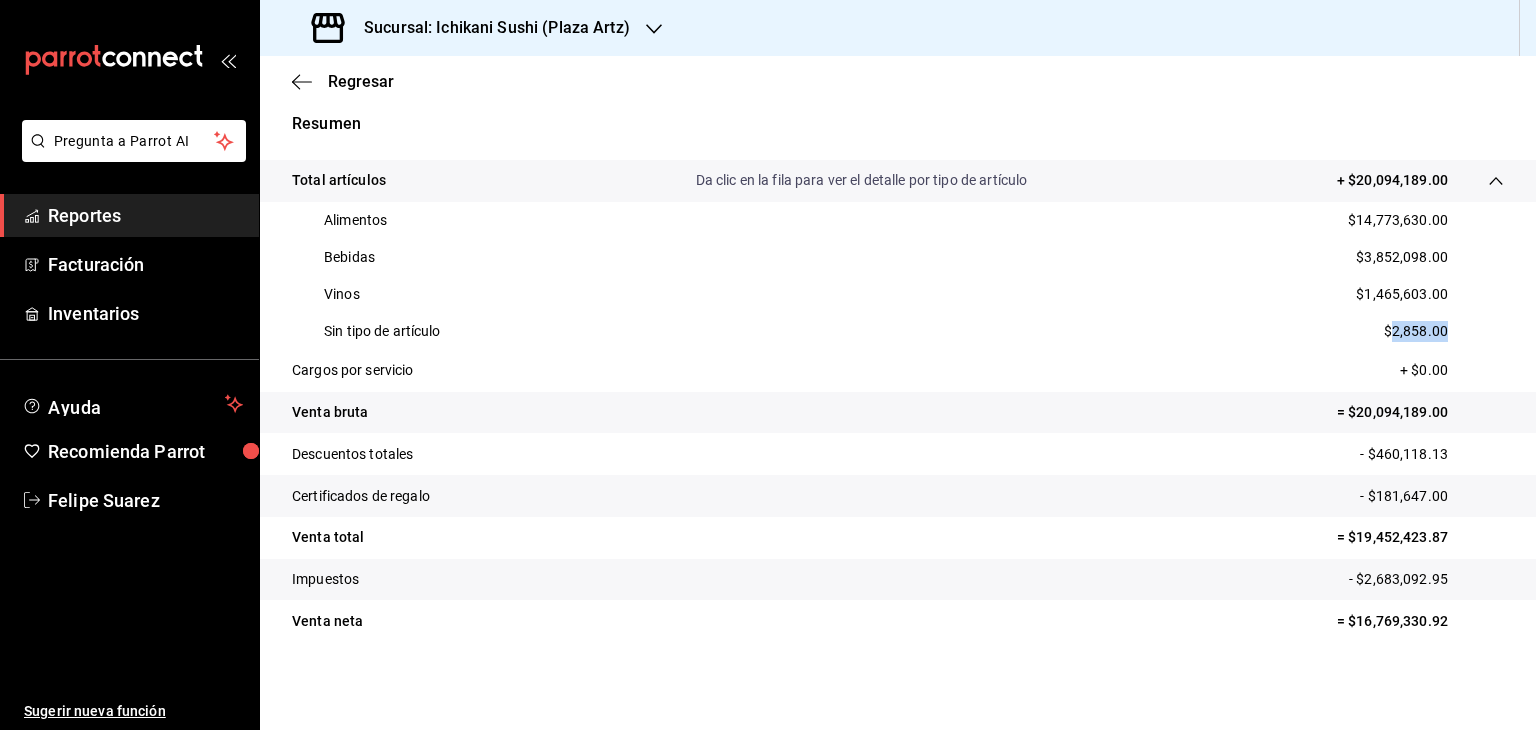 click on "$2,858.00" at bounding box center (1416, 331) 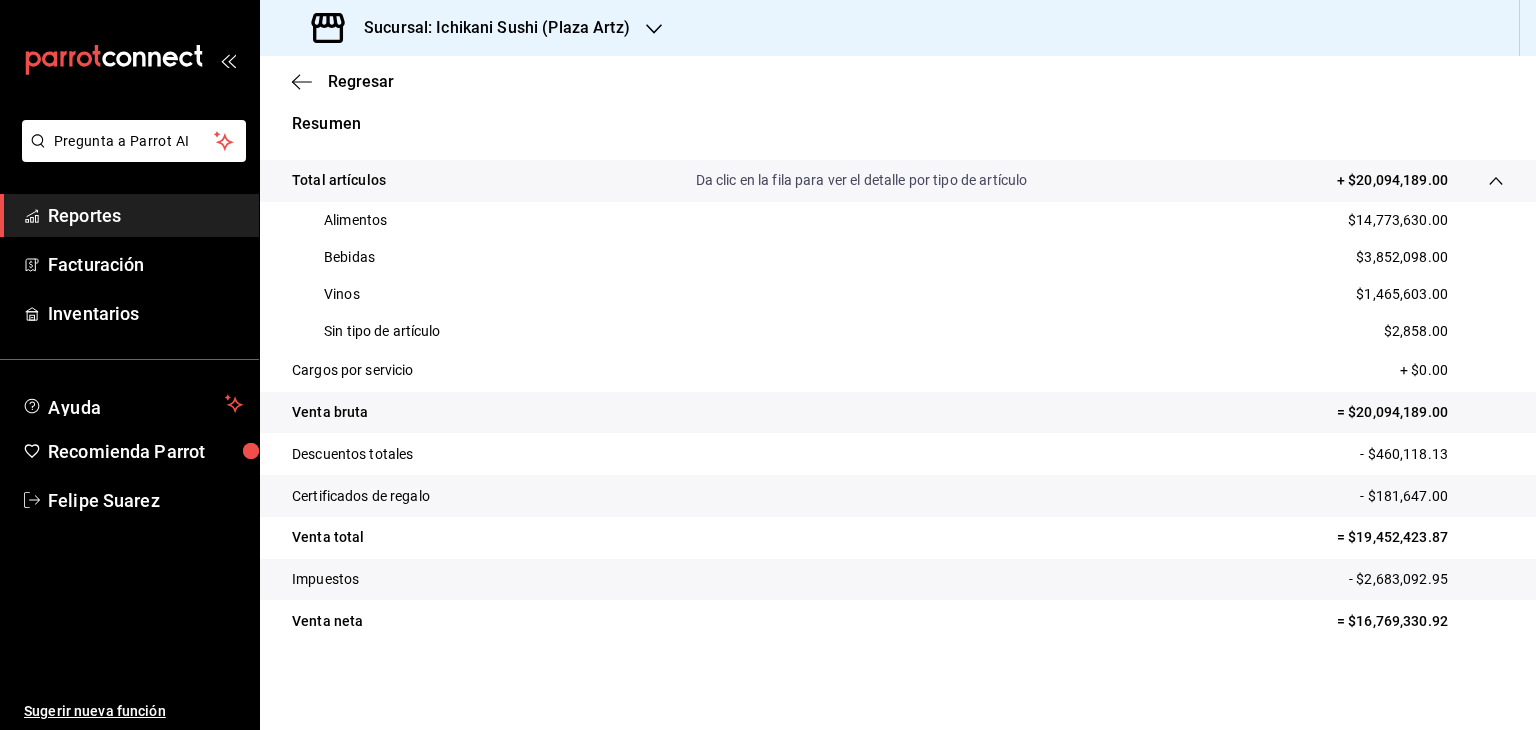 click on "Sucursal: Ichikani Sushi (Plaza Artz)" at bounding box center [489, 28] 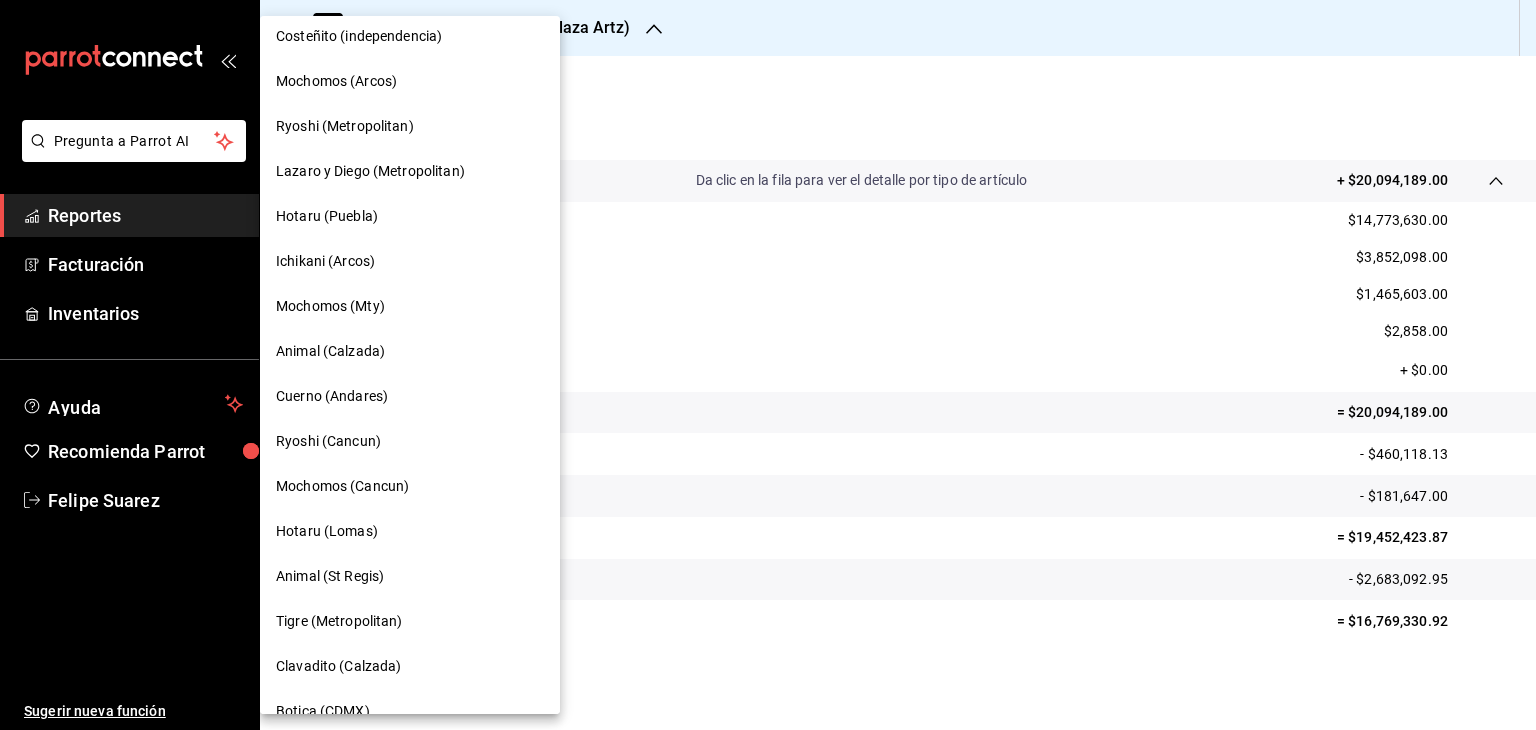 scroll, scrollTop: 100, scrollLeft: 0, axis: vertical 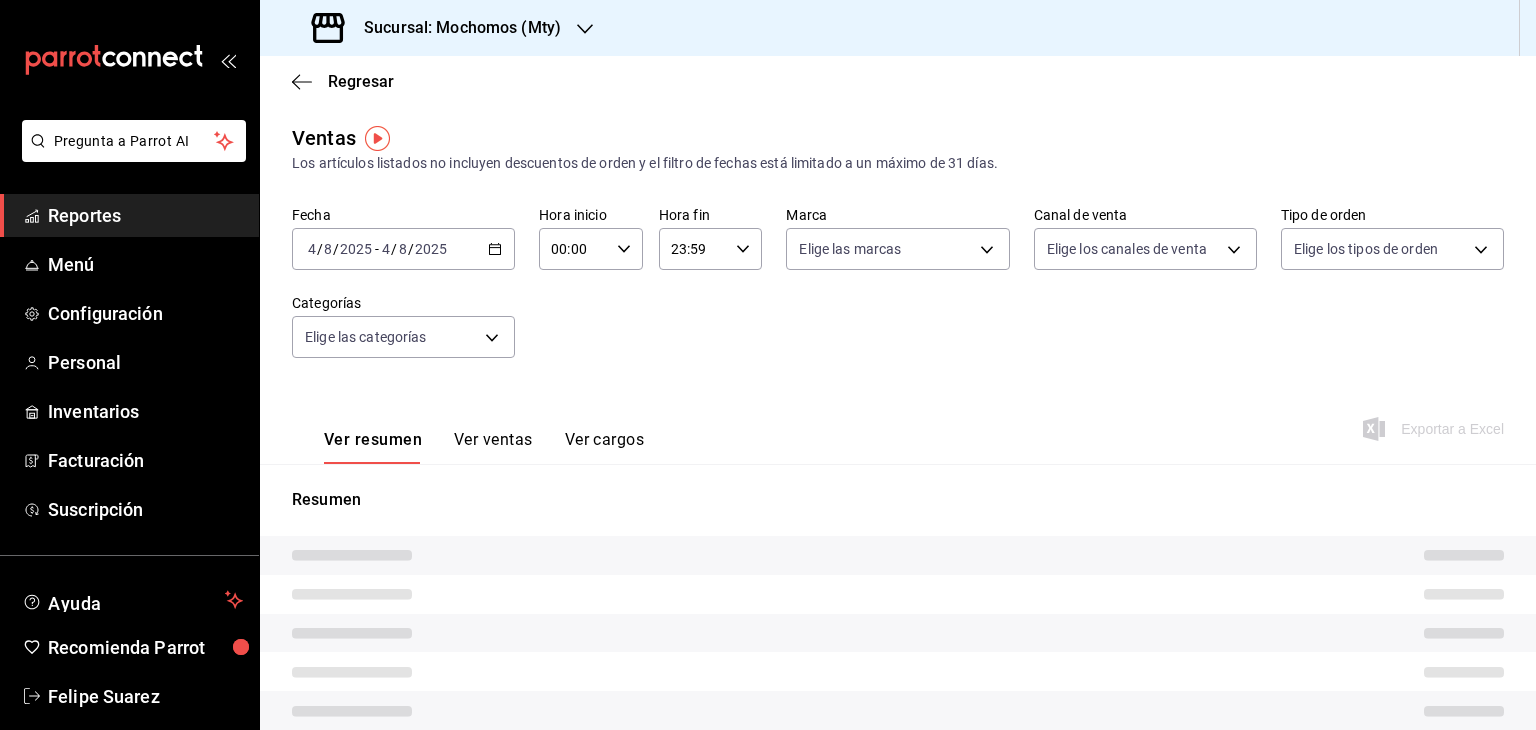 type on "05:00" 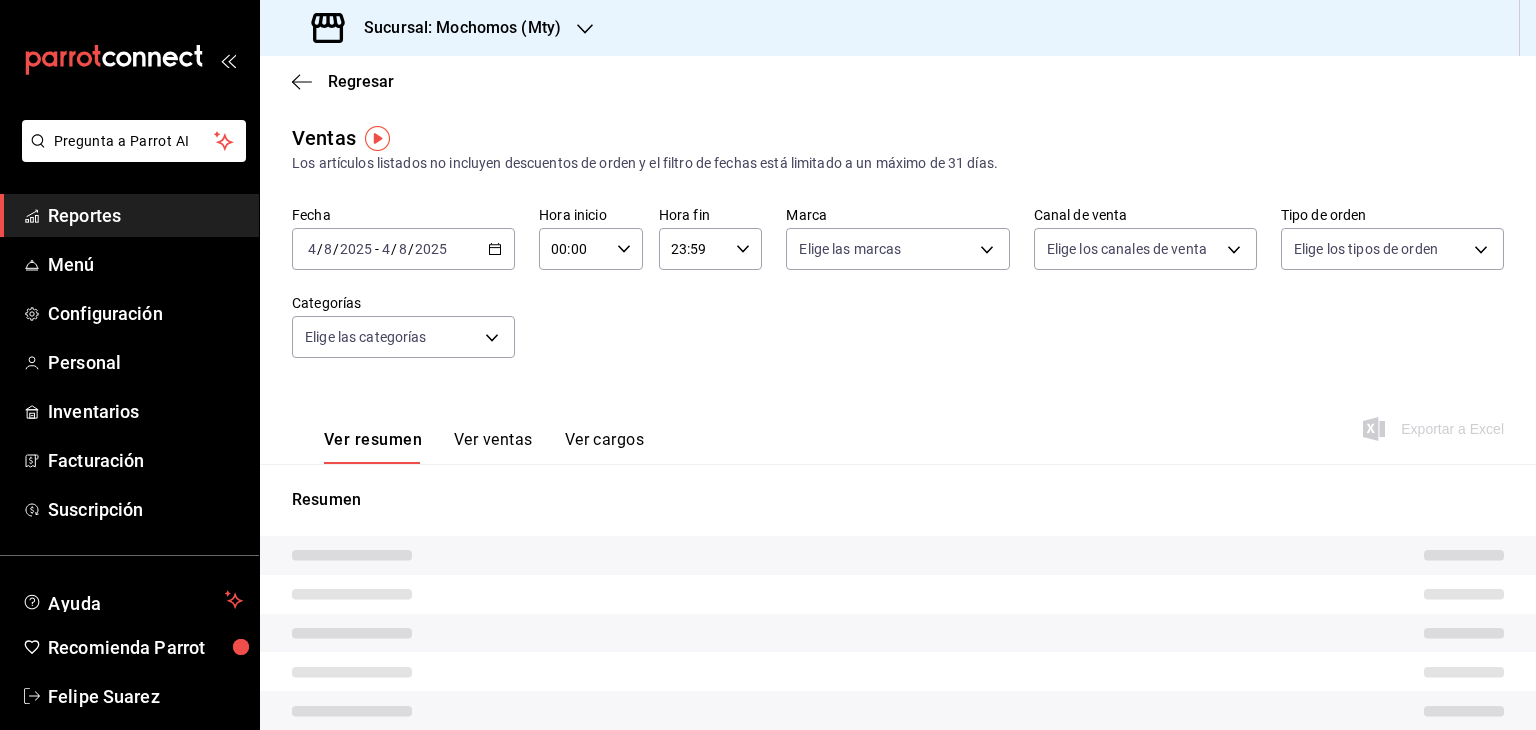 type on "05:00" 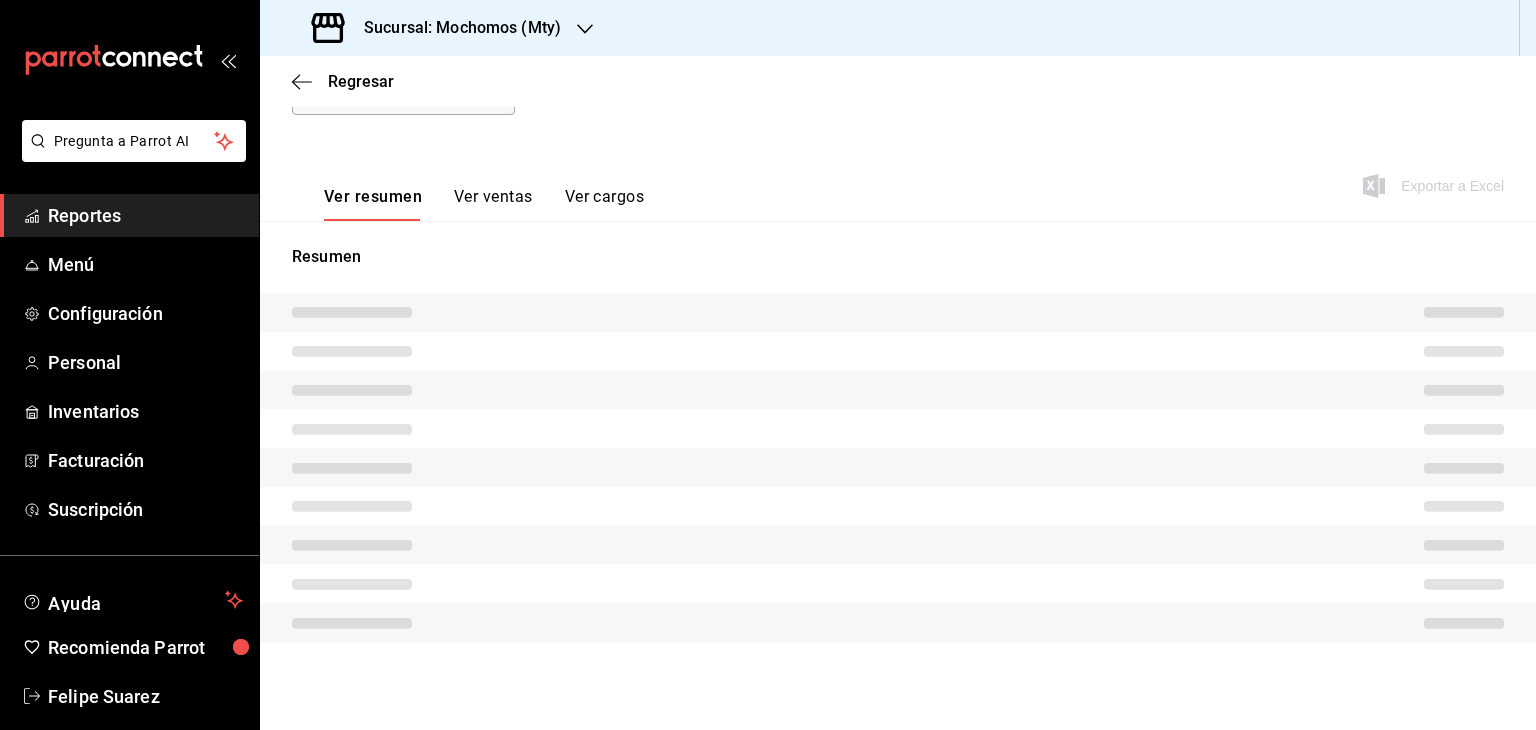 scroll, scrollTop: 228, scrollLeft: 0, axis: vertical 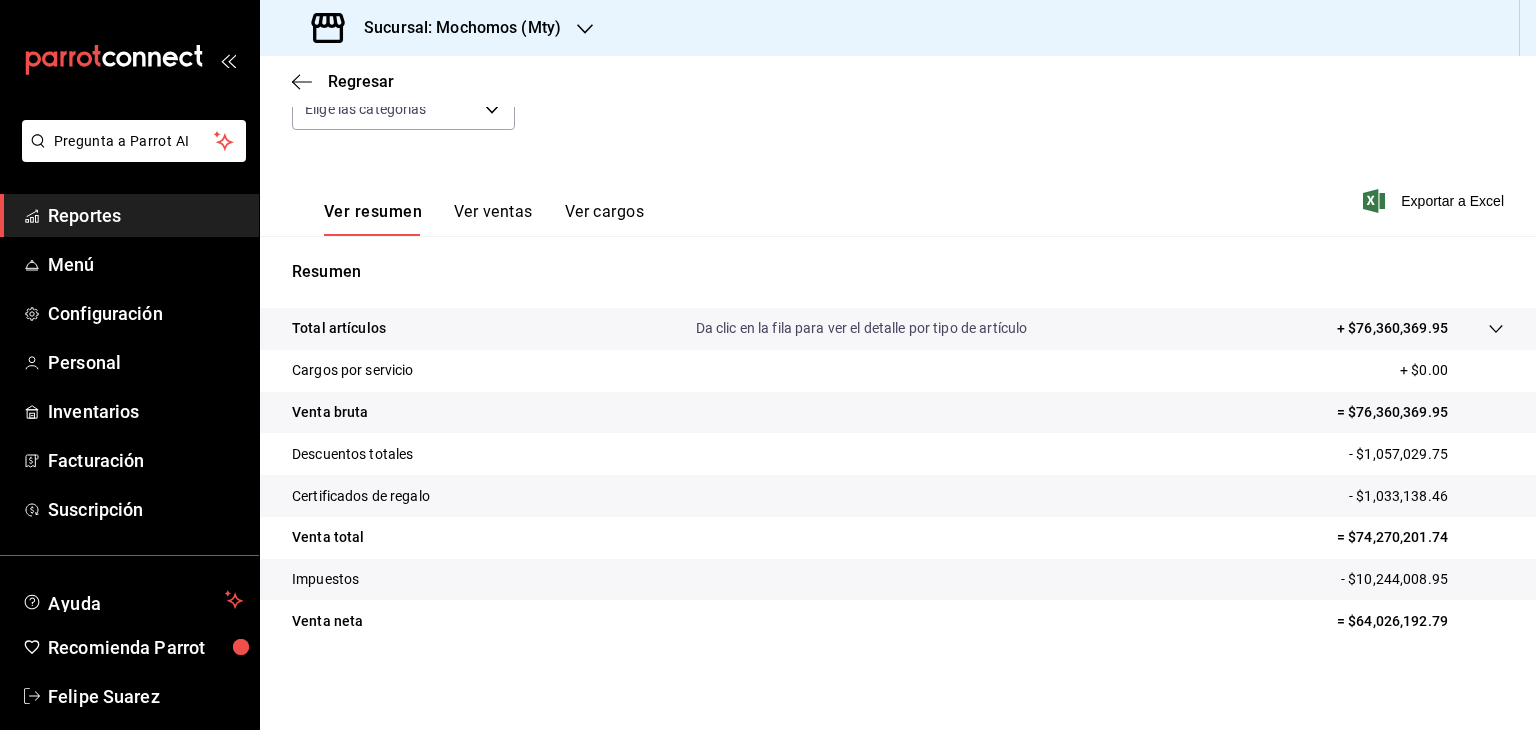 click on "+ $76,360,369.95" at bounding box center [1392, 328] 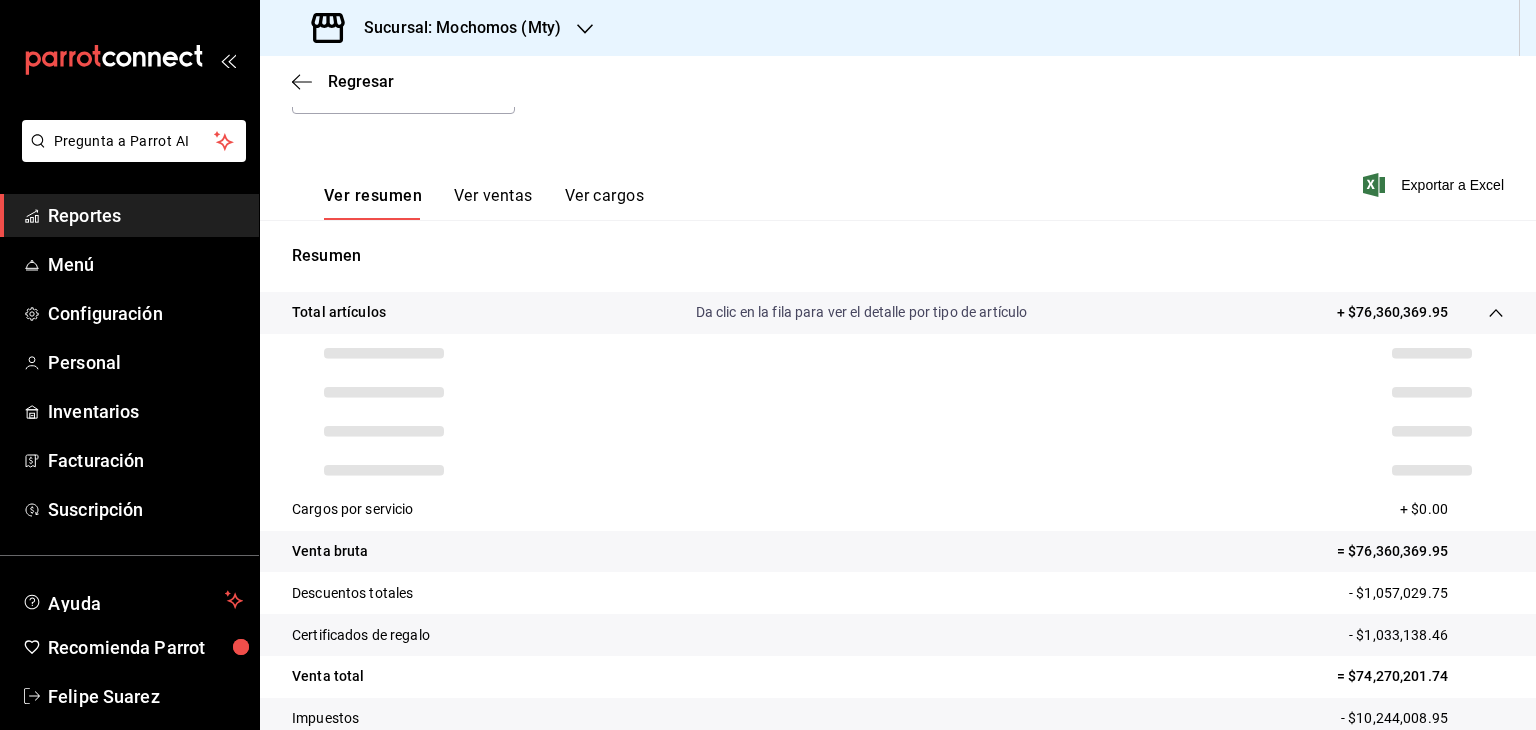 scroll, scrollTop: 384, scrollLeft: 0, axis: vertical 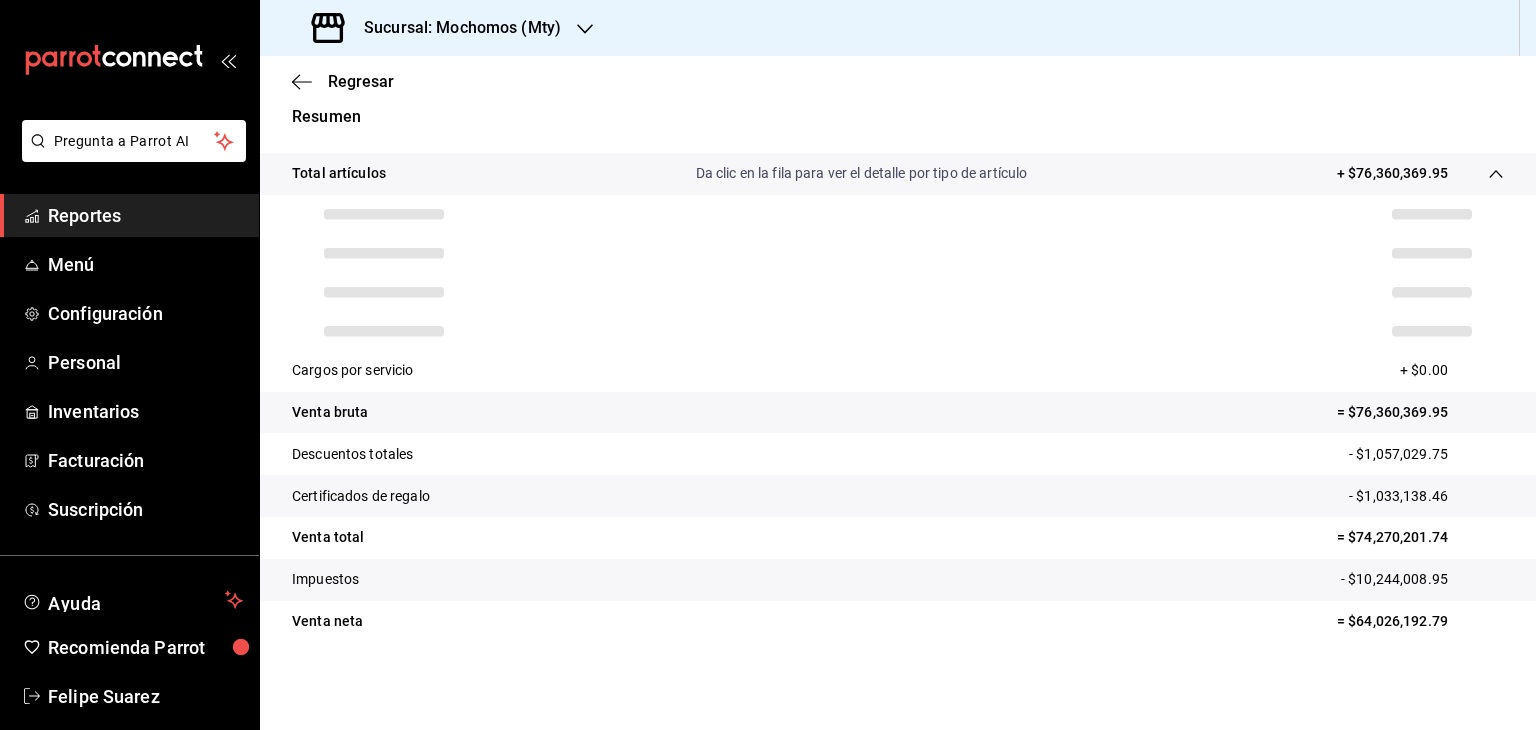 click on "Descuentos totales - $1,057,029.75" at bounding box center [898, 454] 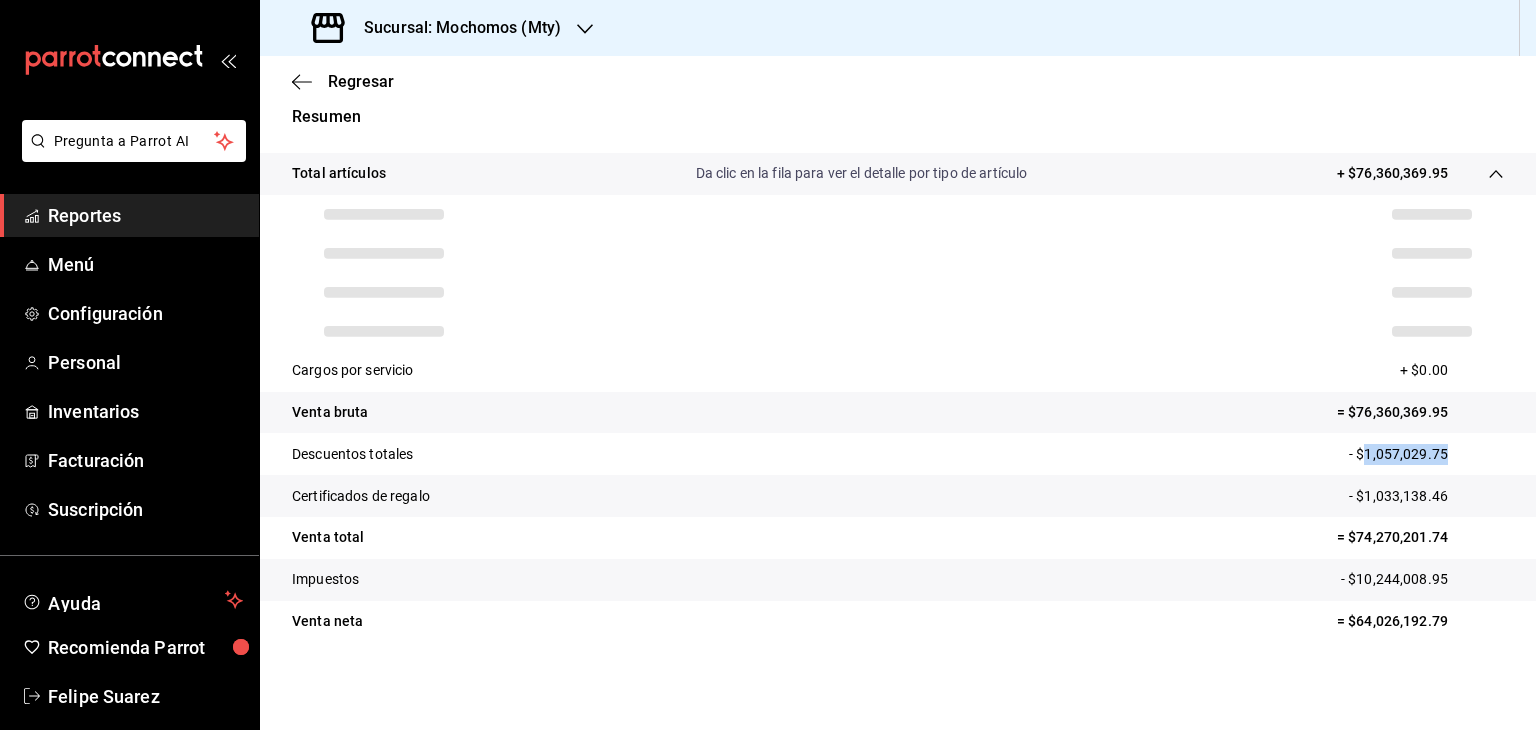 click on "Descuentos totales - $1,057,029.75" at bounding box center [898, 454] 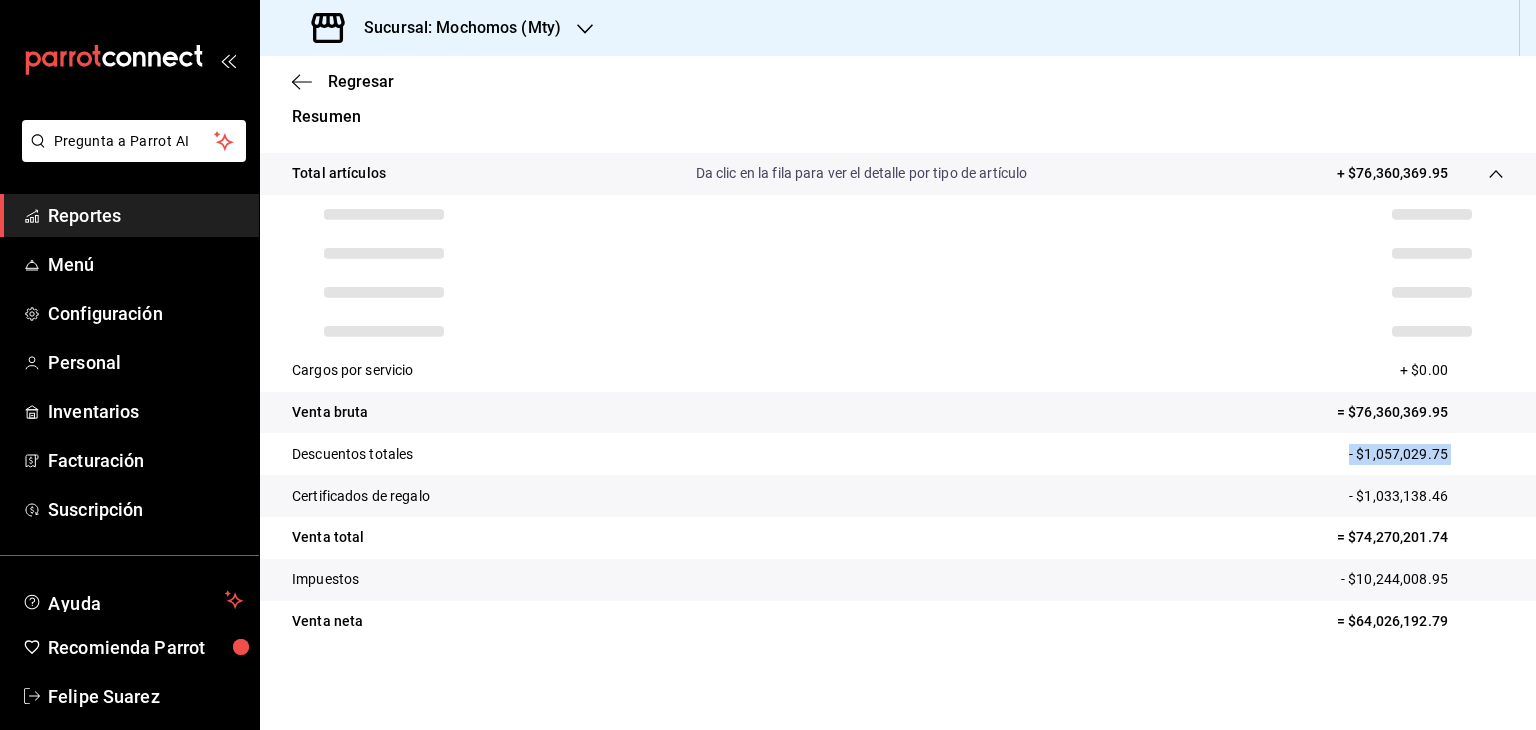 click on "Descuentos totales - $1,057,029.75" at bounding box center (898, 454) 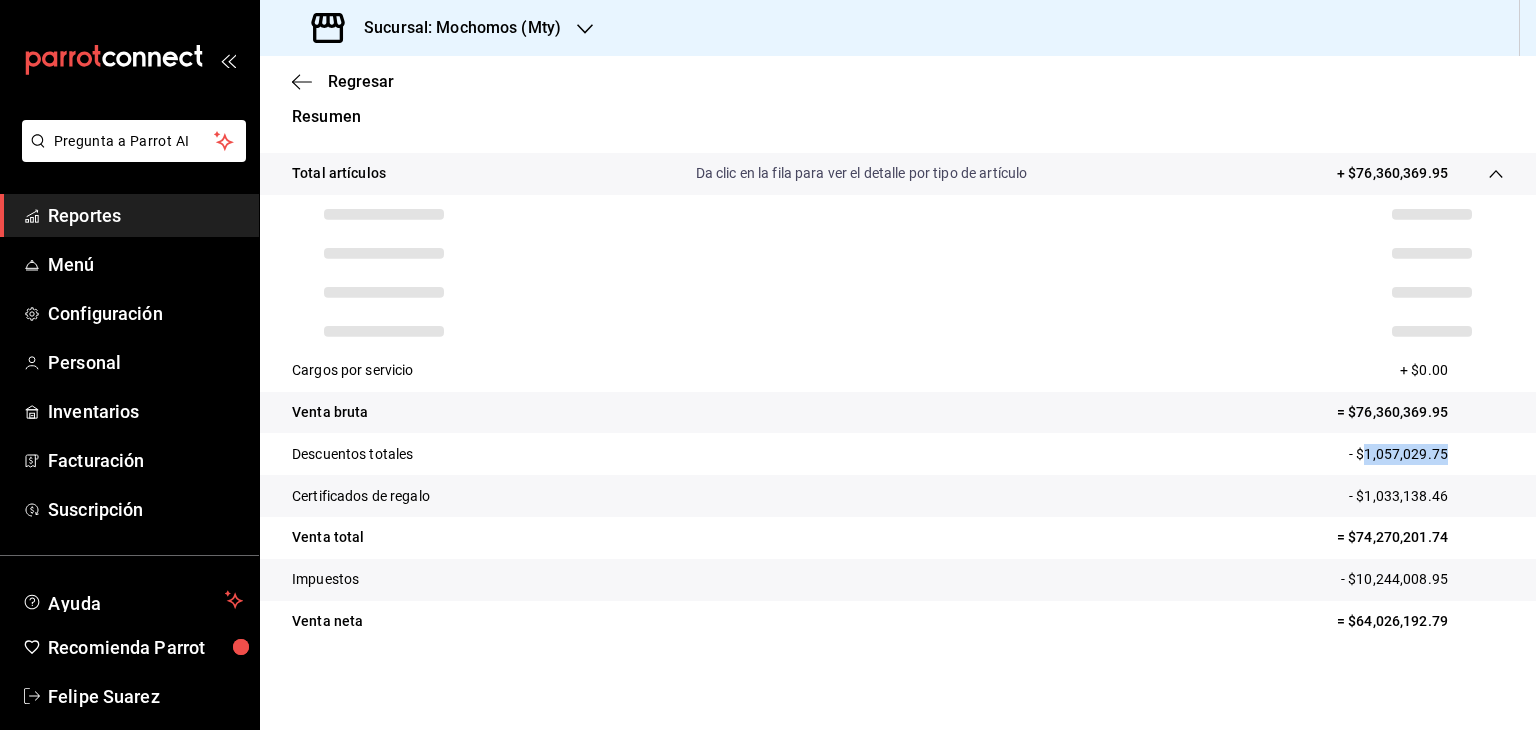 click on "- $1,057,029.75" at bounding box center [1426, 454] 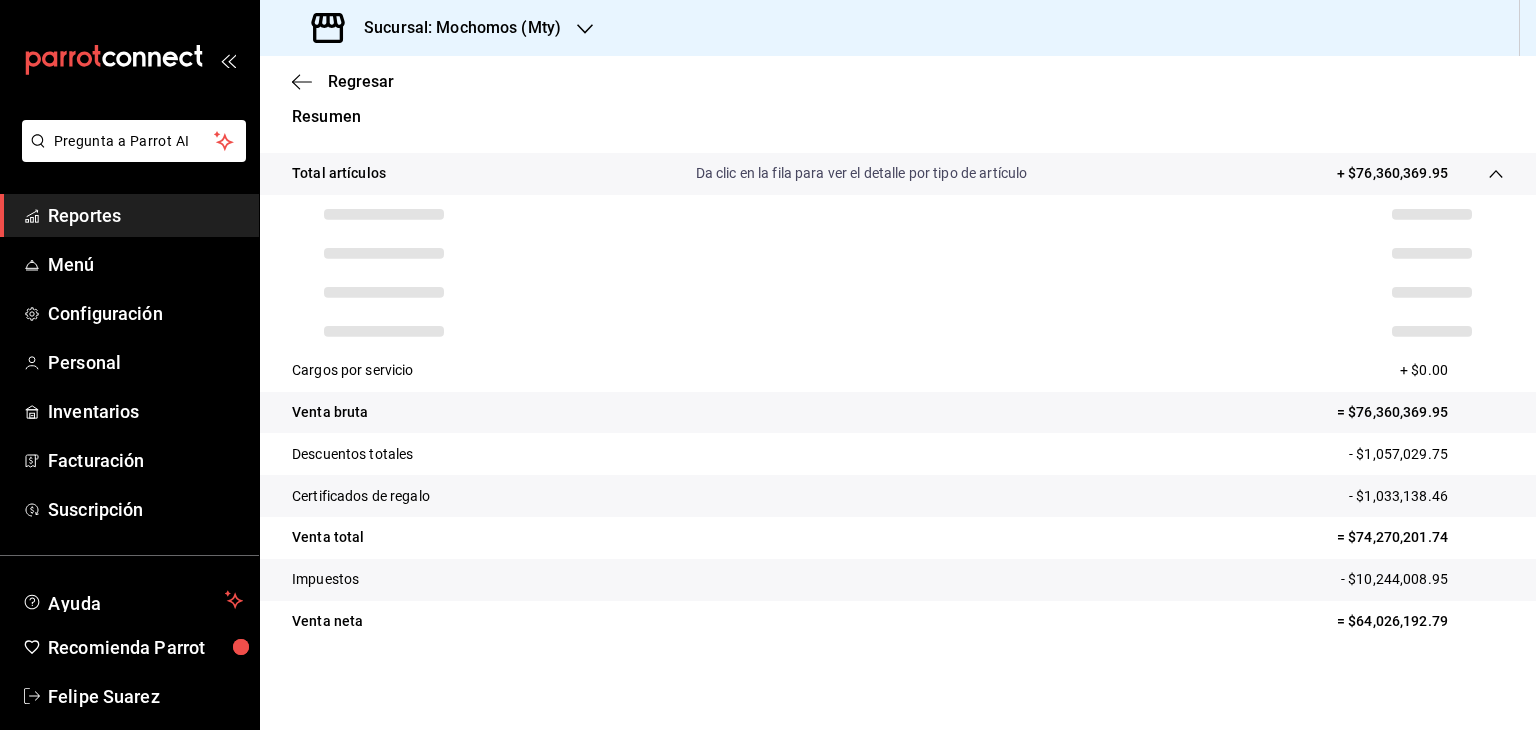 click on "- $1,033,138.46" at bounding box center (1426, 496) 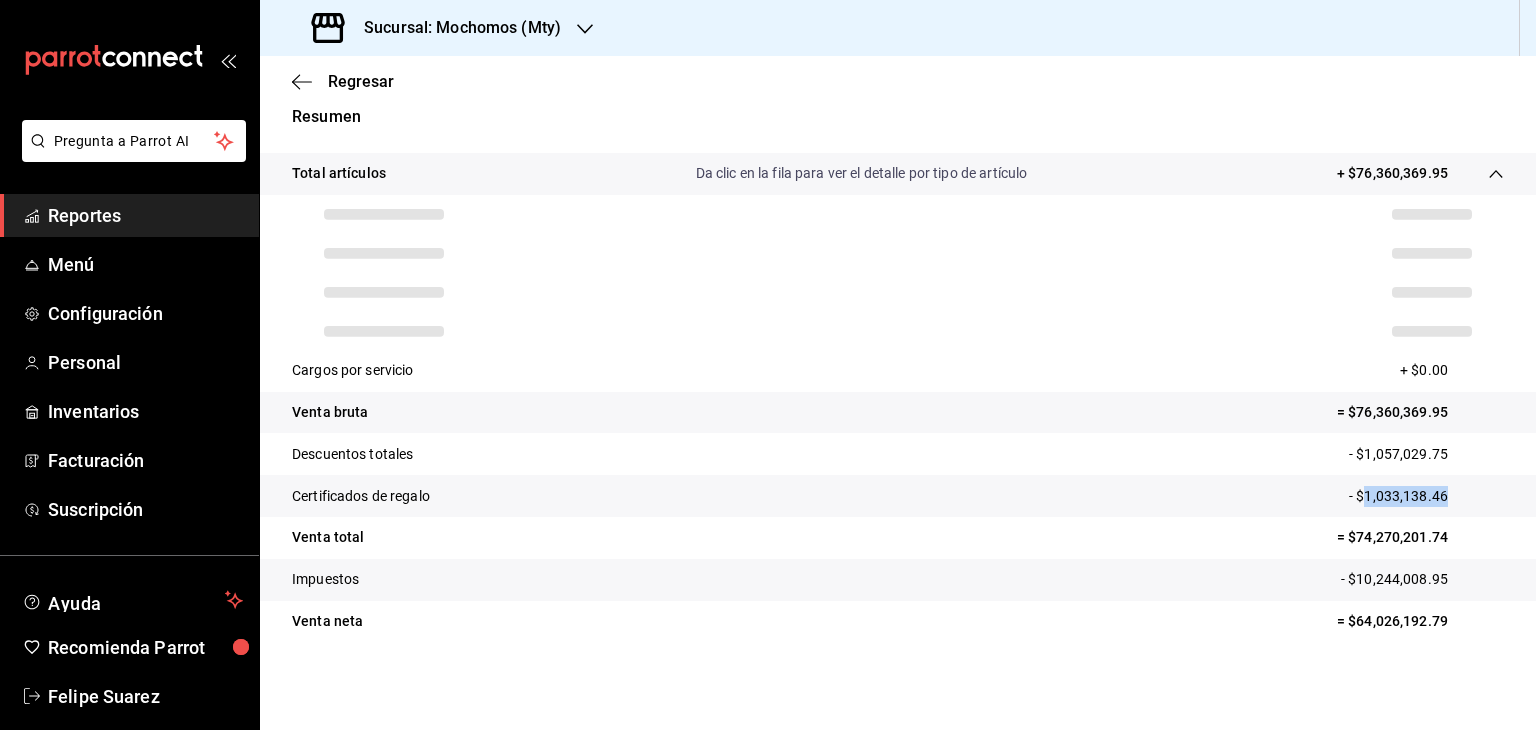 click on "- $1,033,138.46" at bounding box center [1426, 496] 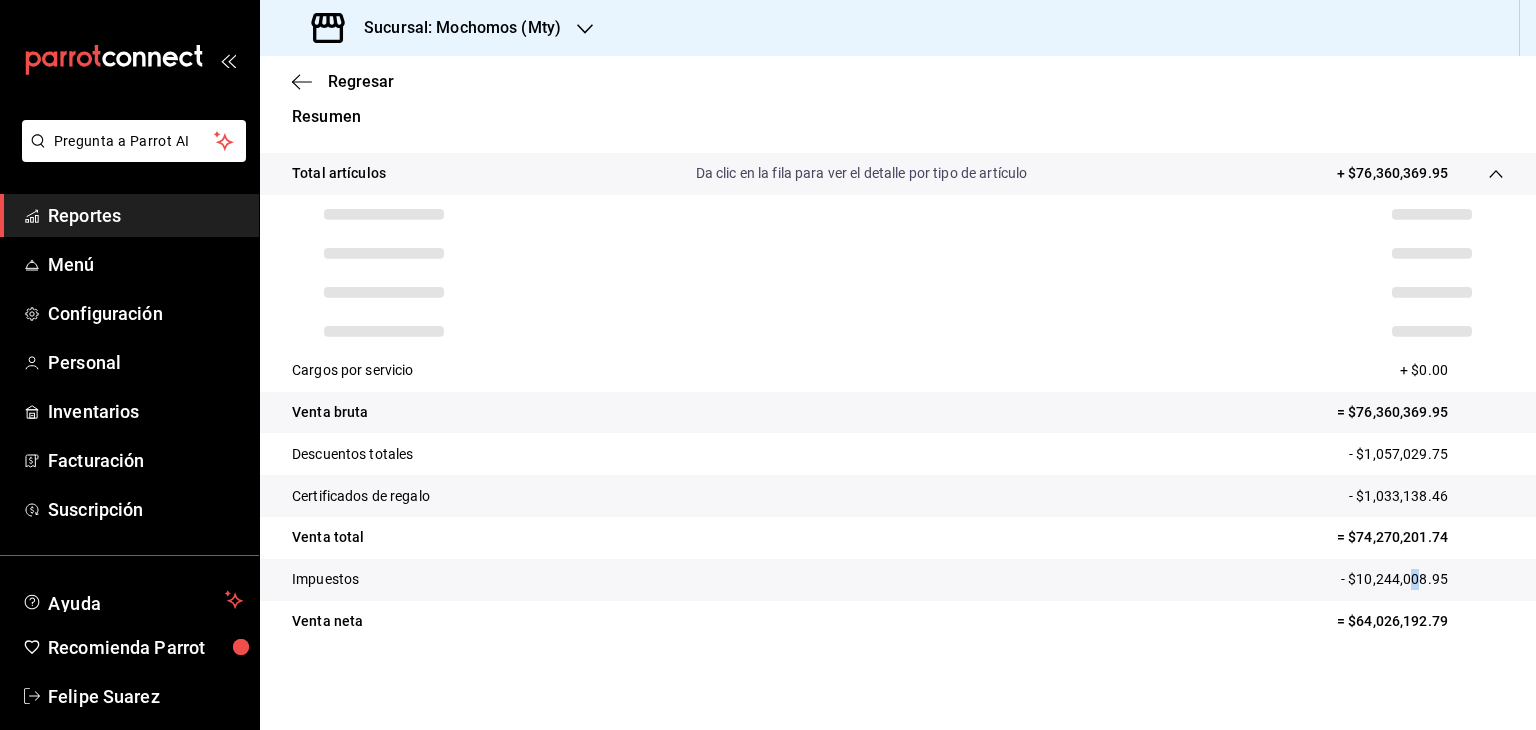 drag, startPoint x: 1417, startPoint y: 560, endPoint x: 1401, endPoint y: 566, distance: 17.088007 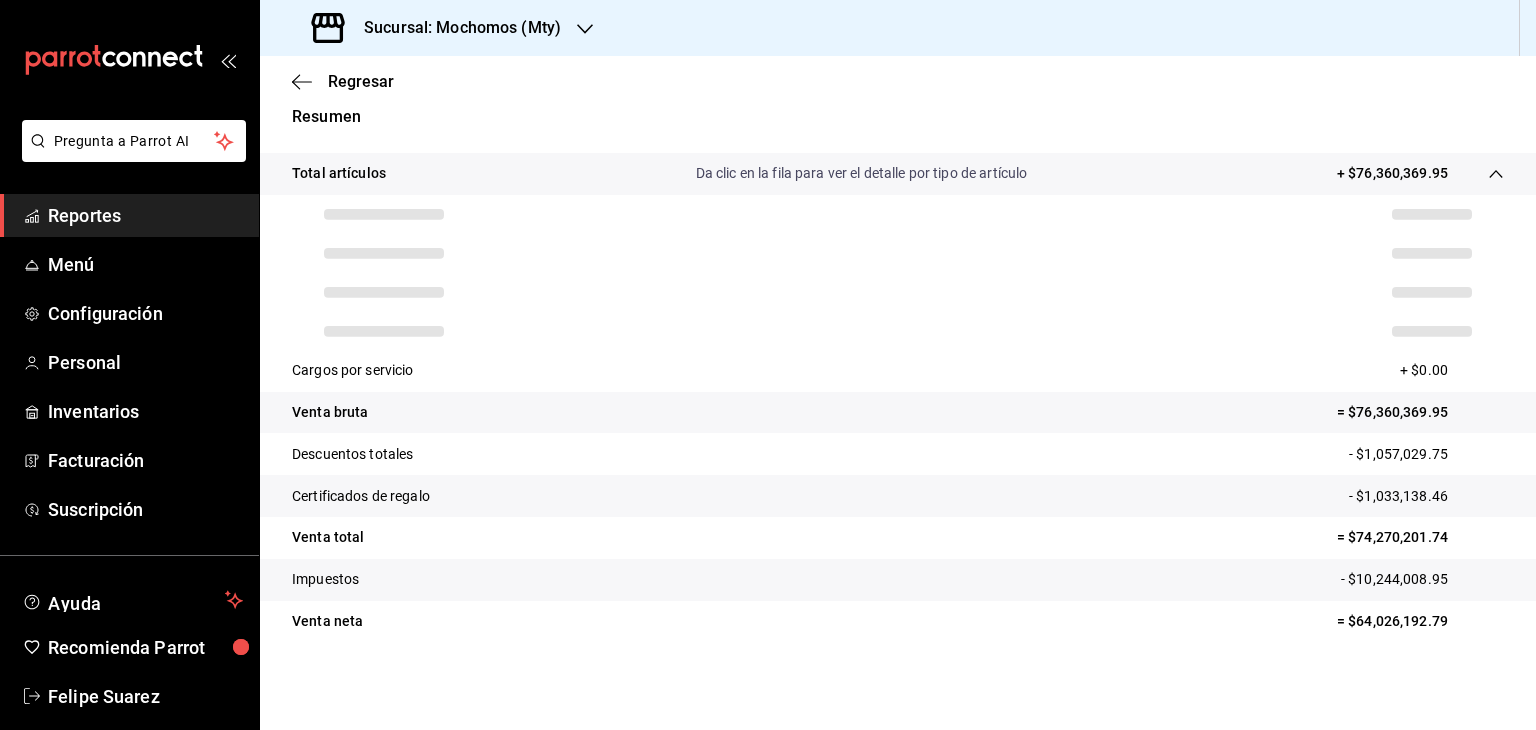 click on "- $10,244,008.95" at bounding box center (1422, 579) 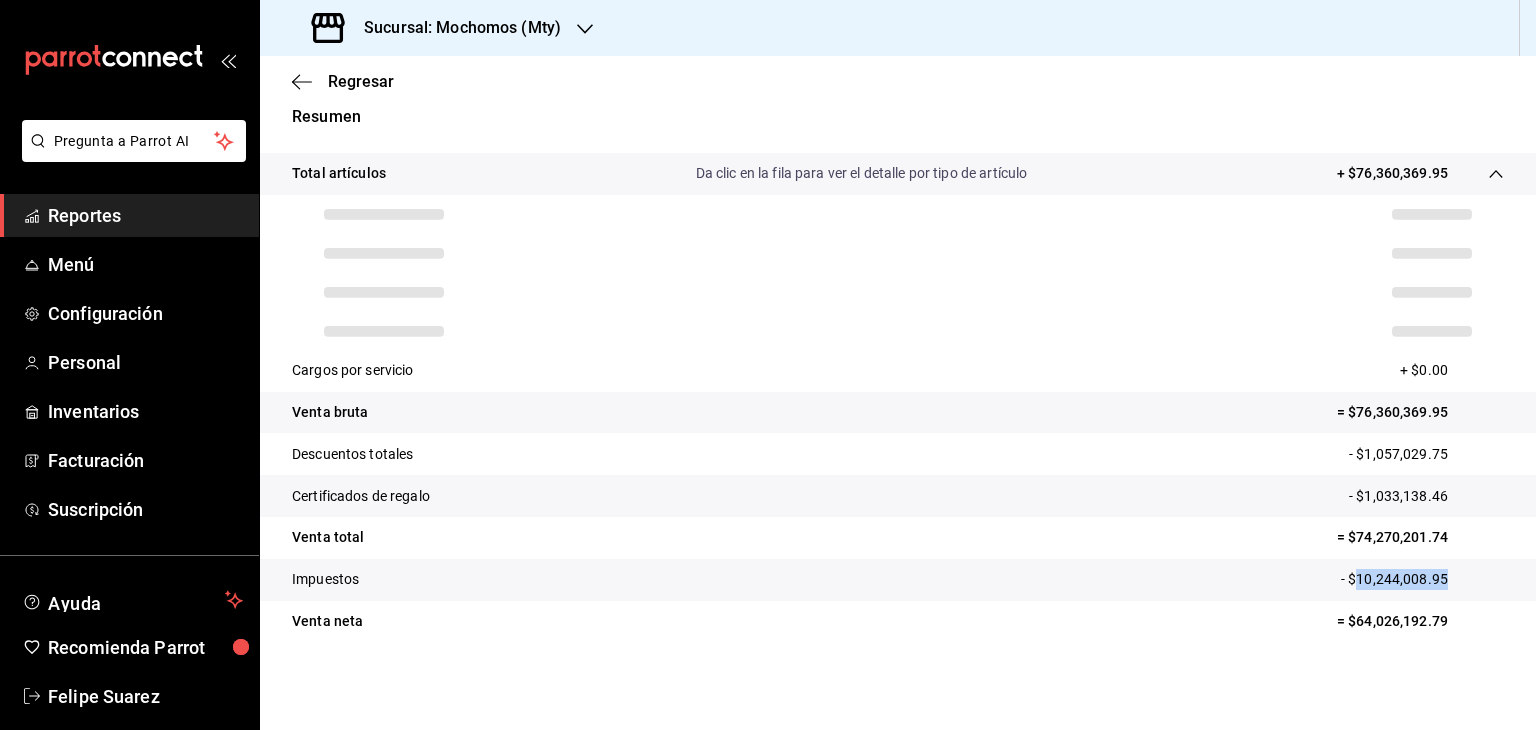 click on "- $10,244,008.95" at bounding box center [1422, 579] 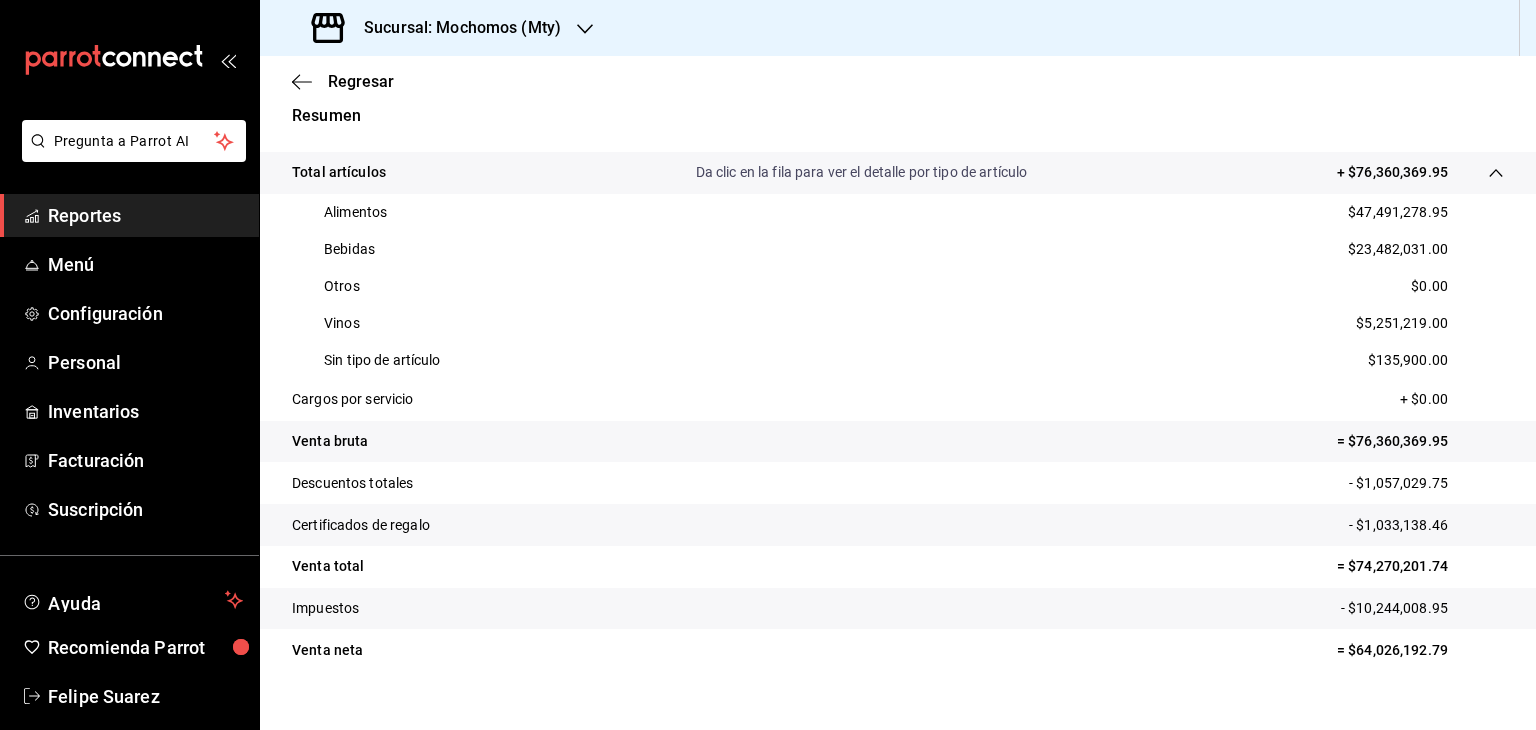 click on "Alimentos $47,491,278.95" at bounding box center (898, 212) 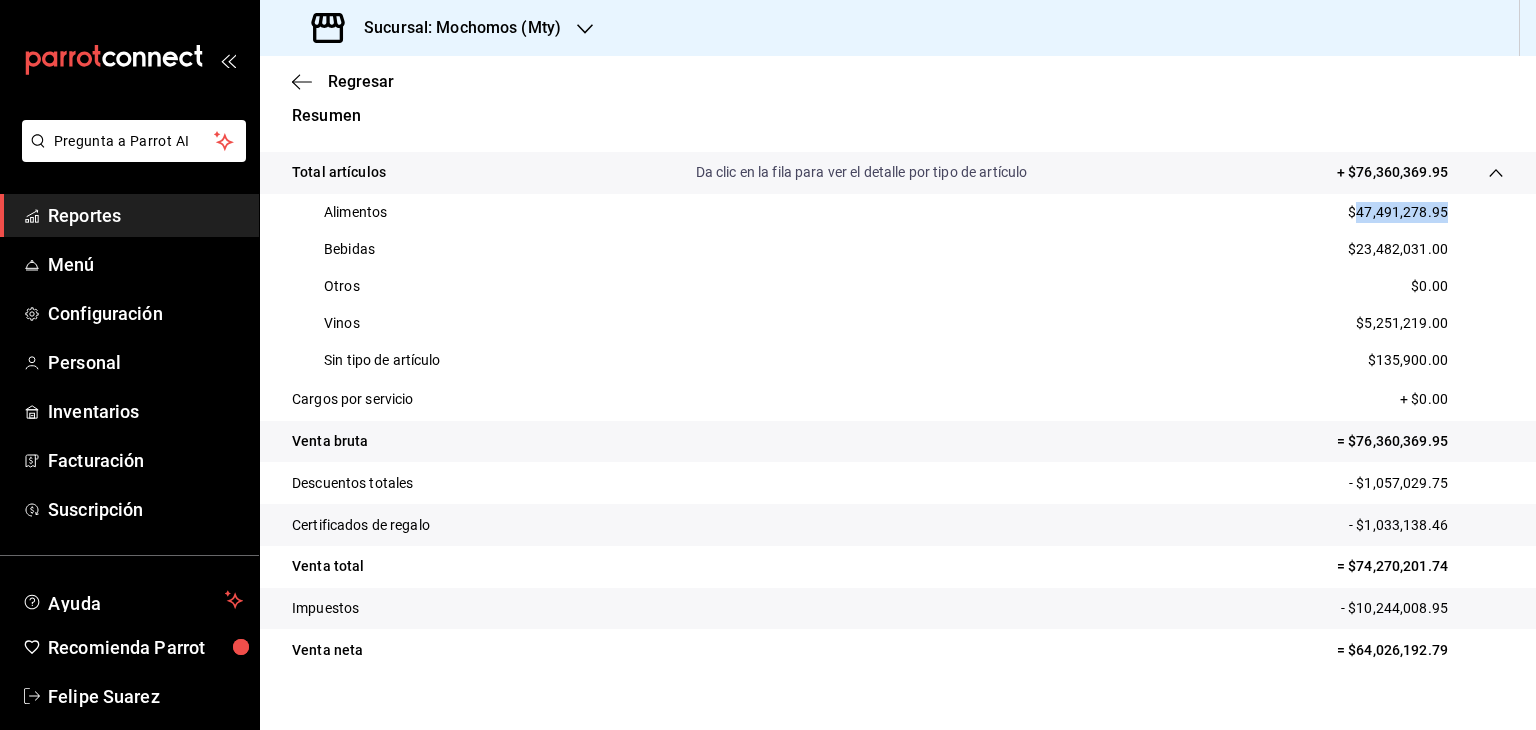 click on "$47,491,278.95" at bounding box center (1398, 212) 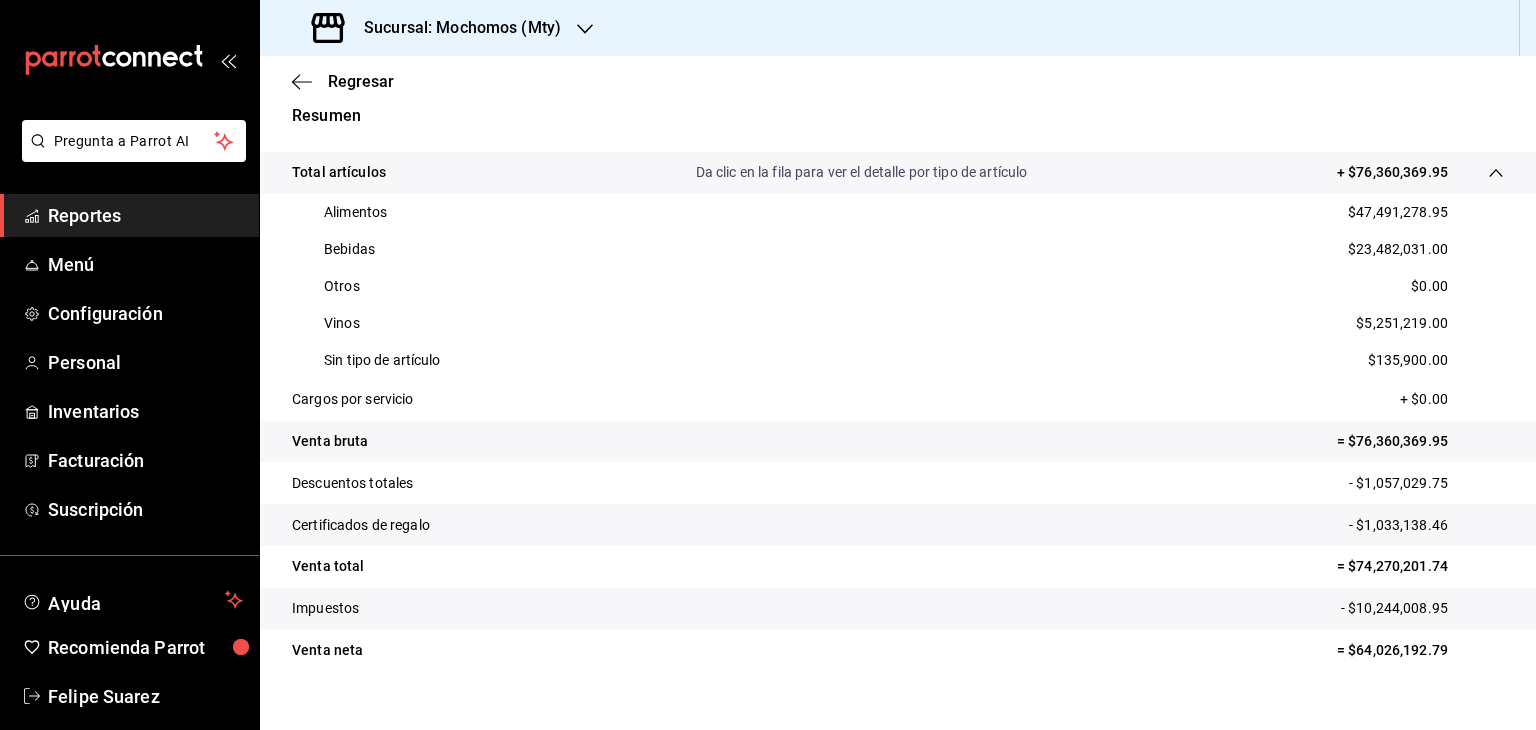 click on "$23,482,031.00" at bounding box center (1398, 249) 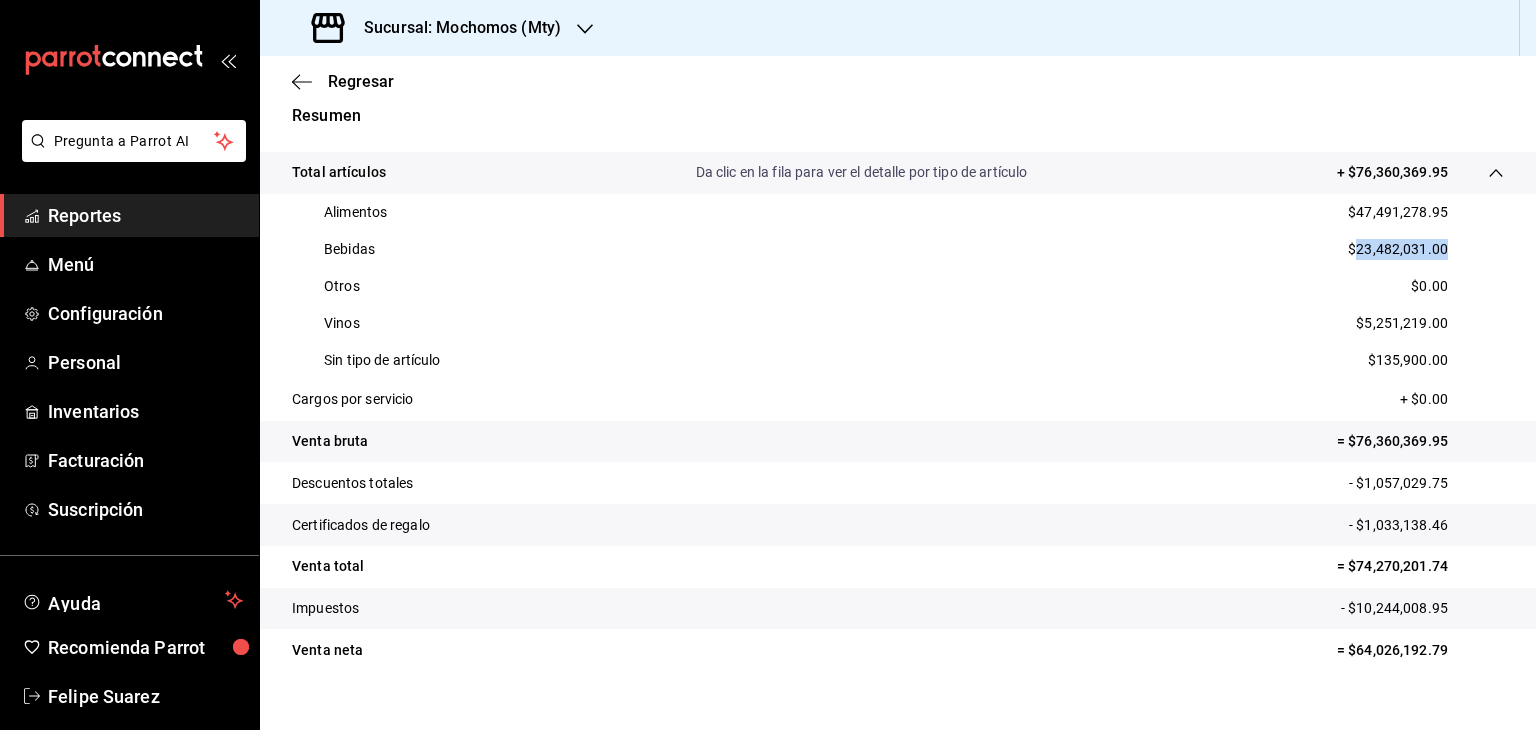 click on "$23,482,031.00" at bounding box center [1398, 249] 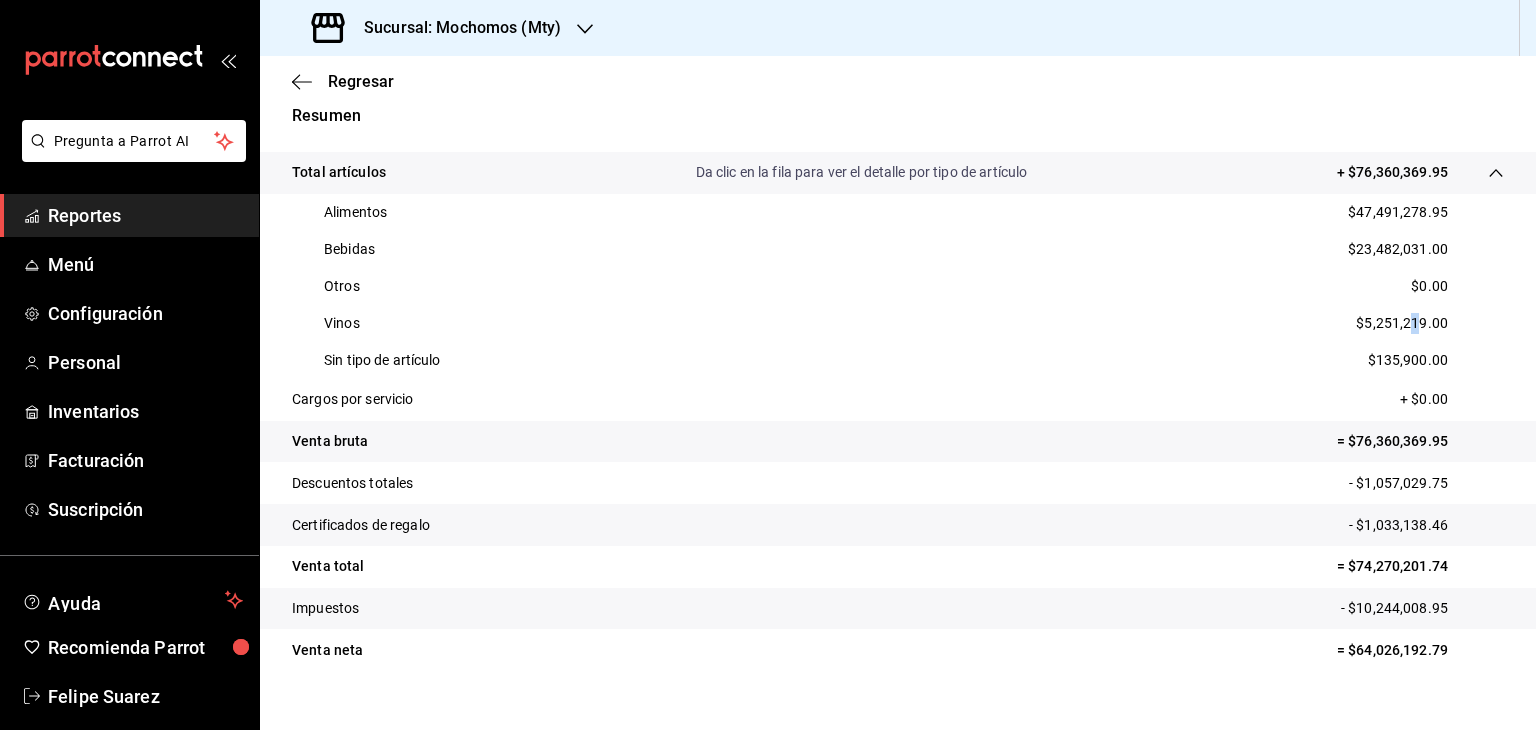 drag, startPoint x: 1376, startPoint y: 318, endPoint x: 1402, endPoint y: 319, distance: 26.019224 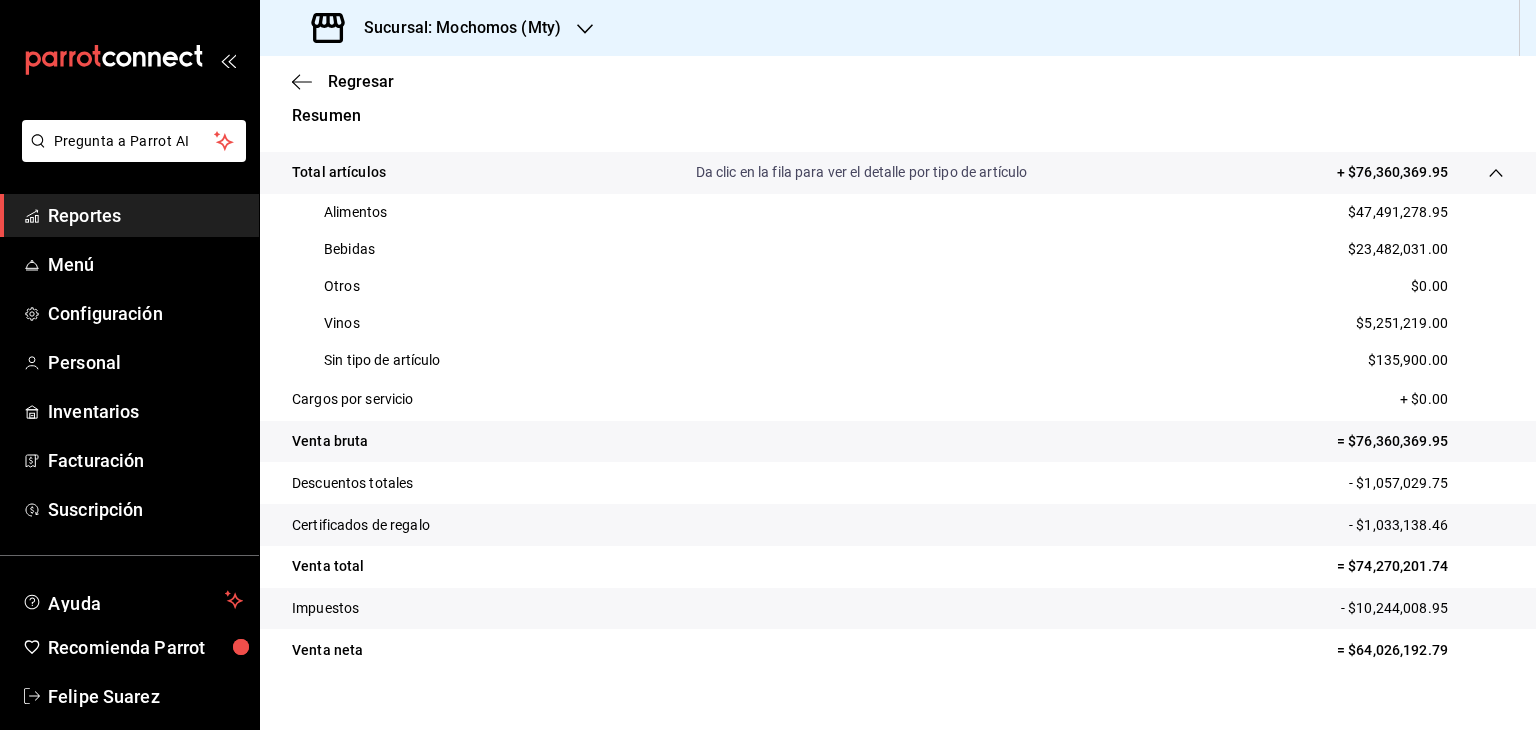 click on "$5,251,219.00" at bounding box center (1402, 323) 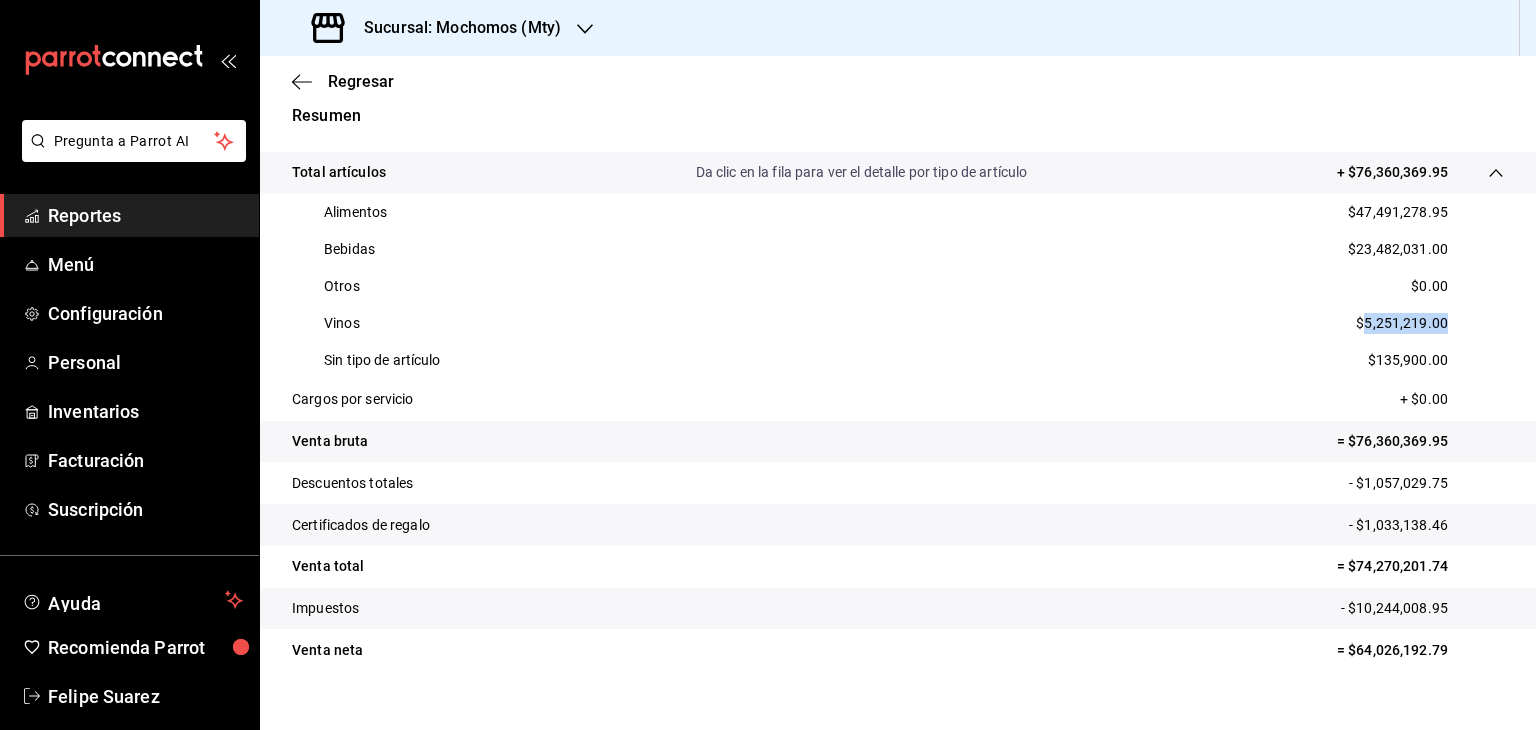 click on "$5,251,219.00" at bounding box center (1402, 323) 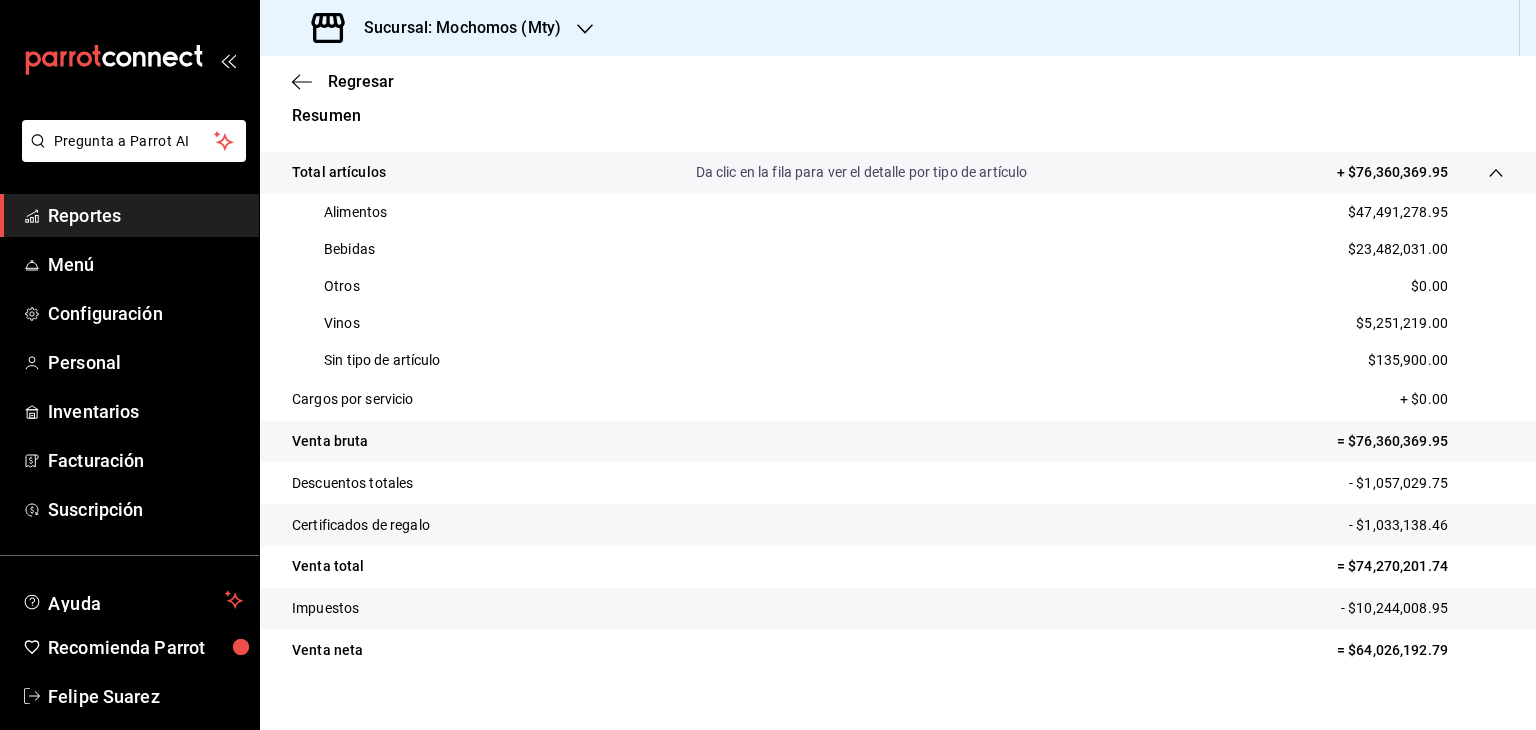click on "$135,900.00" at bounding box center [1408, 360] 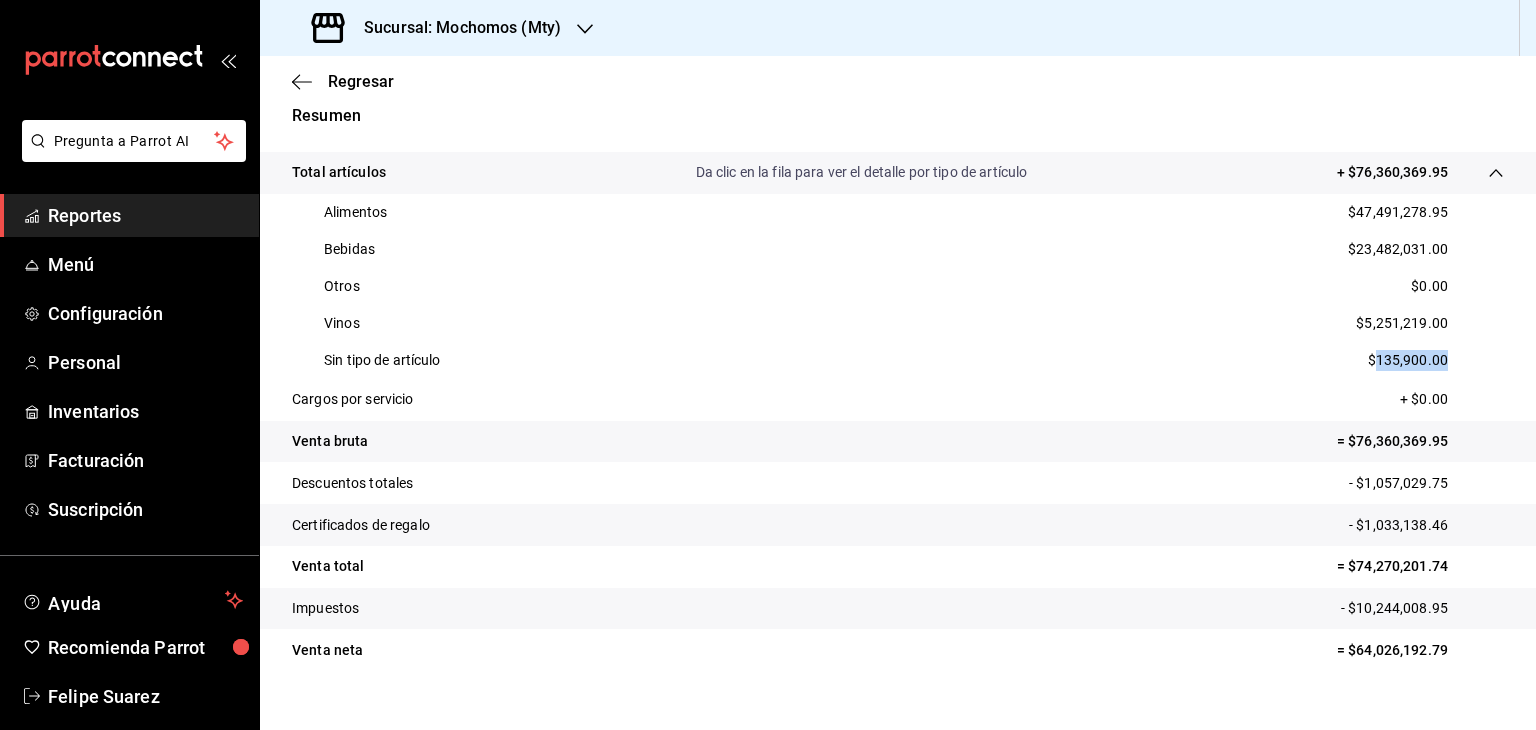click on "$135,900.00" at bounding box center (1408, 360) 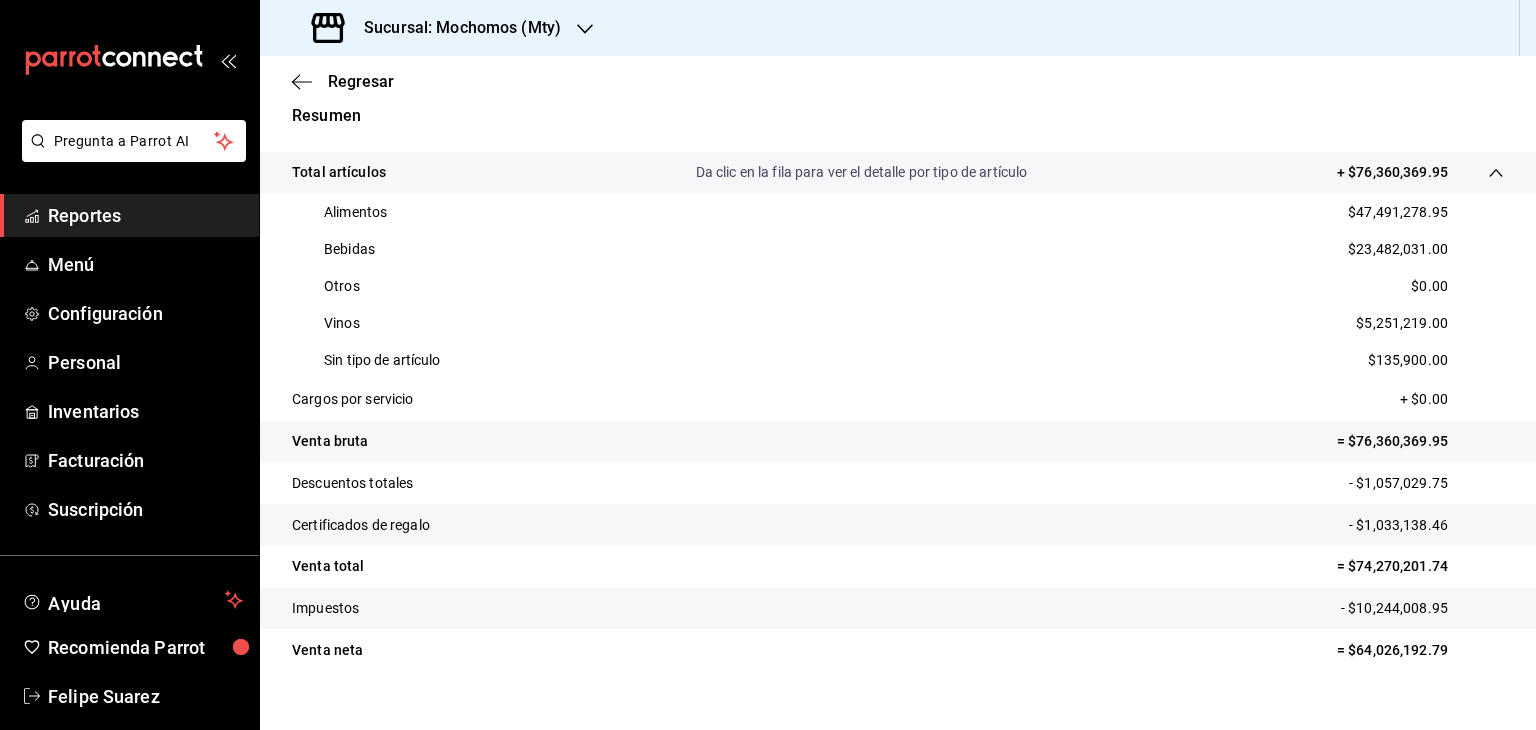 click on "= $76,360,369.95" at bounding box center (1420, 441) 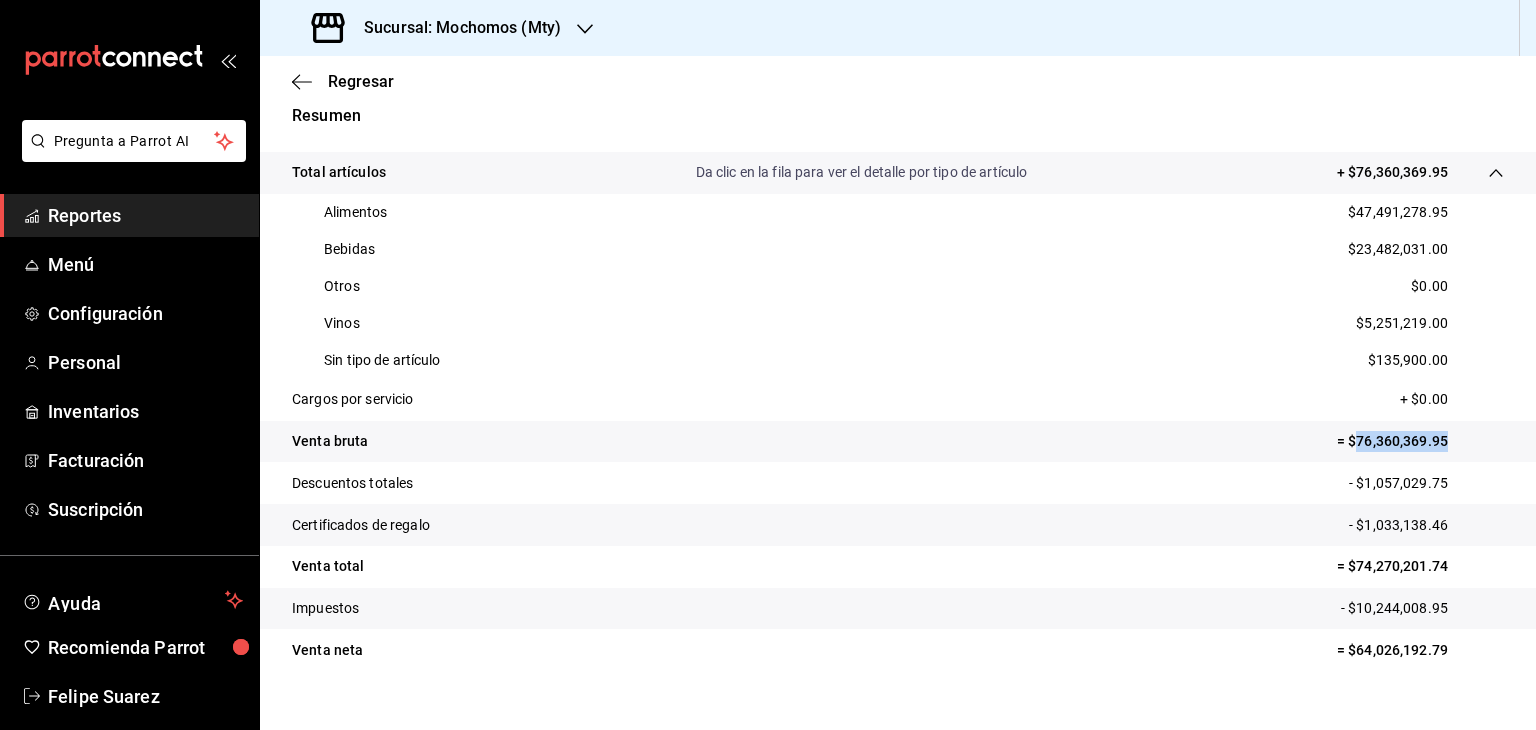 click on "= $76,360,369.95" at bounding box center (1420, 441) 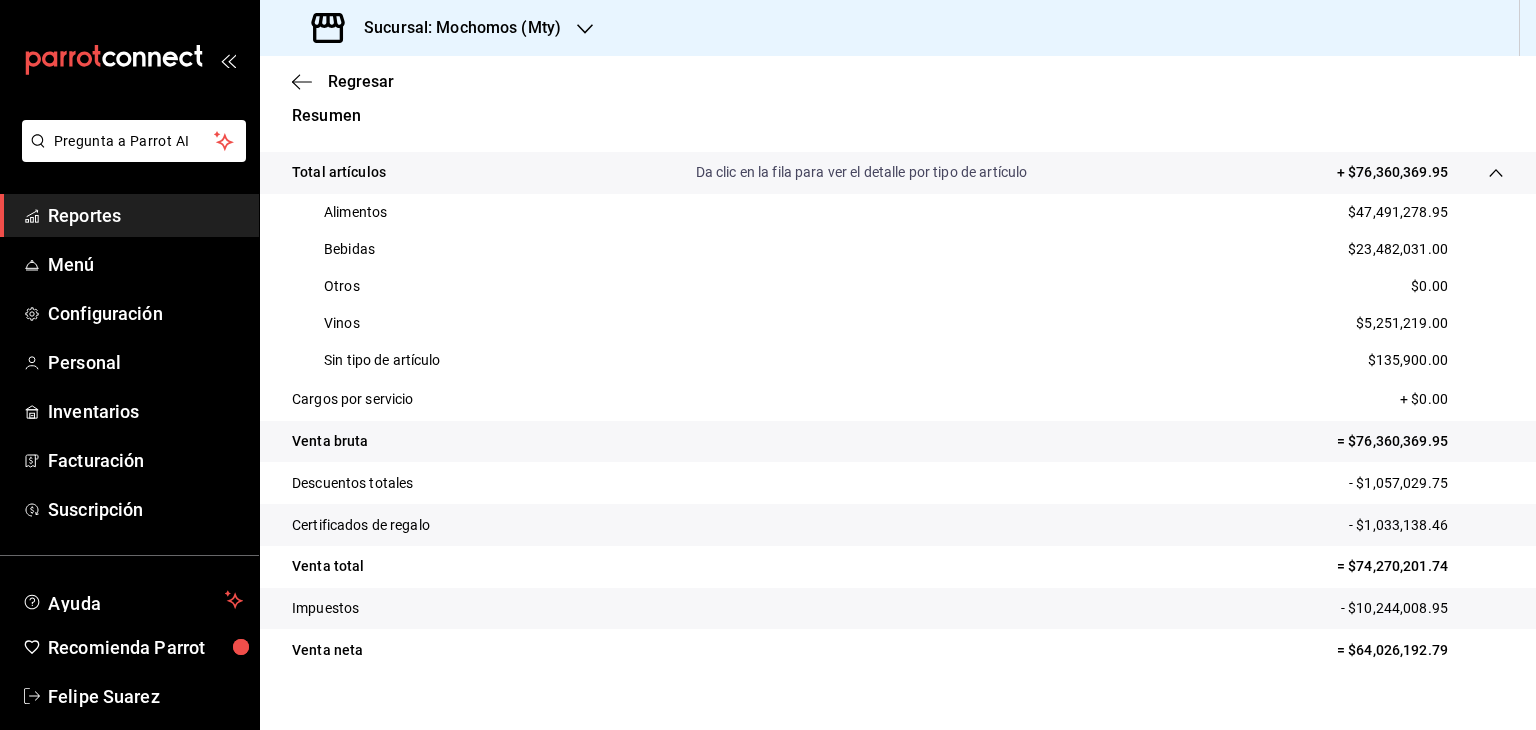 drag, startPoint x: 1369, startPoint y: 650, endPoint x: 1401, endPoint y: 646, distance: 32.24903 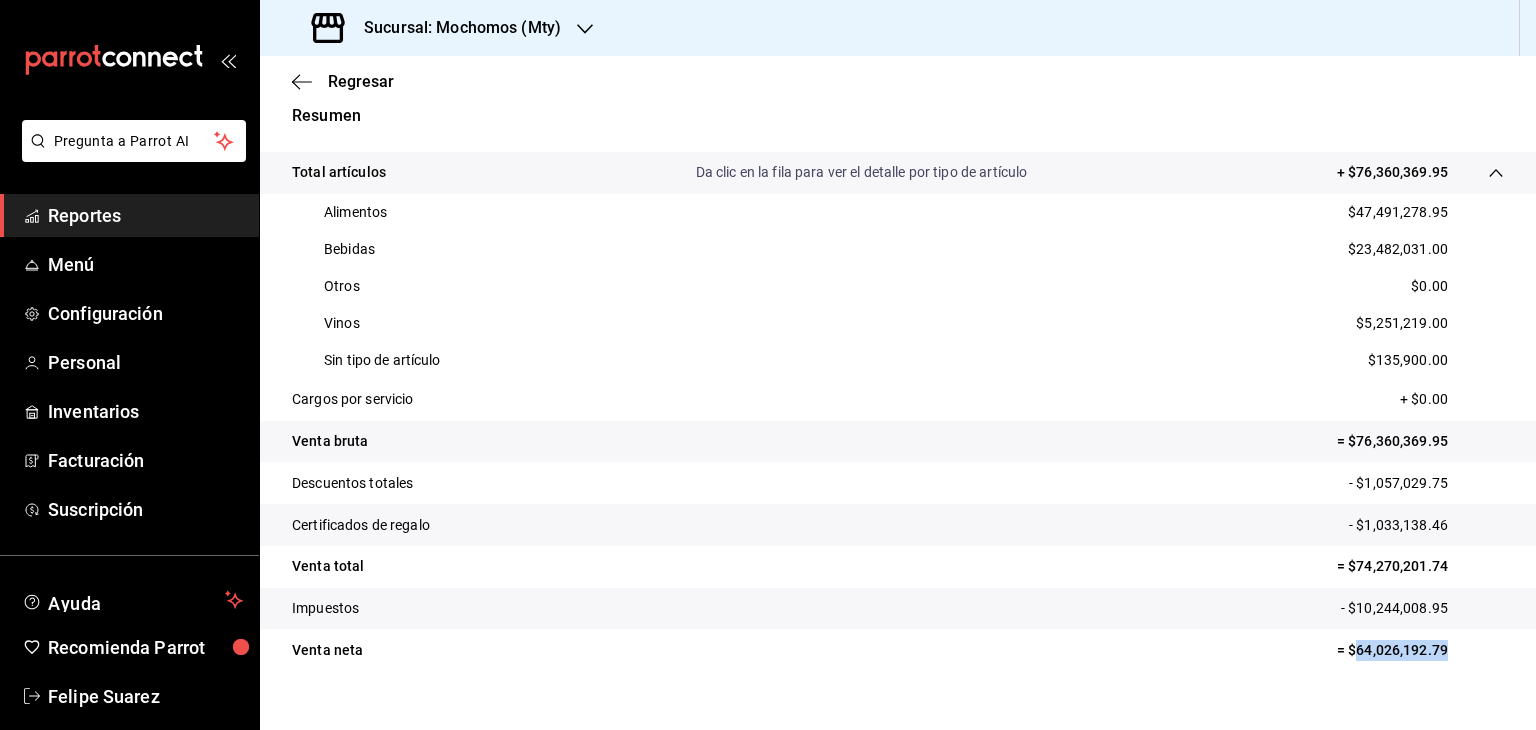 click on "= $64,026,192.79" at bounding box center [1420, 650] 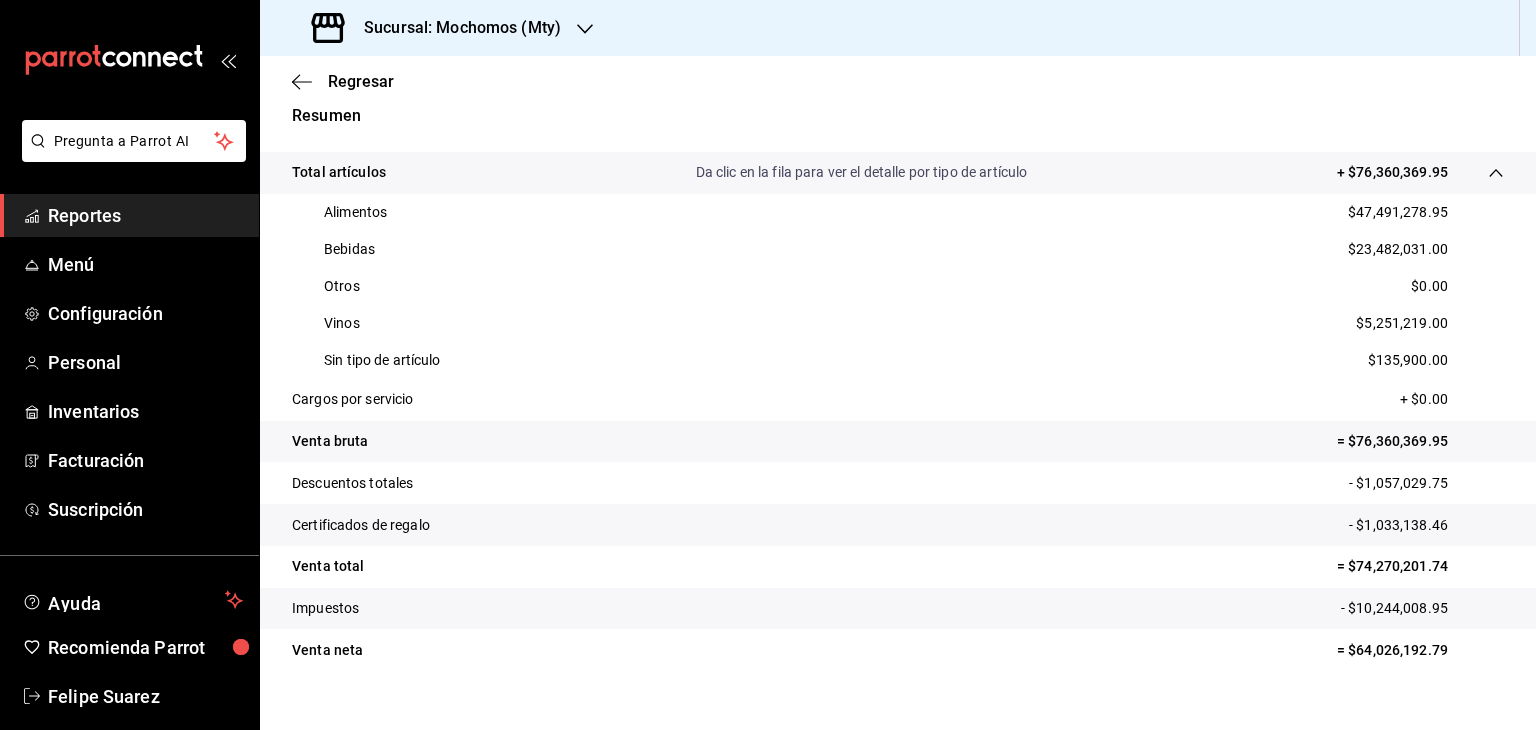 click on "Sucursal: Mochomos (Mty)" at bounding box center [454, 28] 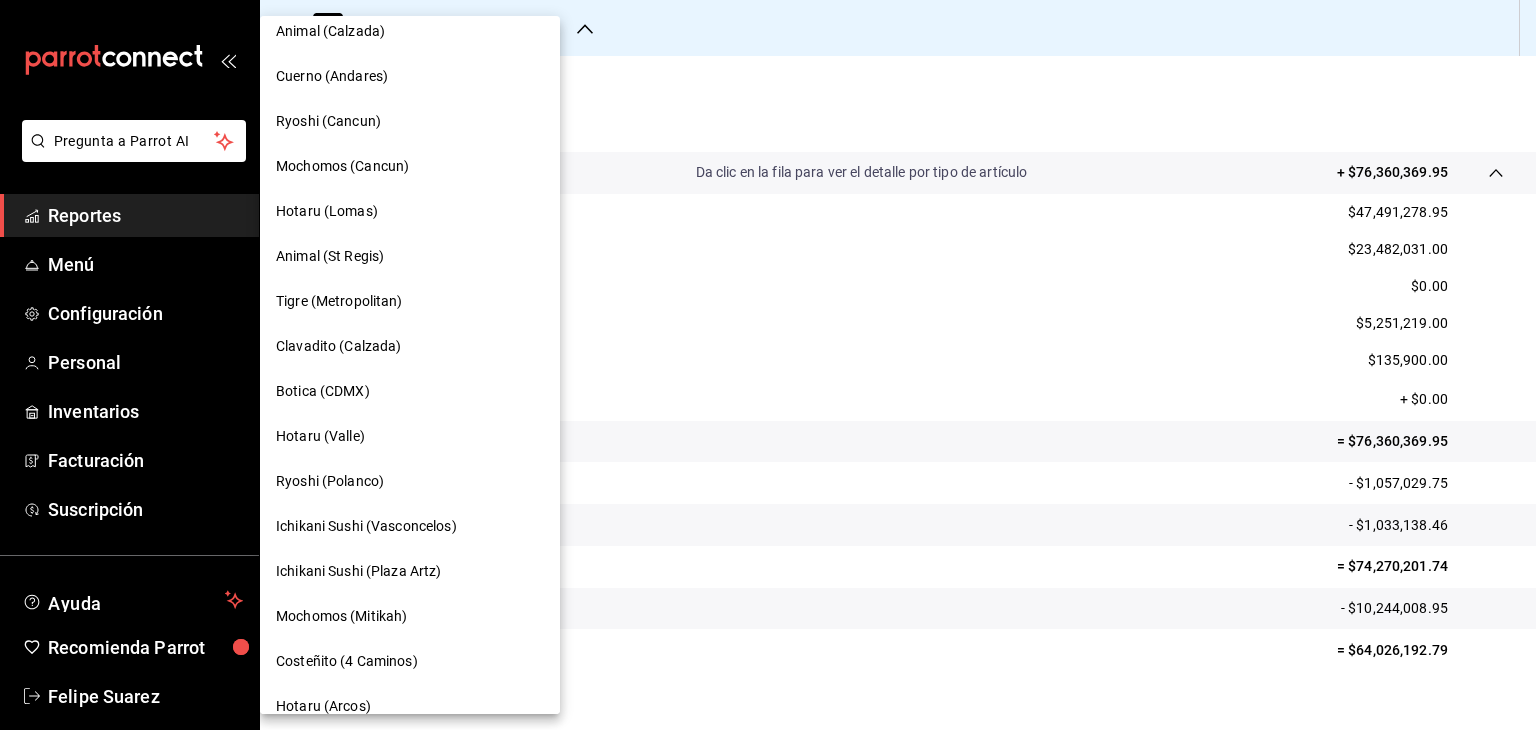 scroll, scrollTop: 533, scrollLeft: 0, axis: vertical 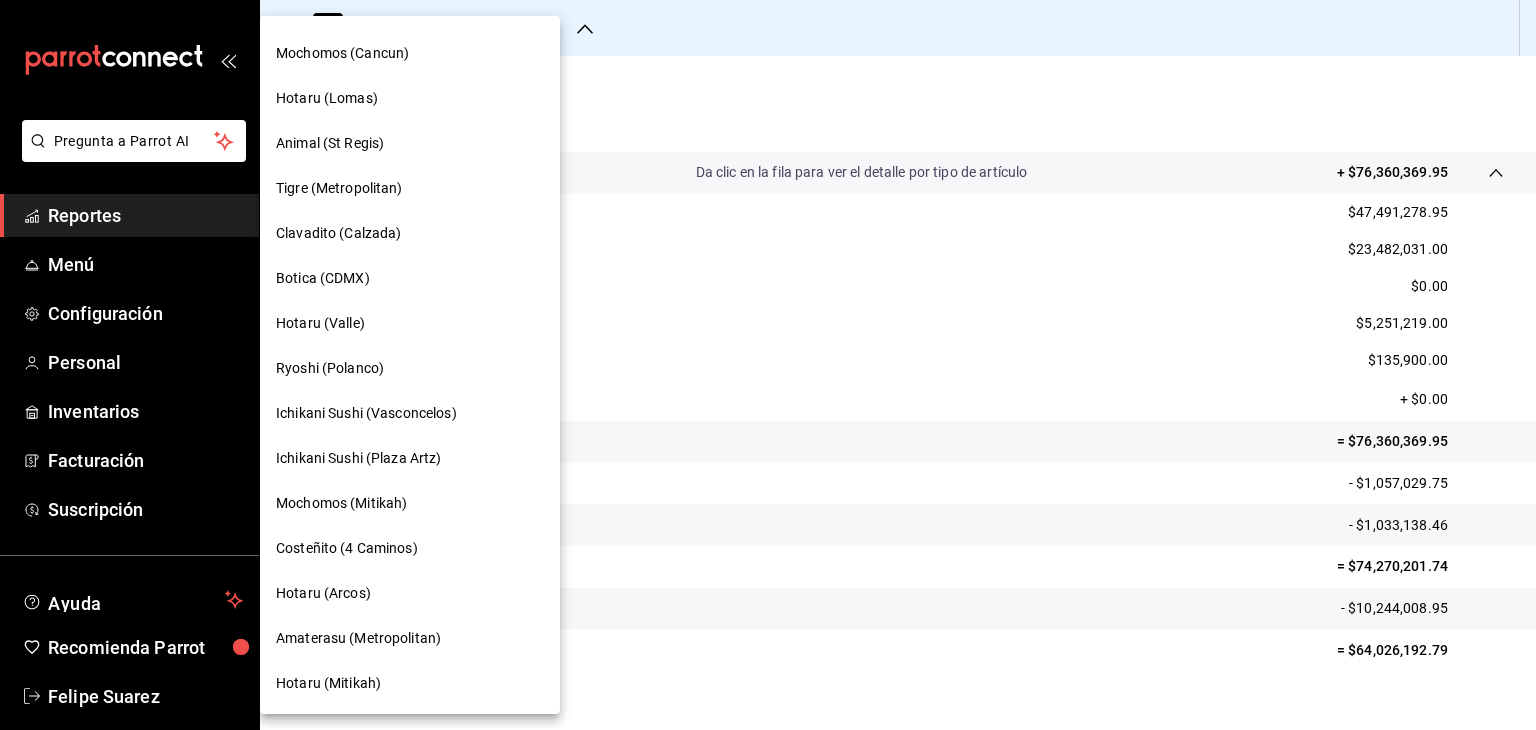 click on "Mochomos (Mitikah)" at bounding box center [410, 503] 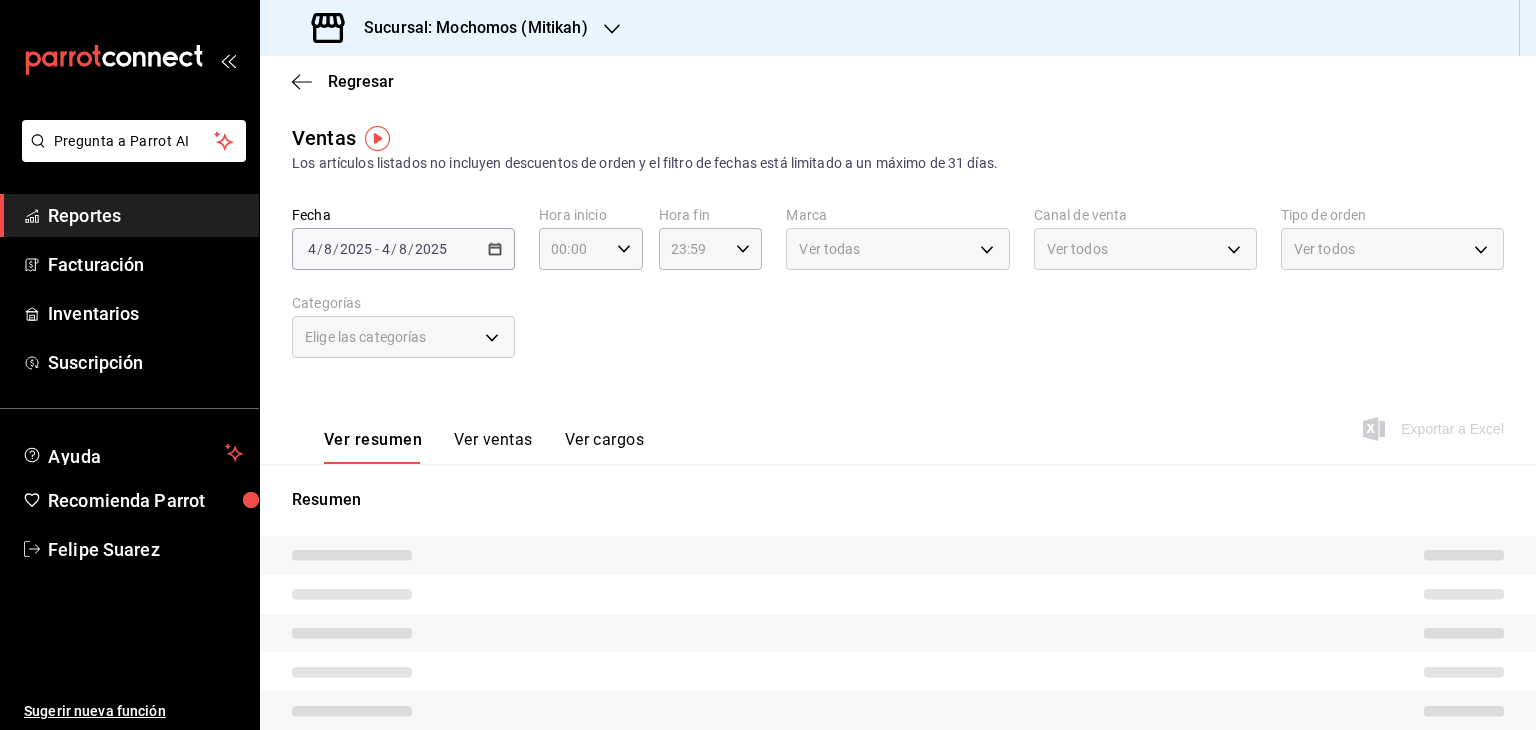 type on "05:00" 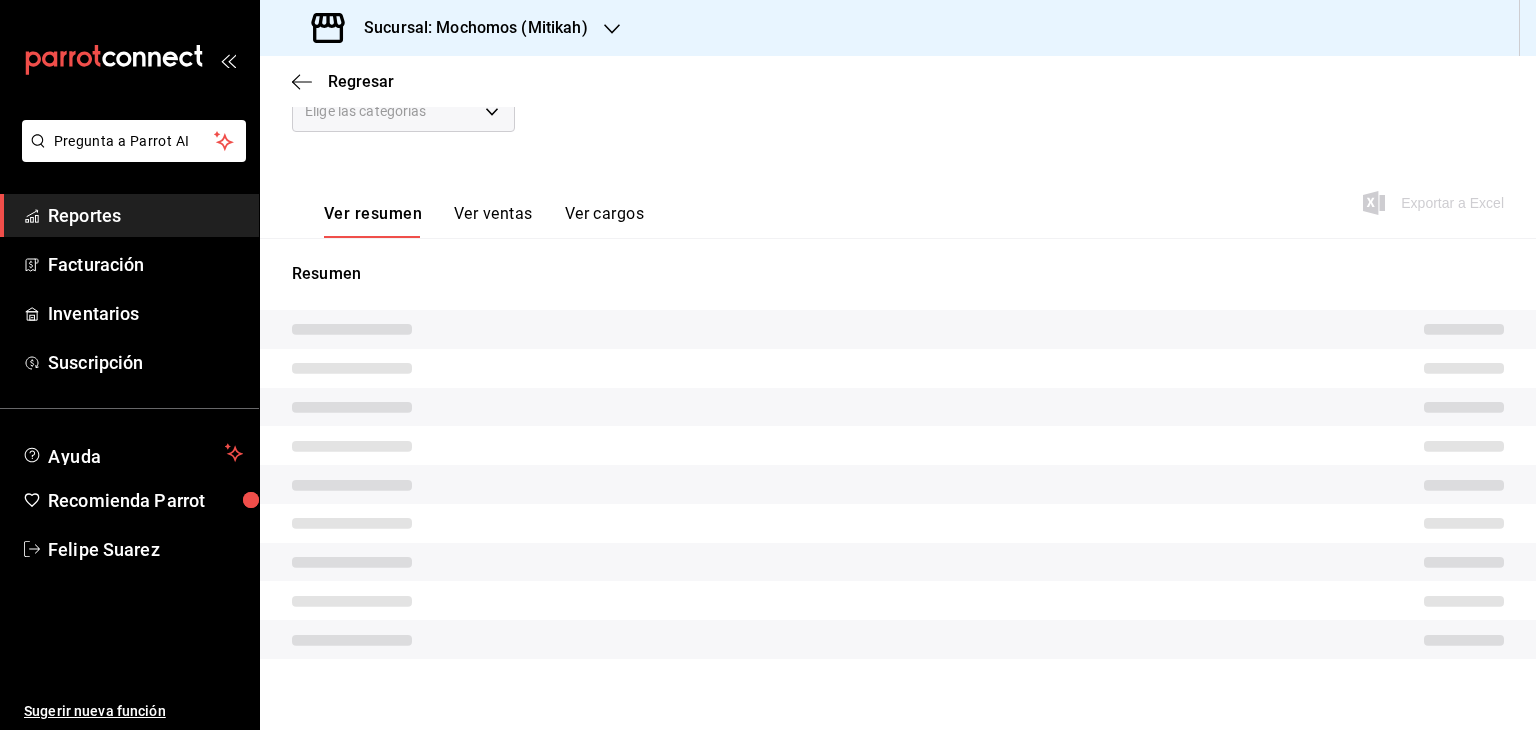 scroll, scrollTop: 0, scrollLeft: 0, axis: both 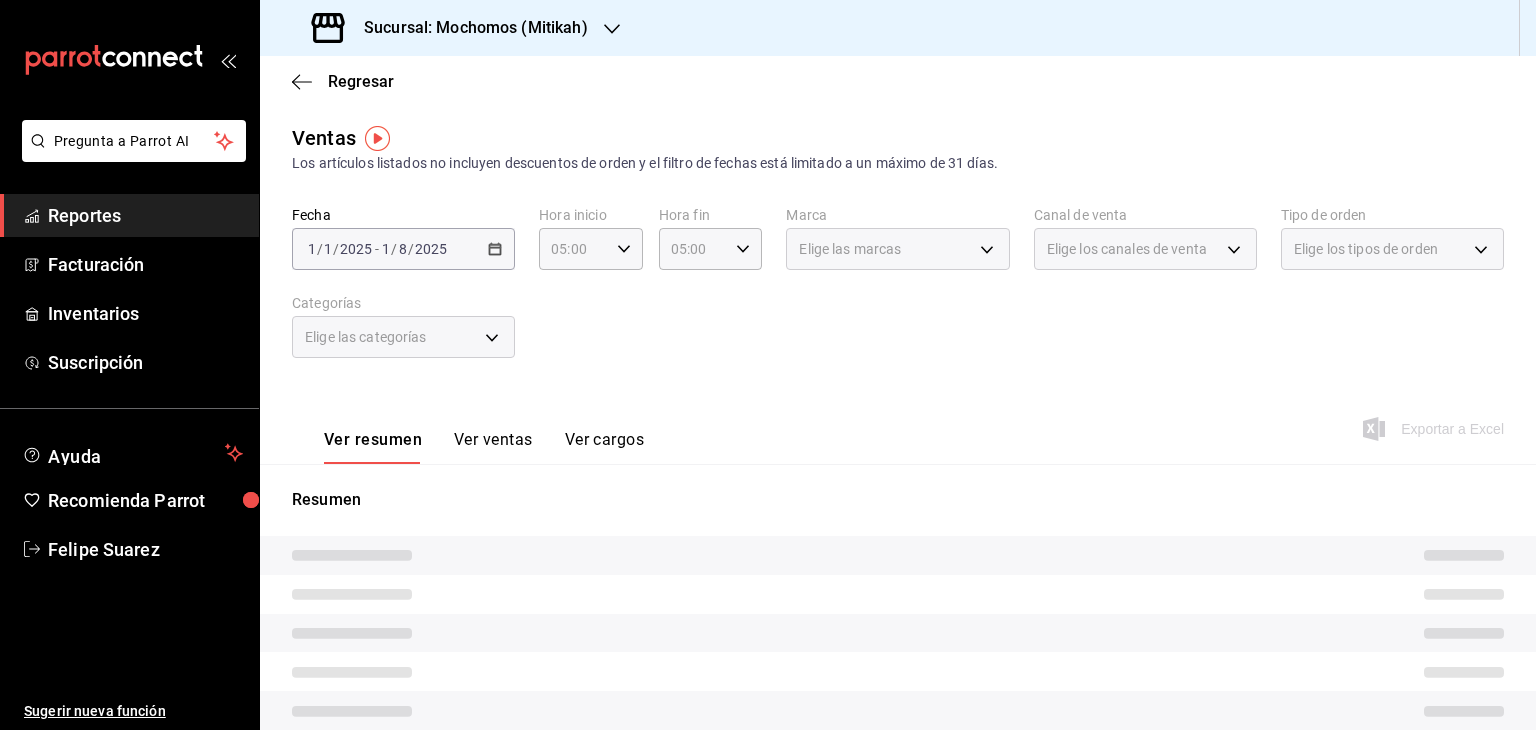 click on "Ver resumen Ver ventas Ver cargos Exportar a Excel" at bounding box center (898, 423) 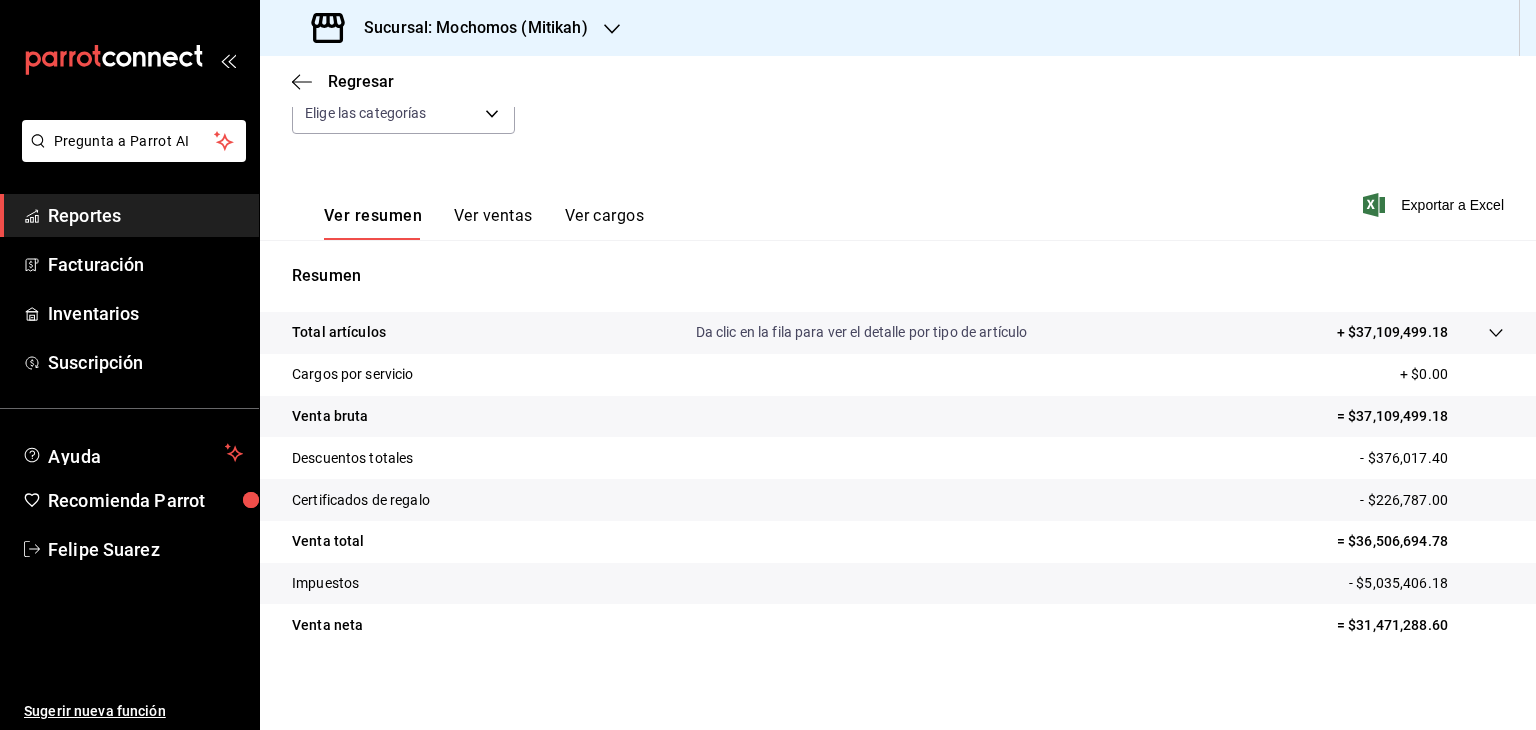 scroll, scrollTop: 228, scrollLeft: 0, axis: vertical 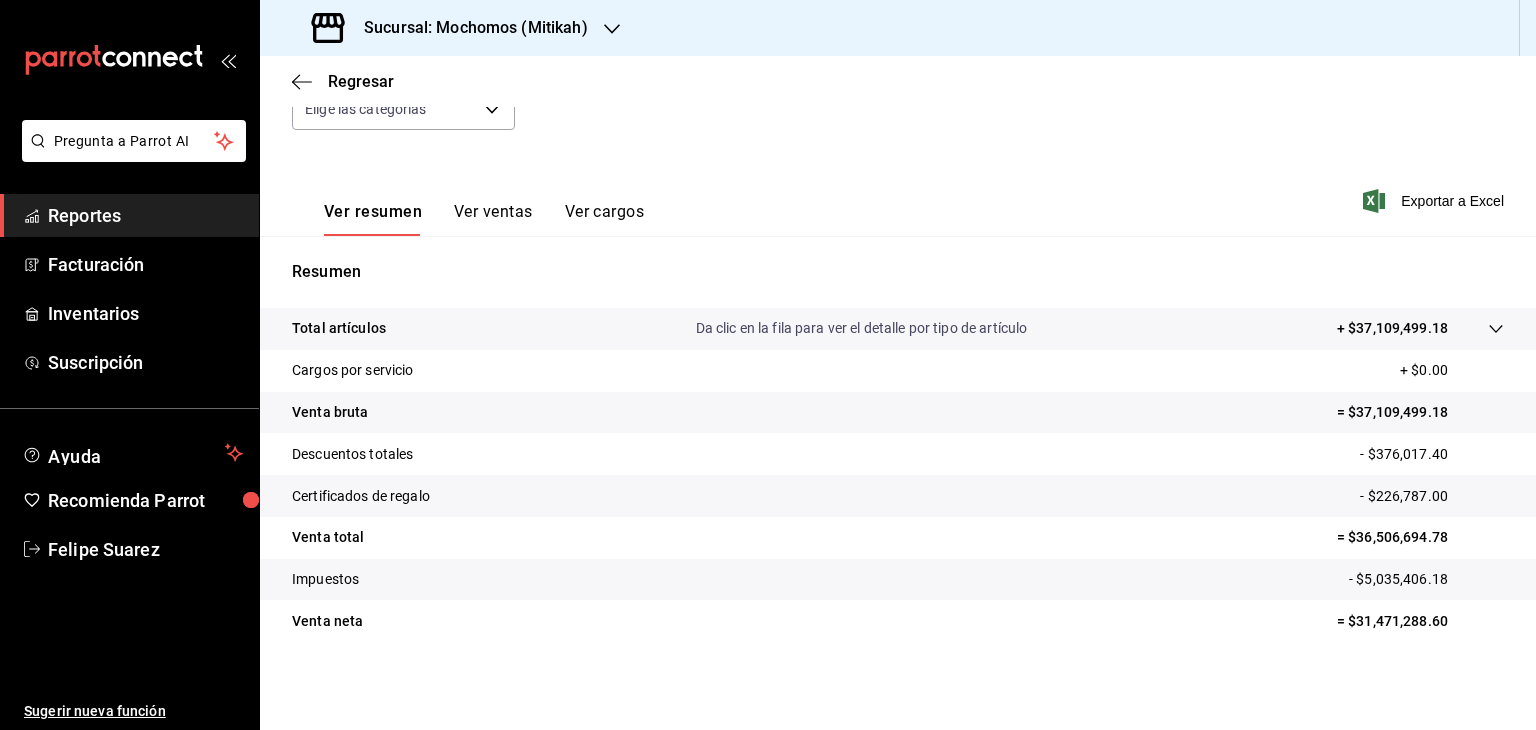 click on "+ $37,109,499.18" at bounding box center [1392, 328] 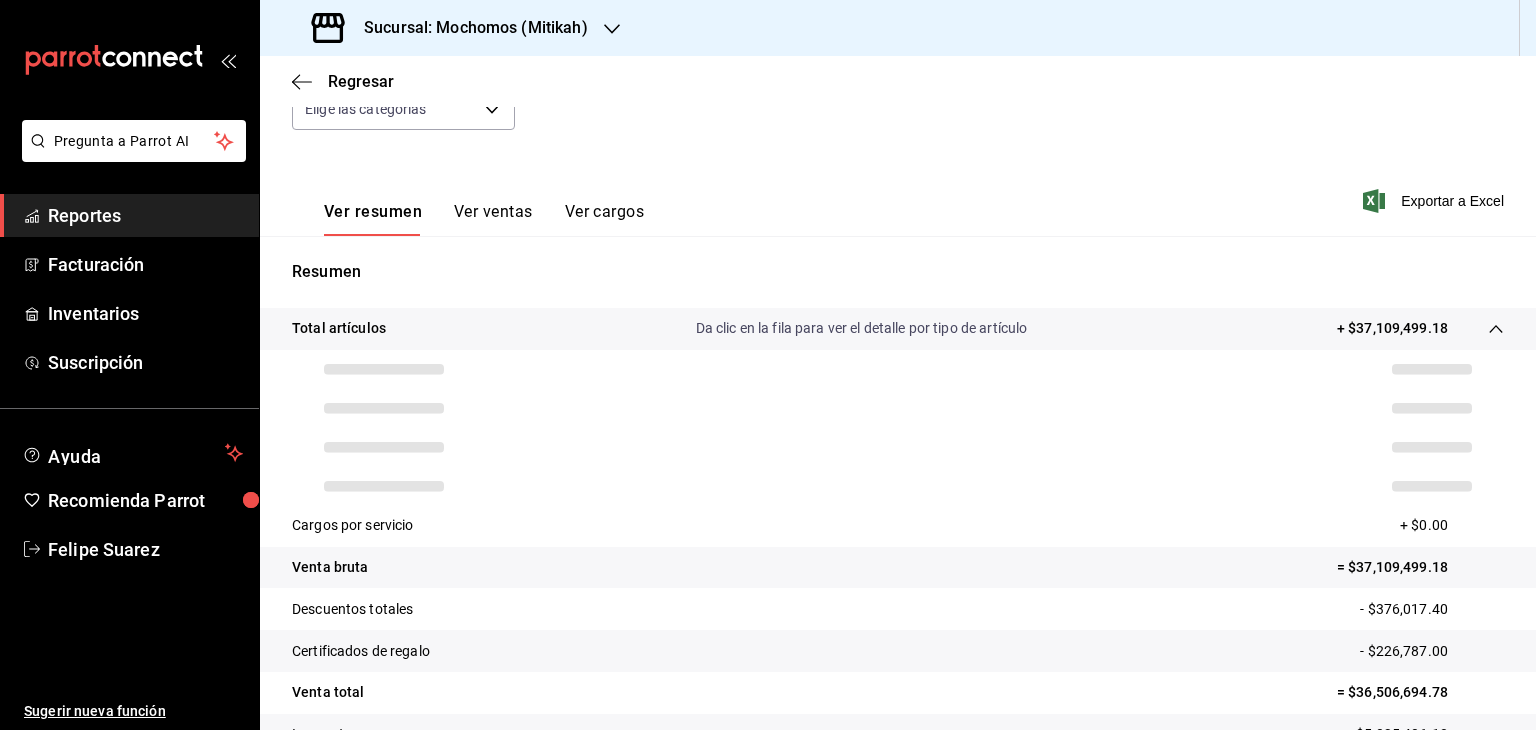 scroll, scrollTop: 384, scrollLeft: 0, axis: vertical 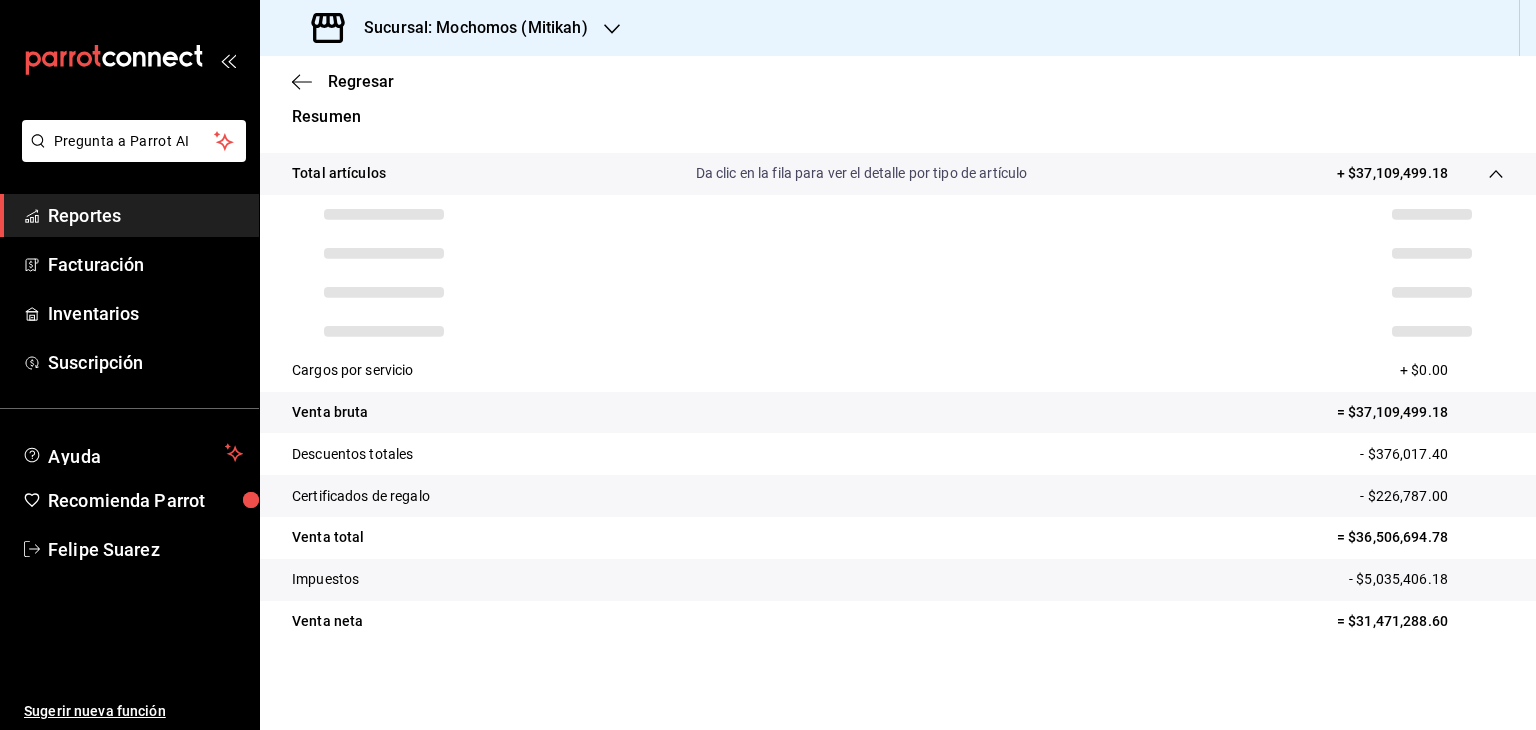 click on "- $376,017.40" at bounding box center [1432, 454] 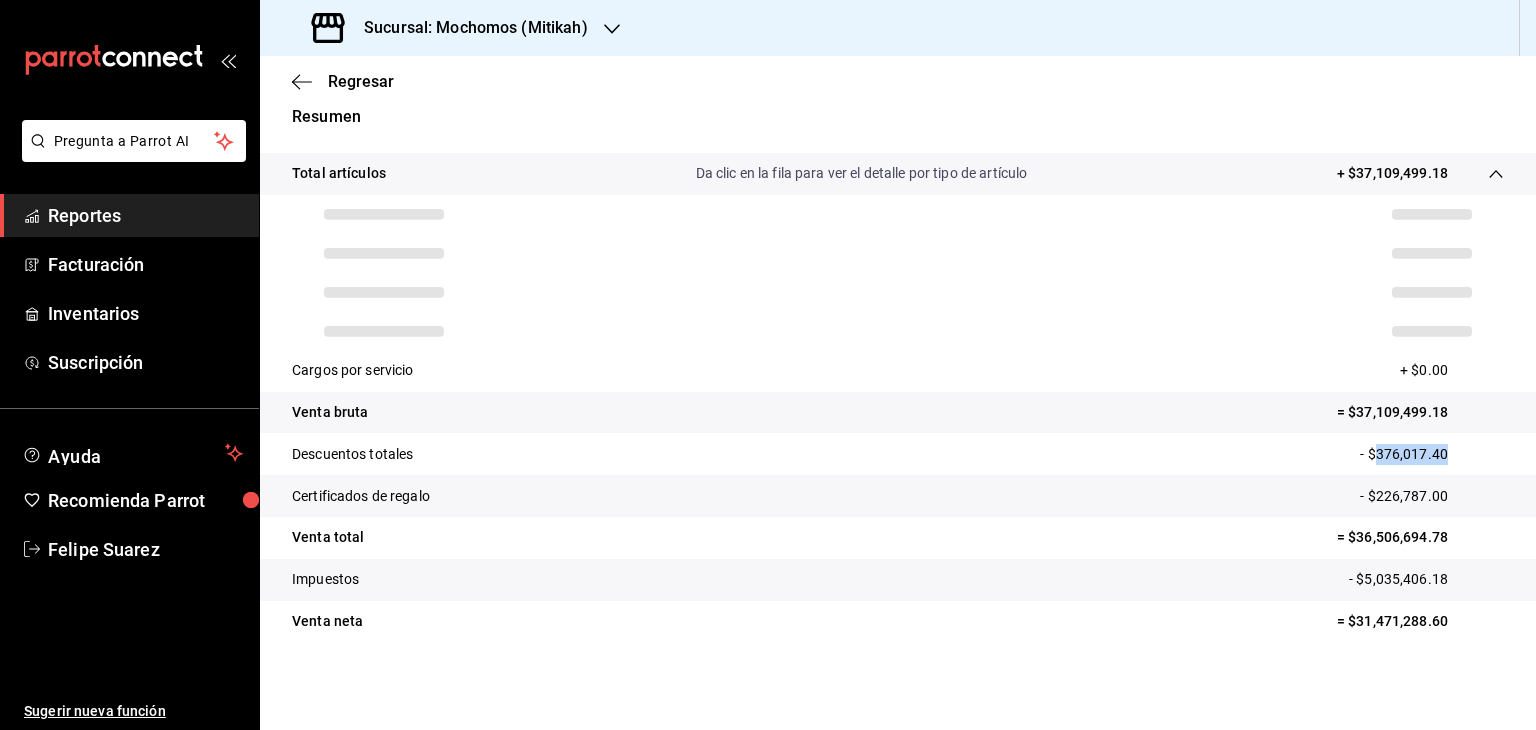 click on "- $376,017.40" at bounding box center (1432, 454) 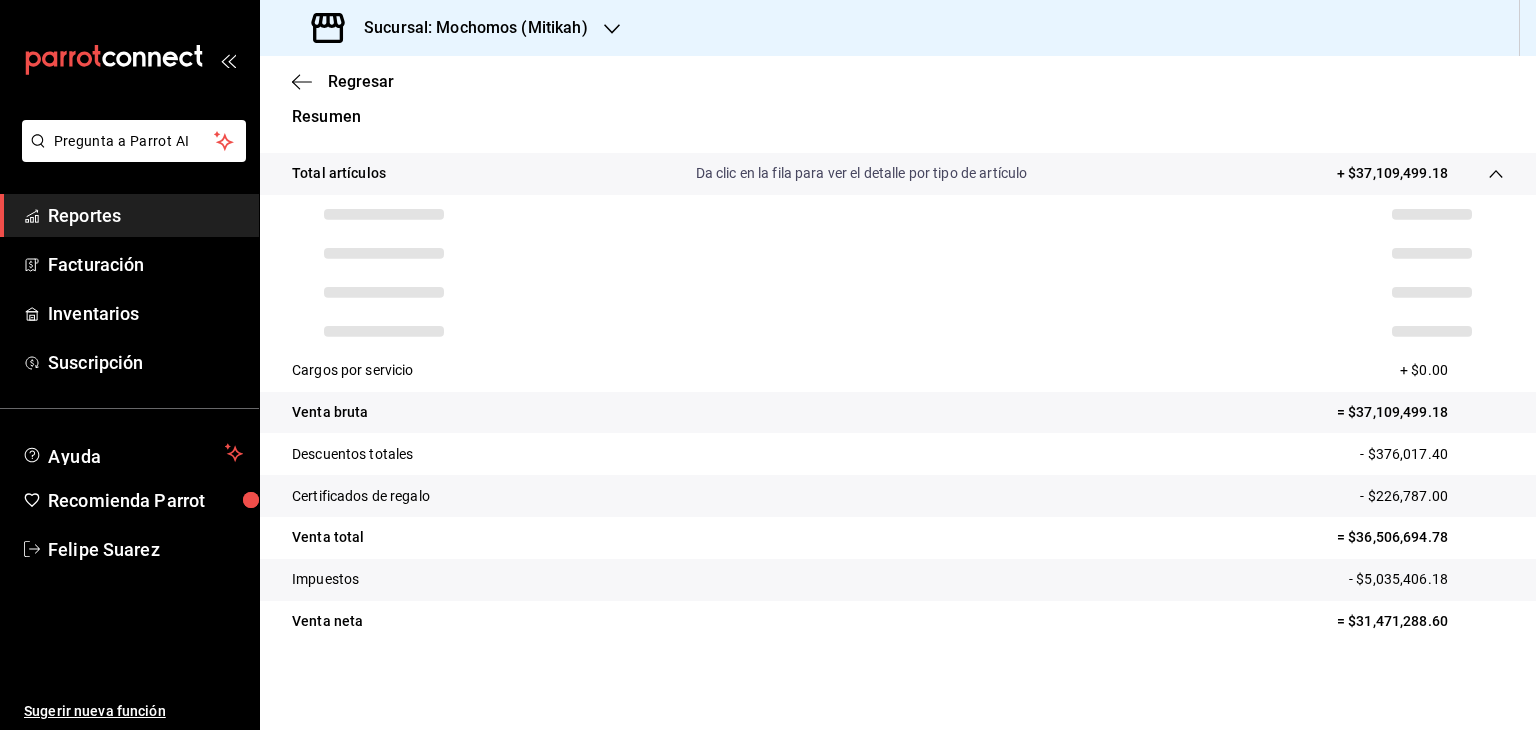 click on "- $226,787.00" at bounding box center [1432, 496] 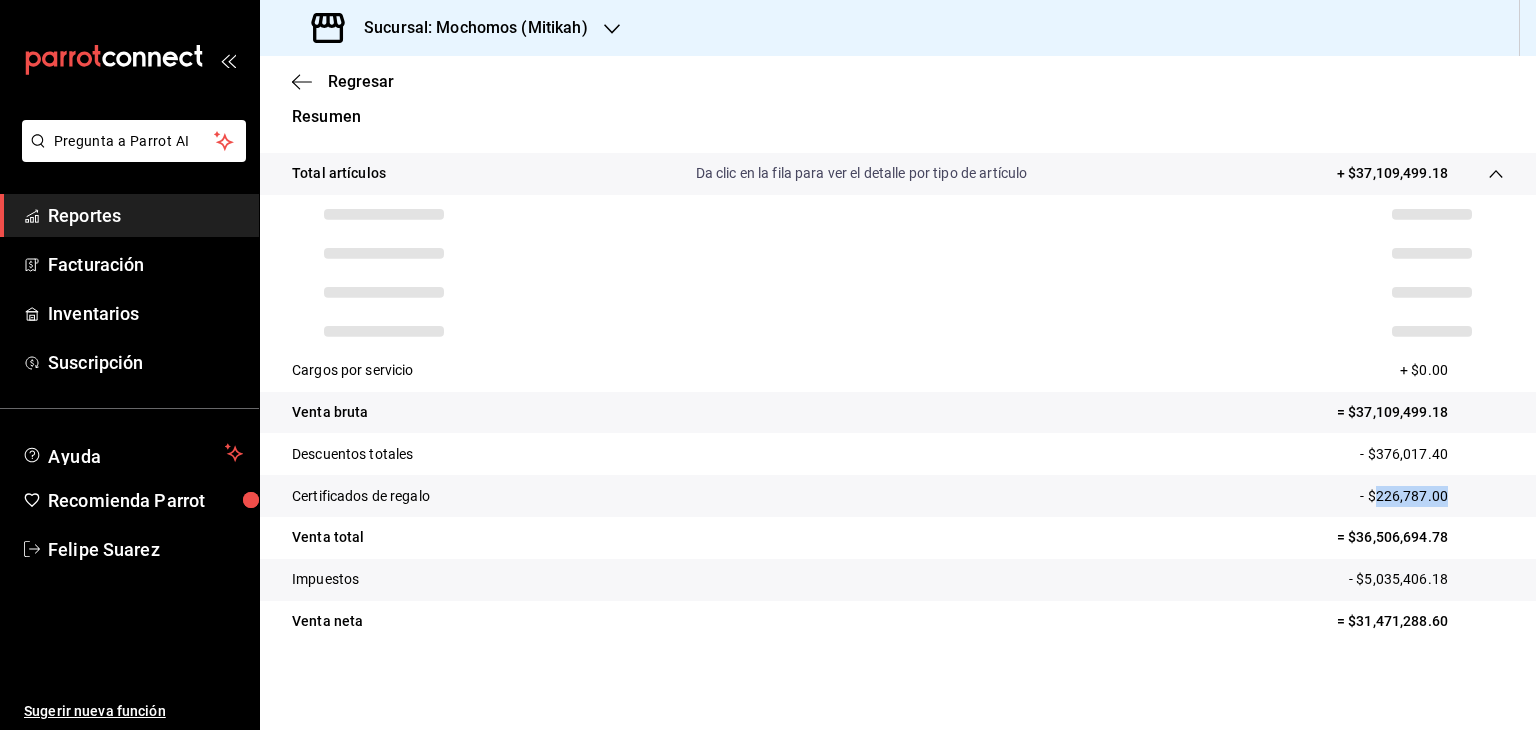 click on "- $226,787.00" at bounding box center (1432, 496) 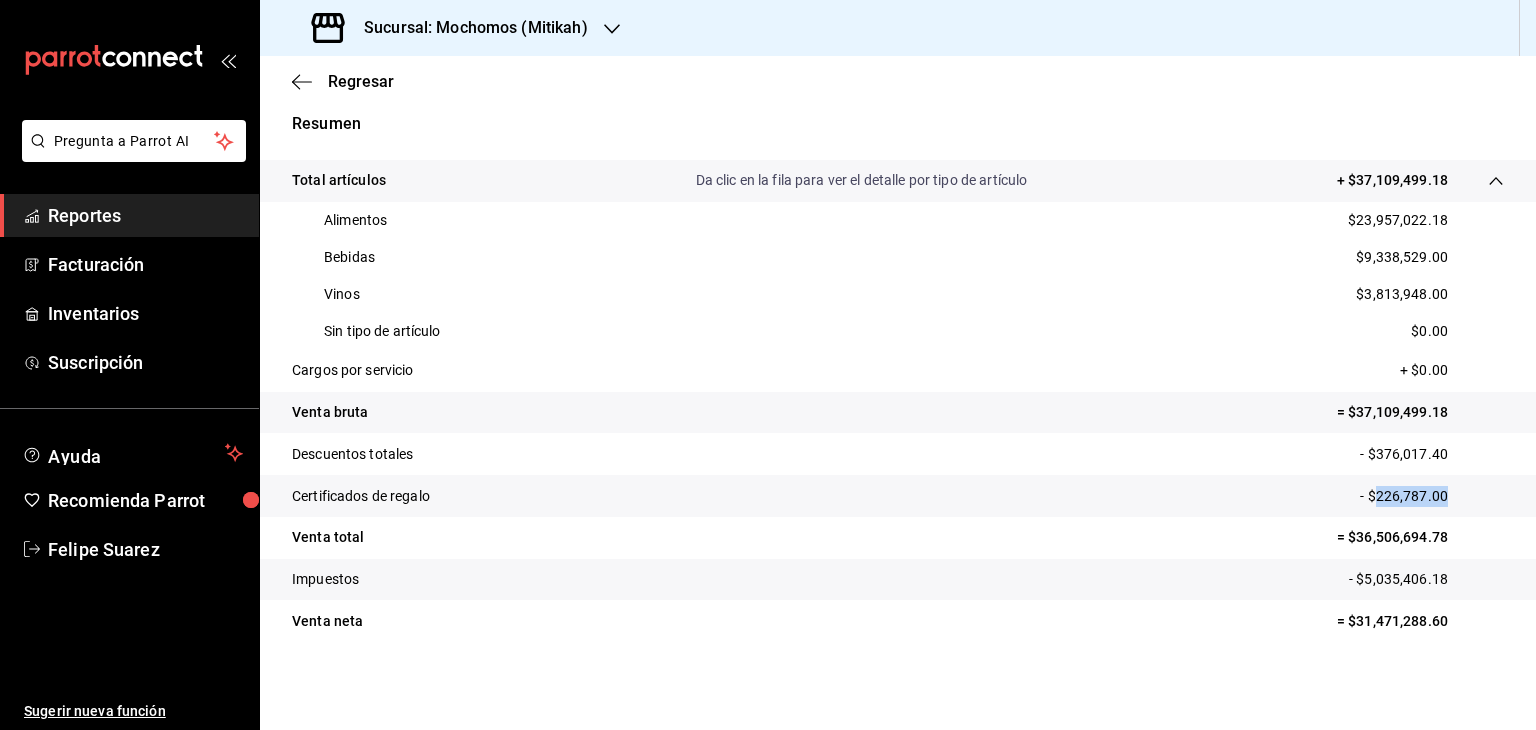 scroll, scrollTop: 376, scrollLeft: 0, axis: vertical 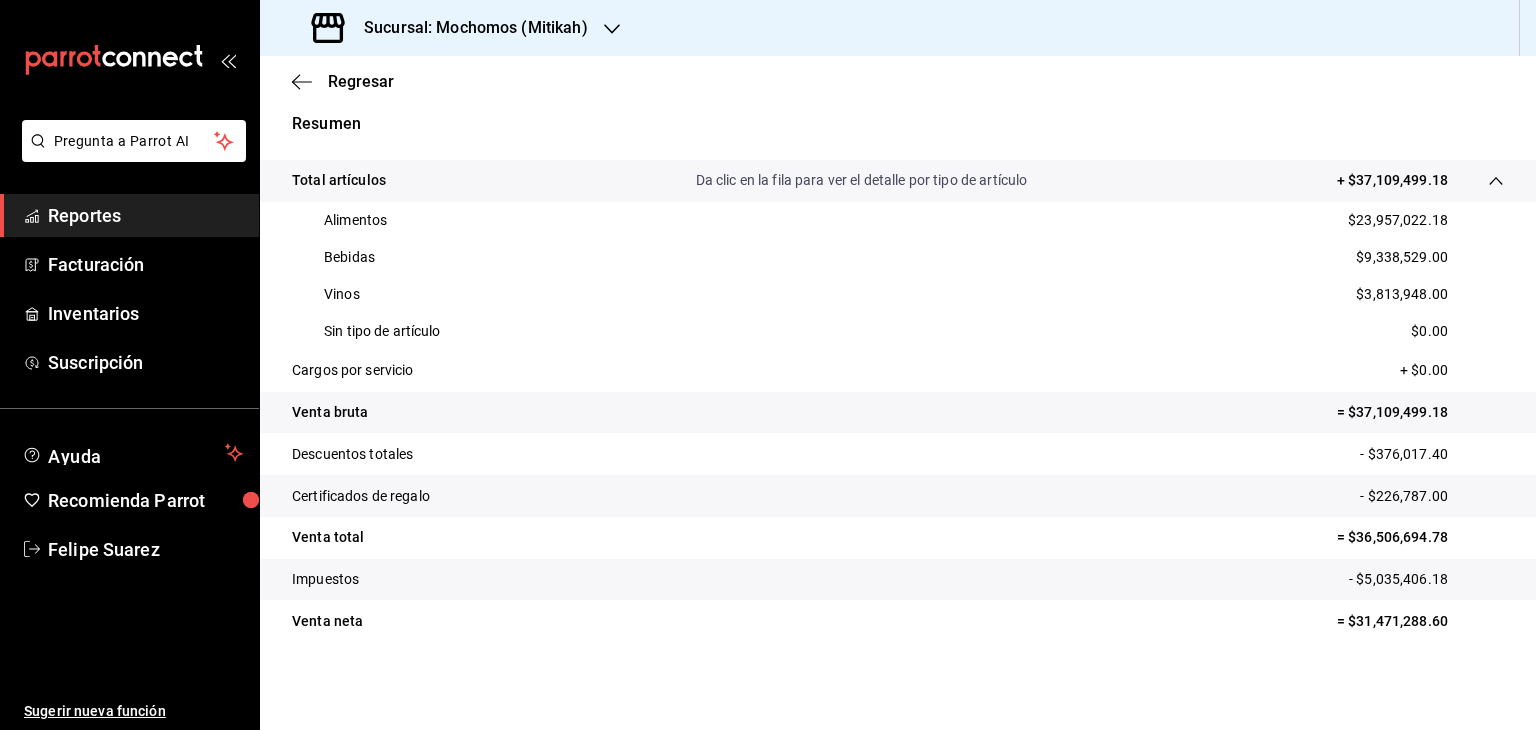 click on "- $5,035,406.18" at bounding box center [1426, 579] 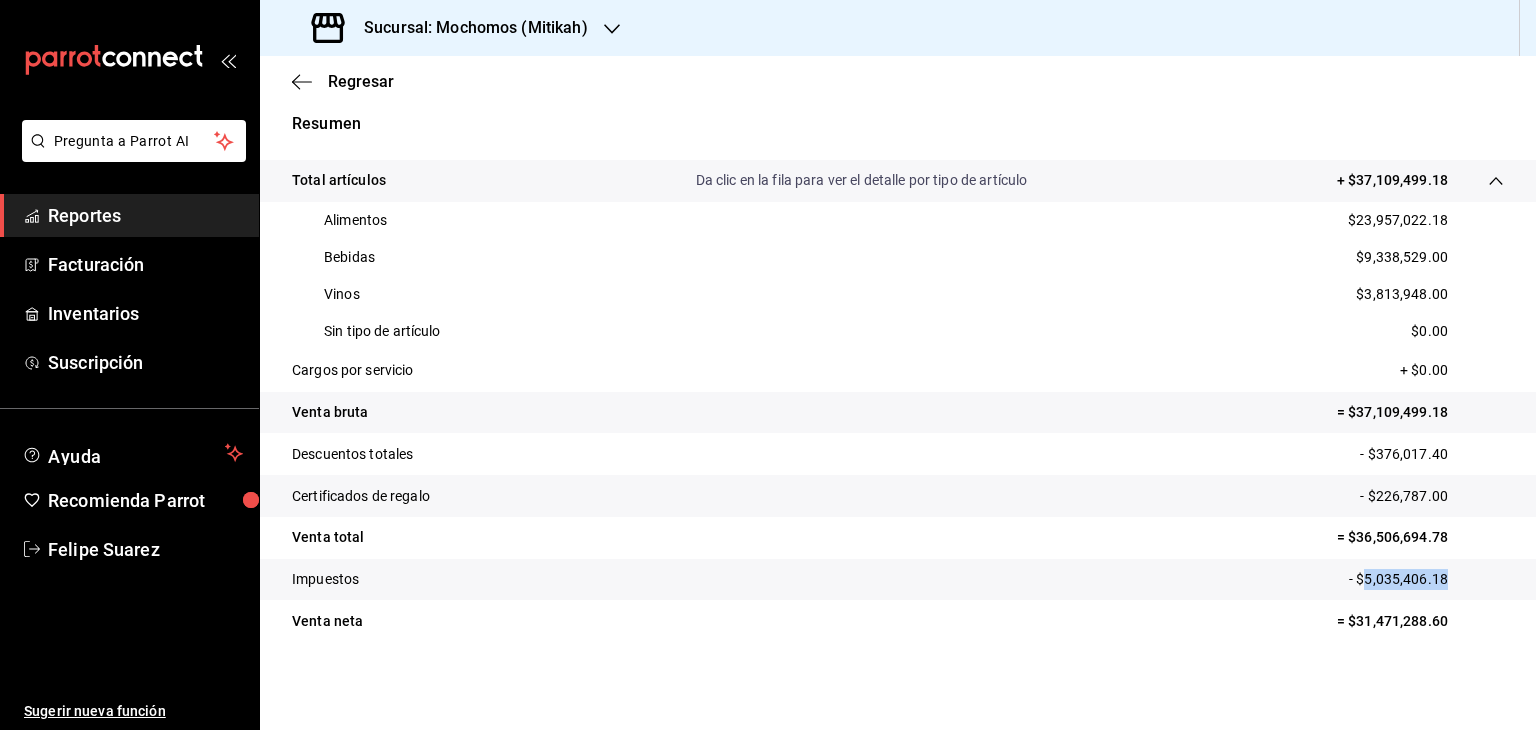 click on "- $5,035,406.18" at bounding box center [1426, 579] 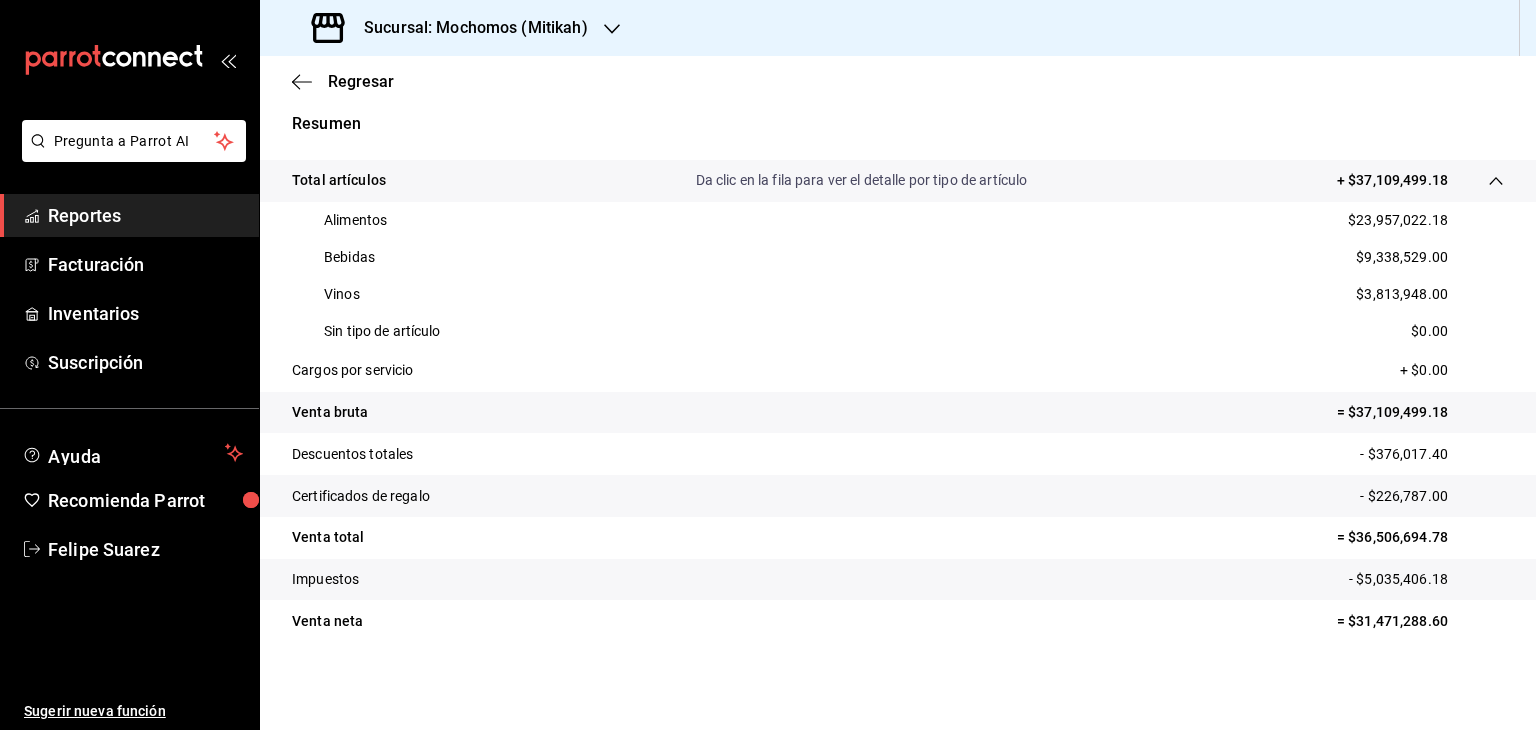 click on "$23,957,022.18" at bounding box center (1398, 220) 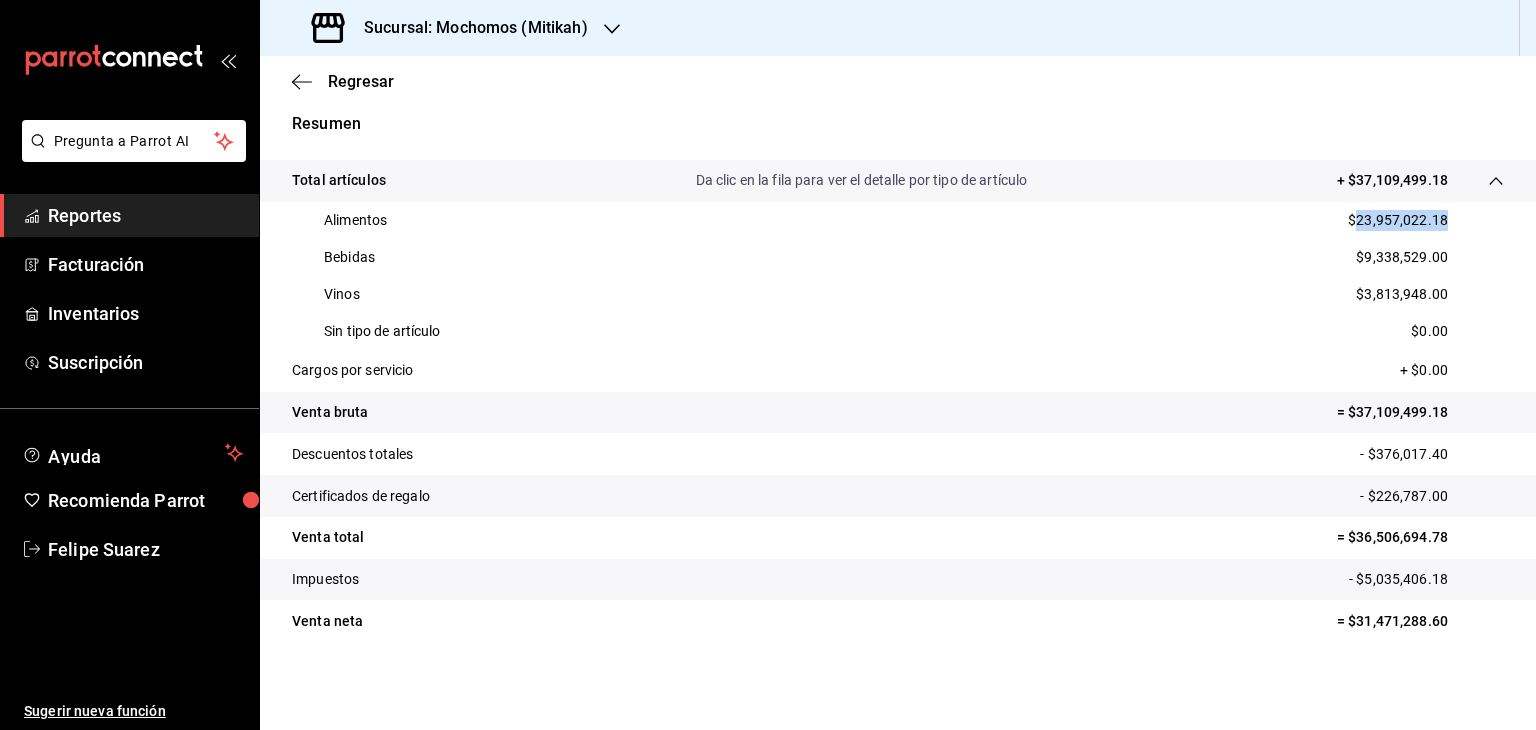 click on "$23,957,022.18" at bounding box center (1398, 220) 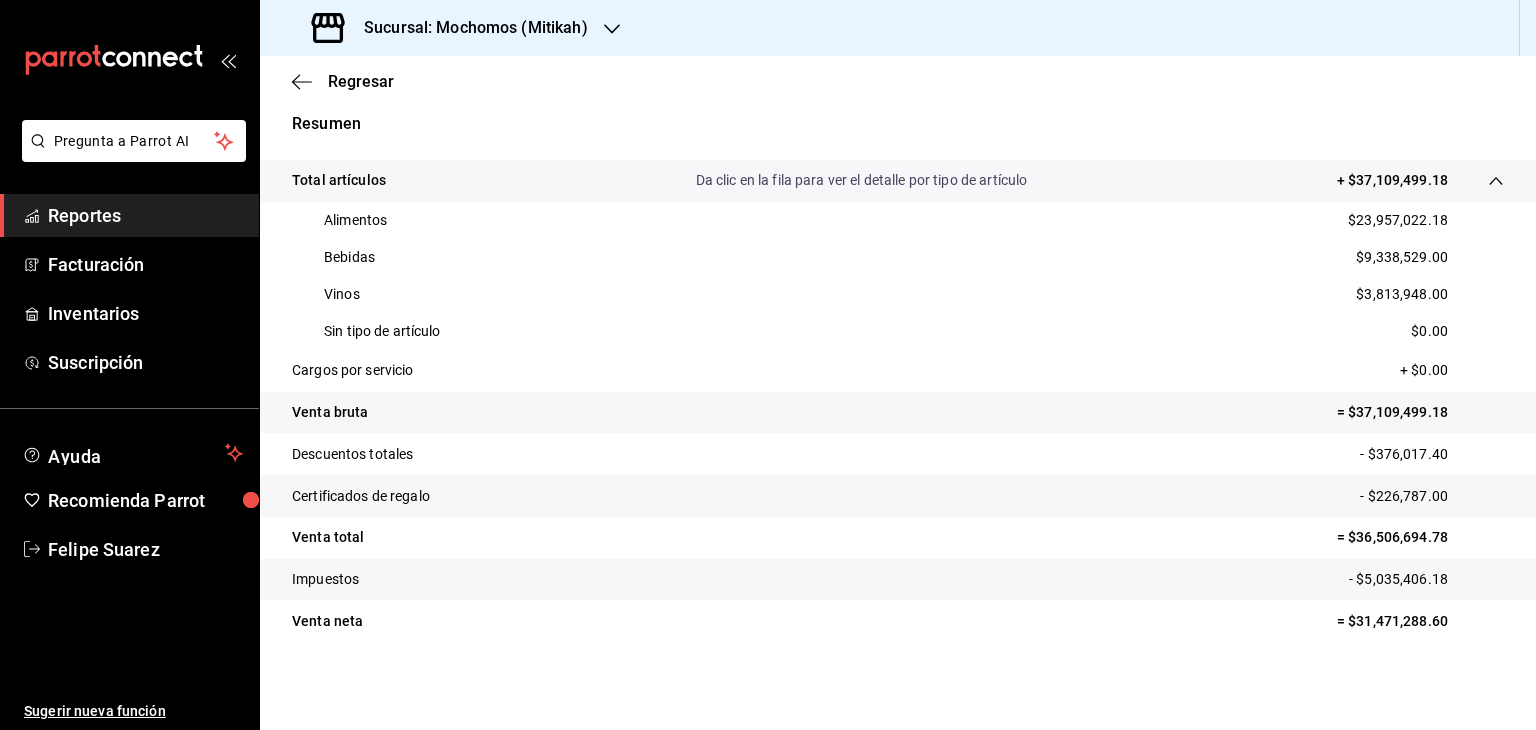click on "$9,338,529.00" at bounding box center (1402, 257) 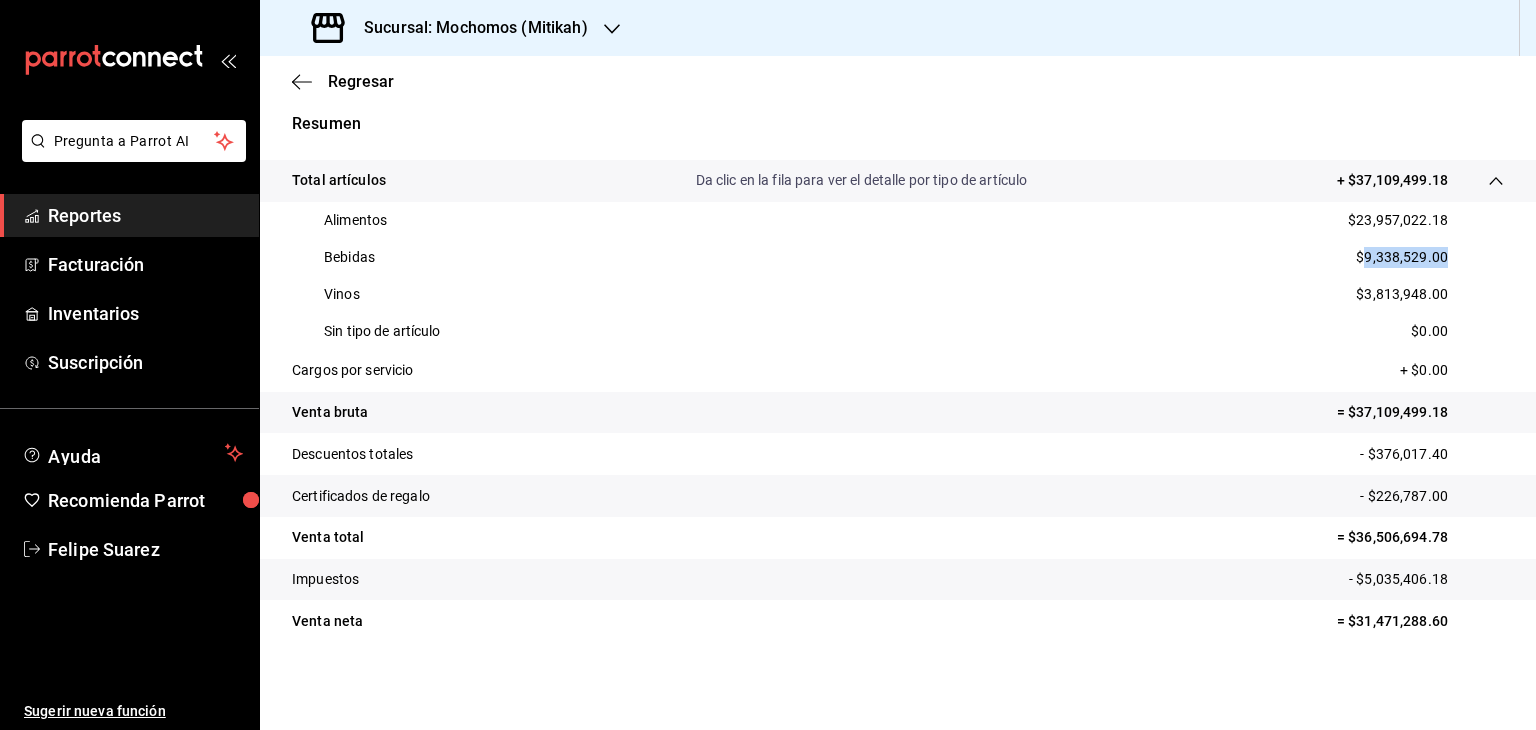 click on "$9,338,529.00" at bounding box center [1402, 257] 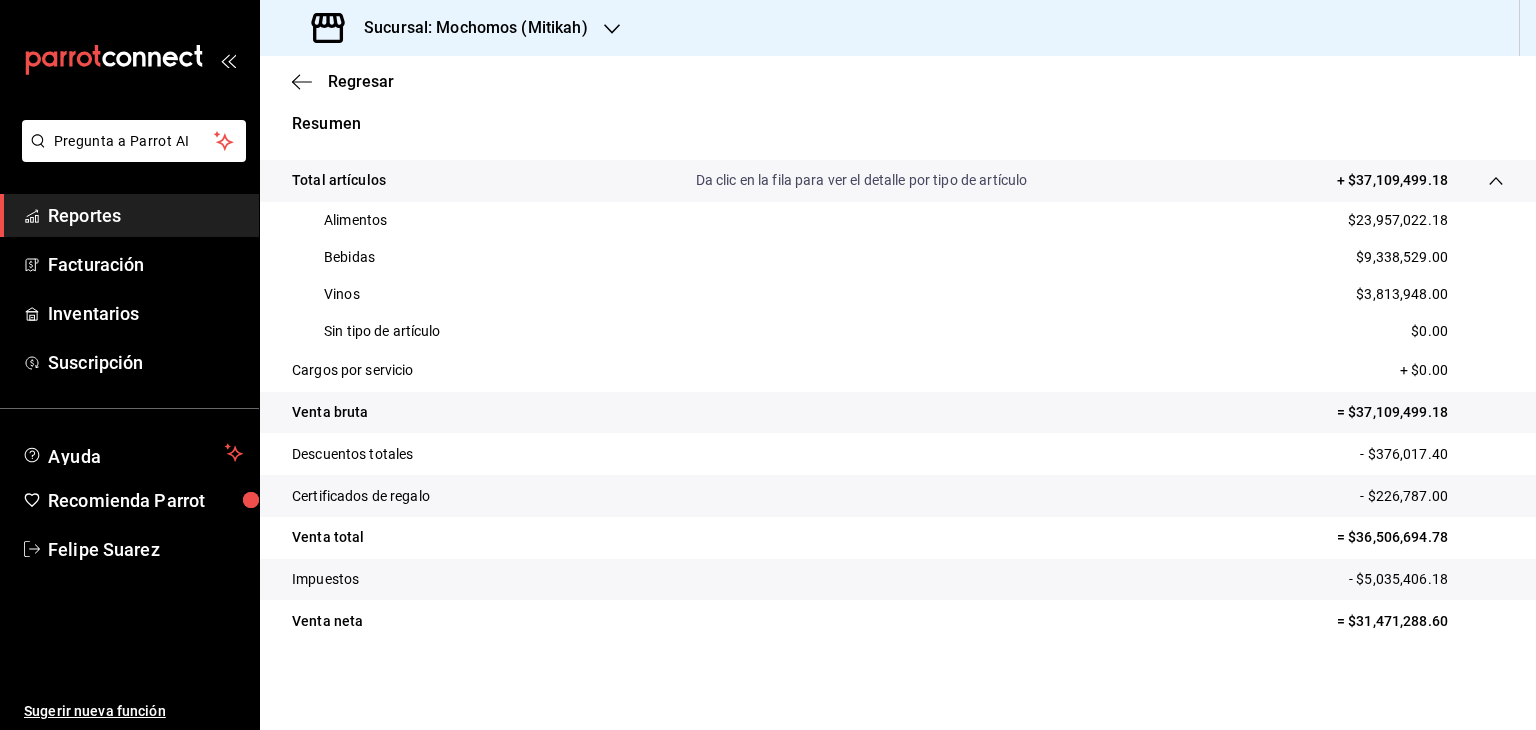 click on "$3,813,948.00" at bounding box center (1402, 294) 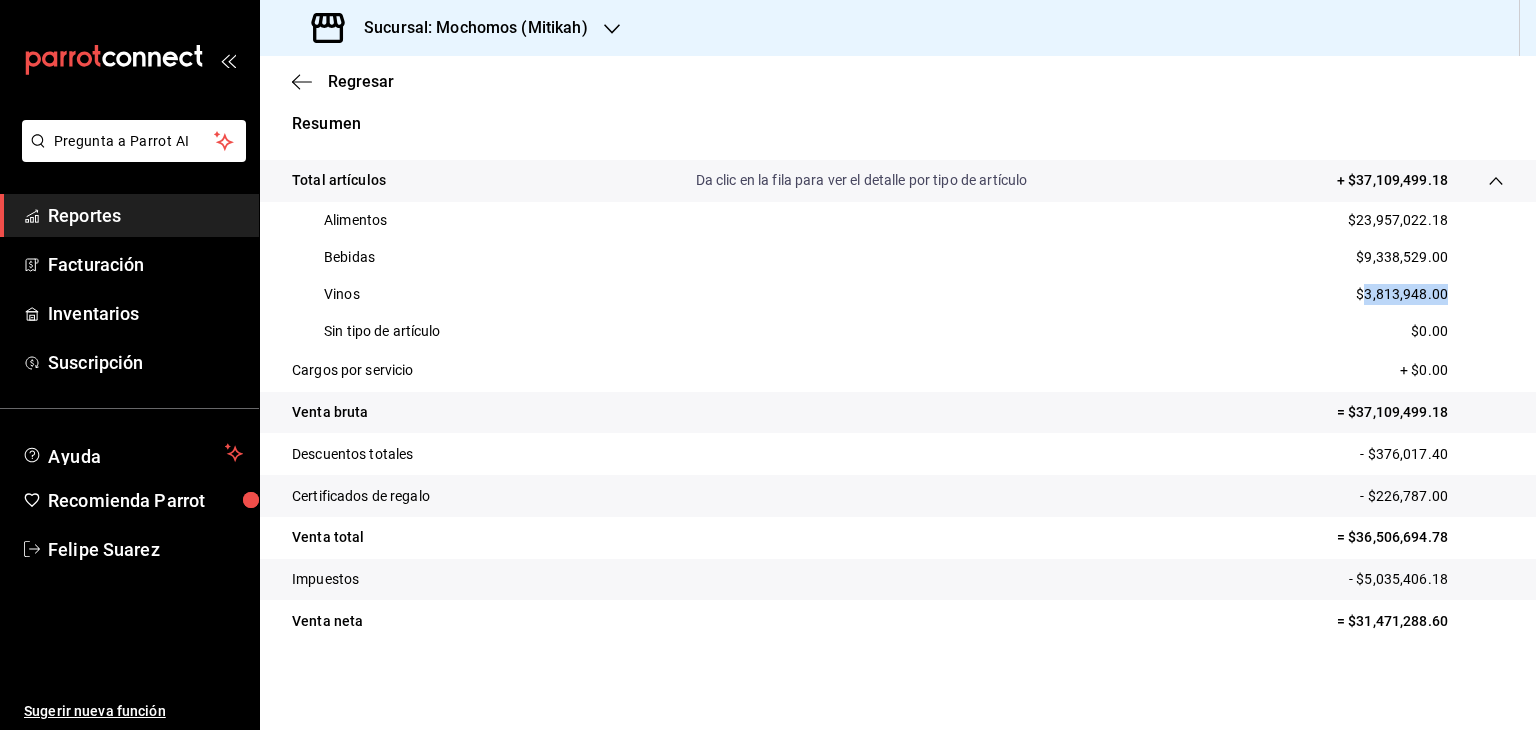 click on "$3,813,948.00" at bounding box center (1402, 294) 